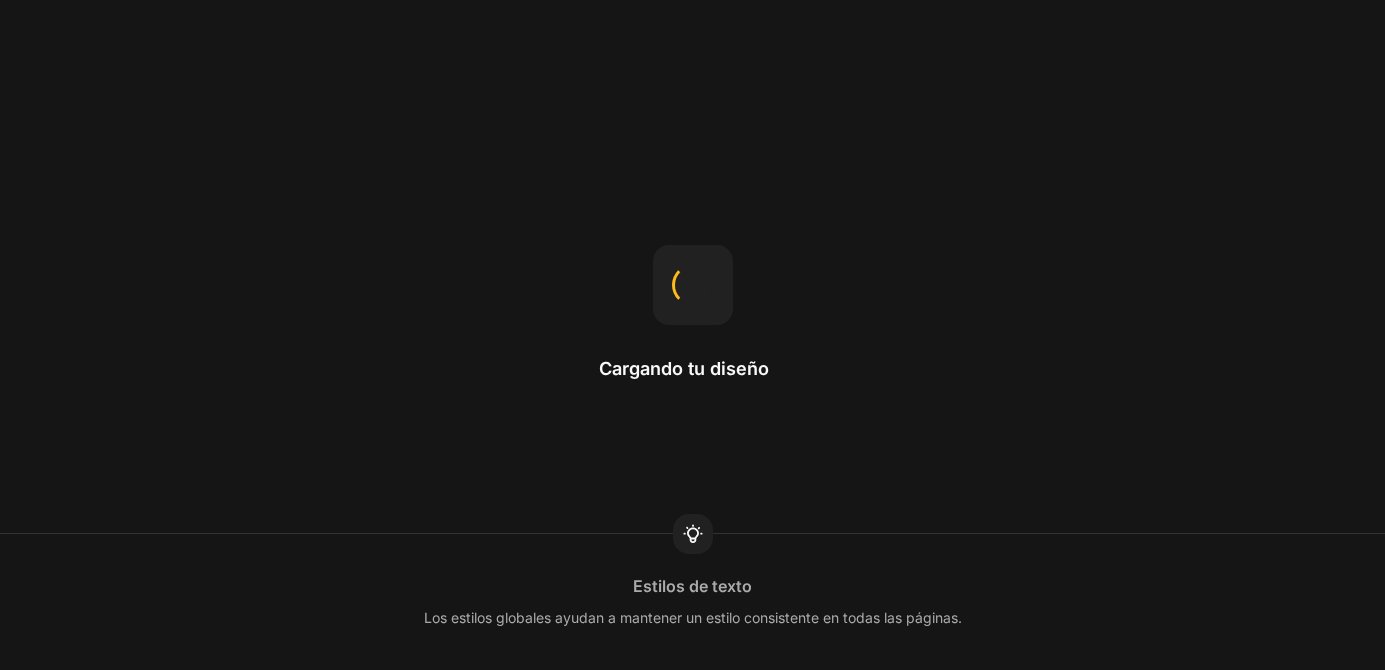 scroll, scrollTop: 0, scrollLeft: 0, axis: both 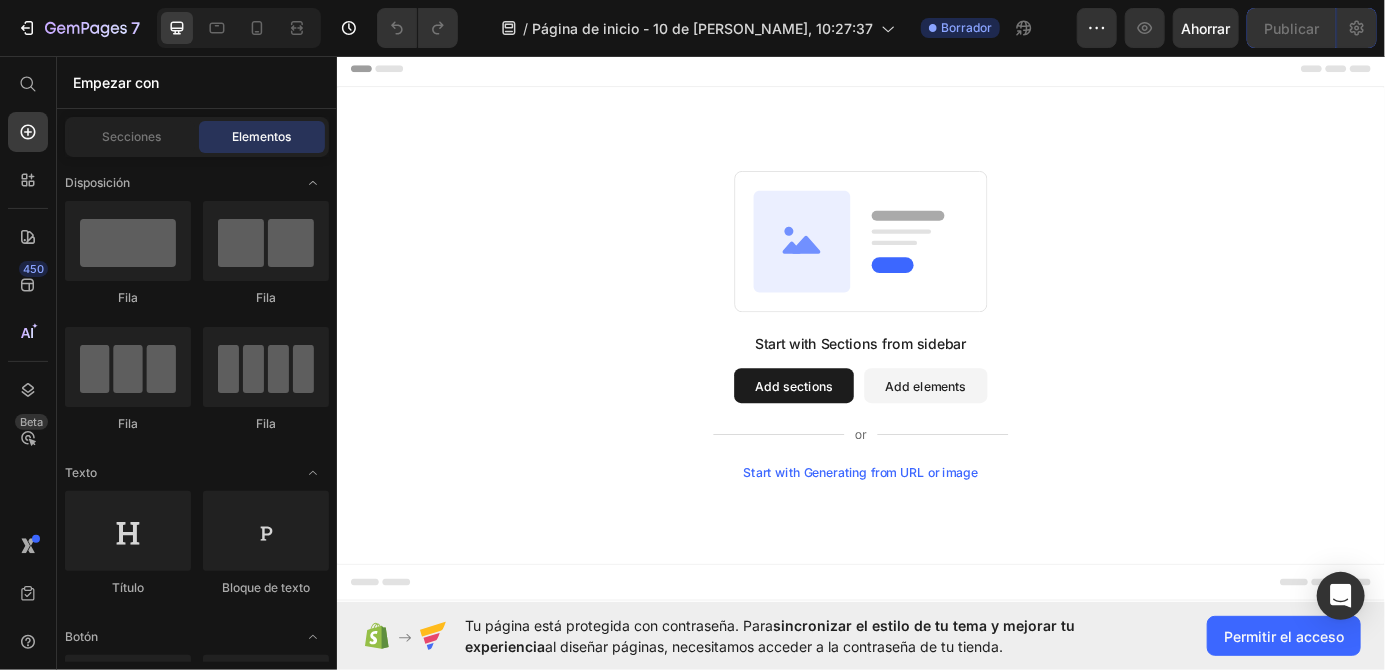 click 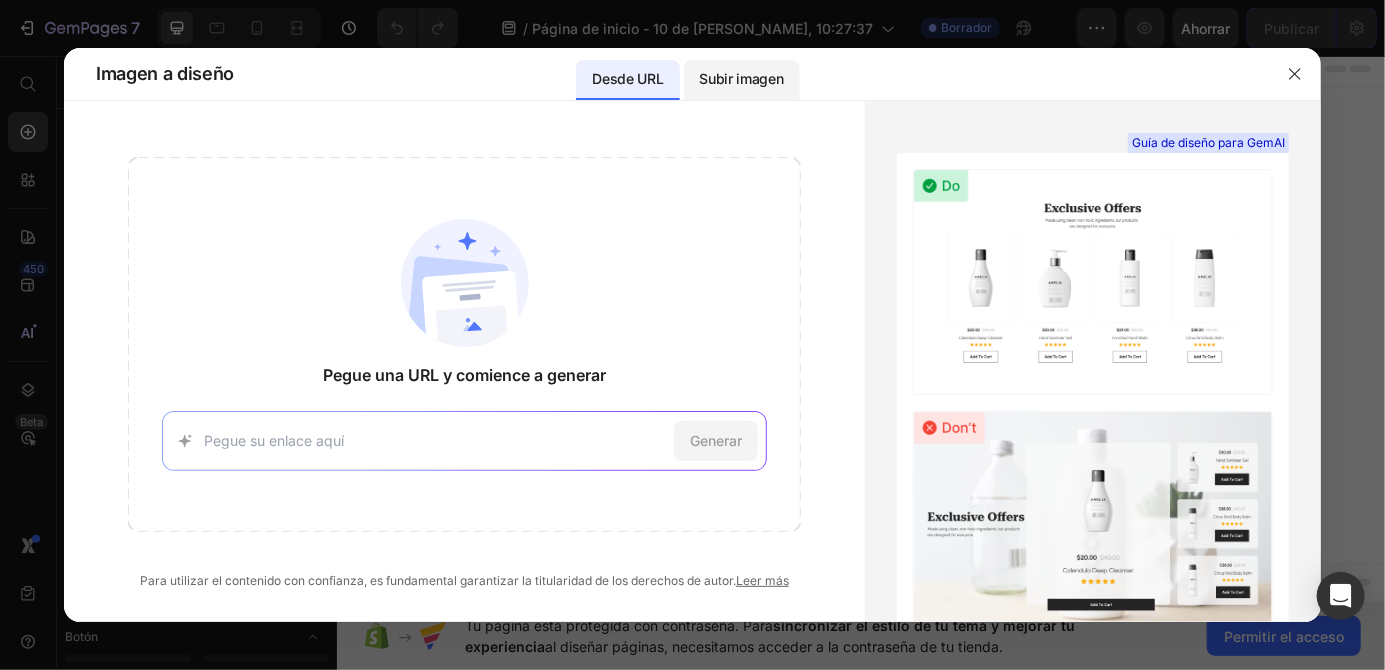 click on "Subir imagen" at bounding box center (742, 80) 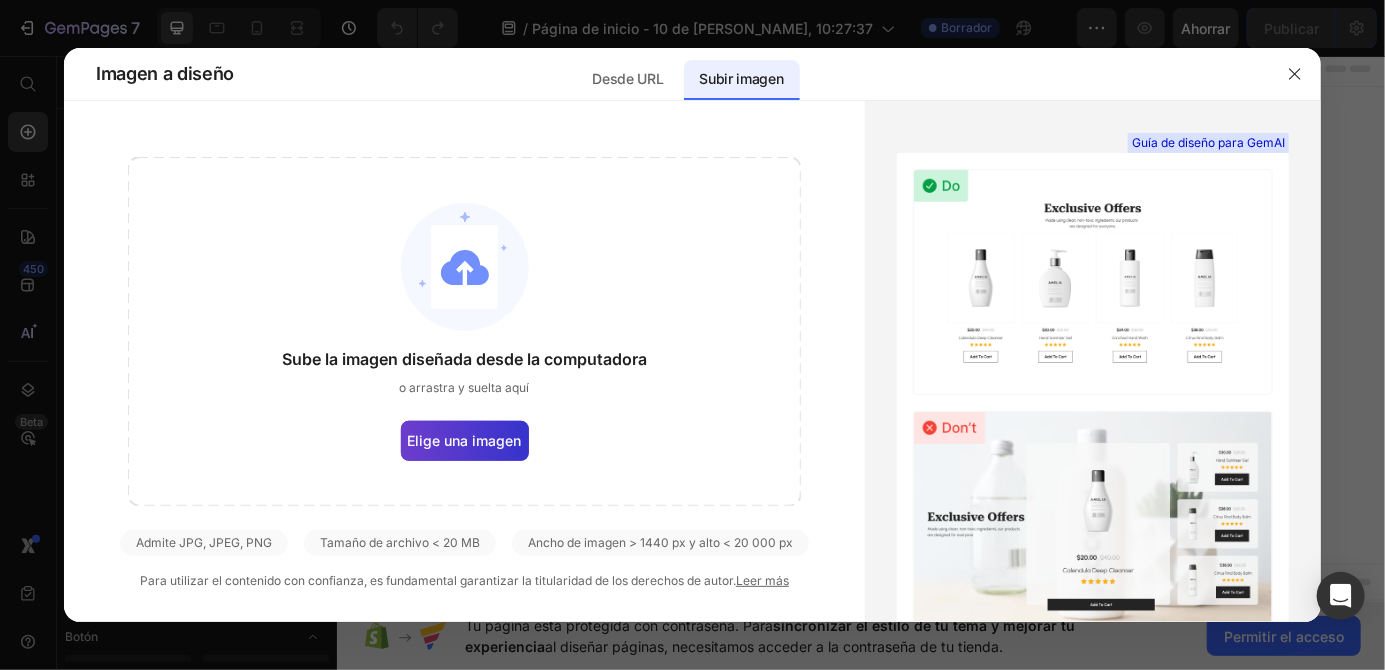 click on "Elige una imagen" 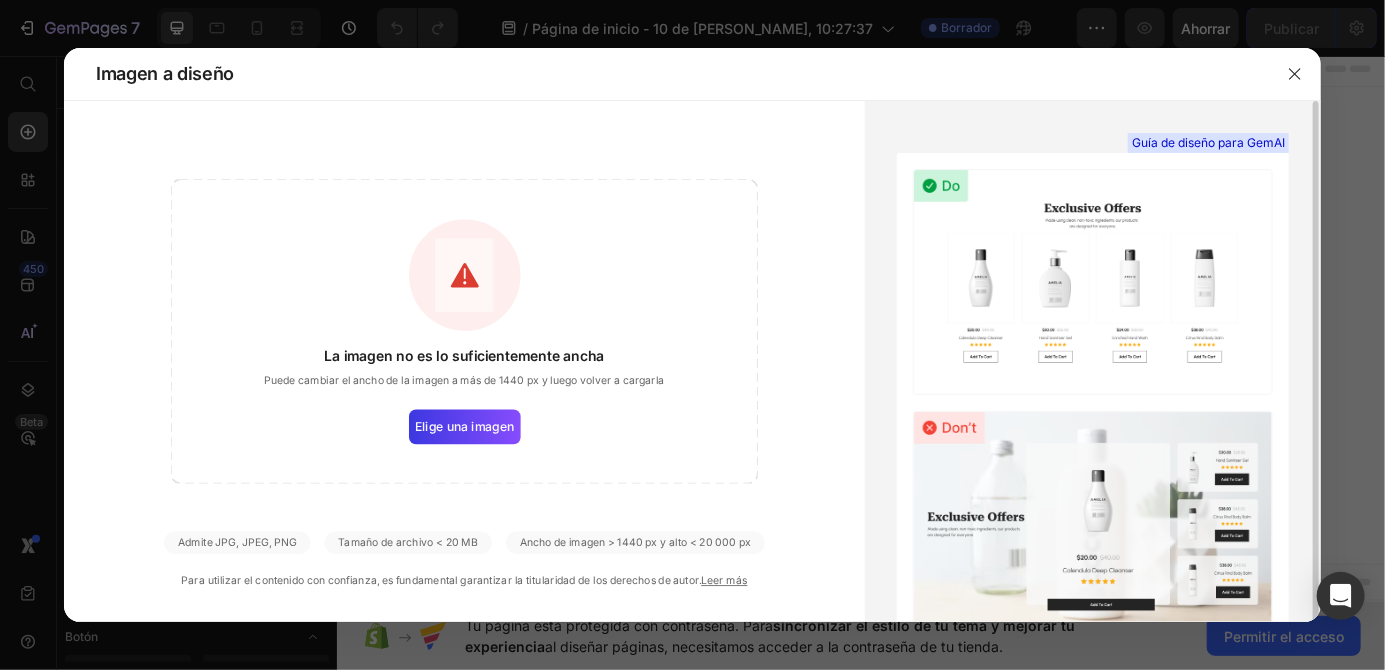 click on "Guía de diseño para GemAI" at bounding box center (1208, 142) 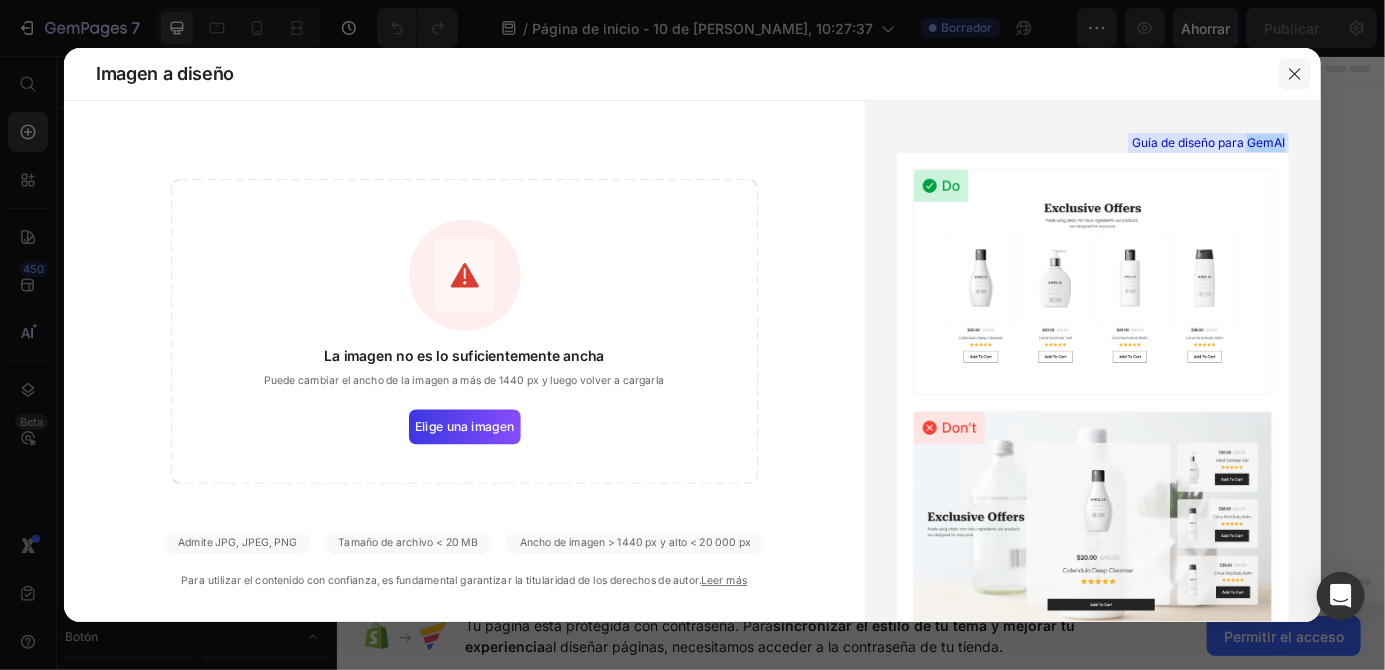 click 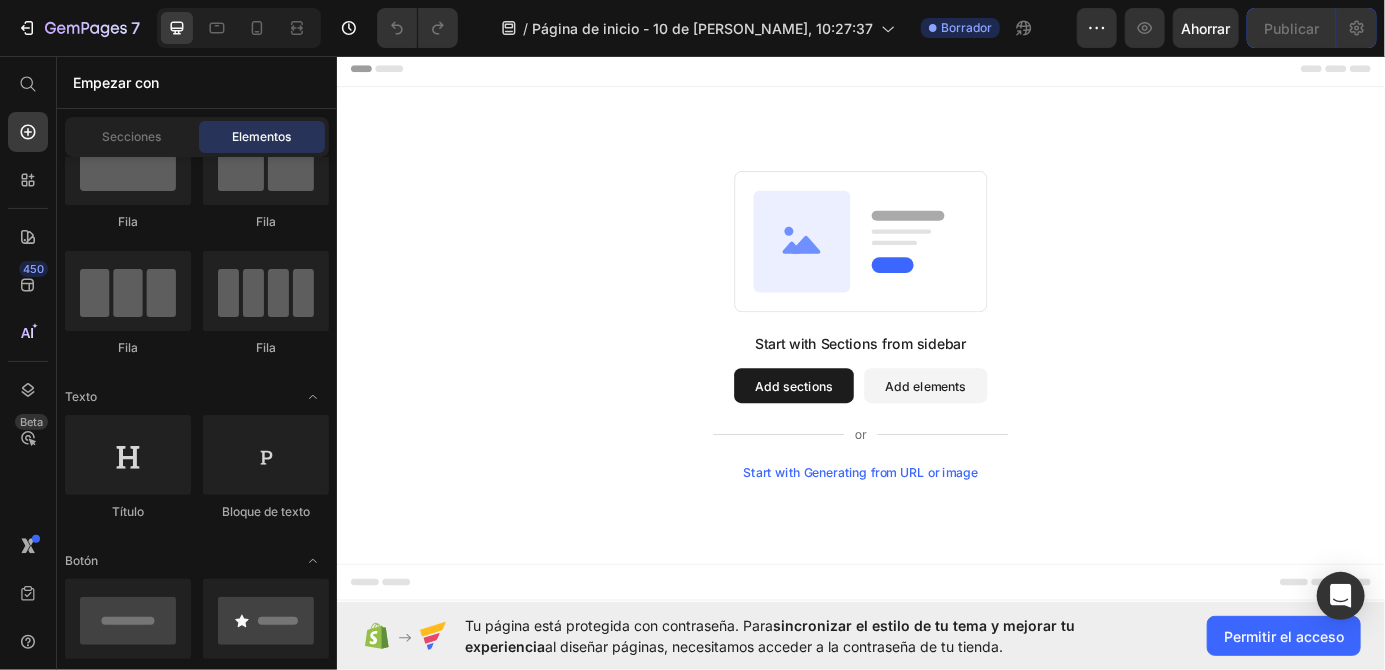 scroll, scrollTop: 0, scrollLeft: 0, axis: both 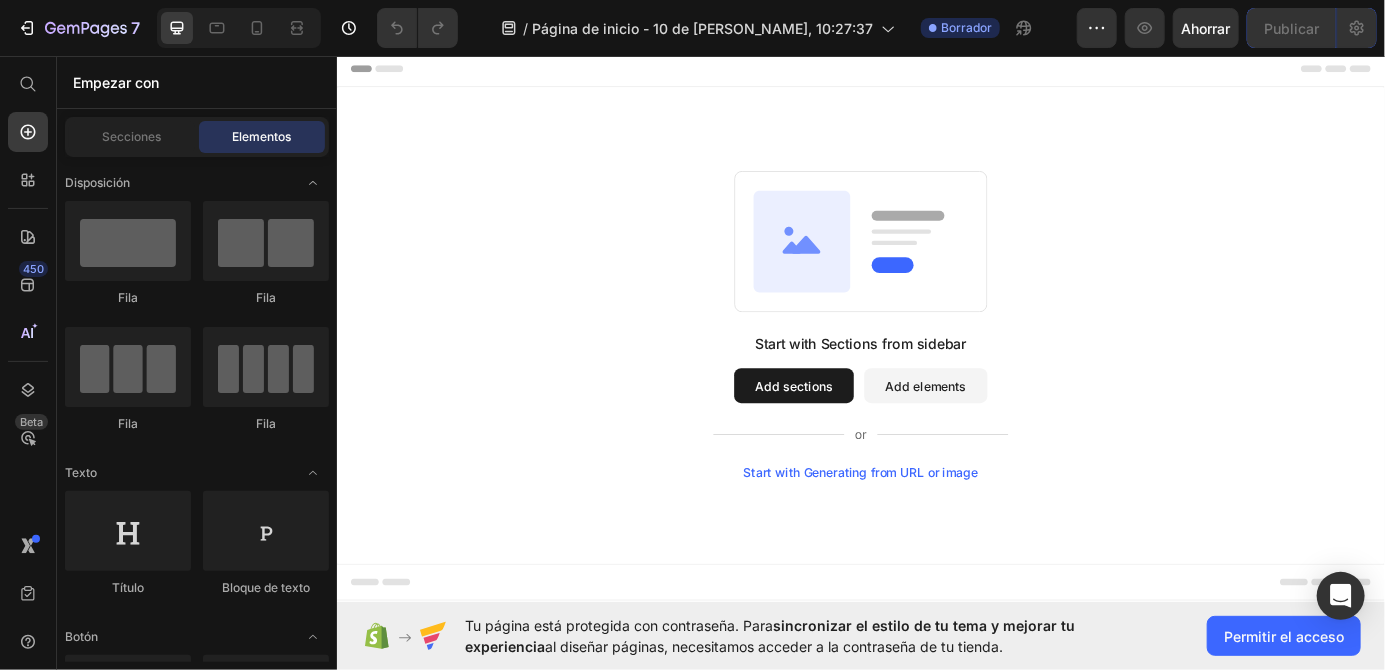 click on "Add elements" at bounding box center [1010, 434] 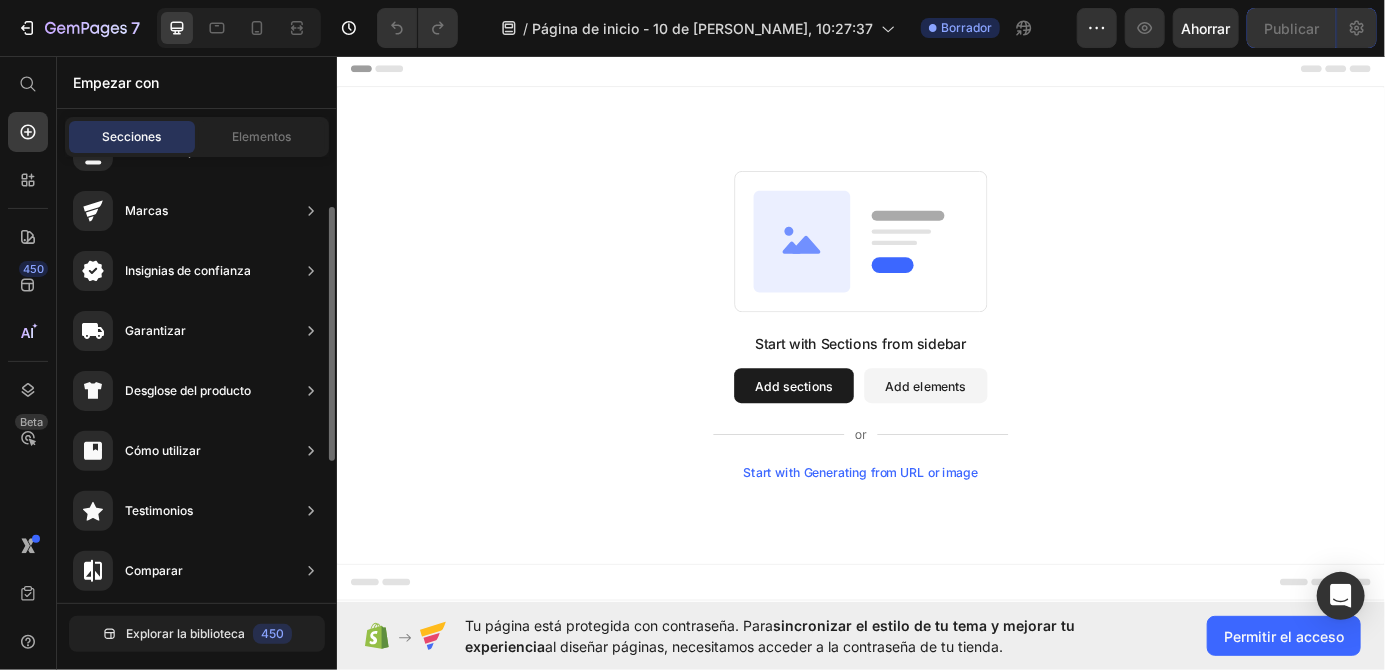 scroll, scrollTop: 109, scrollLeft: 0, axis: vertical 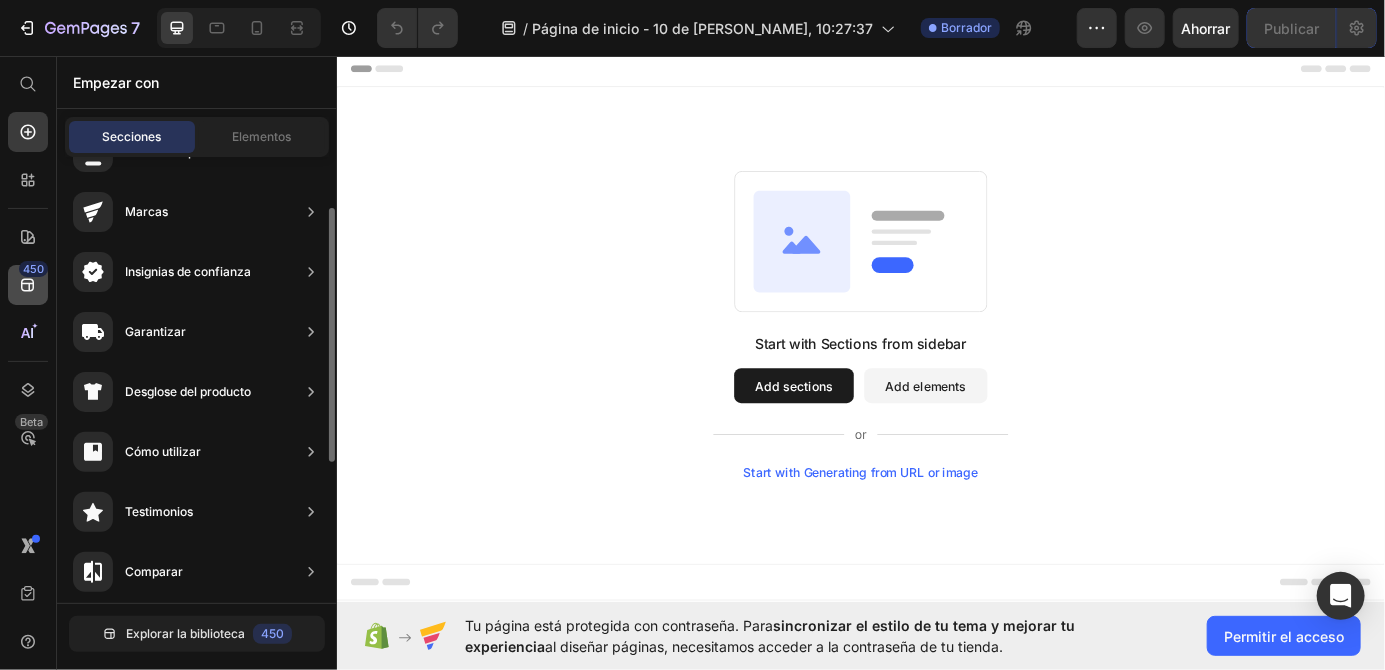 click 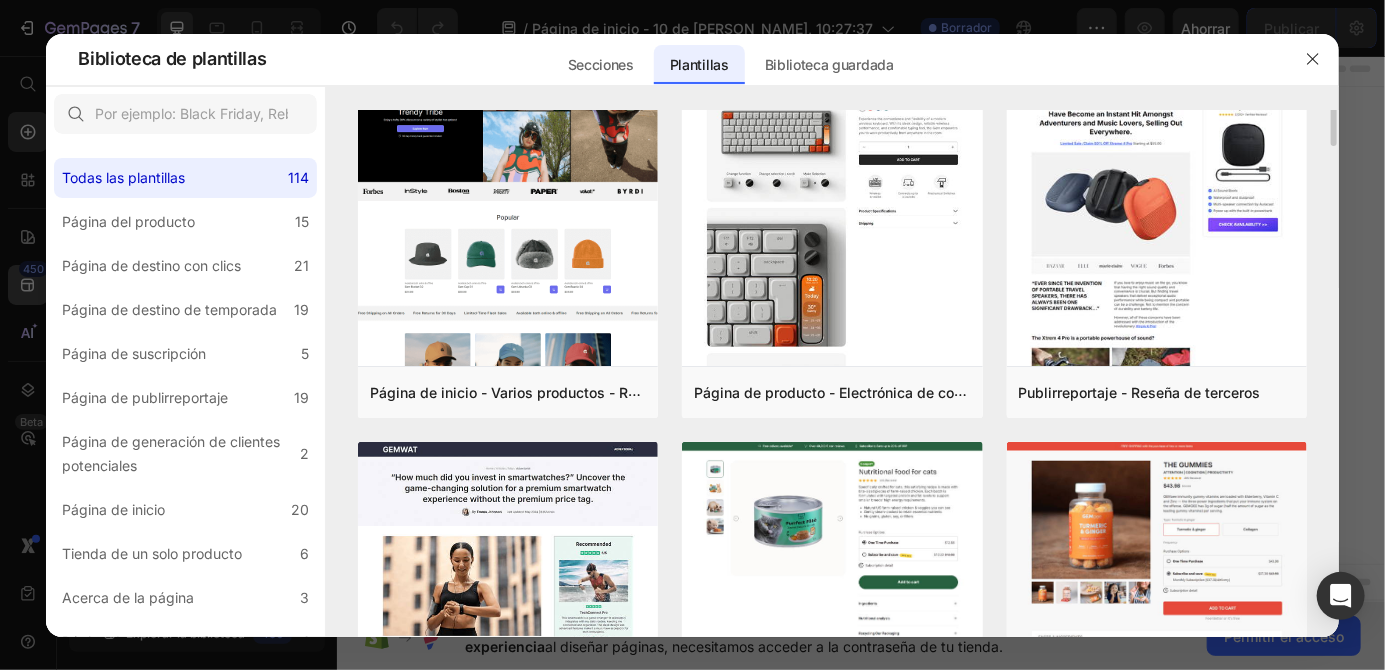 scroll, scrollTop: 0, scrollLeft: 0, axis: both 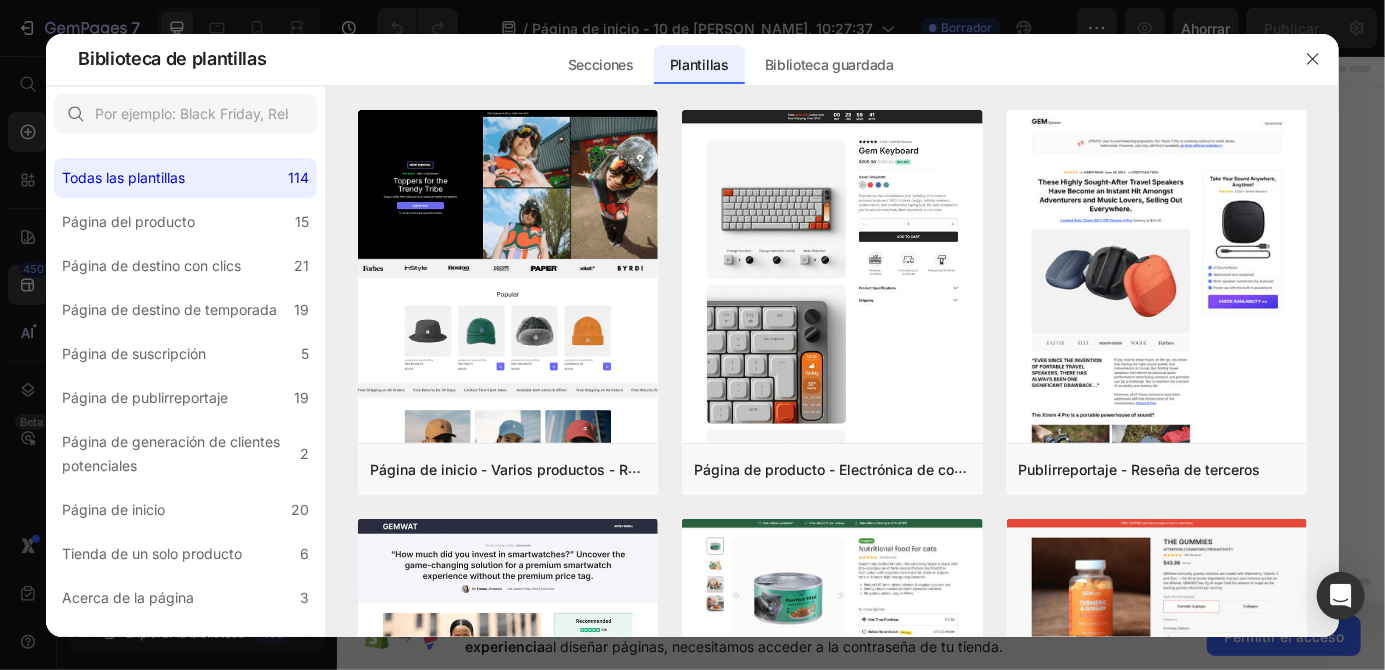 click 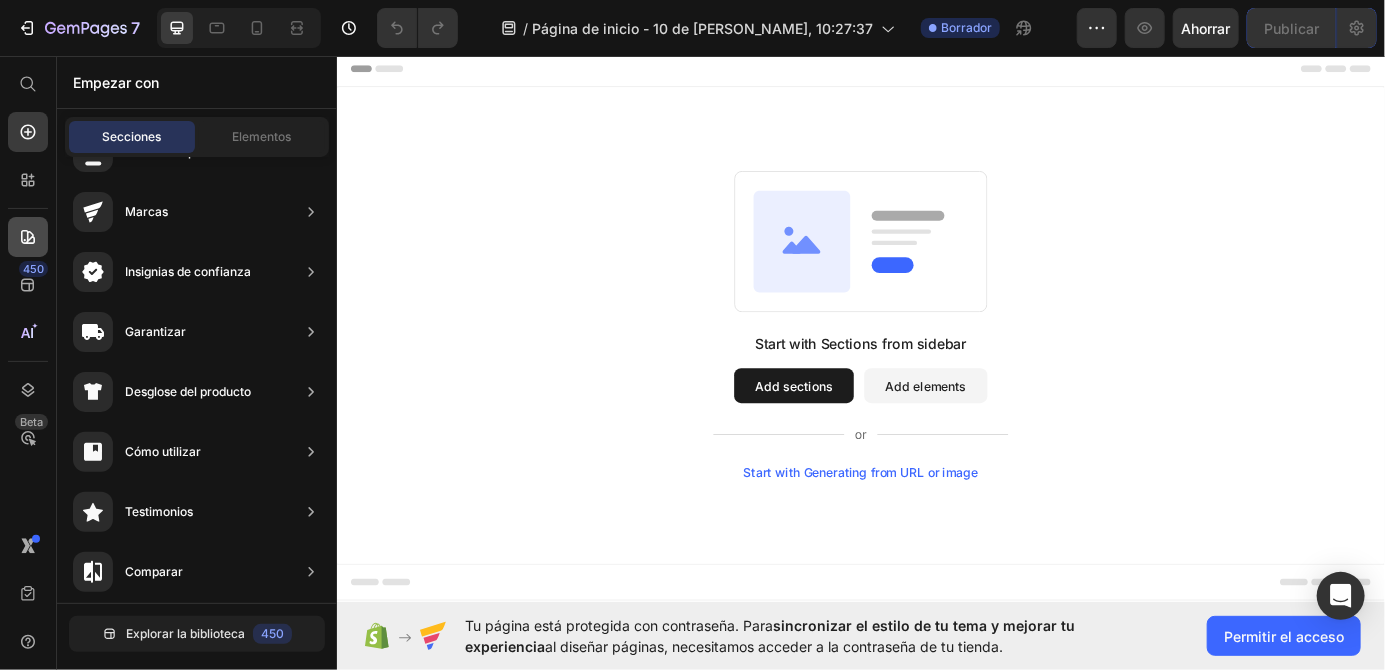 click 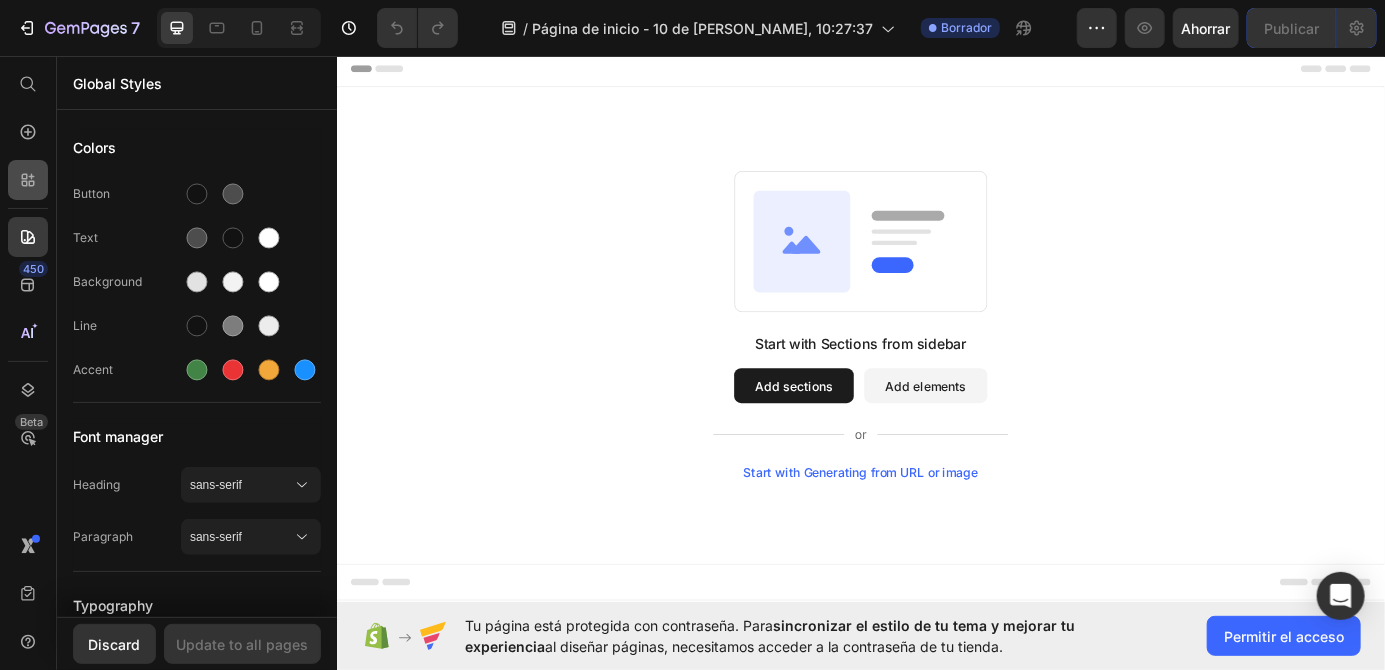 click 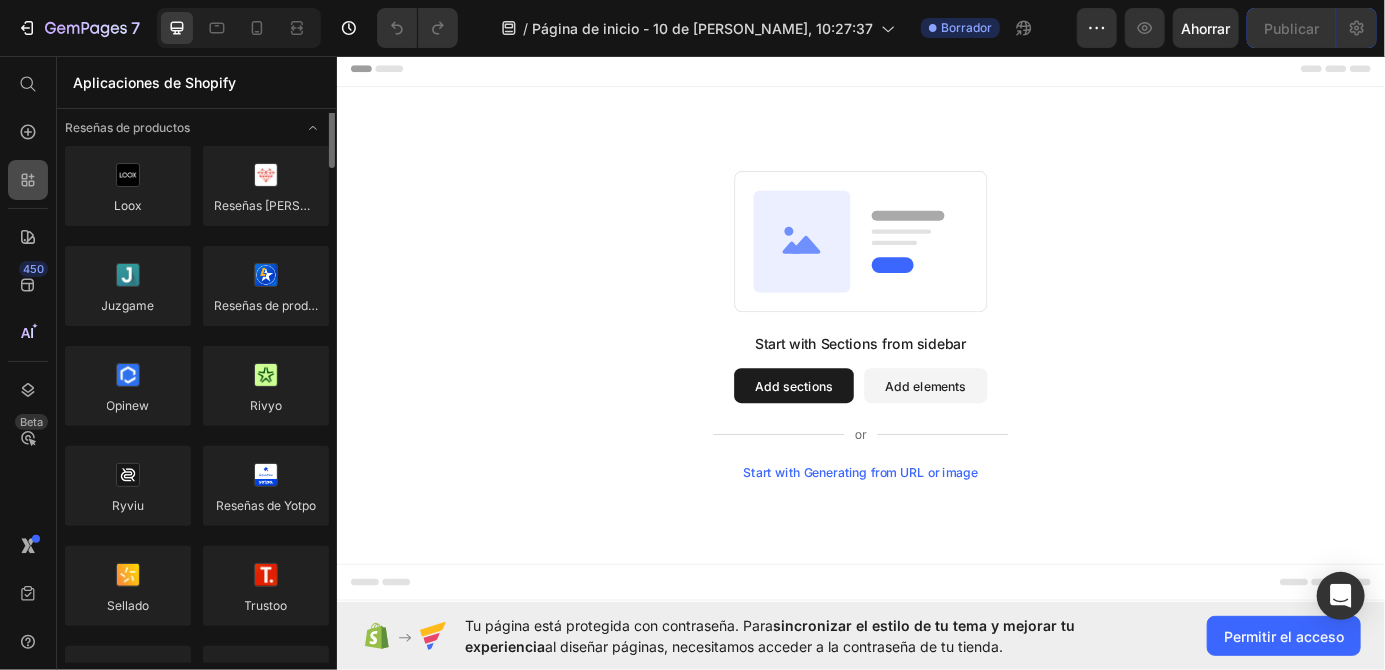scroll, scrollTop: 0, scrollLeft: 0, axis: both 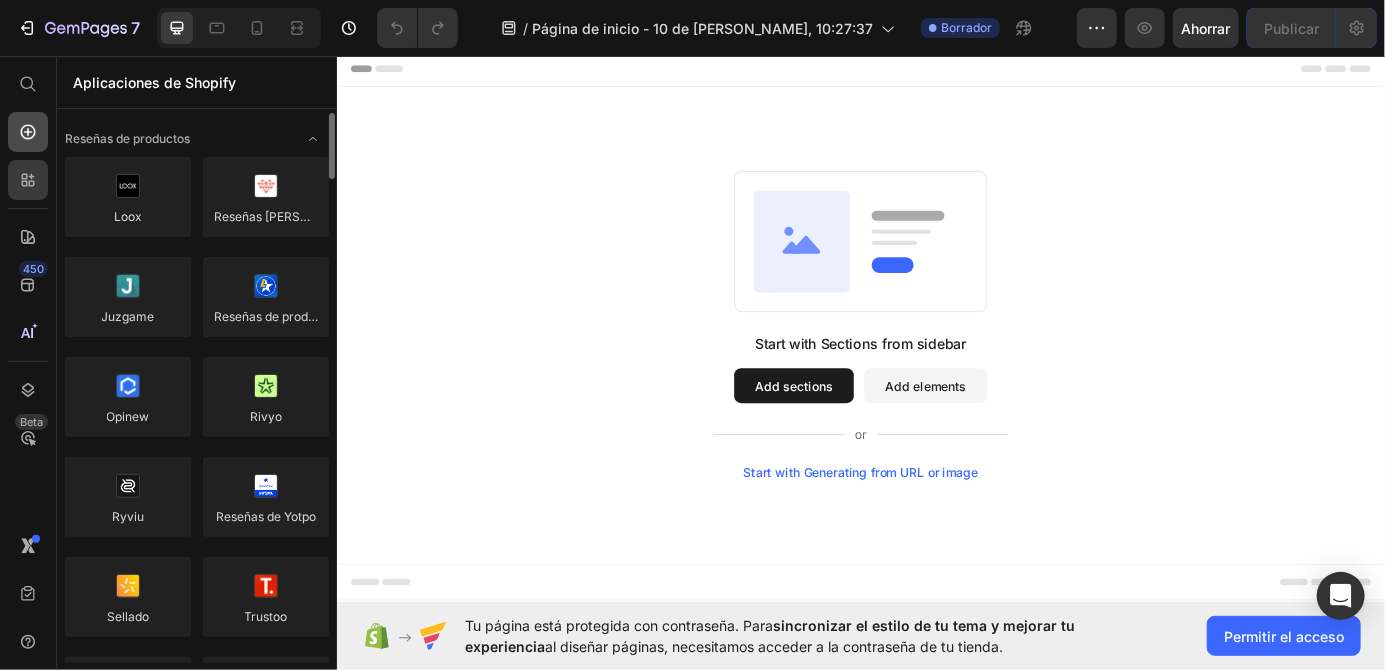 click 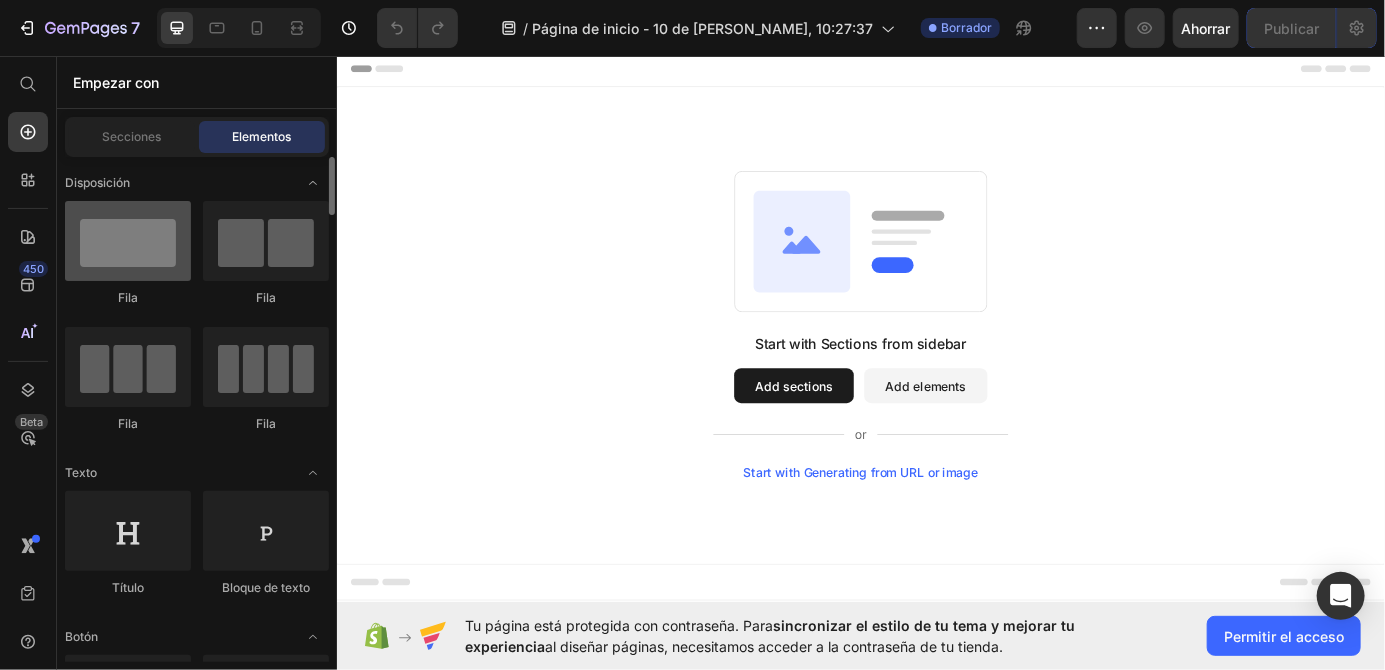 click at bounding box center (128, 241) 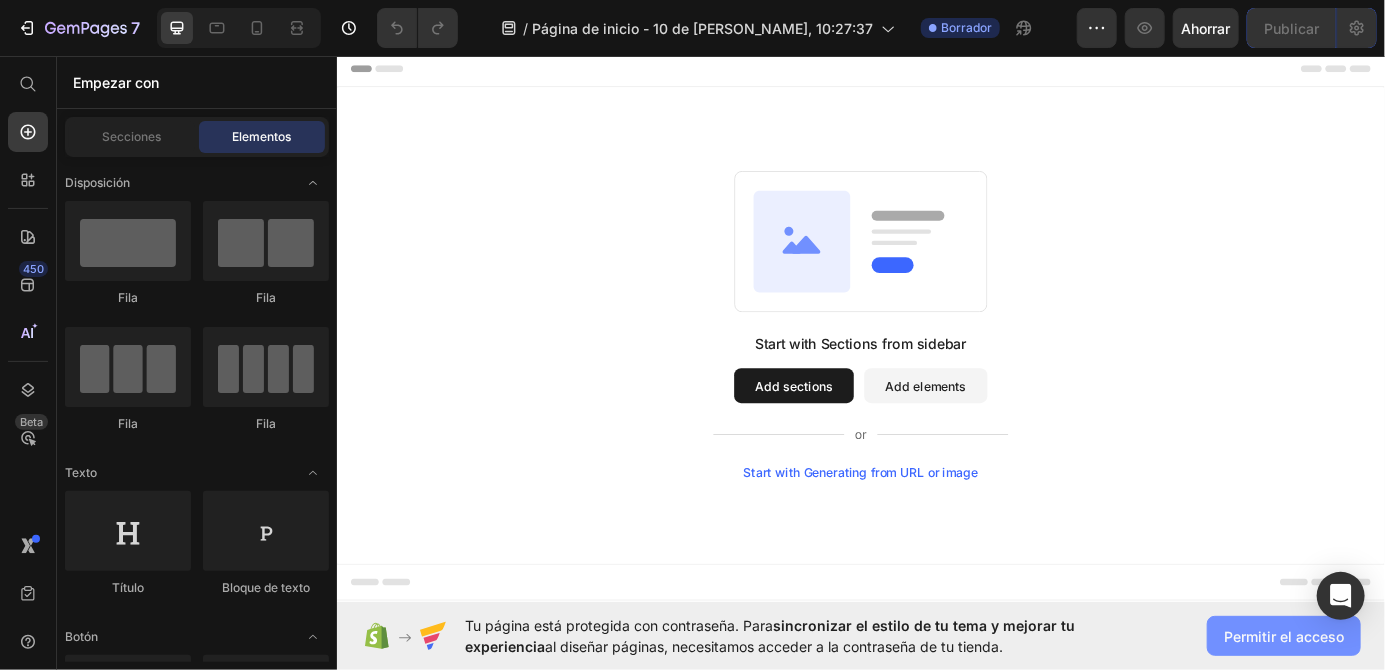 click on "Permitir el acceso" at bounding box center [1284, 636] 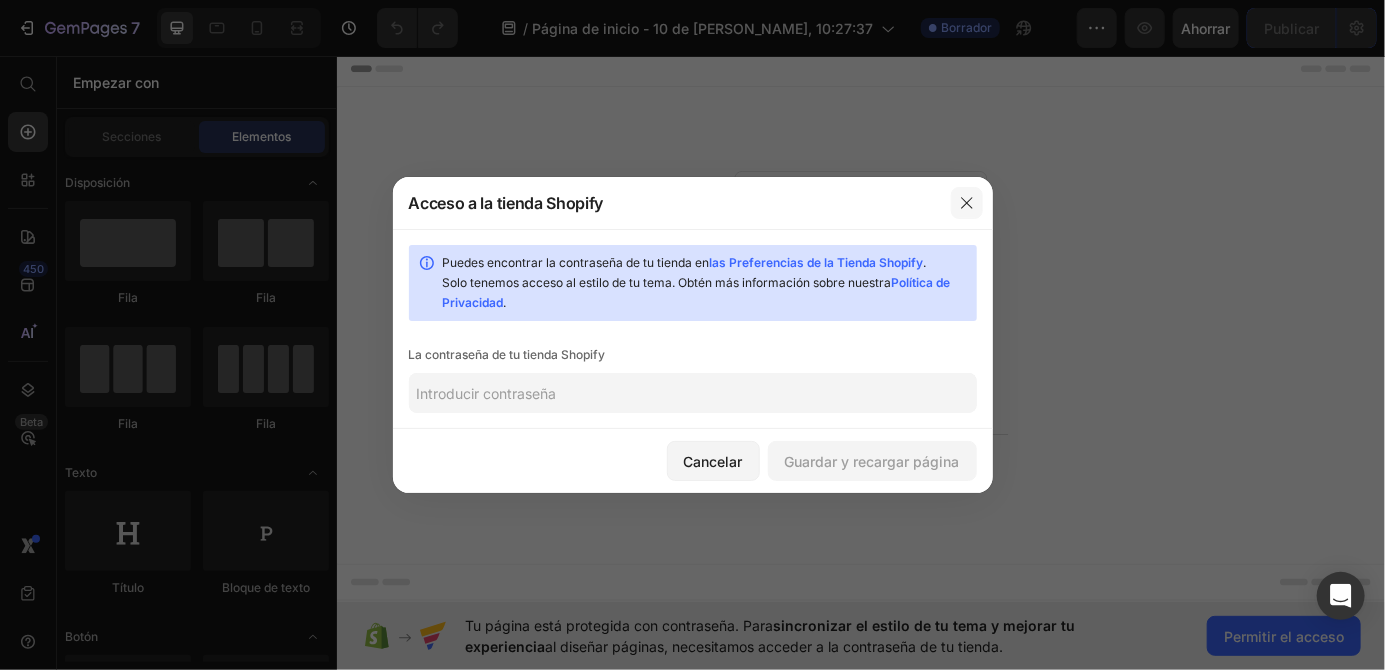 click at bounding box center [967, 203] 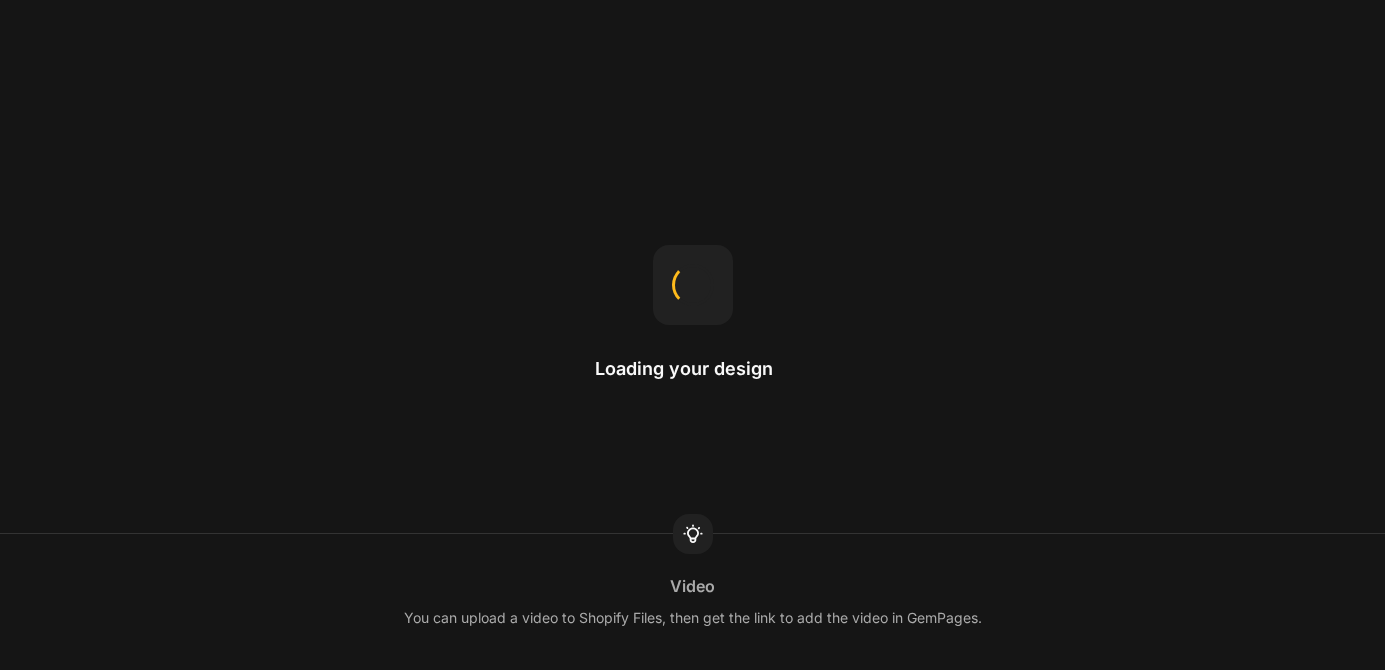 scroll, scrollTop: 0, scrollLeft: 0, axis: both 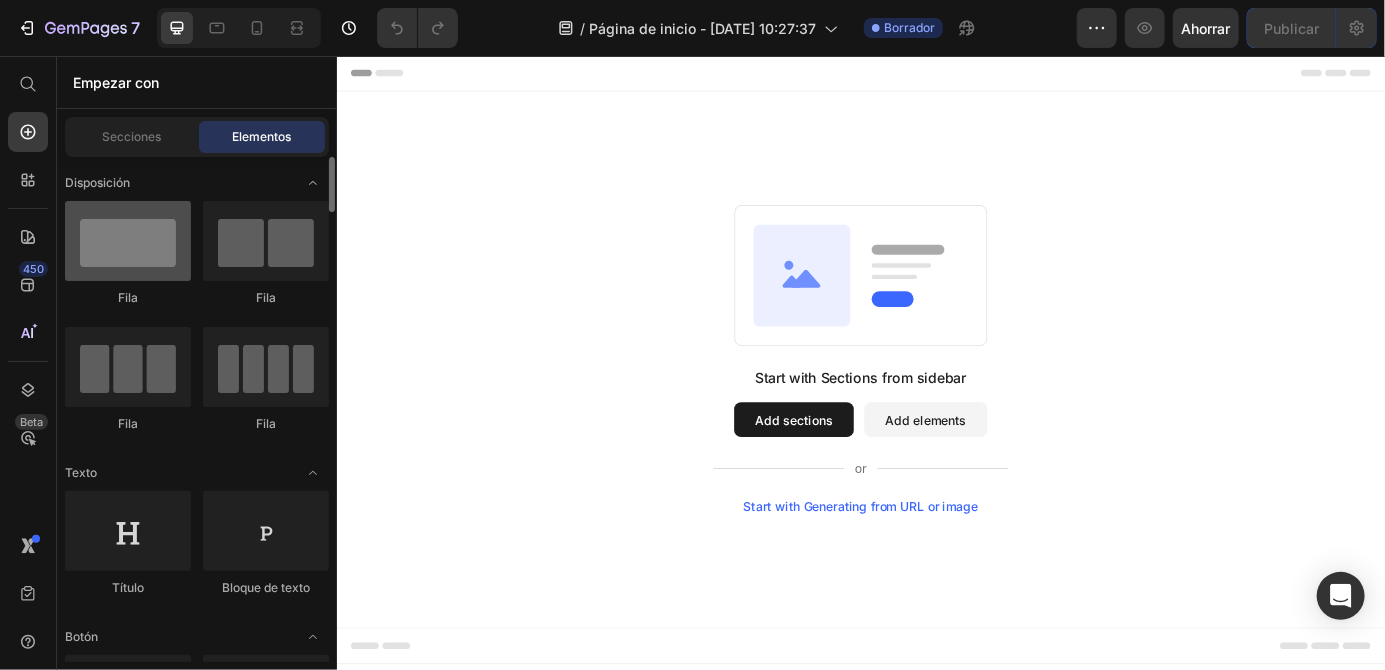 click at bounding box center [128, 241] 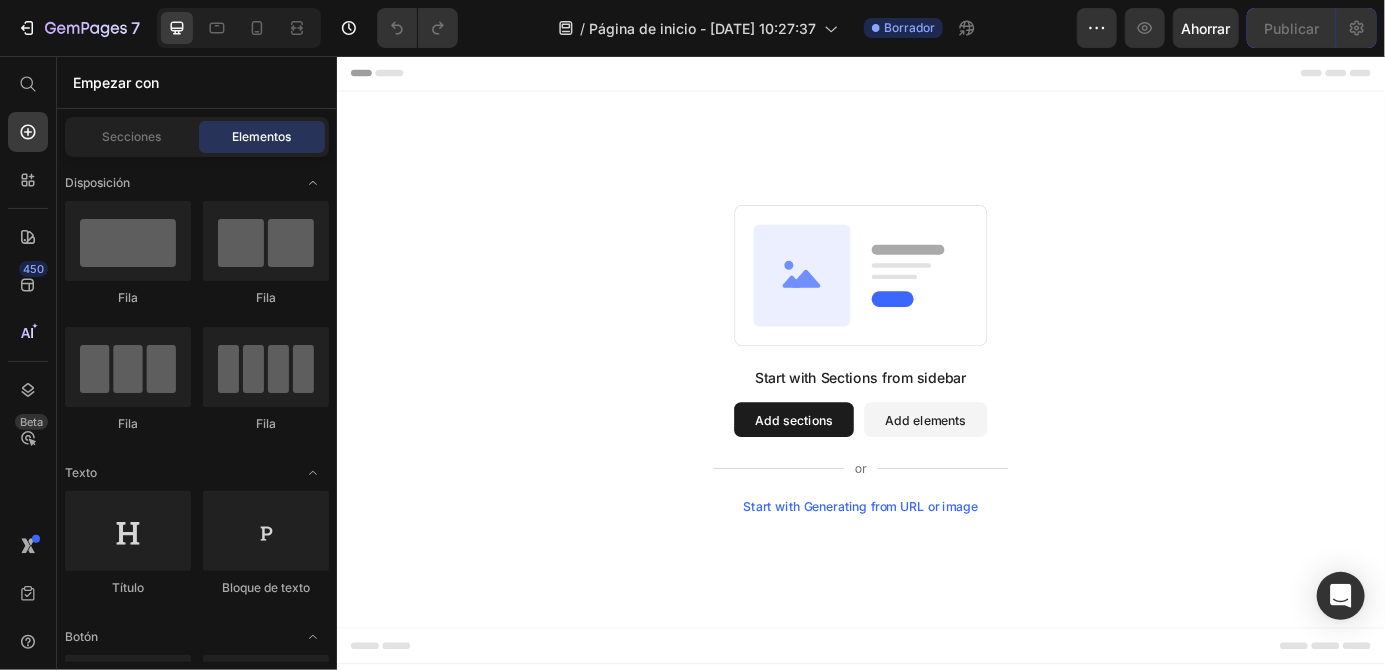 click on "Add sections" at bounding box center (859, 472) 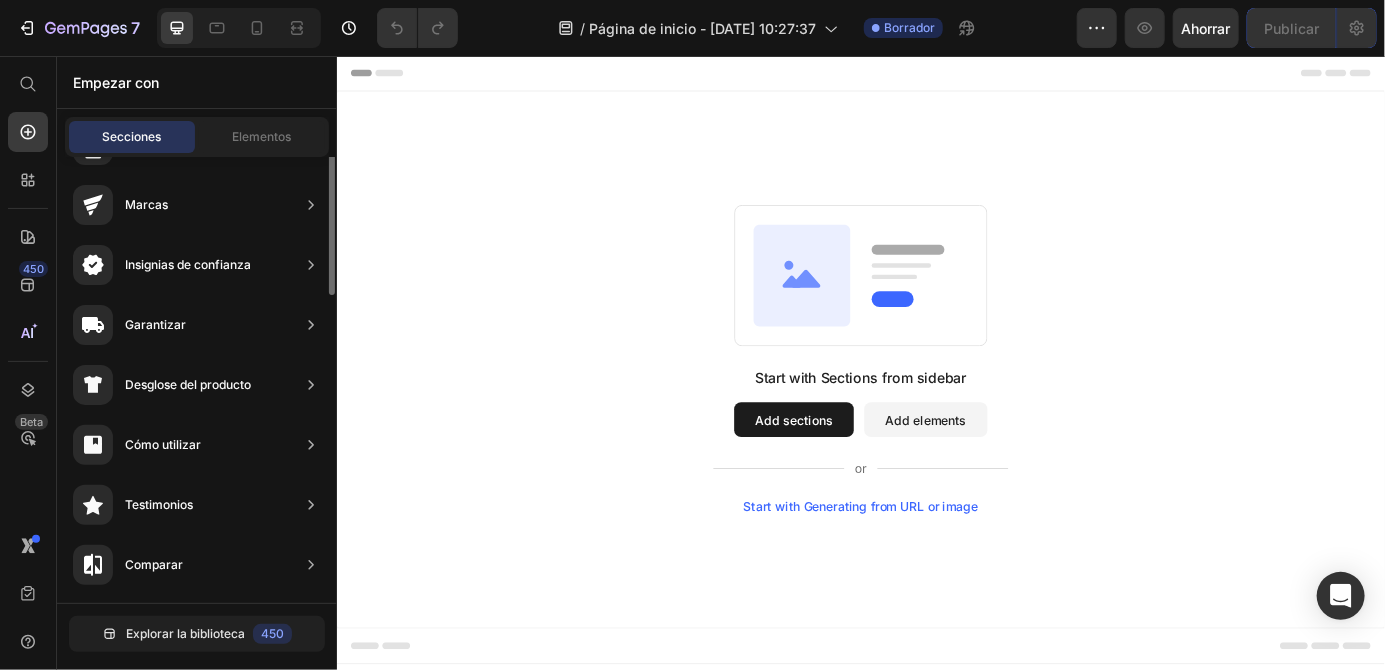 scroll, scrollTop: 0, scrollLeft: 0, axis: both 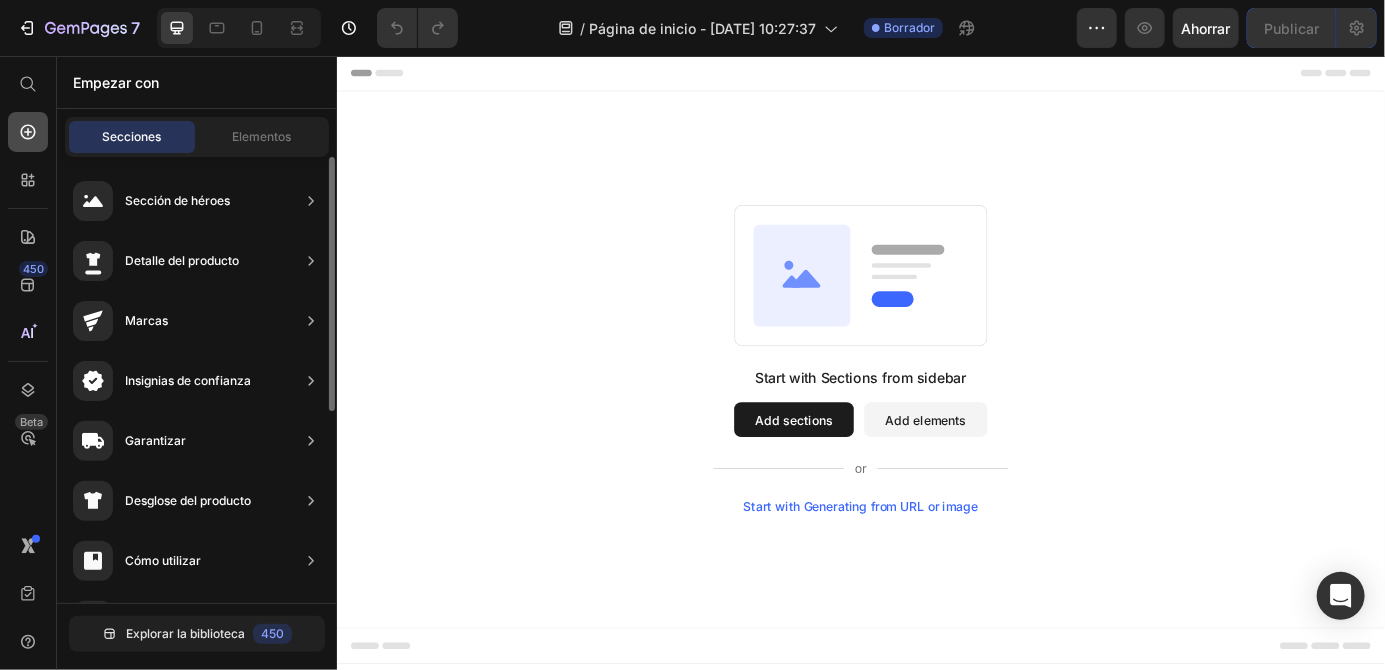 click 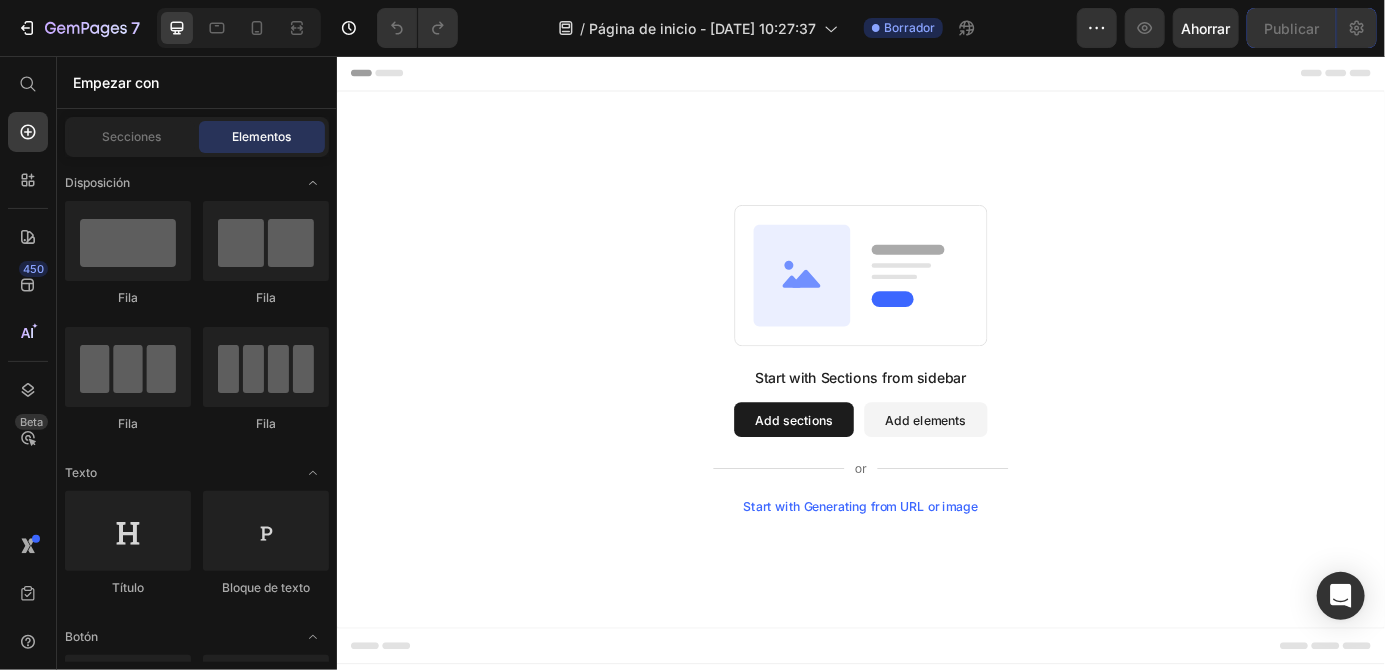 click 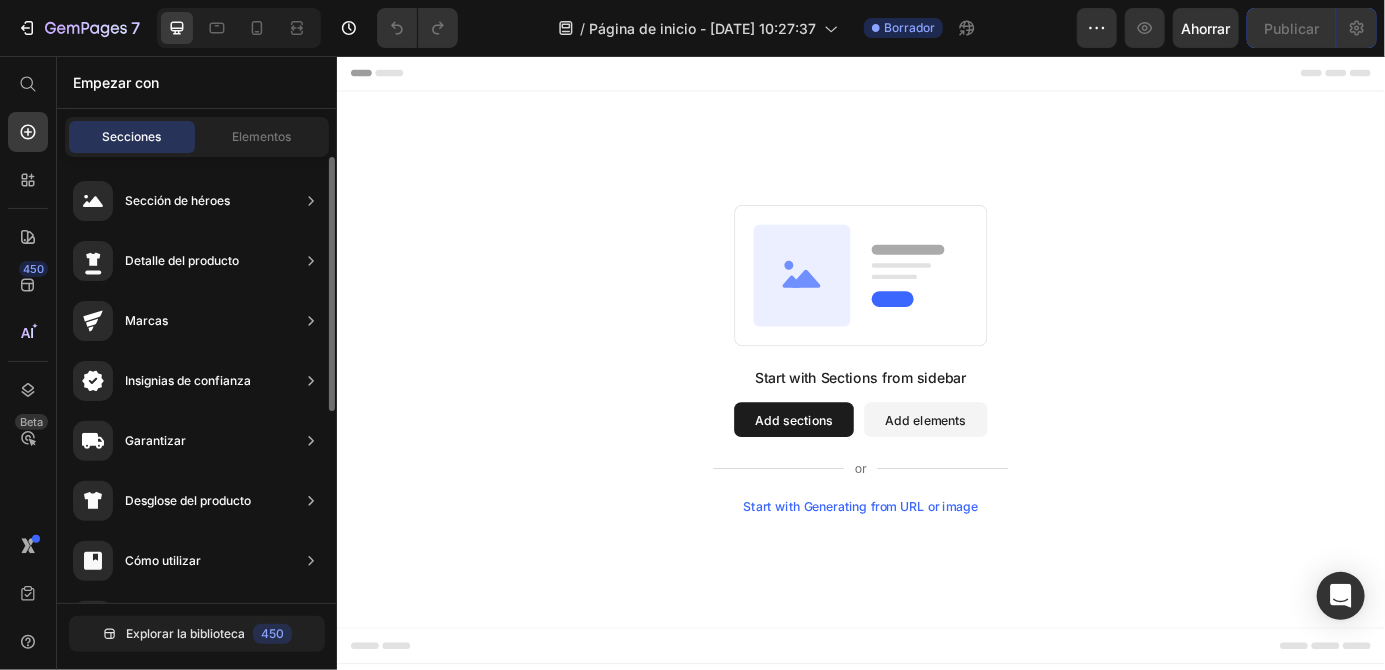 click on "Sección de héroes" at bounding box center (177, 201) 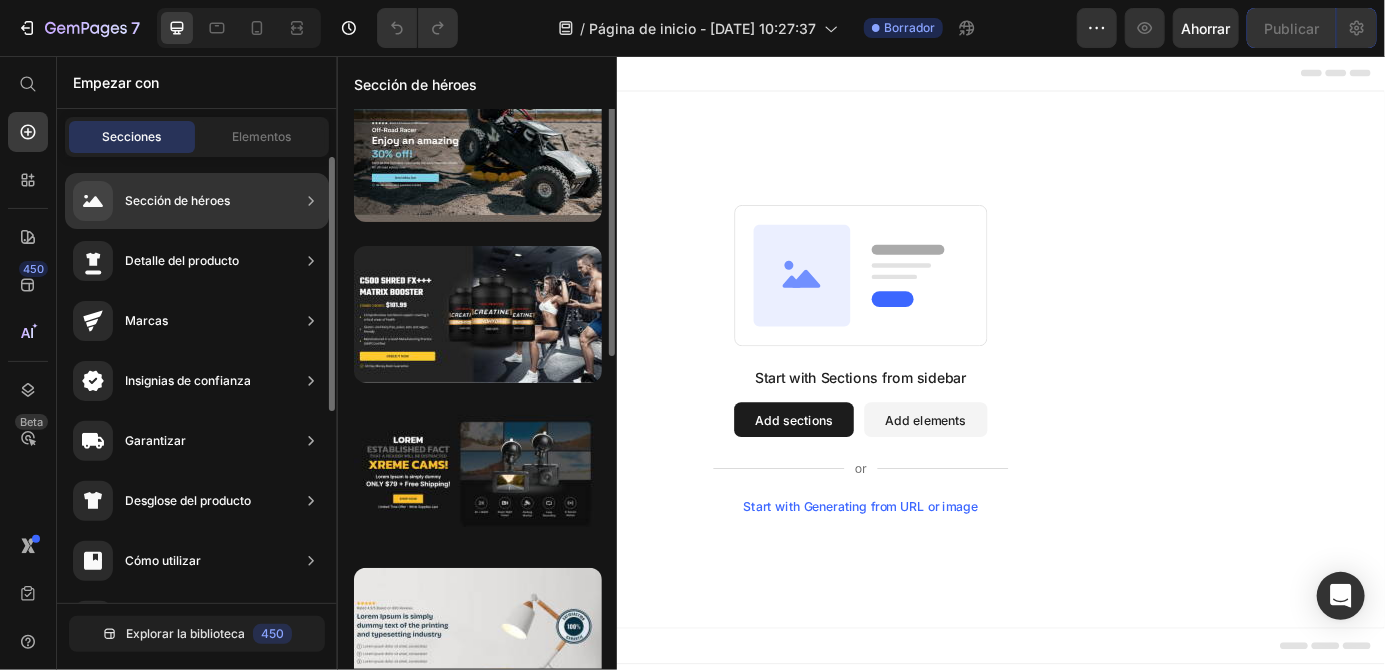 scroll, scrollTop: 0, scrollLeft: 0, axis: both 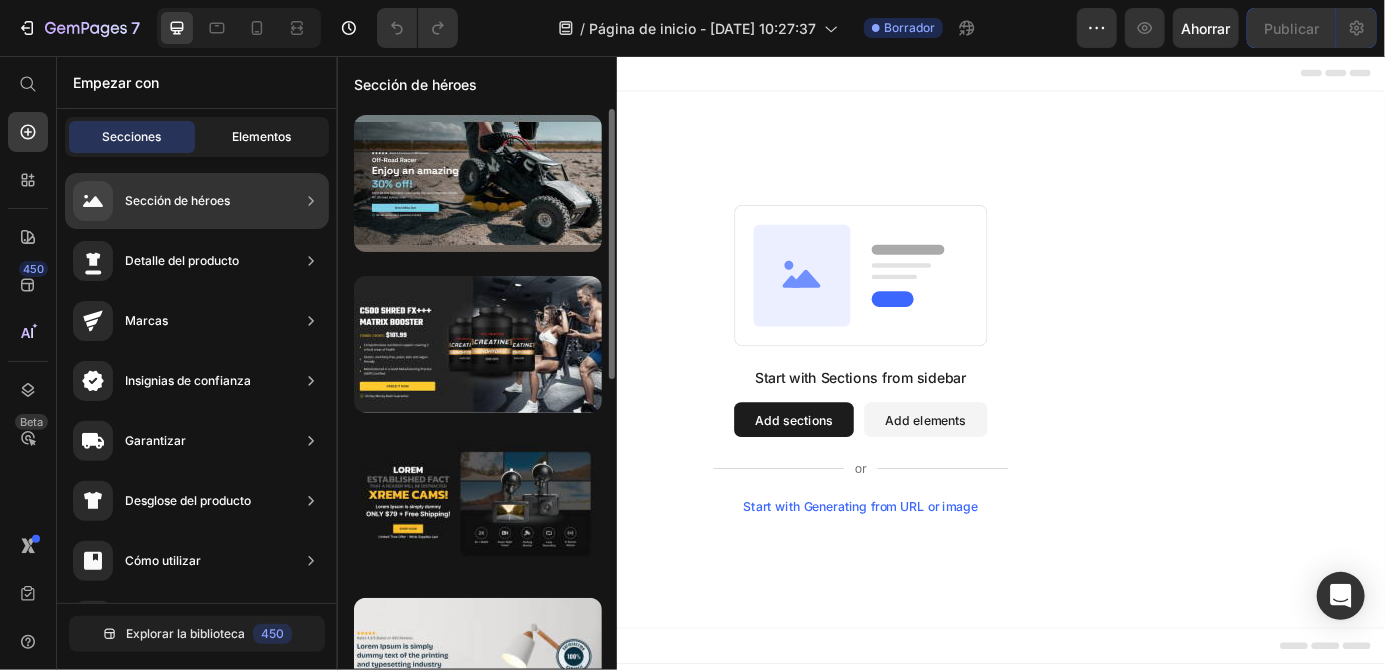 click on "Elementos" at bounding box center (262, 136) 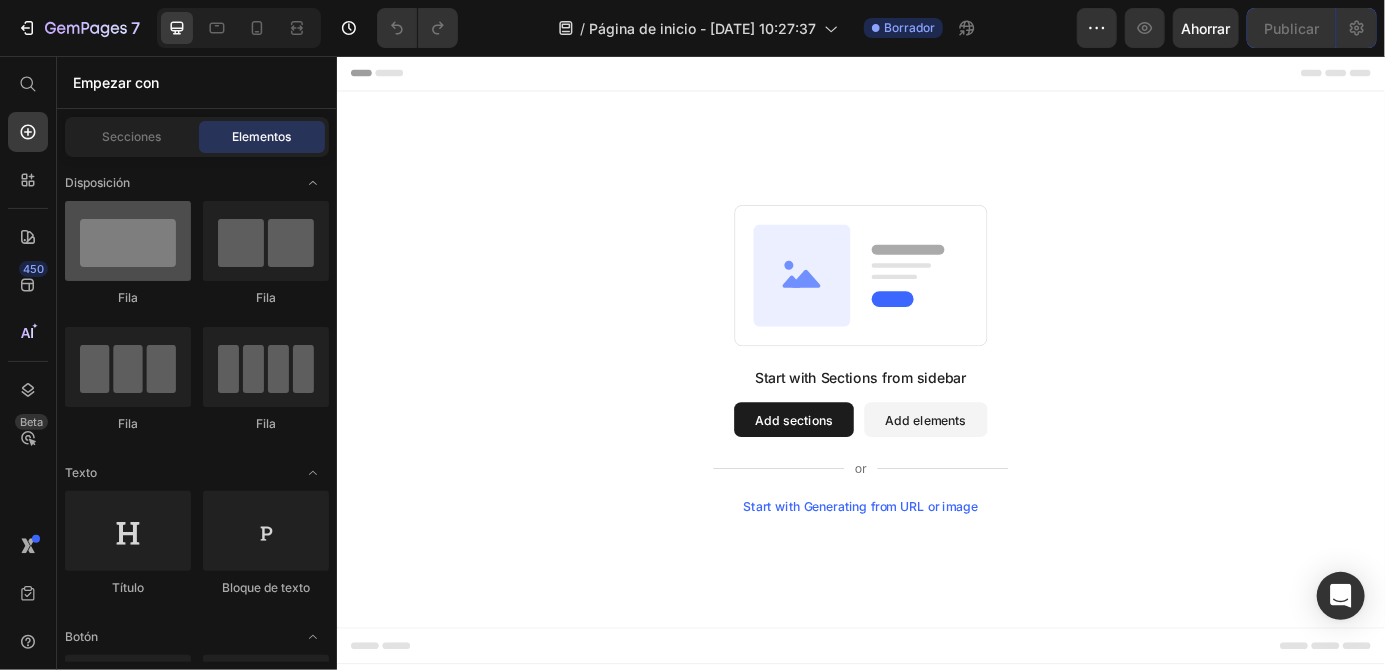 click at bounding box center [128, 241] 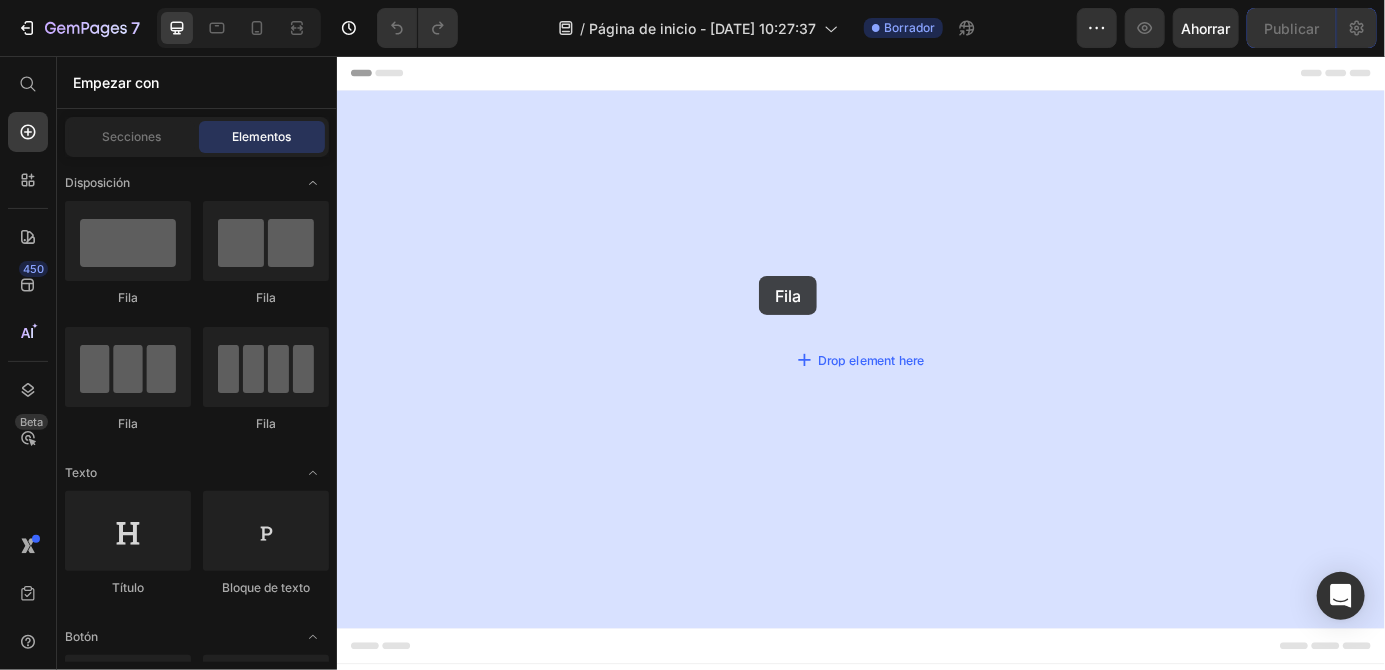 drag, startPoint x: 480, startPoint y: 312, endPoint x: 818, endPoint y: 308, distance: 338.02368 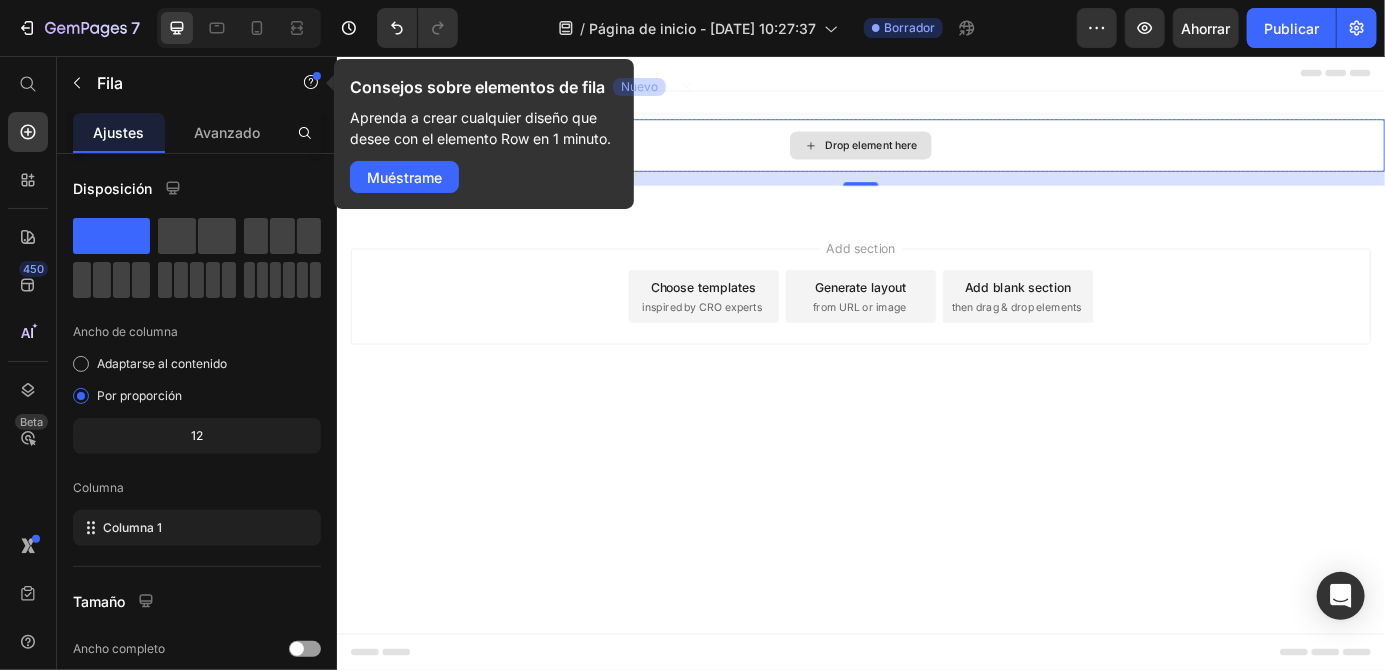click on "Drop element here" at bounding box center [936, 158] 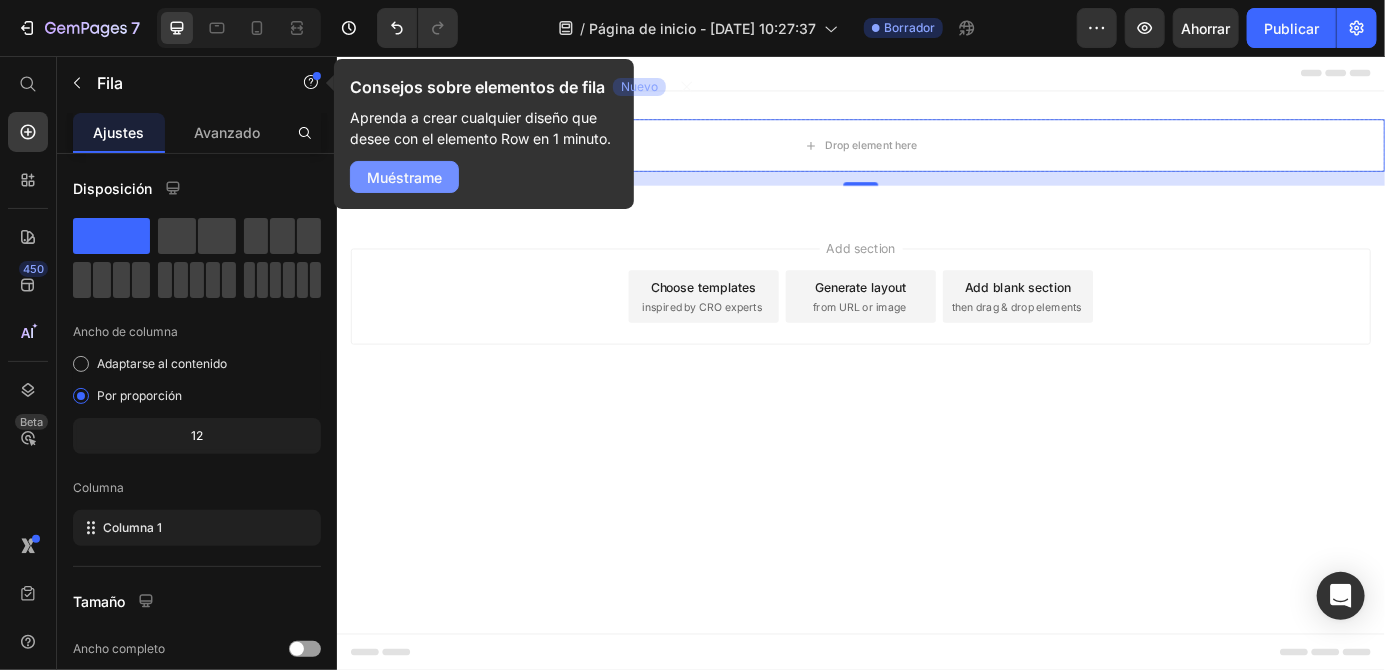 click on "Muéstrame" at bounding box center (404, 177) 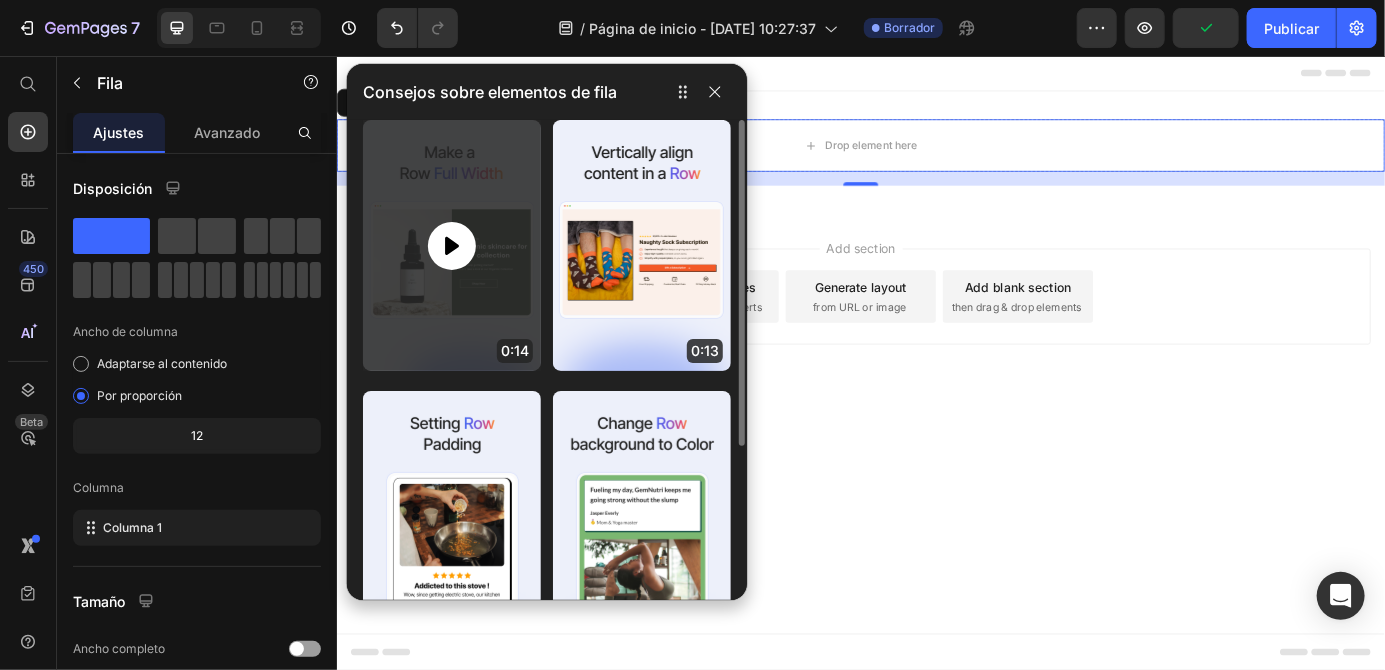 click 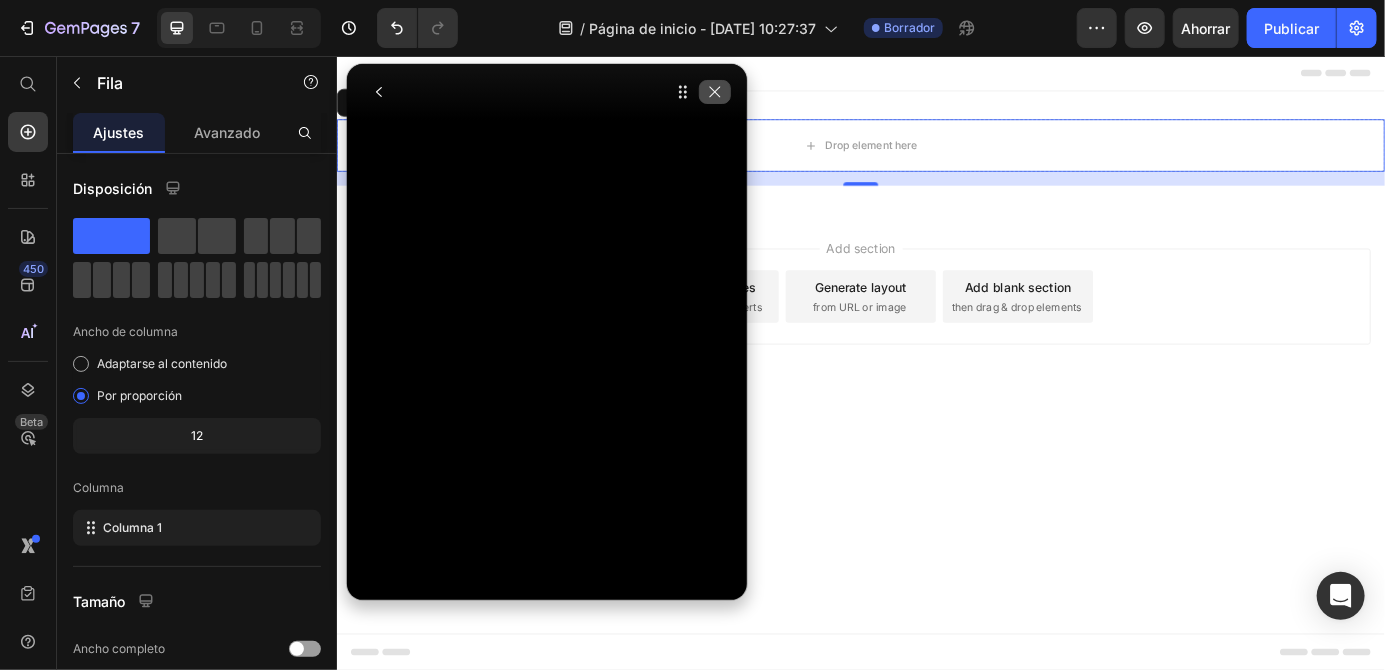 click 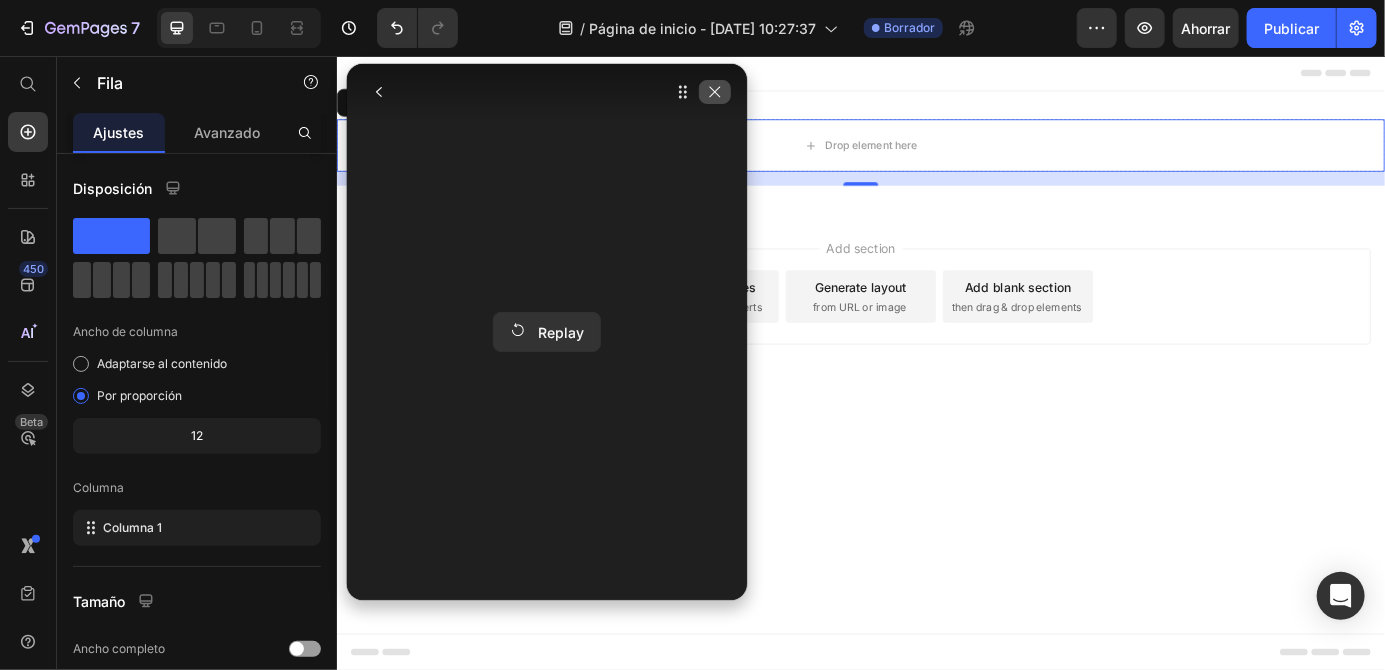 click 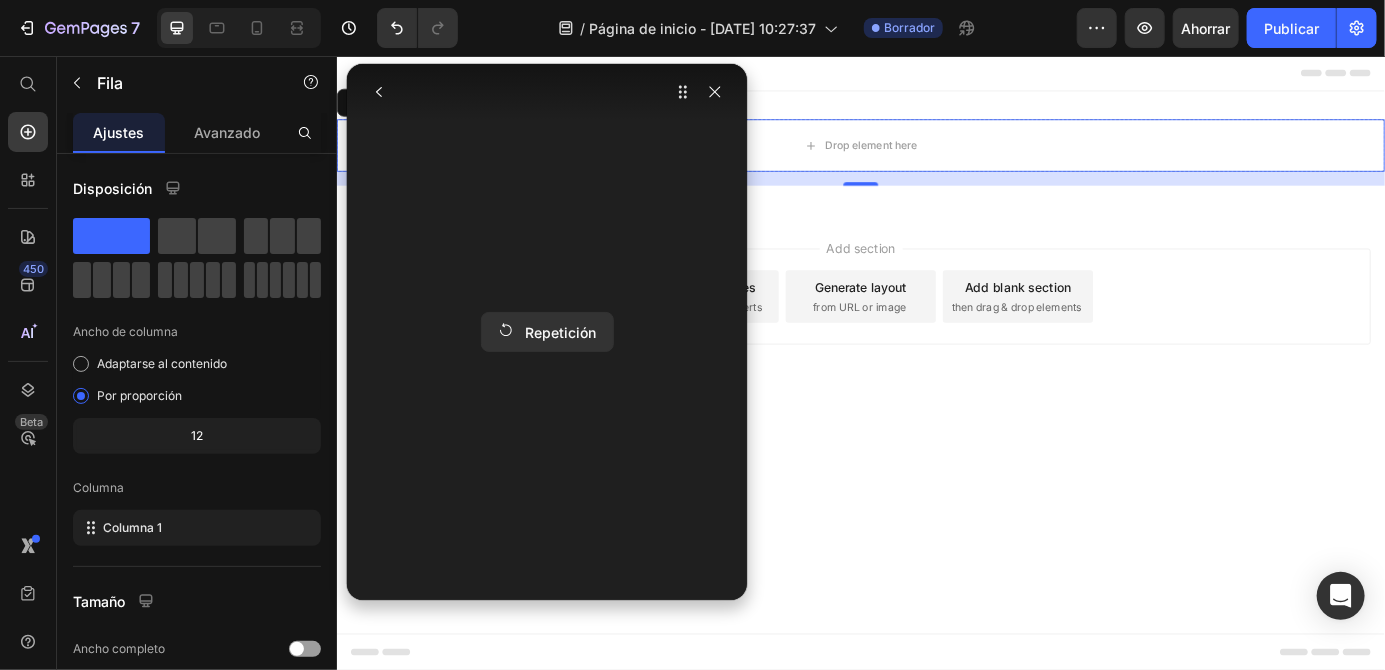click at bounding box center (699, 92) 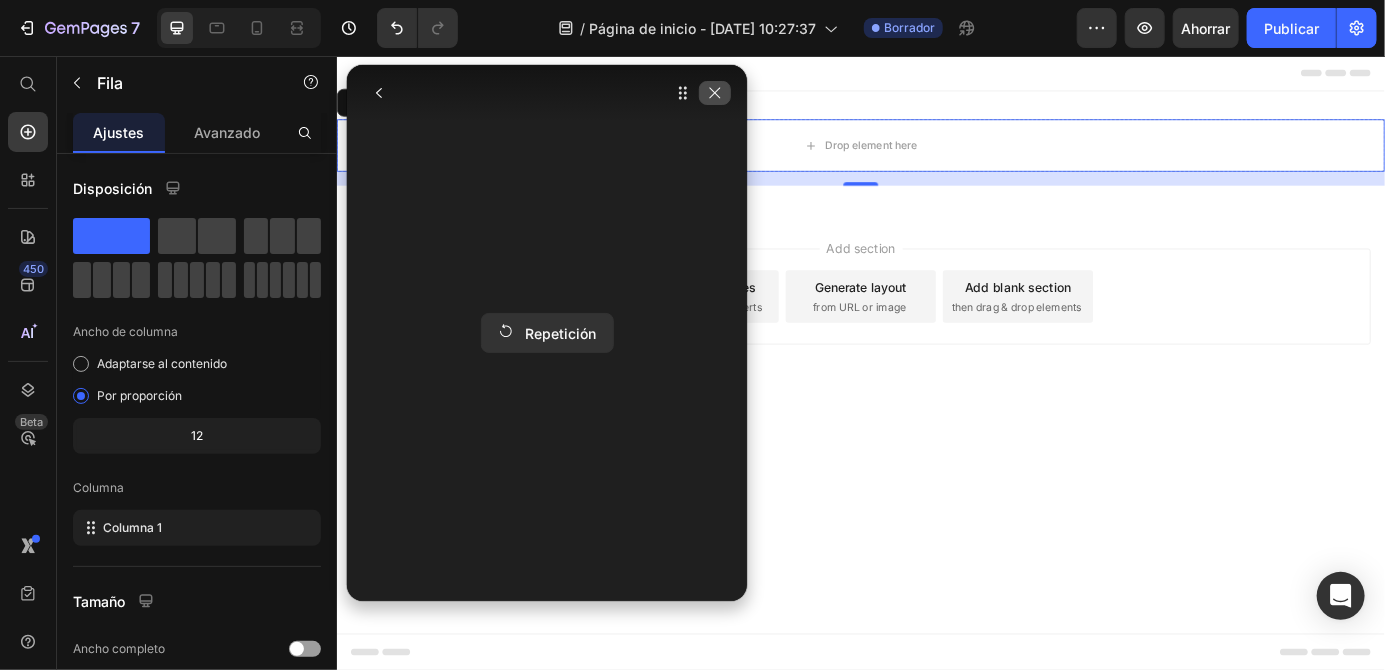 drag, startPoint x: 710, startPoint y: 93, endPoint x: 427, endPoint y: 43, distance: 287.38303 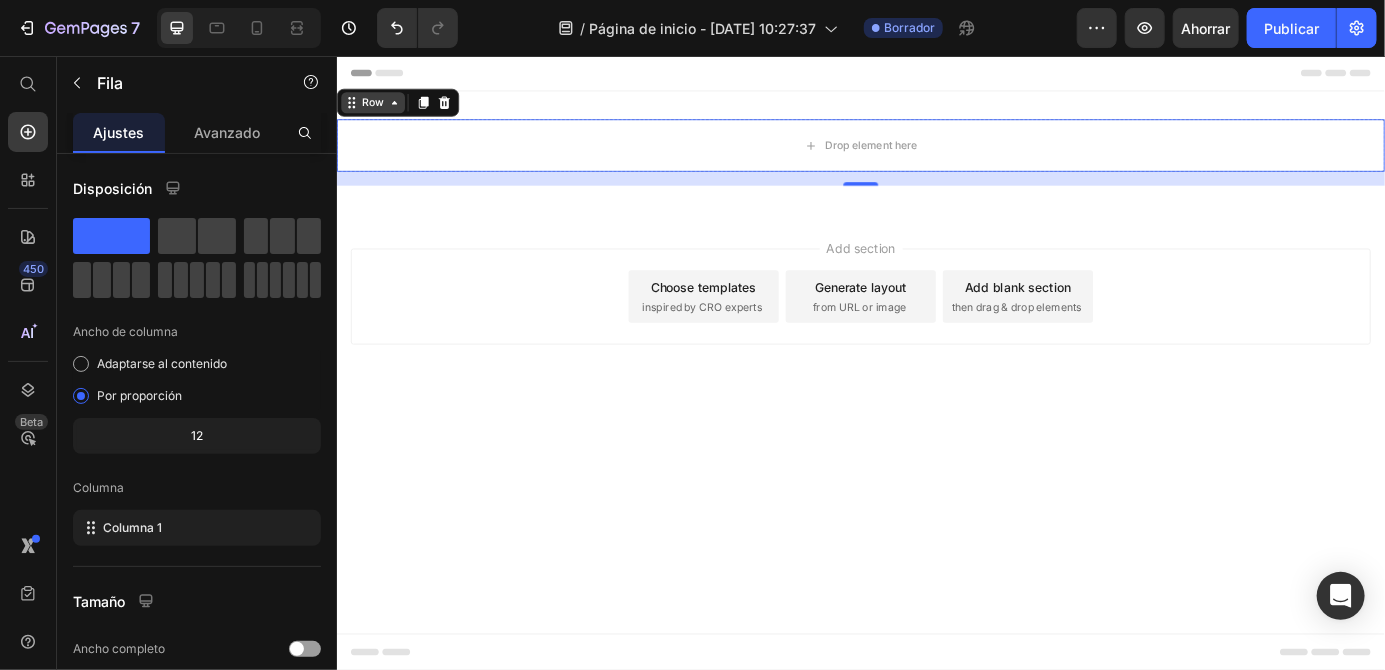 click on "Row" at bounding box center [377, 109] 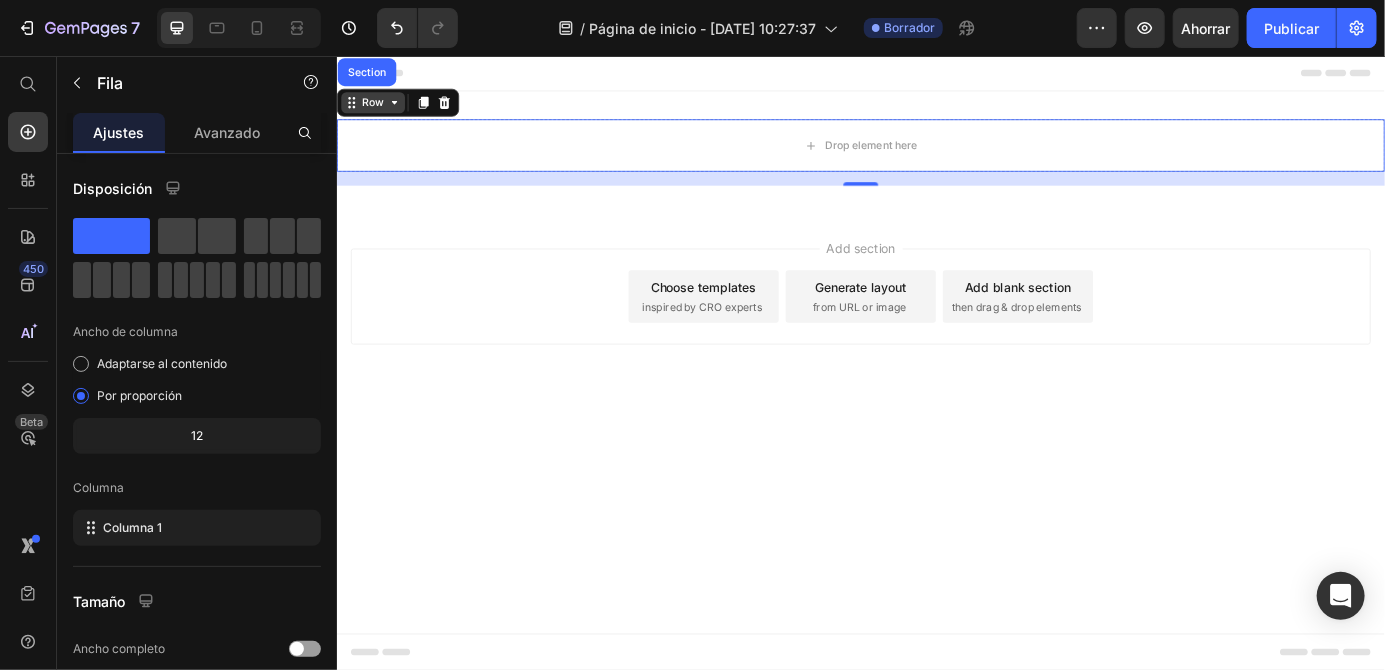 click on "Row" at bounding box center [377, 109] 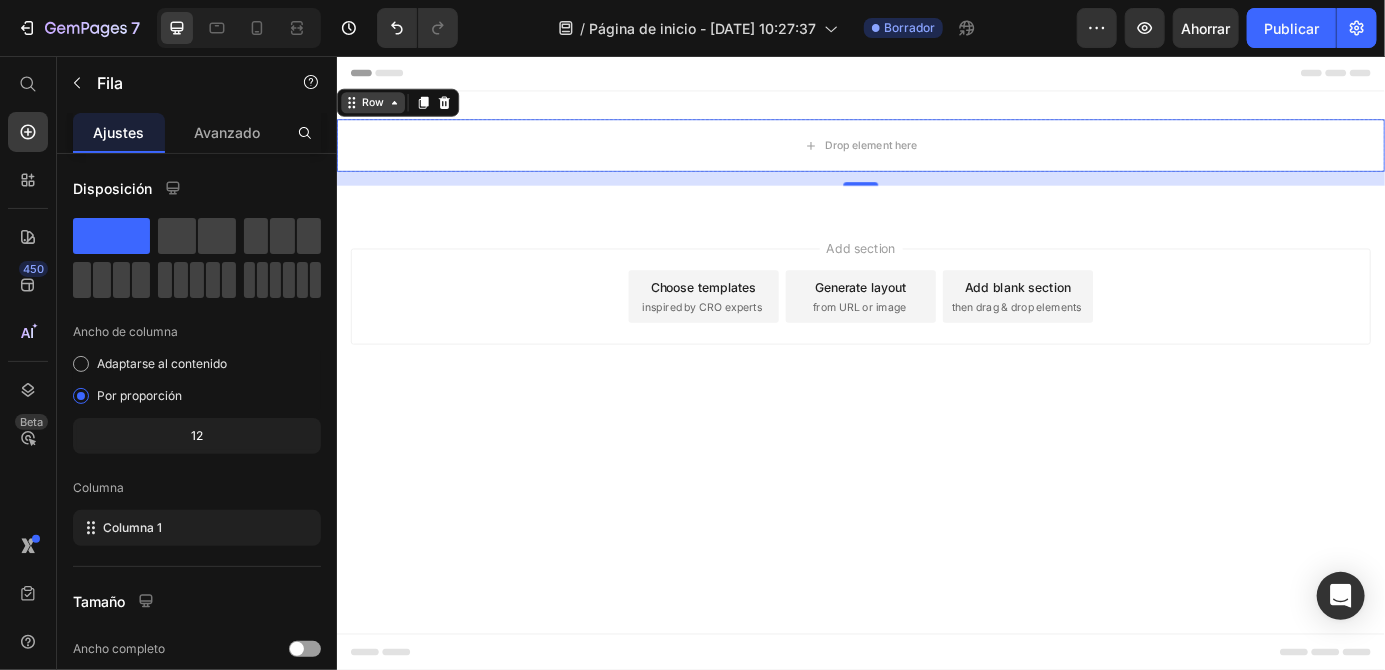 click on "Row" at bounding box center [377, 109] 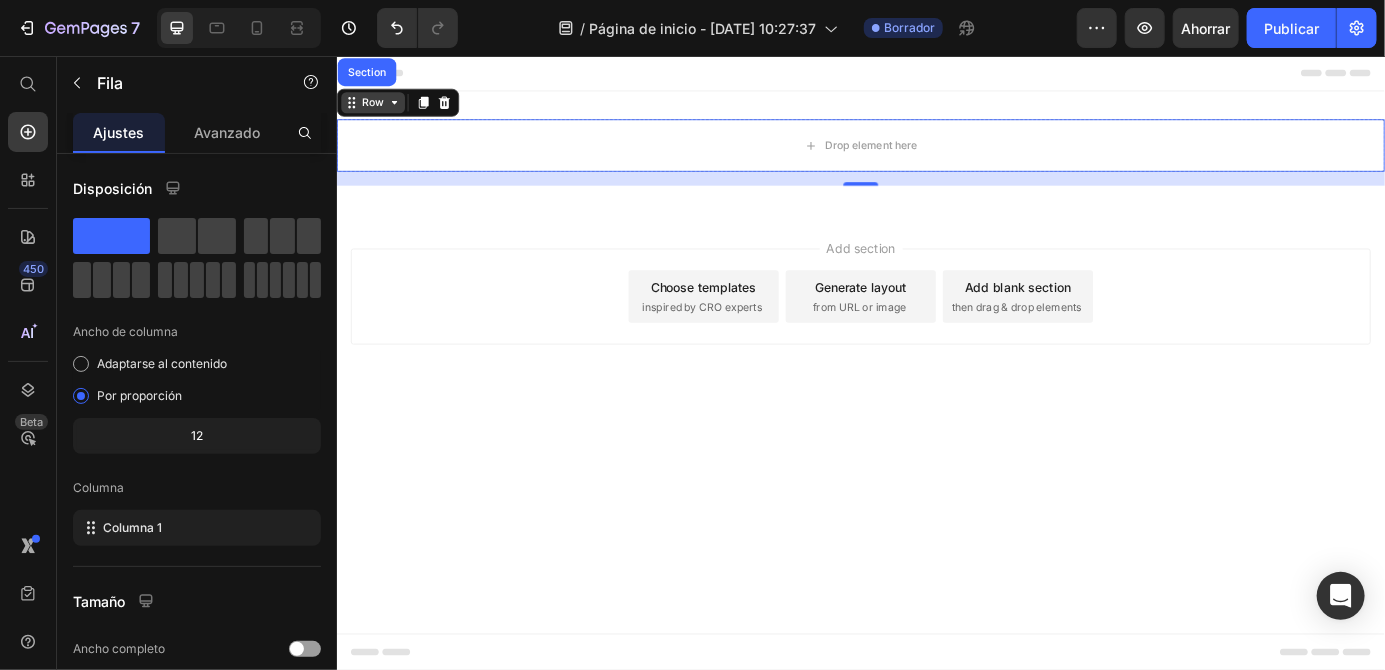 click on "Row" at bounding box center [377, 109] 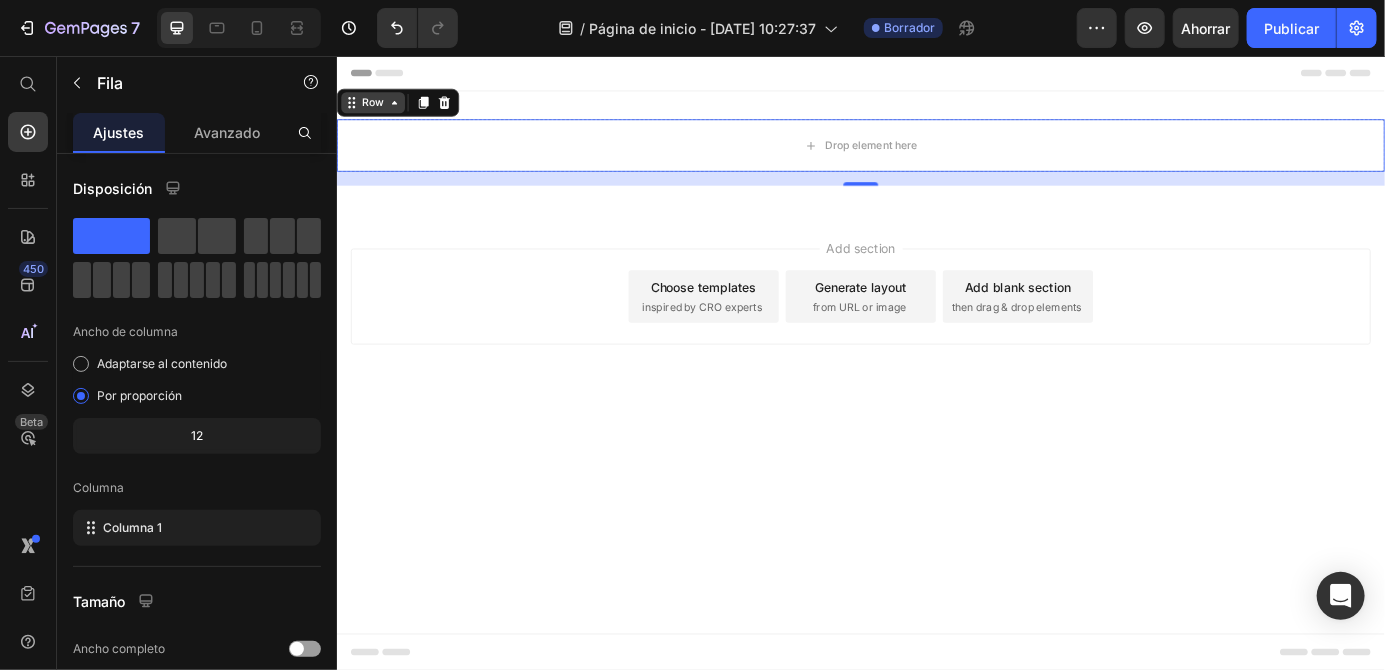 click on "Row" at bounding box center [377, 109] 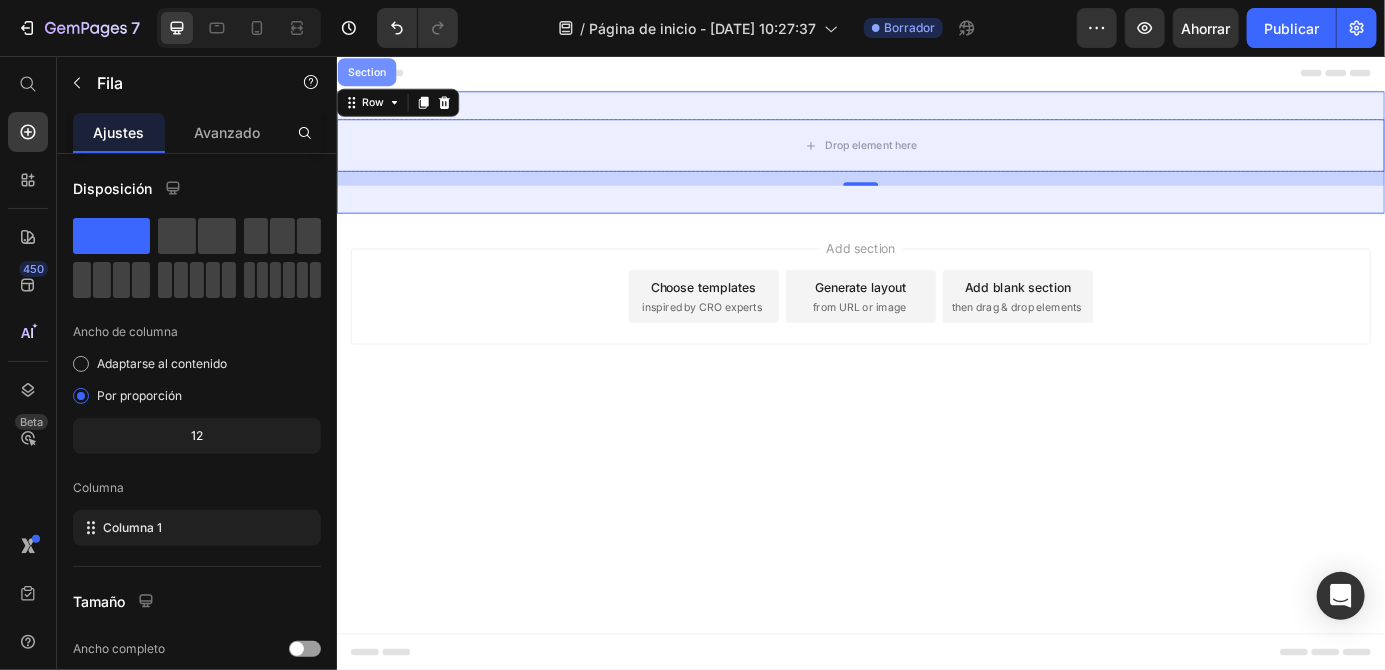 click on "Section" at bounding box center (370, 74) 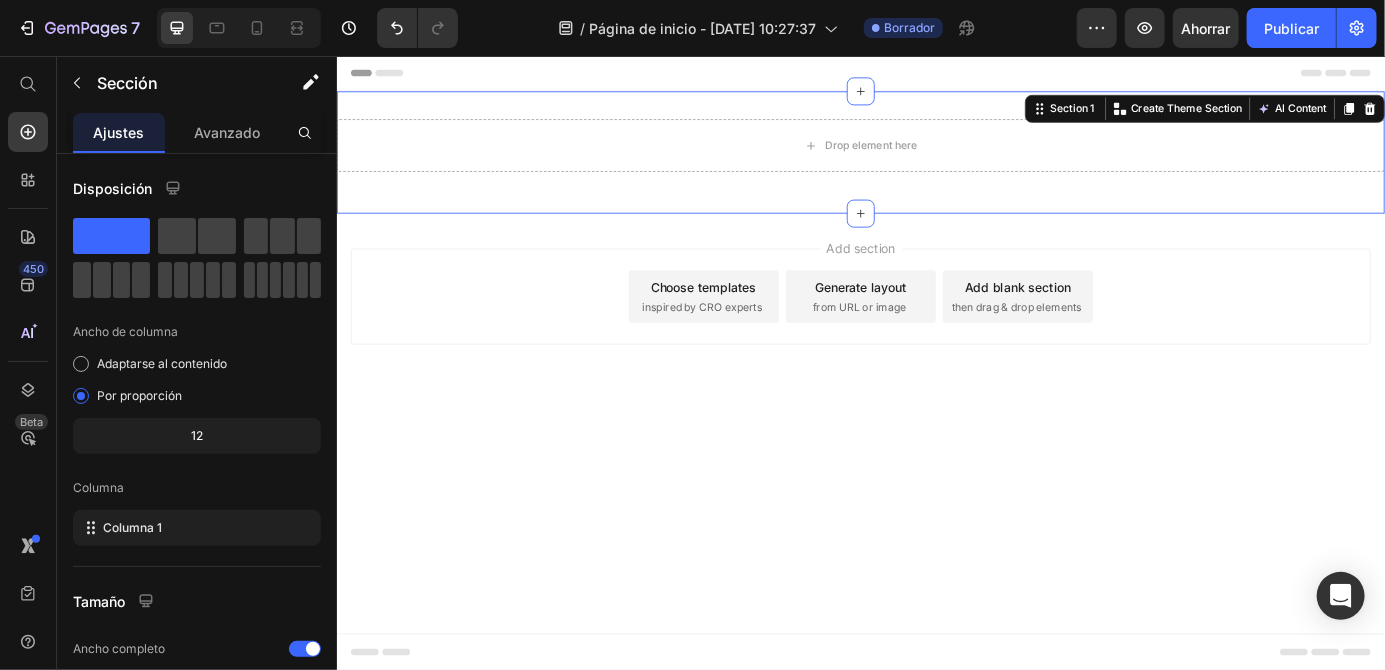 click on "Drop element here Row Section 1   You can create reusable sections Create Theme Section AI Content Write with GemAI What would you like to describe here? Tone and Voice Persuasive Product Tinnidrop Spray Show more Generate" at bounding box center (936, 166) 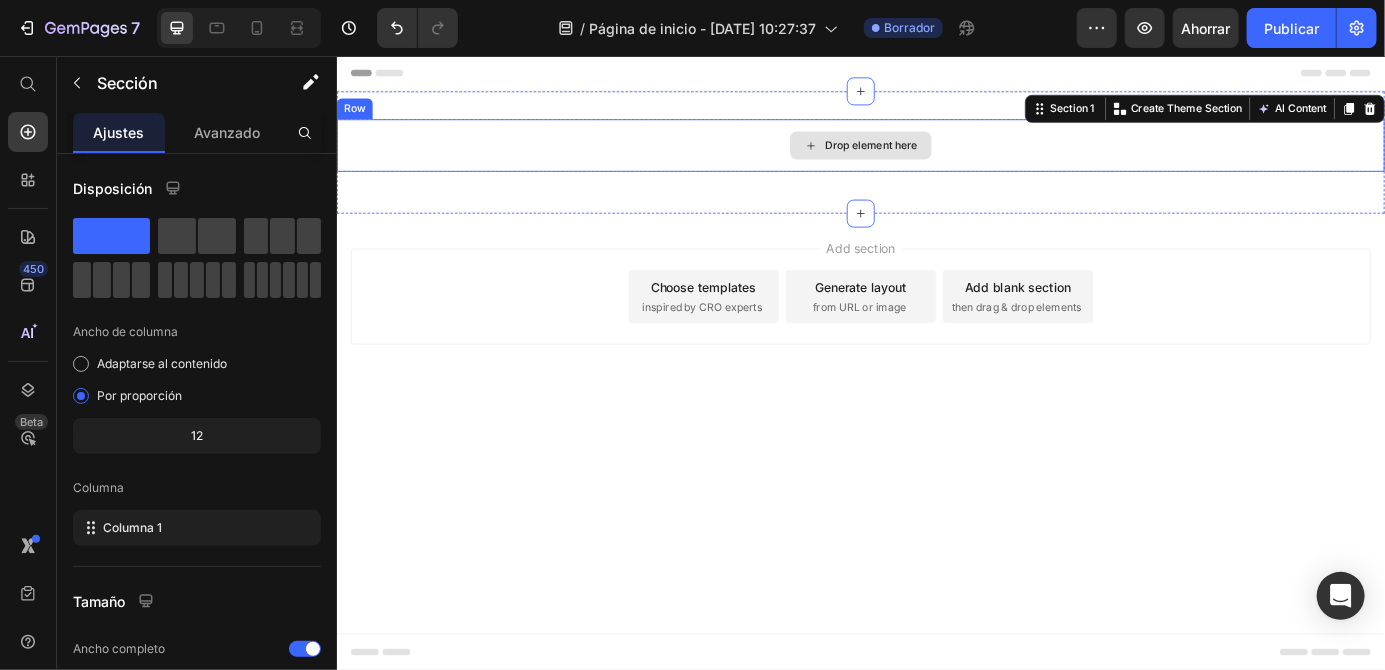 click on "Drop element here" at bounding box center (948, 158) 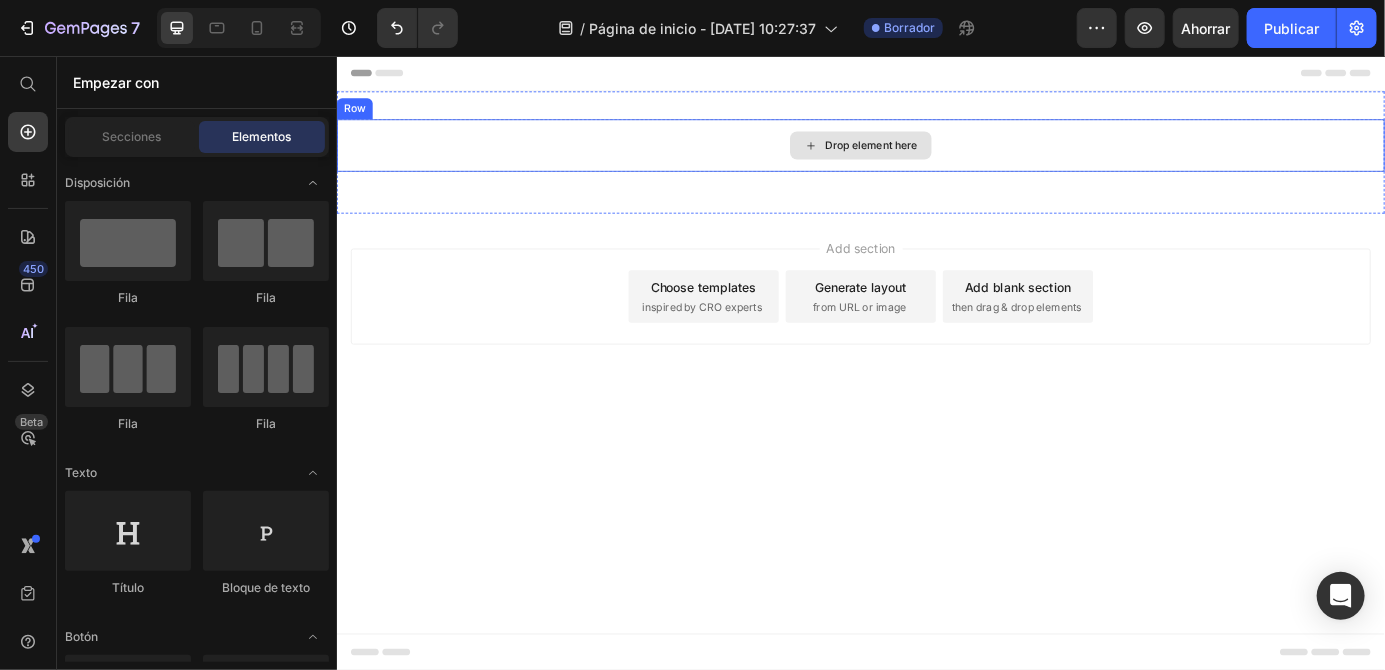 click on "Drop element here" at bounding box center (948, 158) 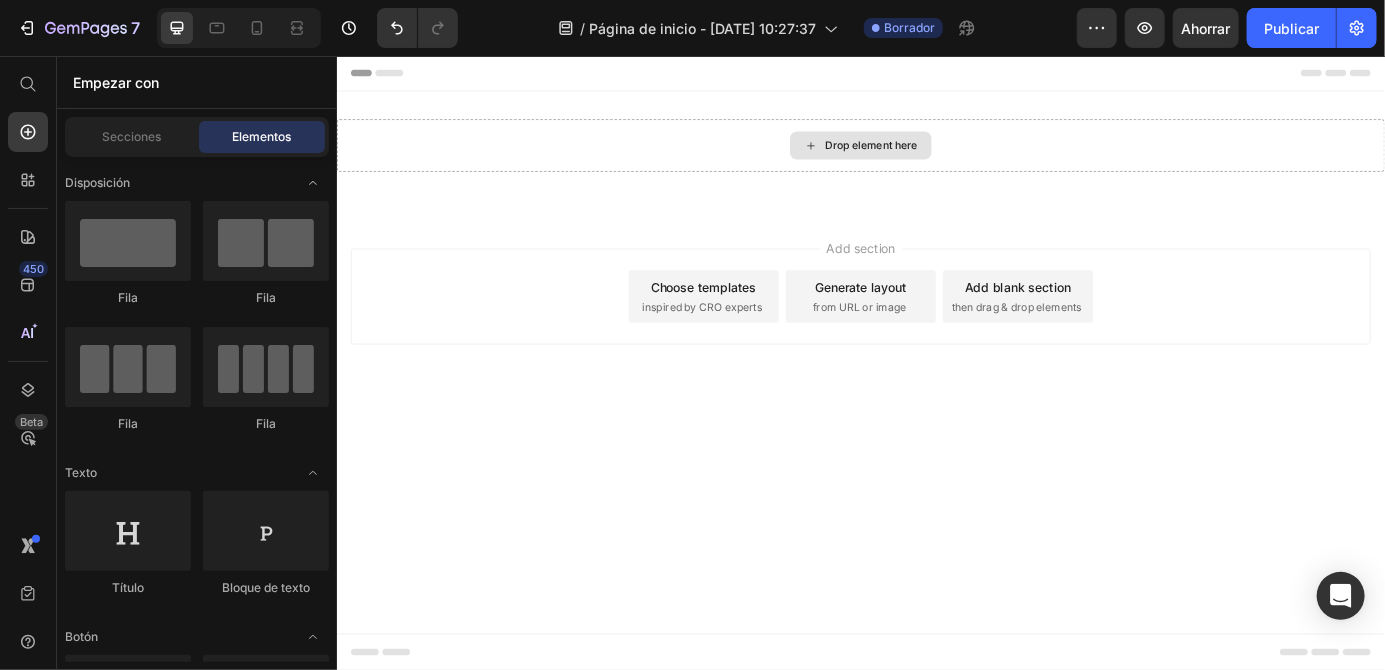 click on "Drop element here" at bounding box center (948, 158) 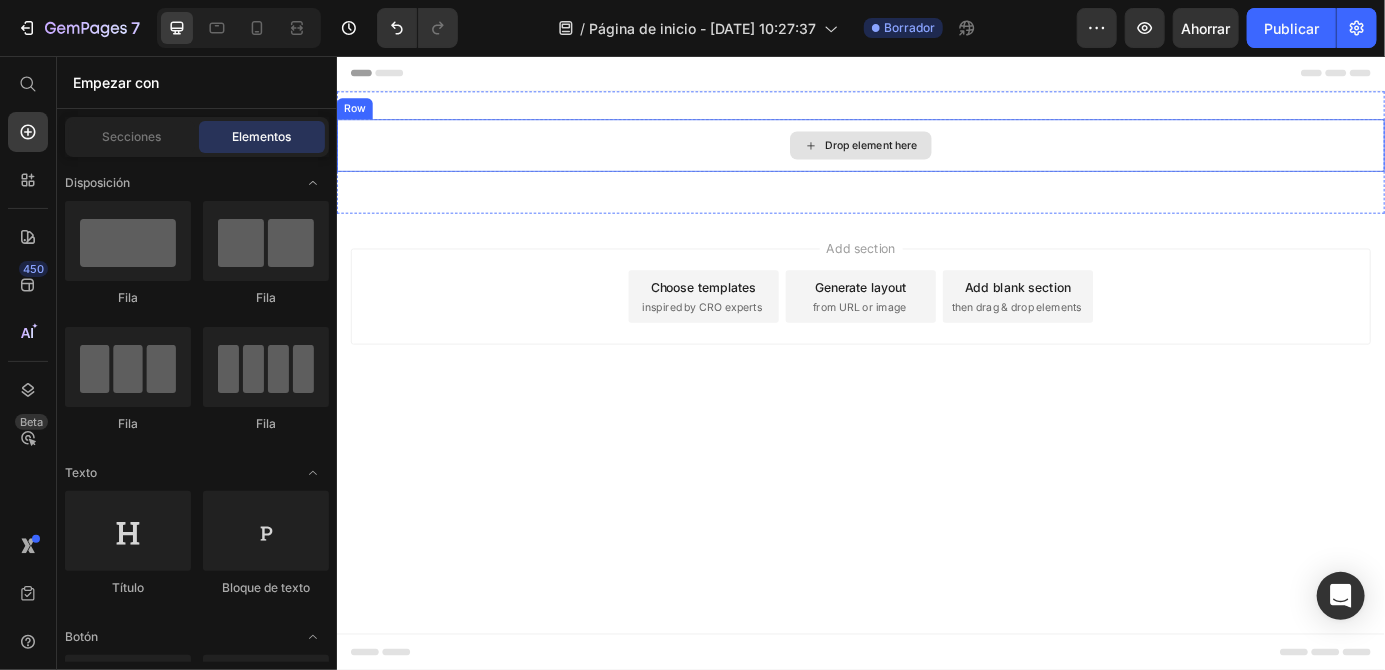click on "Drop element here" at bounding box center (948, 158) 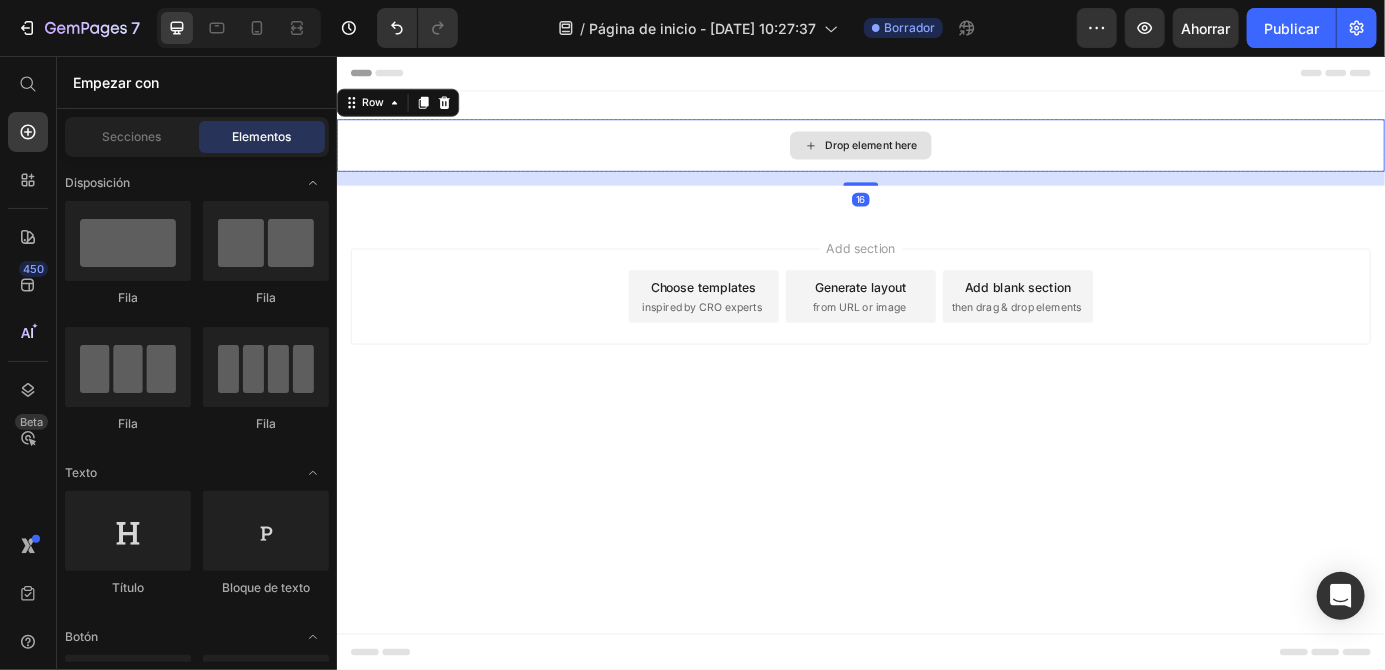click on "Drop element here" at bounding box center [936, 158] 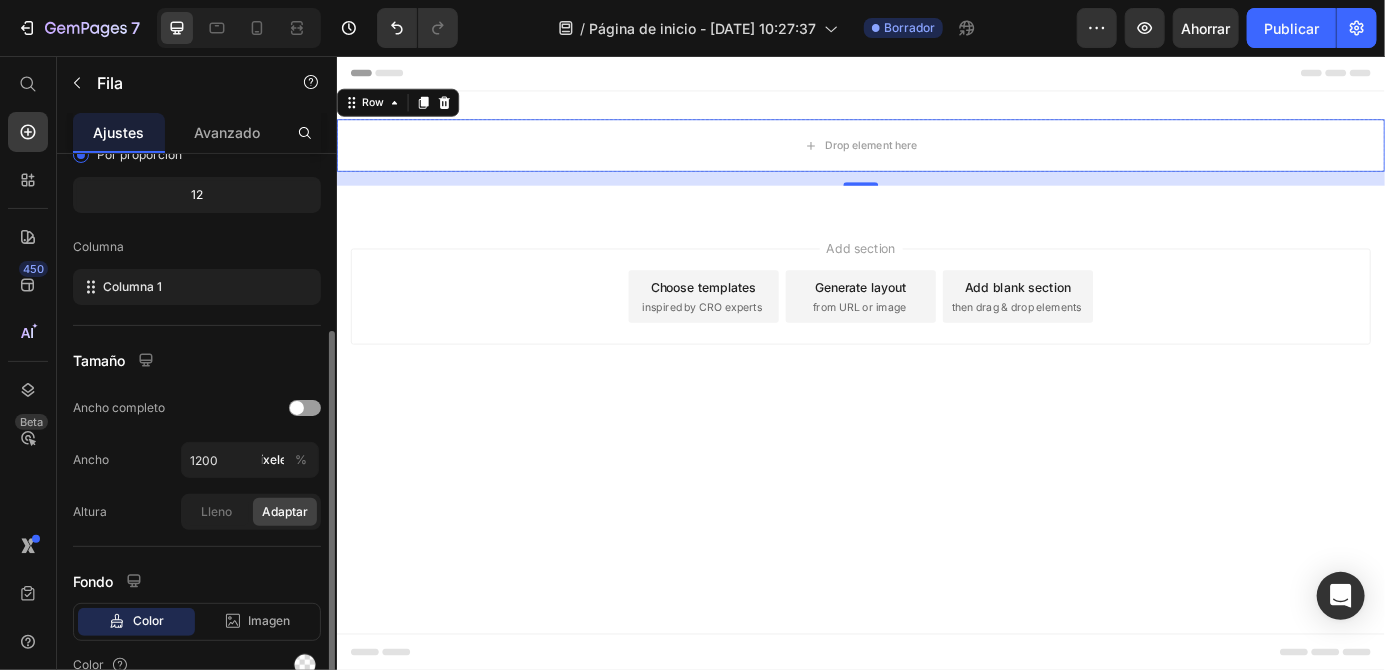 scroll, scrollTop: 241, scrollLeft: 0, axis: vertical 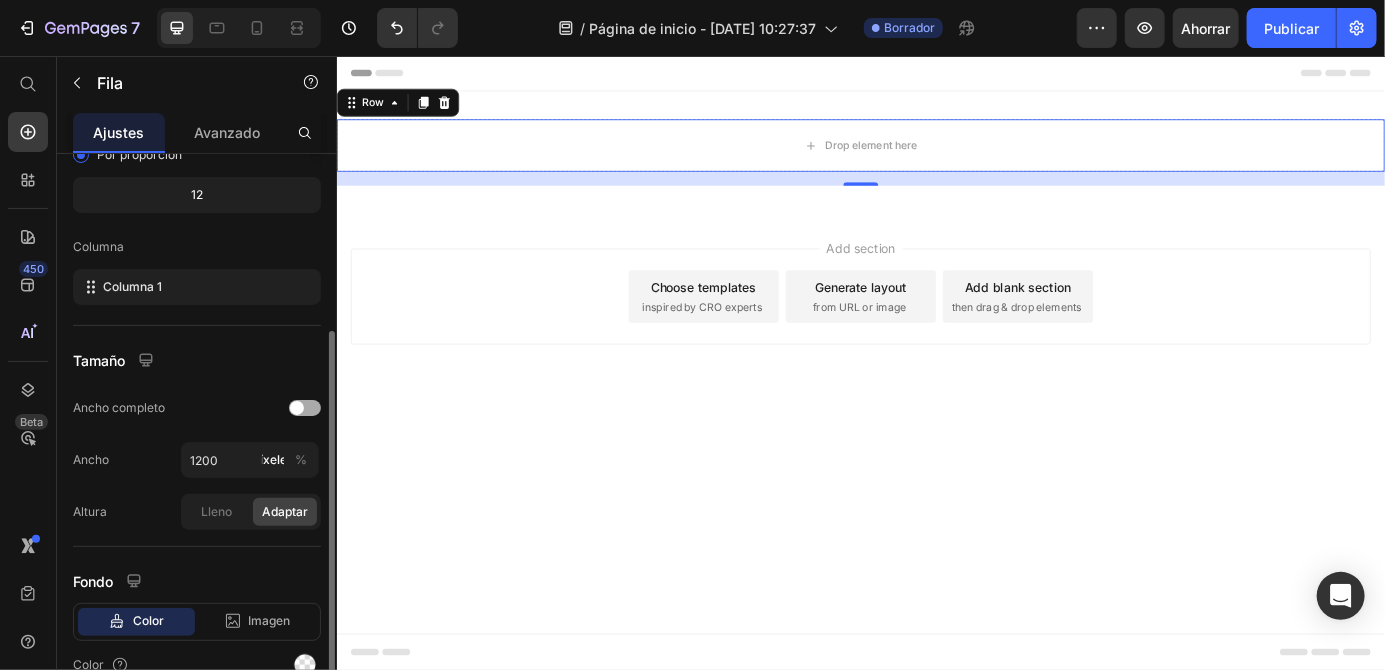click at bounding box center [305, 408] 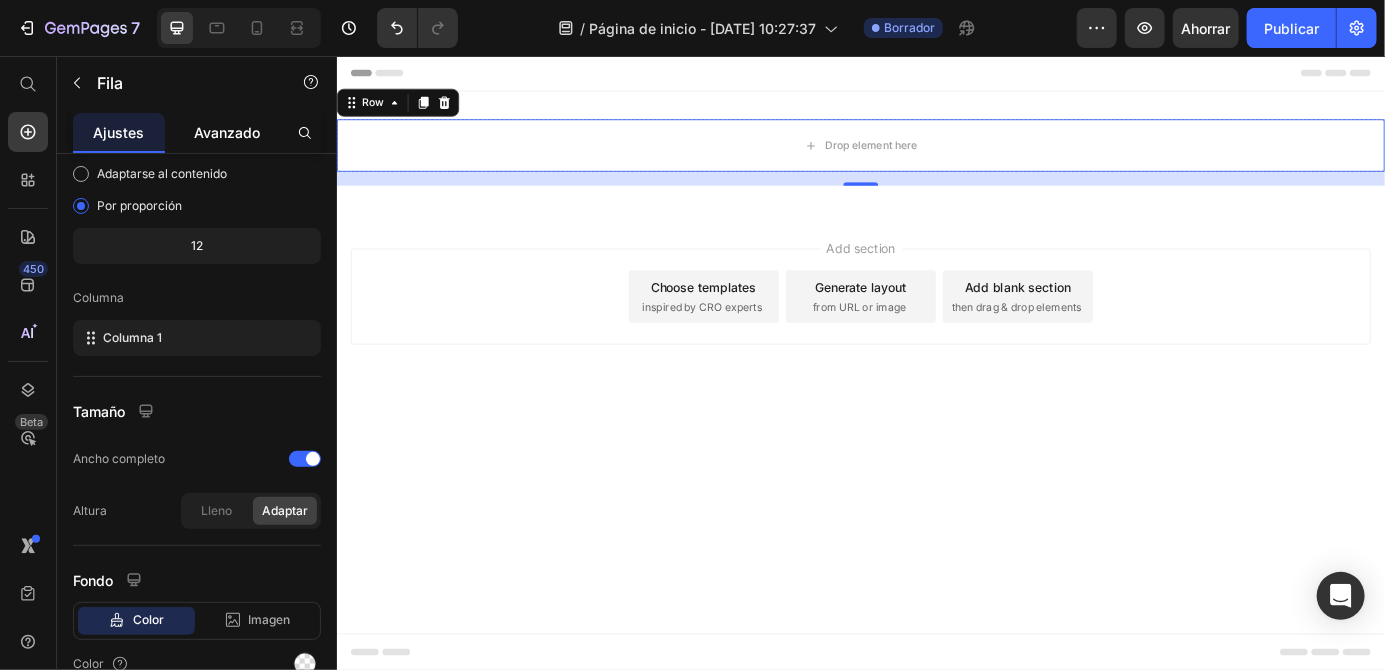 click on "Avanzado" at bounding box center [227, 132] 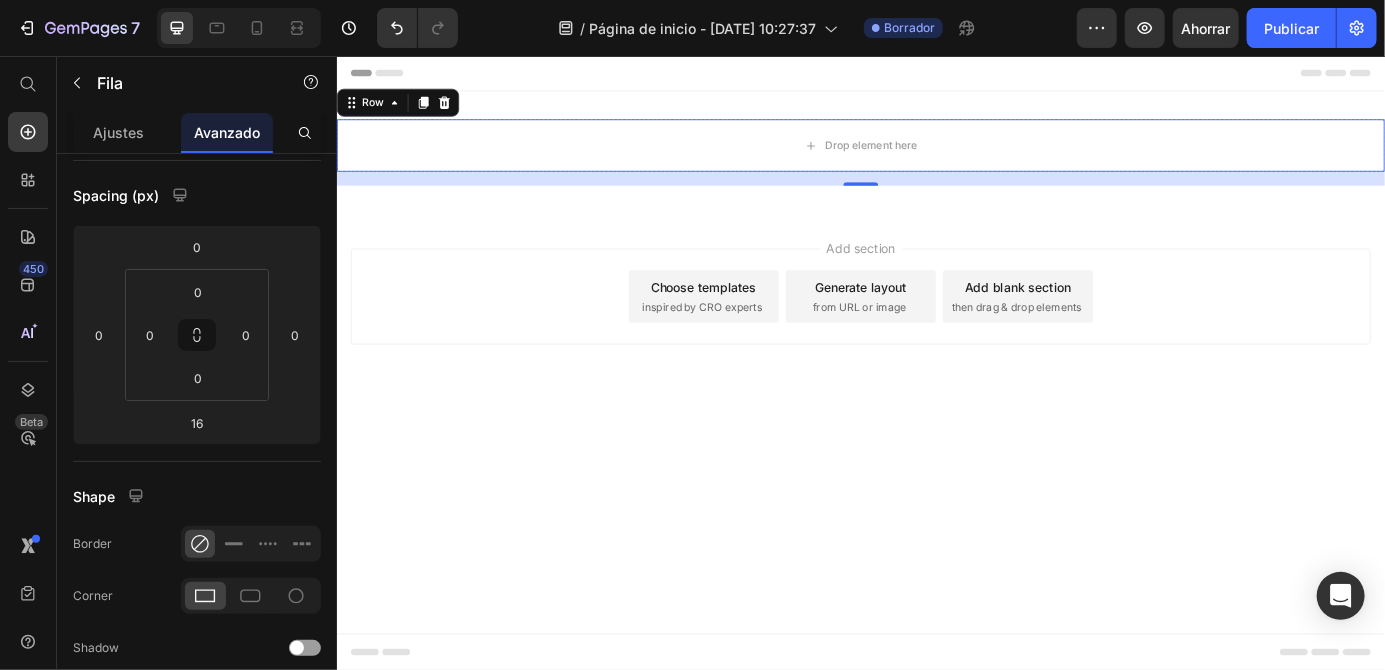 scroll, scrollTop: 0, scrollLeft: 0, axis: both 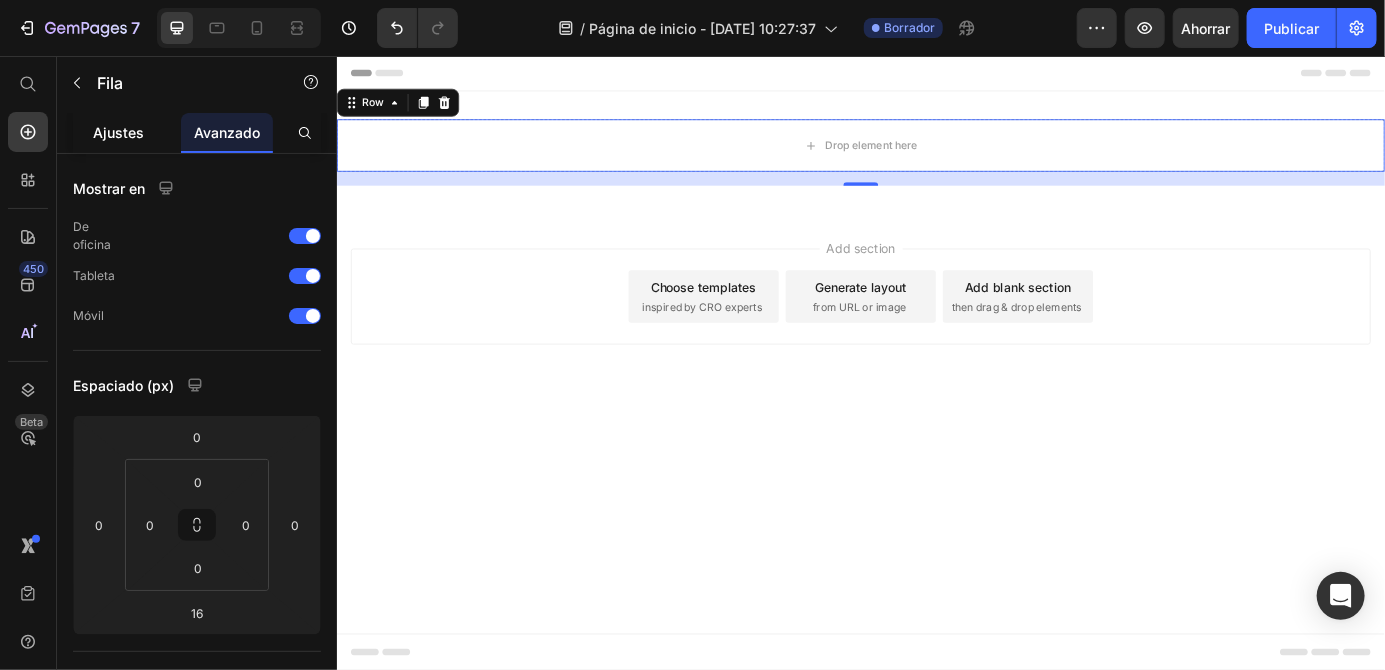 click on "Ajustes" at bounding box center [119, 132] 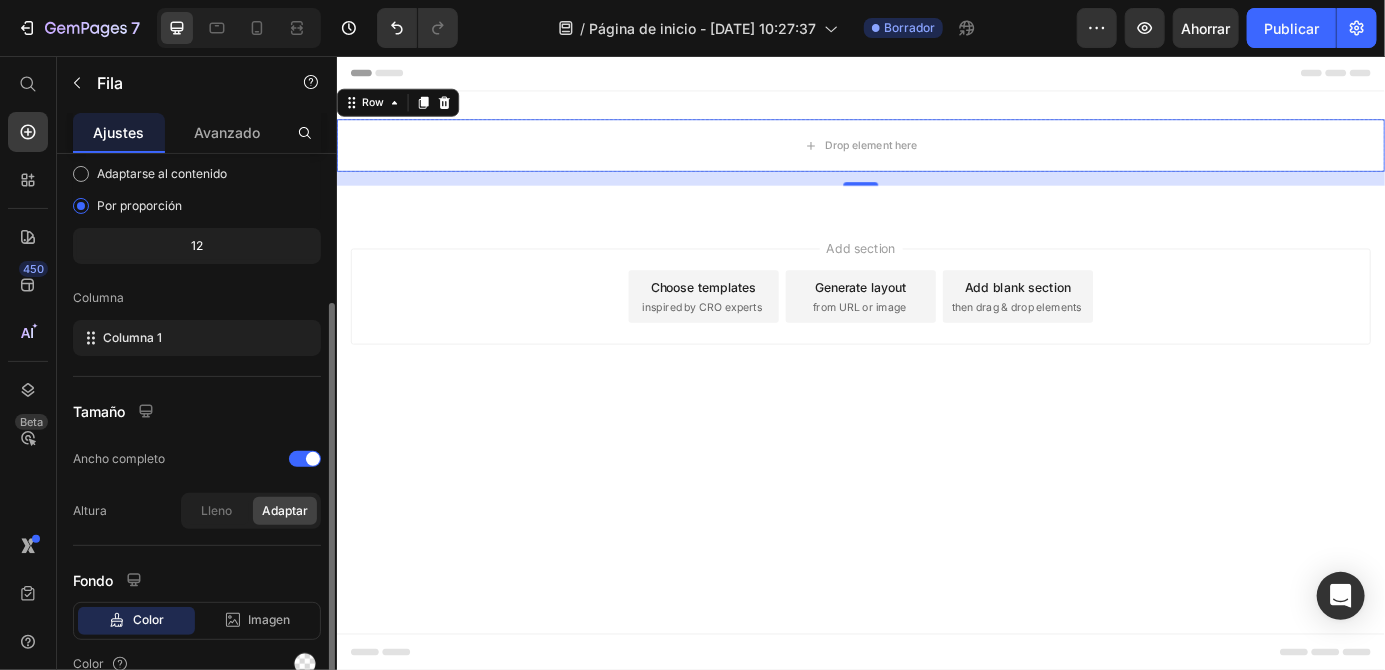 scroll, scrollTop: 190, scrollLeft: 0, axis: vertical 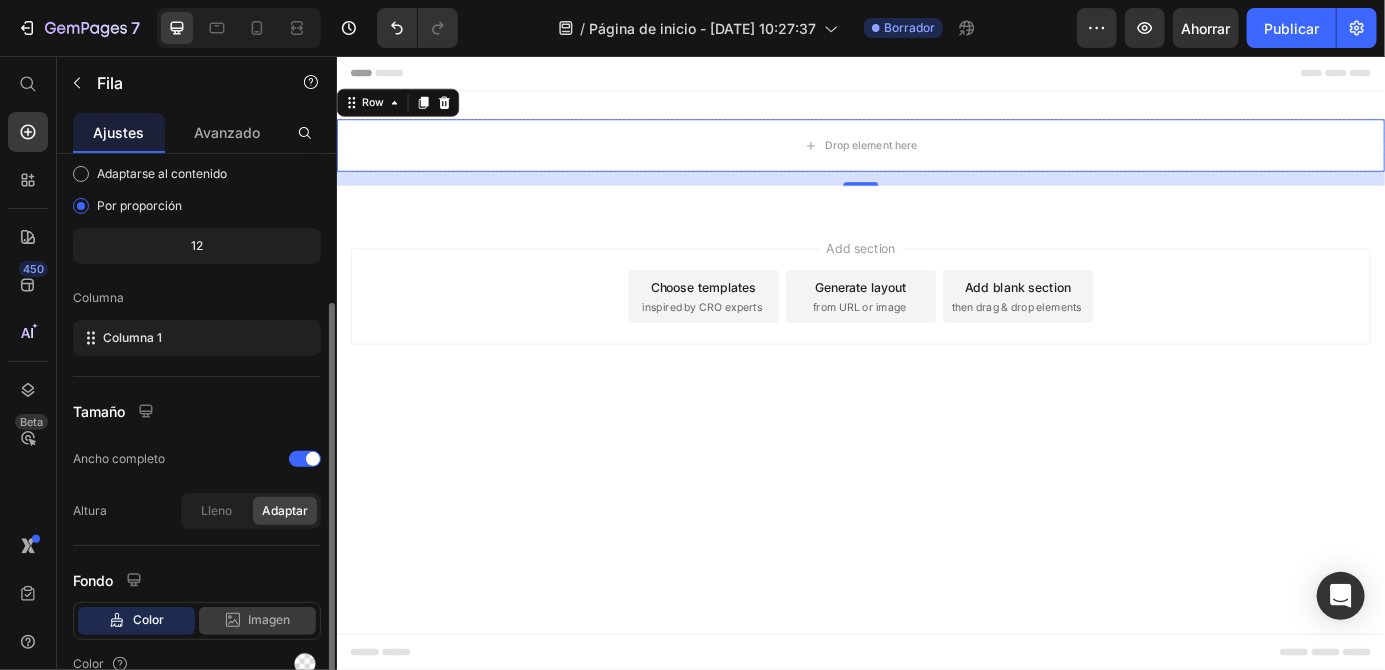 click on "Imagen" at bounding box center [270, 619] 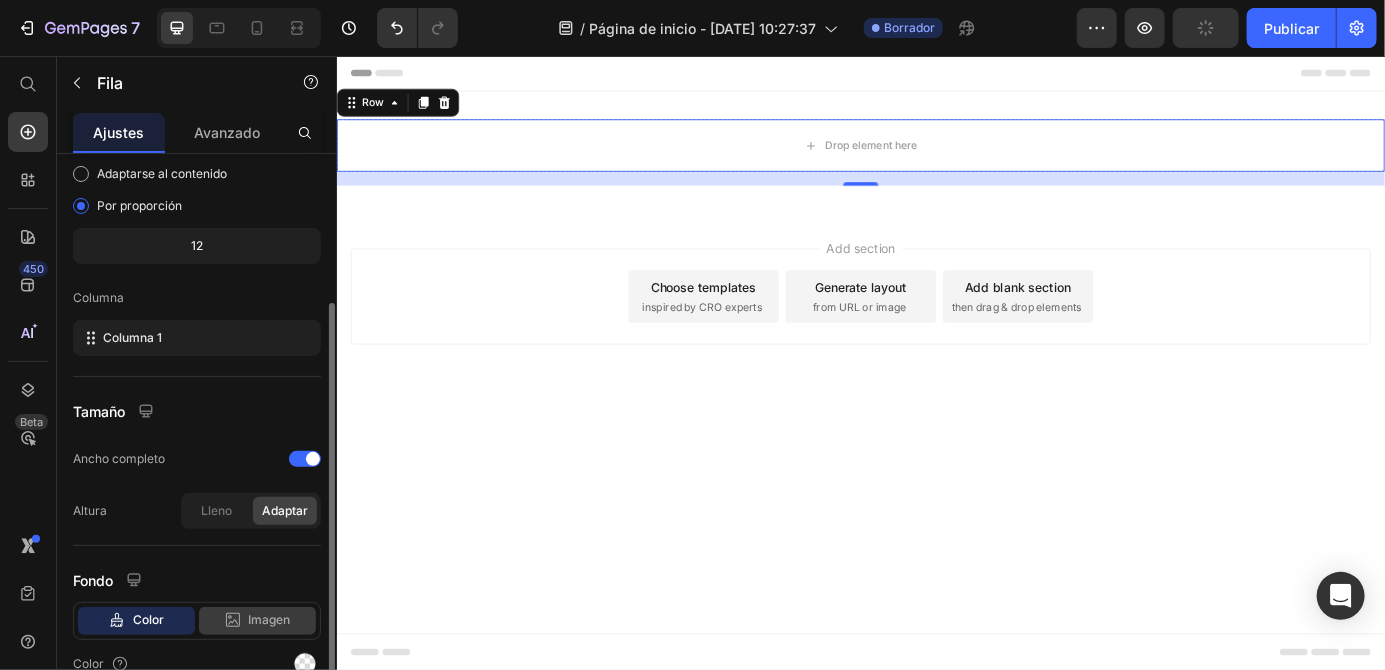 click on "Imagen" at bounding box center (270, 619) 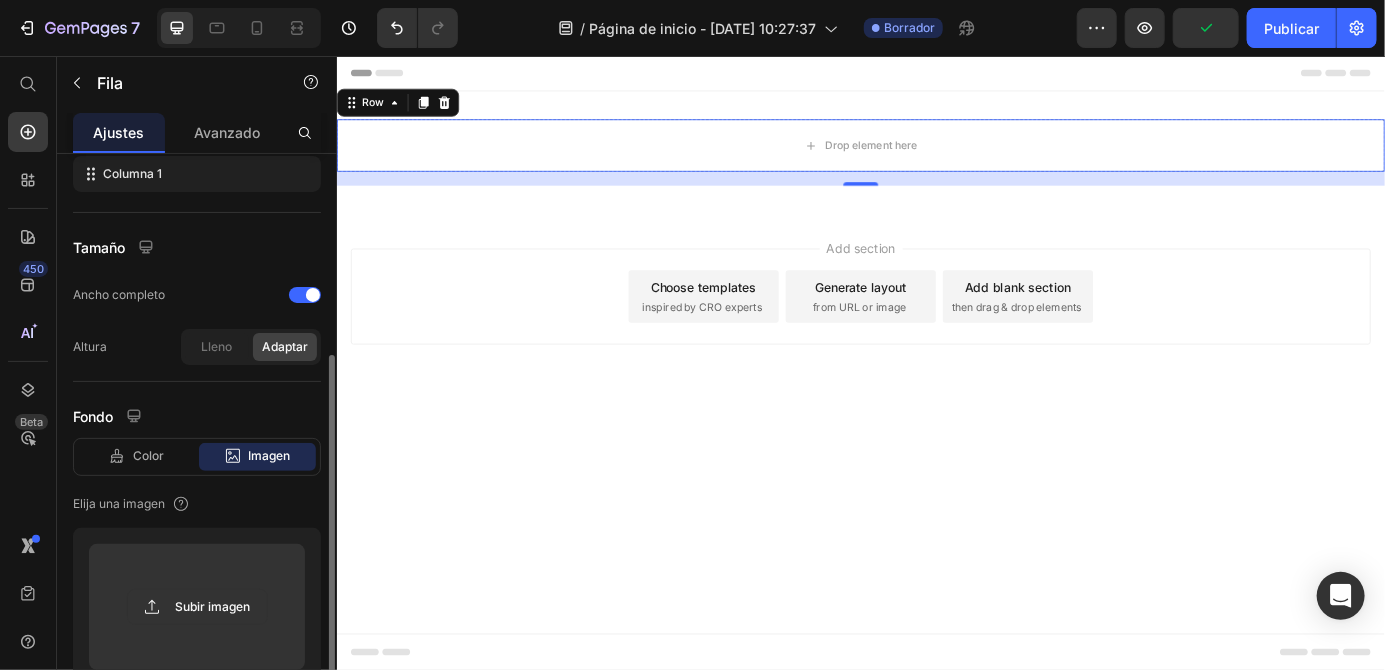 scroll, scrollTop: 358, scrollLeft: 0, axis: vertical 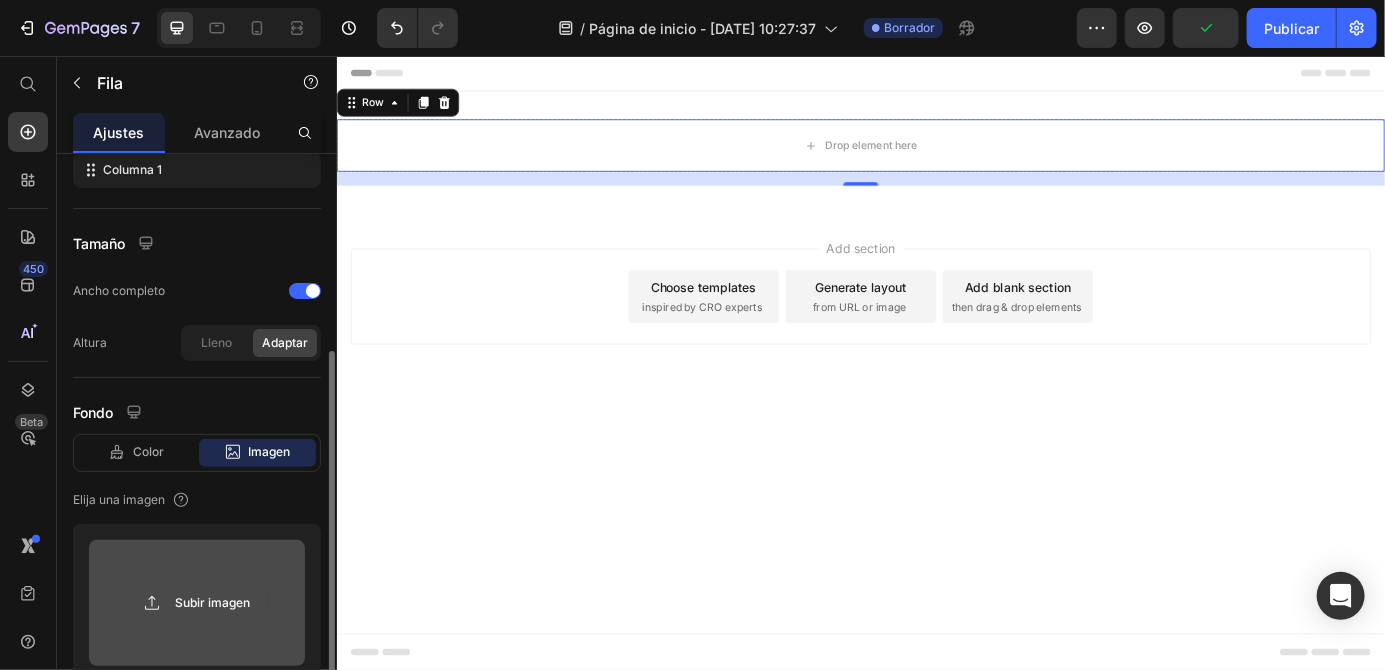click 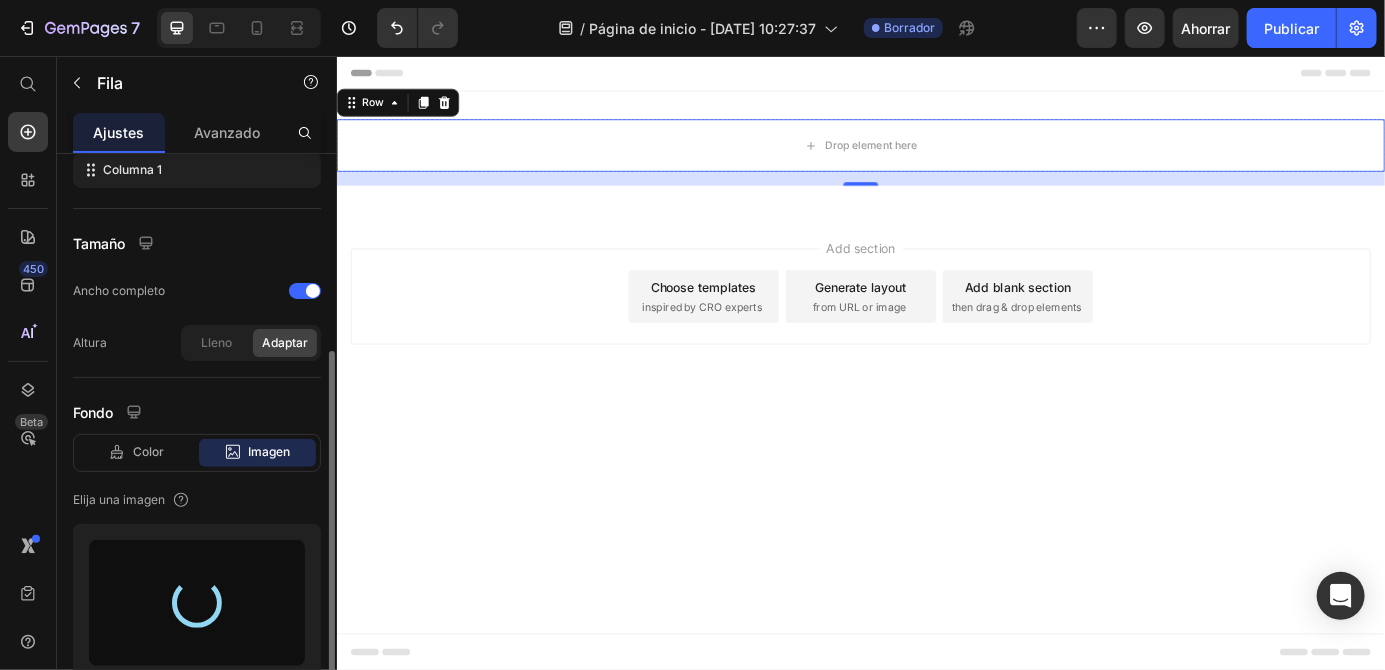 type on "[URL][DOMAIN_NAME]" 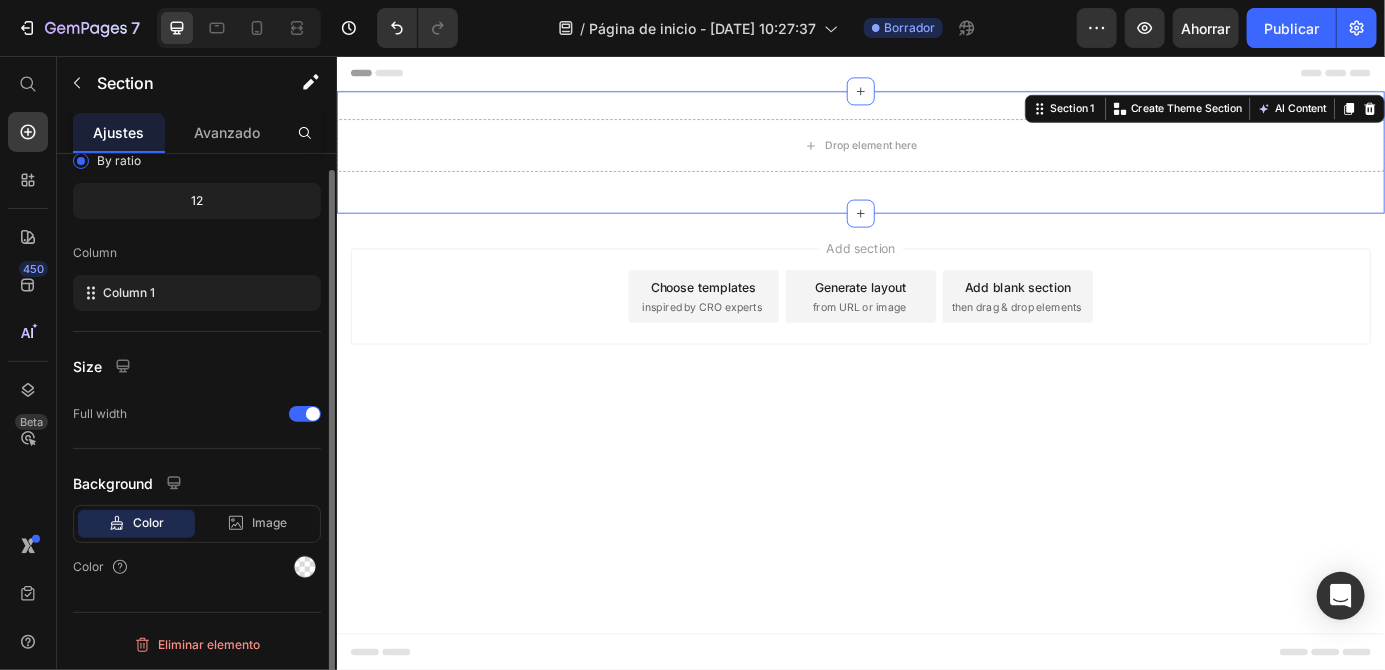 scroll, scrollTop: 0, scrollLeft: 0, axis: both 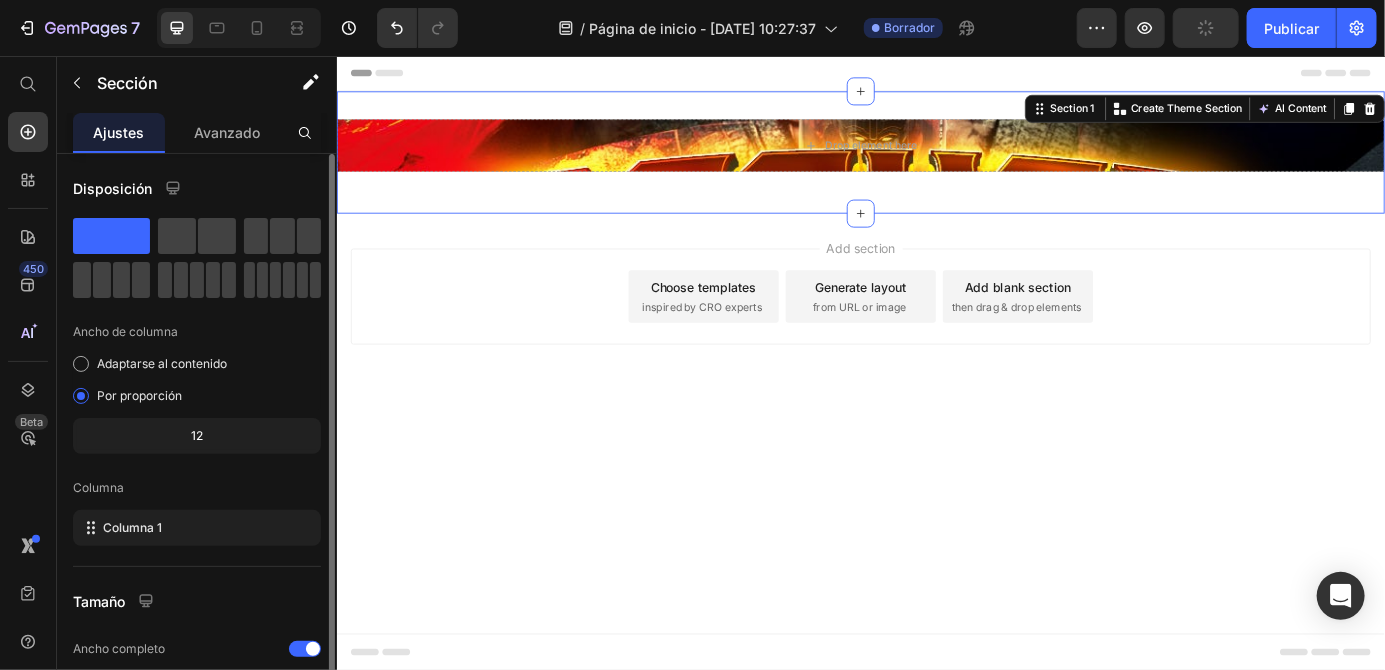 click on "Drop element here" at bounding box center (936, 158) 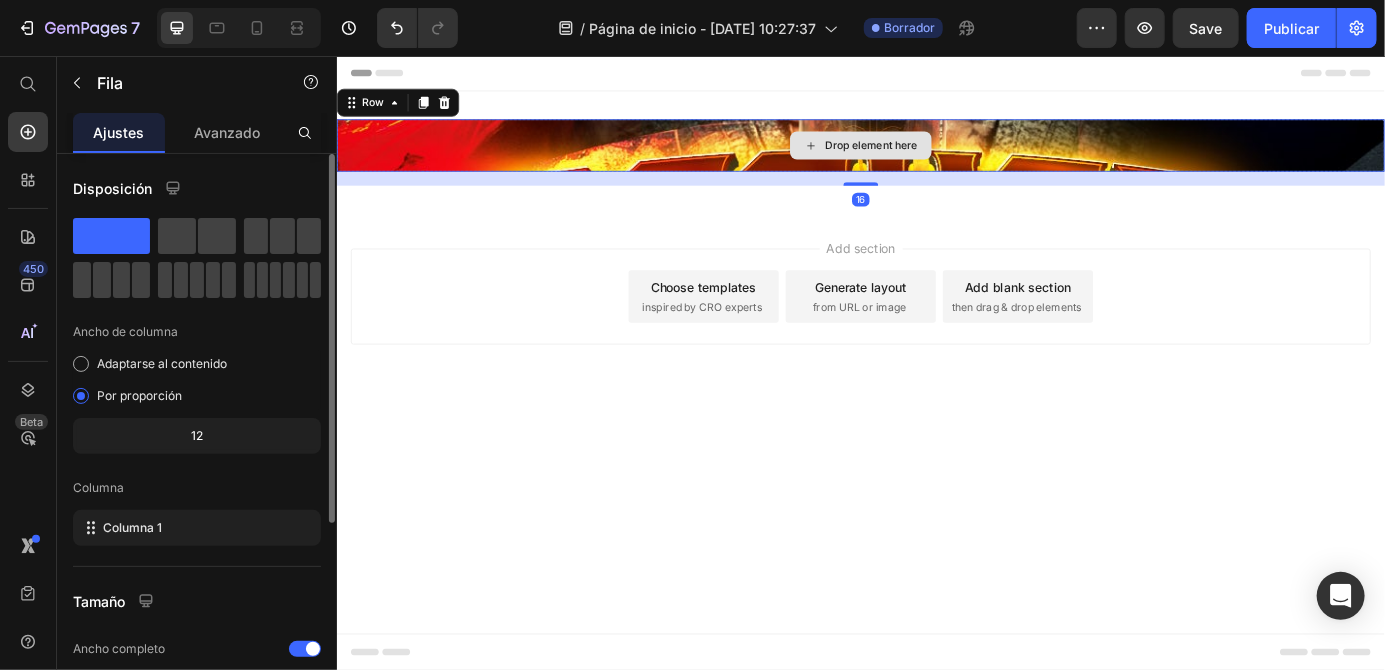 click on "Drop element here" at bounding box center (936, 158) 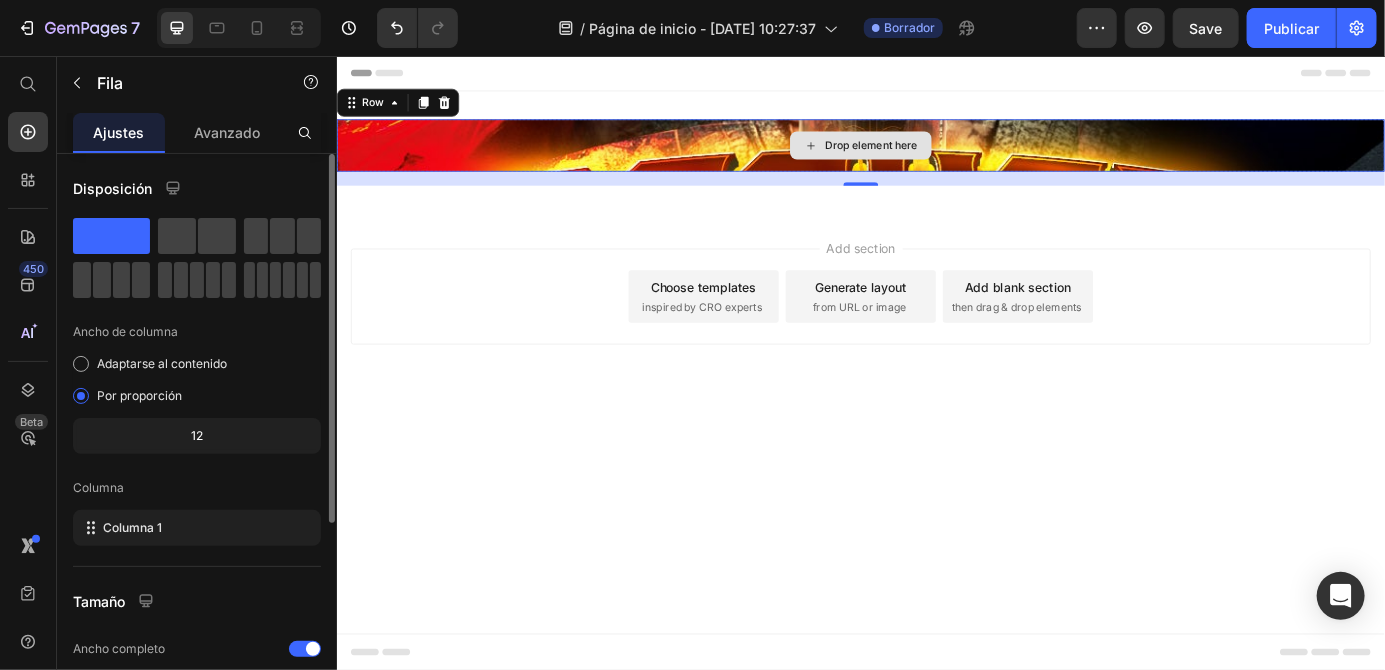 click on "Drop element here" at bounding box center (936, 158) 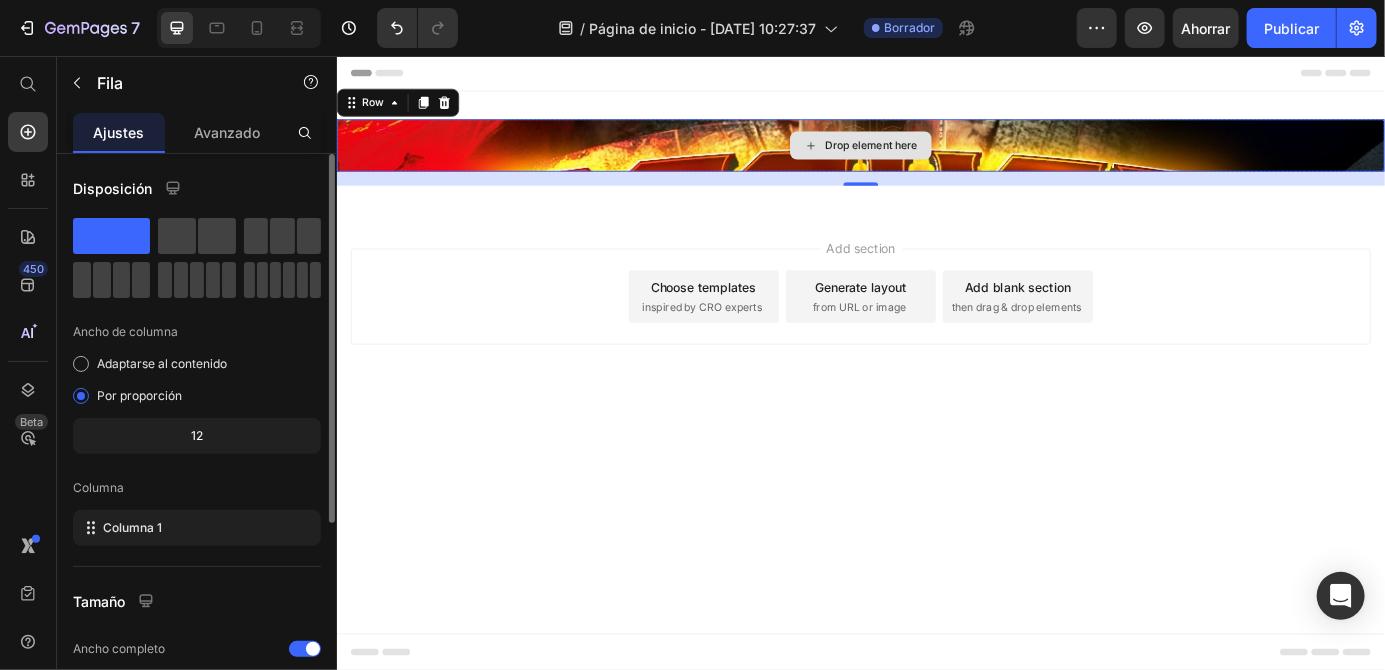 click on "Header
Drop element here Row   16 Section 1 Root Start with Sections from sidebar Add sections Add elements Start with Generating from URL or image Add section Choose templates inspired by CRO experts Generate layout from URL or image Add blank section then drag & drop elements Footer" at bounding box center (936, 407) 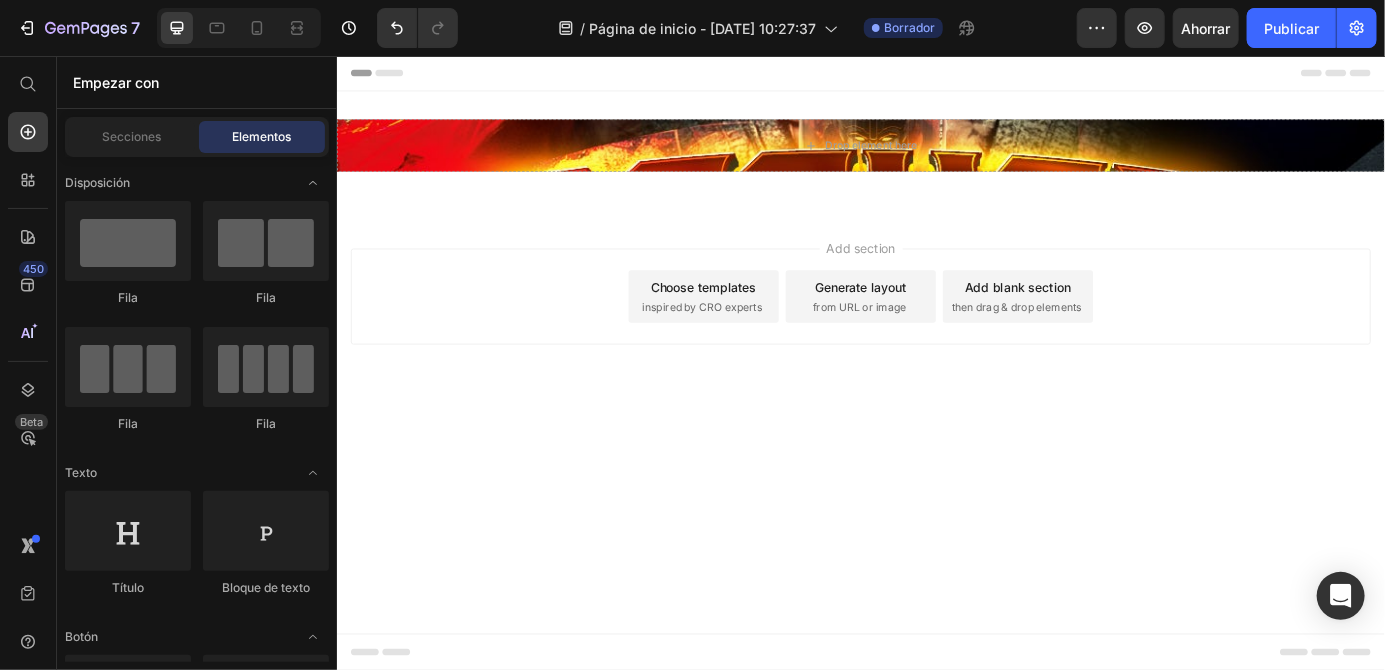 click on "Drop element here" at bounding box center [936, 158] 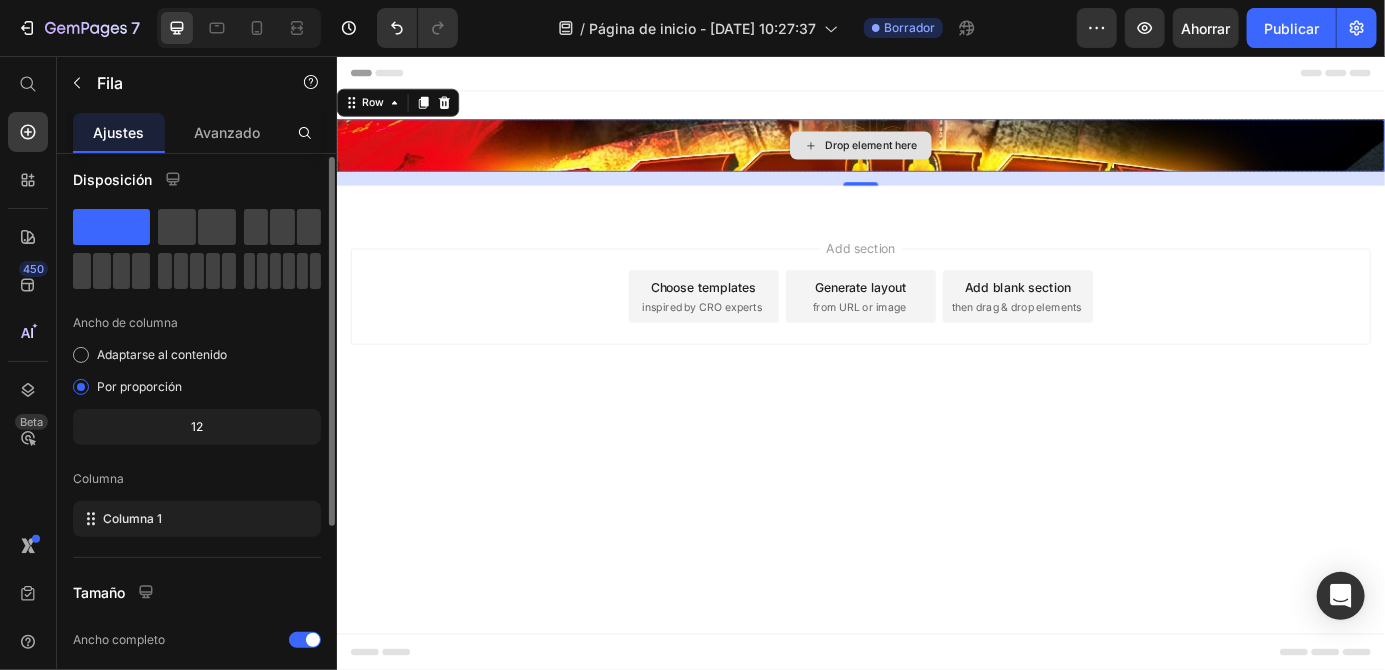 scroll, scrollTop: 8, scrollLeft: 0, axis: vertical 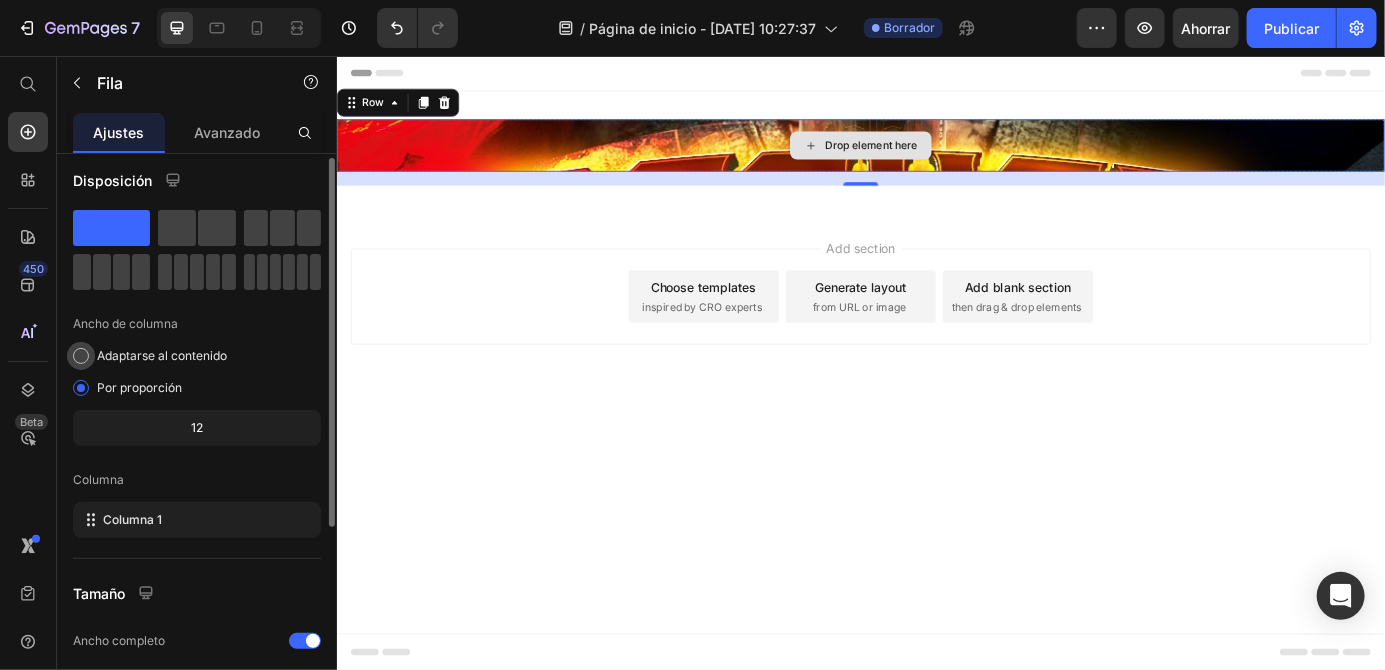 click on "Adaptarse al contenido" at bounding box center (162, 355) 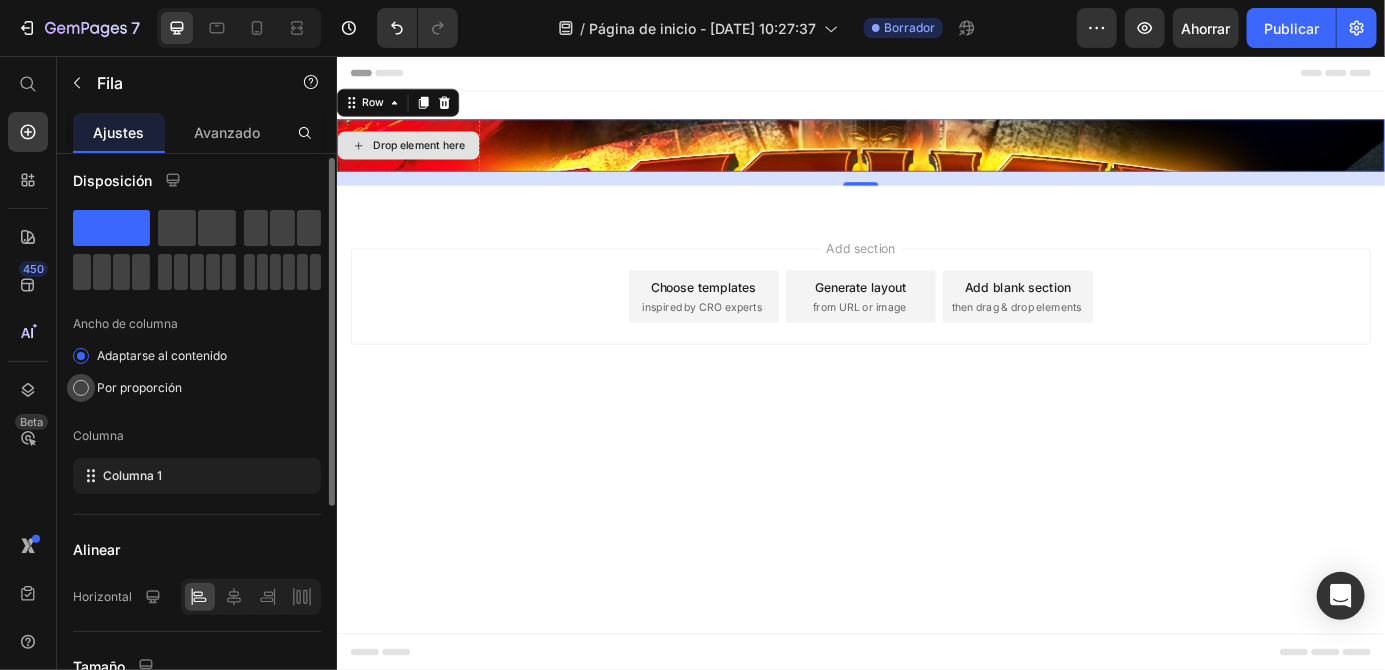 click on "Por proporción" at bounding box center [139, 388] 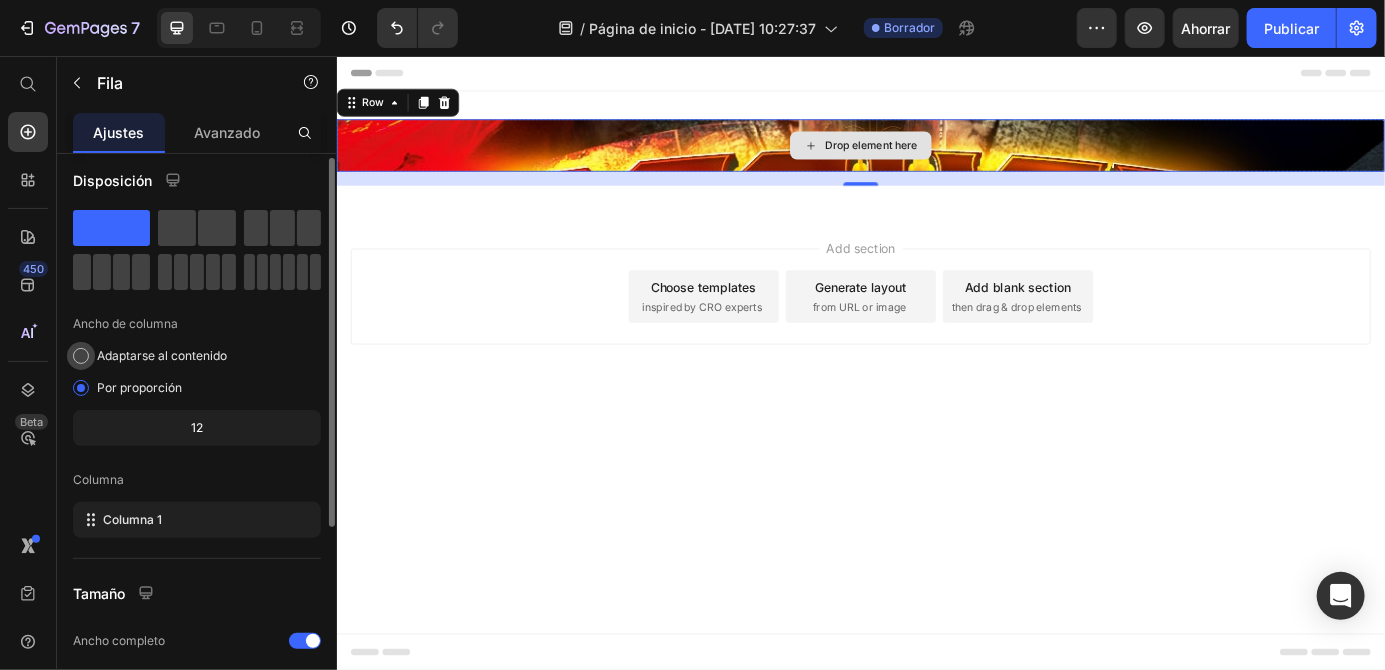 click on "Adaptarse al contenido" at bounding box center [162, 355] 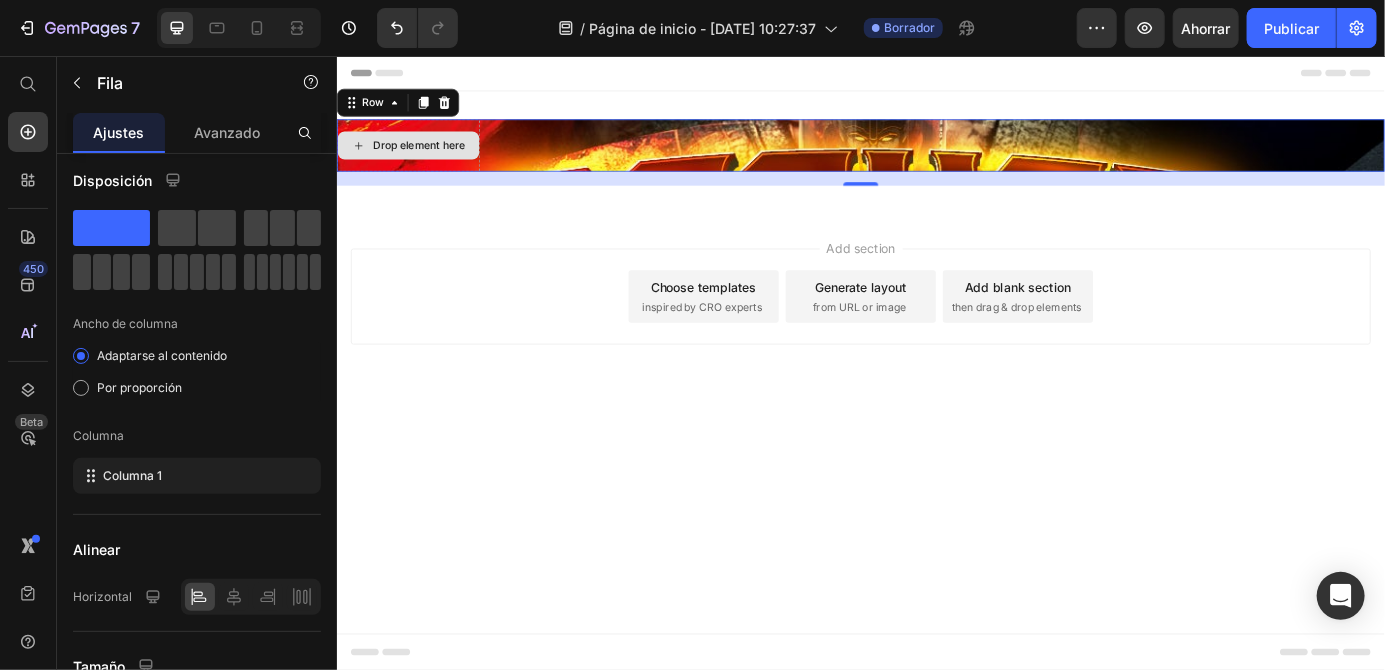 click on "Drop element here Row   16" at bounding box center (936, 158) 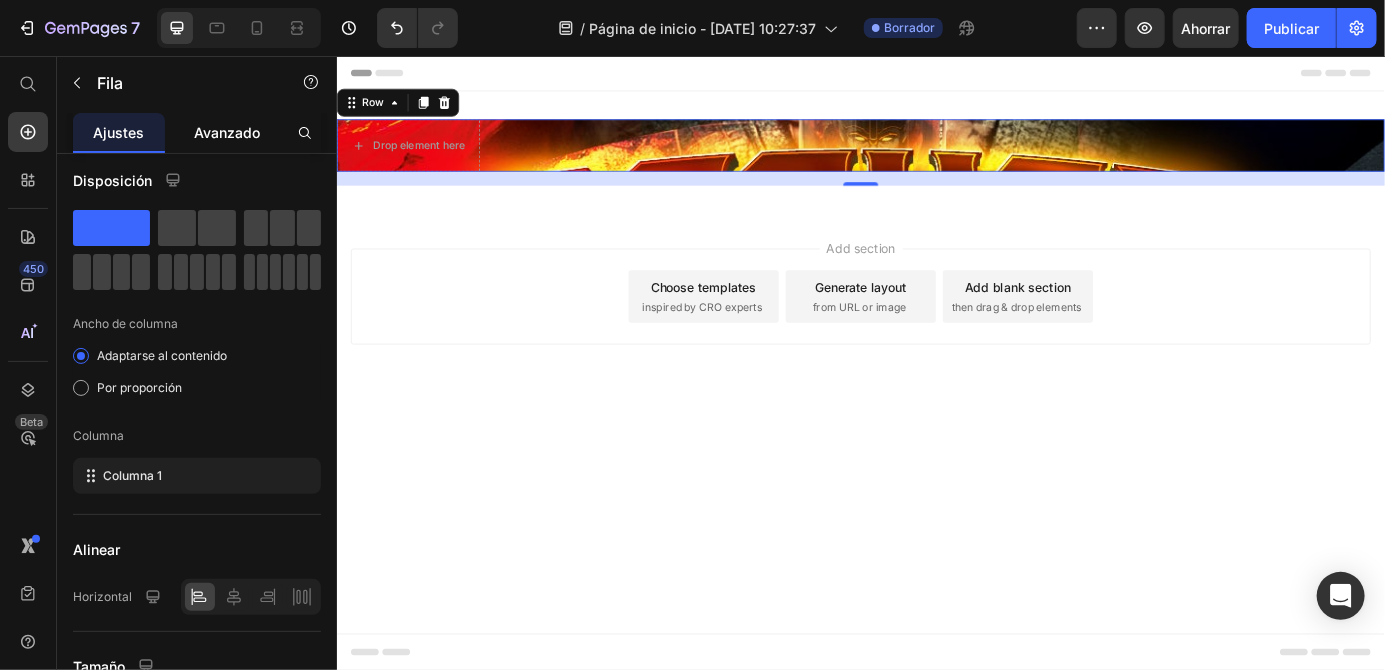 click on "Avanzado" at bounding box center [227, 132] 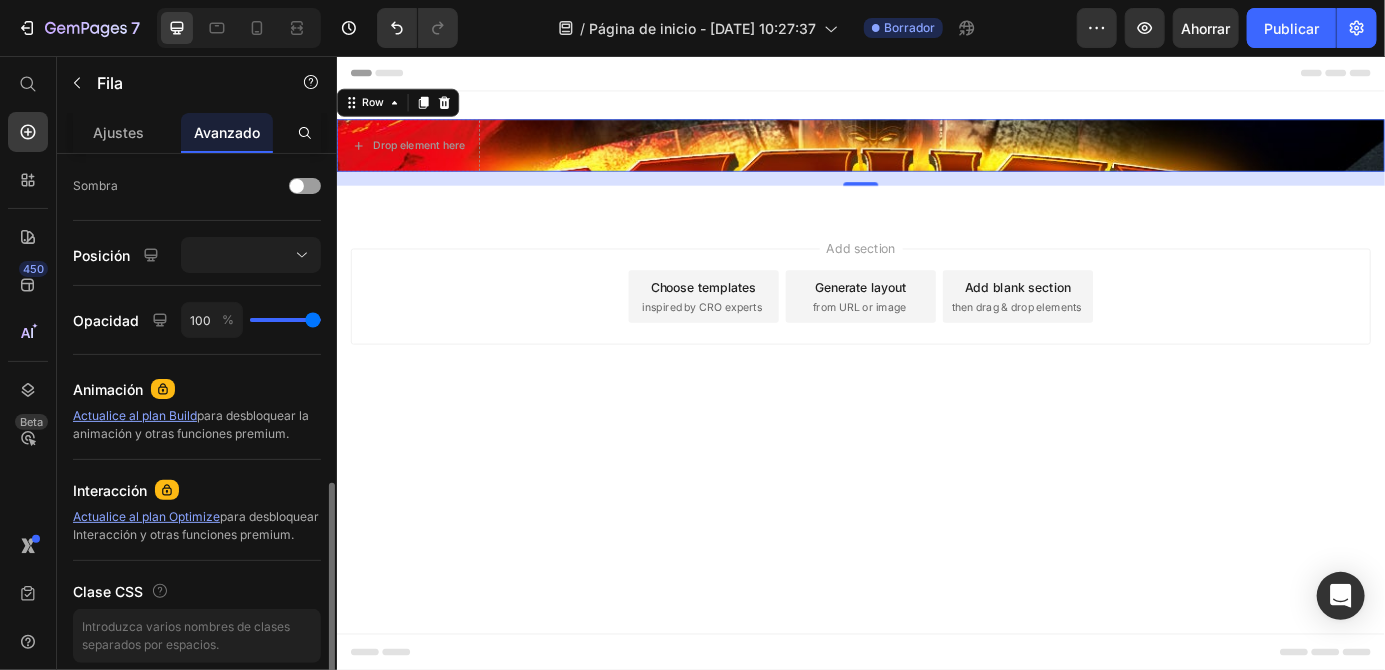 scroll, scrollTop: 651, scrollLeft: 0, axis: vertical 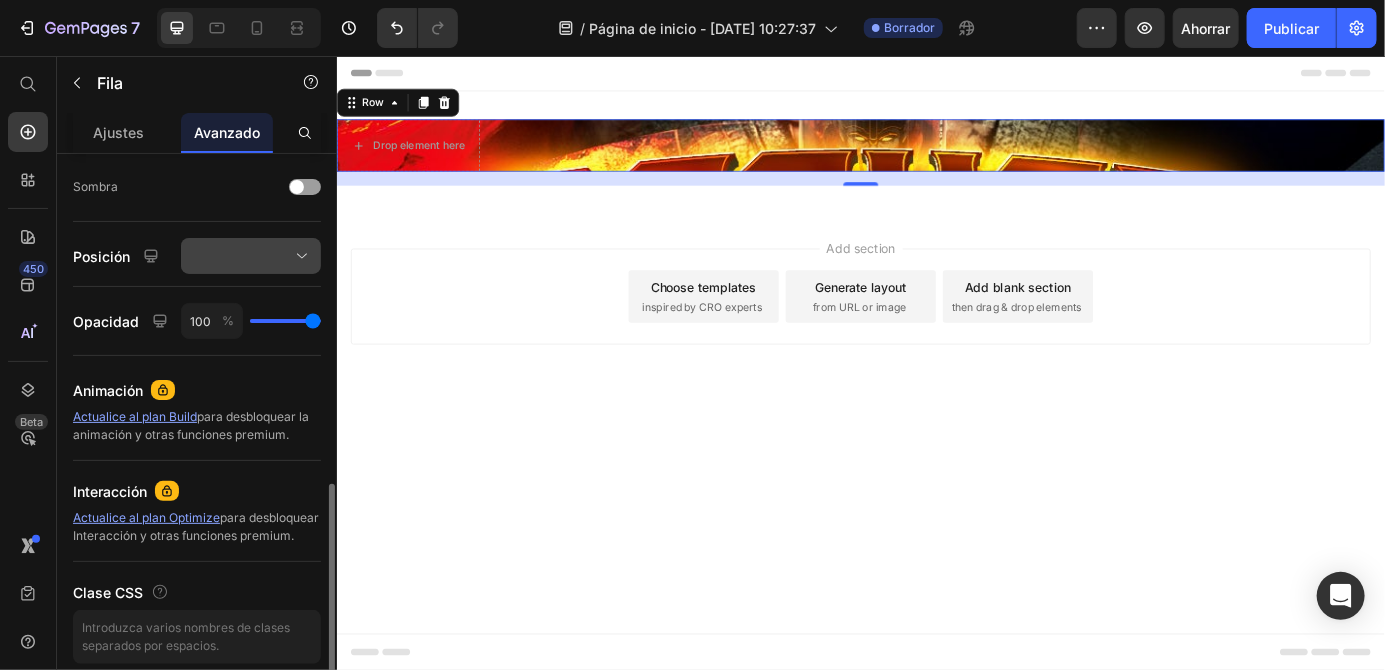 click 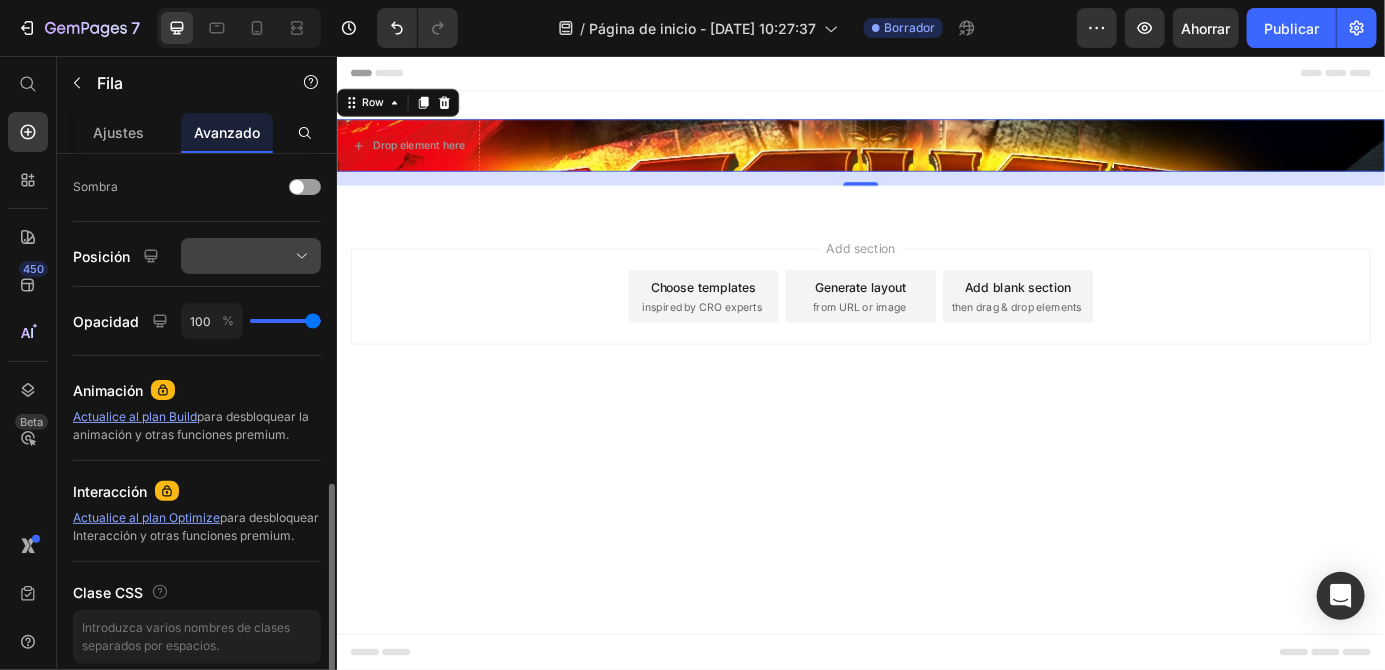 click 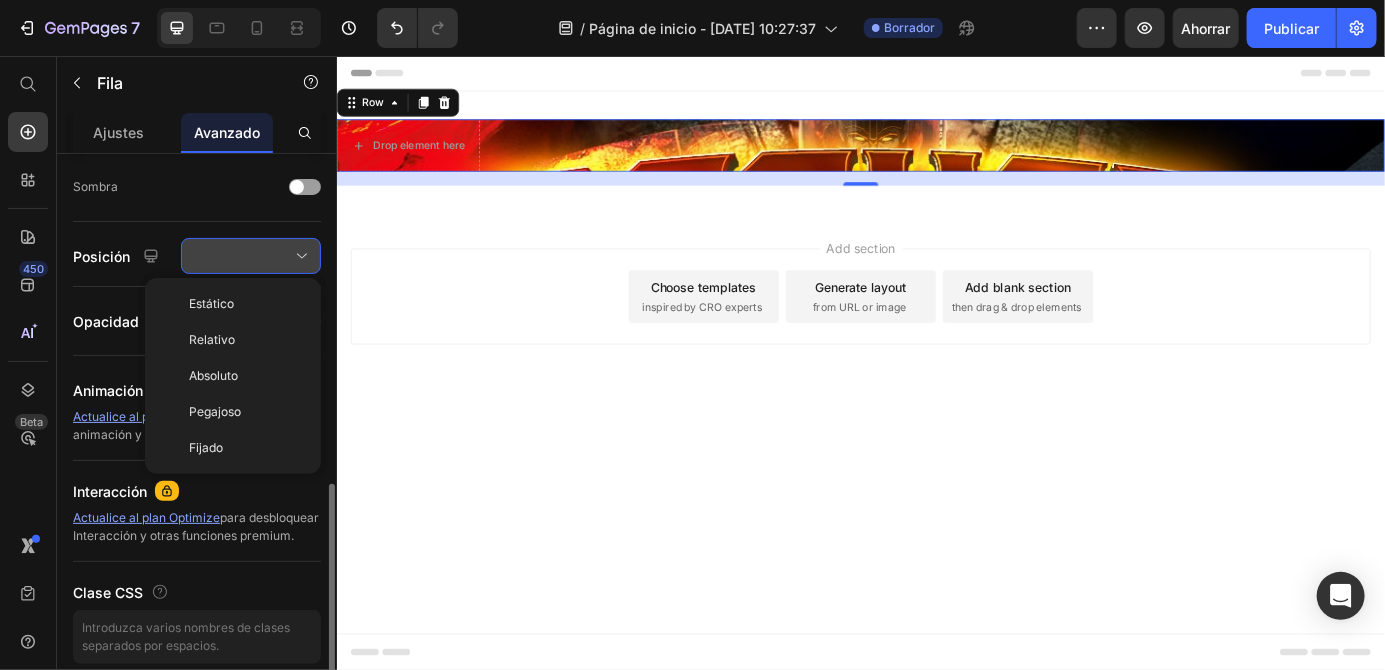 click at bounding box center [251, 256] 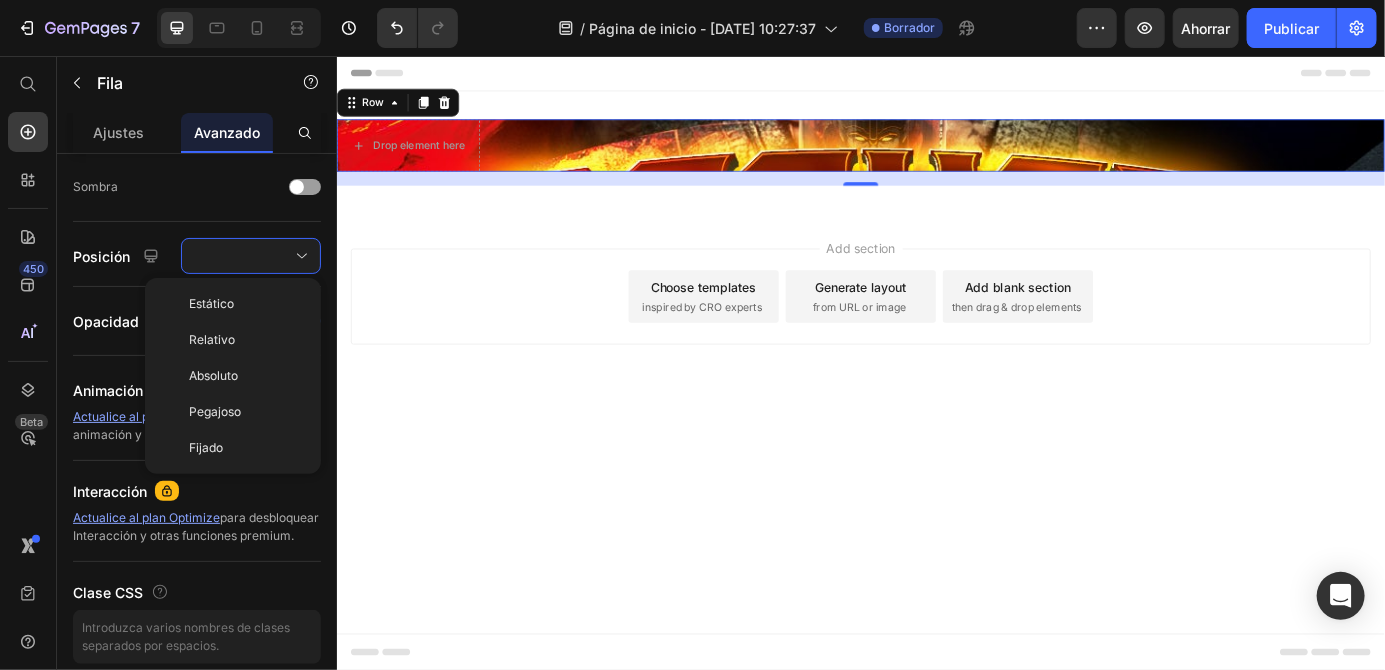 click on "Drop element here Row   16" at bounding box center [936, 158] 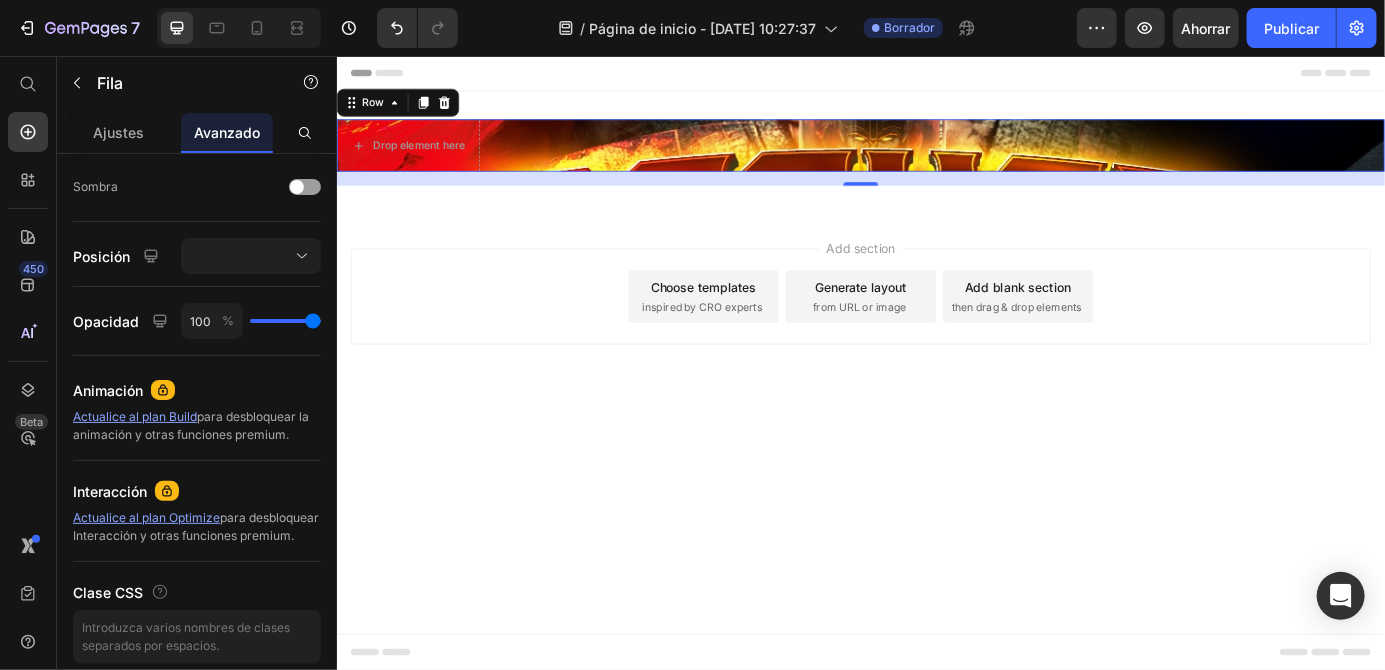 click on "Drop element here Row   16" at bounding box center (936, 158) 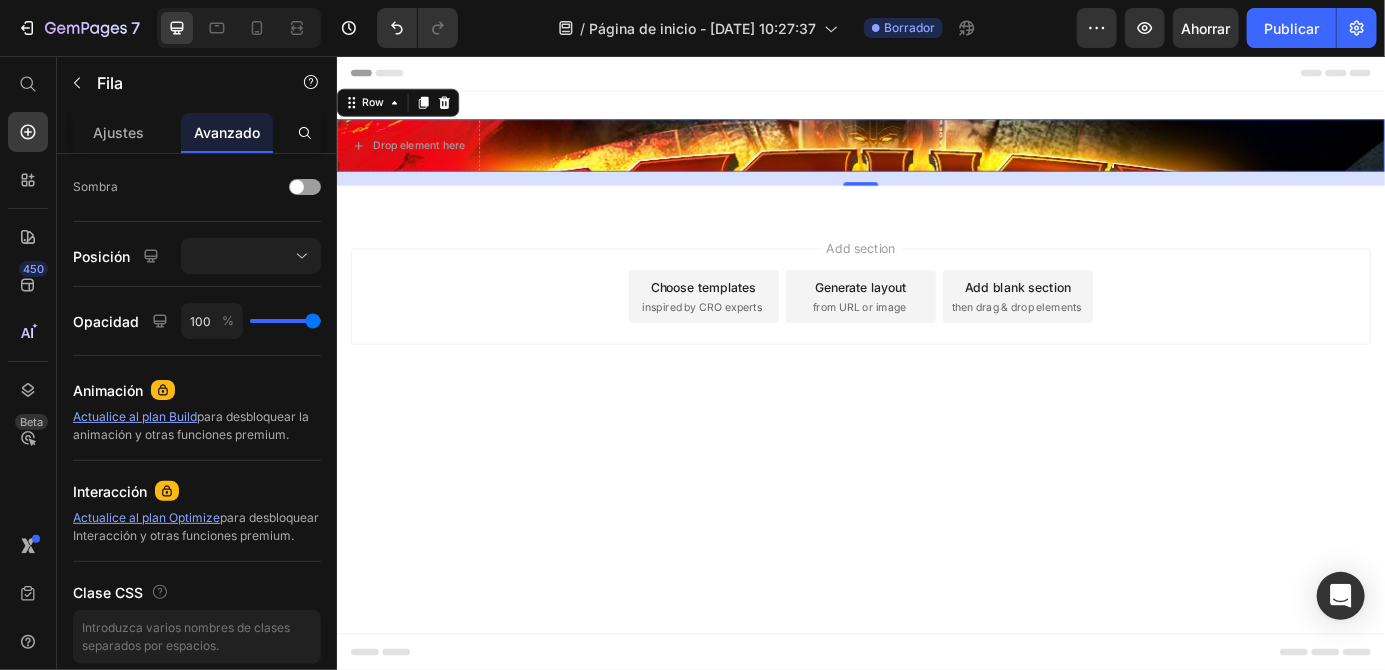 click on "Drop element here Row   16" at bounding box center [936, 158] 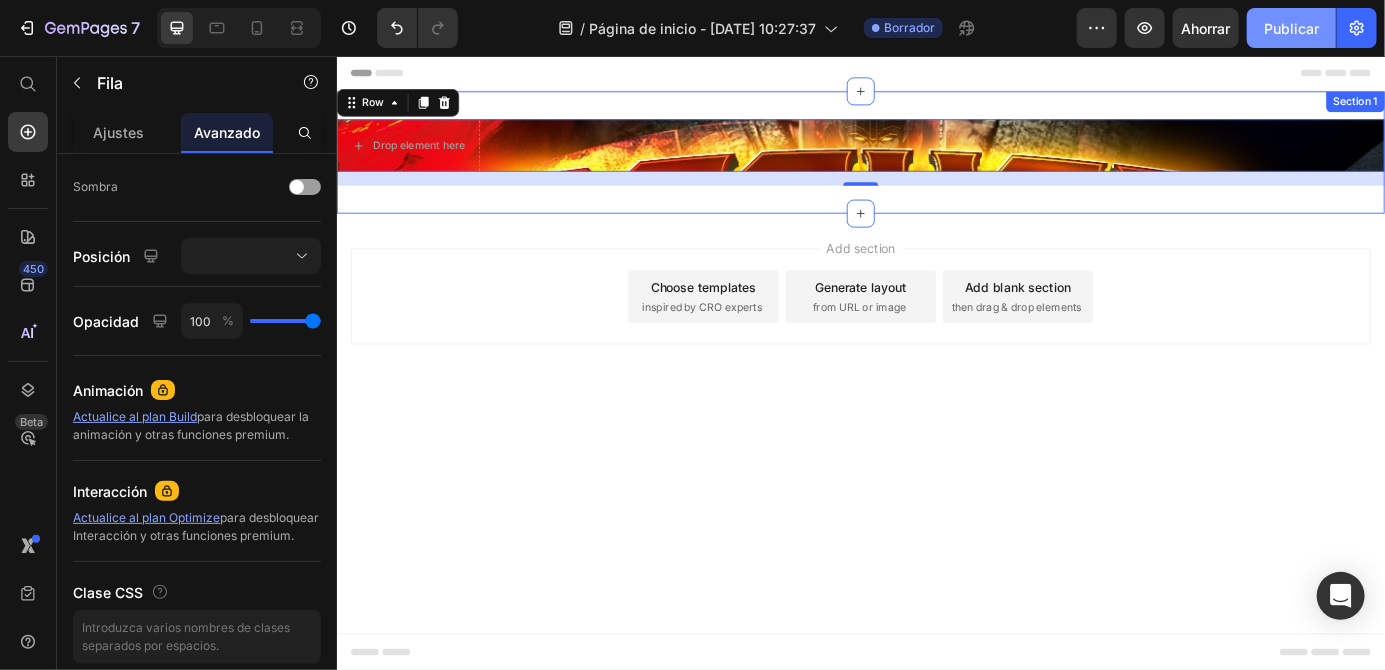 click on "Publicar" 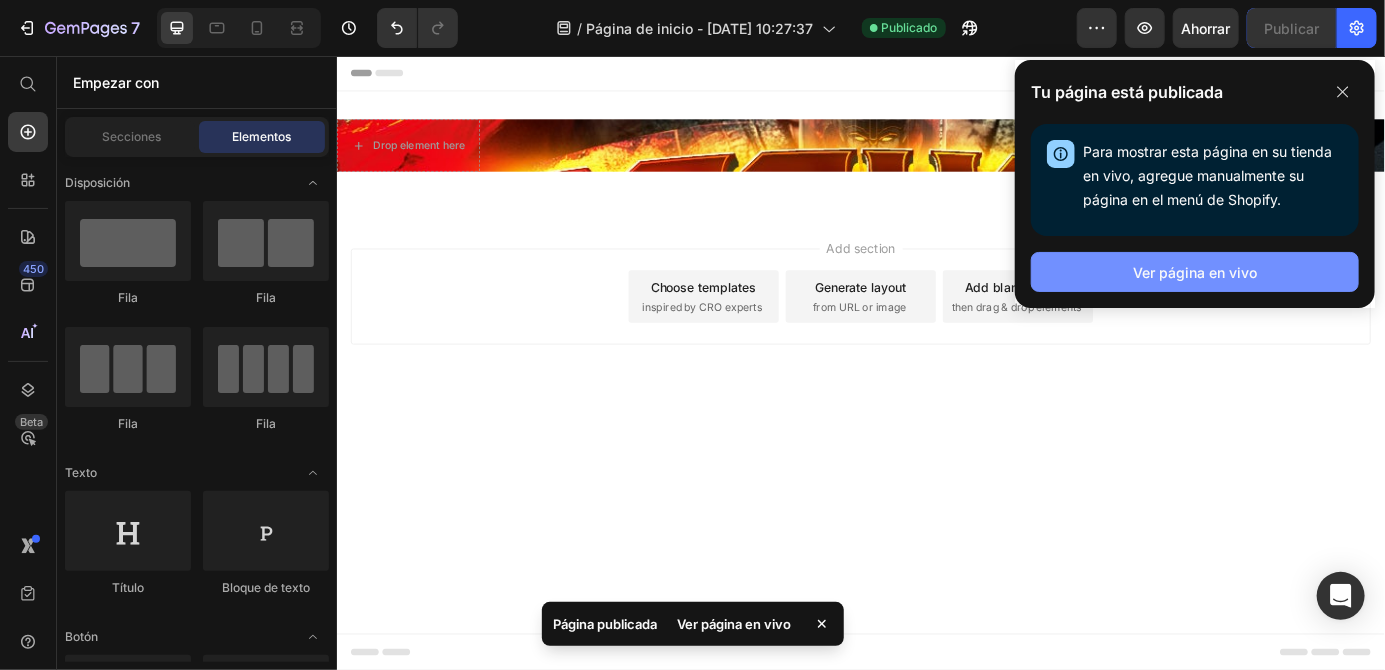 click on "Ver página en vivo" at bounding box center (1195, 272) 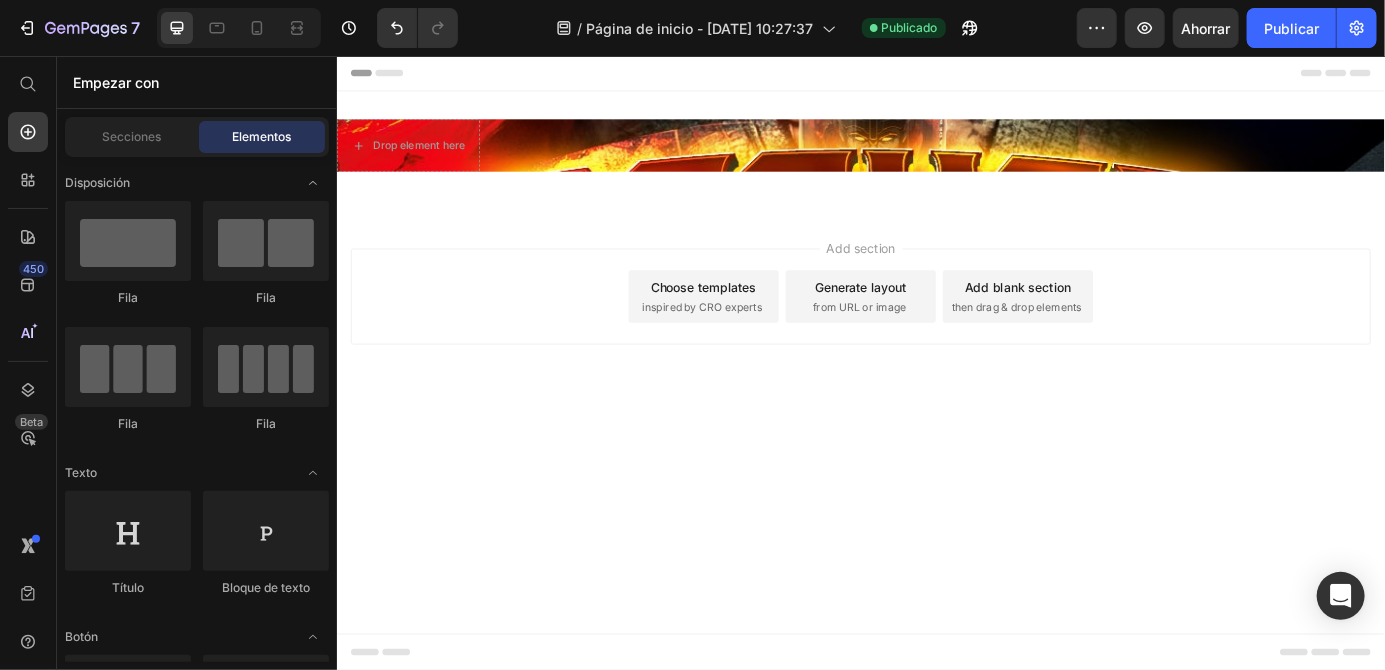 click on "Drop element here Row" at bounding box center [936, 158] 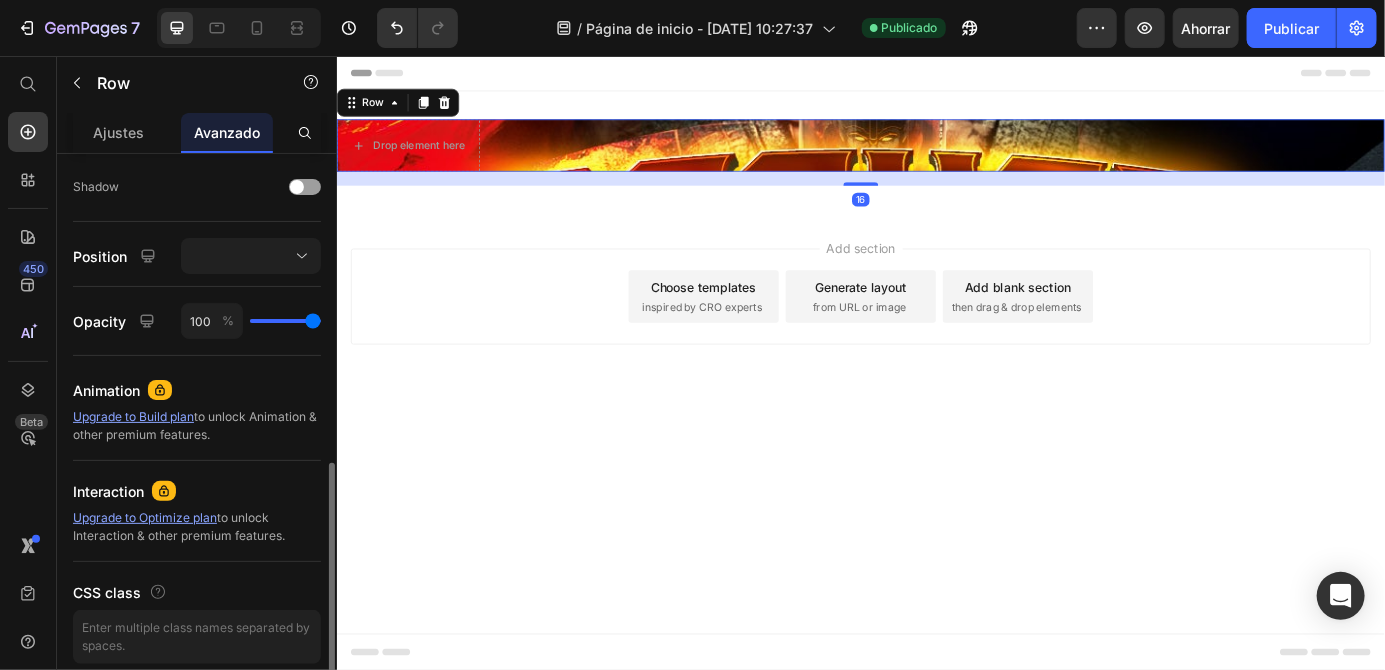 scroll, scrollTop: 634, scrollLeft: 0, axis: vertical 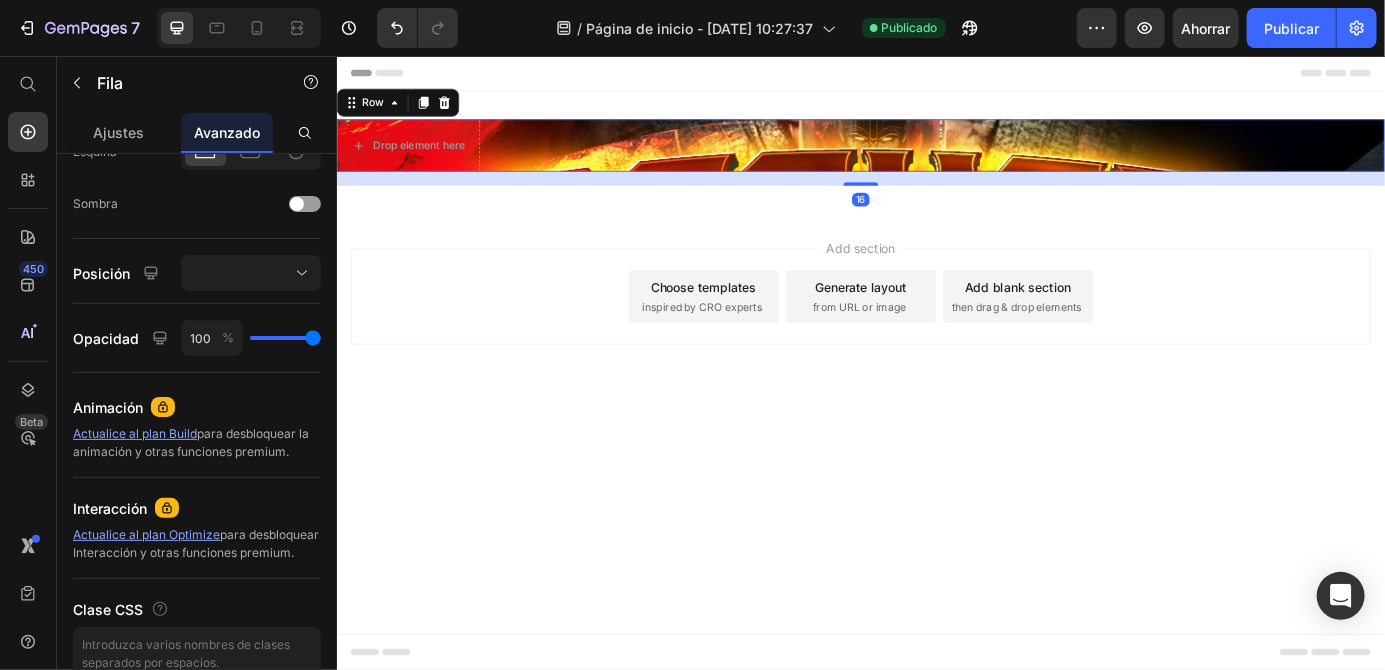 click on "Drop element here" at bounding box center [418, 158] 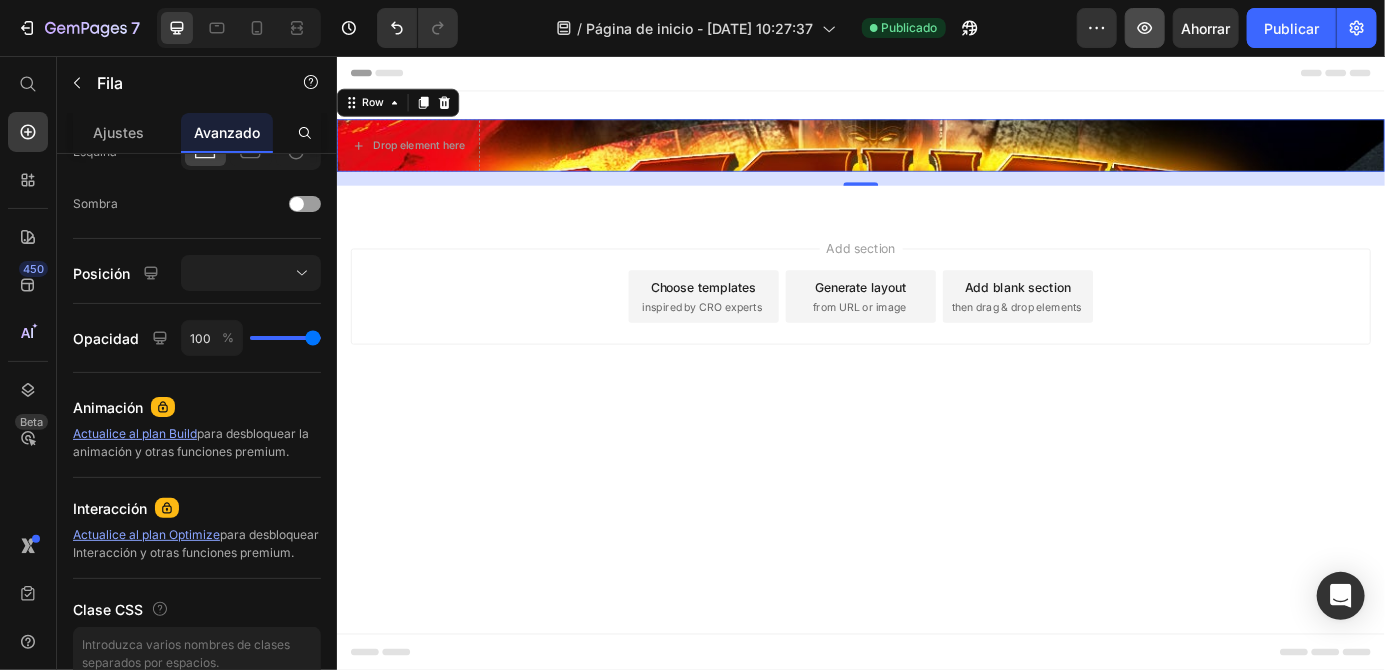 click 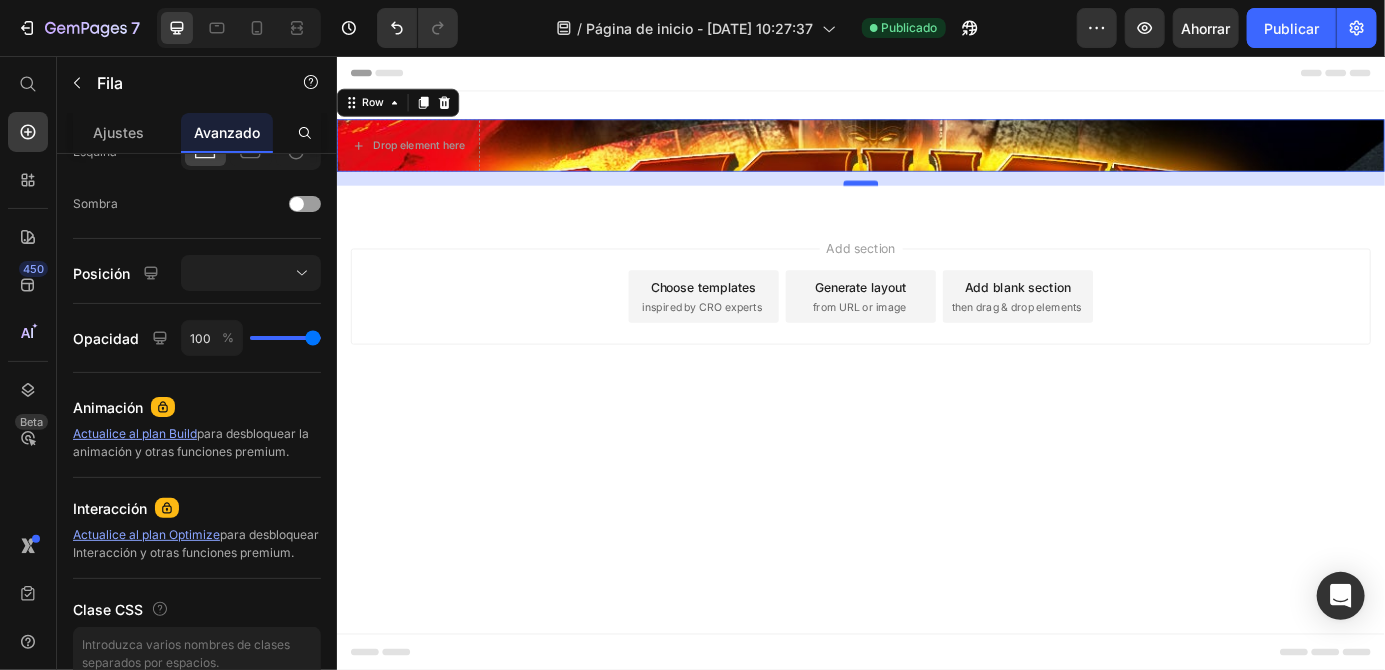 click at bounding box center [936, 201] 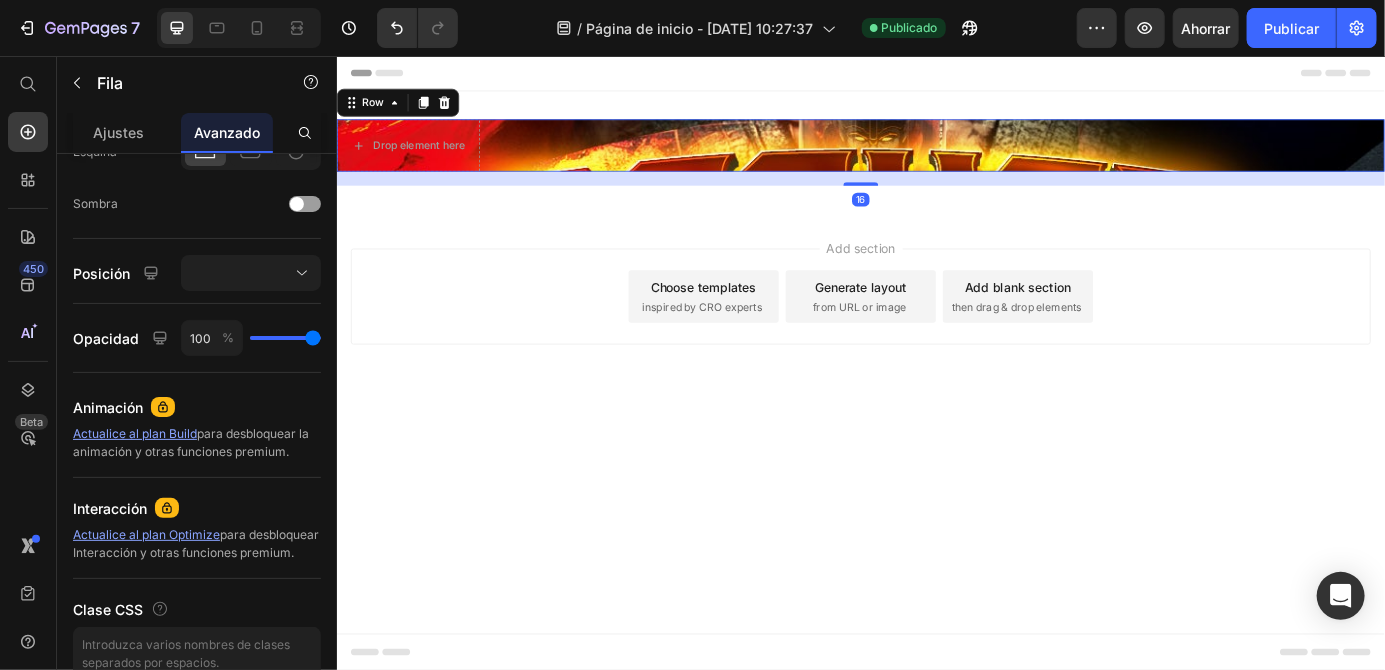 click on "Drop element here Row   16" at bounding box center (936, 158) 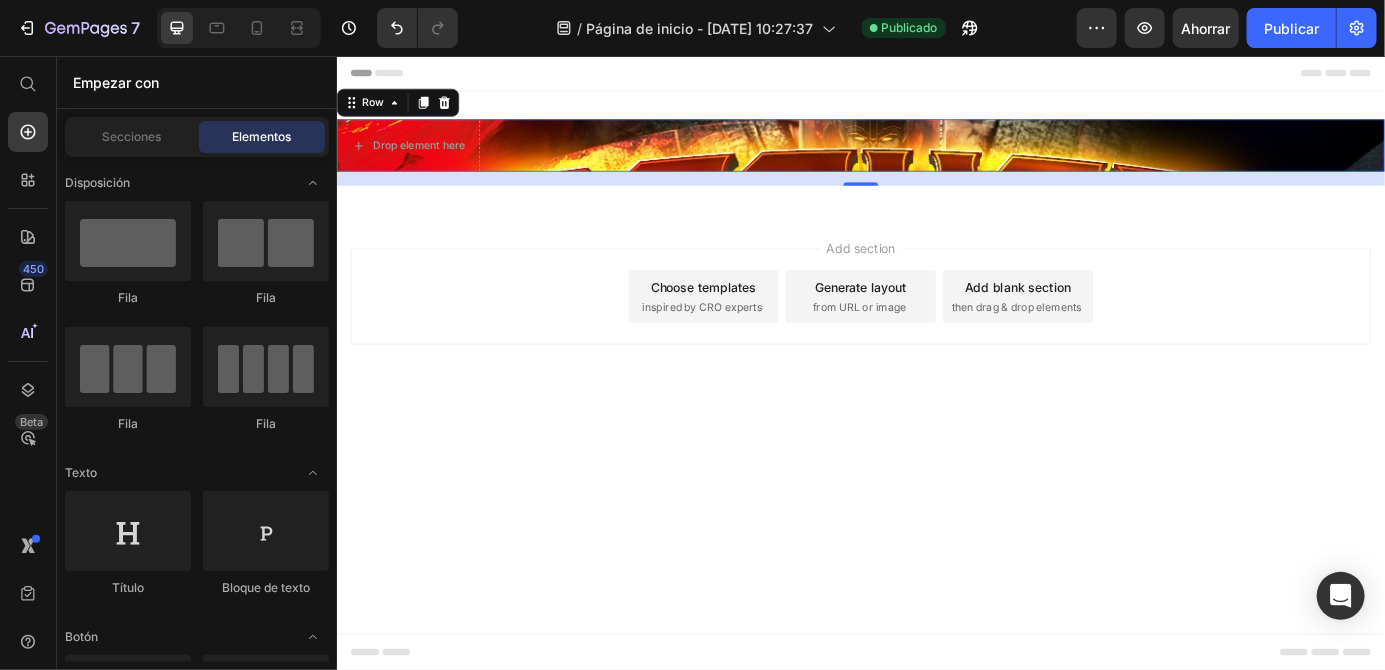 click on "Header
Drop element here Row   16 Section 1 Root Start with Sections from sidebar Add sections Add elements Start with Generating from URL or image Add section Choose templates inspired by CRO experts Generate layout from URL or image Add blank section then drag & drop elements Footer" at bounding box center (936, 407) 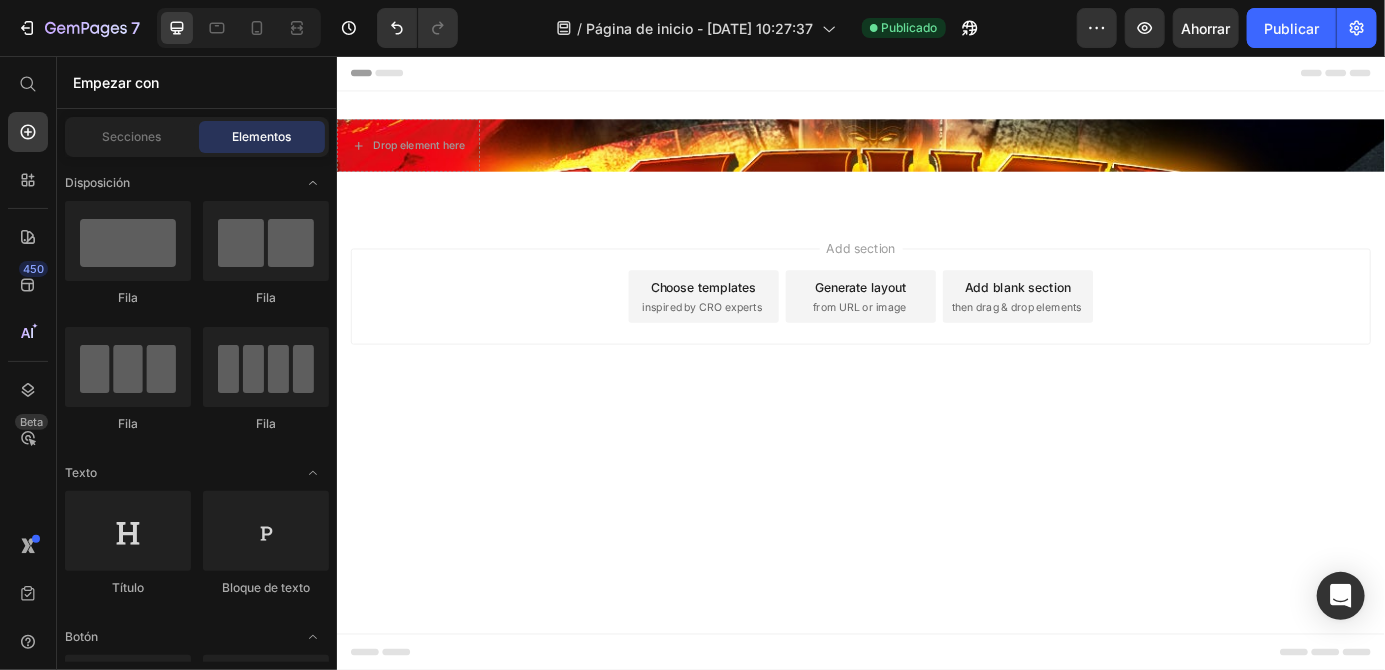 drag, startPoint x: 927, startPoint y: 259, endPoint x: 923, endPoint y: 270, distance: 11.7046995 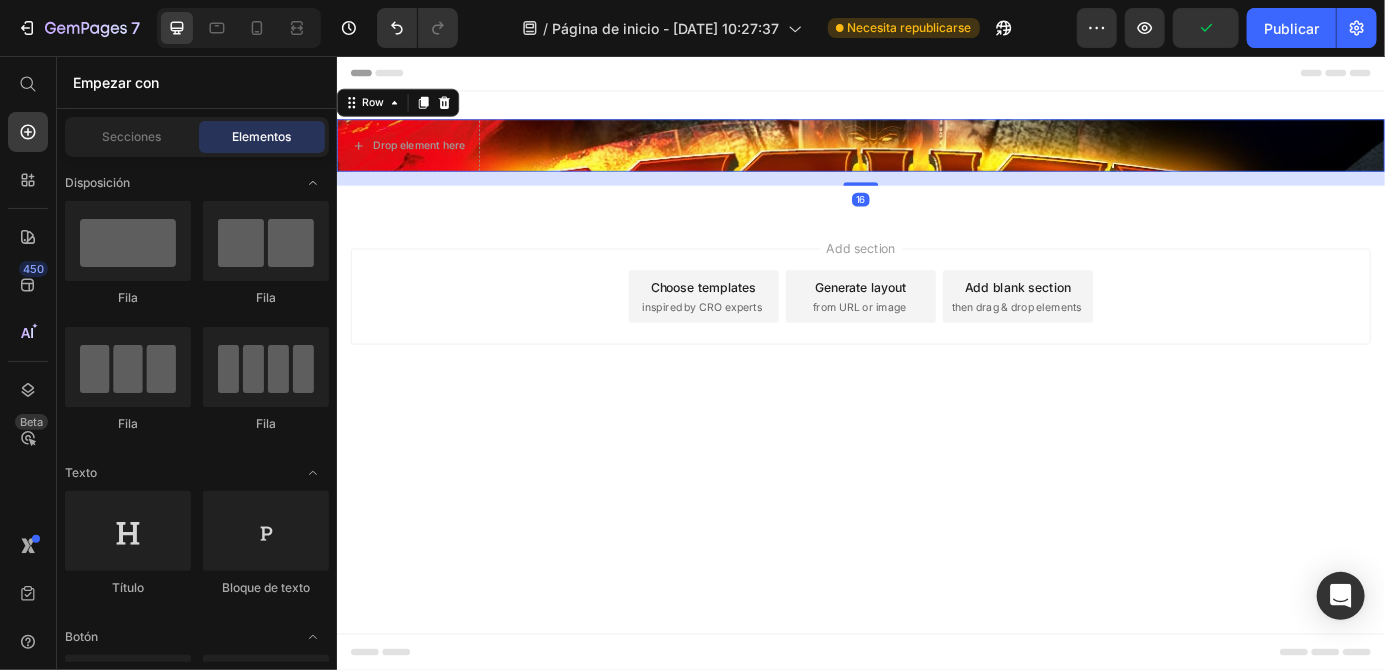 click on "Drop element here Row   16" at bounding box center (936, 158) 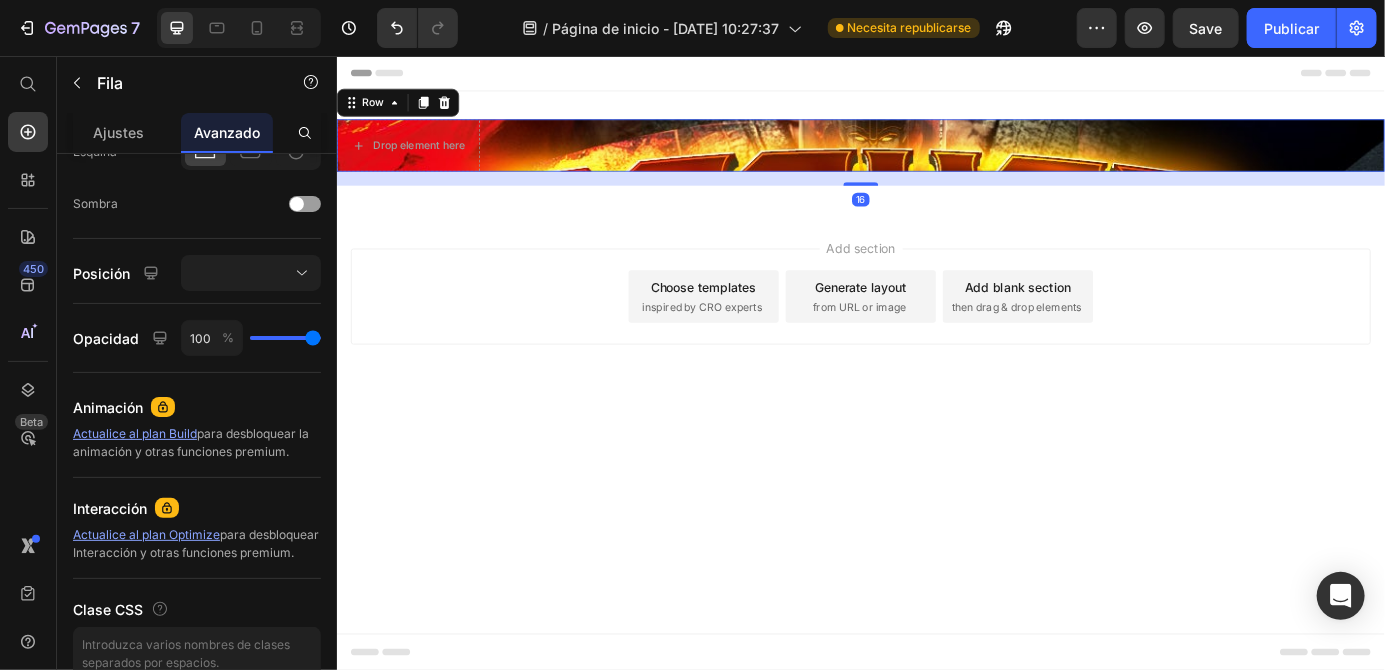 click on "Drop element here Row   16" at bounding box center (936, 158) 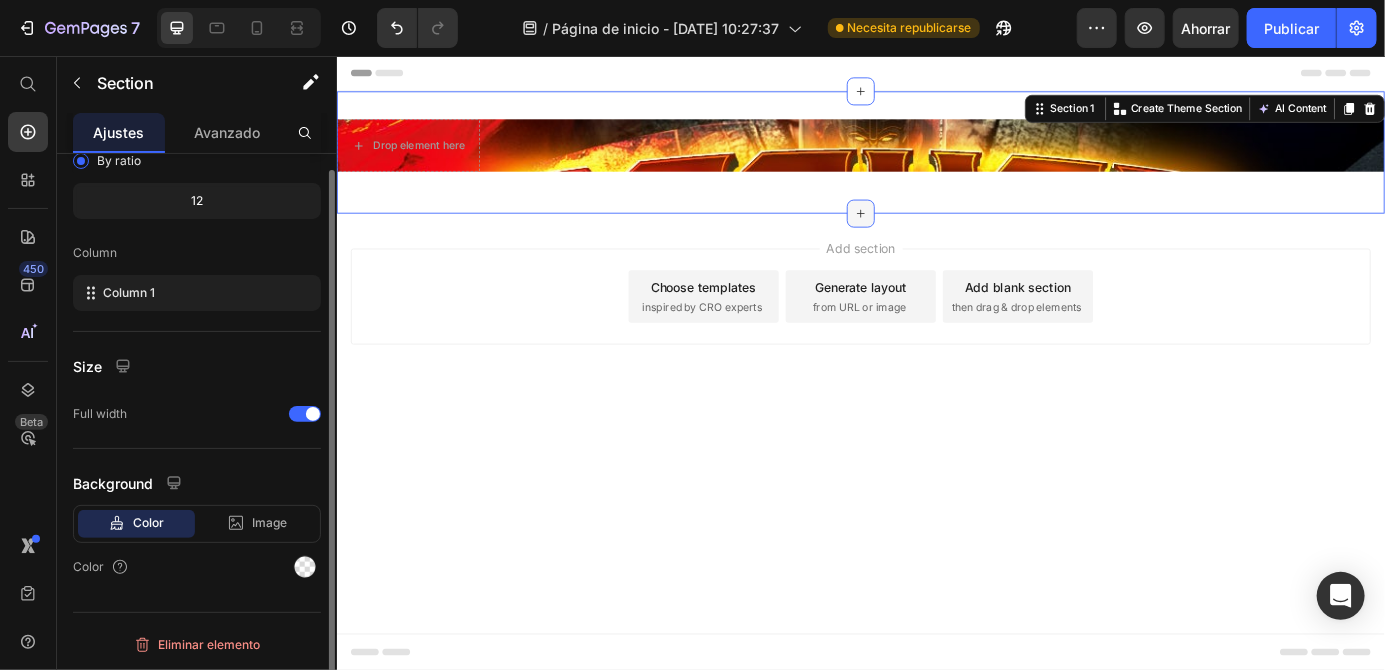 click on "Drop element here Row Section 1   You can create reusable sections Create Theme Section AI Content Write with GemAI What would you like to describe here? Tone and Voice Persuasive Product Tinnidrop Spray Show more Generate" at bounding box center (936, 166) 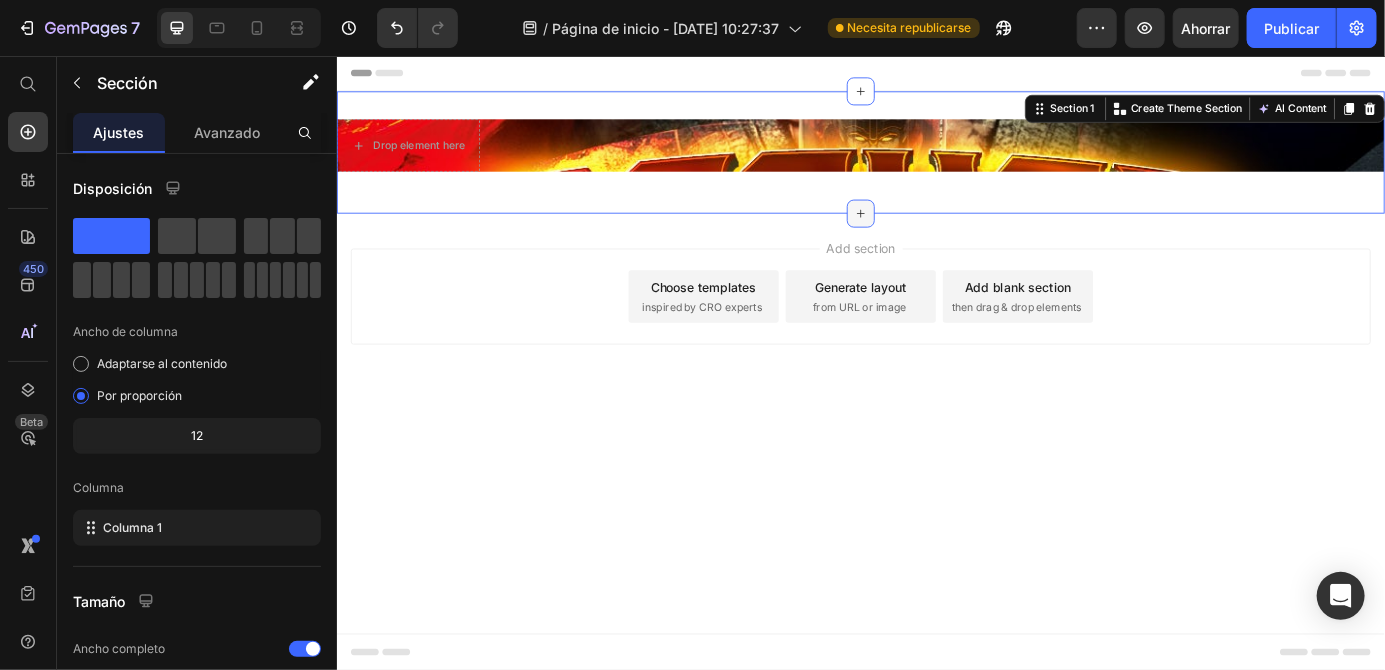 click at bounding box center [936, 236] 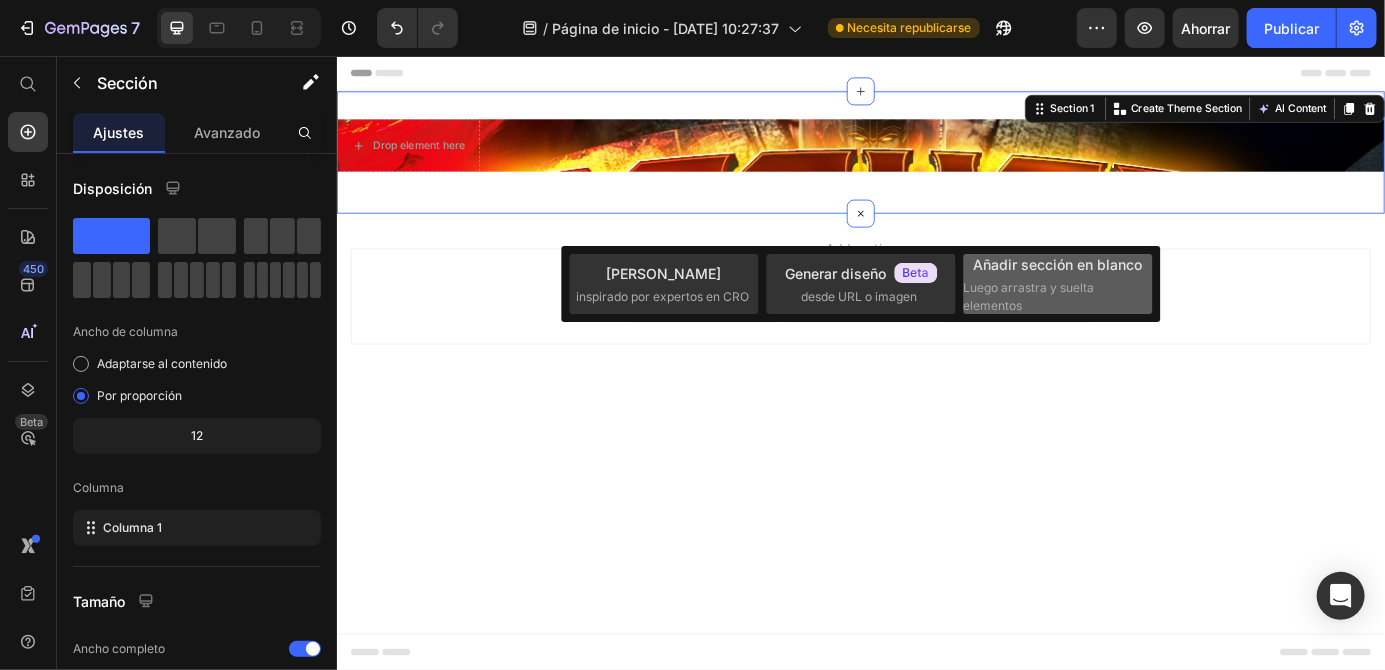 click on "Añadir sección en blanco Luego arrastra y suelta elementos" at bounding box center [1058, 284] 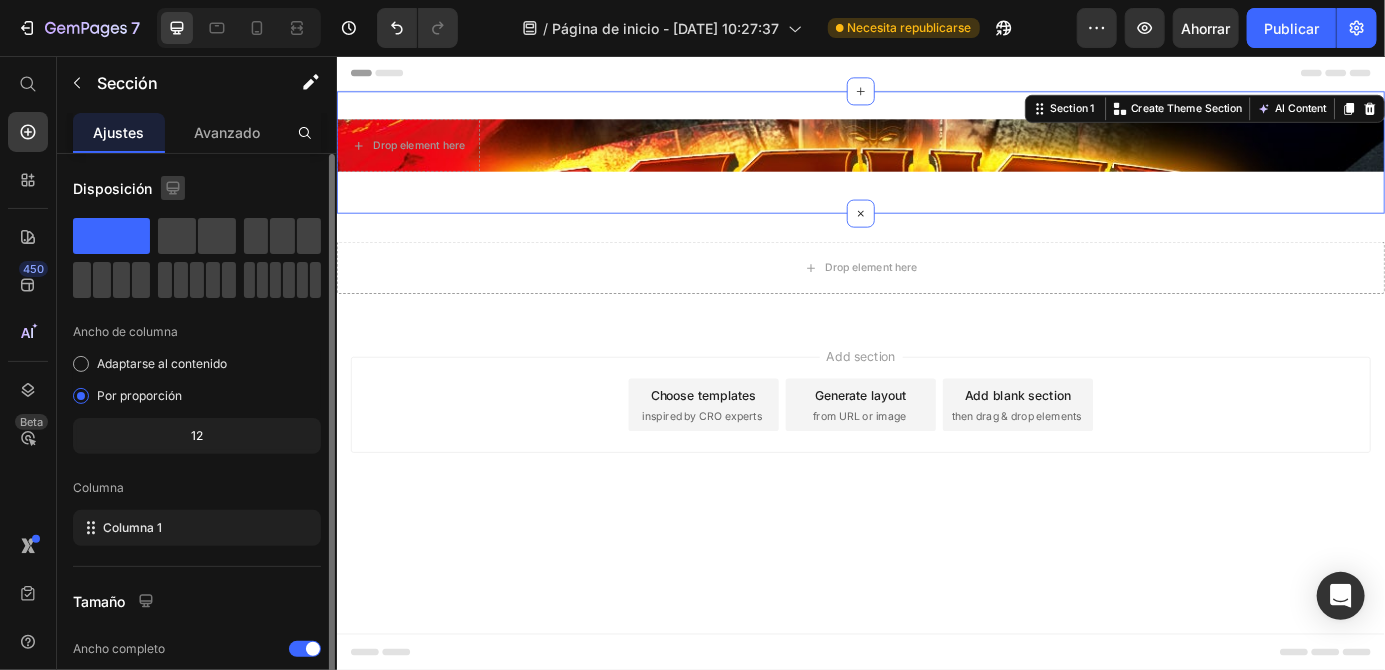 click 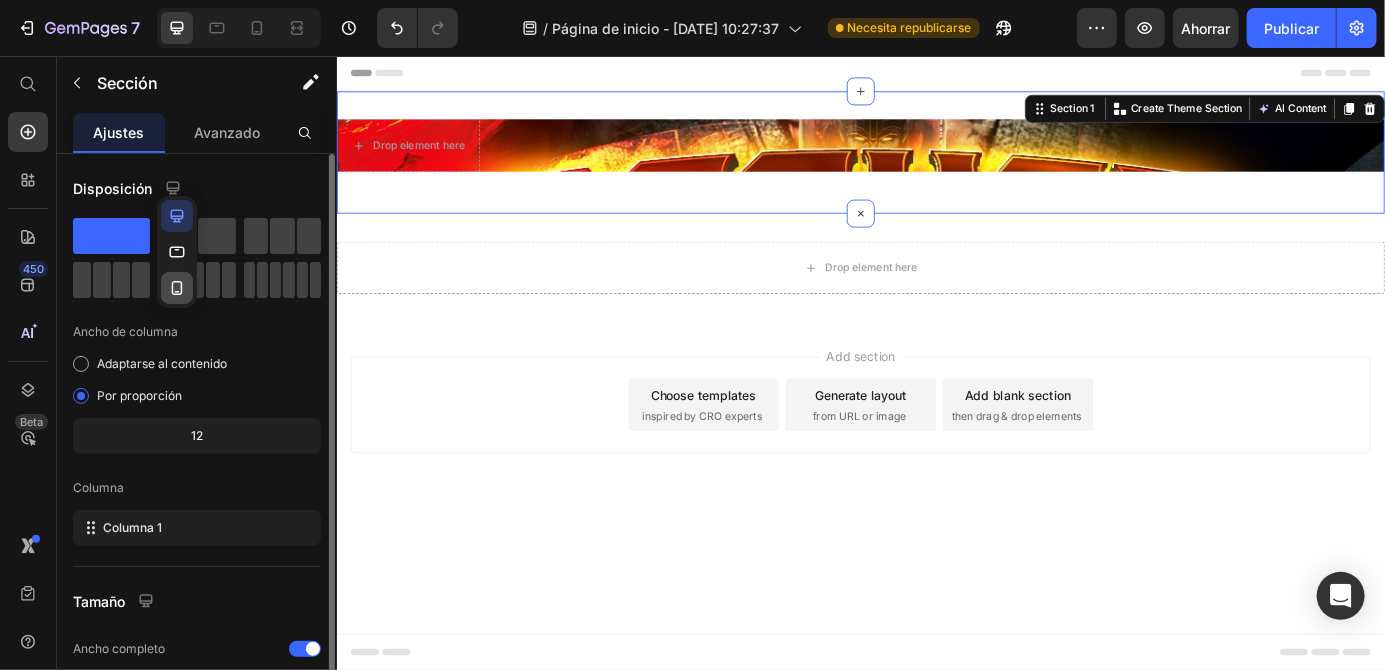 click 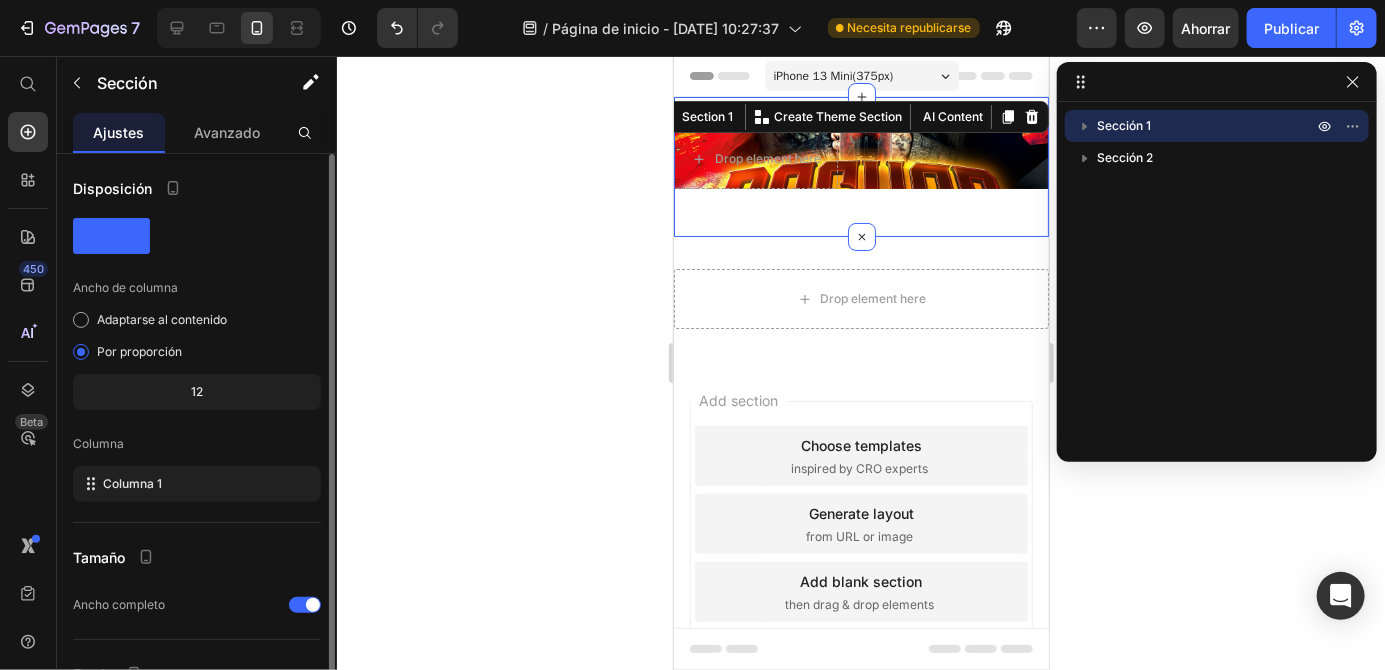 click on "Drop element here Row" at bounding box center [860, 158] 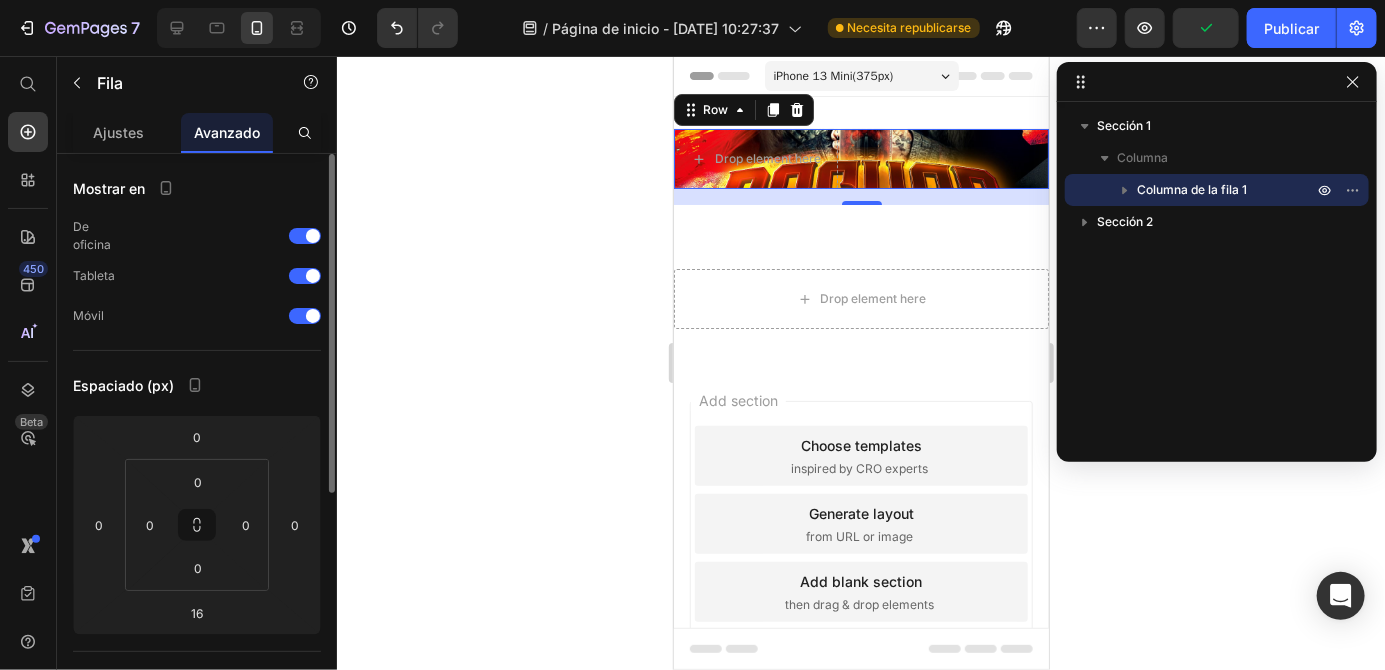 click on "Drop element here Row   16" at bounding box center (860, 158) 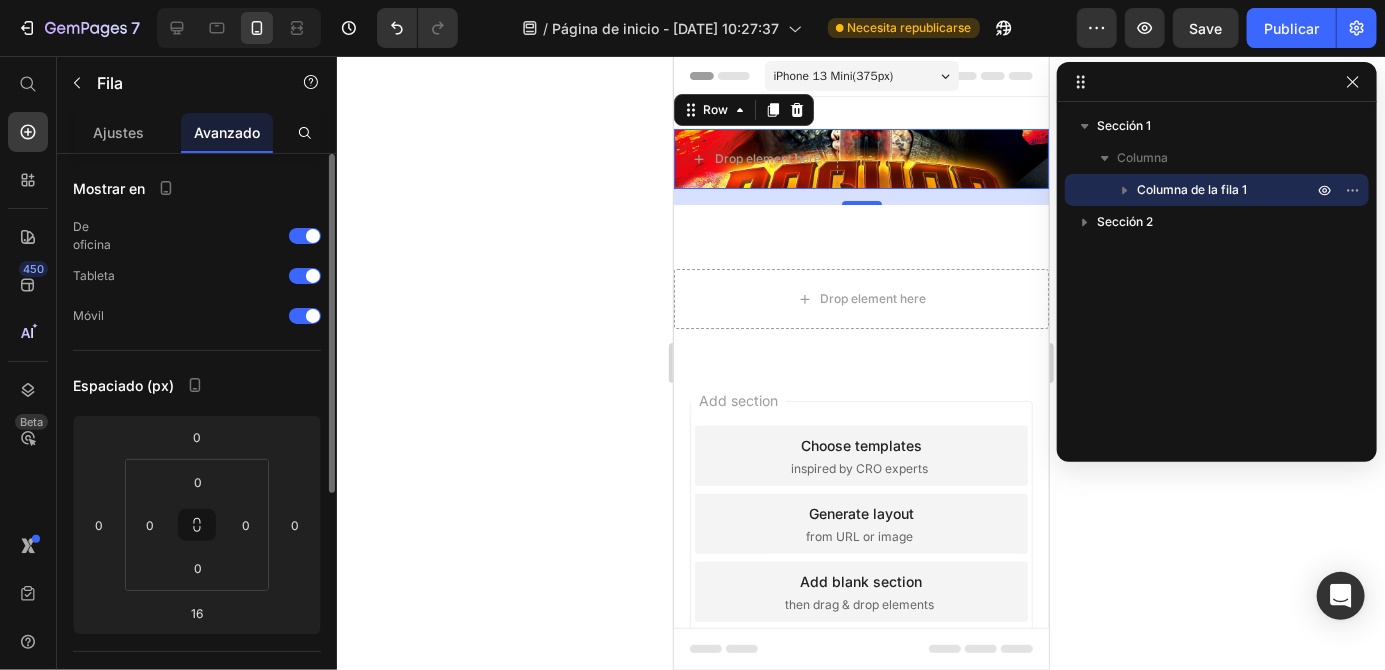 click on "Drop element here Row   16" at bounding box center [860, 158] 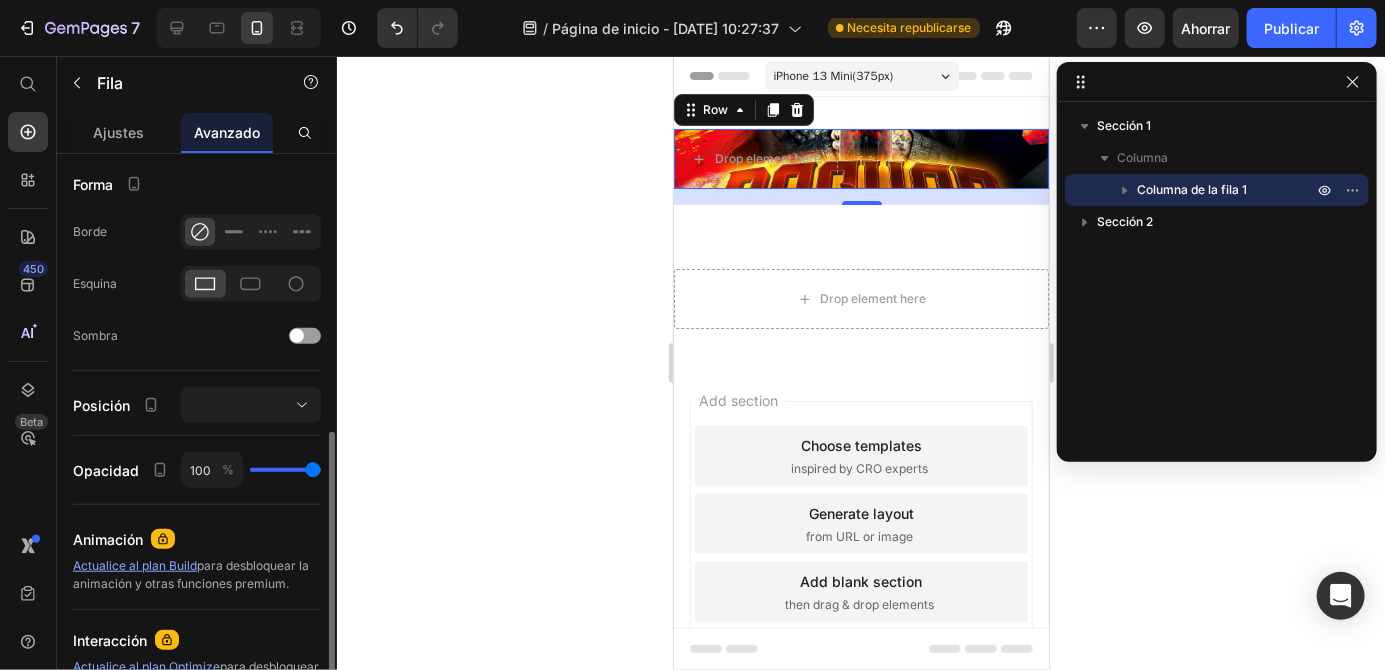 scroll, scrollTop: 518, scrollLeft: 0, axis: vertical 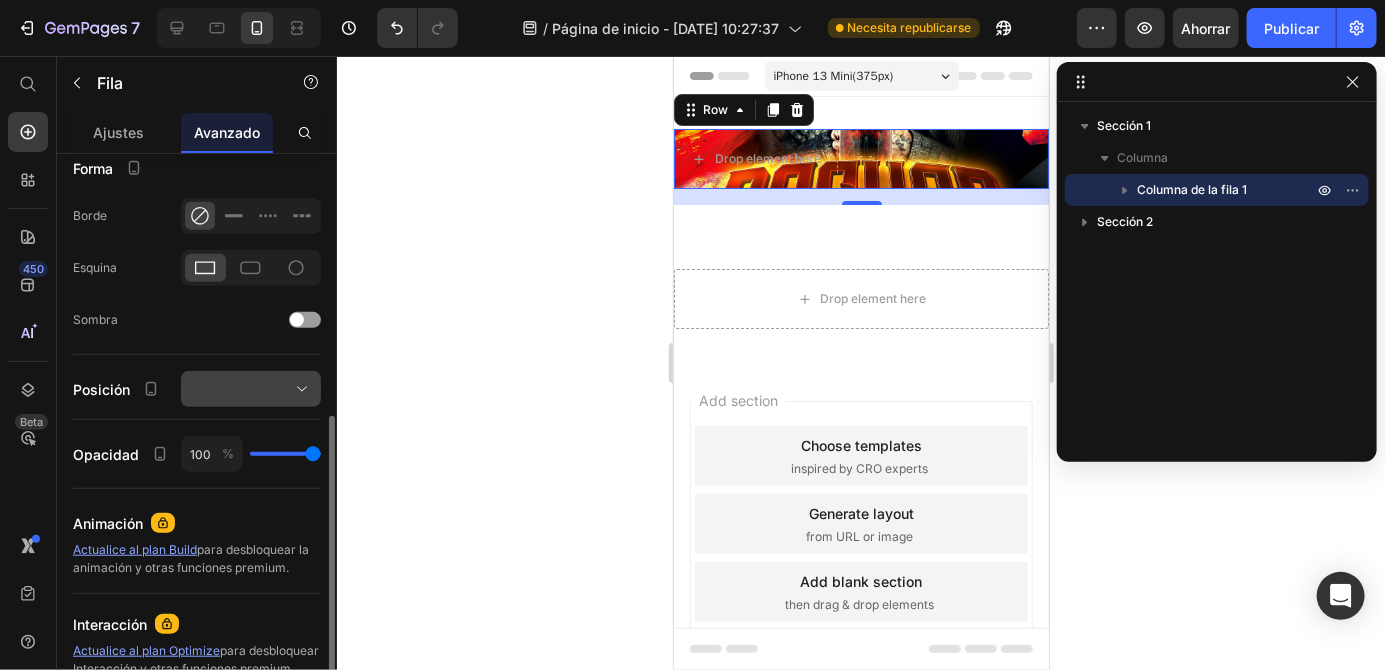 click 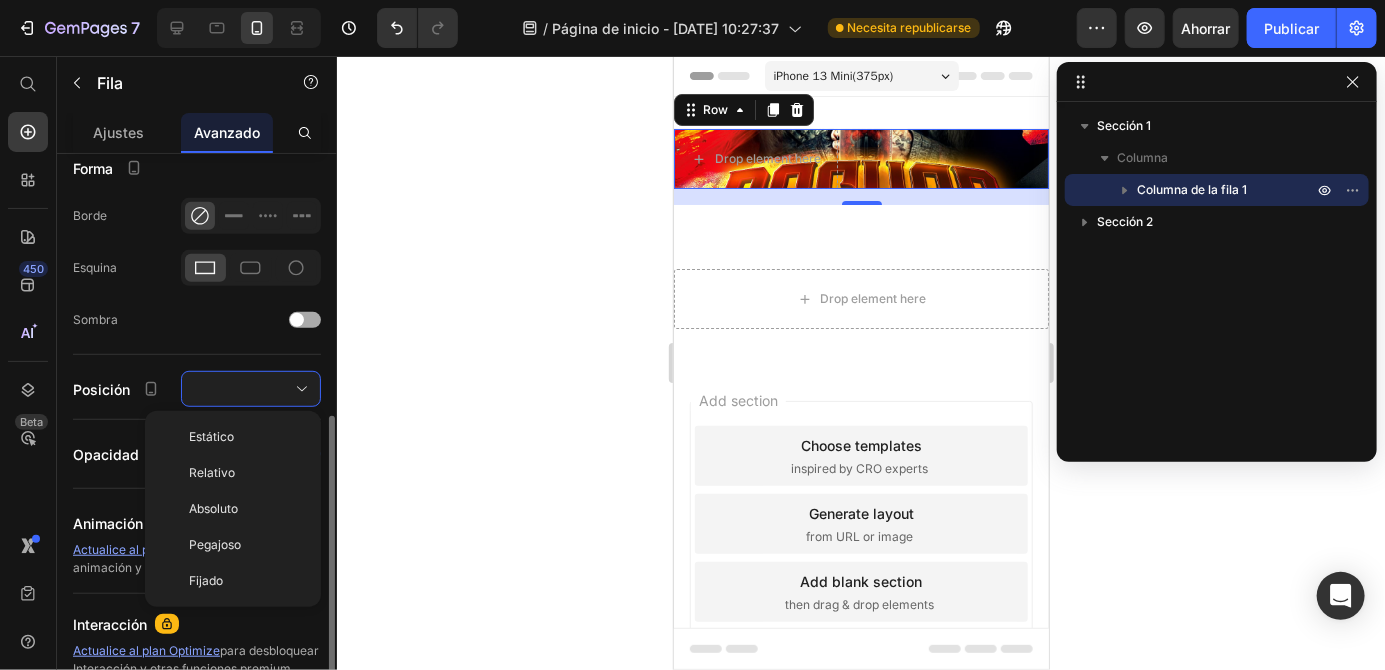click on "Sombra" 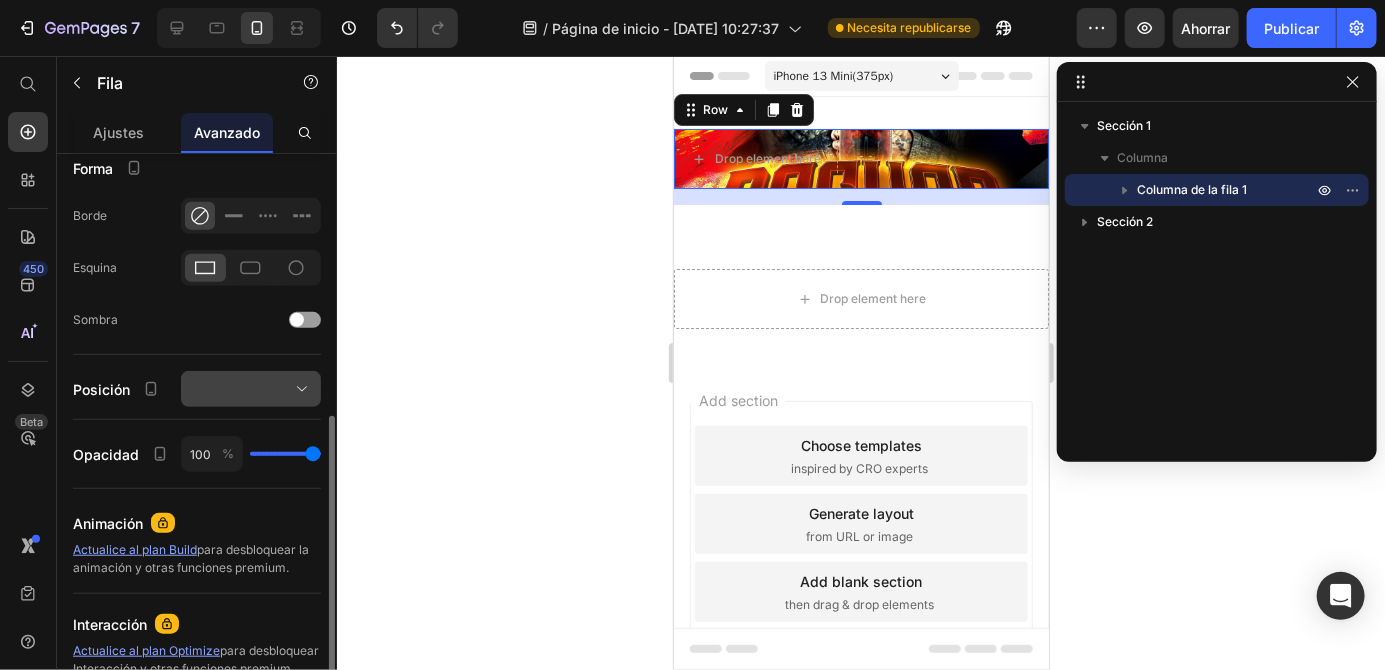 click 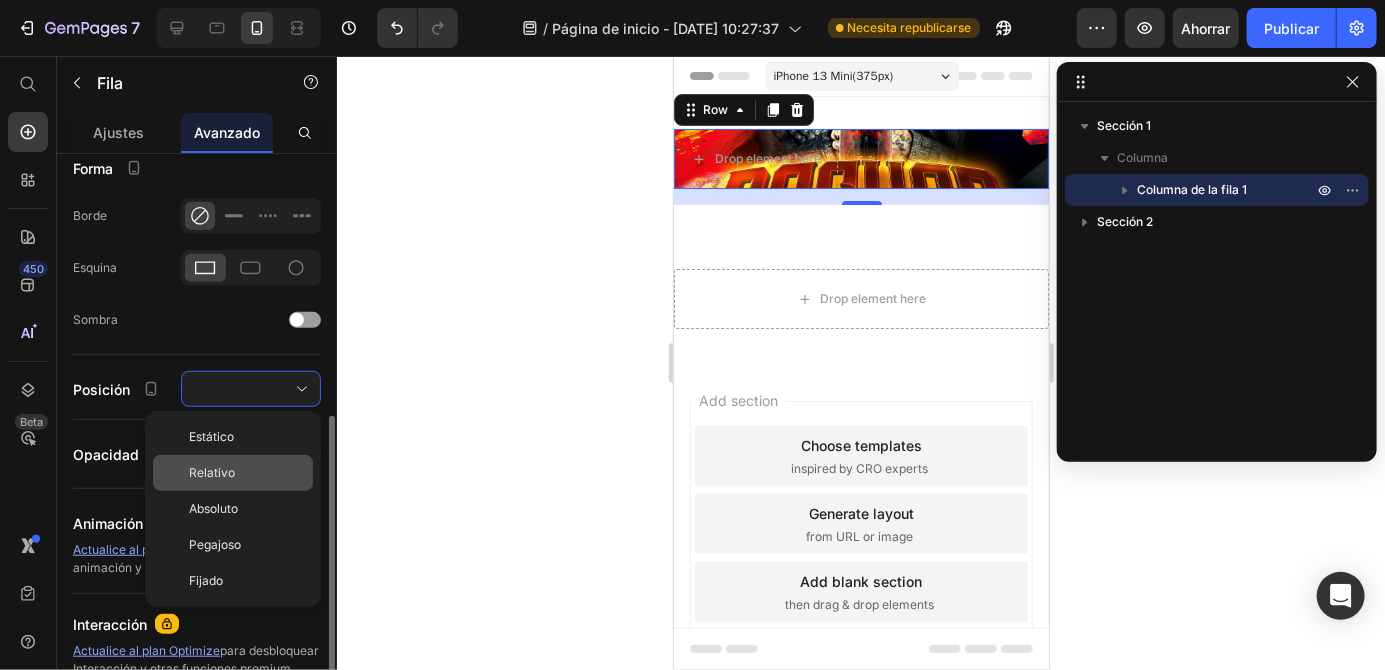 click on "Relativo" at bounding box center [247, 473] 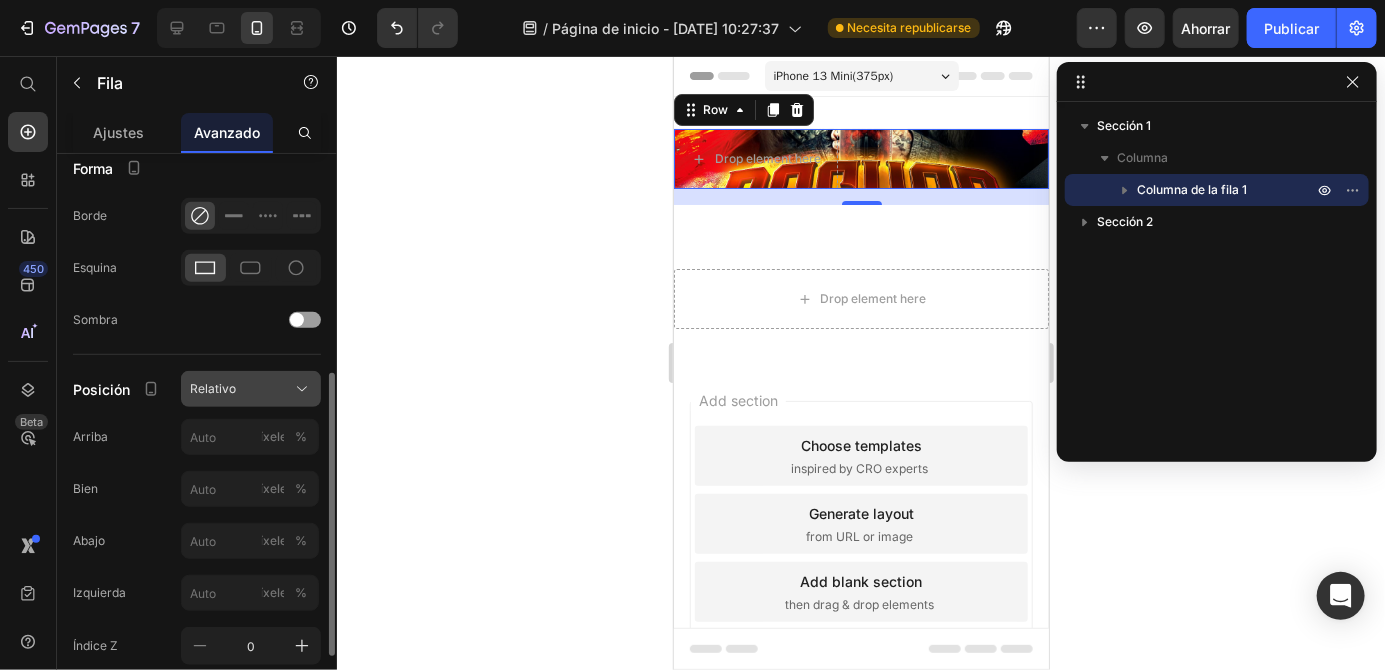 click on "Relativo" at bounding box center (251, 389) 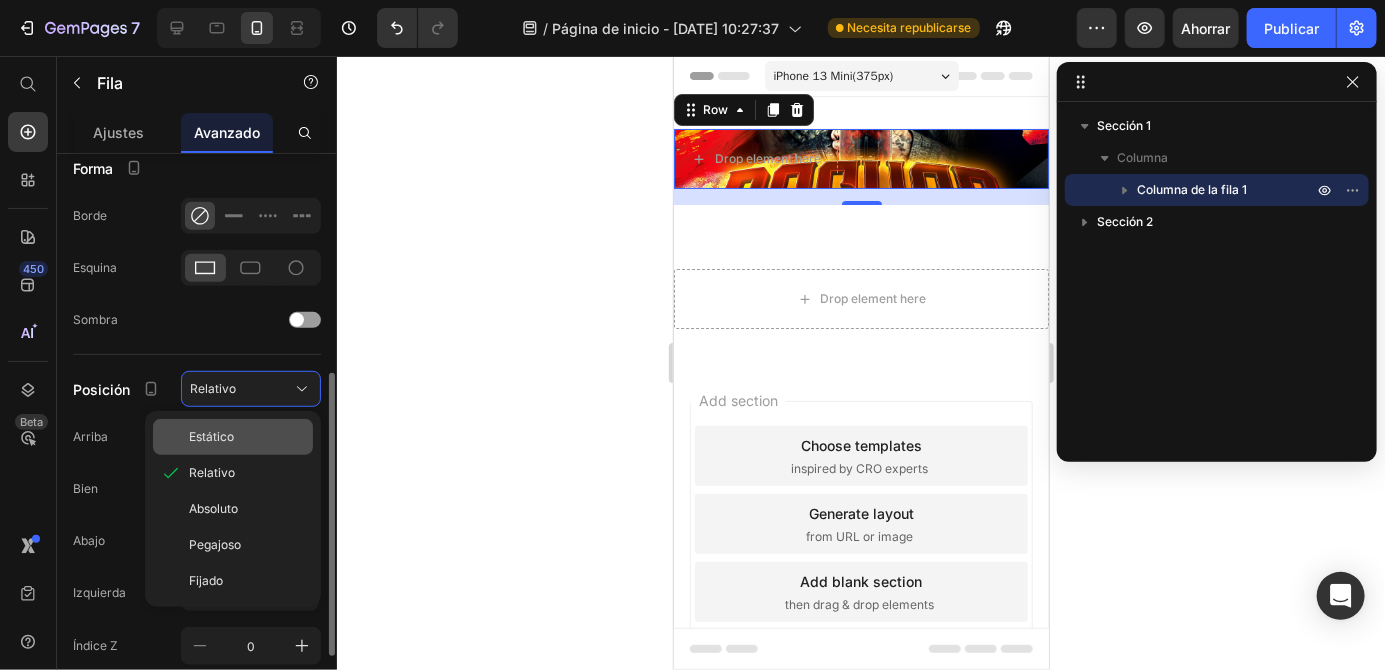 click on "Estático" at bounding box center [247, 437] 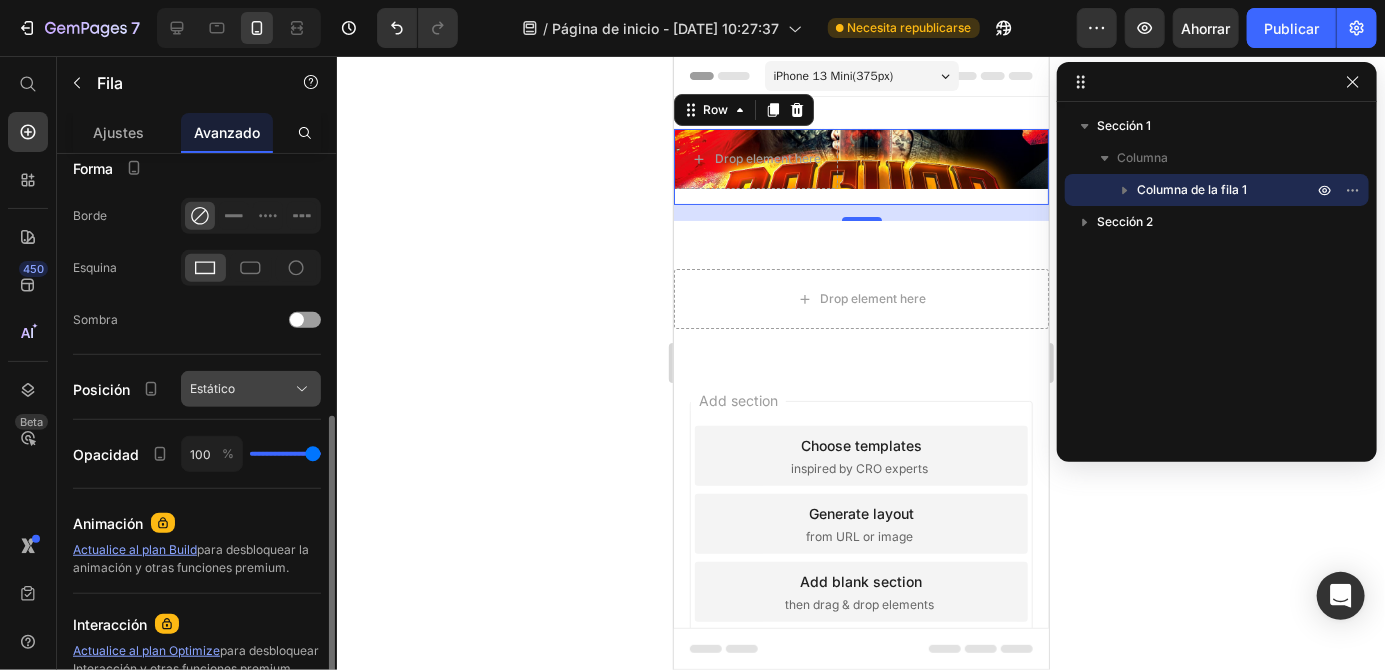 click 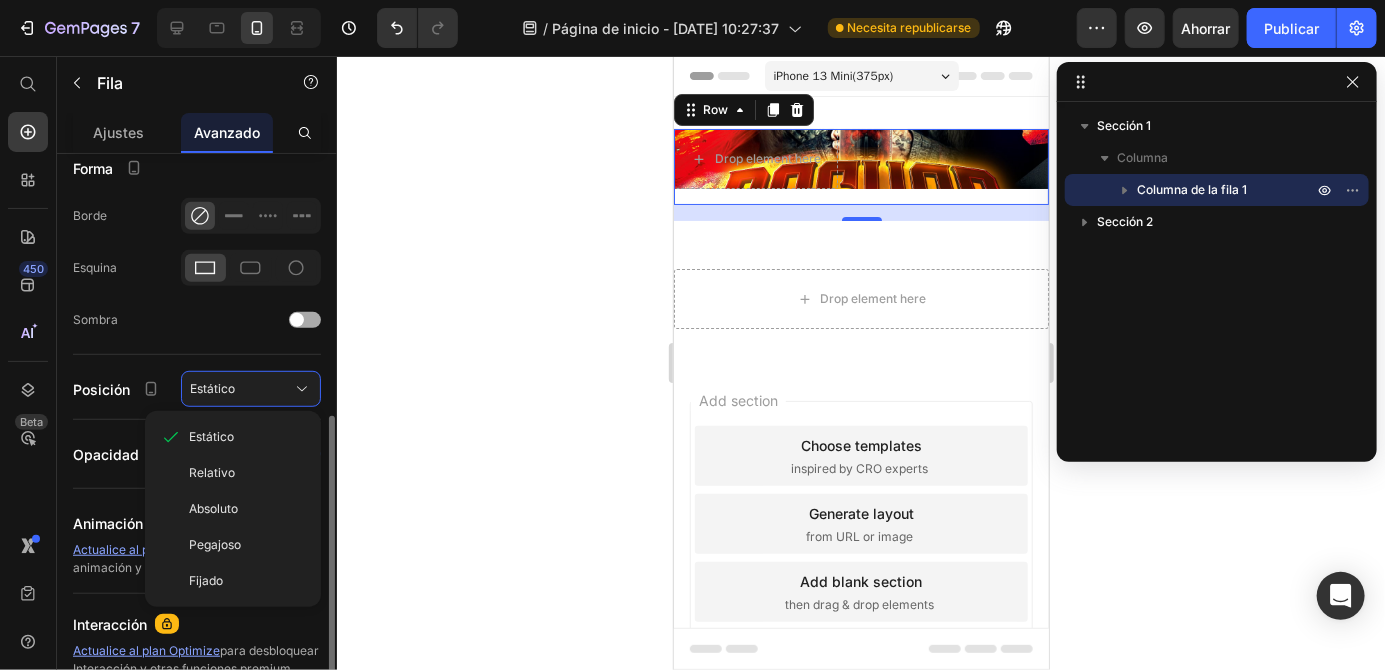 click on "Sombra" 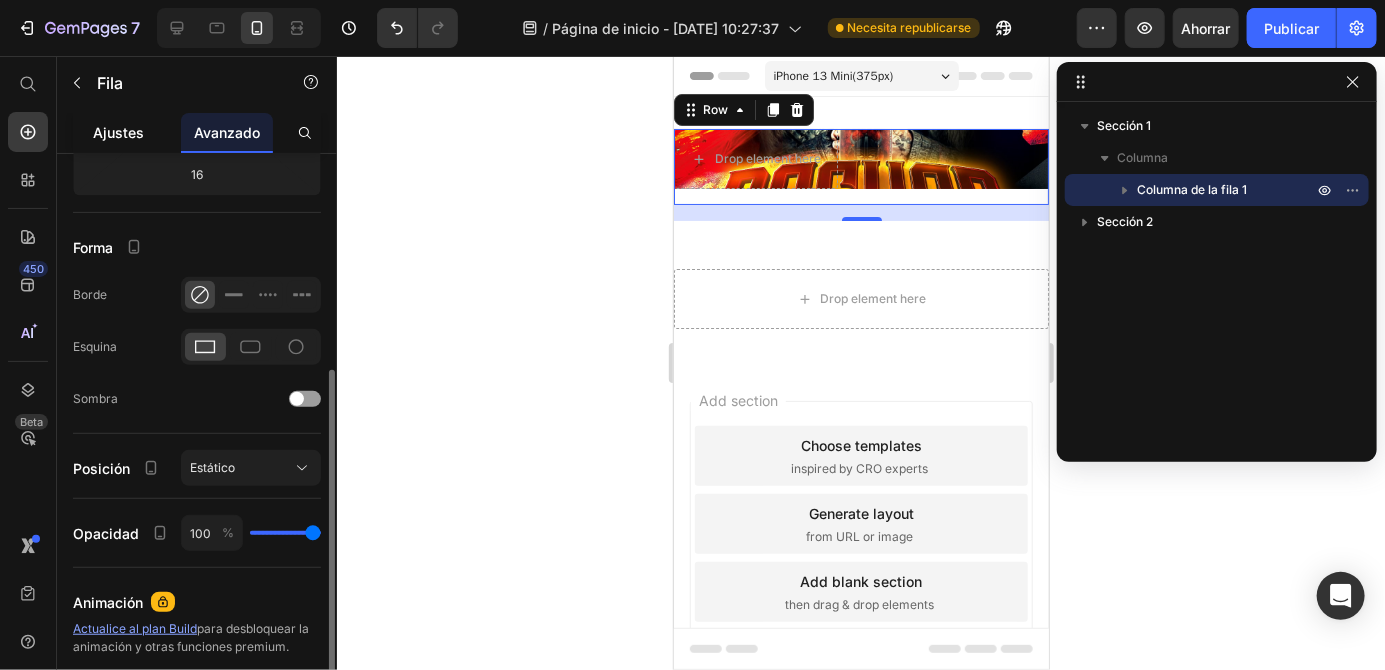 click on "Ajustes" at bounding box center (119, 132) 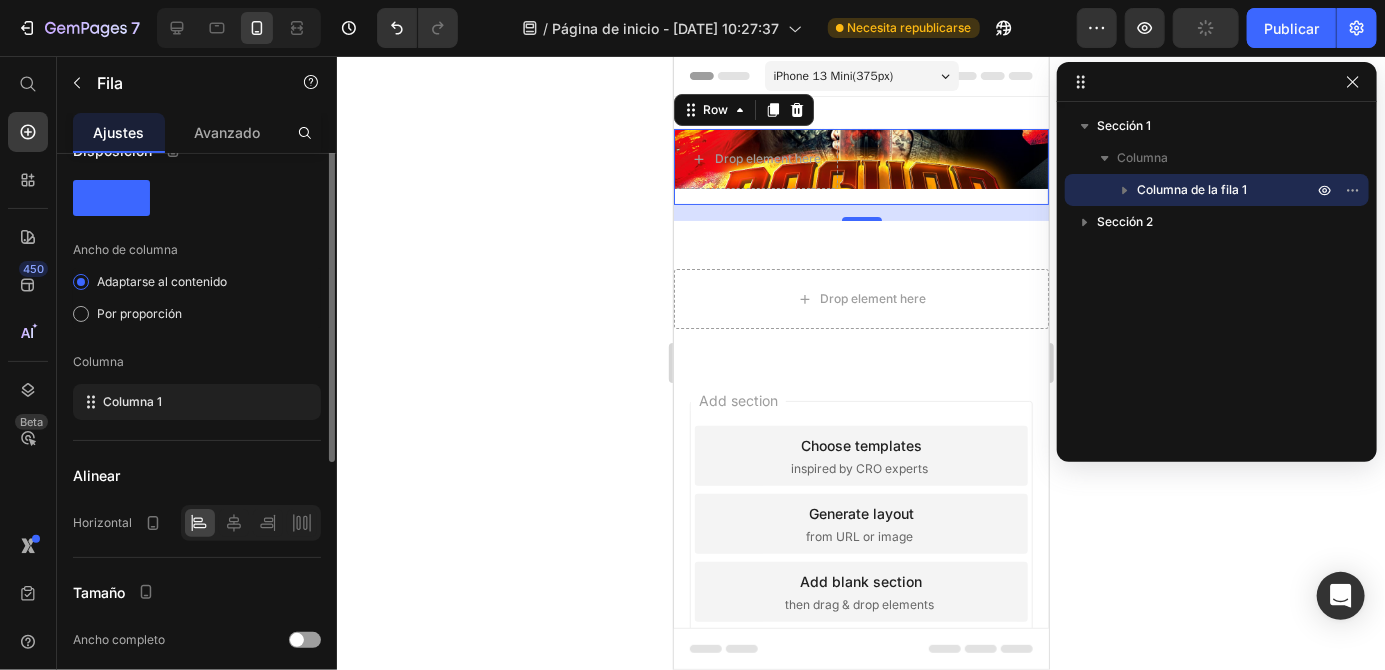 scroll, scrollTop: 0, scrollLeft: 0, axis: both 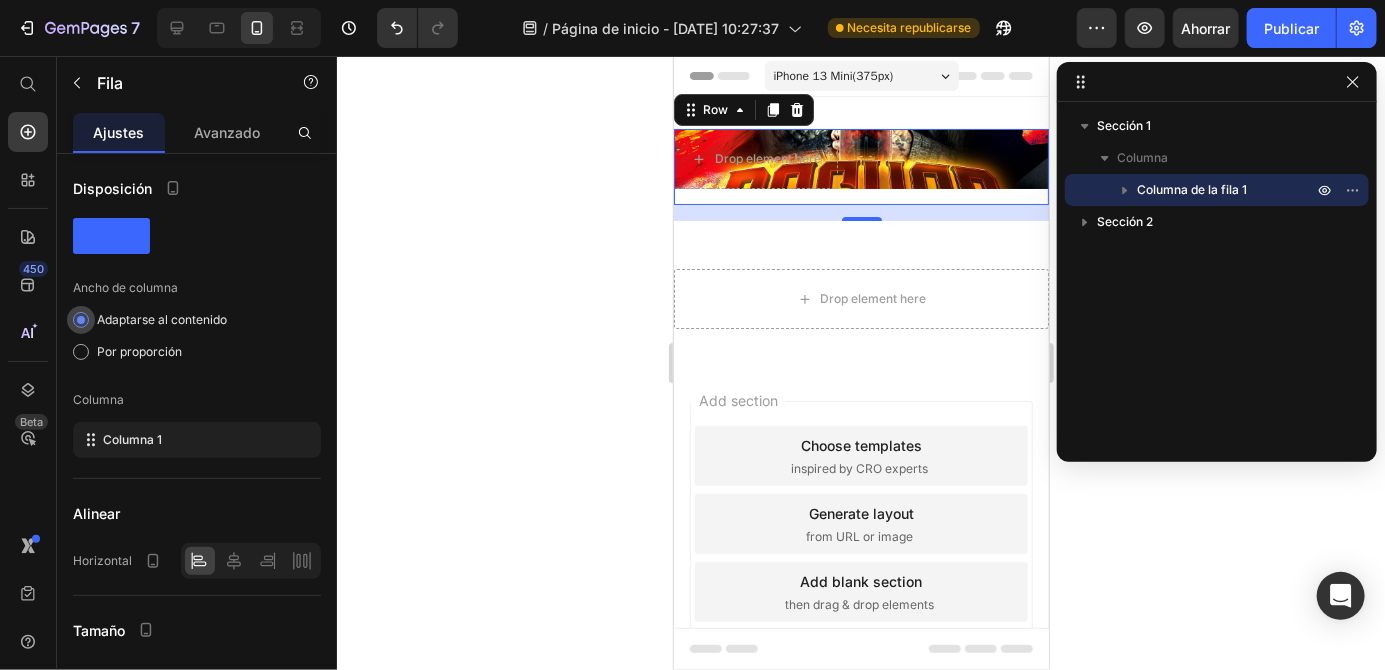 click on "Adaptarse al contenido" 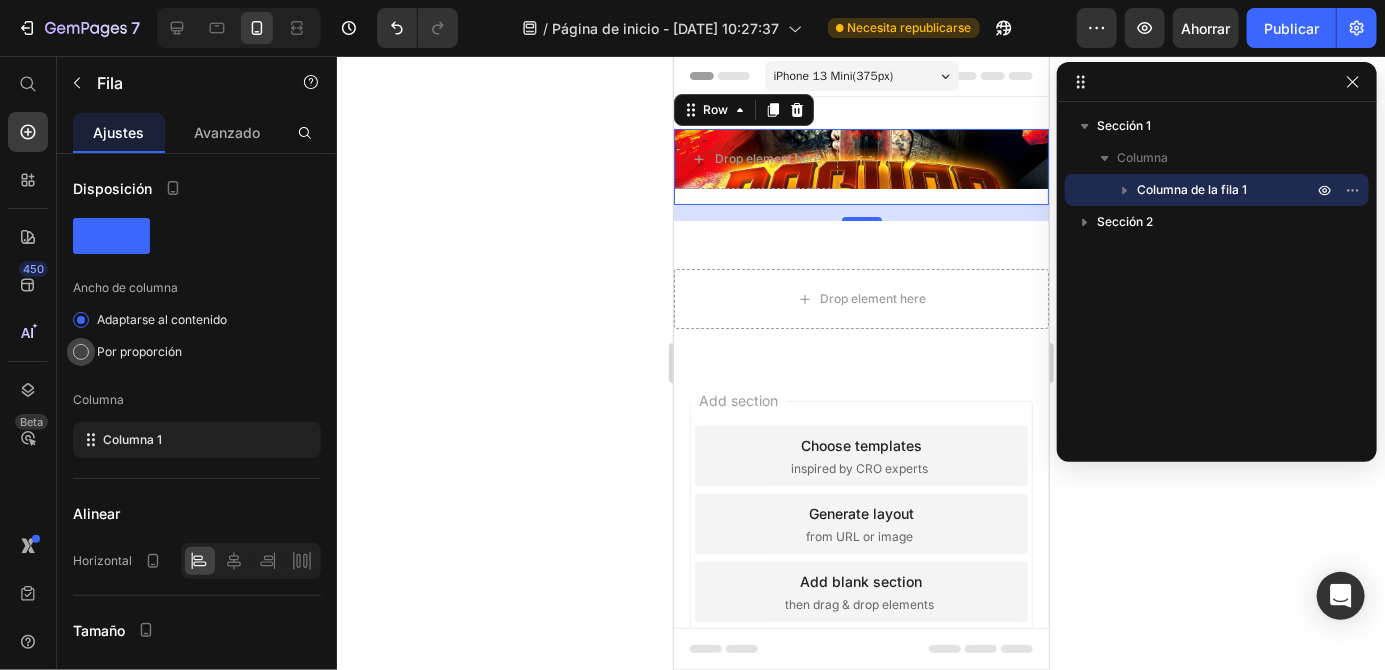 click on "Por proporción" 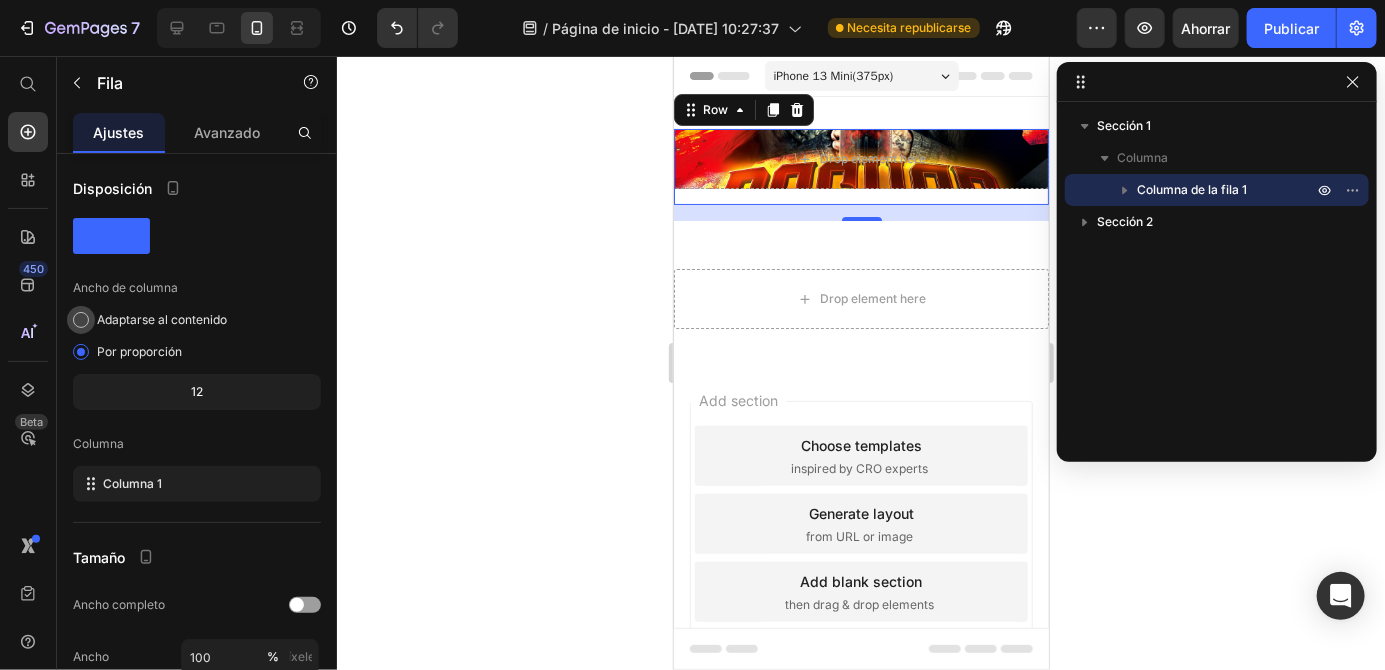 click on "Adaptarse al contenido" 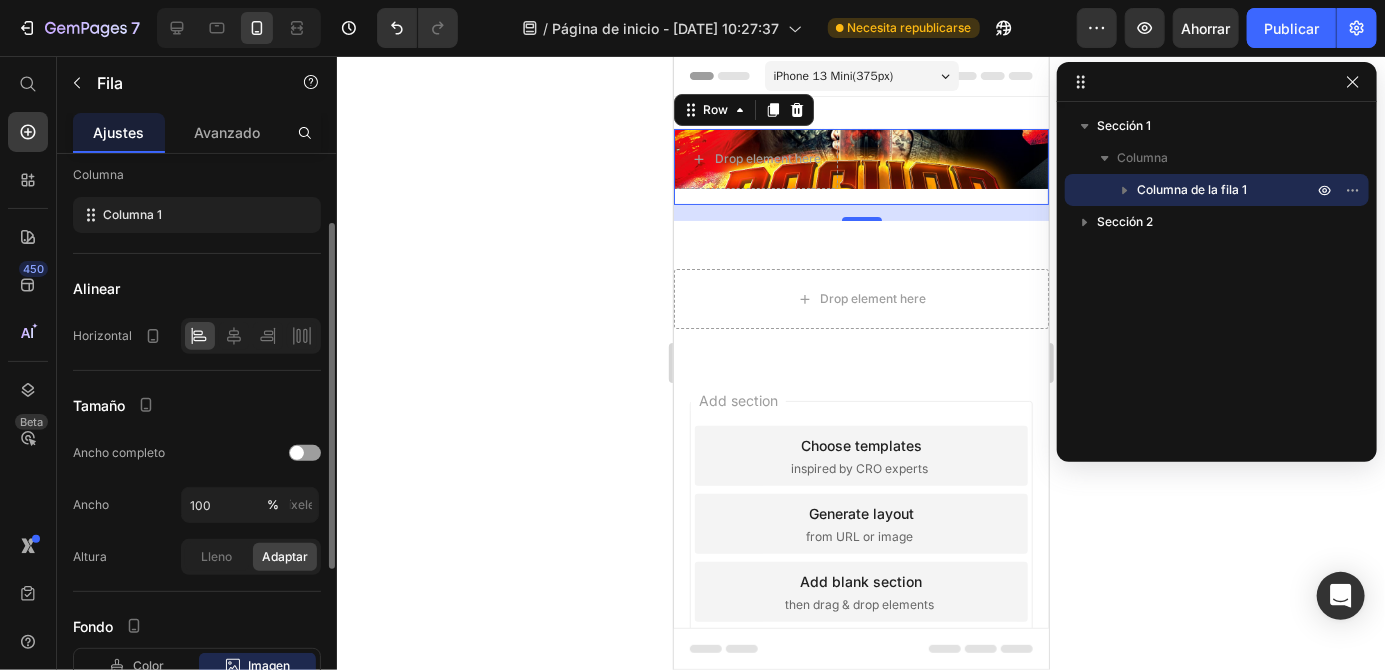 scroll, scrollTop: 194, scrollLeft: 0, axis: vertical 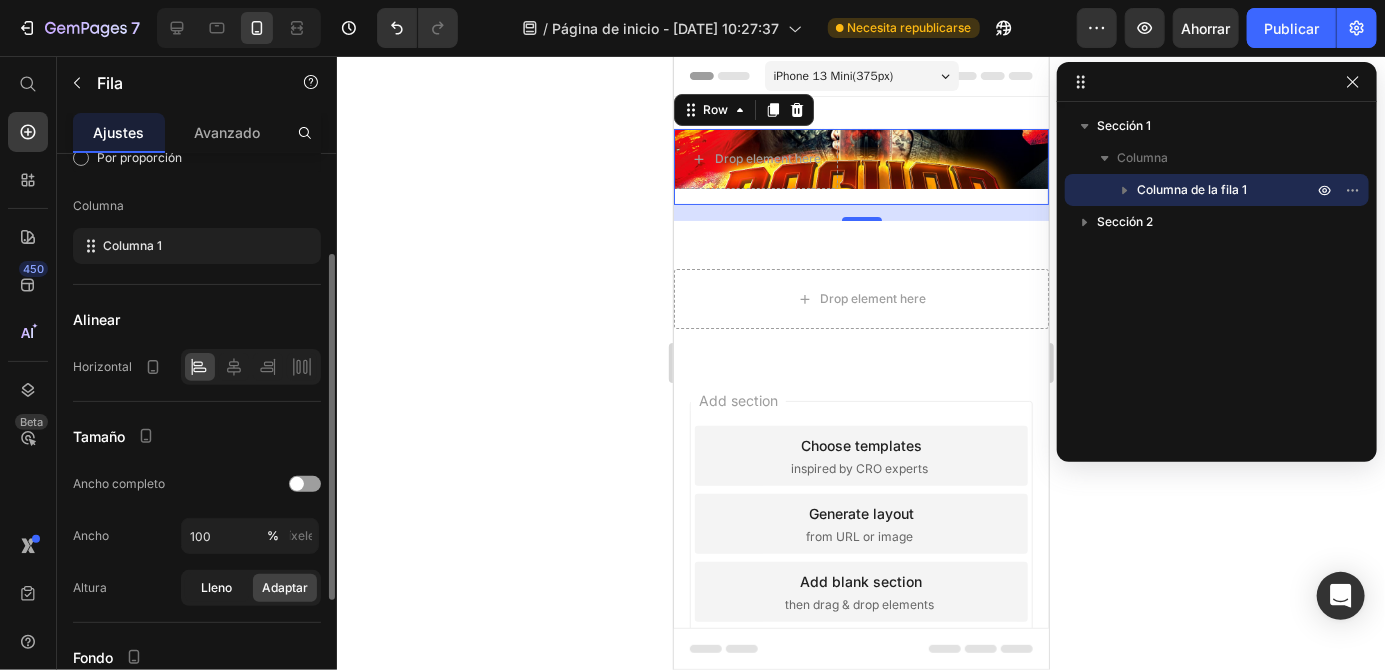 click on "Lleno" at bounding box center [217, 587] 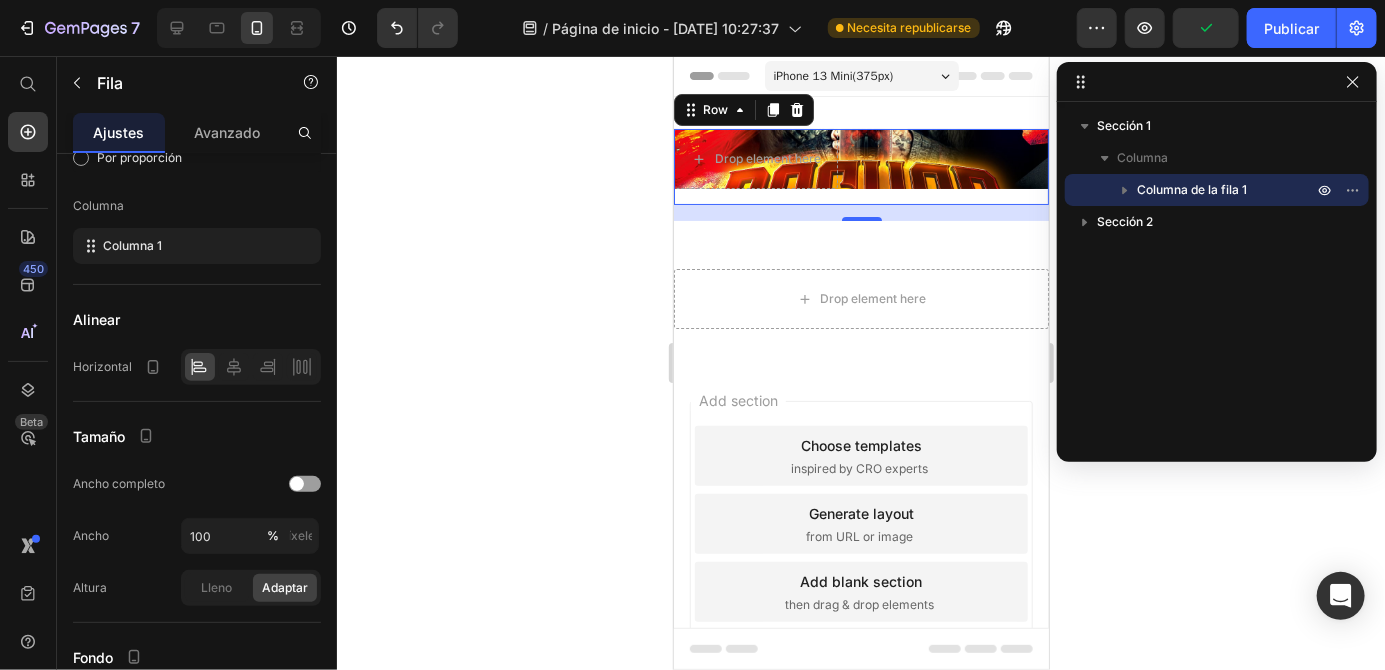 click on "Adaptar" 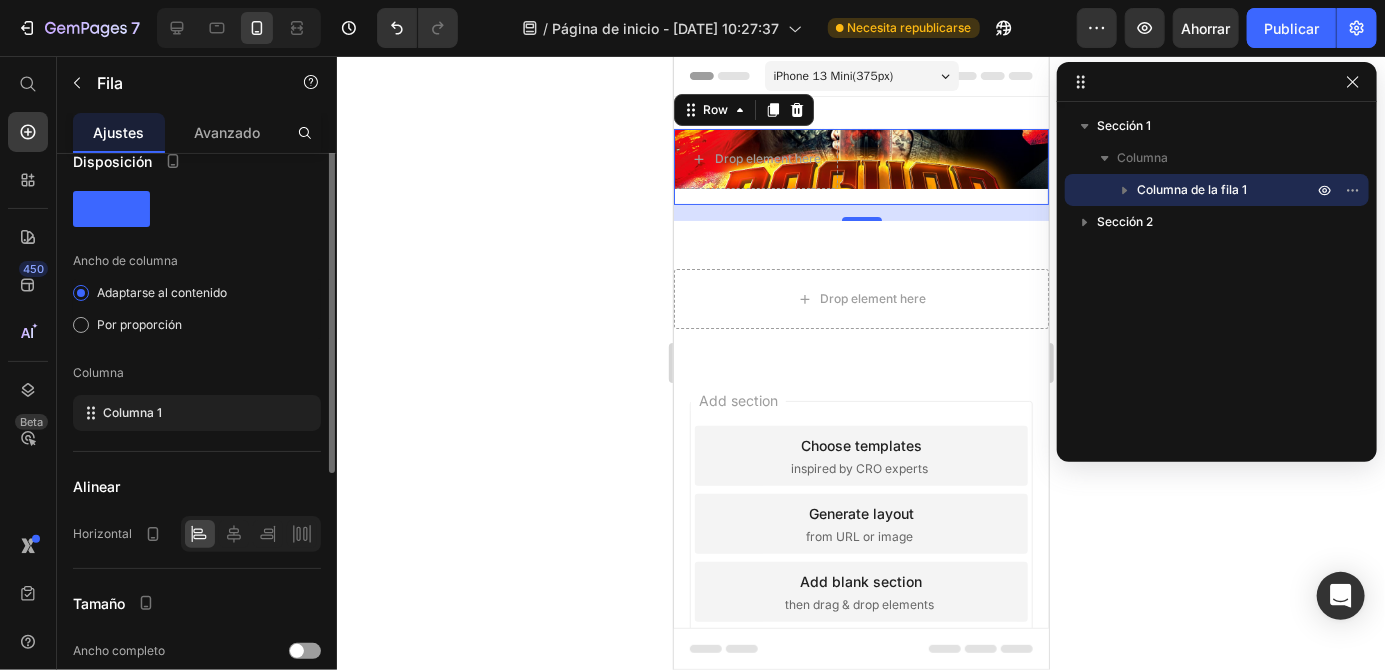 scroll, scrollTop: 0, scrollLeft: 0, axis: both 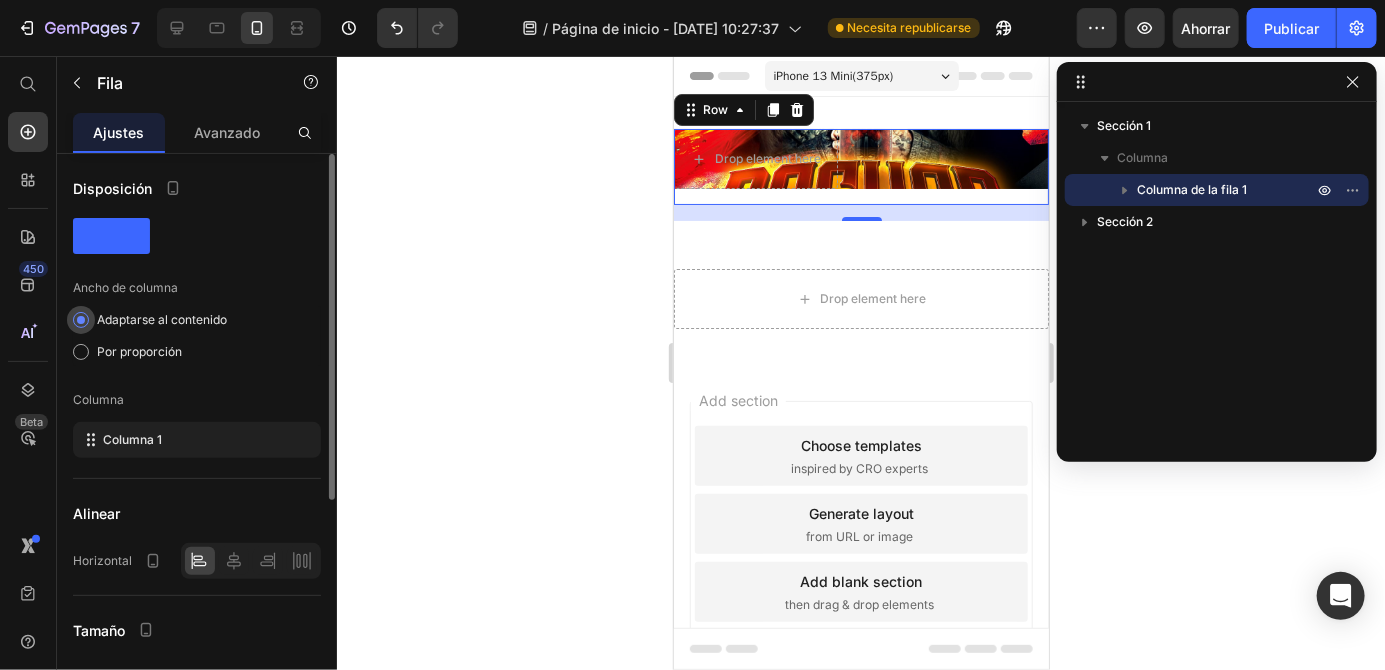 click on "Adaptarse al contenido" at bounding box center (162, 319) 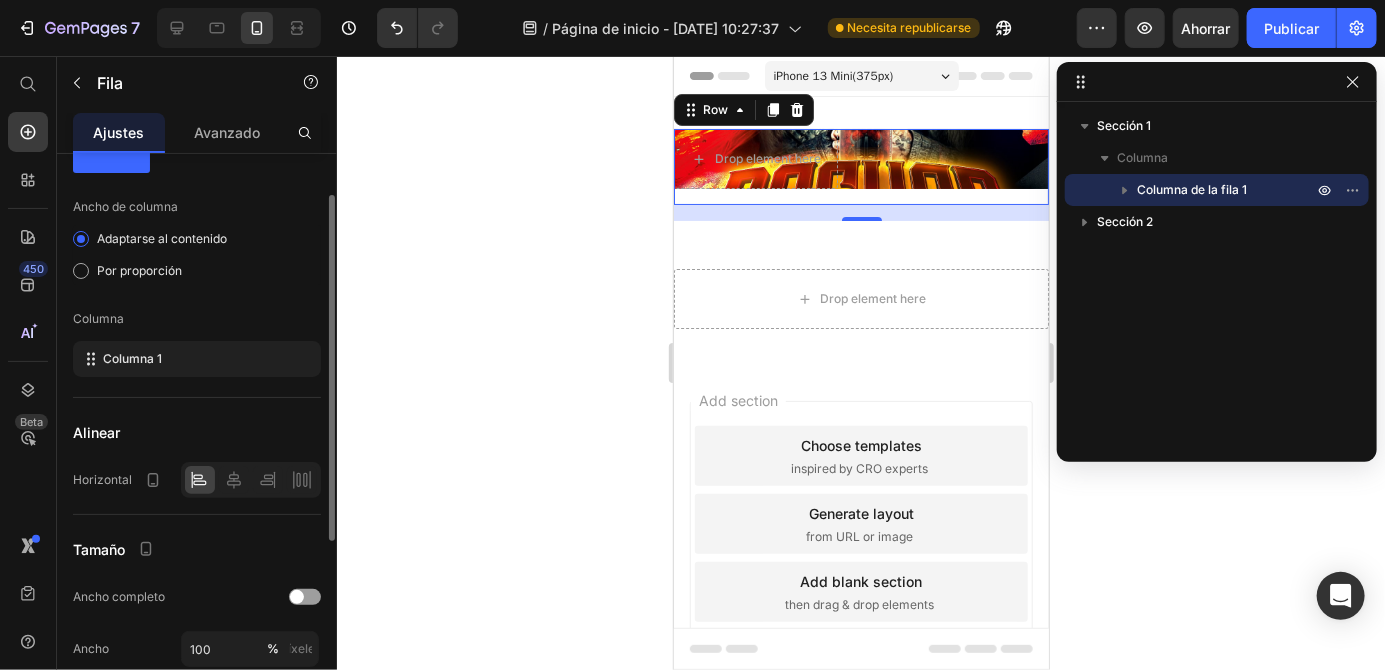 click on "Ancho de columna Adaptarse al contenido Por proporción Columna Columna 1 Delete column" 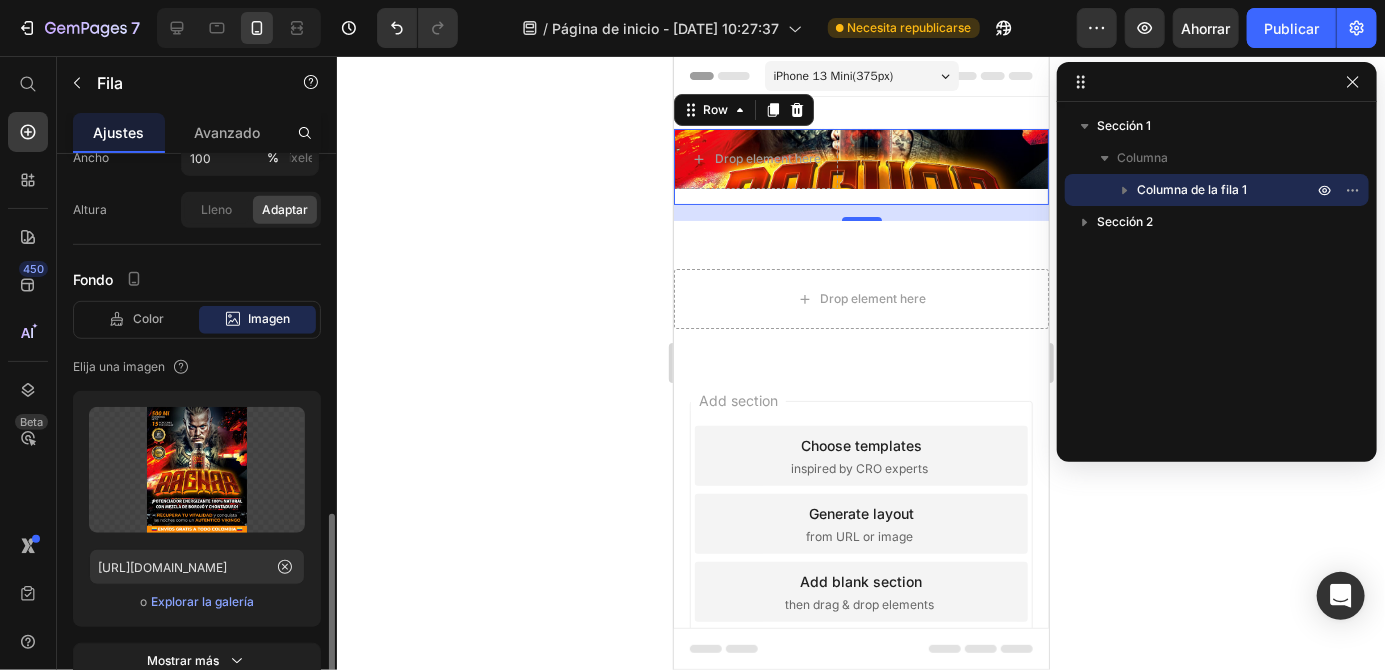 scroll, scrollTop: 626, scrollLeft: 0, axis: vertical 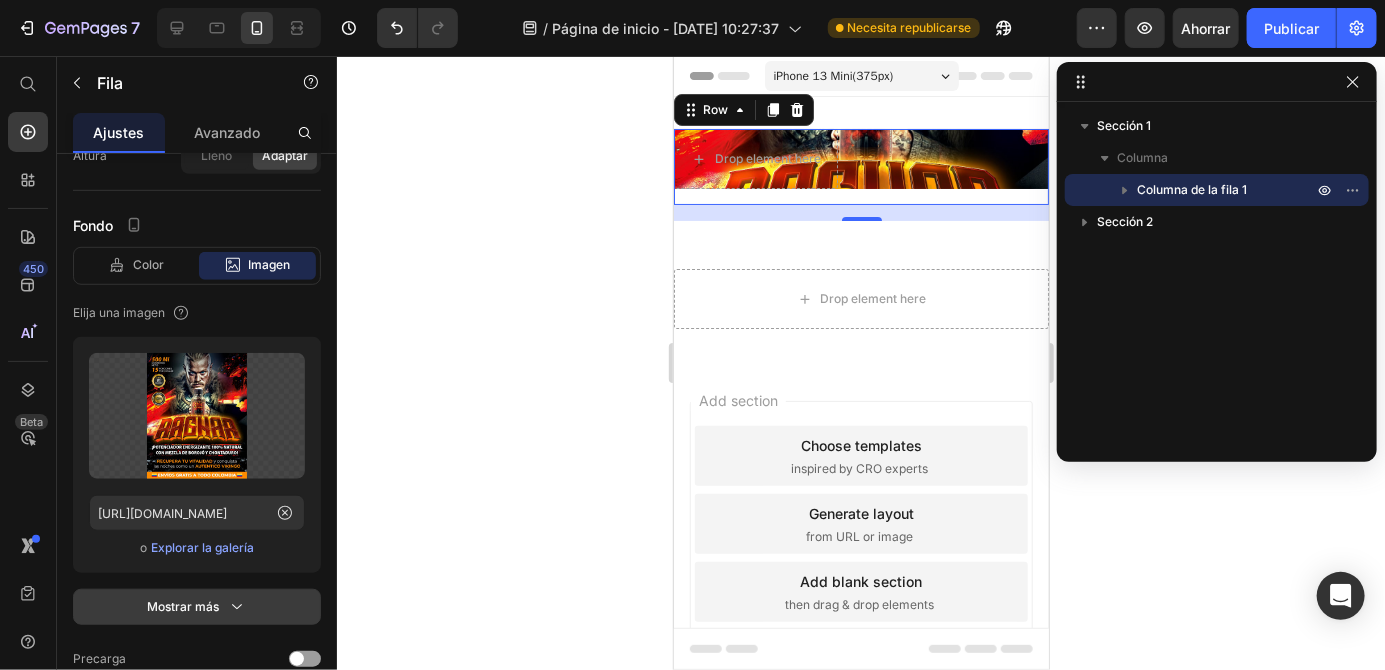 click on "Mostrar más" at bounding box center [197, 607] 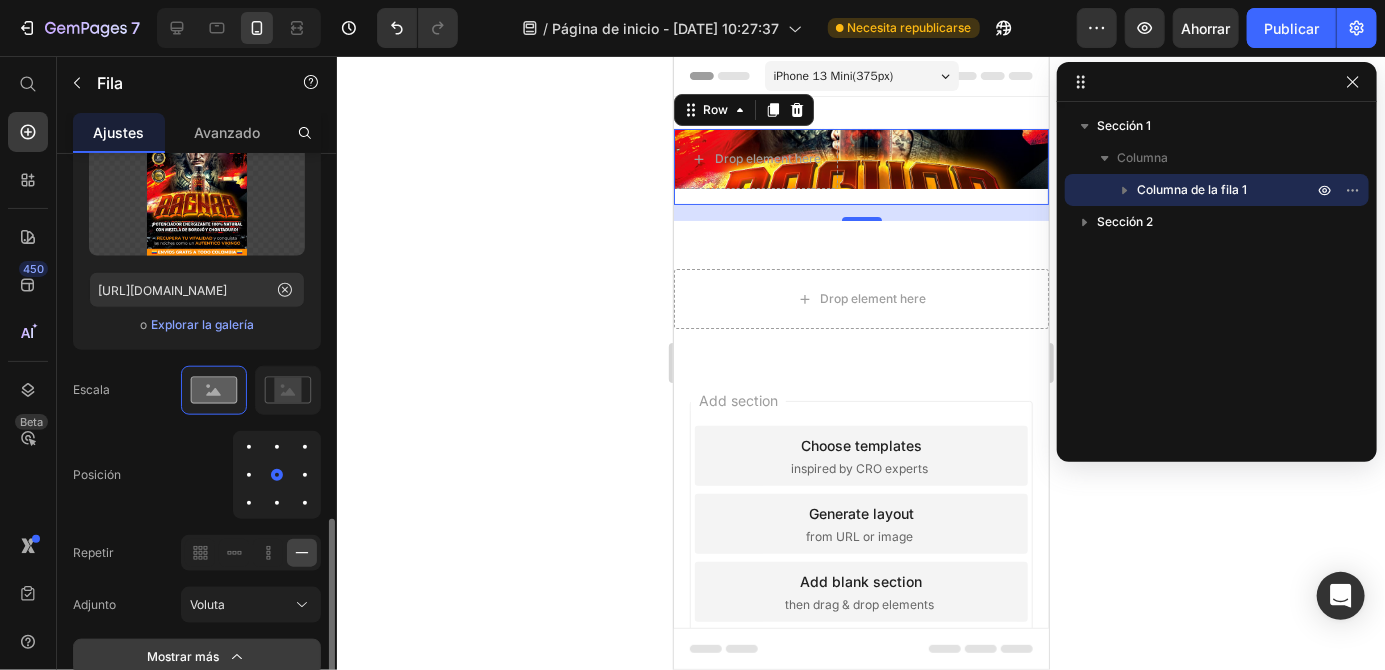 scroll, scrollTop: 852, scrollLeft: 0, axis: vertical 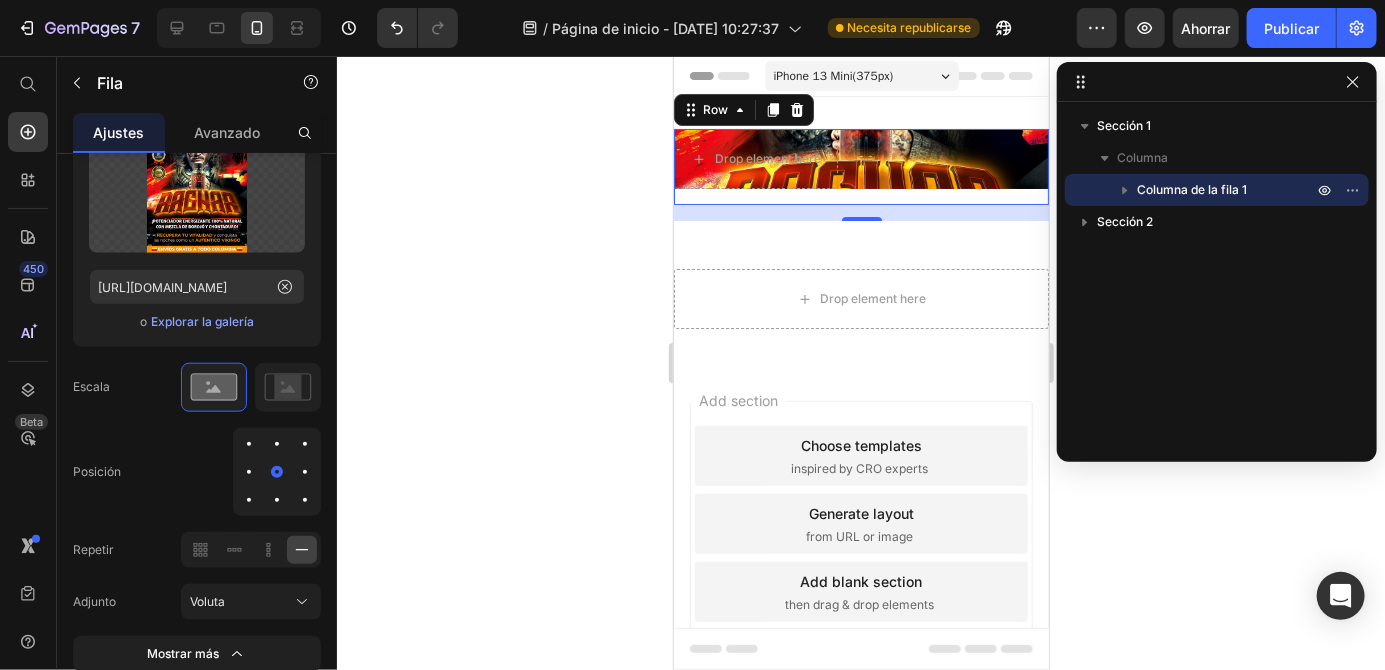 click at bounding box center [277, 500] 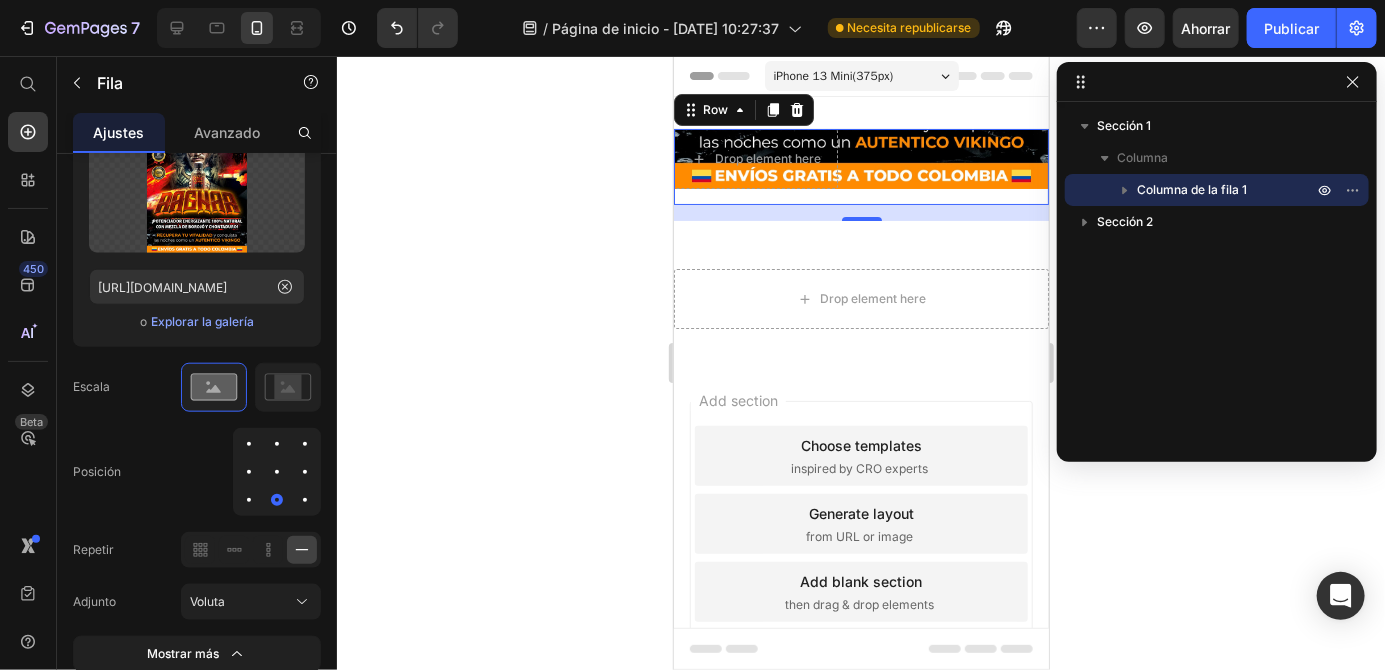 click at bounding box center (277, 472) 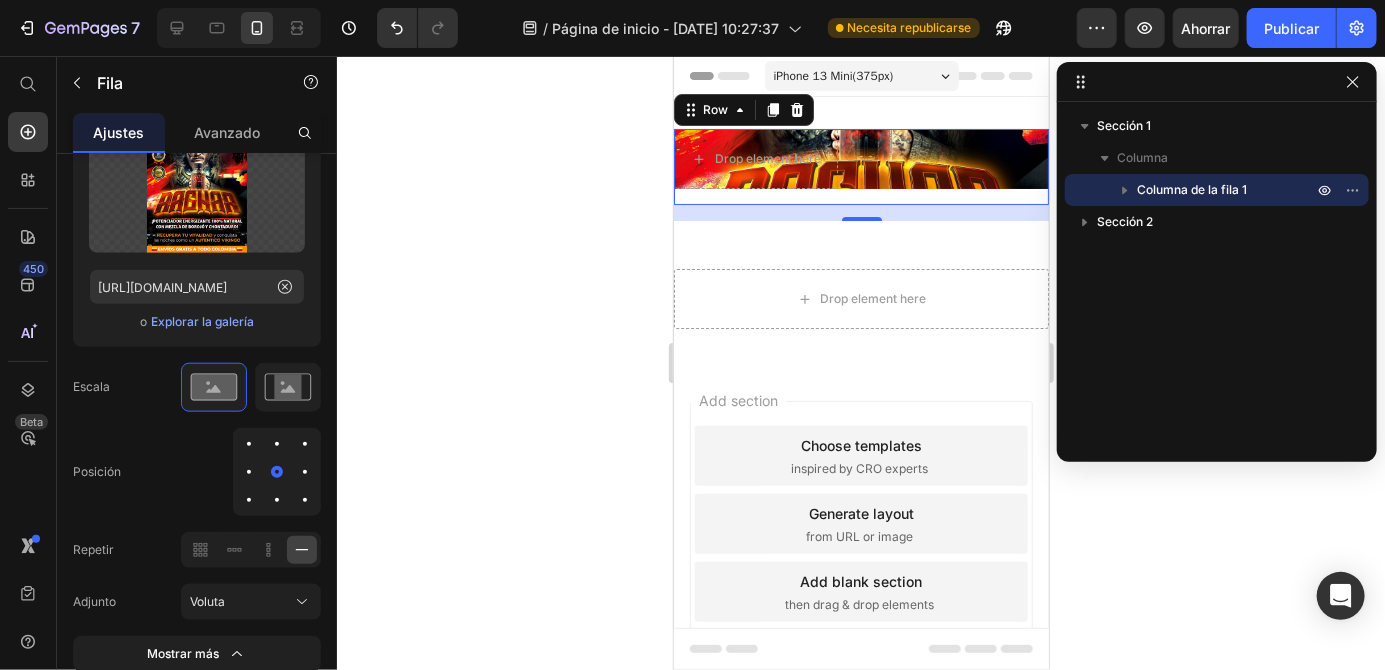 click 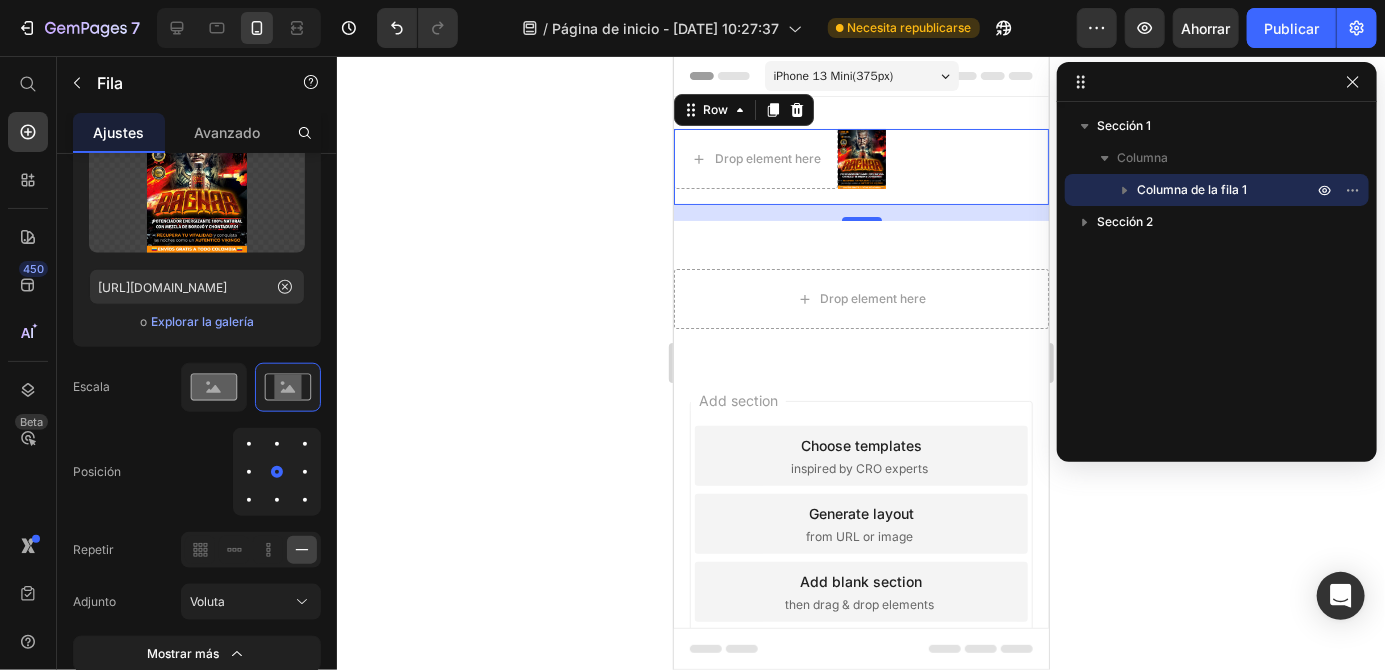click 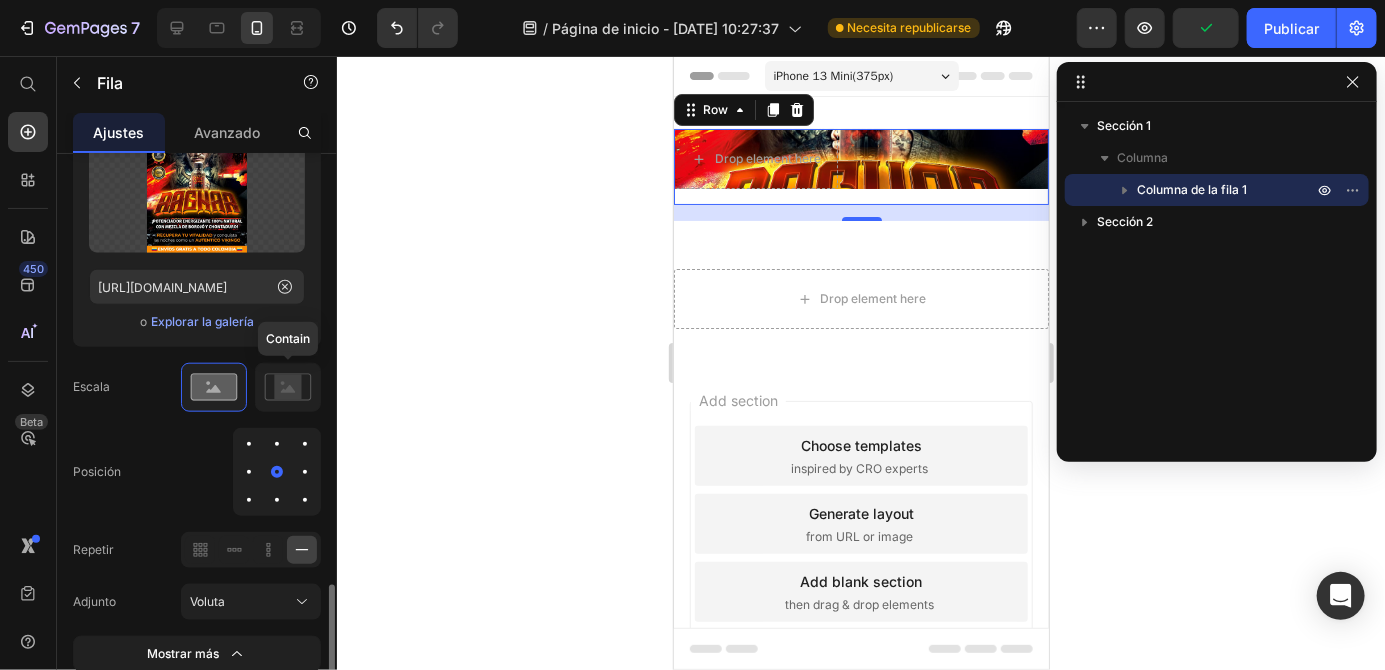 scroll, scrollTop: 899, scrollLeft: 0, axis: vertical 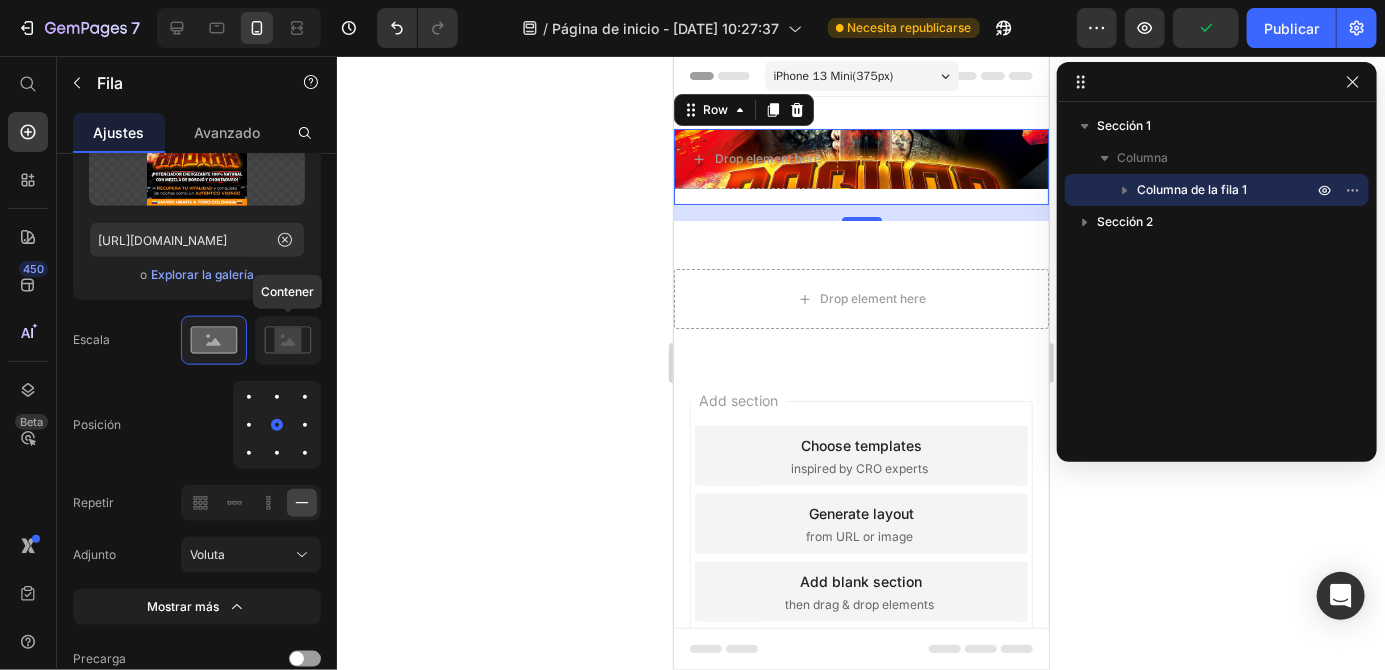 click 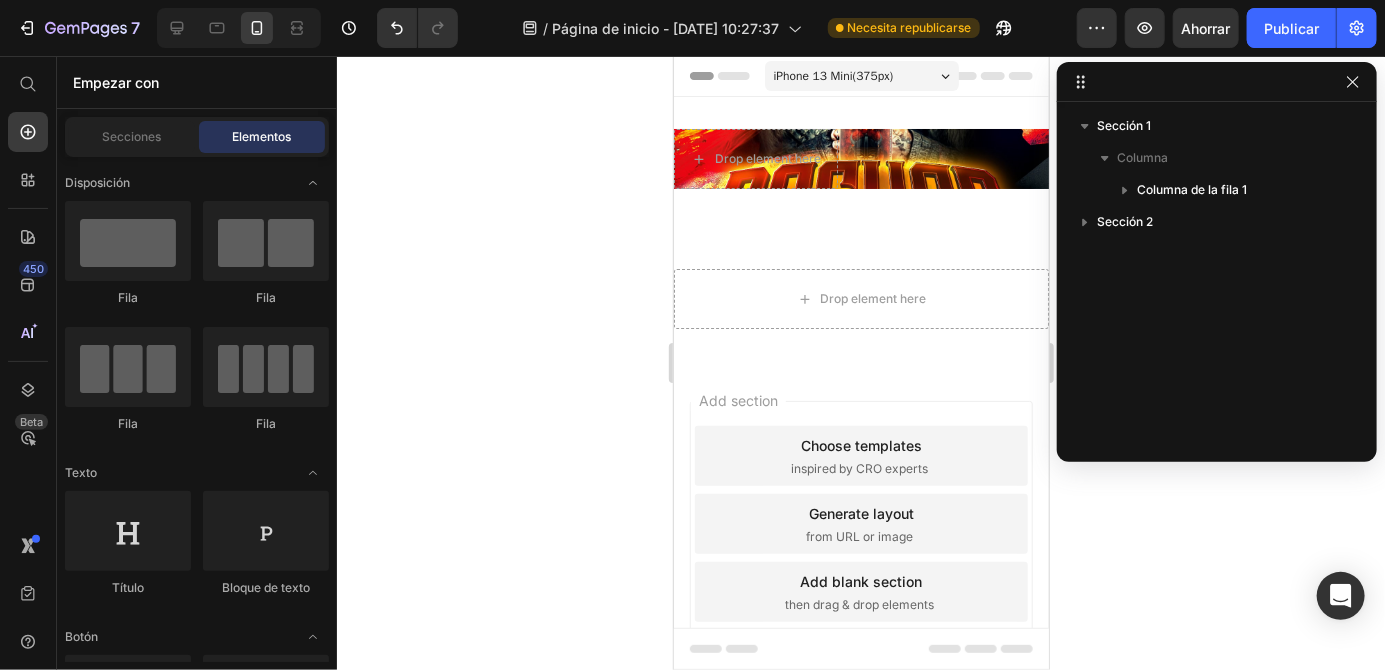 click 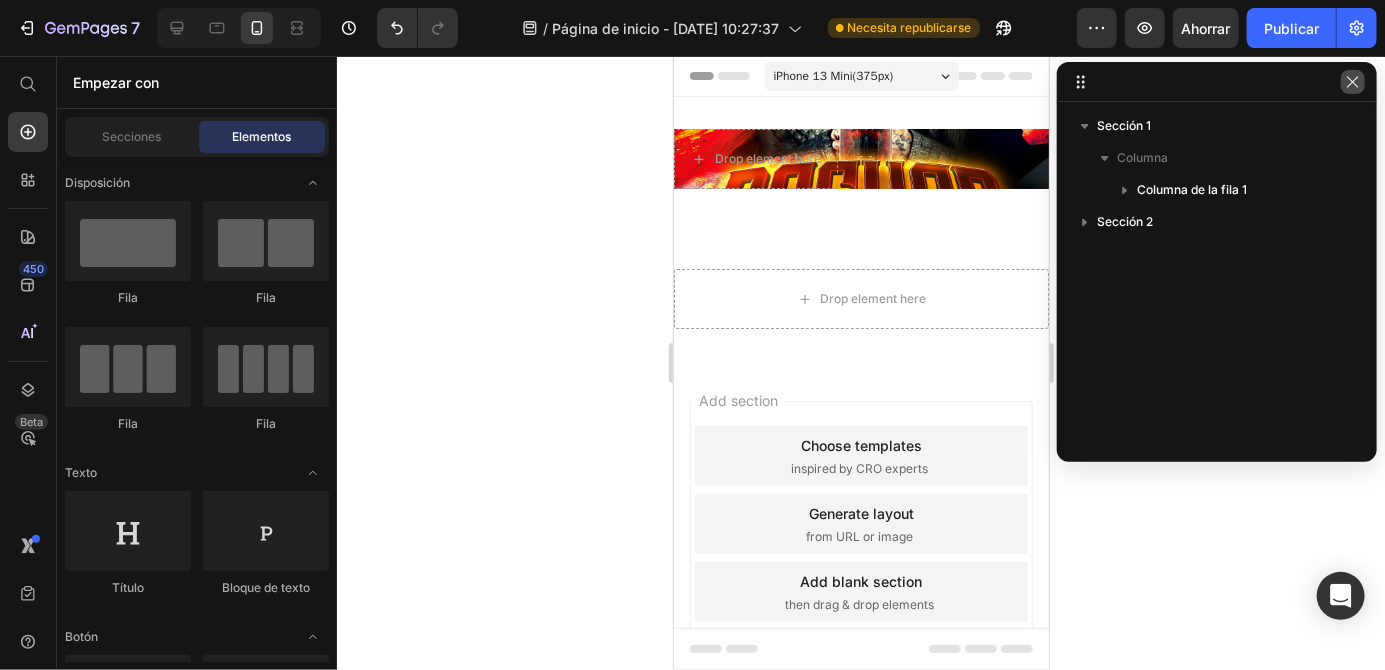click 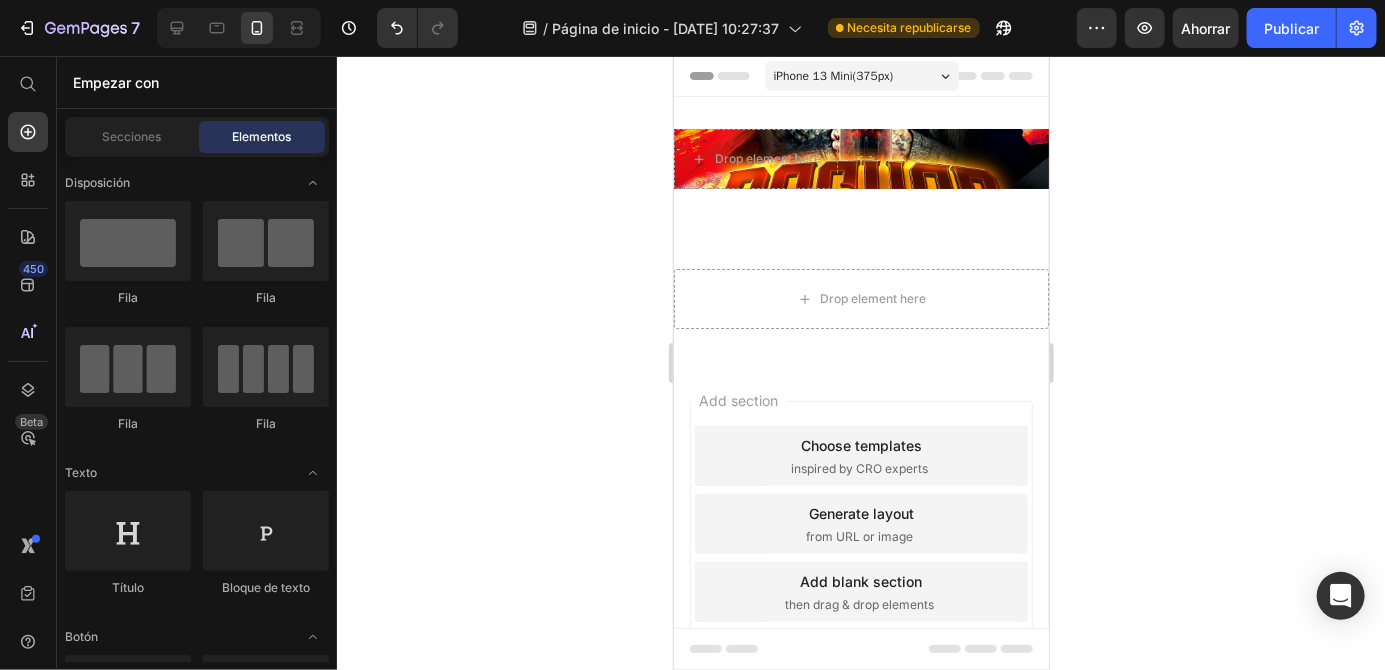 click on "Drop element here Row" at bounding box center [860, 158] 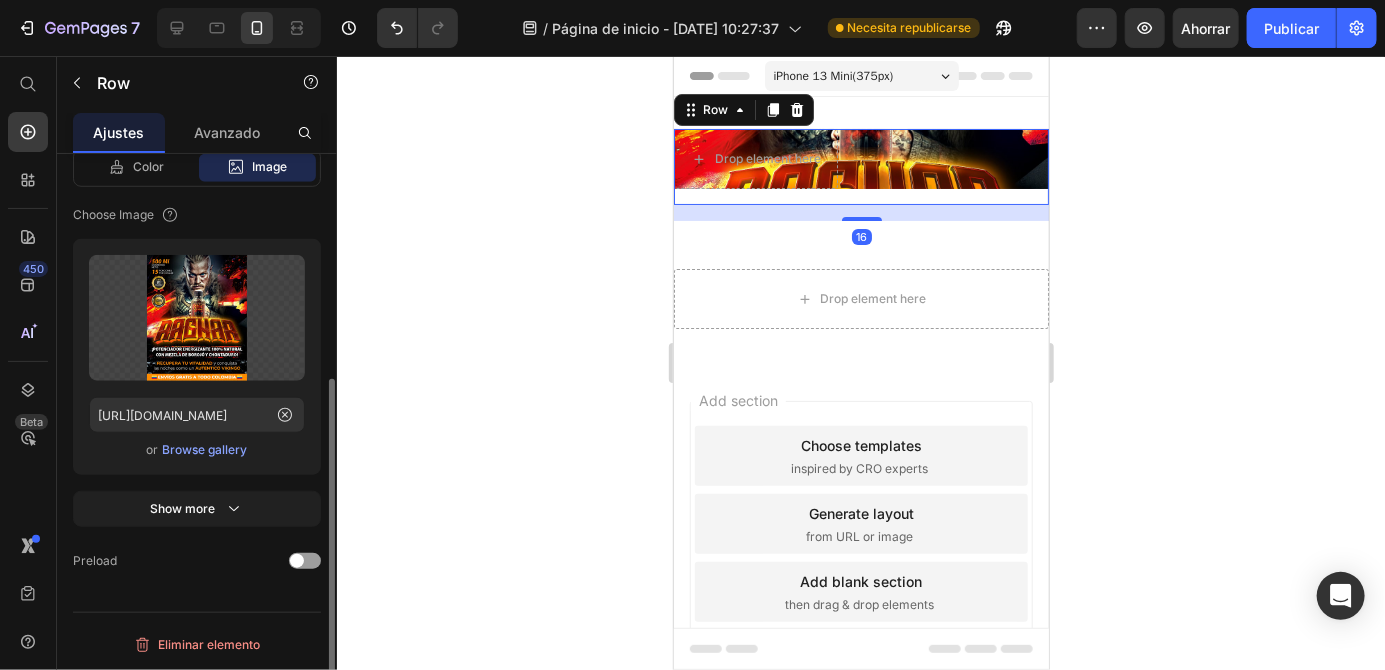 scroll, scrollTop: 626, scrollLeft: 0, axis: vertical 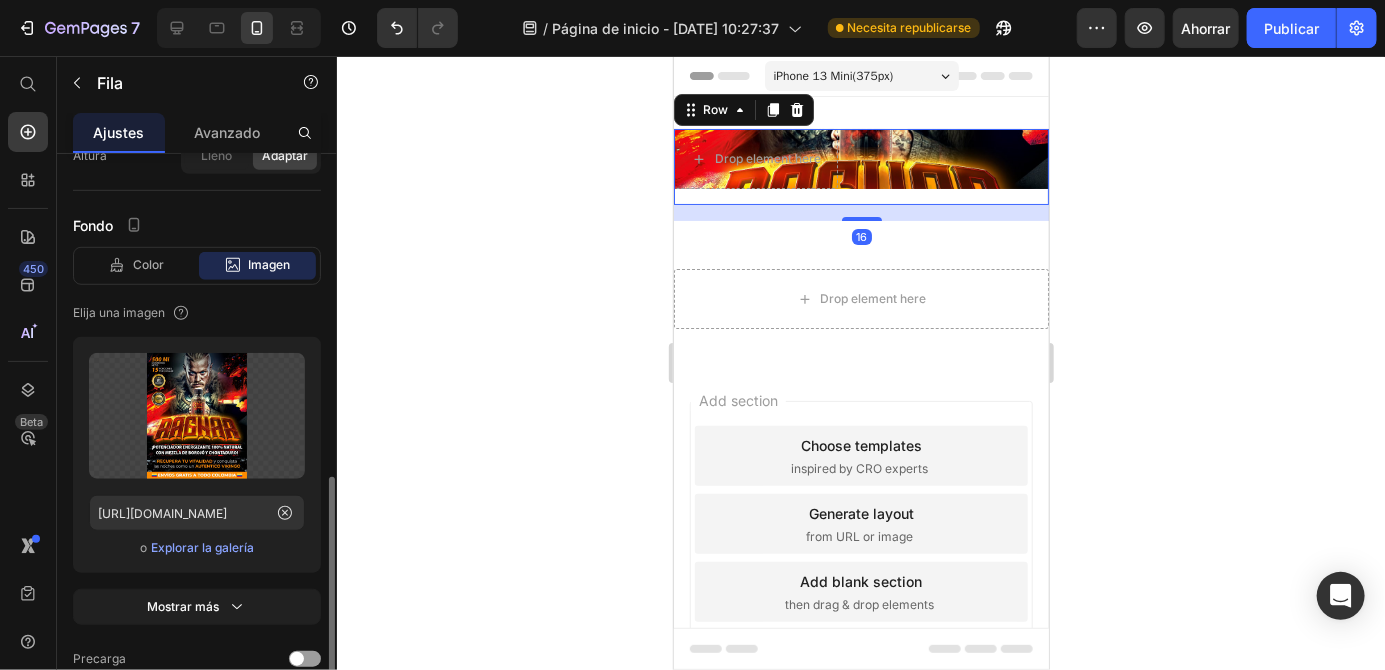 click on "Drop element here Section 2" at bounding box center (860, 298) 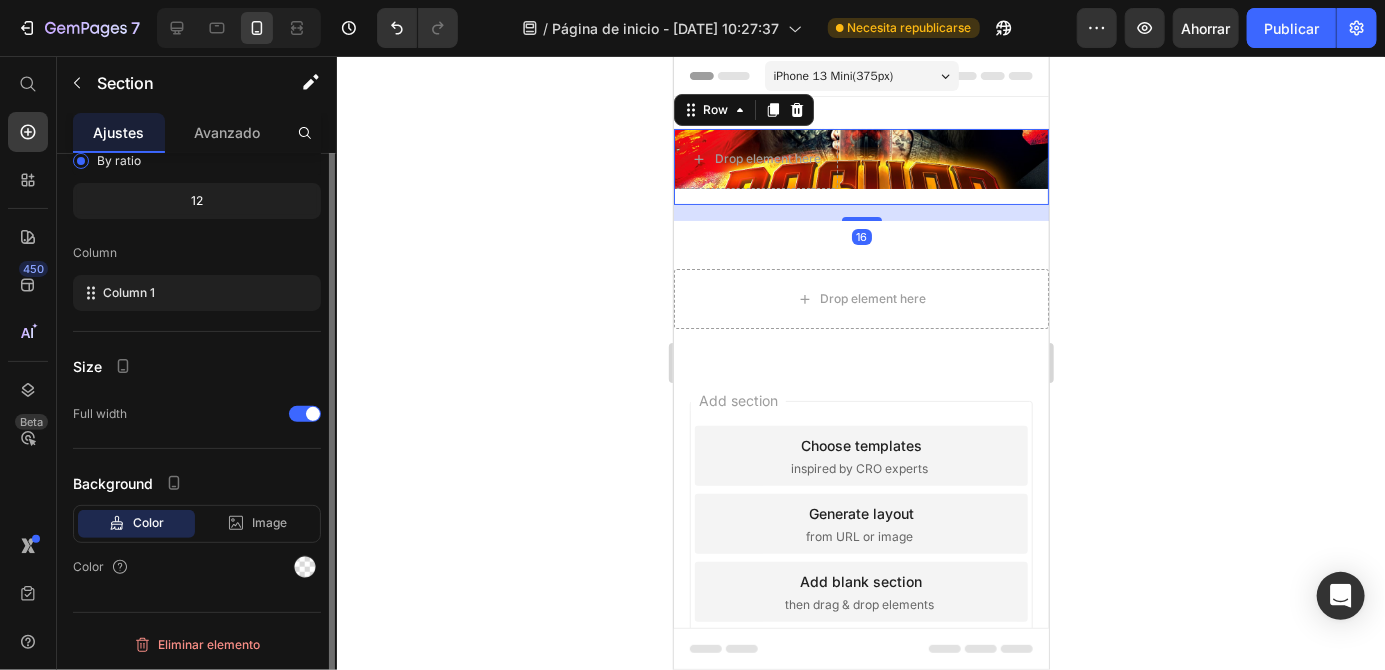scroll, scrollTop: 0, scrollLeft: 0, axis: both 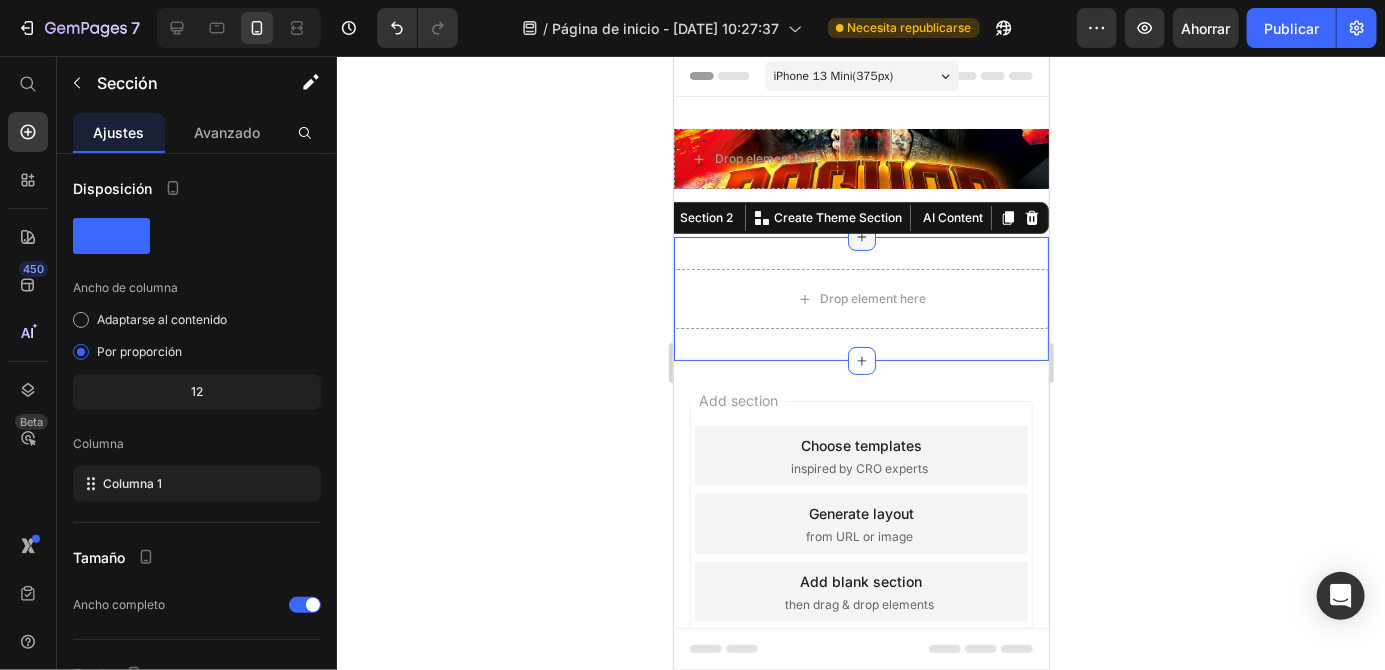 click at bounding box center (861, 236) 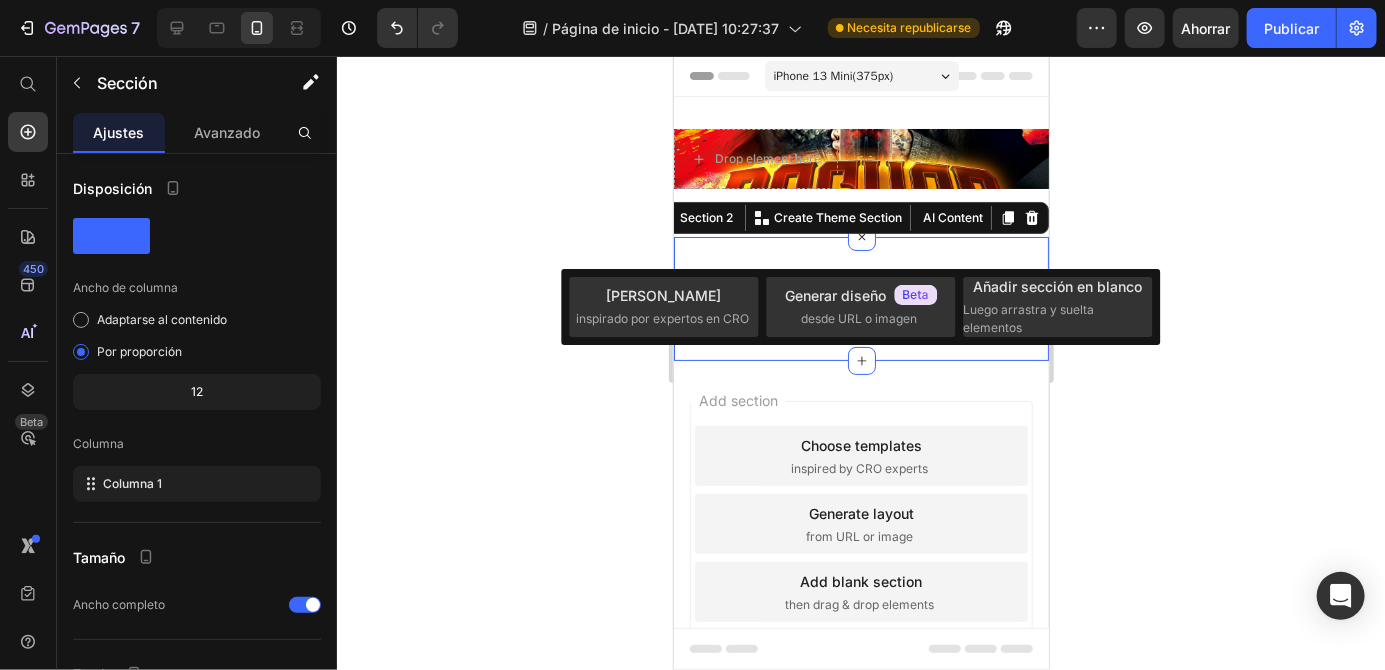 click 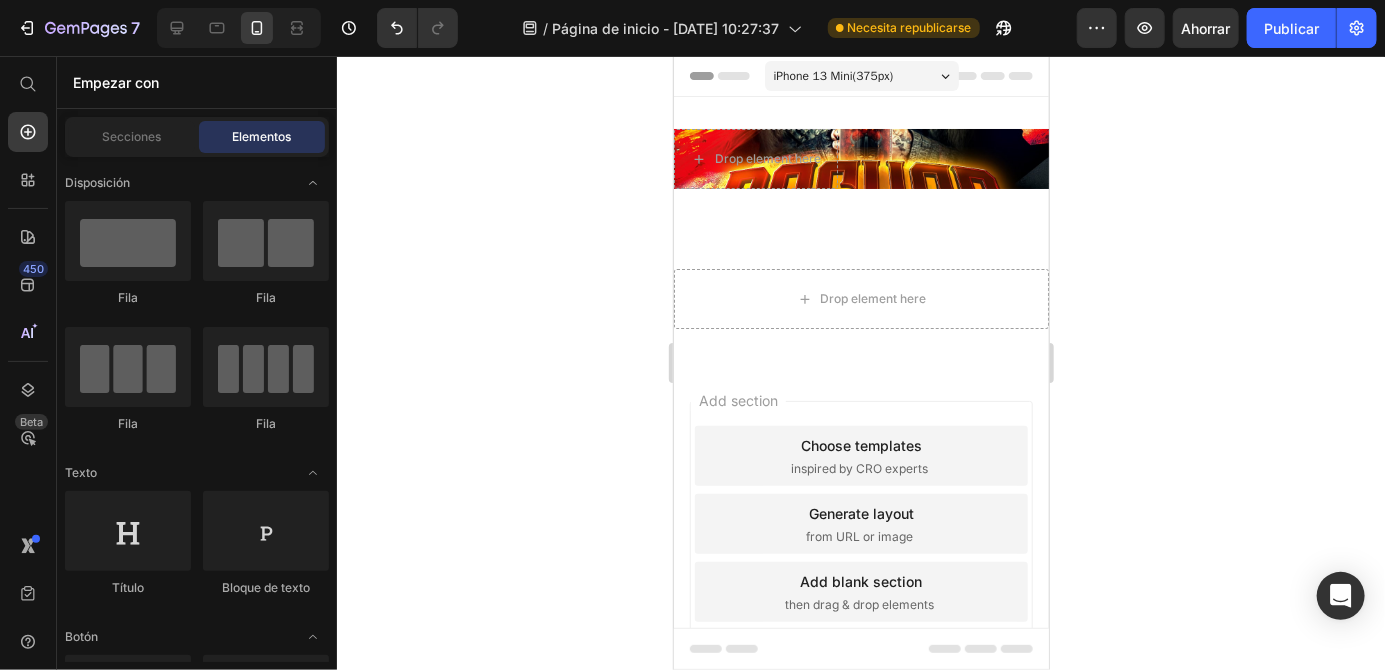 click on "Drop element here" at bounding box center [861, 298] 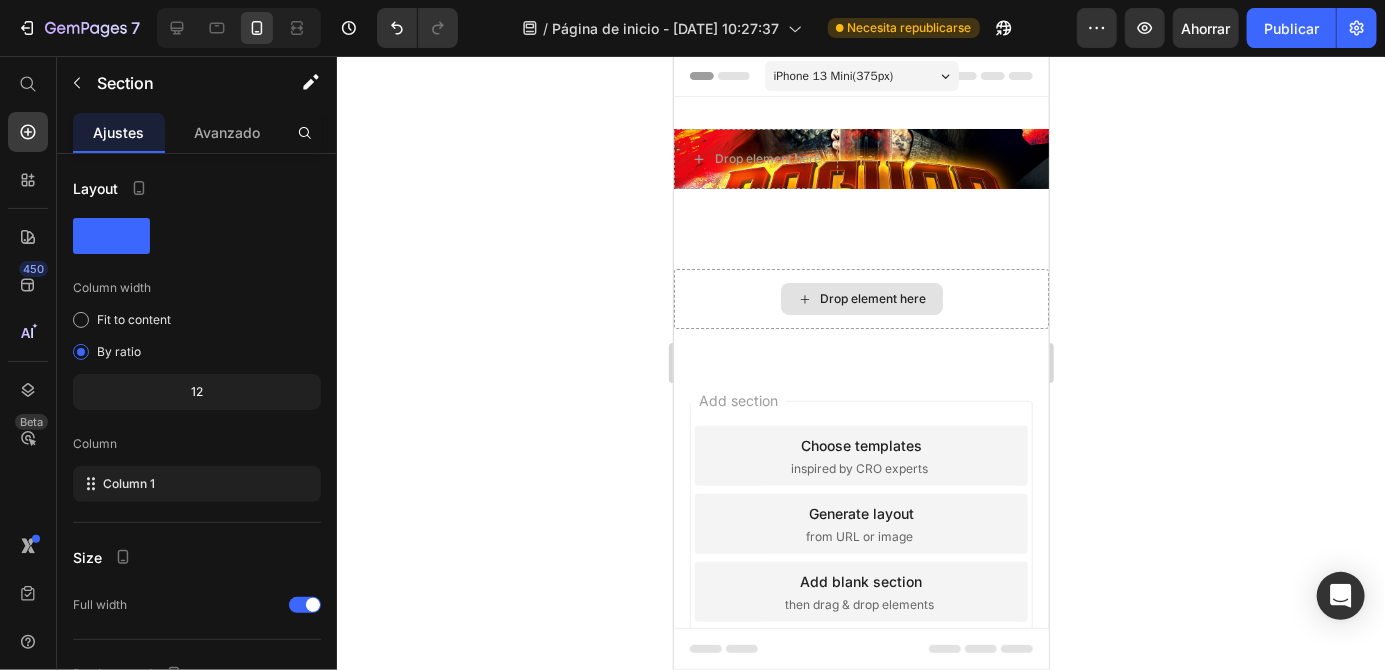 click on "Drop element here" at bounding box center [860, 298] 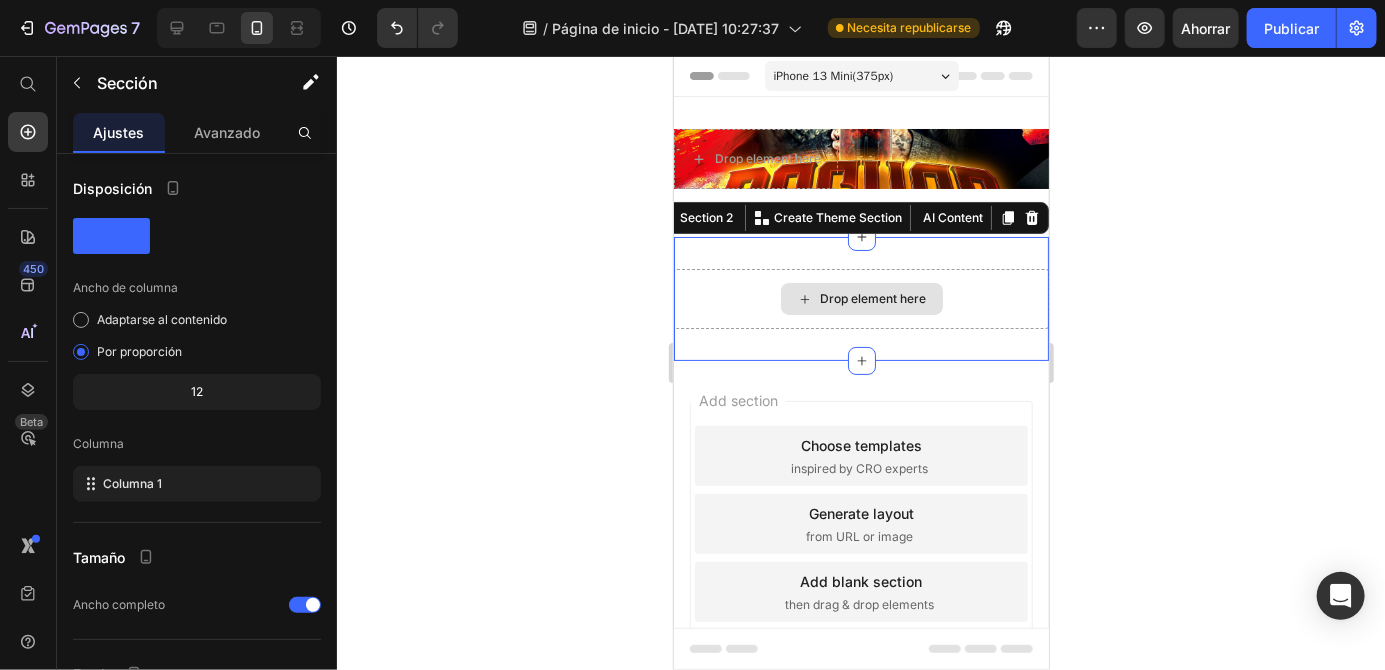 click on "Drop element here" at bounding box center [861, 298] 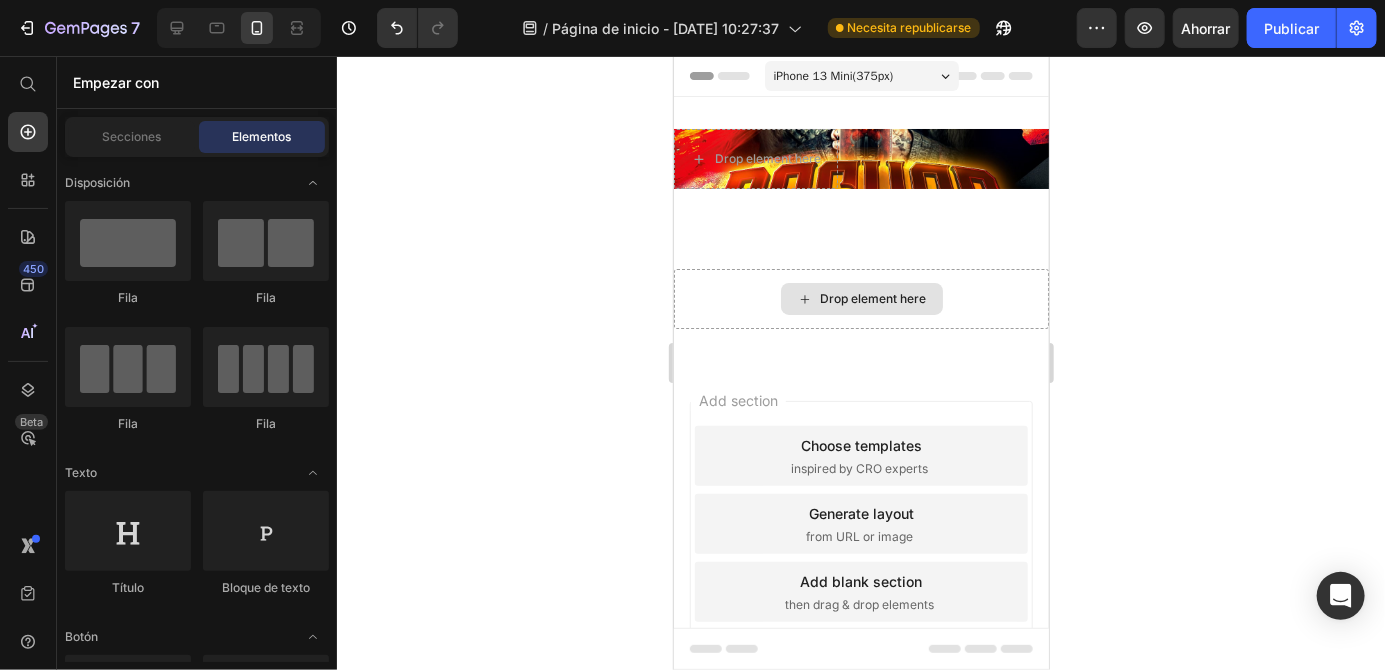 click on "Drop element here" at bounding box center [861, 298] 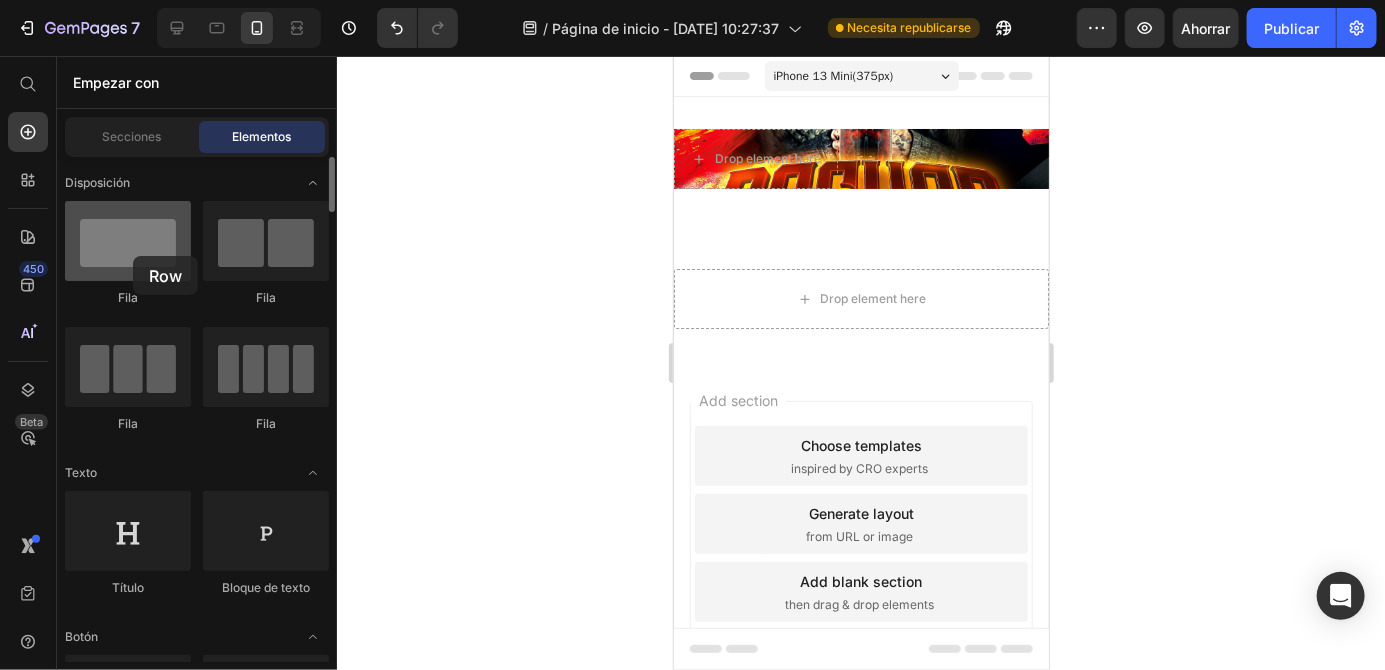 click at bounding box center (128, 241) 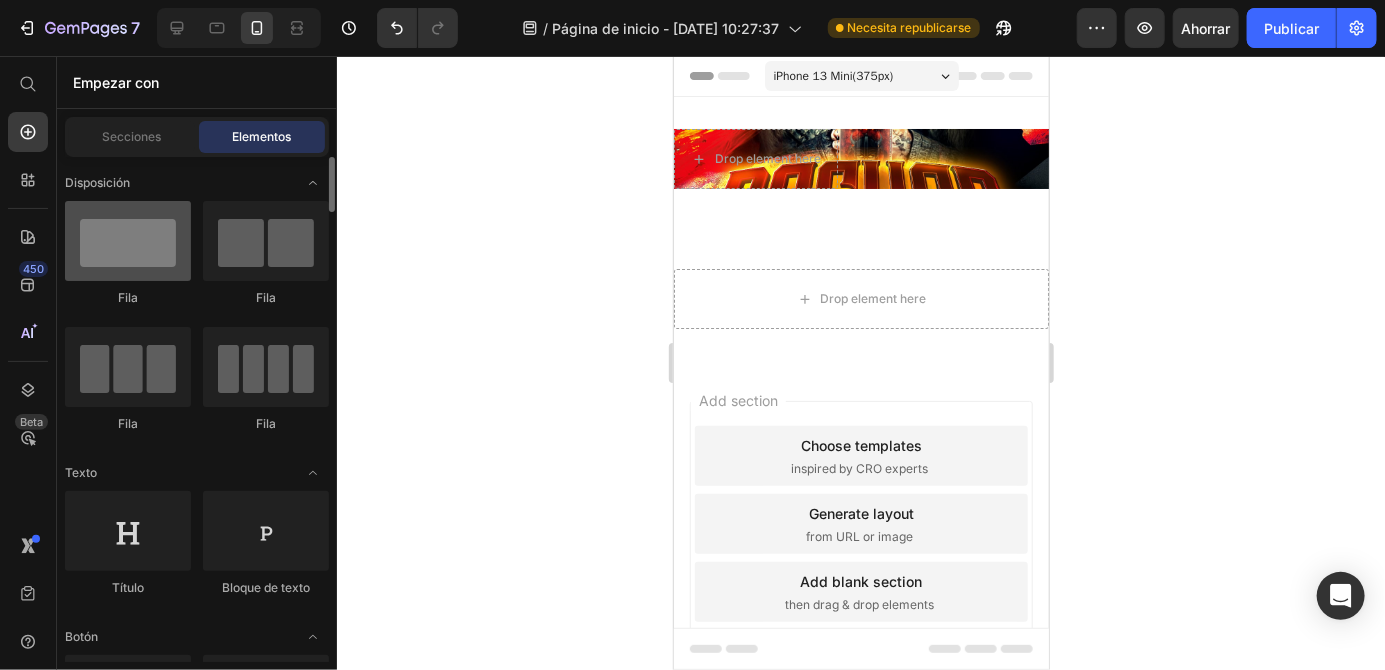 click at bounding box center (128, 241) 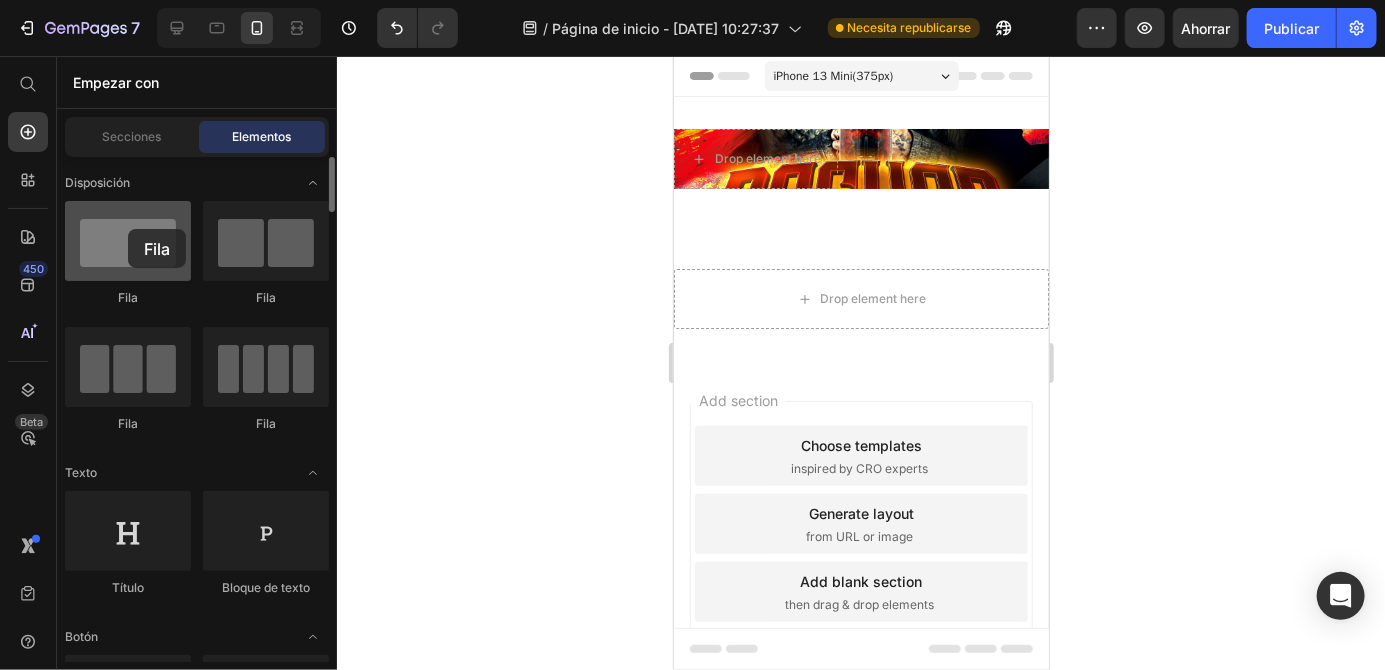 drag, startPoint x: 134, startPoint y: 258, endPoint x: 128, endPoint y: 229, distance: 29.614185 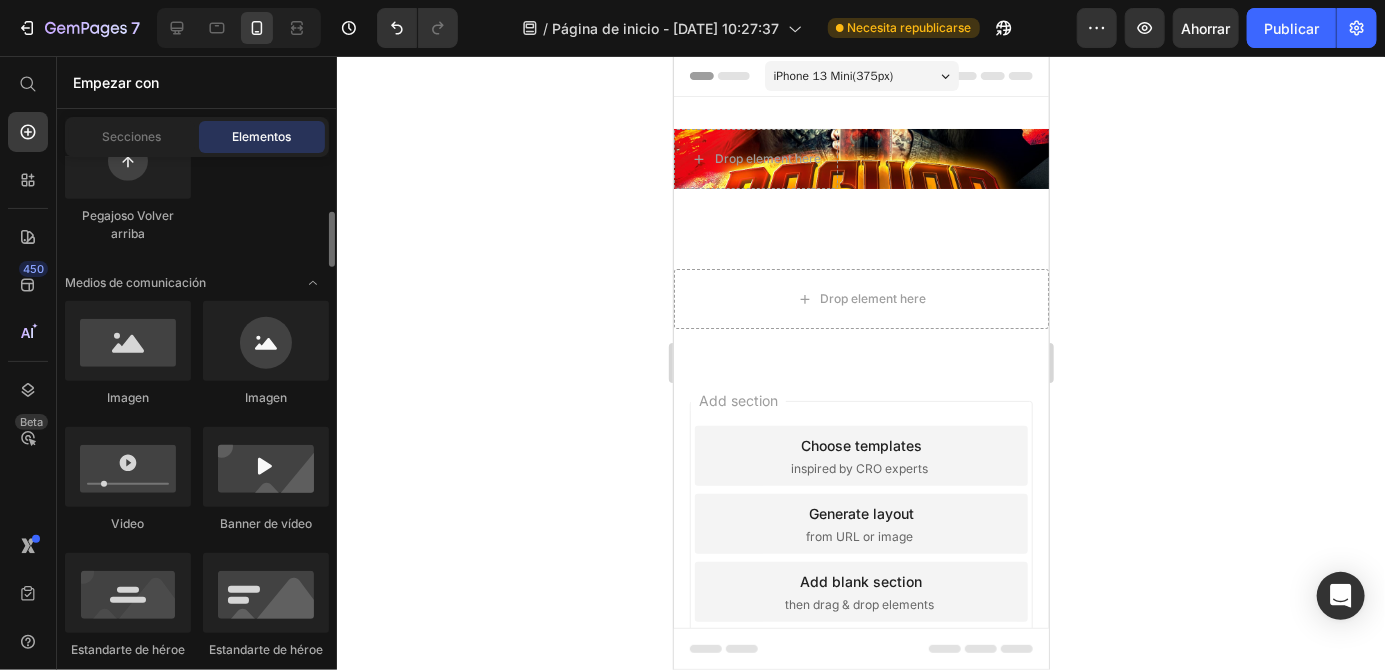 scroll, scrollTop: 656, scrollLeft: 0, axis: vertical 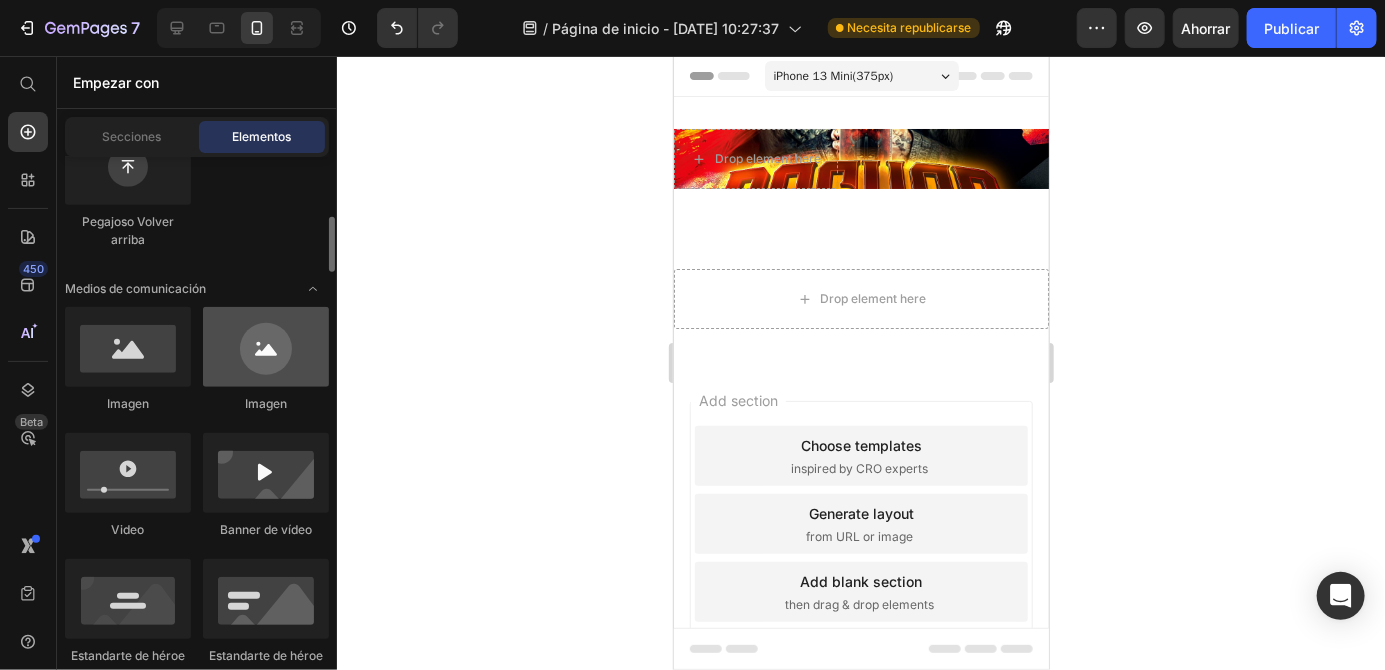 click at bounding box center (266, 347) 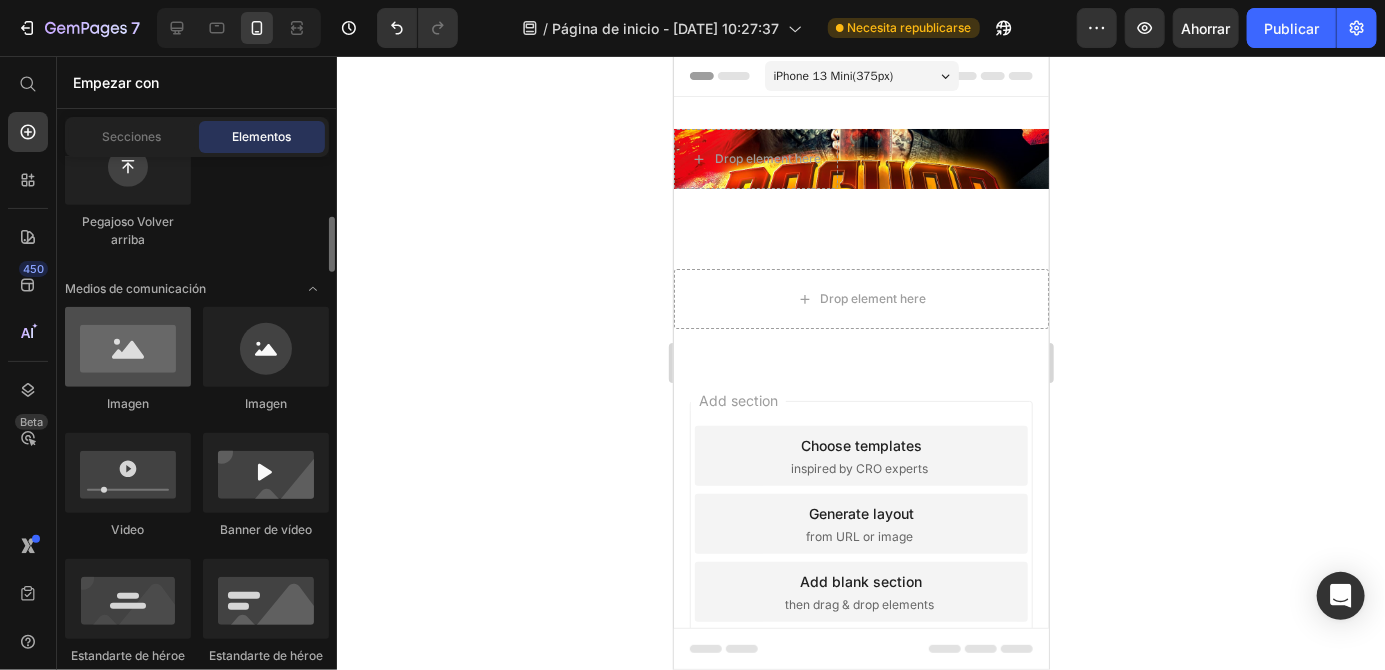 click at bounding box center [128, 347] 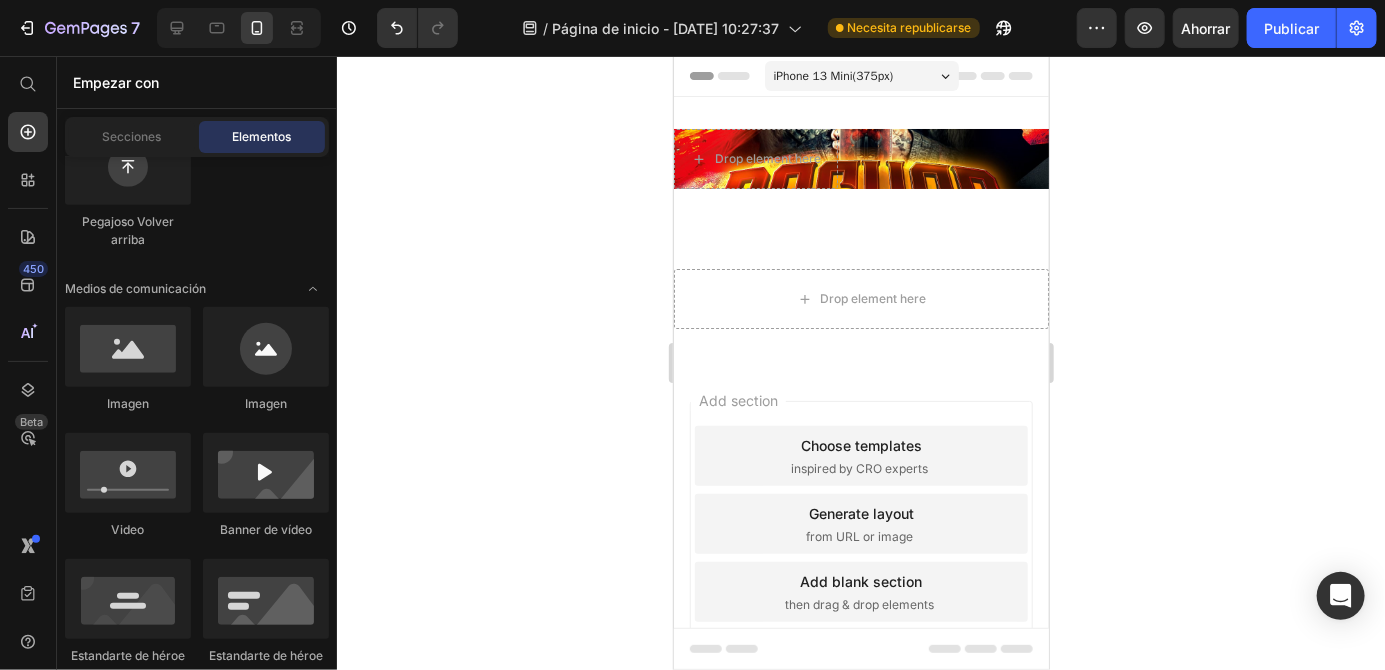 click on "Drop element here Row" at bounding box center (860, 158) 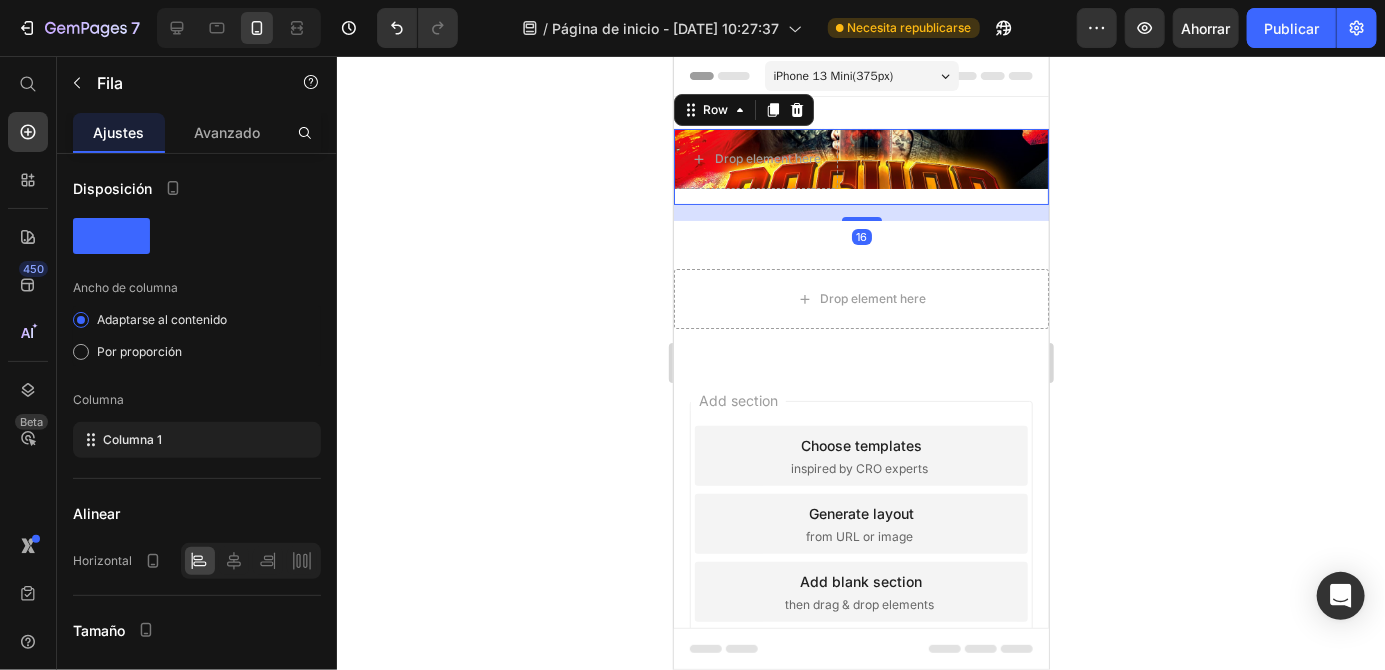 click on "Drop element here Row   16" at bounding box center (860, 158) 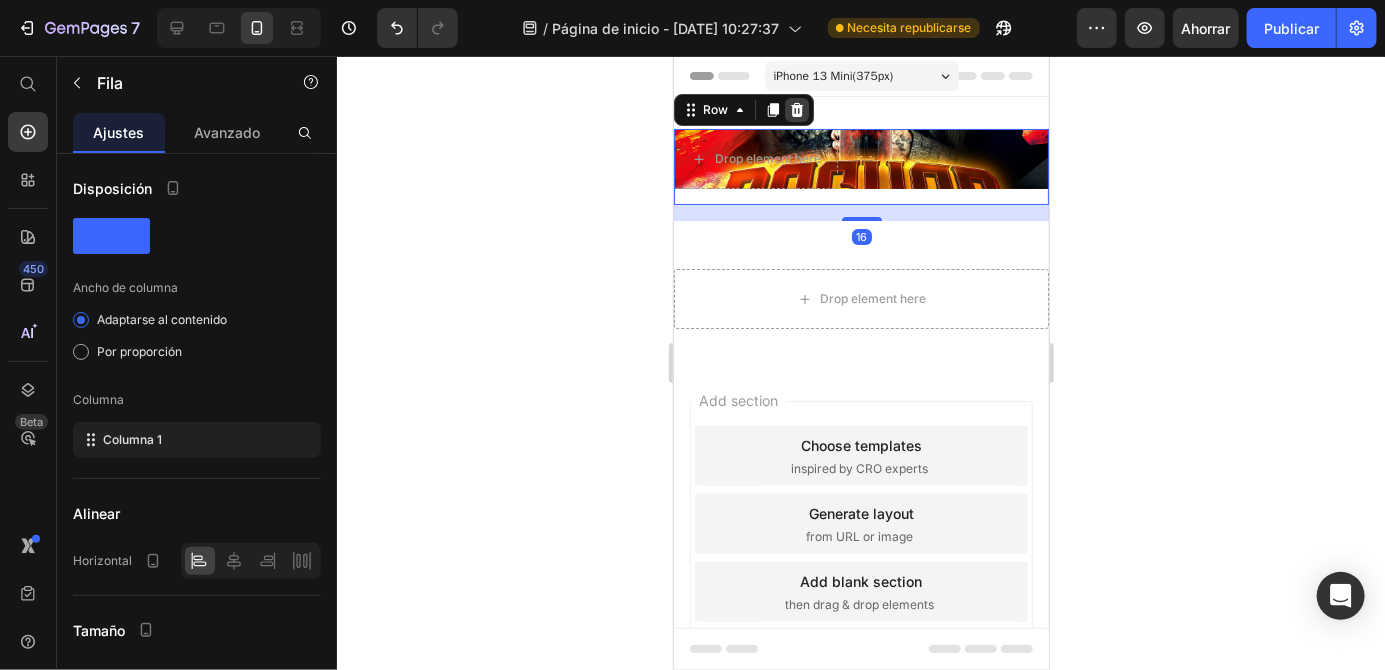 click at bounding box center [796, 109] 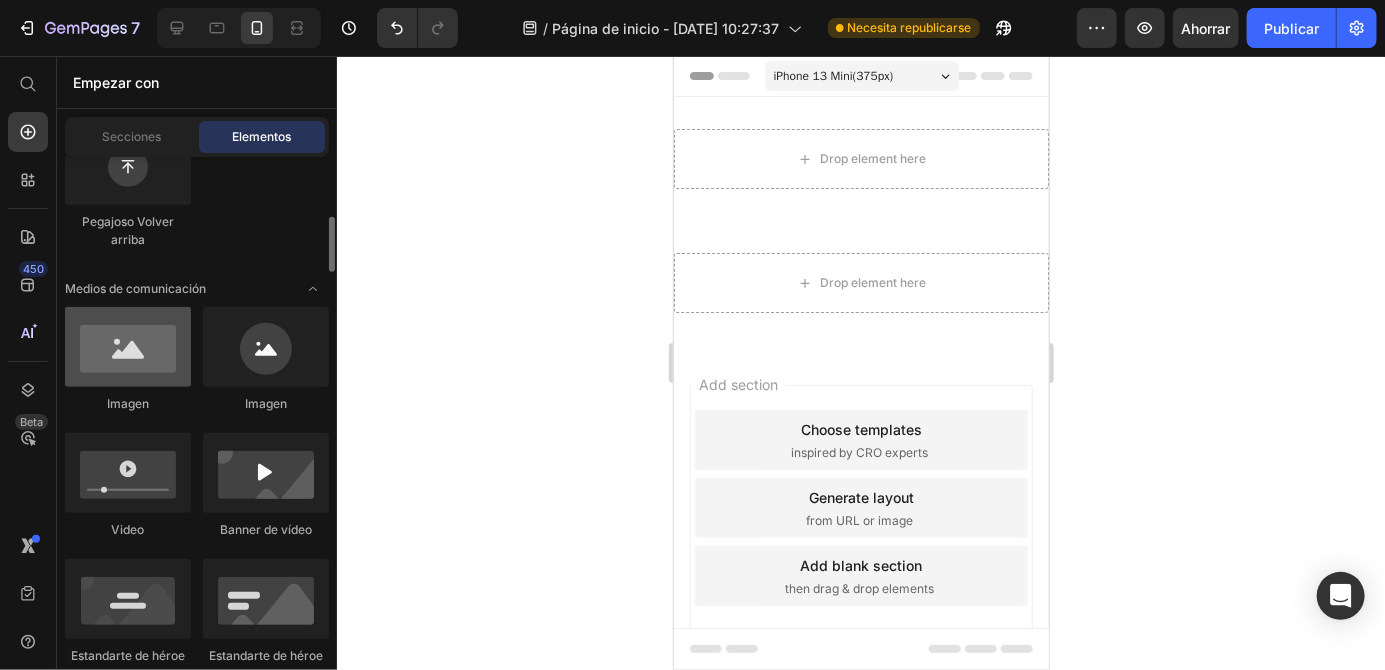 click at bounding box center (128, 347) 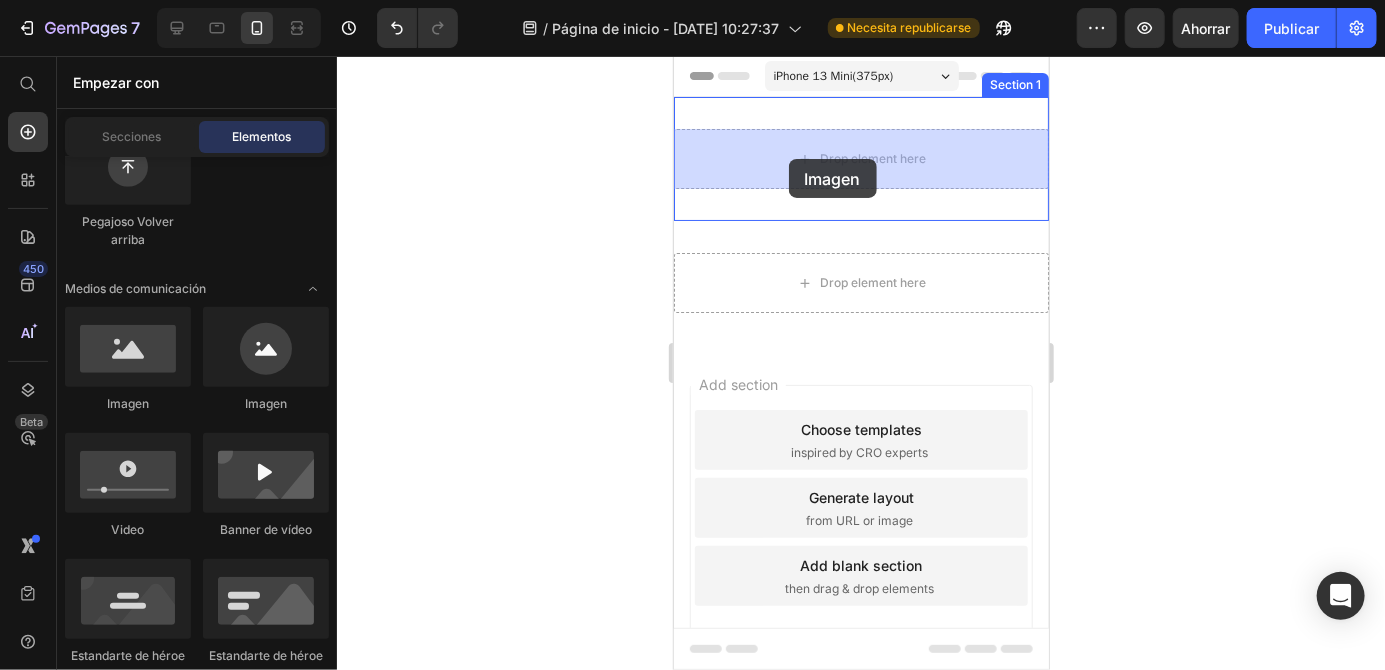 drag, startPoint x: 849, startPoint y: 401, endPoint x: 787, endPoint y: 159, distance: 249.81593 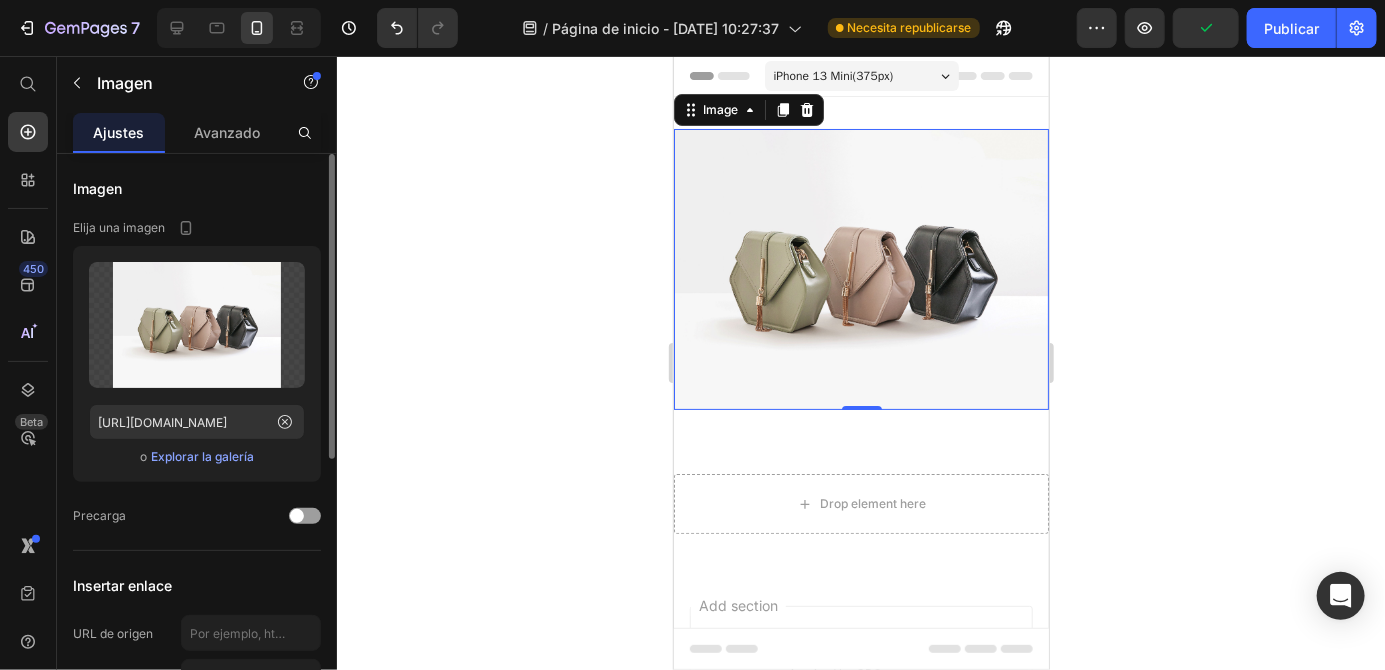 click on "Explorar la galería" at bounding box center (202, 456) 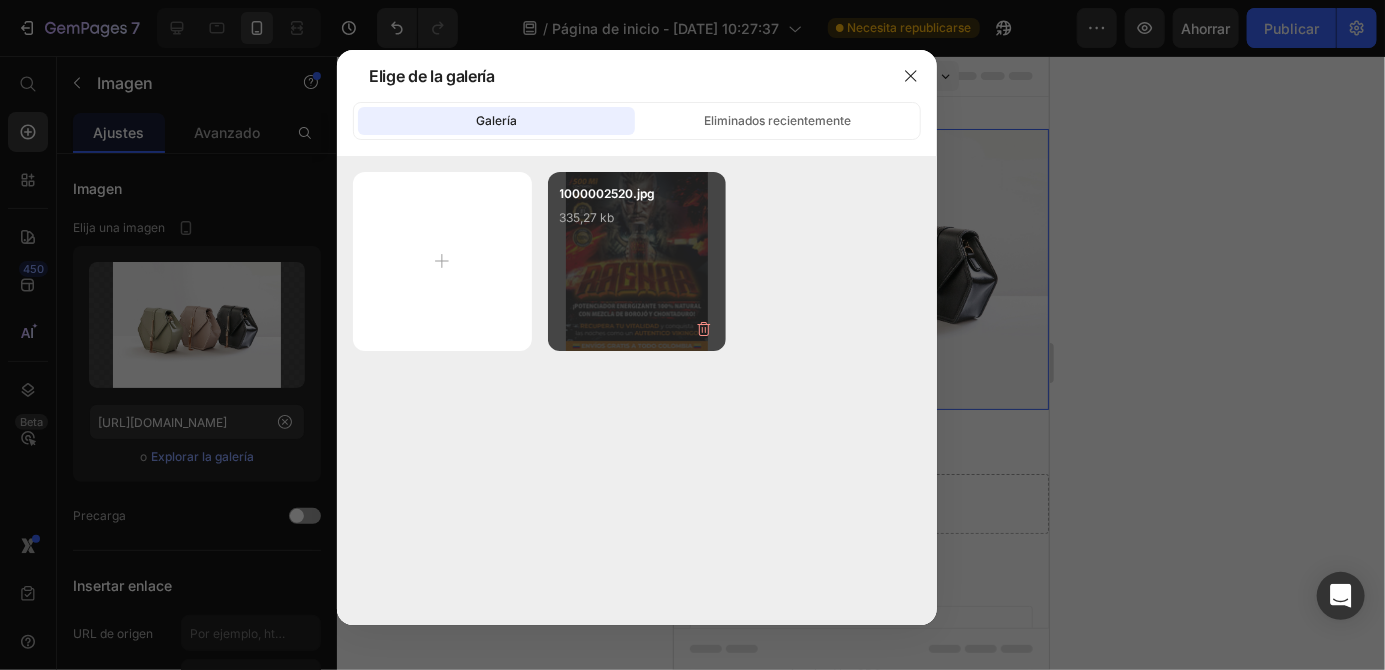 click on "1000002520.jpg 335,27 kb" 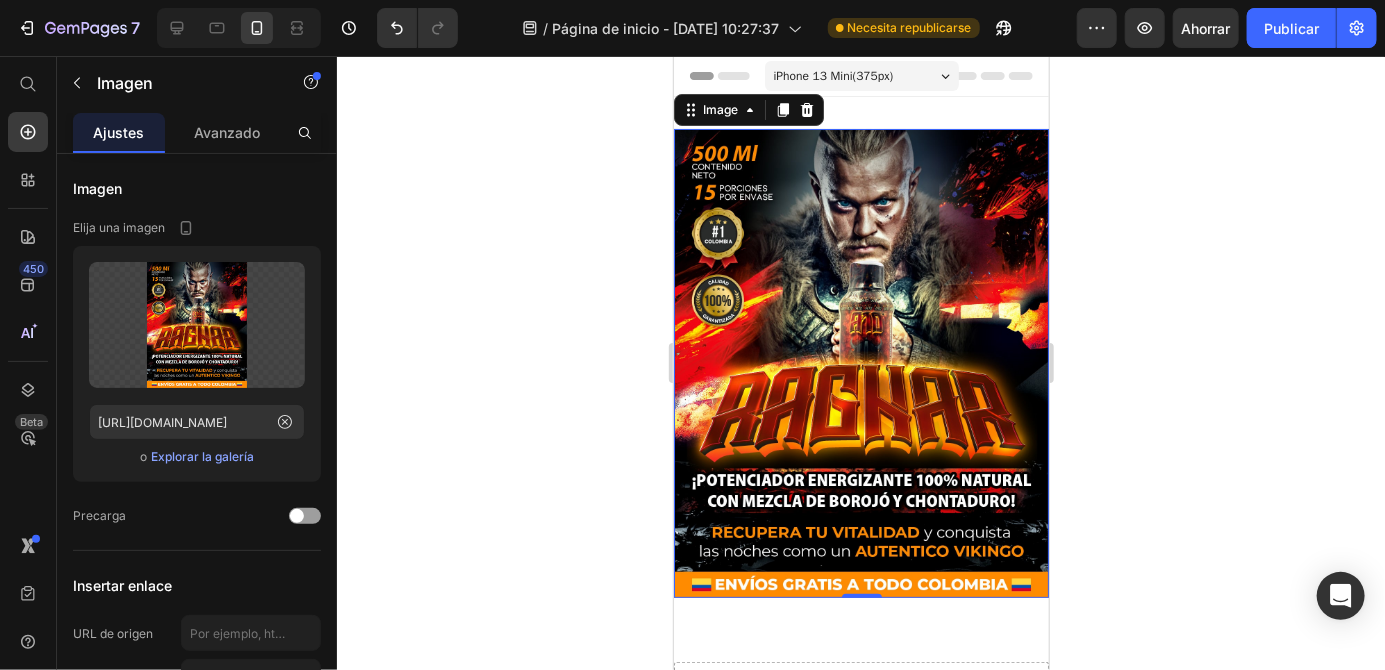 click 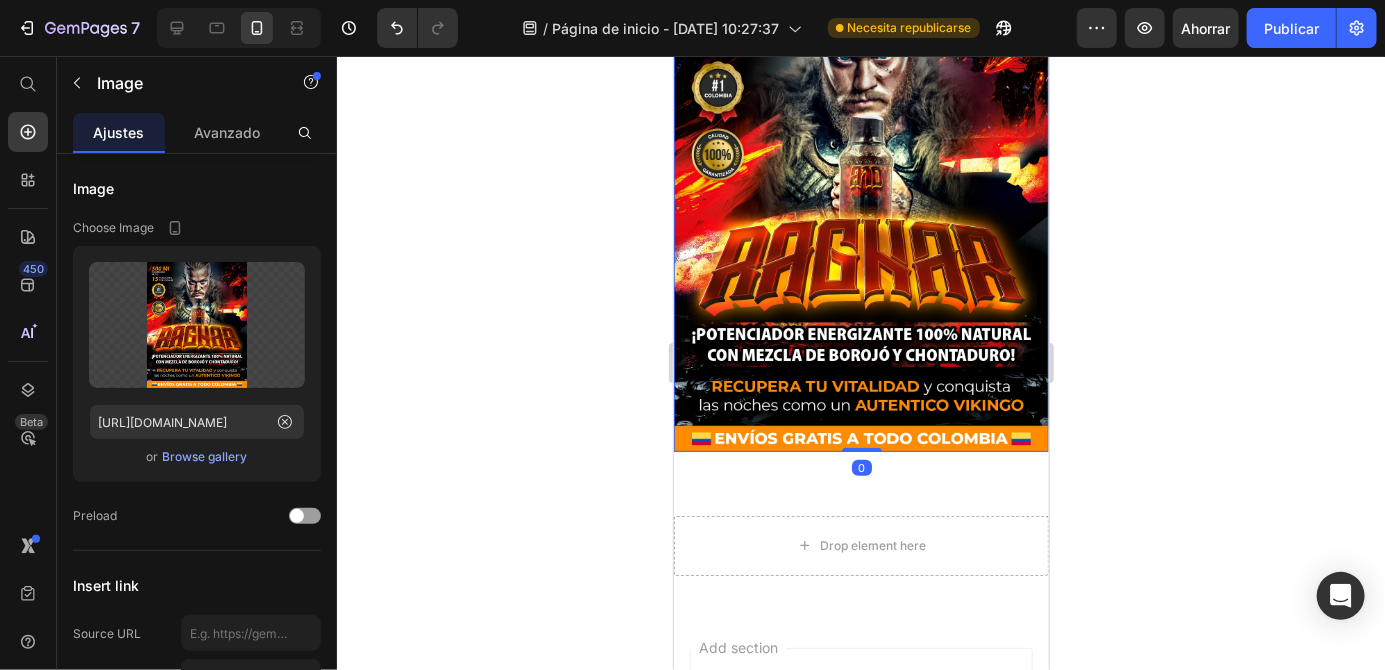 scroll, scrollTop: 156, scrollLeft: 0, axis: vertical 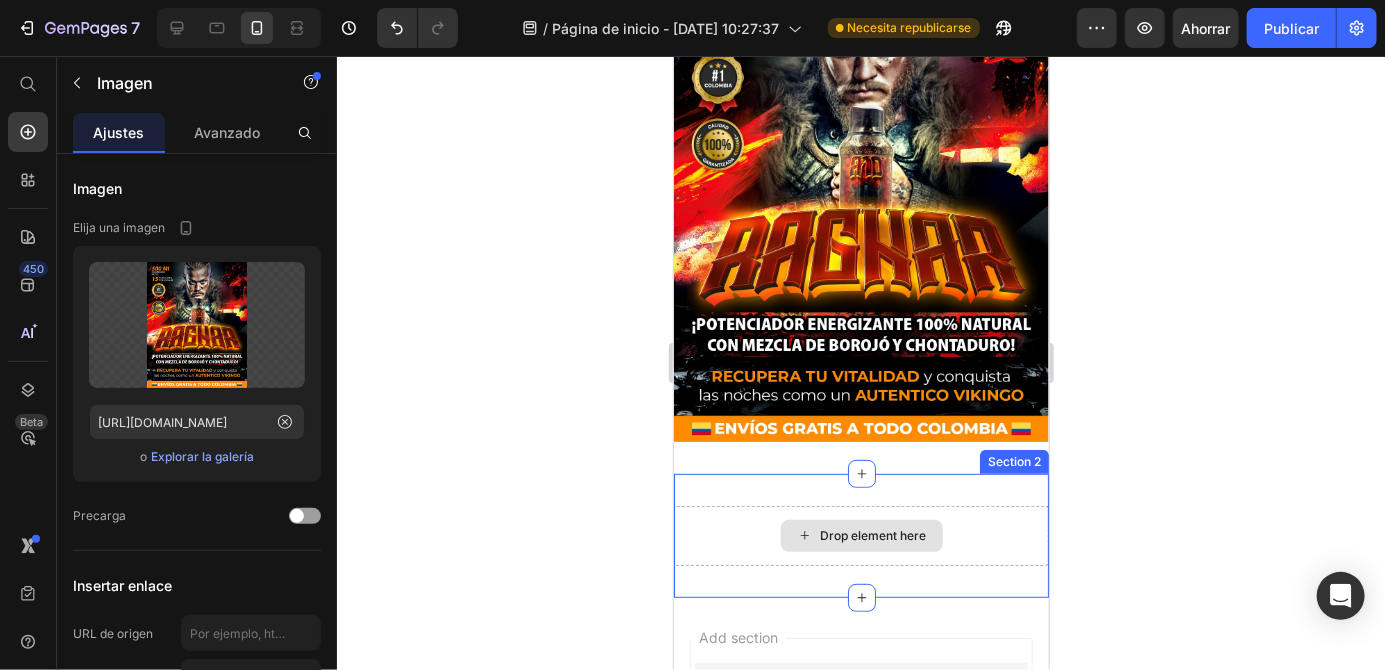 click on "Drop element here" at bounding box center (873, 535) 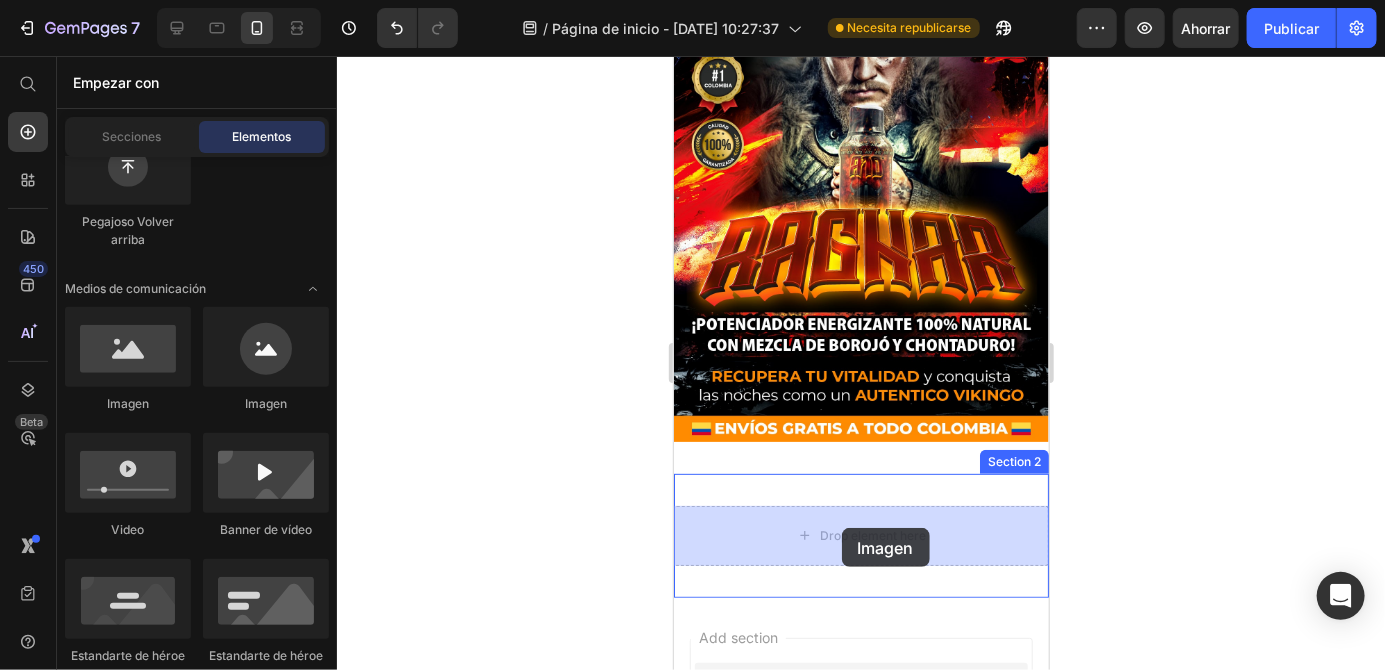 drag, startPoint x: 813, startPoint y: 401, endPoint x: 841, endPoint y: 527, distance: 129.07362 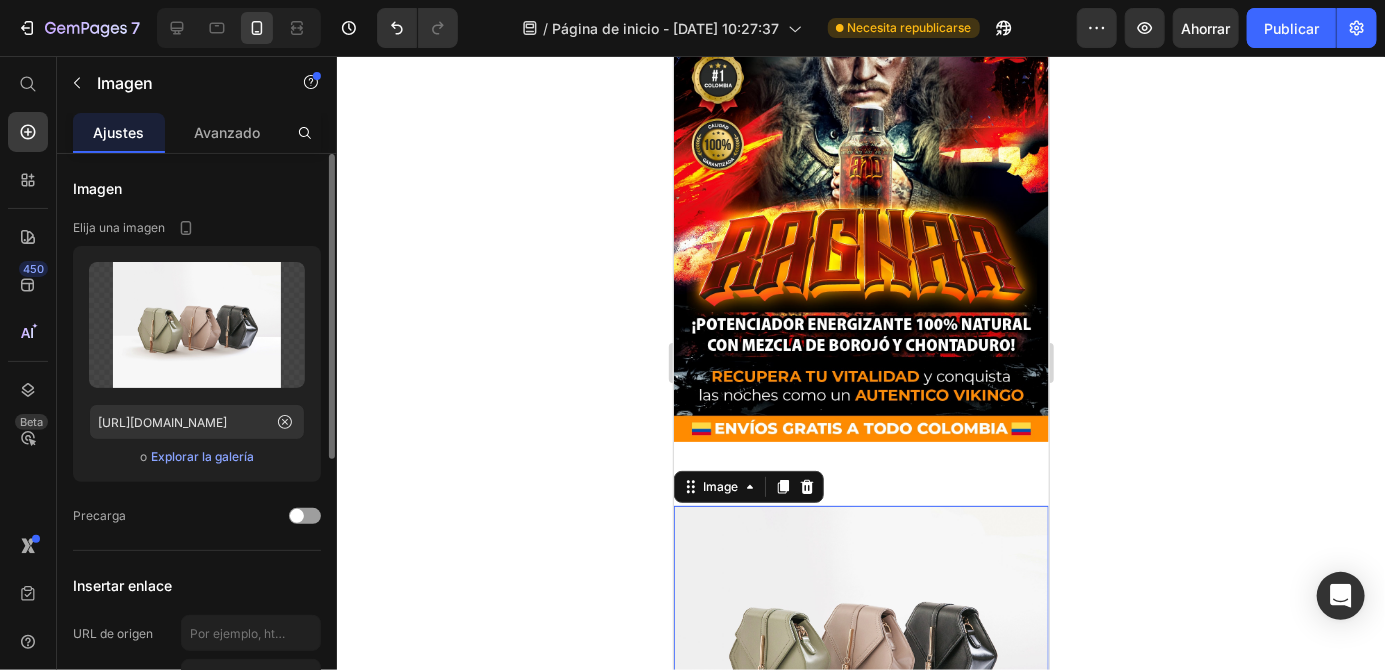 click on "Explorar la galería" at bounding box center (202, 456) 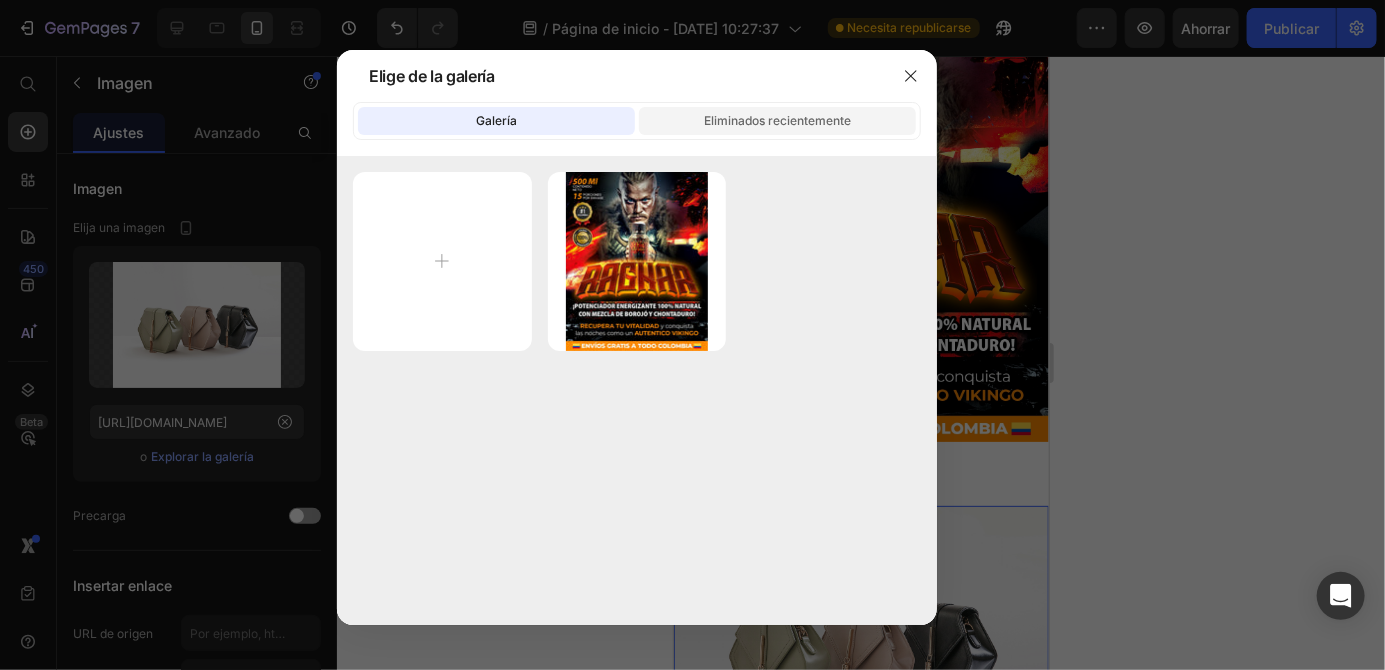 click on "Eliminados recientemente" at bounding box center (777, 120) 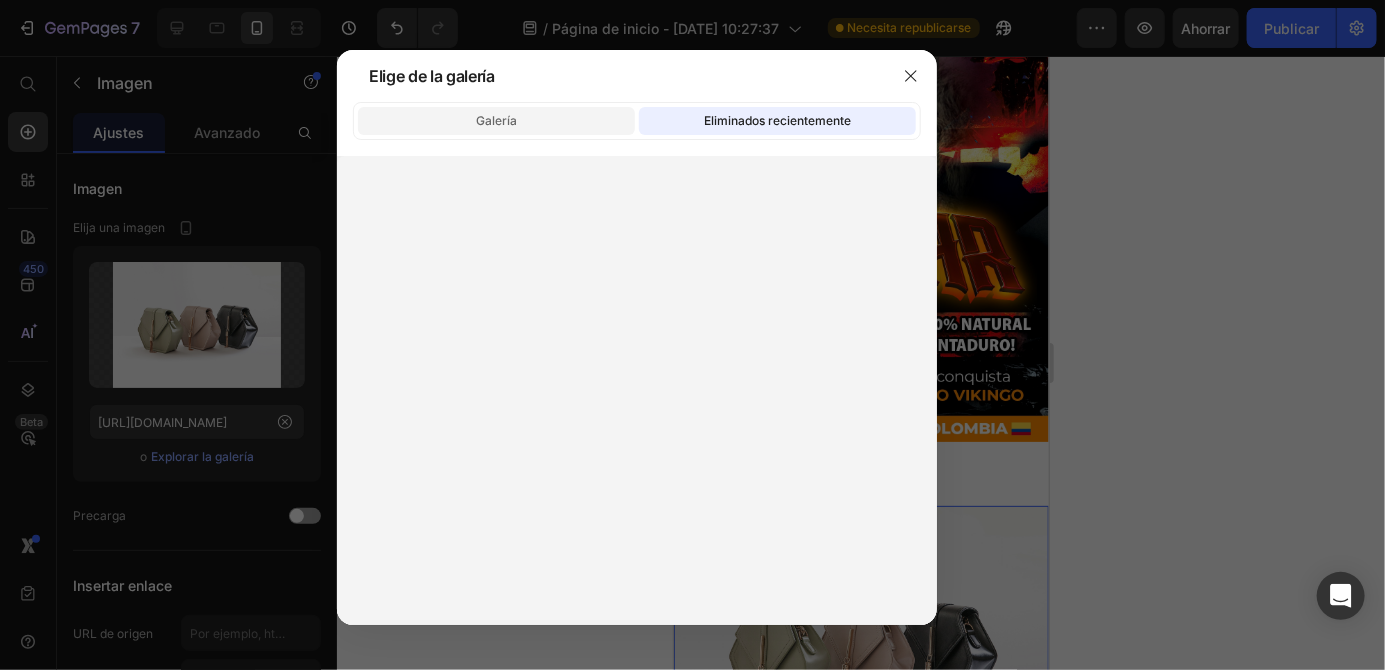 click on "Galería" 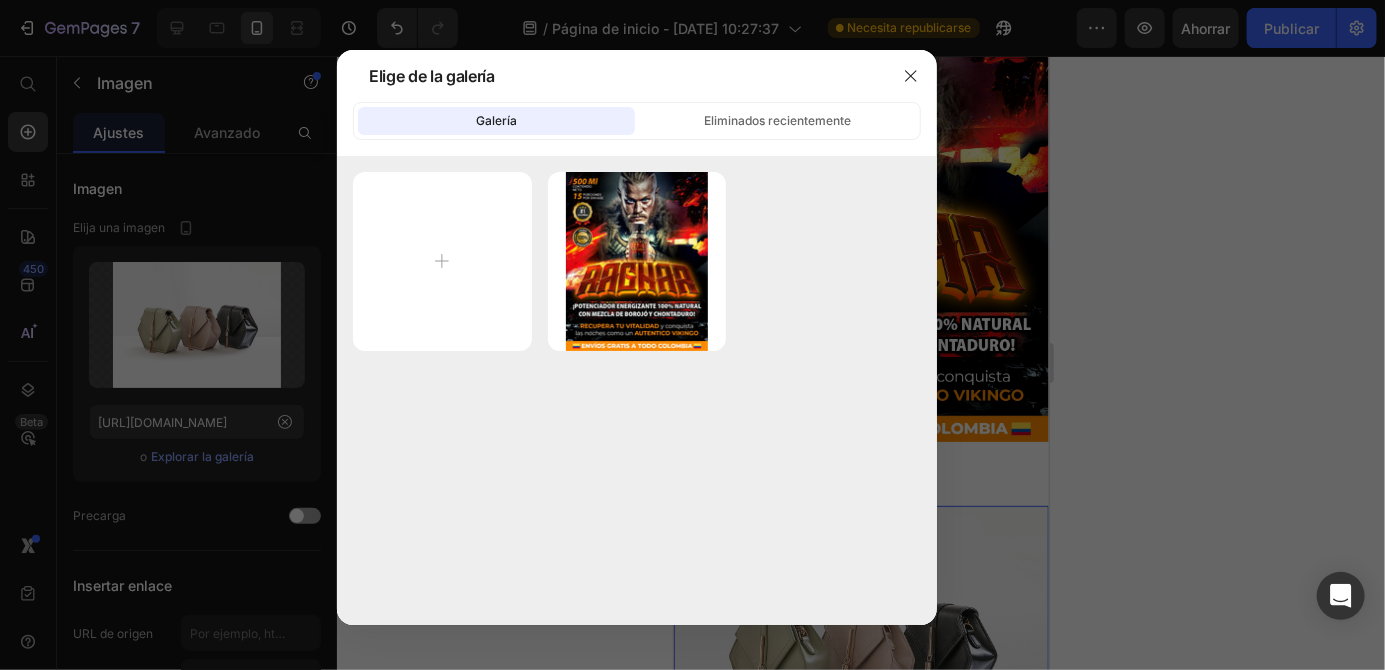 click at bounding box center [692, 335] 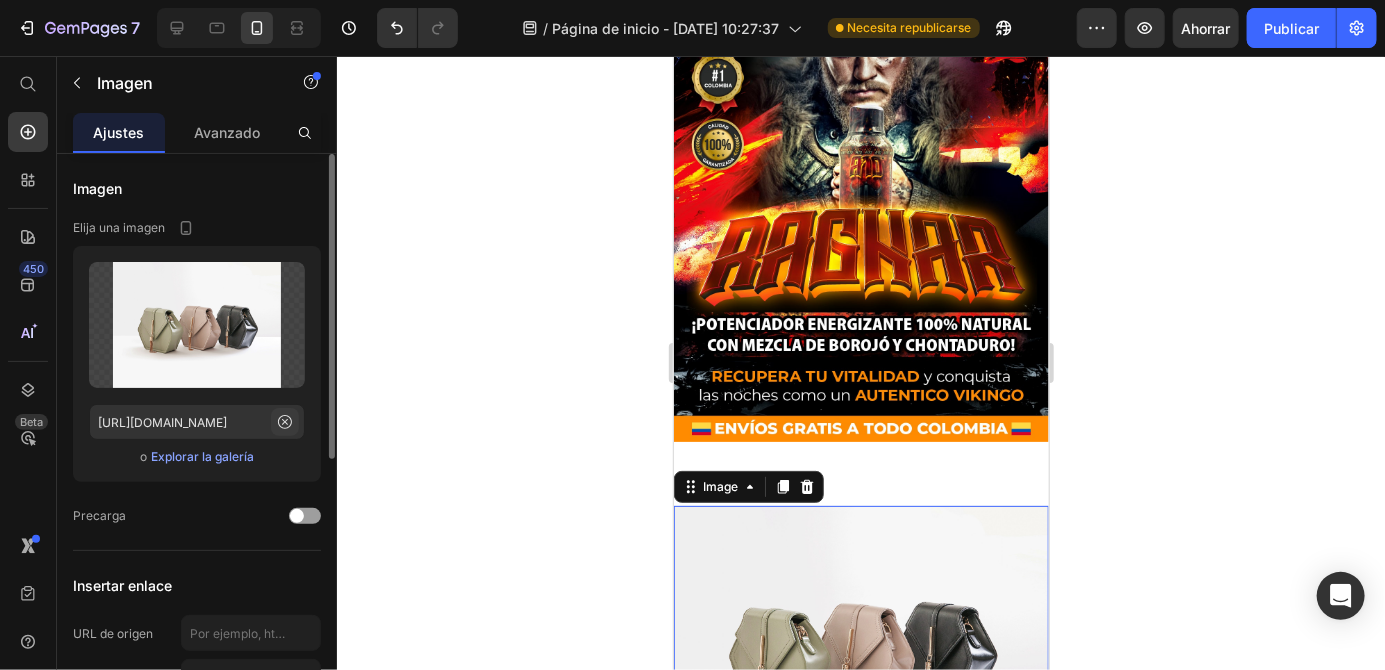 click 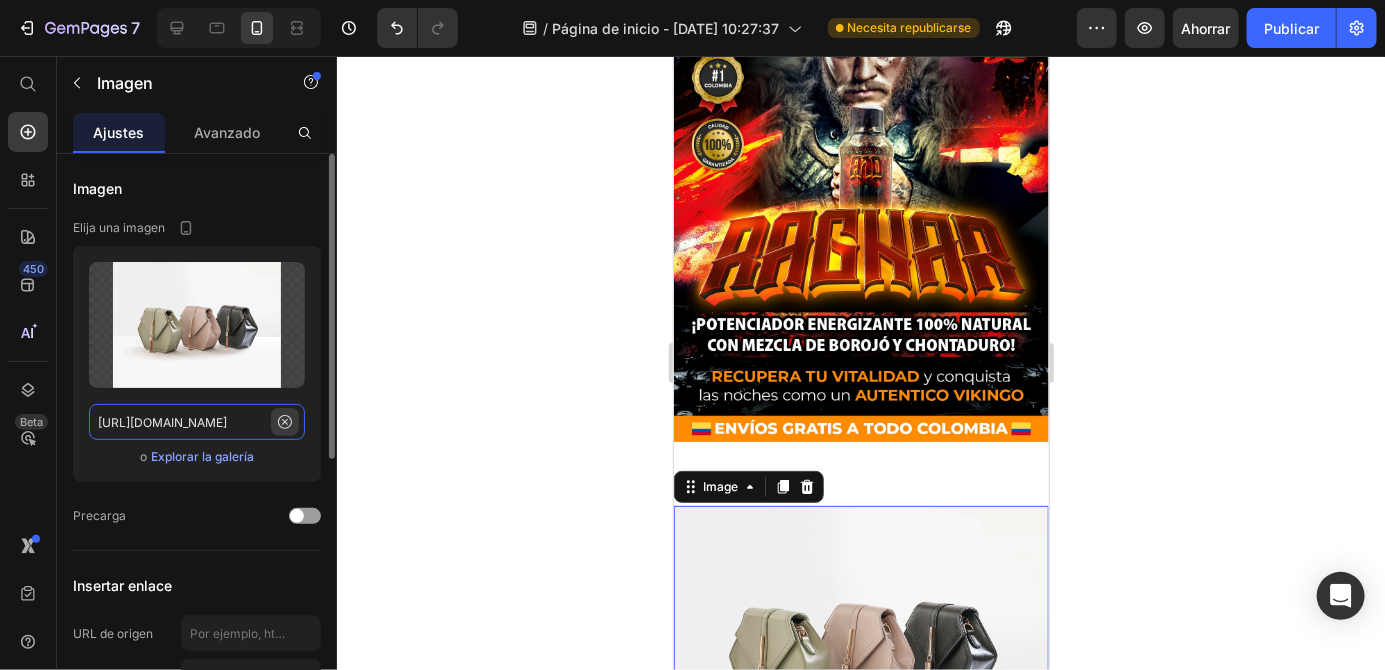 type 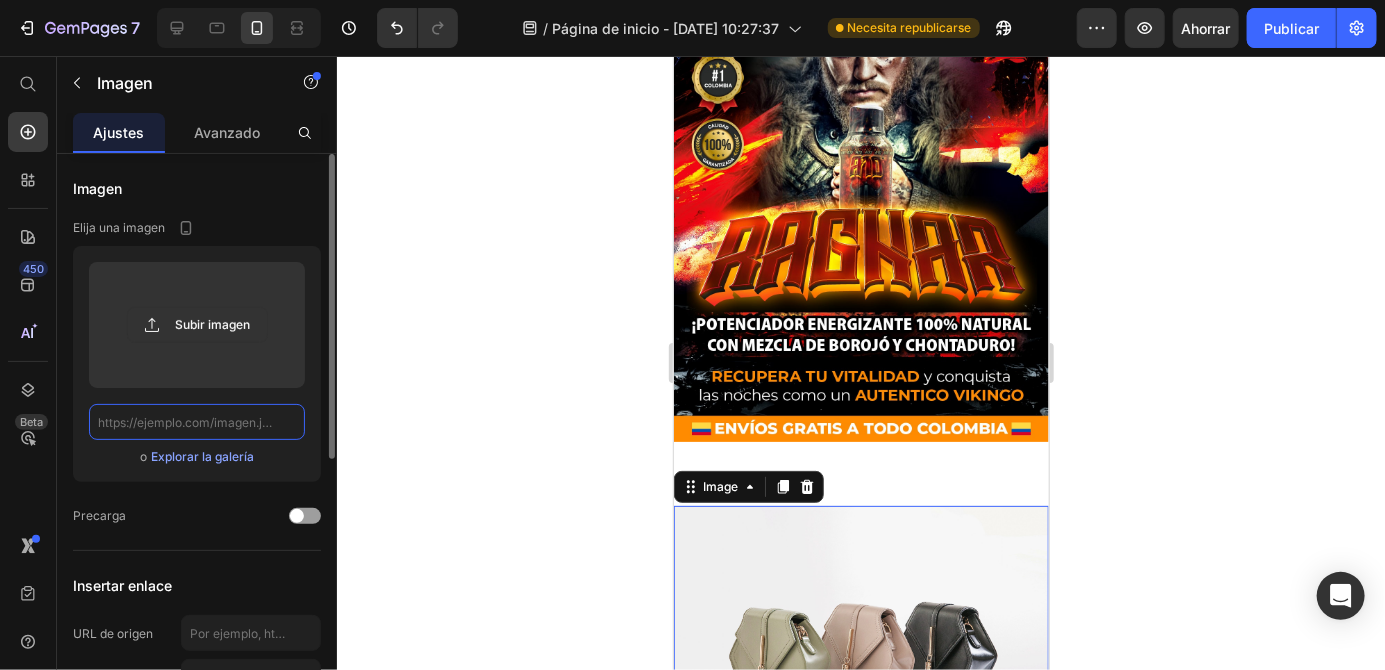 scroll, scrollTop: 0, scrollLeft: 0, axis: both 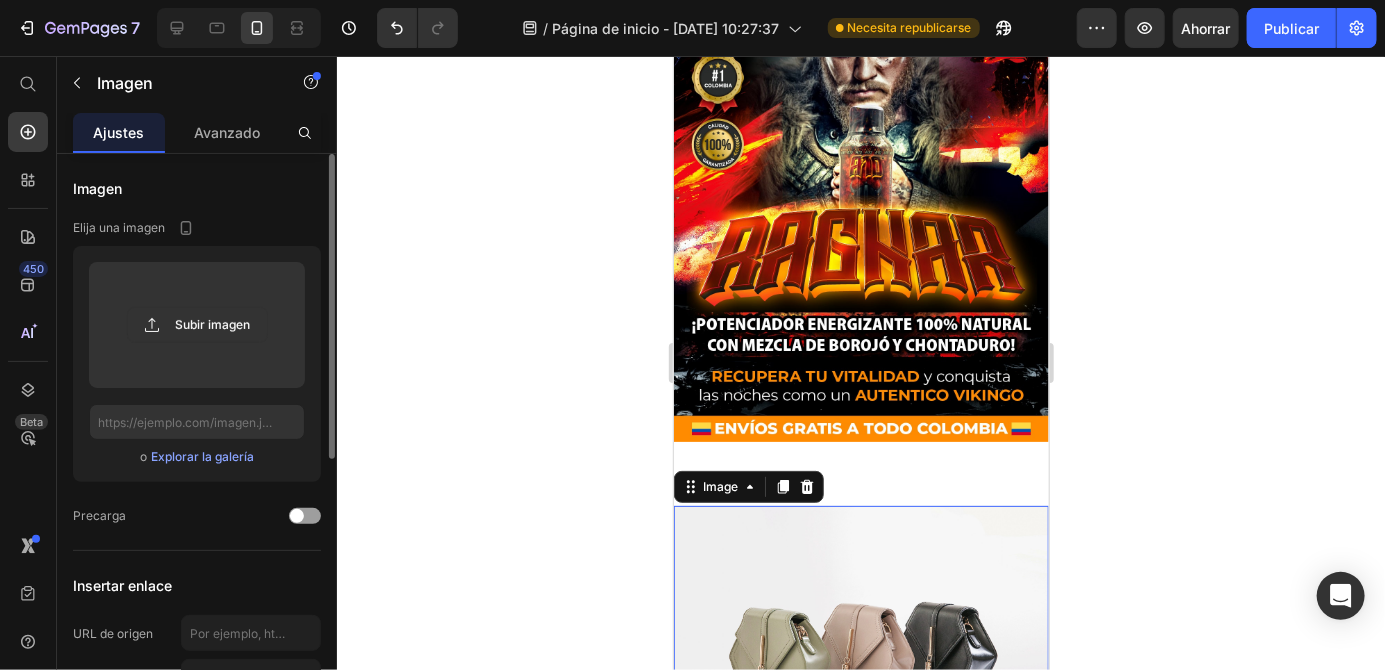 click on "Explorar la galería" at bounding box center (202, 456) 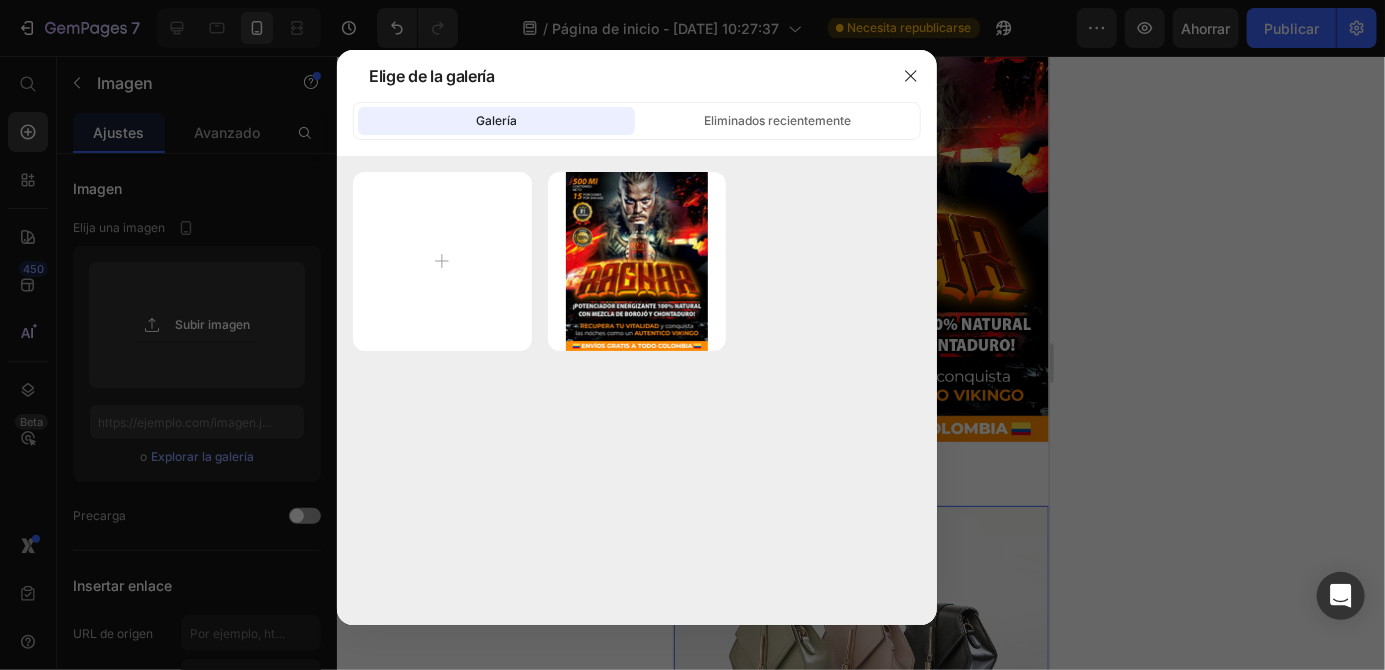 click on "Galería" 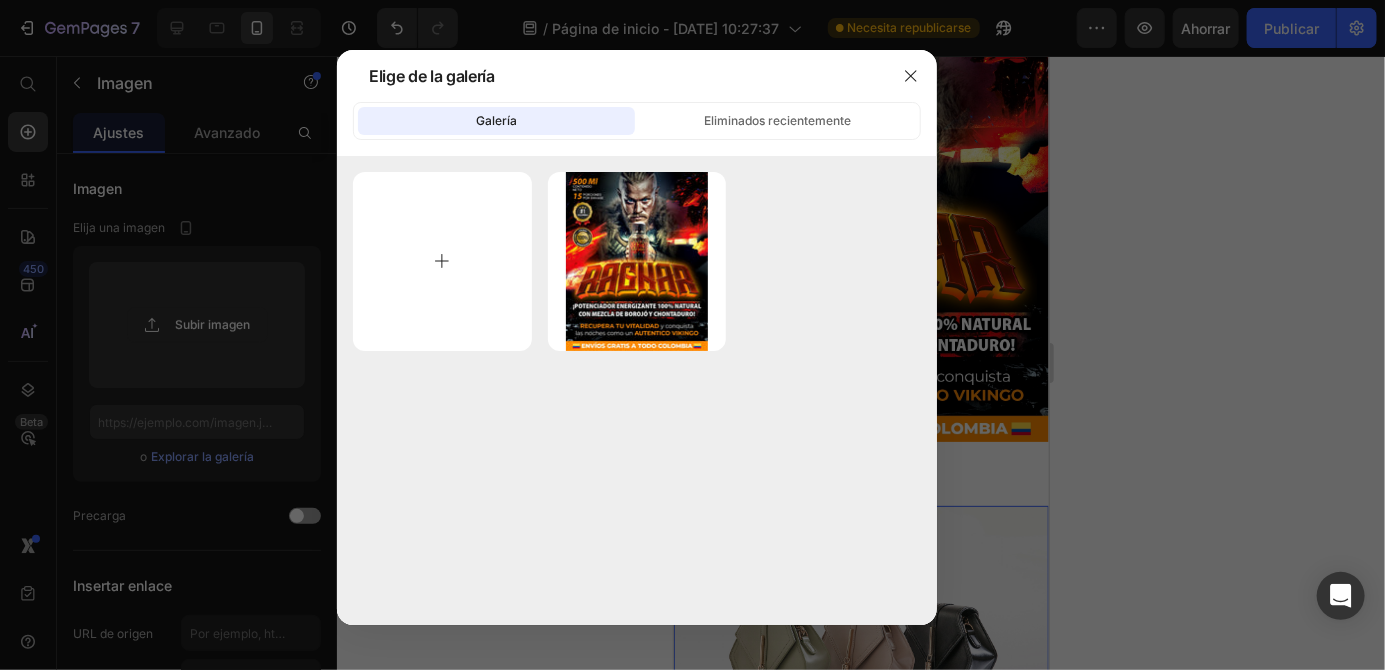 click at bounding box center [442, 261] 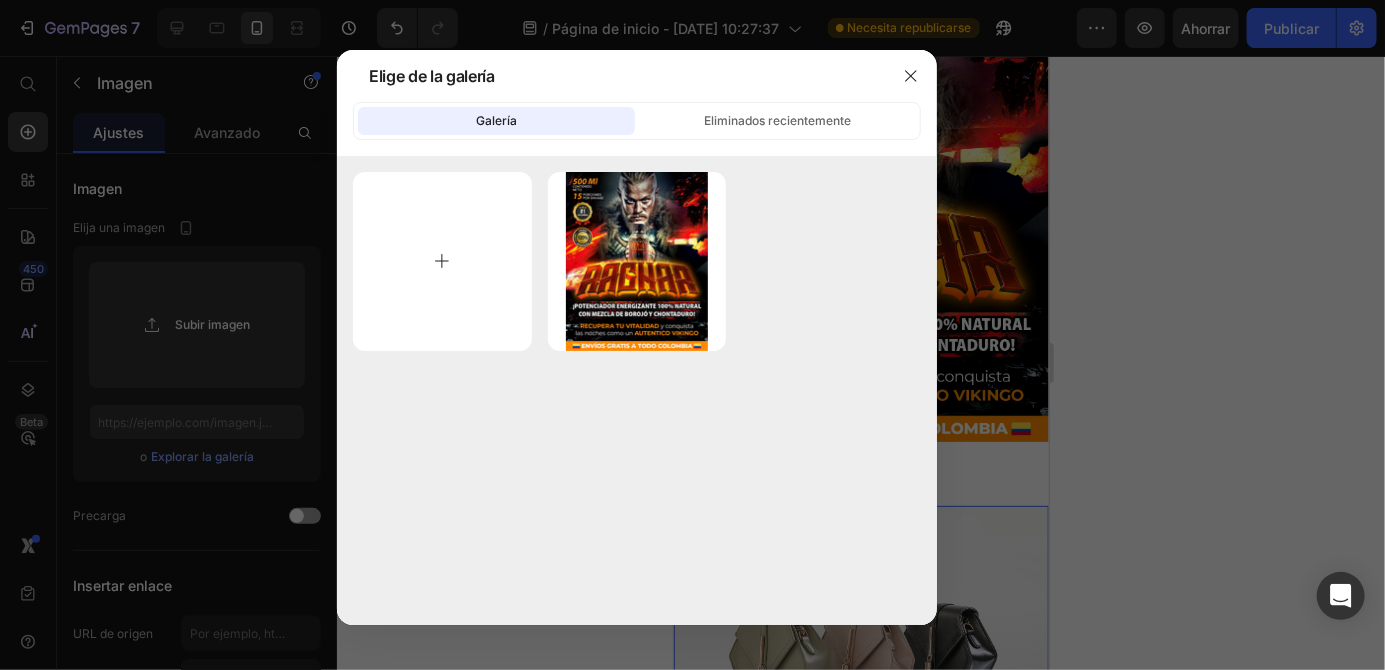 type on "C:\fakepath\1000002521.jpg" 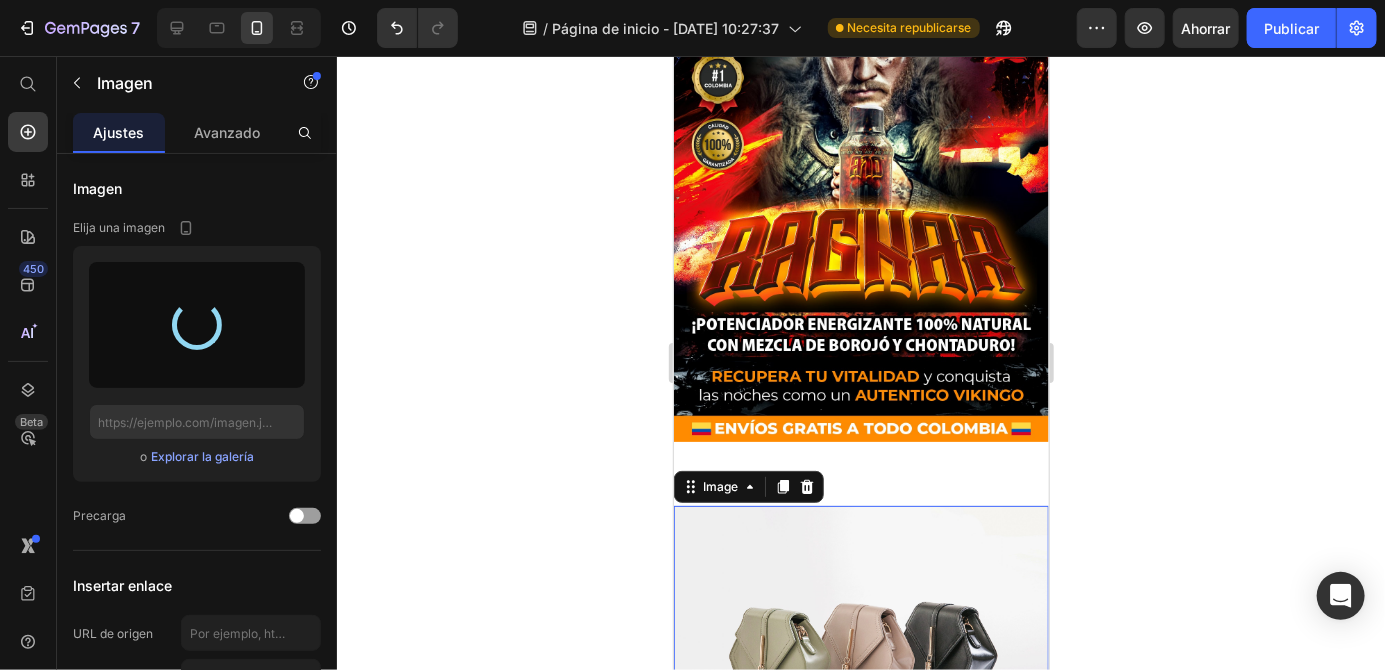 type on "[URL][DOMAIN_NAME]" 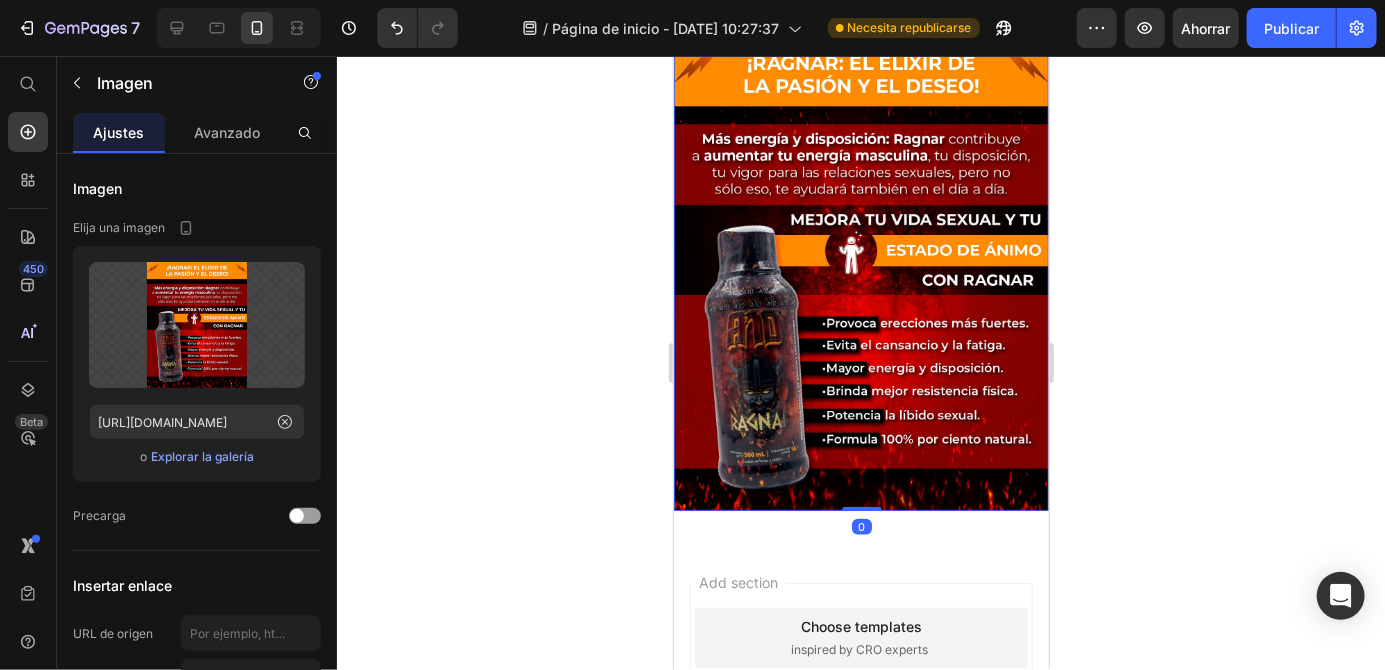 scroll, scrollTop: 621, scrollLeft: 0, axis: vertical 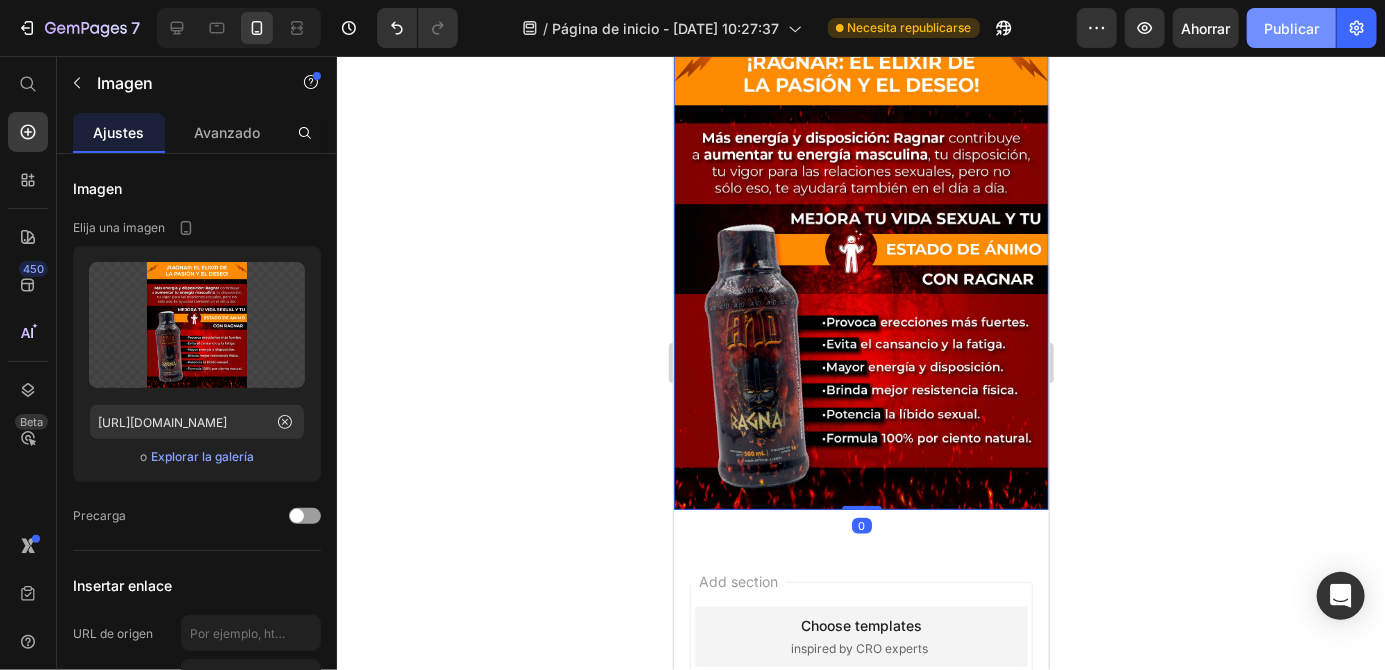 click on "Publicar" at bounding box center (1291, 28) 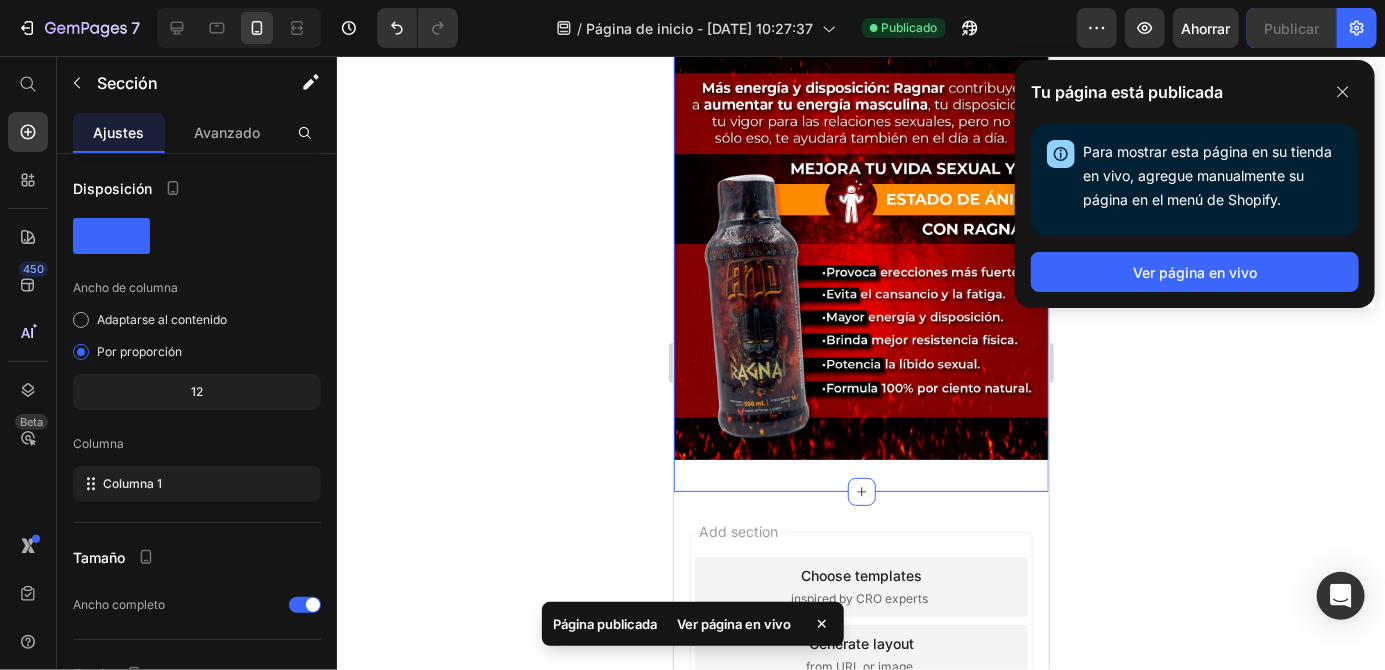 scroll, scrollTop: 655, scrollLeft: 0, axis: vertical 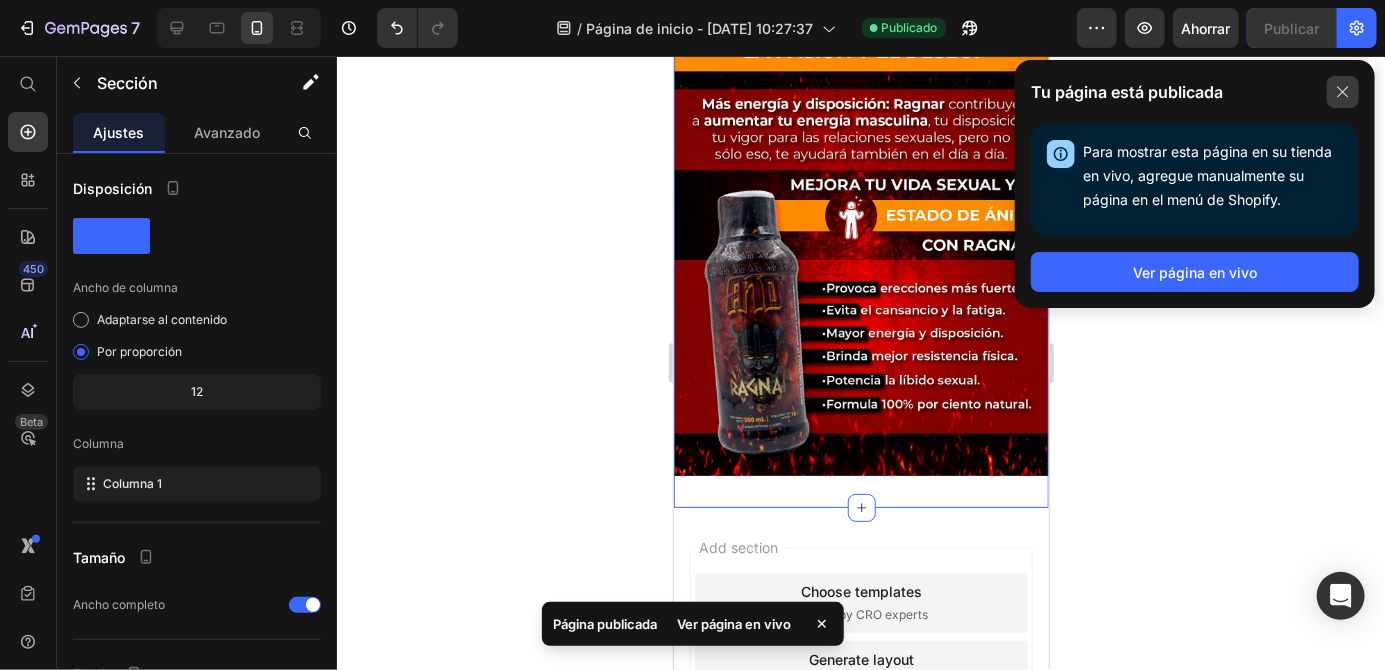 click 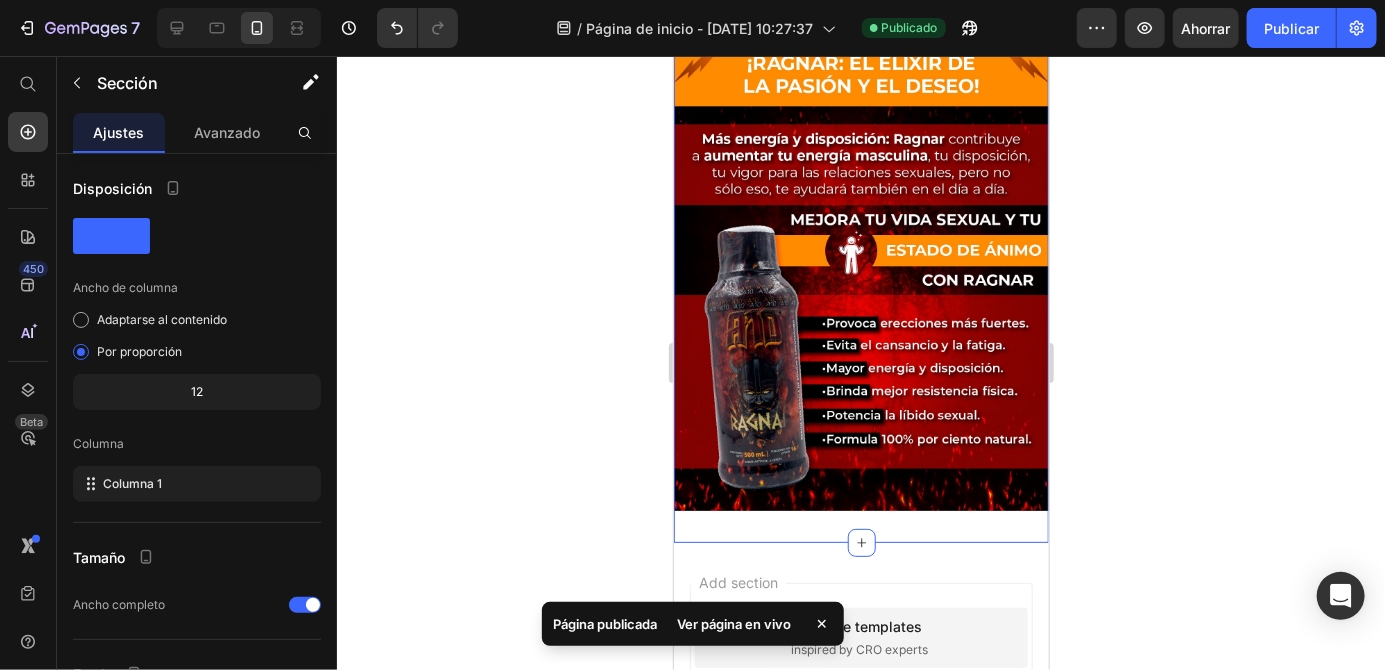 scroll, scrollTop: 617, scrollLeft: 0, axis: vertical 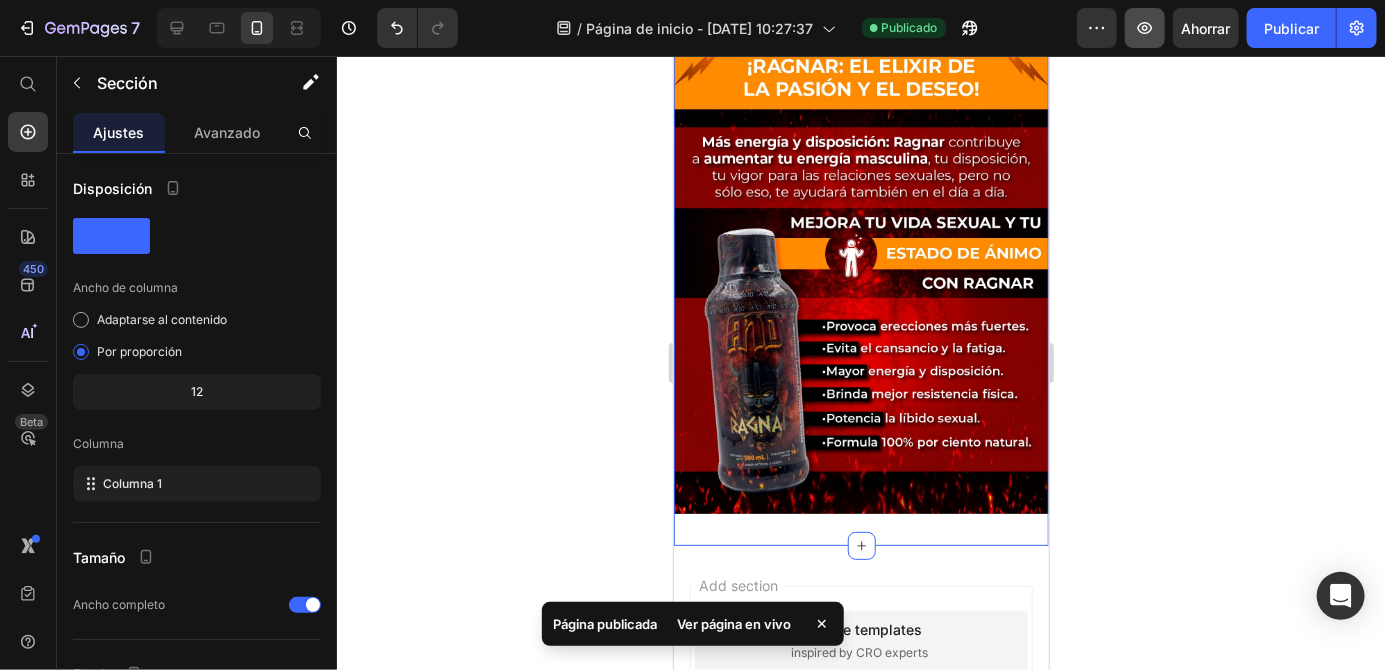 click 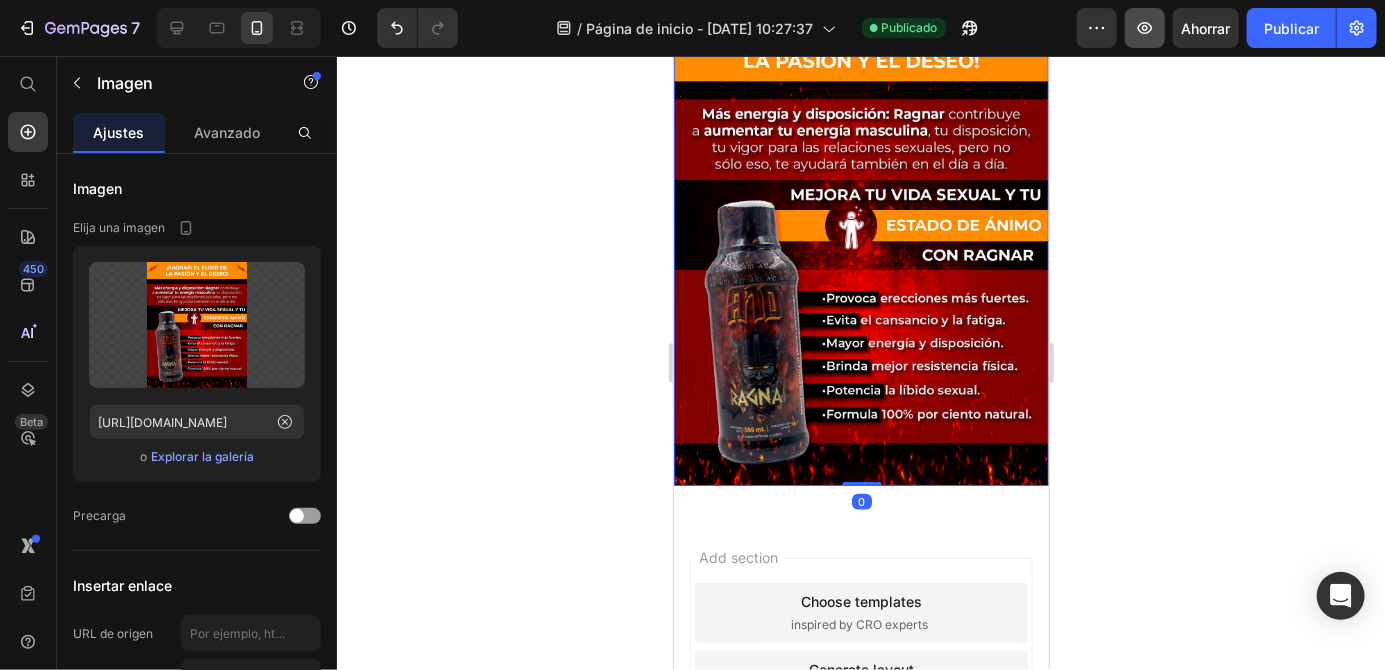 scroll, scrollTop: 0, scrollLeft: 0, axis: both 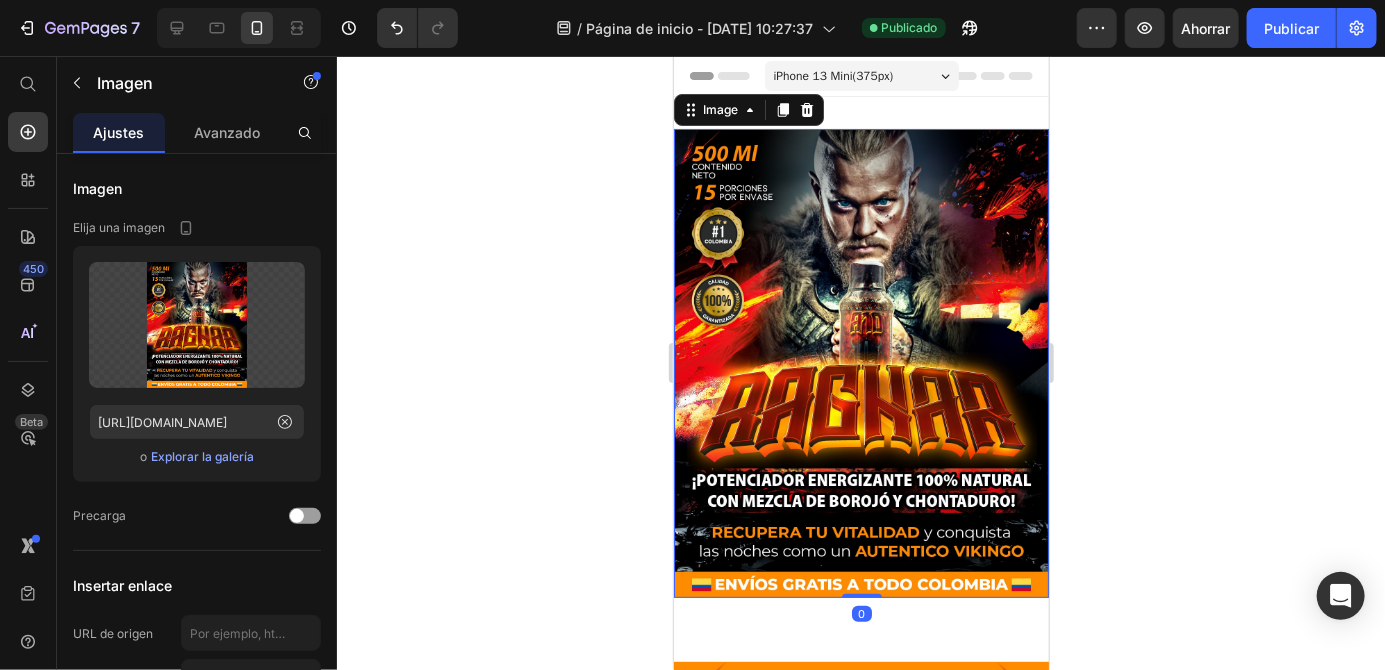 click 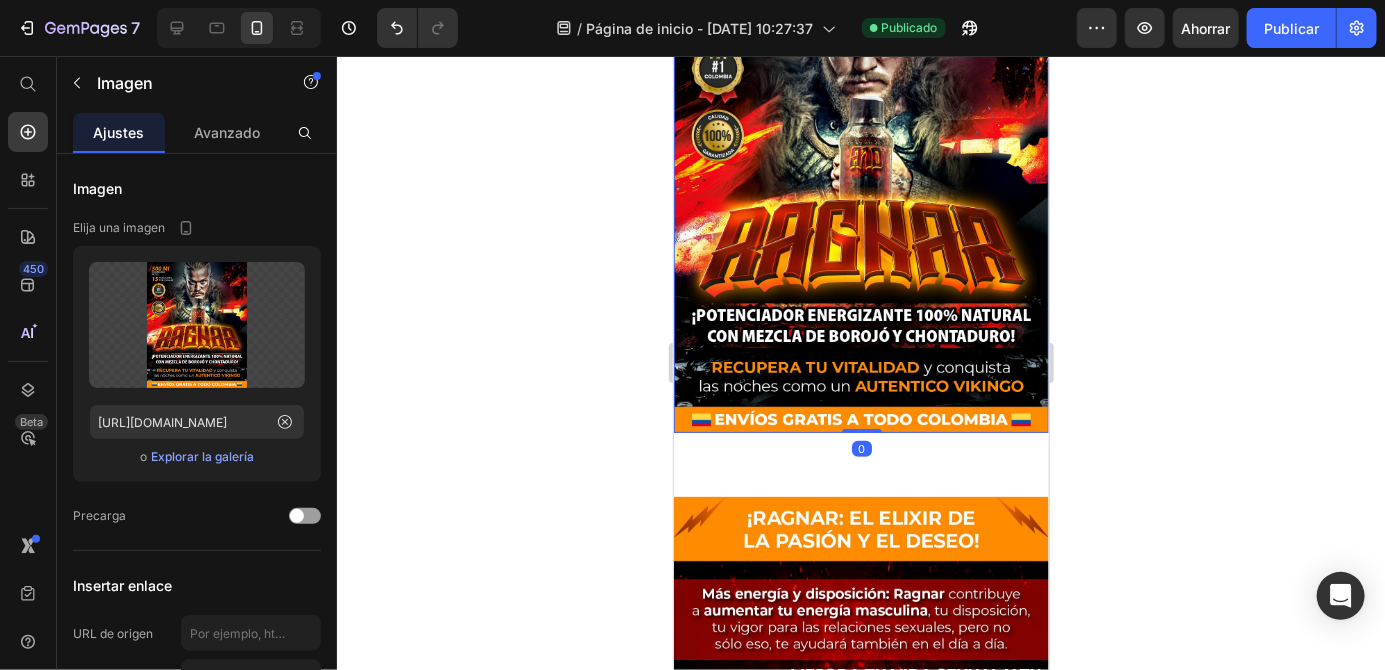 scroll, scrollTop: 166, scrollLeft: 0, axis: vertical 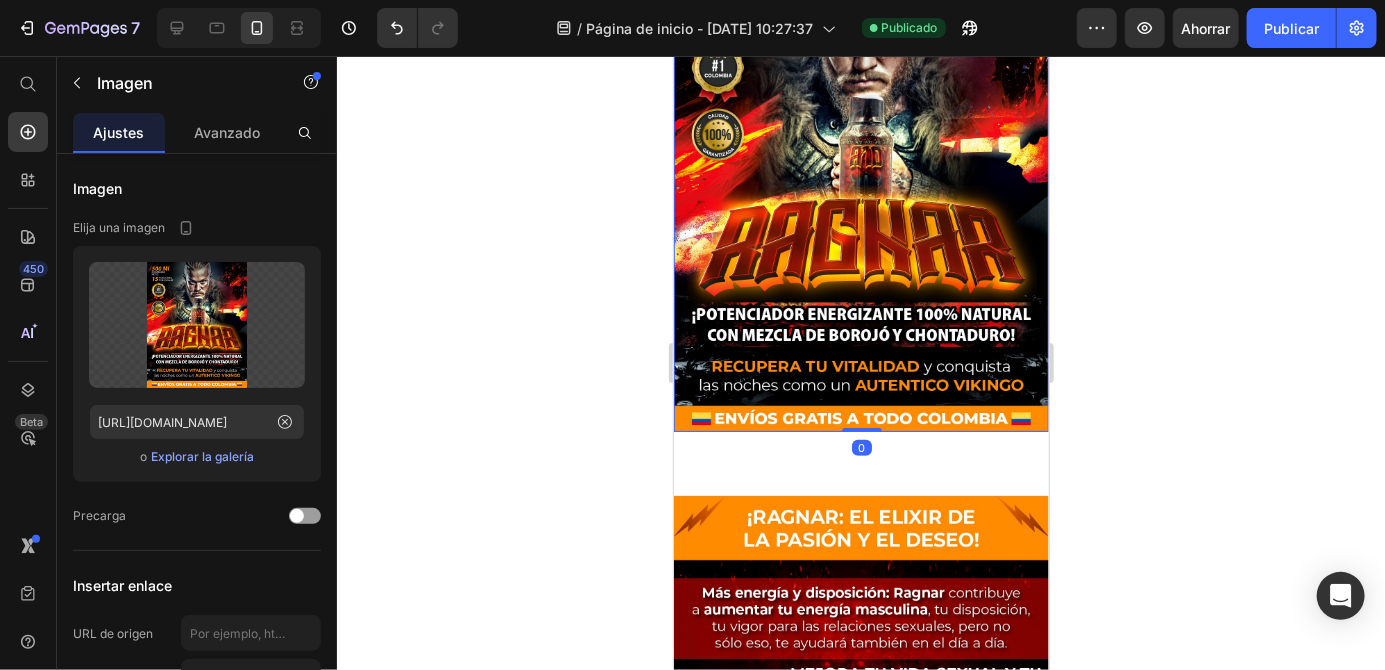 click 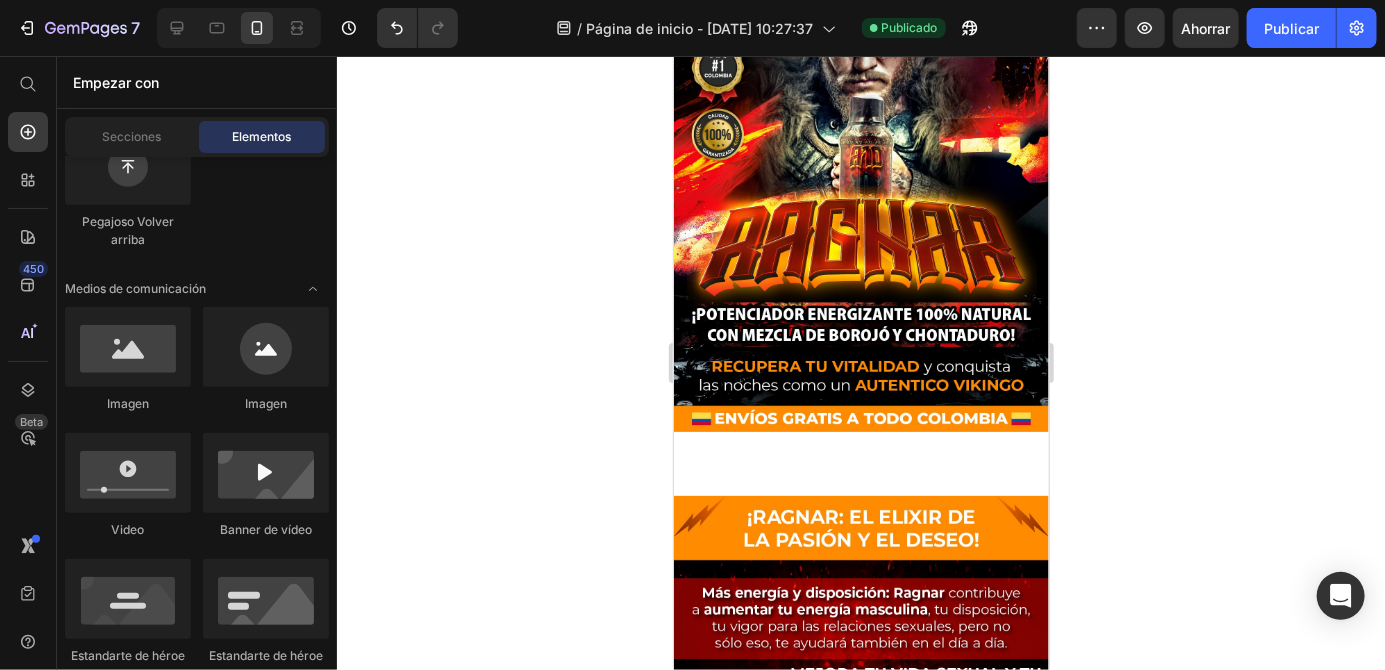 click on "Image Section 2" at bounding box center (860, 729) 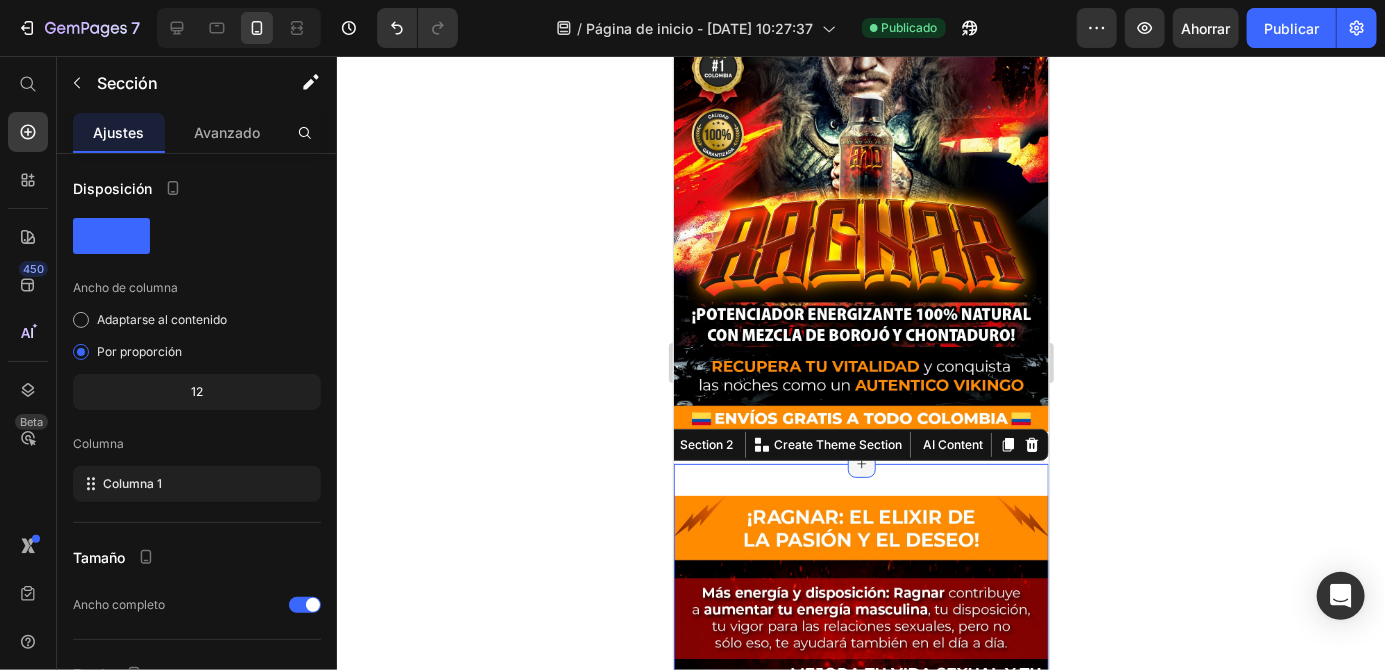 click 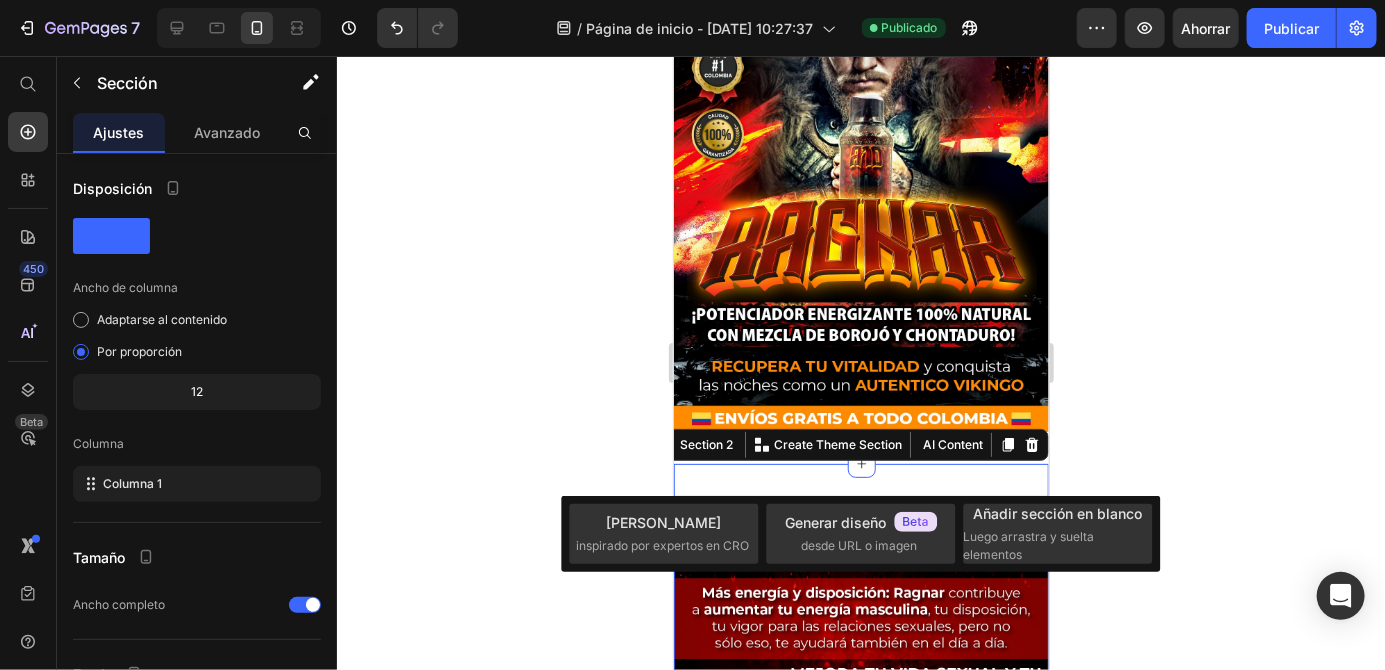 click 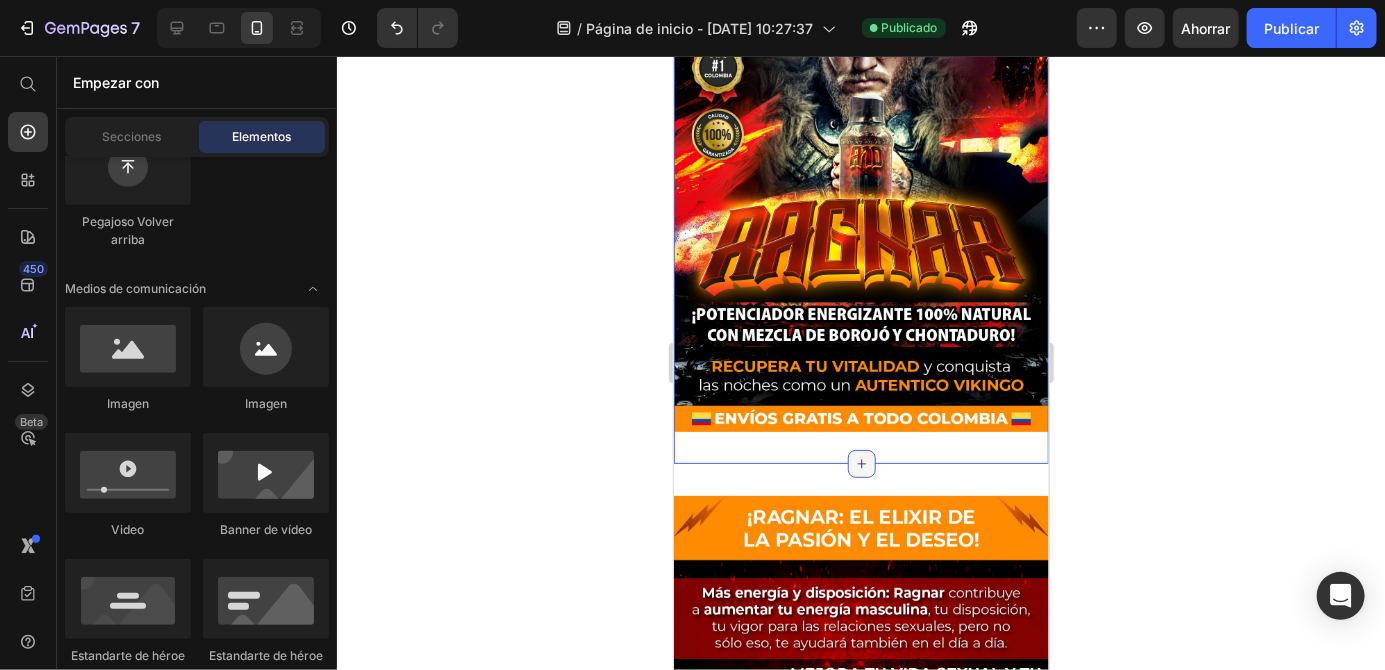 click on "Image Section 1" at bounding box center [860, 196] 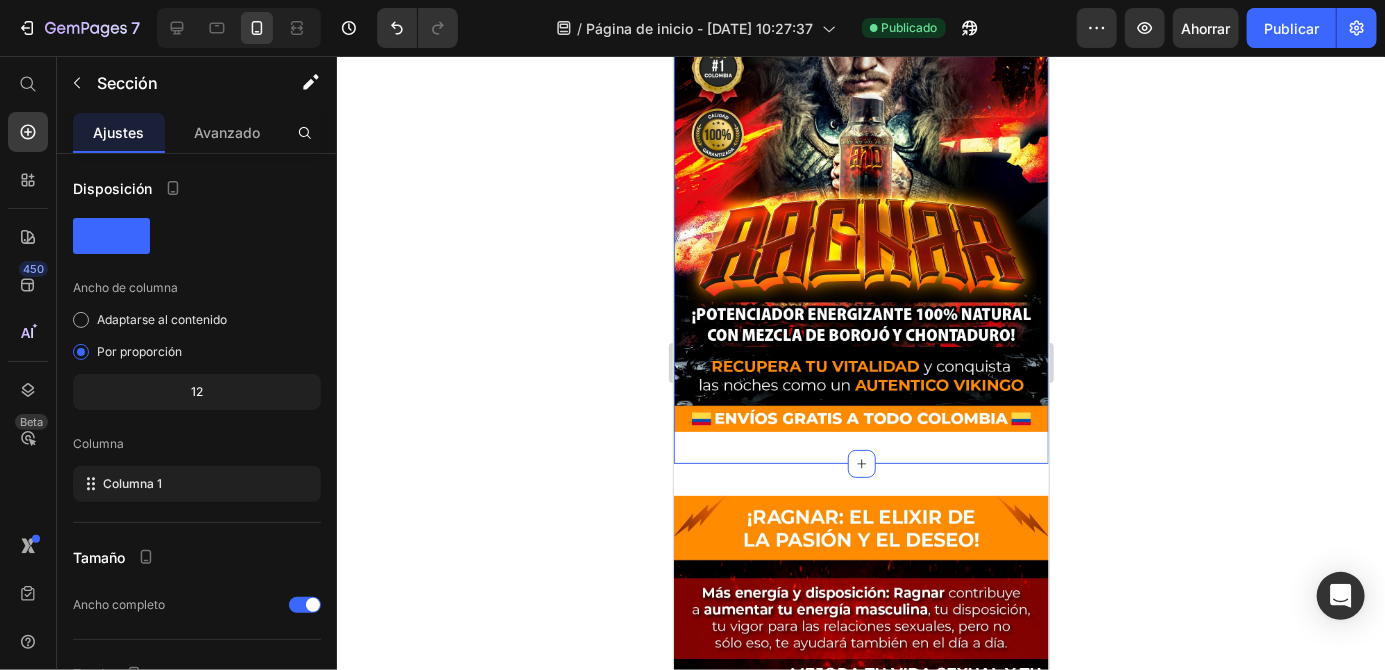 click 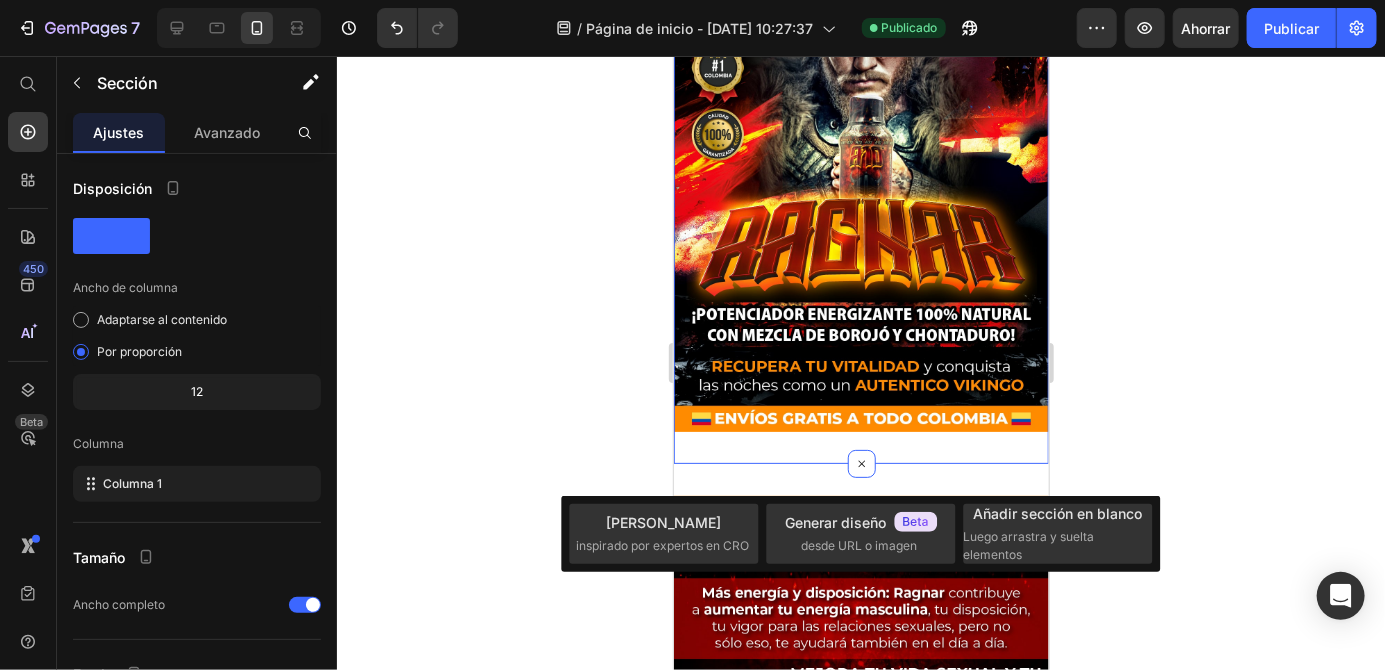 click 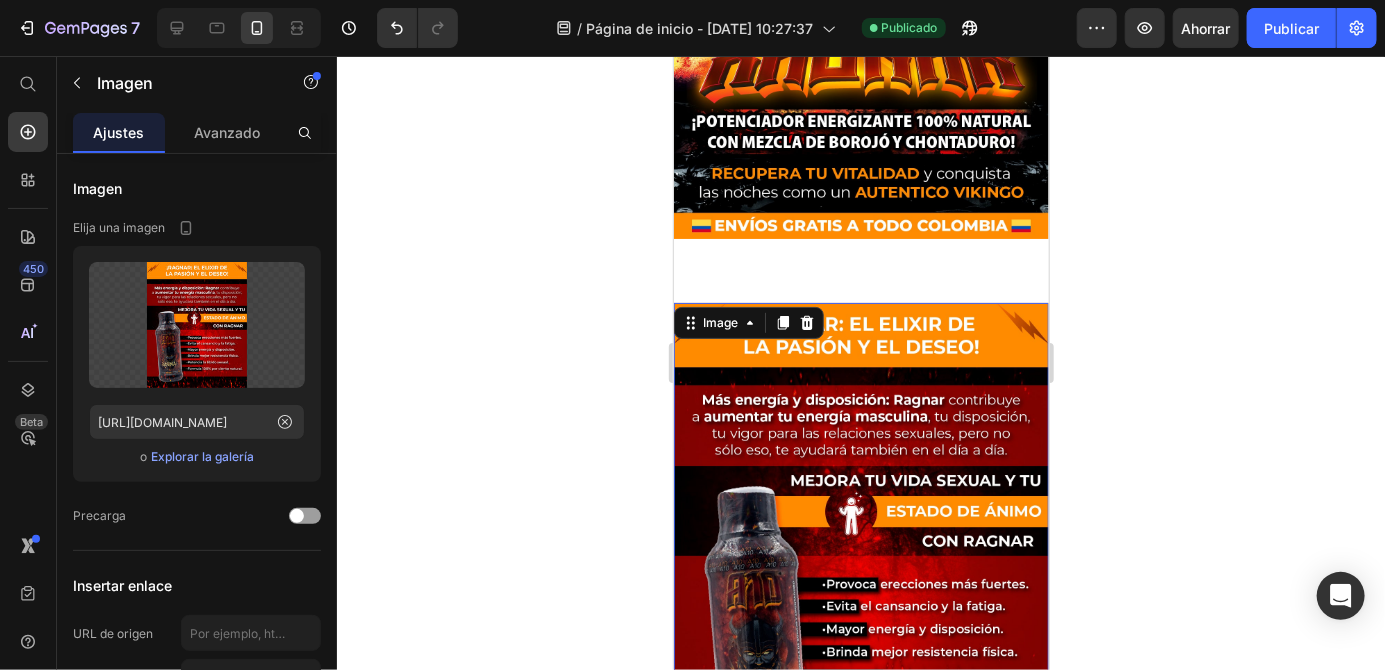 scroll, scrollTop: 357, scrollLeft: 0, axis: vertical 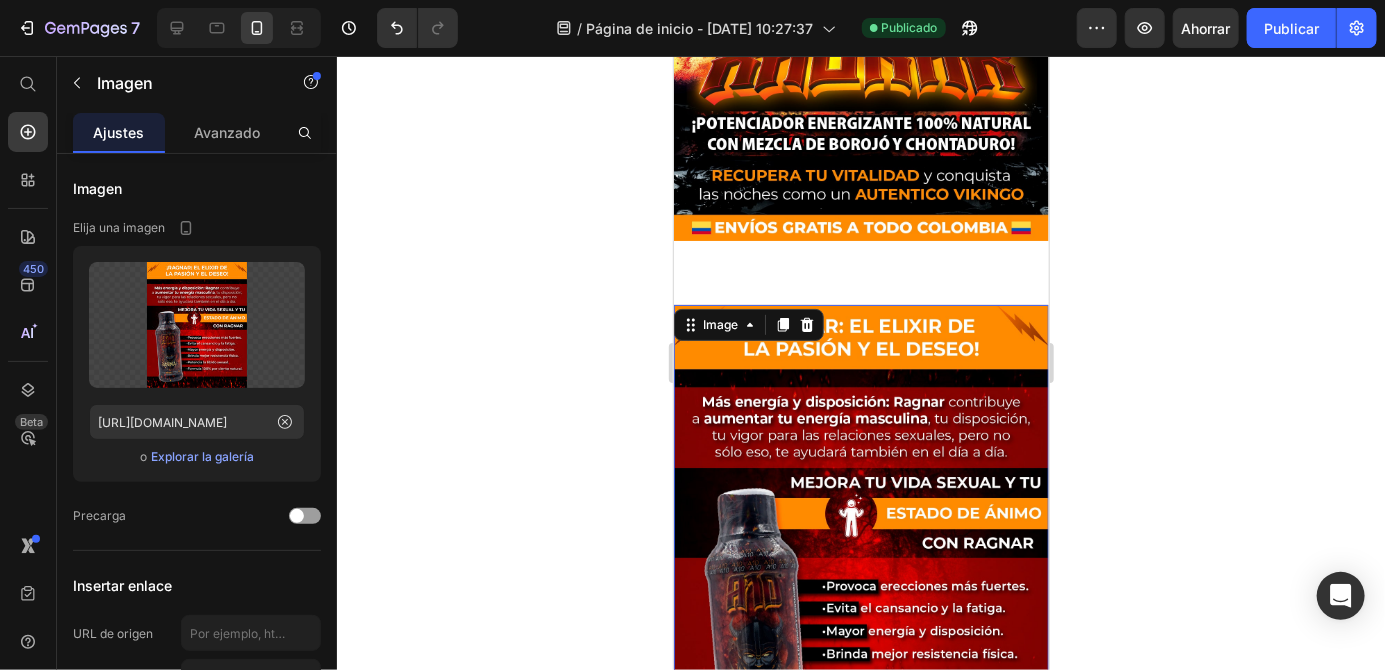 click at bounding box center (861, 272) 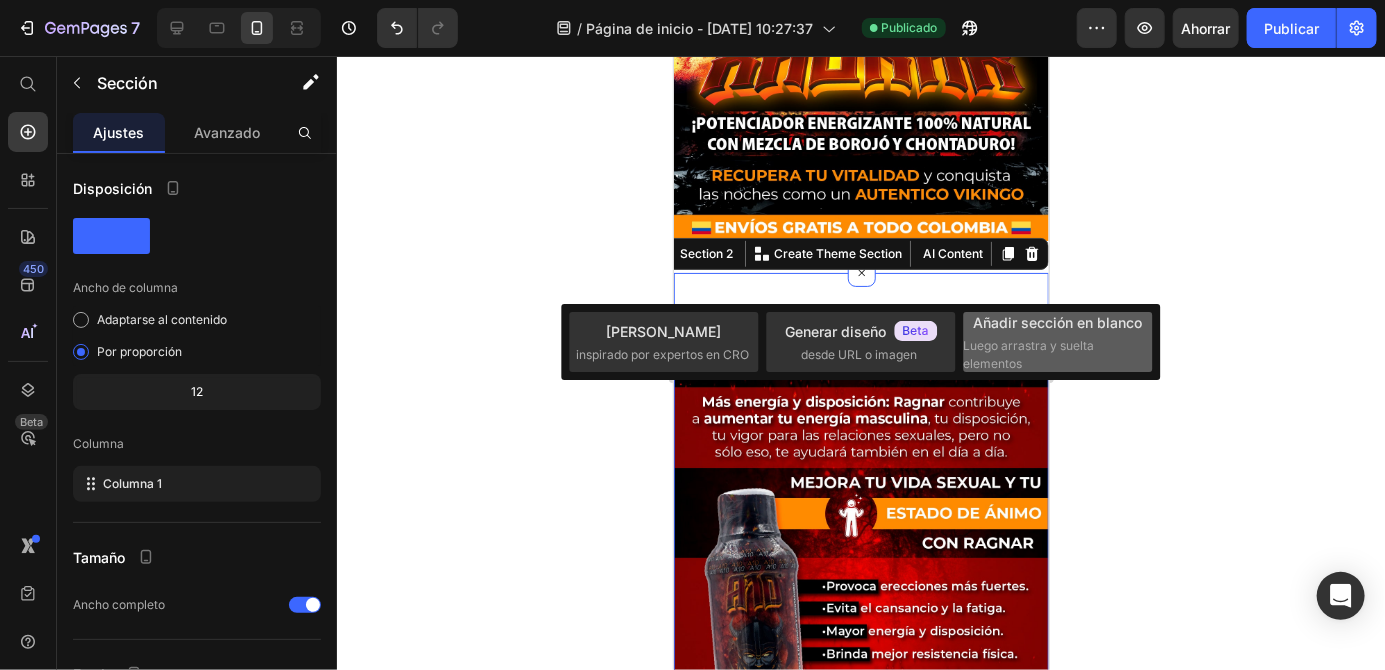 click on "Luego arrastra y suelta elementos" at bounding box center [1029, 354] 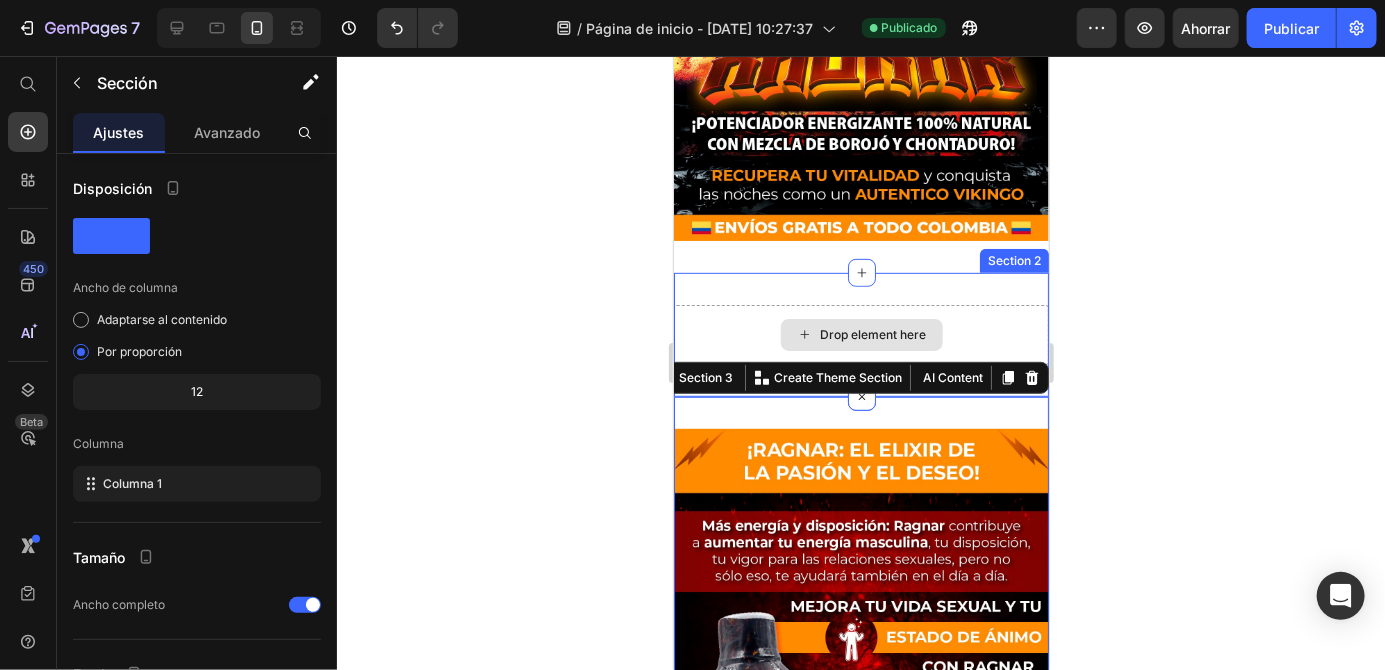 click on "Drop element here" at bounding box center (861, 334) 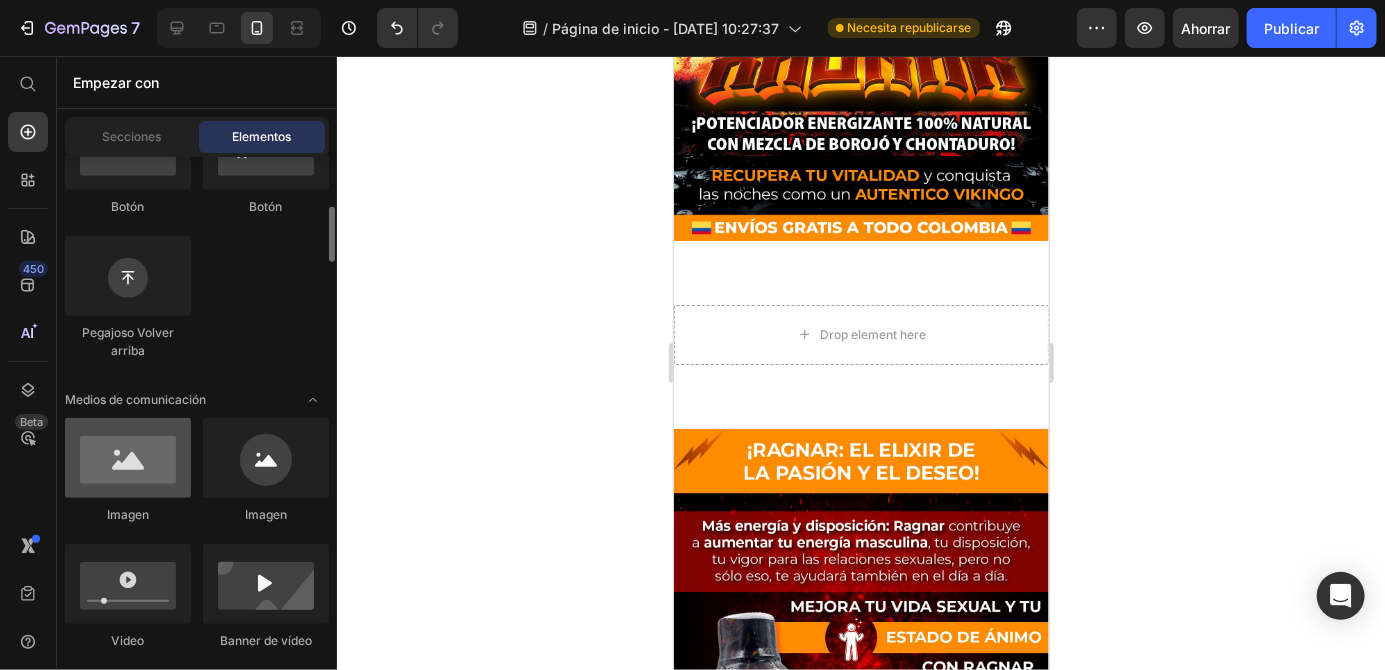 scroll, scrollTop: 544, scrollLeft: 0, axis: vertical 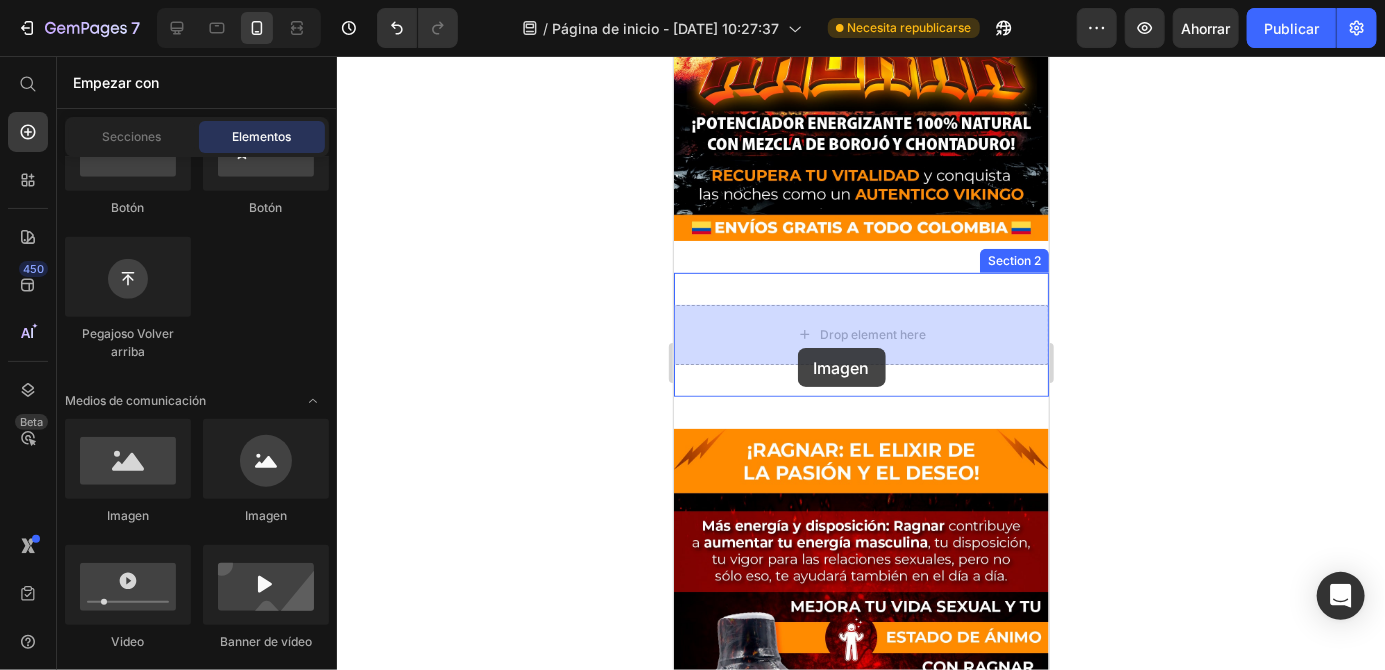 drag, startPoint x: 832, startPoint y: 519, endPoint x: 794, endPoint y: 349, distance: 174.1953 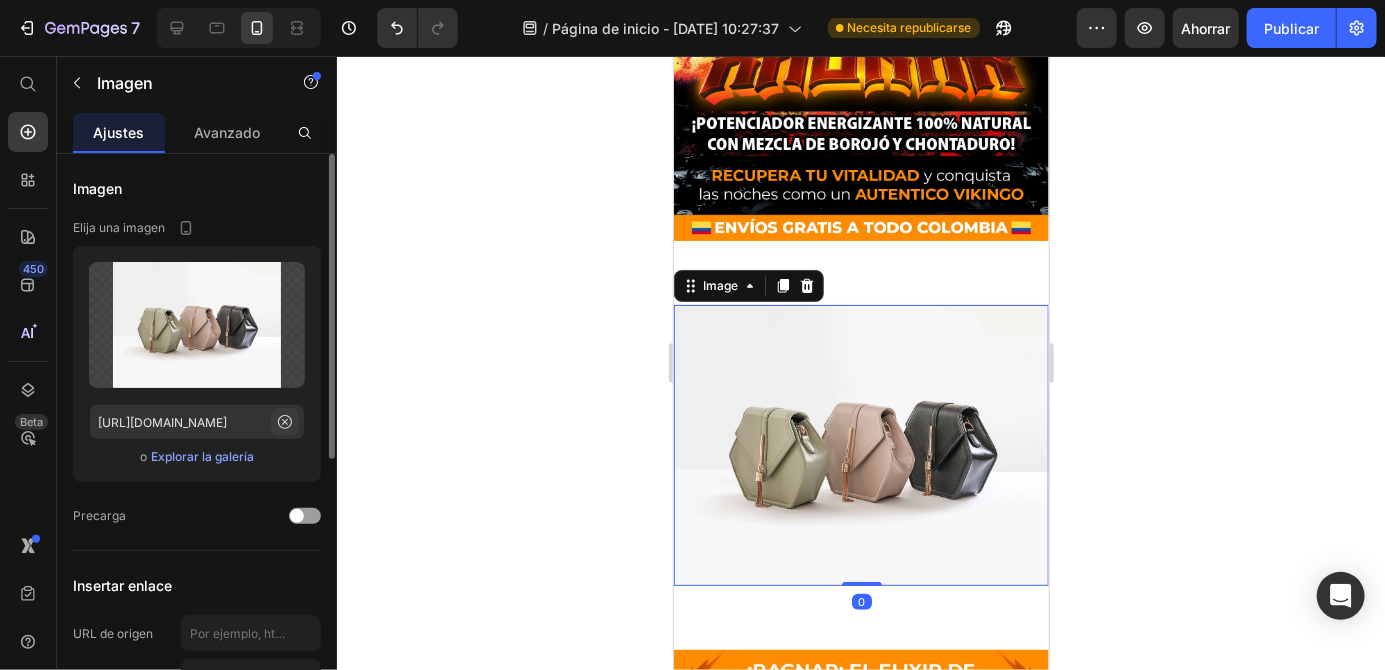 click 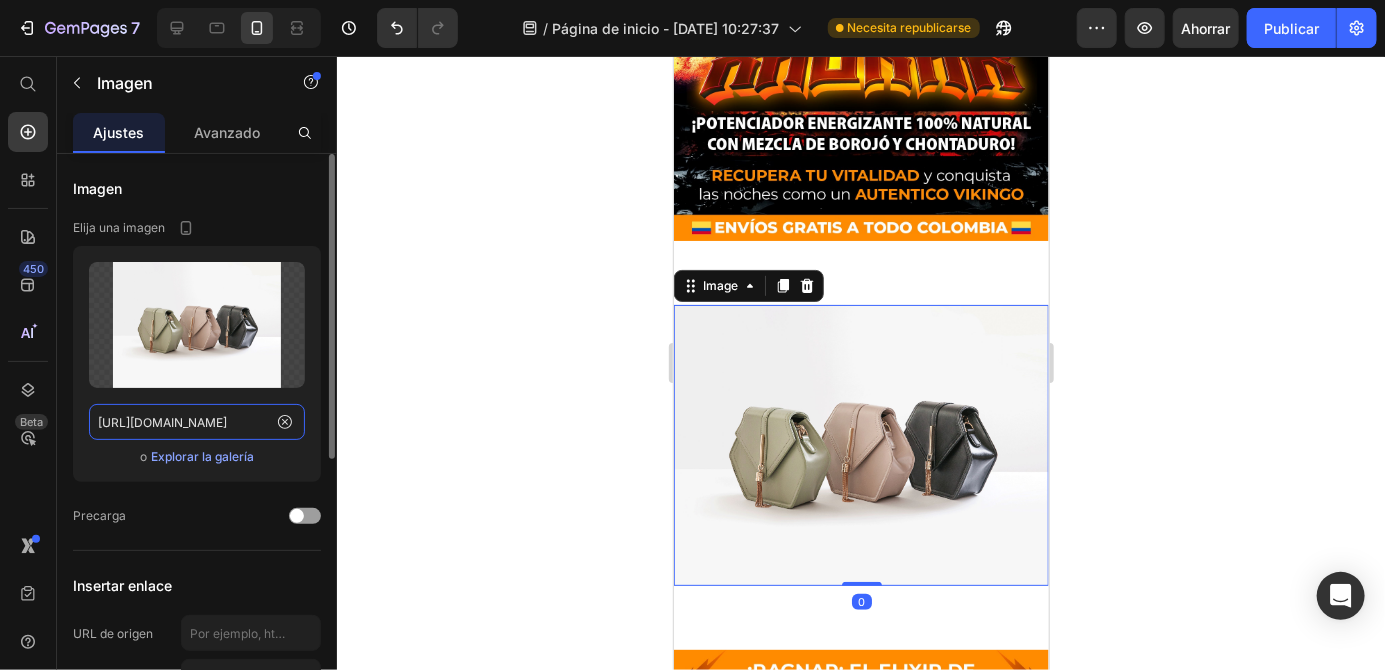 type 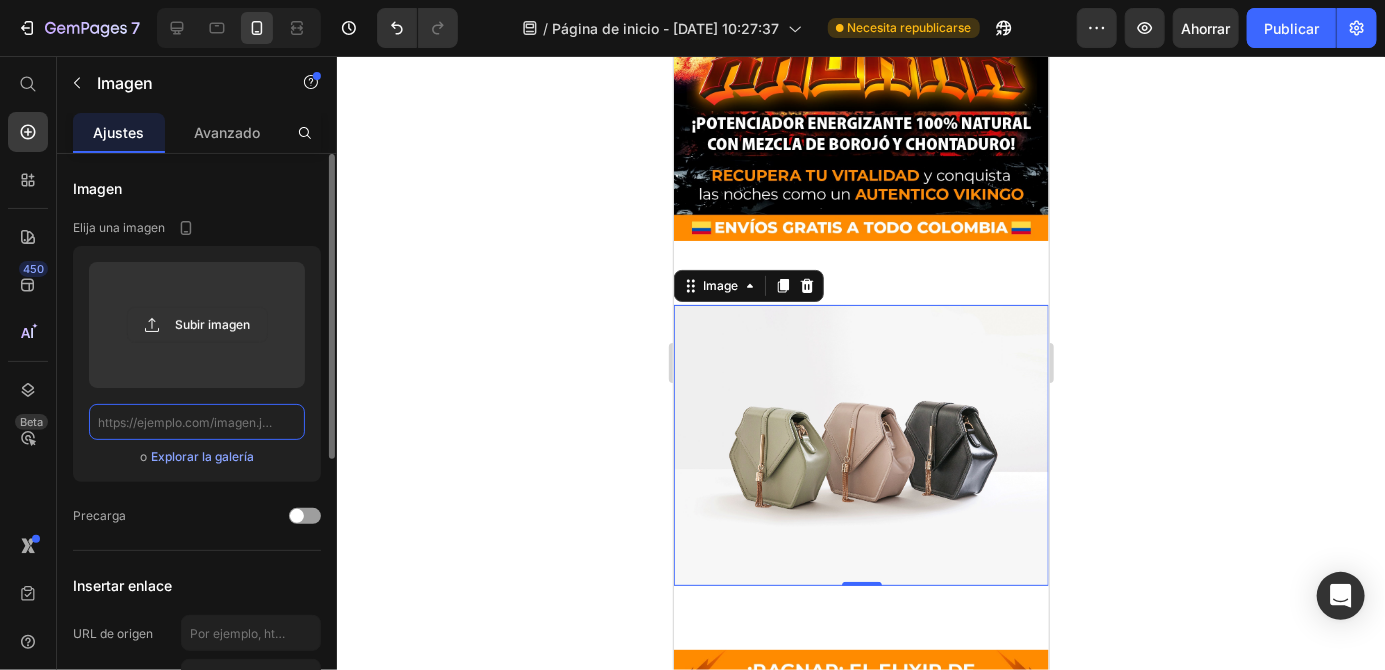 scroll, scrollTop: 0, scrollLeft: 0, axis: both 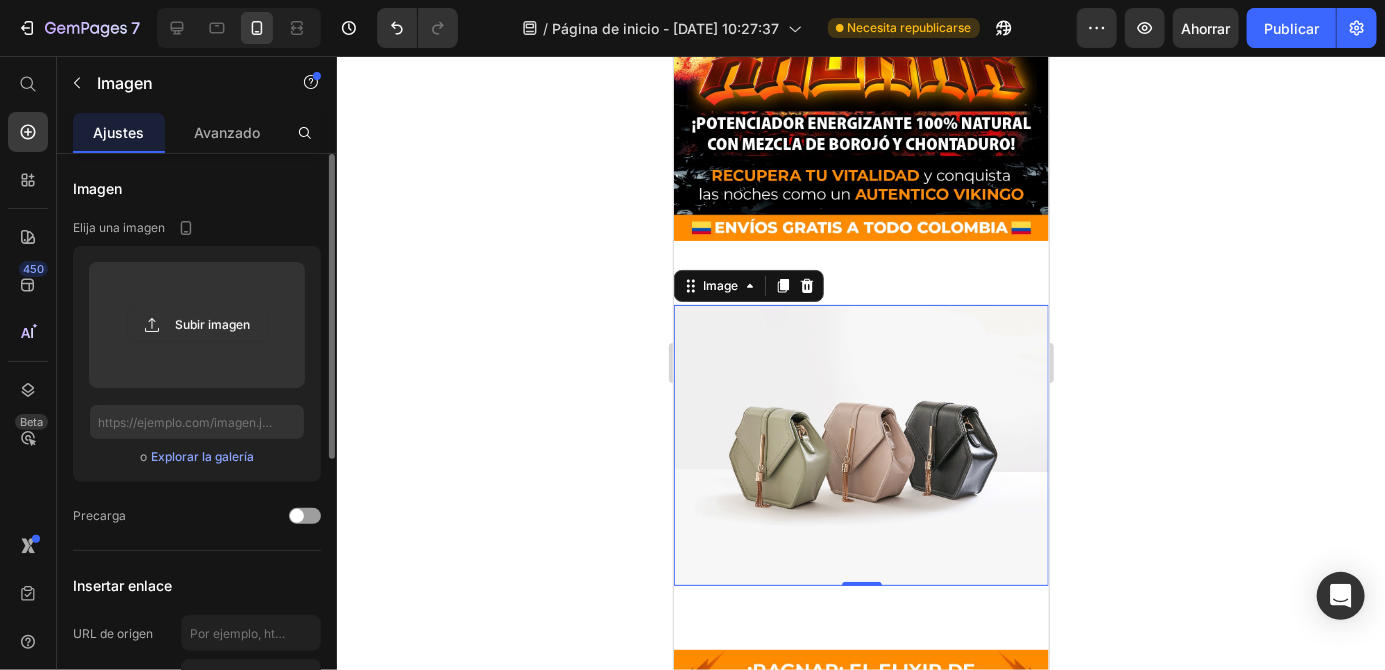 click on "Explorar la galería" at bounding box center [202, 456] 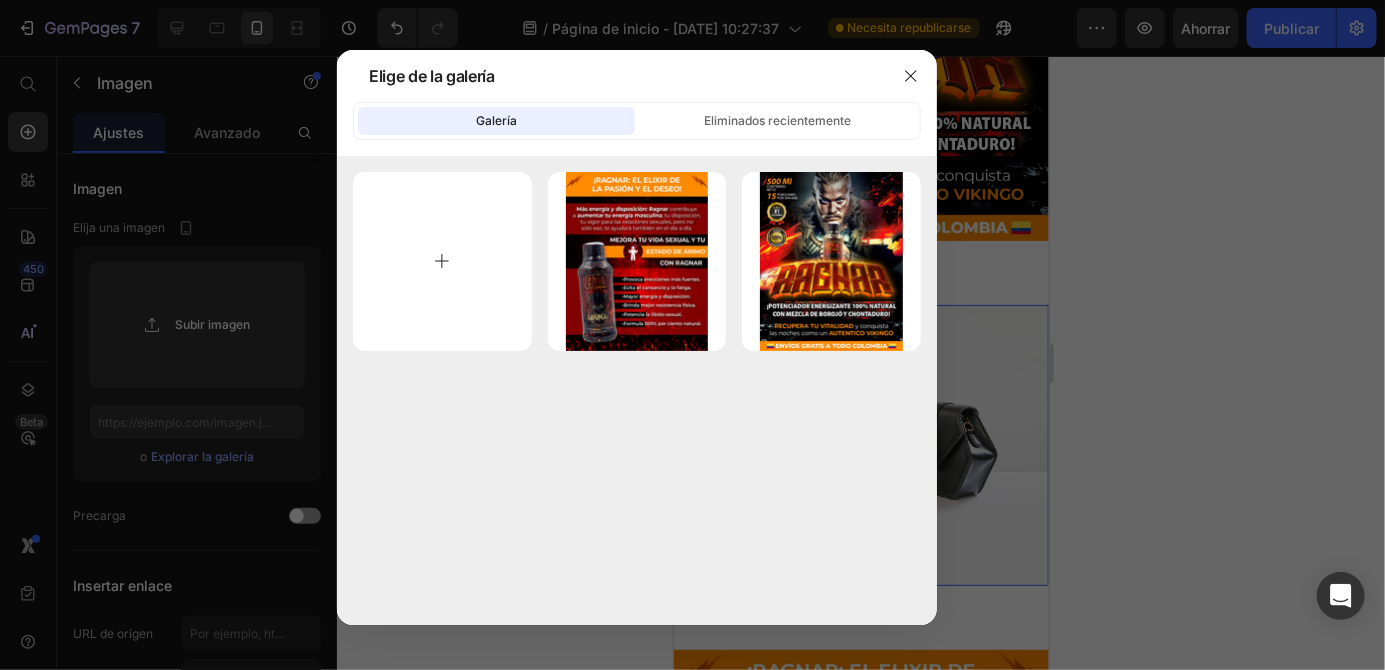 click at bounding box center (442, 261) 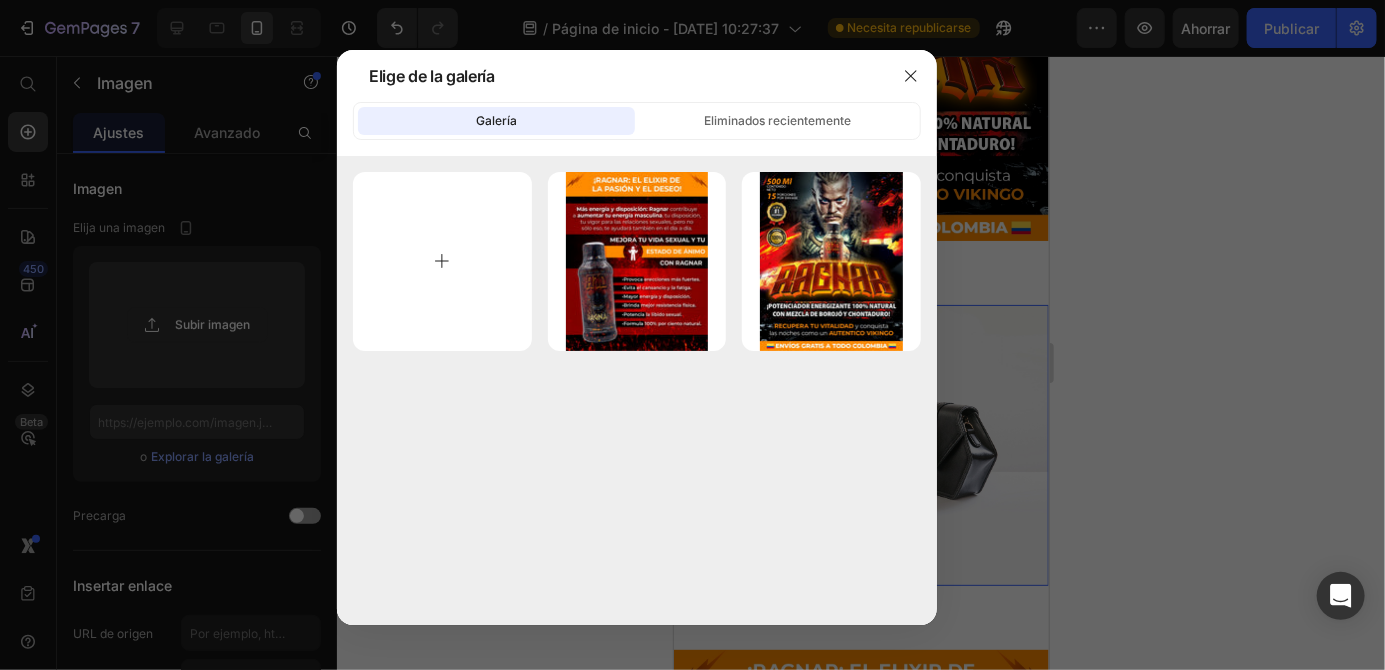 type on "C:\fakepath\1000002523.gif" 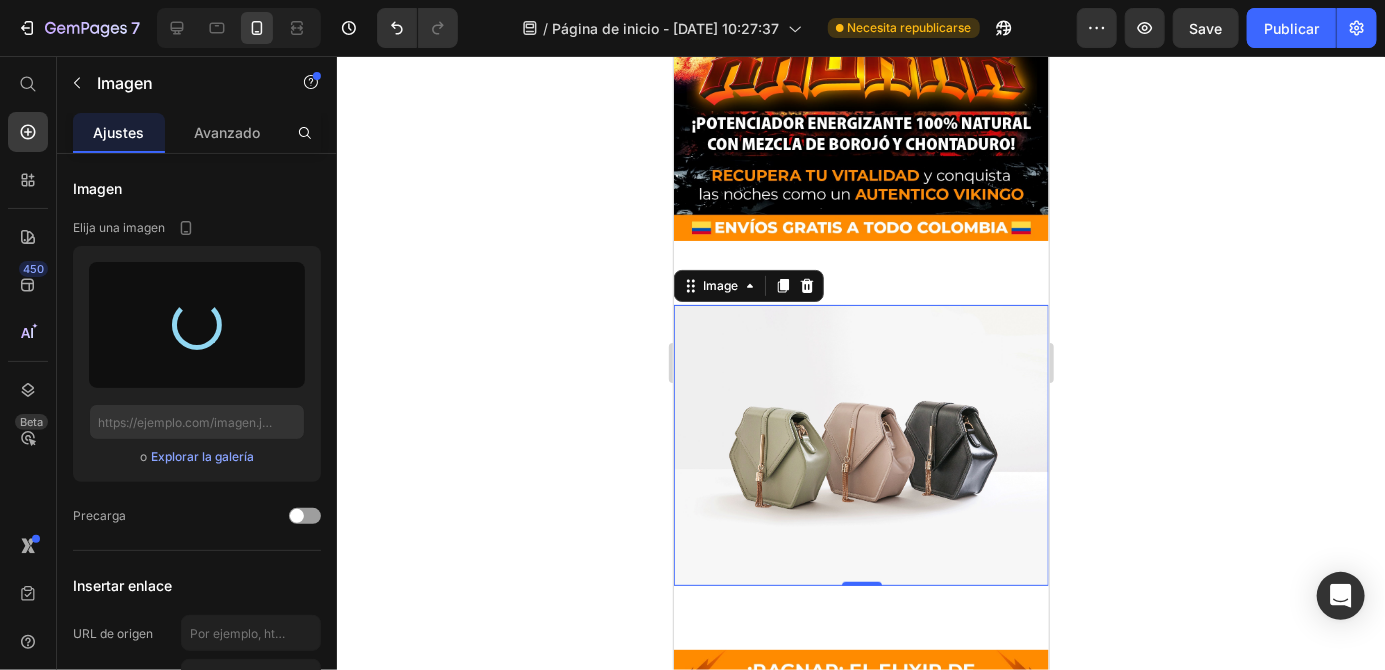 type on "[URL][DOMAIN_NAME]" 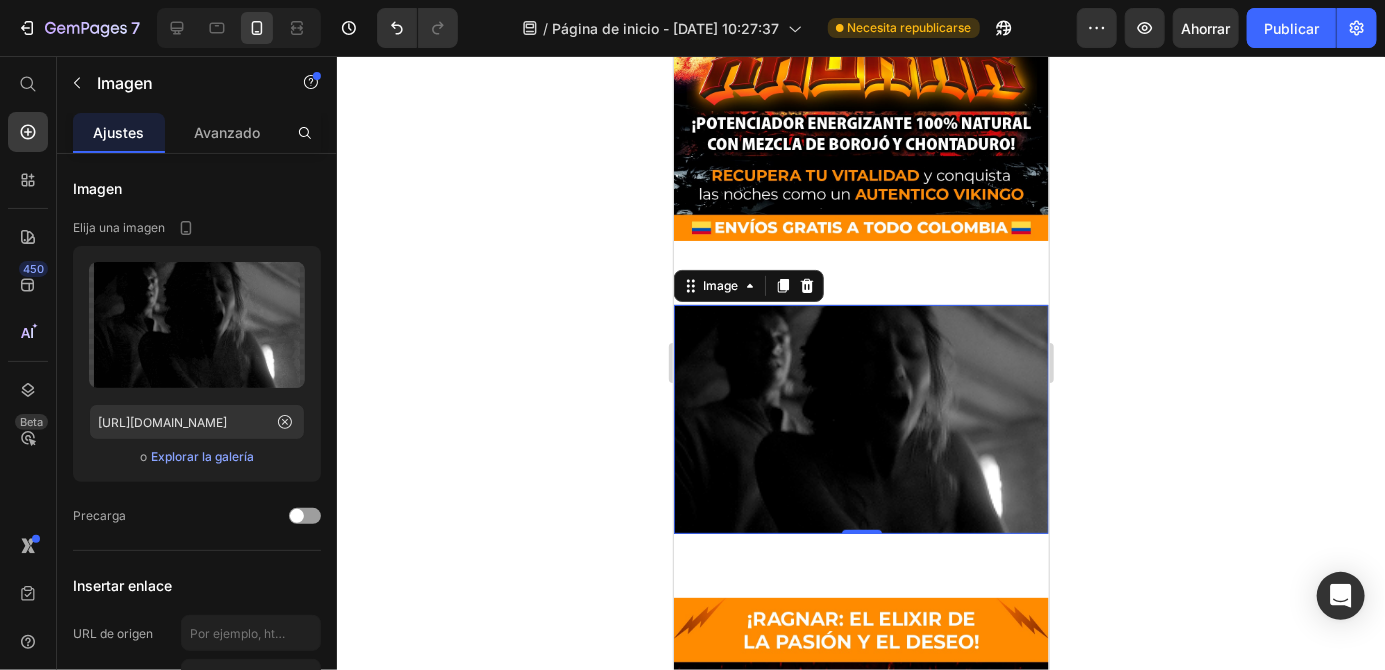 click 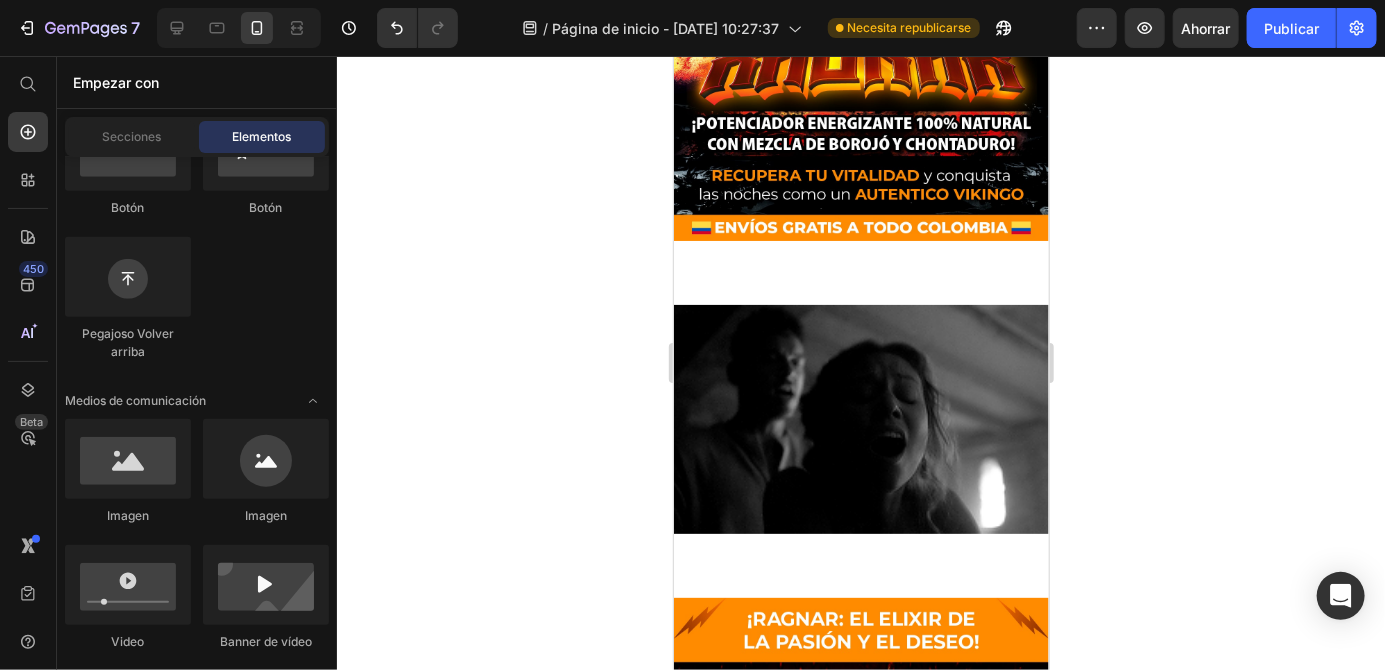 click 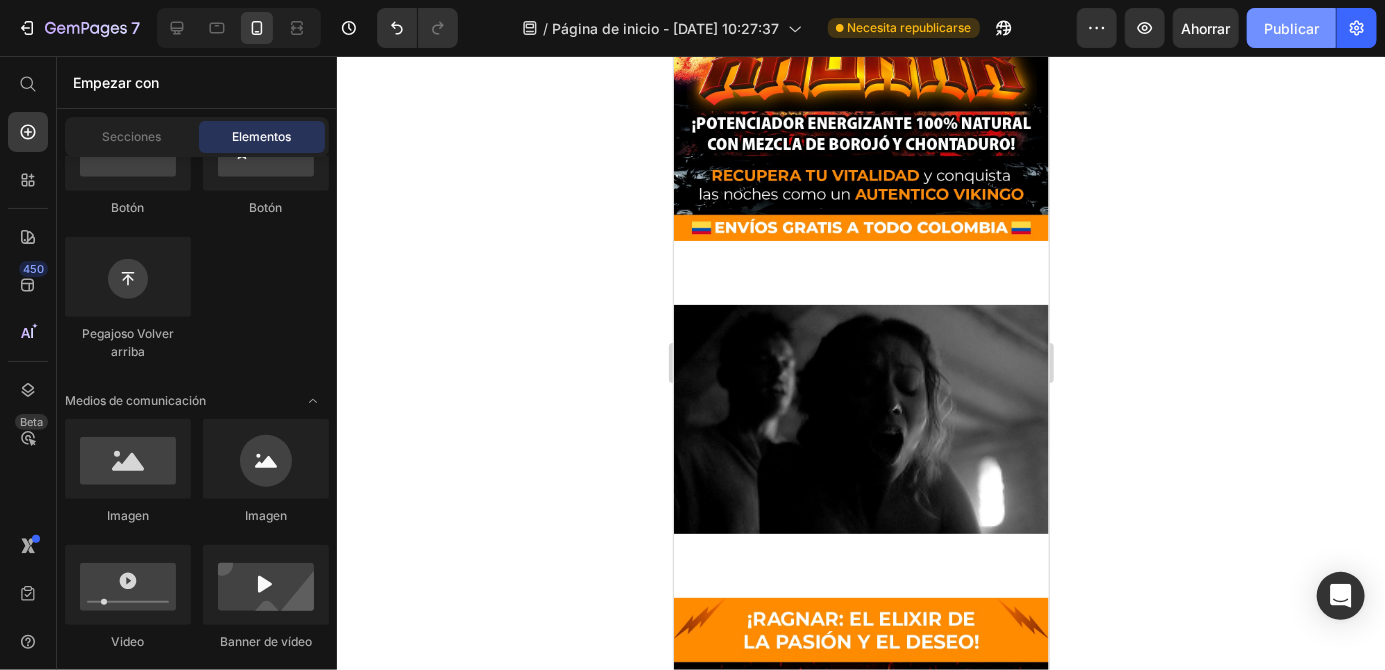 click on "Publicar" 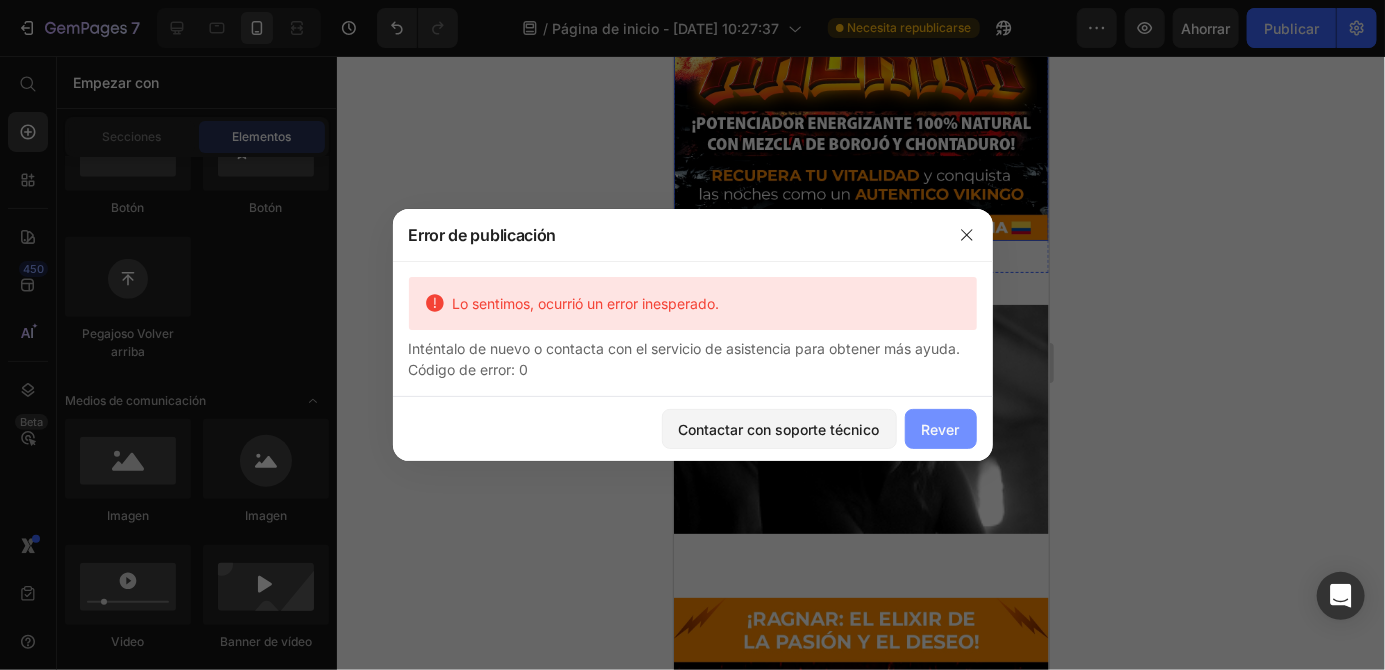 click on "Rever" at bounding box center (941, 429) 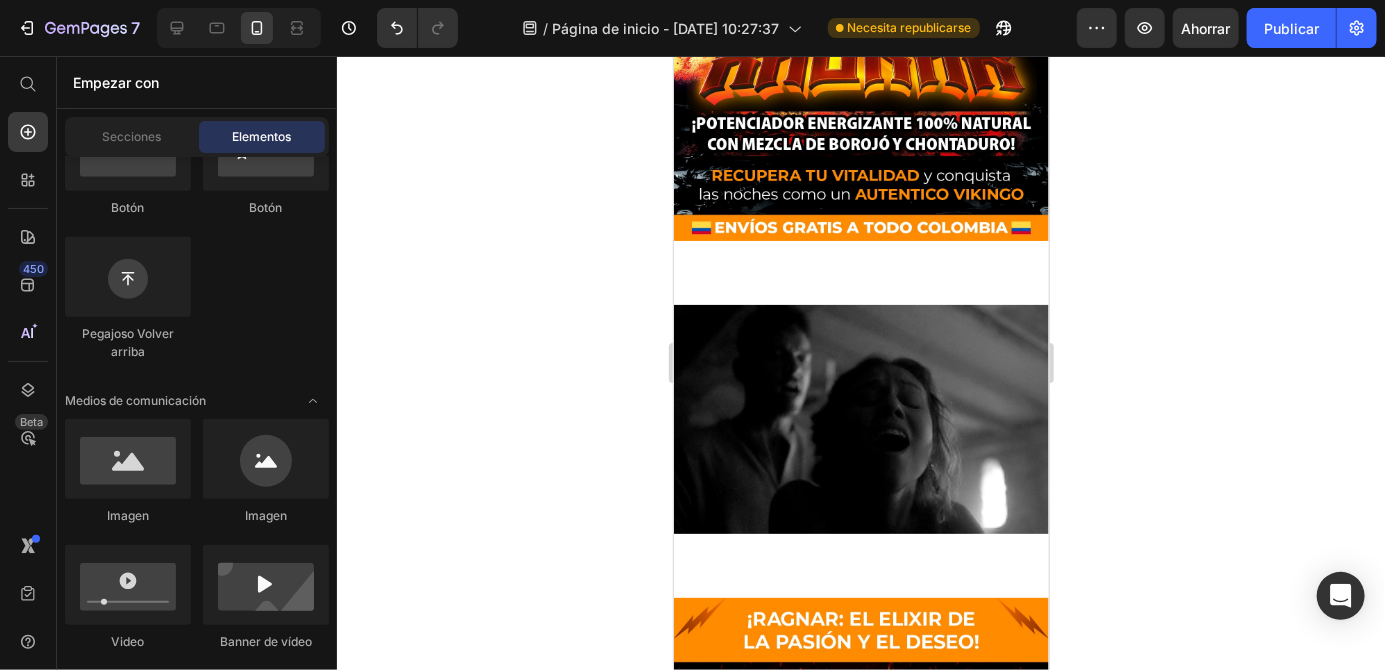 click 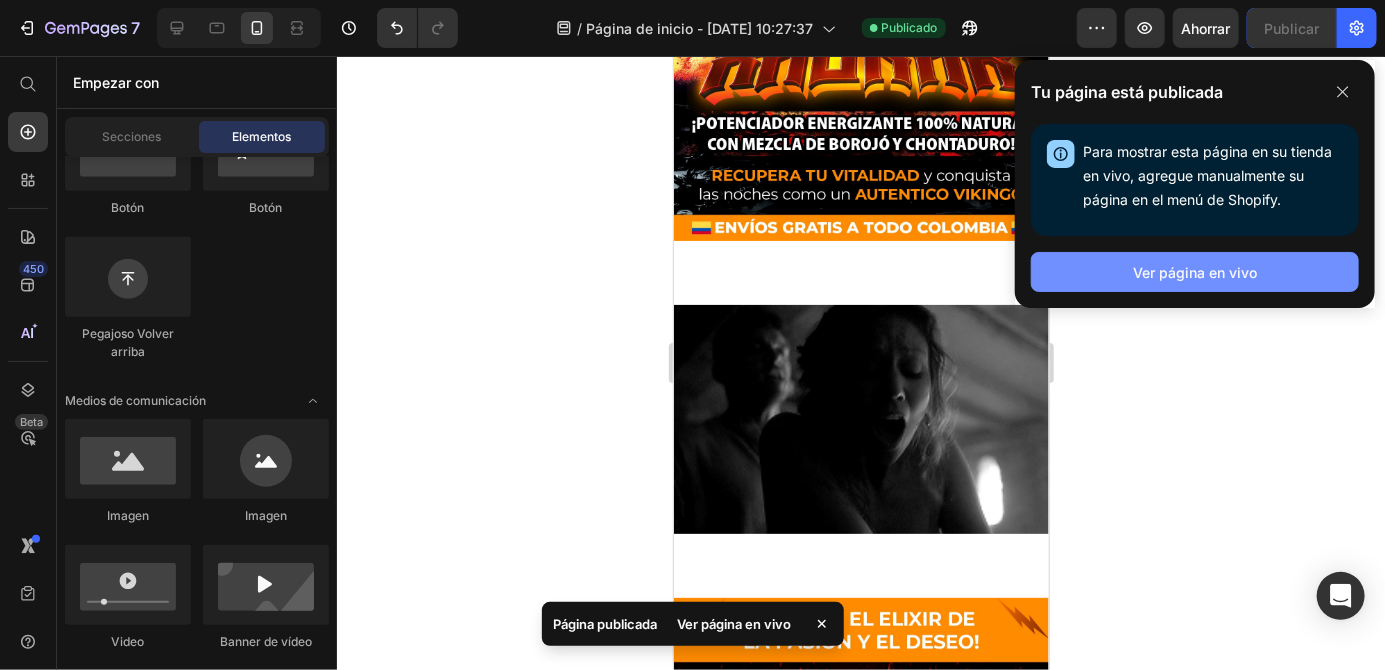 click on "Ver página en vivo" at bounding box center [1195, 272] 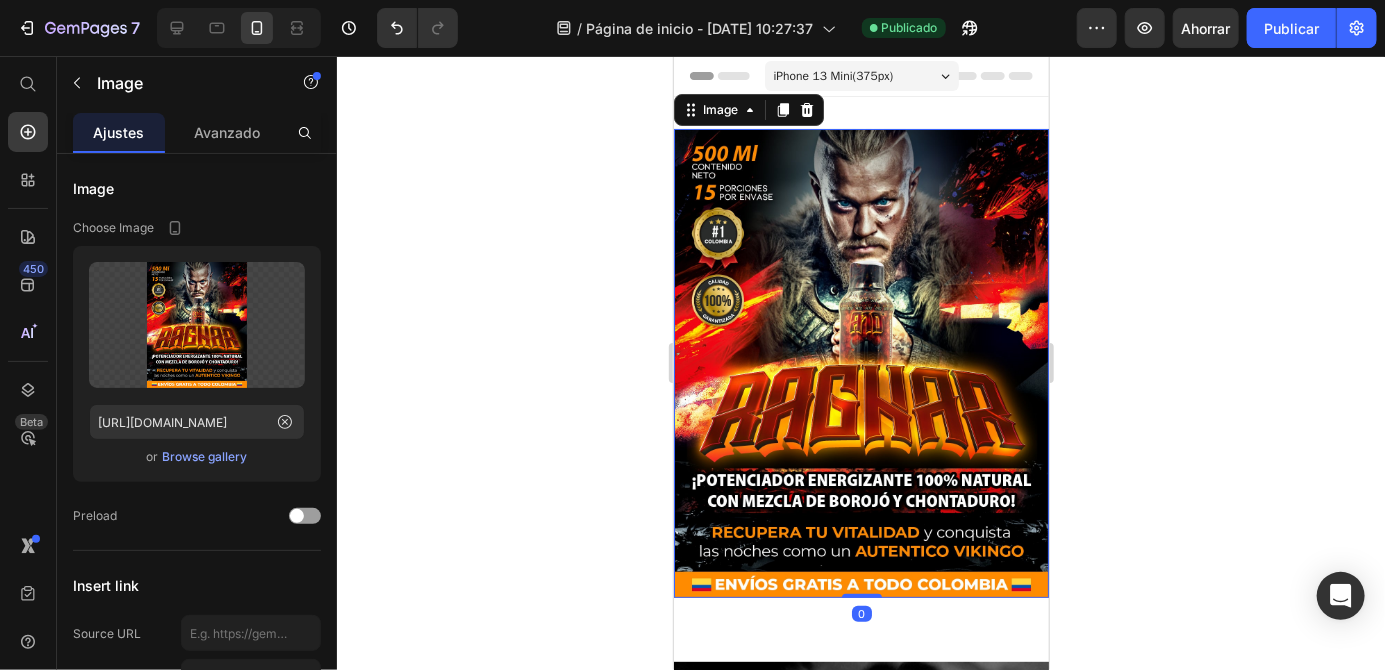 scroll, scrollTop: 122, scrollLeft: 0, axis: vertical 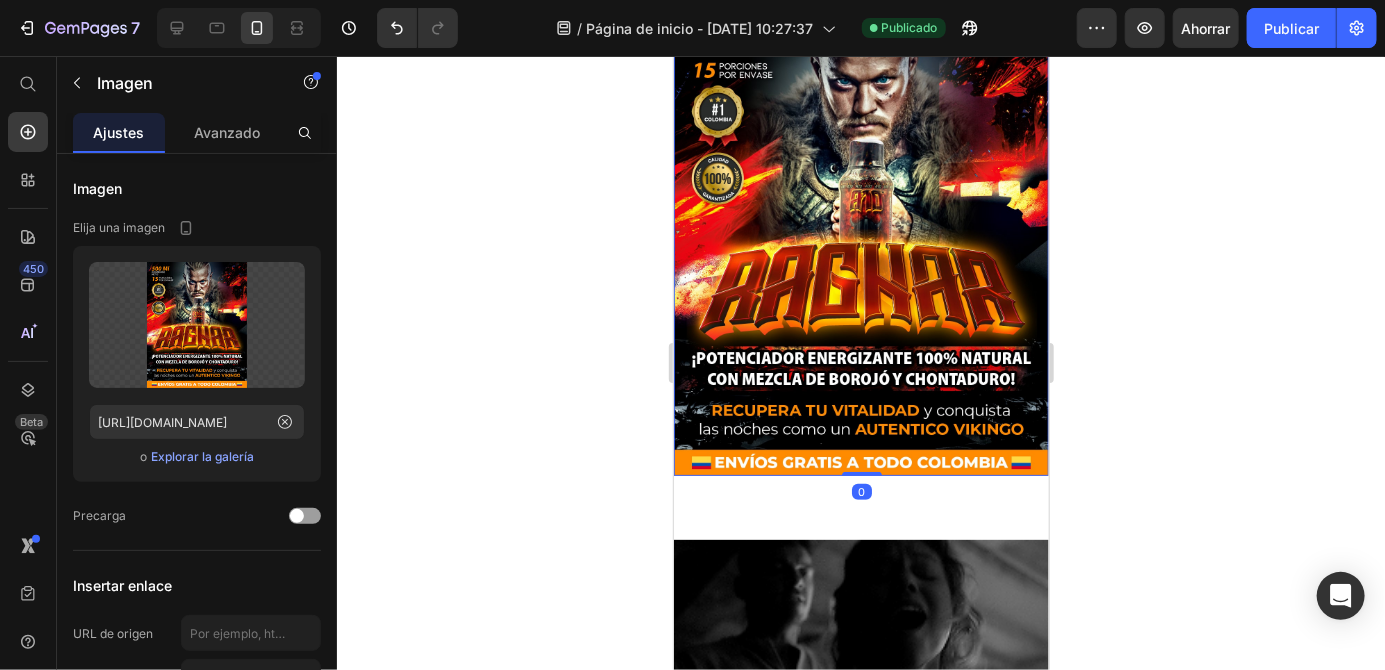 click 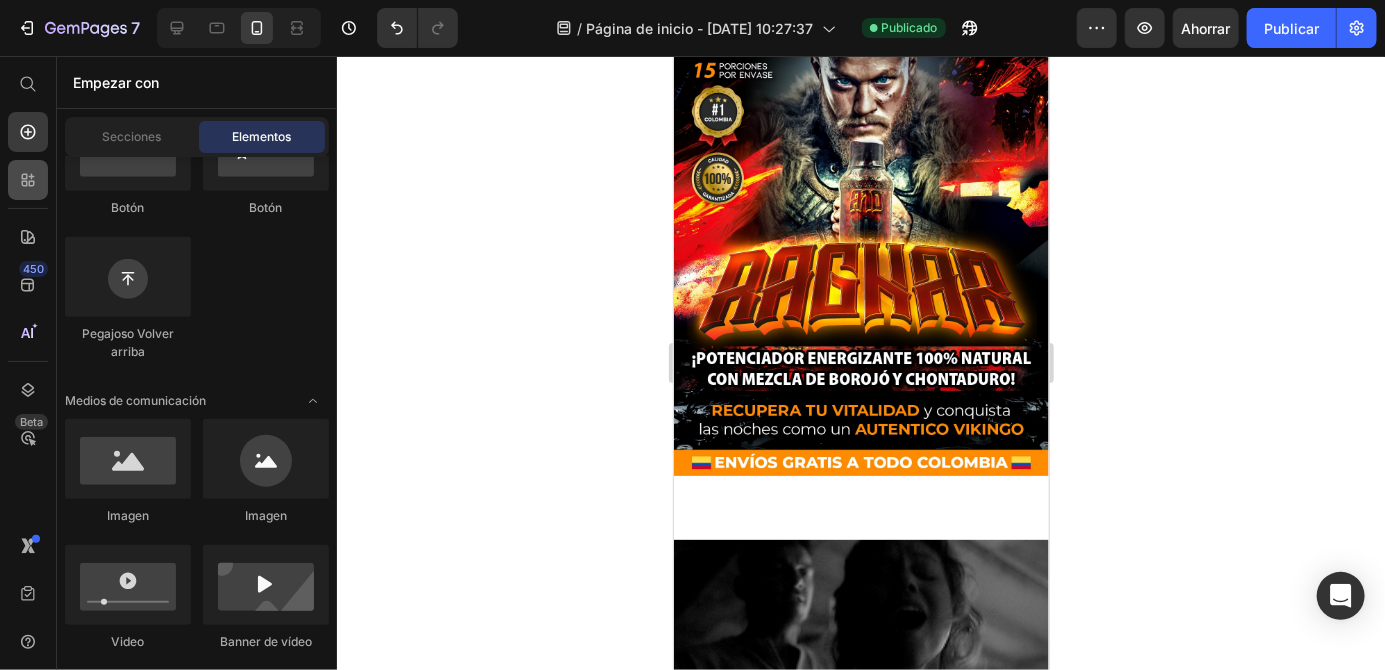 click 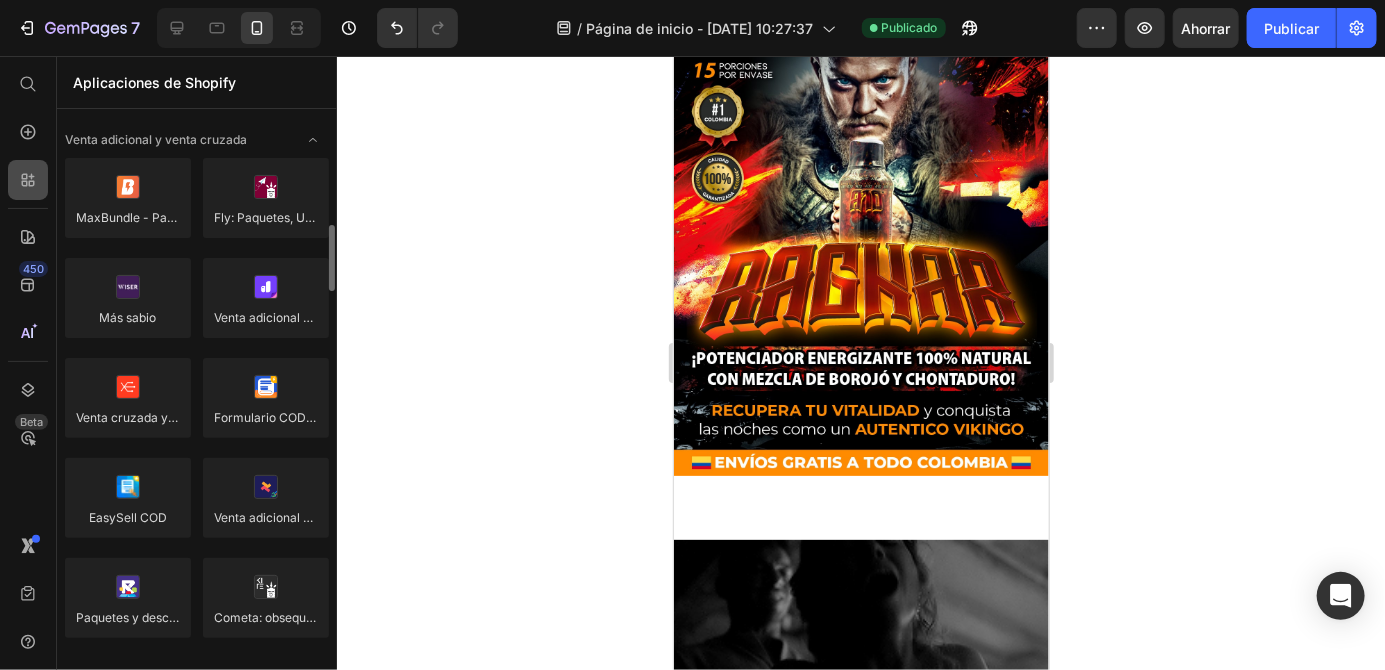 scroll, scrollTop: 862, scrollLeft: 0, axis: vertical 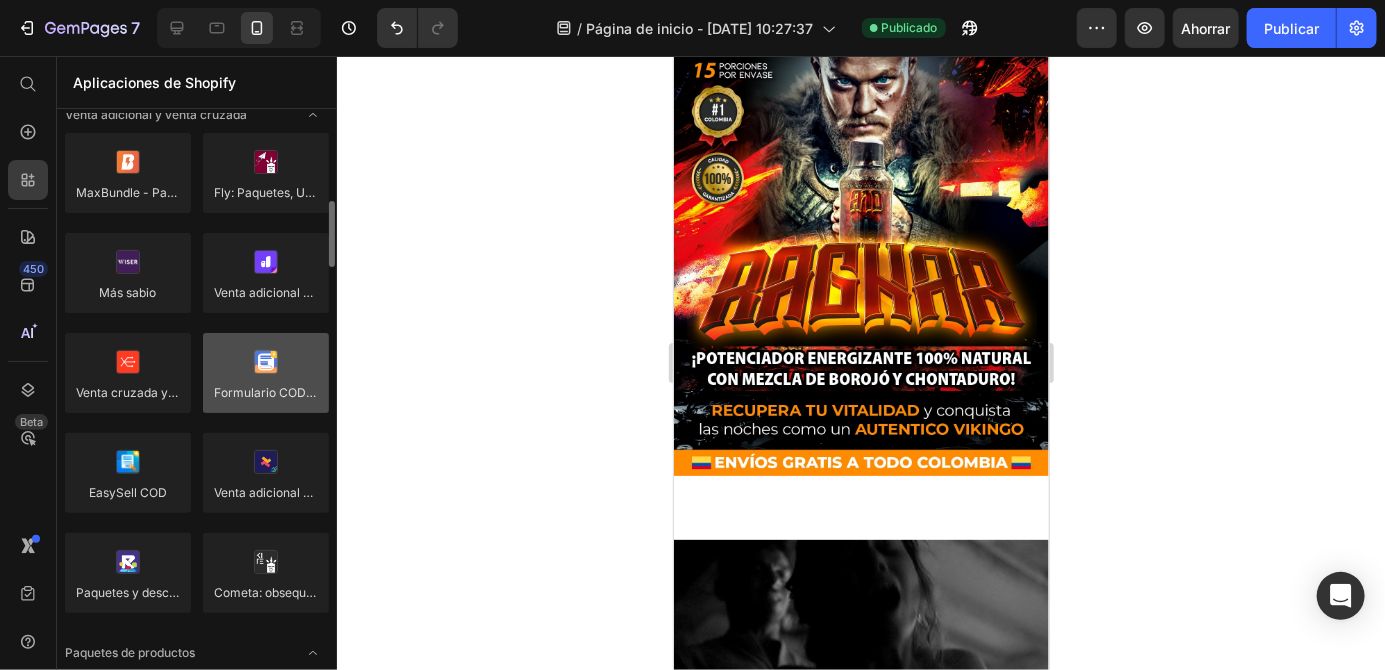 click at bounding box center [266, 373] 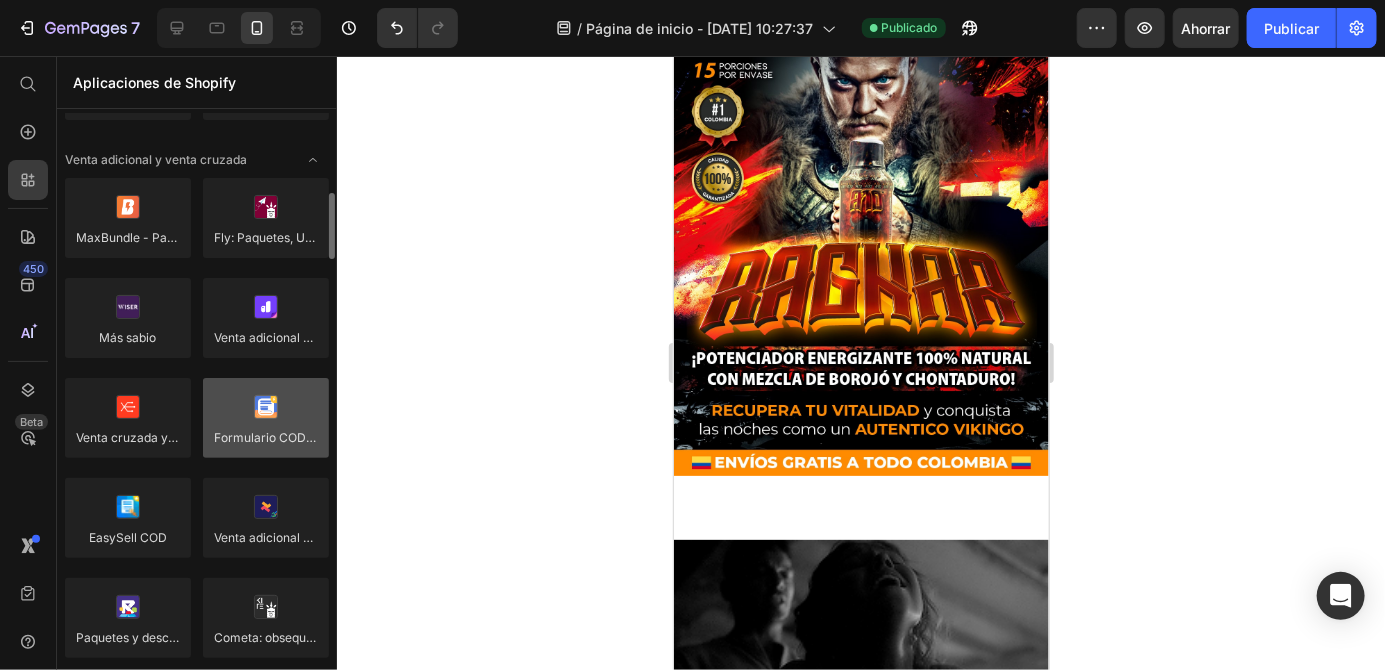 scroll, scrollTop: 814, scrollLeft: 0, axis: vertical 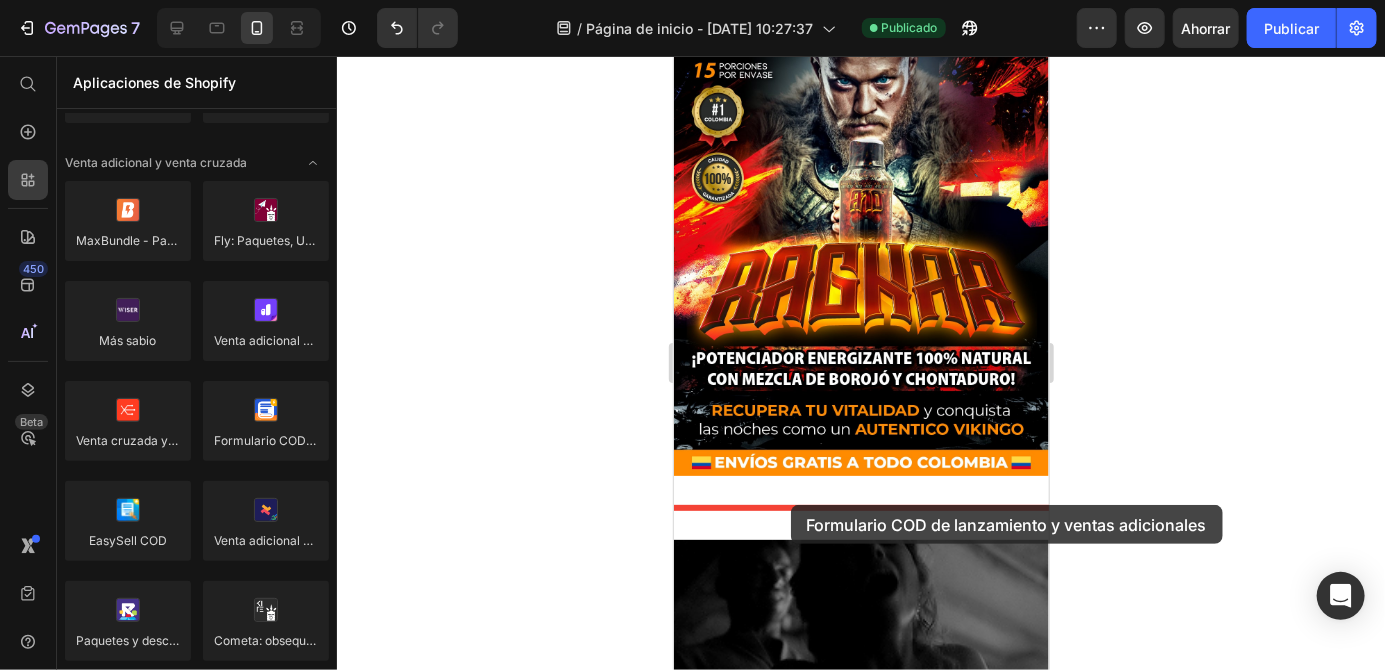 drag, startPoint x: 932, startPoint y: 467, endPoint x: 788, endPoint y: 506, distance: 149.1878 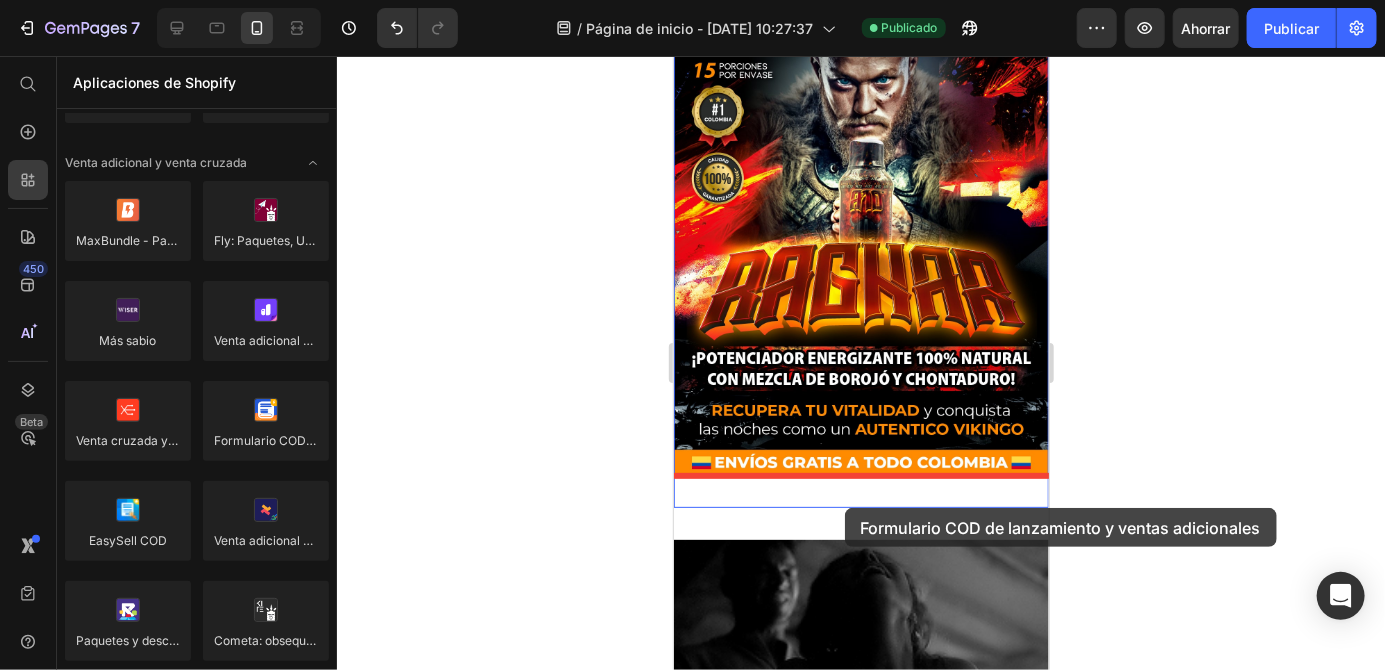 drag, startPoint x: 891, startPoint y: 489, endPoint x: 842, endPoint y: 506, distance: 51.86521 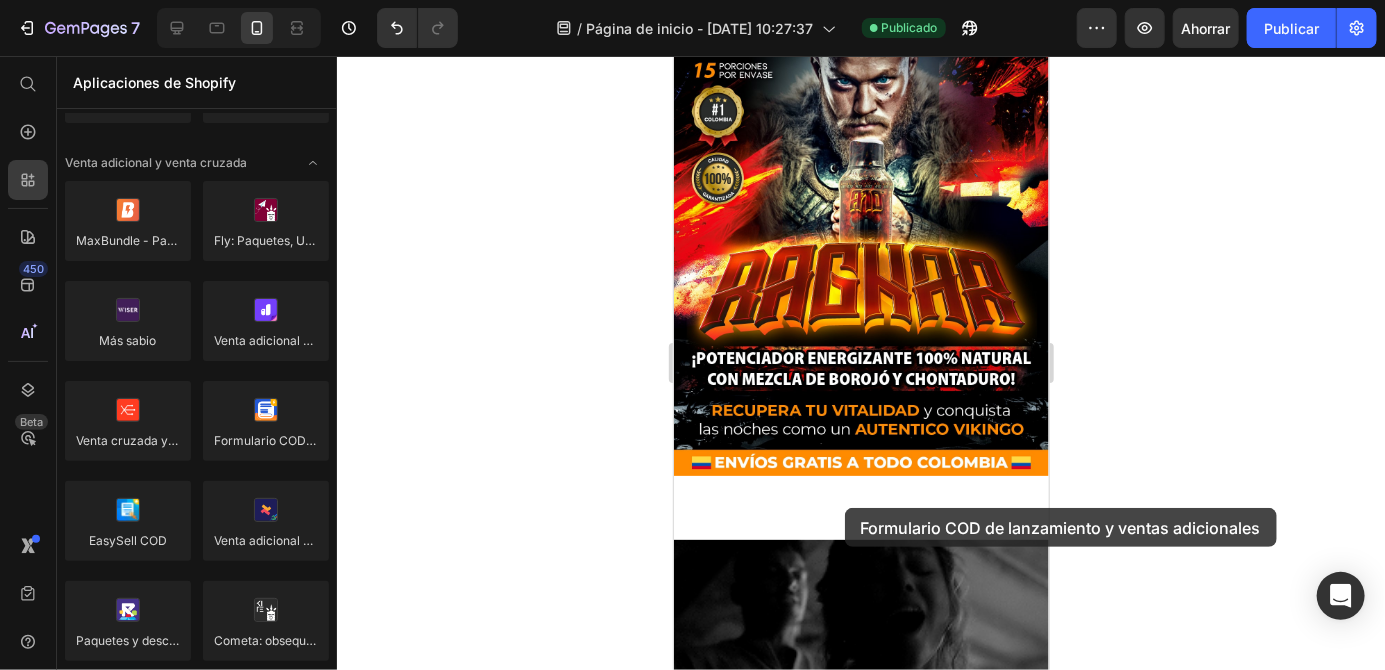 click on "Image Section 2" at bounding box center [860, 654] 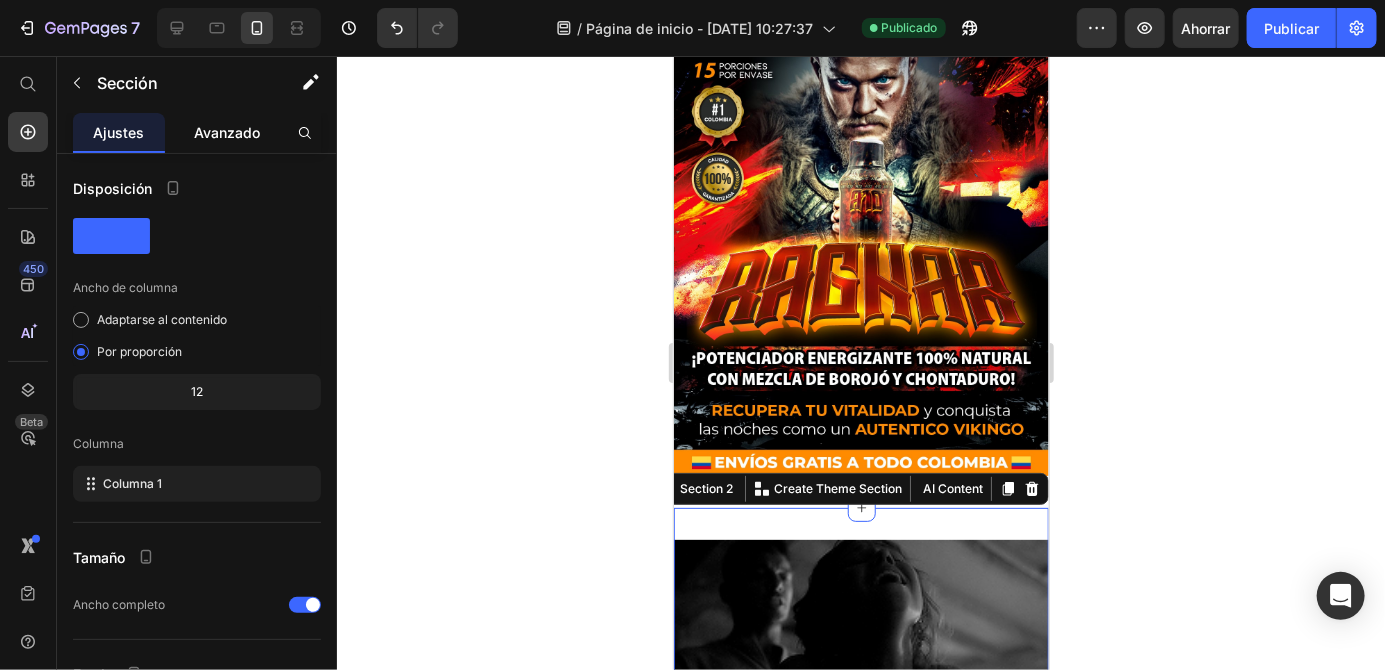 click on "Avanzado" at bounding box center [227, 132] 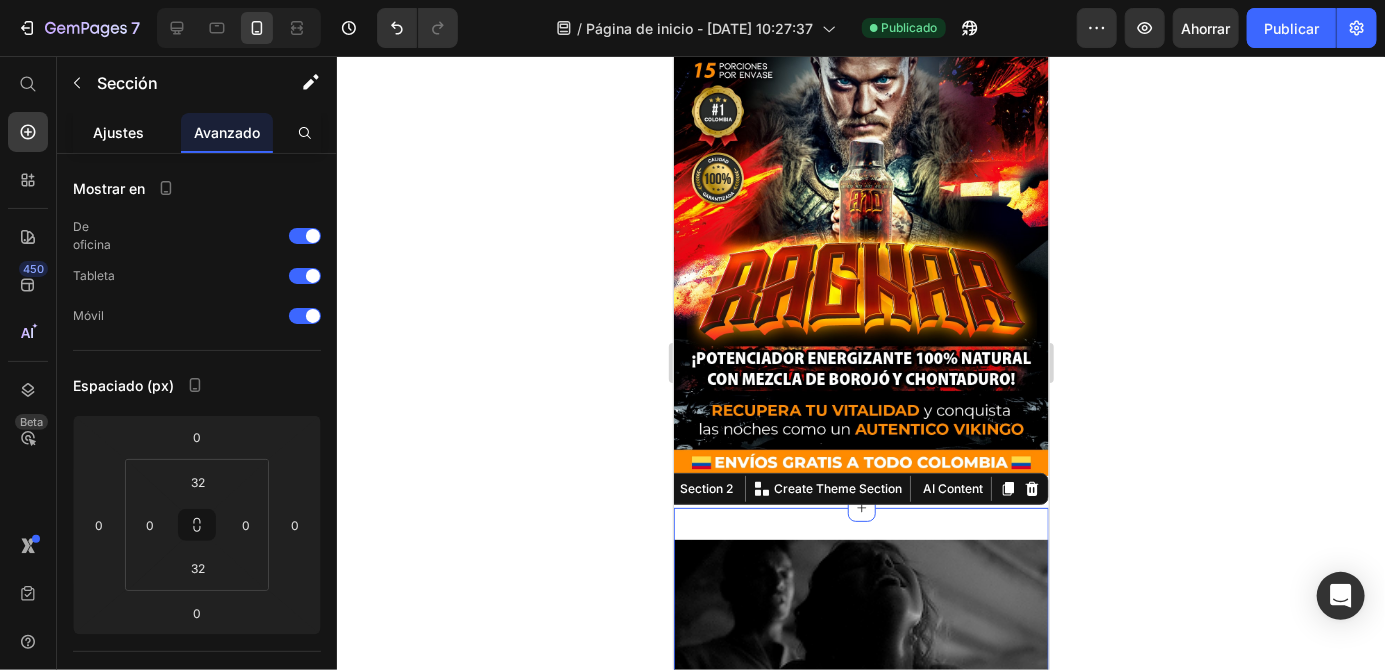 click on "Ajustes" 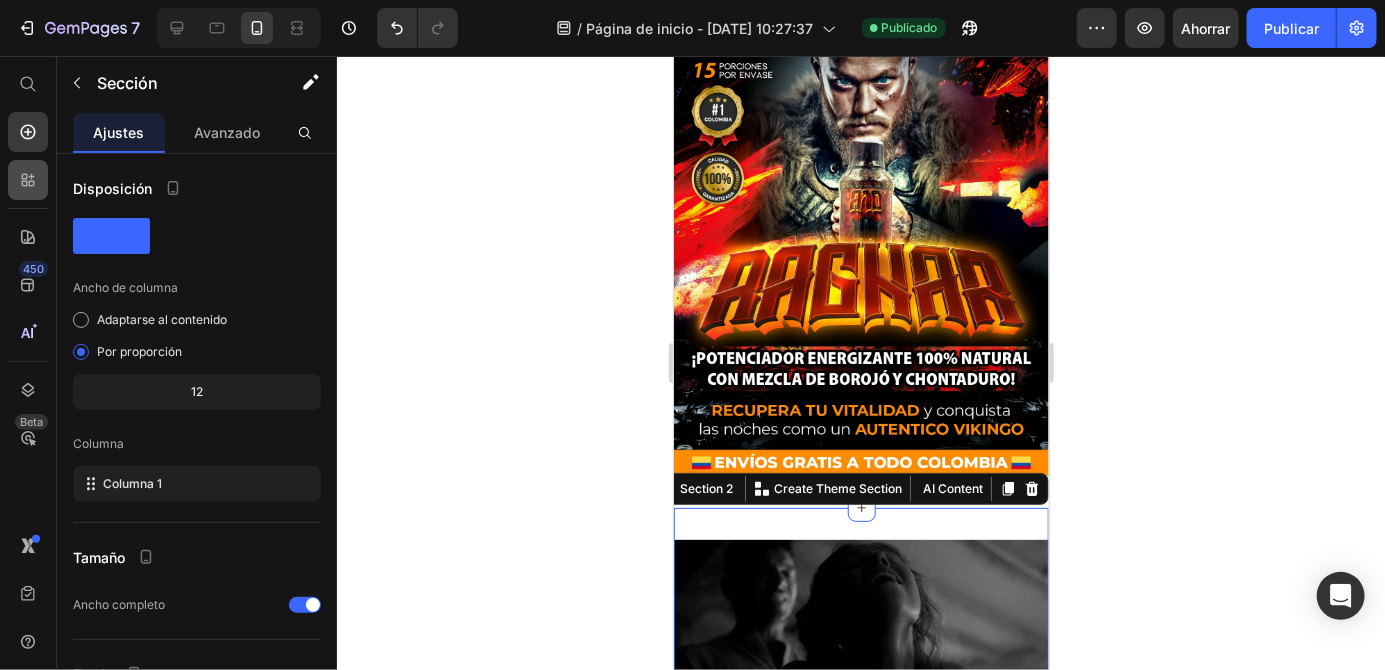 click 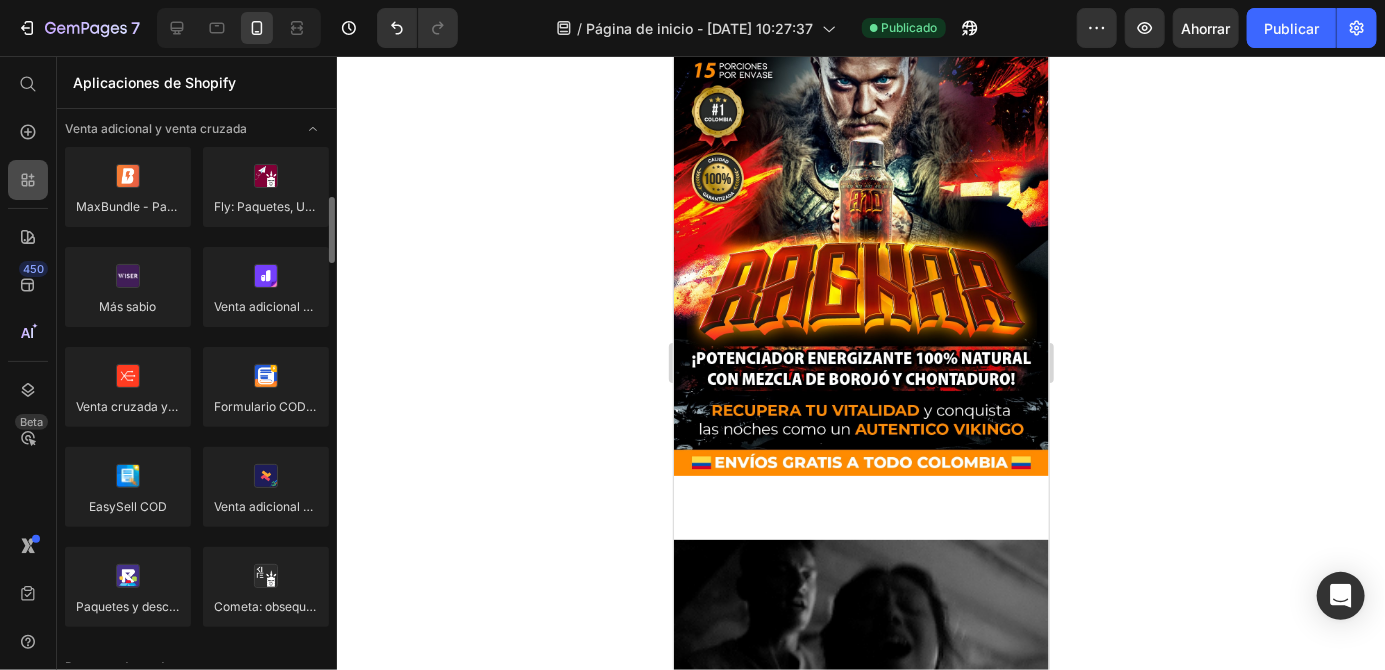 scroll, scrollTop: 845, scrollLeft: 0, axis: vertical 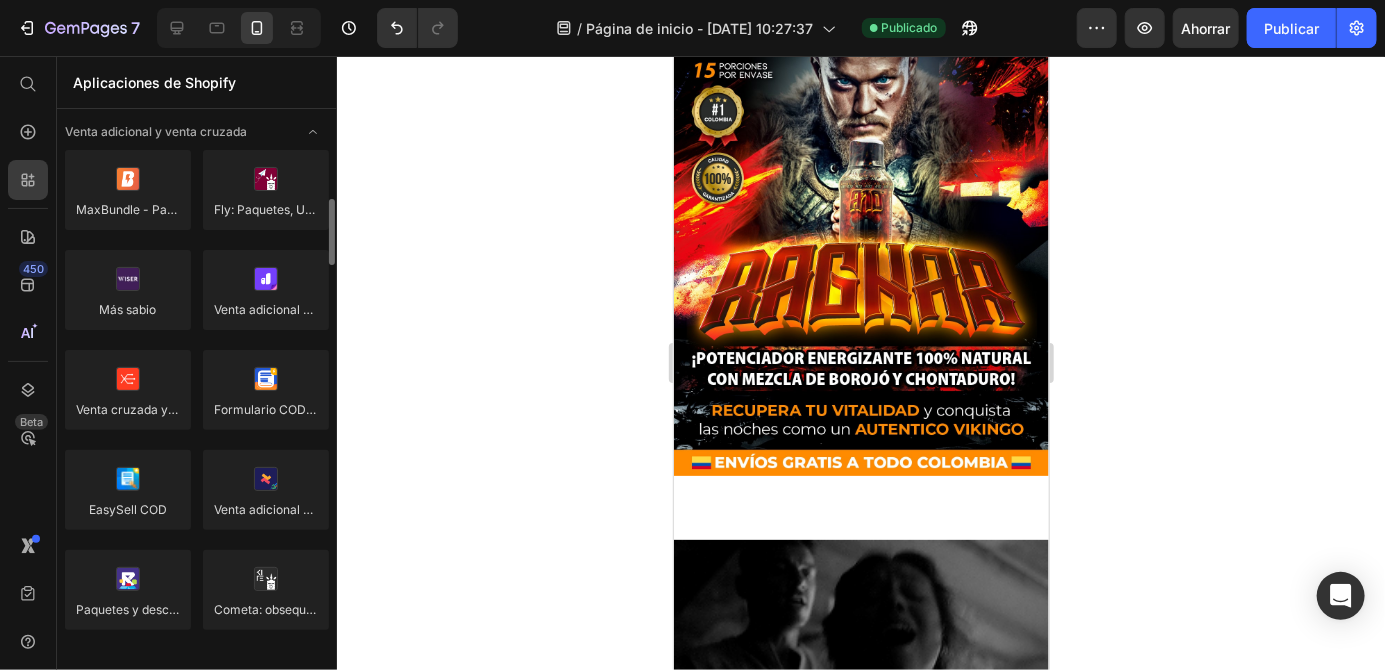 click 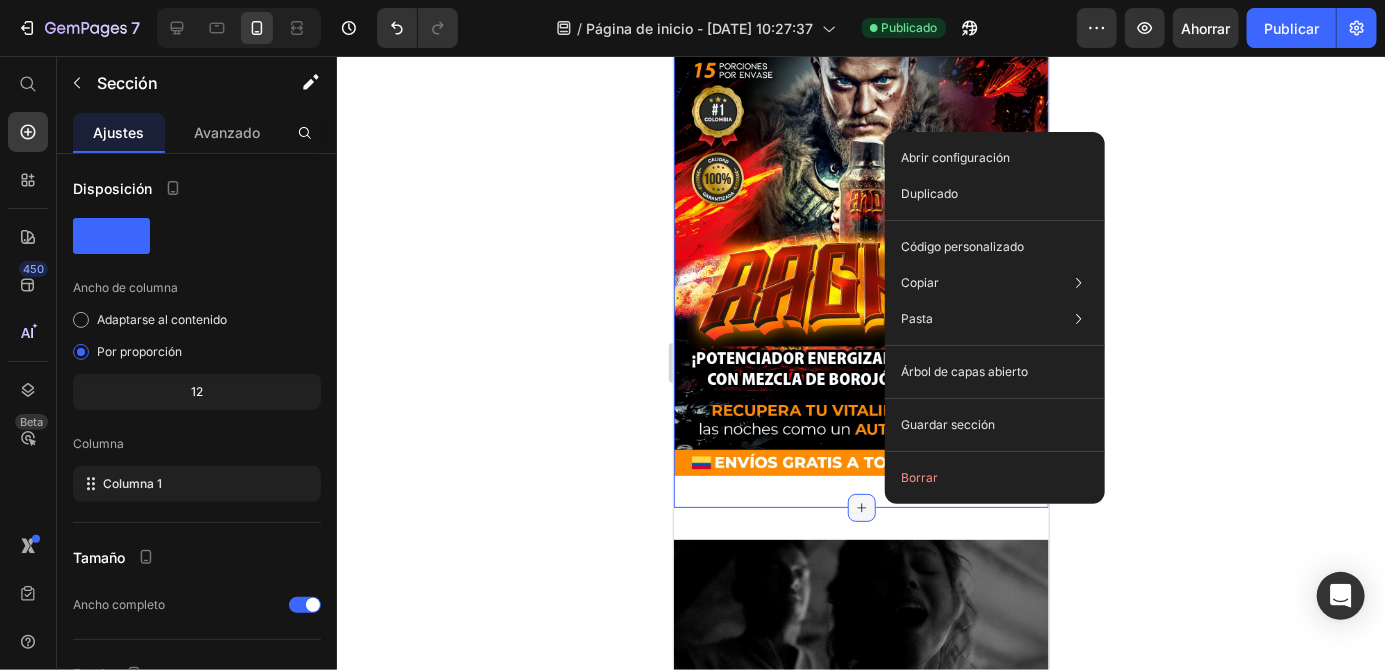 click 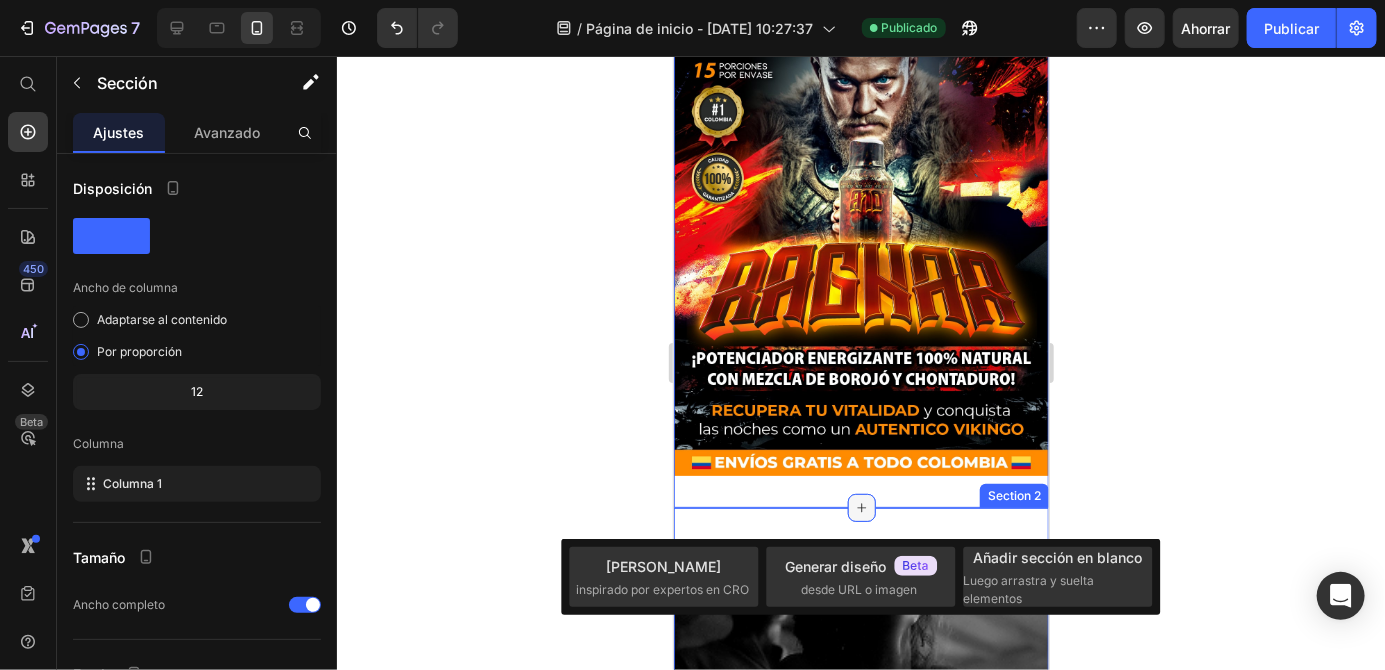 click 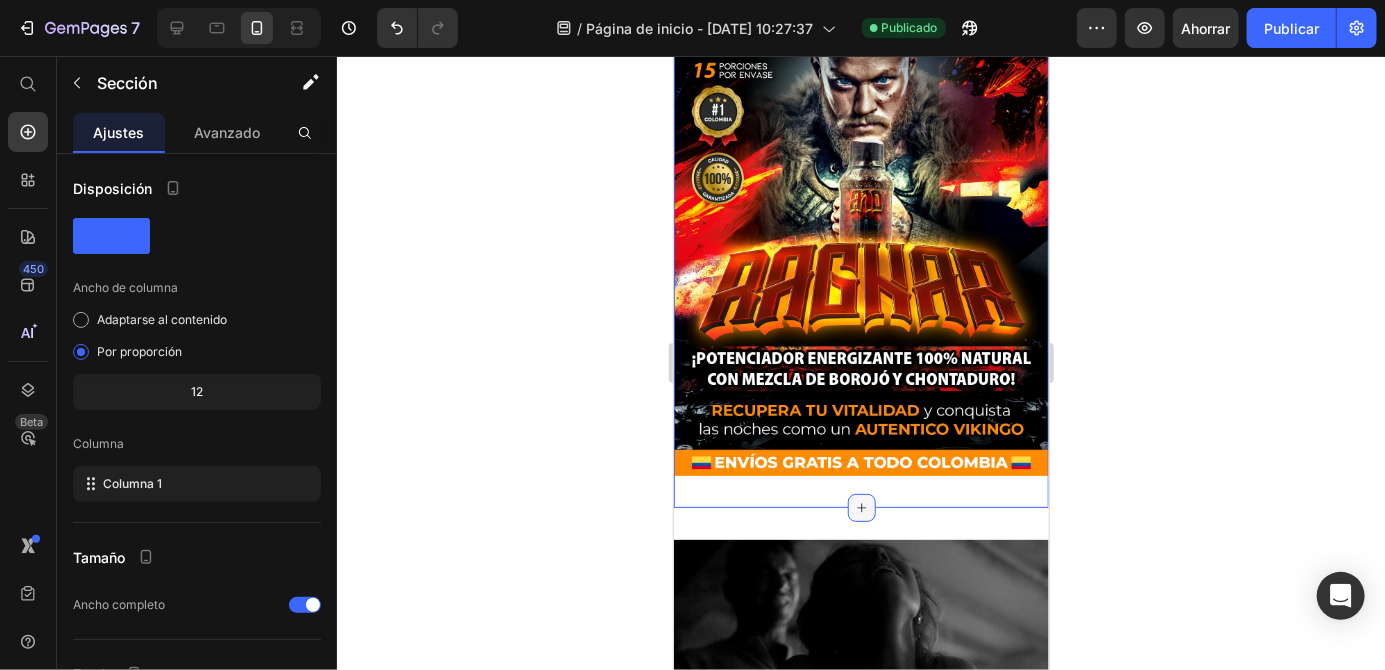 click at bounding box center (861, 507) 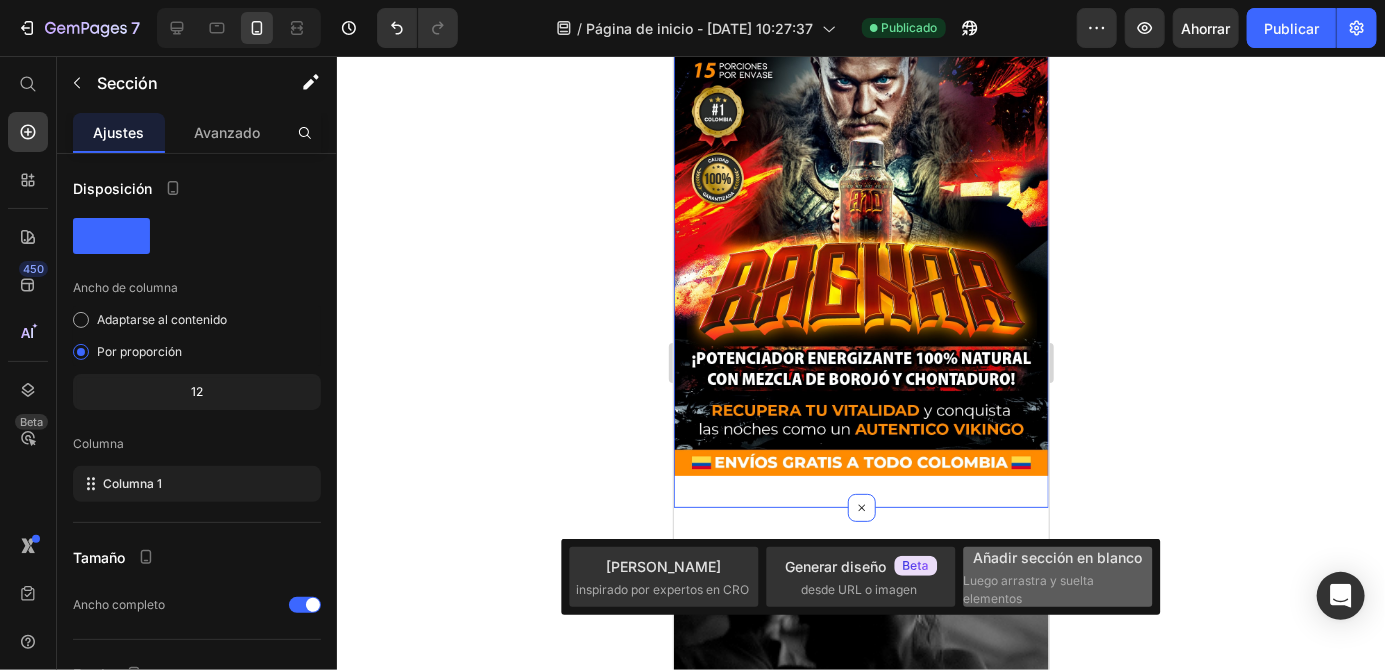 click on "Luego arrastra y suelta elementos" at bounding box center (1029, 589) 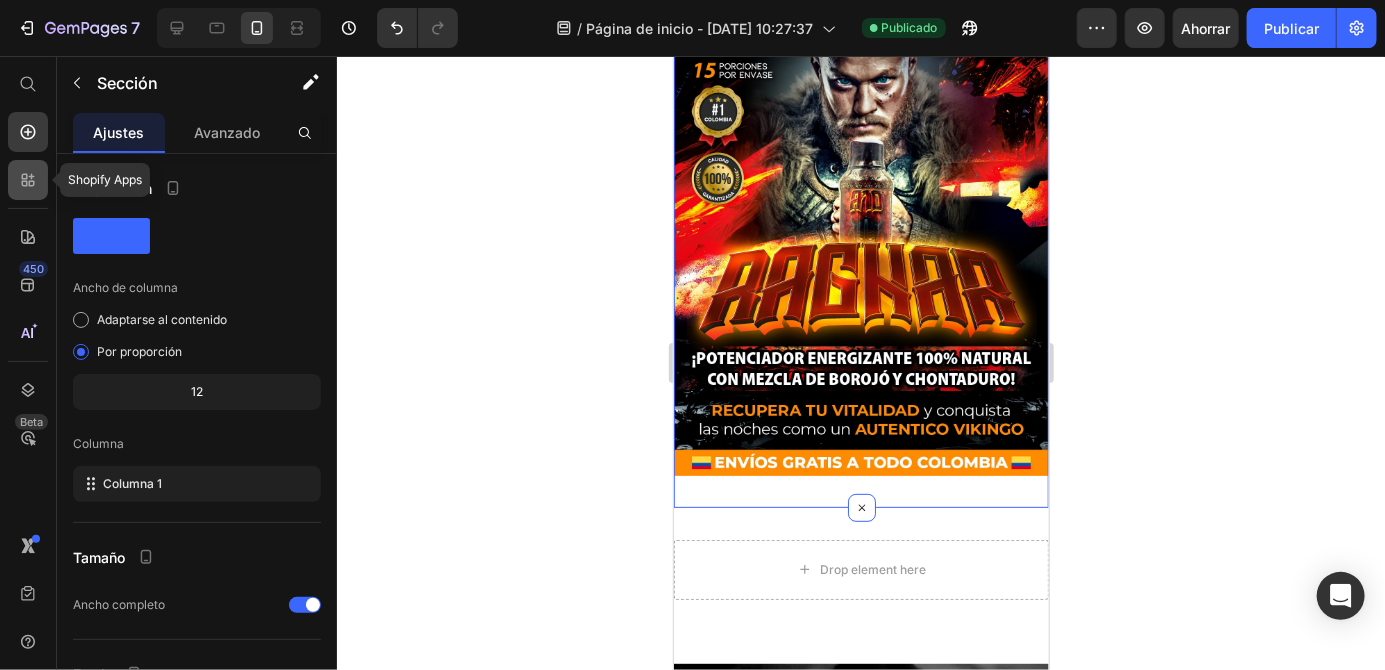 click 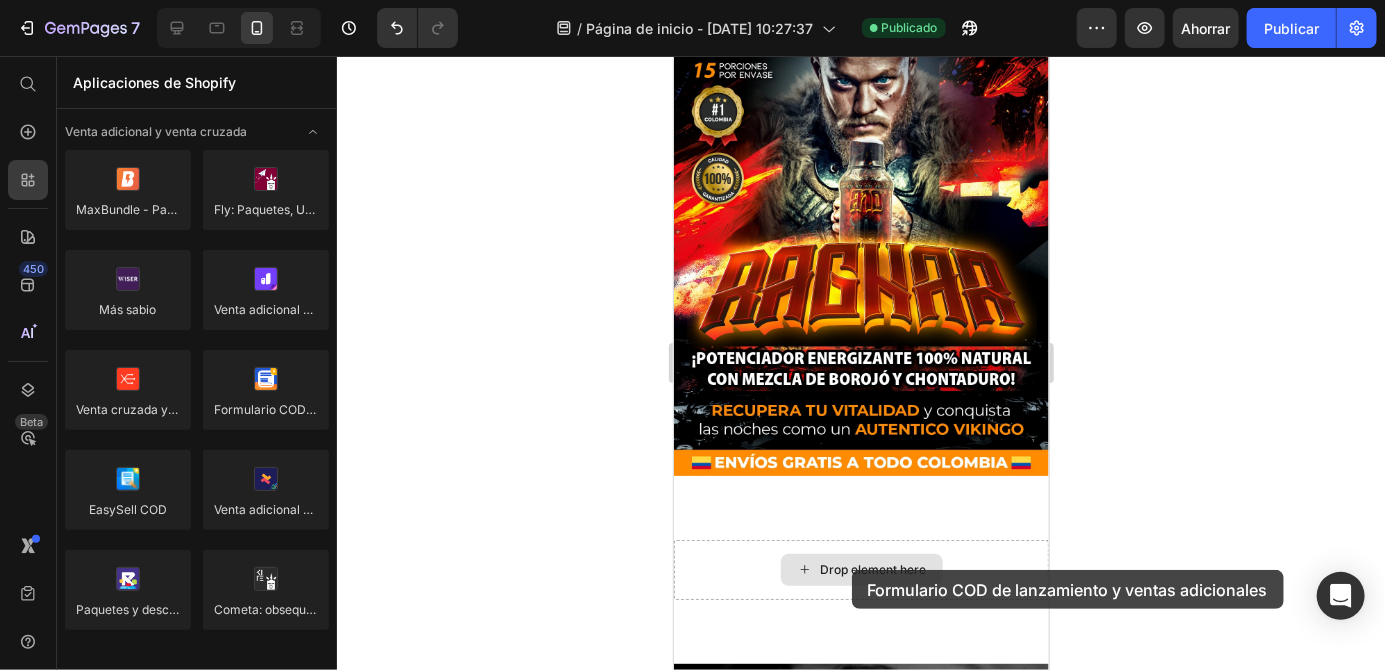 drag, startPoint x: 943, startPoint y: 451, endPoint x: 849, endPoint y: 568, distance: 150.08331 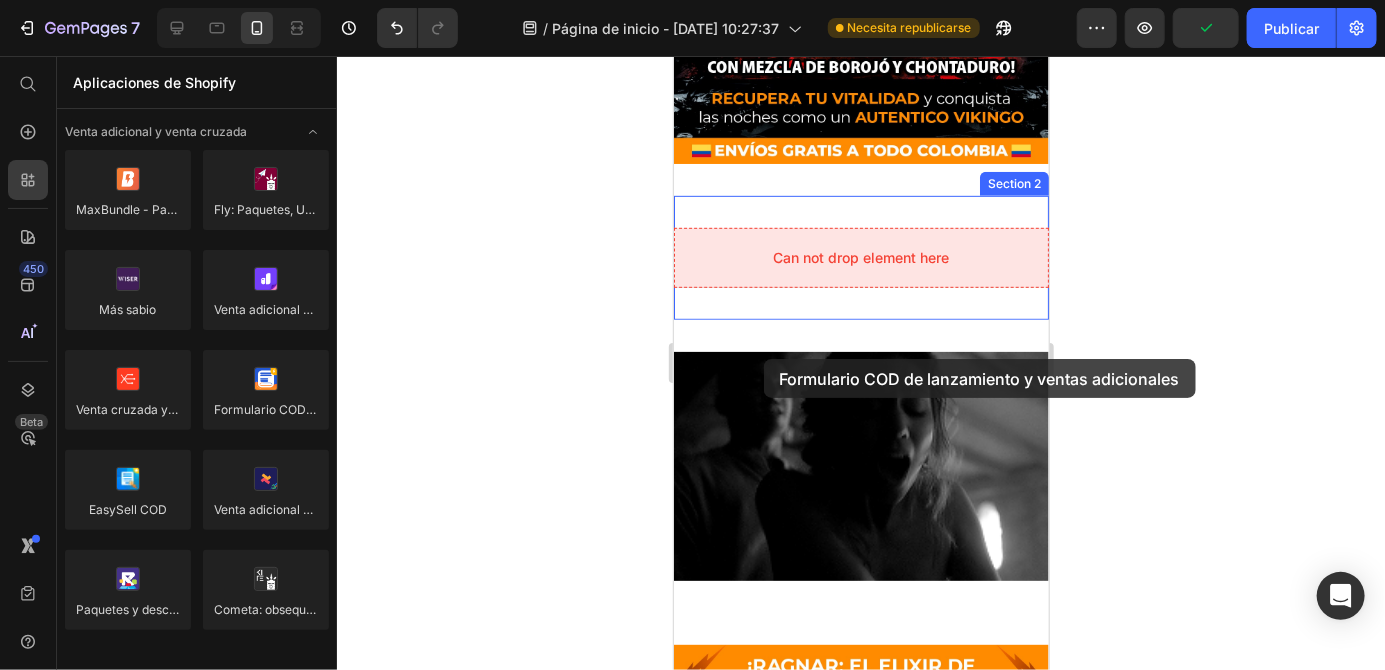 scroll, scrollTop: 490, scrollLeft: 0, axis: vertical 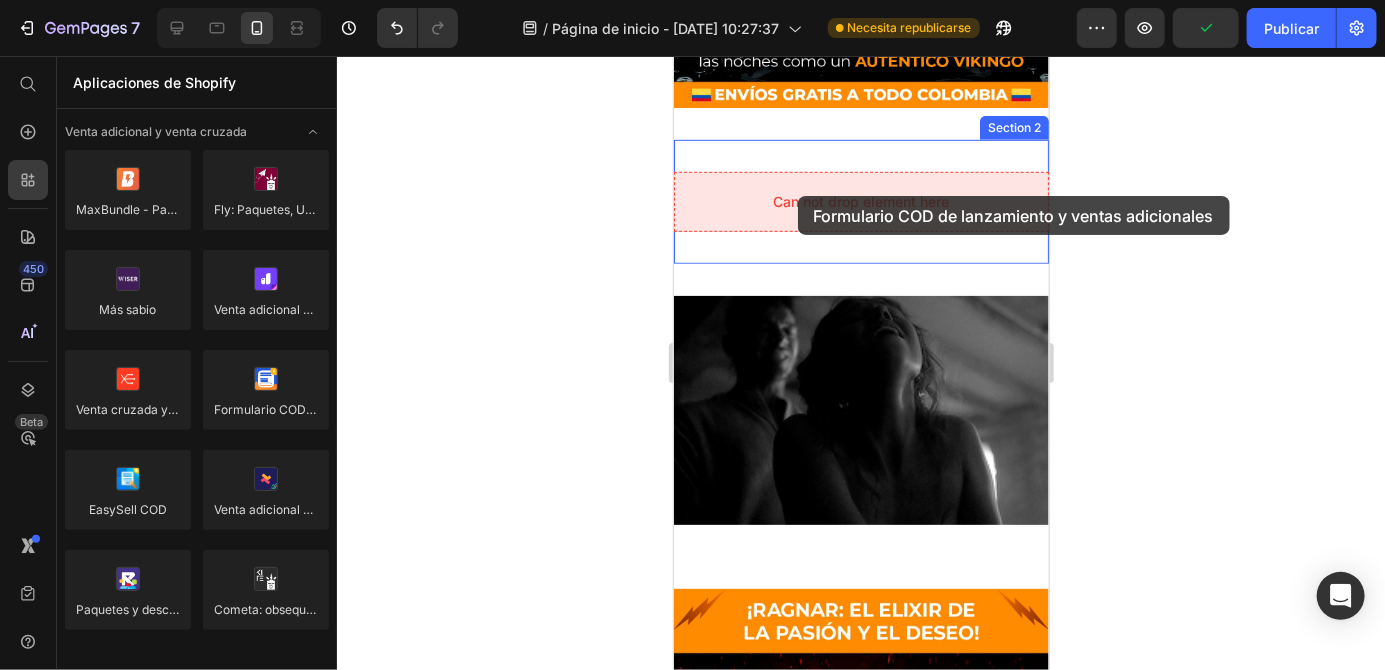 drag, startPoint x: 950, startPoint y: 481, endPoint x: 797, endPoint y: 197, distance: 322.59106 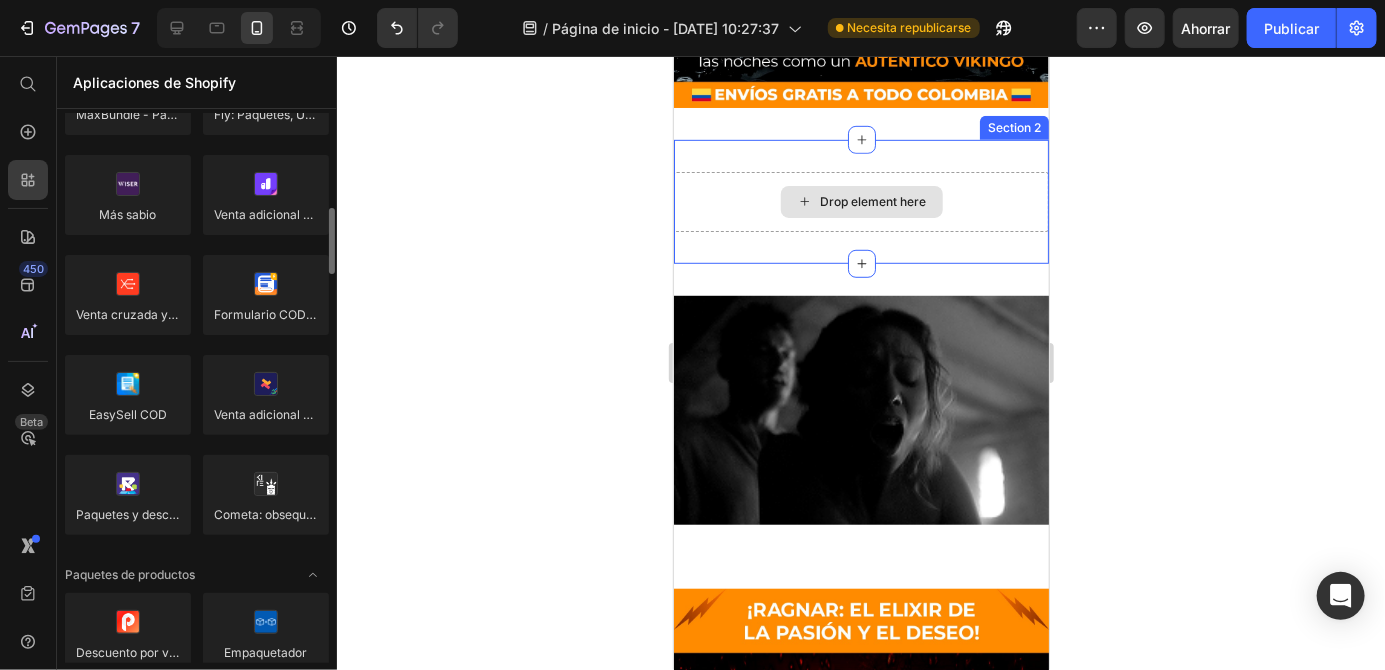 scroll, scrollTop: 939, scrollLeft: 0, axis: vertical 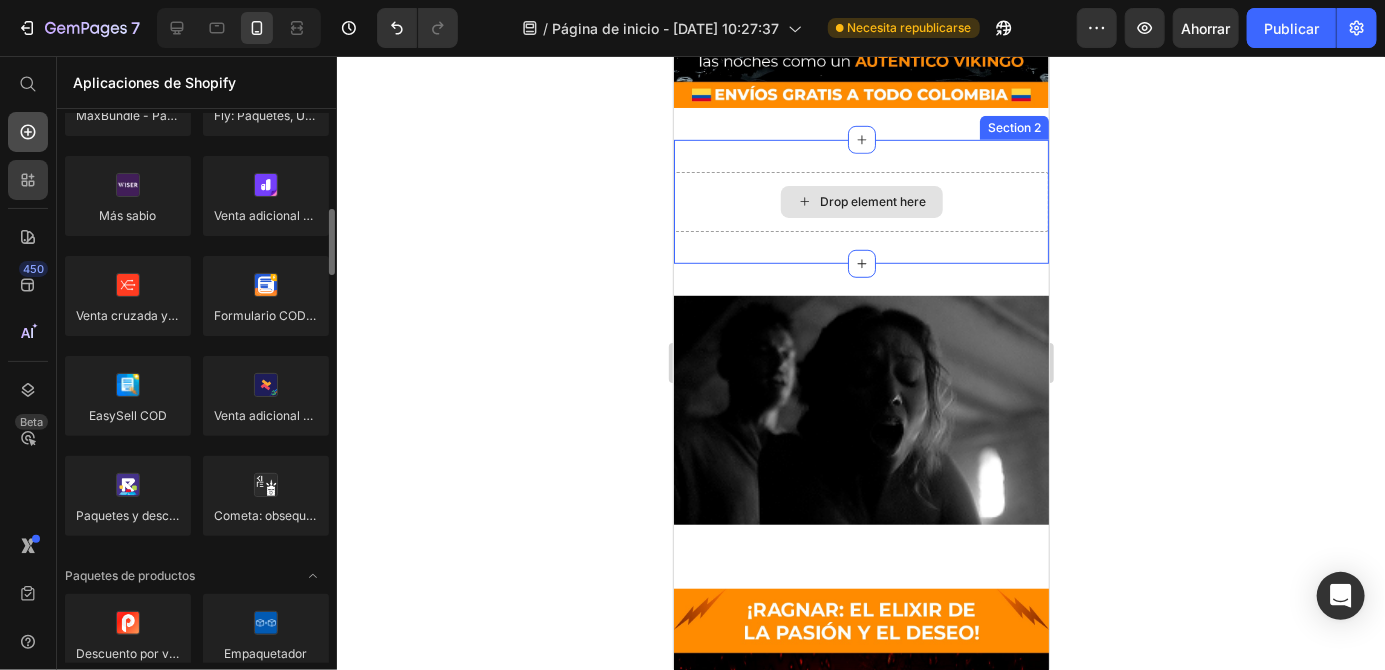 click 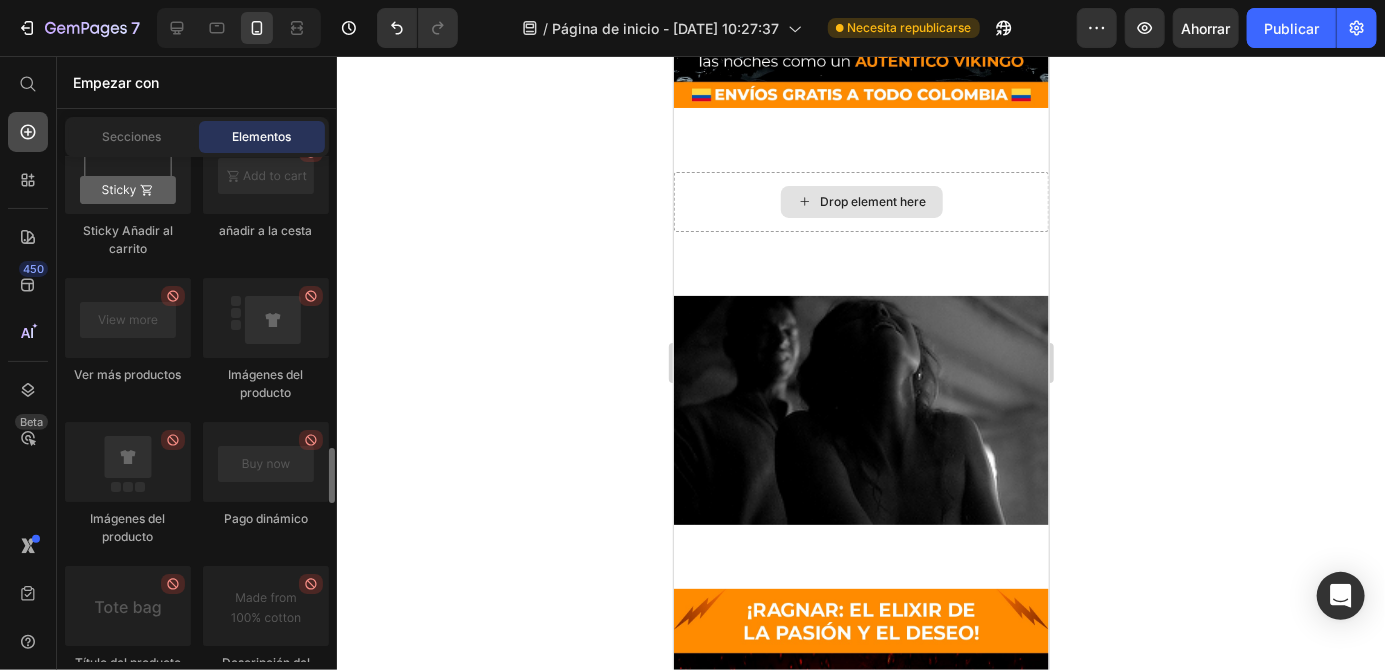 scroll, scrollTop: 3063, scrollLeft: 0, axis: vertical 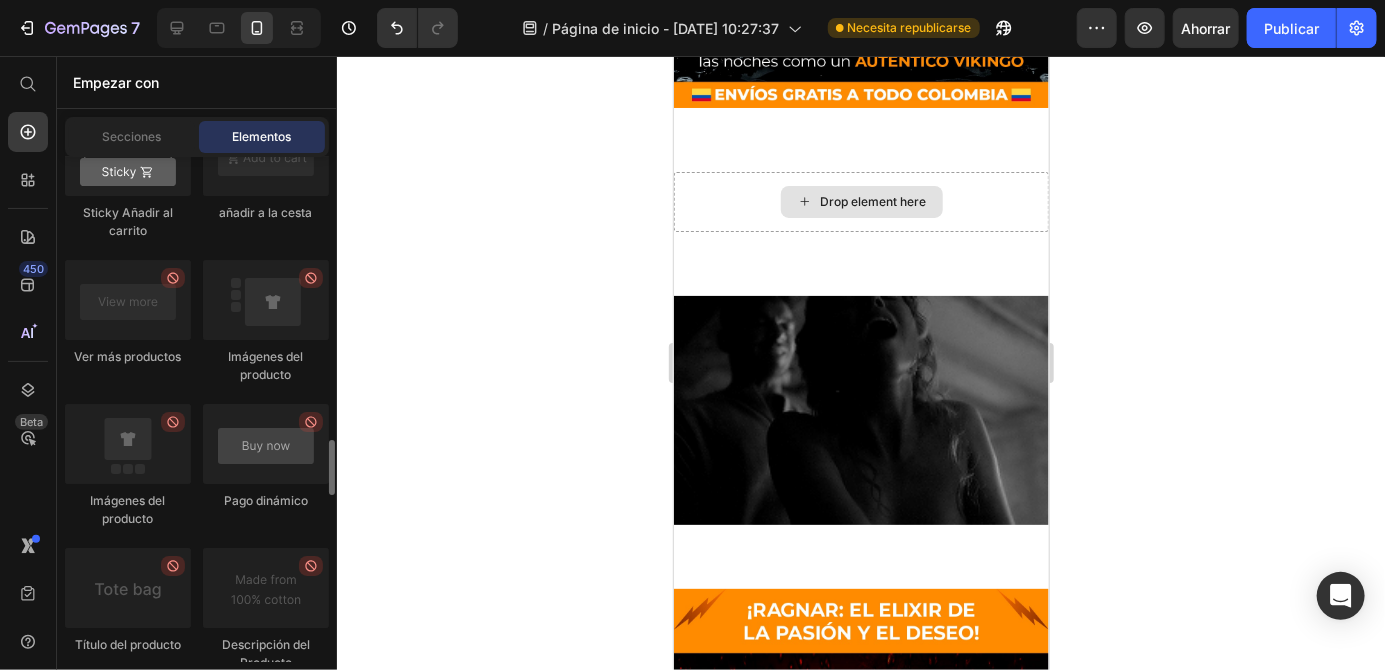 click 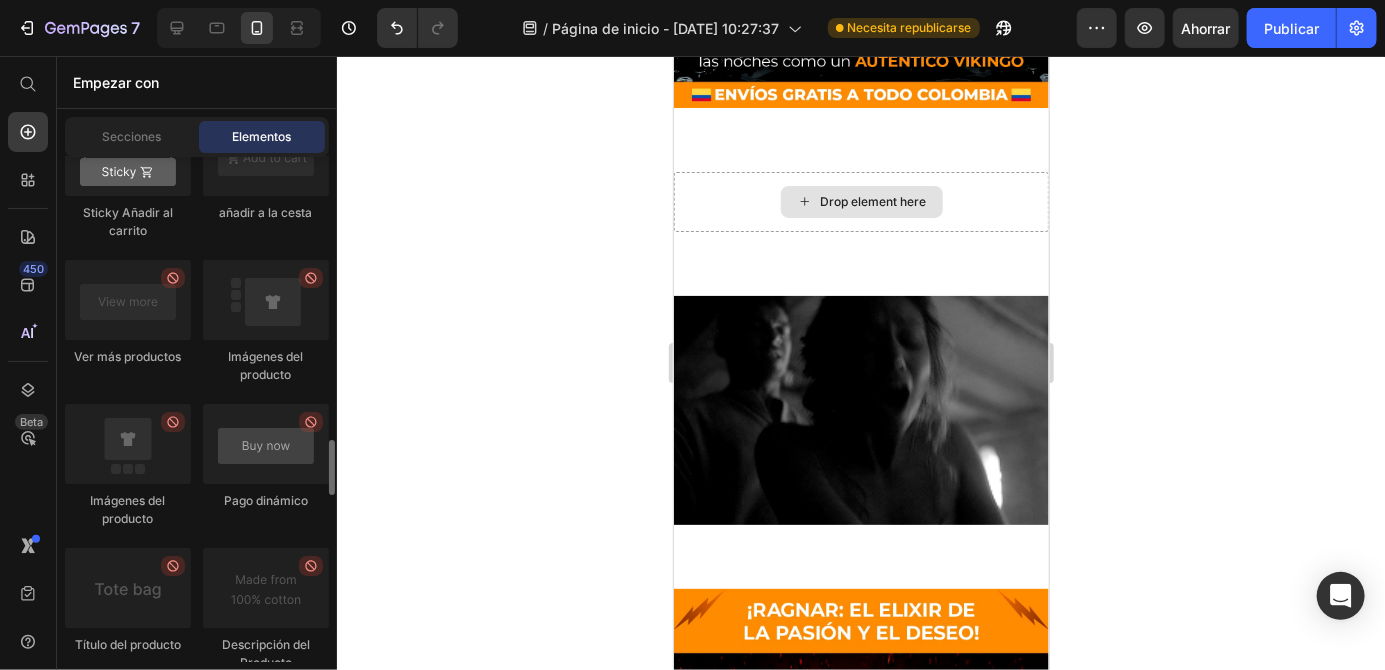 click 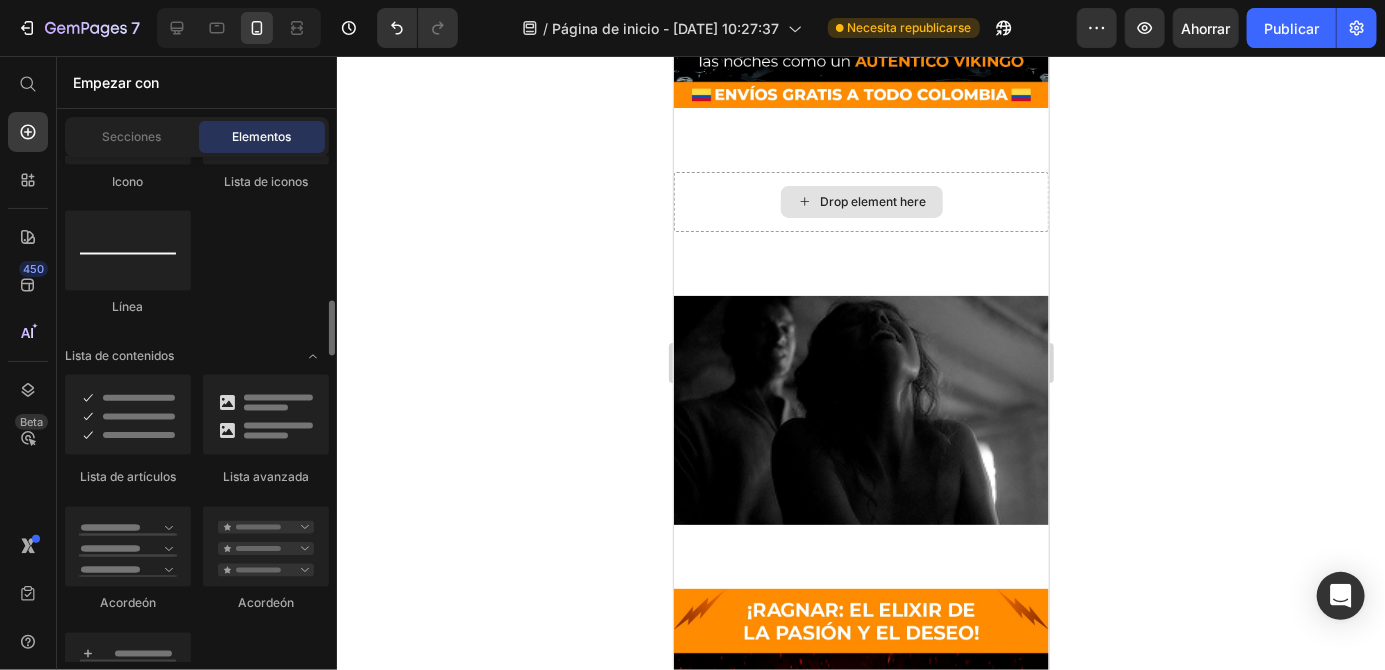 scroll, scrollTop: 1579, scrollLeft: 0, axis: vertical 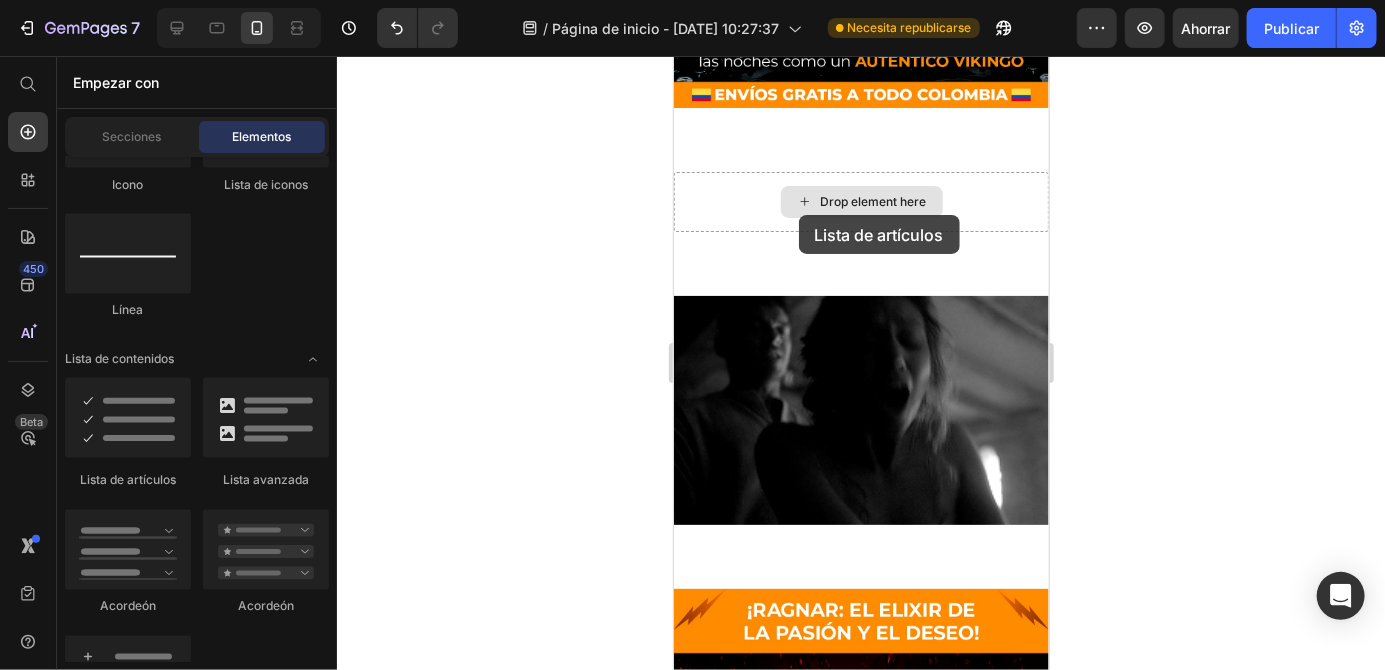 drag, startPoint x: 827, startPoint y: 463, endPoint x: 797, endPoint y: 219, distance: 245.83734 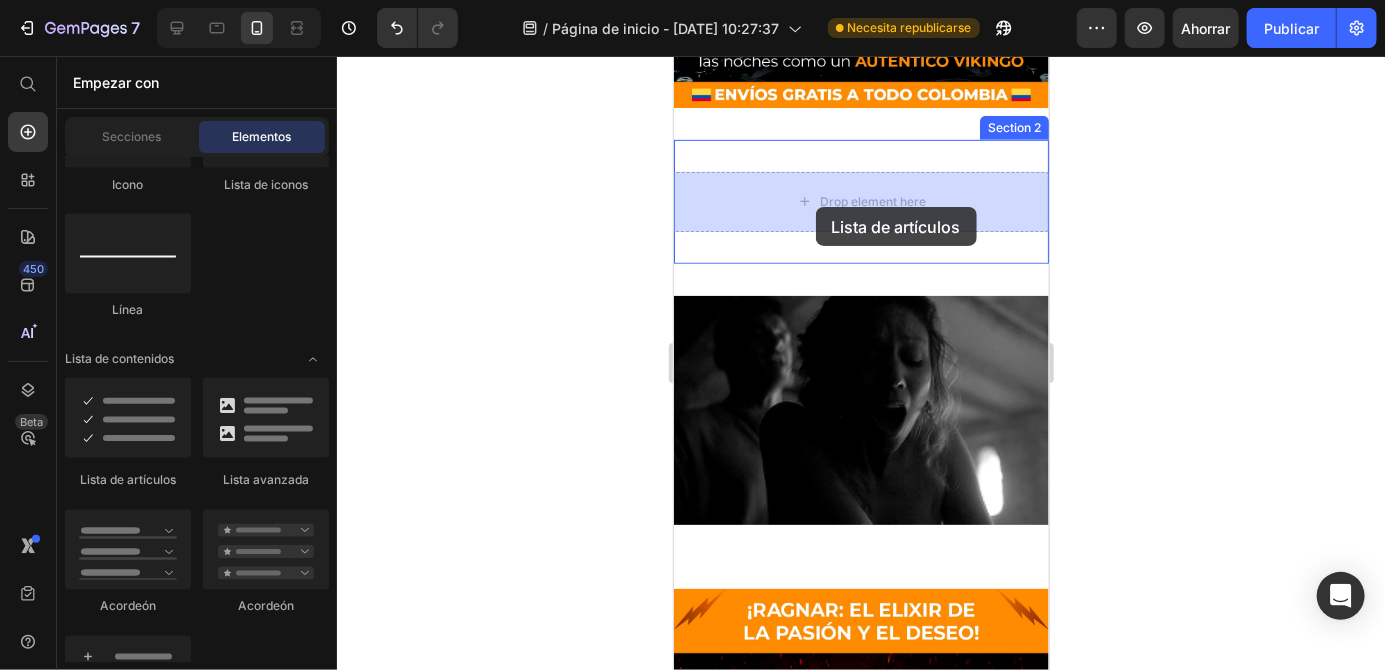 drag, startPoint x: 818, startPoint y: 465, endPoint x: 818, endPoint y: 203, distance: 262 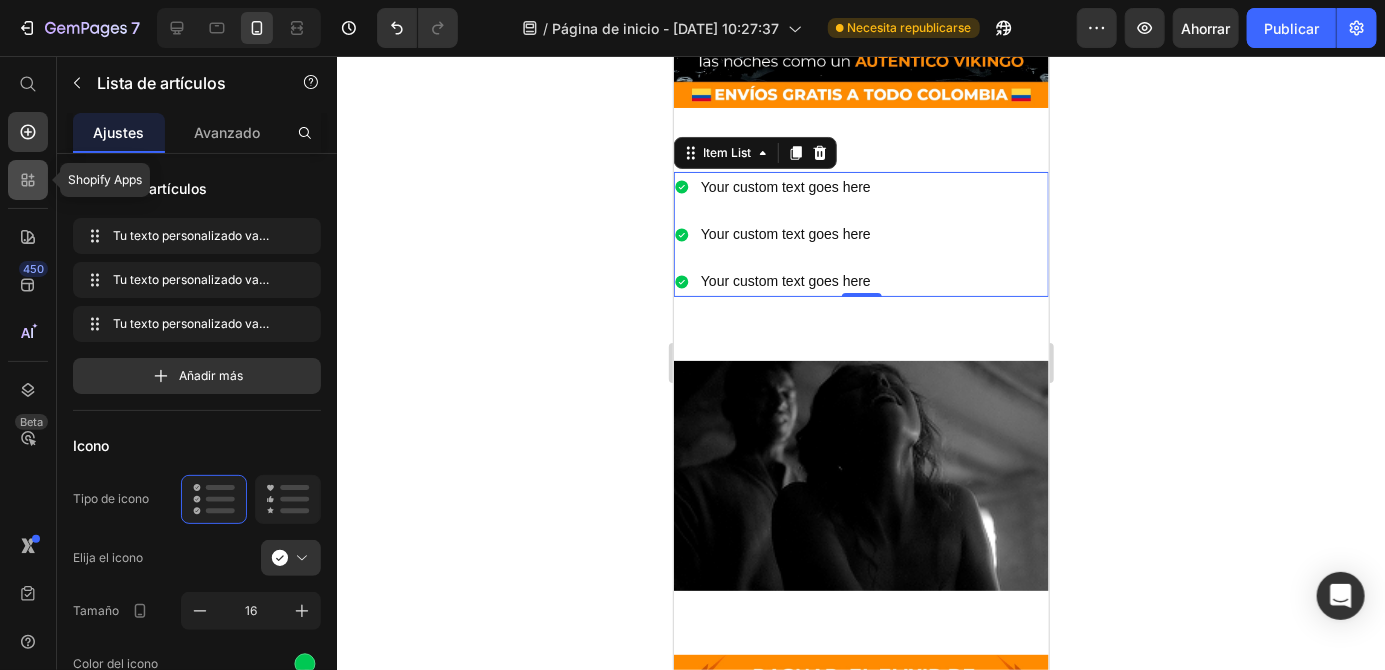 click 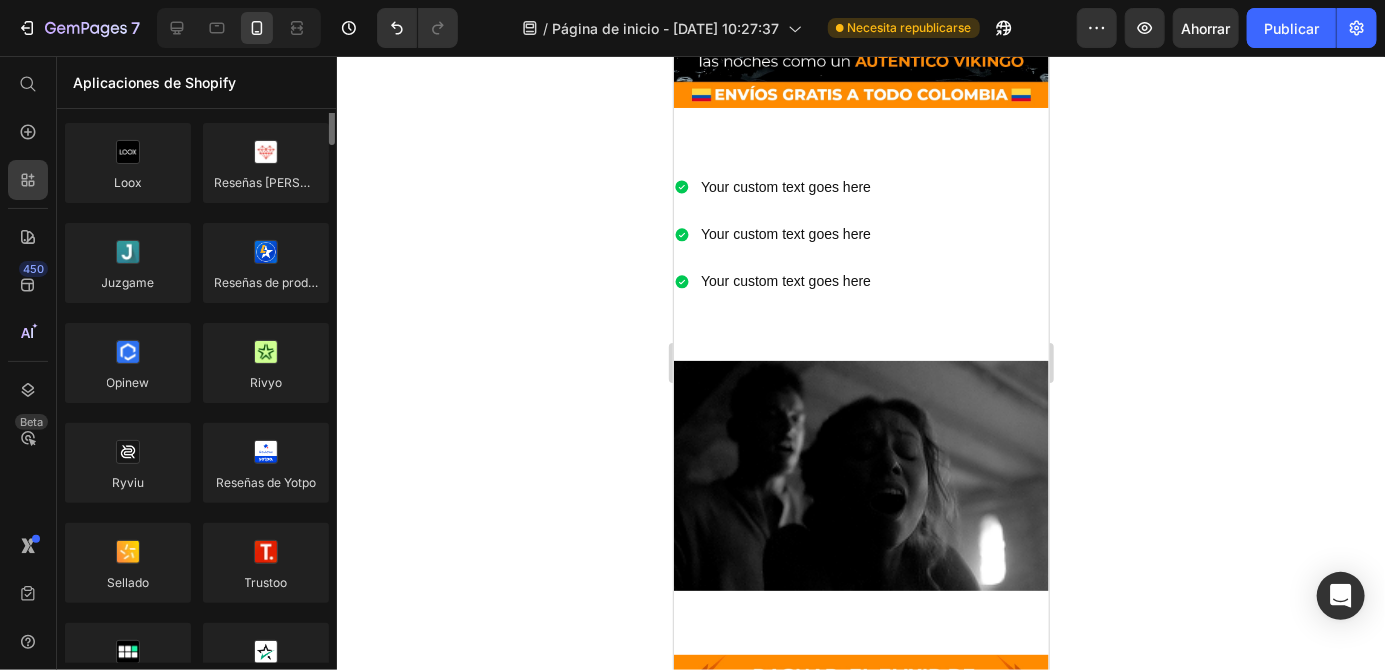scroll, scrollTop: 0, scrollLeft: 0, axis: both 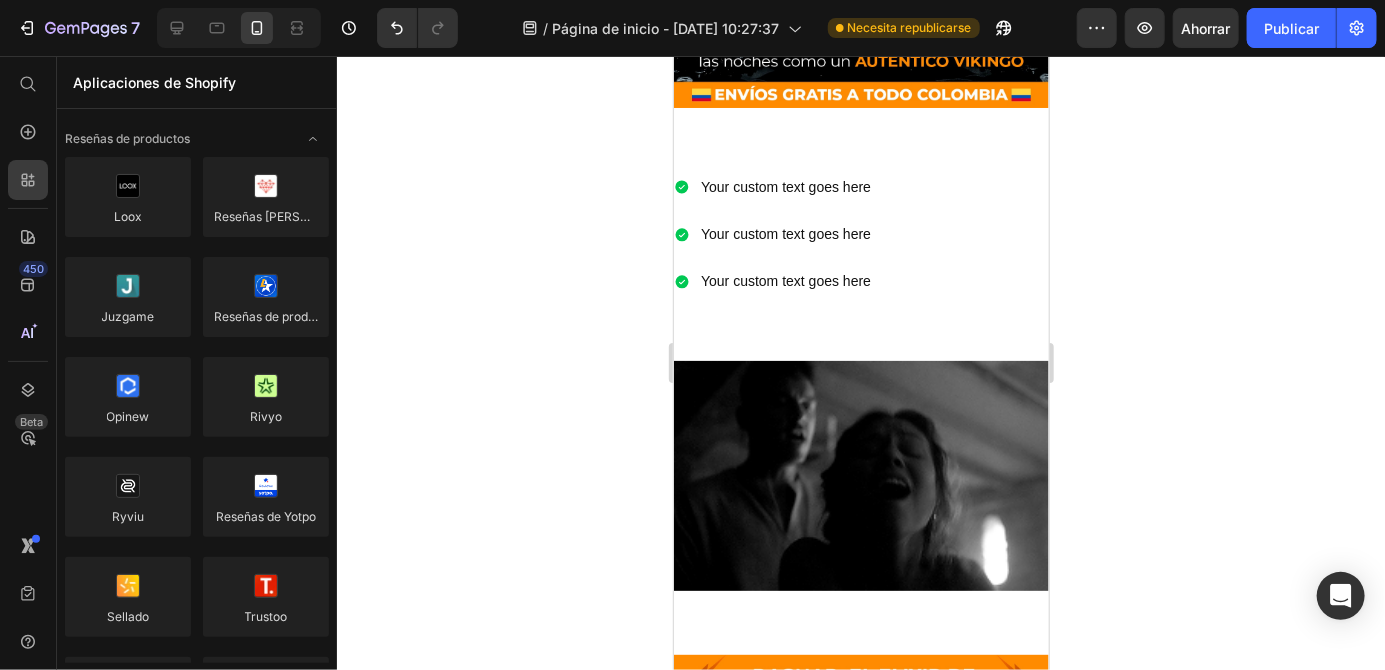 click 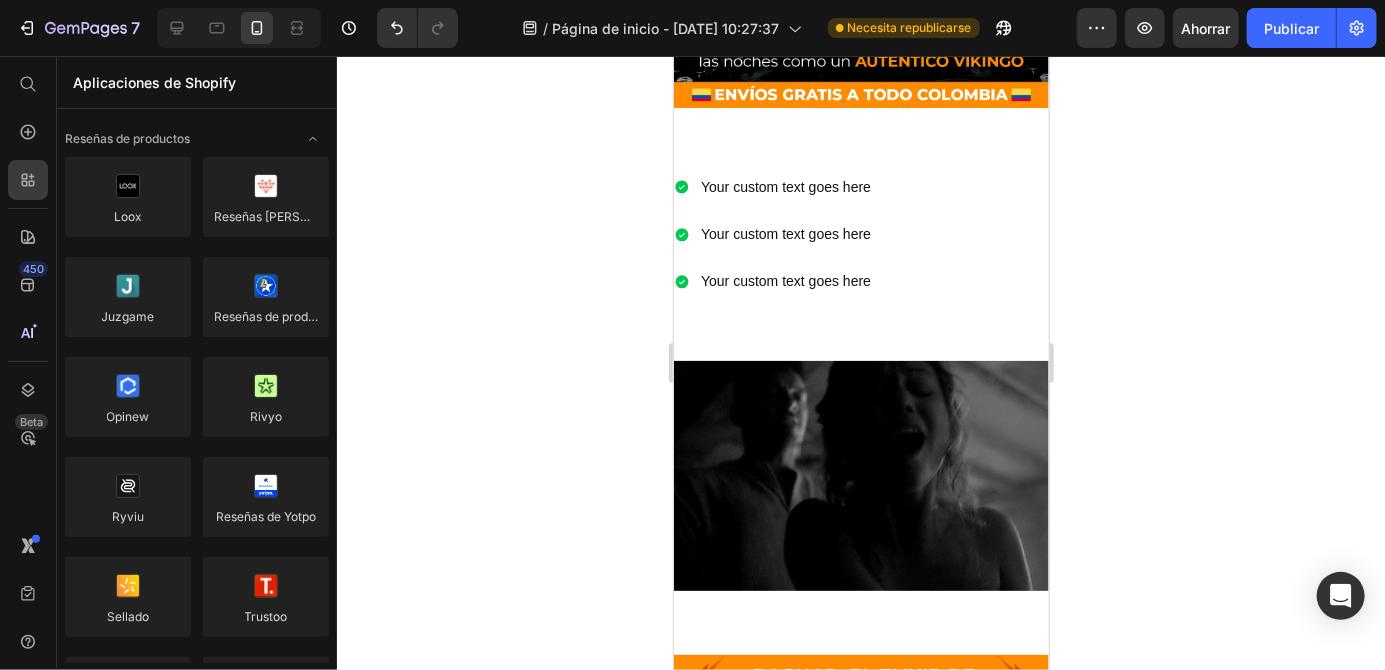 click 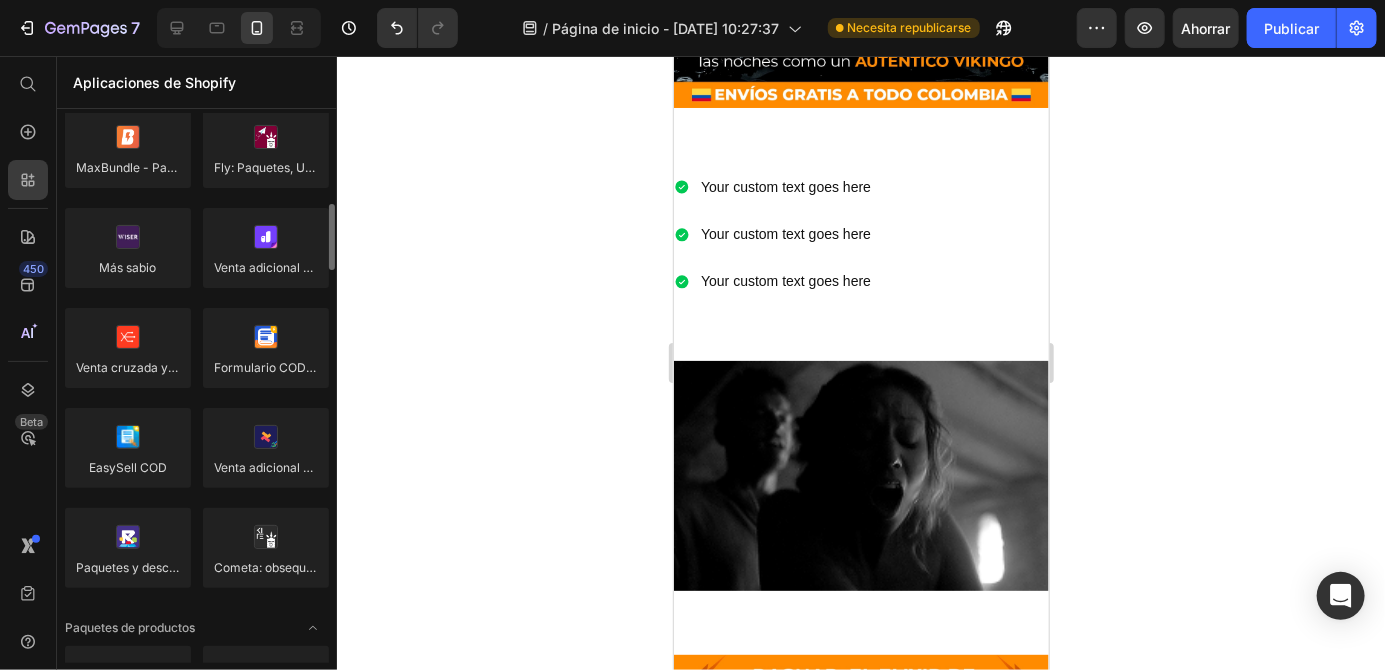 scroll, scrollTop: 888, scrollLeft: 0, axis: vertical 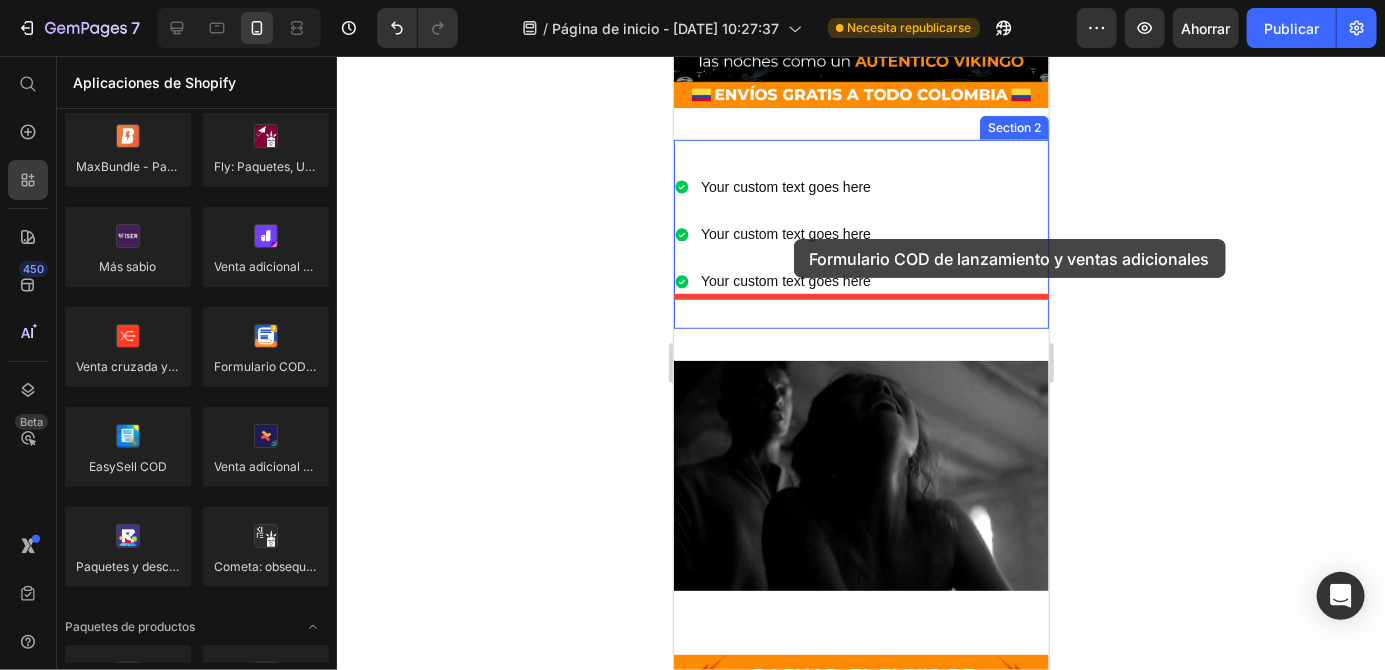 drag, startPoint x: 935, startPoint y: 398, endPoint x: 792, endPoint y: 240, distance: 213.10326 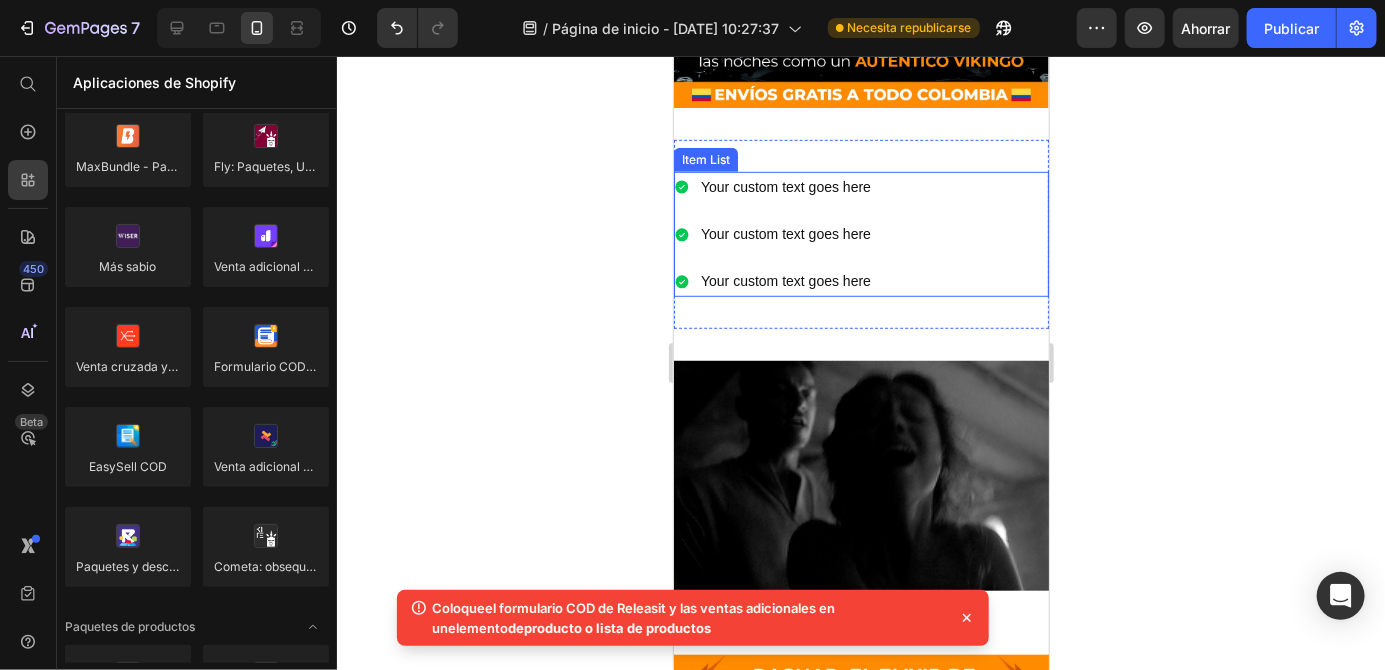 click on "Your custom text goes here" at bounding box center (785, 186) 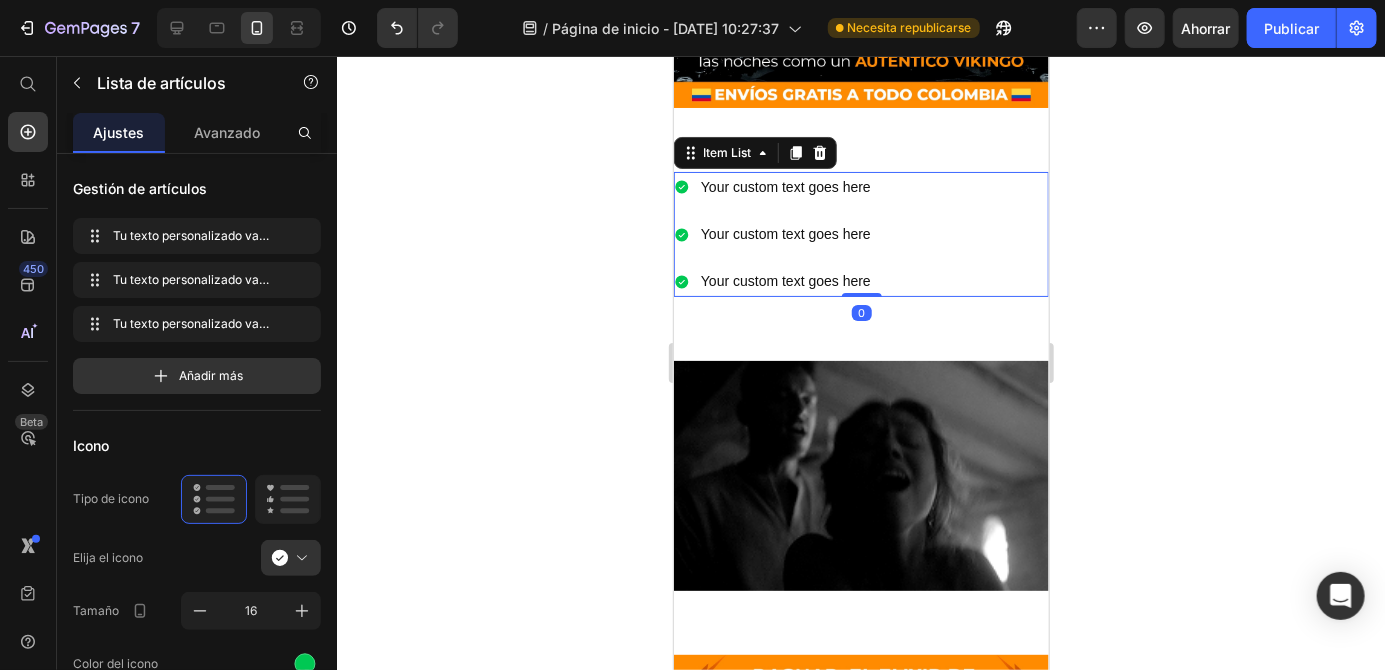 click 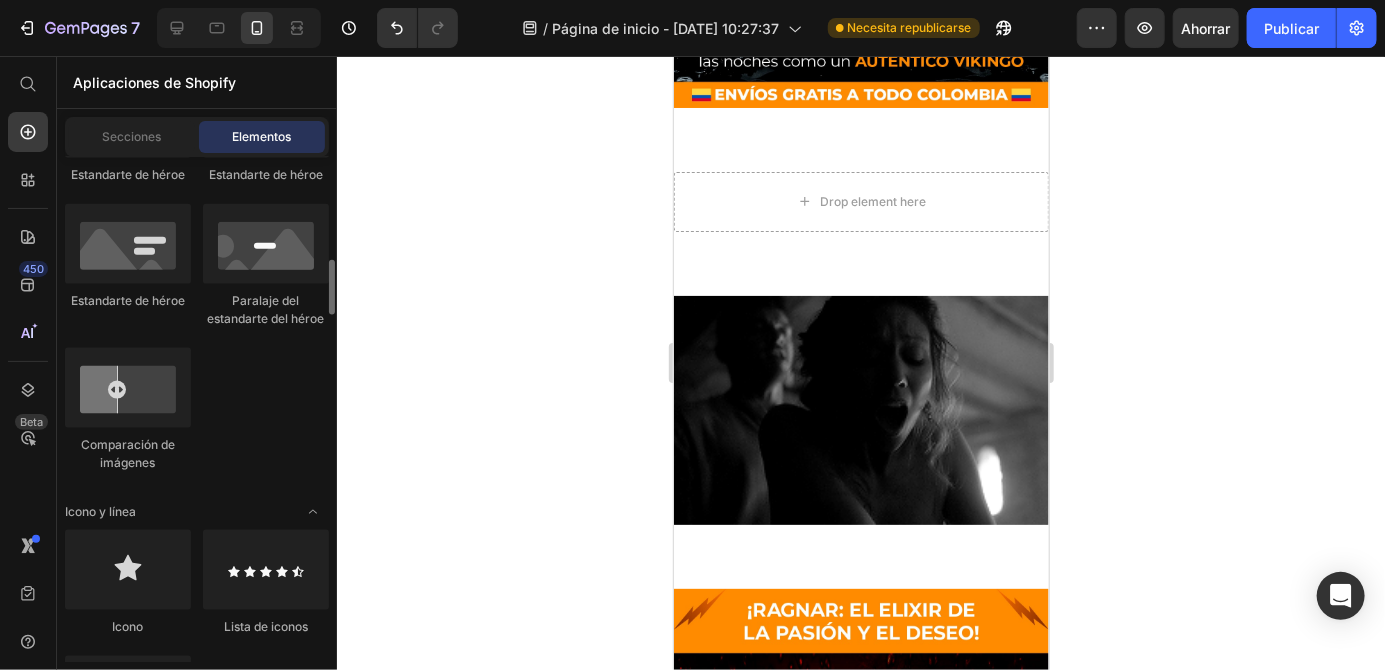 scroll, scrollTop: 1134, scrollLeft: 0, axis: vertical 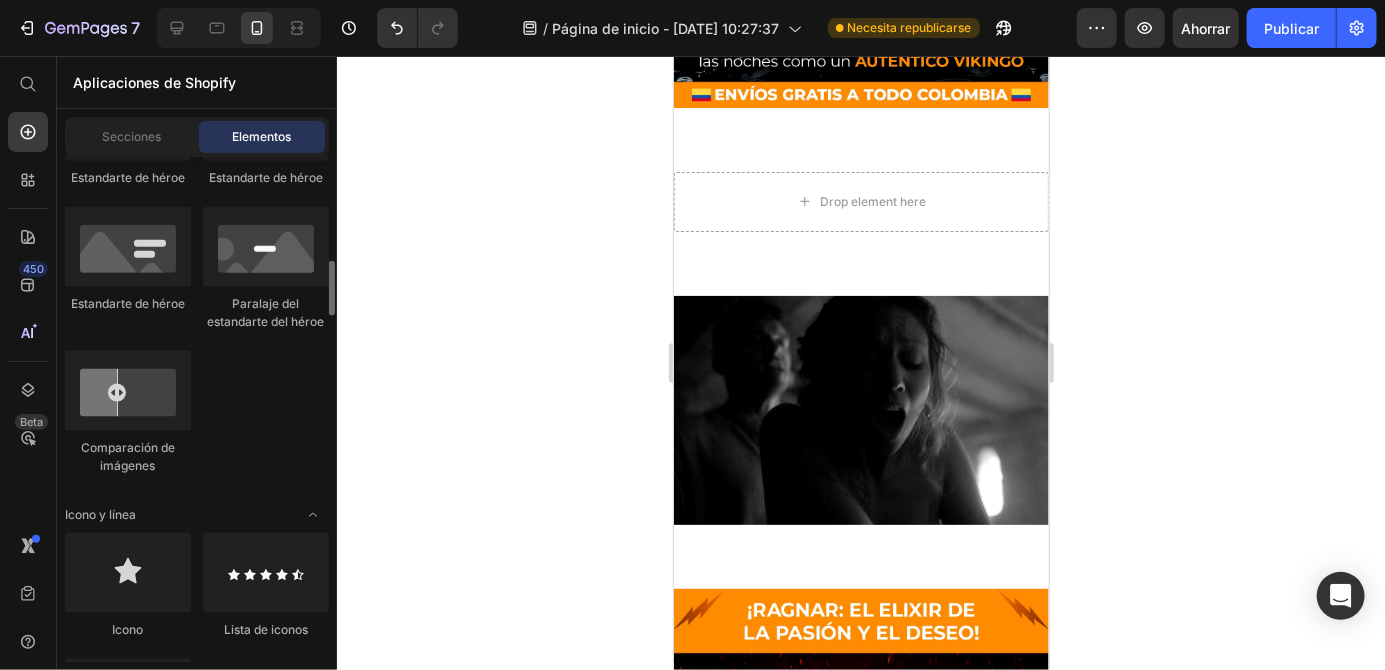 click on "Elementos" at bounding box center [262, 137] 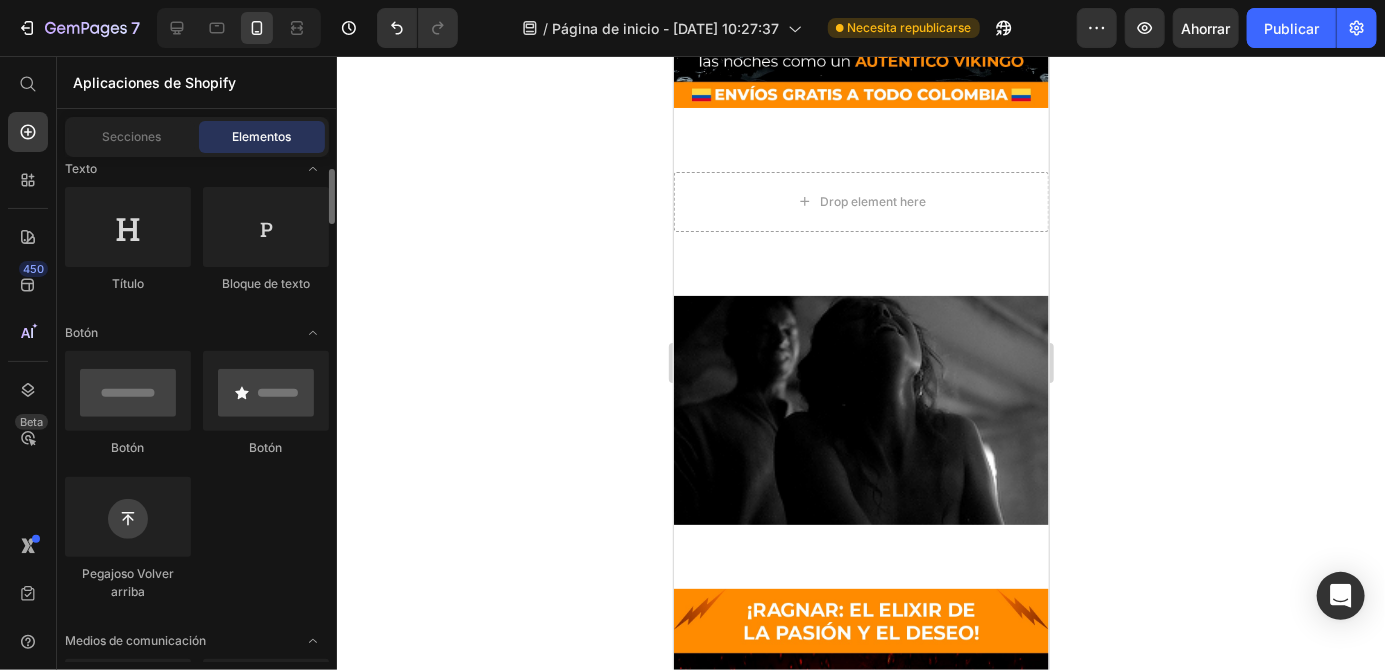 scroll, scrollTop: 287, scrollLeft: 0, axis: vertical 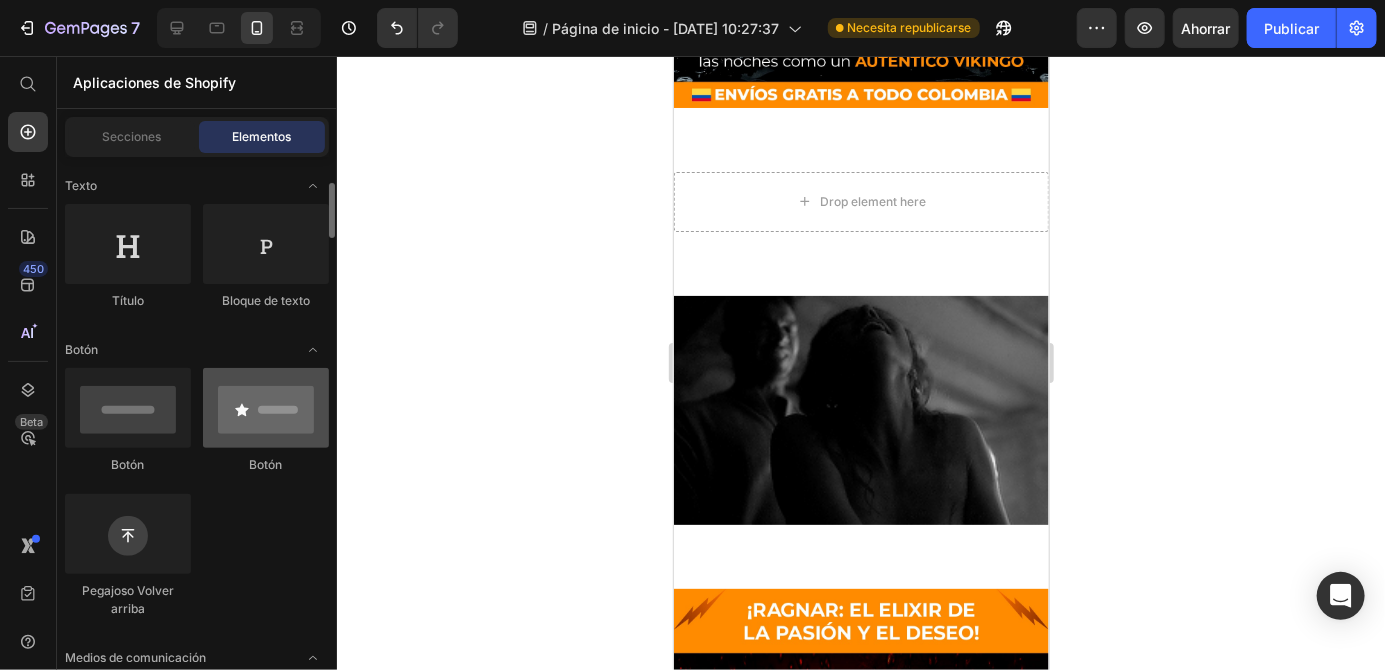 click at bounding box center (266, 408) 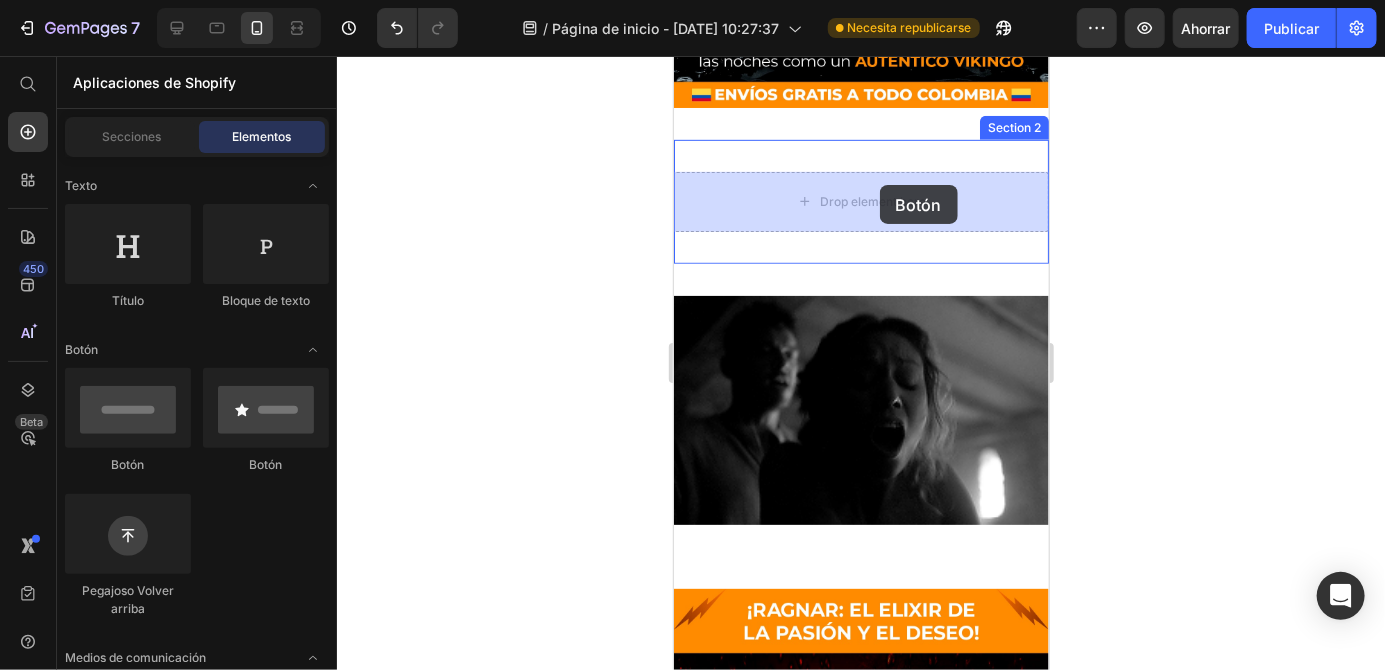 drag, startPoint x: 931, startPoint y: 477, endPoint x: 878, endPoint y: 189, distance: 292.83612 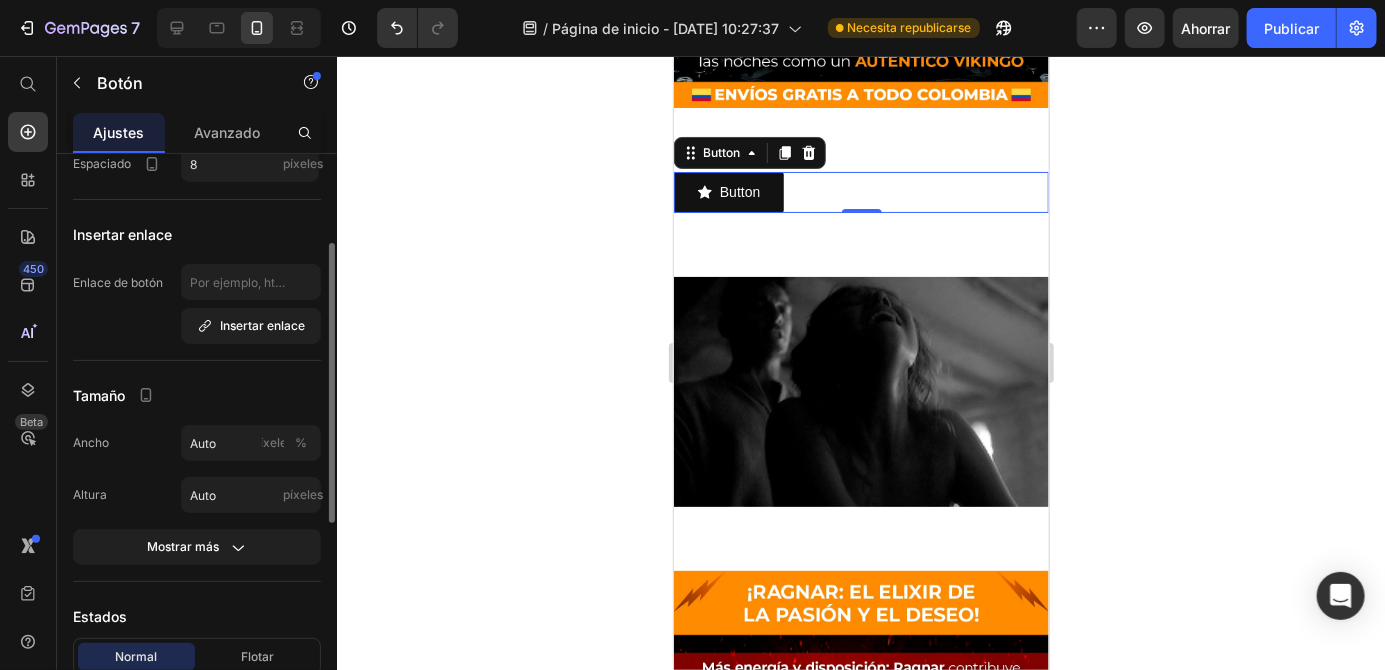 scroll, scrollTop: 189, scrollLeft: 0, axis: vertical 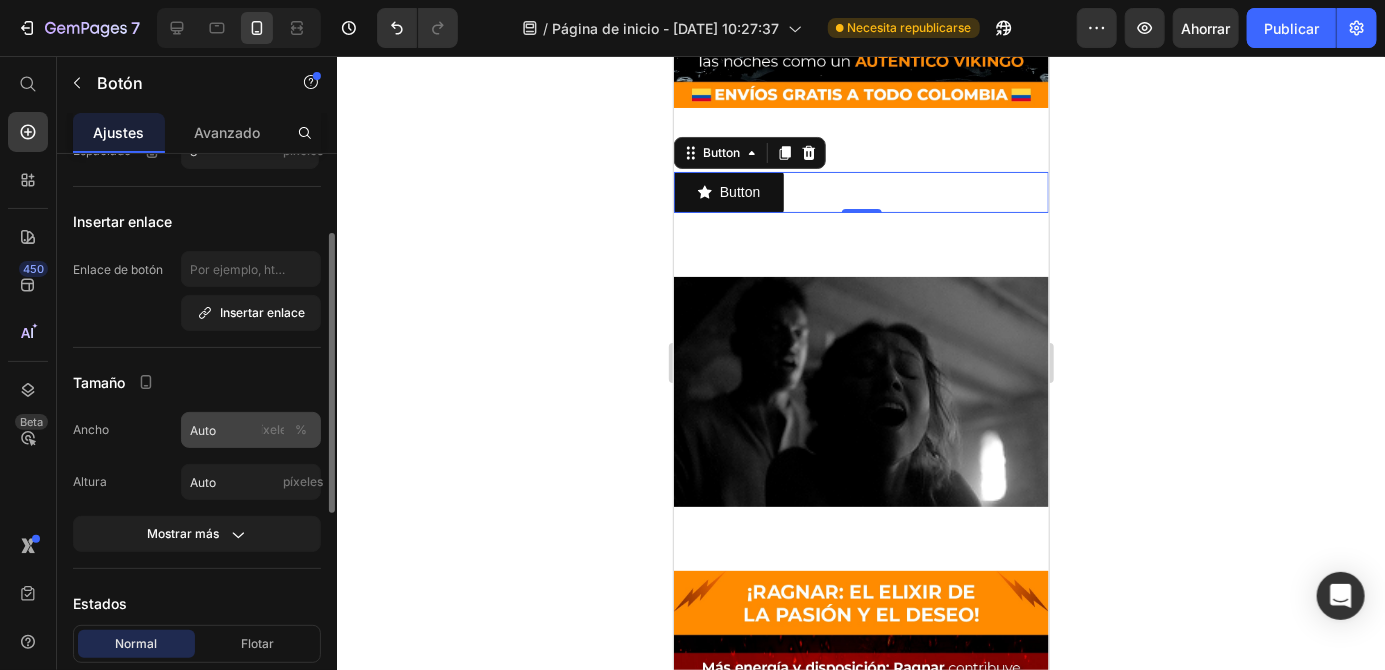 click on "%" 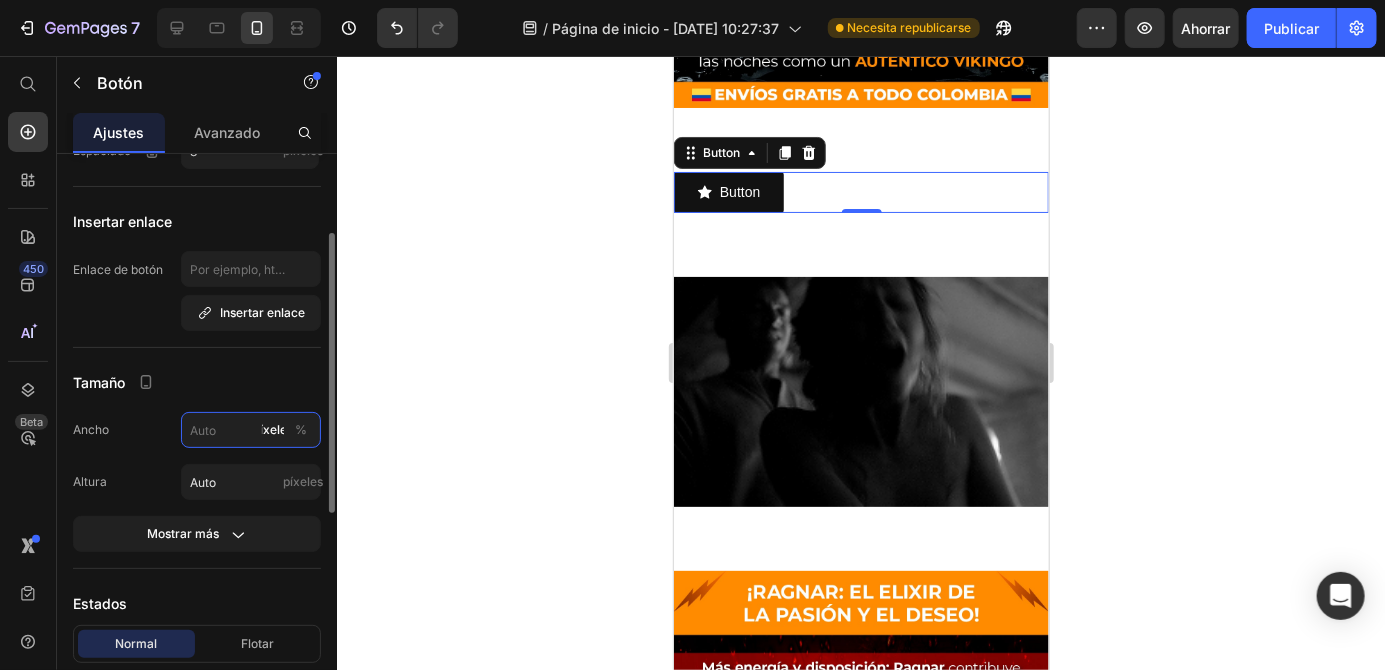 click on "píxeles %" at bounding box center [251, 430] 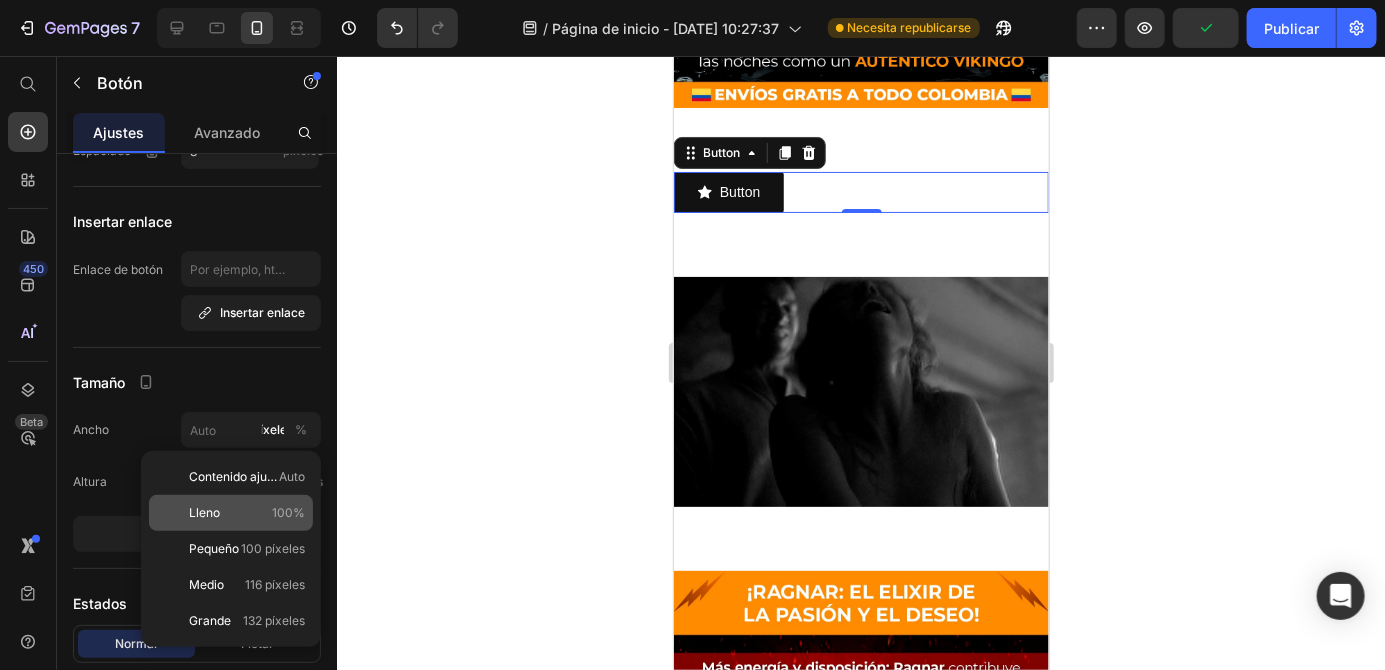 click on "Lleno 100%" at bounding box center (247, 513) 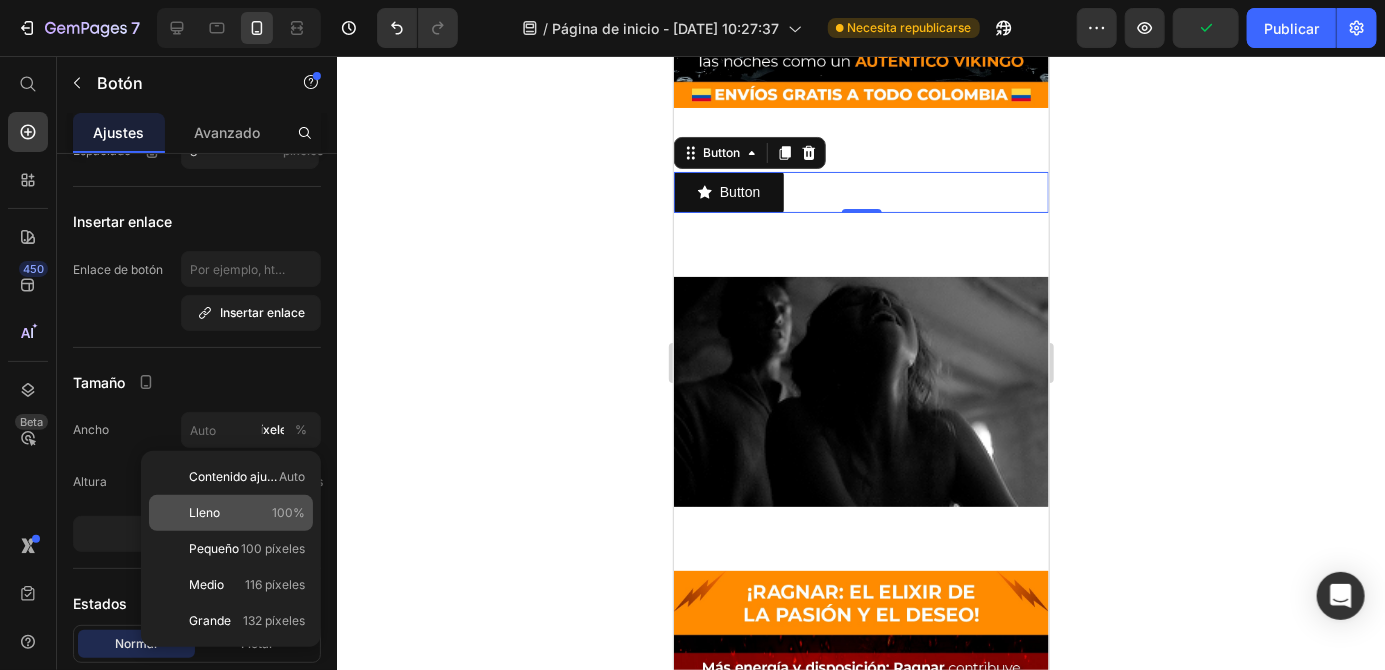 type on "100" 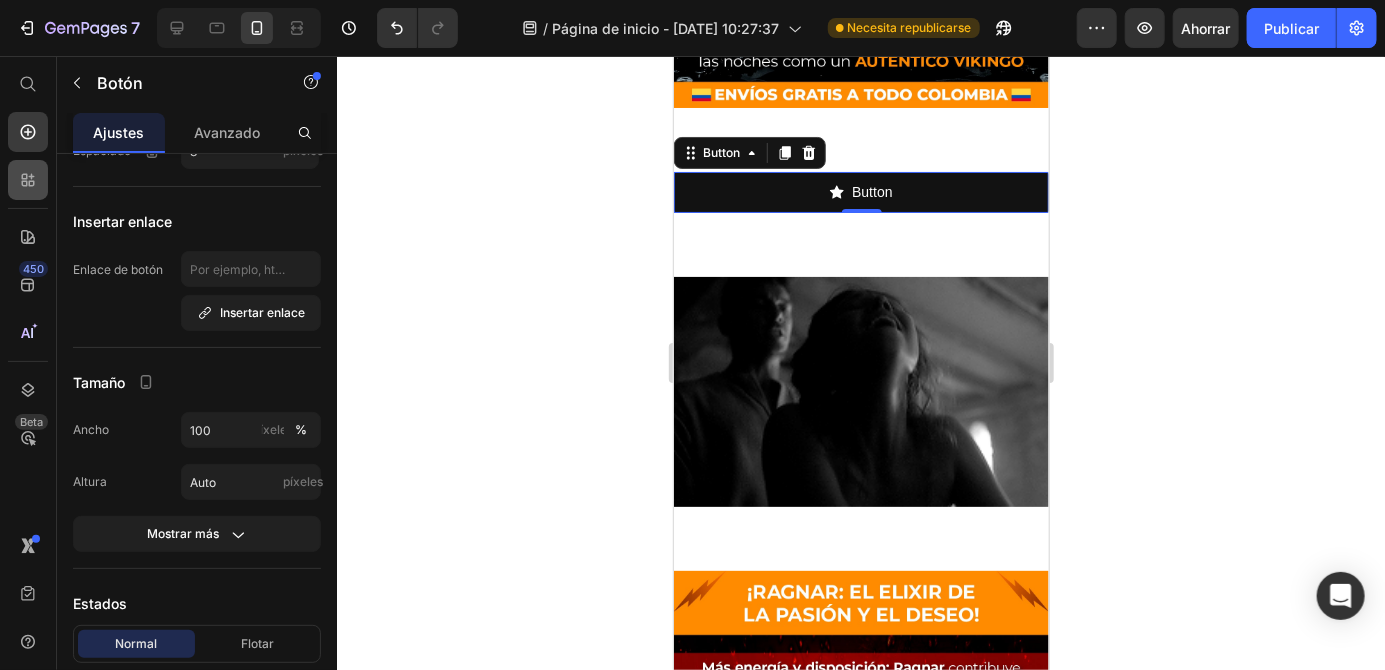 click 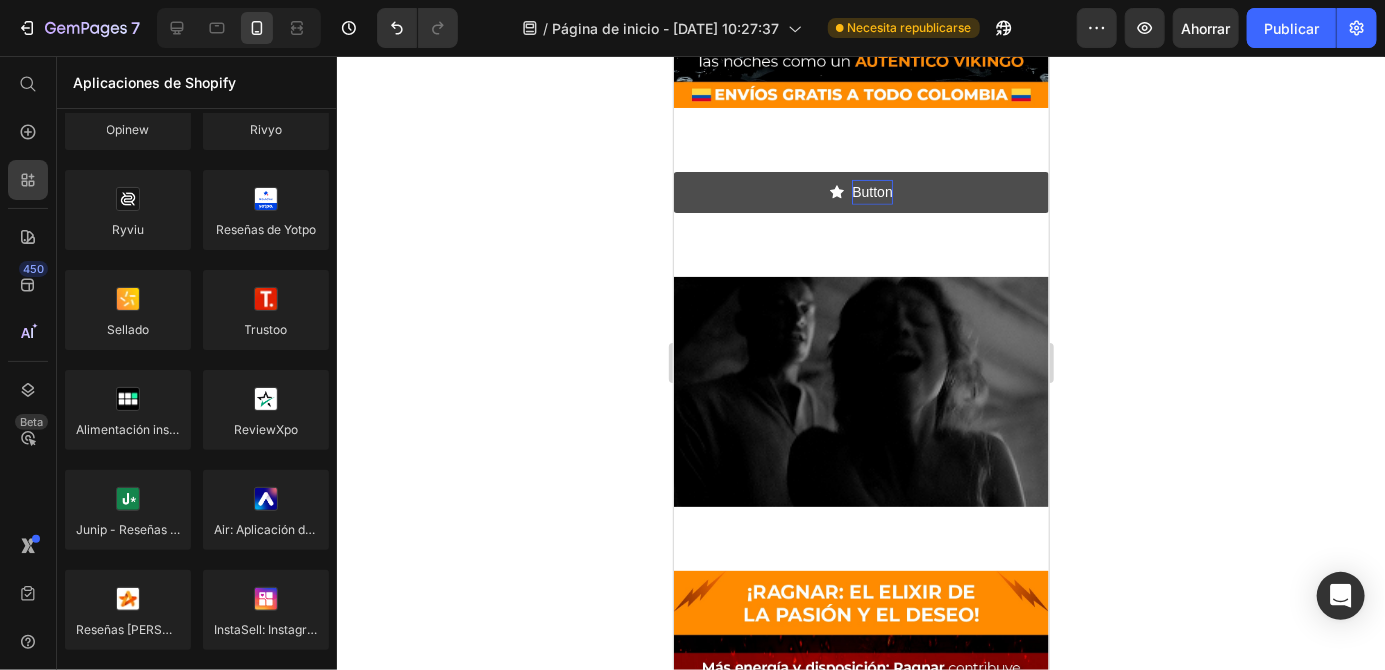 click on "Button" at bounding box center [871, 191] 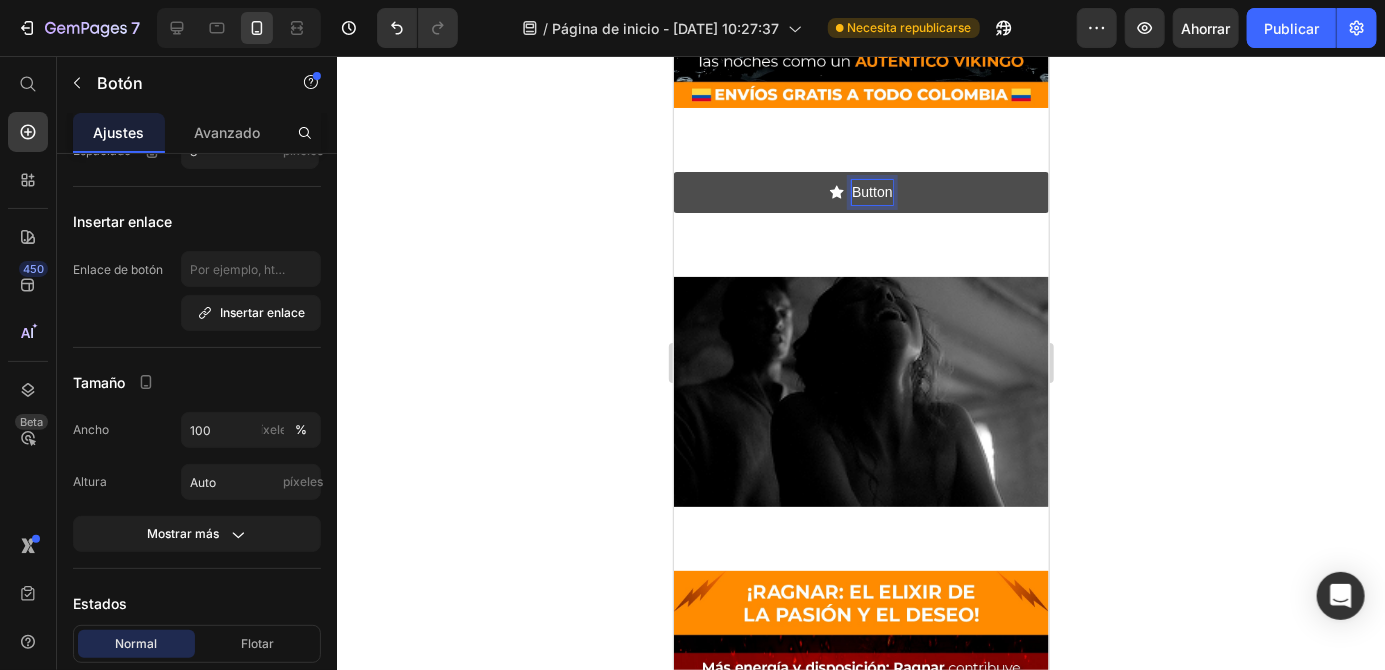 click on "Button" at bounding box center [871, 191] 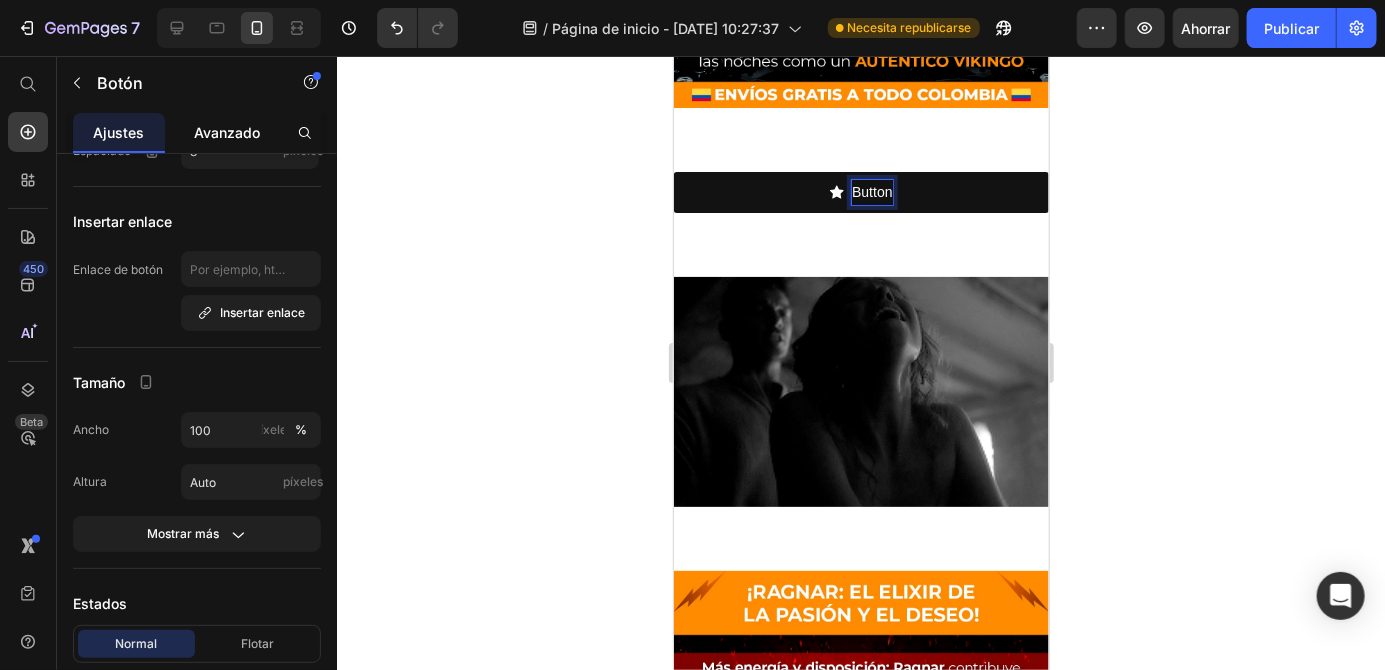 click on "Avanzado" at bounding box center [227, 132] 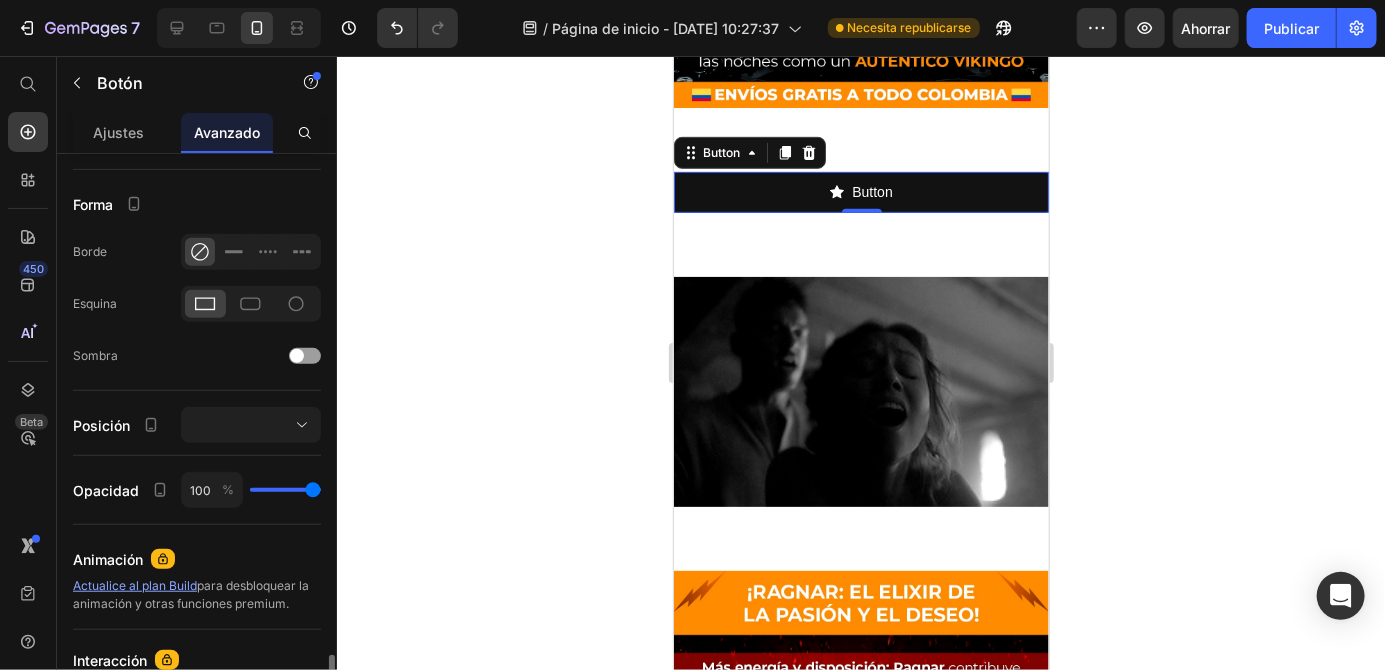 scroll, scrollTop: 652, scrollLeft: 0, axis: vertical 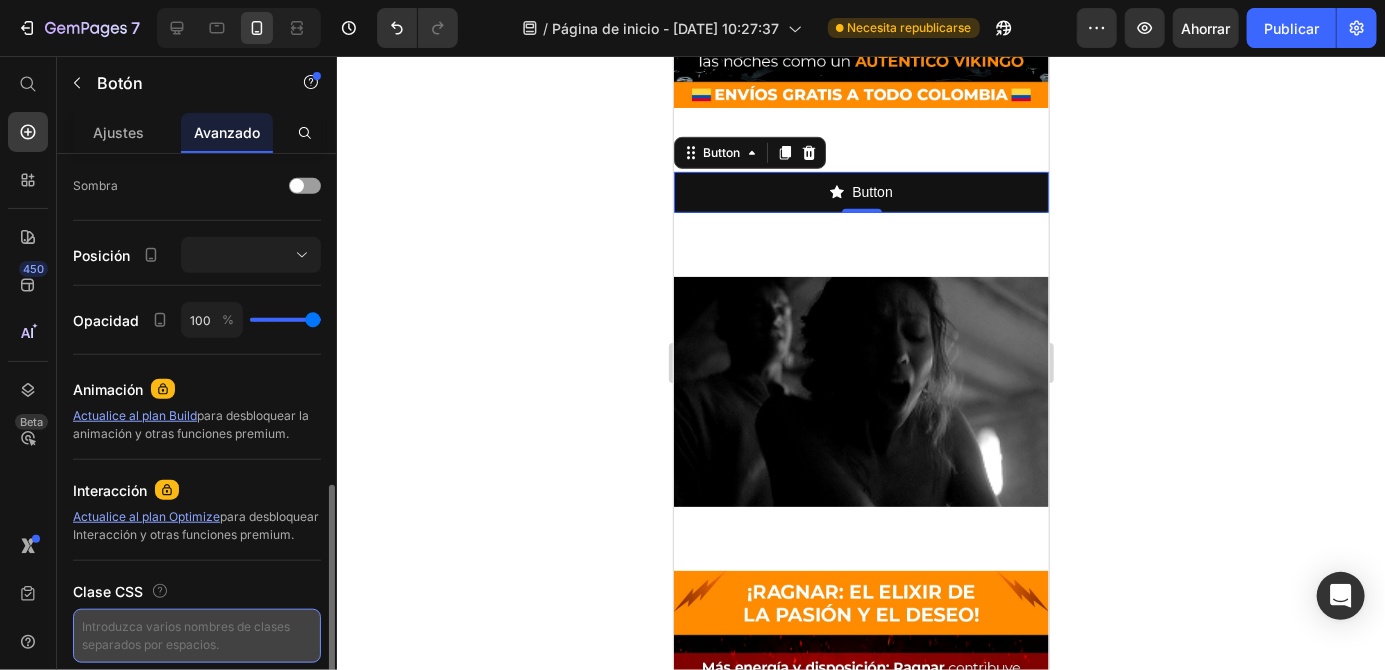 click at bounding box center (197, 636) 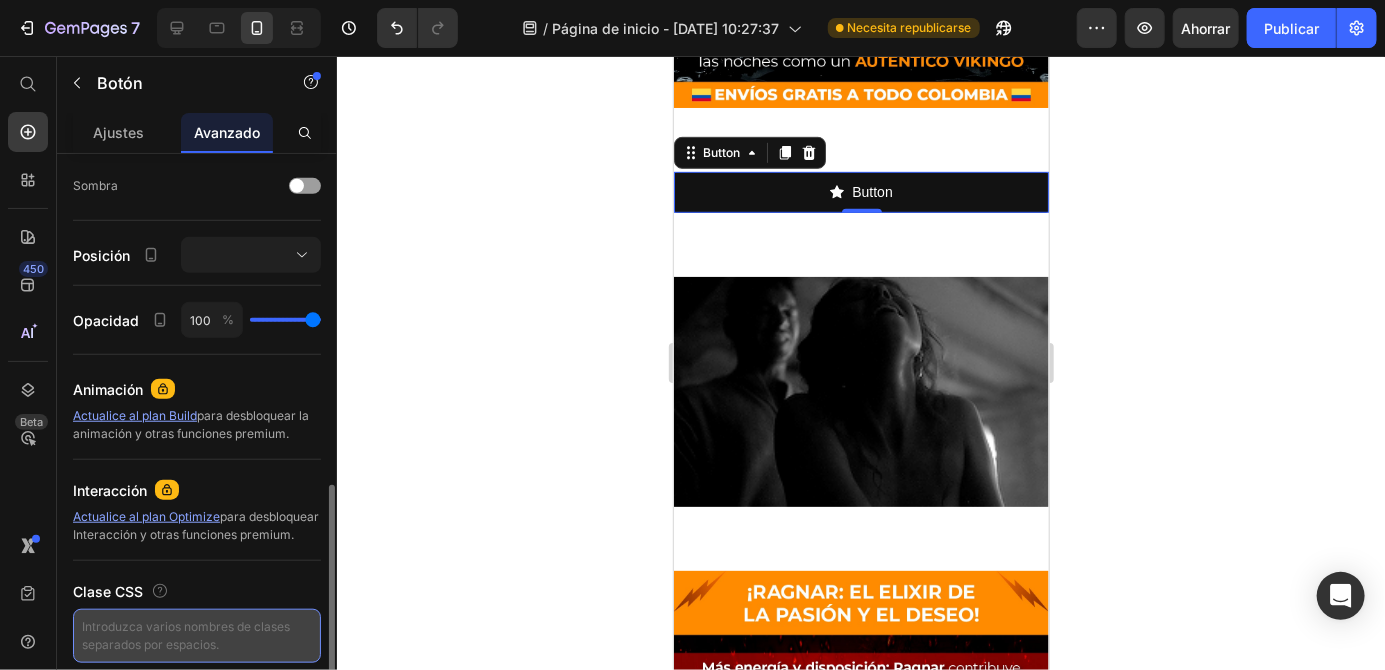 paste on "_rsi-cod-form-gempages-button-overwrite _rsi-cod-form-is-gempage" 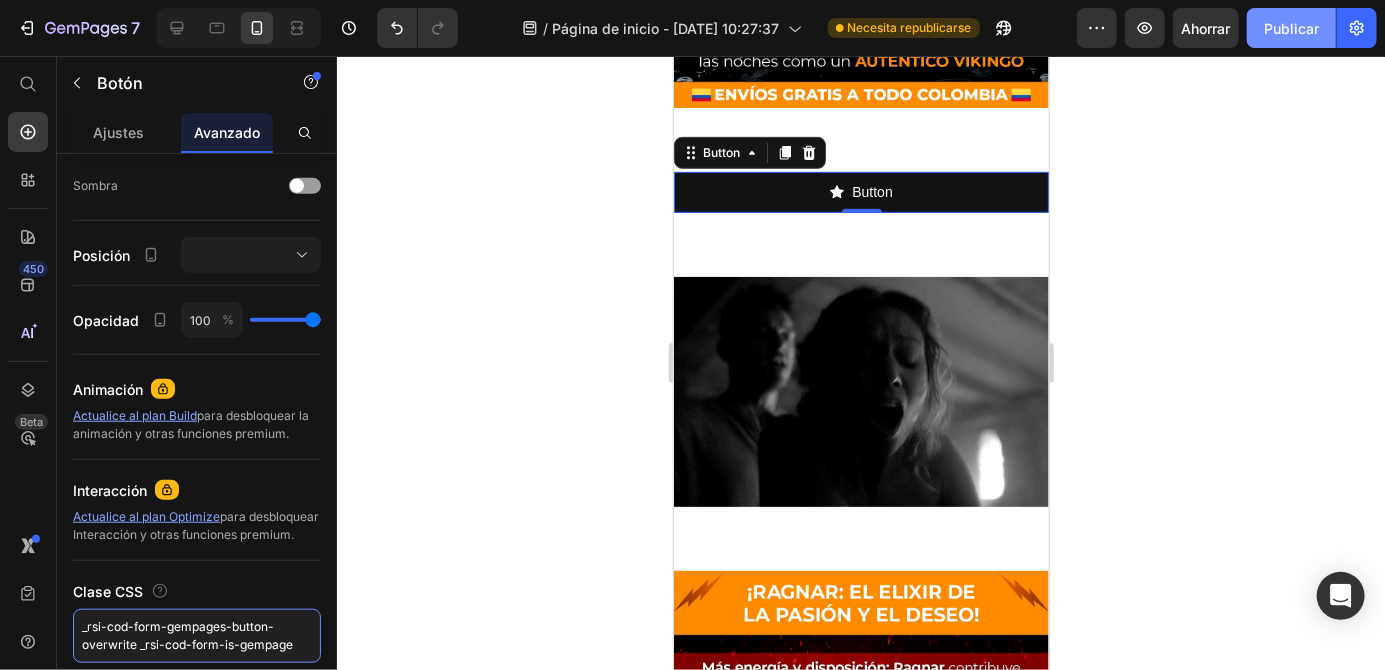 type on "_rsi-cod-form-gempages-button-overwrite _rsi-cod-form-is-gempage" 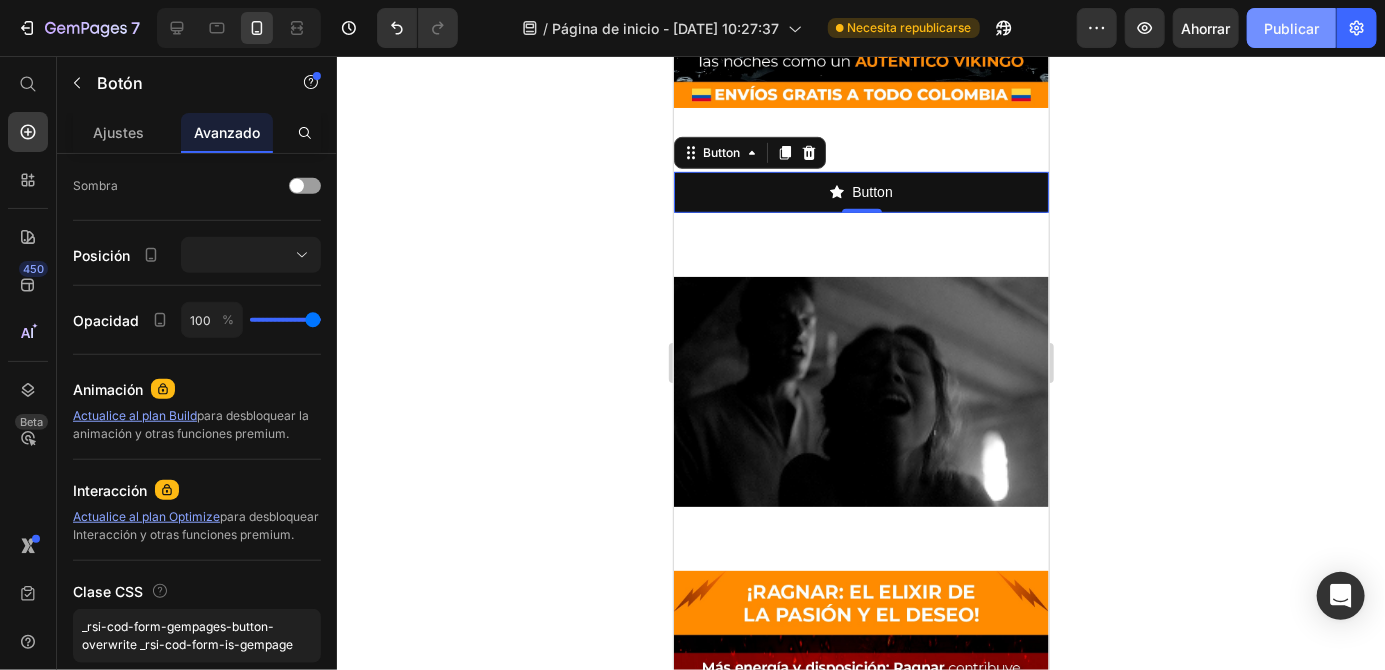click on "Publicar" 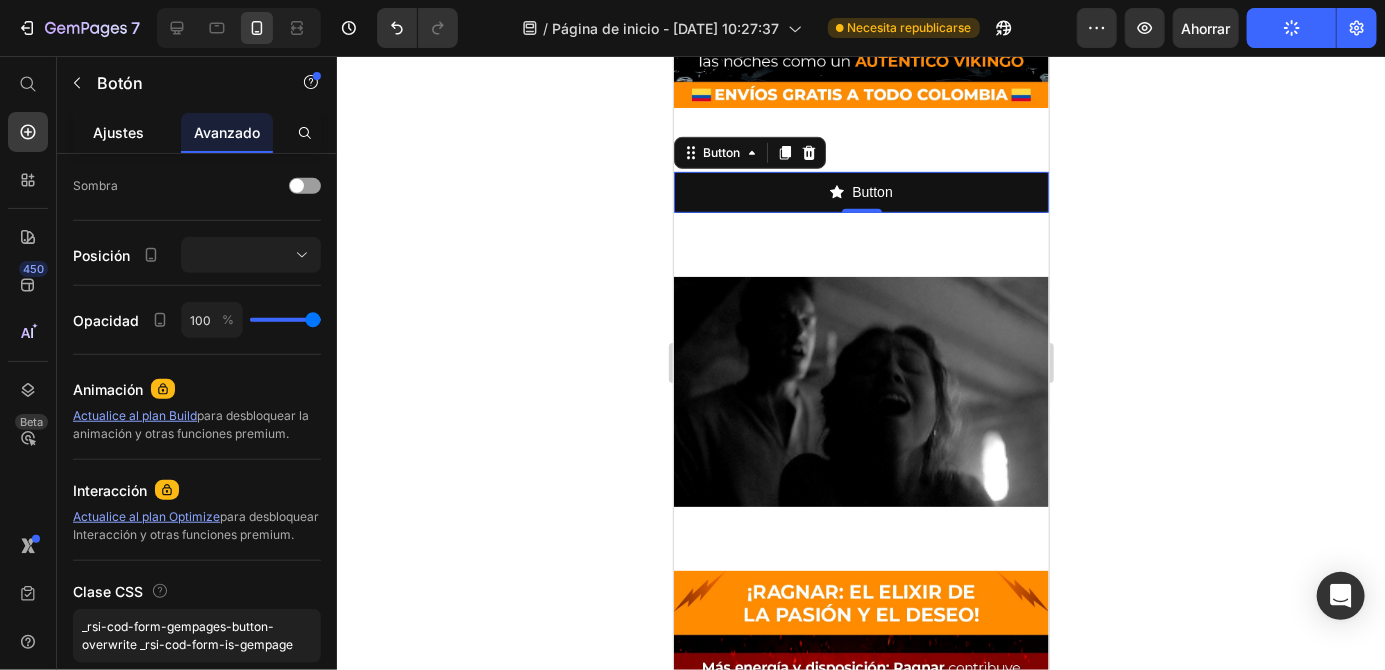 click on "Ajustes" at bounding box center (119, 132) 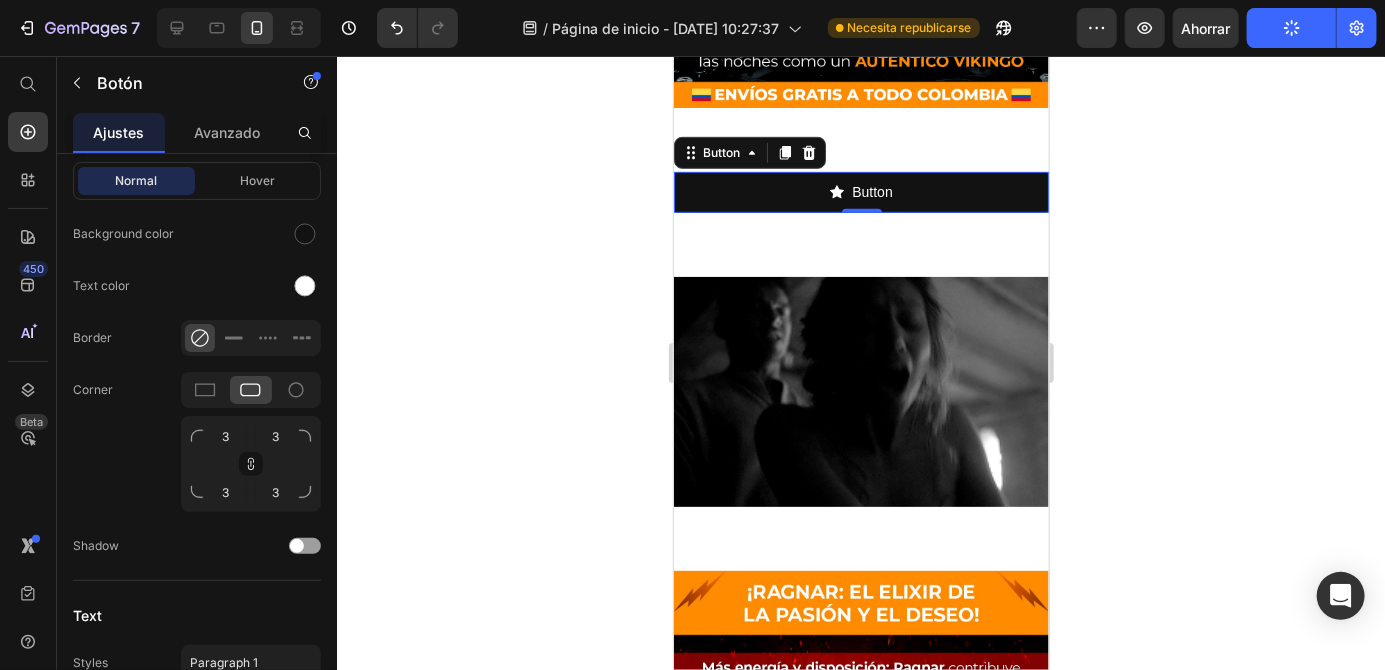 scroll, scrollTop: 0, scrollLeft: 0, axis: both 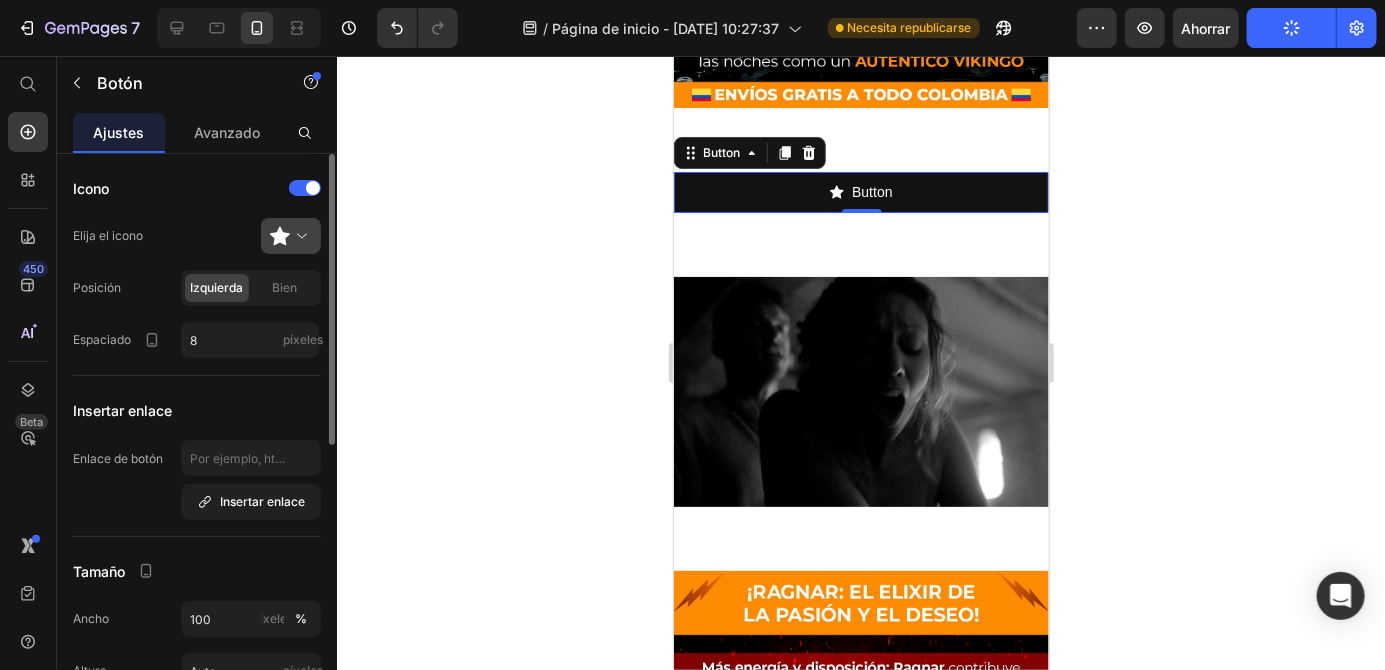 click at bounding box center [299, 236] 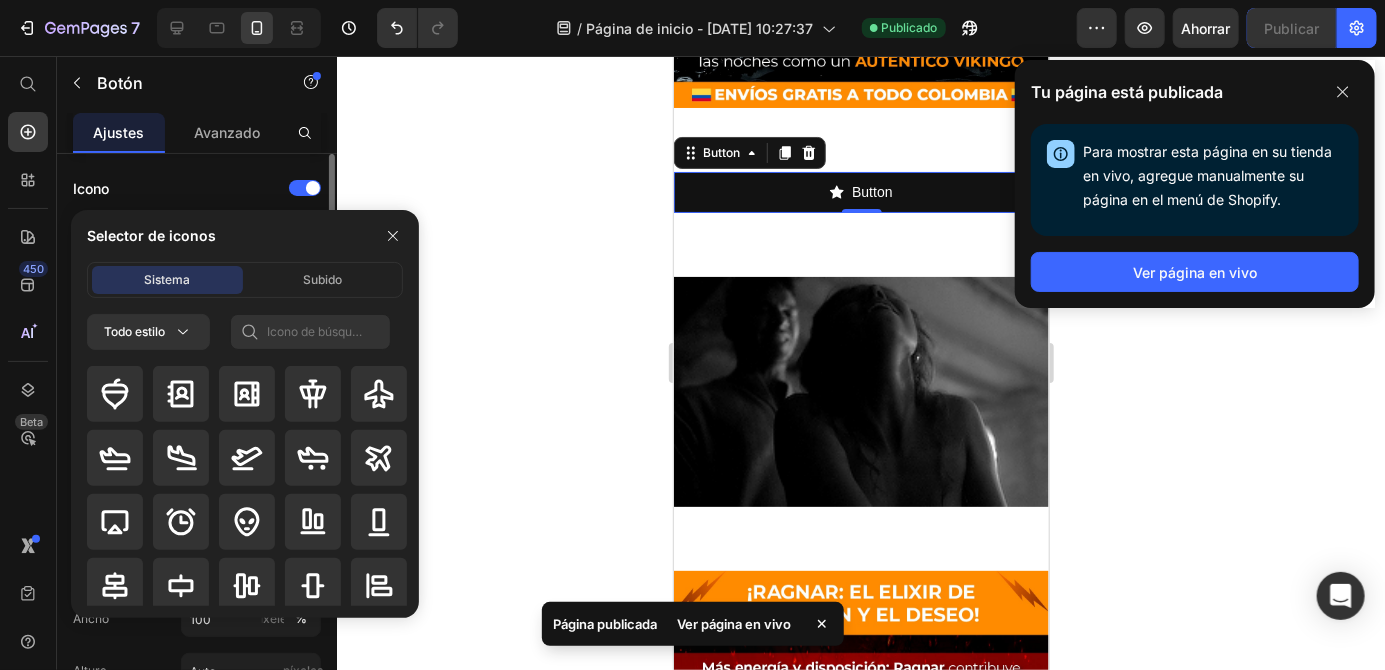 scroll, scrollTop: 0, scrollLeft: 0, axis: both 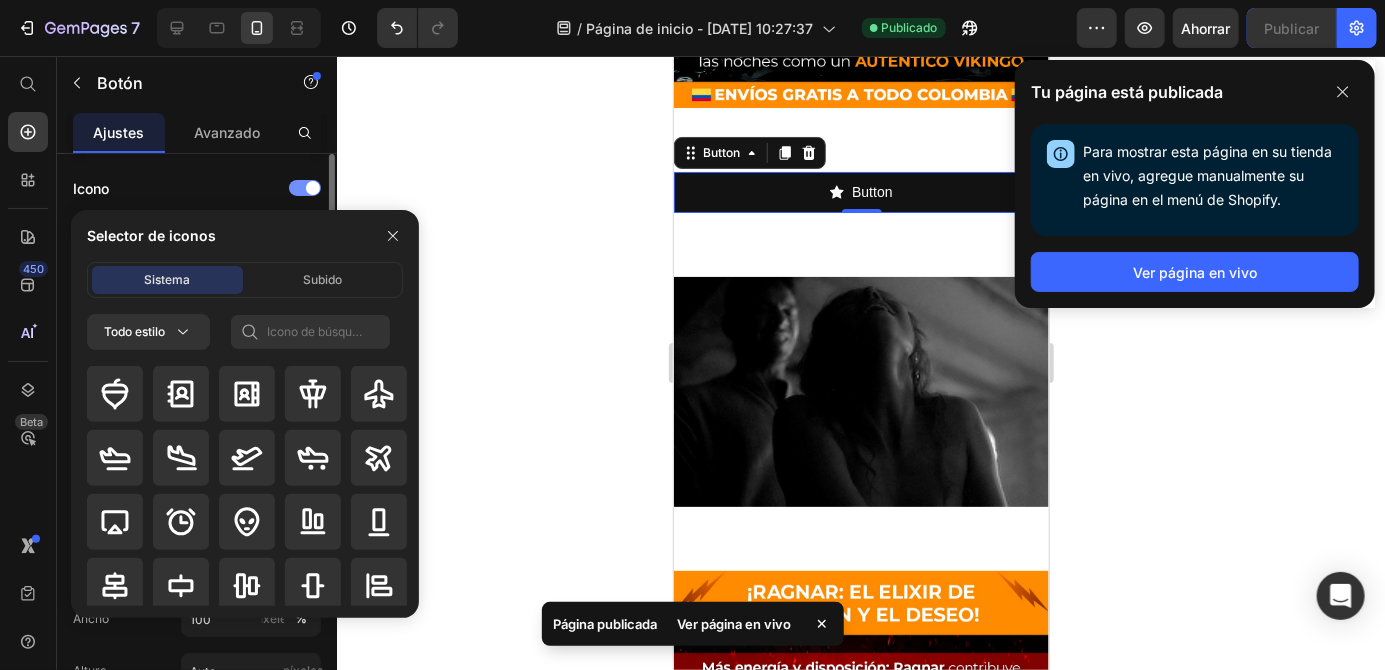 click on "Icono" 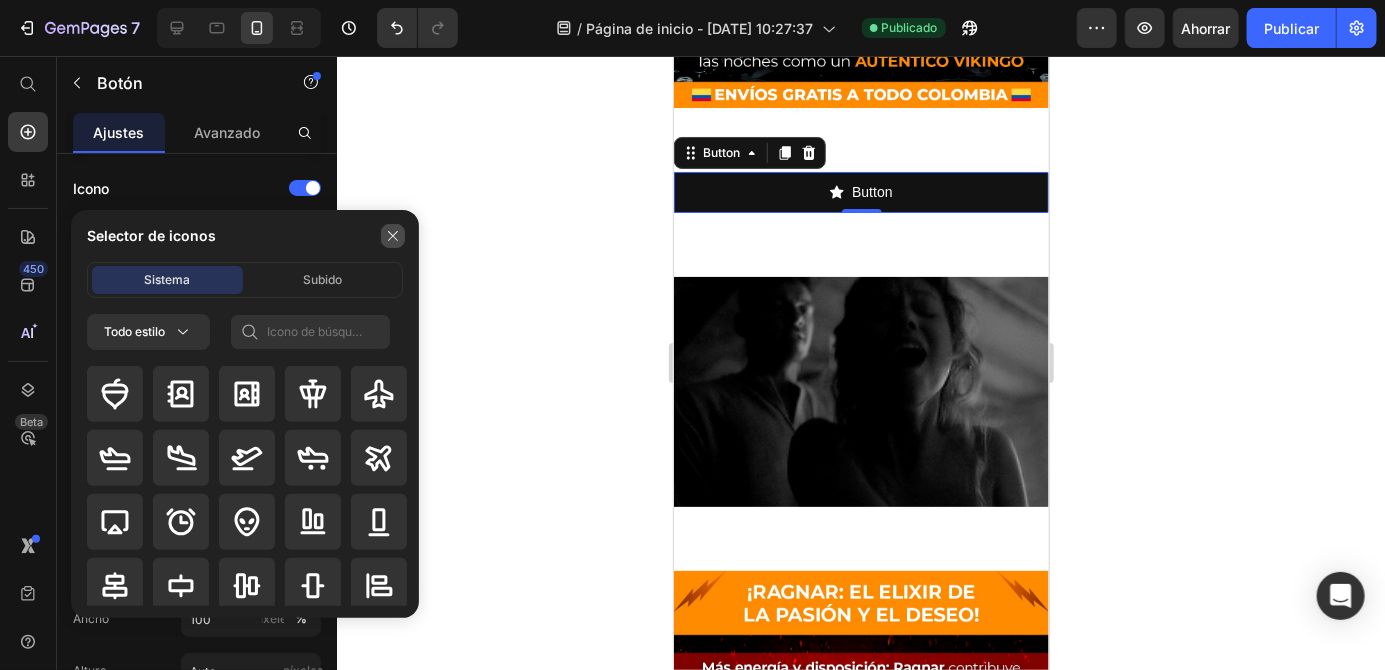 click at bounding box center [393, 236] 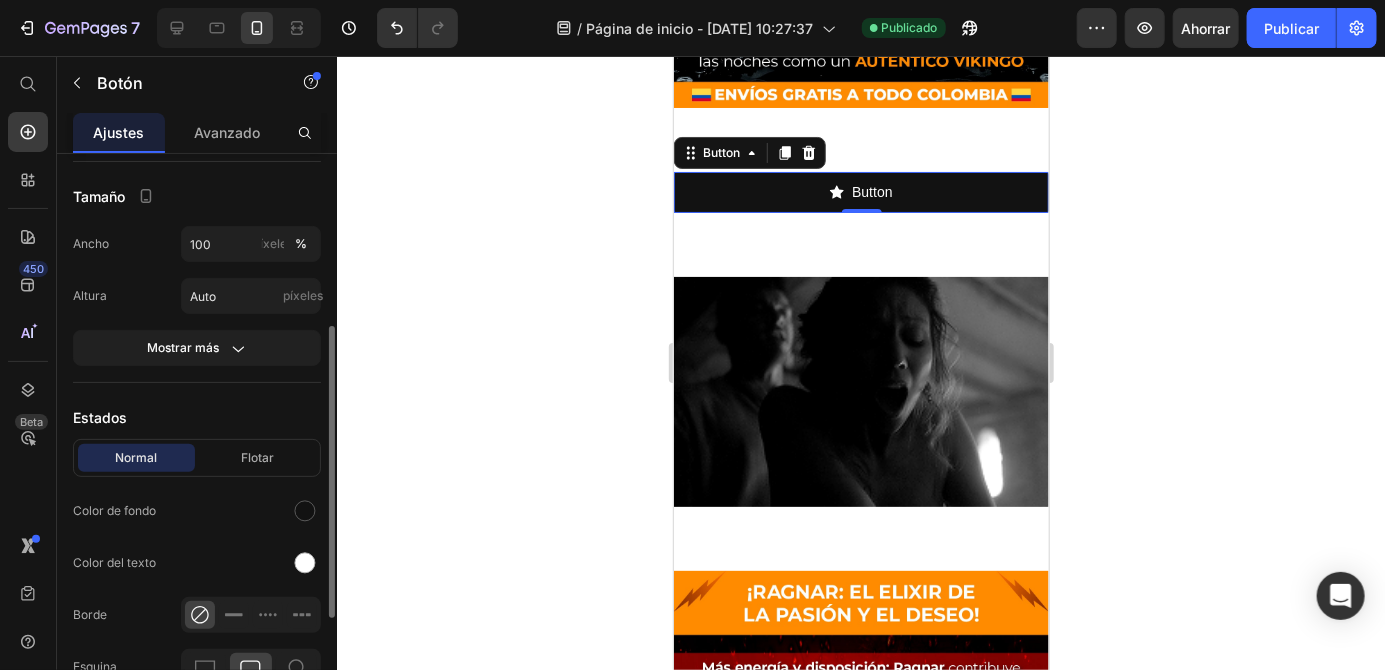 scroll, scrollTop: 388, scrollLeft: 0, axis: vertical 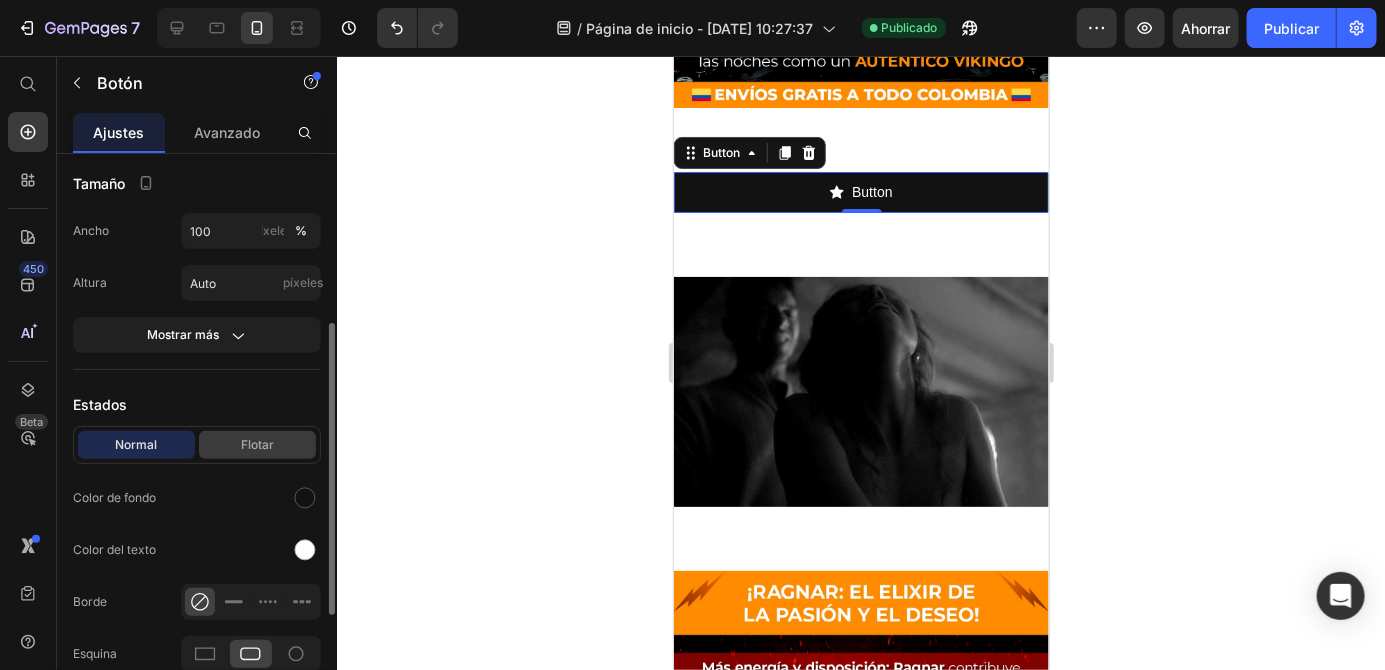 click on "Flotar" at bounding box center (257, 444) 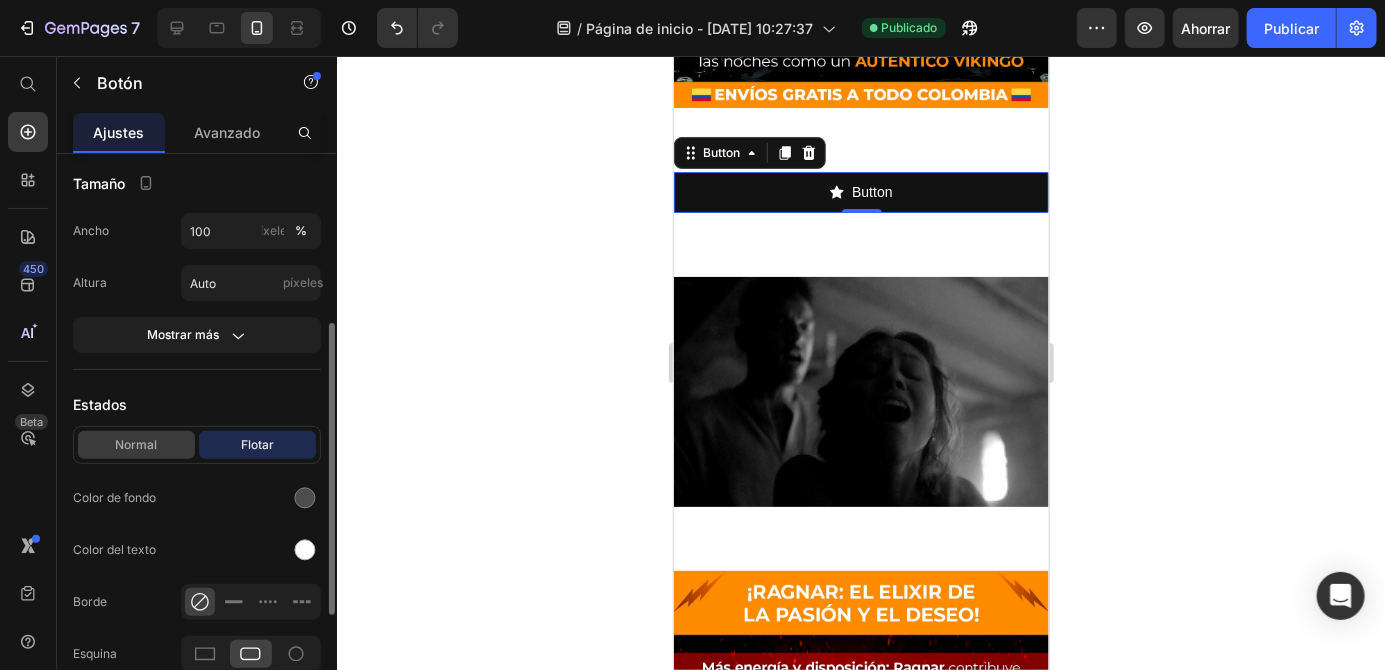 click on "Normal" at bounding box center (136, 445) 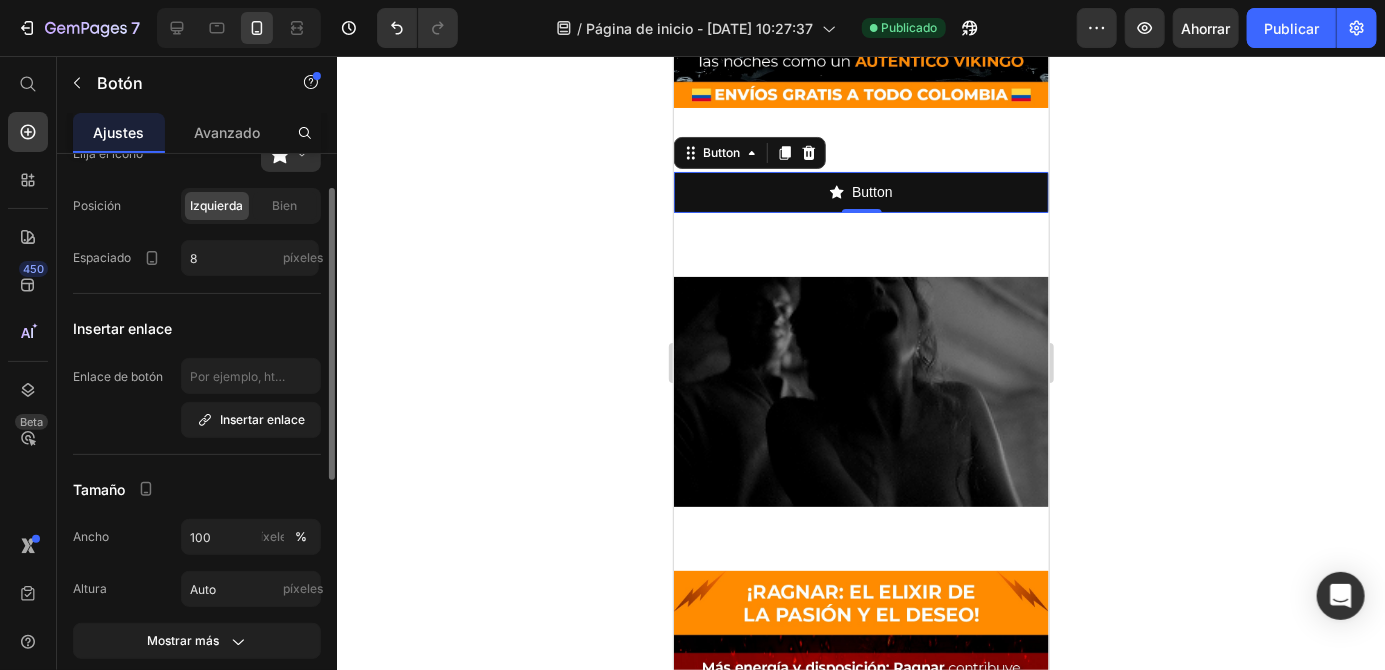 scroll, scrollTop: 0, scrollLeft: 0, axis: both 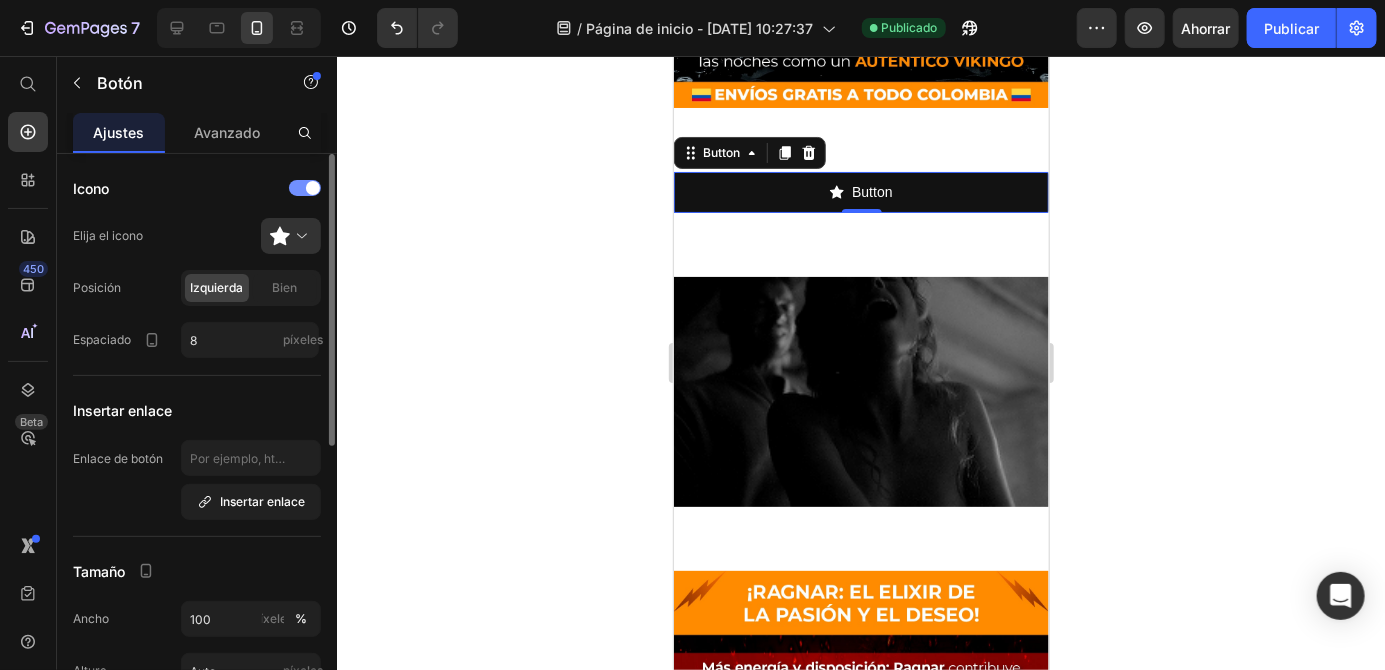 click at bounding box center (305, 188) 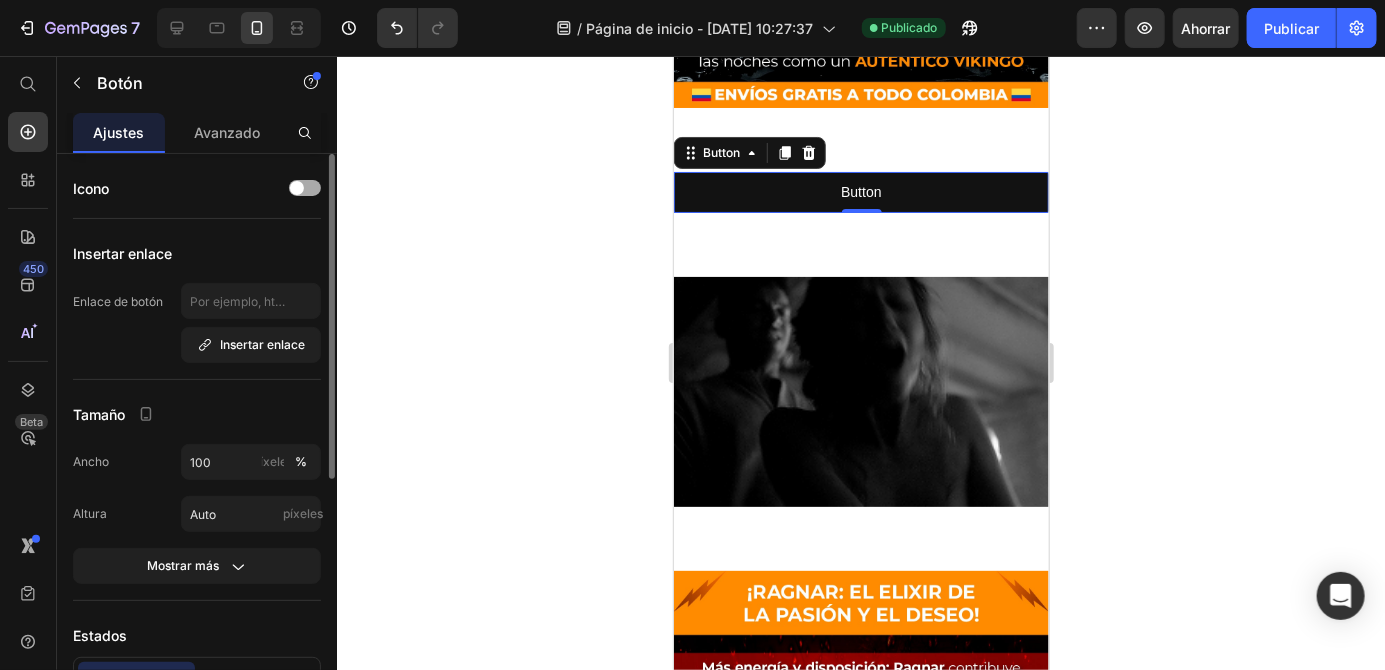 click on "Icono" at bounding box center [91, 188] 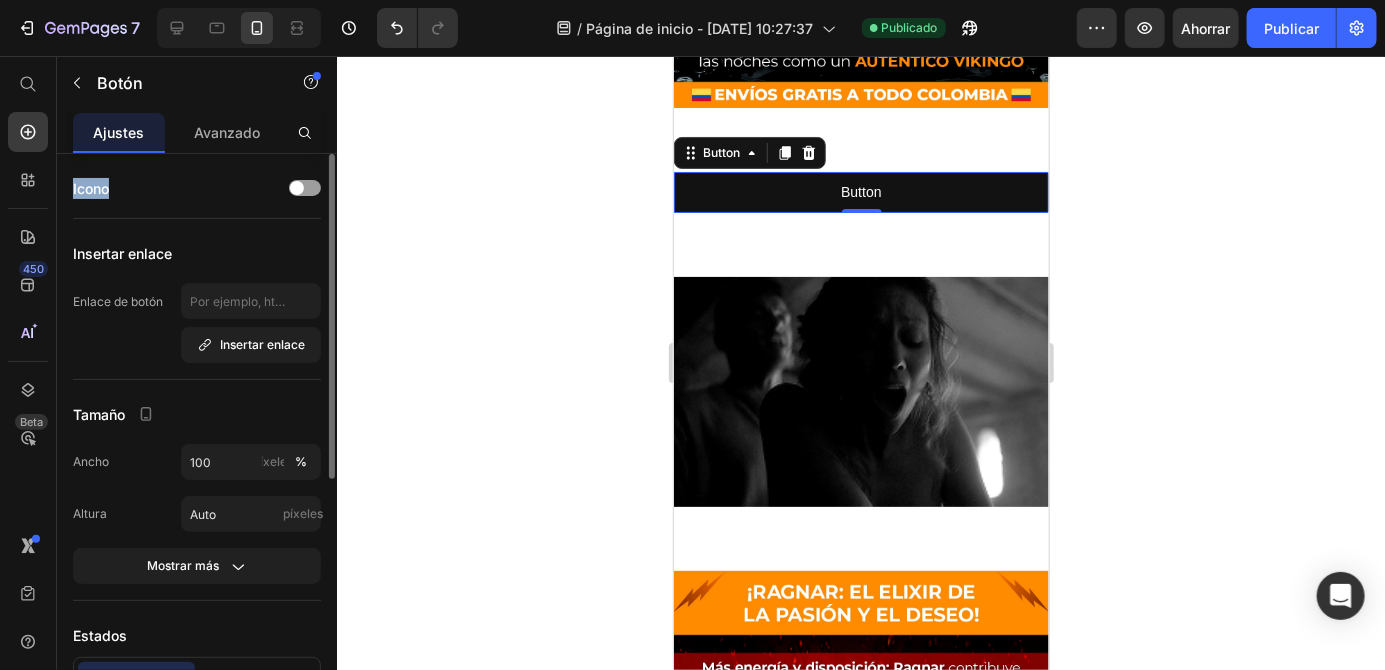 click on "Insertar enlace" at bounding box center (197, 253) 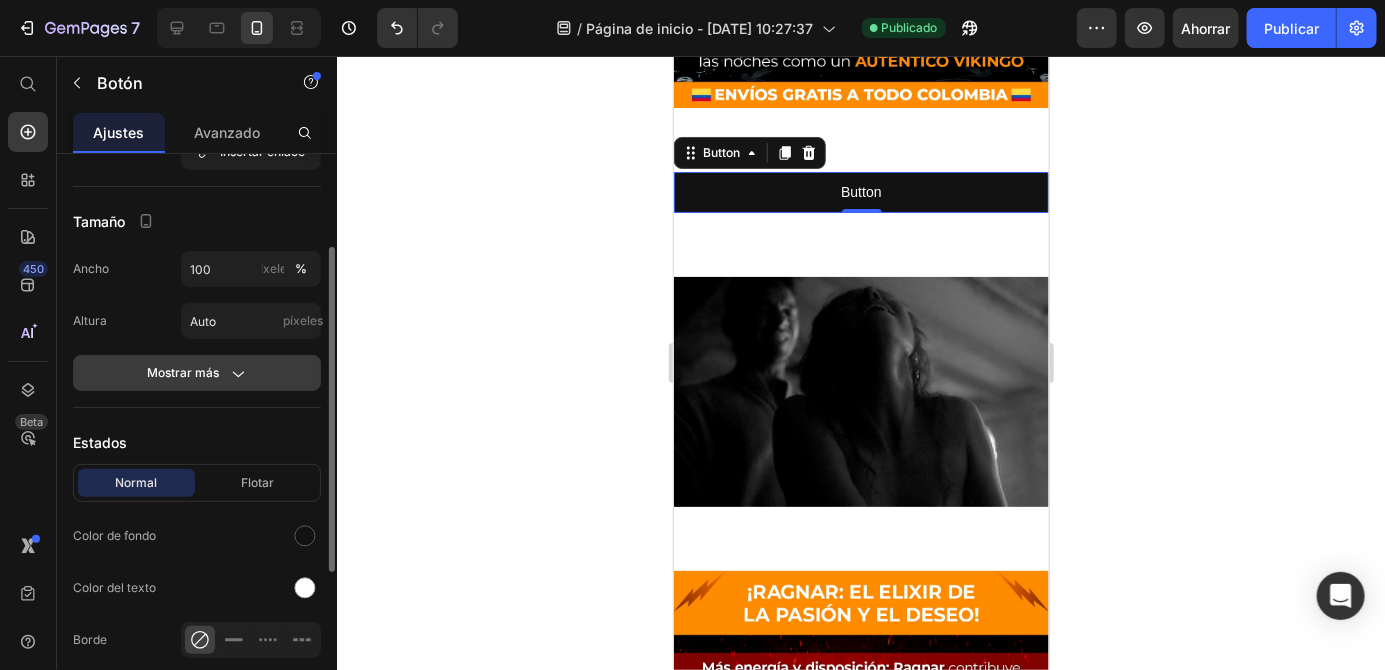 click on "Mostrar más" 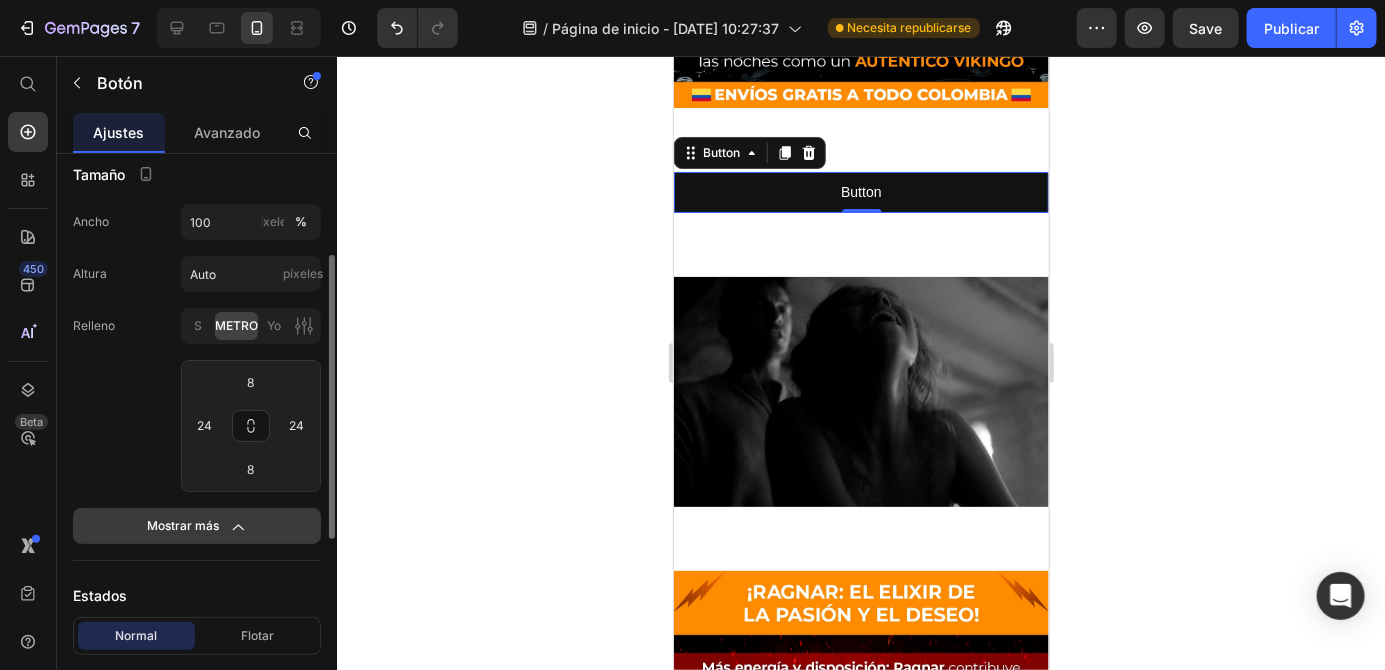 scroll, scrollTop: 240, scrollLeft: 0, axis: vertical 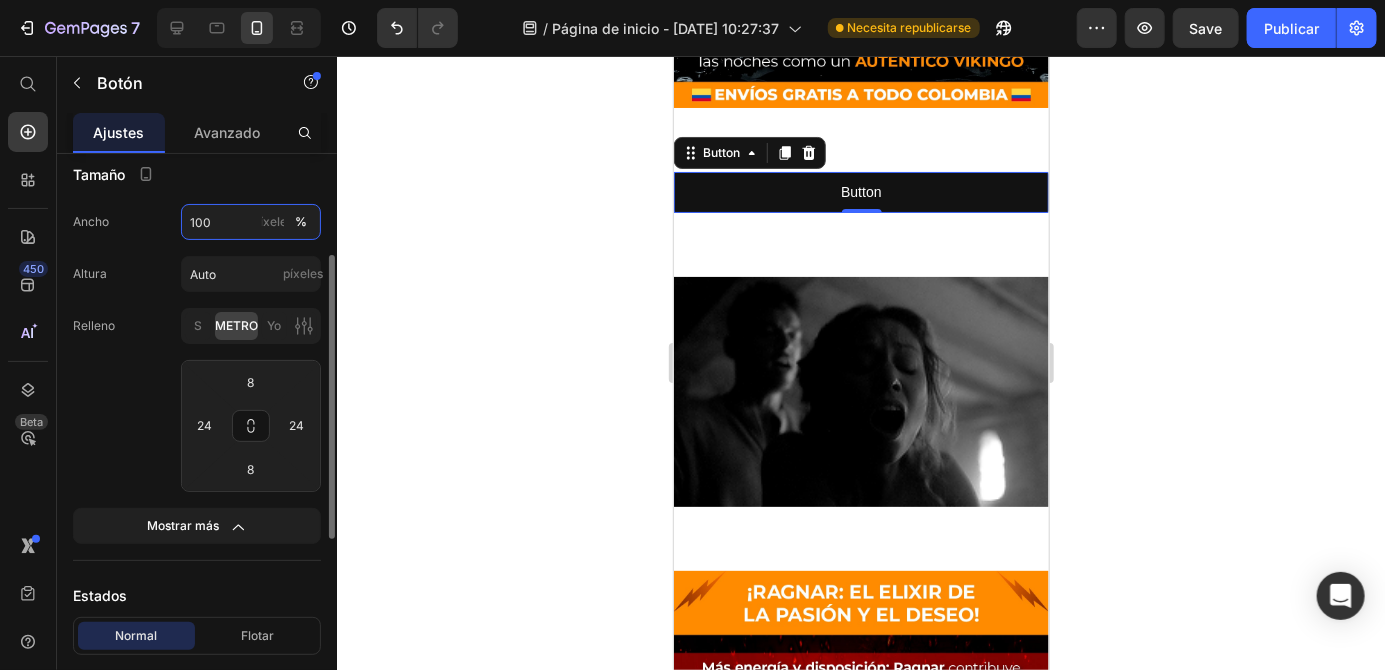 click on "100" at bounding box center (251, 222) 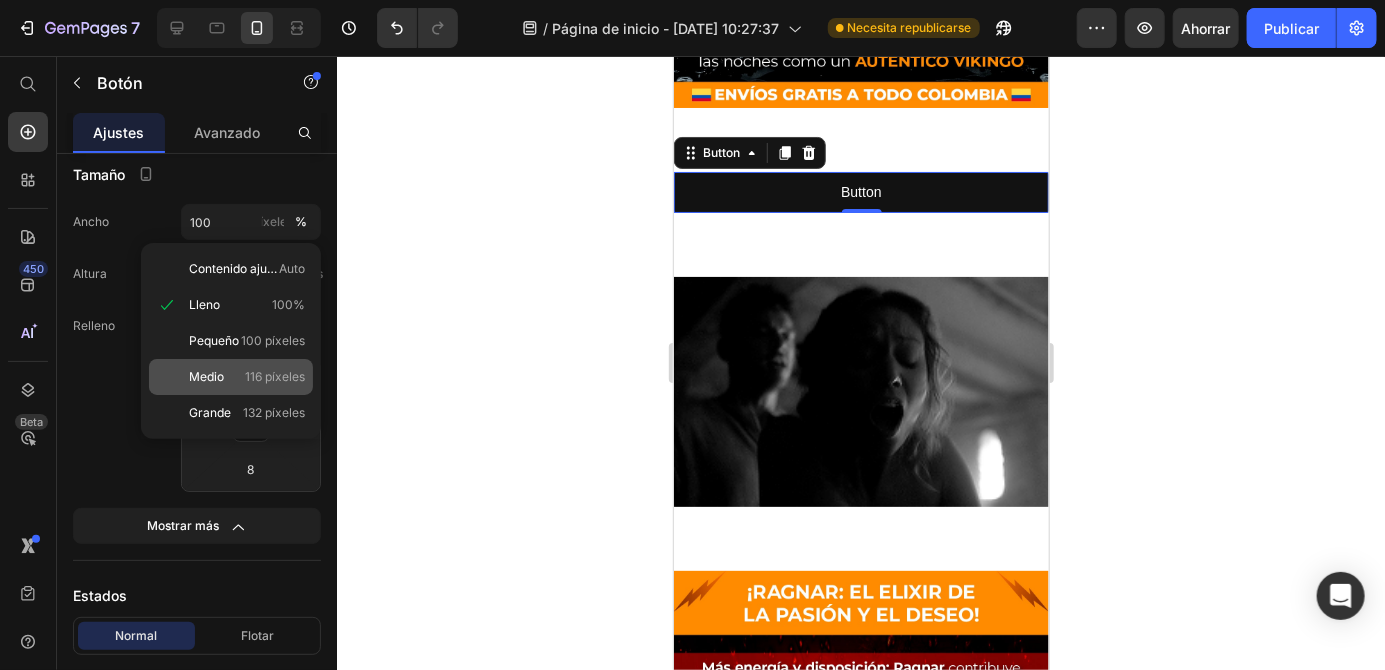 click on "Medio" at bounding box center [206, 376] 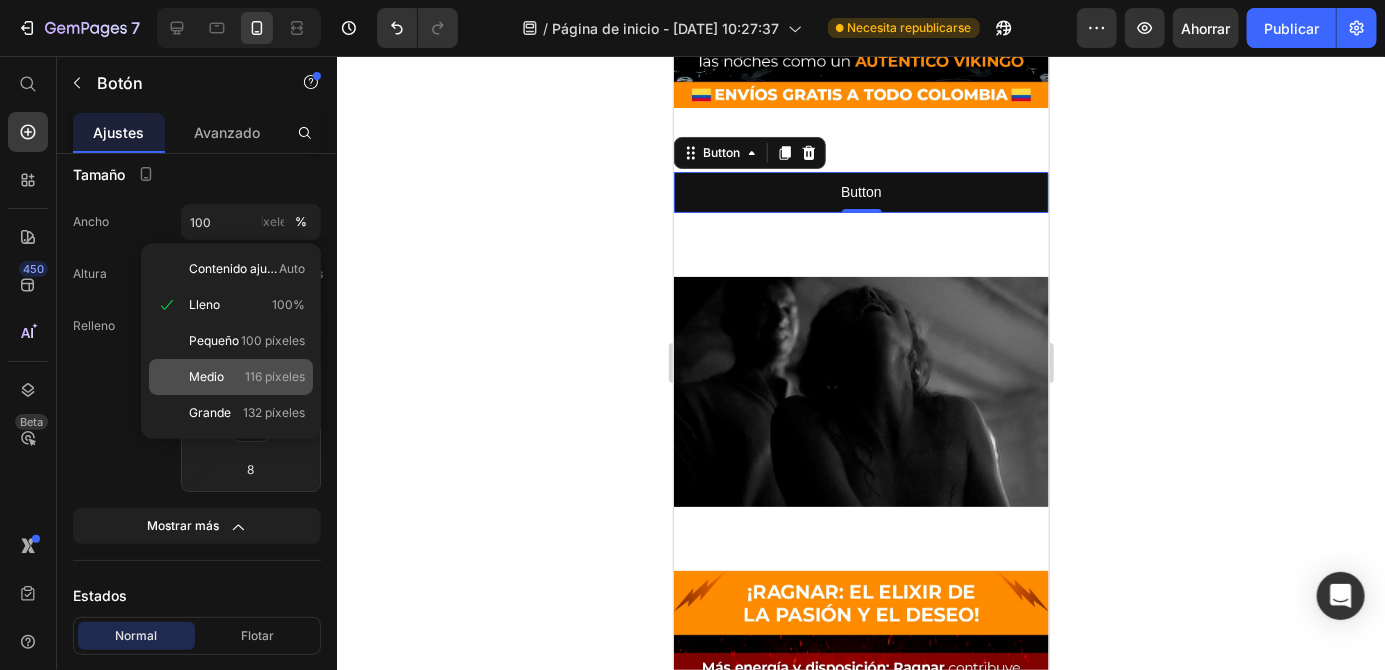 type on "116" 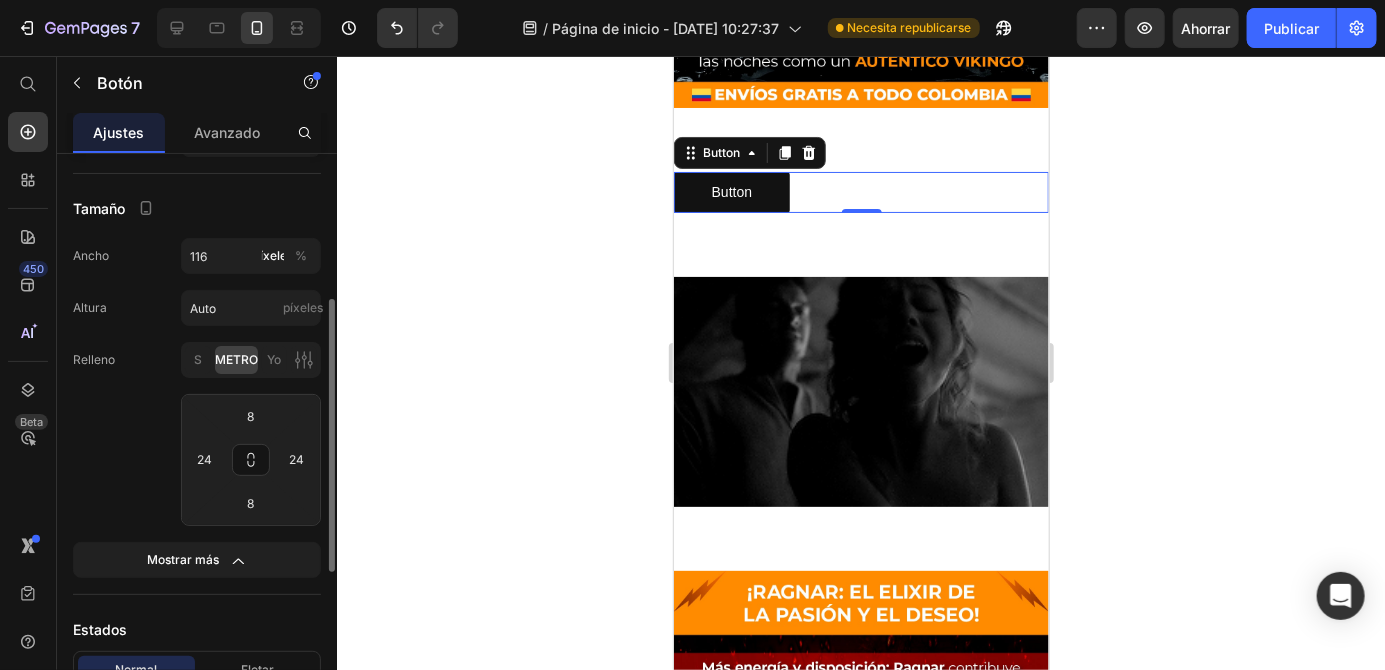scroll, scrollTop: 253, scrollLeft: 0, axis: vertical 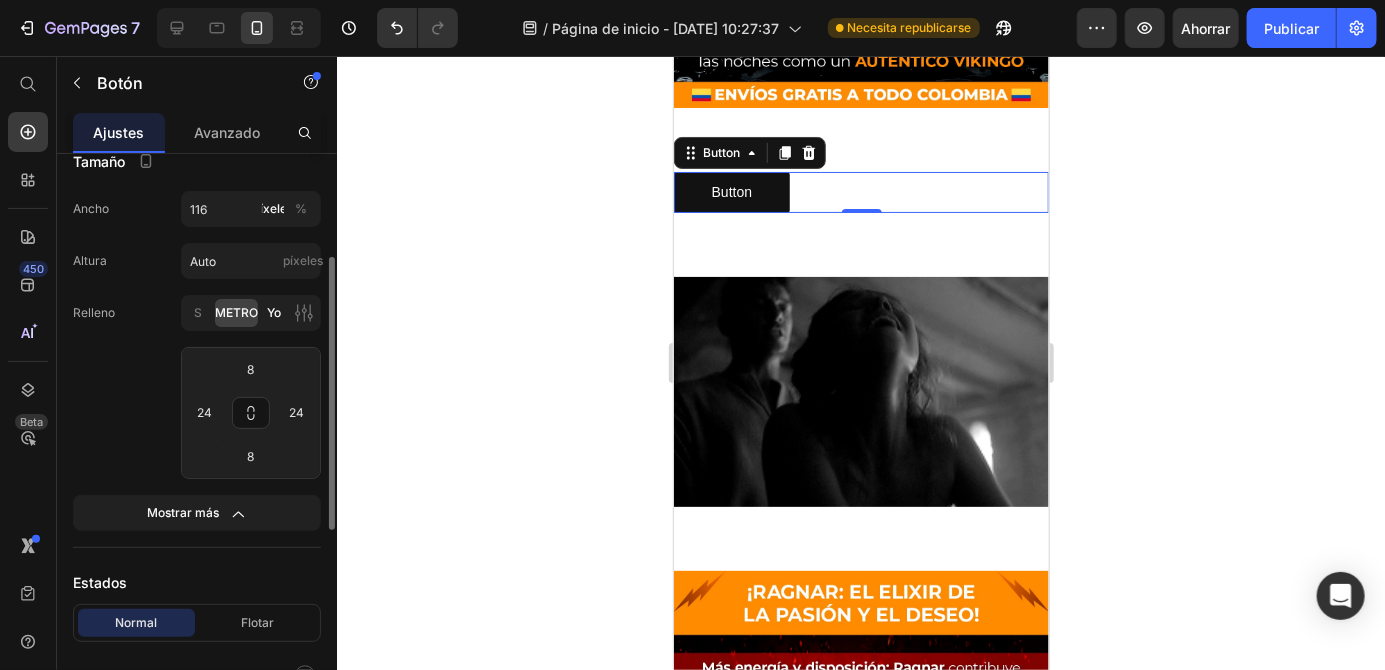 click on "Yo" 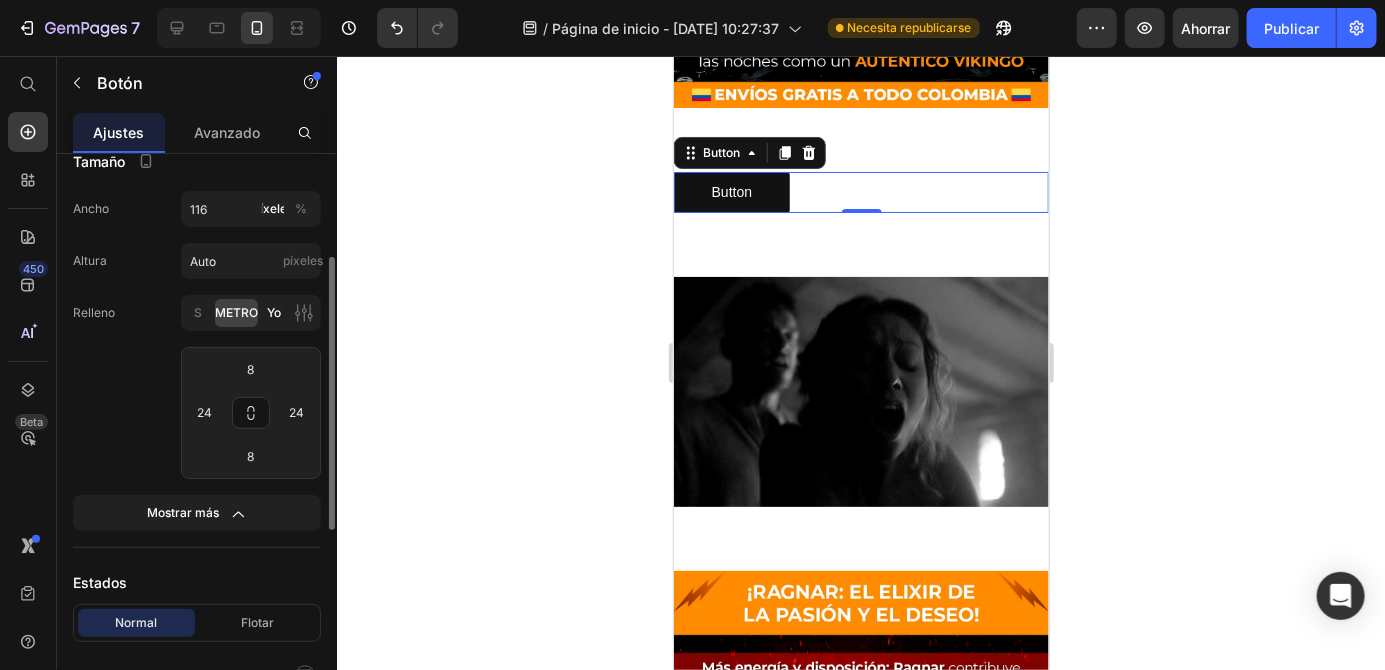 type on "12" 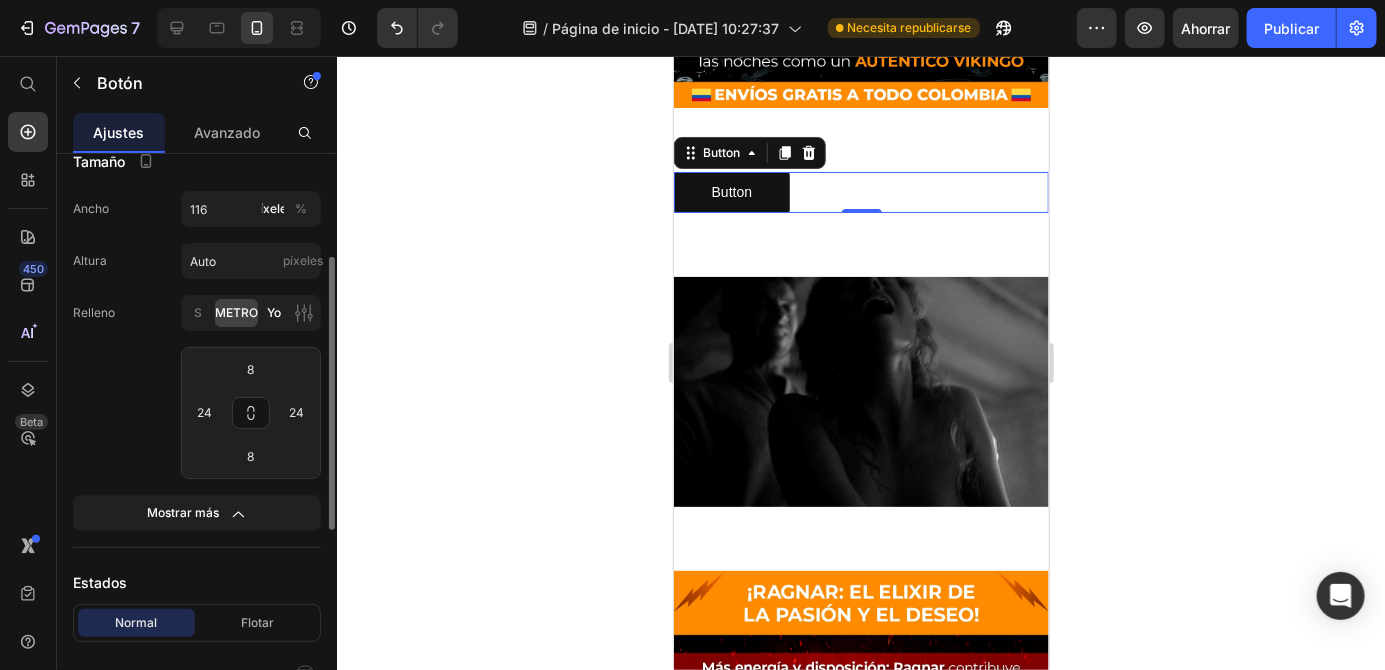 type on "32" 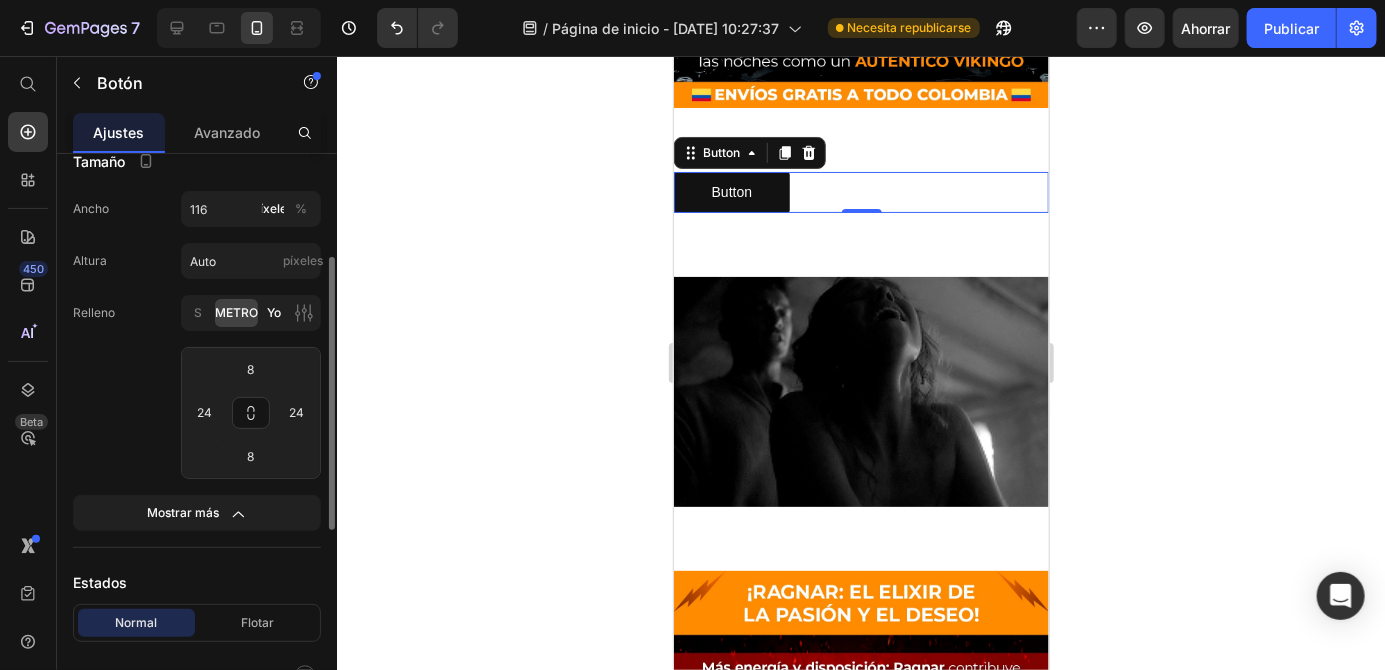 type on "12" 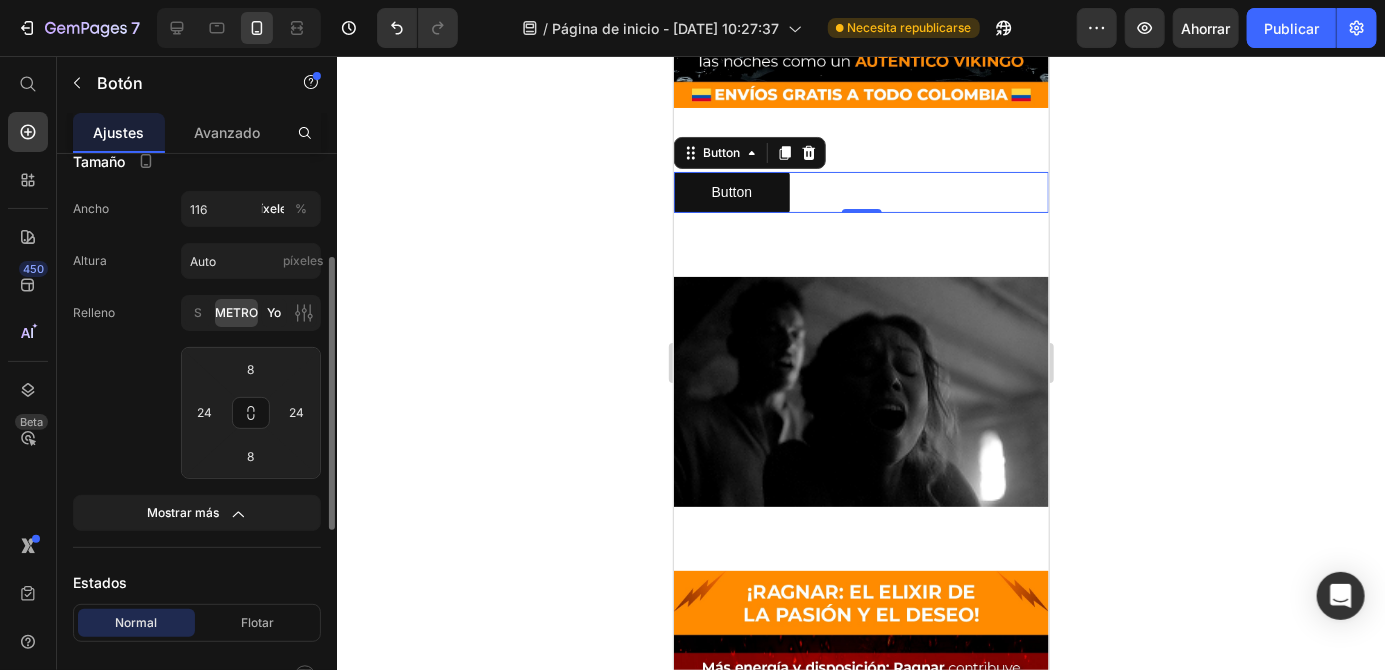 type on "32" 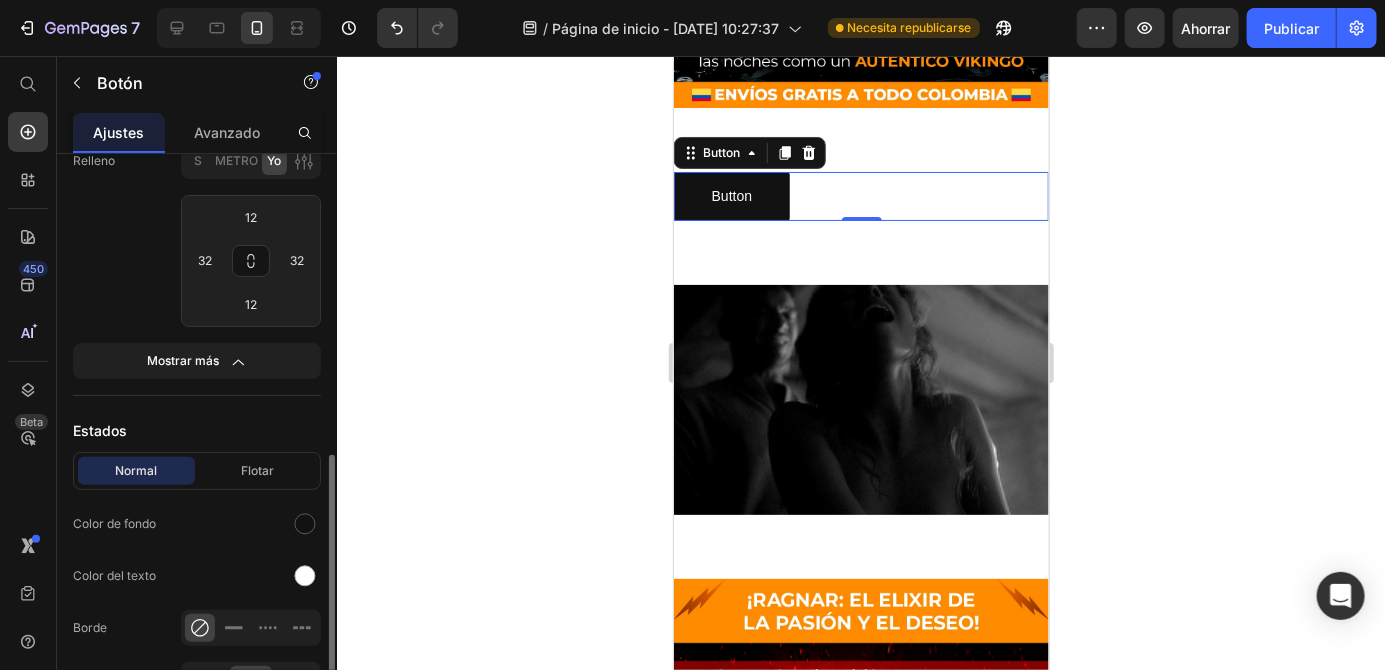 scroll, scrollTop: 502, scrollLeft: 0, axis: vertical 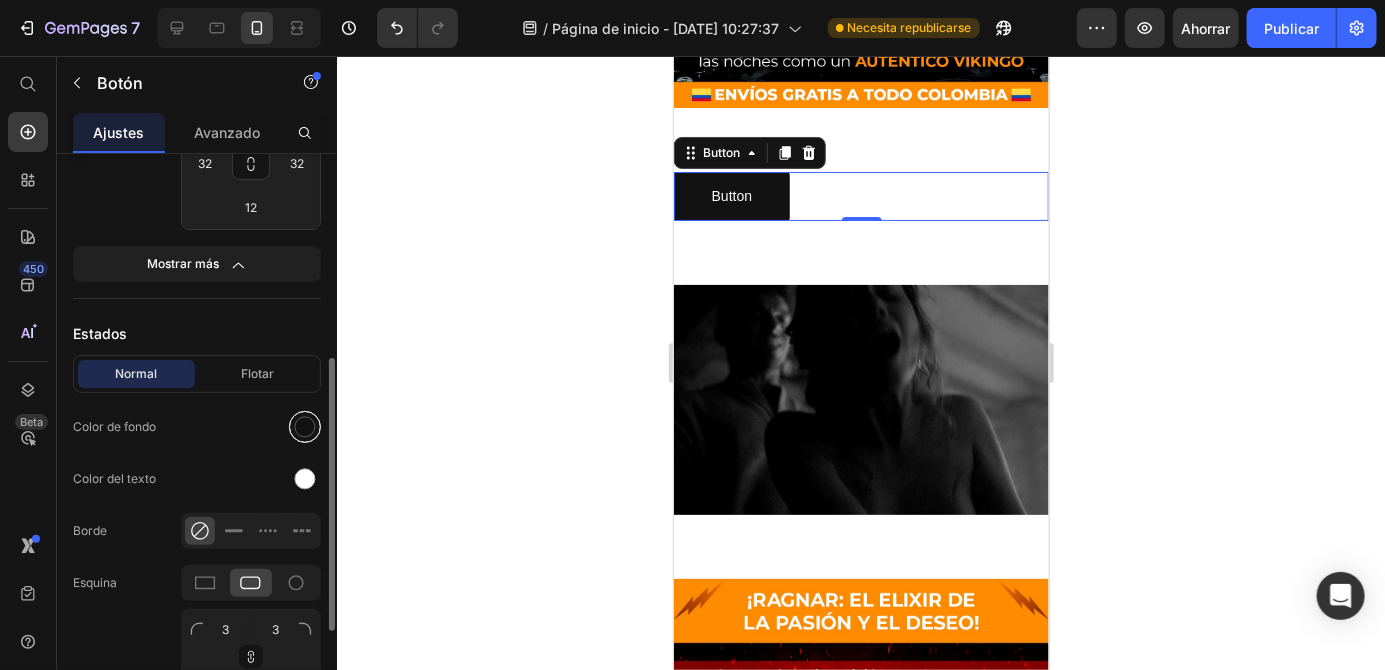 click at bounding box center (305, 427) 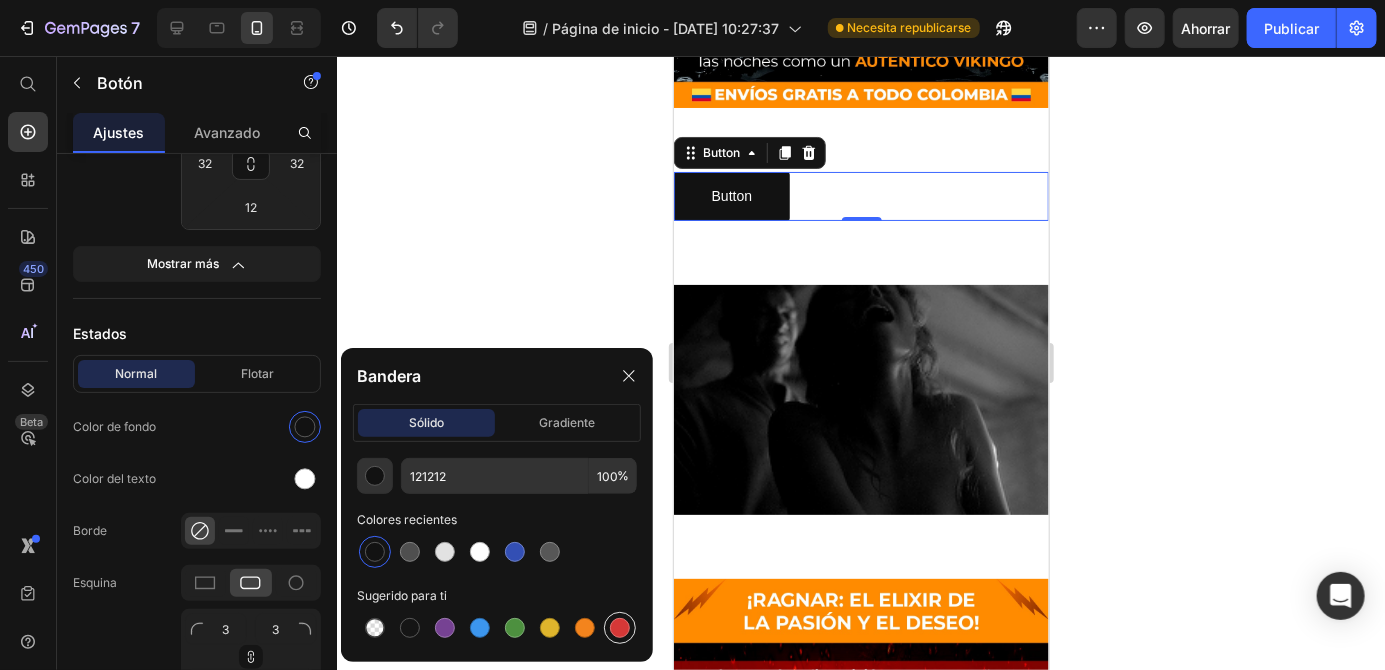 click at bounding box center (620, 628) 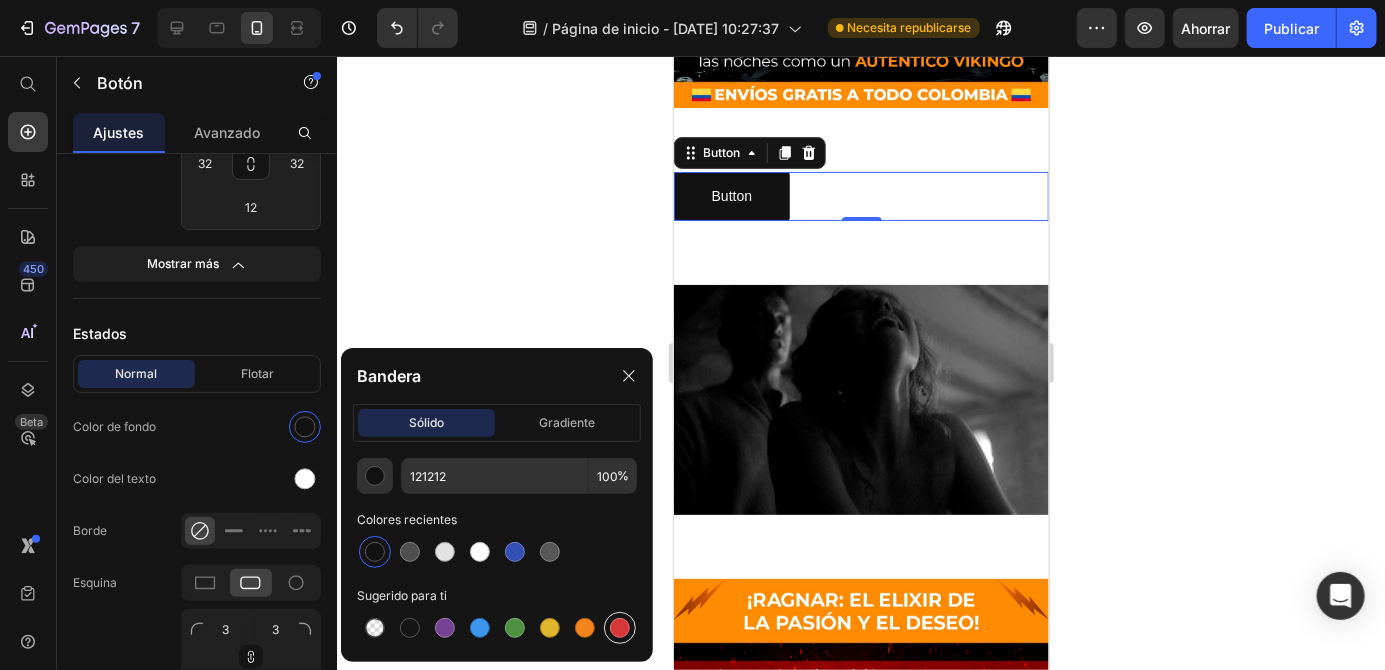 type on "D63837" 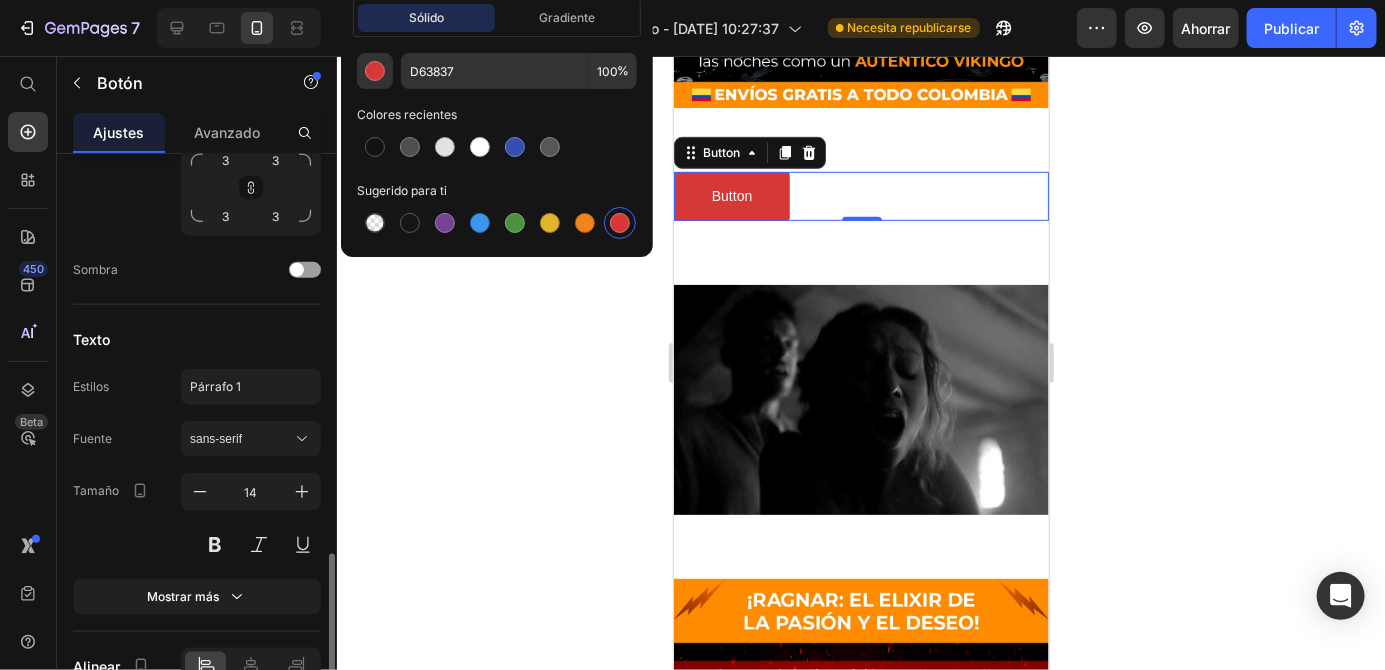 scroll, scrollTop: 974, scrollLeft: 0, axis: vertical 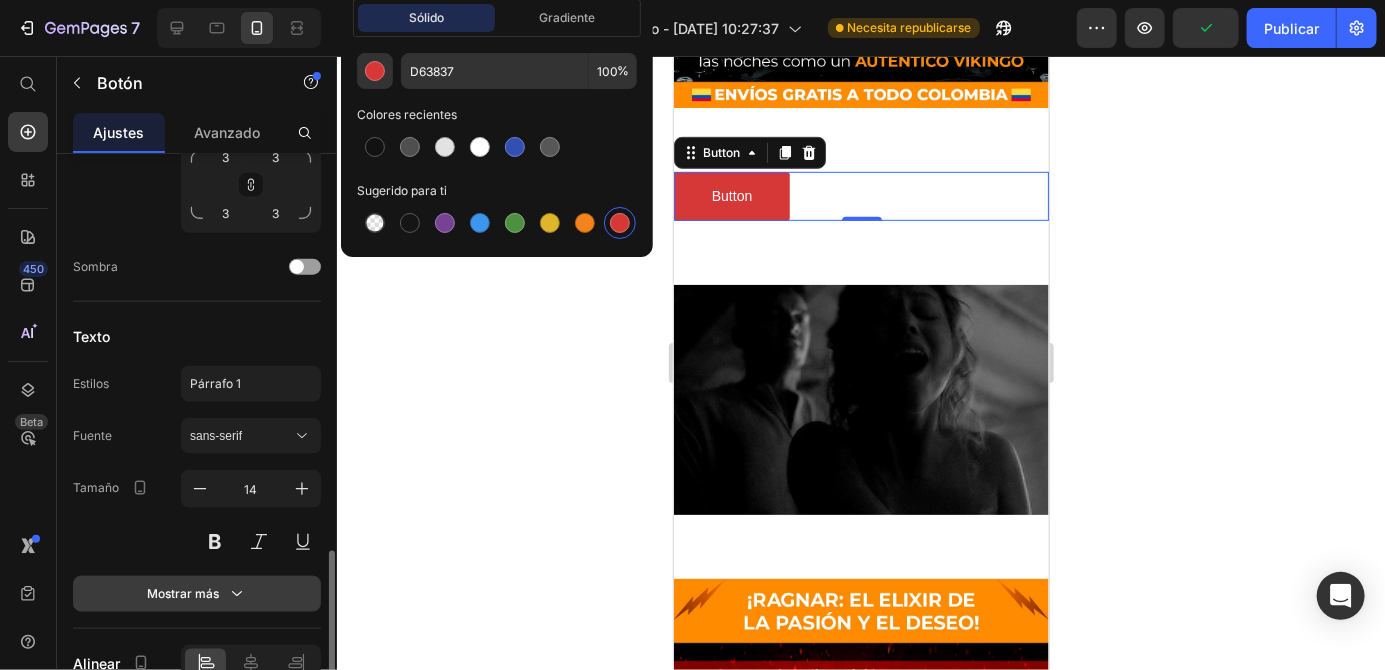 click on "Mostrar más" at bounding box center (197, 594) 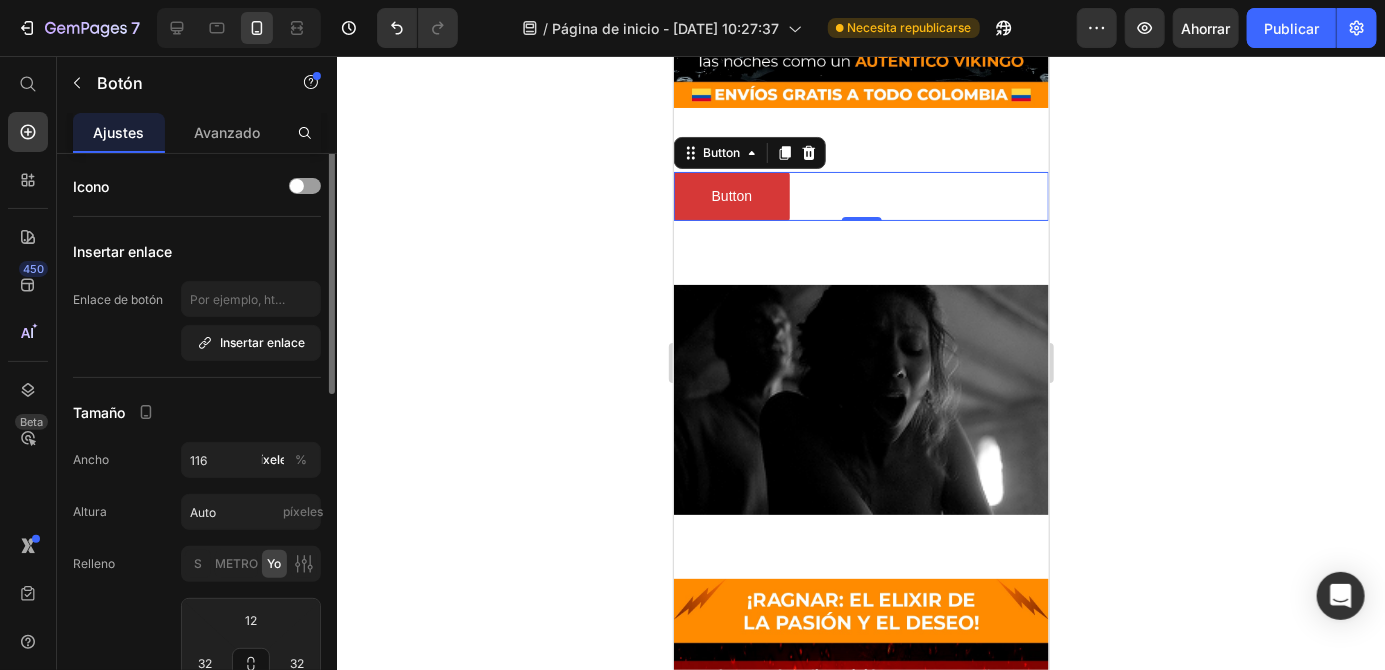 scroll, scrollTop: 0, scrollLeft: 0, axis: both 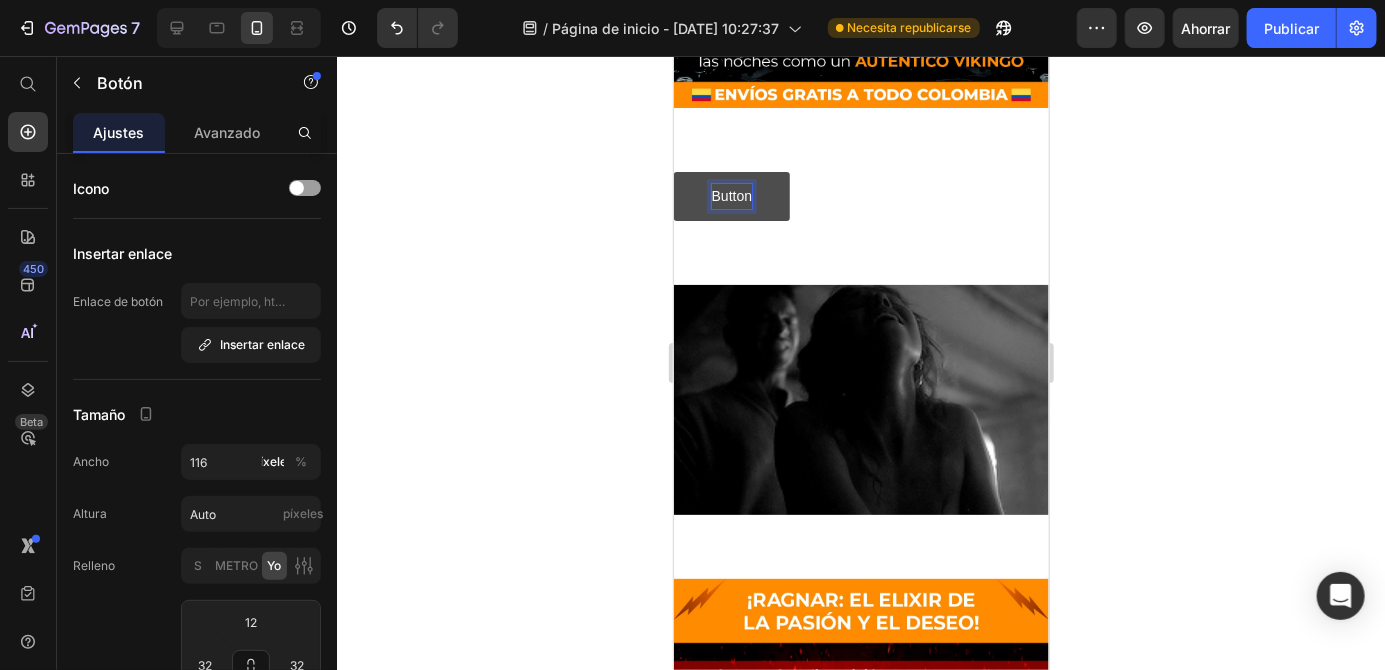 click on "Button" at bounding box center [731, 195] 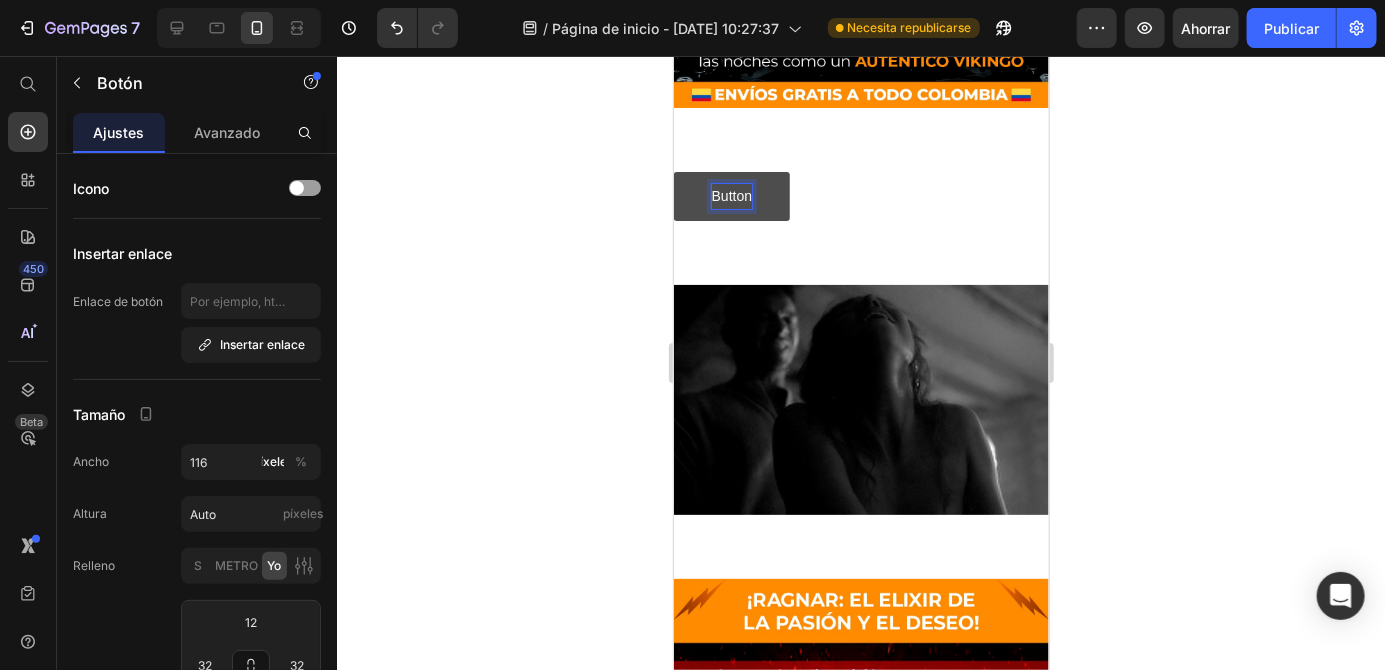 click on "Button" at bounding box center (731, 195) 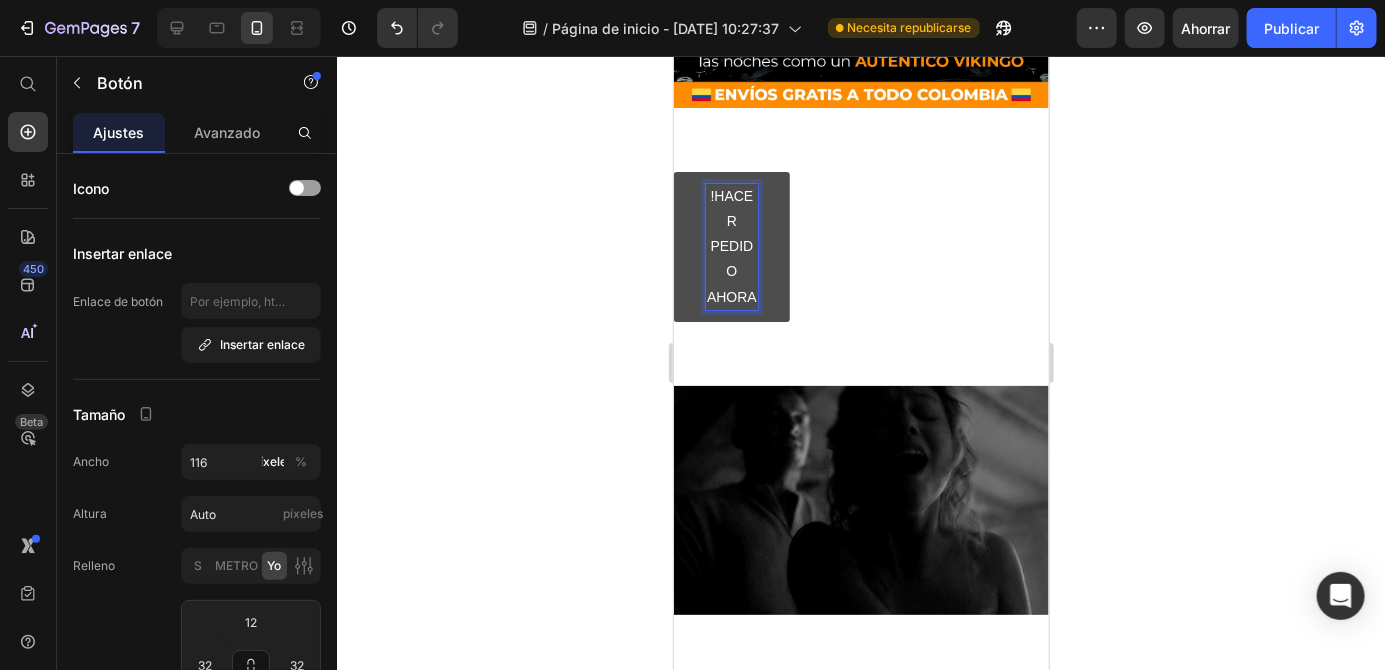 click on "!HACER PEDIDO AHORA" at bounding box center [731, 246] 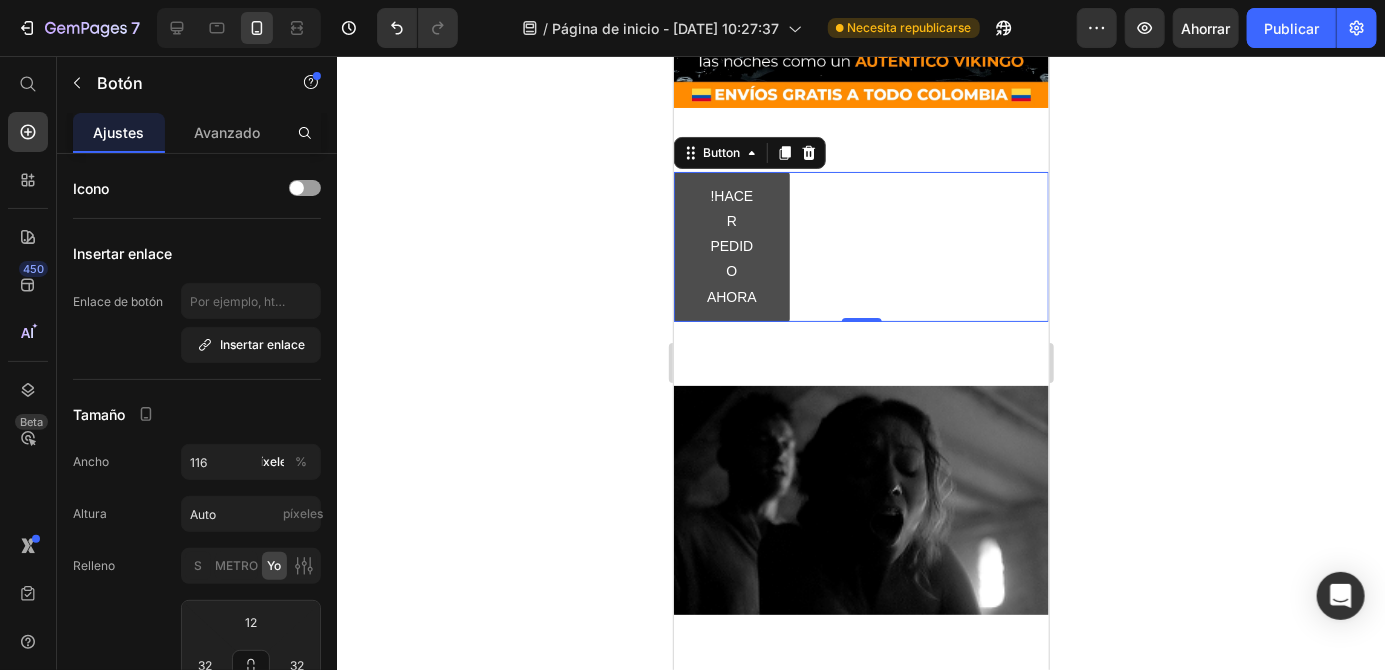 click on "!HACER PEDIDO AHORA" at bounding box center [731, 246] 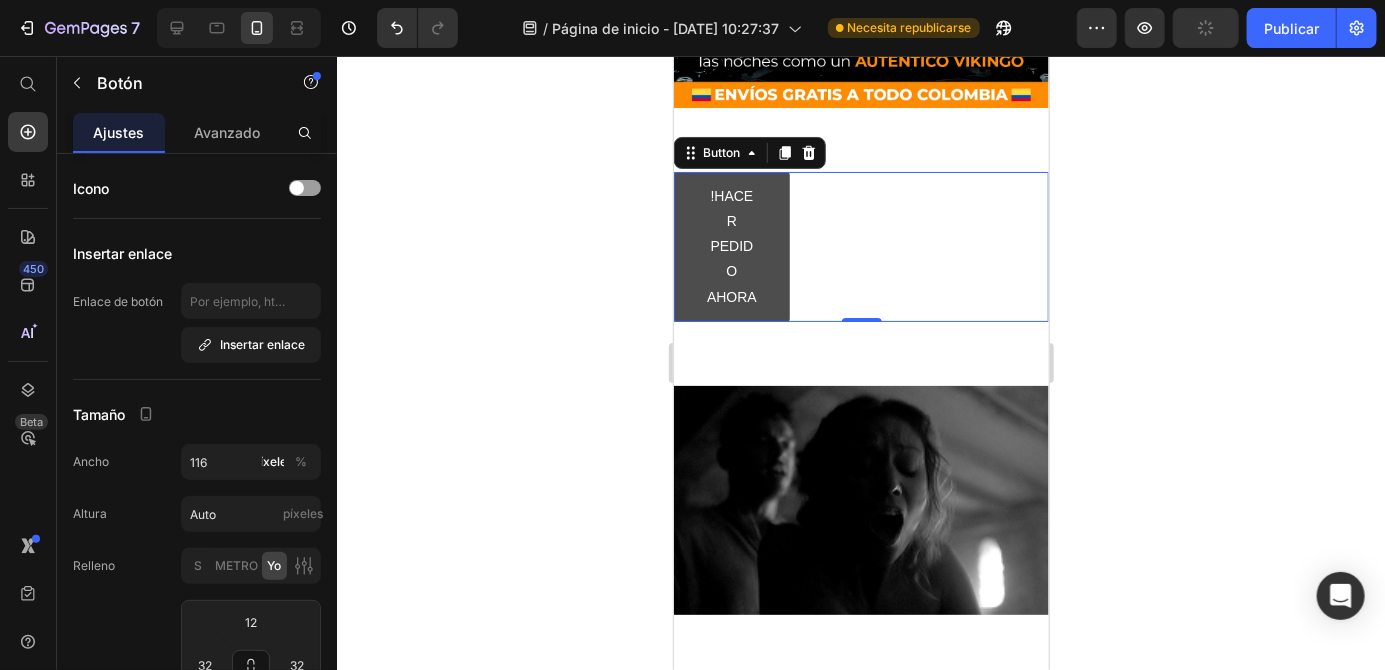click on "!HACER PEDIDO AHORA" at bounding box center (731, 246) 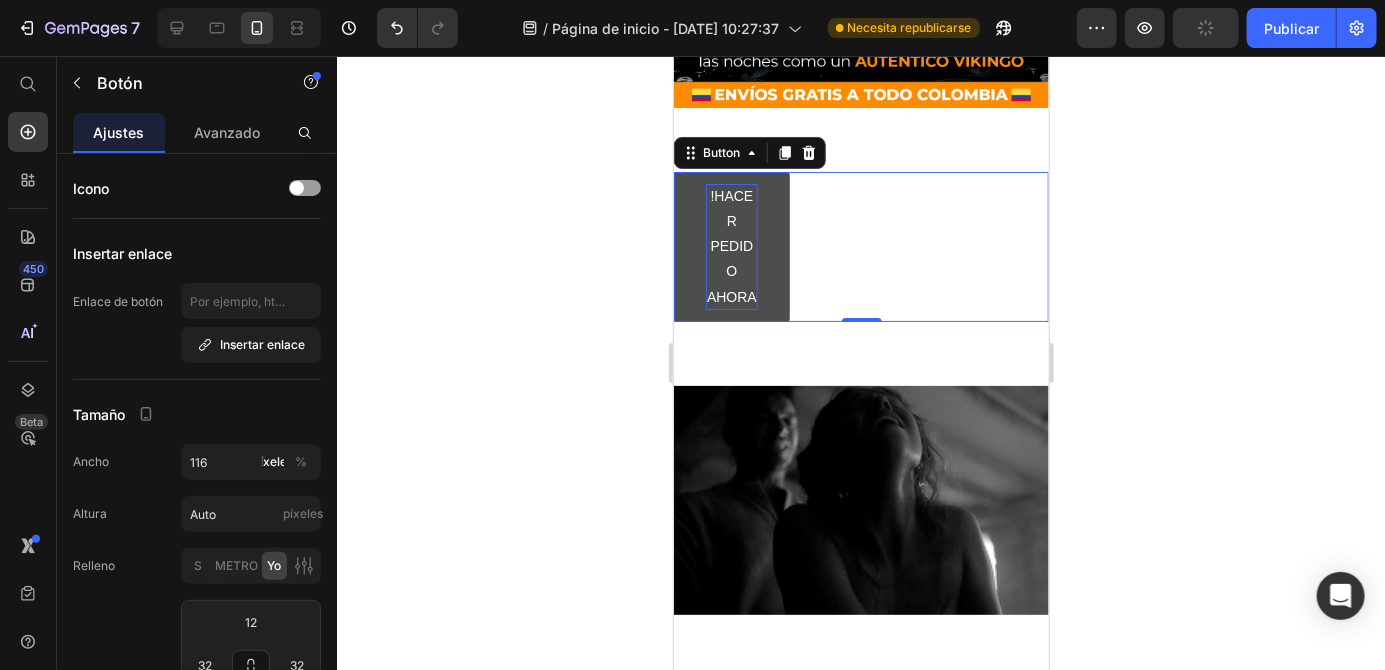 click on "!HACER PEDIDO AHORA" at bounding box center [731, 246] 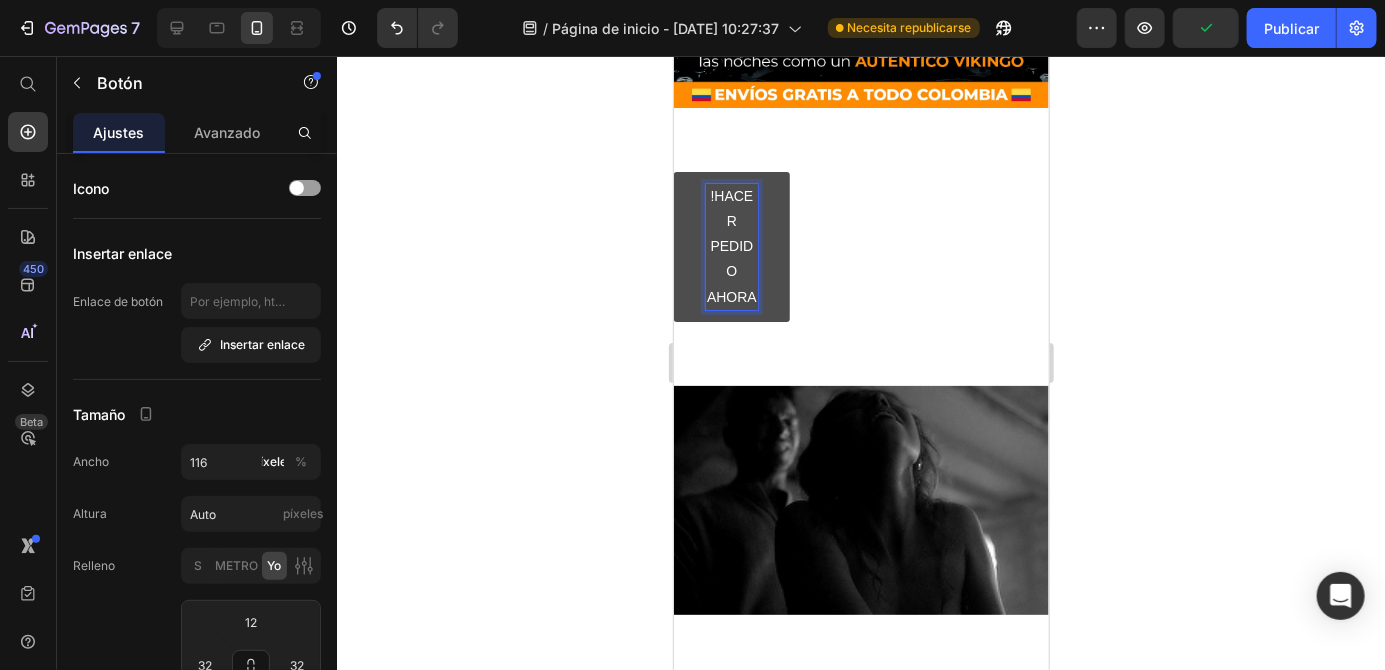 click on "!HACER PEDIDO AHORA" at bounding box center [731, 246] 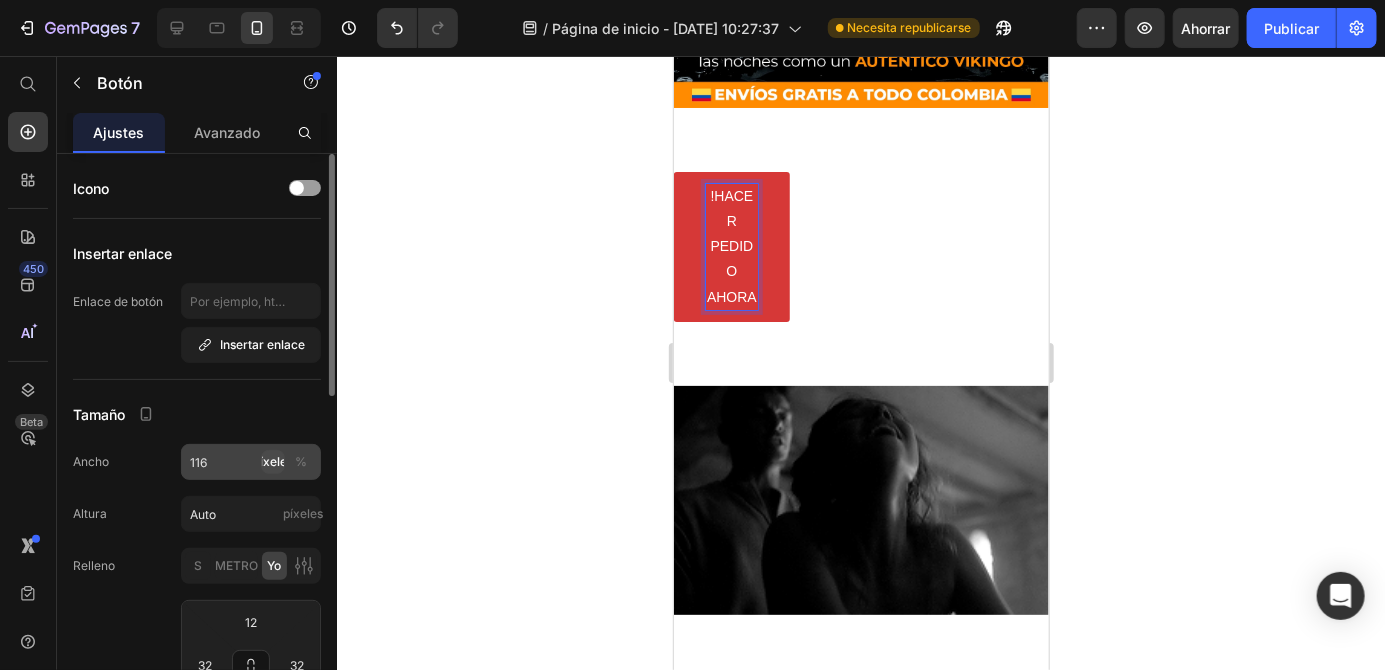 click on "píxeles" at bounding box center (273, 461) 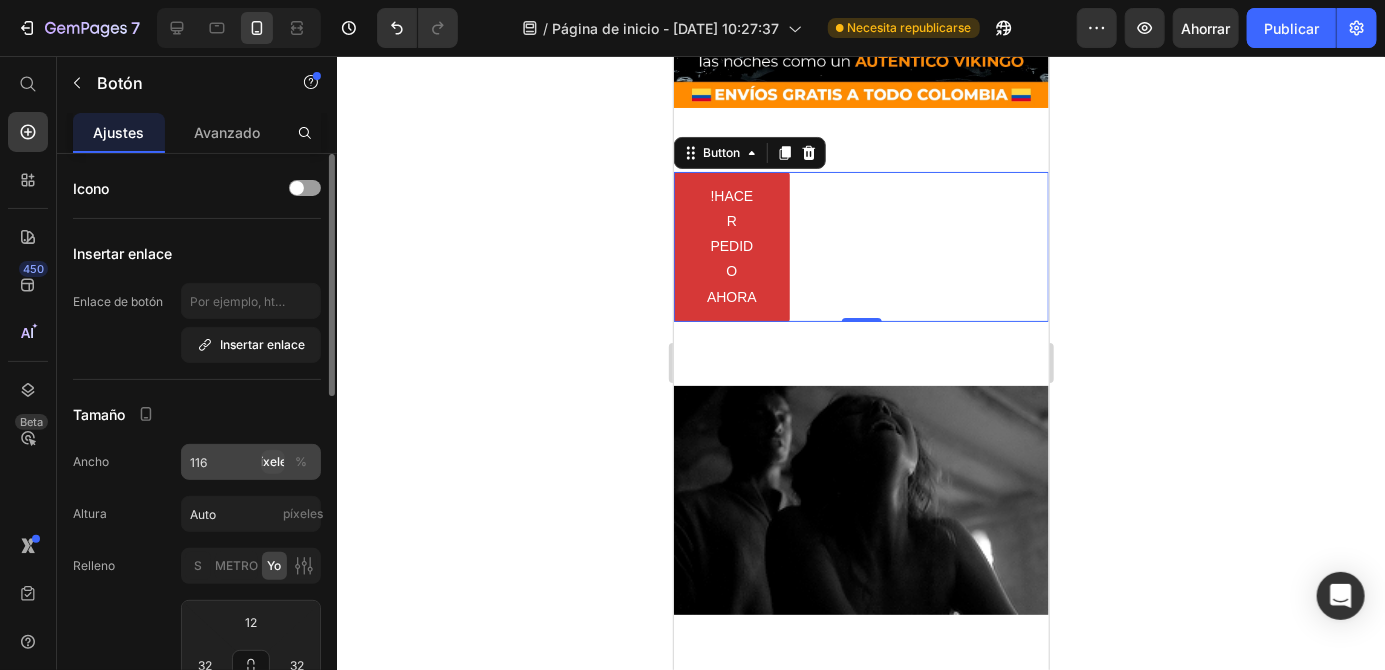 click on "píxeles" at bounding box center [273, 461] 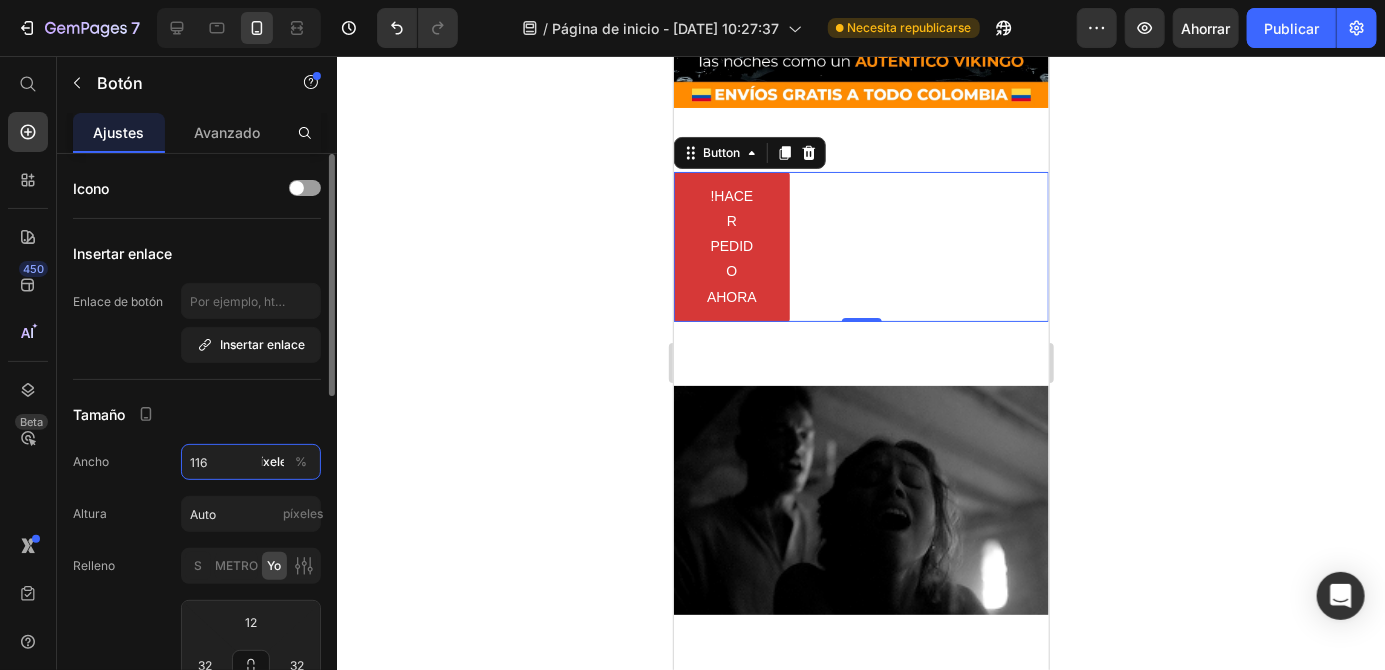 click on "116" at bounding box center [251, 462] 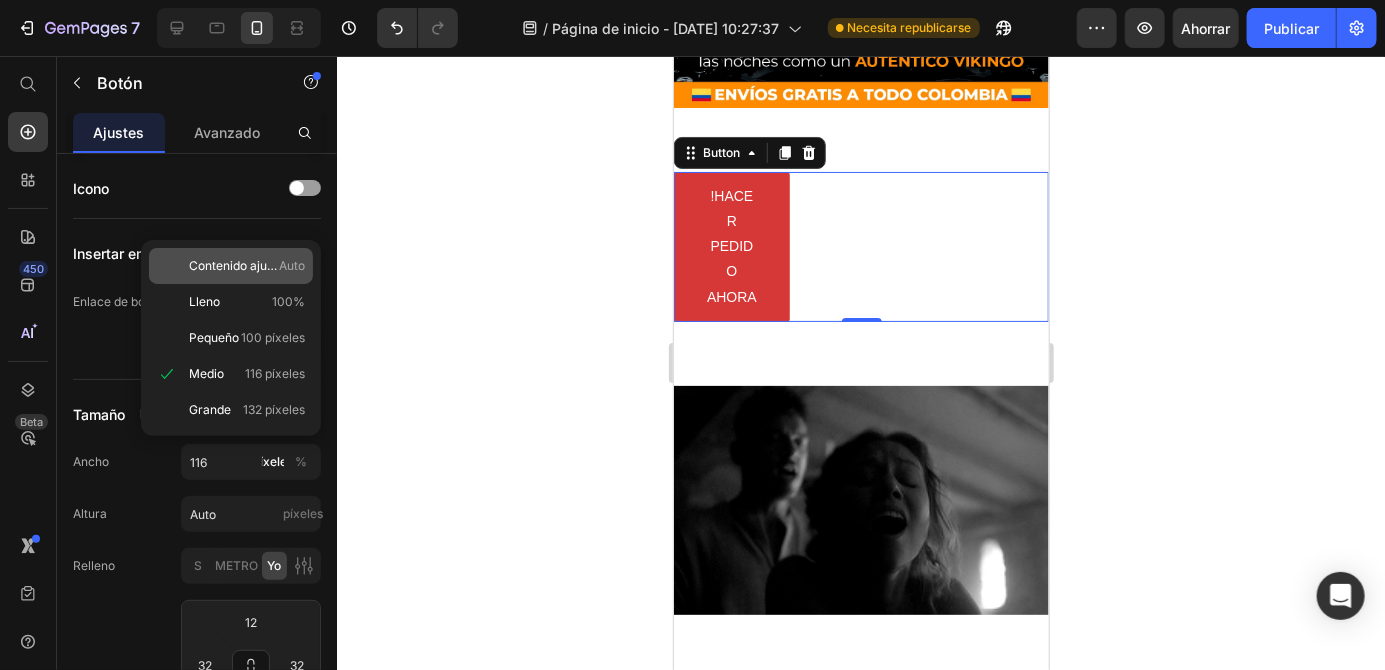 click on "Contenido ajustado Auto" 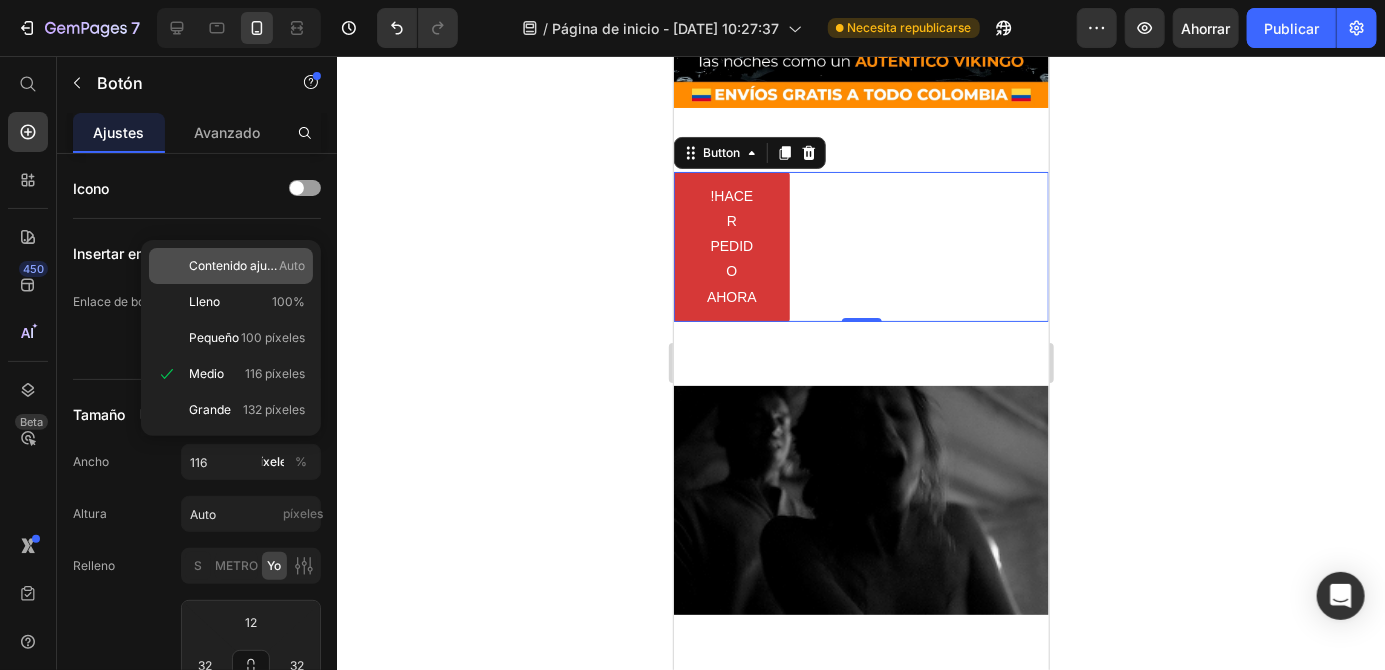 type on "Auto" 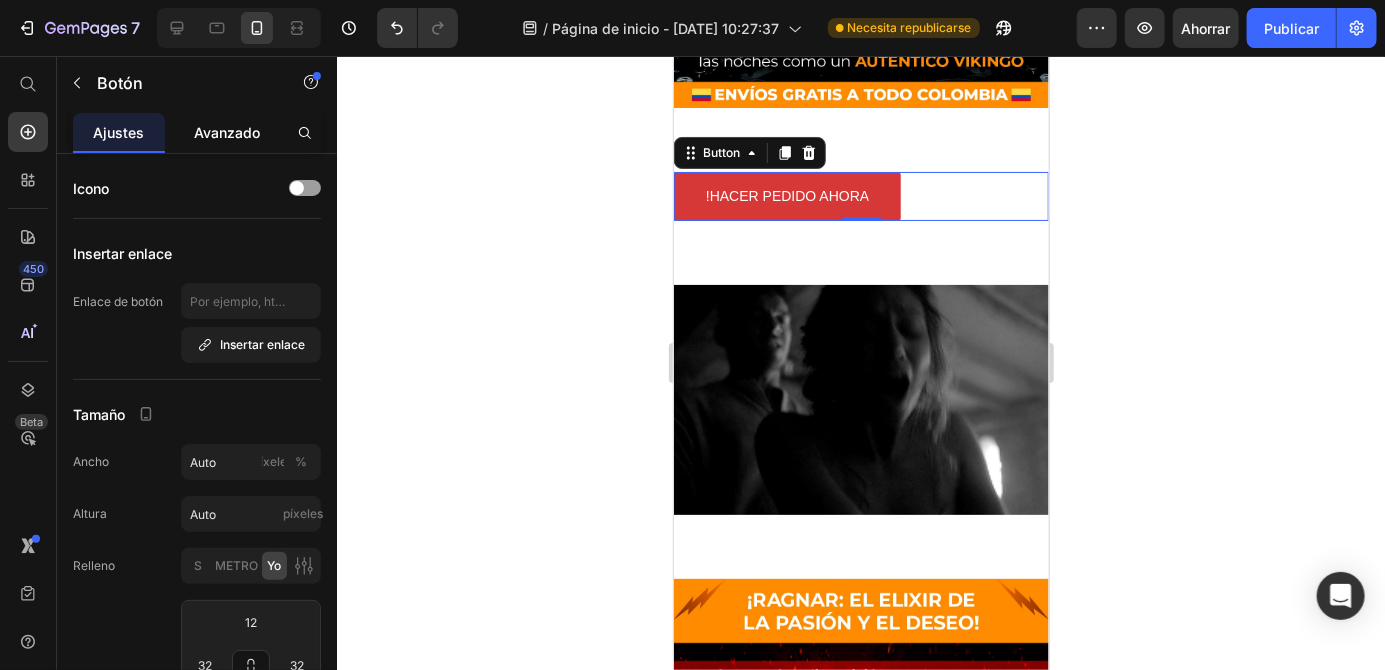 click on "Avanzado" at bounding box center (227, 132) 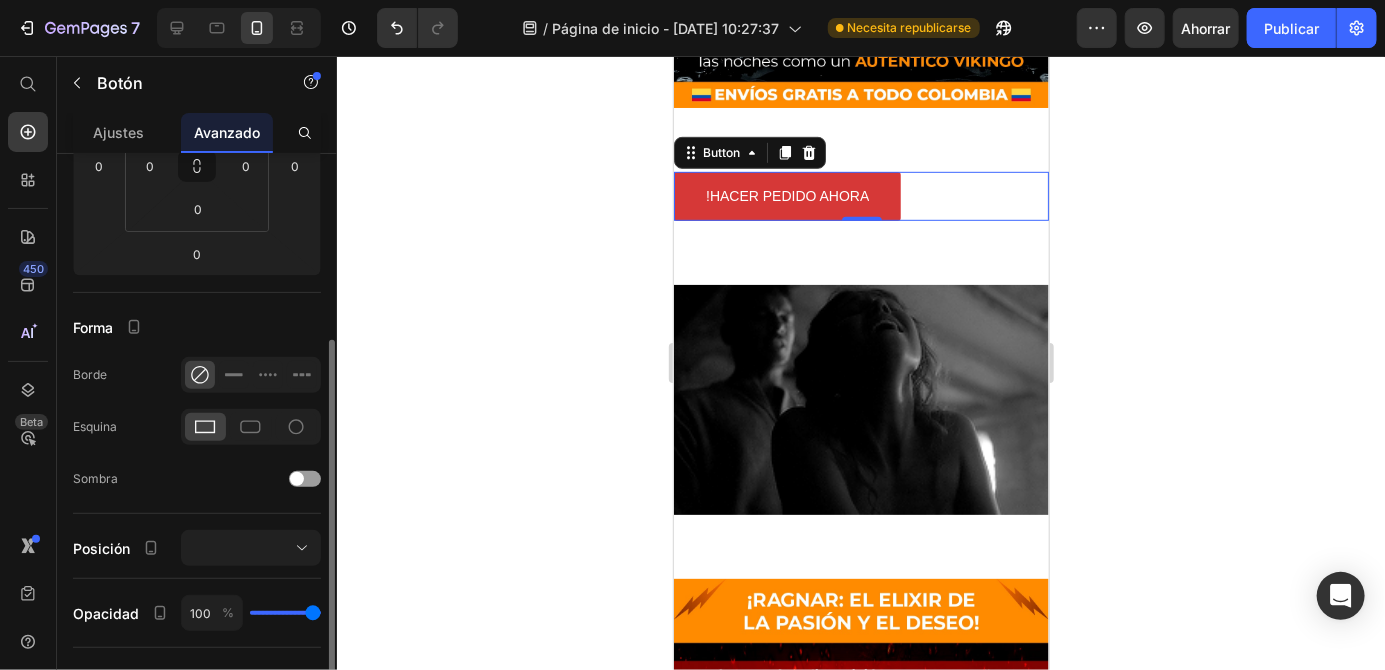 scroll, scrollTop: 362, scrollLeft: 0, axis: vertical 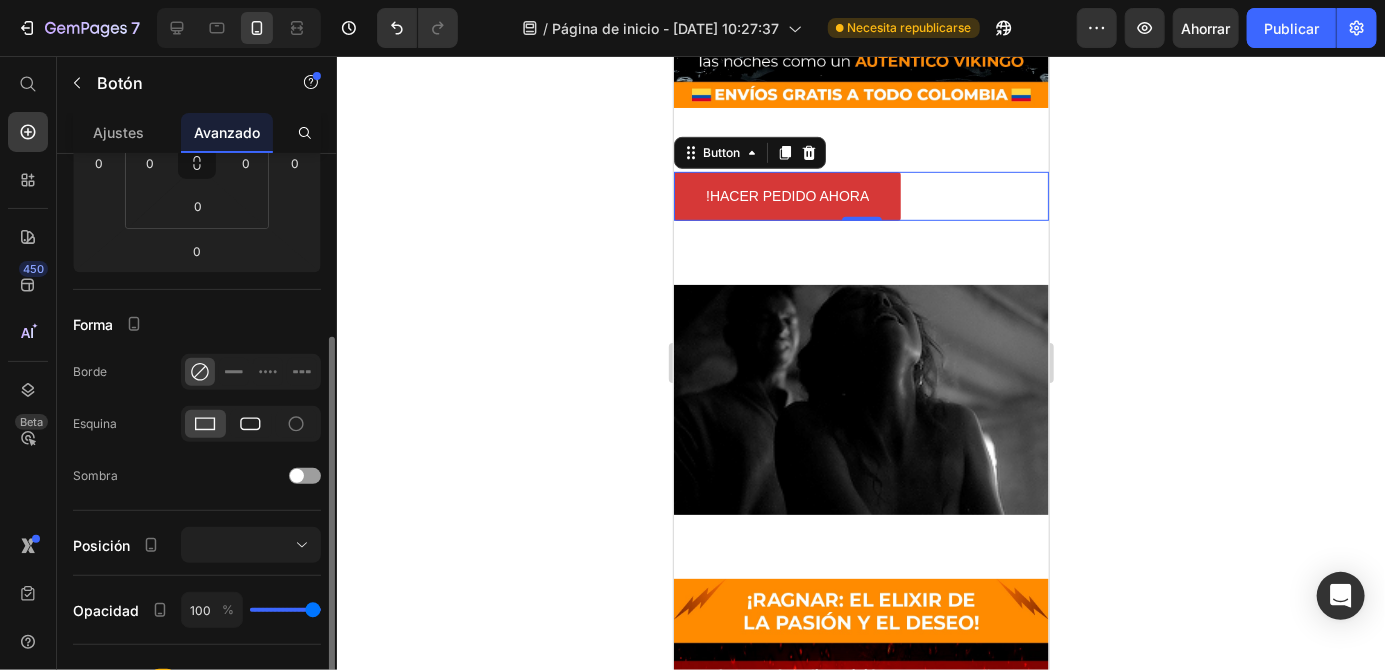 click 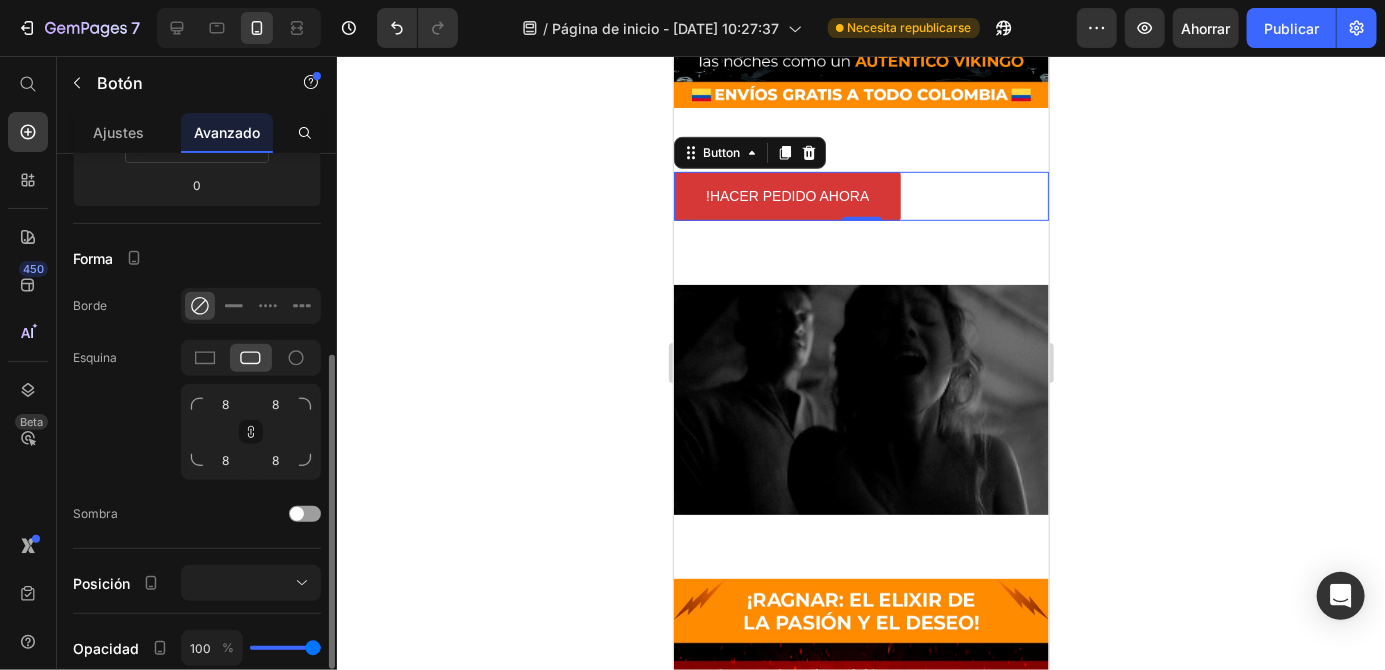 scroll, scrollTop: 428, scrollLeft: 0, axis: vertical 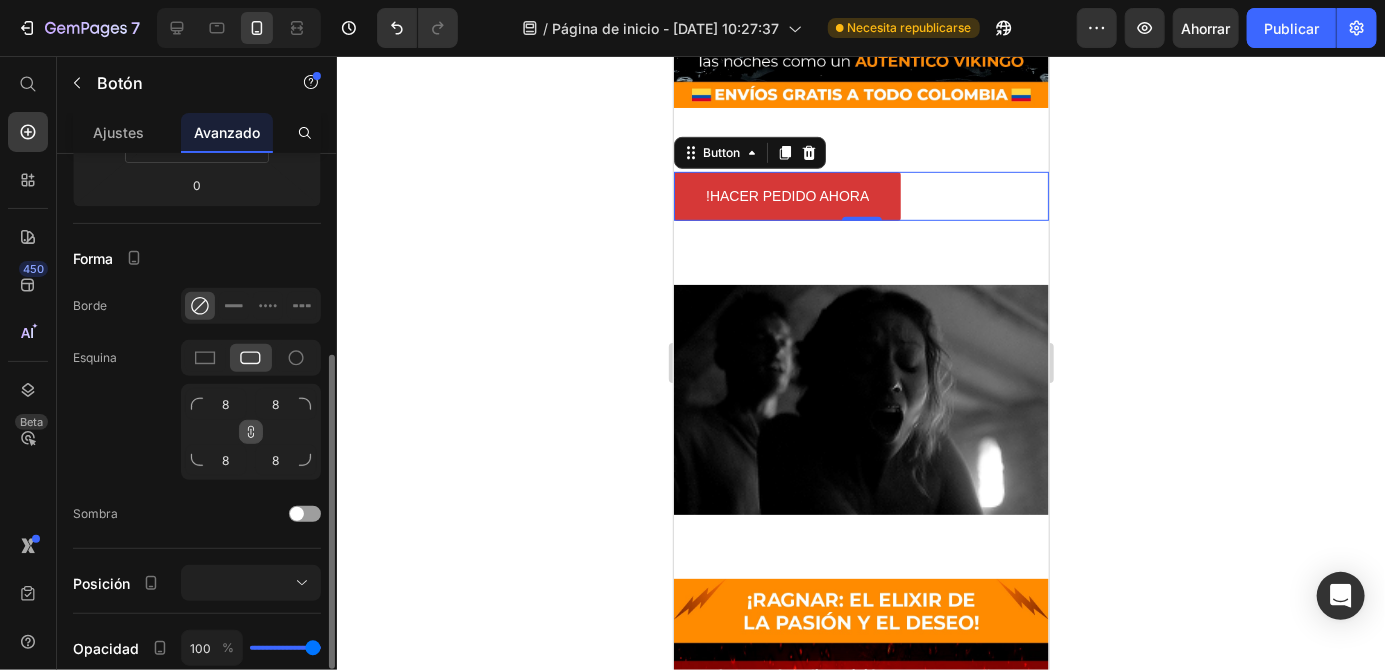 click 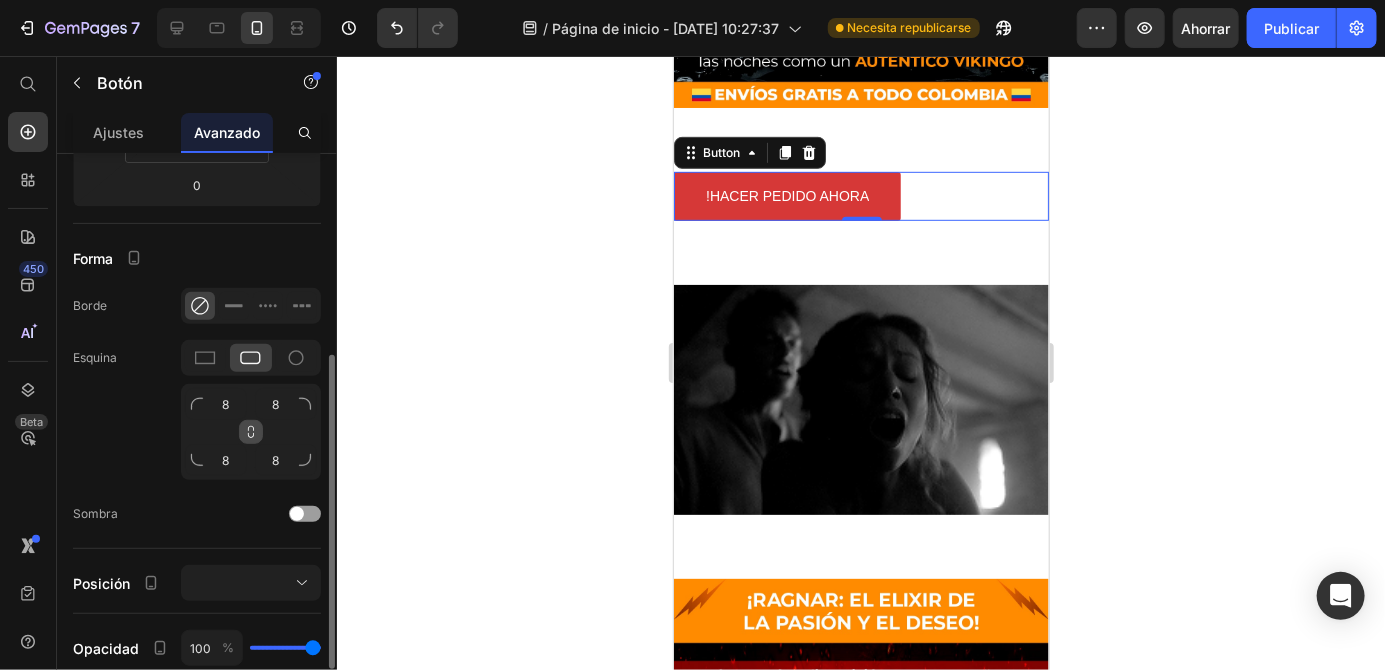 click 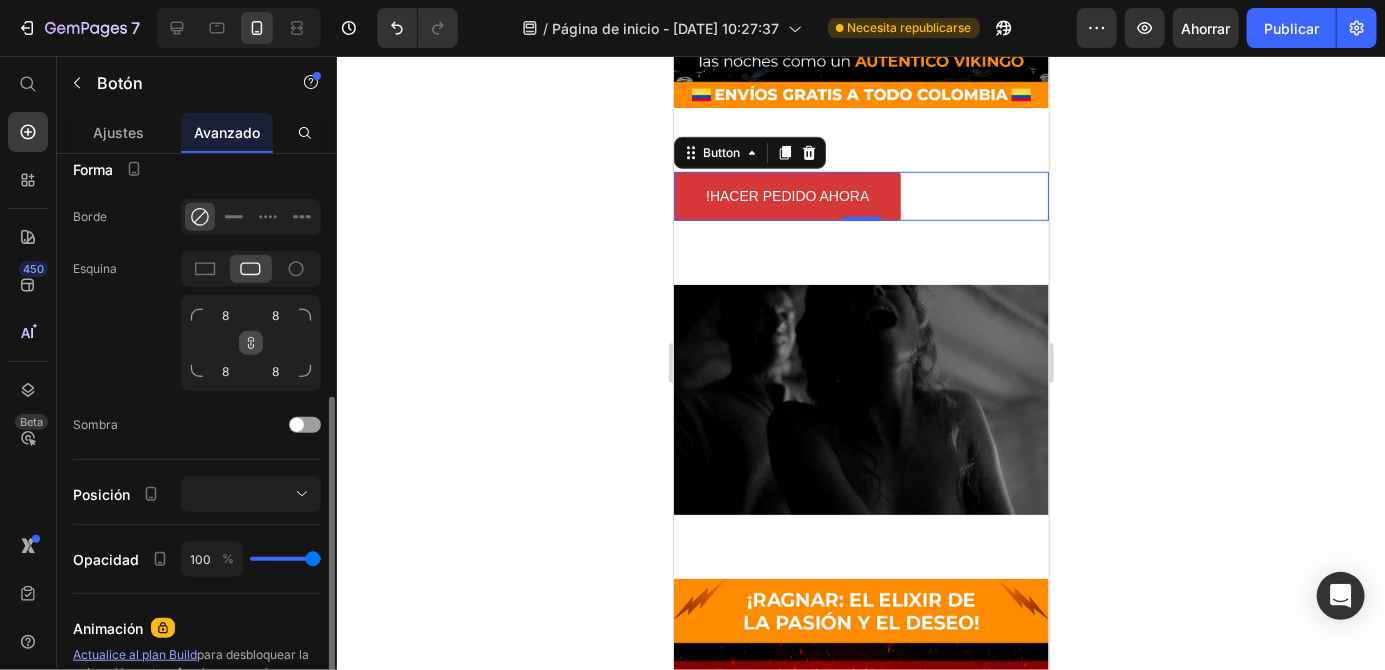 scroll, scrollTop: 517, scrollLeft: 0, axis: vertical 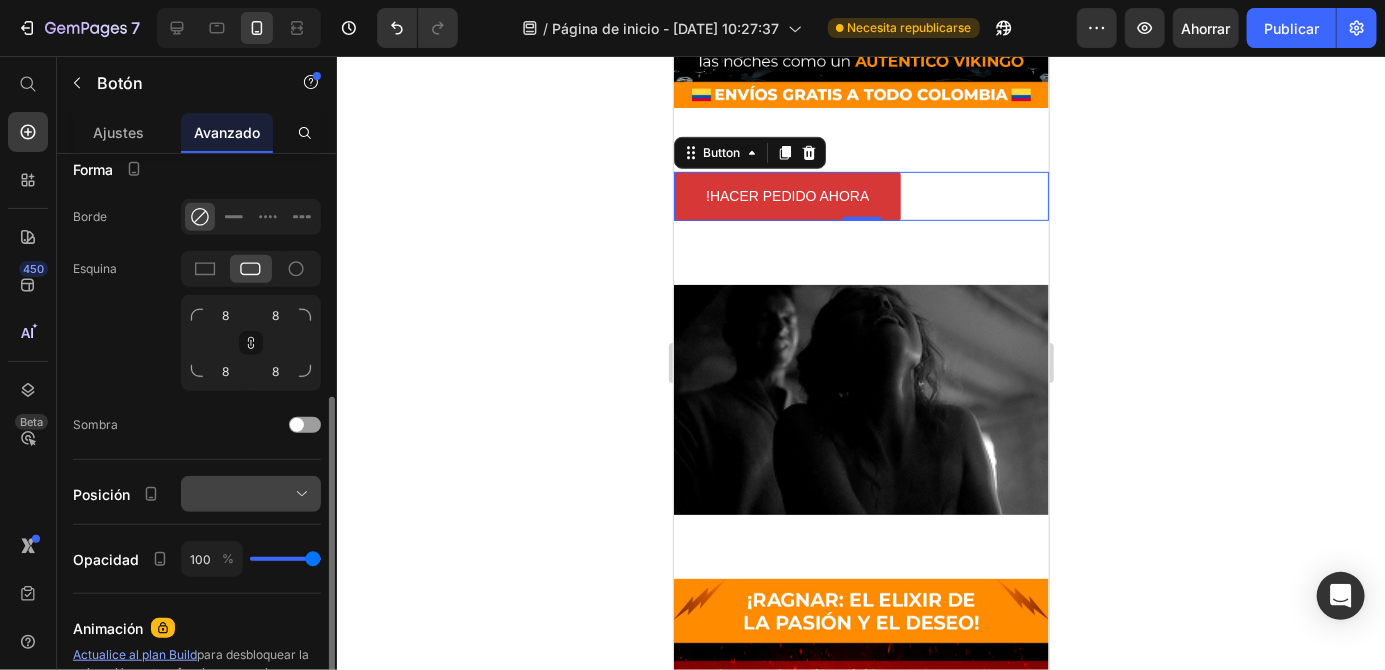 click at bounding box center [251, 494] 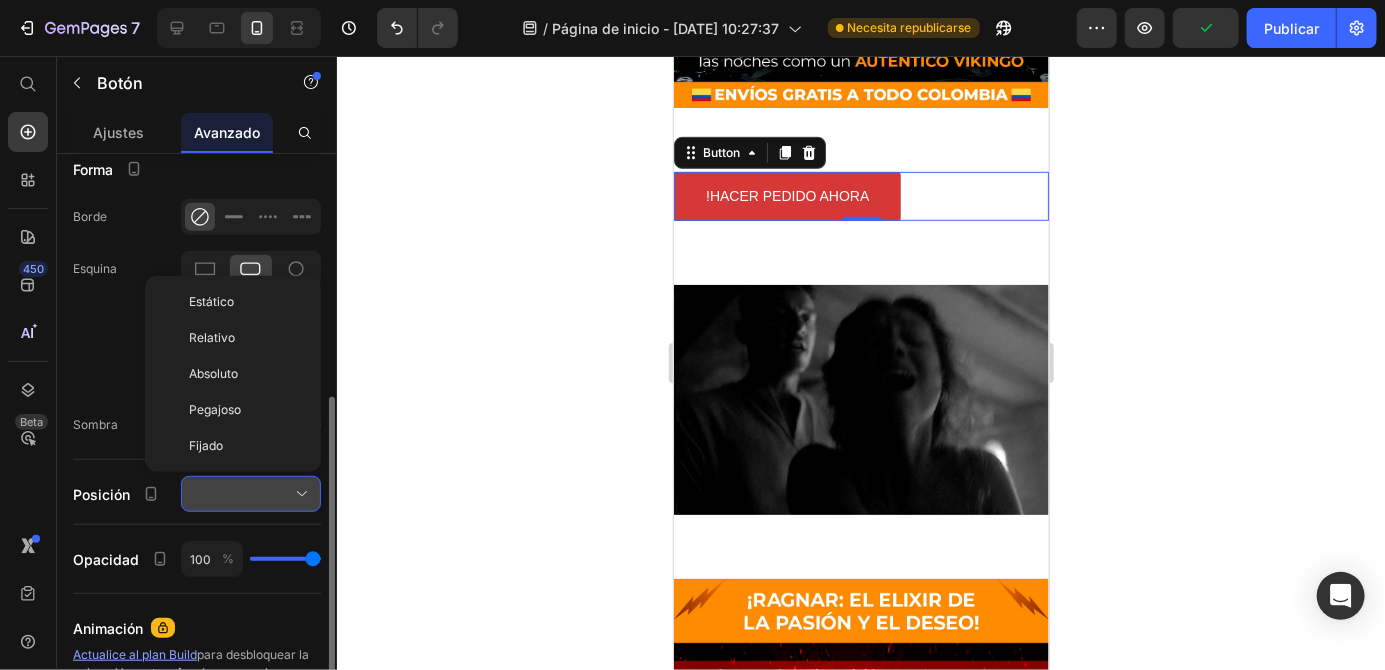 click at bounding box center [251, 494] 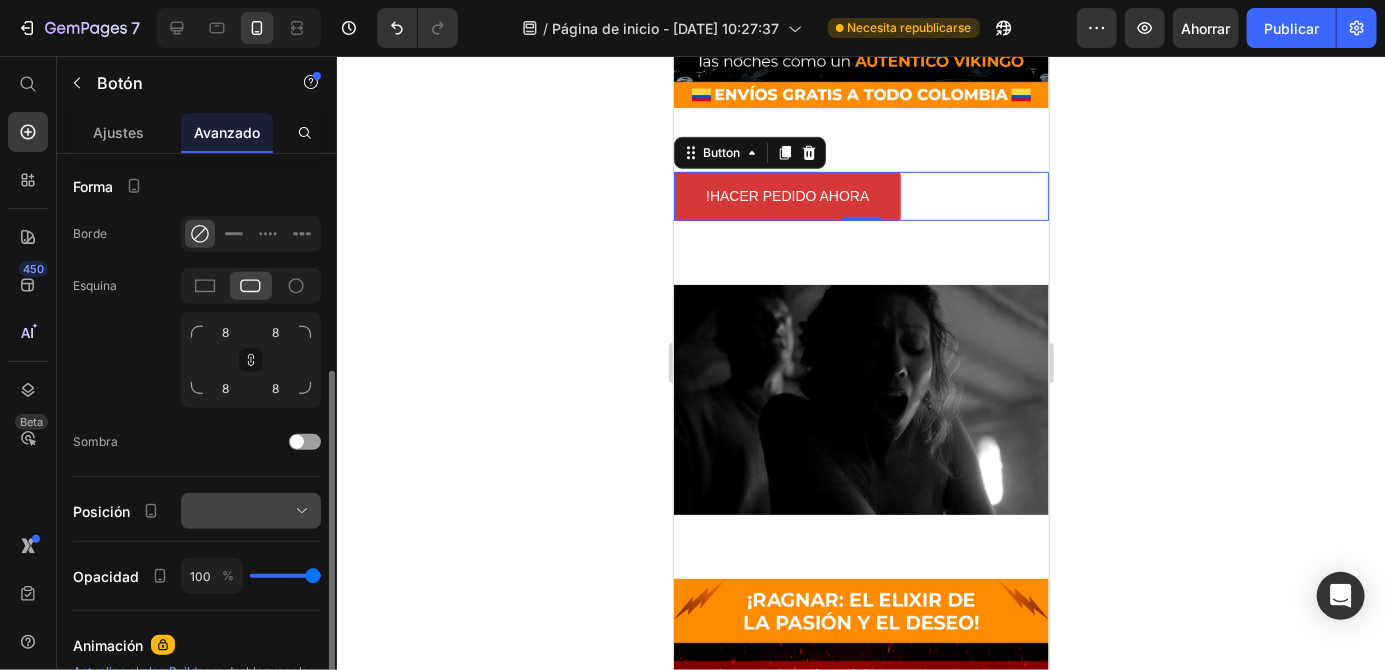 scroll, scrollTop: 488, scrollLeft: 0, axis: vertical 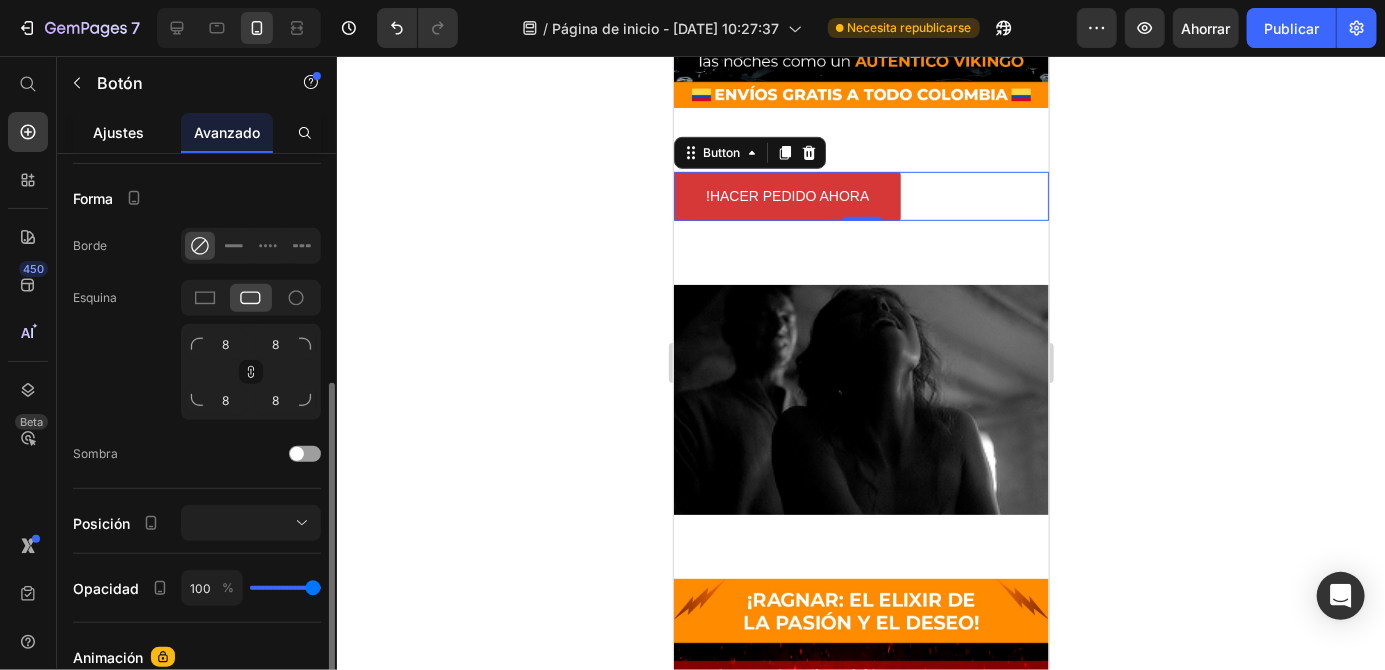 click on "Ajustes" at bounding box center [119, 132] 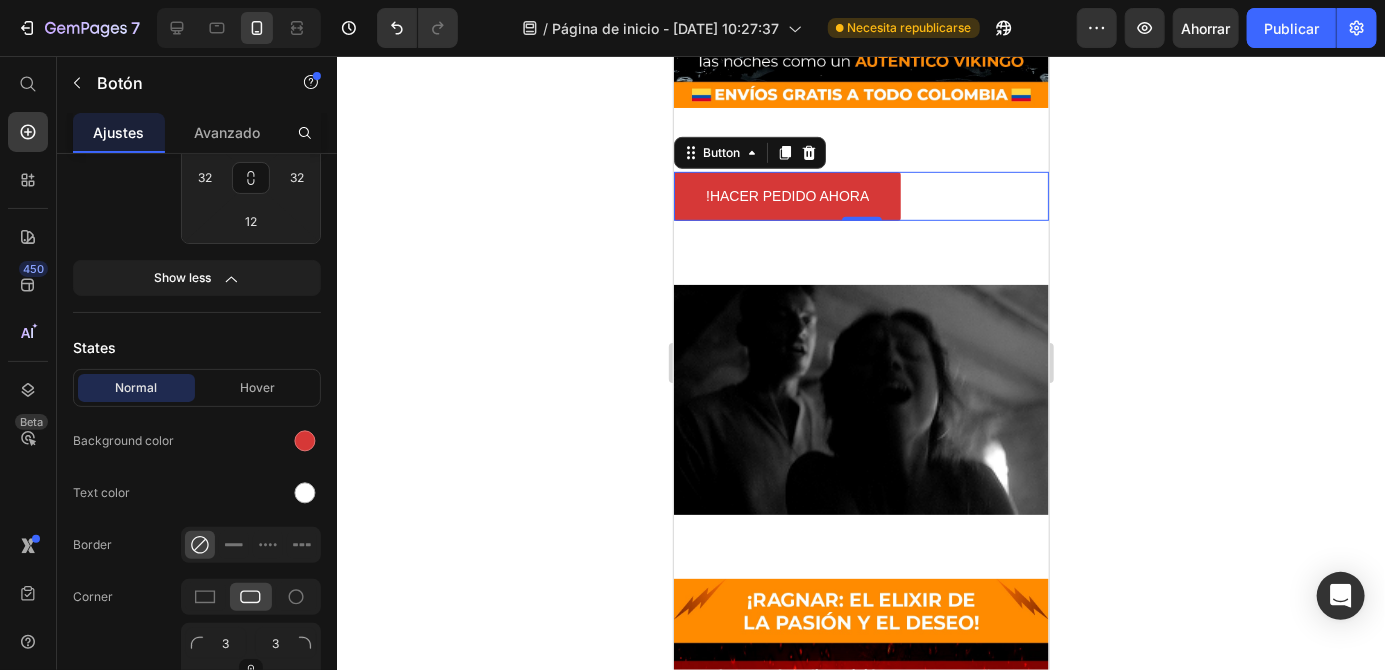 scroll, scrollTop: 0, scrollLeft: 0, axis: both 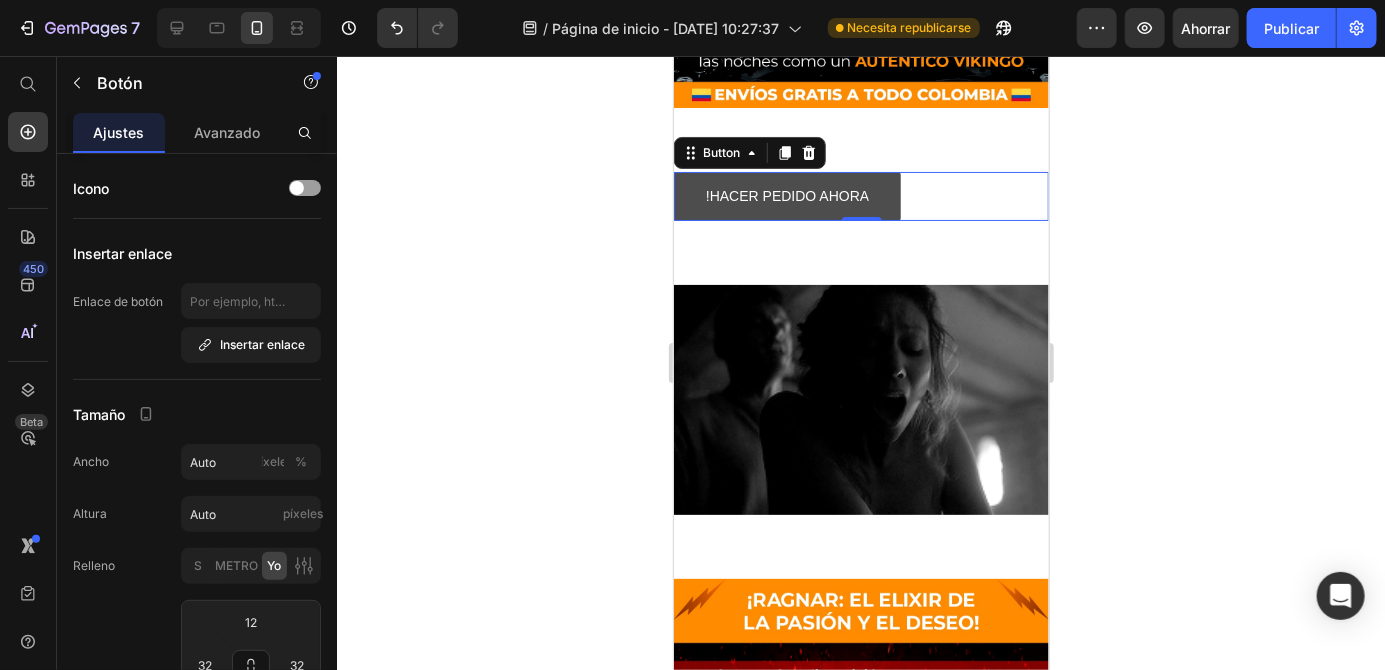 click on "!HACER PEDIDO AHORA" at bounding box center (786, 195) 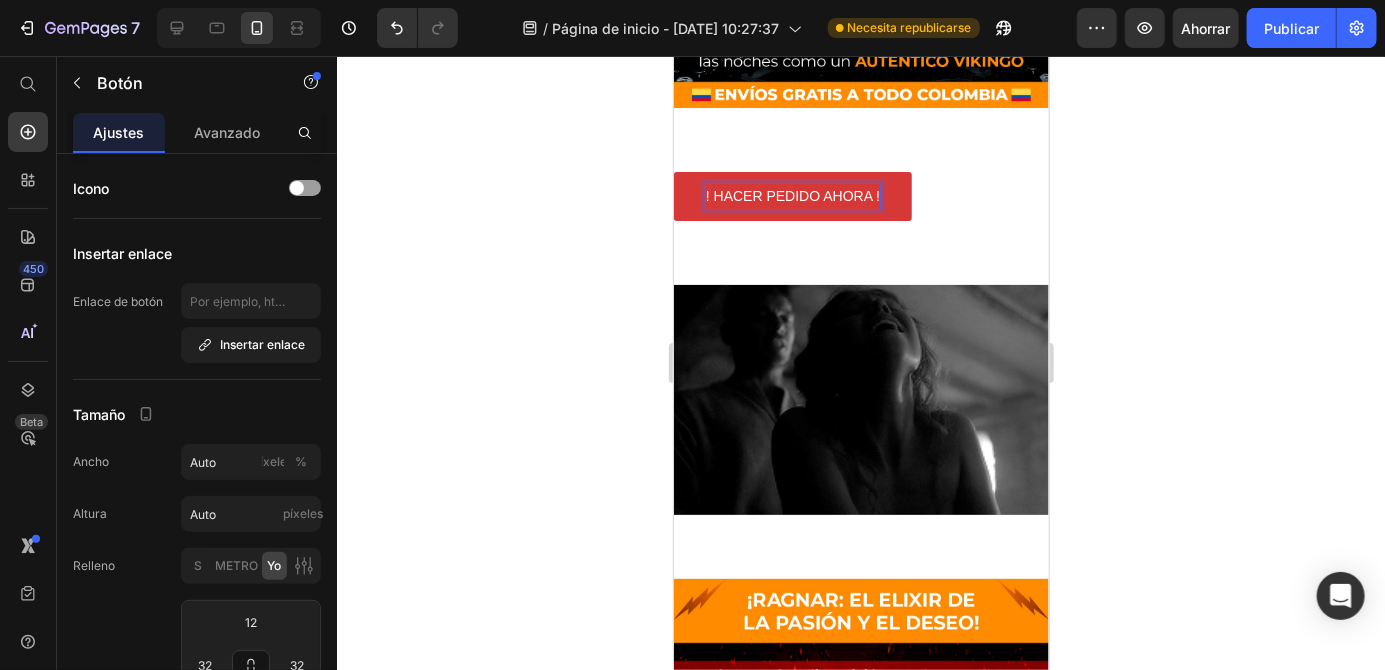 click 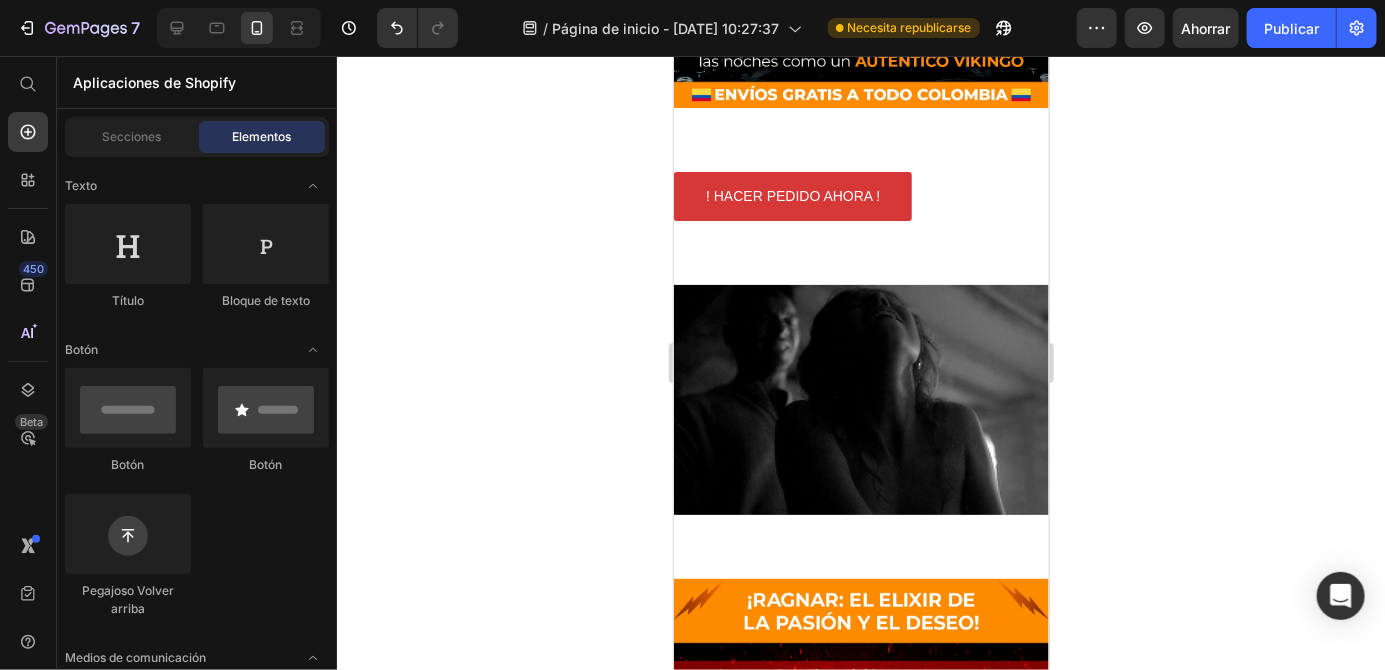 click 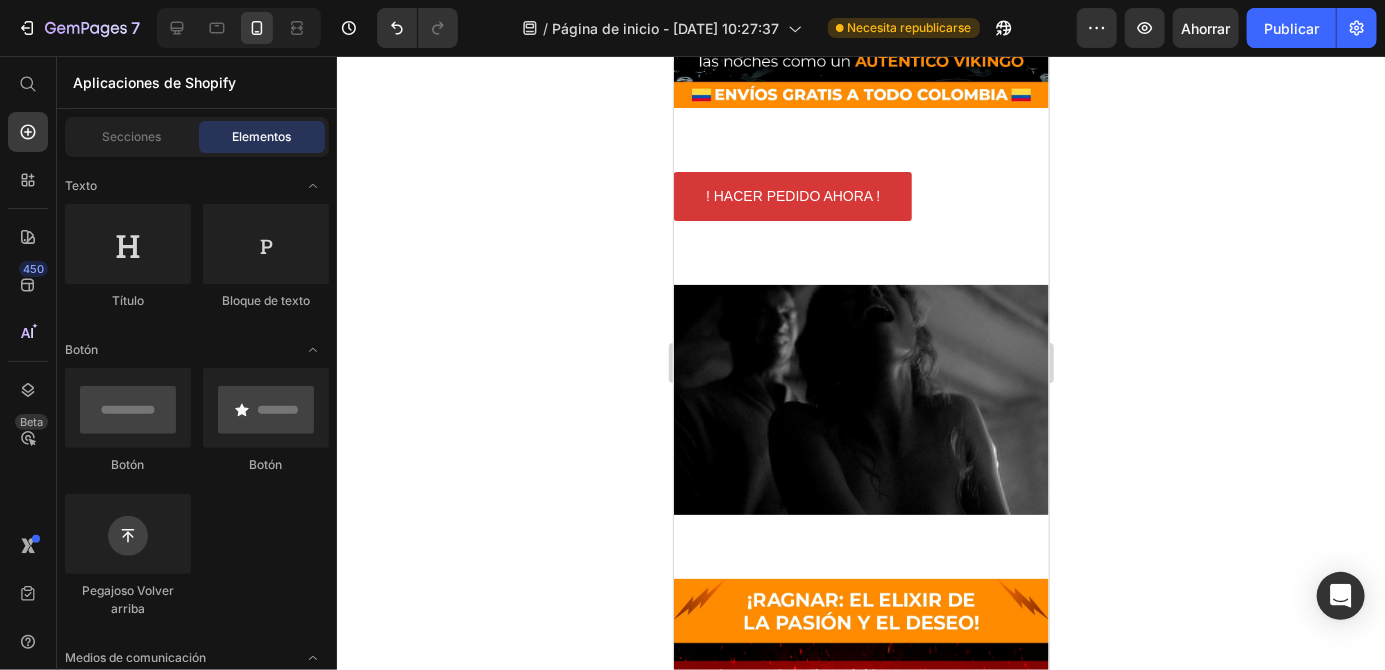 click on "! HACER PEDIDO AHORA ! Button" at bounding box center [860, 195] 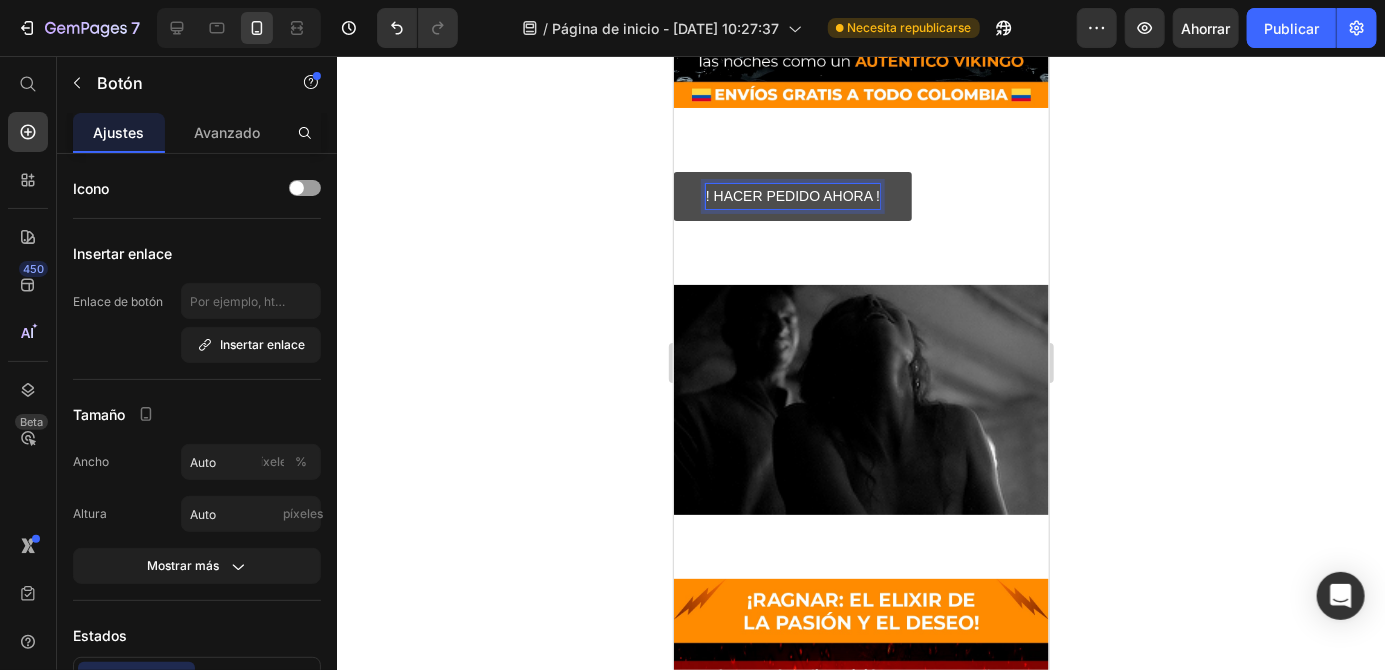click on "! HACER PEDIDO AHORA !" at bounding box center (792, 195) 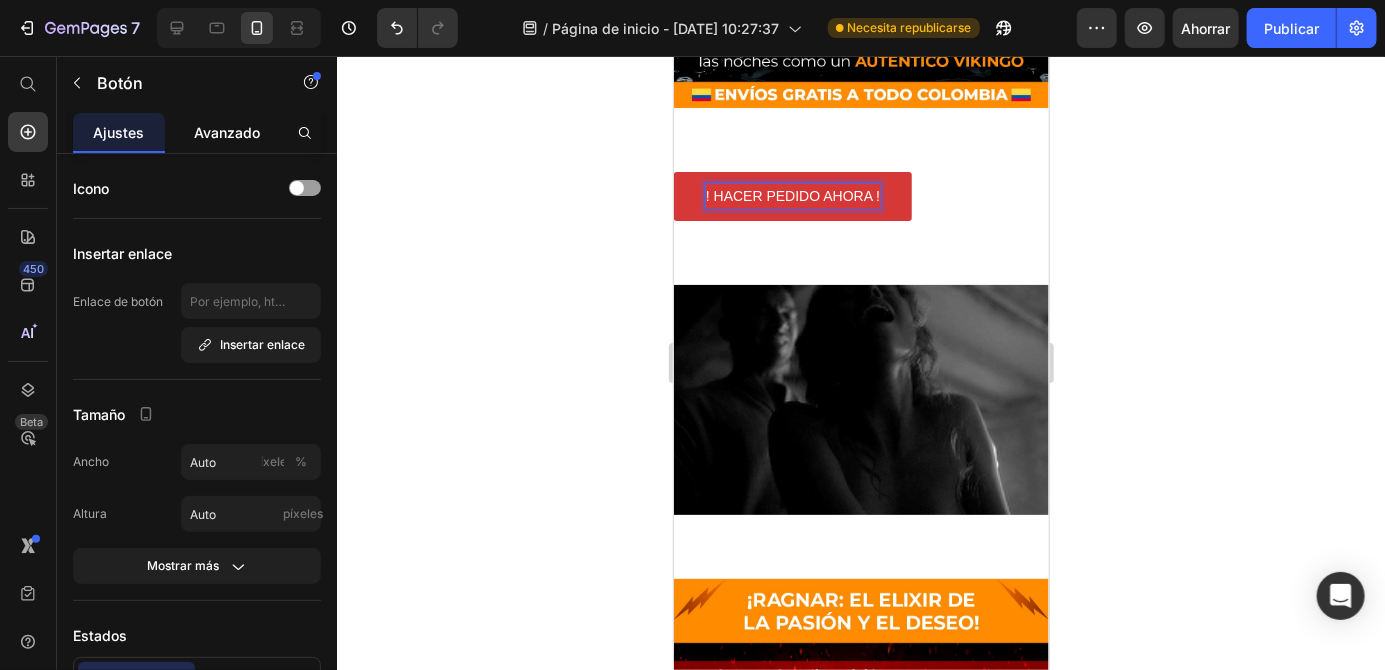click on "Avanzado" at bounding box center (227, 132) 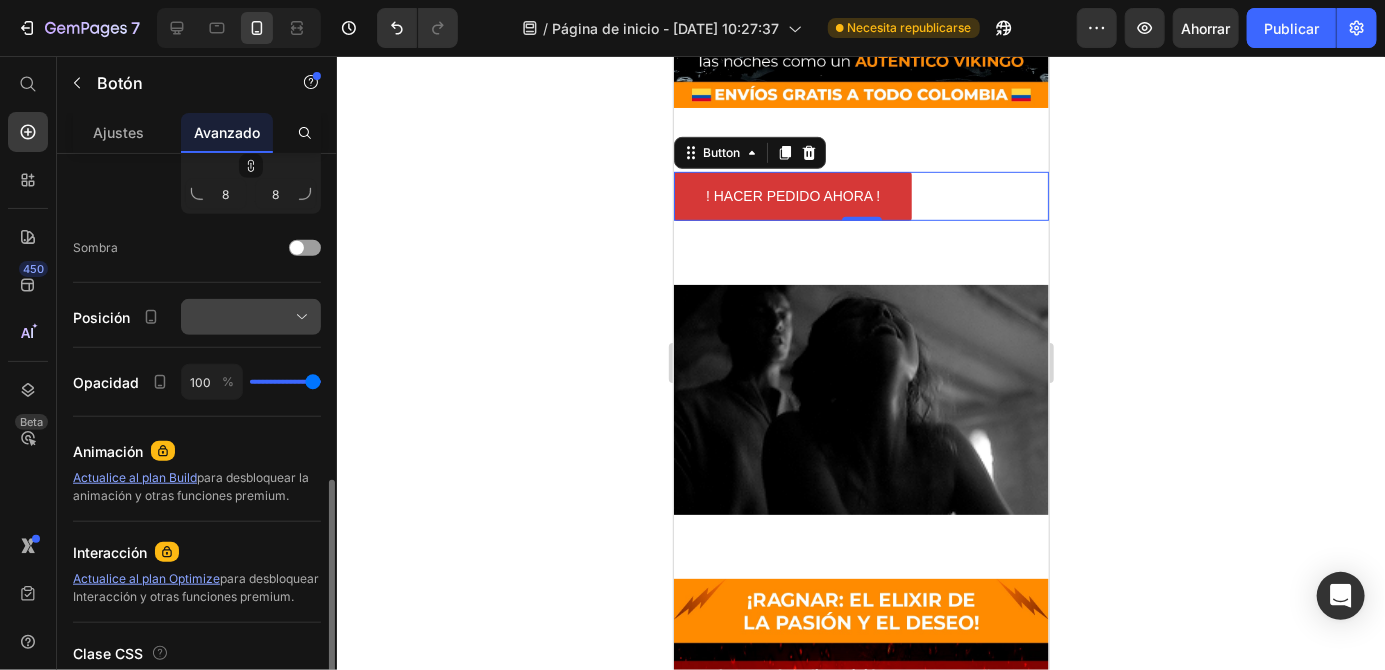 click at bounding box center (251, 317) 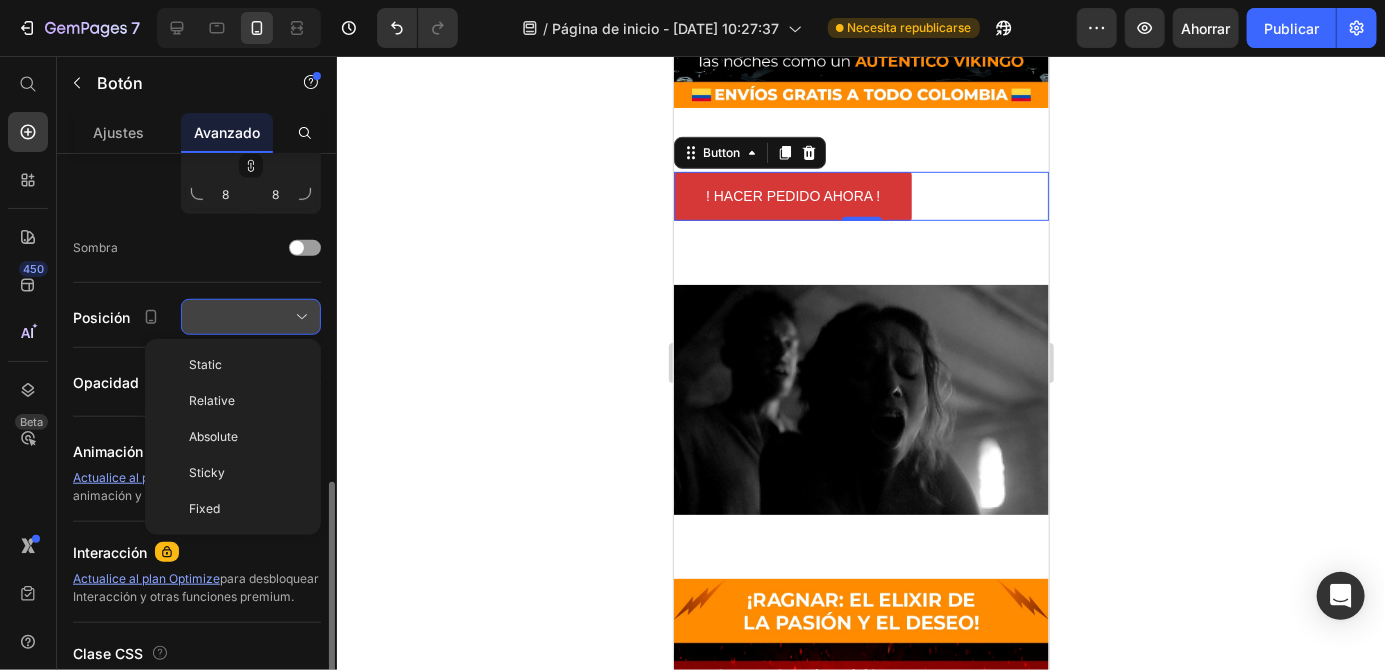scroll, scrollTop: 695, scrollLeft: 0, axis: vertical 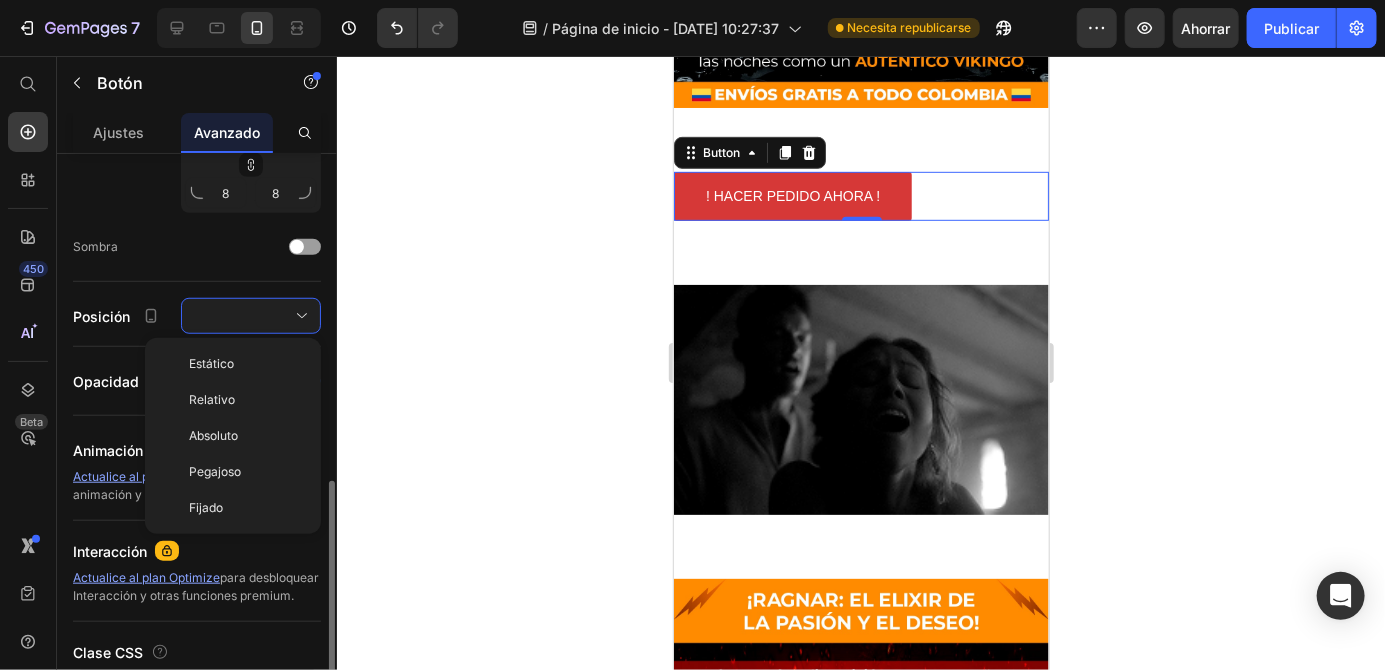 click on "Mostrar en De oficina Tableta Móvil Espaciado (px) 0 0 0 0 0 0 0 0 Forma Borde Esquina 8 8 8 8 Sombra Posición Estático Relativo Absoluto Pegajoso Fijado Opacidad 100 % Animación Actualice al plan Build  para desbloquear la animación y otras funciones premium. Interacción Actualice al plan Optimize  para desbloquear Interacción y otras funciones premium. Clase CSS _rsi-cod-form-gempages-button-overwrite _rsi-cod-form-is-gempage" at bounding box center [197, 114] 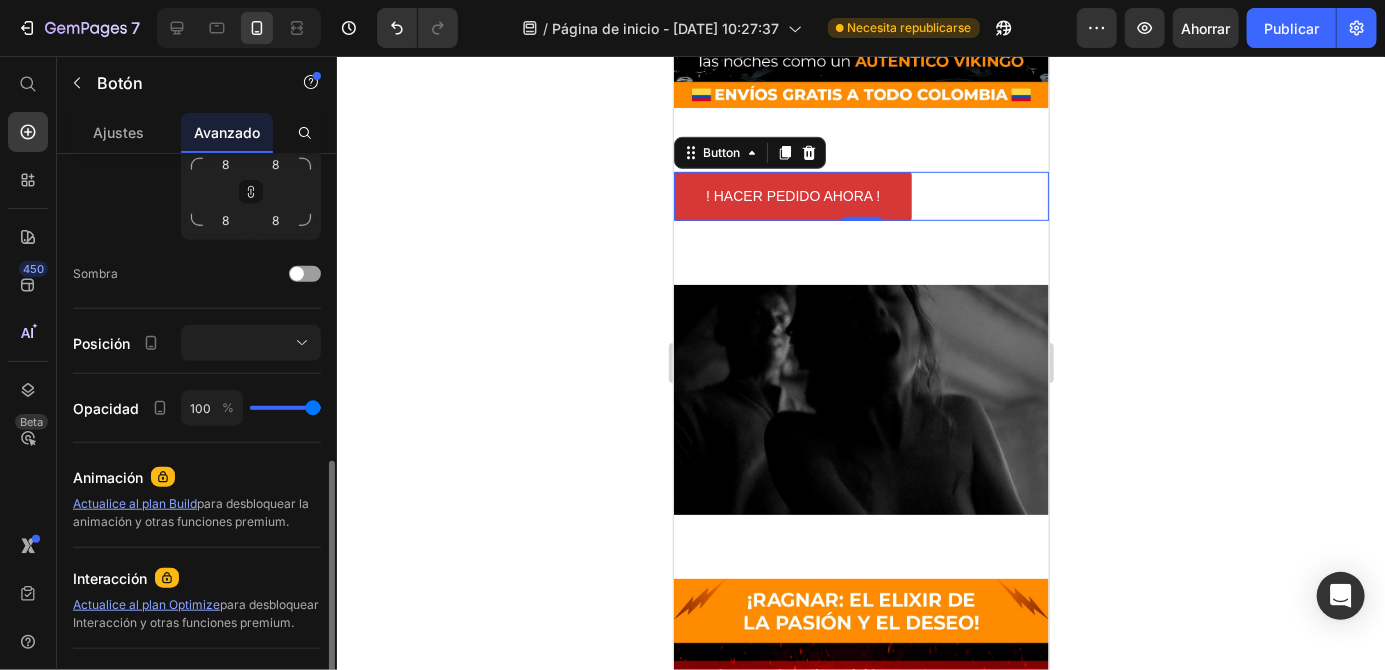 scroll, scrollTop: 660, scrollLeft: 0, axis: vertical 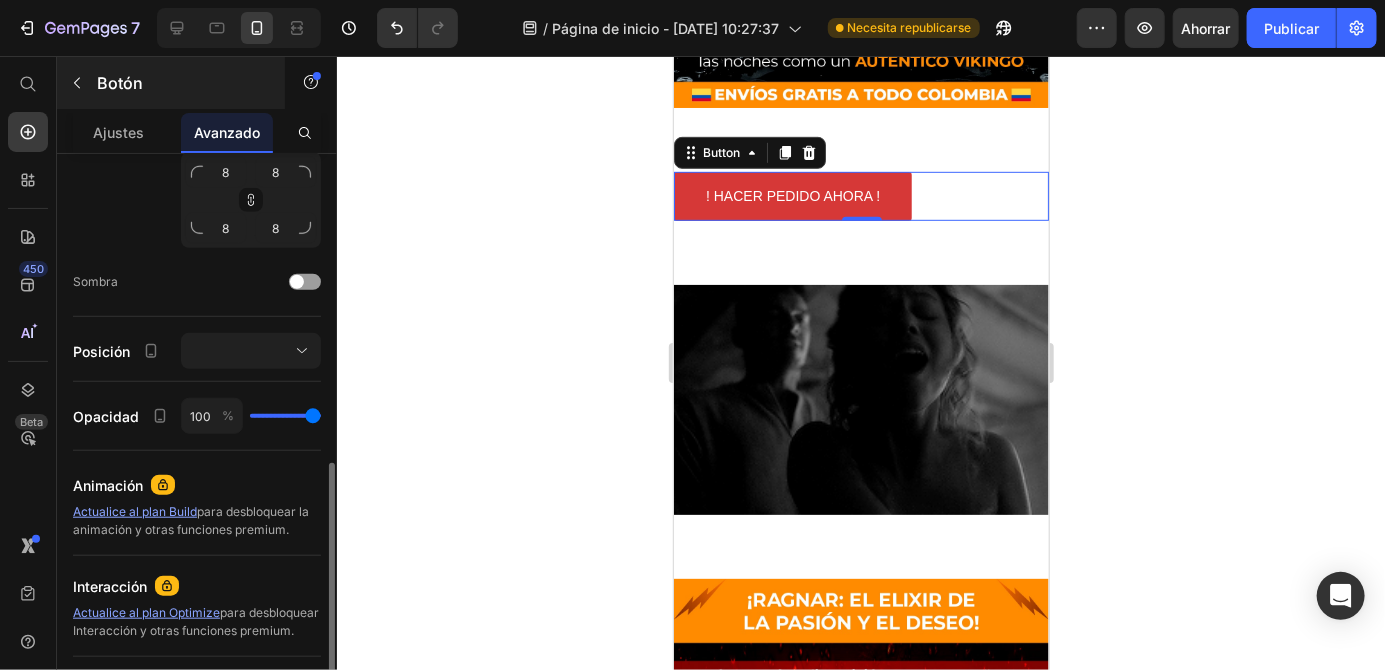 click at bounding box center (77, 83) 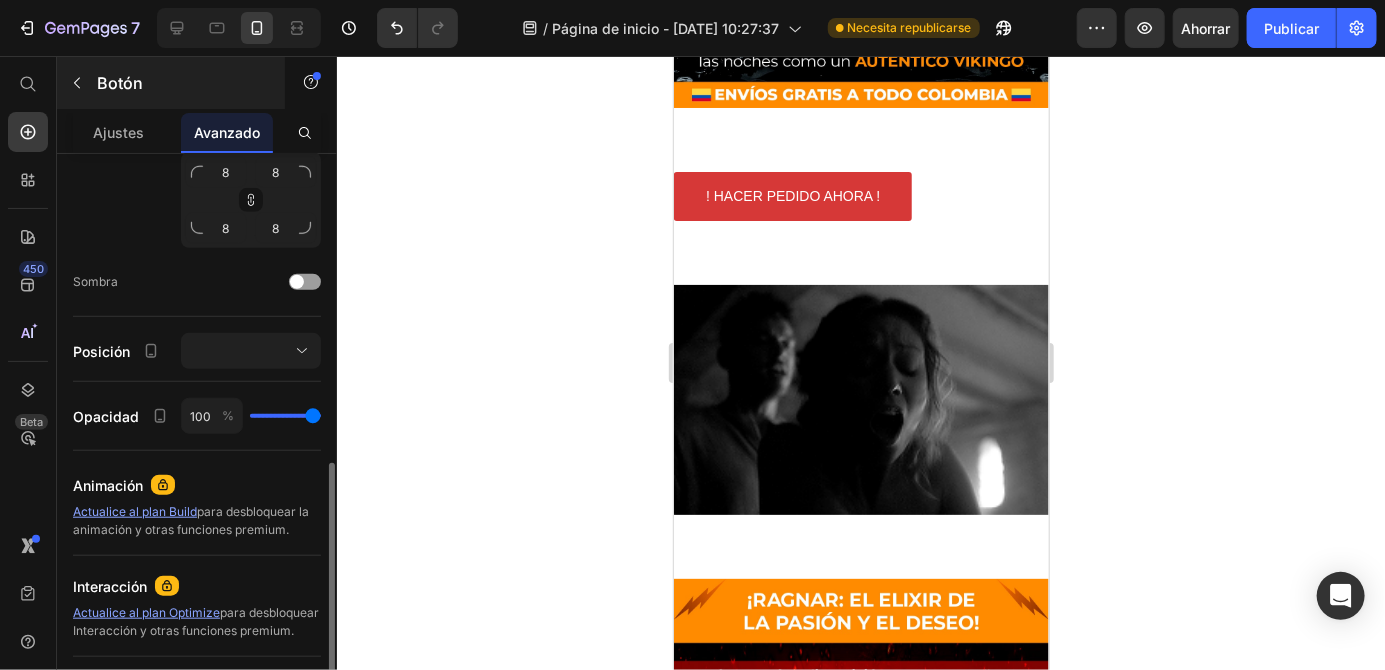 scroll, scrollTop: 0, scrollLeft: 0, axis: both 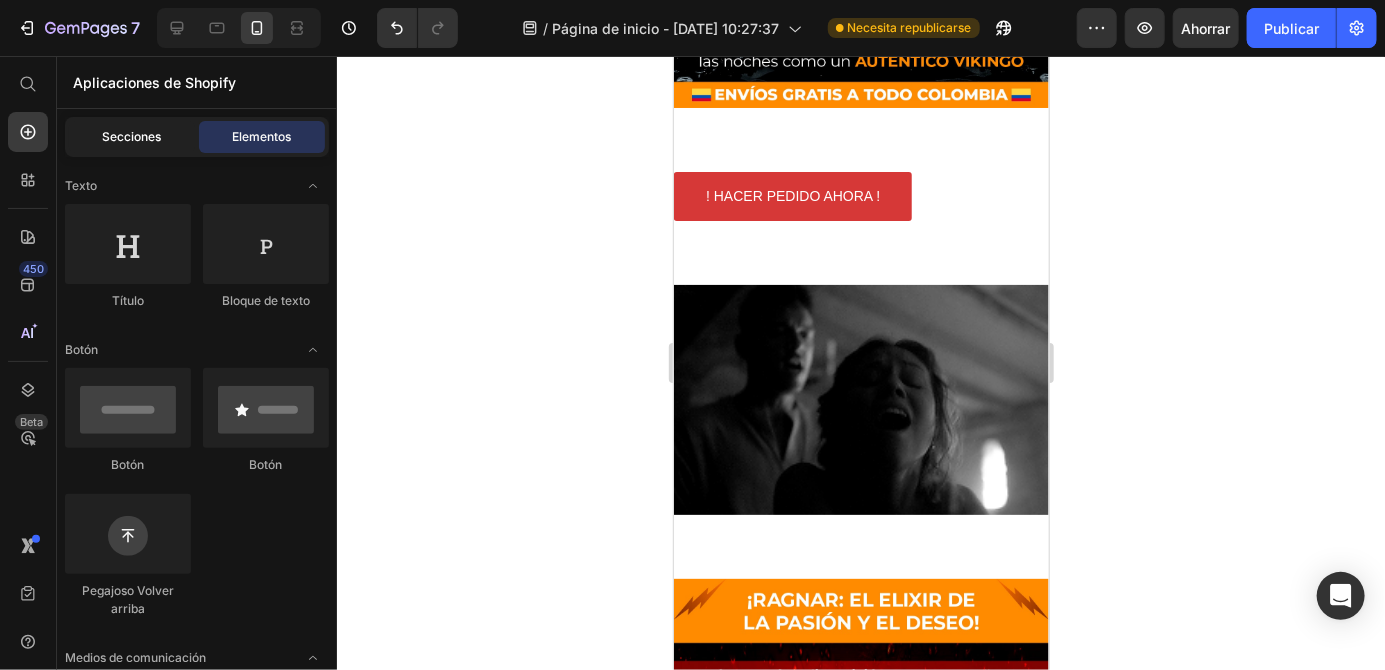 click on "Secciones" 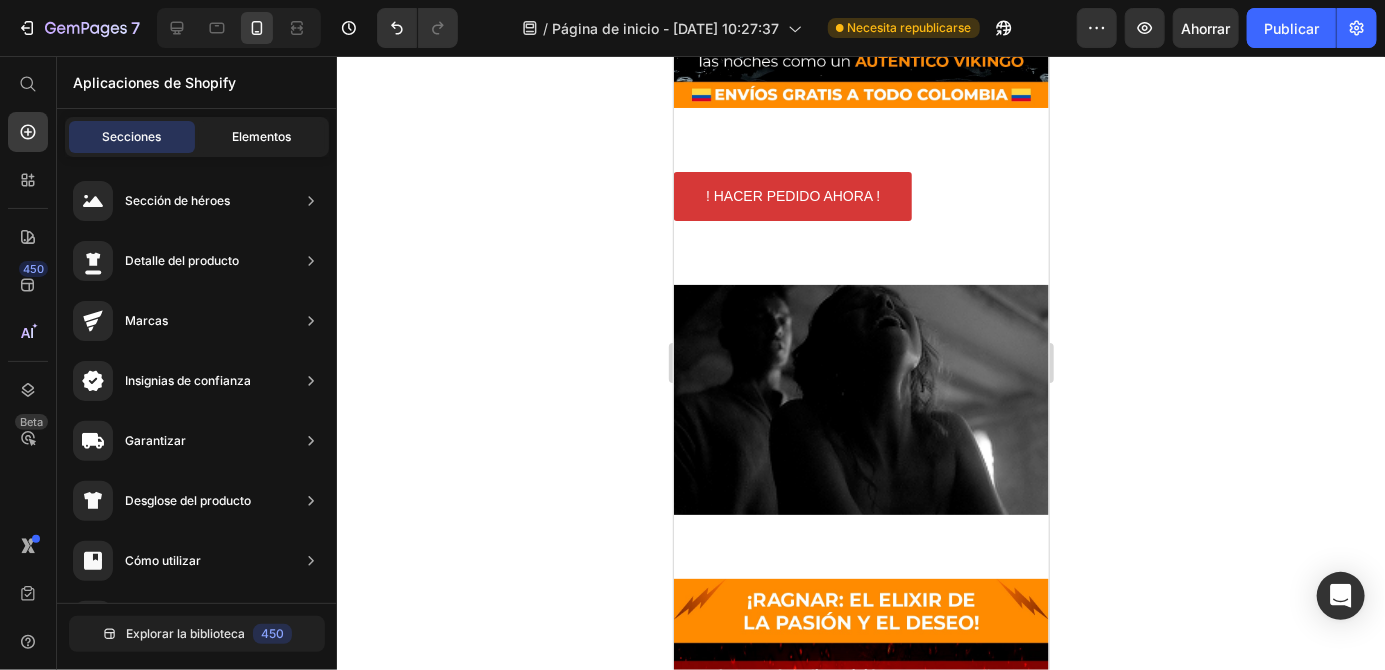 click on "Elementos" at bounding box center (262, 137) 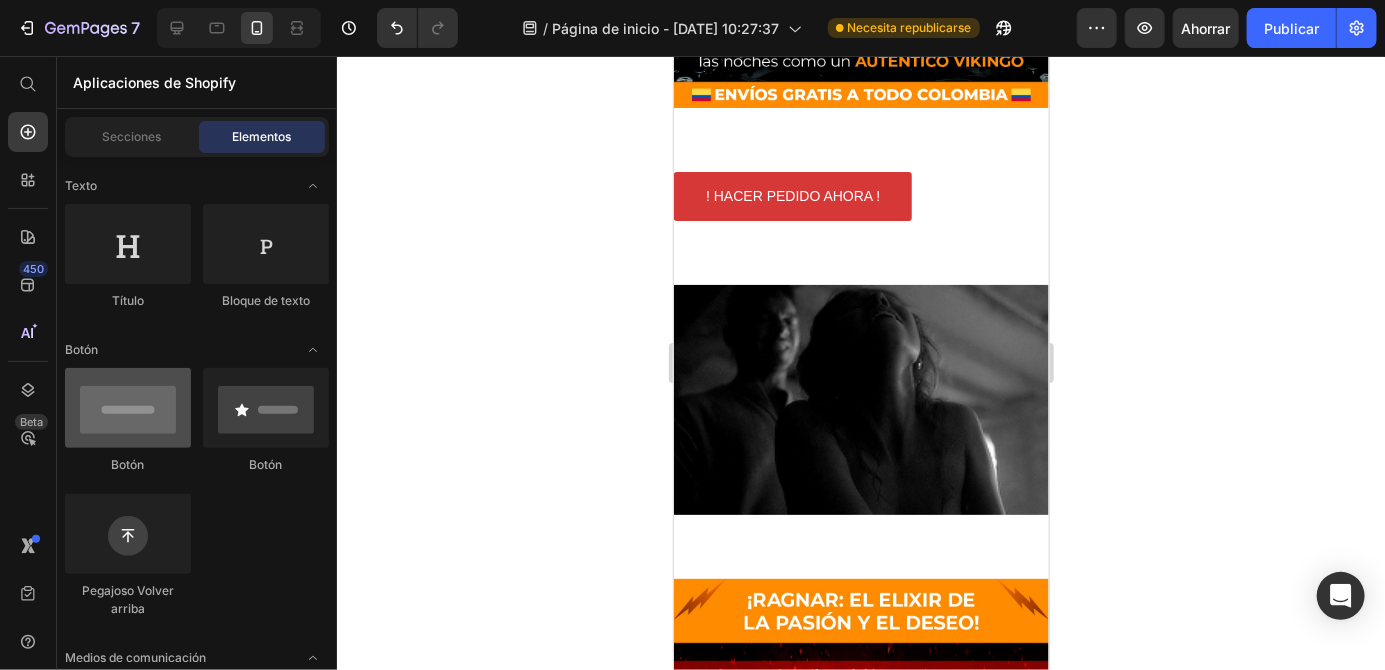 click at bounding box center (128, 408) 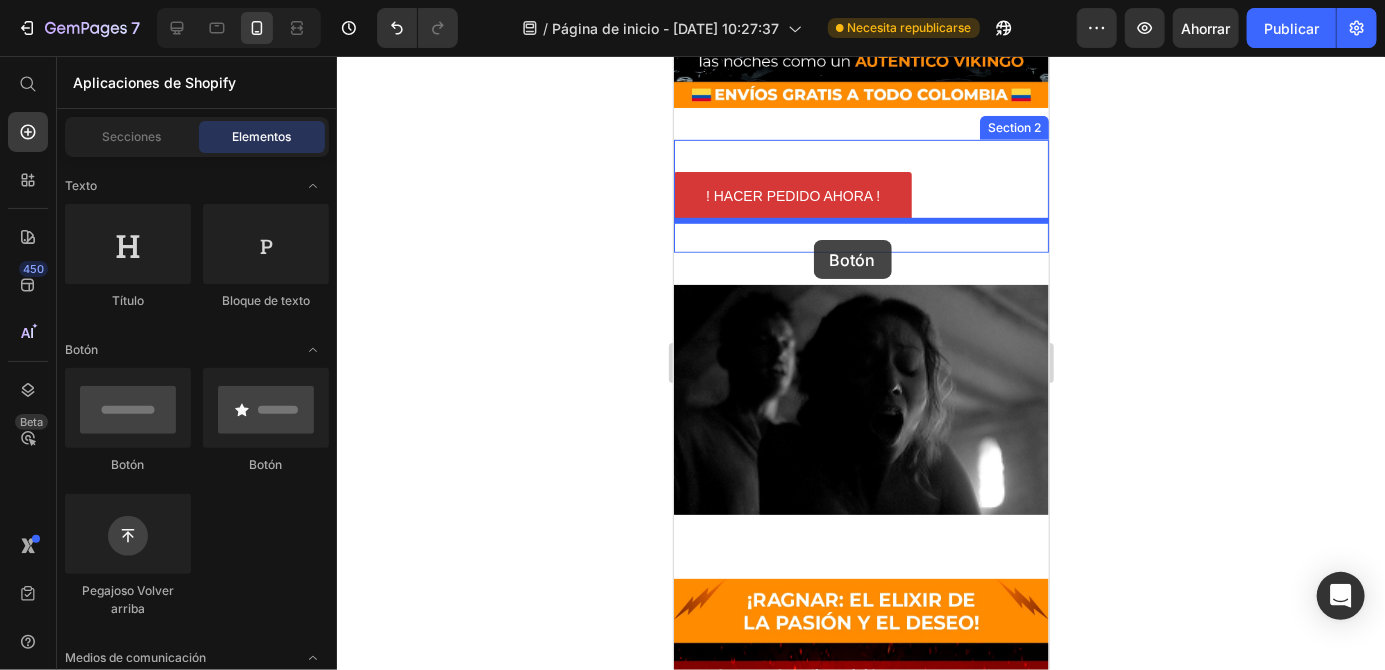 drag, startPoint x: 811, startPoint y: 469, endPoint x: 813, endPoint y: 239, distance: 230.0087 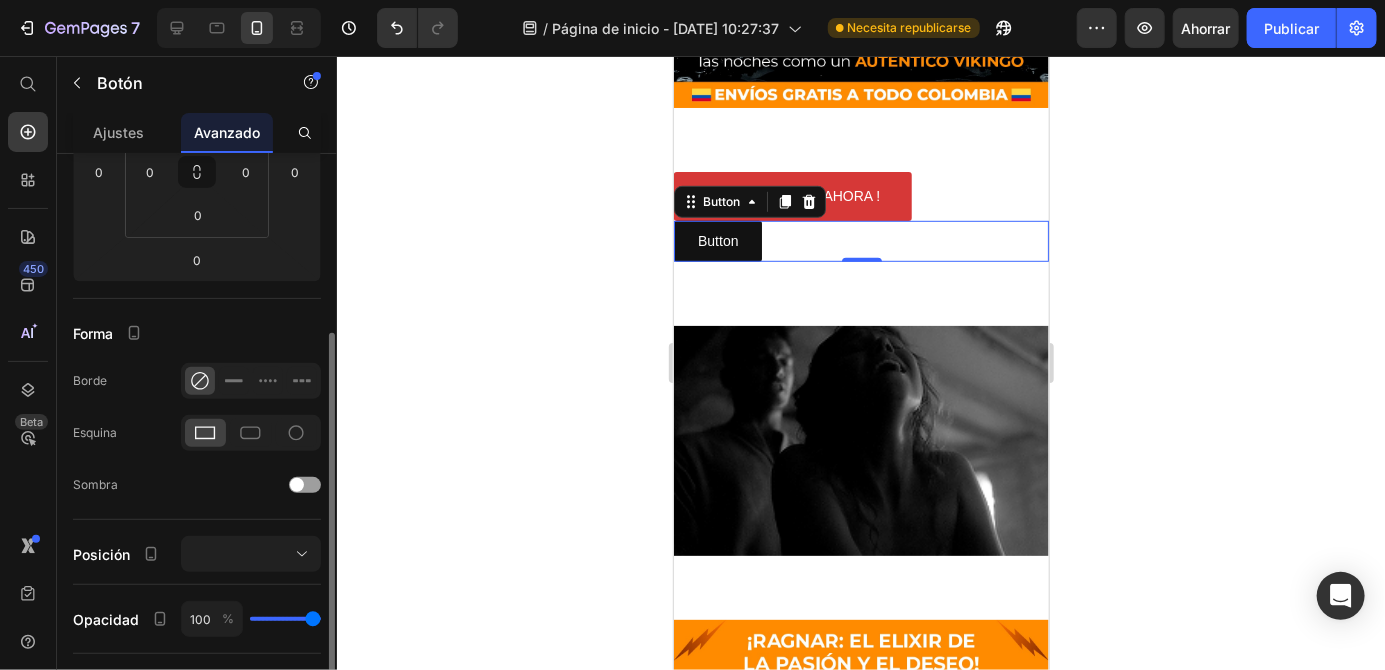 scroll, scrollTop: 352, scrollLeft: 0, axis: vertical 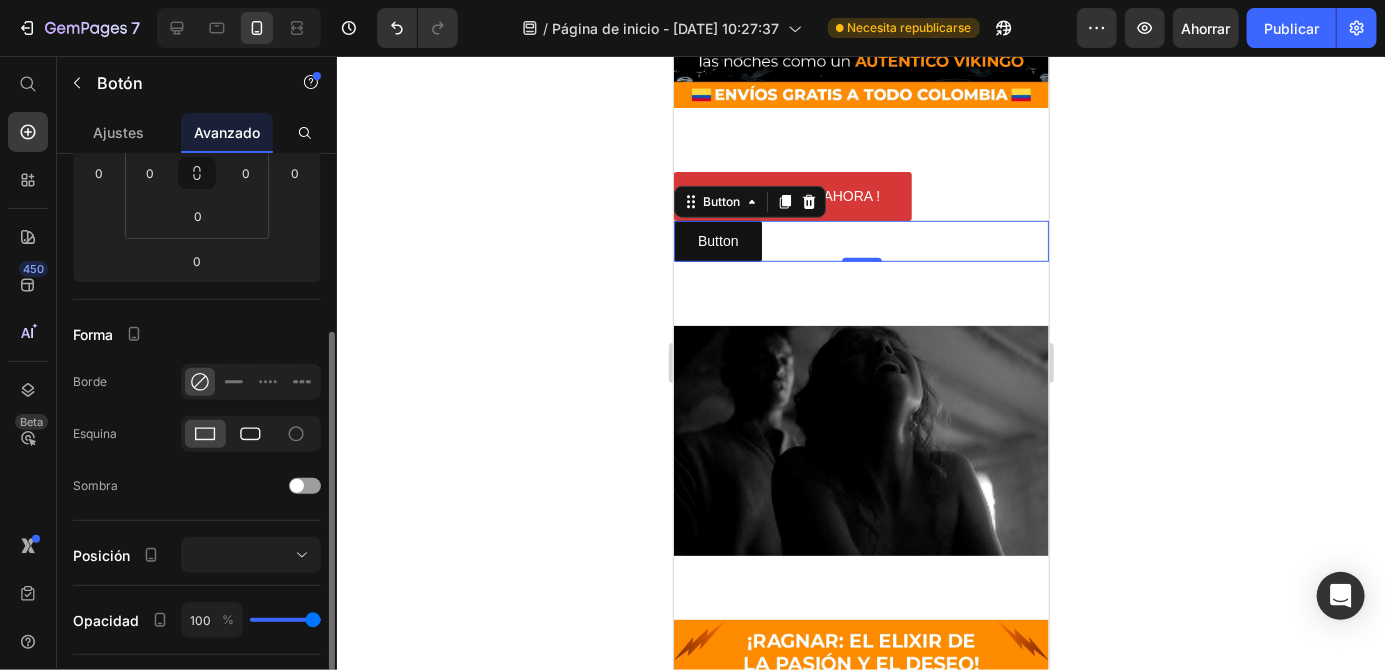 click 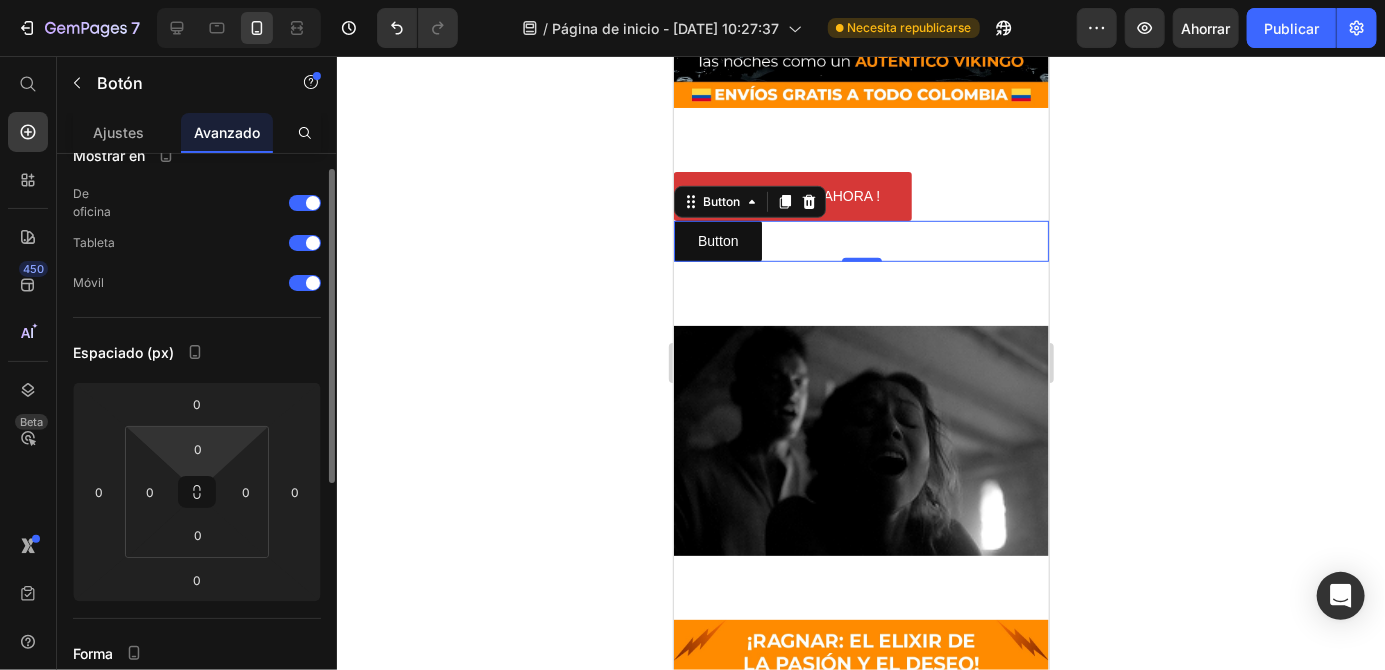 scroll, scrollTop: 0, scrollLeft: 0, axis: both 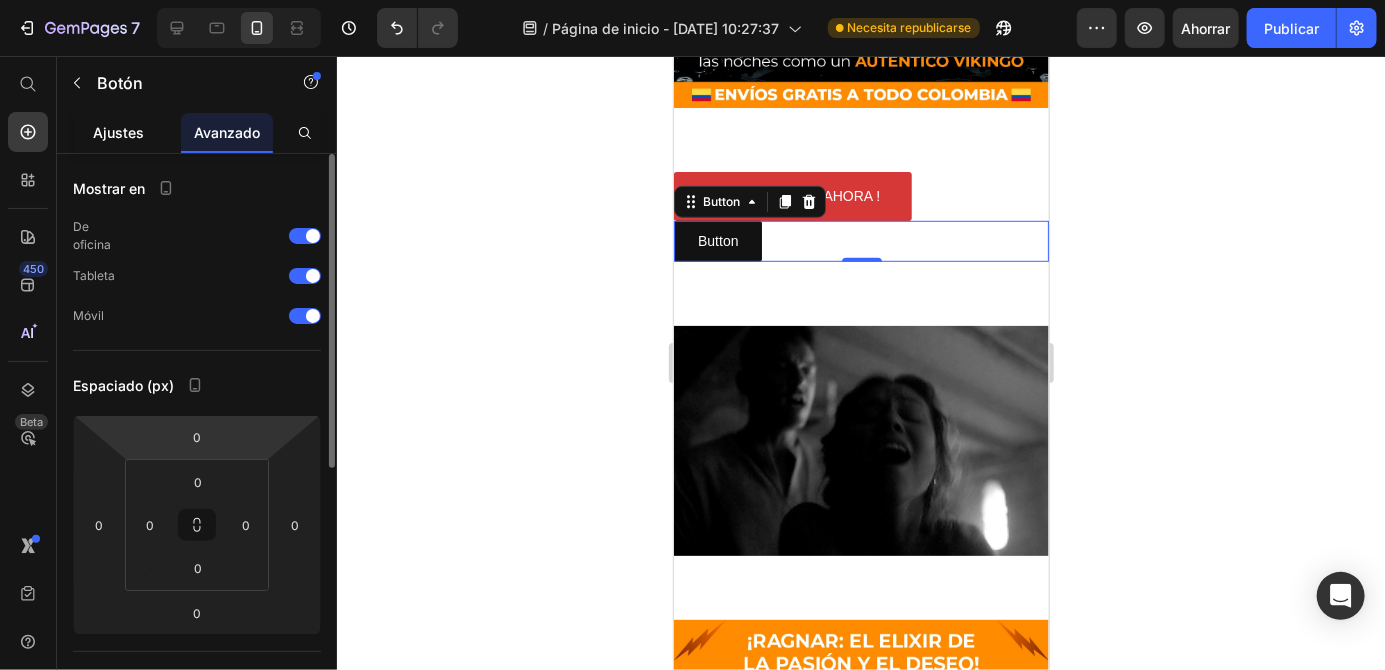 click on "Ajustes" at bounding box center (119, 132) 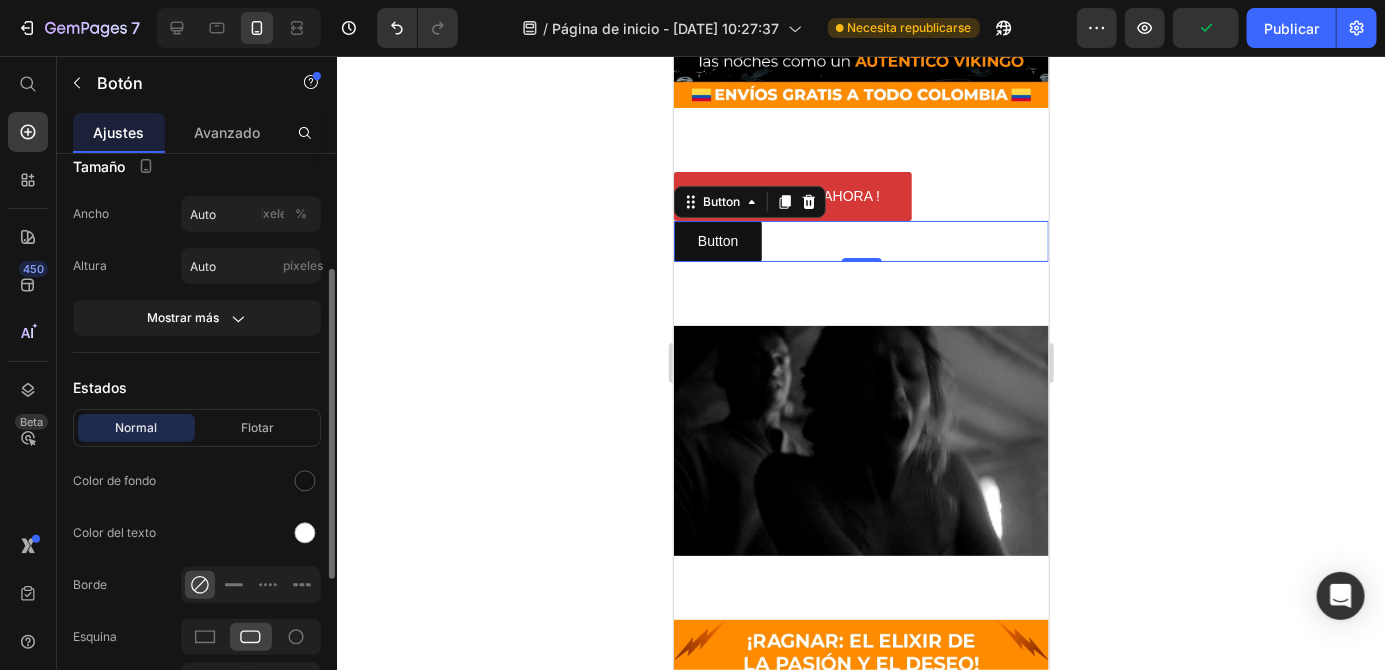 scroll, scrollTop: 248, scrollLeft: 0, axis: vertical 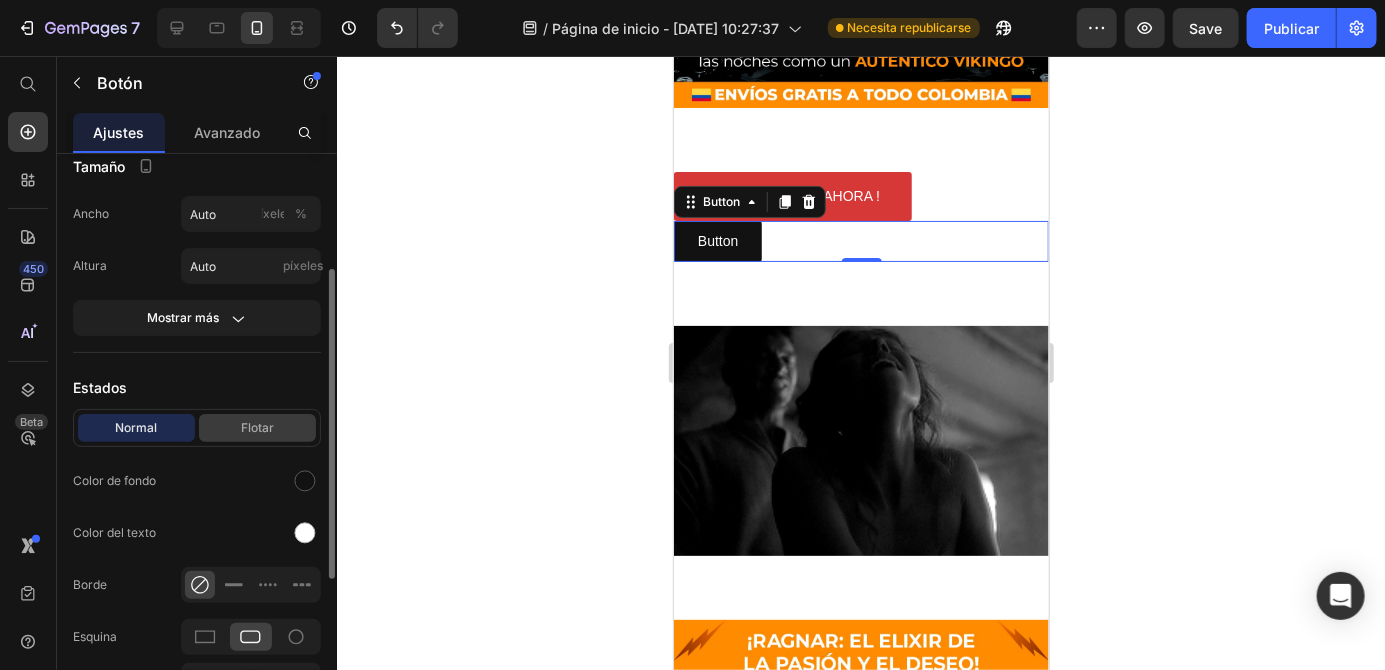 click on "Flotar" at bounding box center [257, 428] 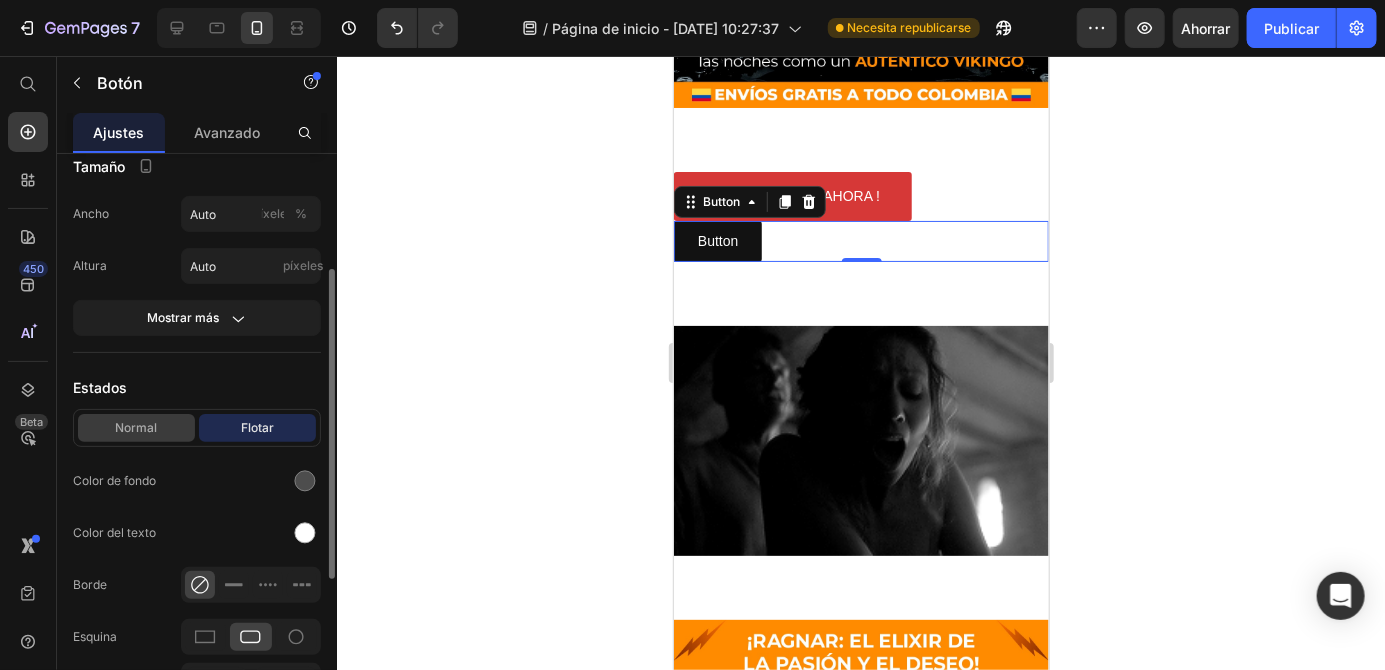 click on "Normal" at bounding box center (137, 427) 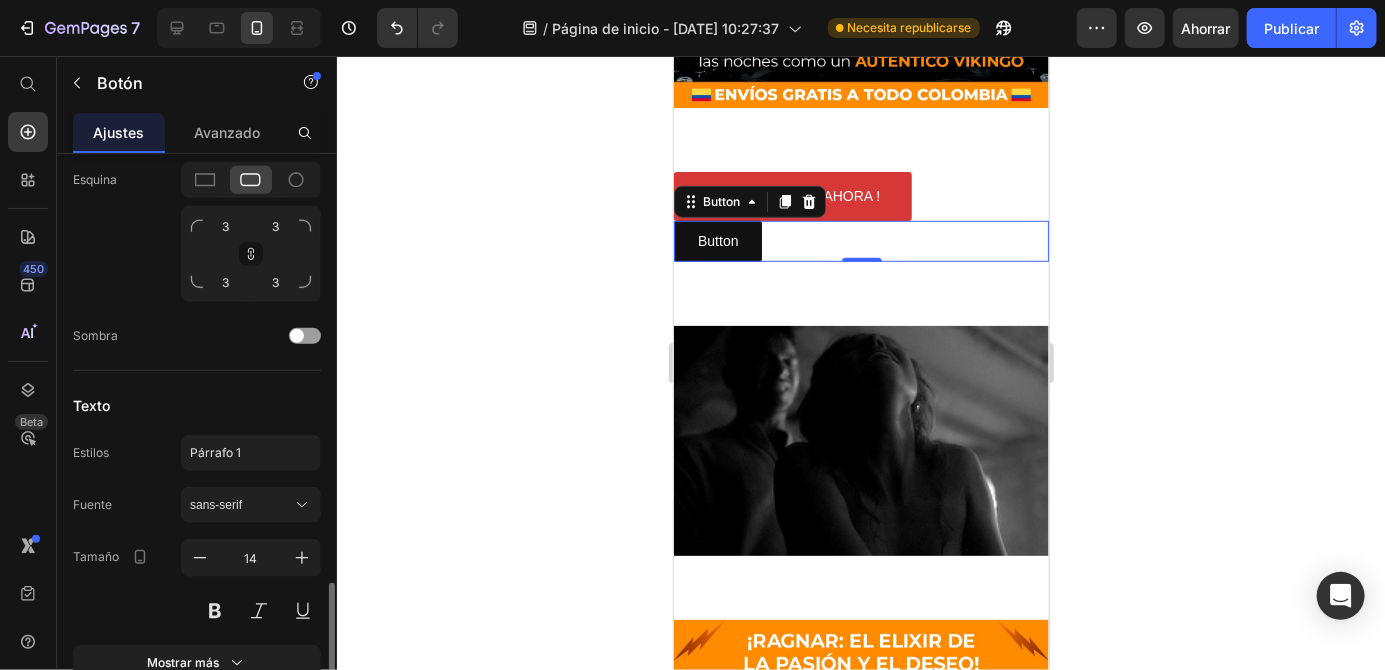 scroll, scrollTop: 774, scrollLeft: 0, axis: vertical 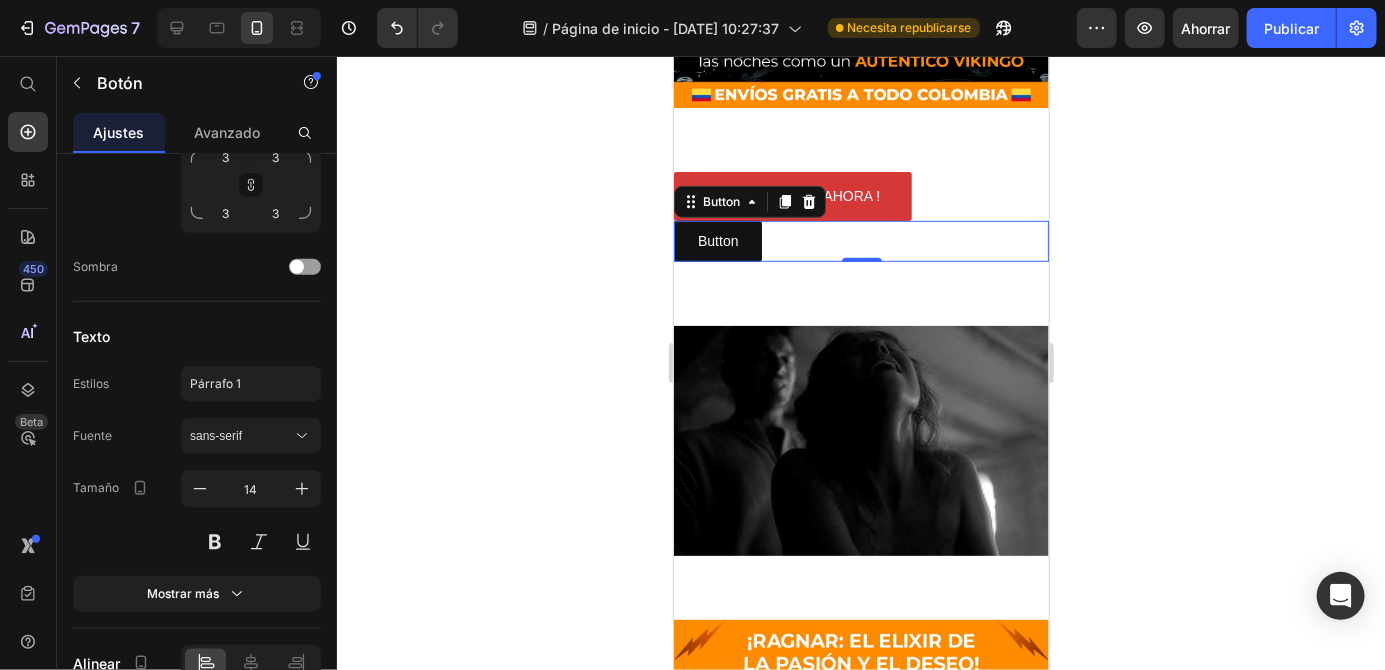 click on "Button Button   0" at bounding box center (860, 240) 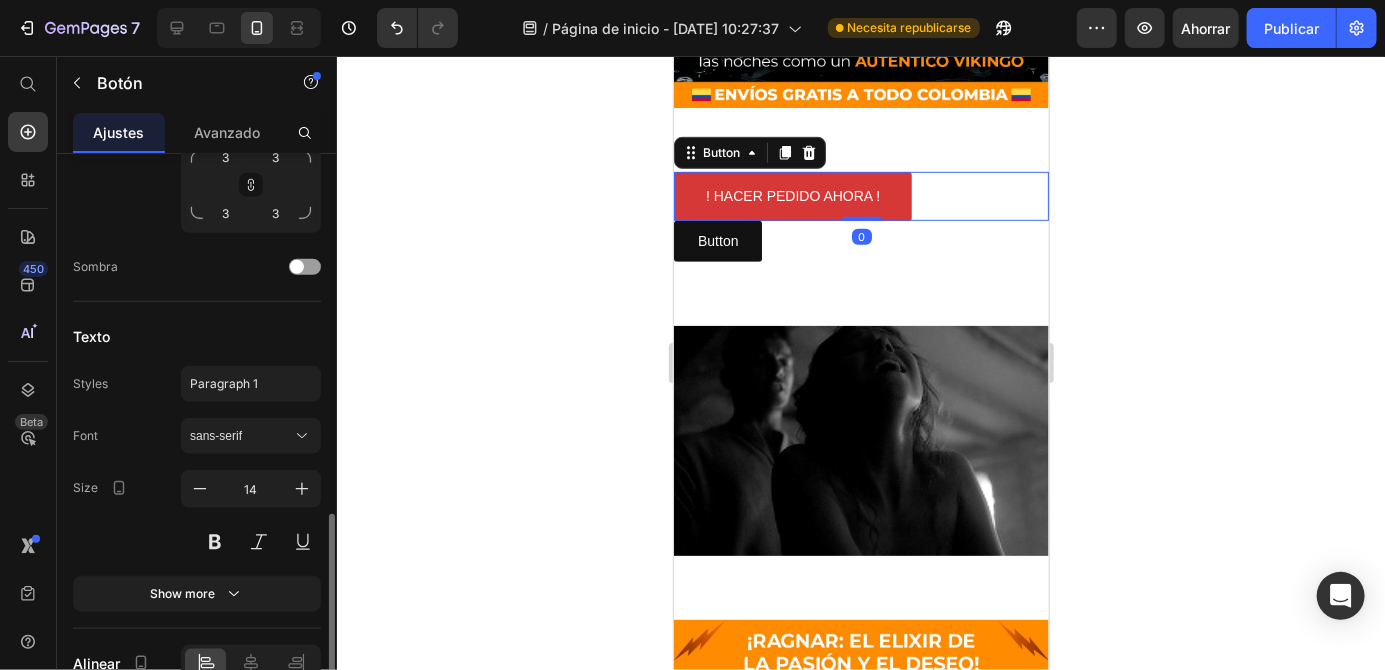 scroll, scrollTop: 774, scrollLeft: 0, axis: vertical 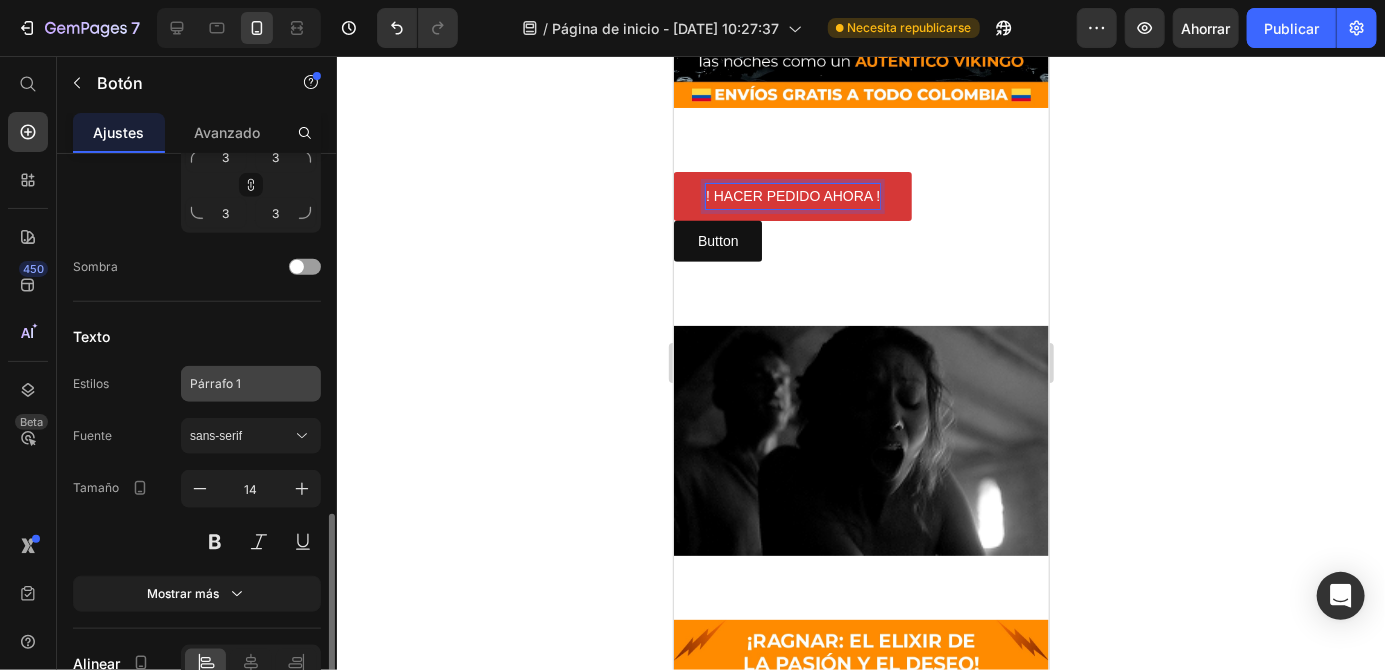 click on "Párrafo 1" at bounding box center [215, 383] 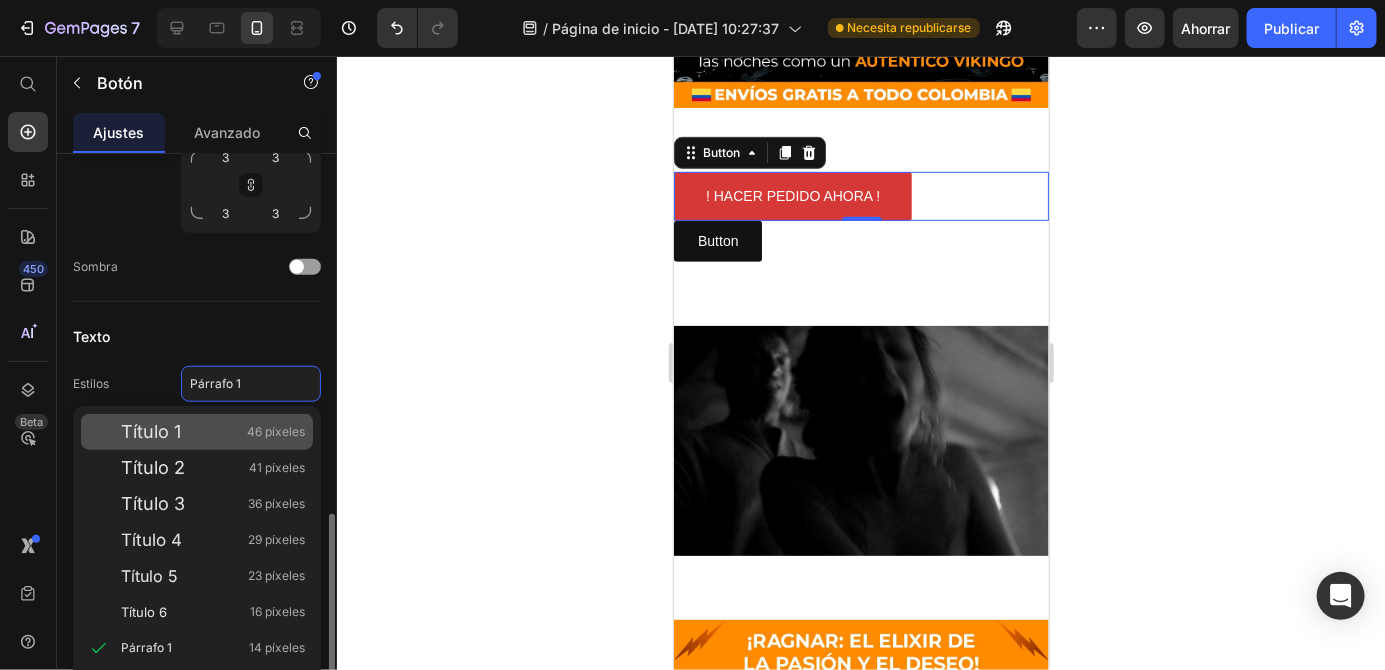 click on "Título 1" at bounding box center [151, 431] 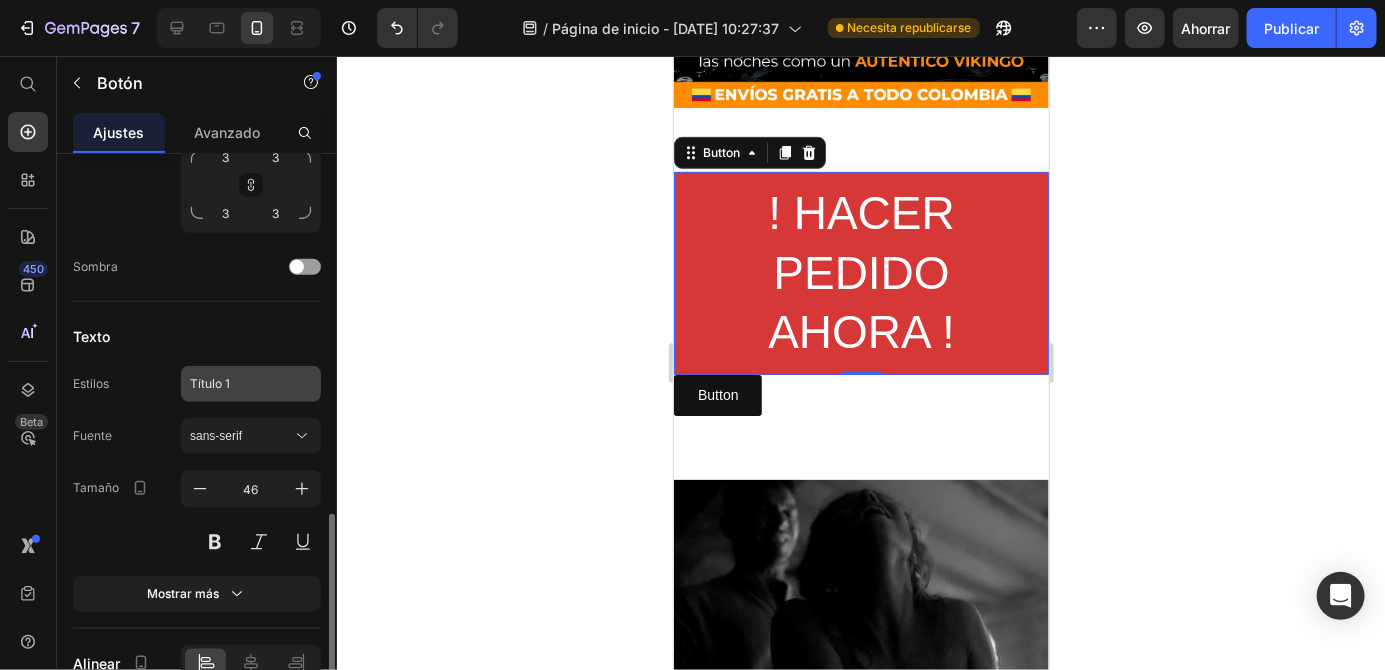 click on "Título 1" at bounding box center (210, 383) 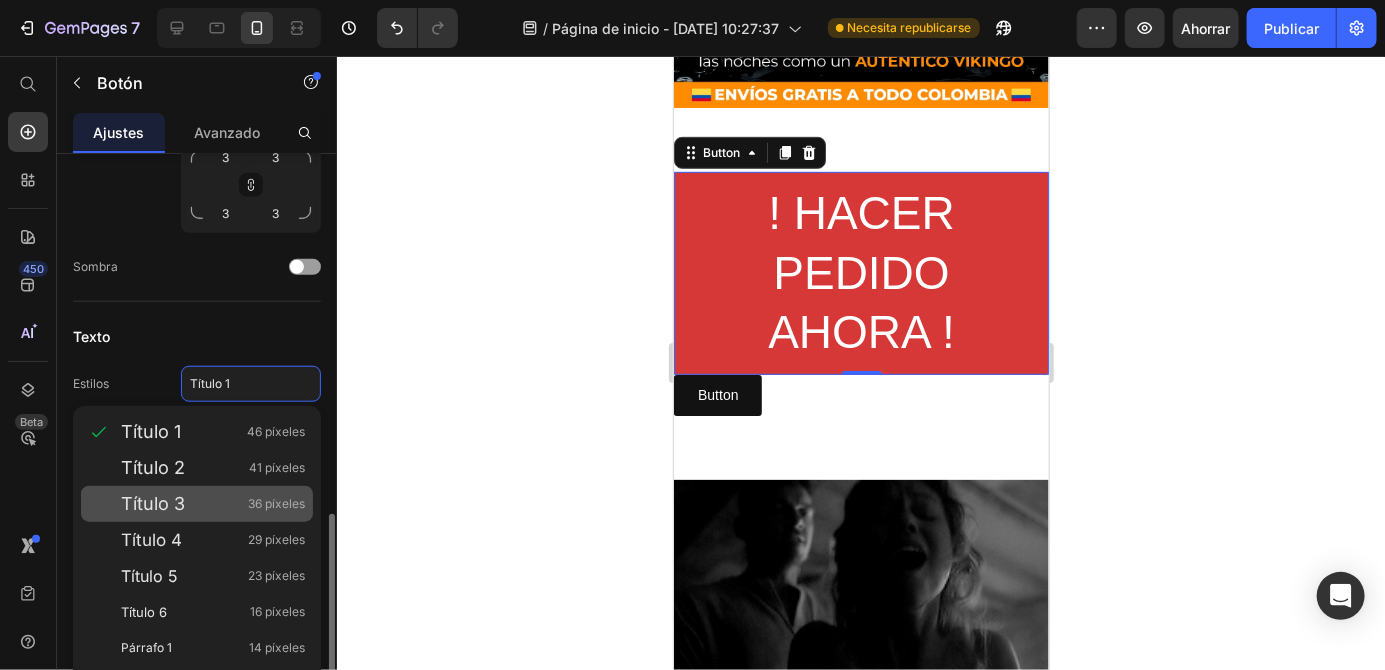 click on "Título 3" at bounding box center [153, 503] 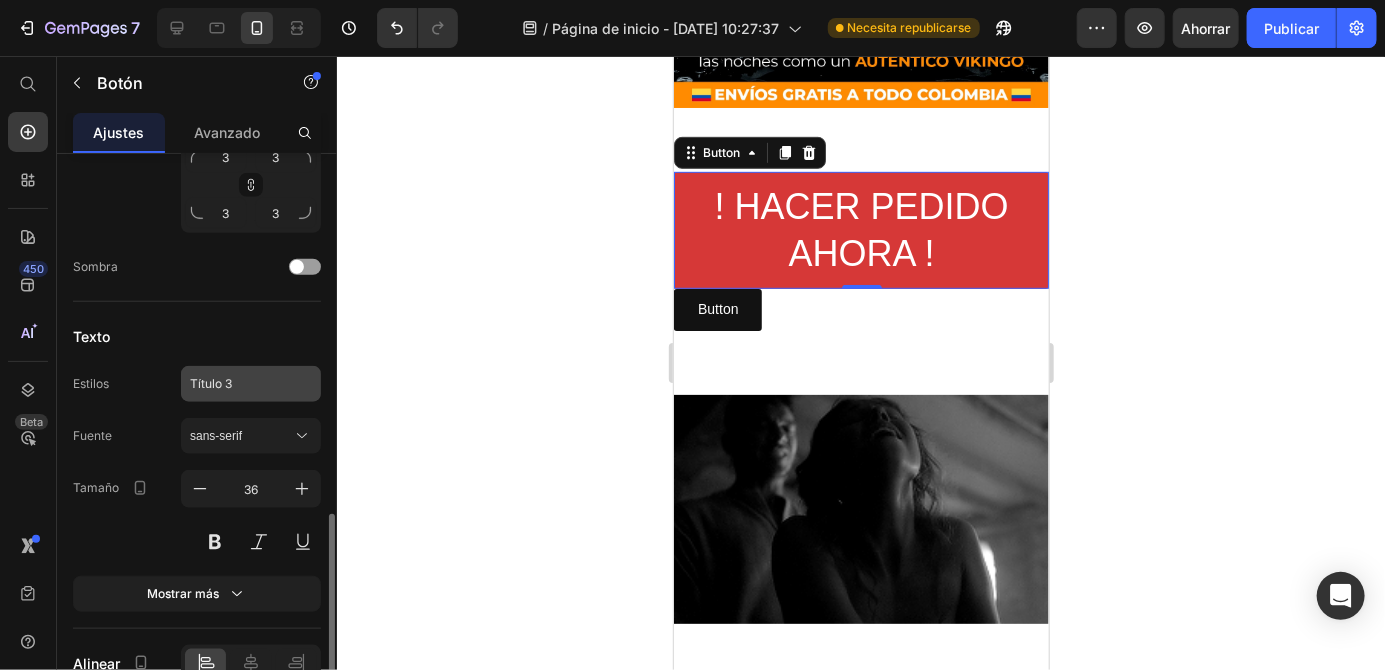 click on "Título 3" at bounding box center (211, 383) 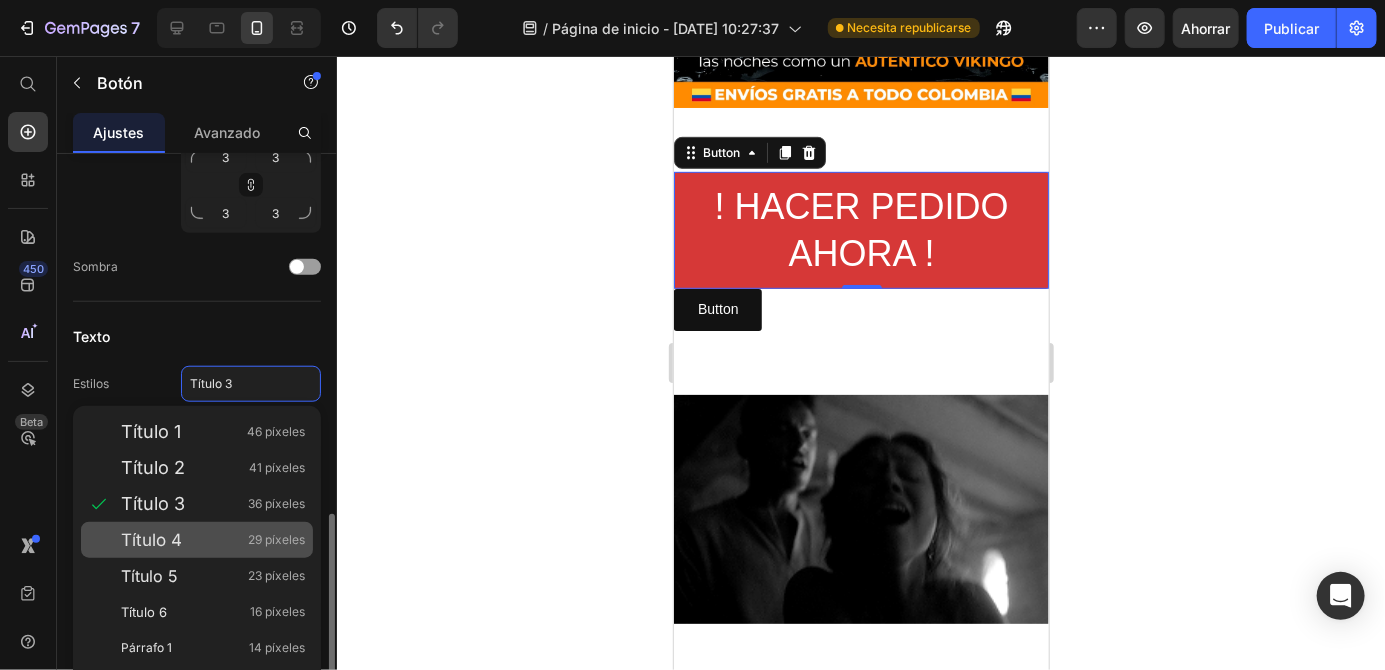 click on "Título 4" at bounding box center (151, 540) 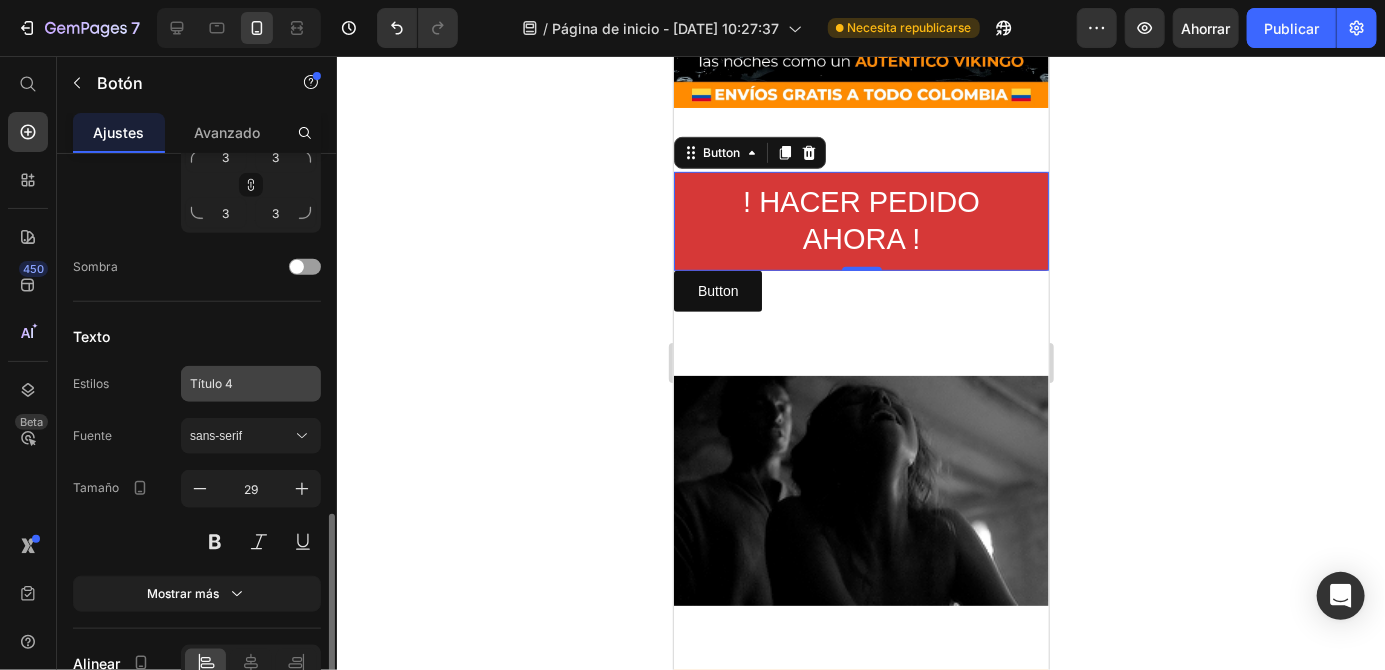 click on "Título 4" at bounding box center [211, 383] 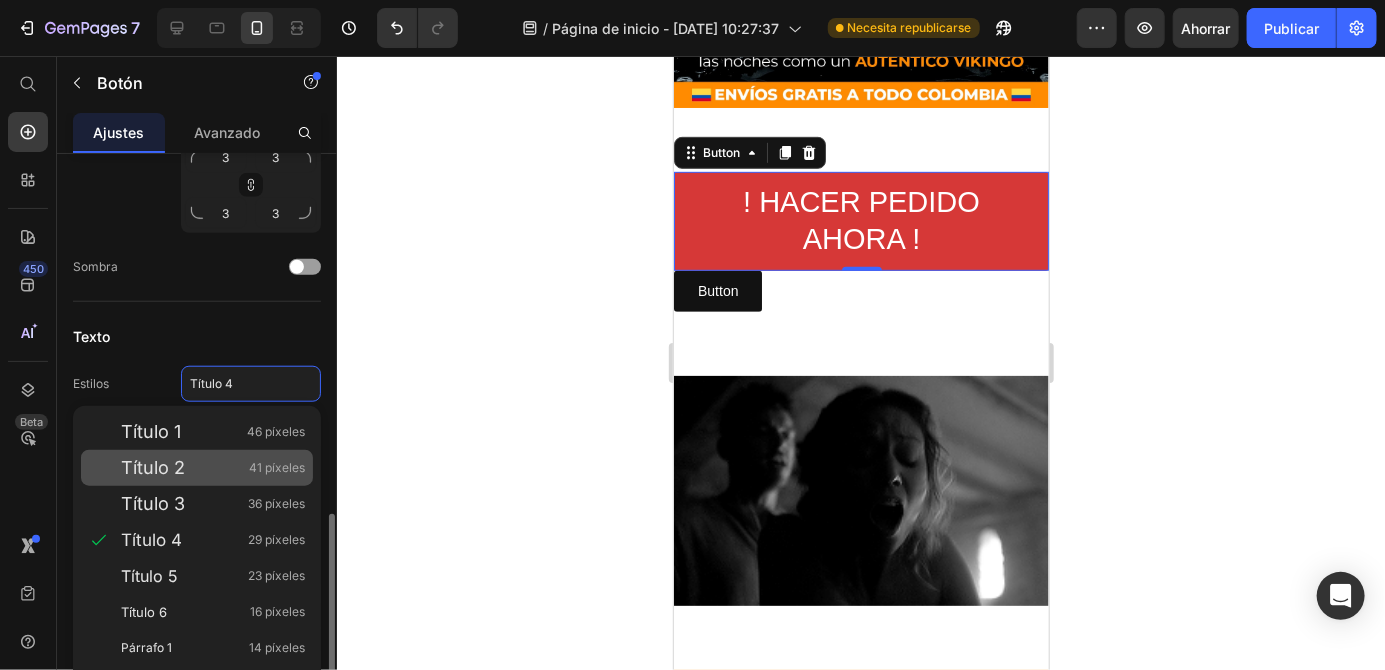 click on "Título 2" at bounding box center (153, 467) 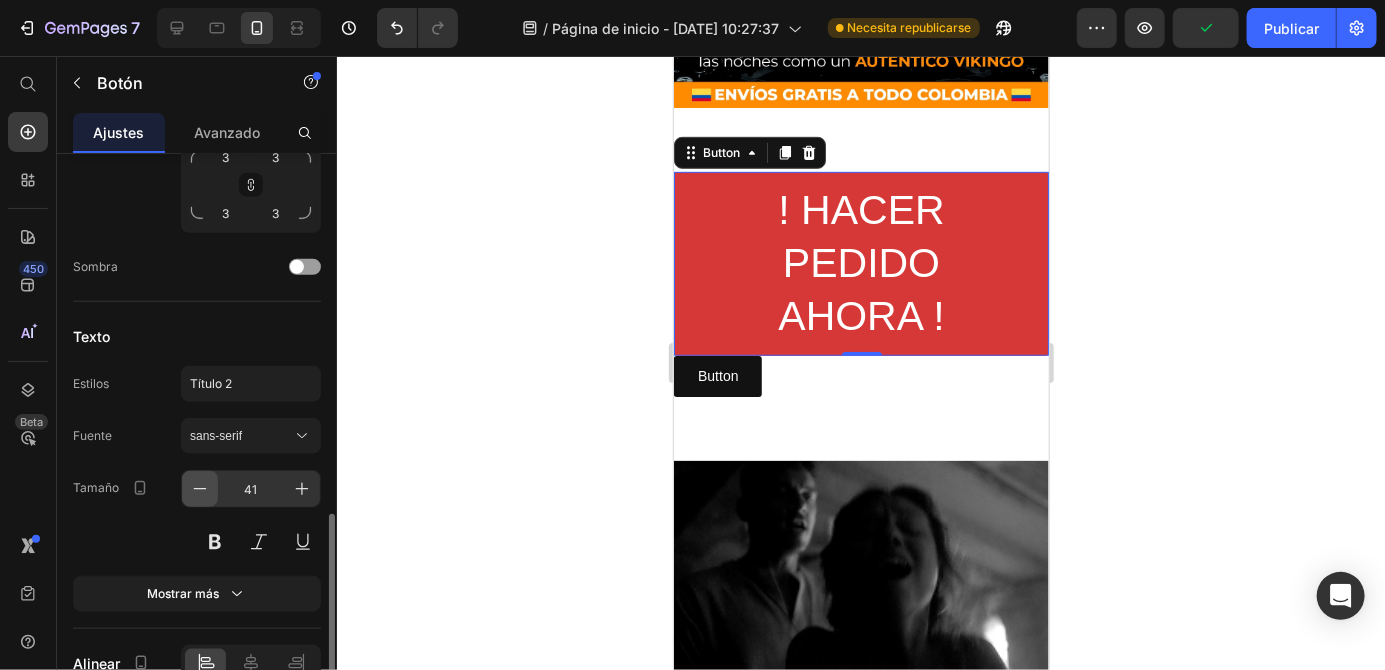 click at bounding box center (200, 489) 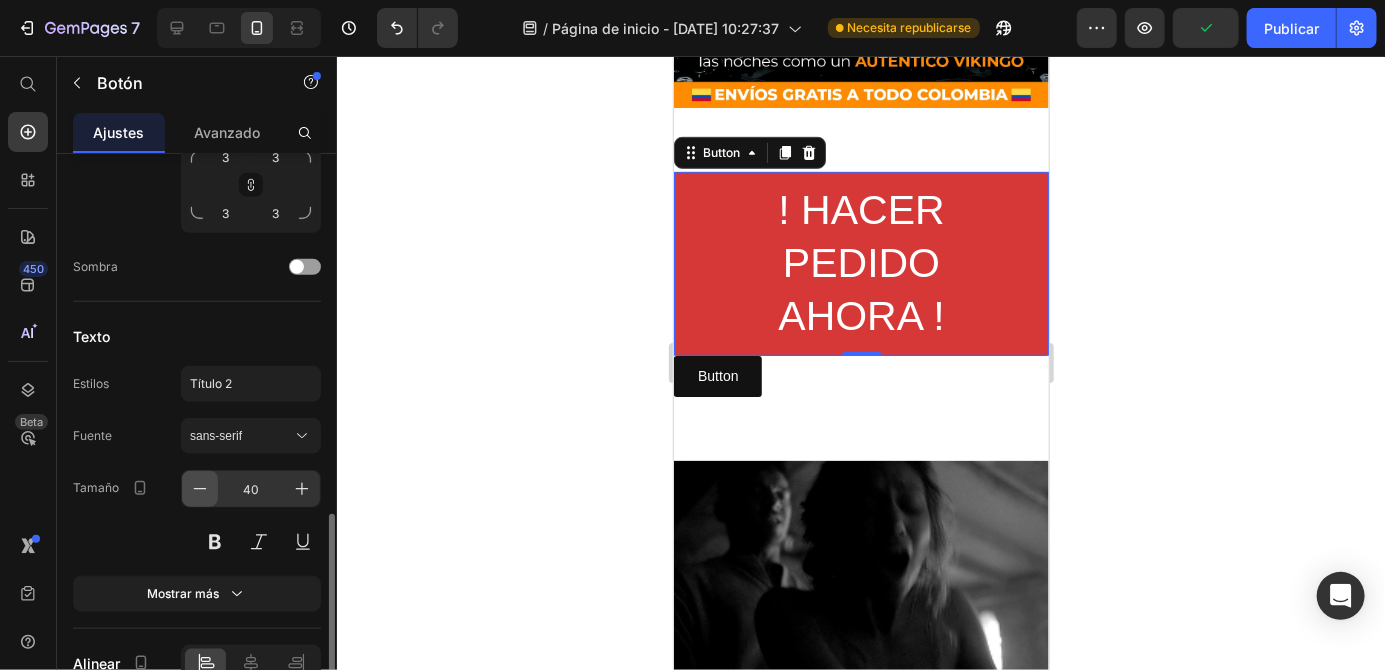 click at bounding box center (200, 489) 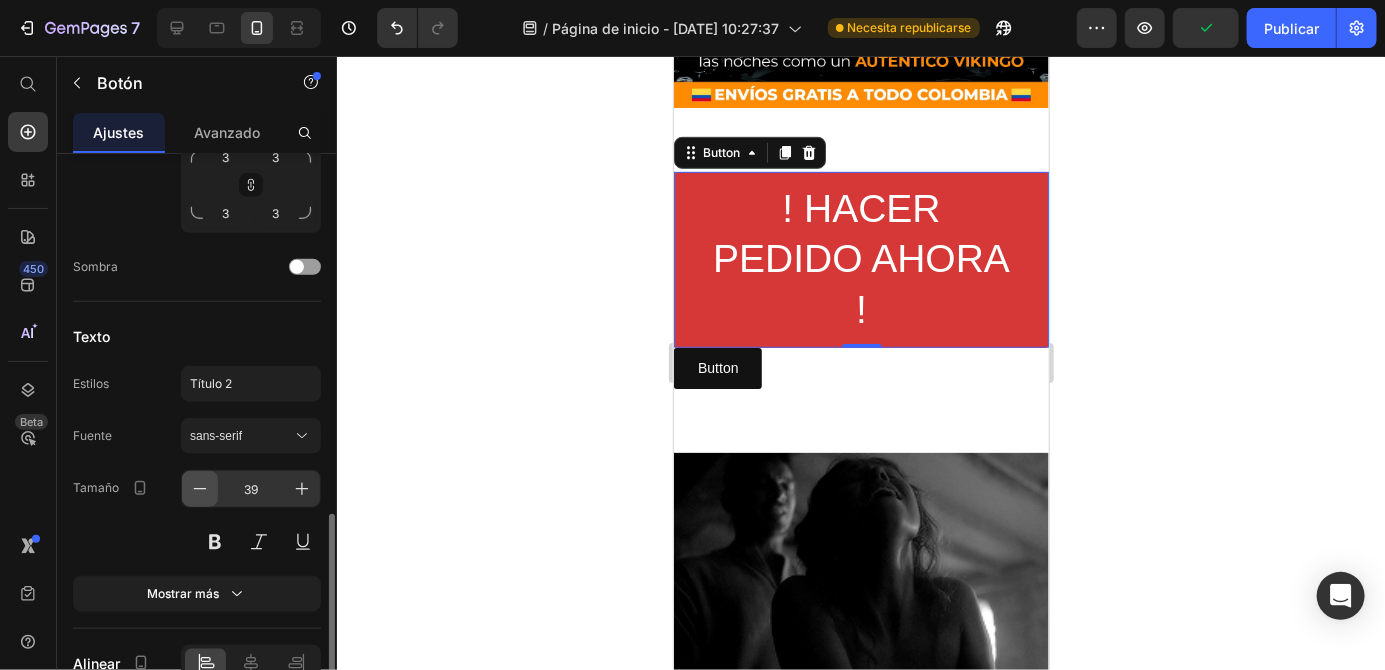 click 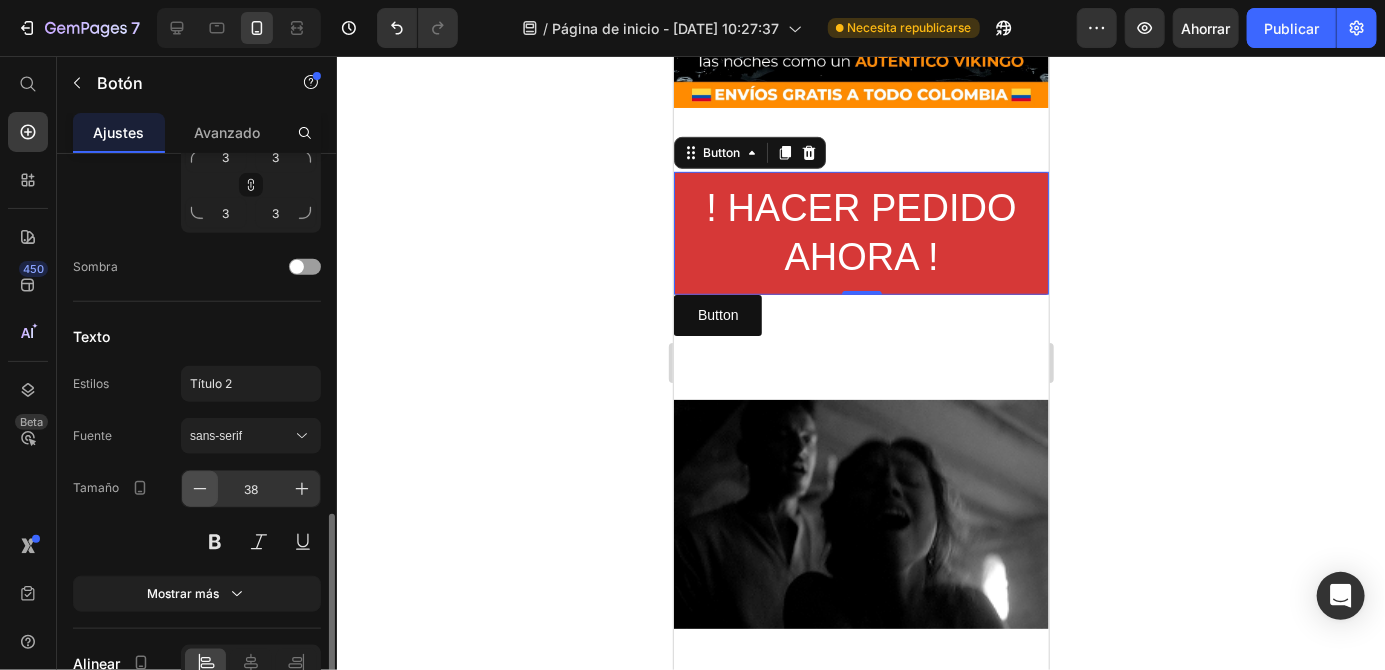 click 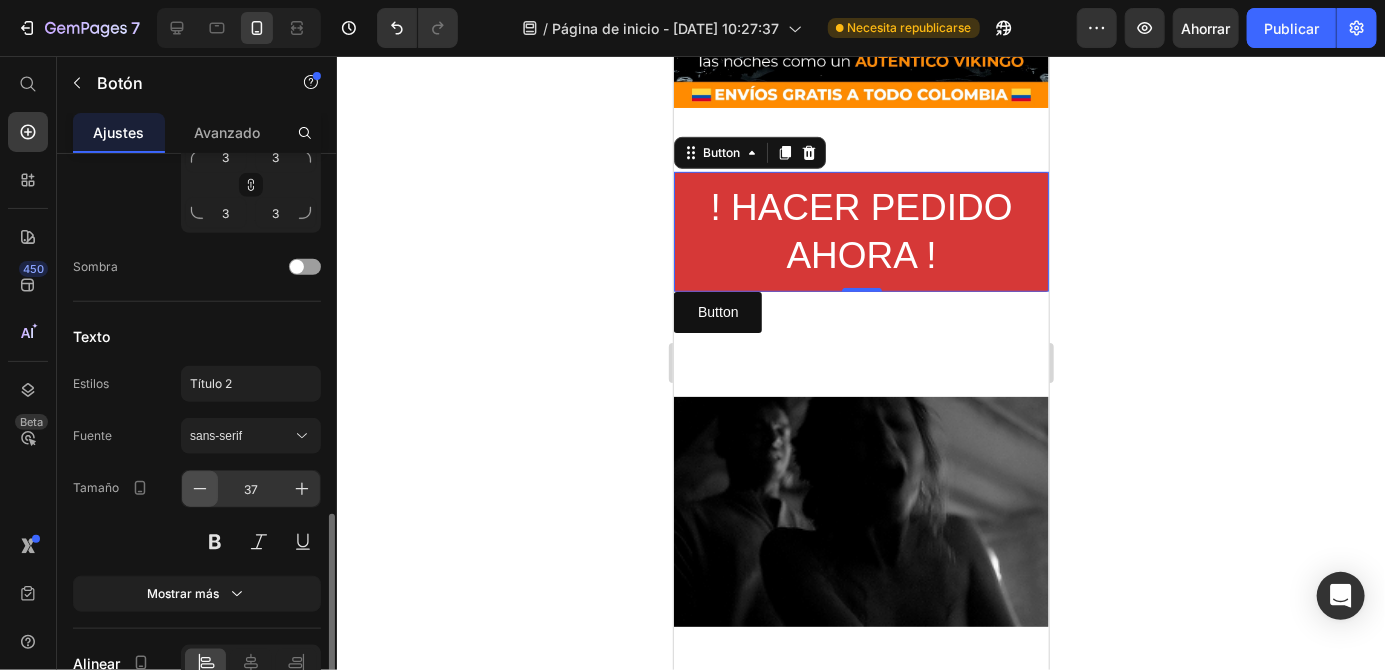 click 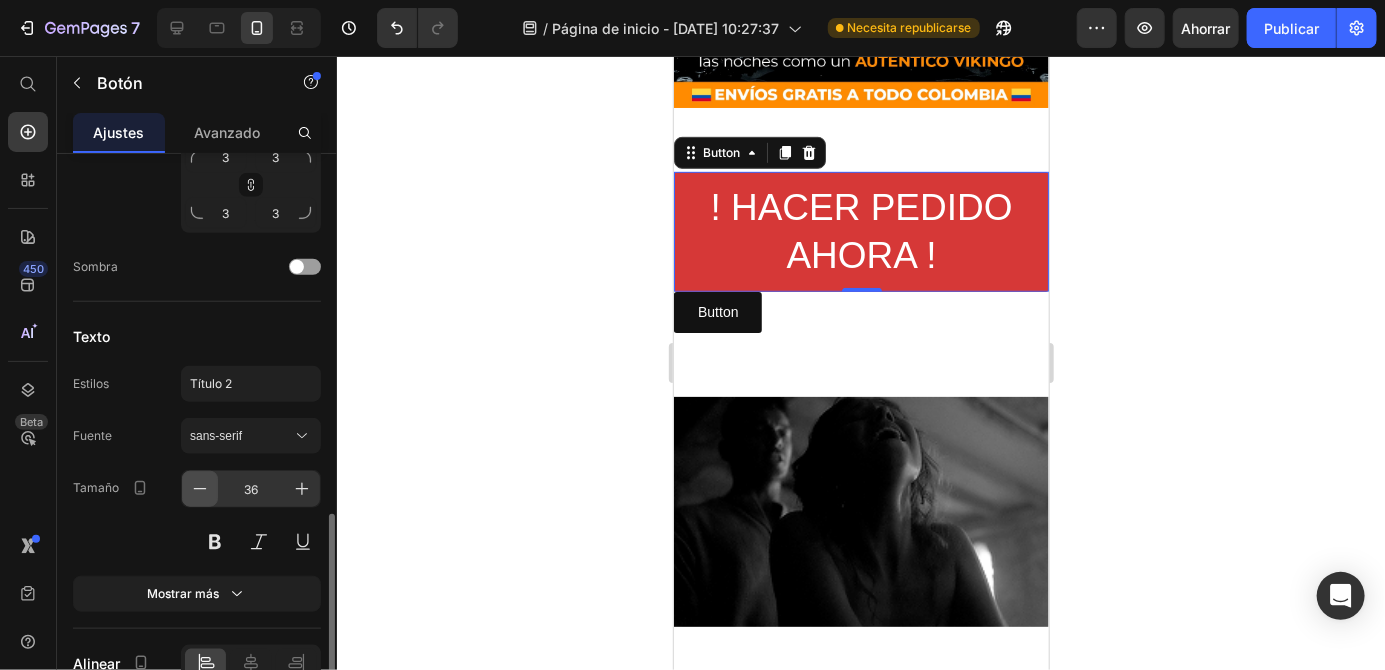click 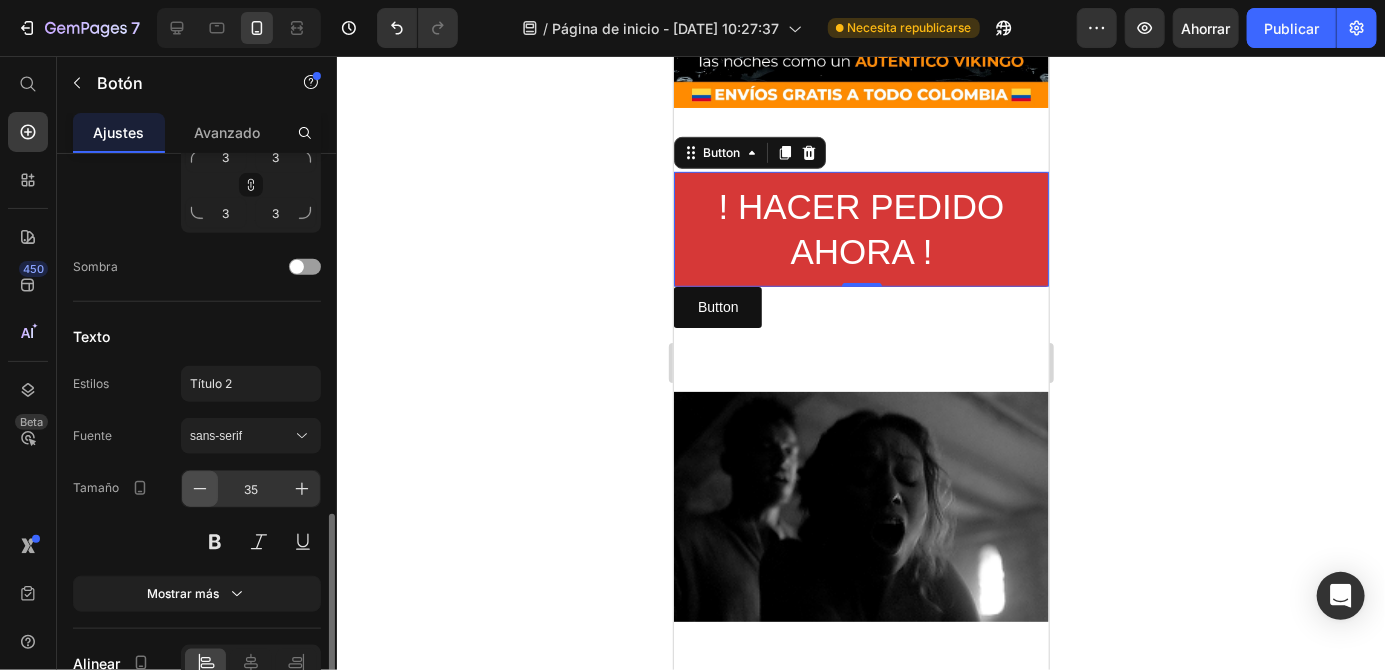click 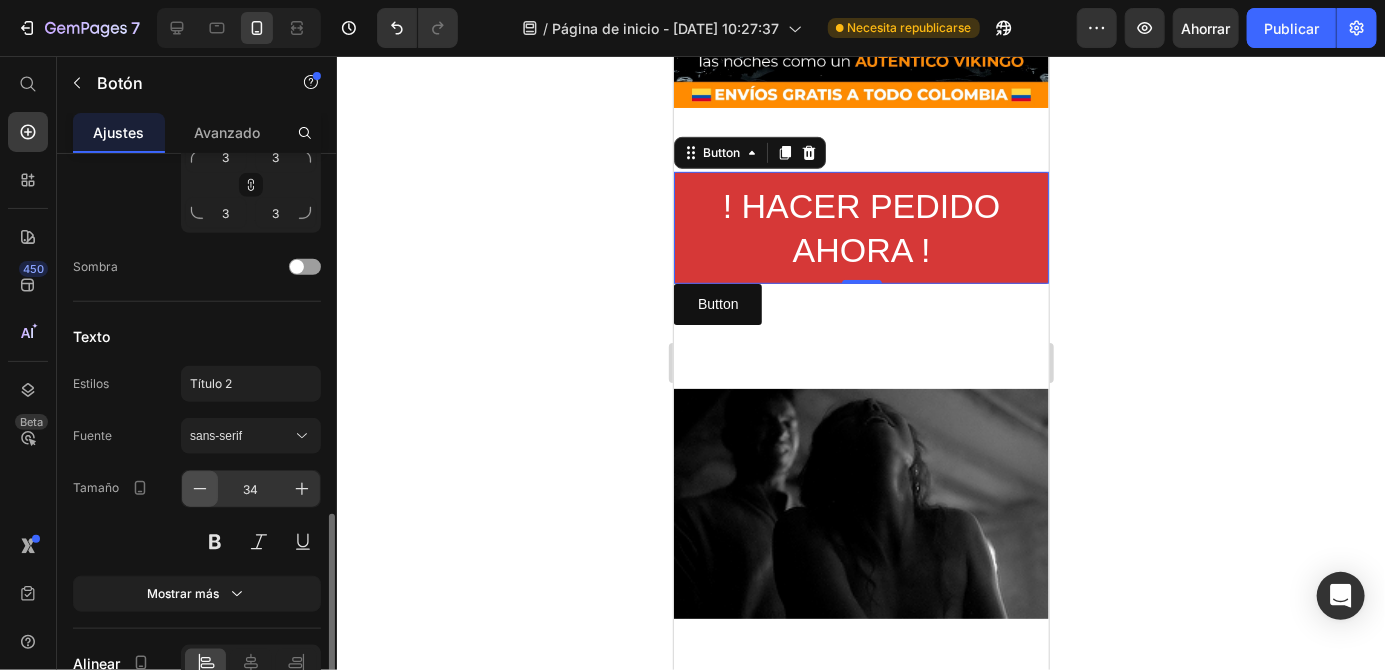 click 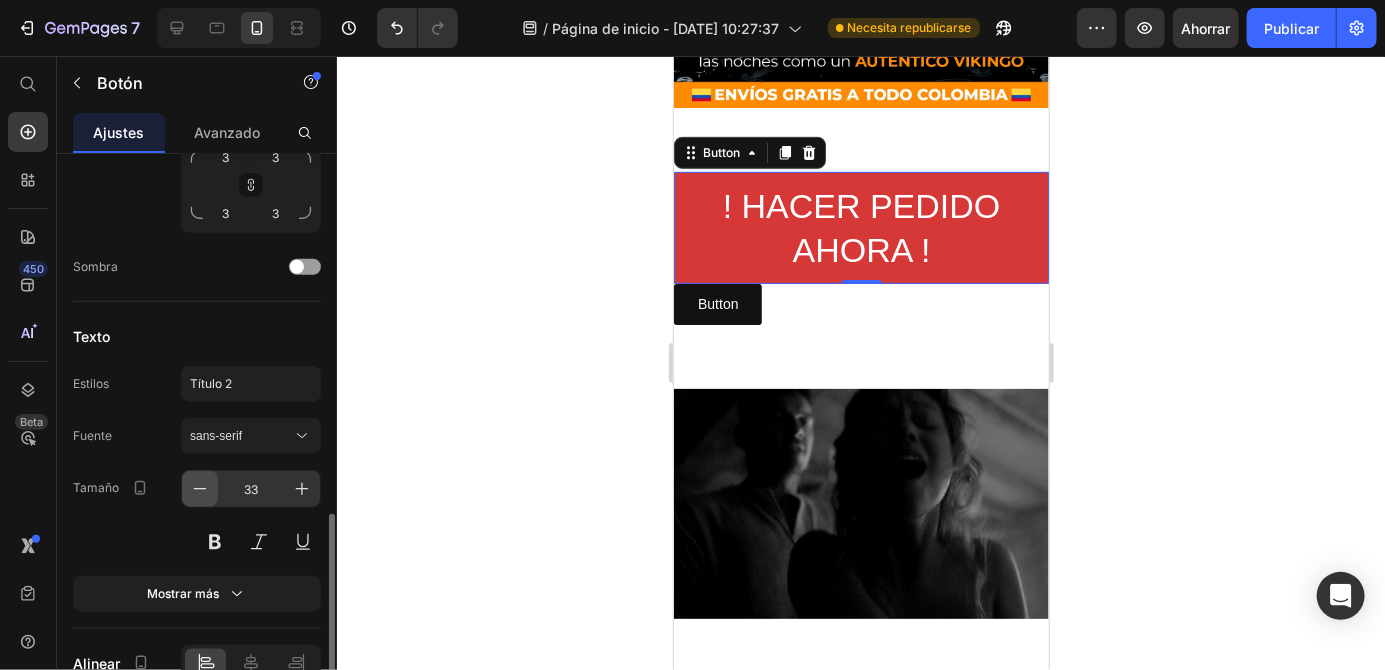 click 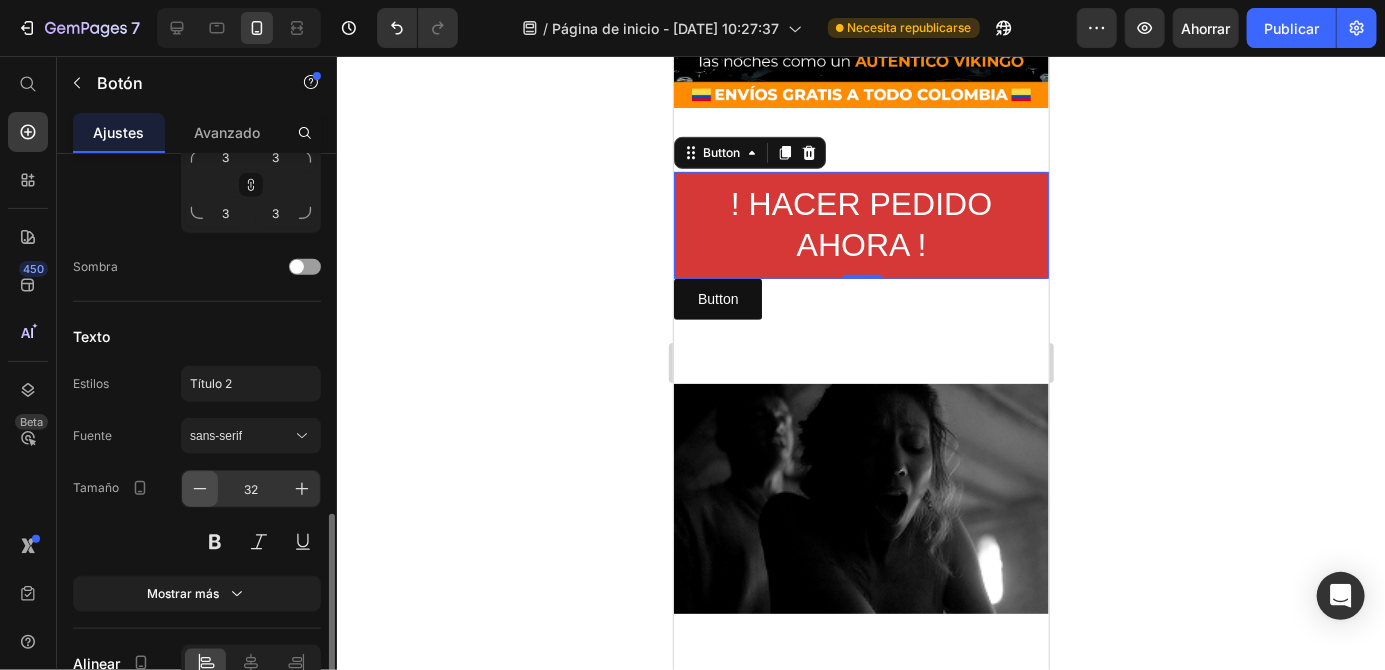 click 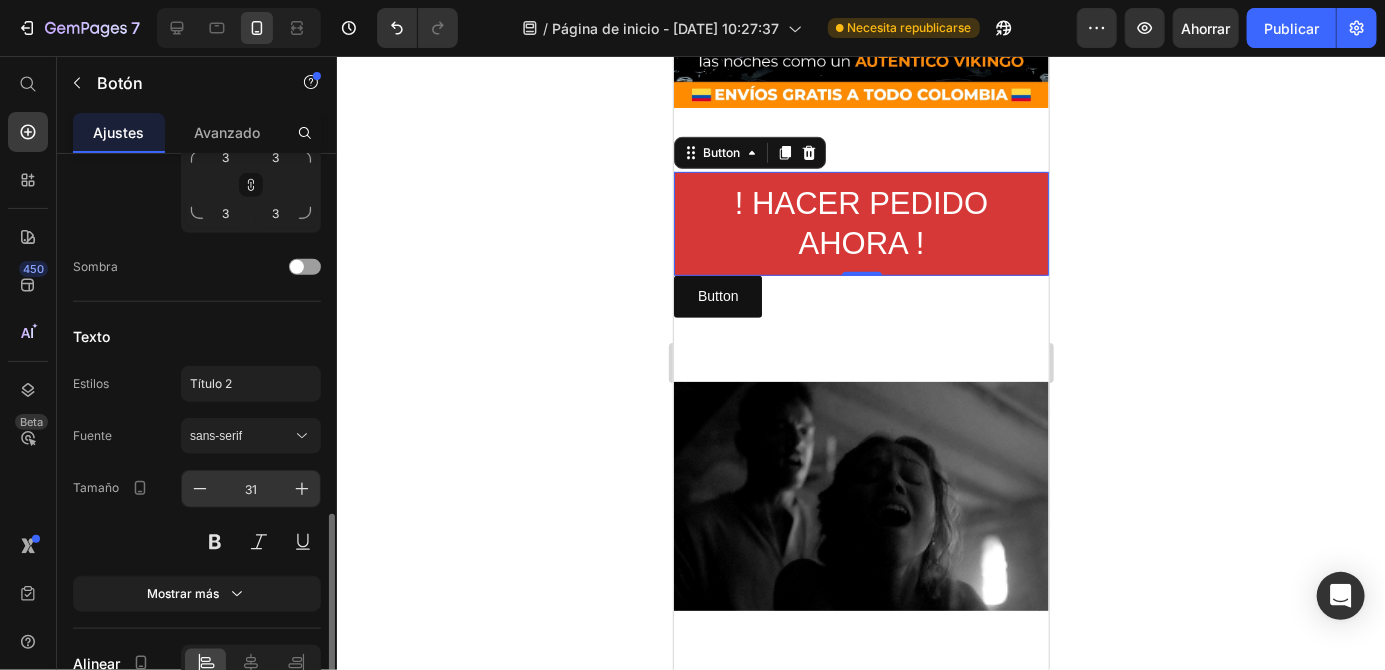 click on "31" at bounding box center [251, 489] 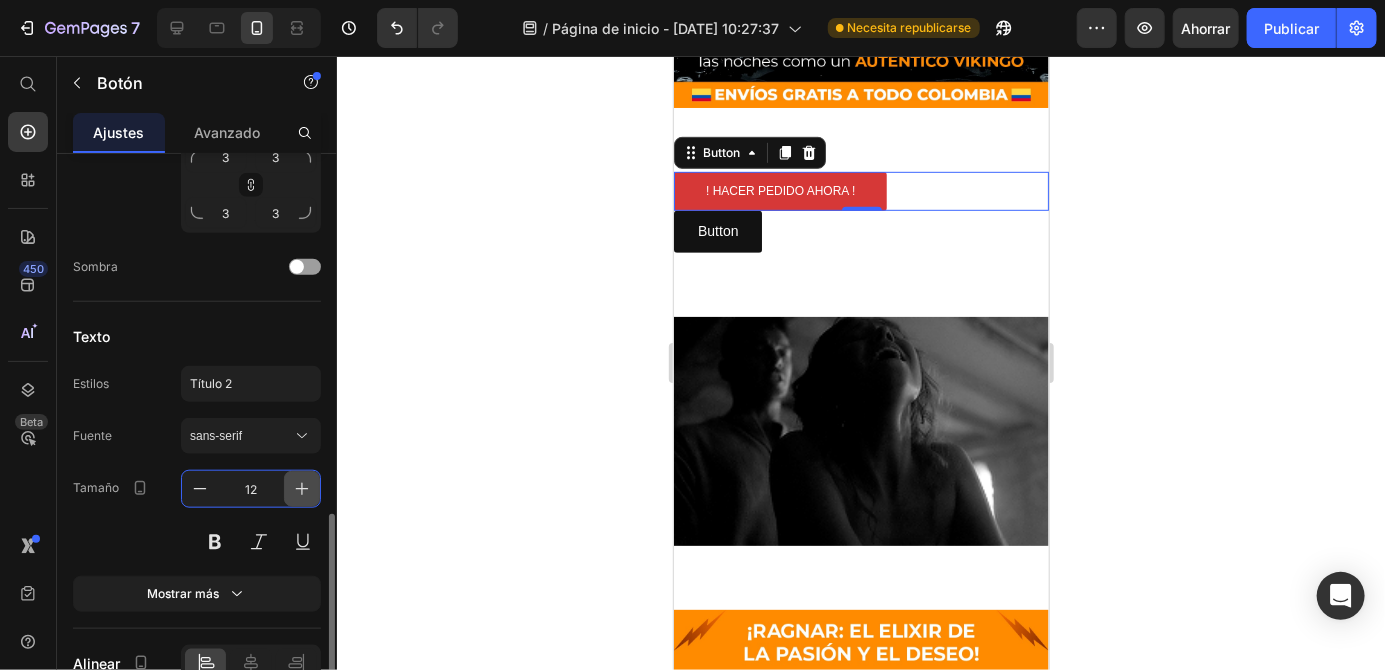click at bounding box center [302, 489] 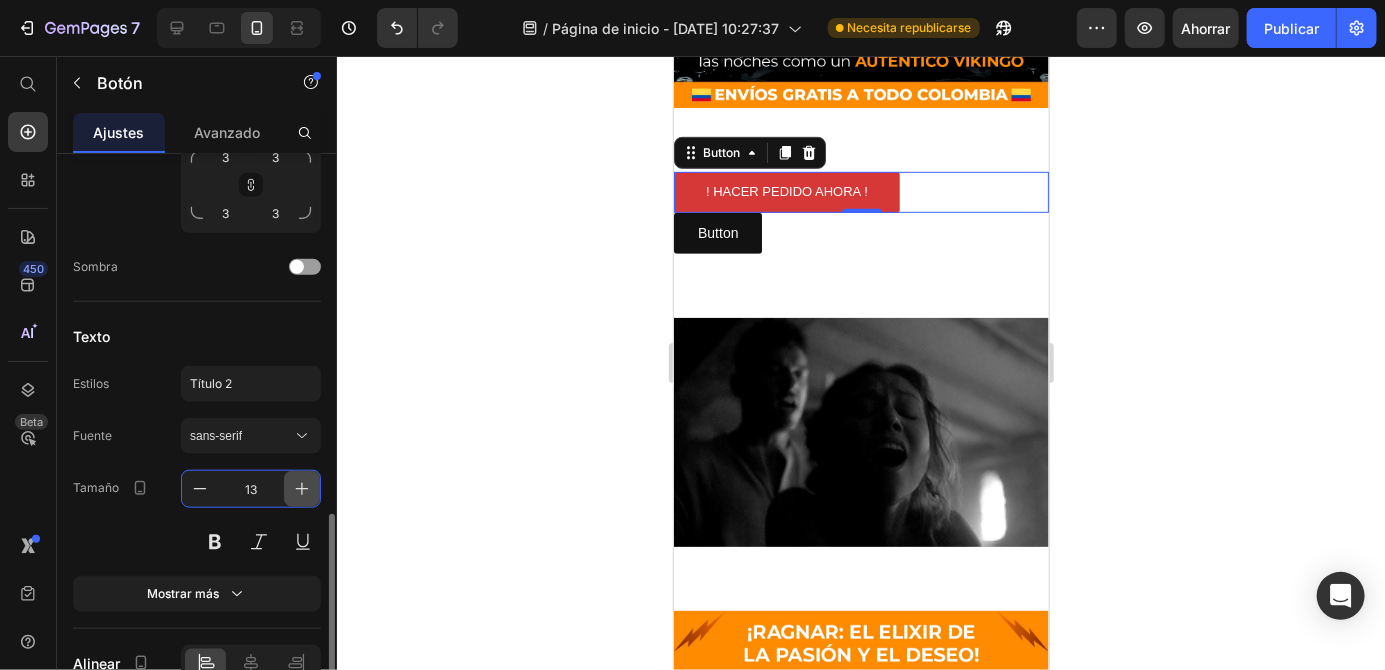 click 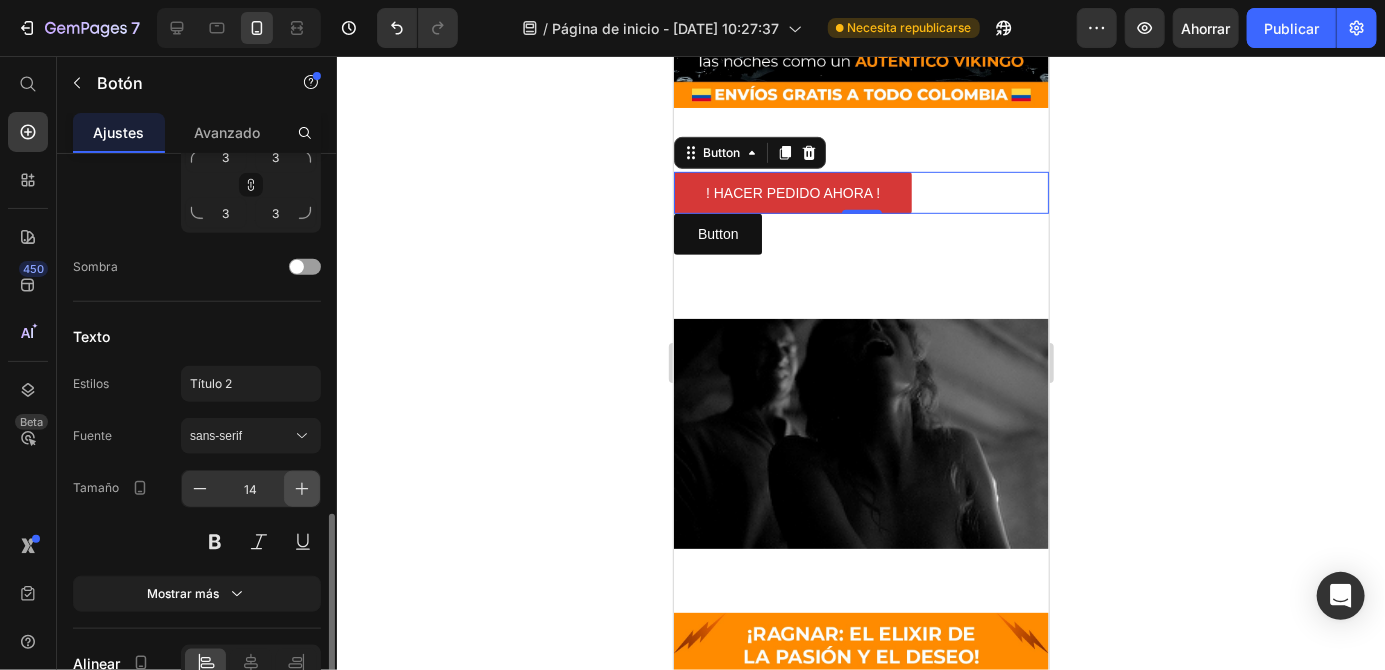 click 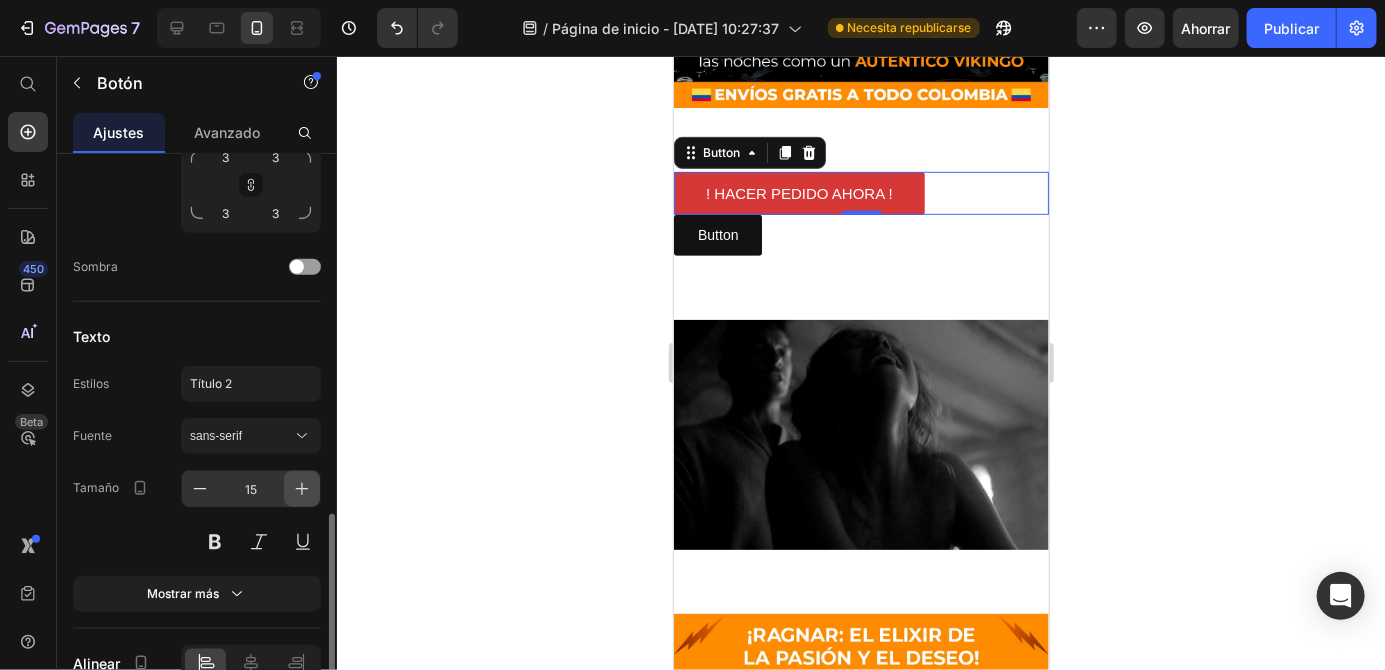 click at bounding box center (302, 489) 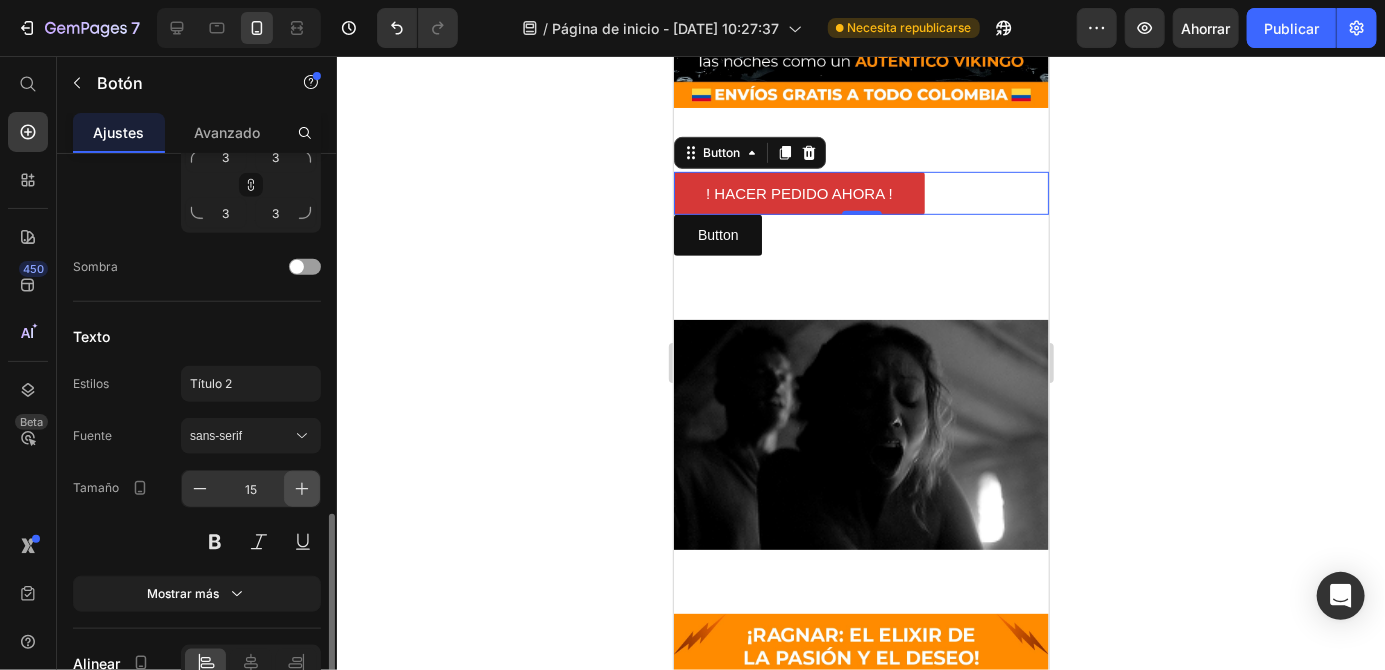 type on "16" 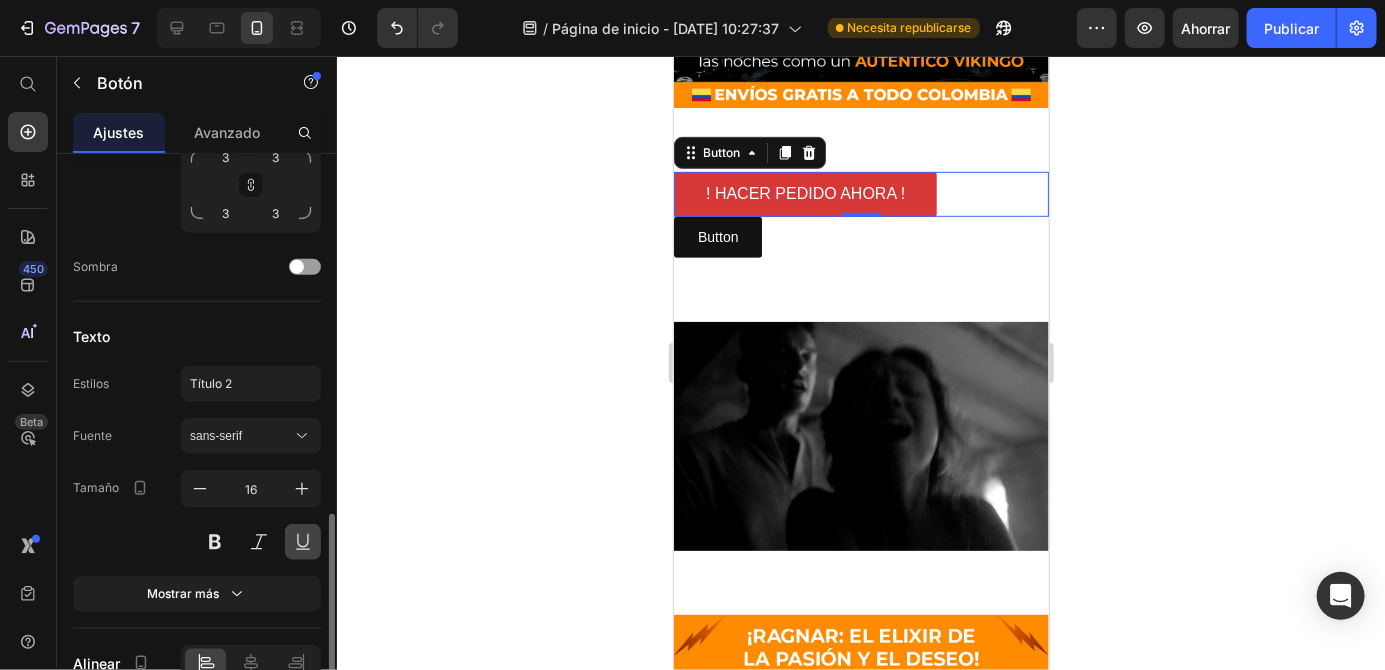 click at bounding box center [303, 542] 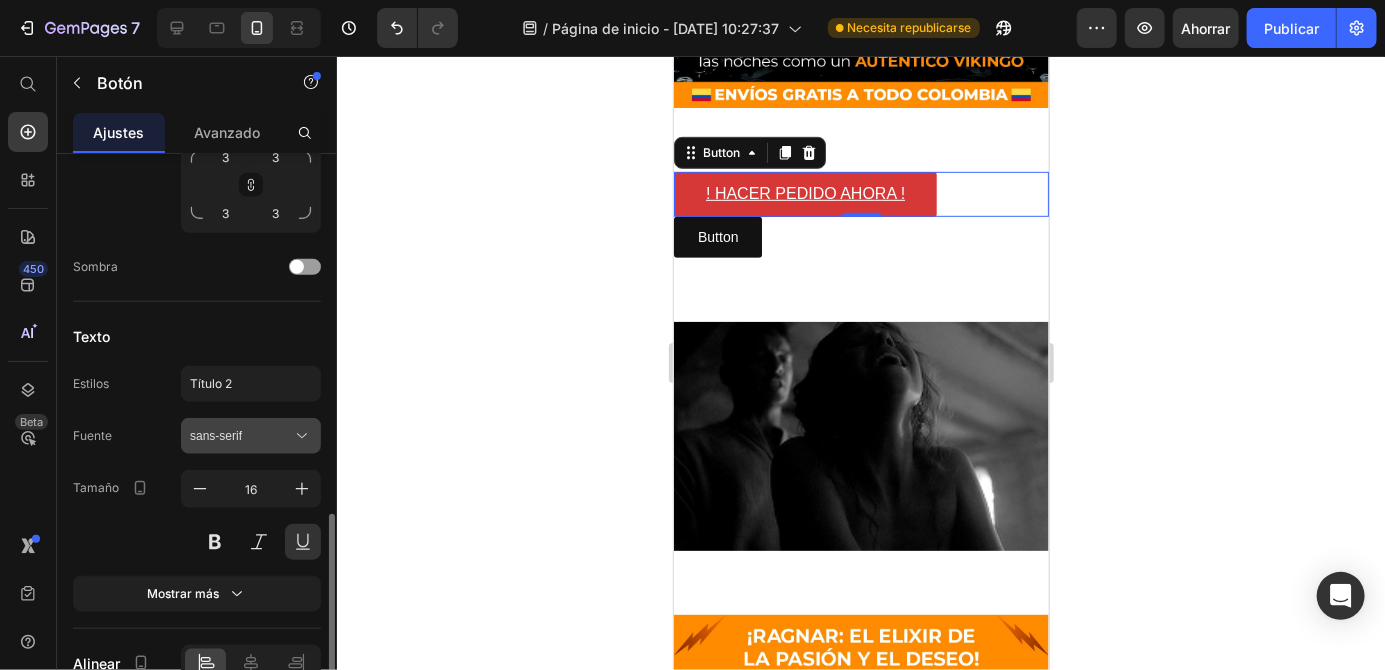click on "sans-serif" at bounding box center (216, 436) 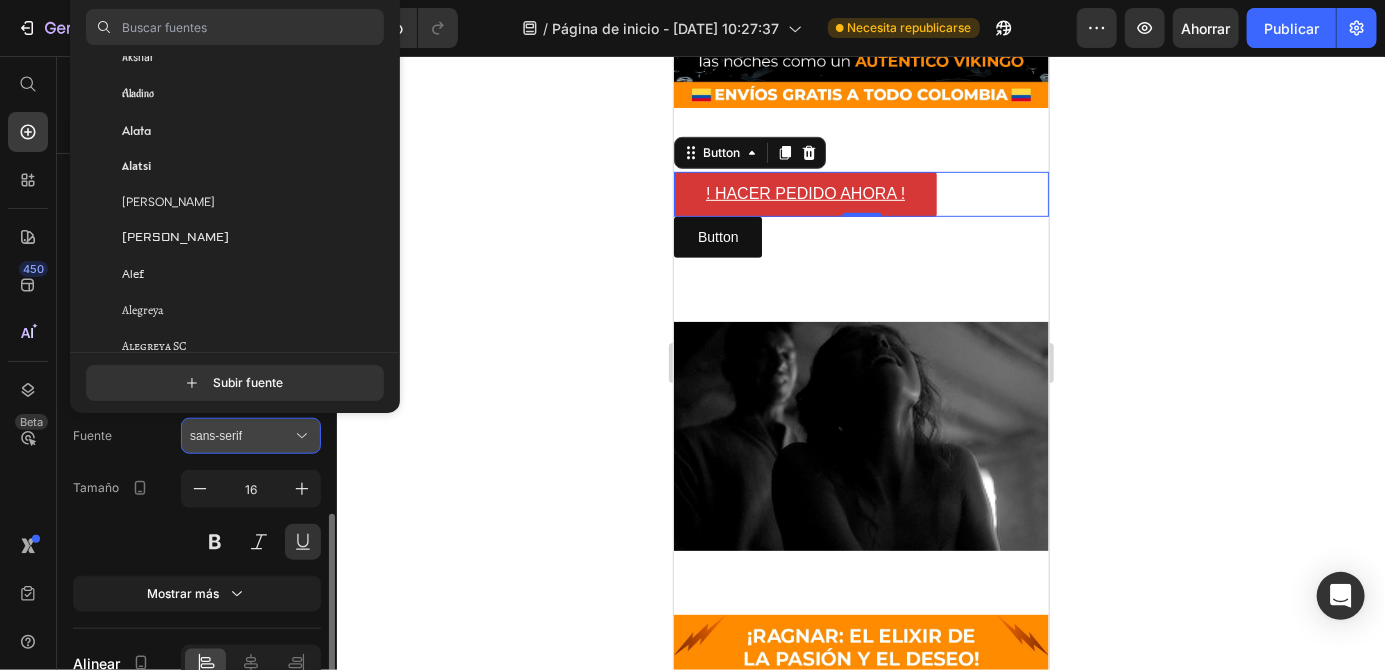 scroll, scrollTop: 935, scrollLeft: 0, axis: vertical 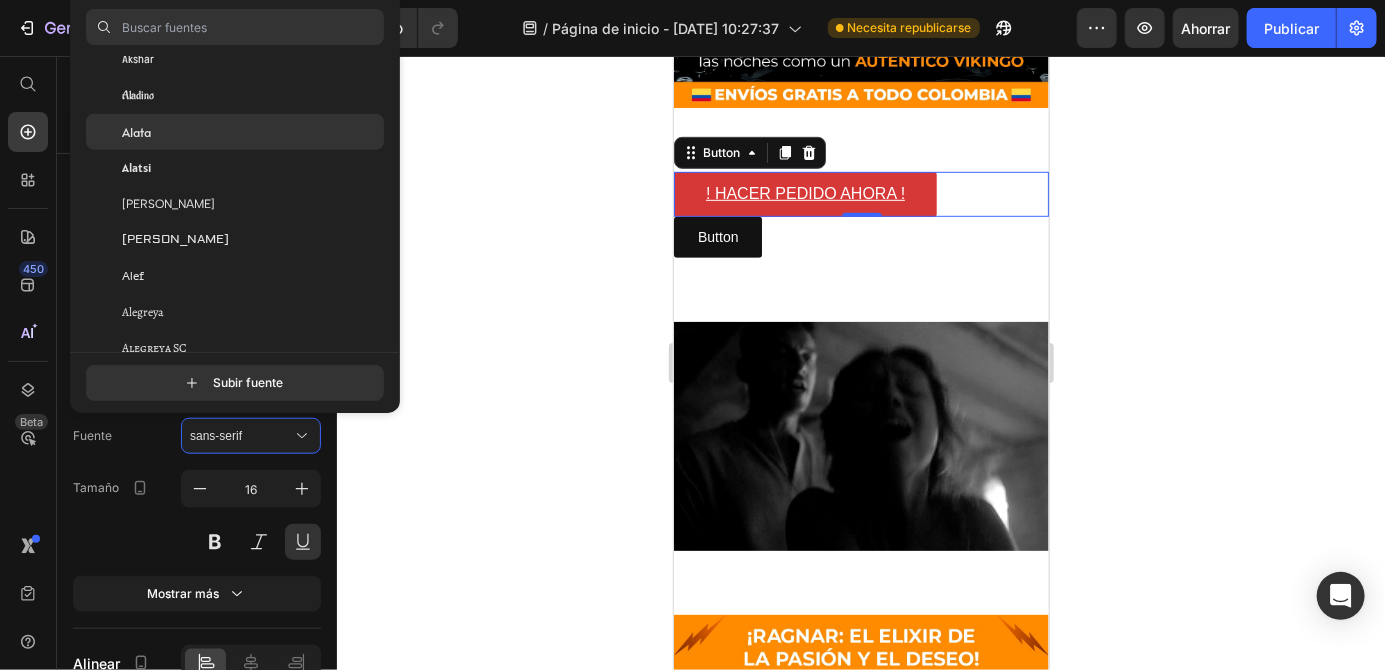 click on "Alata" 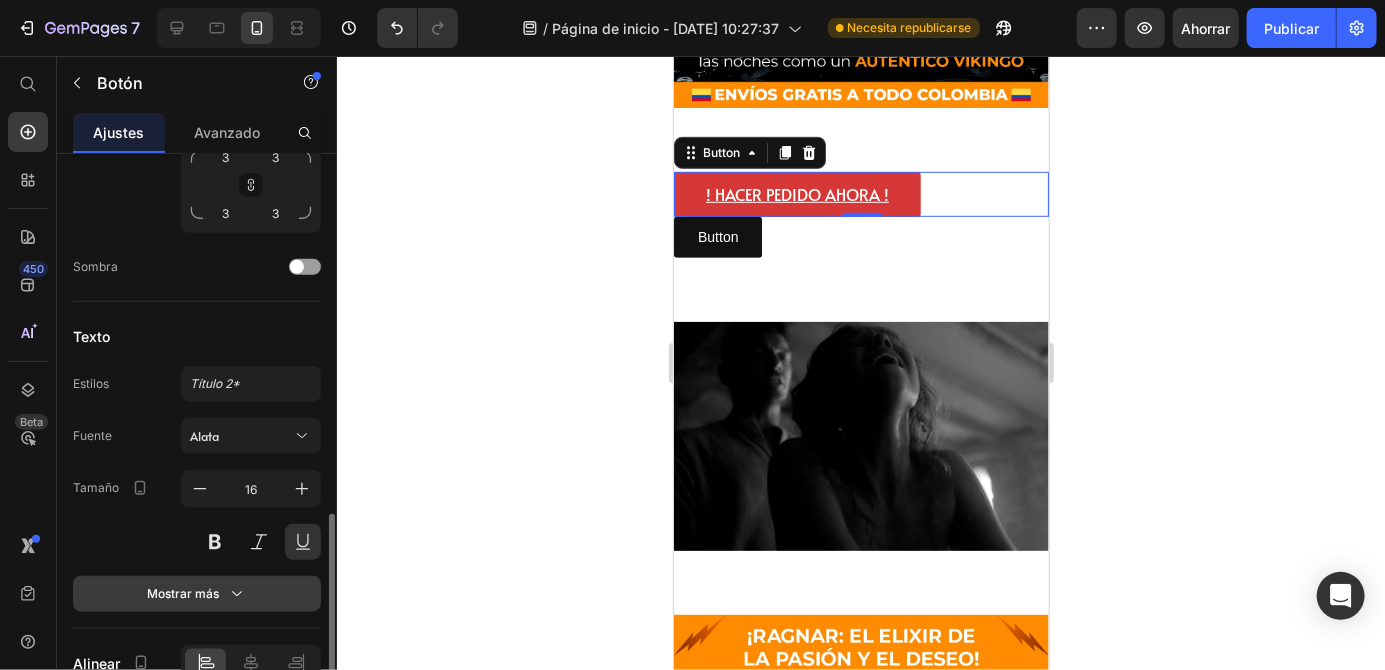click on "Mostrar más" at bounding box center (183, 593) 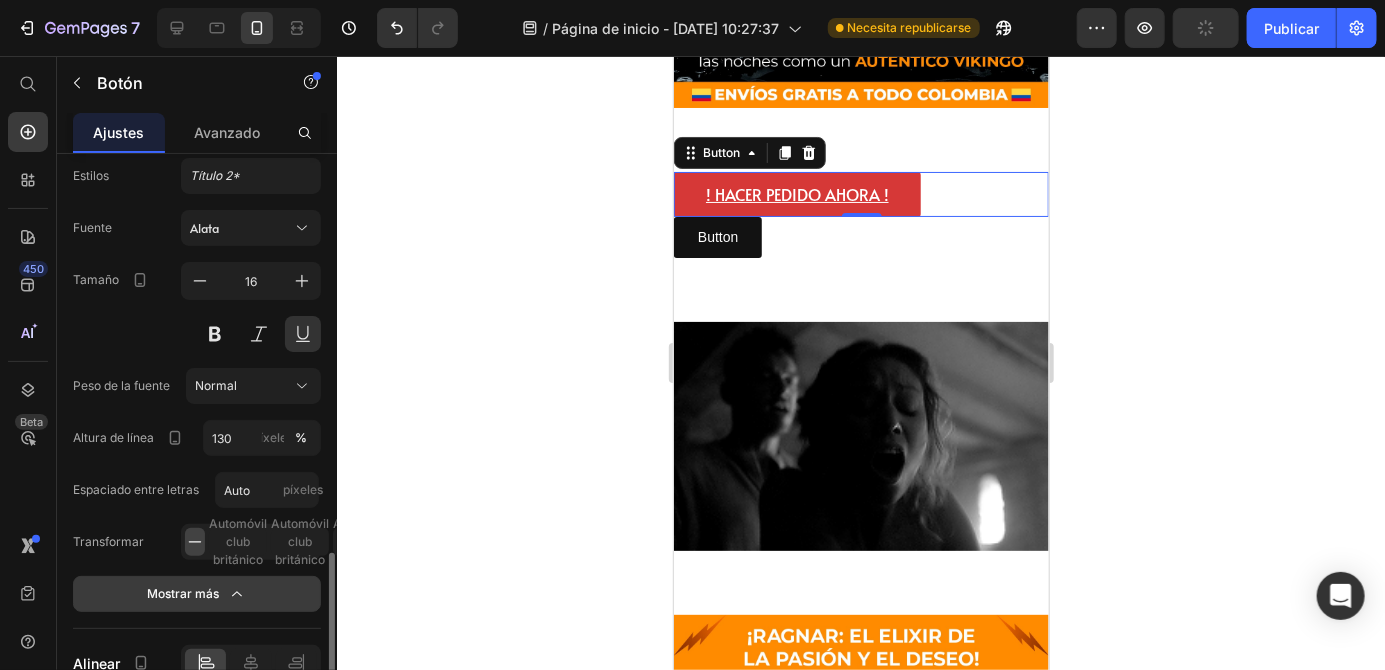 scroll, scrollTop: 982, scrollLeft: 0, axis: vertical 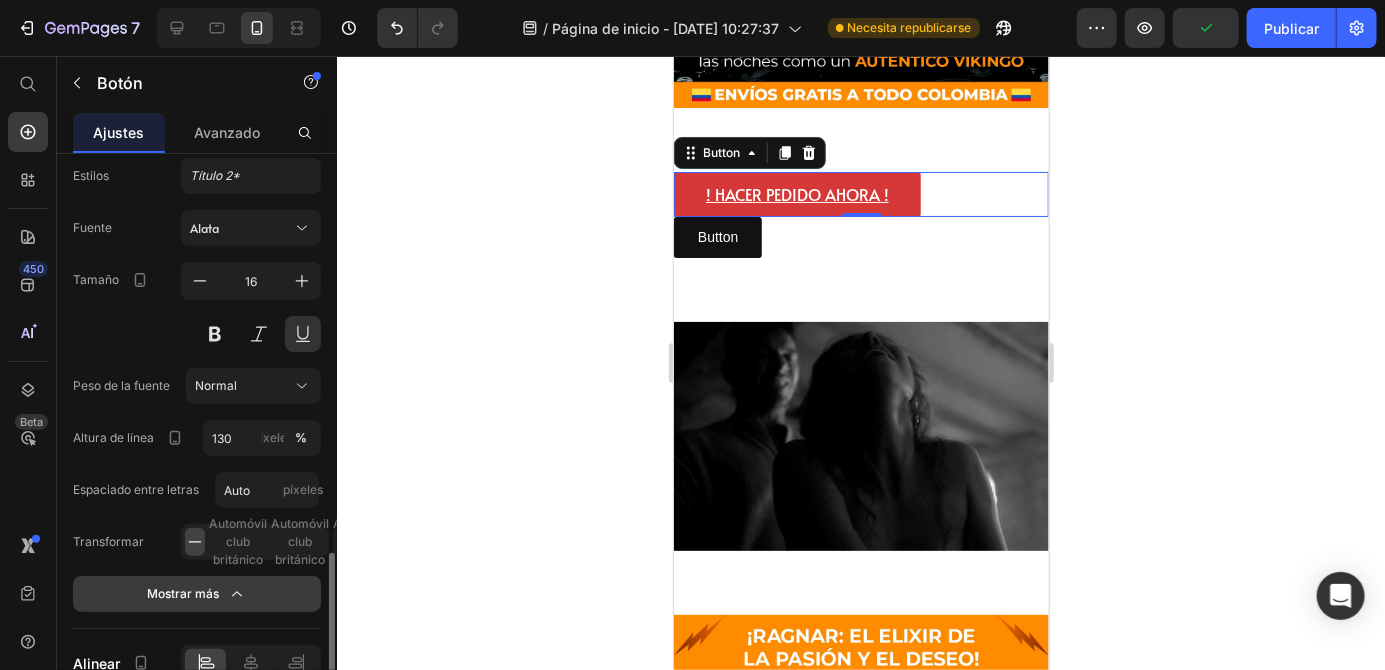 click on "Mostrar más" 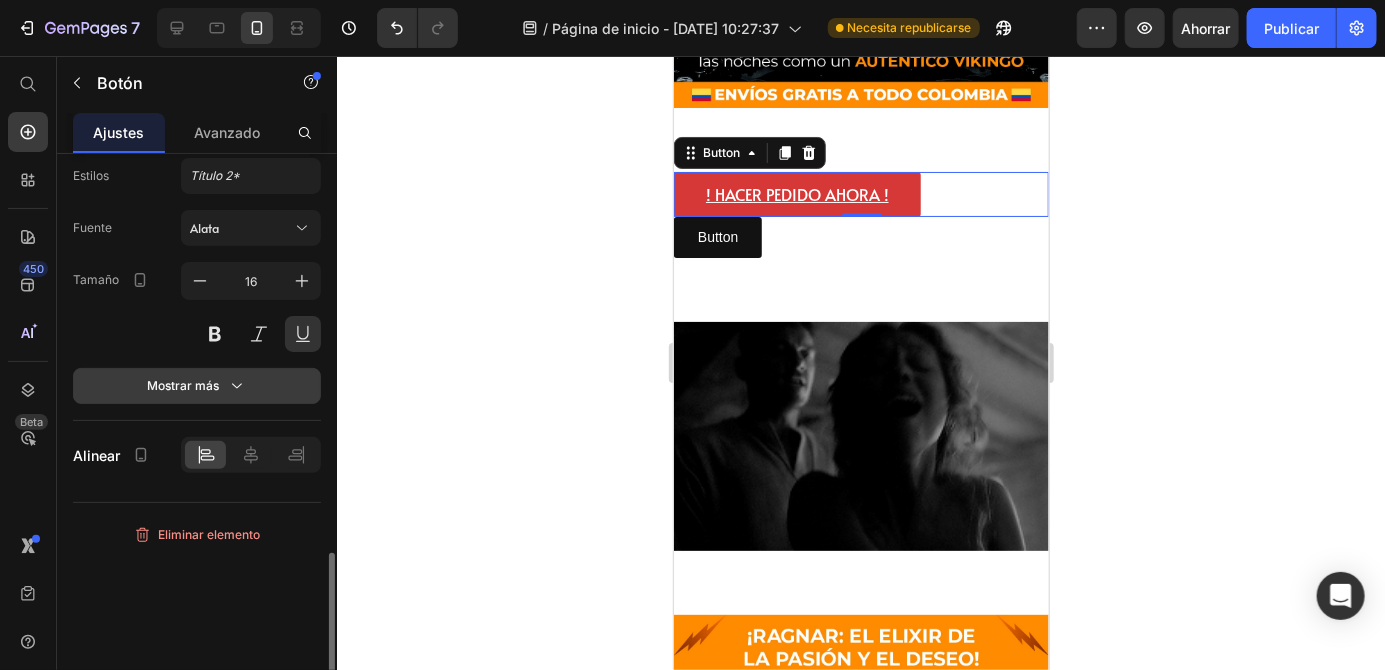 click on "Mostrar más" at bounding box center (197, 386) 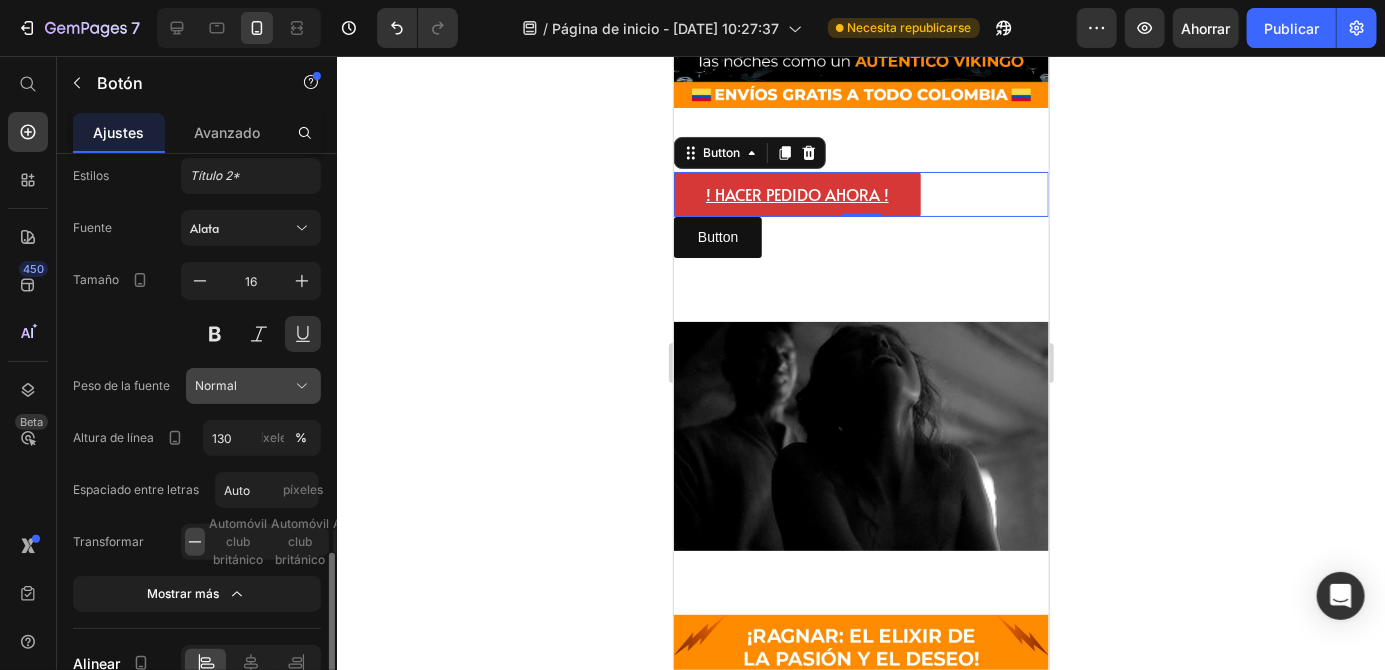 click on "Normal" 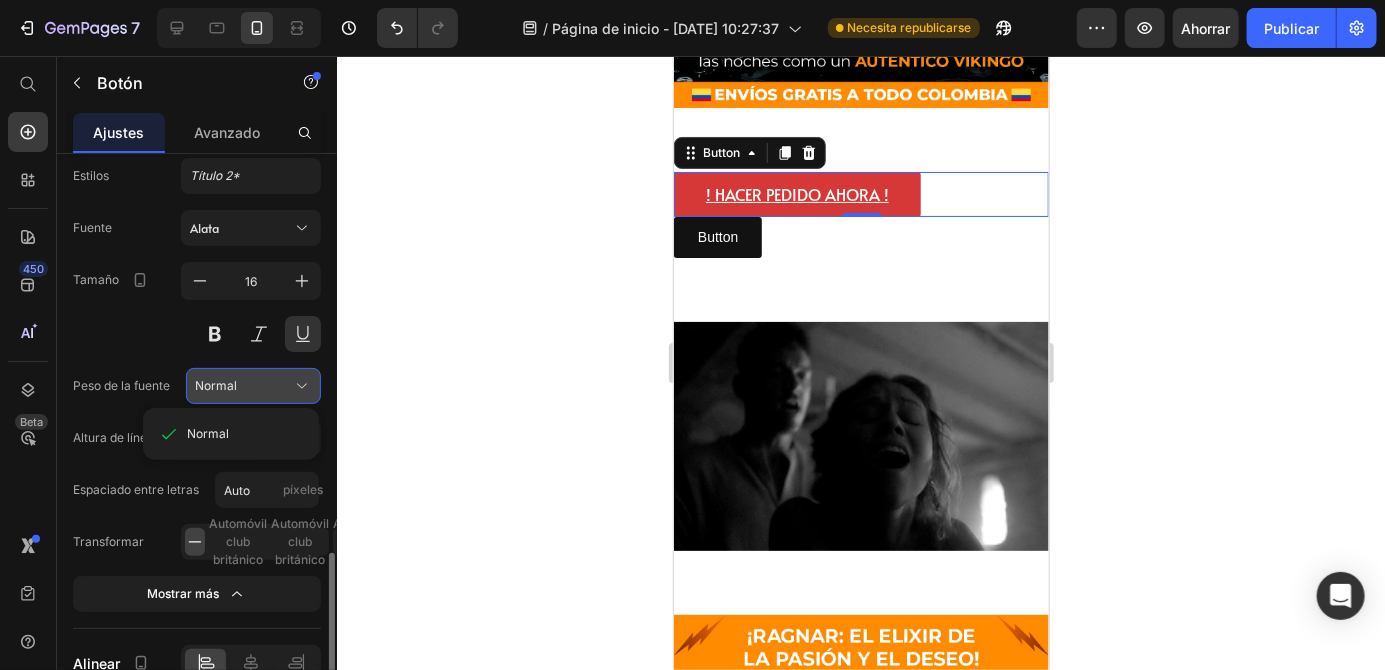 click on "Normal" at bounding box center (216, 386) 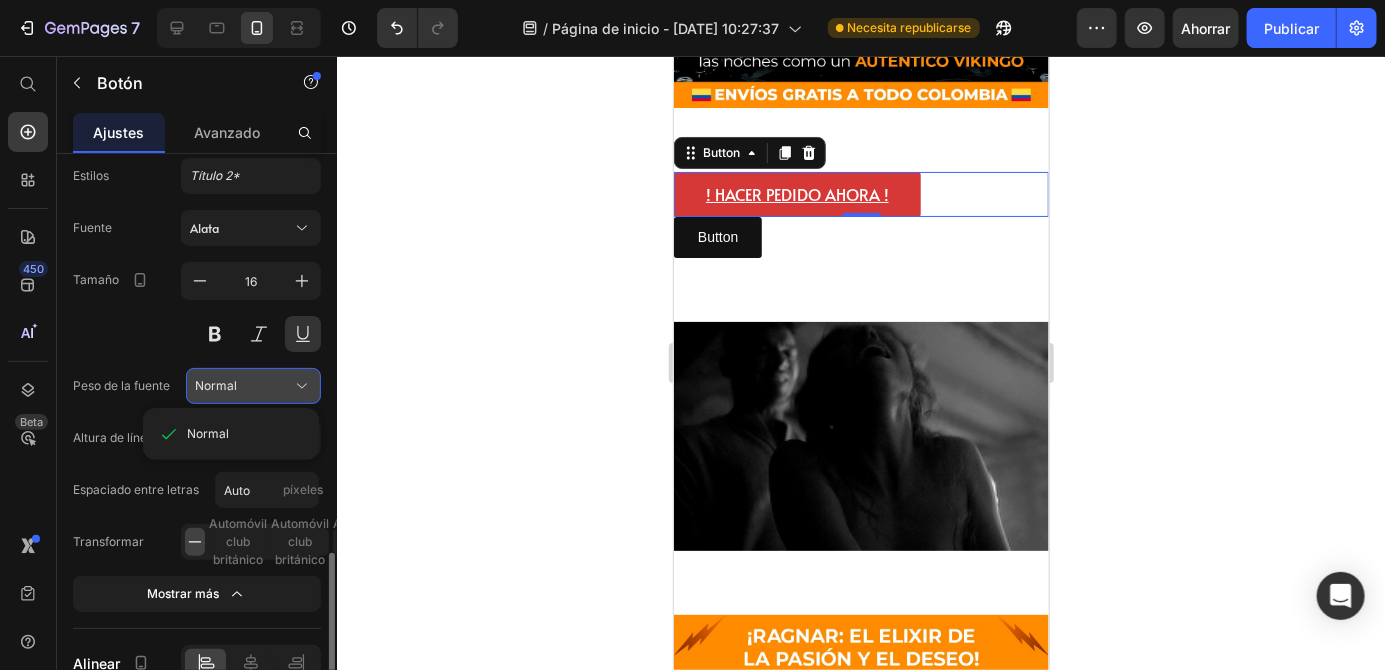 click on "Normal" at bounding box center [216, 385] 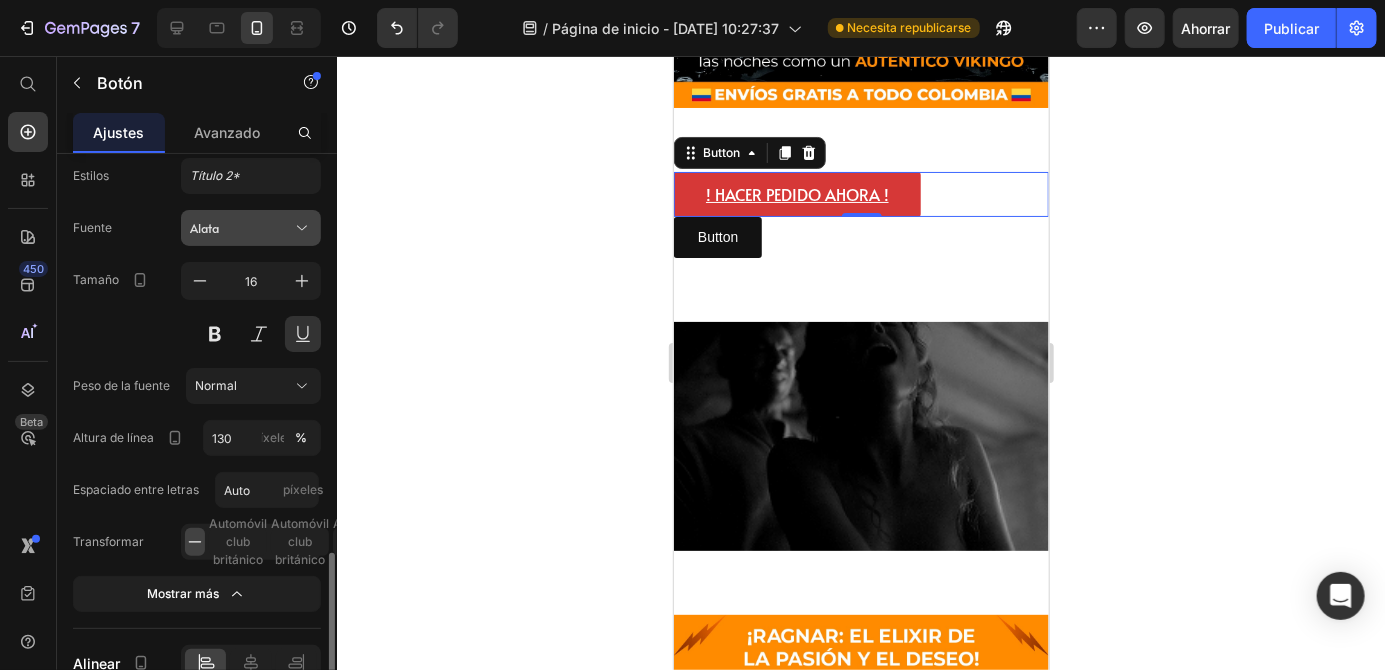 click on "Alata" at bounding box center (204, 228) 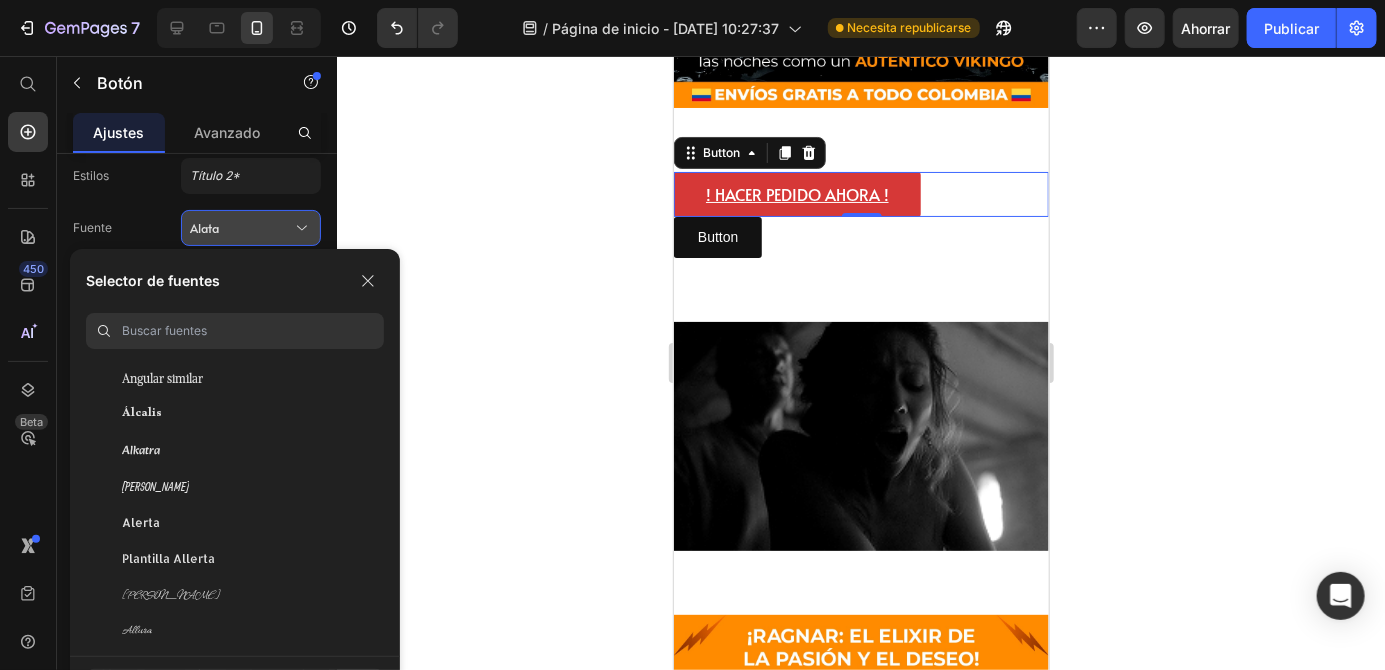 scroll, scrollTop: 1571, scrollLeft: 0, axis: vertical 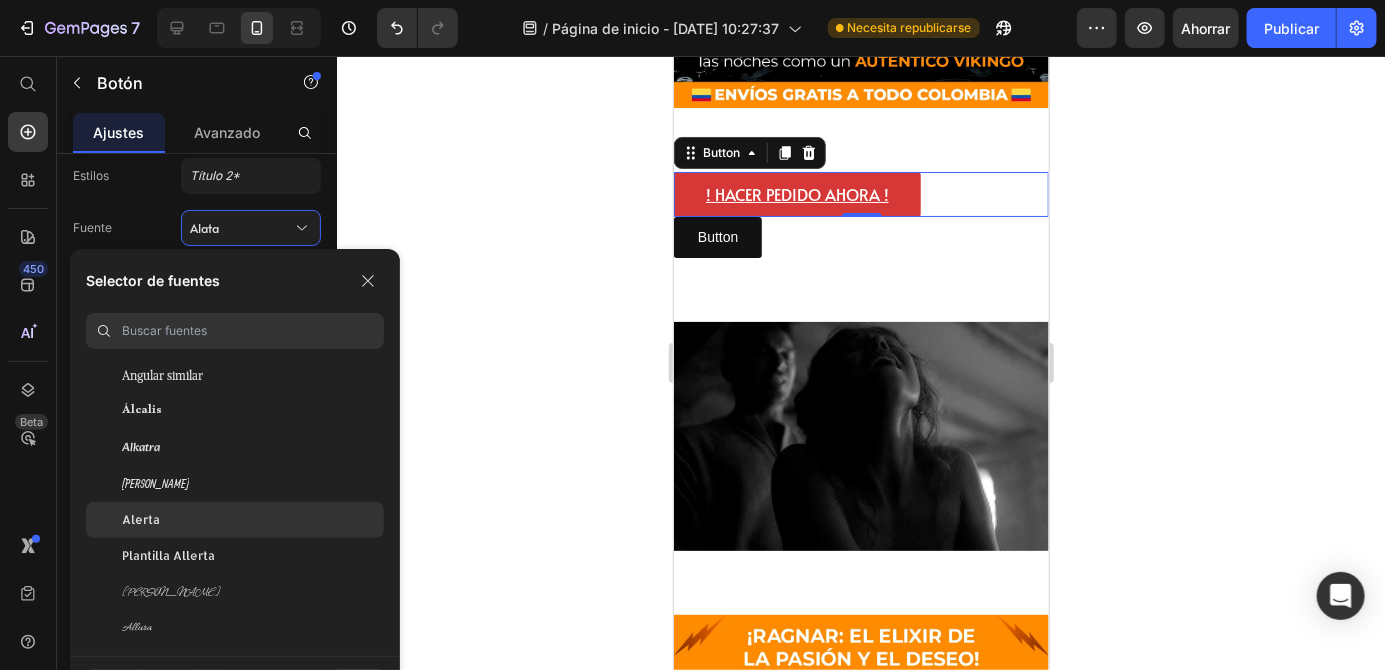 click on "Alerta" at bounding box center [141, 520] 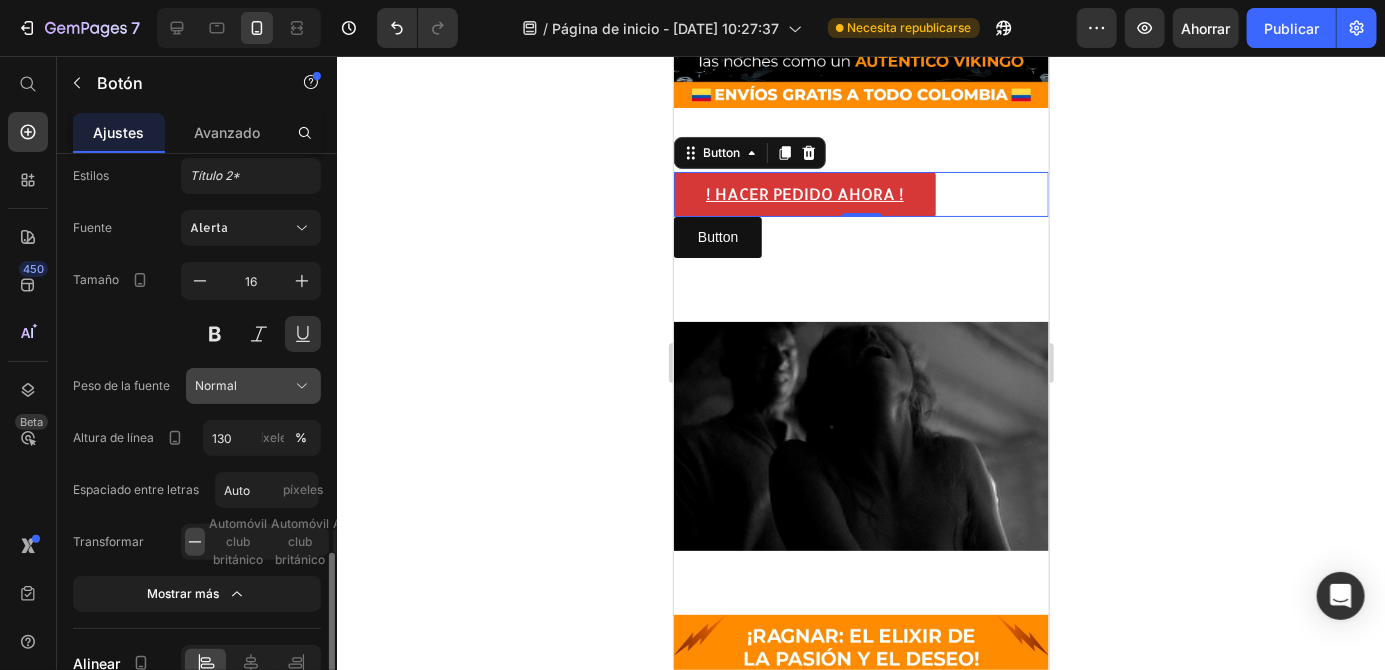 click on "Normal" at bounding box center [216, 385] 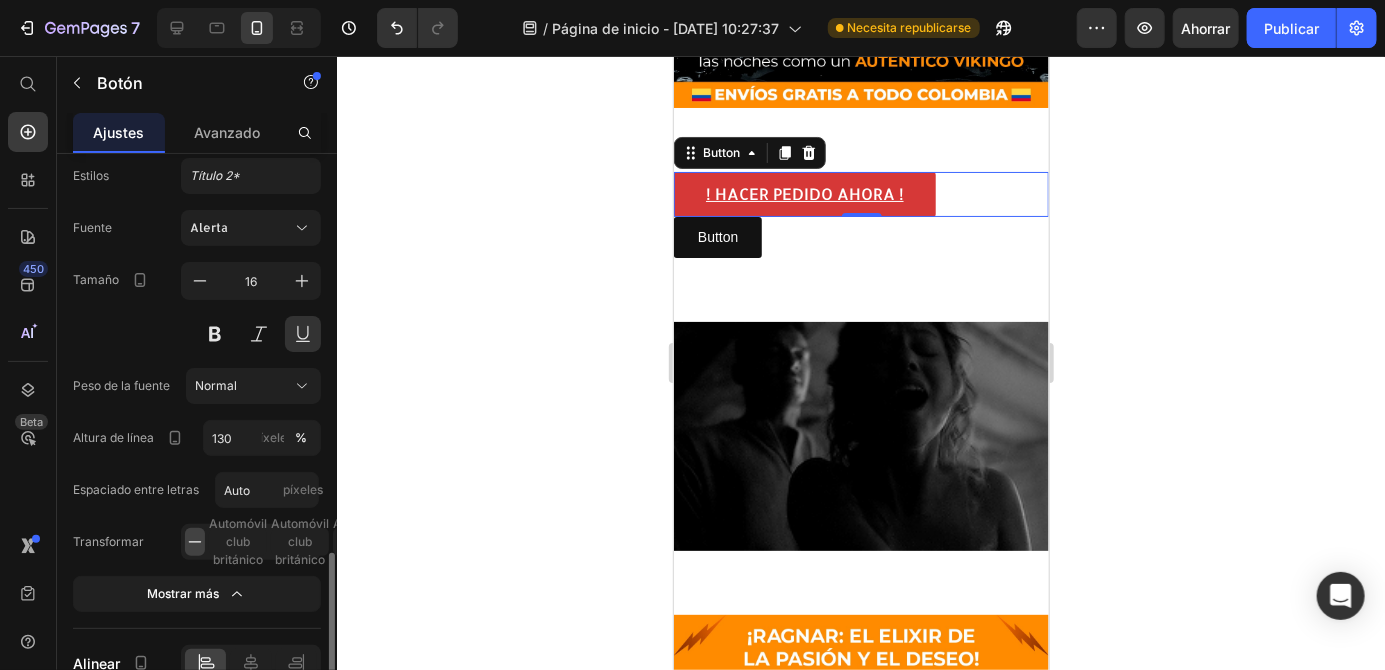 click on "Altura de línea" at bounding box center [130, 438] 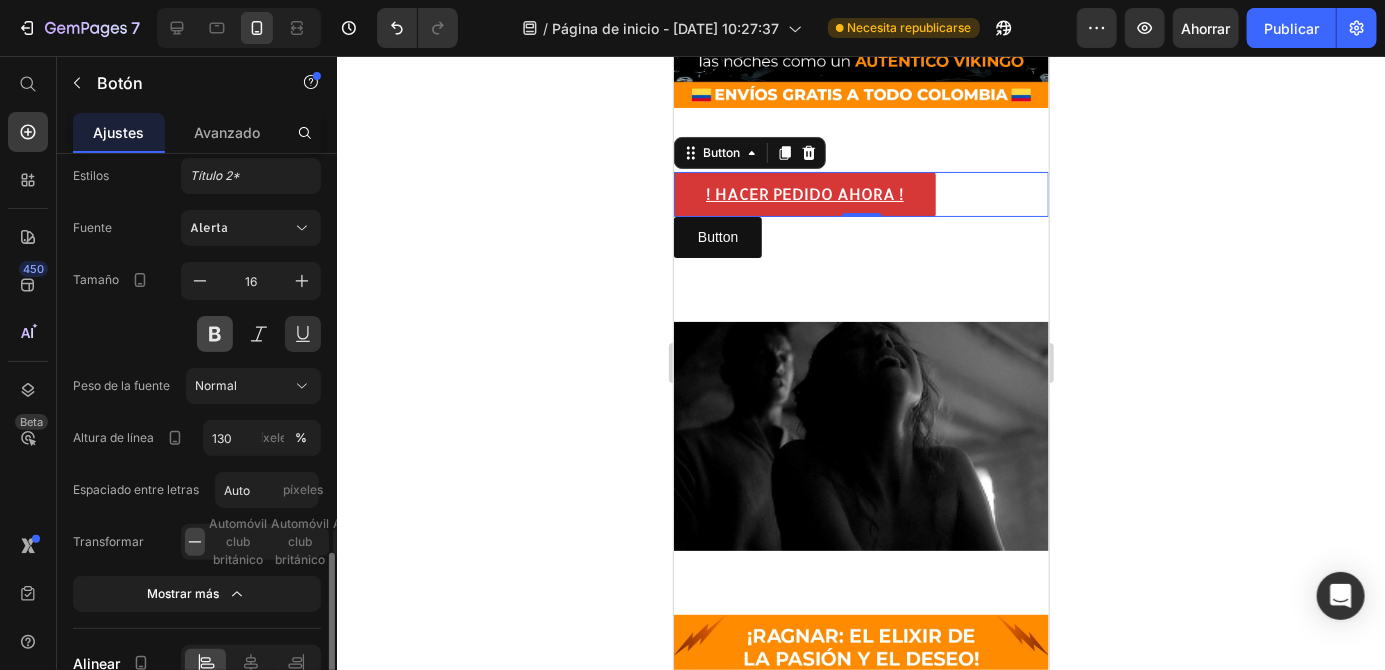 click at bounding box center [215, 334] 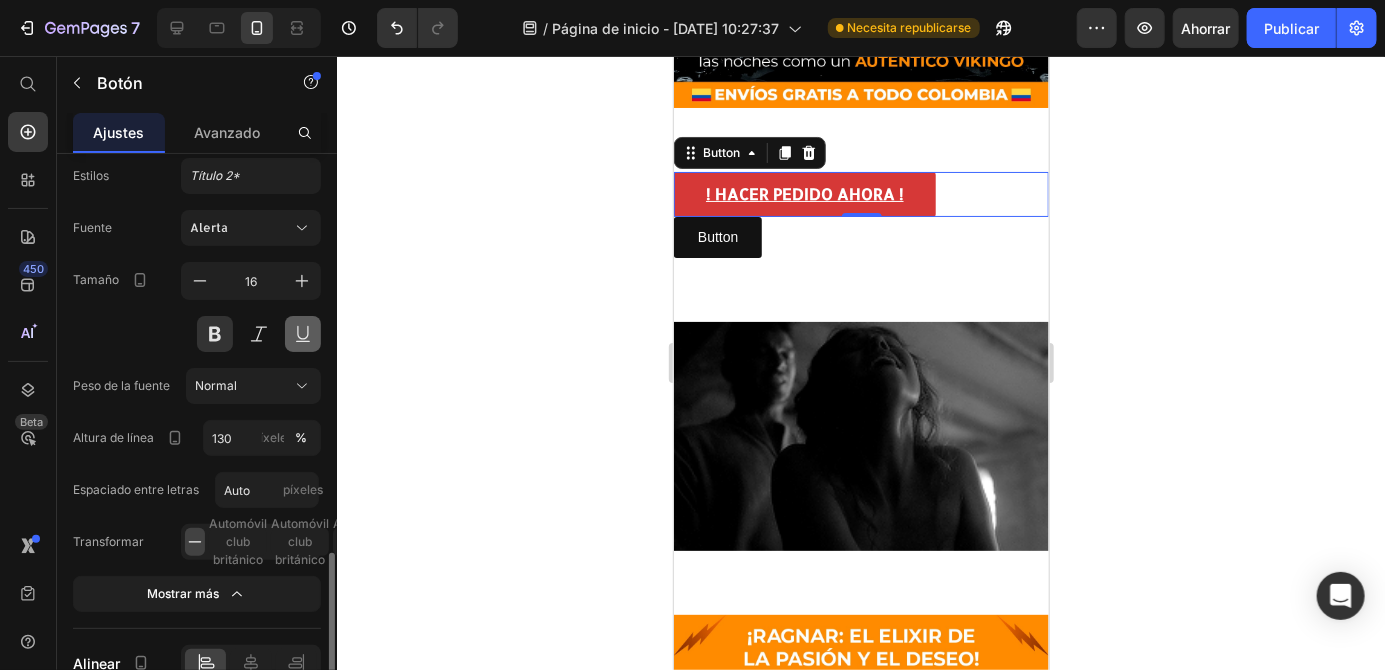 click at bounding box center [303, 334] 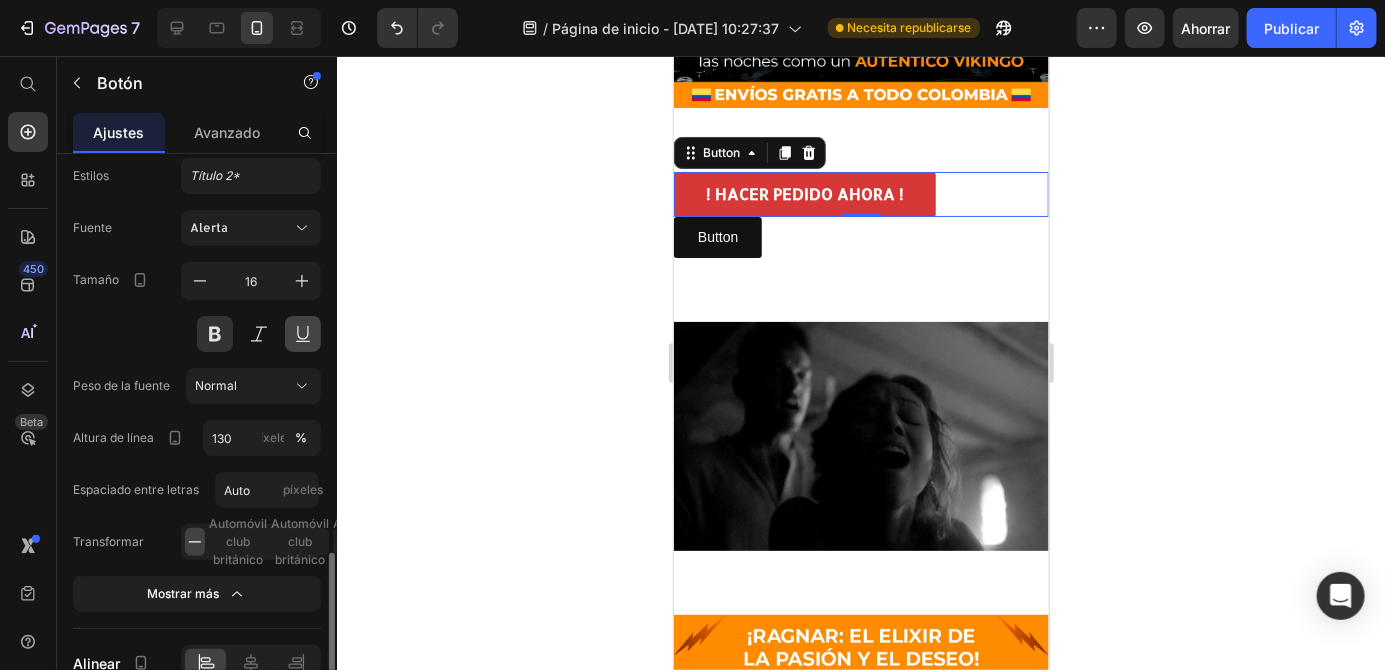 scroll, scrollTop: 982, scrollLeft: 0, axis: vertical 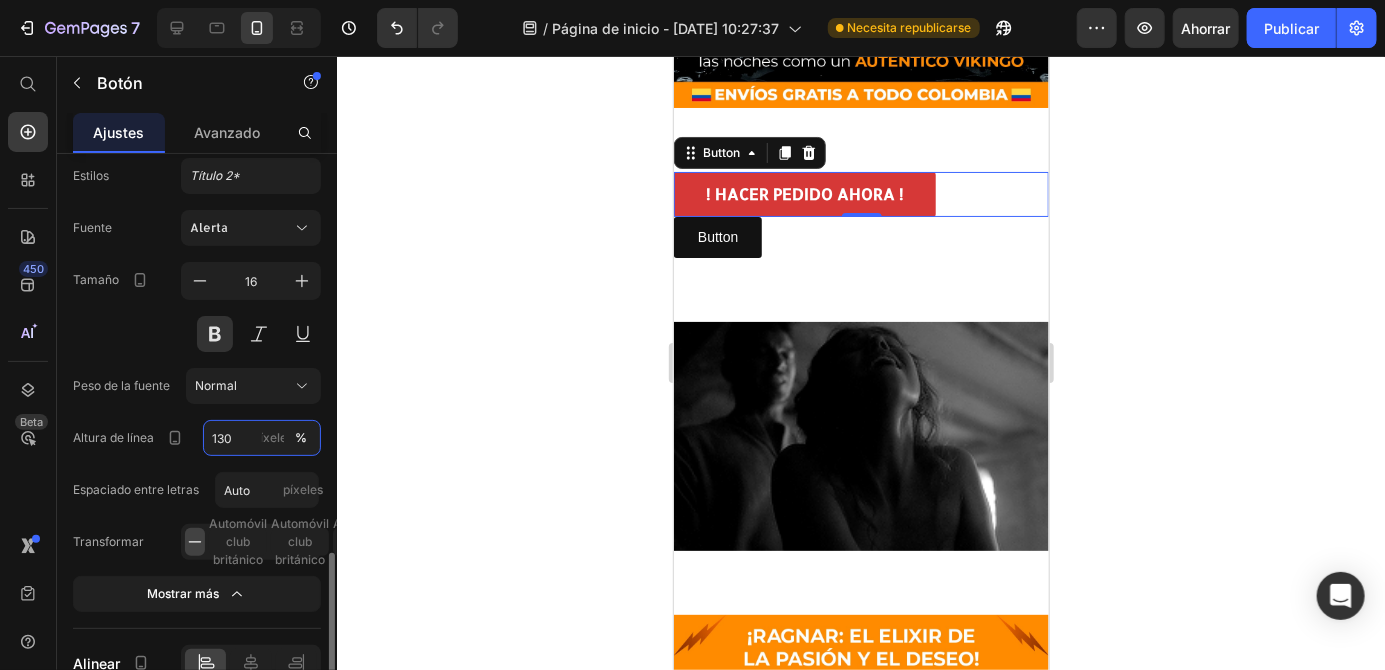 click on "130" at bounding box center (262, 438) 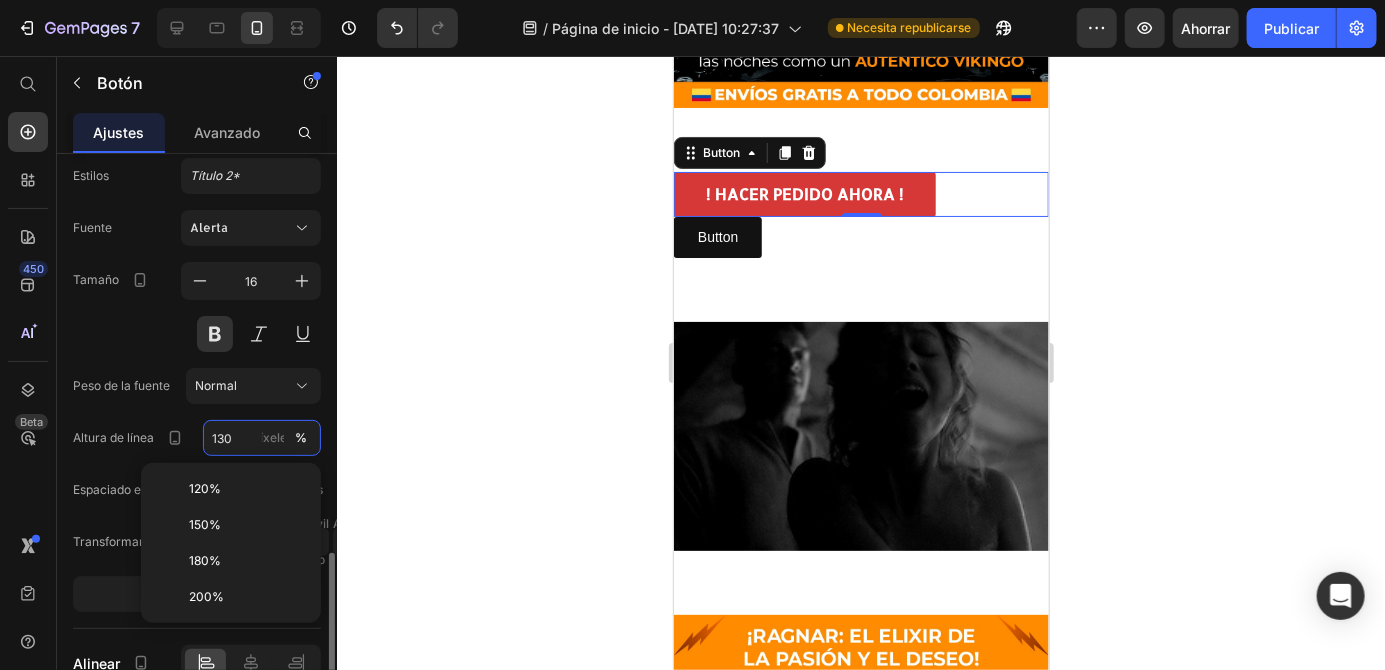 click on "130" at bounding box center [262, 438] 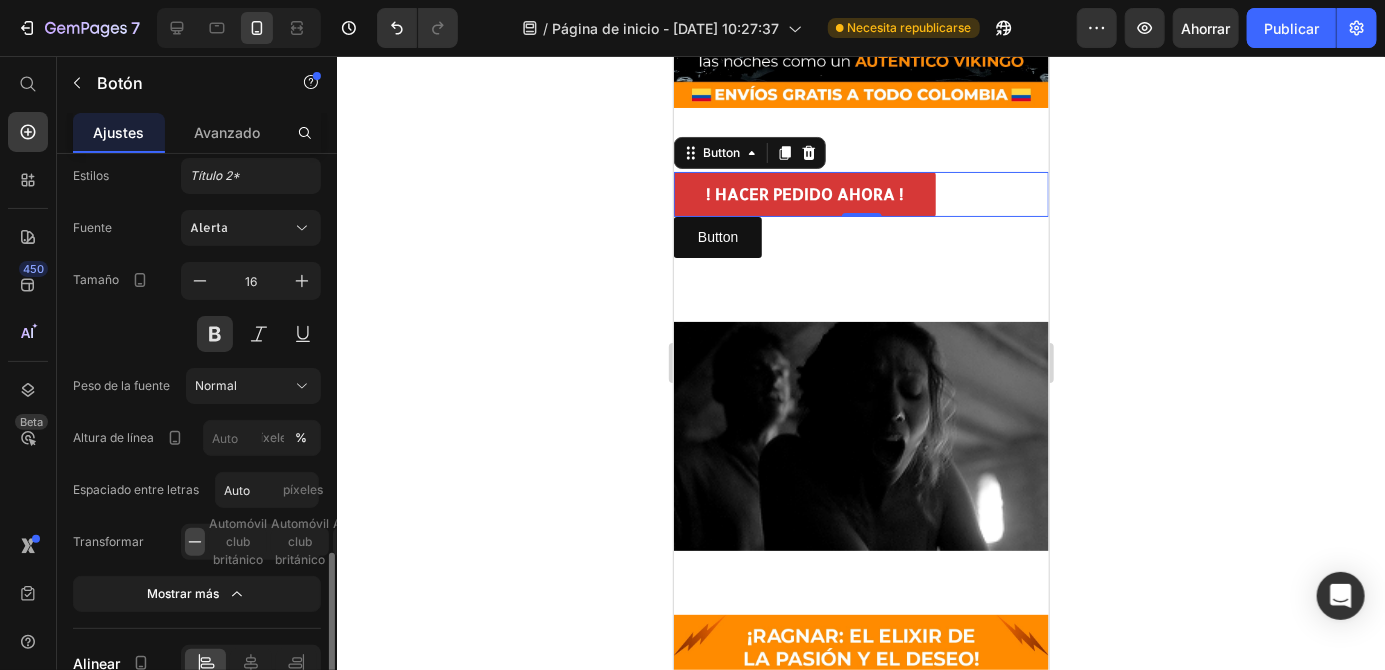click on "Espaciado entre letras" at bounding box center (136, 490) 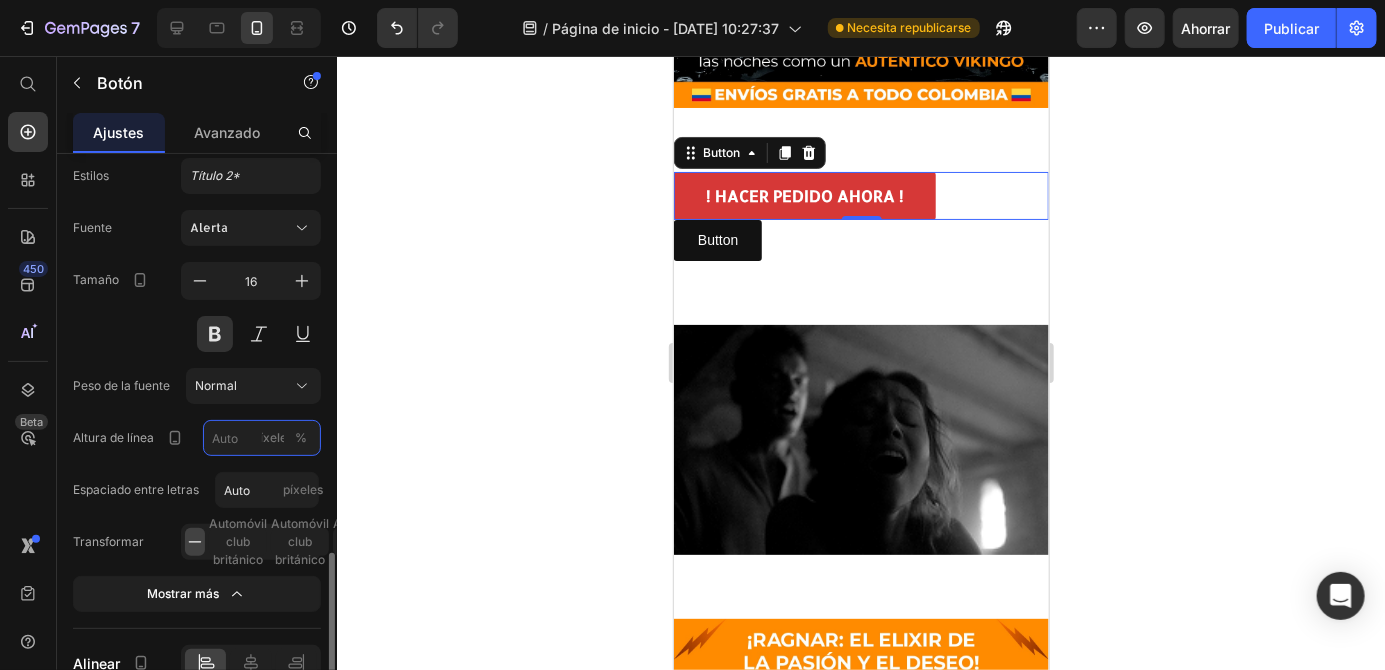 click on "píxeles %" at bounding box center [262, 438] 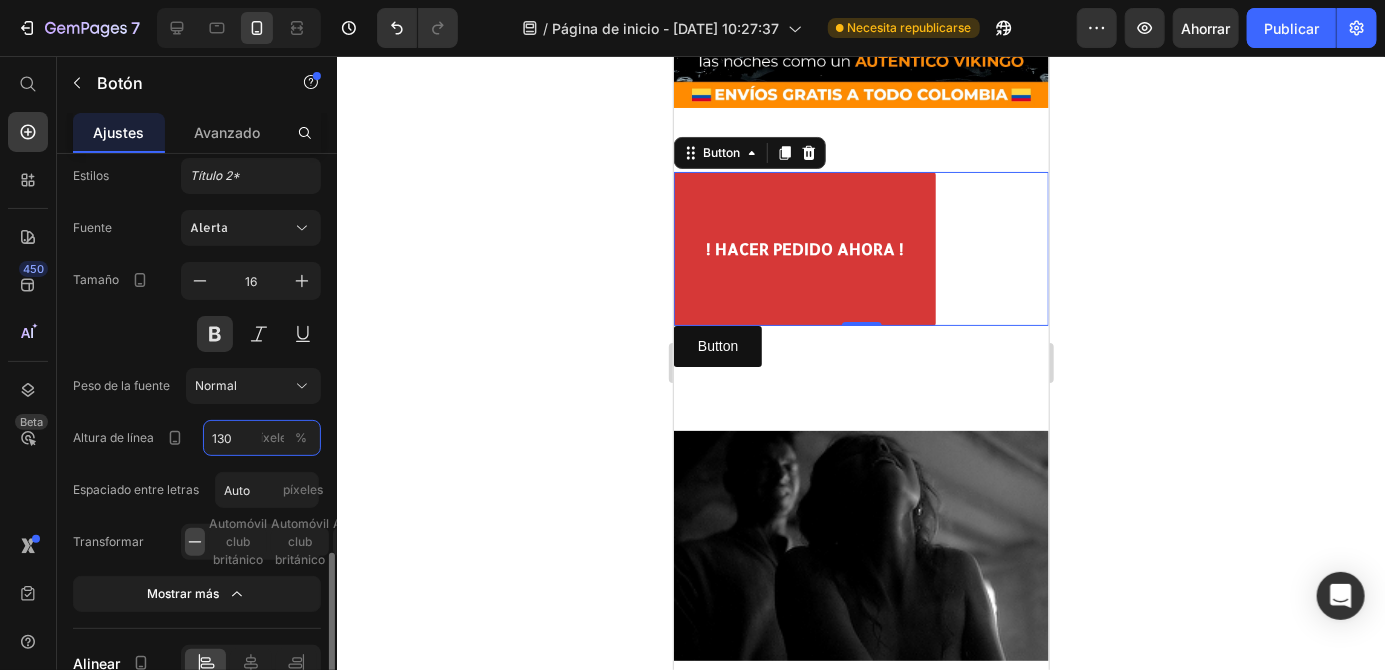 type on "130" 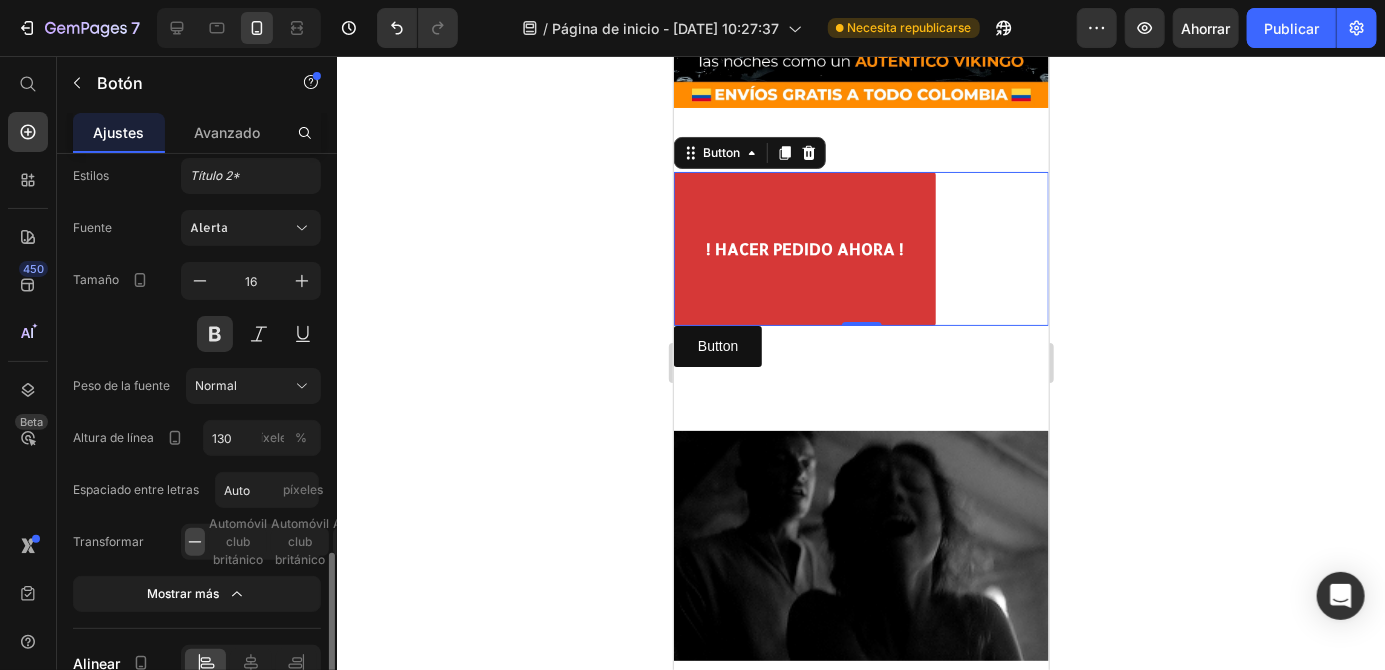 click on "Fuente Alerta Tamaño 16 Peso de la fuente Normal Altura de línea 130 píxeles % Espaciado entre letras Auto píxeles Transformar
Automóvil club británico Automóvil club británico Automóvil club británico Mostrar más" at bounding box center [197, 411] 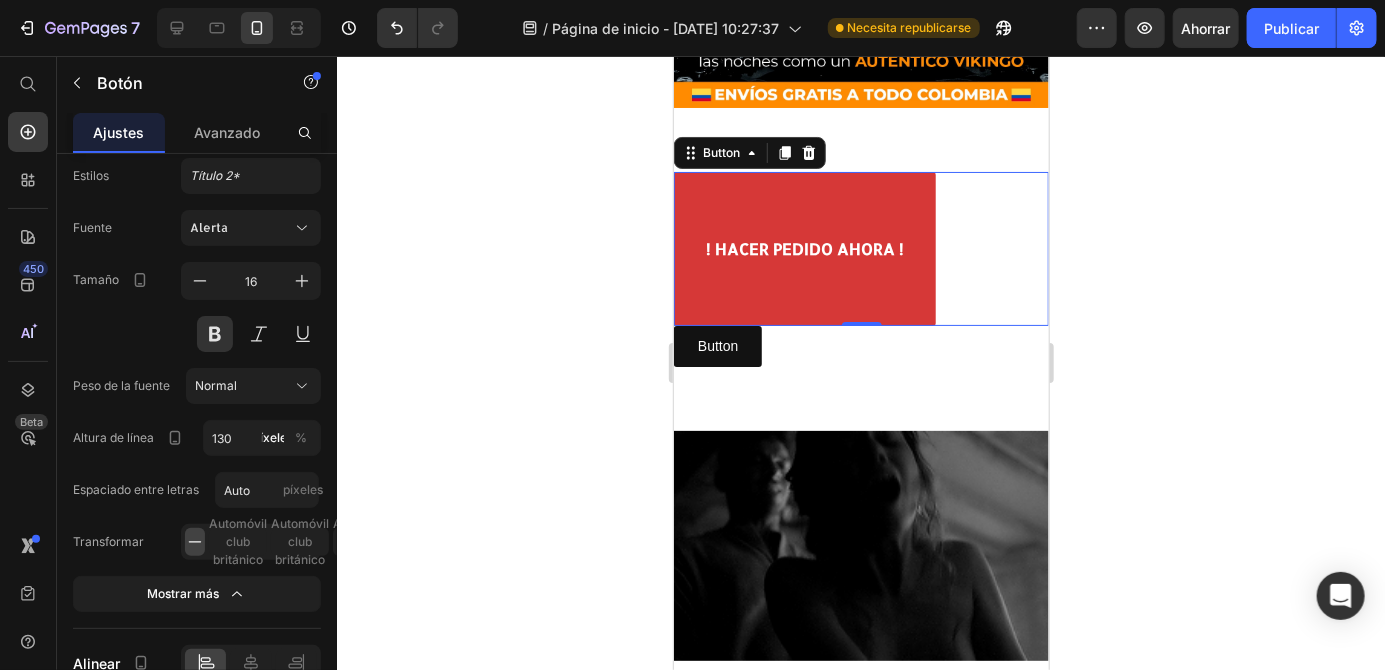 click 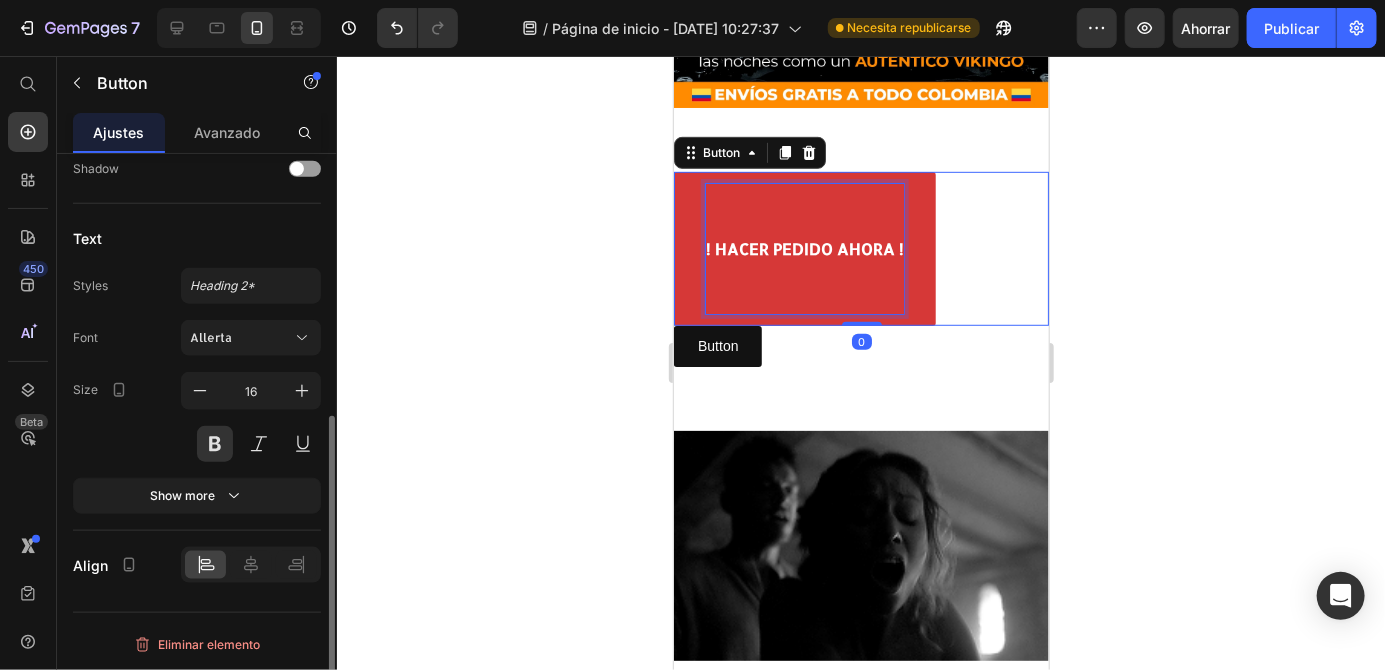 scroll, scrollTop: 774, scrollLeft: 0, axis: vertical 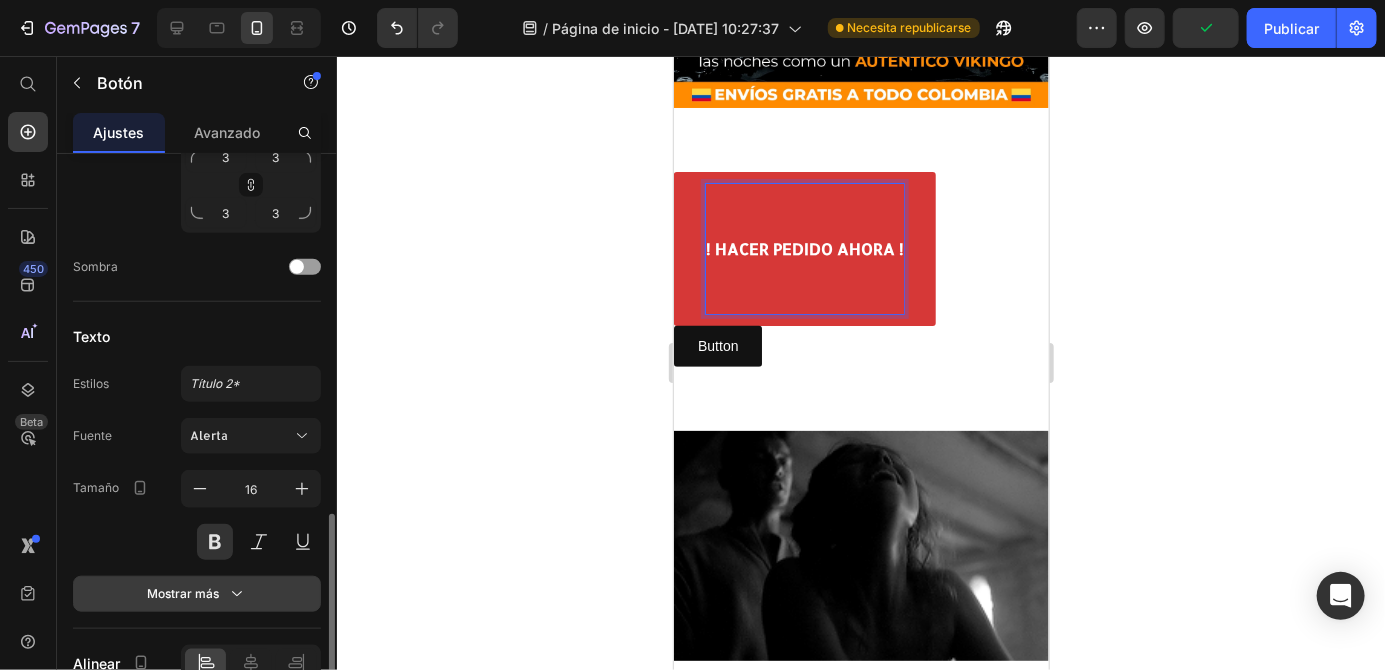 click on "Mostrar más" at bounding box center (197, 594) 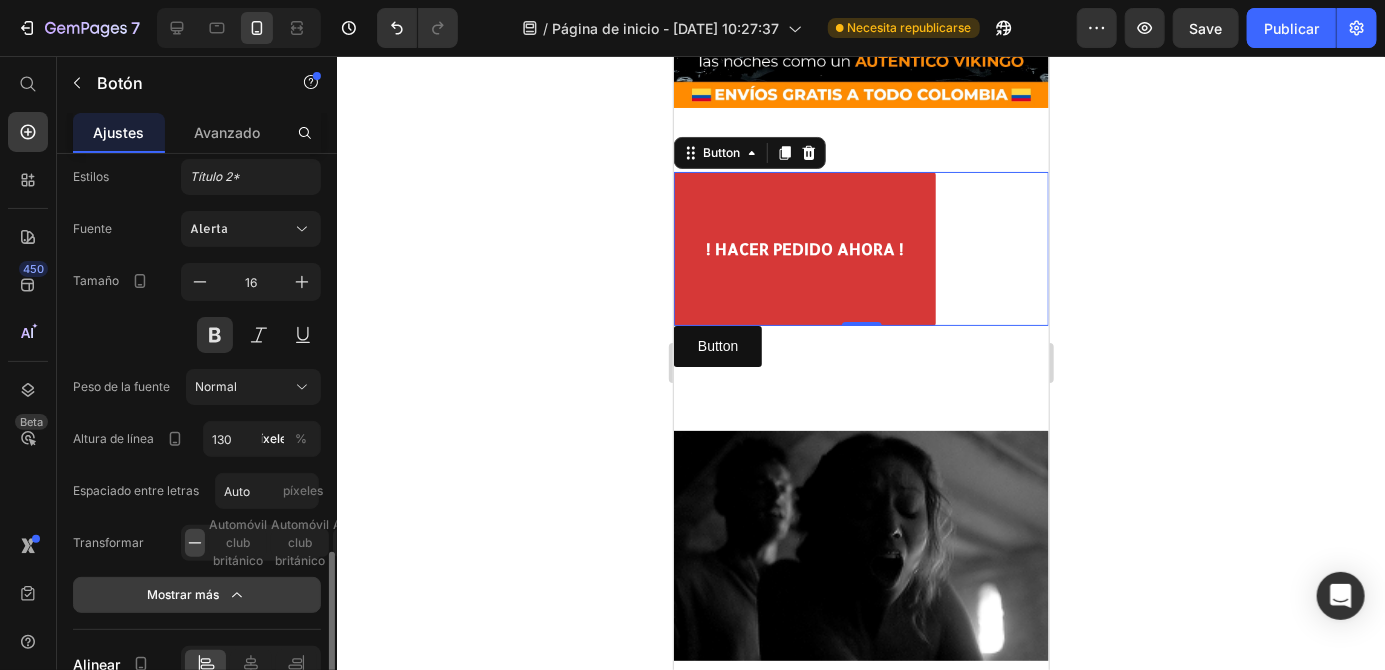 scroll, scrollTop: 981, scrollLeft: 0, axis: vertical 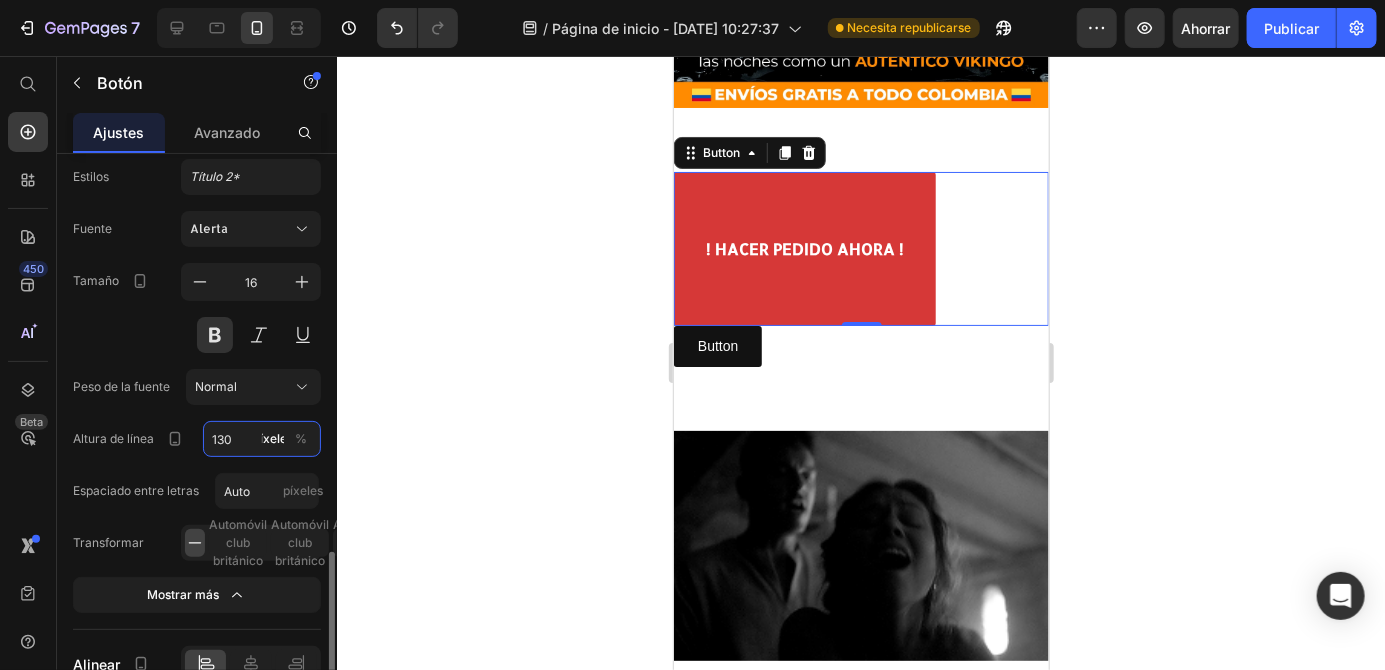 click on "130" at bounding box center (262, 439) 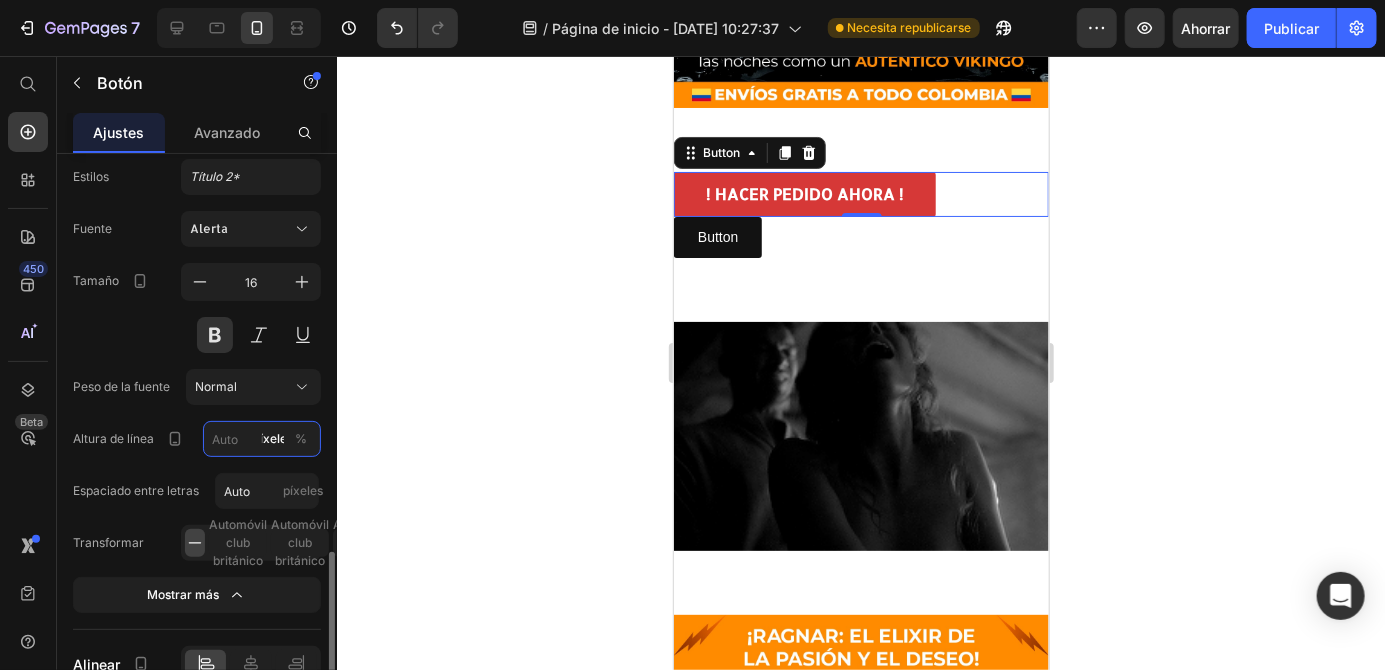 type 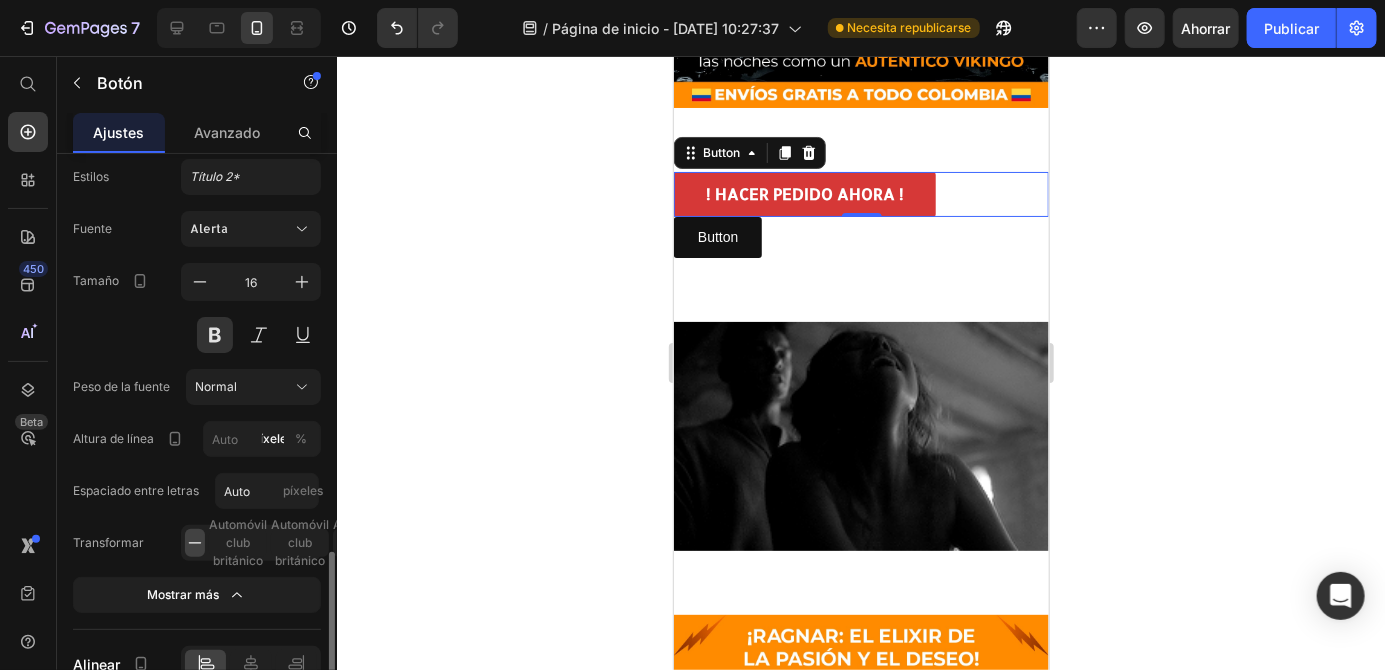 click on "Fuente Alerta Tamaño 16 Peso de la fuente Normal Altura de línea píxeles % Espaciado entre letras Auto píxeles Transformar
Automóvil club británico Automóvil club británico Automóvil club británico Mostrar más" at bounding box center [197, 412] 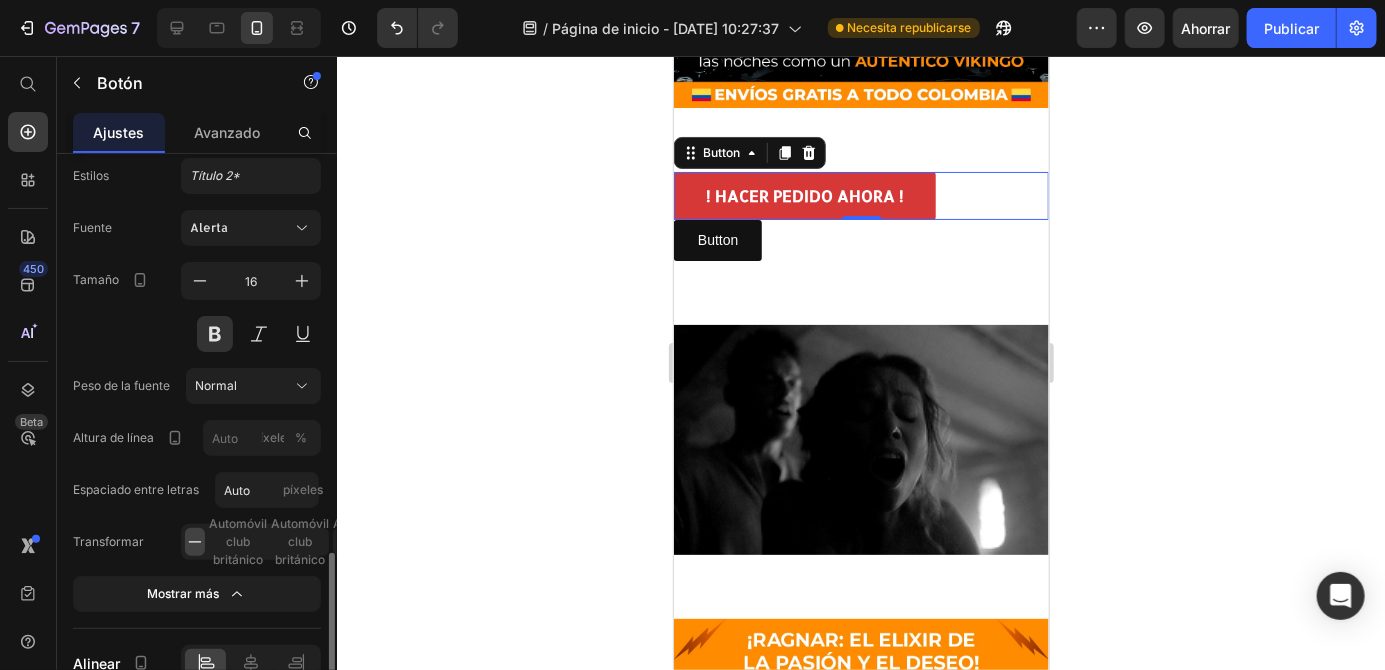 scroll, scrollTop: 982, scrollLeft: 0, axis: vertical 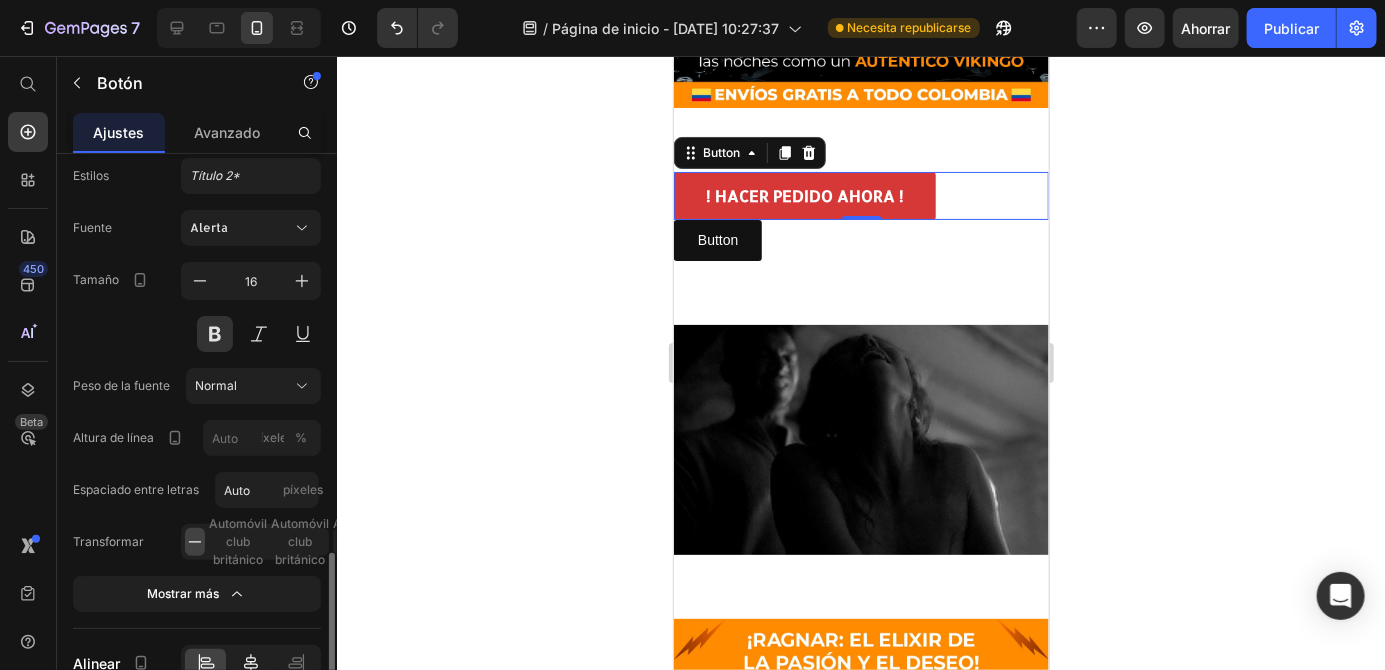 click 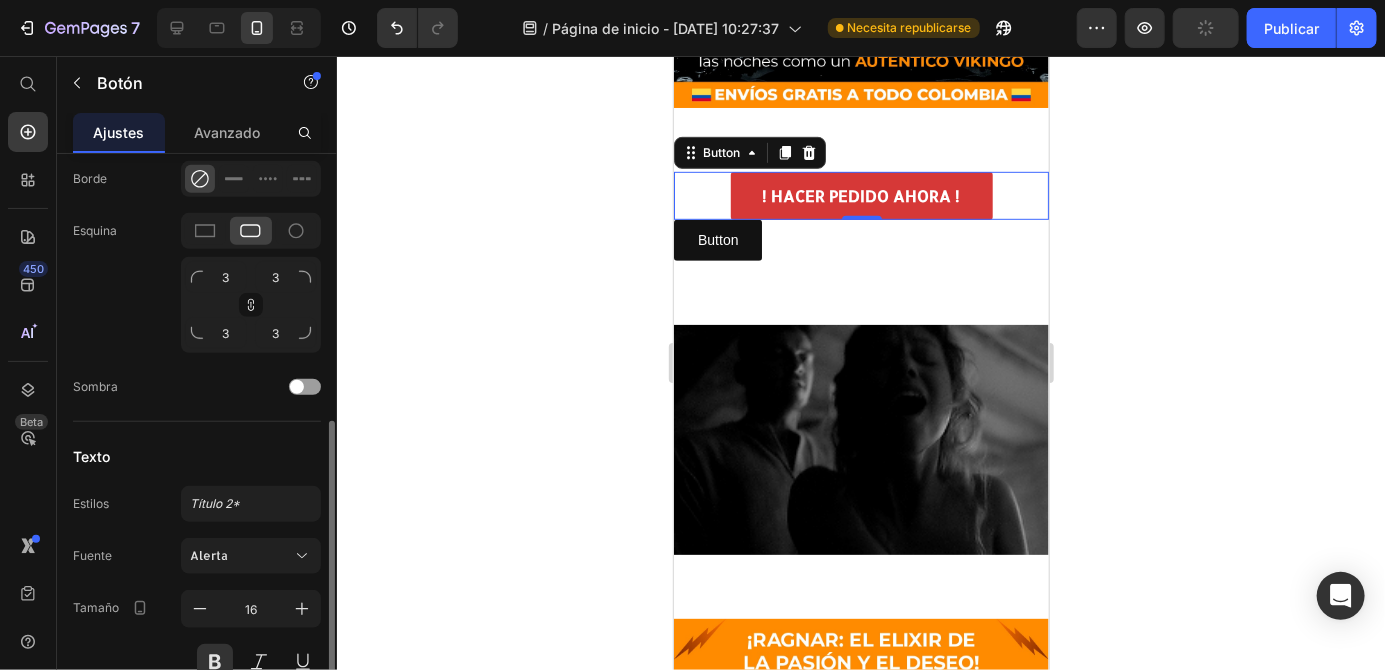 scroll, scrollTop: 656, scrollLeft: 0, axis: vertical 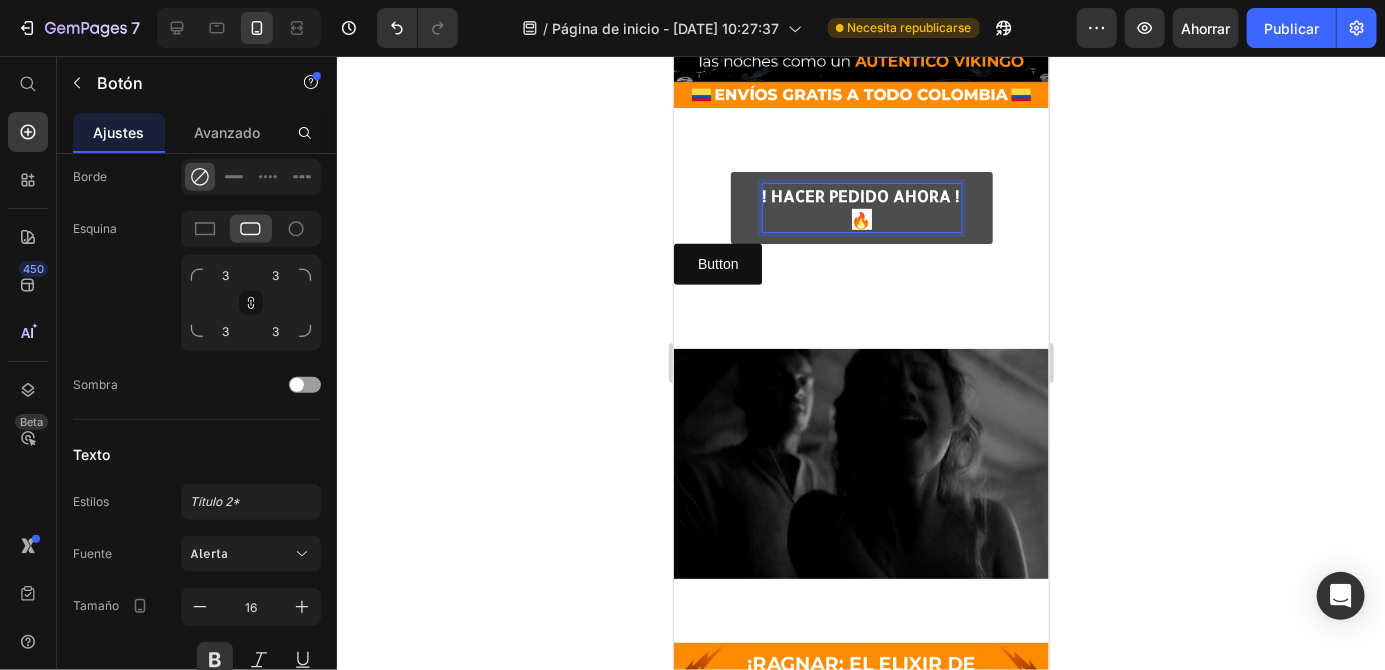 click on "! HACER PEDIDO AHORA ! 🔥" at bounding box center [861, 207] 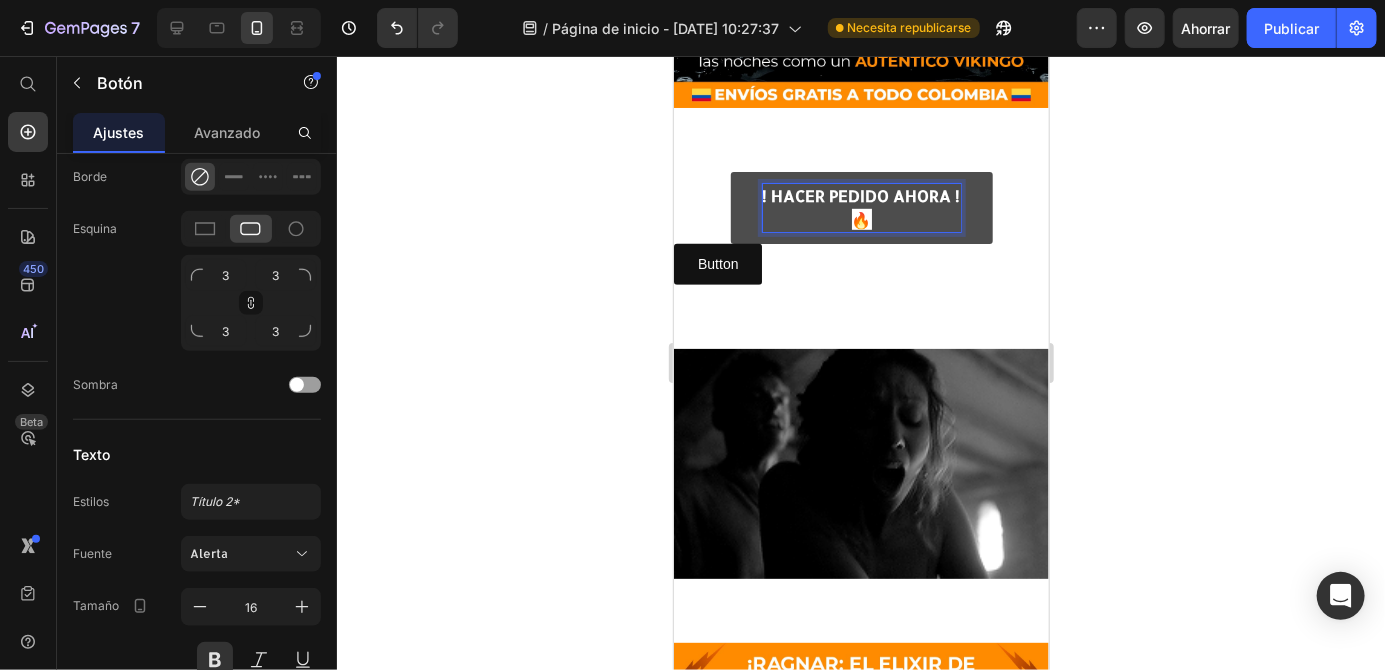 type 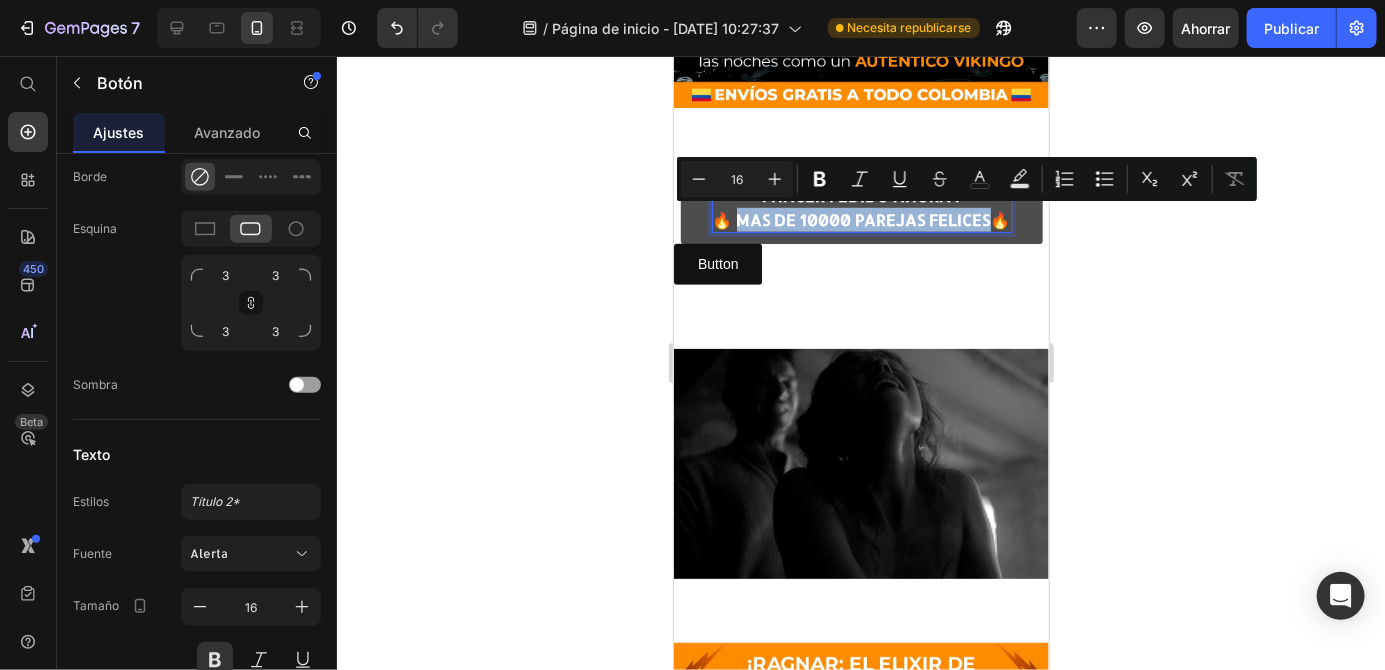 copy on "AS DE 10000 PAREJAS FELICES🔥" 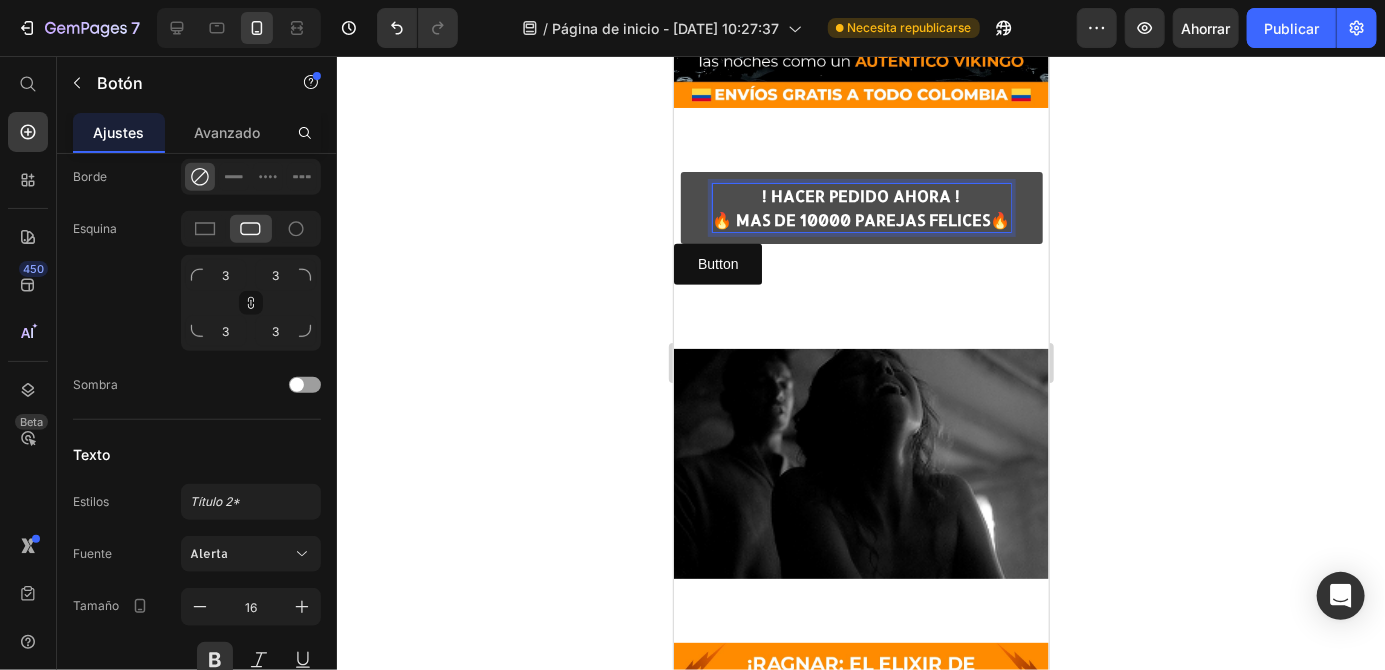 click on "! HACER PEDIDO AHORA ! 🔥 MAS DE 10000 PAREJAS FELICES🔥" at bounding box center (861, 207) 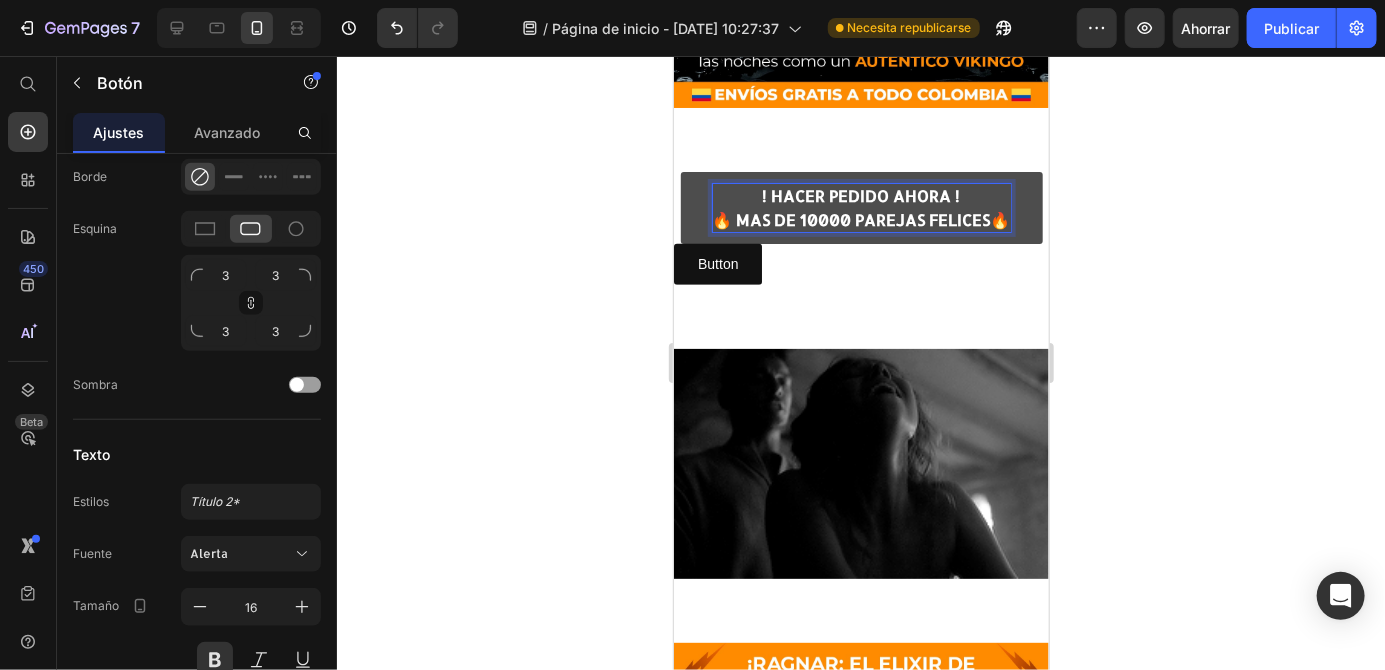 click on "! HACER PEDIDO AHORA ! 🔥 MAS DE 10000 PAREJAS FELICES🔥" at bounding box center [861, 207] 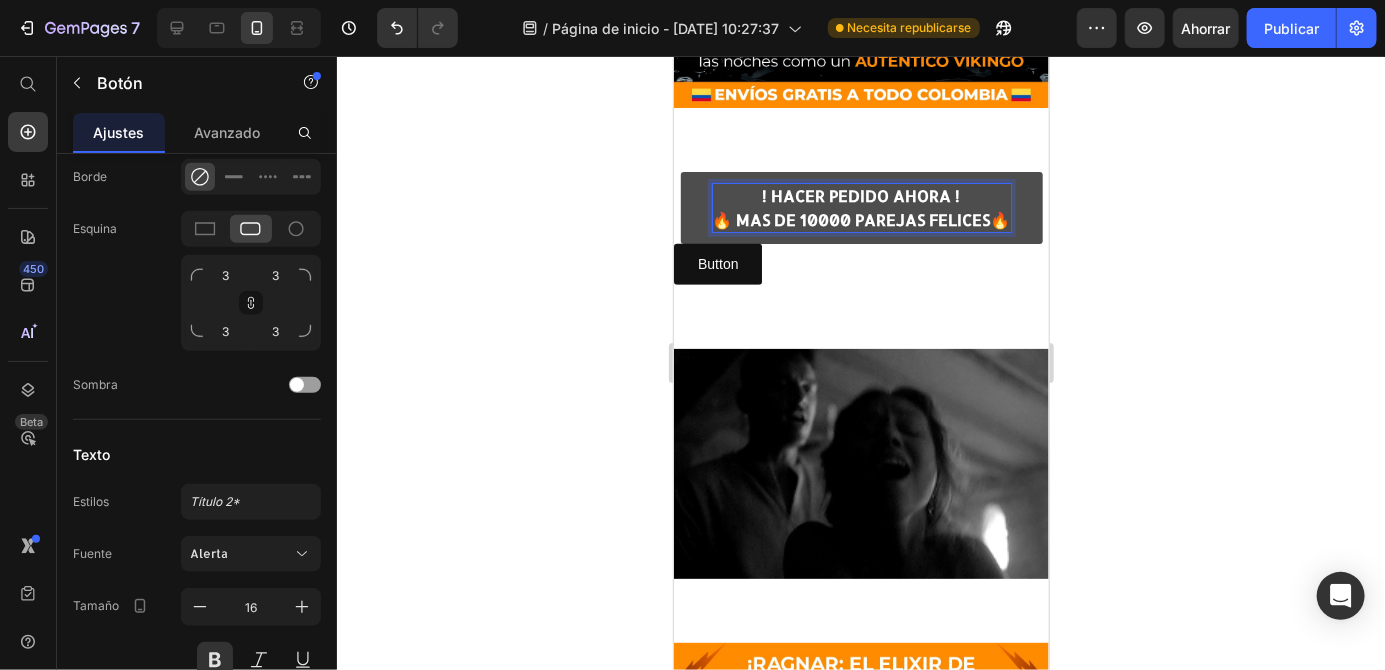 click on "! HACER PEDIDO AHORA ! 🔥 MAS DE 10000 PAREJAS FELICES🔥" at bounding box center [861, 207] 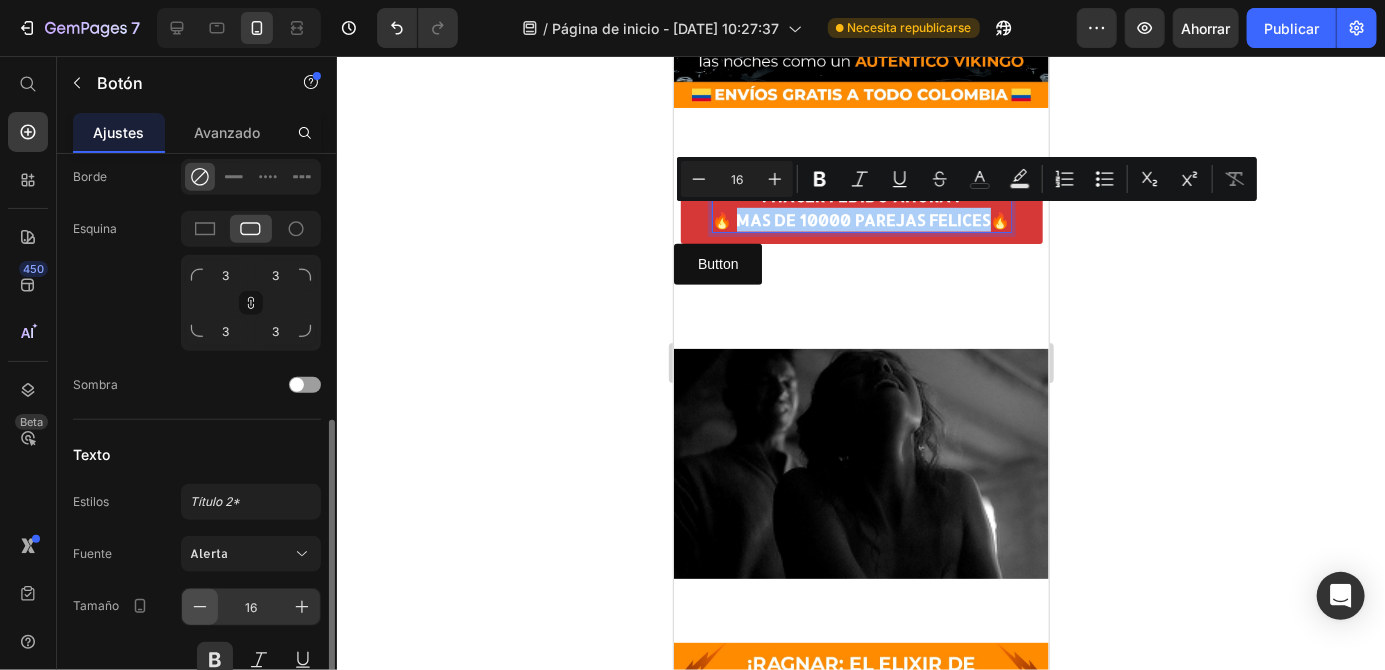 click at bounding box center [200, 607] 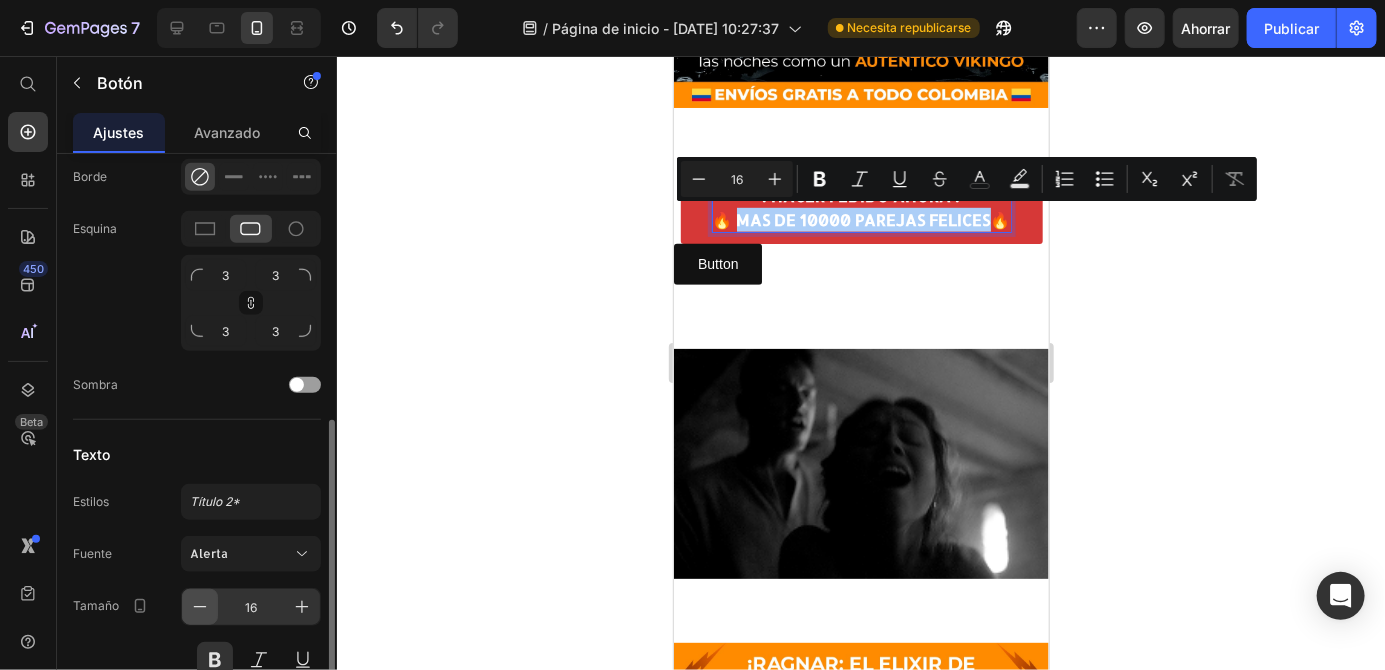 type on "15" 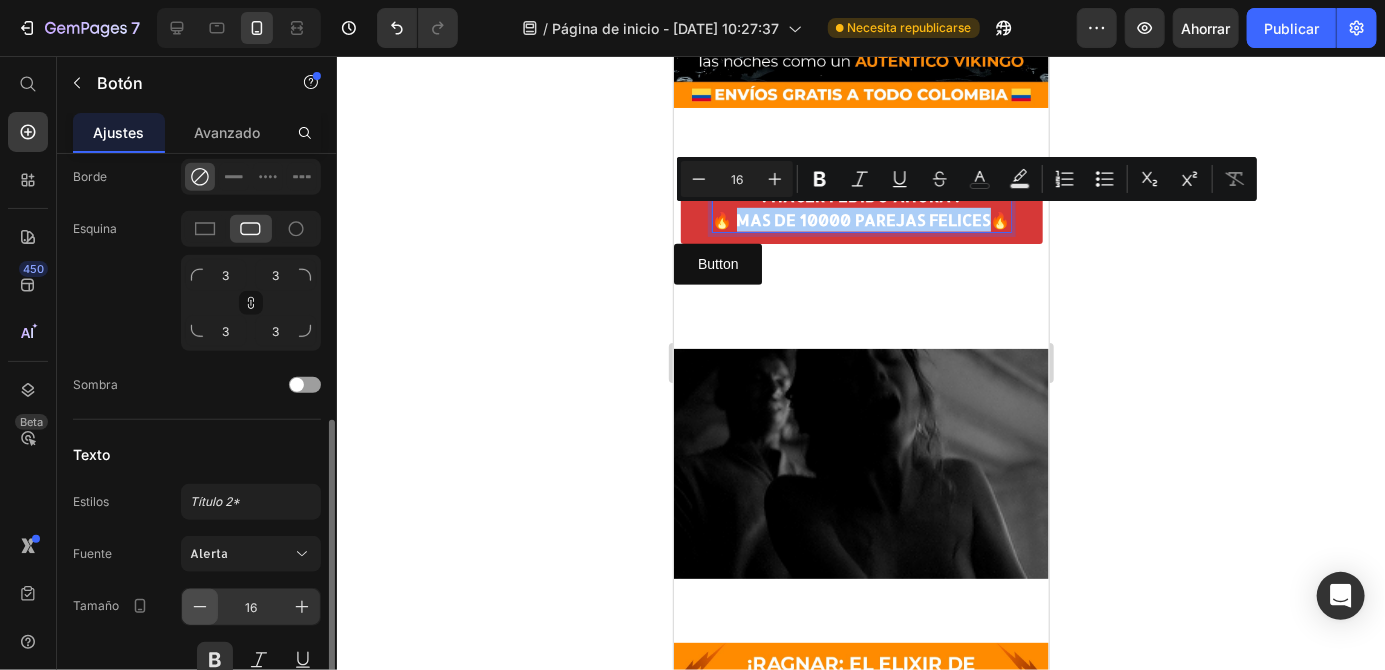 type on "15" 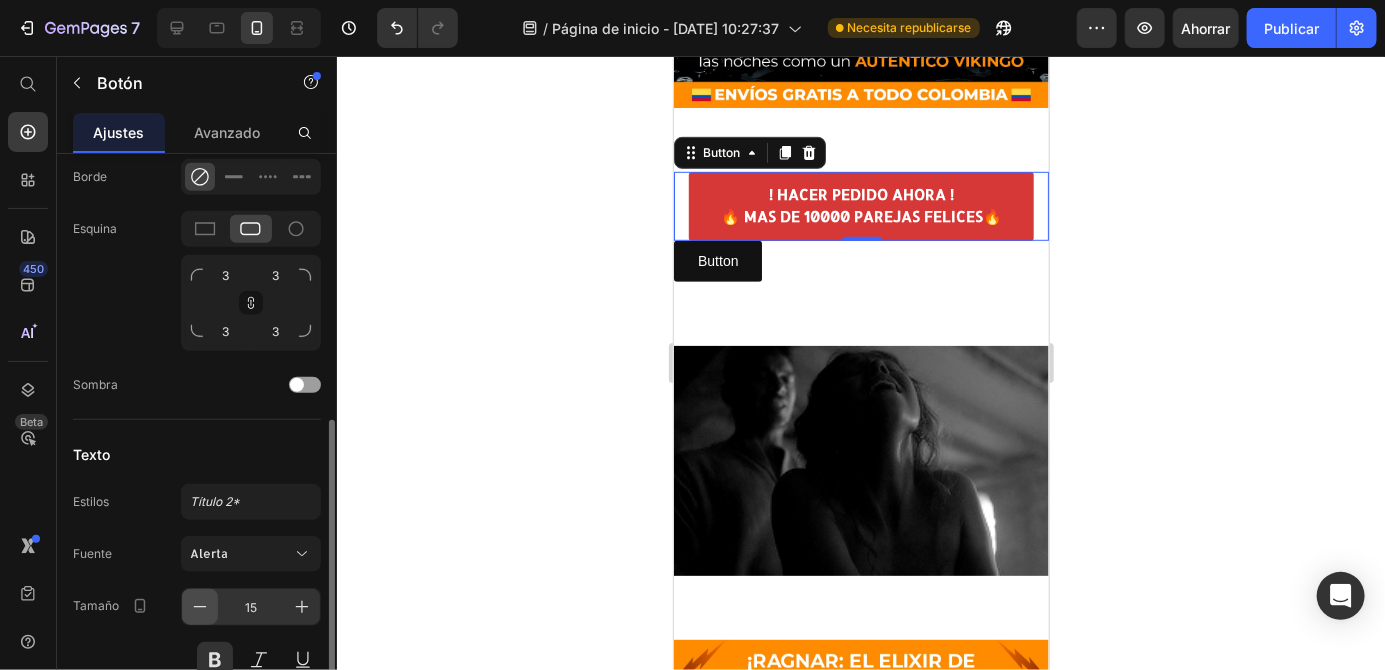 click at bounding box center (200, 607) 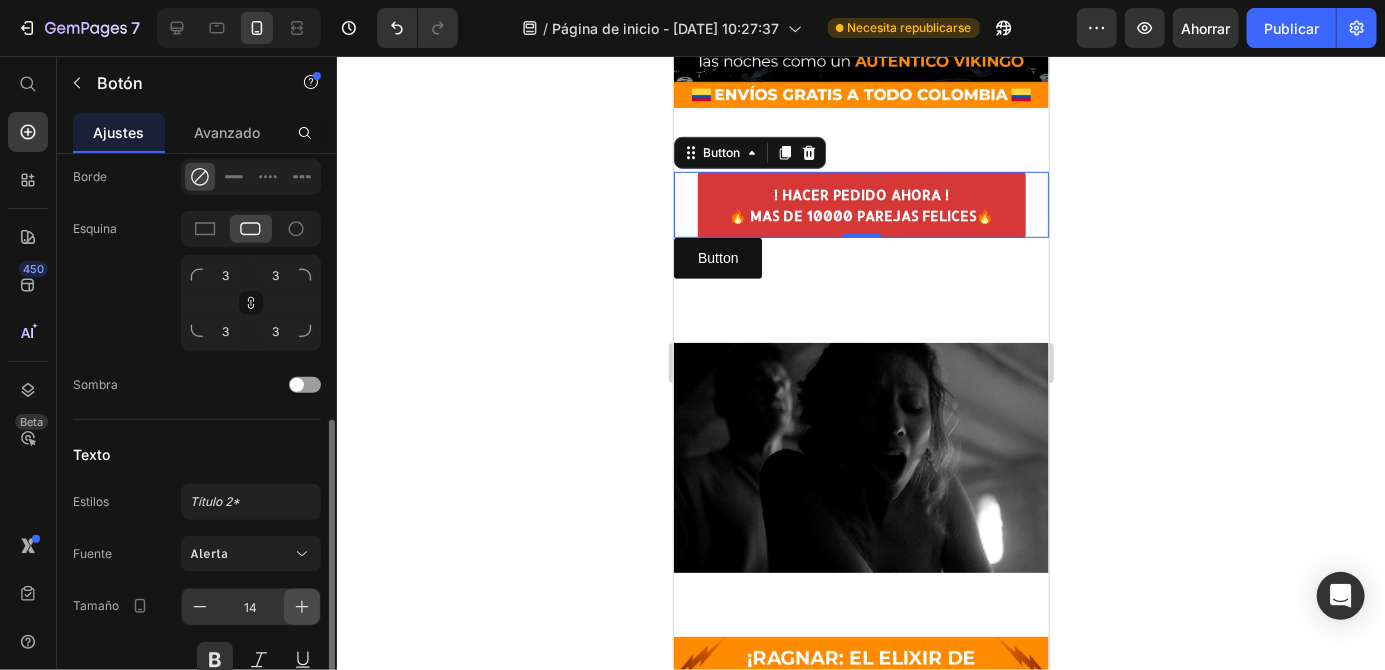 click 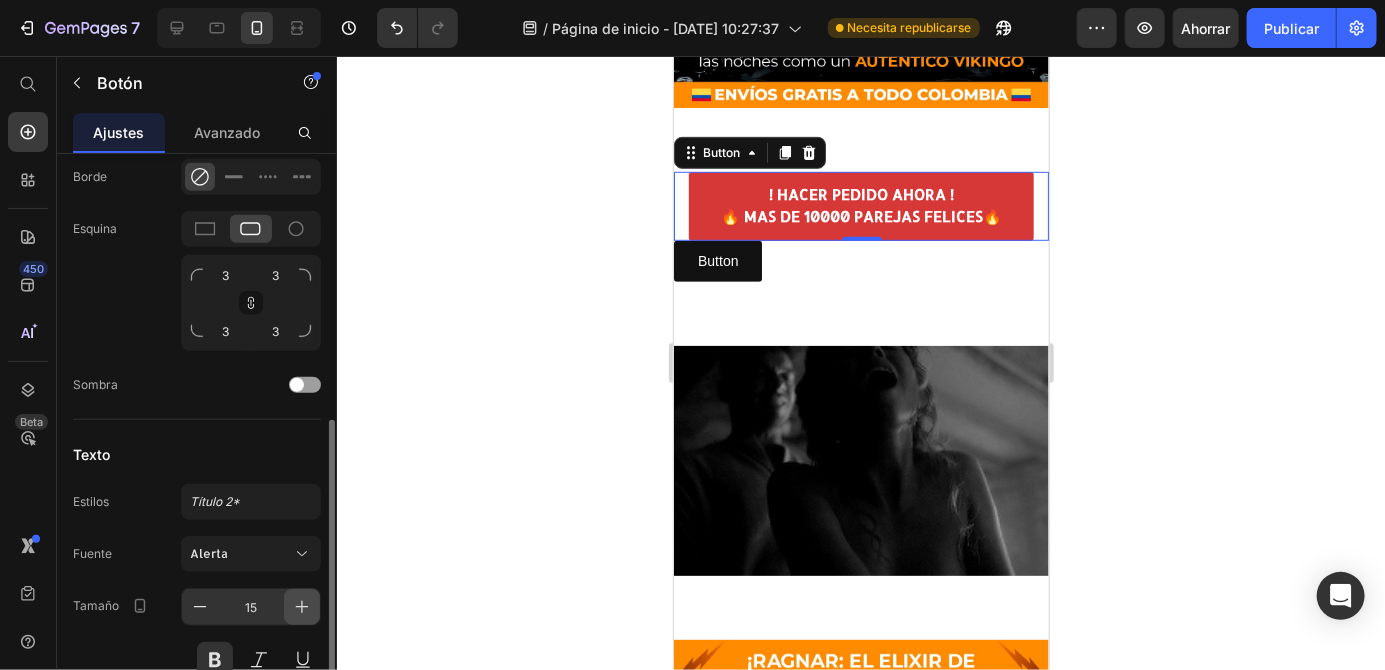 click 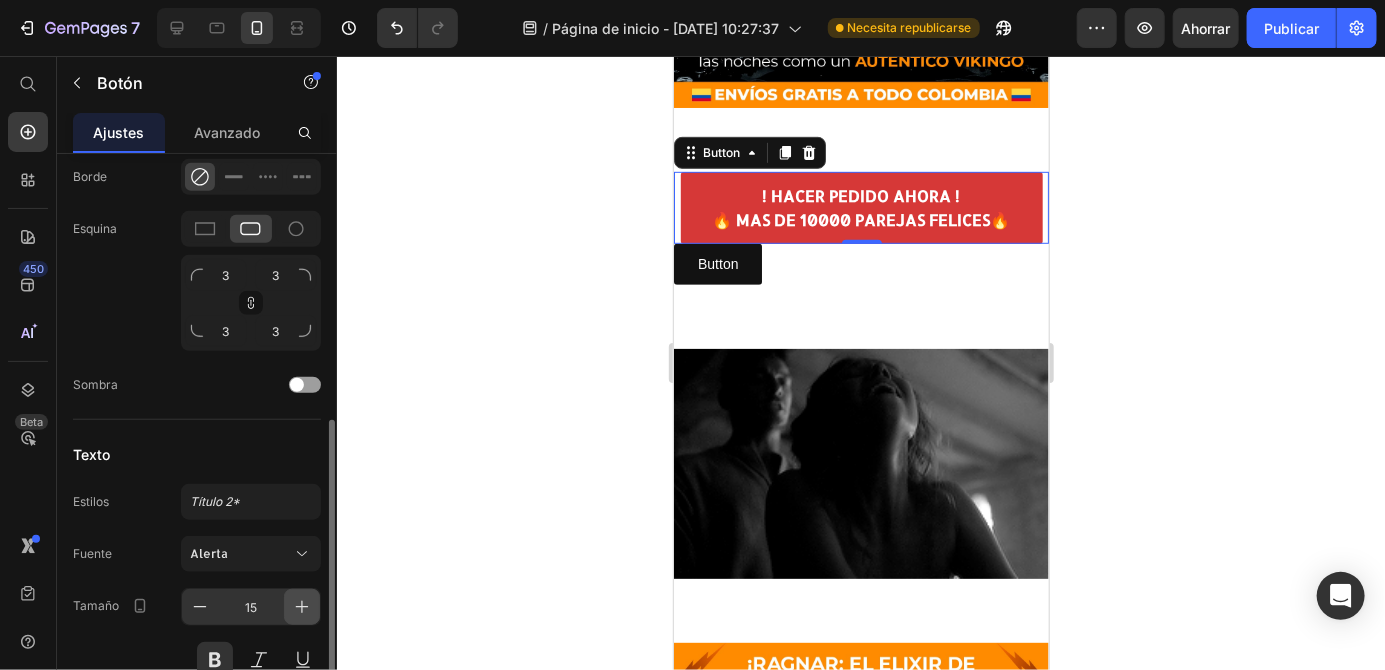 type on "16" 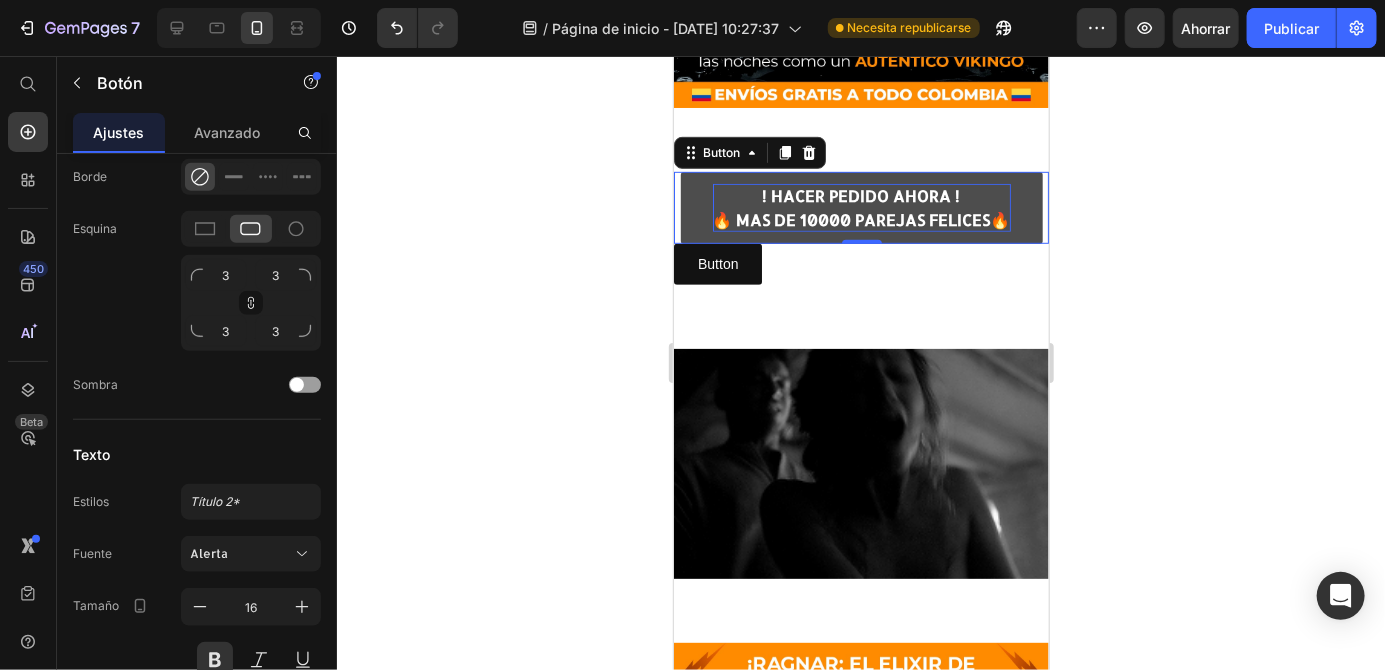 click on "! HACER PEDIDO AHORA ! 🔥 MAS DE 10000 PAREJAS FELICES🔥" at bounding box center (861, 207) 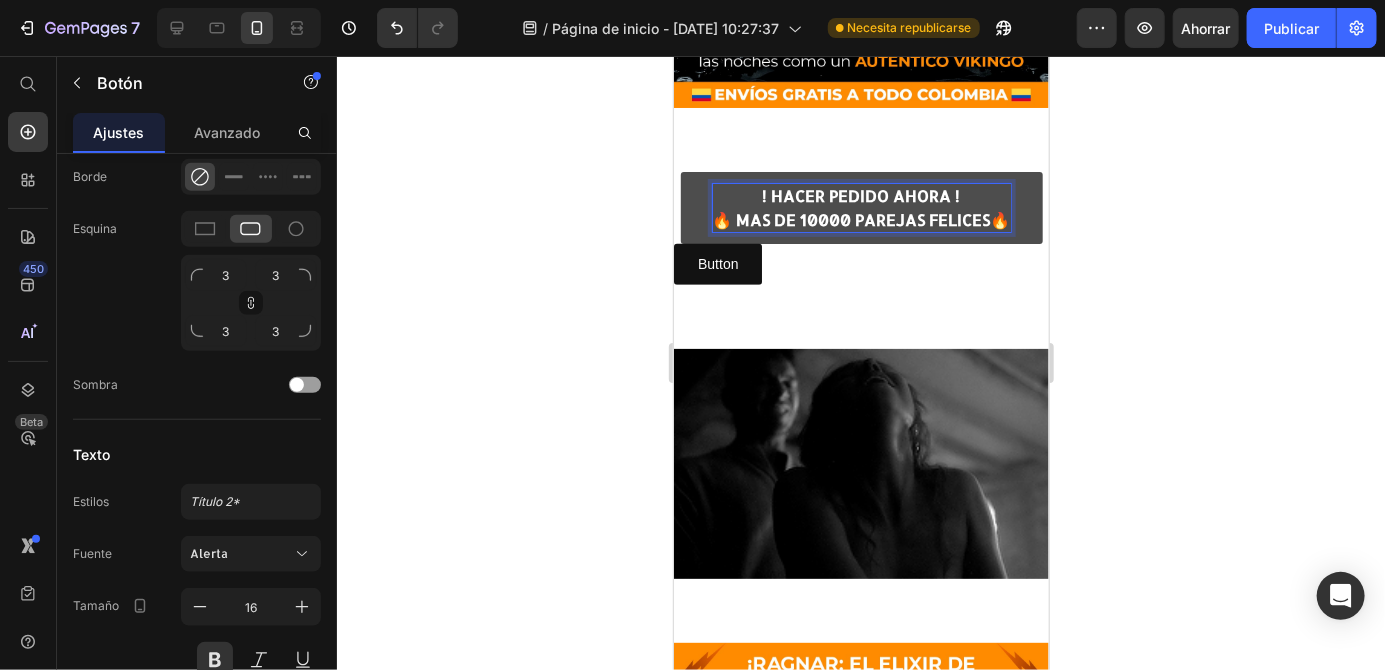 click on "! HACER PEDIDO AHORA ! 🔥 MAS DE 10000 PAREJAS FELICES🔥" at bounding box center (861, 207) 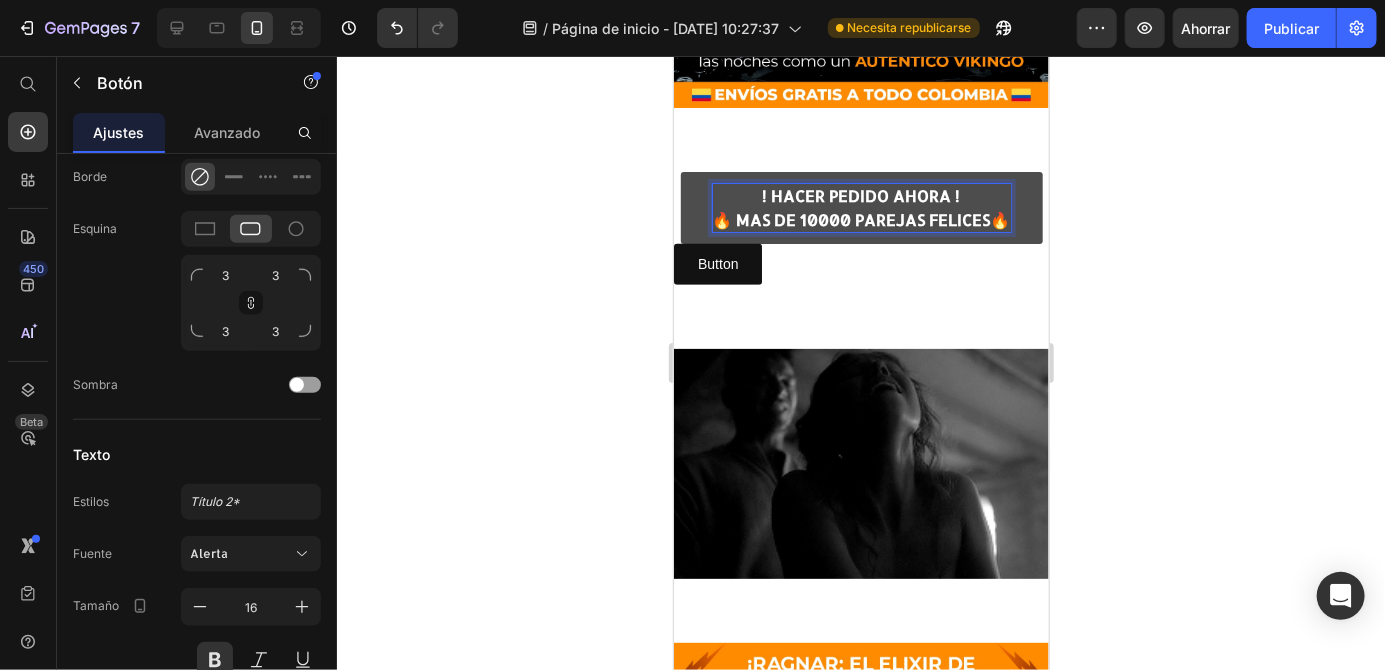 click on "! HACER PEDIDO AHORA ! 🔥 MAS DE 10000 PAREJAS FELICES🔥" at bounding box center [861, 207] 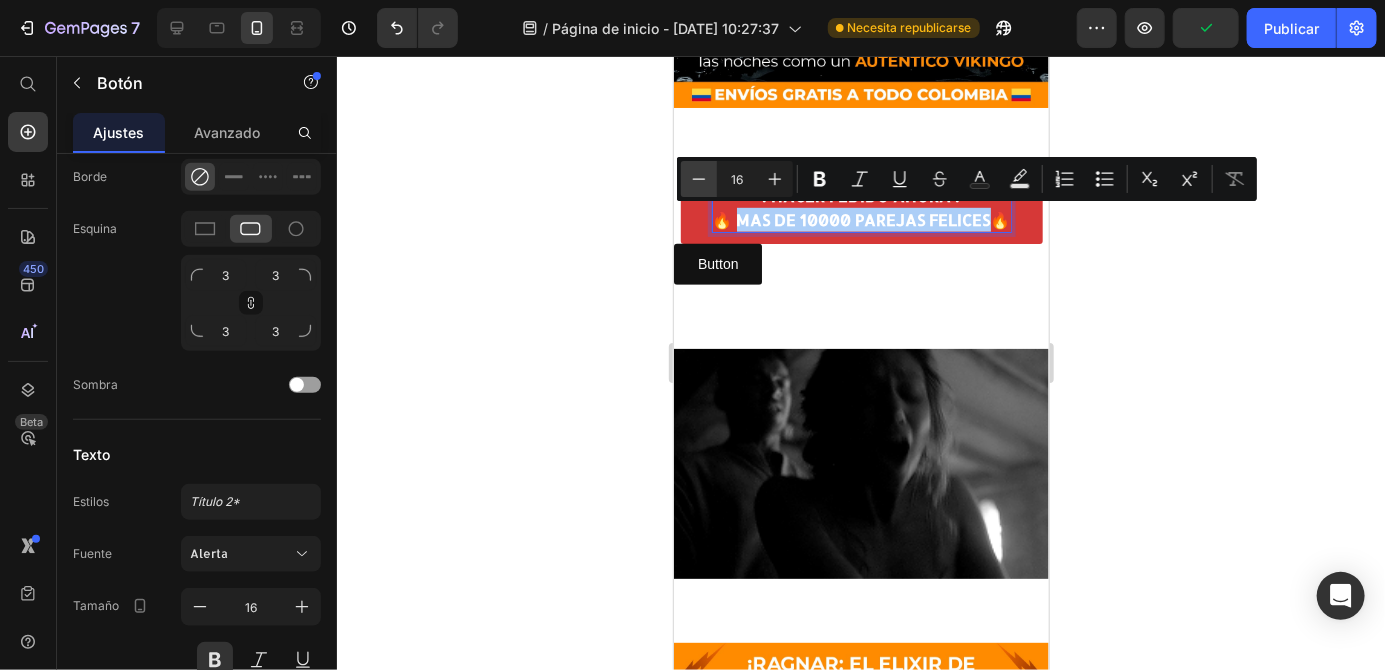click 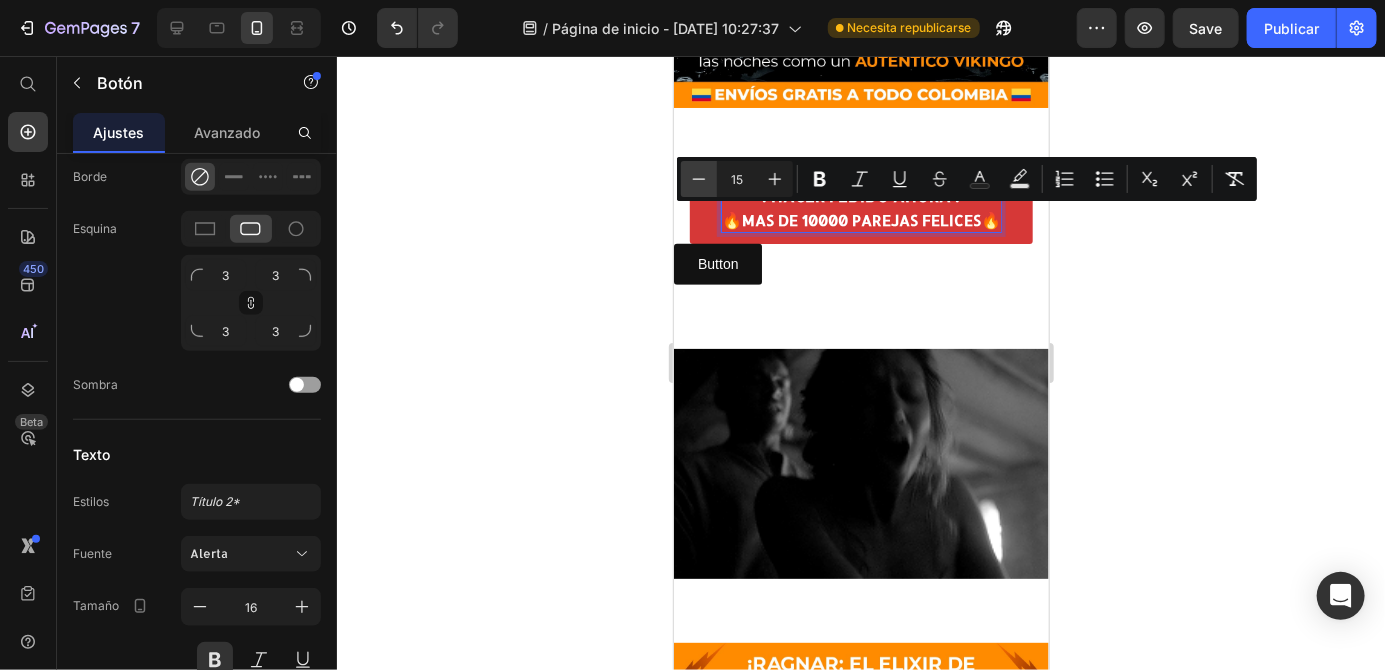 click on "Minus" at bounding box center (699, 179) 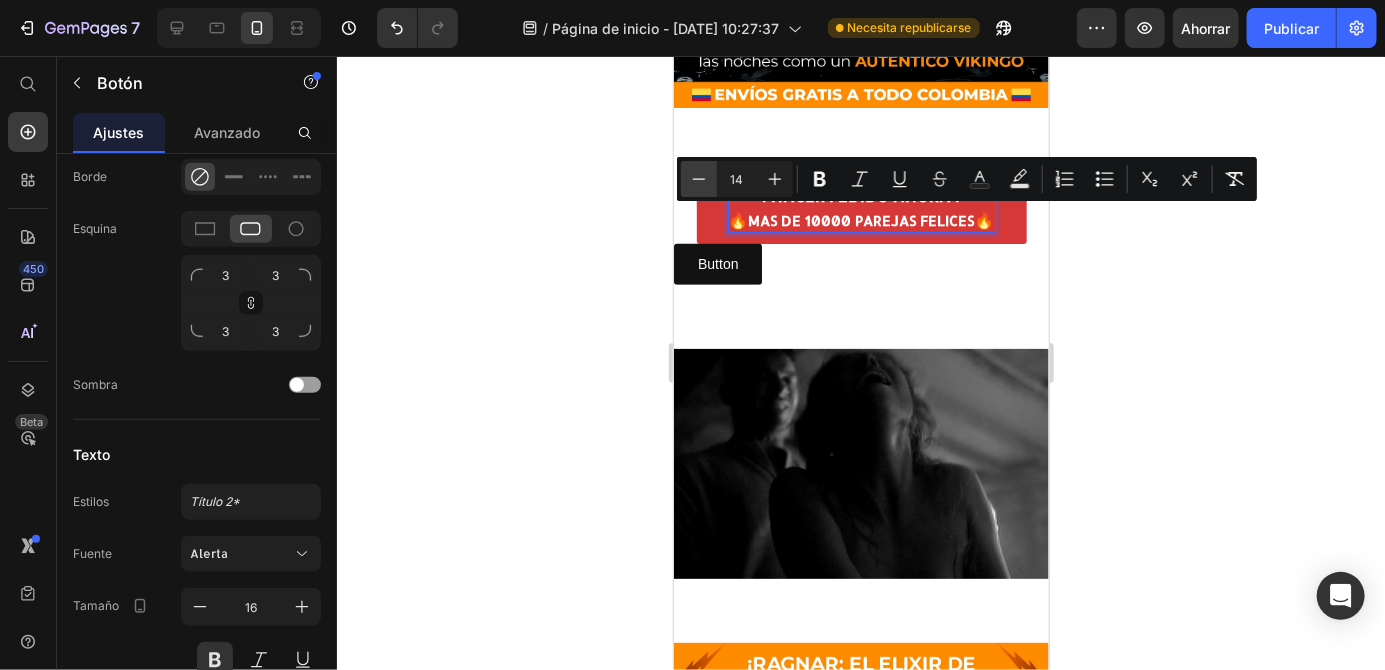 click on "Menos" at bounding box center (699, 179) 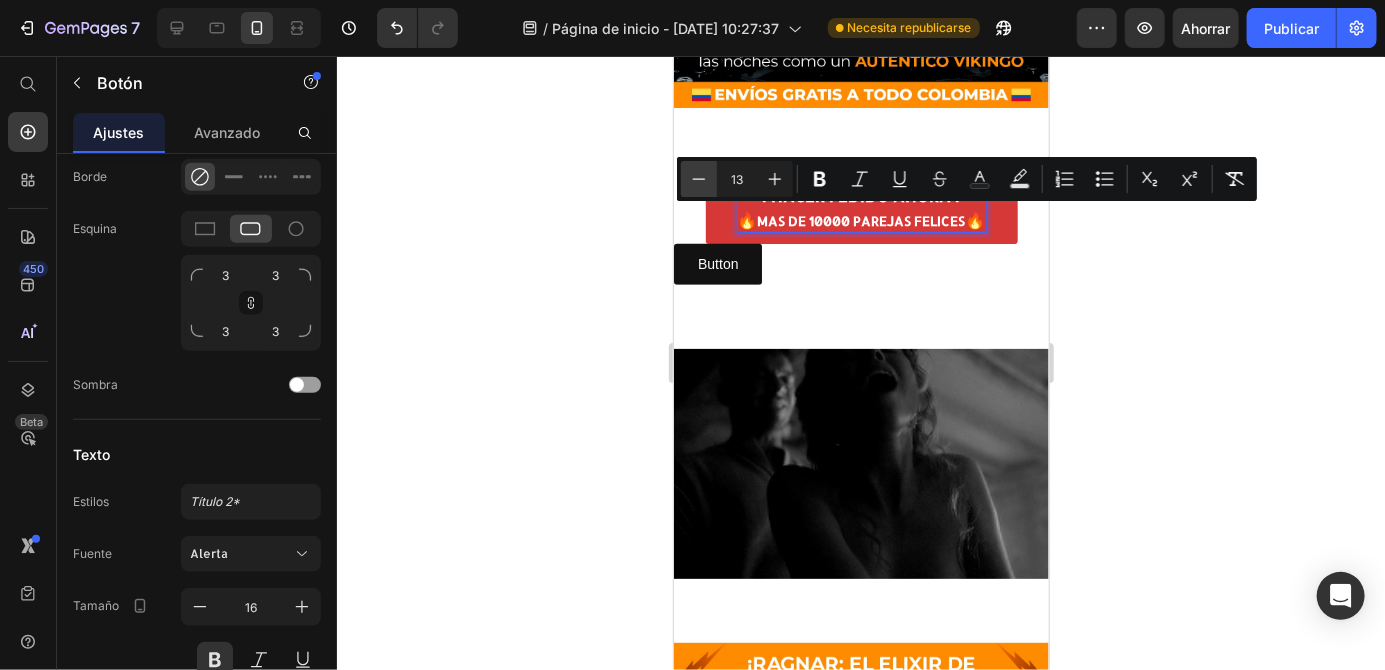 click on "Menos" at bounding box center [699, 179] 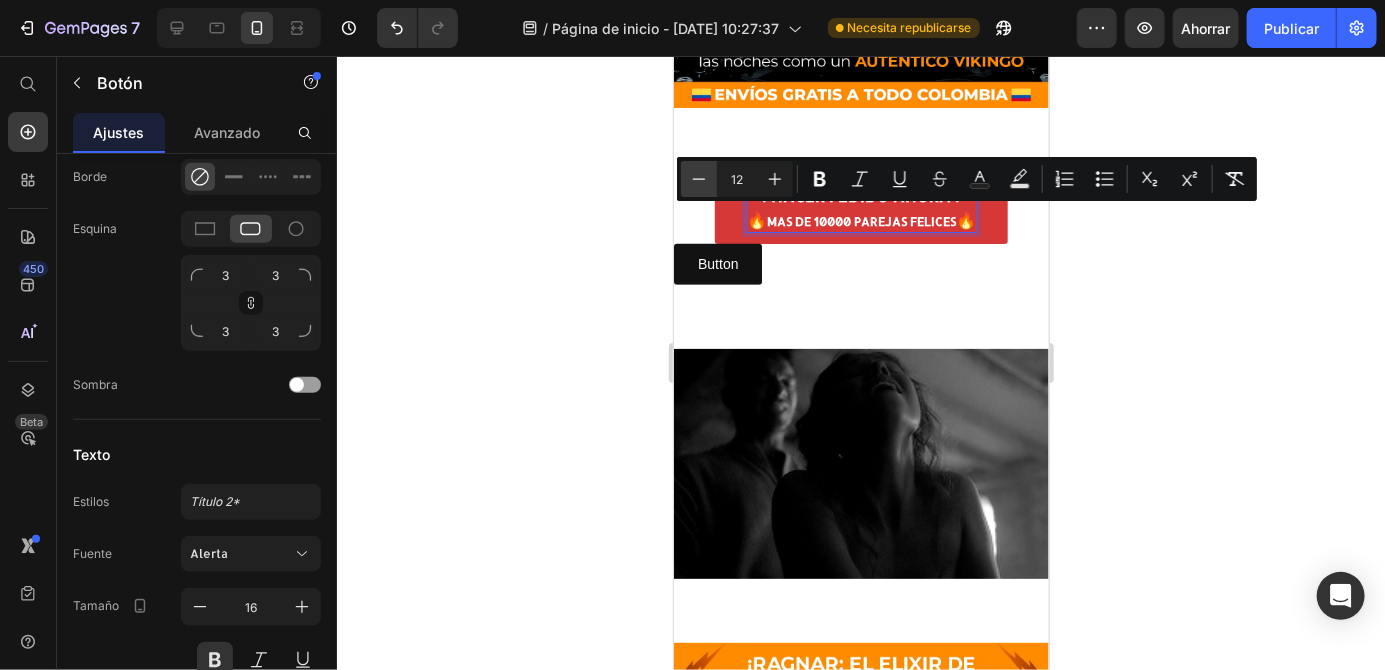 click 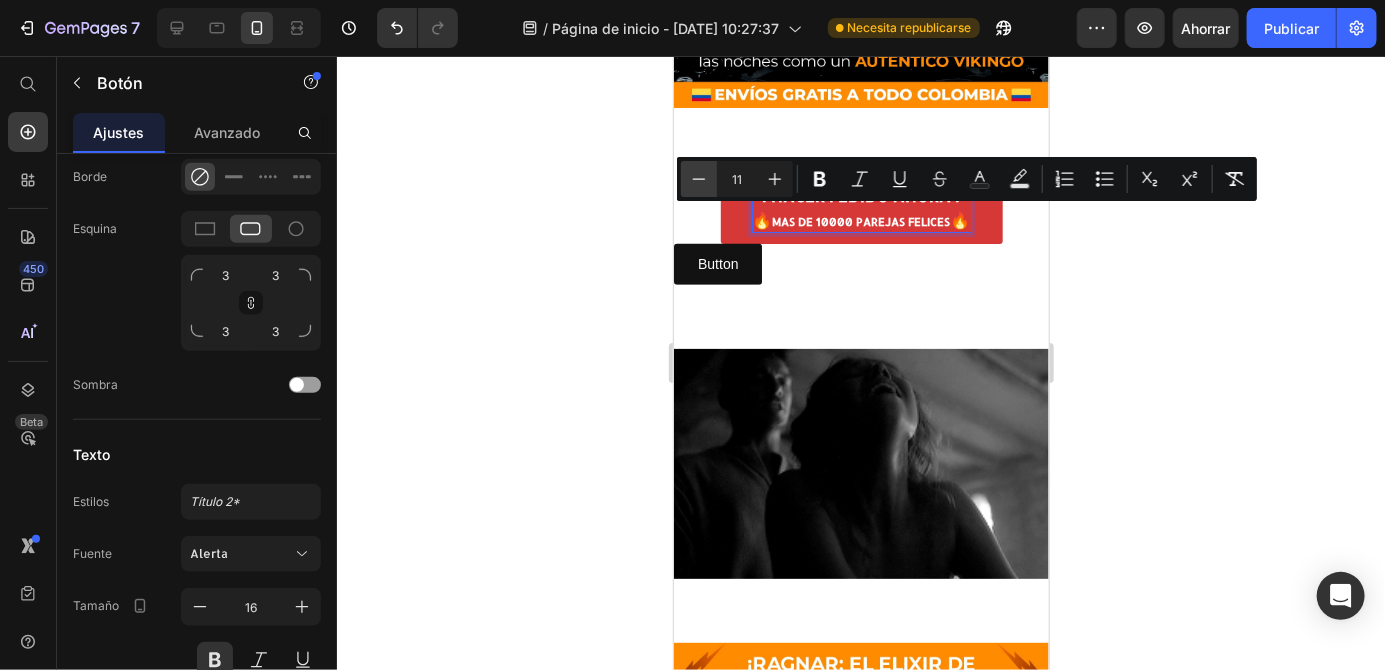 click 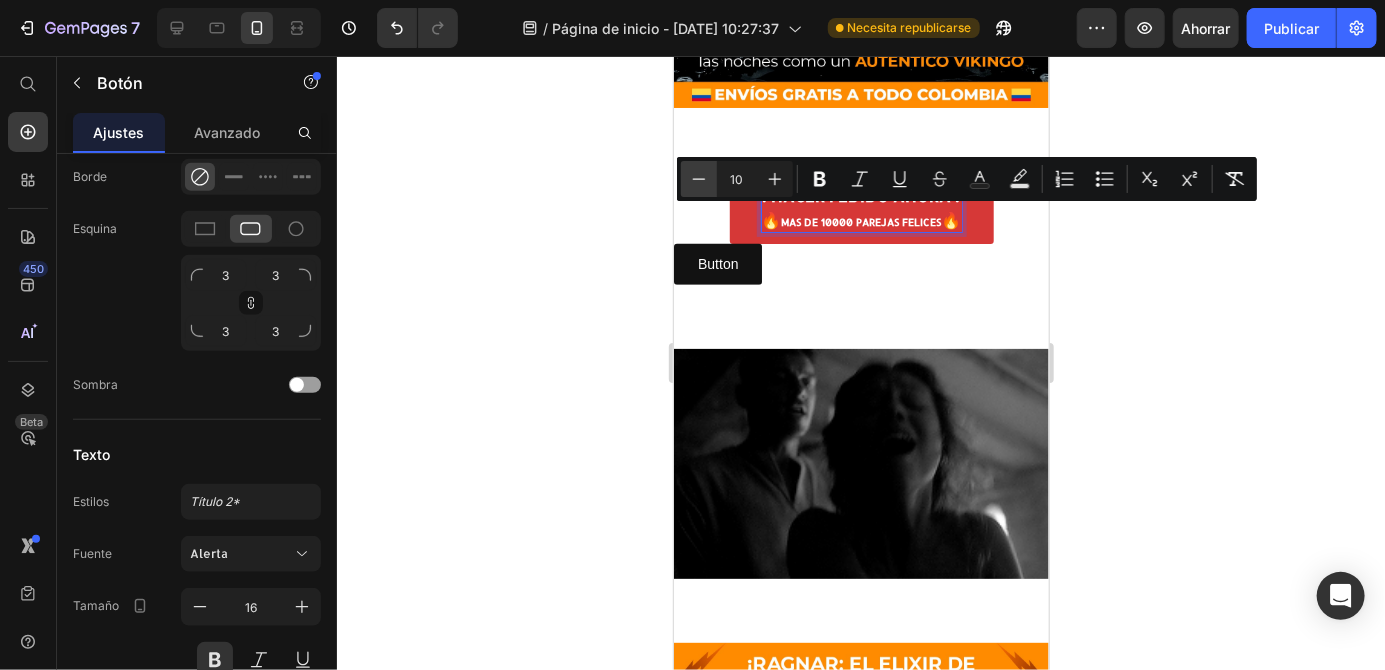 click 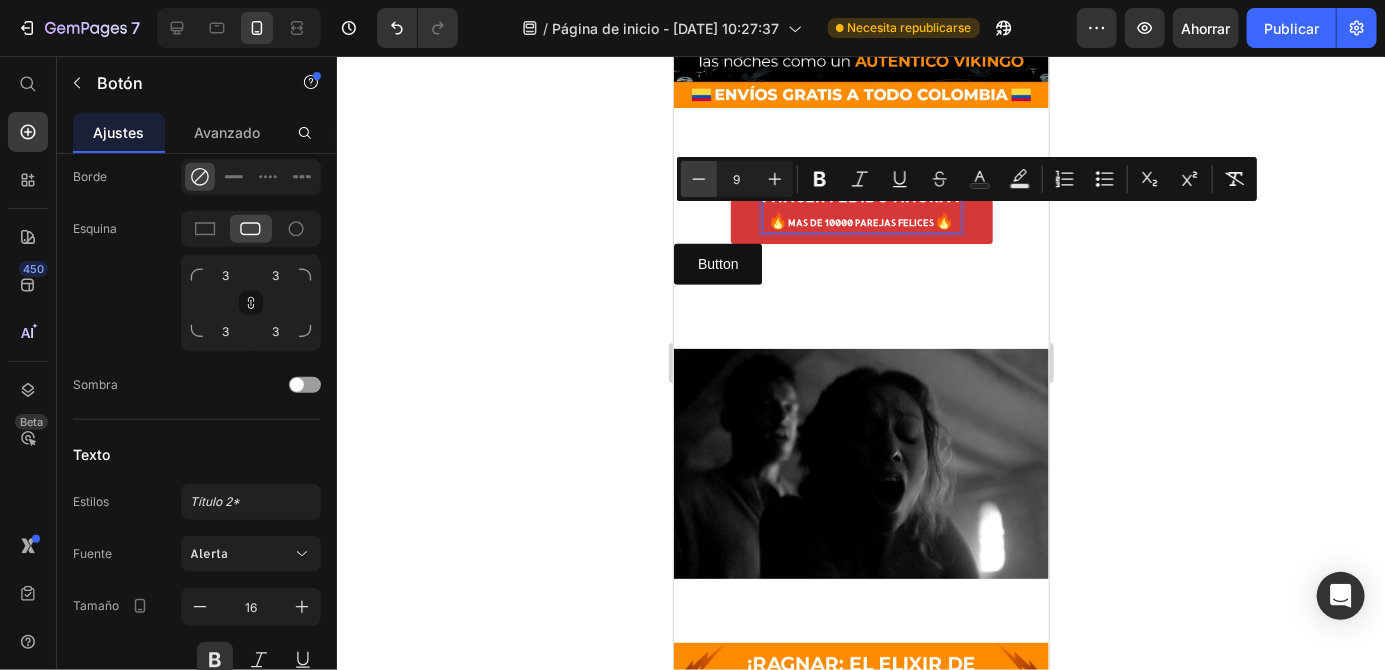 click 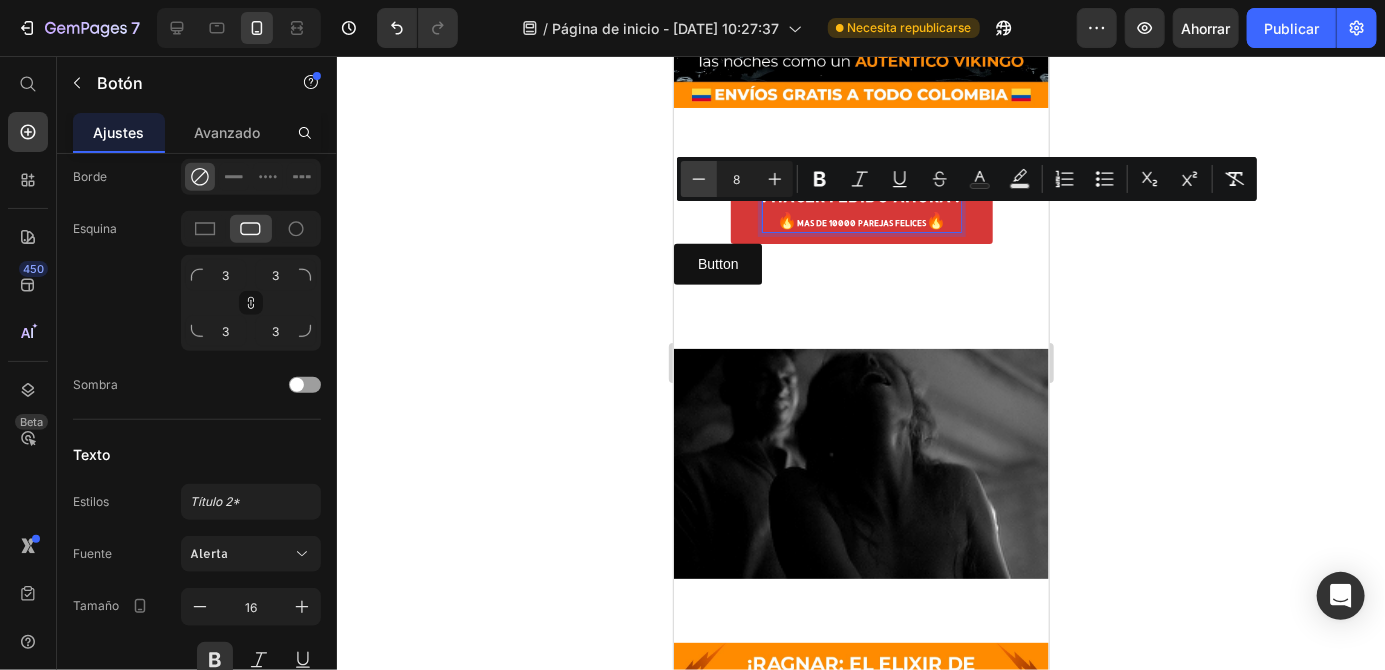 click 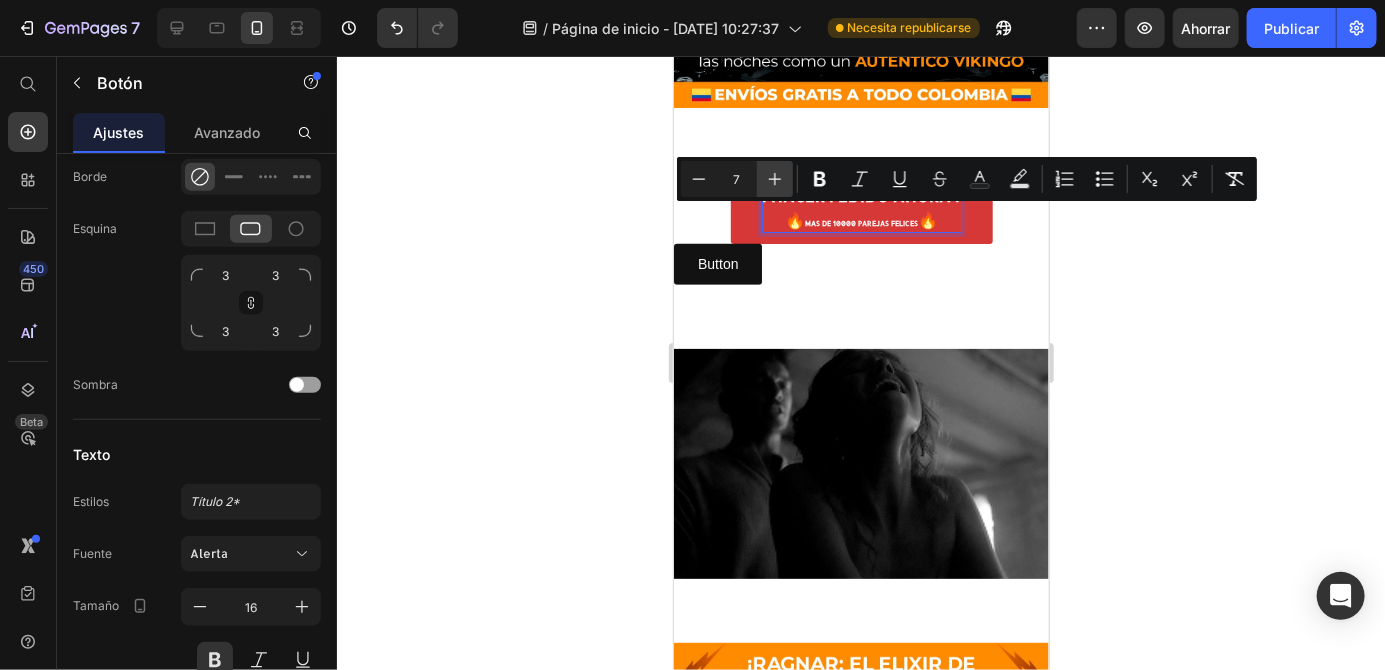 click 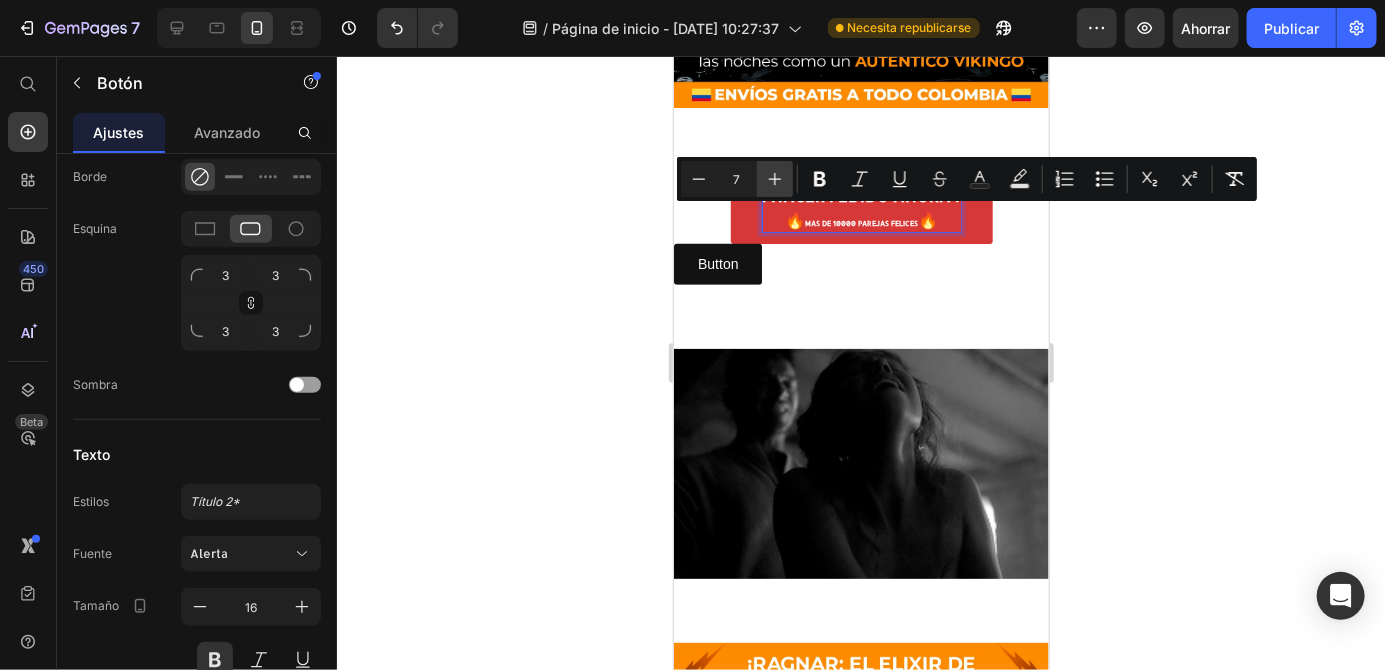 type on "8" 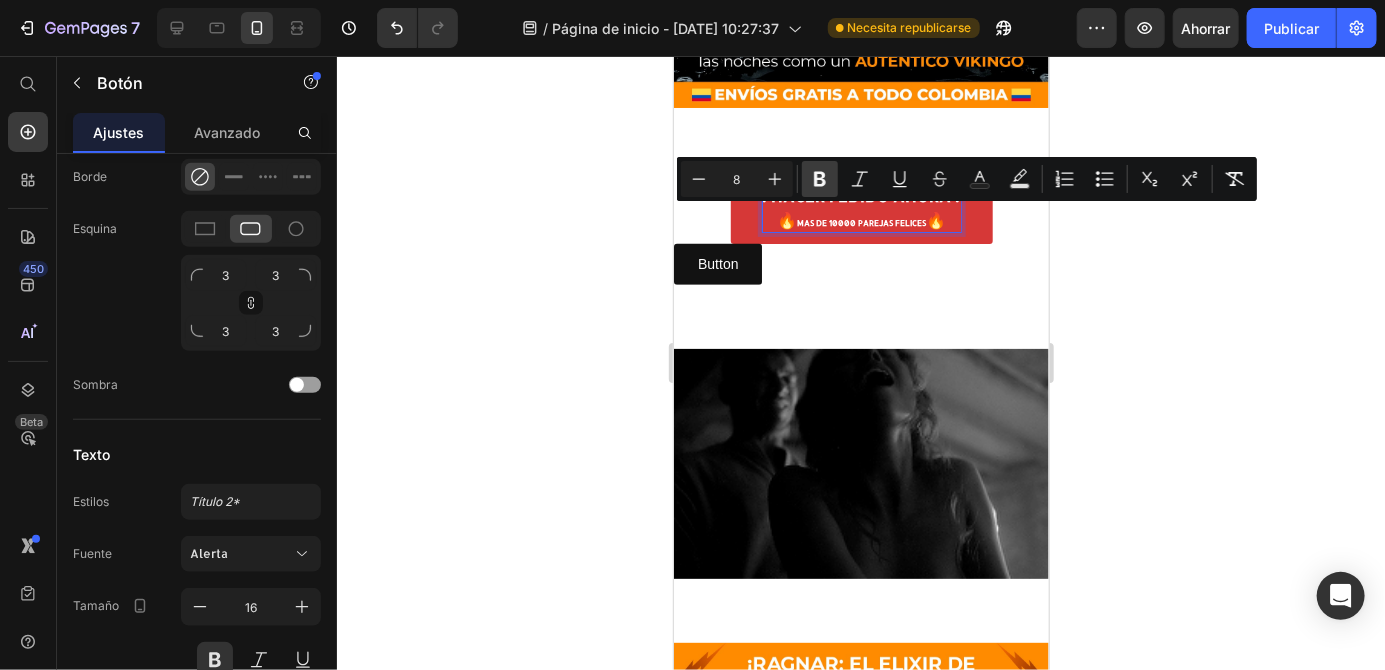 click 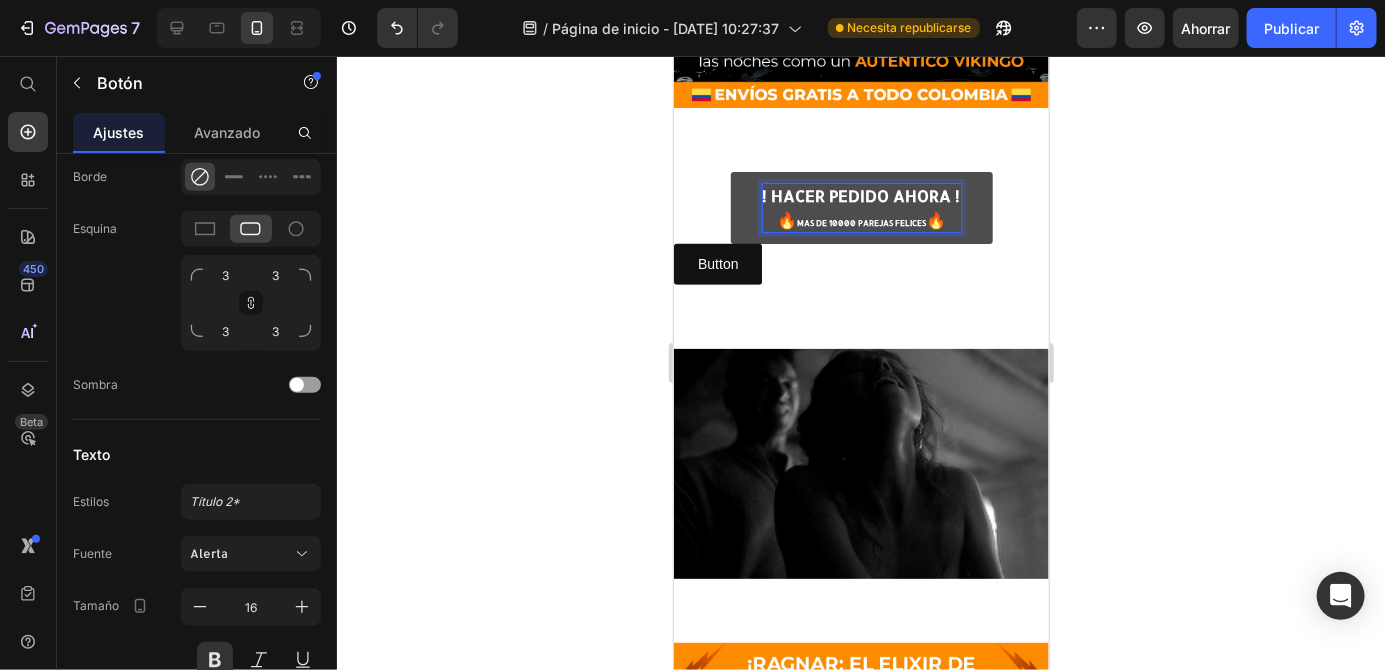 click on "MAS DE 10000 PAREJAS FELICES" at bounding box center [860, 222] 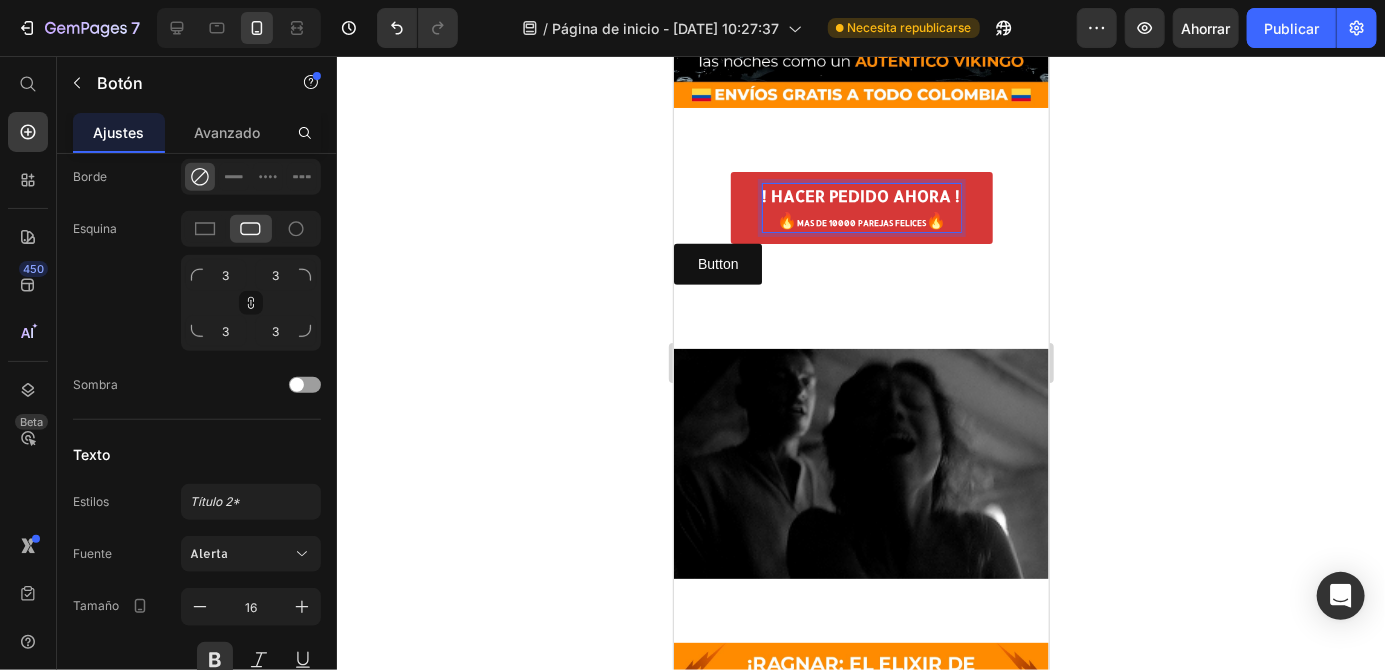 click 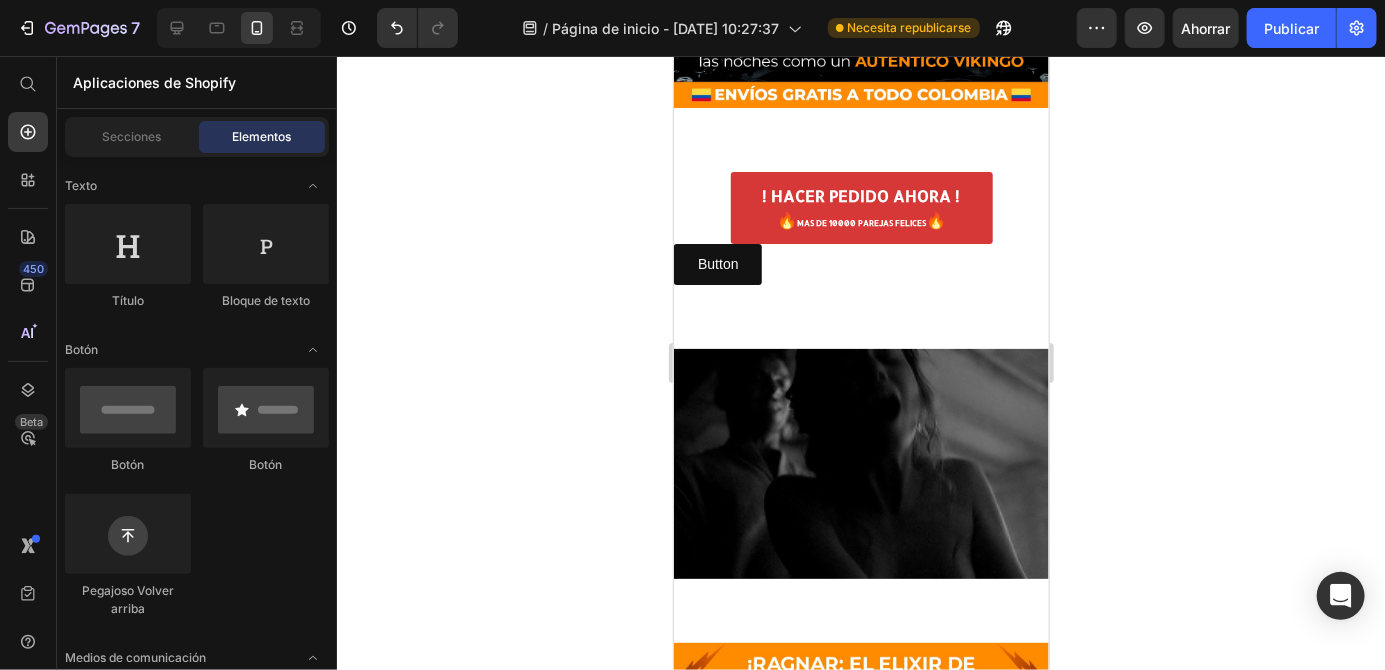click 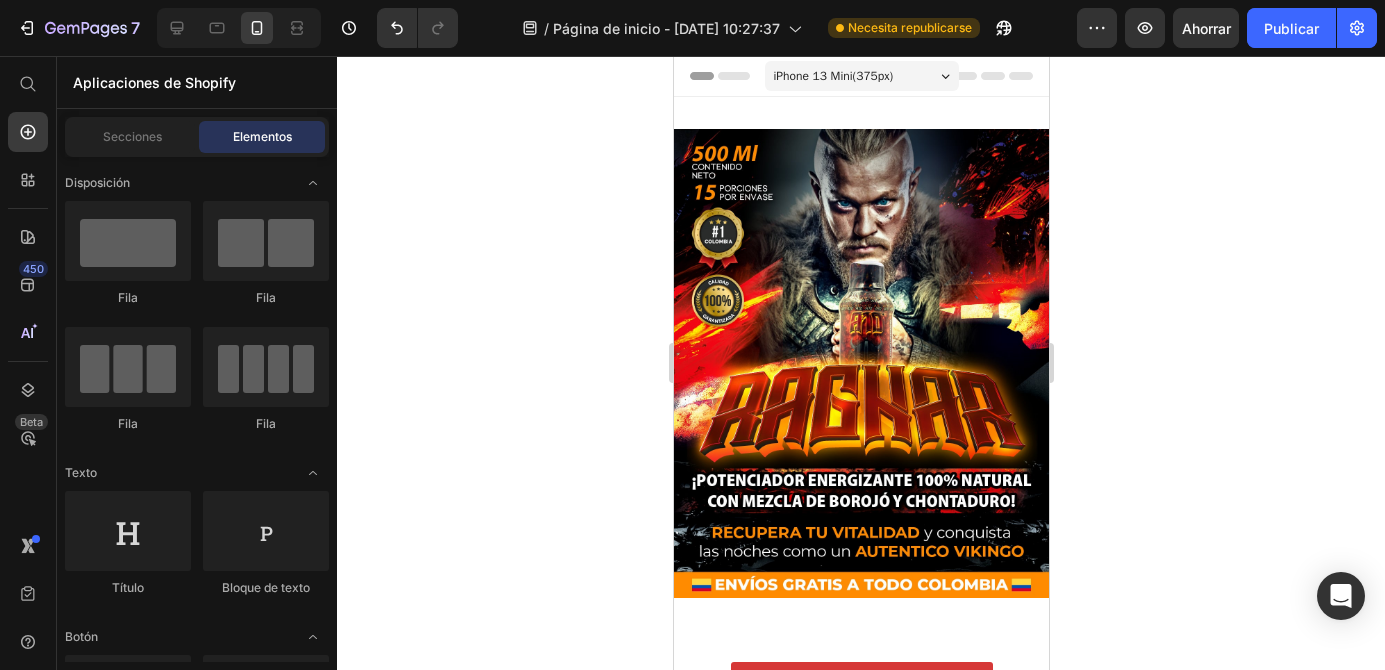 scroll, scrollTop: 0, scrollLeft: 0, axis: both 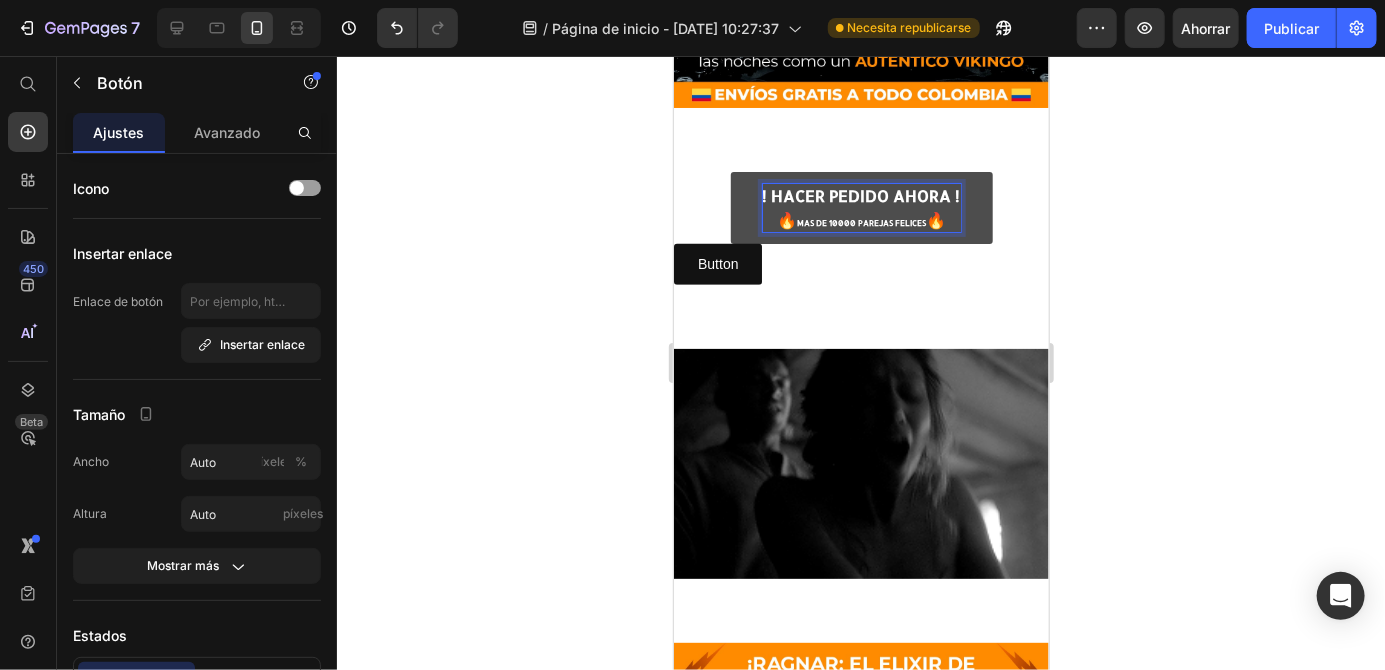 click on "MAS DE 10000 PAREJAS FELICES" at bounding box center (860, 222) 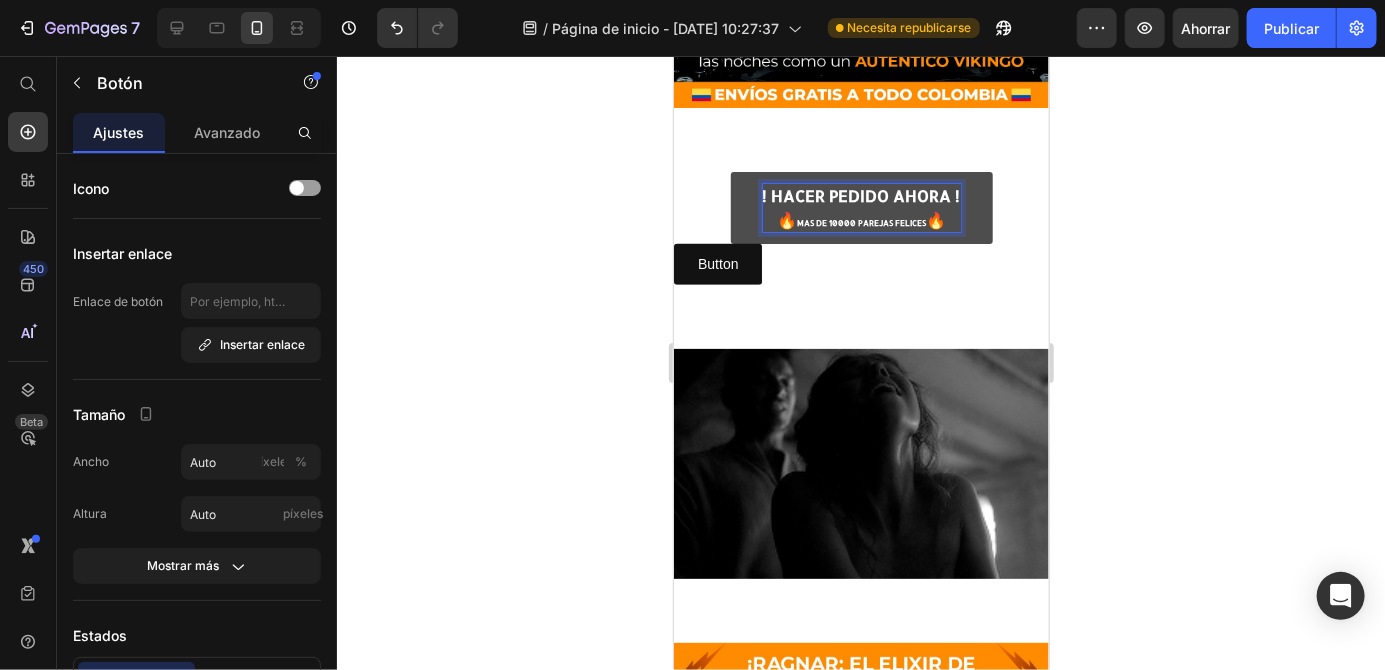 click on "MAS DE 10000 PAREJAS FELICES" at bounding box center (860, 222) 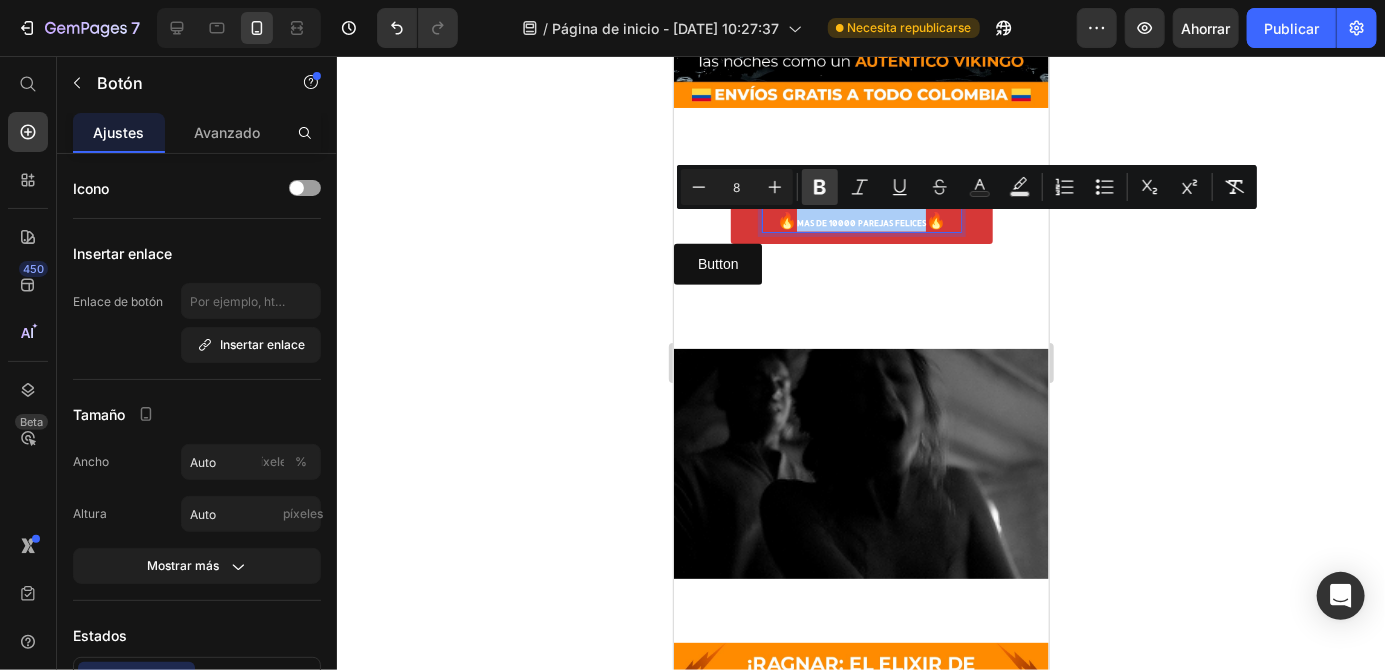 click on "Atrevido" at bounding box center [820, 187] 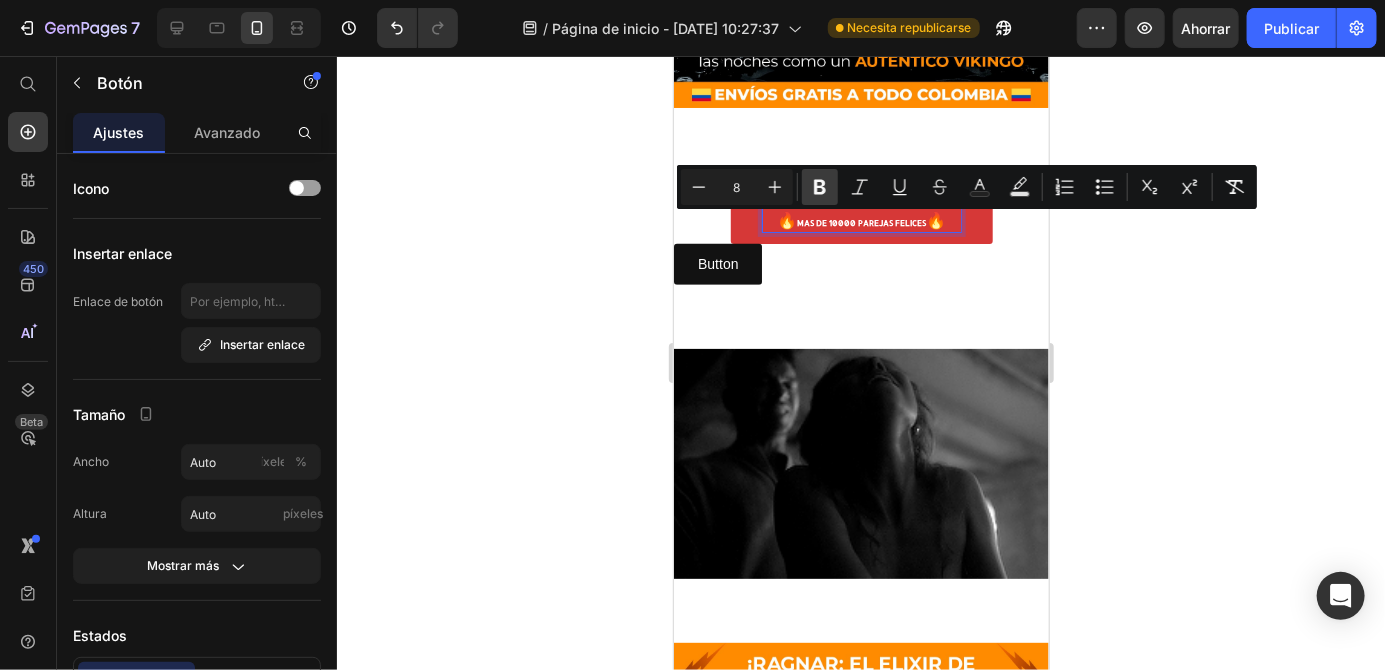 click on "Atrevido" at bounding box center (820, 187) 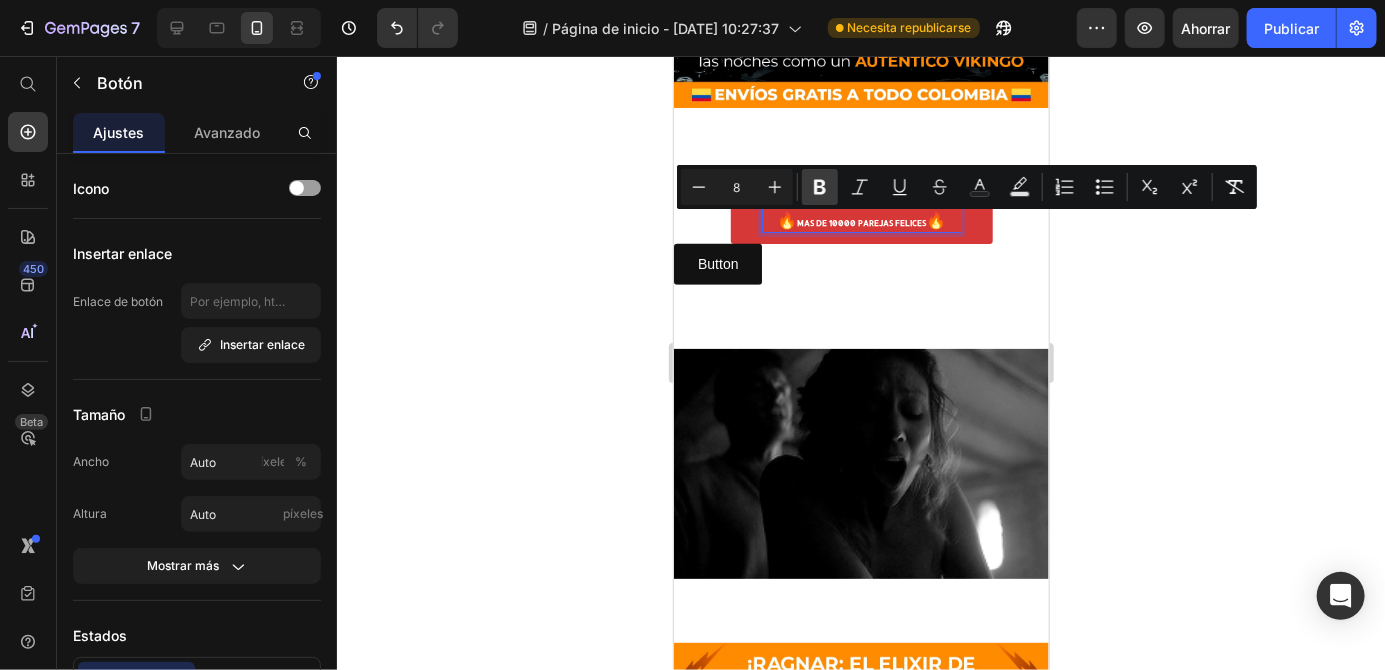 click 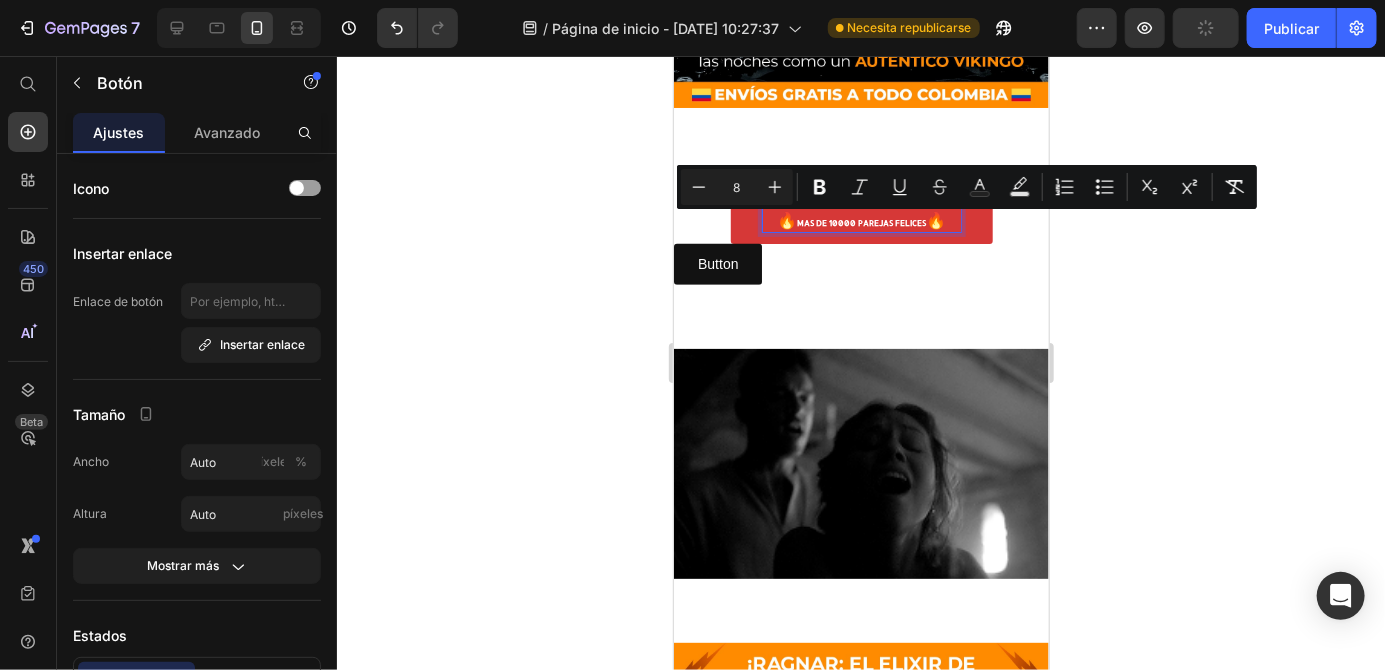 click 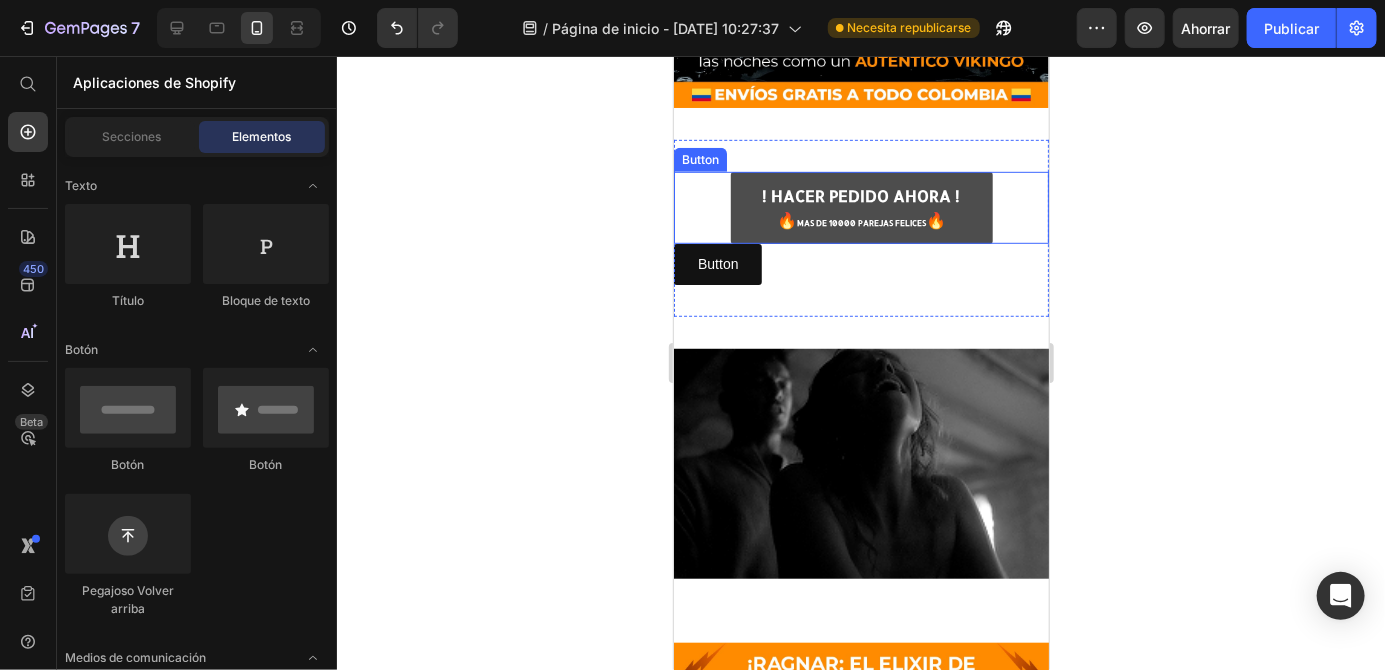 click on "! HACER PEDIDO AHORA ! 🔥  MAS DE 10000 PAREJAS FELICES 🔥" at bounding box center (861, 207) 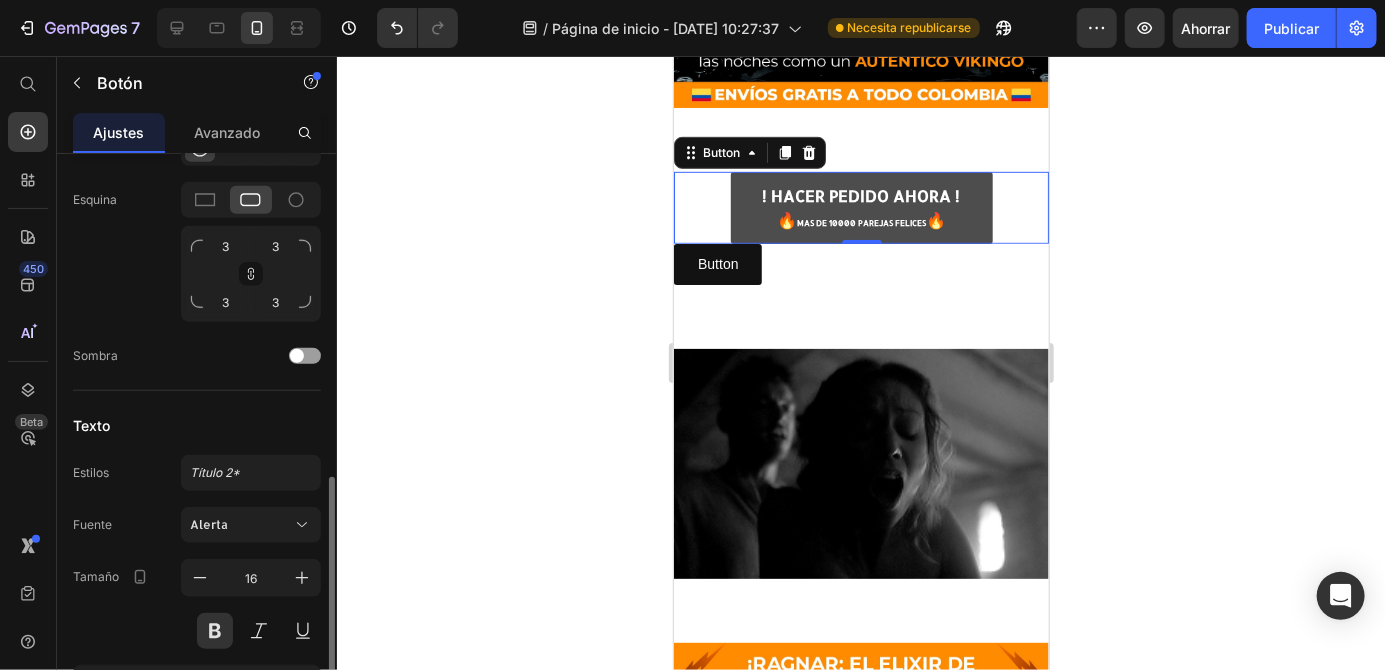 scroll, scrollTop: 689, scrollLeft: 0, axis: vertical 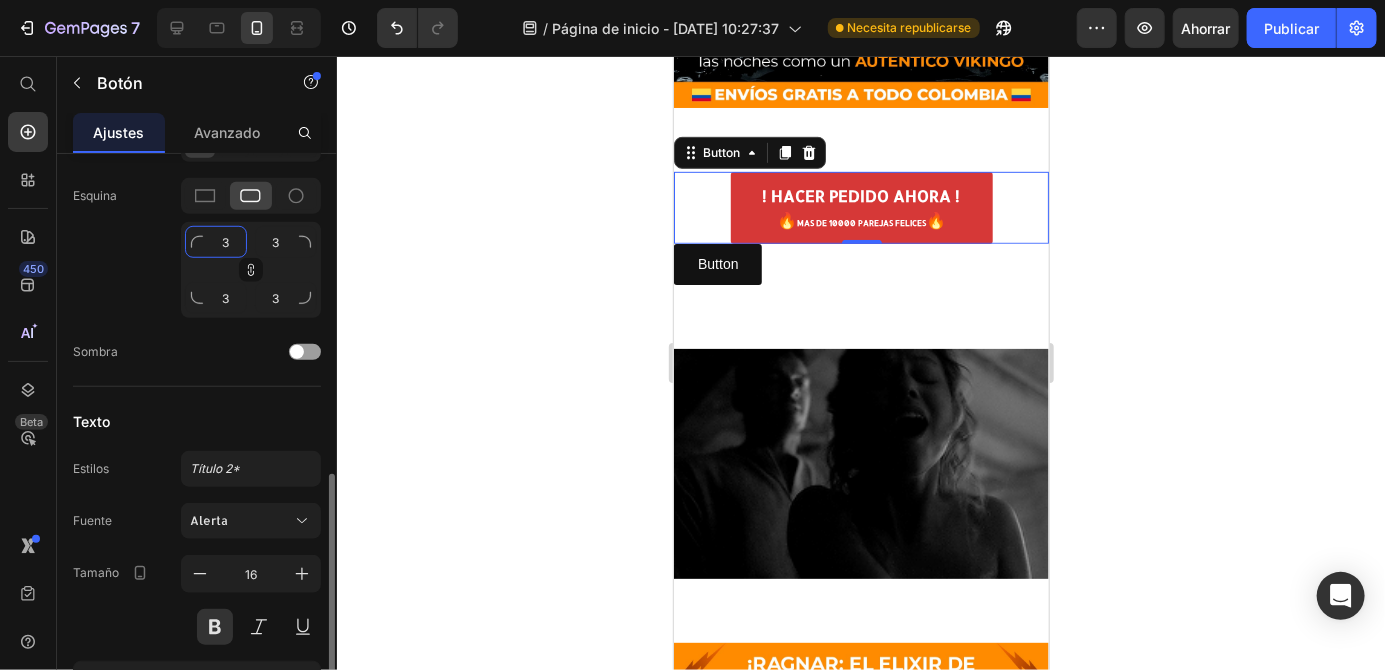 click on "3" 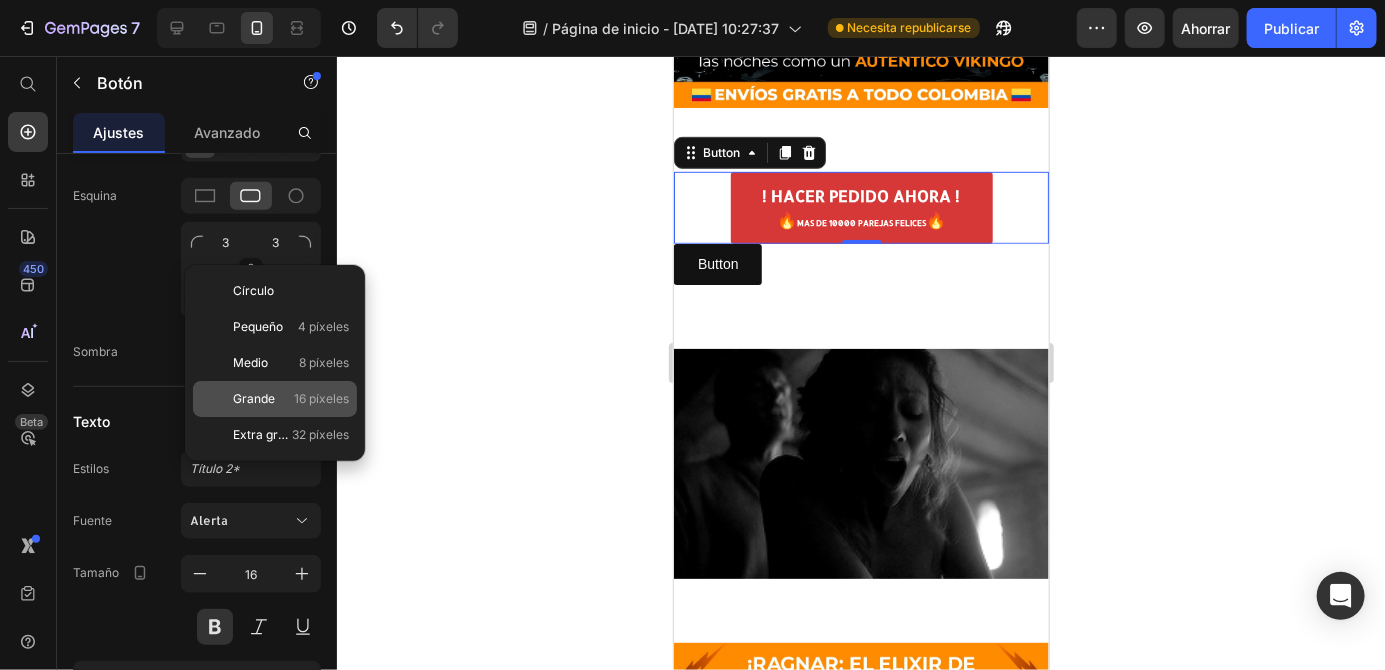 click on "Grande" at bounding box center (254, 398) 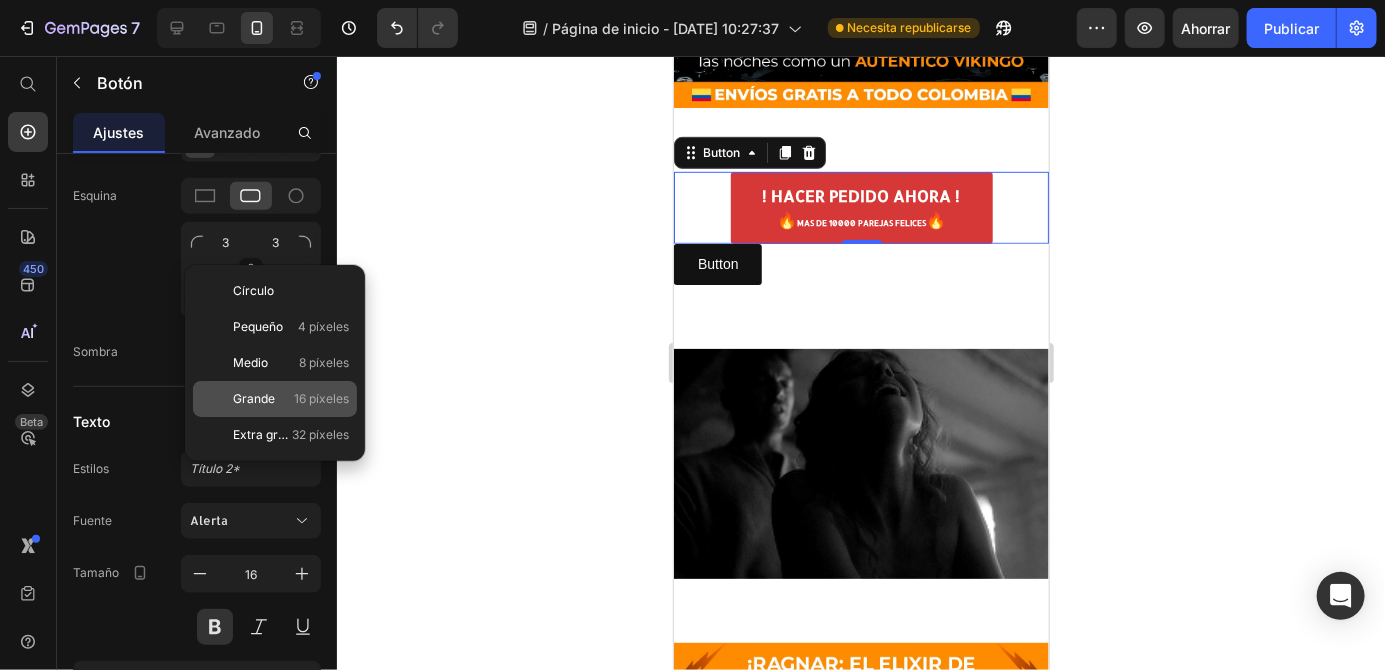 type on "16" 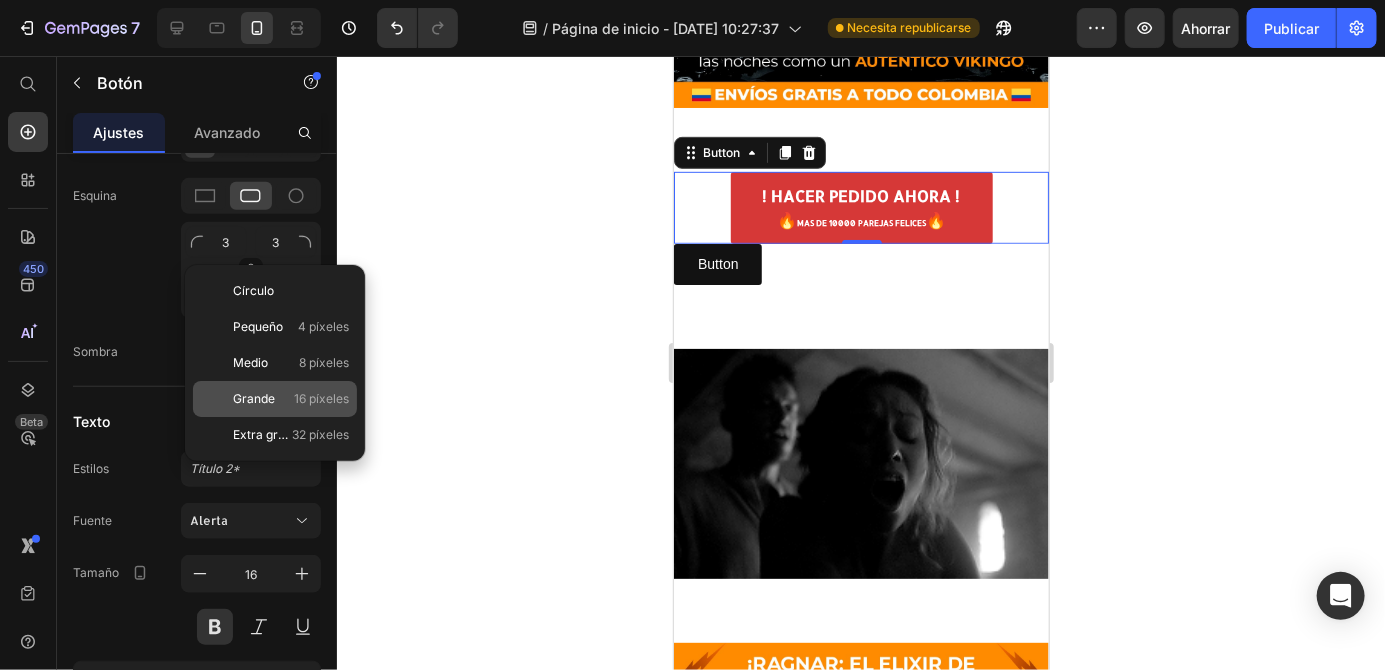 type on "16" 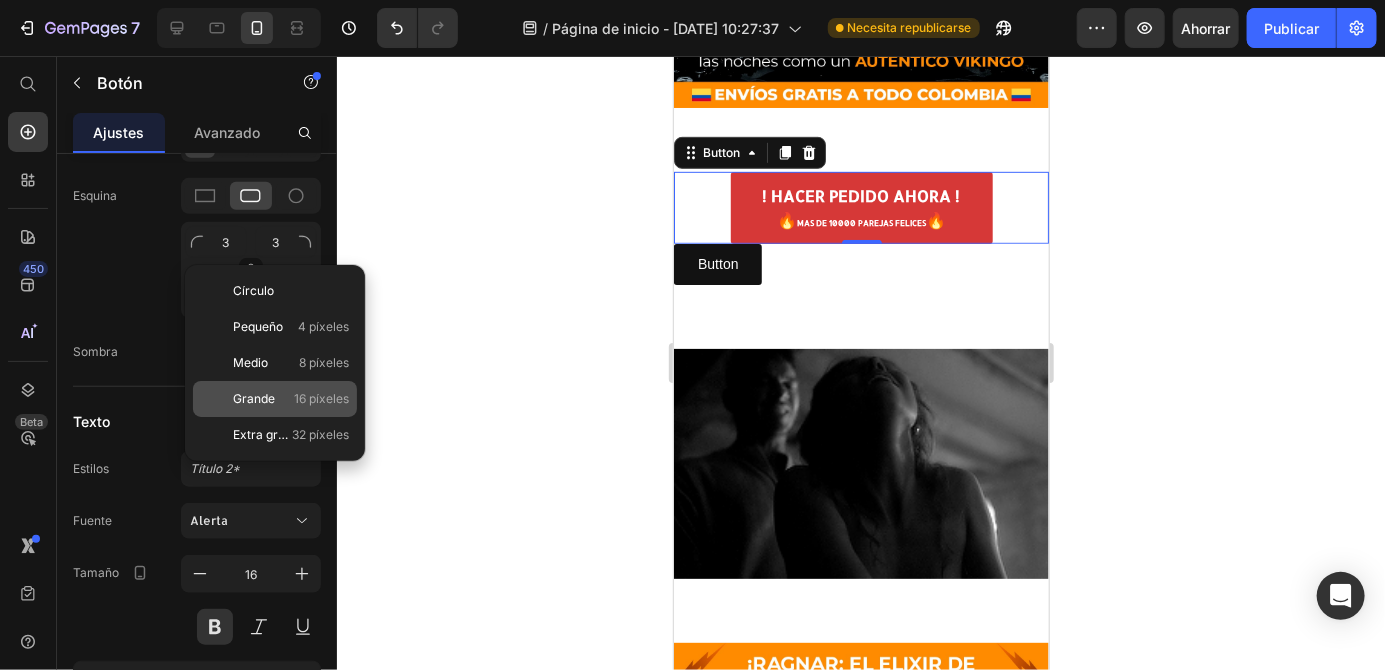 type on "16" 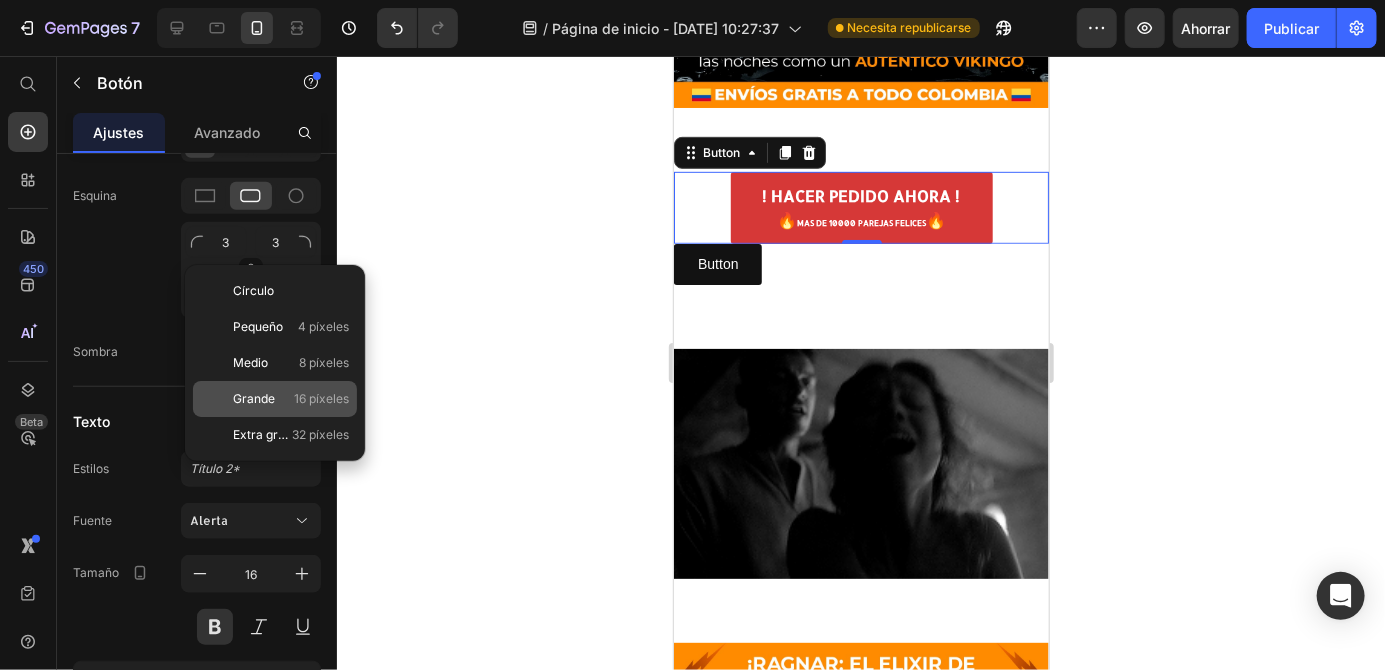 type on "16" 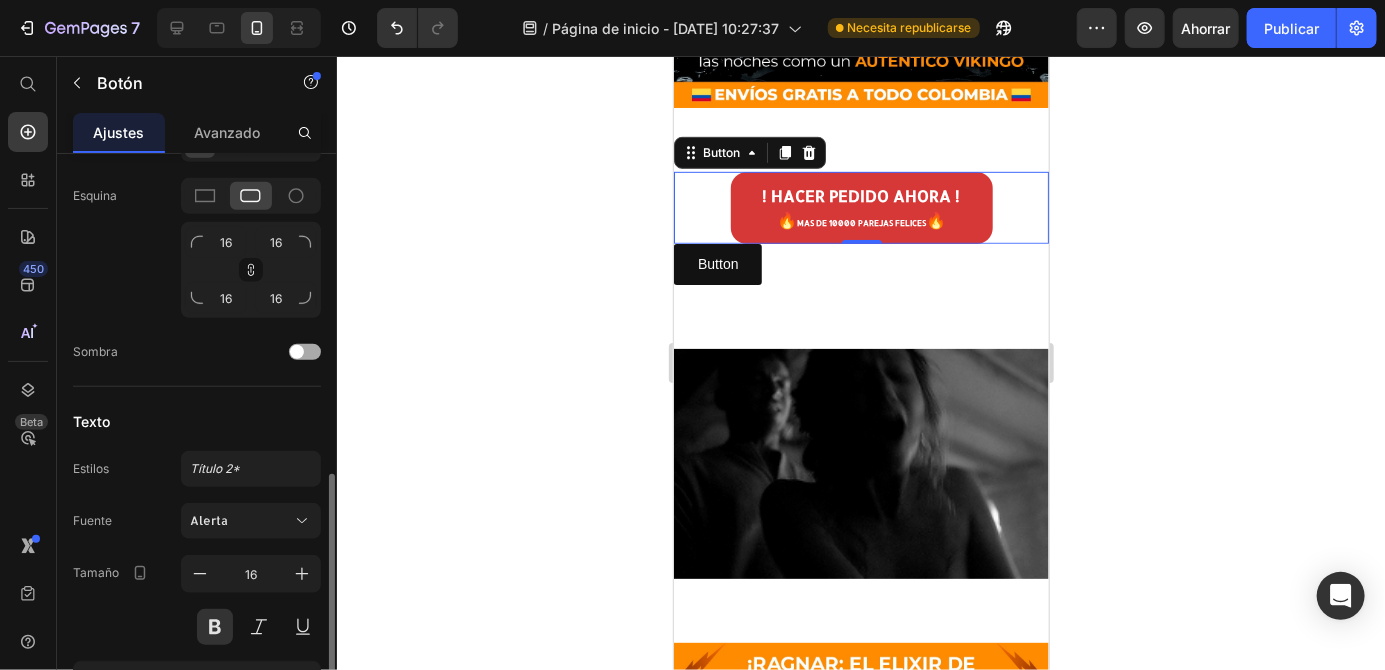 click at bounding box center (305, 352) 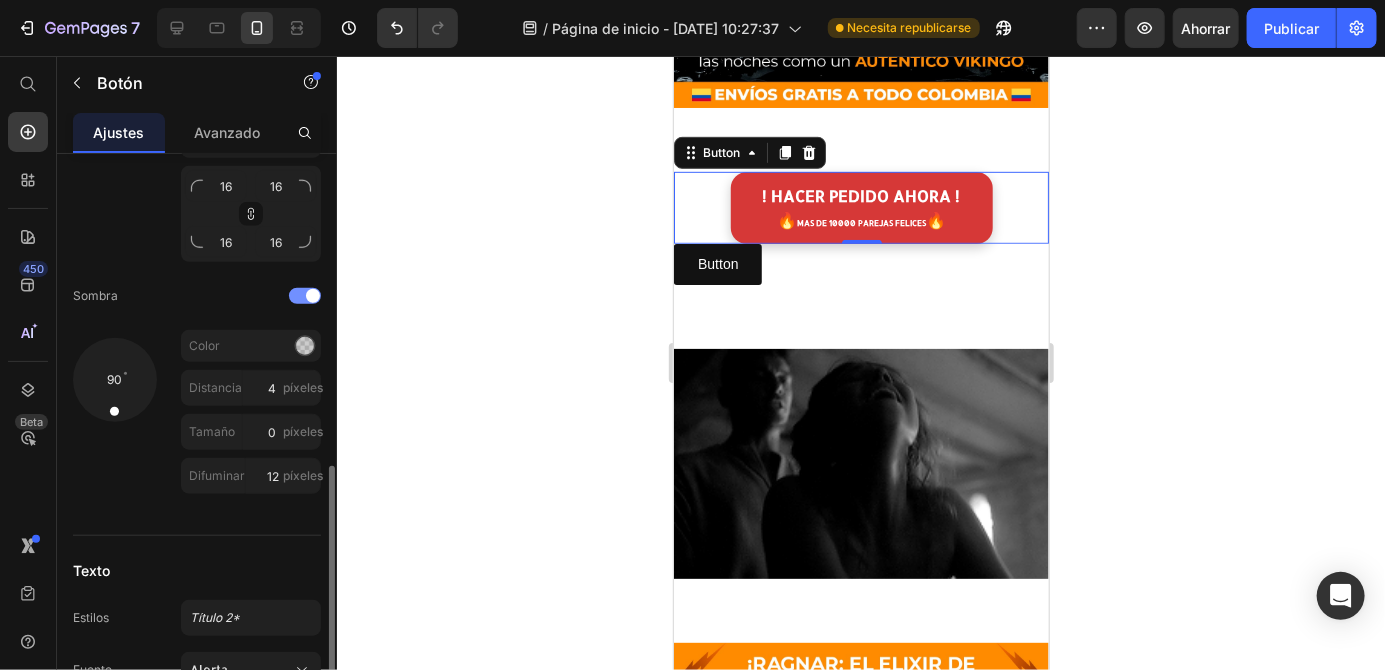 scroll, scrollTop: 752, scrollLeft: 0, axis: vertical 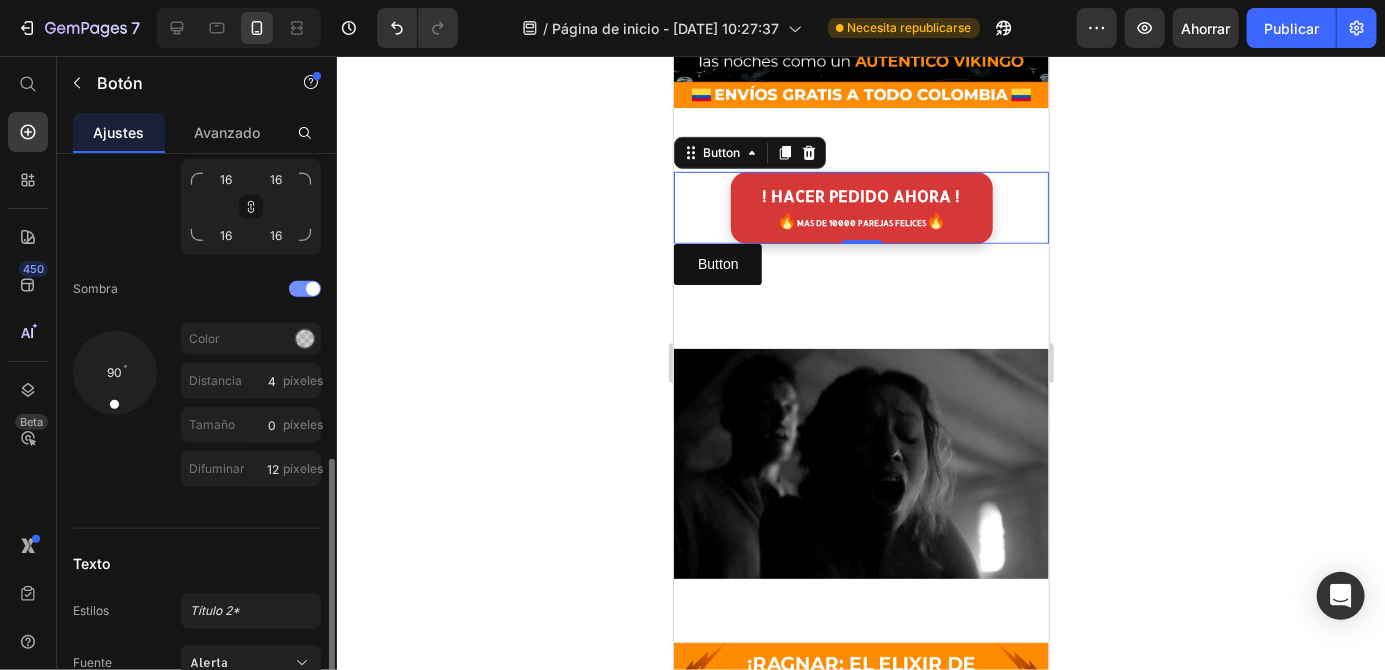 click at bounding box center [305, 289] 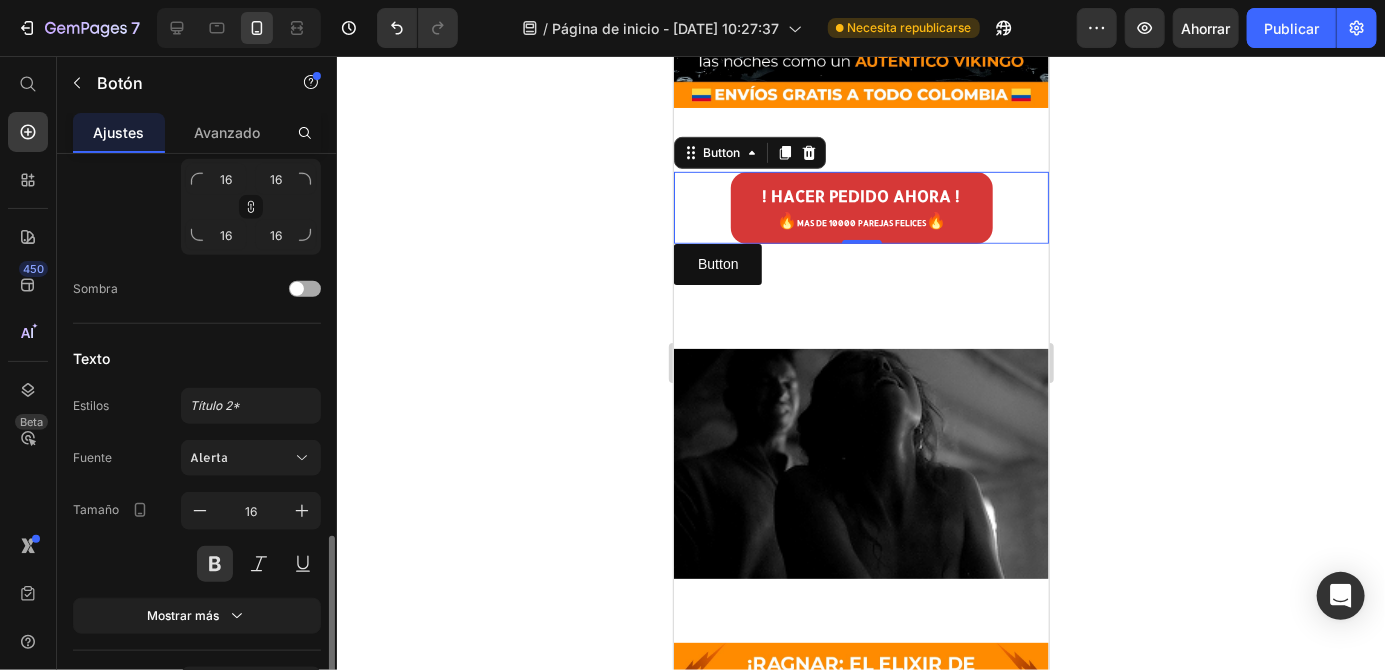 scroll, scrollTop: 774, scrollLeft: 0, axis: vertical 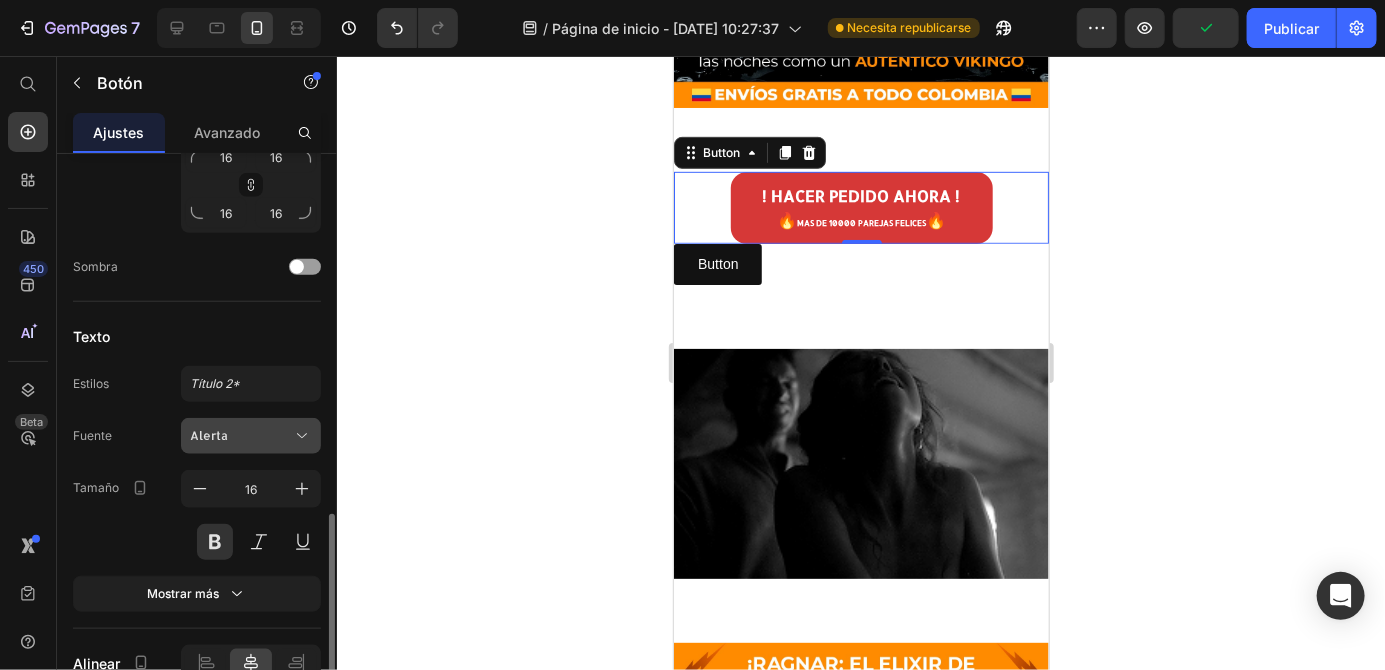 click on "Alerta" at bounding box center [241, 436] 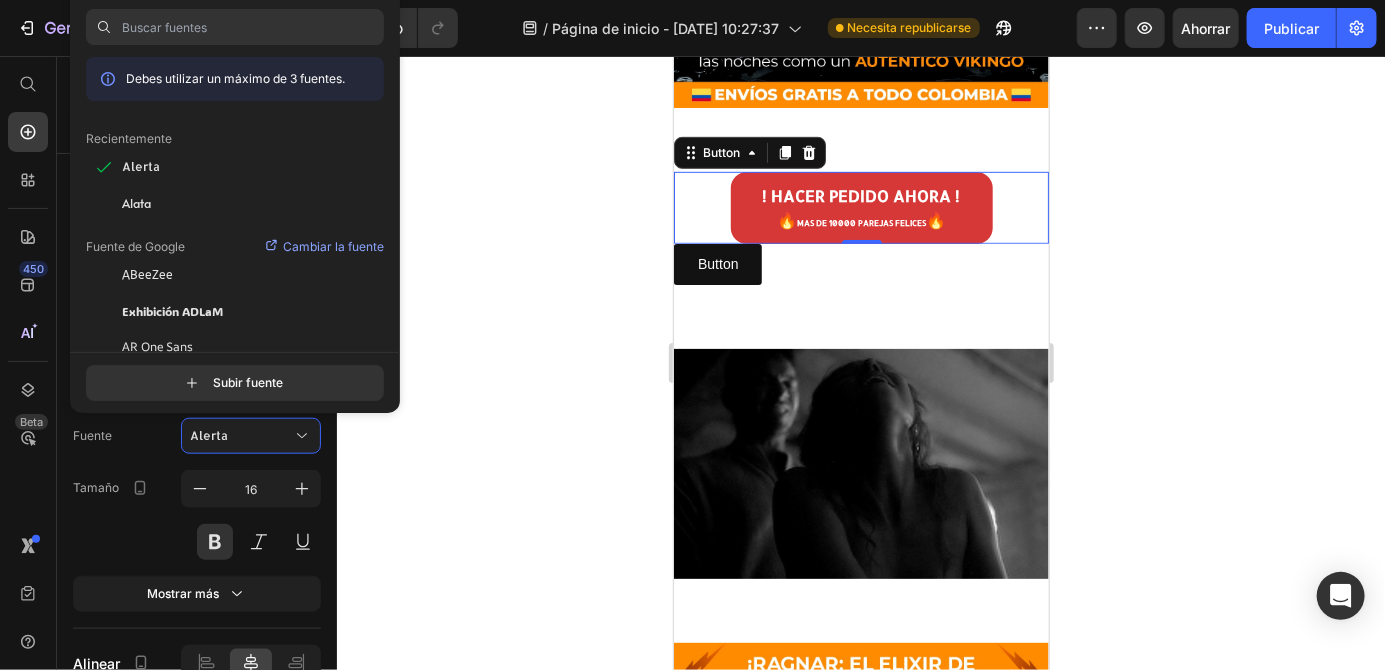 click 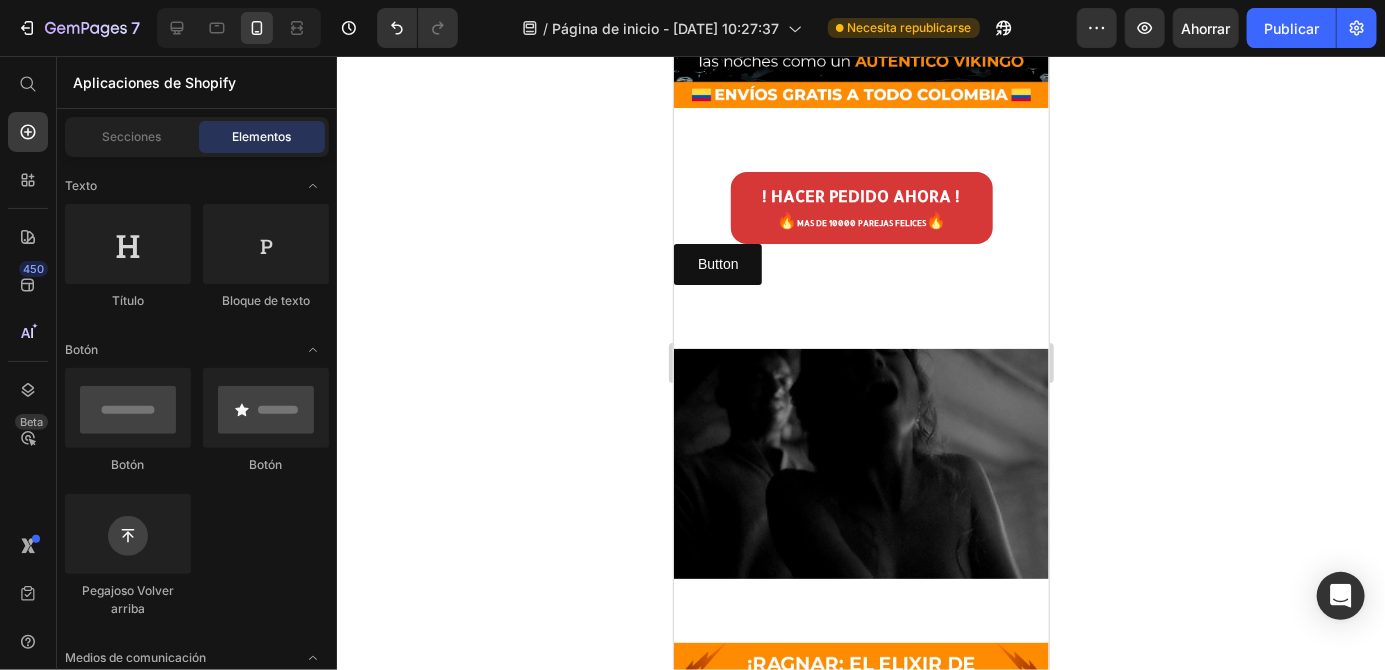 click 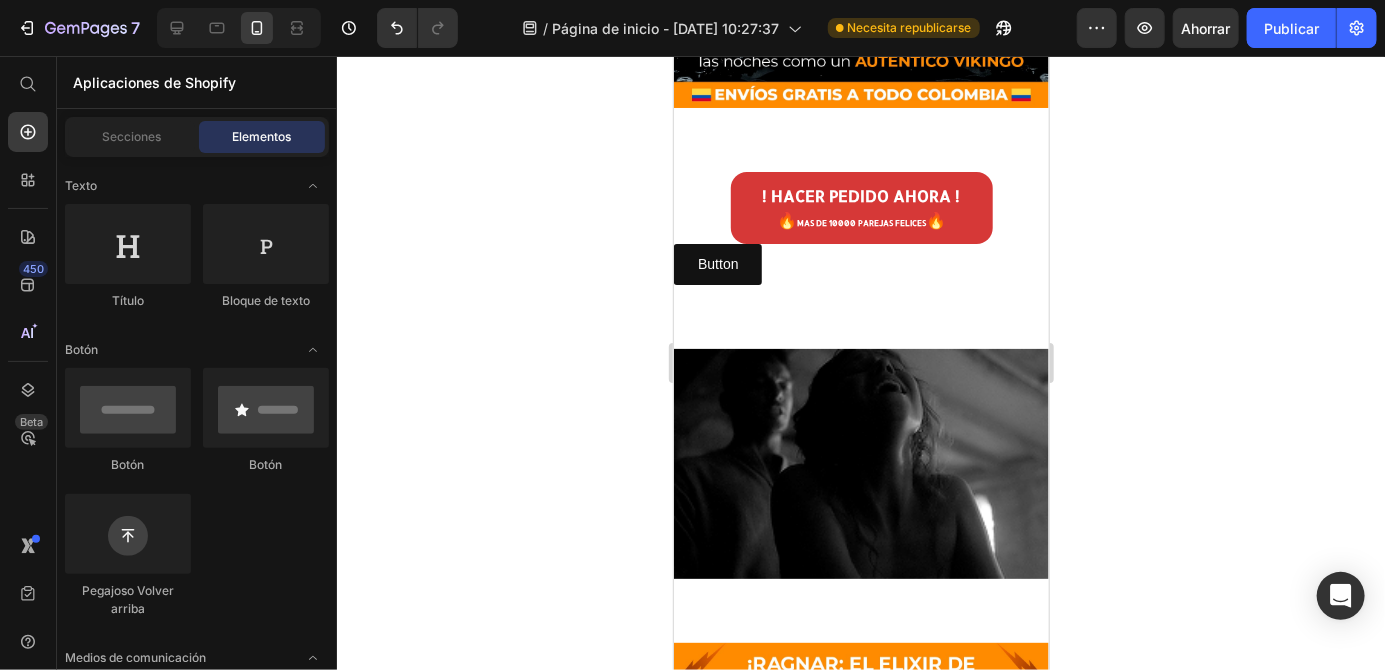click on "! HACER PEDIDO AHORA ! 🔥  MAS DE 10000 PAREJAS FELICES 🔥 Button Button Button Section 2" at bounding box center [860, 227] 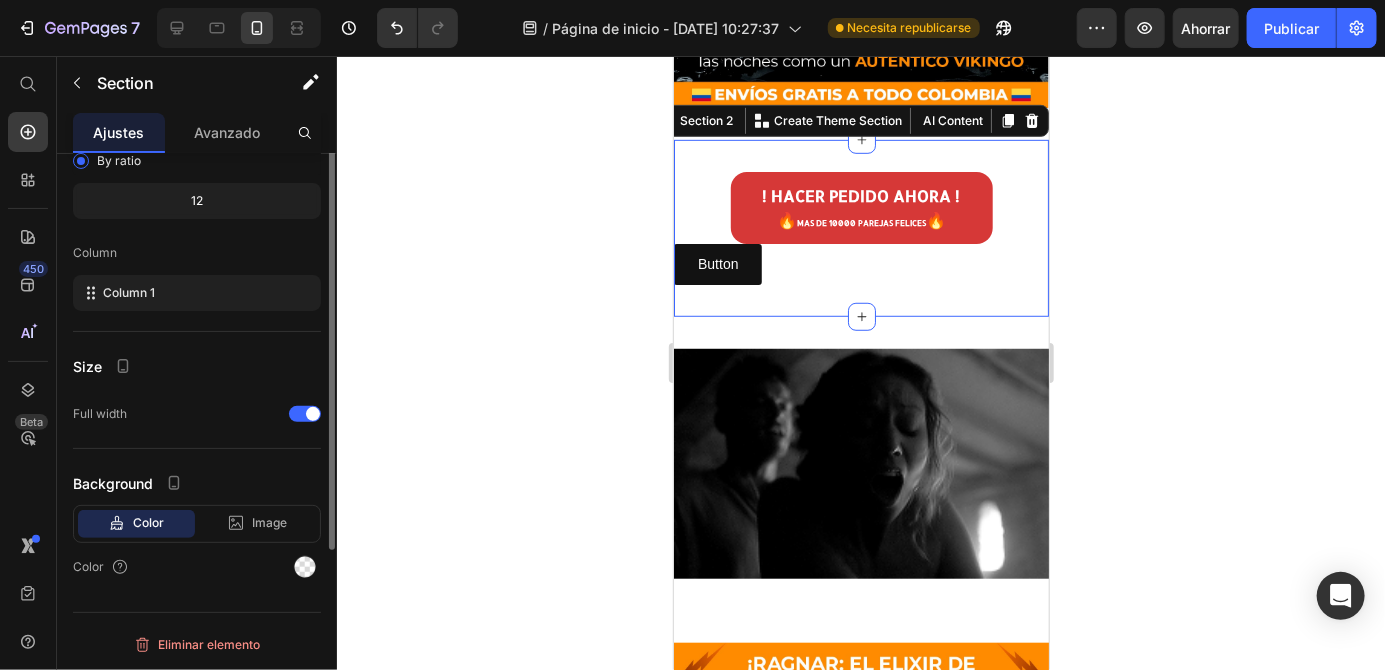 scroll, scrollTop: 0, scrollLeft: 0, axis: both 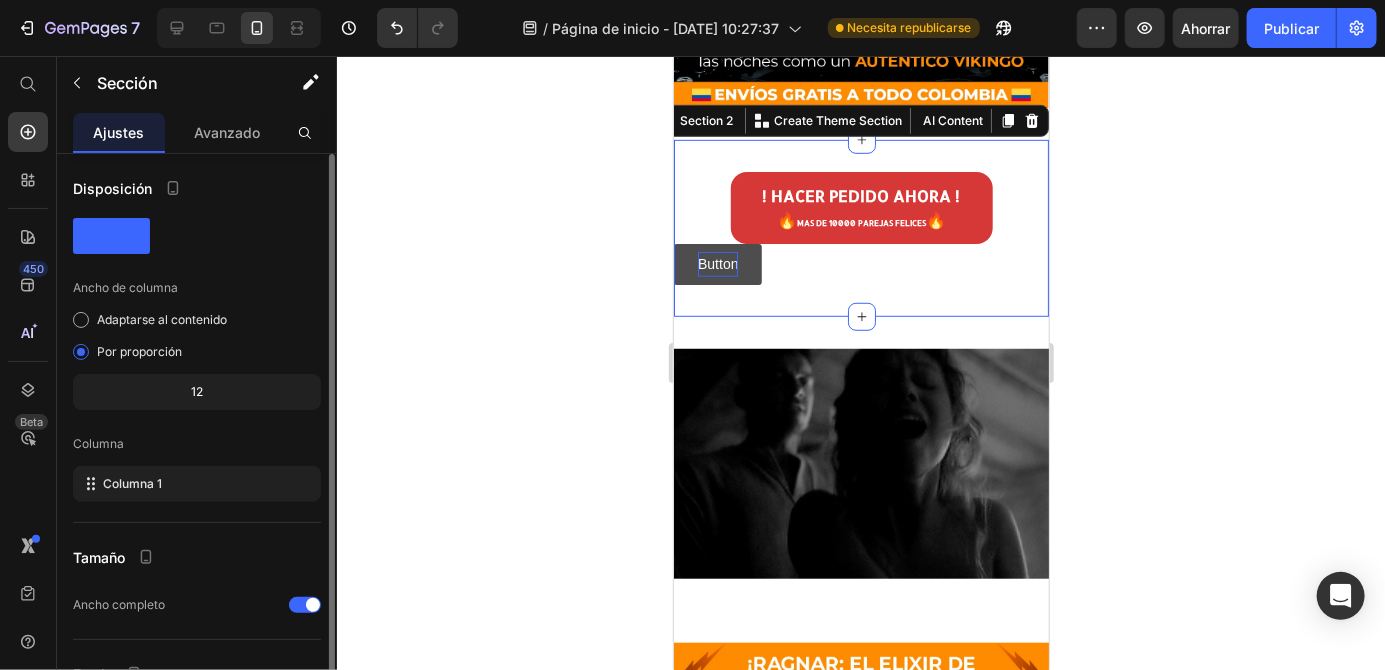 click on "Button" at bounding box center [717, 263] 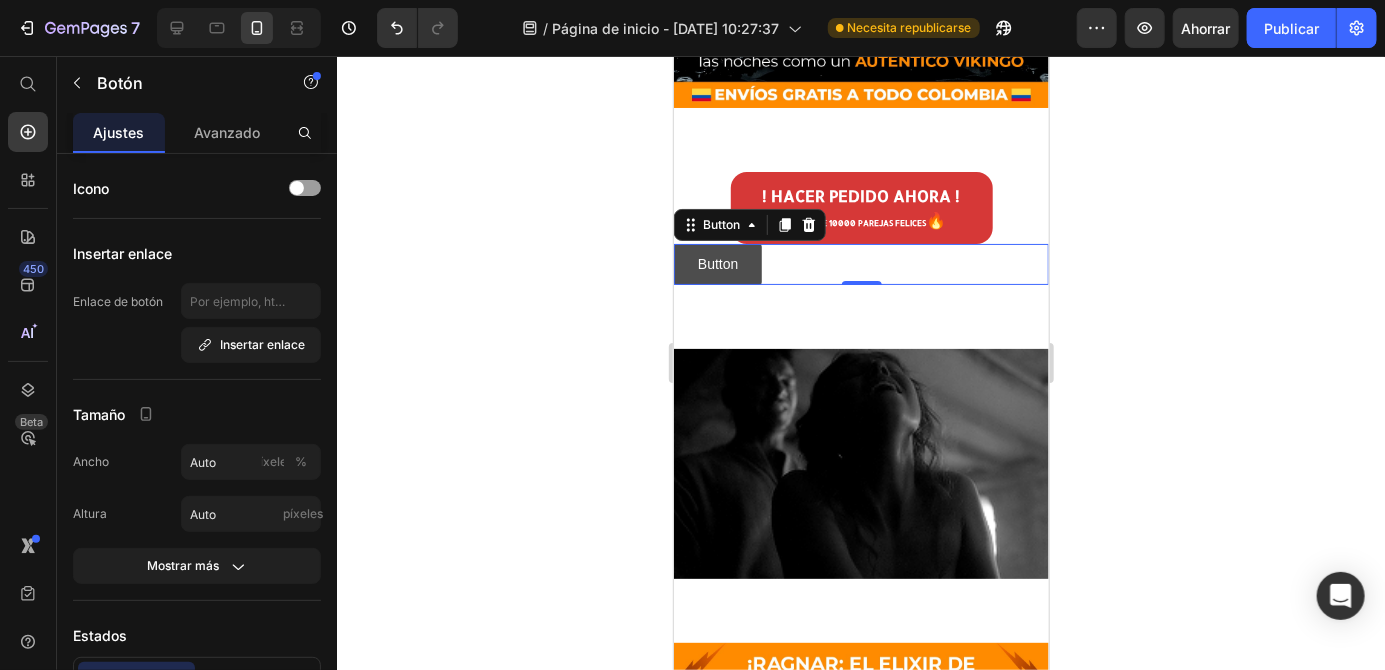 click on "Button" at bounding box center [717, 263] 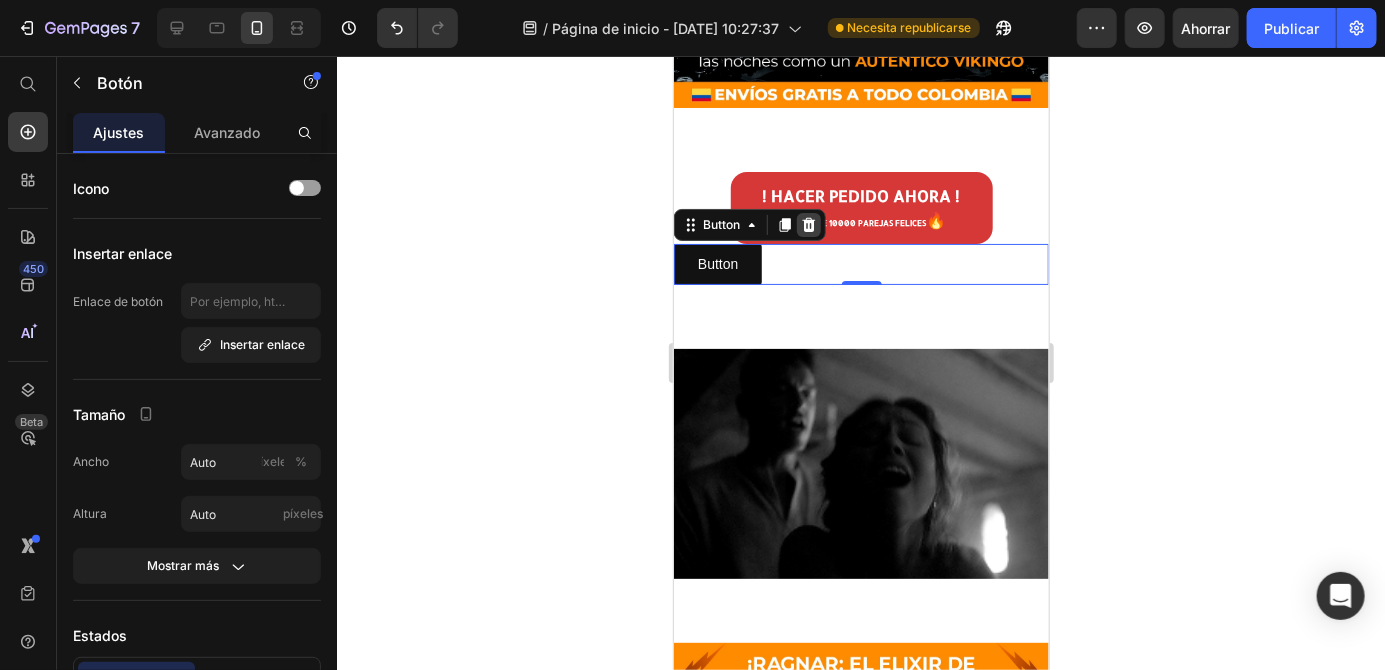 click 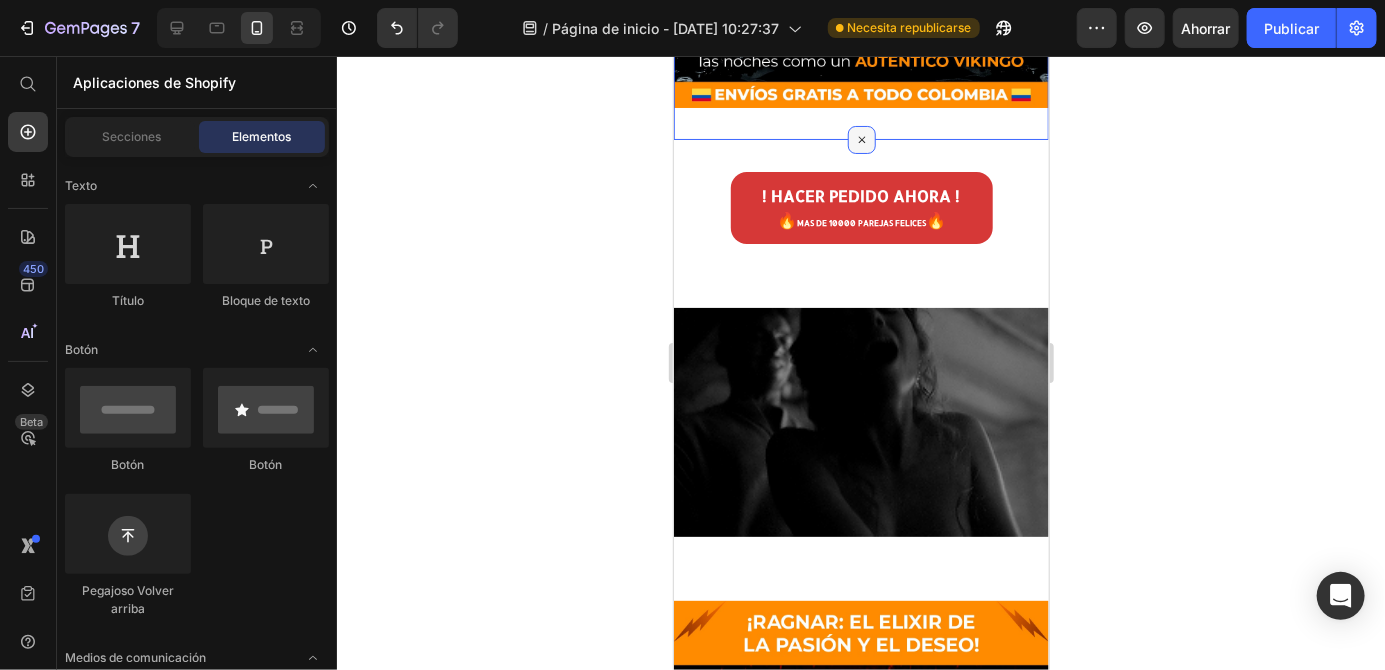 click on "! HACER PEDIDO AHORA ! 🔥  MAS DE 10000 PAREJAS FELICES 🔥 Button Section 2" at bounding box center [860, 207] 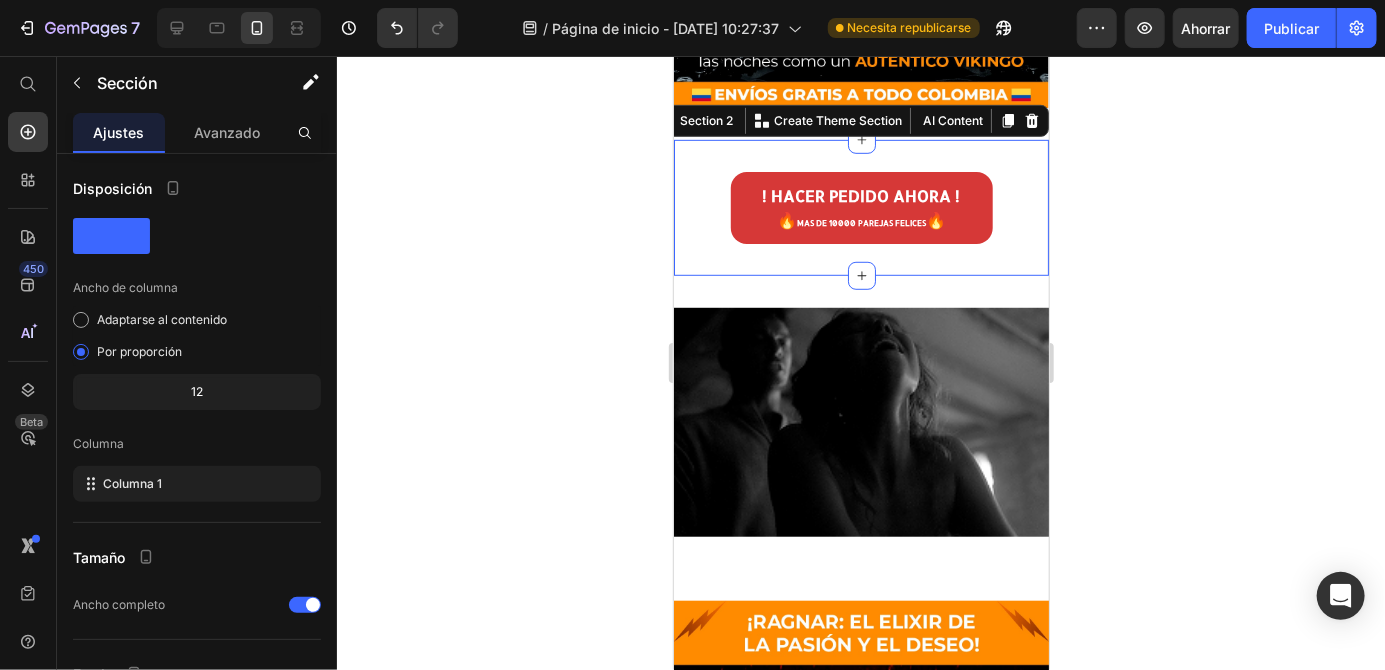 drag, startPoint x: 1129, startPoint y: 305, endPoint x: 1123, endPoint y: 293, distance: 13.416408 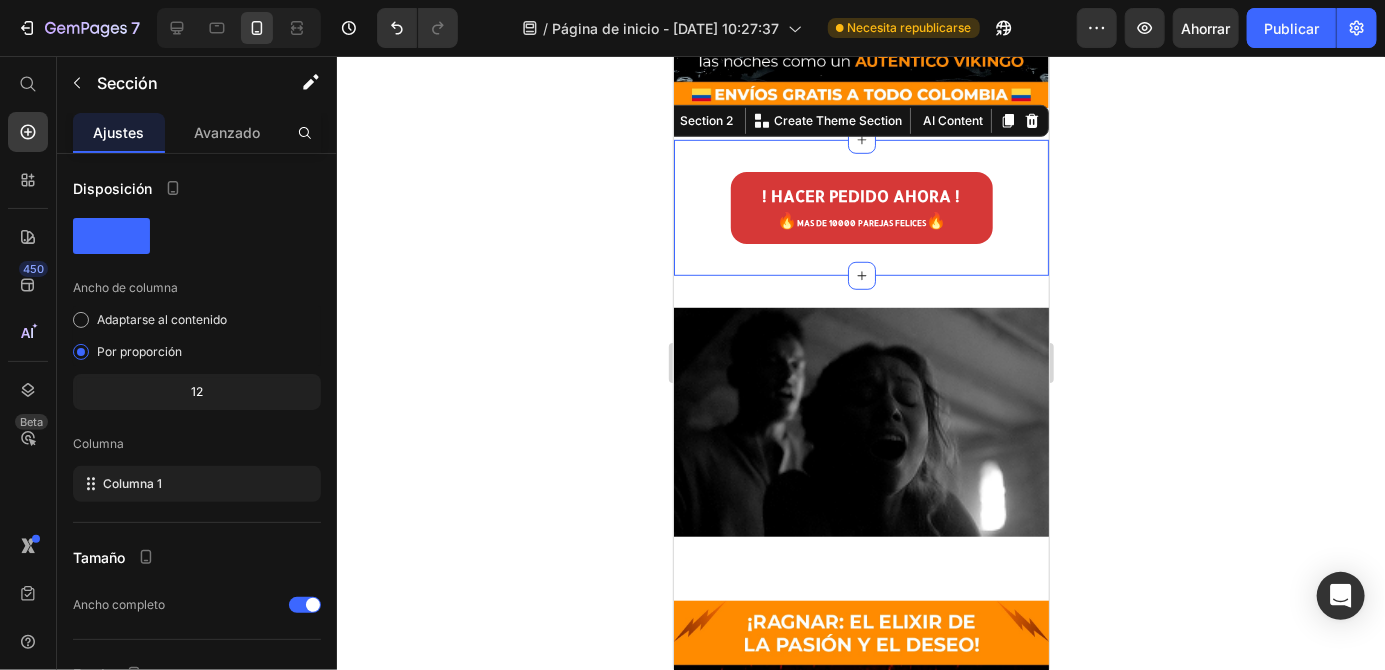 click 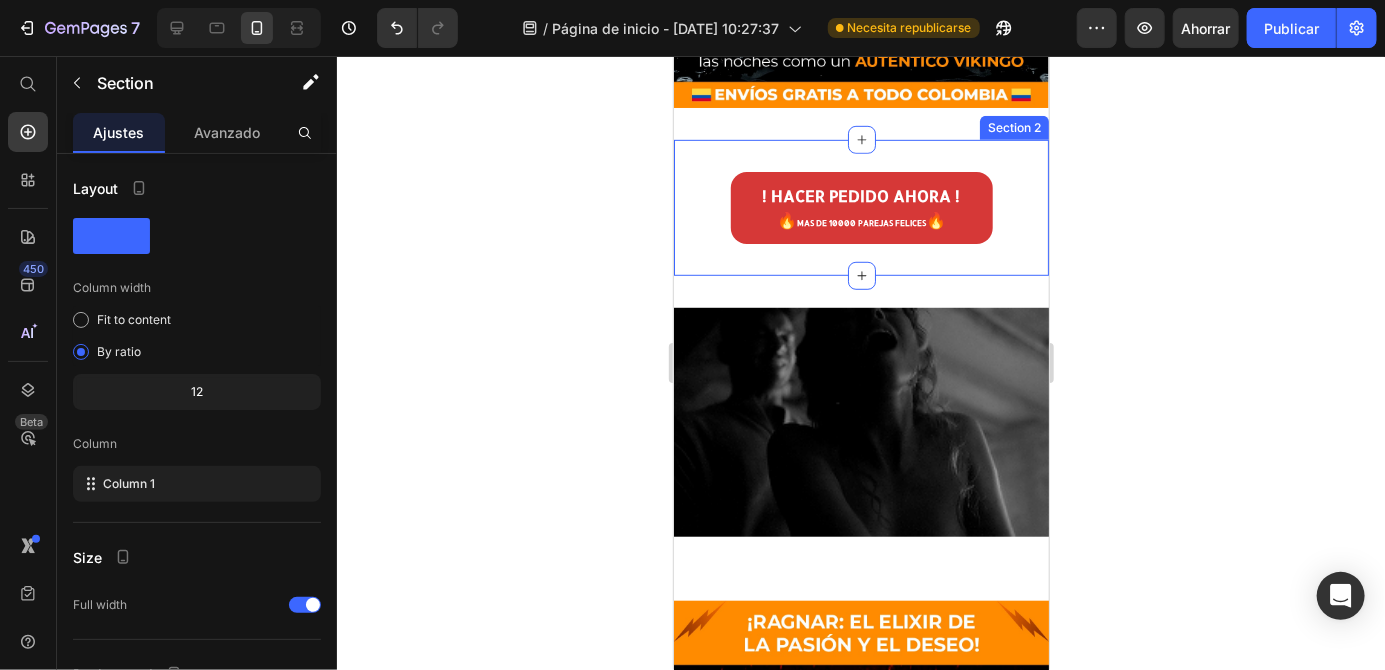 click on "! HACER PEDIDO AHORA ! 🔥  MAS DE 10000 PAREJAS FELICES 🔥 Button Section 2" at bounding box center (860, 207) 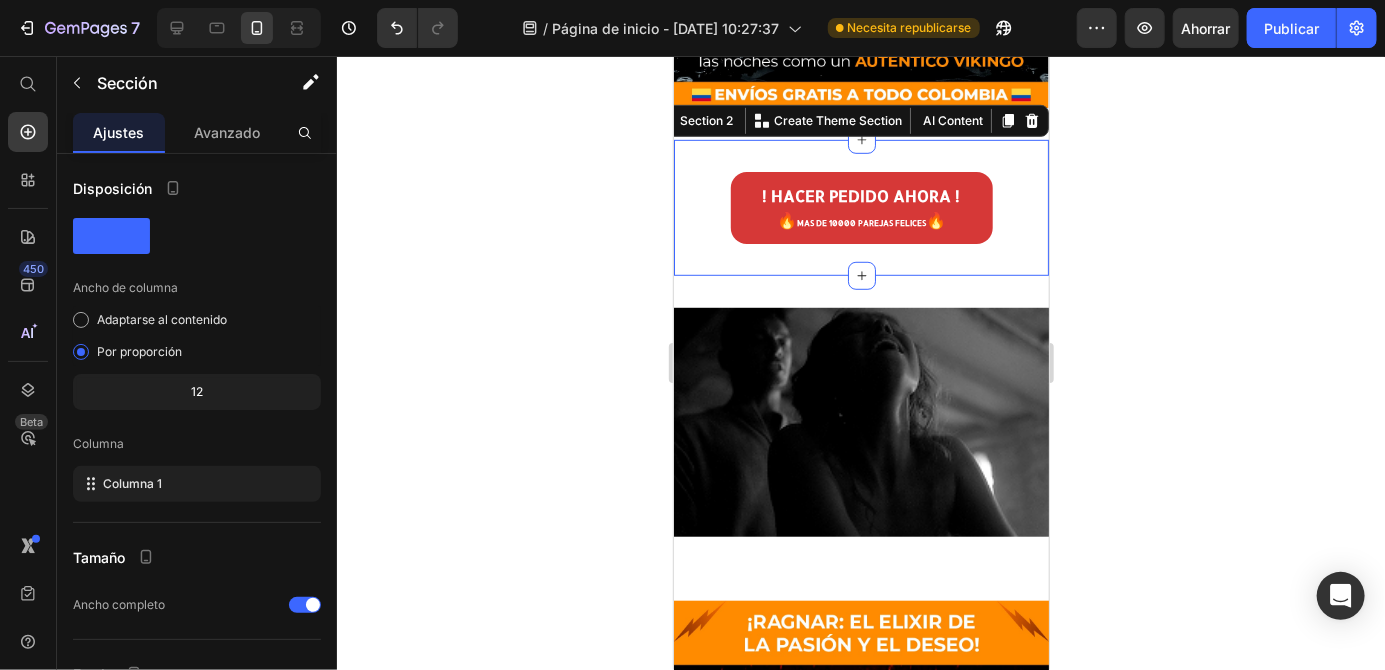 drag, startPoint x: 1172, startPoint y: 267, endPoint x: 1240, endPoint y: 191, distance: 101.98039 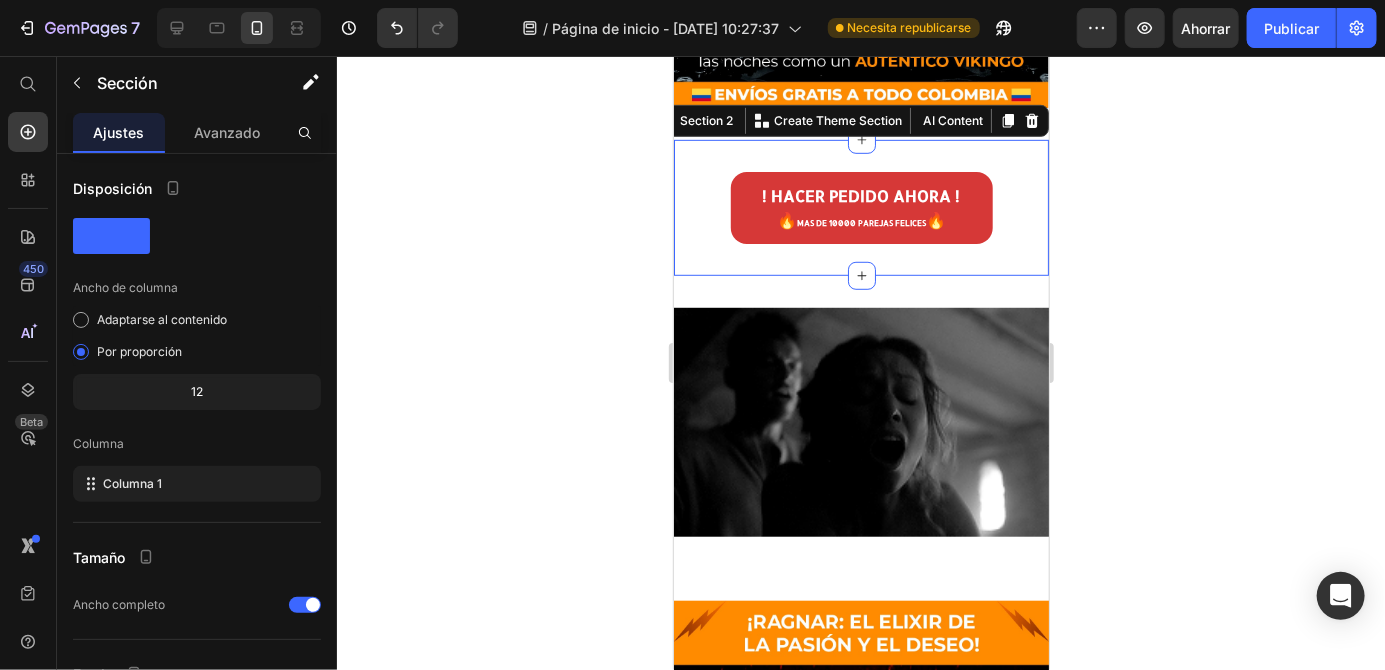 click 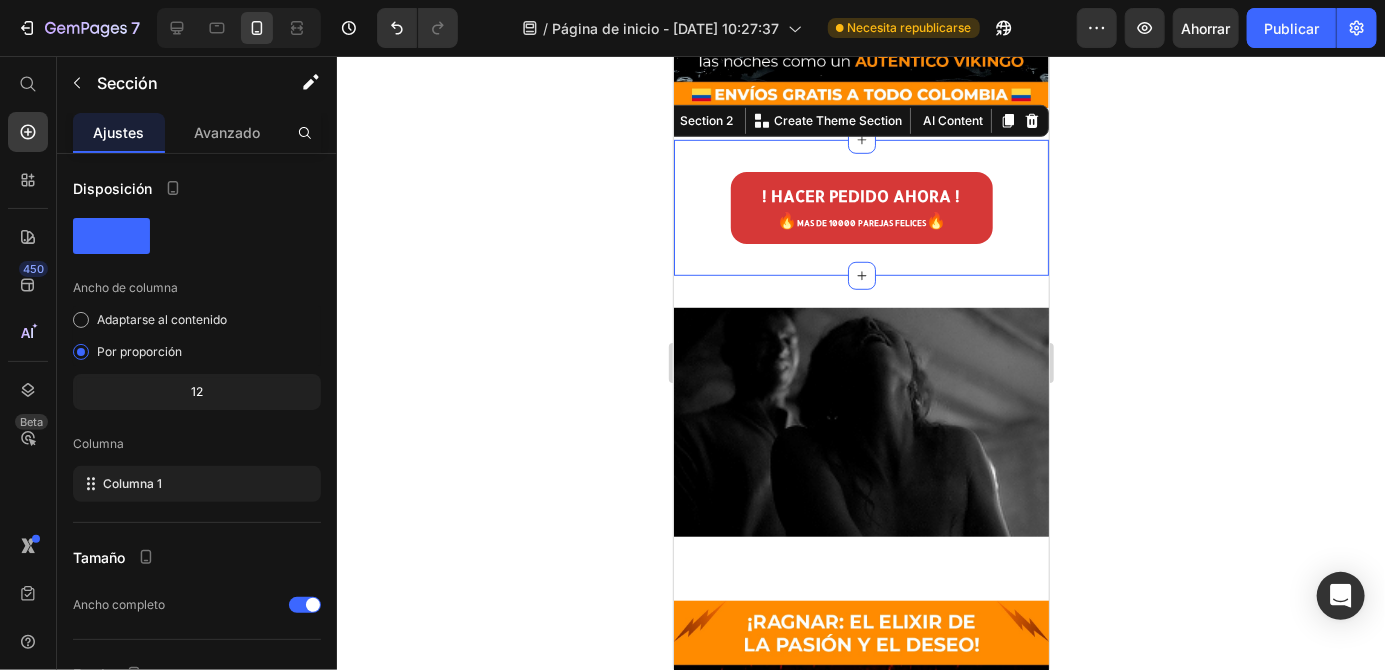 click 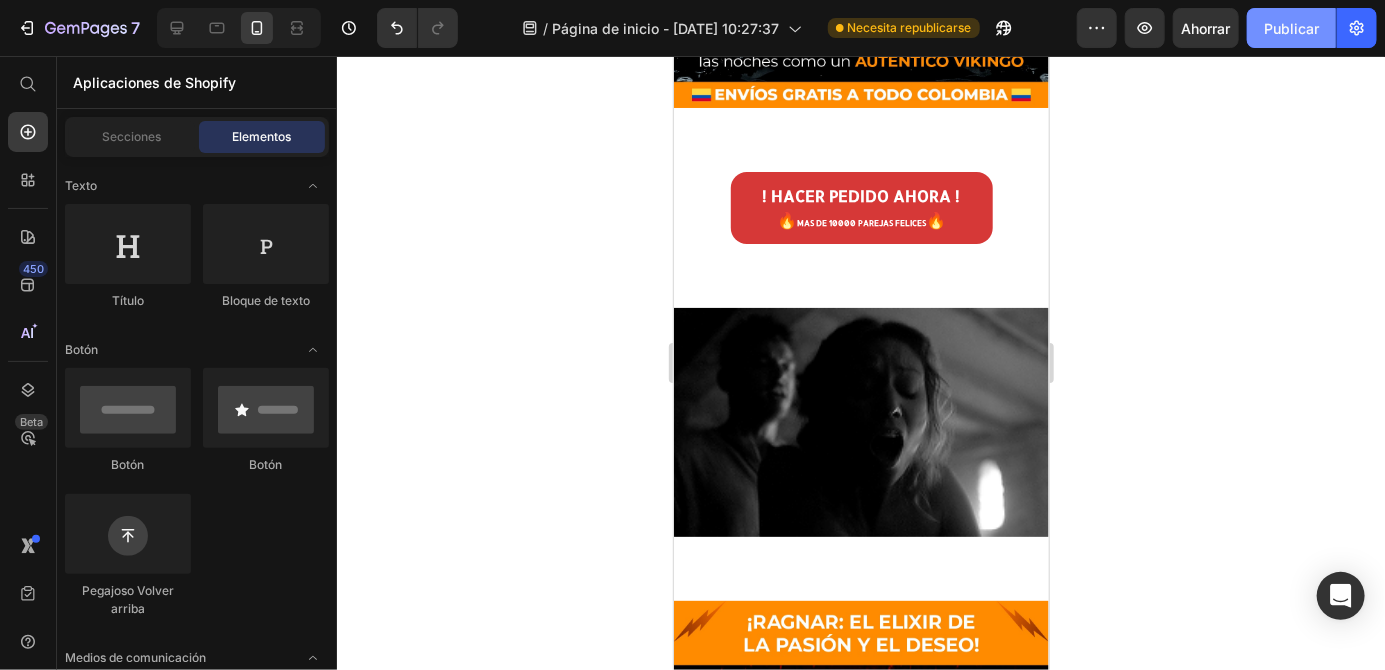 click on "Publicar" at bounding box center [1291, 28] 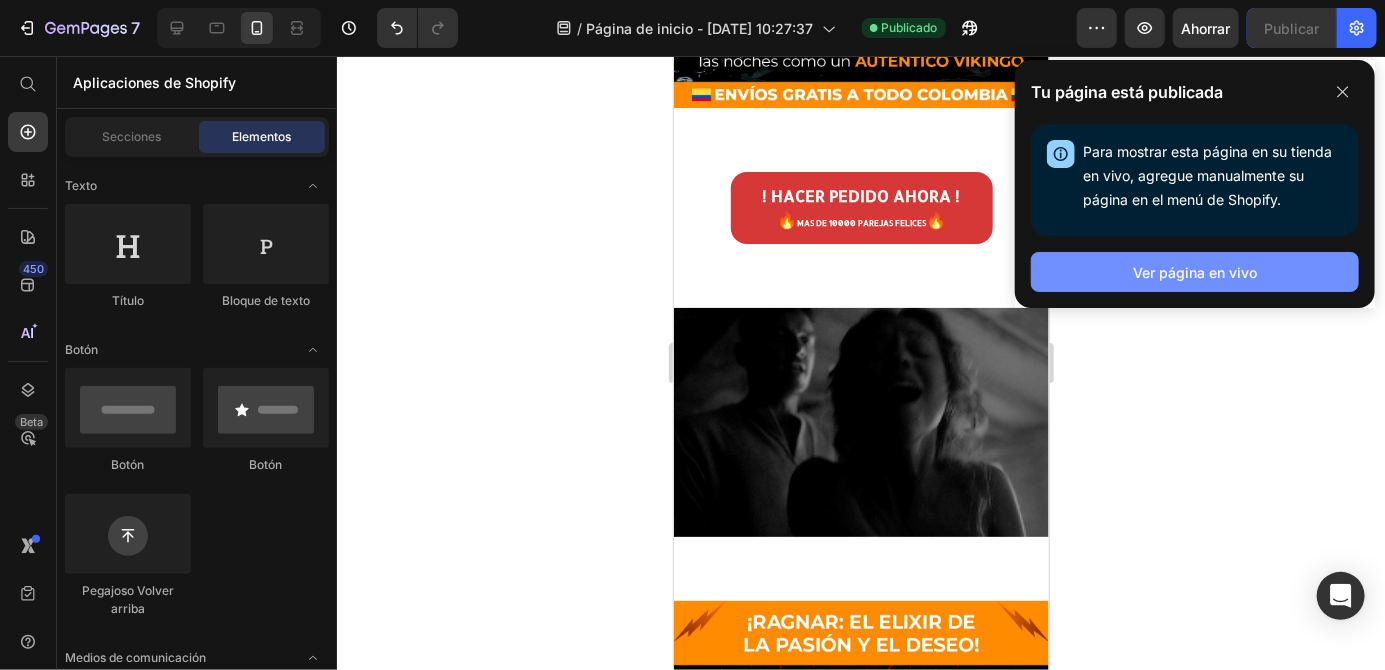 click on "Ver página en vivo" at bounding box center (1195, 272) 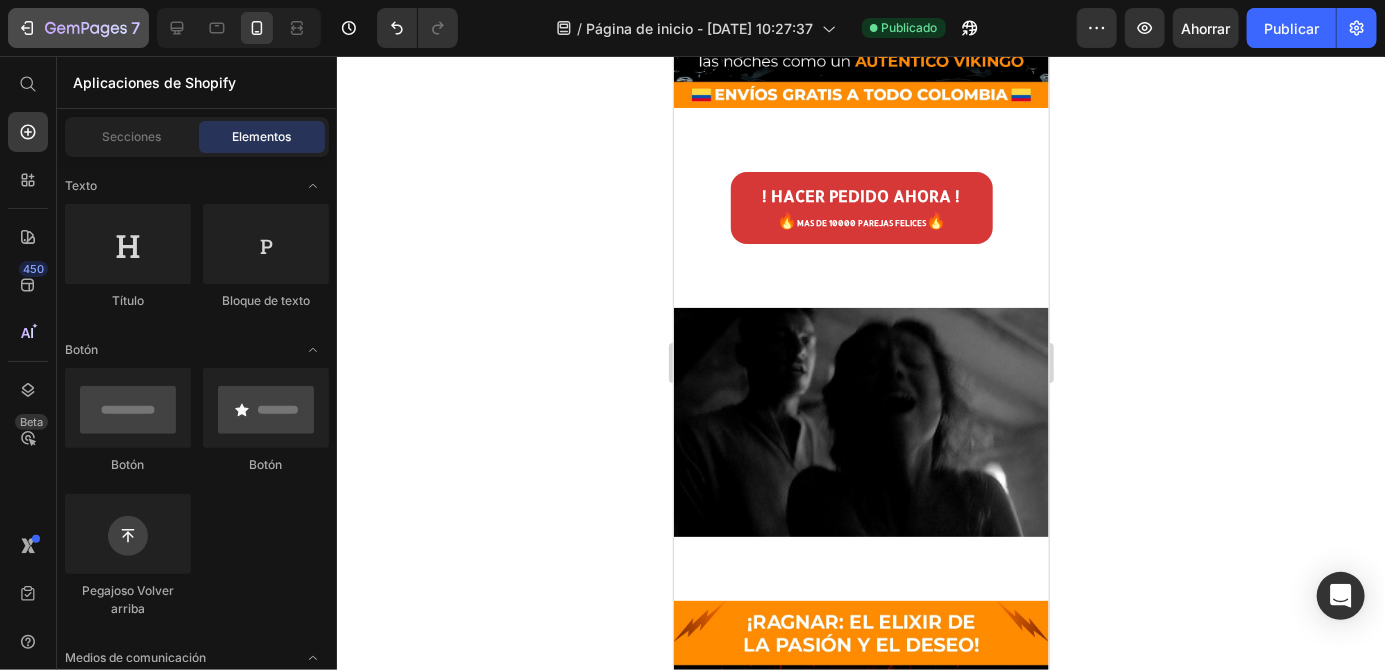 click on "7" 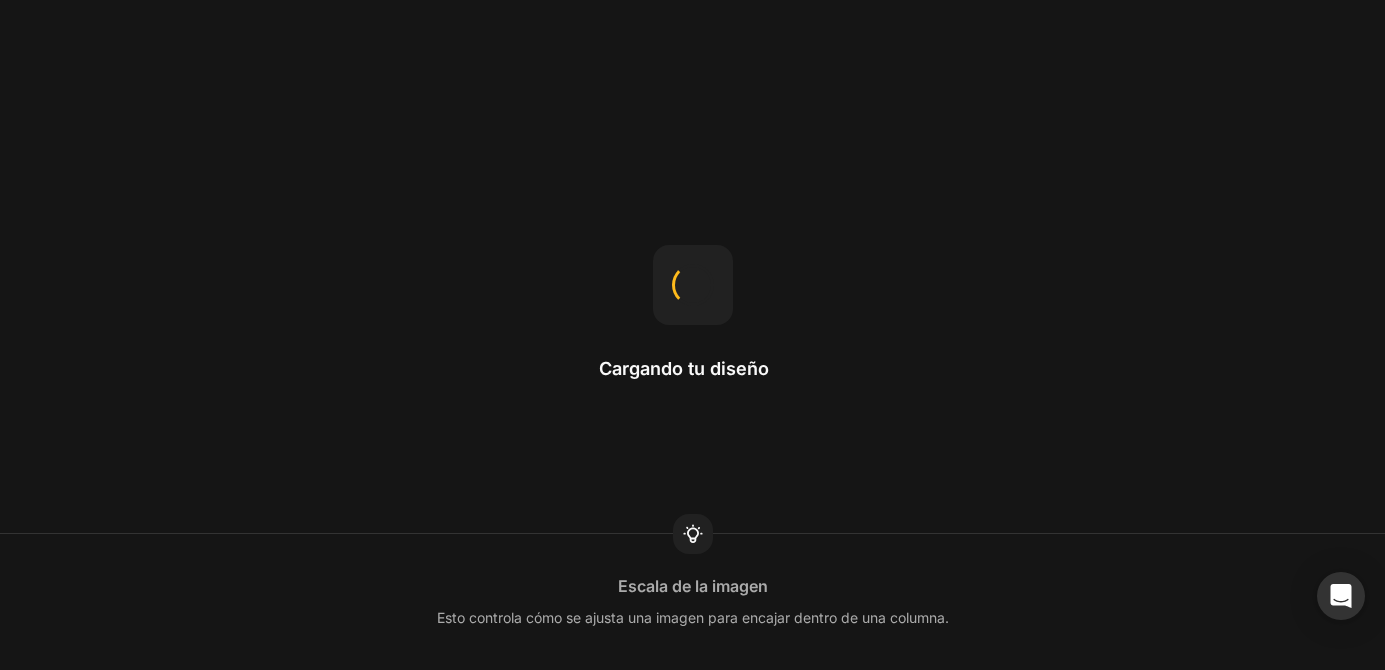 scroll, scrollTop: 0, scrollLeft: 0, axis: both 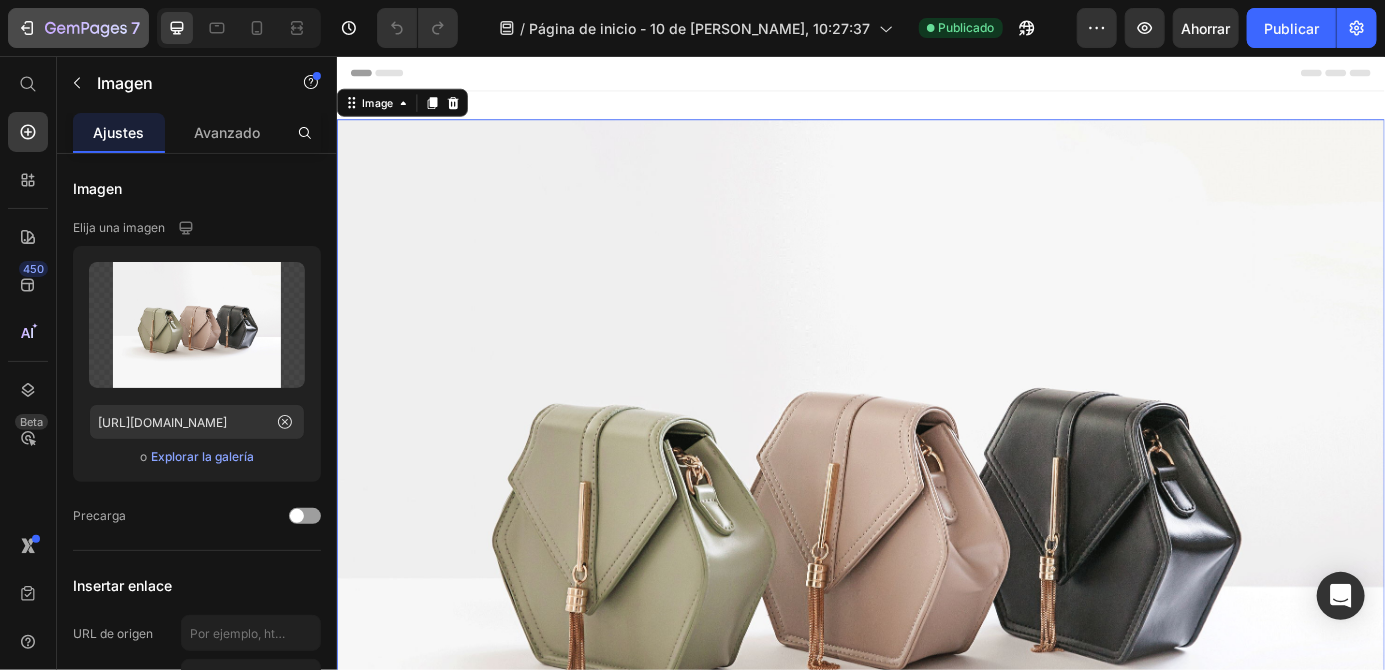 click on "7" 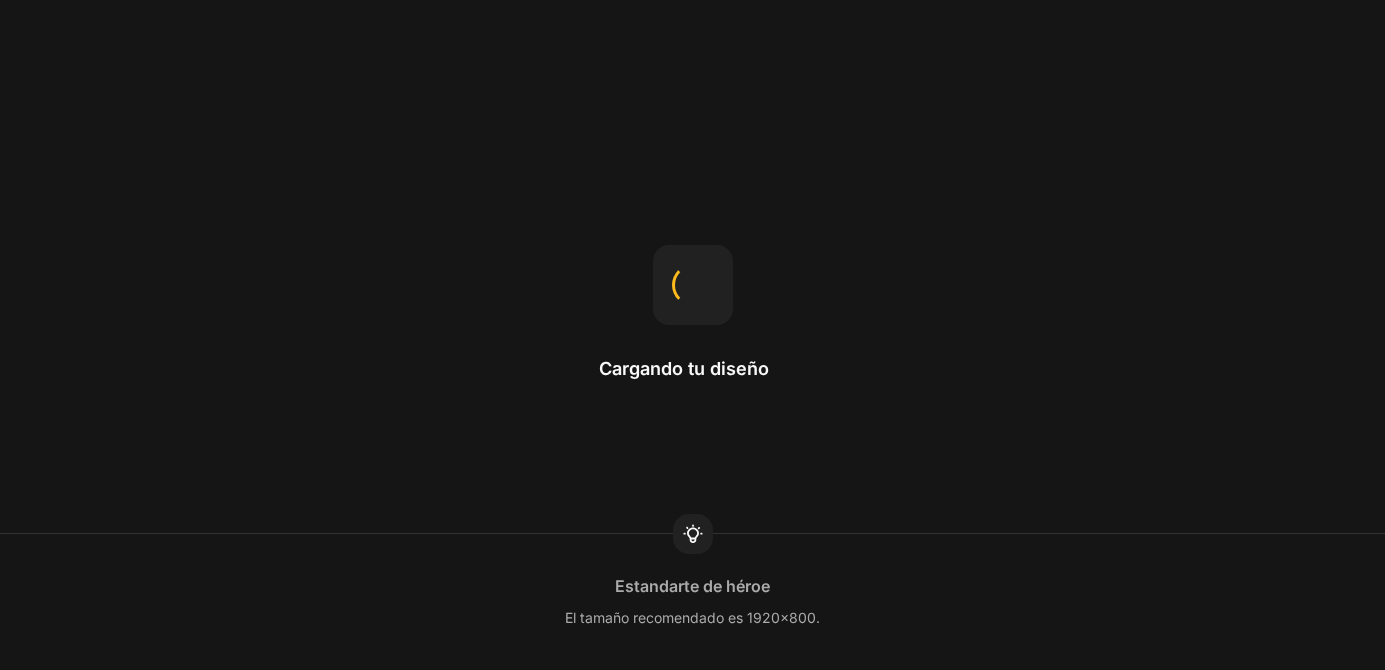 scroll, scrollTop: 0, scrollLeft: 0, axis: both 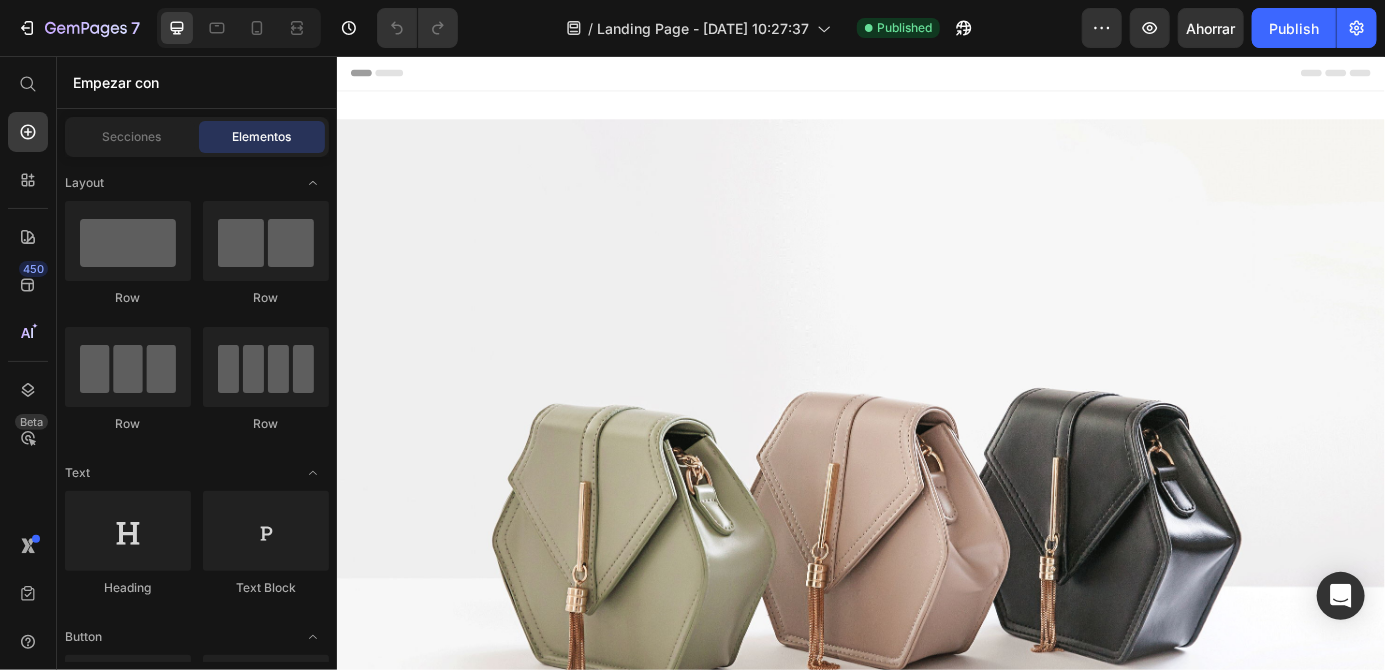 click at bounding box center (936, 578) 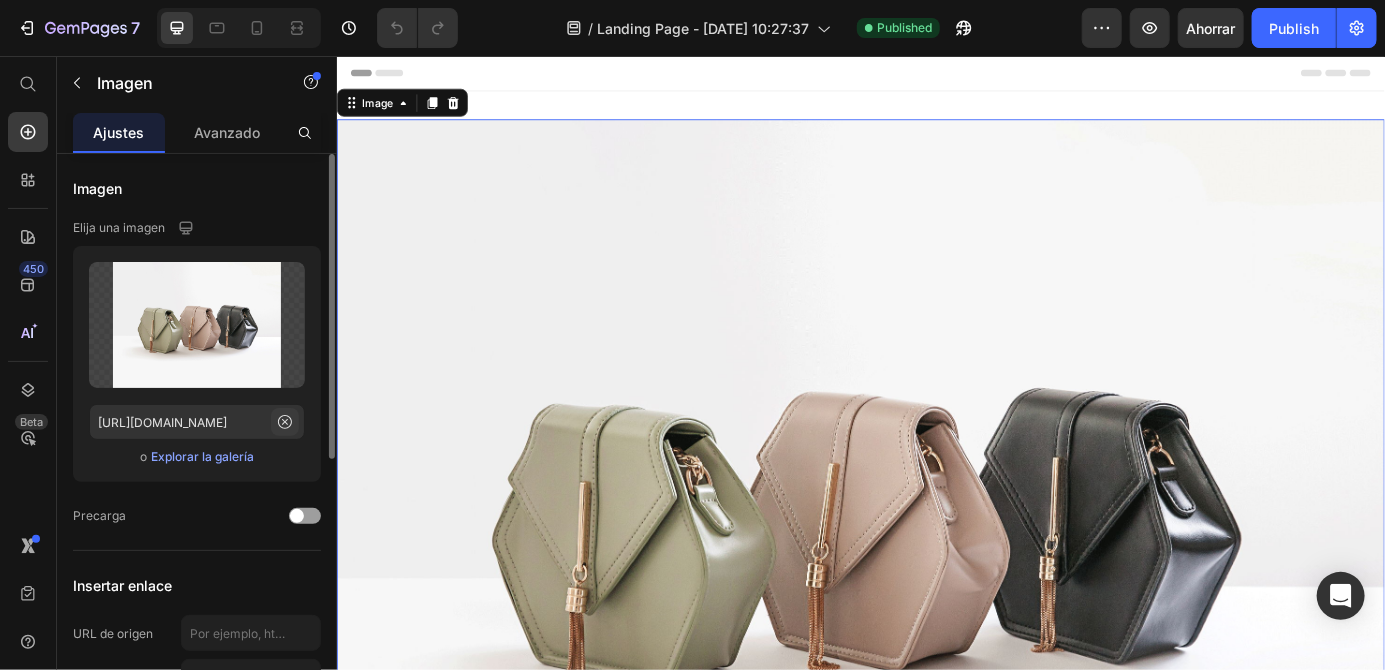 click 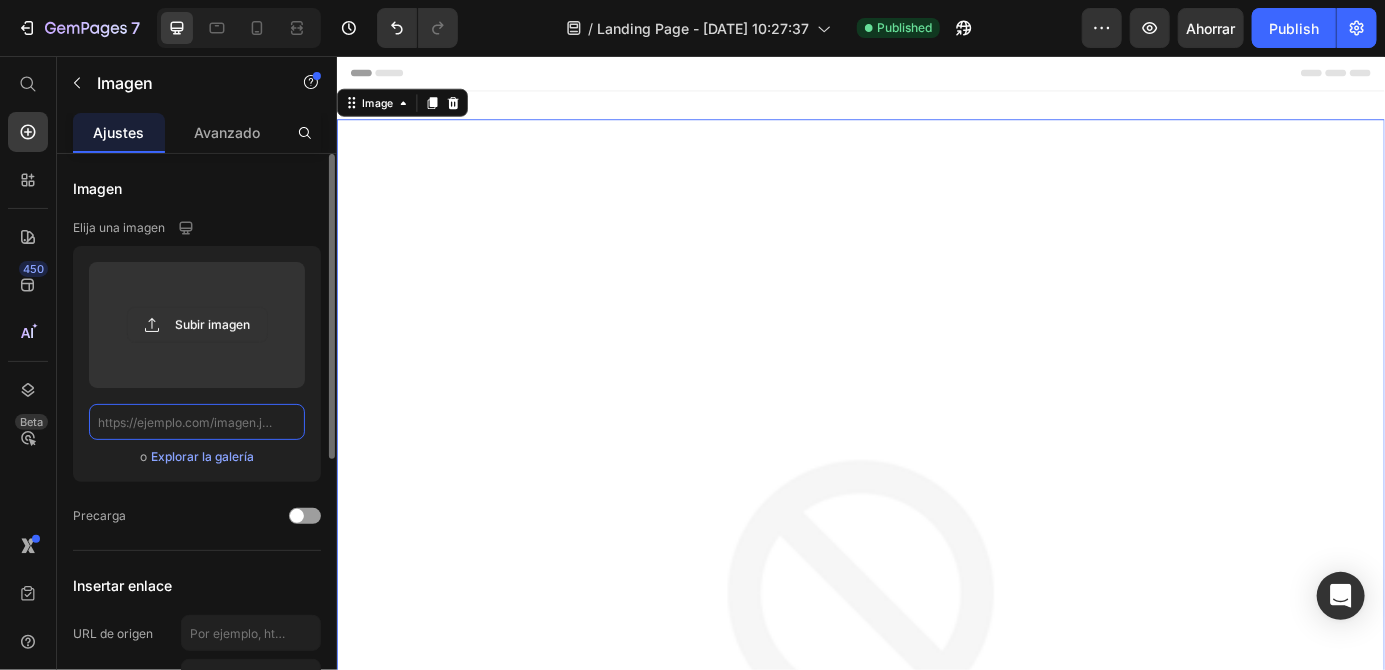 scroll, scrollTop: 0, scrollLeft: 0, axis: both 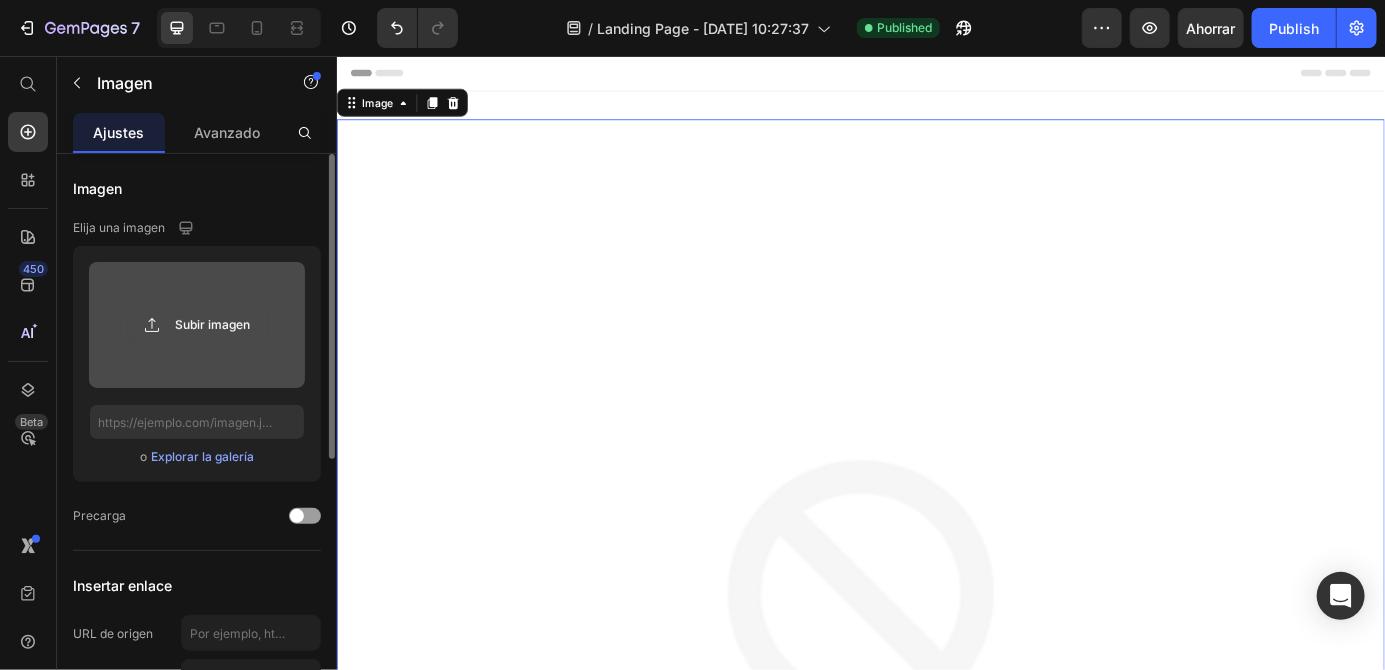 click 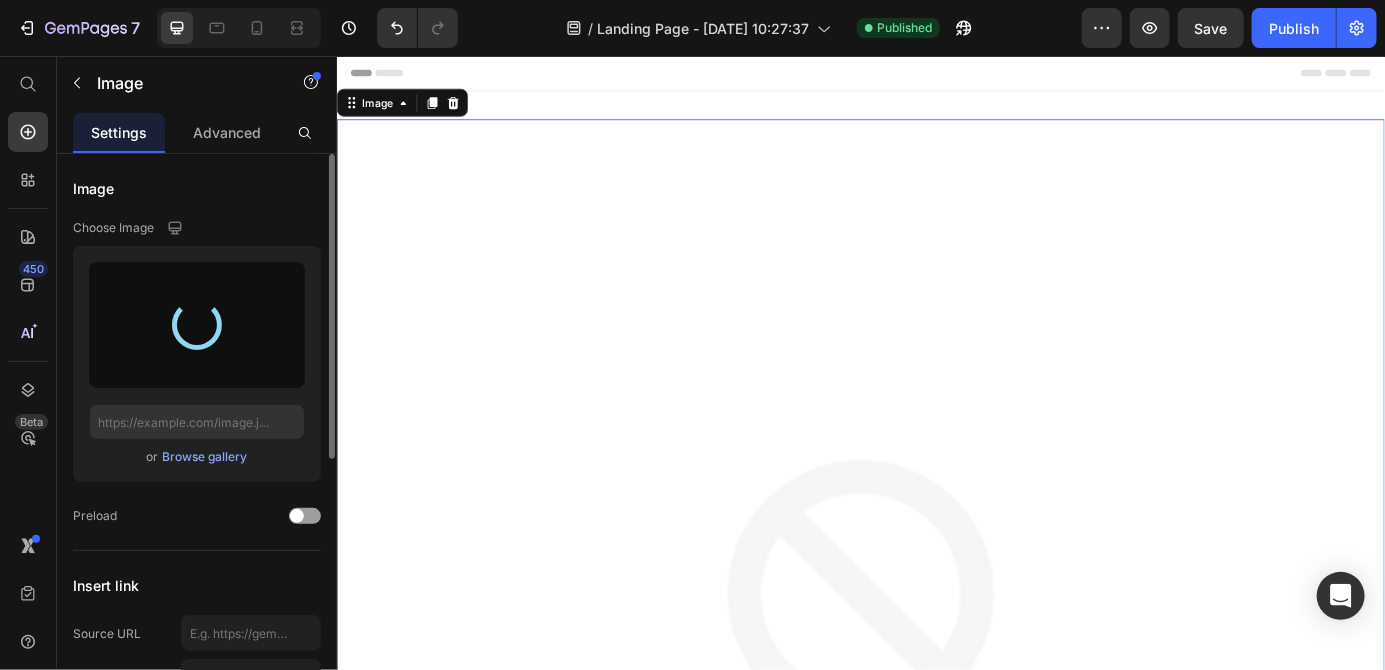 type on "[URL][DOMAIN_NAME]" 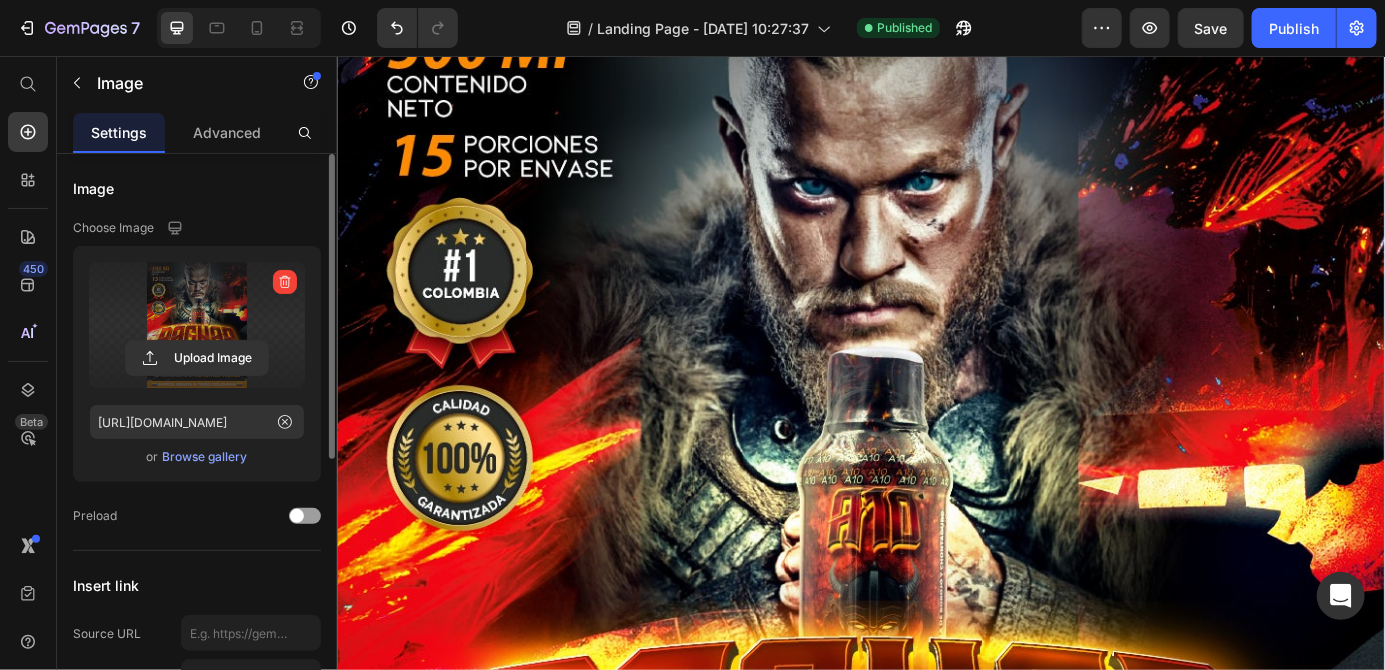 scroll, scrollTop: 166, scrollLeft: 0, axis: vertical 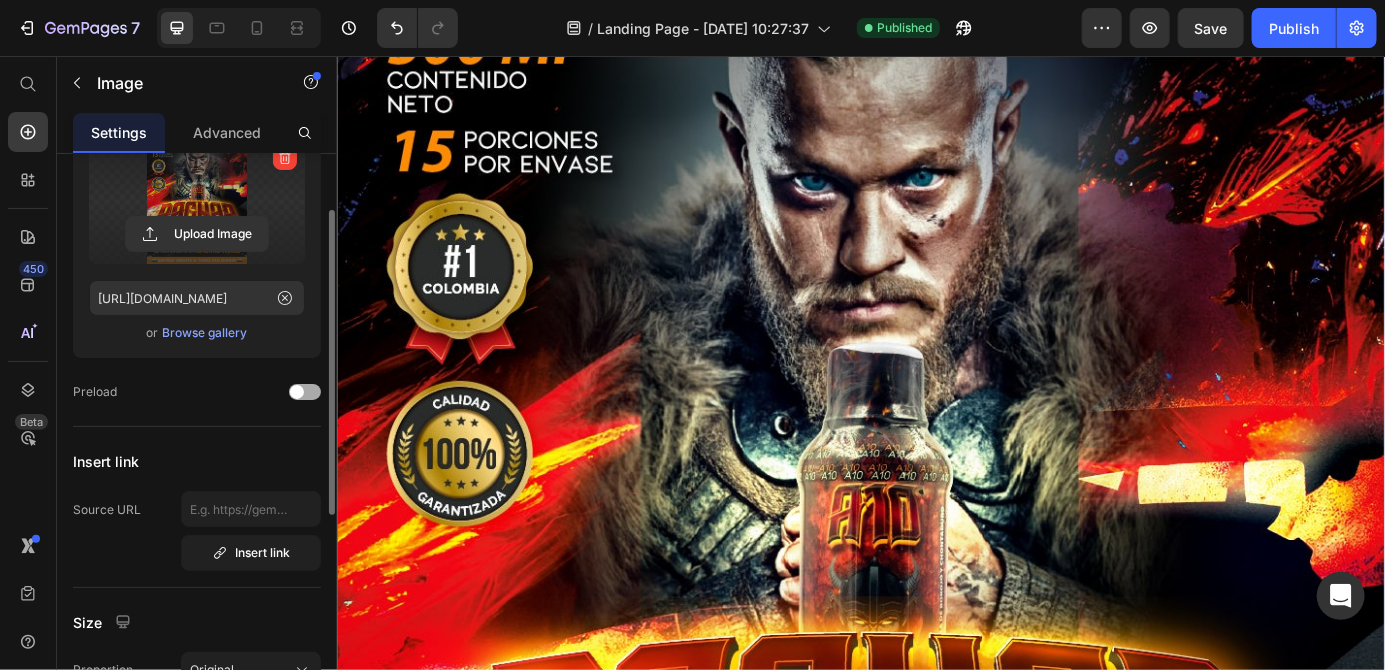 click on "Preload" 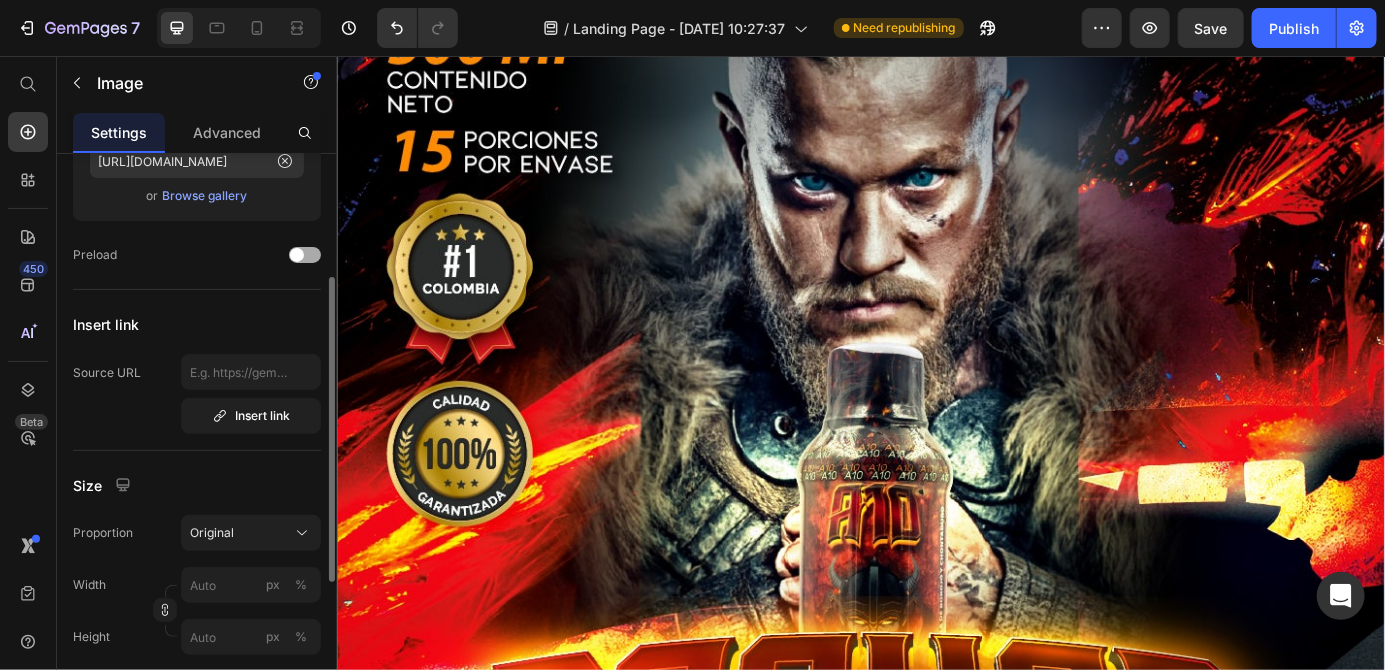 scroll, scrollTop: 277, scrollLeft: 0, axis: vertical 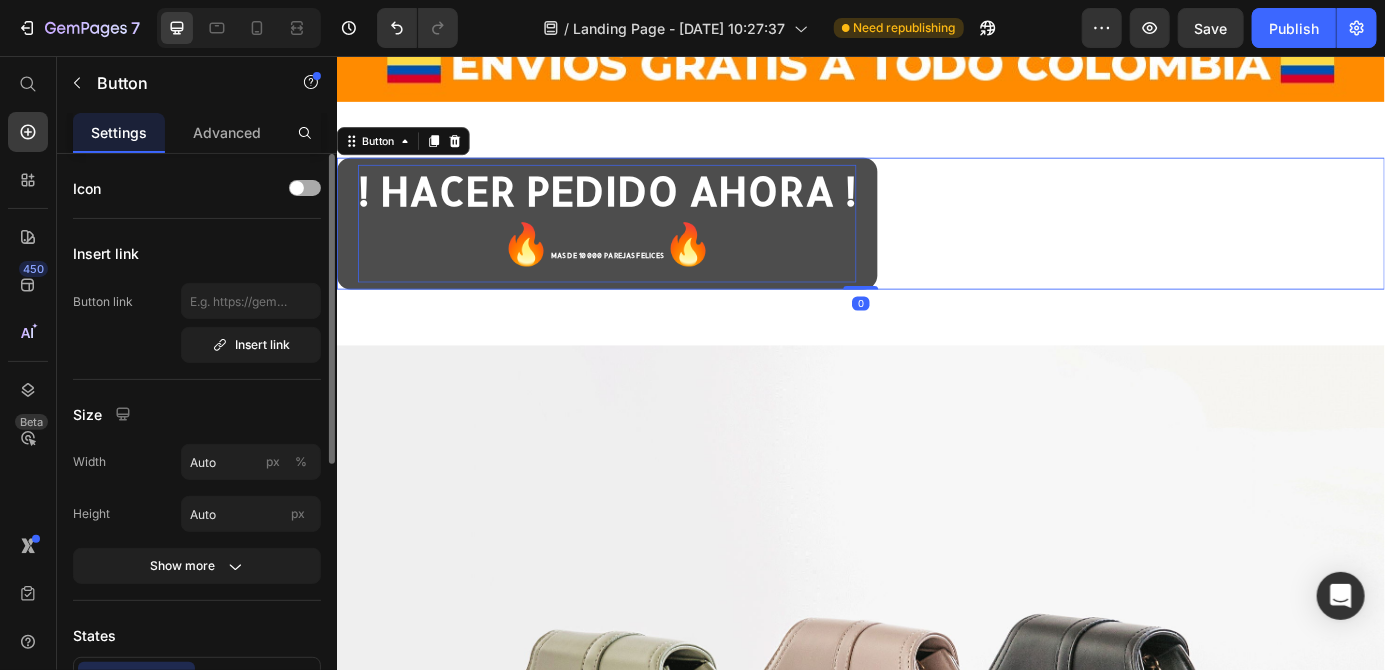 click on "! HACER PEDIDO AHORA ! 🔥  MAS DE 10000 PAREJAS FELICES 🔥" at bounding box center (645, 247) 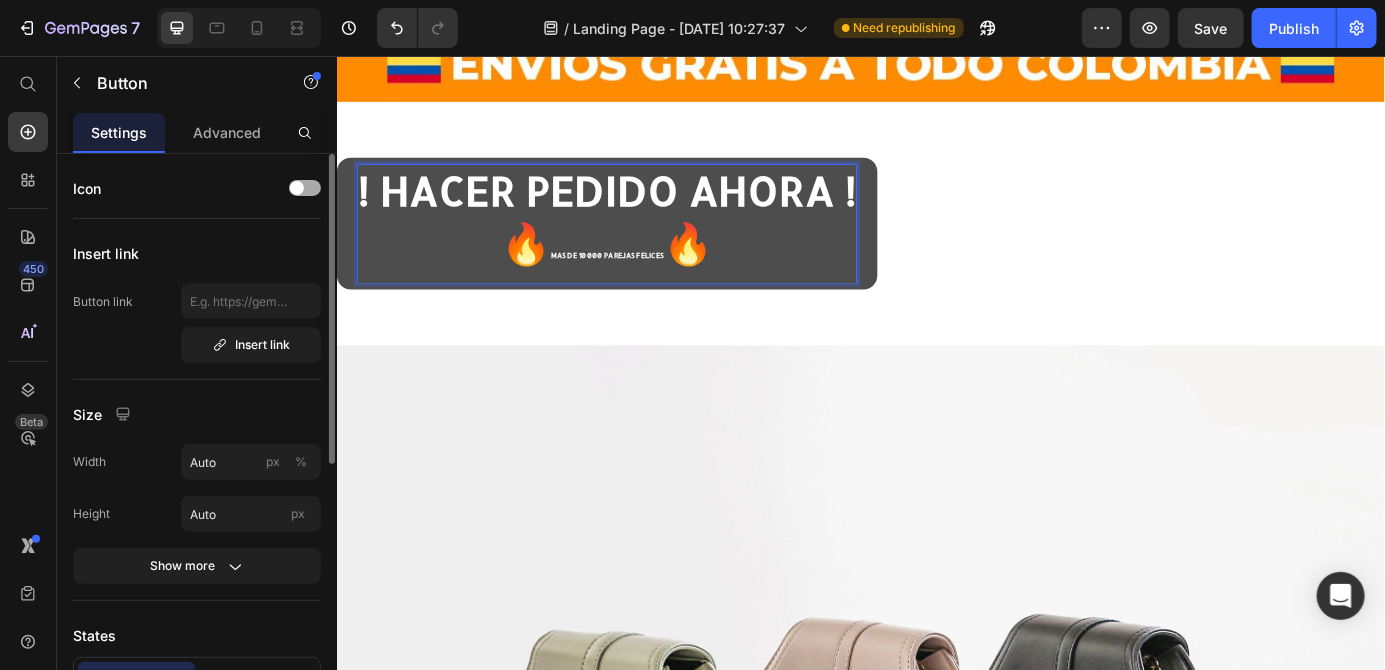 click on "! HACER PEDIDO AHORA ! 🔥  MAS DE 10000 PAREJAS FELICES 🔥" at bounding box center (645, 247) 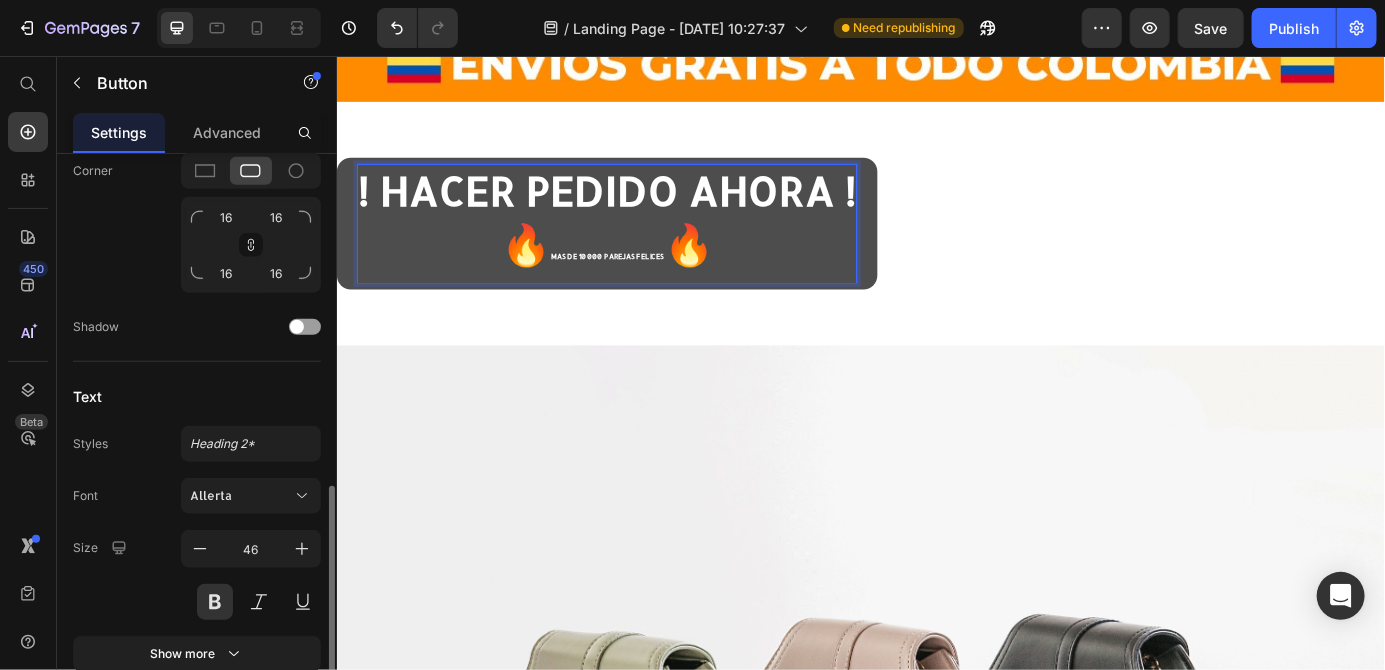 scroll, scrollTop: 774, scrollLeft: 0, axis: vertical 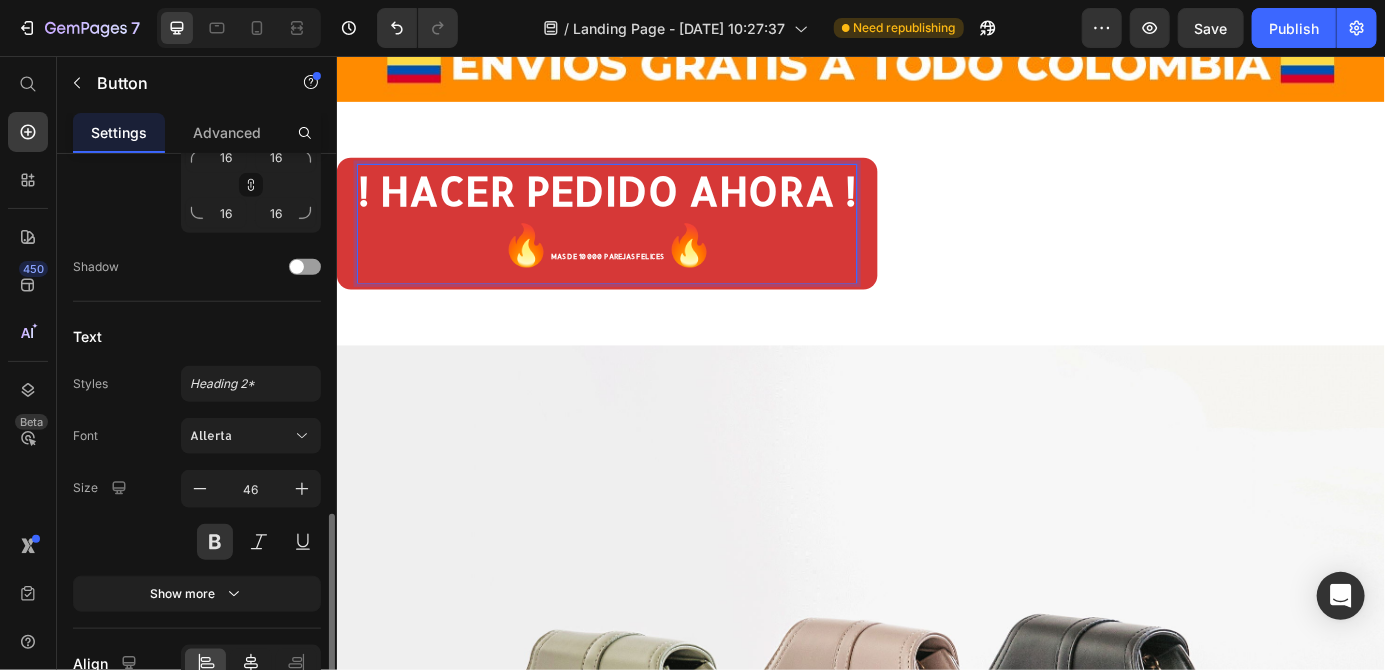 click 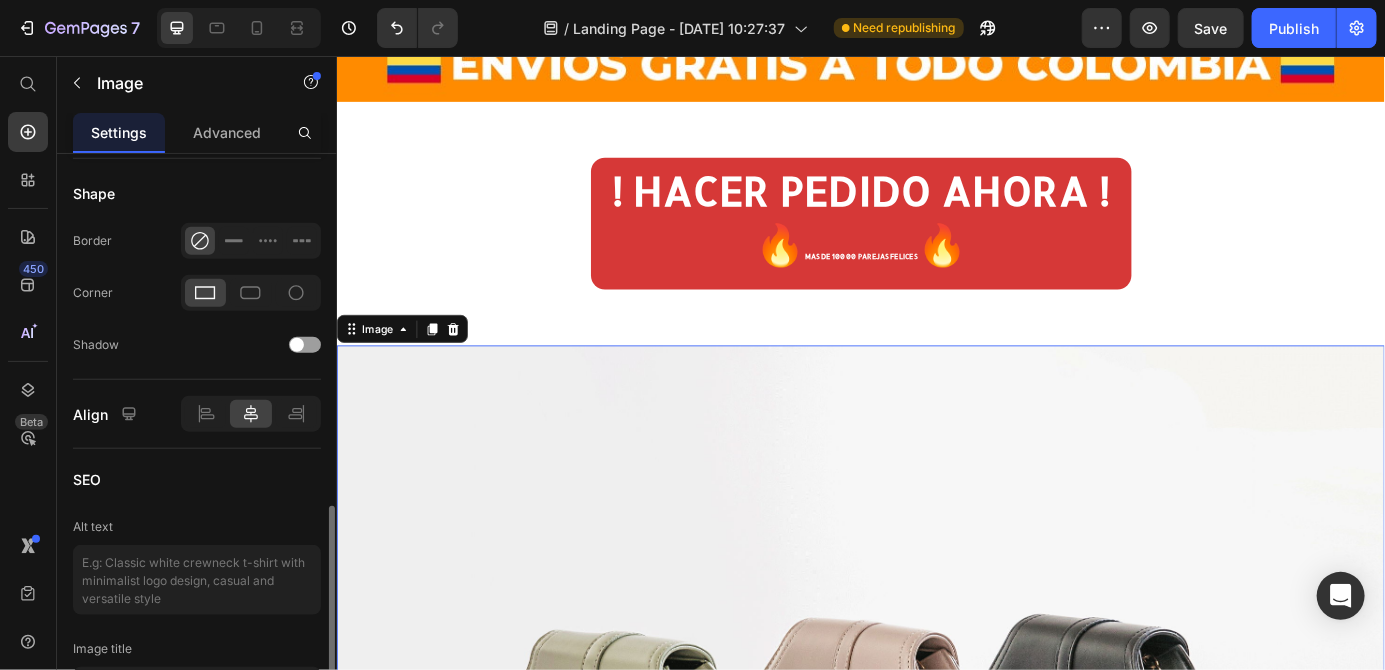 scroll, scrollTop: 1621, scrollLeft: 0, axis: vertical 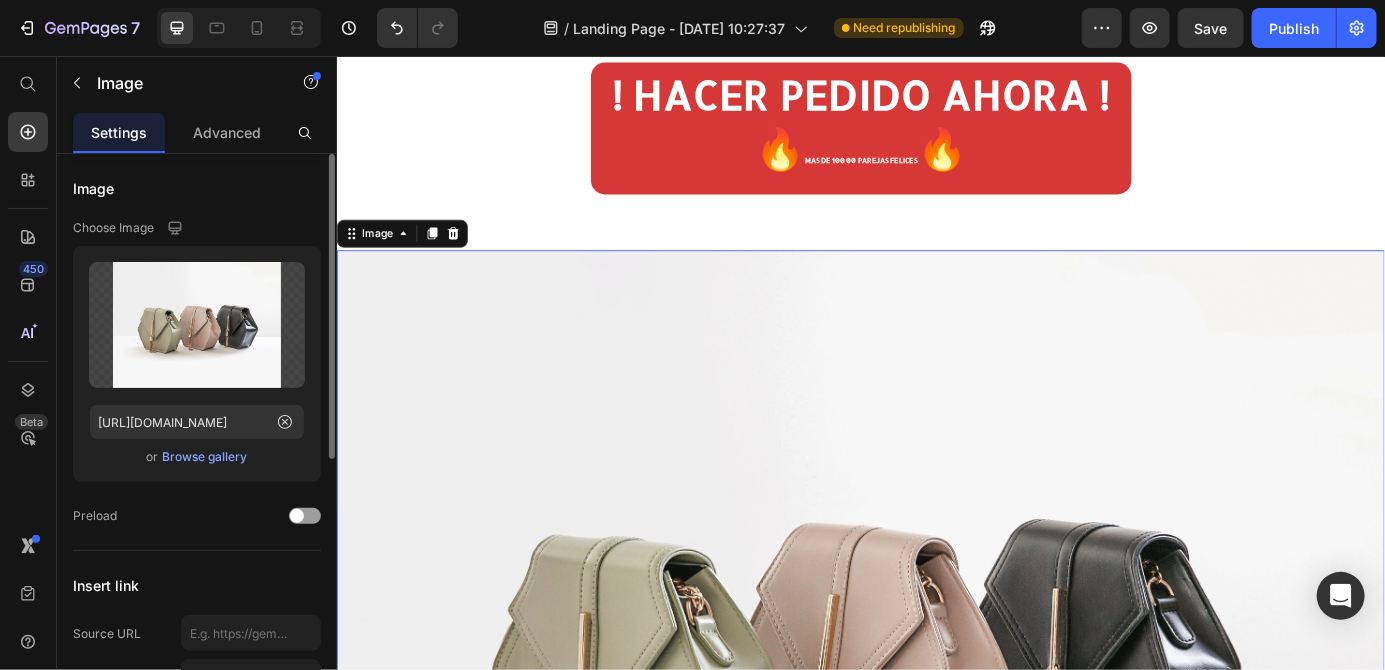 click at bounding box center [936, 728] 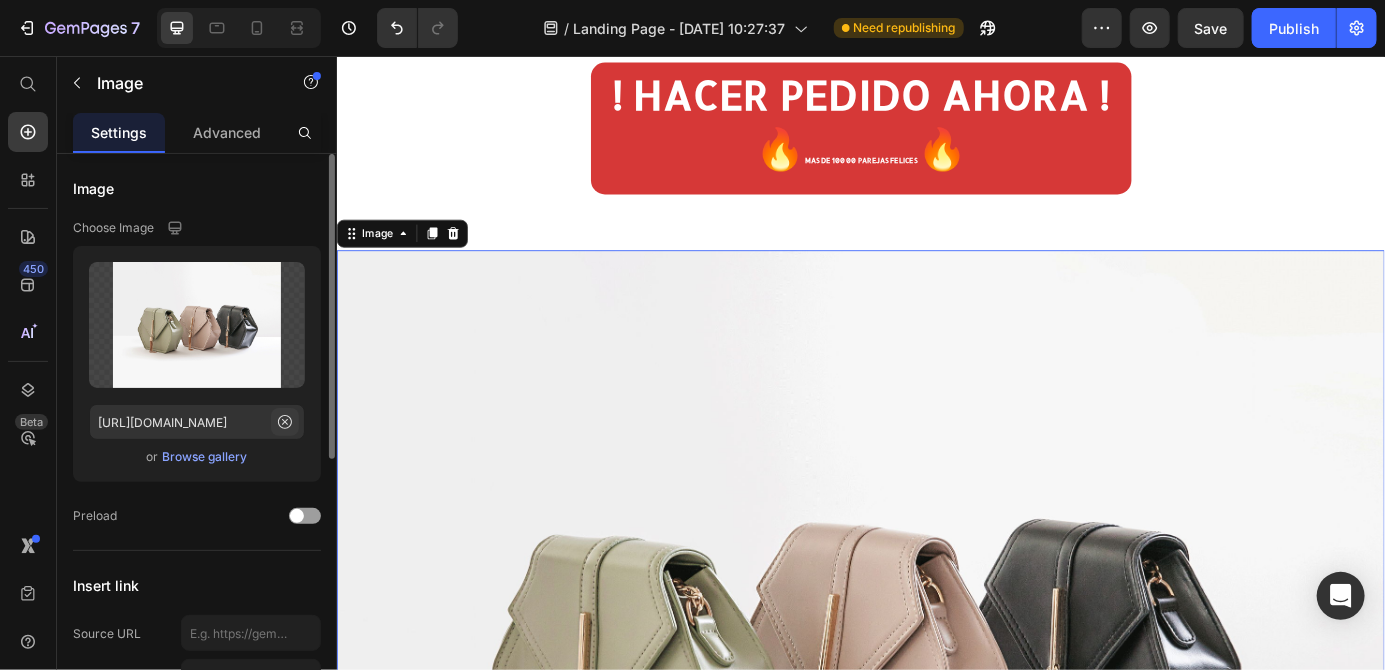 click 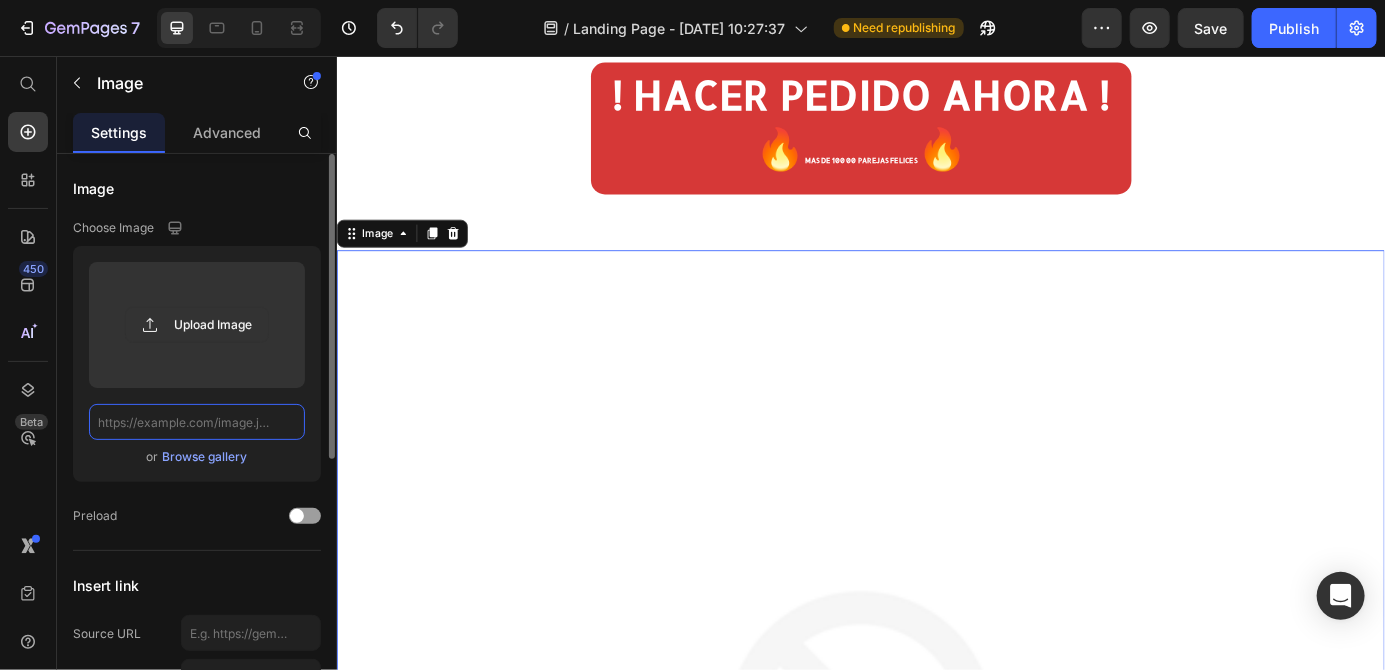 scroll, scrollTop: 0, scrollLeft: 0, axis: both 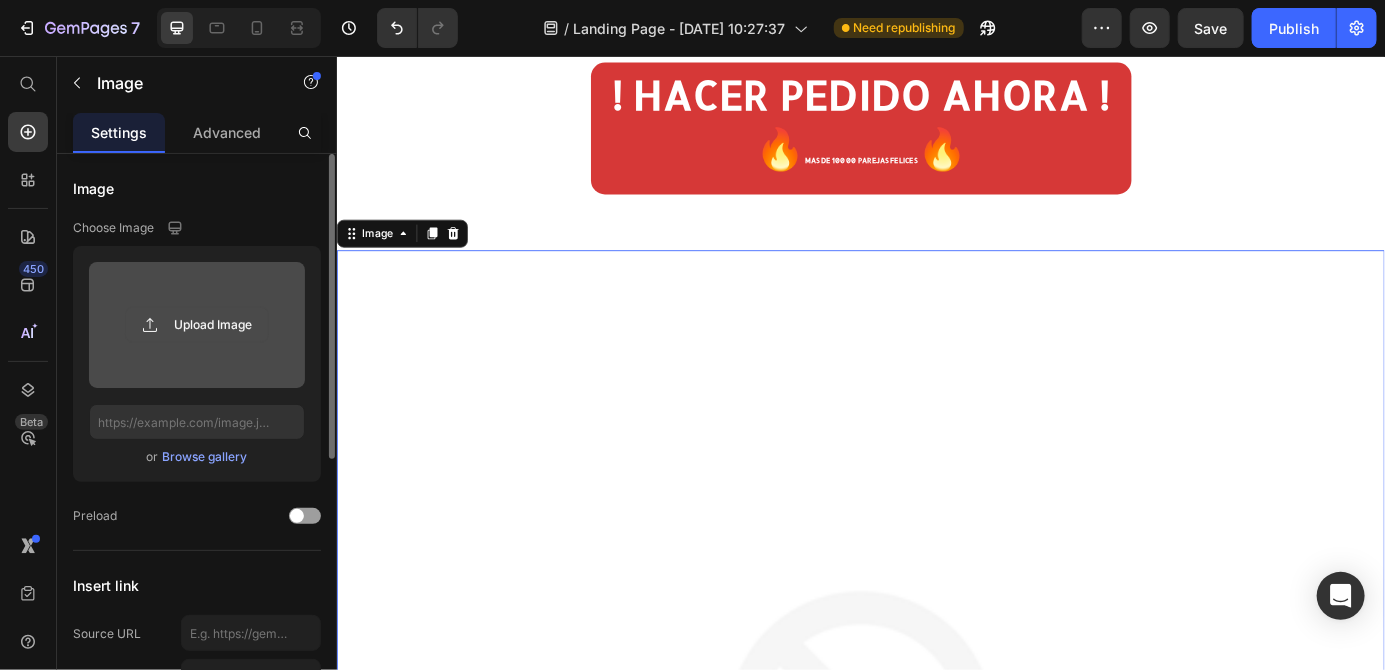 click 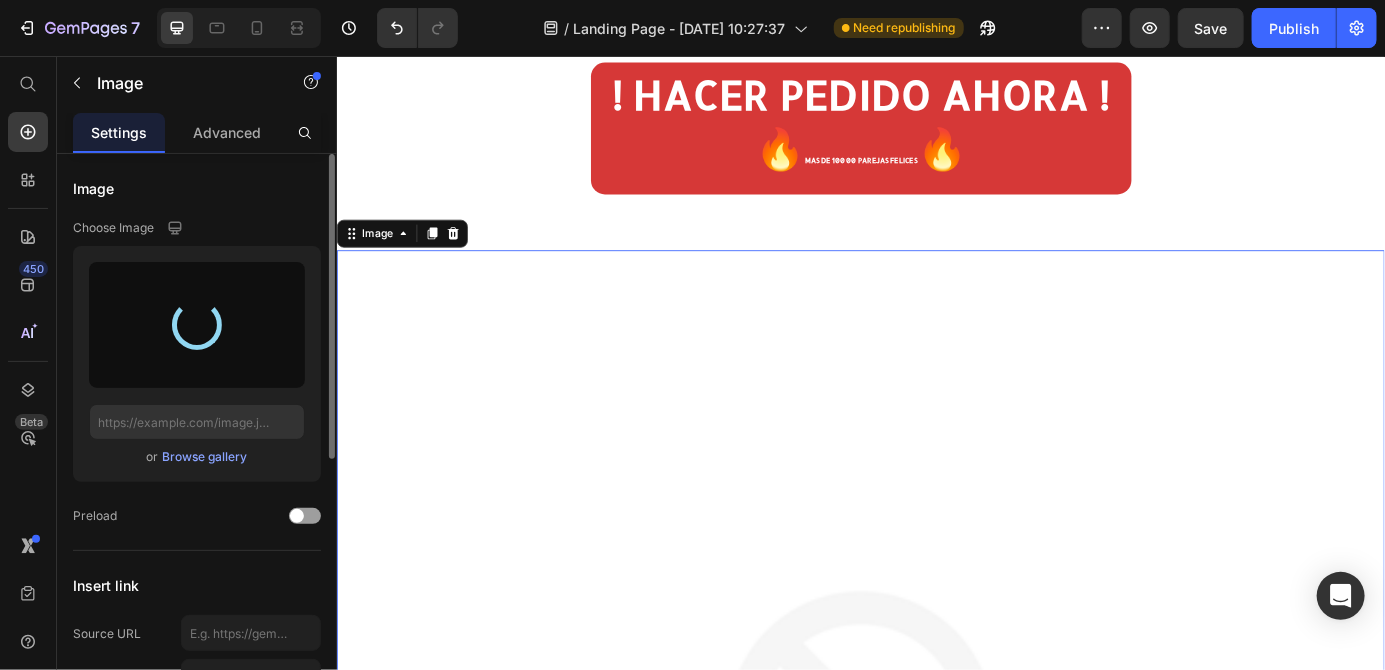 type on "[URL][DOMAIN_NAME]" 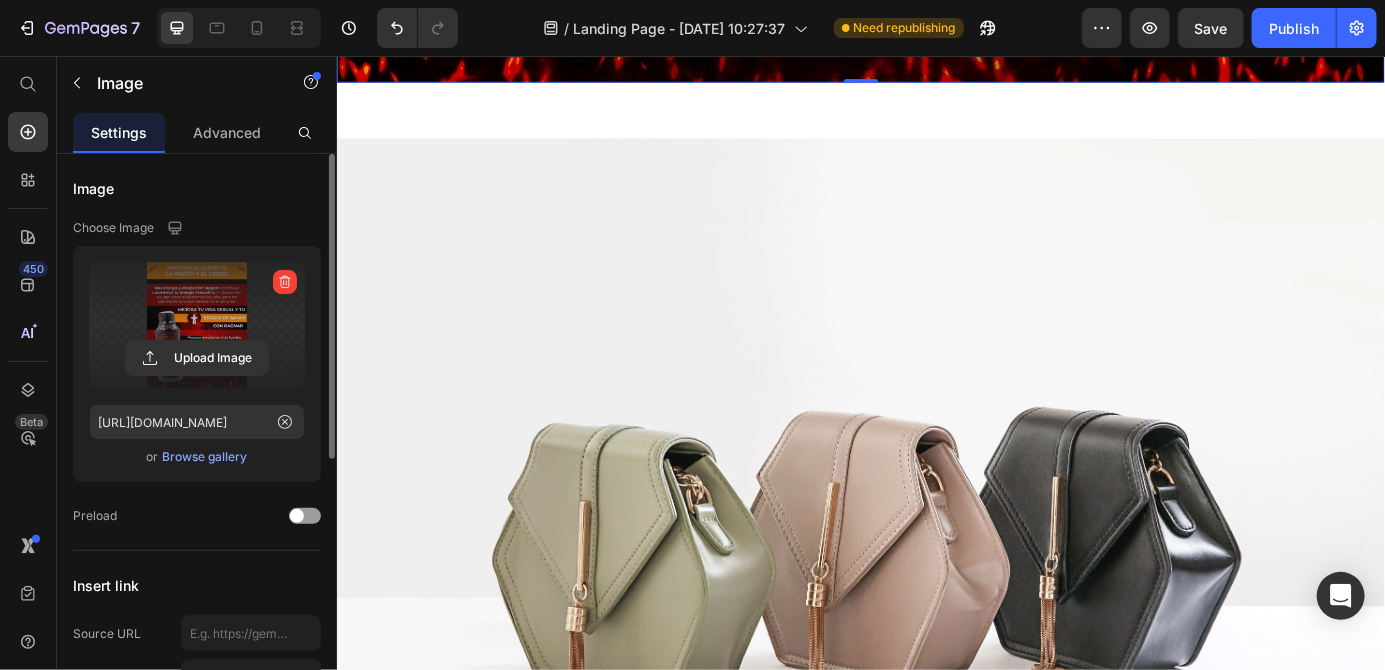scroll, scrollTop: 3330, scrollLeft: 0, axis: vertical 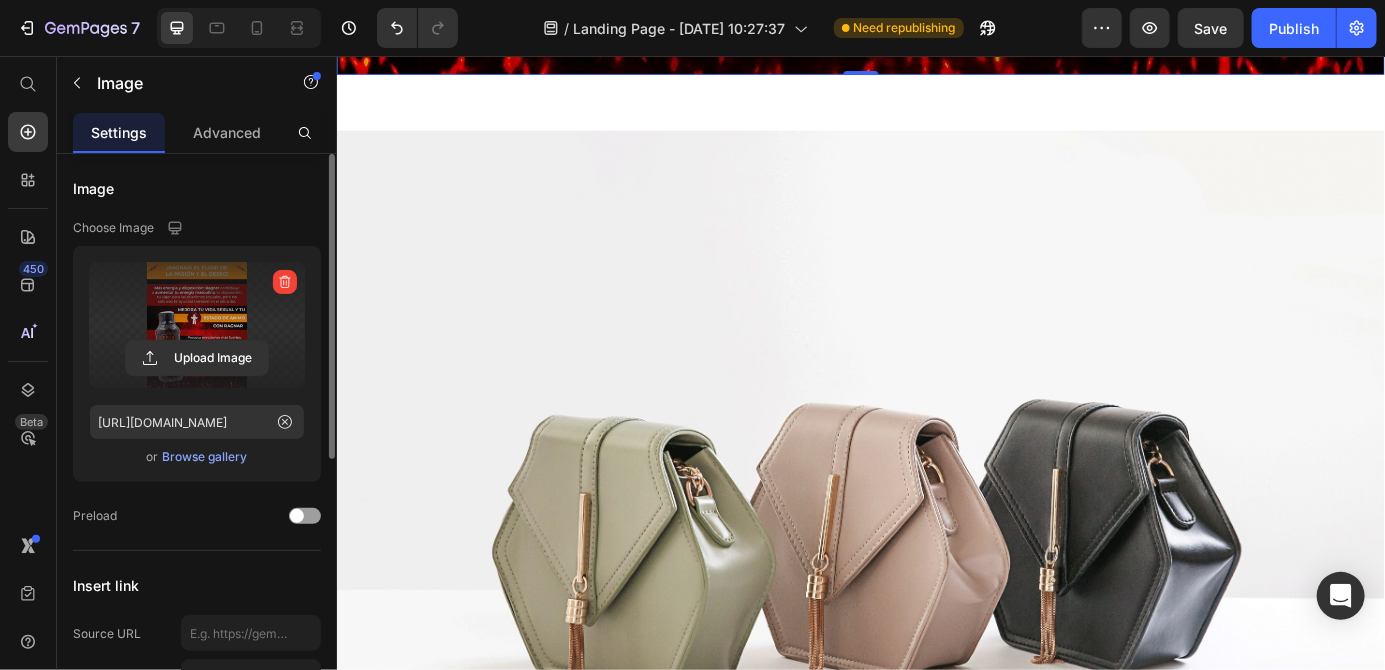 click at bounding box center (936, 591) 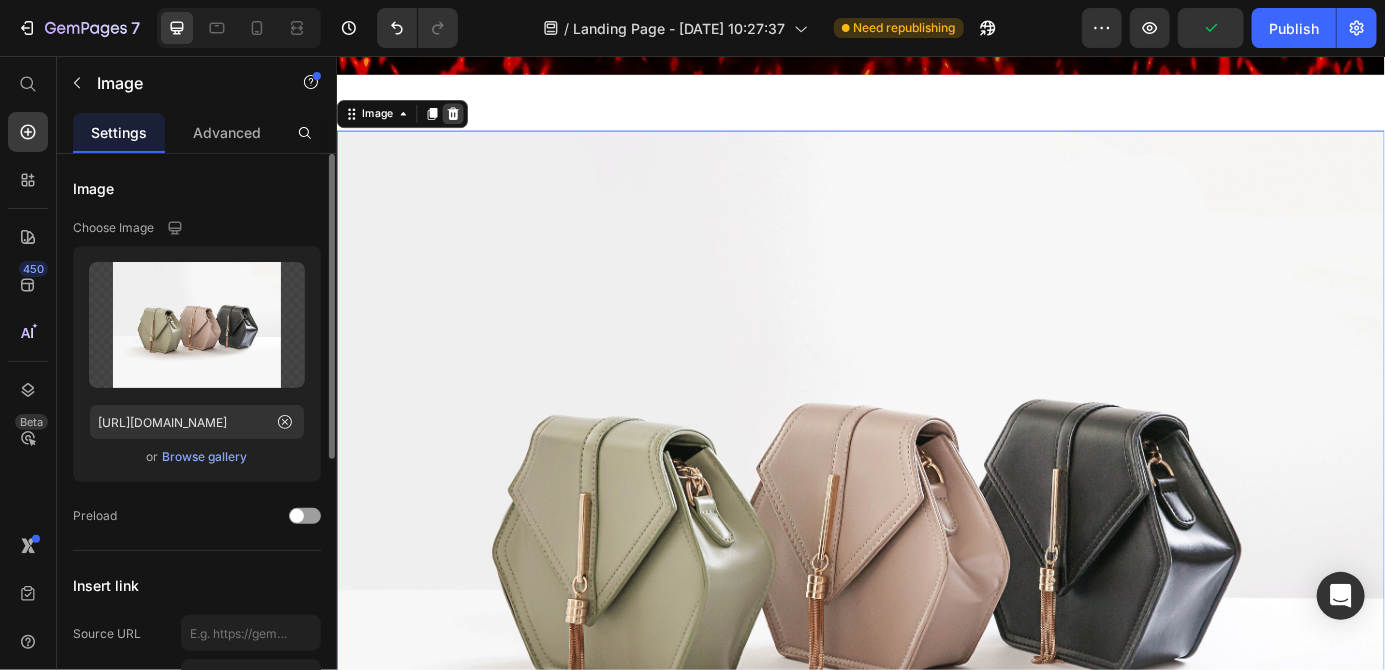 click 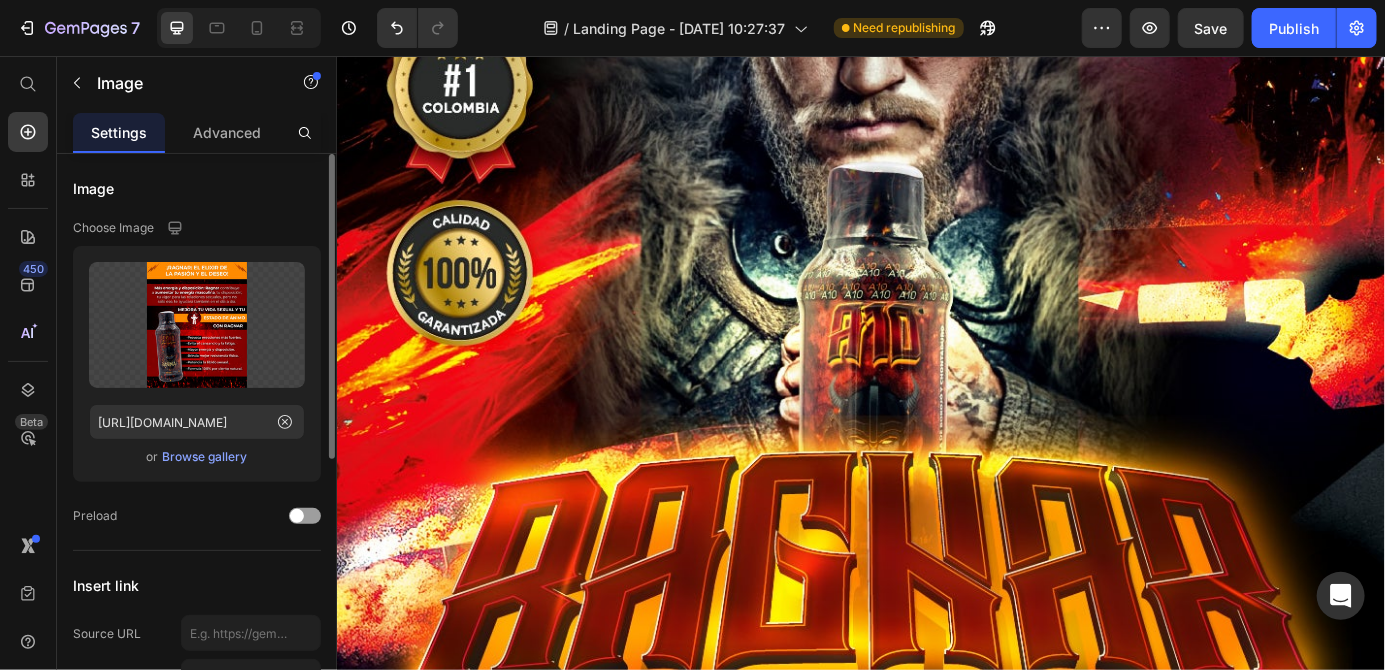scroll, scrollTop: 0, scrollLeft: 0, axis: both 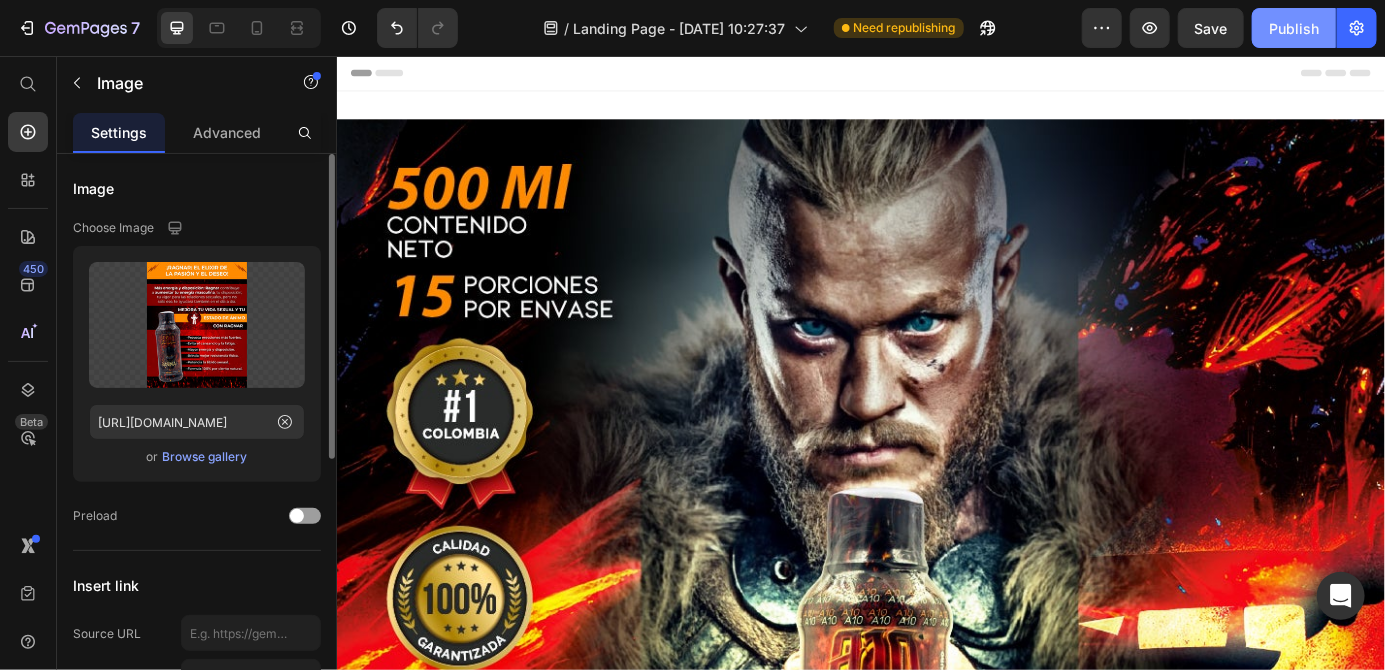 click on "Publish" 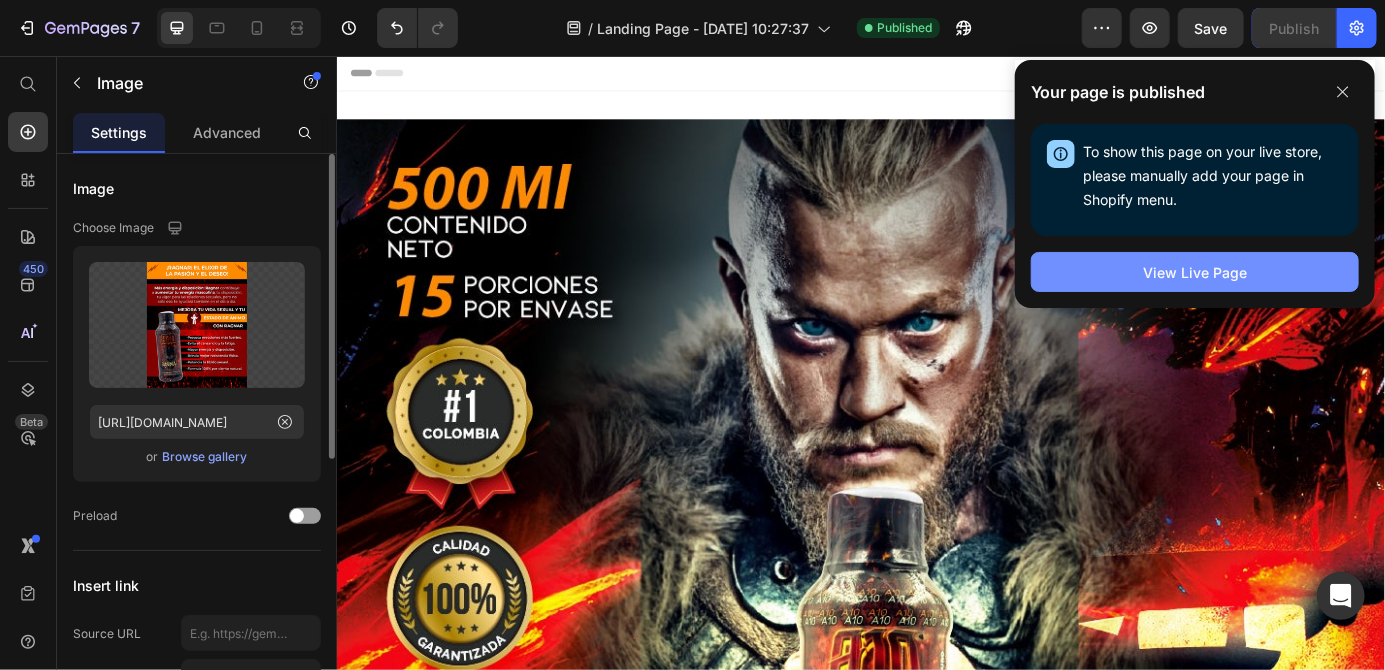 click on "View Live Page" at bounding box center [1195, 272] 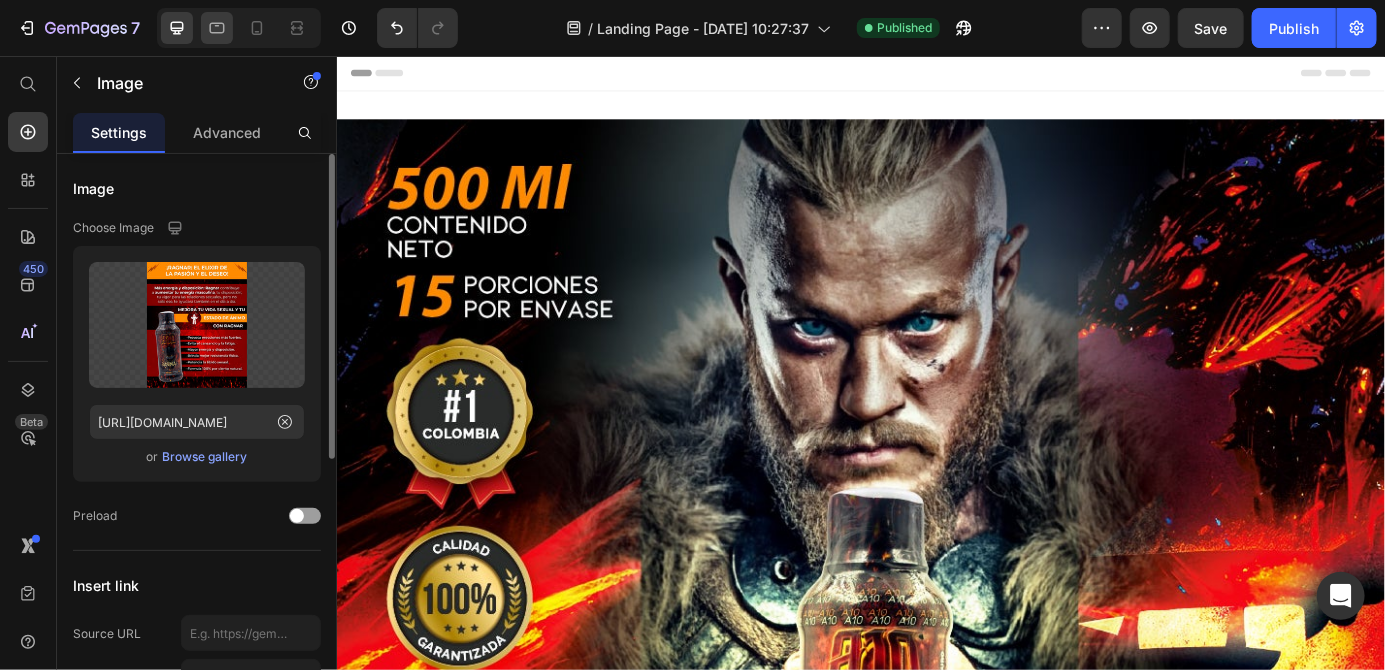 click 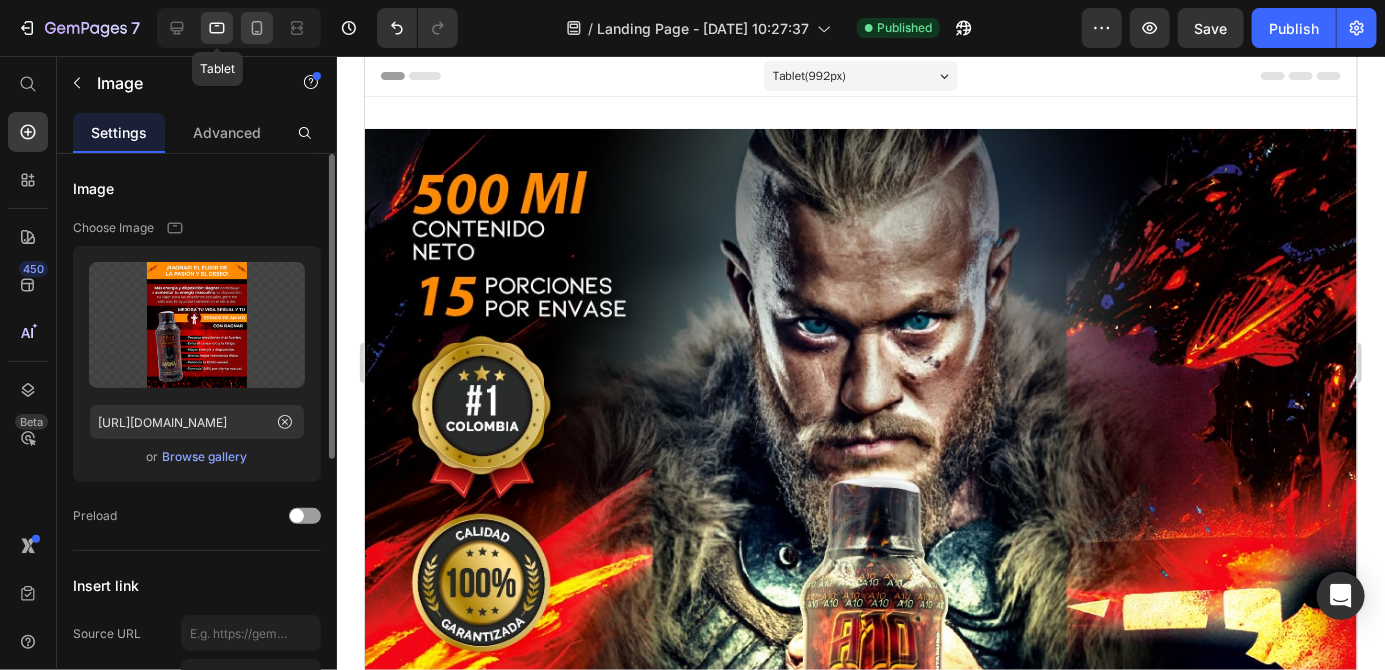 click 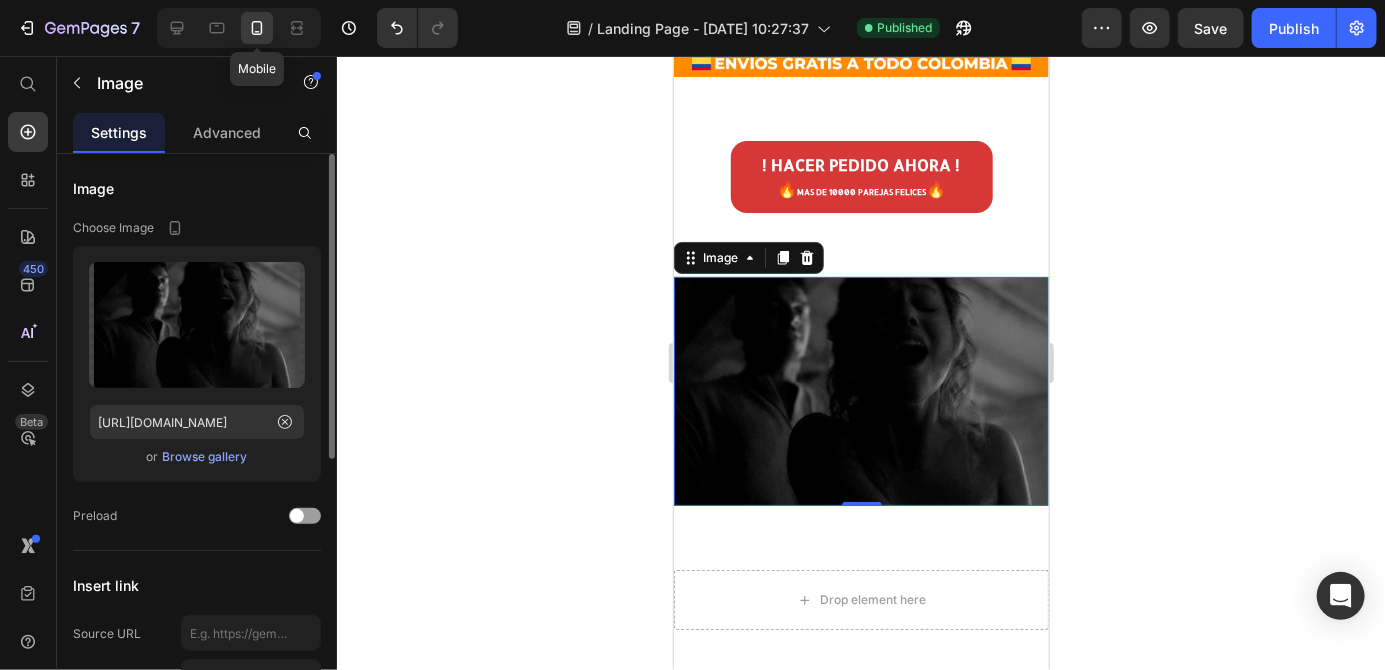 scroll, scrollTop: 567, scrollLeft: 0, axis: vertical 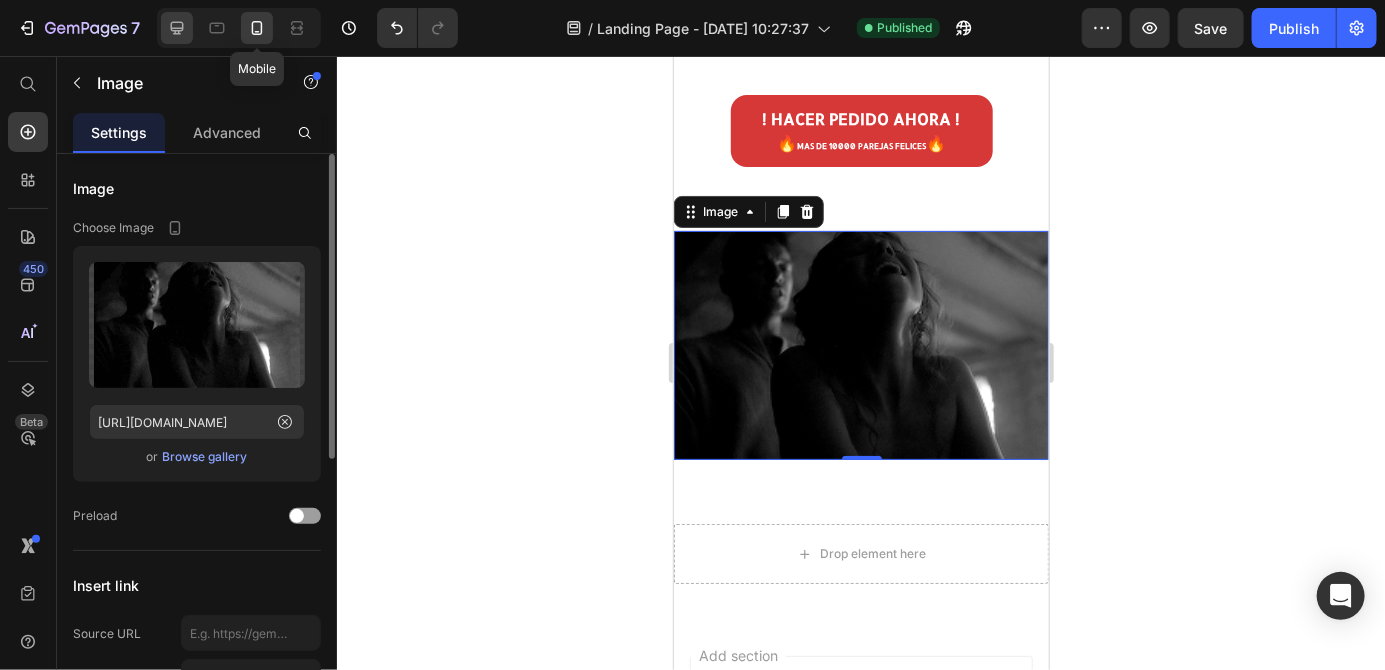 click 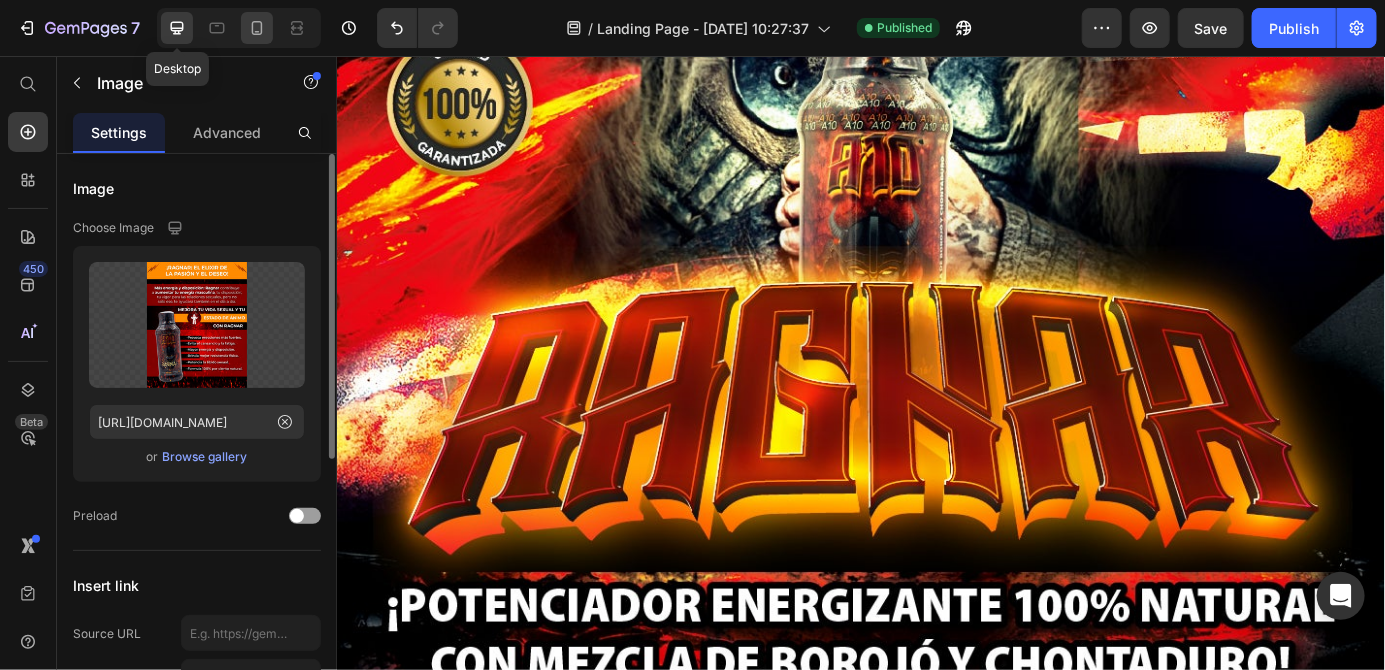 click 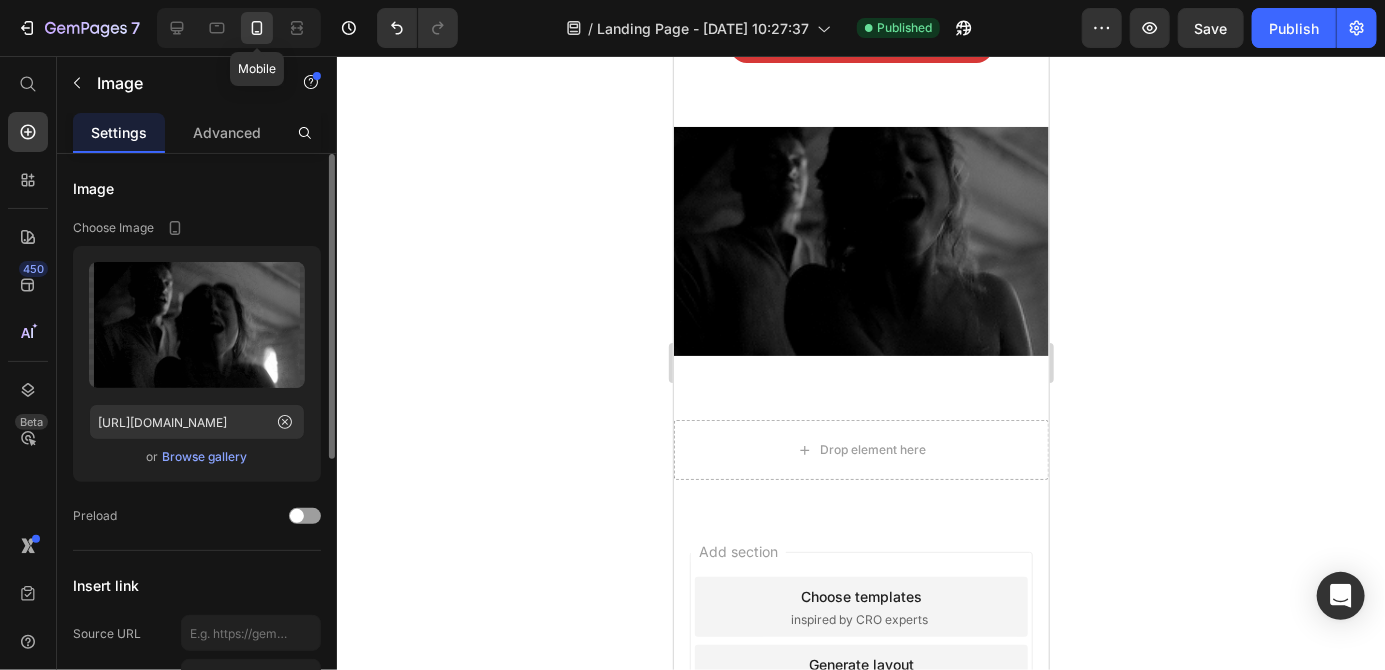 scroll, scrollTop: 672, scrollLeft: 0, axis: vertical 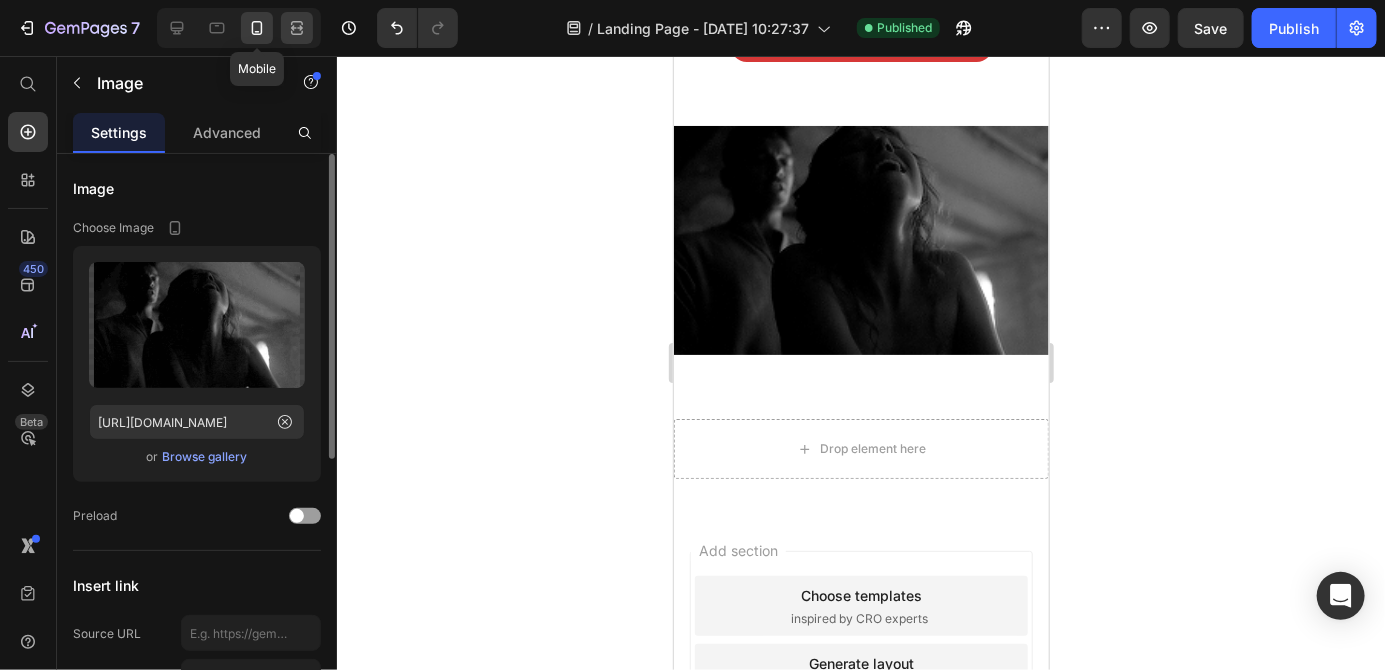click 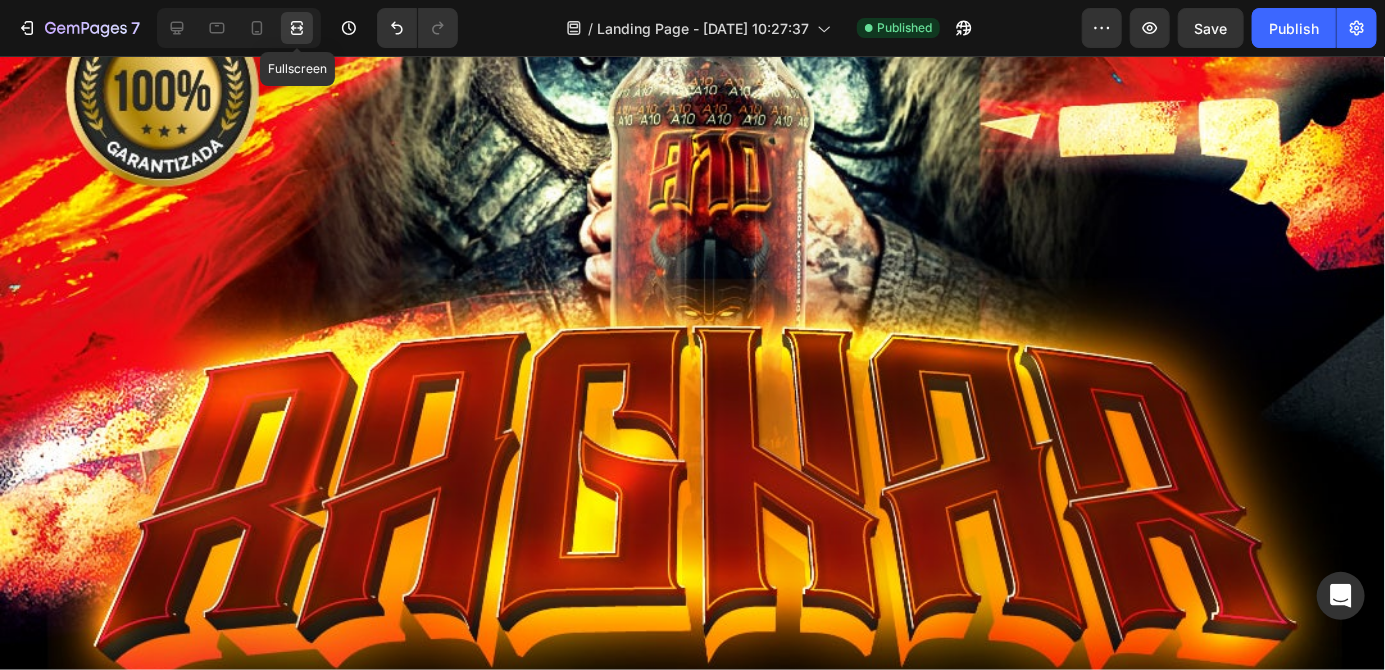 scroll, scrollTop: 761, scrollLeft: 0, axis: vertical 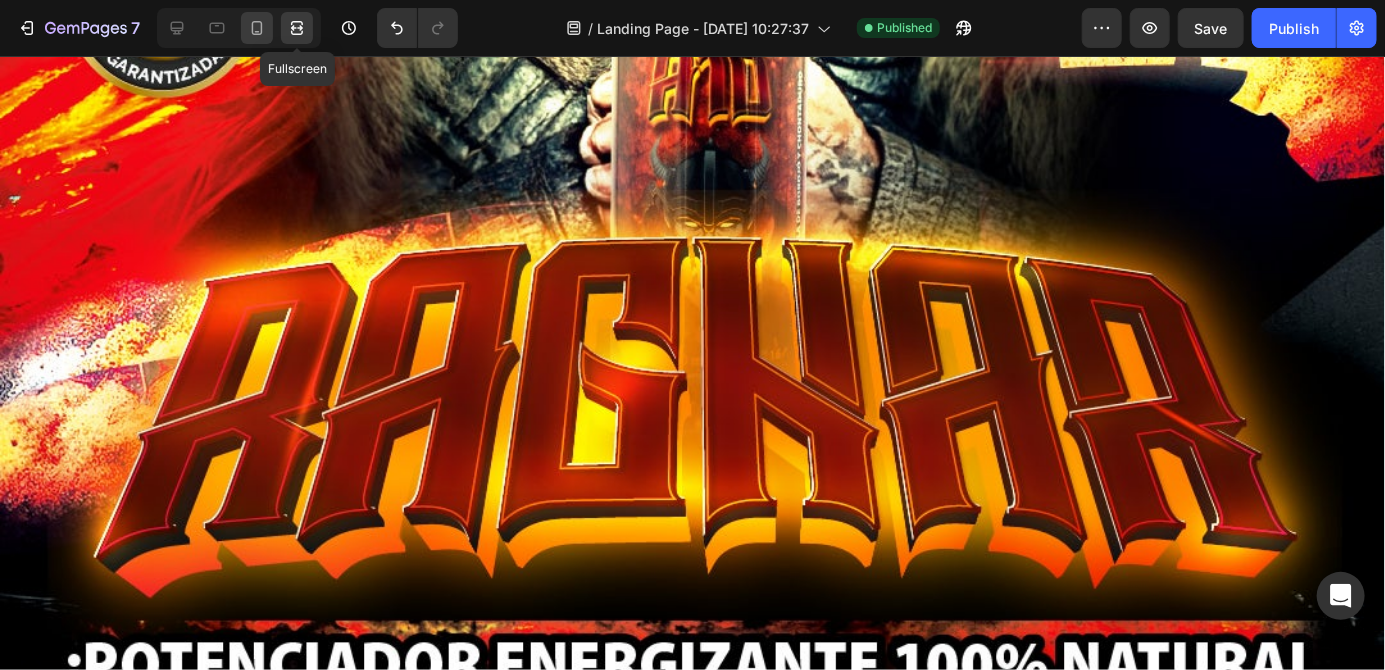 click 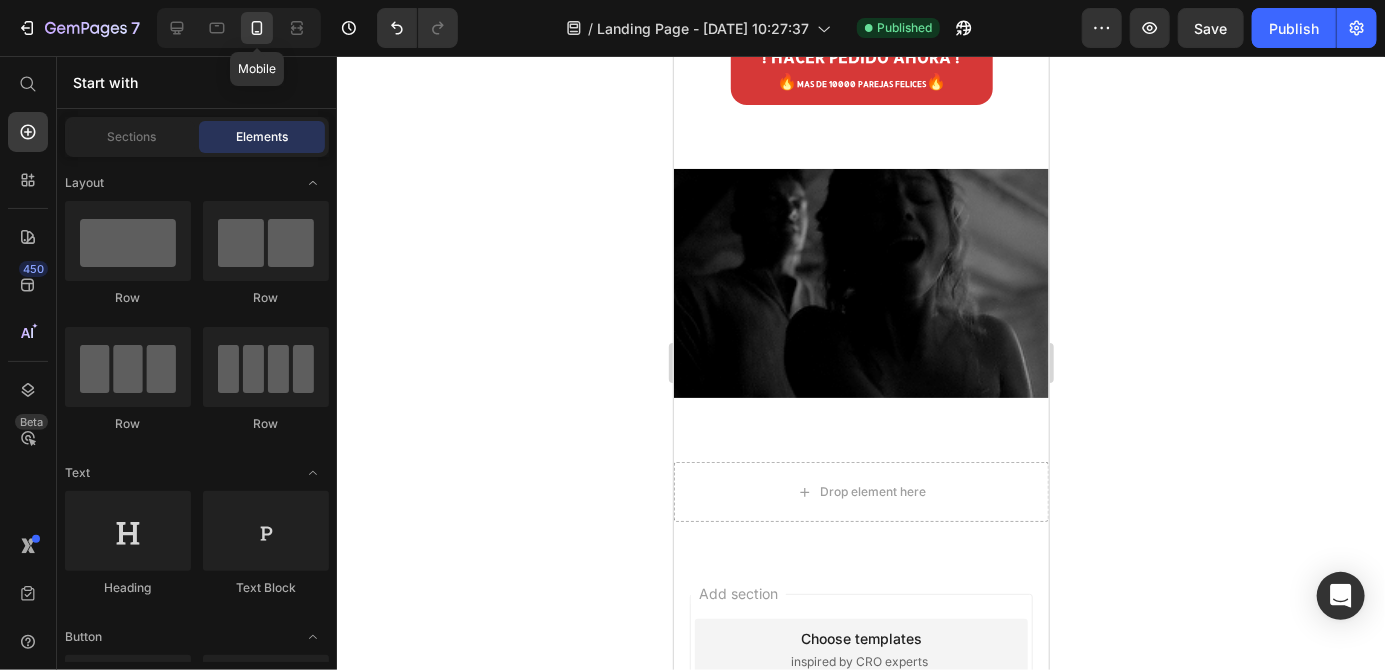 scroll, scrollTop: 689, scrollLeft: 0, axis: vertical 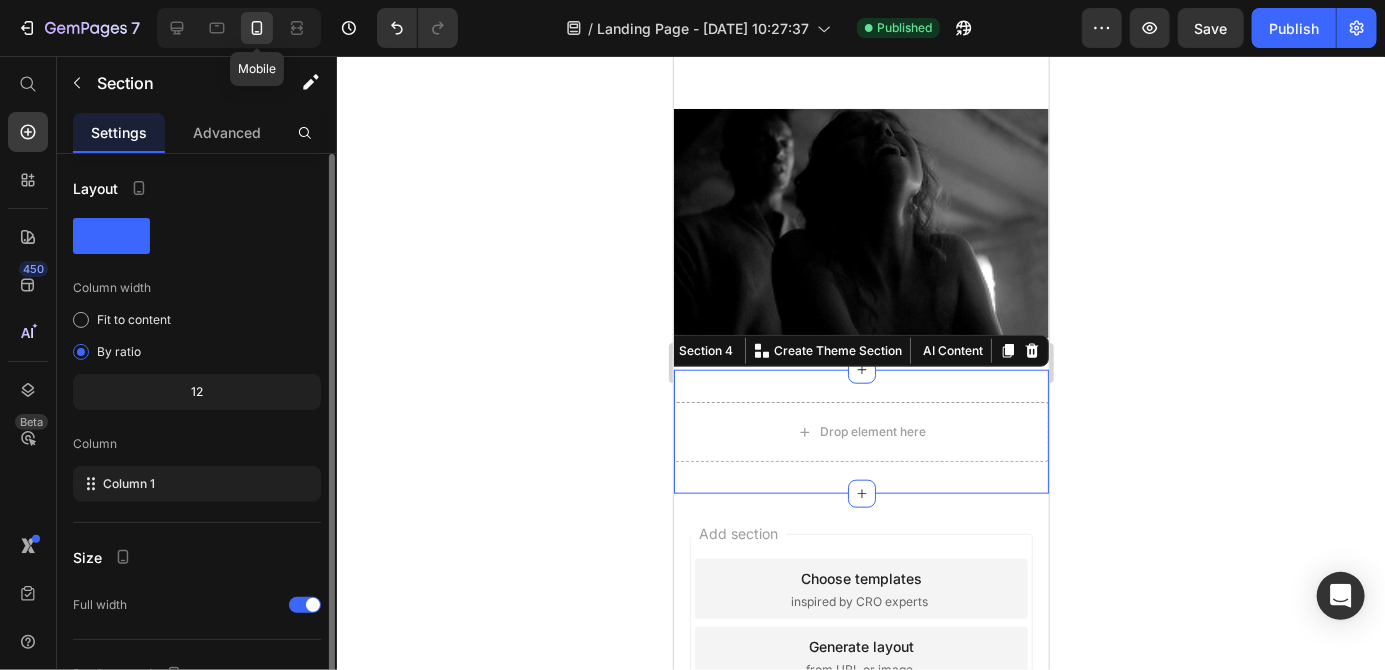 click on "Drop element here" at bounding box center [860, 431] 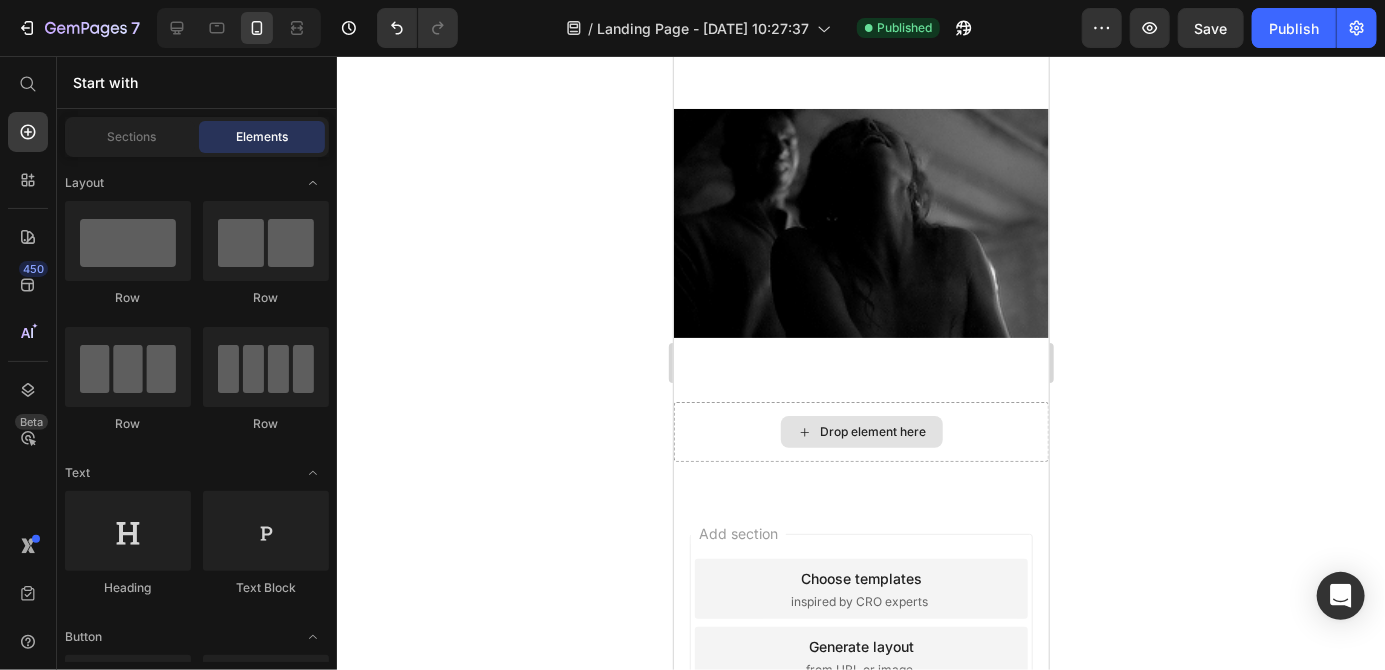 click on "Drop element here" at bounding box center [873, 431] 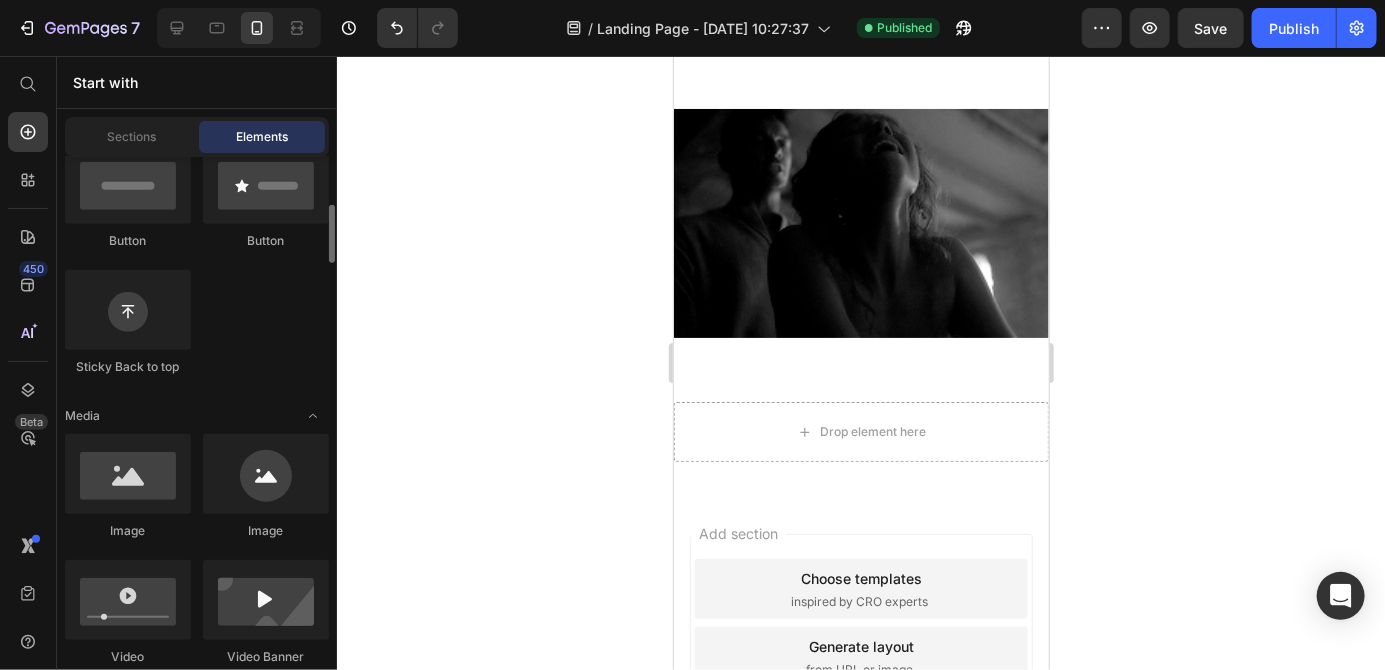 scroll, scrollTop: 528, scrollLeft: 0, axis: vertical 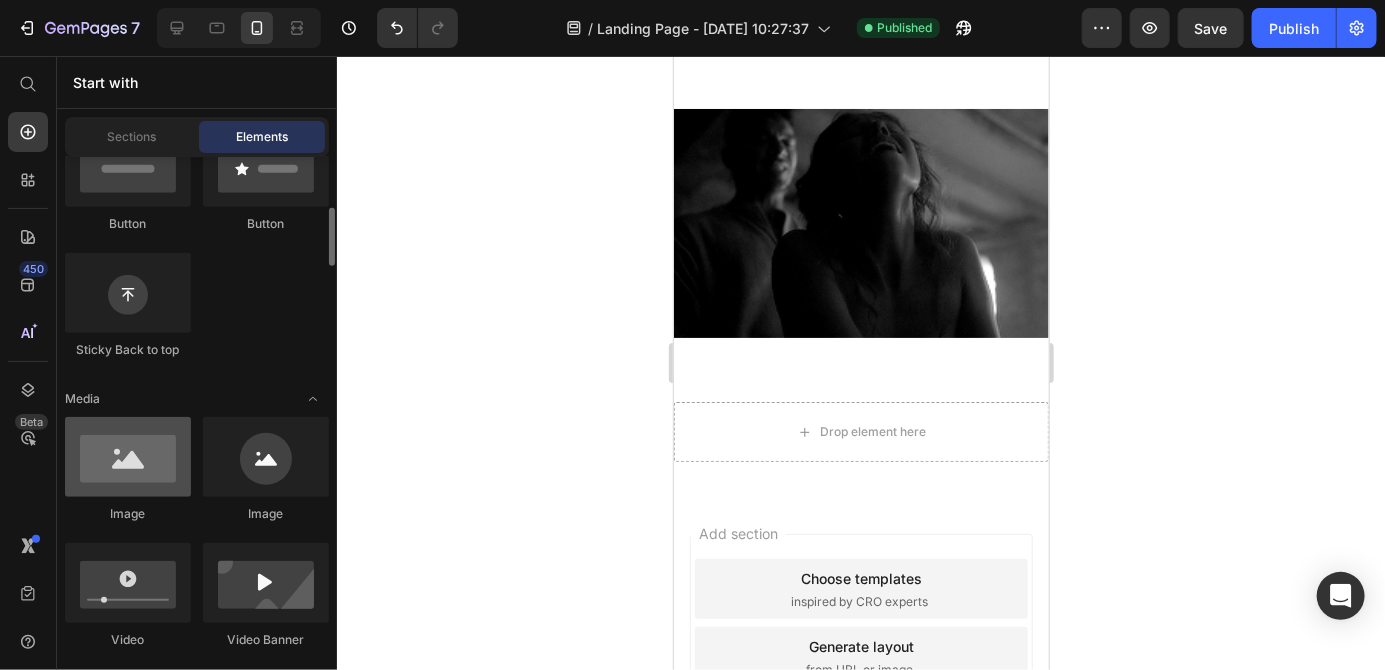 click at bounding box center [128, 457] 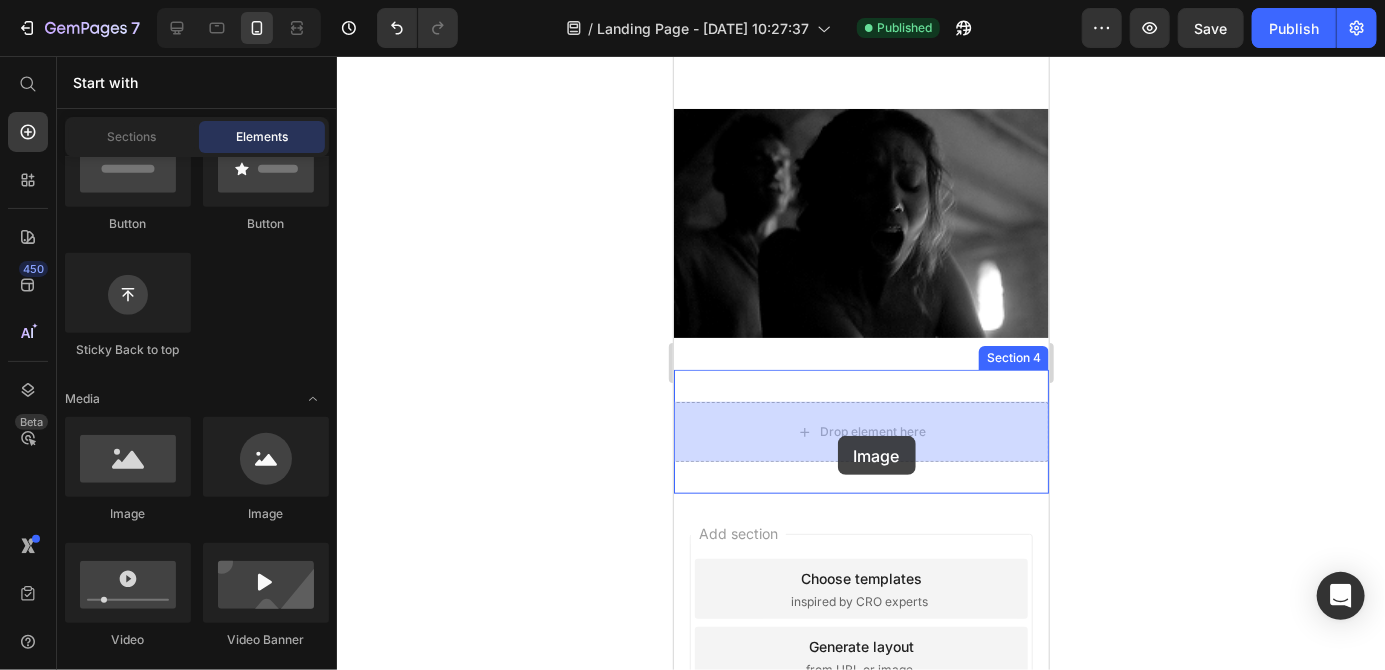 drag, startPoint x: 814, startPoint y: 511, endPoint x: 838, endPoint y: 435, distance: 79.69943 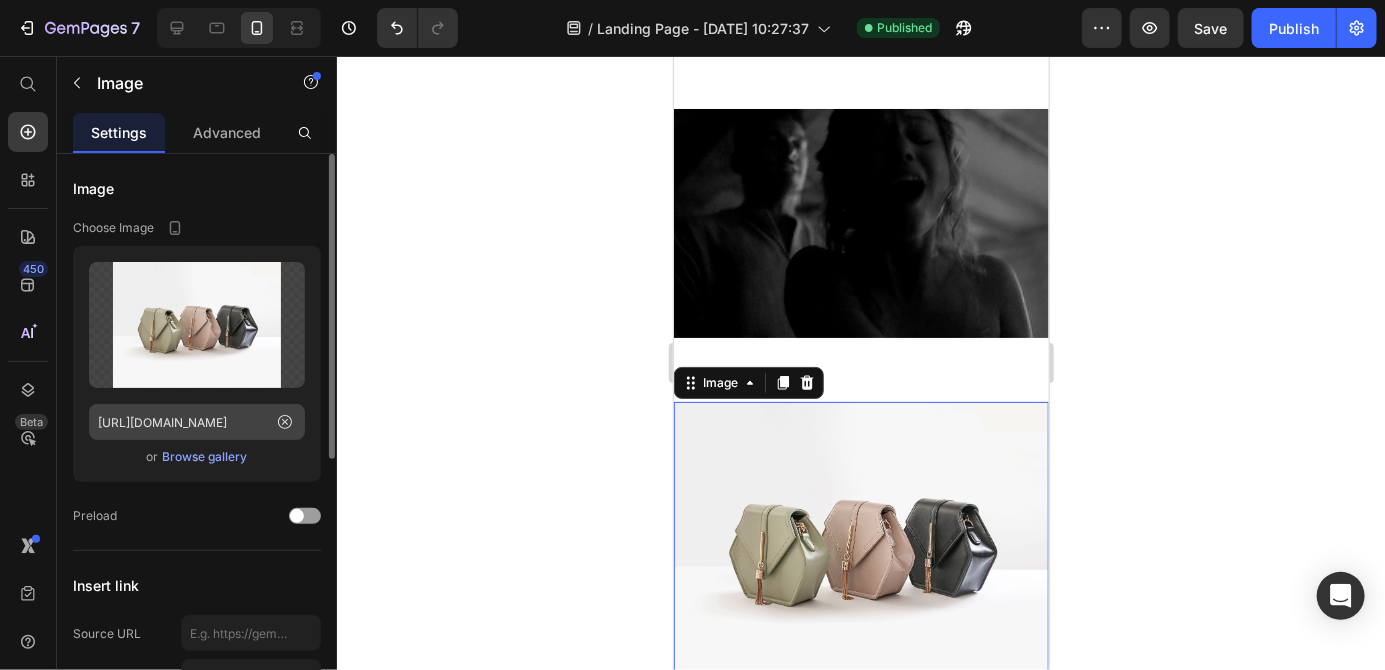 click 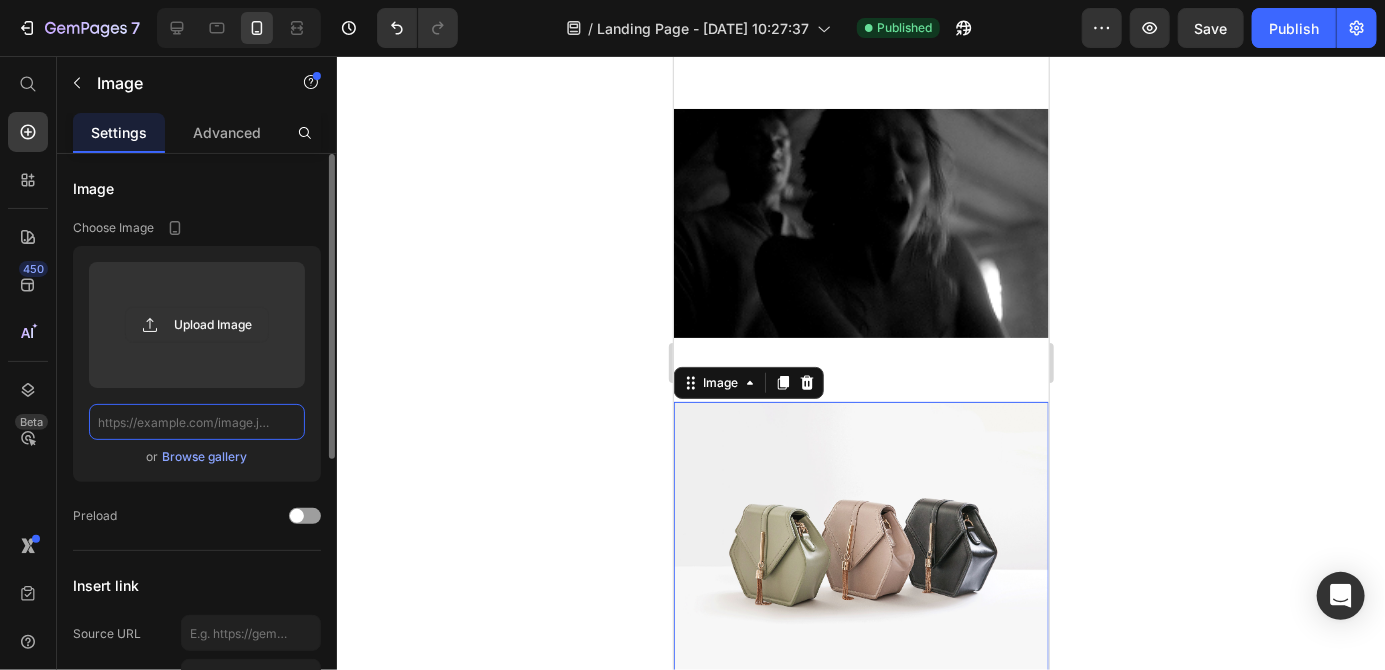 scroll, scrollTop: 0, scrollLeft: 0, axis: both 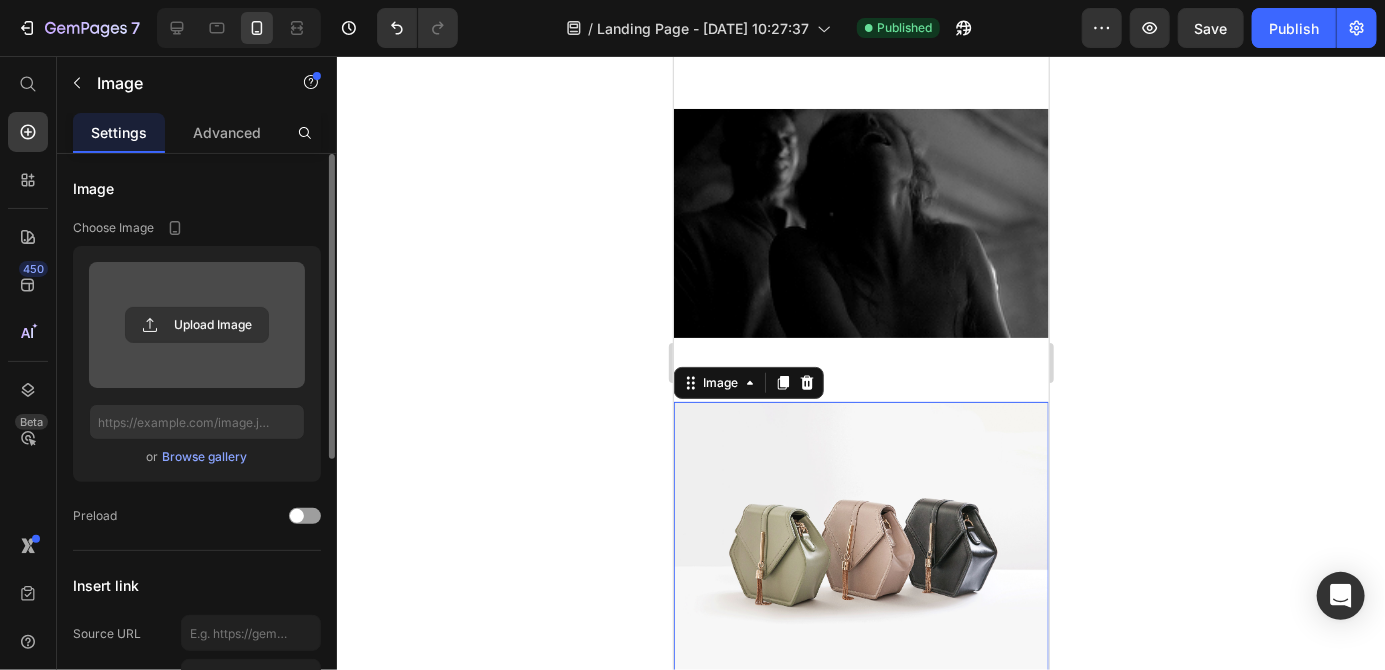 click at bounding box center [197, 325] 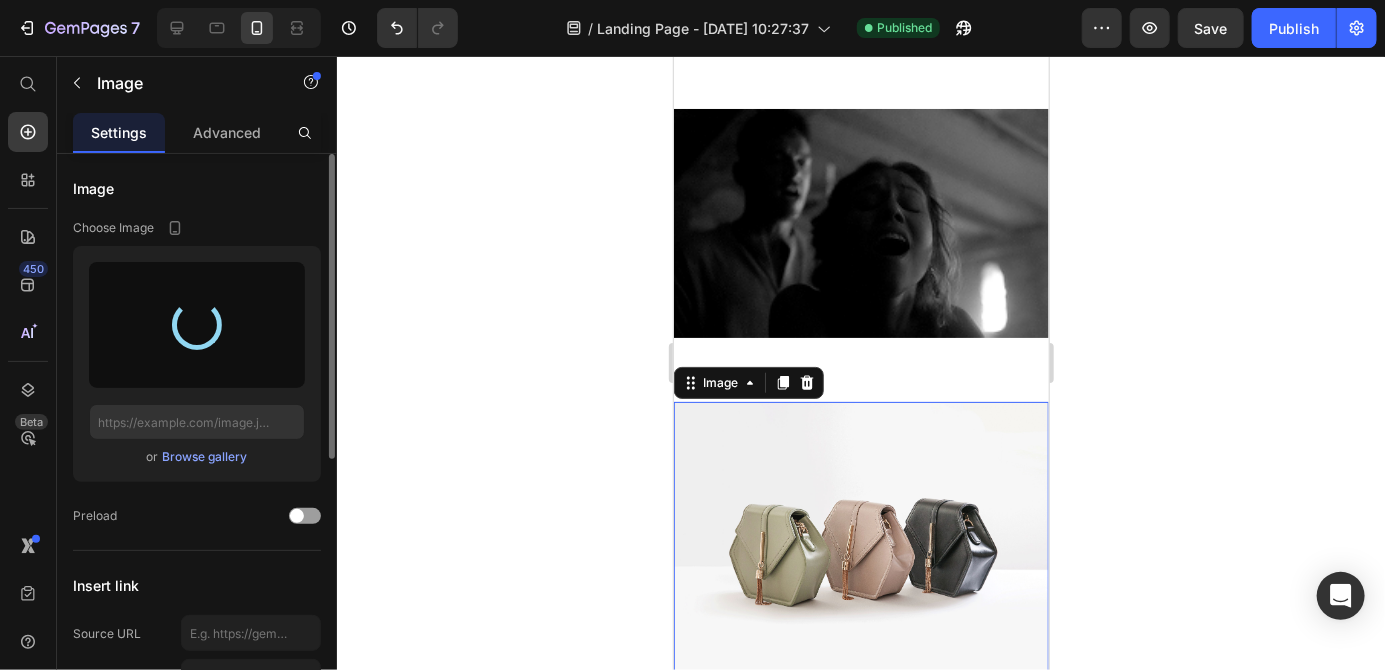 type on "[URL][DOMAIN_NAME]" 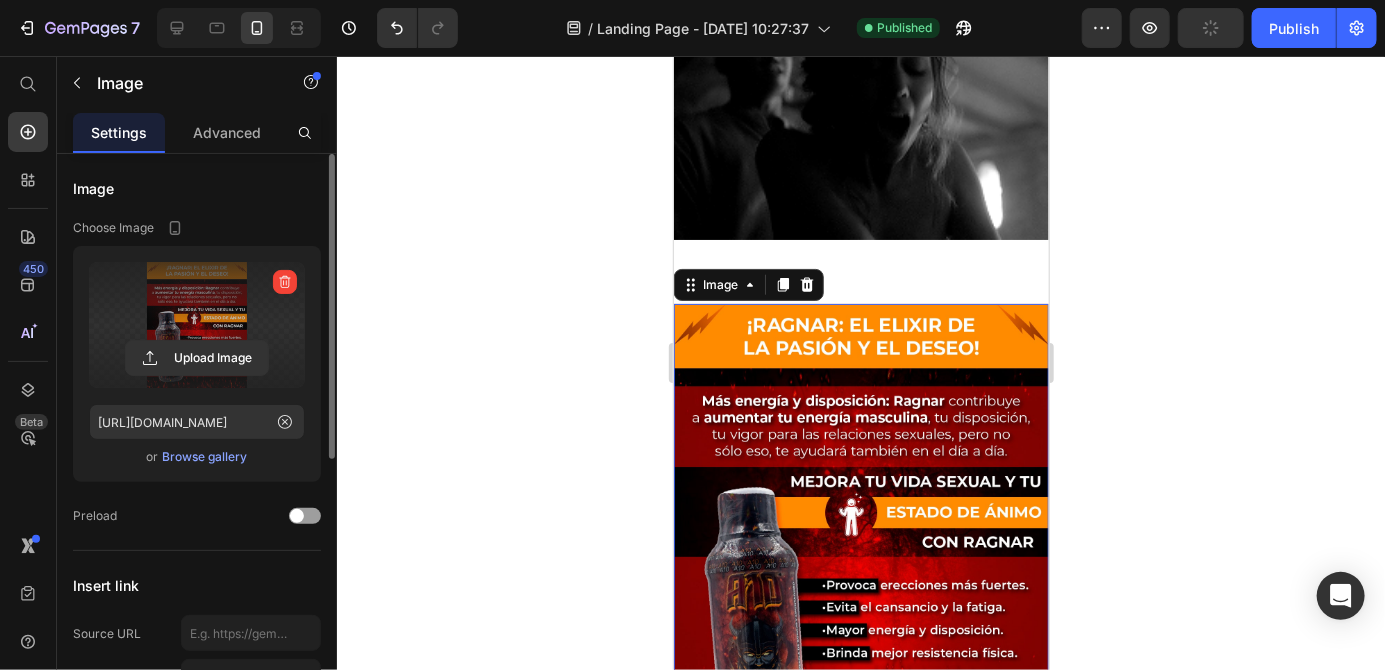 scroll, scrollTop: 787, scrollLeft: 0, axis: vertical 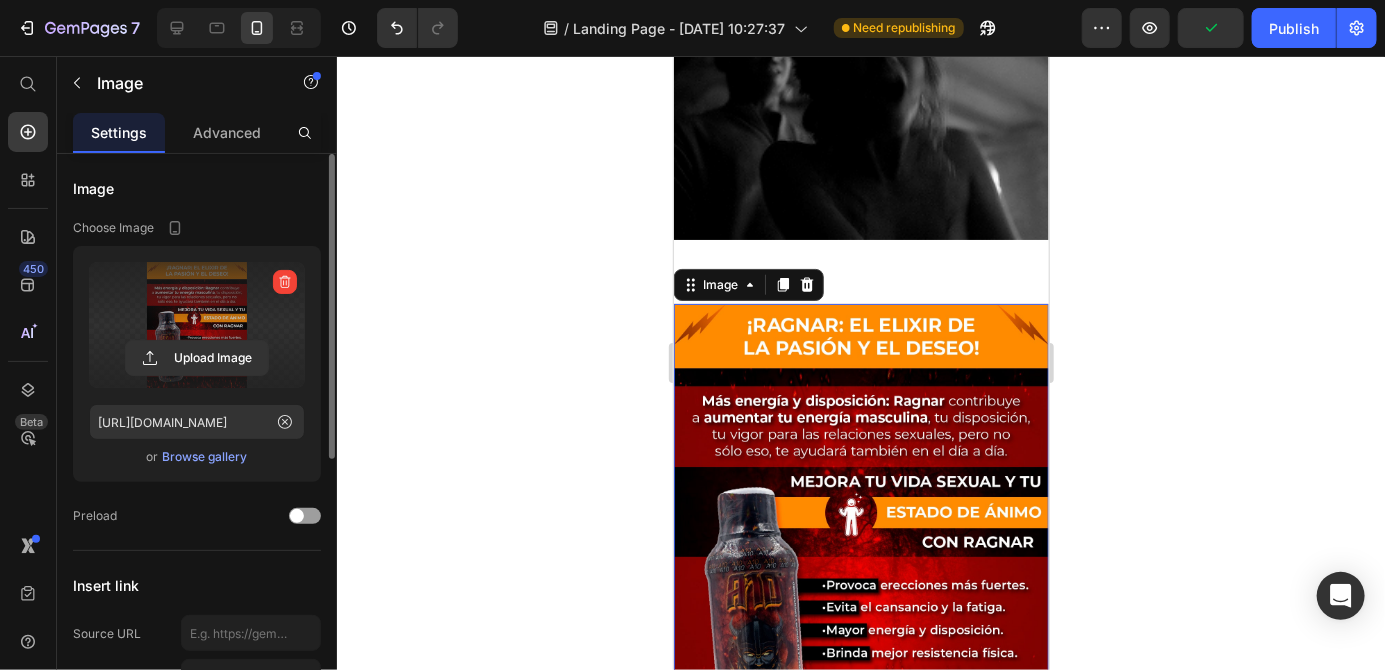 click on "Image Section 3" at bounding box center (860, 125) 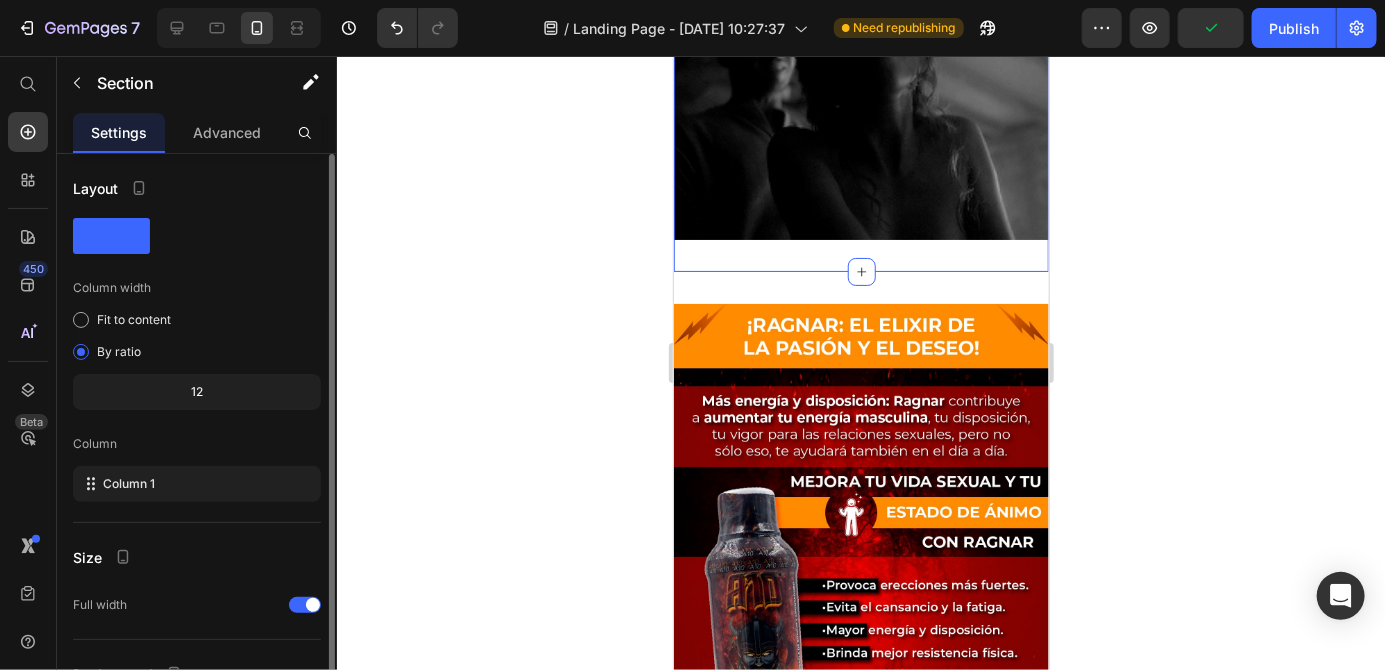 click at bounding box center [860, 537] 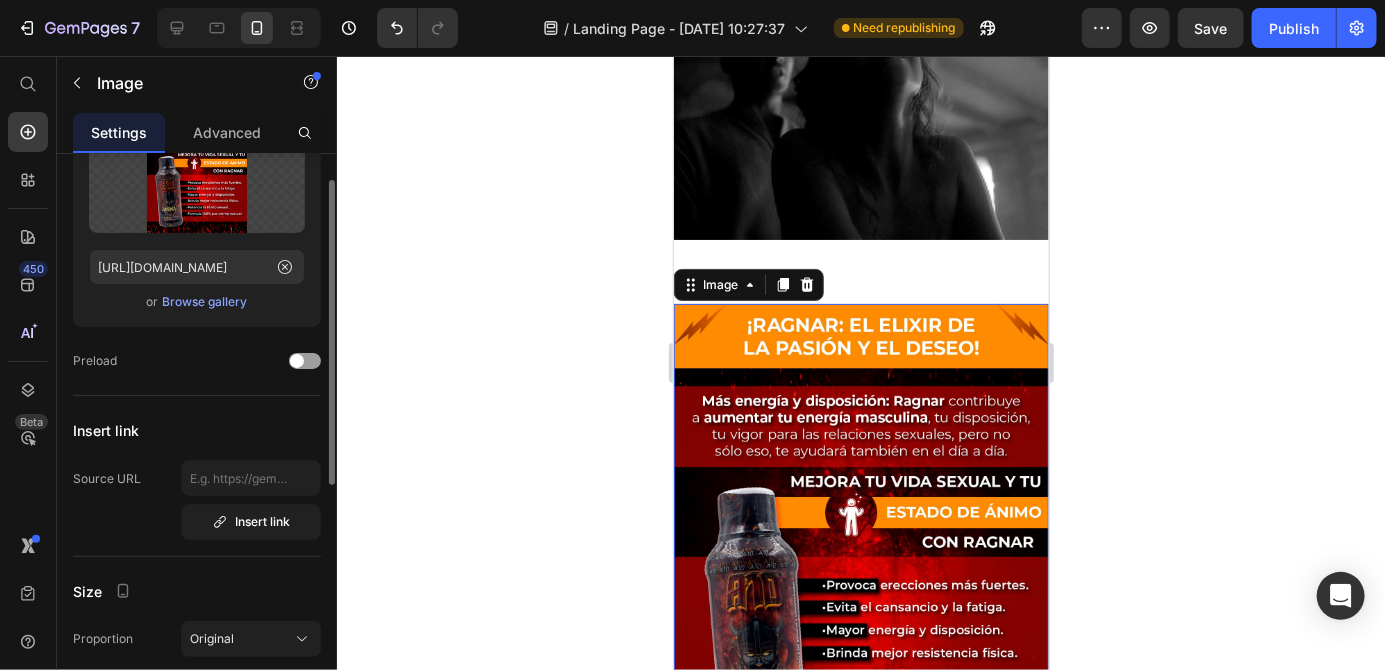 scroll, scrollTop: 96, scrollLeft: 0, axis: vertical 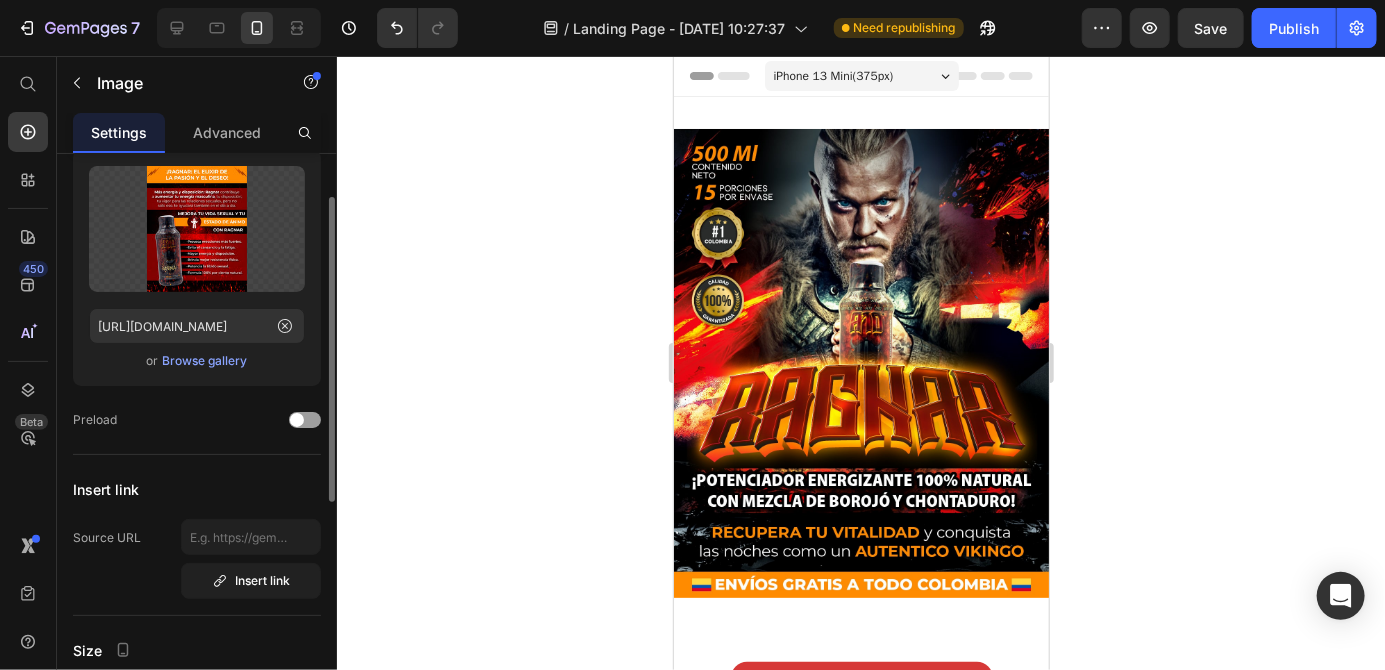 click on "Section 1" at bounding box center (1013, 84) 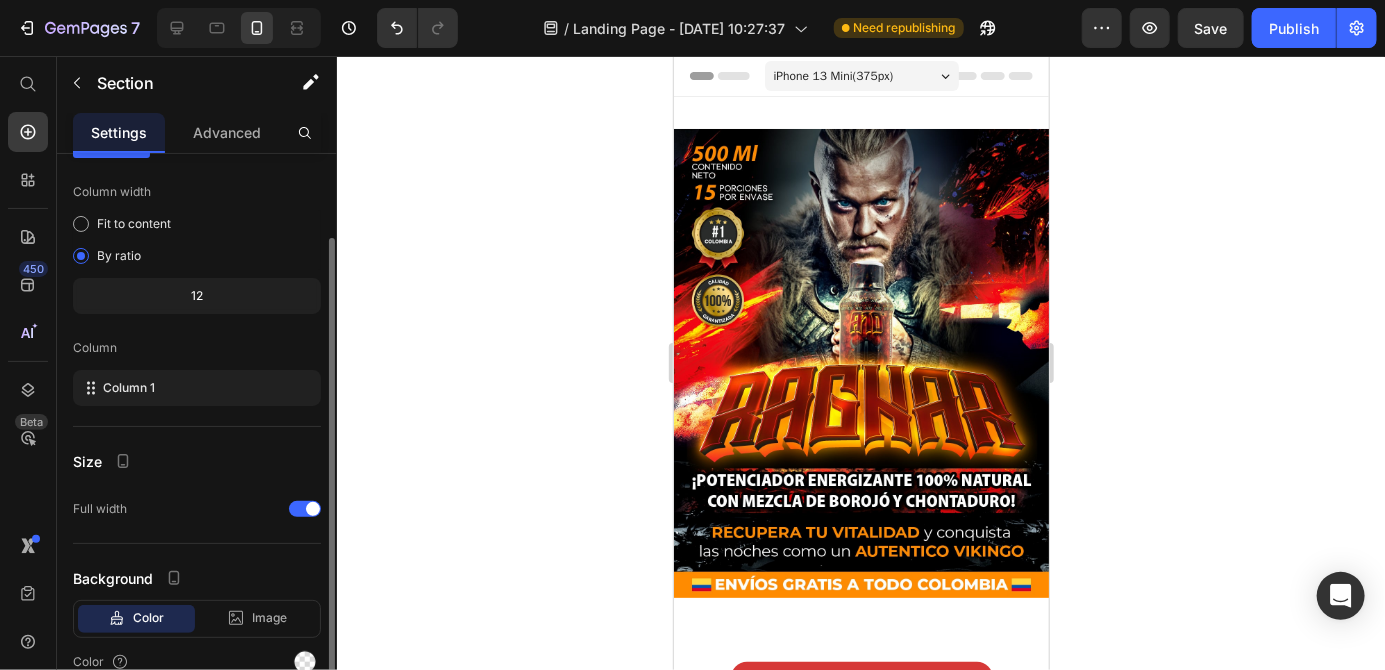 scroll, scrollTop: 0, scrollLeft: 0, axis: both 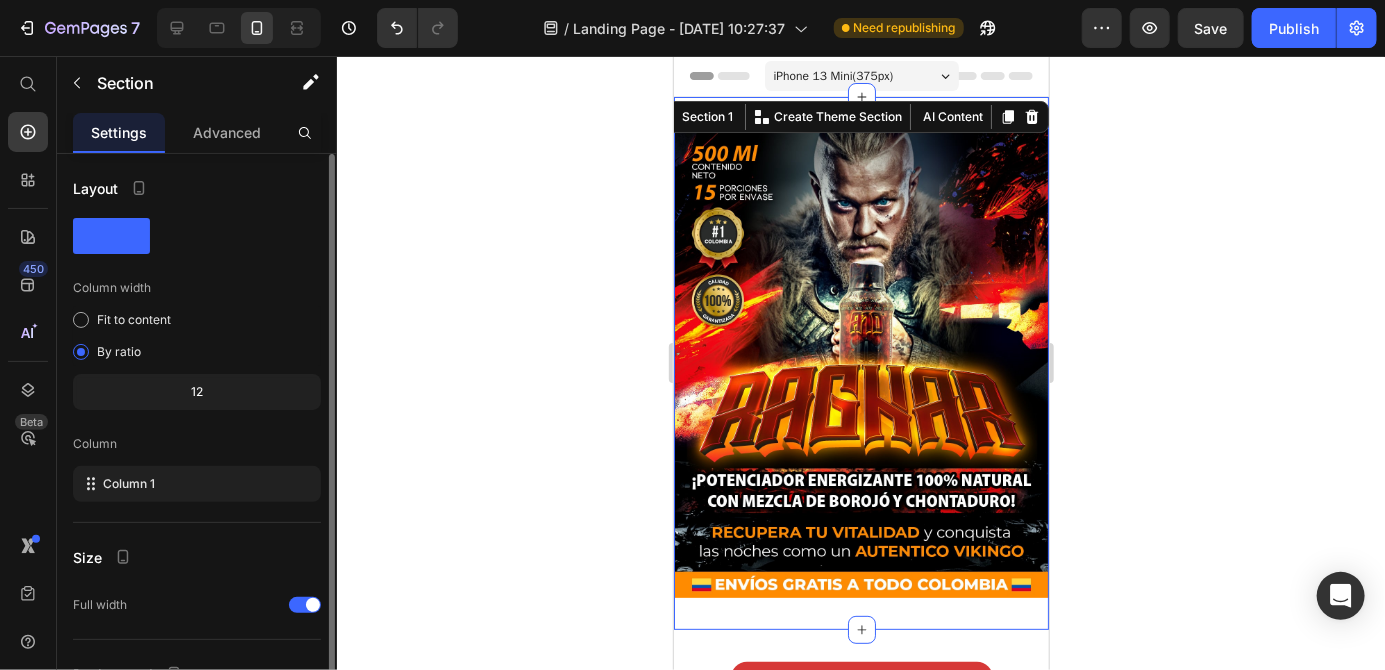 click 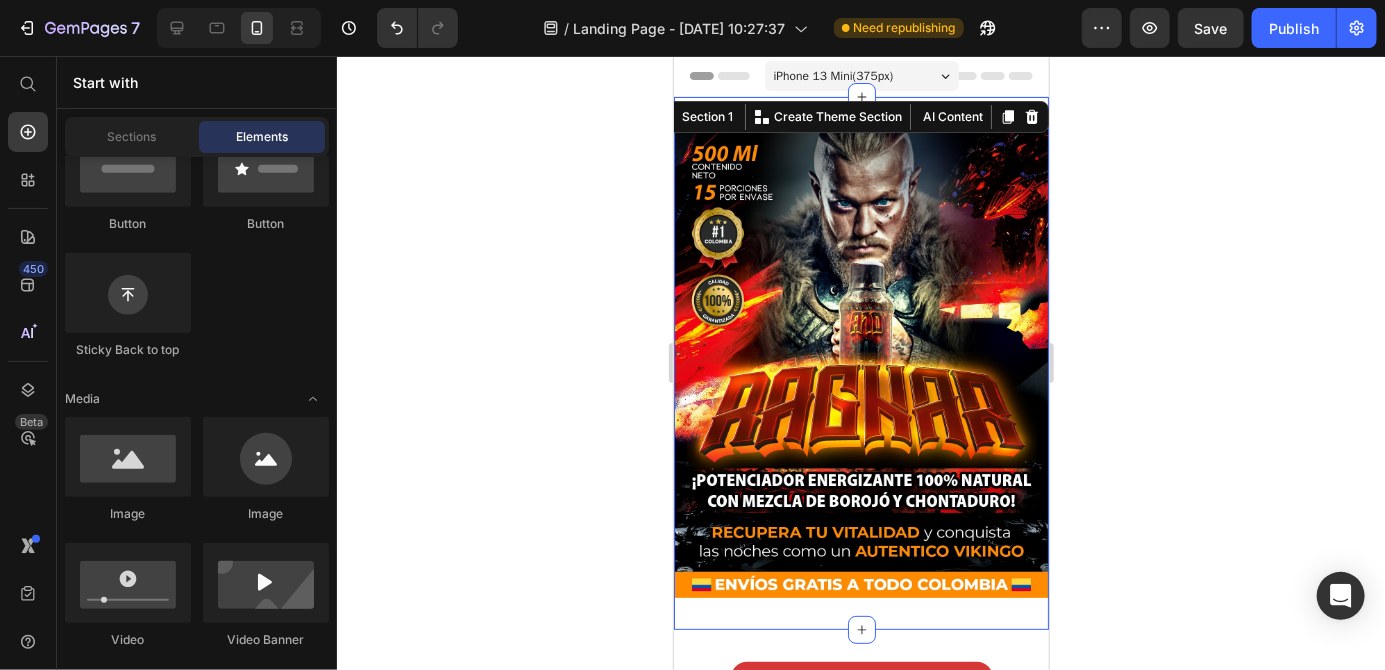 click on "Image Section 1   You can create reusable sections Create Theme Section AI Content Write with GemAI What would you like to describe here? Tone and Voice Persuasive Product Tinnidrop Spray Show more Generate" at bounding box center [860, 362] 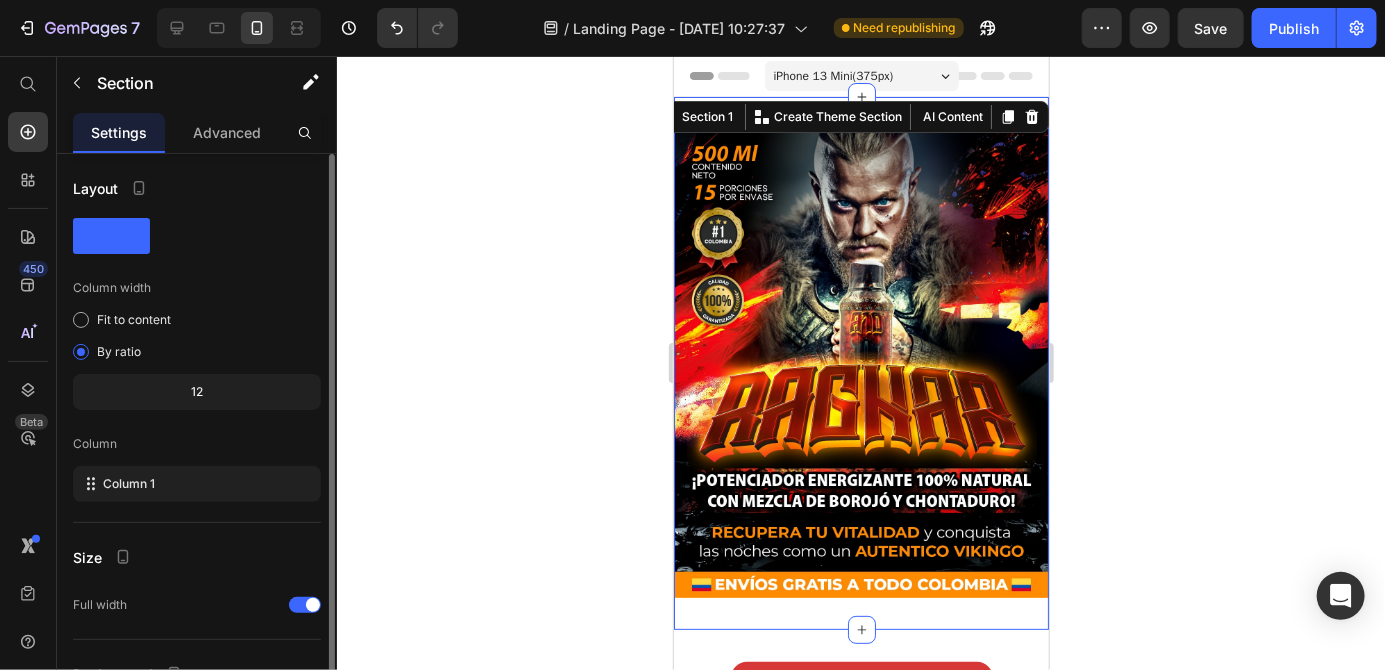 scroll, scrollTop: 94, scrollLeft: 0, axis: vertical 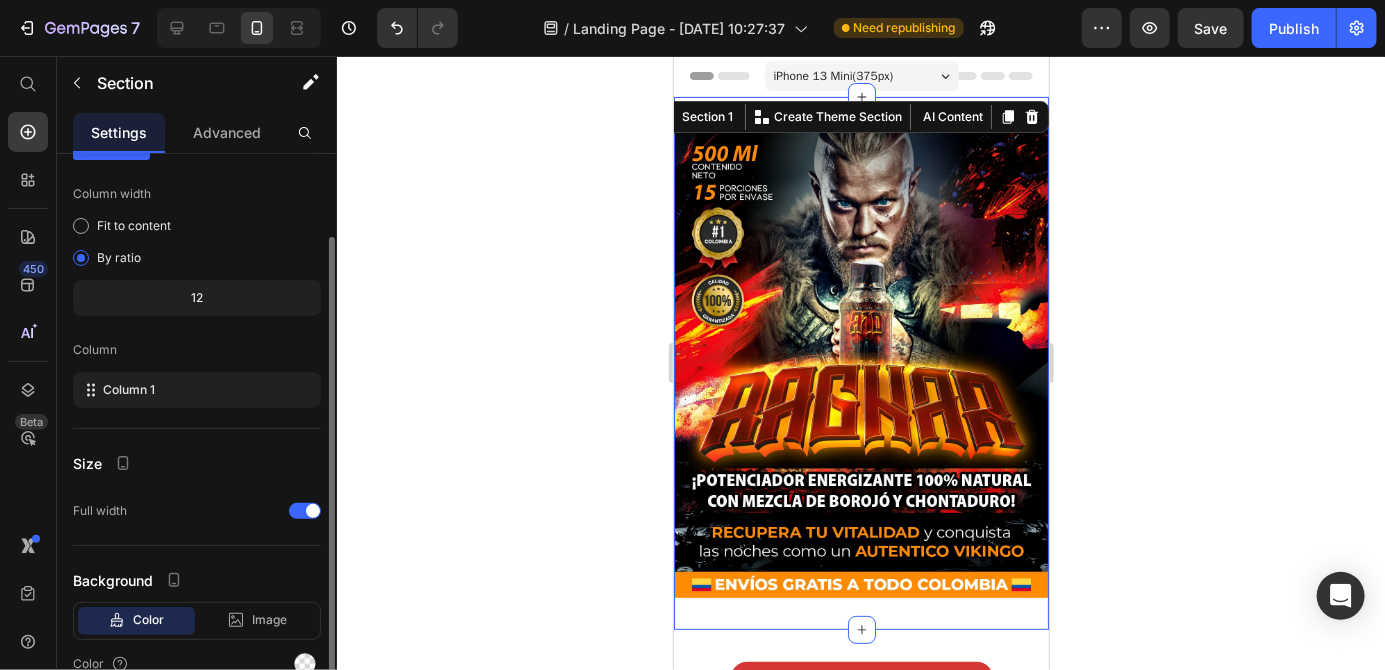 click on "Color" at bounding box center (148, 620) 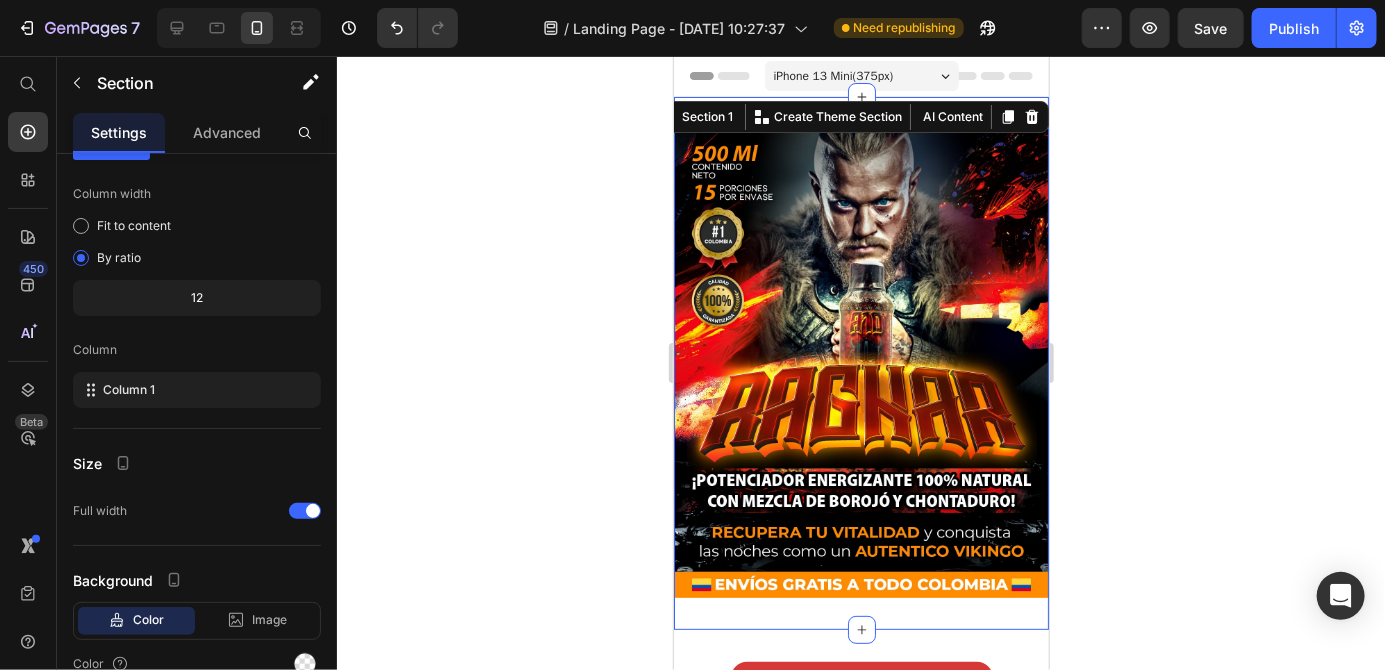 scroll, scrollTop: 0, scrollLeft: 0, axis: both 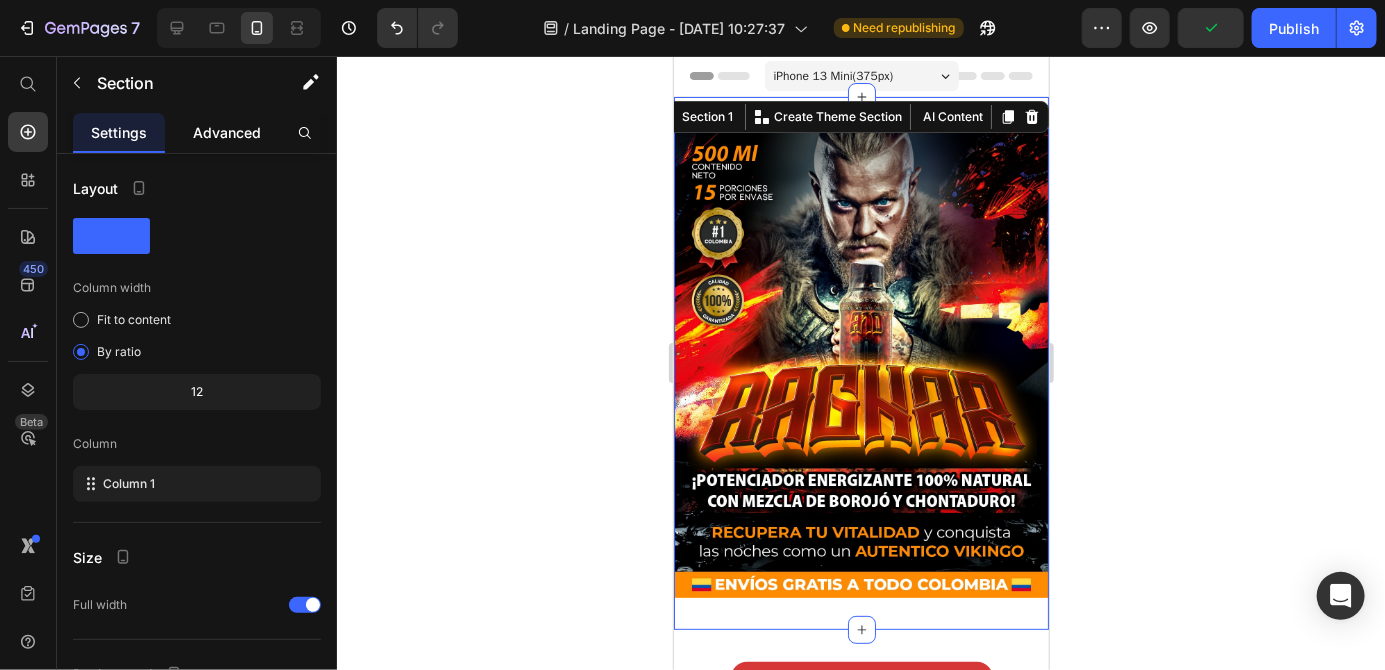 click on "Advanced" at bounding box center [227, 132] 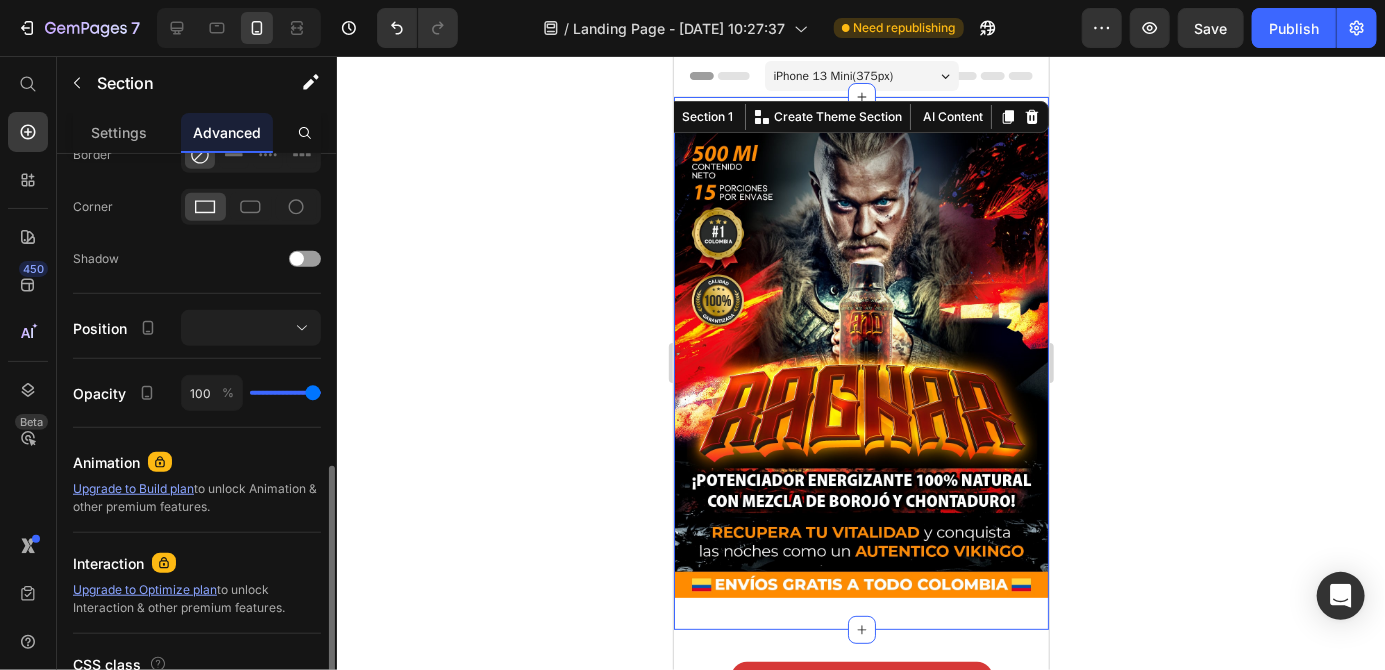 scroll, scrollTop: 634, scrollLeft: 0, axis: vertical 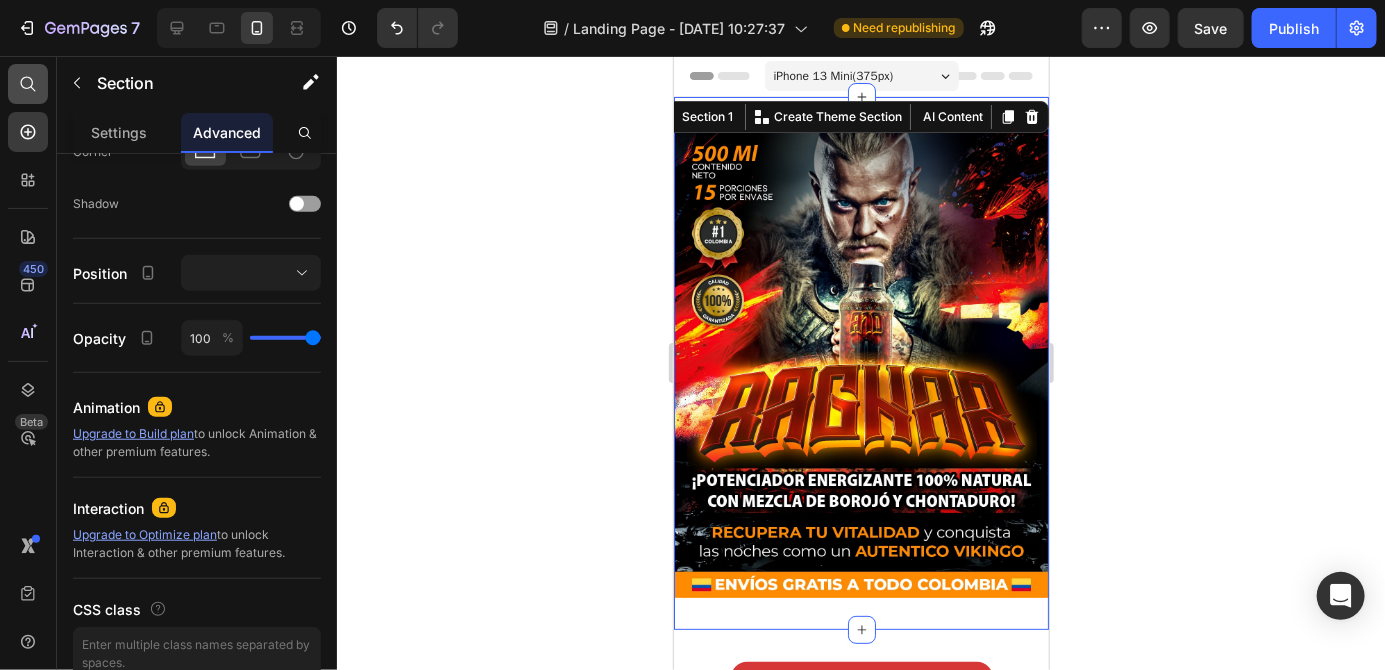 click 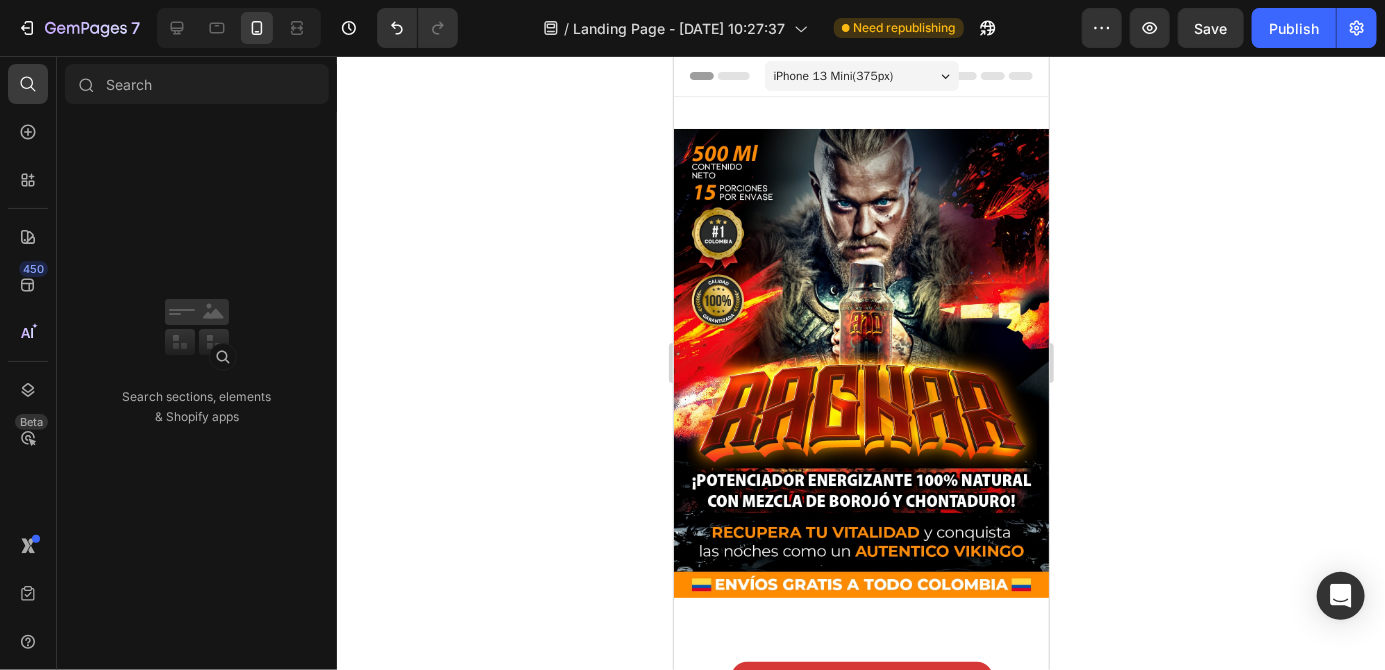click 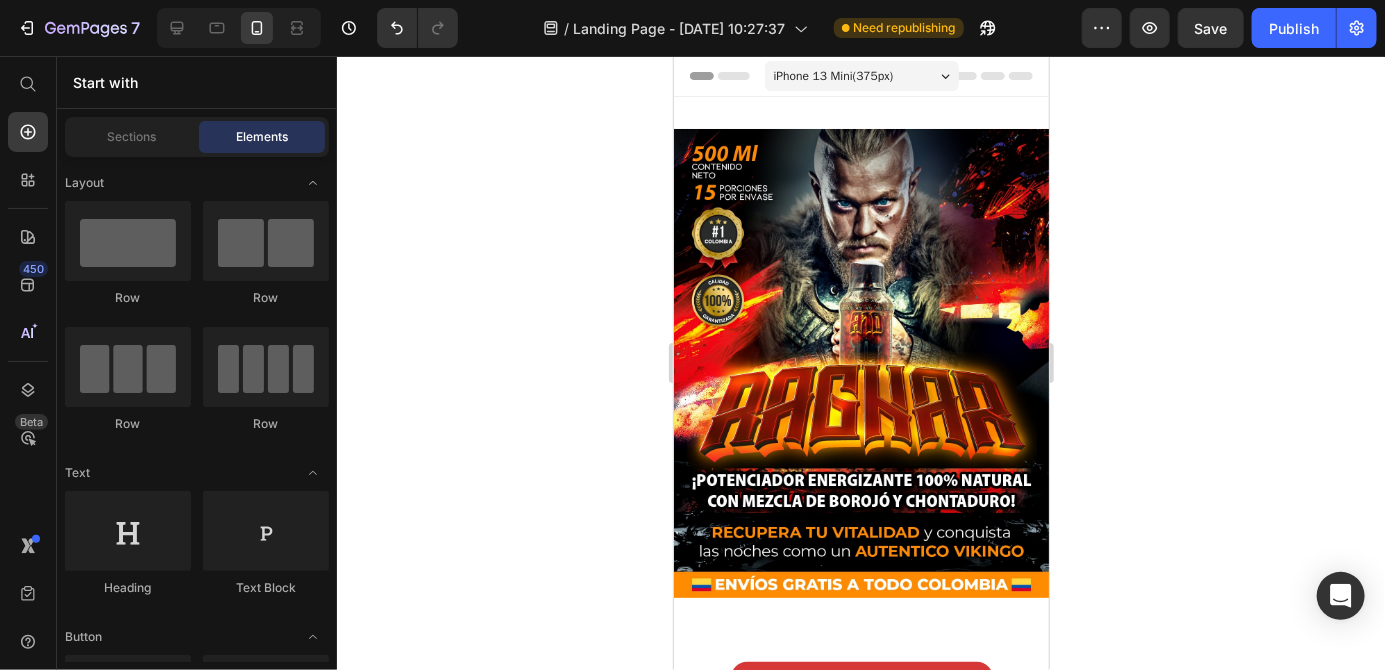 click on "Header" at bounding box center (860, 75) 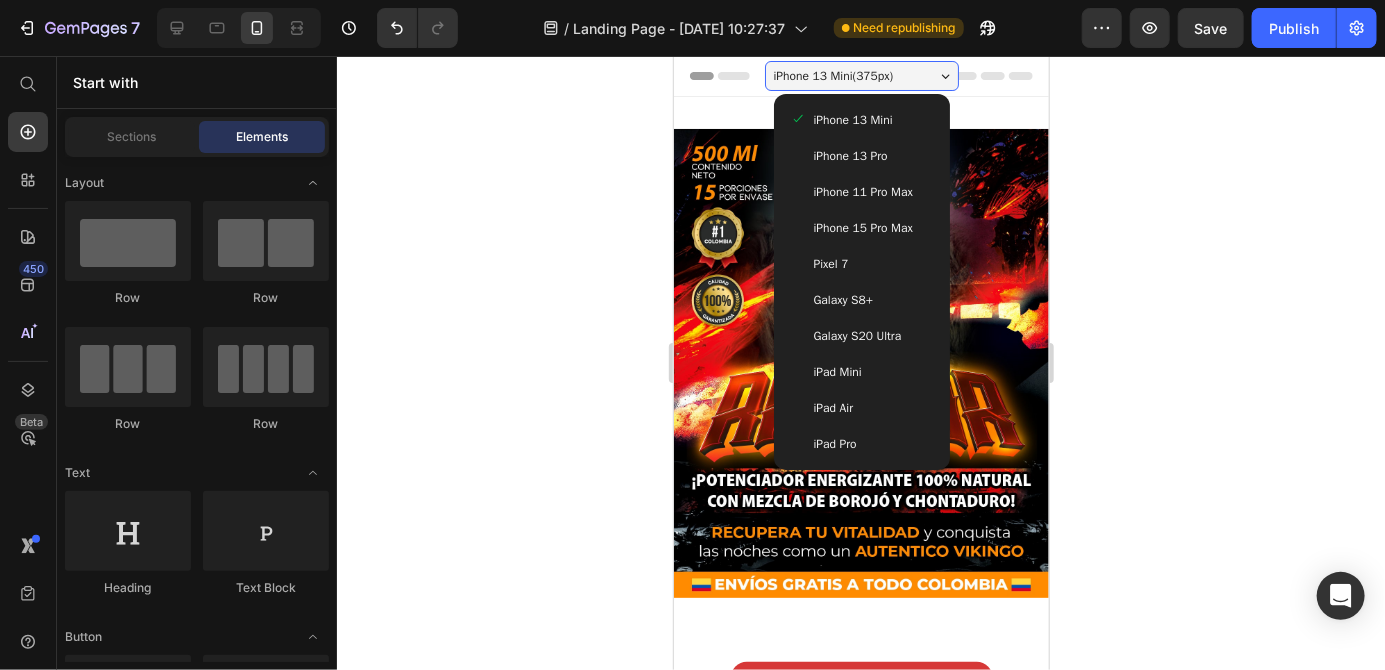 click on "Galaxy S20 Ultra" at bounding box center (861, 335) 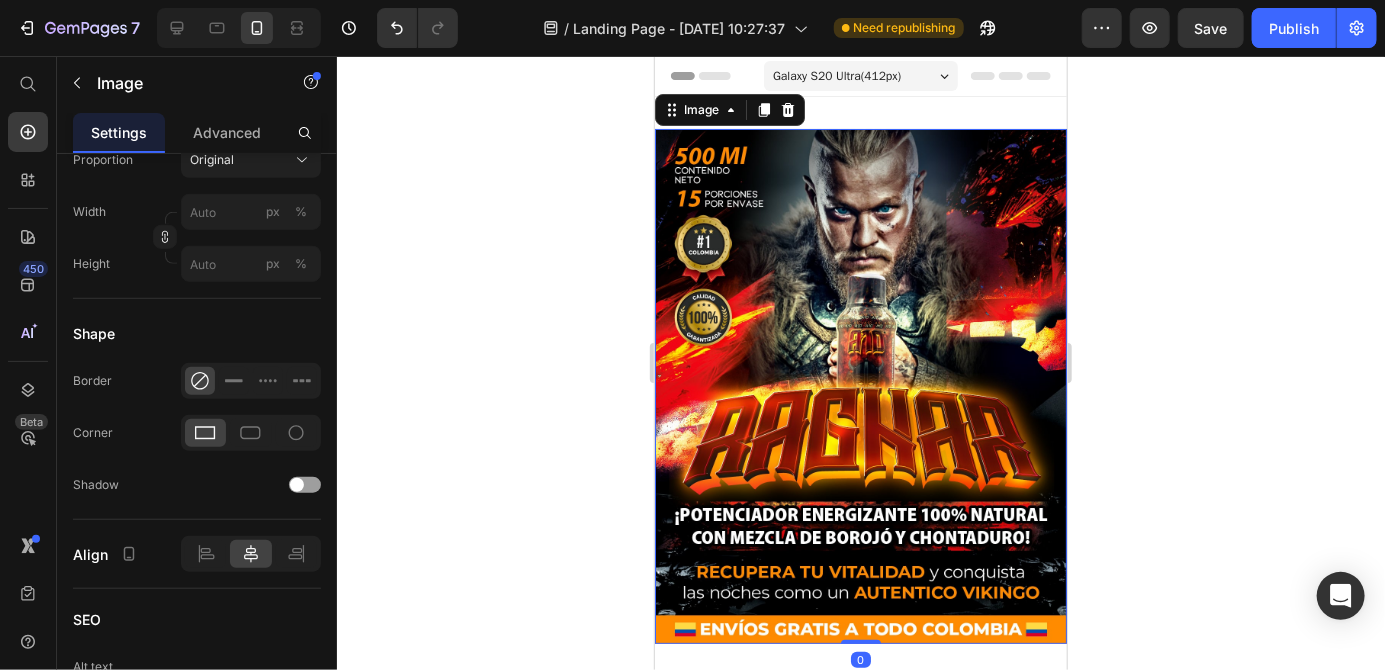 scroll, scrollTop: 168, scrollLeft: 0, axis: vertical 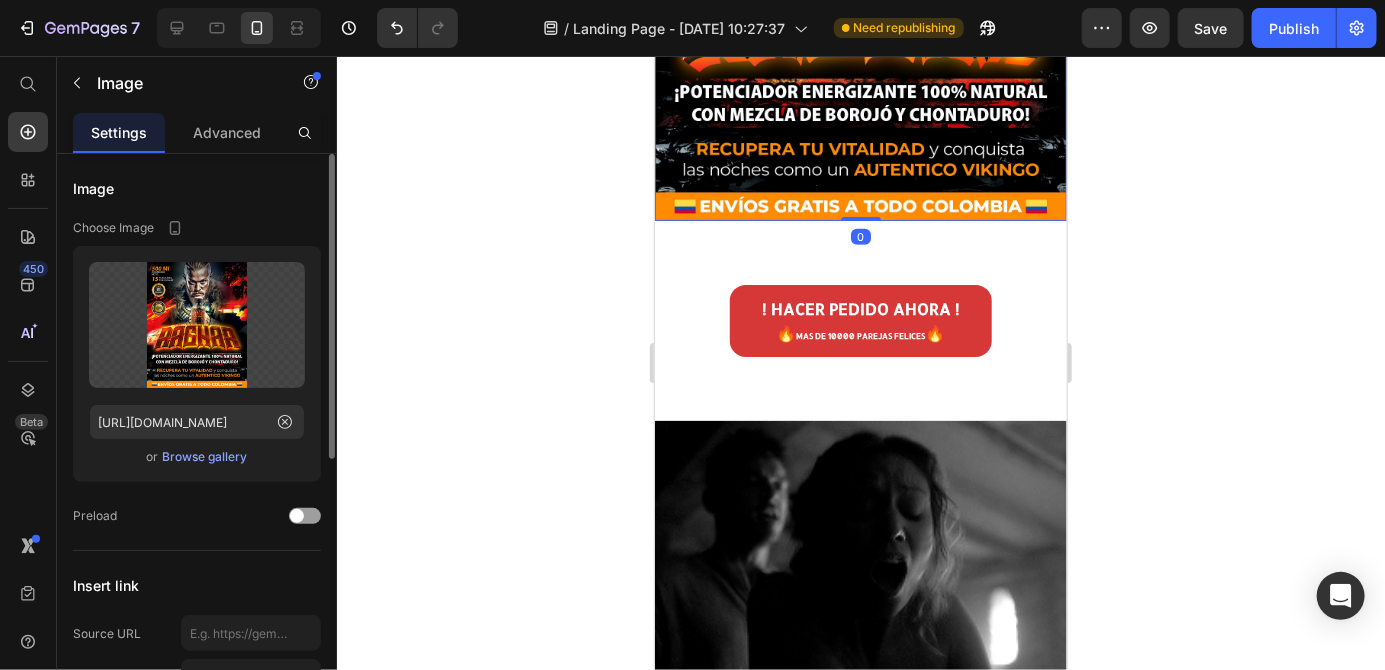 click on "Image Section 3" at bounding box center (860, 546) 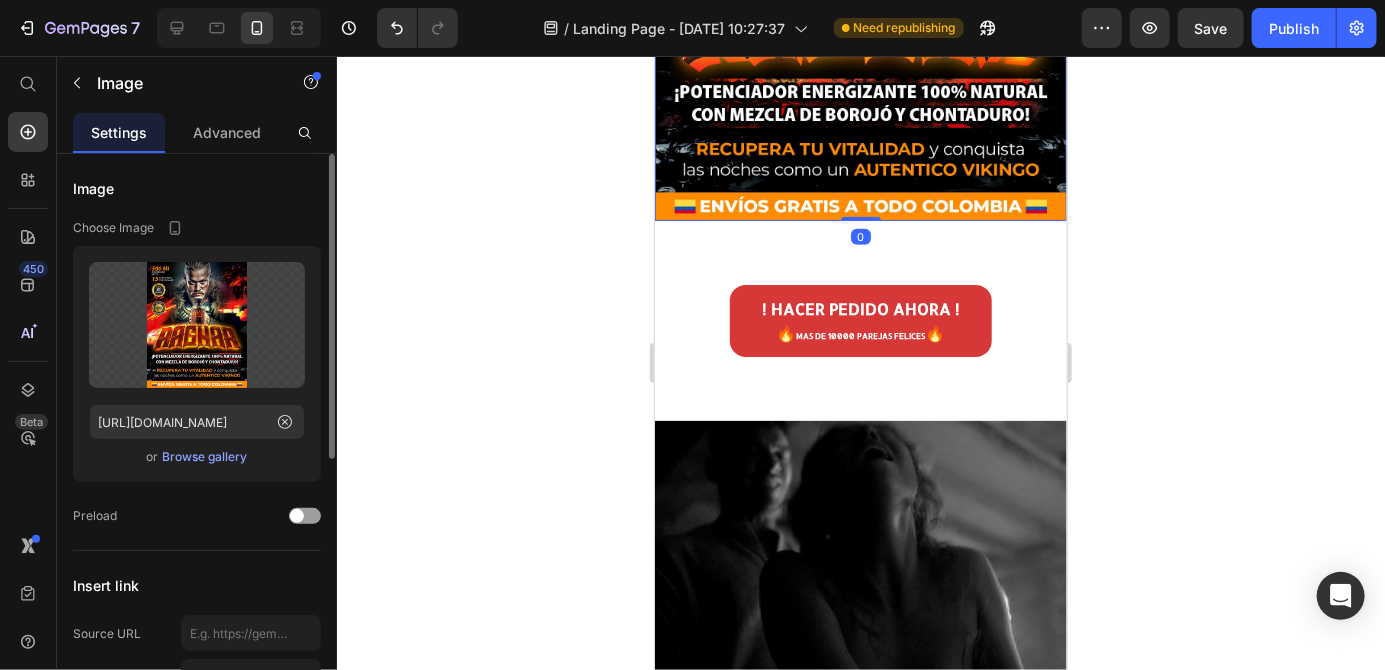 scroll, scrollTop: 425, scrollLeft: 0, axis: vertical 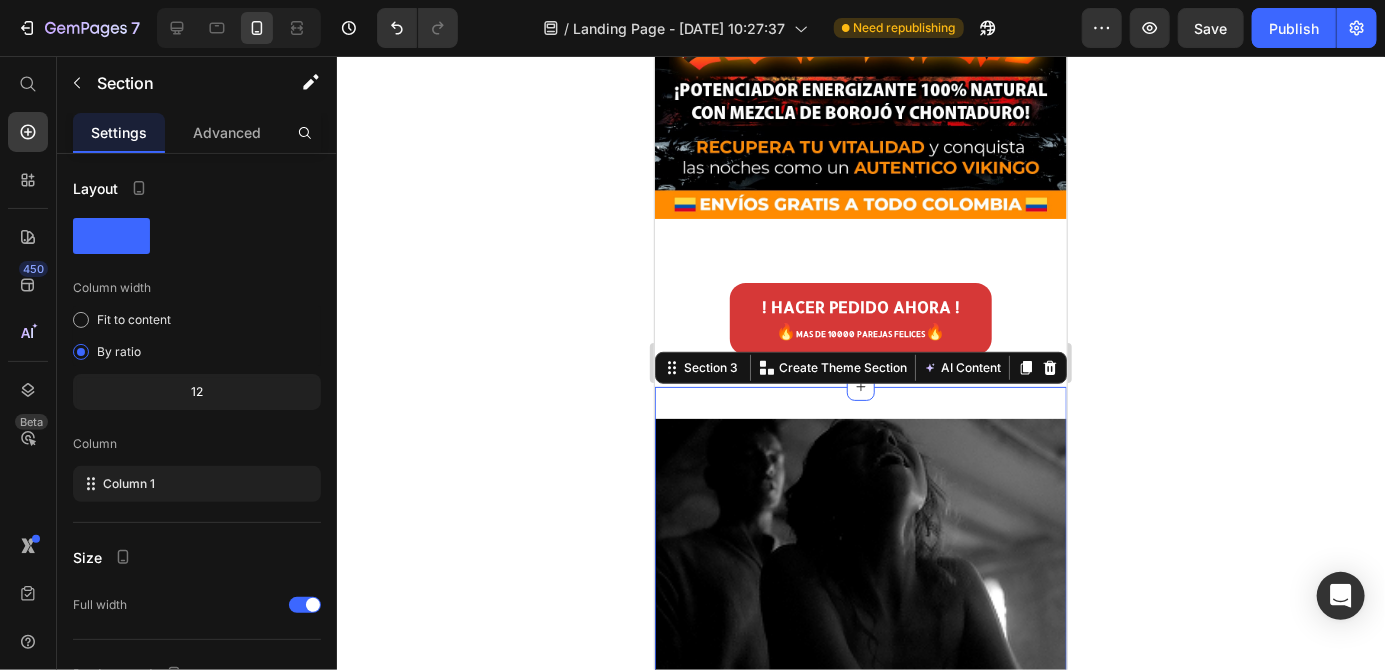 click on "! HACER PEDIDO AHORA ! 🔥  MAS DE 10000 PAREJAS FELICES 🔥 Button" at bounding box center (860, 318) 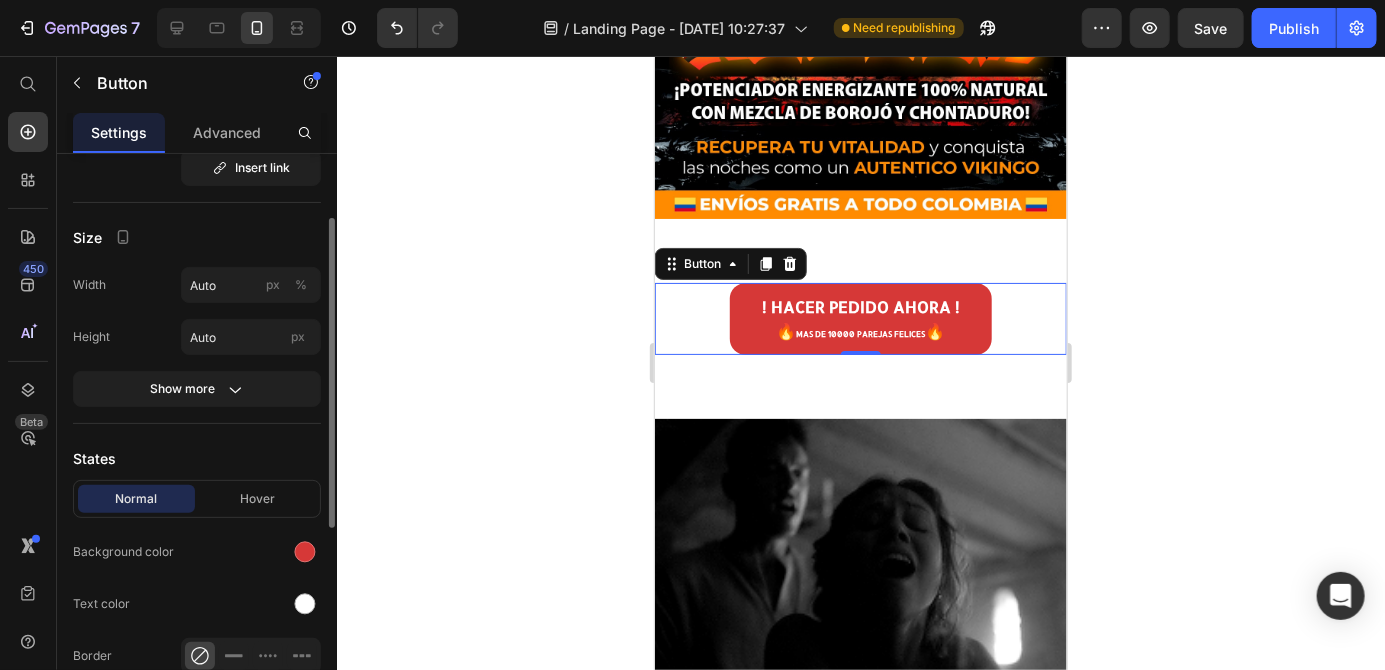 scroll, scrollTop: 180, scrollLeft: 0, axis: vertical 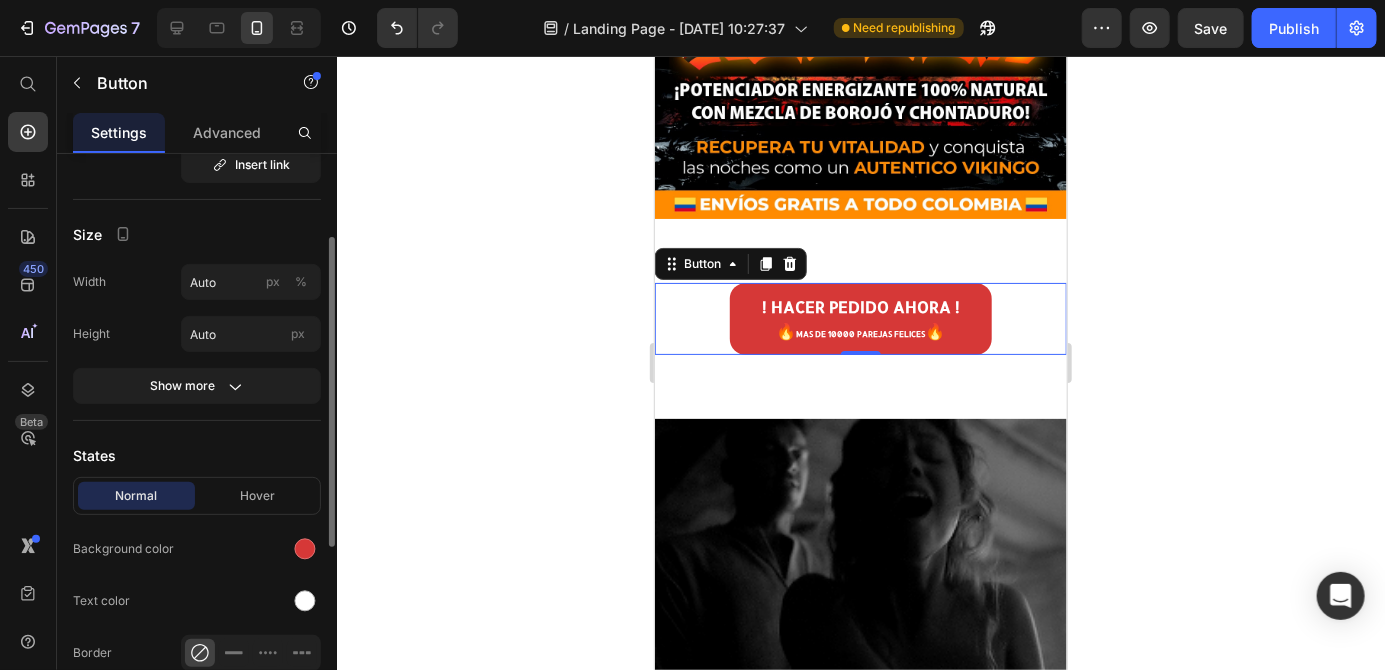 click on "Image Section 3" at bounding box center [860, 544] 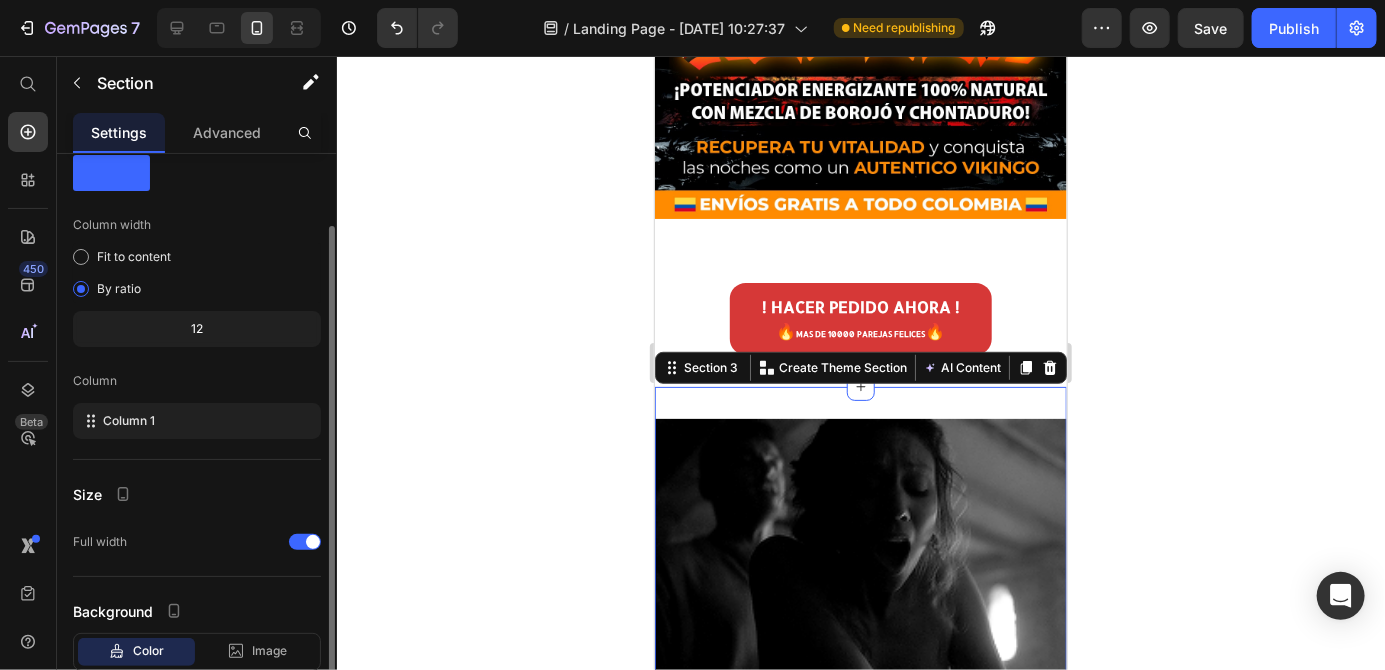 scroll, scrollTop: 94, scrollLeft: 0, axis: vertical 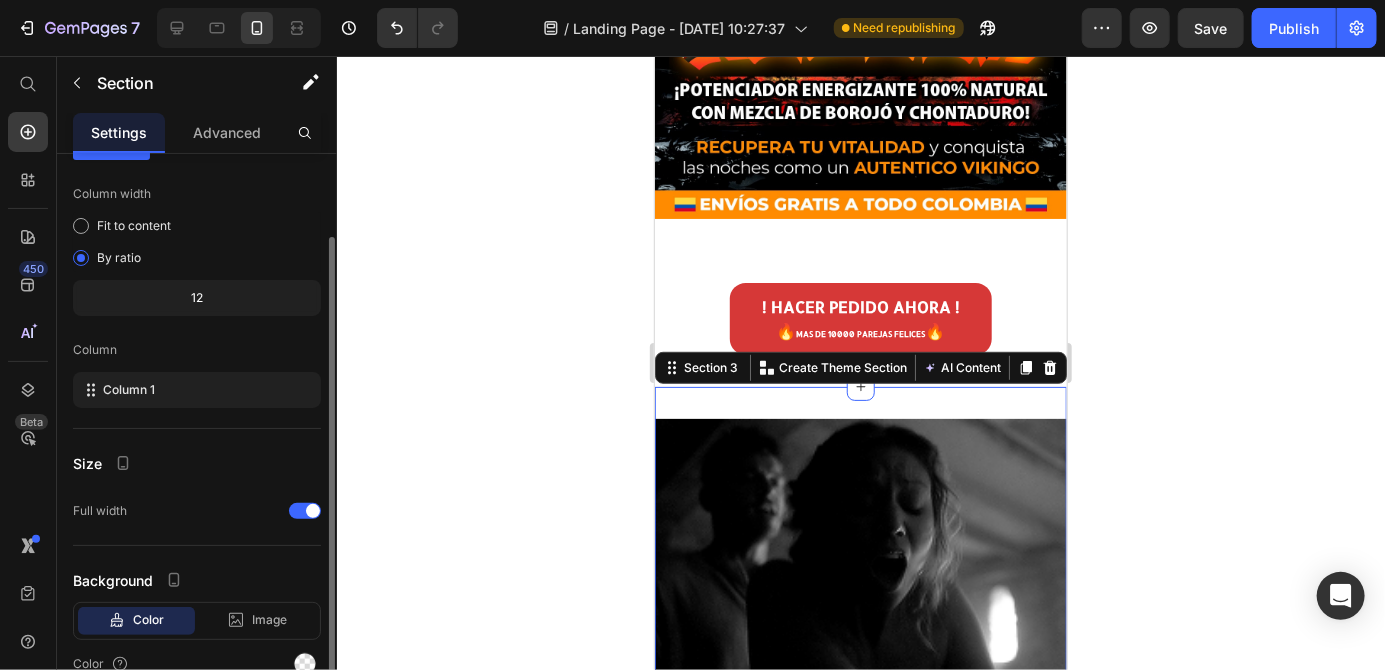 click on "Color" 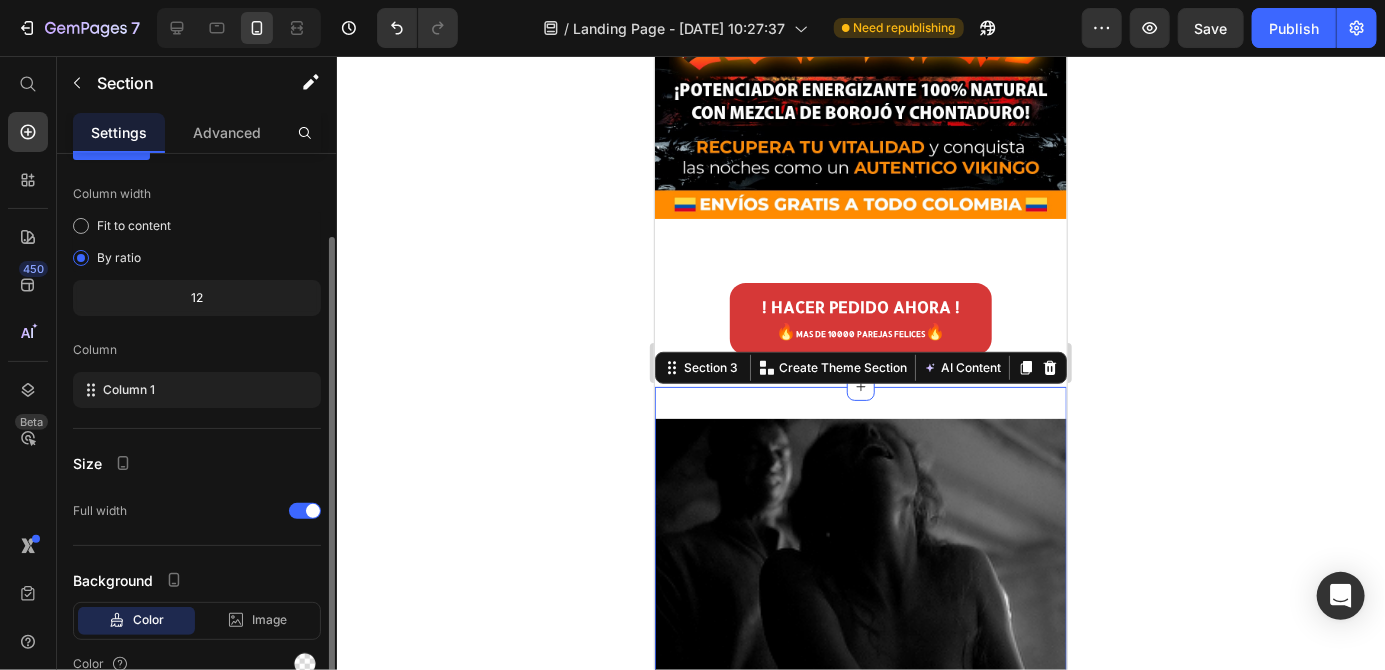 scroll, scrollTop: 94, scrollLeft: 0, axis: vertical 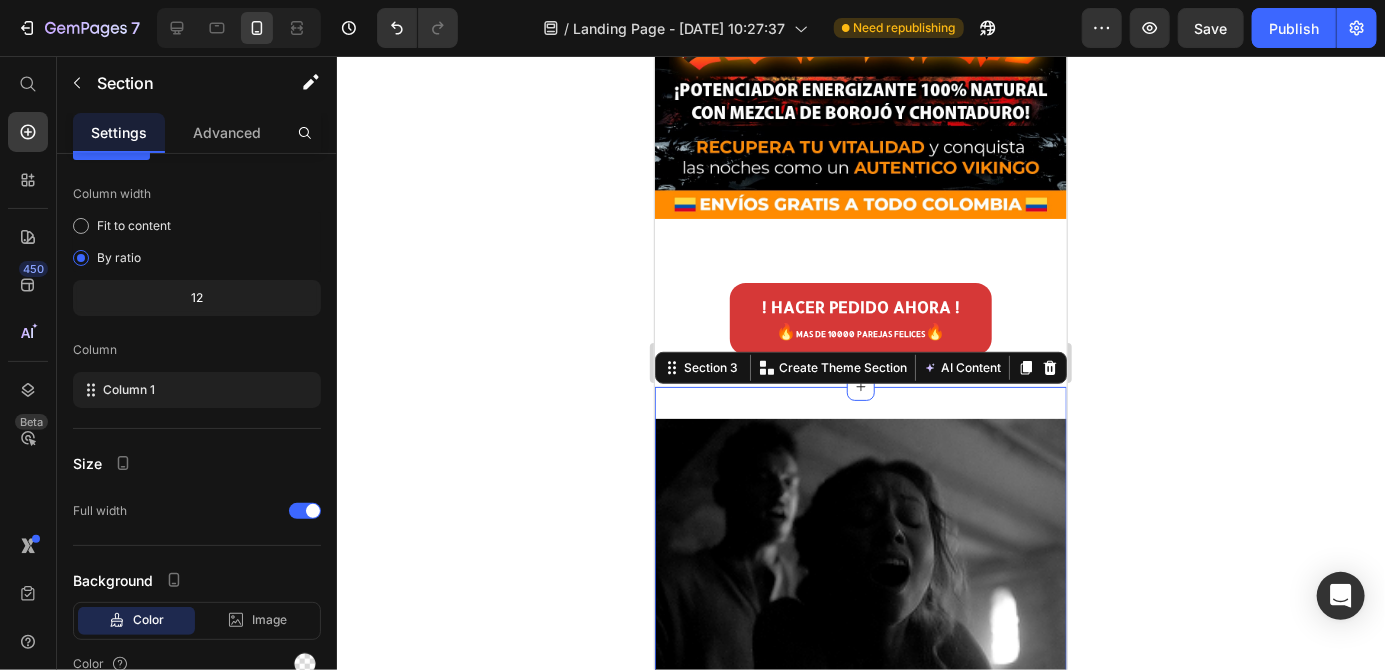 drag, startPoint x: 781, startPoint y: 683, endPoint x: 708, endPoint y: 405, distance: 287.42477 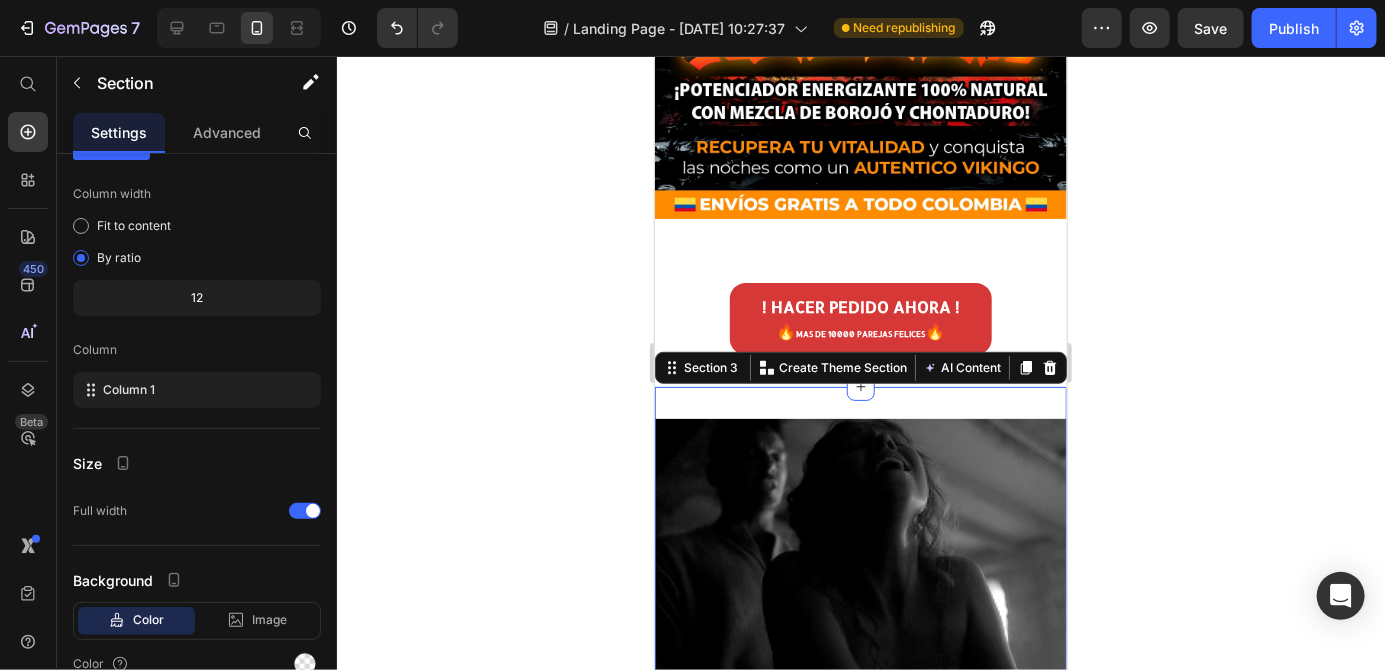 click on "Image Section 3   You can create reusable sections Create Theme Section AI Content Write with GemAI What would you like to describe here? Tone and Voice Persuasive Product Tinnidrop Spray Show more Generate" at bounding box center (860, 544) 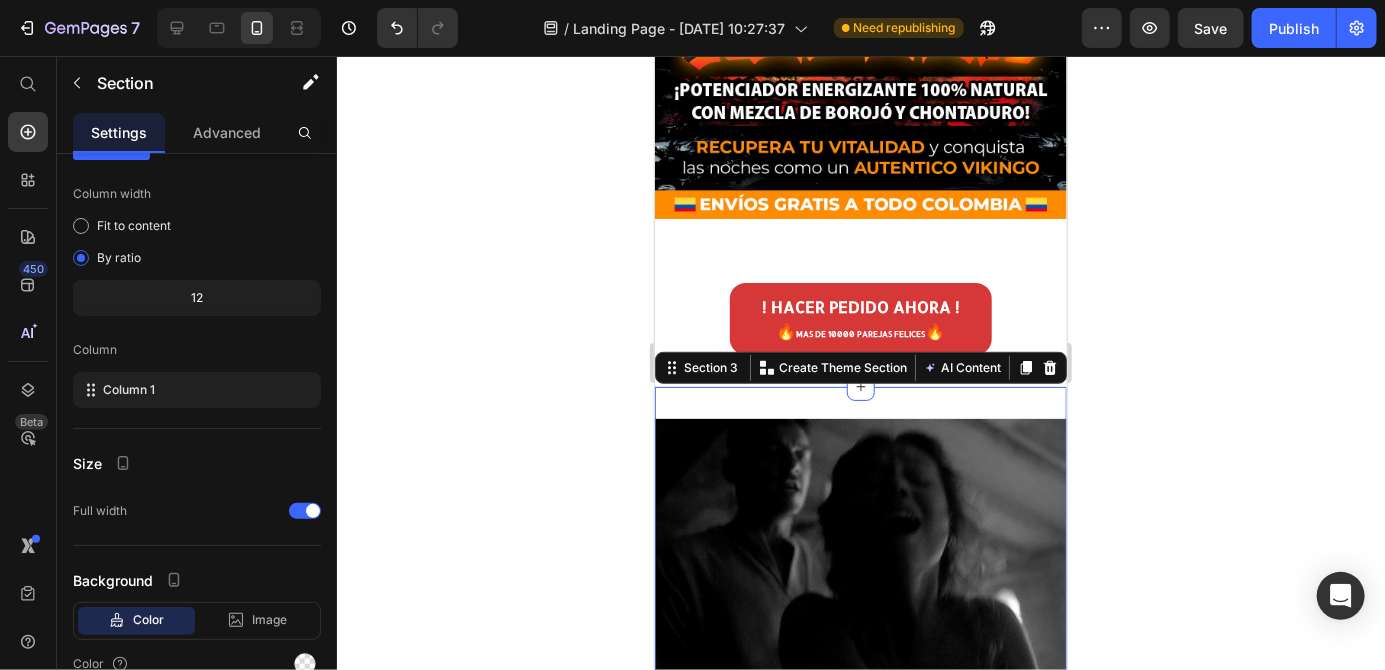 click on "Image Section 3   You can create reusable sections Create Theme Section AI Content Write with GemAI What would you like to describe here? Tone and Voice Persuasive Product Tinnidrop Spray Show more Generate" at bounding box center [860, 544] 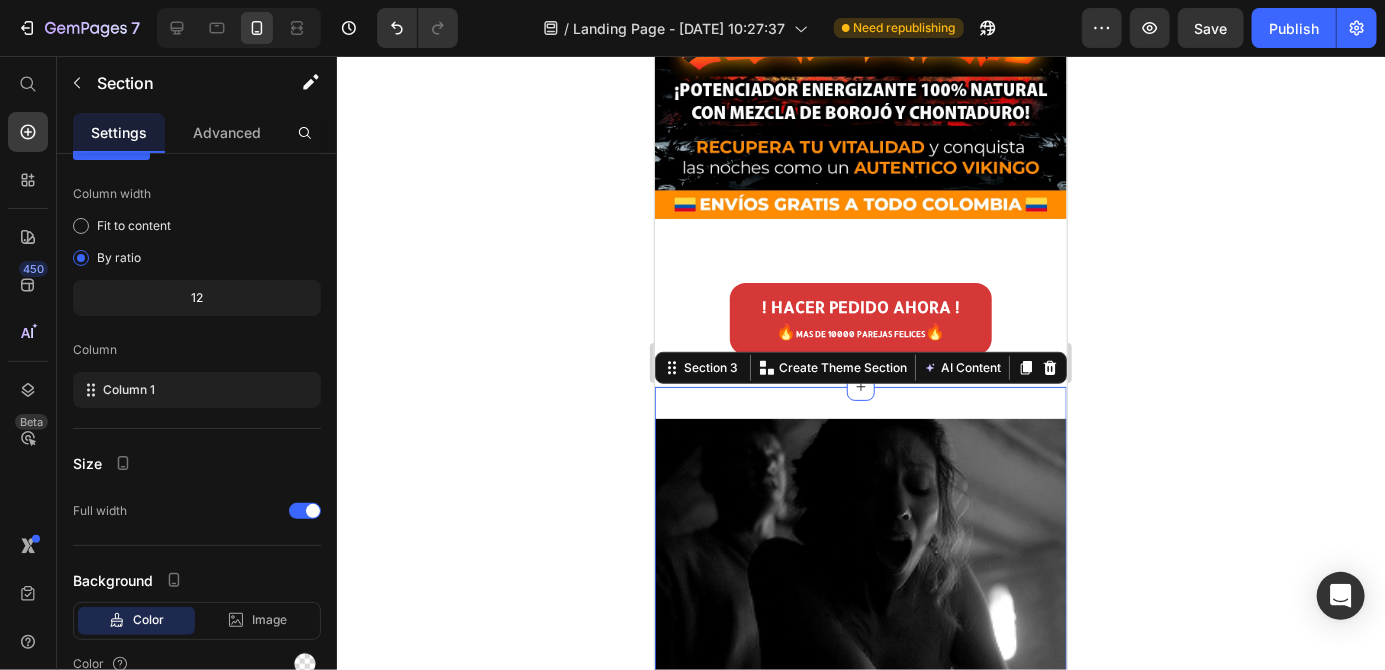 click 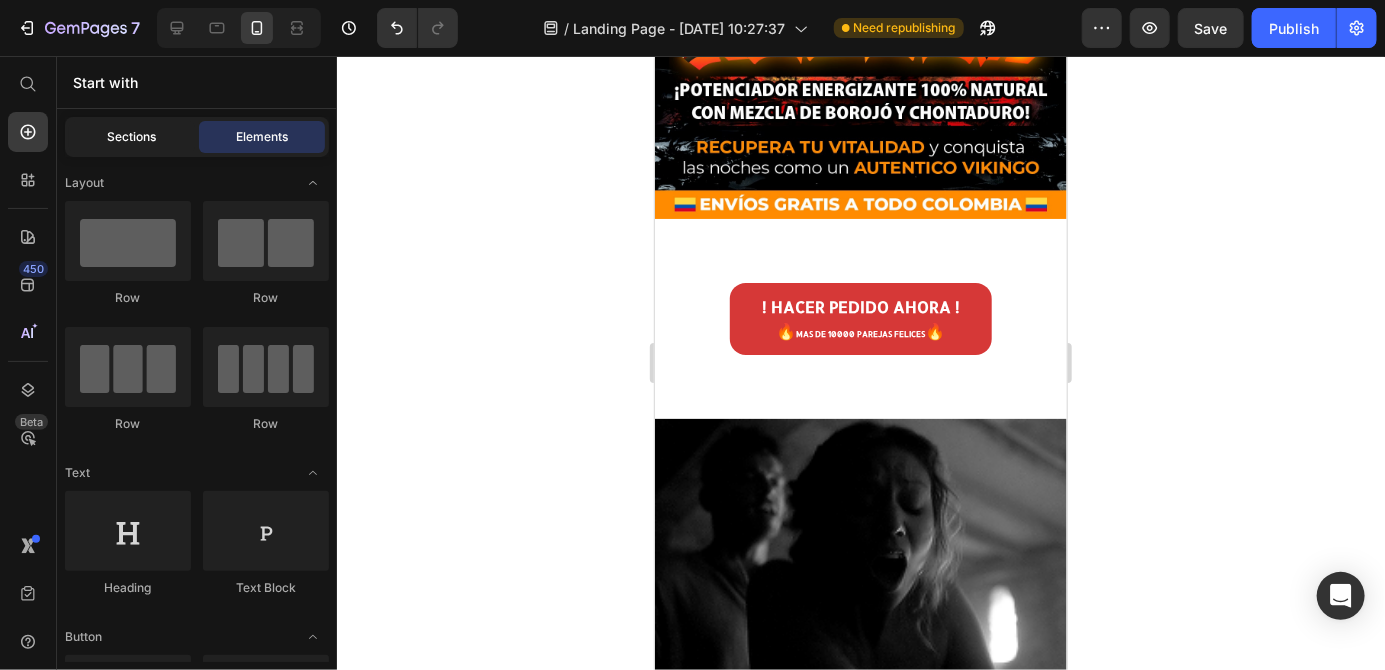 click on "Sections" at bounding box center (132, 137) 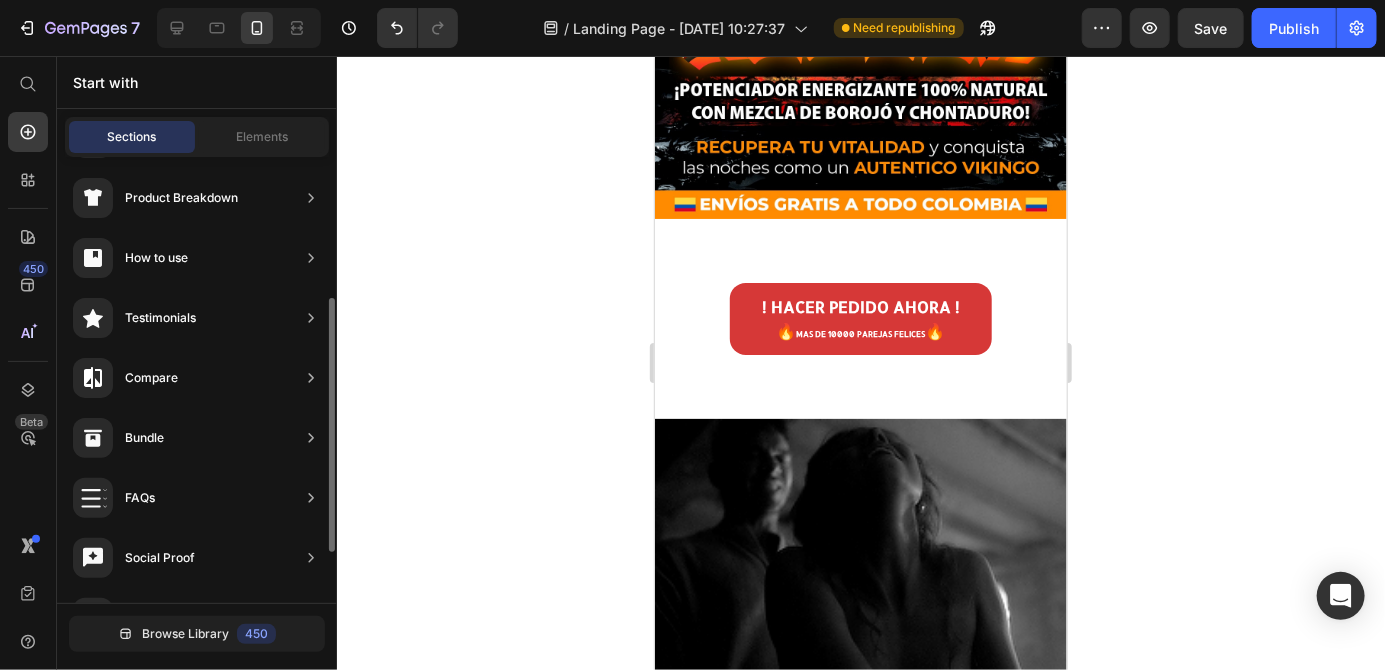 scroll, scrollTop: 0, scrollLeft: 0, axis: both 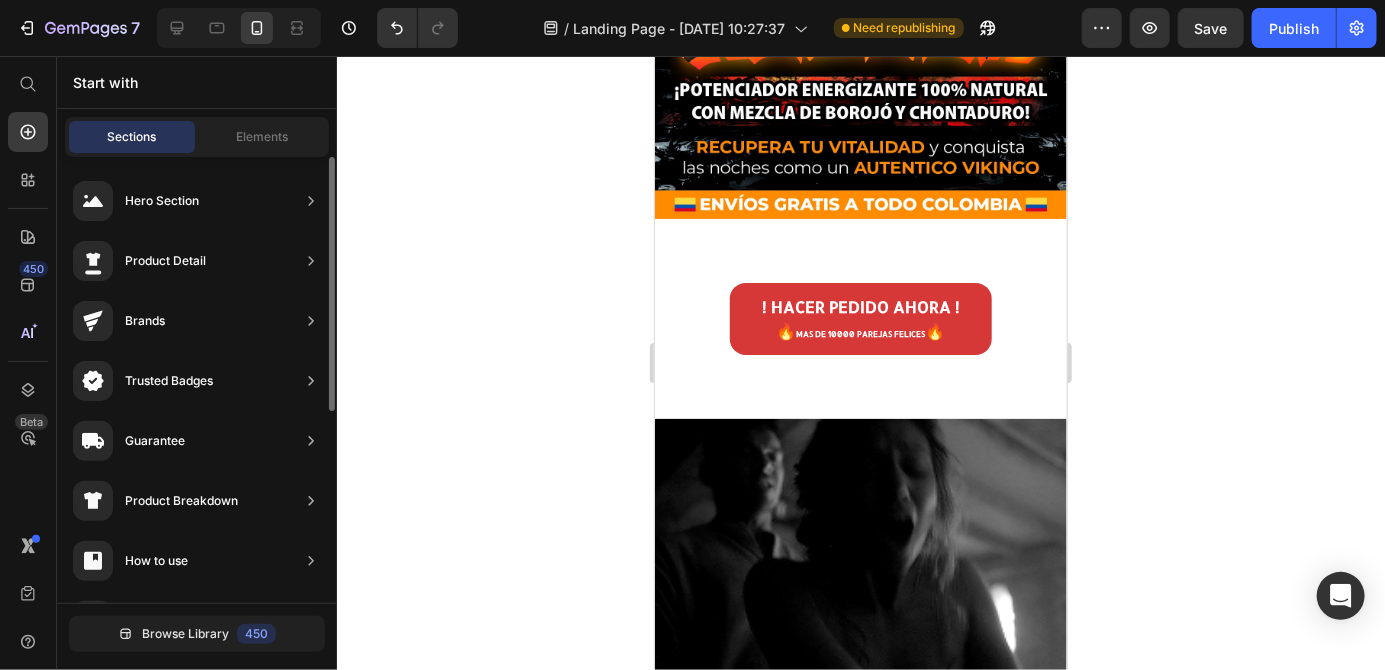 click on "Hero Section" at bounding box center (136, 201) 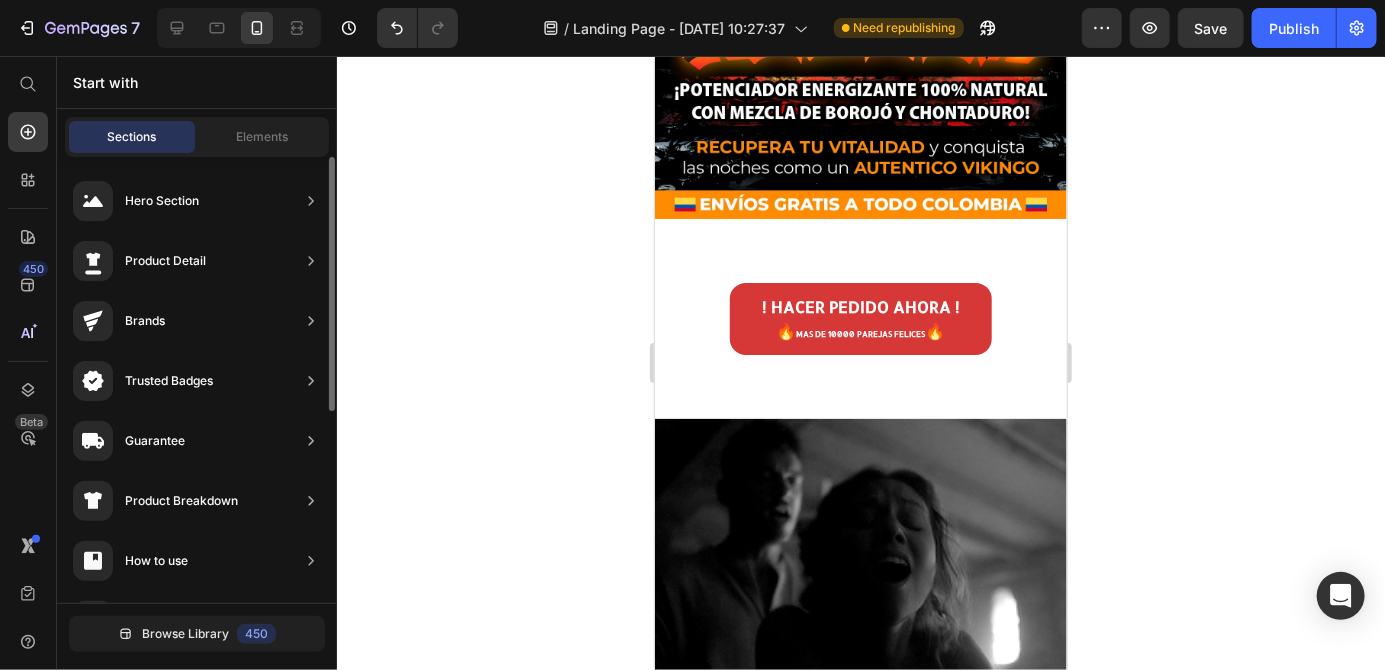 click on "Hero Section" at bounding box center [136, 201] 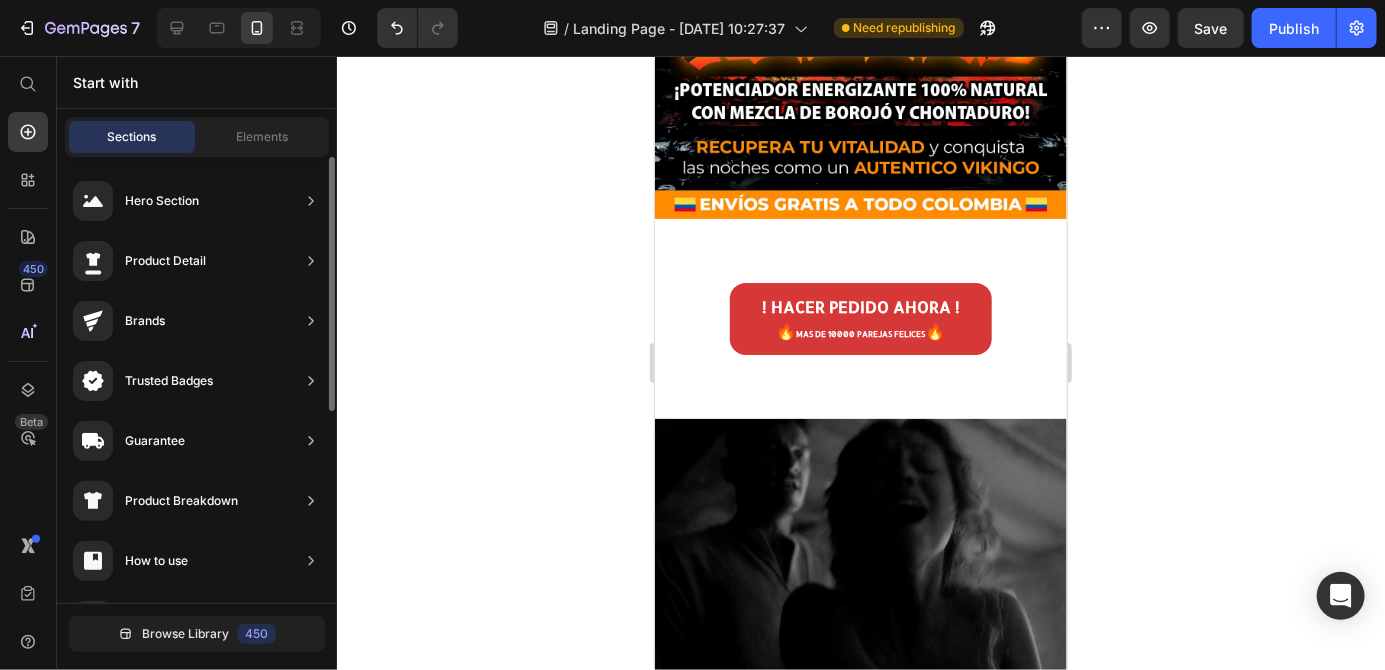 click on "Hero Section" 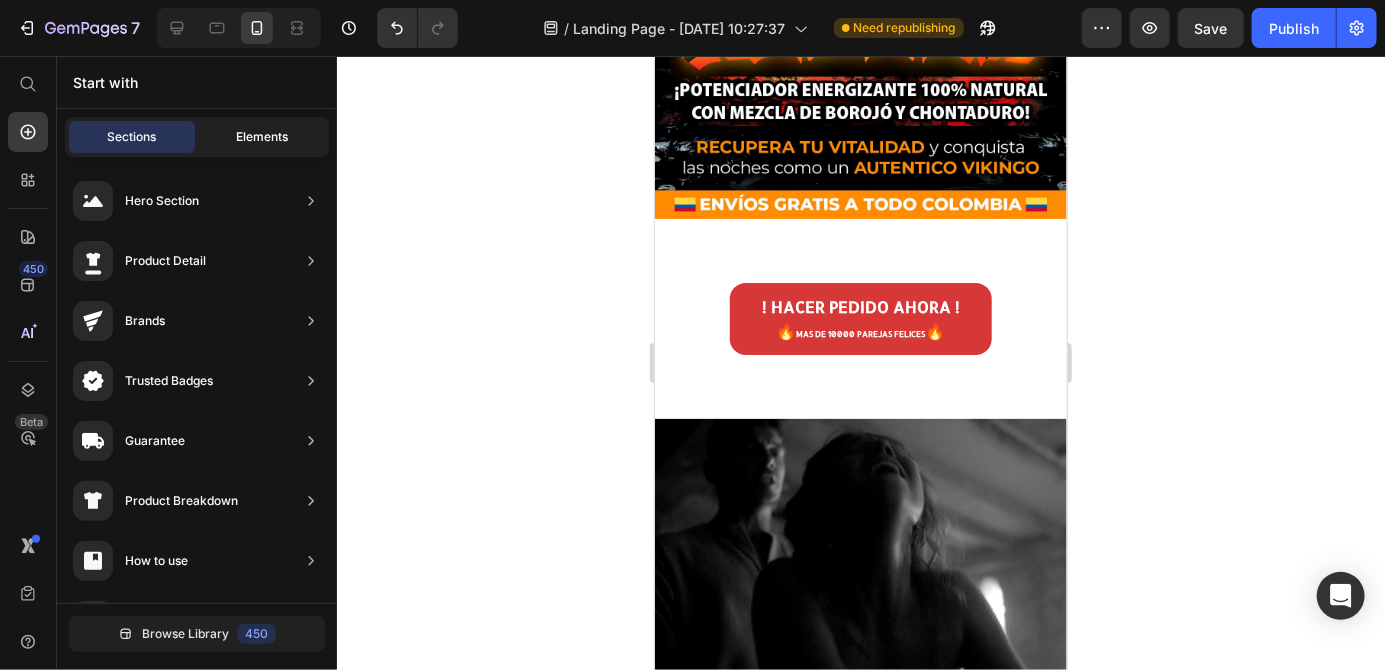 click on "Elements" 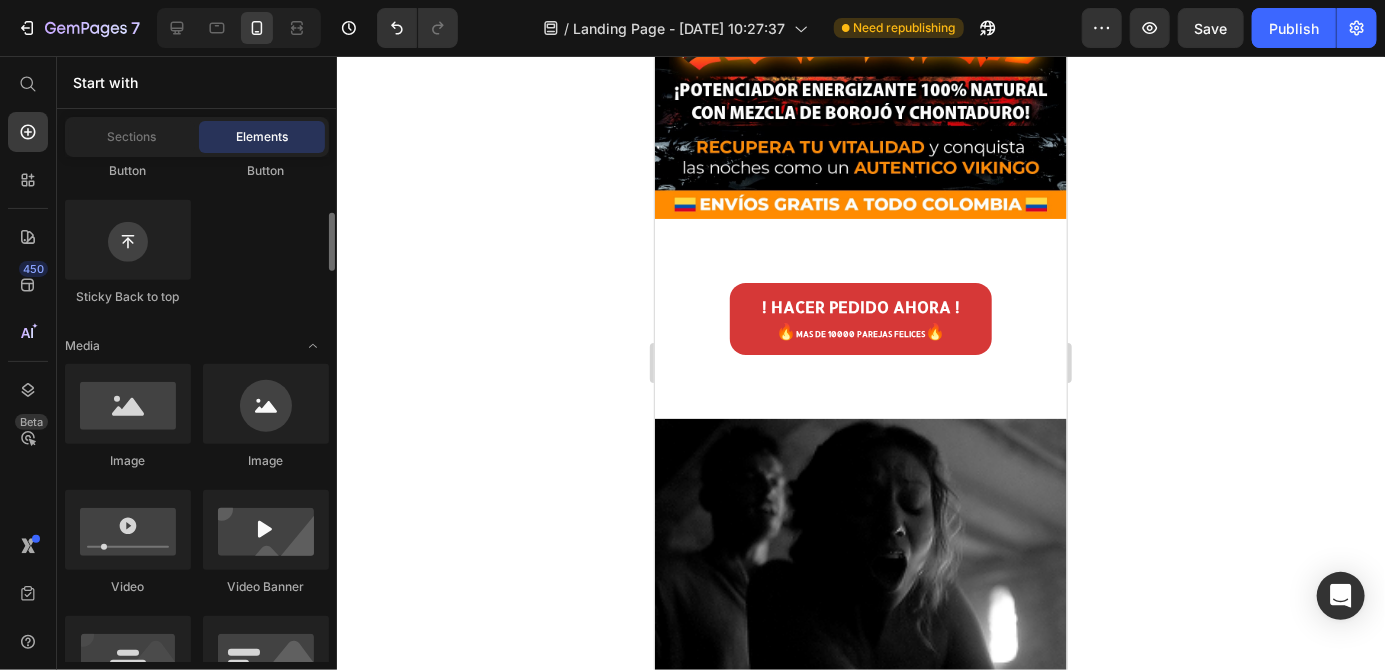 scroll, scrollTop: 581, scrollLeft: 0, axis: vertical 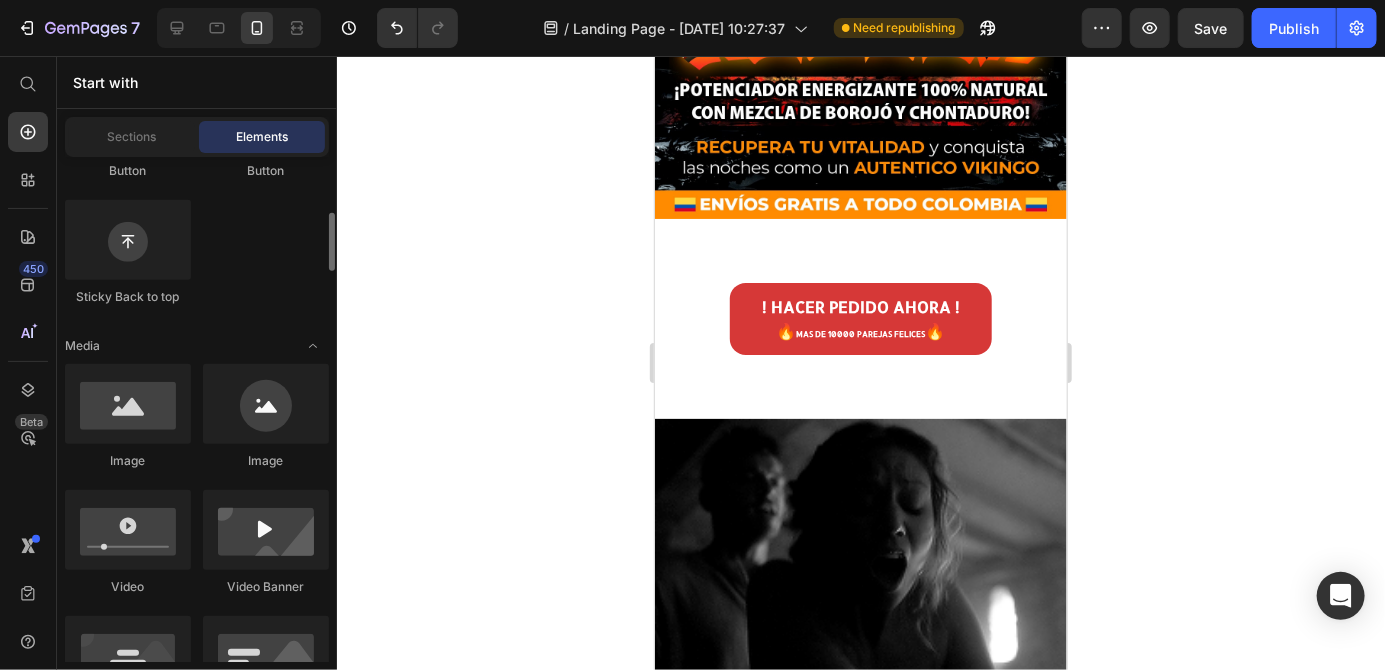 click on "! HACER PEDIDO AHORA ! 🔥  MAS DE 10000 PAREJAS FELICES 🔥 Button Section 2" at bounding box center (860, 318) 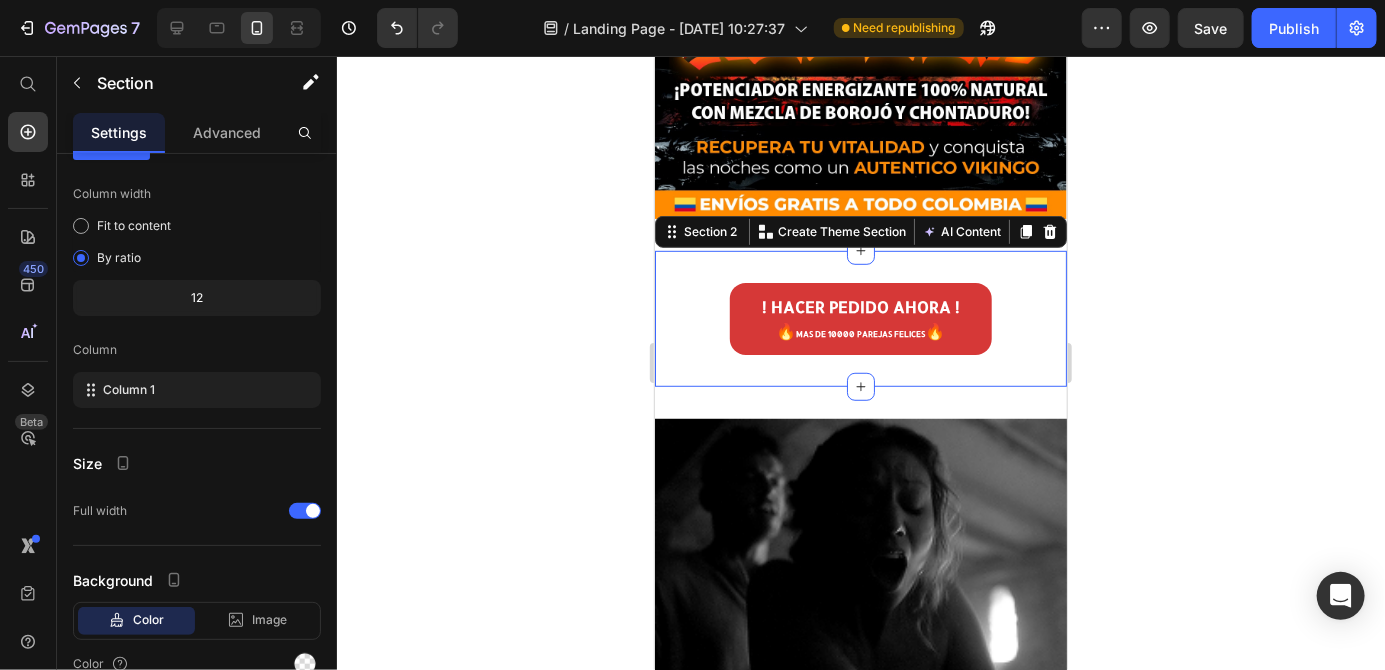 click on "! HACER PEDIDO AHORA ! 🔥  MAS DE 10000 PAREJAS FELICES 🔥 Button" at bounding box center [860, 318] 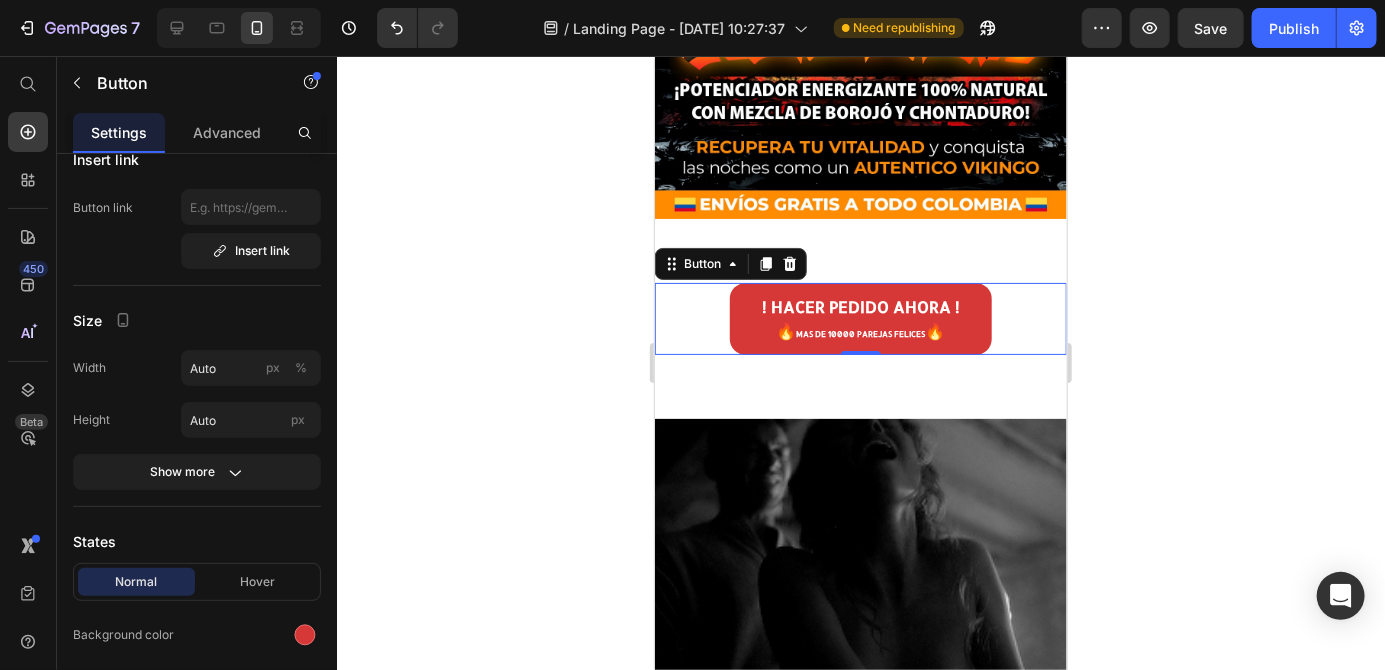 scroll, scrollTop: 0, scrollLeft: 0, axis: both 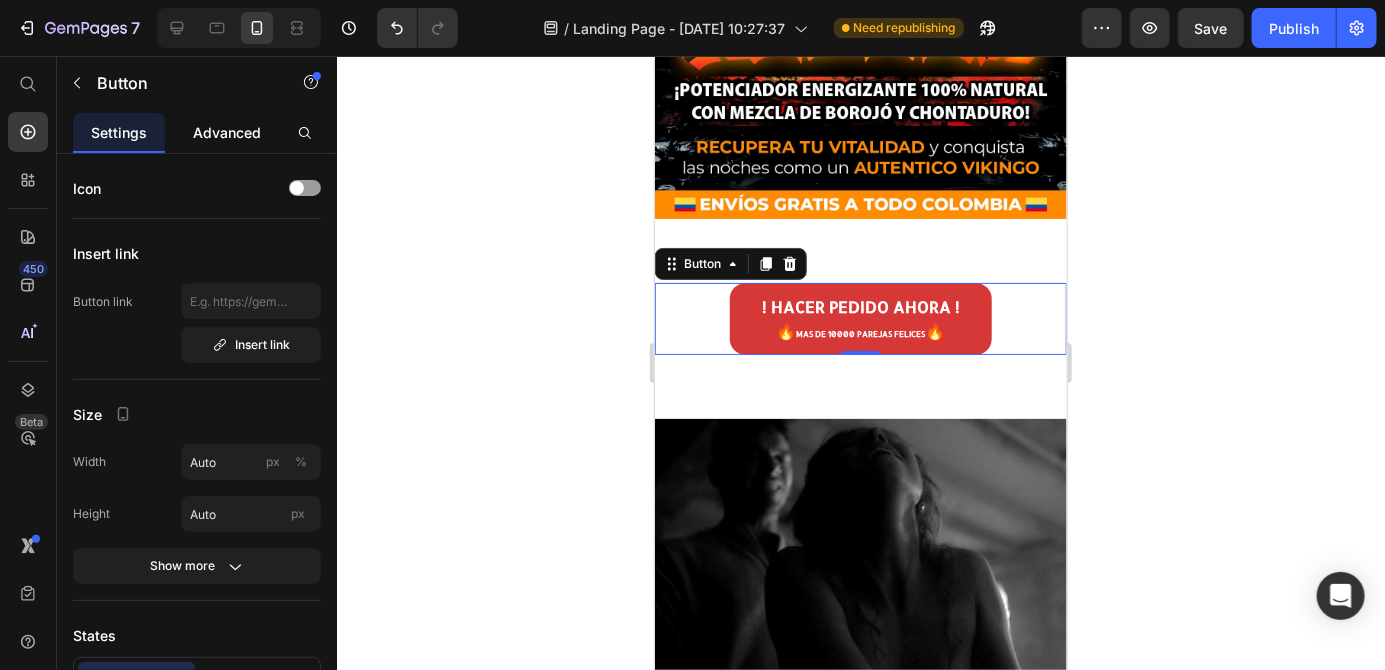 click on "Advanced" at bounding box center [227, 132] 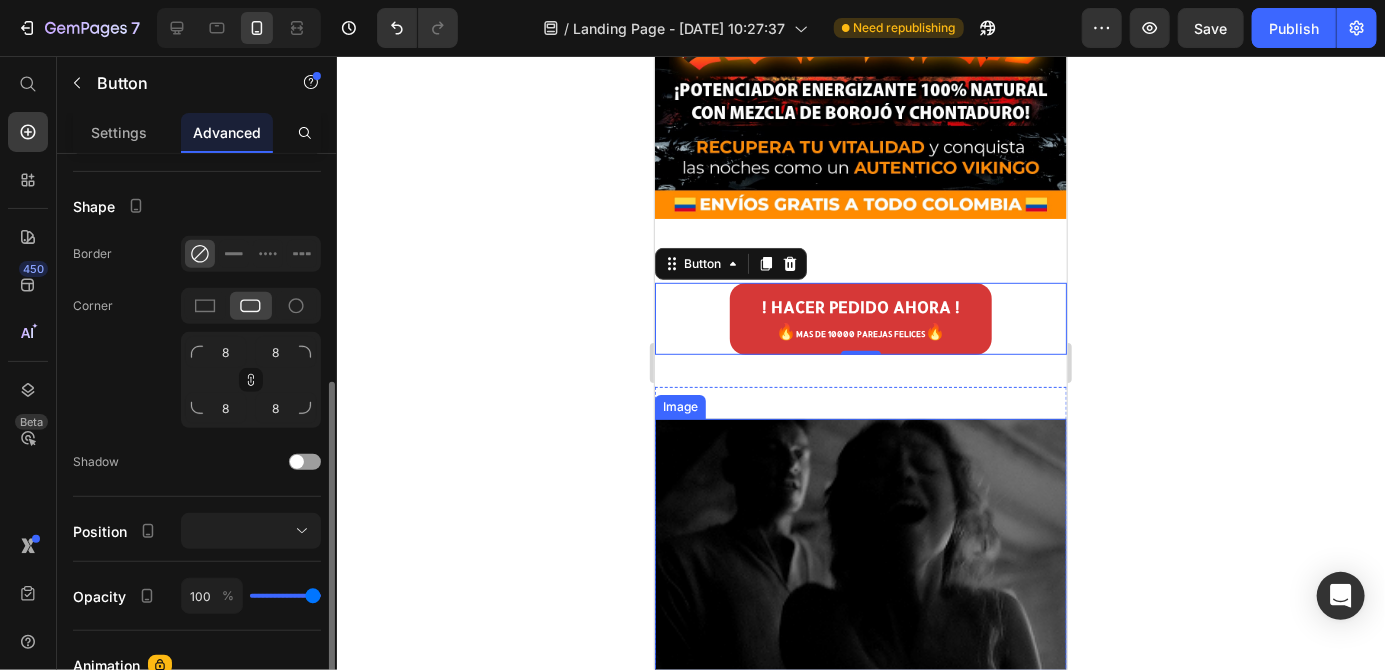 scroll, scrollTop: 738, scrollLeft: 0, axis: vertical 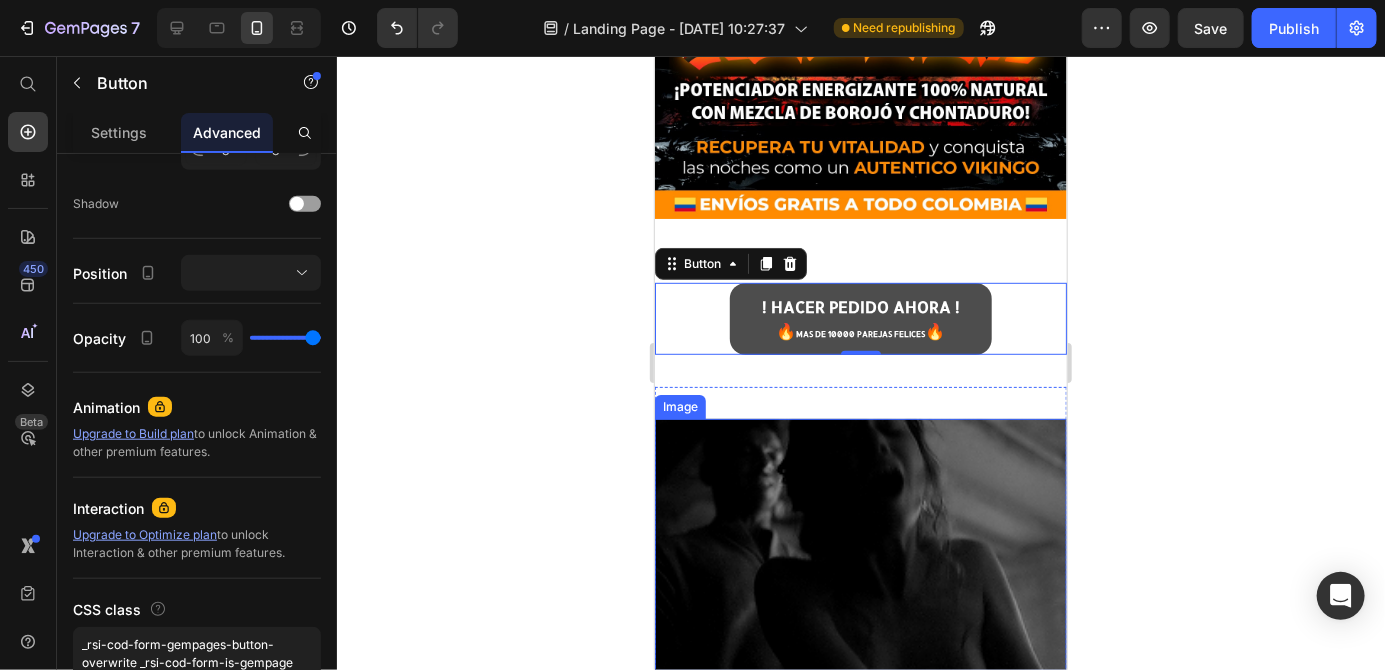 click on "! HACER PEDIDO AHORA ! 🔥  MAS DE 10000 PAREJAS FELICES 🔥" at bounding box center (860, 318) 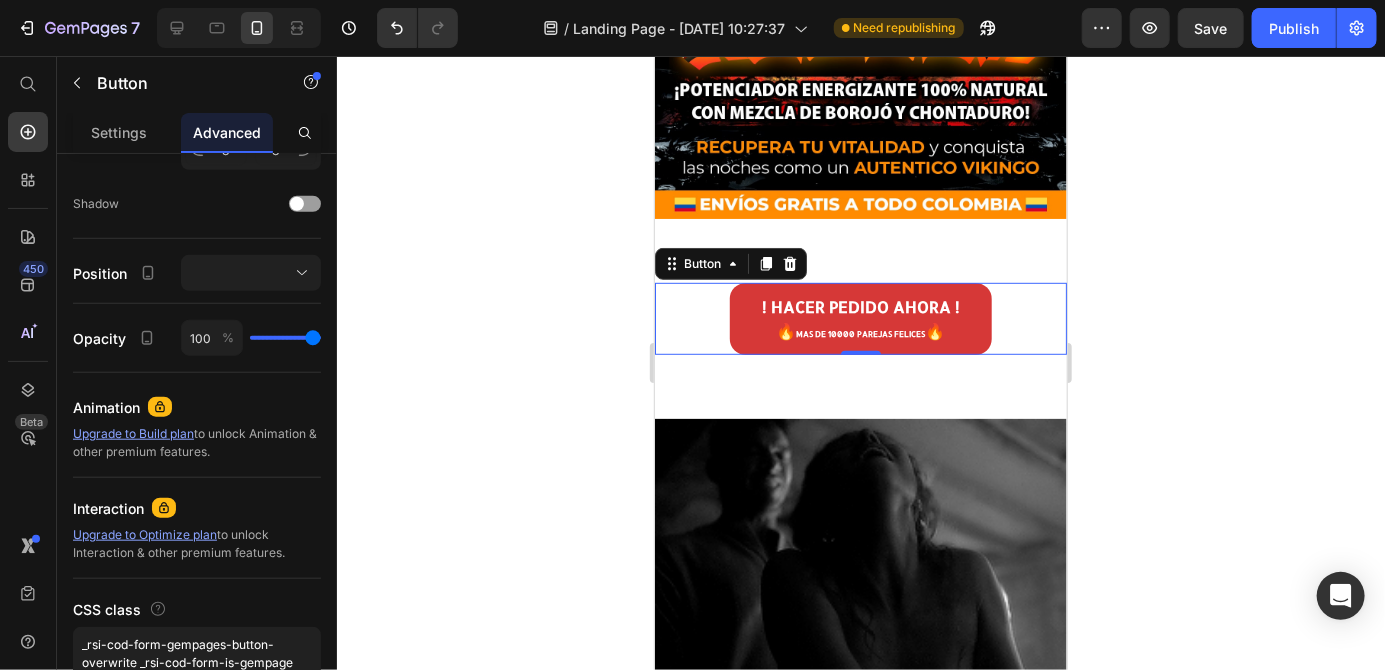 click on "Image Section 3" at bounding box center [860, 544] 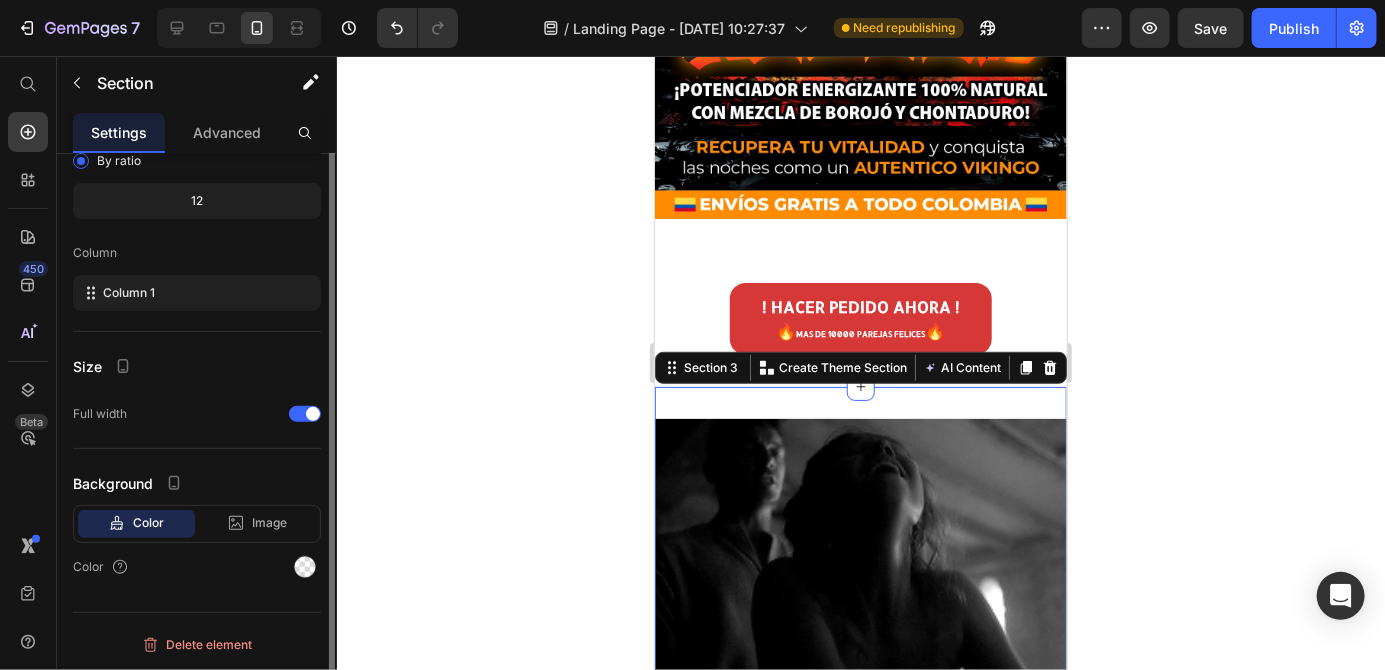 scroll, scrollTop: 0, scrollLeft: 0, axis: both 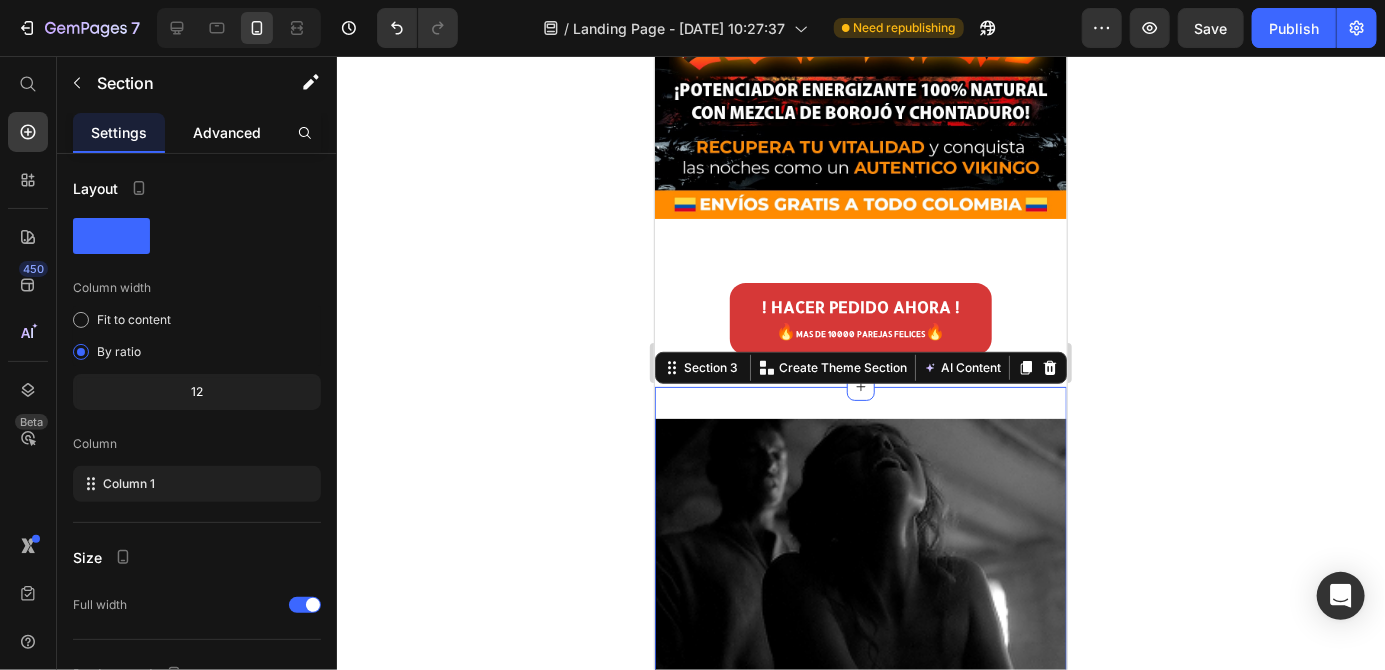 click on "Advanced" at bounding box center (227, 132) 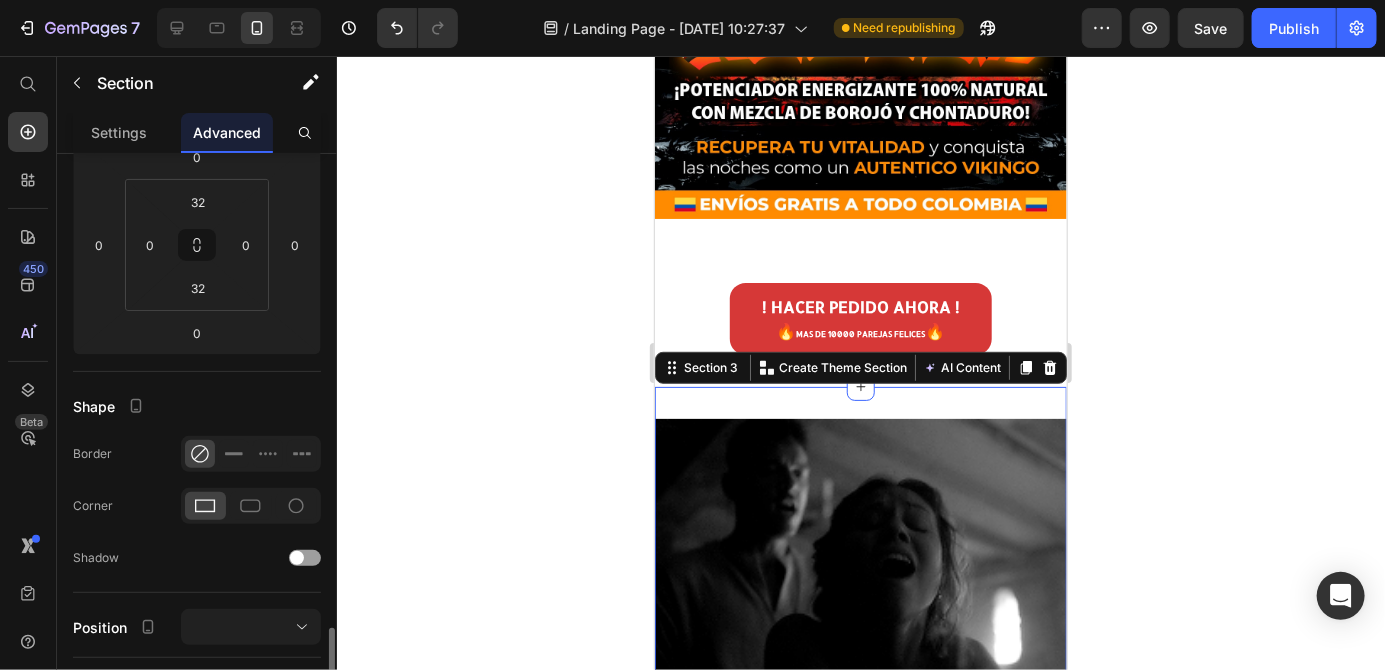 scroll, scrollTop: 634, scrollLeft: 0, axis: vertical 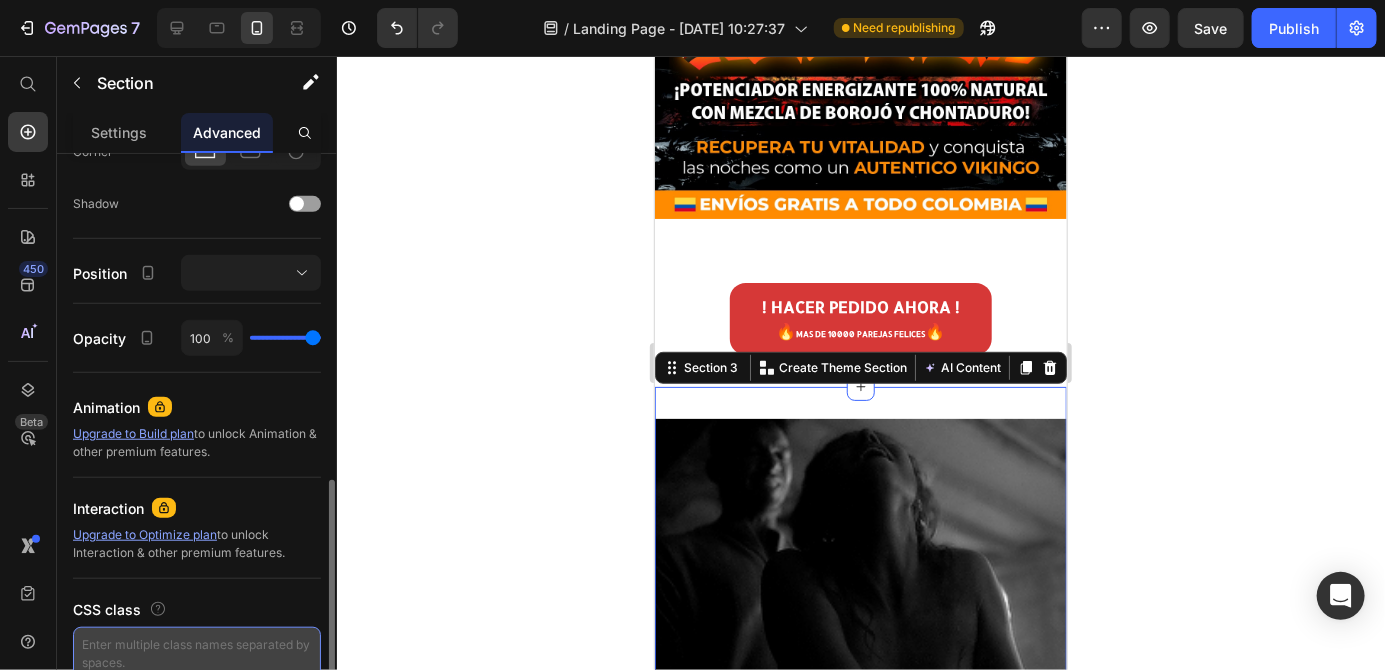 click at bounding box center [197, 654] 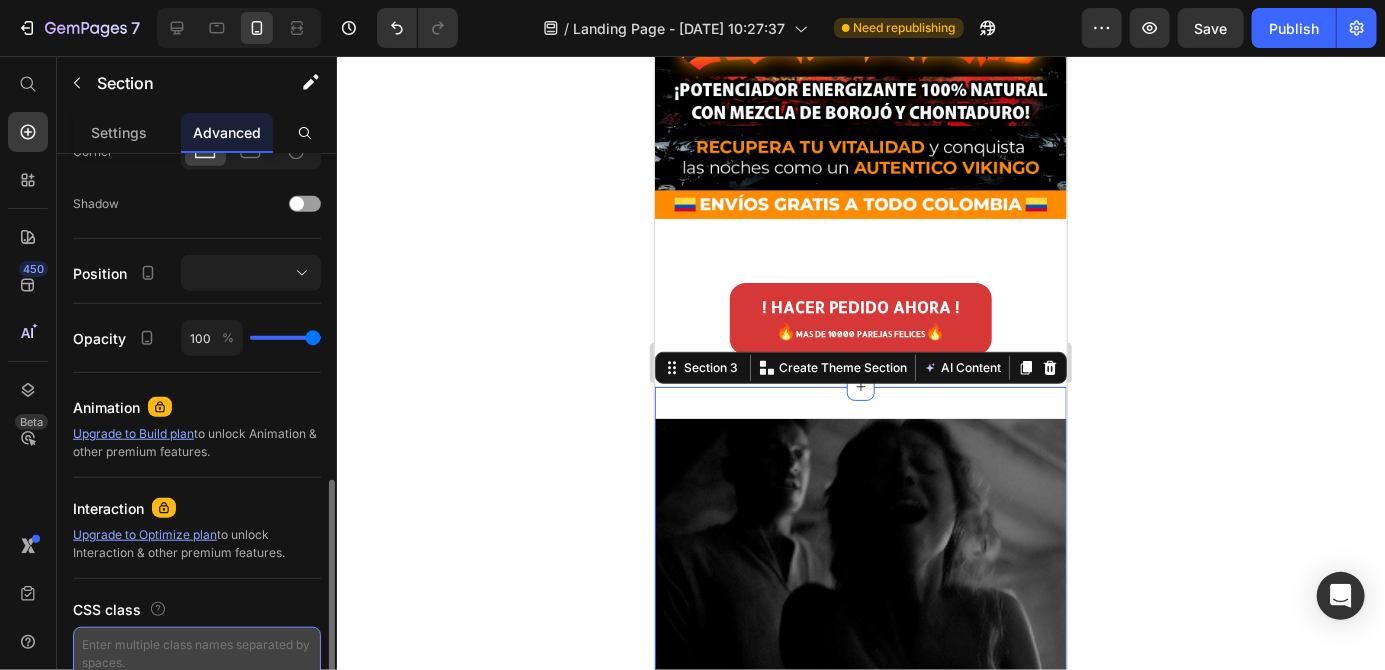 paste on "body {
background-color: #RRGGBB !important;
}" 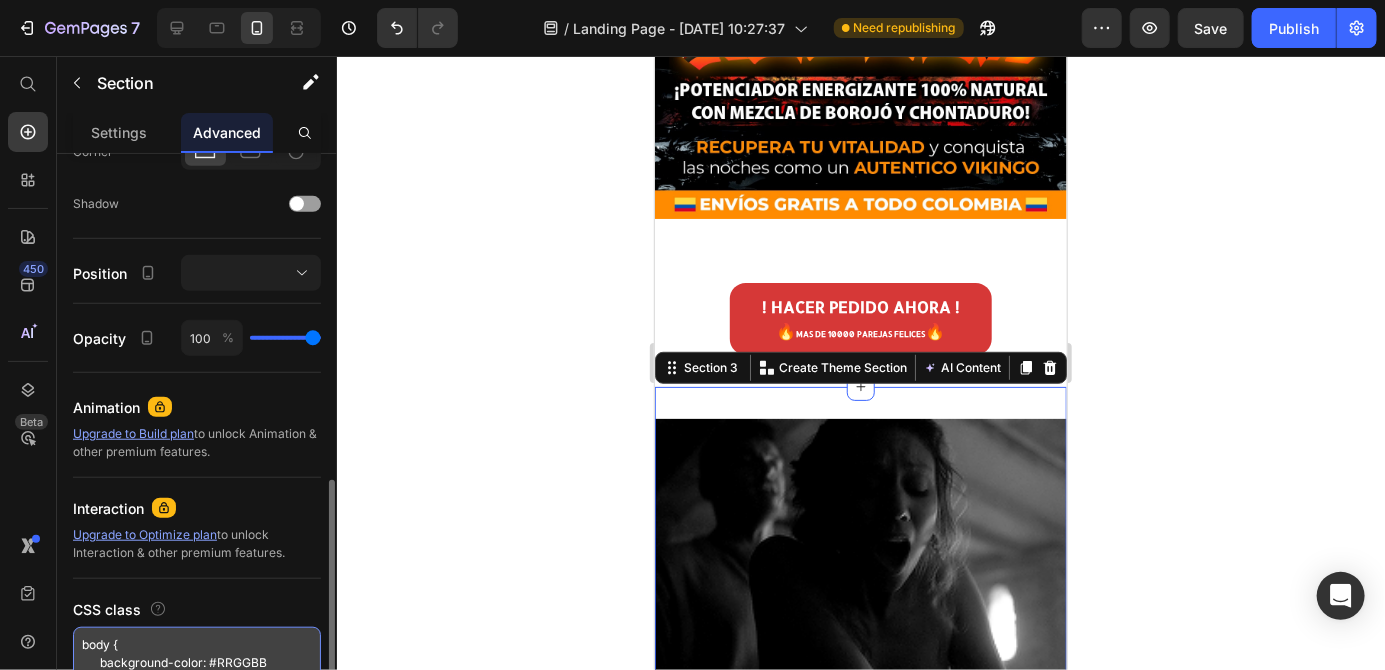 scroll, scrollTop: 26, scrollLeft: 0, axis: vertical 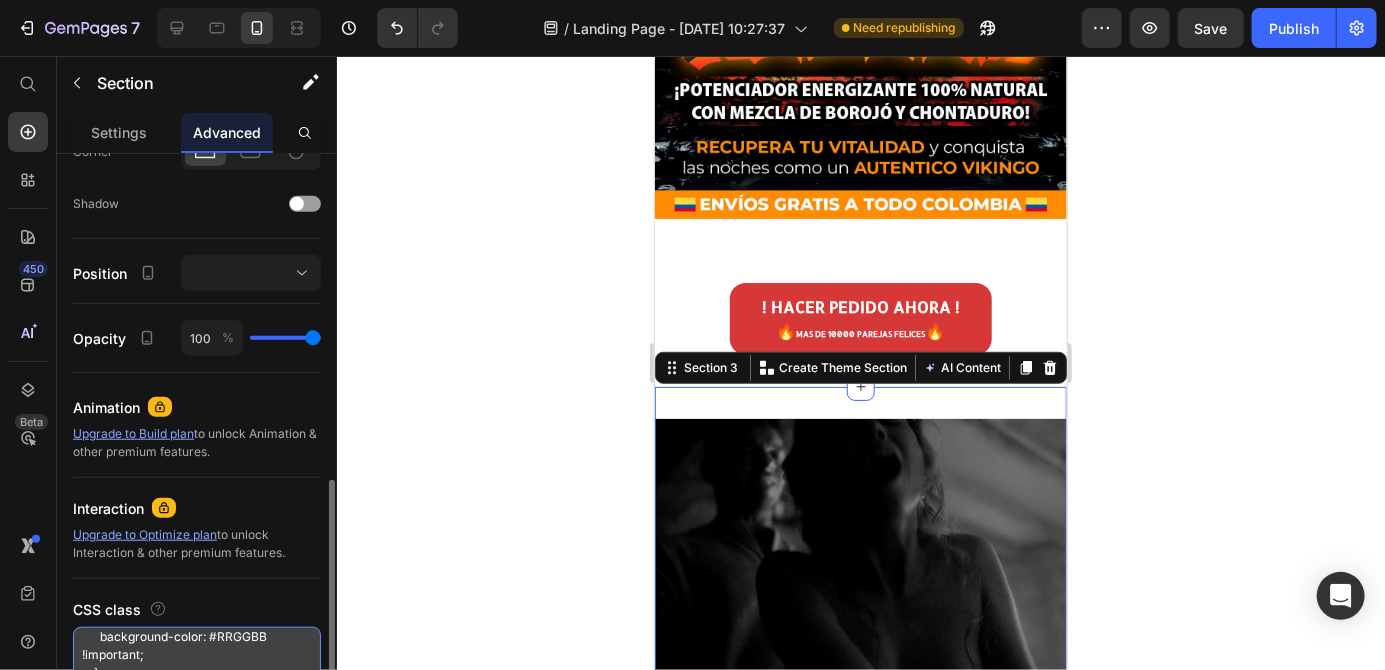 click on "body {
background-color: #RRGGBB !important;
}" at bounding box center (197, 654) 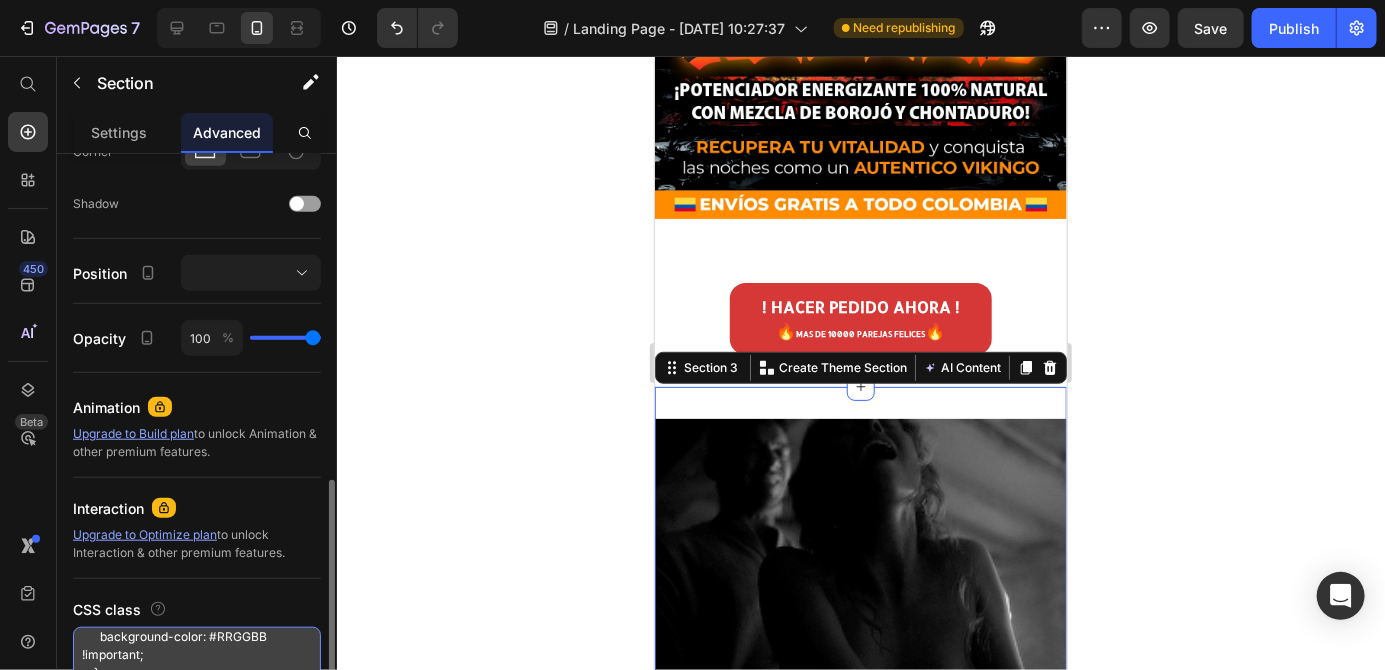 click on "body {
background-color: #RRGGBB !important;
}" at bounding box center (197, 654) 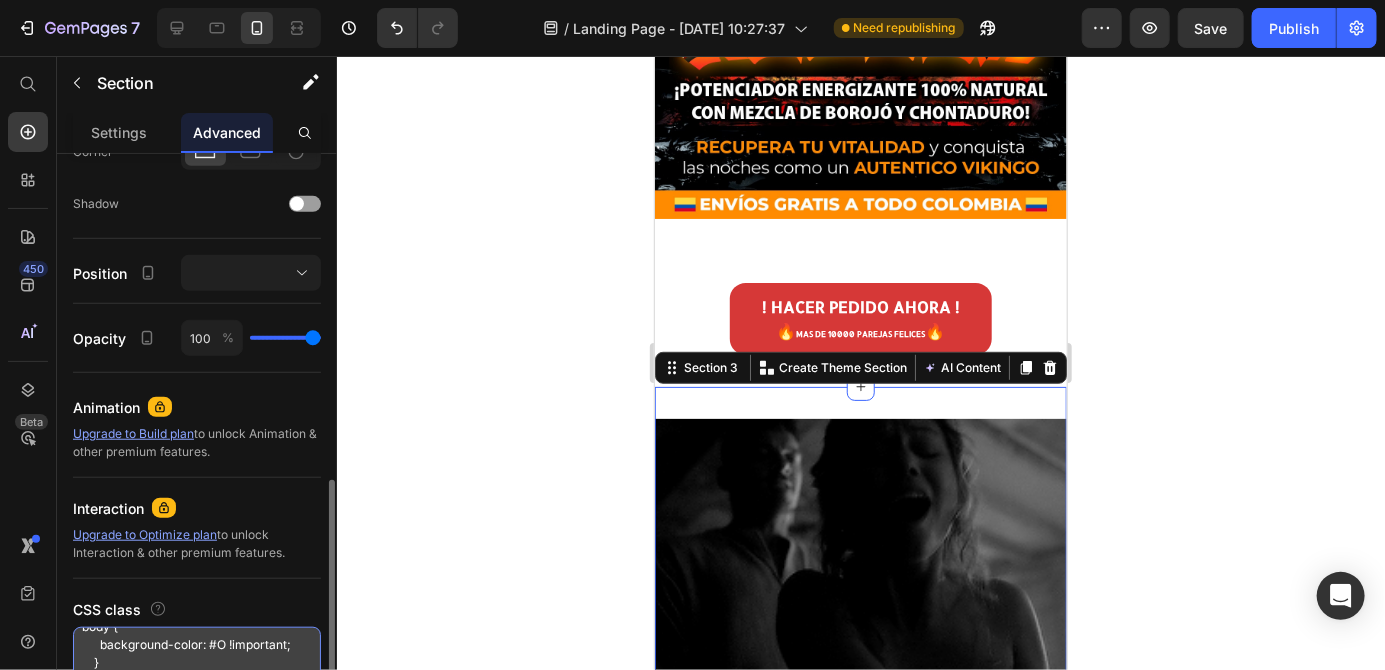 scroll, scrollTop: 17, scrollLeft: 0, axis: vertical 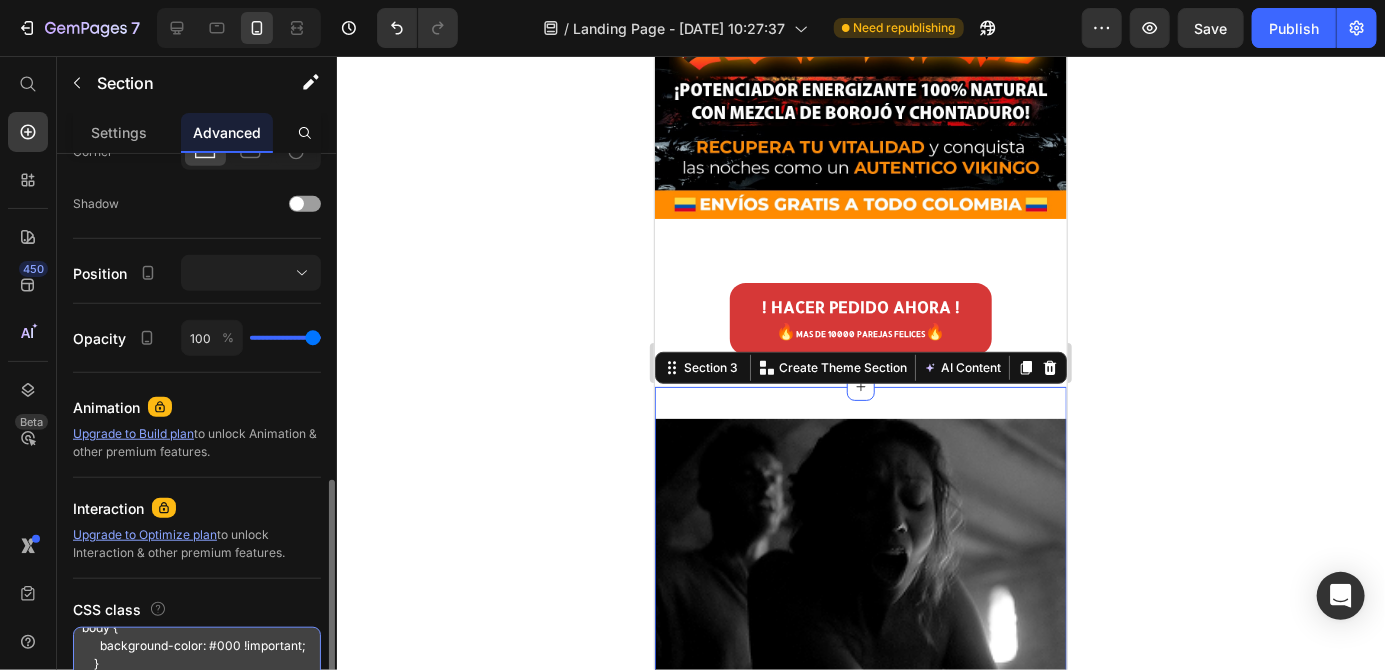 type on "body {
background-color: #0000 !important;
}" 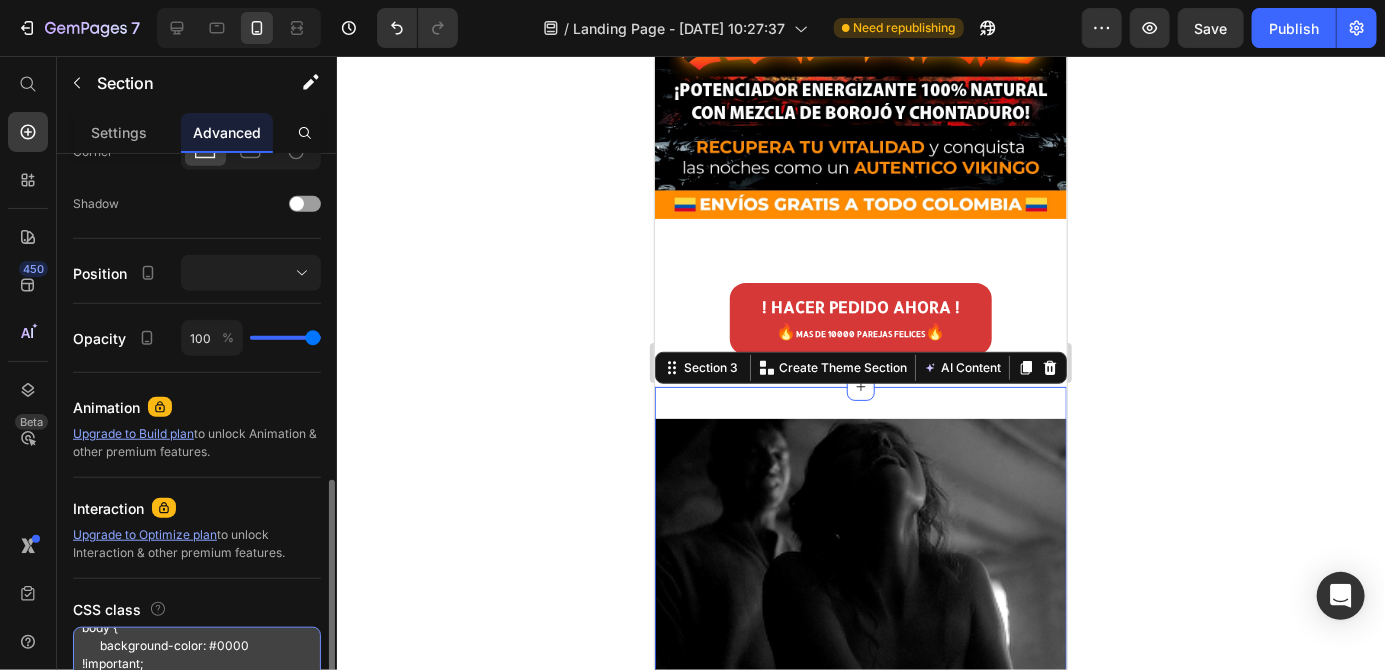 scroll, scrollTop: 26, scrollLeft: 0, axis: vertical 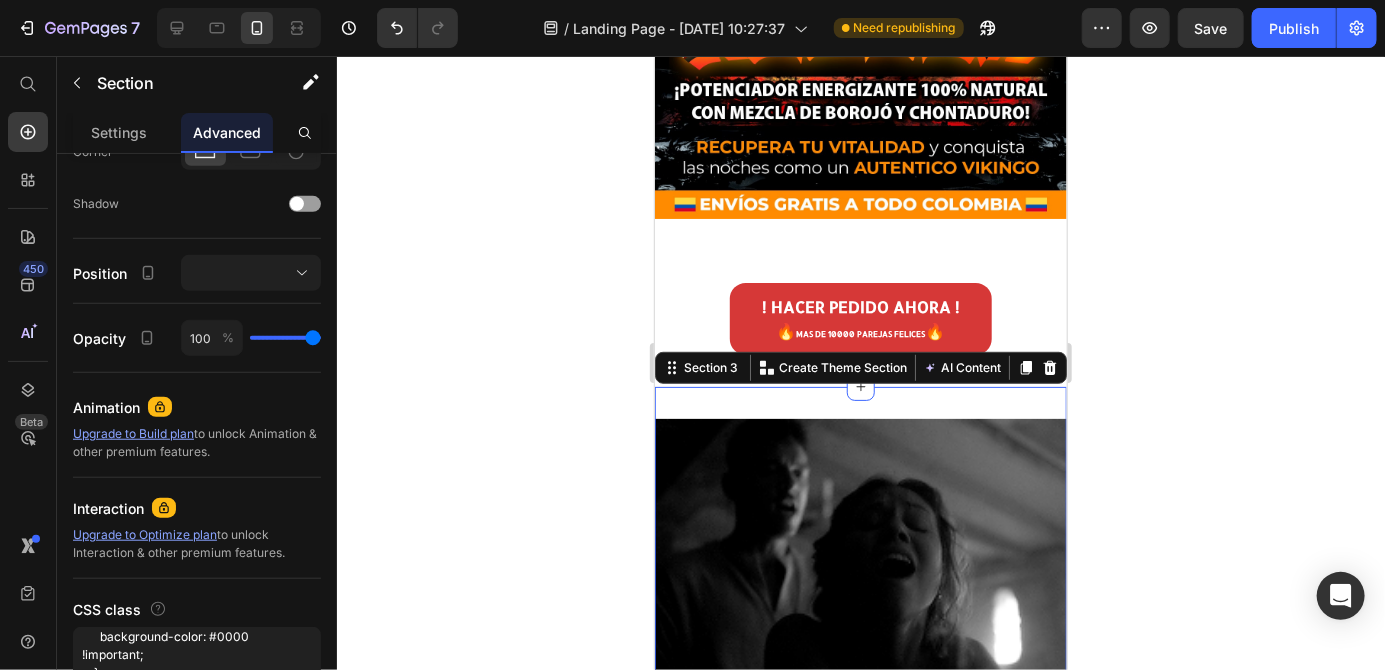 click 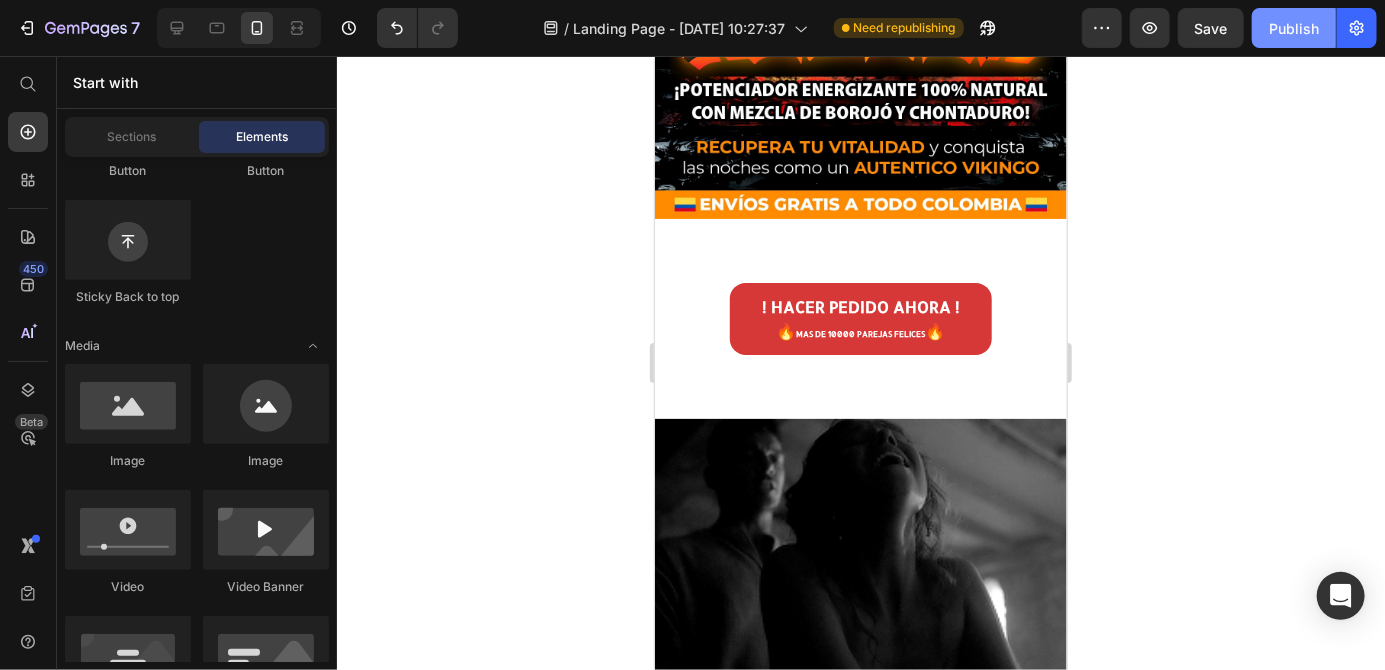click on "Publish" 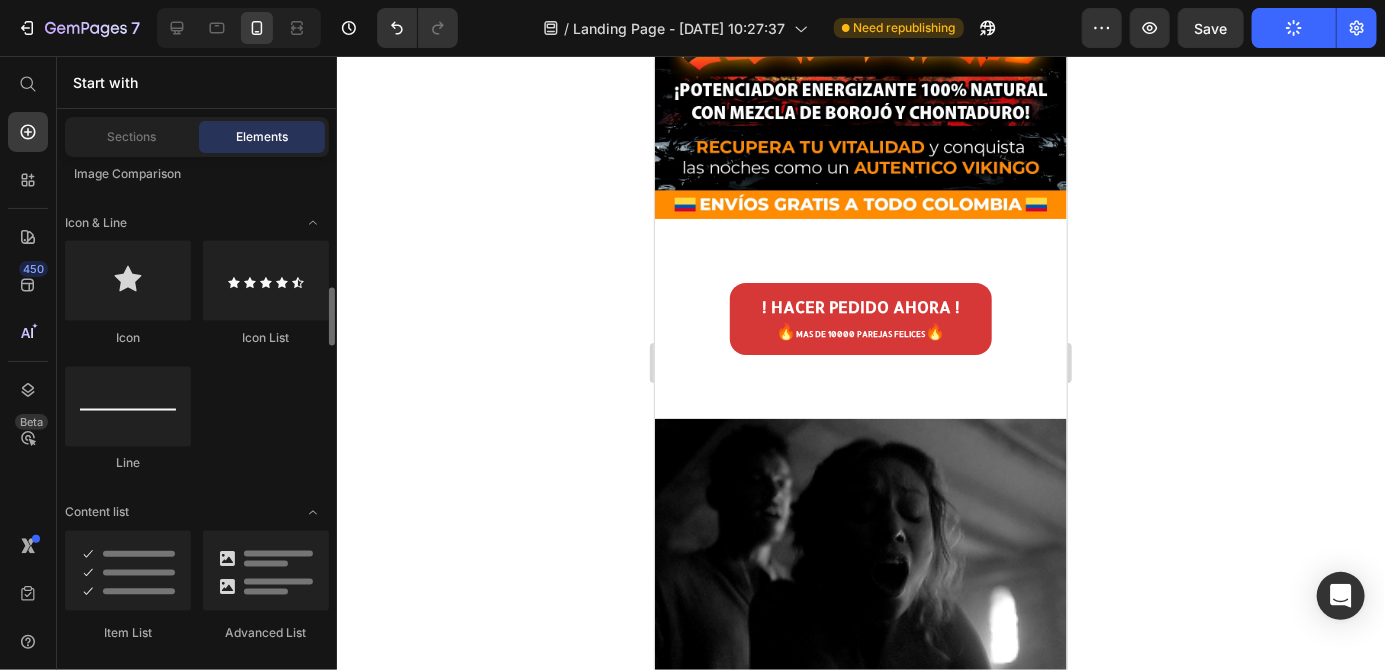 scroll, scrollTop: 1370, scrollLeft: 0, axis: vertical 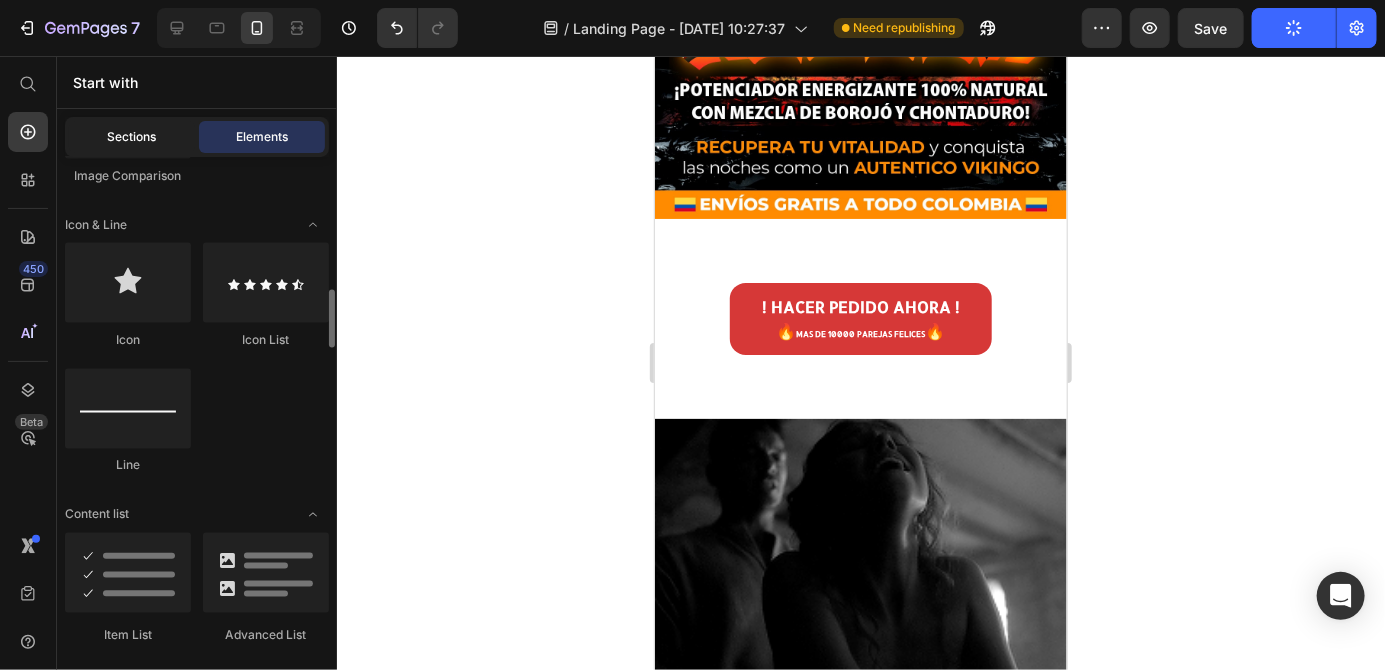click on "Sections" 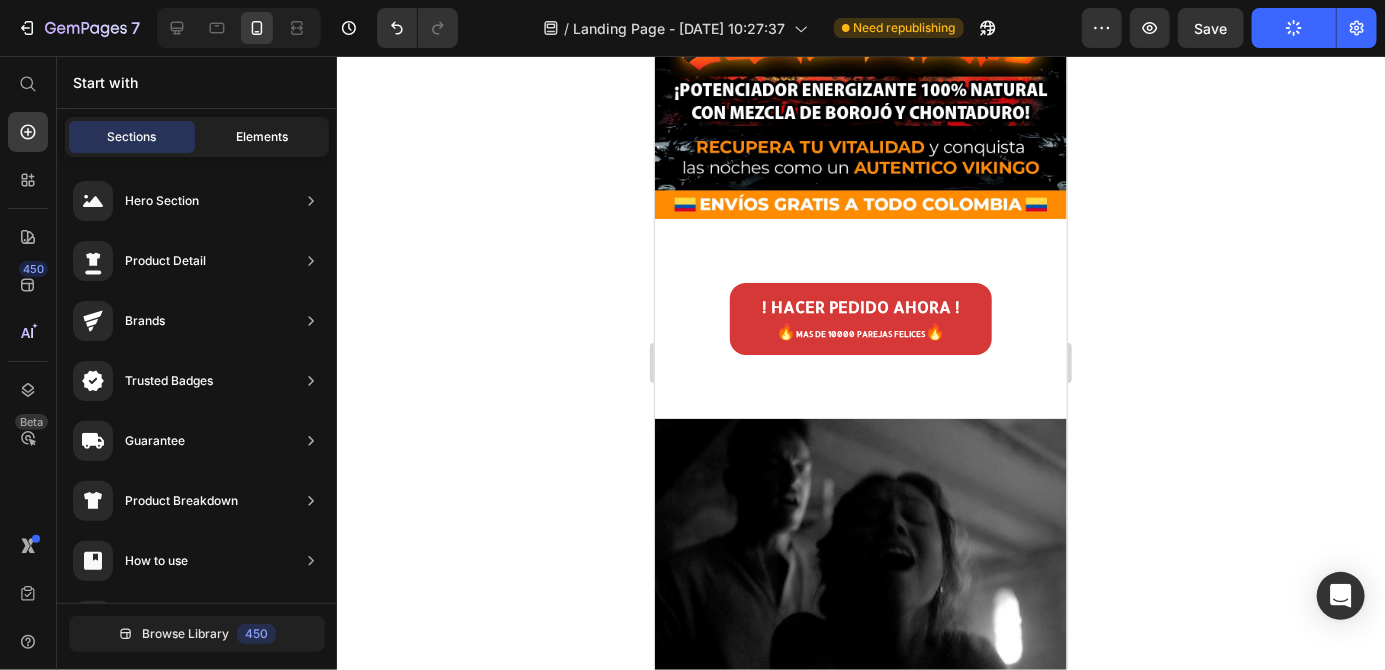 click on "Elements" 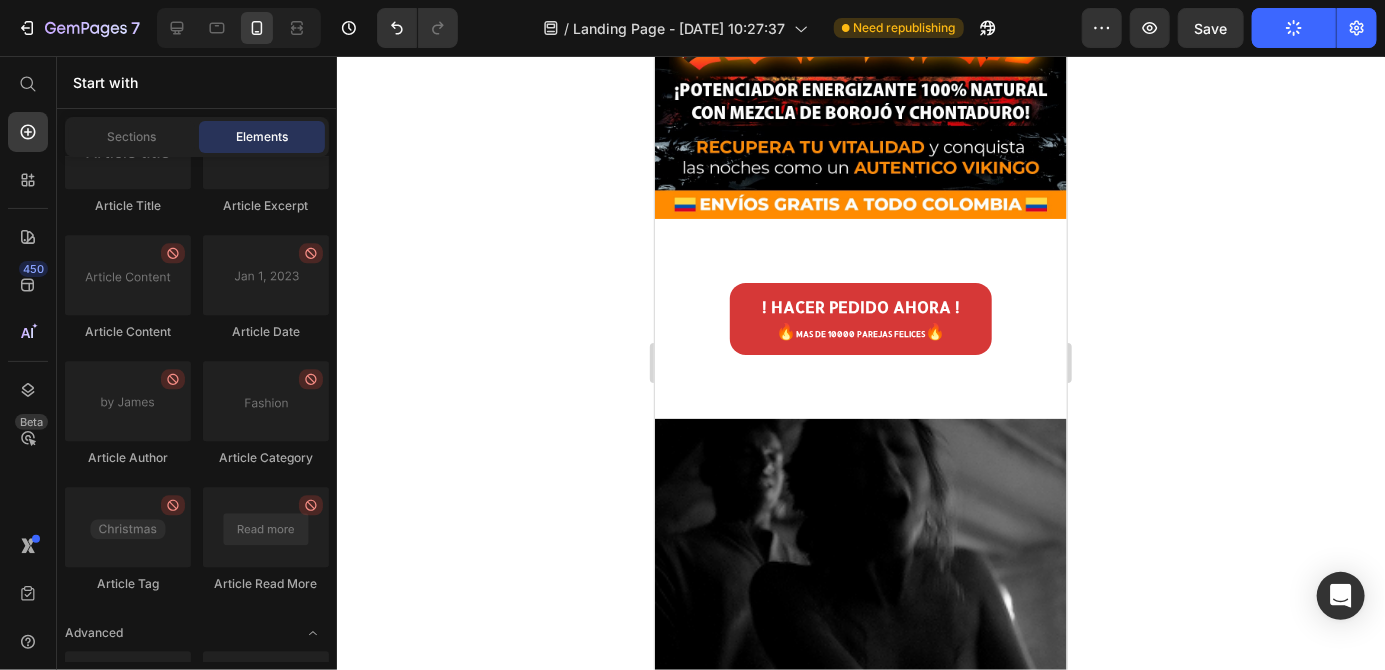 scroll, scrollTop: 5577, scrollLeft: 0, axis: vertical 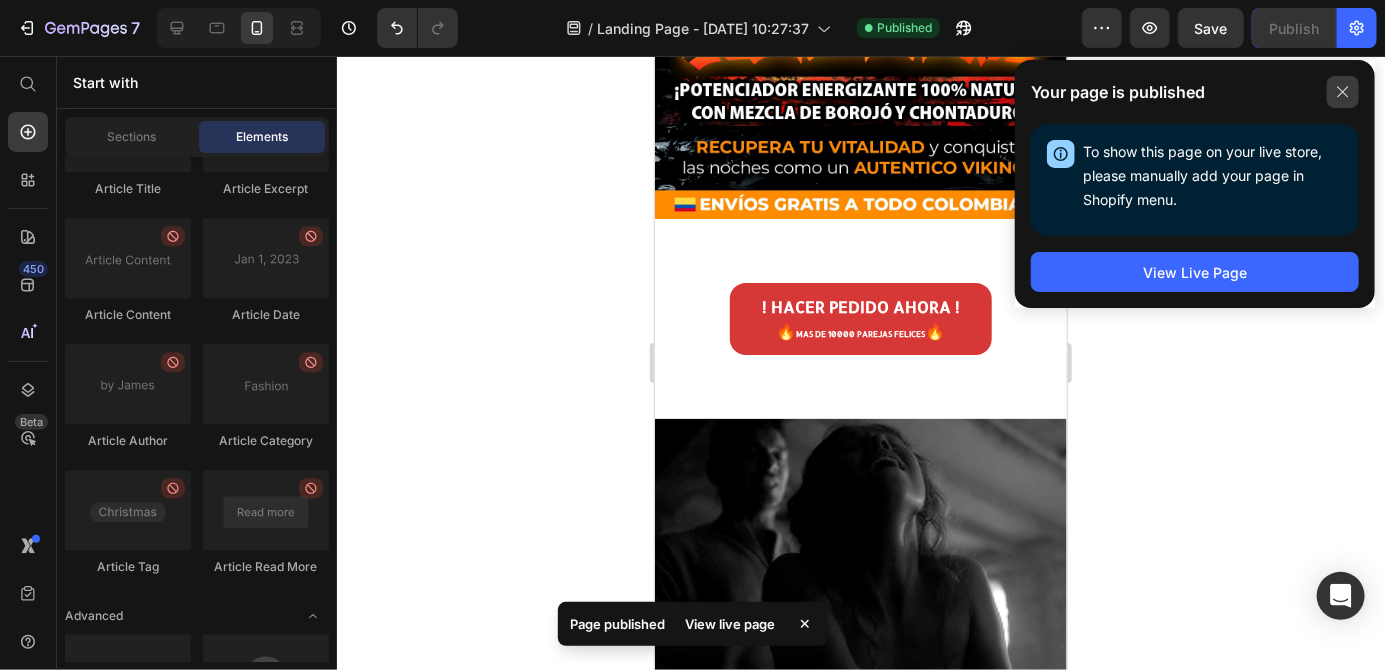 click 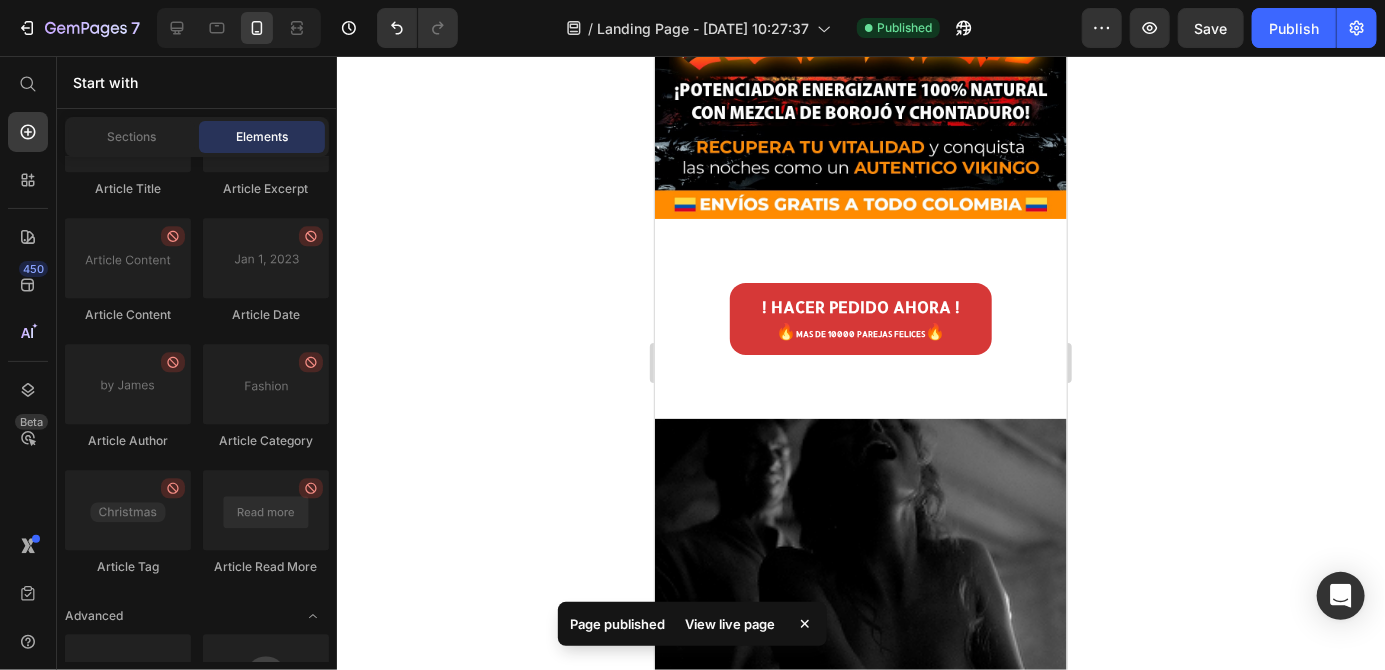 click at bounding box center (860, 544) 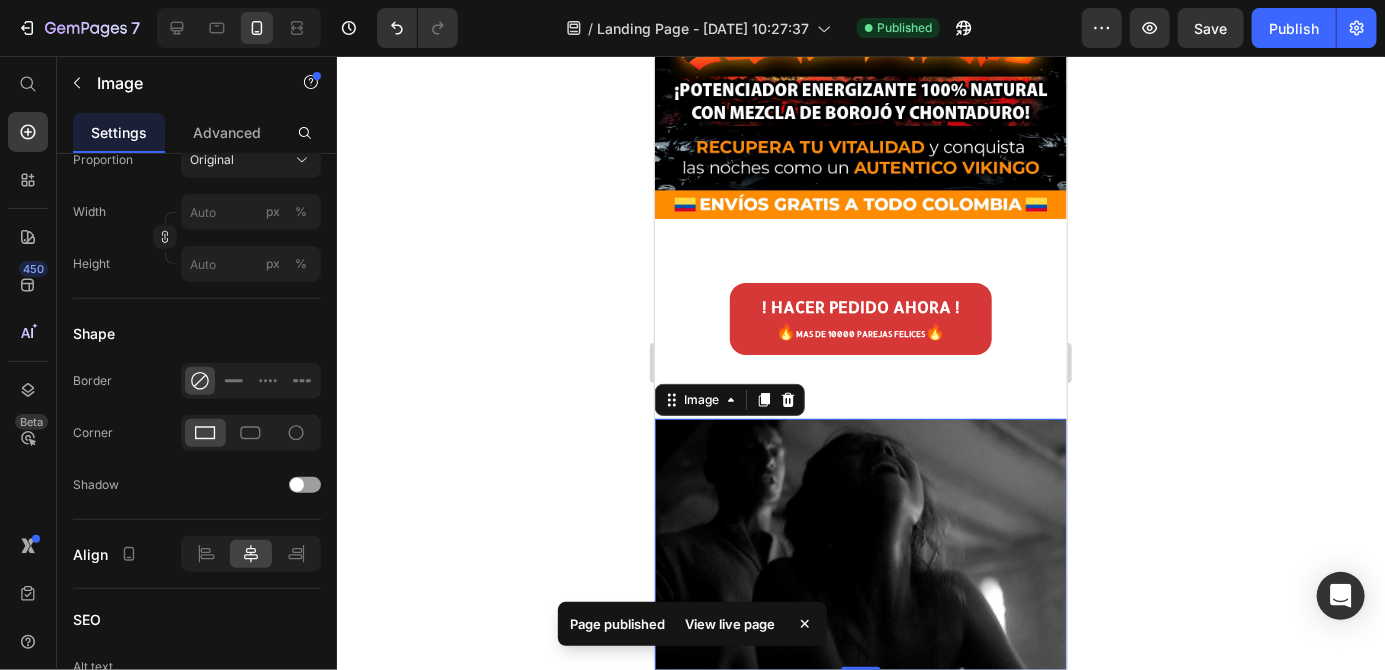 scroll, scrollTop: 0, scrollLeft: 0, axis: both 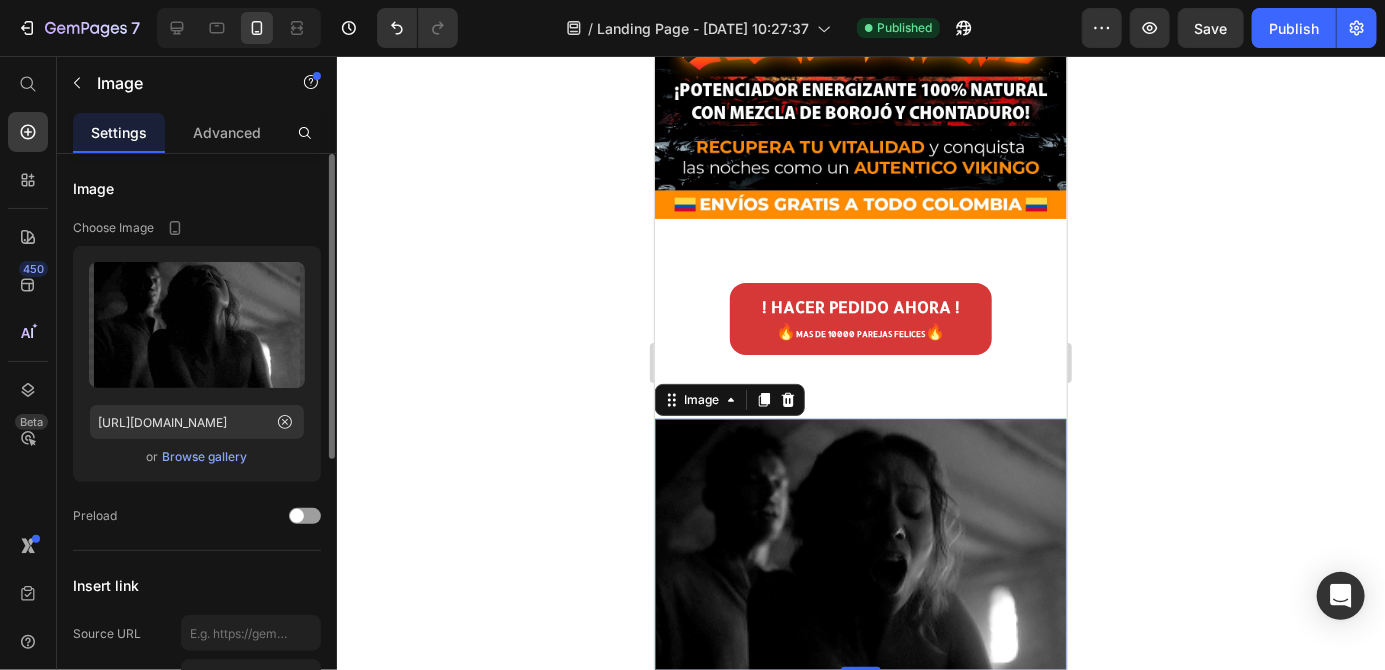 click on "Image   0 Section 3" at bounding box center [860, 544] 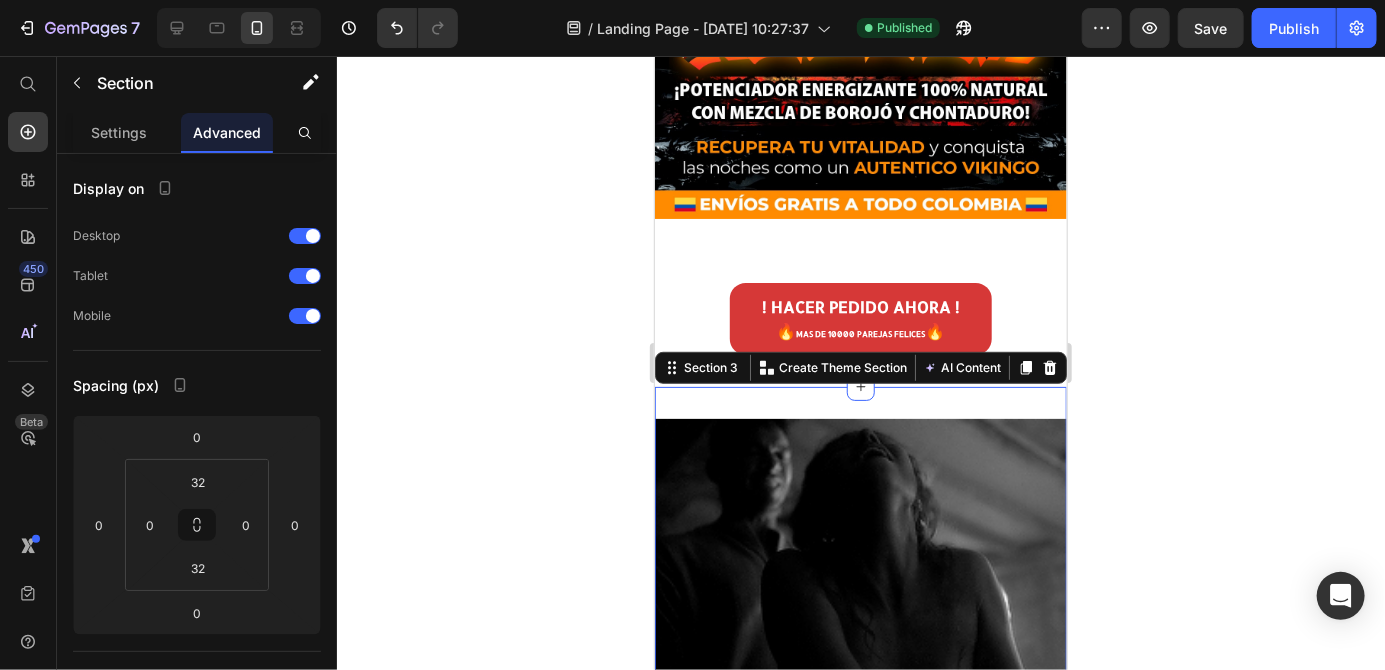 click at bounding box center [860, 544] 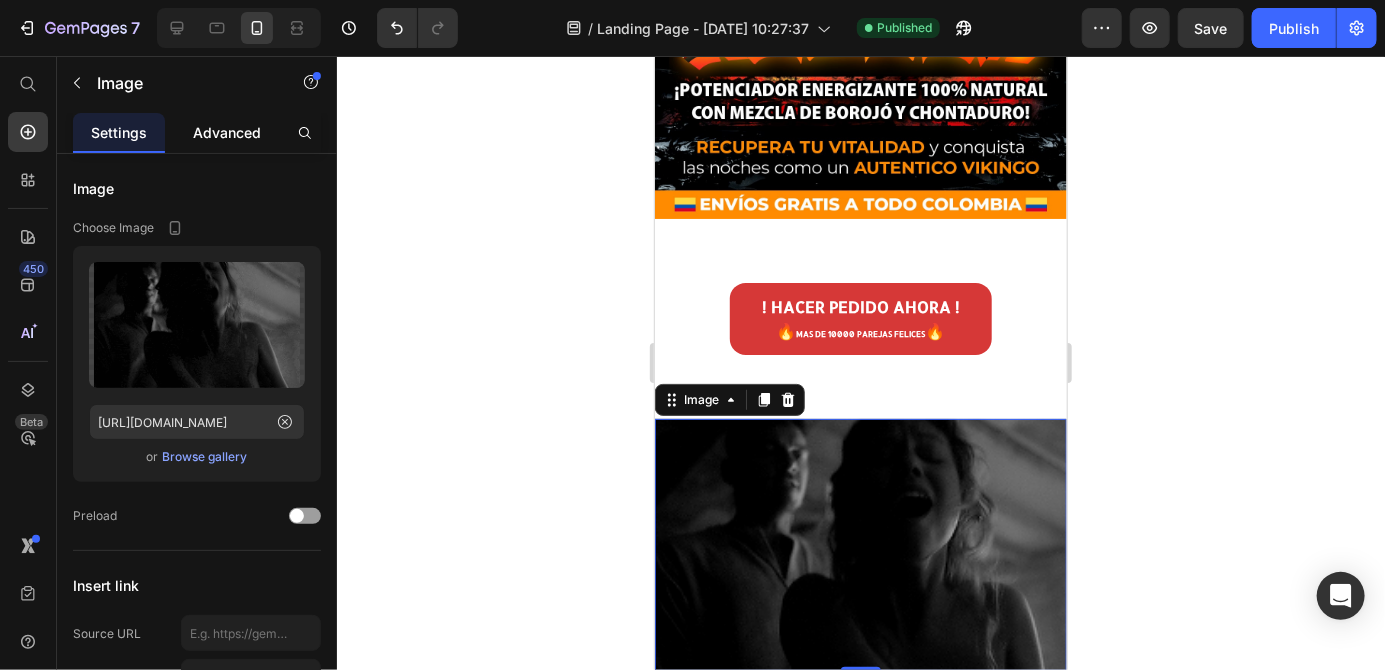 click on "Advanced" at bounding box center [227, 132] 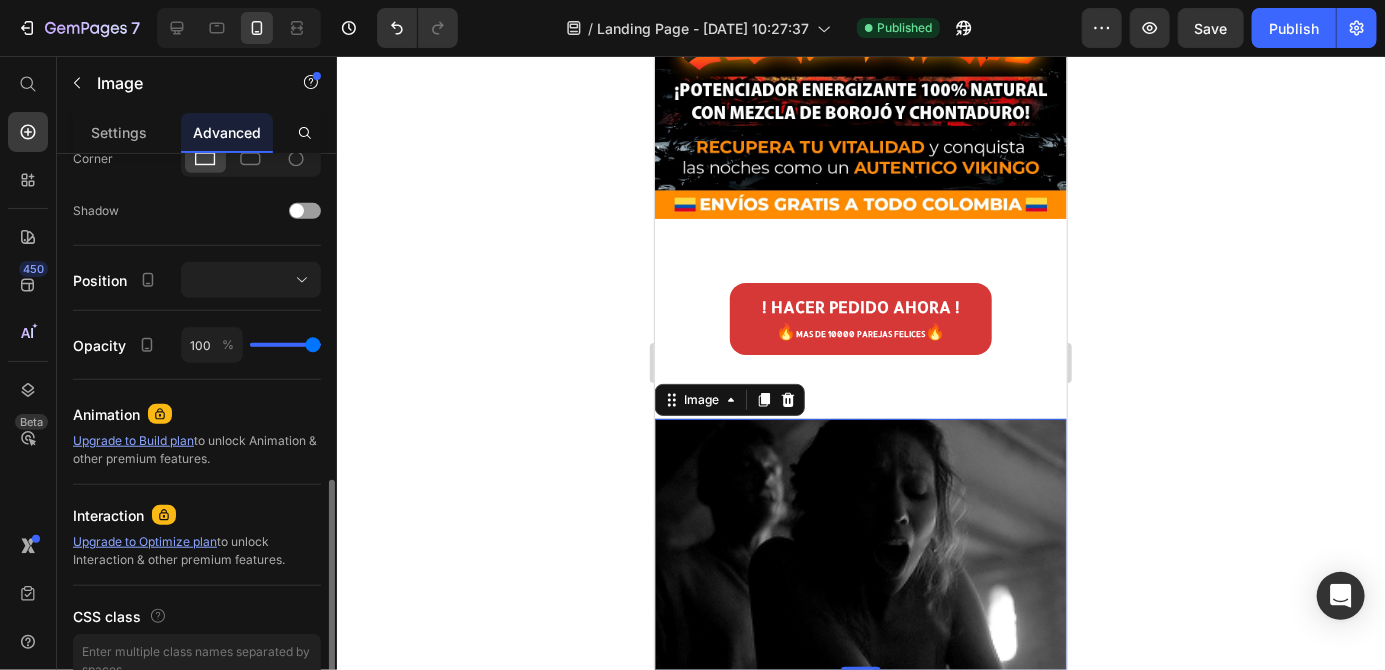 scroll, scrollTop: 626, scrollLeft: 0, axis: vertical 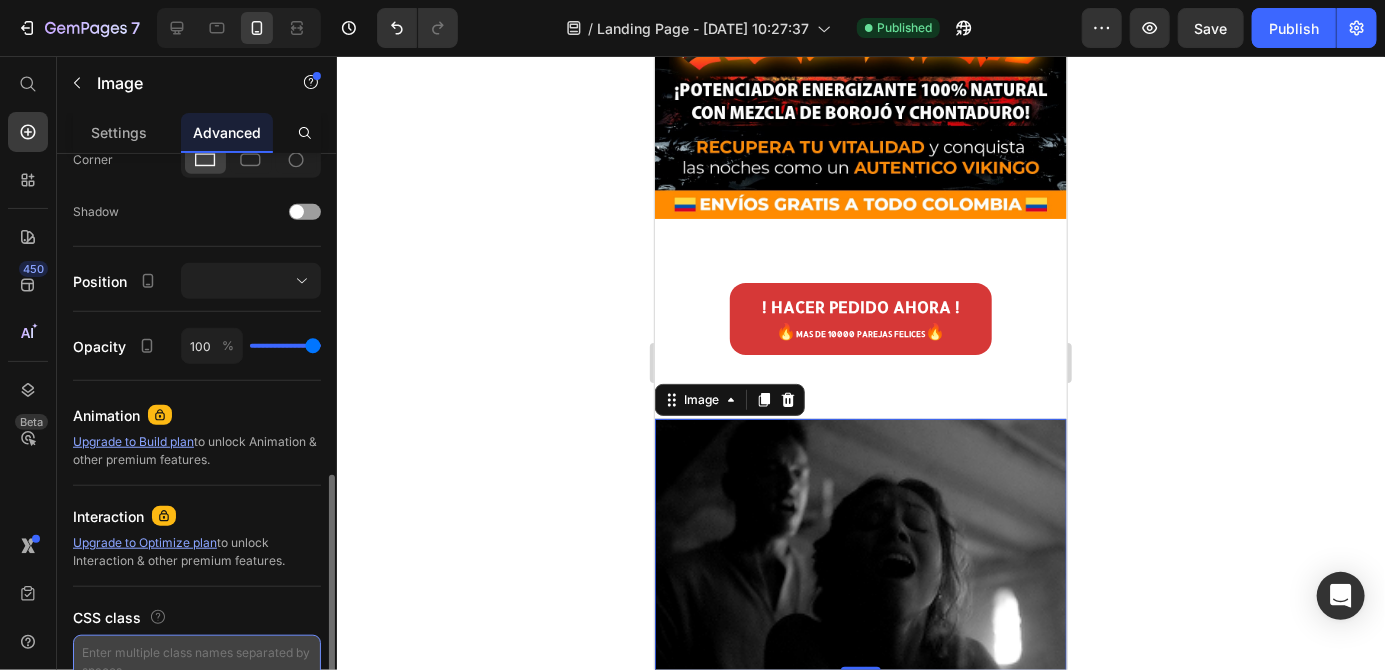 click at bounding box center (197, 662) 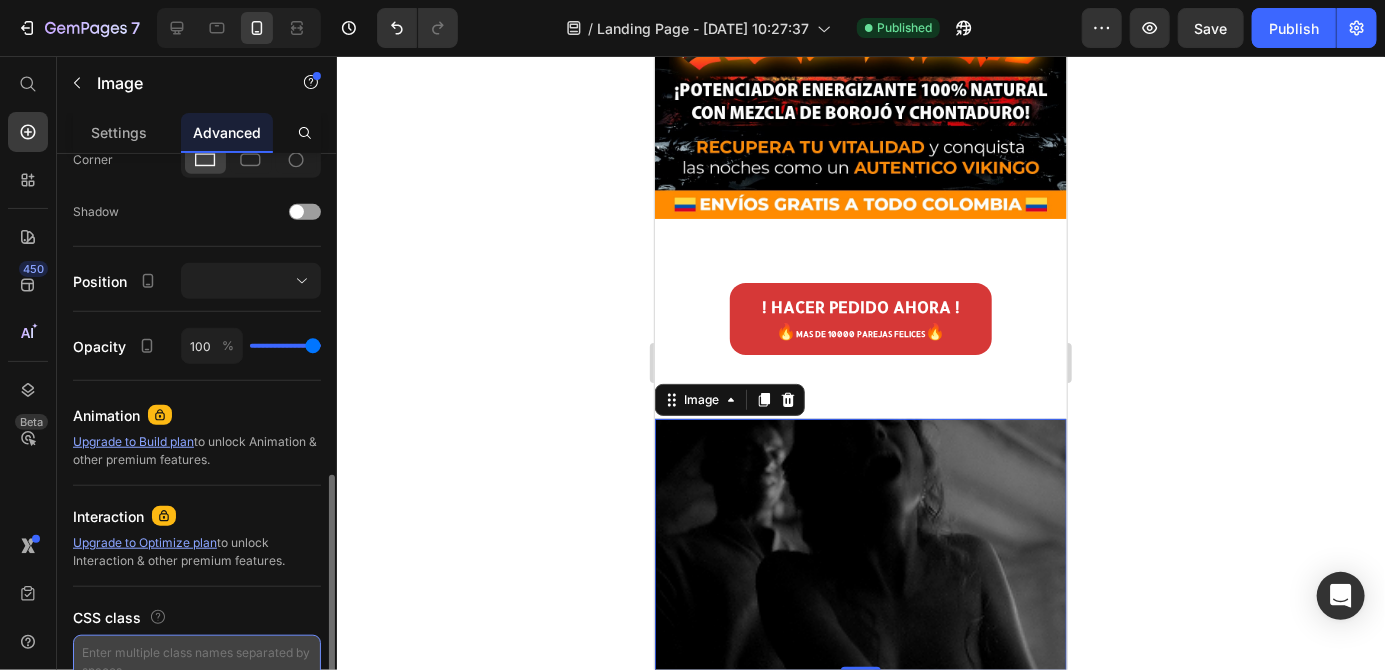 paste on "body {
background-color: #RRGGBB !important;
}" 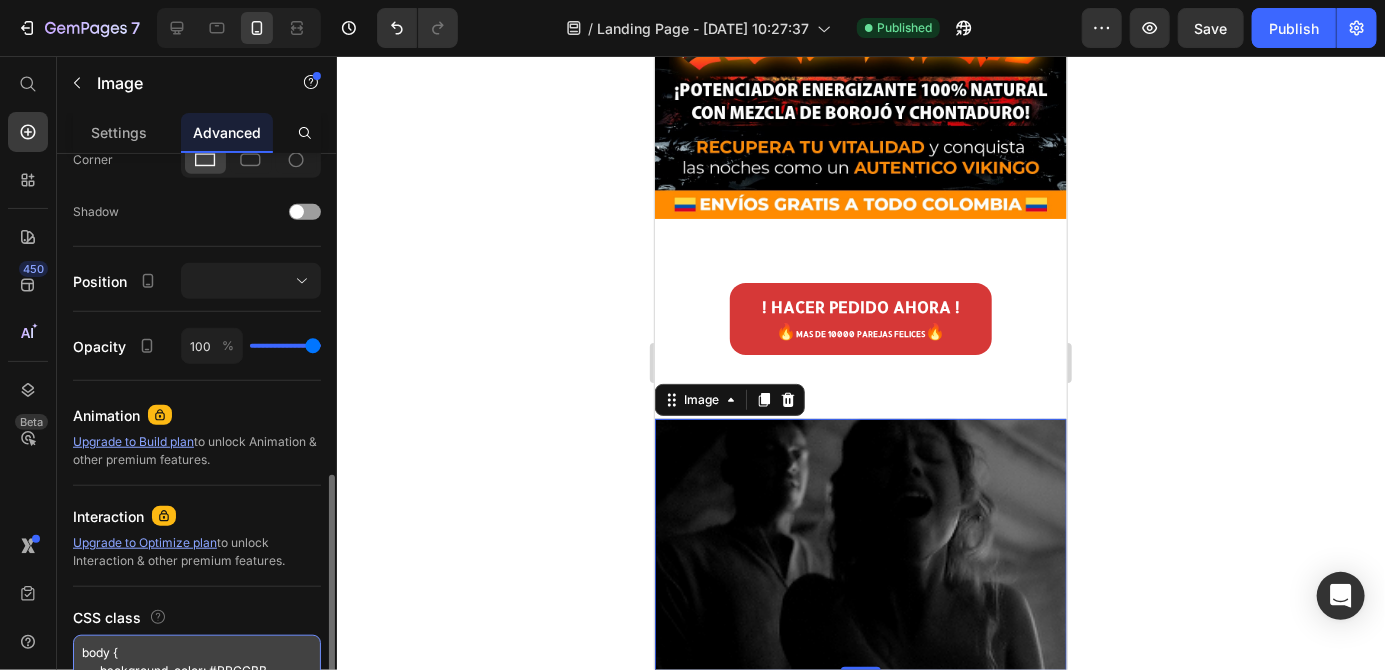 scroll, scrollTop: 26, scrollLeft: 0, axis: vertical 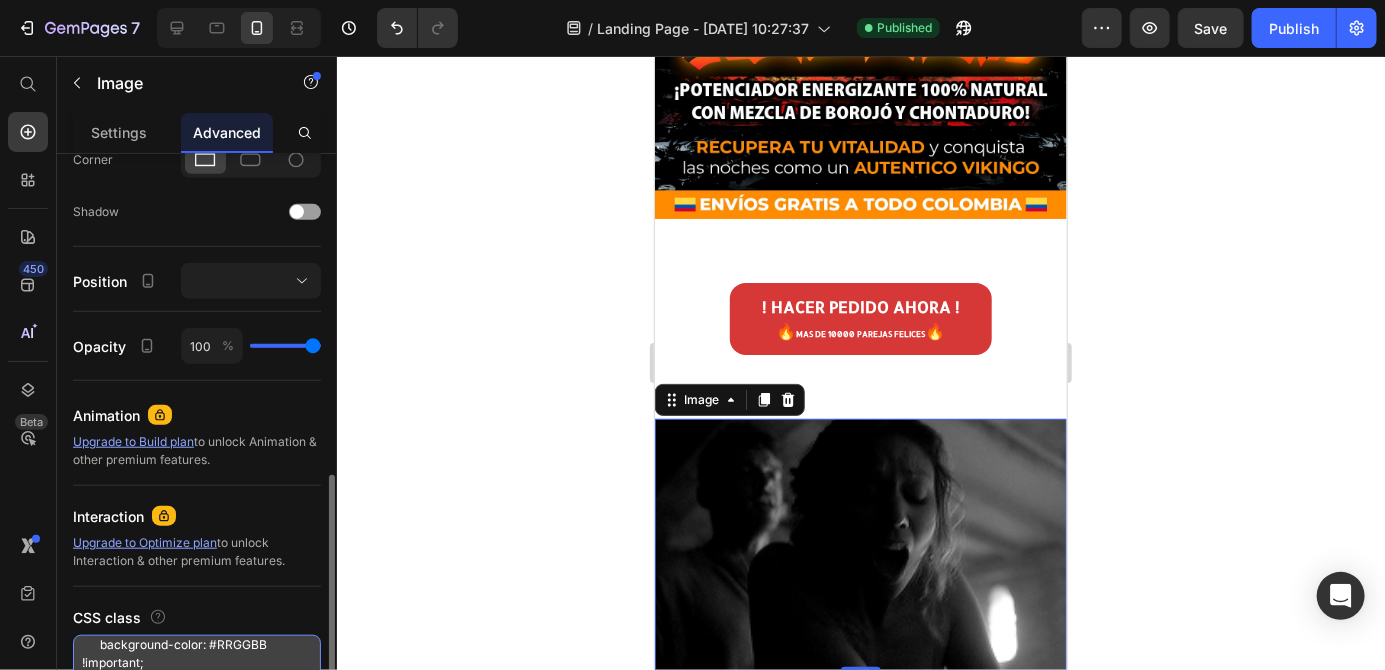 click on "body {
background-color: #RRGGBB !important;
}" at bounding box center [197, 662] 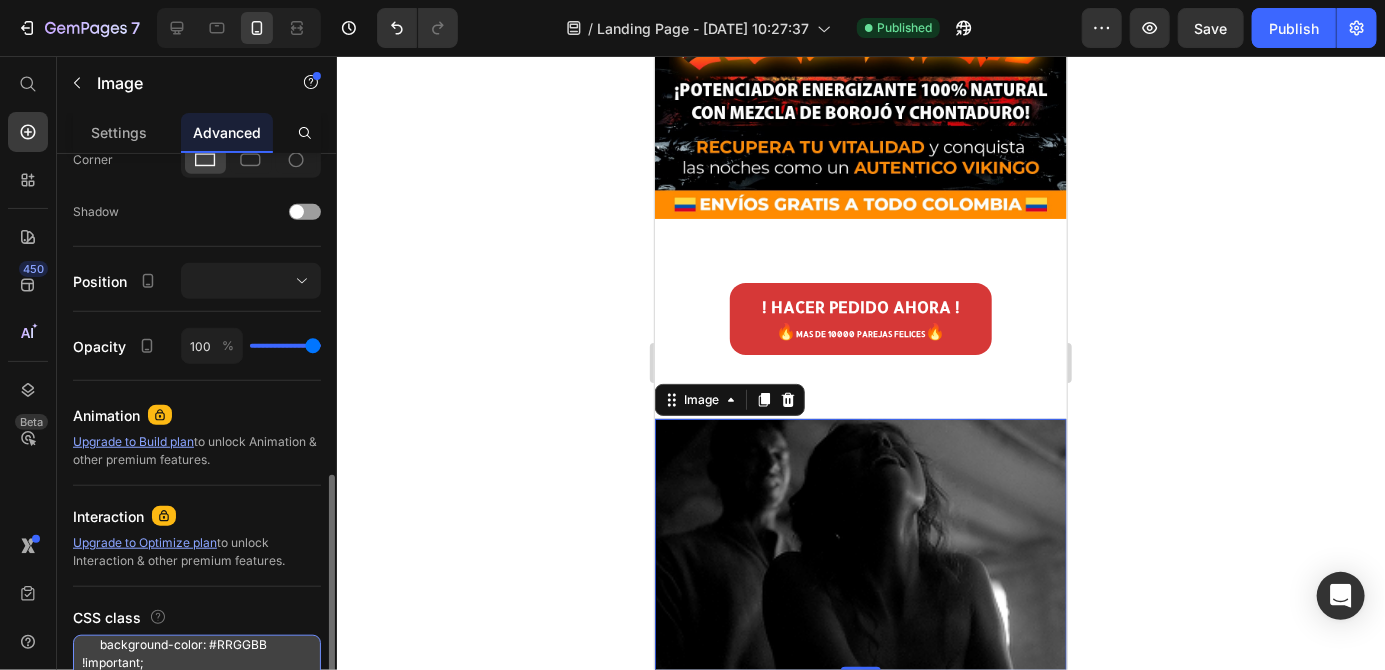 click on "body {
background-color: #RRGGBB !important;
}" at bounding box center [197, 662] 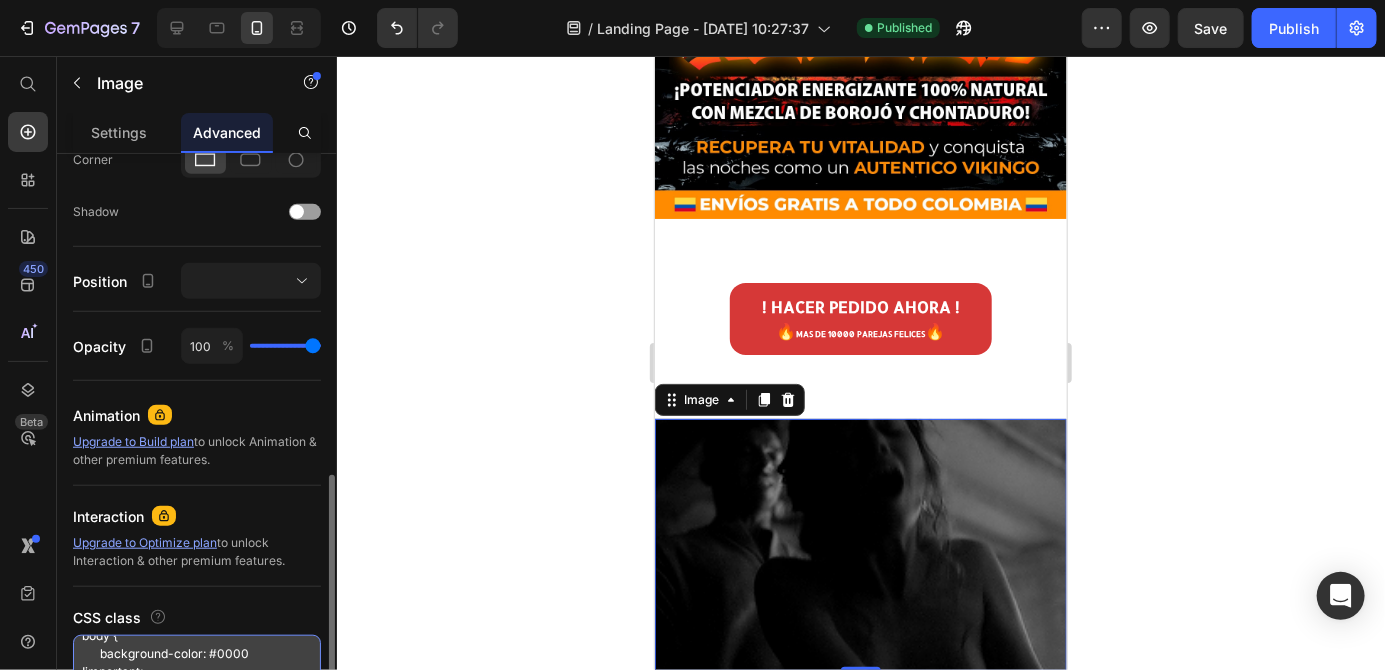 scroll, scrollTop: 26, scrollLeft: 0, axis: vertical 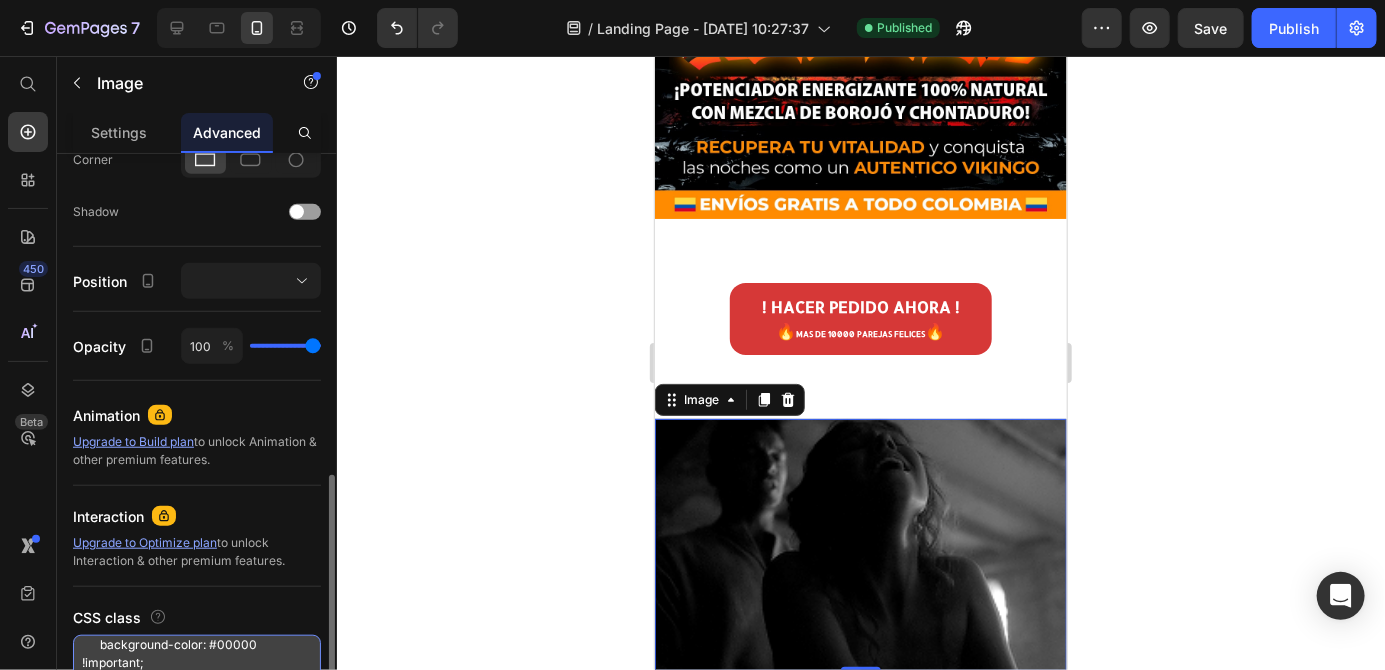 type on "body {
background-color: #000000 !important;
}" 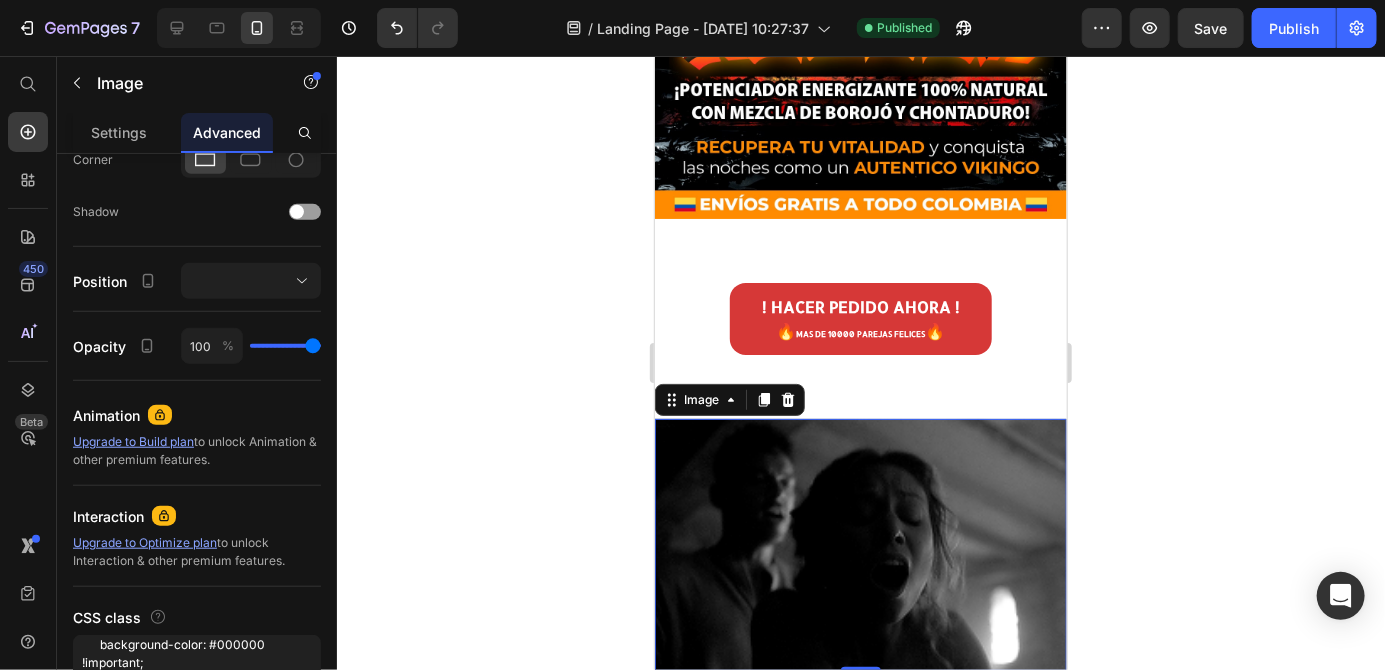click 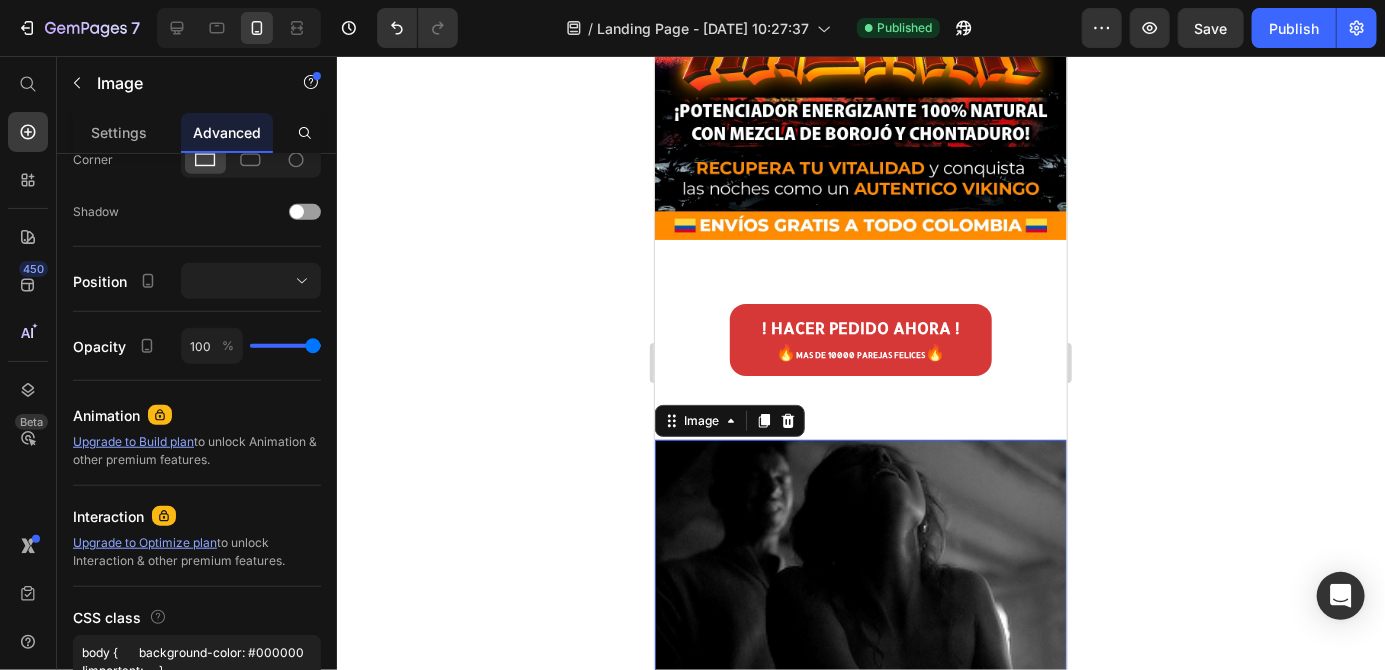 scroll, scrollTop: 403, scrollLeft: 0, axis: vertical 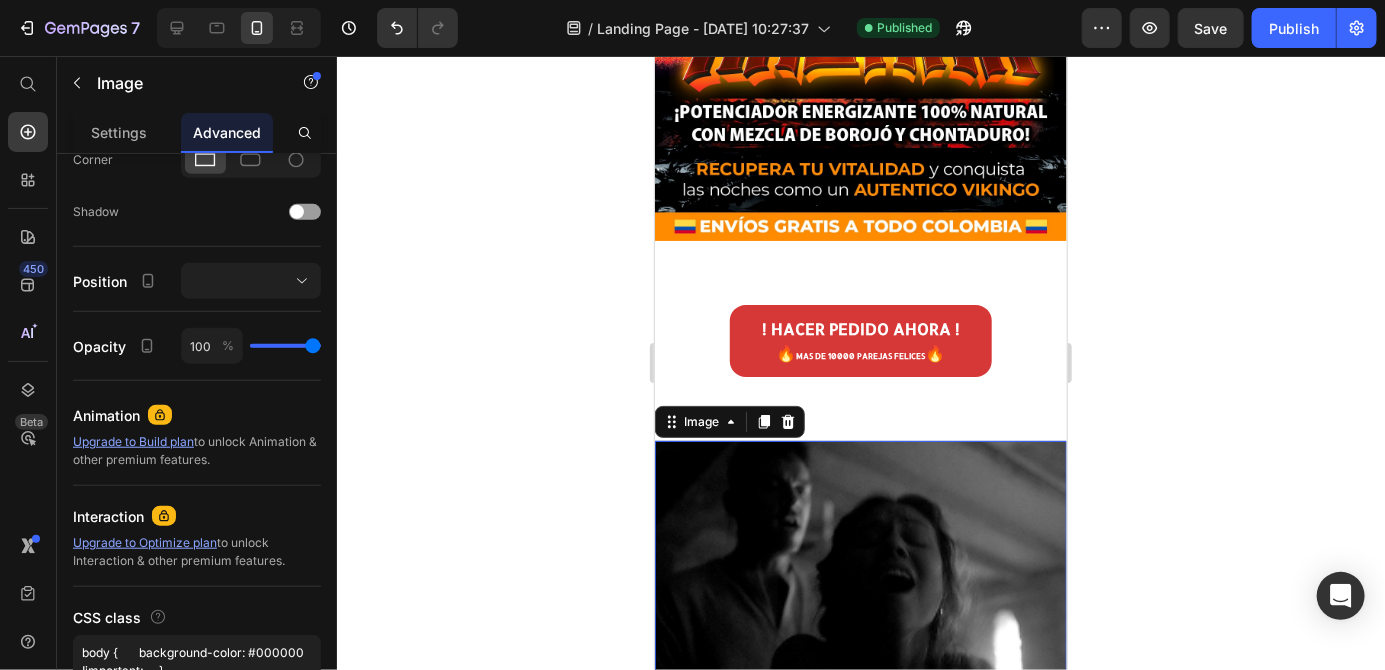 click on "! HACER PEDIDO AHORA ! 🔥  MAS DE 10000 PAREJAS FELICES 🔥 Button Section 2" at bounding box center (860, 340) 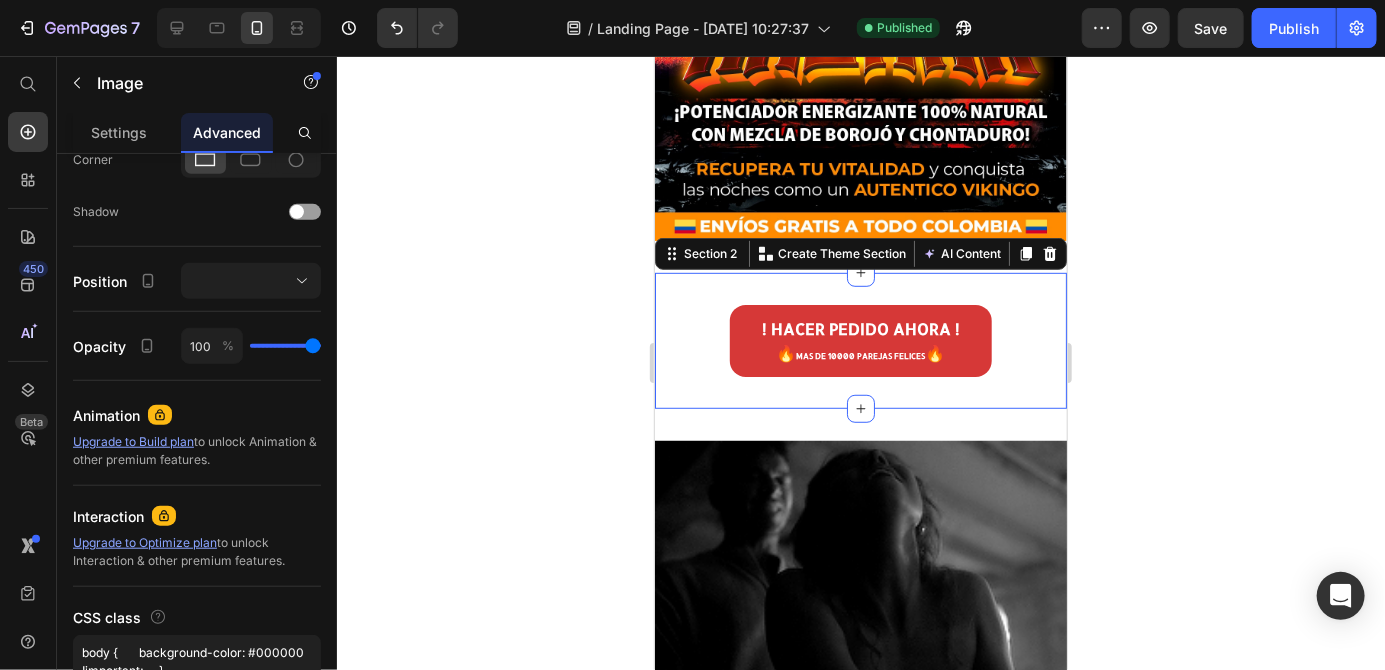 scroll, scrollTop: 0, scrollLeft: 0, axis: both 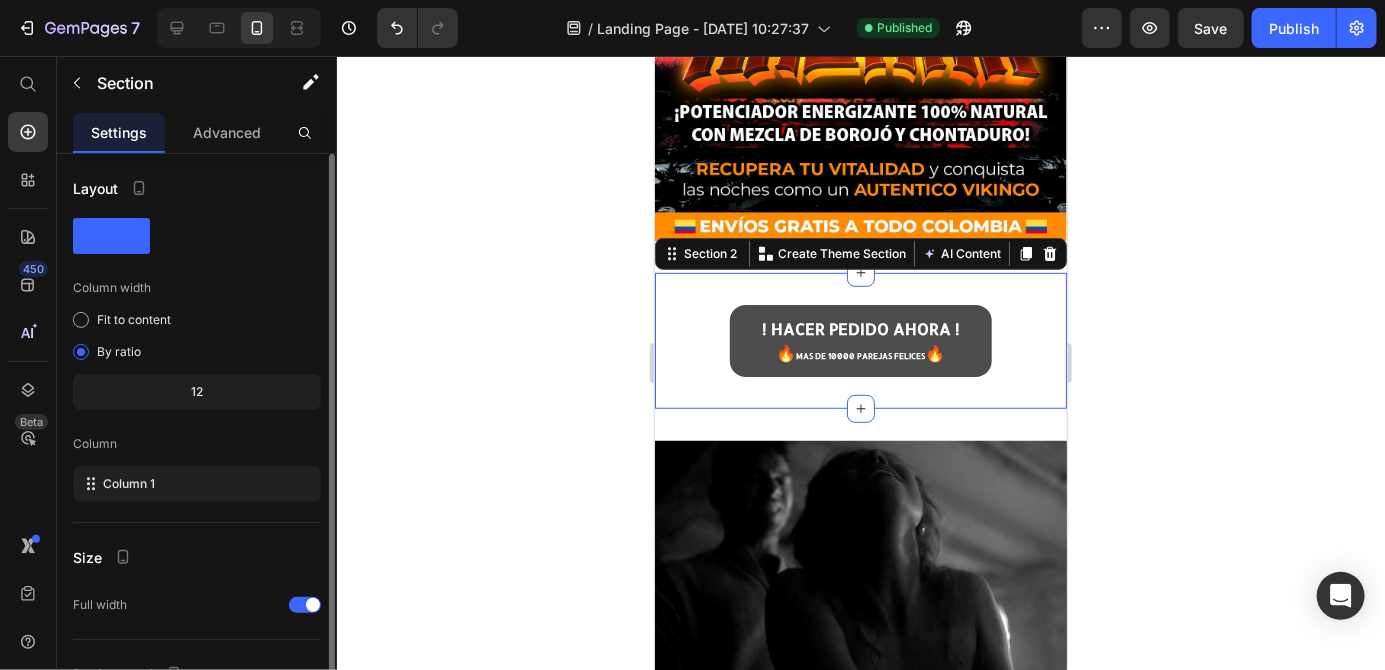 click on "! HACER PEDIDO AHORA ! 🔥  MAS DE 10000 PAREJAS FELICES 🔥" at bounding box center (860, 340) 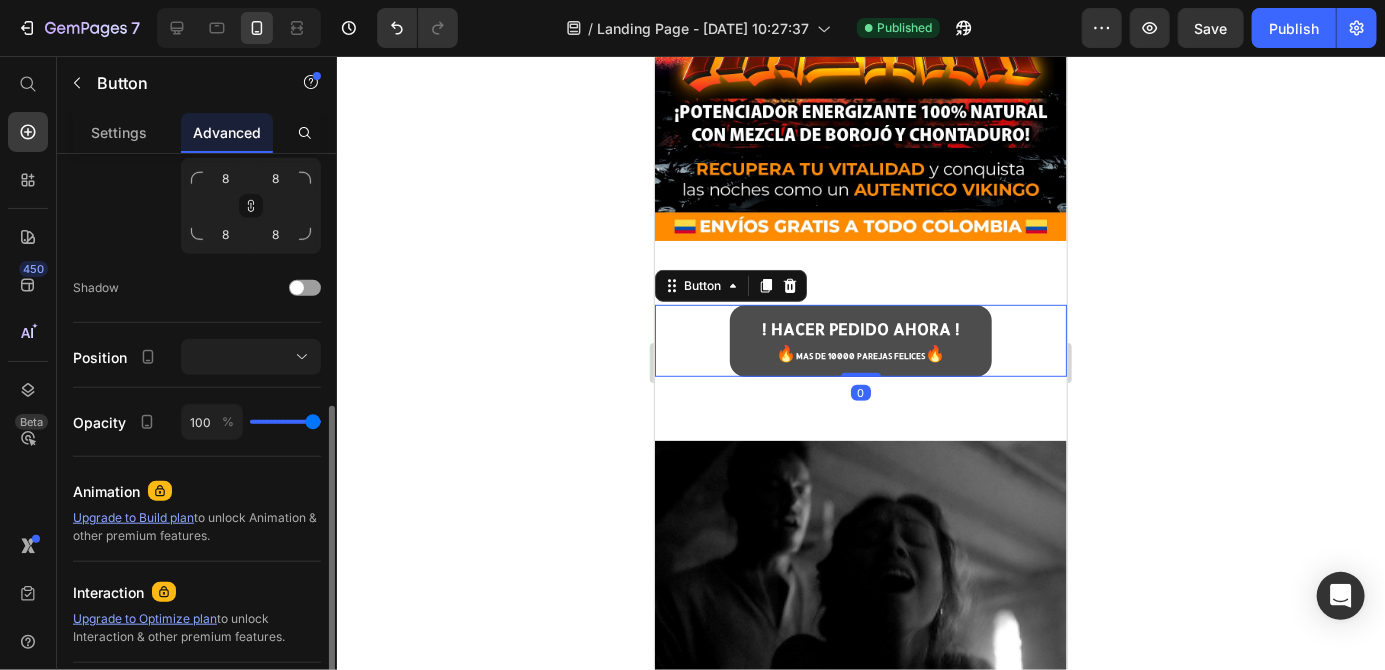 scroll, scrollTop: 738, scrollLeft: 0, axis: vertical 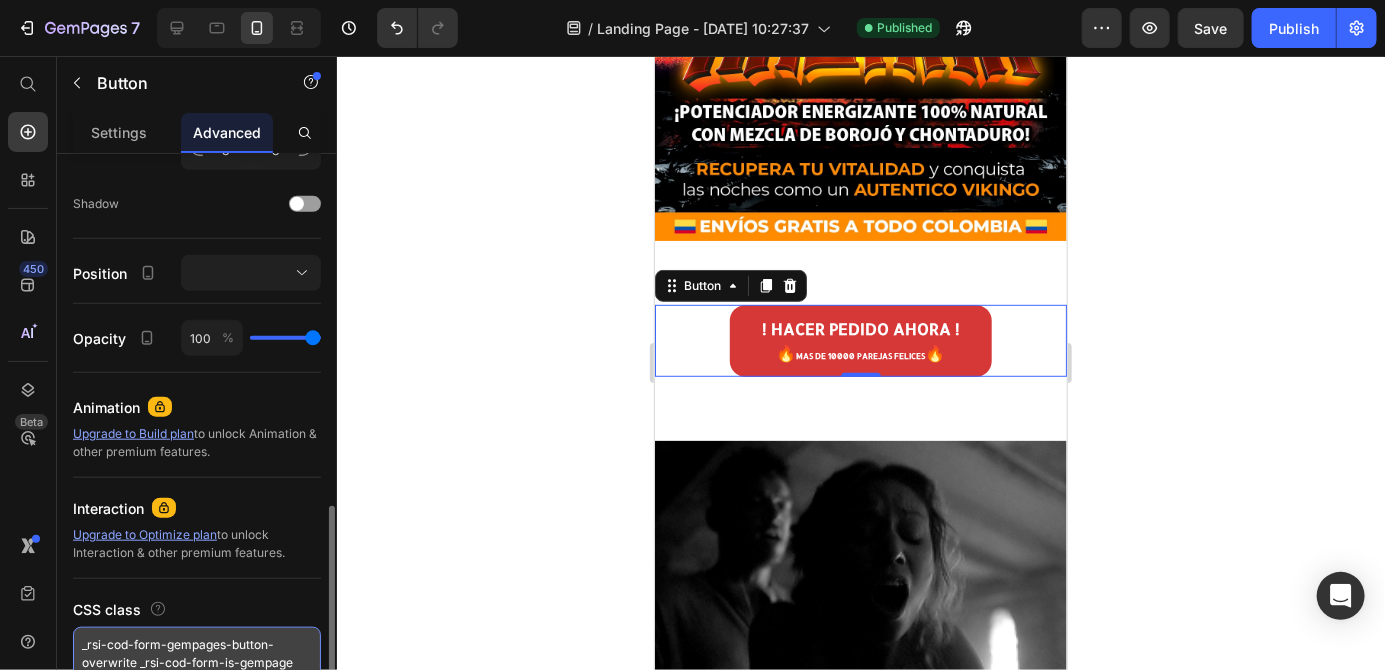 click on "_rsi-cod-form-gempages-button-overwrite _rsi-cod-form-is-gempage" at bounding box center [197, 654] 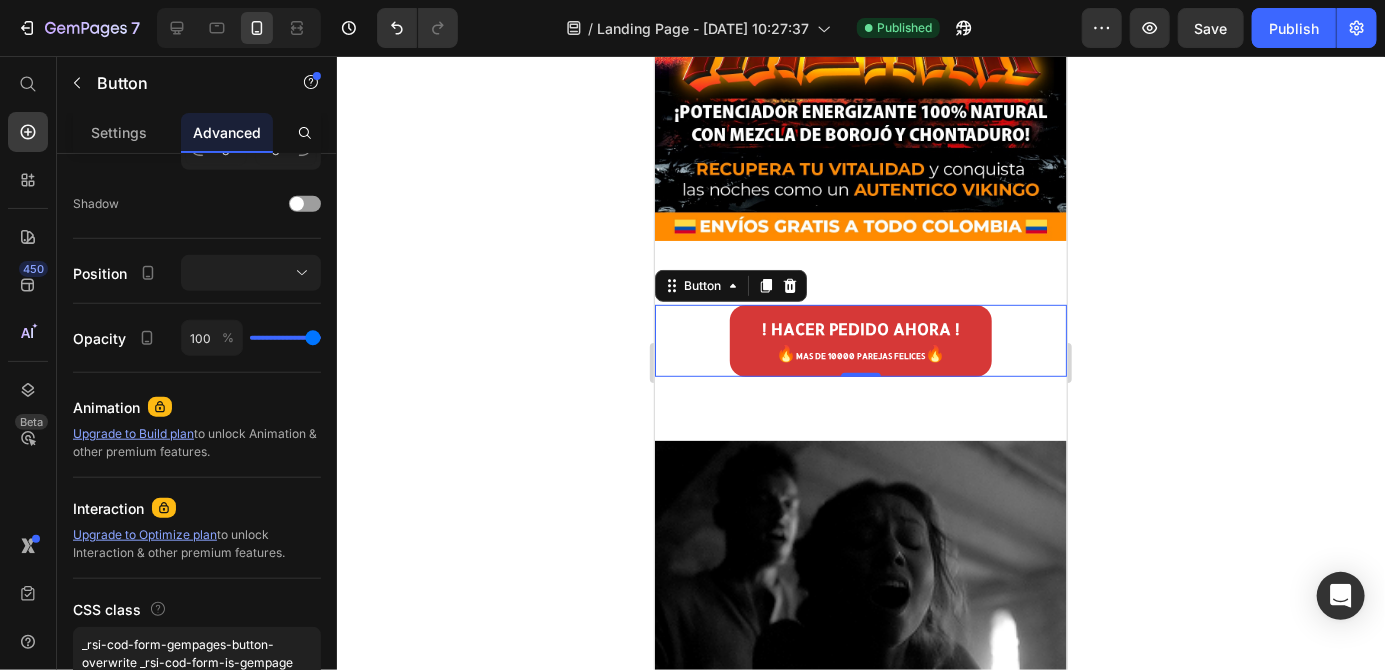 click on "Image Section 3" at bounding box center (860, 566) 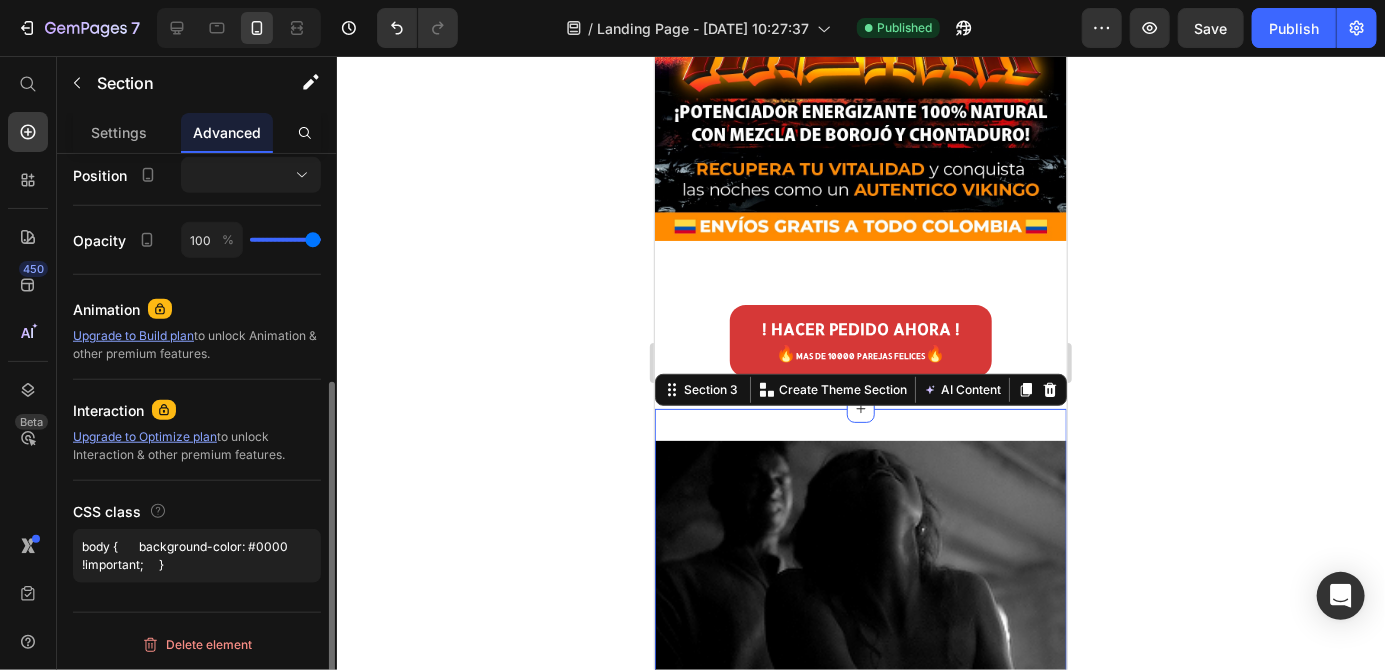 scroll, scrollTop: 0, scrollLeft: 0, axis: both 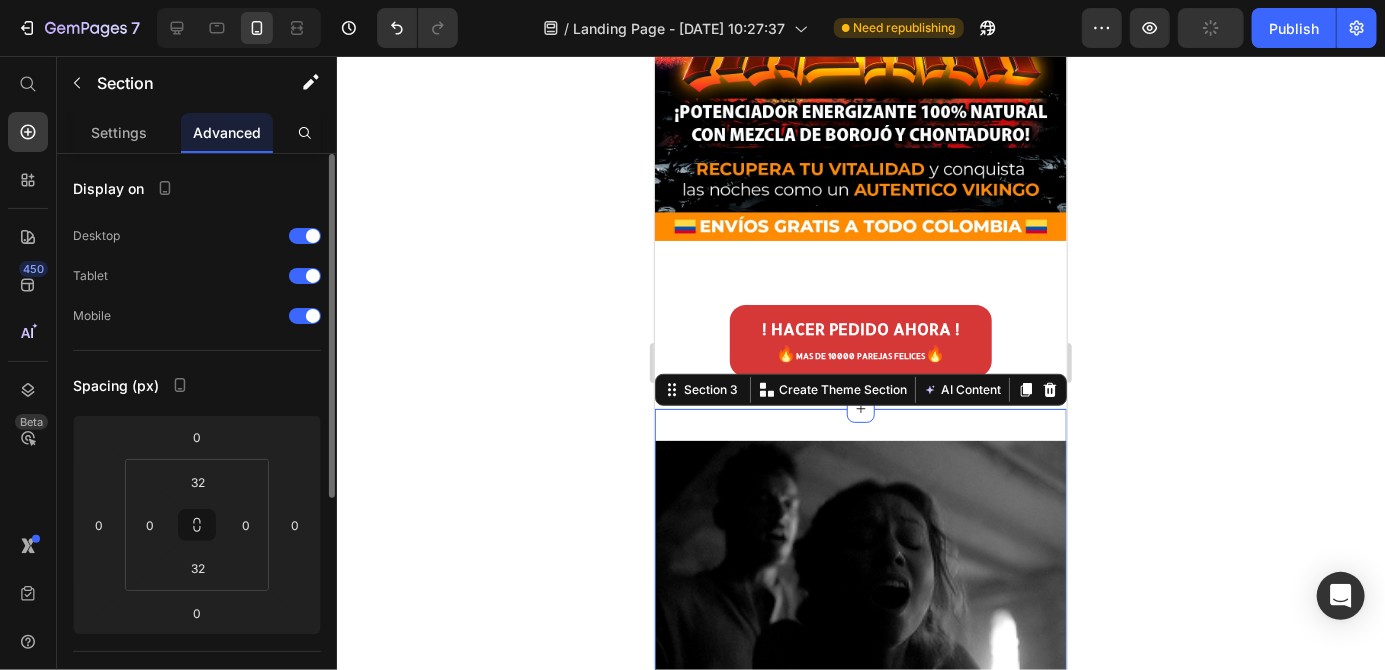 click on "! HACER PEDIDO AHORA ! 🔥  MAS DE 10000 PAREJAS FELICES 🔥 Button" at bounding box center (860, 340) 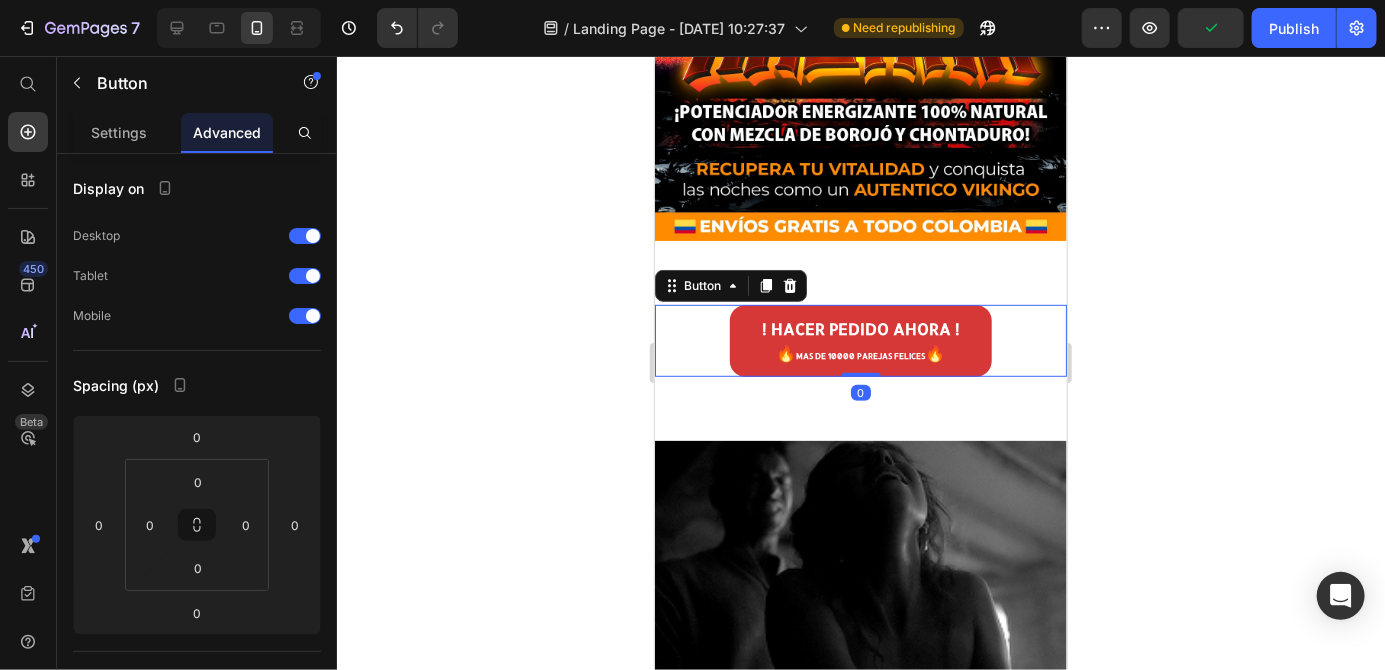 click on "Image Section 1" at bounding box center (860, -18) 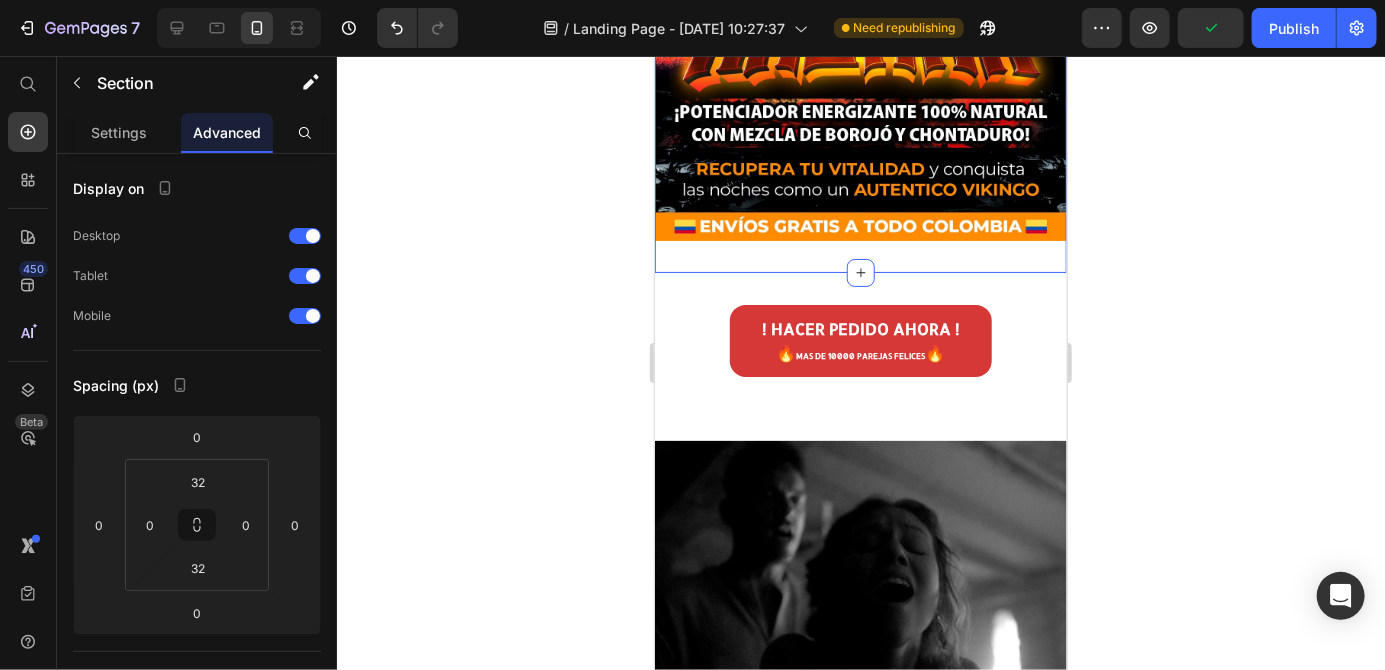 click on "! HACER PEDIDO AHORA ! 🔥  MAS DE 10000 PAREJAS FELICES 🔥 Button Section 2" at bounding box center [860, 340] 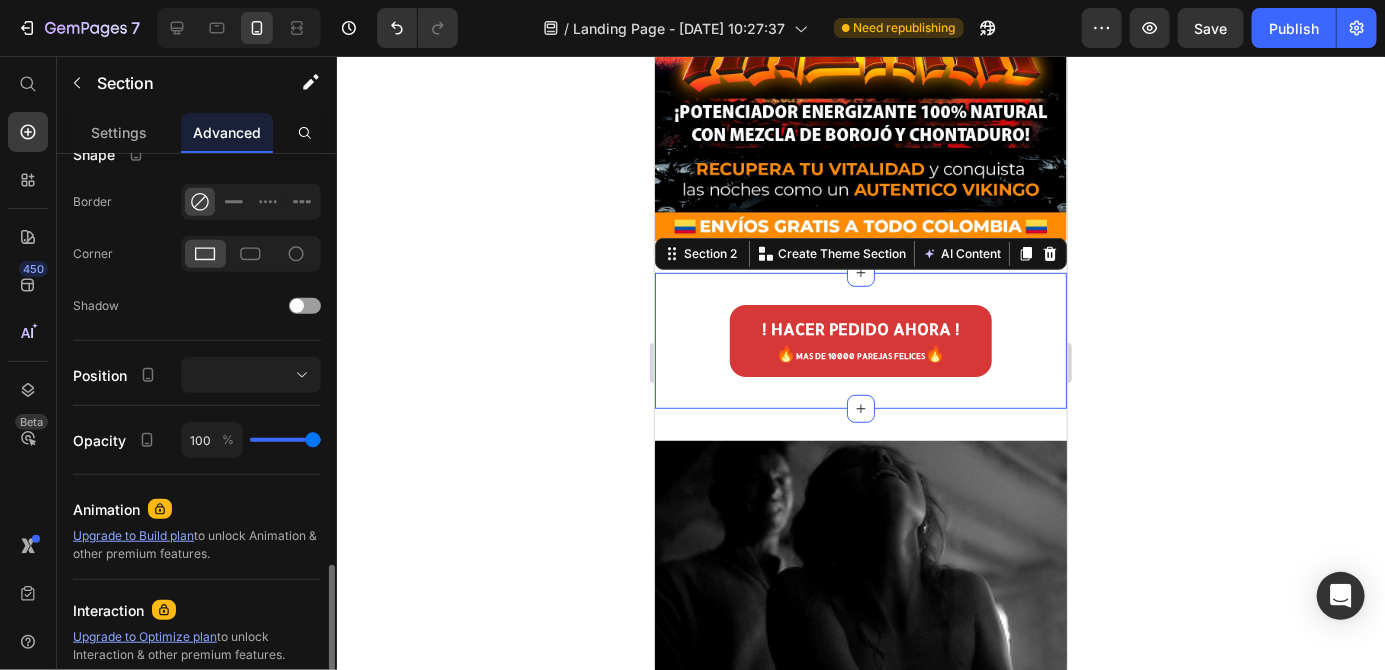 scroll, scrollTop: 634, scrollLeft: 0, axis: vertical 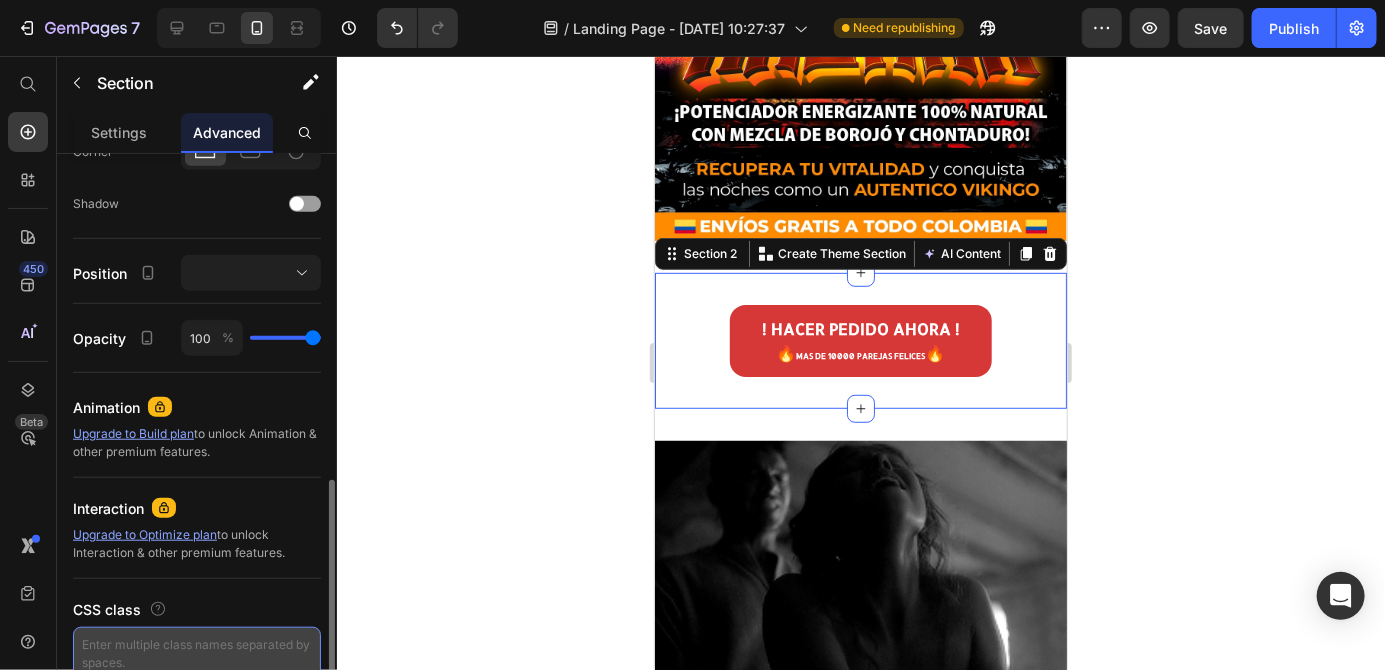 click at bounding box center (197, 654) 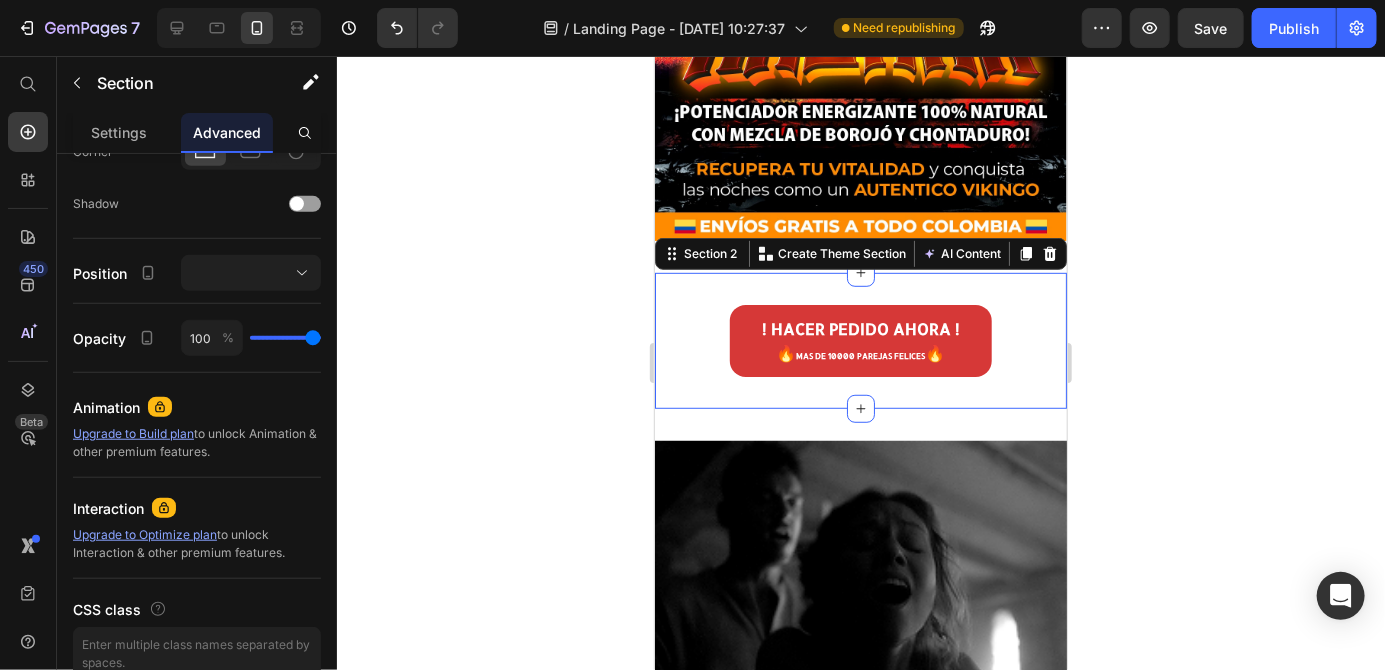click 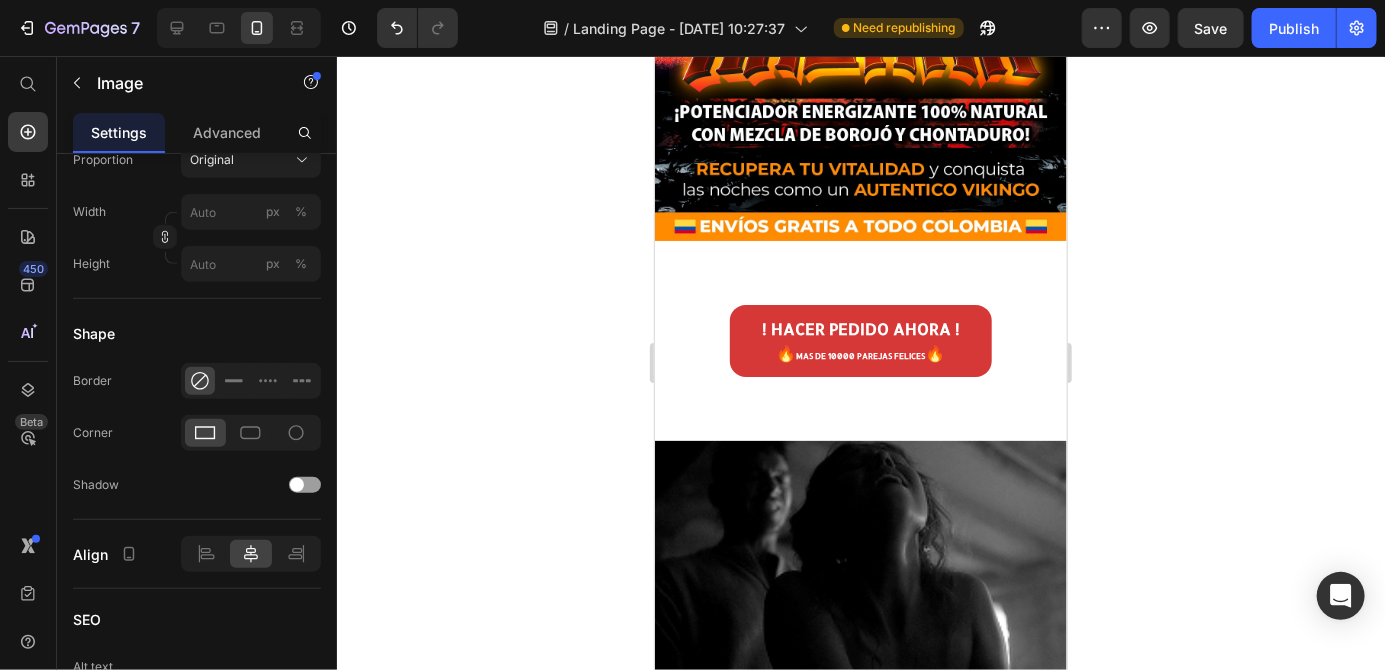 scroll, scrollTop: 299, scrollLeft: 0, axis: vertical 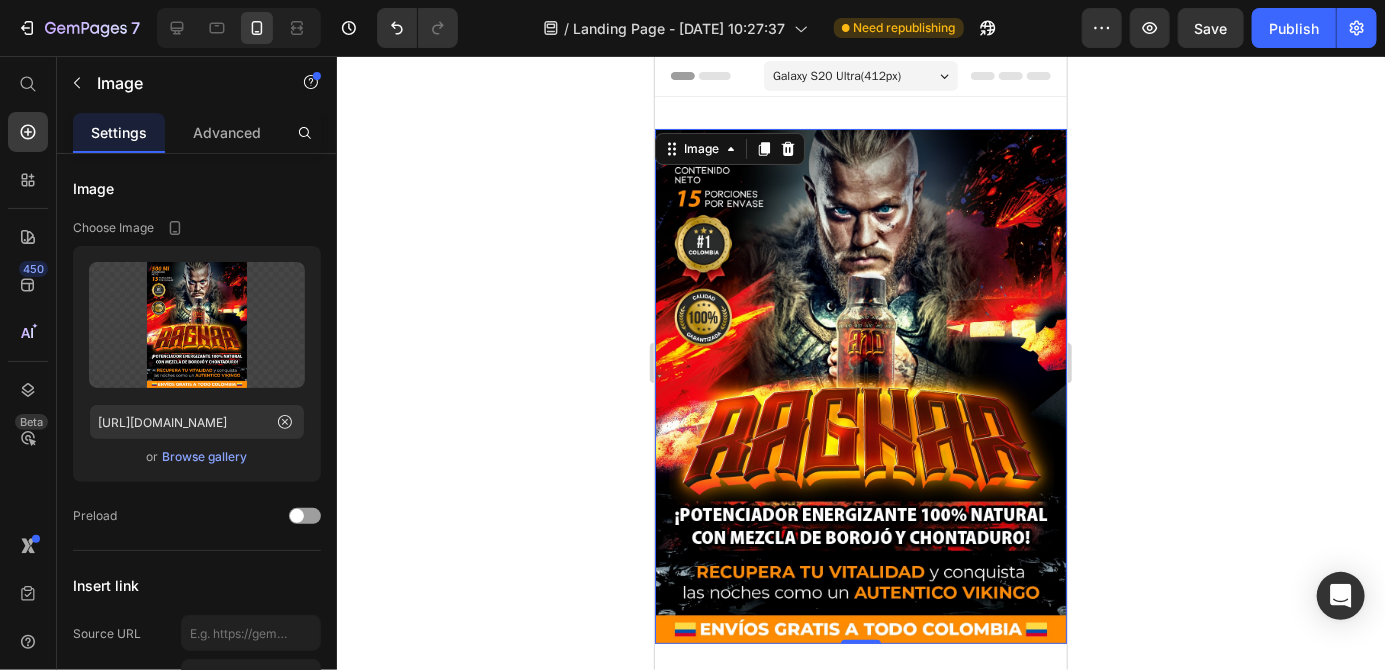 click at bounding box center [860, 385] 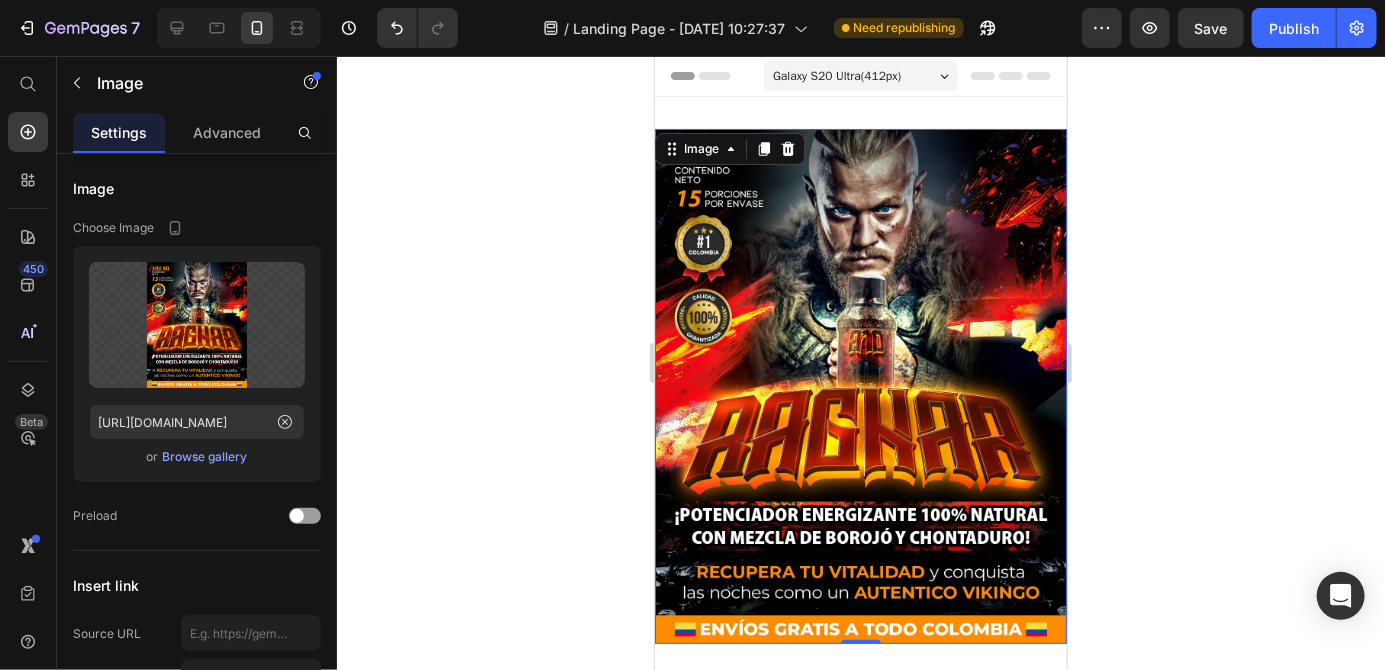 click at bounding box center [860, 385] 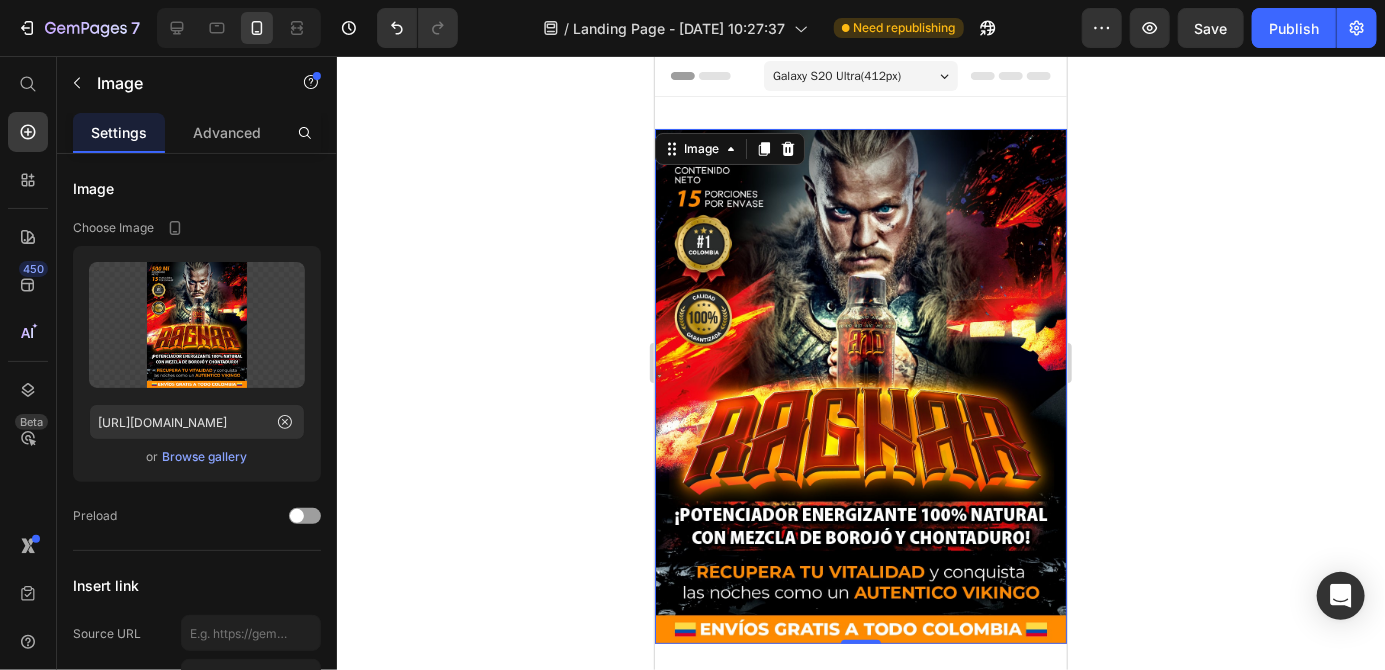 click at bounding box center [860, 385] 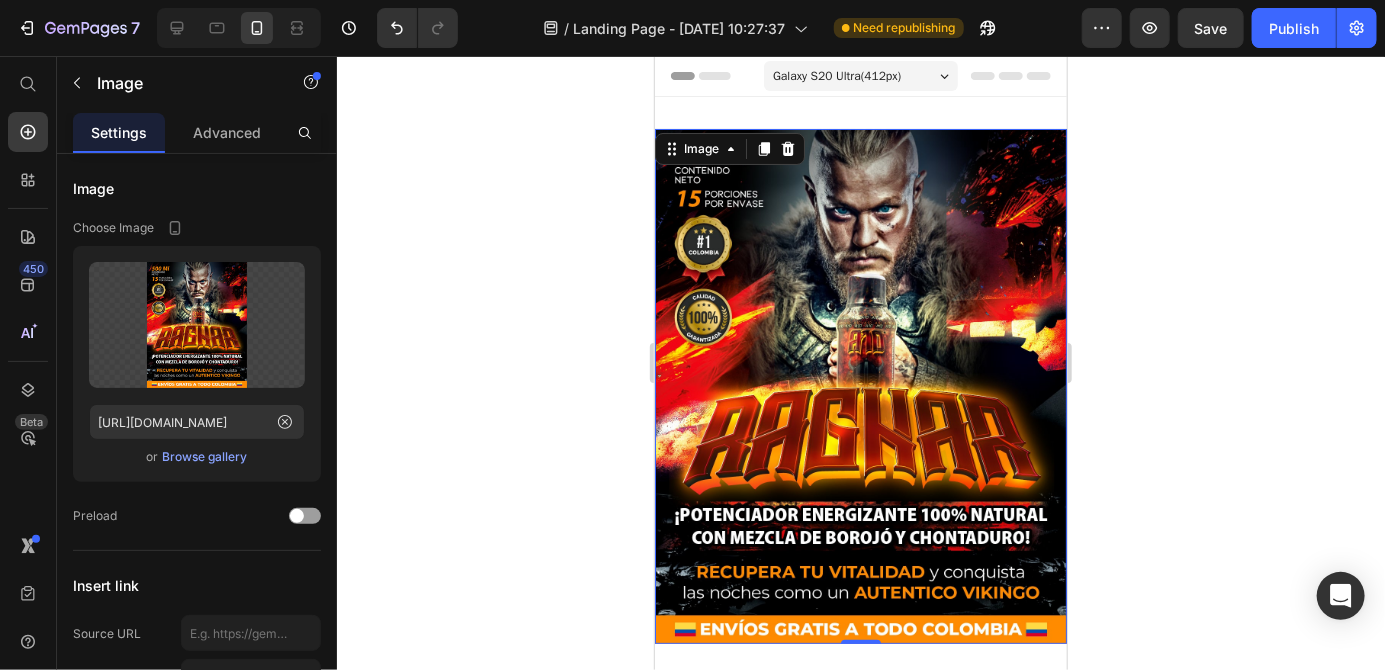 click on "Section 1" at bounding box center (1031, 84) 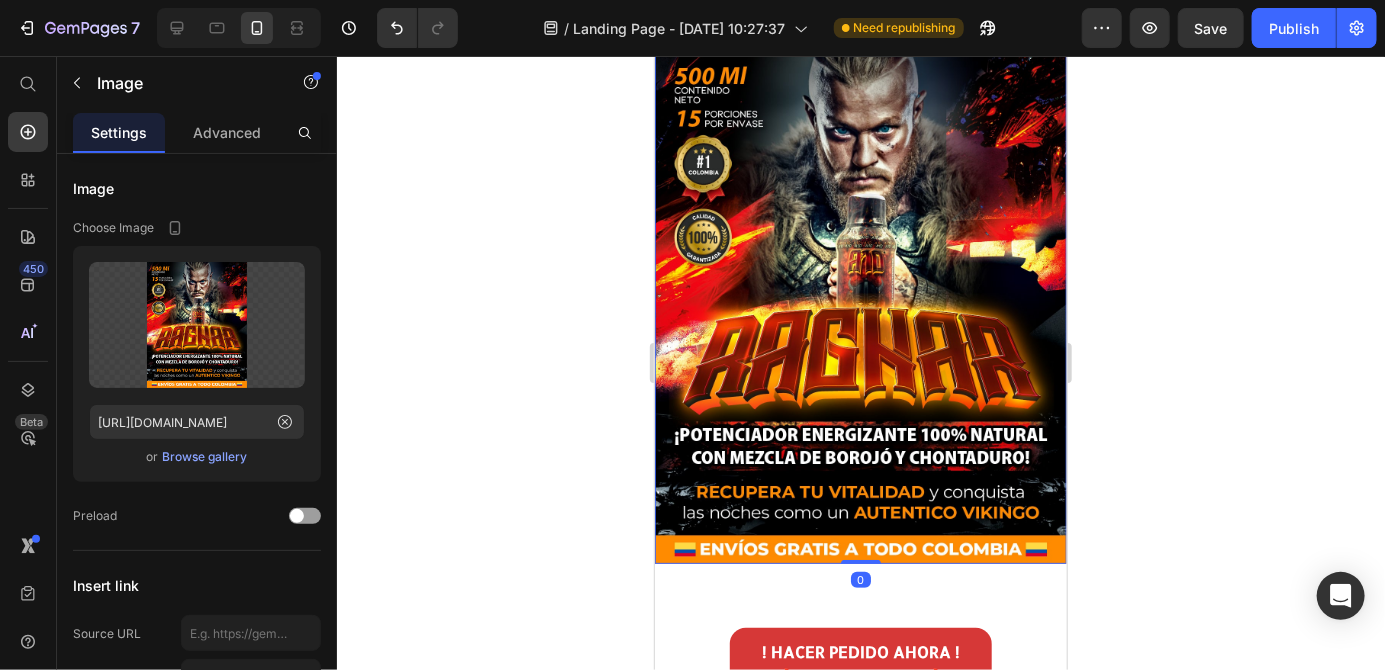 scroll, scrollTop: 101, scrollLeft: 0, axis: vertical 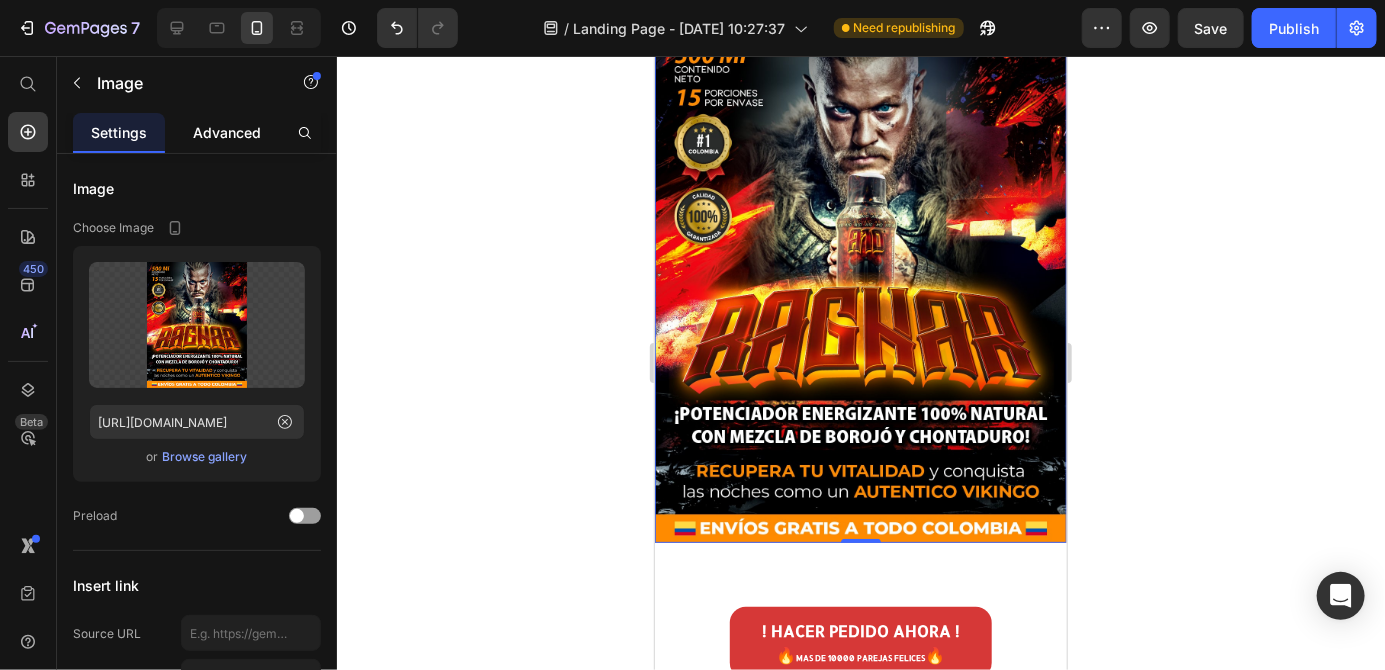 click on "Advanced" at bounding box center (227, 132) 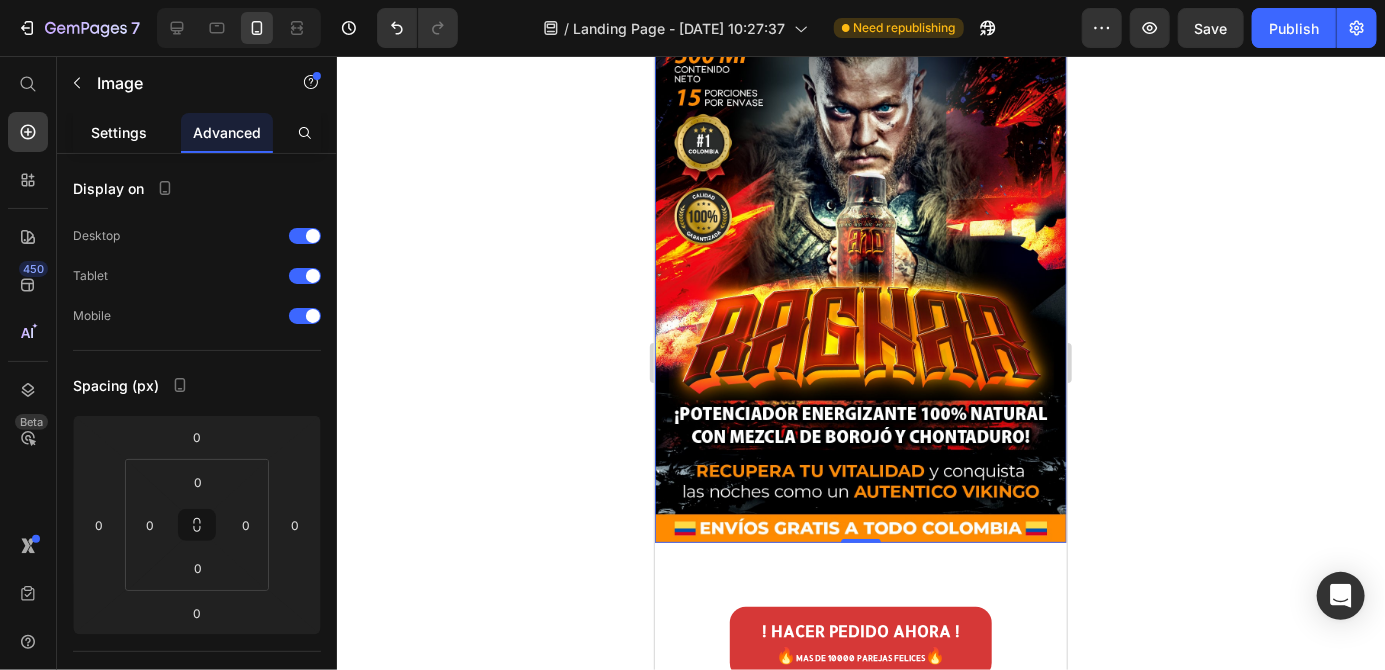 click on "Settings" at bounding box center [119, 132] 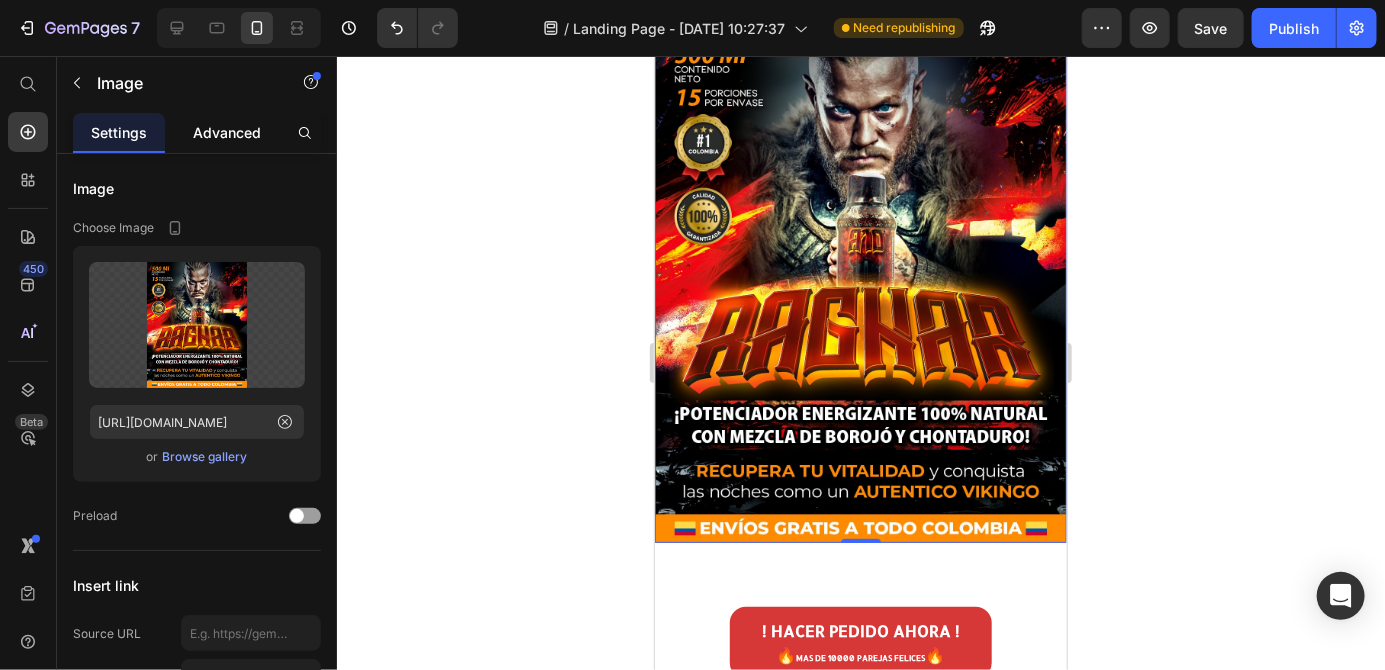 click on "Advanced" 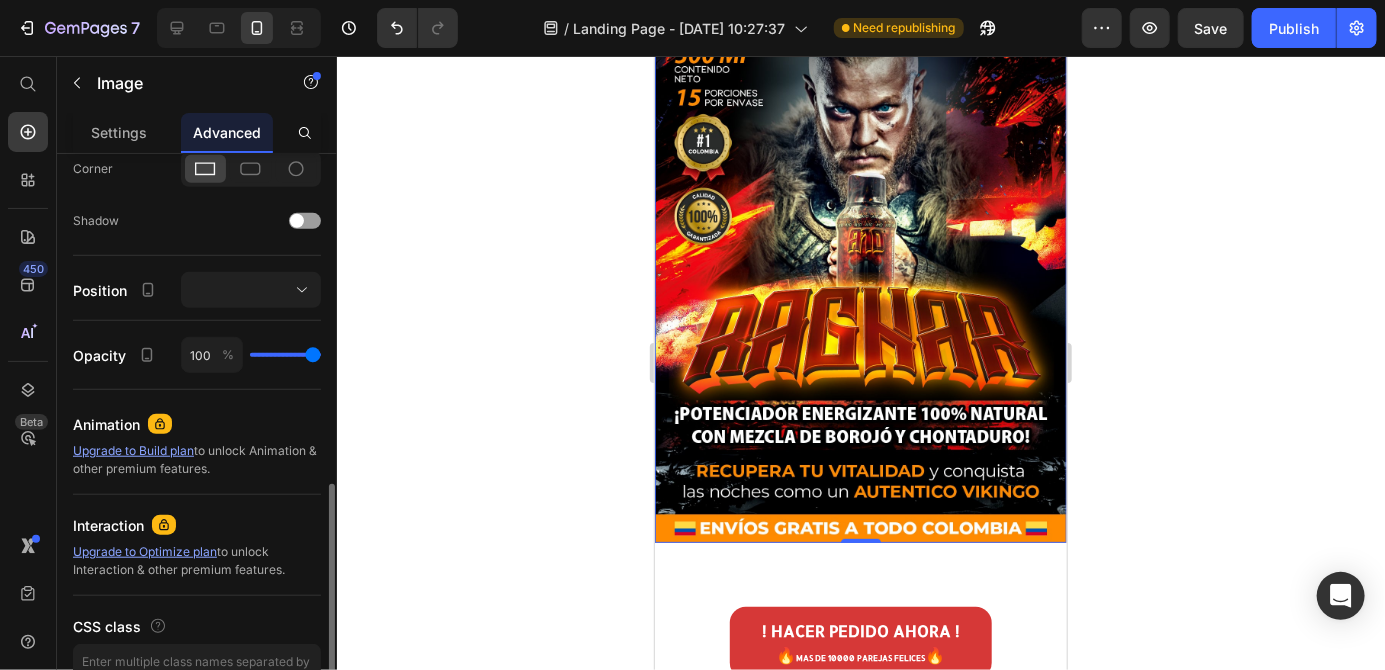 scroll, scrollTop: 630, scrollLeft: 0, axis: vertical 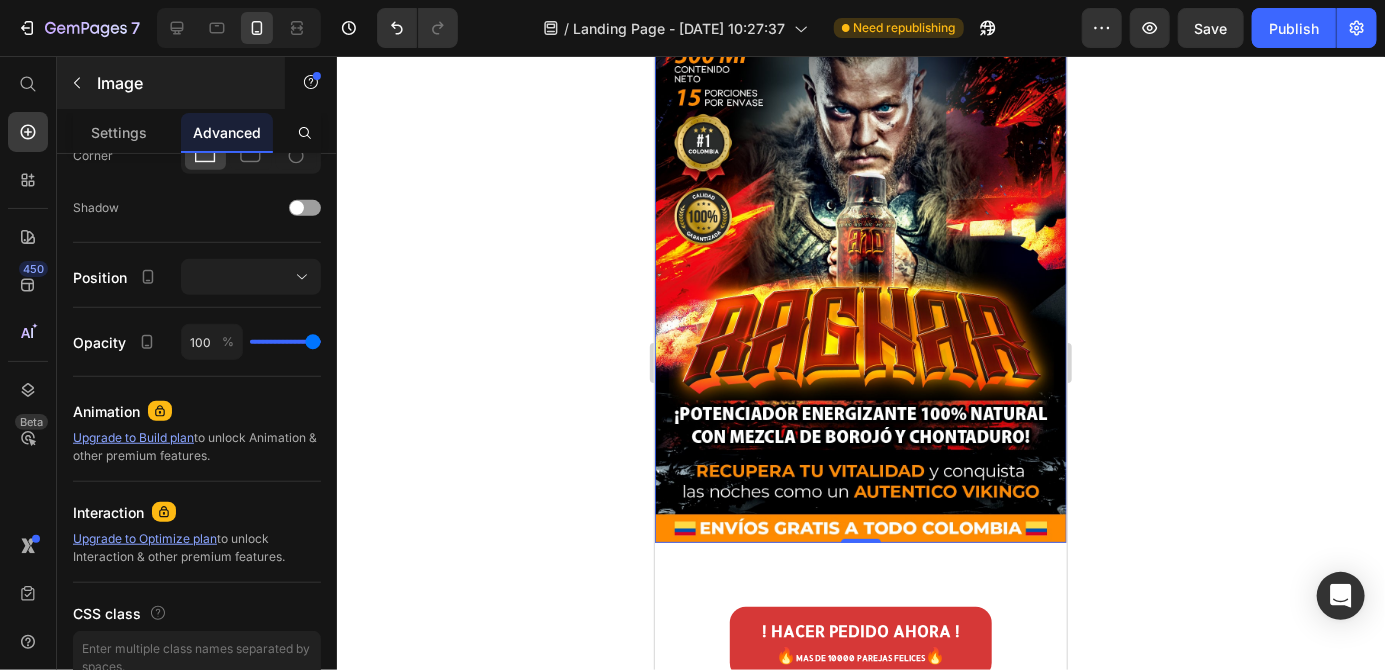 click 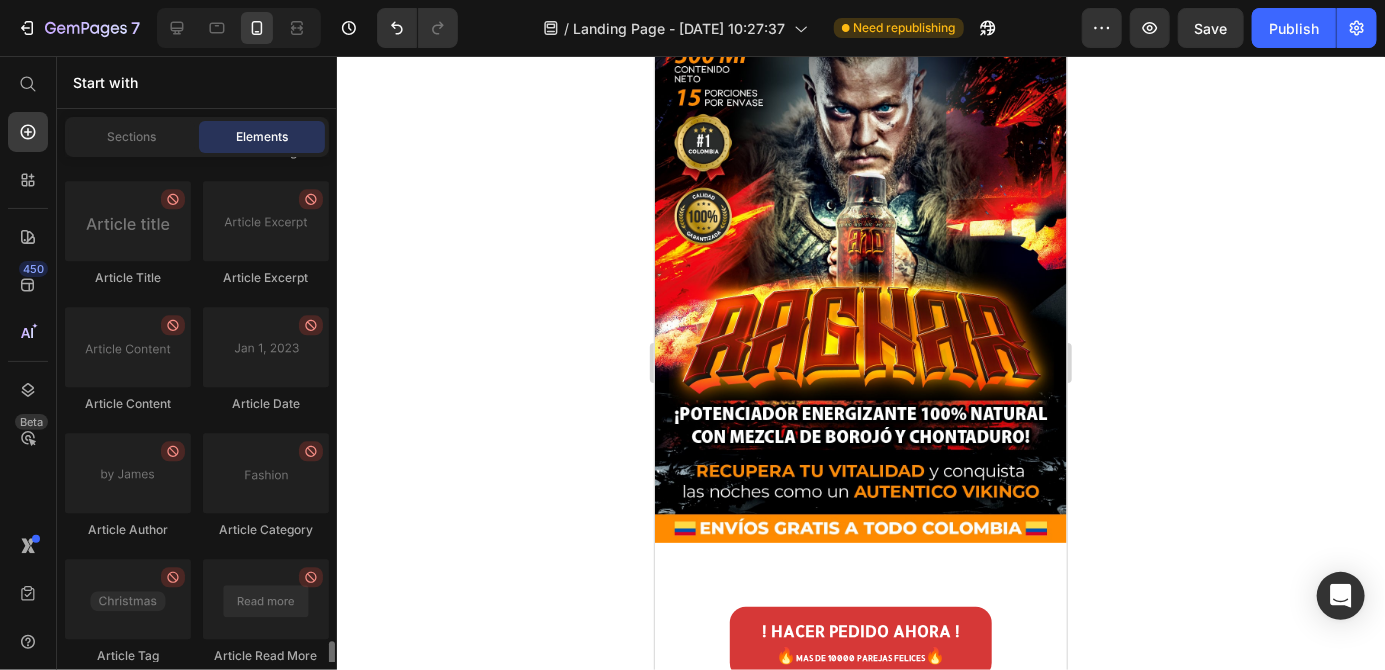 scroll, scrollTop: 5430, scrollLeft: 0, axis: vertical 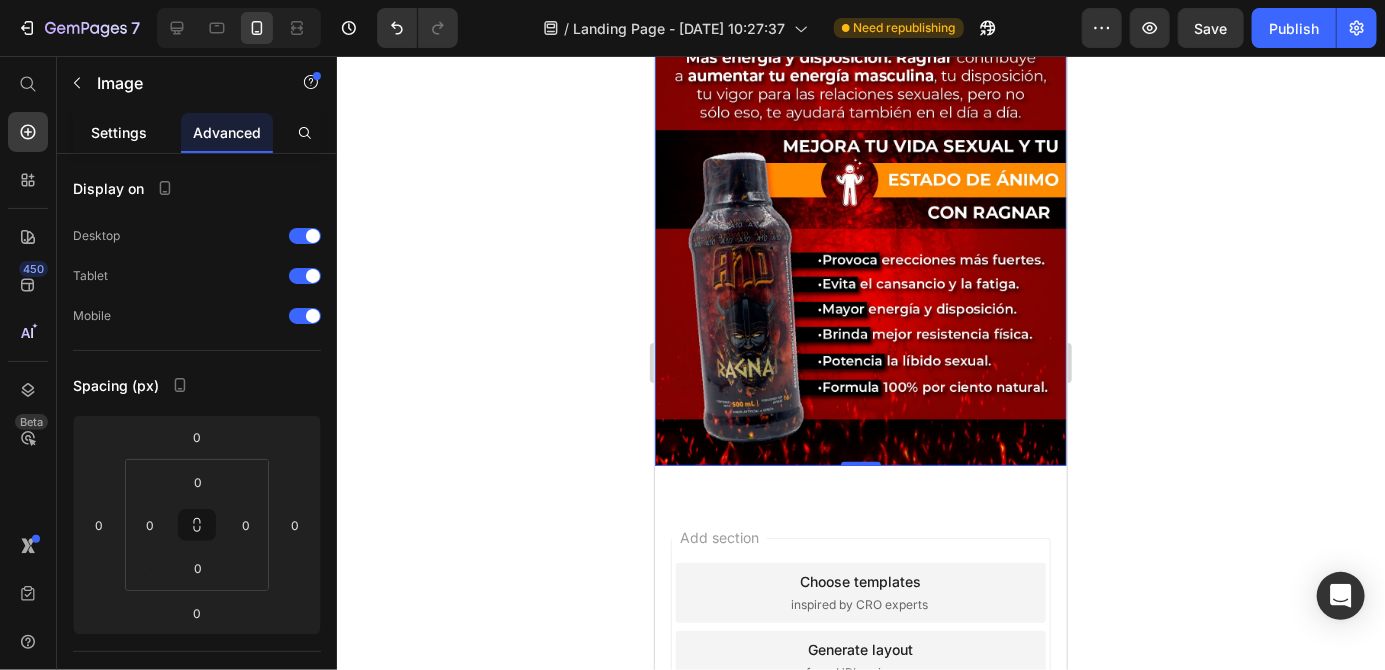 click on "Settings" 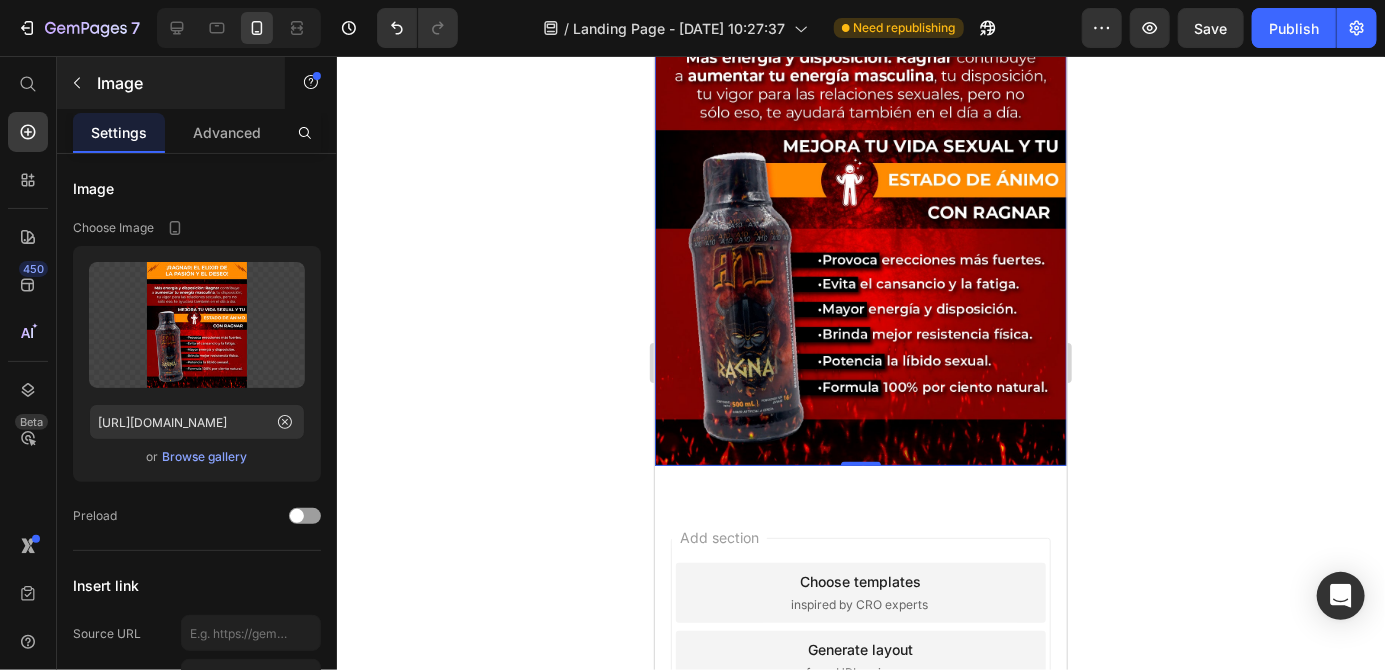 click at bounding box center [77, 83] 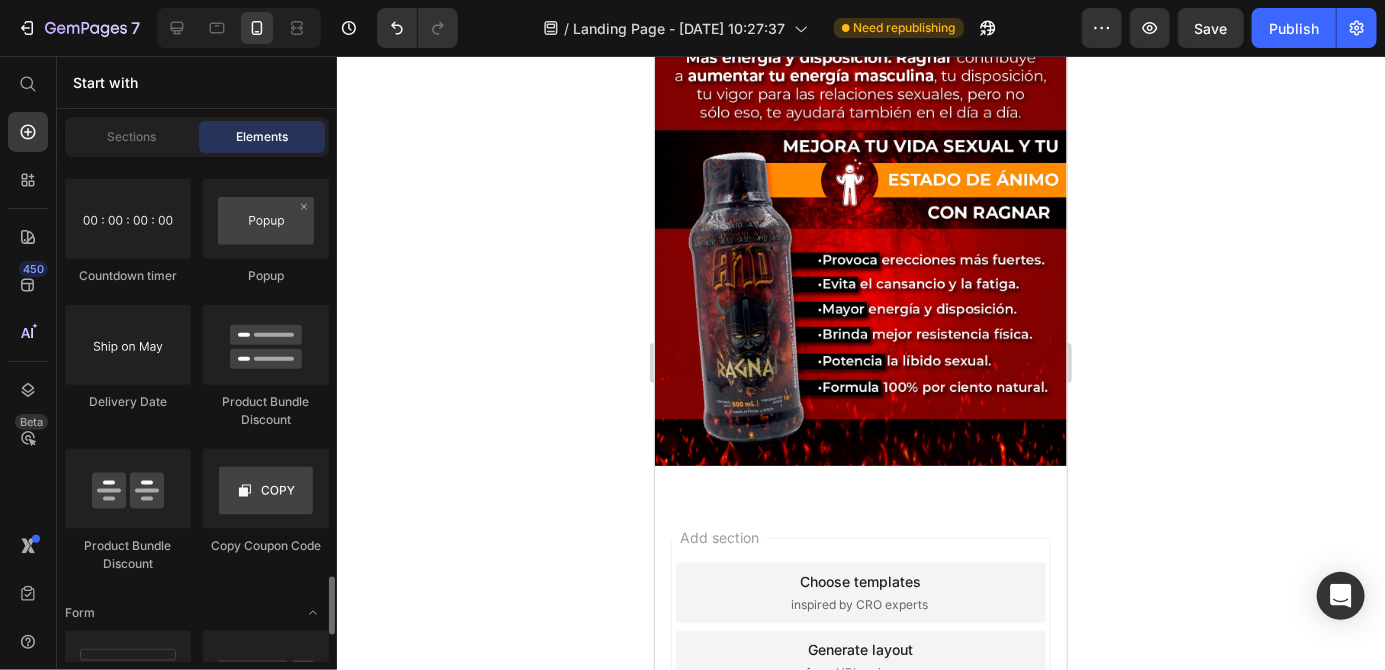 scroll, scrollTop: 4365, scrollLeft: 0, axis: vertical 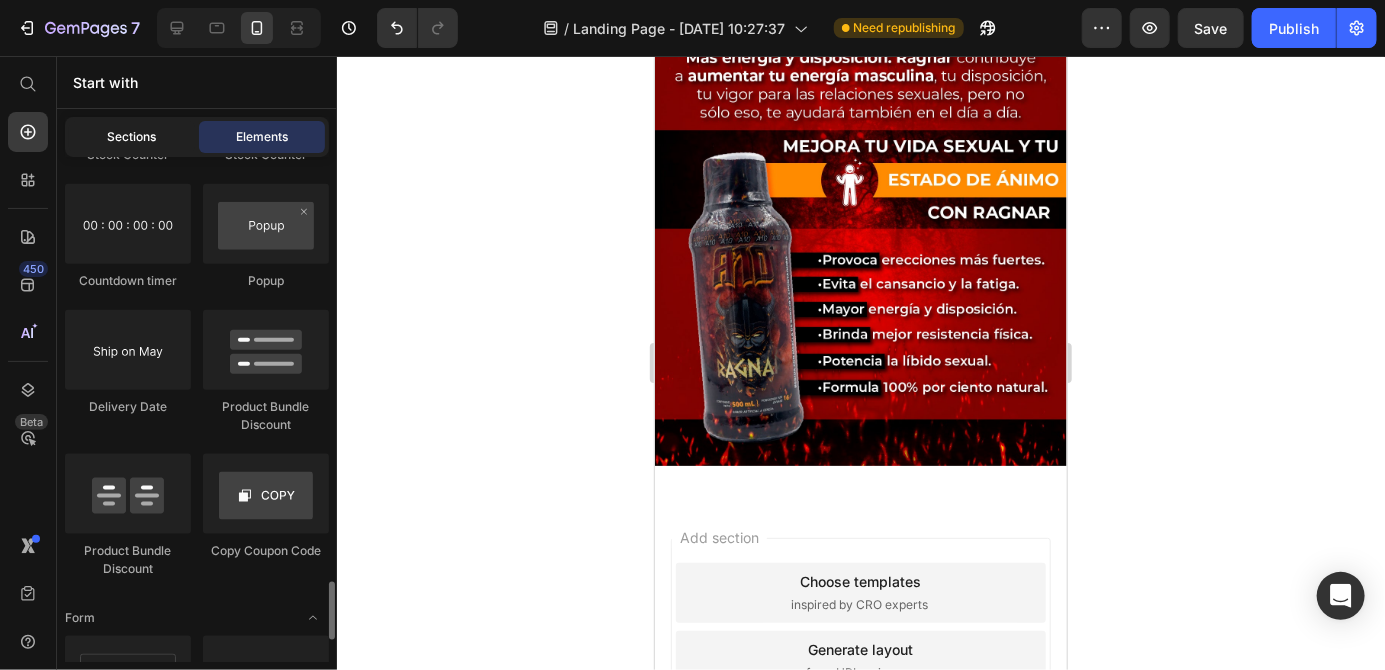 click on "Sections" at bounding box center (132, 137) 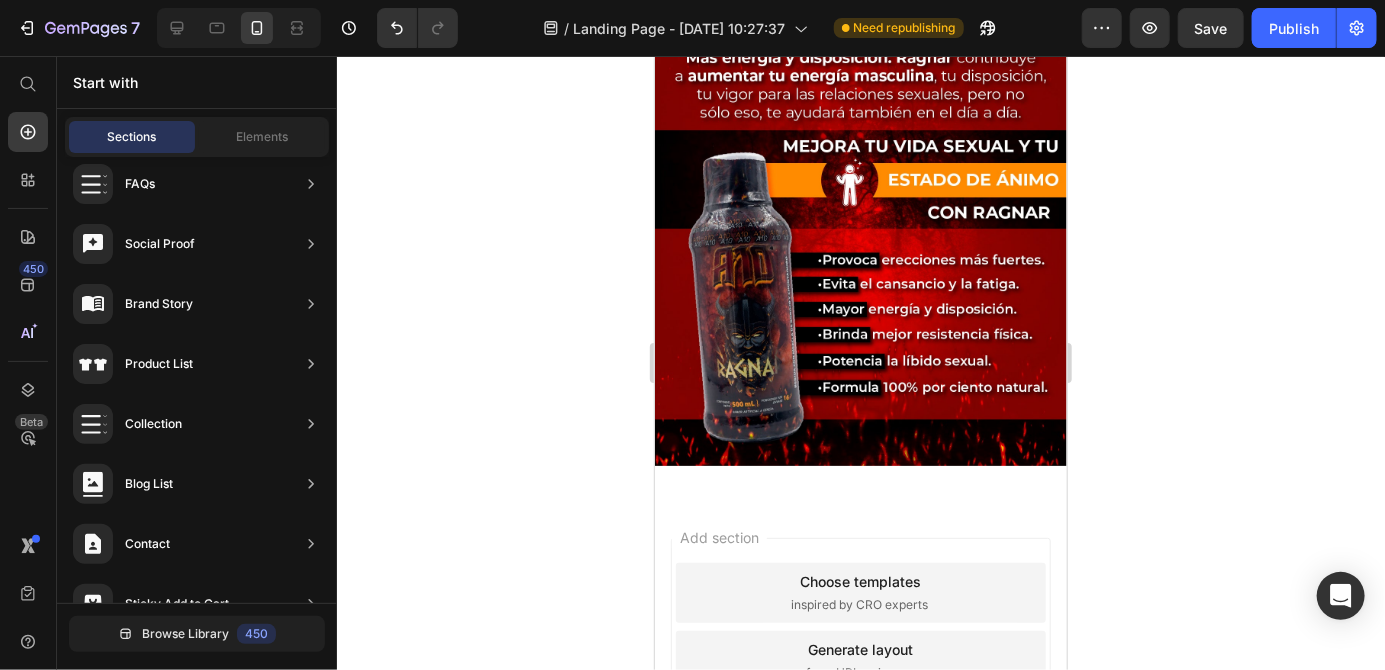 scroll, scrollTop: 613, scrollLeft: 0, axis: vertical 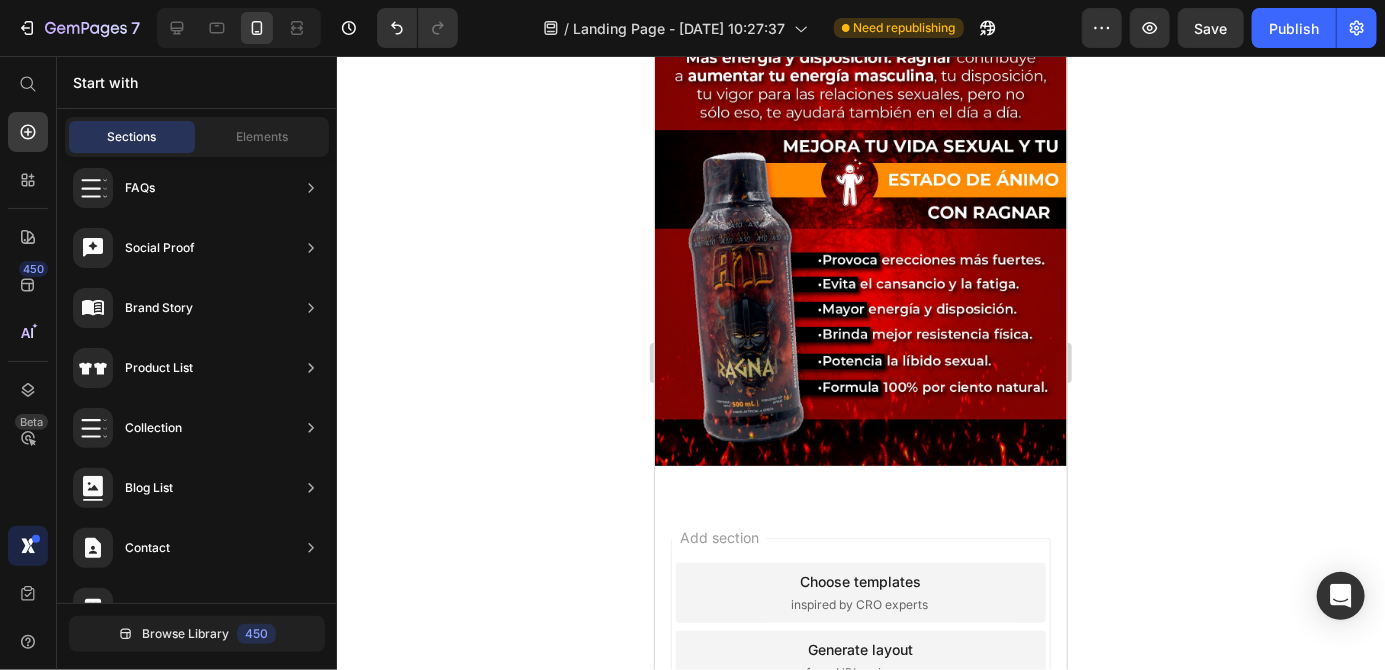 click 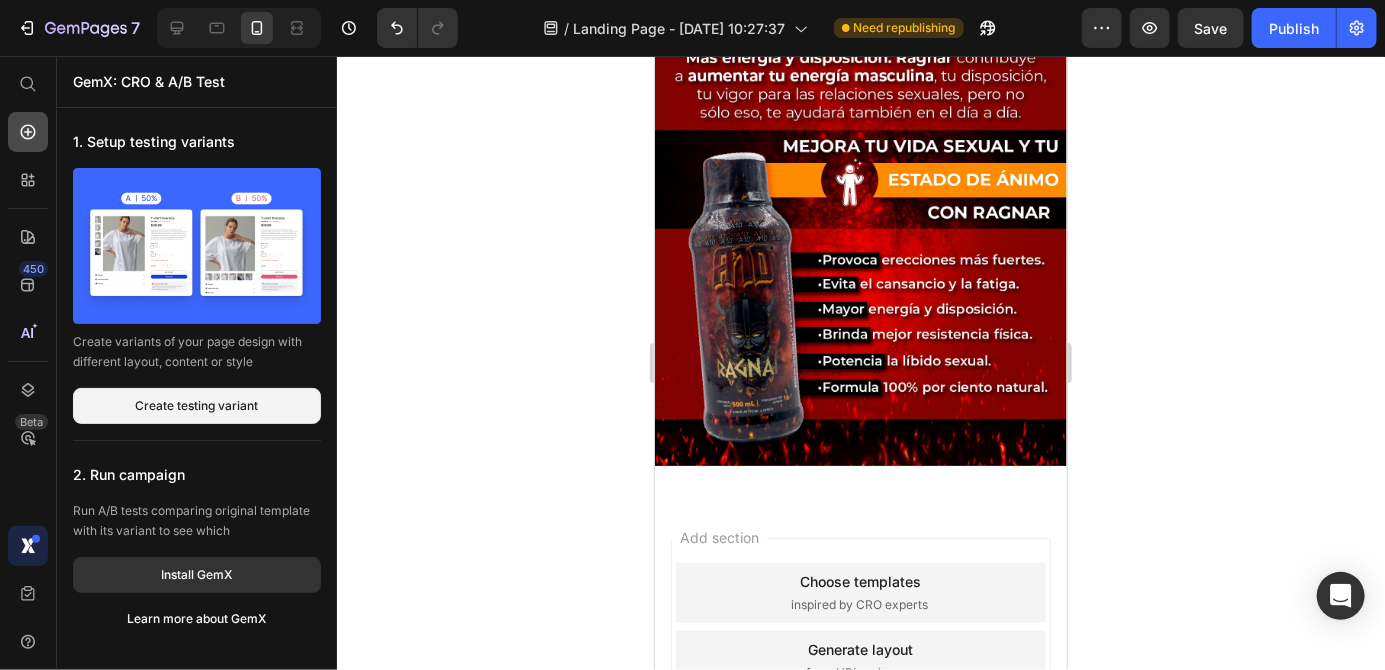 click 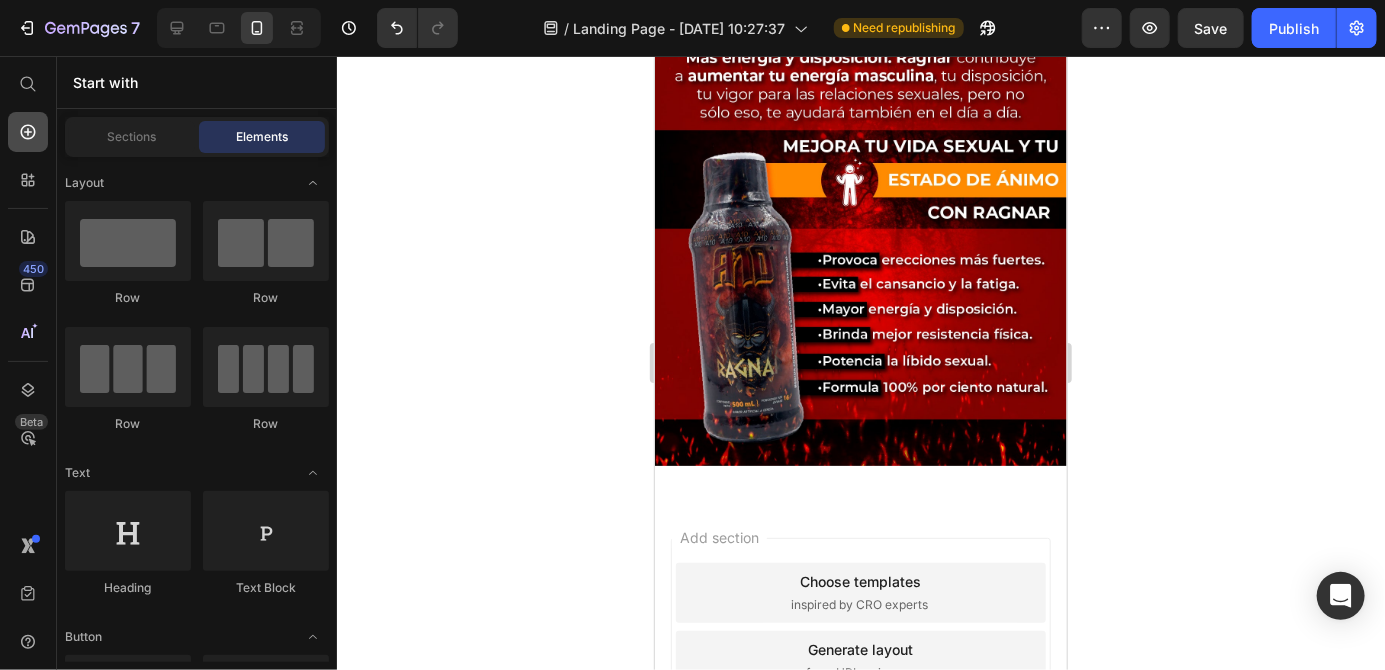 scroll, scrollTop: 4365, scrollLeft: 0, axis: vertical 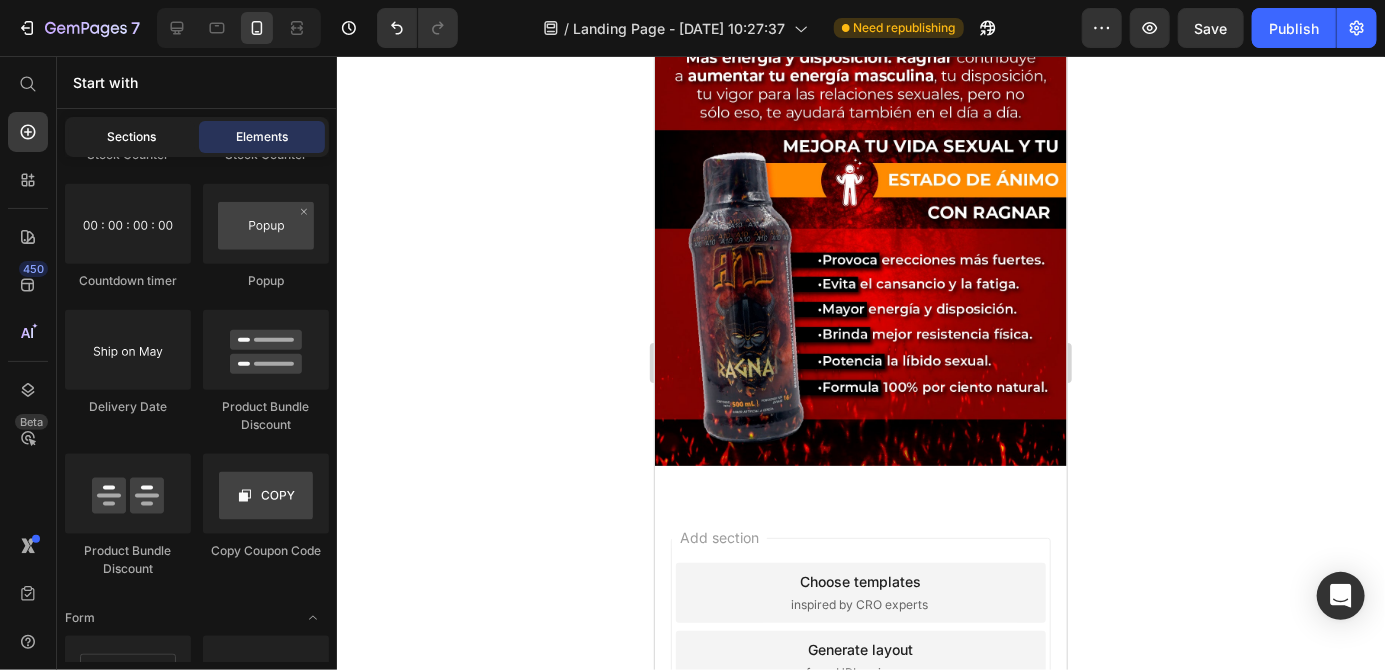 click on "Sections" 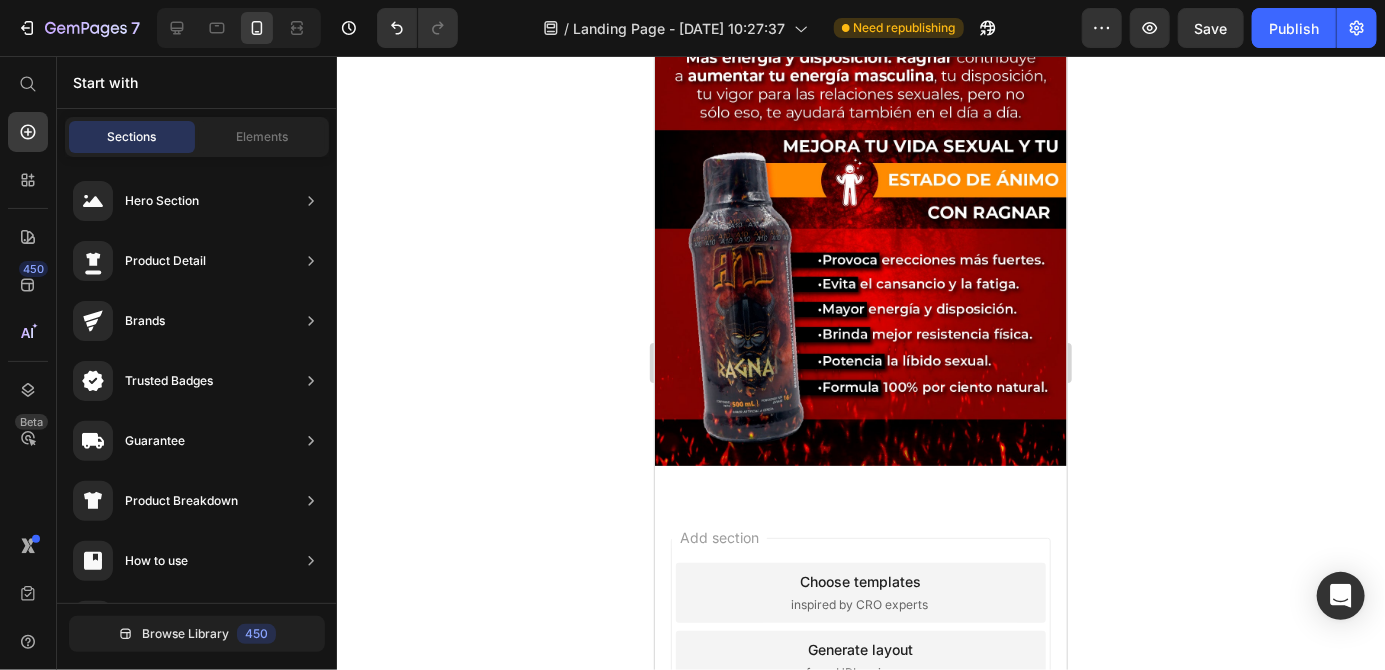 click on "Hero Section" 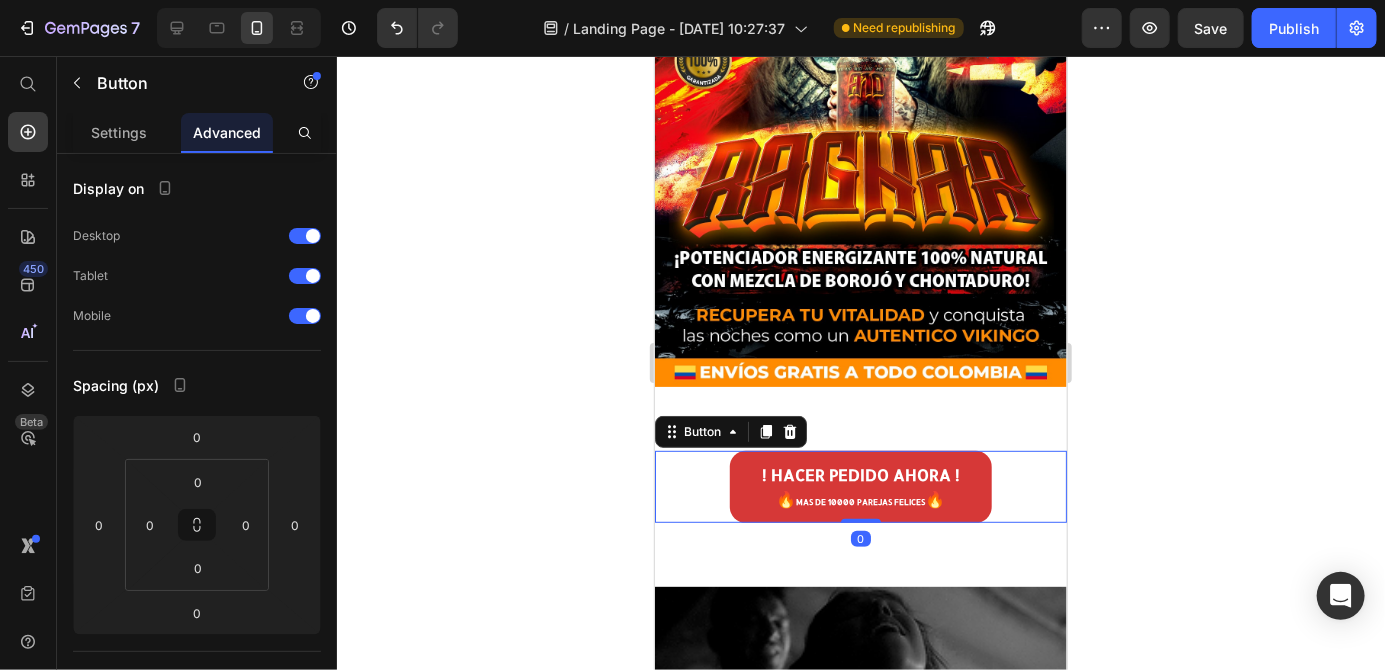 scroll, scrollTop: 284, scrollLeft: 0, axis: vertical 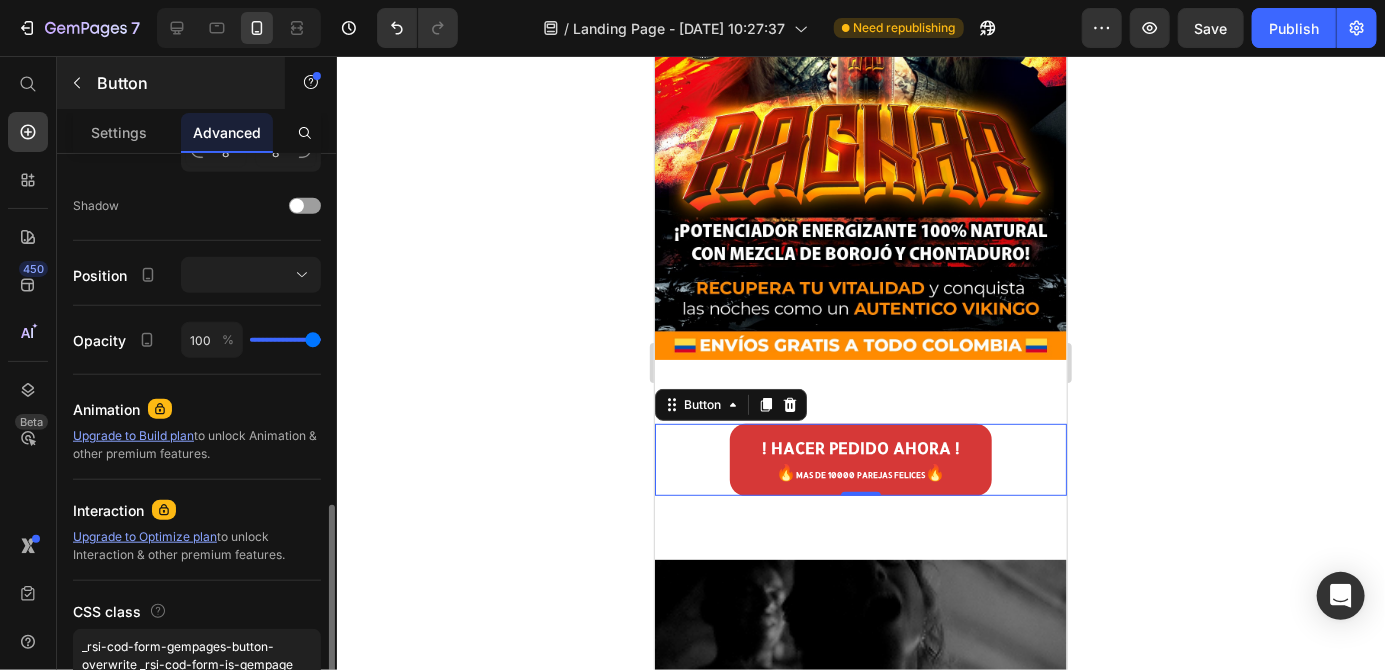 click at bounding box center (77, 83) 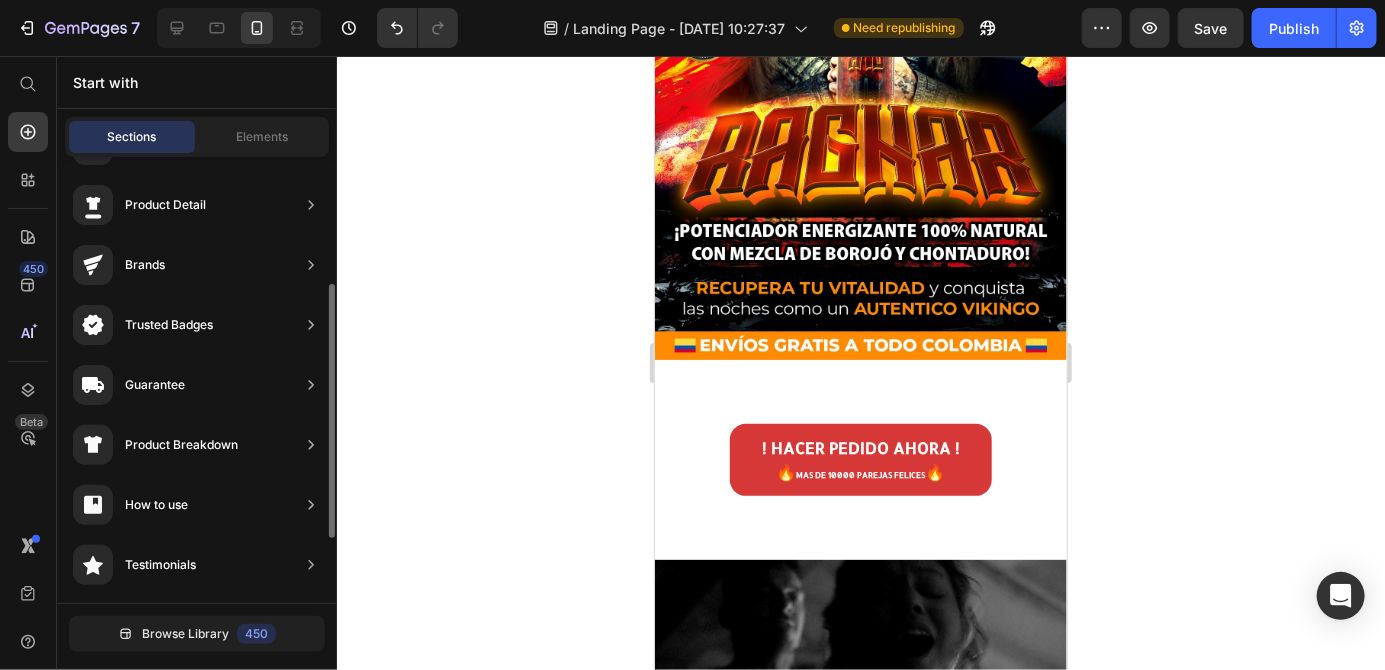 scroll, scrollTop: 0, scrollLeft: 0, axis: both 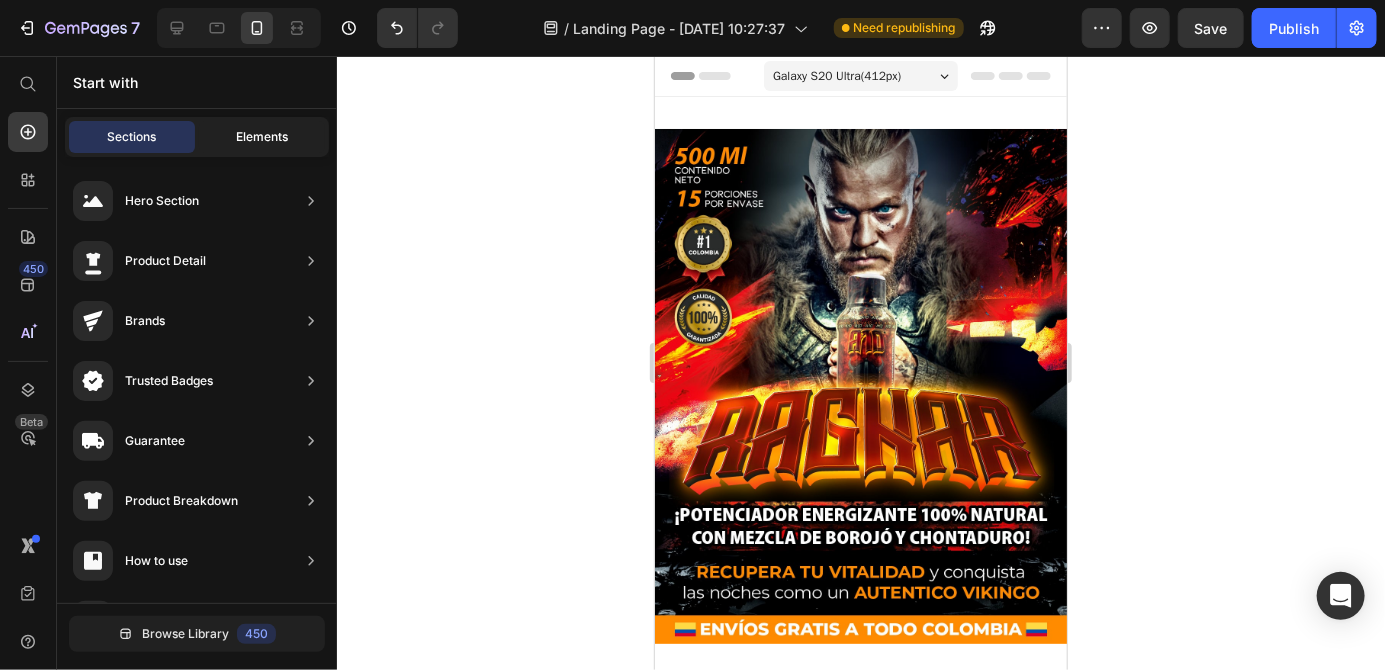 click on "Elements" 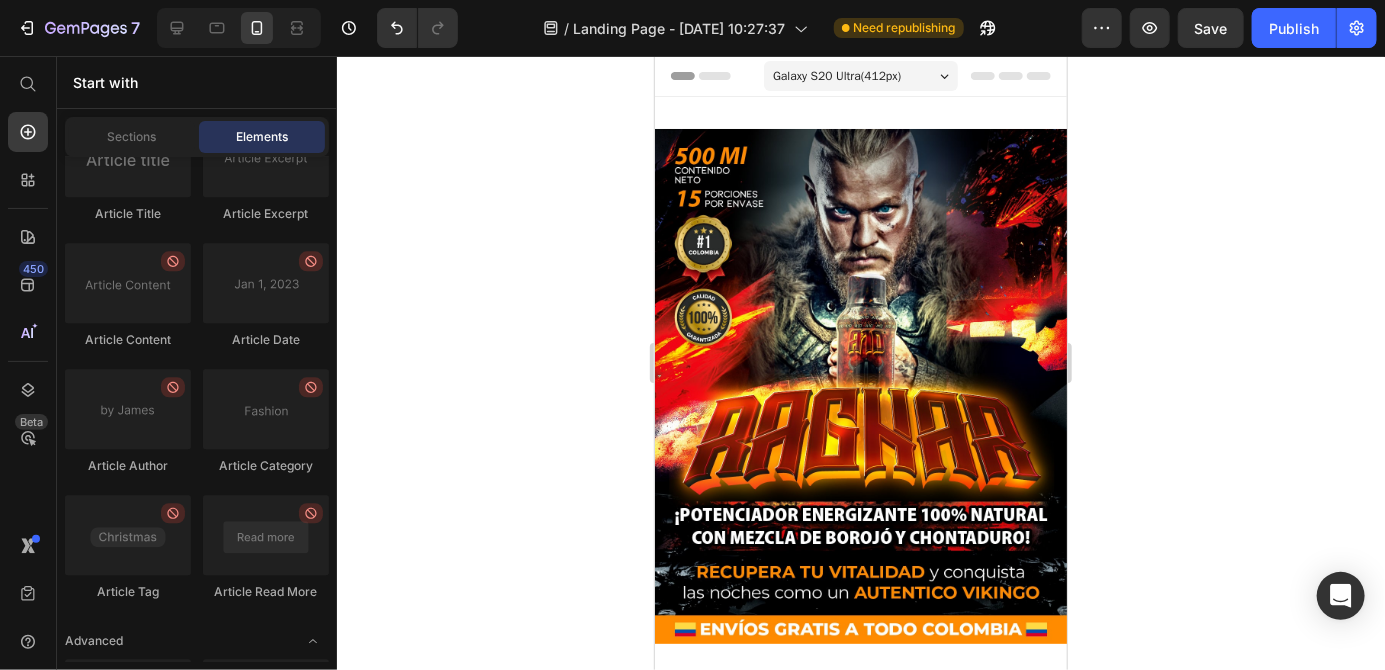 scroll, scrollTop: 5577, scrollLeft: 0, axis: vertical 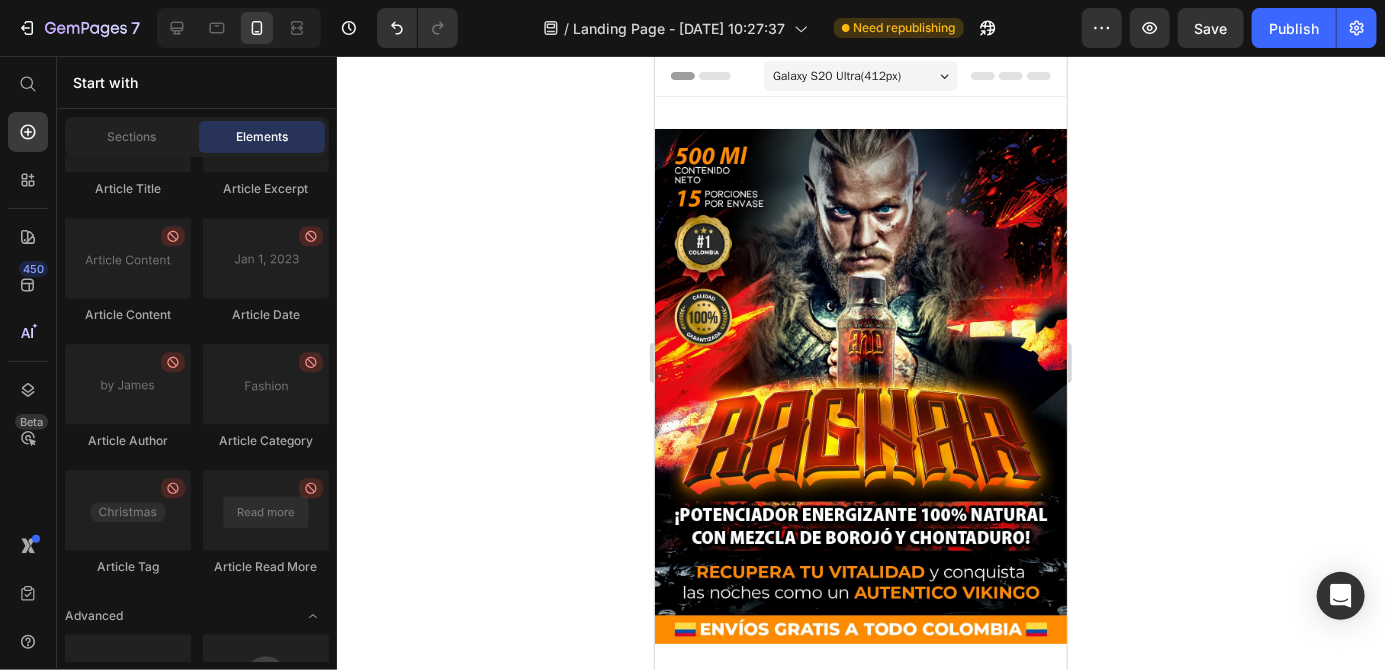 click at bounding box center (329, 458) 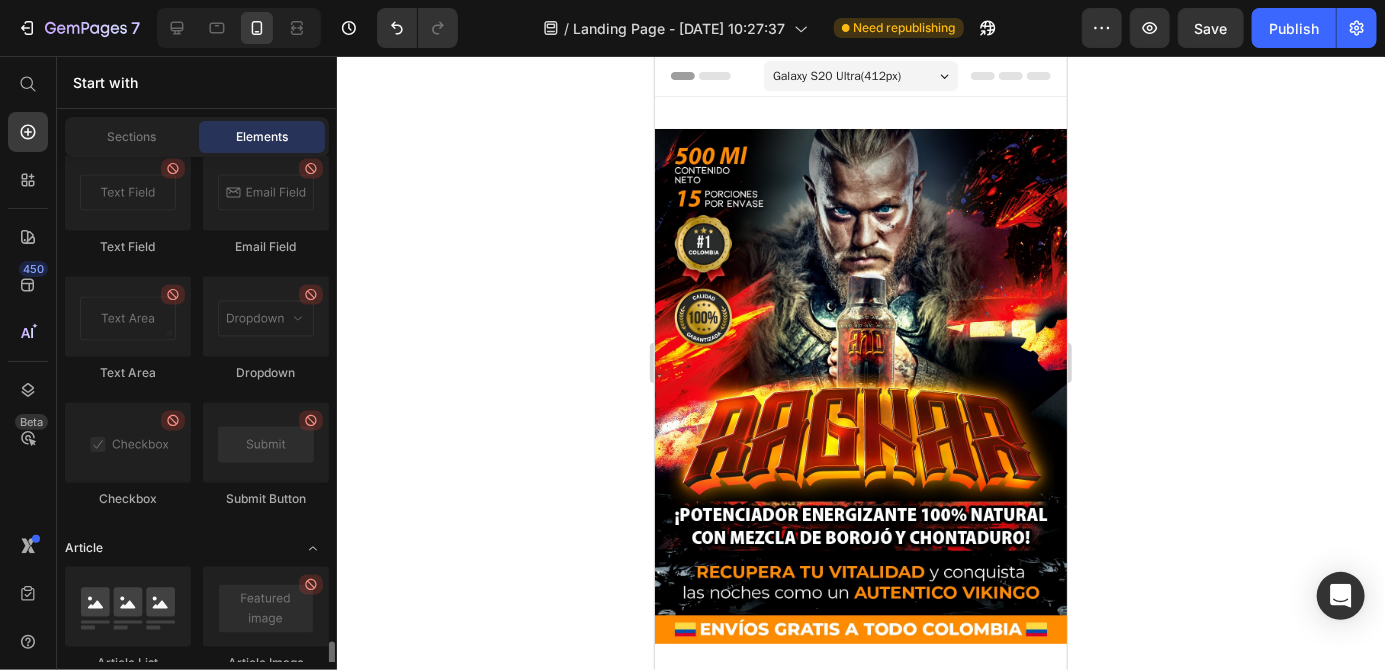 click 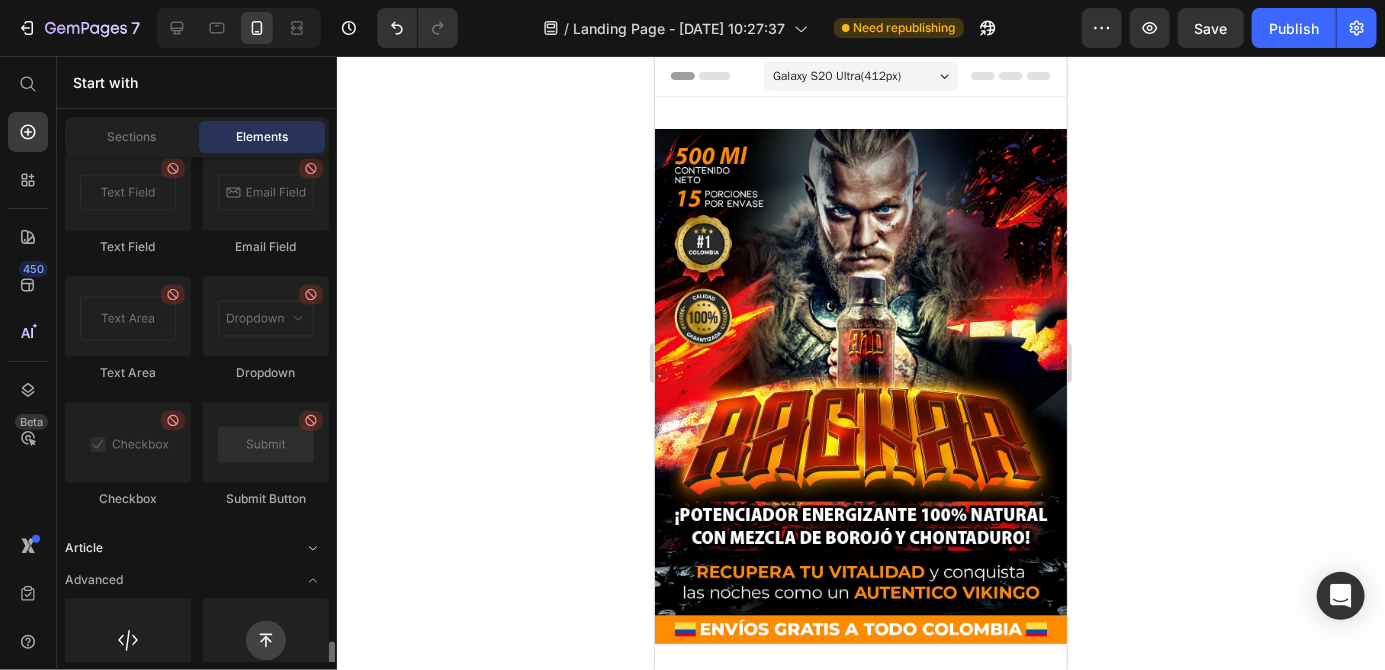 click 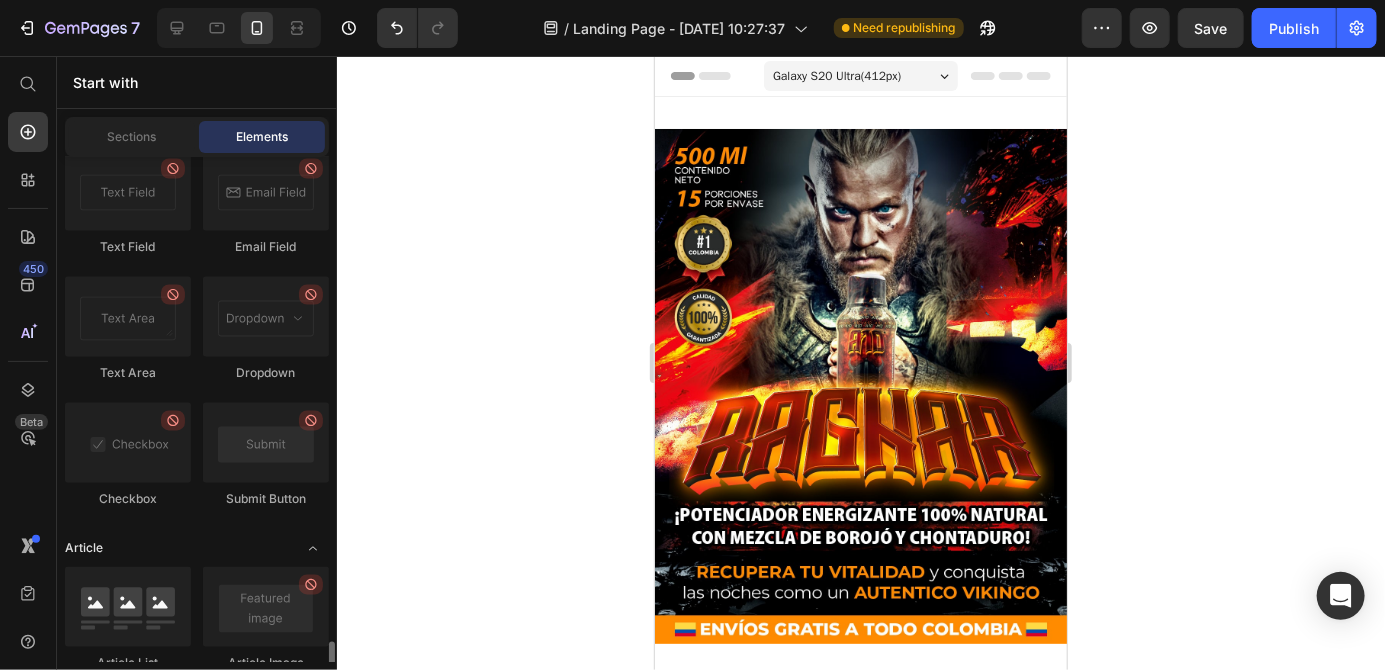click 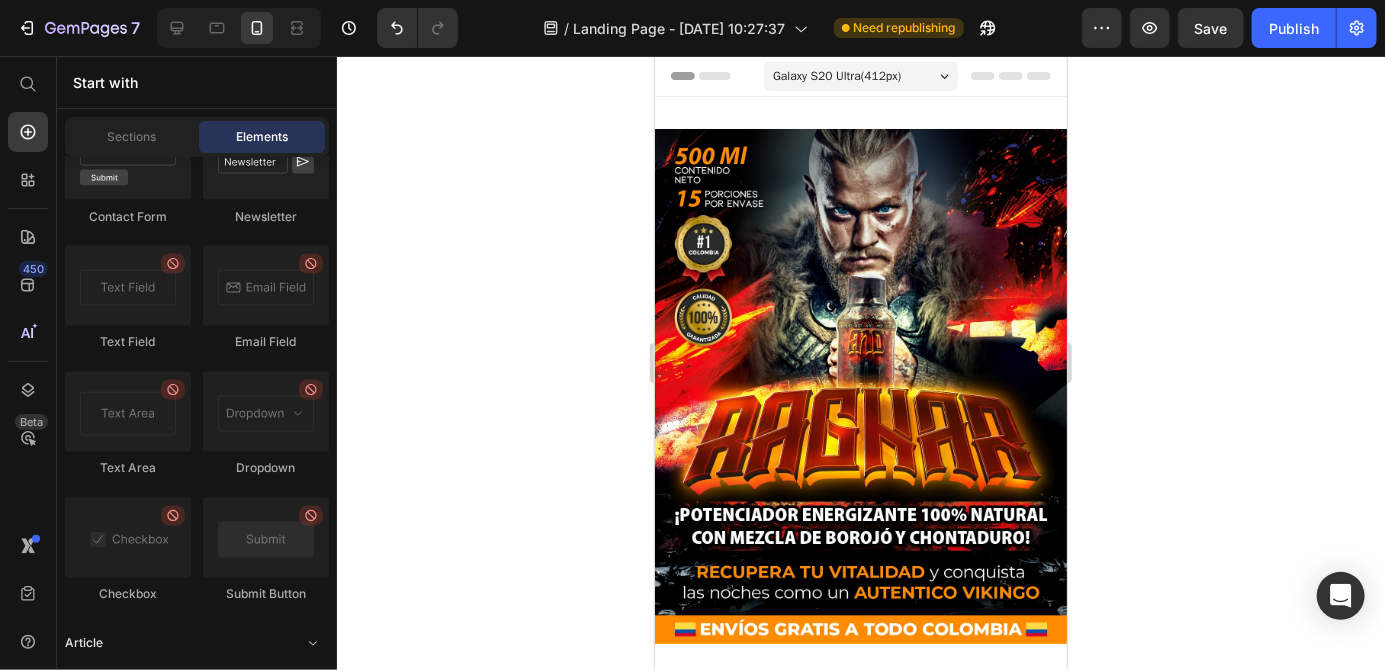 scroll, scrollTop: 4941, scrollLeft: 0, axis: vertical 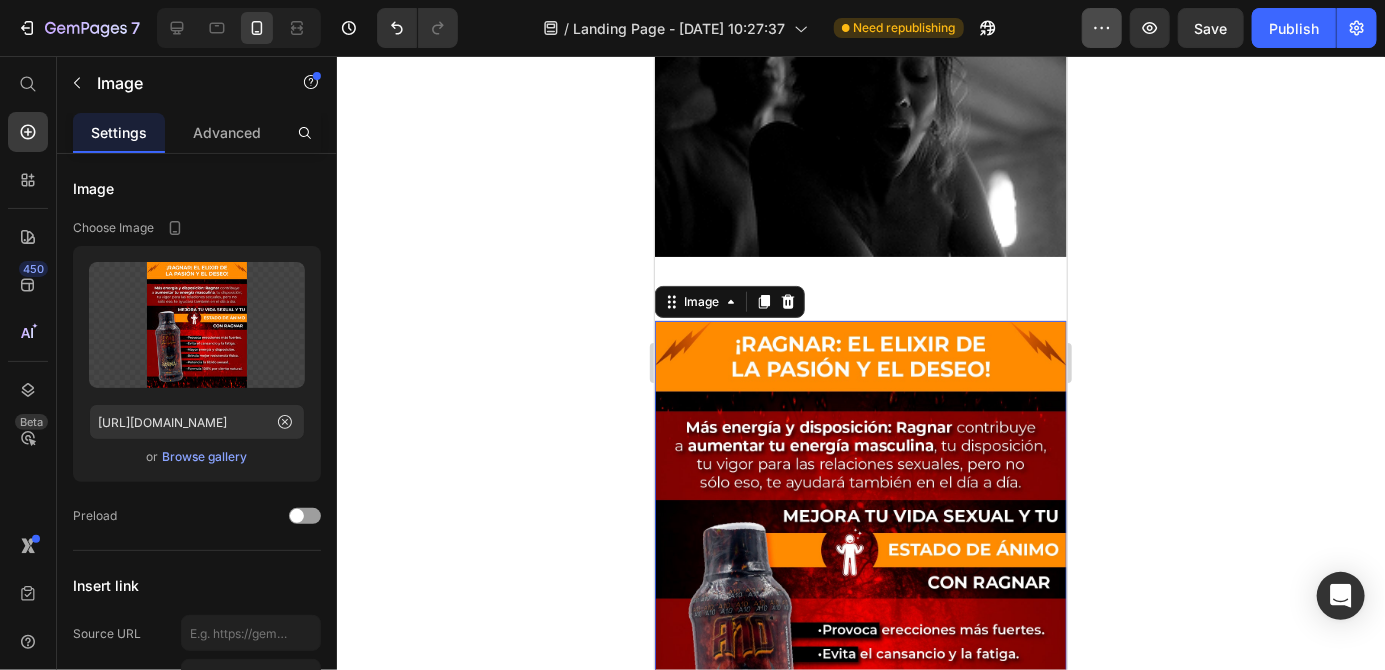 click 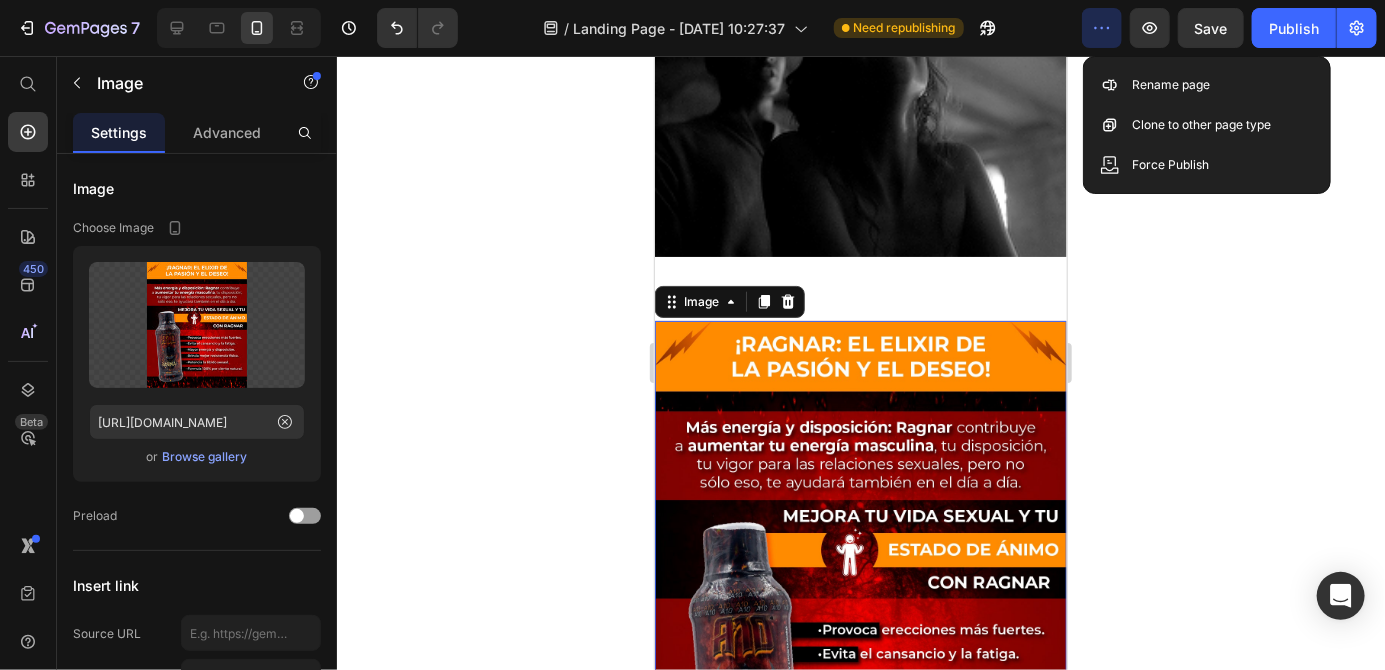 click 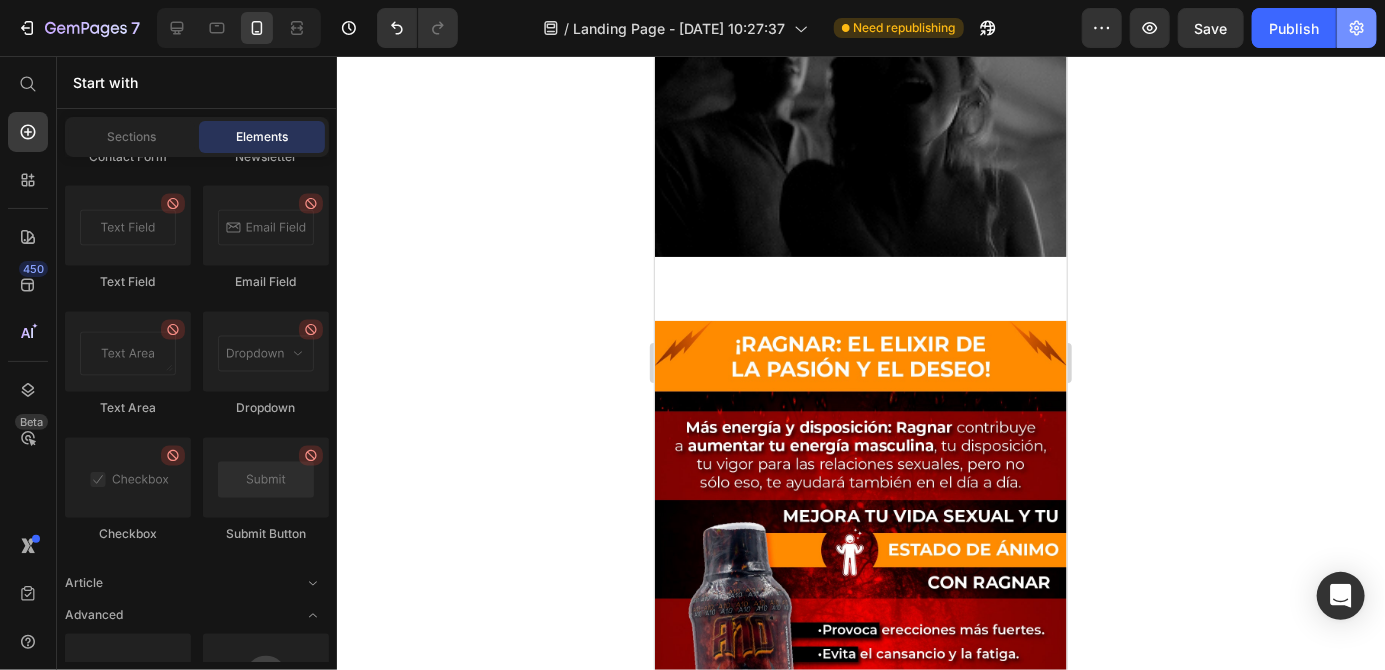 click 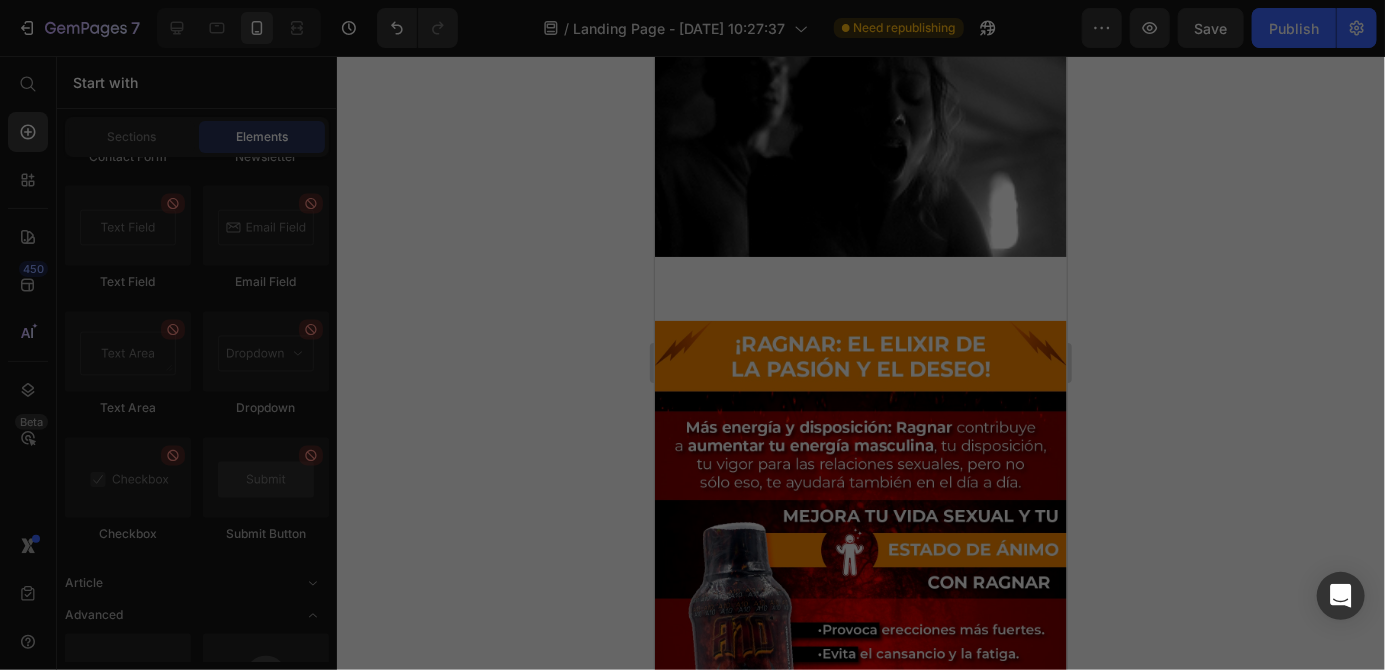 click at bounding box center [692, 335] 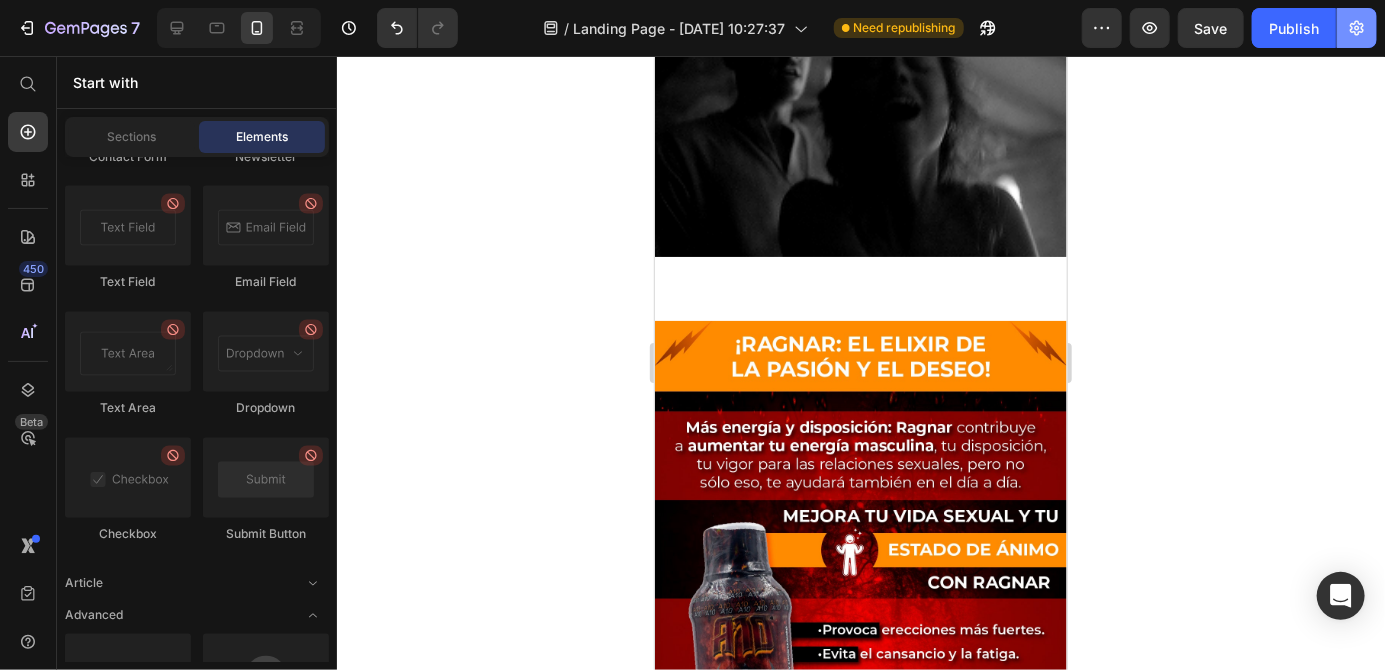 click 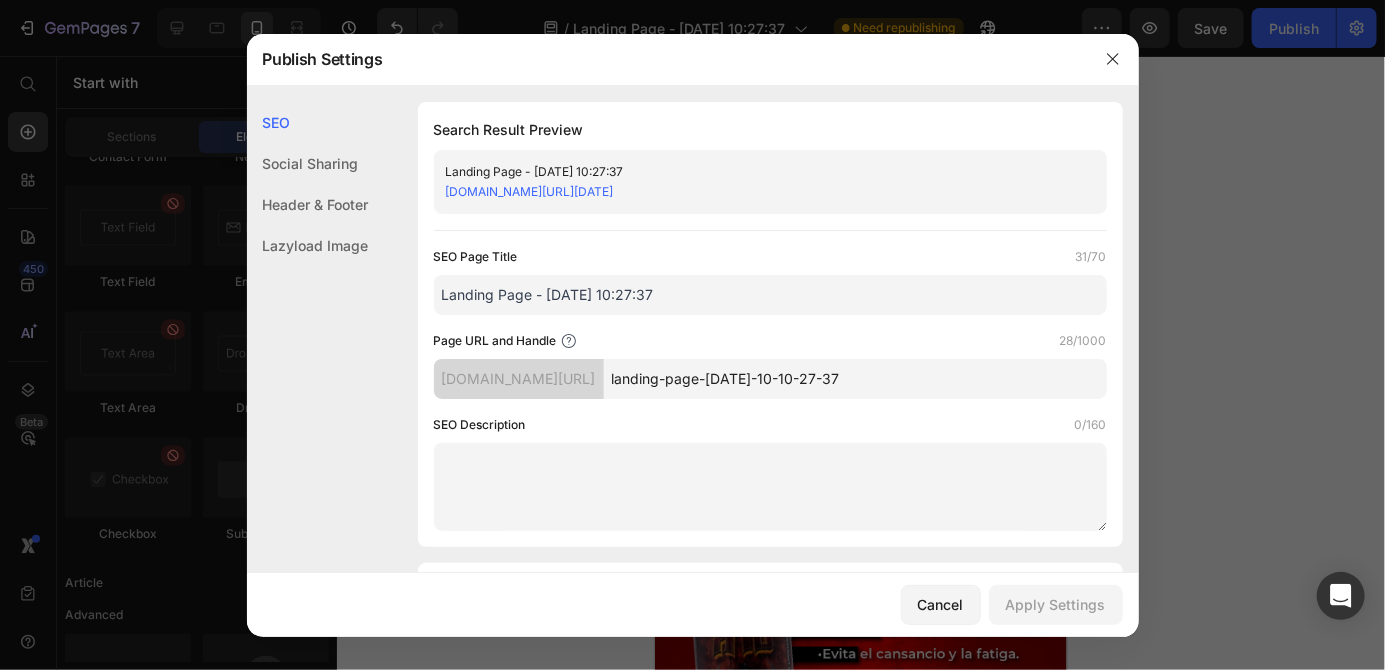 click on "Lazyload Image" 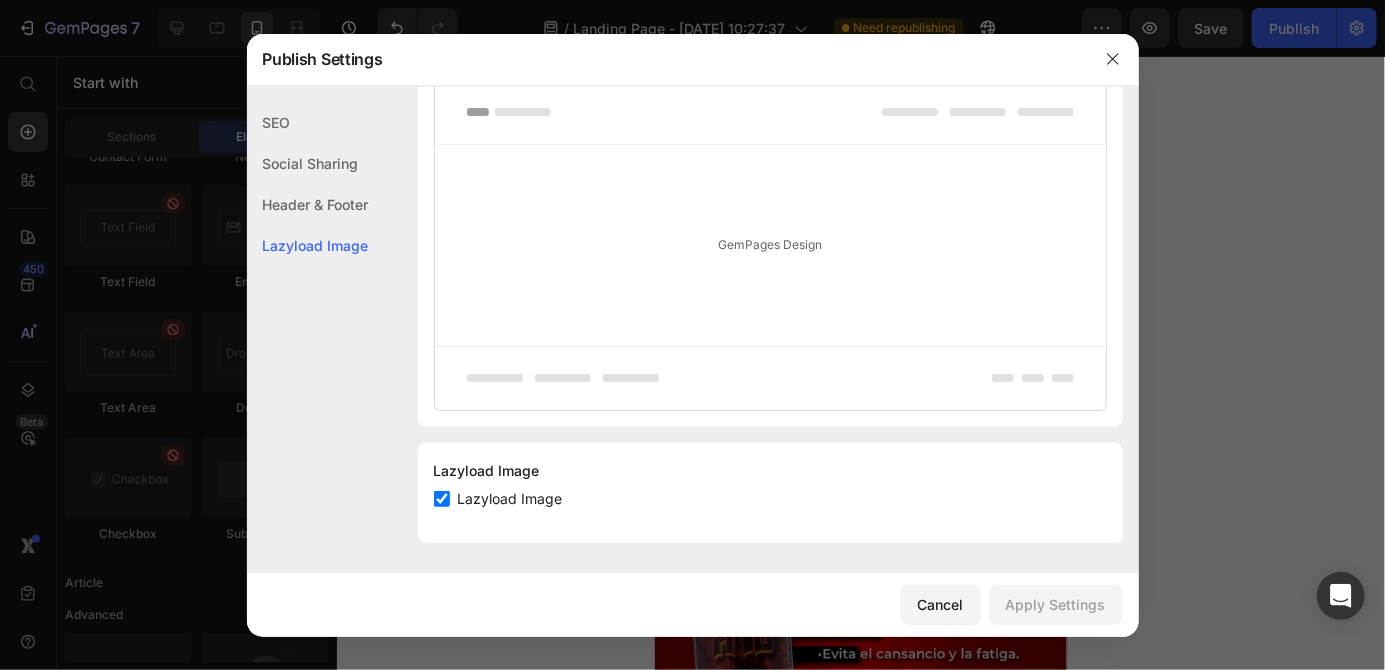 click on "Header & Footer" 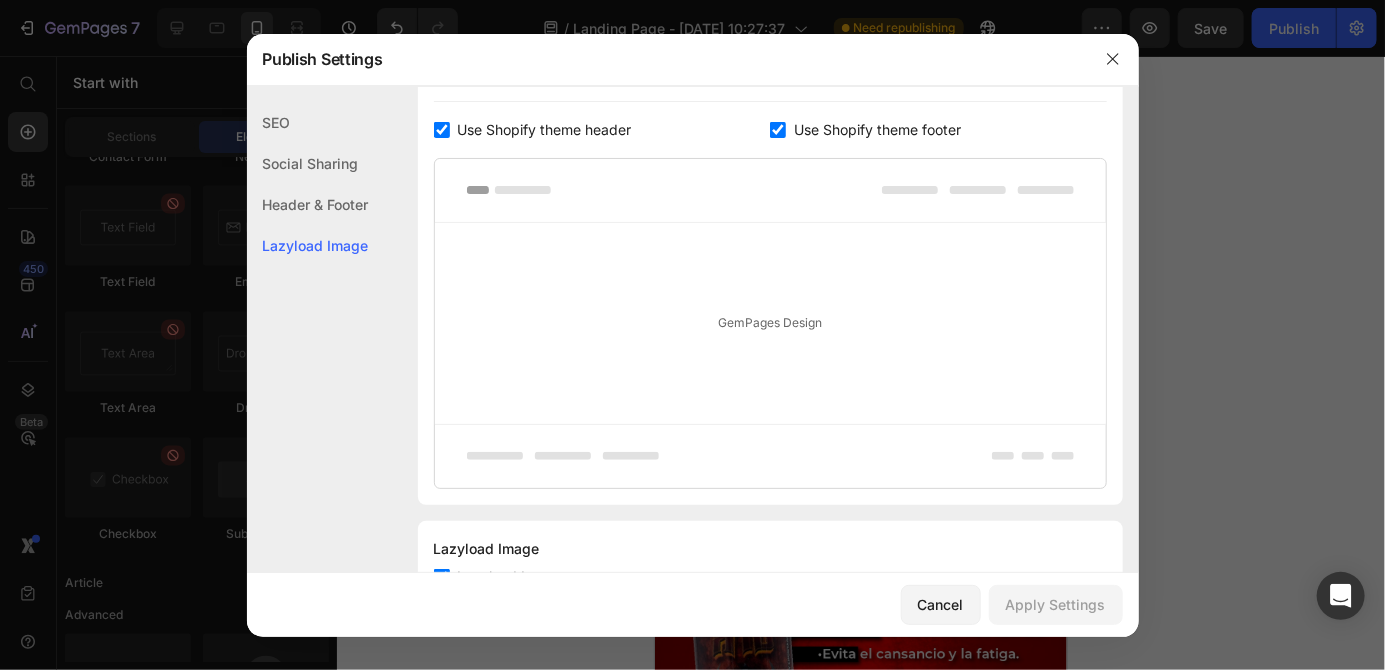 scroll, scrollTop: 1098, scrollLeft: 0, axis: vertical 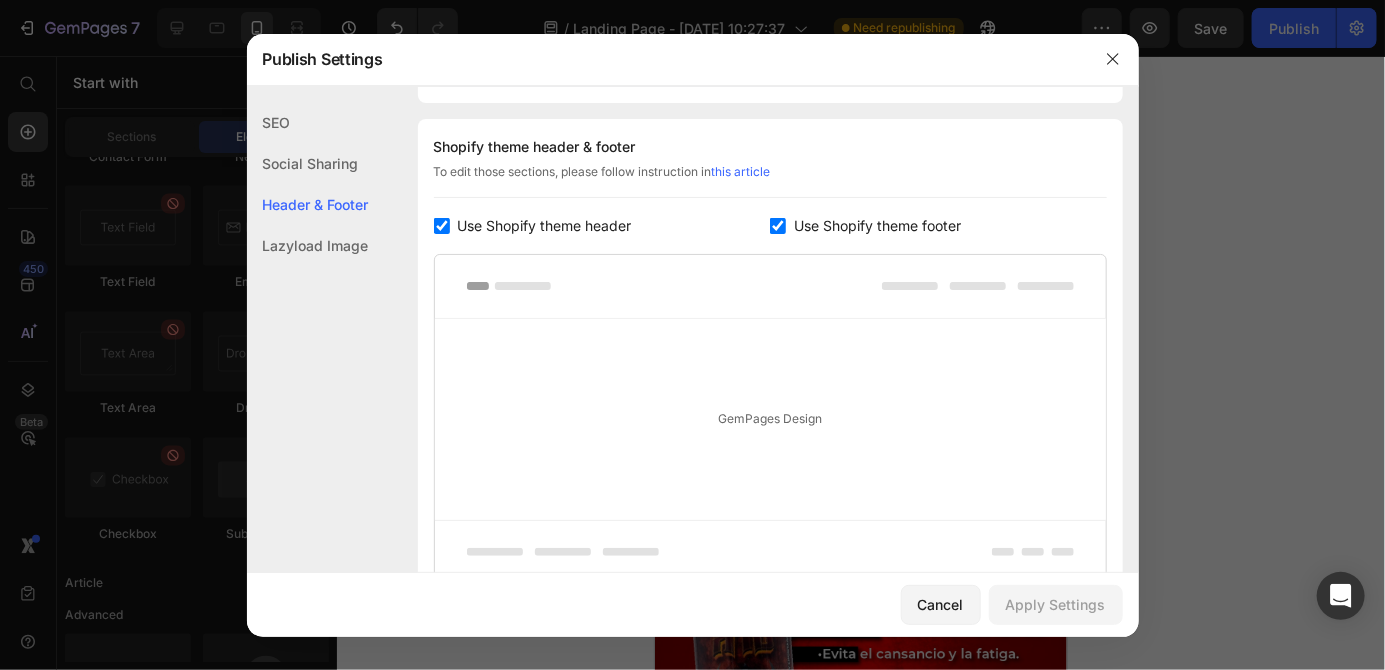 click on "Header & Footer" 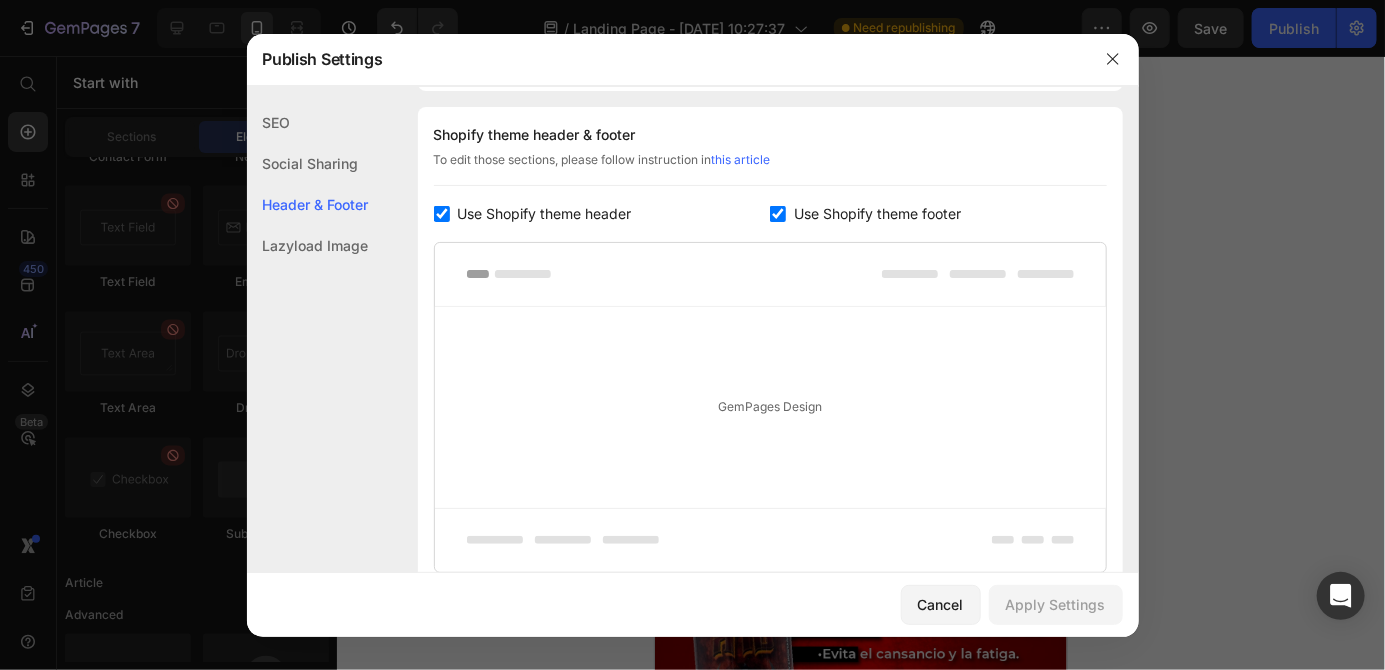 click on "Use Shopify theme header" at bounding box center (541, 214) 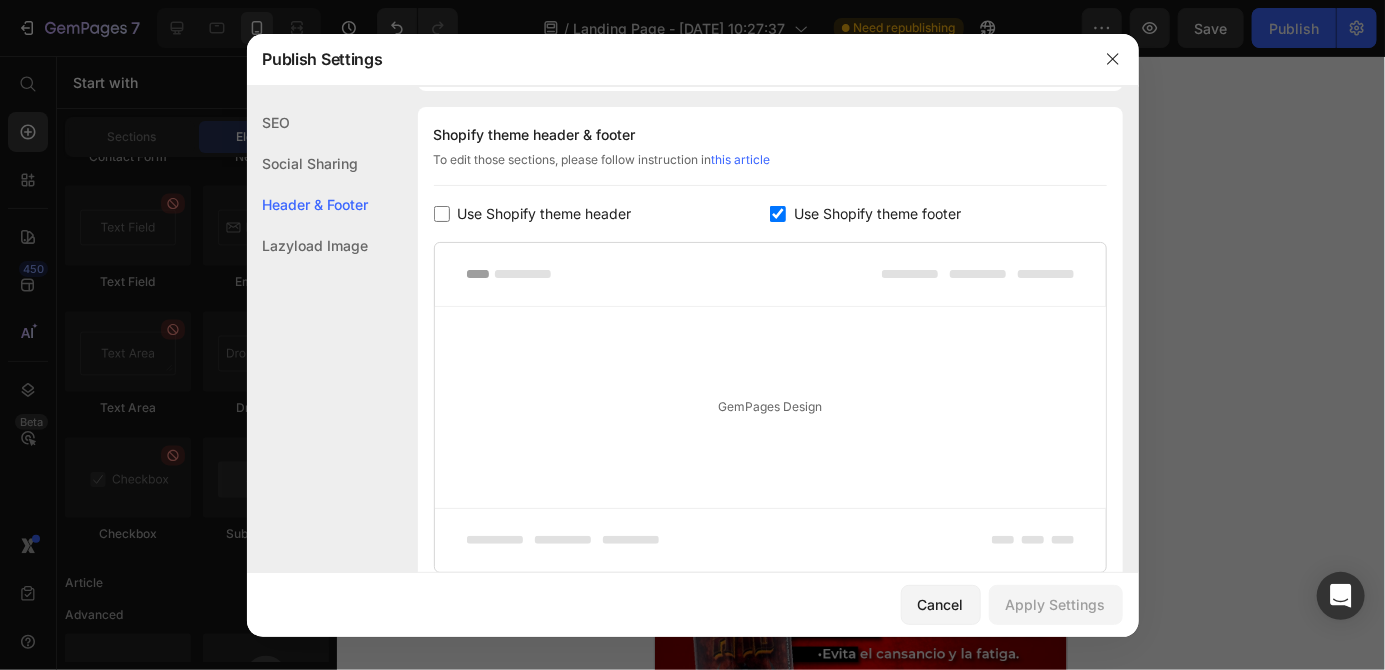 checkbox on "false" 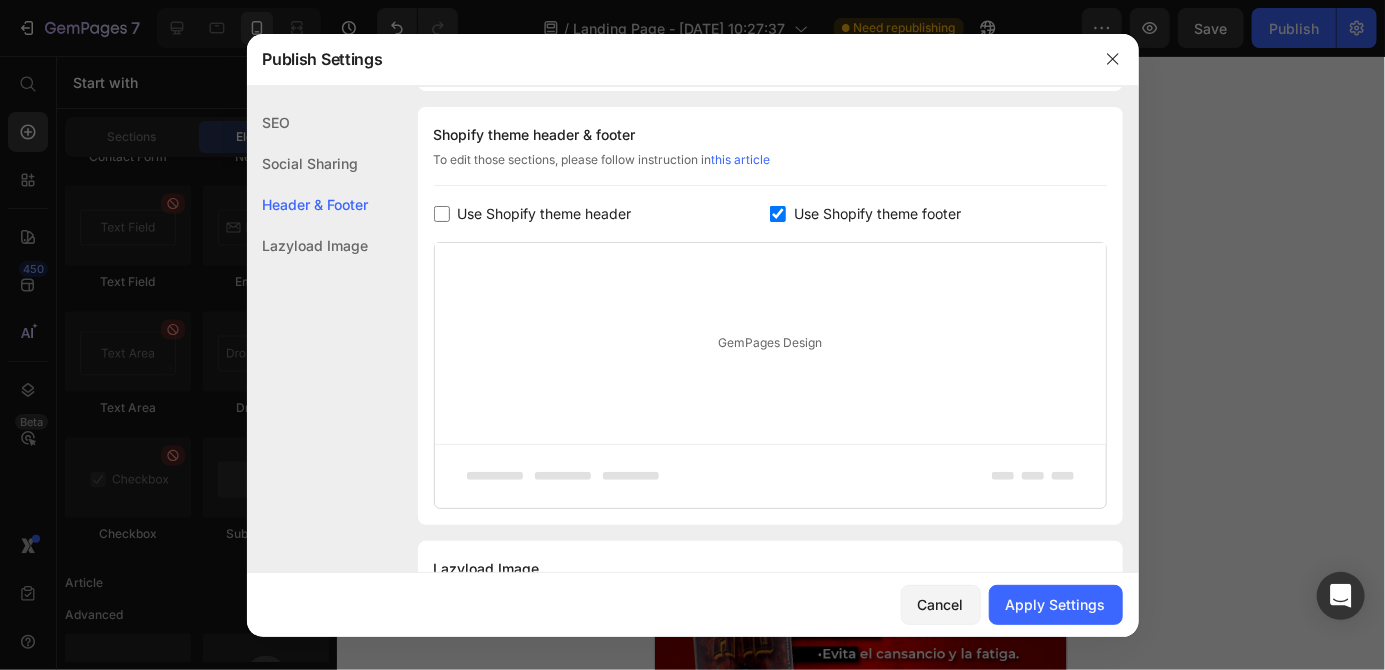 click on "Use Shopify theme footer" at bounding box center [938, 214] 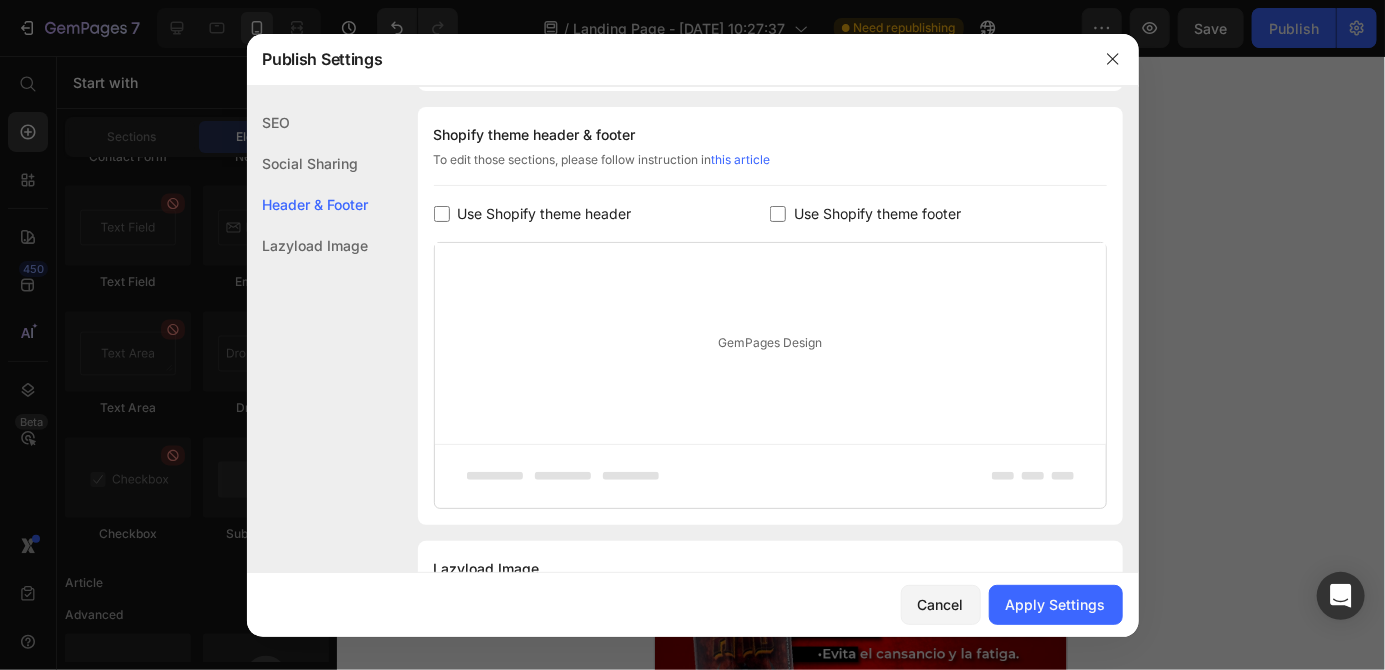 checkbox on "false" 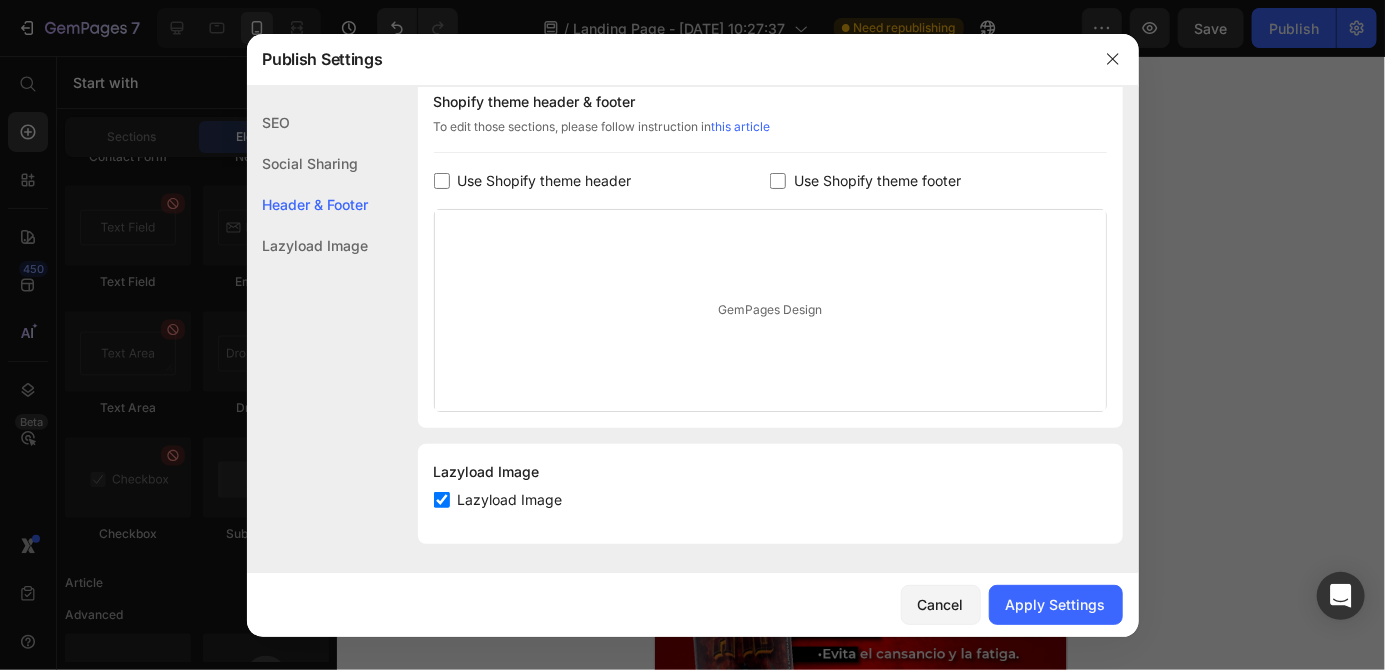 scroll, scrollTop: 970, scrollLeft: 0, axis: vertical 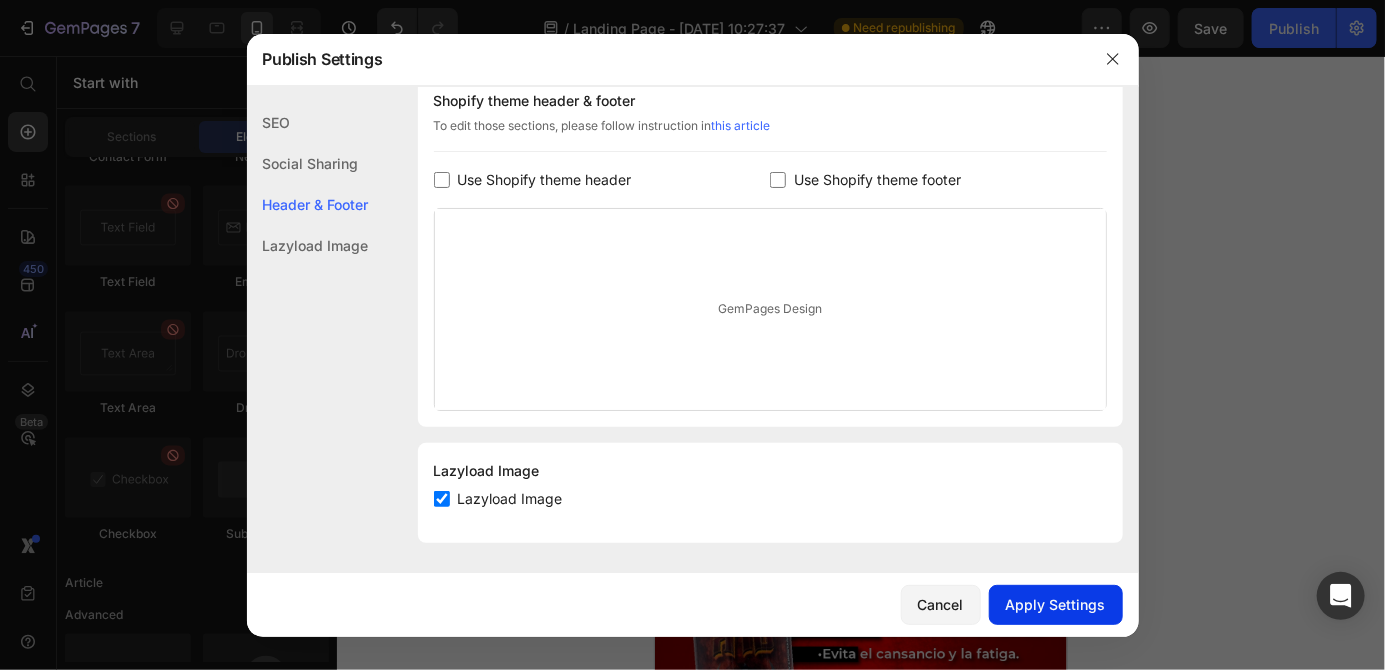 click on "Apply Settings" at bounding box center [1056, 604] 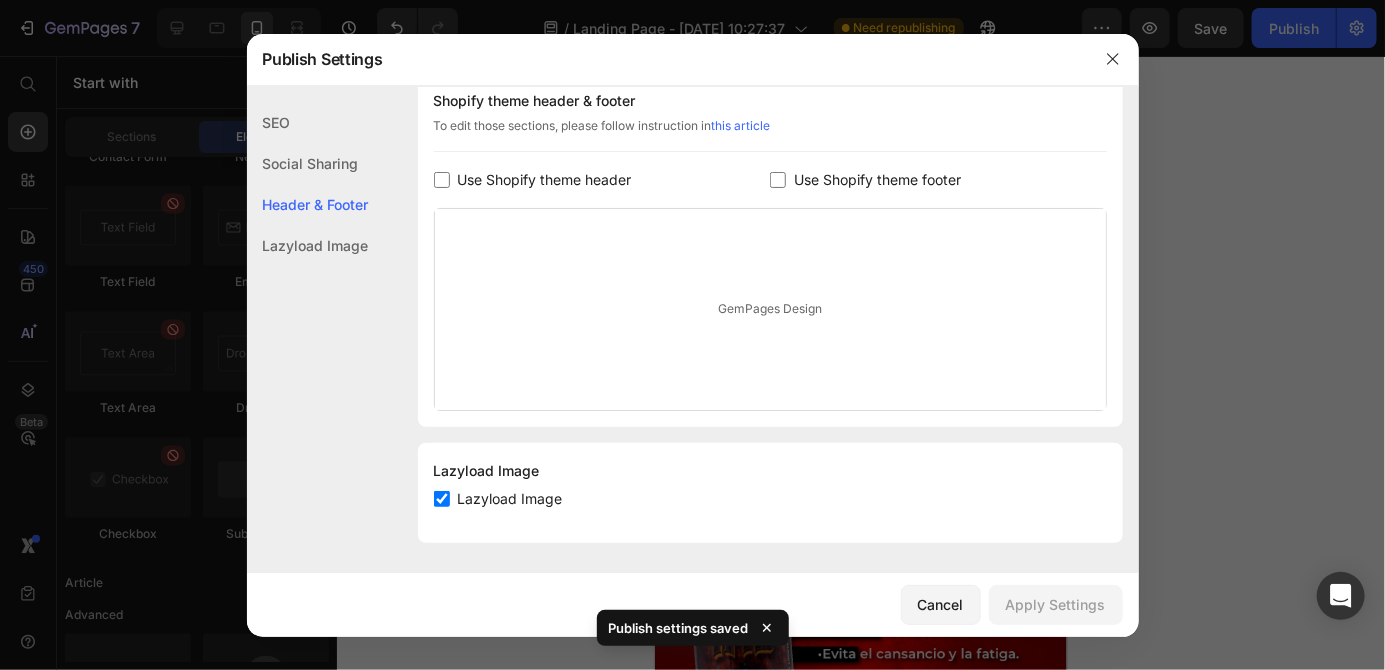 click on "Social Sharing" 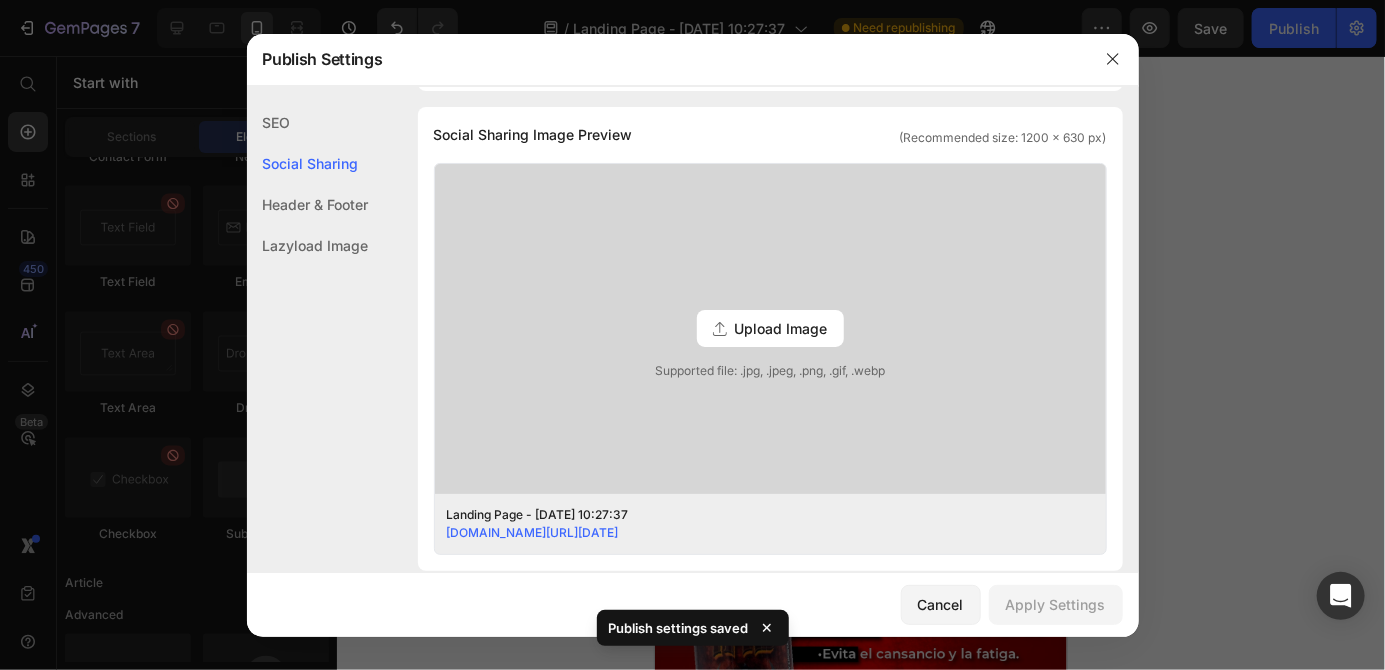 click on "SEO" 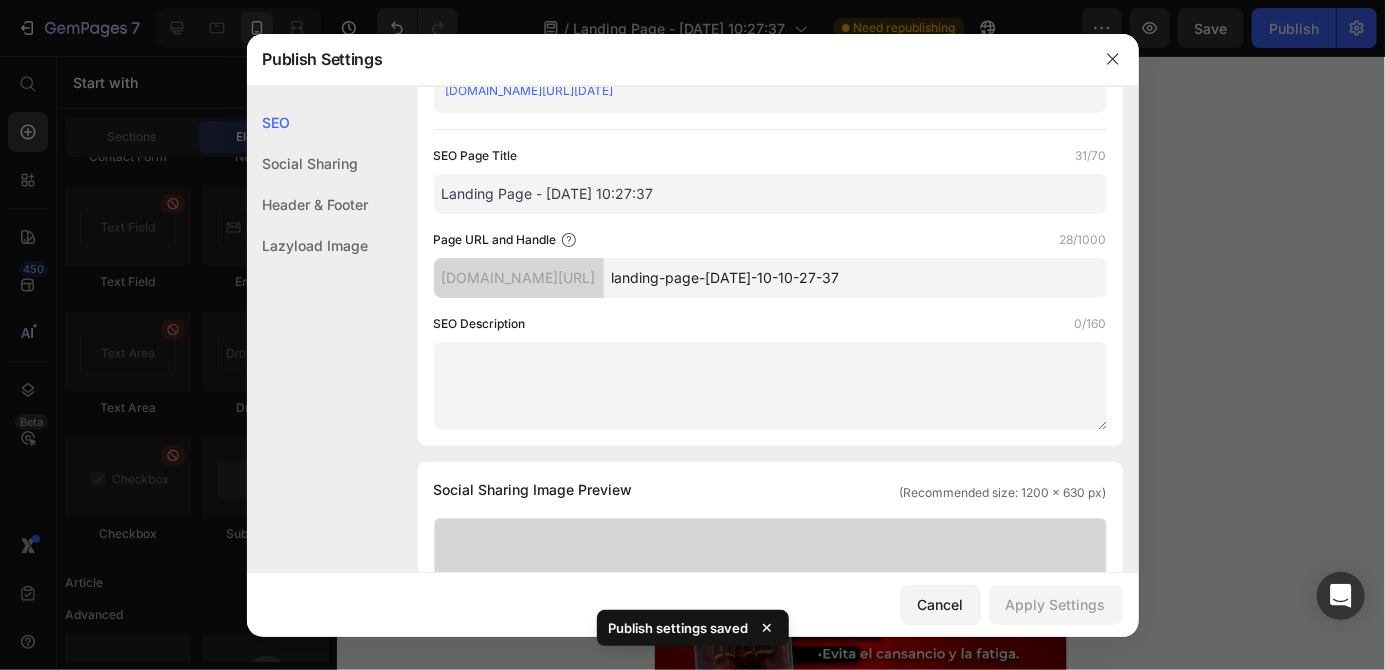 scroll, scrollTop: 0, scrollLeft: 0, axis: both 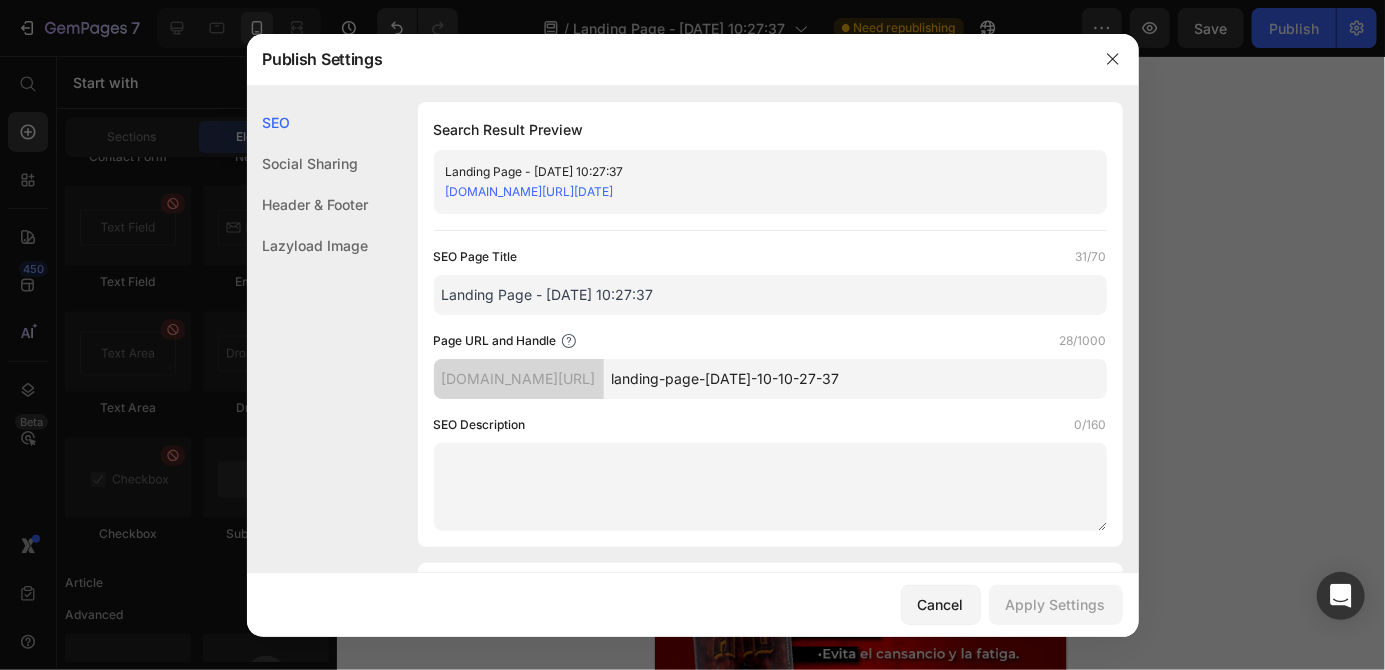 click on "1i0d7j-qf.myshopify.com/pages/landing-page-jul-10-10-27-37" at bounding box center [754, 192] 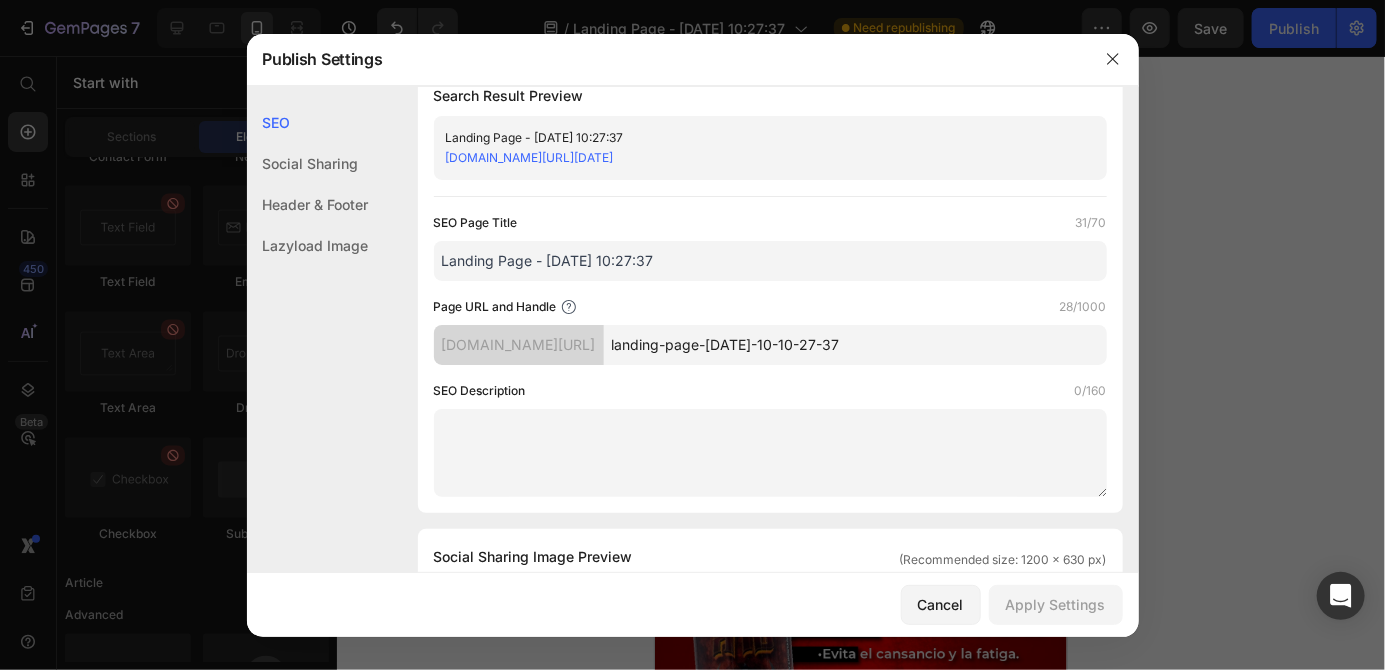 scroll, scrollTop: 63, scrollLeft: 0, axis: vertical 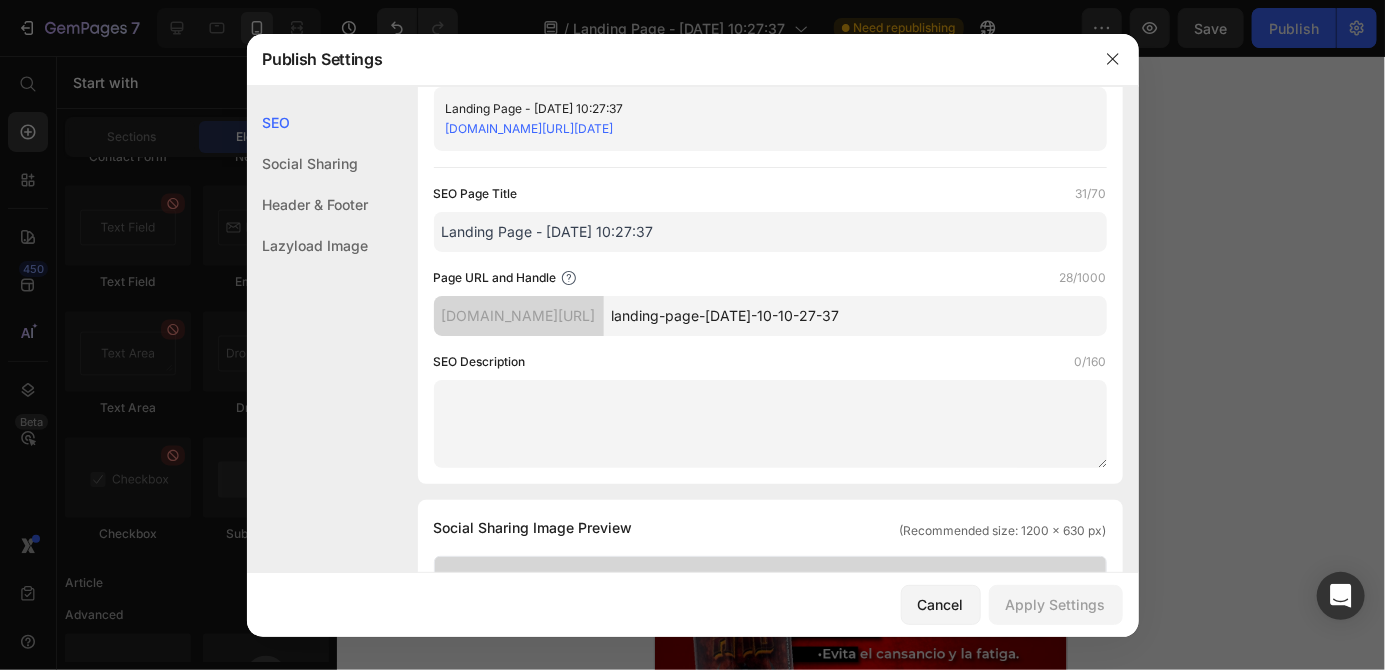 click on "landing-page-jul-10-10-27-37" at bounding box center [855, 316] 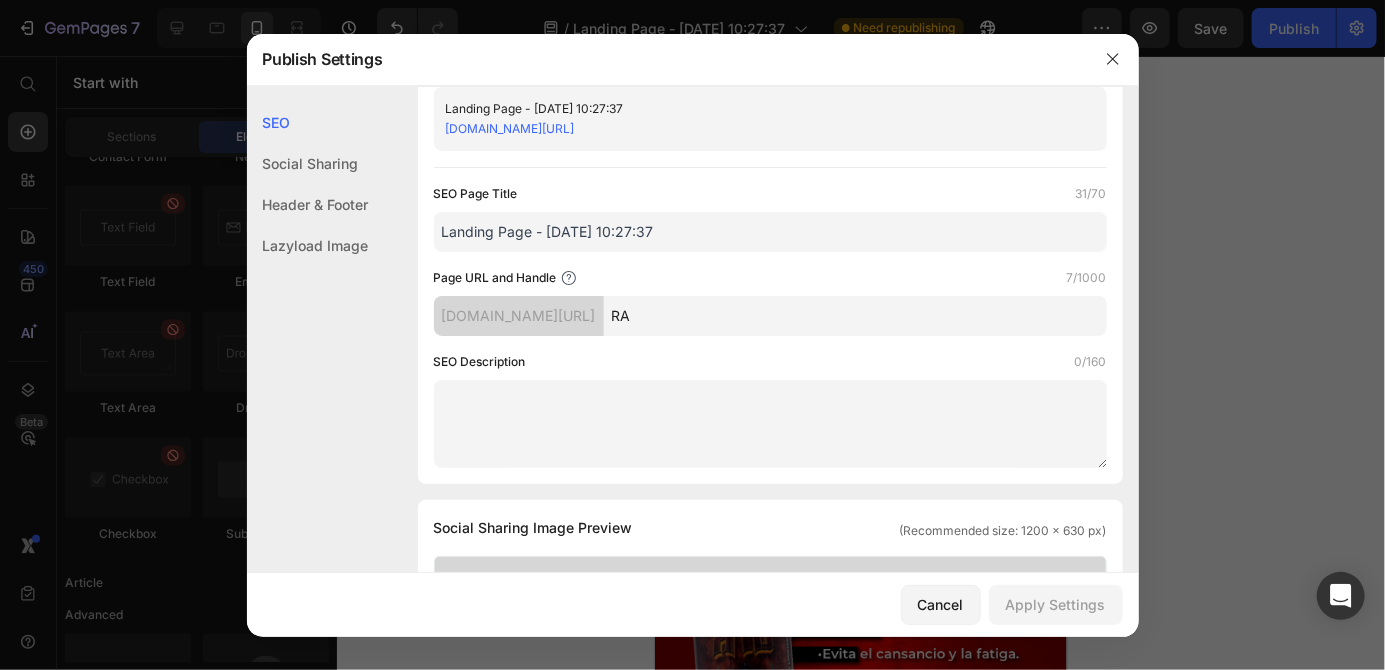 type on "R" 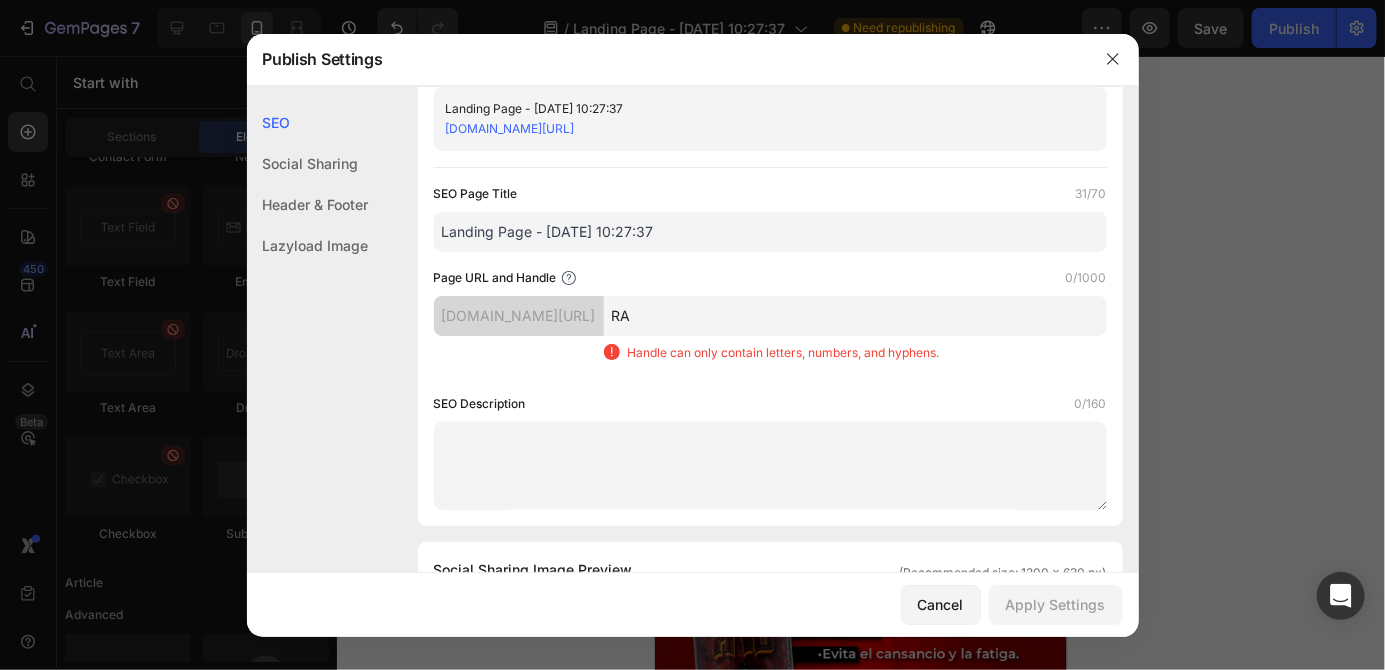 type on "R" 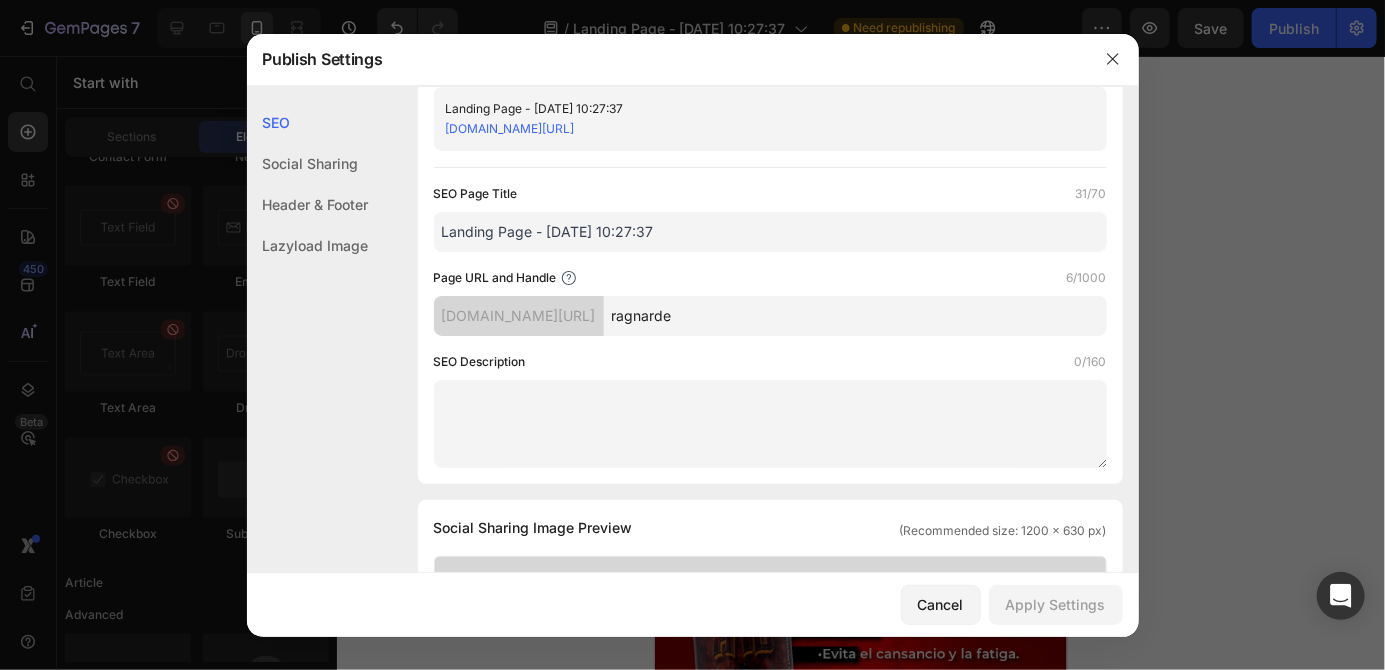 type on "ragnardel" 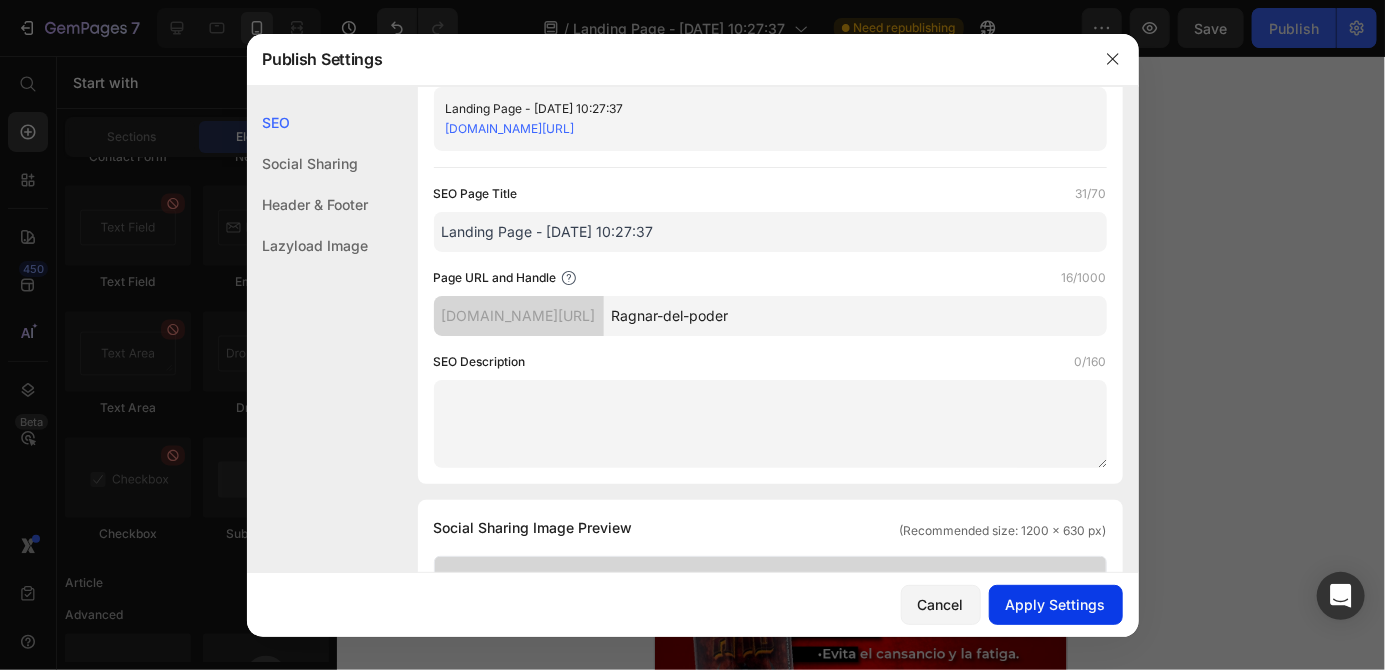 type on "Ragnar-del-poder" 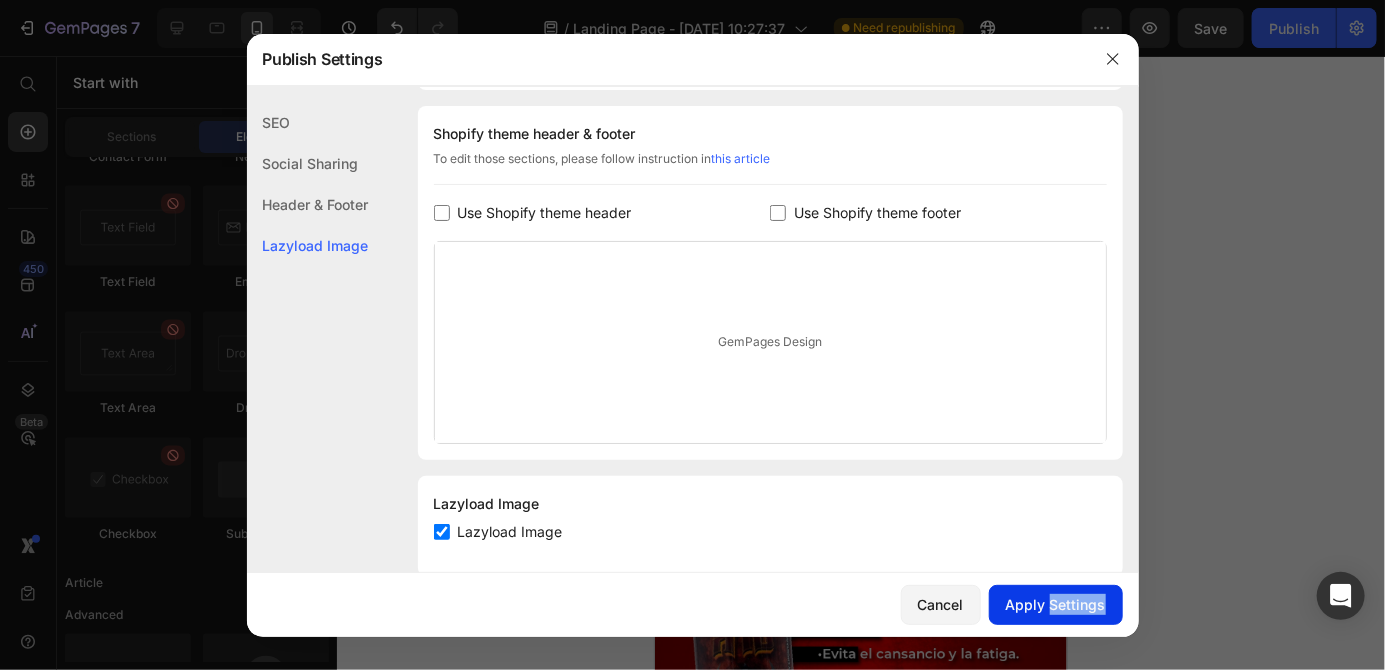 scroll, scrollTop: 970, scrollLeft: 0, axis: vertical 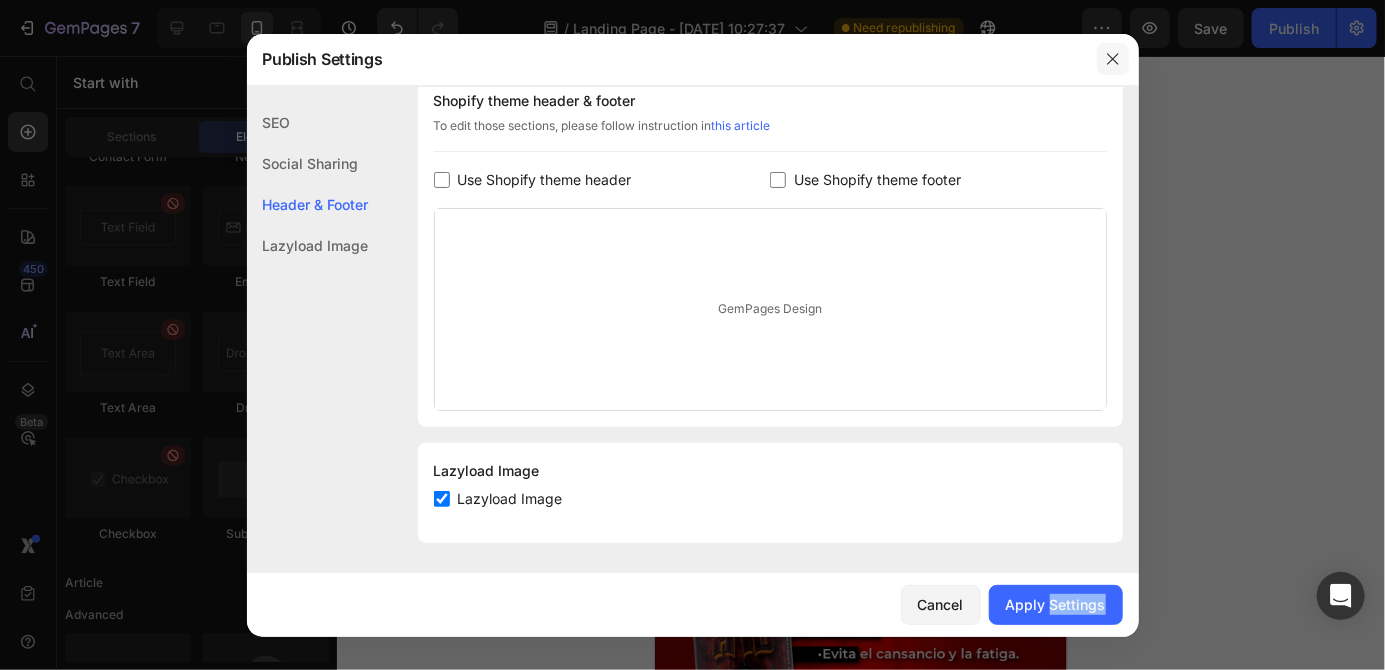 click 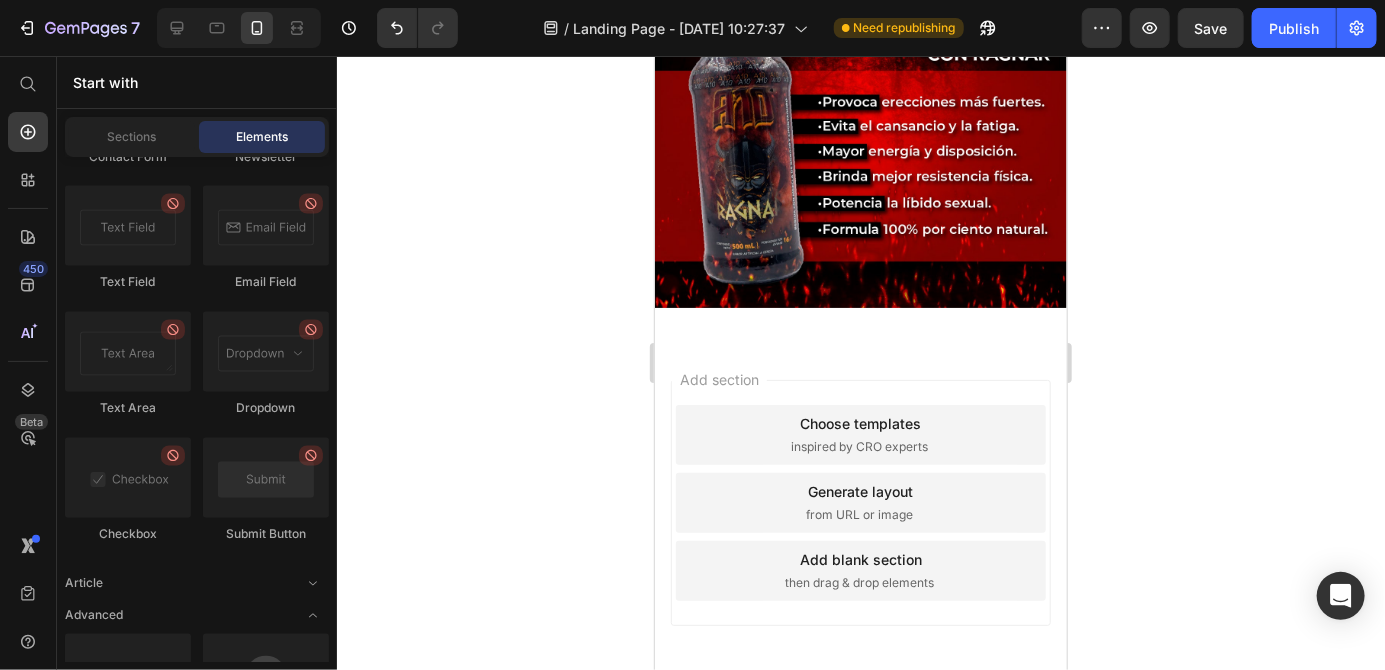 scroll, scrollTop: 1352, scrollLeft: 0, axis: vertical 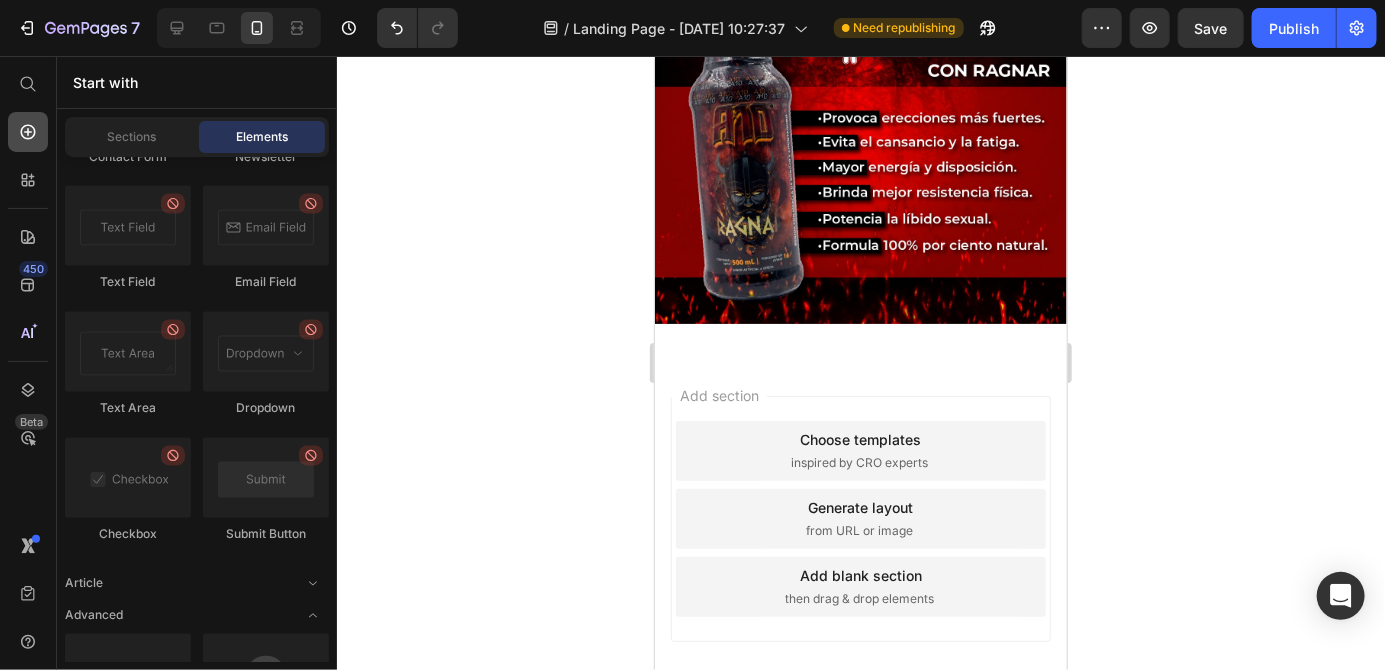 click 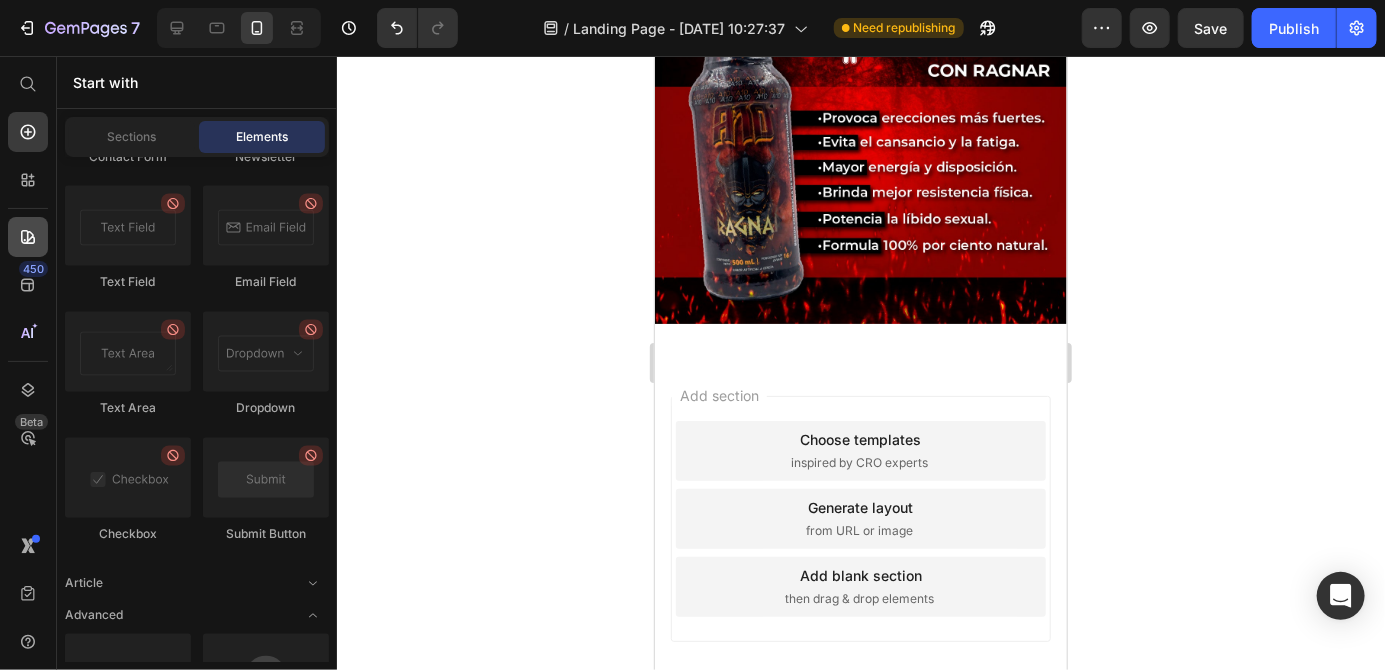 click 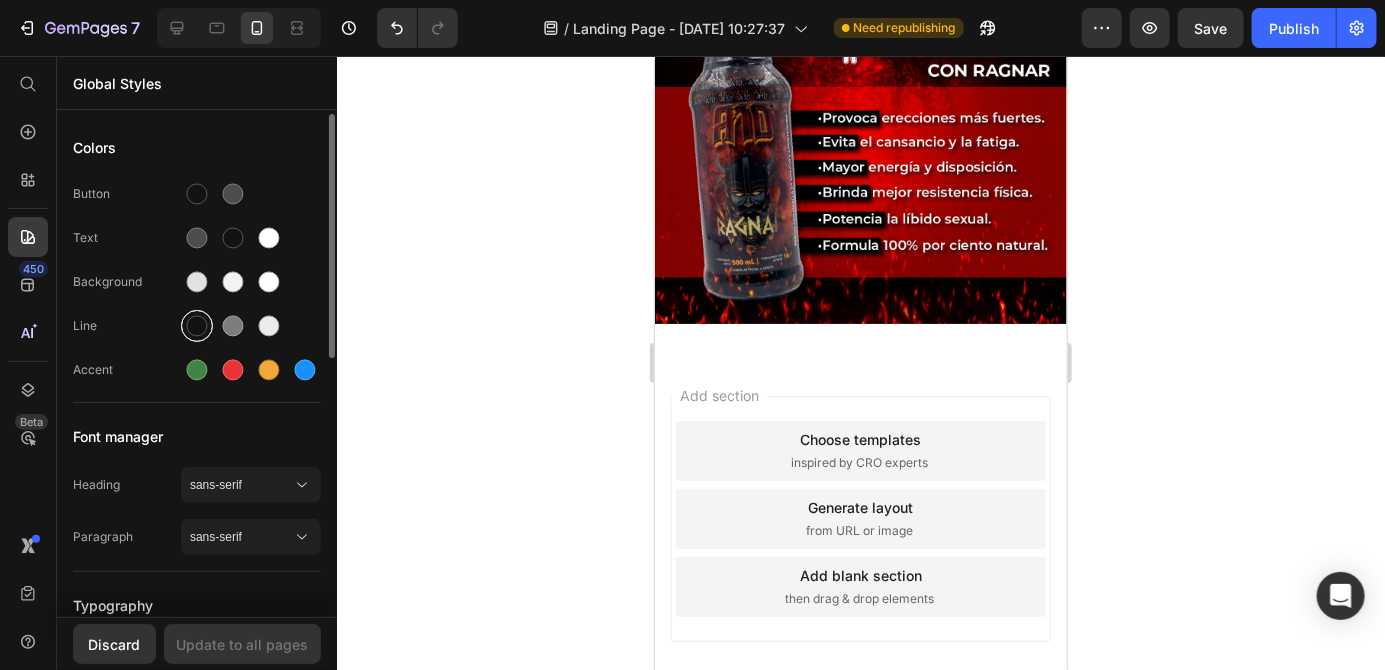 click at bounding box center [197, 326] 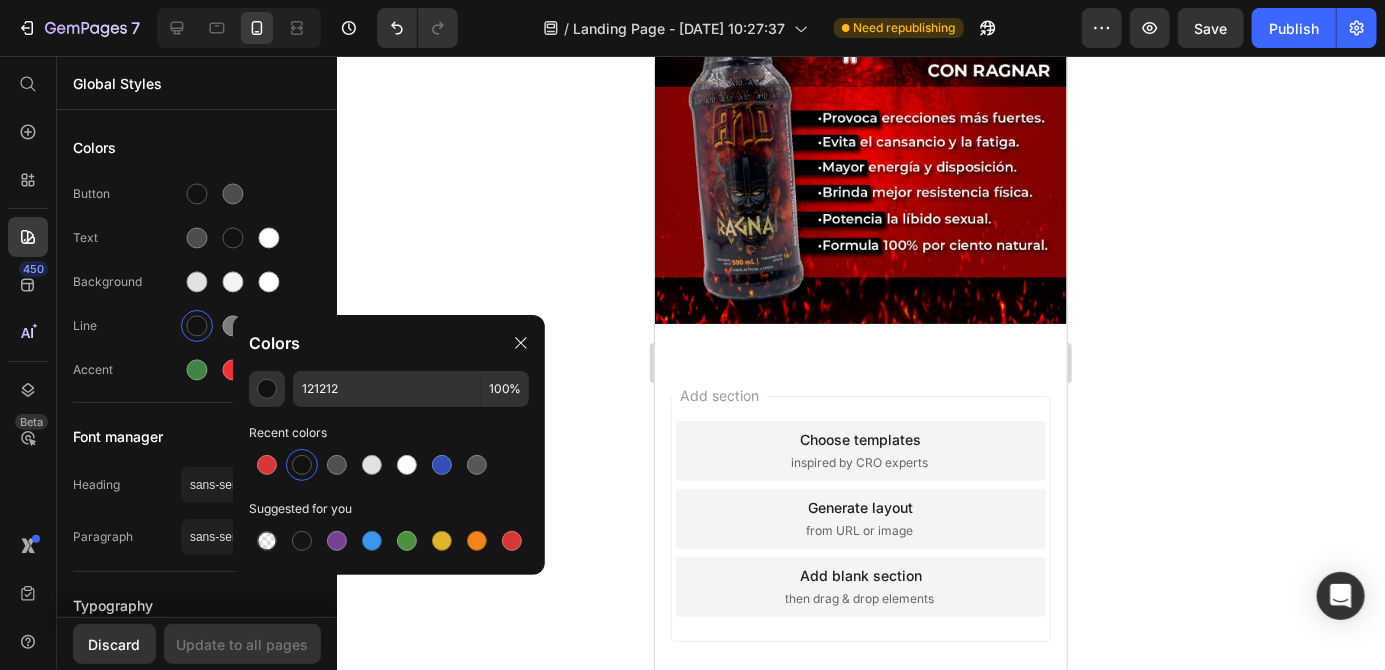 click at bounding box center (302, 465) 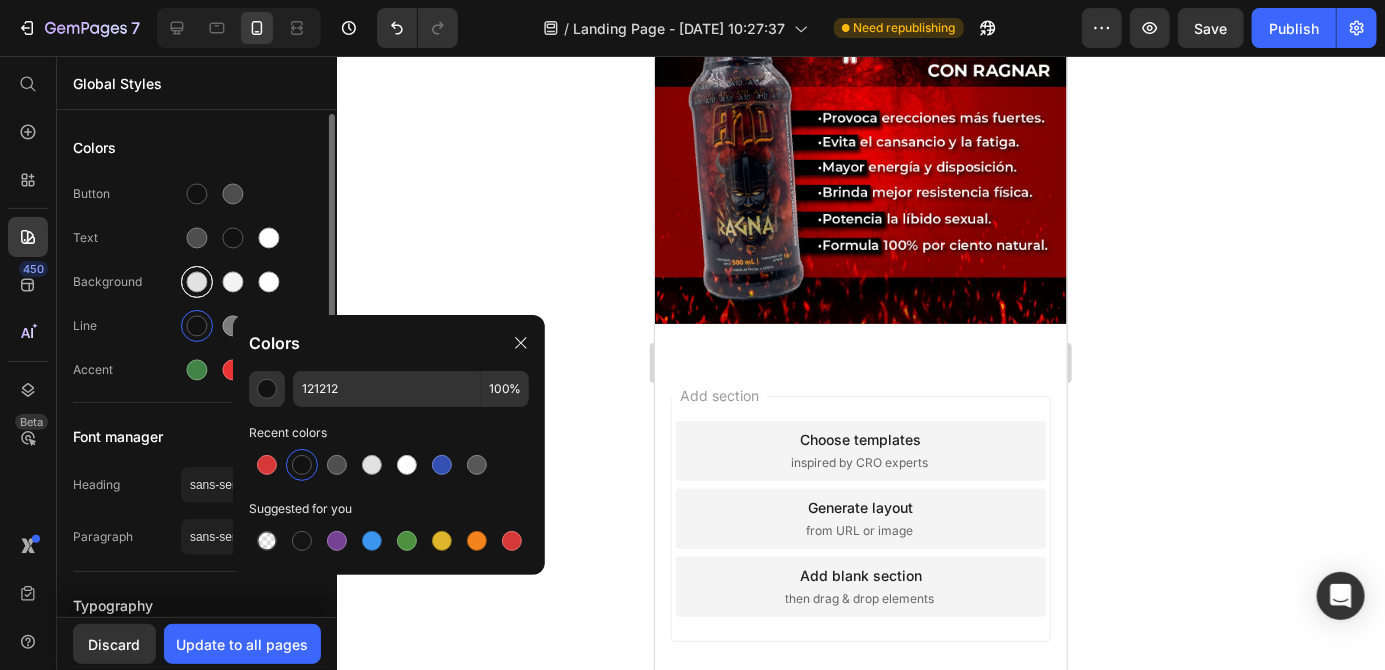 click at bounding box center (197, 282) 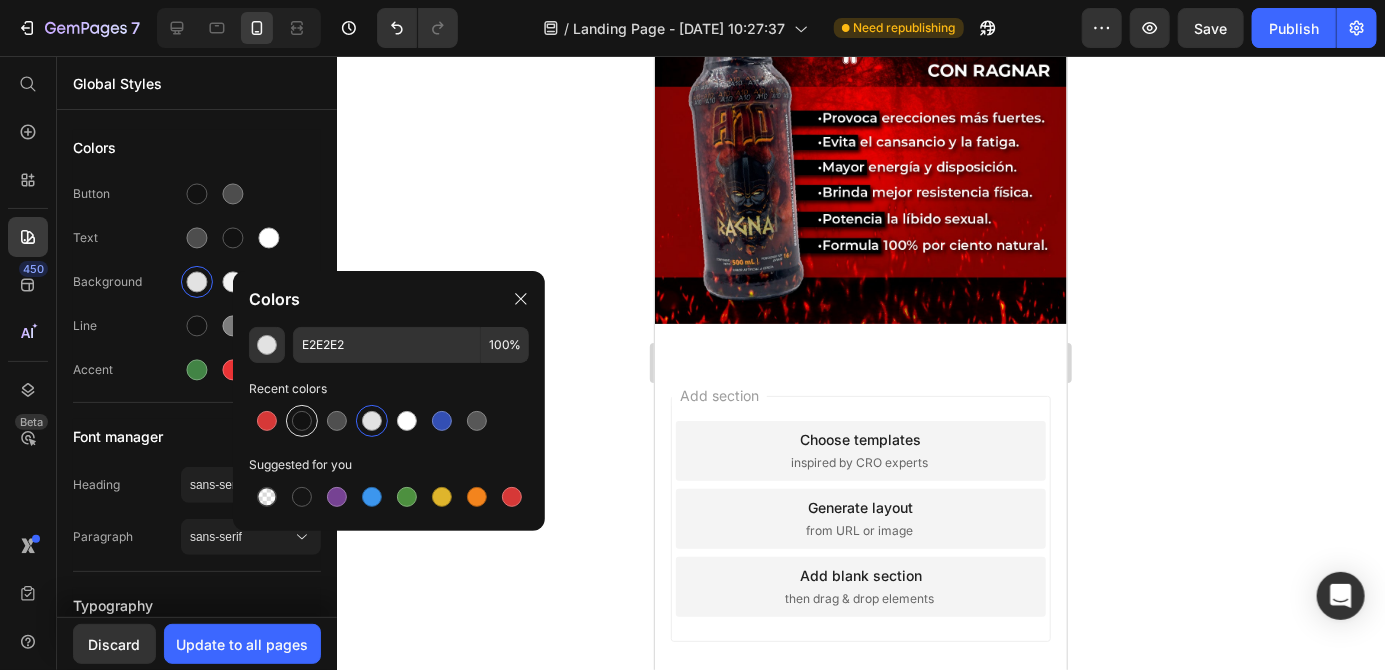 click at bounding box center [302, 421] 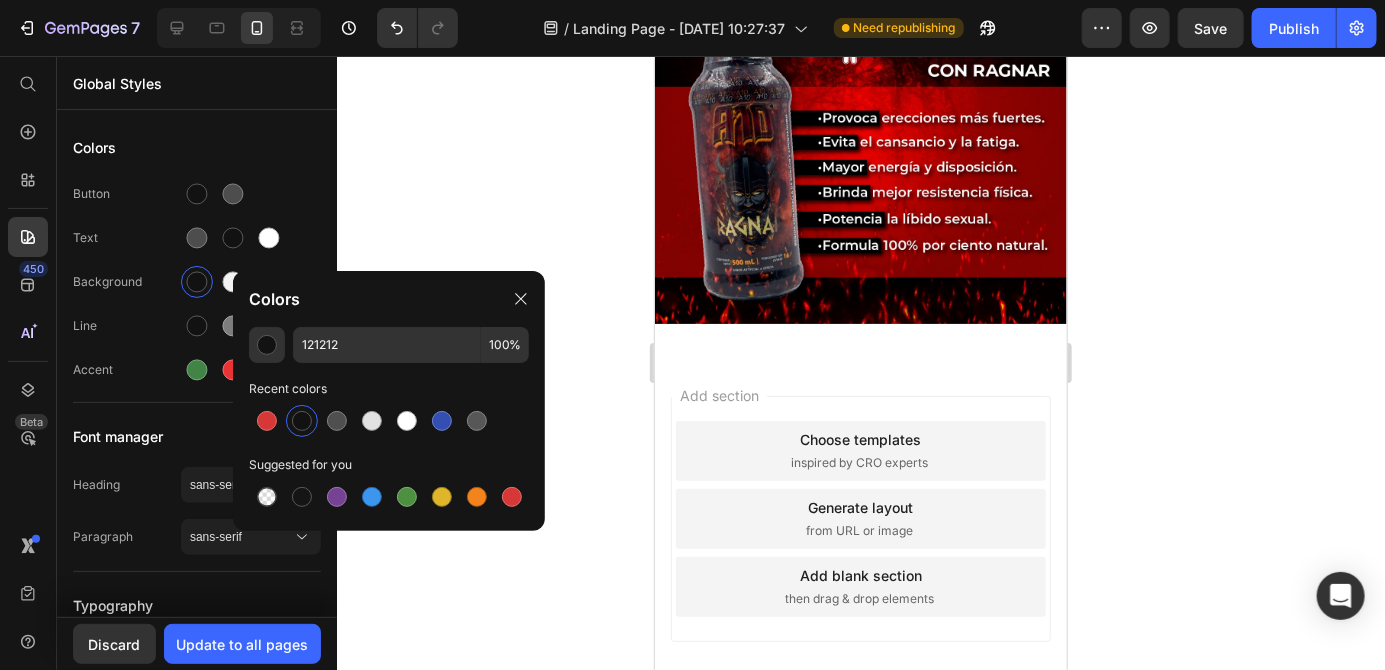click 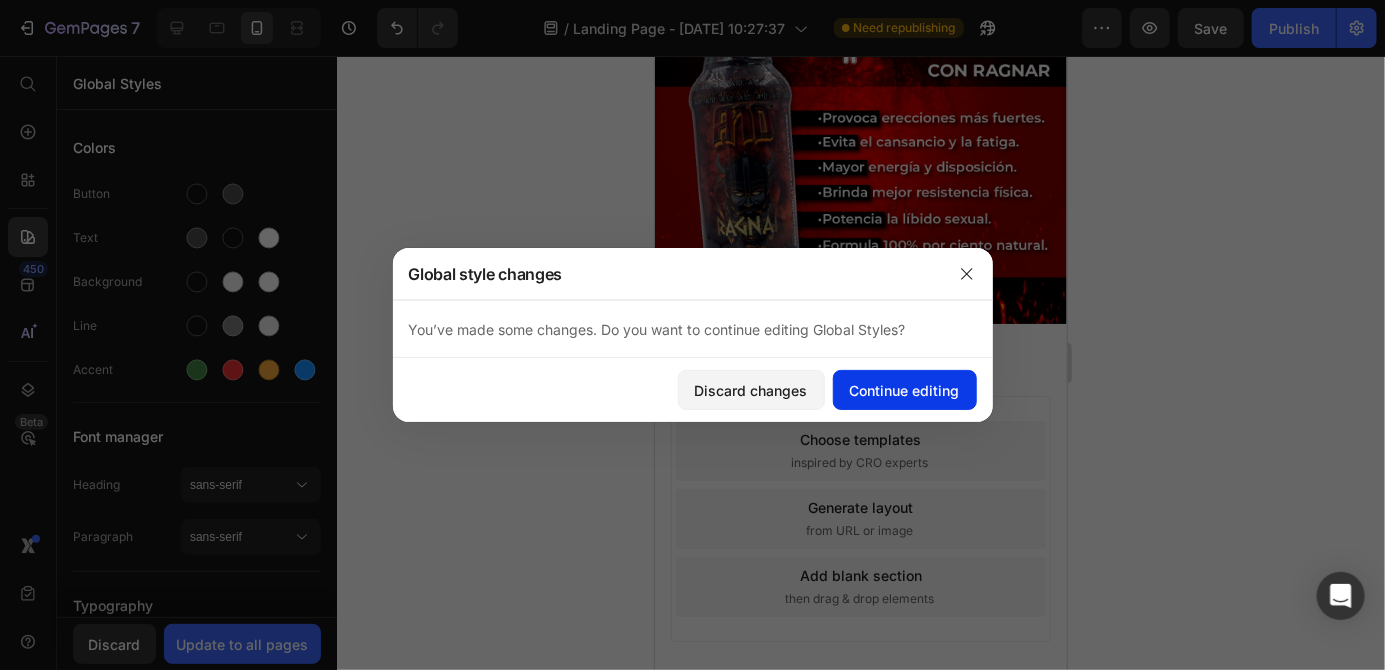 click on "Continue editing" at bounding box center [905, 390] 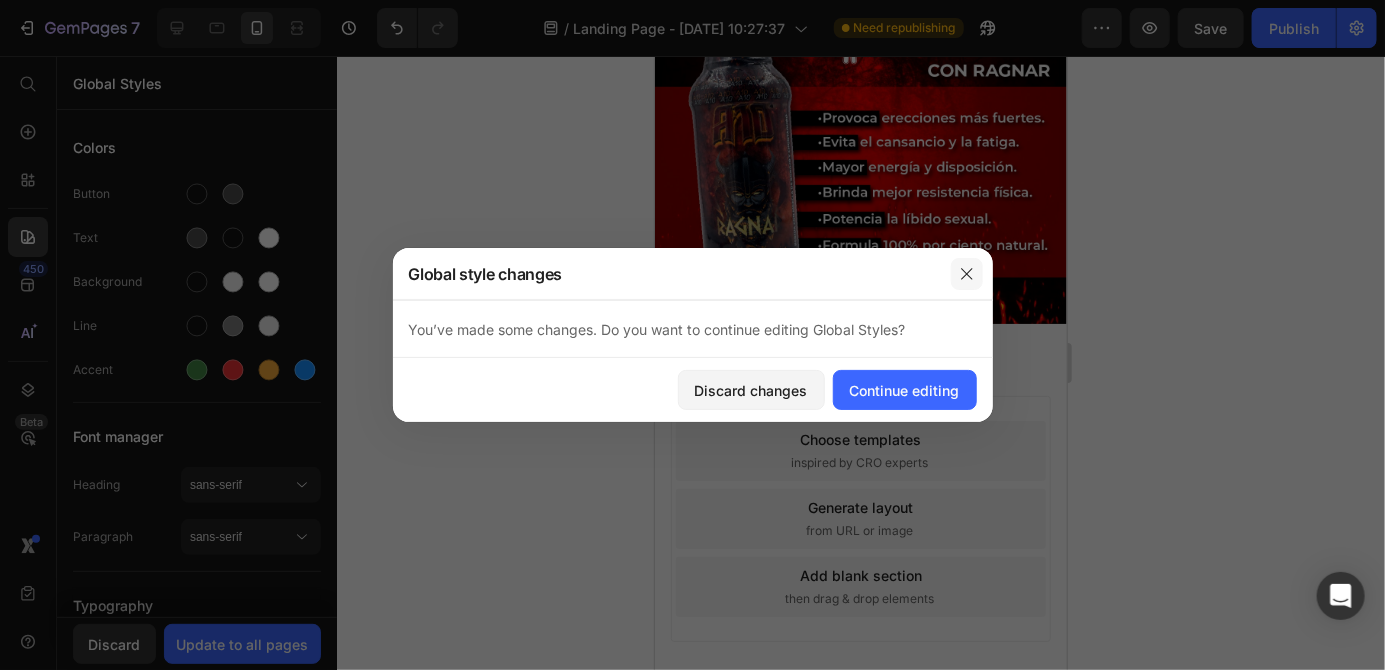 click 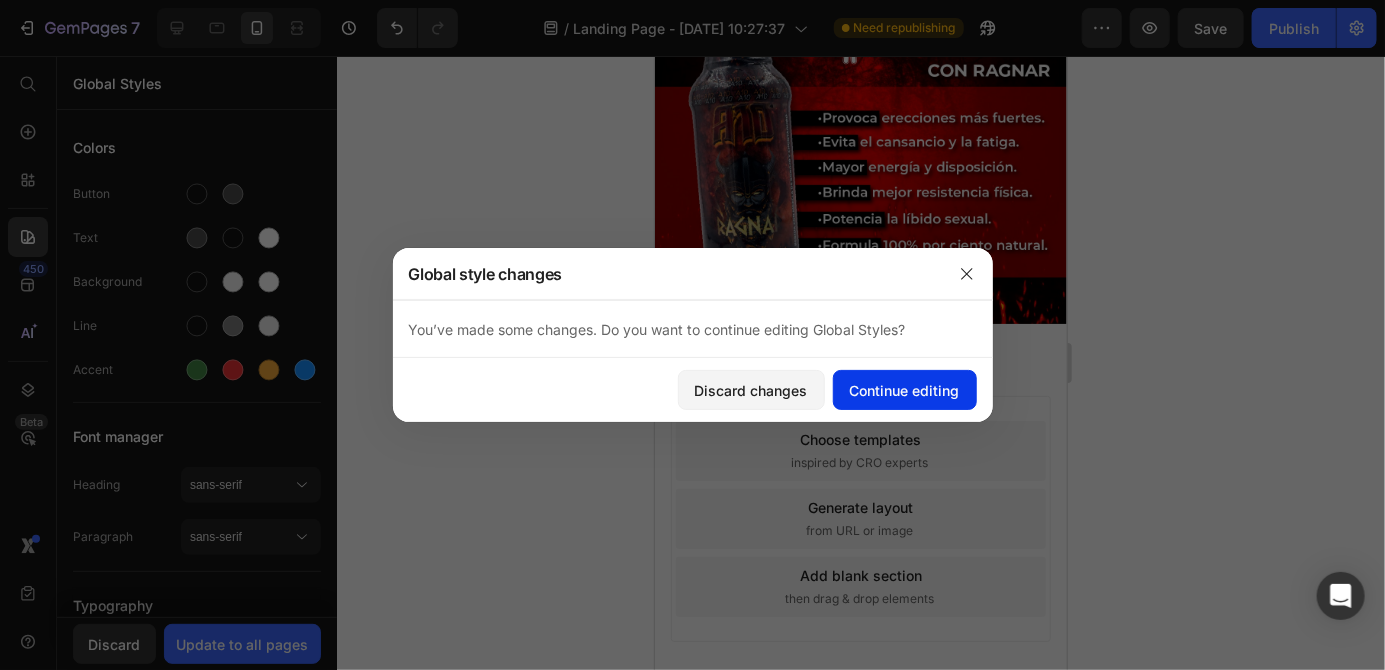 click on "Continue editing" at bounding box center (905, 390) 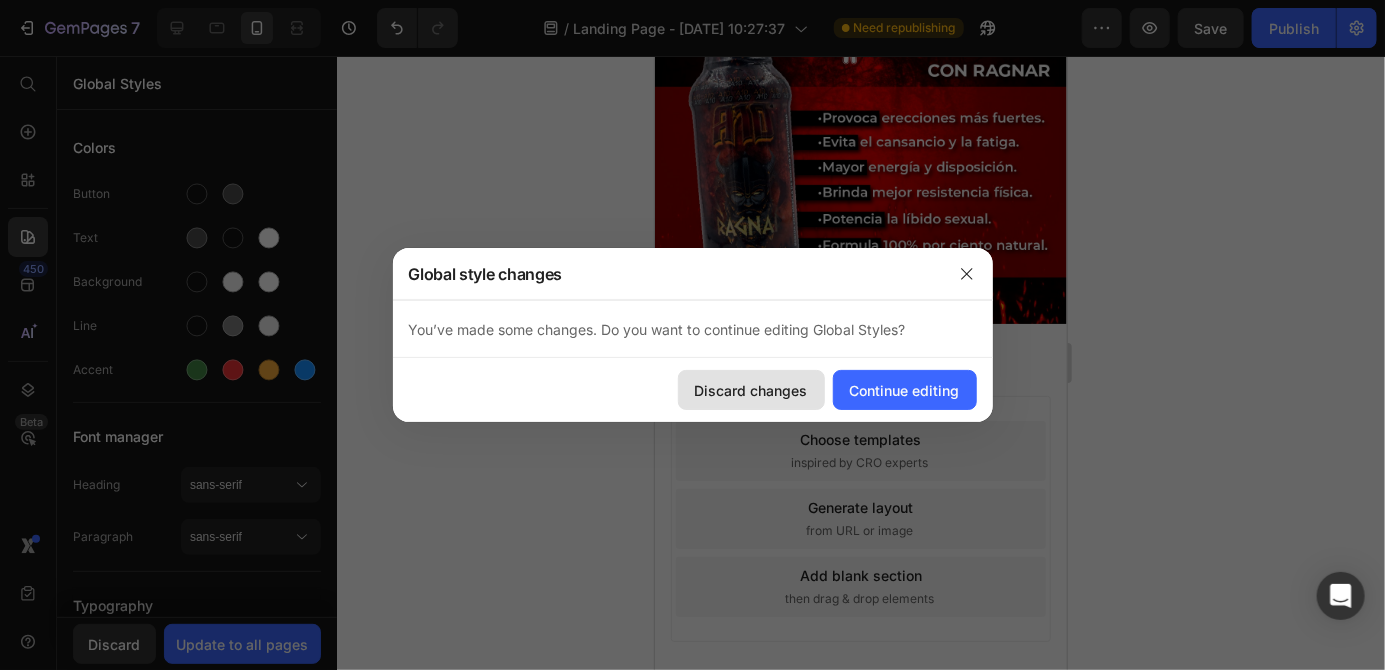 click on "Discard changes" 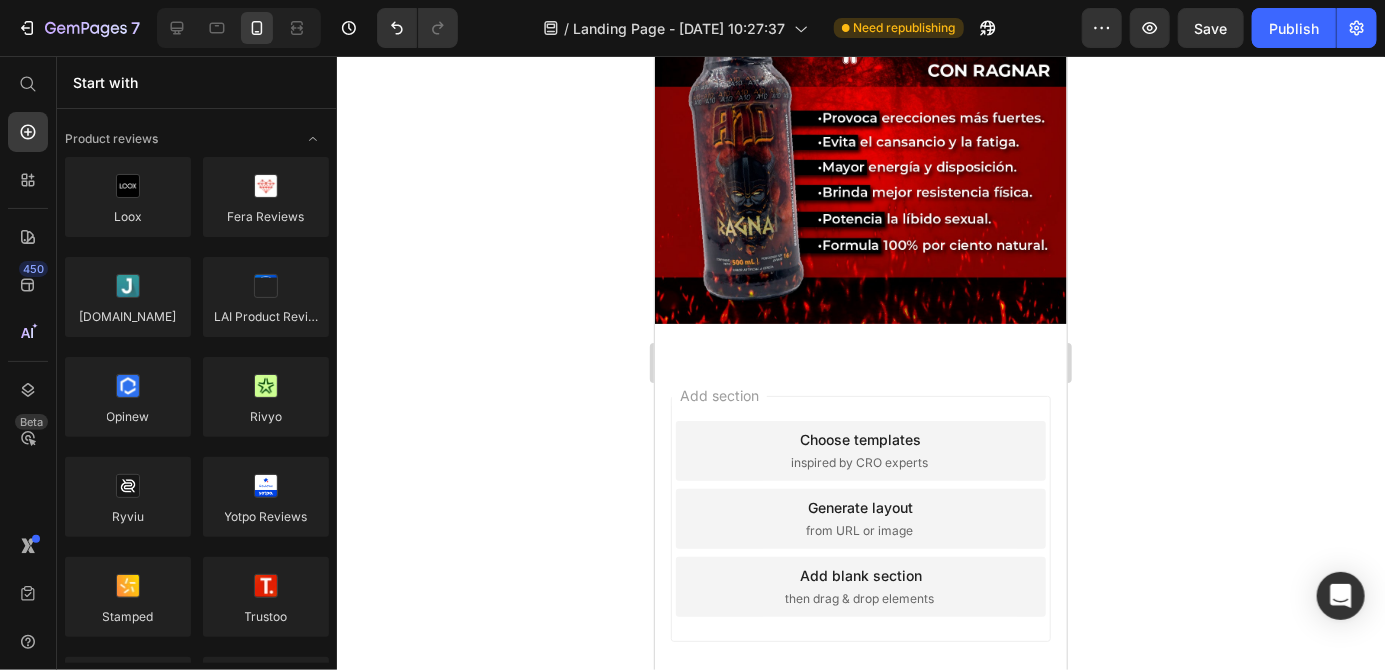 scroll, scrollTop: 4941, scrollLeft: 0, axis: vertical 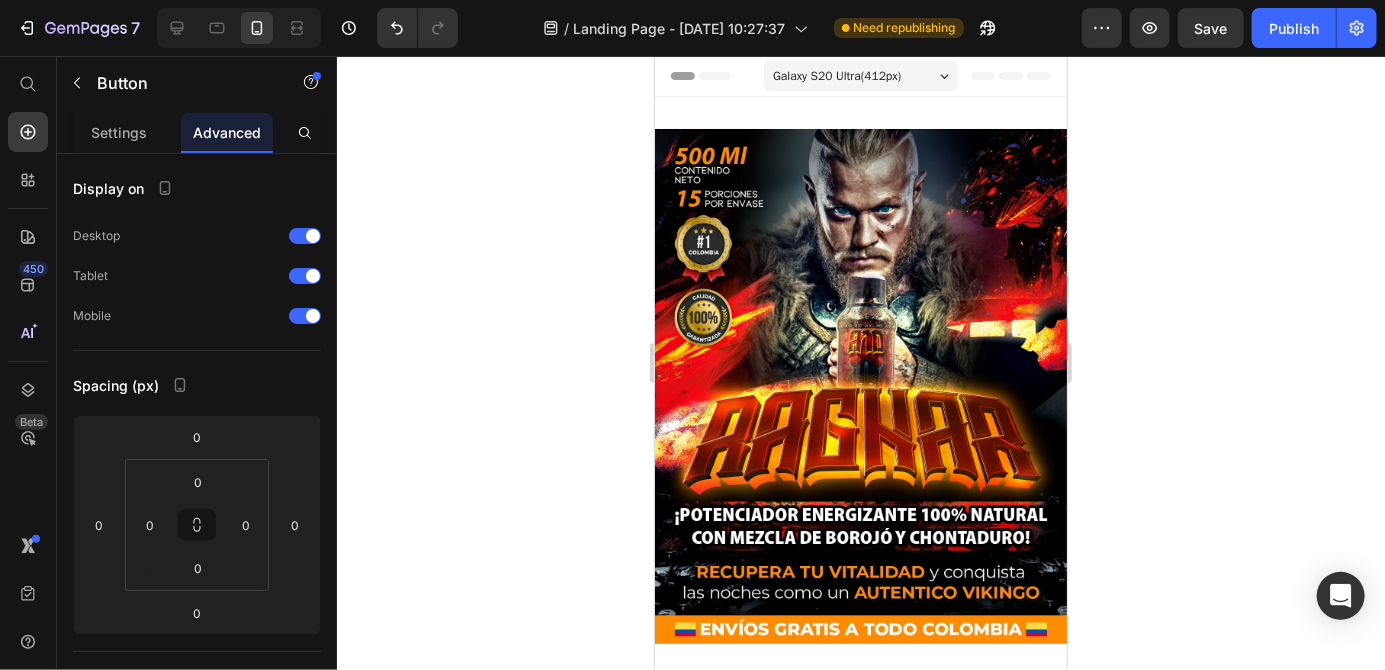 click at bounding box center (860, 385) 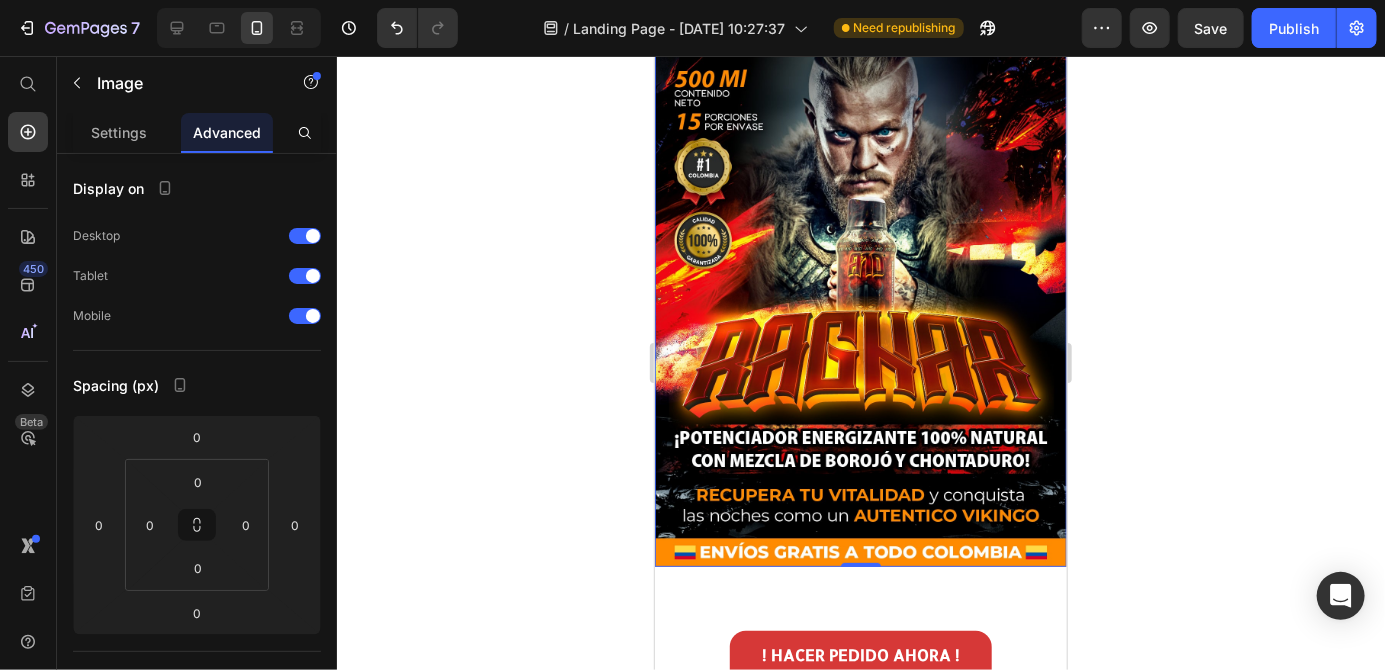 scroll, scrollTop: 76, scrollLeft: 0, axis: vertical 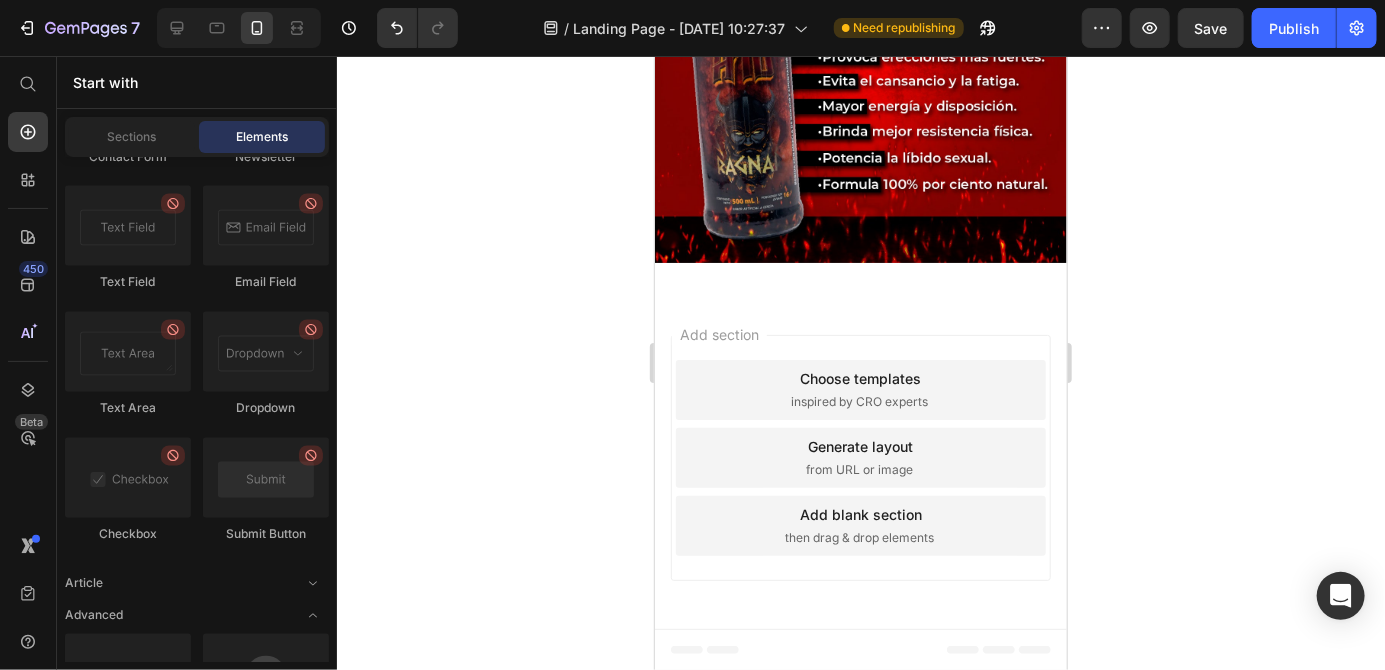 click on "Image Section 4" at bounding box center (860, 4) 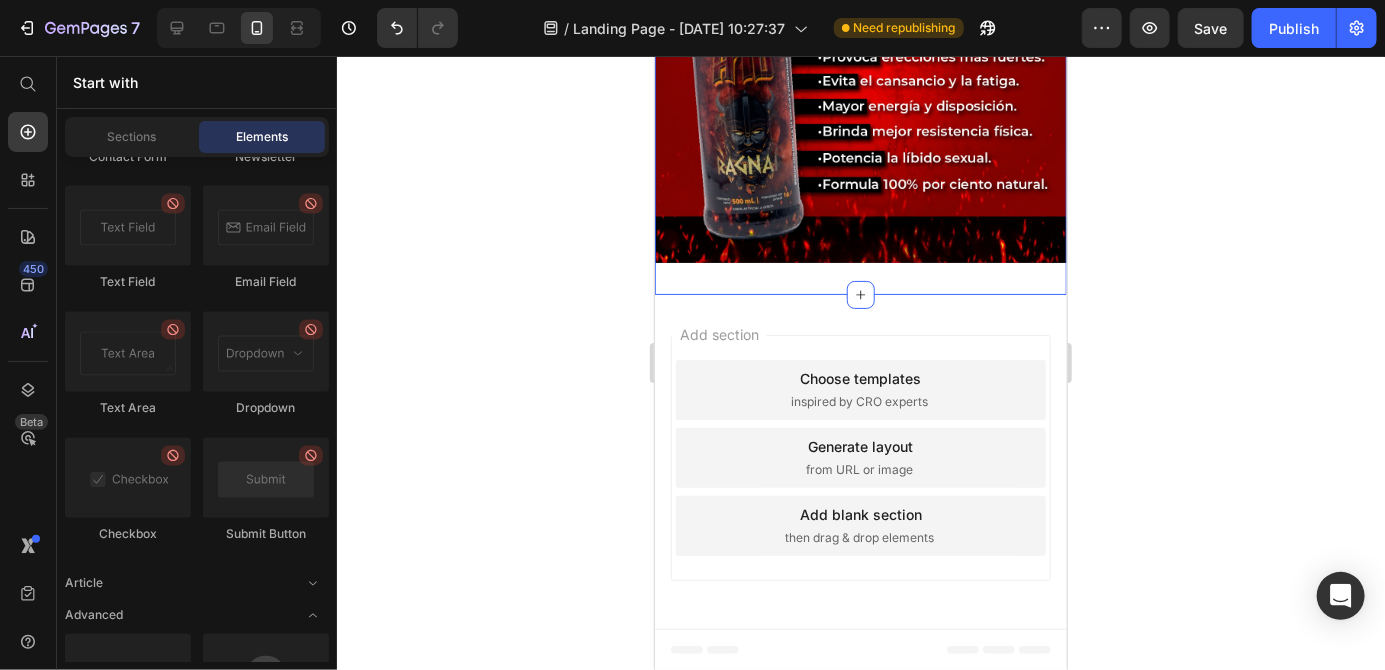 scroll, scrollTop: 0, scrollLeft: 0, axis: both 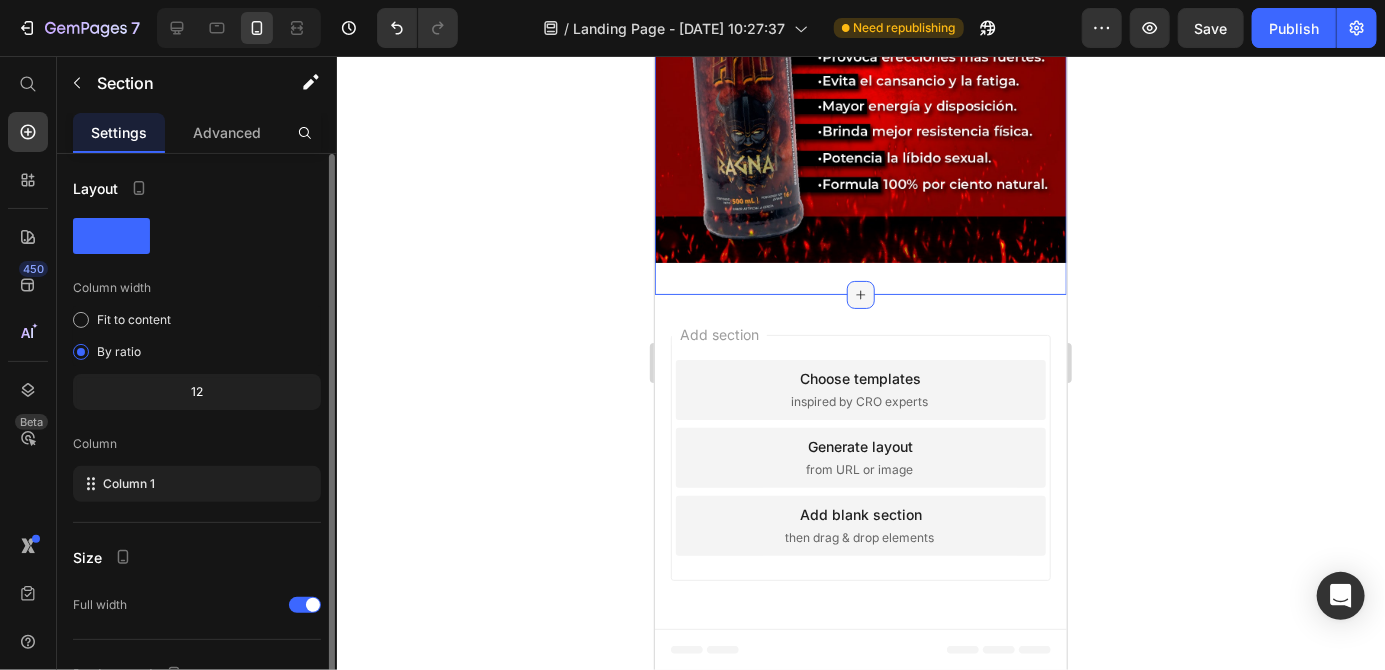 click 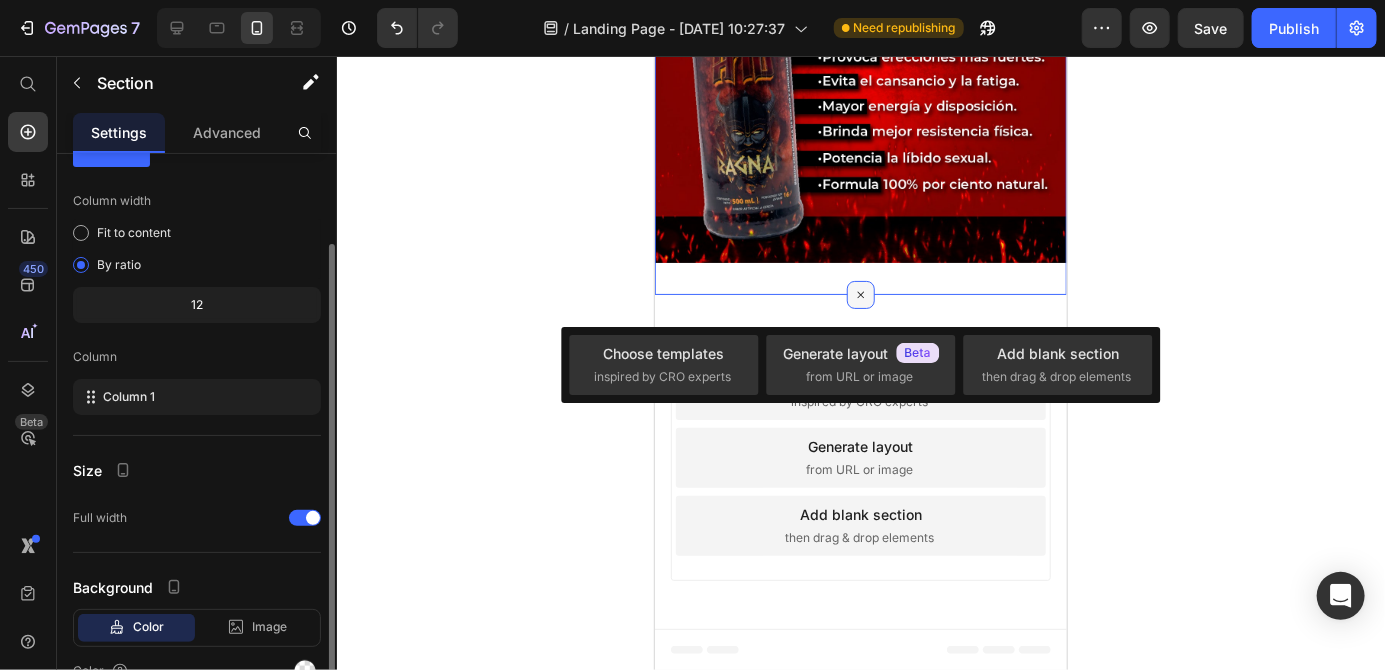 scroll, scrollTop: 94, scrollLeft: 0, axis: vertical 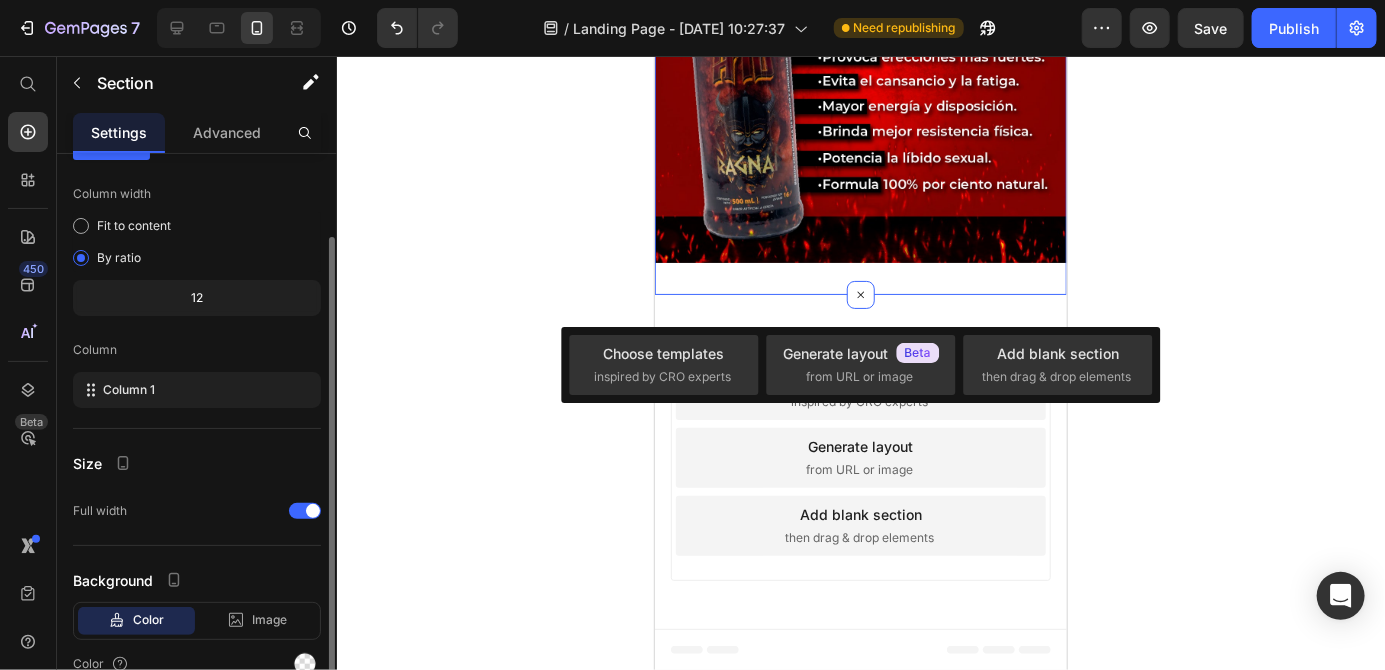 click on "Color" at bounding box center [148, 620] 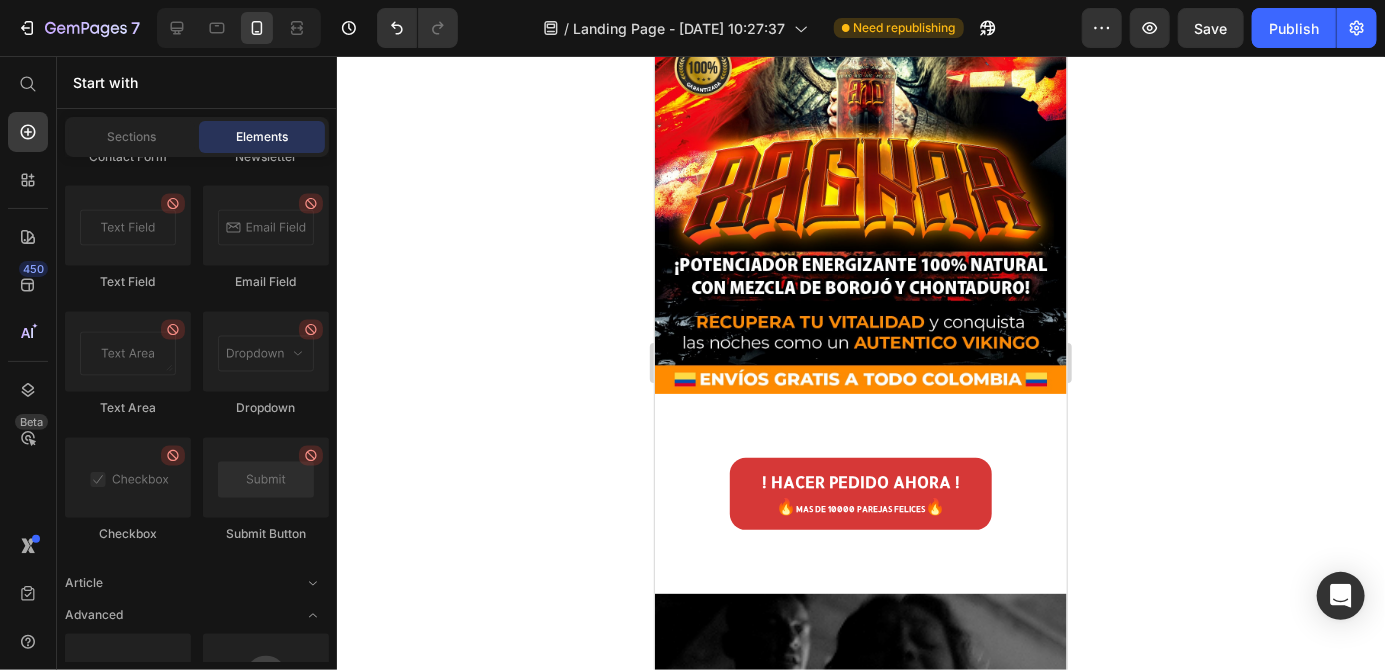 scroll, scrollTop: 0, scrollLeft: 0, axis: both 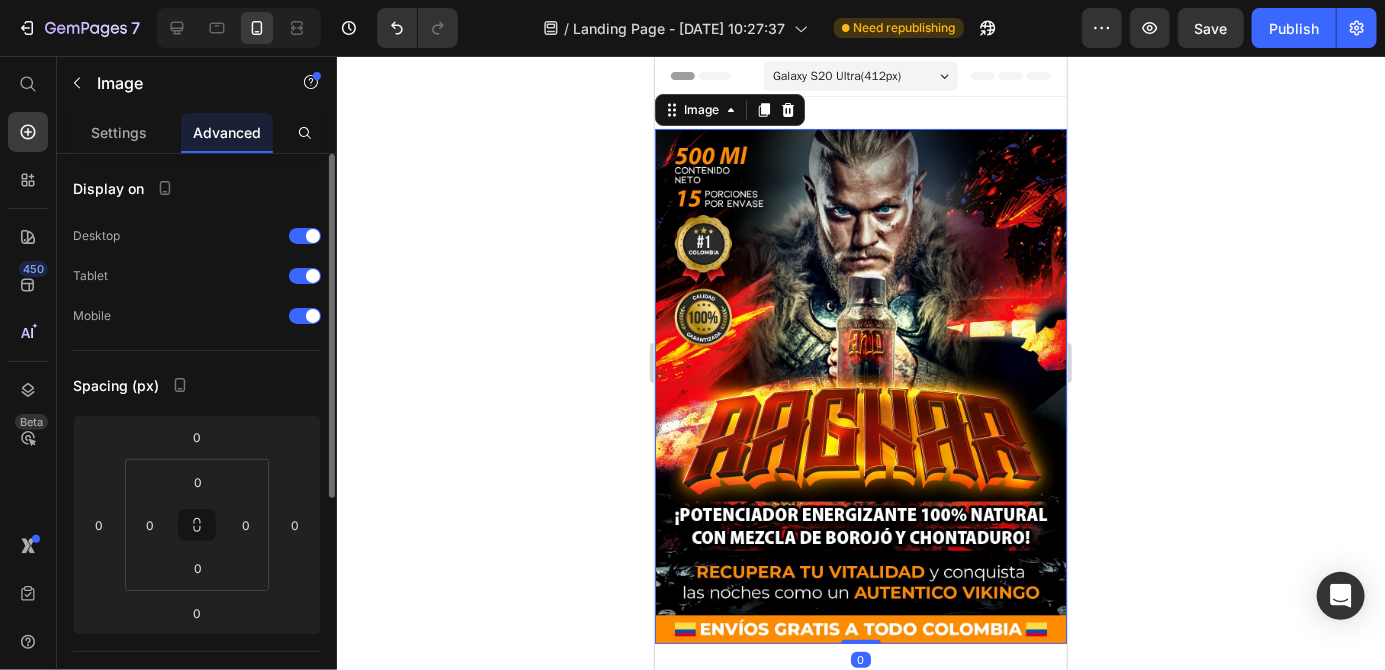 click at bounding box center (860, 385) 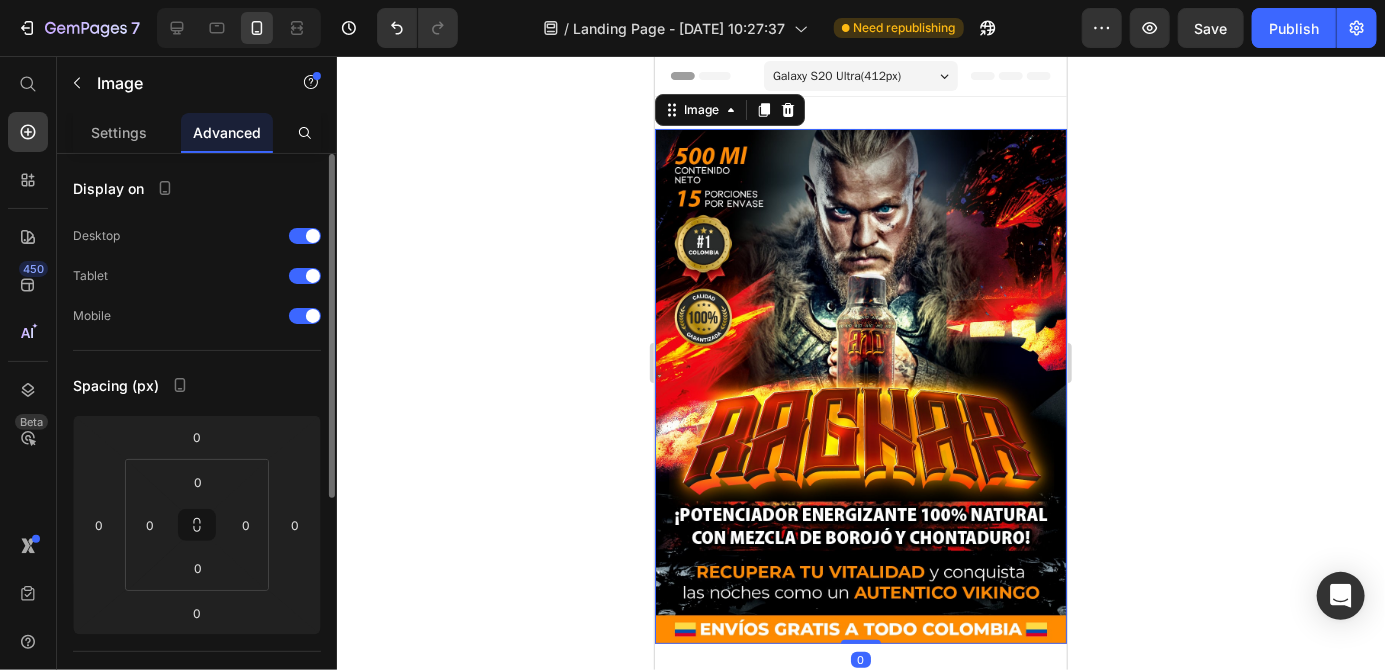 click at bounding box center (860, 385) 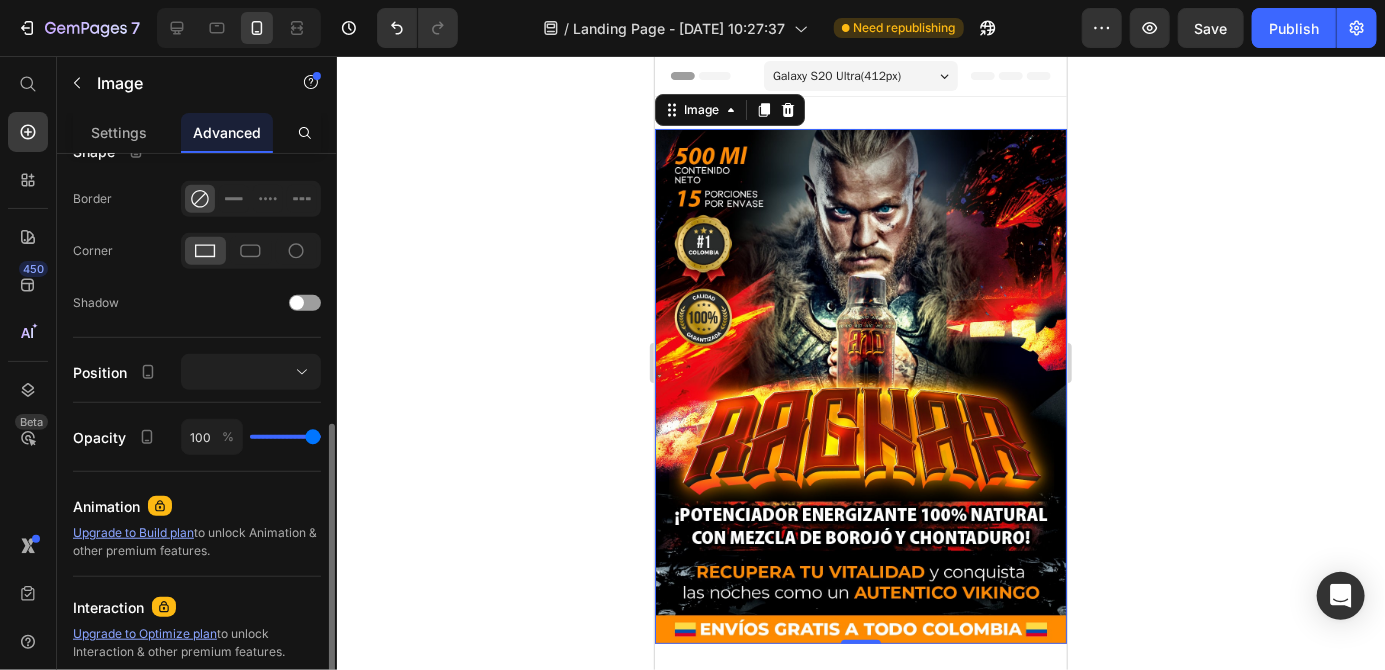 scroll, scrollTop: 530, scrollLeft: 0, axis: vertical 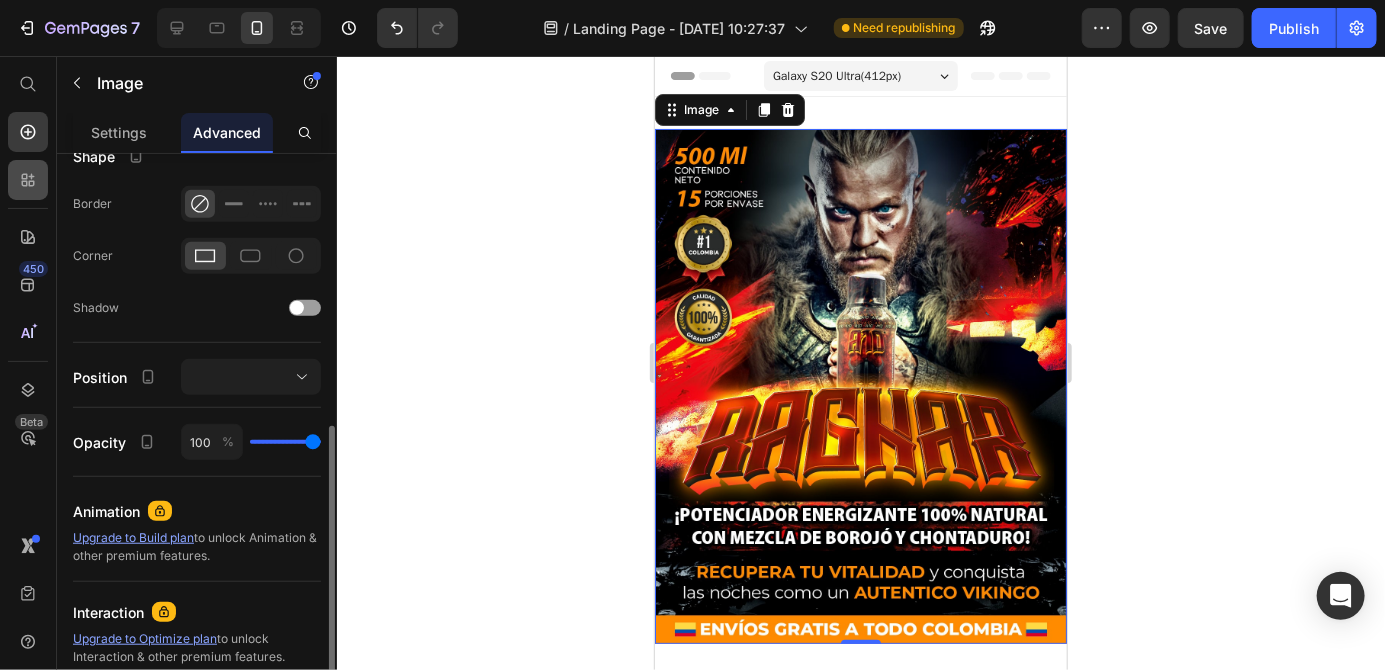 click 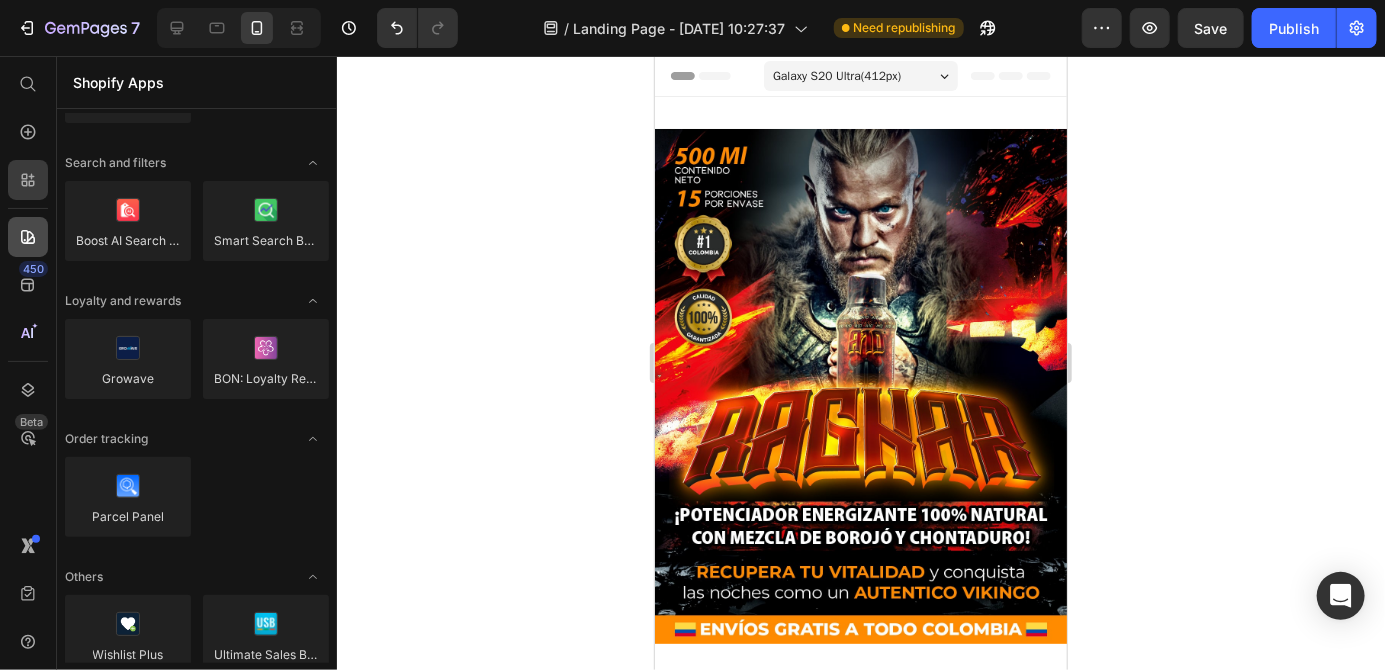 click 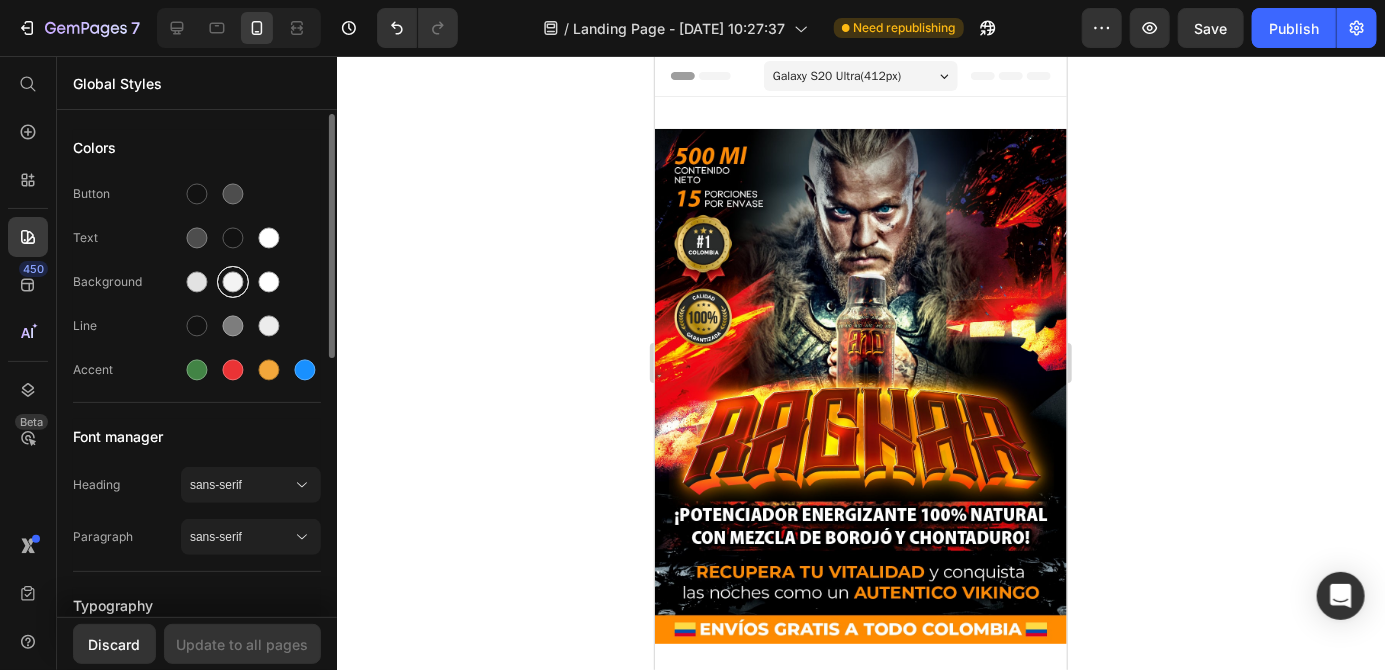 click at bounding box center [233, 282] 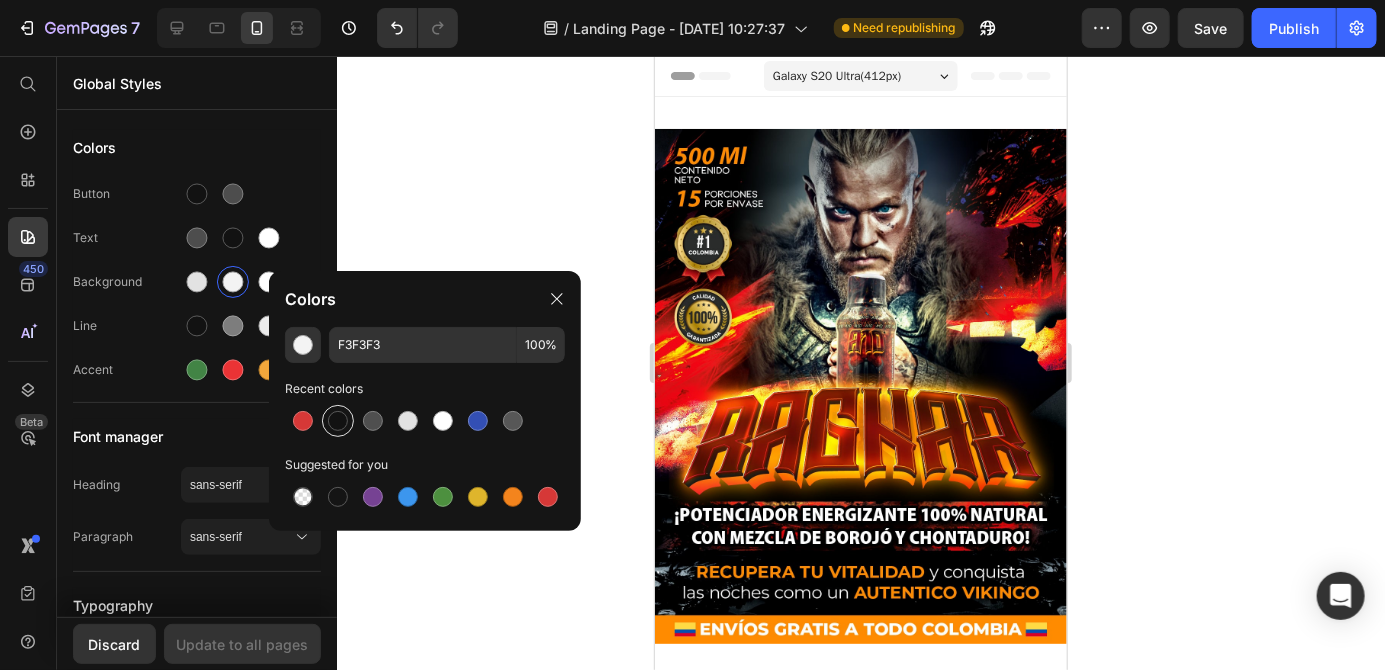 click at bounding box center (338, 421) 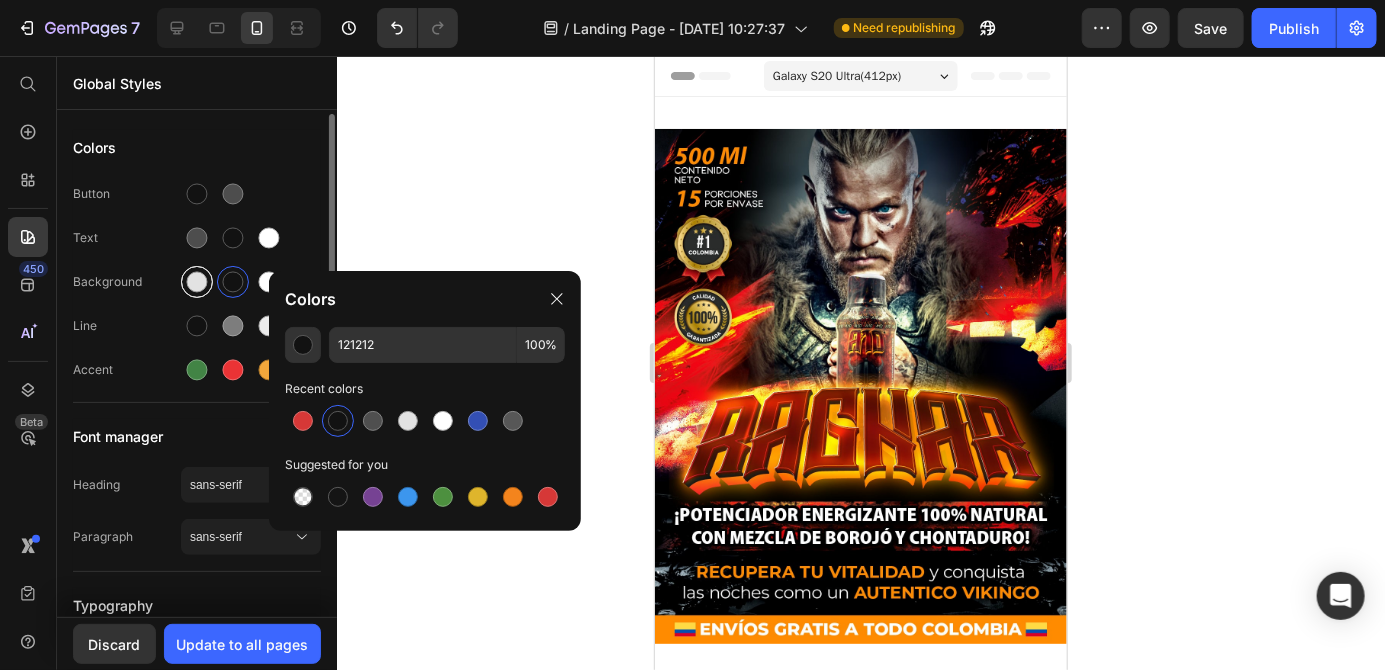 click at bounding box center (197, 282) 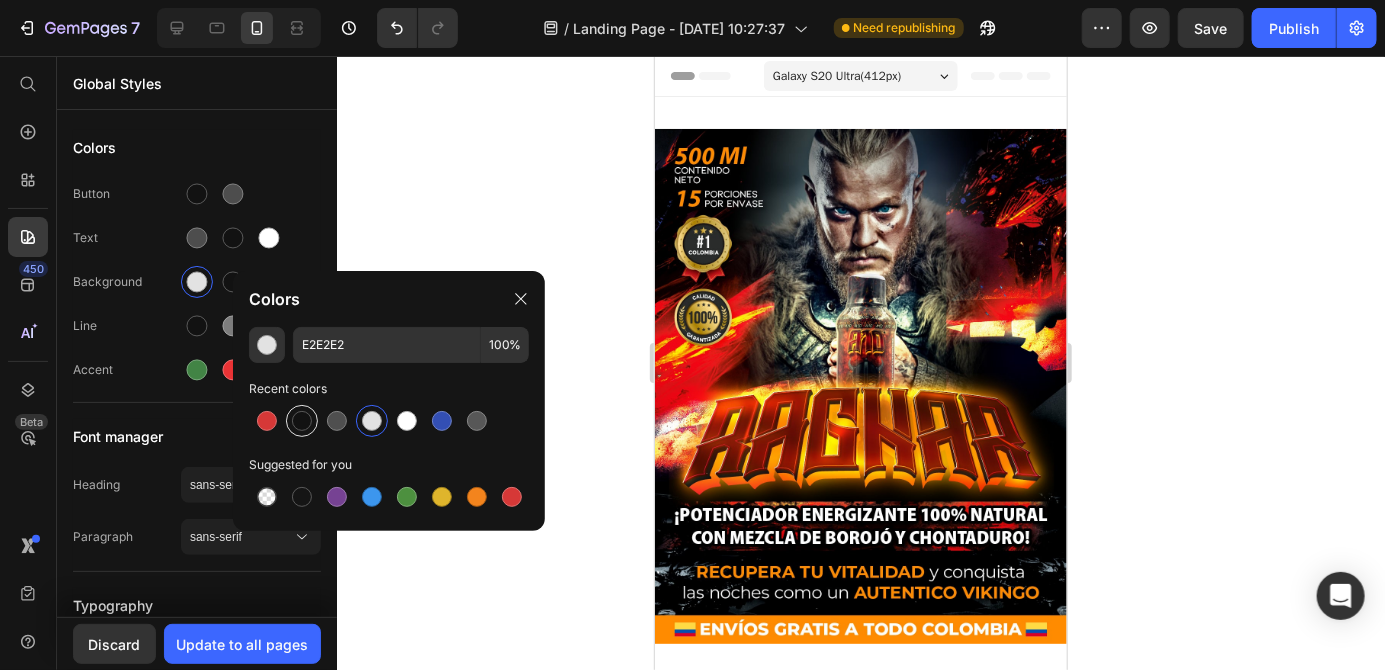 click at bounding box center [302, 421] 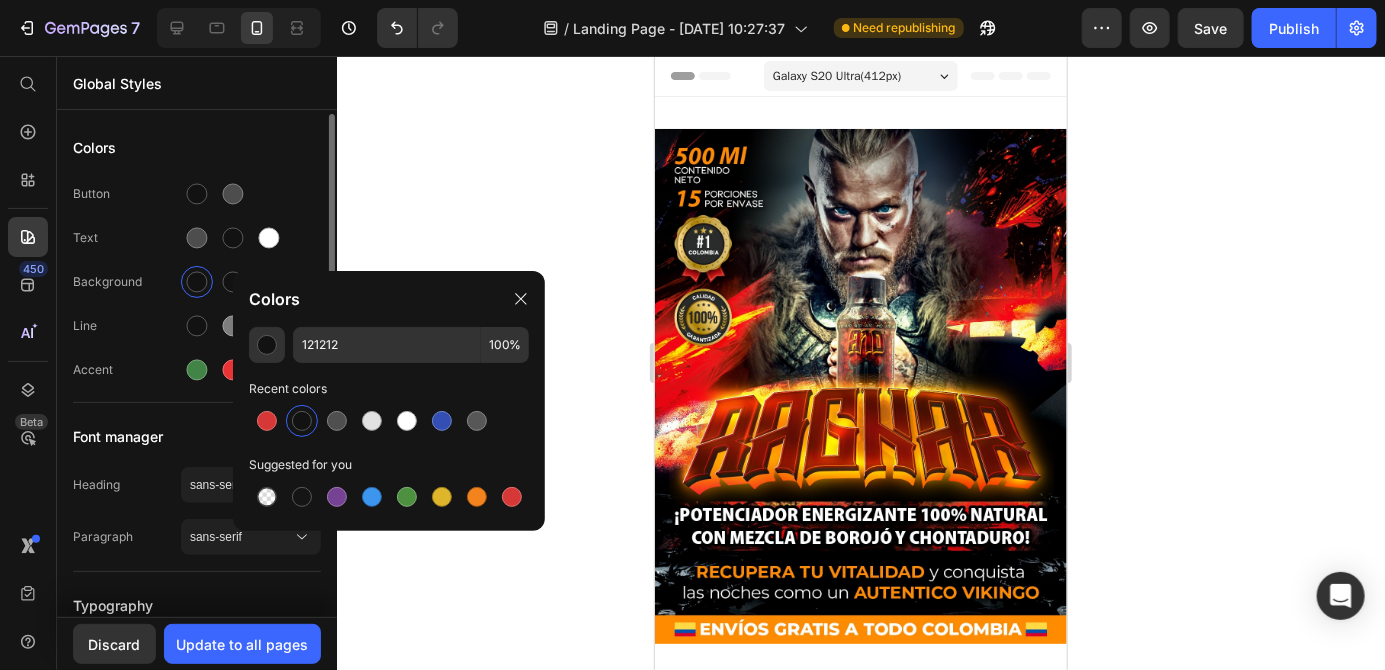 click on "Button Text Background Line Accent" 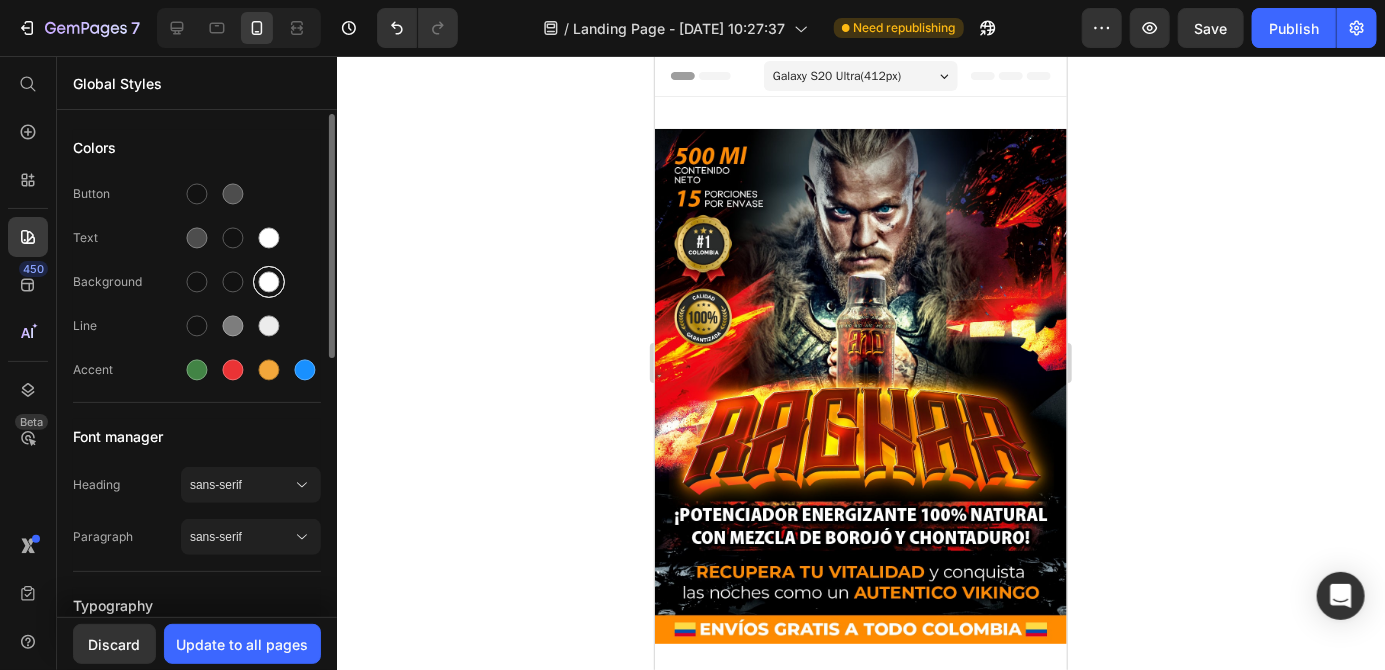 click at bounding box center [269, 282] 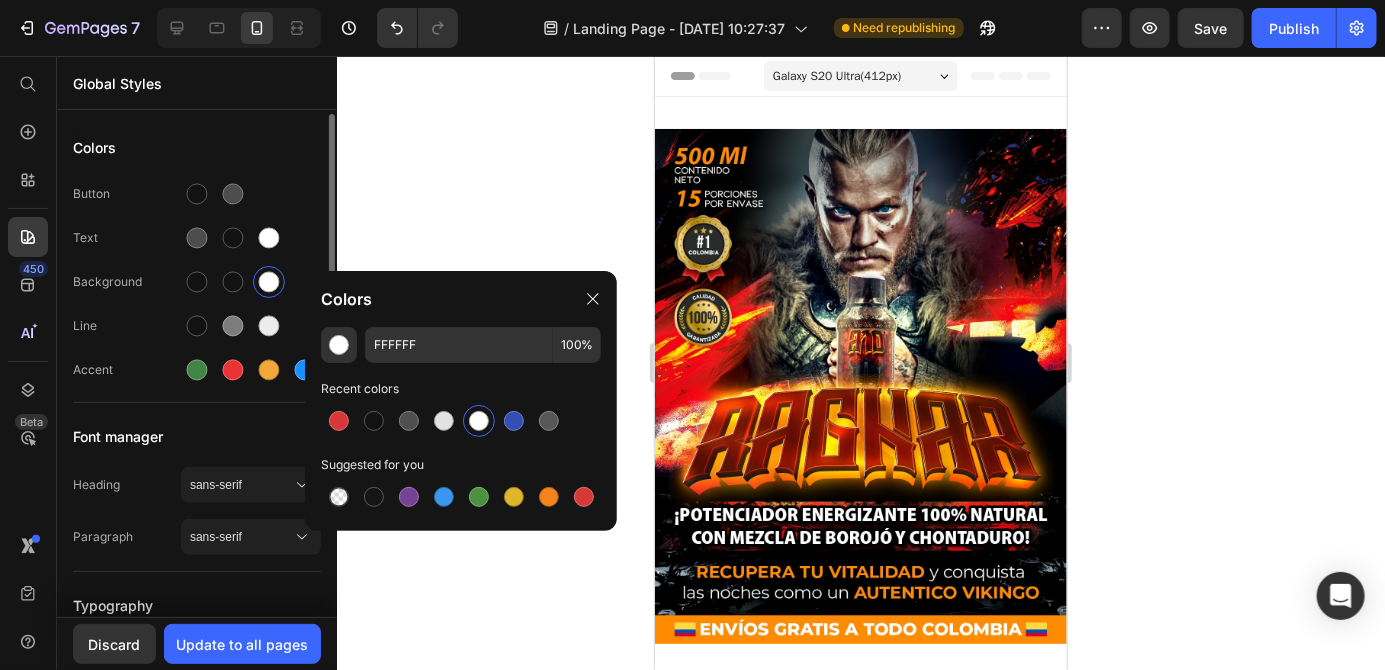 click on "Background" at bounding box center [197, 282] 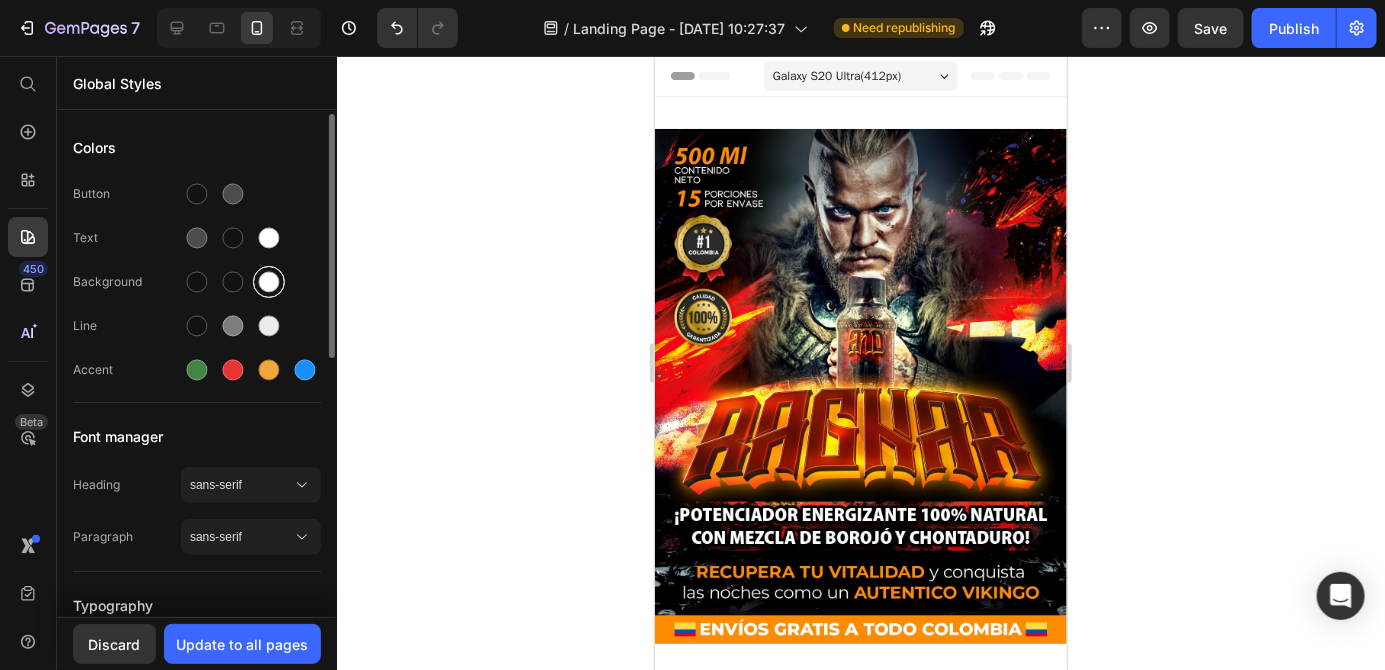 click at bounding box center [269, 282] 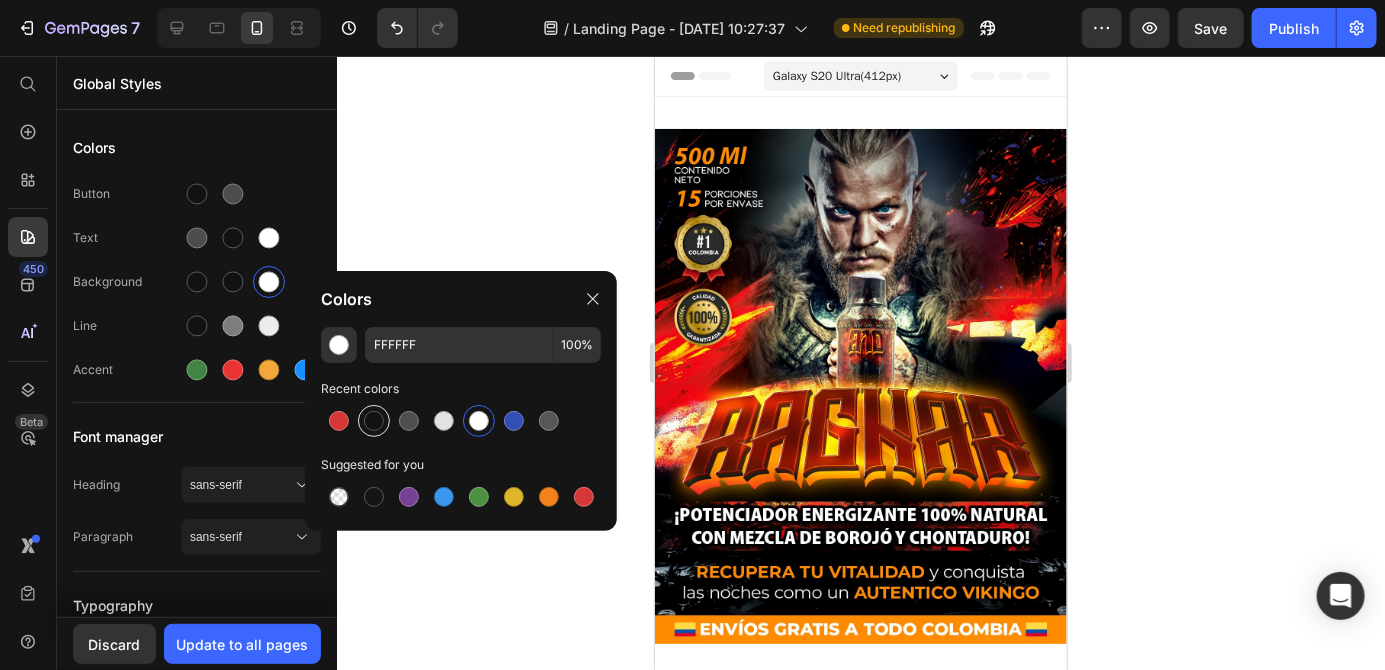 click at bounding box center (374, 421) 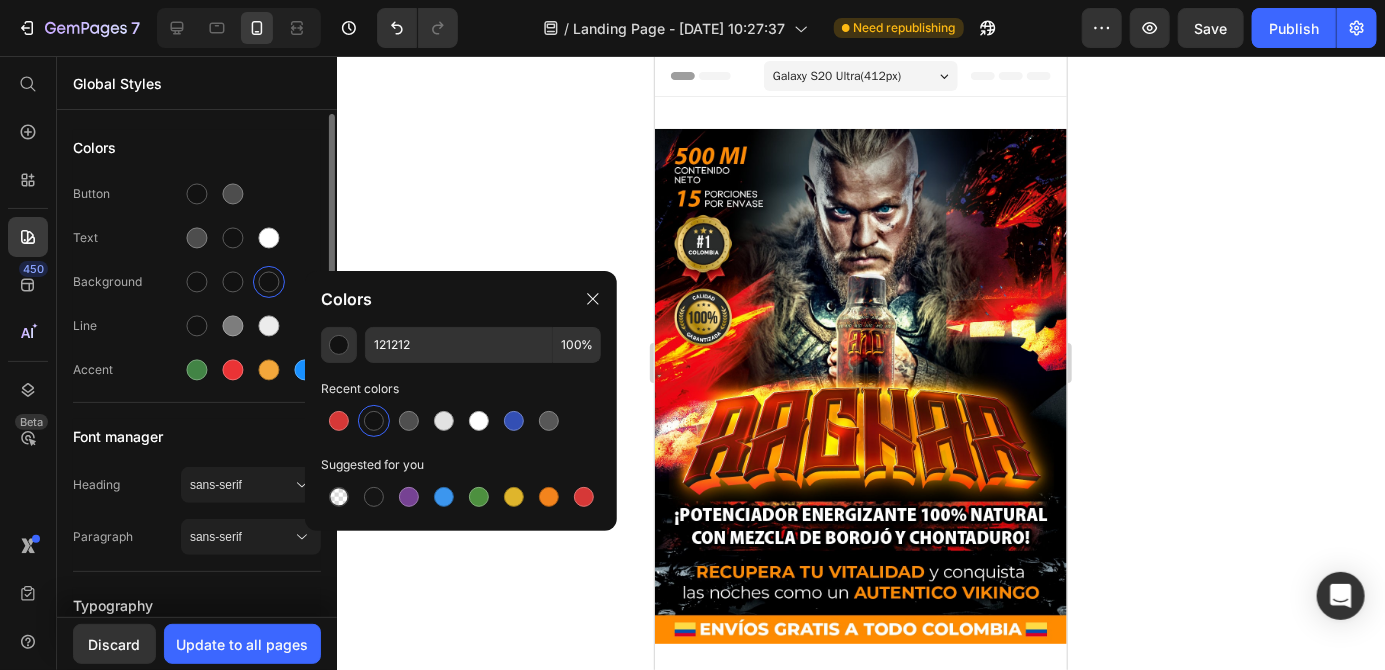 click on "Line" at bounding box center [197, 326] 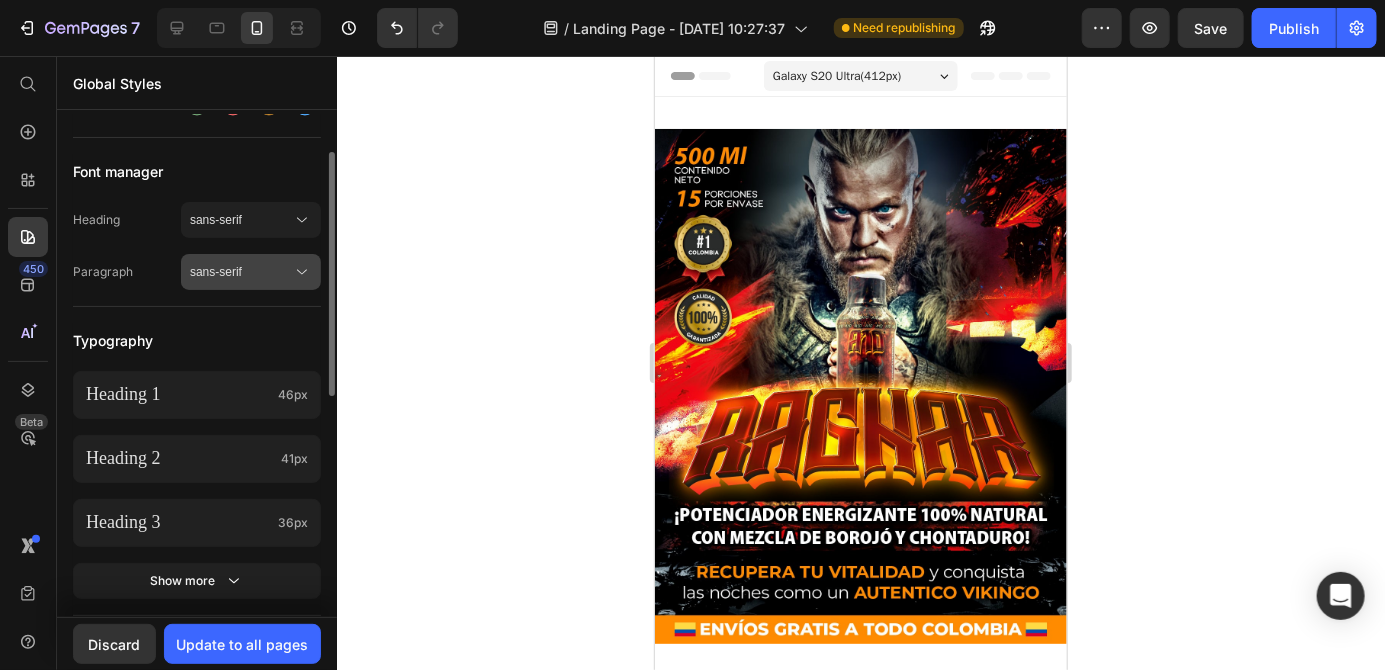 scroll, scrollTop: 206, scrollLeft: 0, axis: vertical 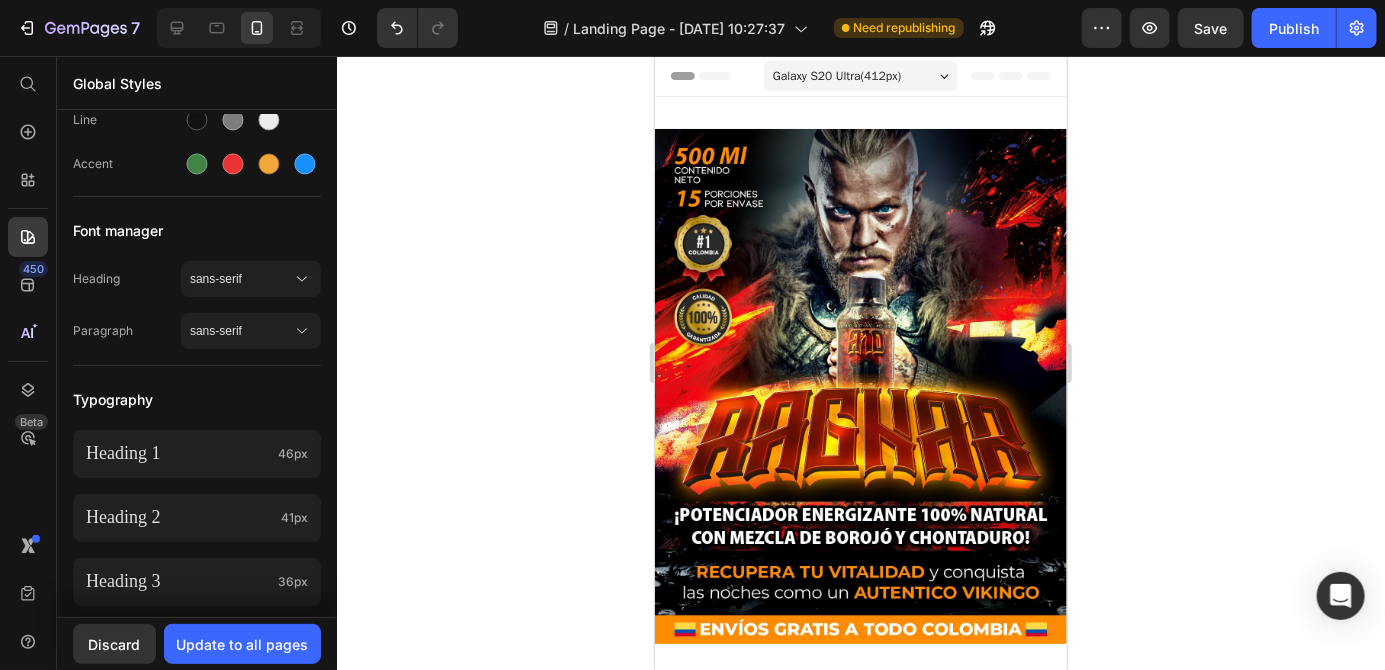 click 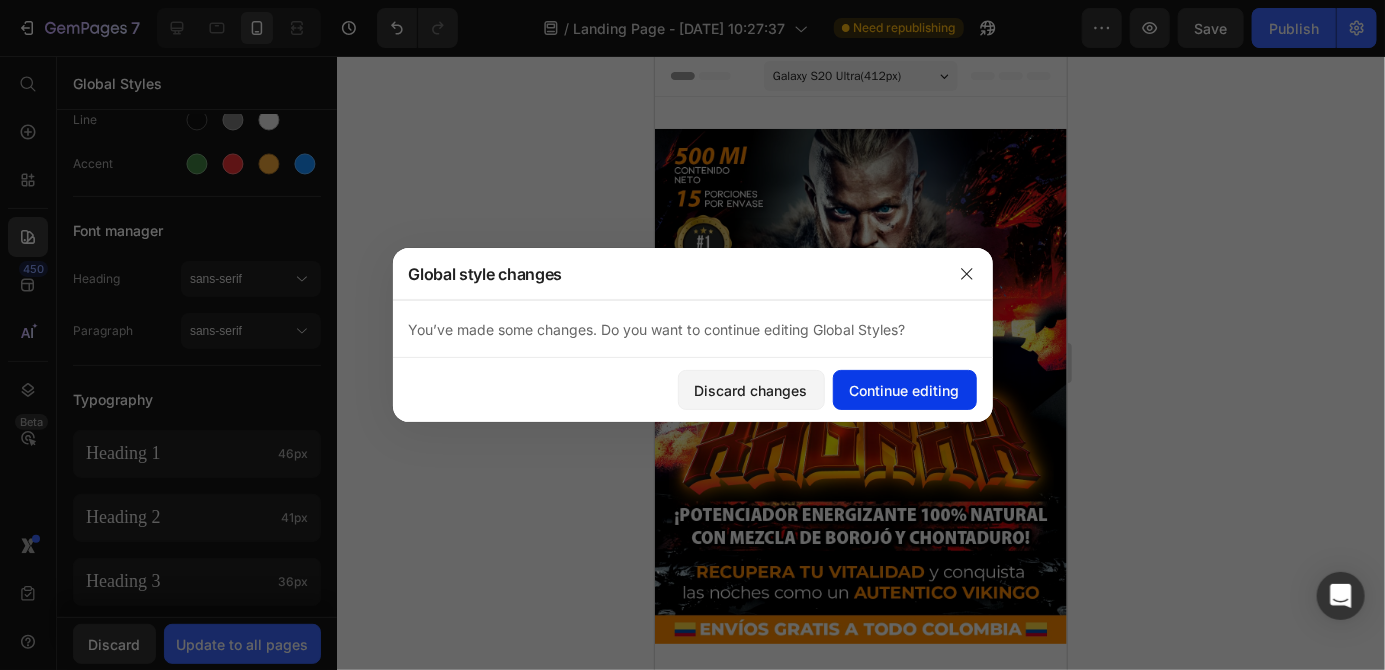 click on "Continue editing" at bounding box center (905, 390) 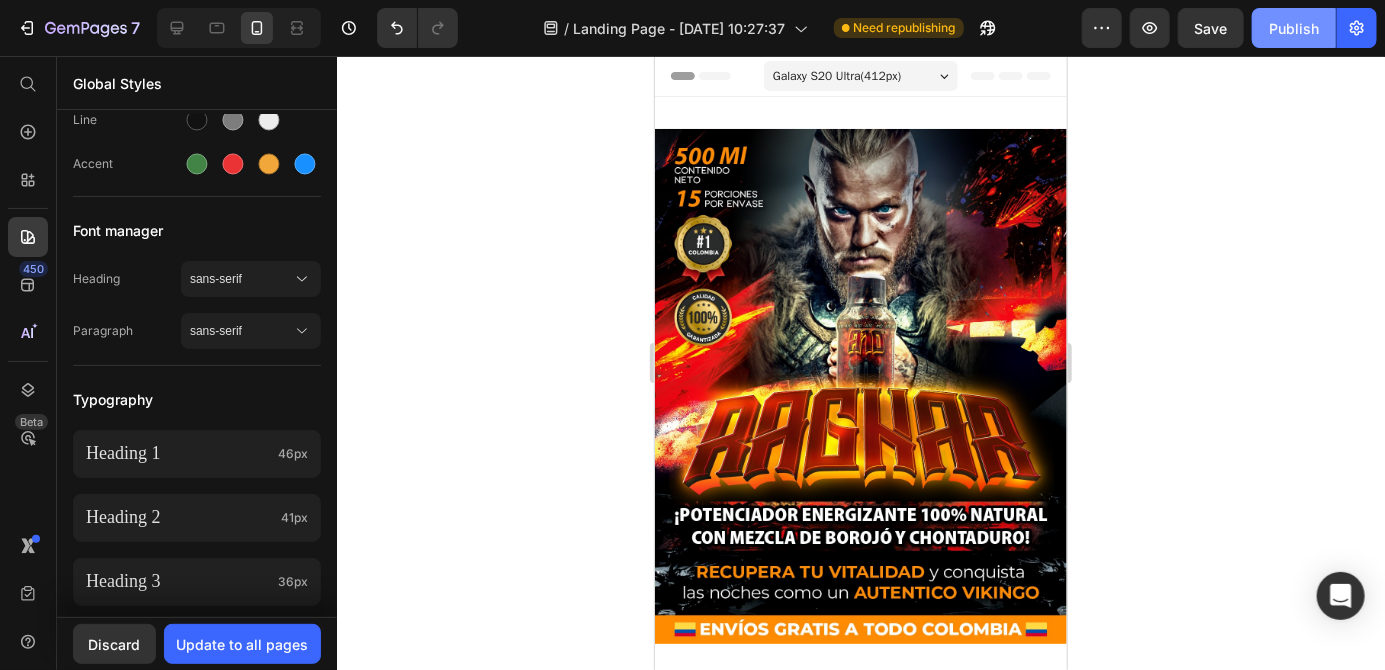 click on "Publish" at bounding box center (1294, 28) 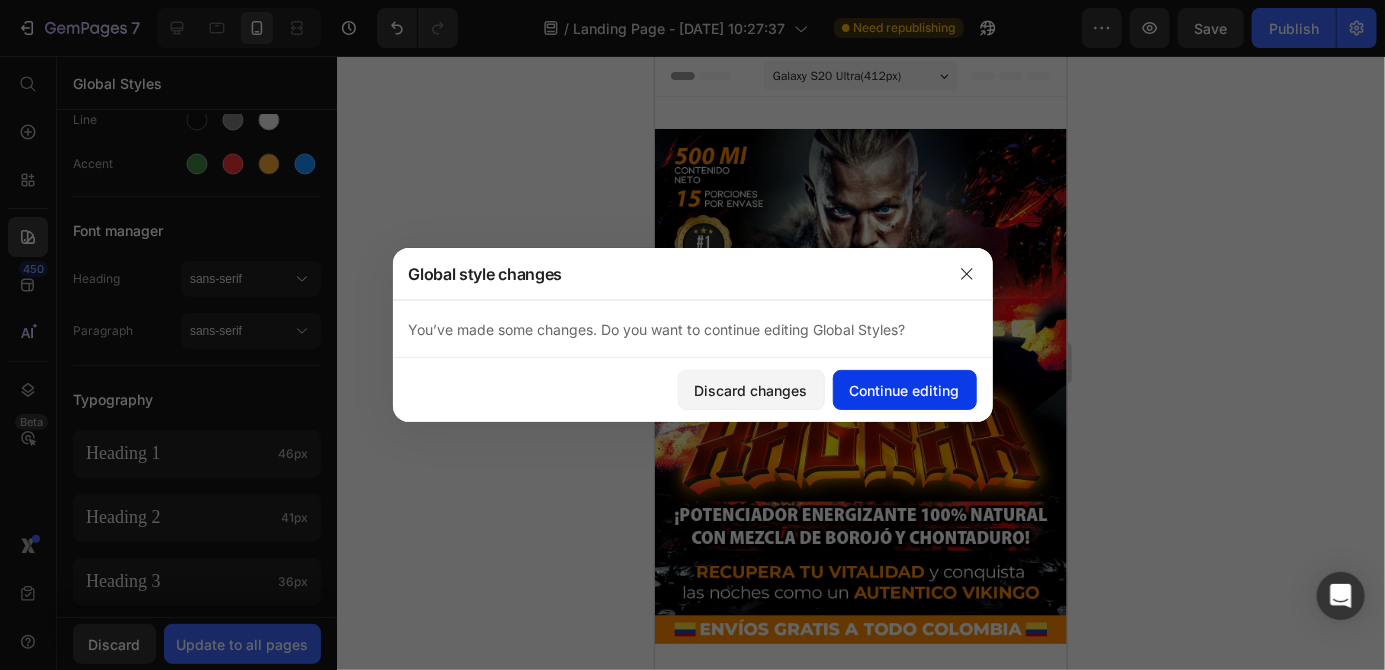 click on "Continue editing" at bounding box center [905, 390] 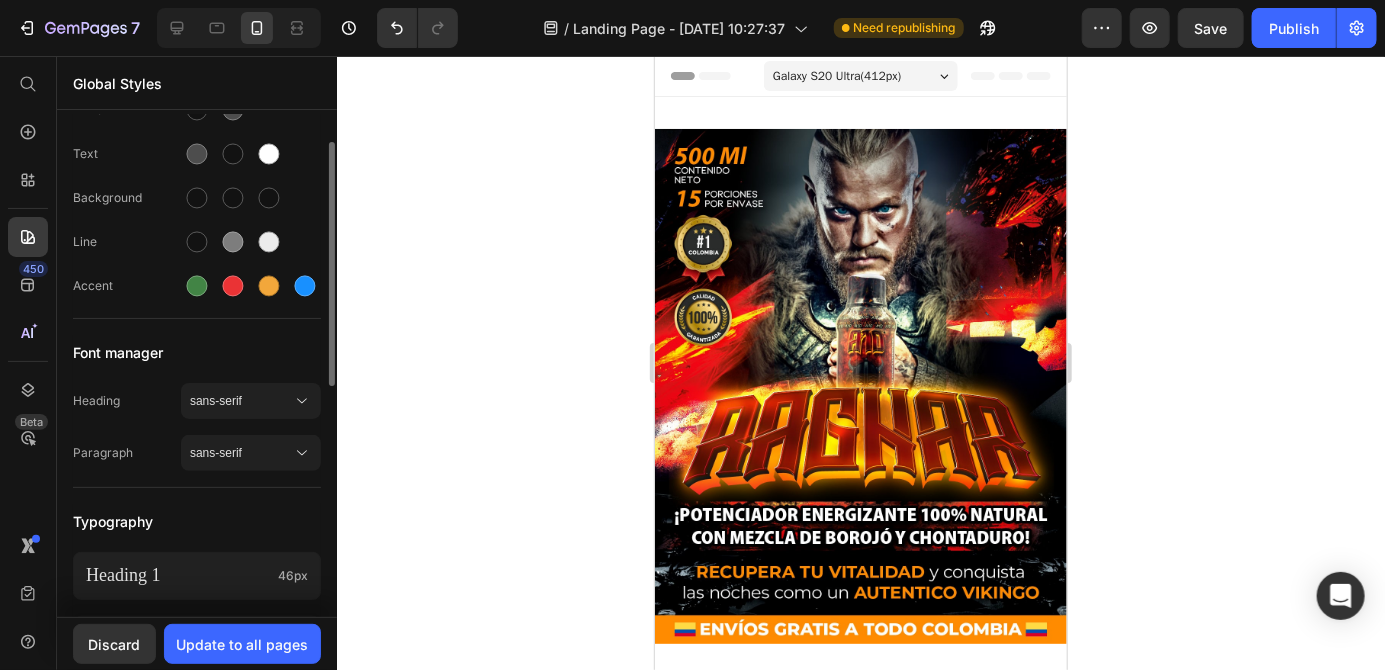 scroll, scrollTop: 33, scrollLeft: 0, axis: vertical 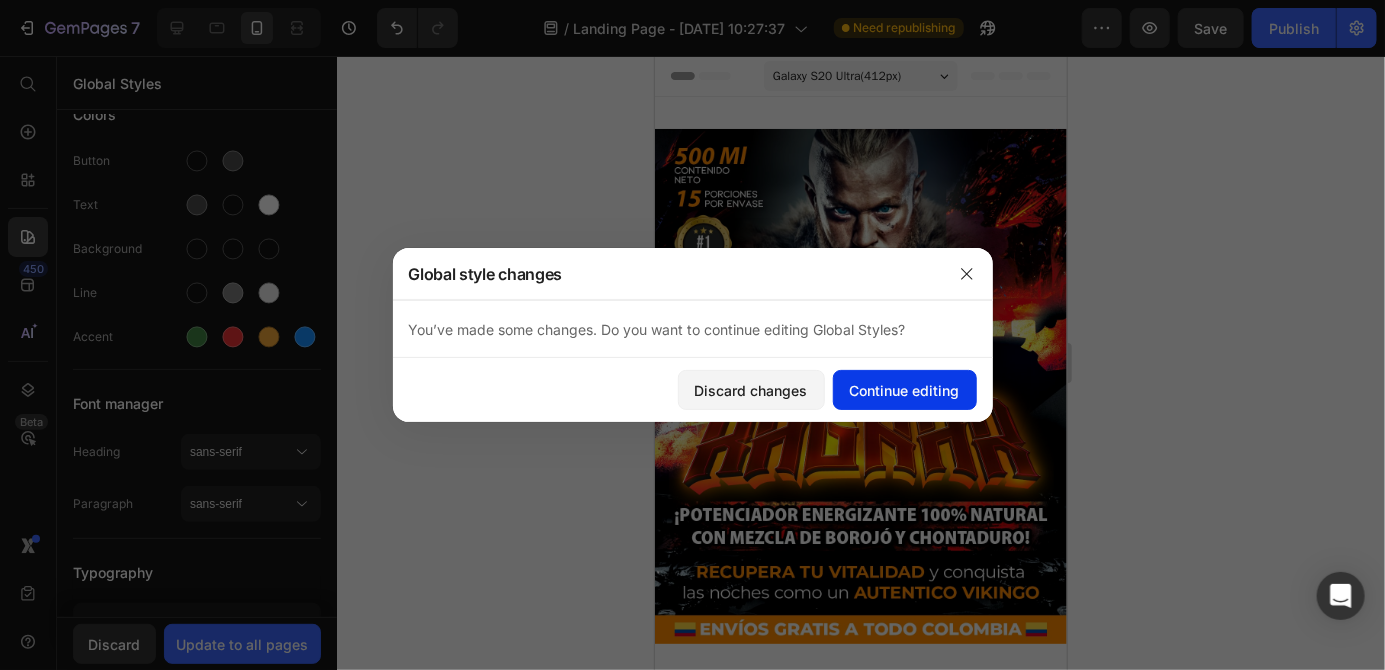 click on "Continue editing" 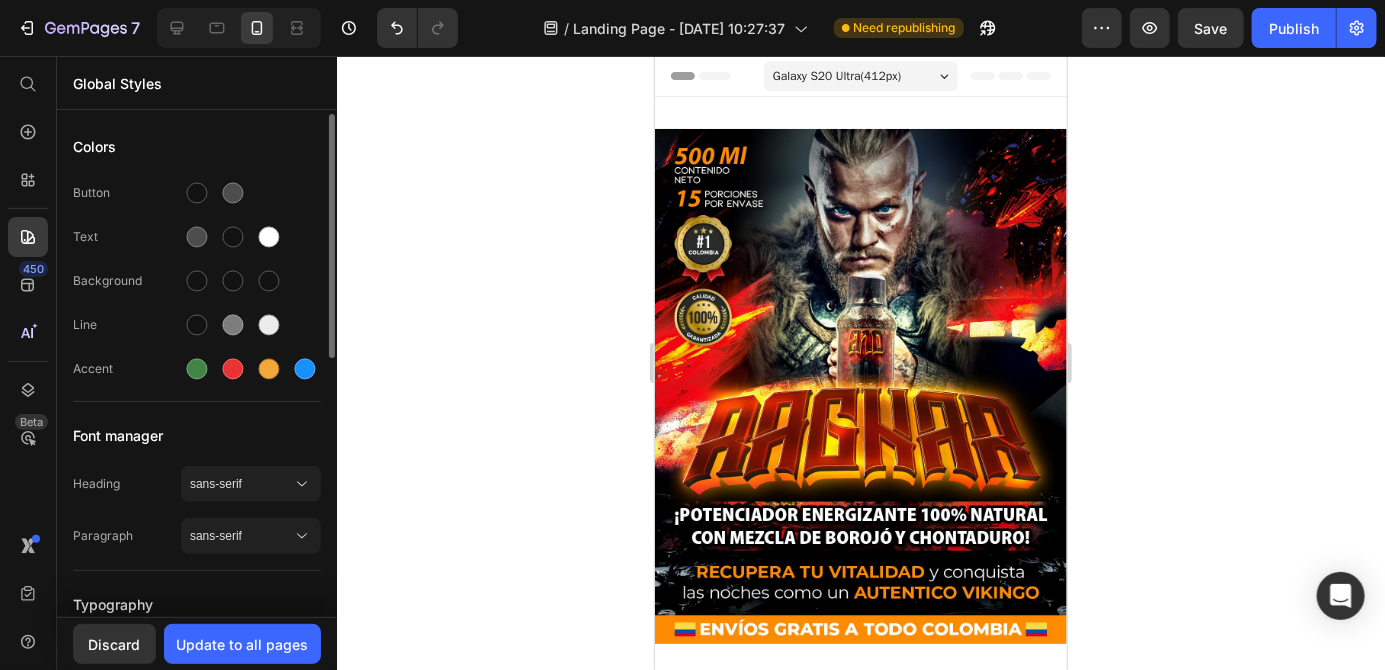 scroll, scrollTop: 0, scrollLeft: 0, axis: both 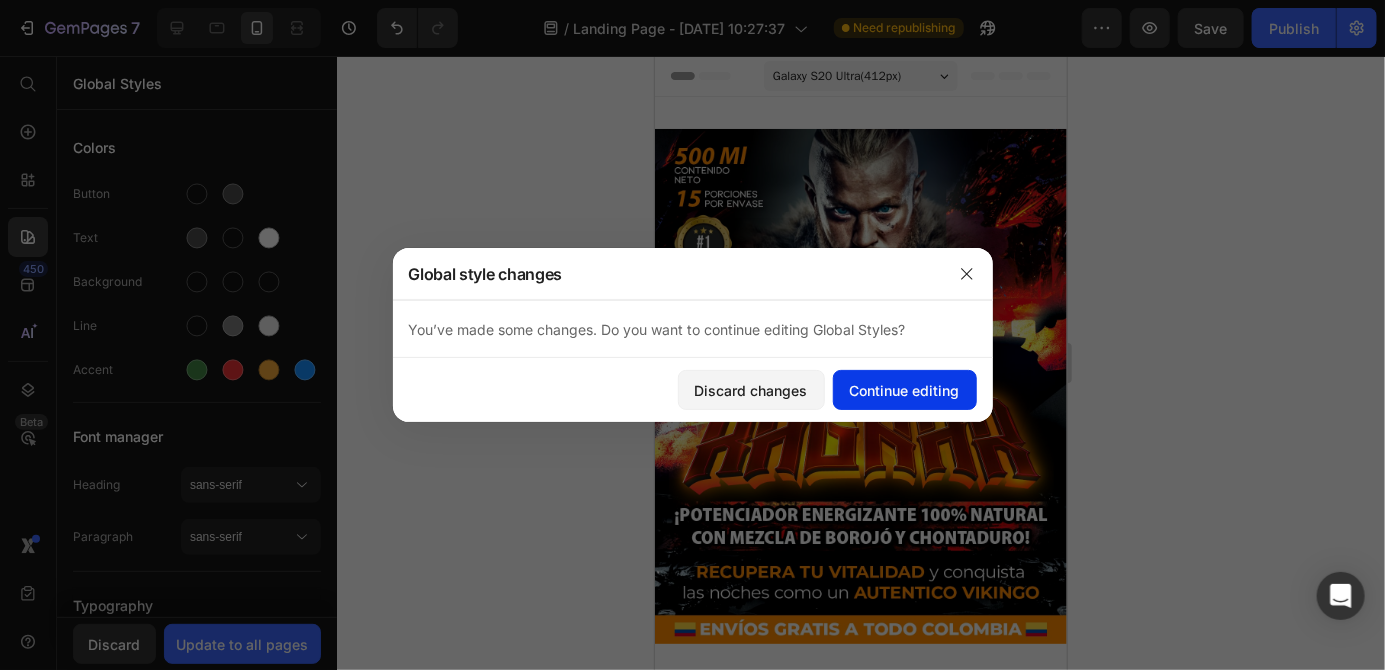 click on "Continue editing" 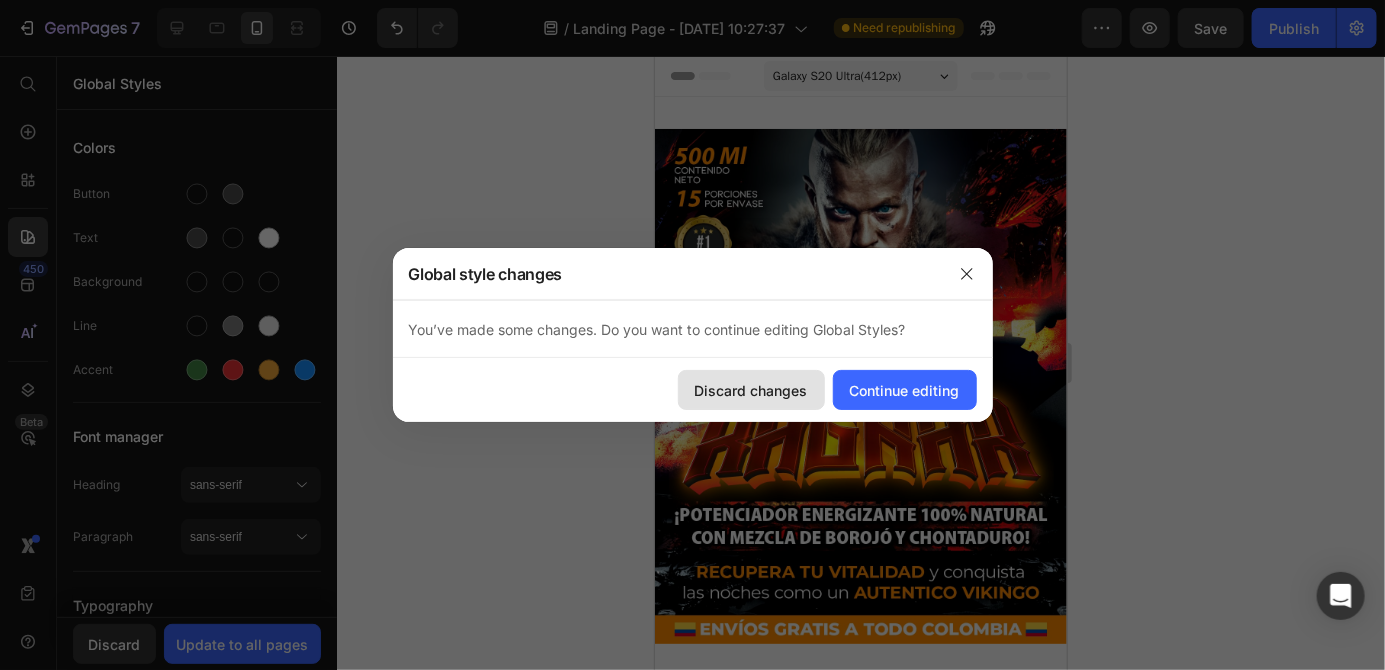 click on "Discard changes" at bounding box center [751, 390] 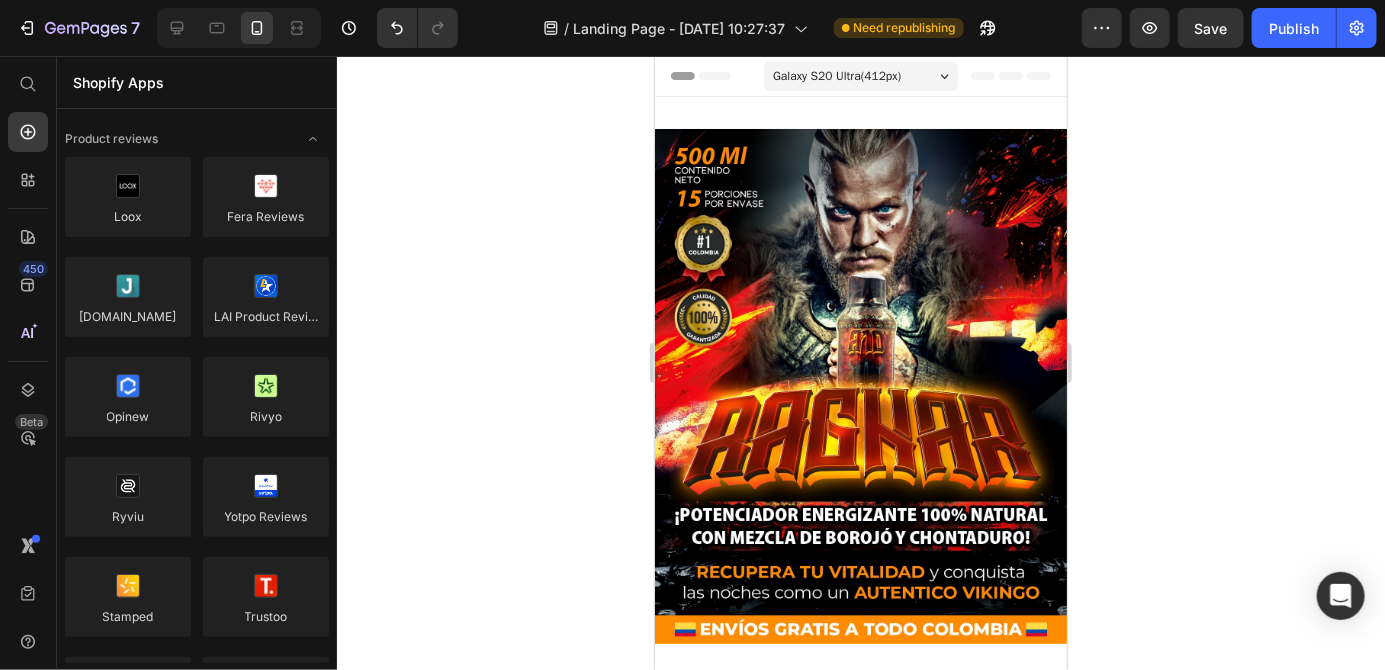 scroll, scrollTop: 3704, scrollLeft: 0, axis: vertical 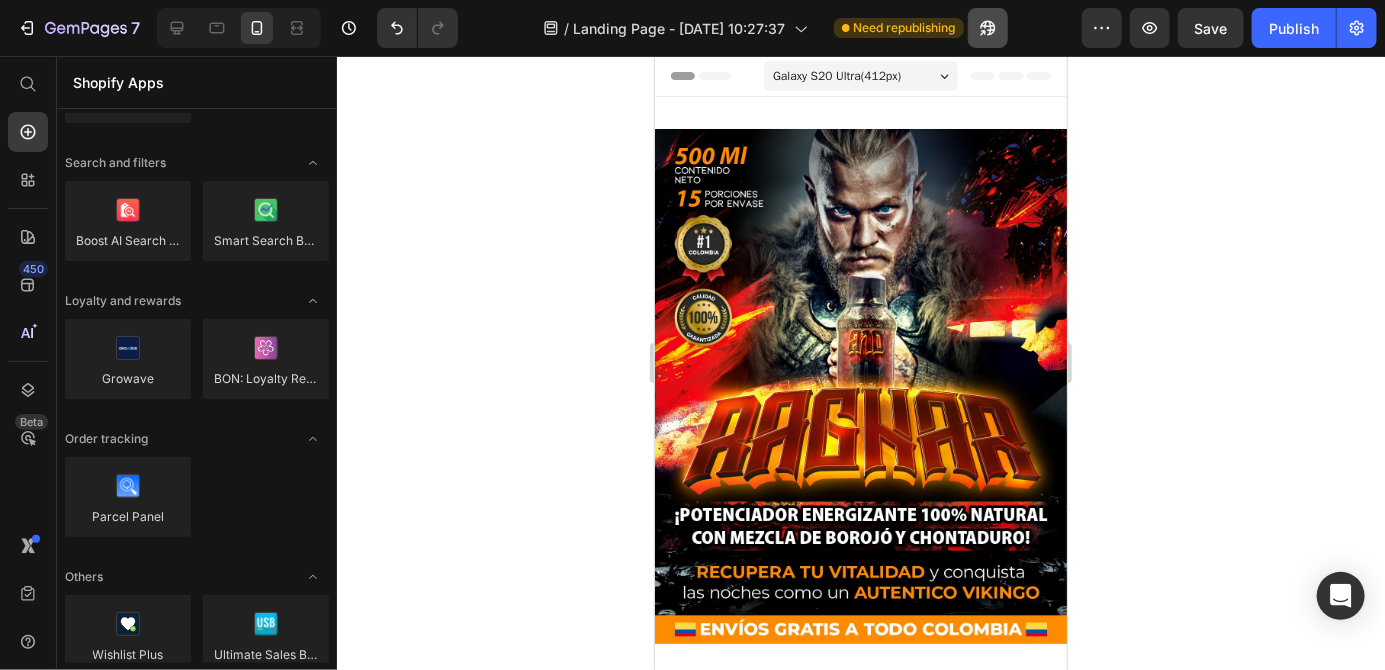 click 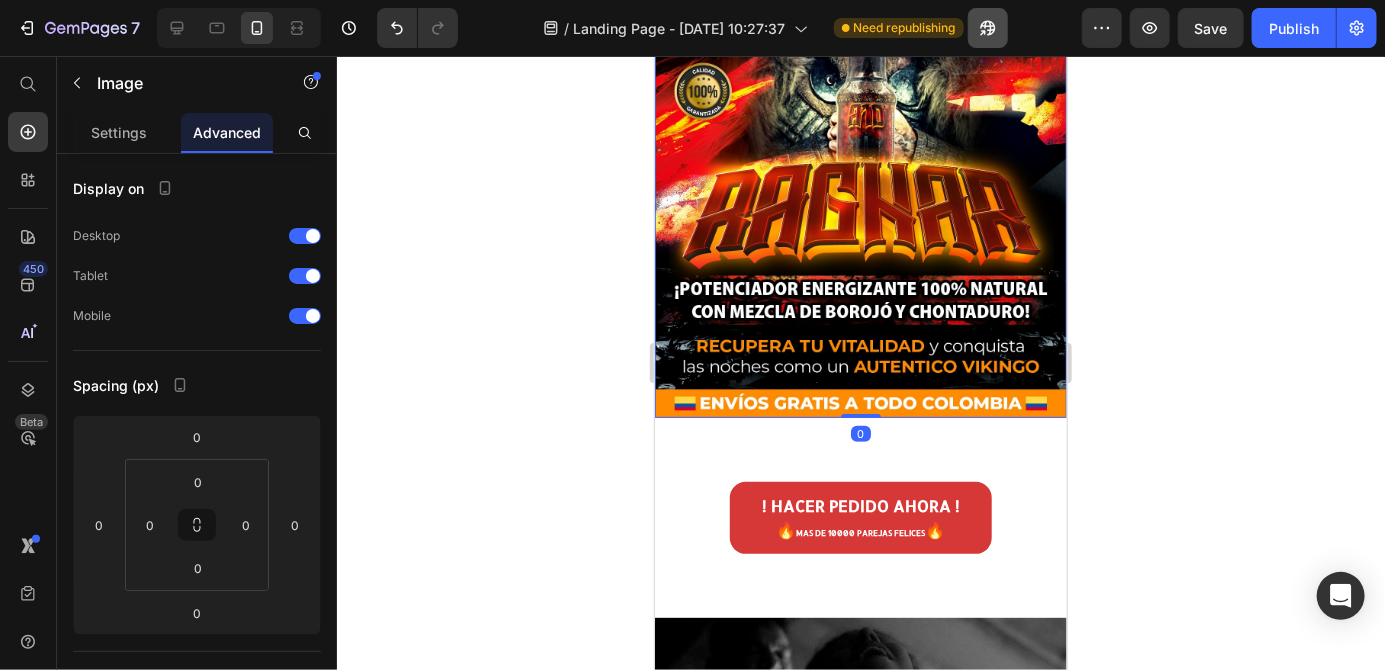 scroll, scrollTop: 234, scrollLeft: 0, axis: vertical 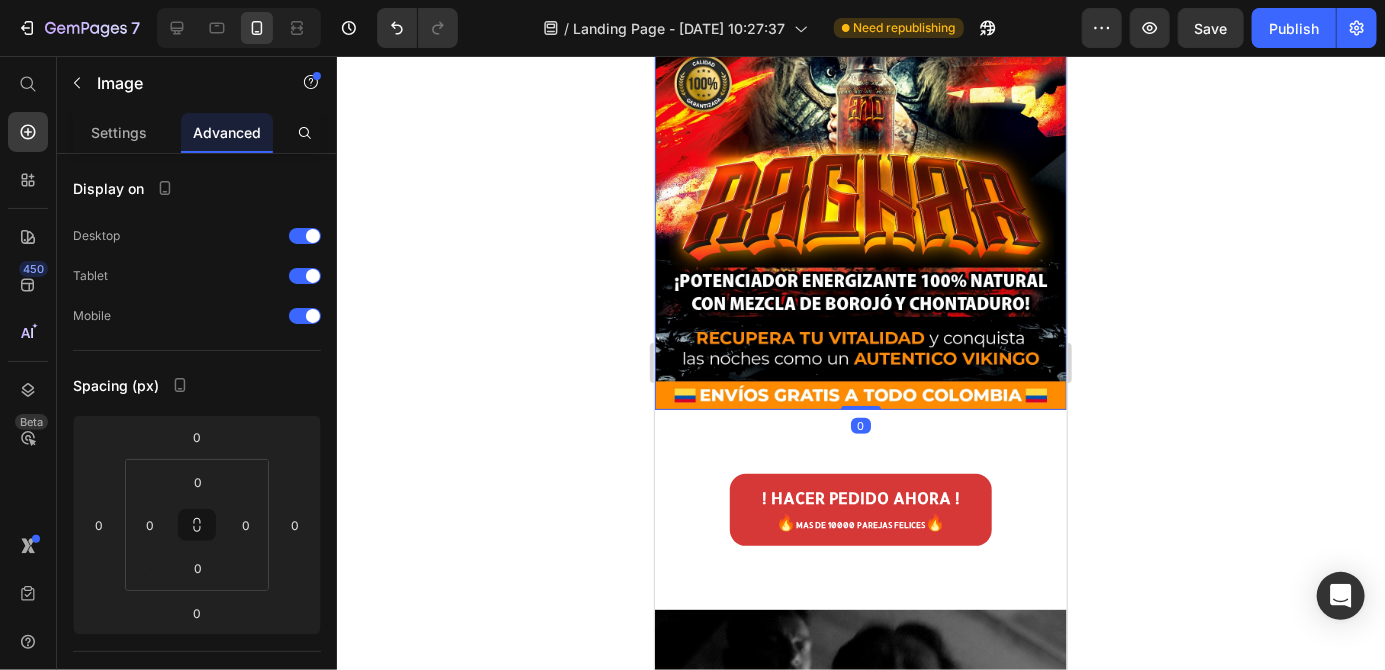 click on "Image   0 Section 1" at bounding box center (860, 151) 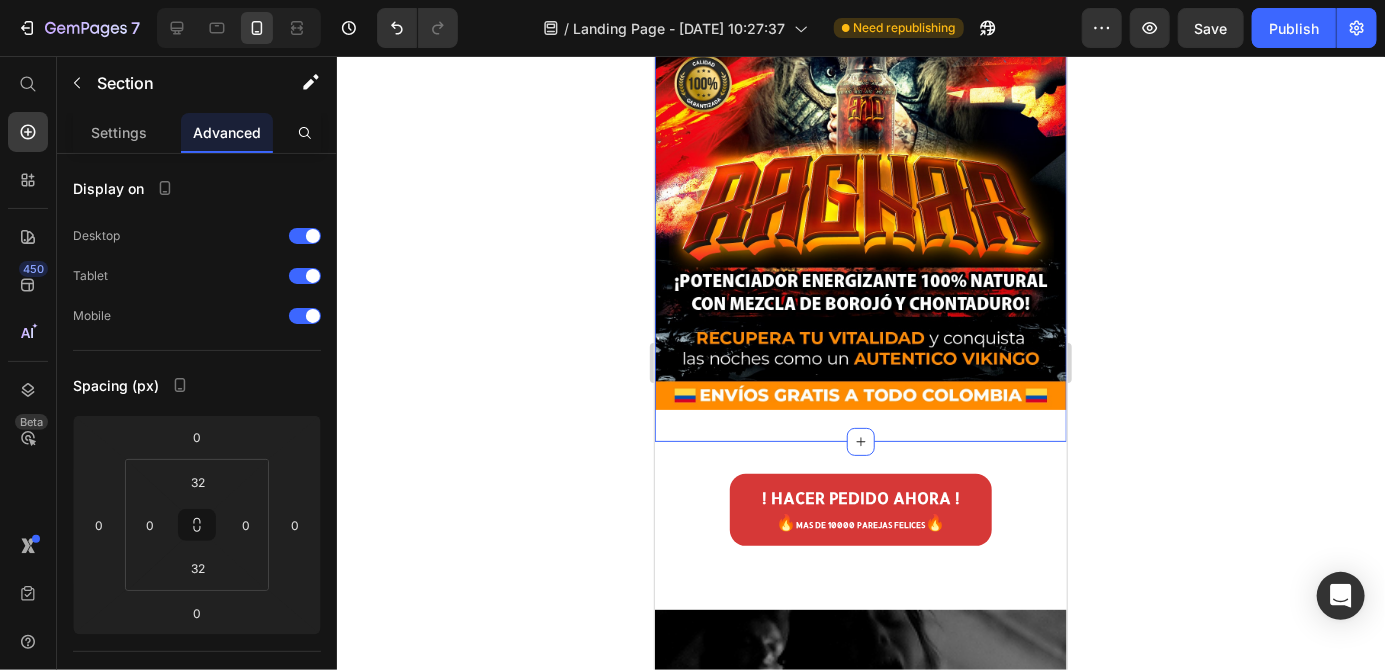 click on "! HACER PEDIDO AHORA ! 🔥  MAS DE 10000 PAREJAS FELICES 🔥 Button" at bounding box center (860, 509) 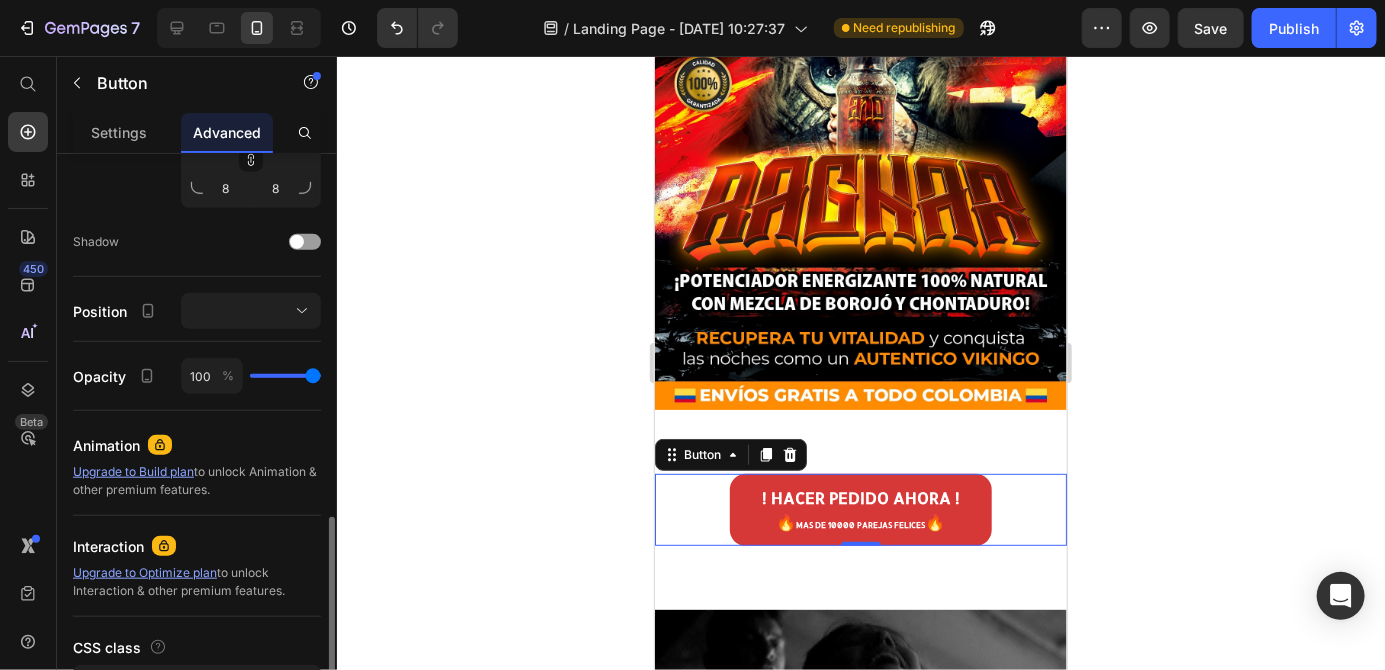 scroll, scrollTop: 738, scrollLeft: 0, axis: vertical 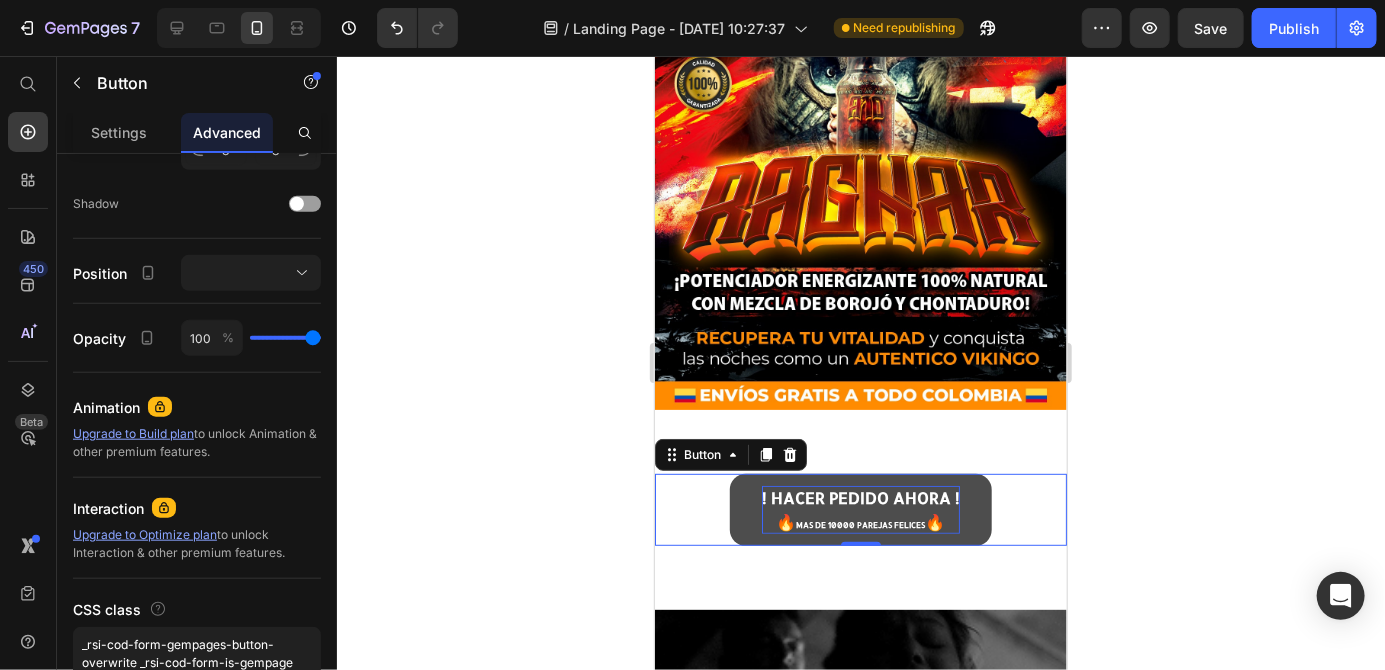click on "! HACER PEDIDO AHORA ! 🔥  MAS DE 10000 PAREJAS FELICES 🔥" at bounding box center [860, 509] 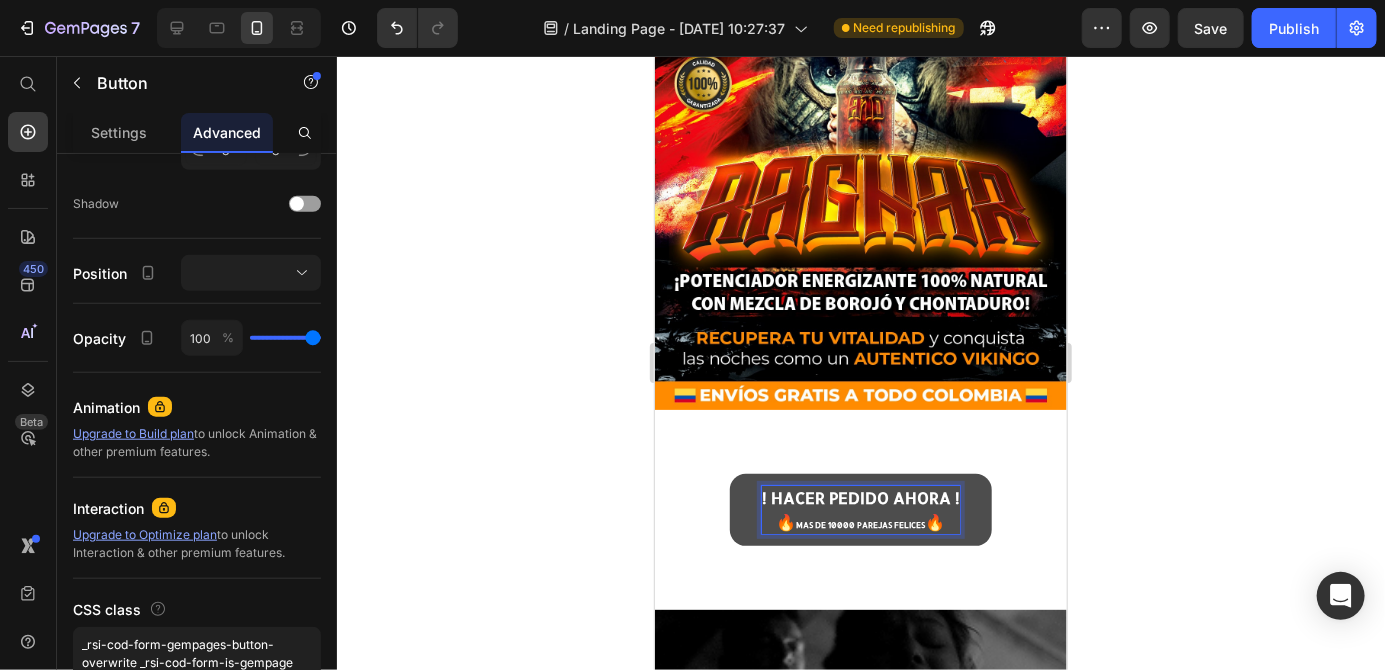 click on "! HACER PEDIDO AHORA ! 🔥  MAS DE 10000 PAREJAS FELICES 🔥" at bounding box center (860, 509) 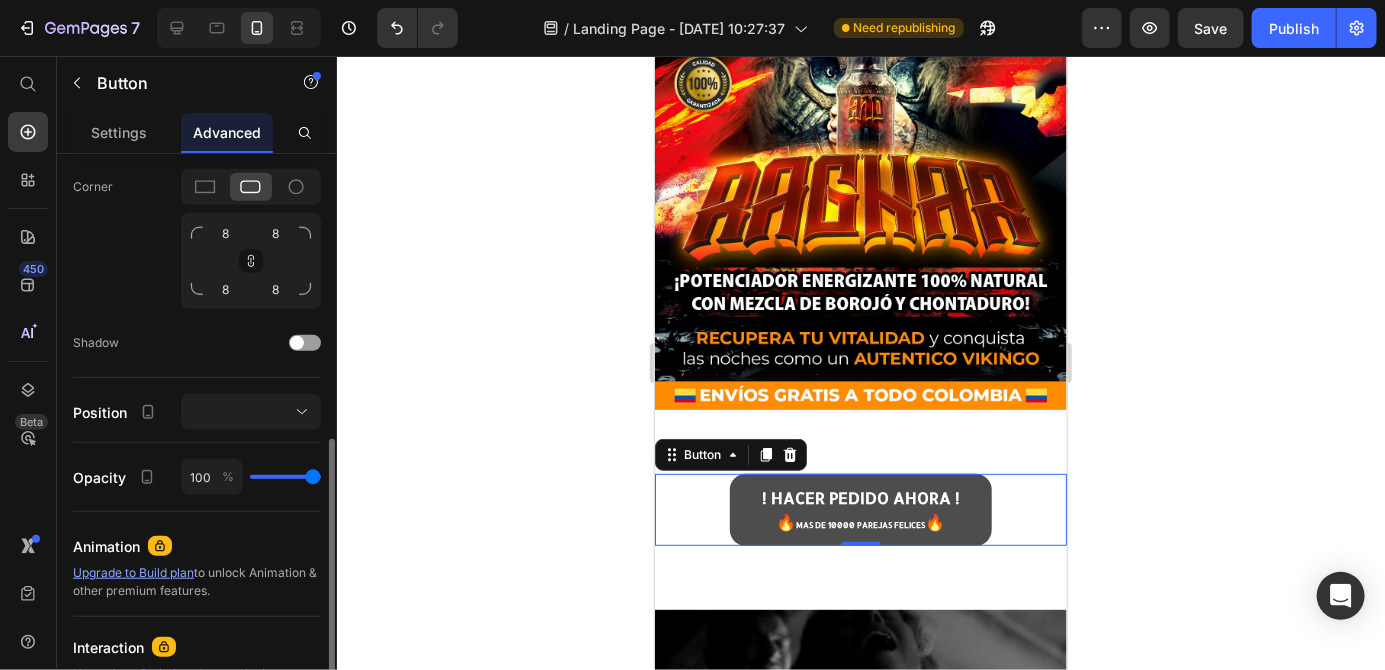 scroll, scrollTop: 599, scrollLeft: 0, axis: vertical 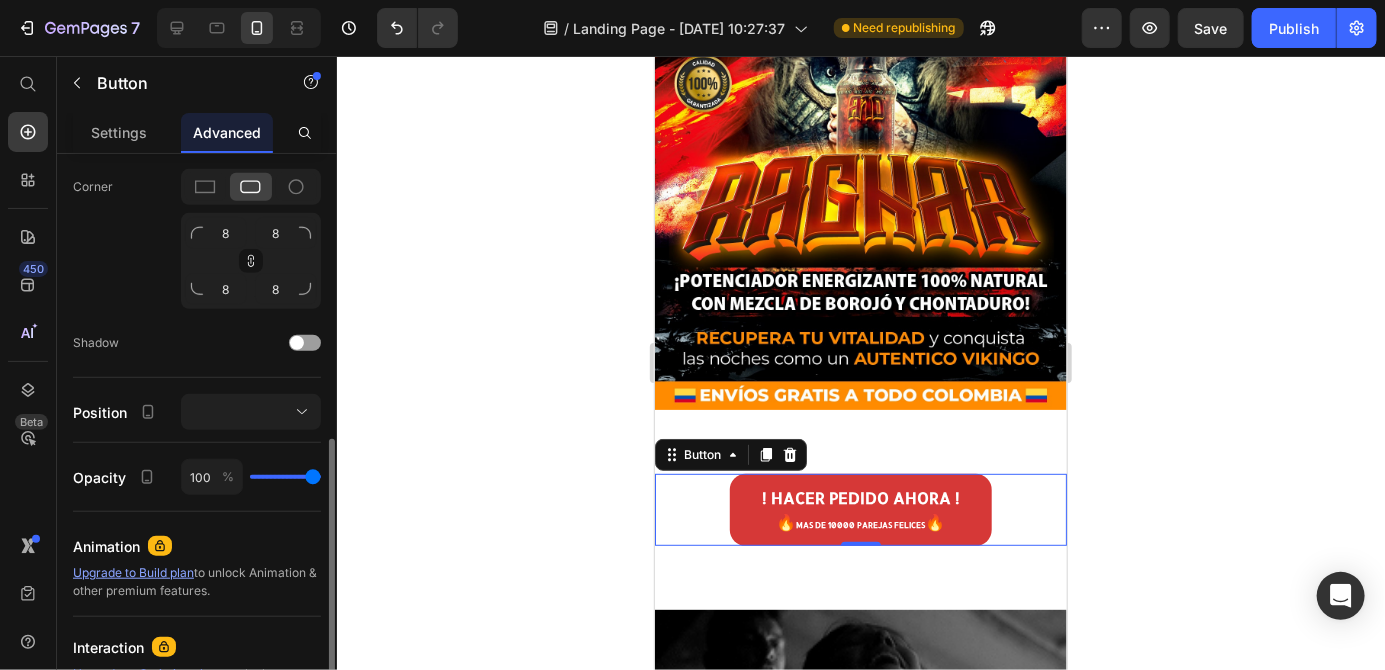 click on "! HACER PEDIDO AHORA ! 🔥  MAS DE 10000 PAREJAS FELICES 🔥 Button   0 Section 2" at bounding box center (860, 509) 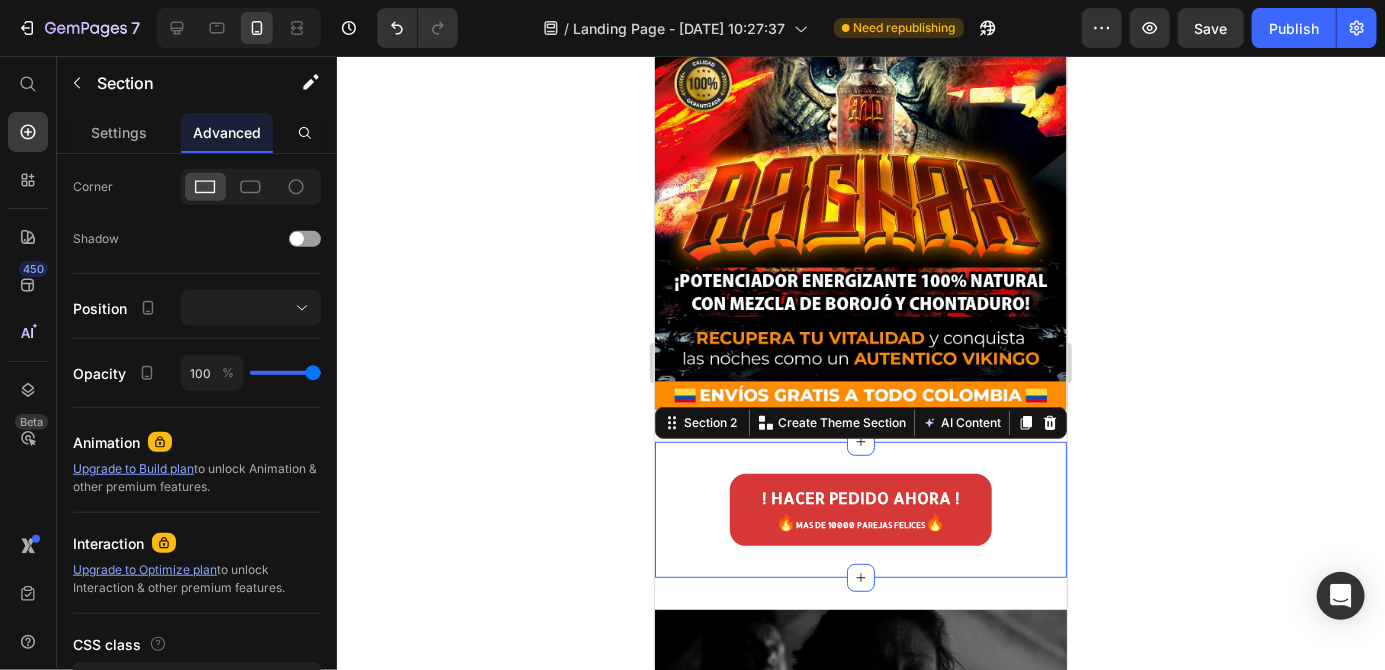 scroll, scrollTop: 0, scrollLeft: 0, axis: both 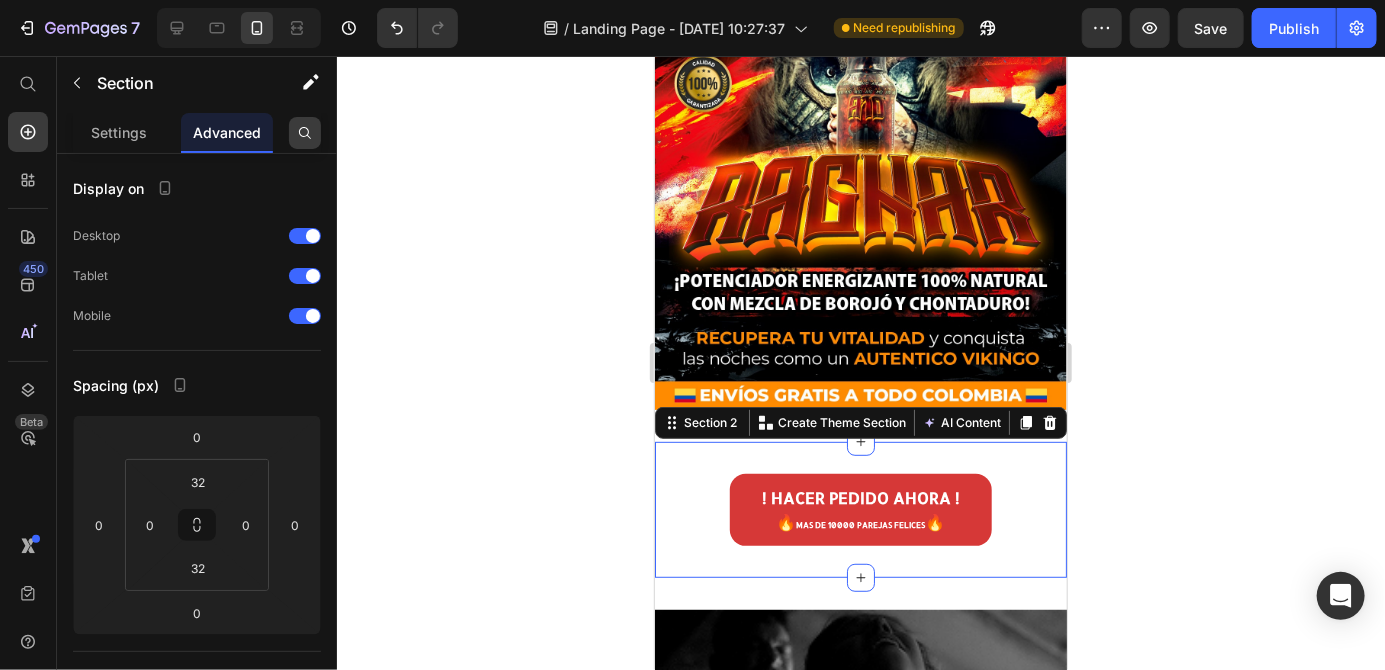 click 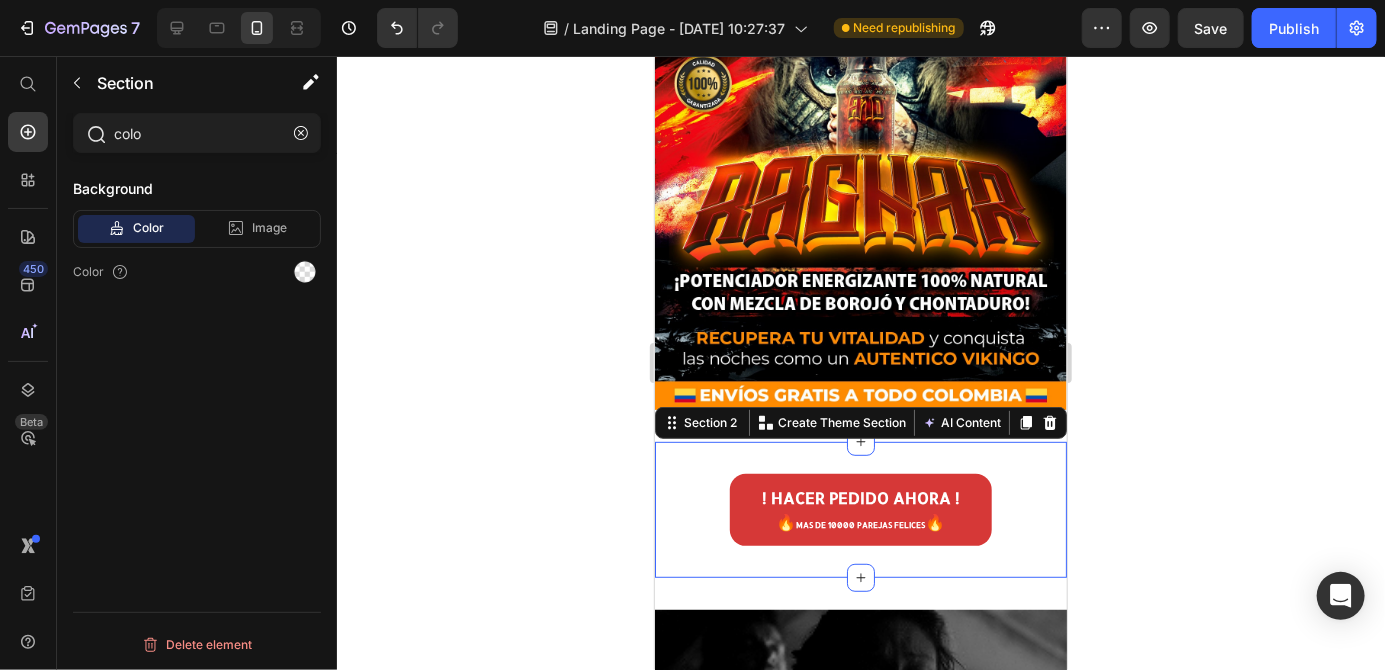 type on "colo" 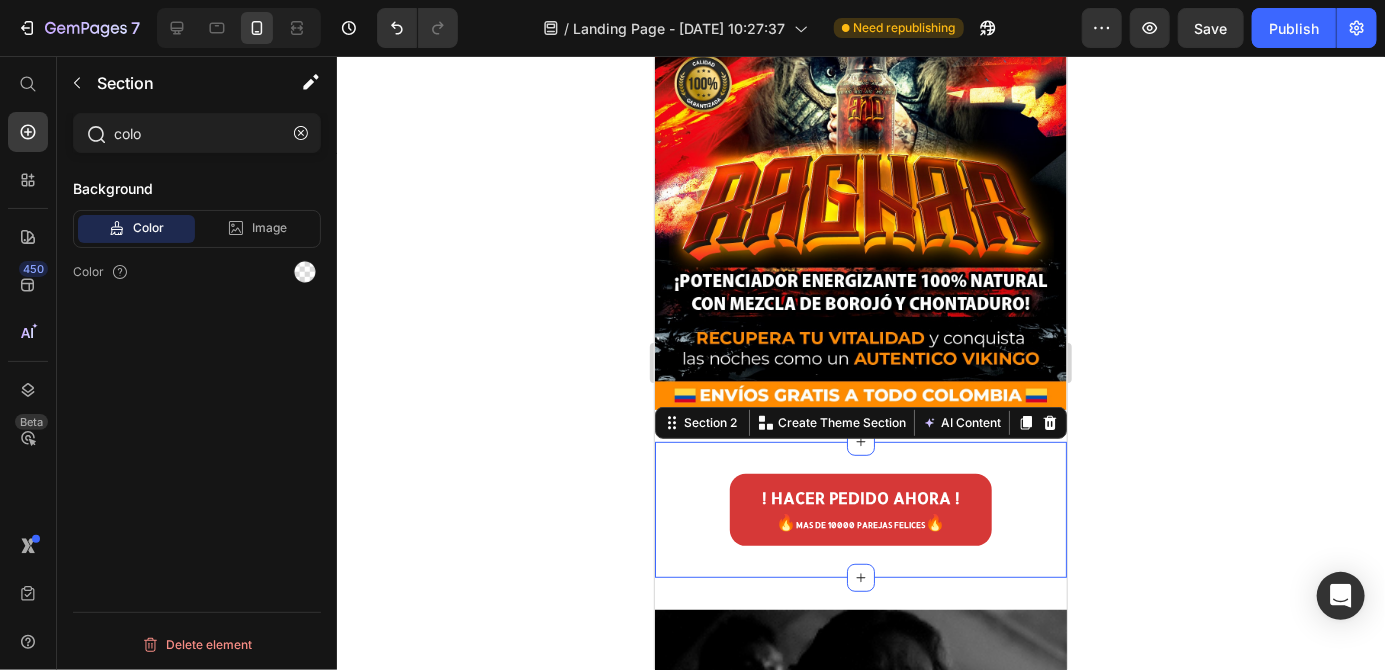 click 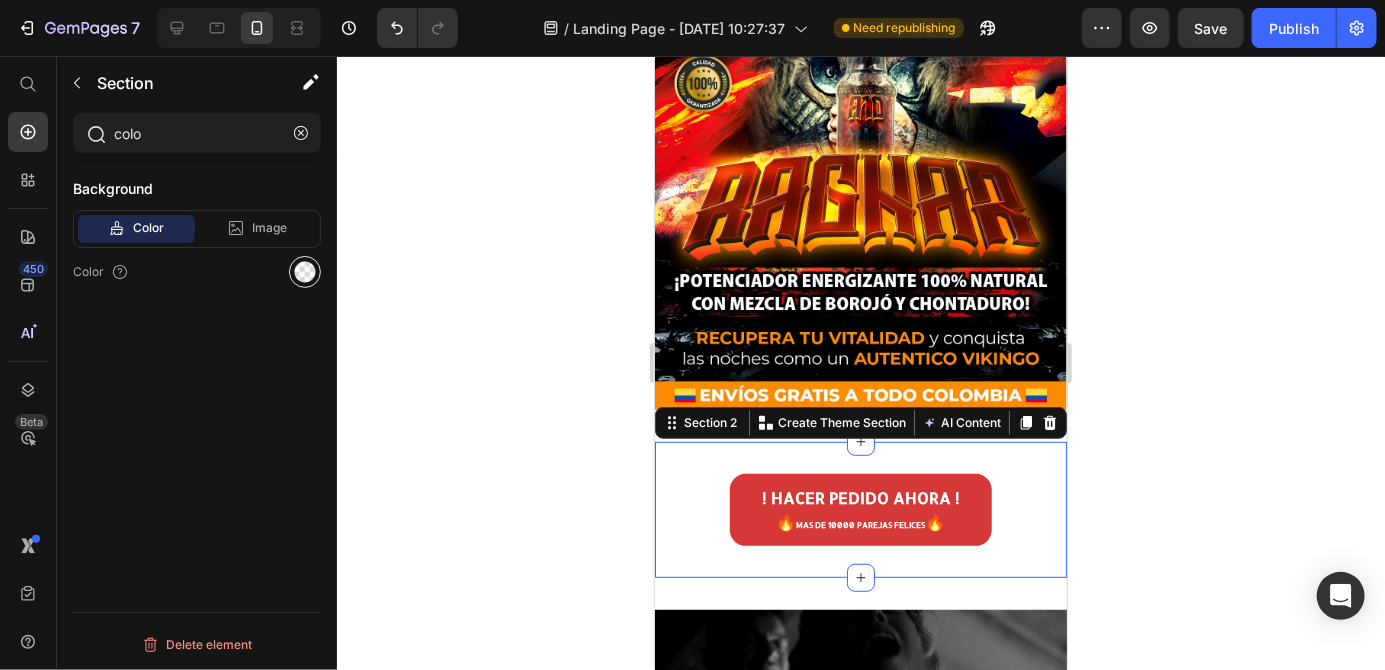 click at bounding box center [305, 272] 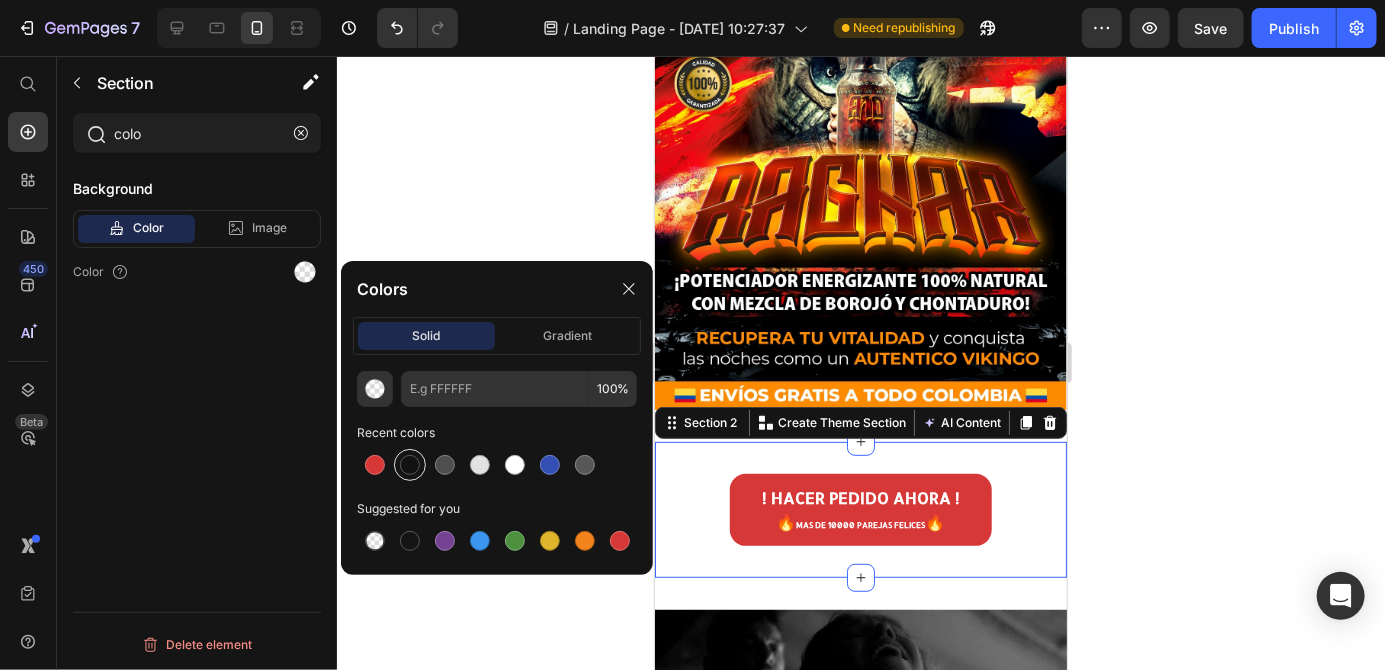 click at bounding box center [410, 465] 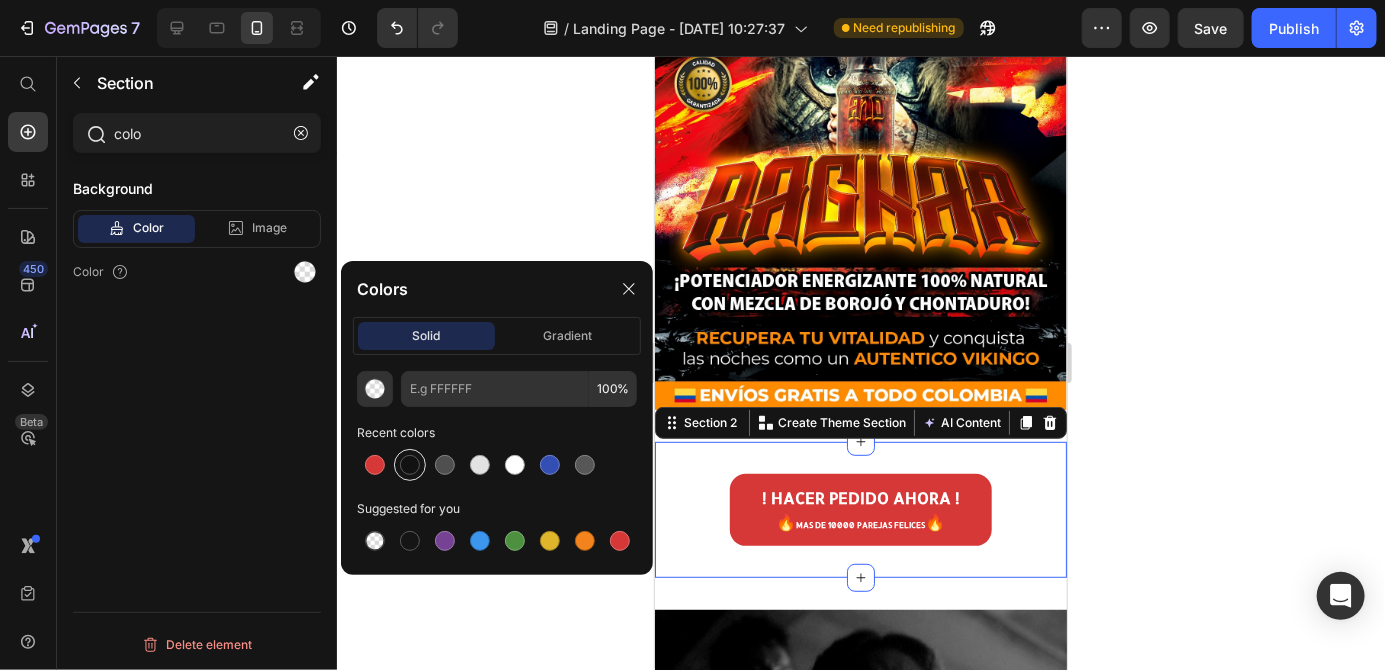 type on "121212" 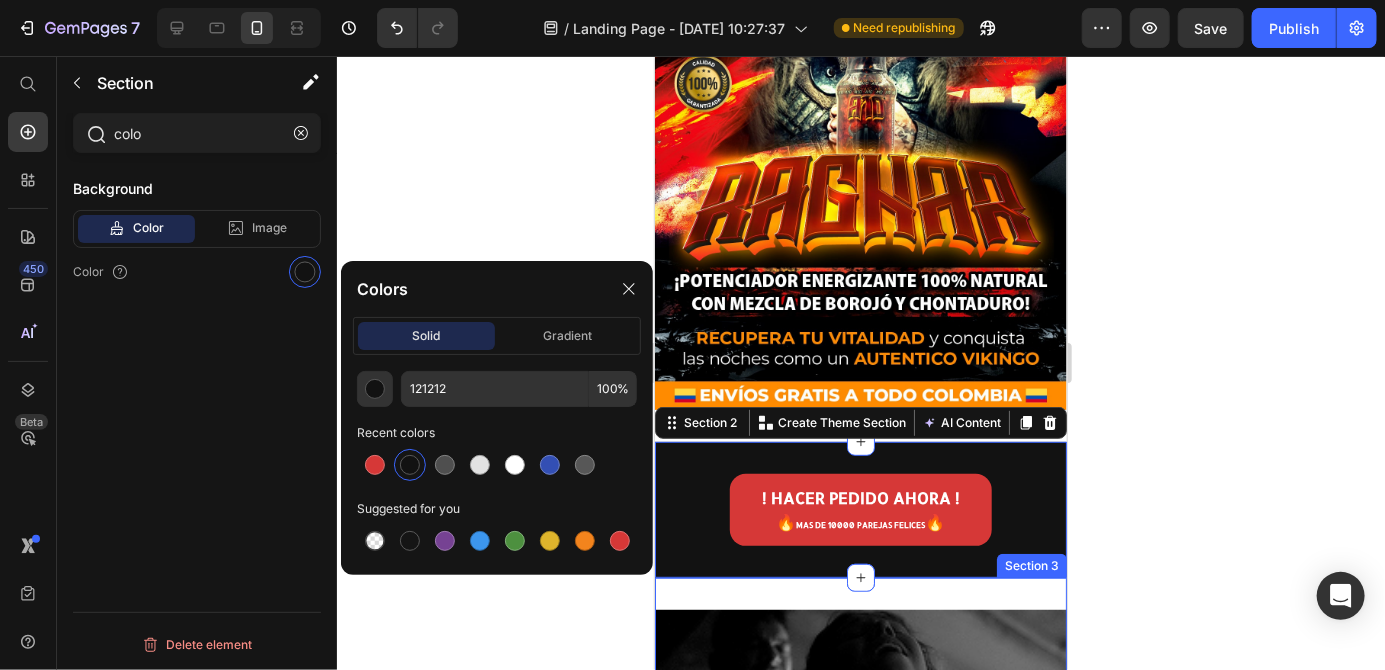 click on "Image Section 3" at bounding box center [860, 735] 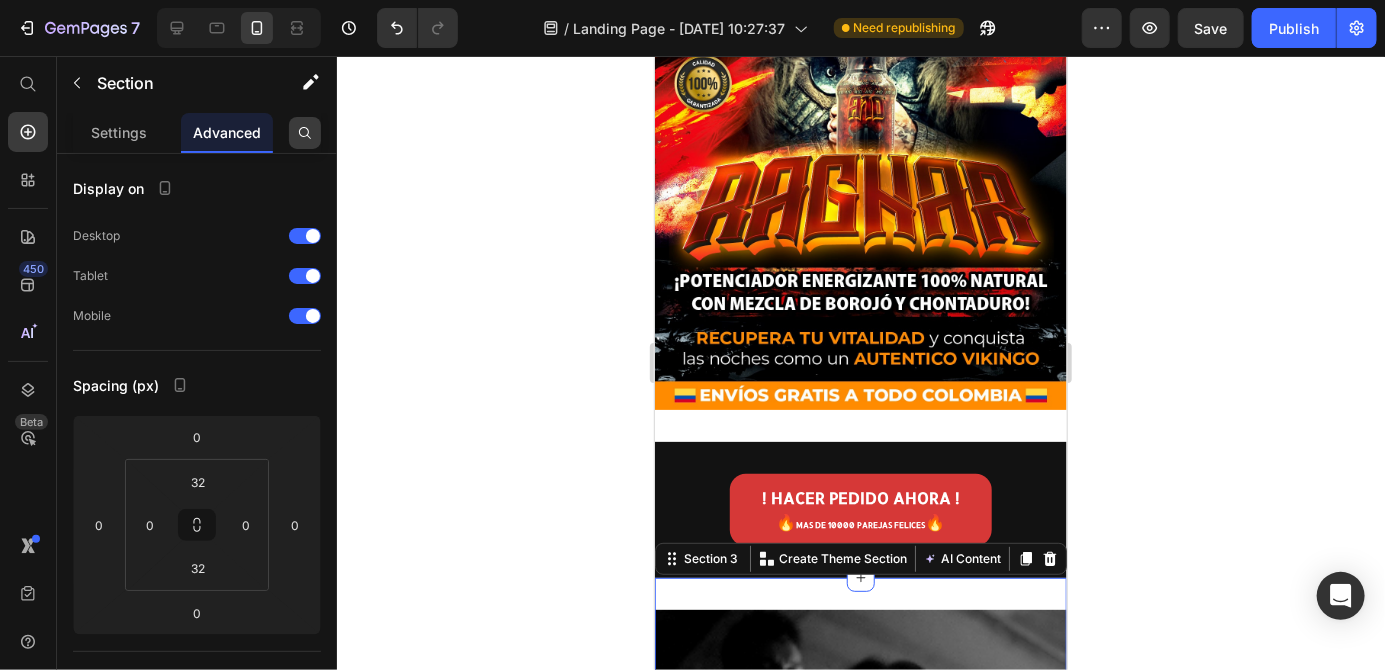 click at bounding box center [305, 133] 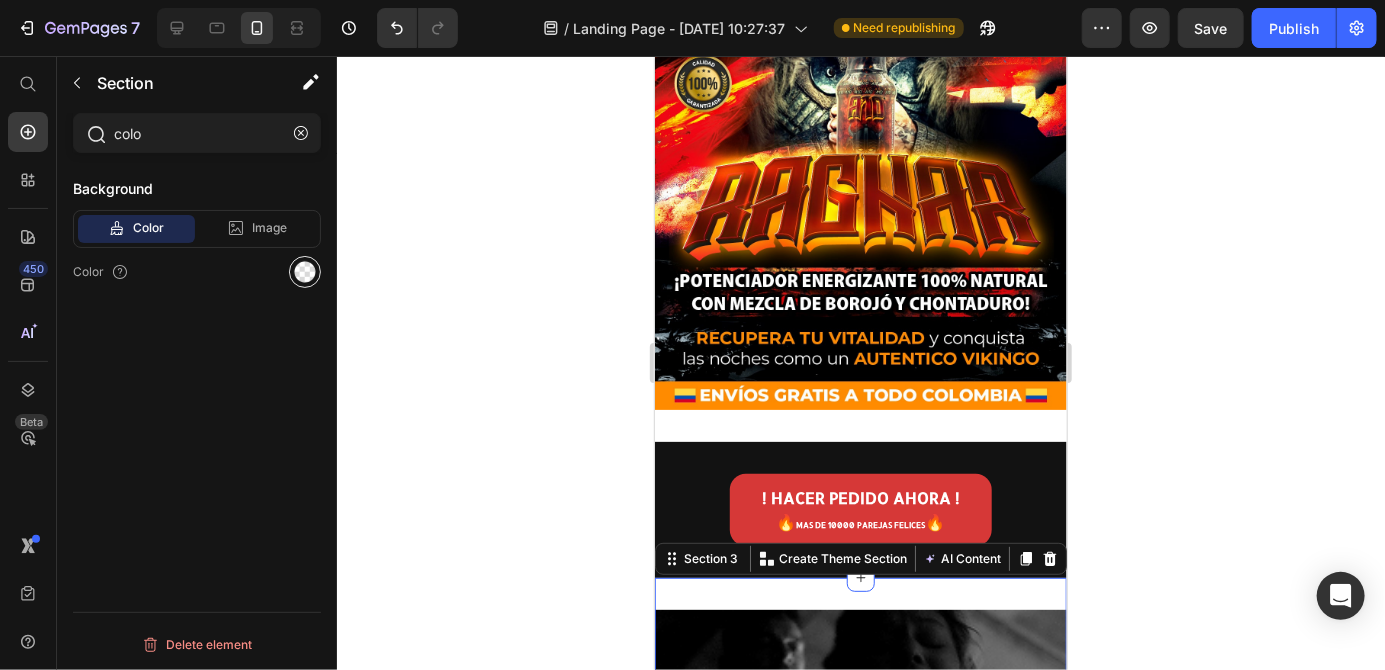 type on "colo" 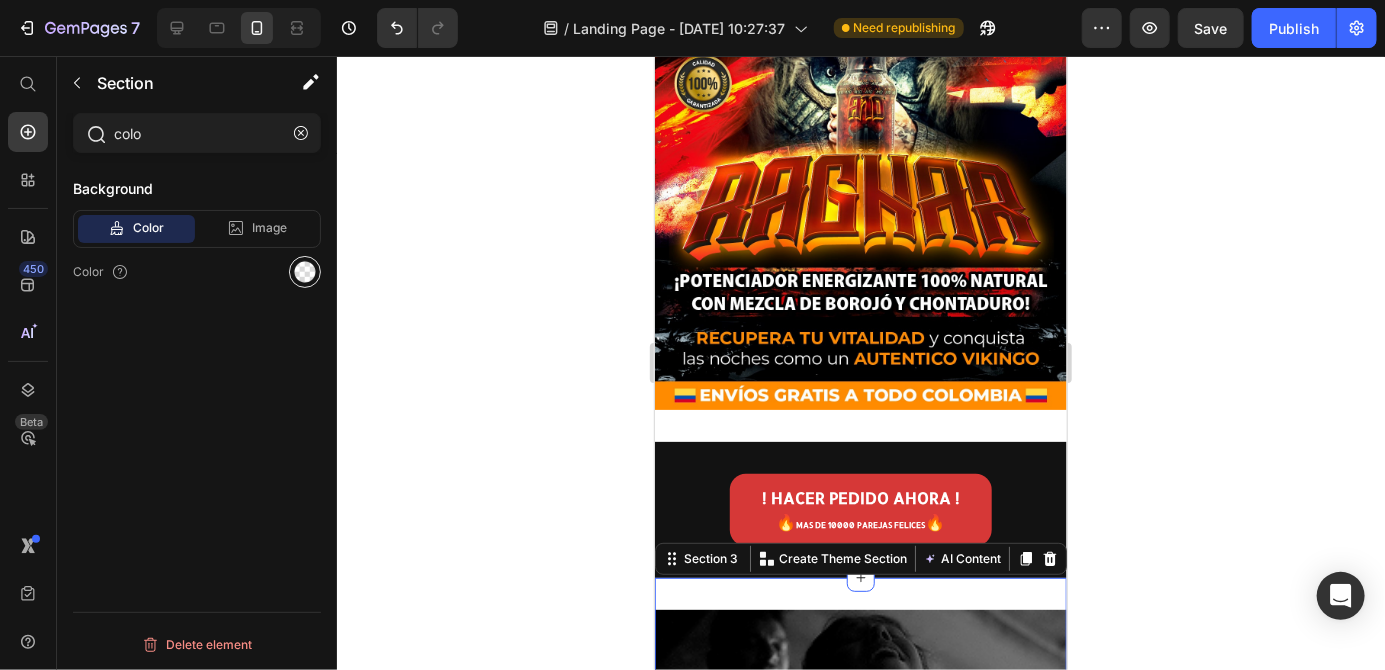 click at bounding box center (305, 272) 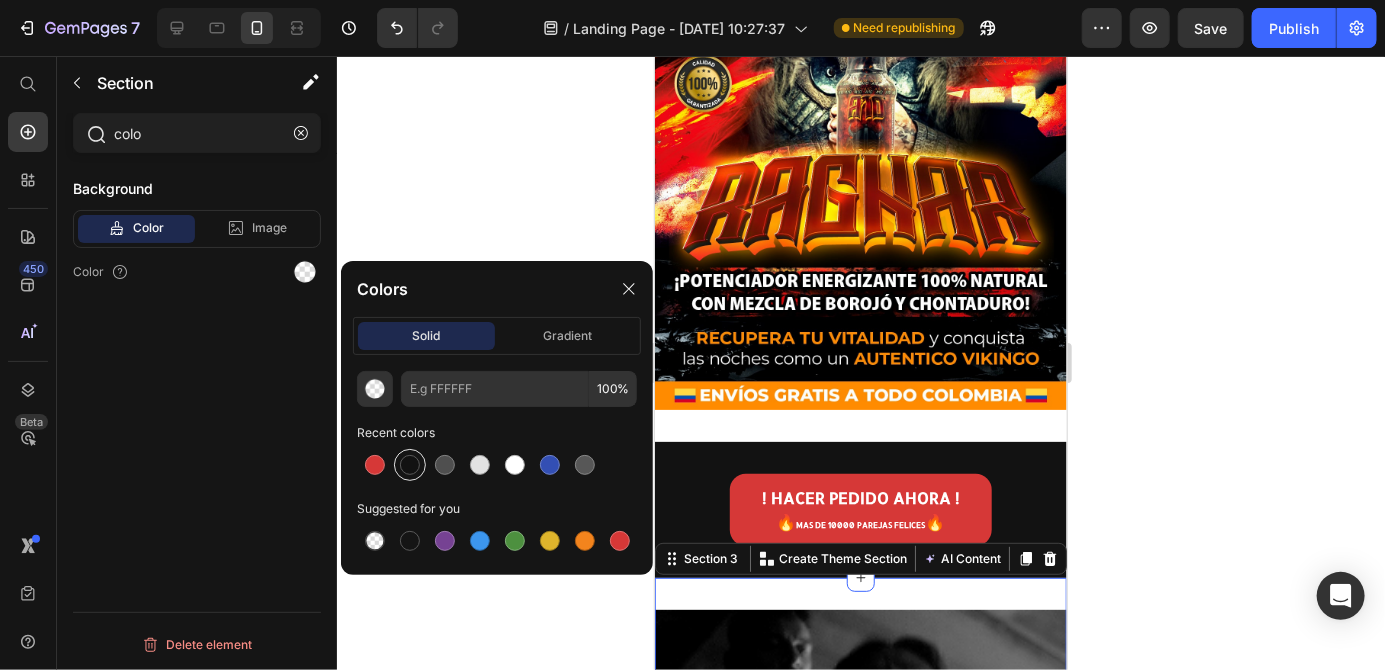 click at bounding box center [410, 465] 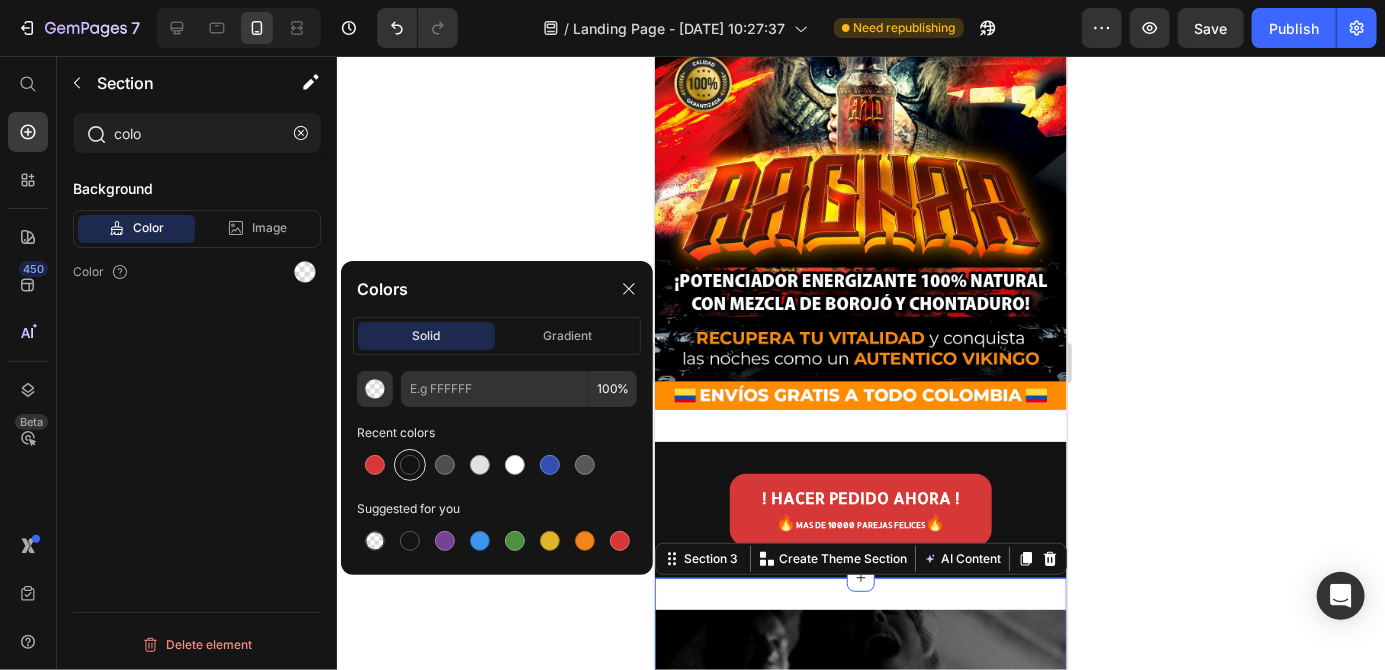 type on "121212" 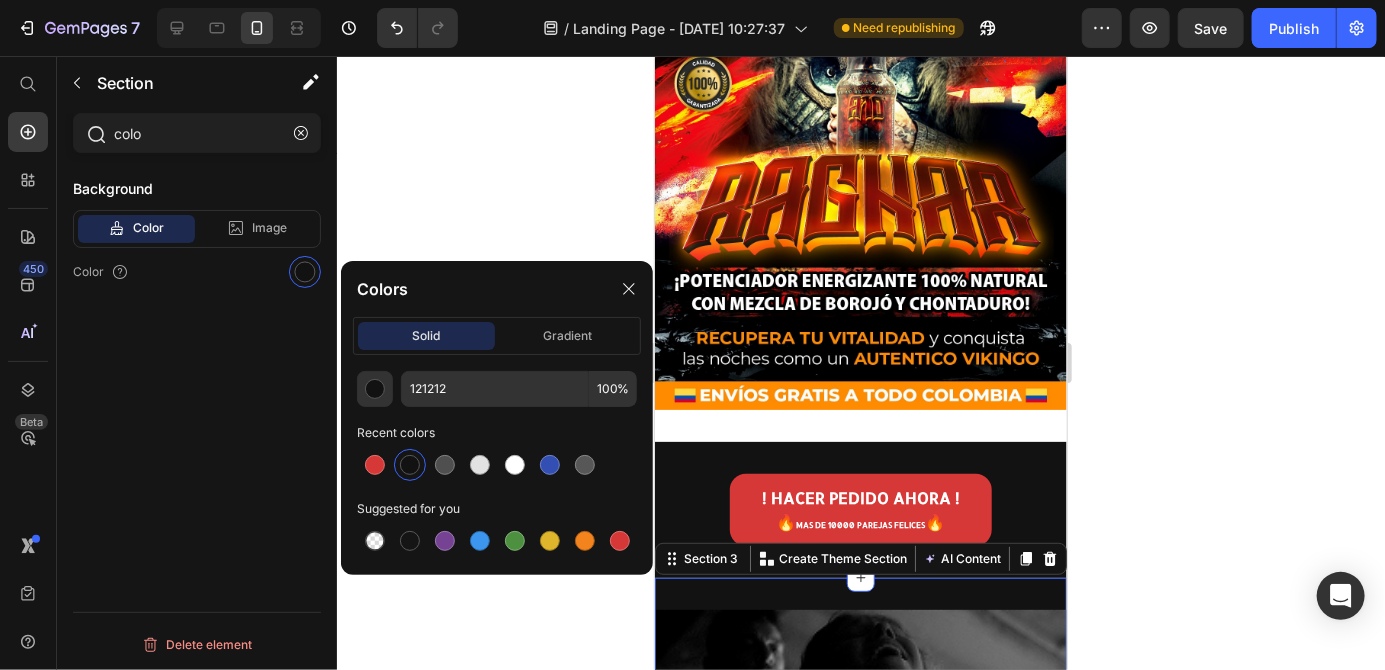 click 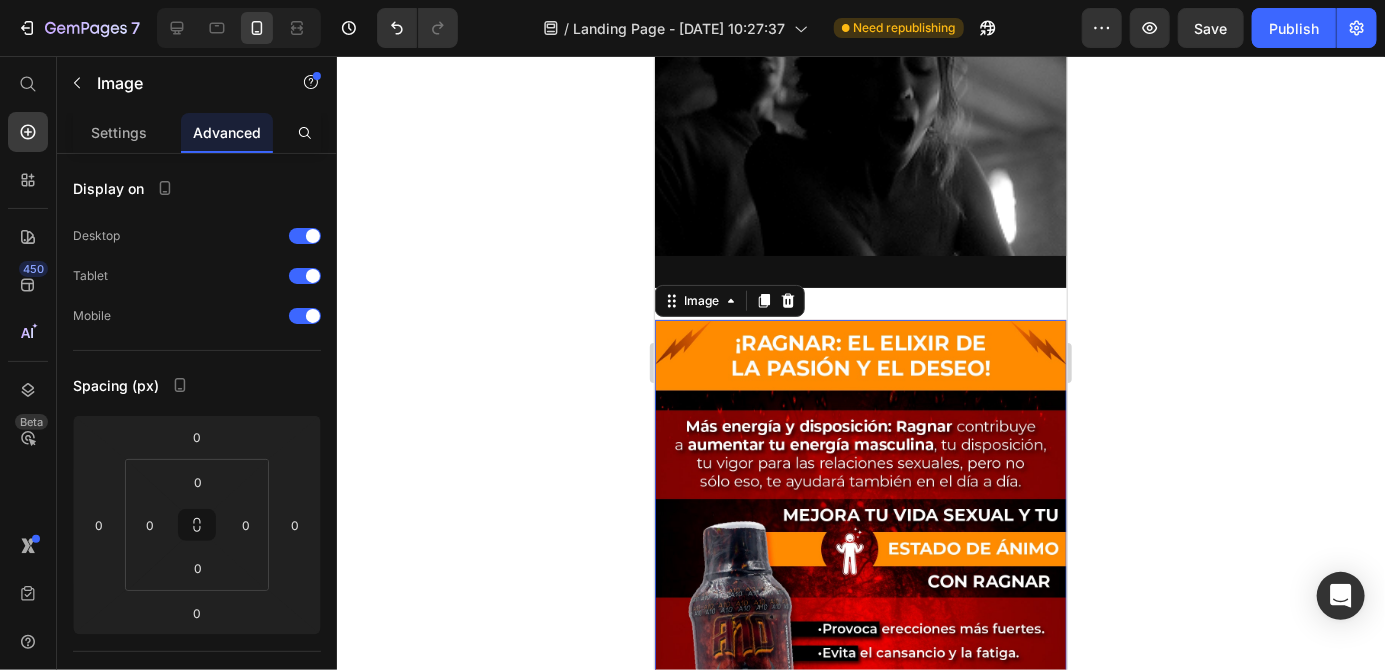 scroll, scrollTop: 838, scrollLeft: 0, axis: vertical 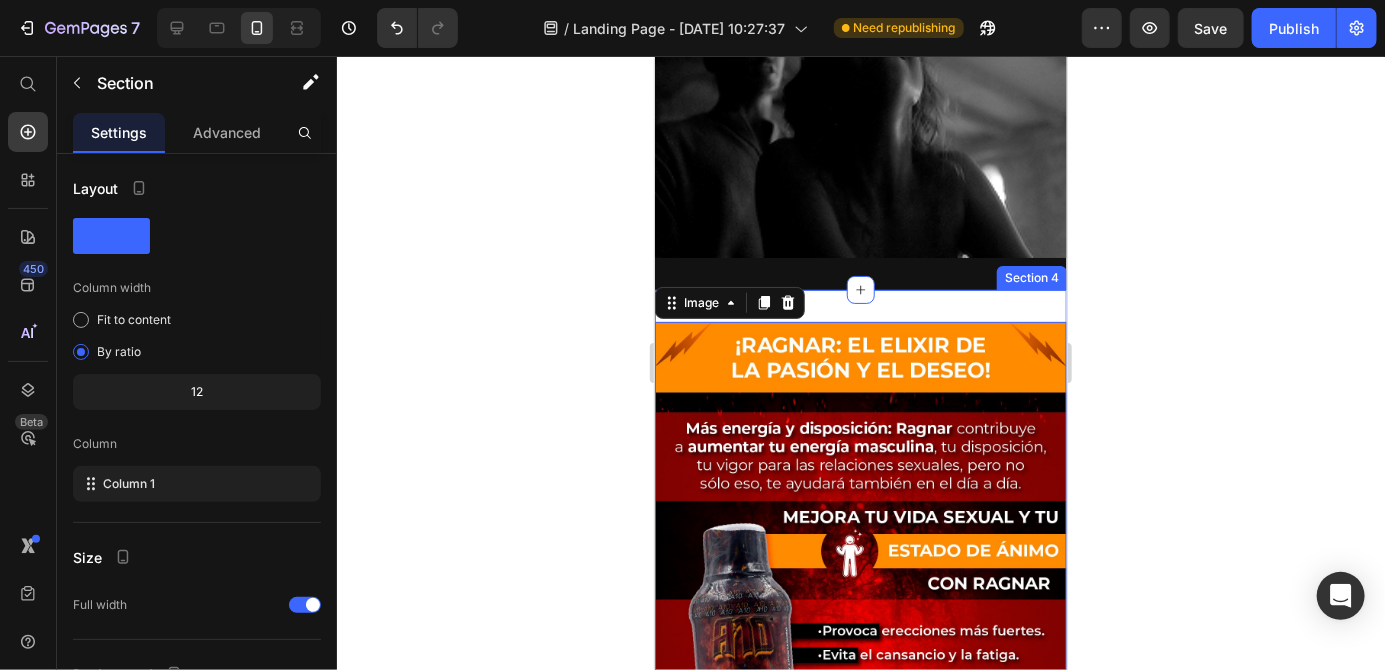 click on "Image   0 Section 4" at bounding box center [860, 578] 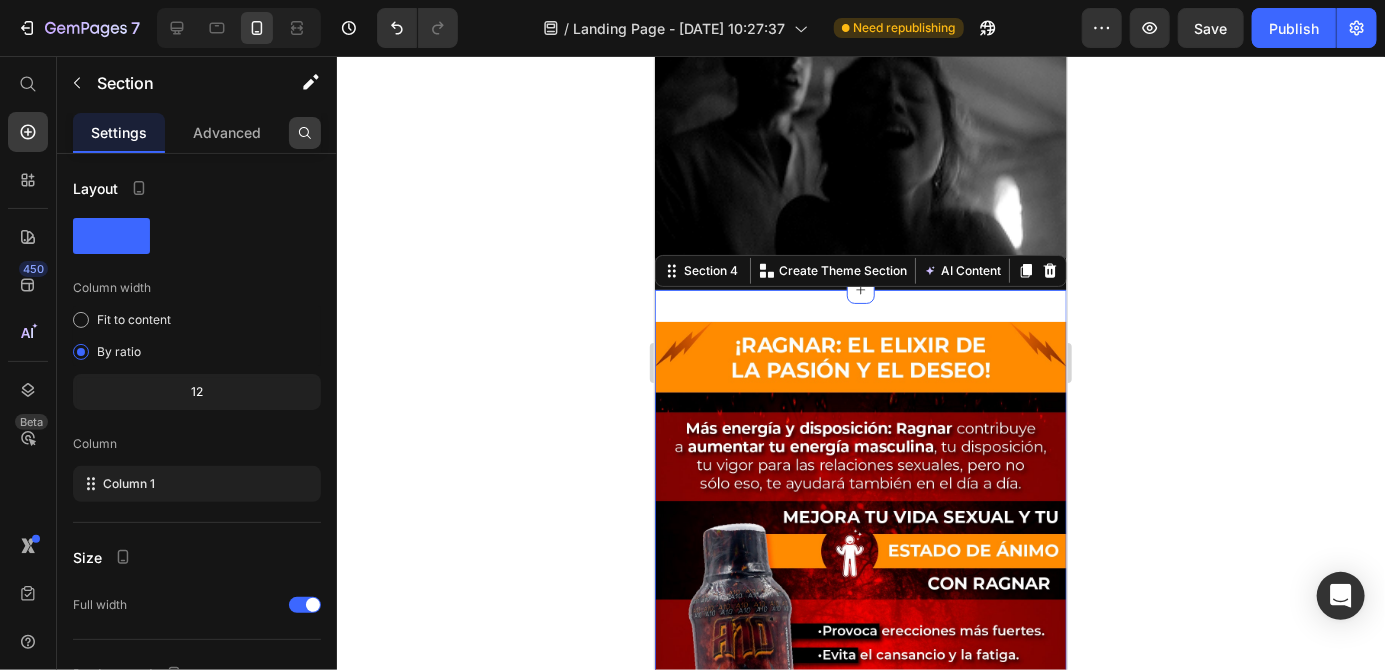 click 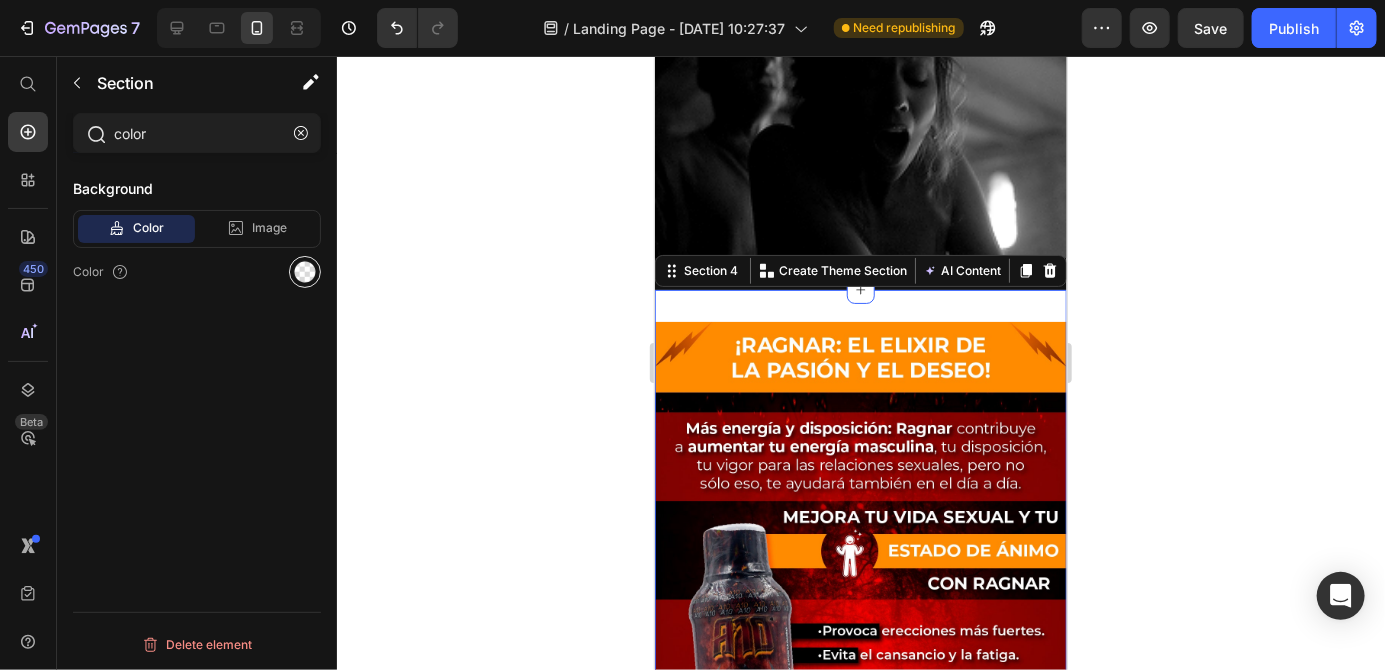 type on "color" 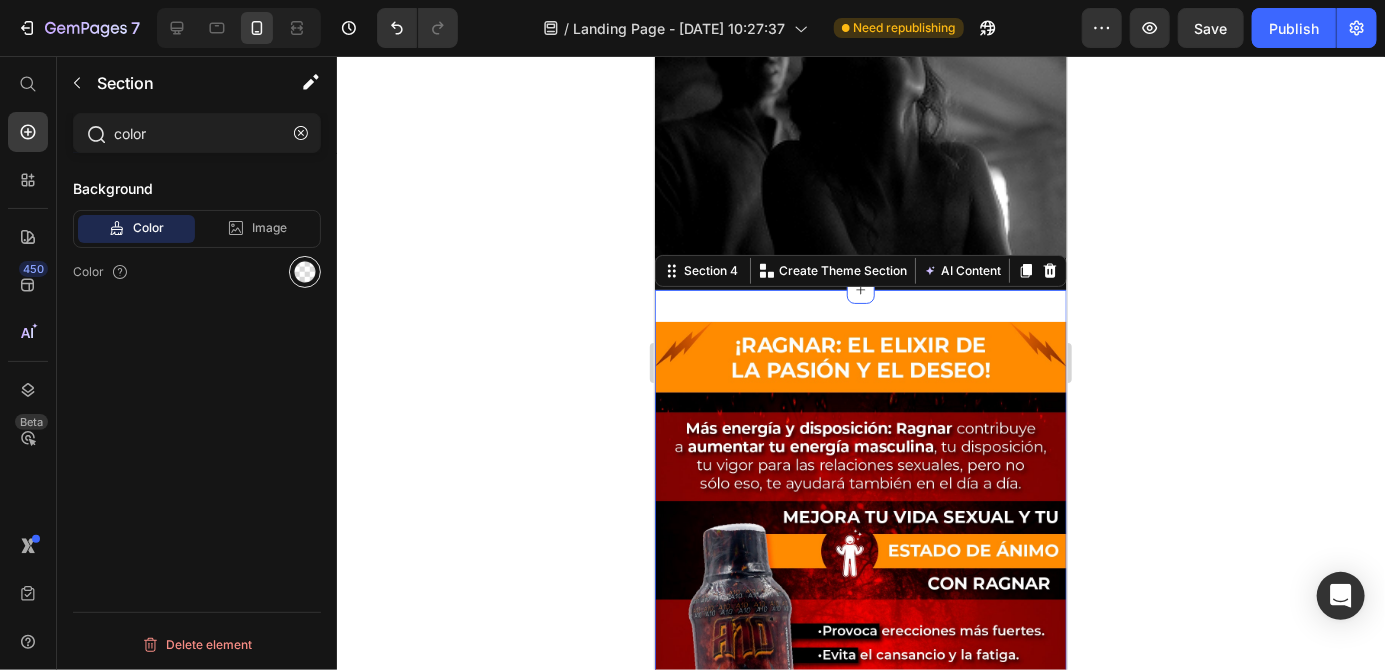 click at bounding box center (305, 272) 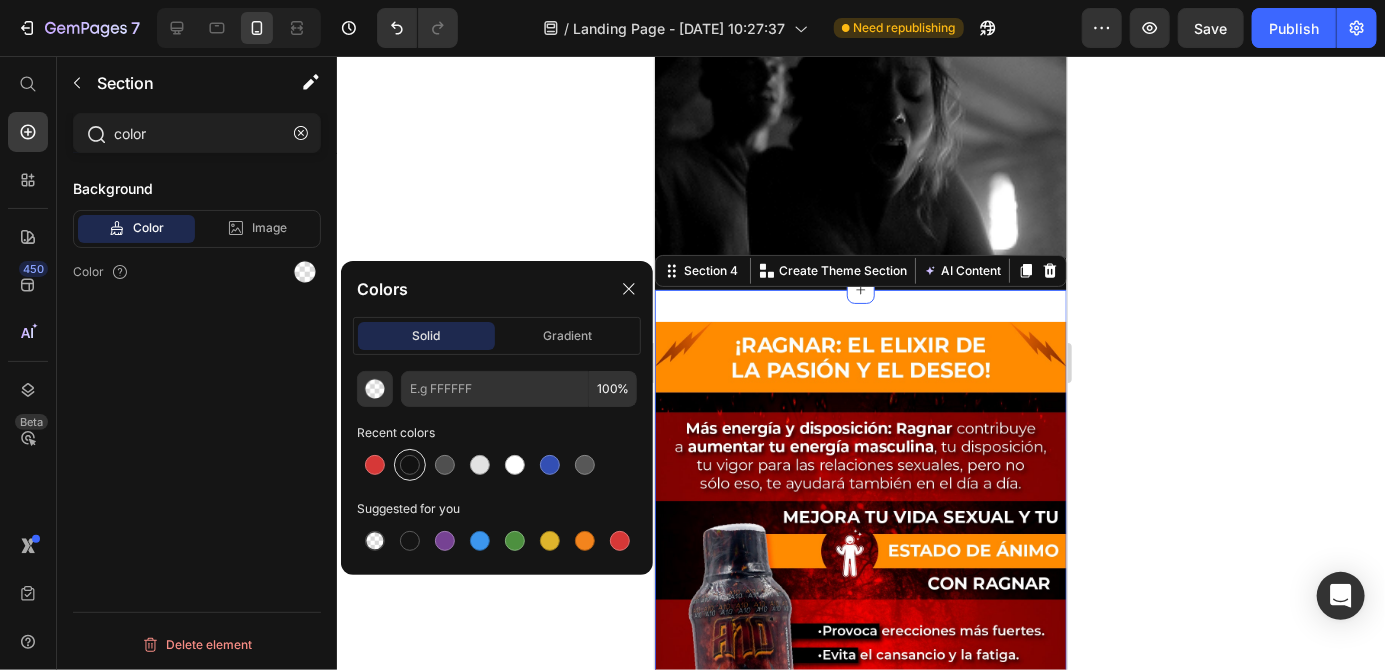 click at bounding box center [410, 465] 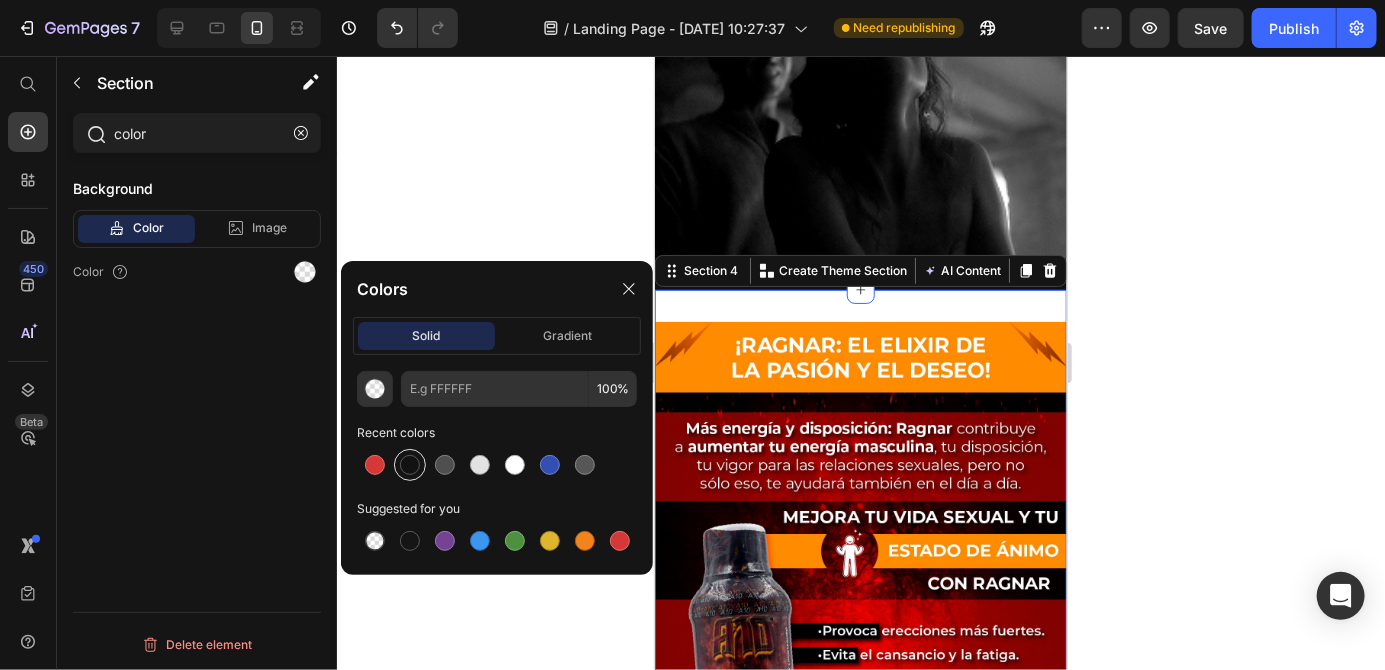 type on "121212" 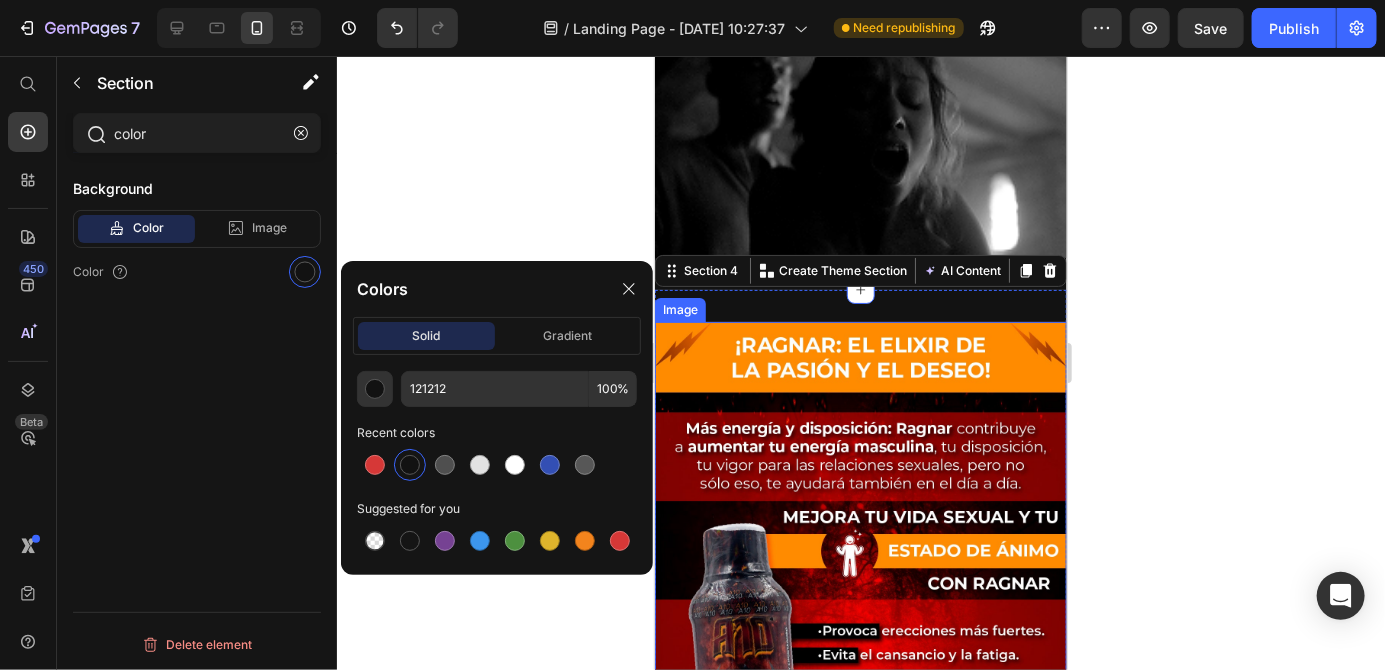 click 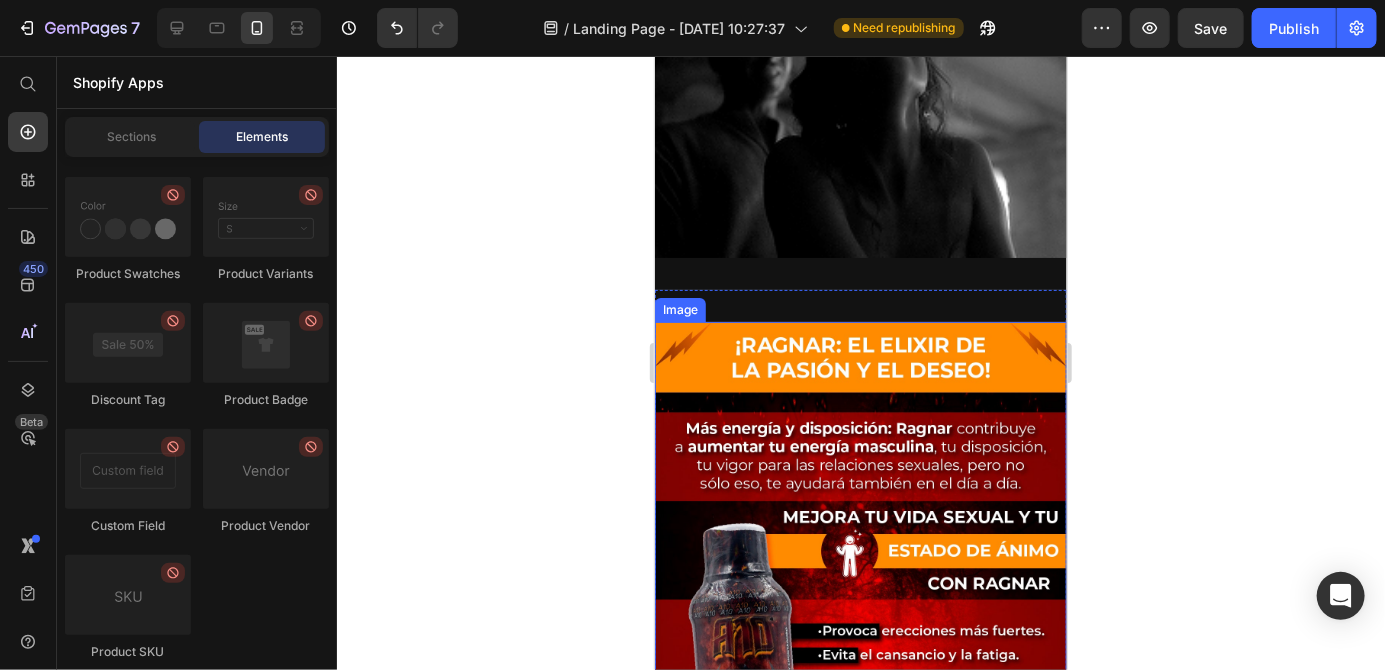 click 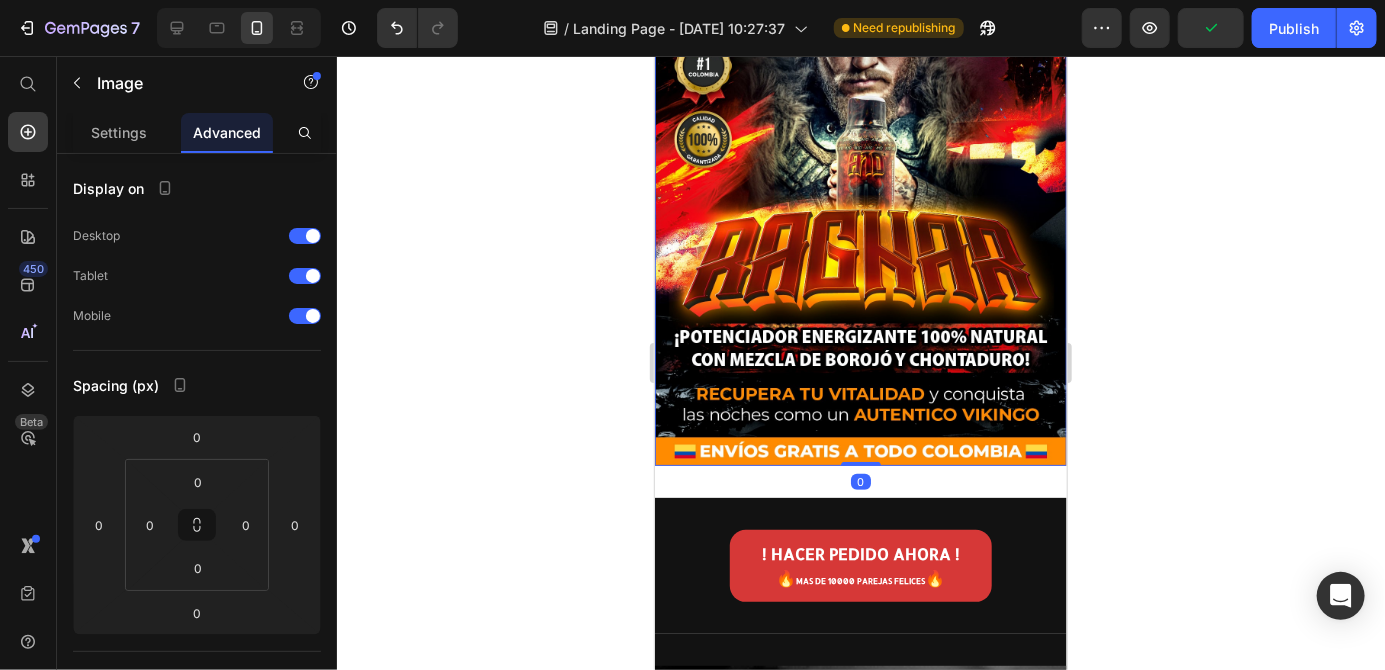 scroll, scrollTop: 184, scrollLeft: 0, axis: vertical 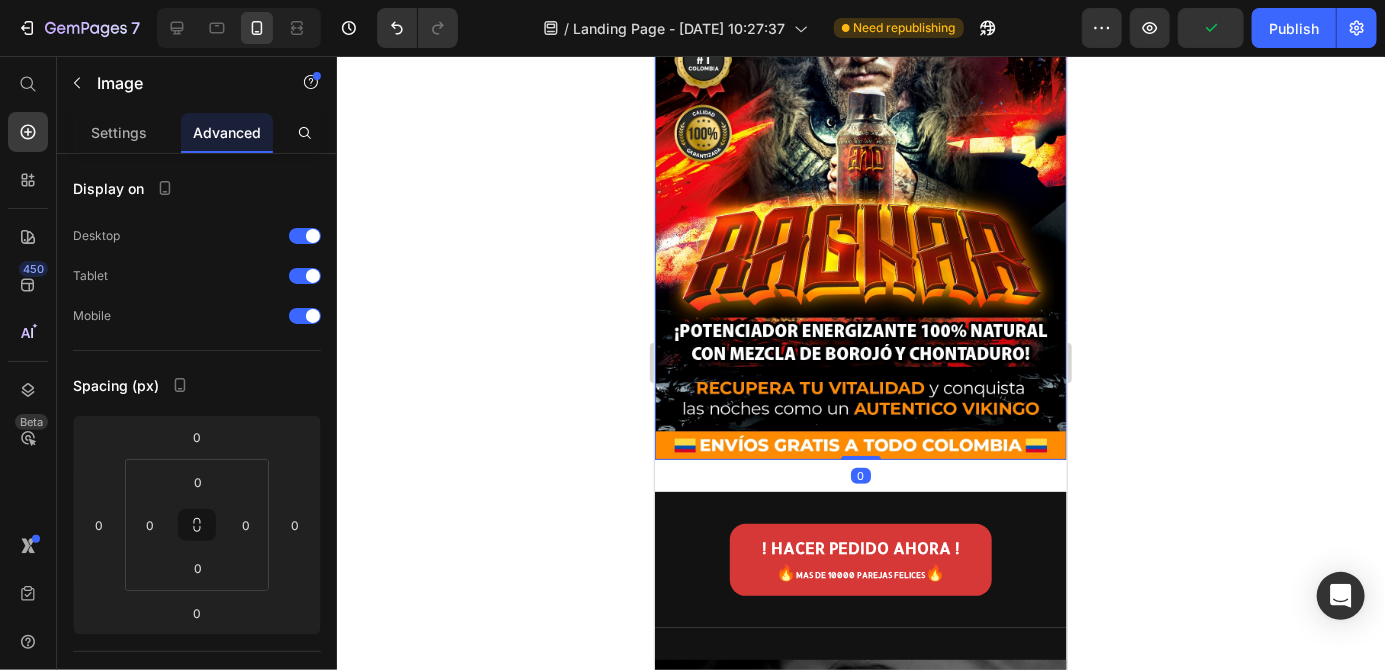 click on "Image   0 Section 1" at bounding box center (860, 201) 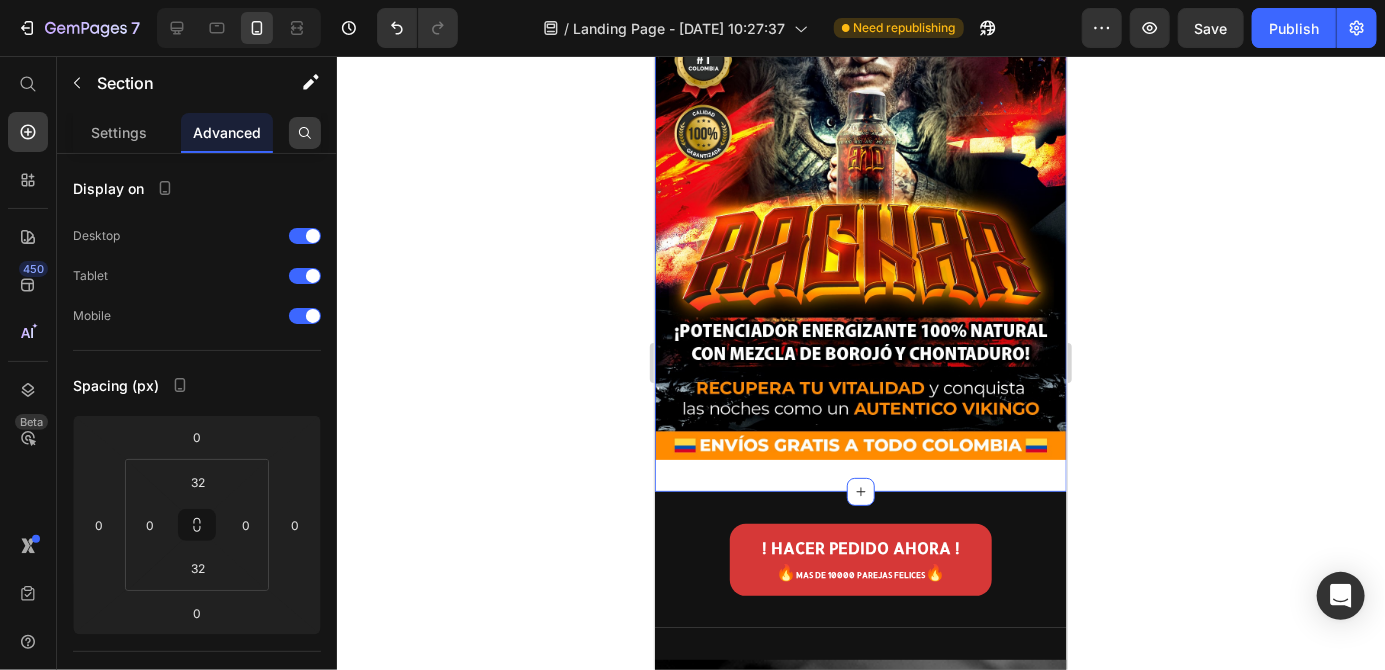 click at bounding box center (305, 133) 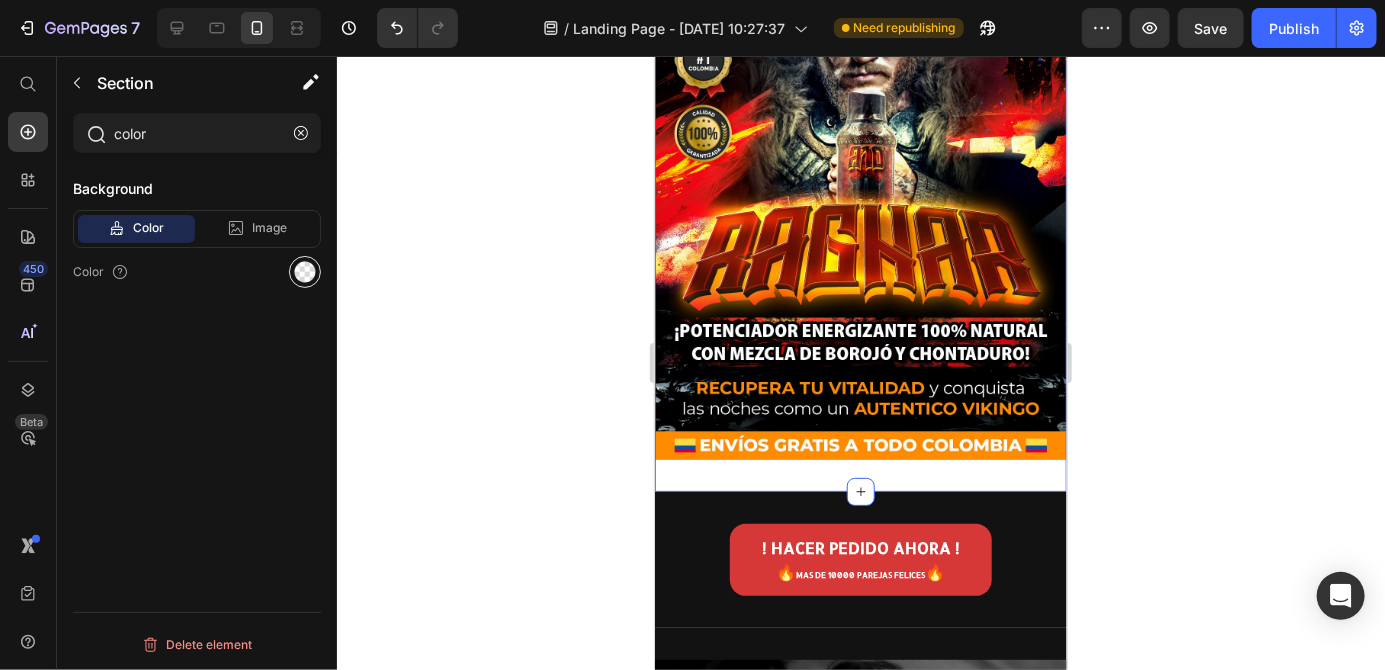 type on "color" 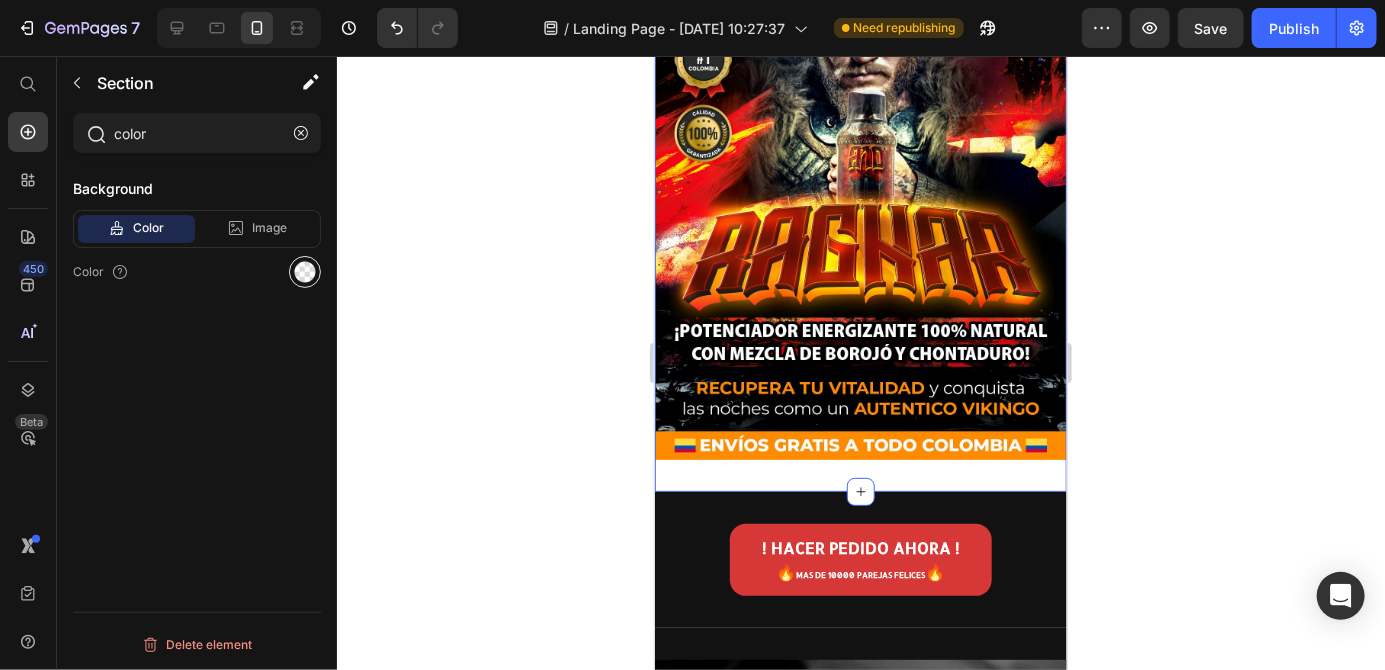 click at bounding box center [305, 272] 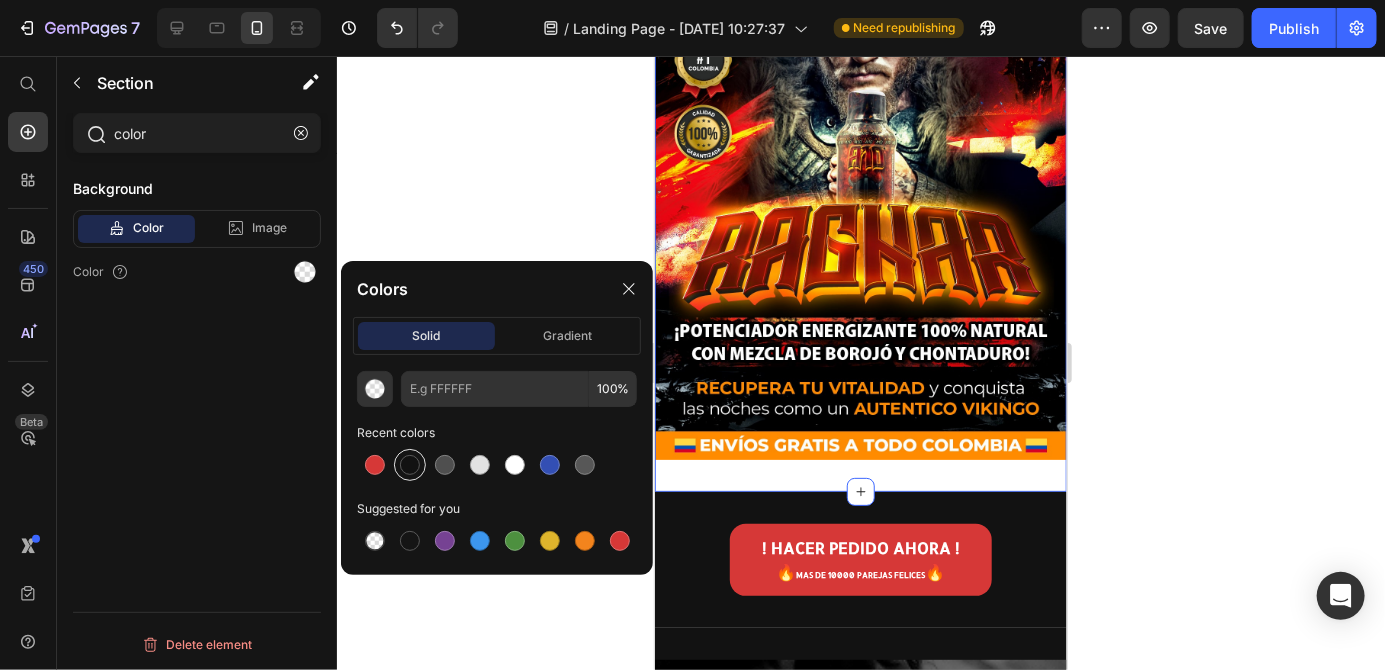 click at bounding box center [410, 465] 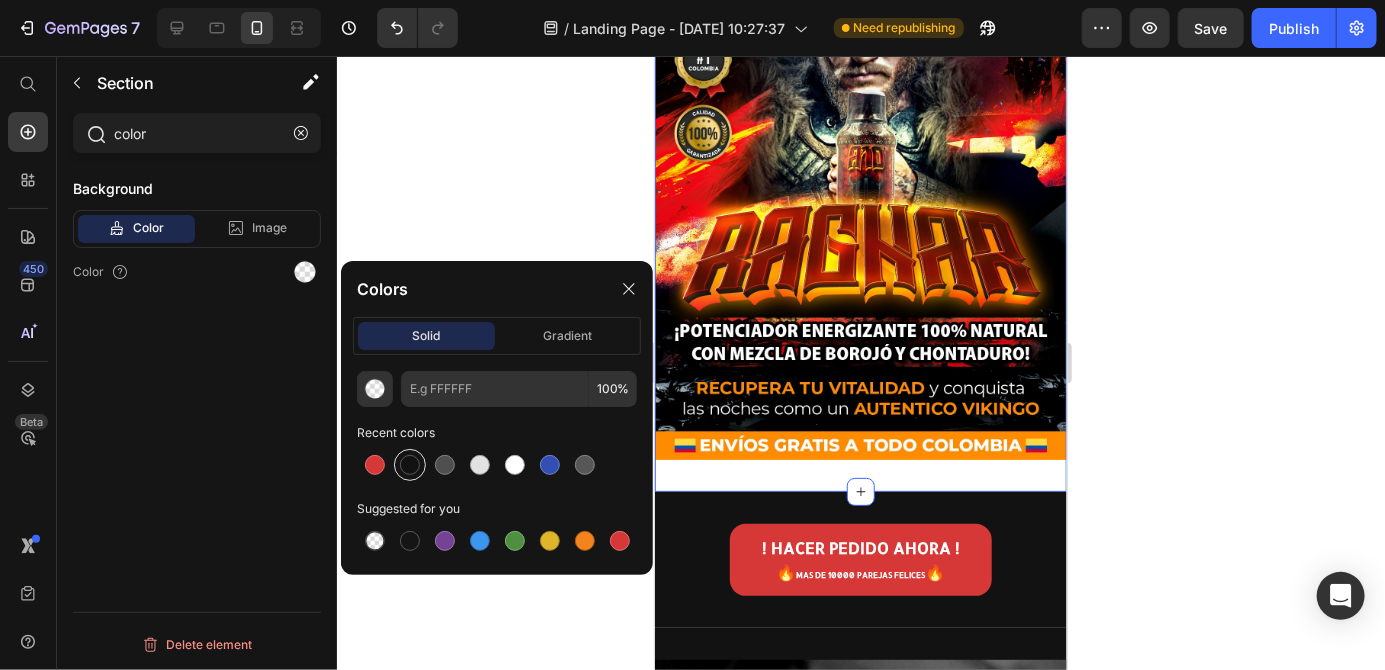 type on "121212" 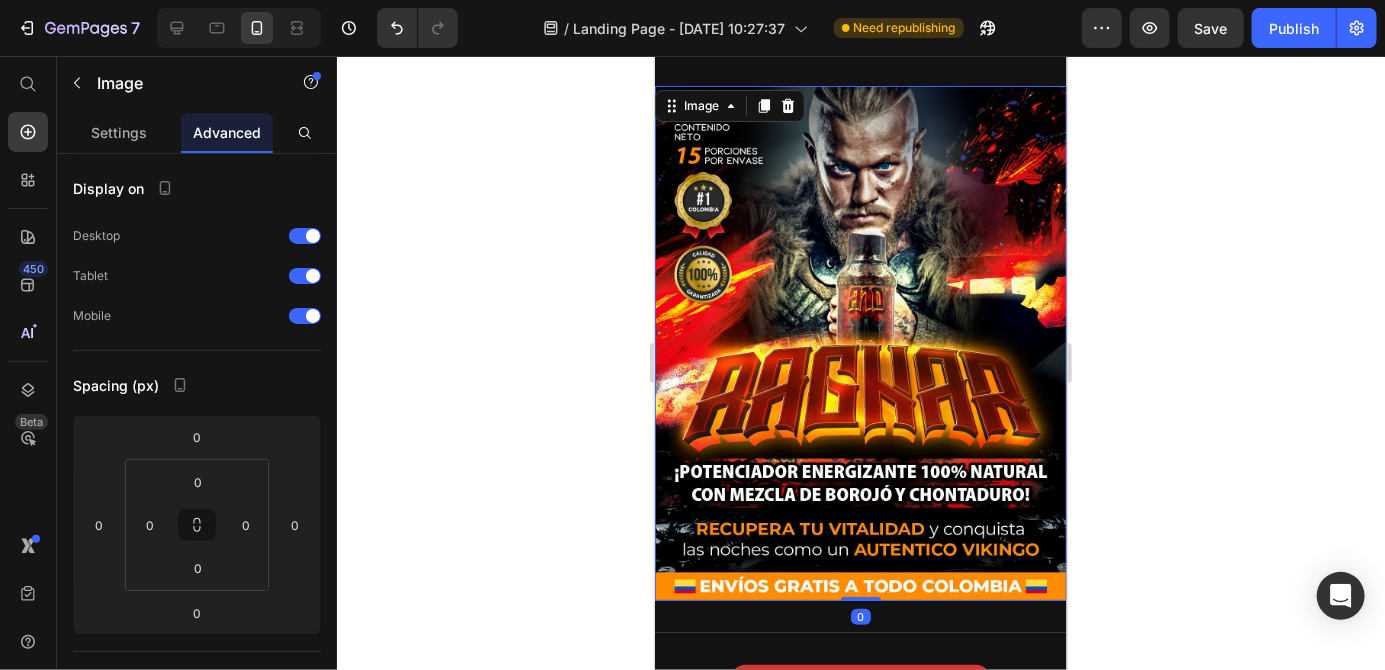 scroll, scrollTop: 0, scrollLeft: 0, axis: both 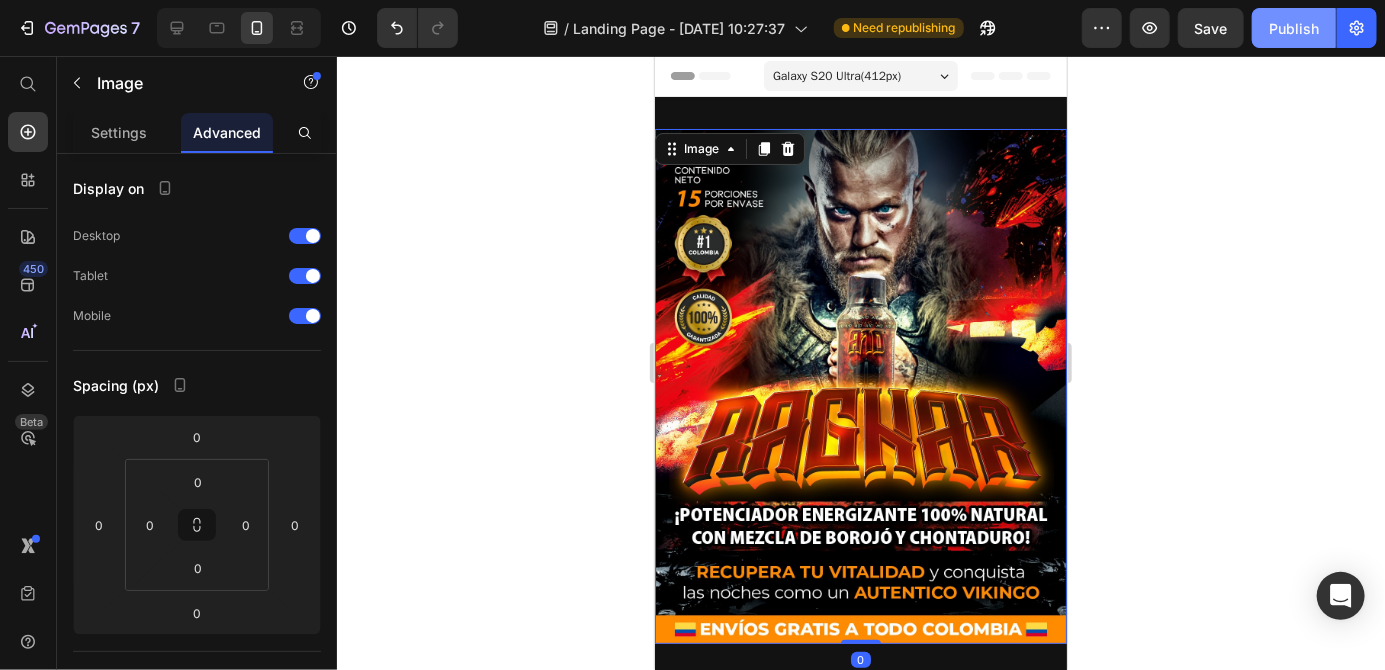 click on "Publish" at bounding box center (1294, 28) 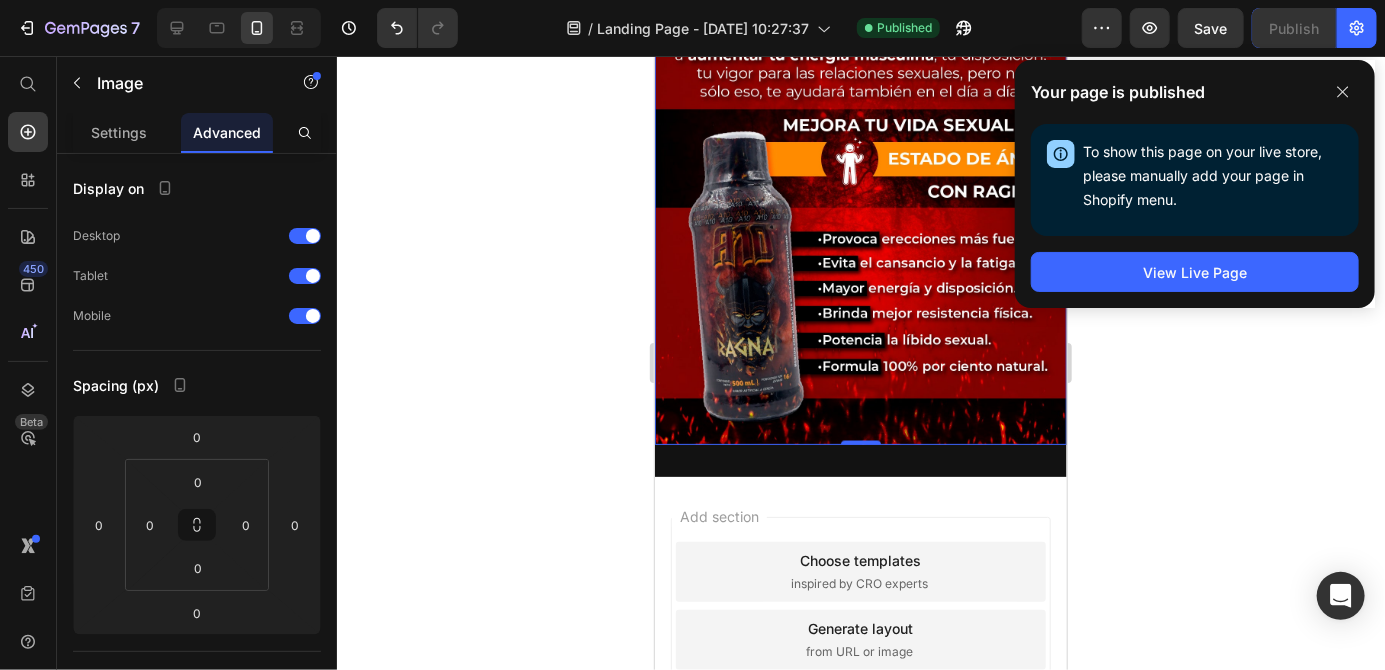 scroll, scrollTop: 1239, scrollLeft: 0, axis: vertical 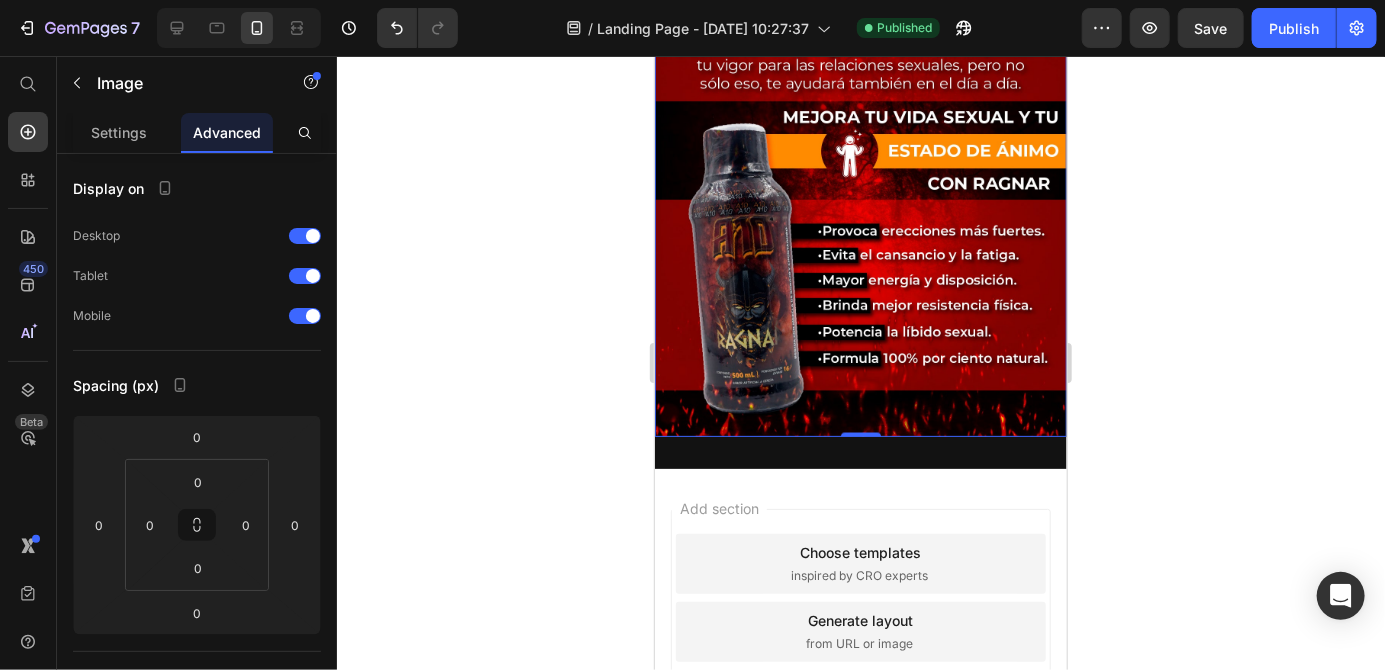 drag, startPoint x: 1289, startPoint y: 24, endPoint x: 1096, endPoint y: 386, distance: 410.2353 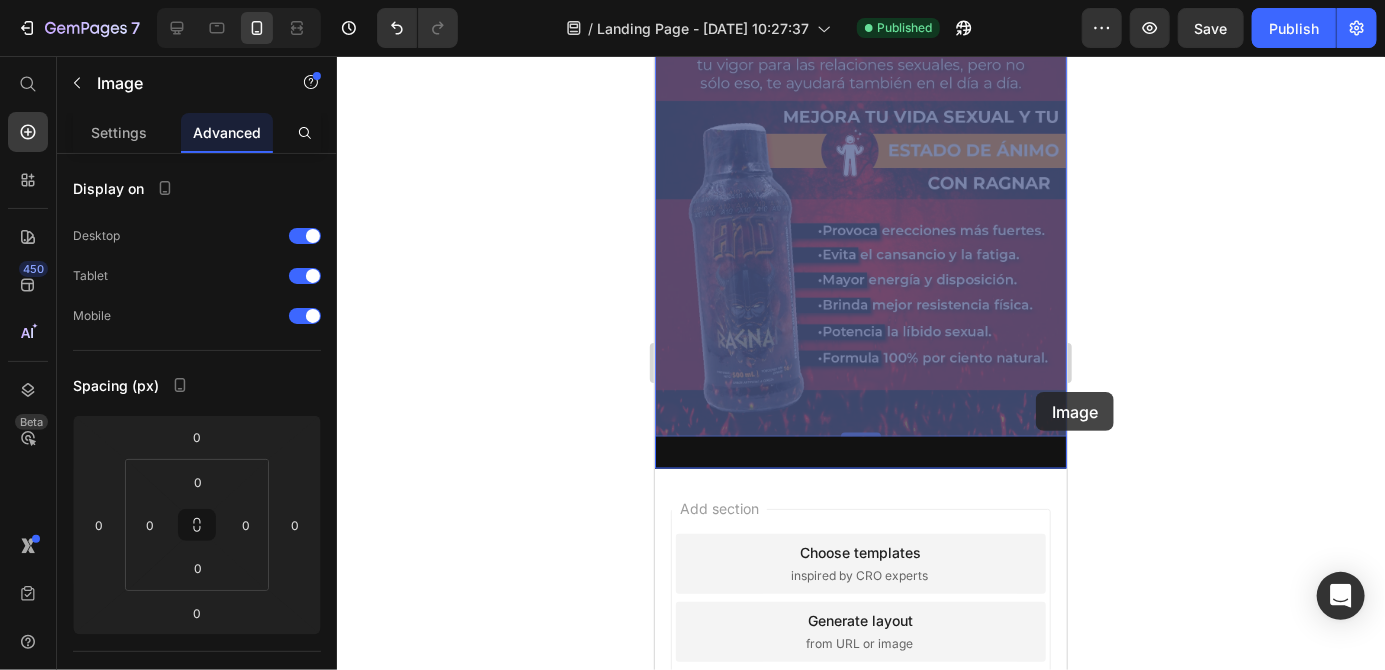 click 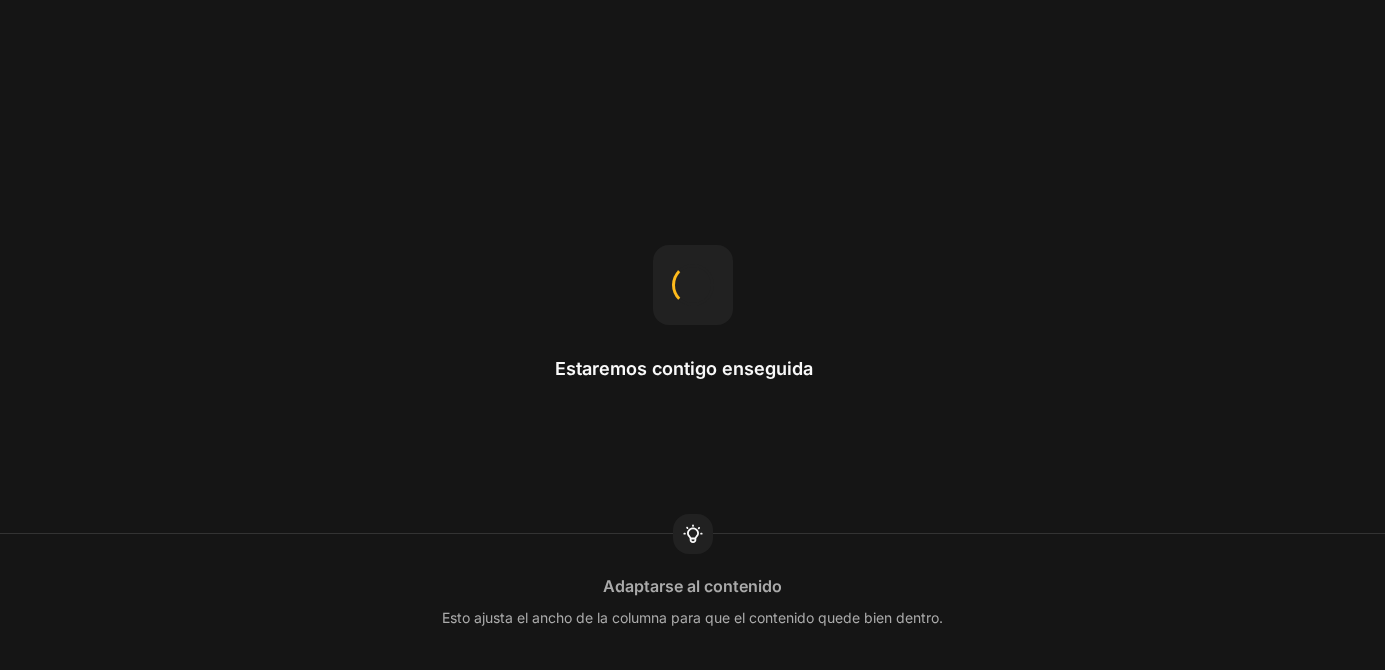 scroll, scrollTop: 0, scrollLeft: 0, axis: both 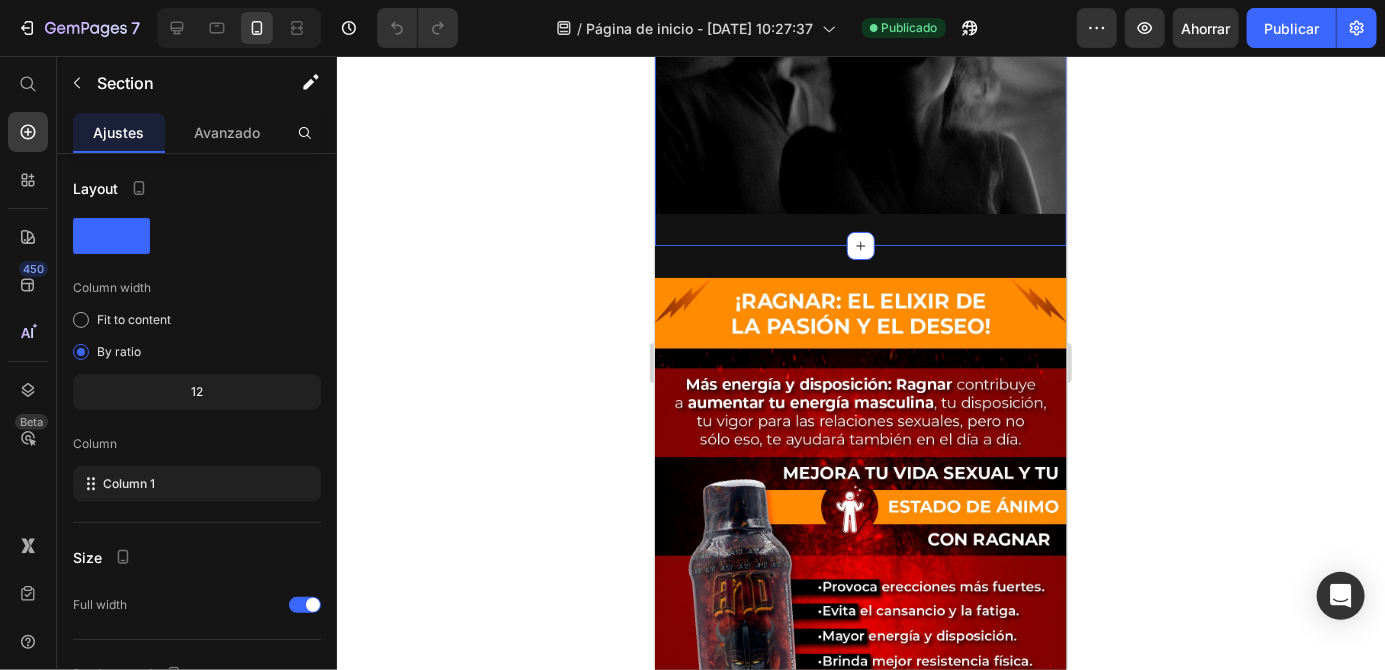click on "Image Section 3   You can create reusable sections Create Theme Section AI Content Write with GemAI What would you like to describe here? Tone and Voice Persuasive Product Getting products... Show more Generate" at bounding box center (860, 87) 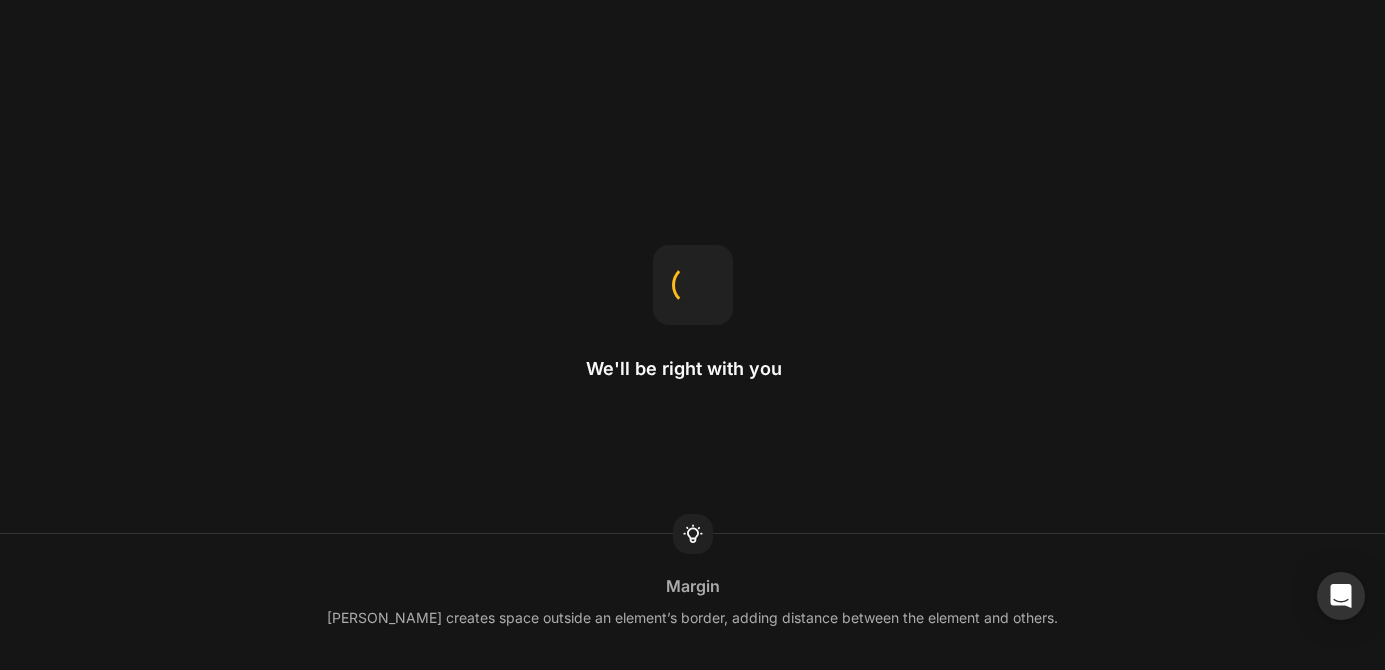 scroll, scrollTop: 0, scrollLeft: 0, axis: both 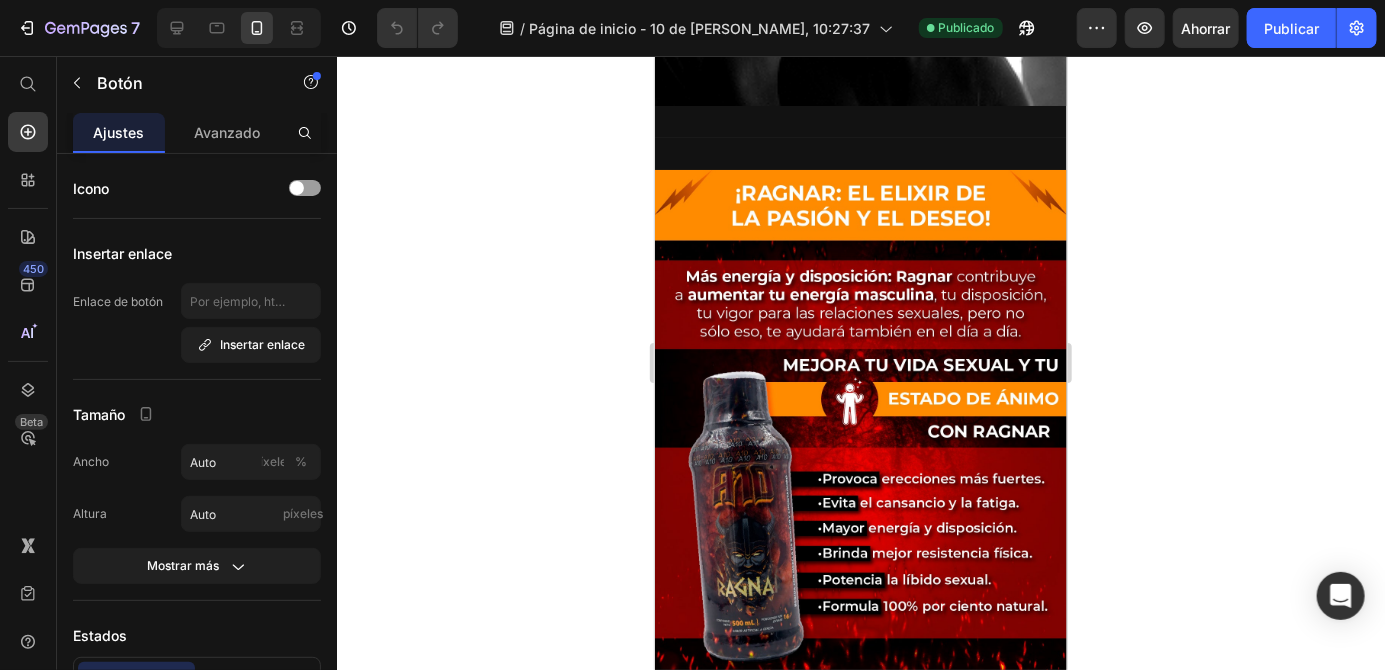 click on "! HACER PEDIDO AHORA ! 🔥  MAS DE 10000 PAREJAS FELICES 🔥 Button   0 Section 2" at bounding box center (860, -247) 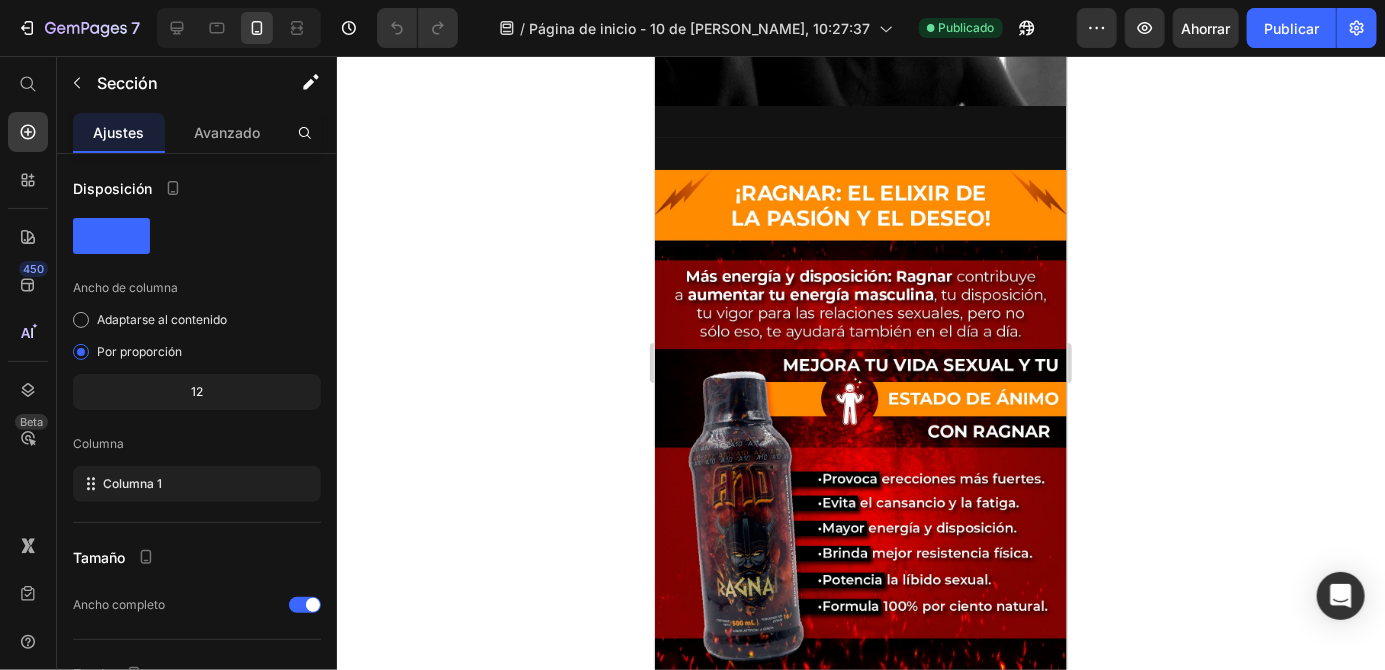 click 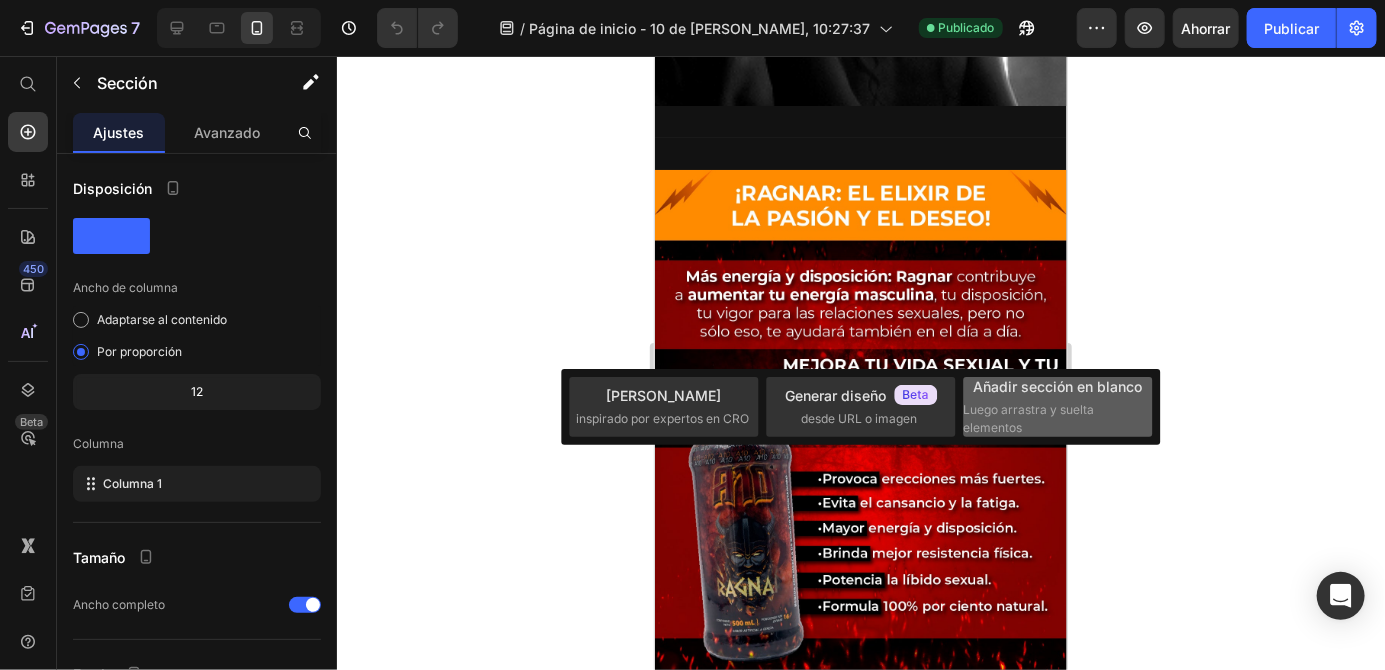 click on "Luego arrastra y suelta elementos" at bounding box center [1029, 418] 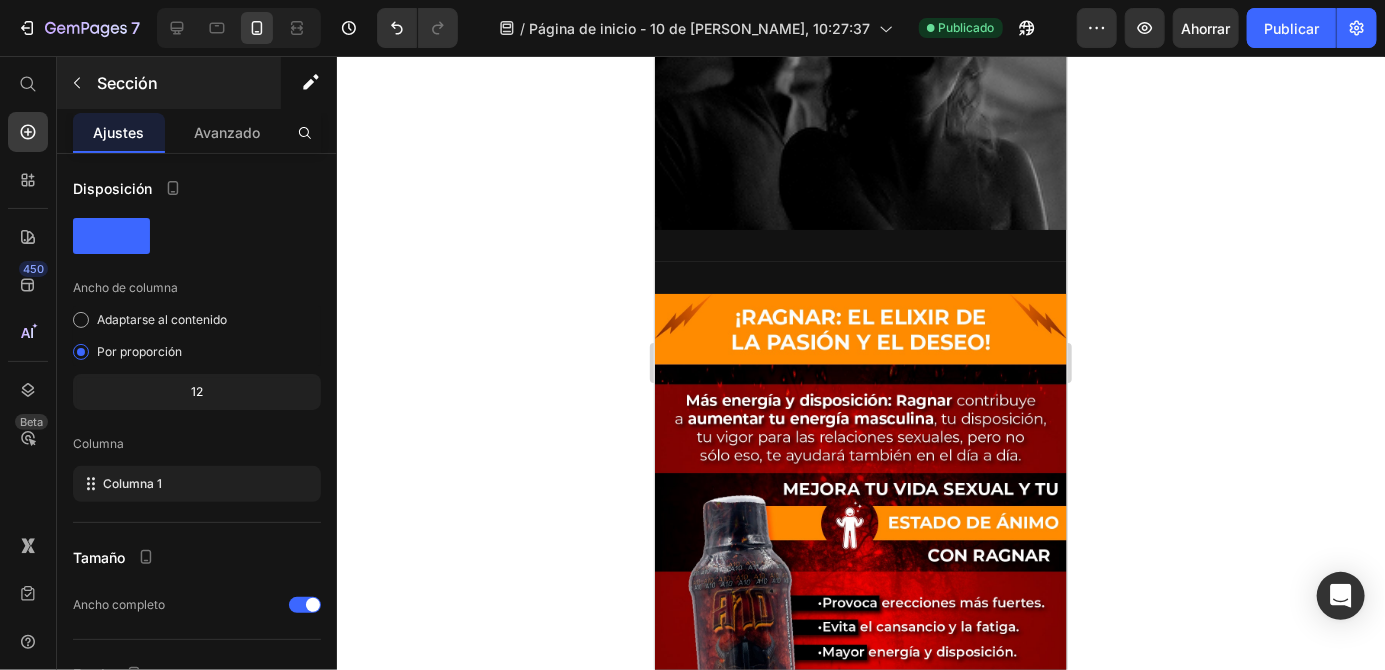 click at bounding box center (77, 83) 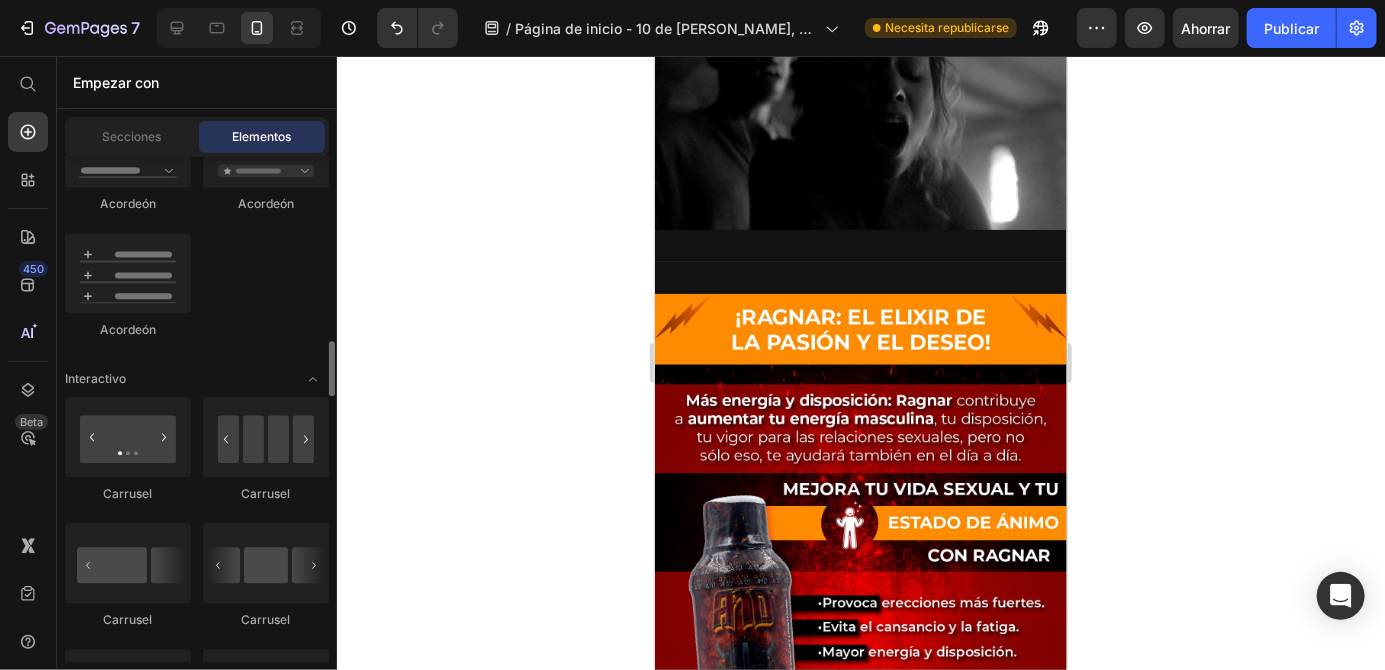 scroll, scrollTop: 1983, scrollLeft: 0, axis: vertical 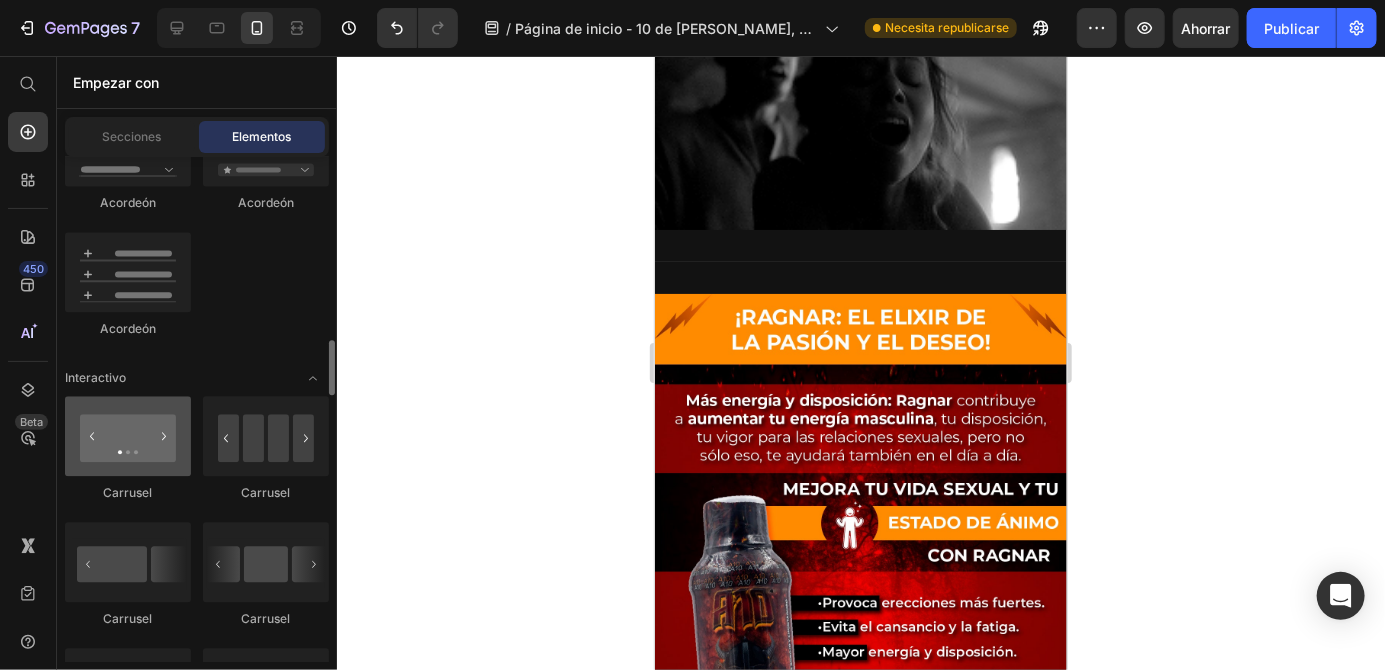 click at bounding box center [128, 436] 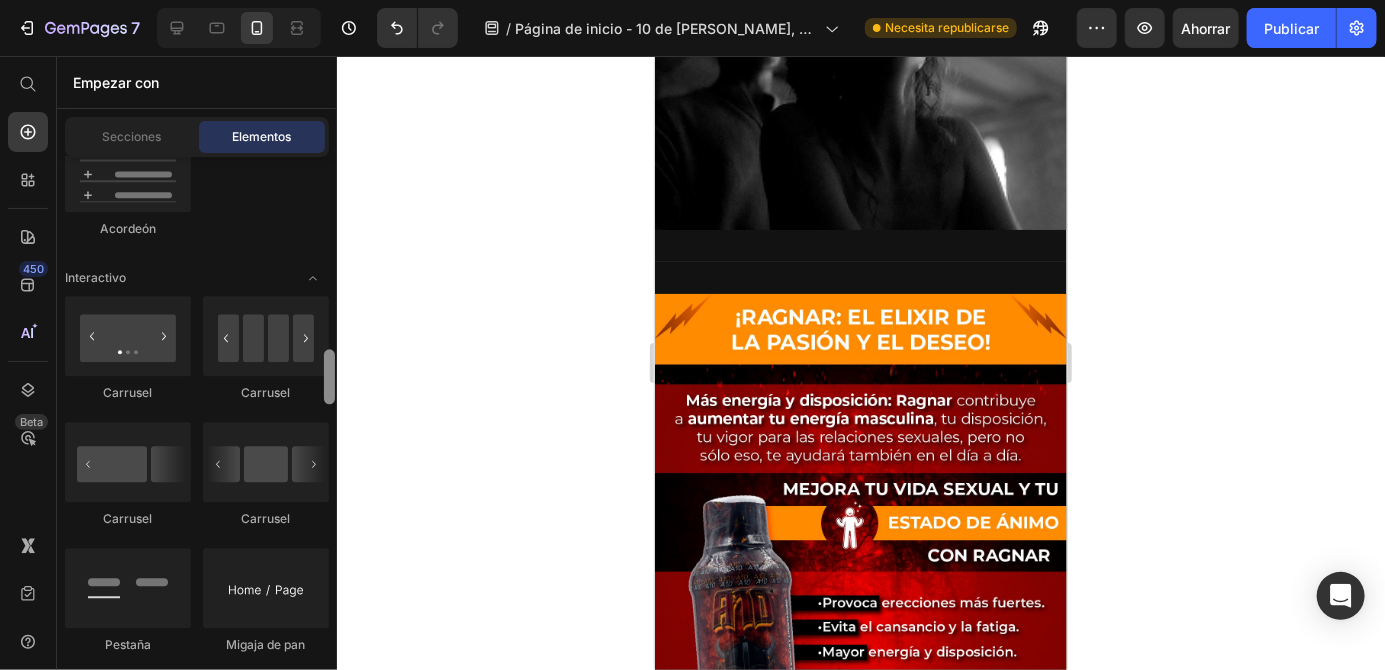 scroll, scrollTop: 2083, scrollLeft: 0, axis: vertical 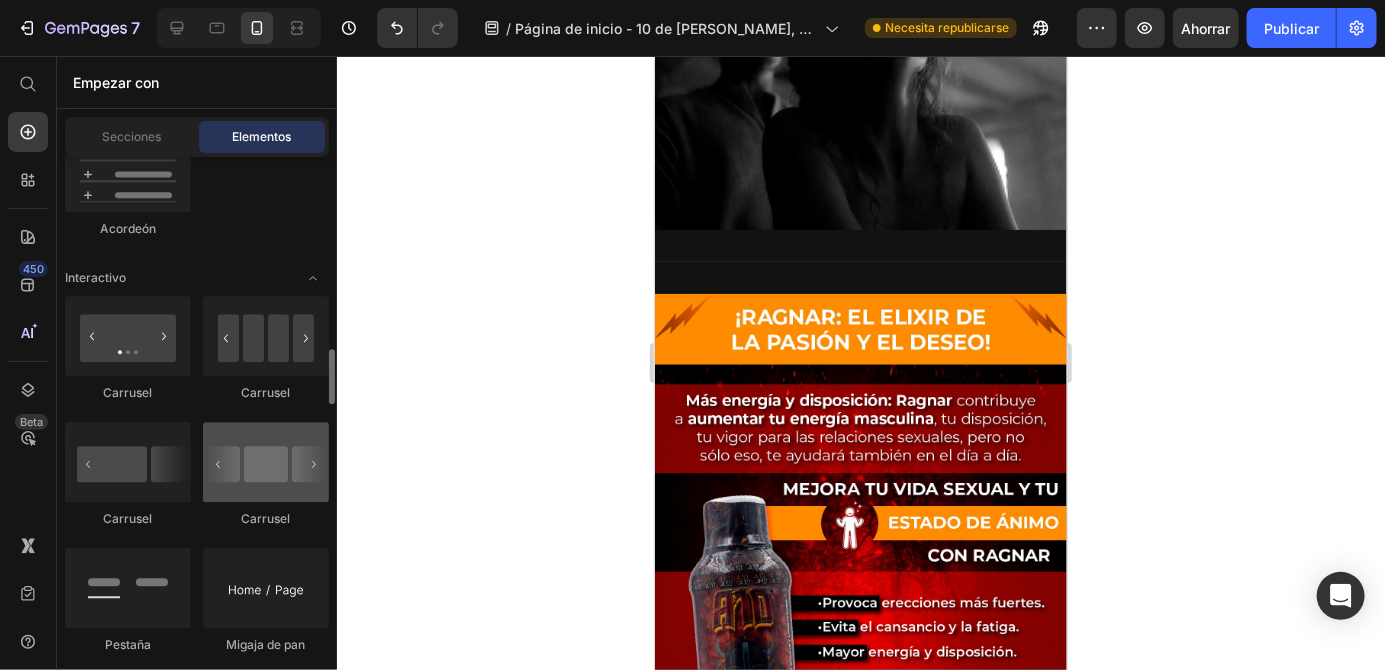 click at bounding box center (266, 462) 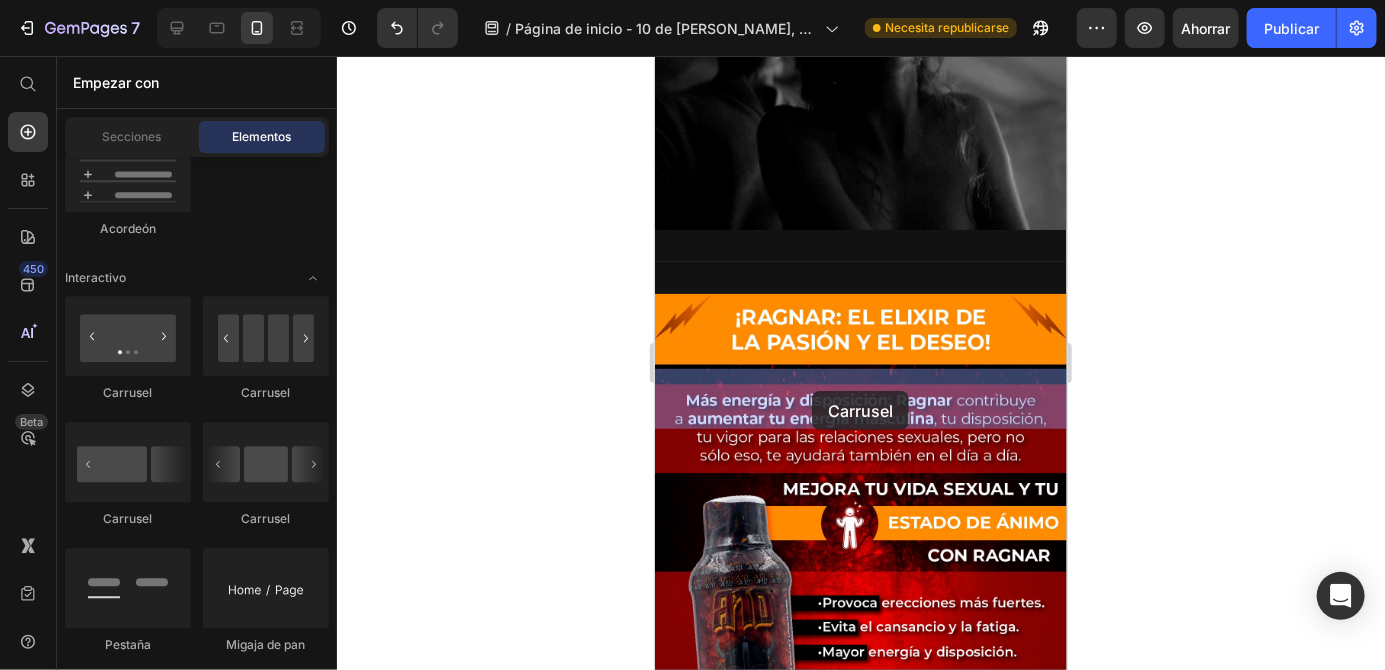 drag, startPoint x: 905, startPoint y: 520, endPoint x: 811, endPoint y: 390, distance: 160.42444 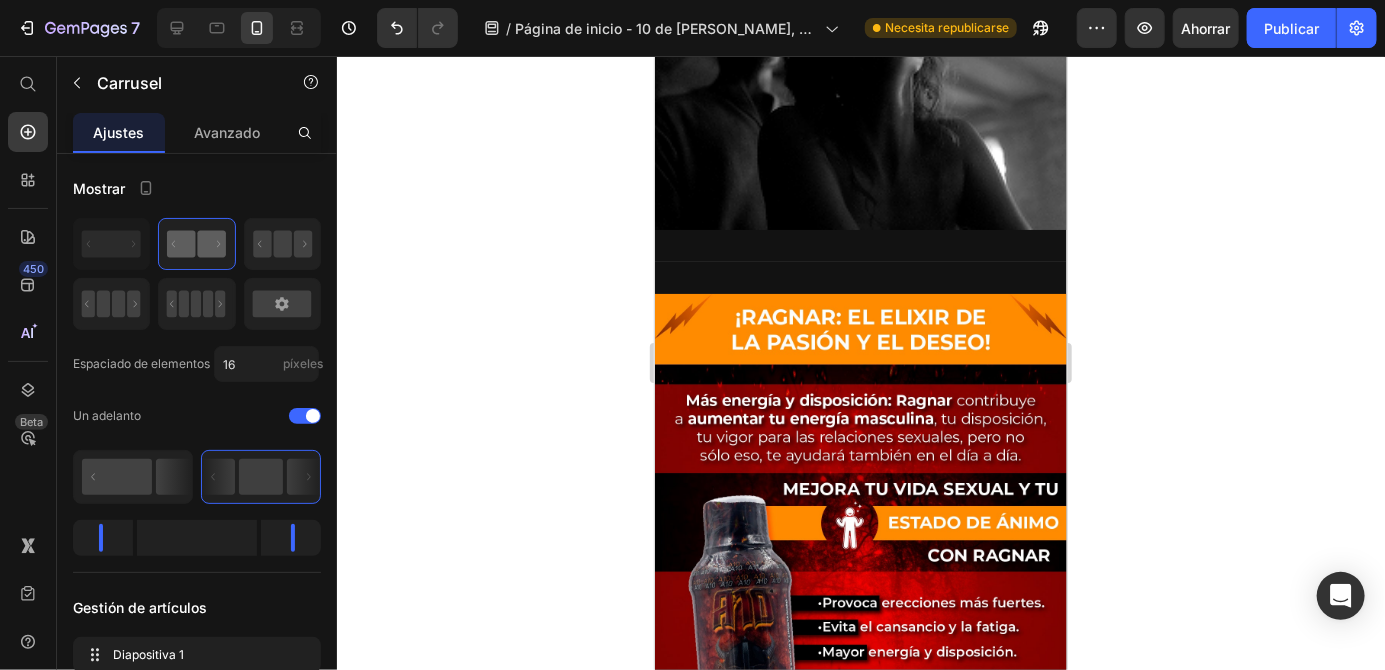 click on "Drop element here
Drop element here
Drop element here" at bounding box center (860, -117) 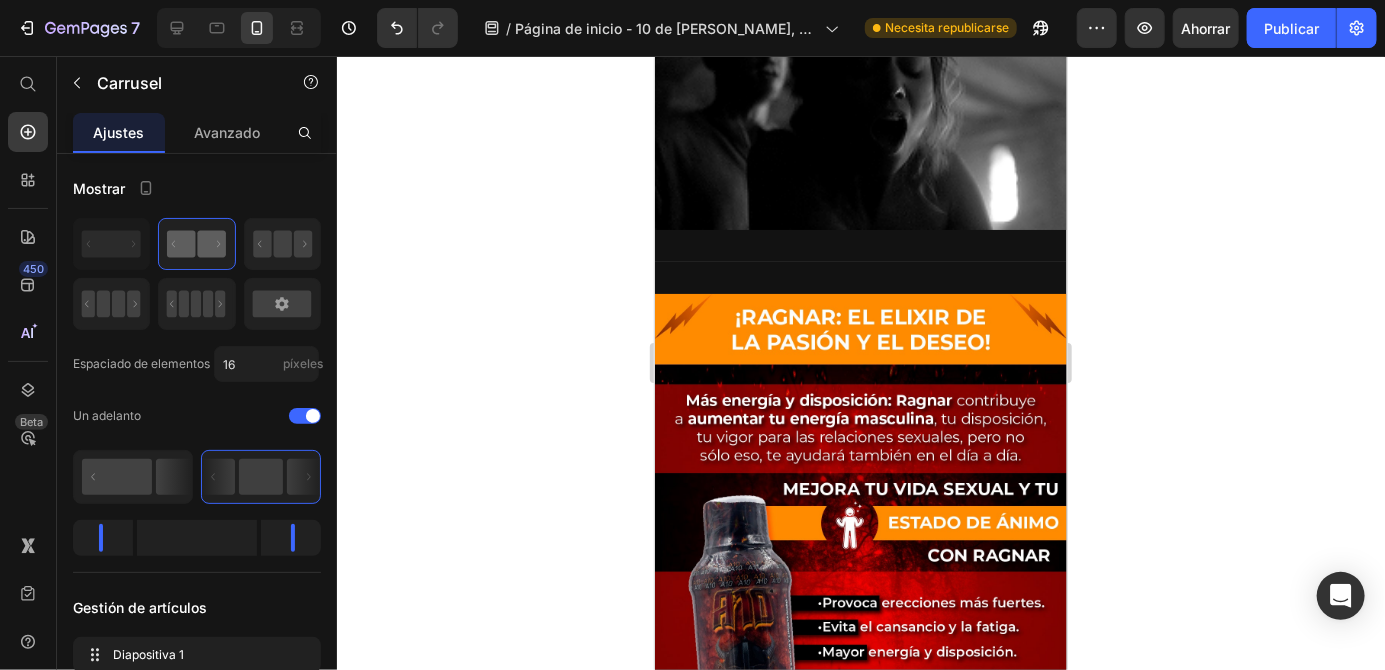 click at bounding box center [840, -109] 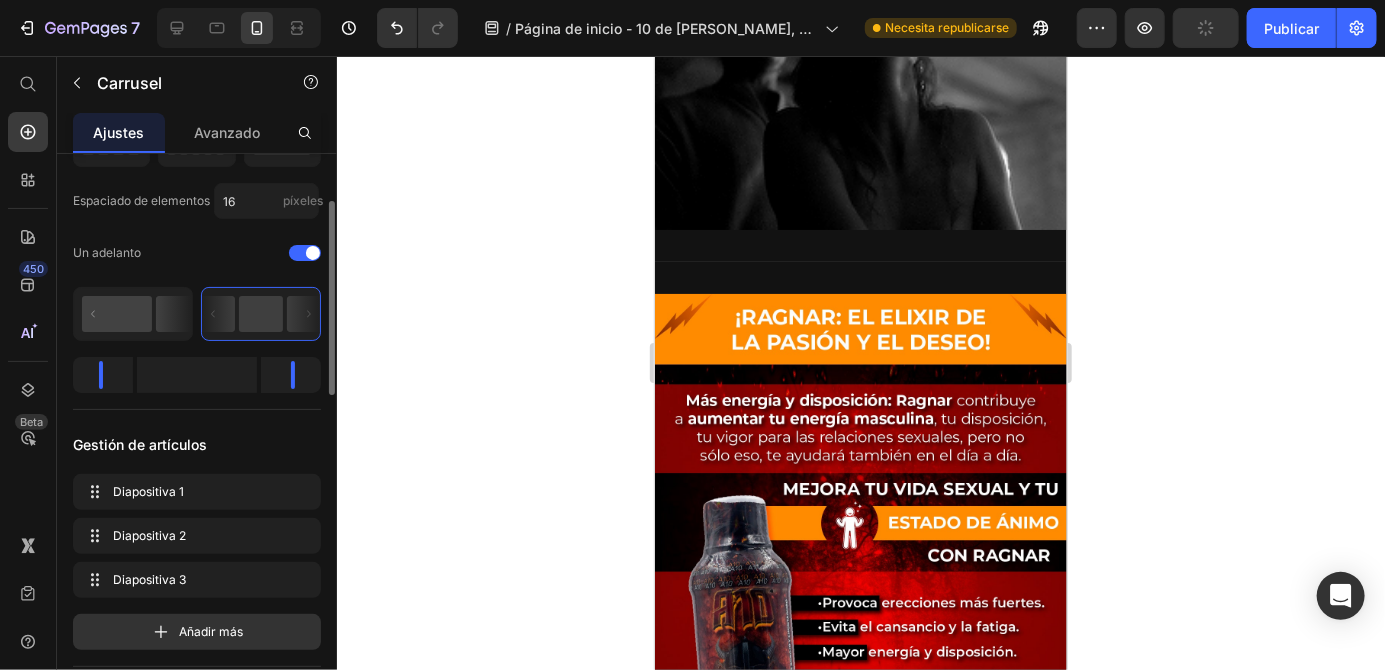 scroll, scrollTop: 163, scrollLeft: 0, axis: vertical 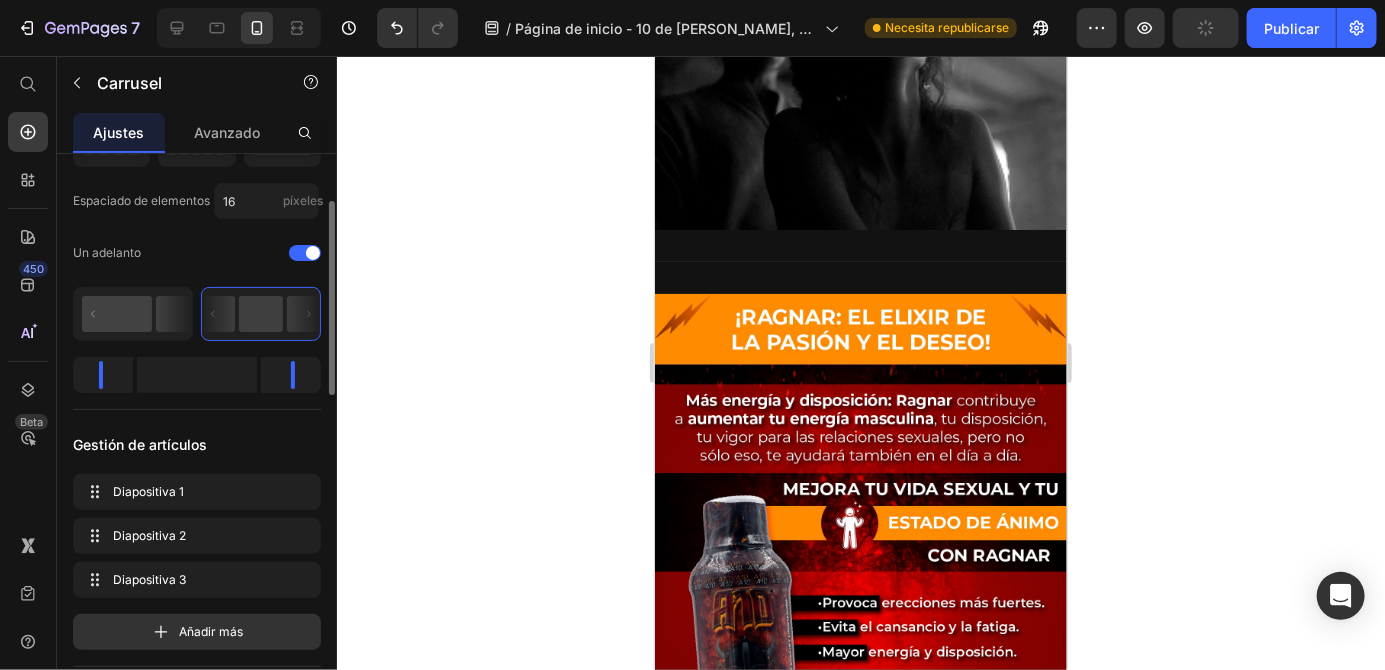 click 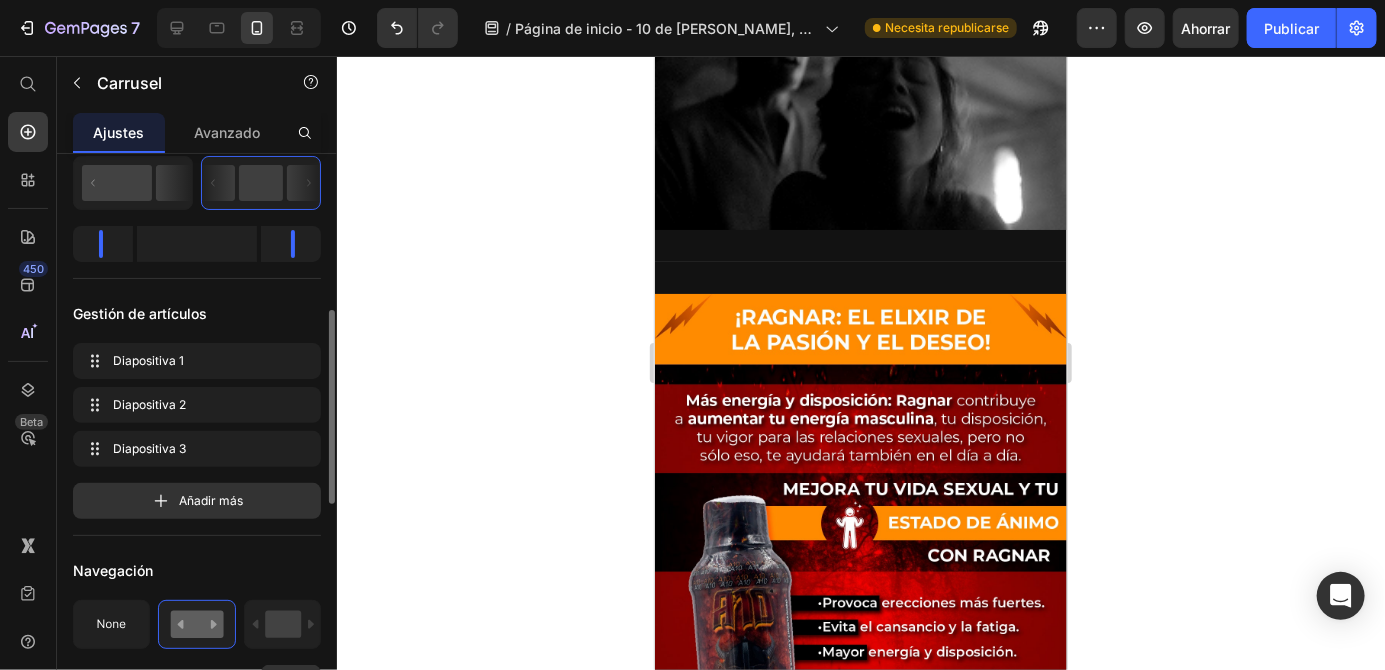 scroll, scrollTop: 349, scrollLeft: 0, axis: vertical 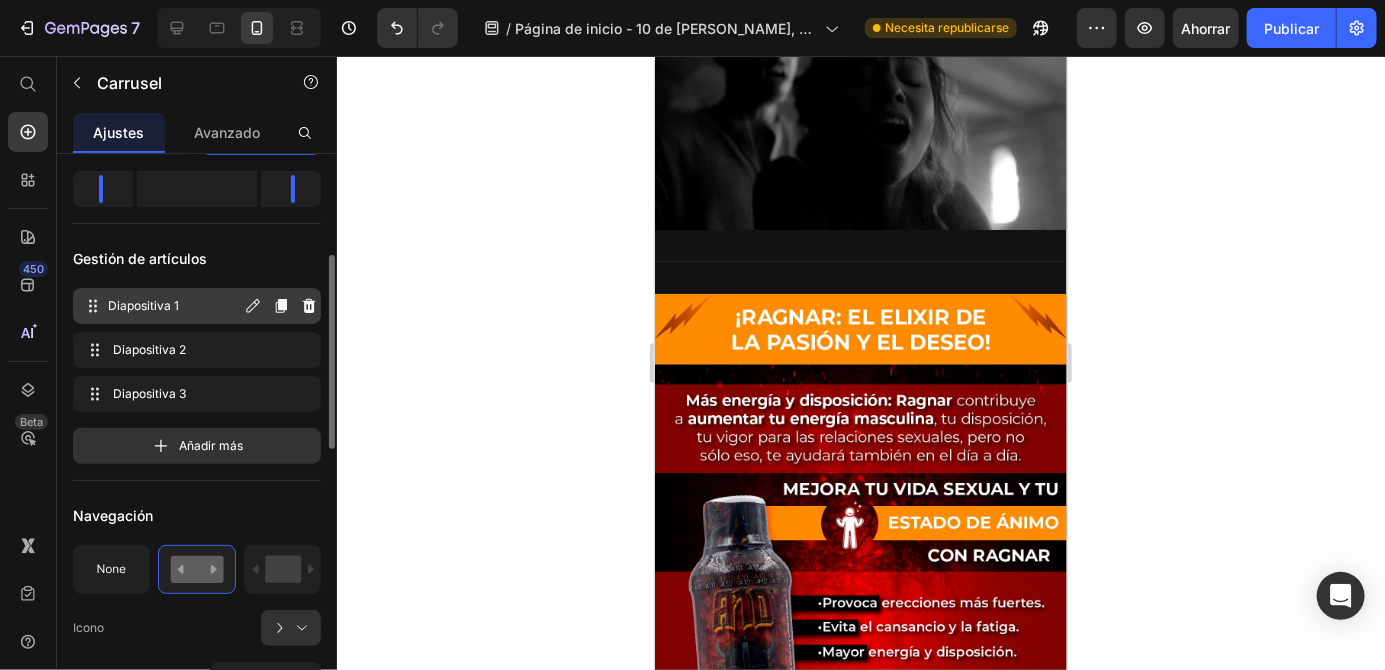 click on "Diapositiva 1 Slide 1" at bounding box center (197, 306) 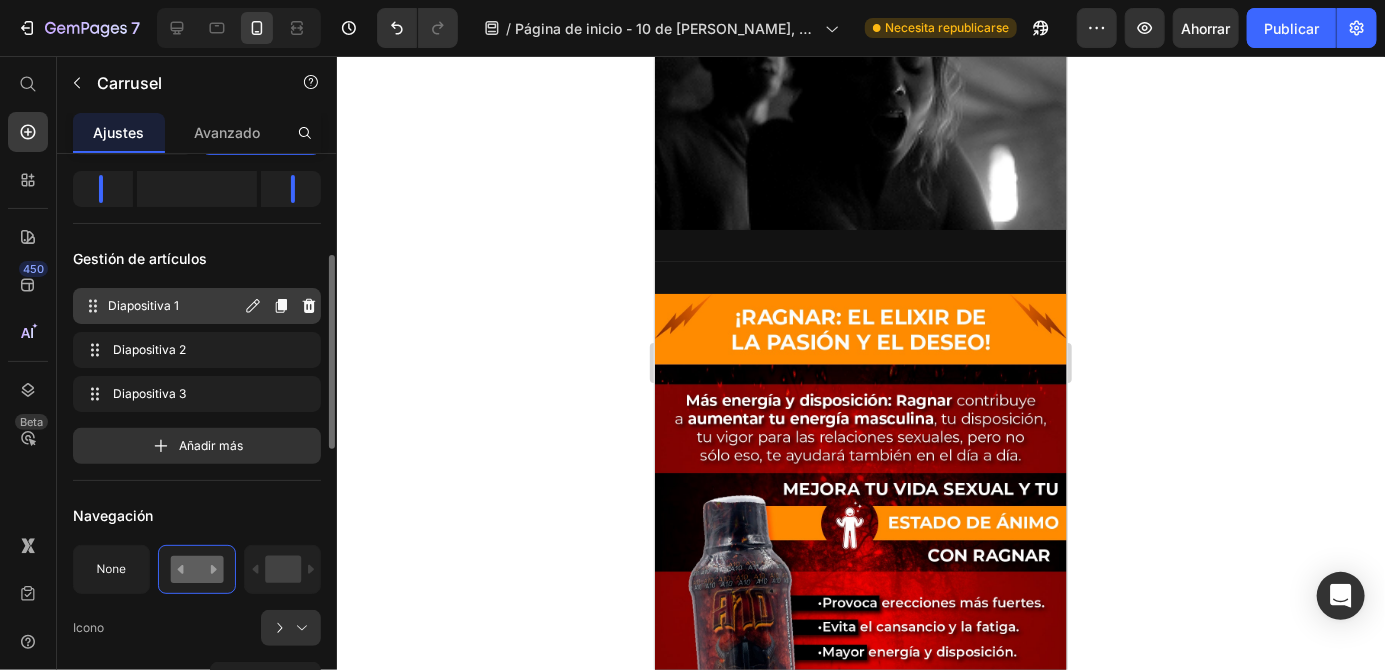 click on "Diapositiva 1 Slide 1" at bounding box center [197, 306] 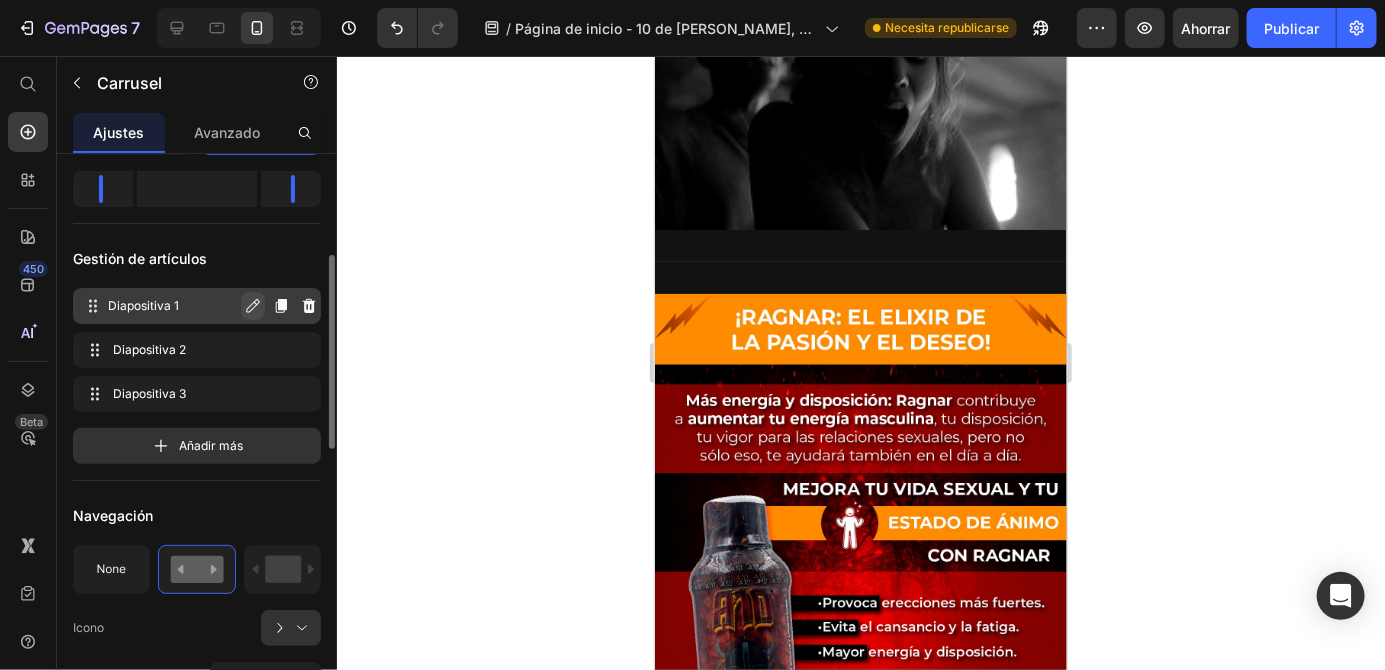 click on "Diapositiva 1 Slide 1" at bounding box center [197, 306] 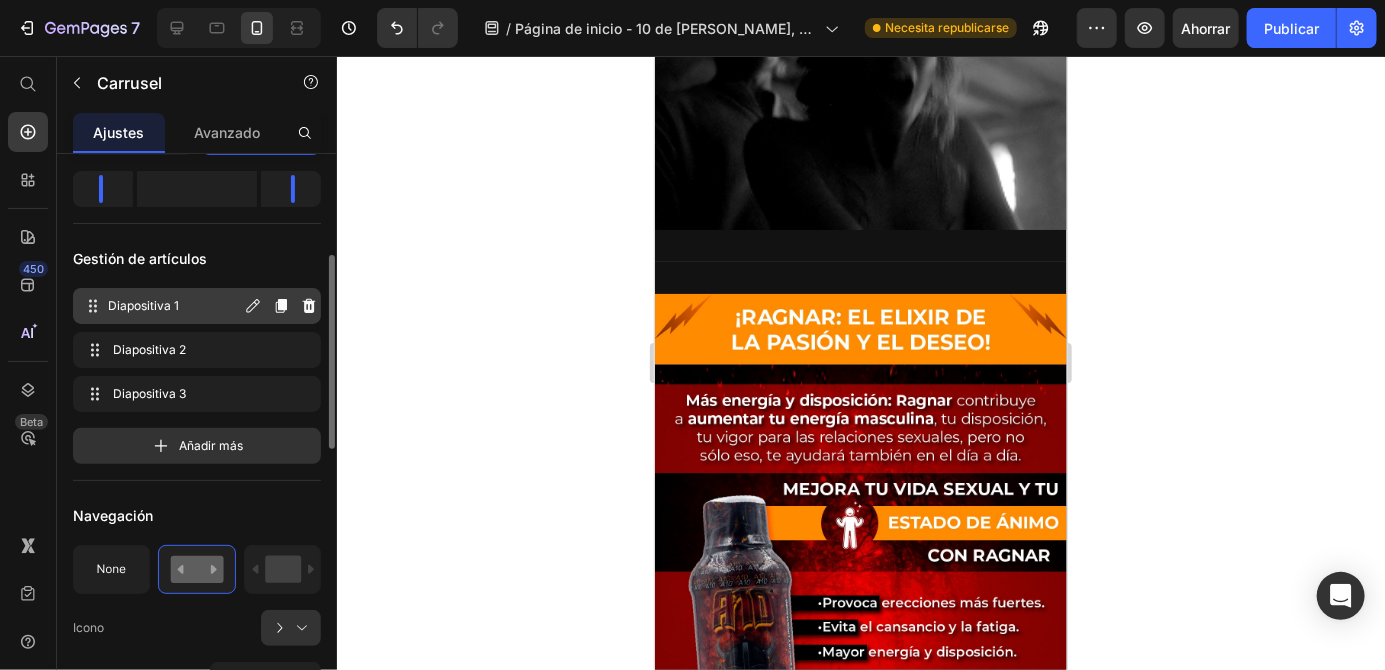 click on "Diapositiva 1" at bounding box center (143, 305) 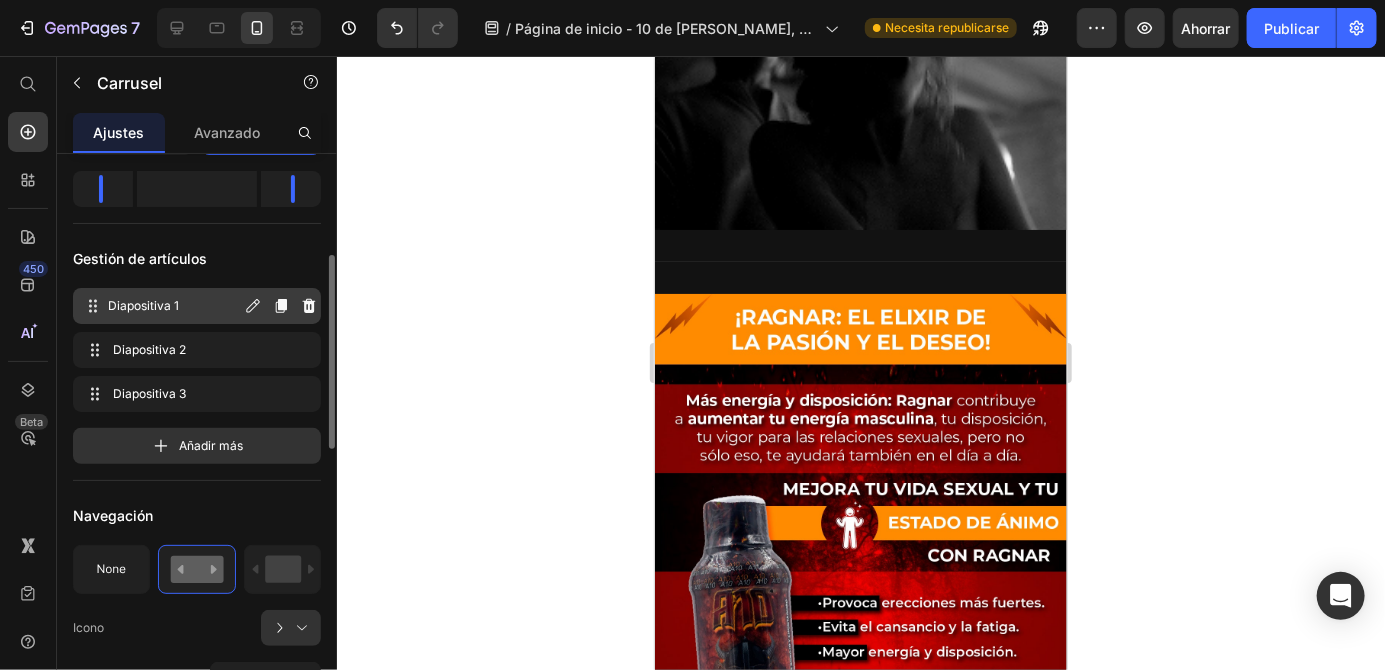 click on "Diapositiva 1" at bounding box center [143, 305] 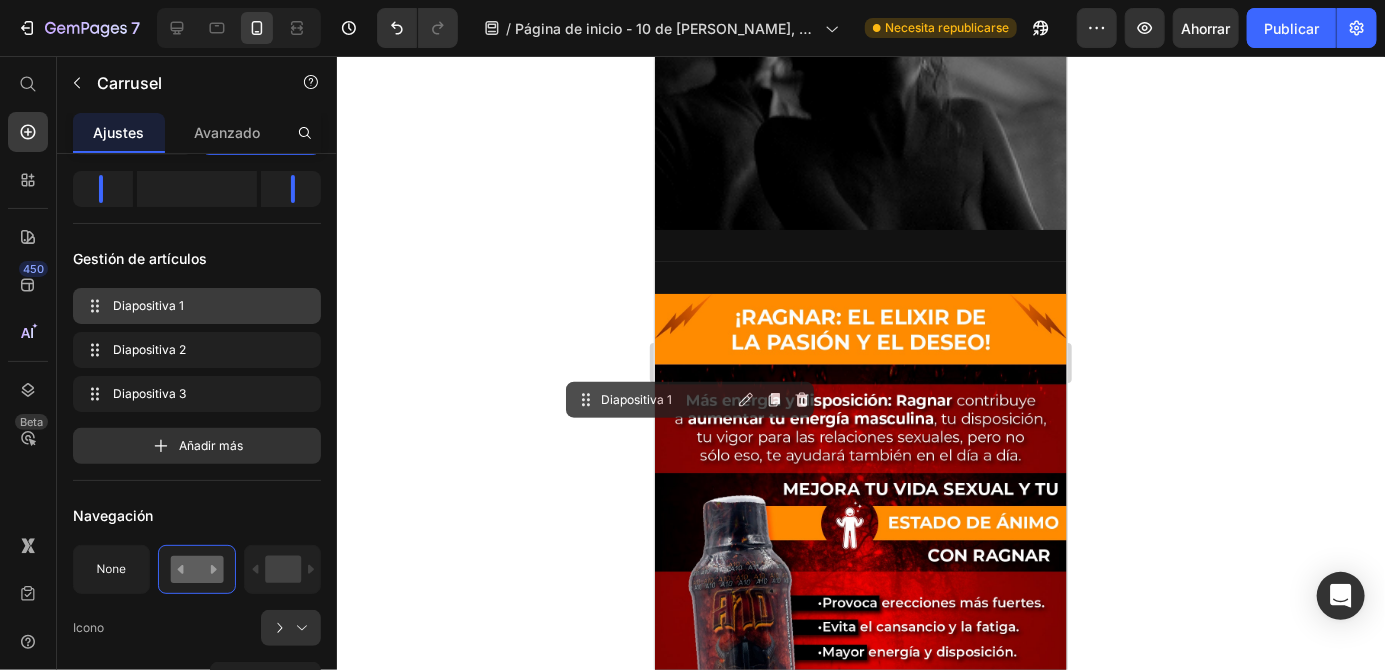 drag, startPoint x: 814, startPoint y: 359, endPoint x: 818, endPoint y: 391, distance: 32.24903 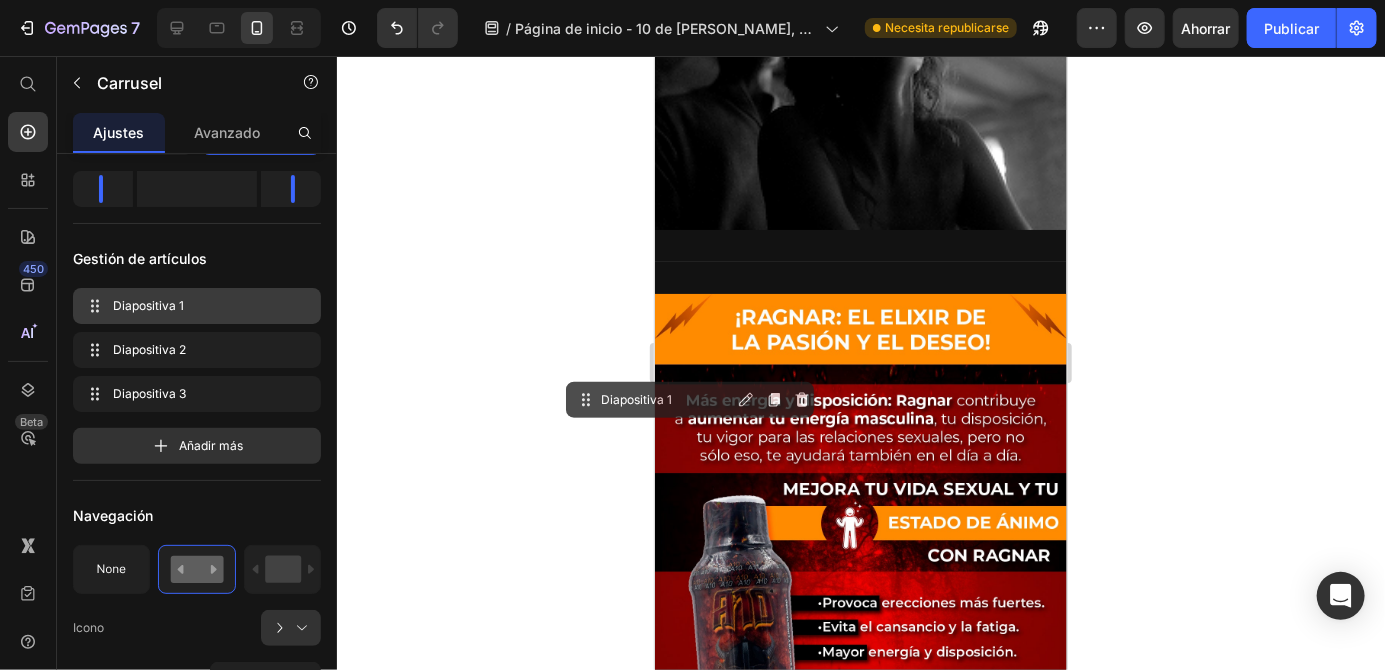click on "Drop element here
Drop element here
Drop element here" at bounding box center (860, -117) 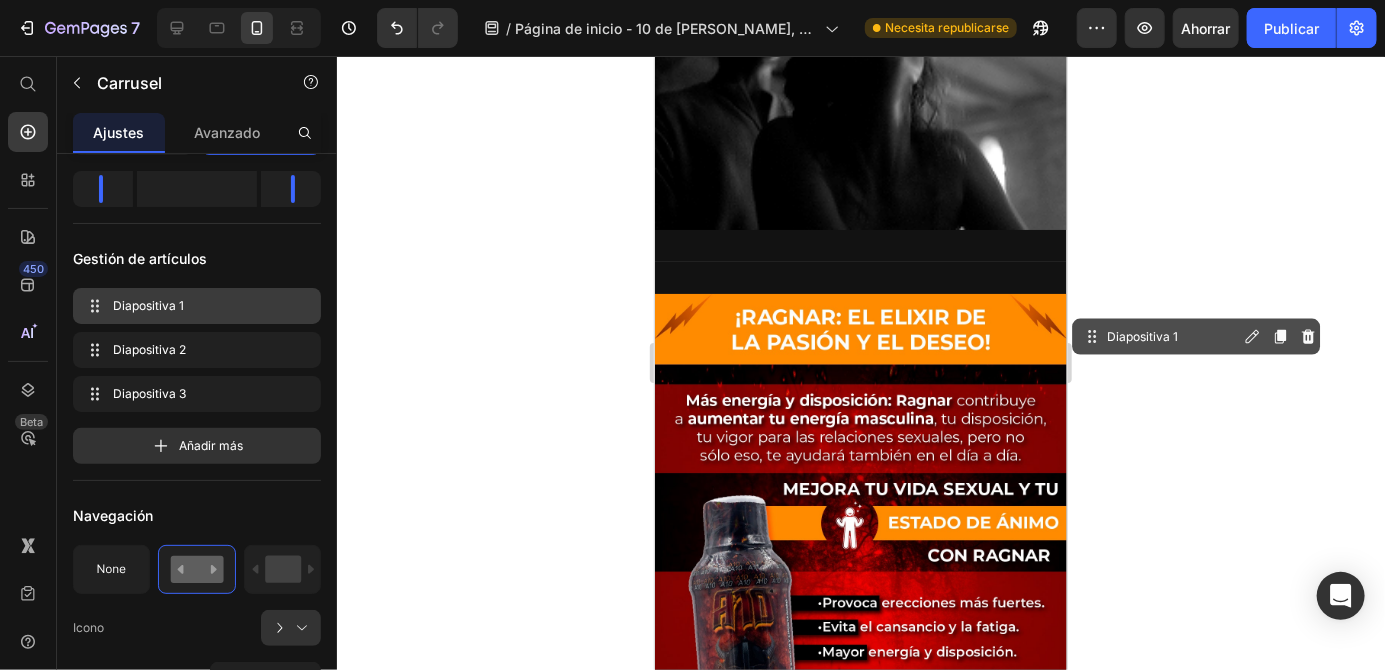 click 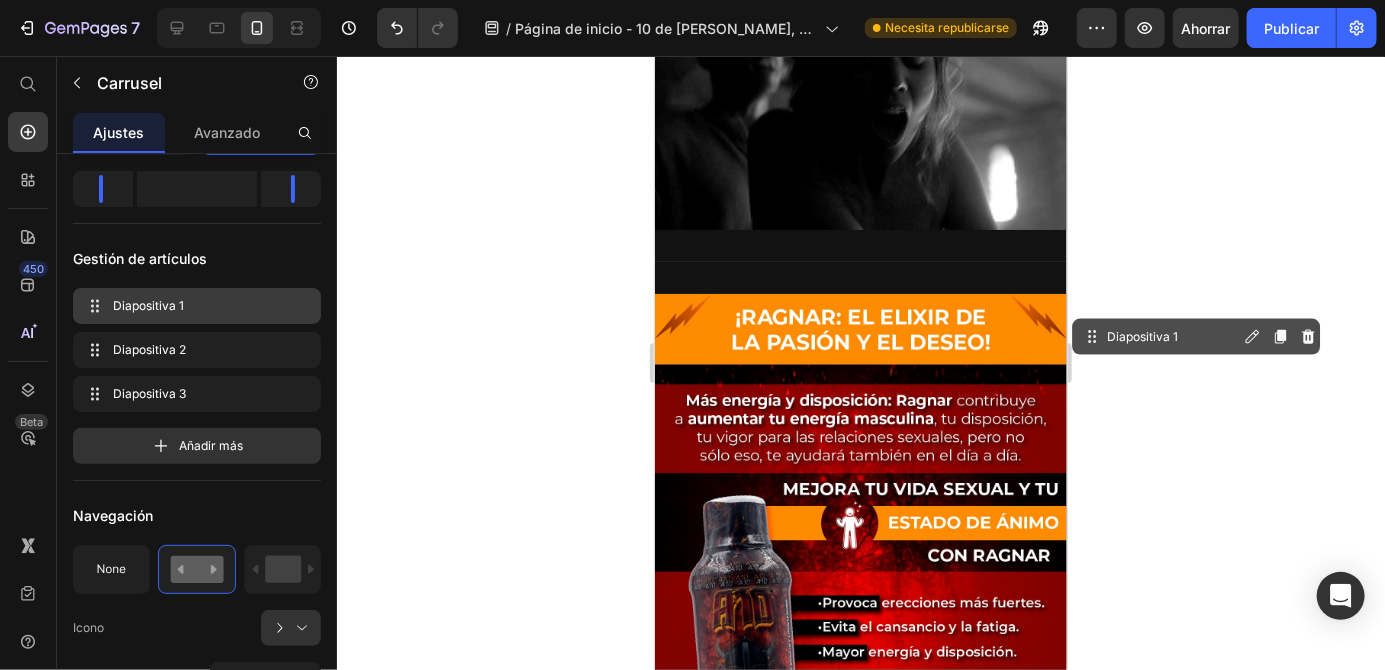 click 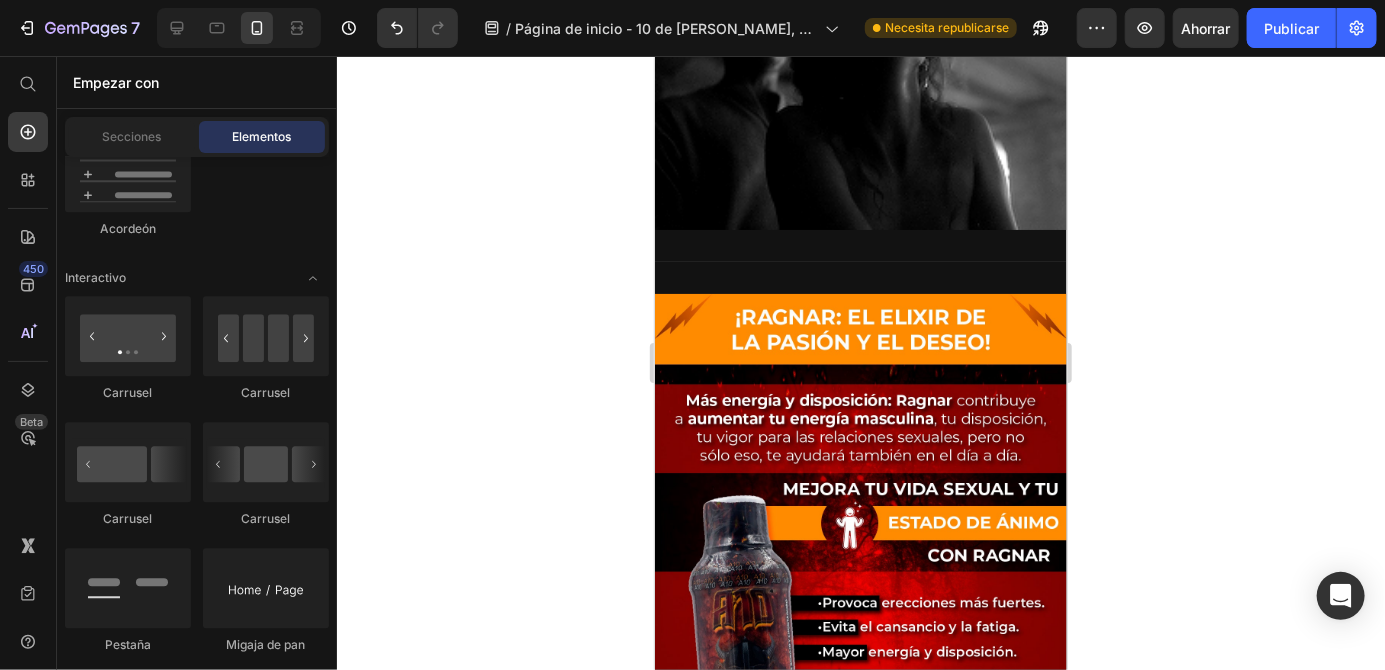 click at bounding box center (860, -109) 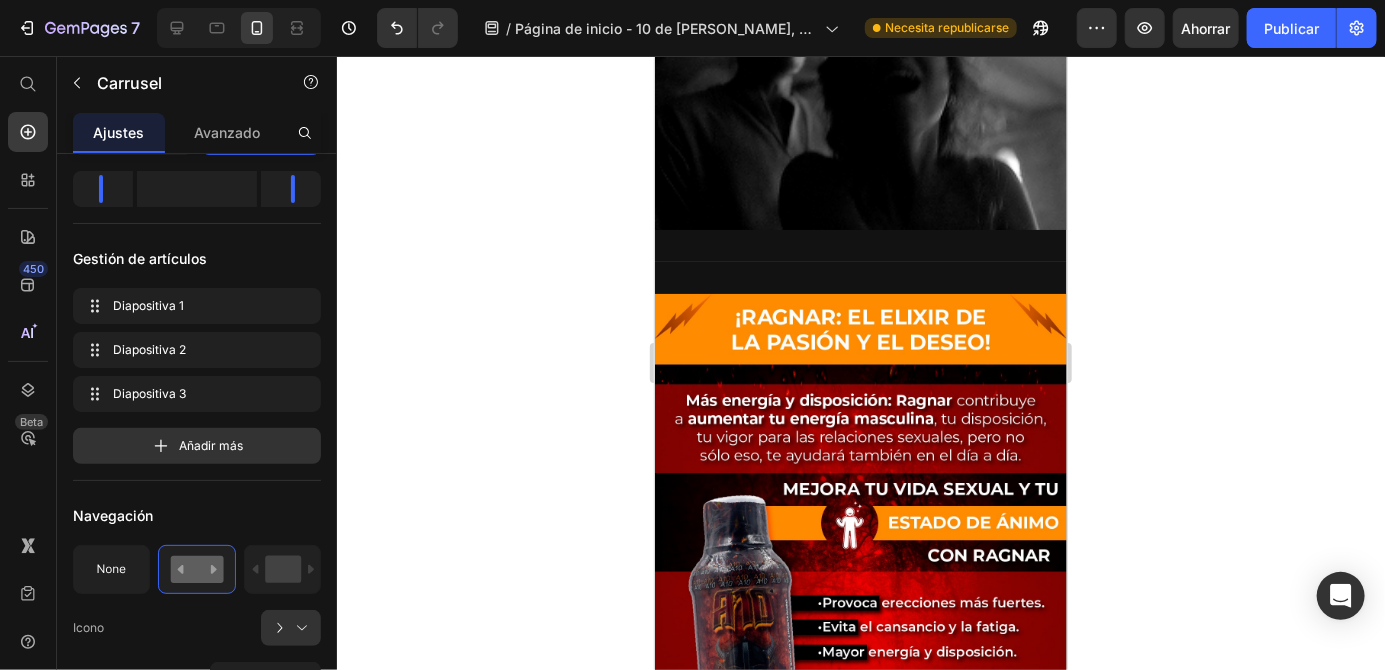click on "Drop element here
Drop element here
Drop element here" at bounding box center (860, -117) 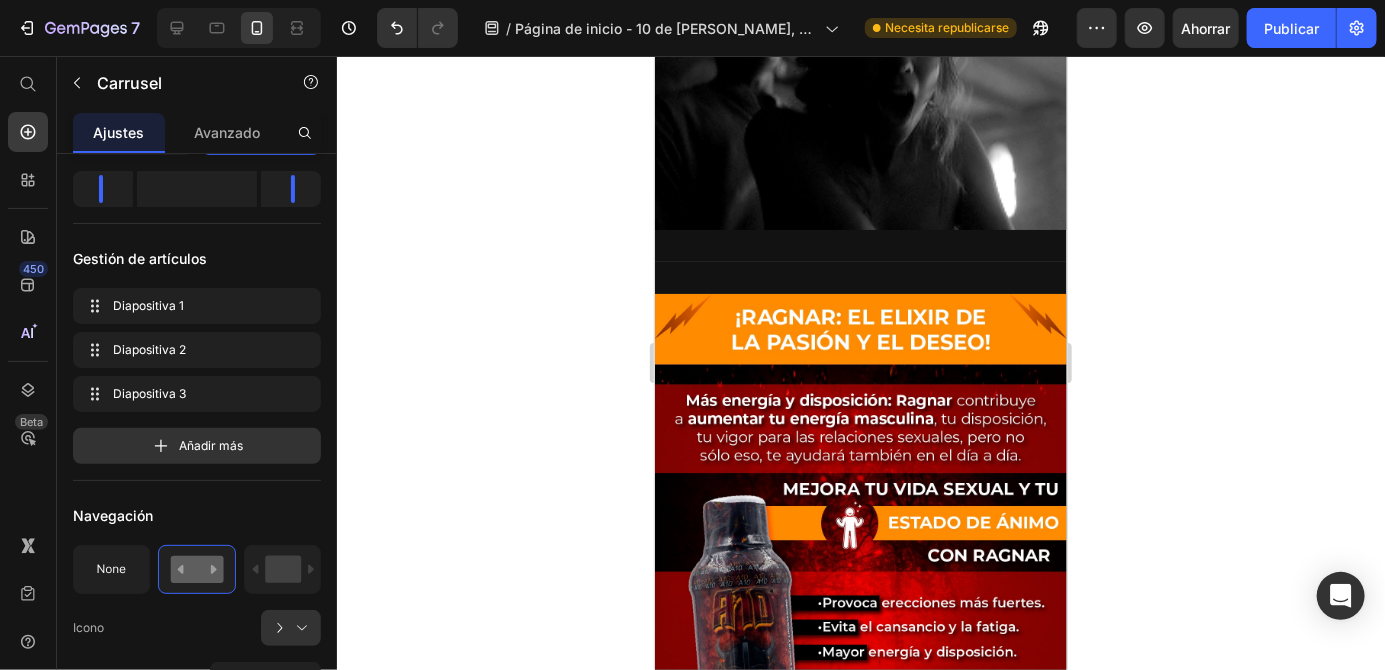click on "Drop element here
Drop element here
Drop element here" at bounding box center [860, -117] 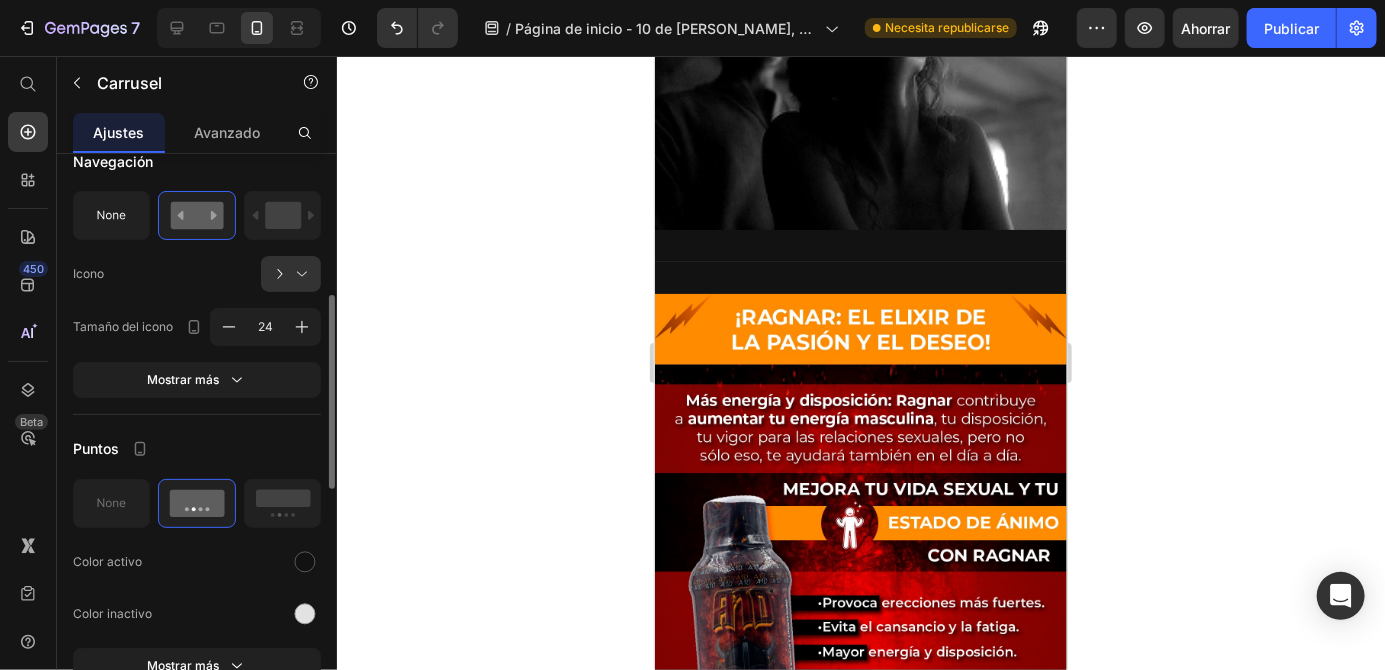 scroll, scrollTop: 638, scrollLeft: 0, axis: vertical 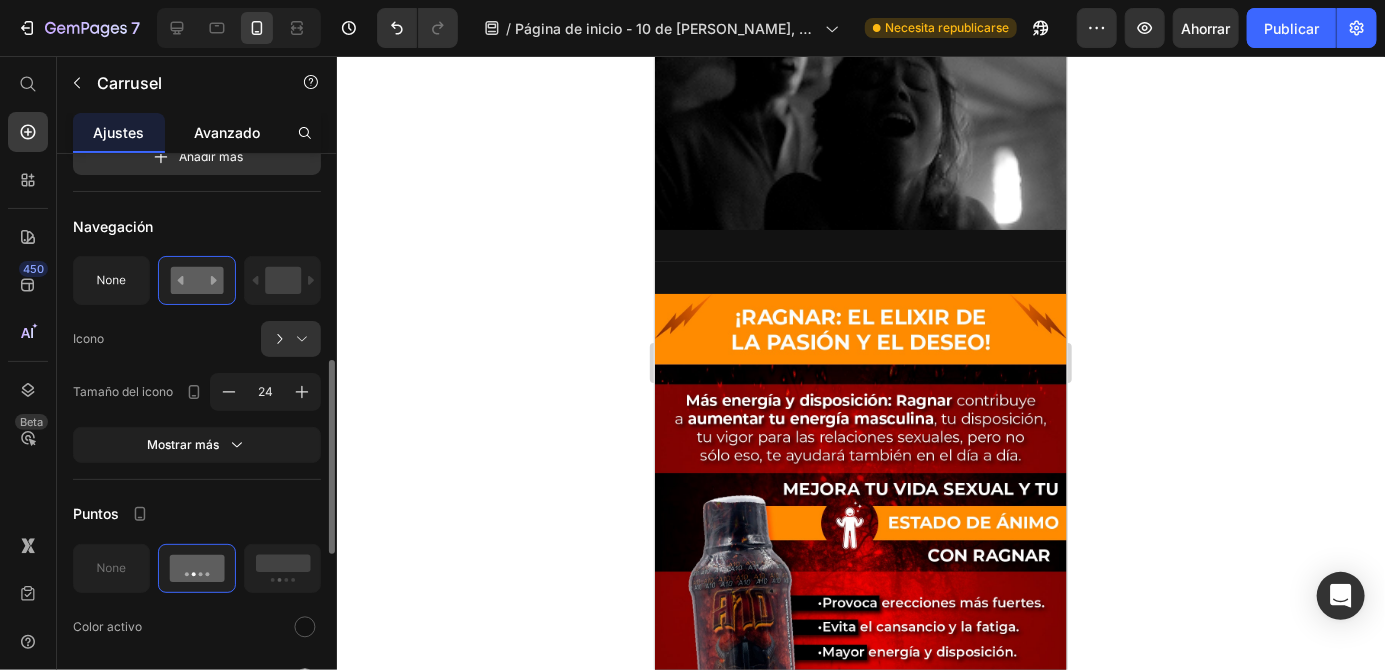 click on "Avanzado" at bounding box center [227, 132] 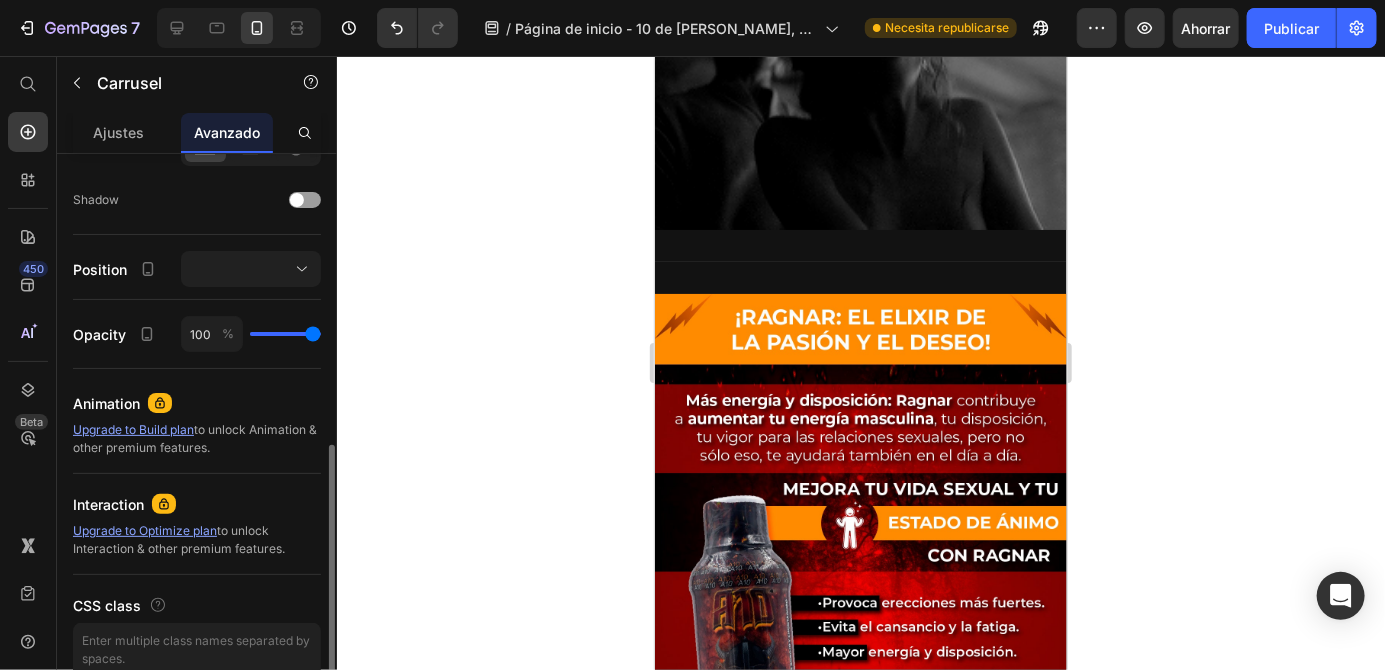 scroll, scrollTop: 0, scrollLeft: 0, axis: both 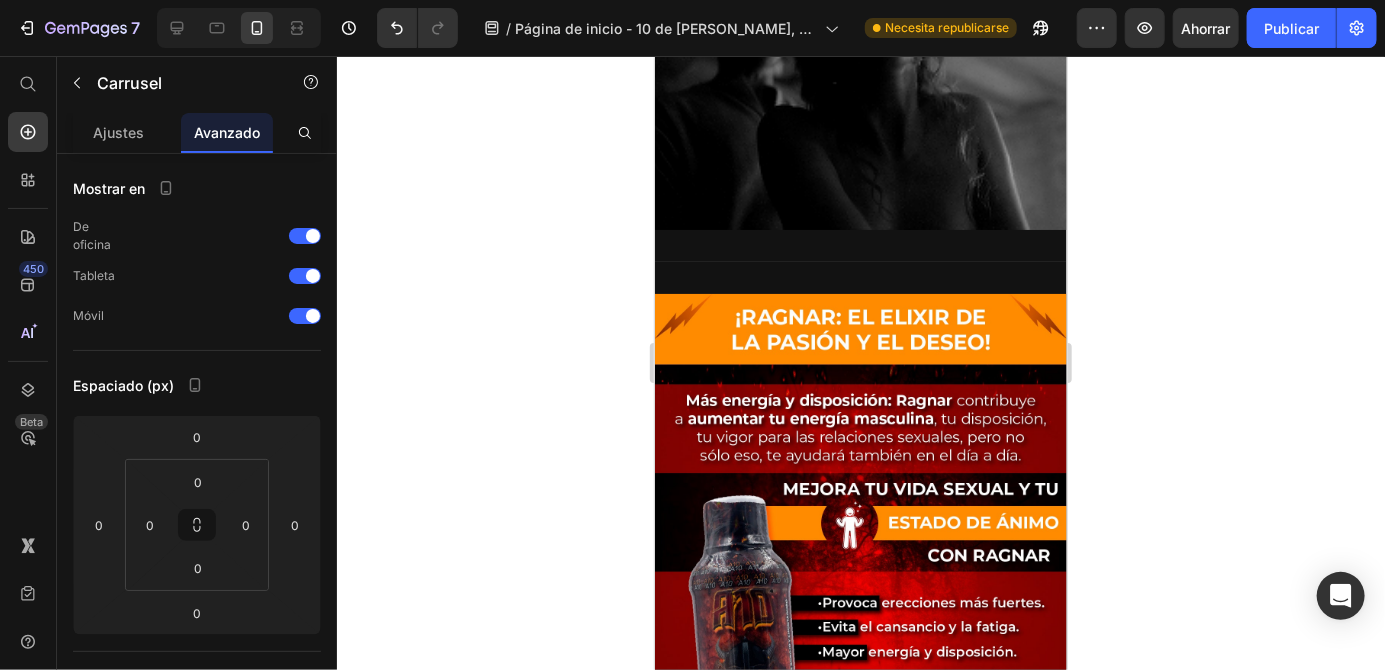 click on "Drop element here" at bounding box center (1074, -117) 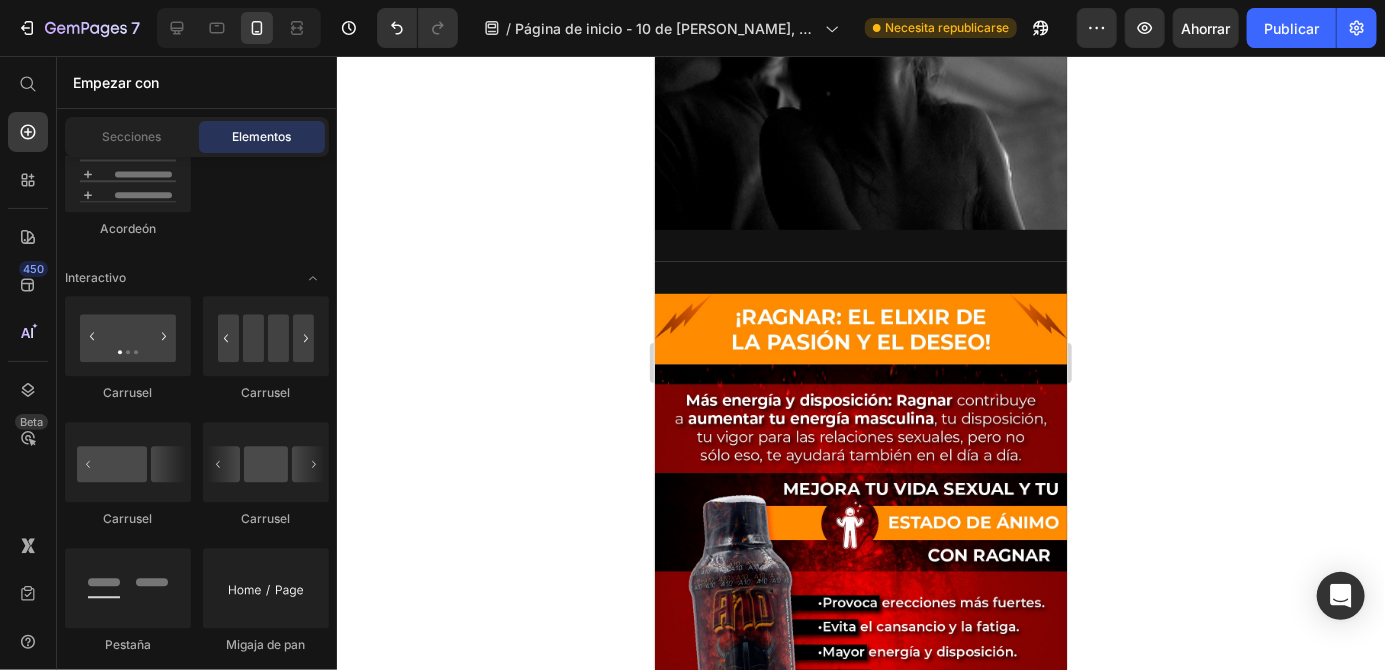 click on "Drop element here
Drop element here
Drop element here" at bounding box center [860, -117] 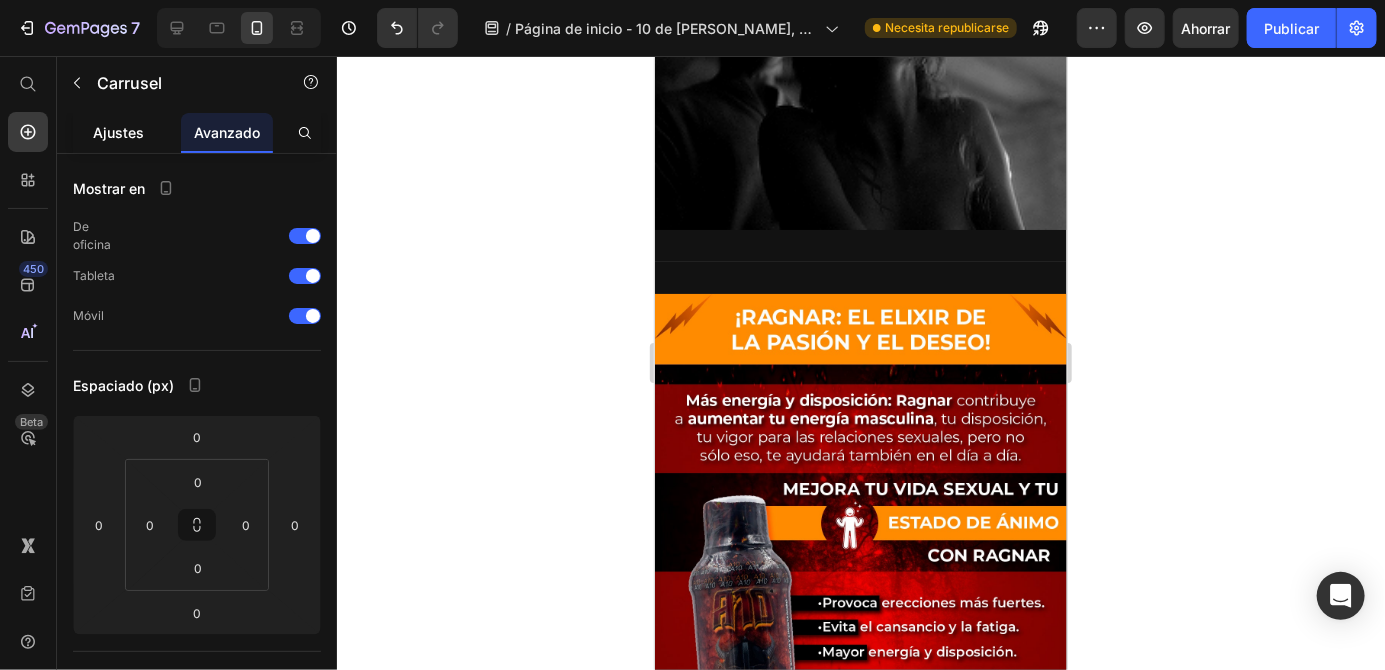 click on "Ajustes" at bounding box center (119, 132) 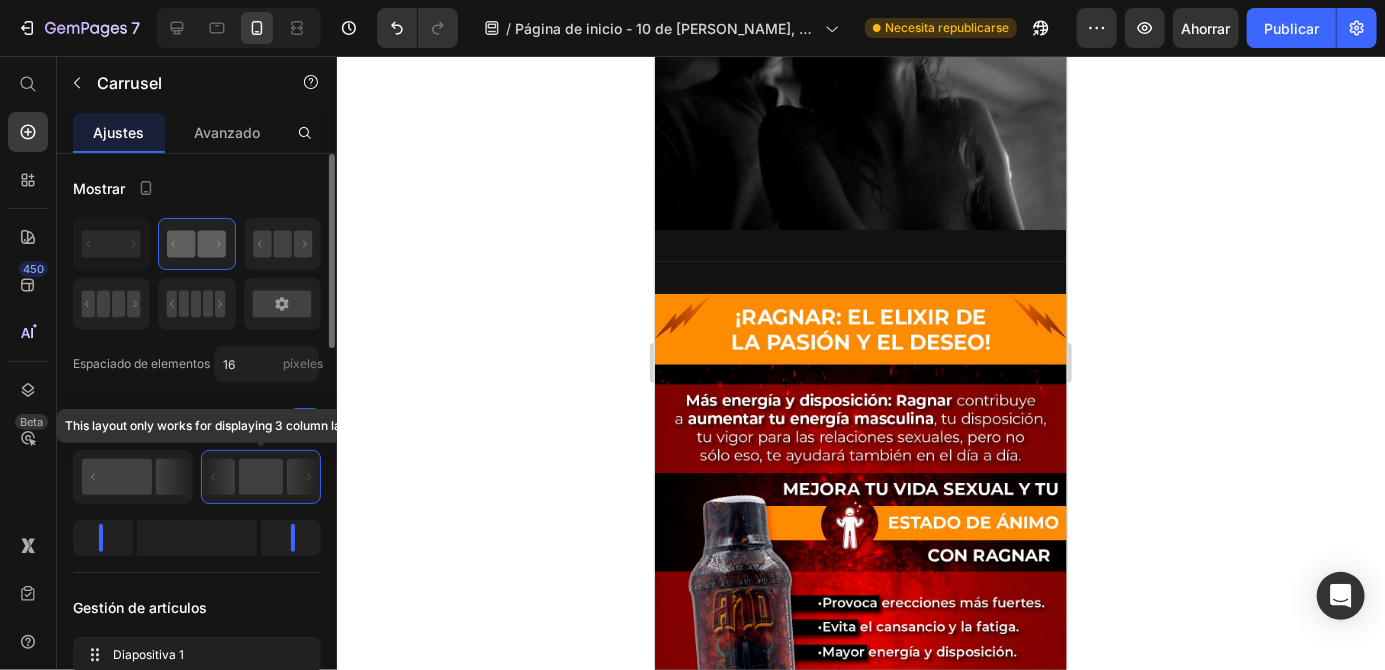 click 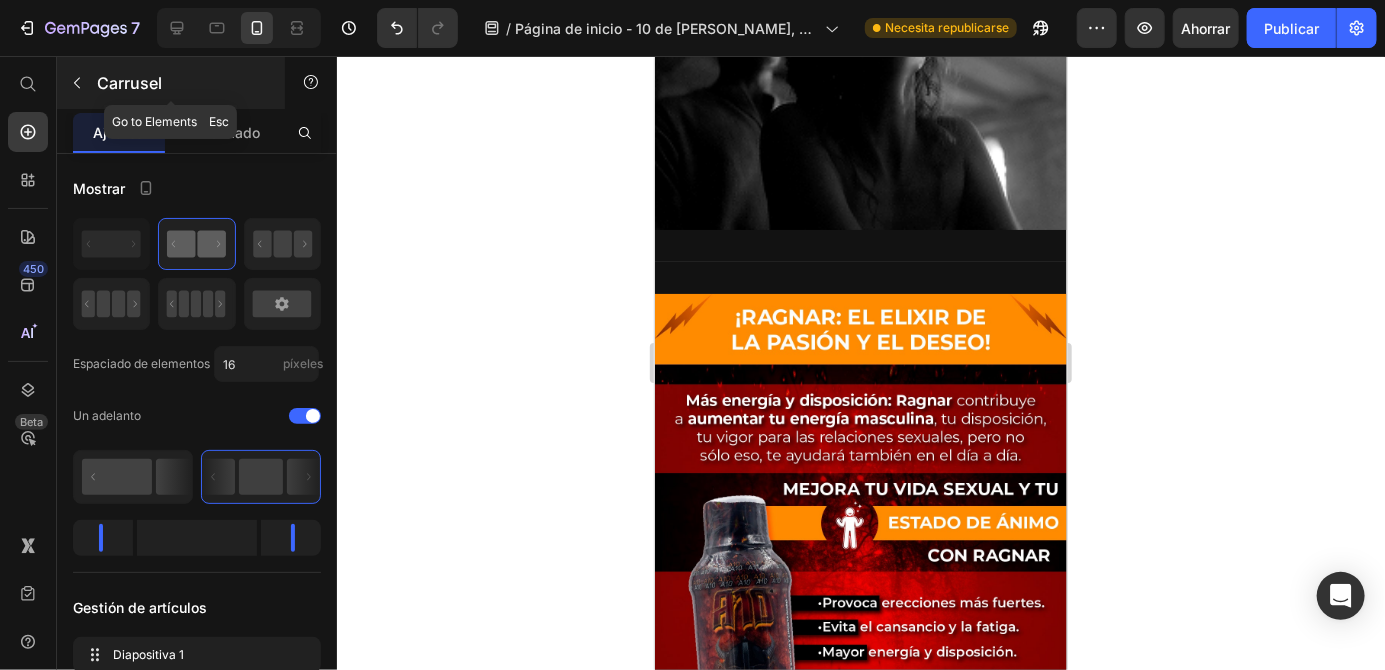 click at bounding box center (77, 83) 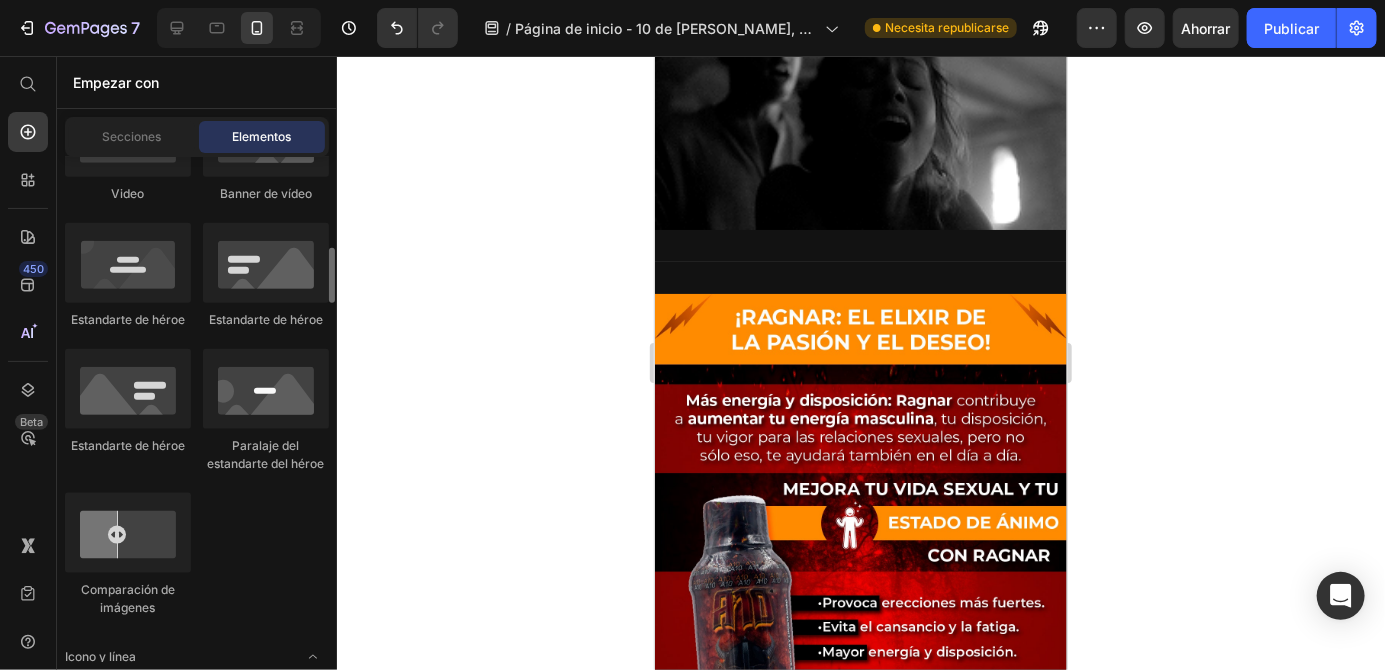 scroll, scrollTop: 992, scrollLeft: 0, axis: vertical 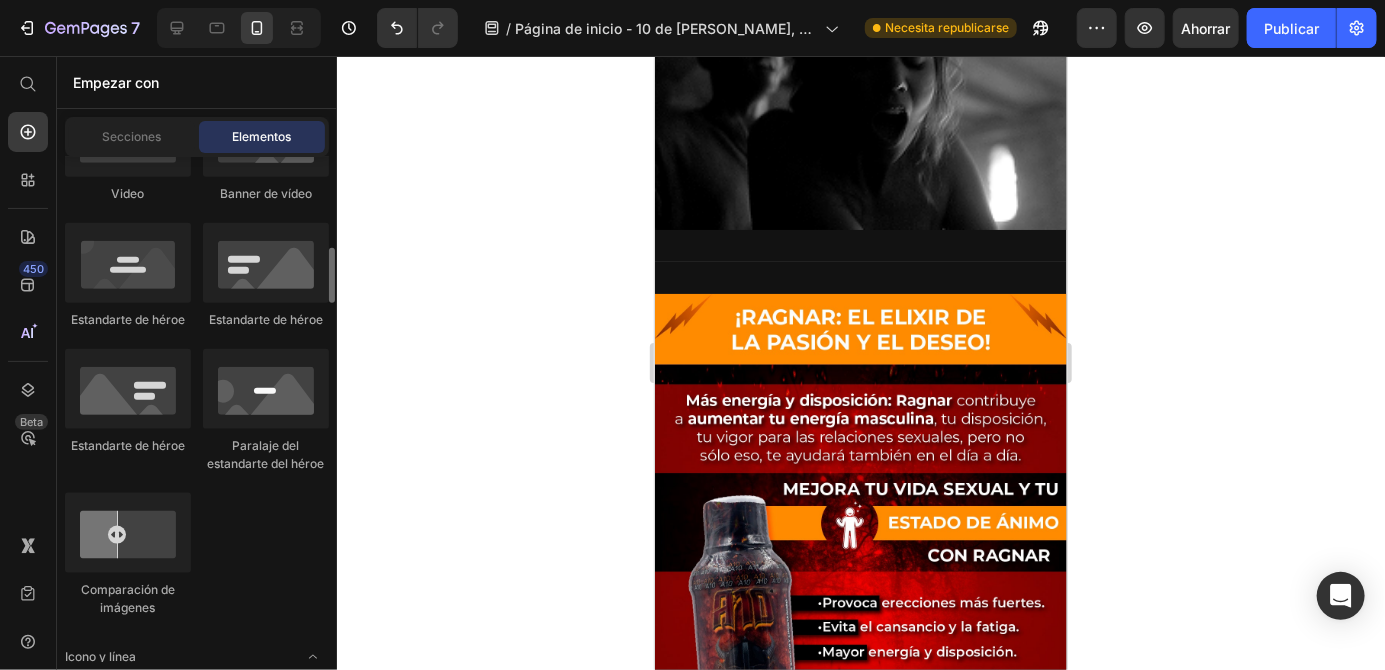 click at bounding box center (860, -109) 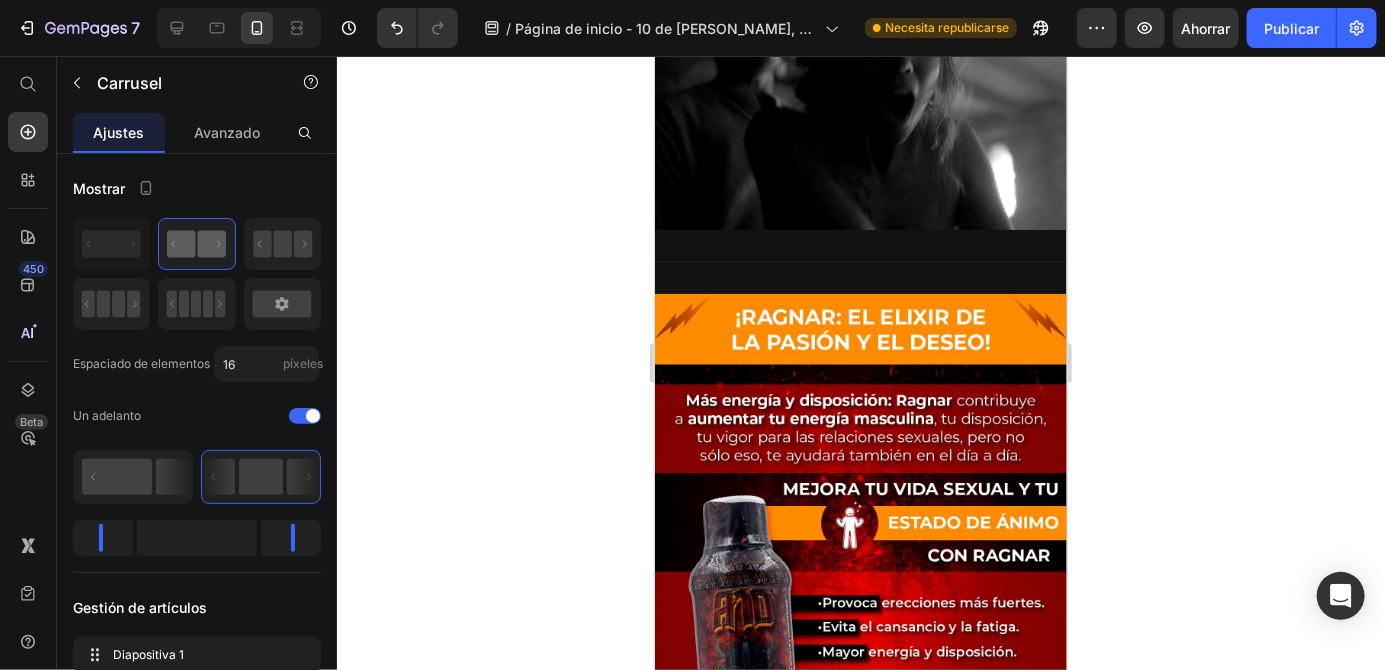 click at bounding box center (860, -109) 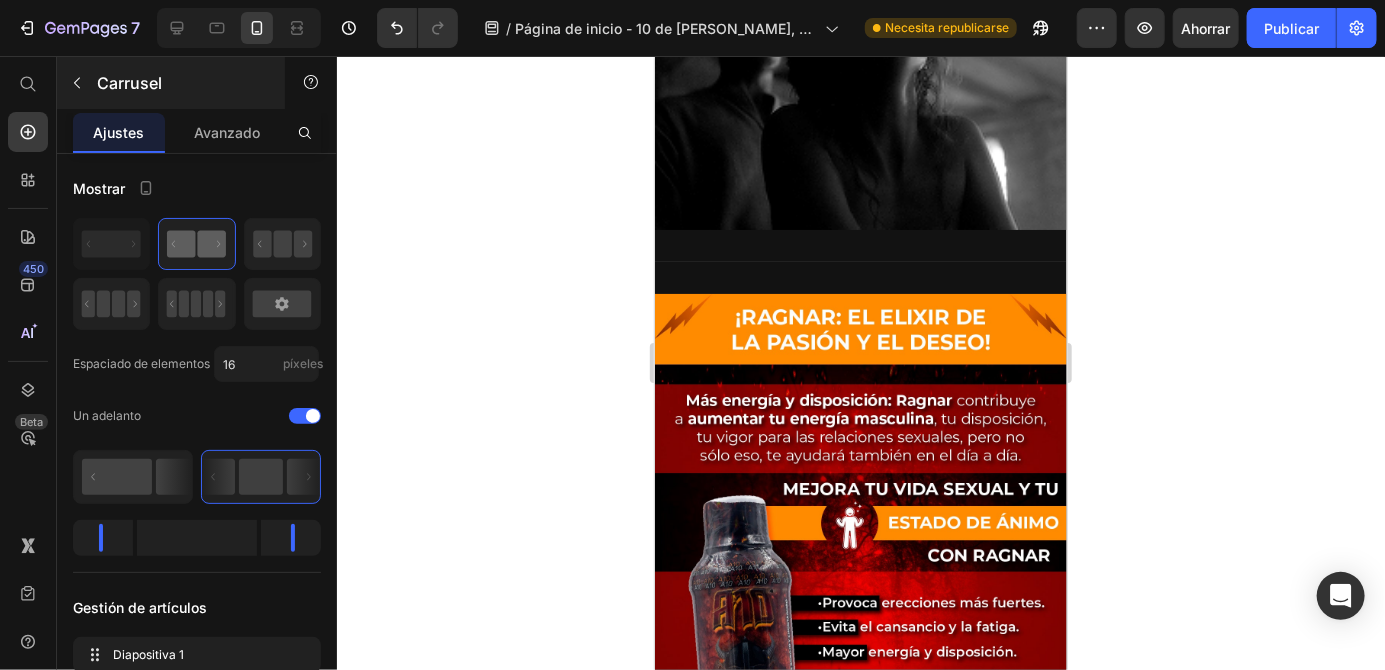 click 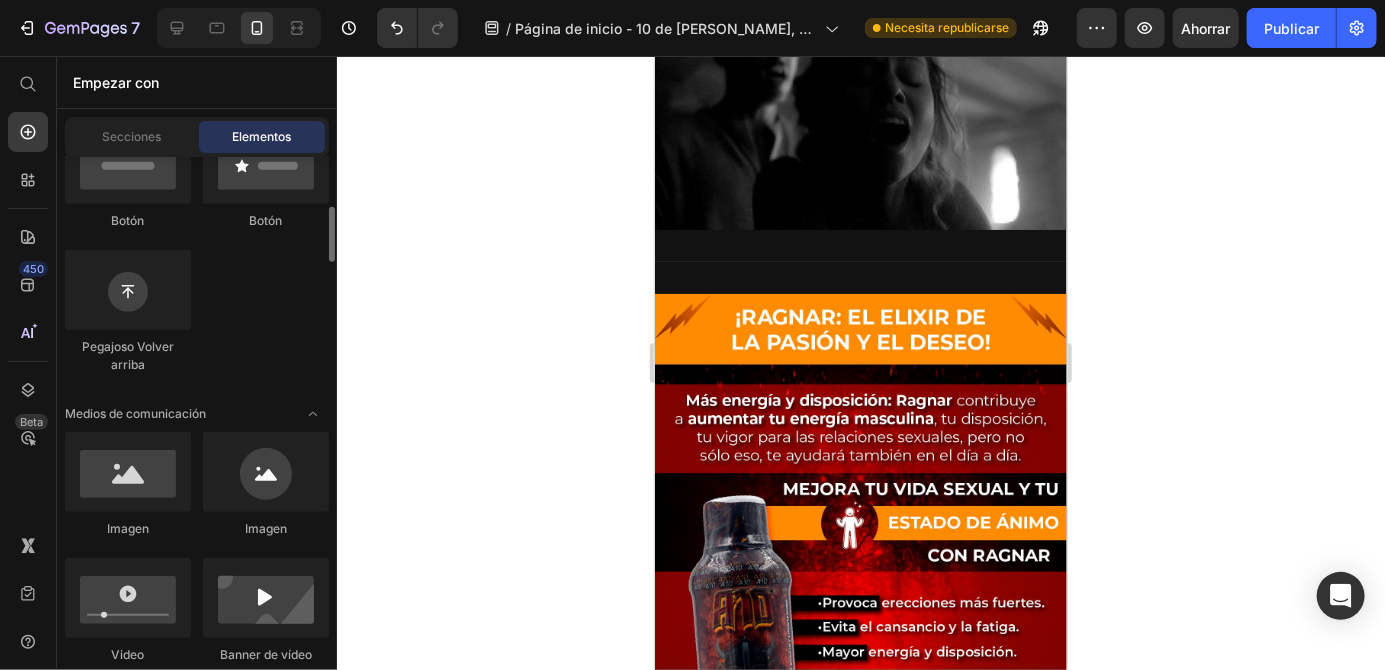 scroll, scrollTop: 532, scrollLeft: 0, axis: vertical 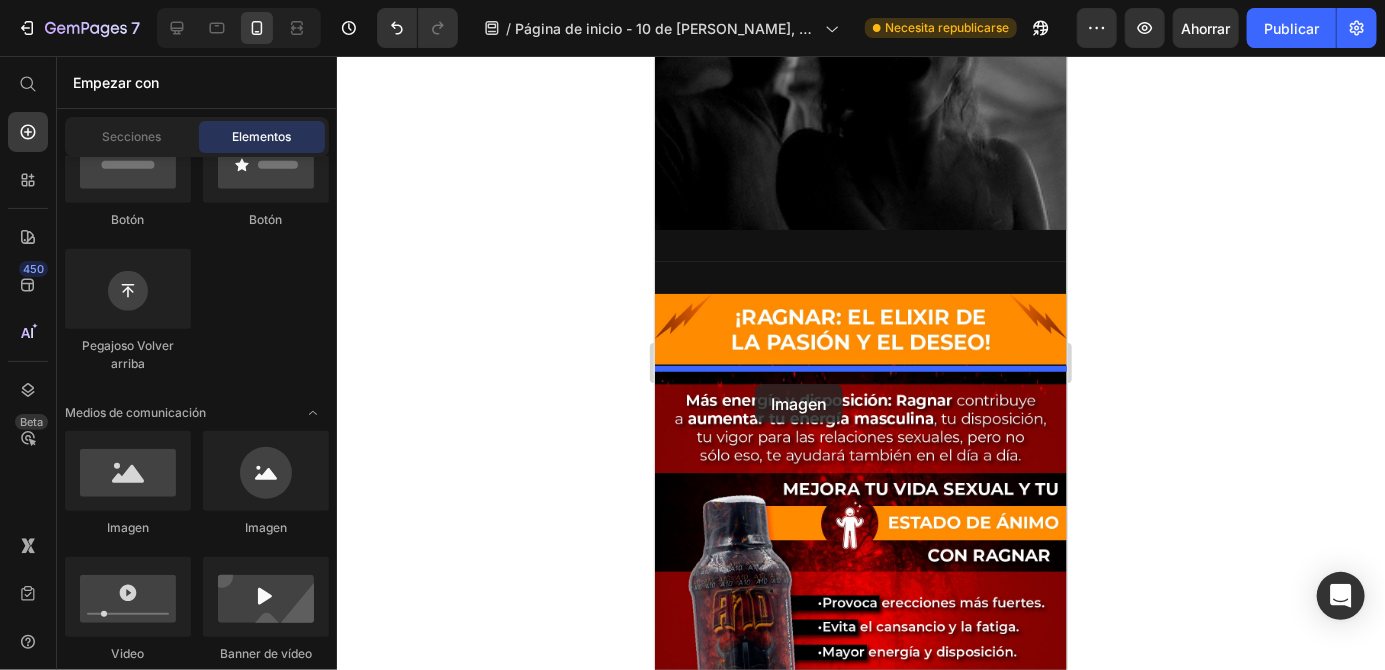 drag, startPoint x: 803, startPoint y: 527, endPoint x: 754, endPoint y: 383, distance: 152.10852 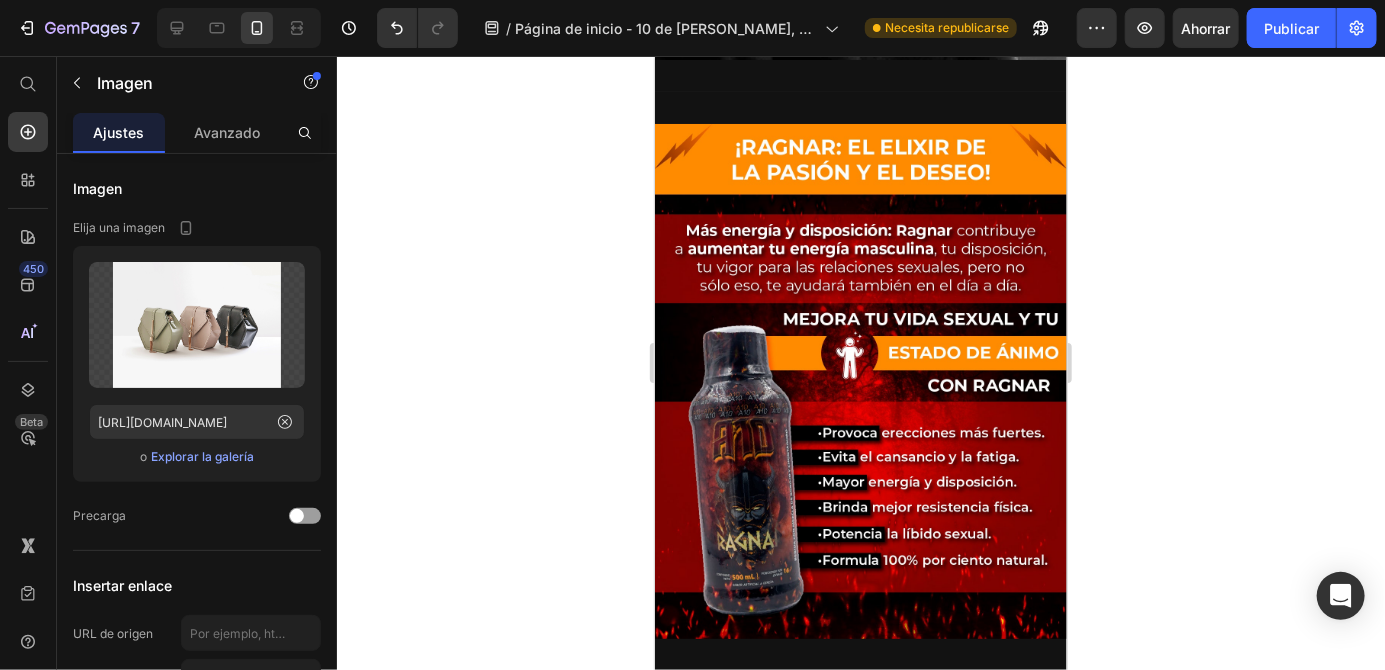 scroll, scrollTop: 667, scrollLeft: 0, axis: vertical 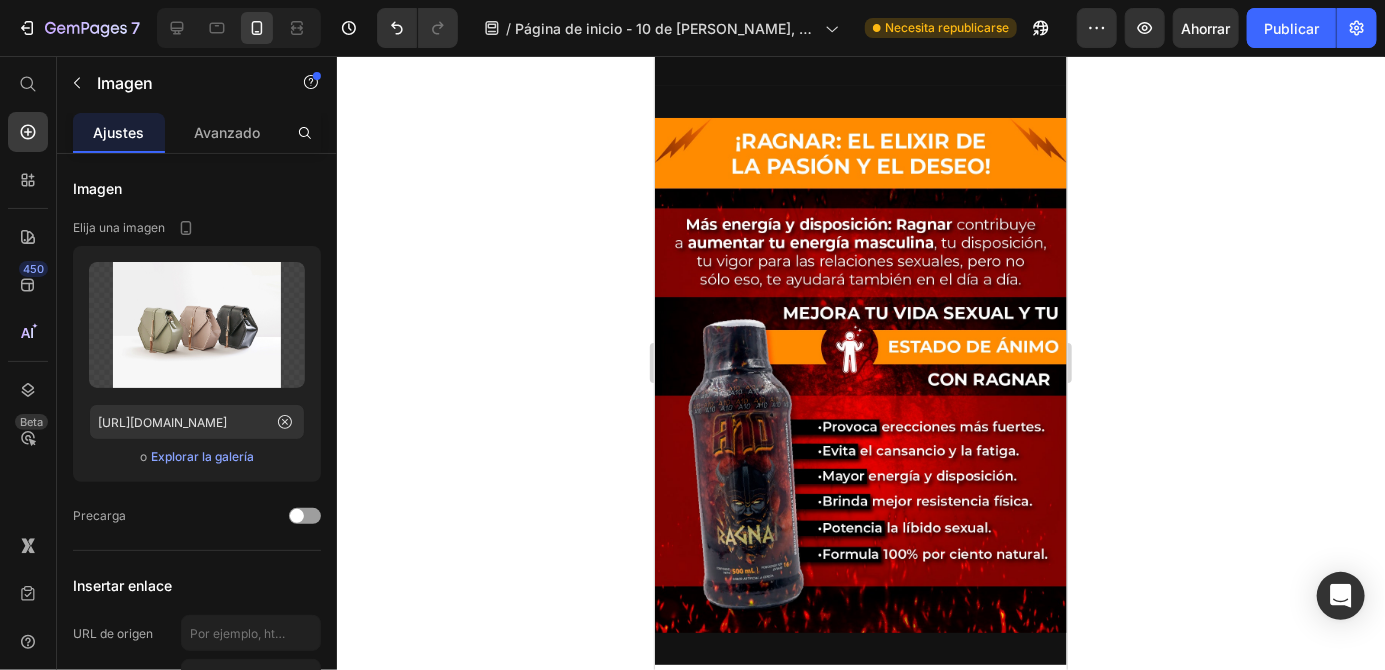 click at bounding box center (860, -339) 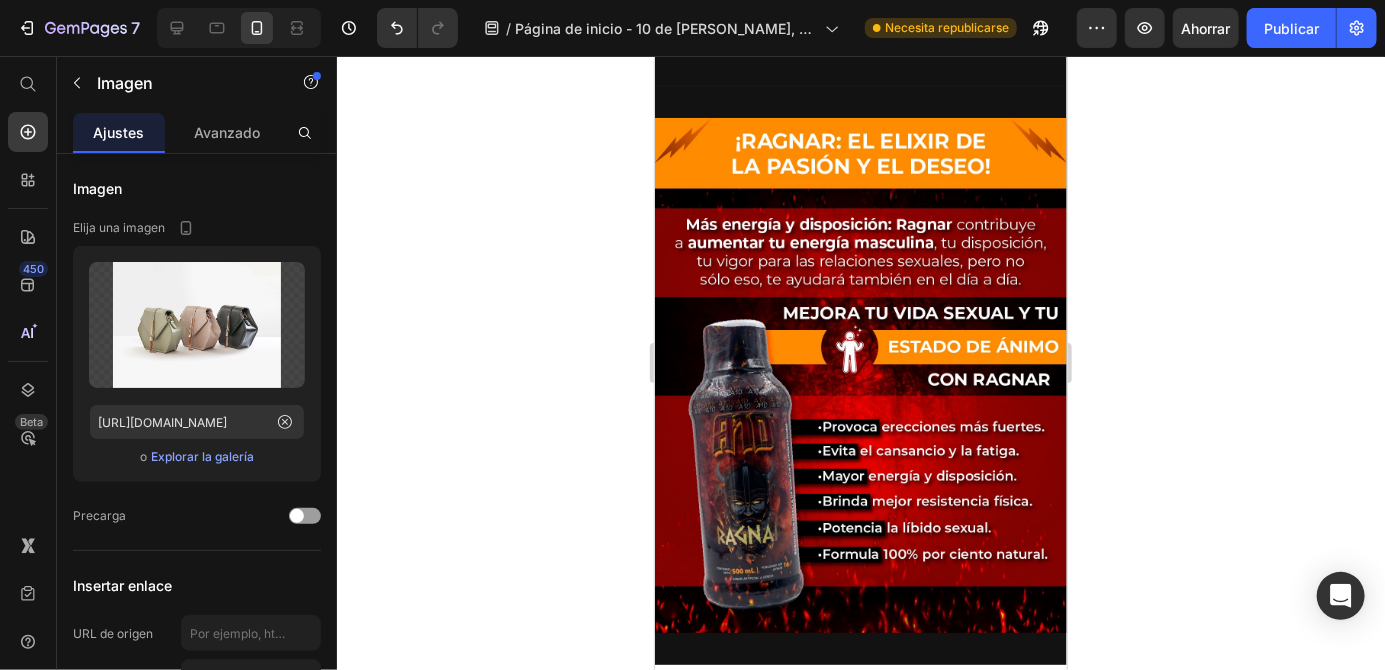 click 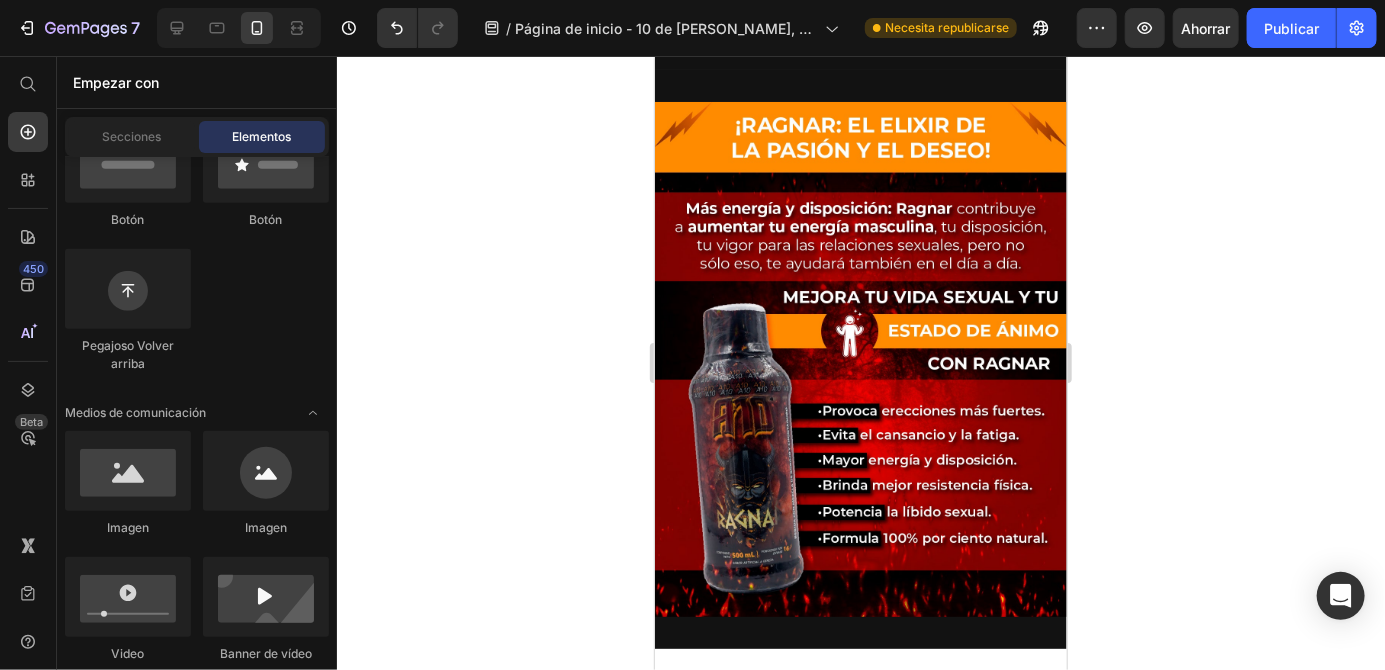 click on "Drop element here" at bounding box center [1074, -309] 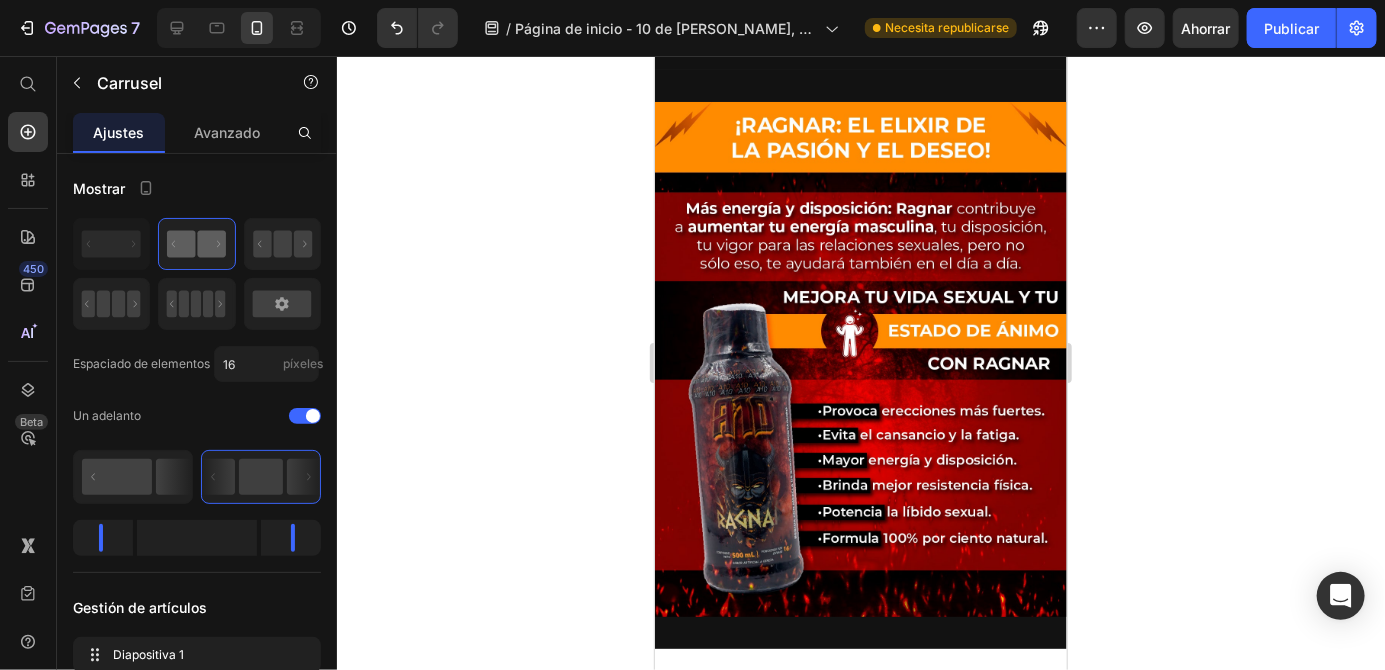 click at bounding box center (1034, -309) 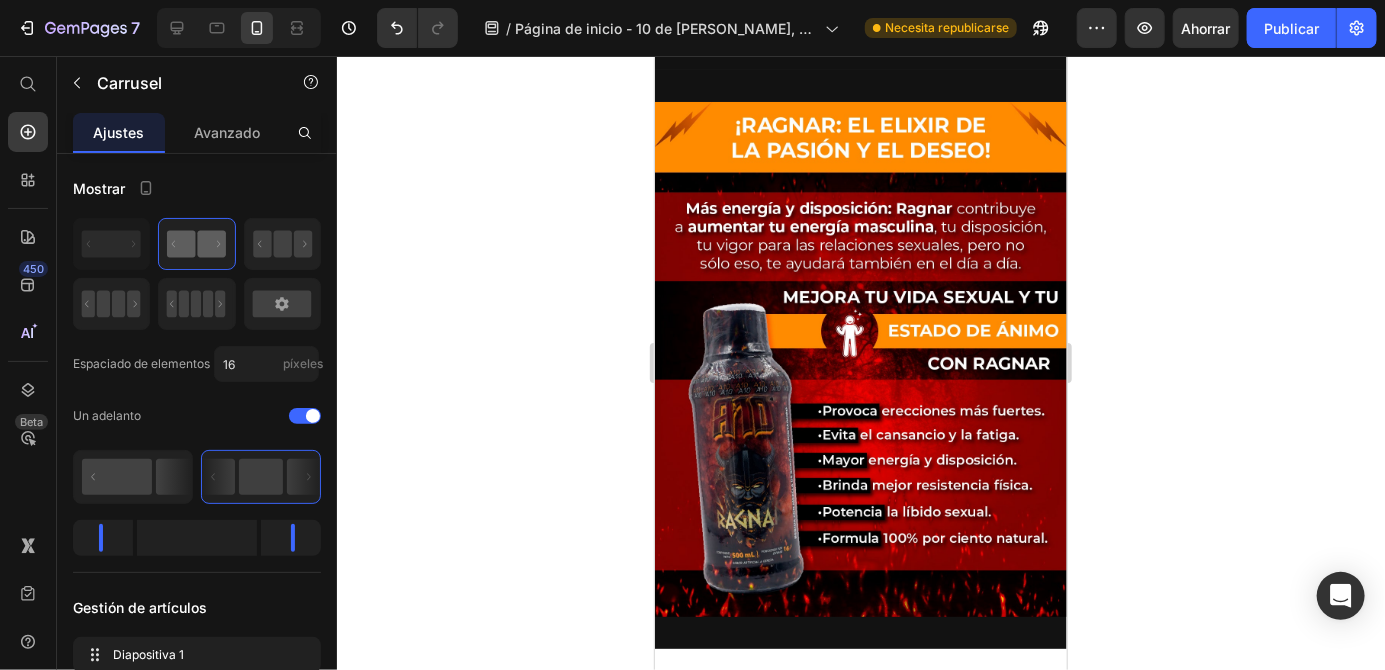 click on "Drop element here" at bounding box center [646, -309] 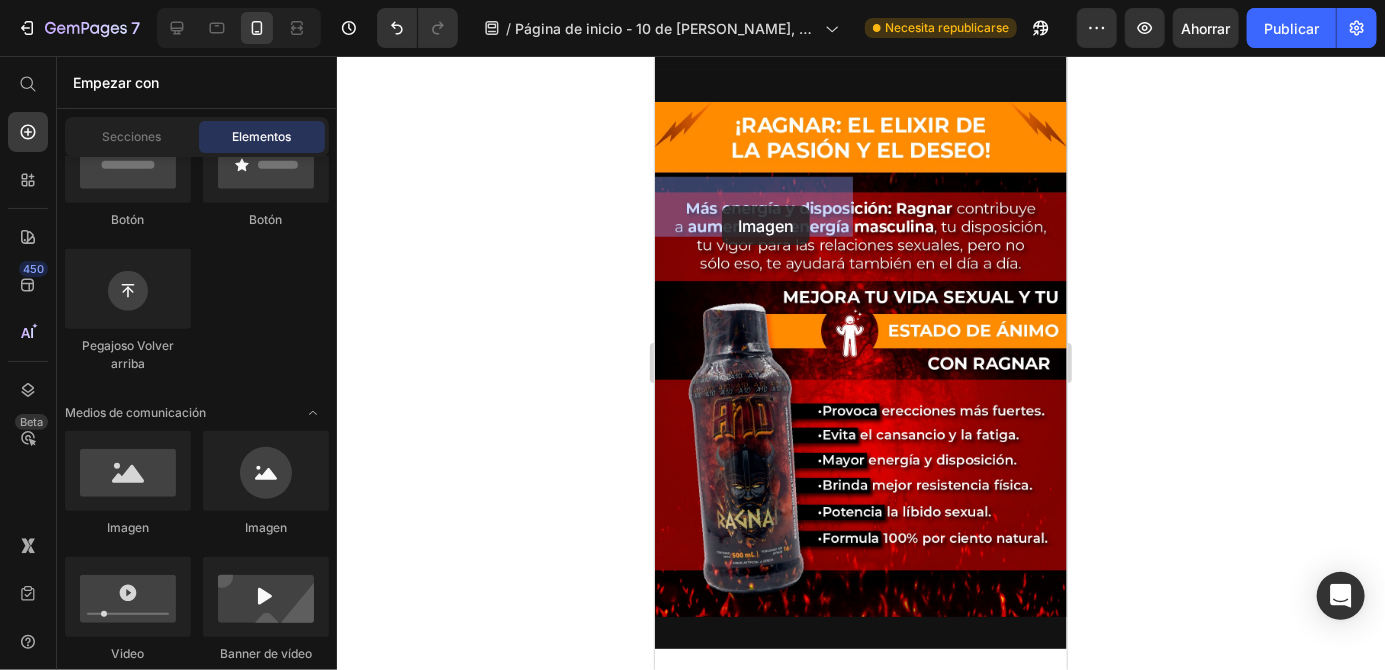 drag, startPoint x: 809, startPoint y: 513, endPoint x: 722, endPoint y: 207, distance: 318.12732 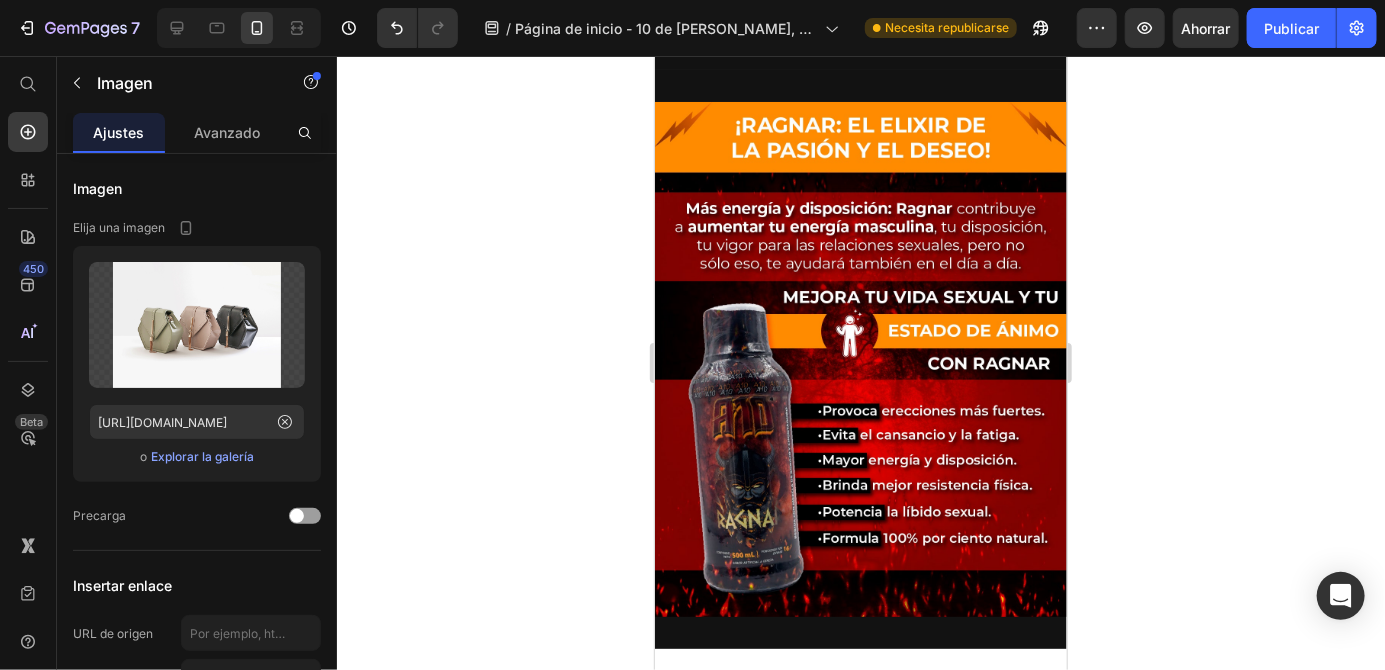 click at bounding box center (860, -301) 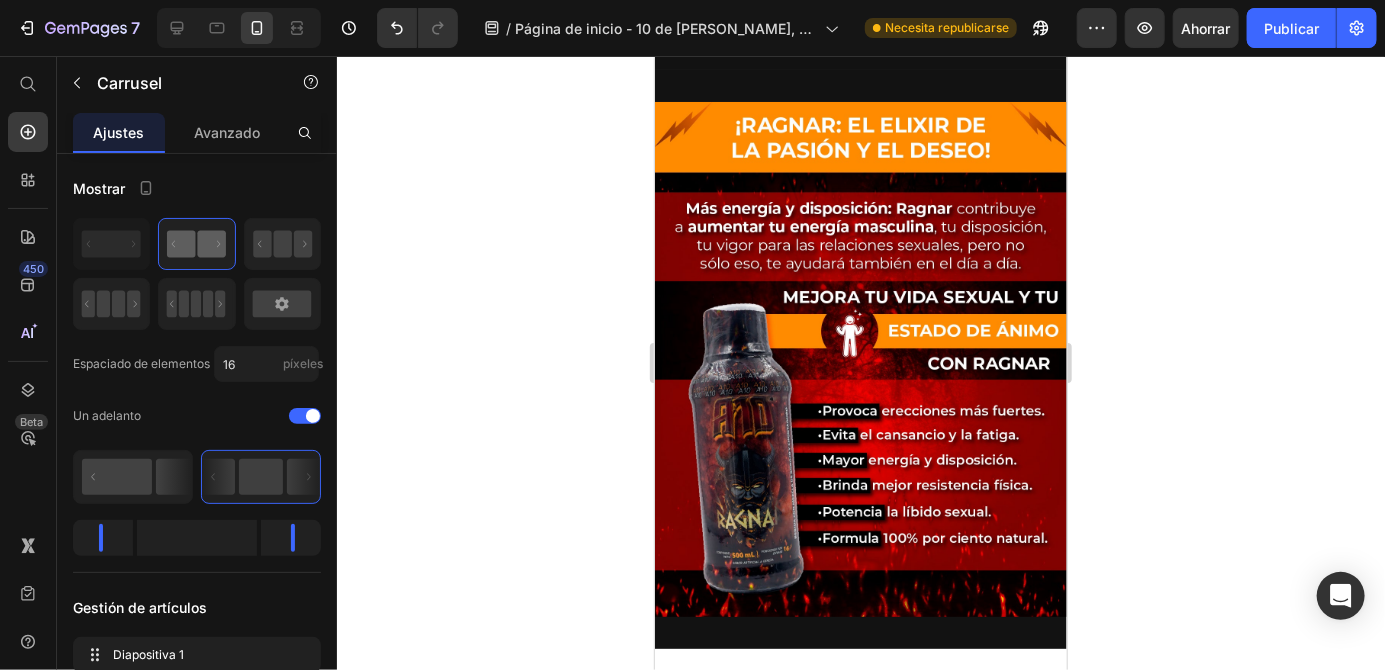 click at bounding box center [840, -301] 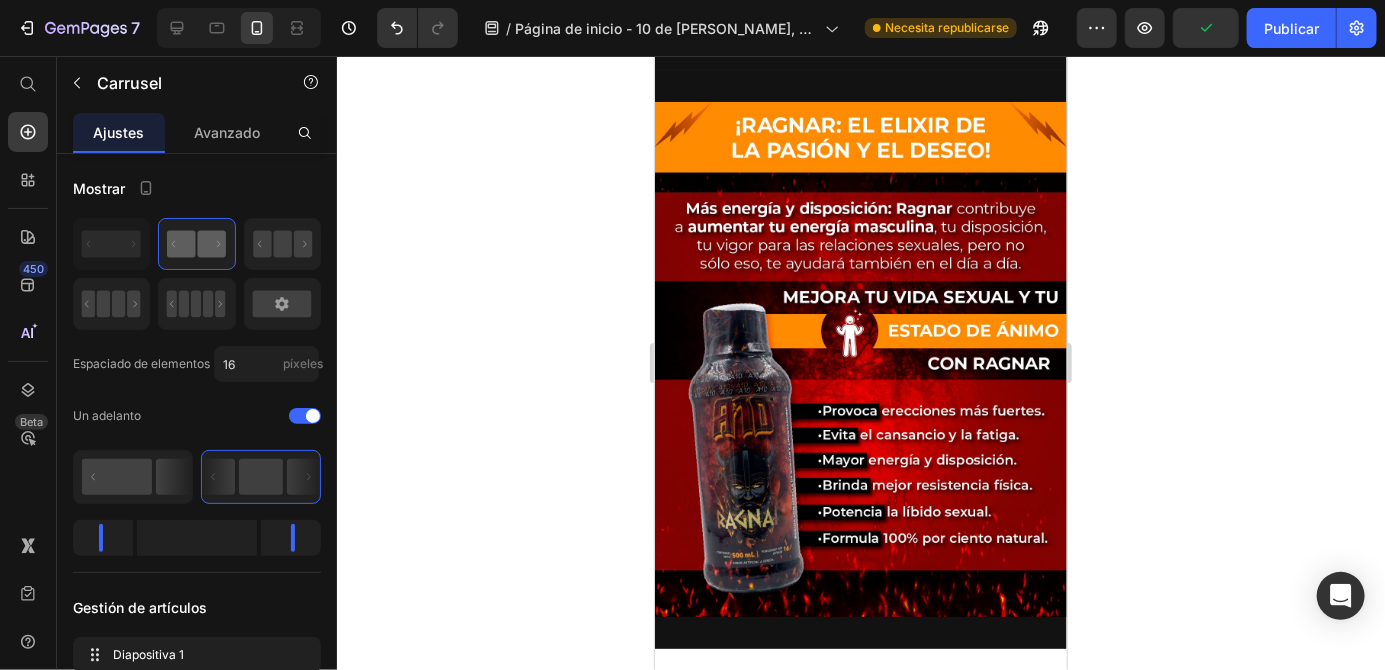 click on "Image
Drop element here
Drop element here" at bounding box center [860, -309] 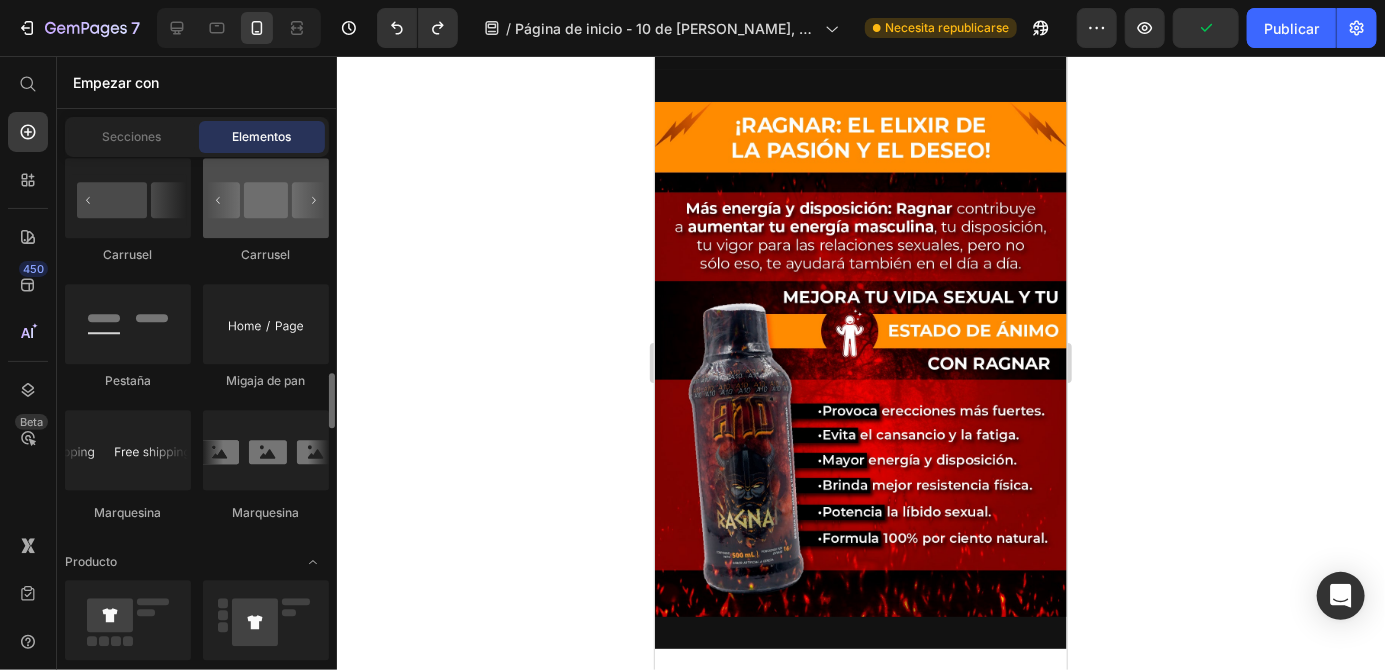 scroll, scrollTop: 2347, scrollLeft: 0, axis: vertical 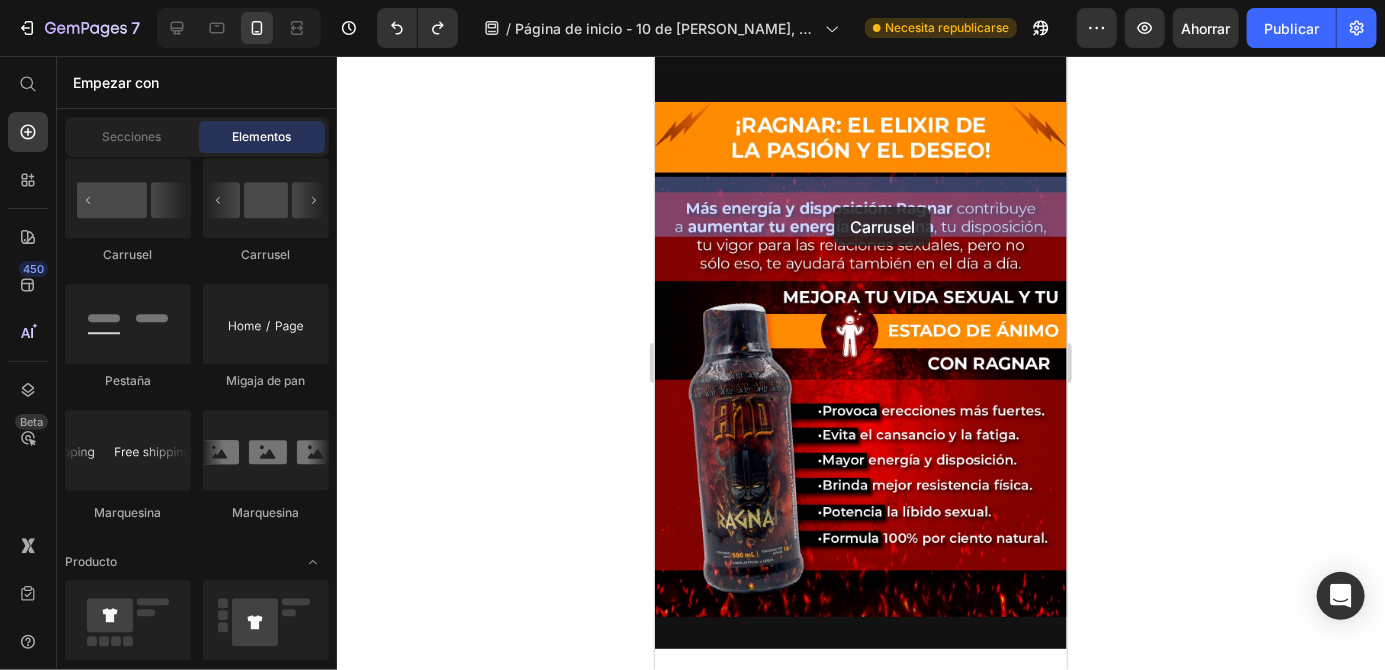 drag, startPoint x: 924, startPoint y: 262, endPoint x: 833, endPoint y: 206, distance: 106.850365 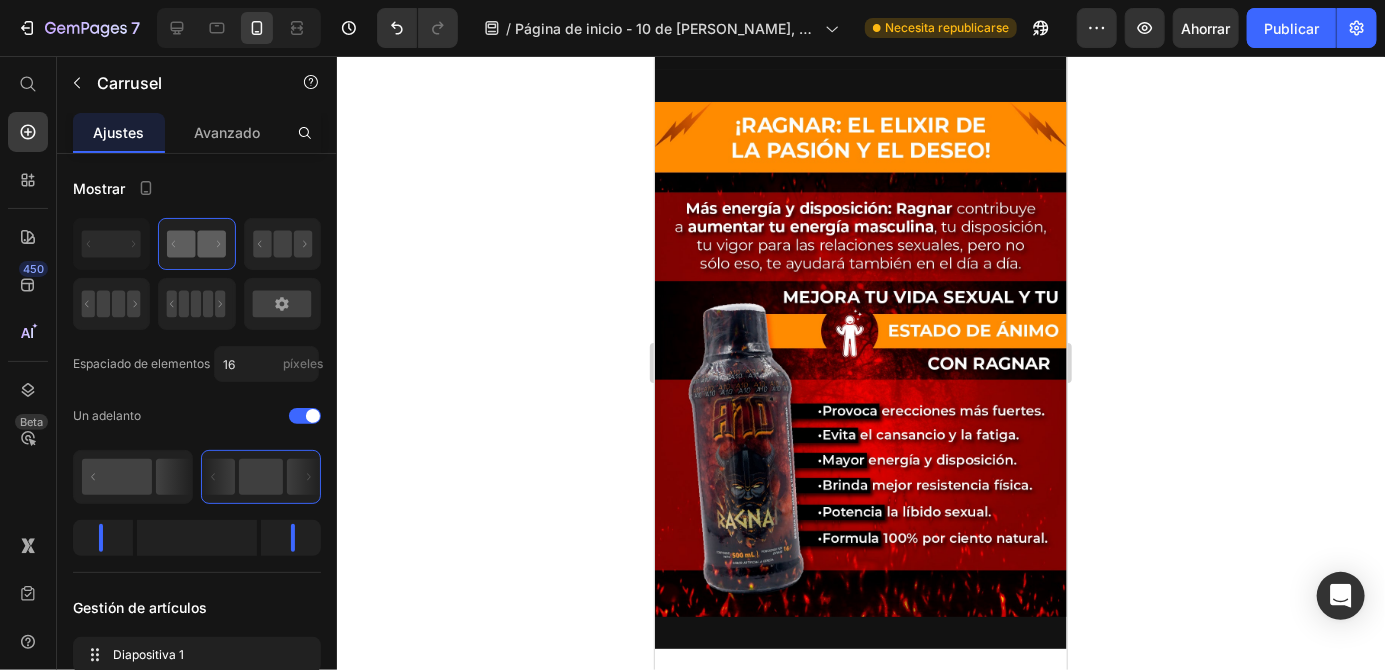 click on "Drop element here
Drop element here
Drop element here" at bounding box center (860, -309) 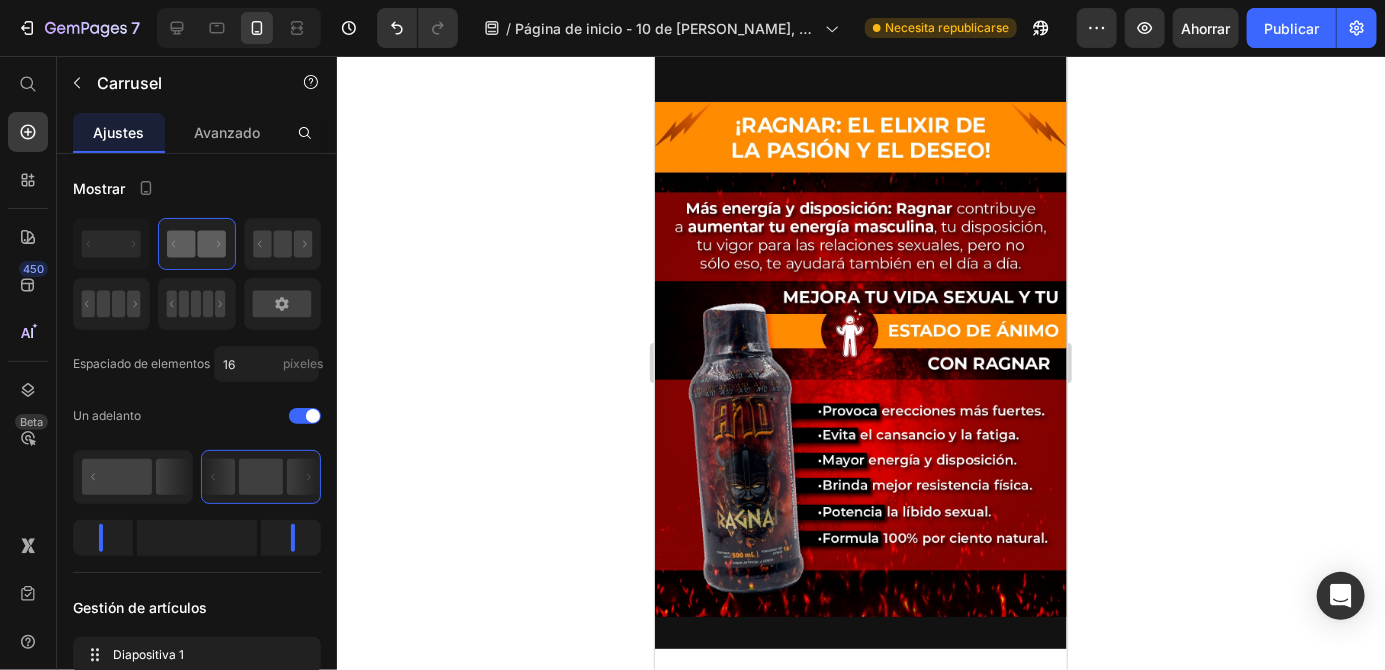 click on "Drop element here
Drop element here
Drop element here" at bounding box center (860, -309) 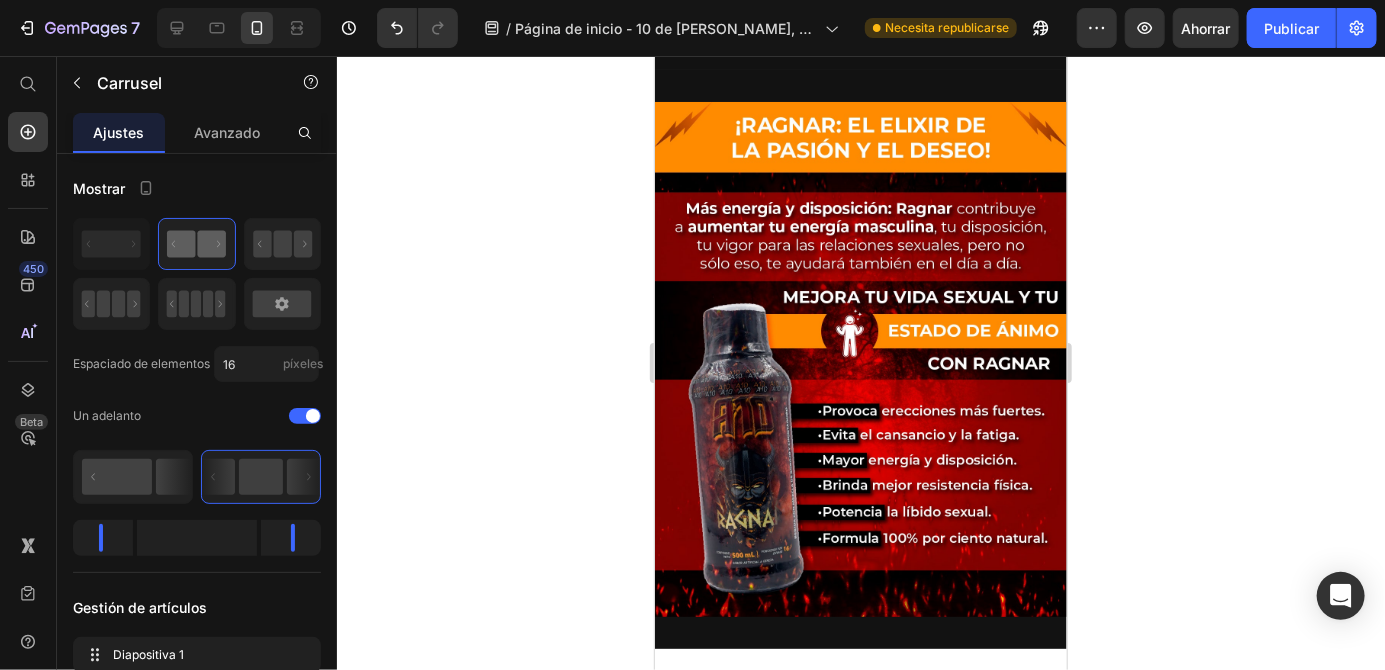 click at bounding box center [860, -301] 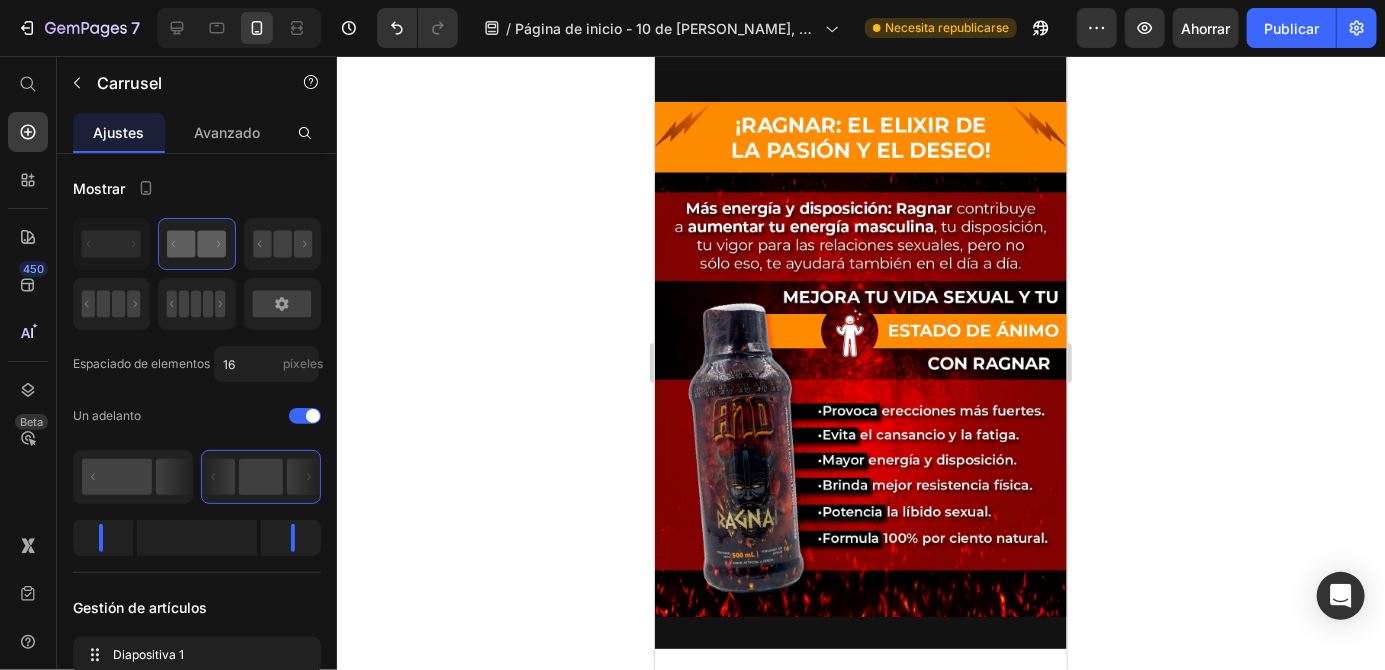 click 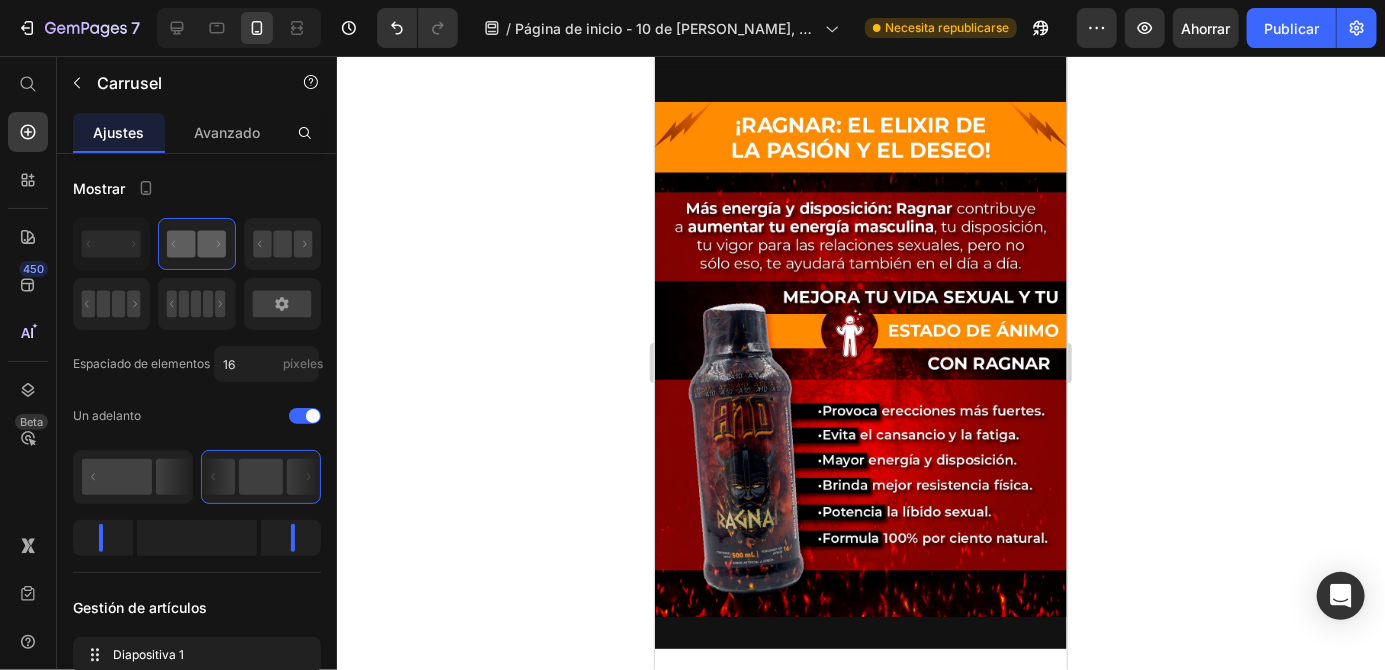 click 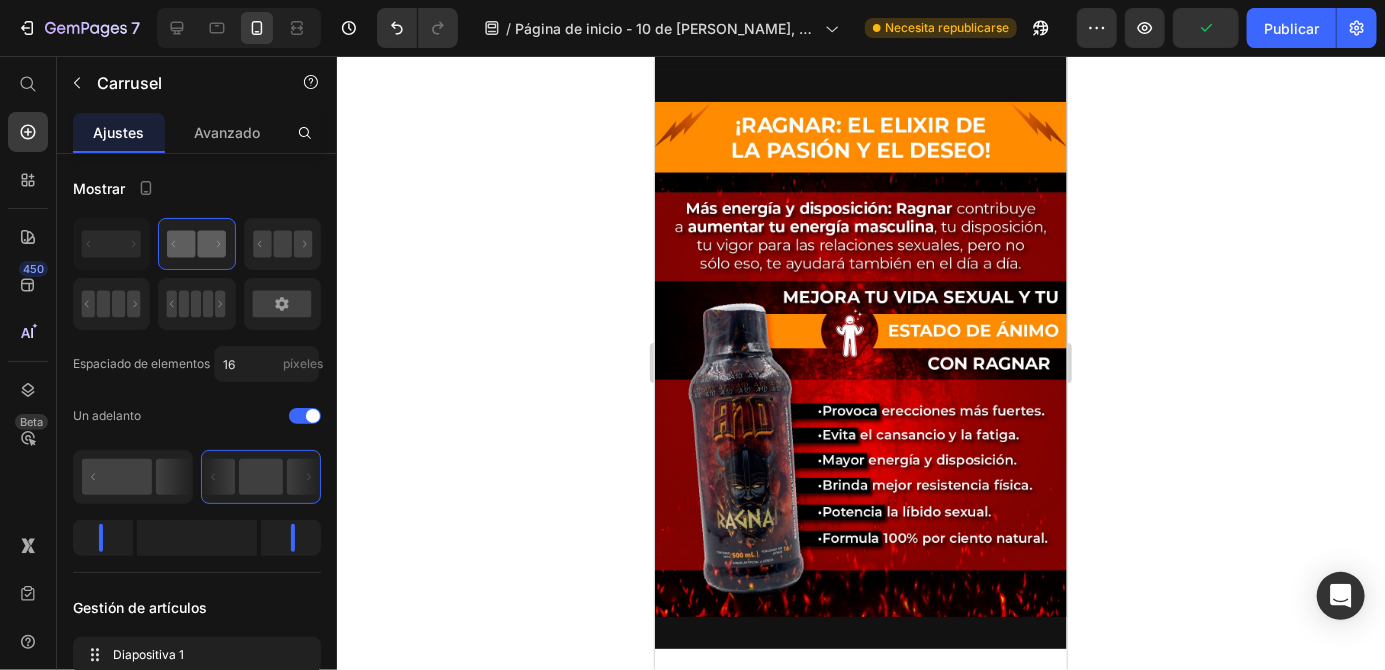 click at bounding box center [860, -301] 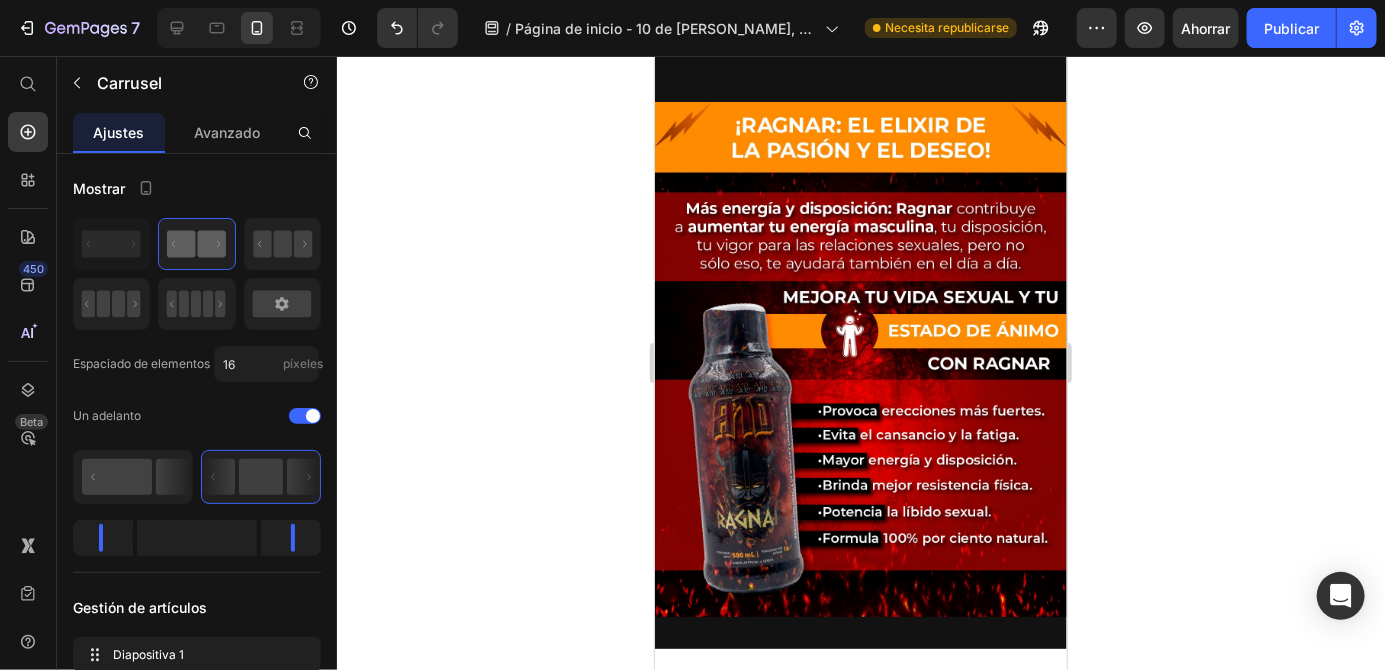 click on "Drop element here" at bounding box center (1074, -309) 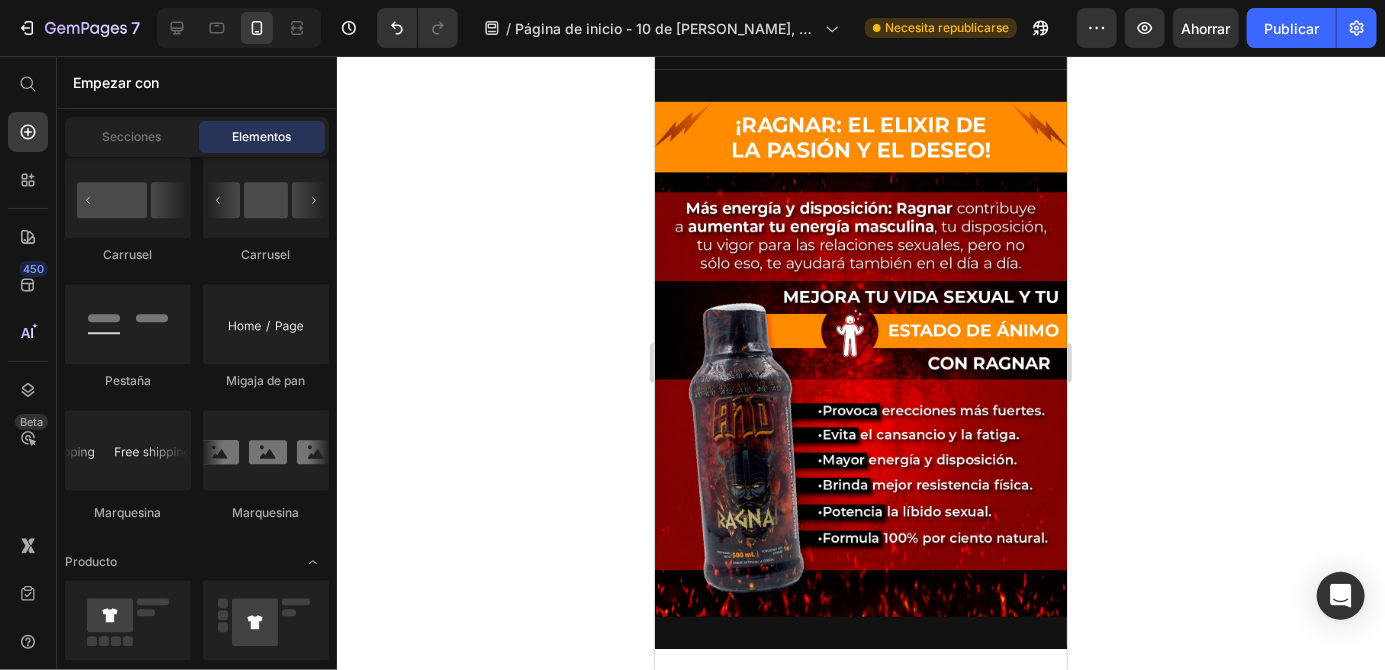 click on "Drop element here" at bounding box center [1074, -309] 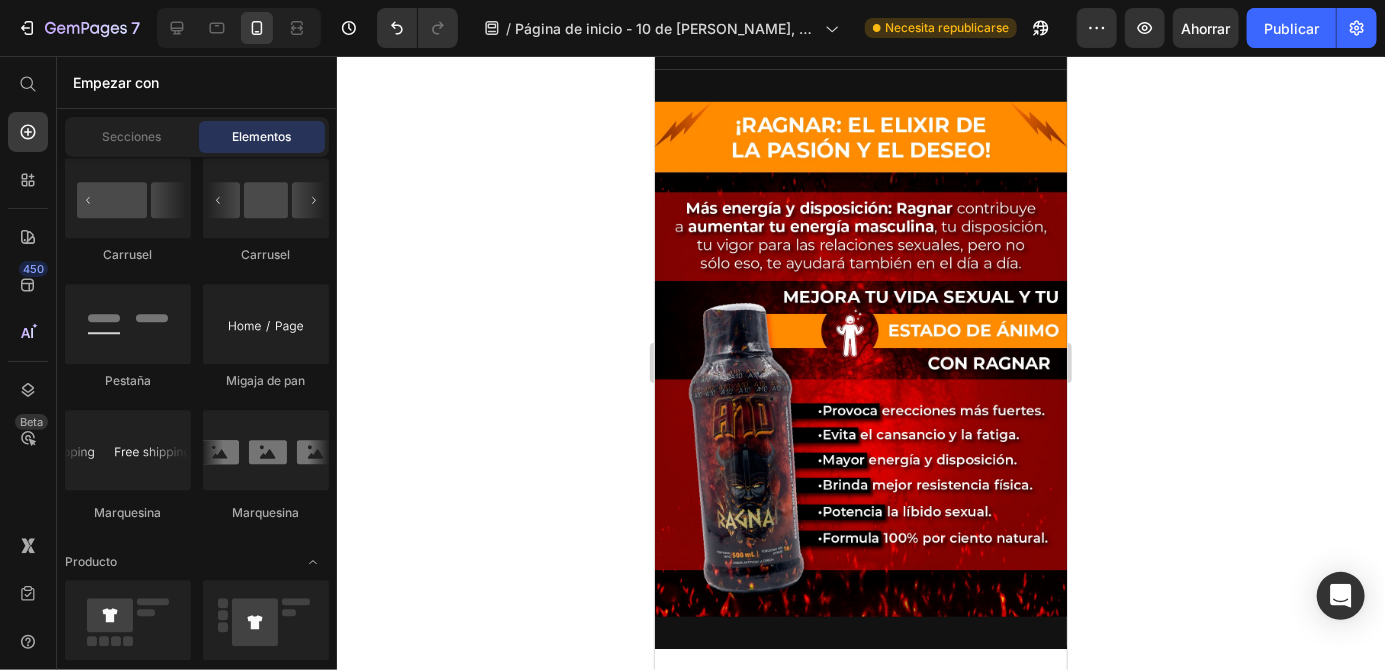 click at bounding box center [860, -301] 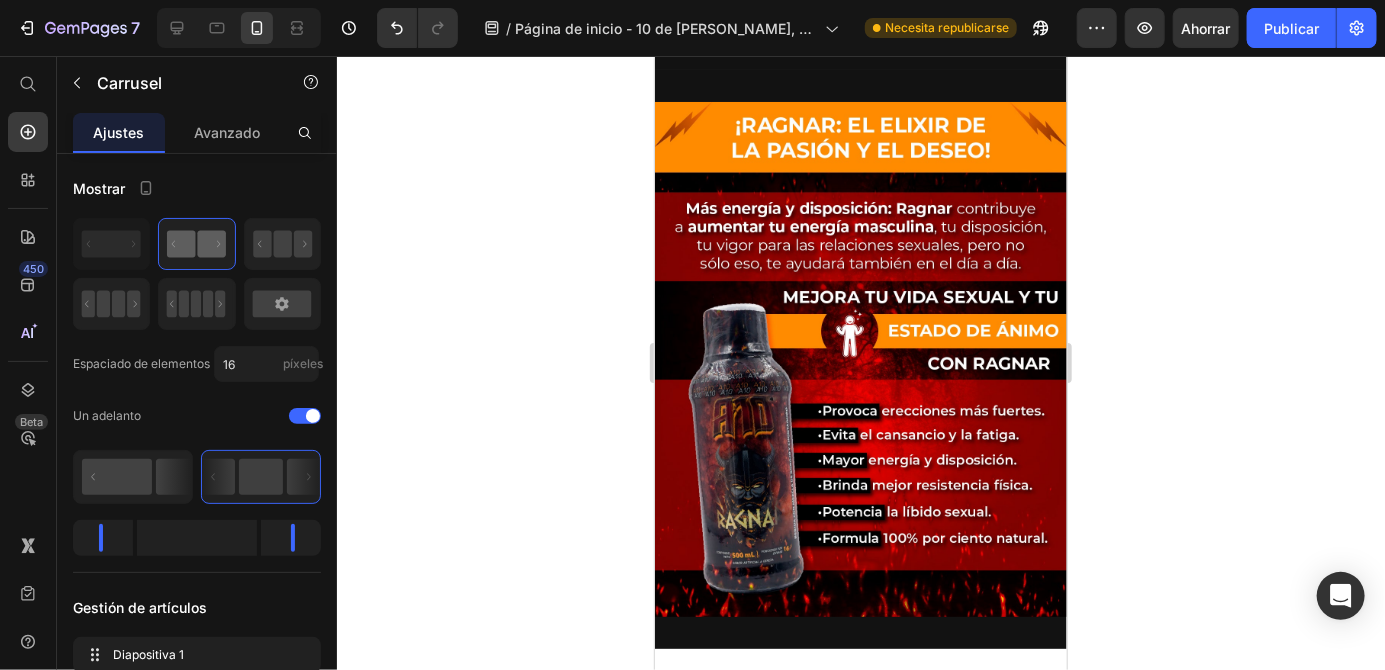 click at bounding box center [860, -301] 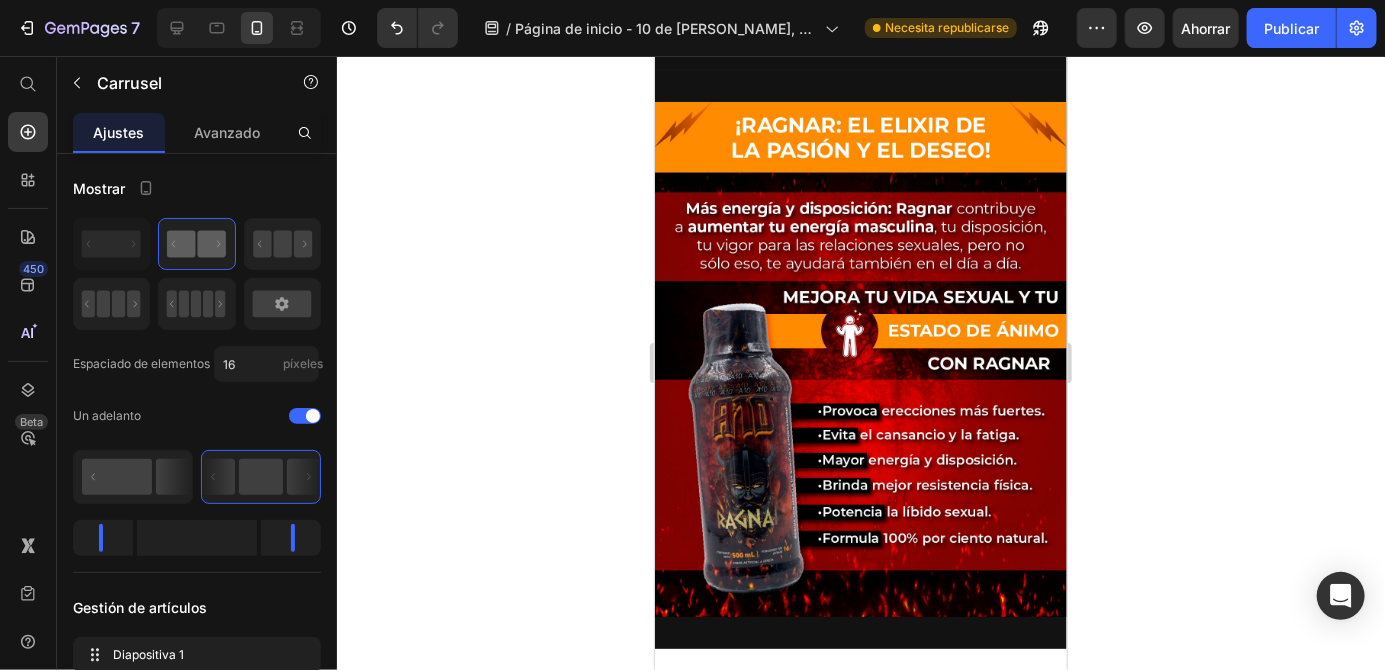 click at bounding box center (860, -301) 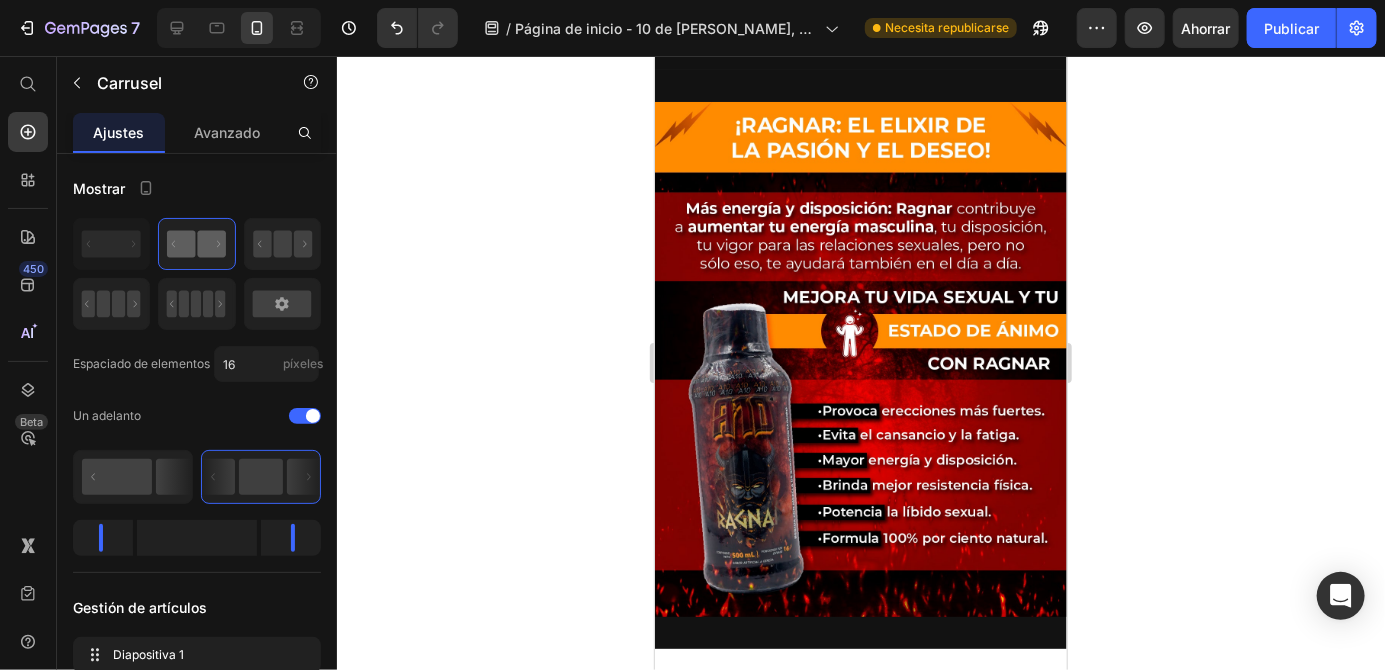 click at bounding box center [860, -301] 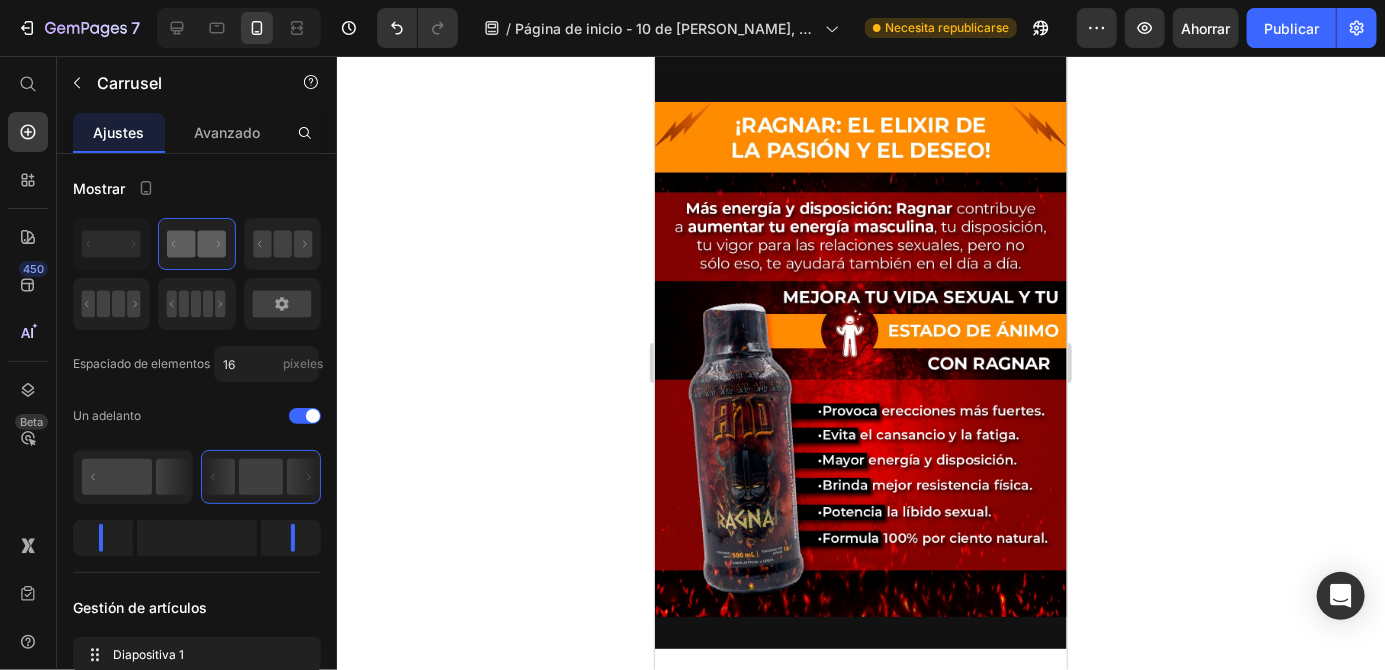 click at bounding box center [840, -301] 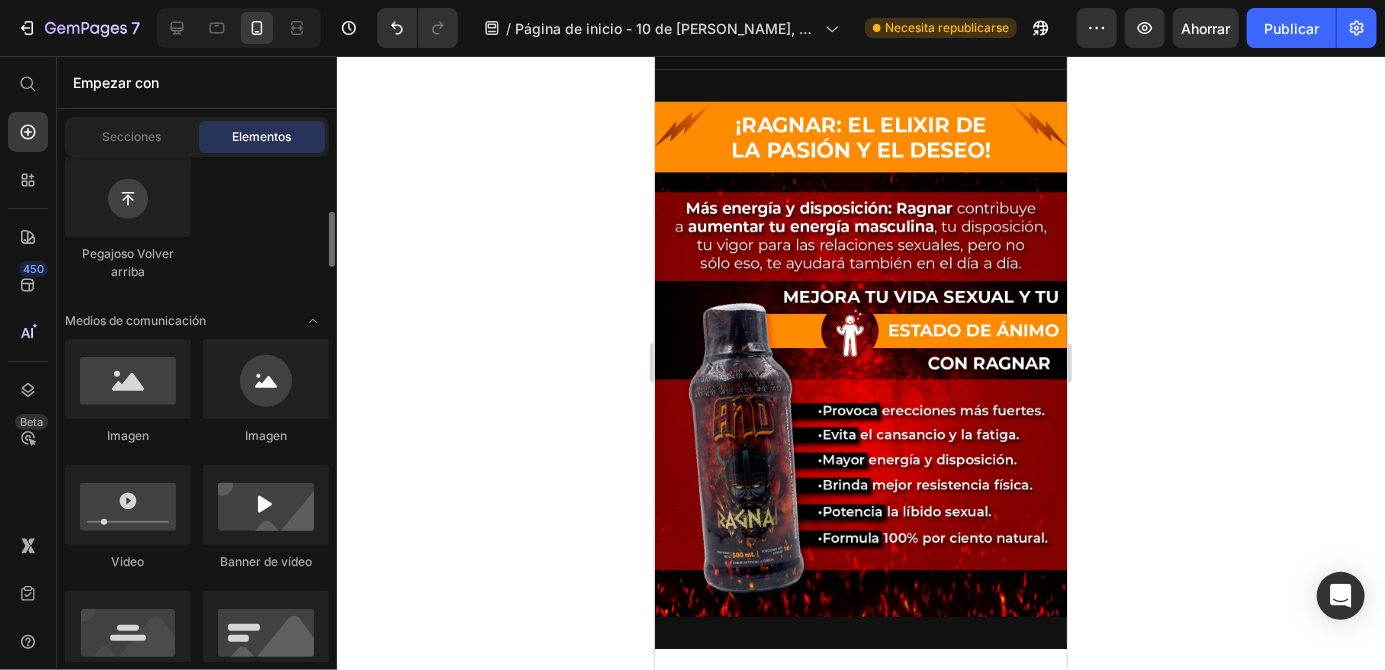 scroll, scrollTop: 622, scrollLeft: 0, axis: vertical 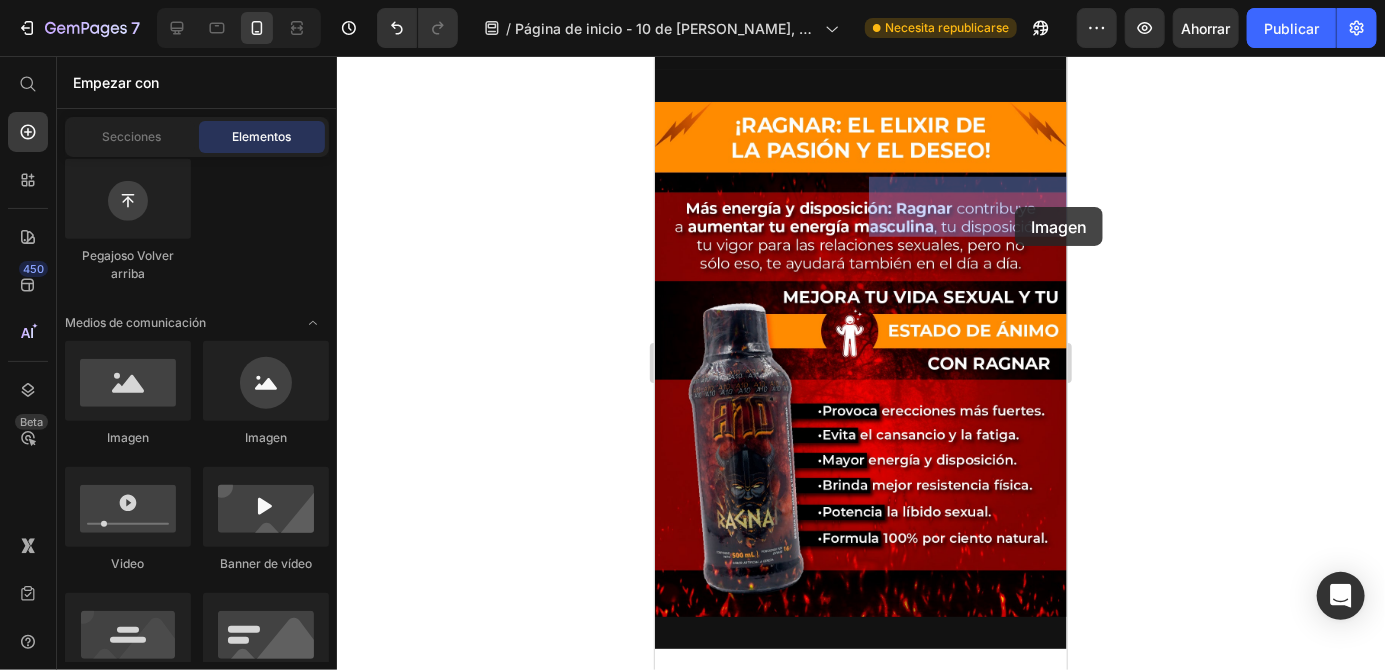 drag, startPoint x: 948, startPoint y: 446, endPoint x: 1017, endPoint y: 204, distance: 251.64459 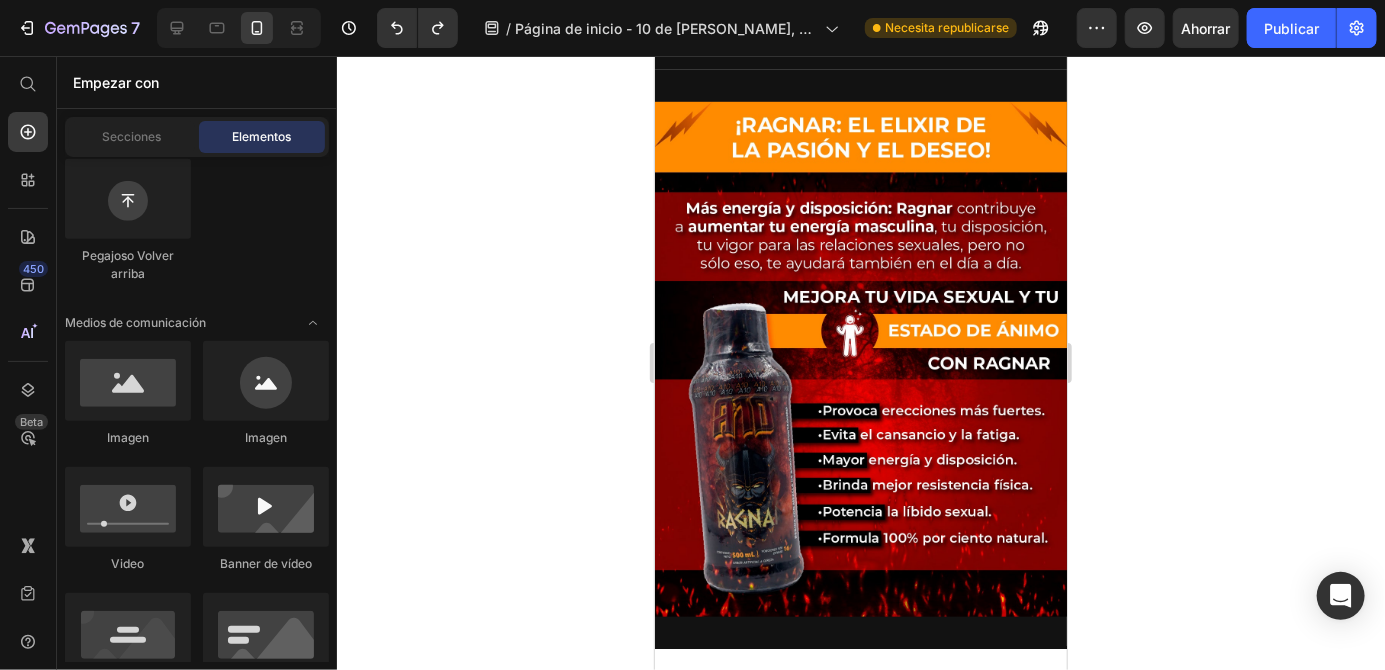 click on "Drop element here" at bounding box center (1074, -309) 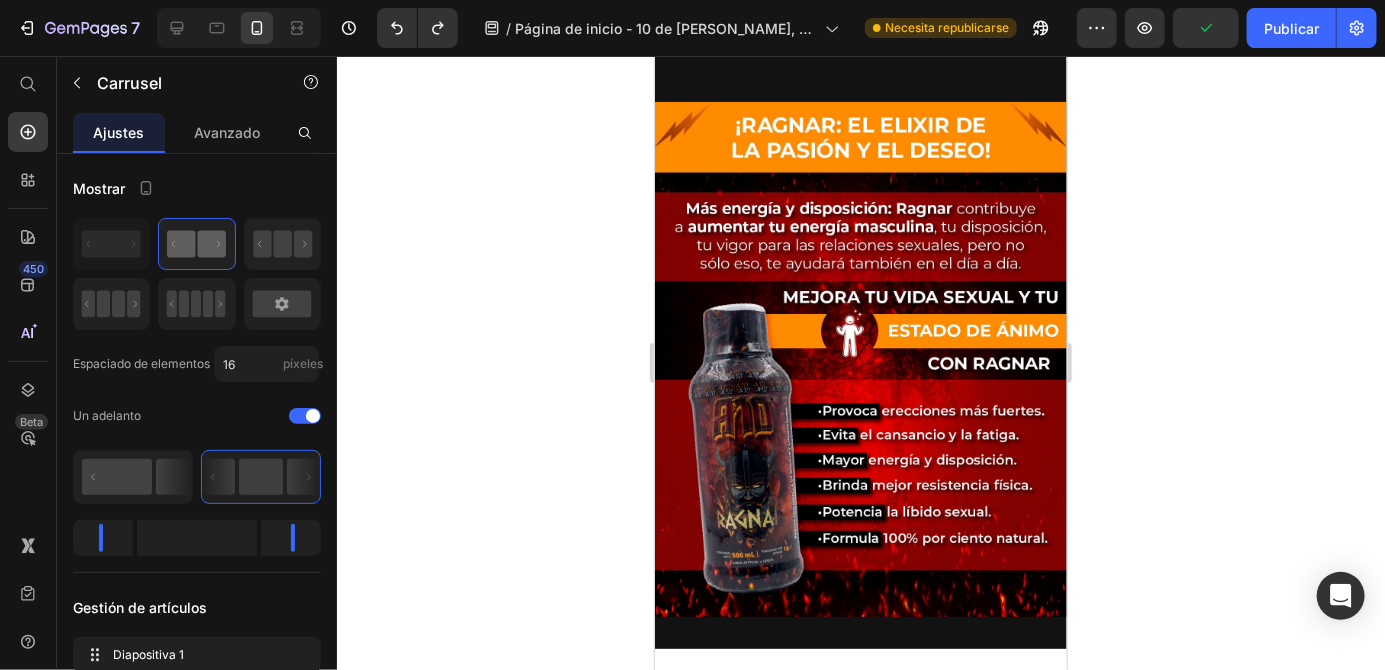 click at bounding box center [860, -301] 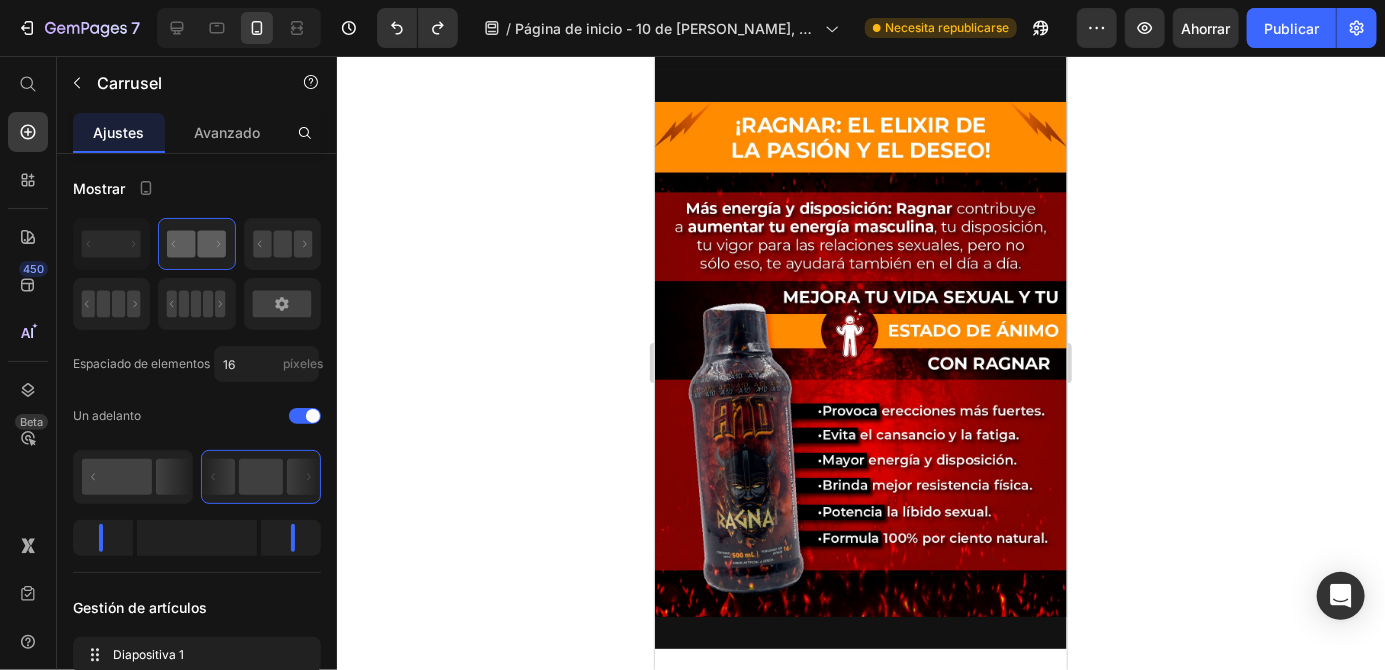 click at bounding box center [860, -301] 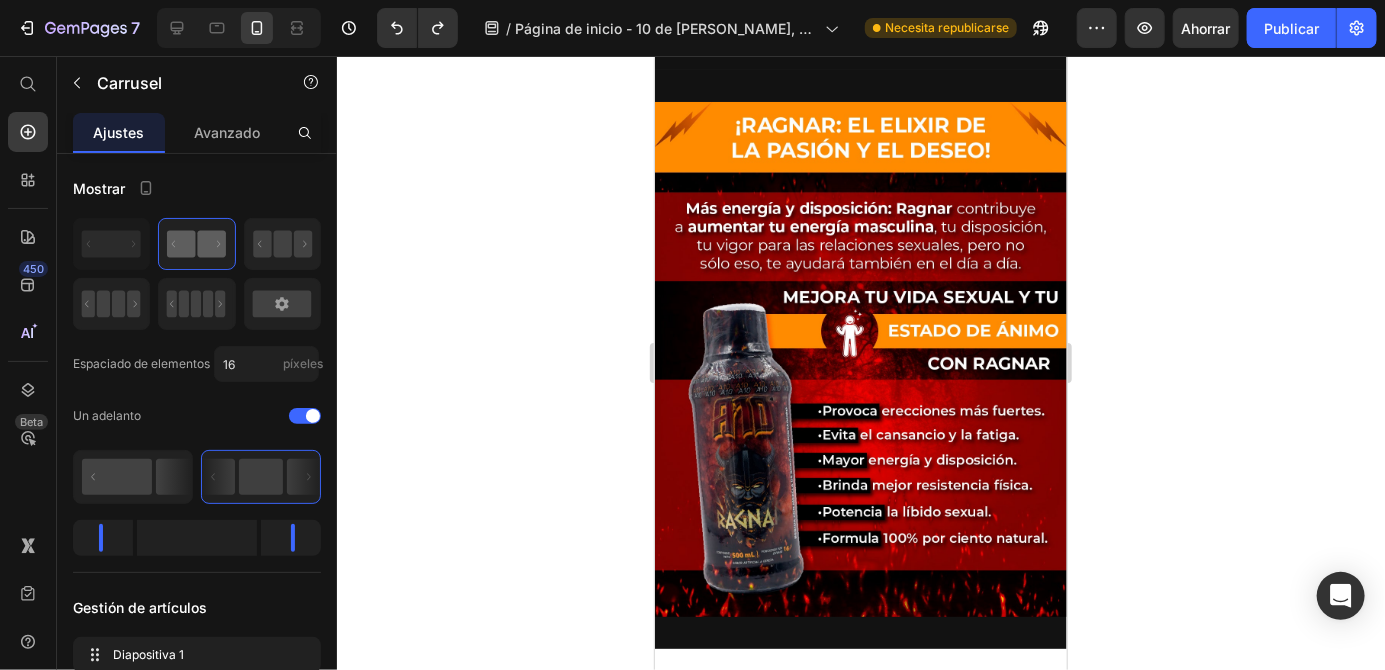 click on "Drop element here" at bounding box center (1074, -309) 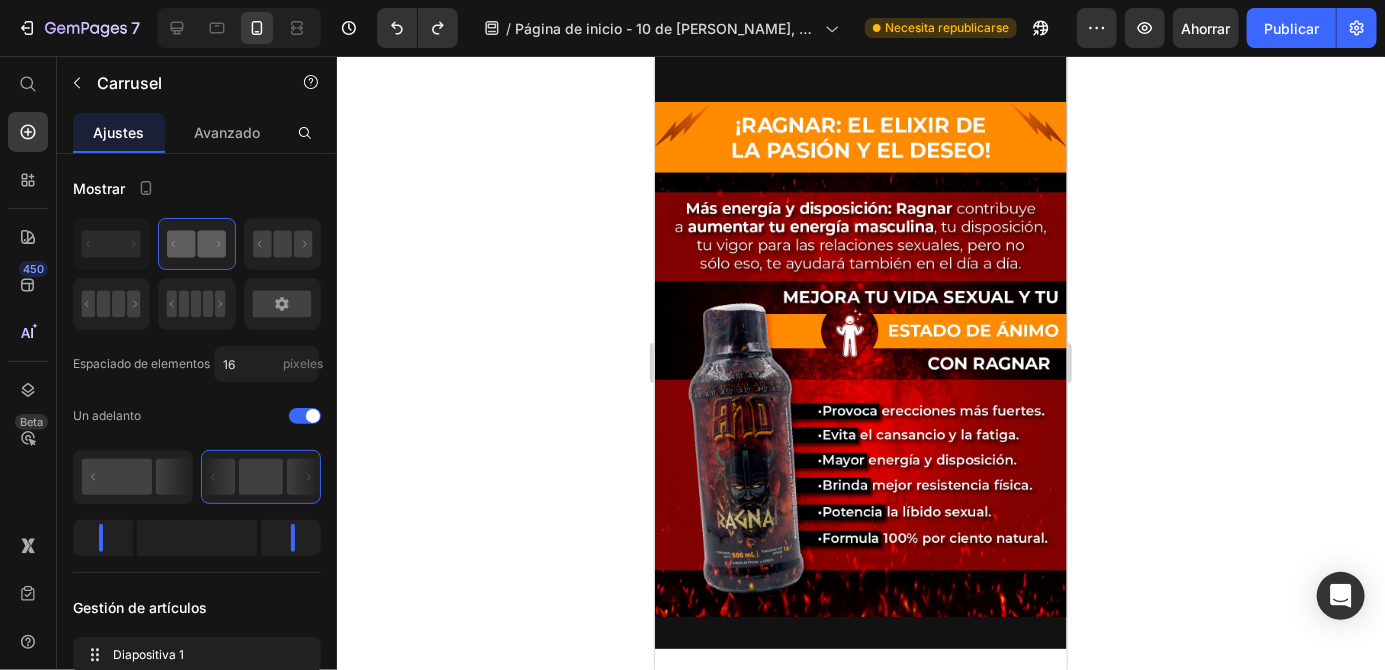 click at bounding box center [860, -301] 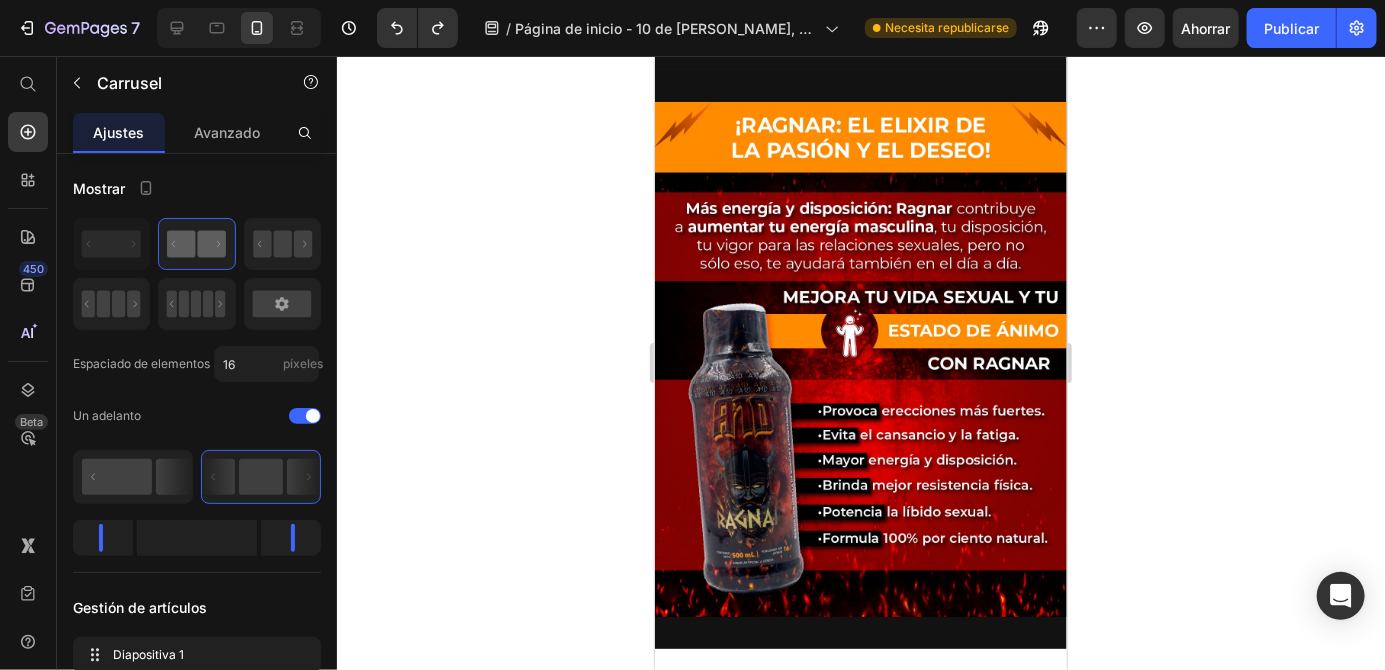 click on "Drop element here
Drop element here
Drop element here" at bounding box center (860, -309) 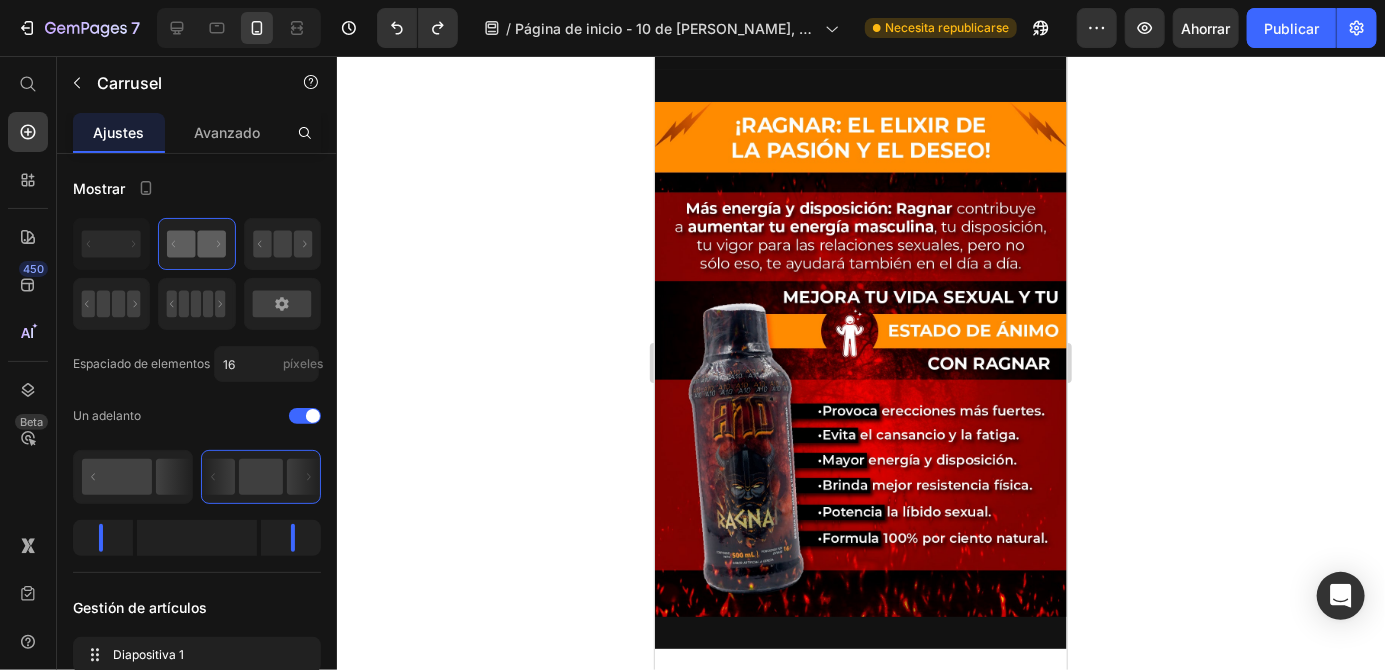 click on "Drop element here" at bounding box center [1074, -309] 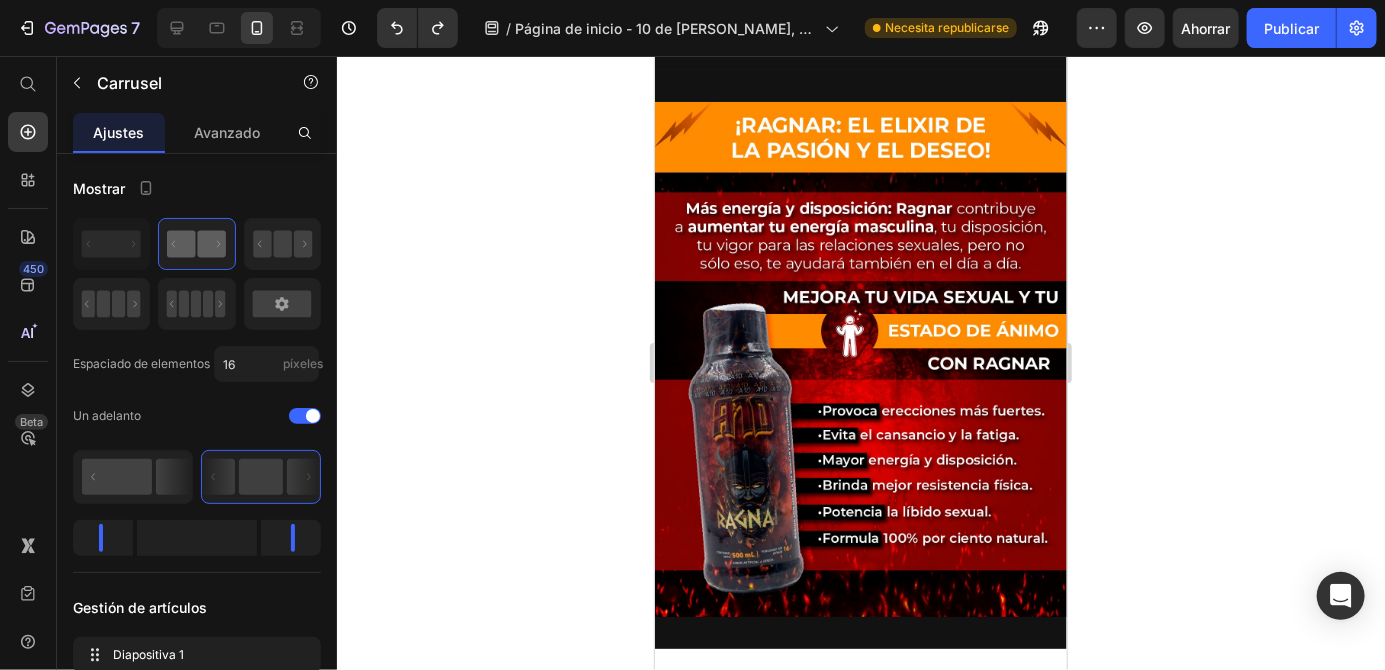 click 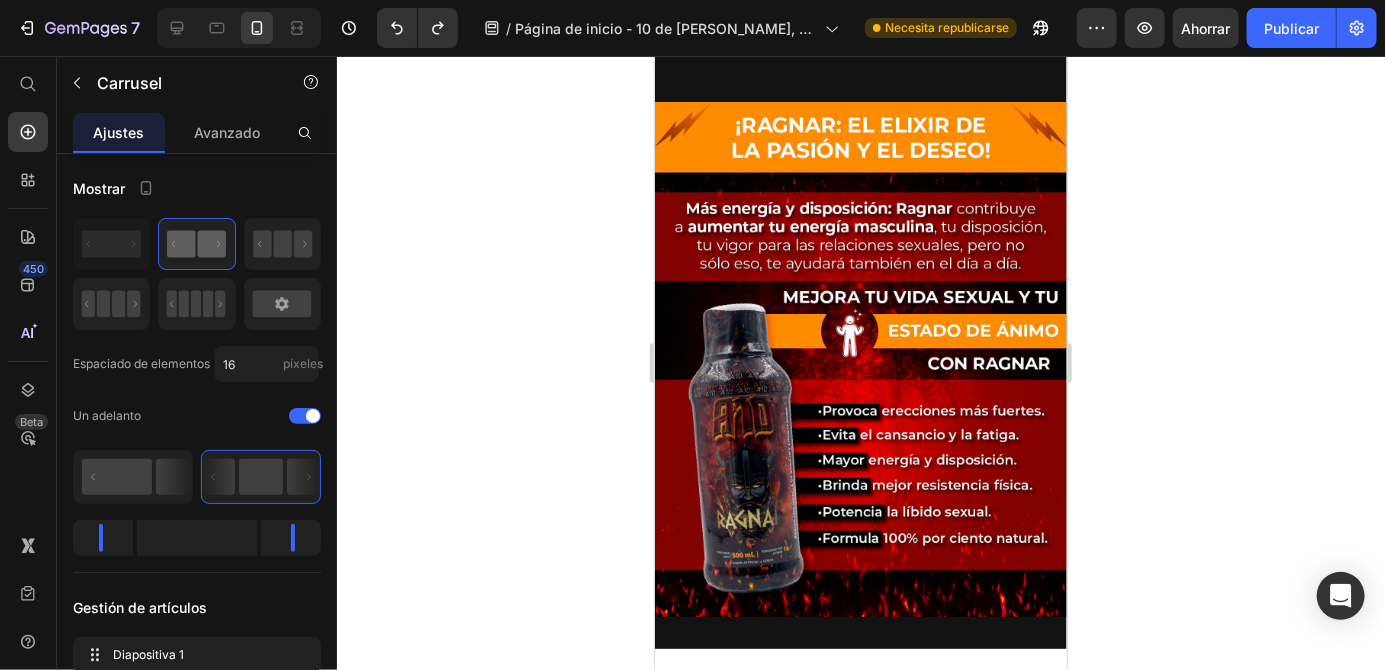 click at bounding box center (860, -301) 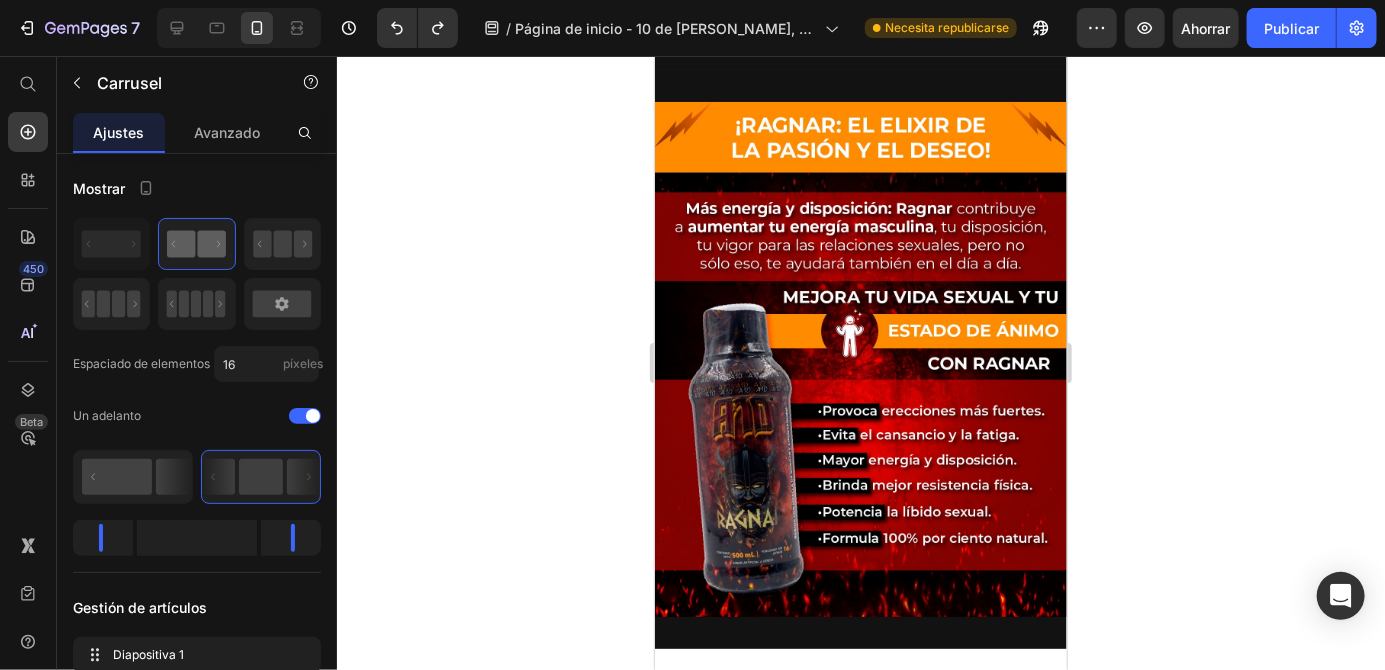click 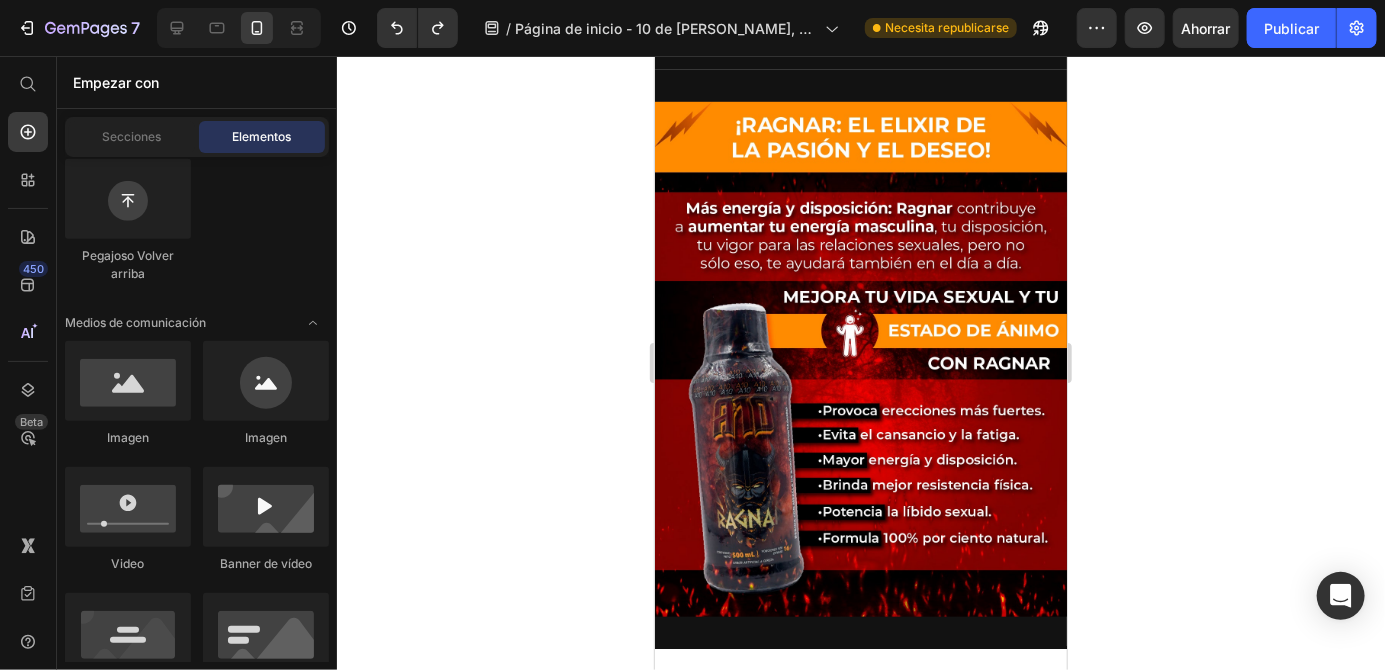 click on "Drop element here" at bounding box center [646, -309] 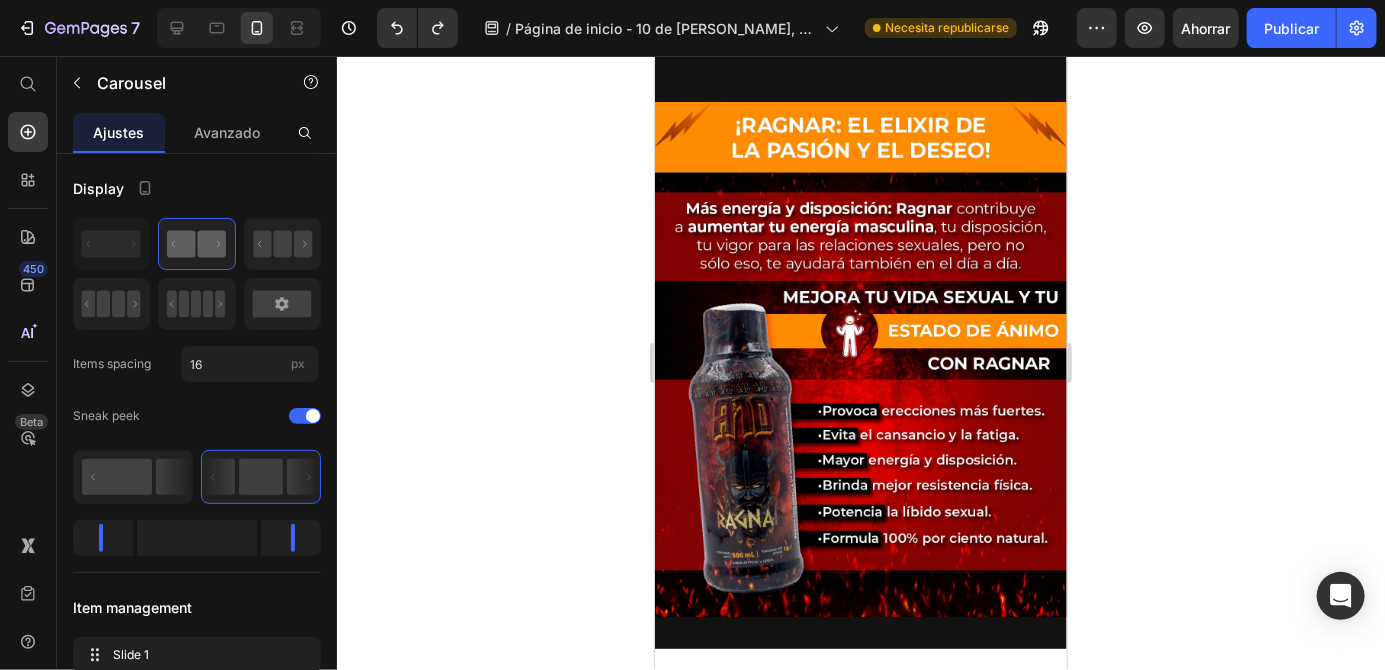 click at bounding box center (860, -301) 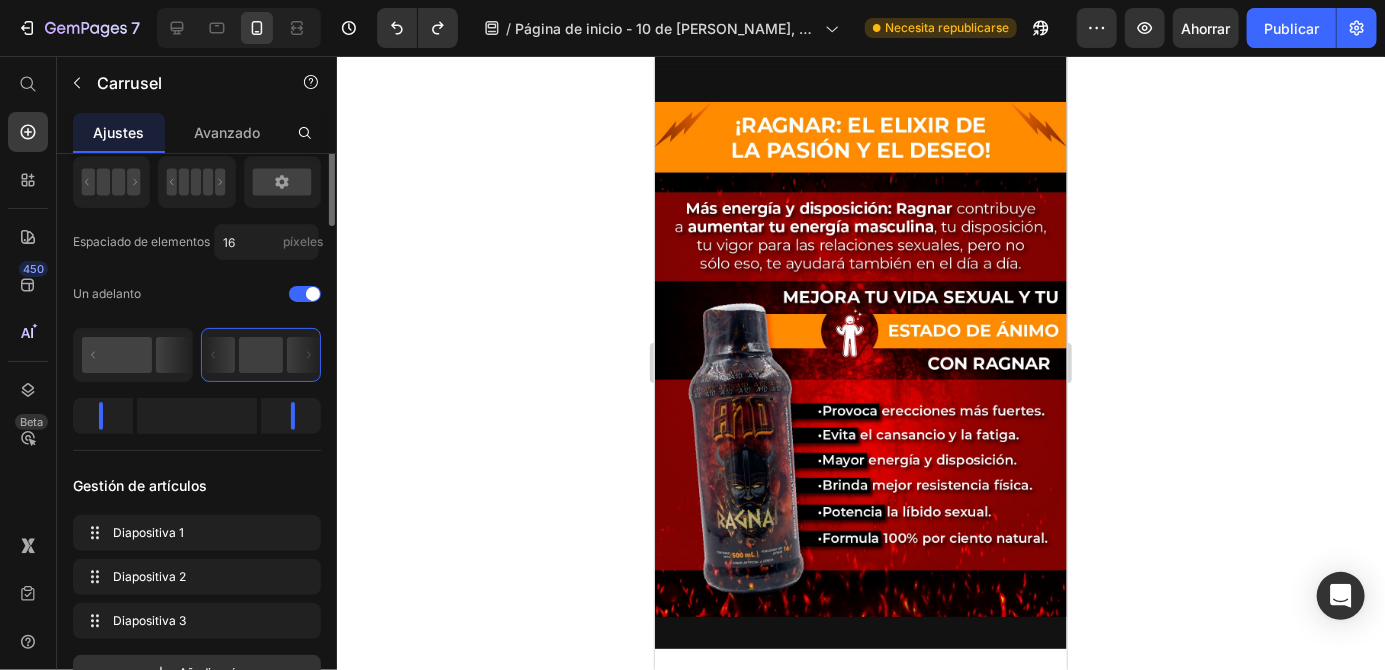 scroll, scrollTop: 0, scrollLeft: 0, axis: both 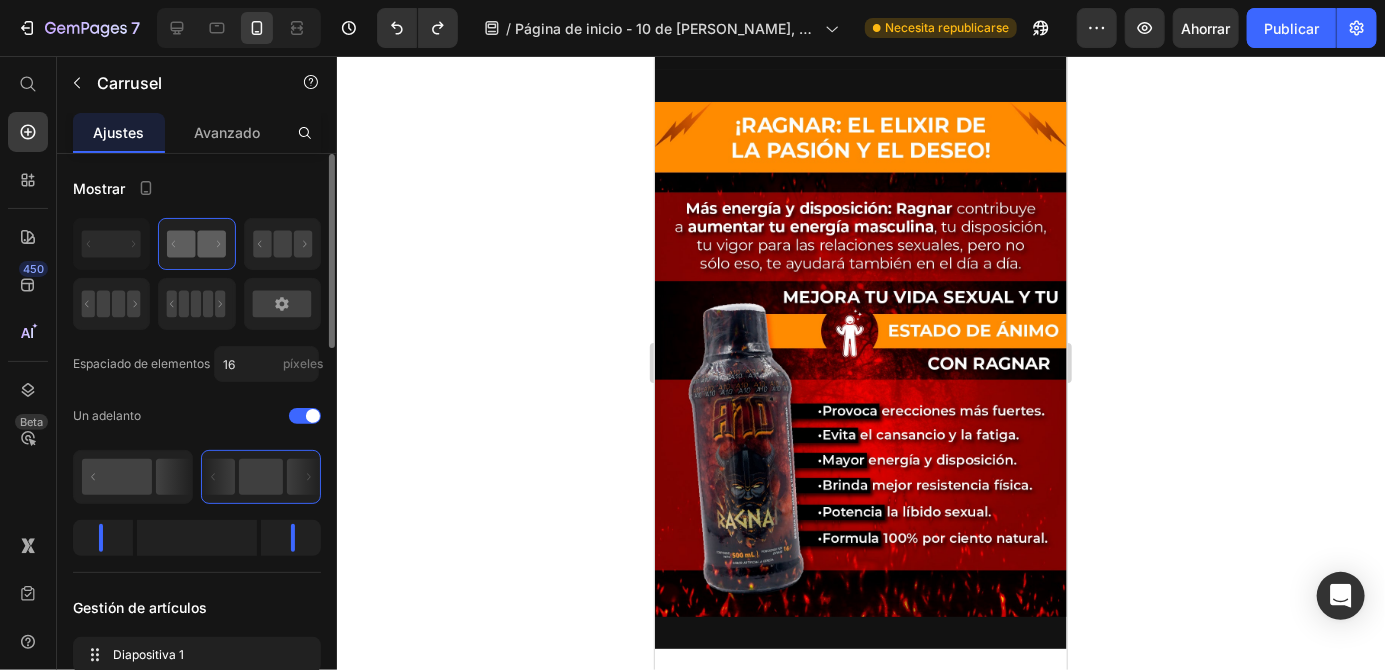 click on "Drop element here" at bounding box center (646, -309) 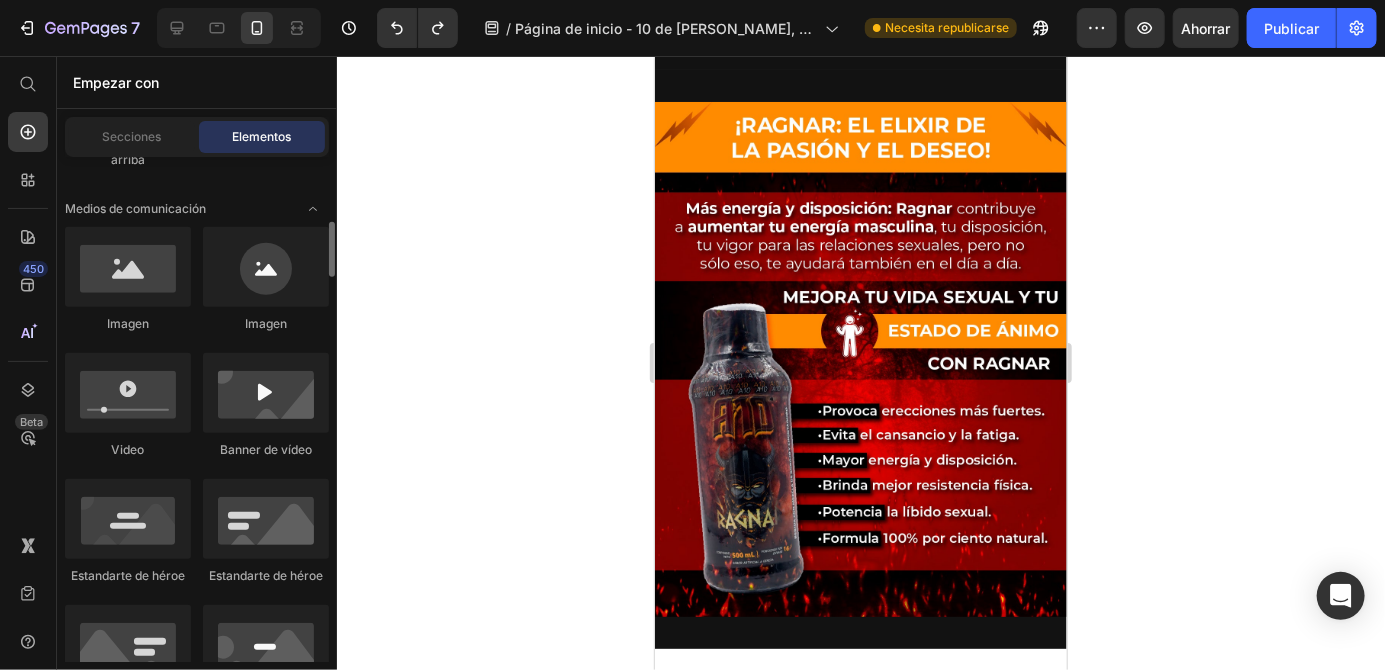 scroll, scrollTop: 733, scrollLeft: 0, axis: vertical 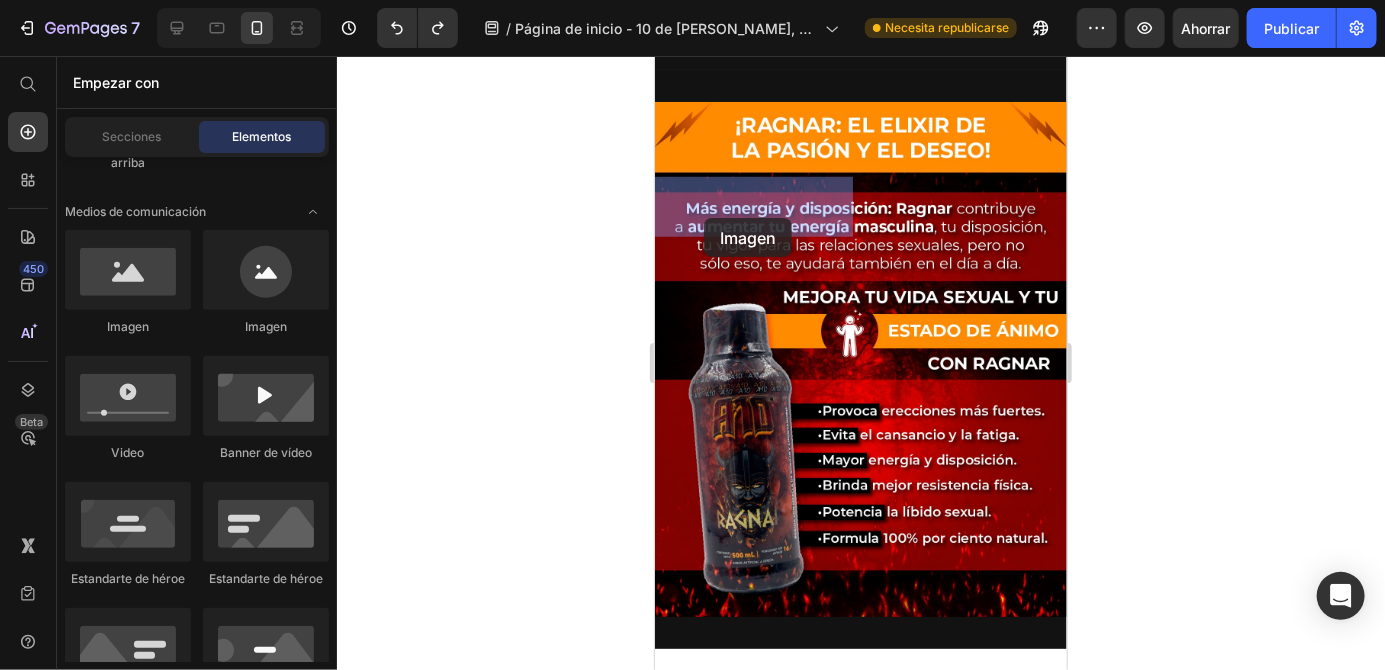 drag, startPoint x: 777, startPoint y: 328, endPoint x: 704, endPoint y: 215, distance: 134.52881 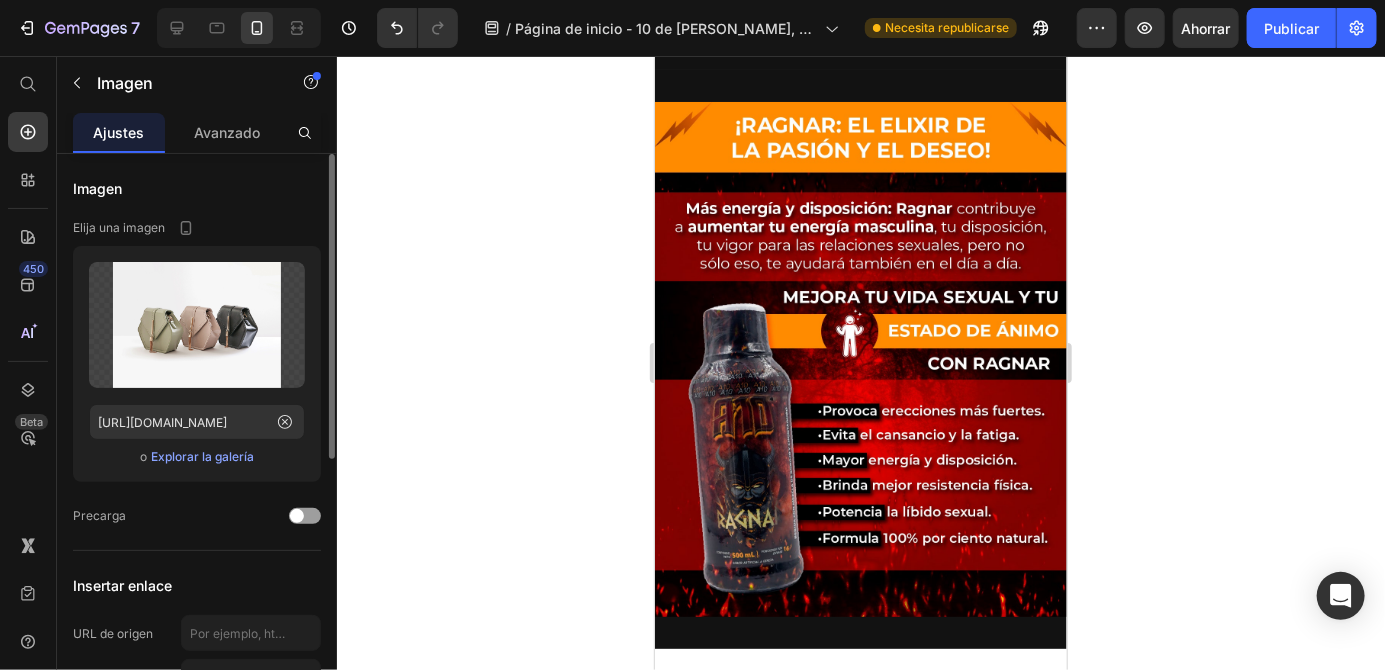 click on "Explorar la galería" at bounding box center (202, 456) 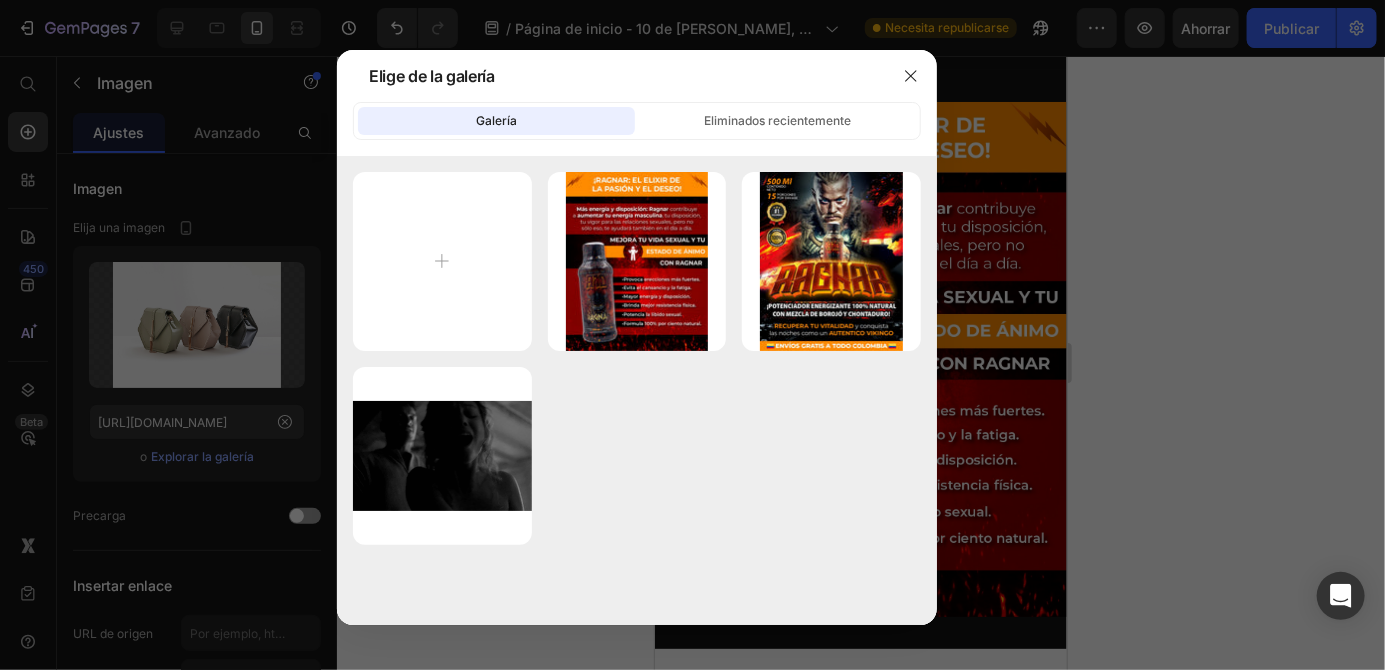 click at bounding box center [692, 335] 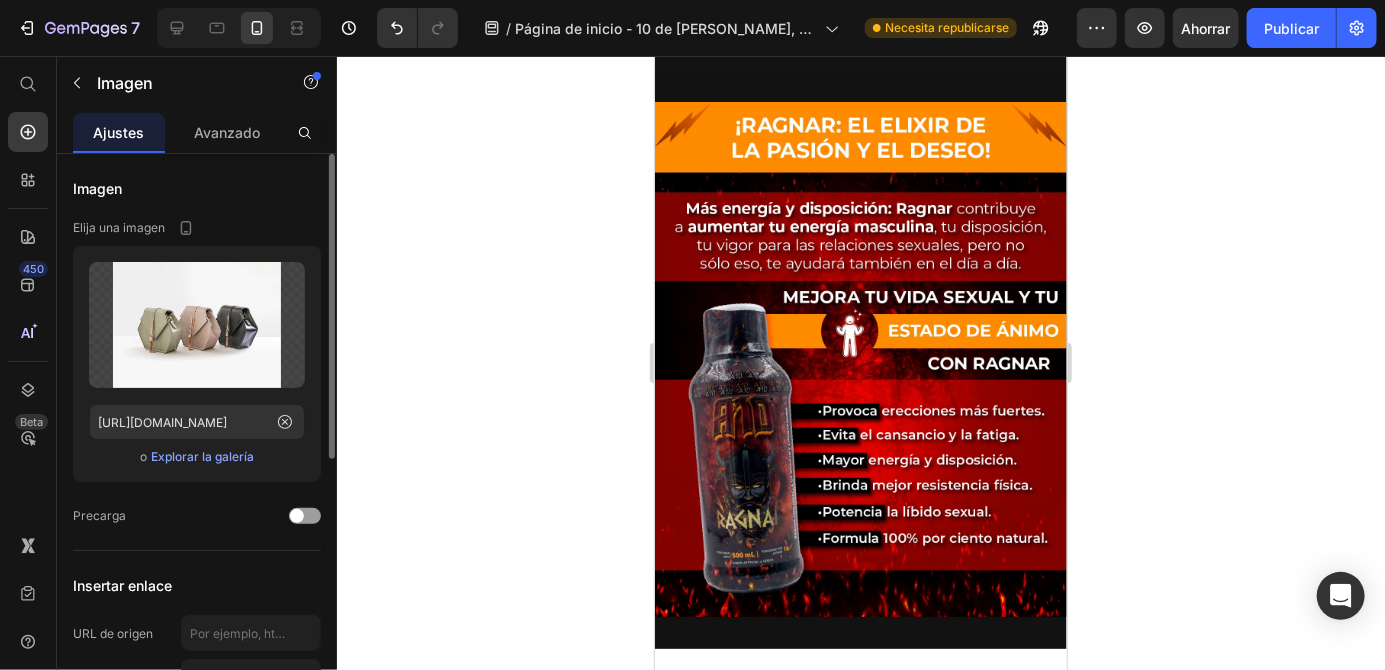 click on "Explorar la galería" at bounding box center (202, 456) 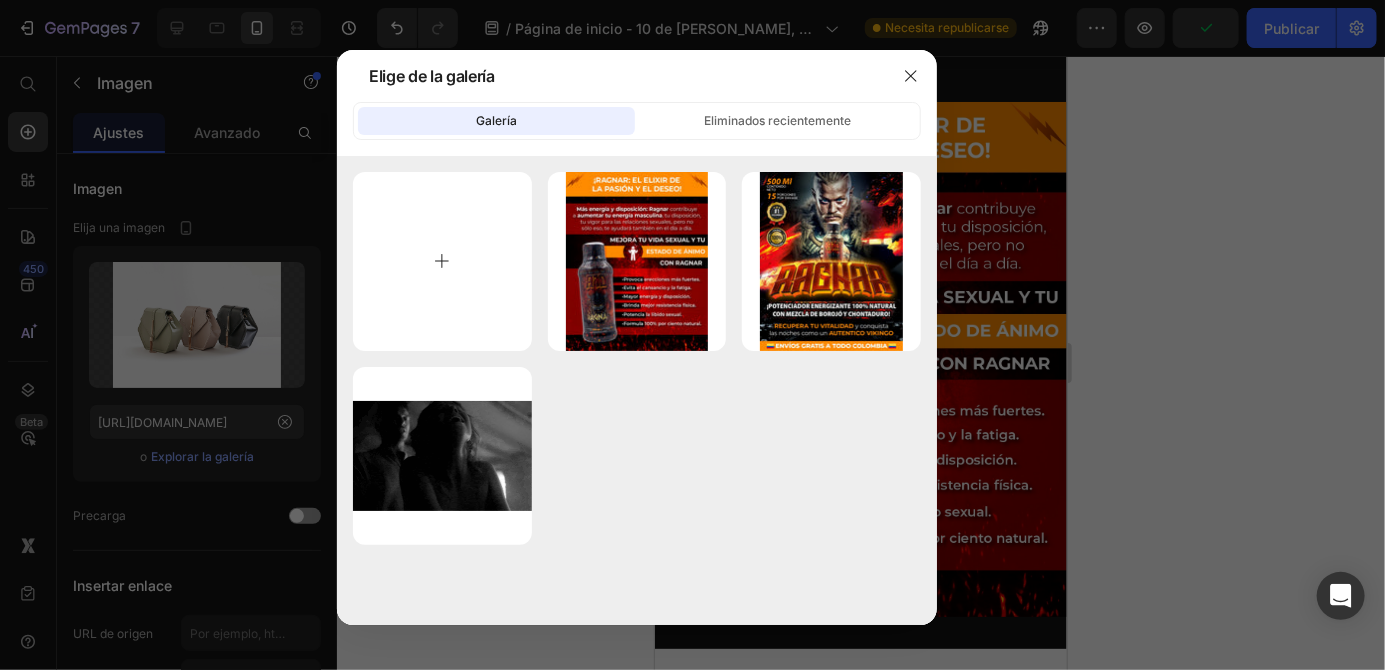 click at bounding box center (442, 261) 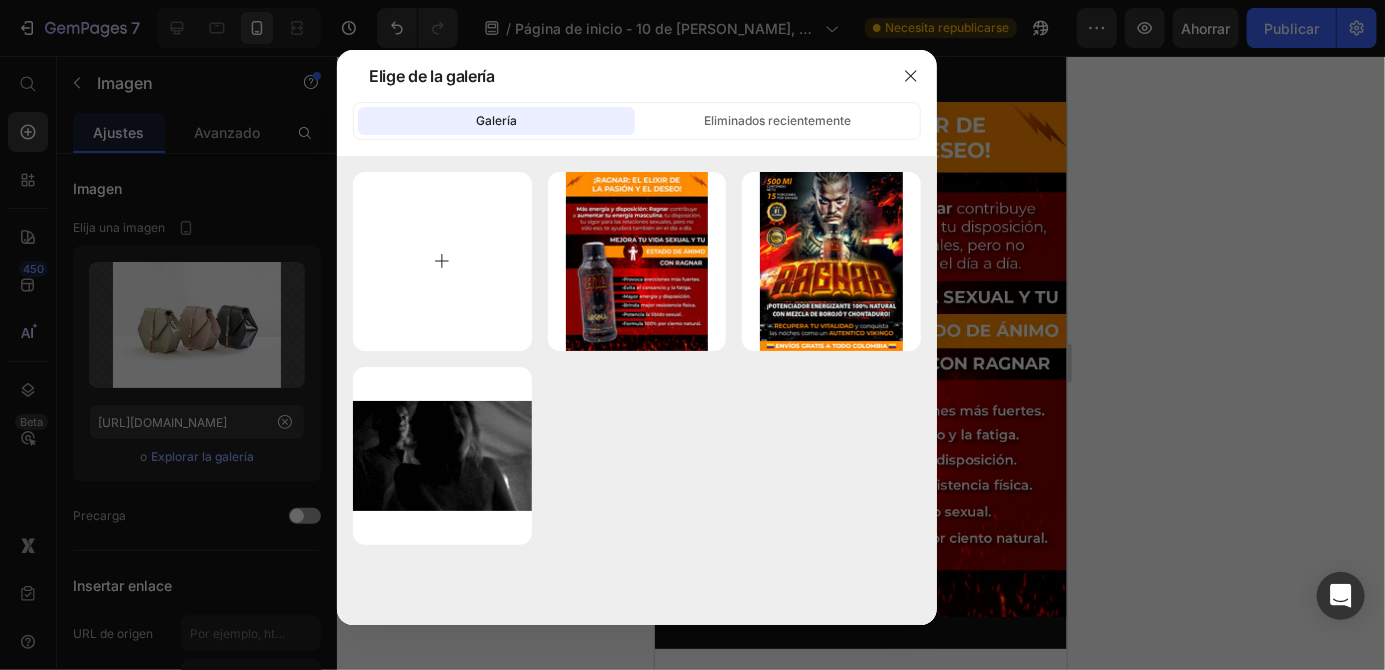 type on "C:\fakepath\1000002525.jpg" 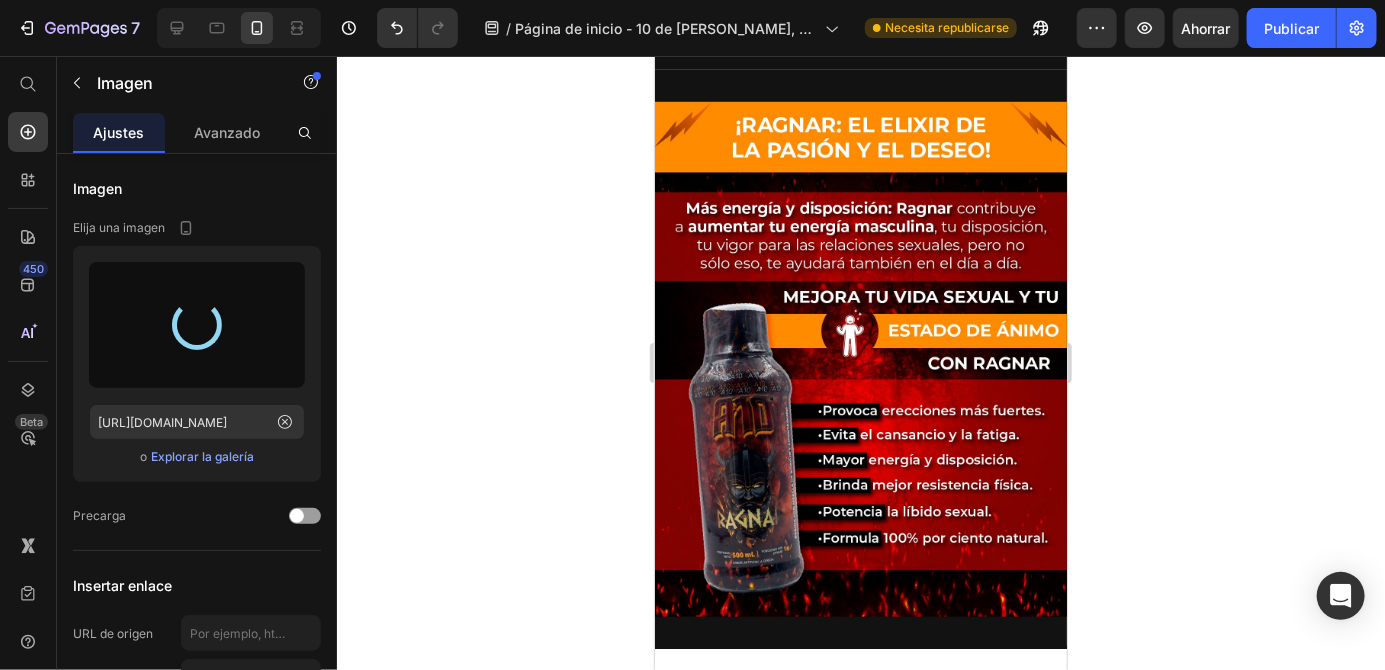 type on "[URL][DOMAIN_NAME]" 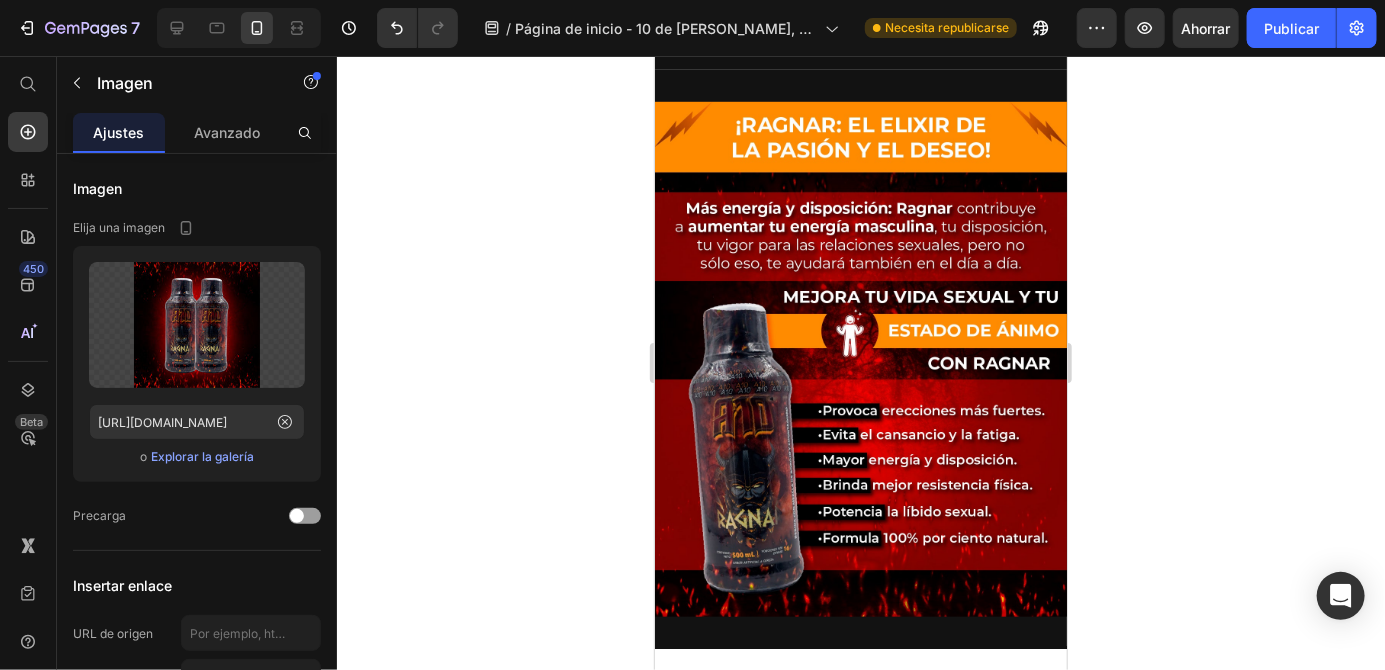 click on "Drop element here" at bounding box center (1074, -309) 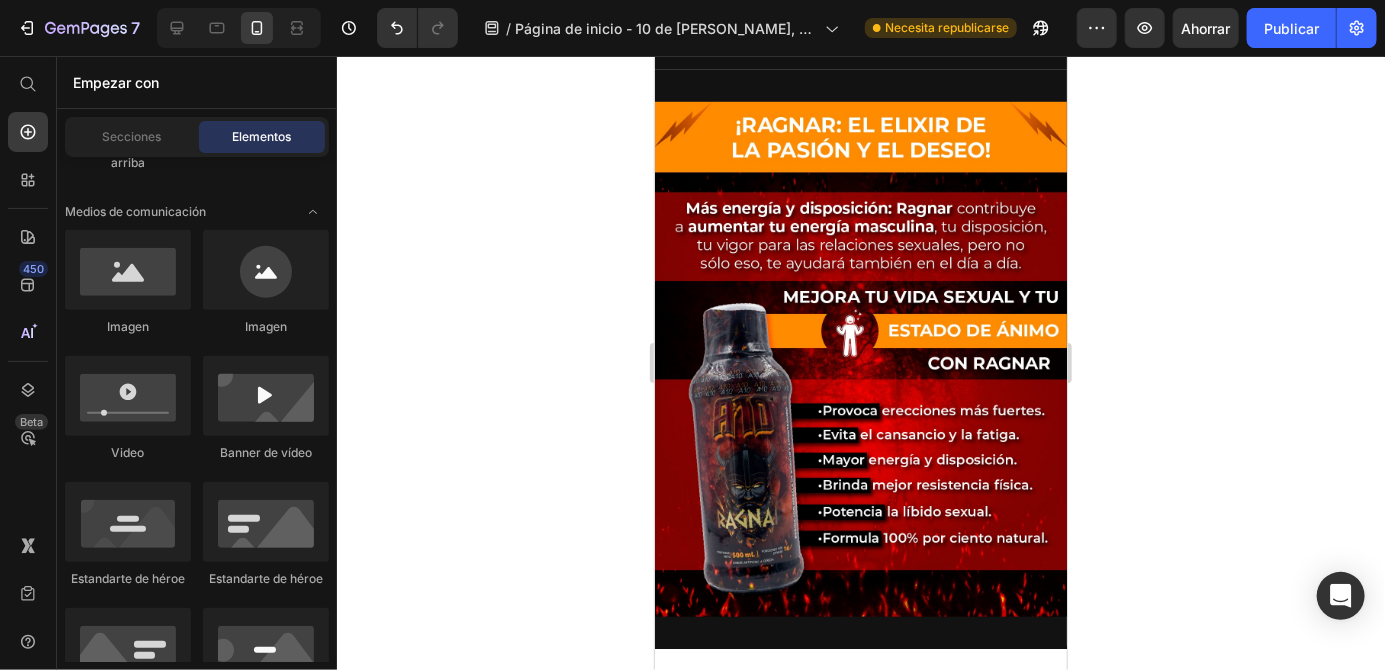 click on "Drop element here" at bounding box center (1074, -309) 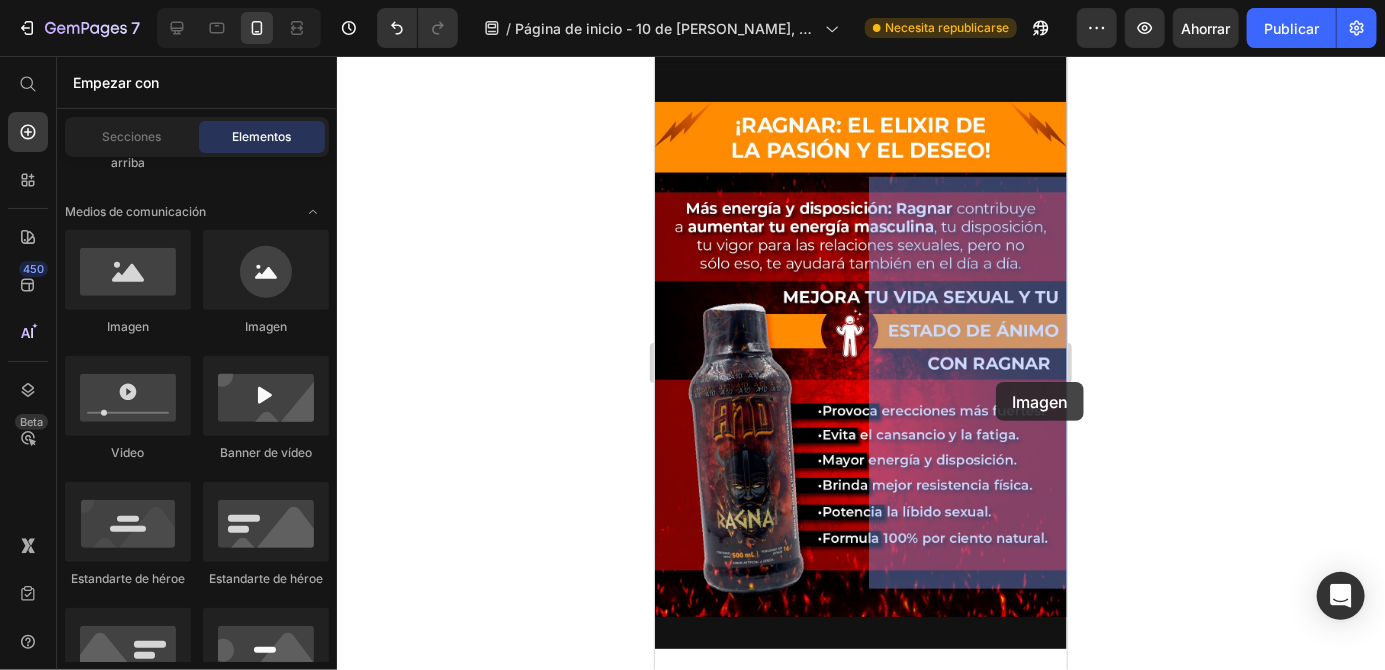 drag, startPoint x: 758, startPoint y: 356, endPoint x: 996, endPoint y: 379, distance: 239.10876 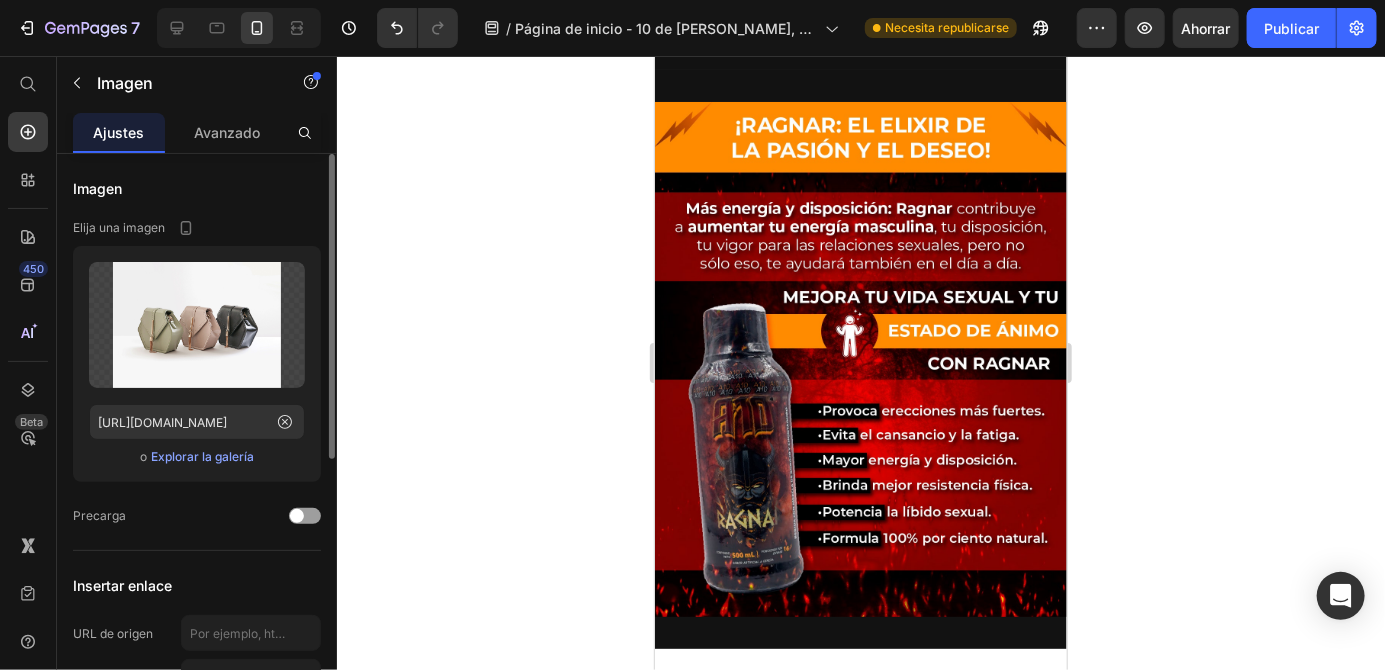 click on "Explorar la galería" at bounding box center [202, 456] 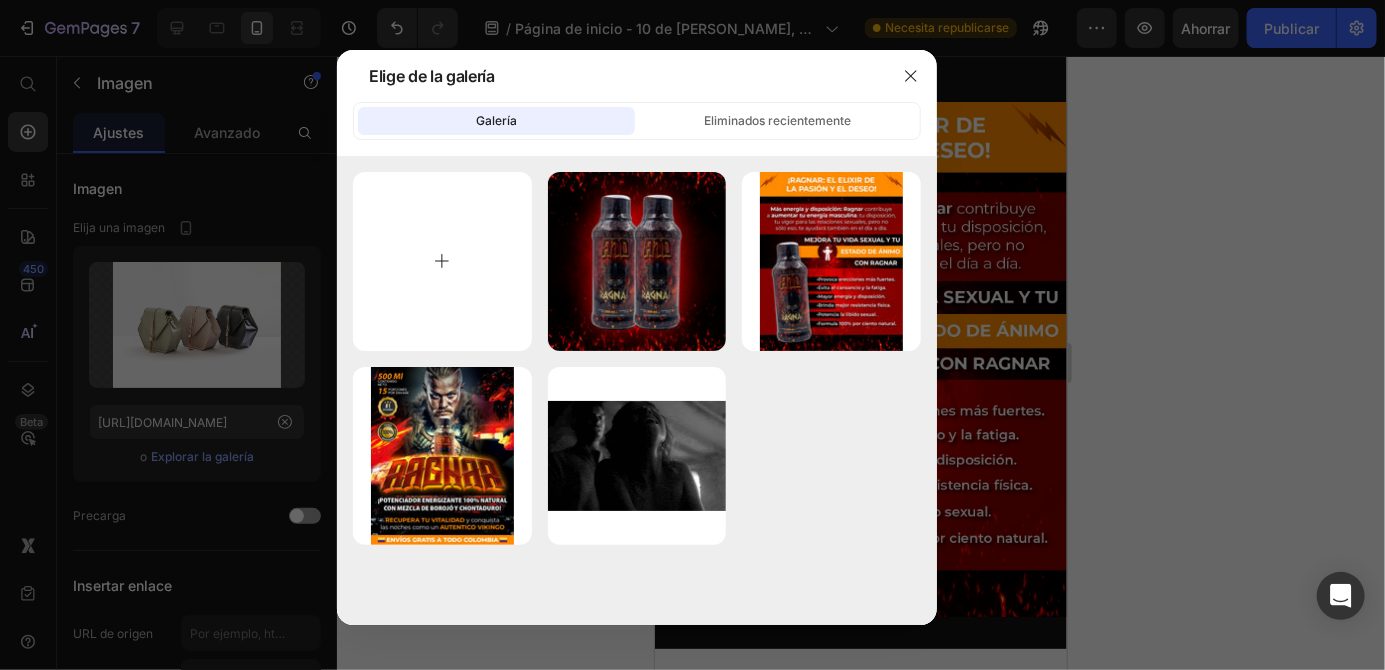 click at bounding box center (442, 261) 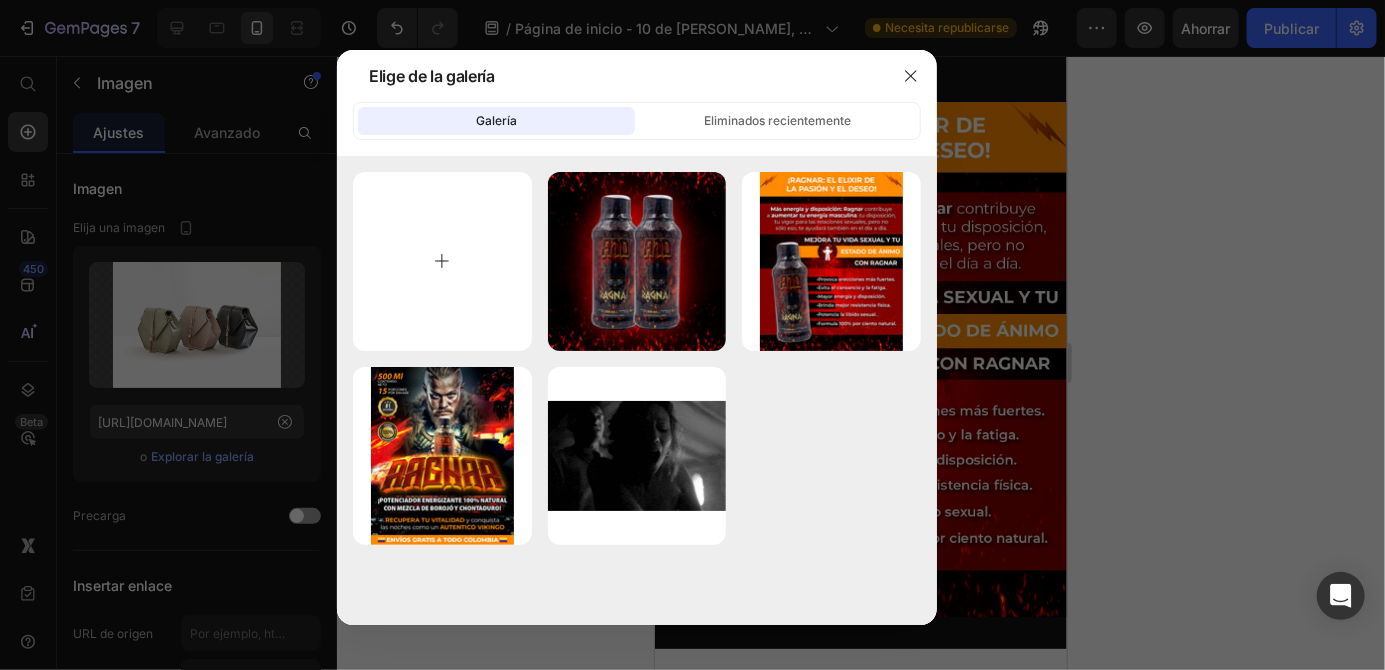 type on "C:\fakepath\1000002526.jpg" 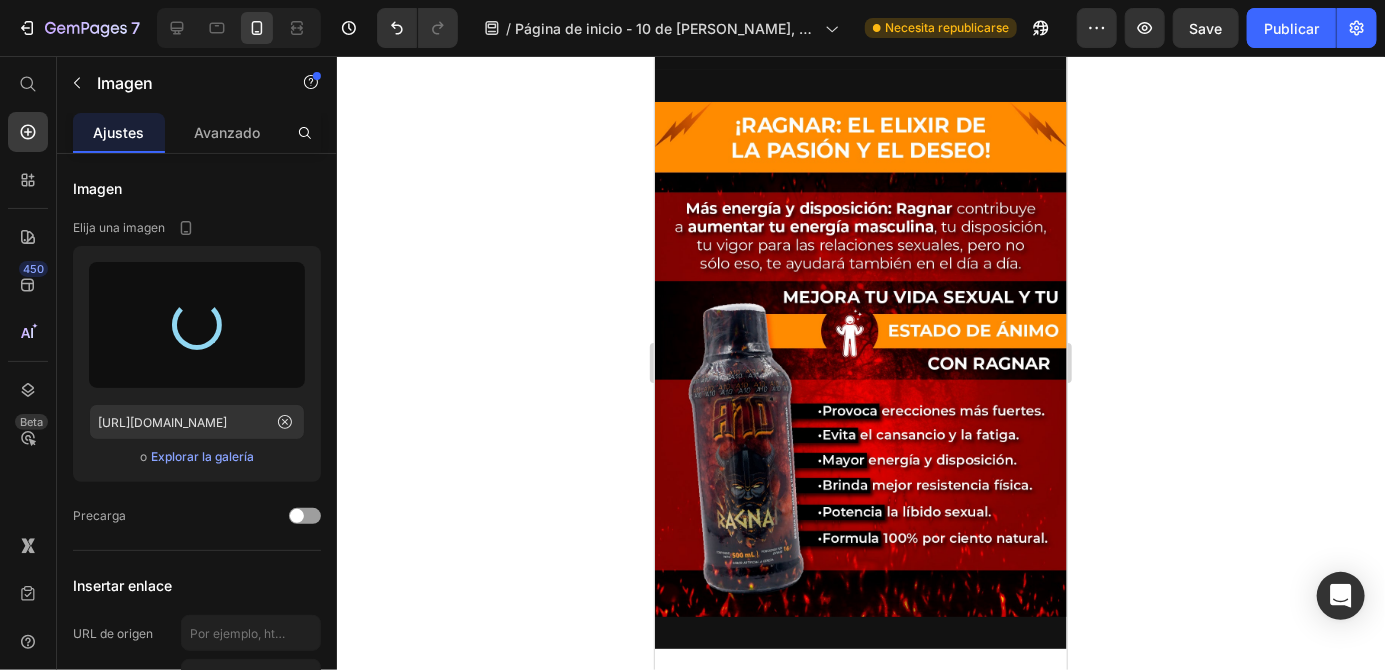 type on "[URL][DOMAIN_NAME]" 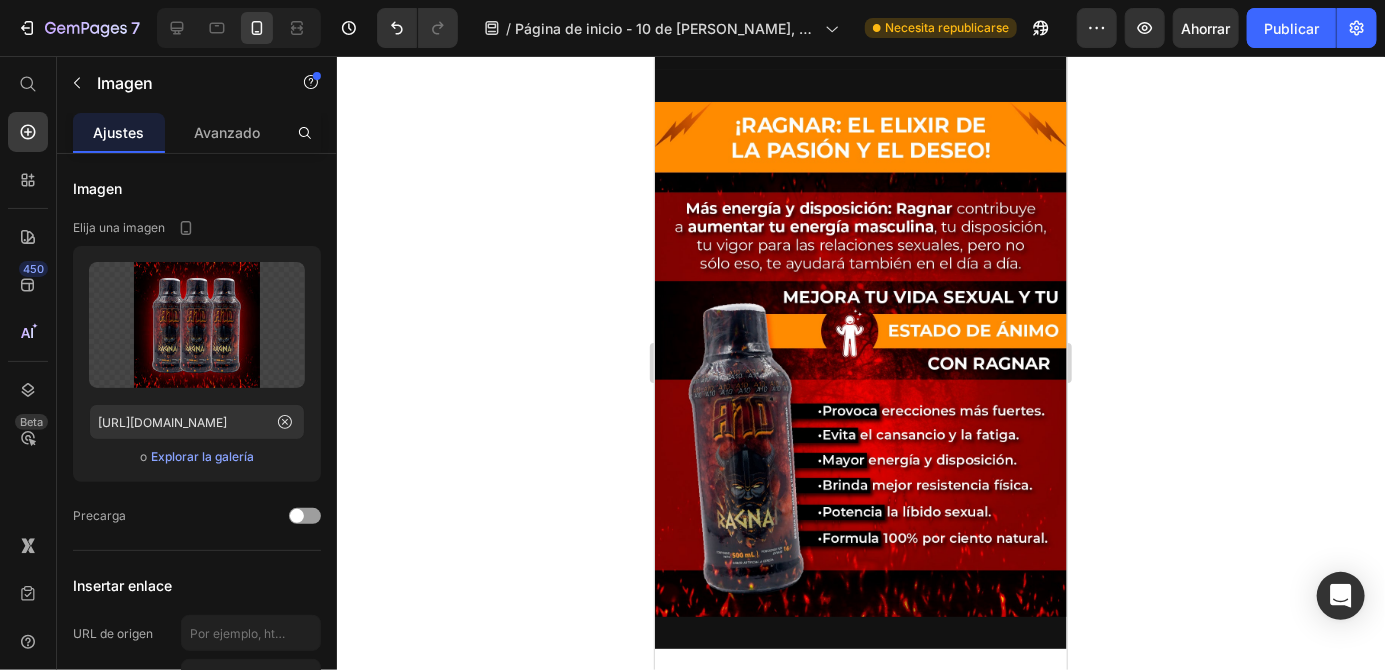 click at bounding box center [880, -301] 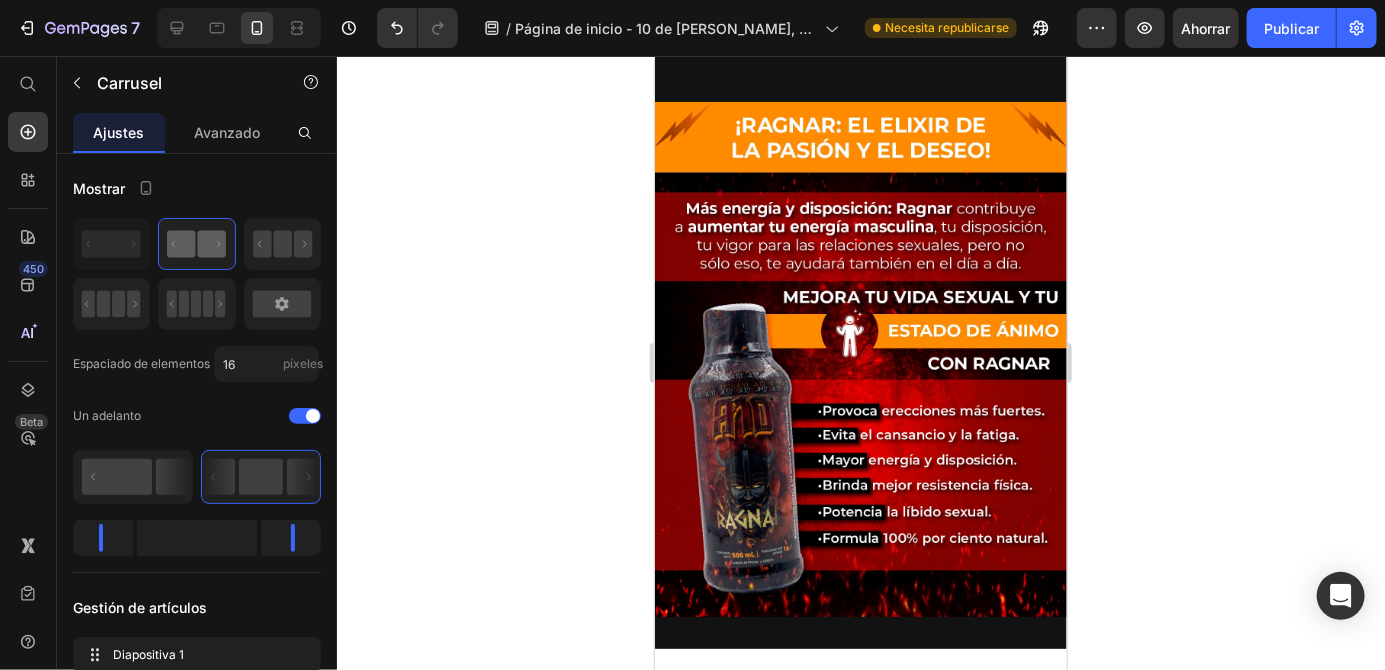 click at bounding box center (880, -301) 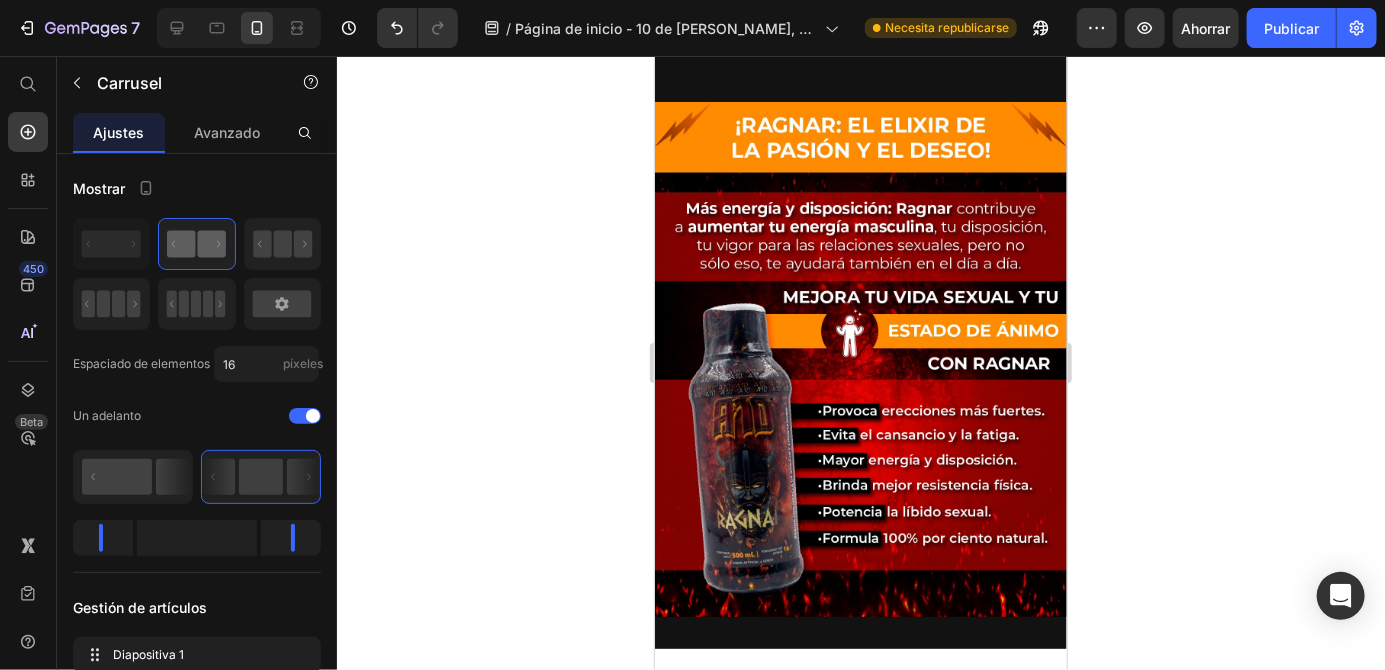 click at bounding box center [860, -301] 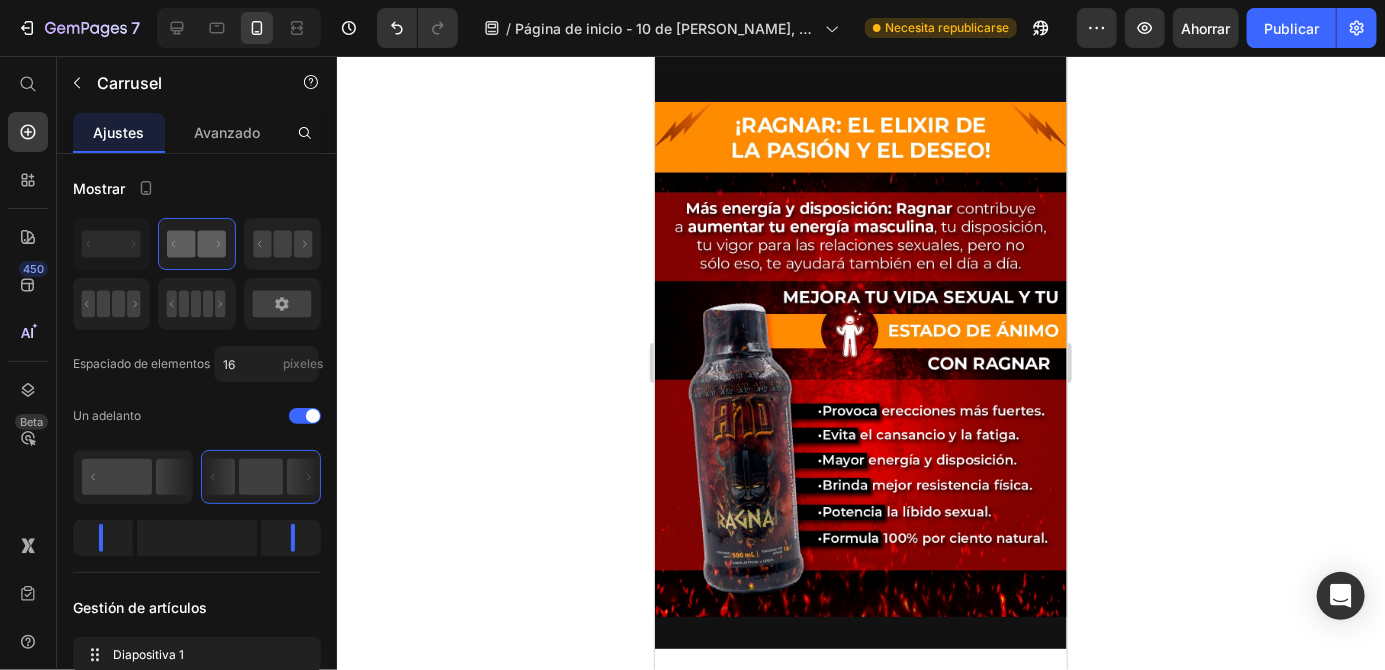 click at bounding box center (880, -301) 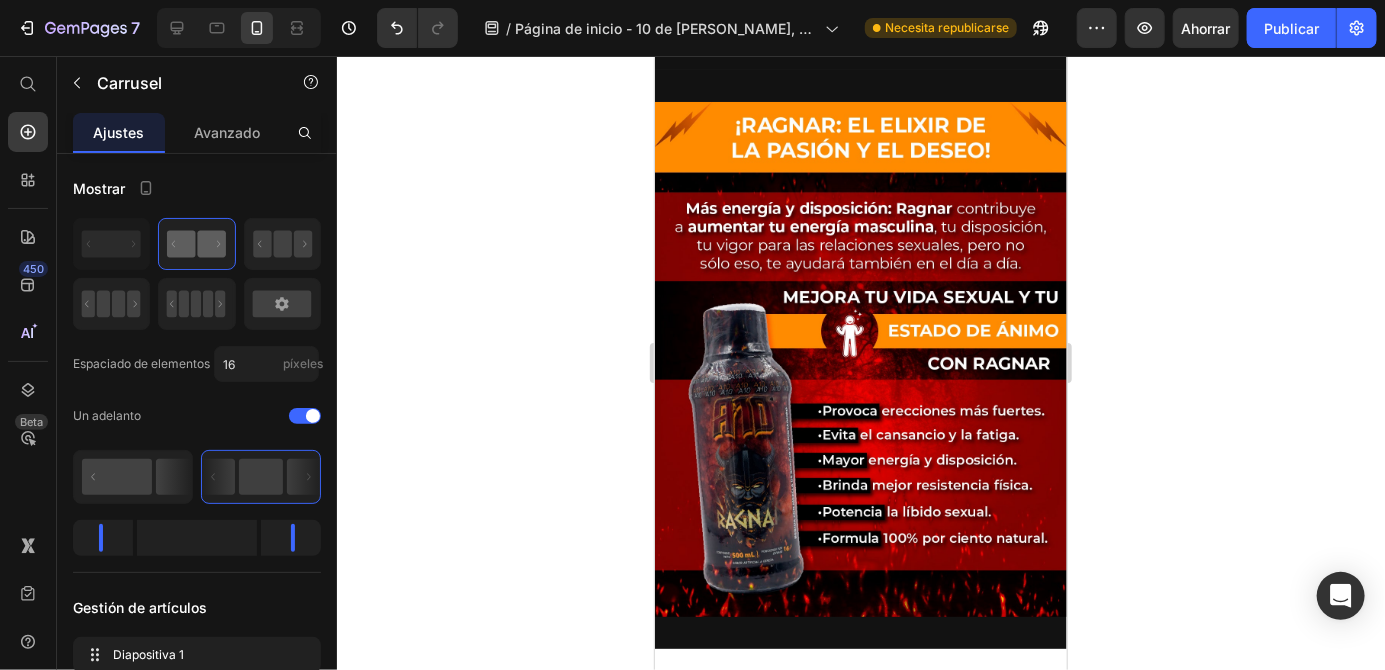 click on "Drop element here" at bounding box center [1074, -309] 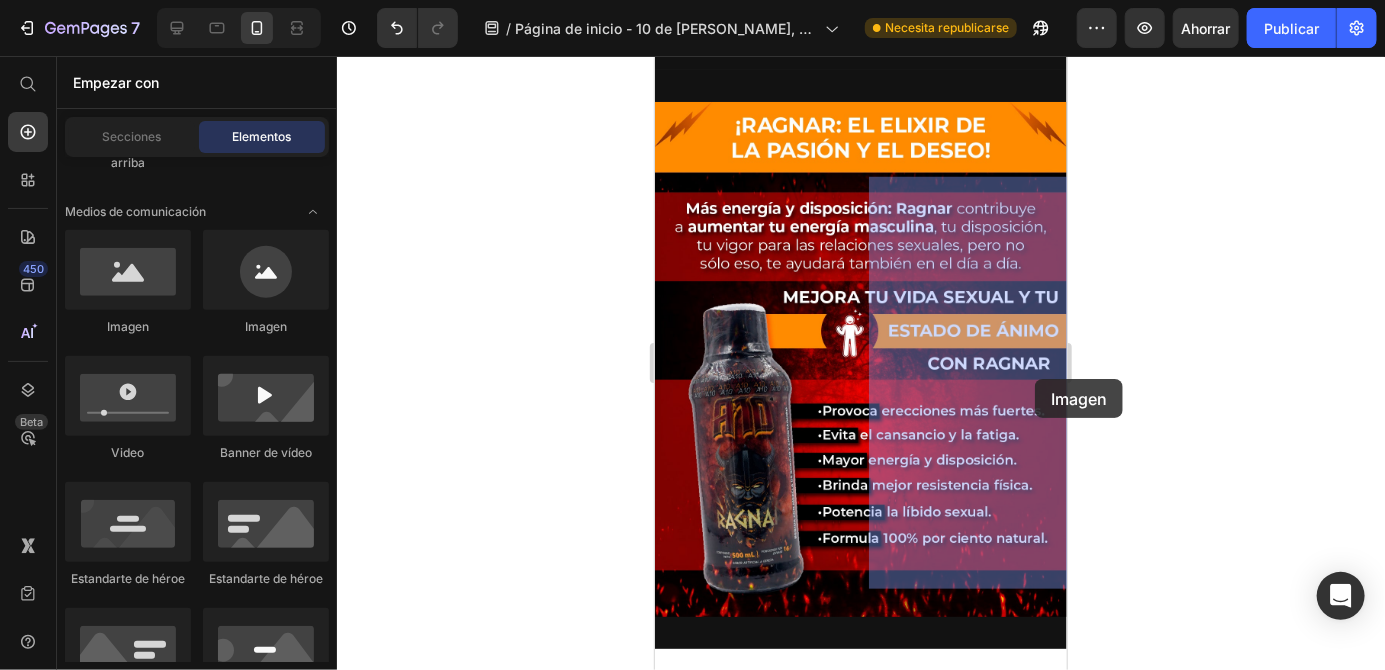 drag, startPoint x: 789, startPoint y: 318, endPoint x: 1035, endPoint y: 377, distance: 252.97629 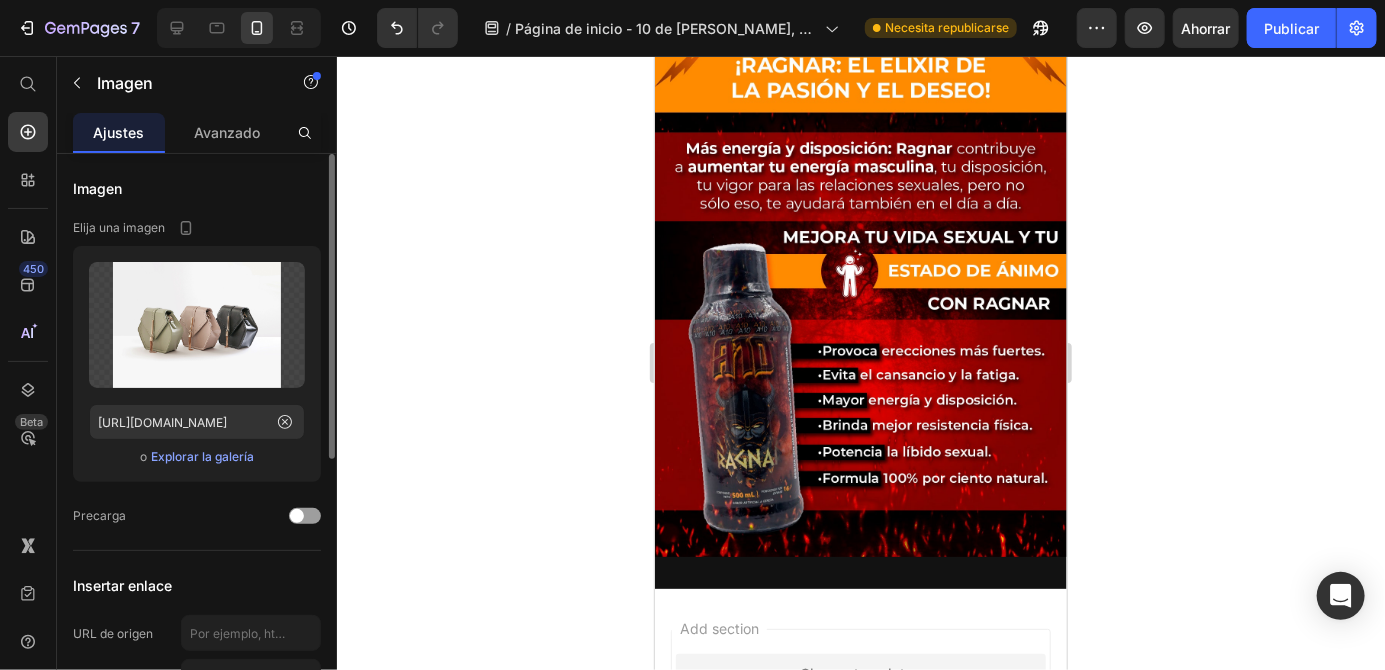 click on "Explorar la galería" at bounding box center [202, 456] 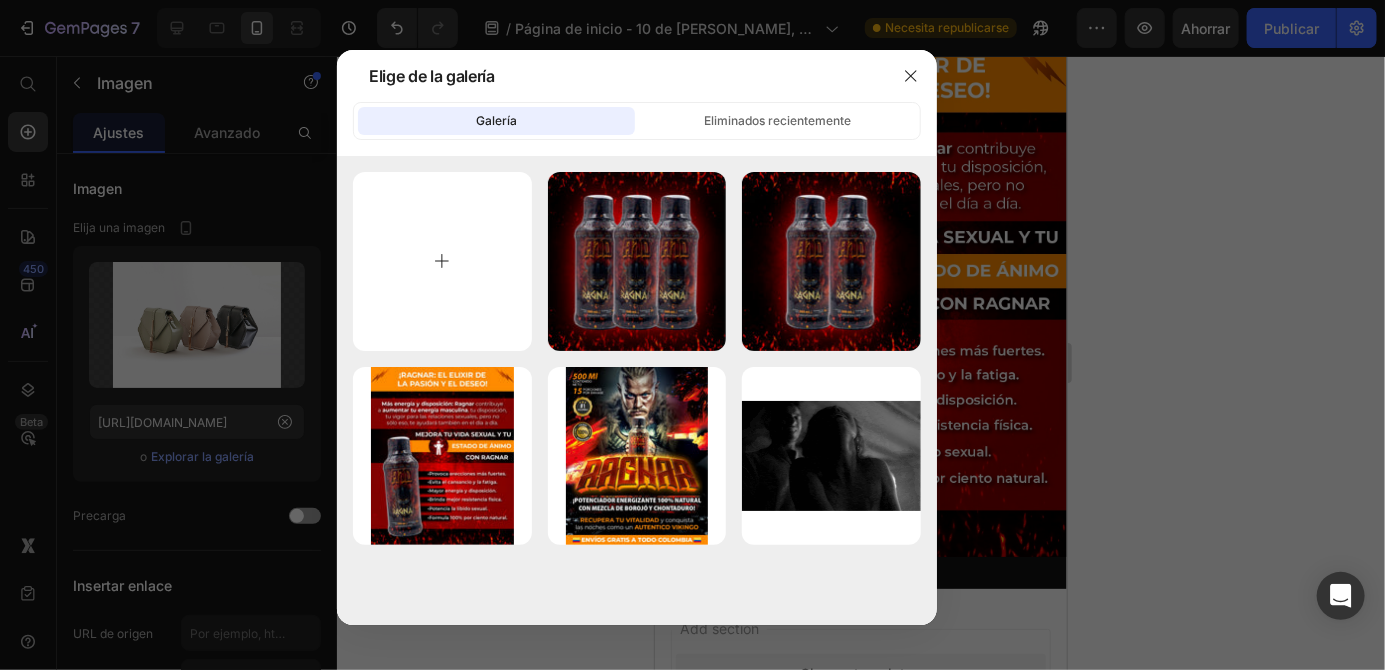 click at bounding box center [442, 261] 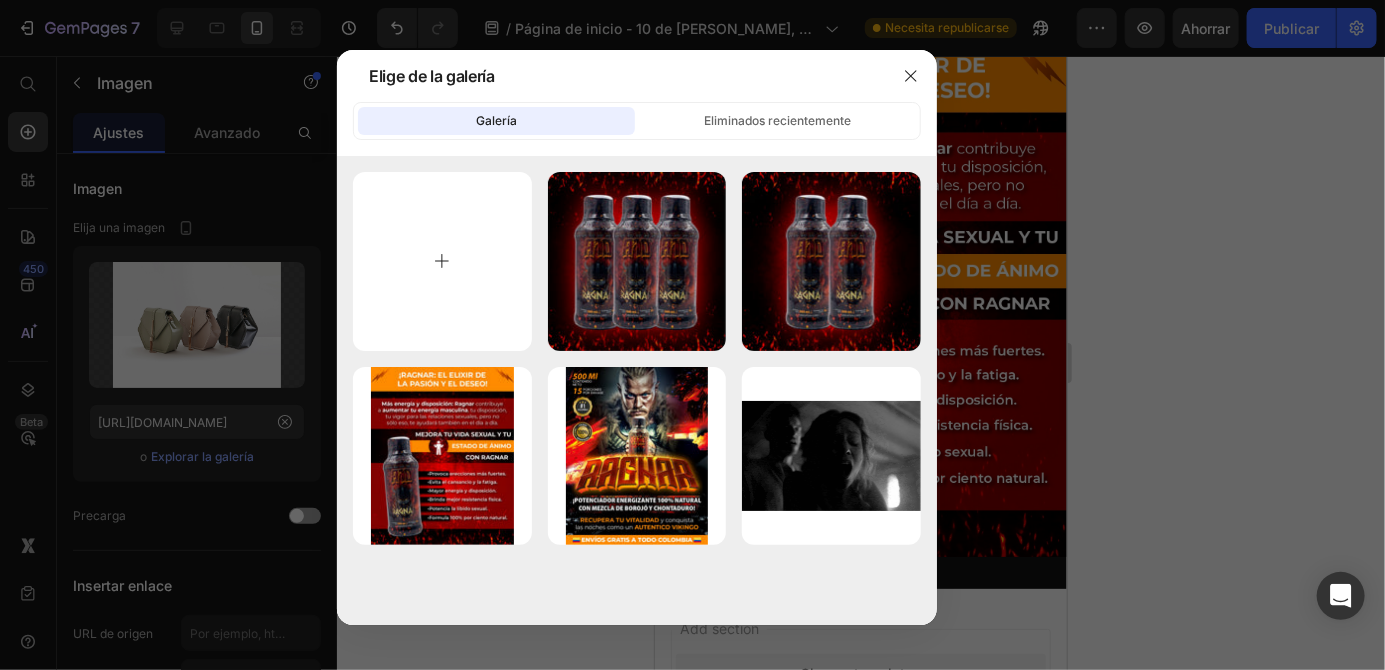 type on "C:\fakepath\1000002524.jpg" 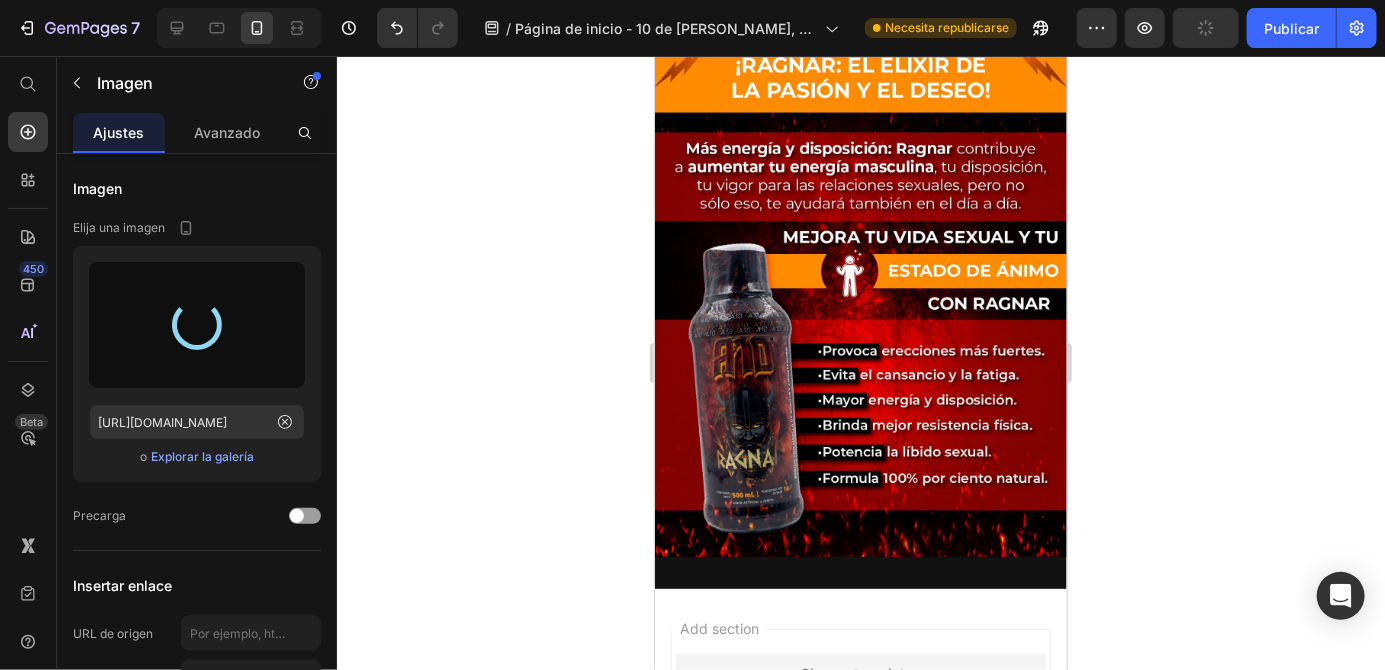 type on "[URL][DOMAIN_NAME]" 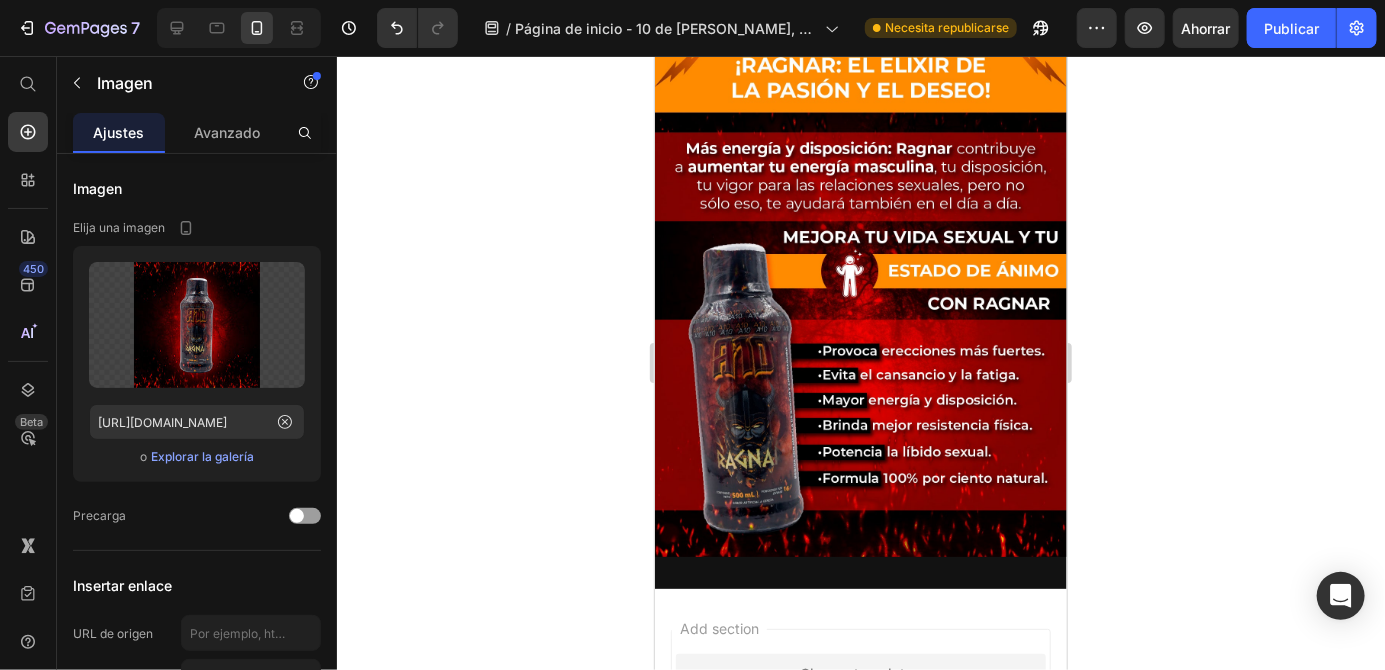 click 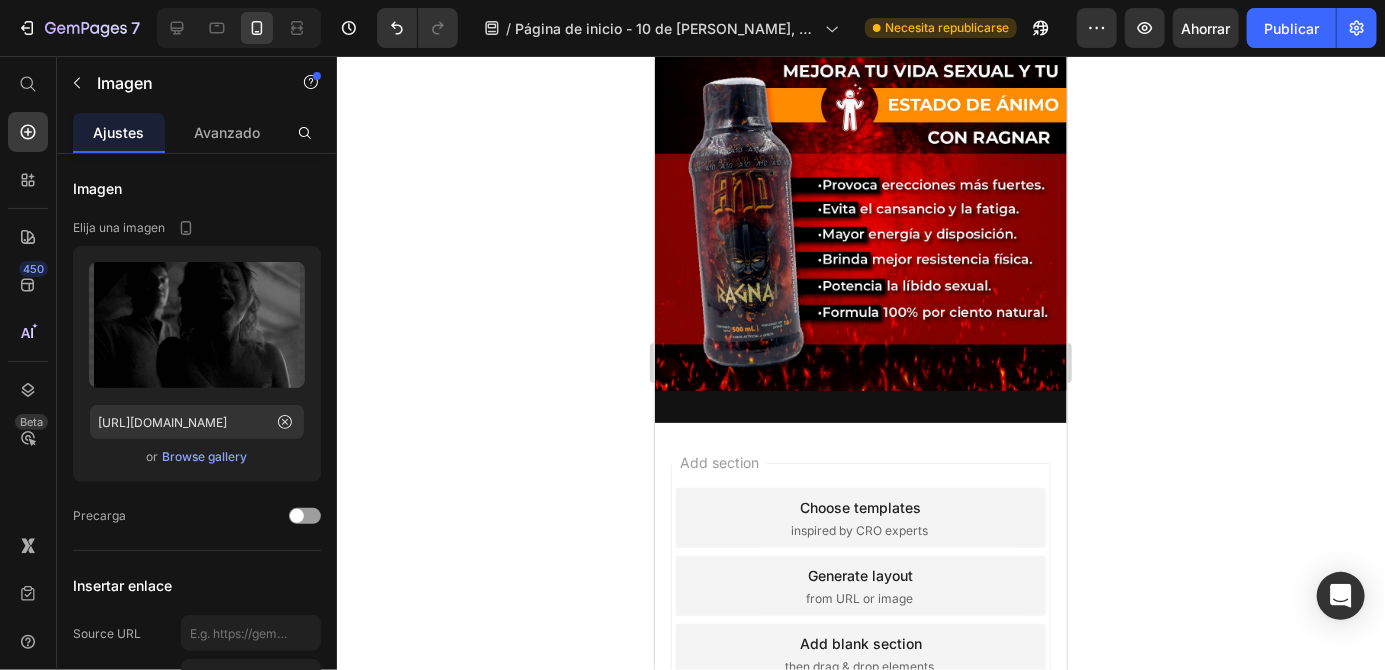 scroll, scrollTop: 830, scrollLeft: 0, axis: vertical 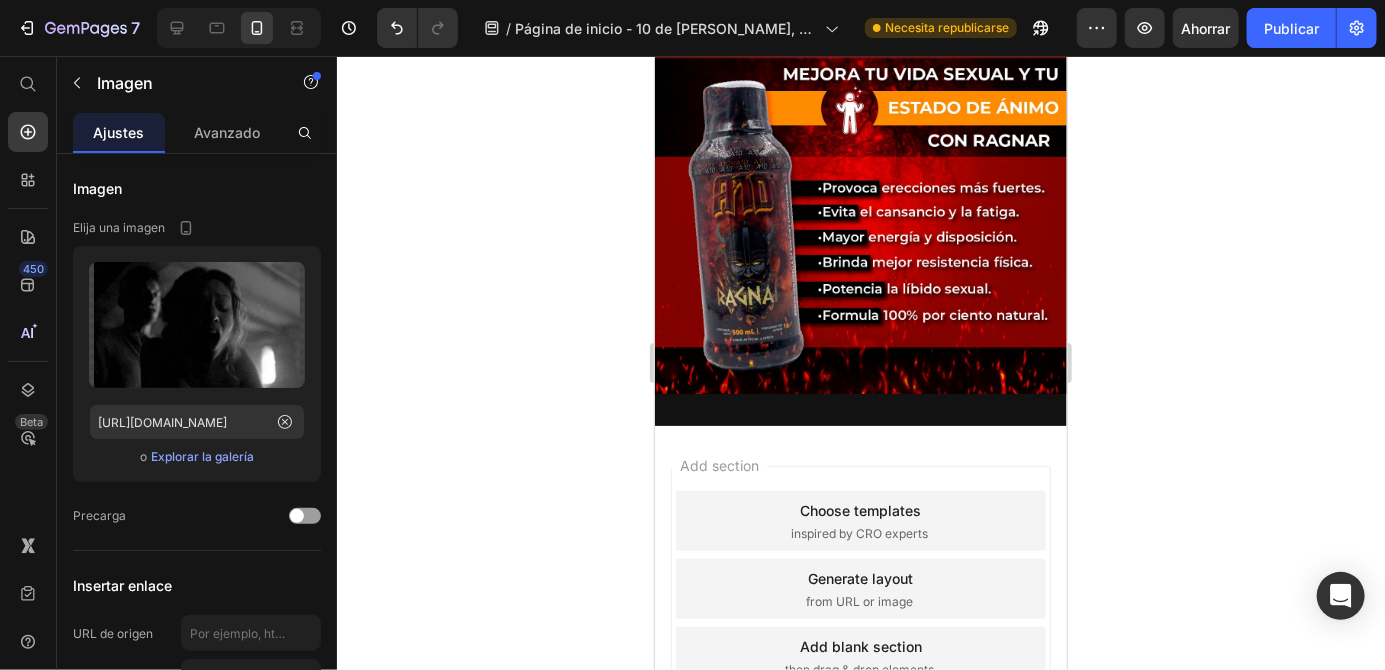 click at bounding box center [1074, -502] 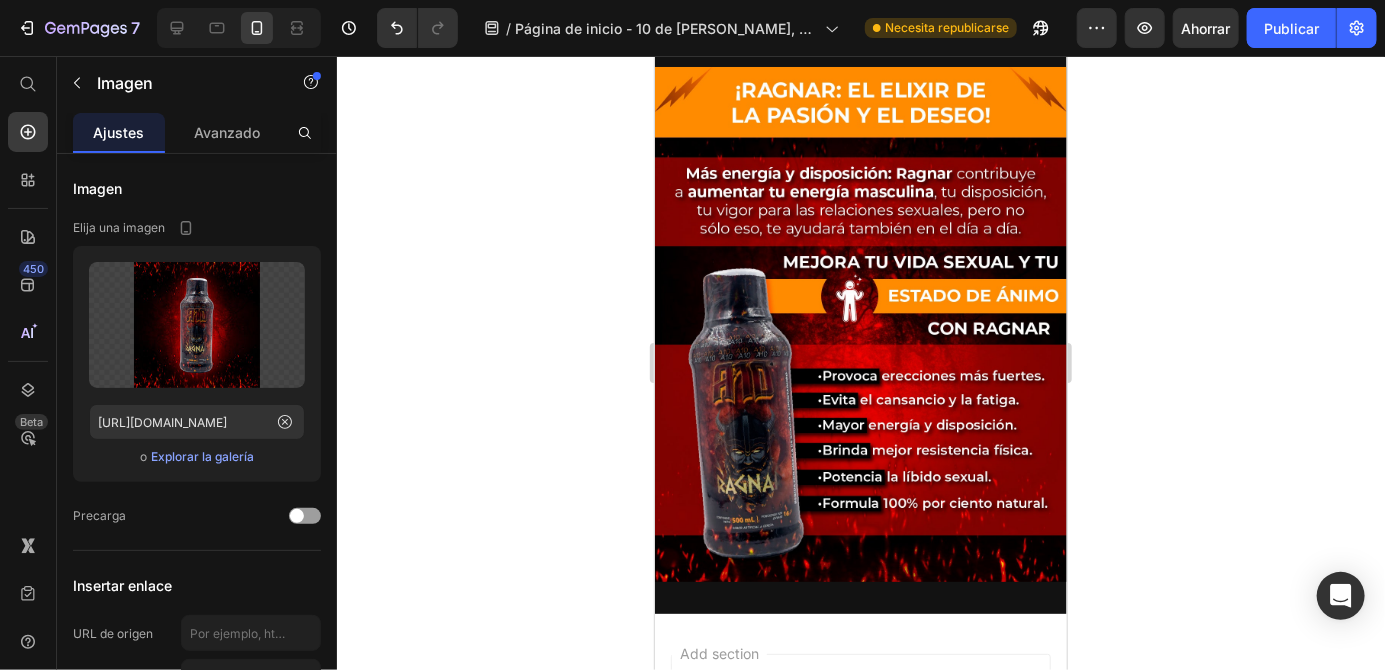 scroll, scrollTop: 630, scrollLeft: 0, axis: vertical 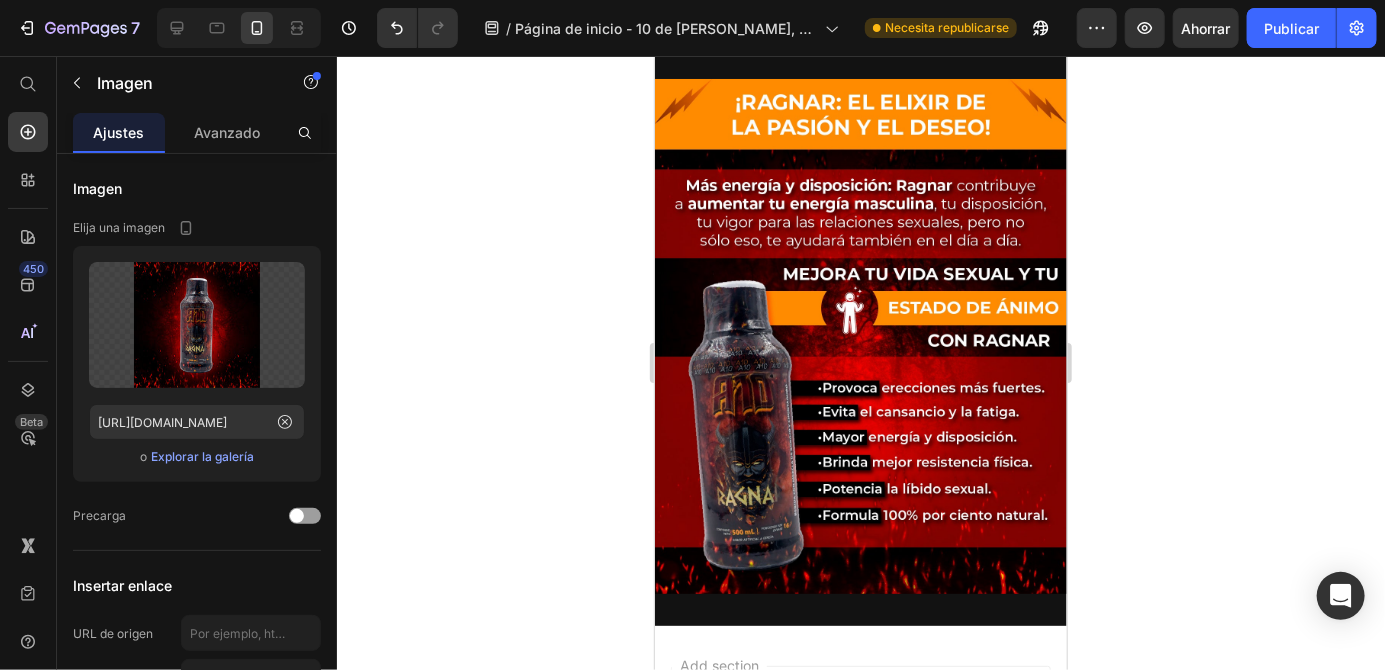 click at bounding box center (646, -302) 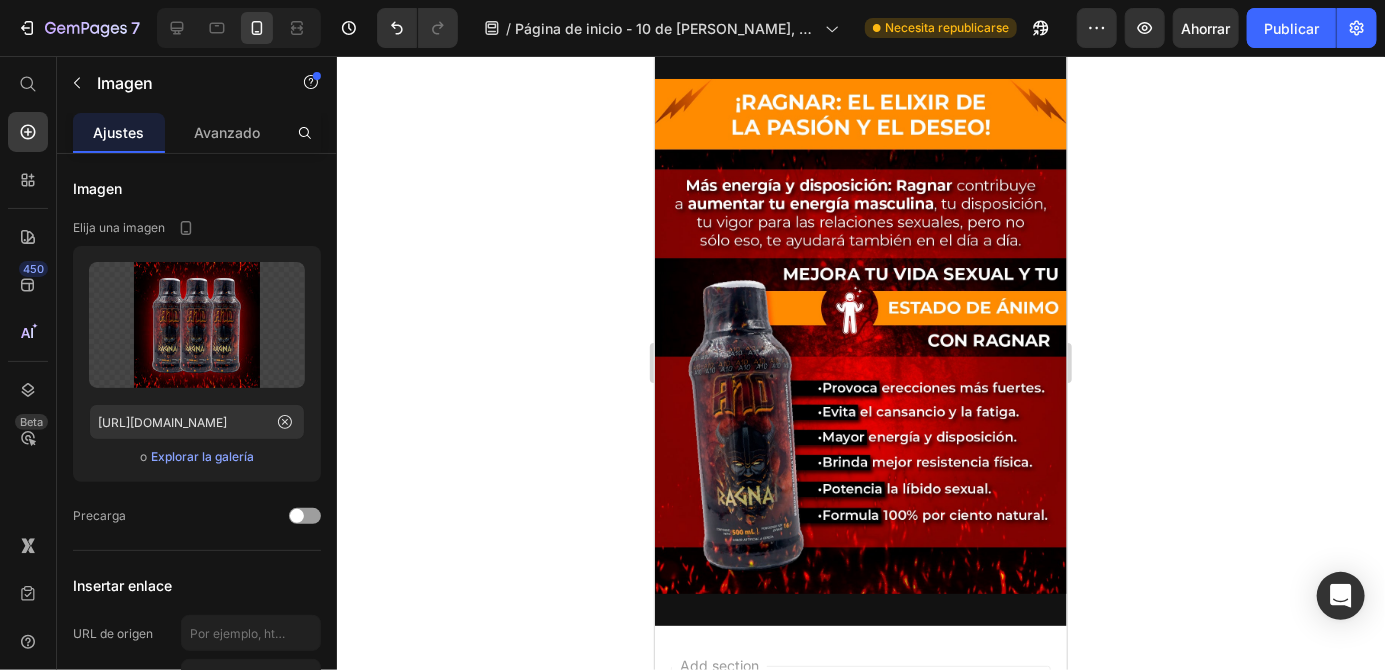 click at bounding box center [1074, -302] 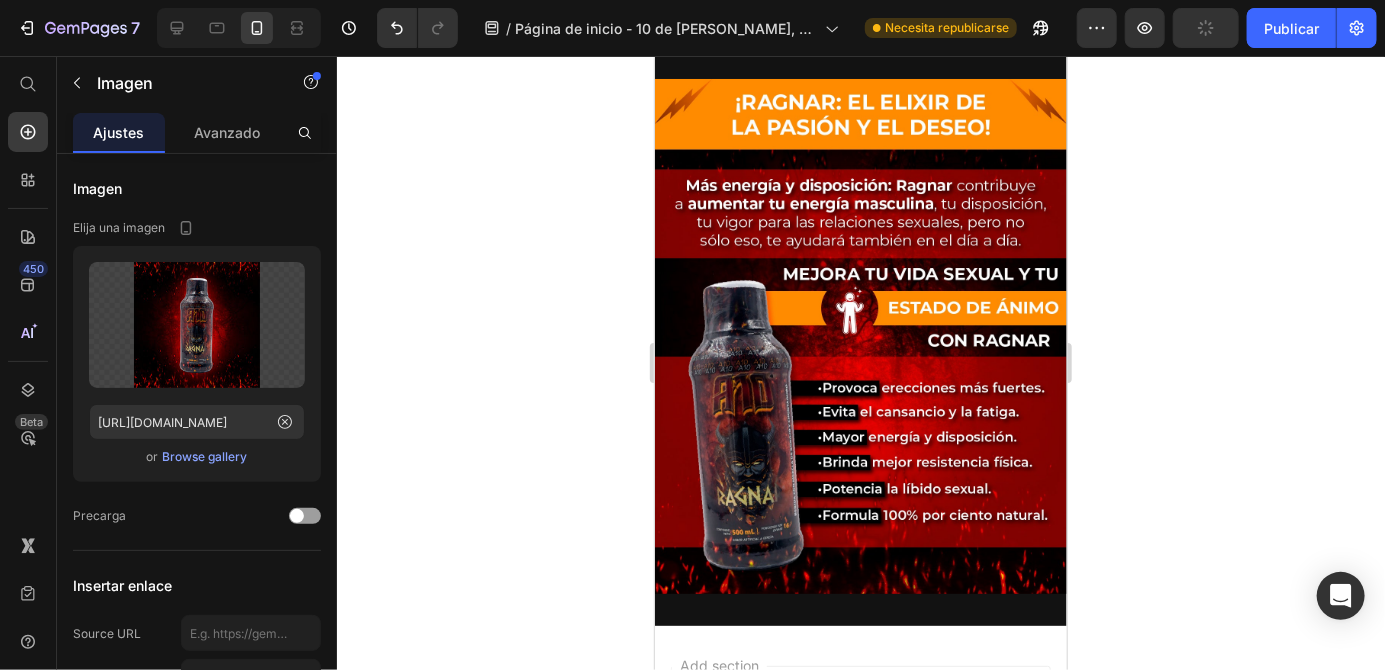 click 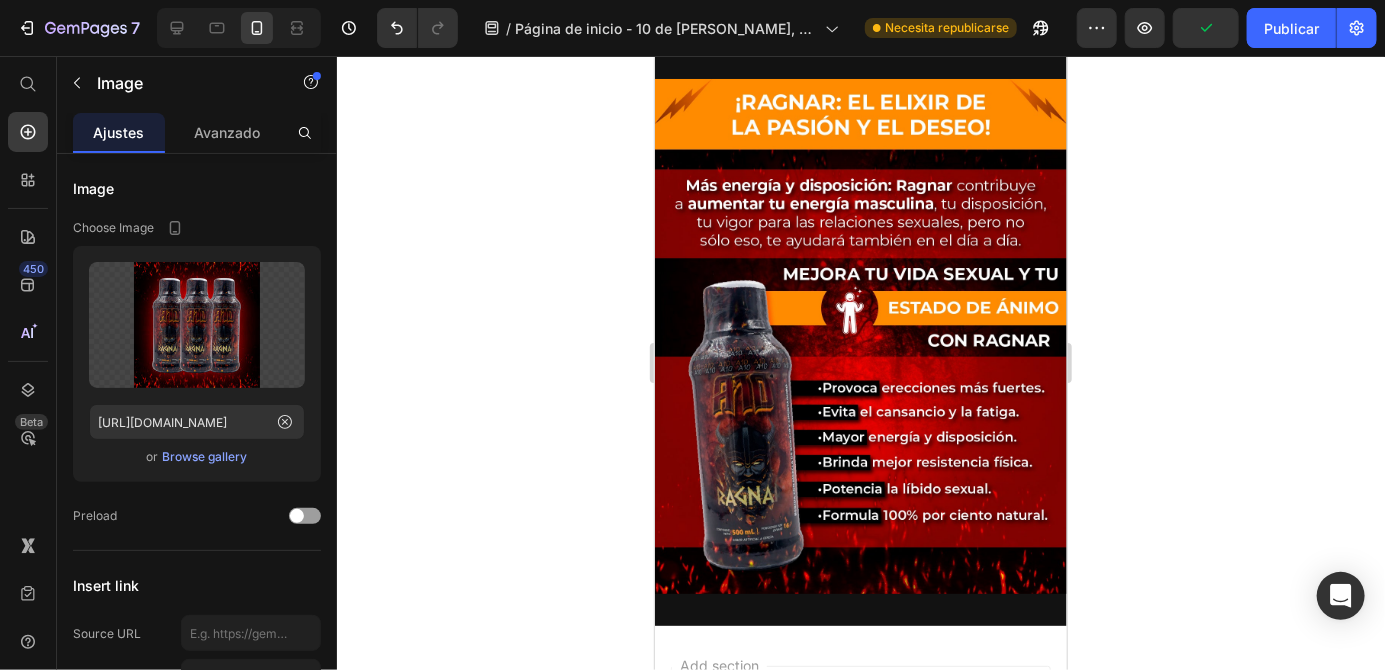 scroll, scrollTop: 630, scrollLeft: 0, axis: vertical 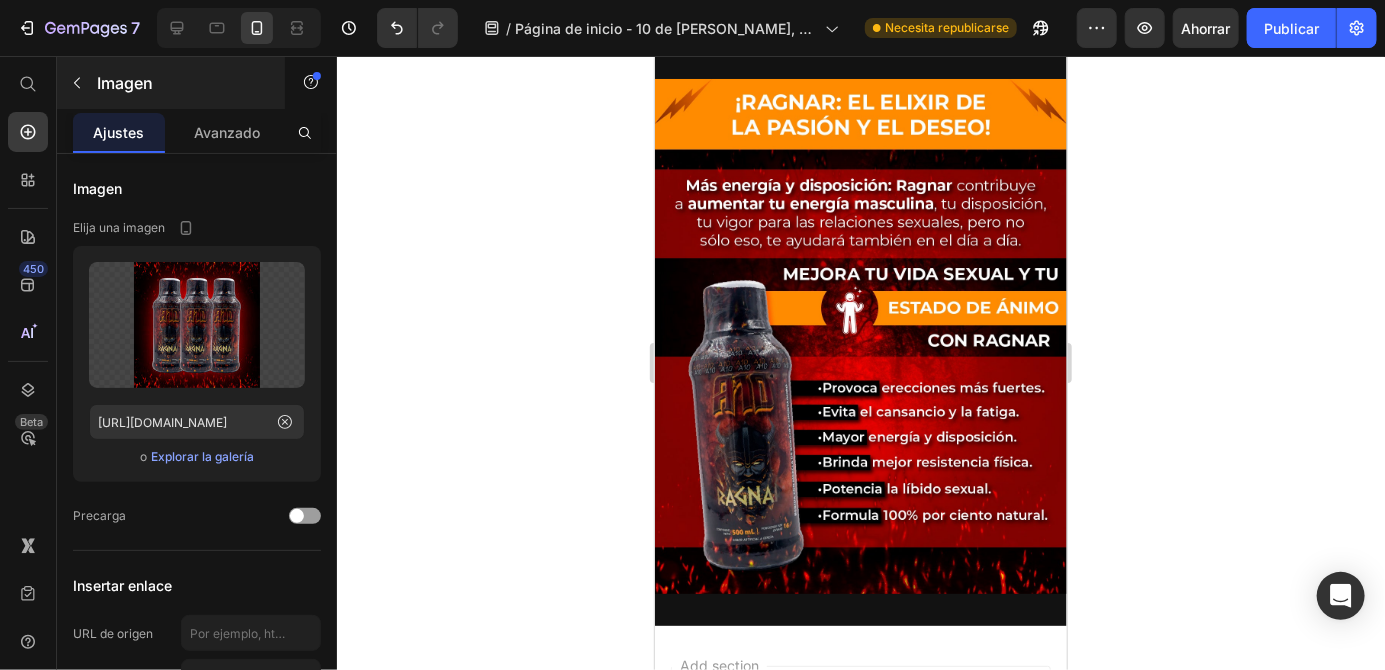click 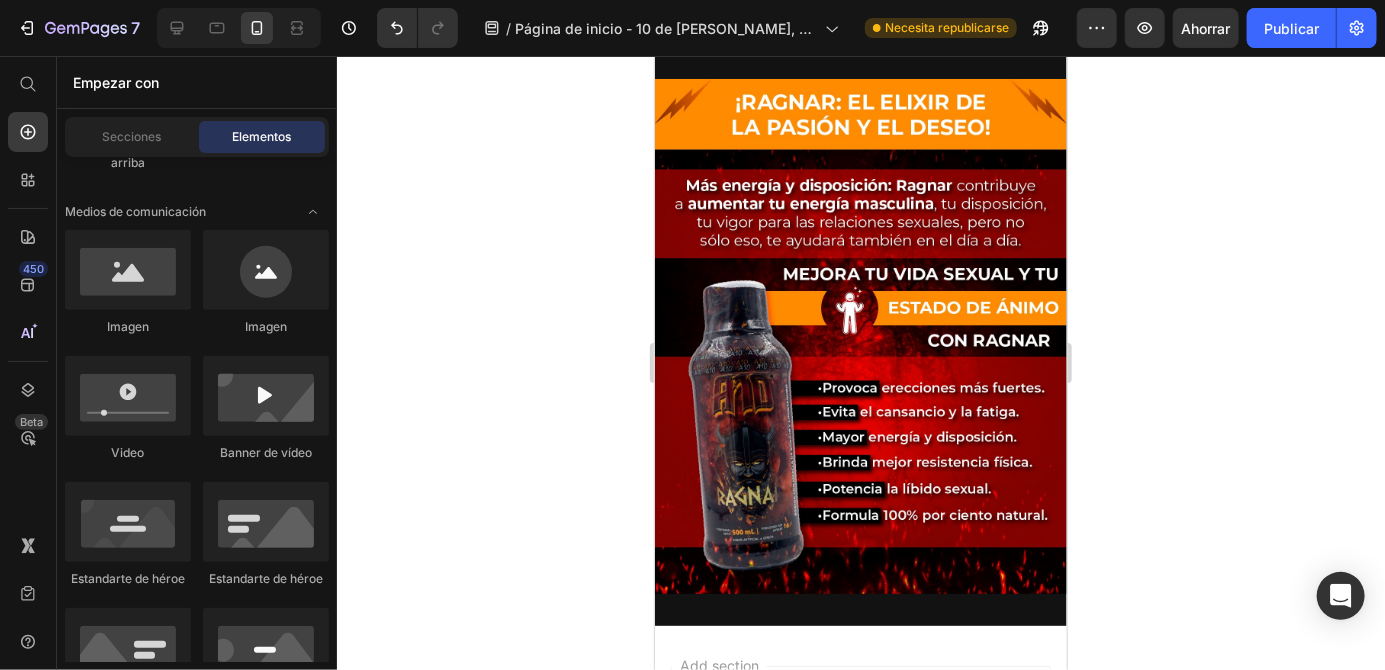 click on "Image" at bounding box center (894, -314) 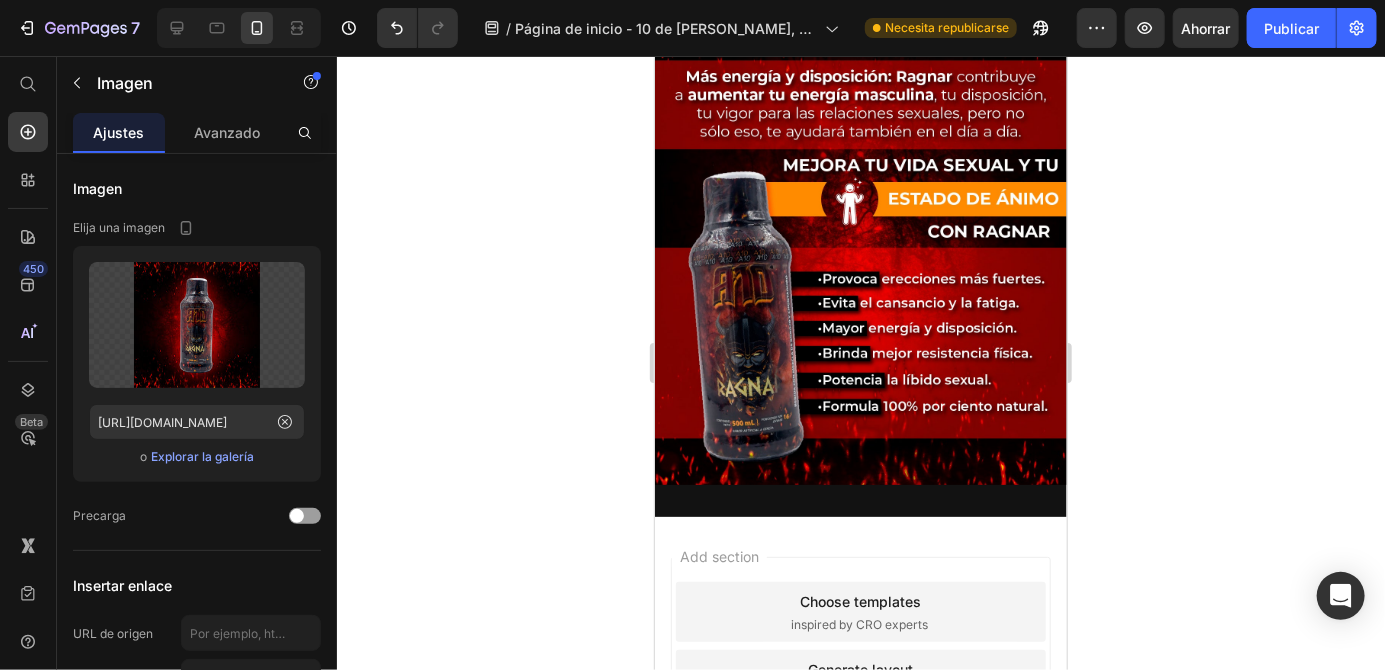 scroll, scrollTop: 745, scrollLeft: 0, axis: vertical 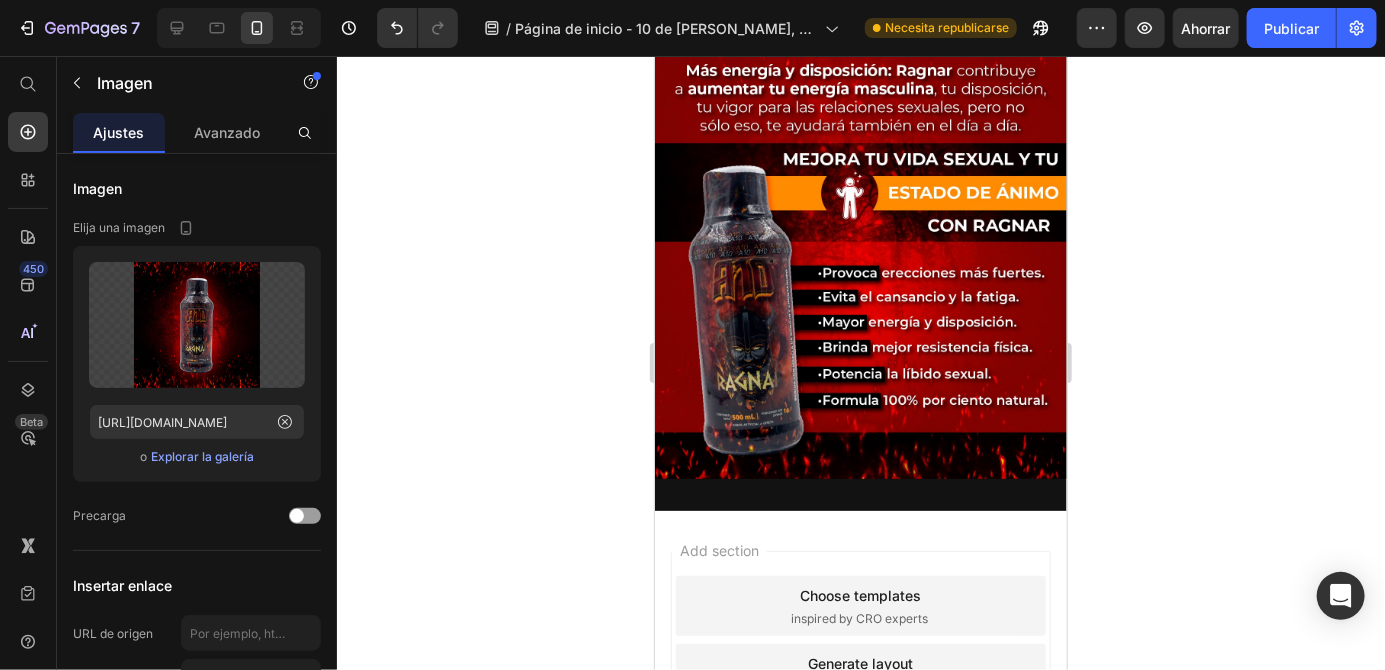 click at bounding box center (860, -439) 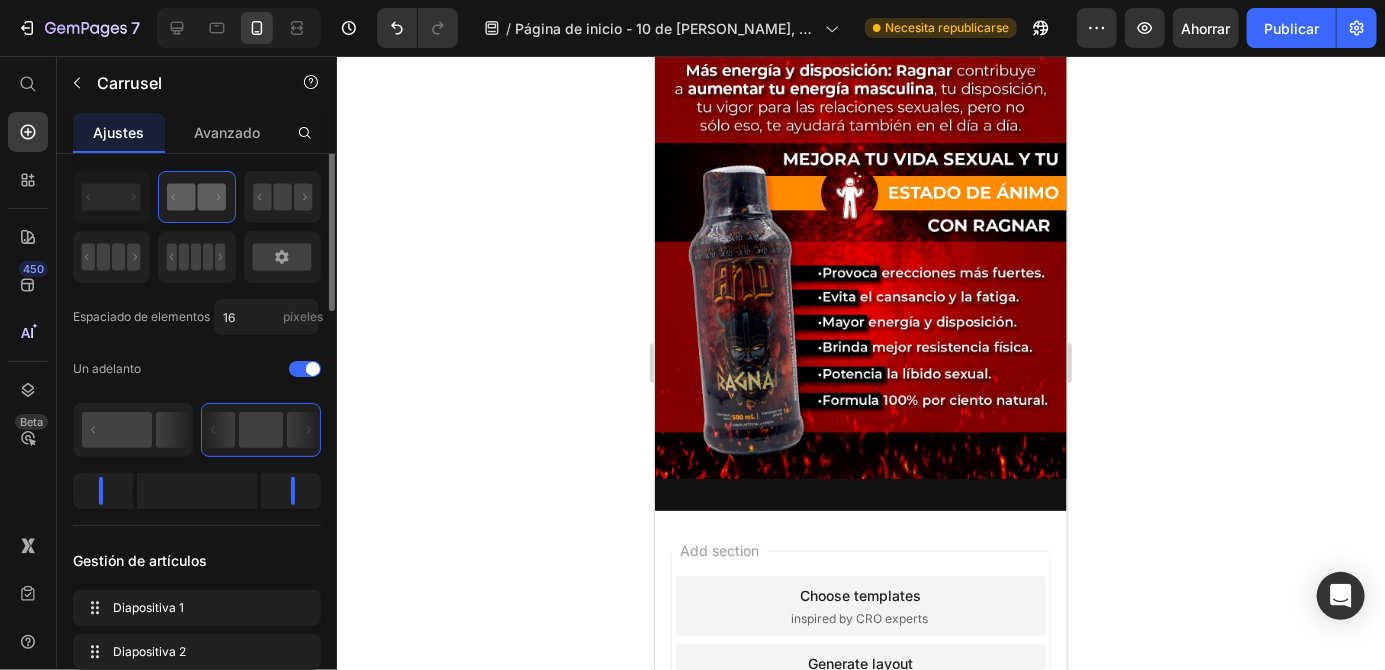 scroll, scrollTop: 8, scrollLeft: 0, axis: vertical 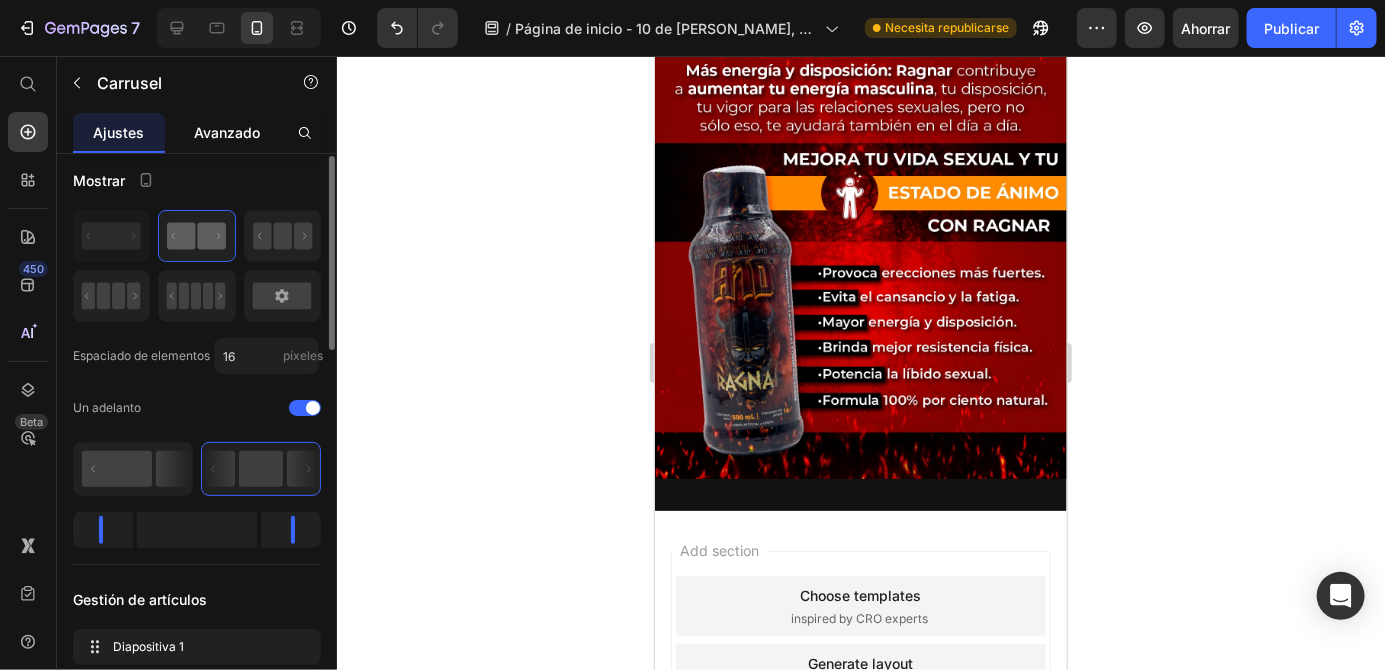 click on "Avanzado" at bounding box center (227, 132) 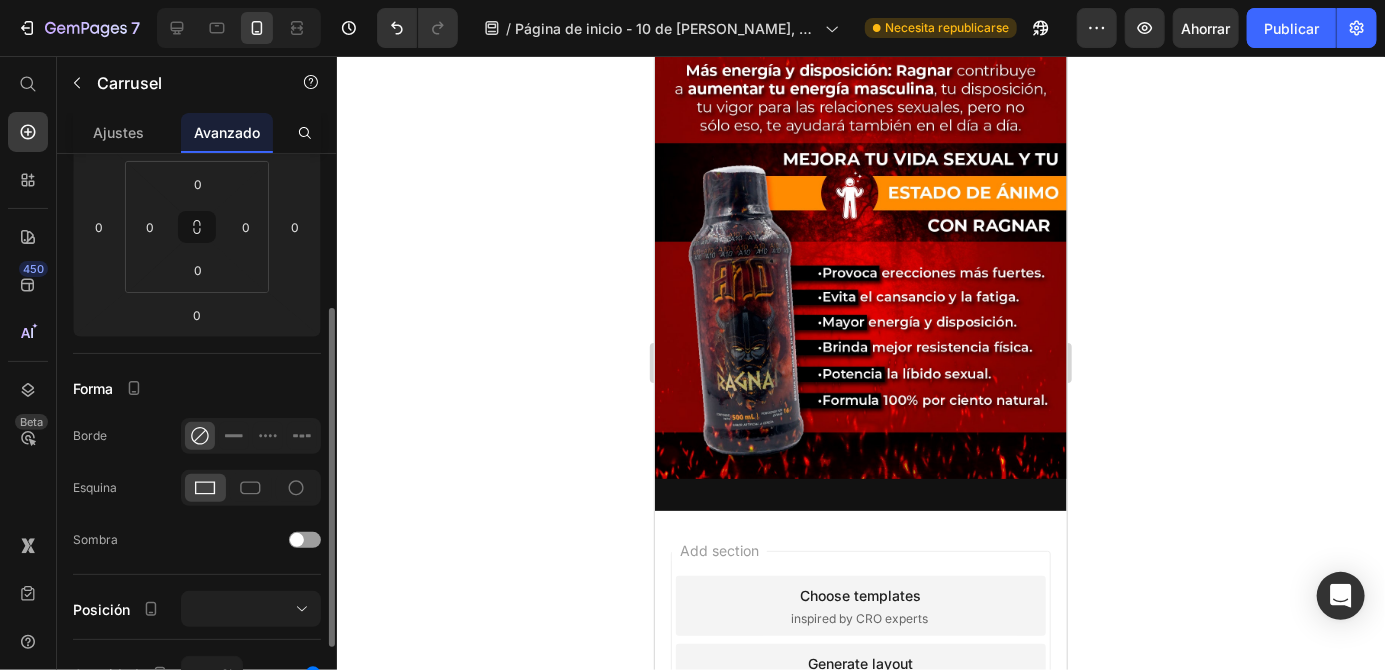 scroll, scrollTop: 300, scrollLeft: 0, axis: vertical 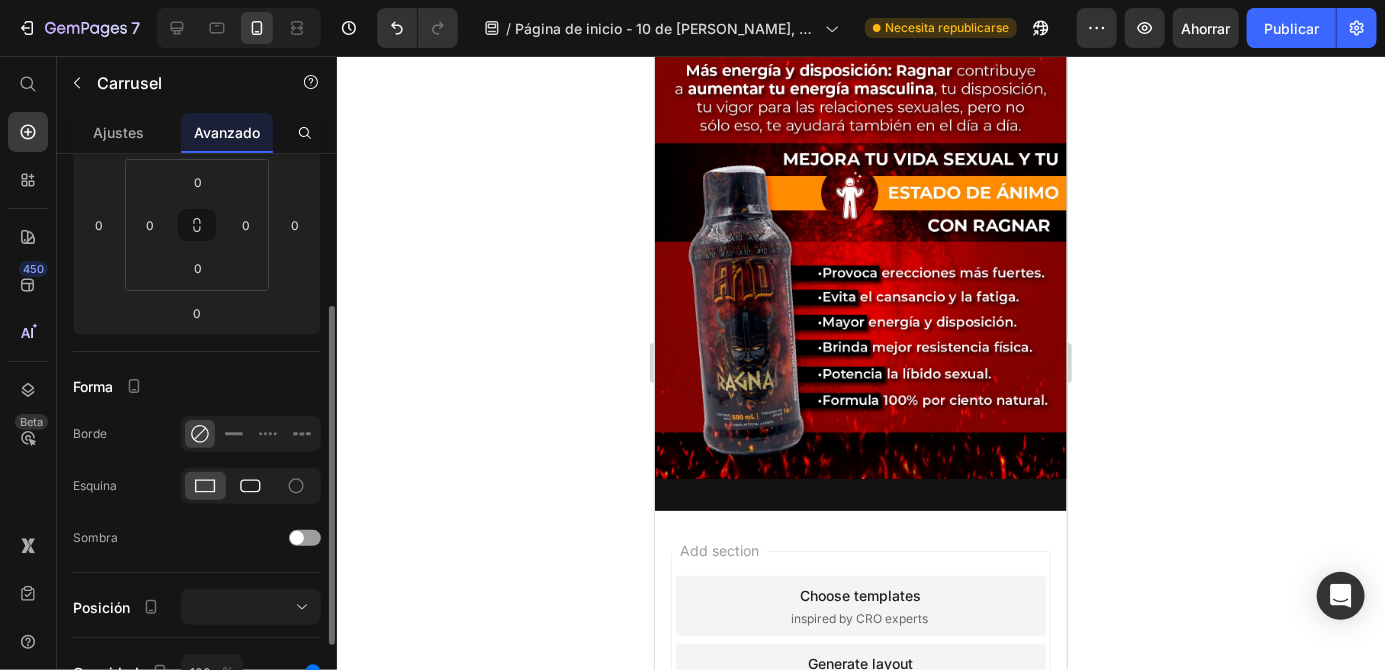 click 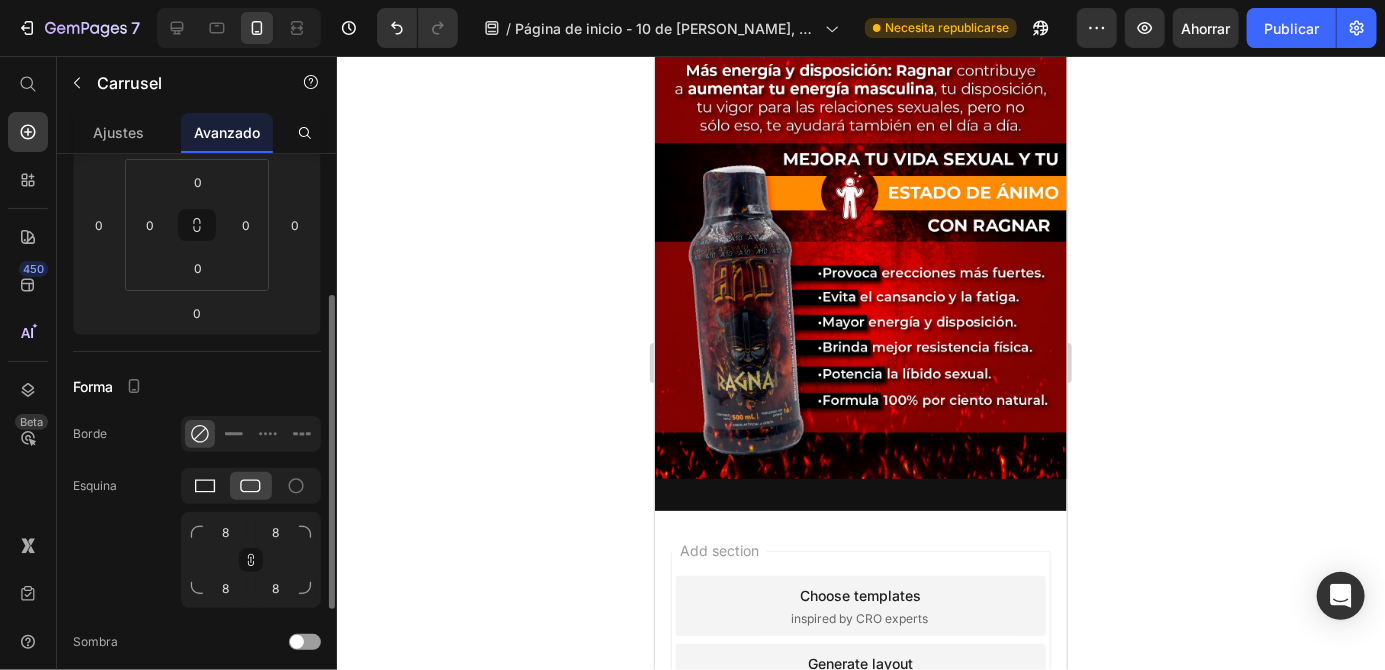 click 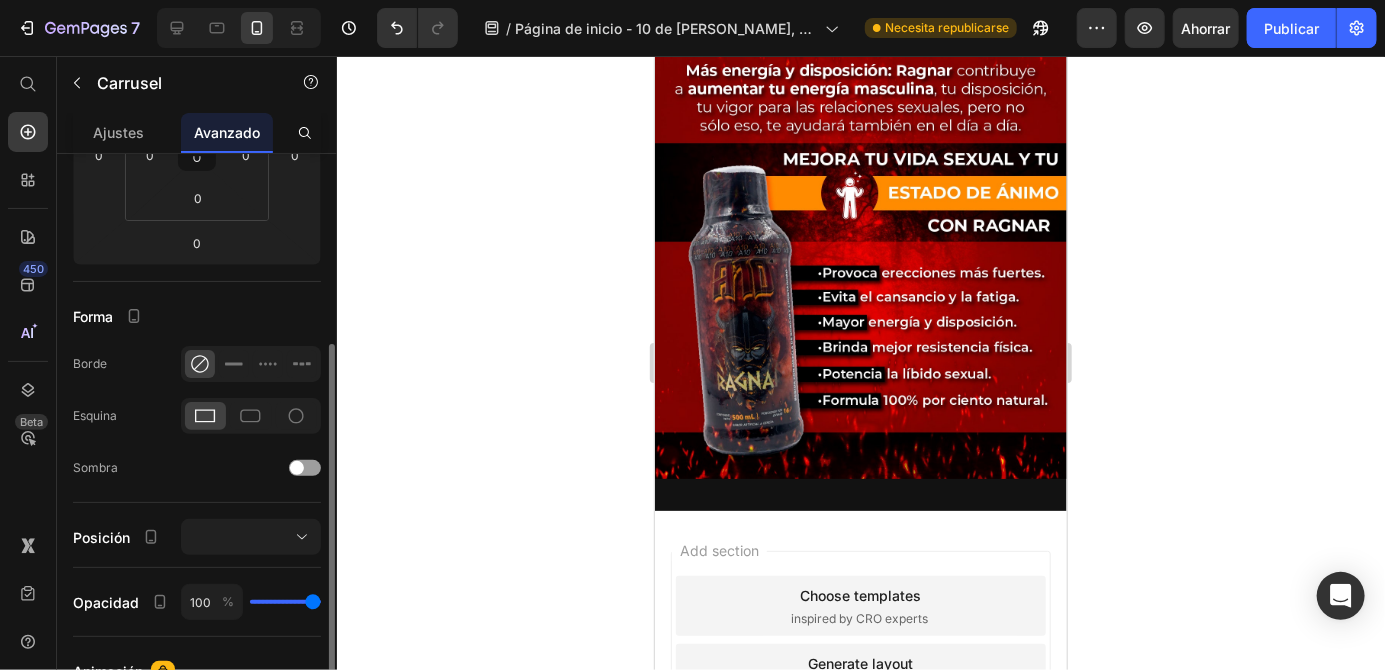 scroll, scrollTop: 372, scrollLeft: 0, axis: vertical 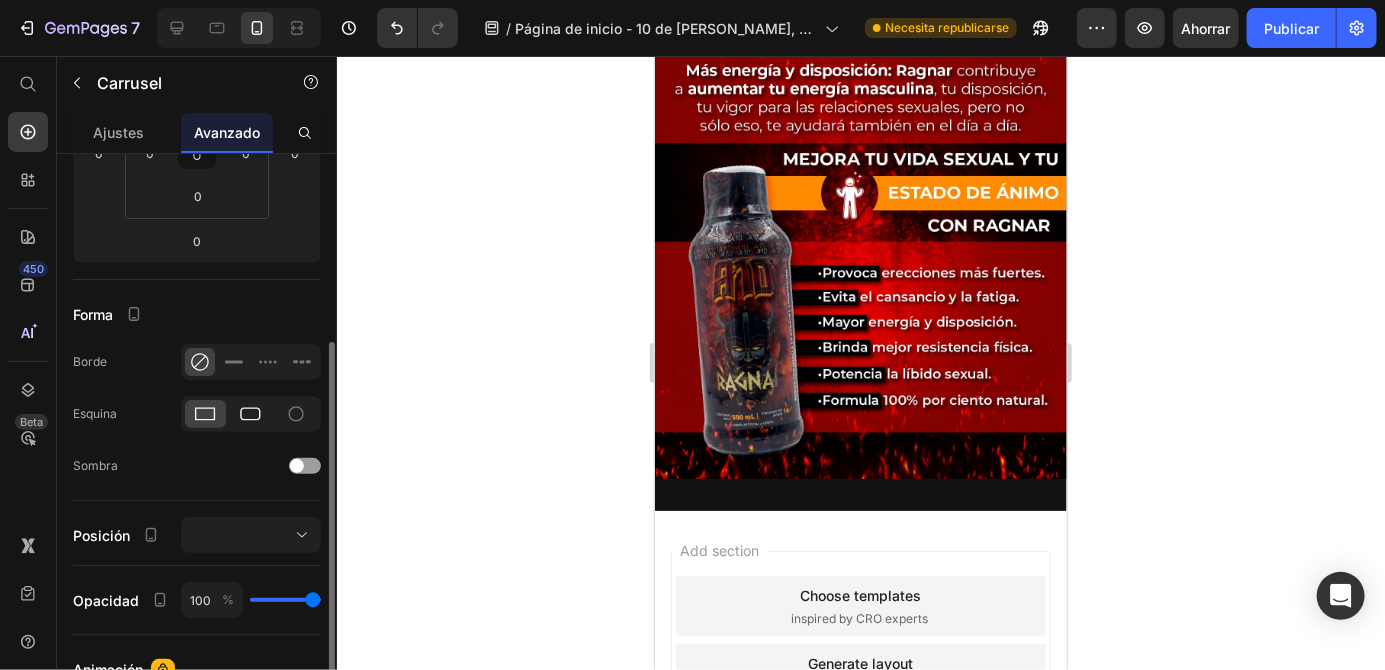 click 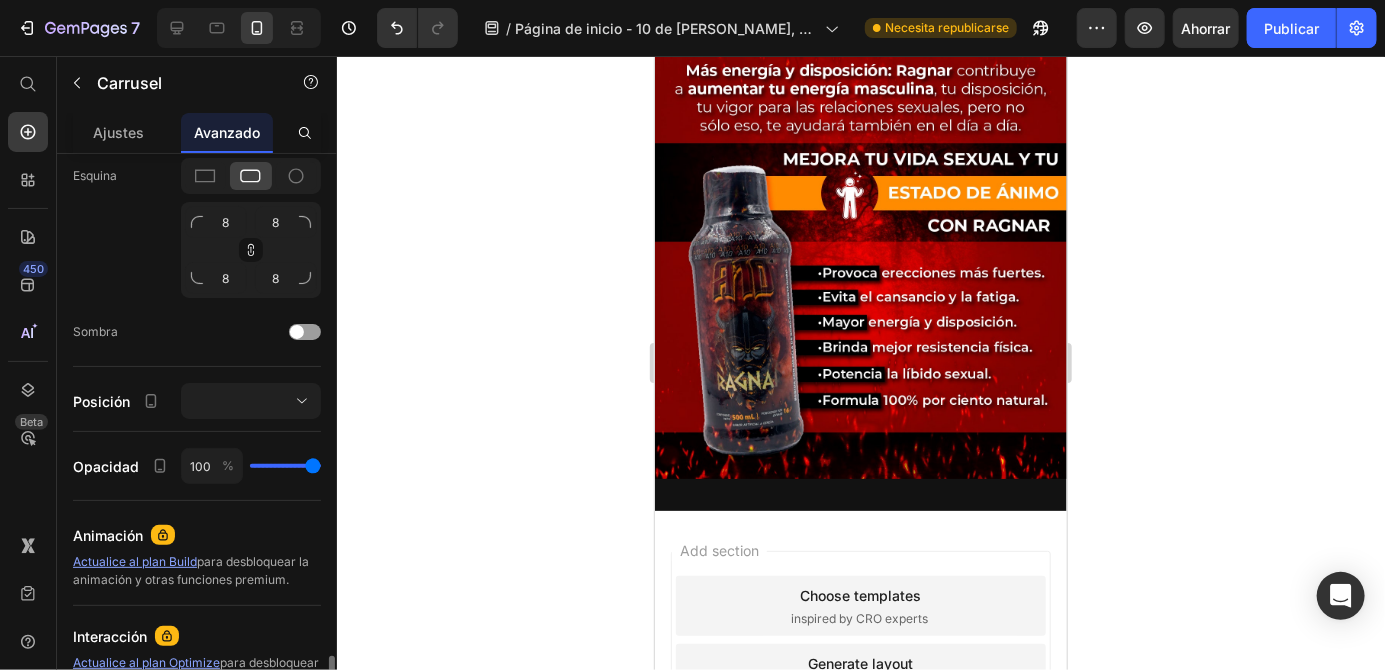 scroll, scrollTop: 756, scrollLeft: 0, axis: vertical 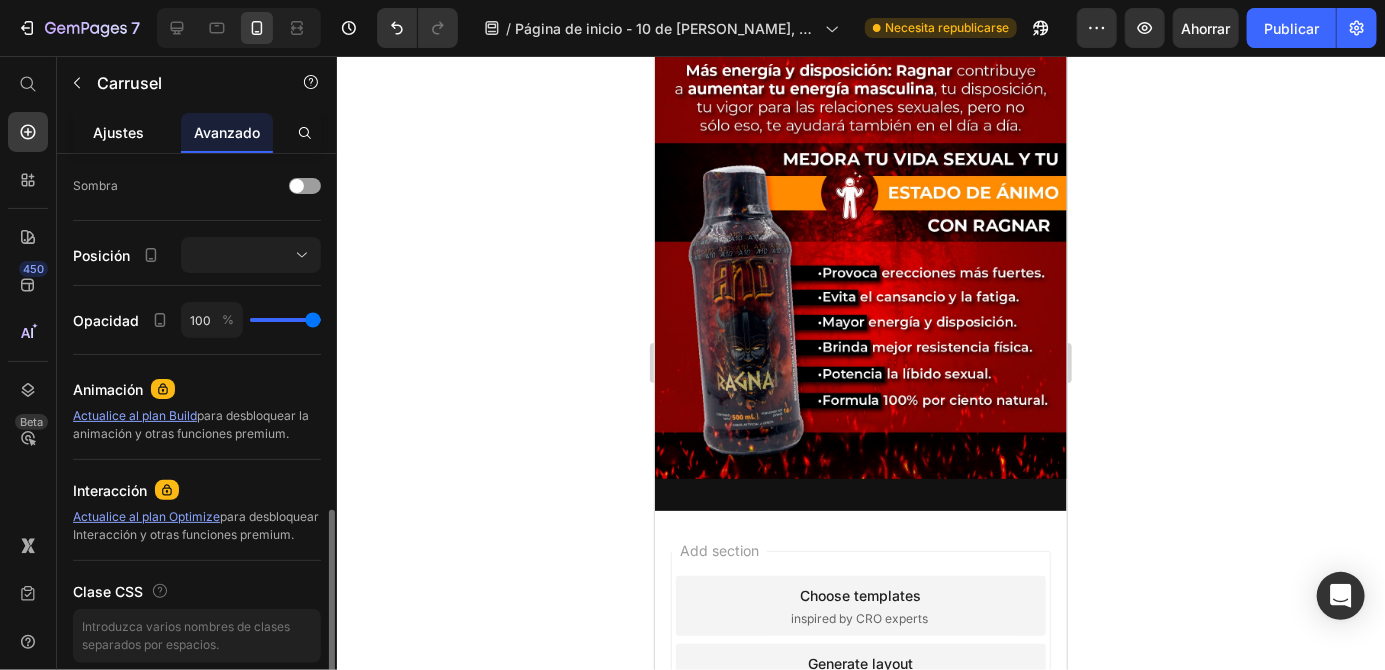 click on "Ajustes" at bounding box center (119, 132) 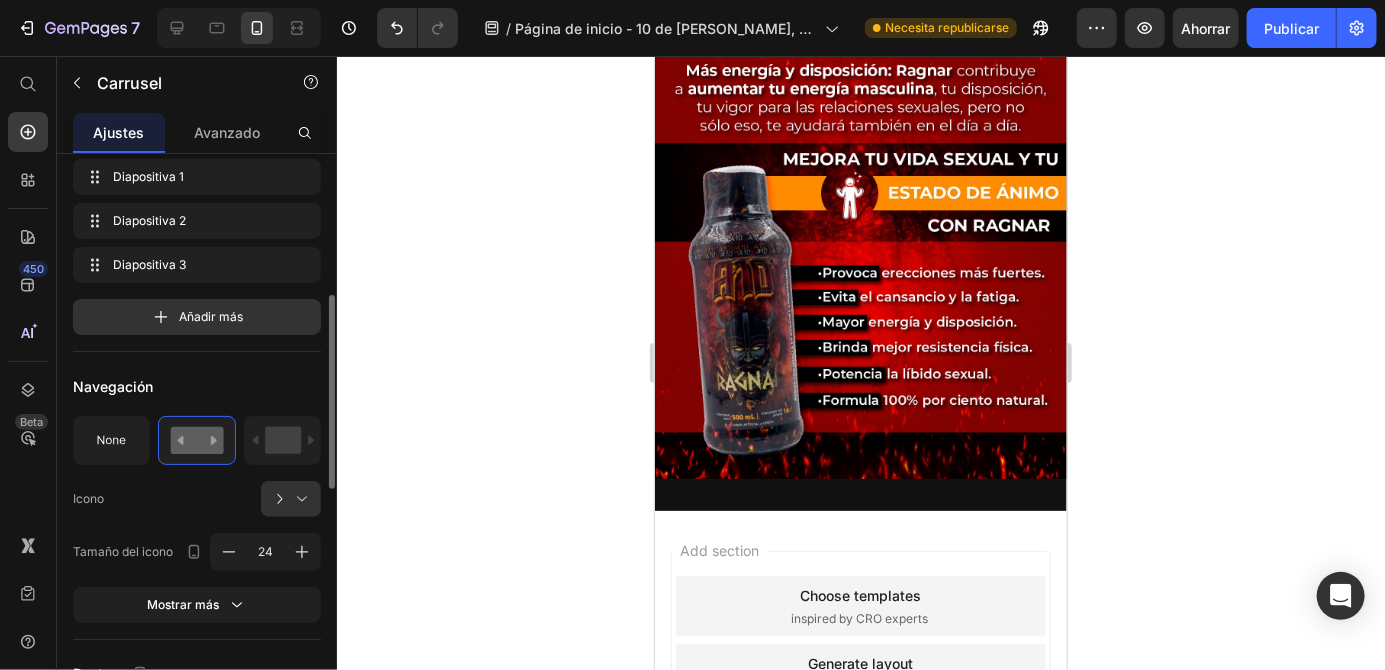 scroll, scrollTop: 480, scrollLeft: 0, axis: vertical 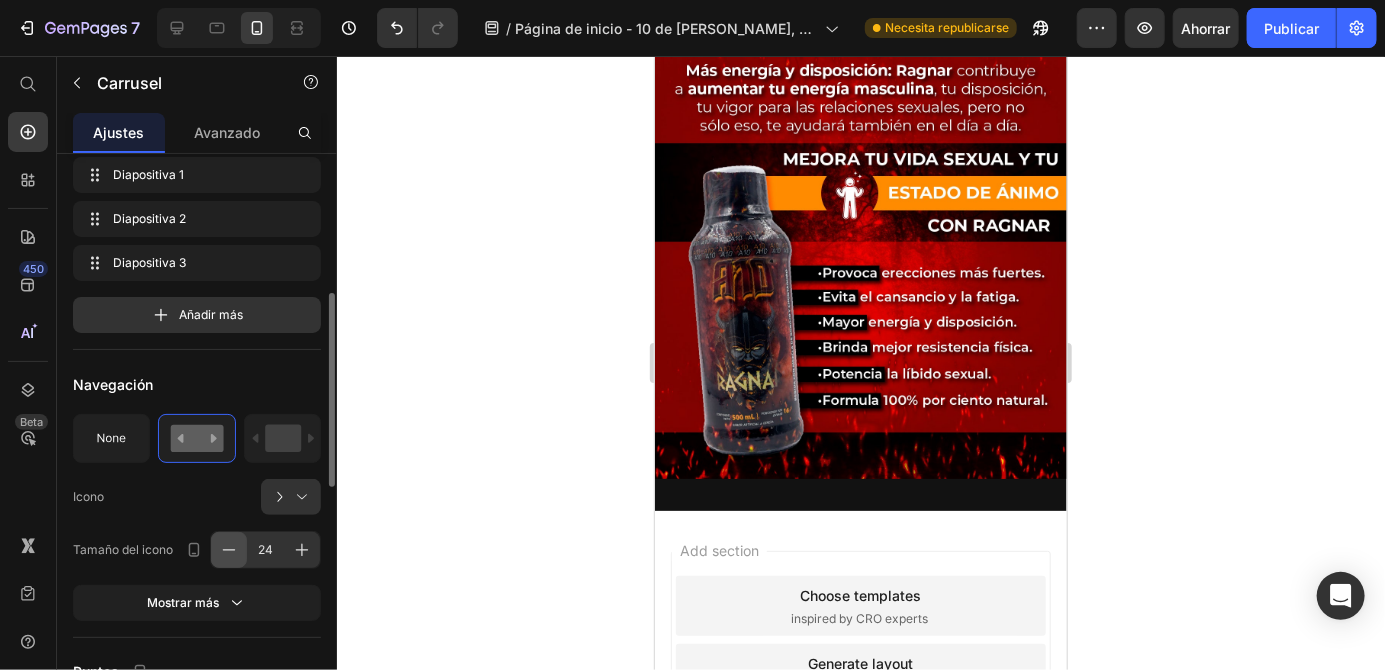 click 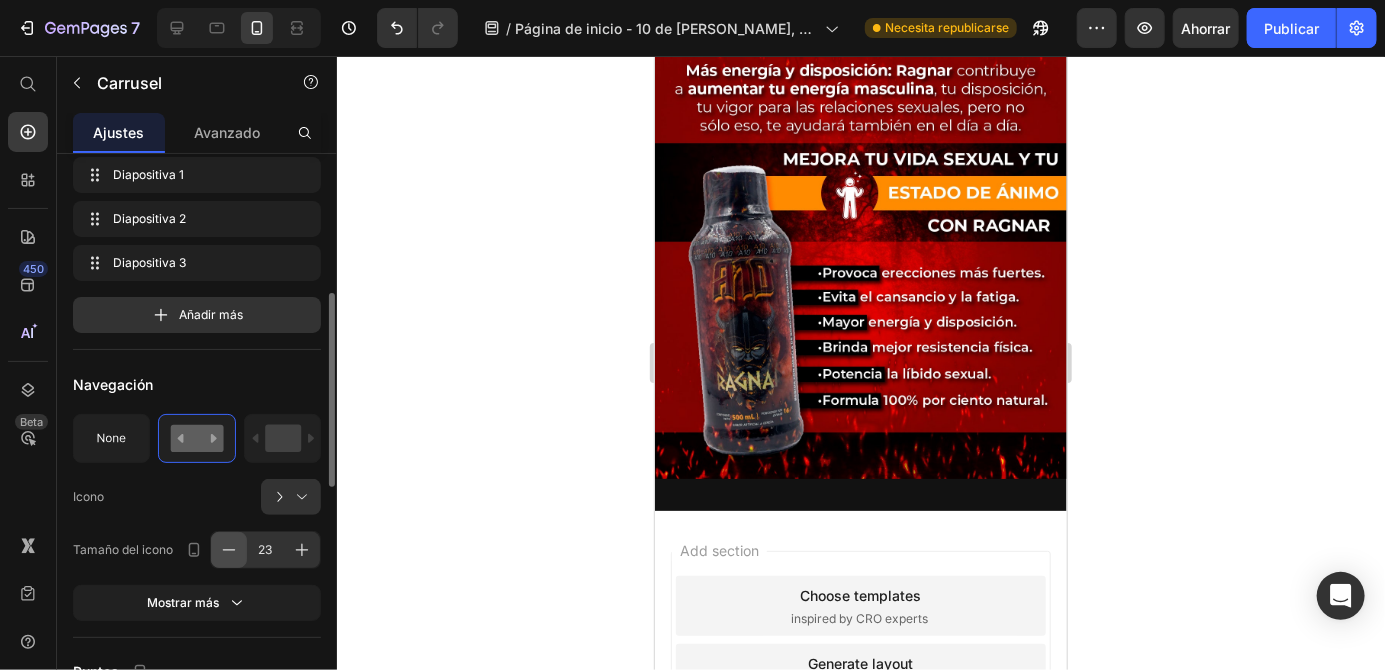 click 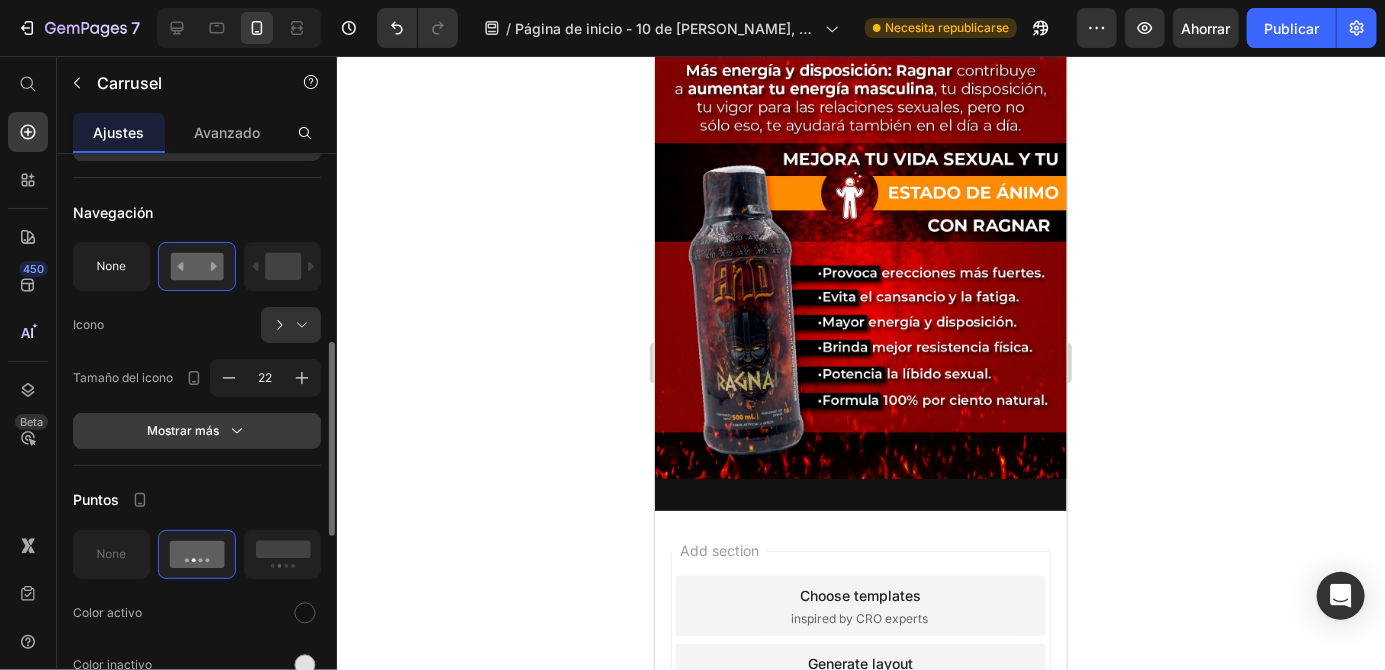 click on "Mostrar más" at bounding box center [197, 431] 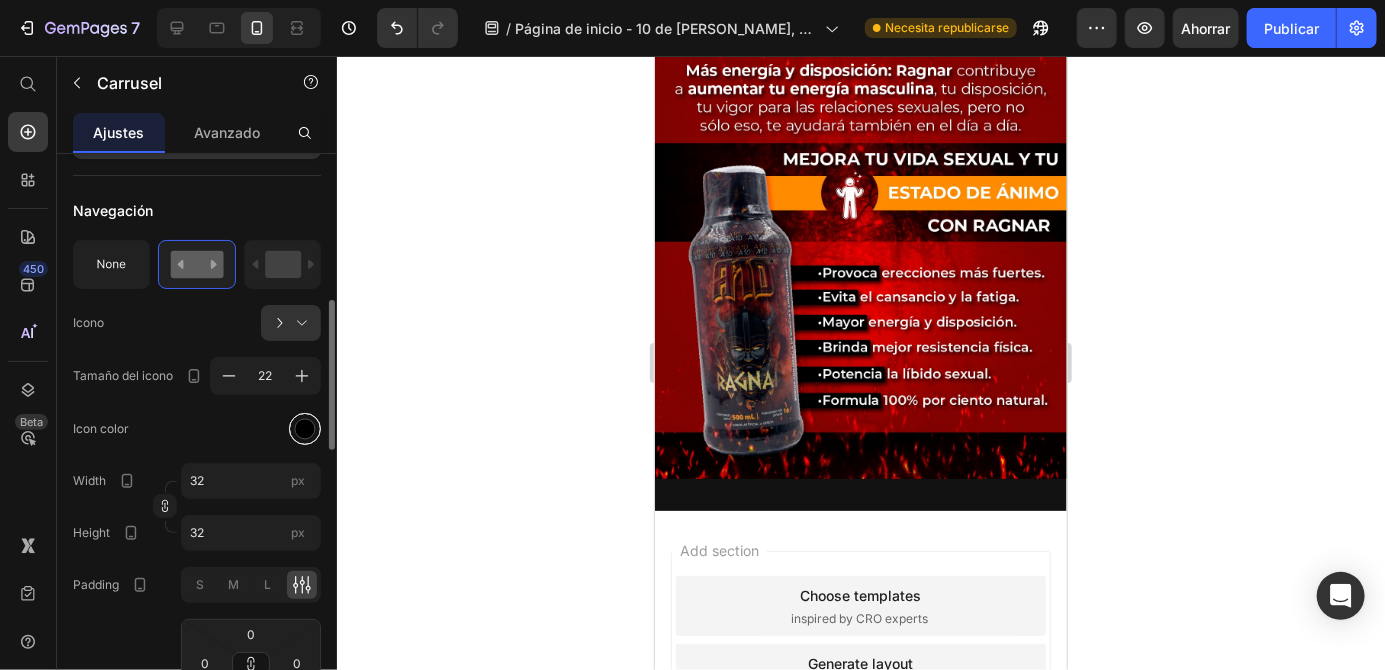 click at bounding box center (305, 429) 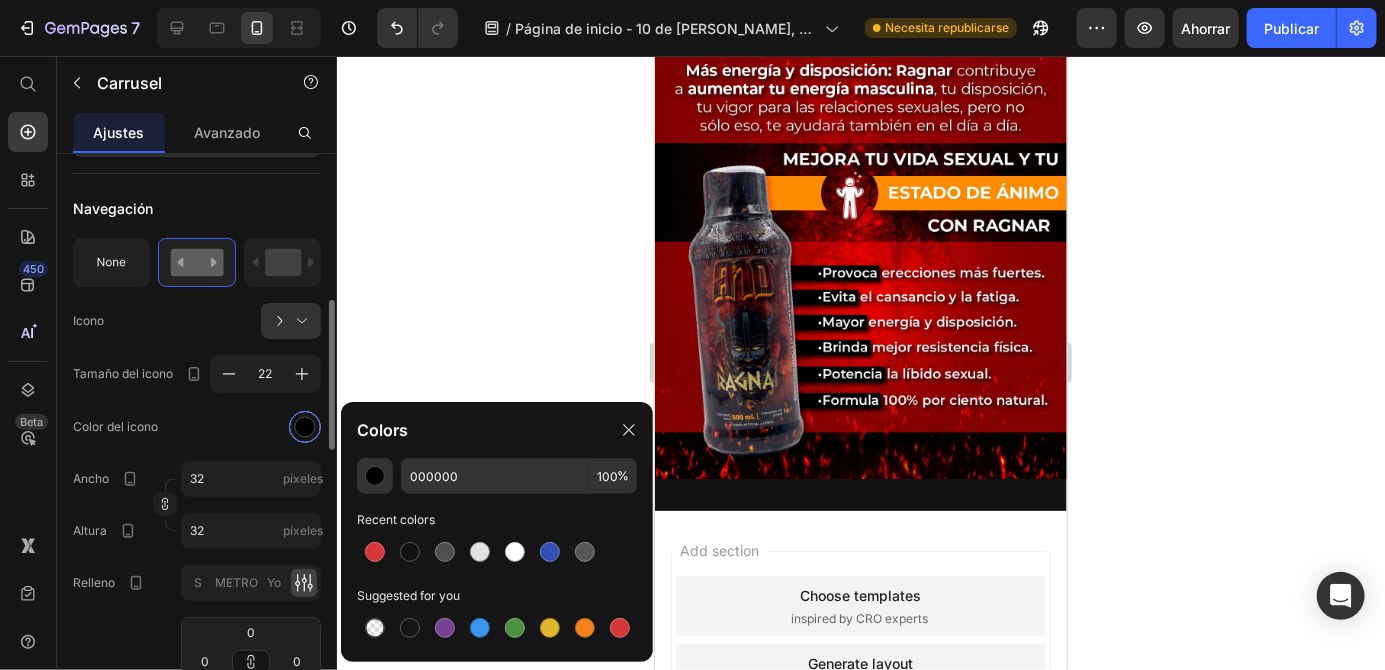 scroll, scrollTop: 656, scrollLeft: 0, axis: vertical 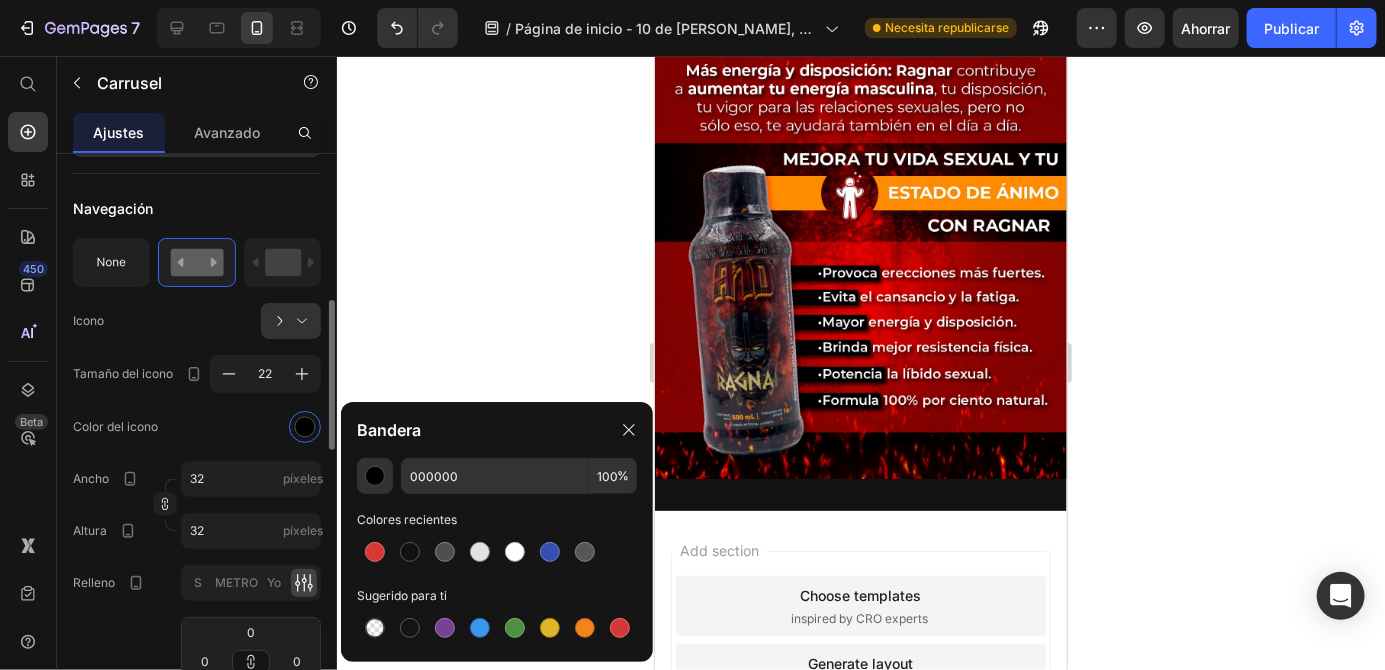 click on "Color del icono" 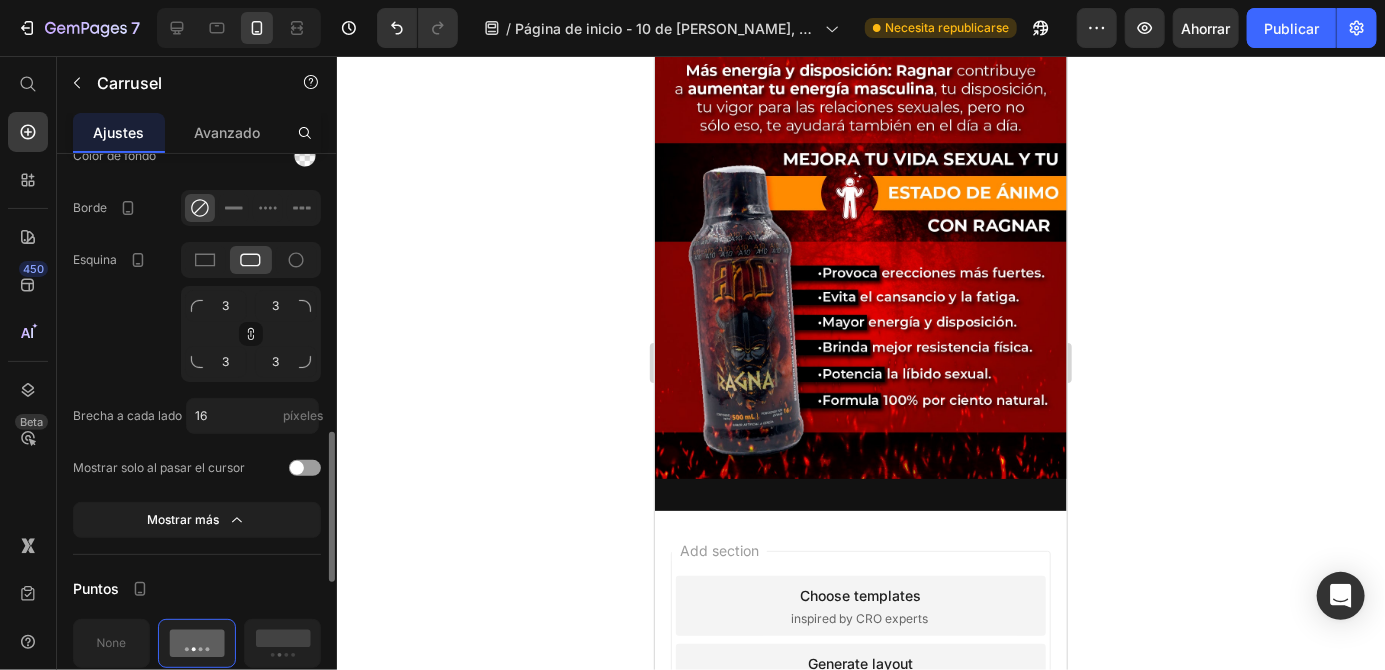 scroll, scrollTop: 1242, scrollLeft: 0, axis: vertical 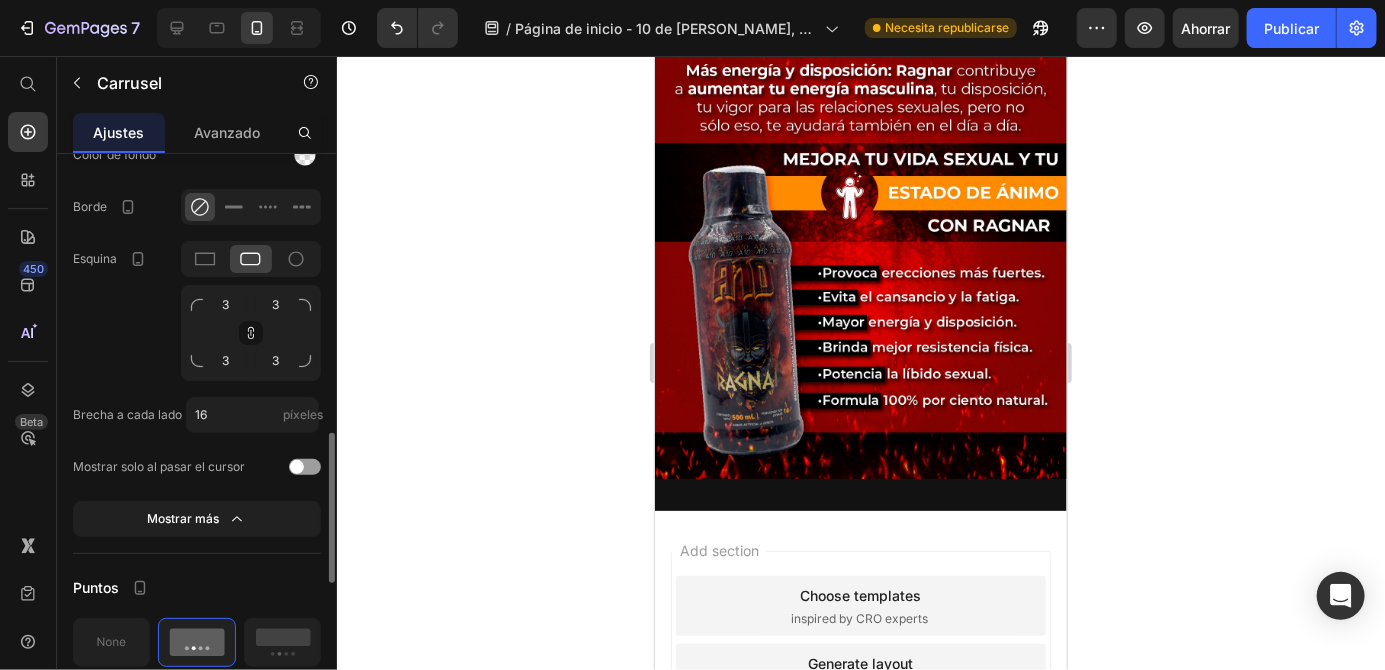 click 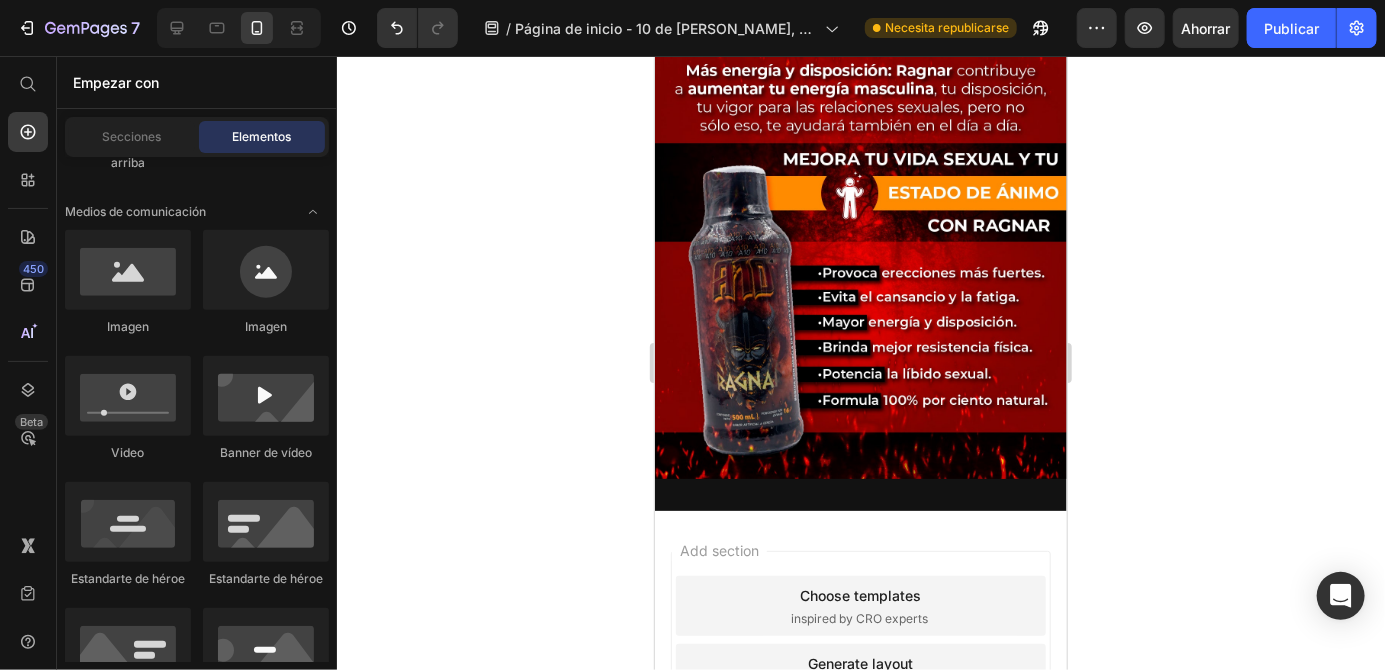 scroll, scrollTop: 0, scrollLeft: 0, axis: both 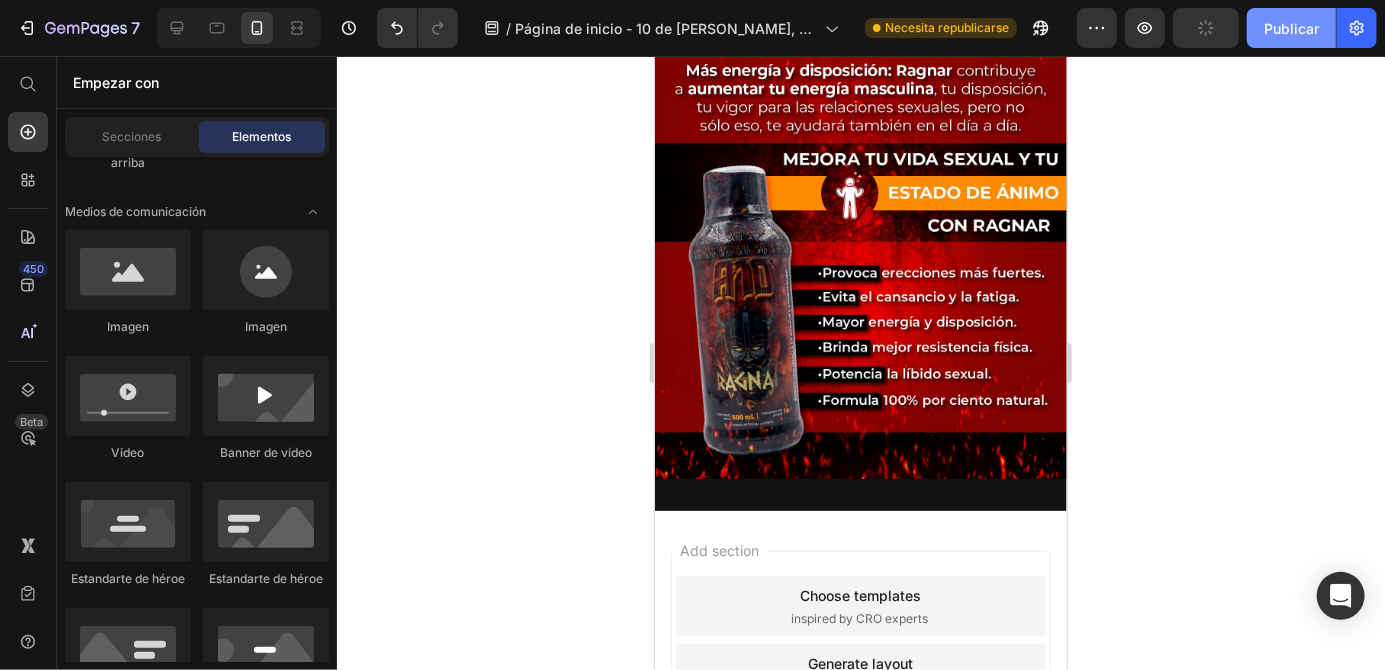 click on "Publicar" at bounding box center (1291, 28) 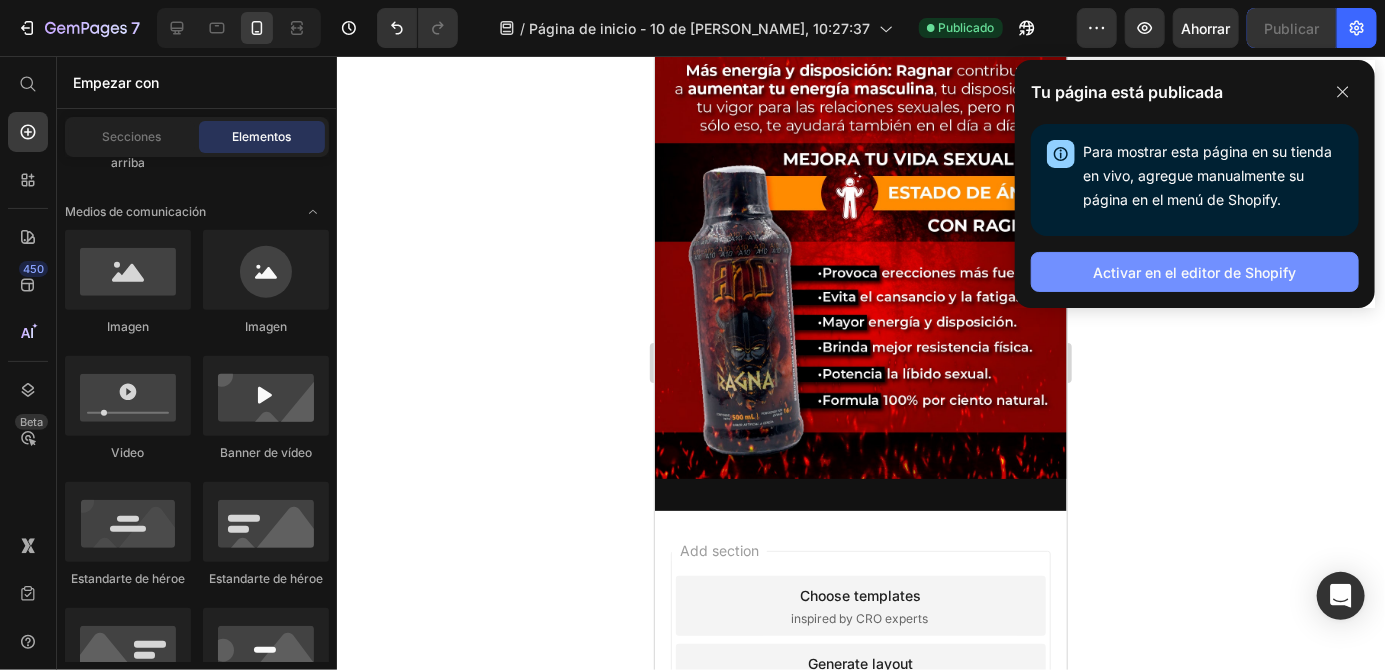 click on "Activar en el editor de Shopify" at bounding box center (1195, 272) 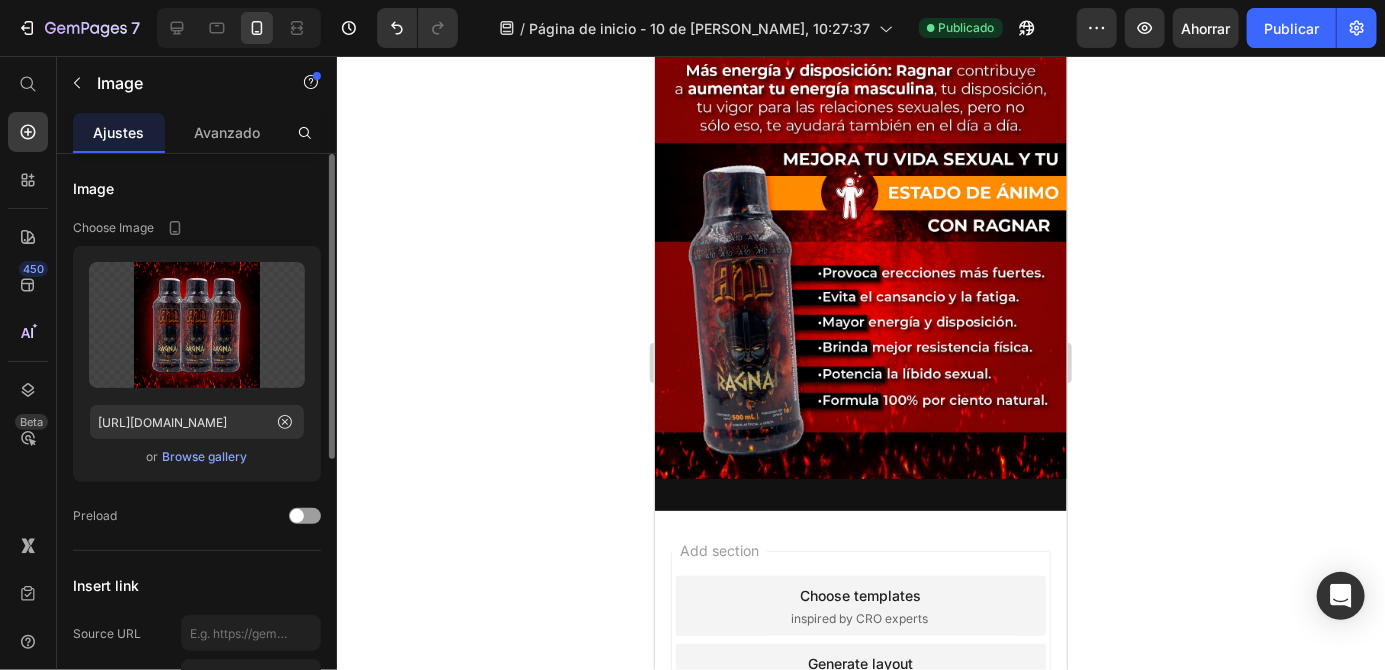 scroll, scrollTop: 0, scrollLeft: 0, axis: both 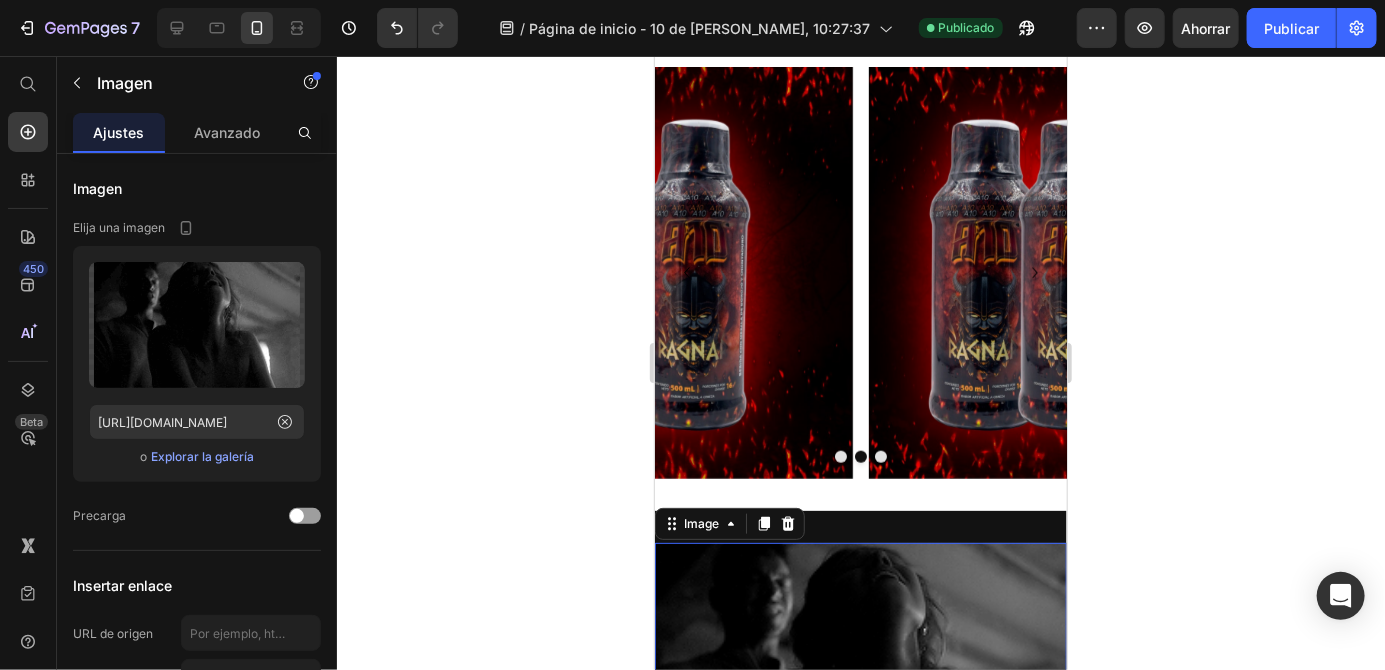 click at bounding box center (1074, 272) 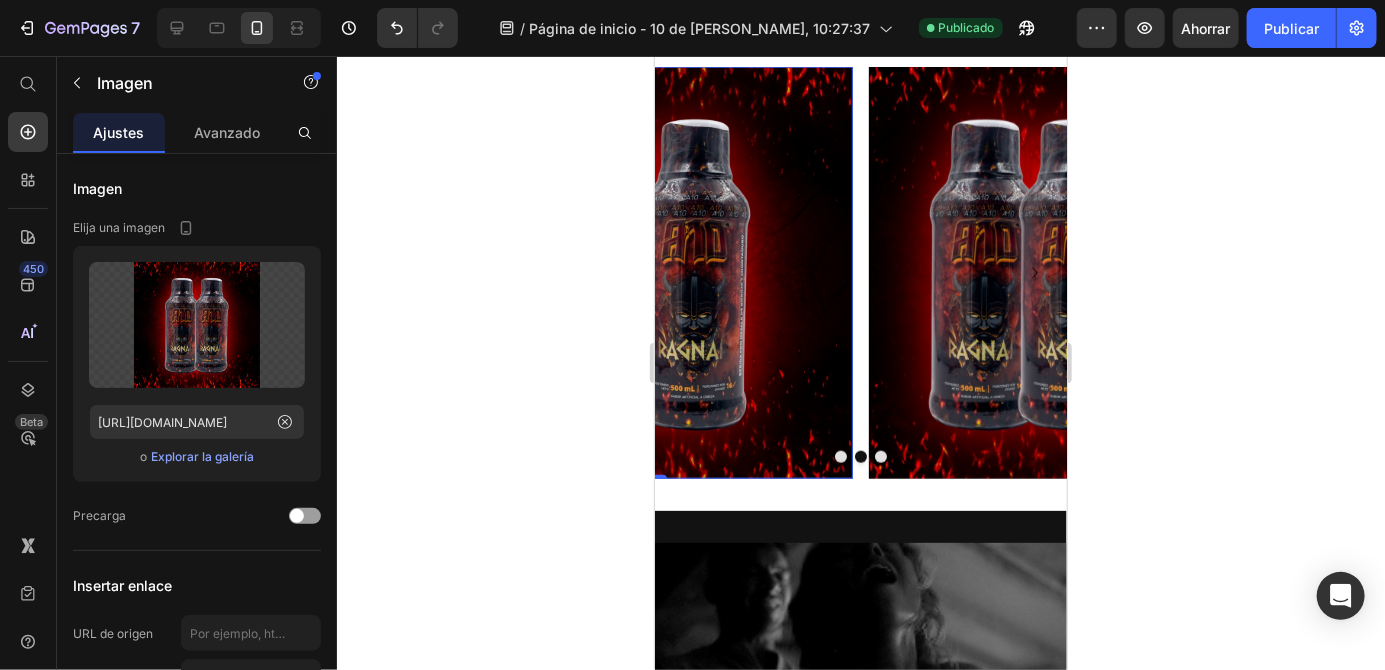 click at bounding box center [646, 272] 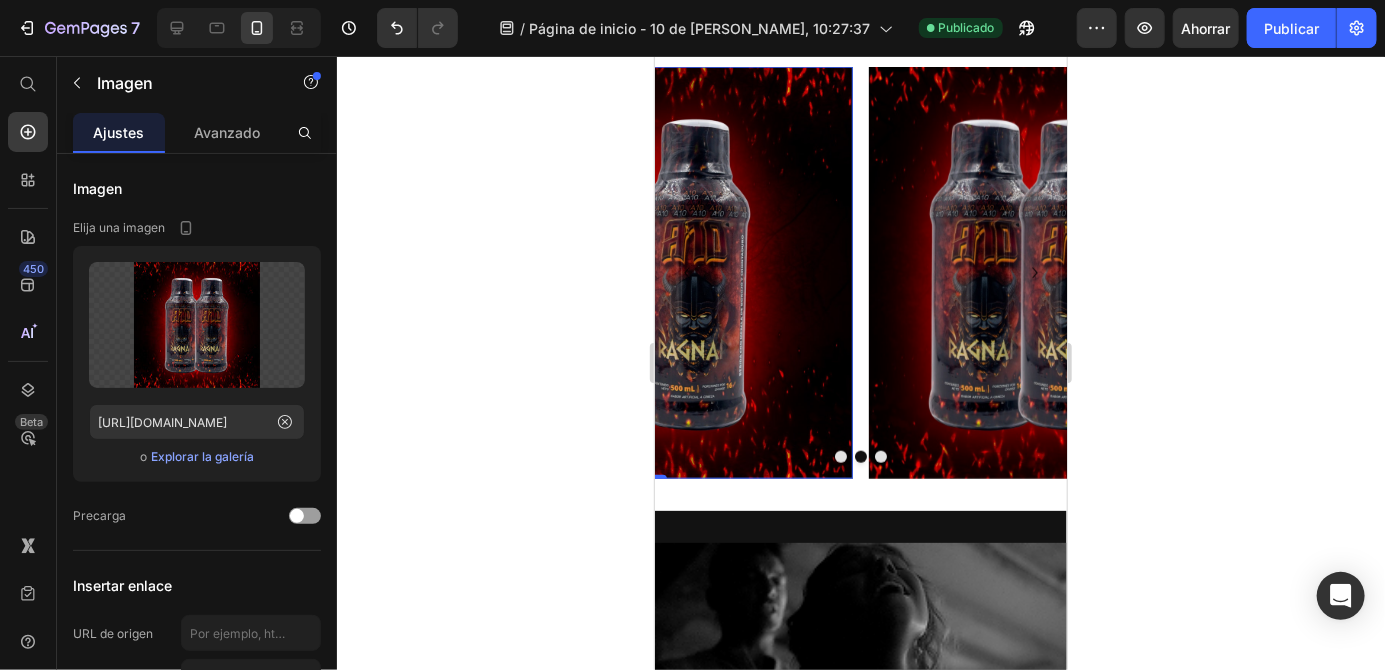 click at bounding box center (880, 456) 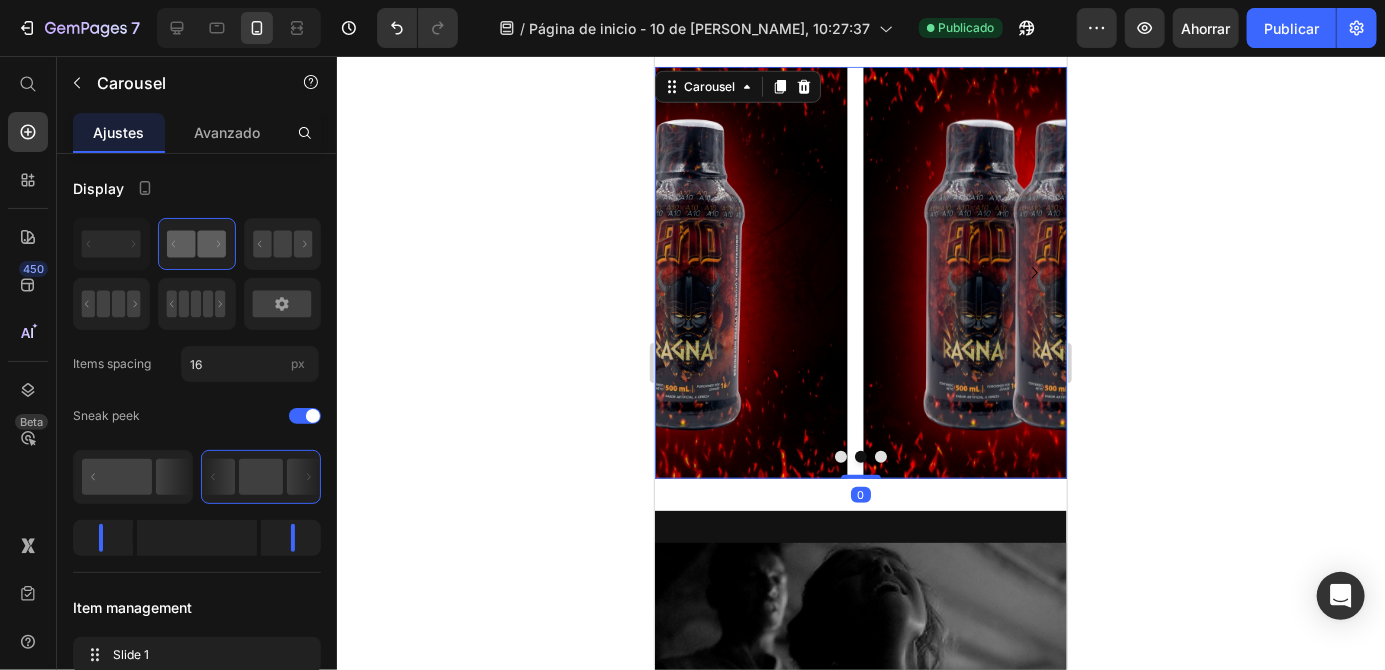 click at bounding box center (860, 456) 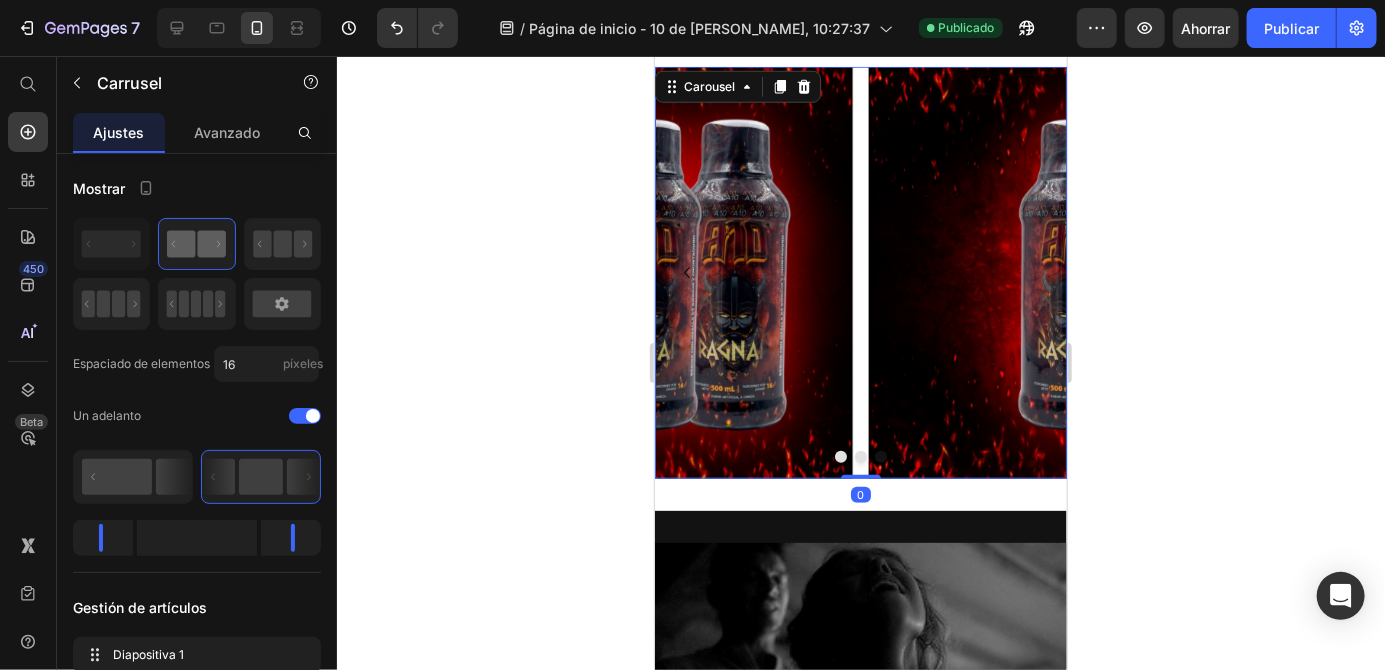 click at bounding box center (646, 272) 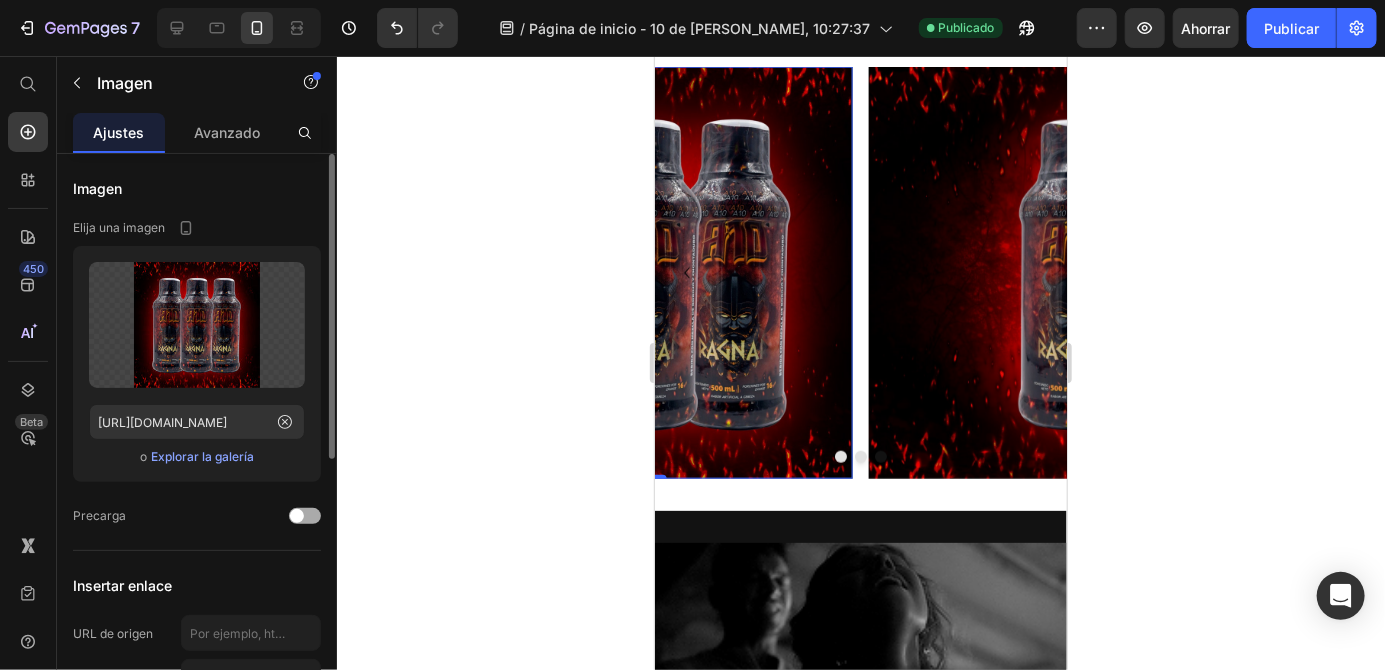 click at bounding box center [305, 516] 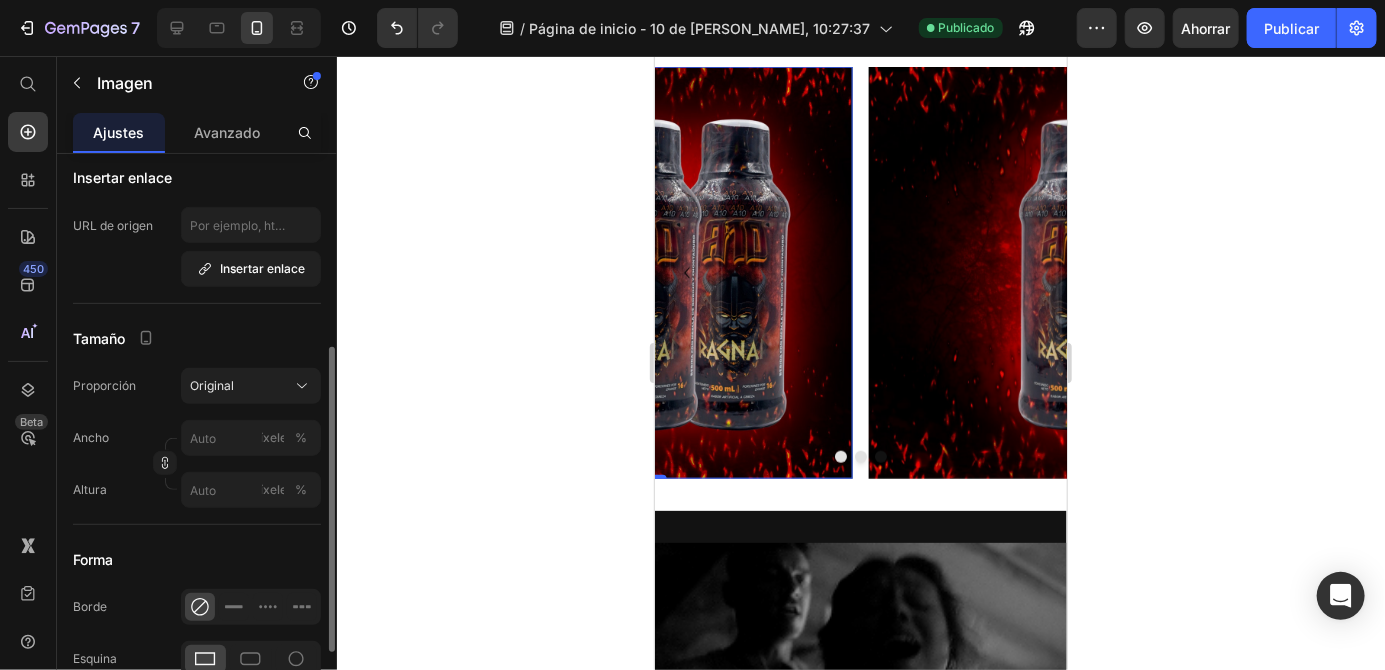 scroll, scrollTop: 414, scrollLeft: 0, axis: vertical 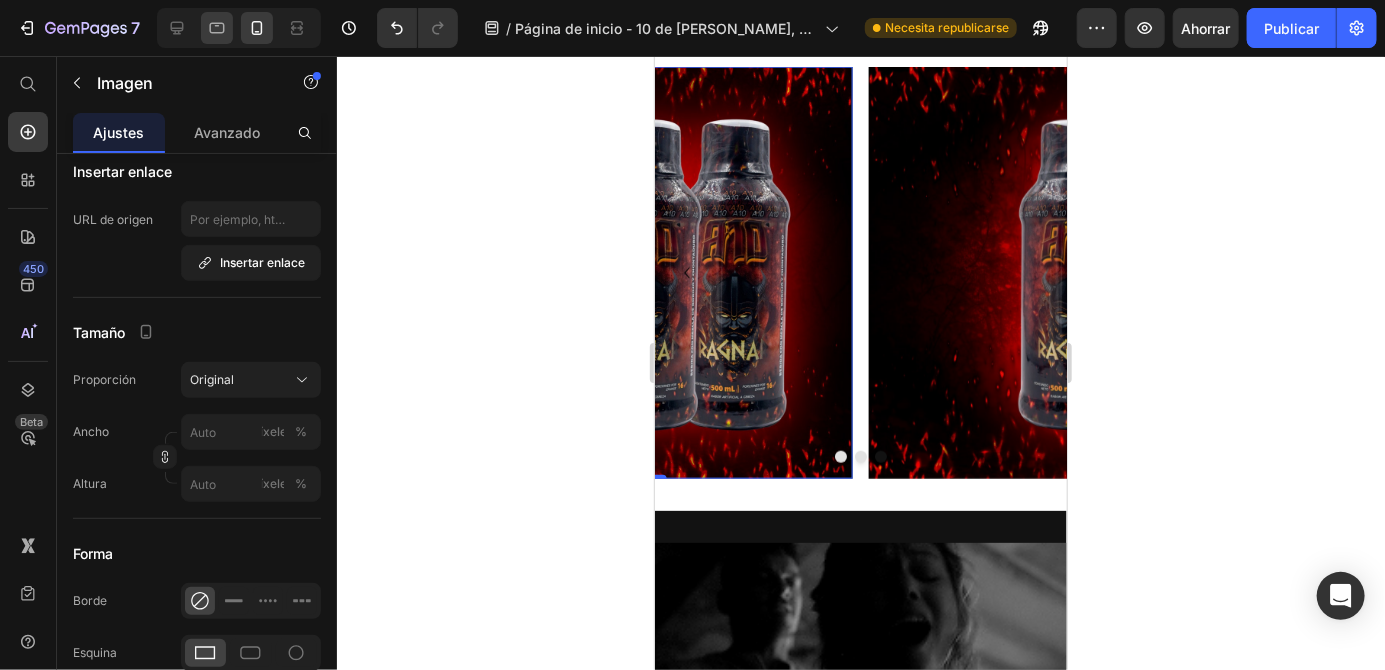 click 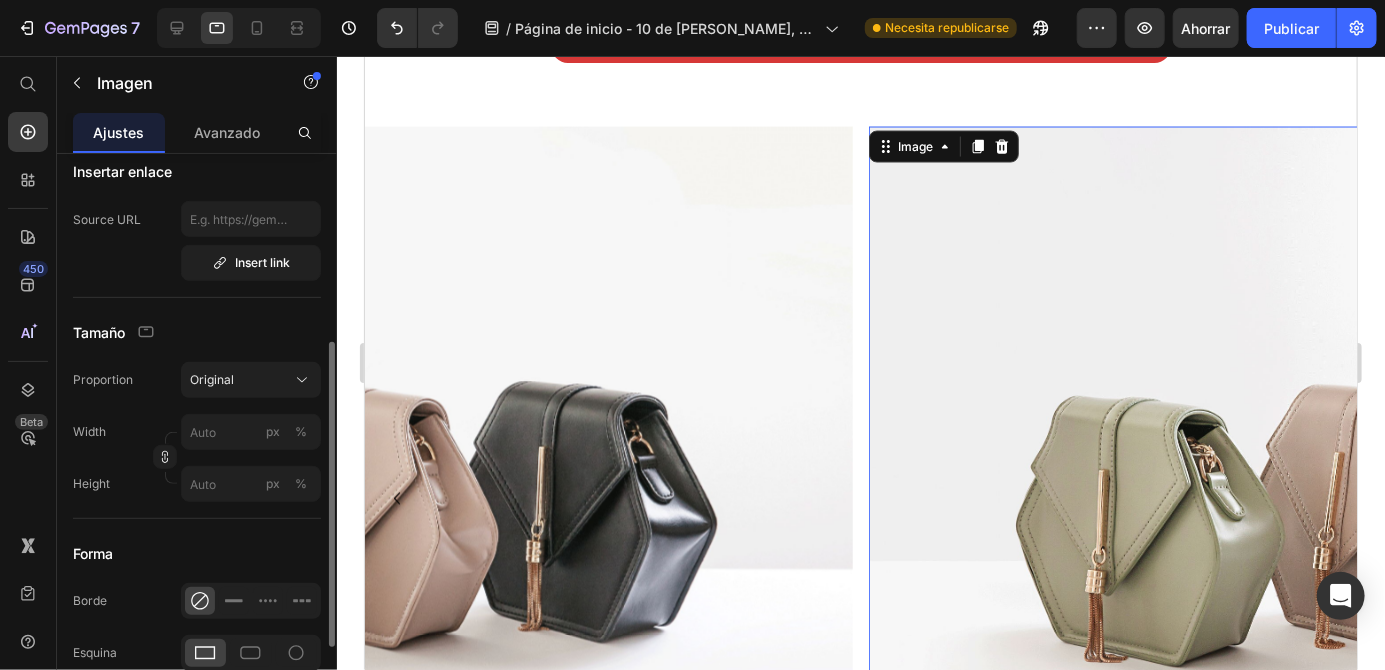 scroll, scrollTop: 1362, scrollLeft: 0, axis: vertical 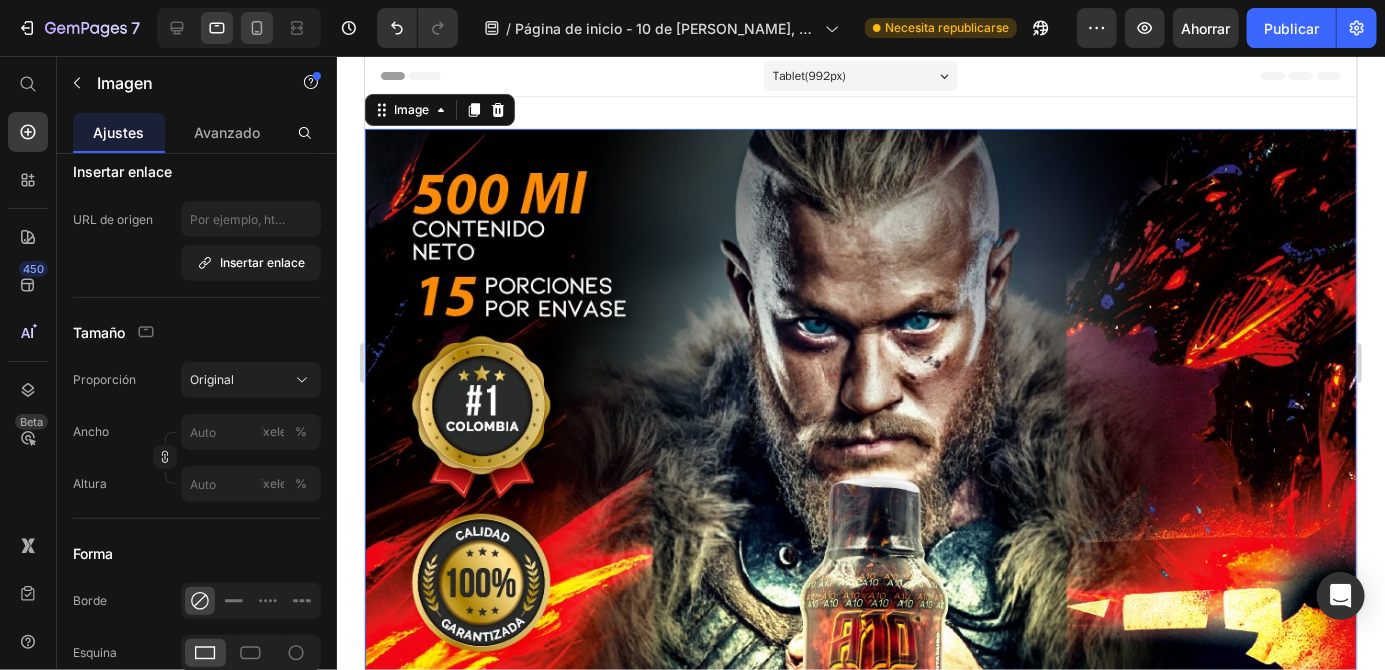 click 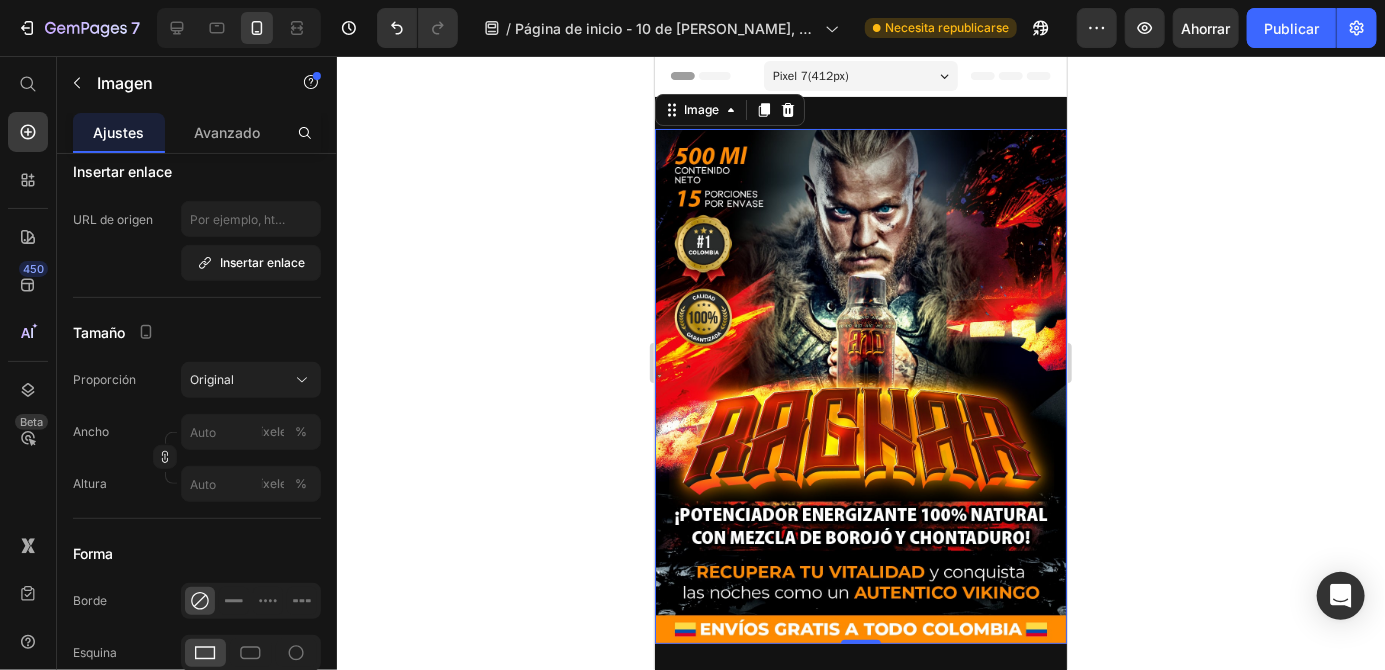 scroll, scrollTop: 2, scrollLeft: 0, axis: vertical 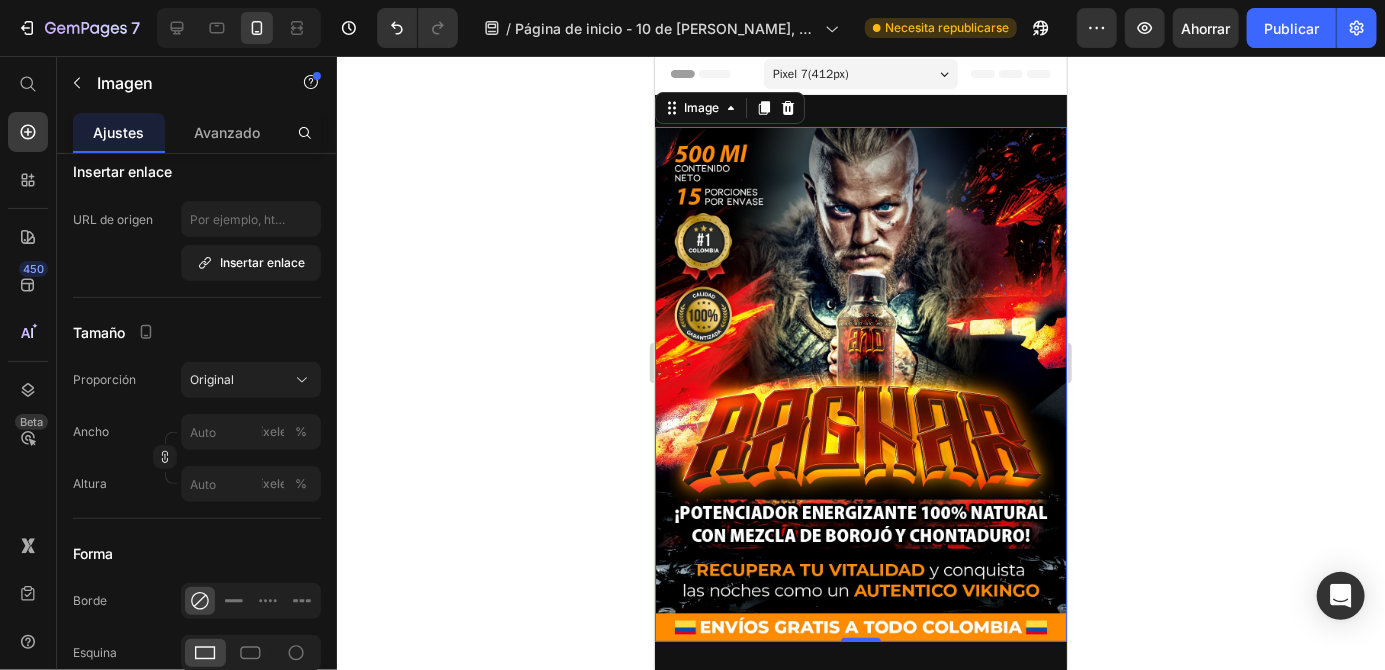 click 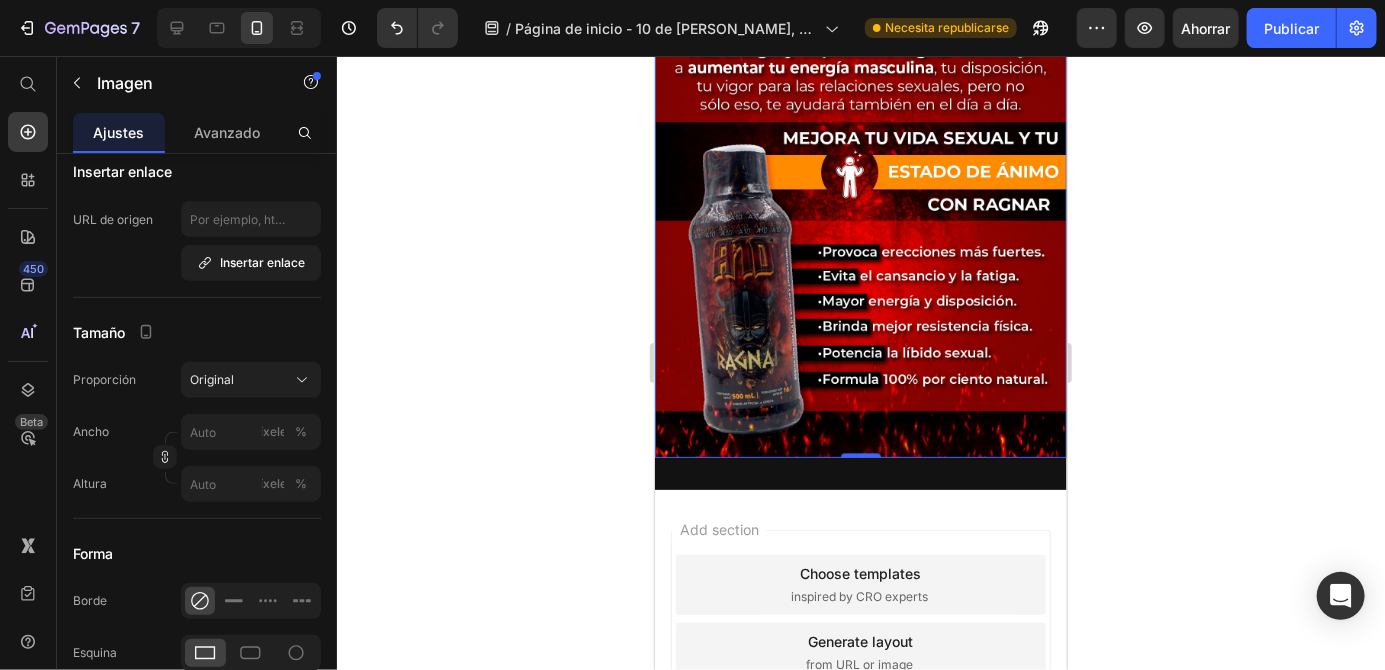 scroll, scrollTop: 1692, scrollLeft: 0, axis: vertical 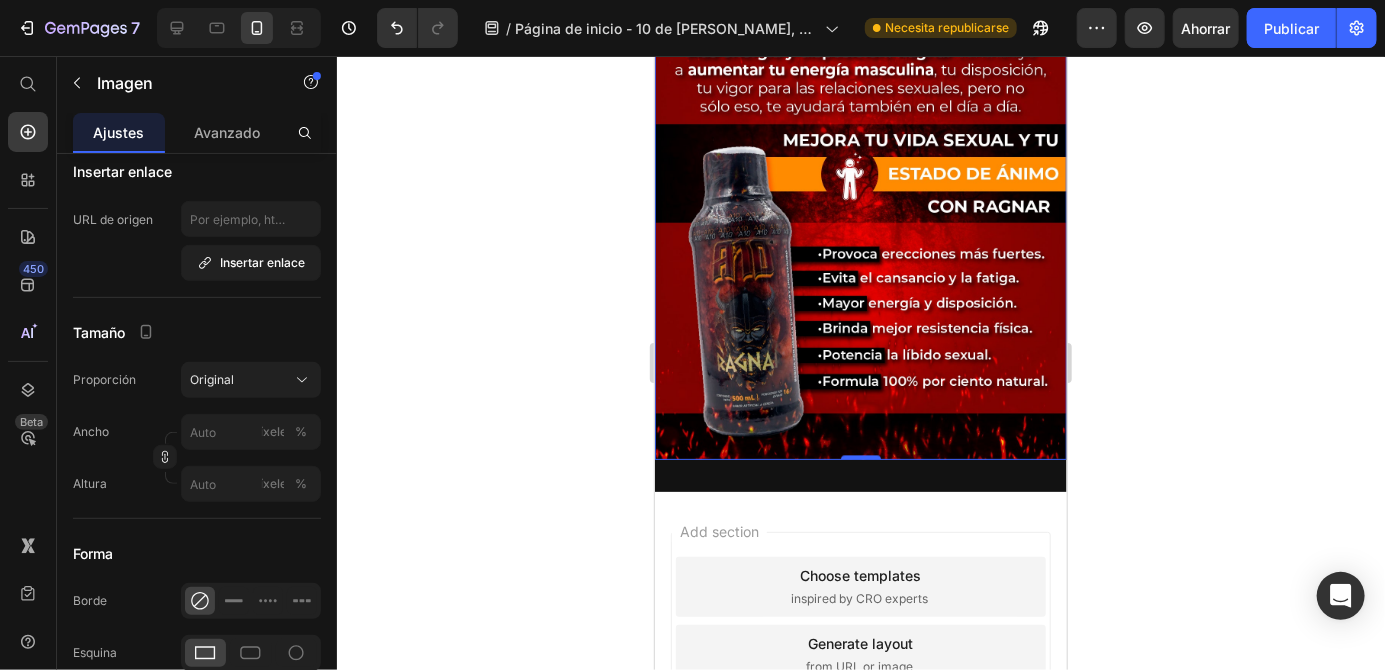 click at bounding box center (860, 201) 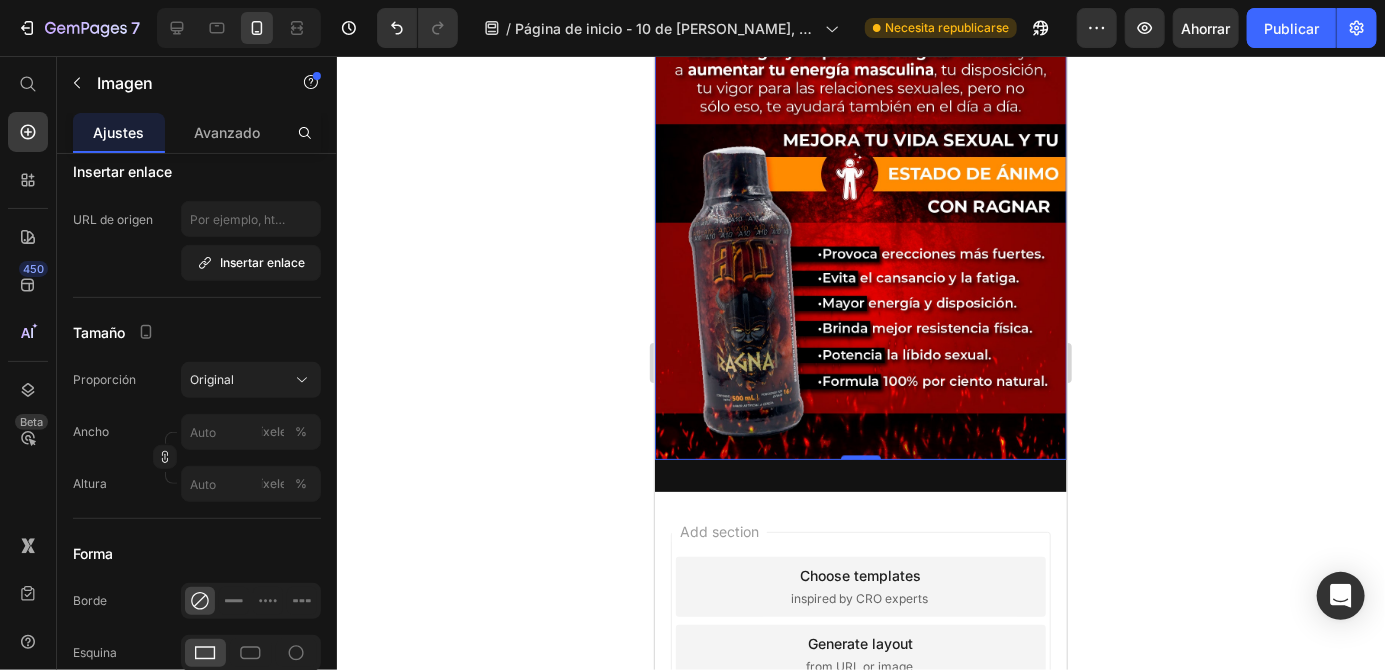 click at bounding box center (860, 201) 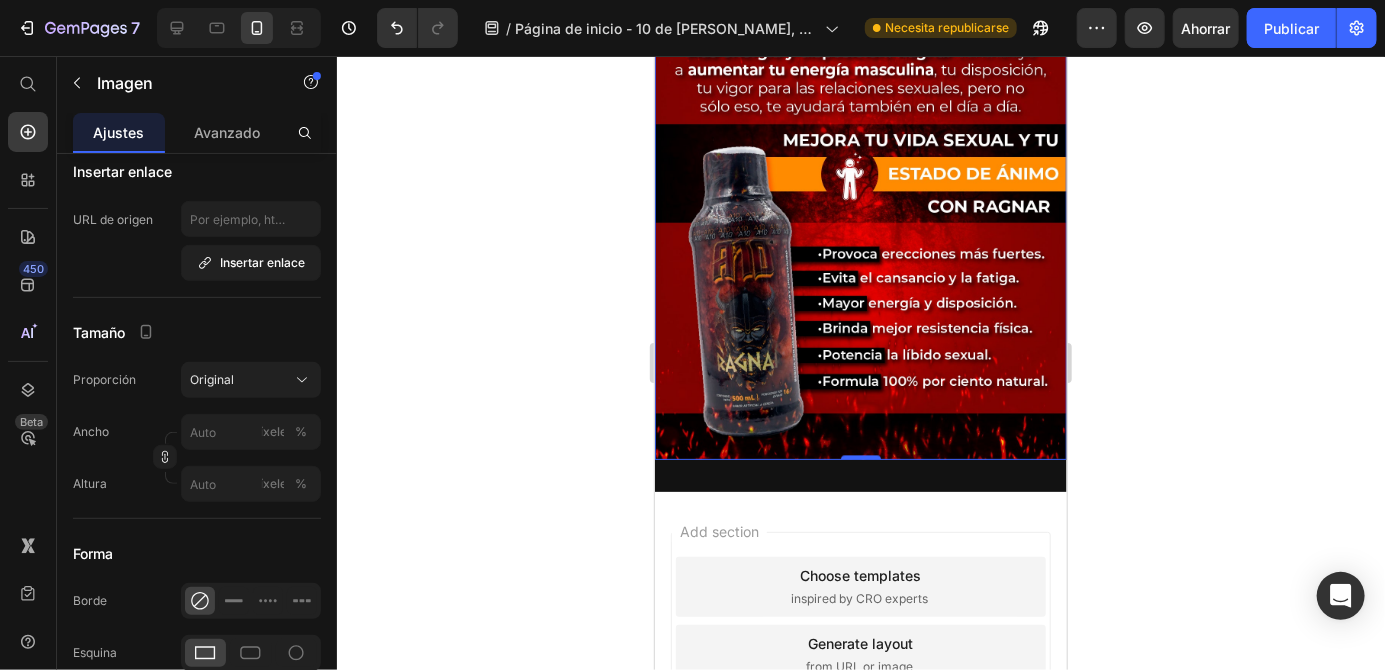 click at bounding box center [860, 201] 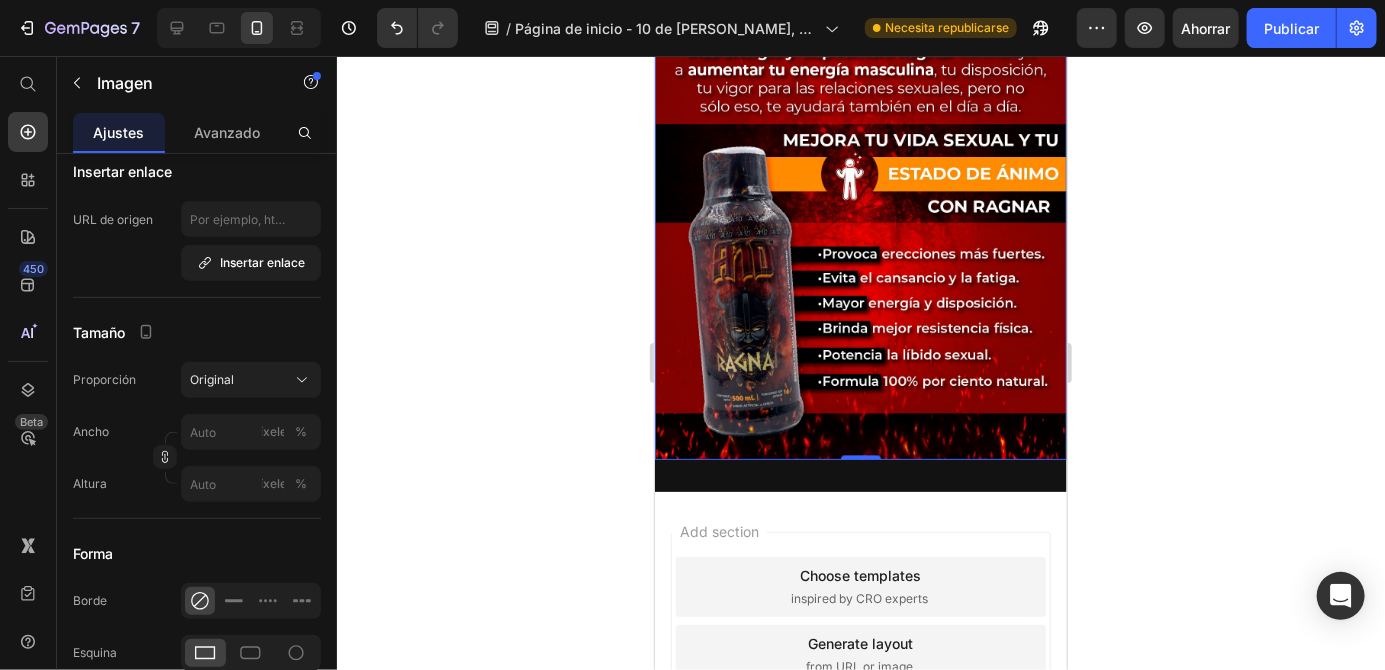 click 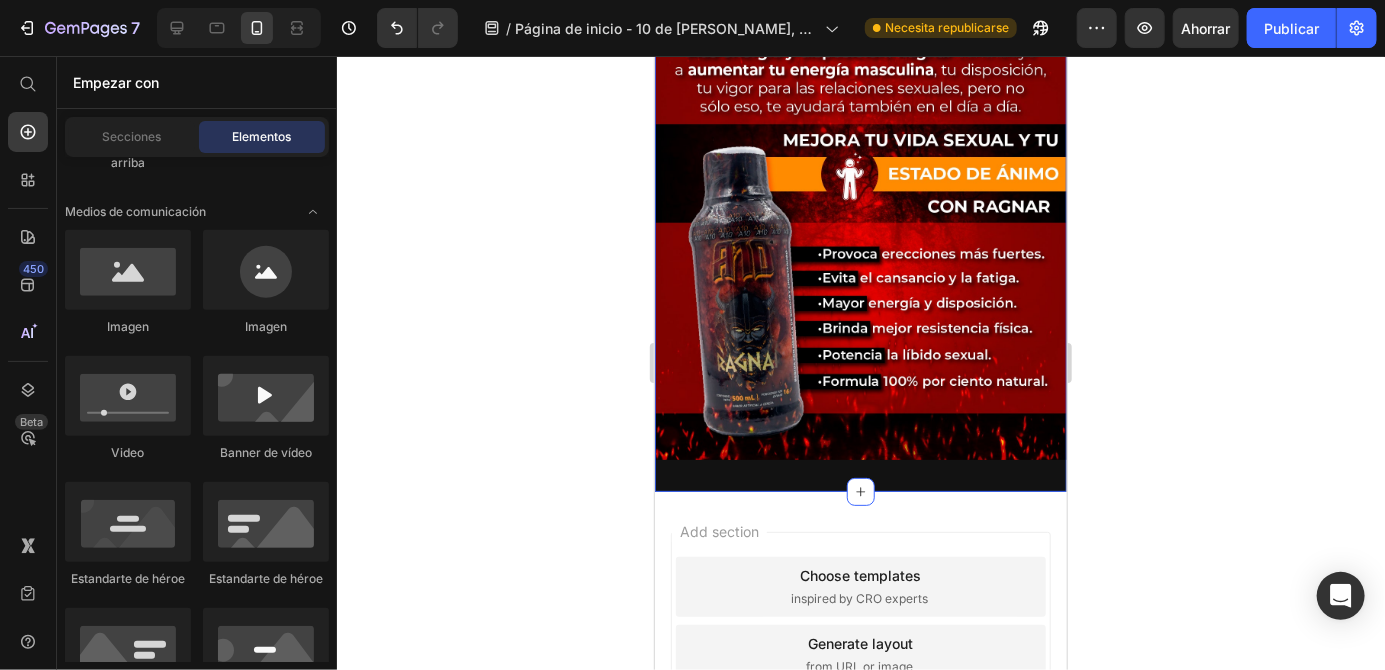 click on "Image Section 5" at bounding box center (860, 201) 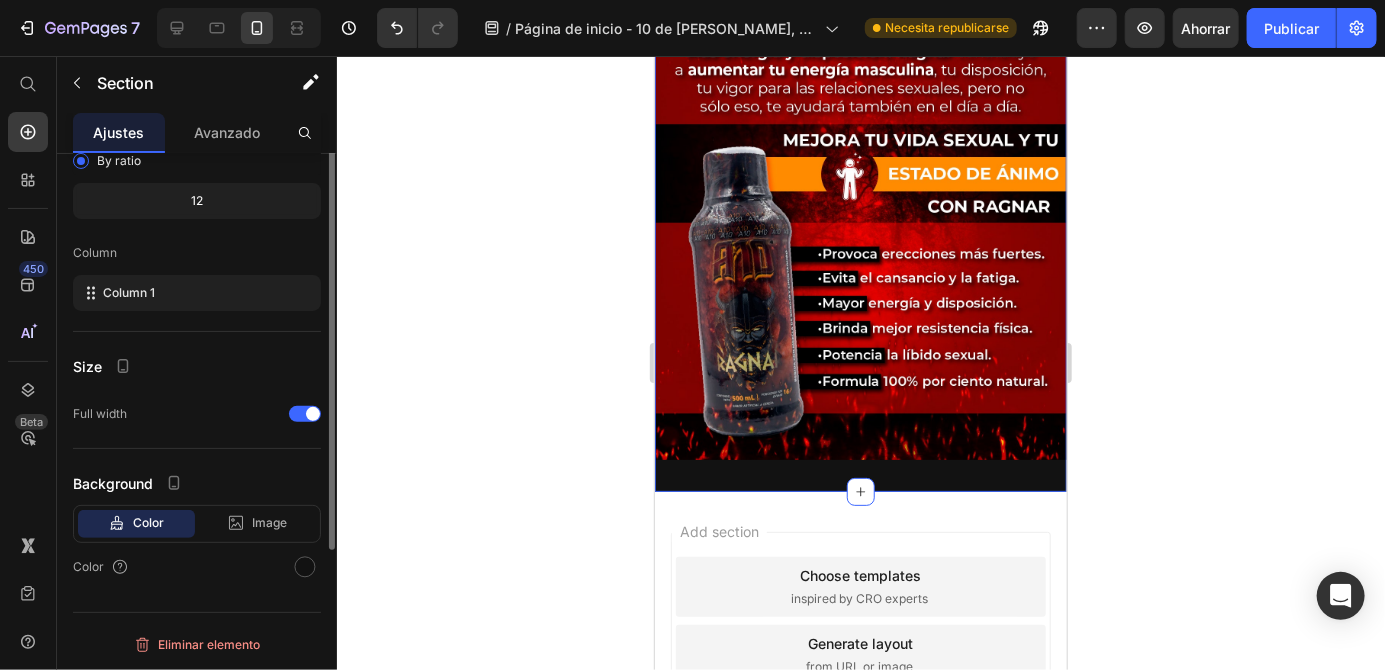 scroll, scrollTop: 0, scrollLeft: 0, axis: both 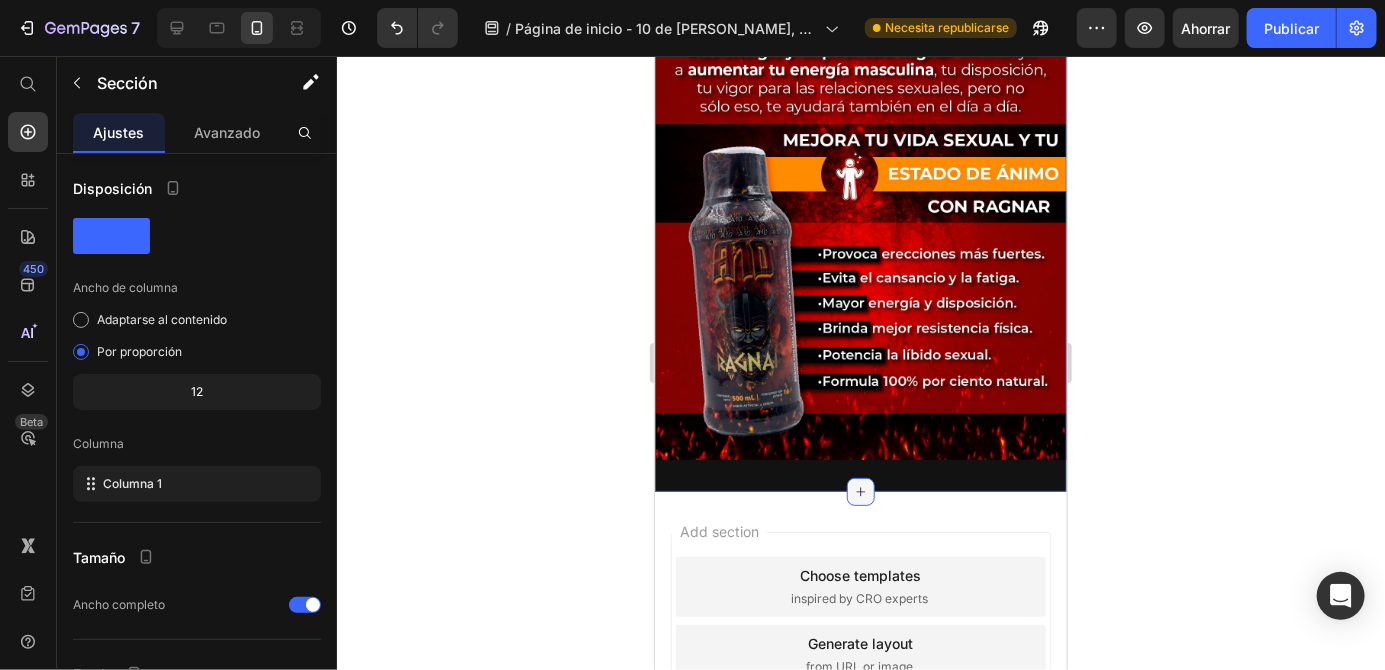 click 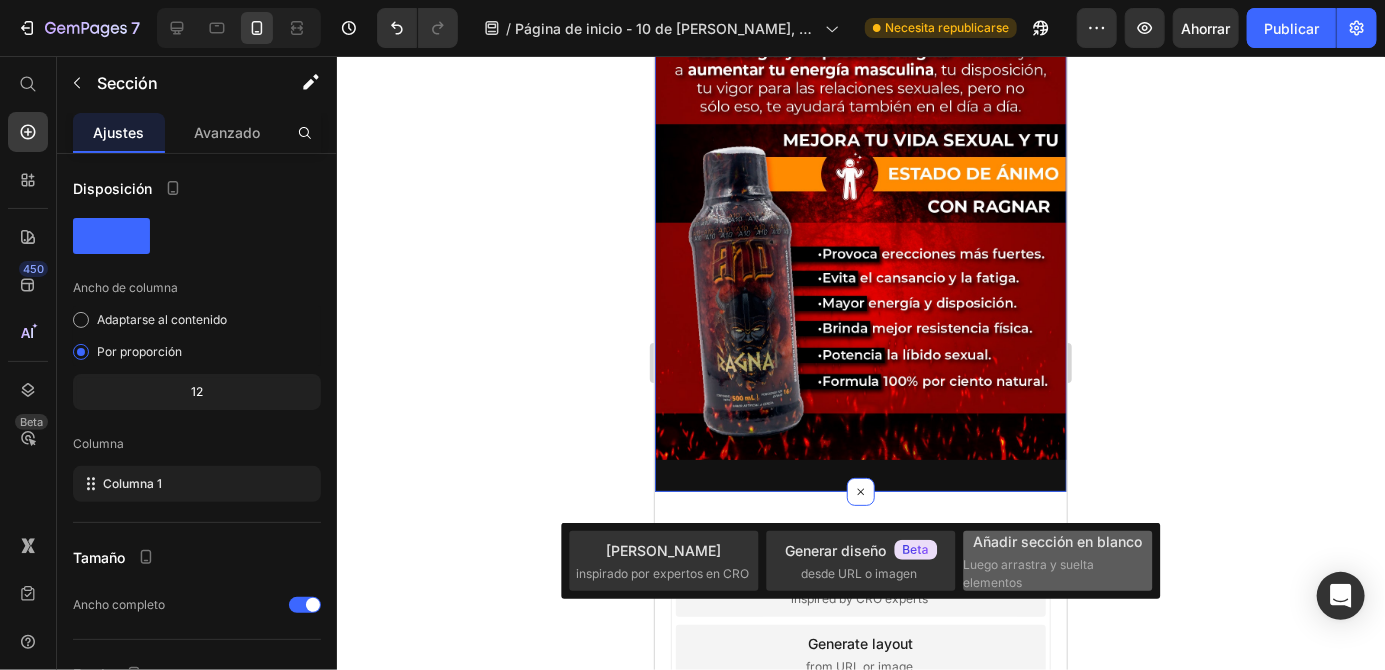 click on "Añadir sección en blanco Luego arrastra y suelta elementos" at bounding box center (1058, 561) 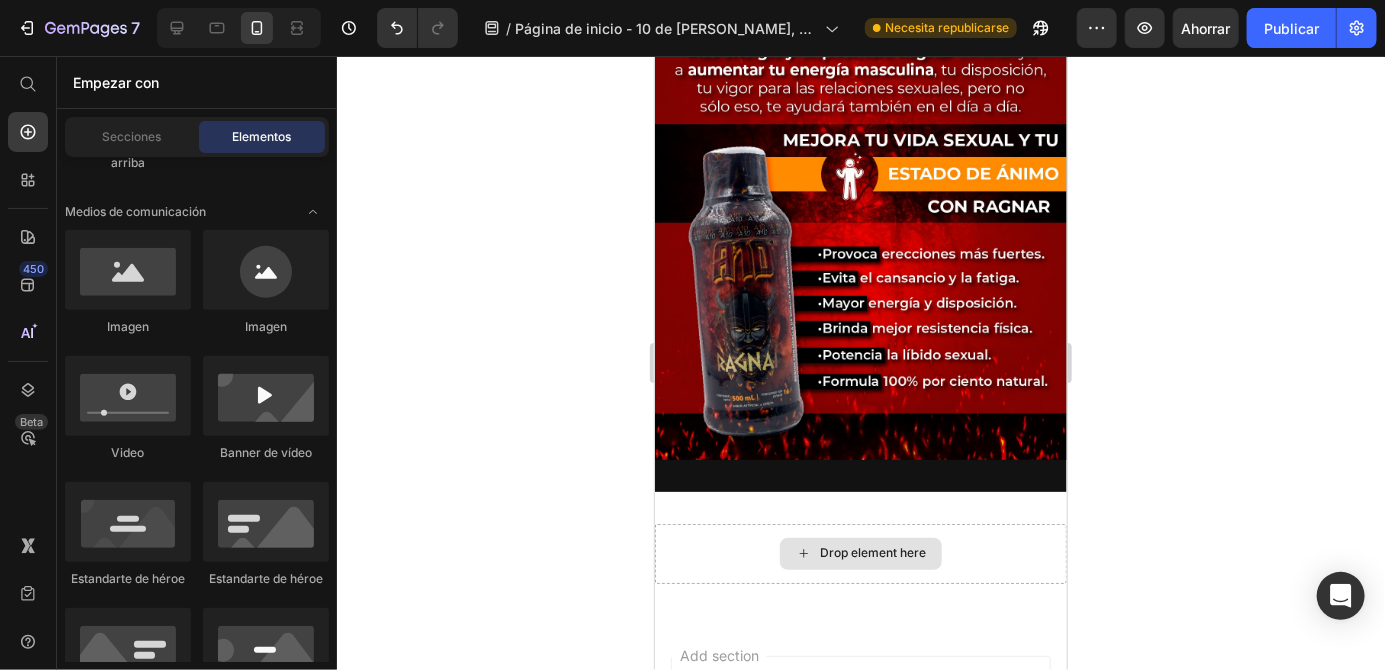 click on "Drop element here" at bounding box center (872, 553) 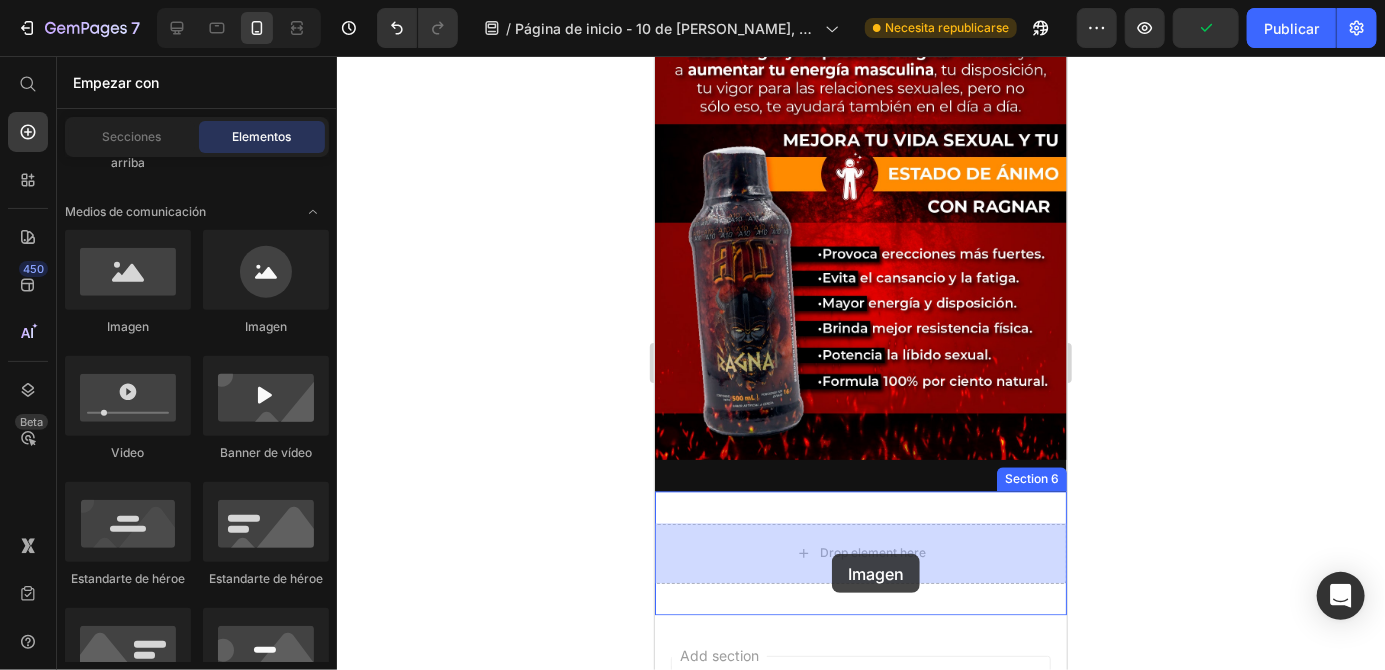 drag, startPoint x: 813, startPoint y: 360, endPoint x: 831, endPoint y: 553, distance: 193.83755 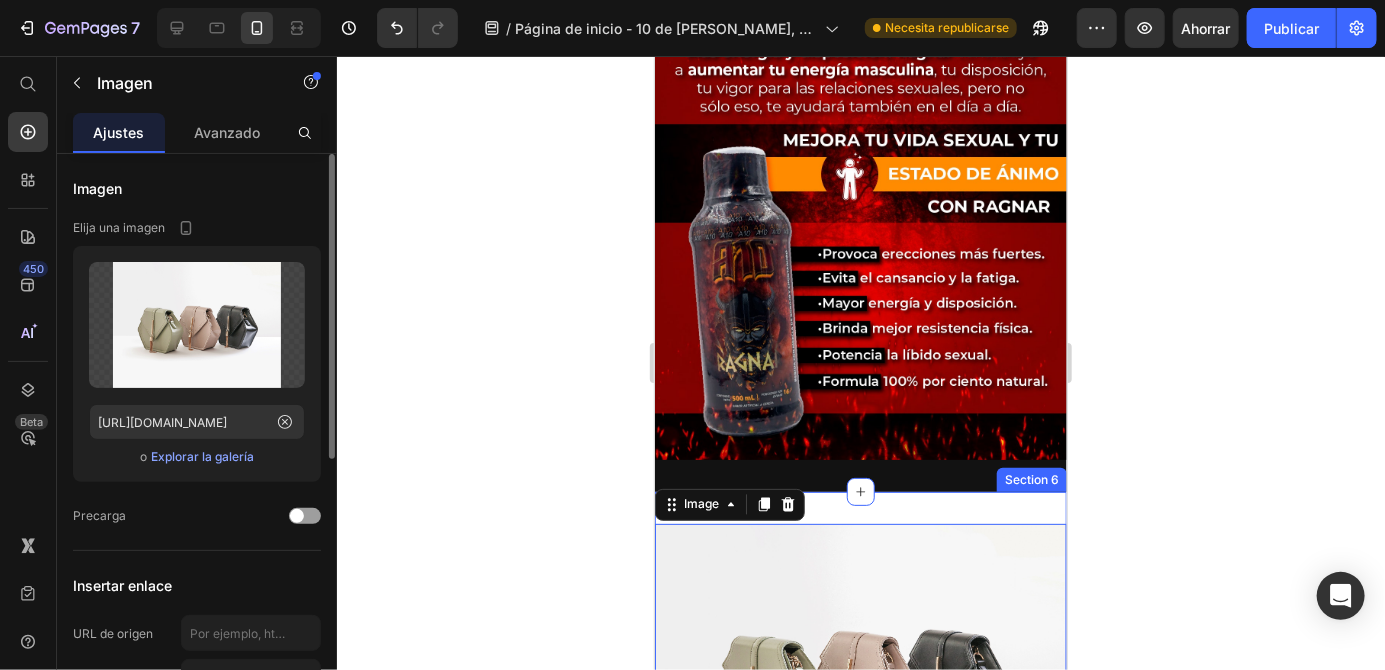 click on "Explorar la galería" at bounding box center (202, 456) 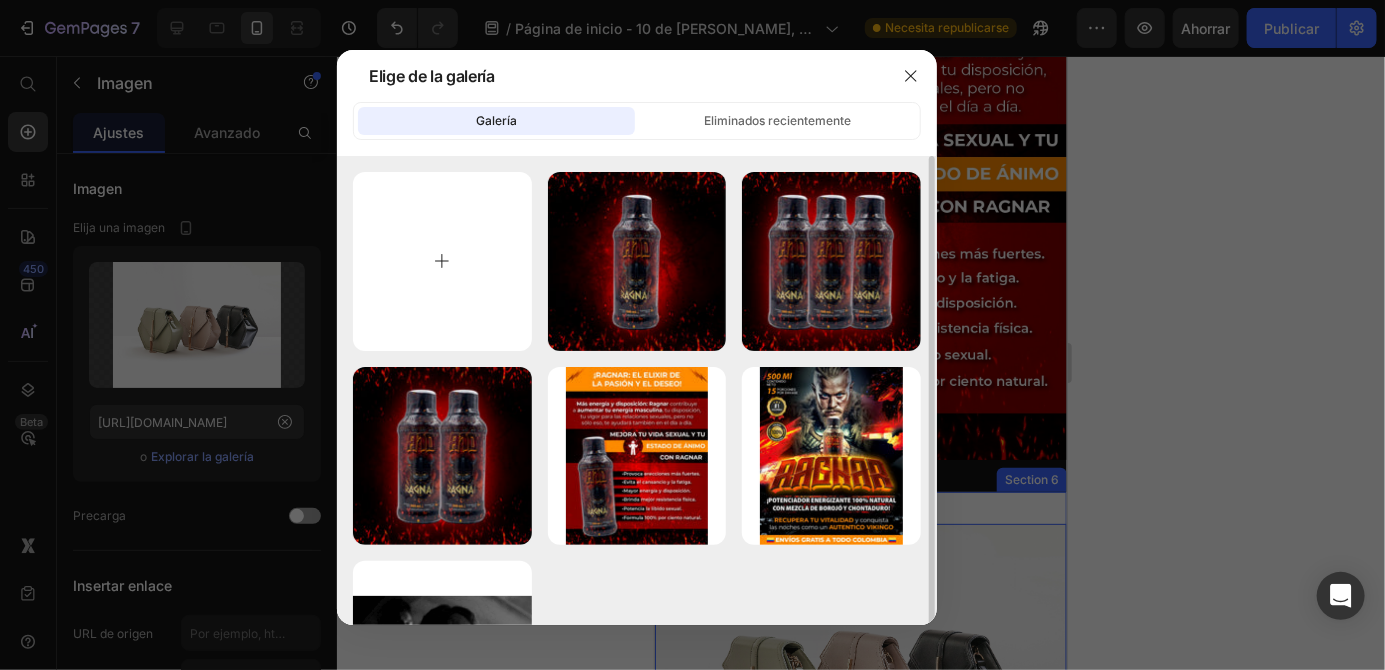 click at bounding box center (442, 261) 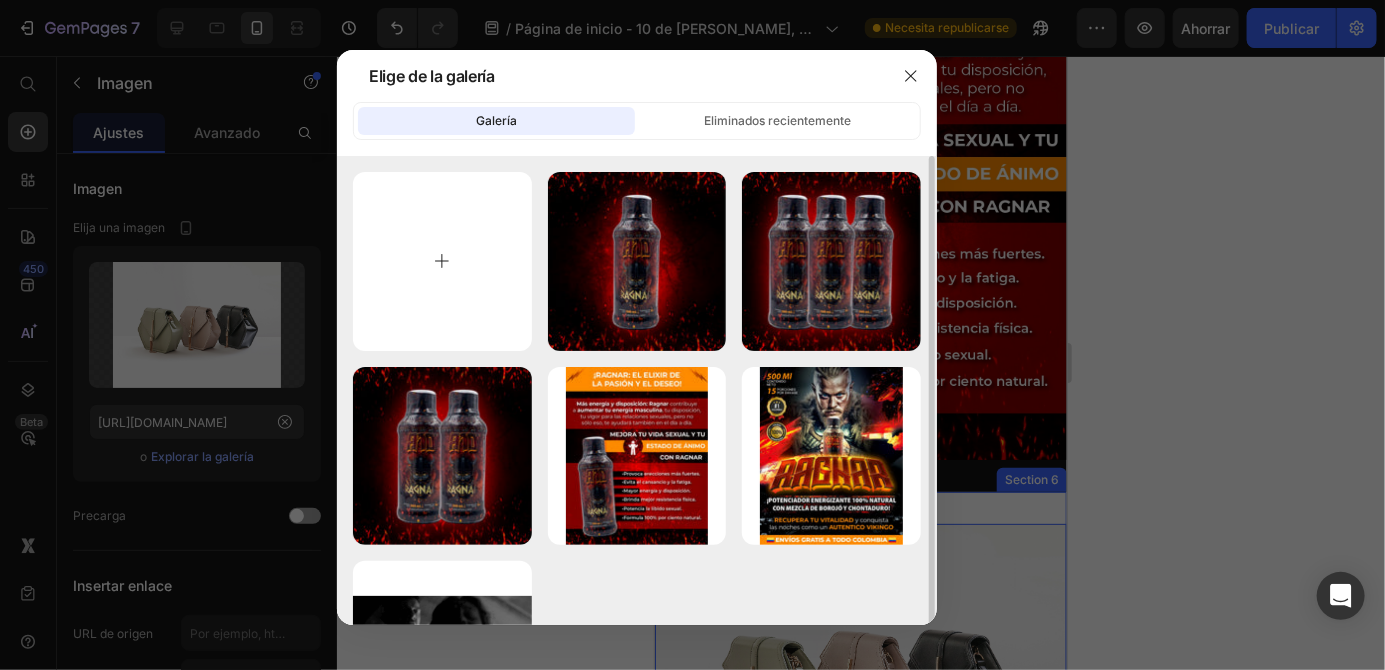 type on "C:\fakepath\1000002527.jpg" 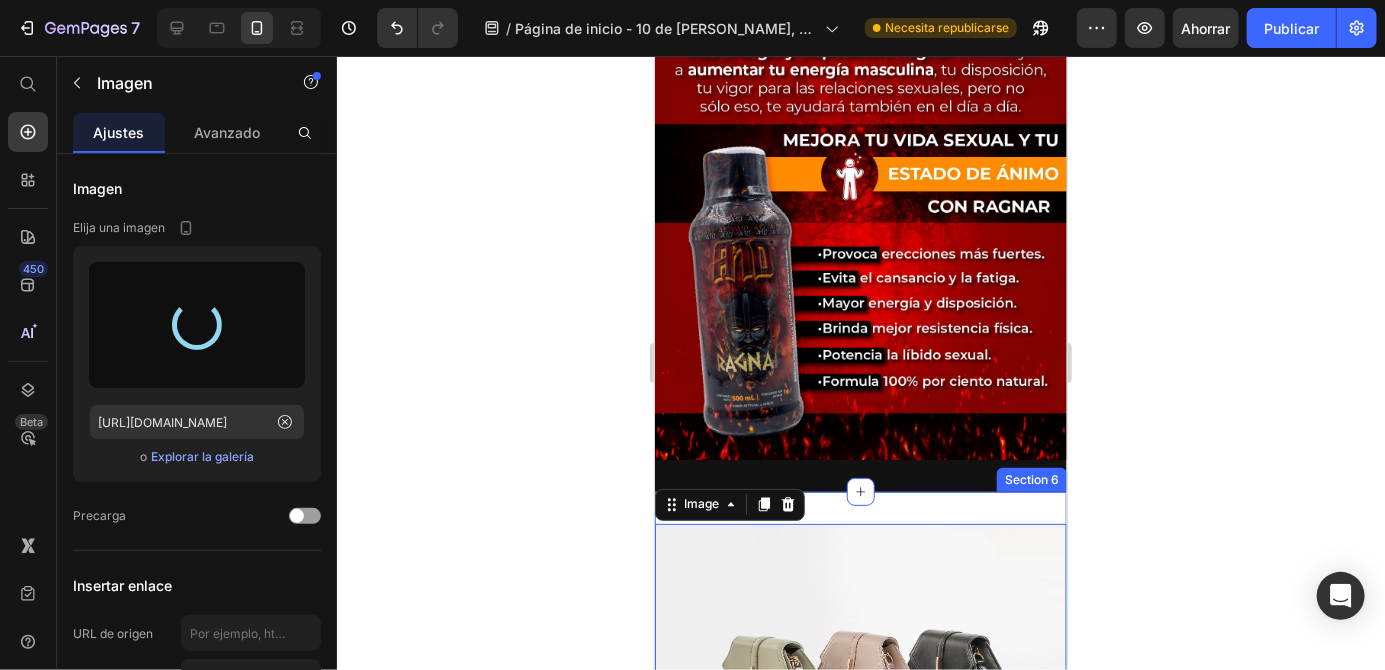 type on "[URL][DOMAIN_NAME]" 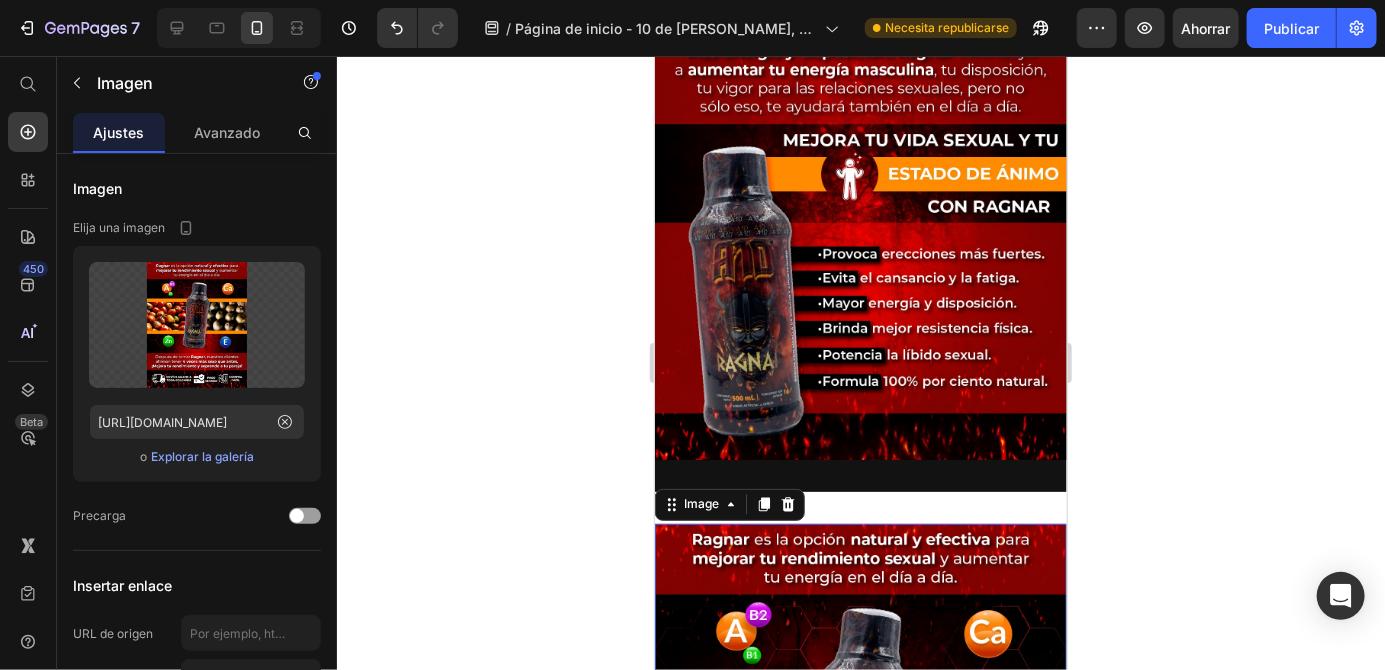 click at bounding box center [860, 780] 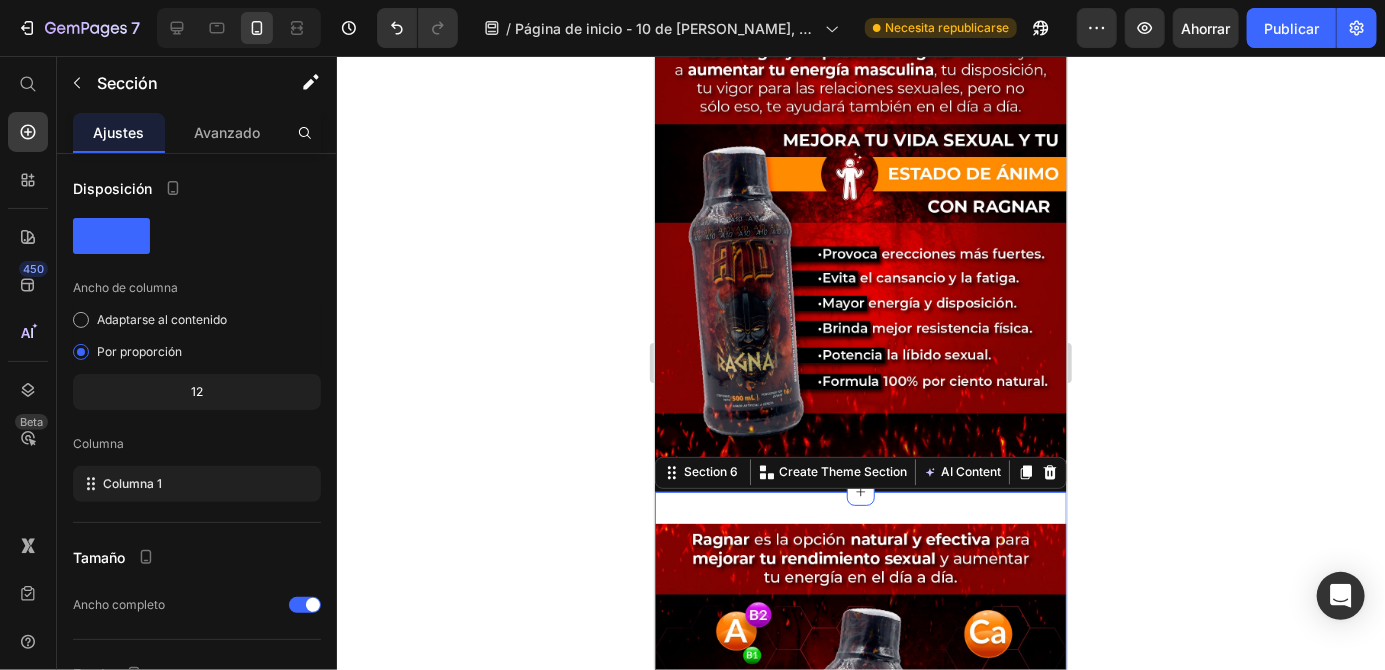 click 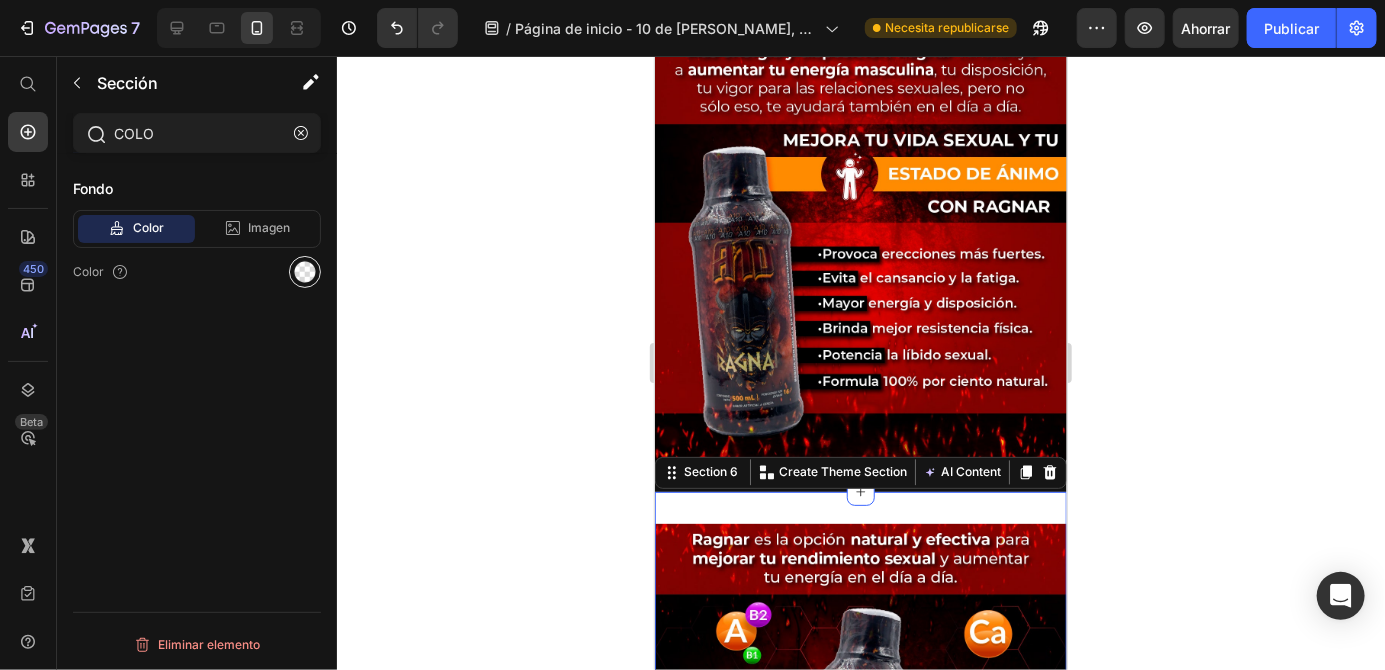 type on "COLO" 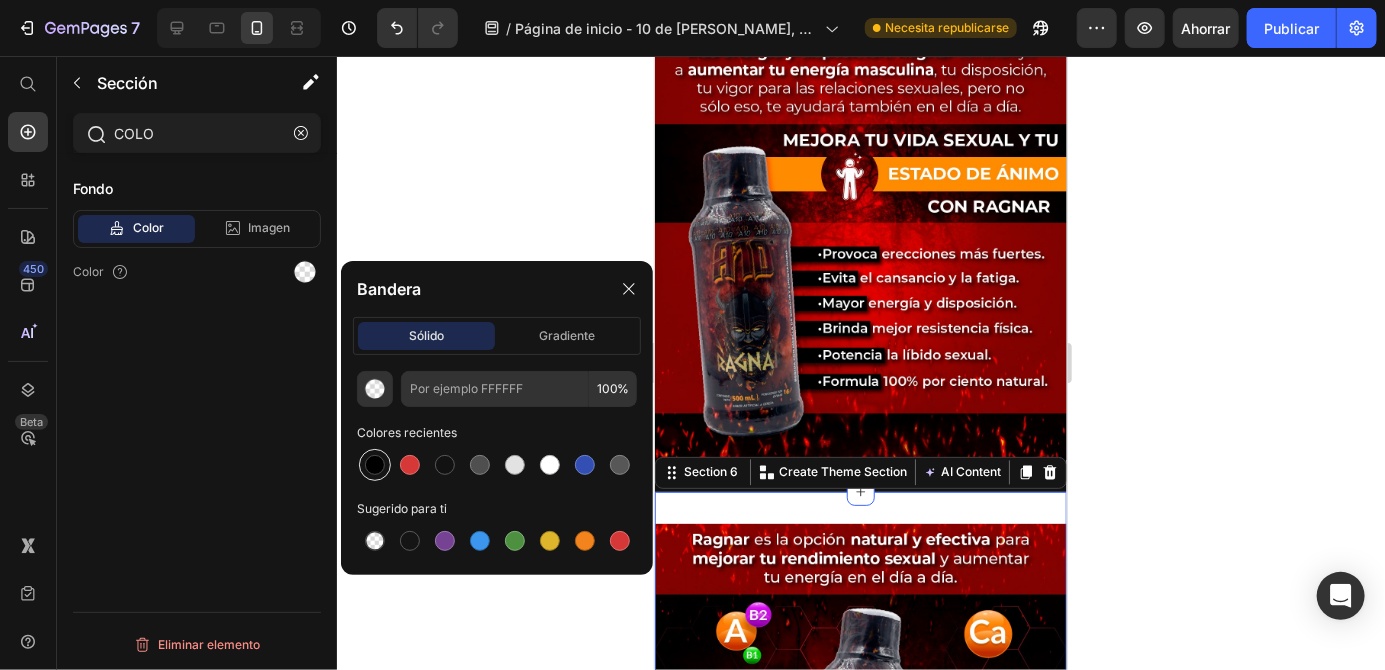 click at bounding box center (375, 465) 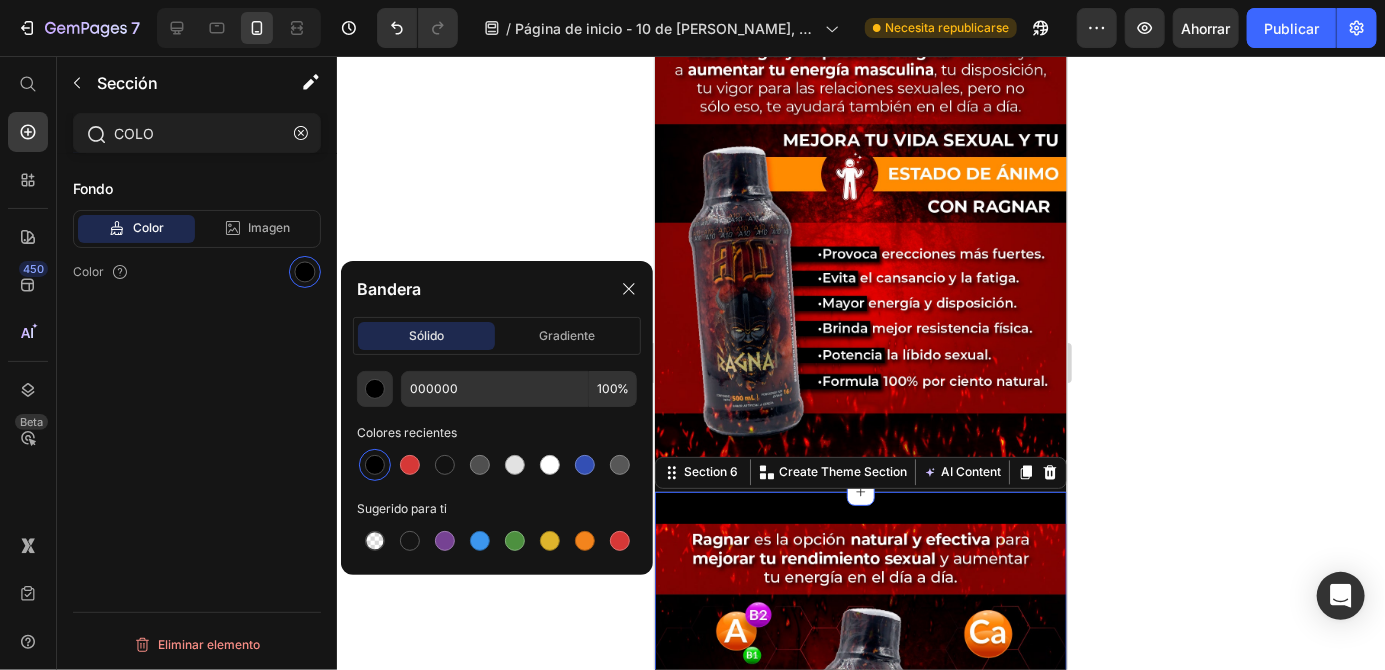 click 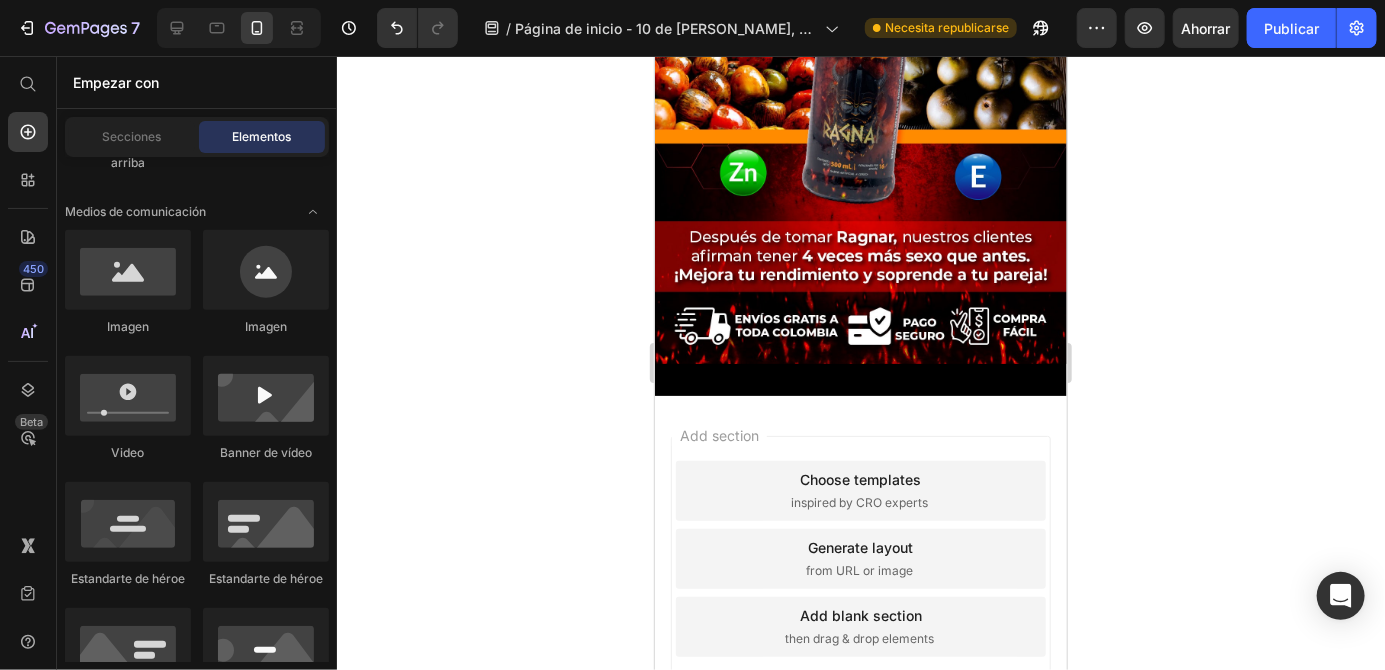 scroll, scrollTop: 2377, scrollLeft: 0, axis: vertical 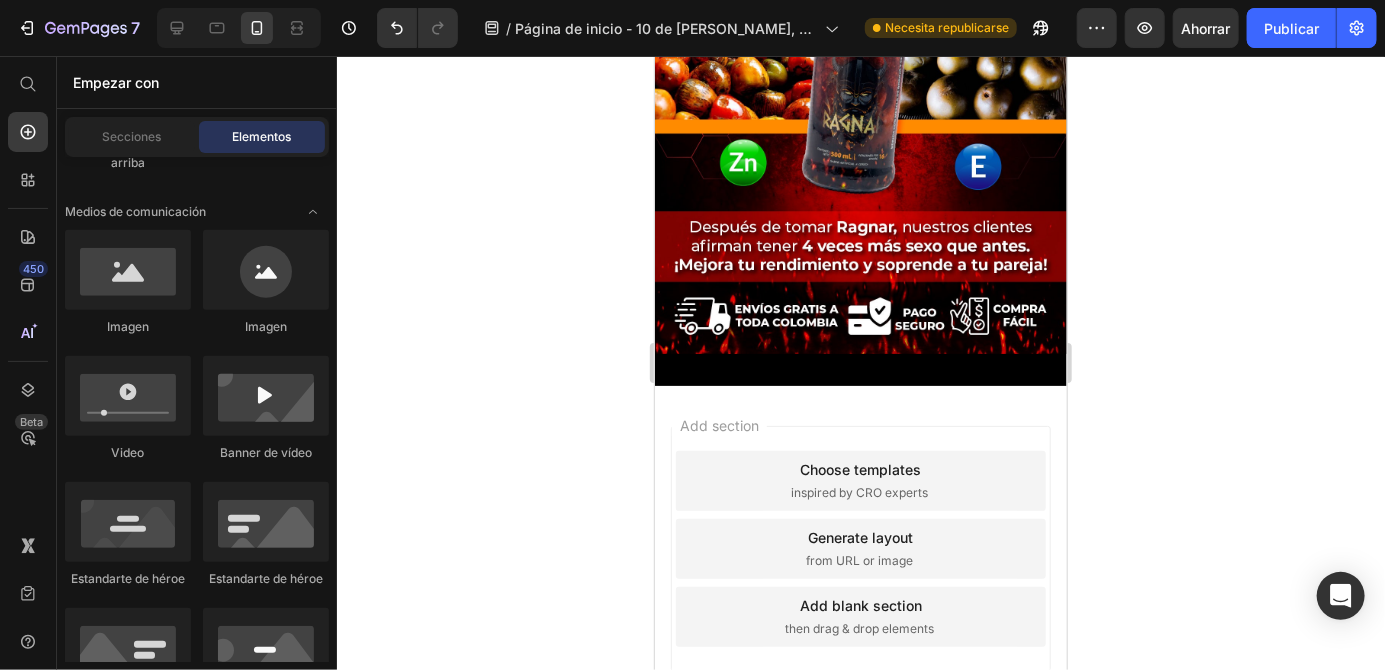 click at bounding box center (860, 95) 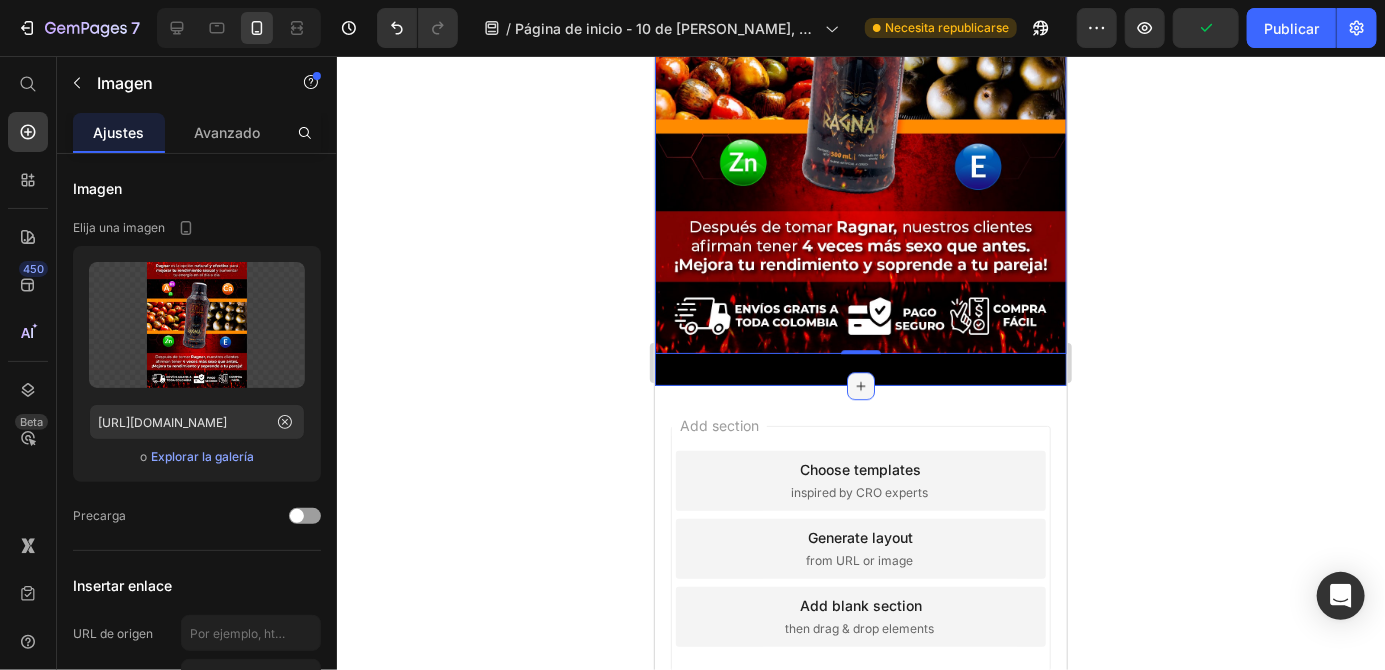click on "Image   0 Section 6" at bounding box center (860, 95) 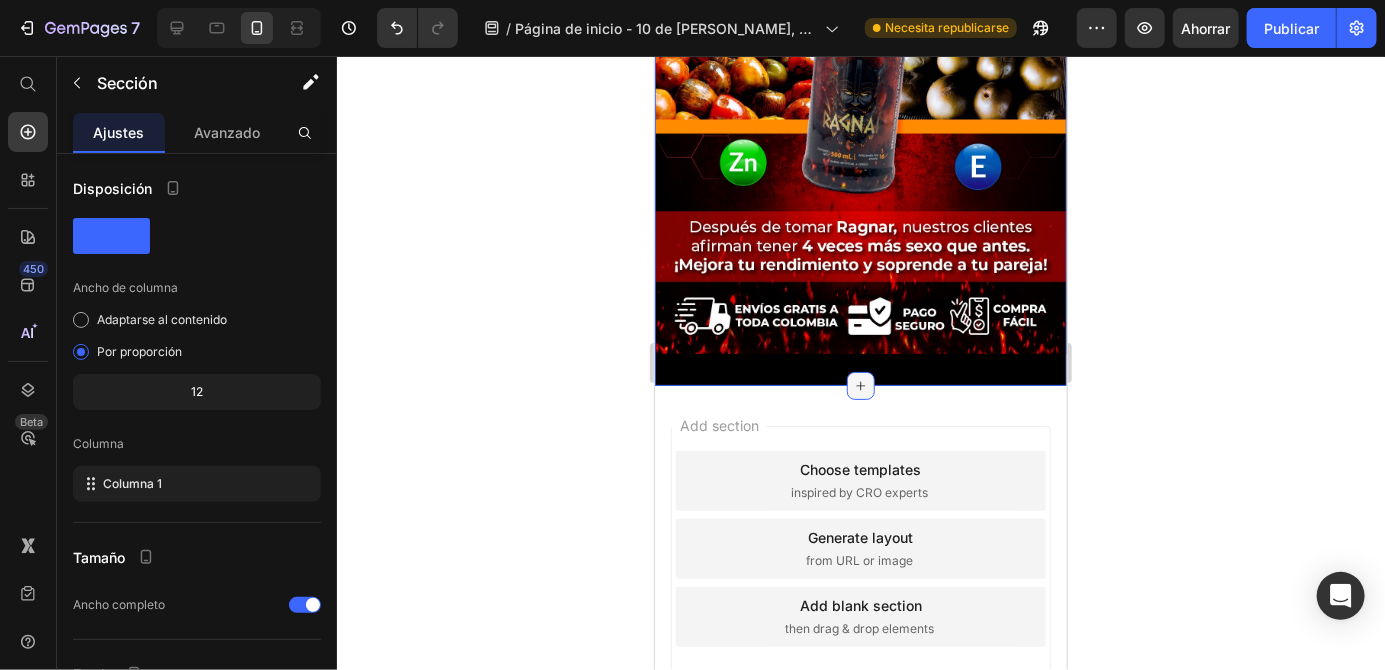 click 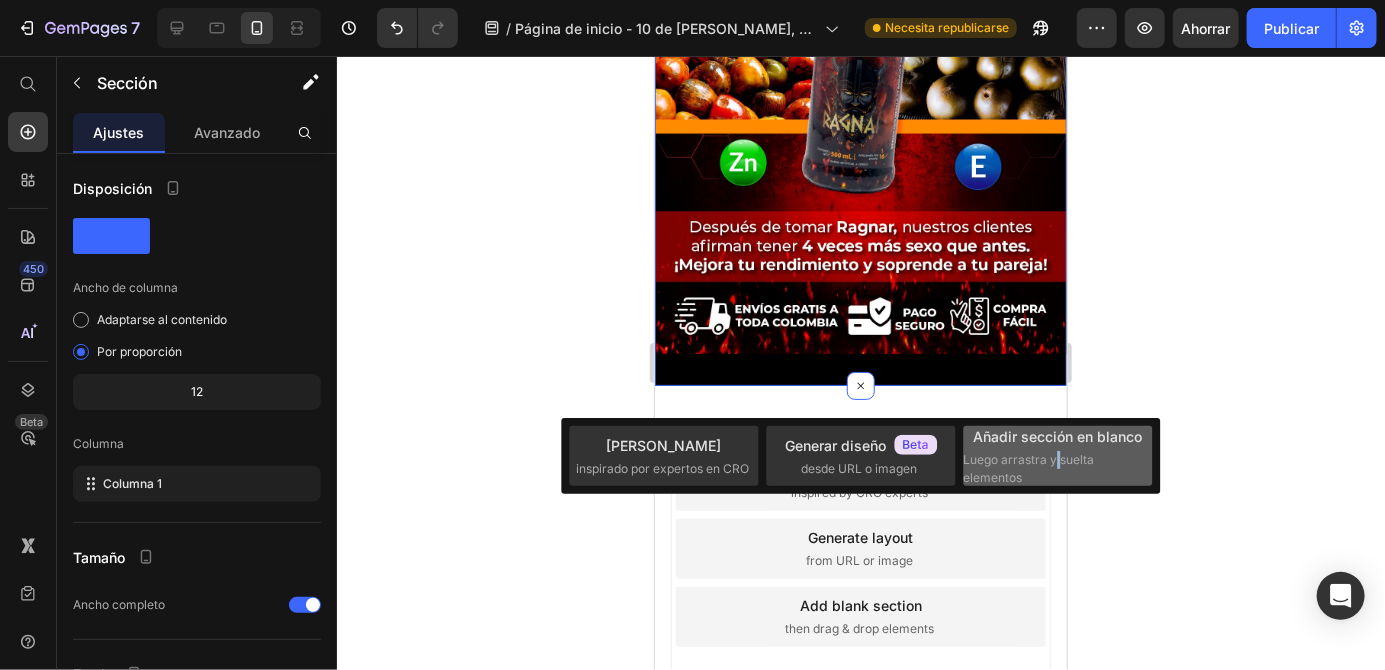 click on "Luego arrastra y suelta elementos" at bounding box center [1029, 468] 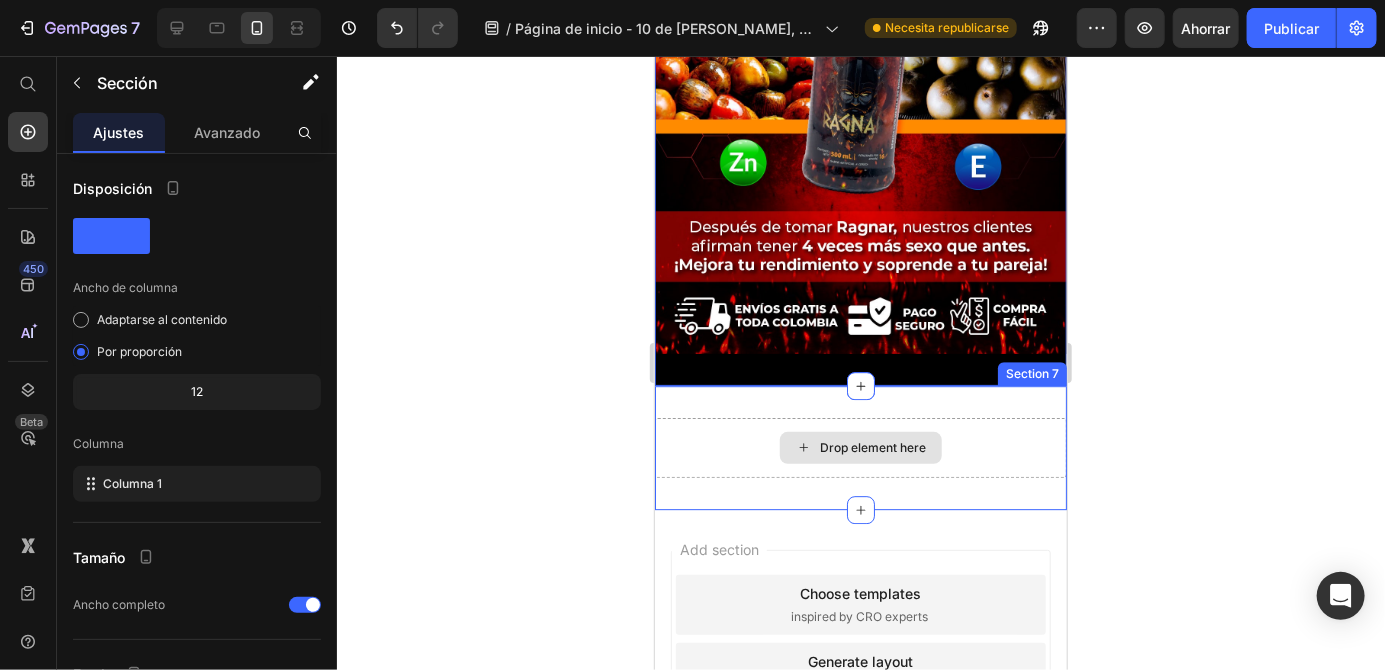 click on "Drop element here" at bounding box center [860, 447] 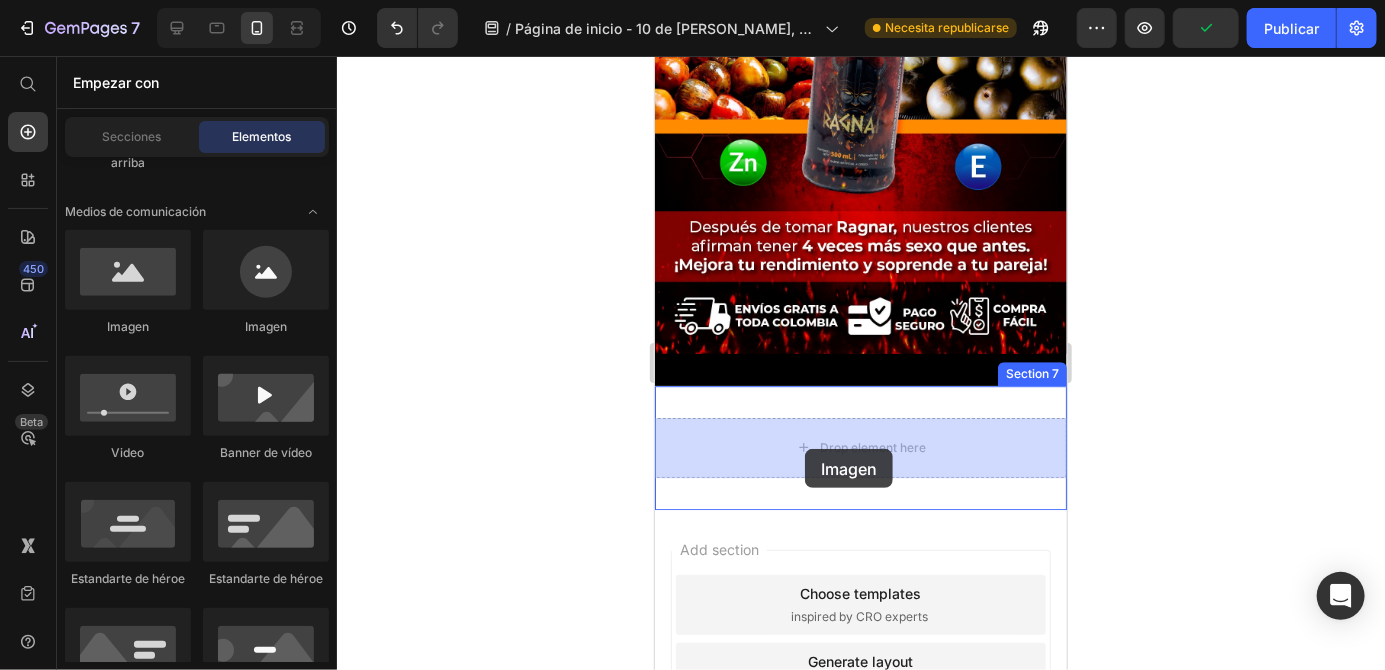 drag, startPoint x: 789, startPoint y: 321, endPoint x: 804, endPoint y: 448, distance: 127.88276 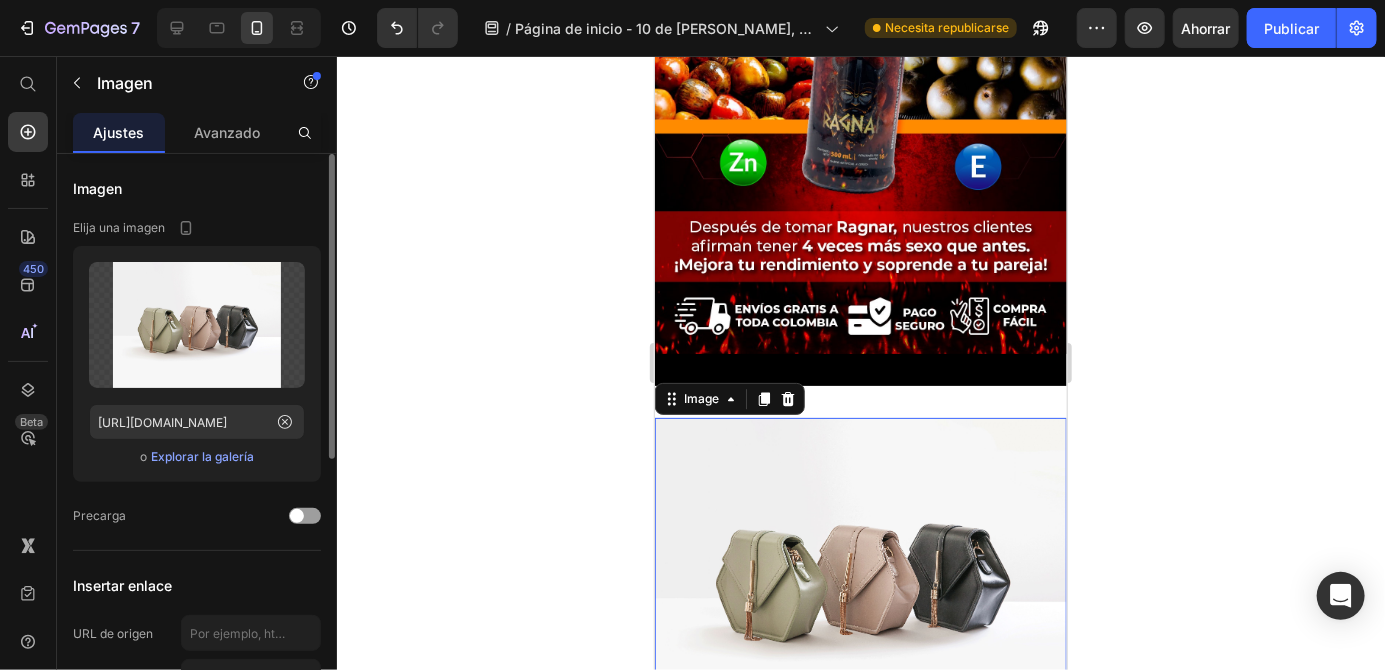 click on "Explorar la galería" at bounding box center [202, 456] 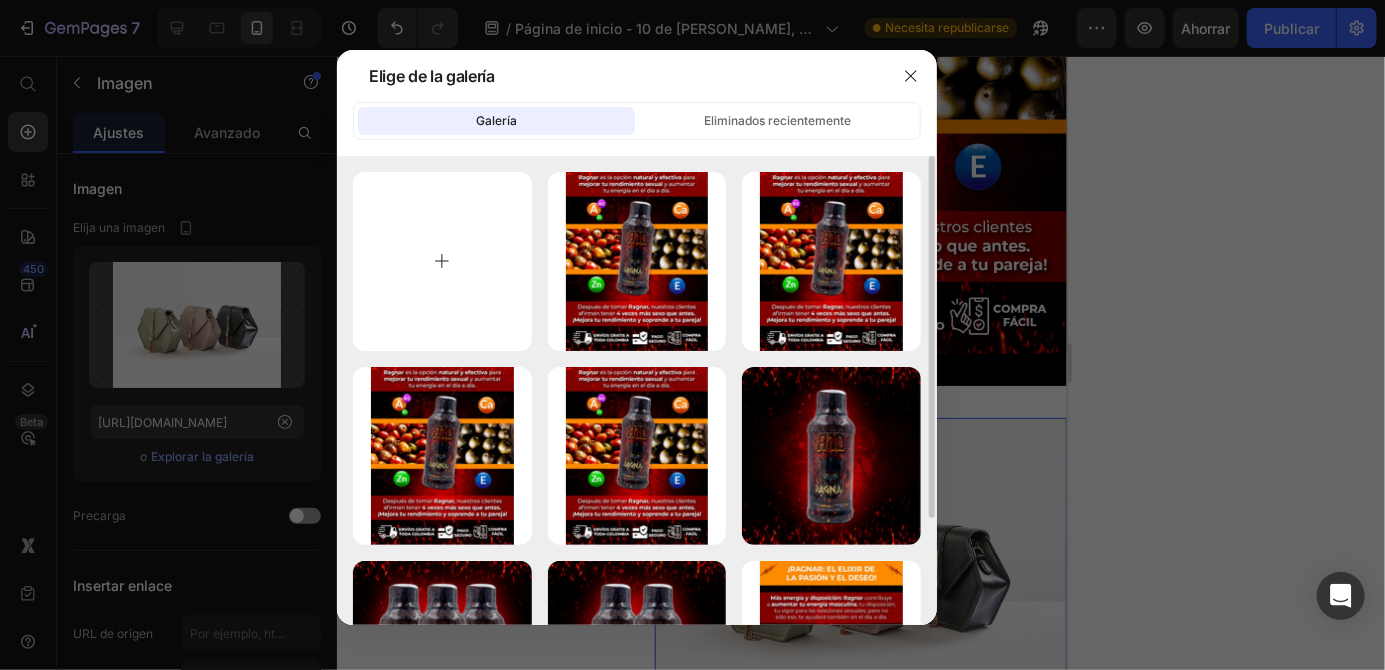 click at bounding box center (442, 261) 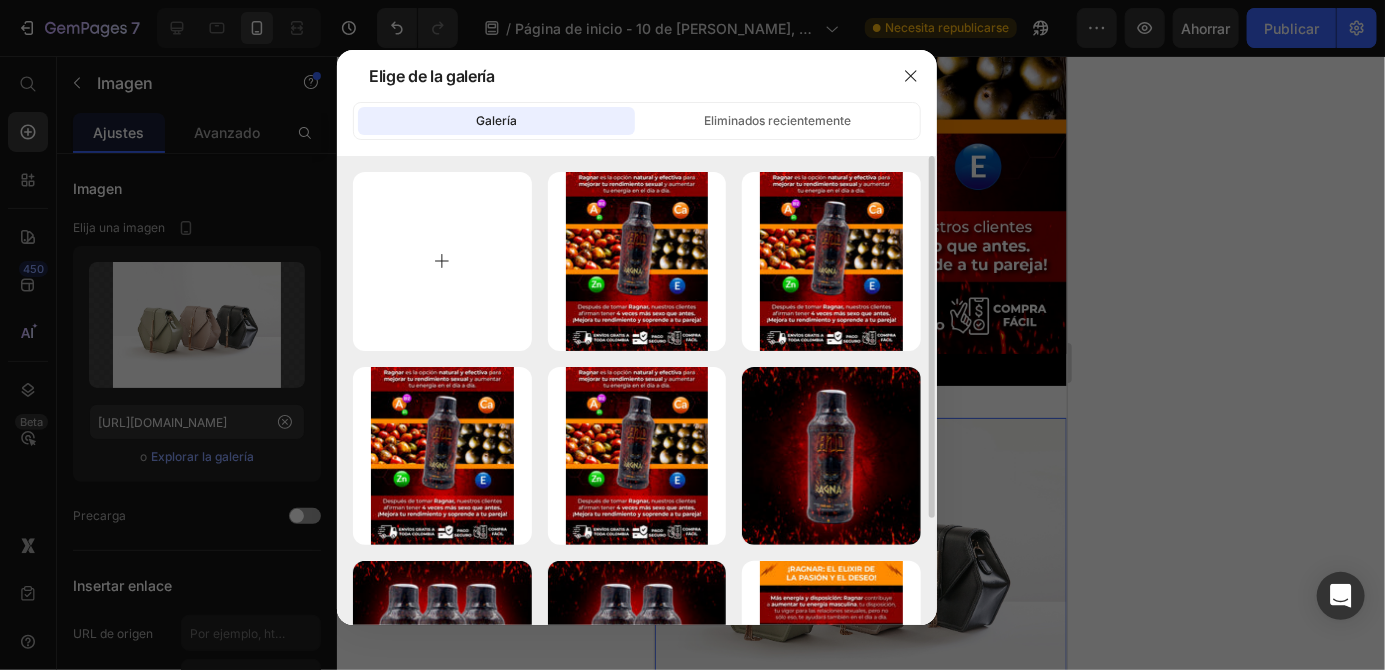 type on "C:\fakepath\1000002528.gif" 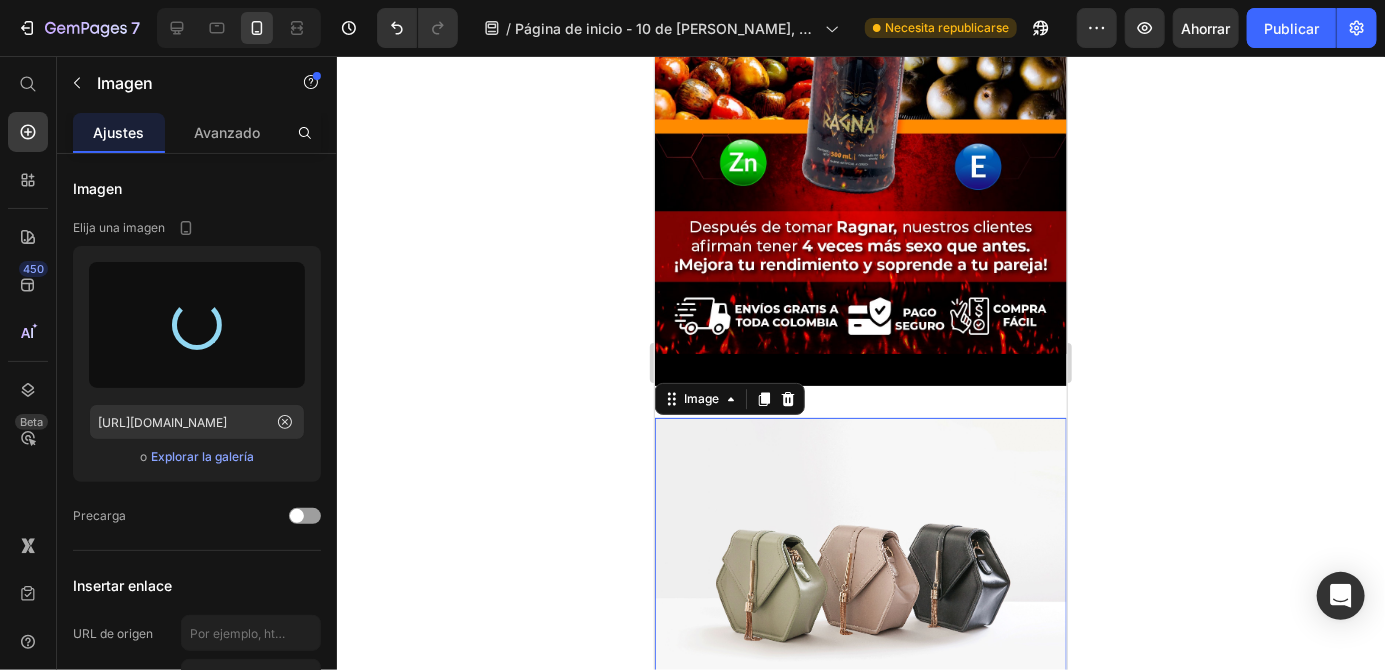 type on "[URL][DOMAIN_NAME]" 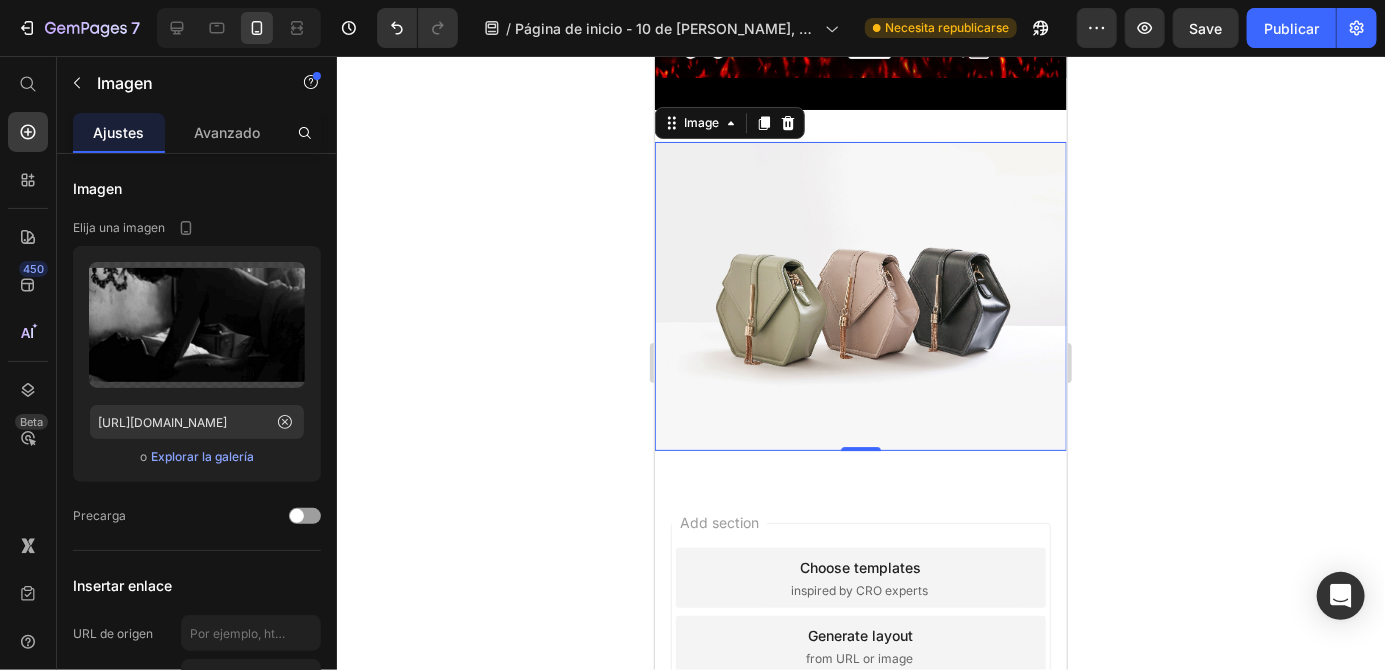 scroll, scrollTop: 2679, scrollLeft: 0, axis: vertical 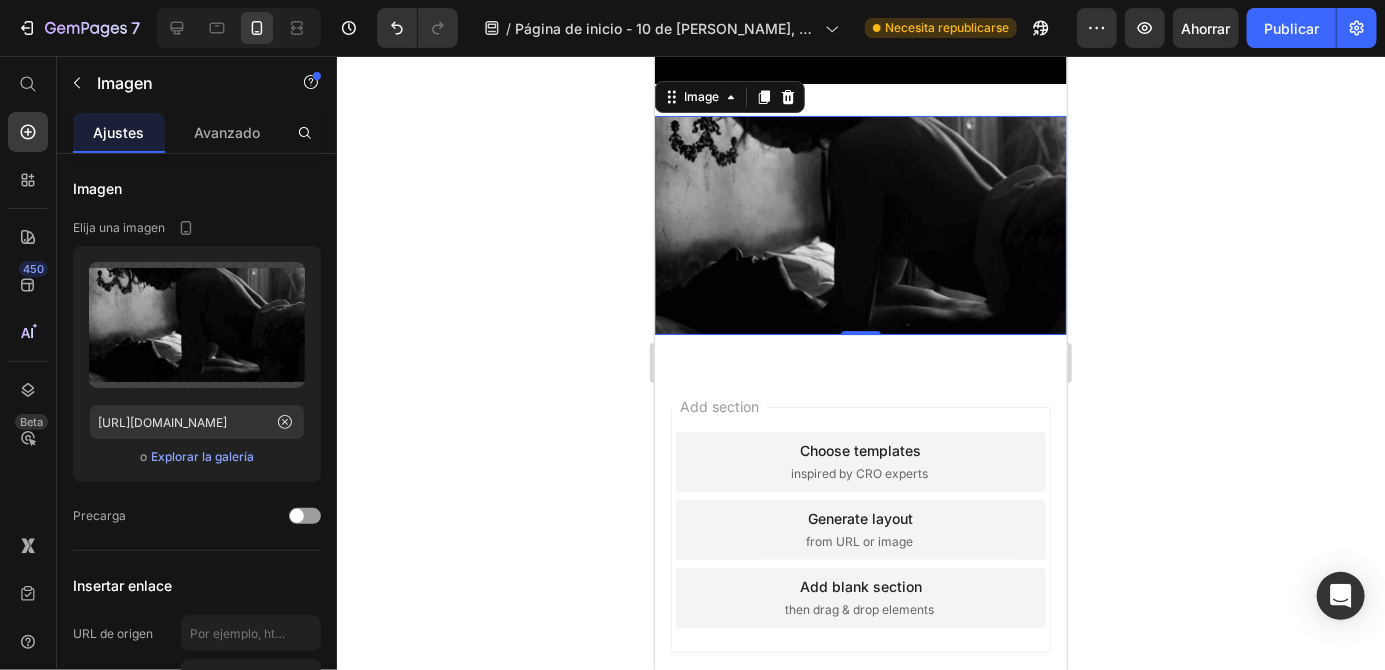 click at bounding box center (860, 224) 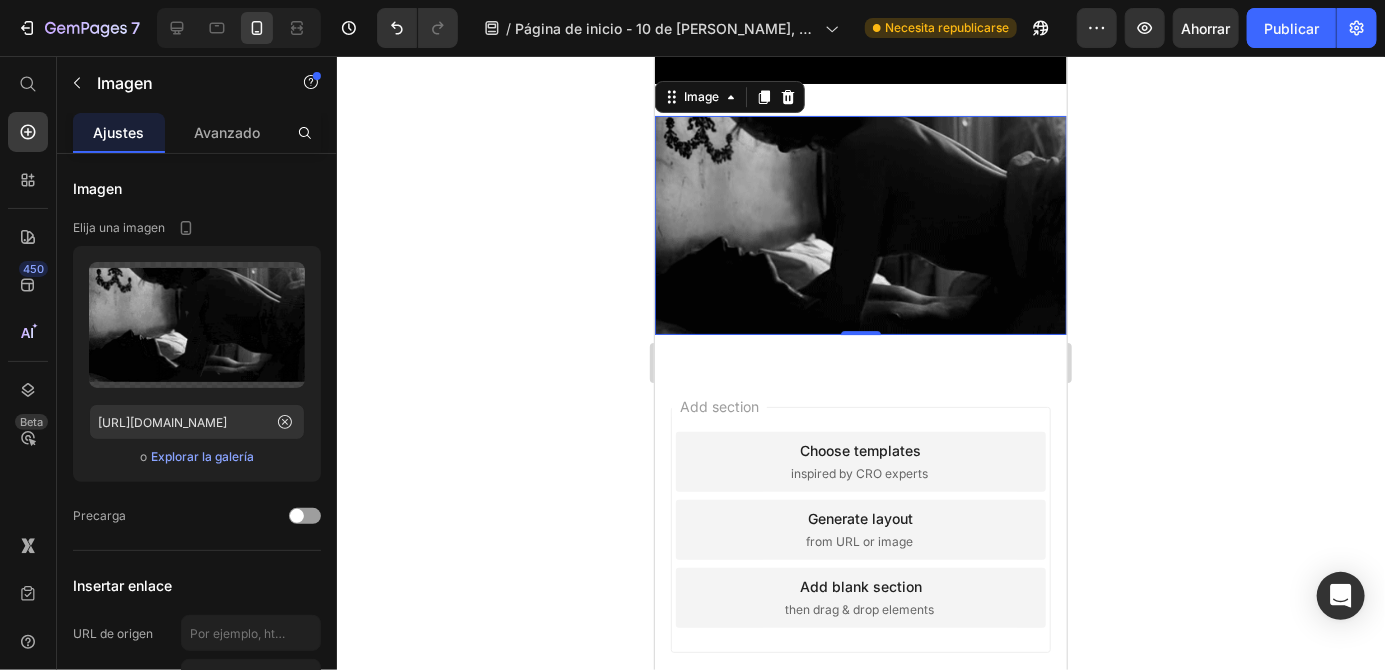 click at bounding box center [860, 224] 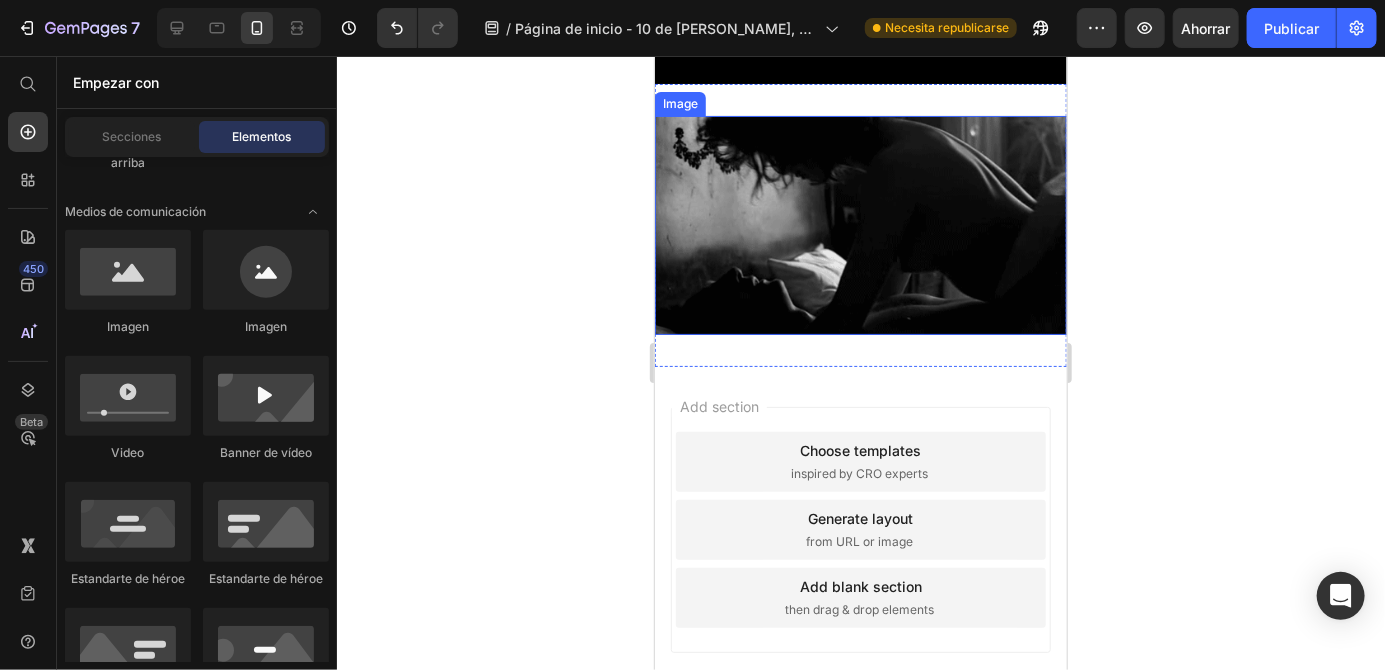 click at bounding box center [860, 224] 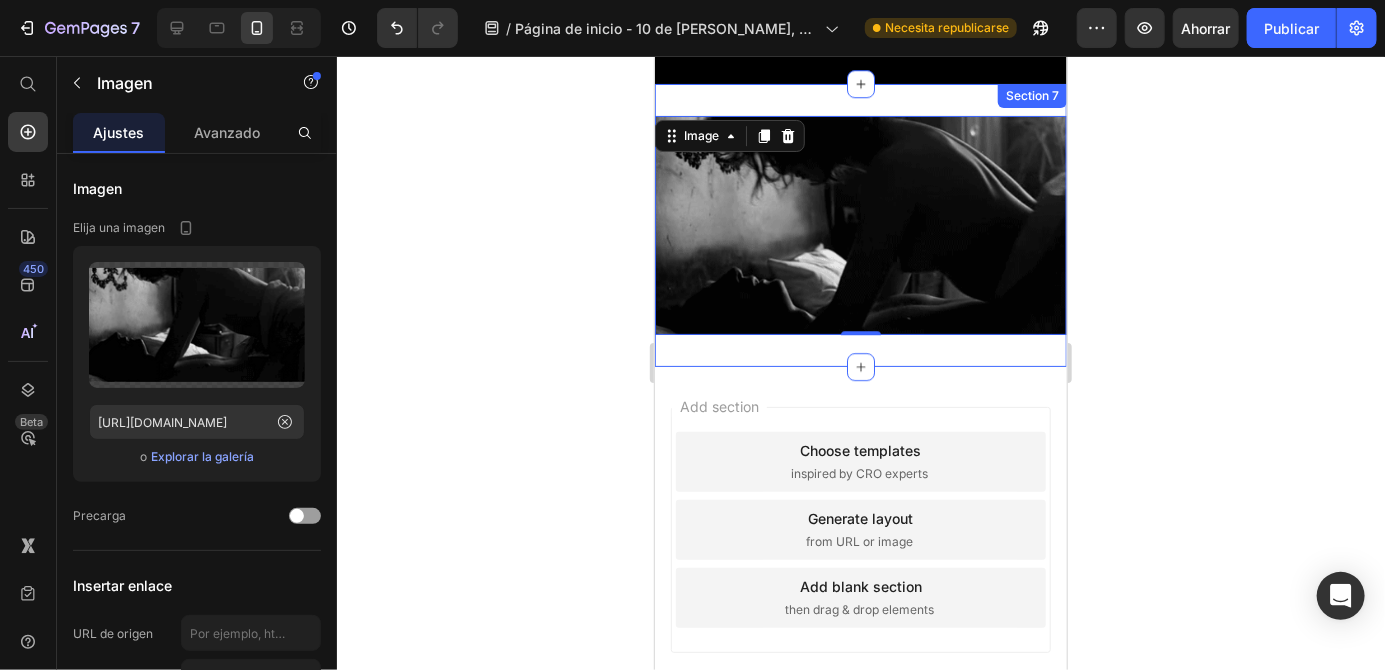 click on "Add section Choose templates inspired by CRO experts Generate layout from URL or image Add blank section then drag & drop elements" at bounding box center (860, 533) 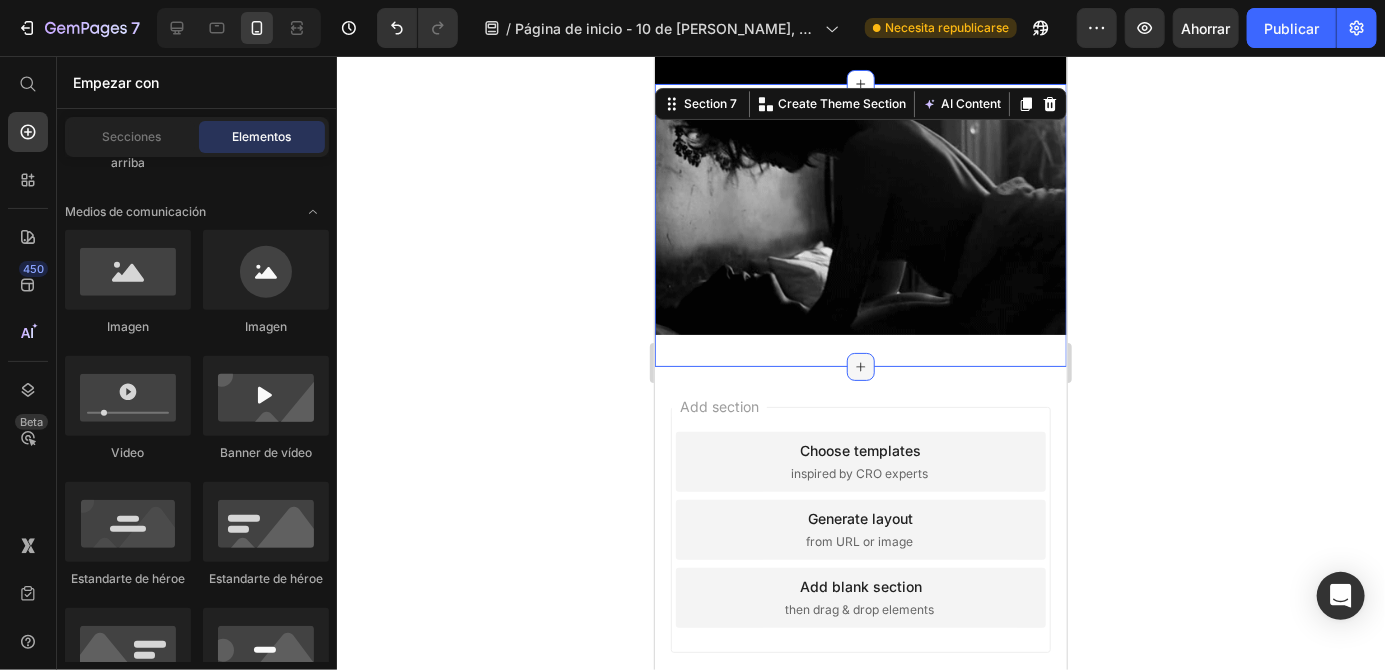 click on "Image Section 7   You can create reusable sections Create Theme Section AI Content Write with GemAI What would you like to describe here? Tone and Voice Persuasive Product Tinnidrop Spray Show more Generate" at bounding box center [860, 224] 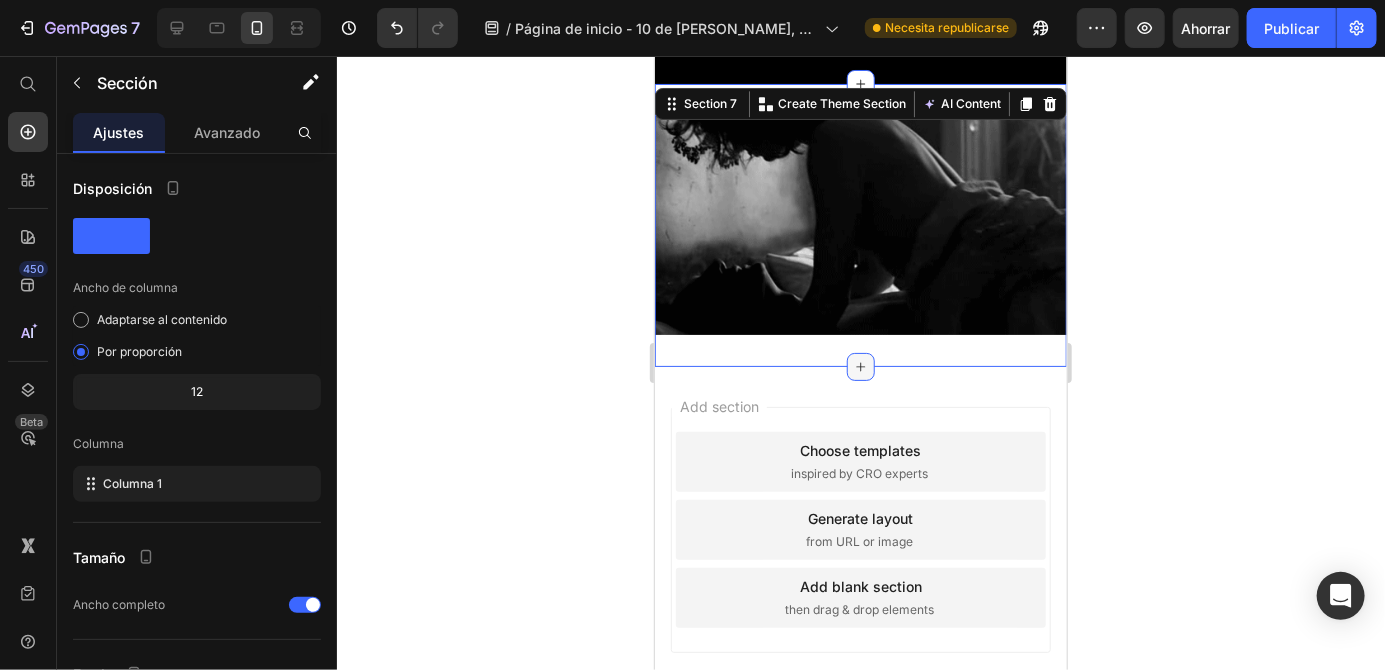 click 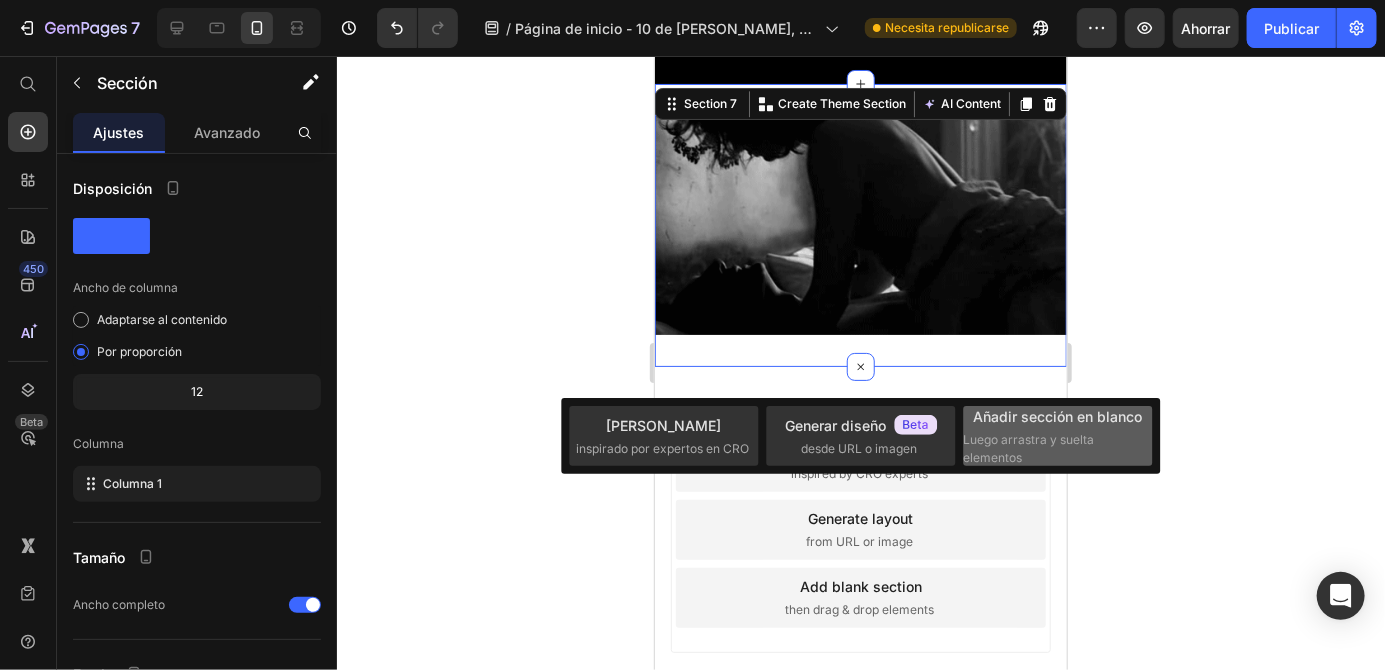 click on "Luego arrastra y suelta elementos" at bounding box center [1057, 449] 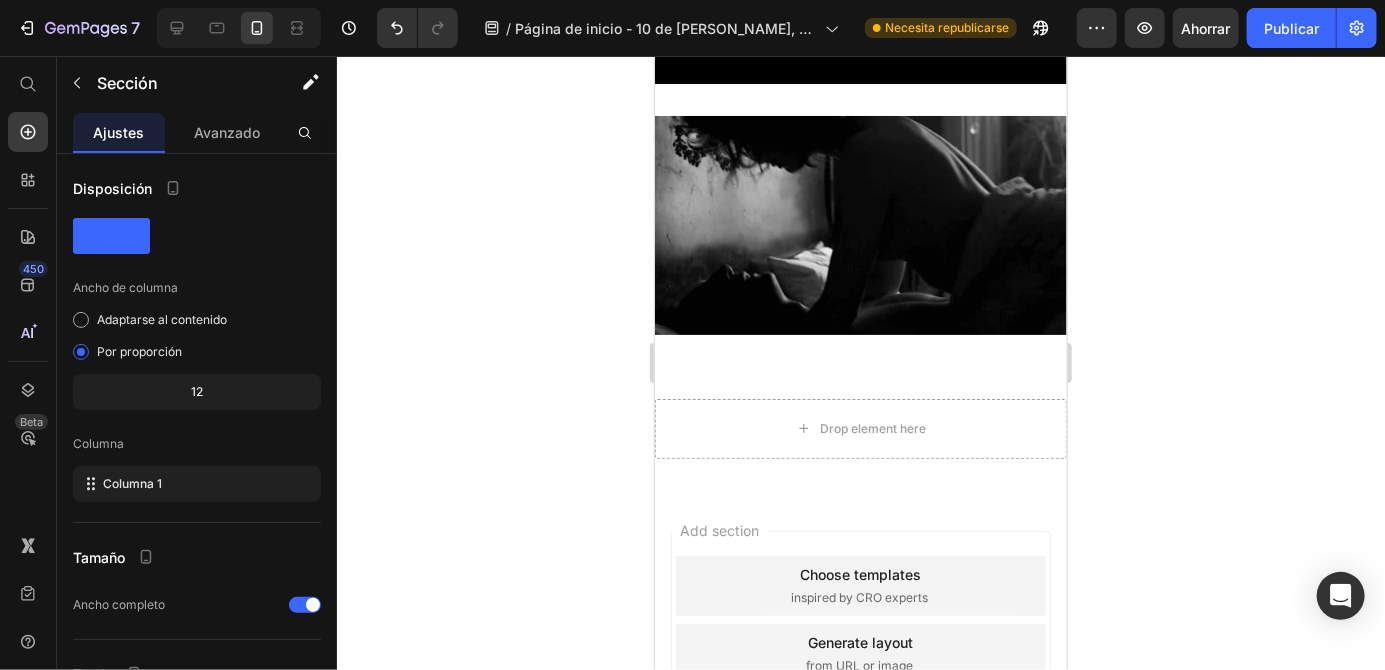 click on "Drop element here" at bounding box center (872, 428) 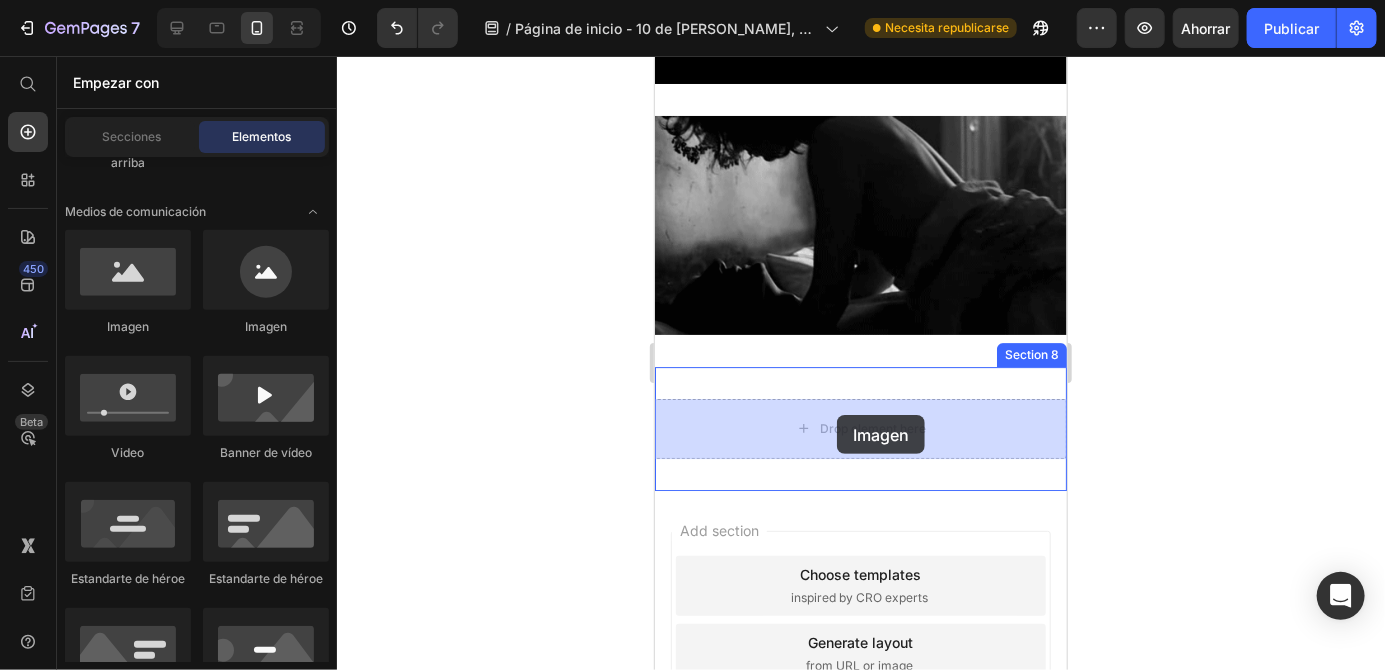 drag, startPoint x: 803, startPoint y: 319, endPoint x: 836, endPoint y: 415, distance: 101.51354 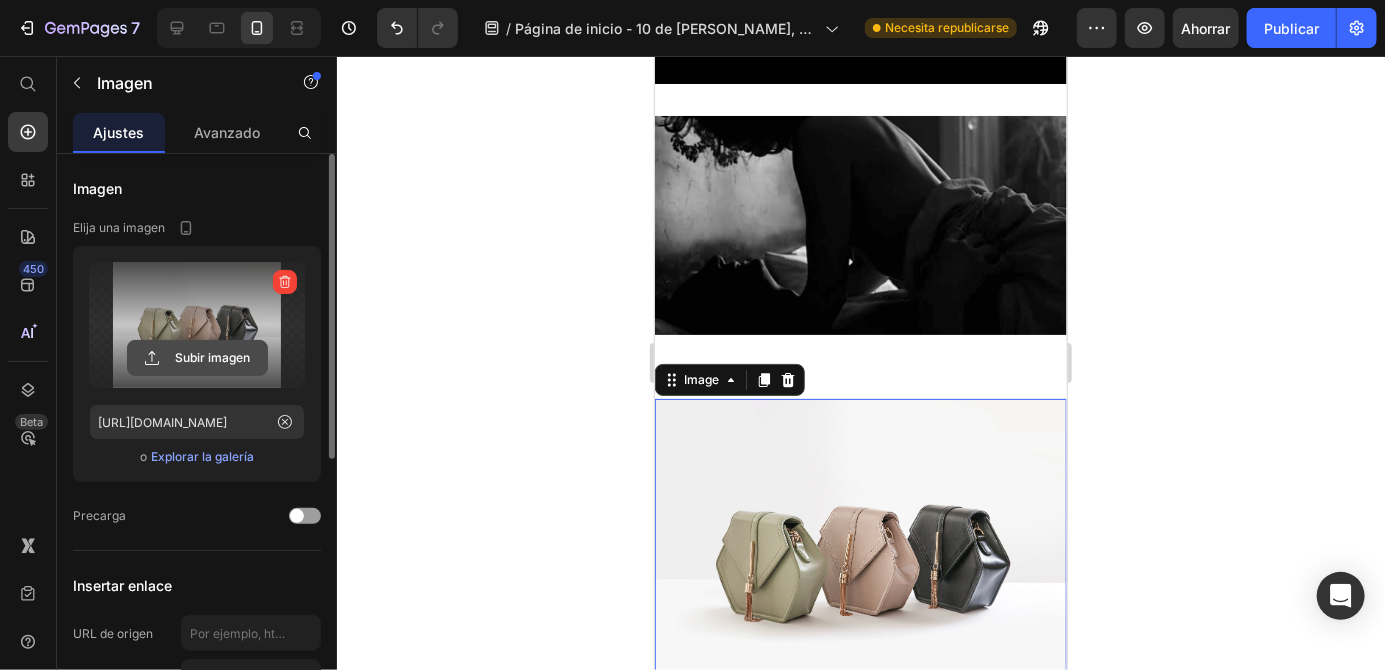 click 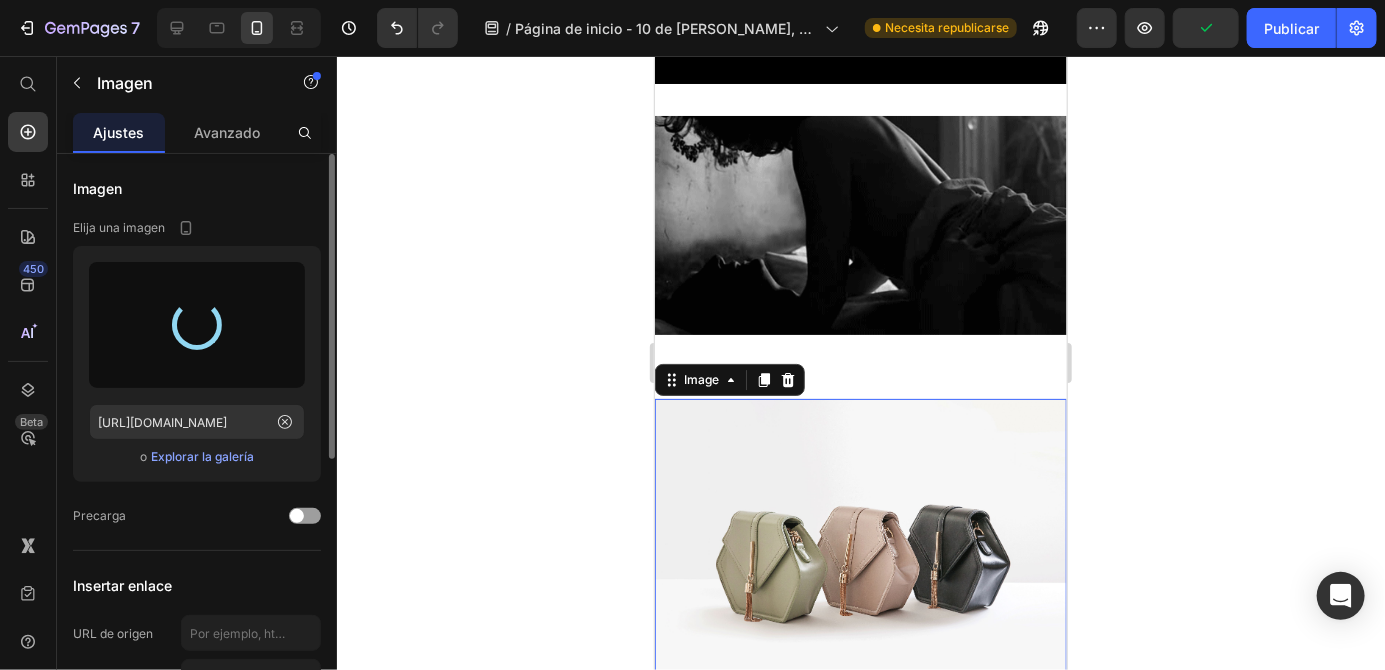 type on "[URL][DOMAIN_NAME]" 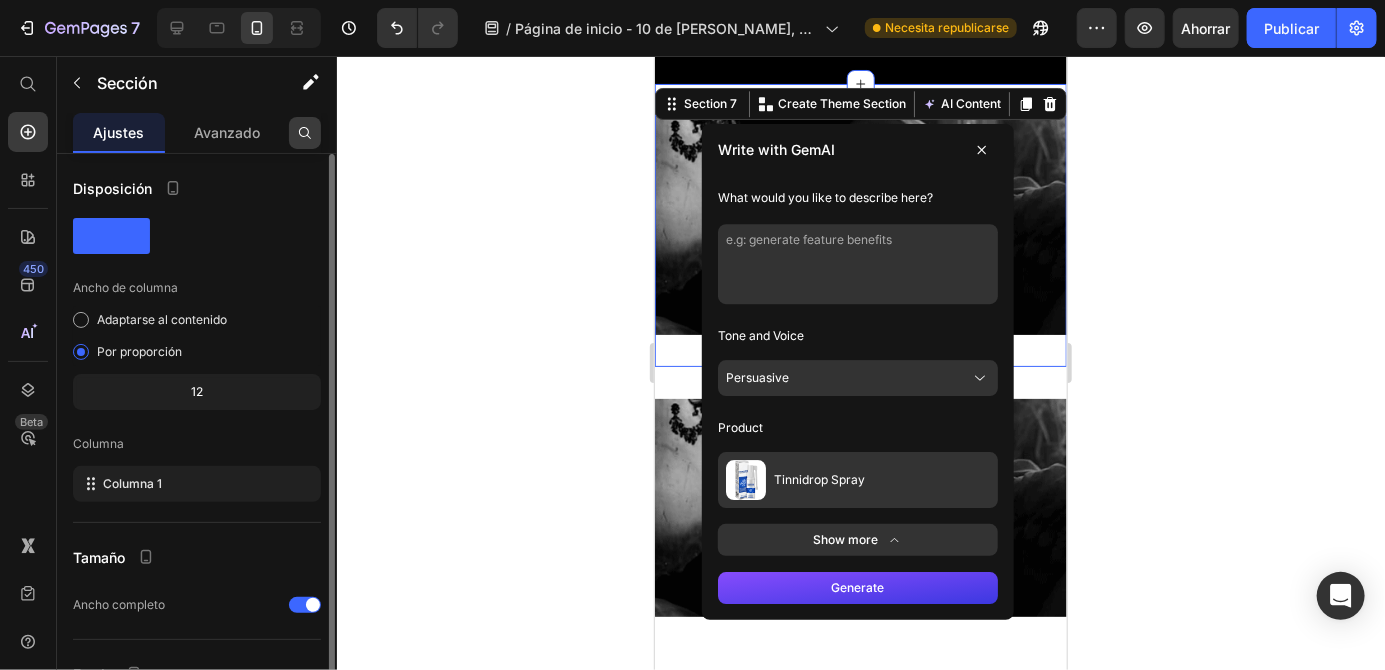 click 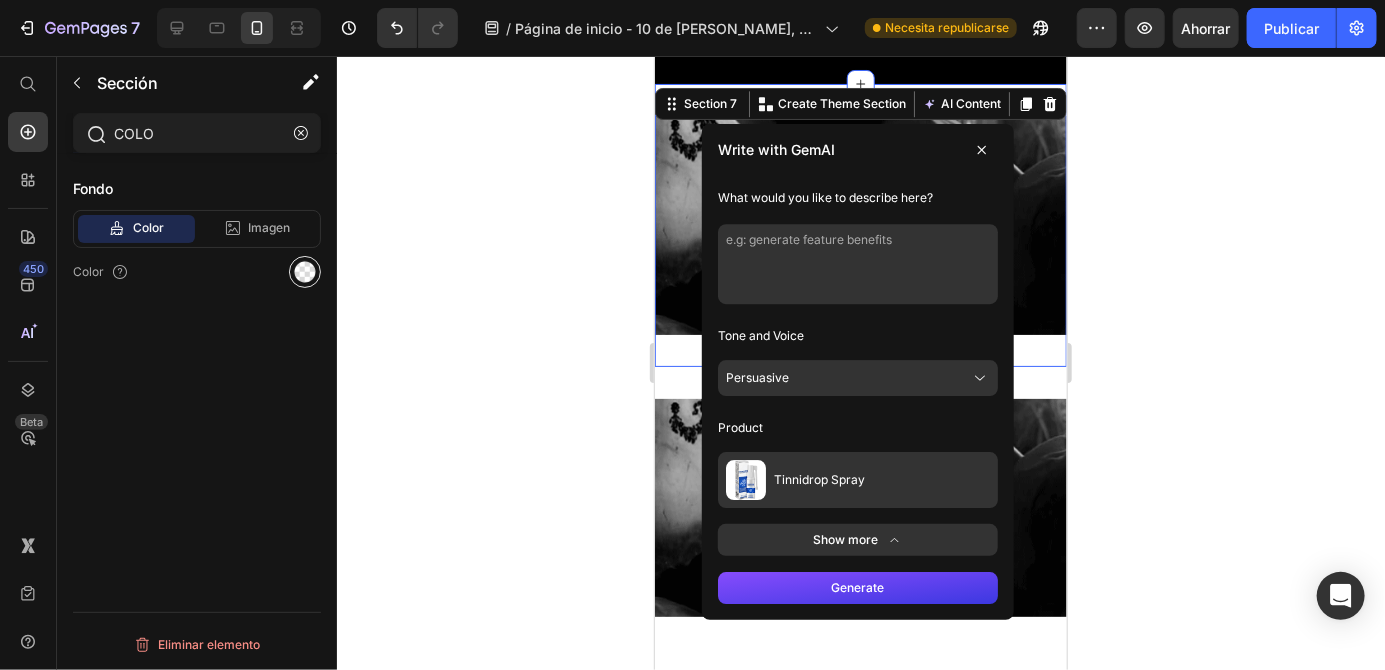 type on "COLO" 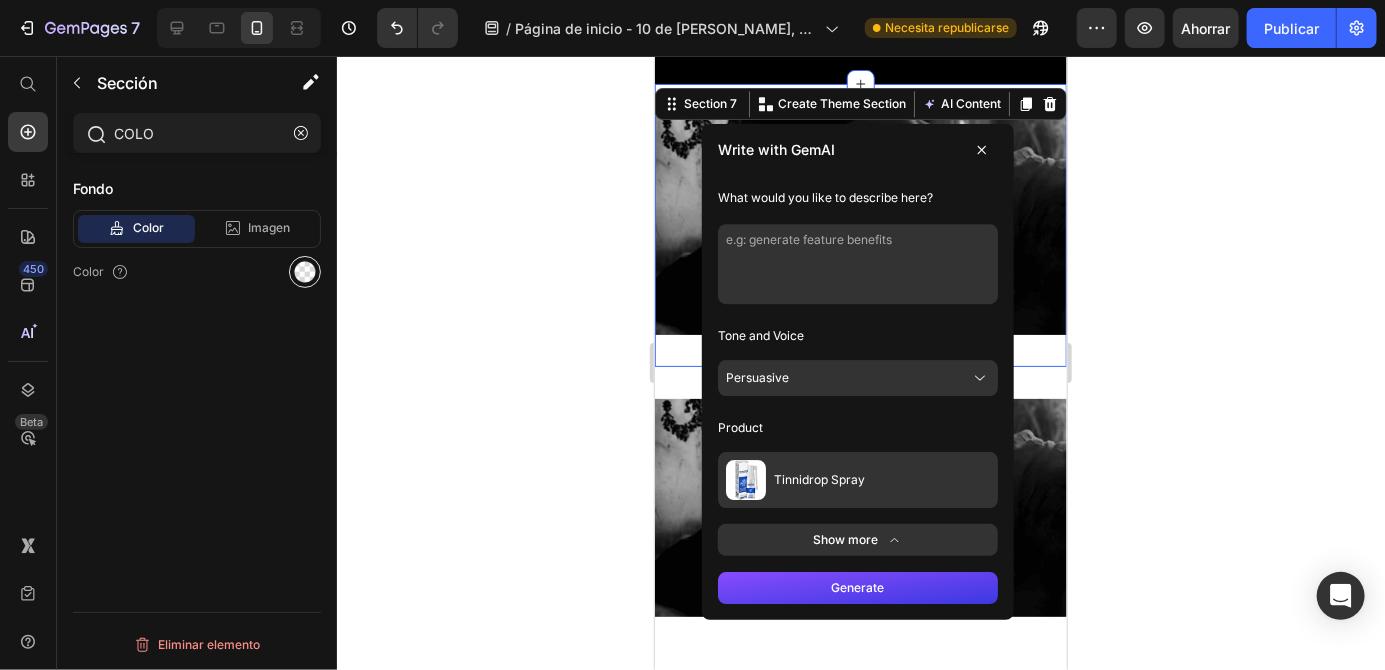 click at bounding box center (305, 272) 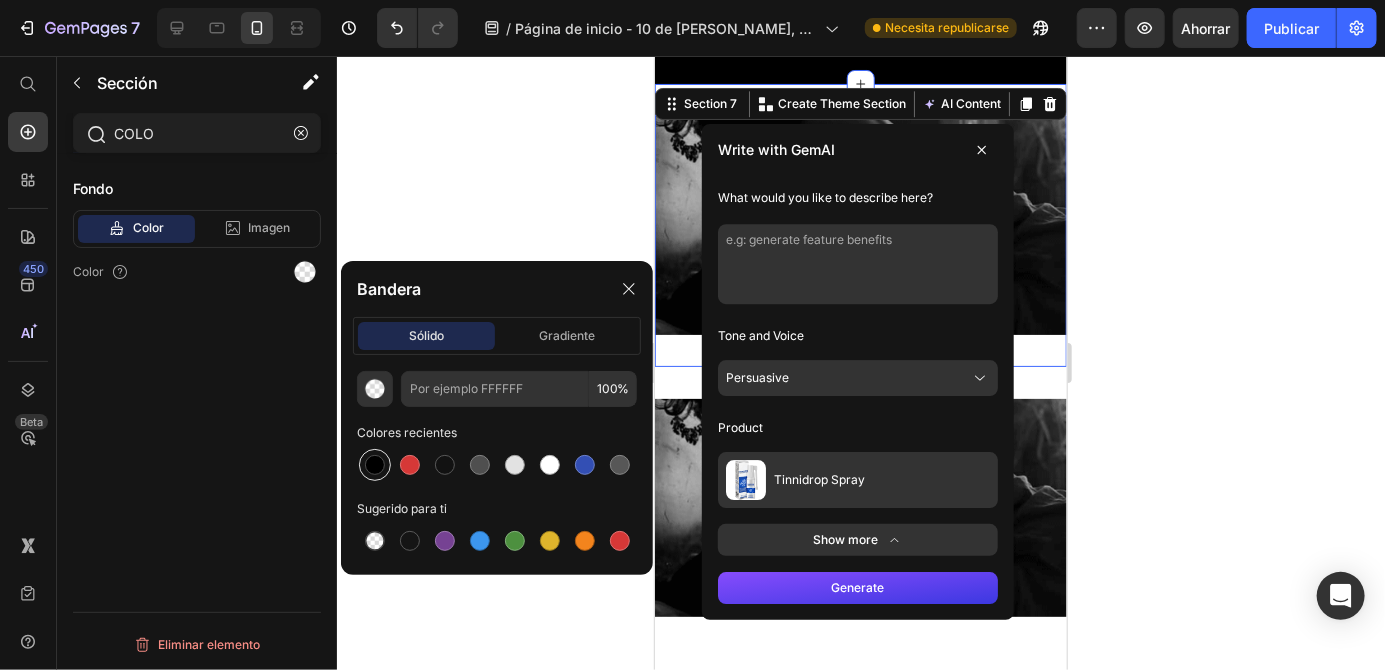 click at bounding box center [375, 465] 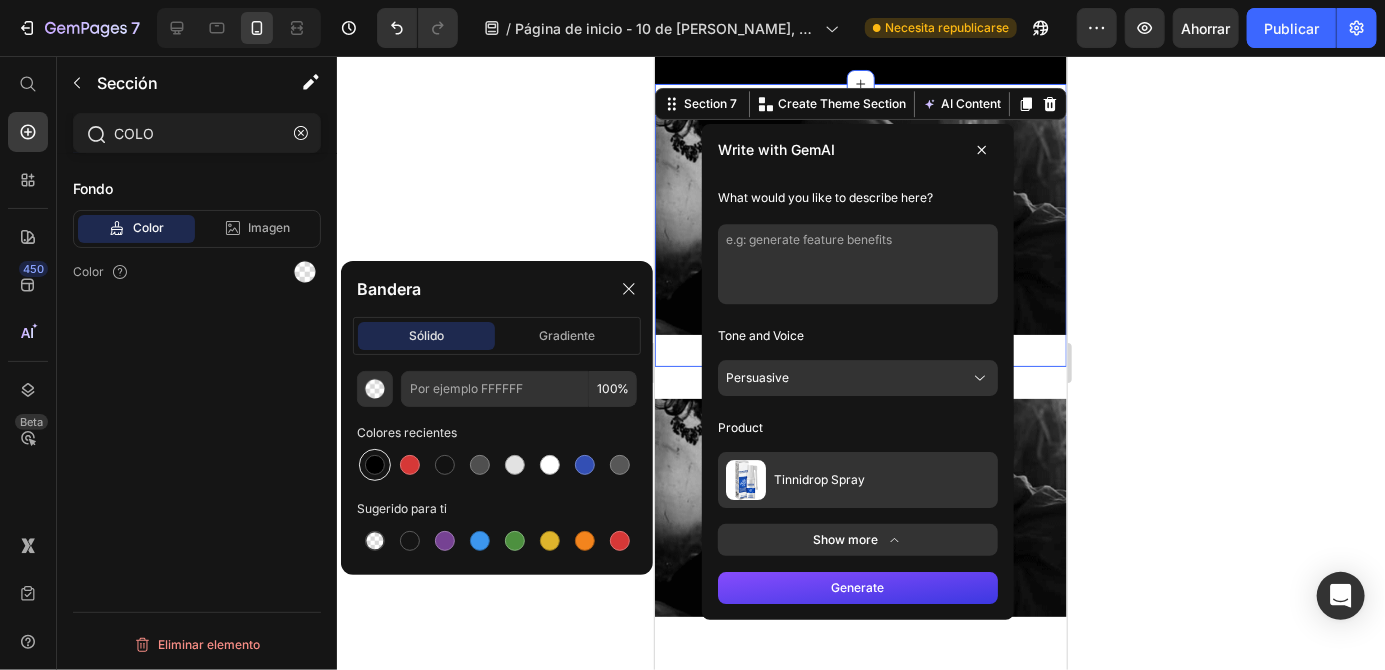 type on "000000" 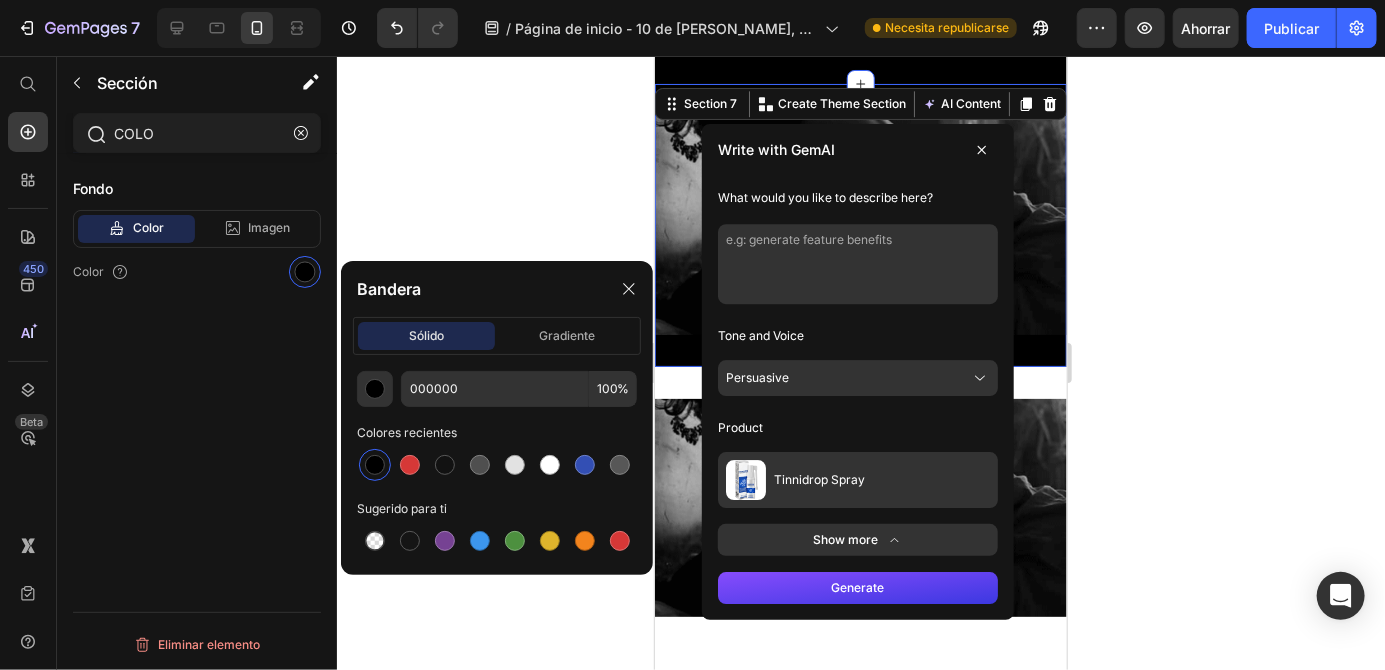 click 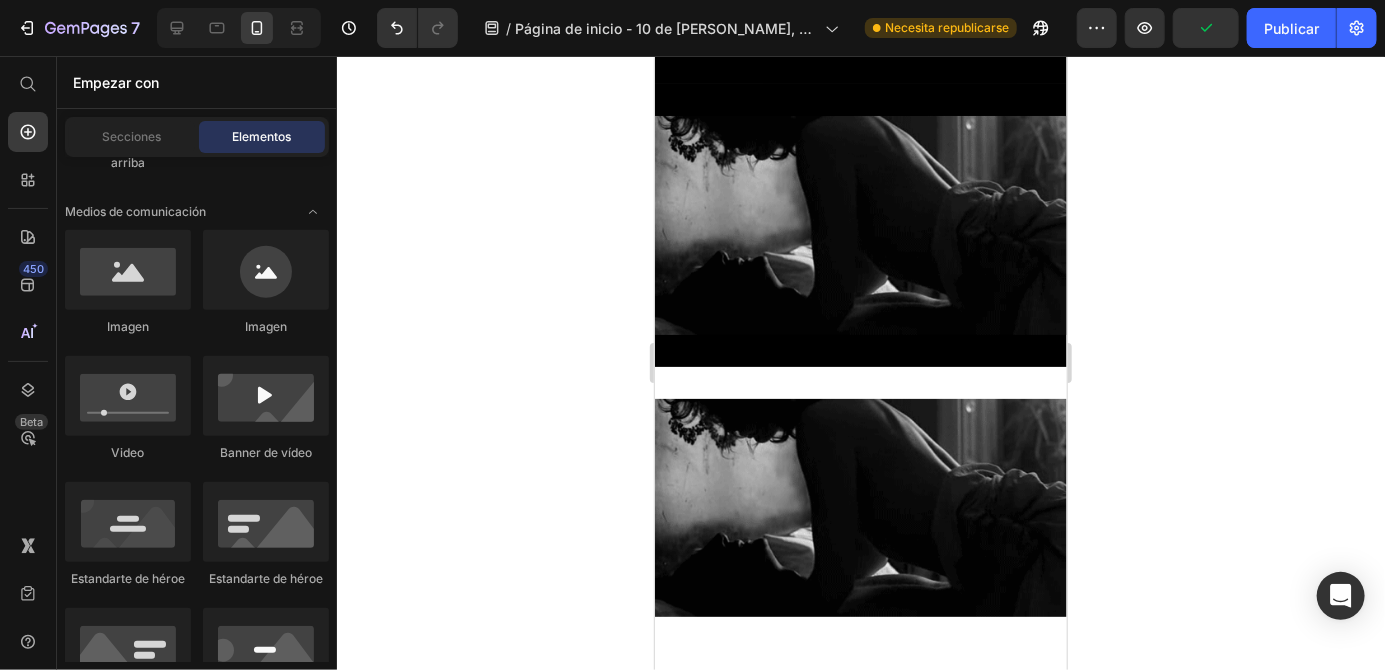 click at bounding box center (860, 507) 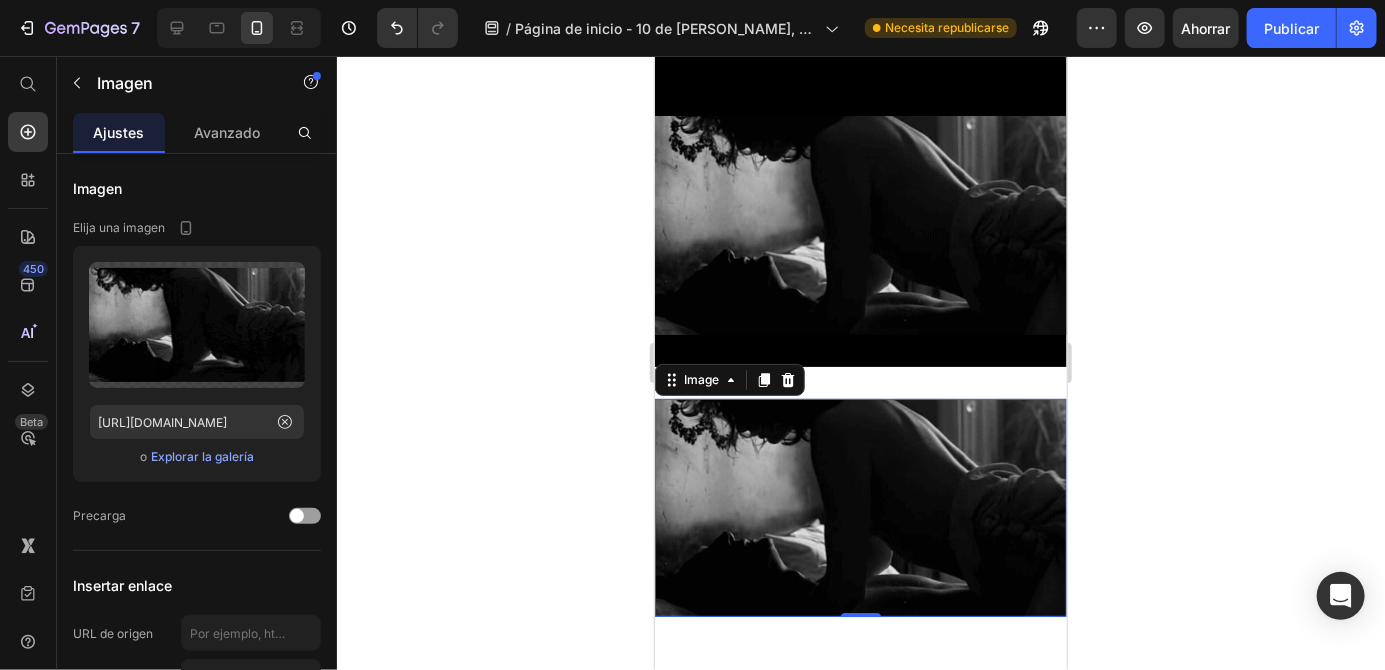 click at bounding box center [860, 507] 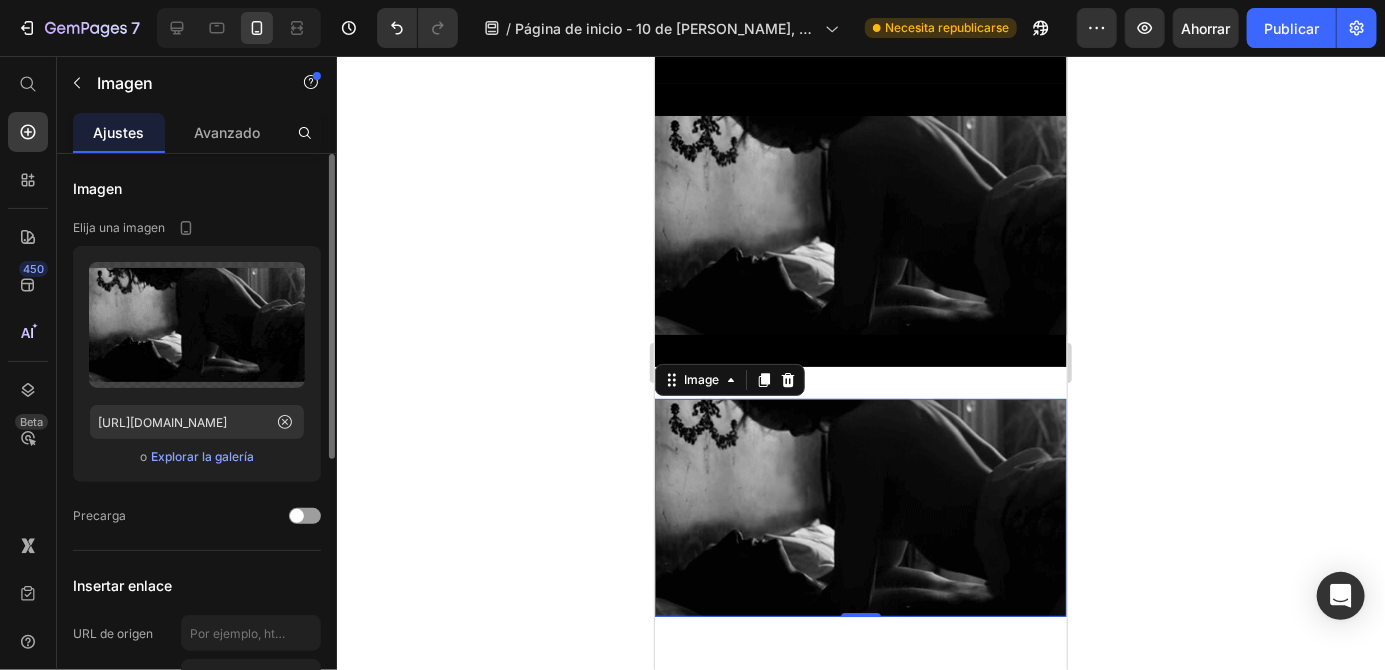 click on "Explorar la galería" at bounding box center (202, 456) 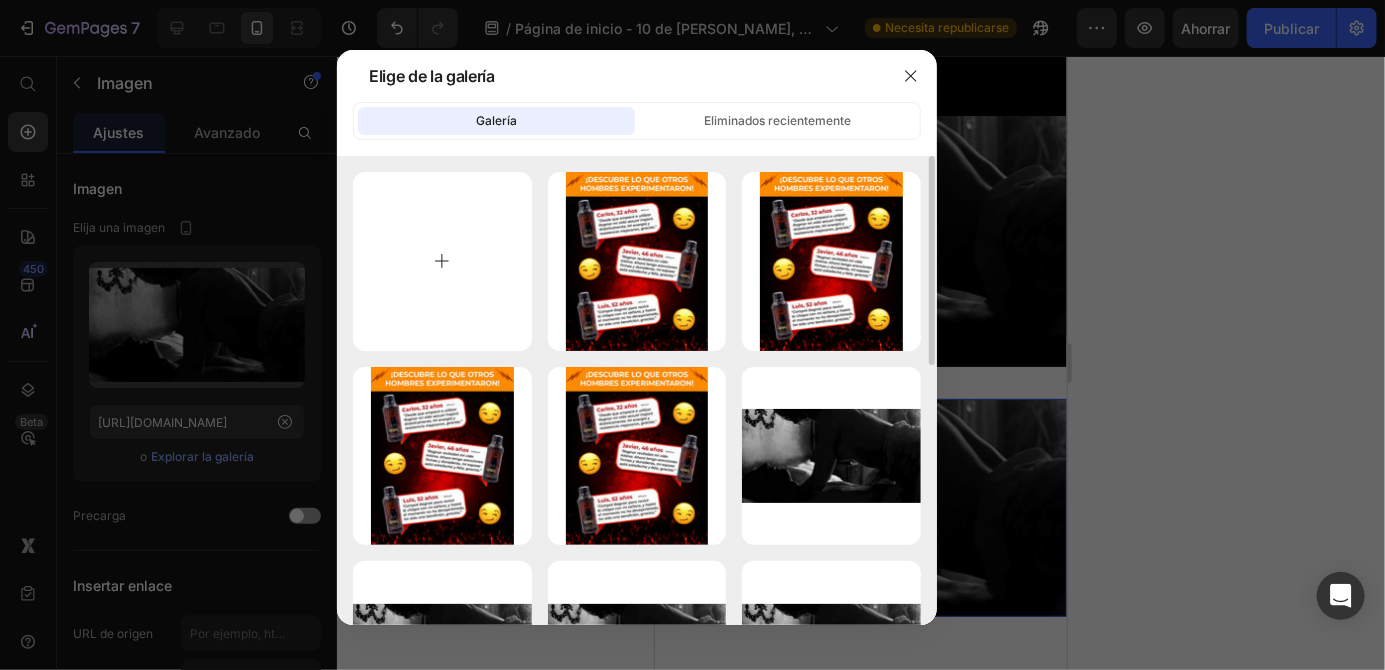 click at bounding box center (442, 261) 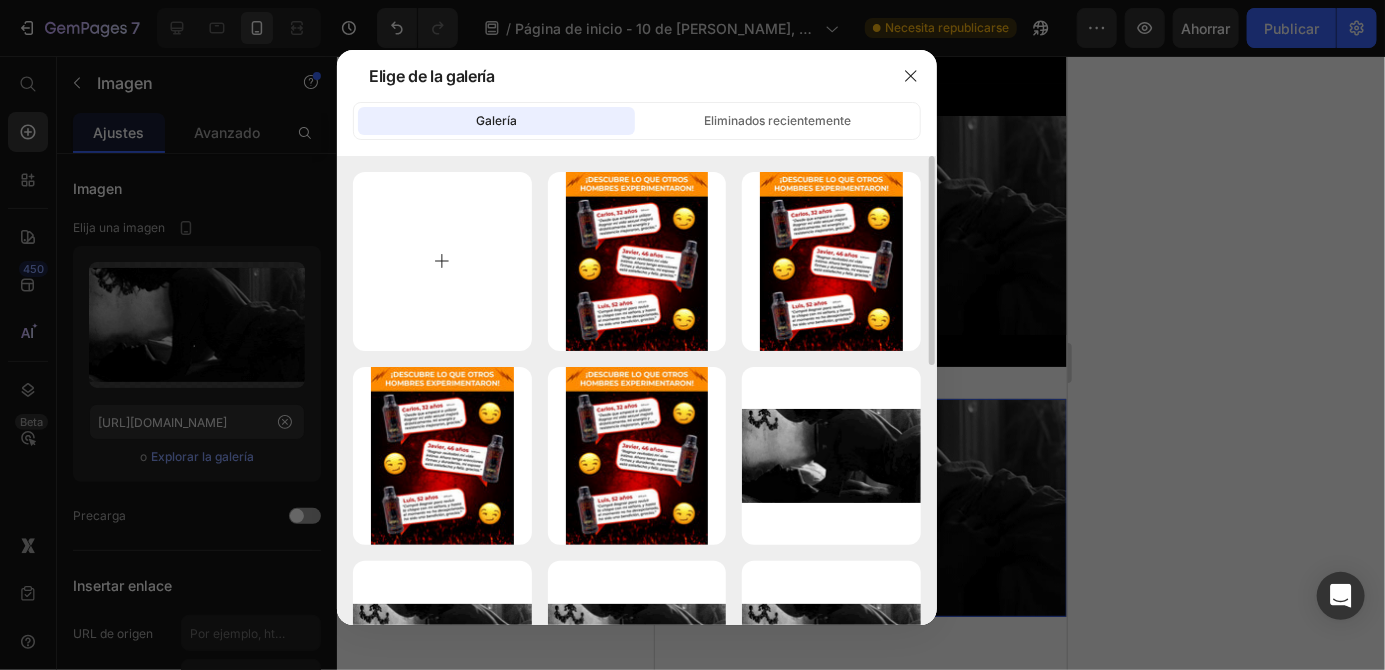 type on "C:\fakepath\1000002529.jpg" 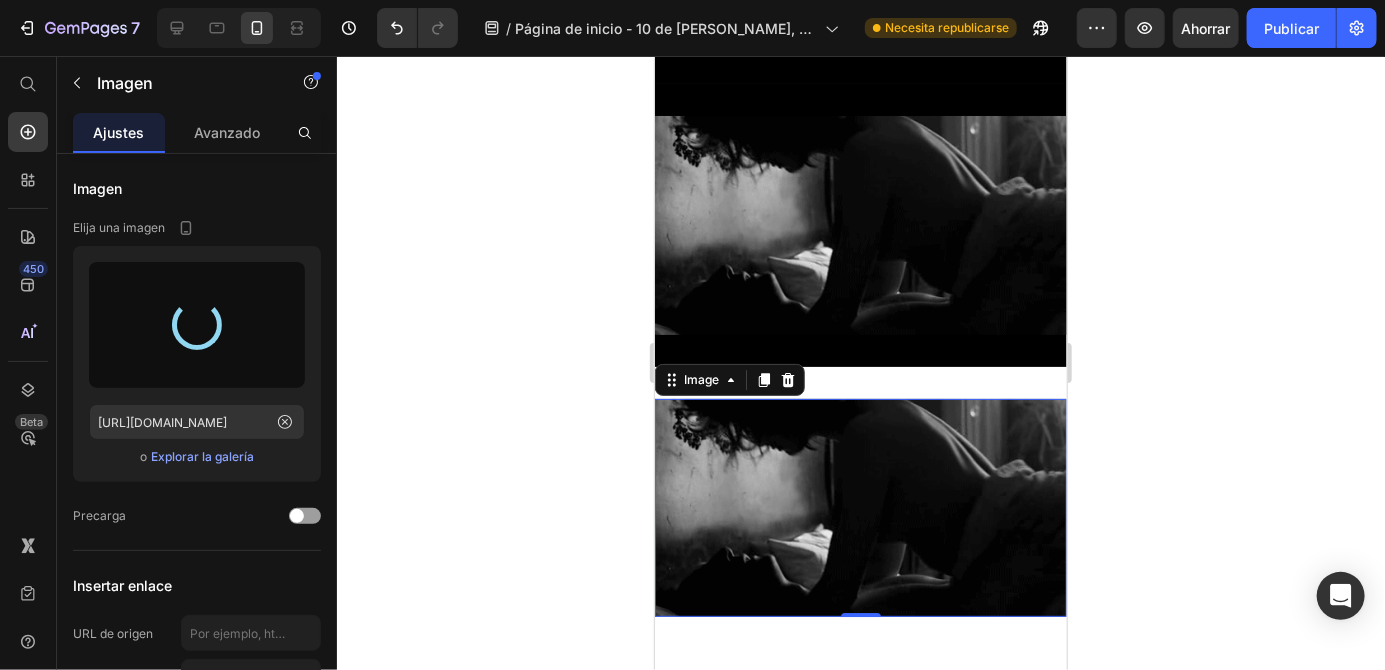type on "[URL][DOMAIN_NAME]" 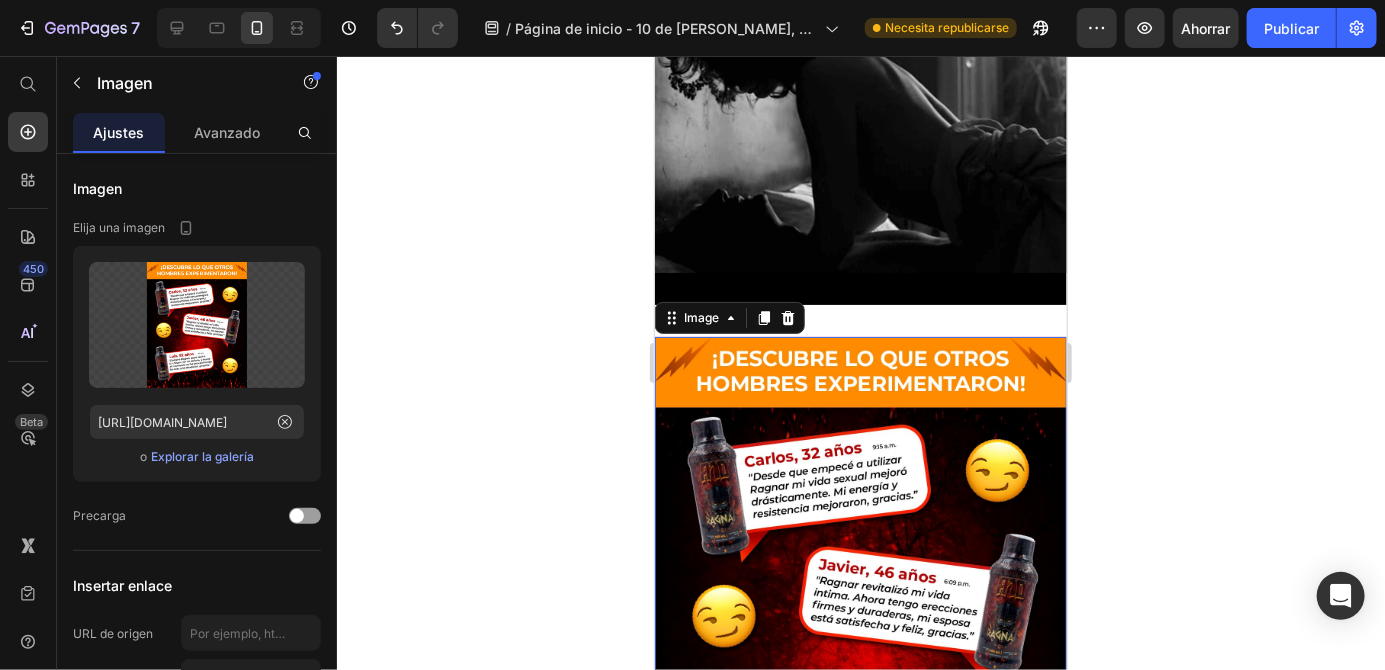 scroll, scrollTop: 2740, scrollLeft: 0, axis: vertical 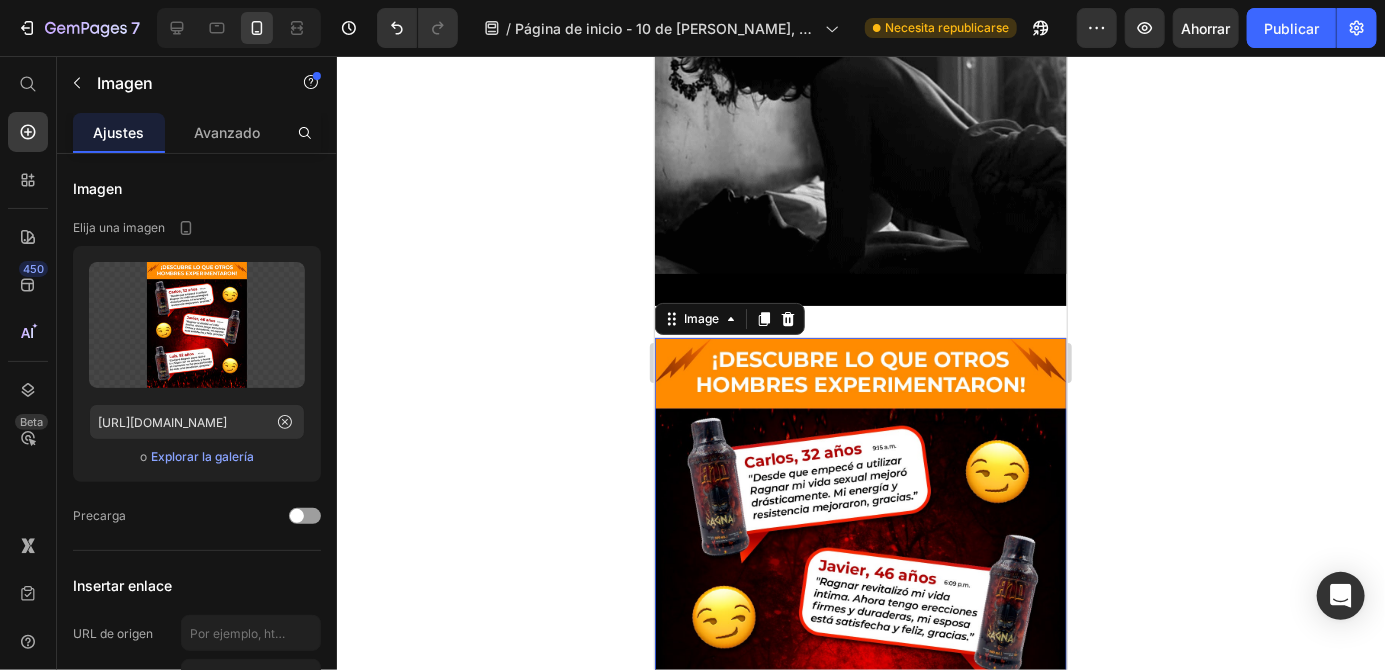 click on "Image   0 Section 8" at bounding box center [860, 594] 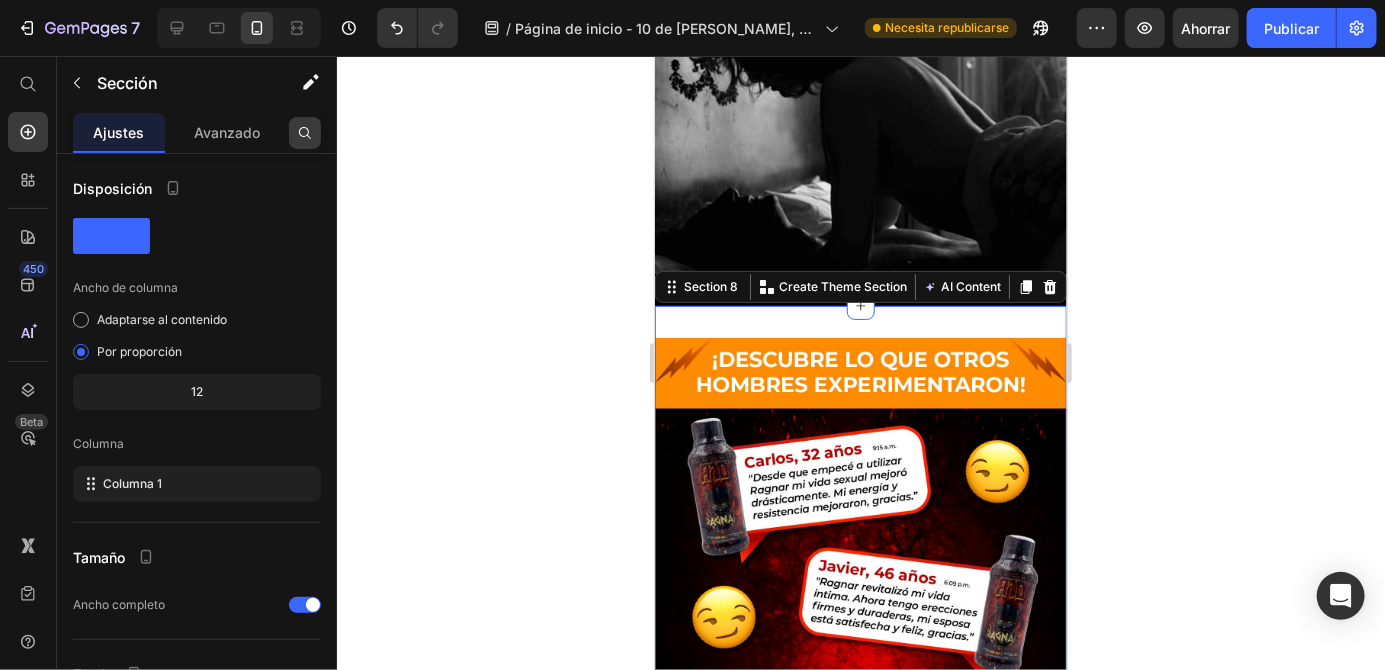click 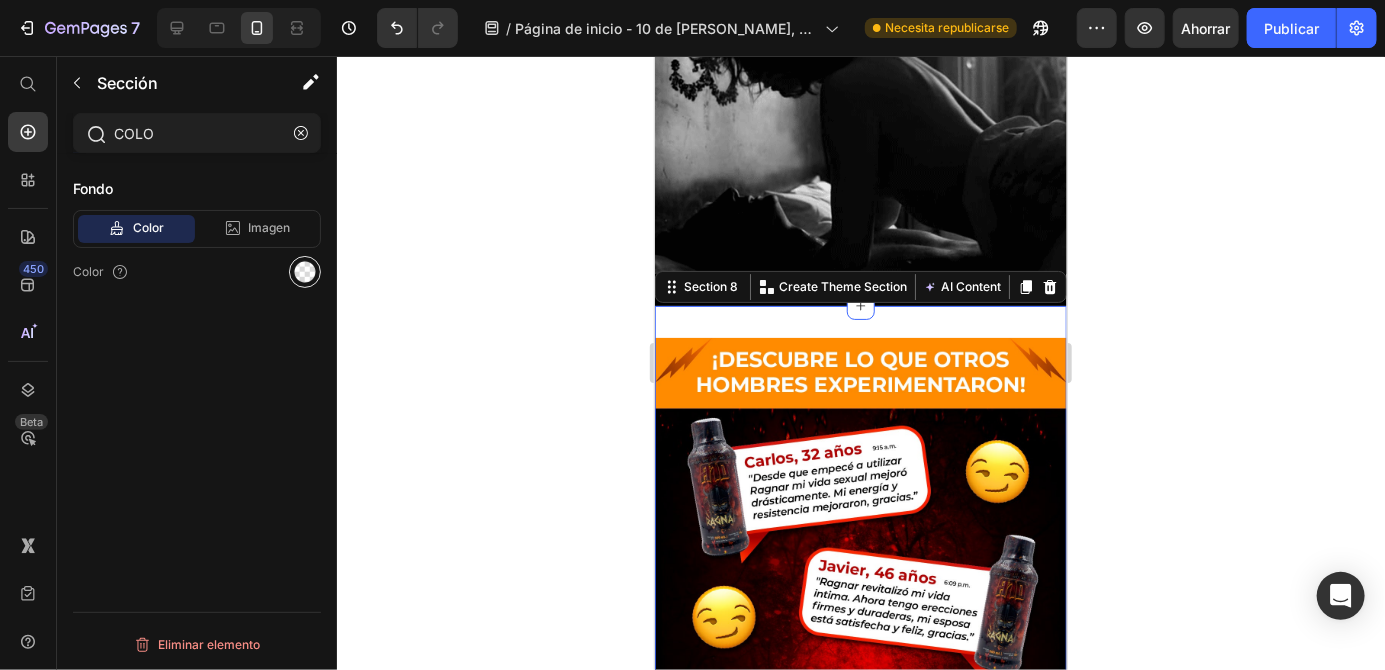 type on "COLO" 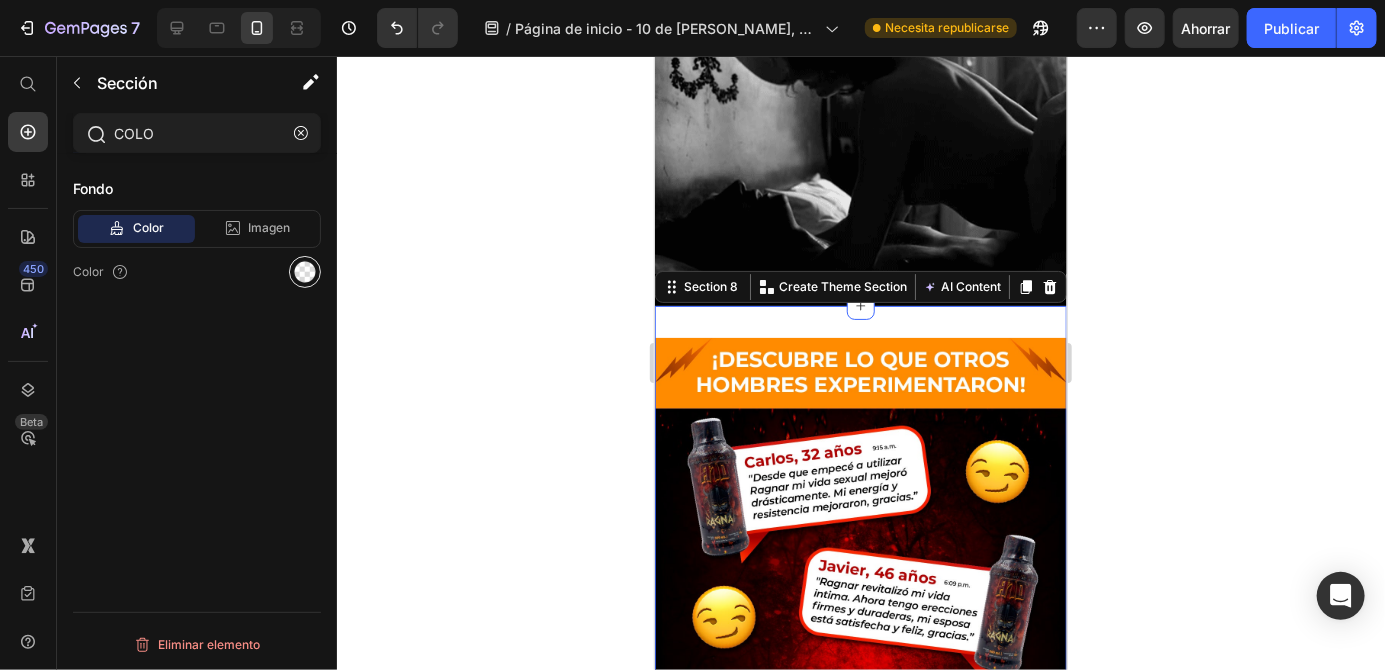 click at bounding box center [305, 272] 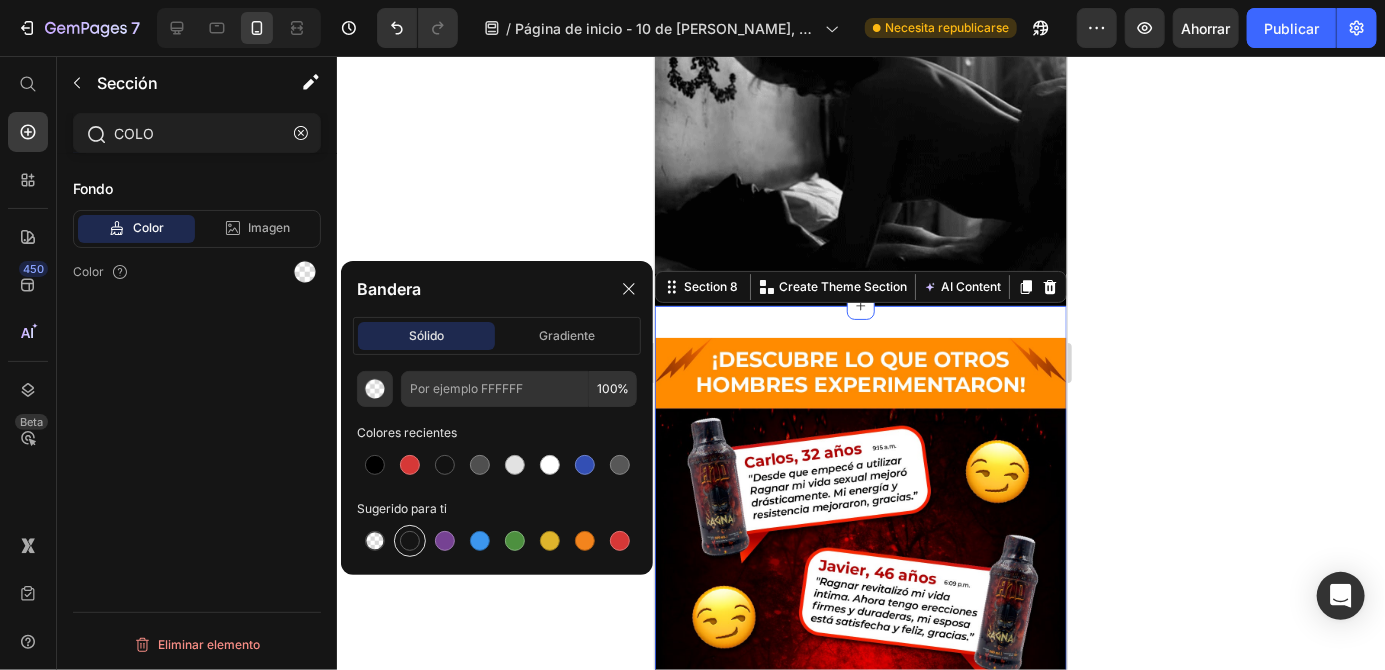 click at bounding box center [410, 541] 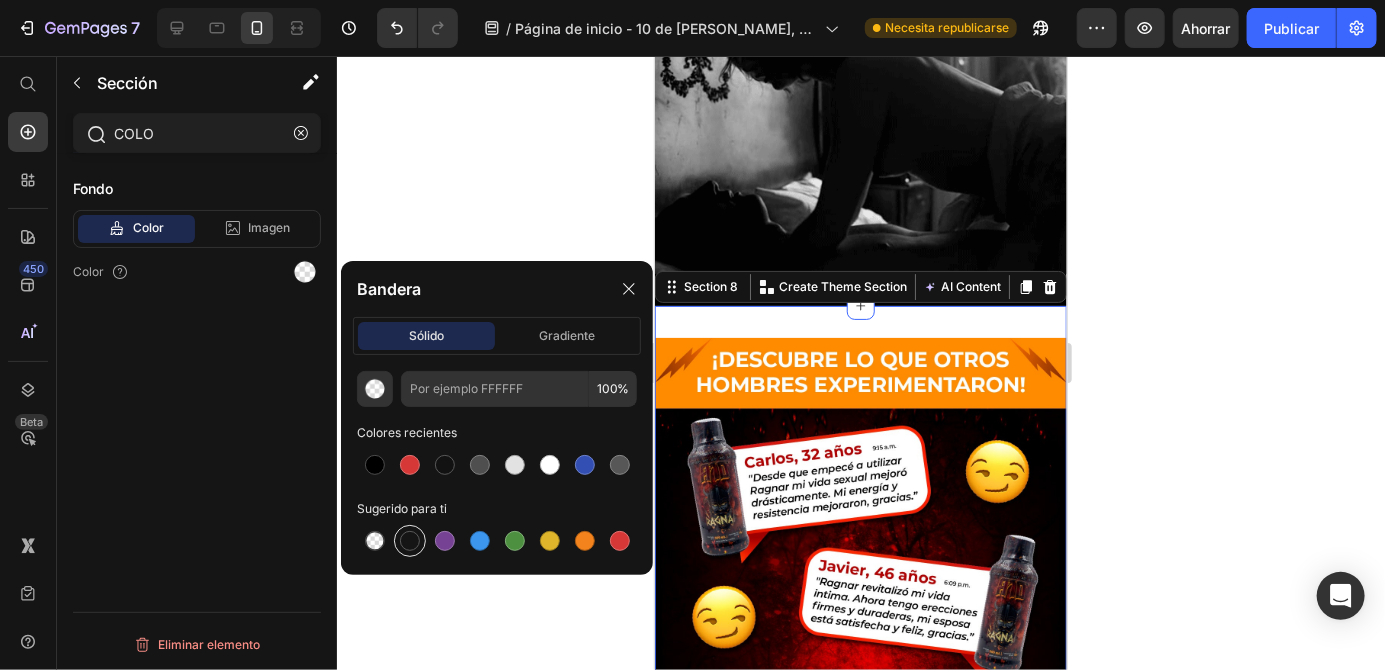 type on "151515" 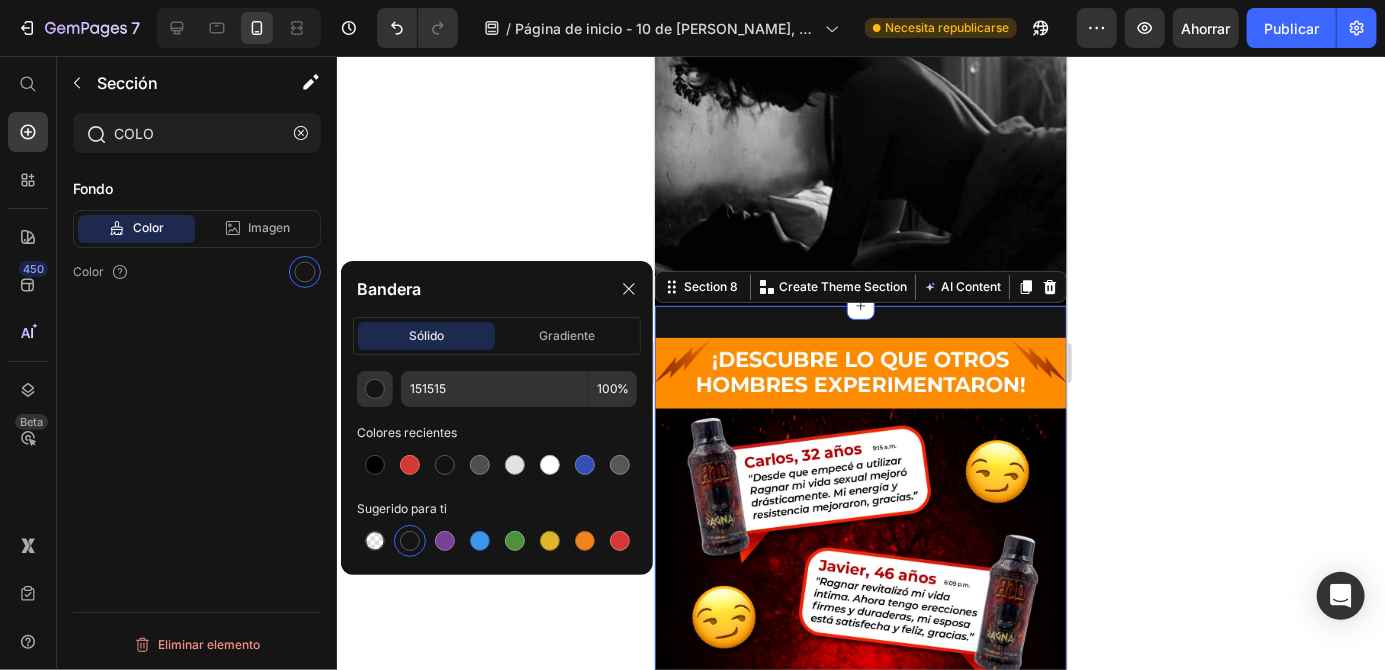 click 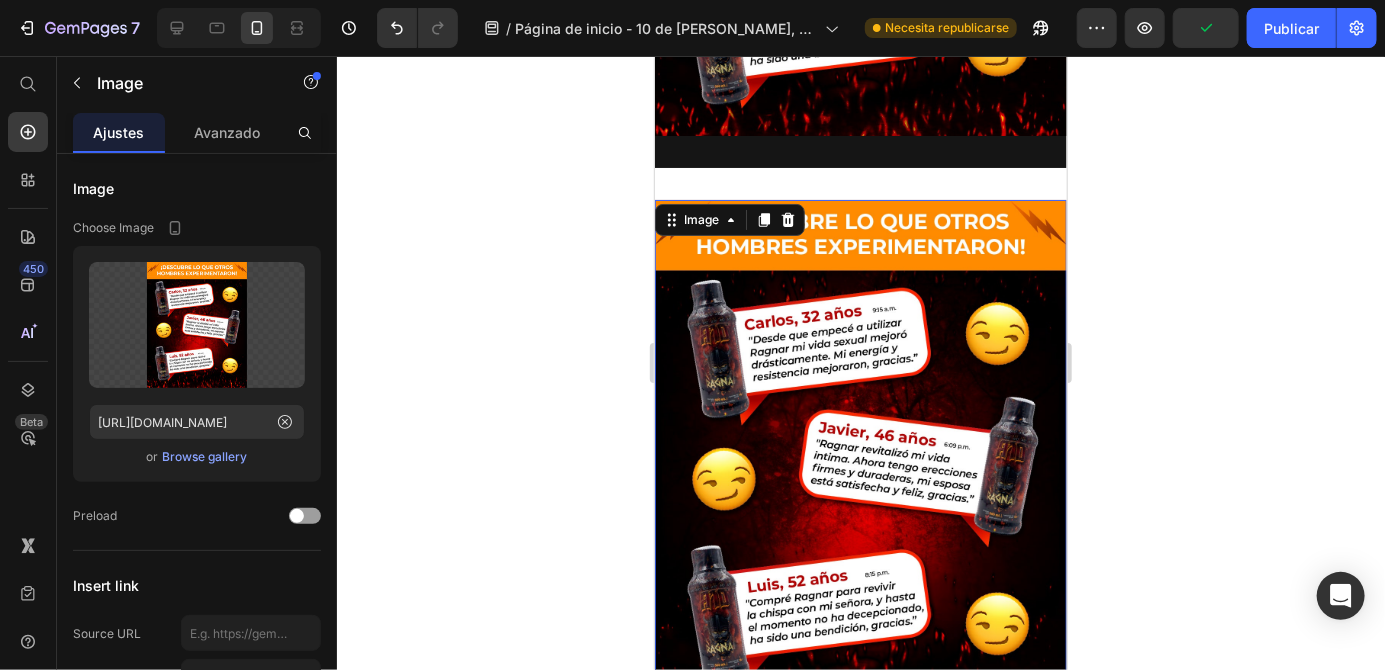 scroll, scrollTop: 3433, scrollLeft: 0, axis: vertical 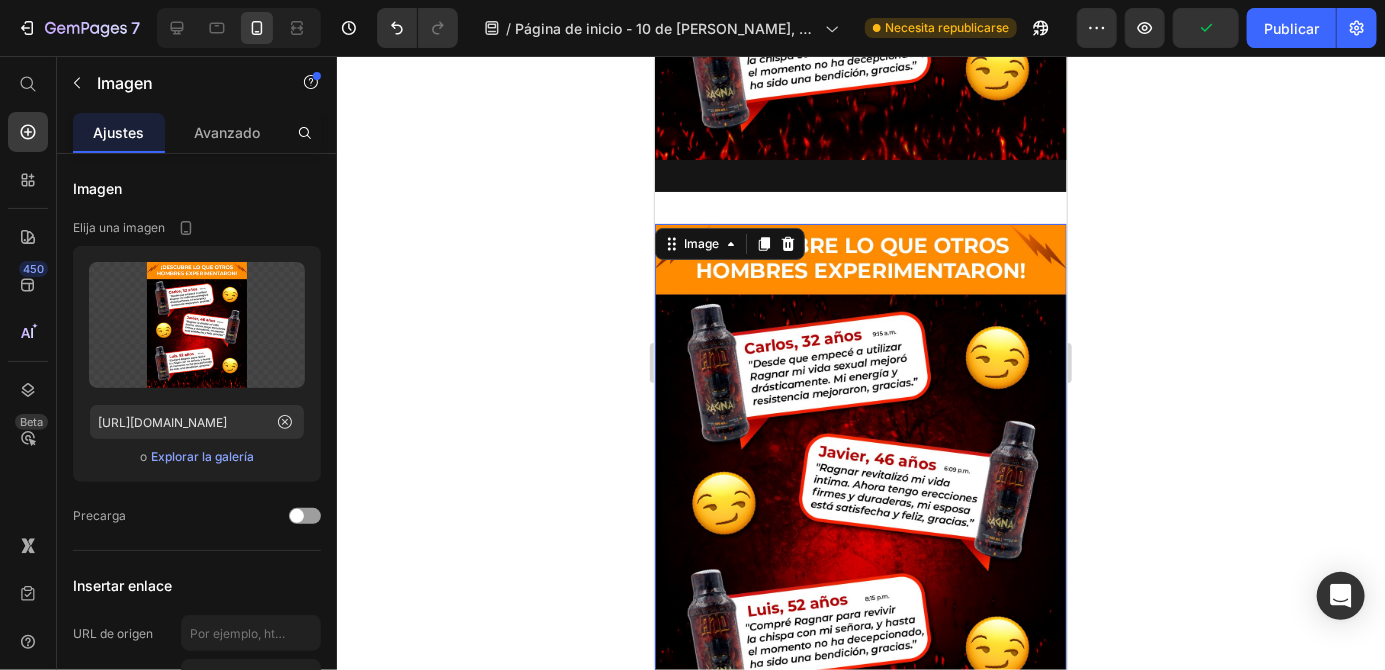 click at bounding box center [860, 480] 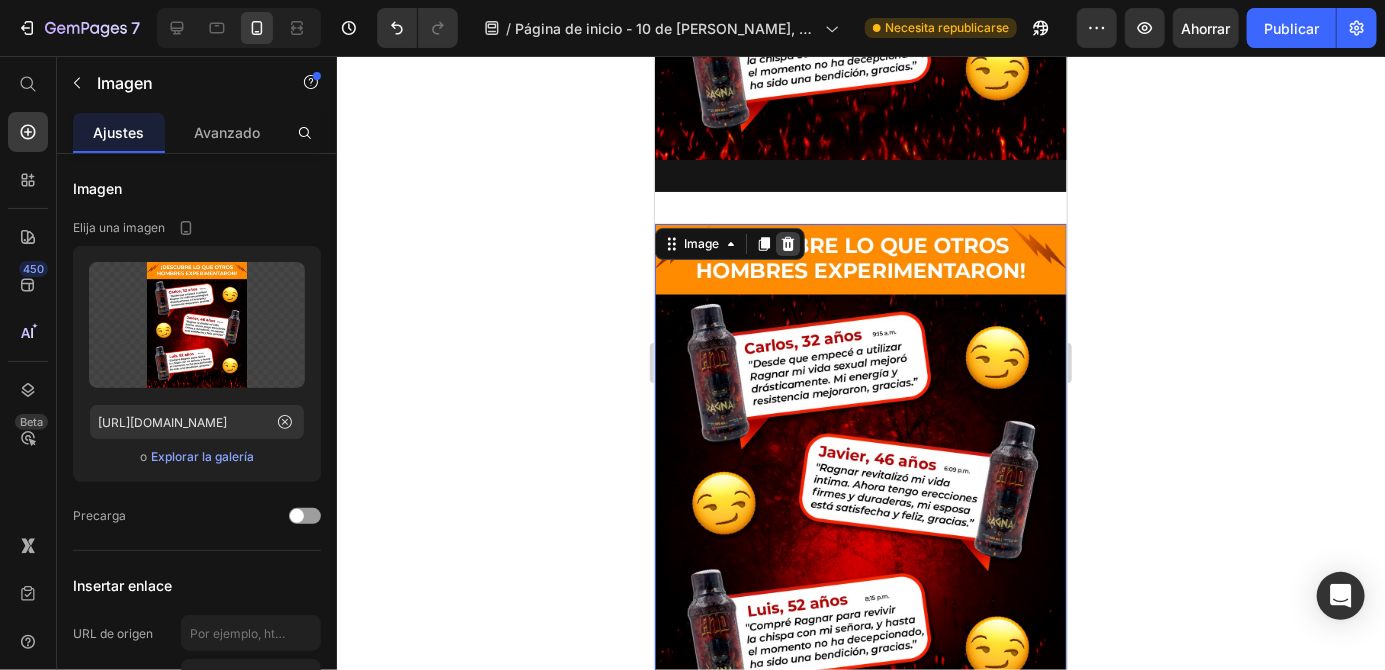 click at bounding box center (787, 243) 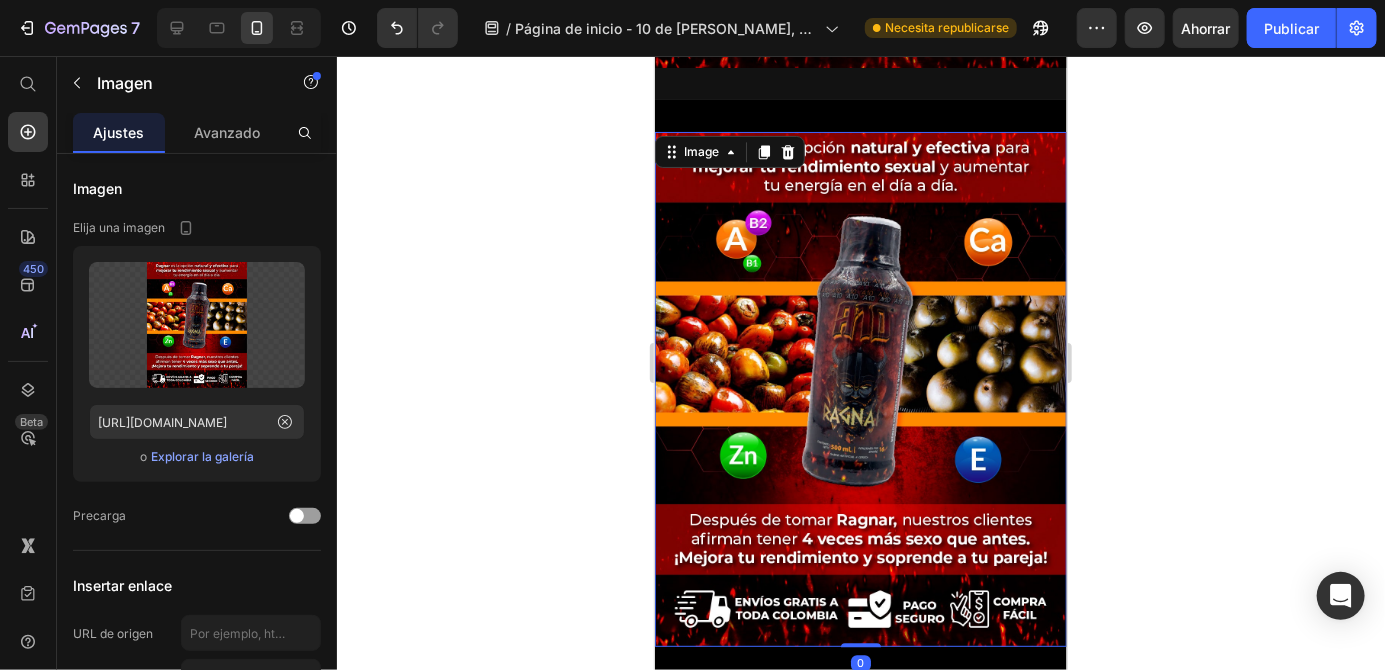 scroll, scrollTop: 2051, scrollLeft: 0, axis: vertical 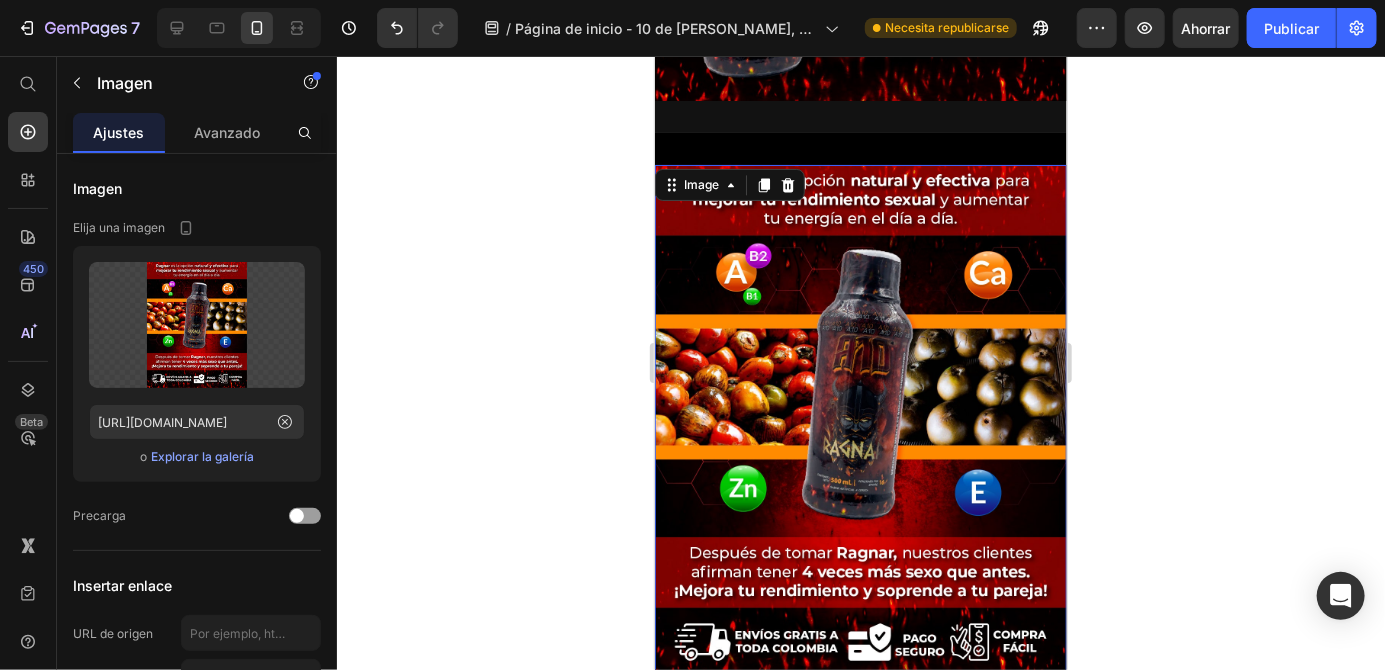 click 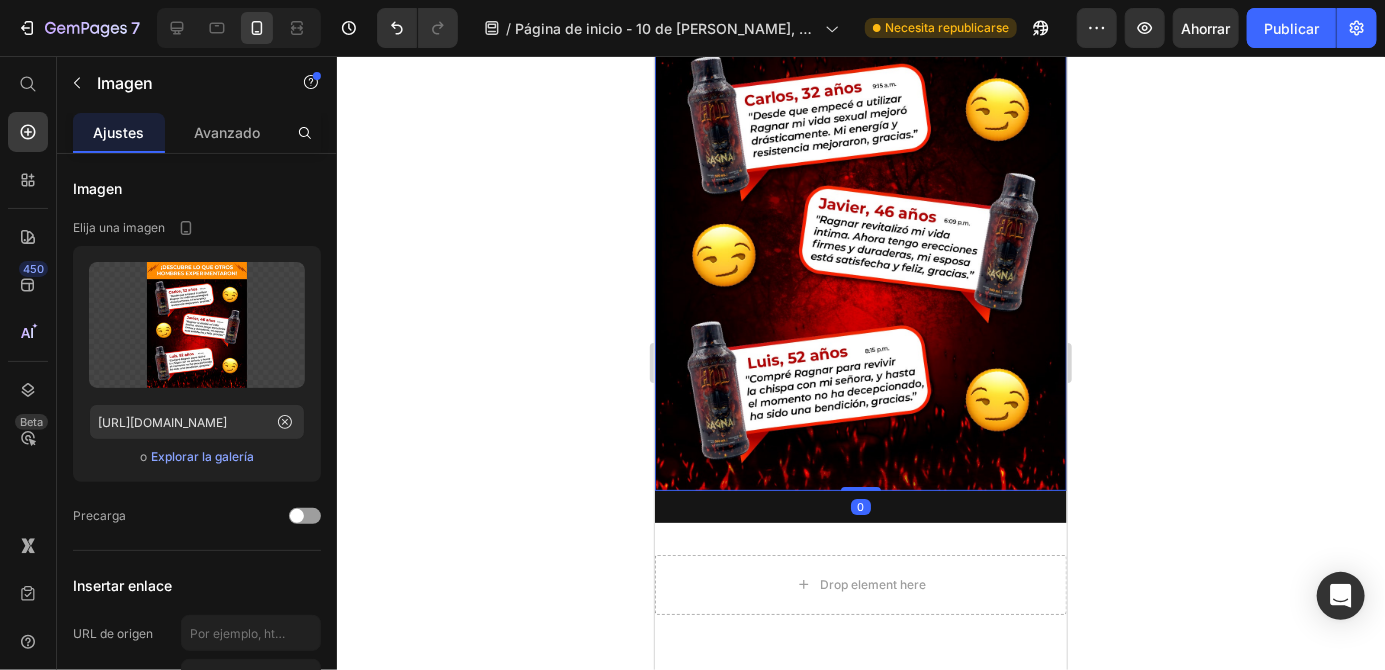 scroll, scrollTop: 3103, scrollLeft: 0, axis: vertical 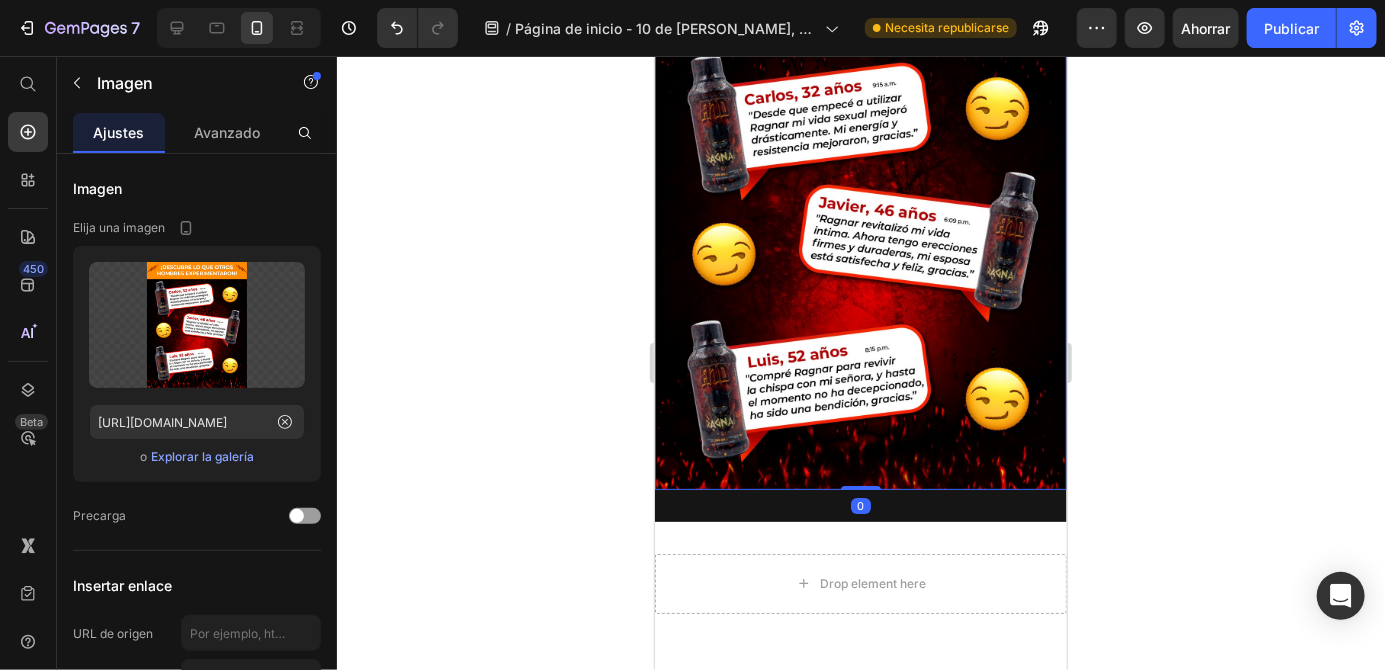click 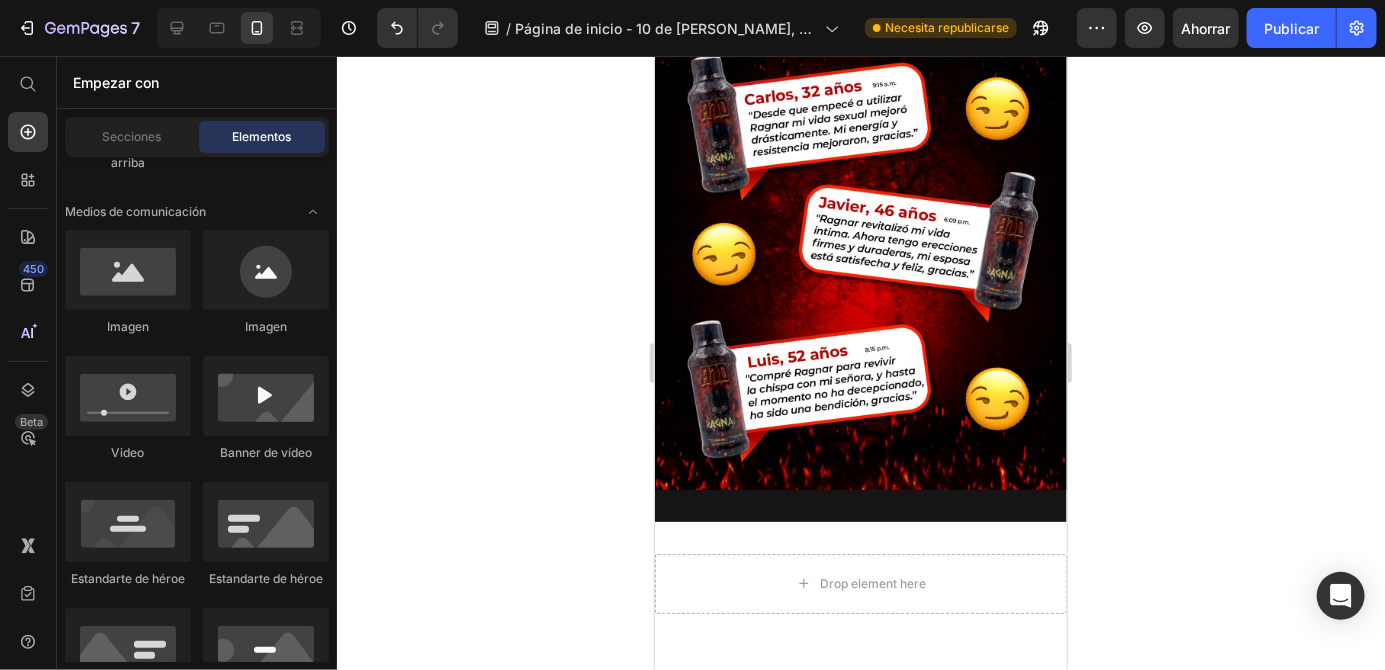 click at bounding box center (860, 231) 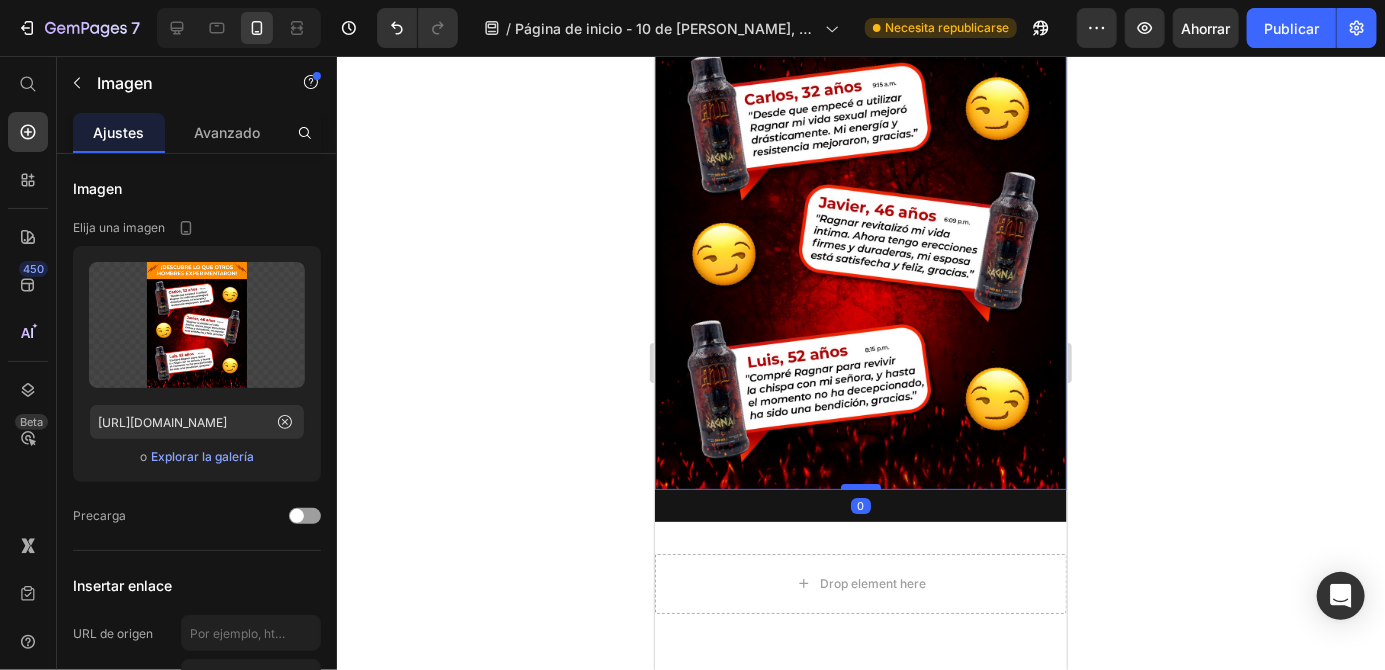 click at bounding box center [860, 486] 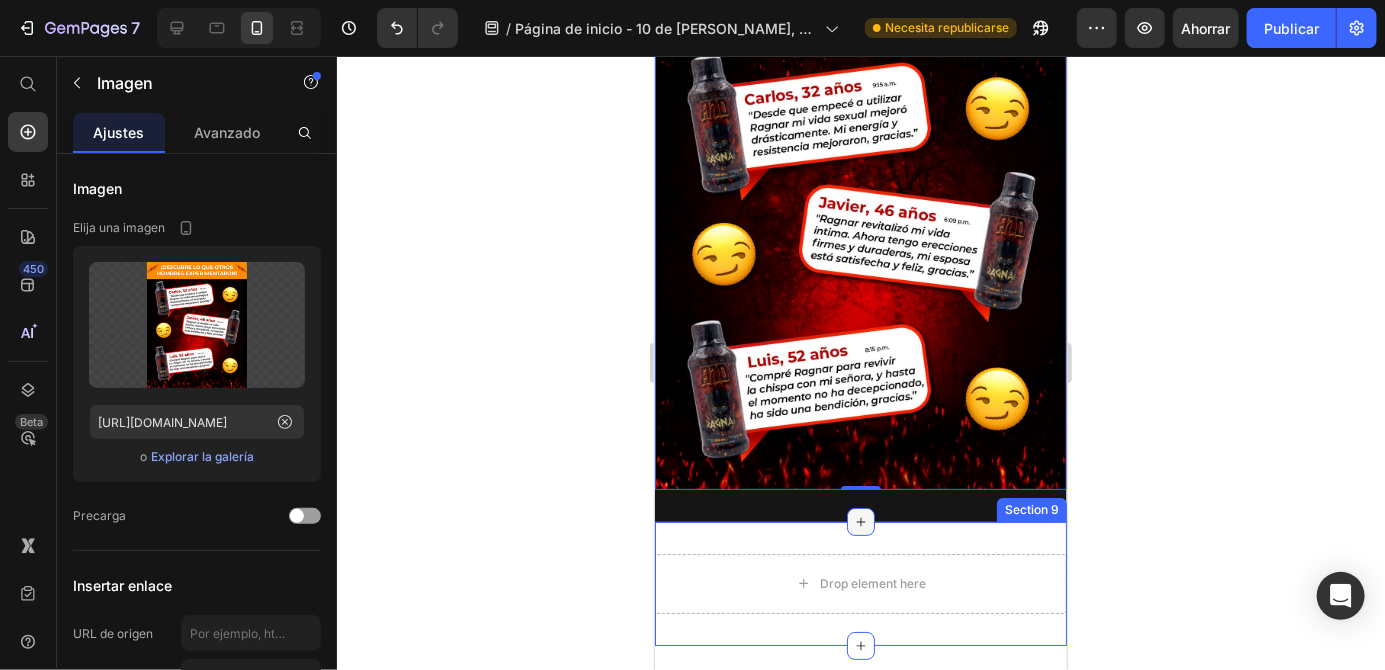 click on "Drop element here Section 9" at bounding box center (860, 583) 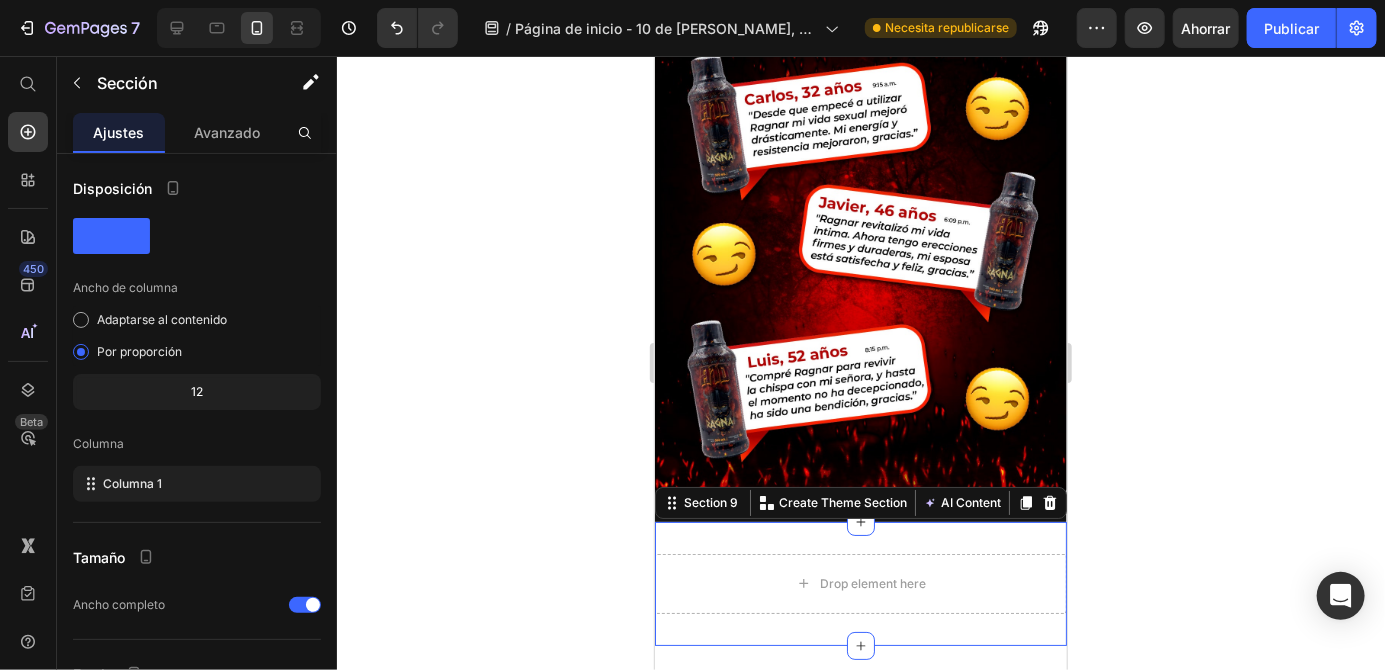 click 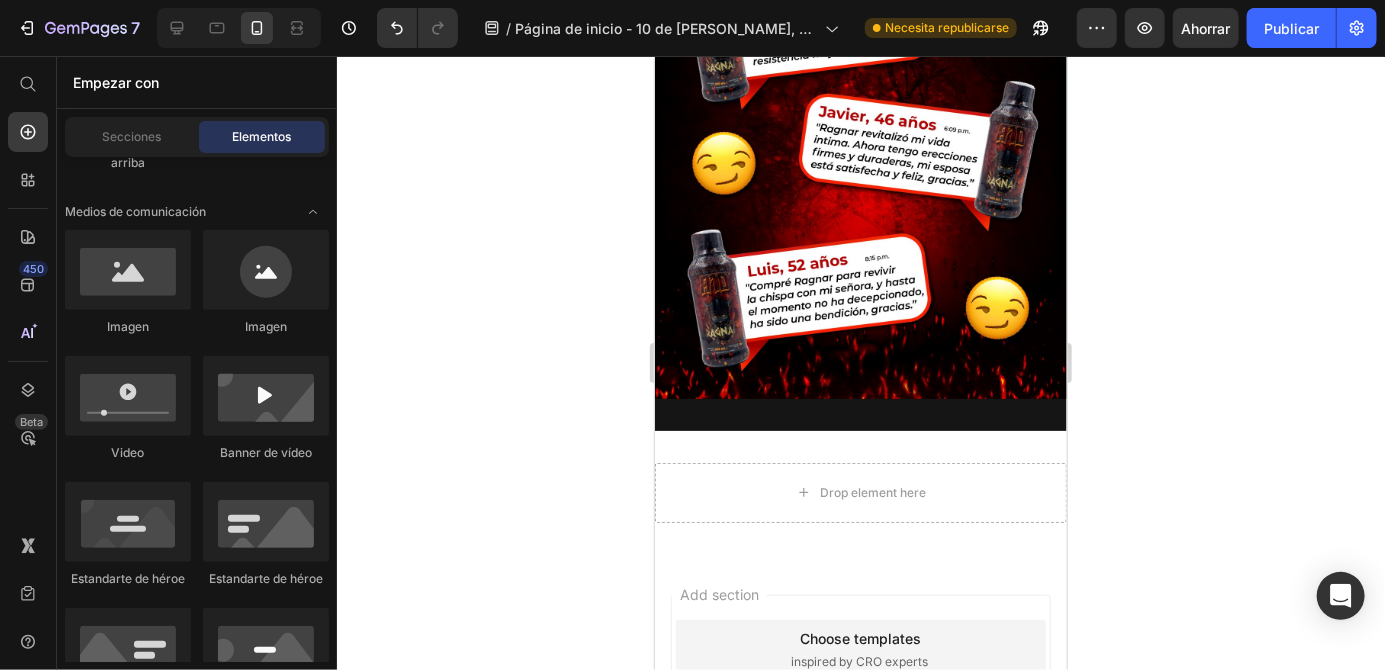 scroll, scrollTop: 3200, scrollLeft: 0, axis: vertical 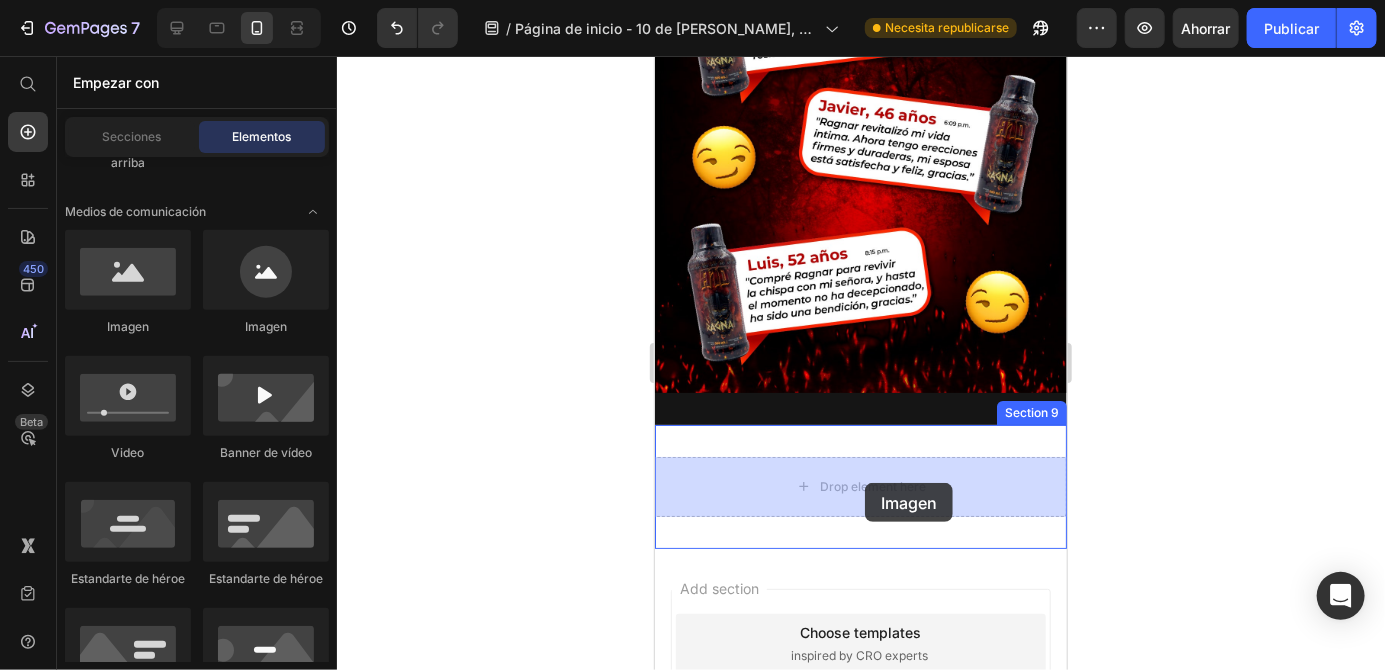 drag, startPoint x: 755, startPoint y: 336, endPoint x: 864, endPoint y: 482, distance: 182.20044 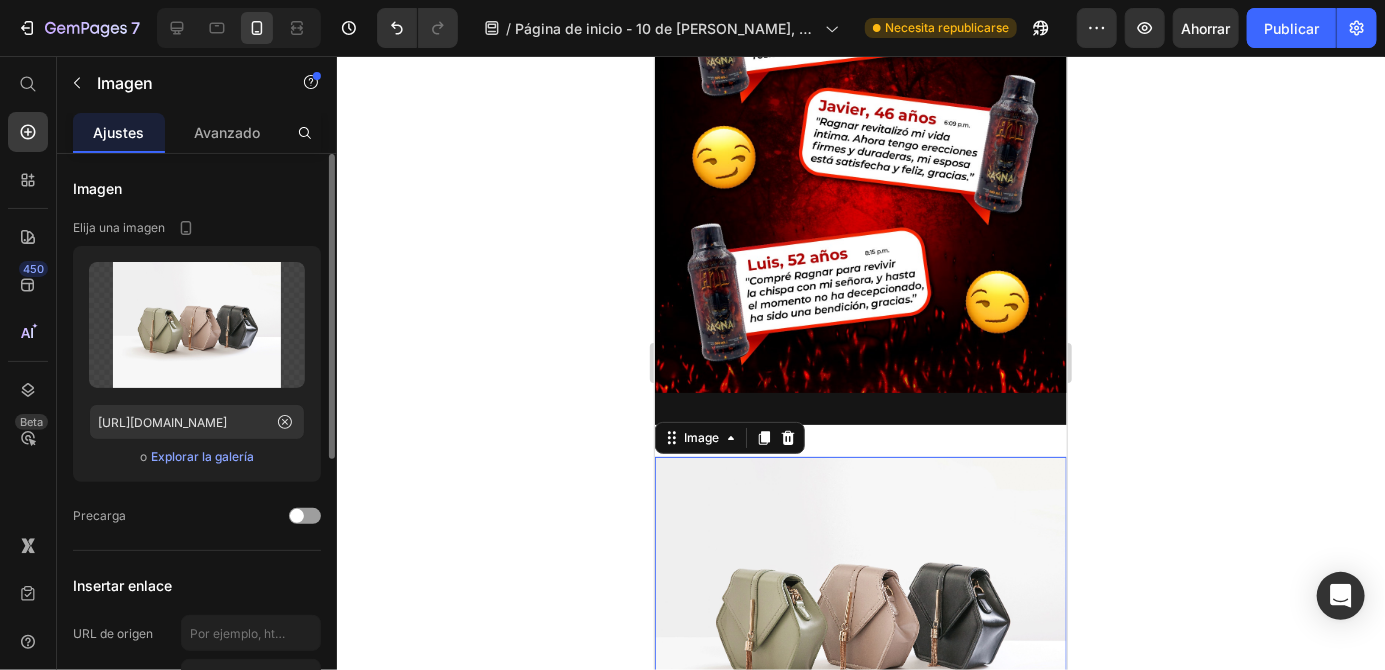 click on "Explorar la galería" at bounding box center (202, 456) 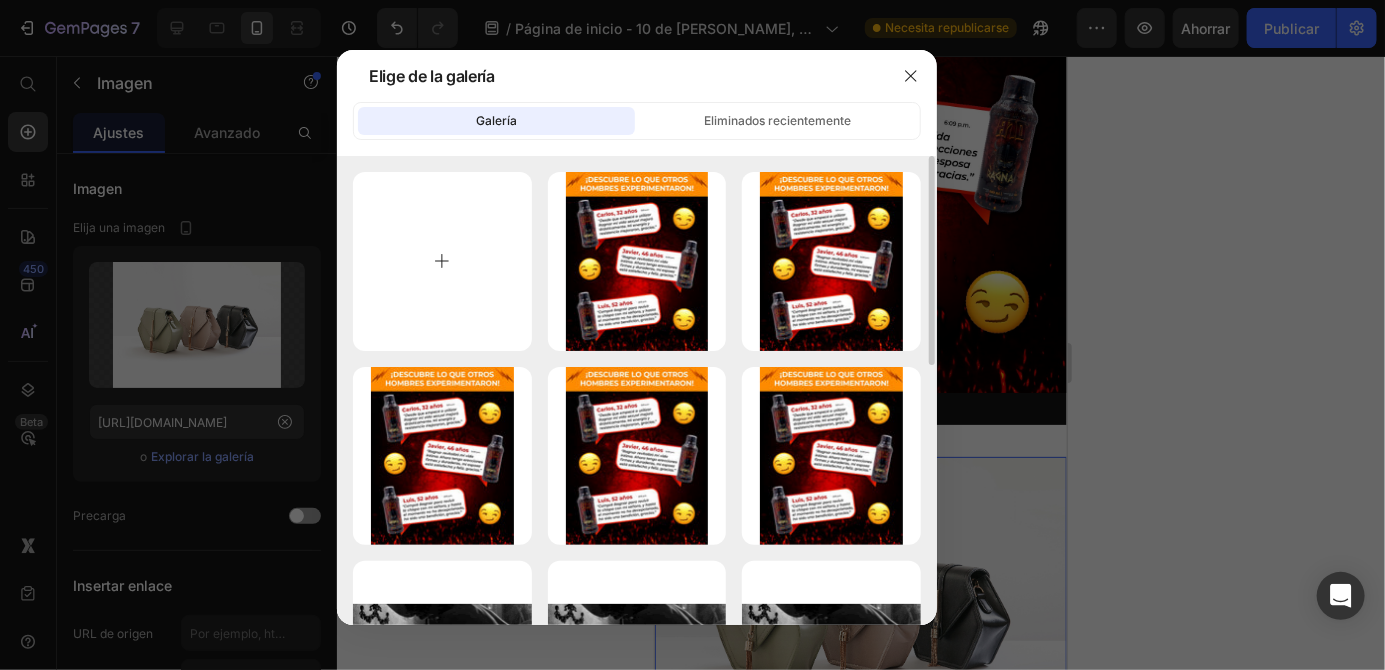 click at bounding box center [442, 261] 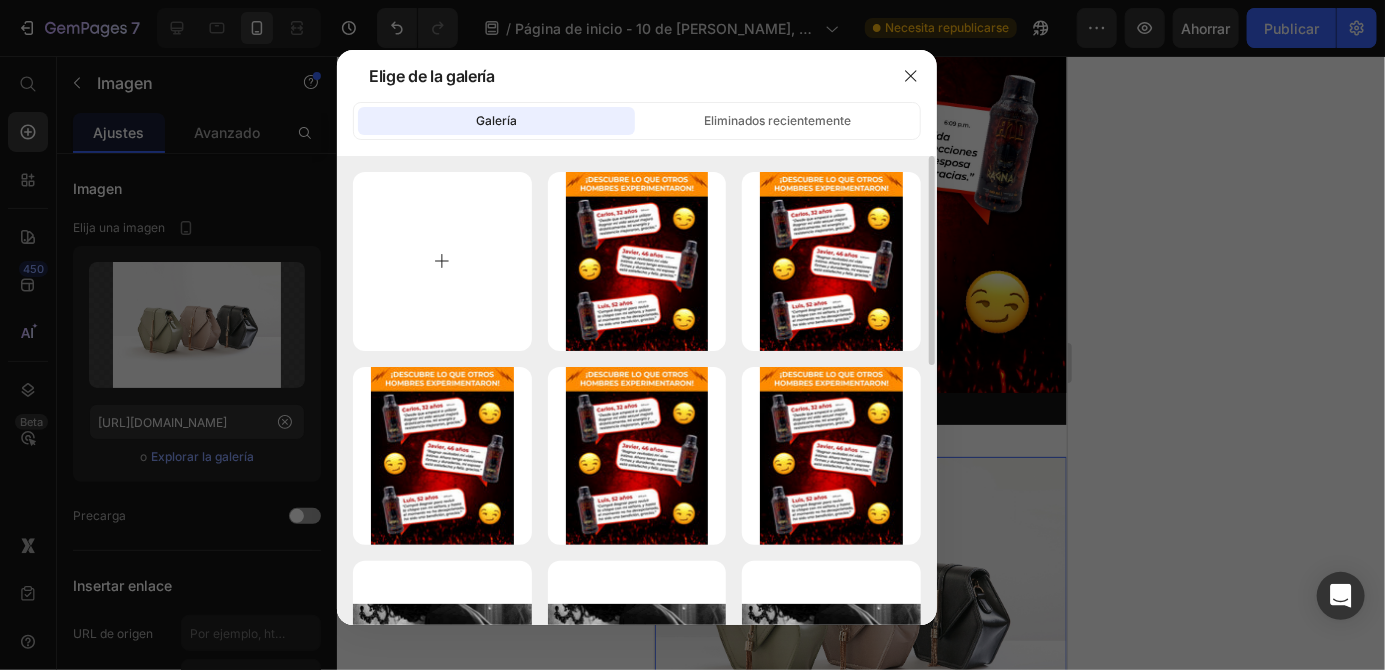 type on "C:\fakepath\1000002530.jpg" 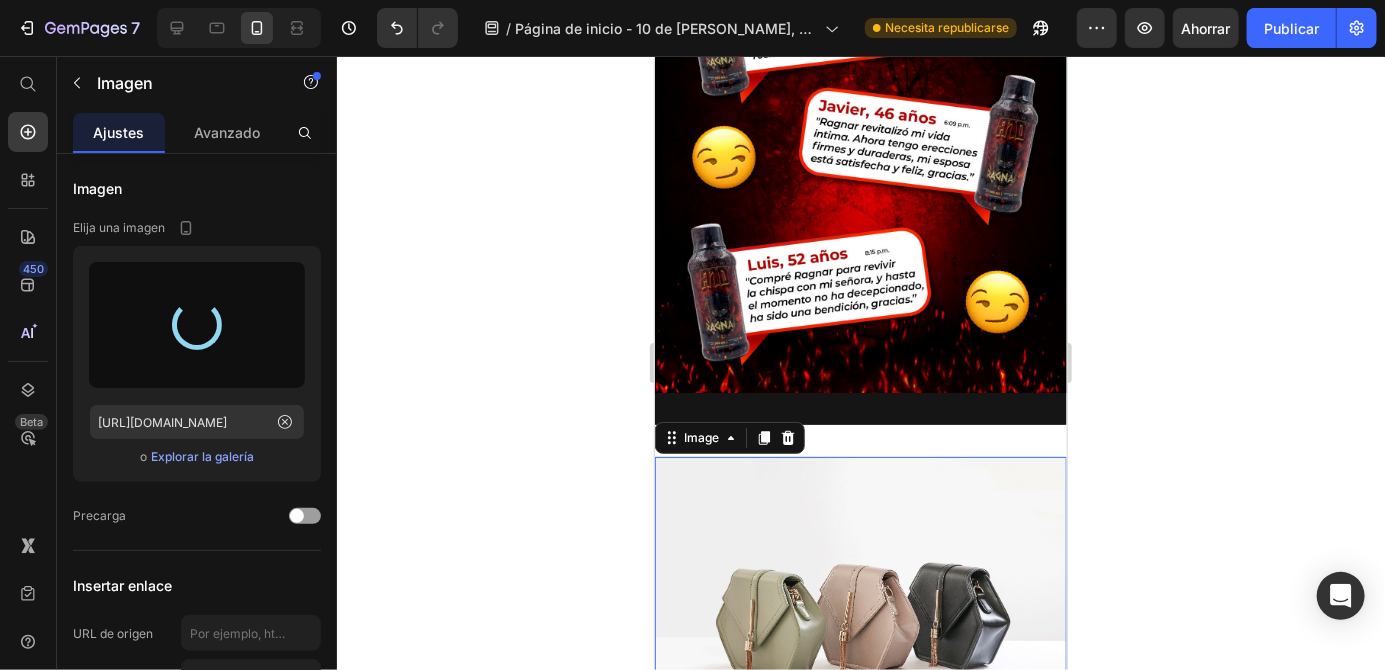 type on "[URL][DOMAIN_NAME]" 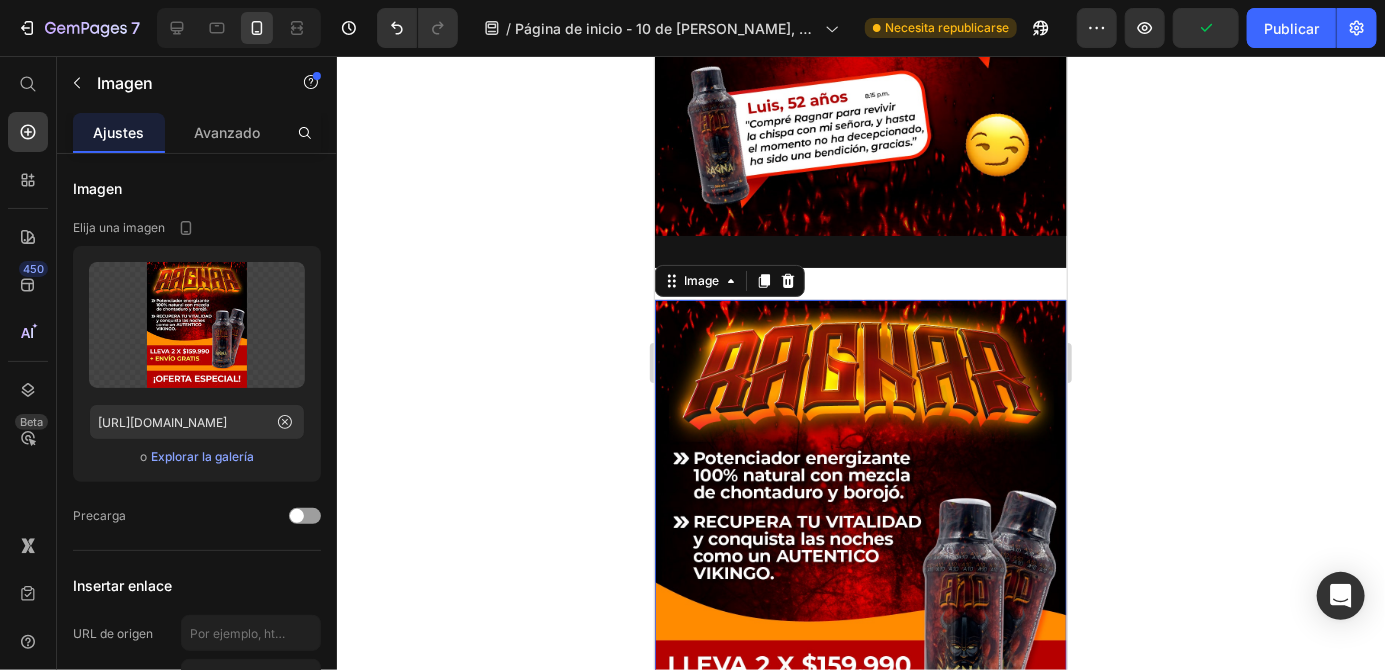 scroll, scrollTop: 3360, scrollLeft: 0, axis: vertical 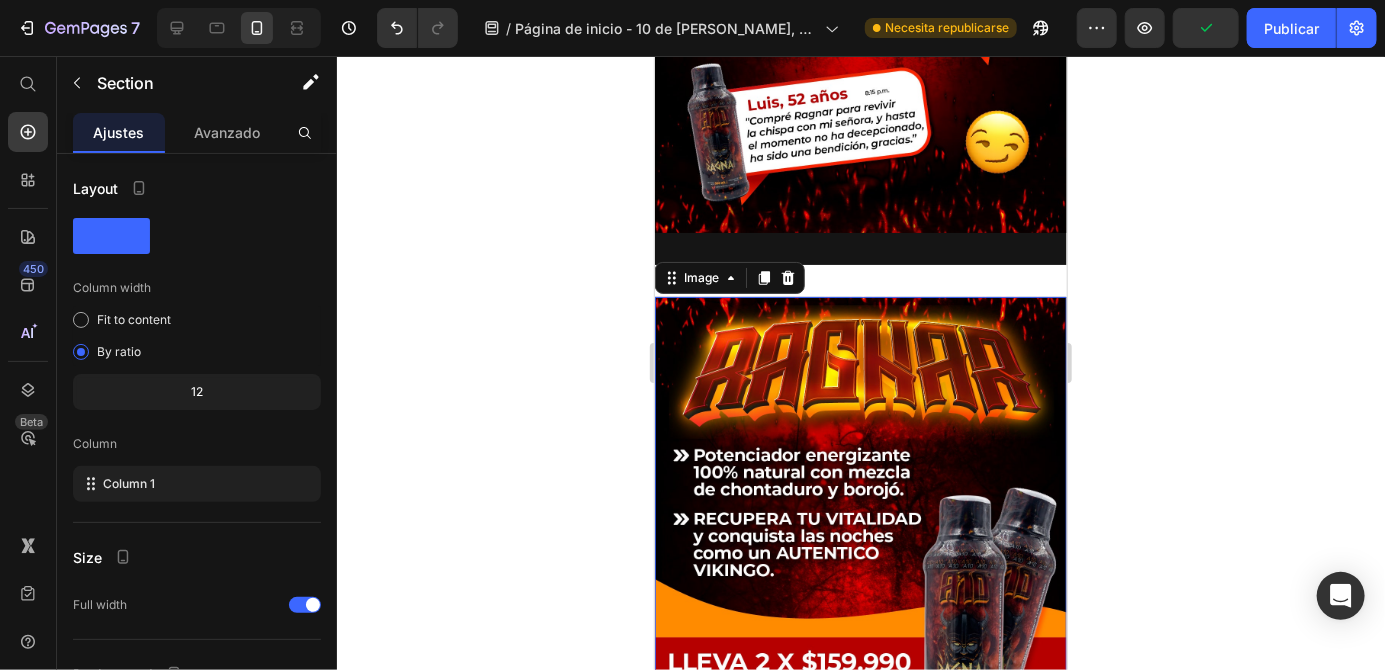 click on "Image   0 Section 9" at bounding box center [860, 553] 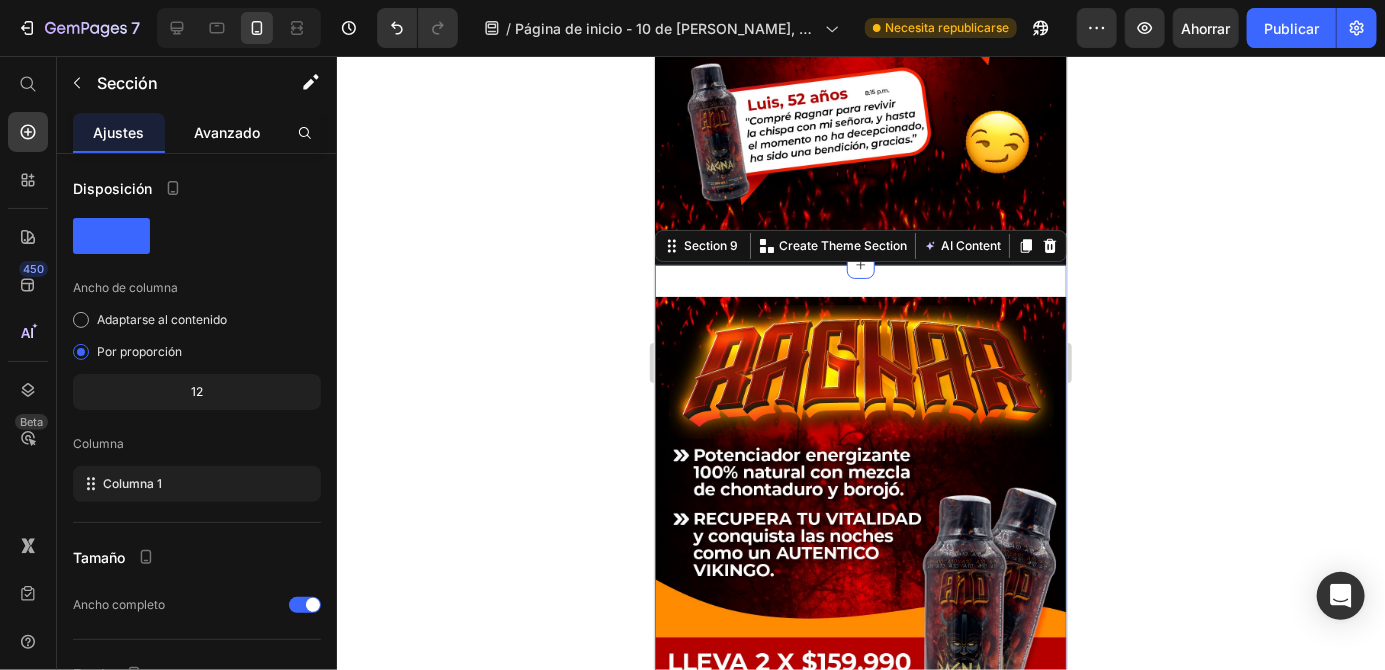 click on "Avanzado" at bounding box center [227, 132] 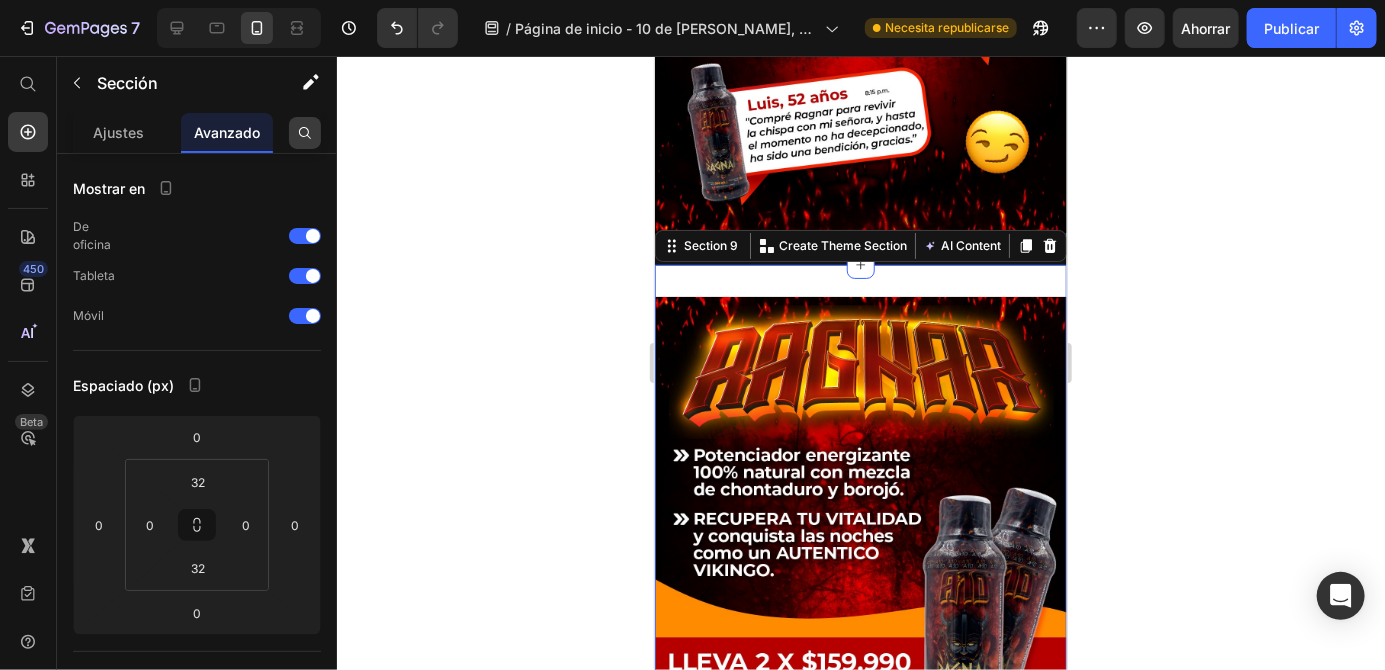 click 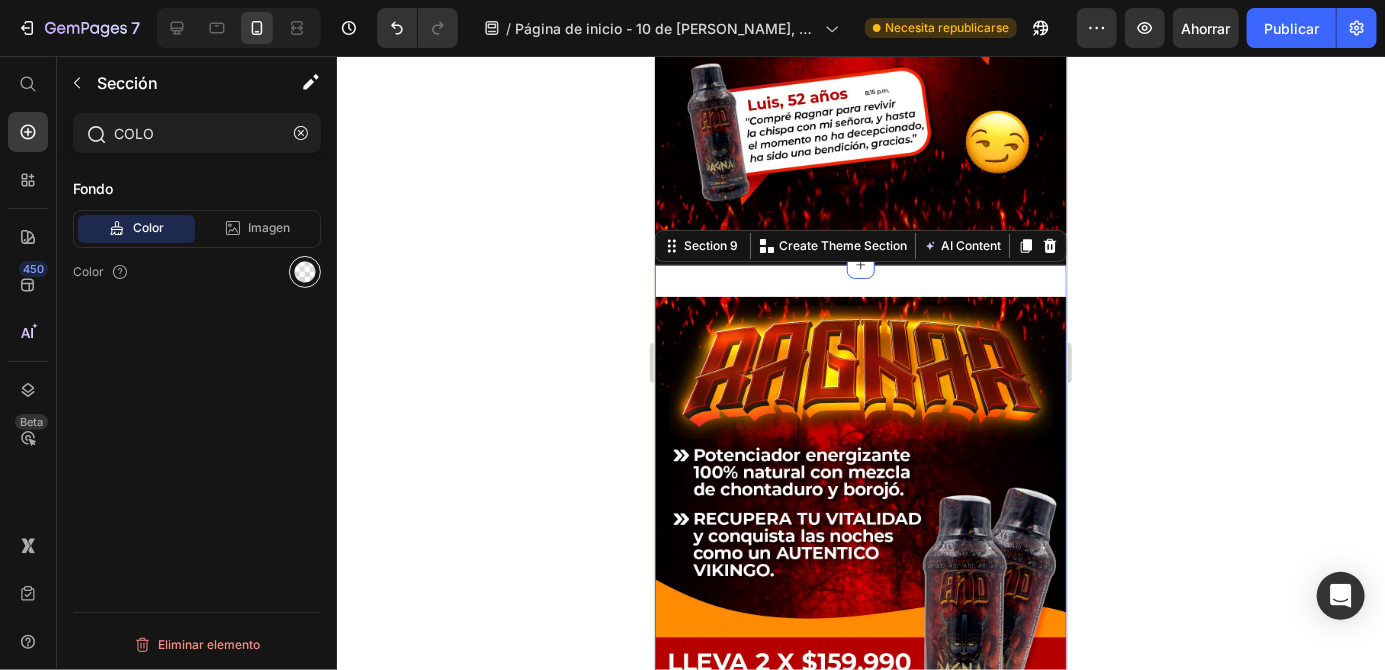 type on "COLO" 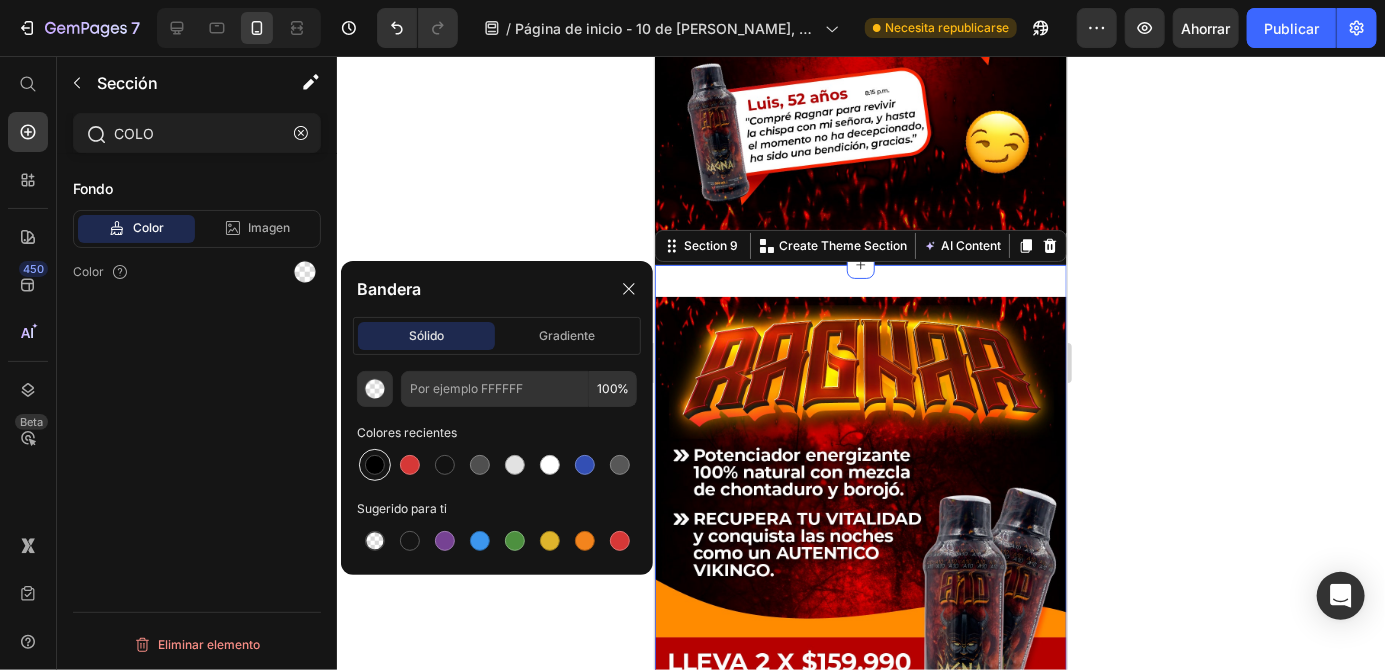 click at bounding box center [375, 465] 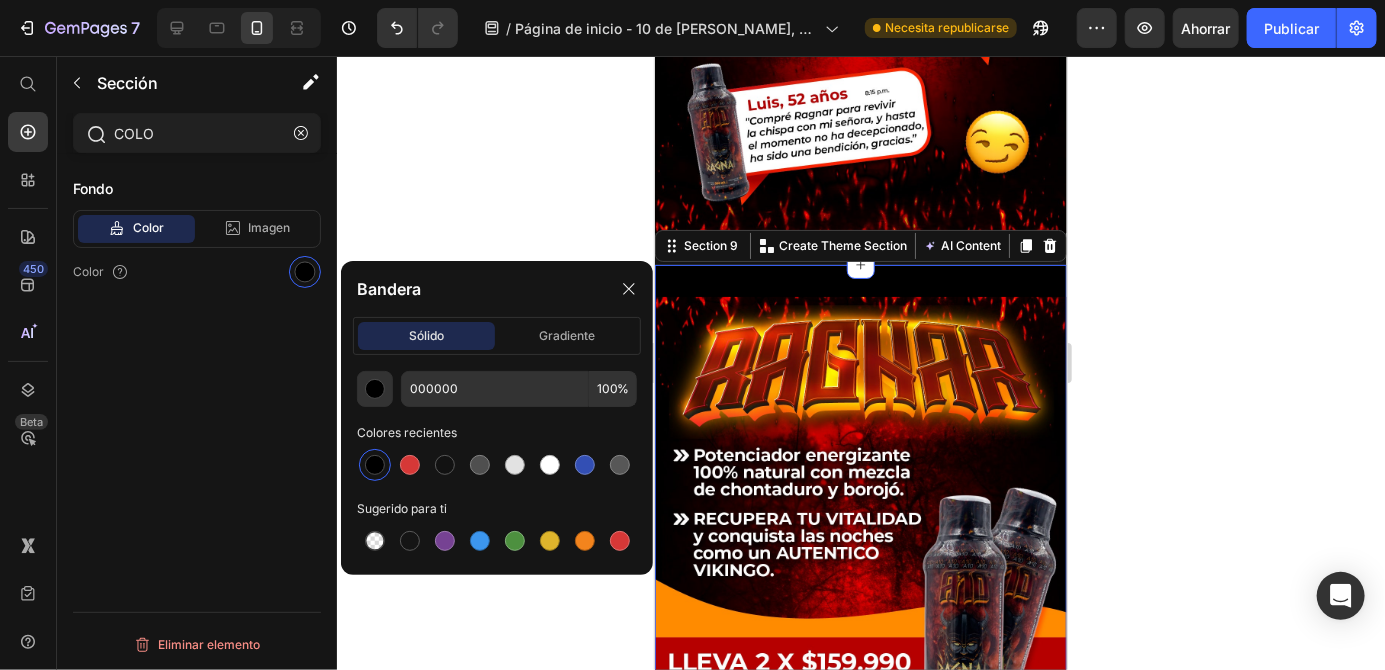 click 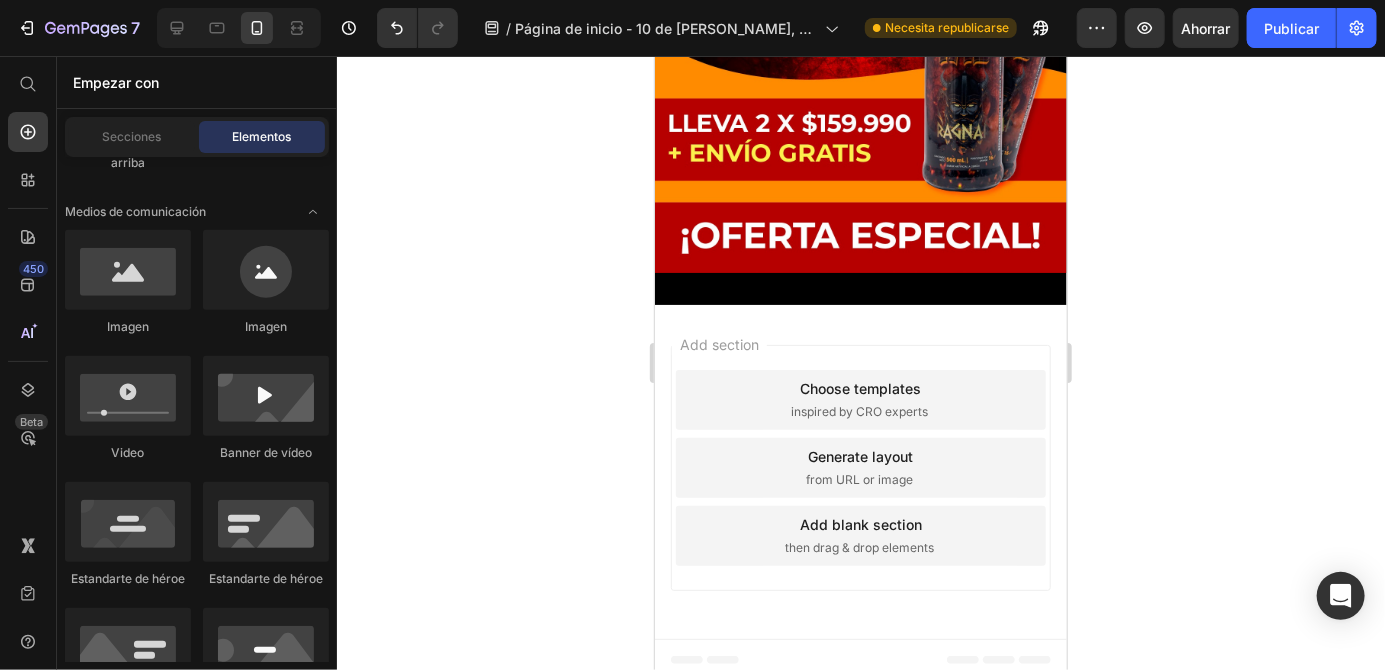 scroll, scrollTop: 3900, scrollLeft: 0, axis: vertical 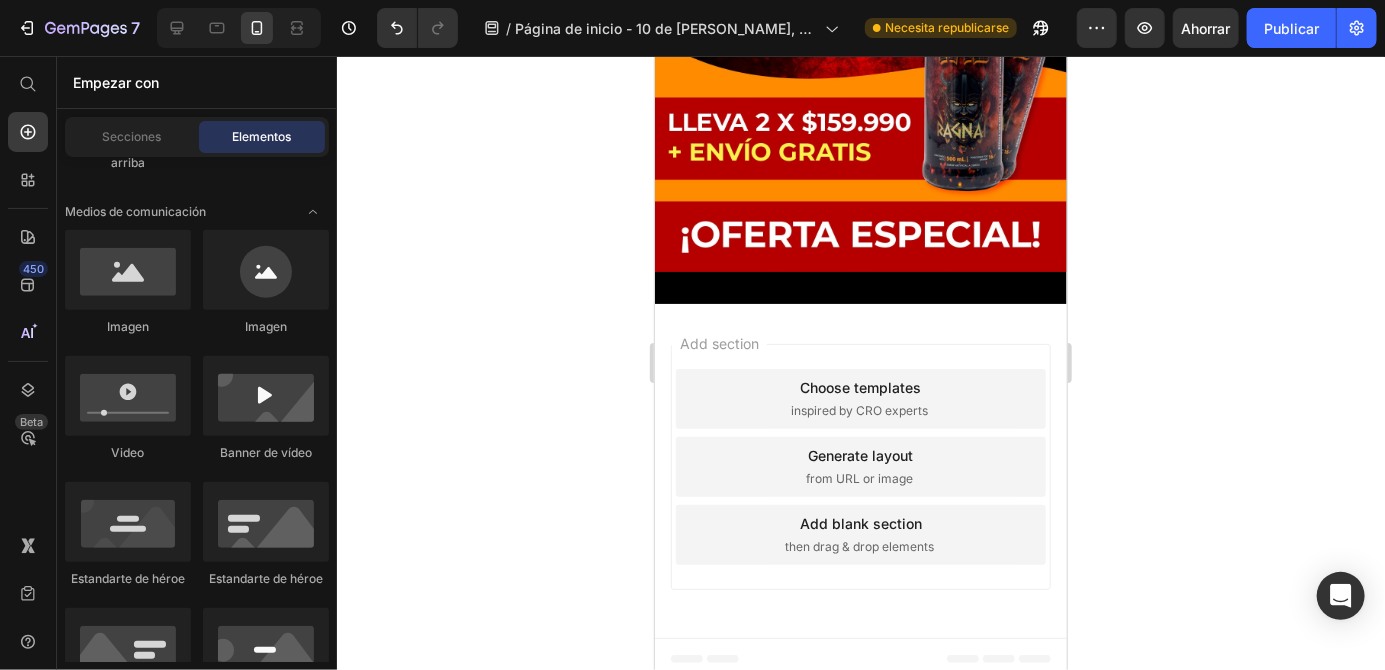 click 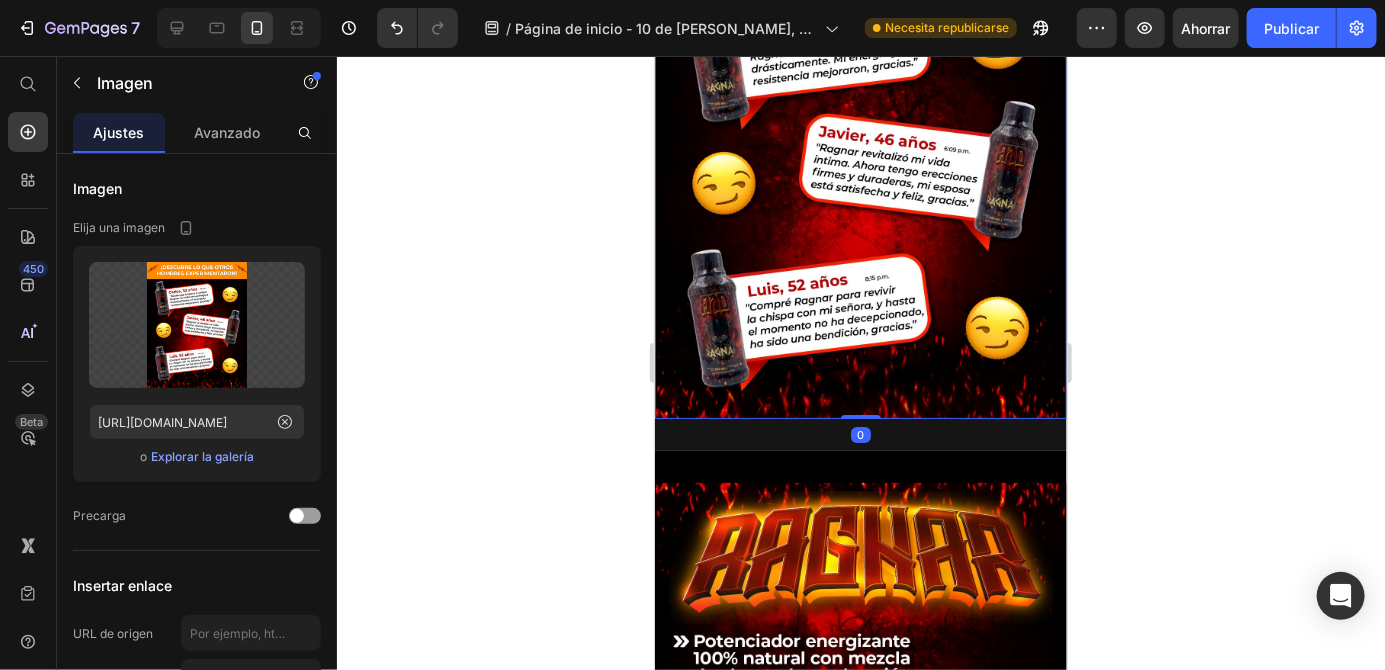 scroll, scrollTop: 3177, scrollLeft: 0, axis: vertical 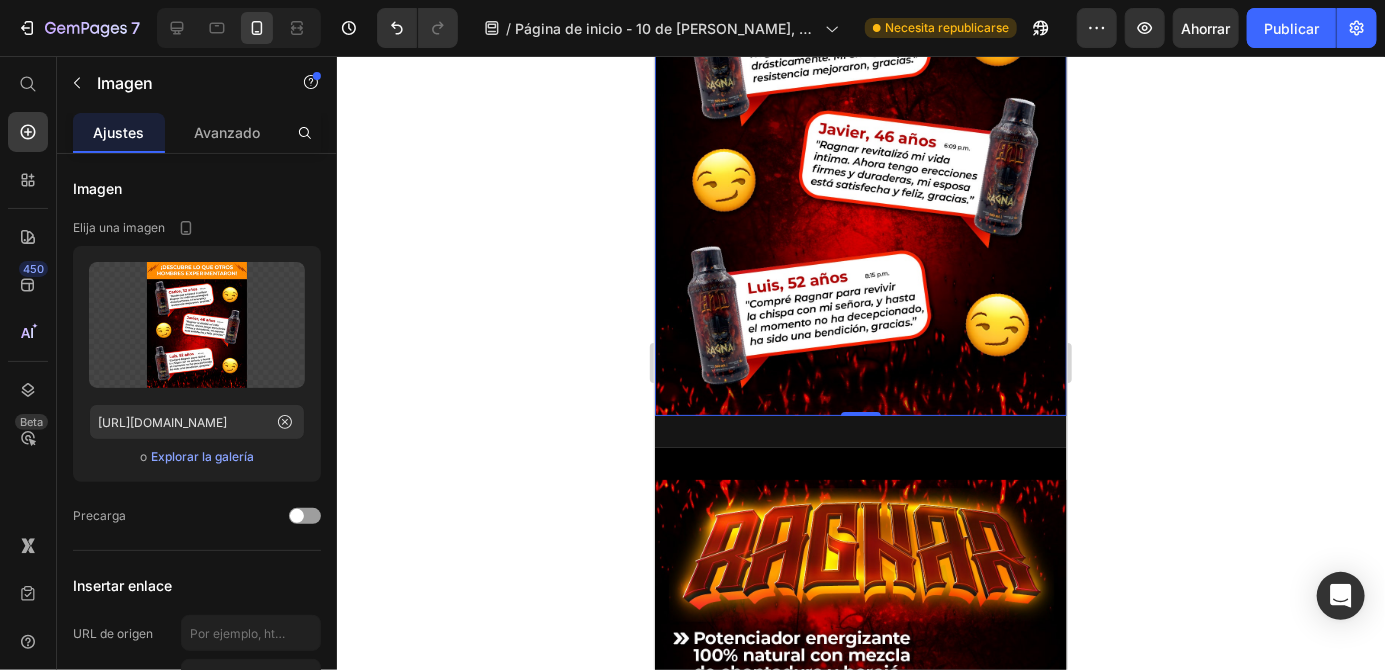 click at bounding box center [860, 157] 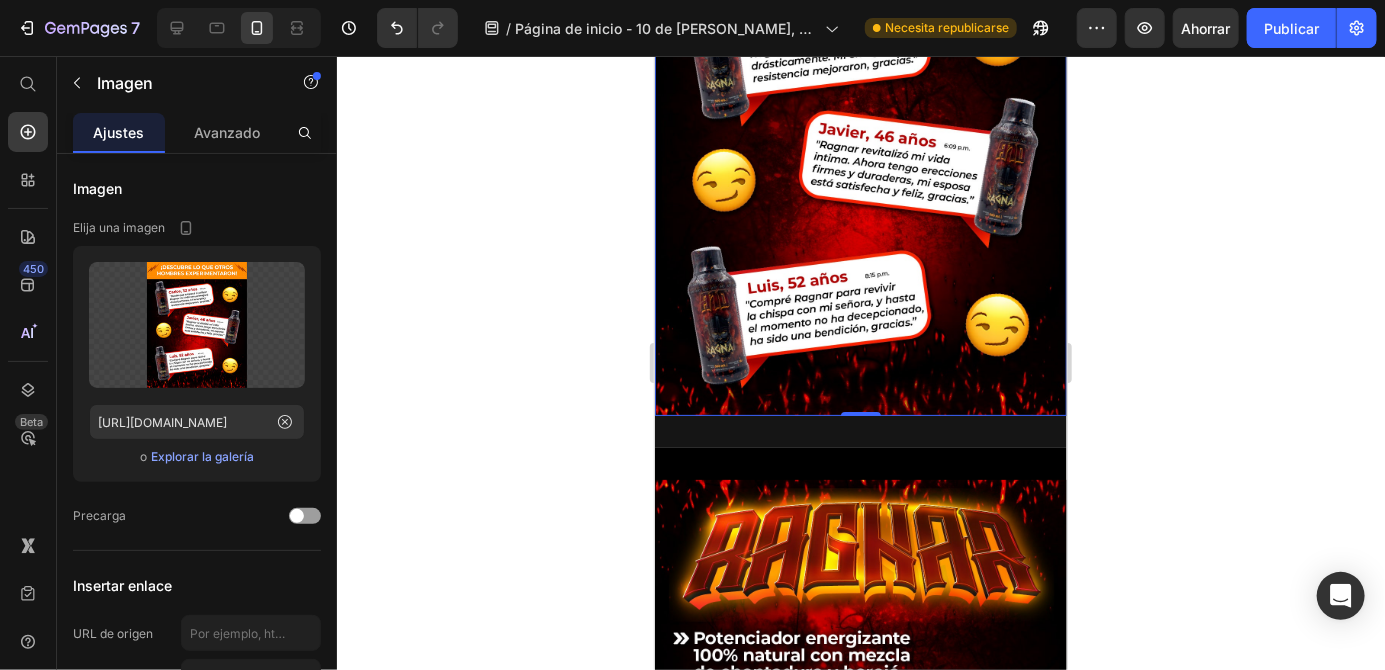 click at bounding box center (860, 157) 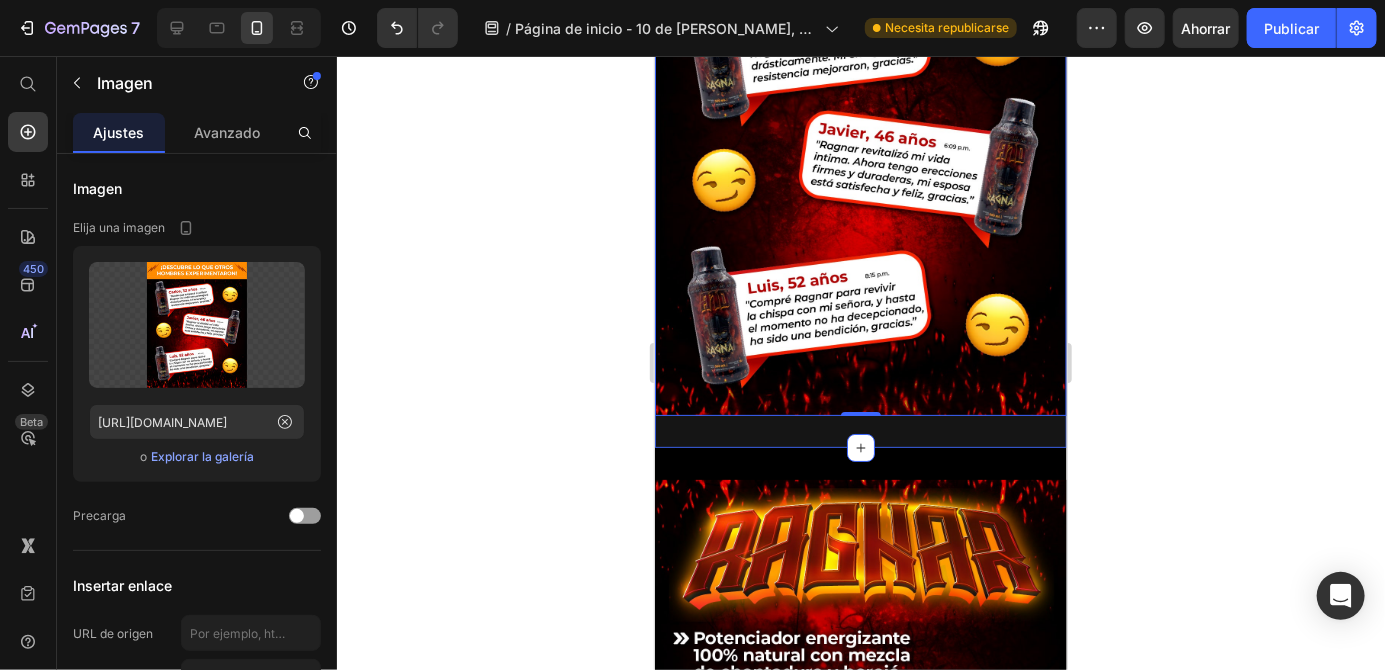 click on "Image Section 9" at bounding box center [860, 736] 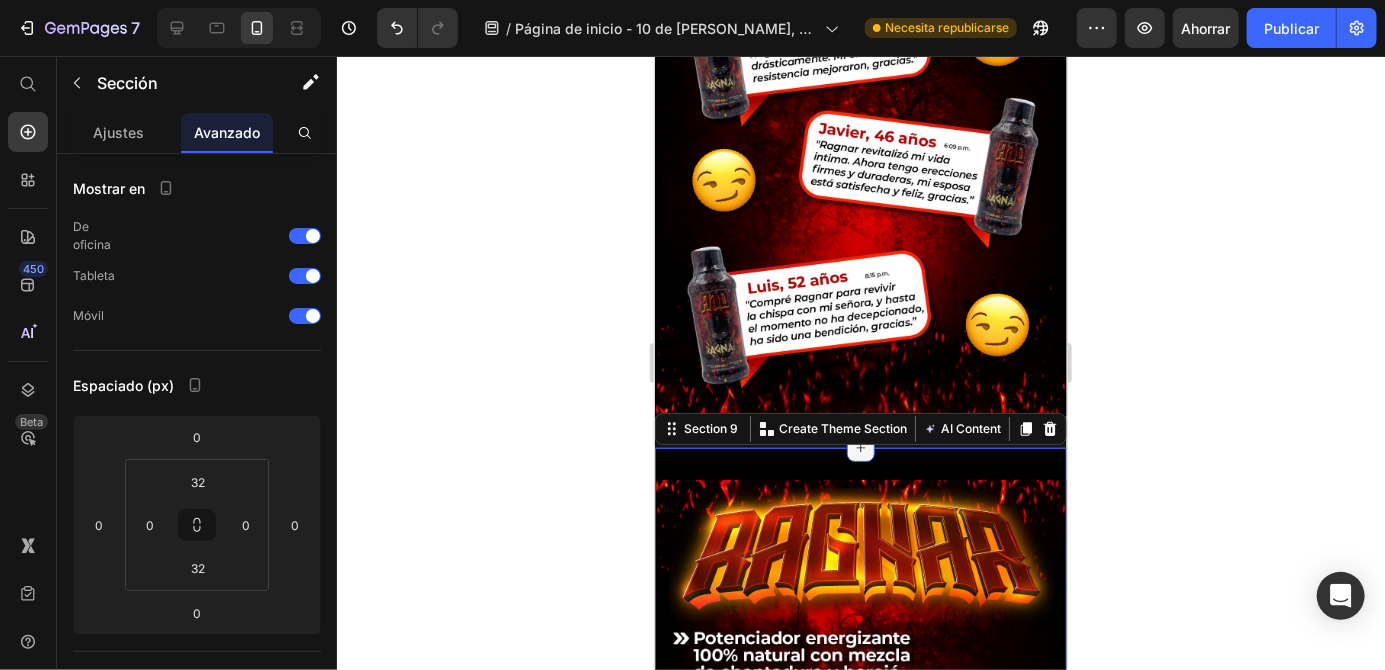 click 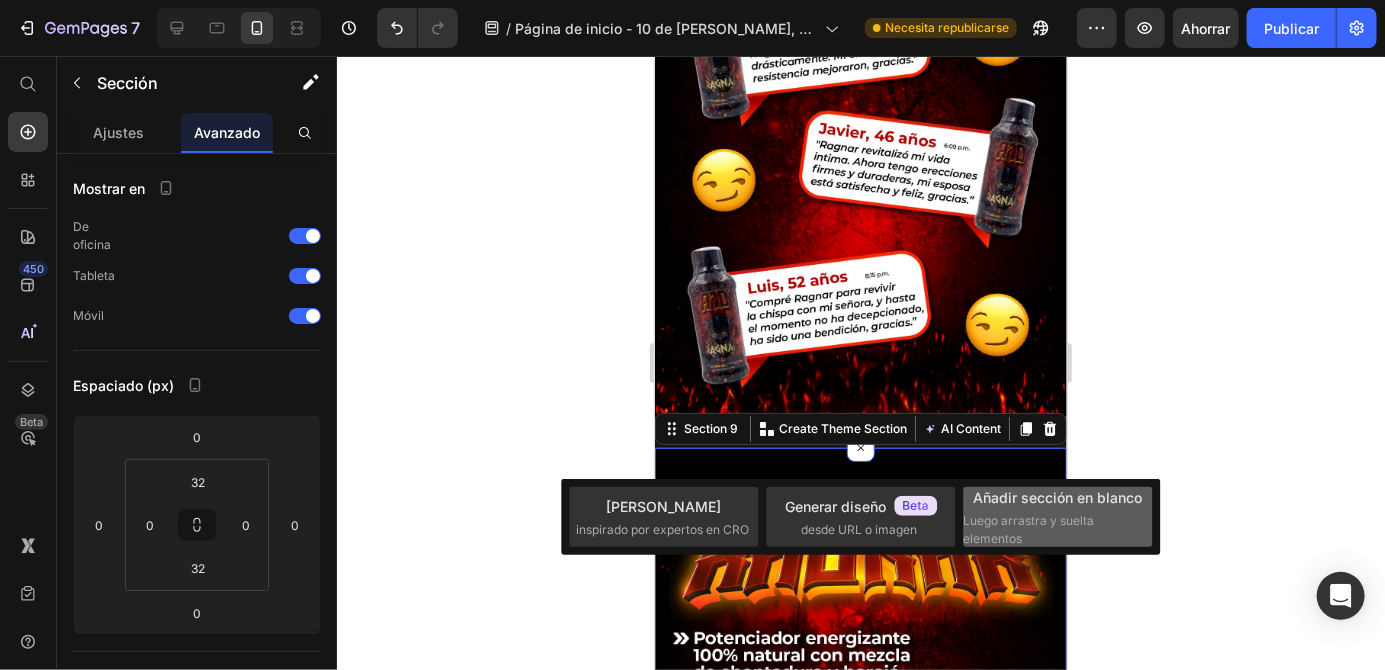 click on "Luego arrastra y suelta elementos" at bounding box center [1029, 529] 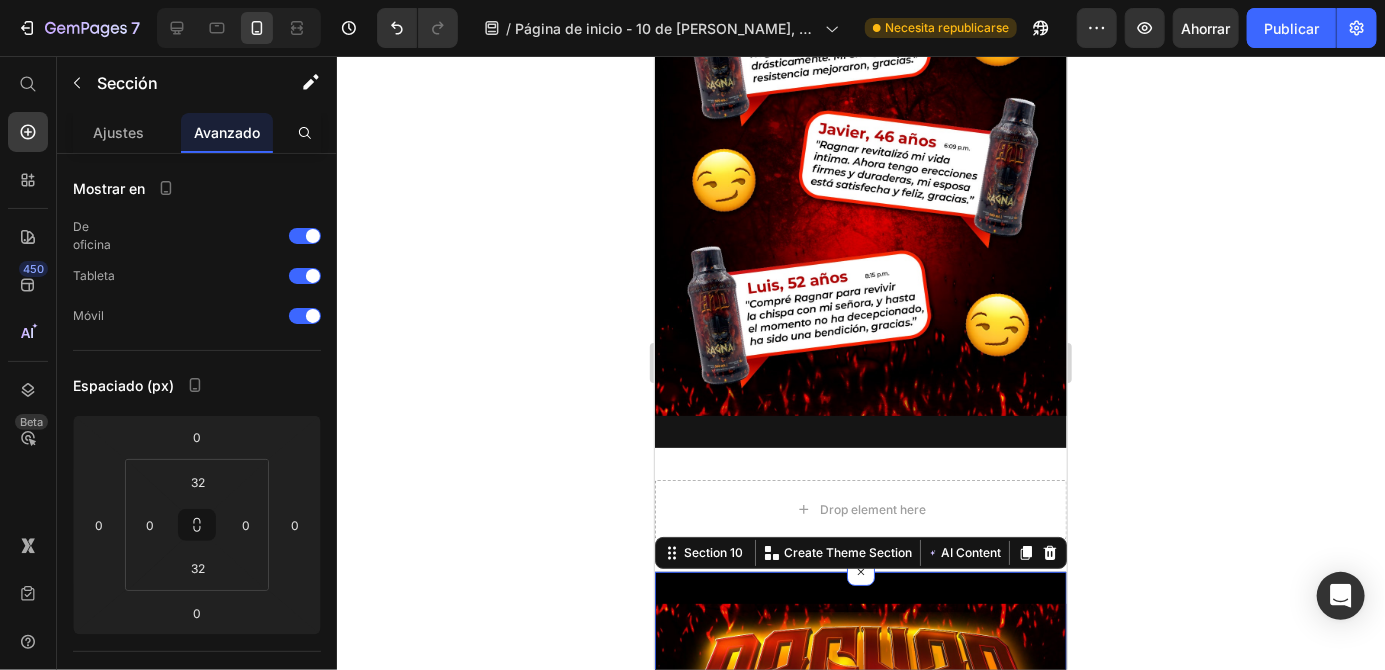 click on "Drop element here" at bounding box center [872, 509] 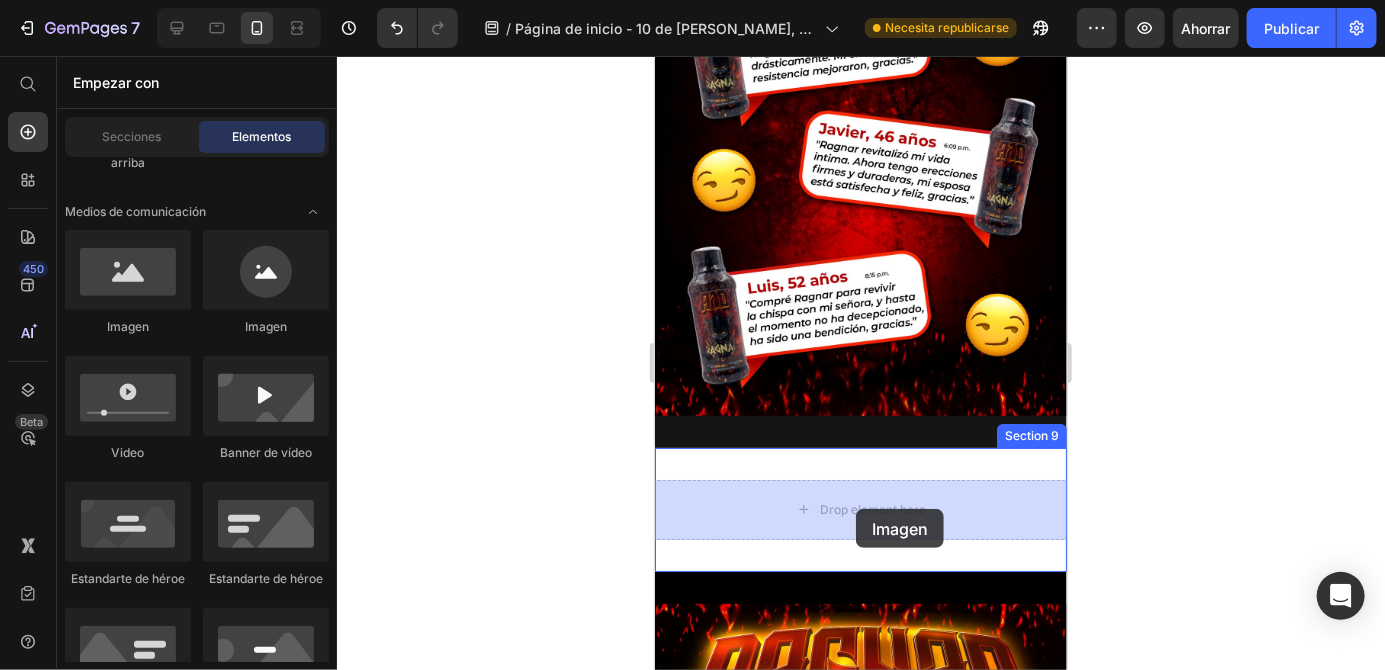 drag, startPoint x: 804, startPoint y: 335, endPoint x: 855, endPoint y: 508, distance: 180.36075 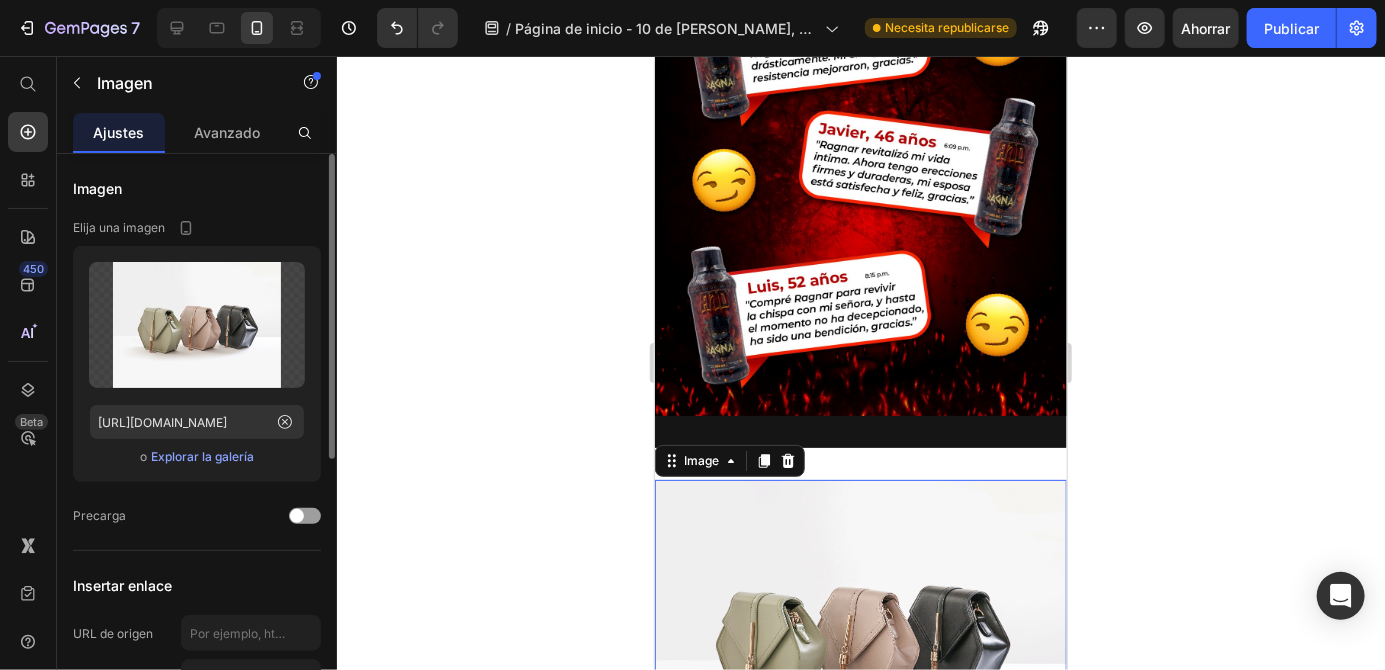 click on "Explorar la galería" at bounding box center [202, 456] 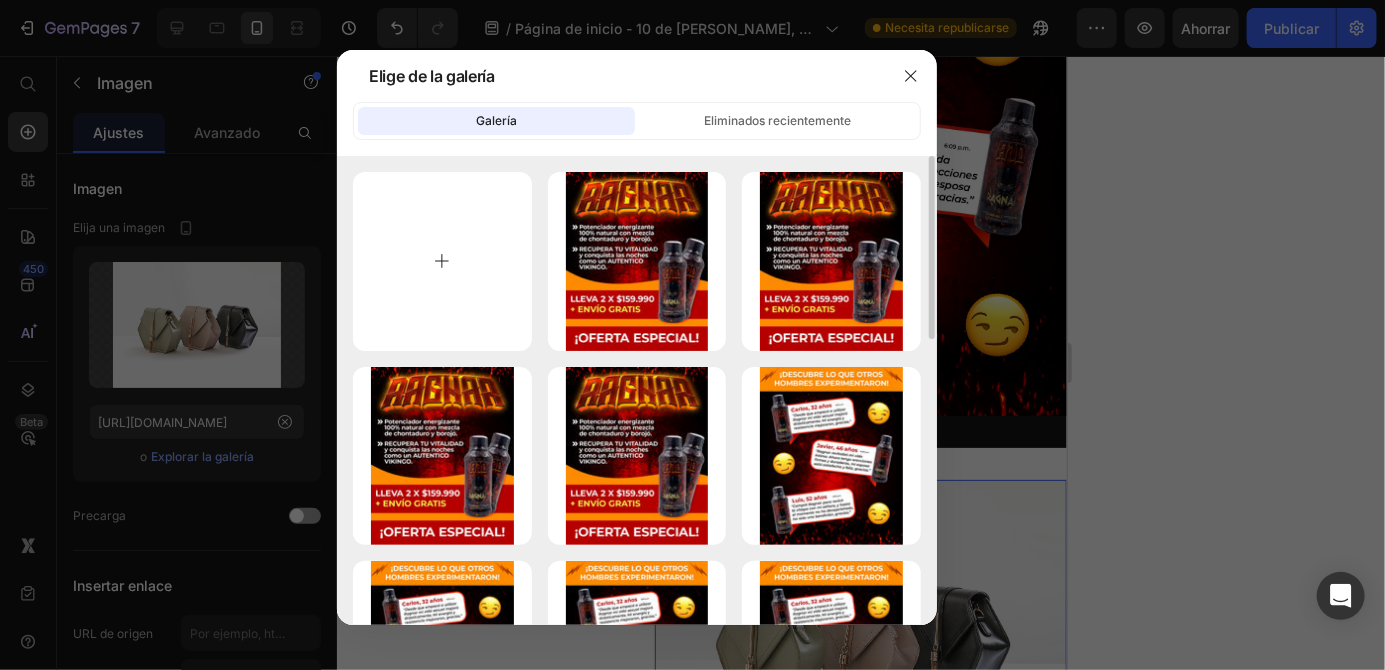click at bounding box center (442, 261) 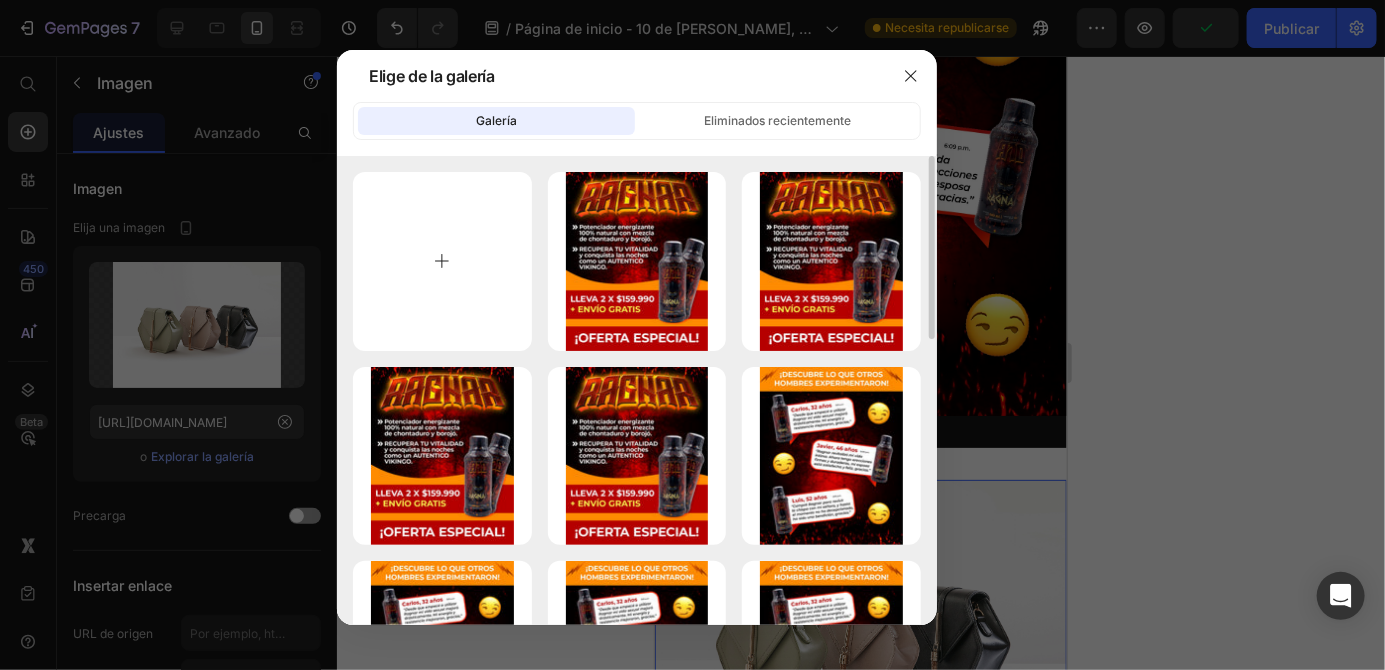 type on "C:\fakepath\1000002531.gif" 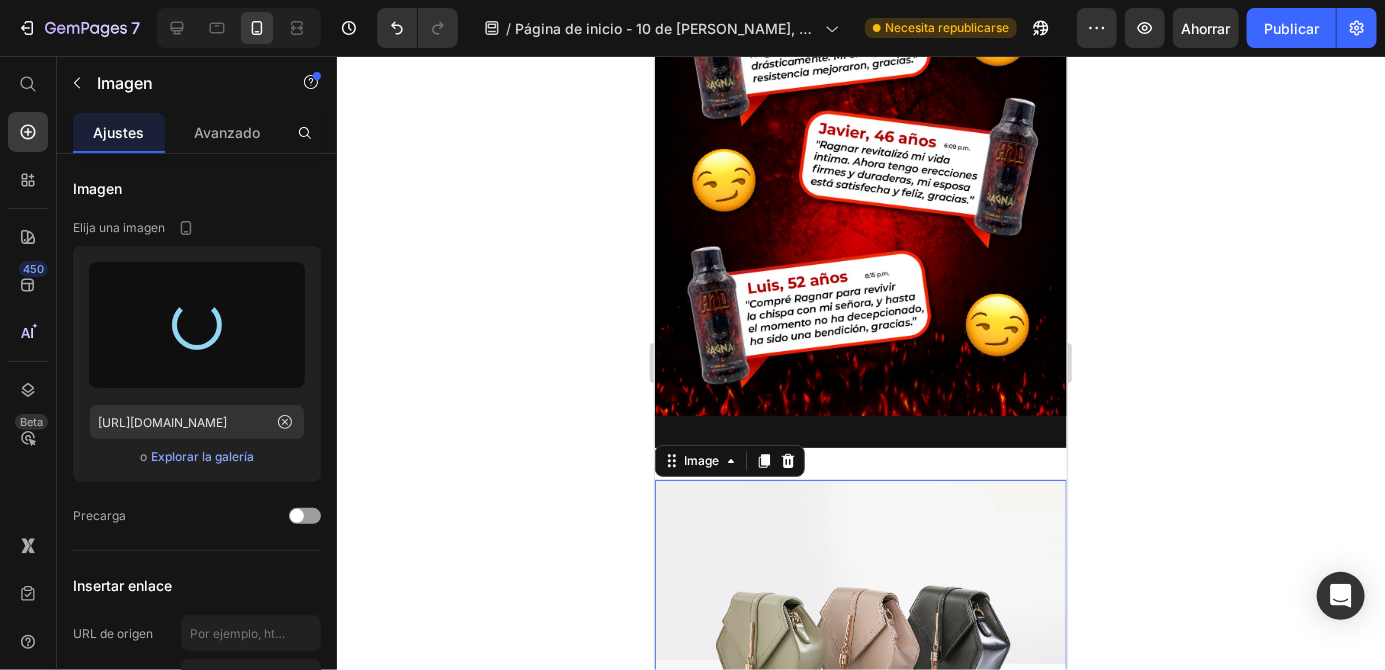 type on "https://cdn.shopify.com/s/files/1/0939/0053/8136/files/gempages_574840125347857637-793ec485-77cc-4788-9ac0-1f739f8a64d4.gif" 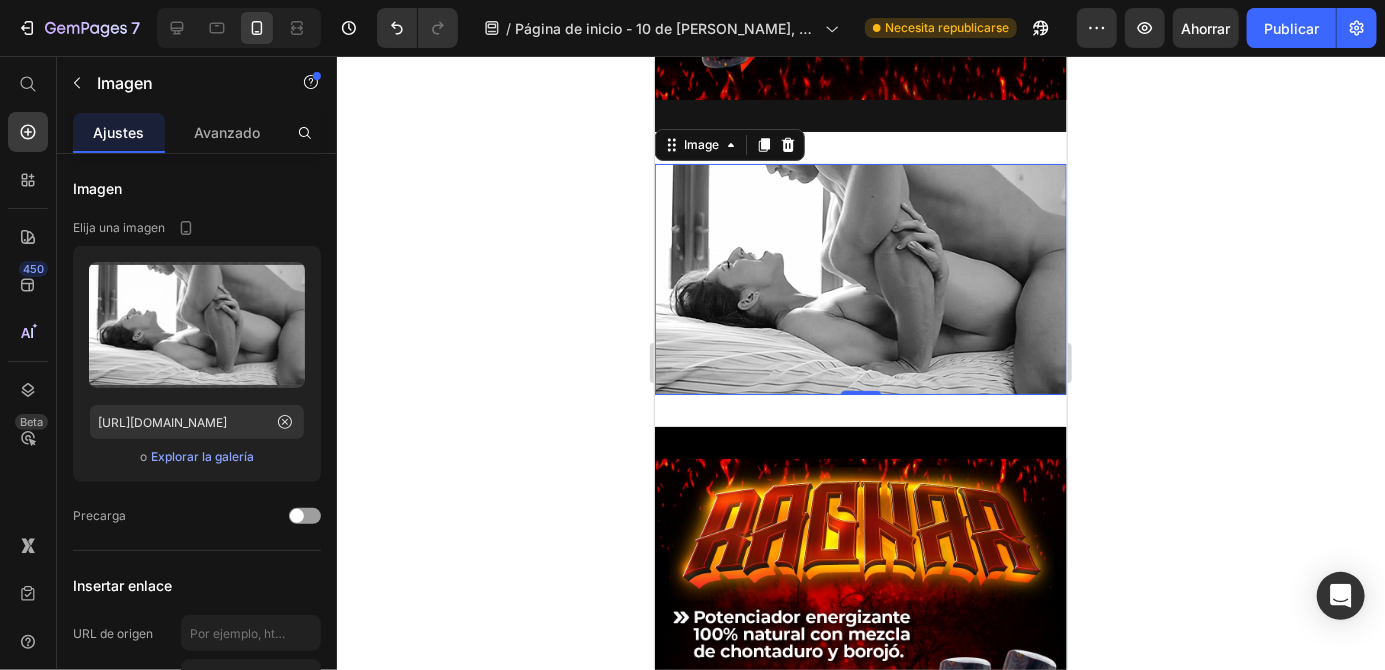 scroll, scrollTop: 3494, scrollLeft: 0, axis: vertical 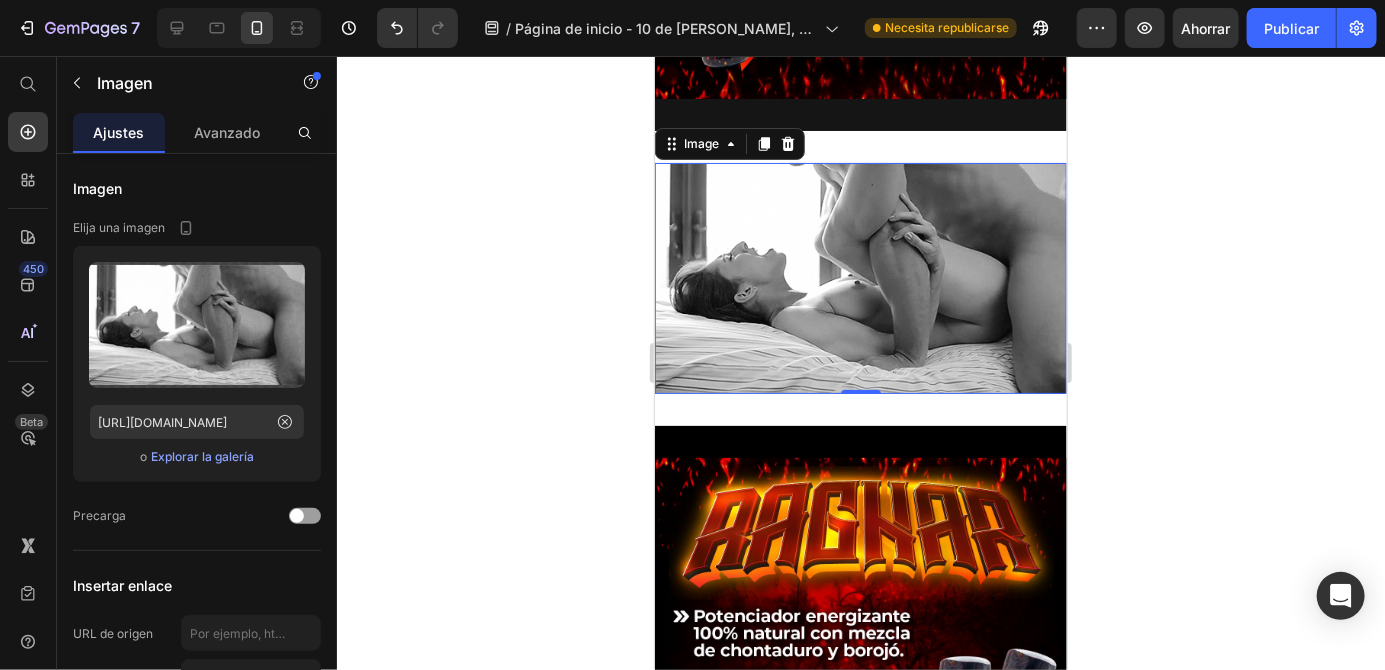 click at bounding box center [860, 277] 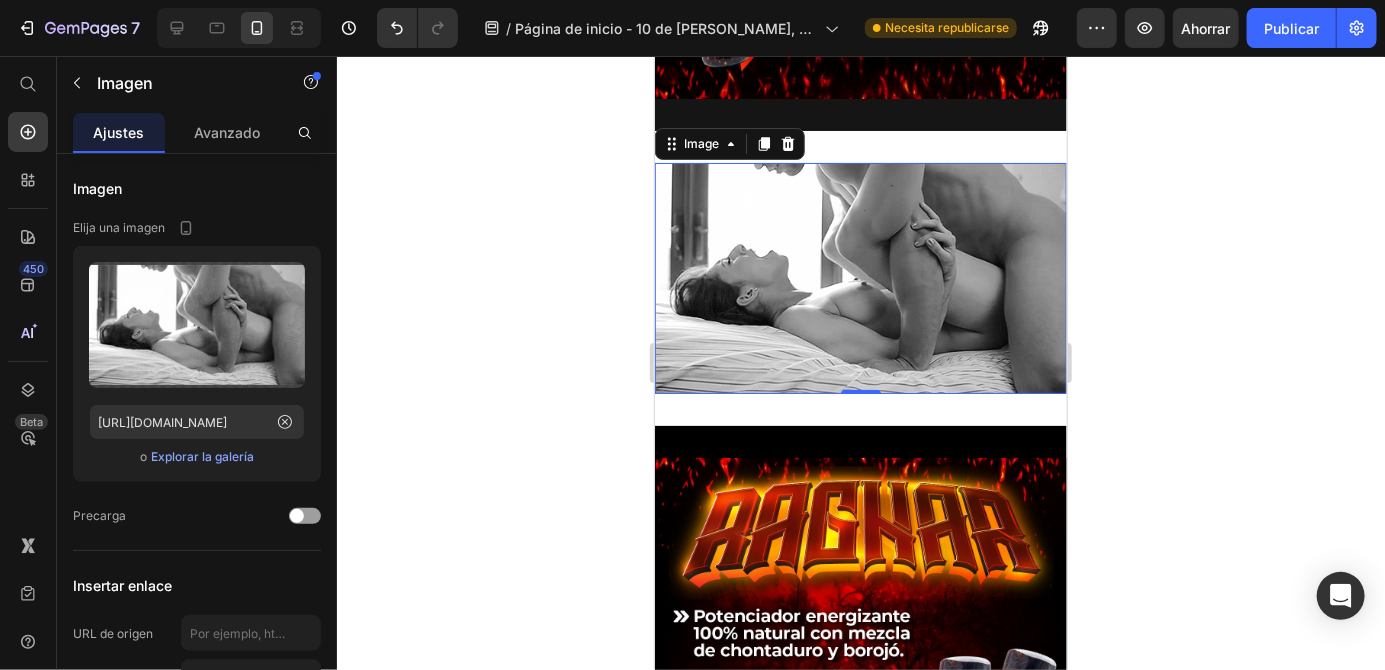 click at bounding box center [860, 277] 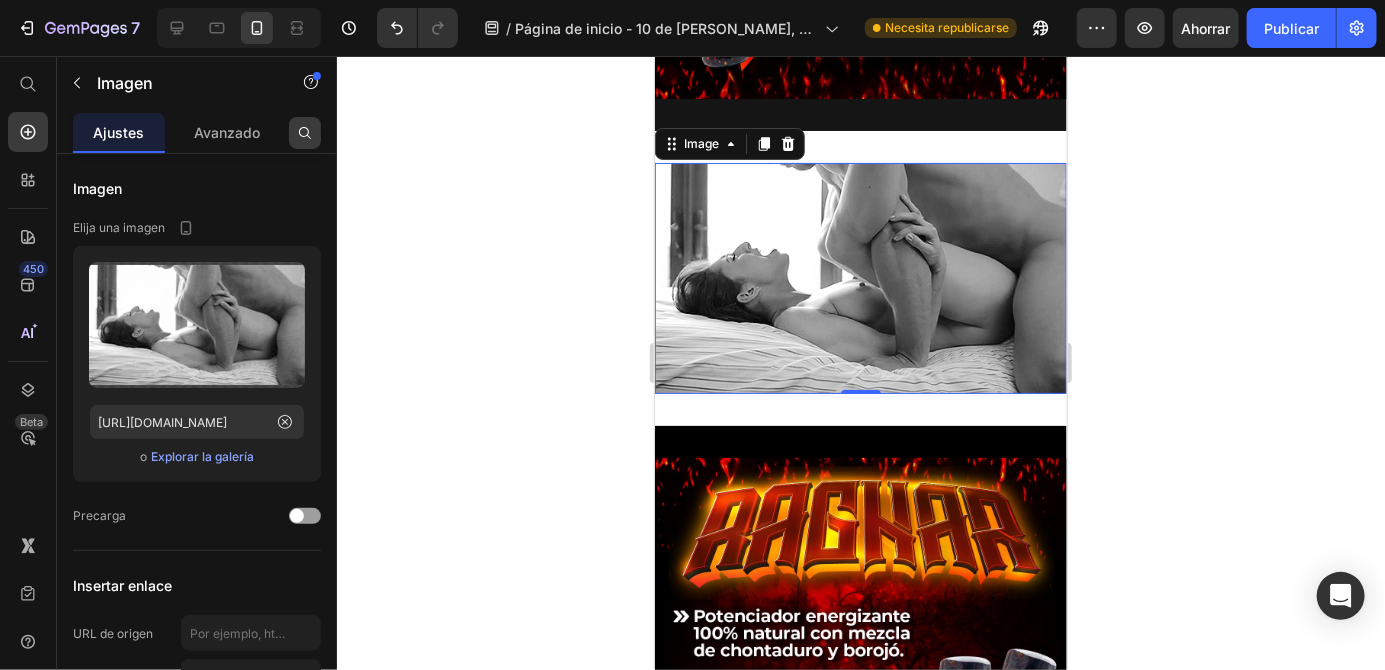 click 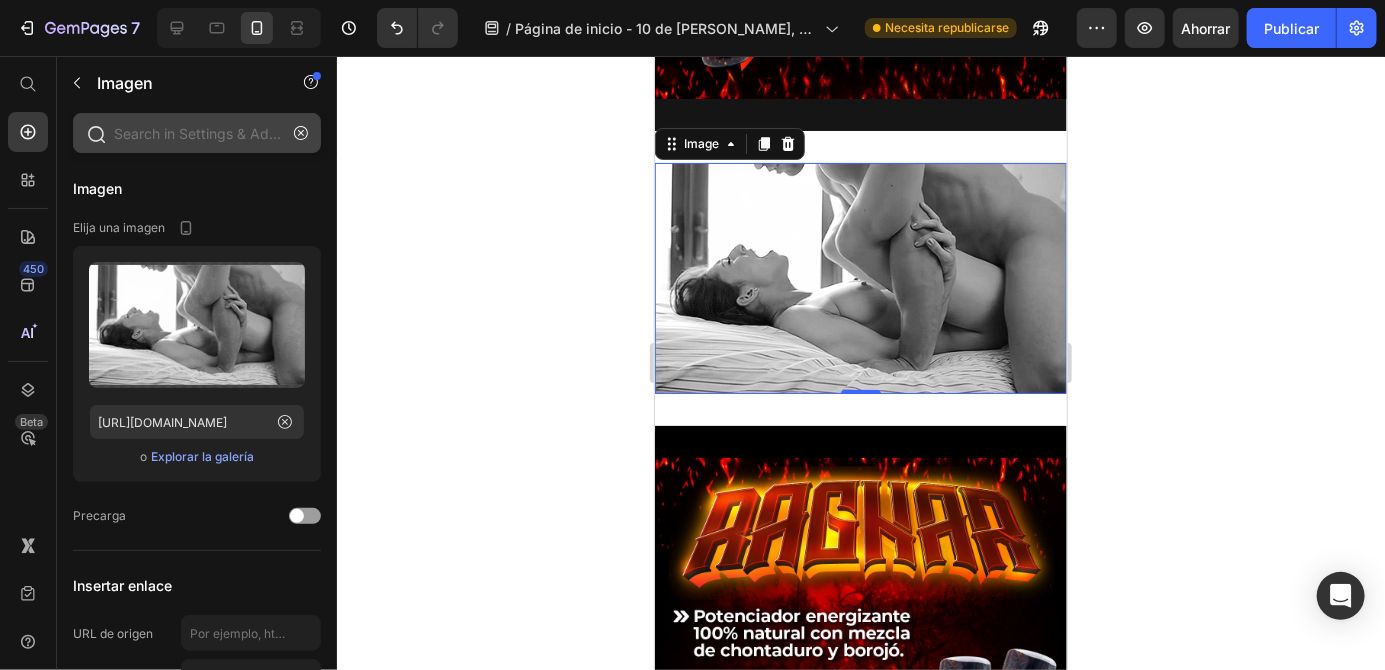 click 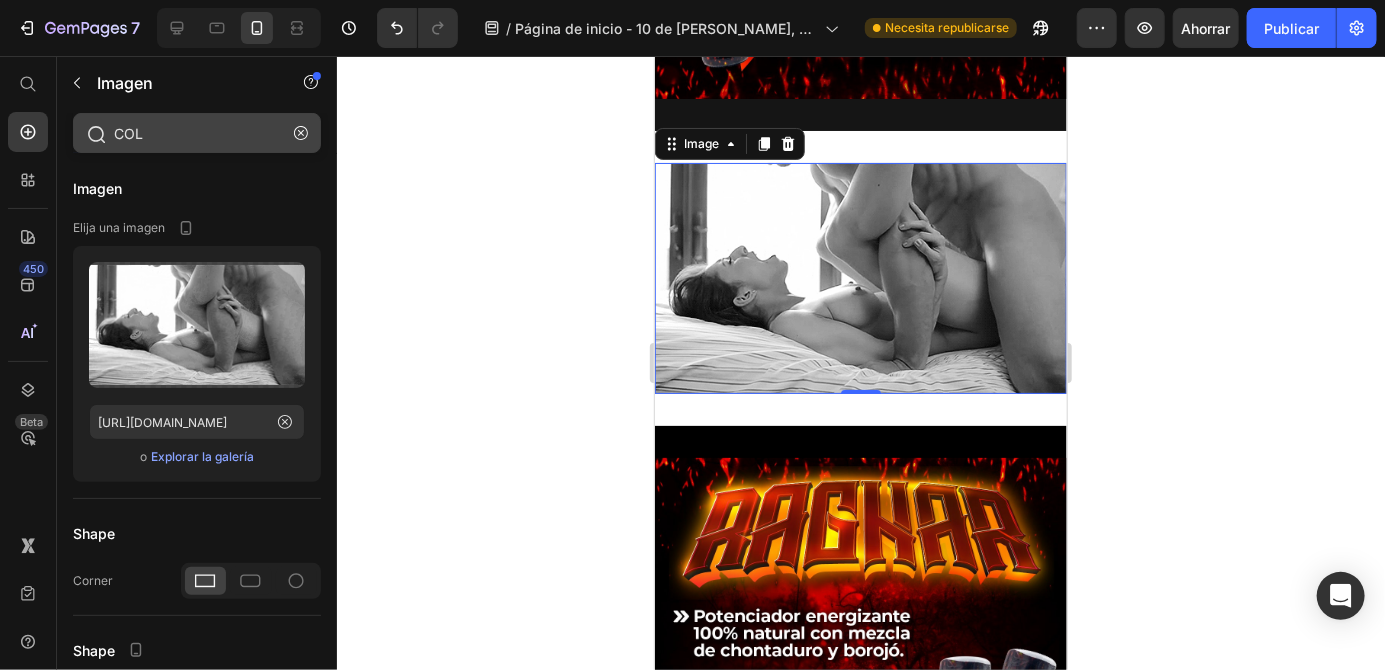 type on "COLO" 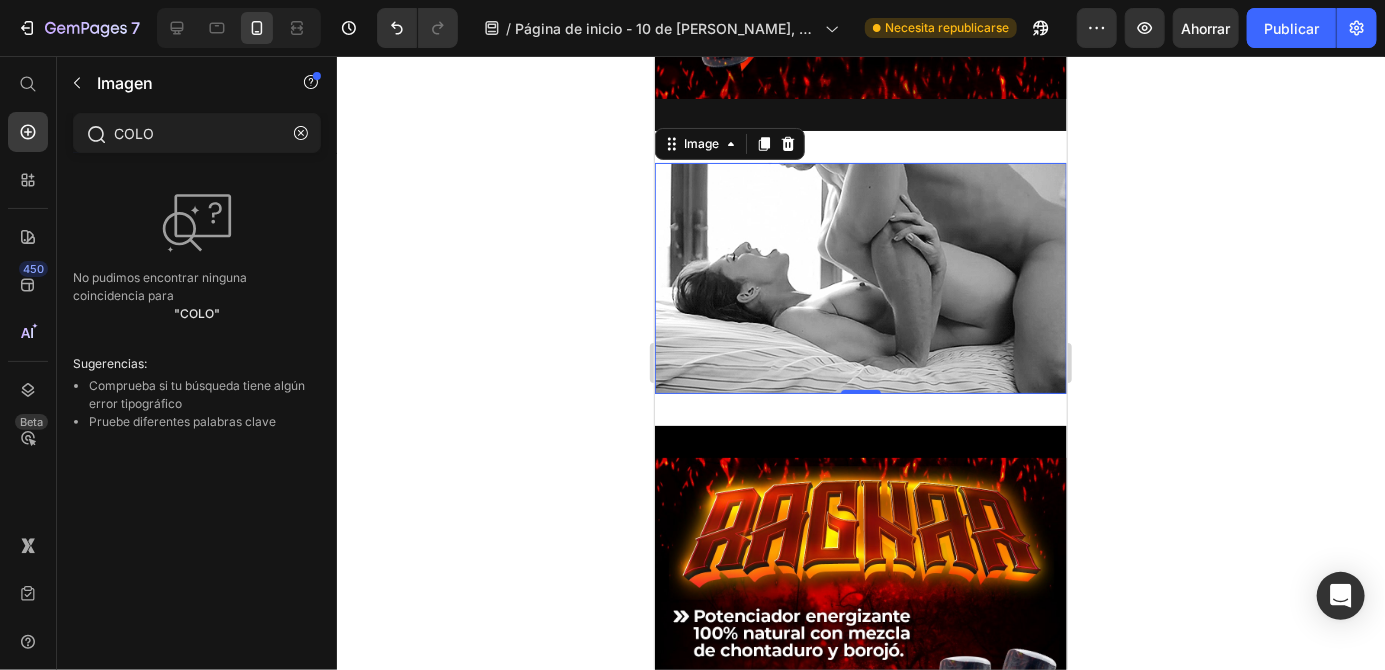 click on "Image   0 Section 9" at bounding box center (860, 277) 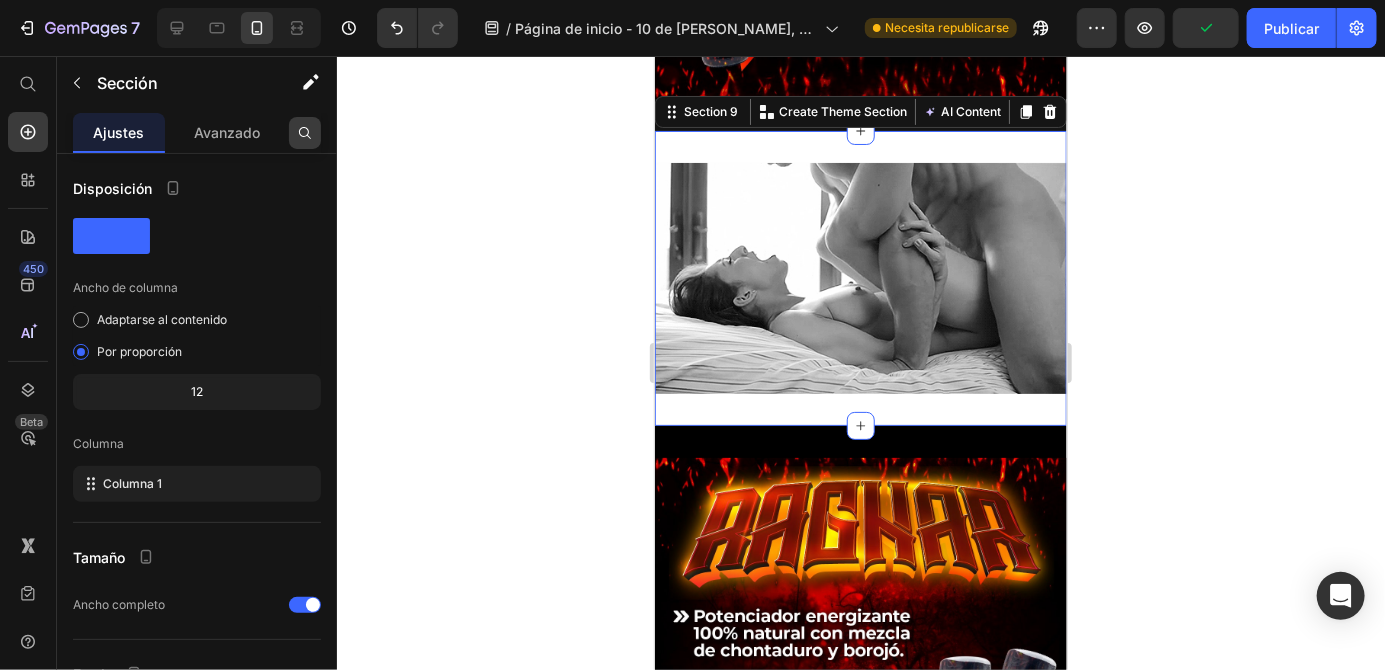 click 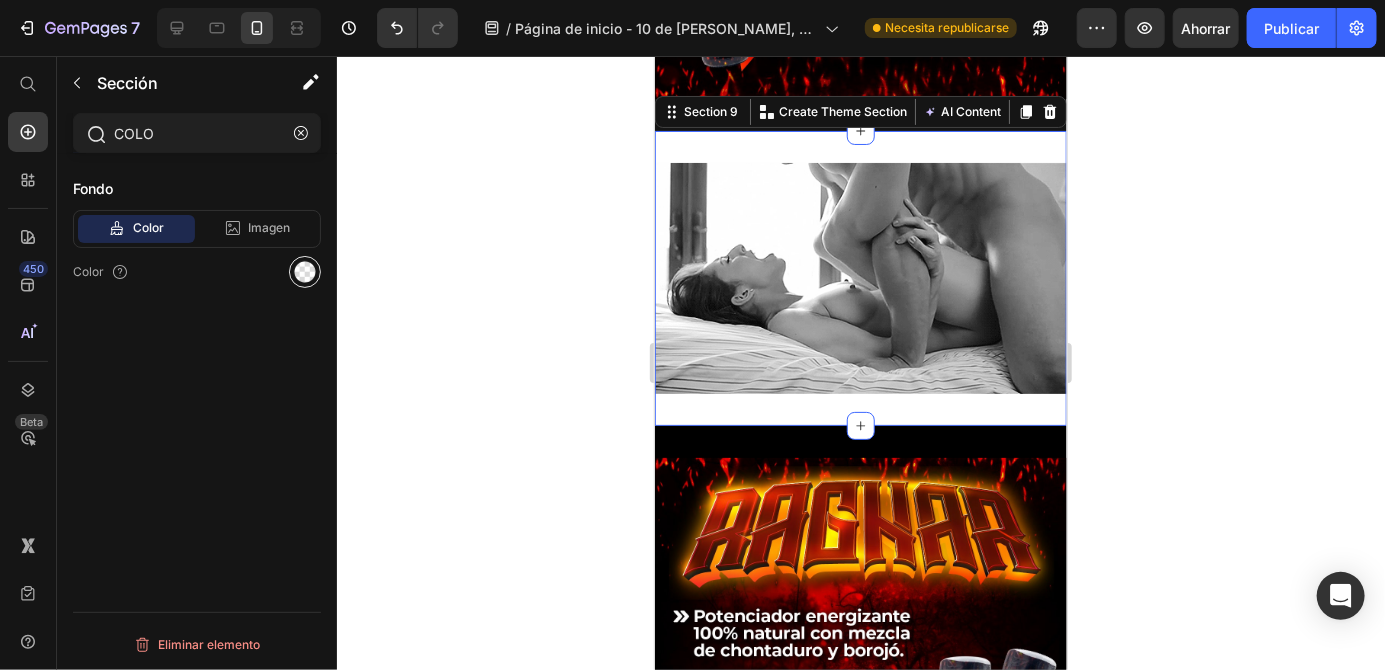 type on "COLO" 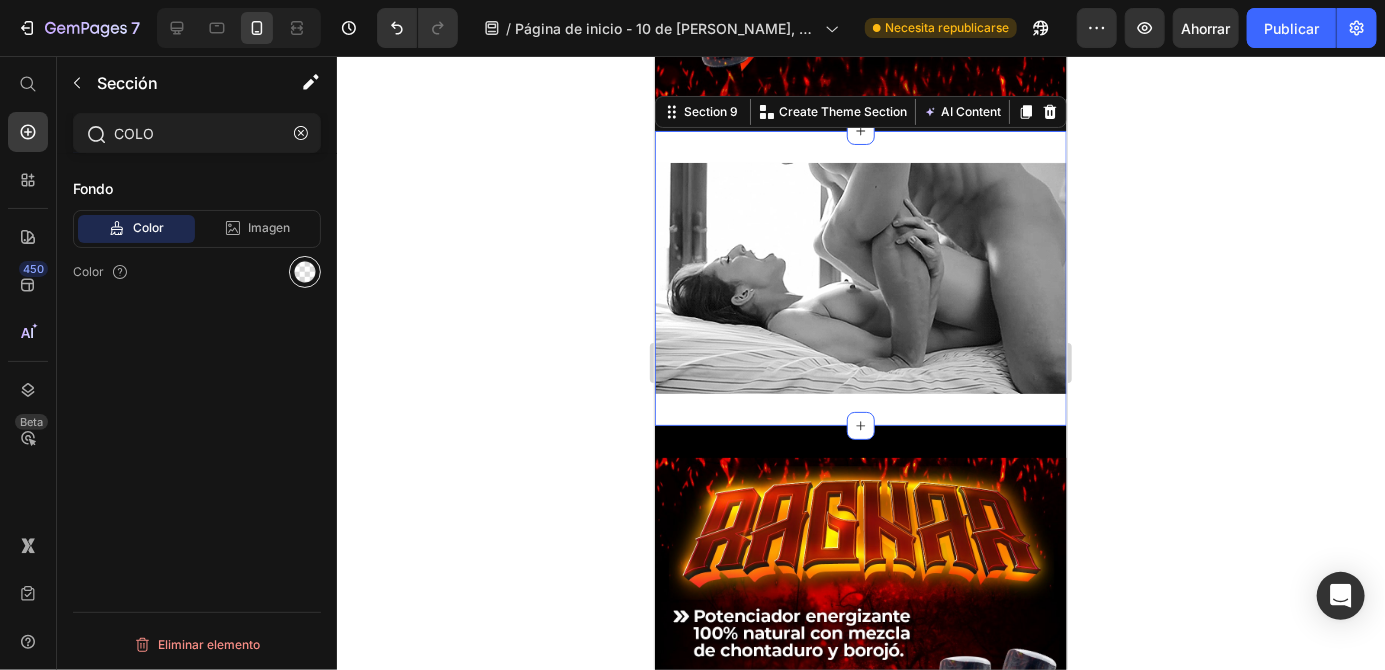 click at bounding box center [305, 272] 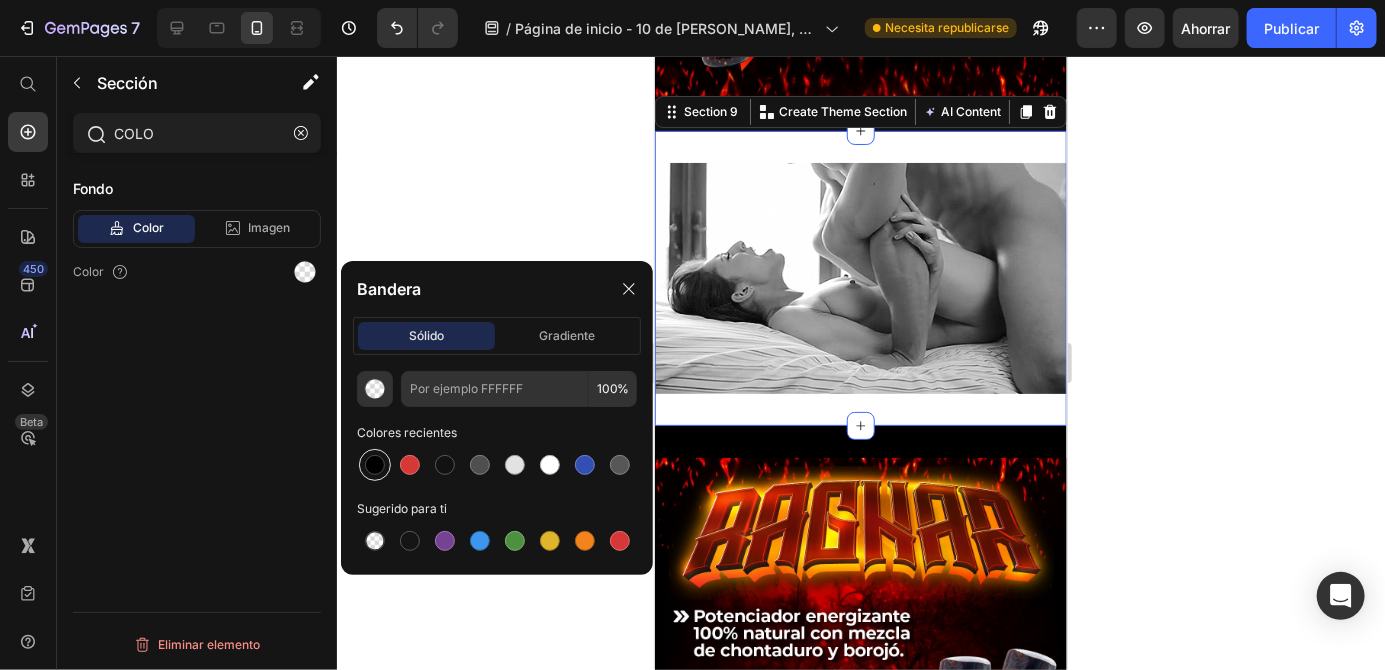 click at bounding box center [375, 465] 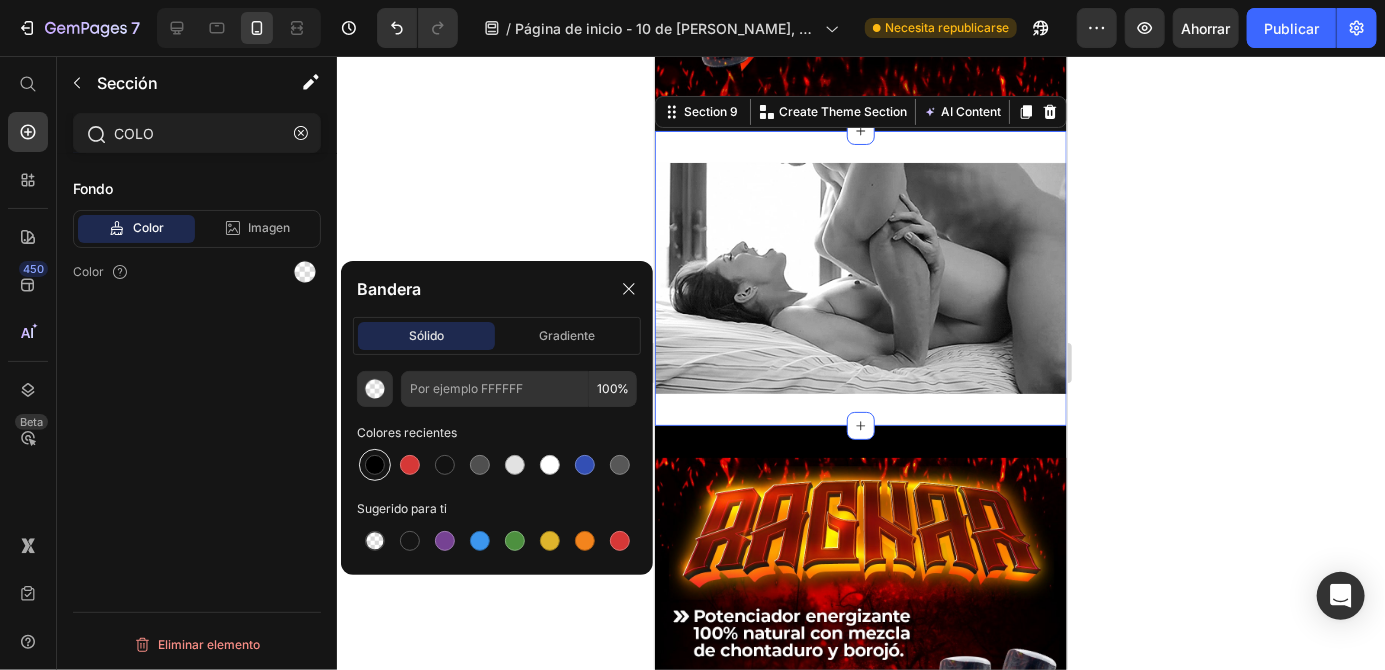 type on "000000" 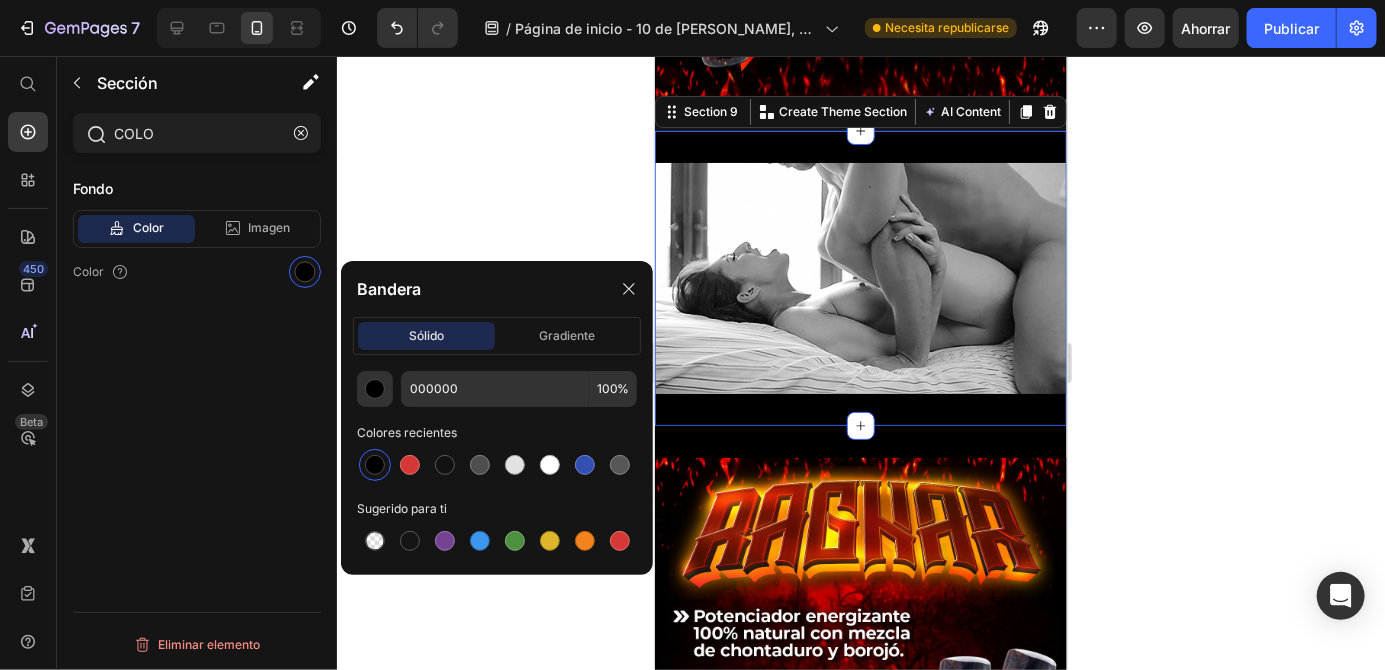 click 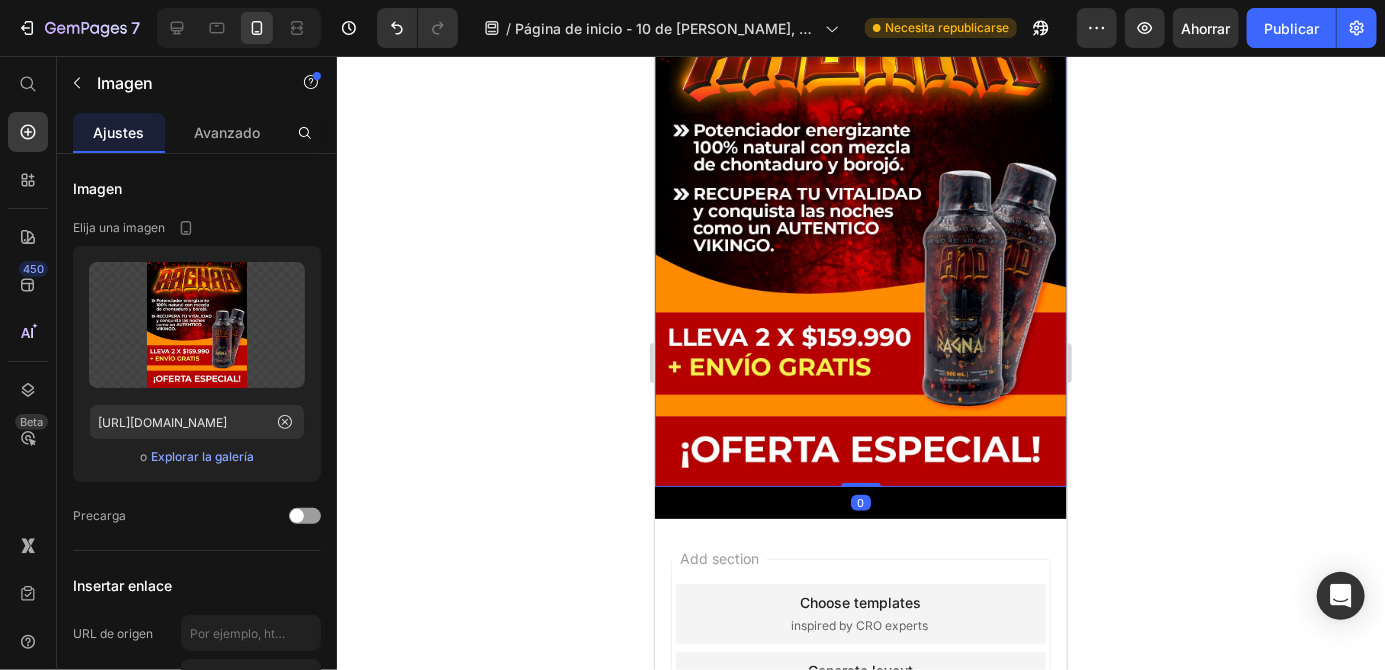 scroll, scrollTop: 4204, scrollLeft: 0, axis: vertical 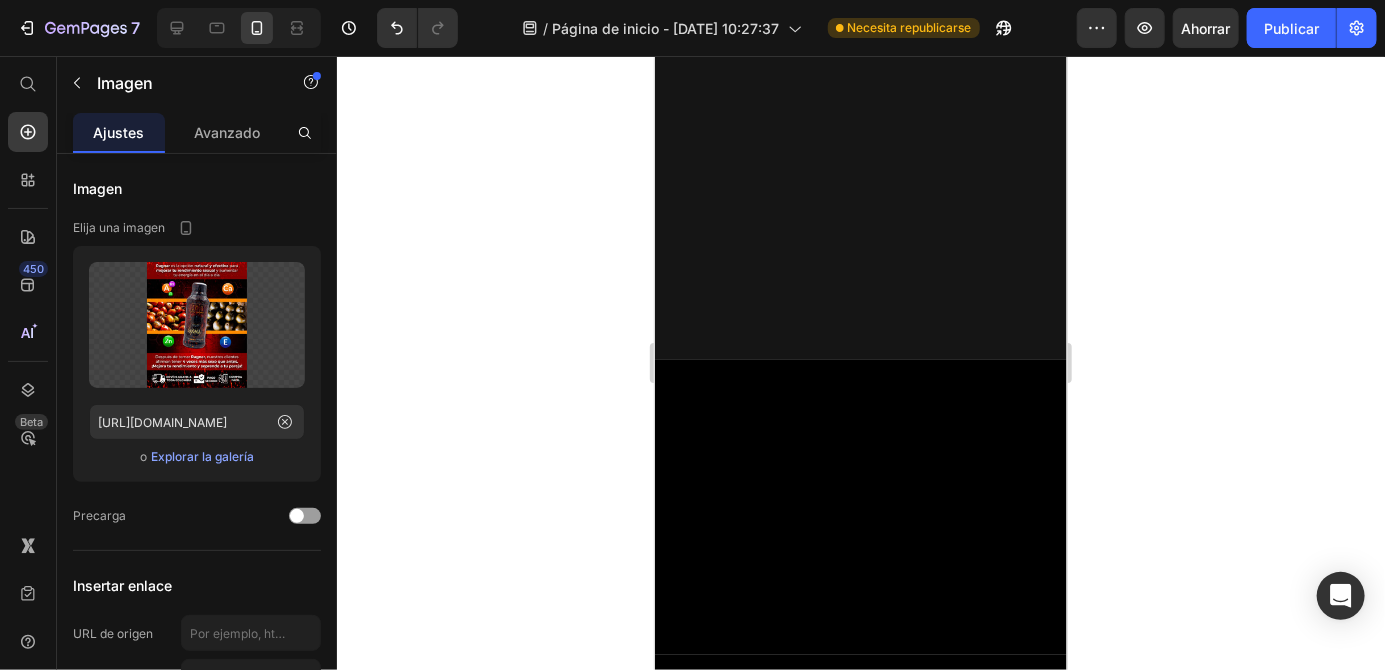 click at bounding box center [860, -380] 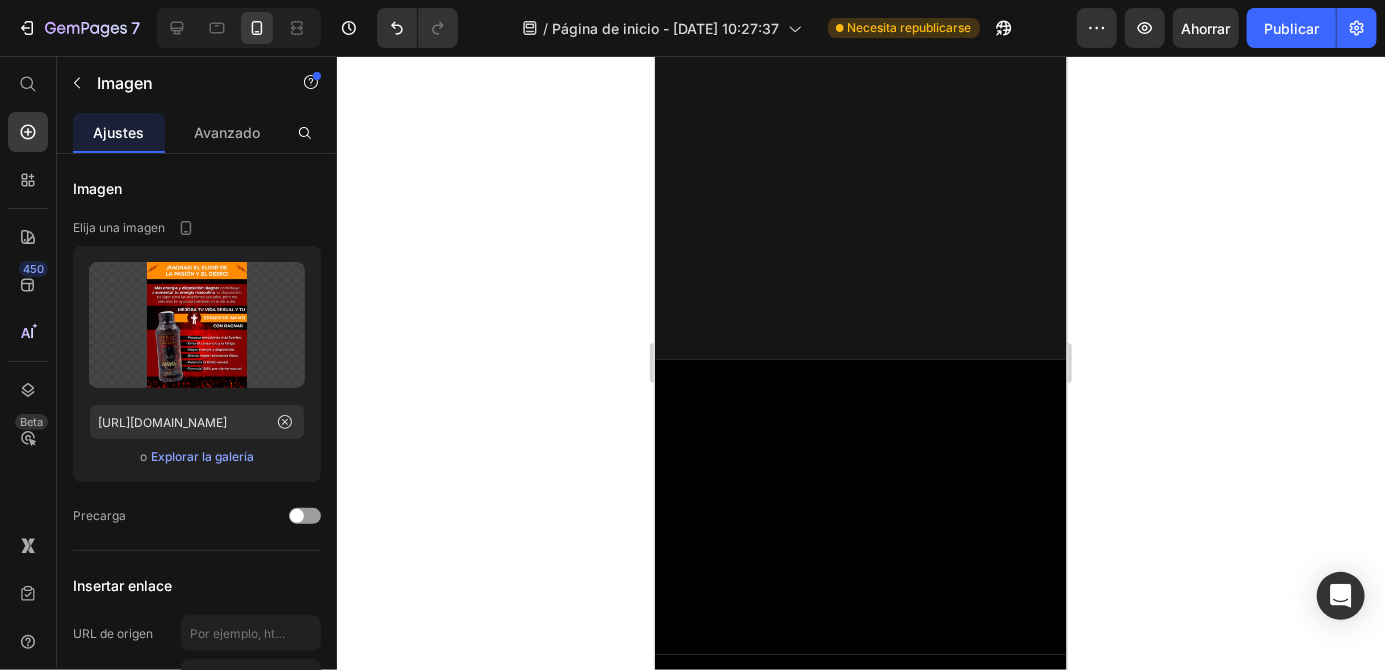 click on "Image Section 6" at bounding box center [860, -316] 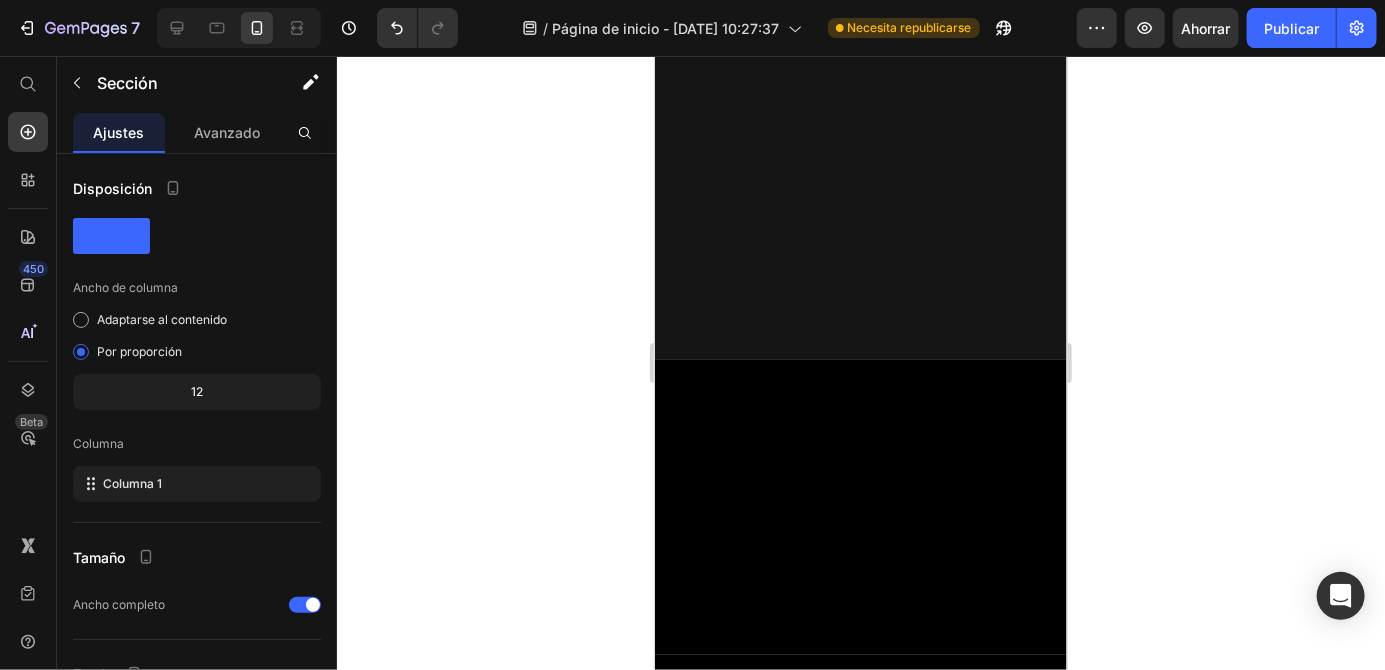 click 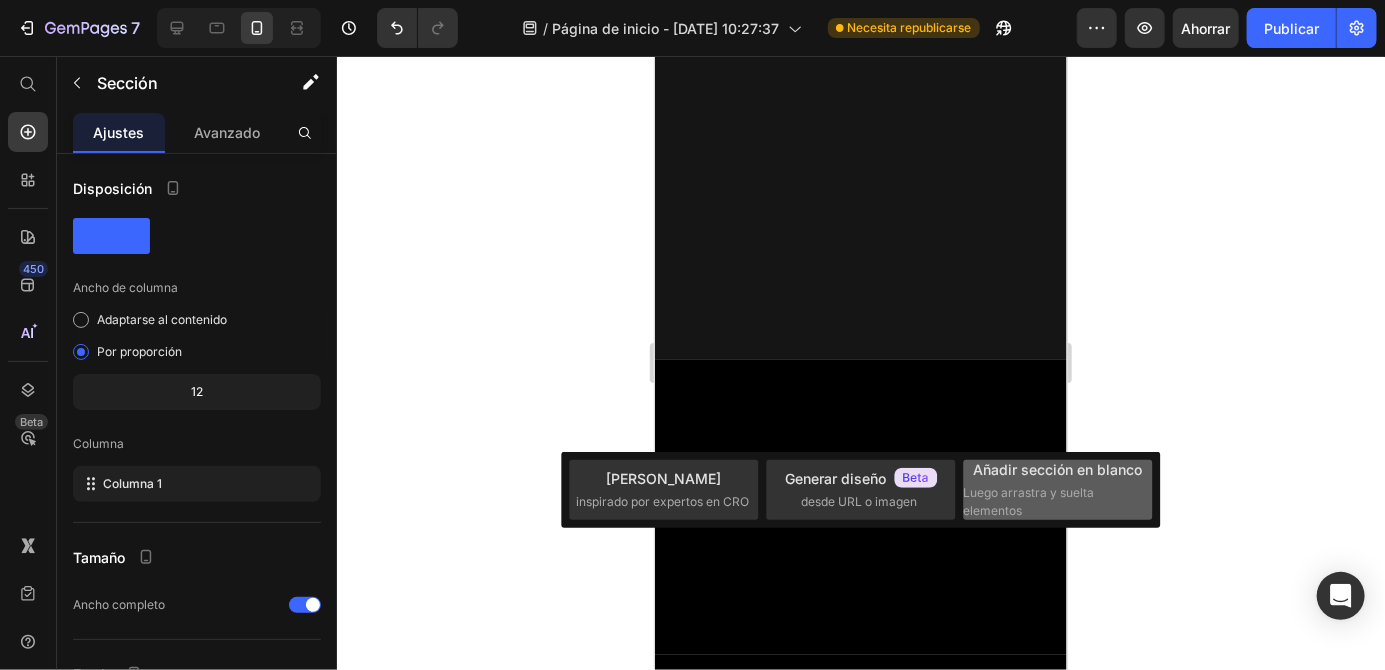 click on "Luego arrastra y suelta elementos" at bounding box center [1029, 501] 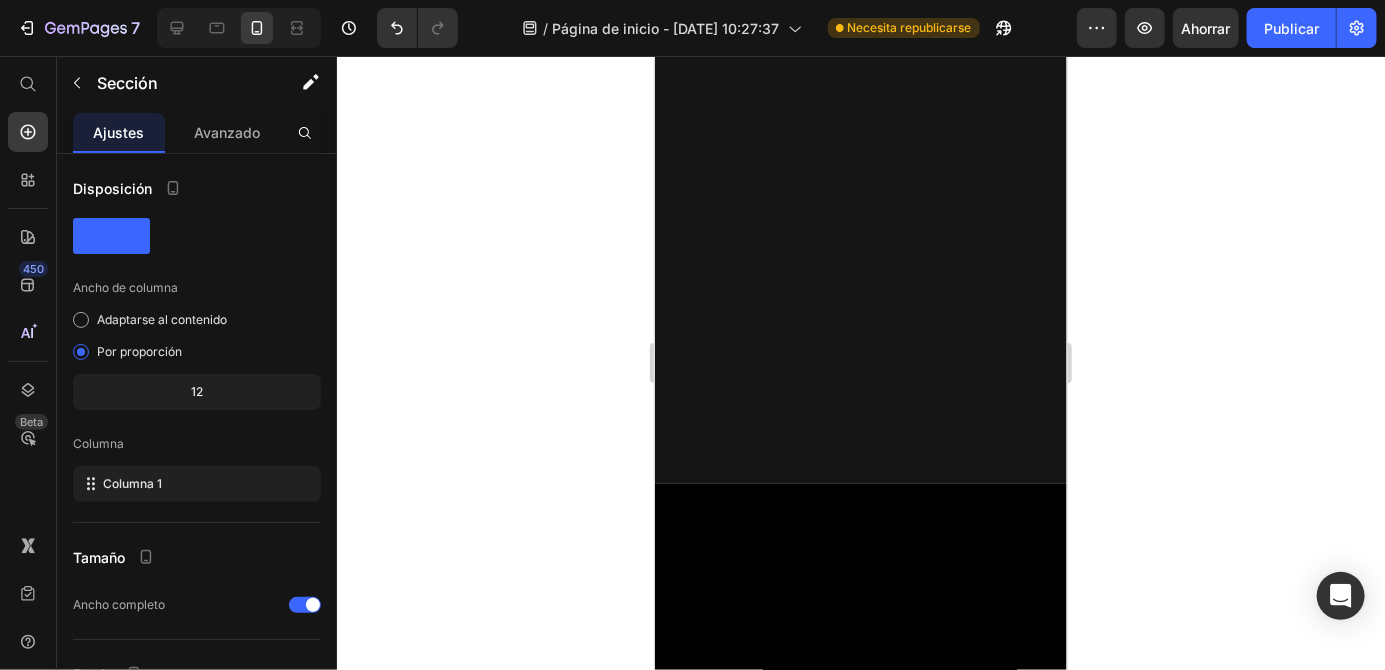 click on "Drop element here" at bounding box center (860, -286) 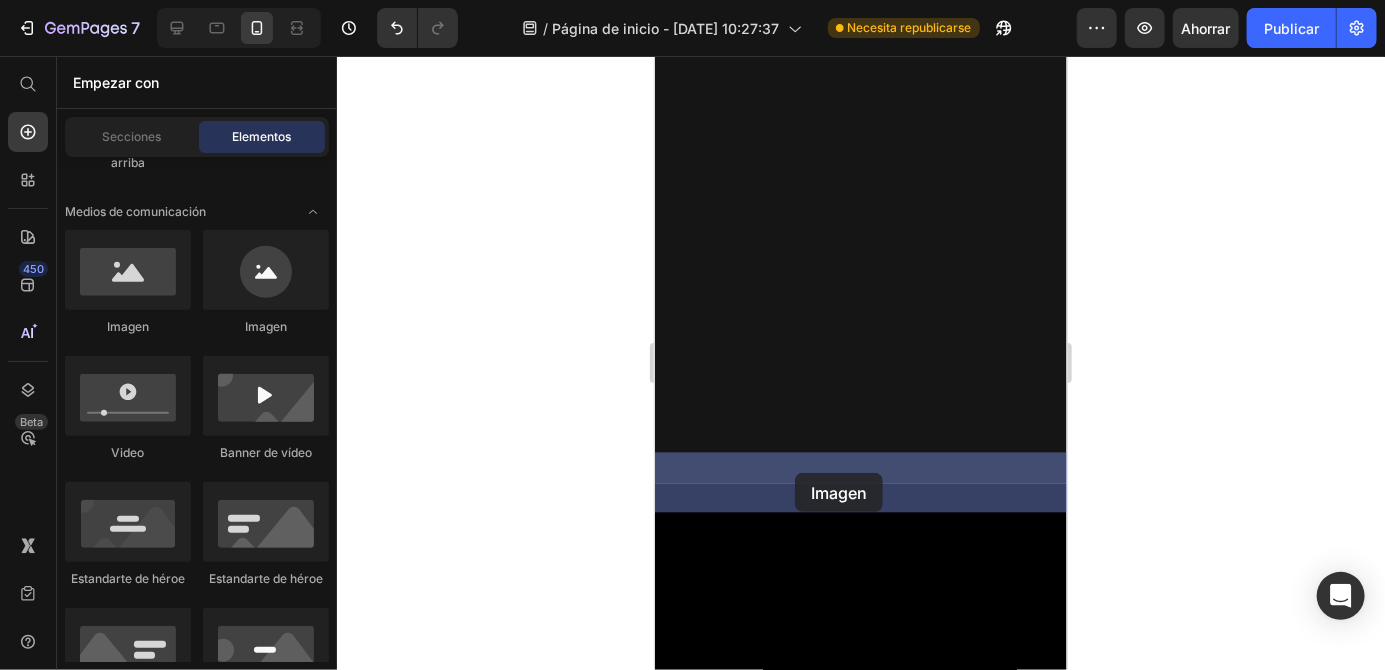 drag, startPoint x: 786, startPoint y: 333, endPoint x: 795, endPoint y: 472, distance: 139.29106 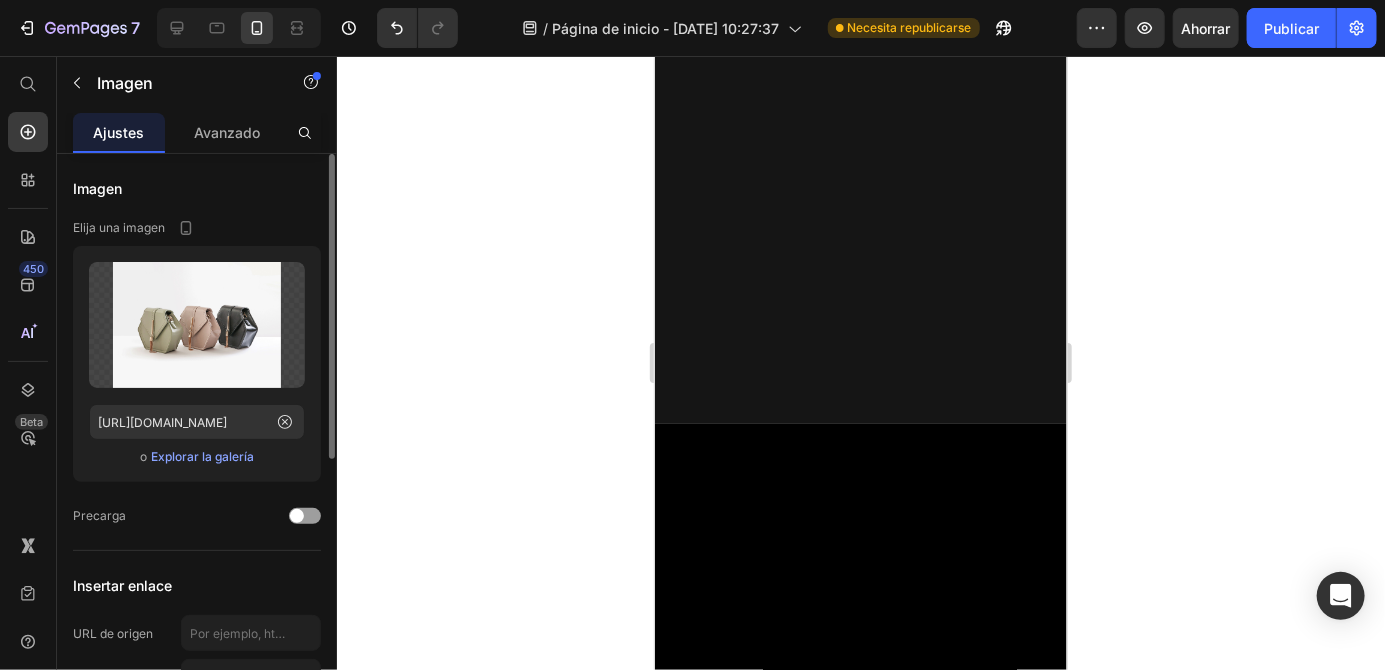 click on "Explorar la galería" at bounding box center (202, 456) 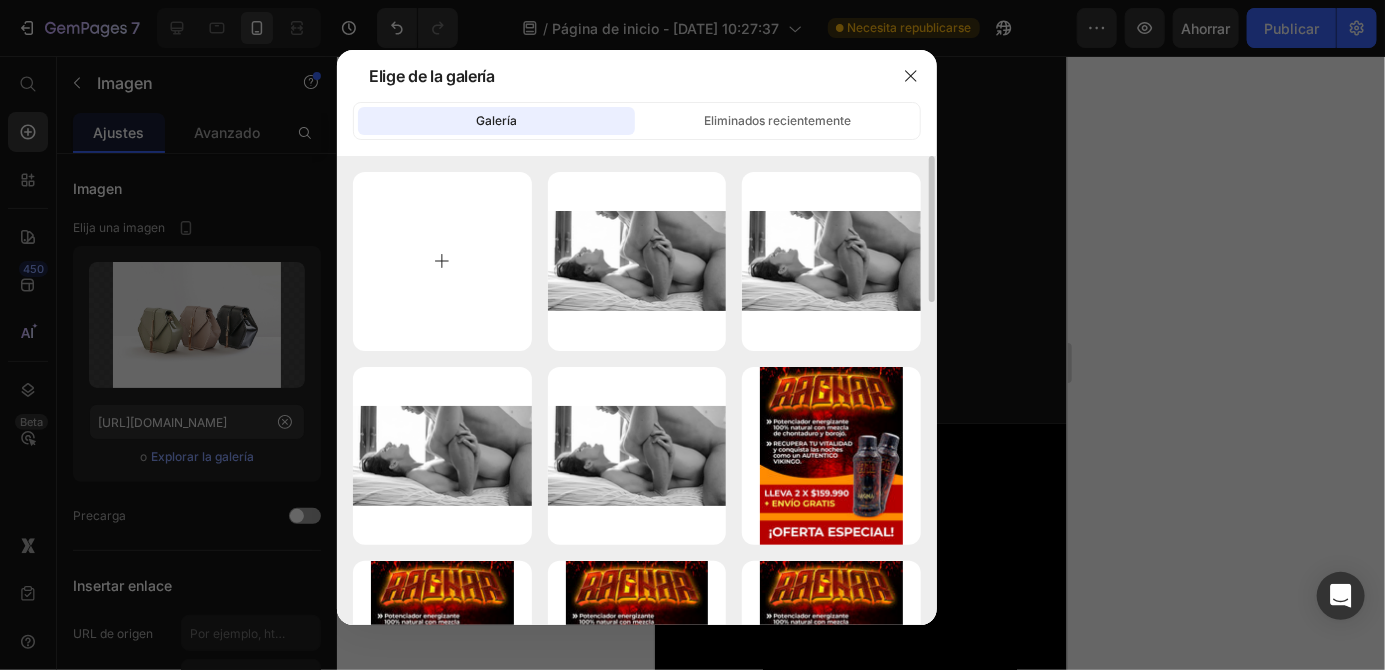 click at bounding box center (442, 261) 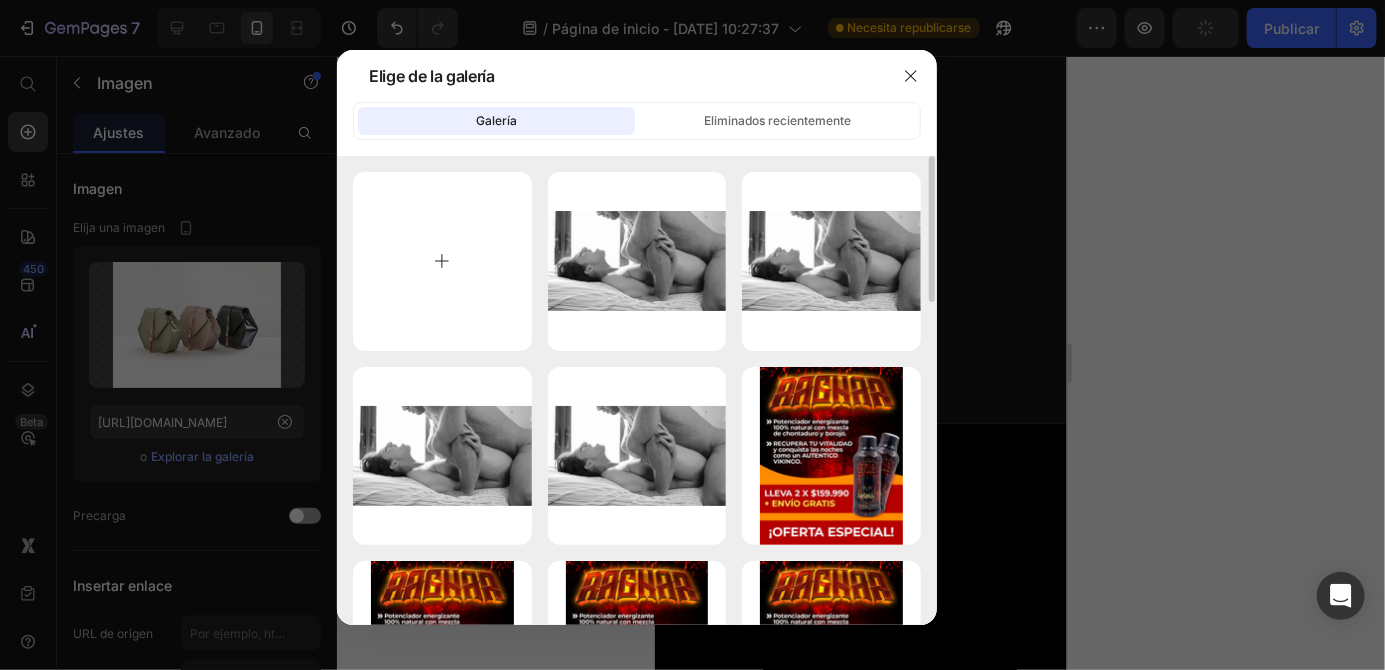 type on "C:\fakepath\1000002532.gif" 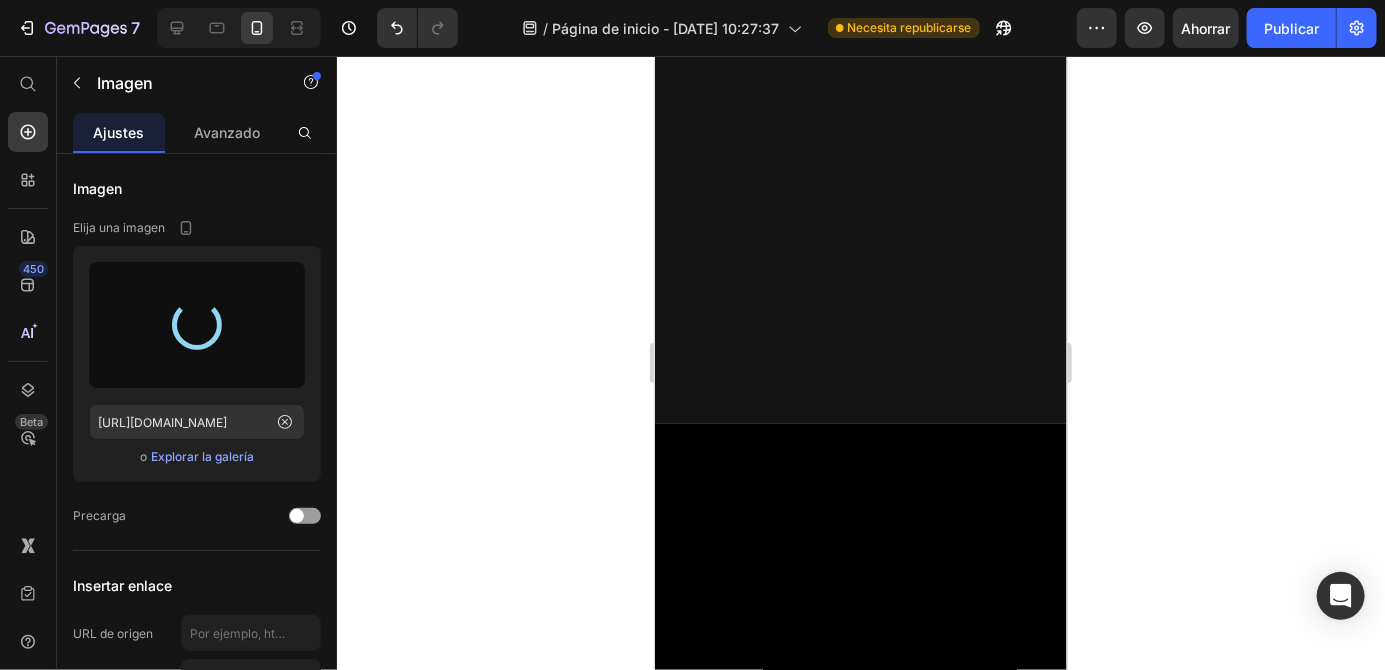 type on "[URL][DOMAIN_NAME]" 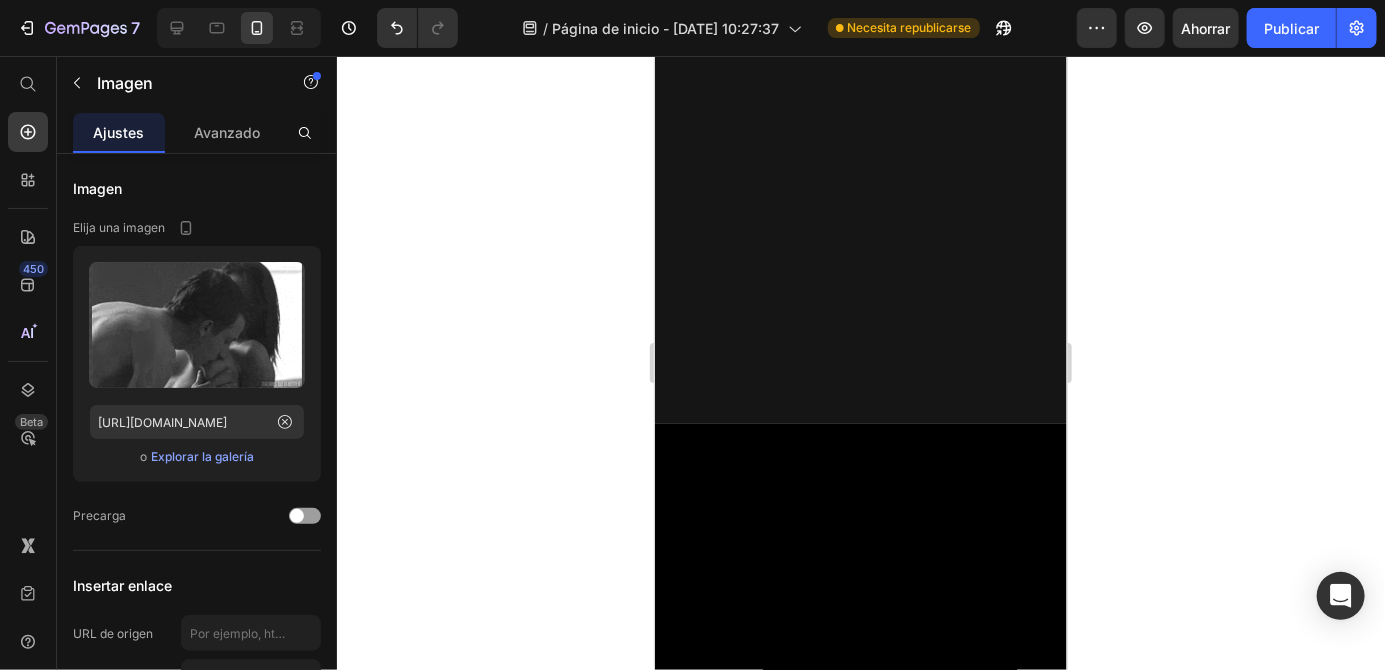 click on "Image   0 Section 6" at bounding box center (860, -316) 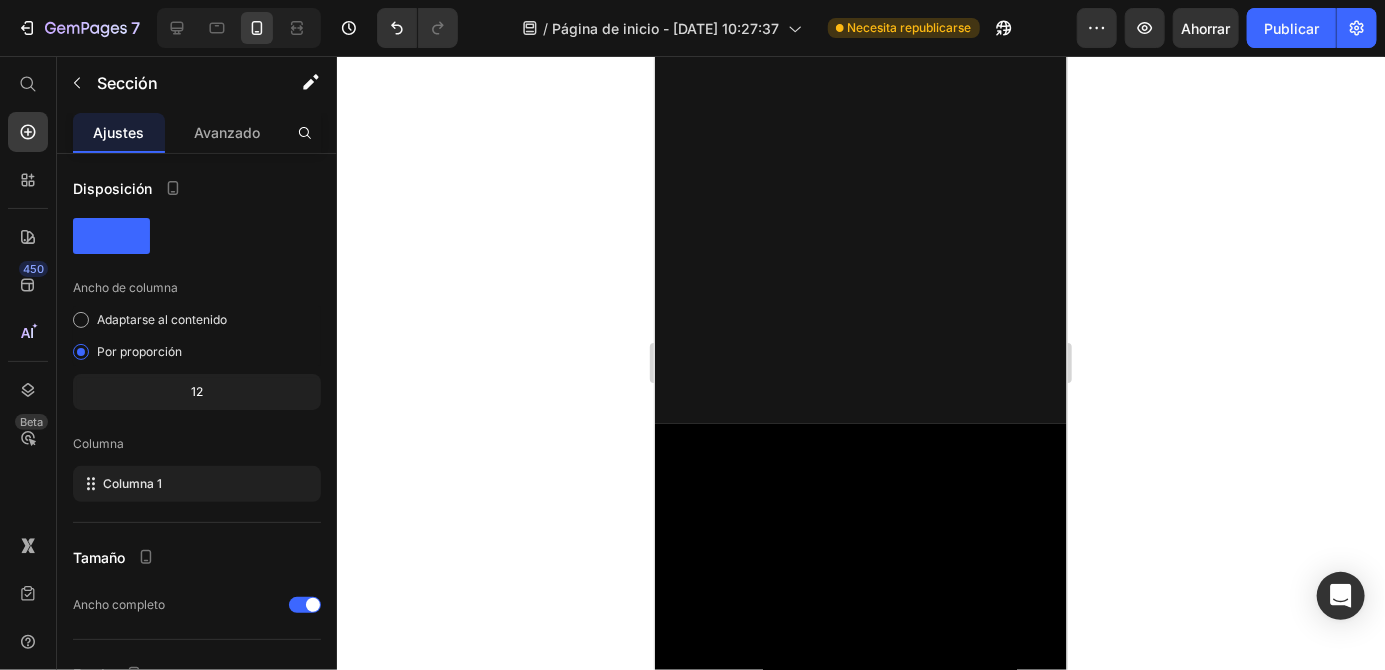 click at bounding box center [860, -316] 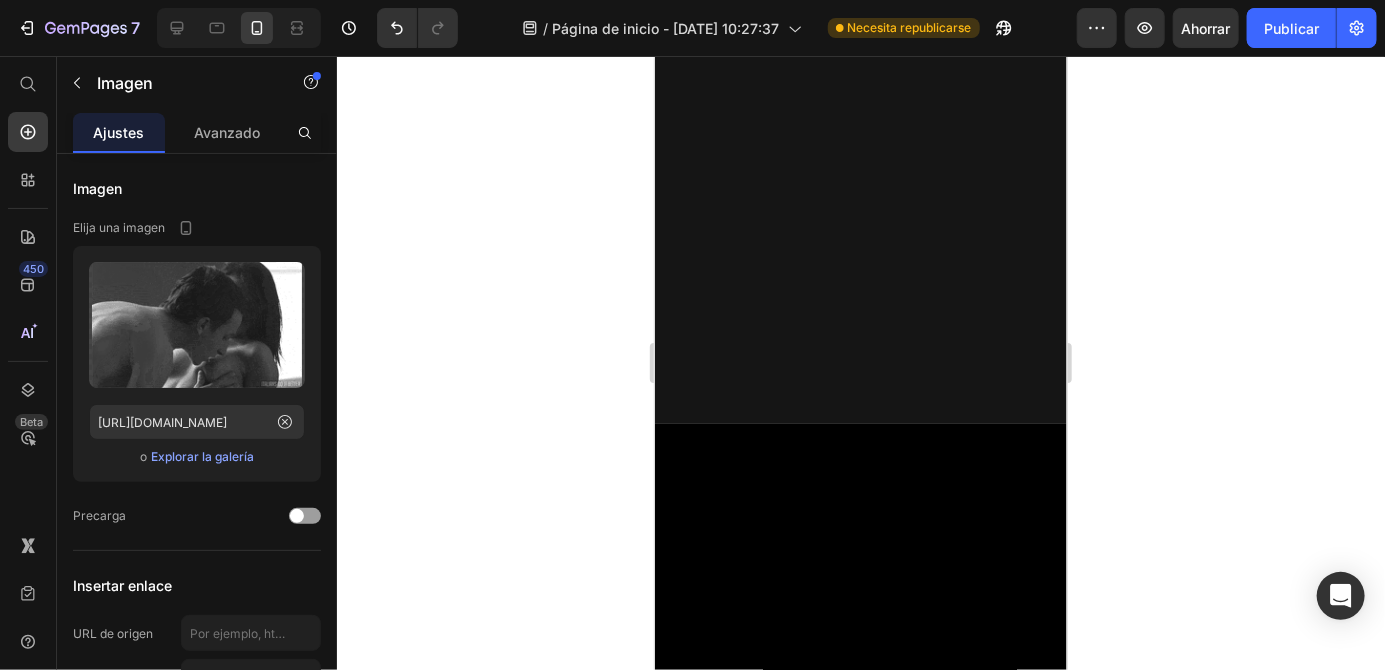 click on "Image Section 6   You can create reusable sections Create Theme Section AI Content Write with [PERSON_NAME] What would you like to describe here? Tone and Voice Persuasive Product Show more Generate" at bounding box center (860, -316) 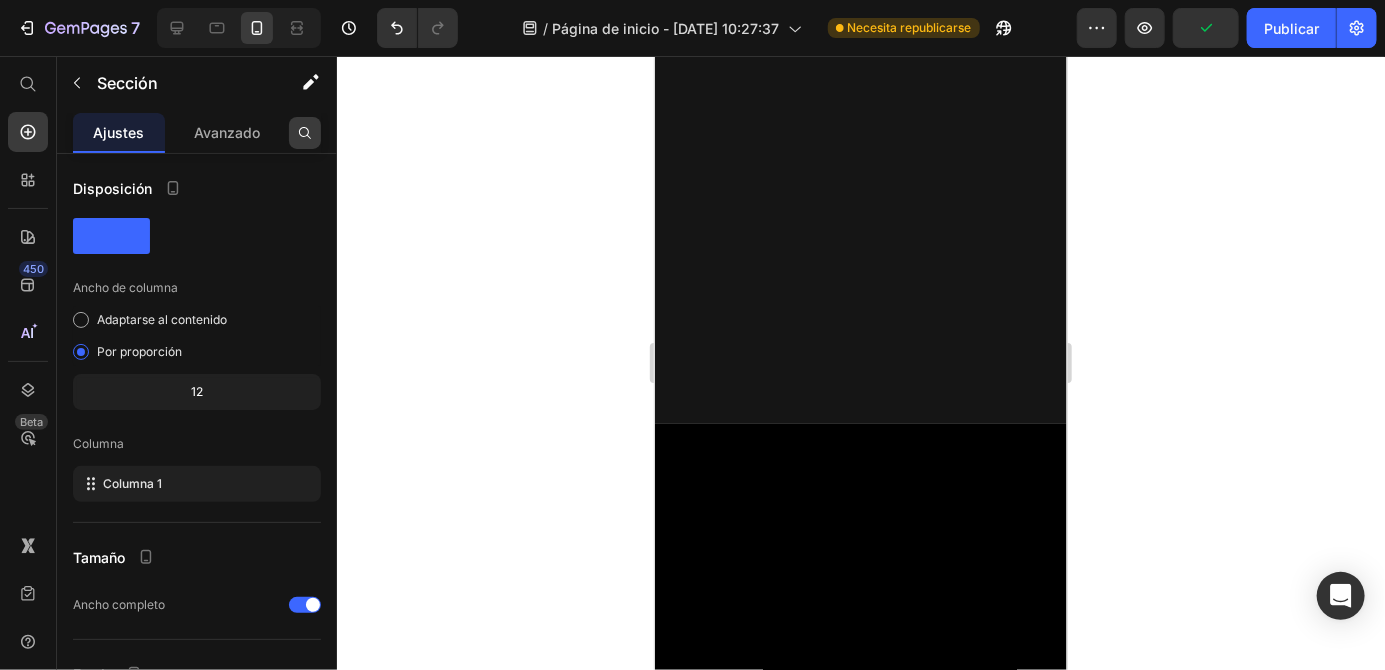 click at bounding box center [305, 133] 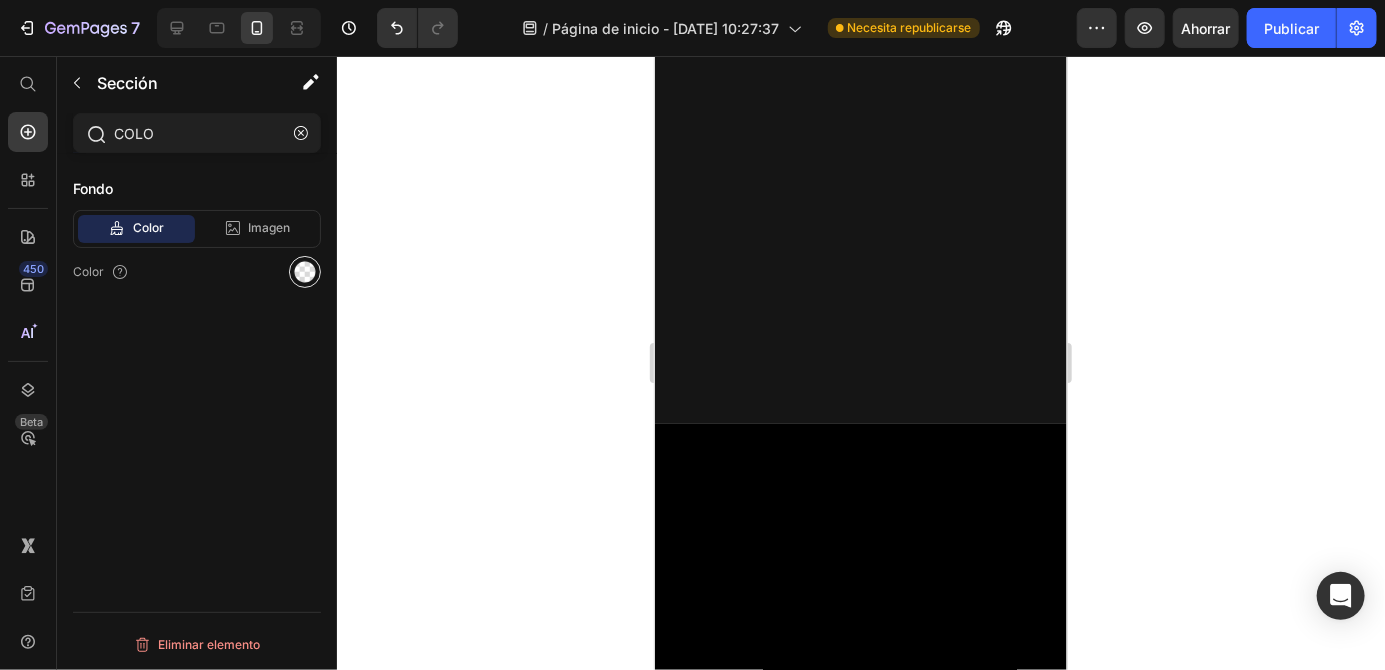 type on "COLO" 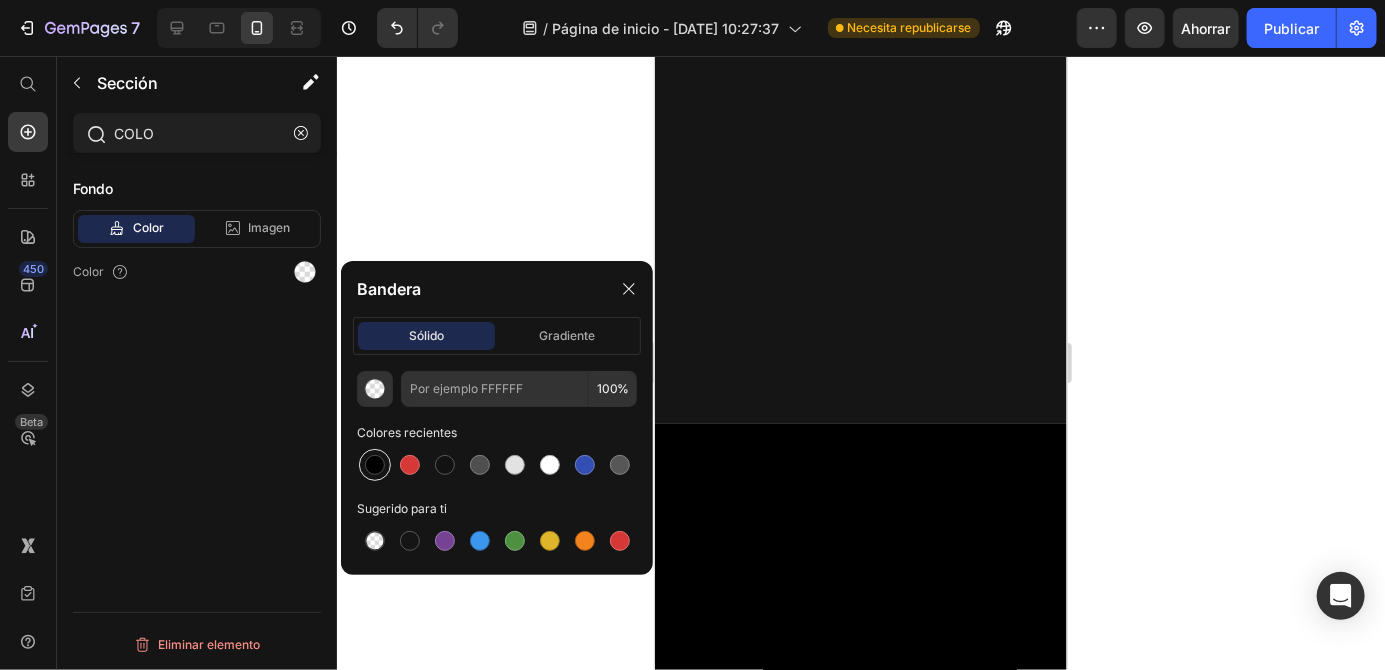 click at bounding box center (375, 465) 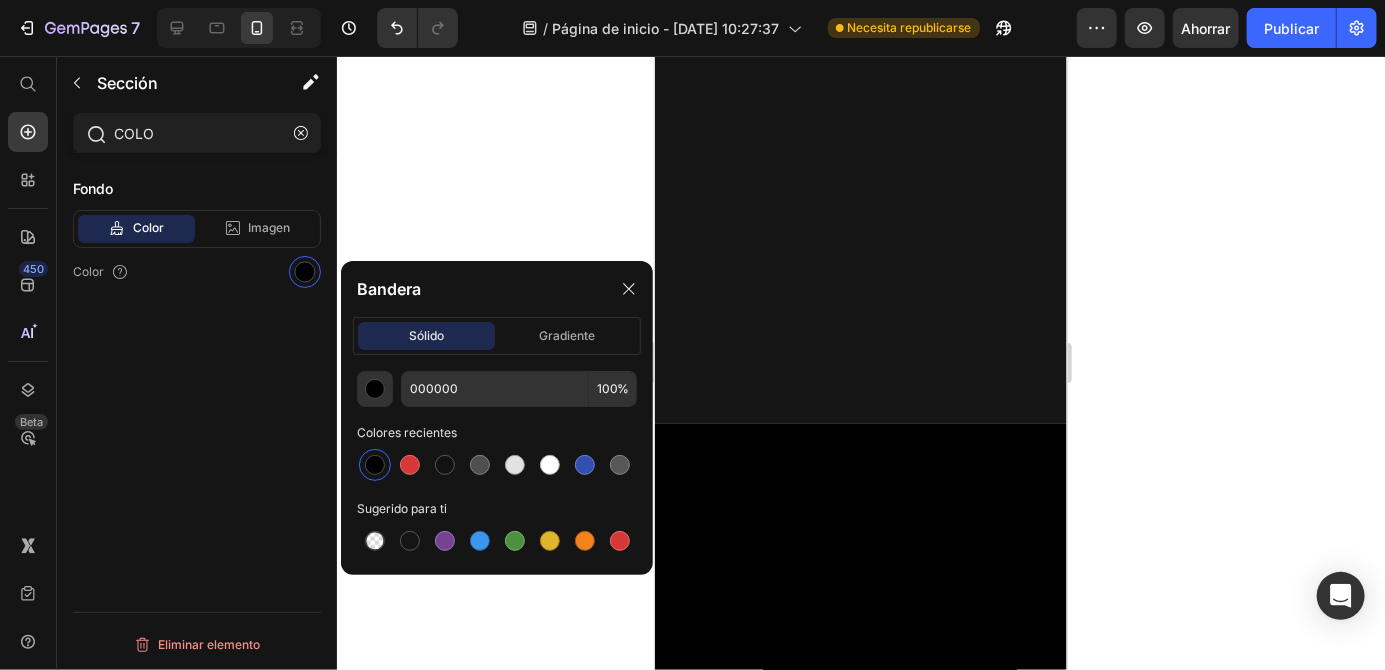 click 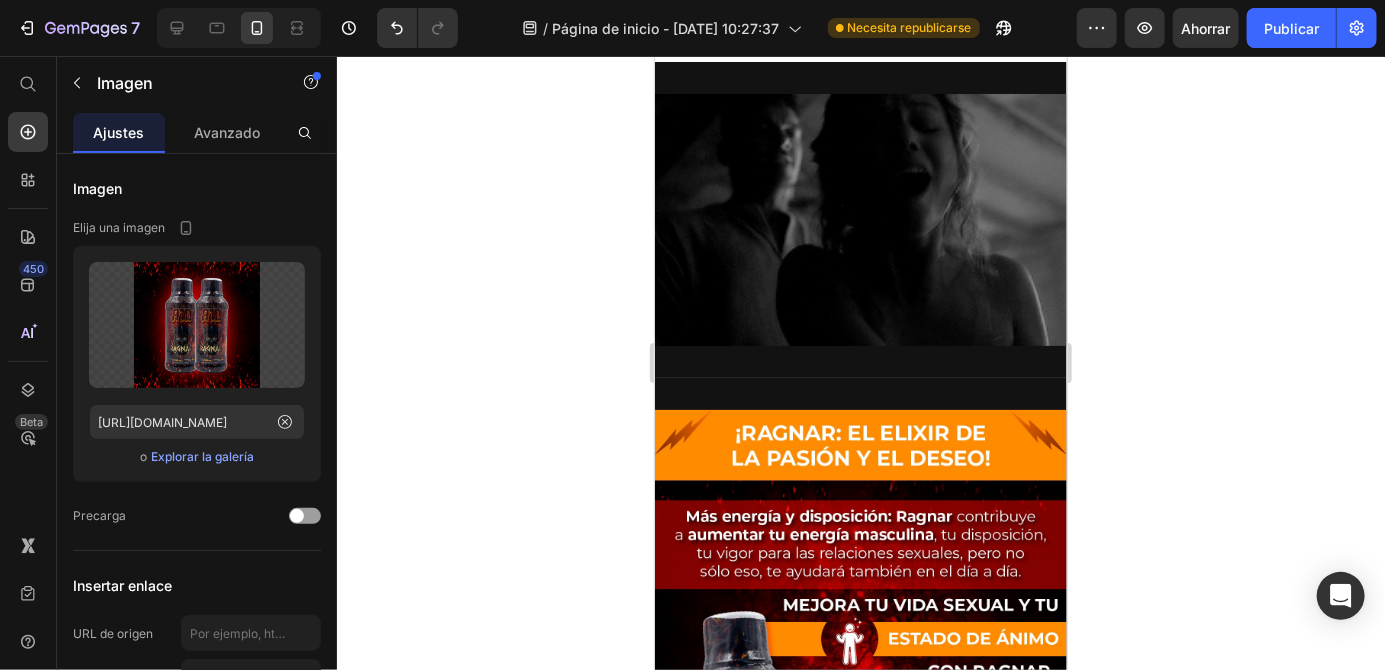 scroll, scrollTop: 718, scrollLeft: 0, axis: vertical 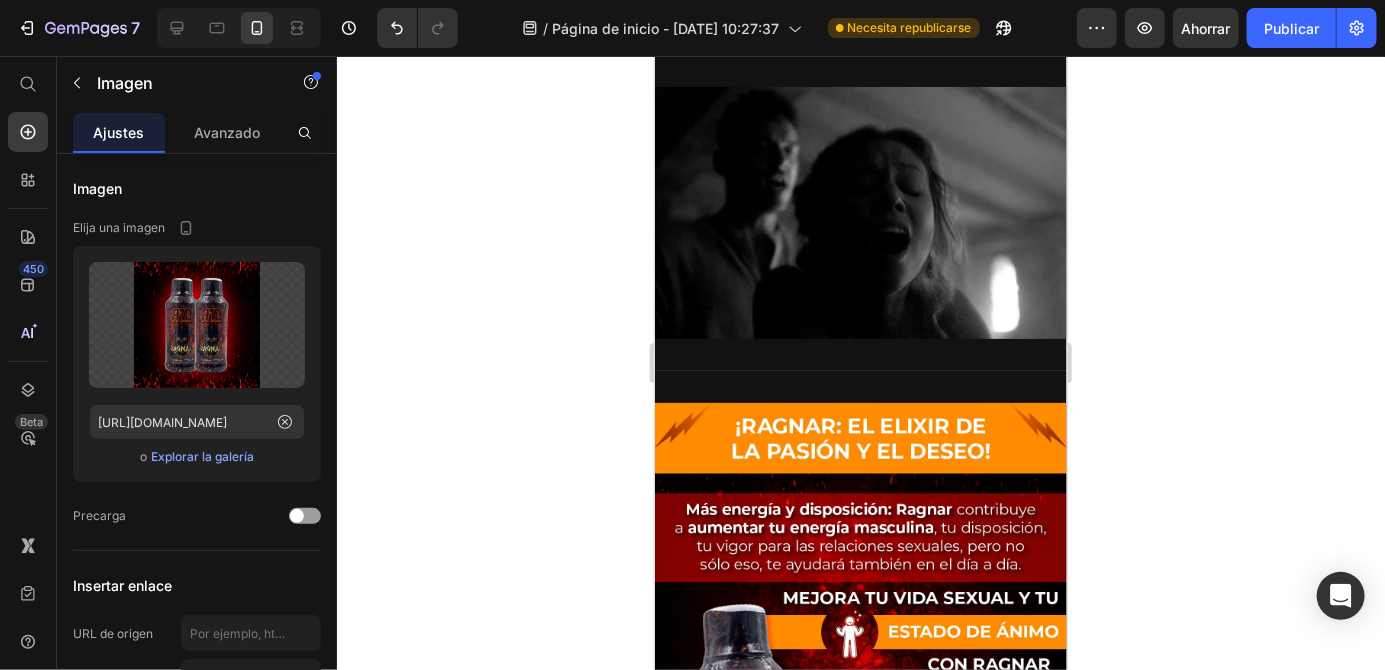 click 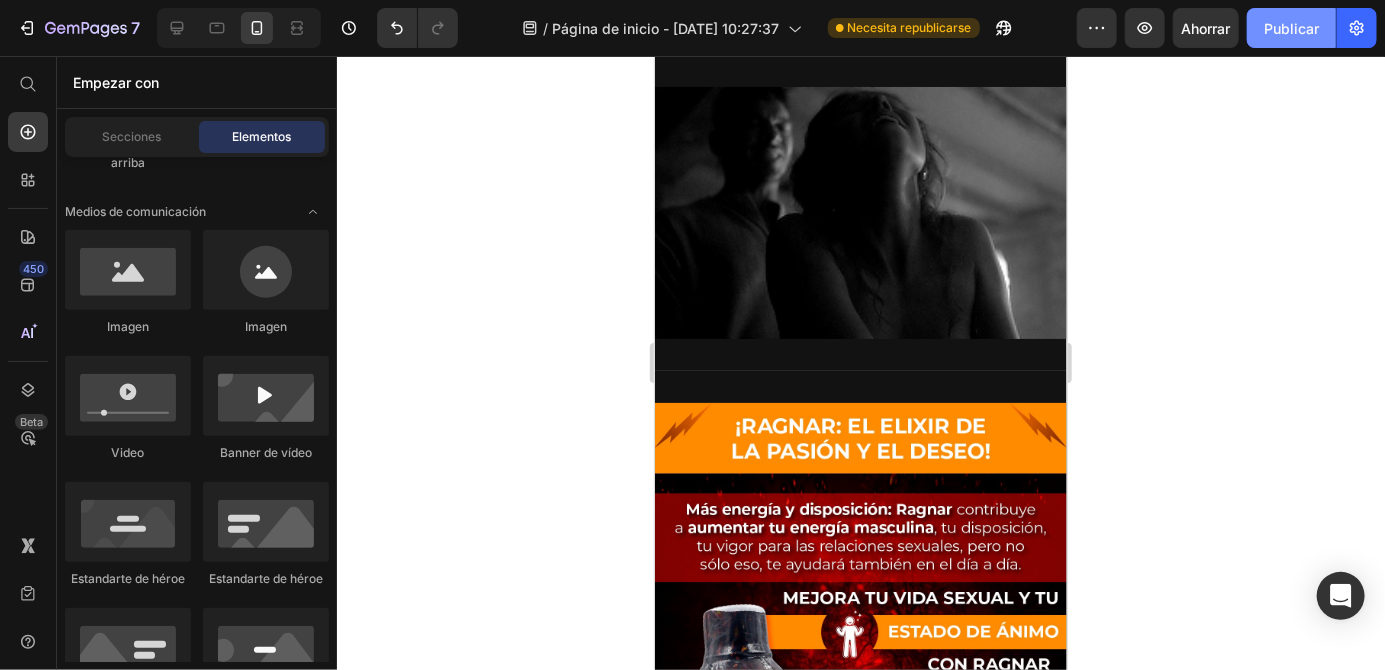 click on "Publicar" at bounding box center (1291, 28) 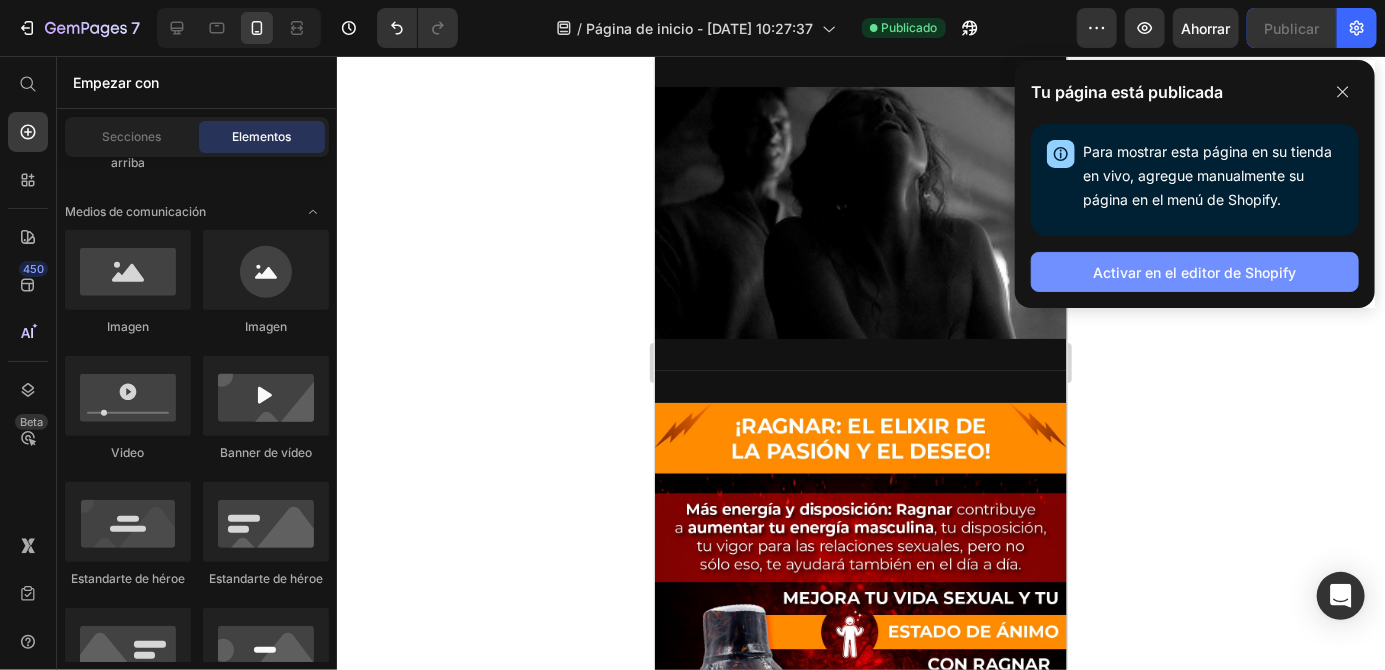 click on "Activar en el editor de Shopify" at bounding box center (1195, 272) 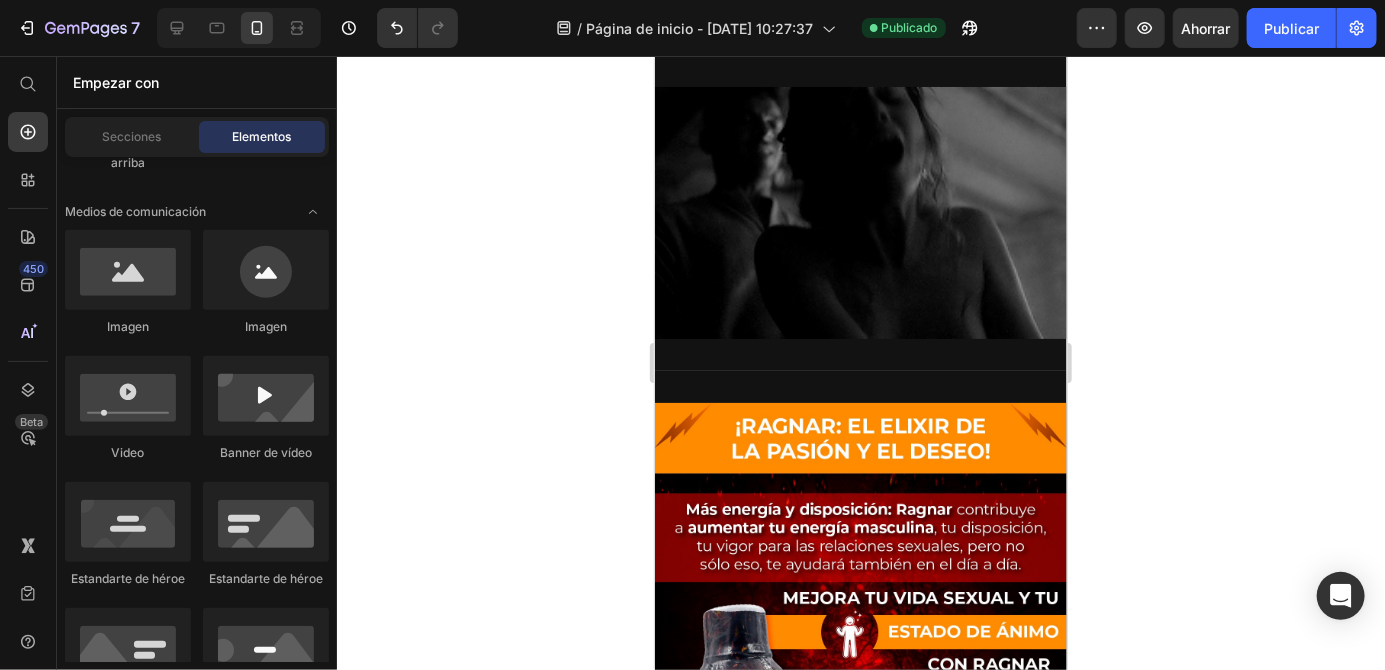 click 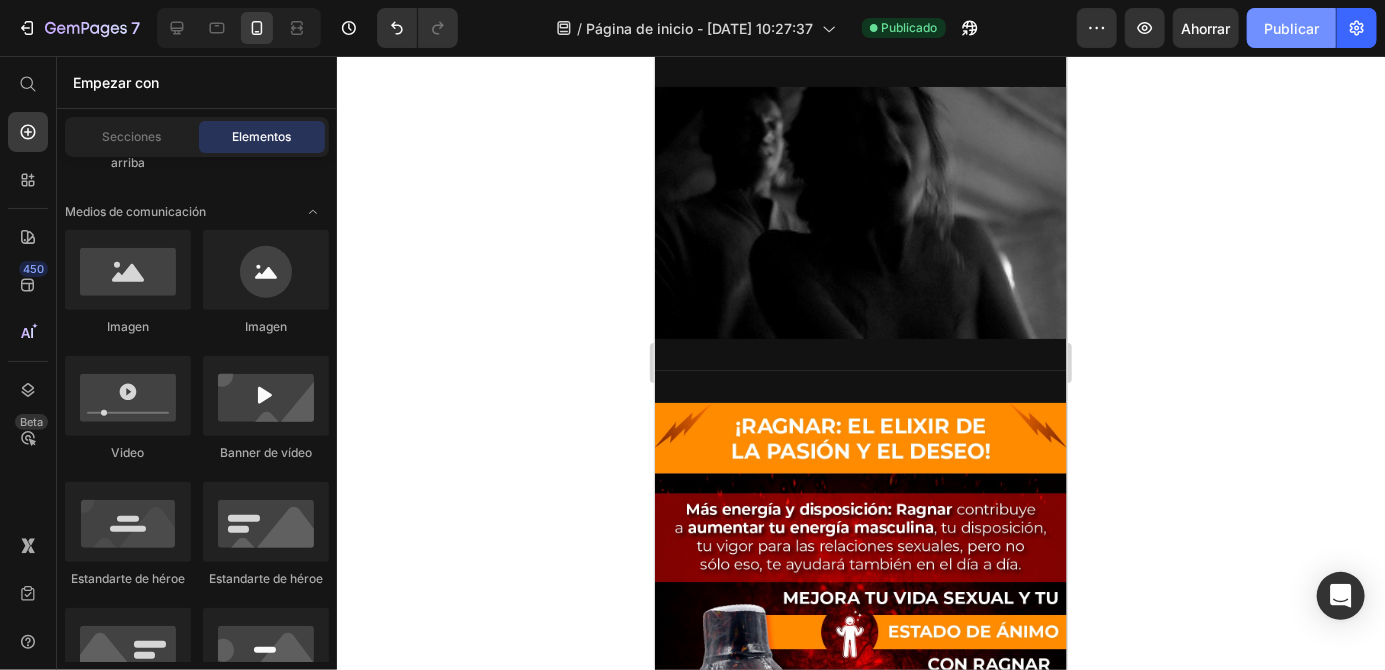 click on "Publicar" at bounding box center (1291, 28) 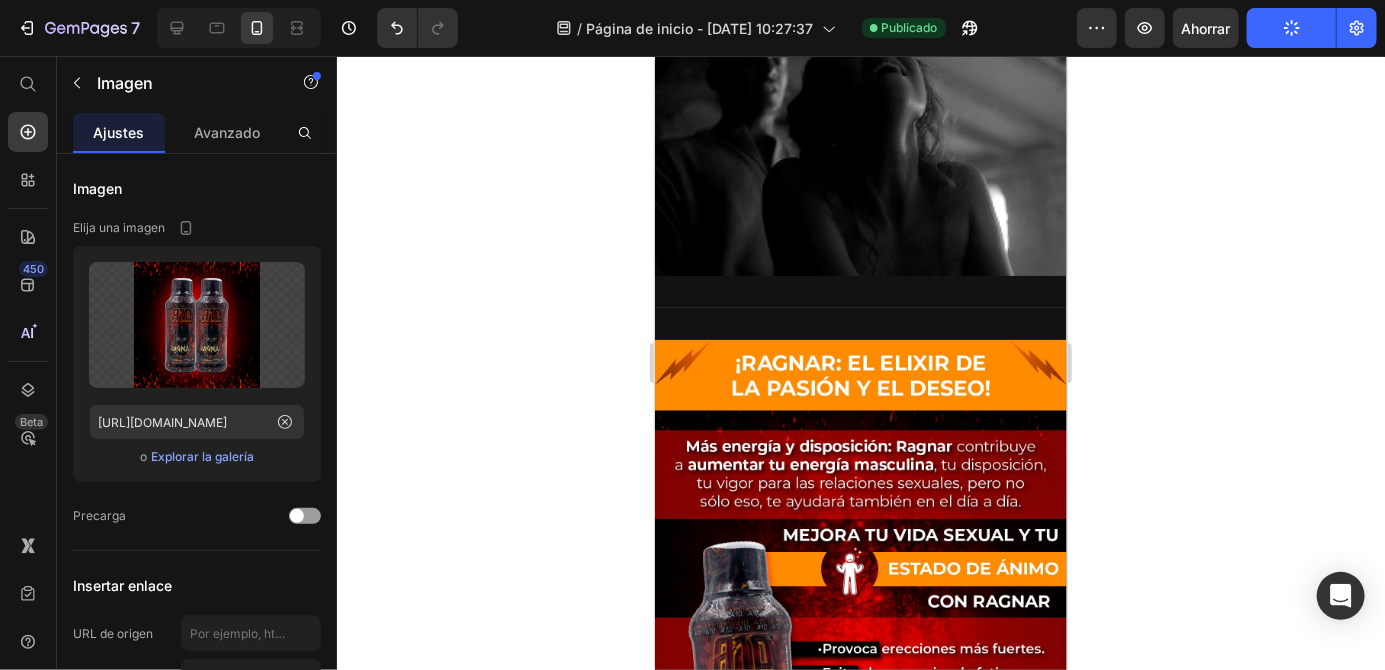 scroll, scrollTop: 782, scrollLeft: 0, axis: vertical 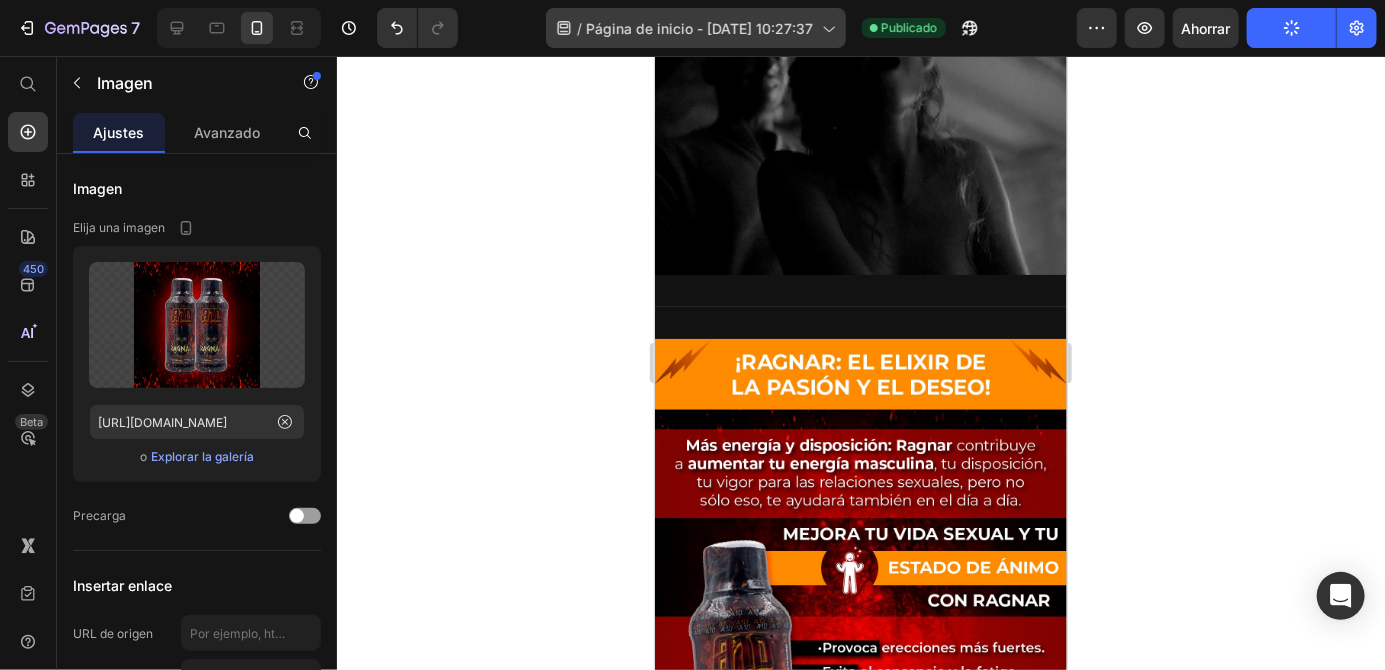click 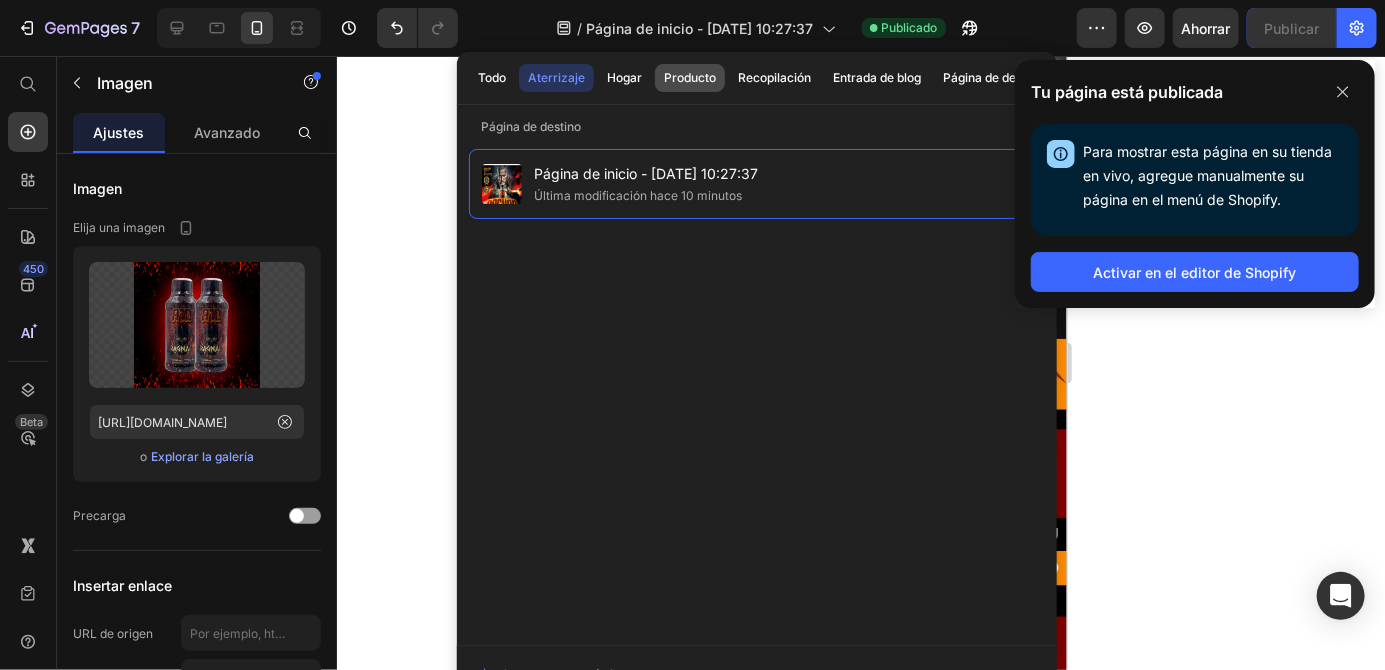 click on "Producto" at bounding box center (690, 77) 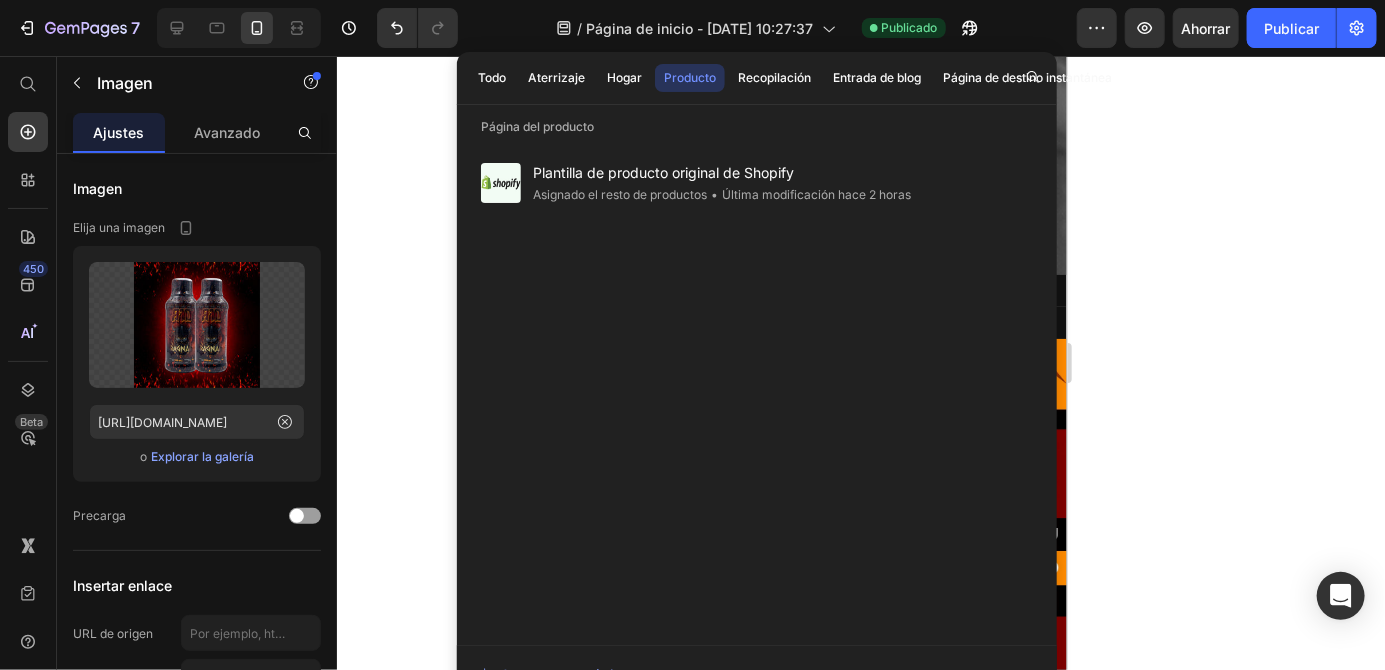 click 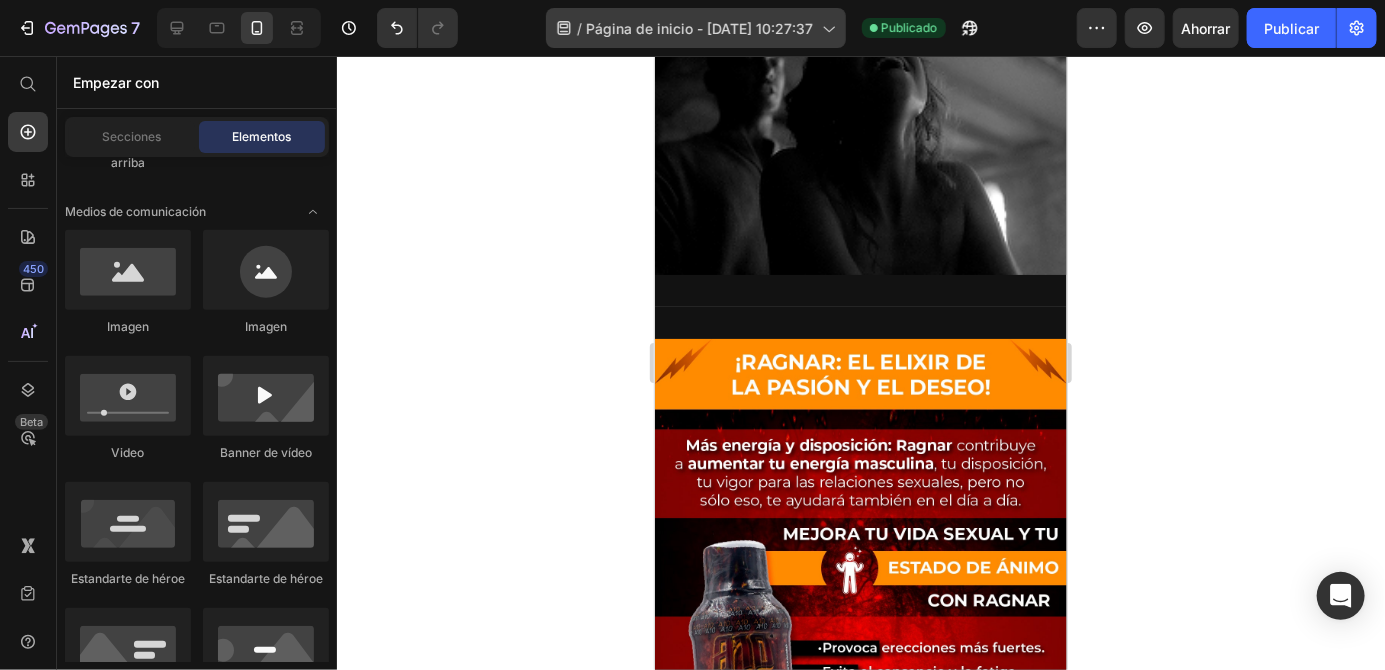 click on "/ Página de inicio - [DATE] 10:27:37" 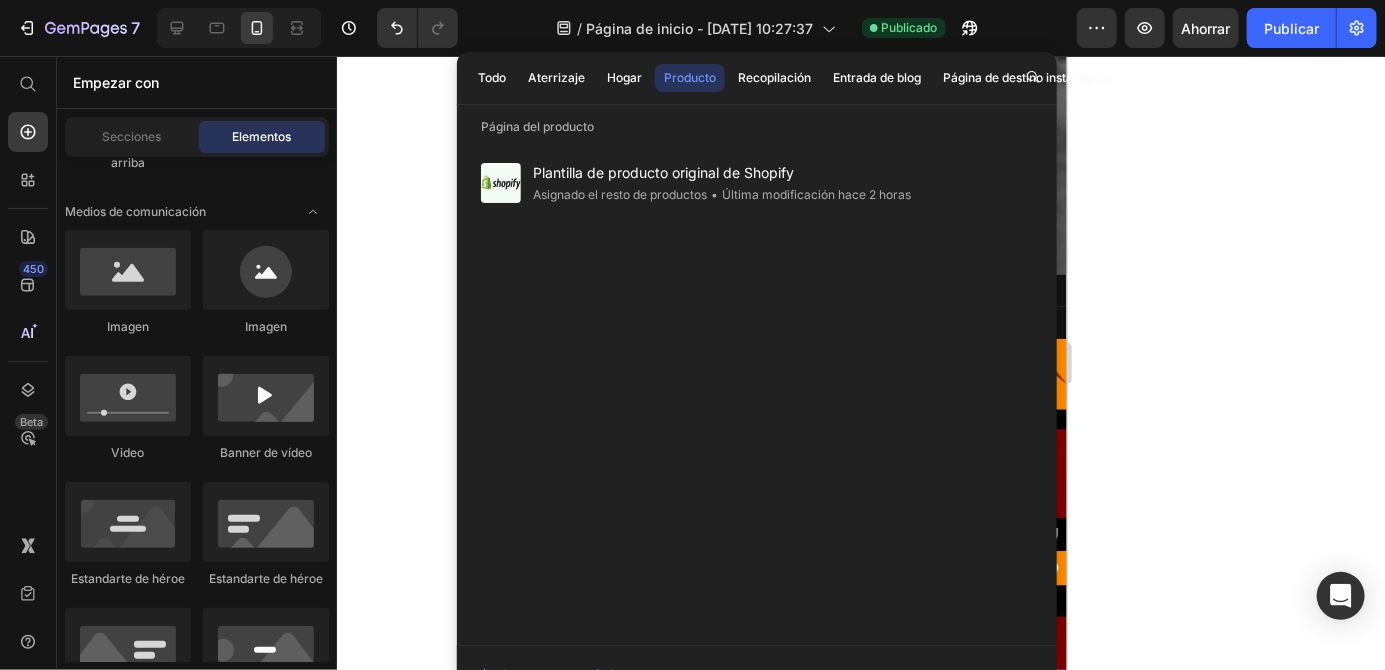 click on "Producto" at bounding box center (690, 77) 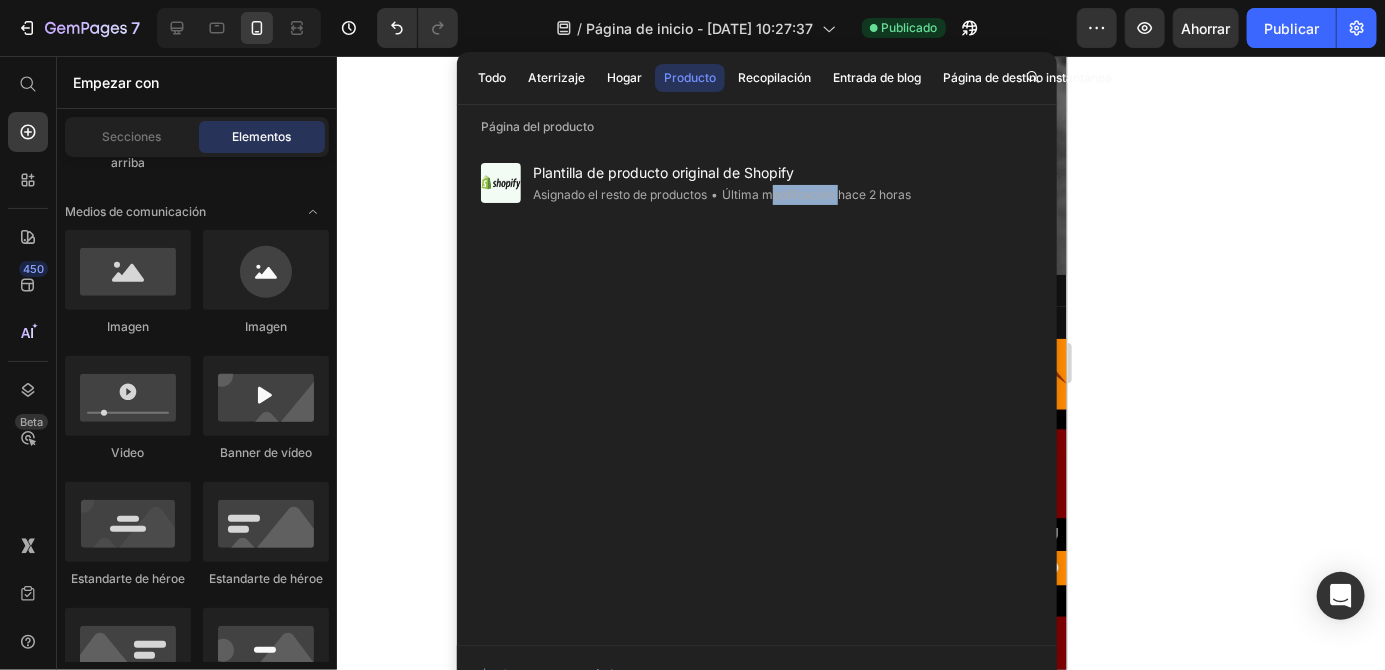 click on "Plantilla de producto original de Shopify Asignado el resto de productos •  Última modificación hace 2 horas" at bounding box center (757, 387) 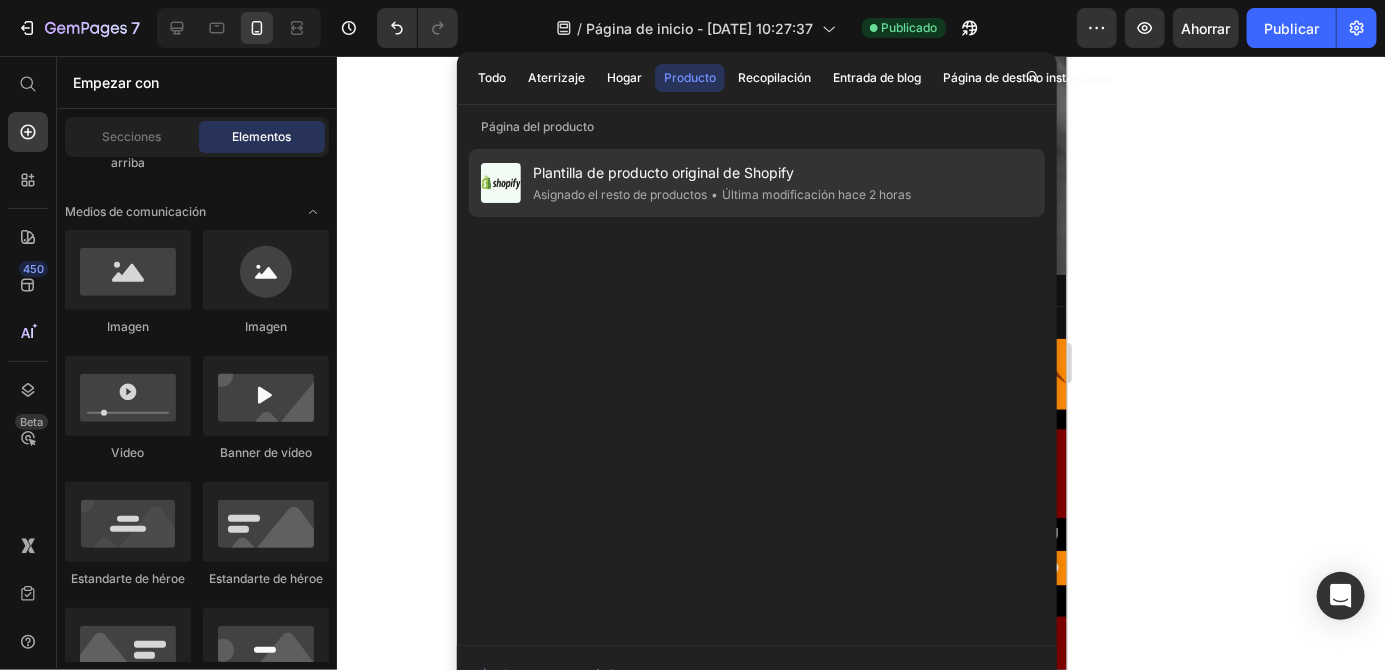 click on "Última modificación hace 2 horas" at bounding box center (816, 194) 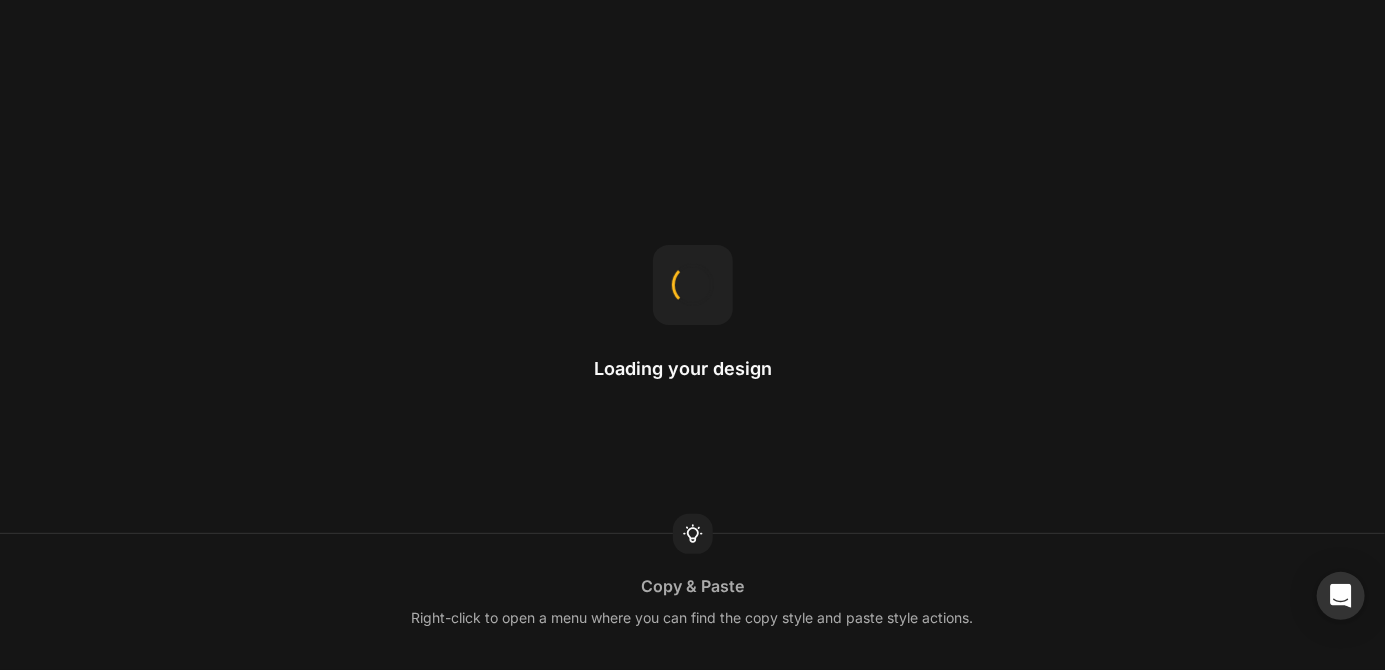 scroll, scrollTop: 0, scrollLeft: 0, axis: both 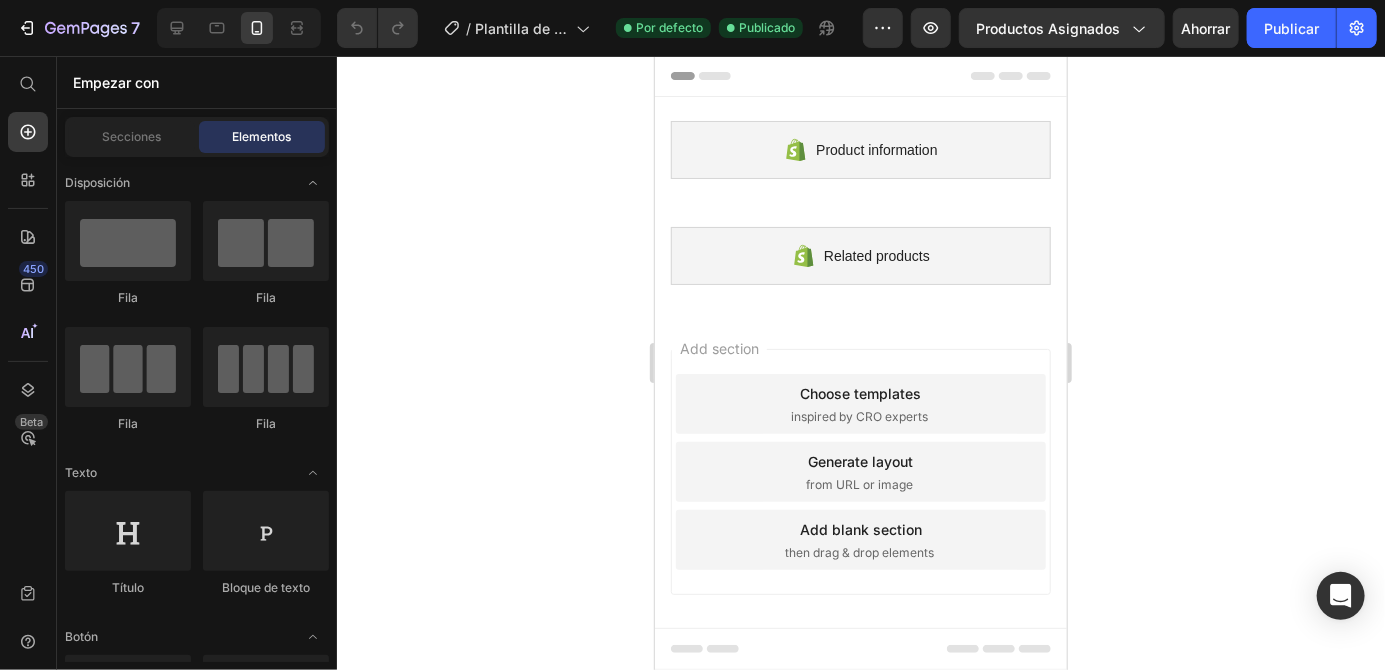click 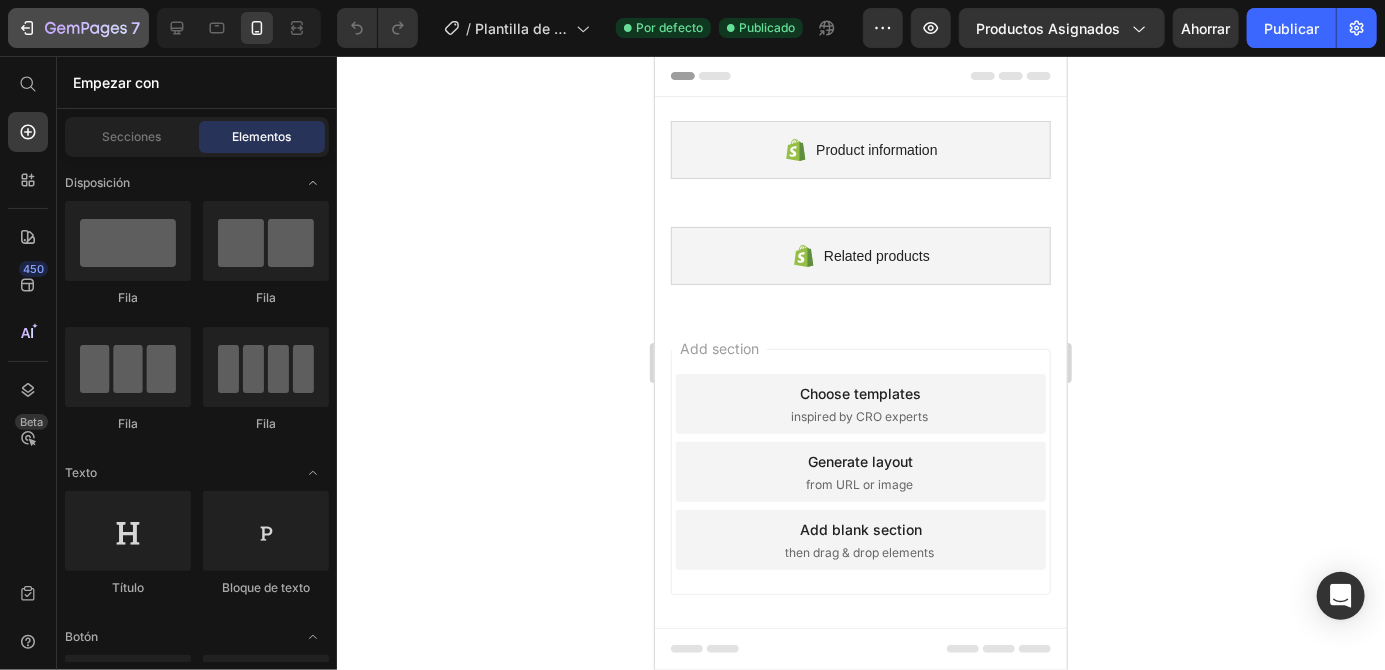 click 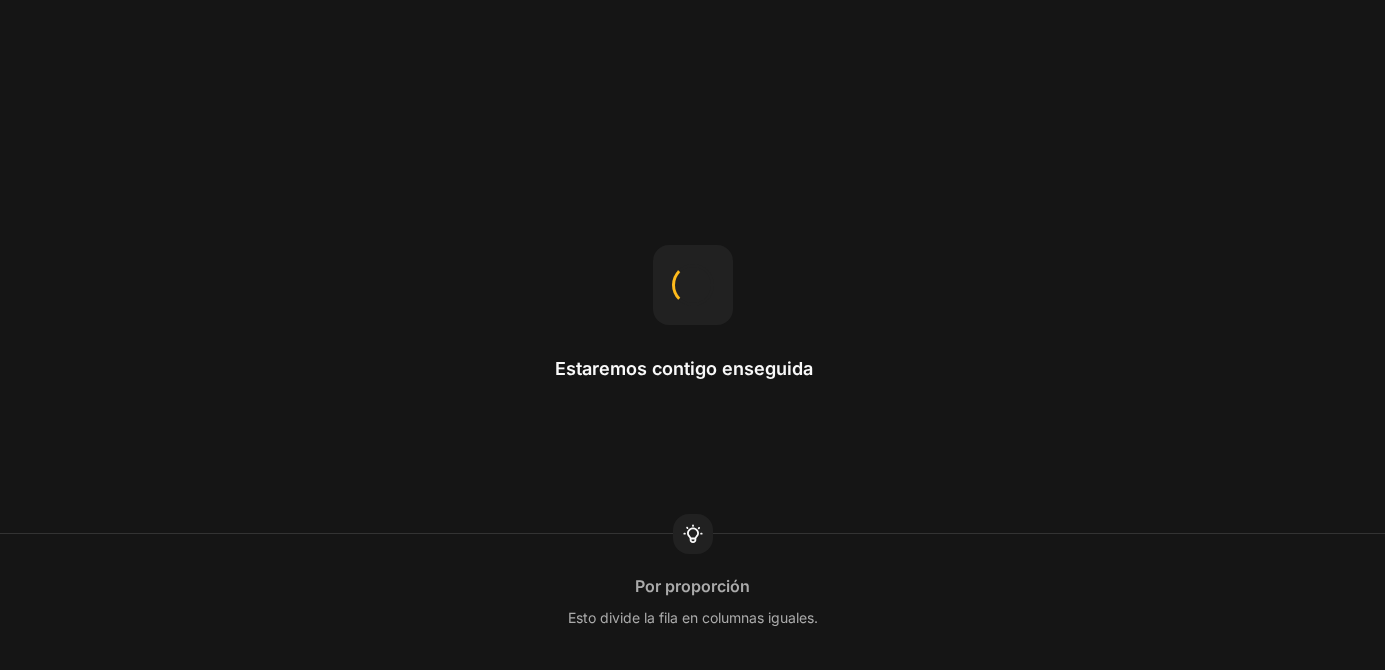 scroll, scrollTop: 0, scrollLeft: 0, axis: both 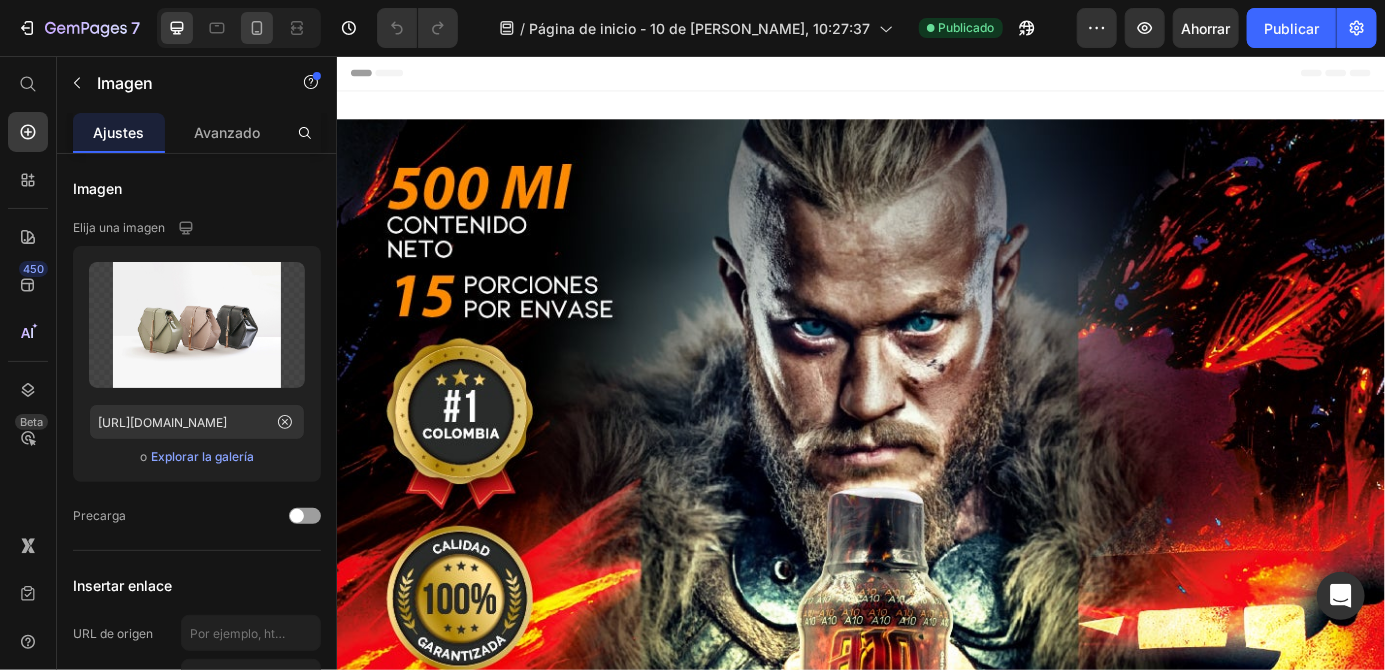 click 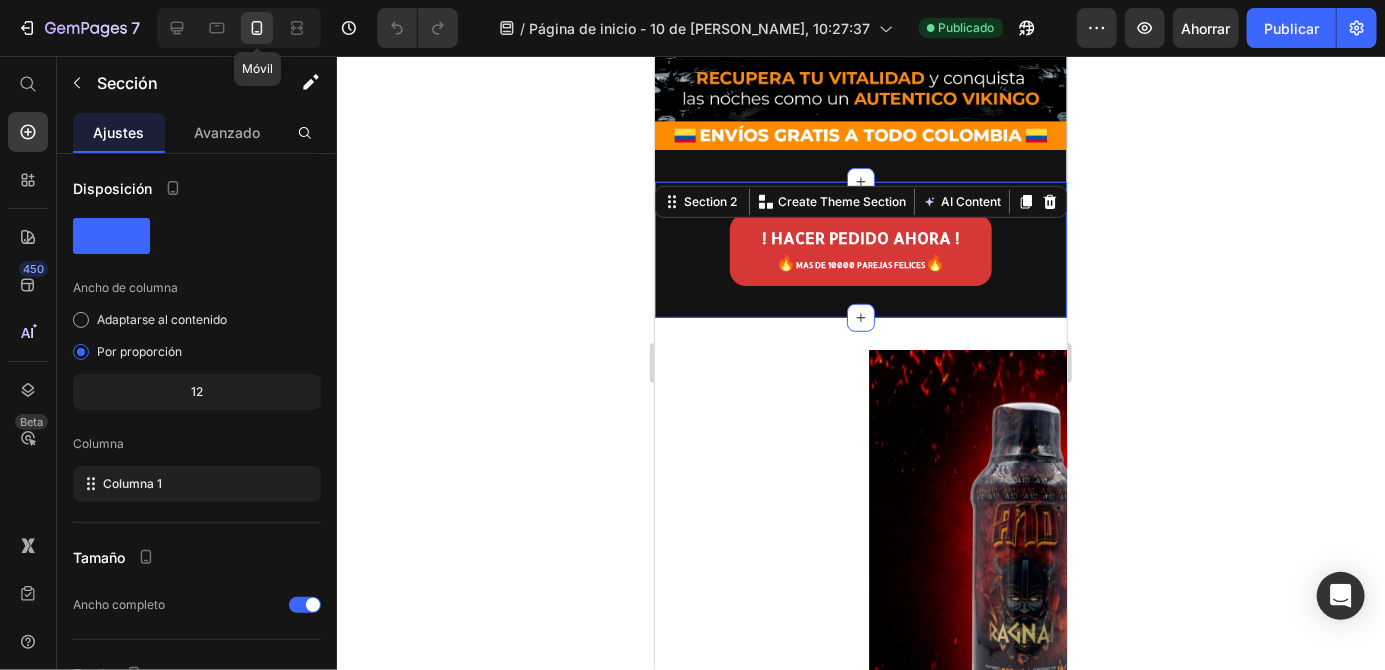 scroll, scrollTop: 493, scrollLeft: 0, axis: vertical 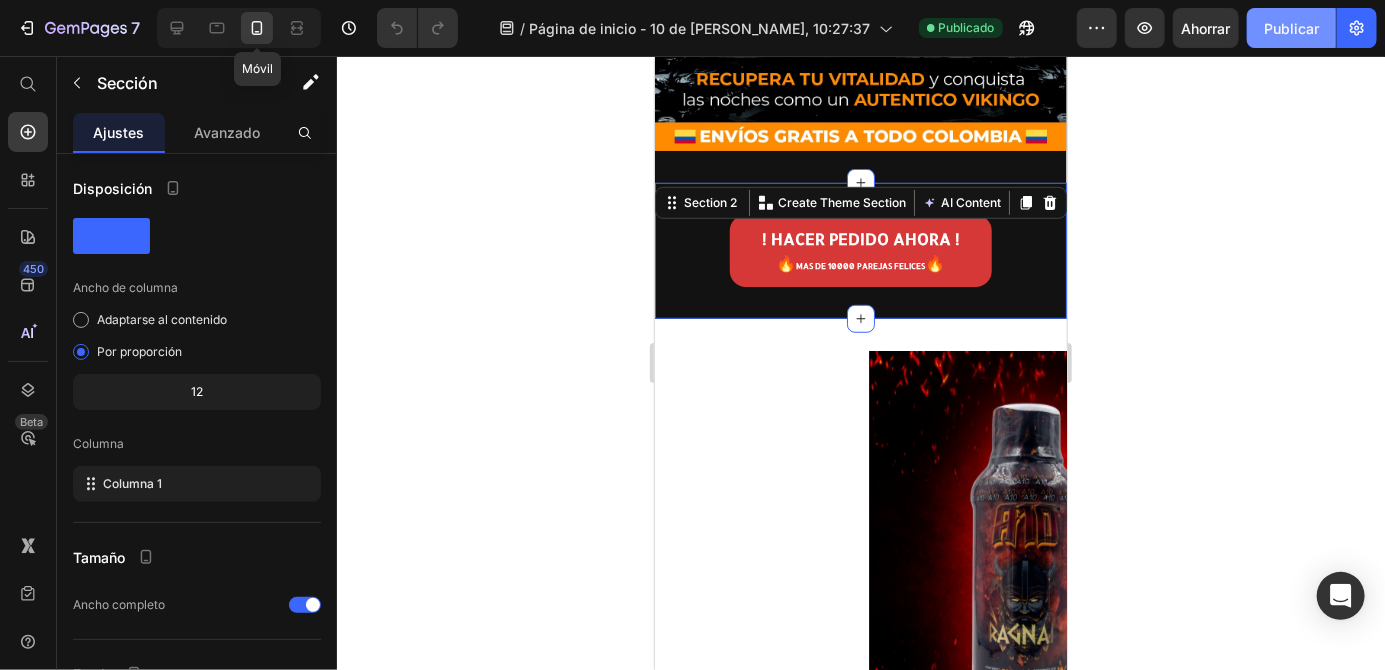 click on "Publicar" at bounding box center [1291, 28] 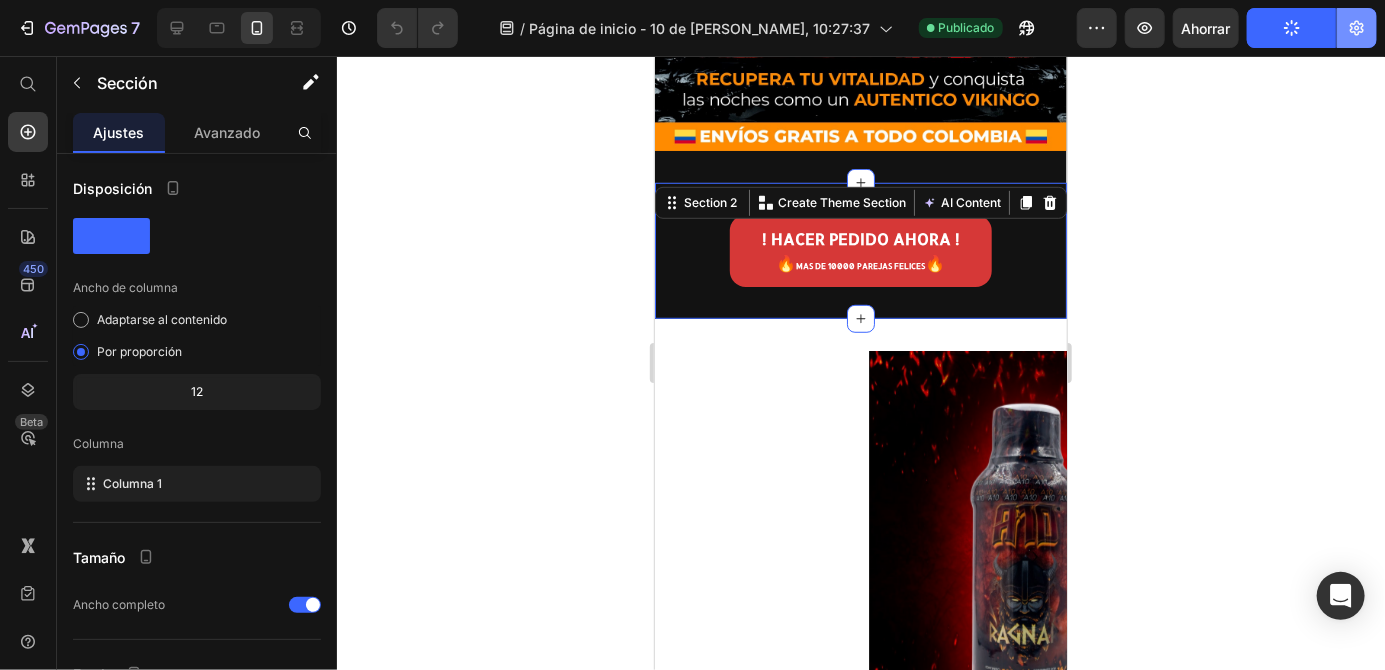 click 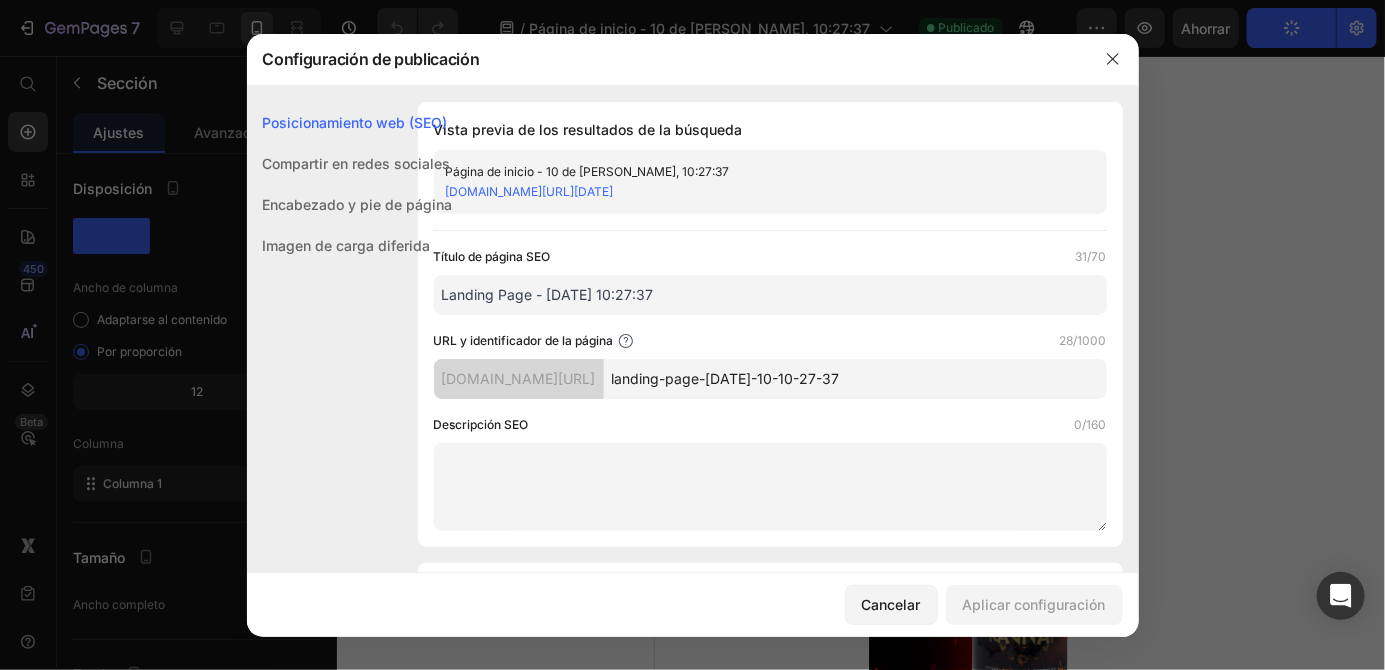 click on "landing-page-[DATE]-10-10-27-37" at bounding box center (855, 379) 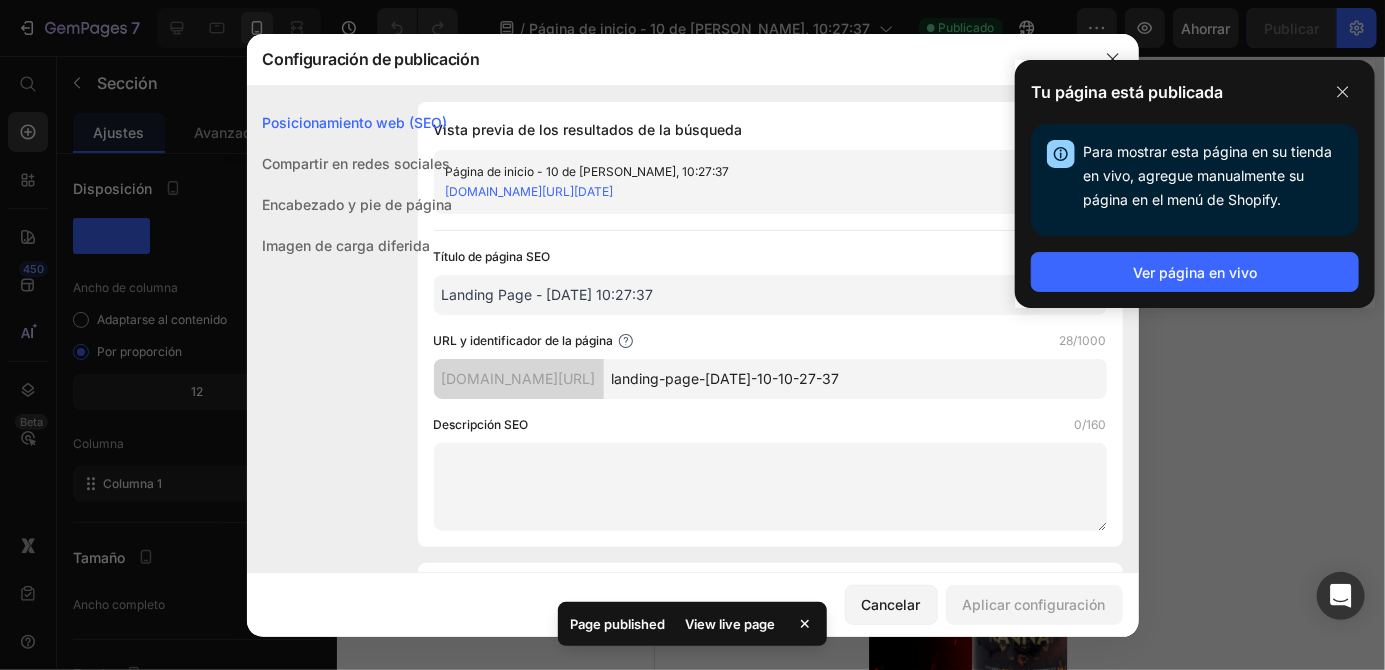 click on "Título de página SEO 31/70" at bounding box center (770, 257) 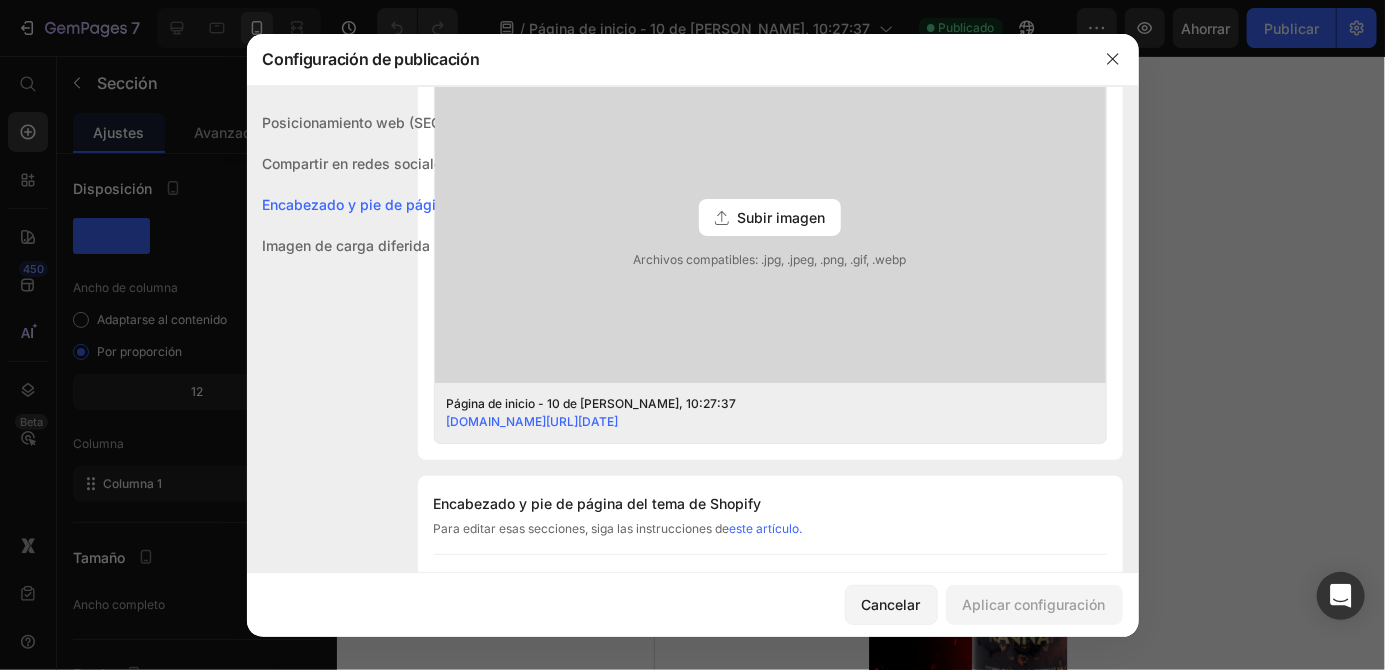 scroll, scrollTop: 0, scrollLeft: 0, axis: both 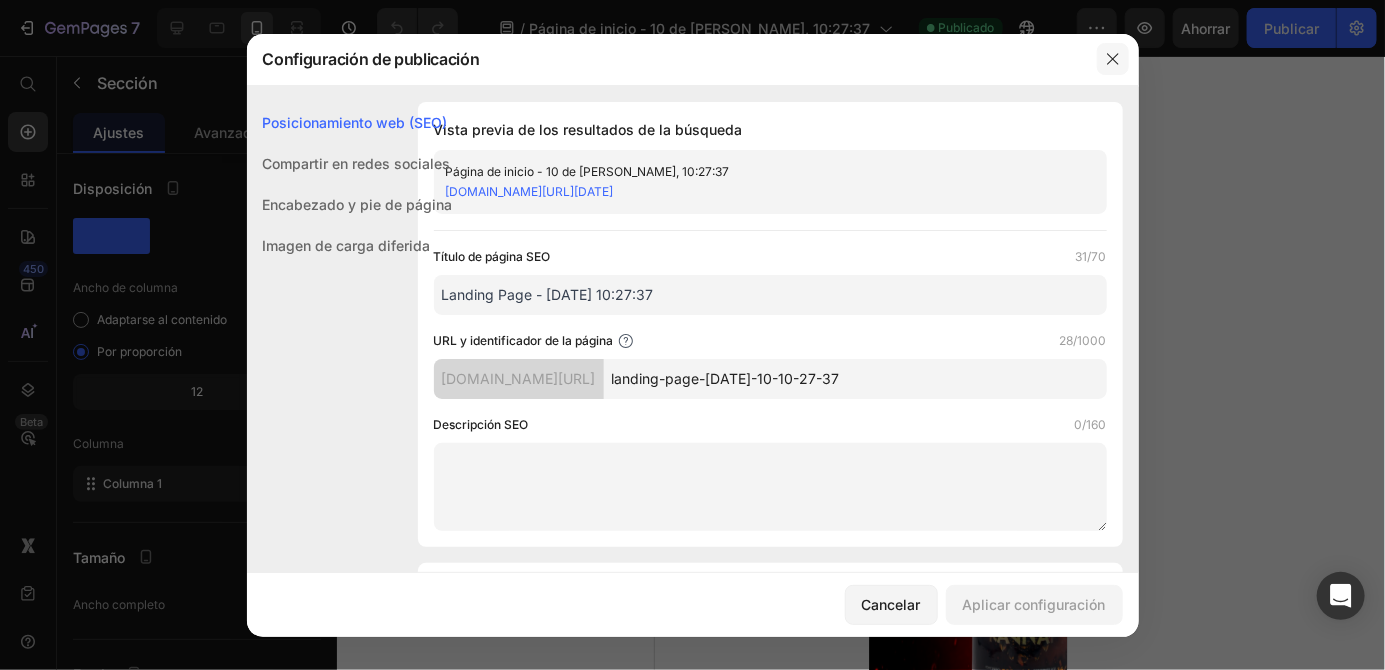 click 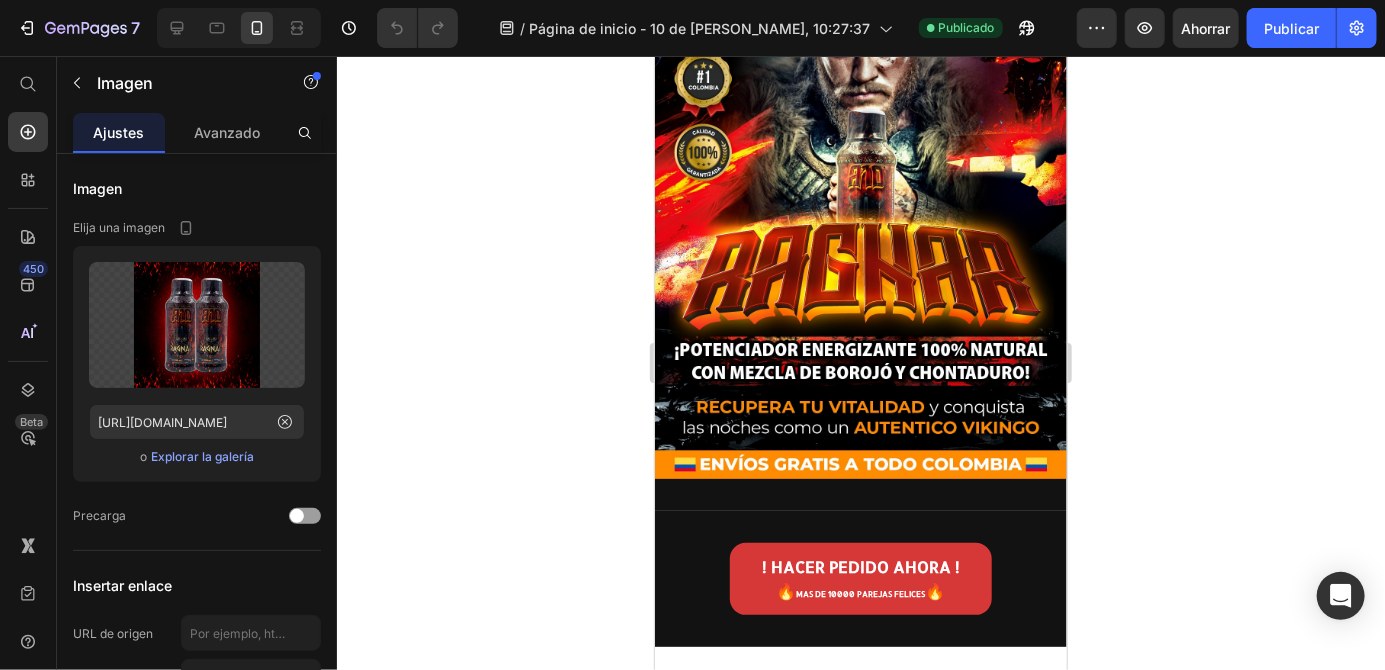 scroll, scrollTop: 0, scrollLeft: 0, axis: both 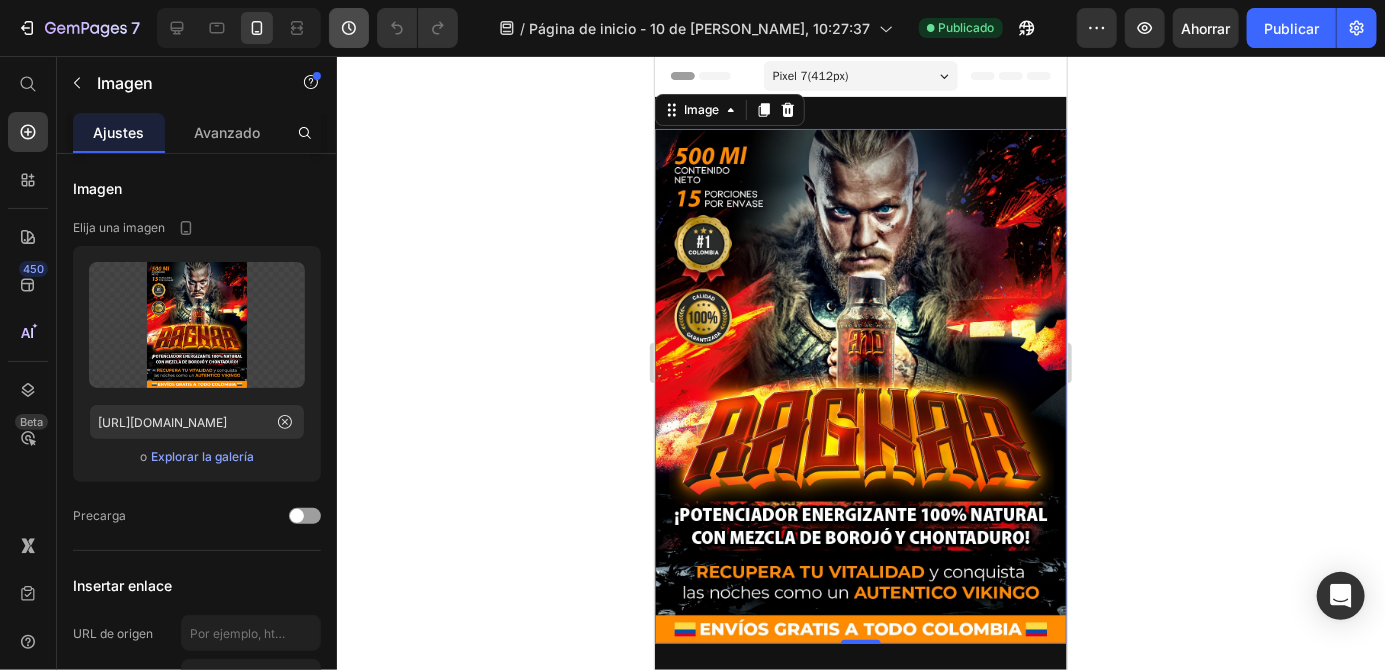 click 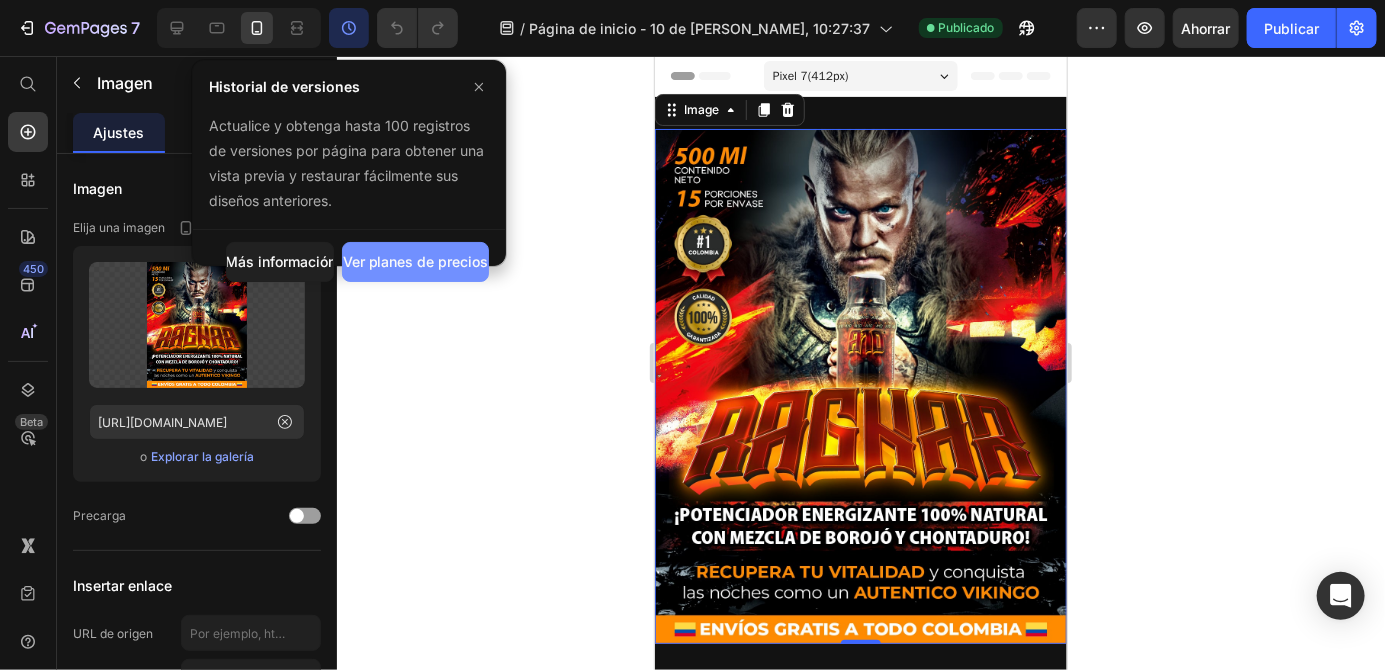 click on "Ver planes de precios" at bounding box center [416, 261] 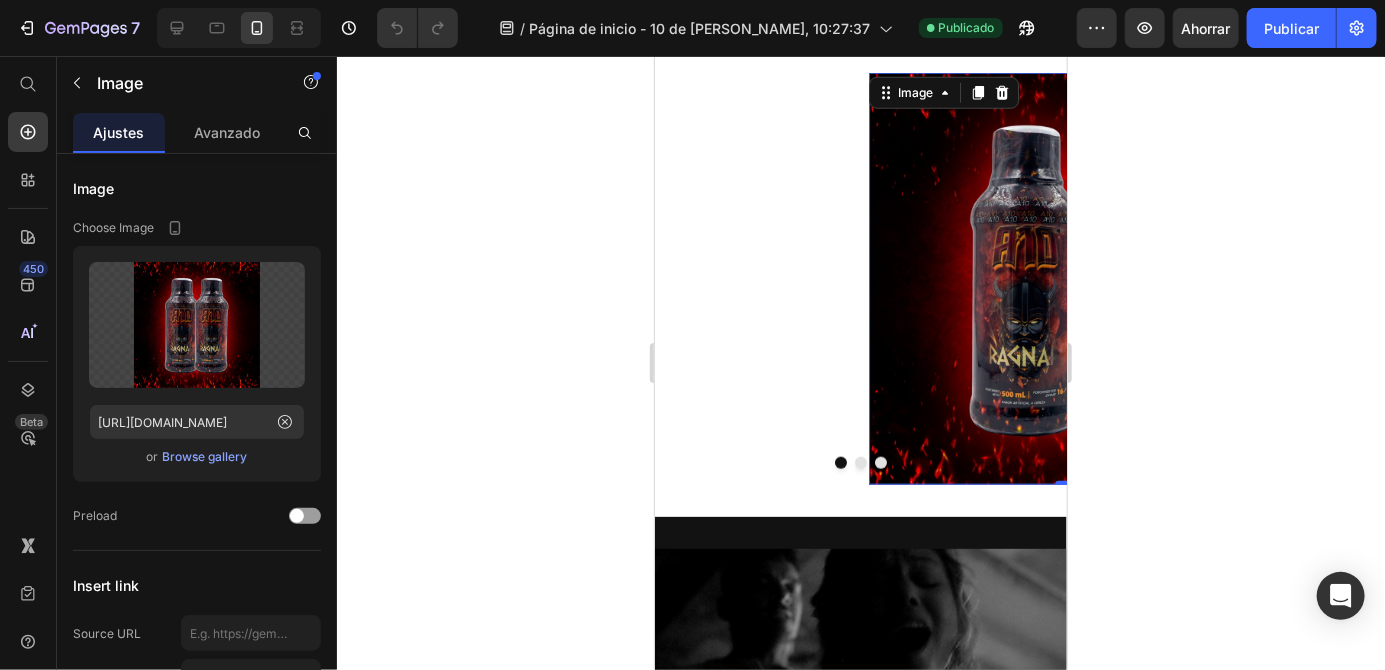scroll, scrollTop: 791, scrollLeft: 0, axis: vertical 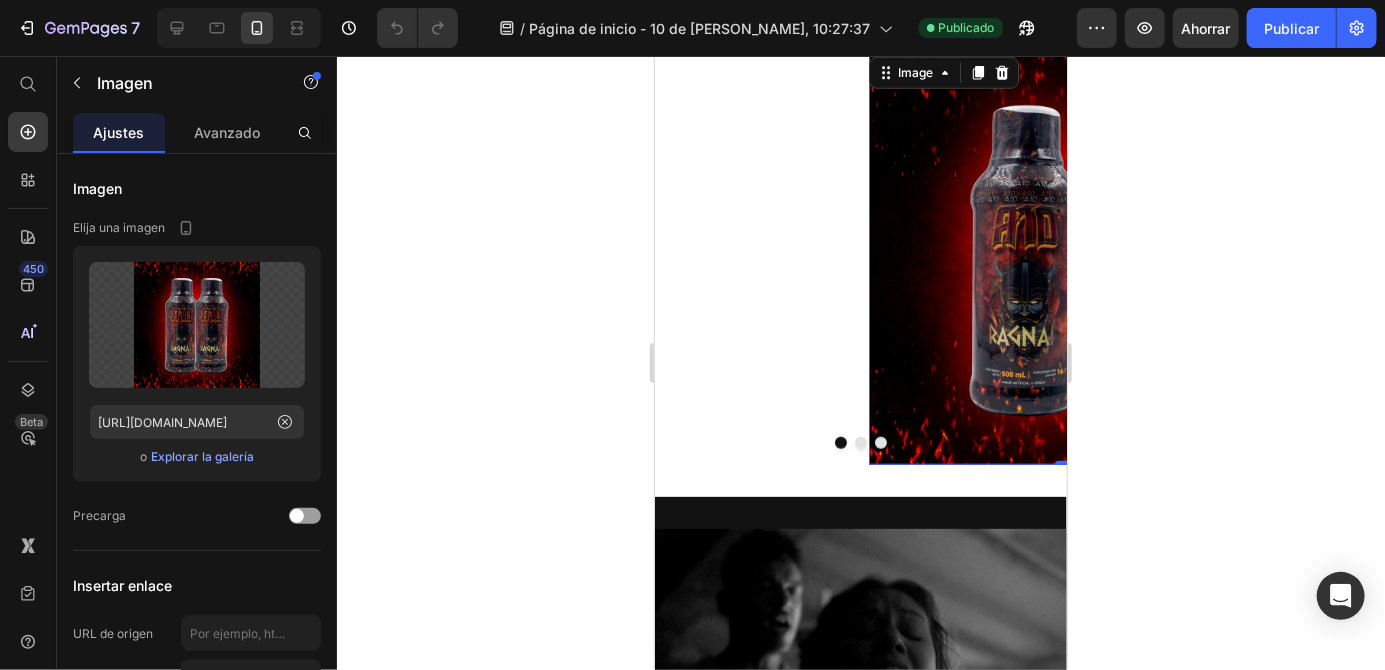 click on "Image   0 Image Image" at bounding box center (860, 258) 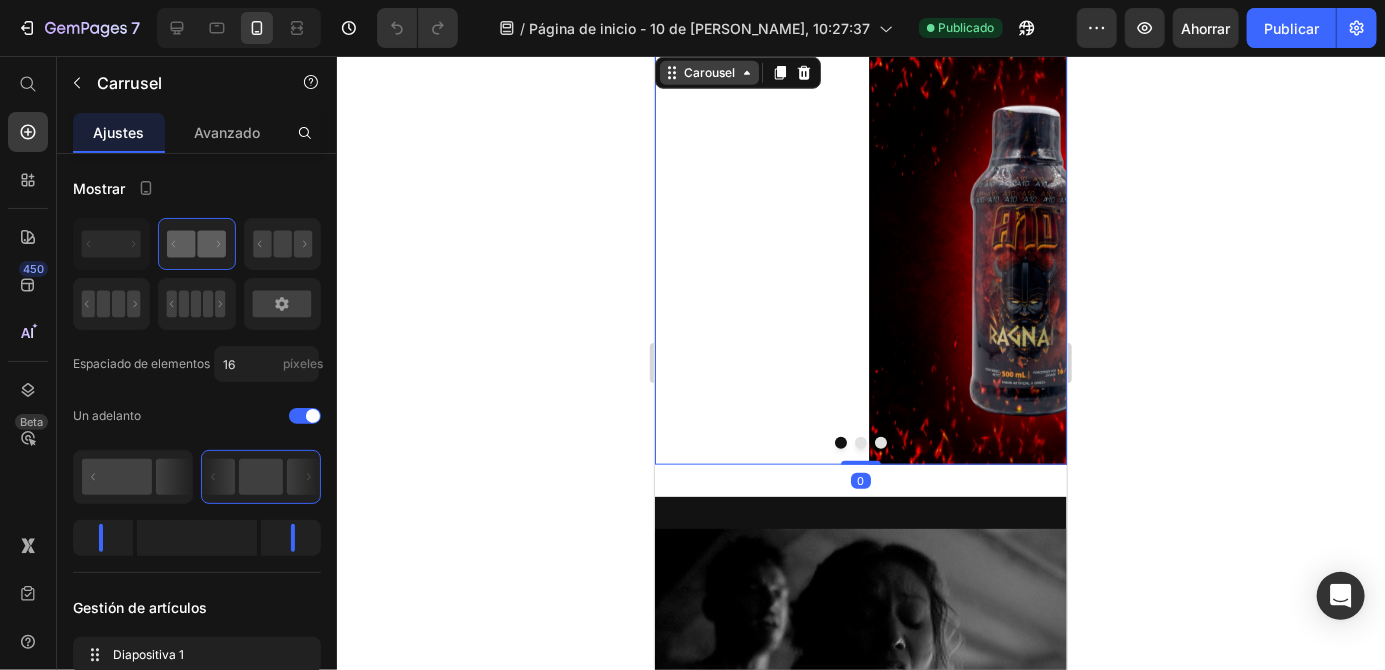 click on "Carousel" at bounding box center [708, 72] 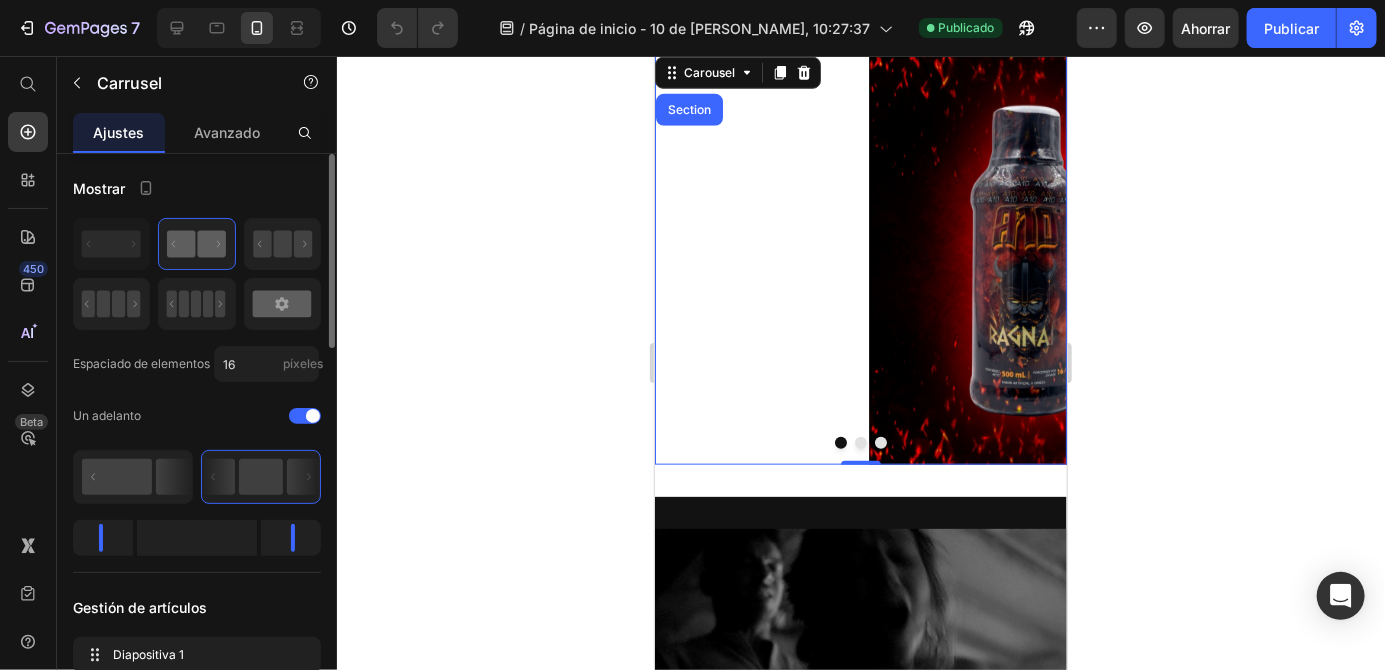 click 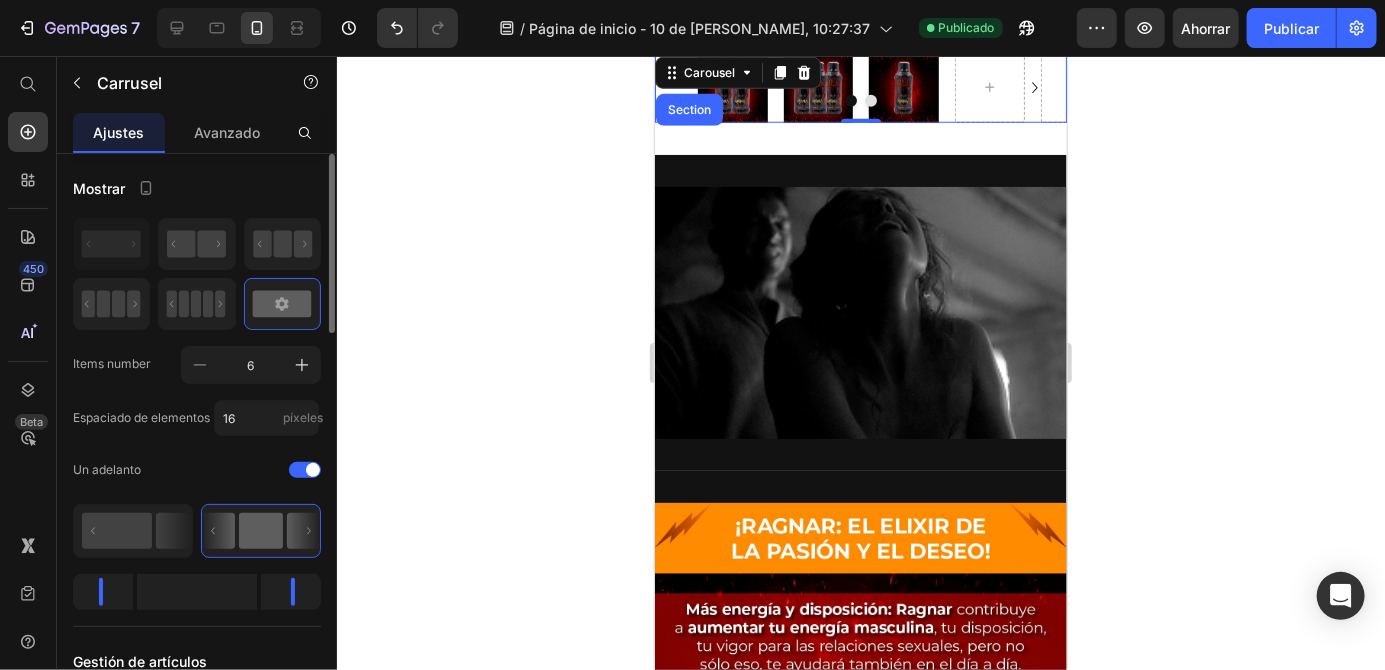 click 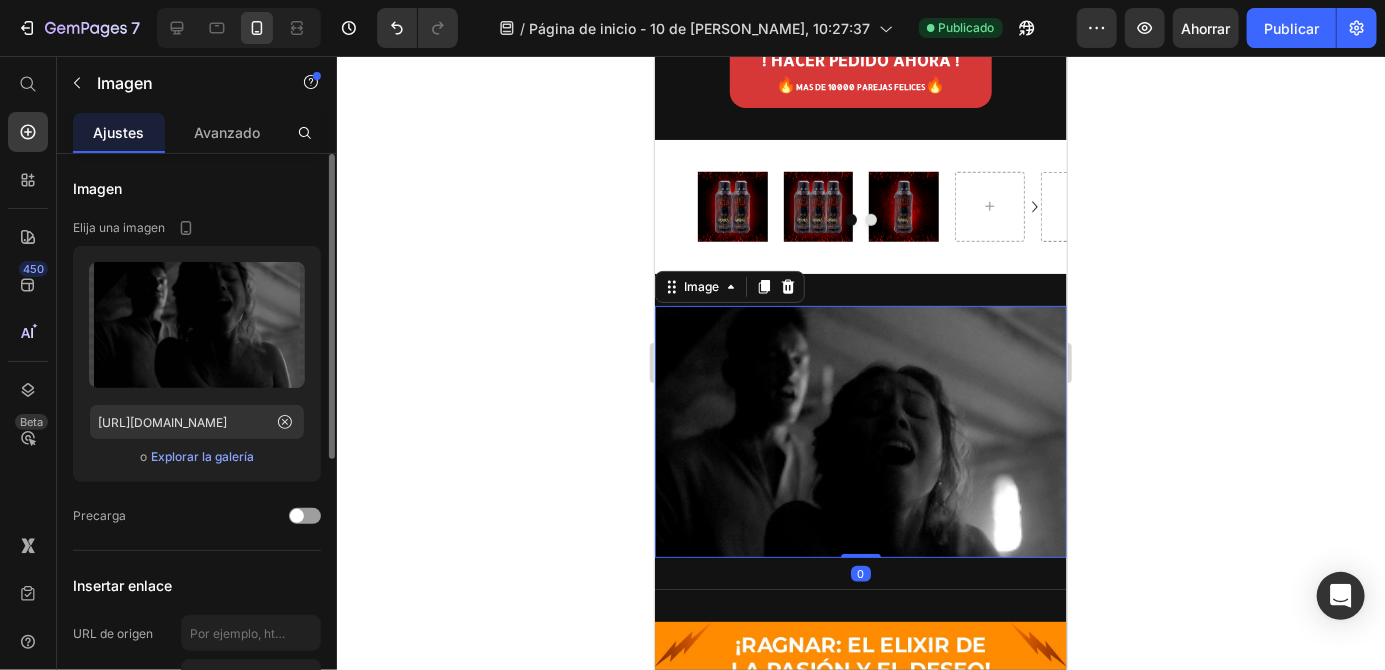 scroll, scrollTop: 671, scrollLeft: 0, axis: vertical 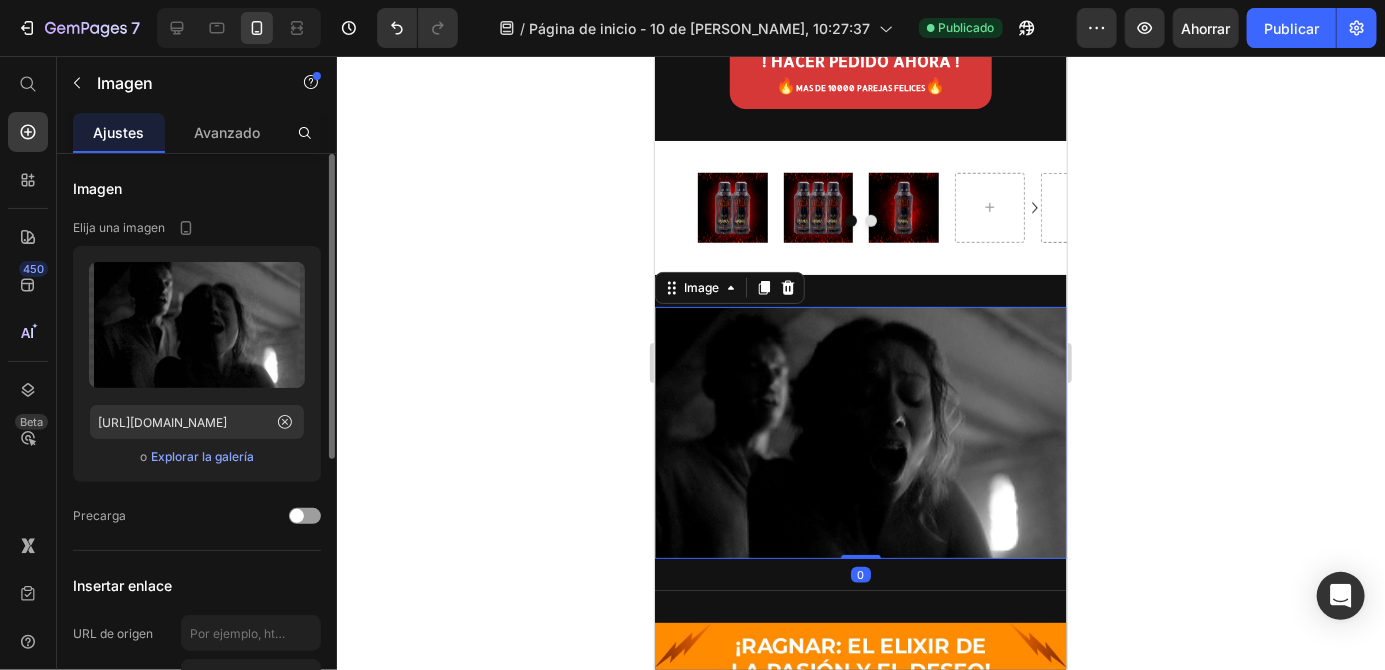 click 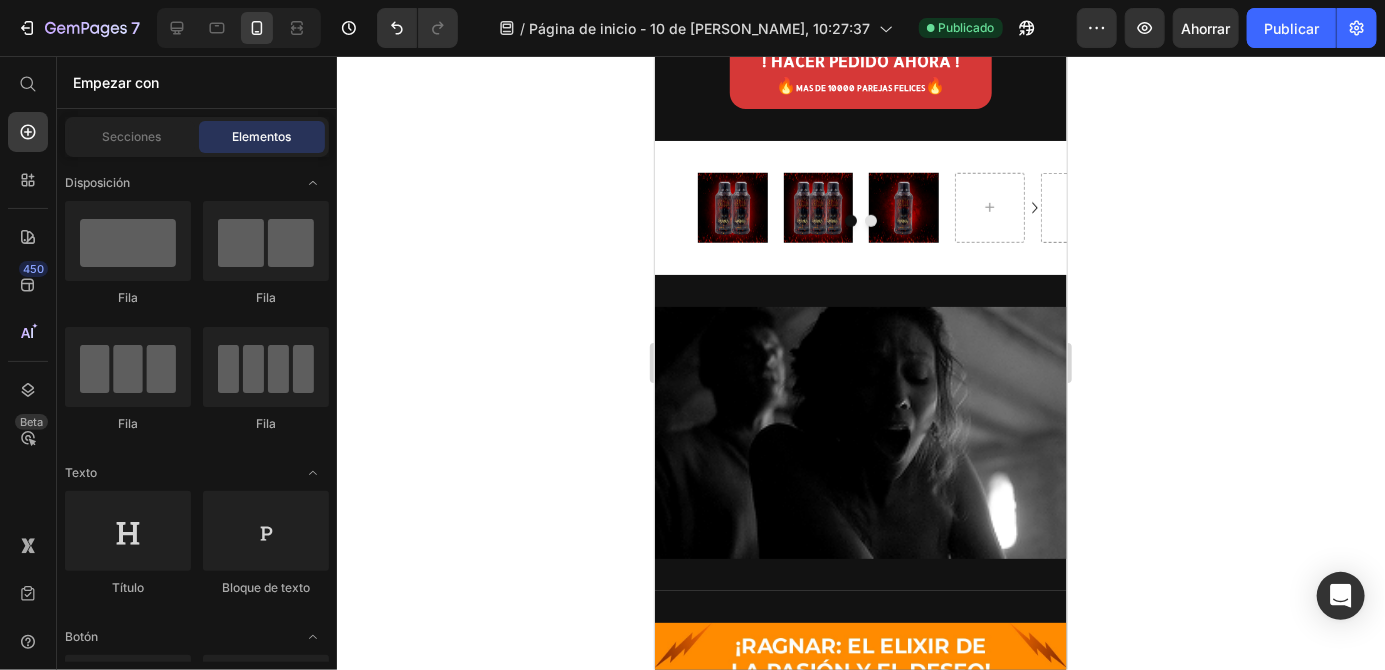 click 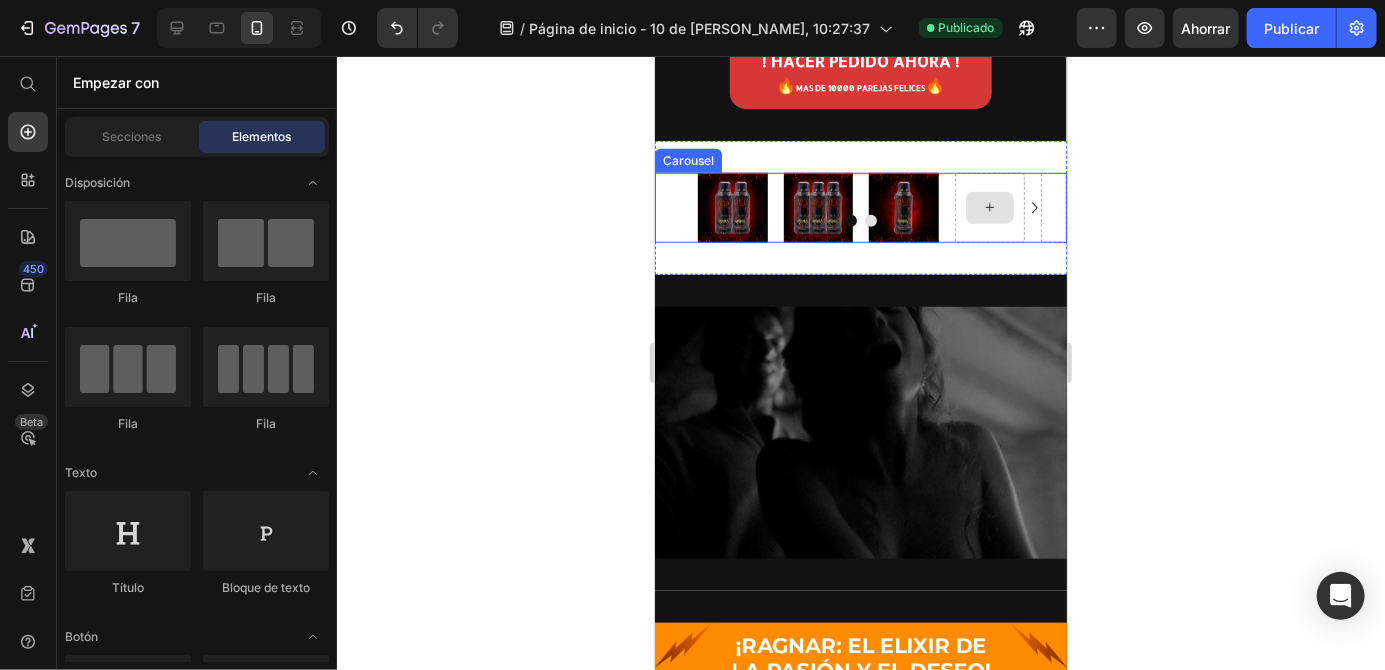 click on "Carousel" at bounding box center [687, 160] 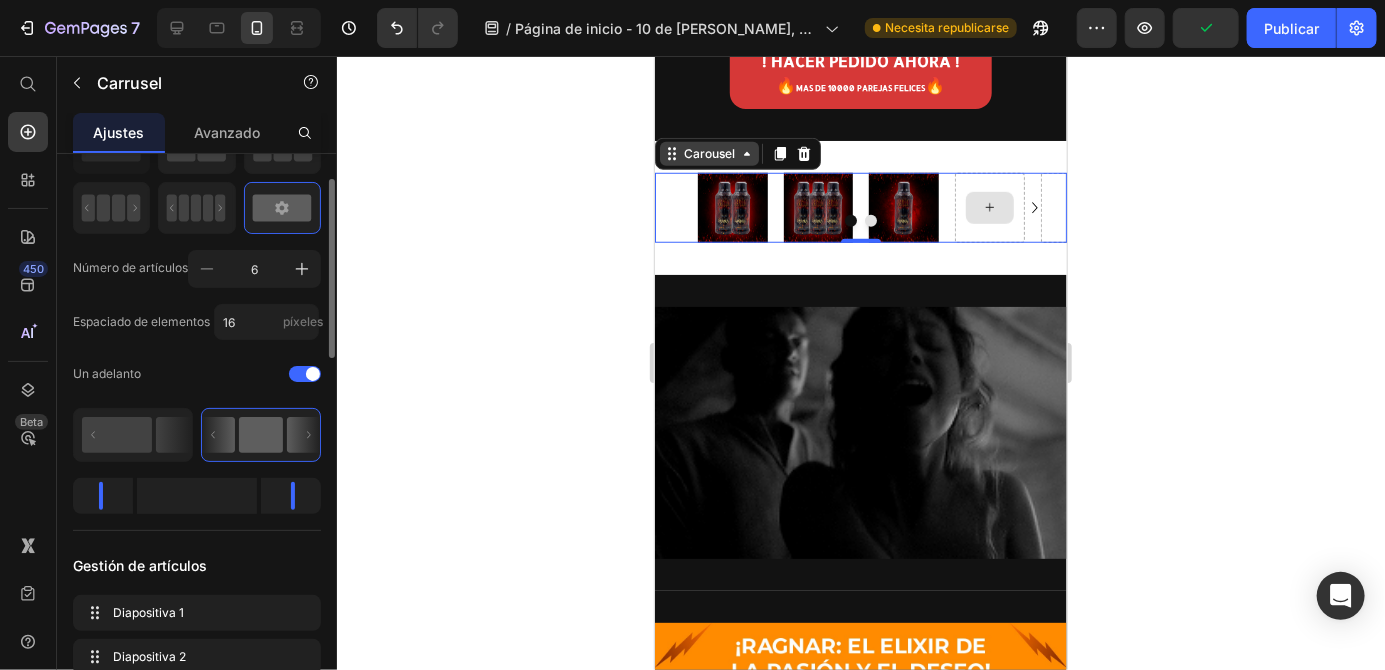 scroll, scrollTop: 96, scrollLeft: 0, axis: vertical 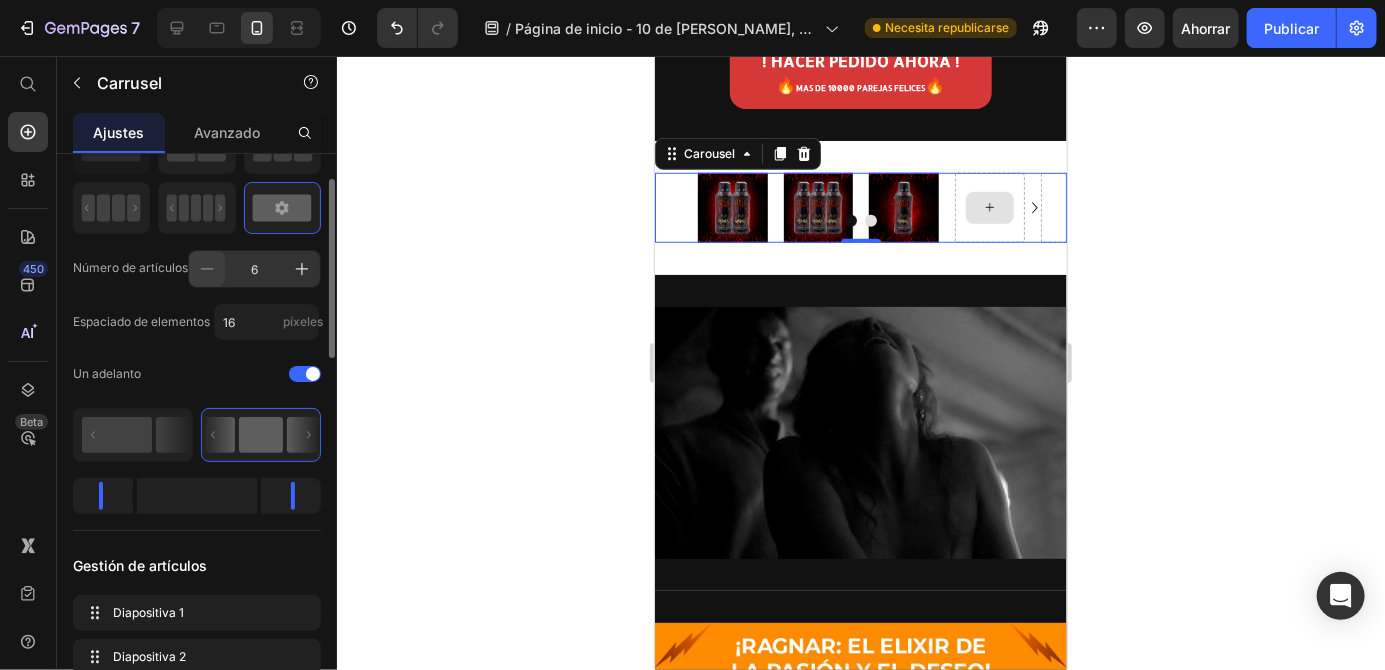 click 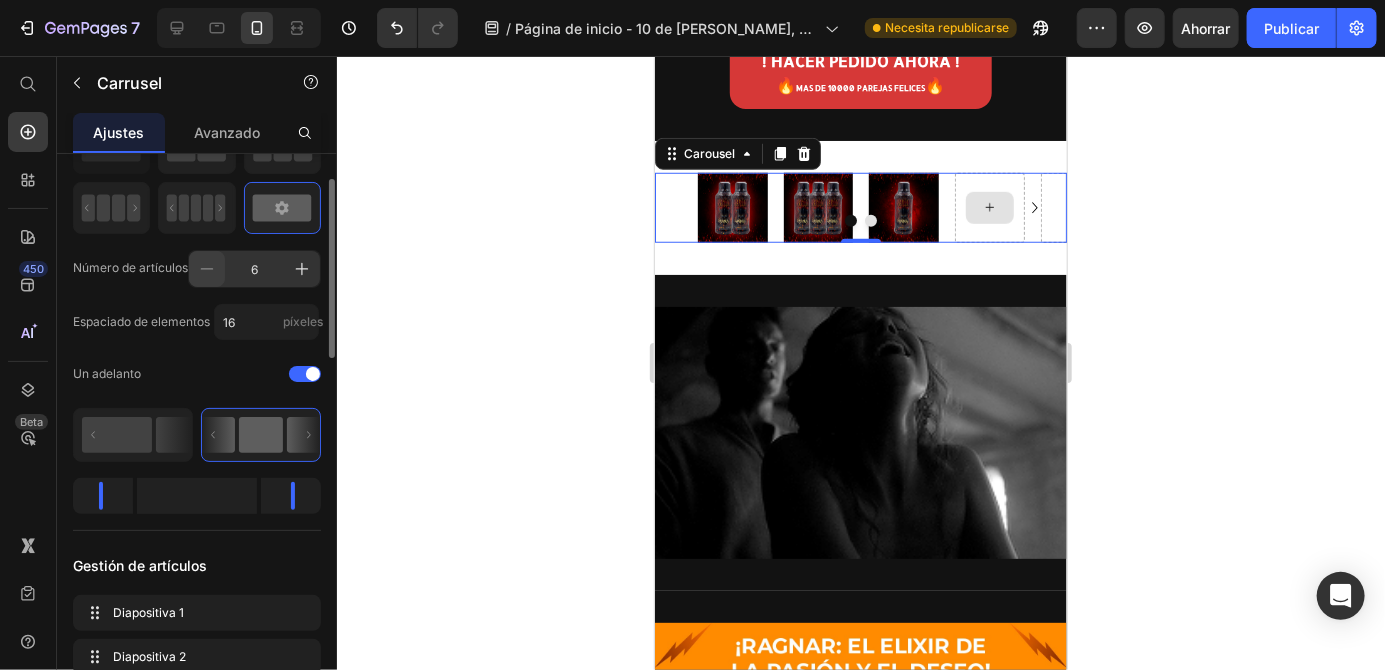 click at bounding box center [207, 269] 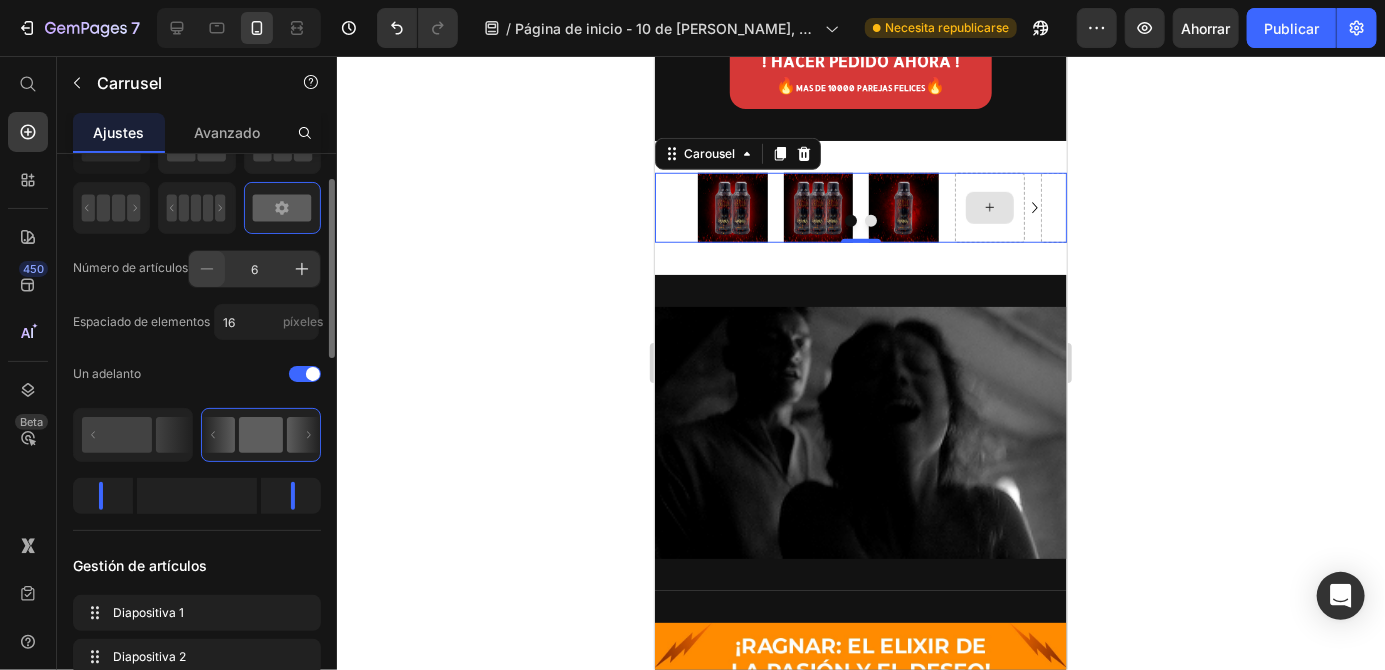 click 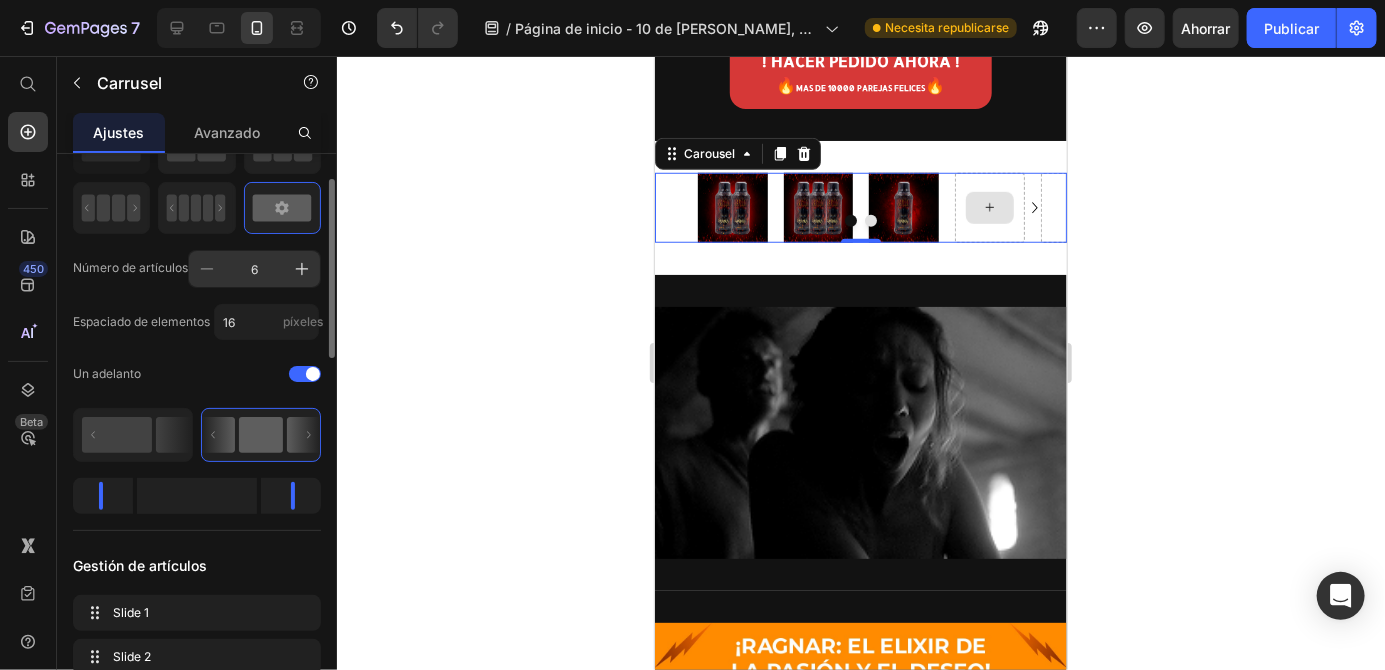 click 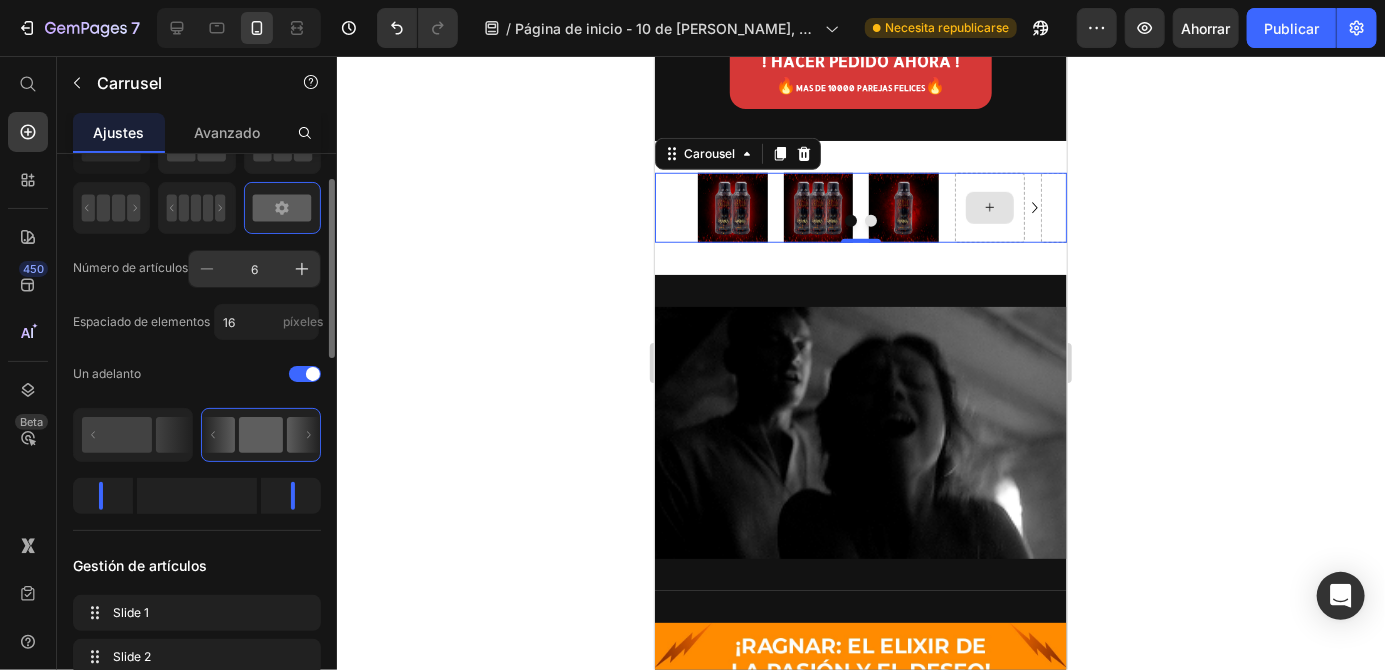 click on "6" at bounding box center (254, 269) 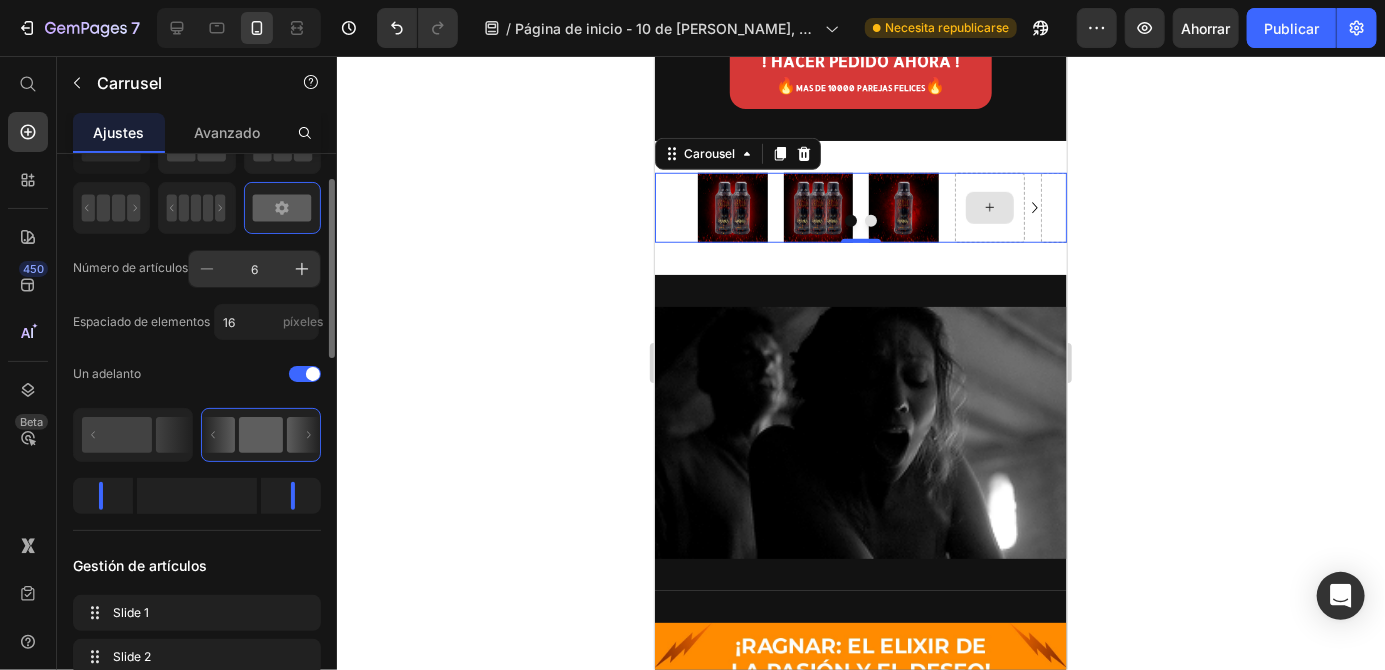 click on "6" at bounding box center (254, 269) 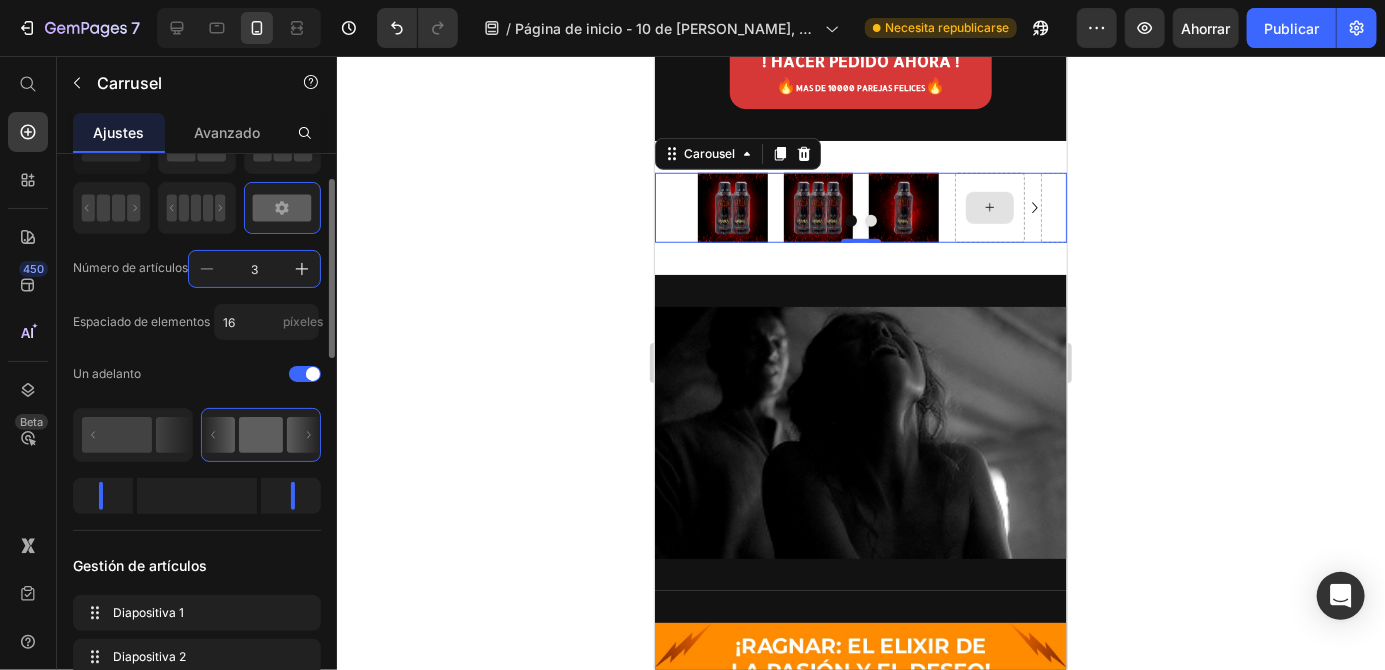 click on "Mostrar Número de artículos 3 Espaciado de elementos 16 píxeles Un adelanto" 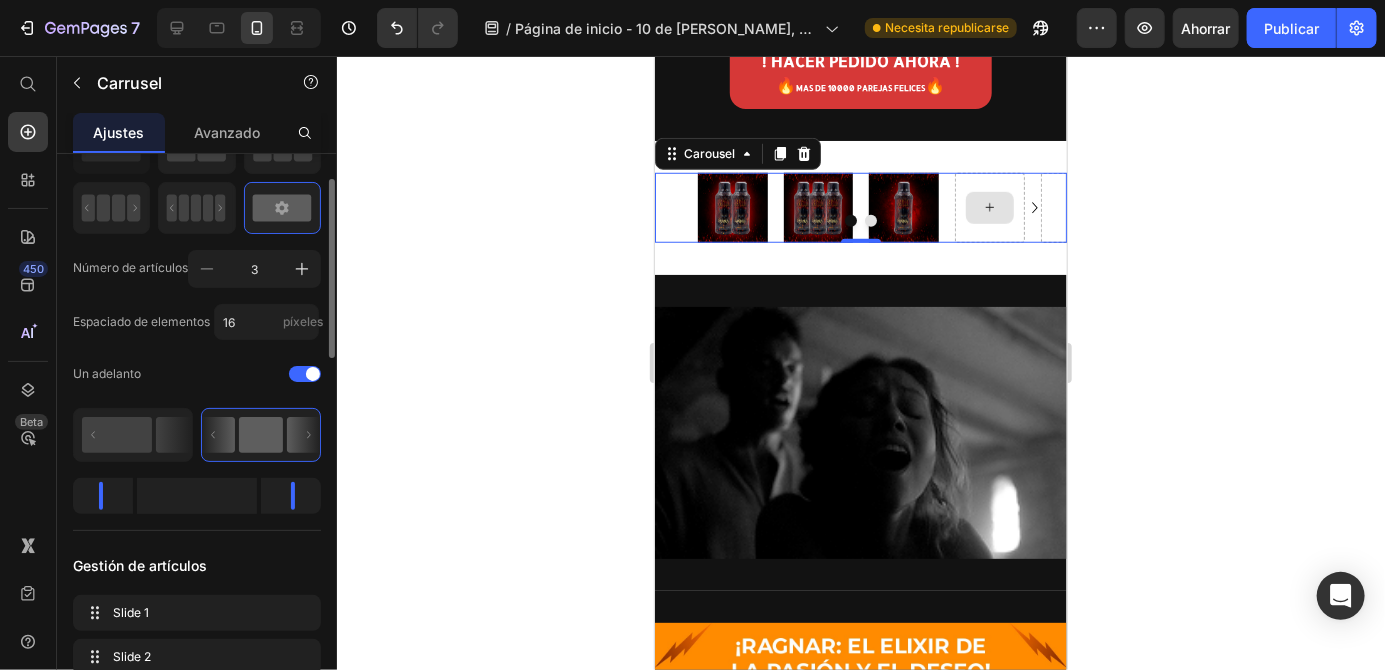 type on "6" 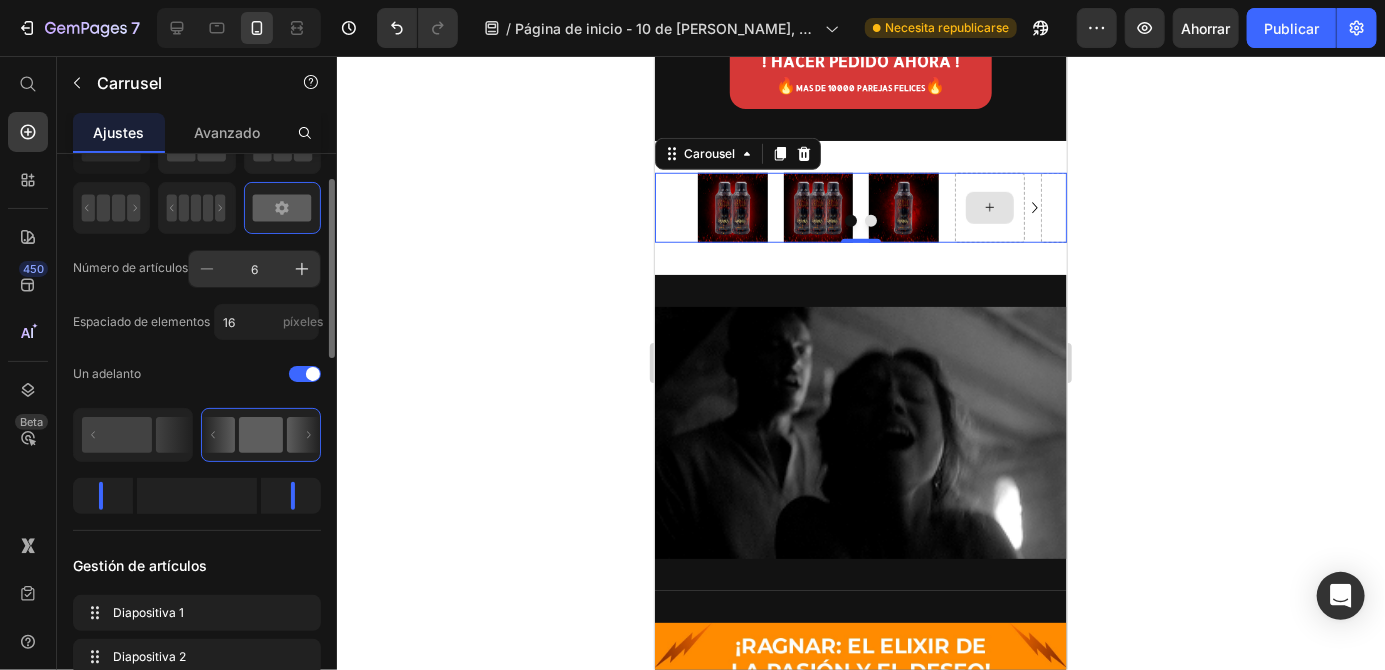 click on "6" at bounding box center [254, 269] 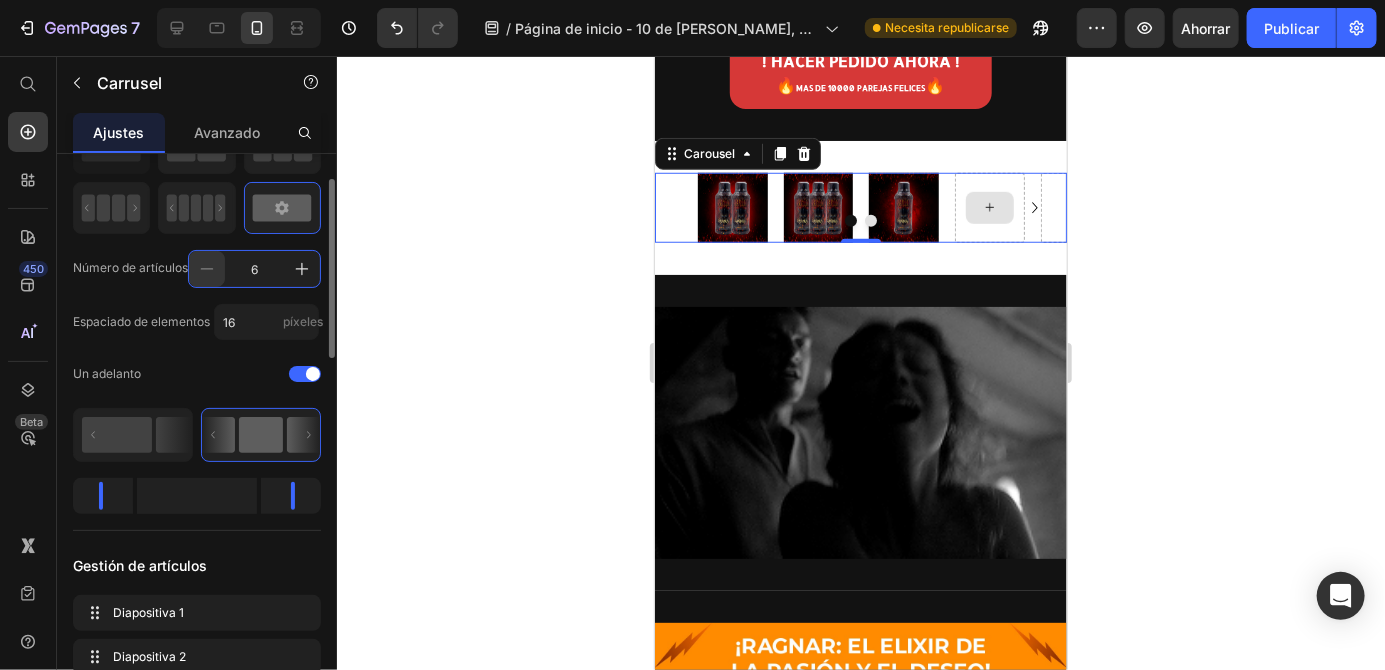 click 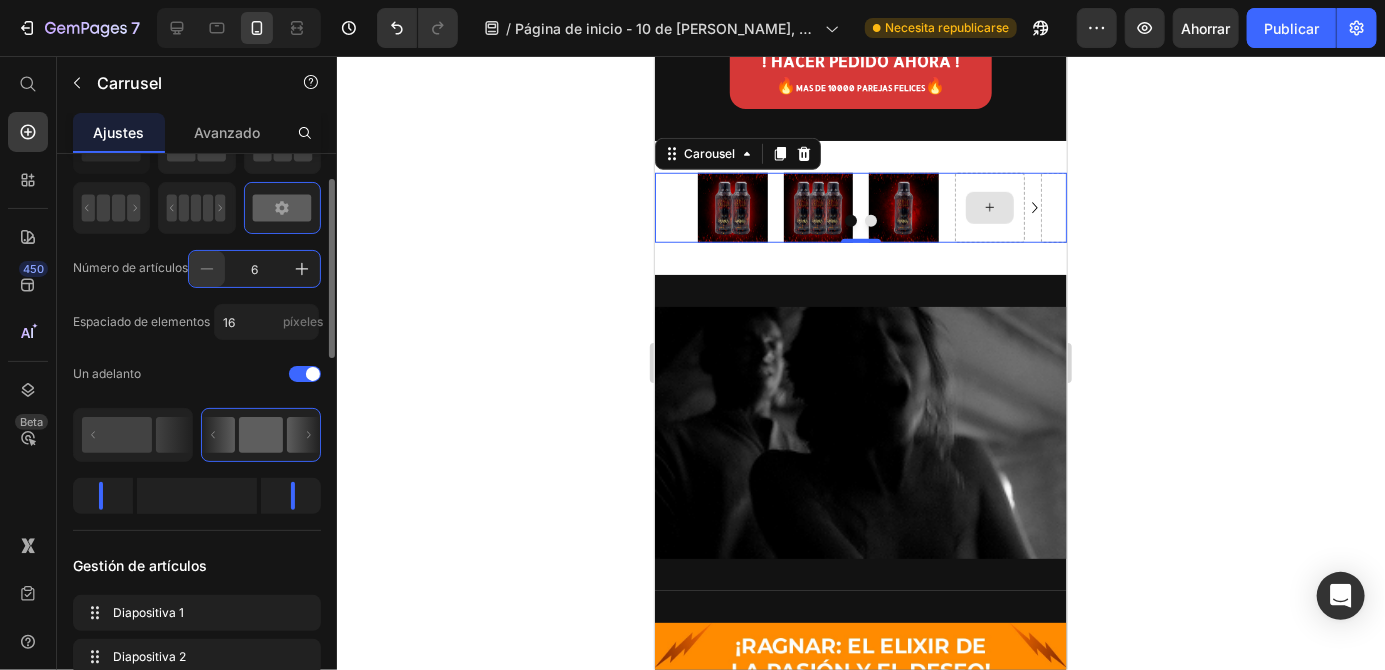 type 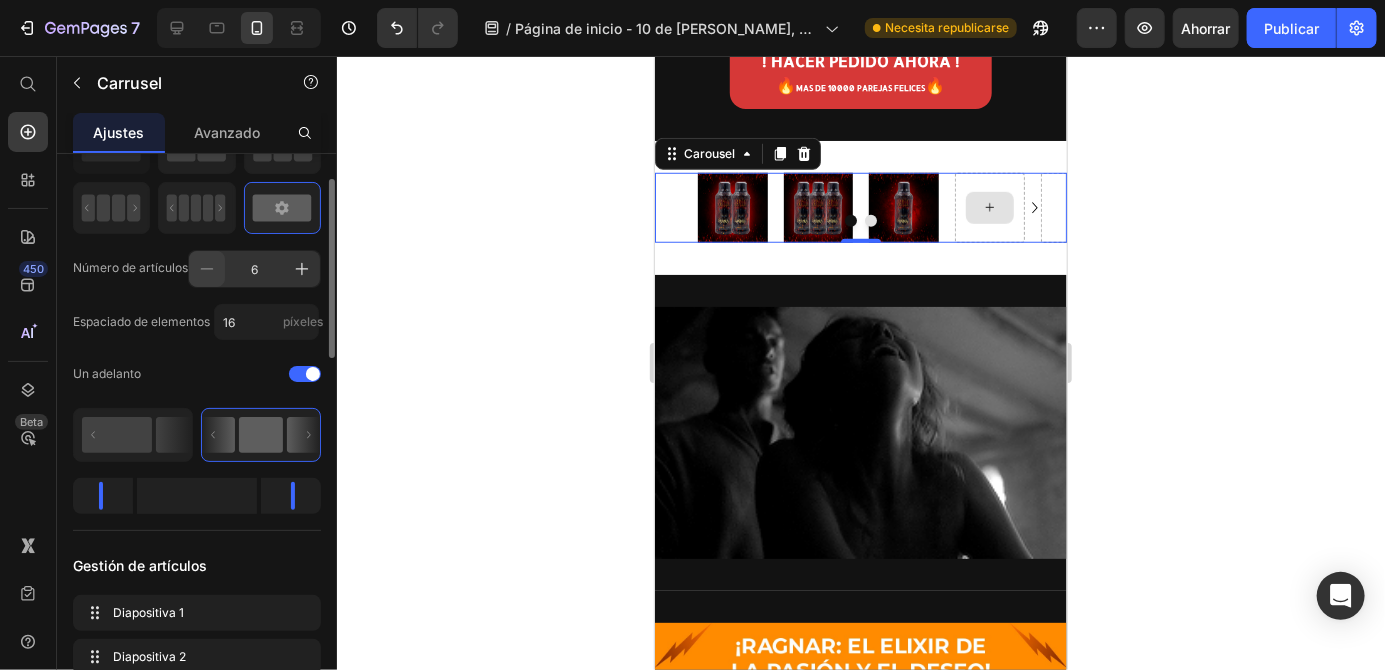 click at bounding box center (207, 269) 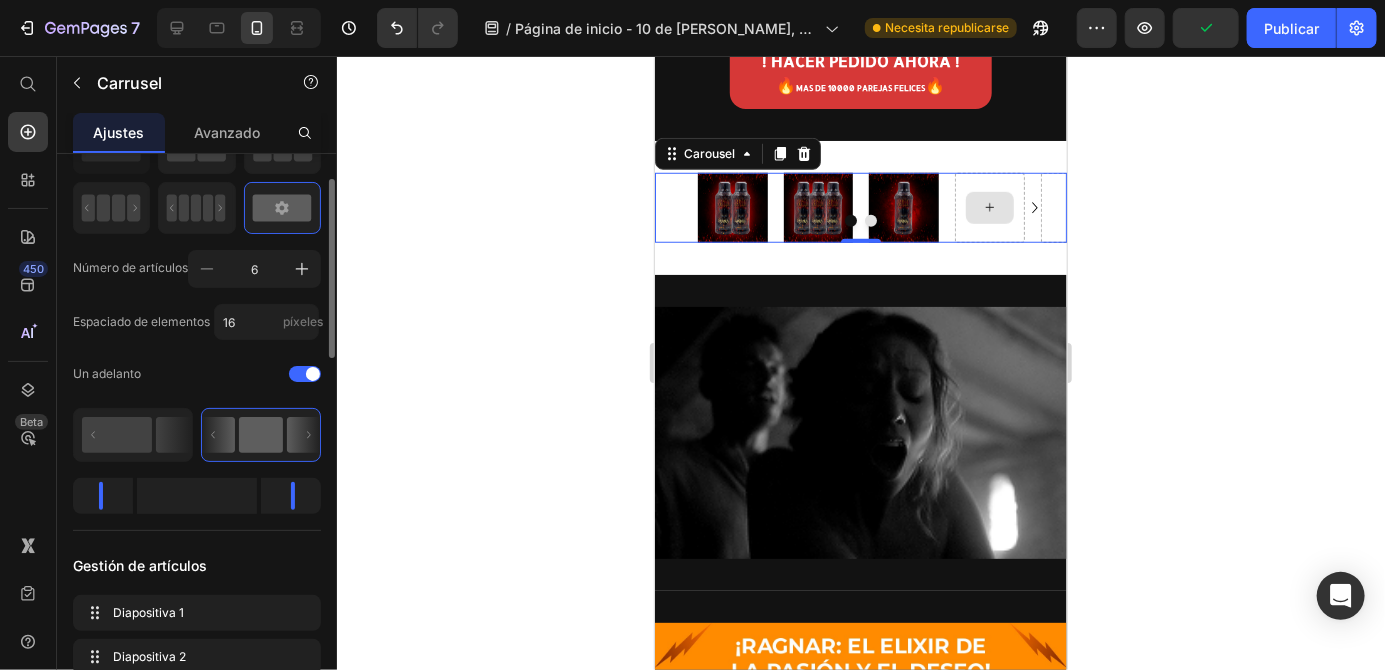 click 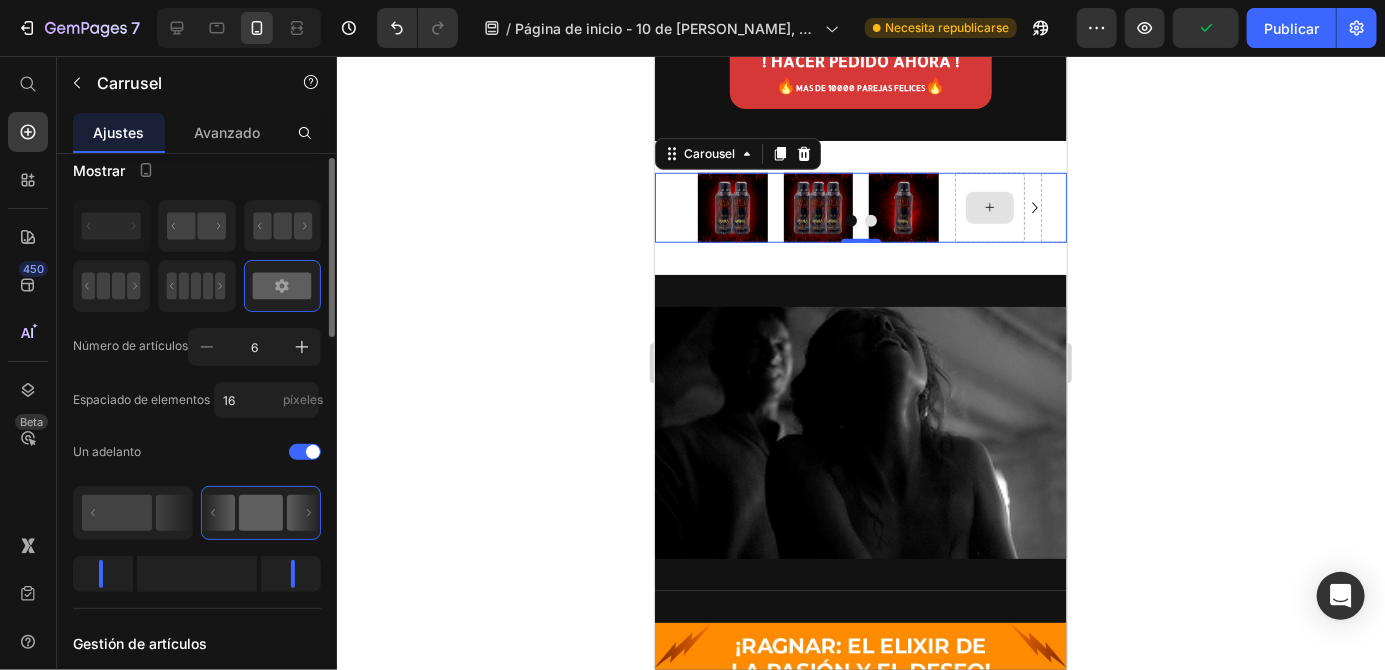 scroll, scrollTop: 18, scrollLeft: 0, axis: vertical 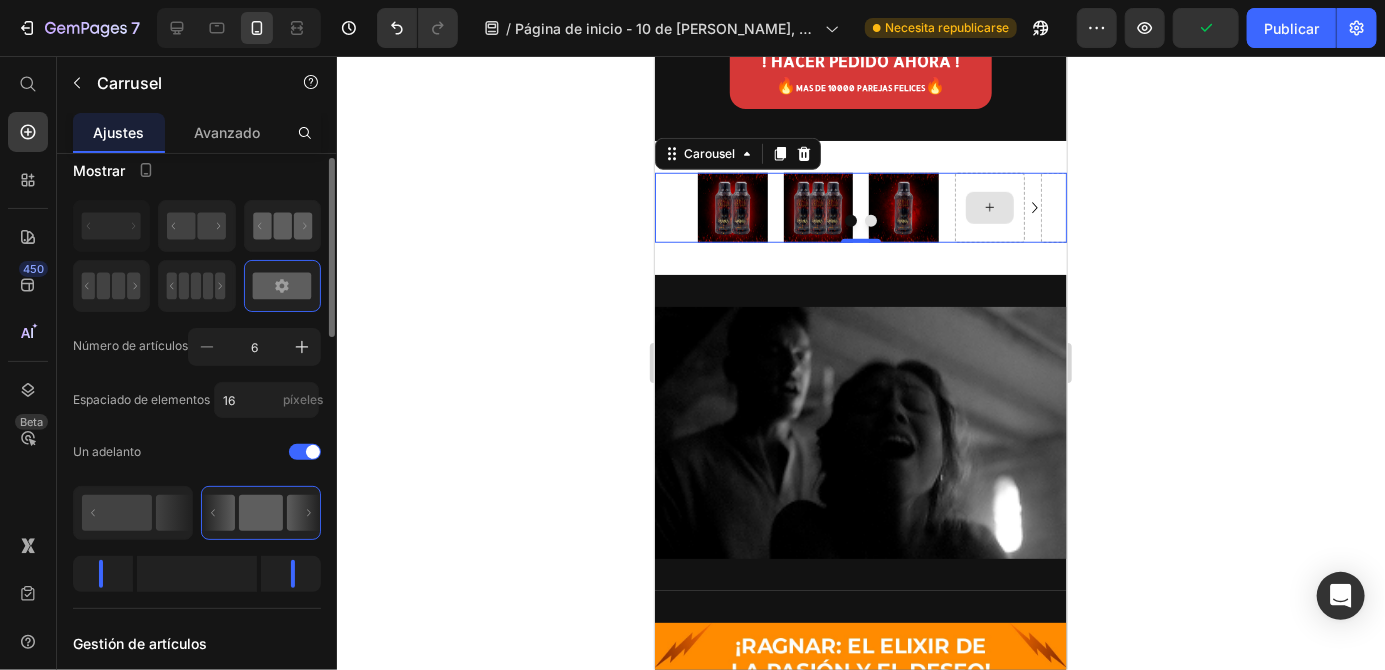 click 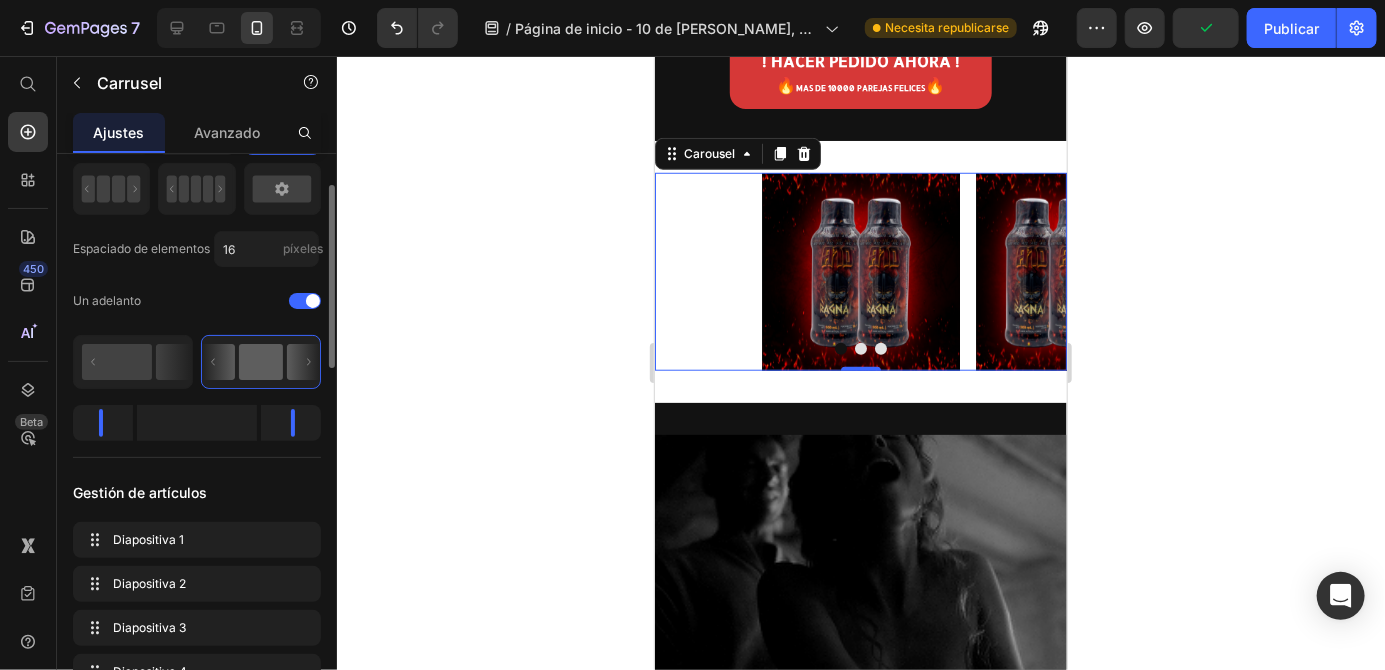 scroll, scrollTop: 115, scrollLeft: 0, axis: vertical 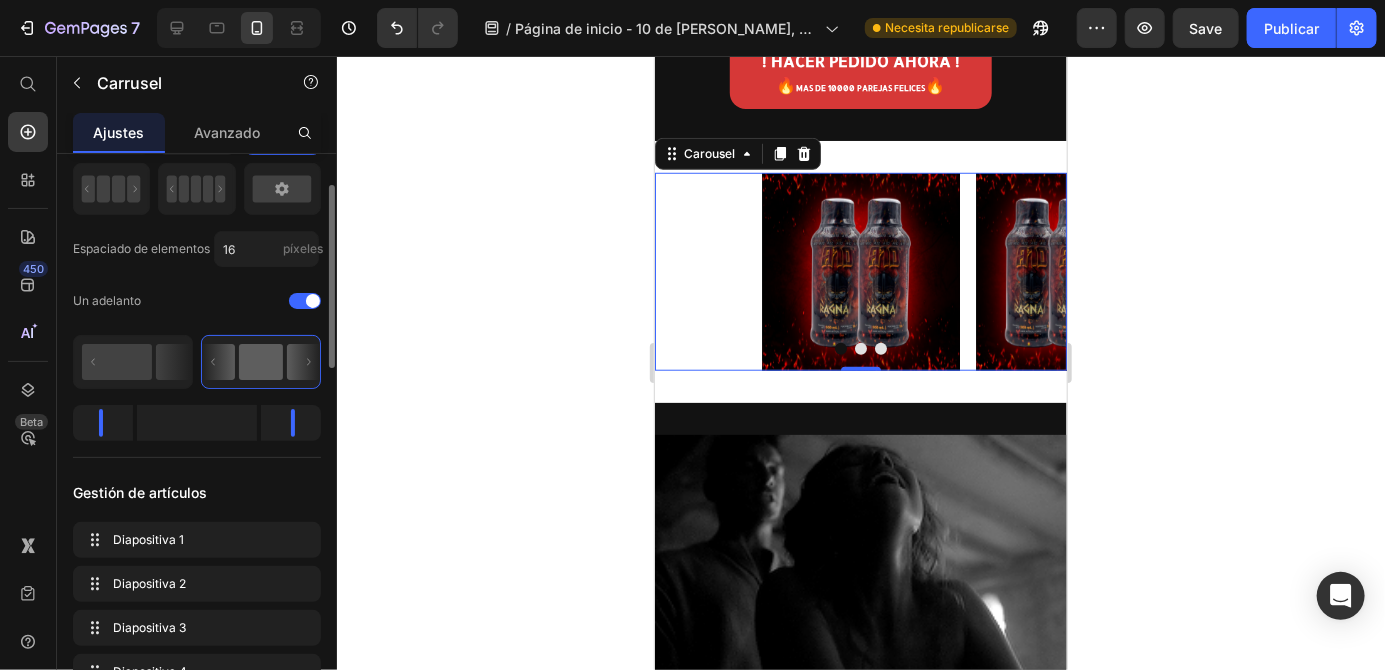 click at bounding box center [197, 423] 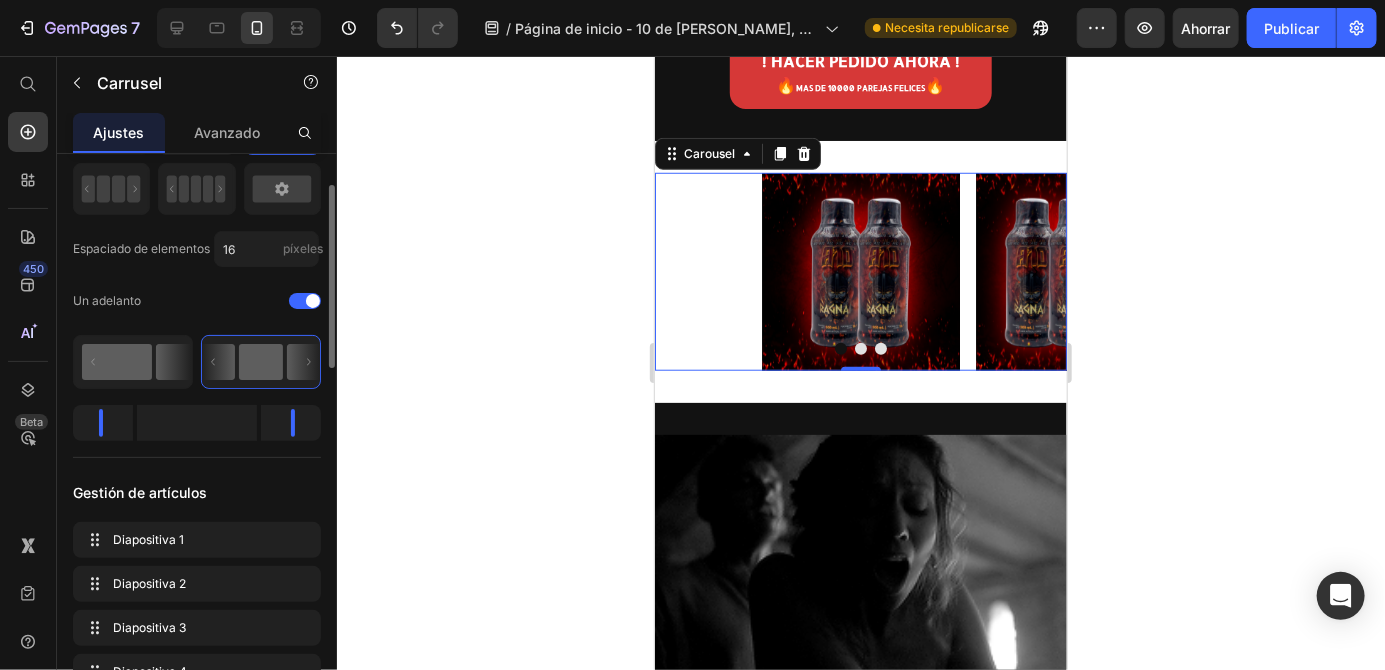 click 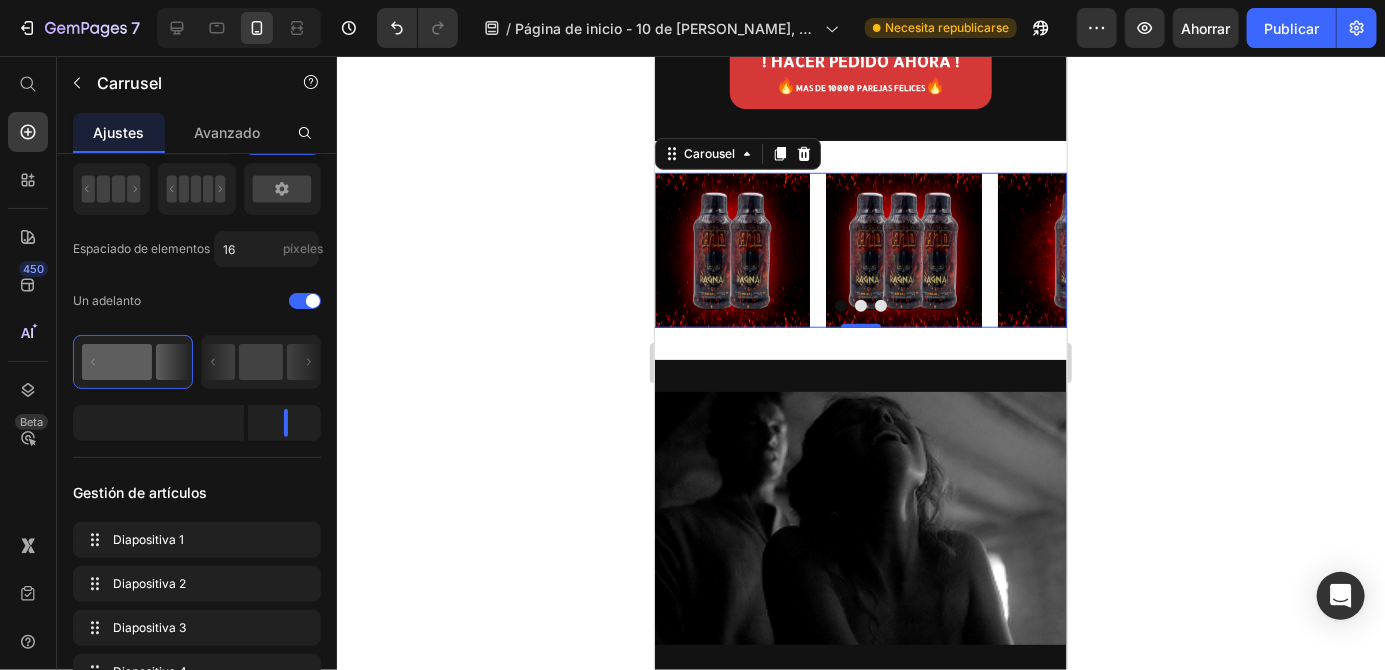 click 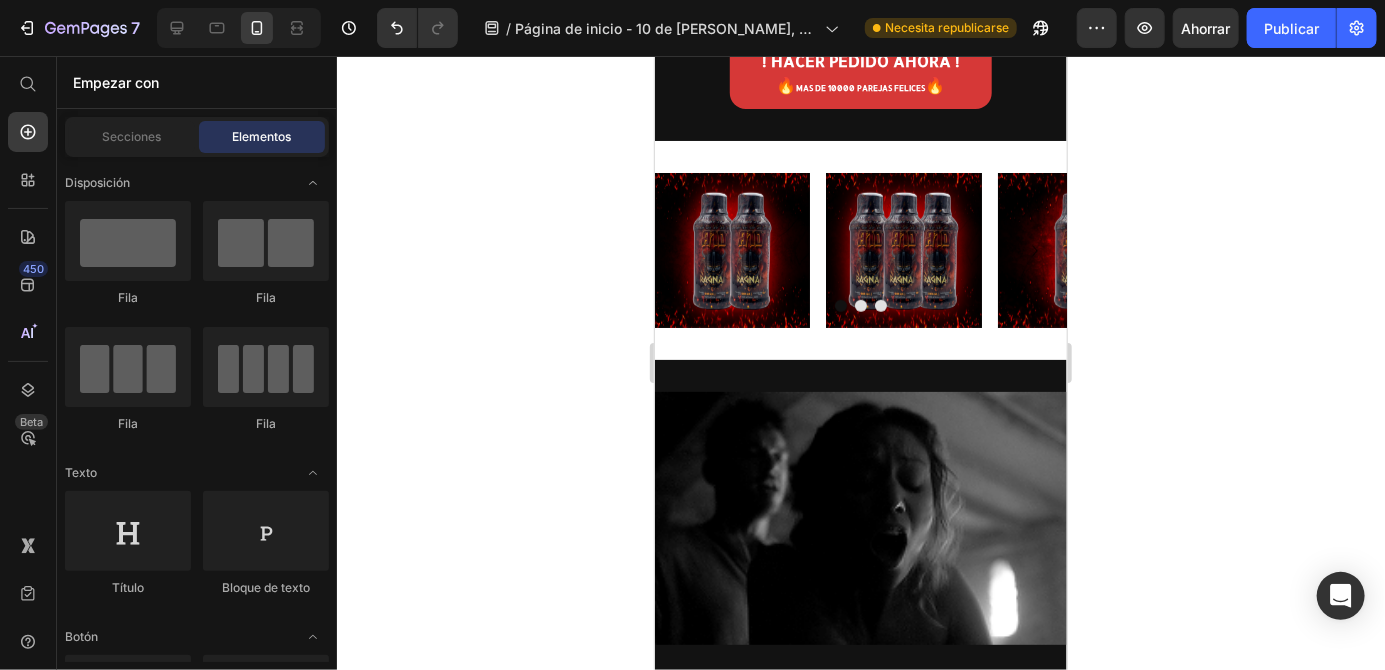 click at bounding box center [1074, 249] 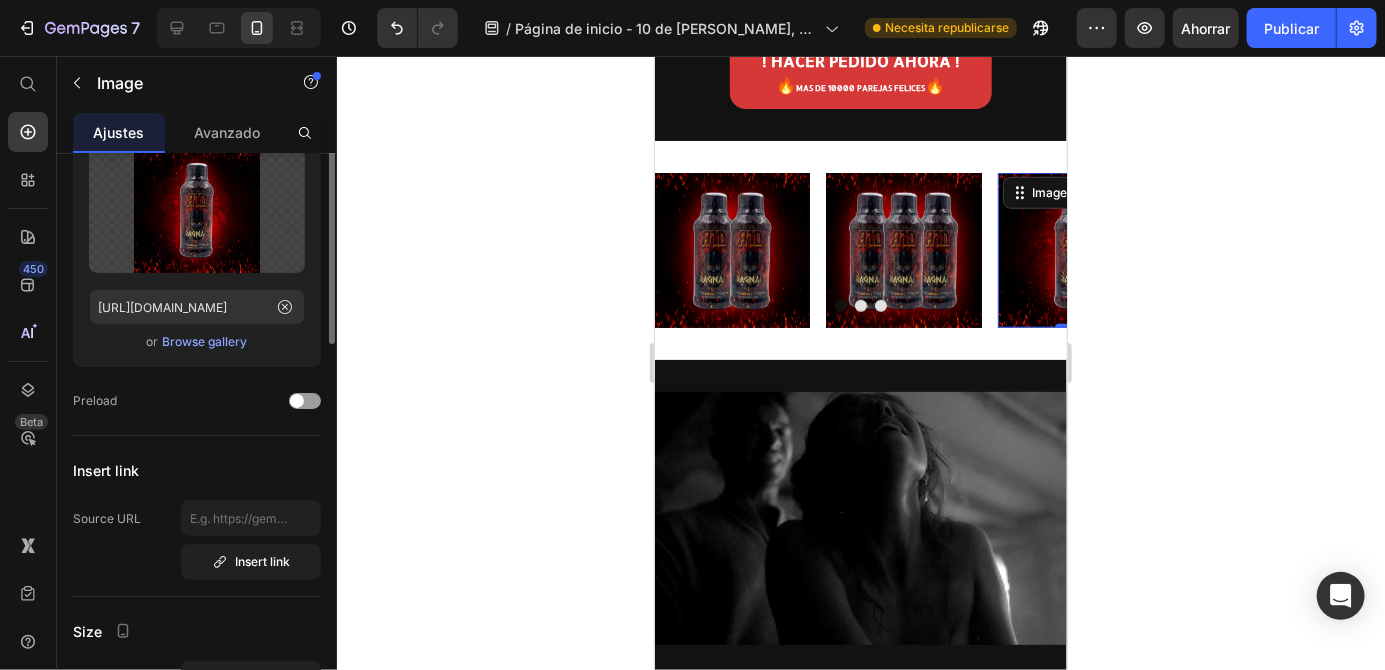 scroll, scrollTop: 0, scrollLeft: 0, axis: both 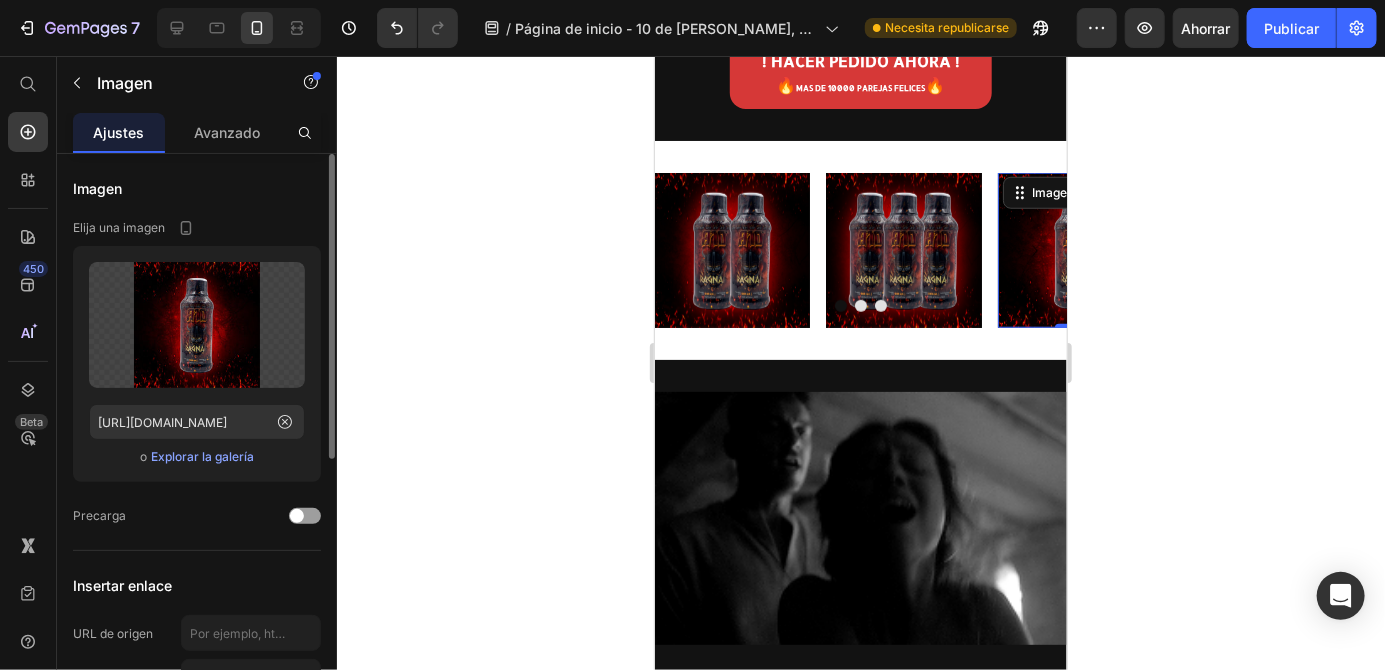 click on "Image Image Image   0
Carousel Section 3" at bounding box center (860, 249) 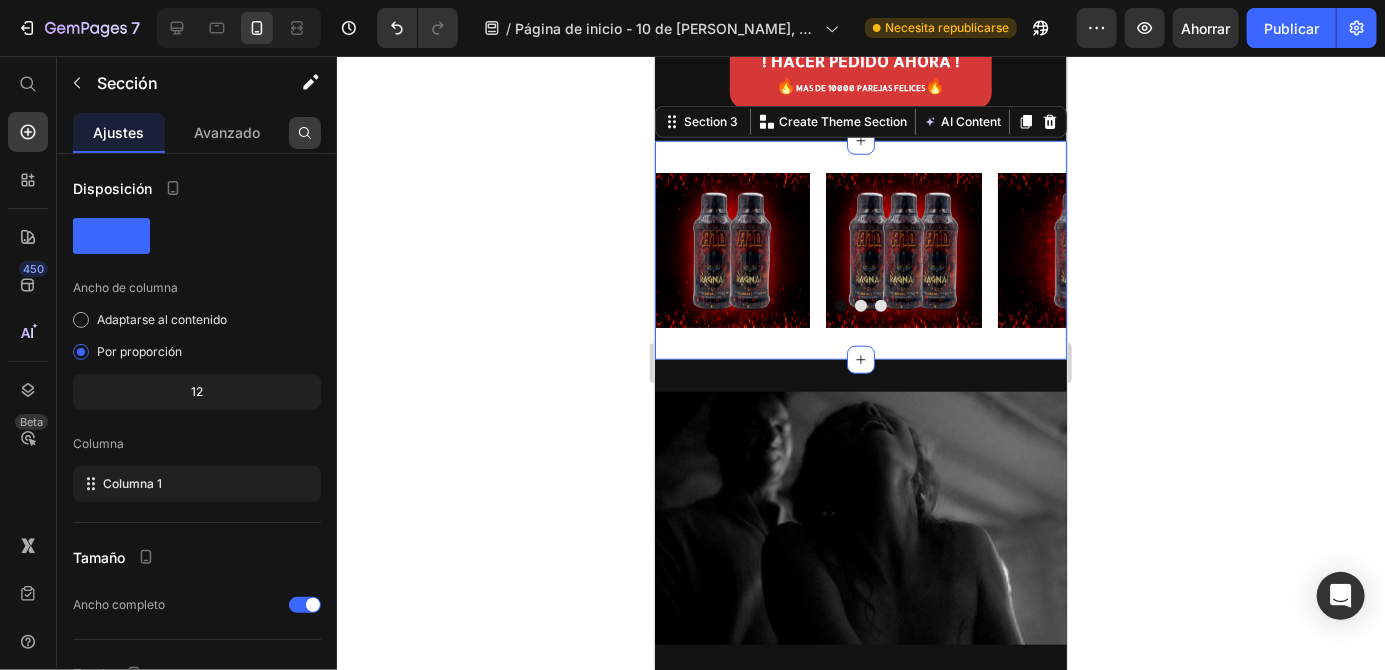 click at bounding box center (305, 133) 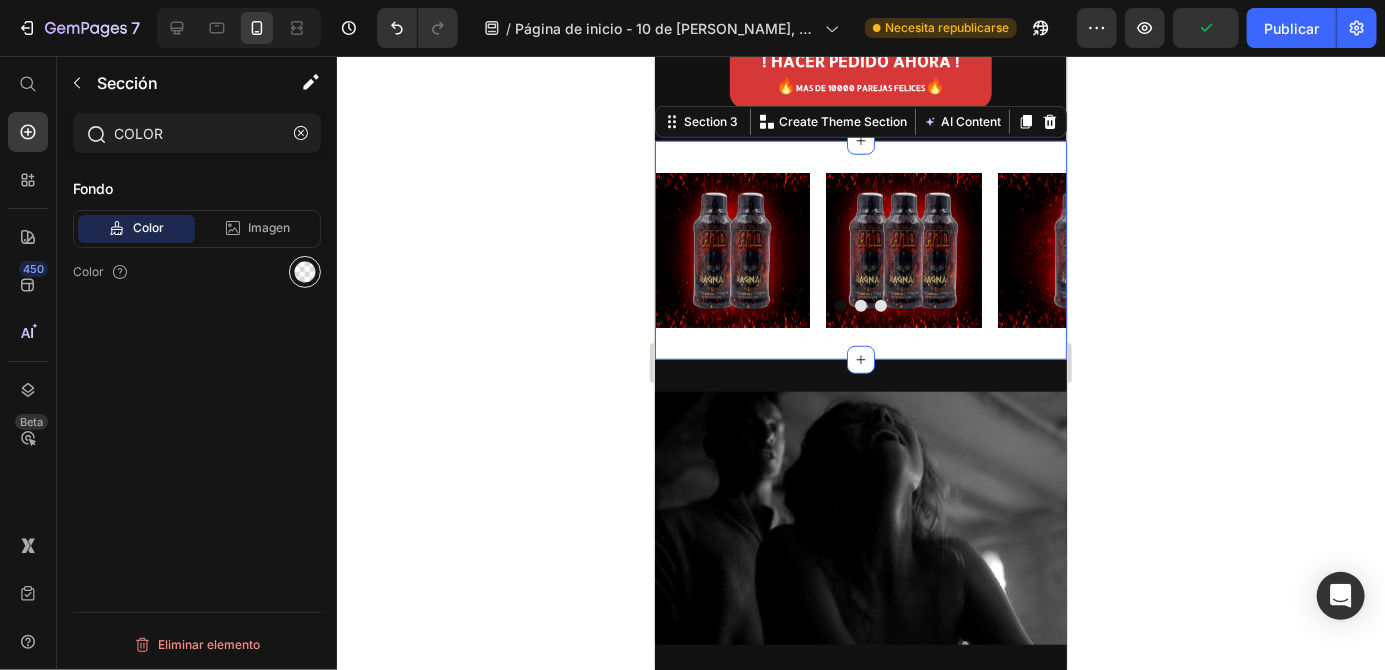 type on "COLOR" 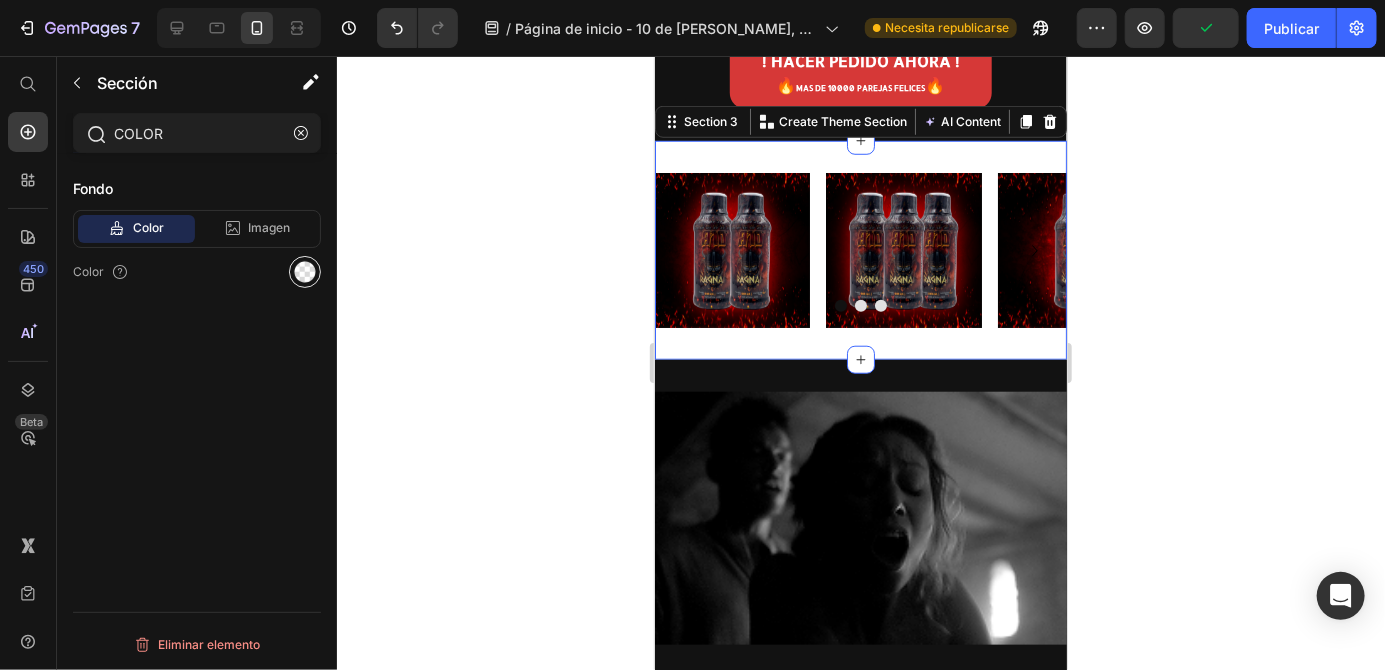 click at bounding box center [305, 272] 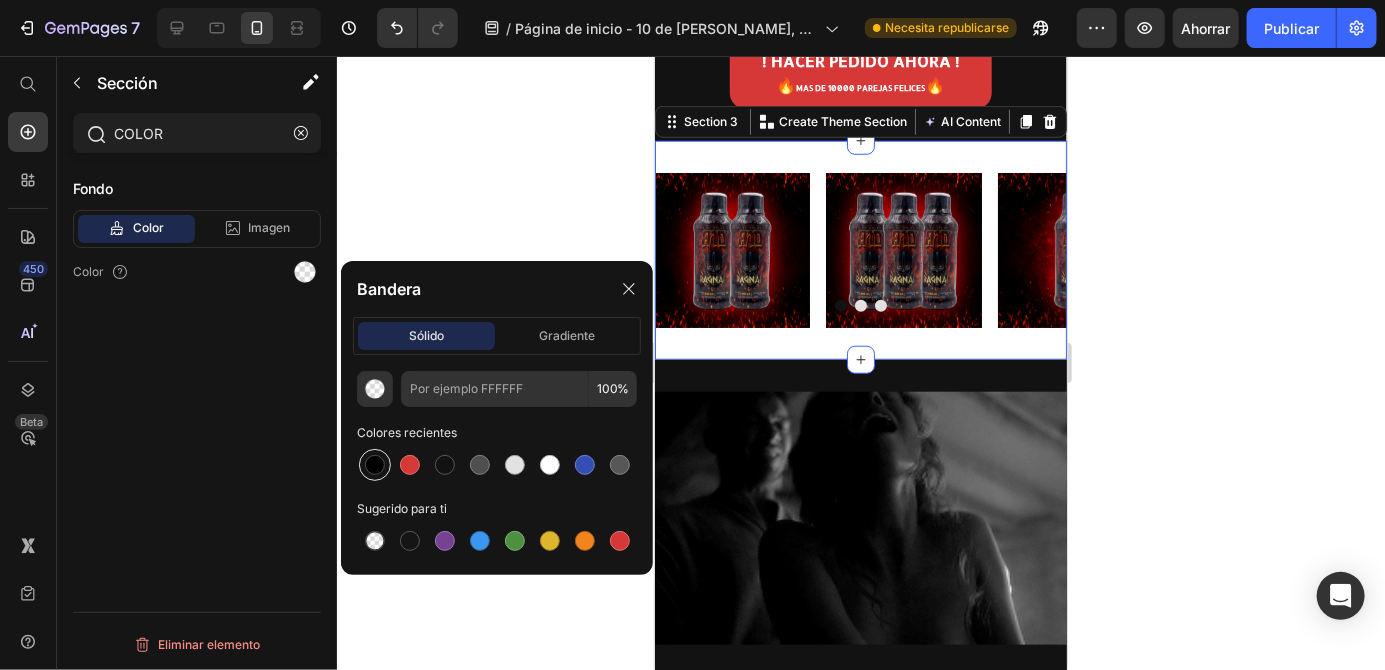 click at bounding box center (375, 465) 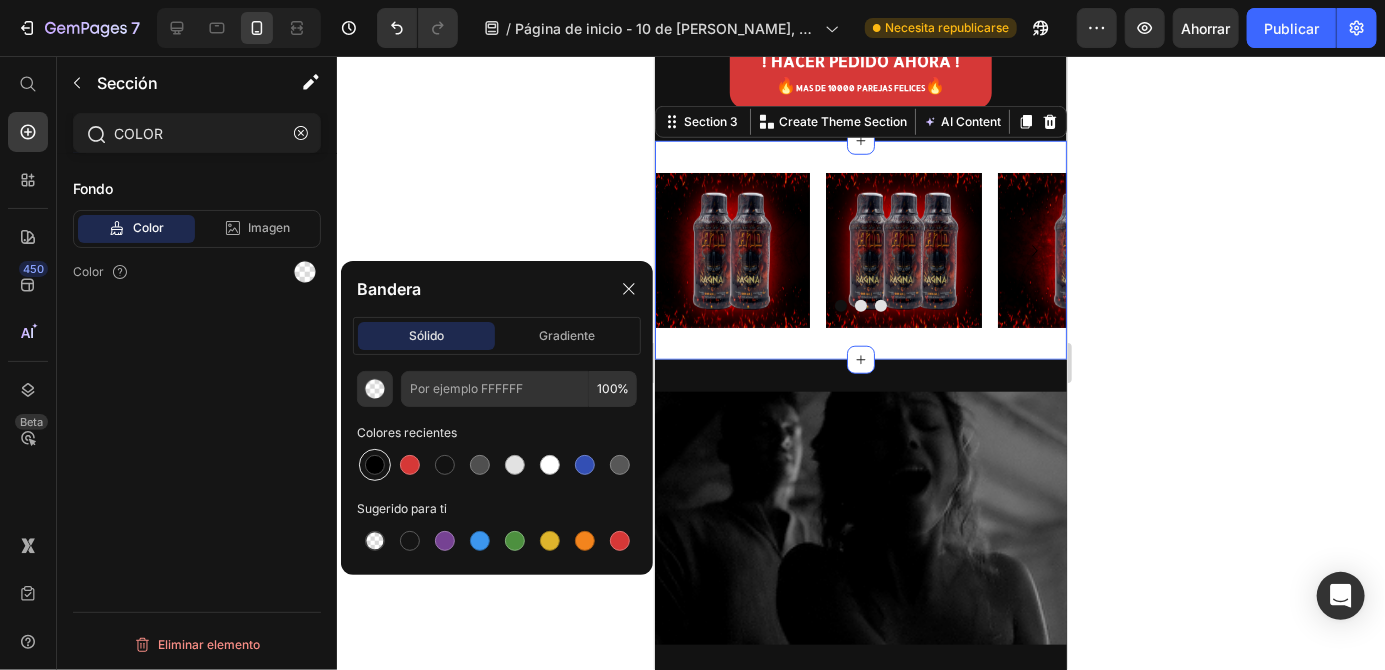 type on "000000" 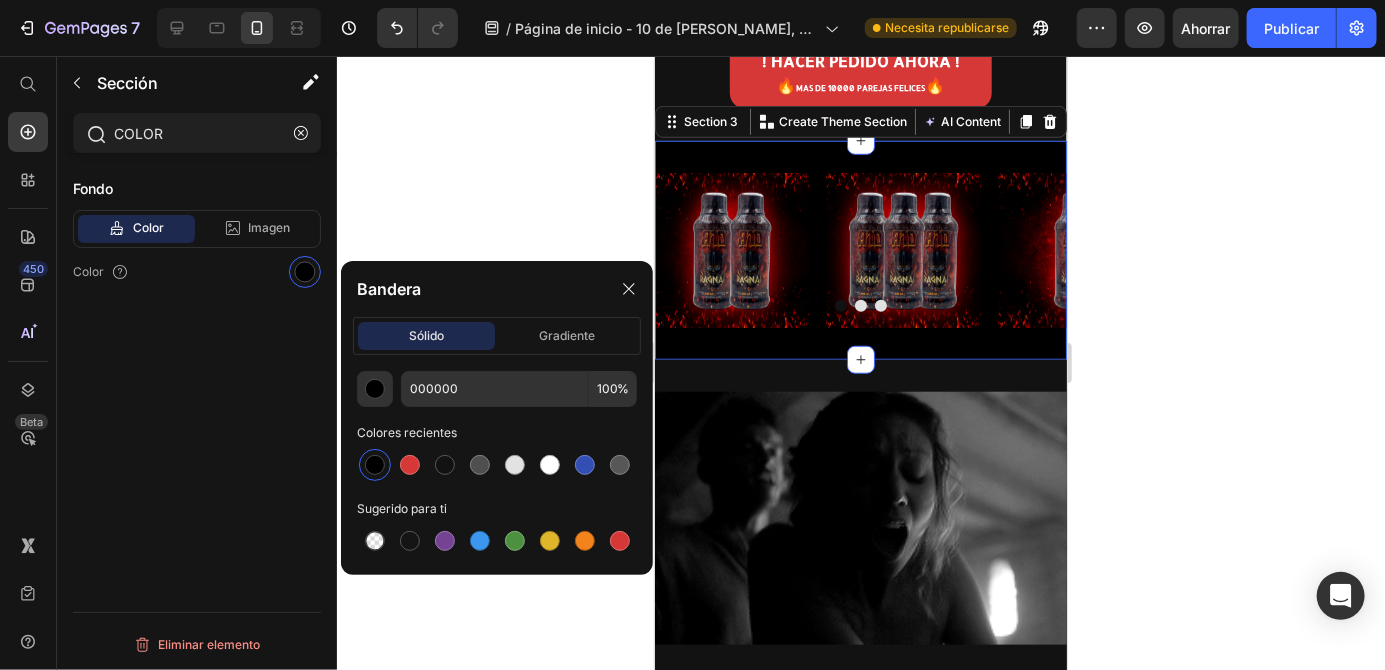 click 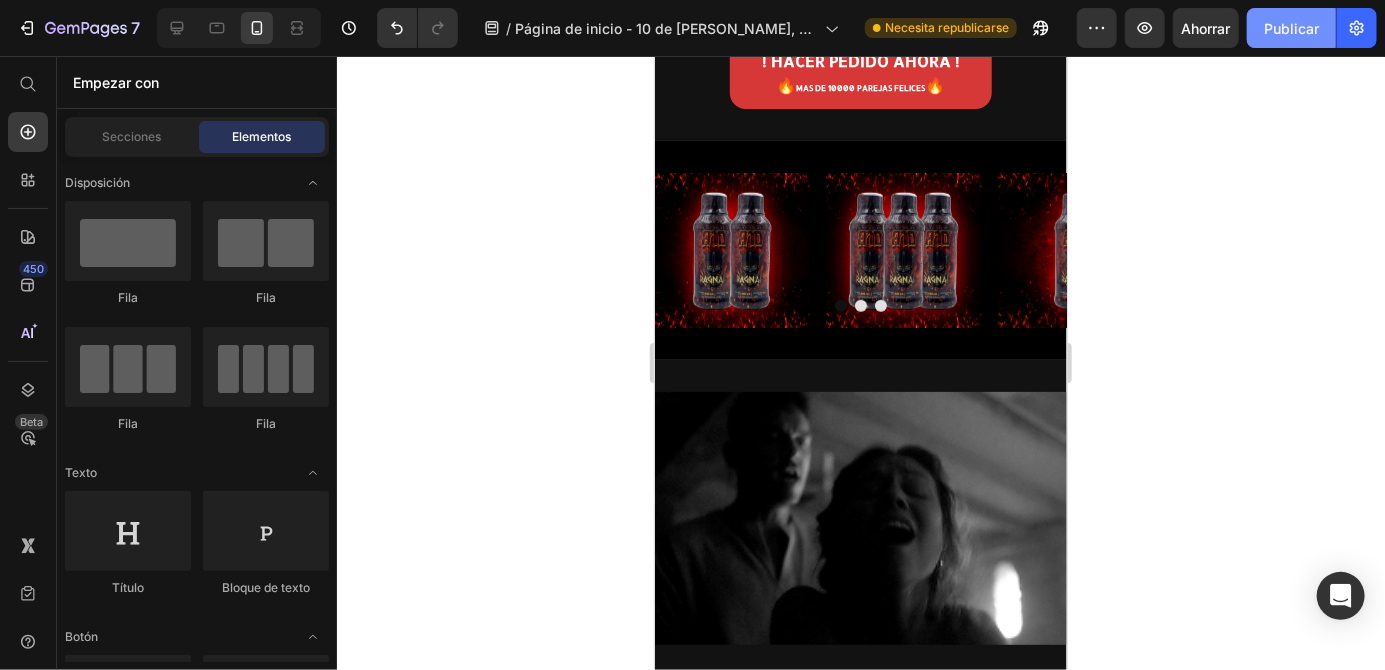 click on "Publicar" at bounding box center [1291, 28] 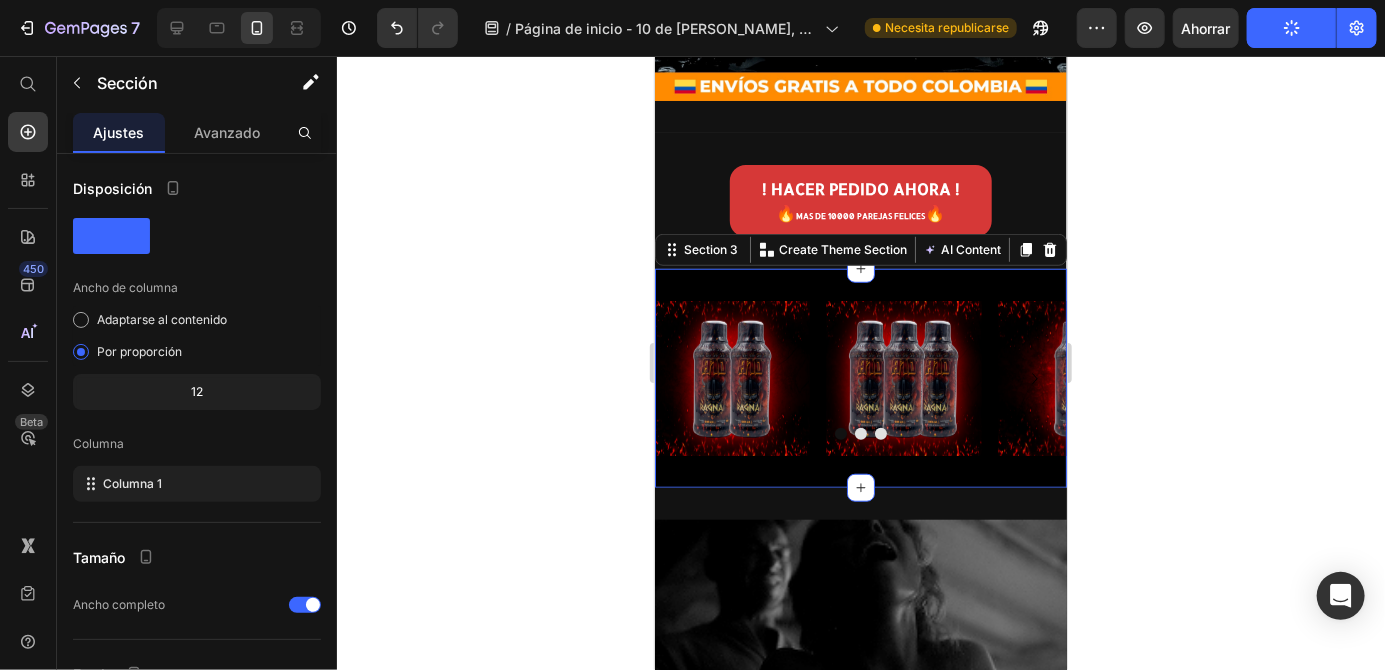 scroll, scrollTop: 542, scrollLeft: 0, axis: vertical 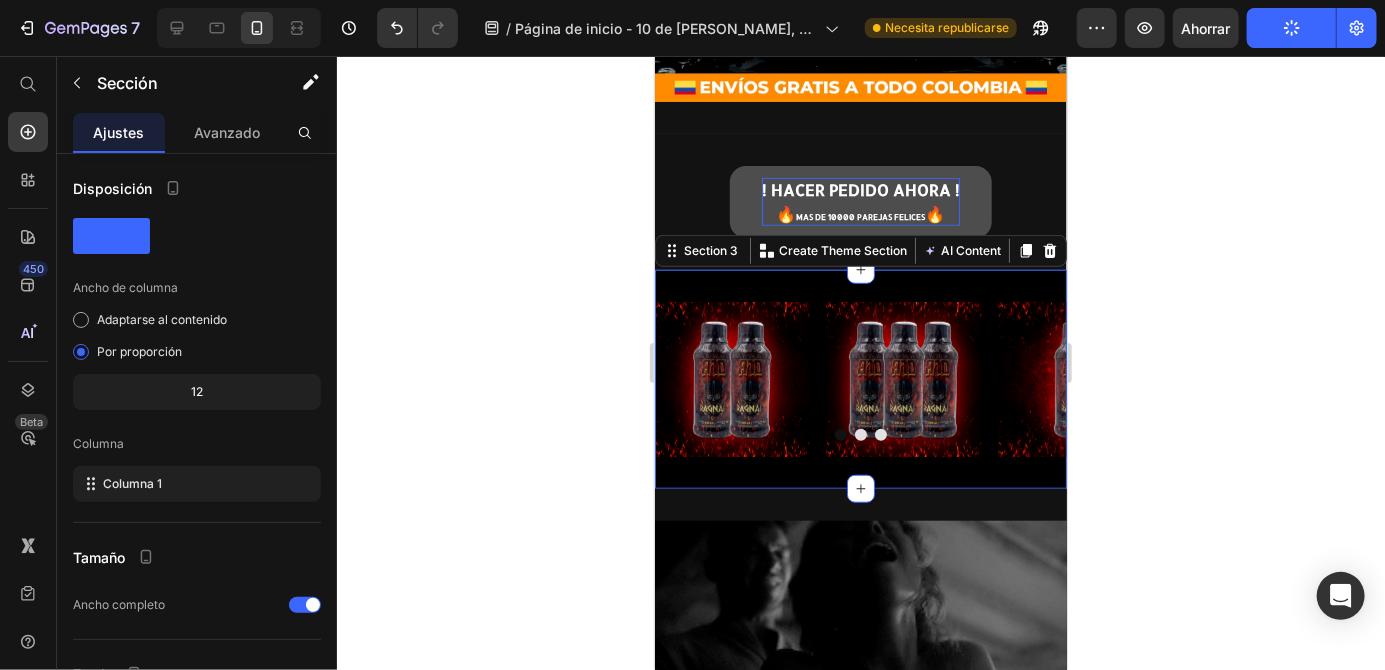 click on "MAS DE 10000 PAREJAS FELICES" at bounding box center (860, 216) 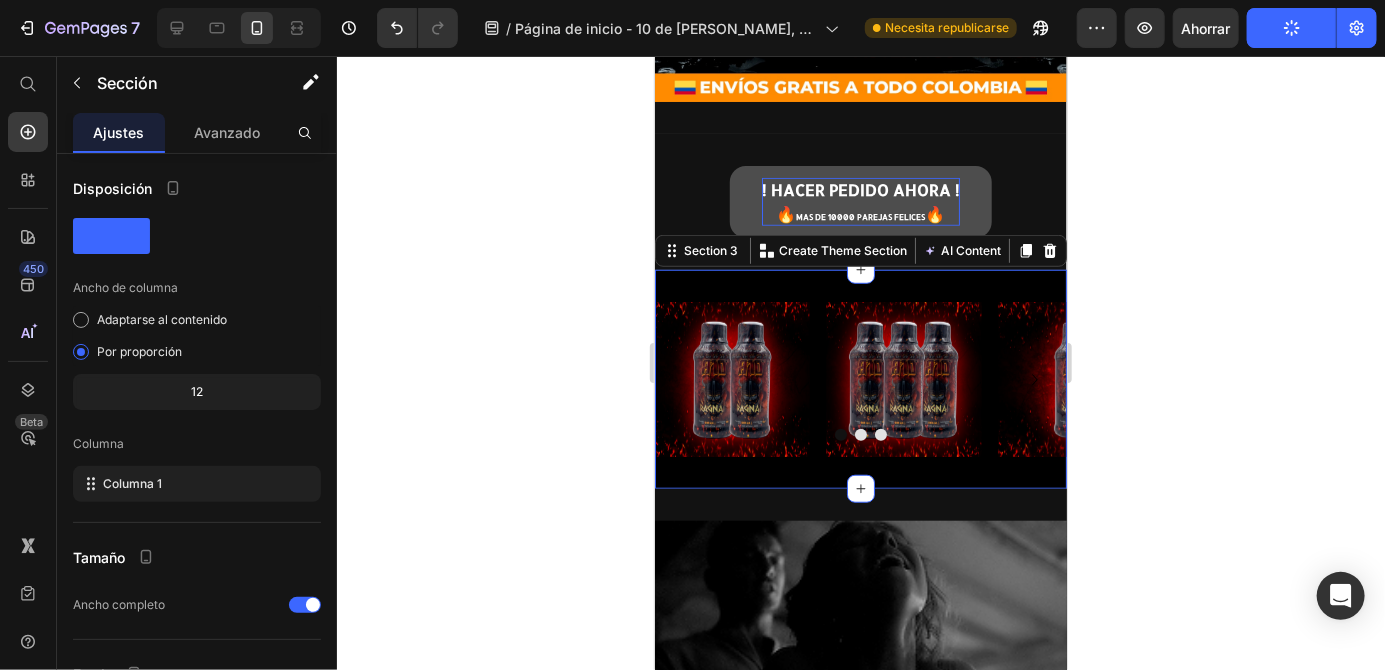 click on "! HACER PEDIDO AHORA ! 🔥  MAS DE 10000 PAREJAS FELICES 🔥" at bounding box center [860, 201] 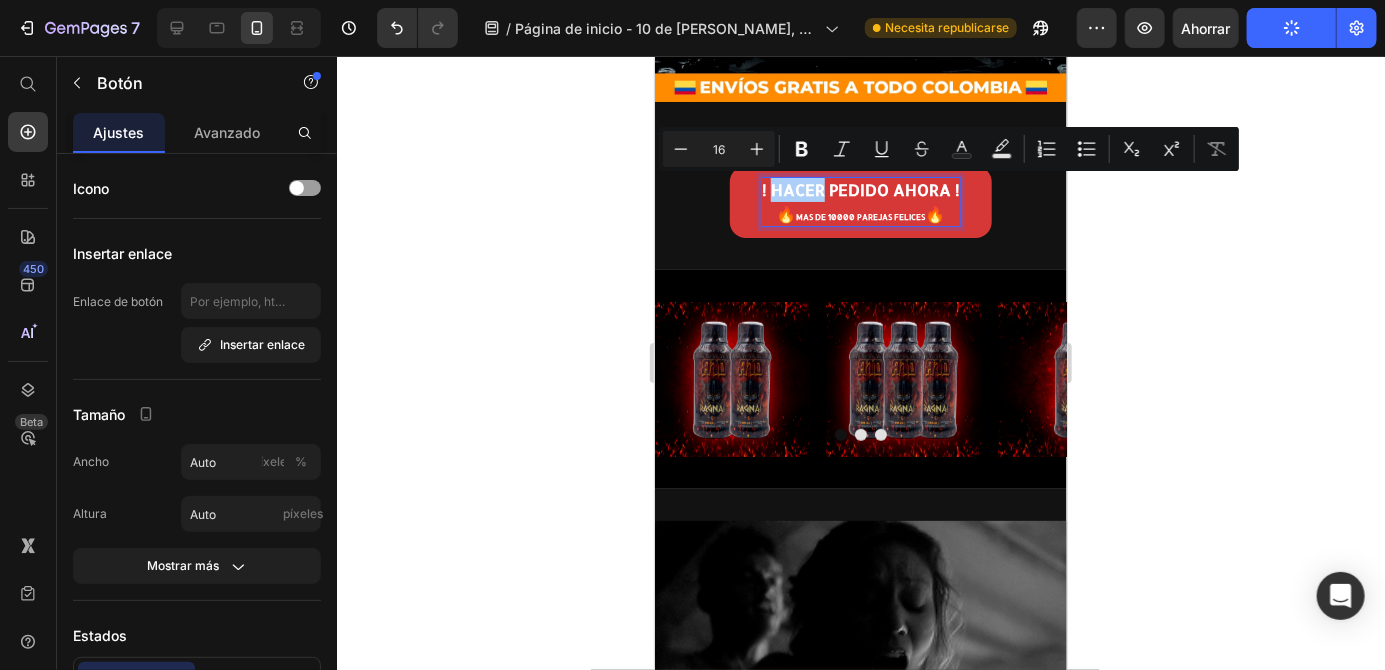 click 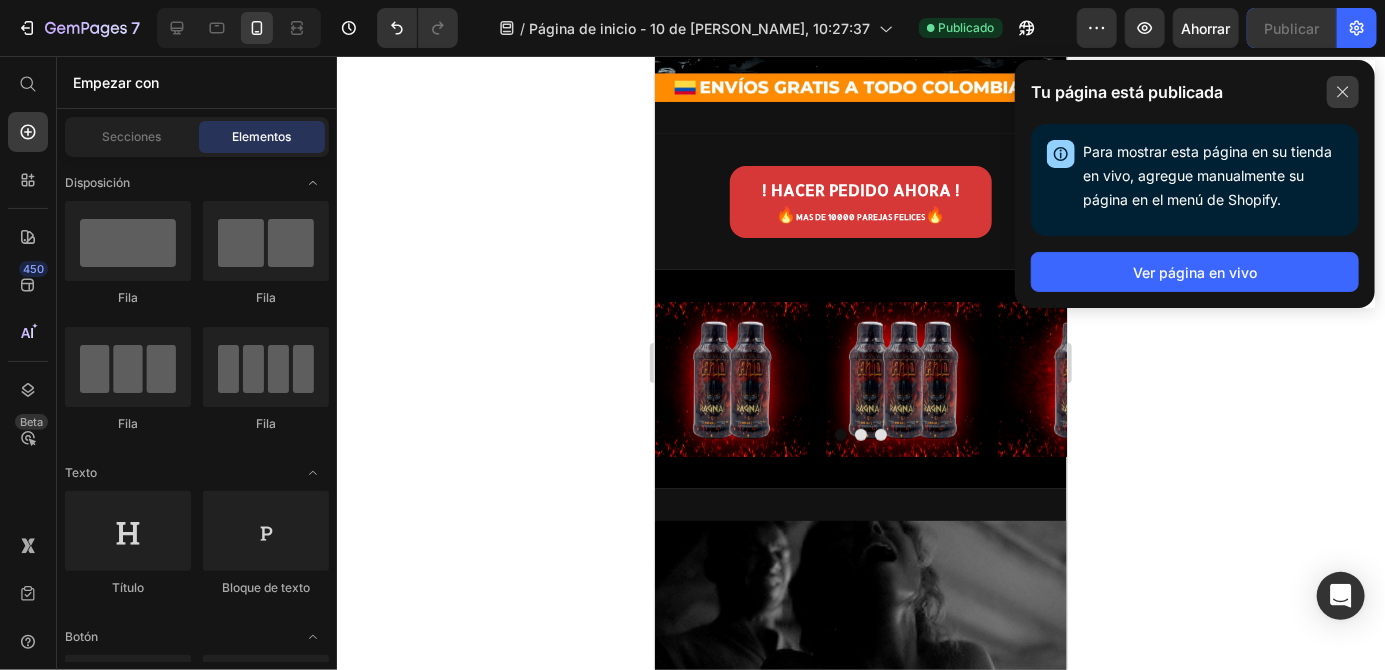 click 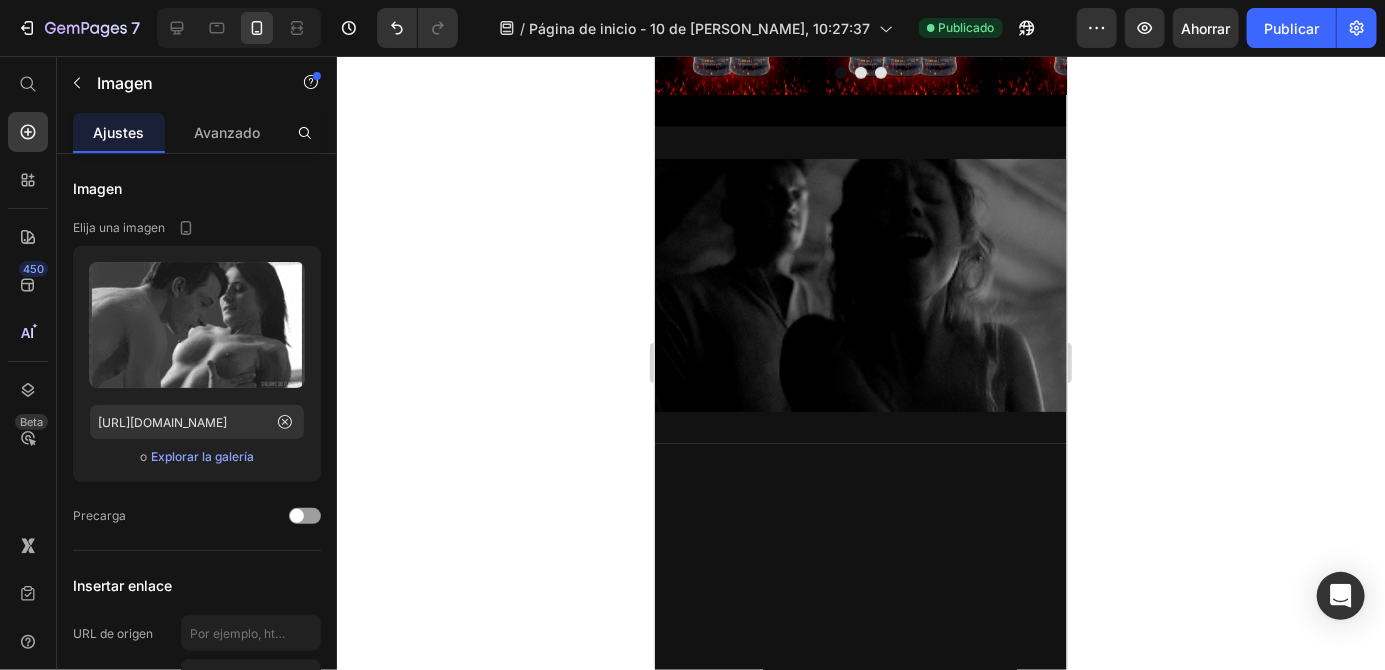 scroll, scrollTop: 0, scrollLeft: 0, axis: both 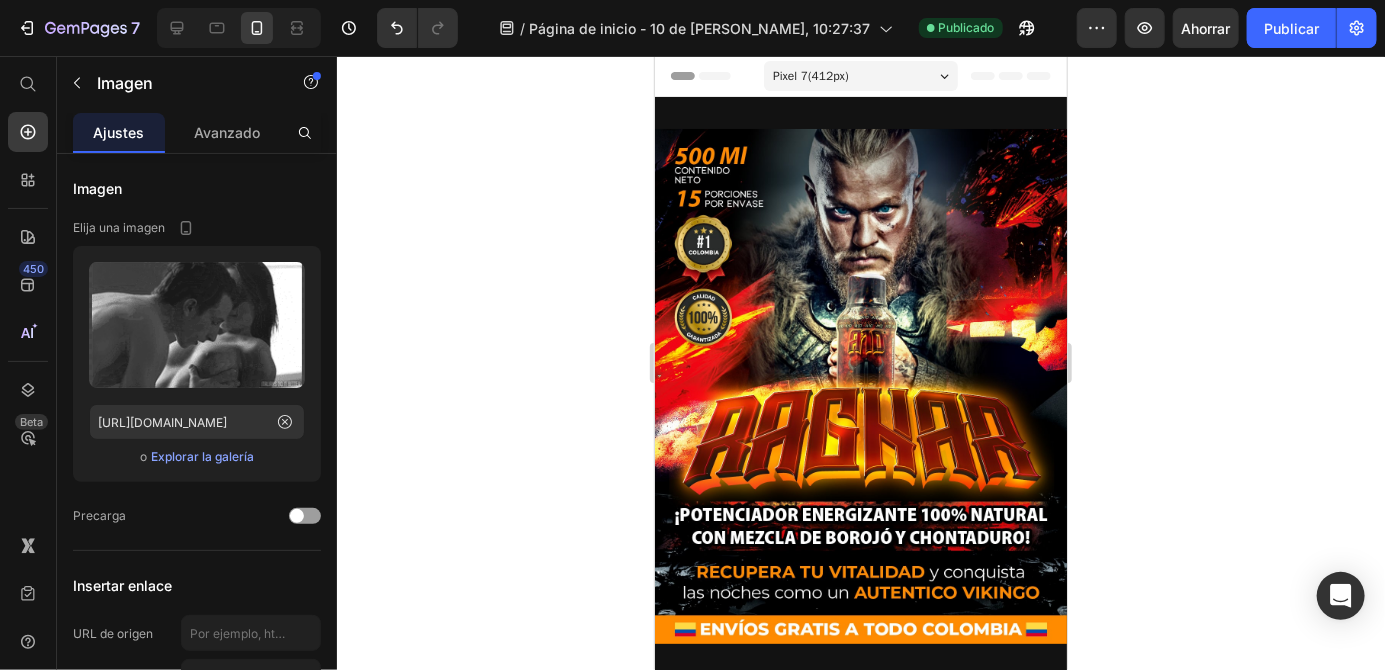 click at bounding box center [860, 385] 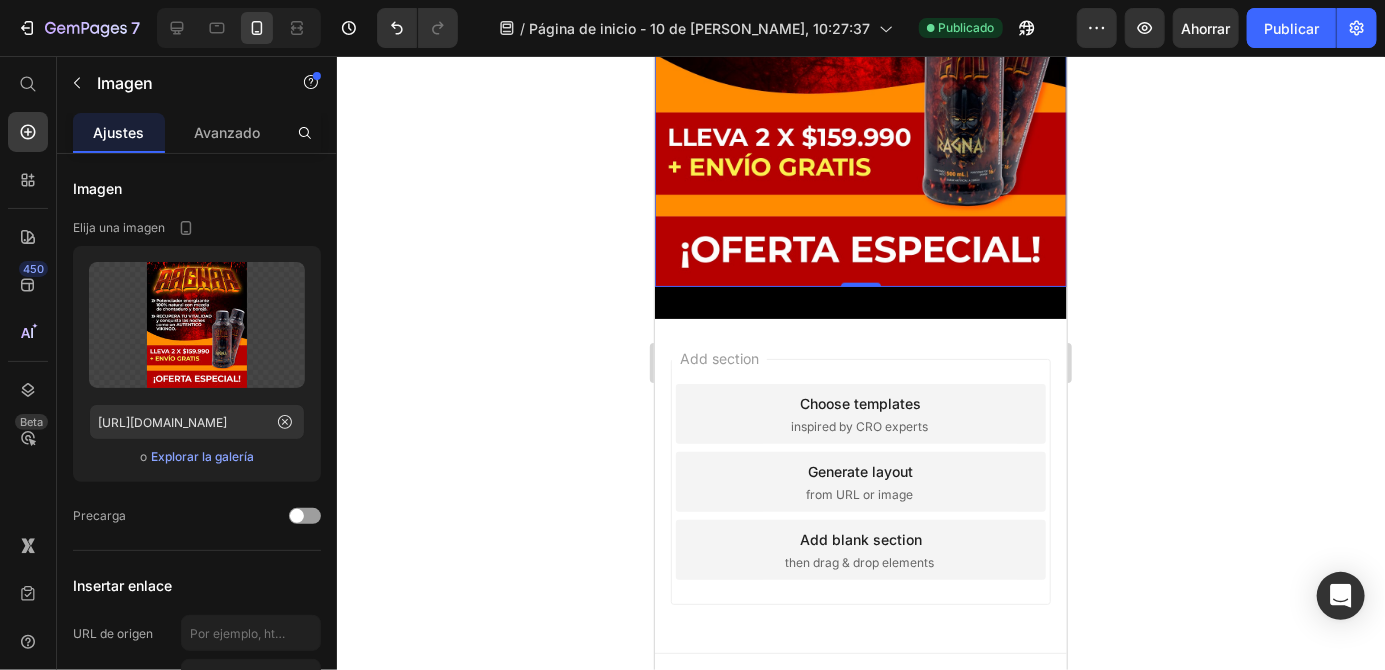 scroll, scrollTop: 4258, scrollLeft: 0, axis: vertical 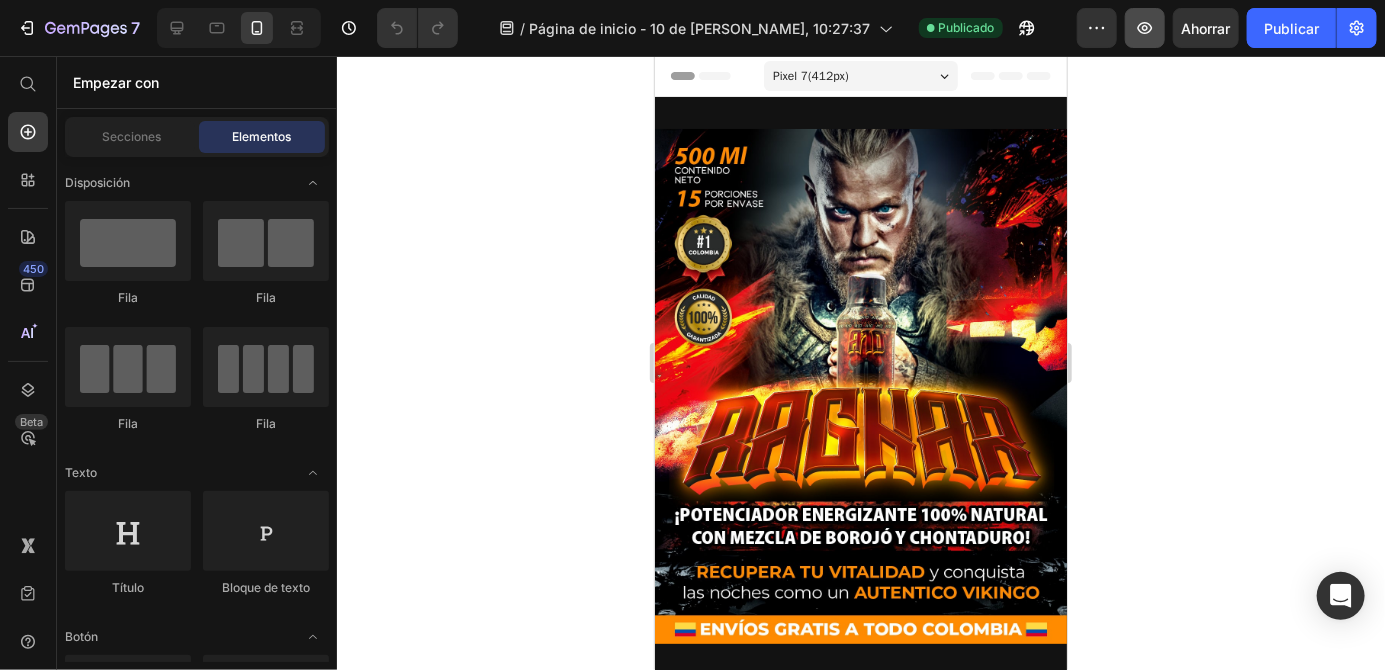 click 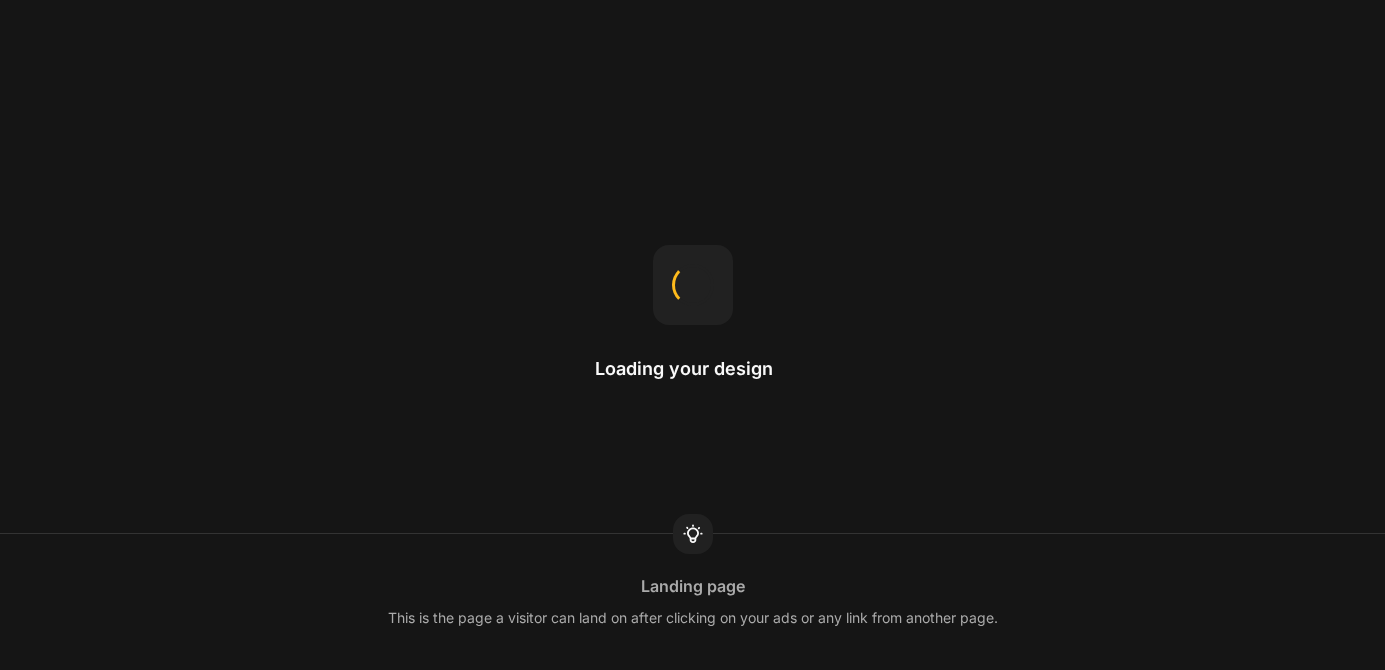 scroll, scrollTop: 0, scrollLeft: 0, axis: both 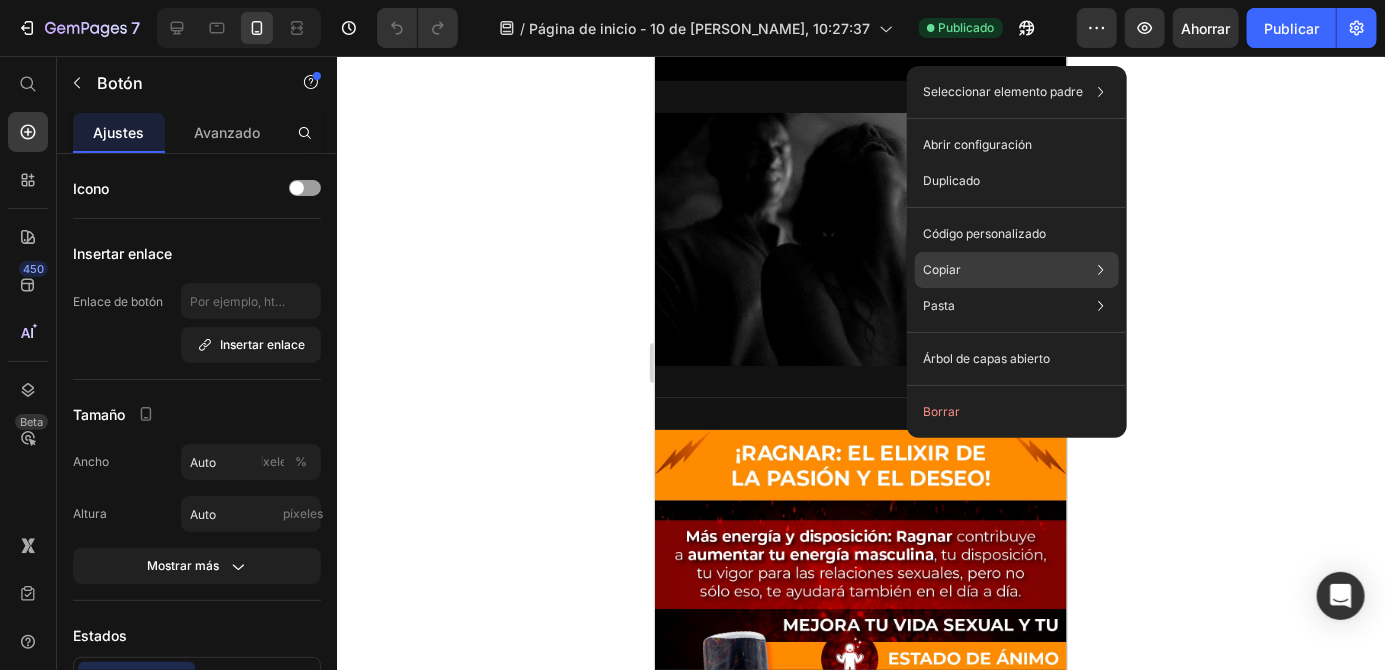 click on "Copiar Copiar elemento Ctrl + C Estilo de copia Copiar clase .gDjfZayVJn" 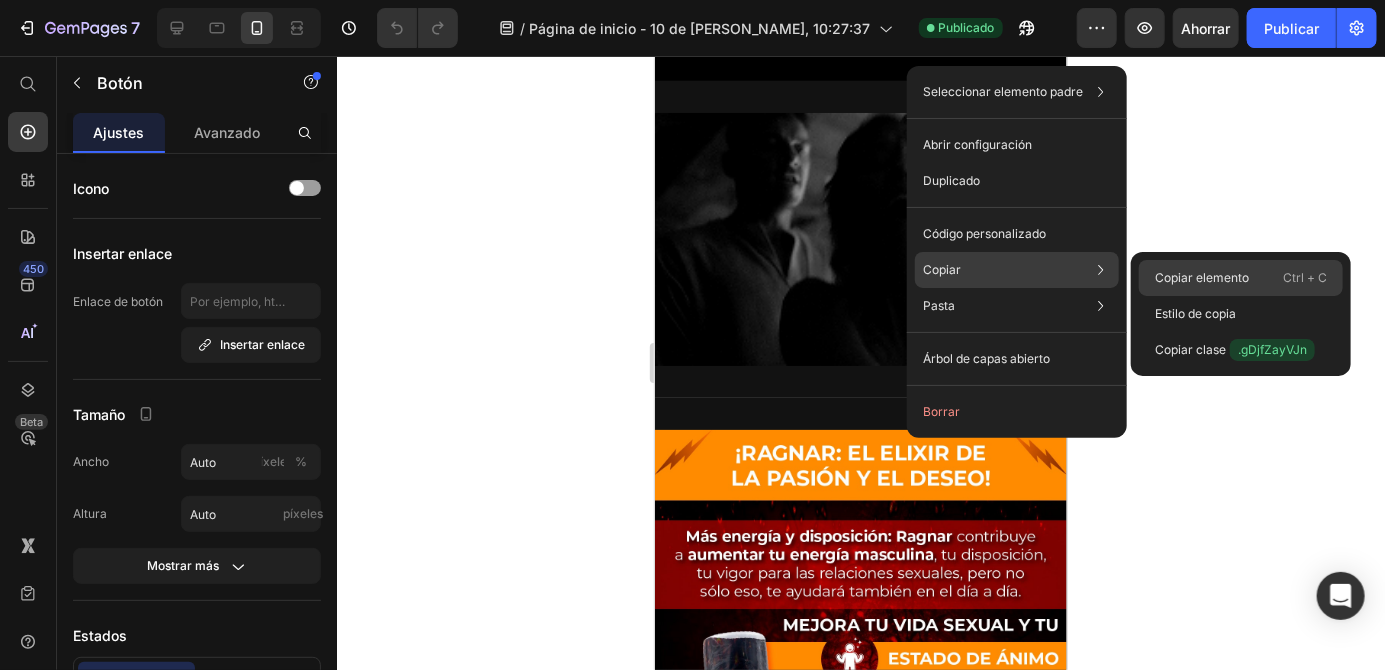 click on "Copiar elemento" at bounding box center [1202, 277] 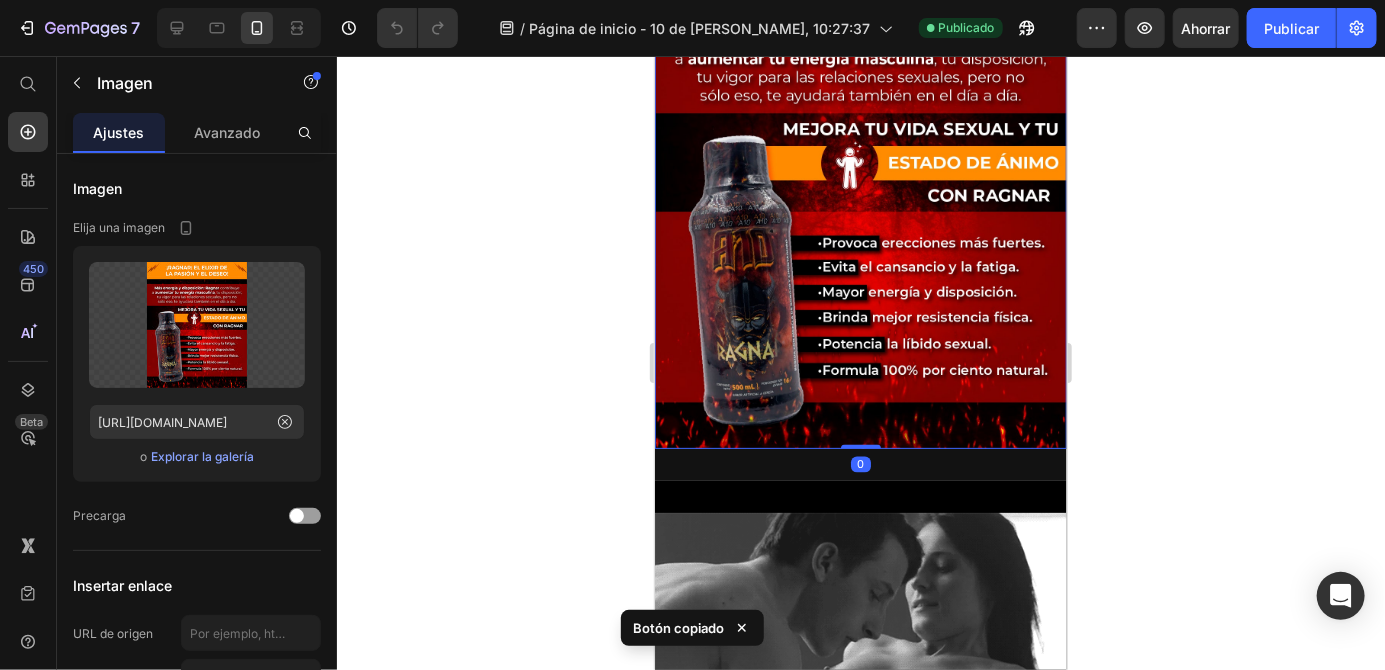 scroll, scrollTop: 1453, scrollLeft: 0, axis: vertical 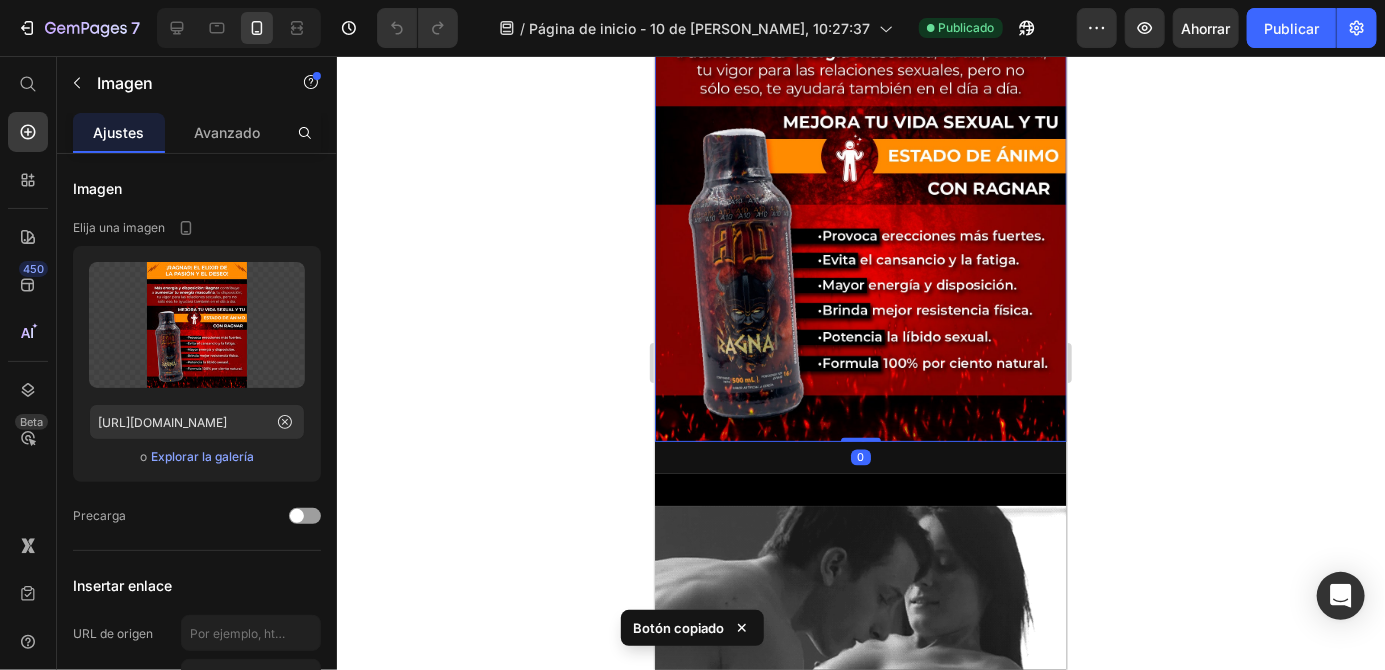 click on "Image Section 6" at bounding box center (860, 628) 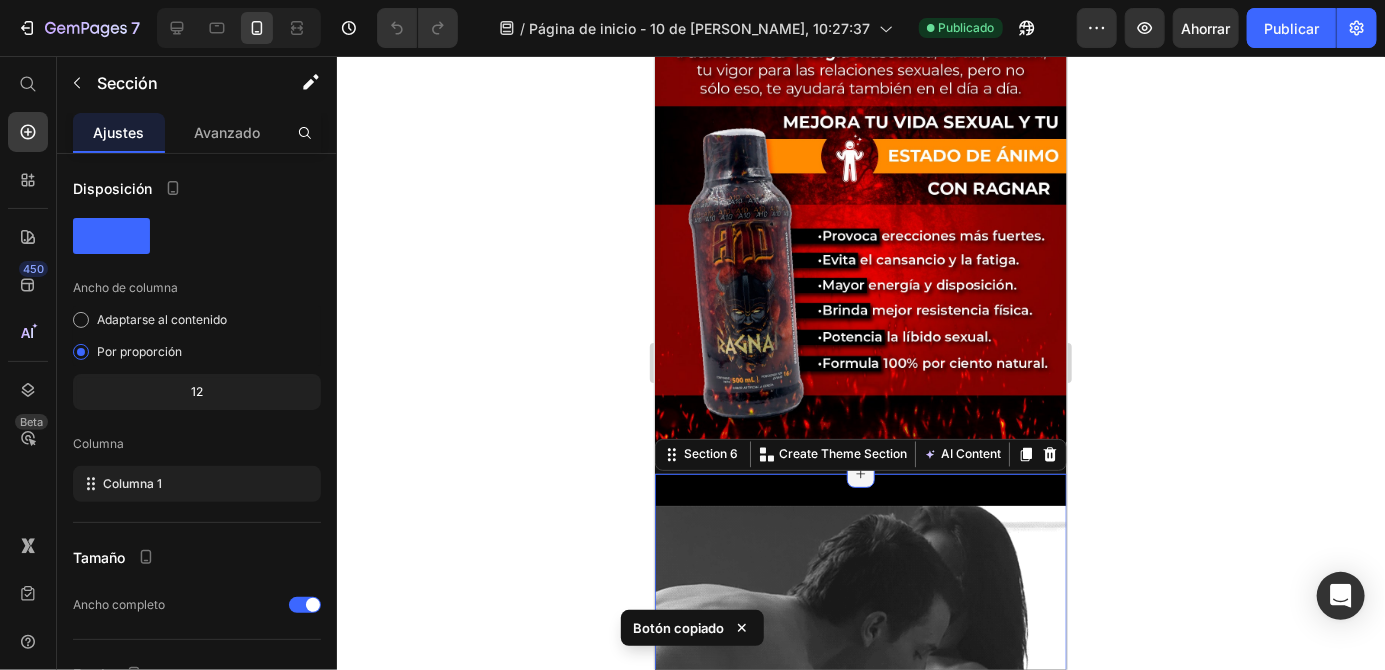 click 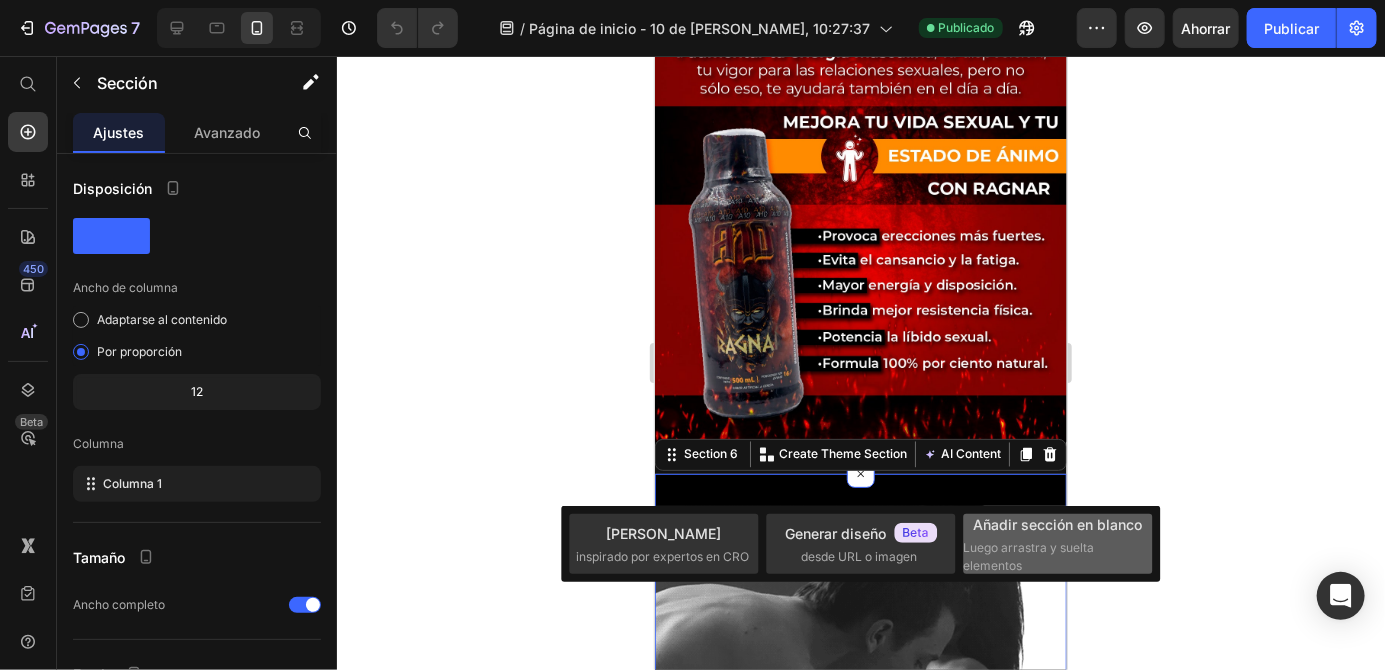 click on "Luego arrastra y suelta elementos" at bounding box center [1029, 556] 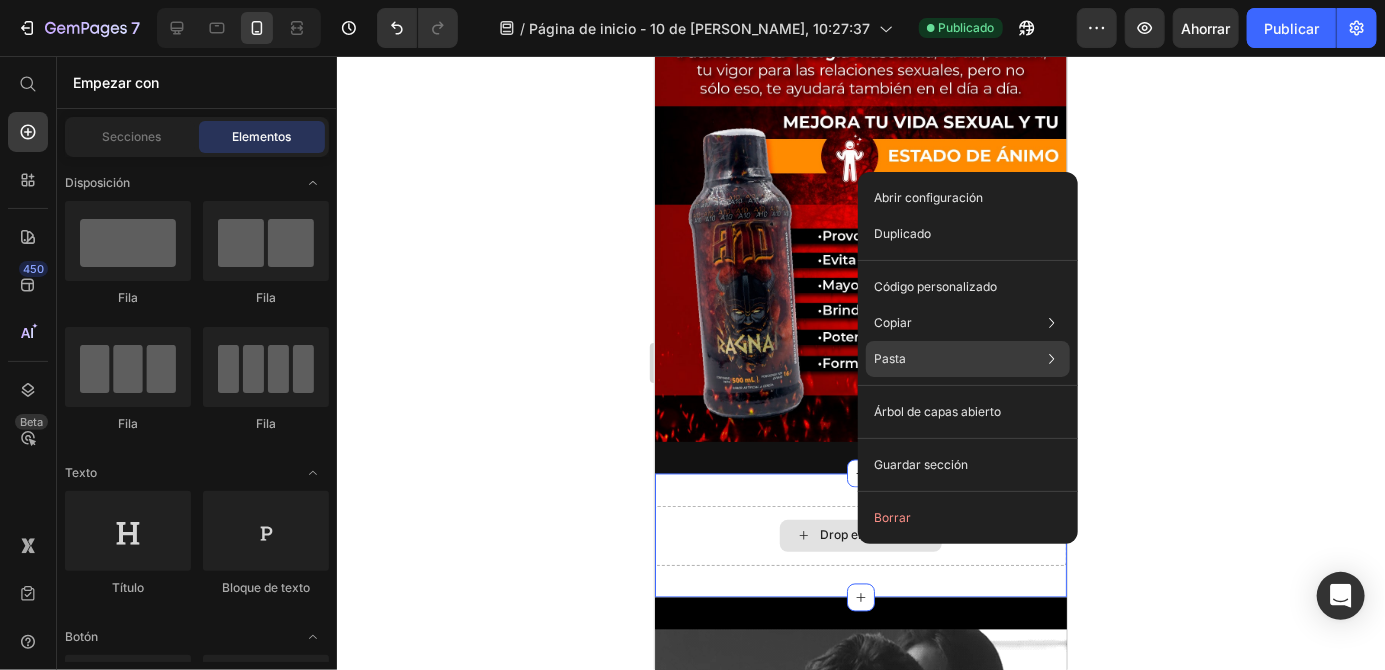 click on "Pasta Pegar elemento Ctrl + V Pegar estilo Ctrl + Mayús + V Permita el acceso al portapapeles para pegar contenido de otras páginas Permitir acceso" 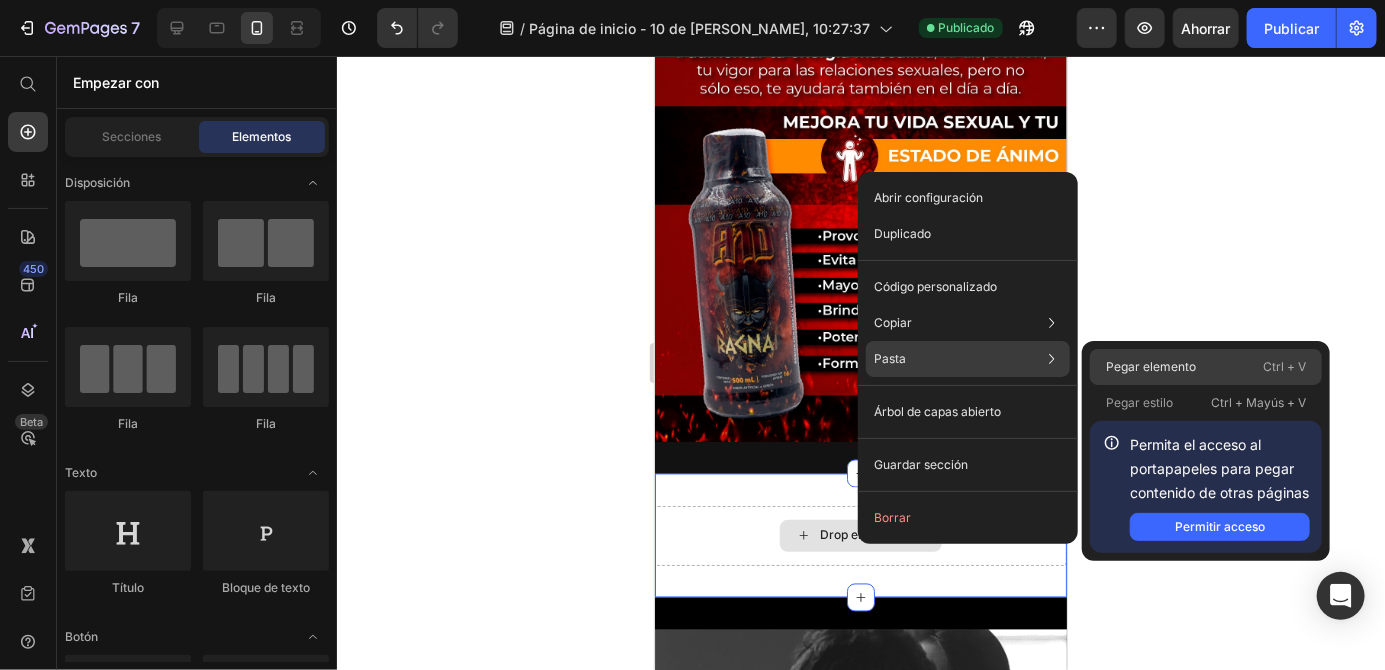 click on "Pegar elemento" at bounding box center (1151, 366) 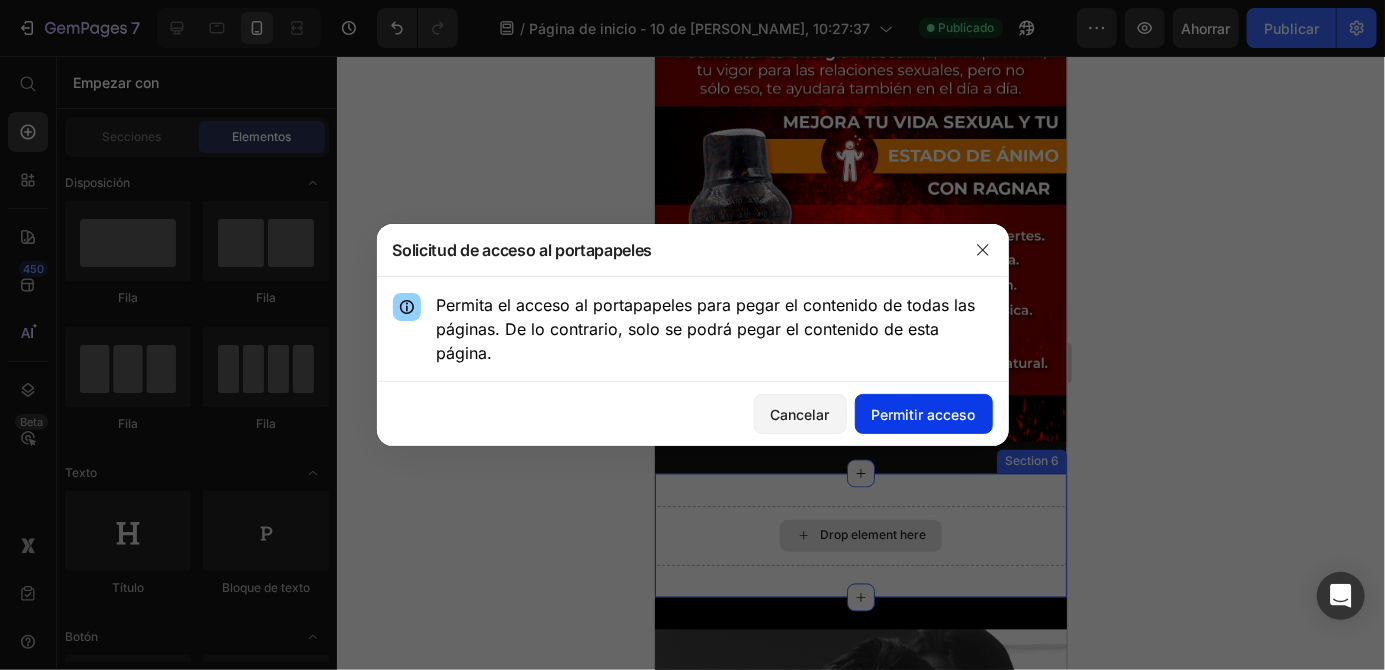 click on "Permitir acceso" at bounding box center [924, 414] 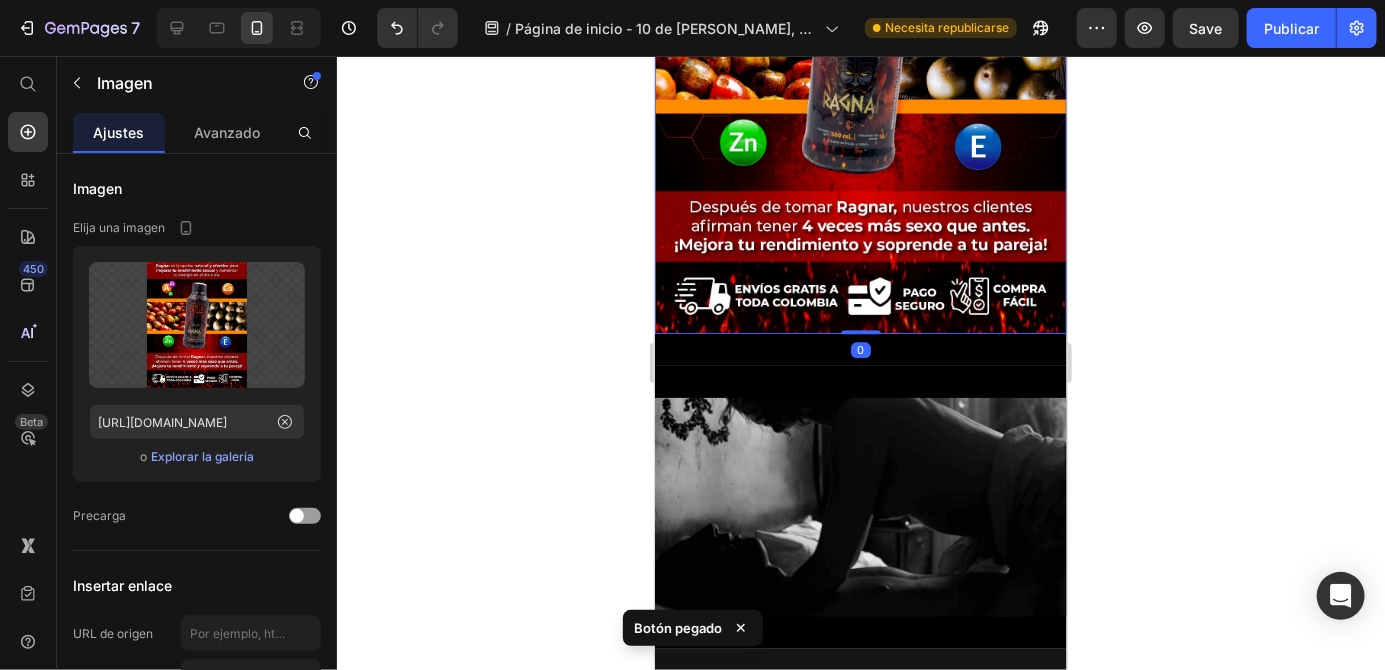 scroll, scrollTop: 2588, scrollLeft: 0, axis: vertical 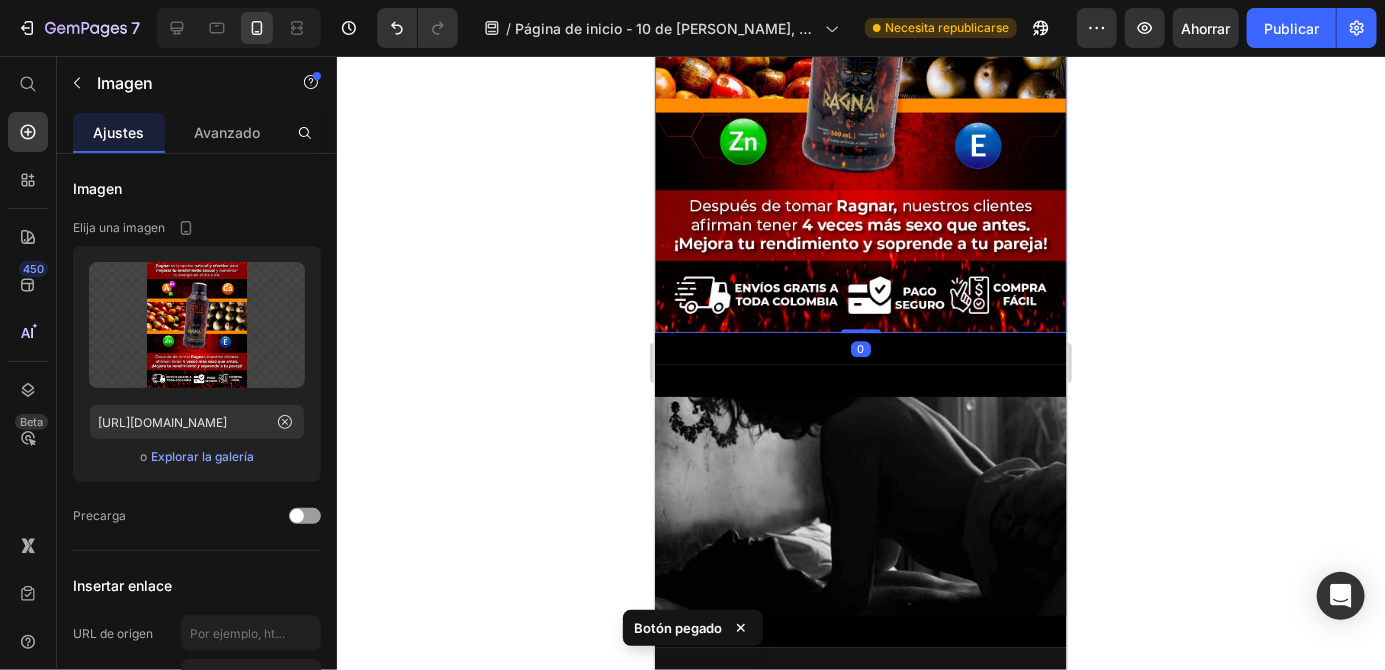 click at bounding box center [860, 74] 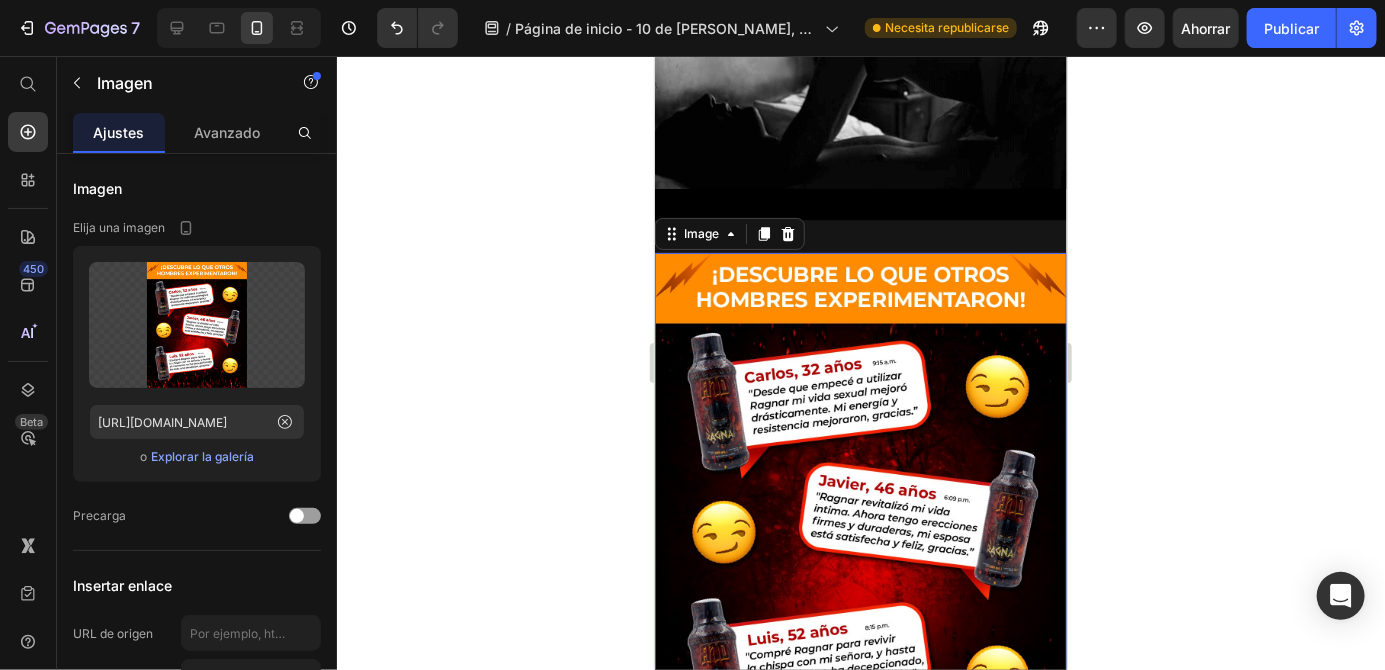 scroll, scrollTop: 3012, scrollLeft: 0, axis: vertical 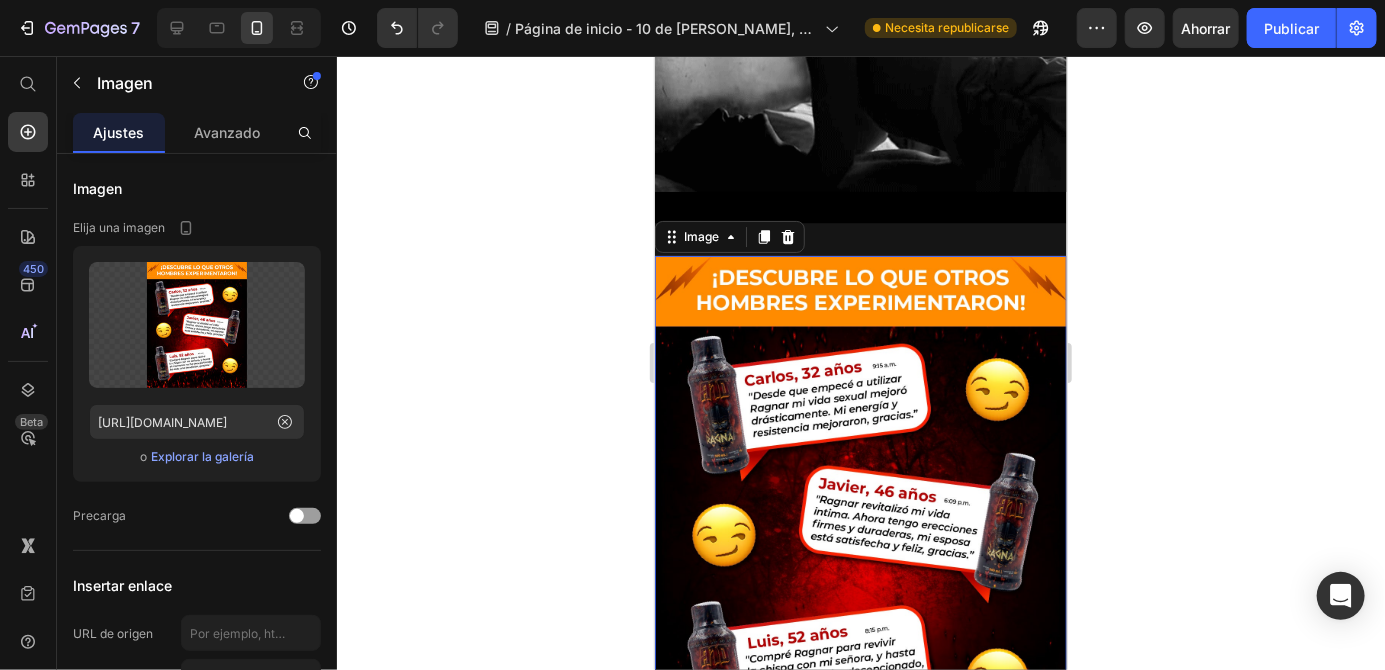click at bounding box center (860, 82) 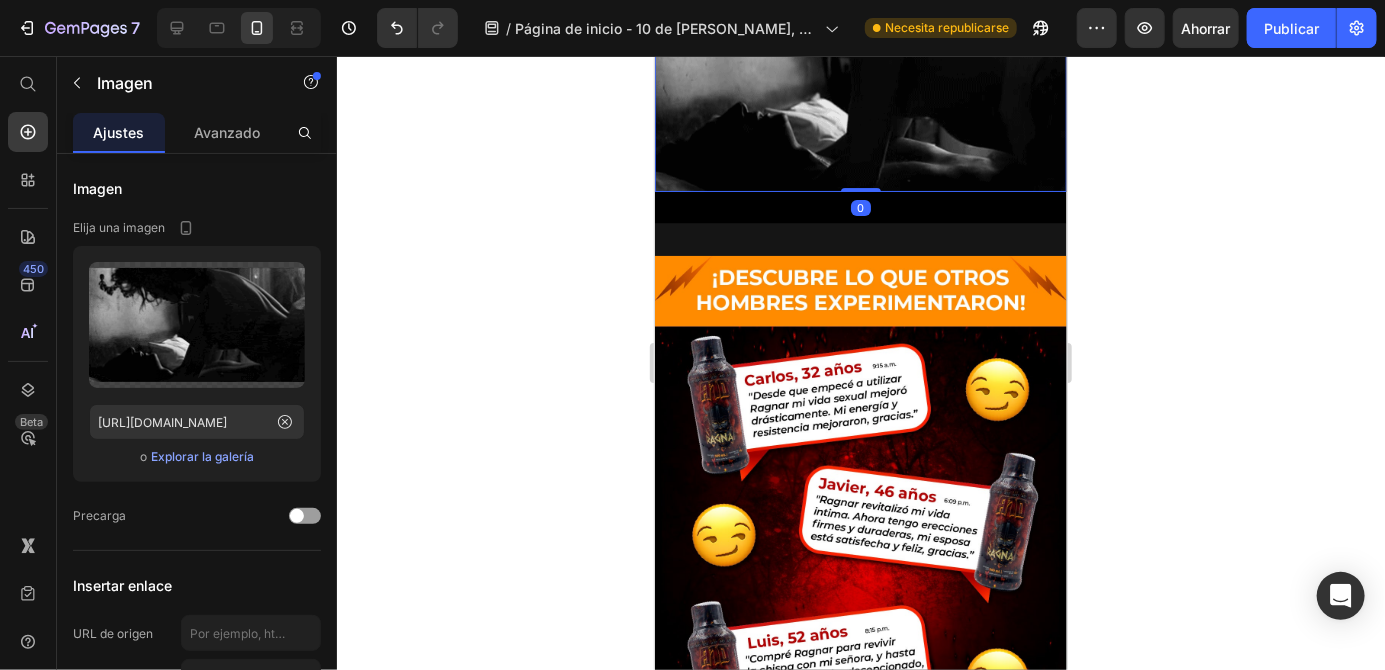 click at bounding box center [860, 82] 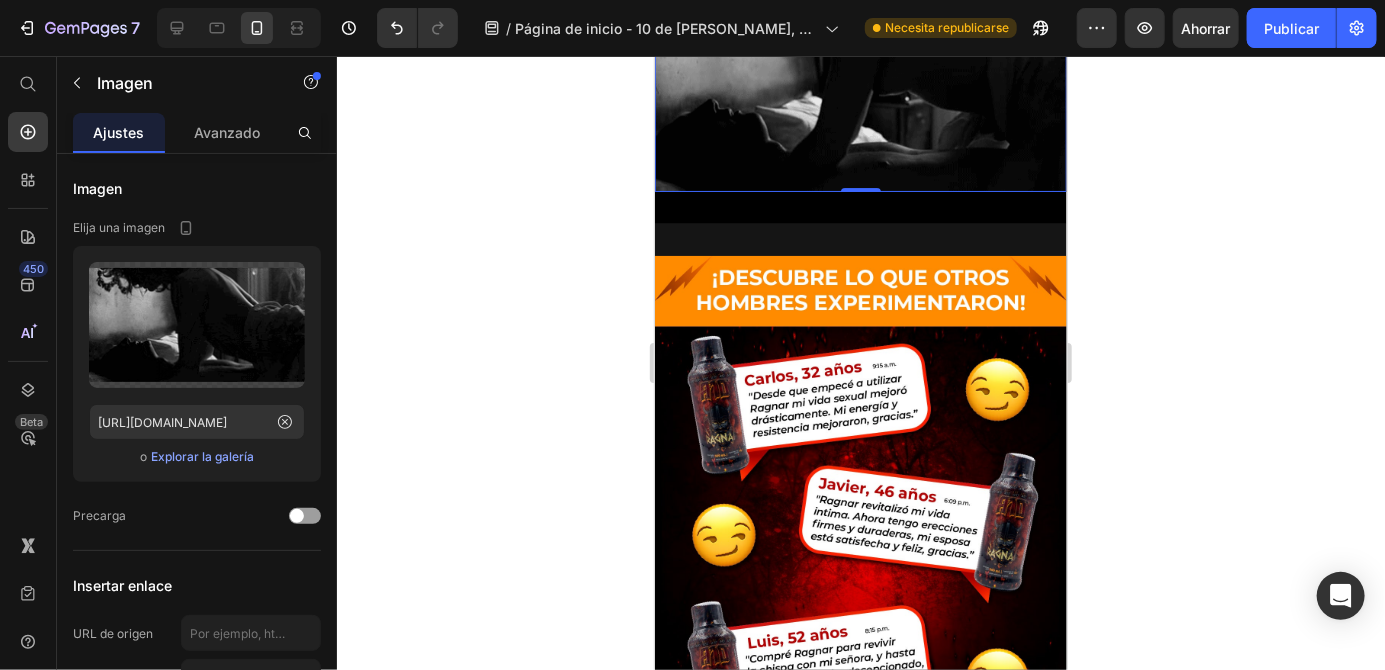 click on "0" at bounding box center [860, 207] 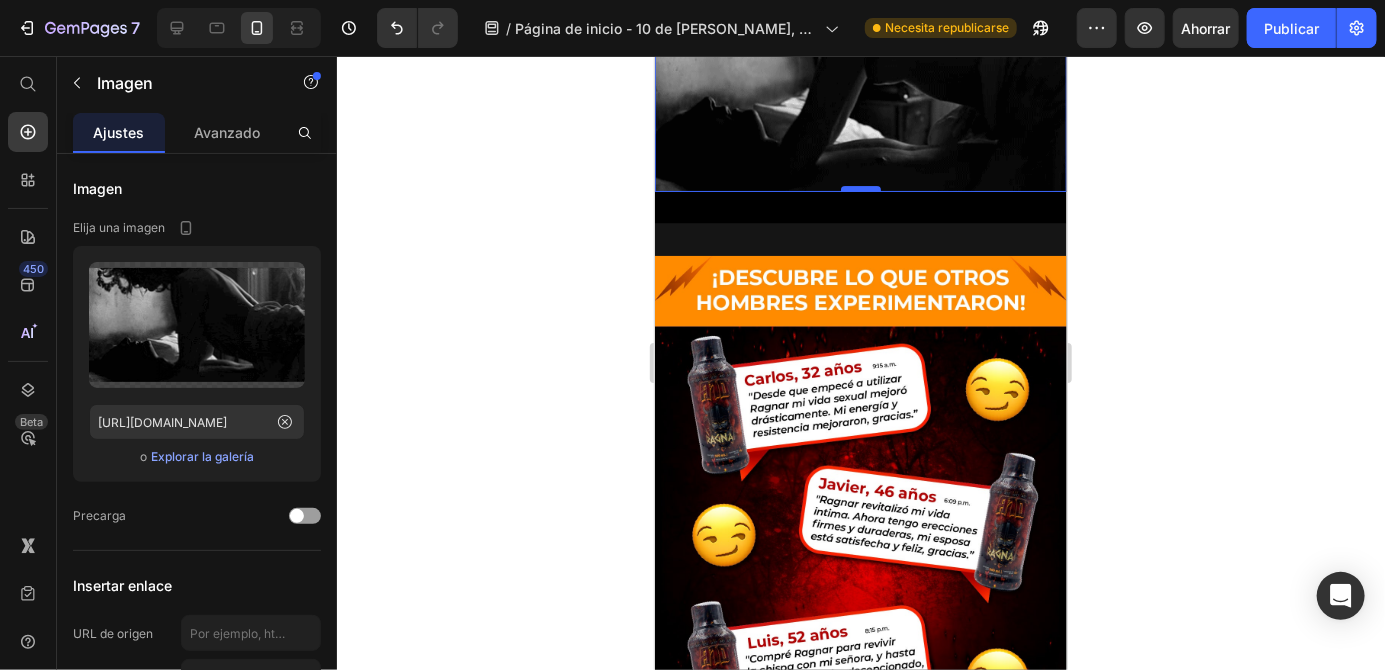 click at bounding box center [860, 188] 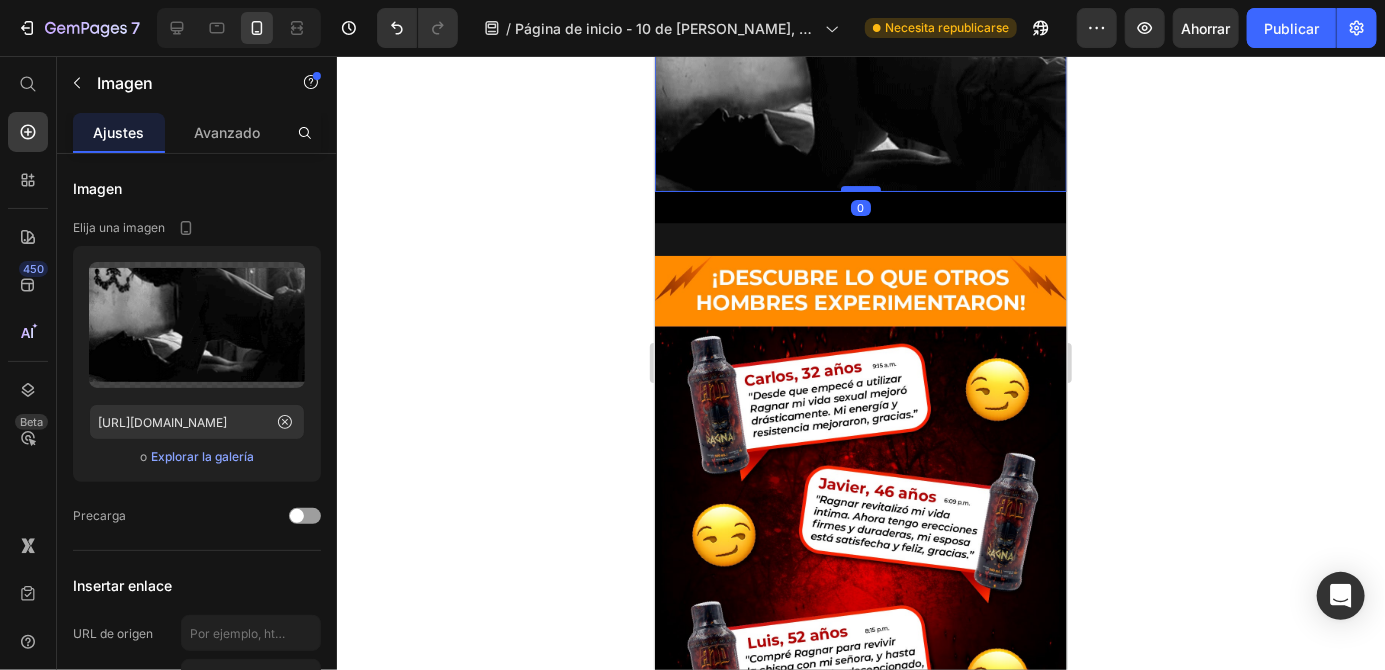 click at bounding box center (860, 188) 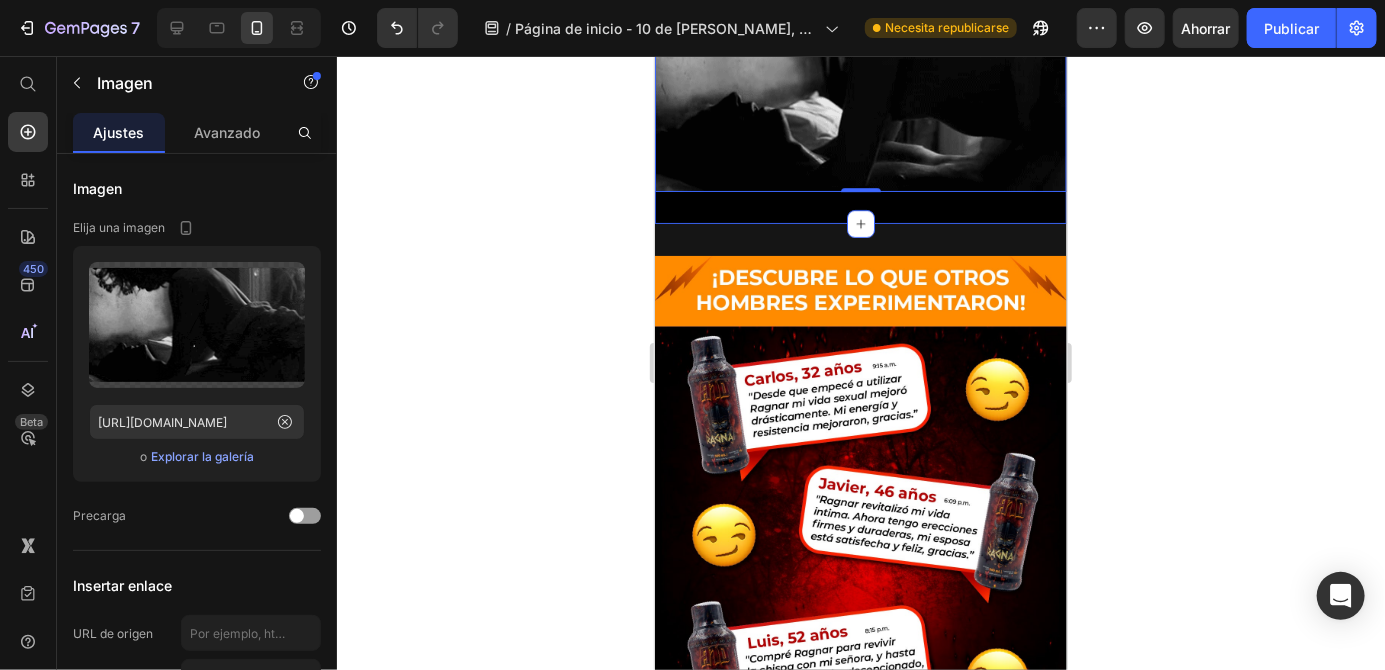 click on "Image Section 10" at bounding box center (860, 512) 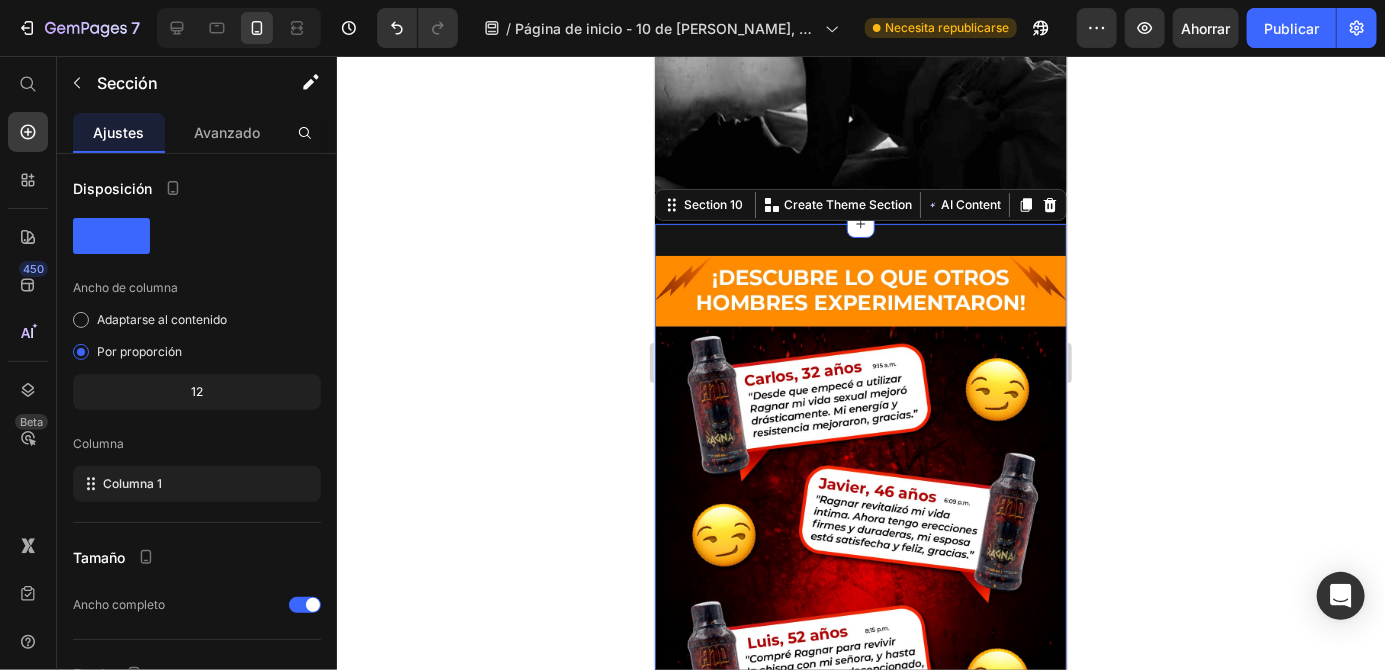 click on "Image Section 10   You can create reusable sections Create Theme Section AI Content Write with GemAI What would you like to describe here? Tone and Voice Persuasive Product Tinnidrop Spray Show more Generate" at bounding box center [860, 512] 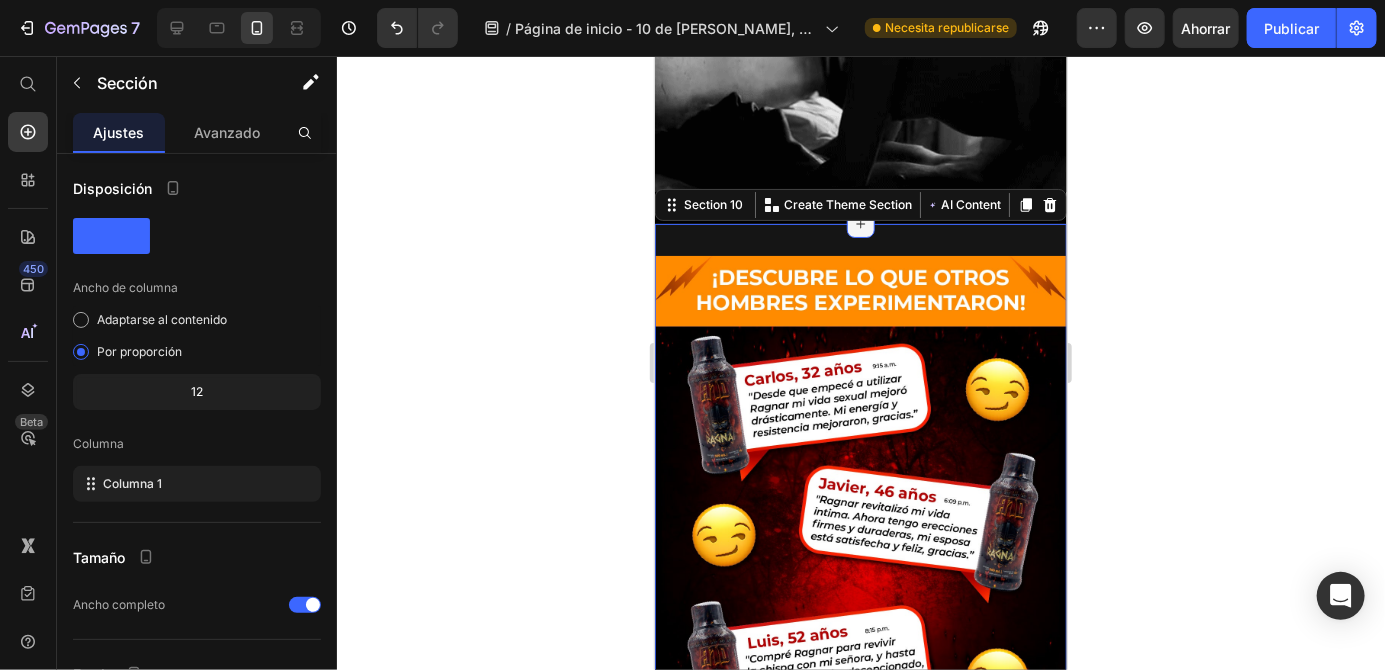 click 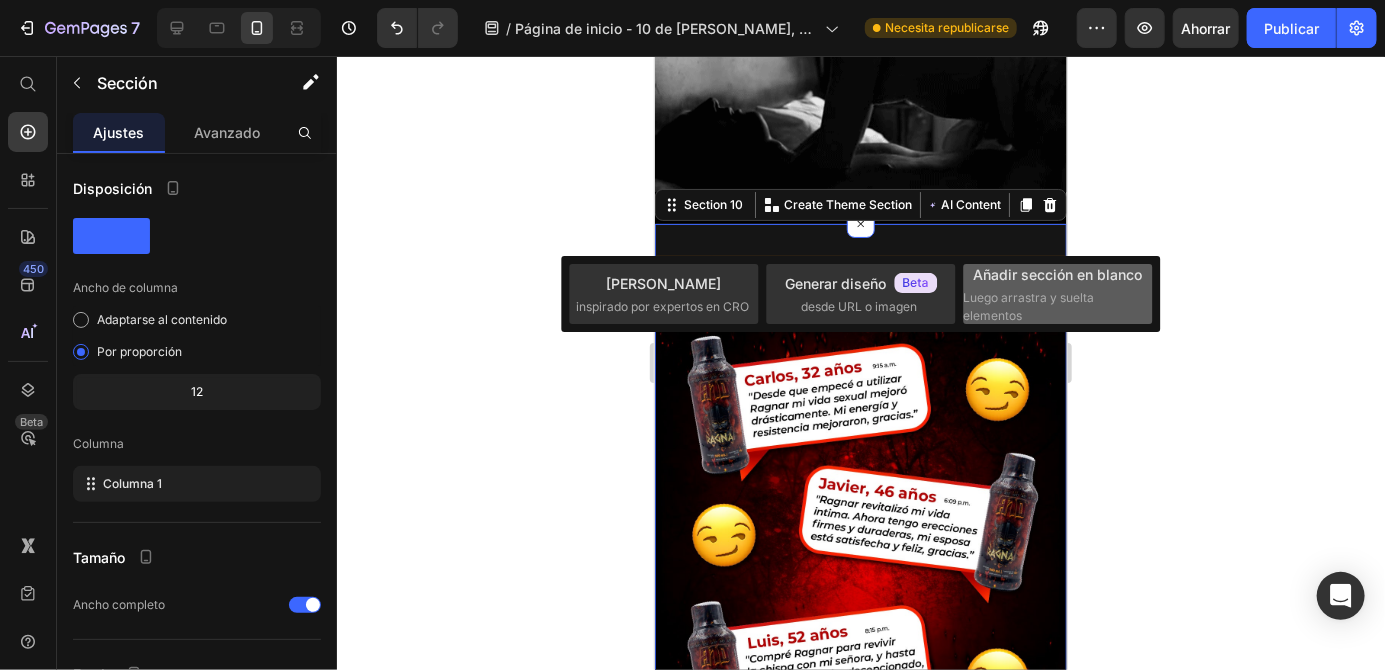 click on "Añadir sección en blanco" at bounding box center [1058, 274] 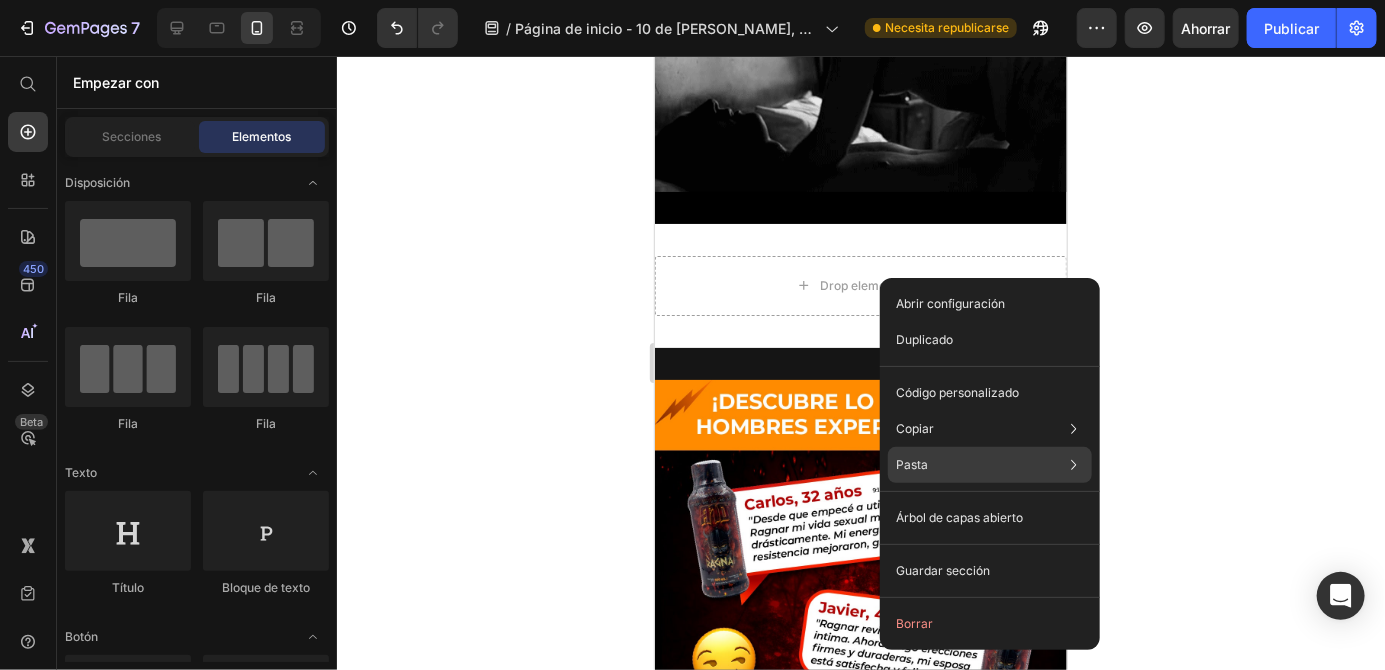 click on "Pasta Pegar elemento Ctrl + V Pegar estilo Ctrl + Mayús + V" 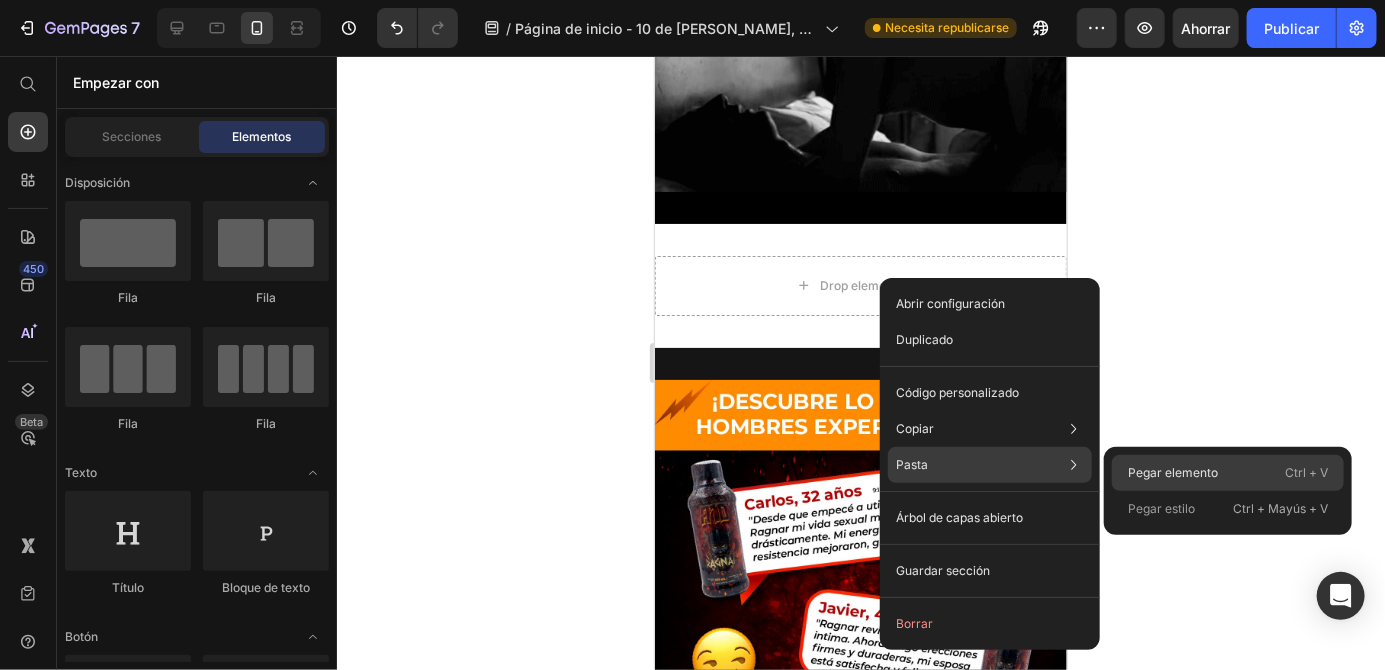 click on "Pegar elemento" at bounding box center (1173, 472) 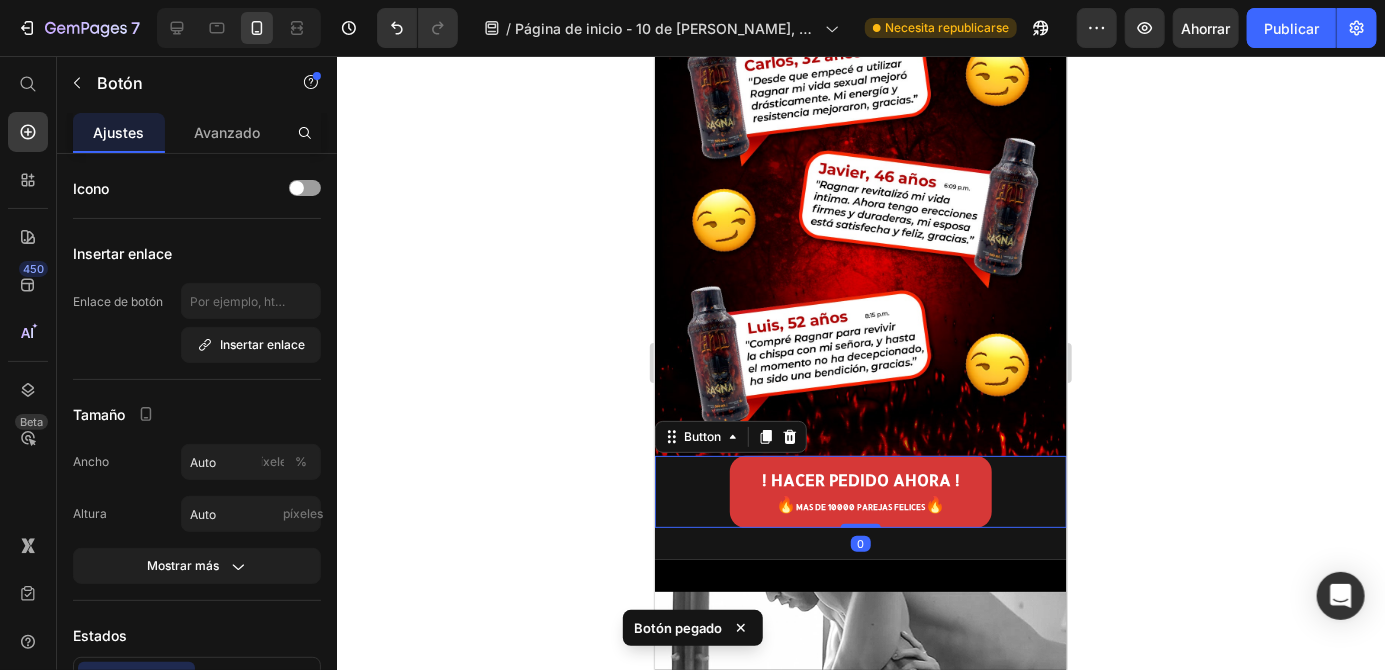 scroll, scrollTop: 3454, scrollLeft: 0, axis: vertical 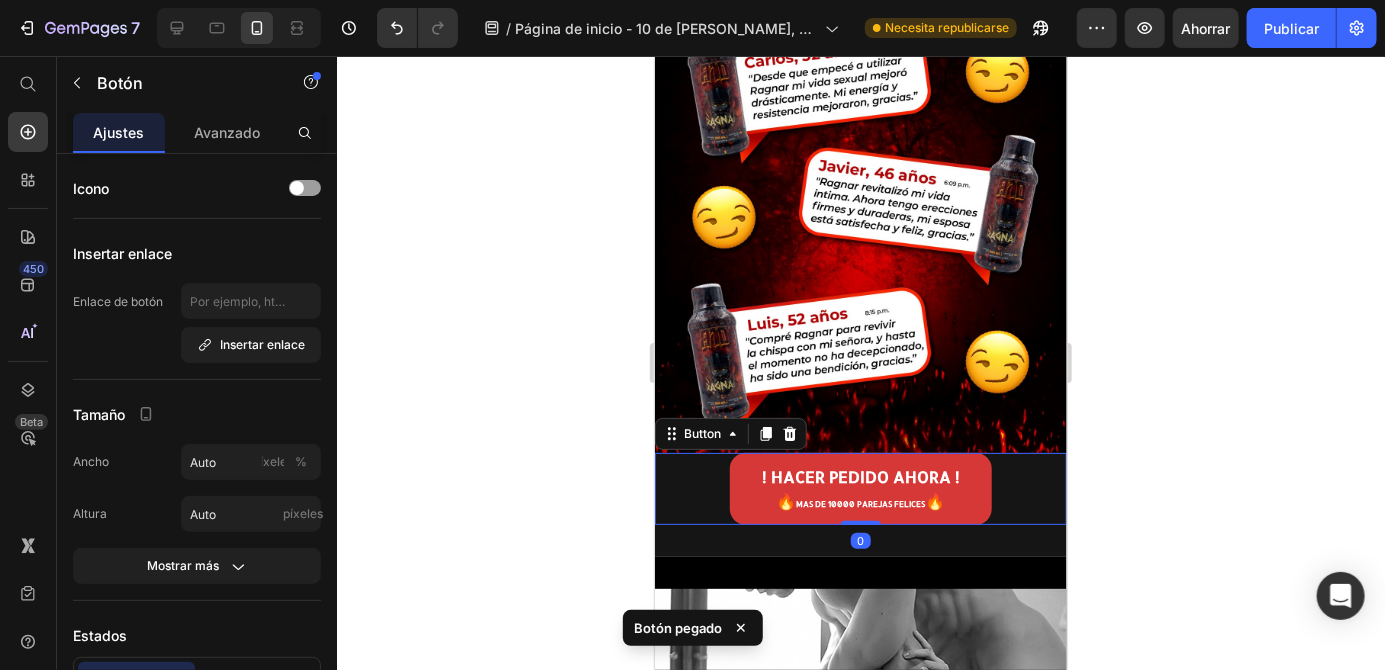 click on "Image ! HACER PEDIDO AHORA ! 🔥  MAS DE 10000 PAREJAS FELICES 🔥 Button   0 Section 11" at bounding box center [860, 230] 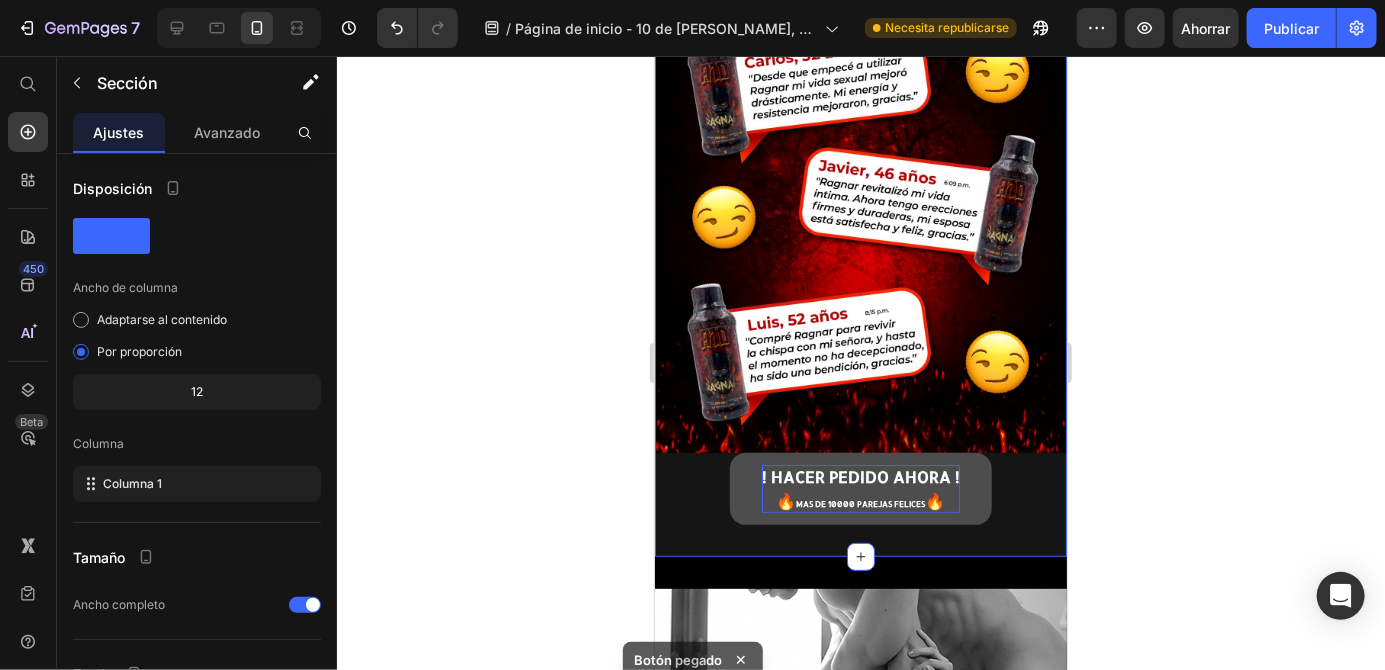 click on "! HACER PEDIDO AHORA ! 🔥  MAS DE 10000 PAREJAS FELICES 🔥" at bounding box center (860, 488) 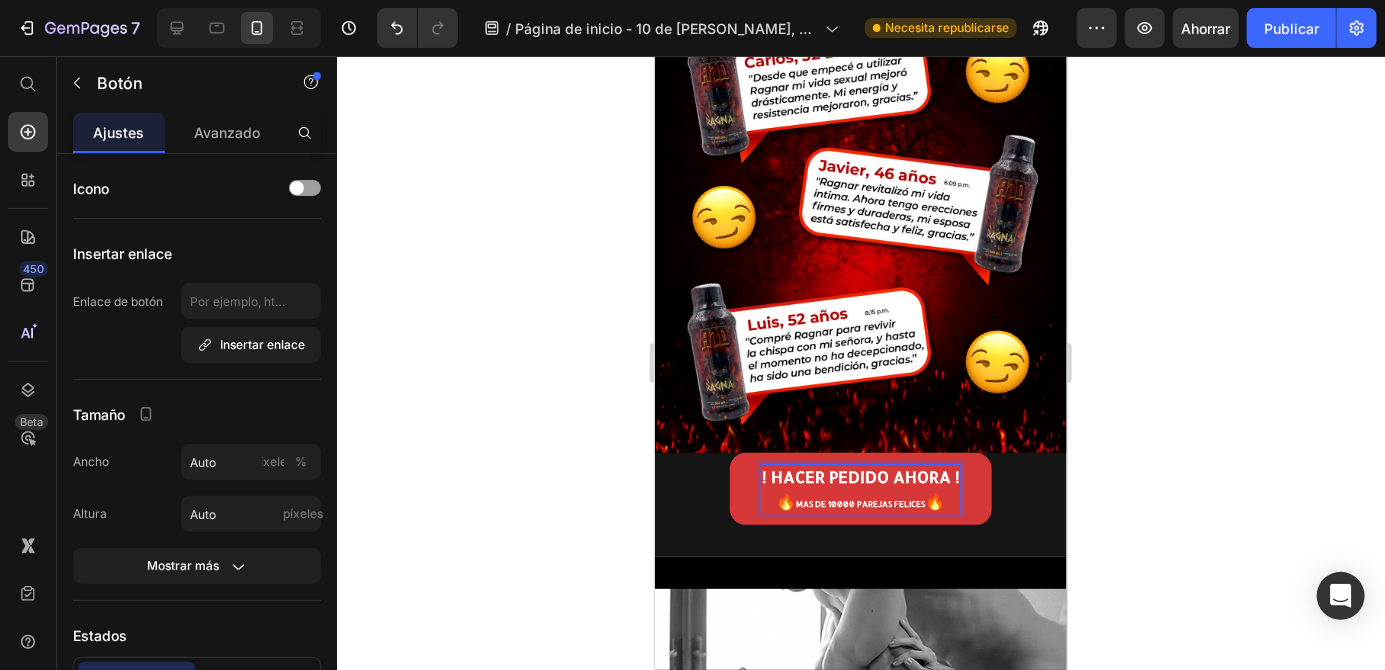 click at bounding box center [860, 194] 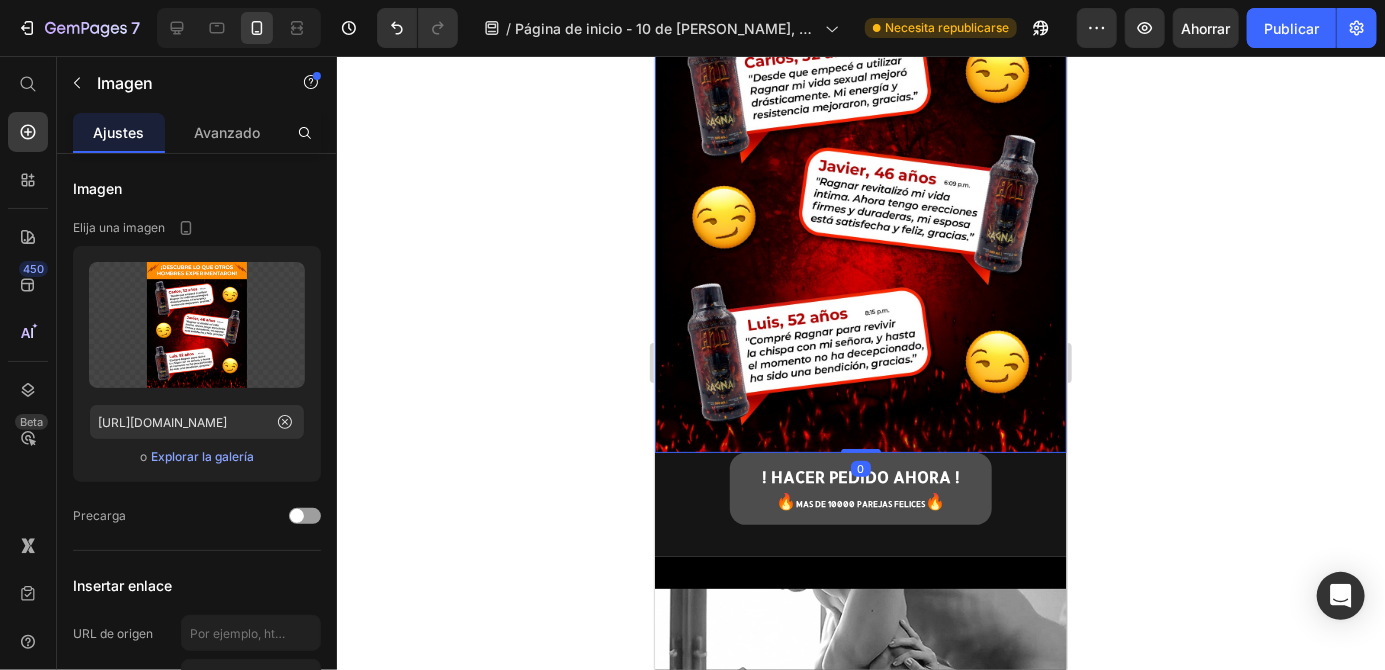 click on "! HACER PEDIDO AHORA ! 🔥  MAS DE 10000 PAREJAS FELICES 🔥" at bounding box center (860, 488) 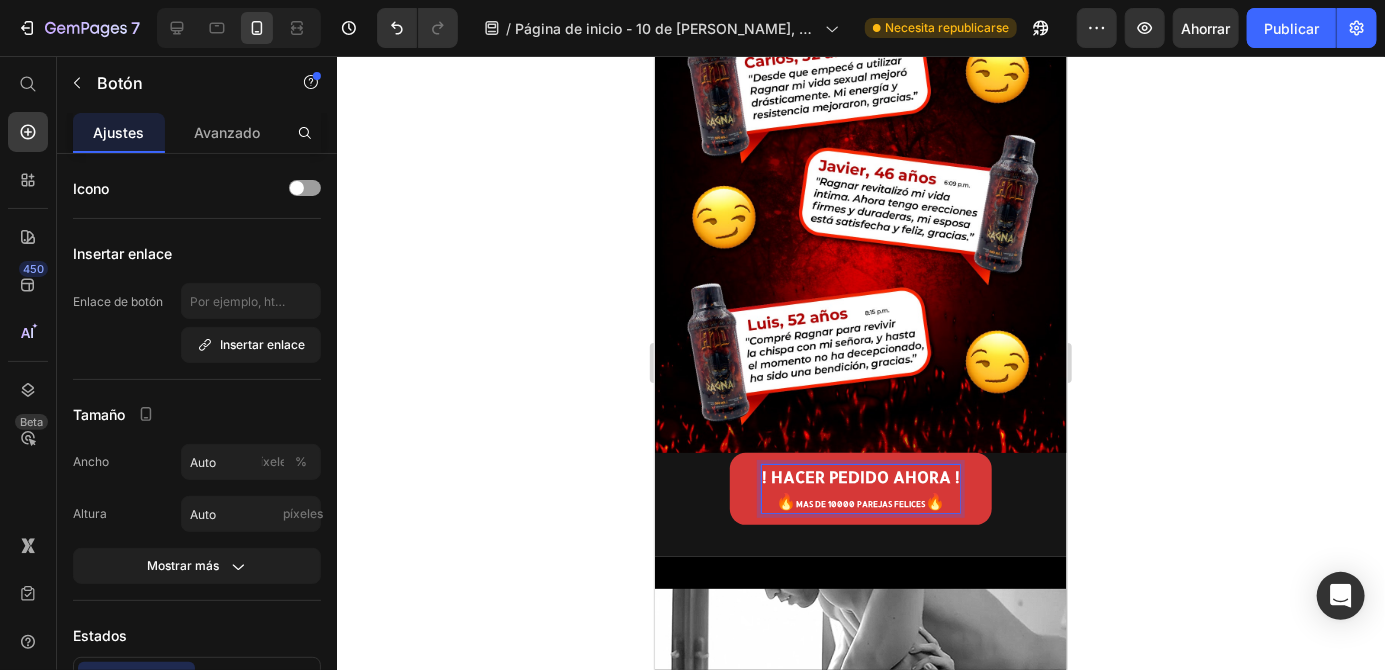 click on "Image ! HACER PEDIDO AHORA ! 🔥  MAS DE 10000 PAREJAS FELICES 🔥 Button   0 Section 11" at bounding box center (860, 230) 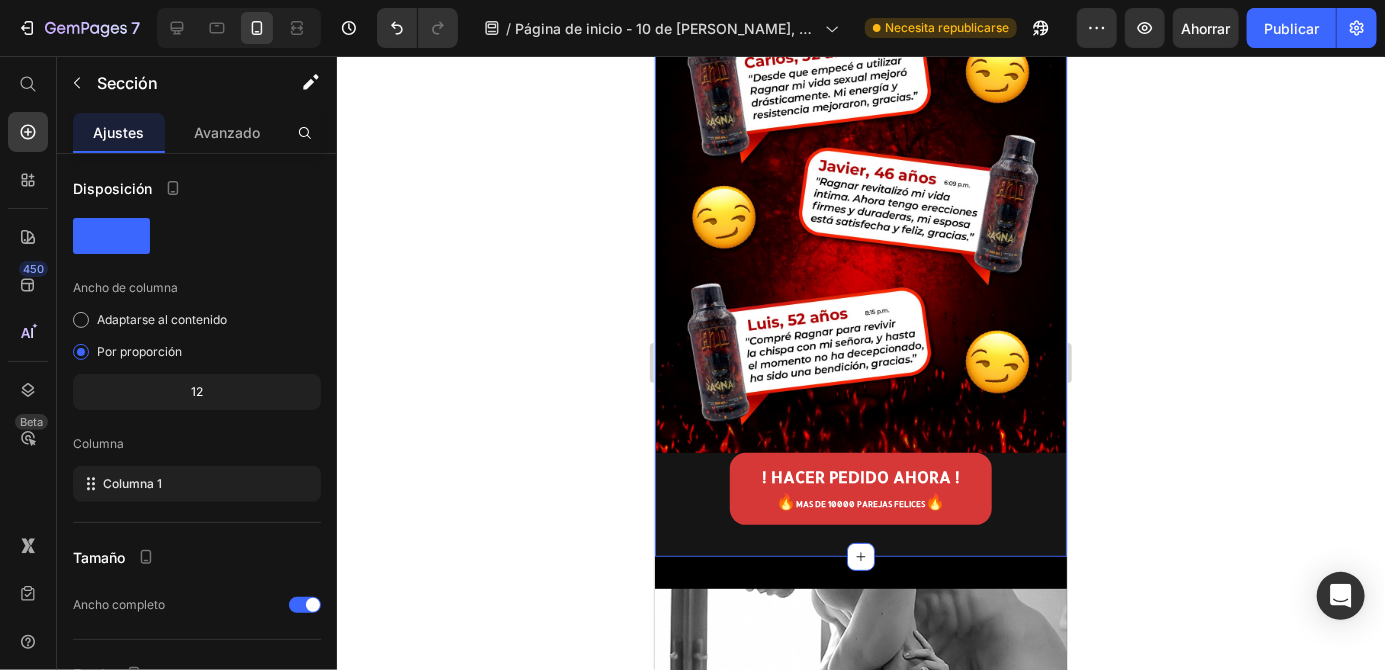 click on "Image ! HACER PEDIDO AHORA ! 🔥  MAS DE 10000 PAREJAS FELICES 🔥 Button Section 11   You can create reusable sections Create Theme Section AI Content Write with GemAI What would you like to describe here? Tone and Voice Persuasive Product Tinnidrop Spray Show more Generate" at bounding box center (860, 230) 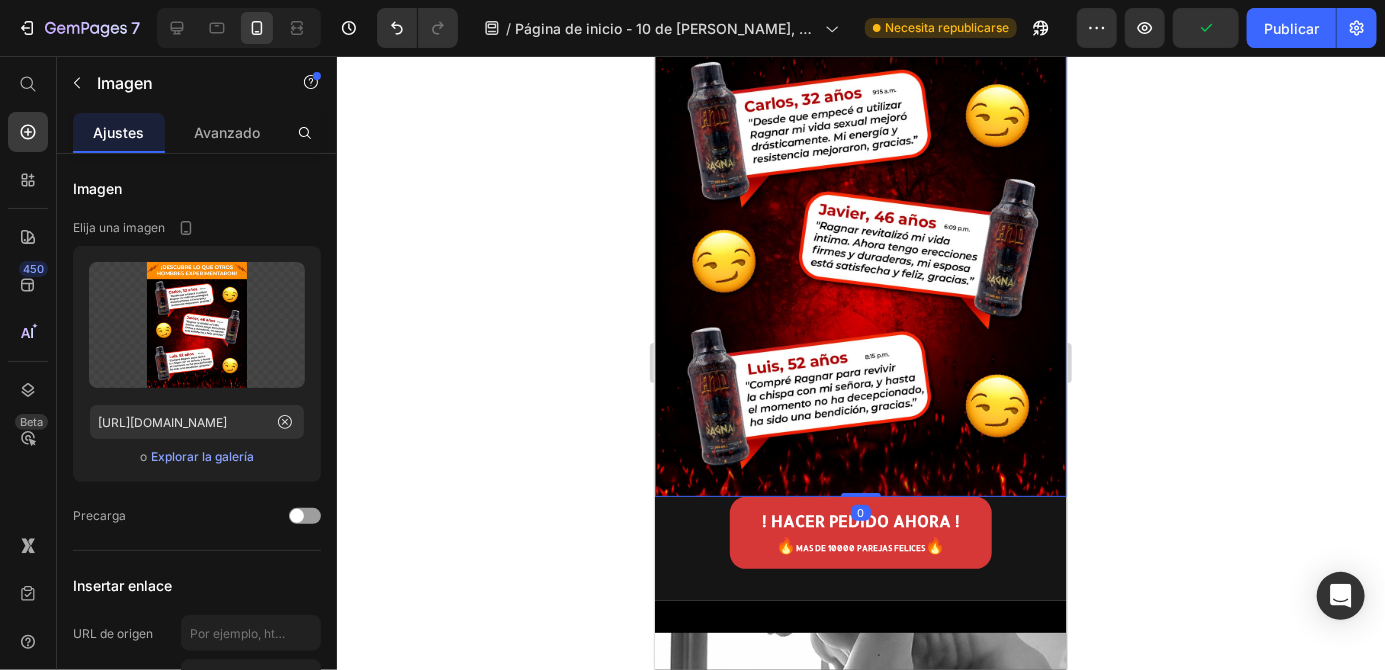 scroll, scrollTop: 3426, scrollLeft: 0, axis: vertical 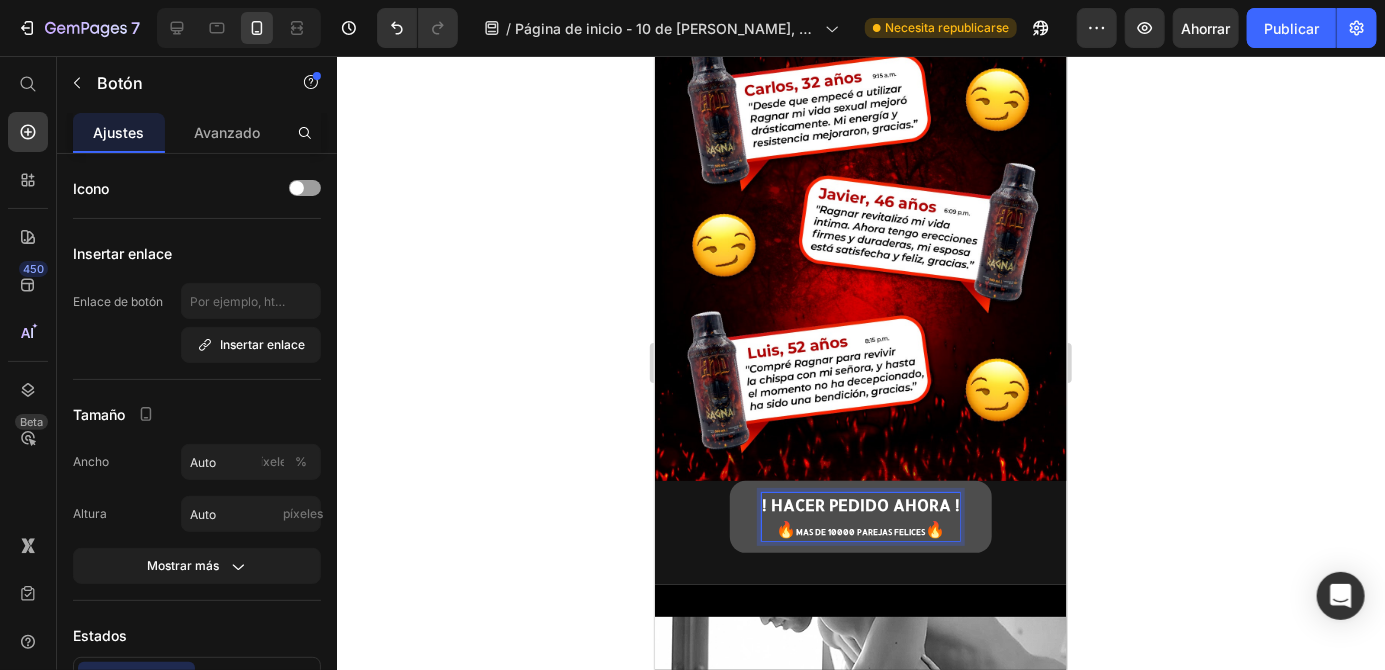 click on "! HACER PEDIDO AHORA ! 🔥  MAS DE 10000 PAREJAS FELICES 🔥" at bounding box center (860, 516) 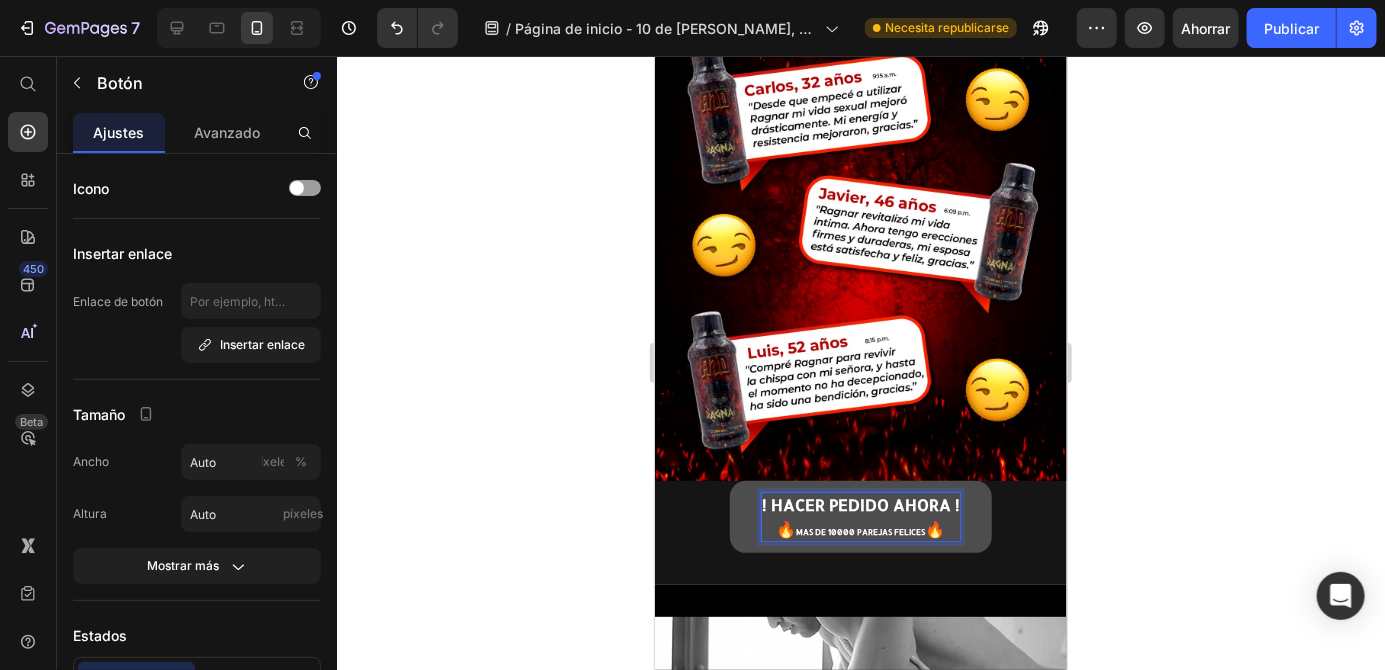 click on "! HACER PEDIDO AHORA ! 🔥  MAS DE 10000 PAREJAS FELICES 🔥" at bounding box center (860, 516) 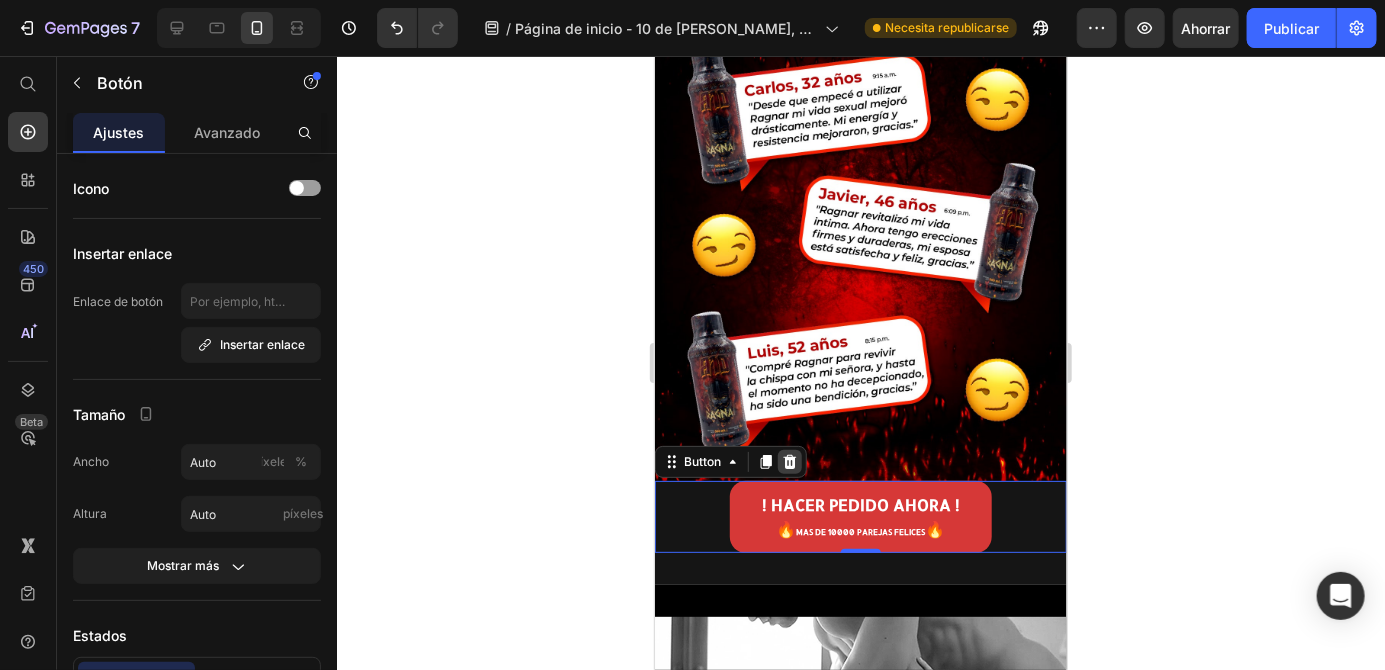 click at bounding box center [789, 461] 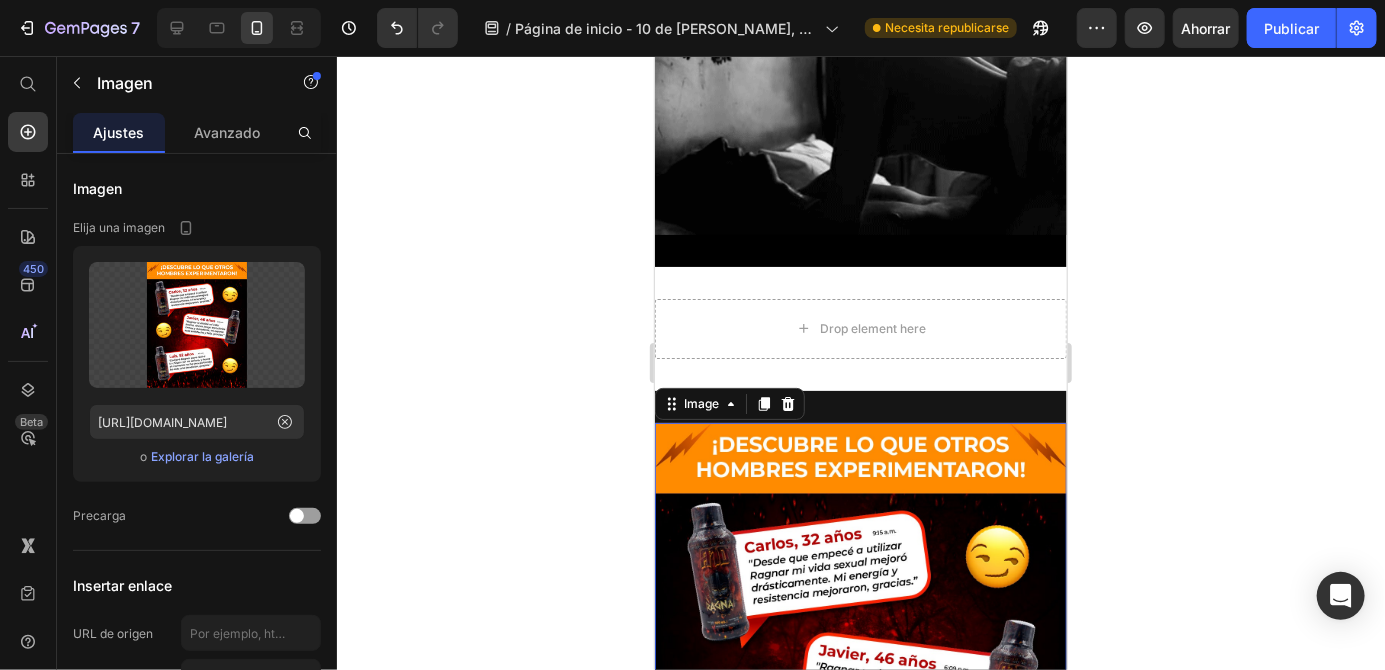 scroll, scrollTop: 2968, scrollLeft: 0, axis: vertical 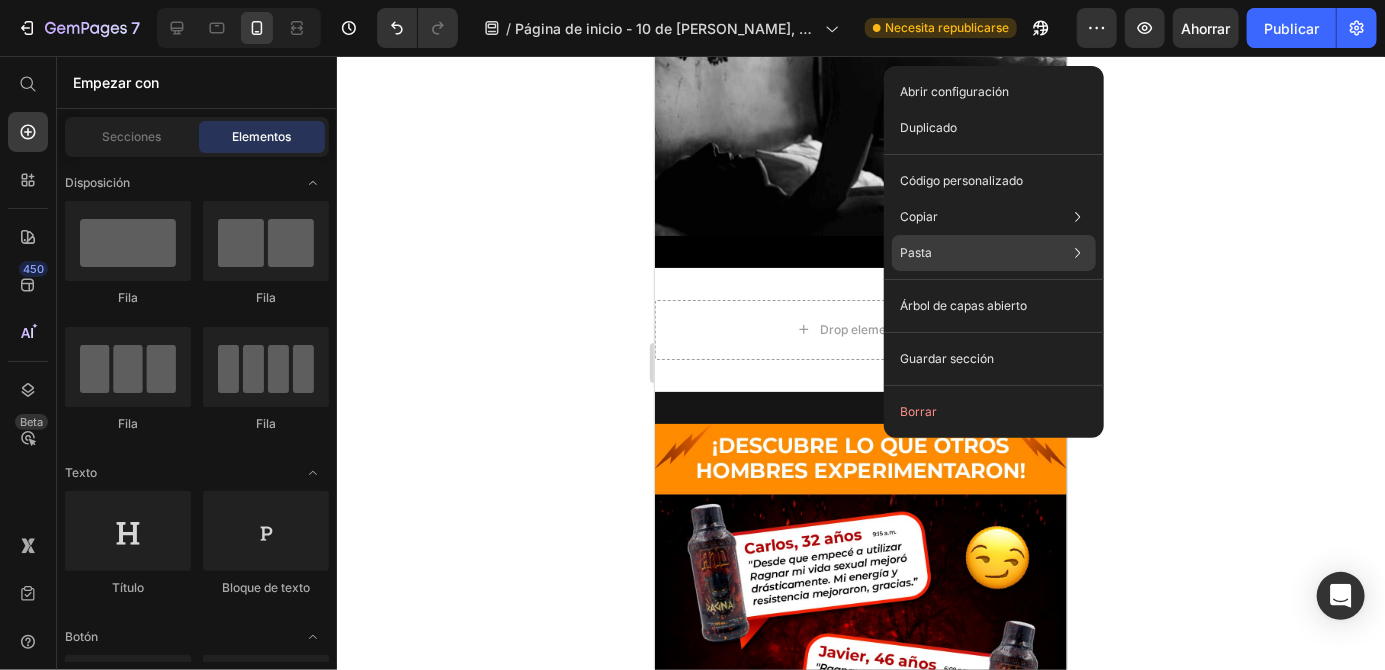click on "Pasta Pegar elemento Ctrl + V Pegar estilo Ctrl + Mayús + V" 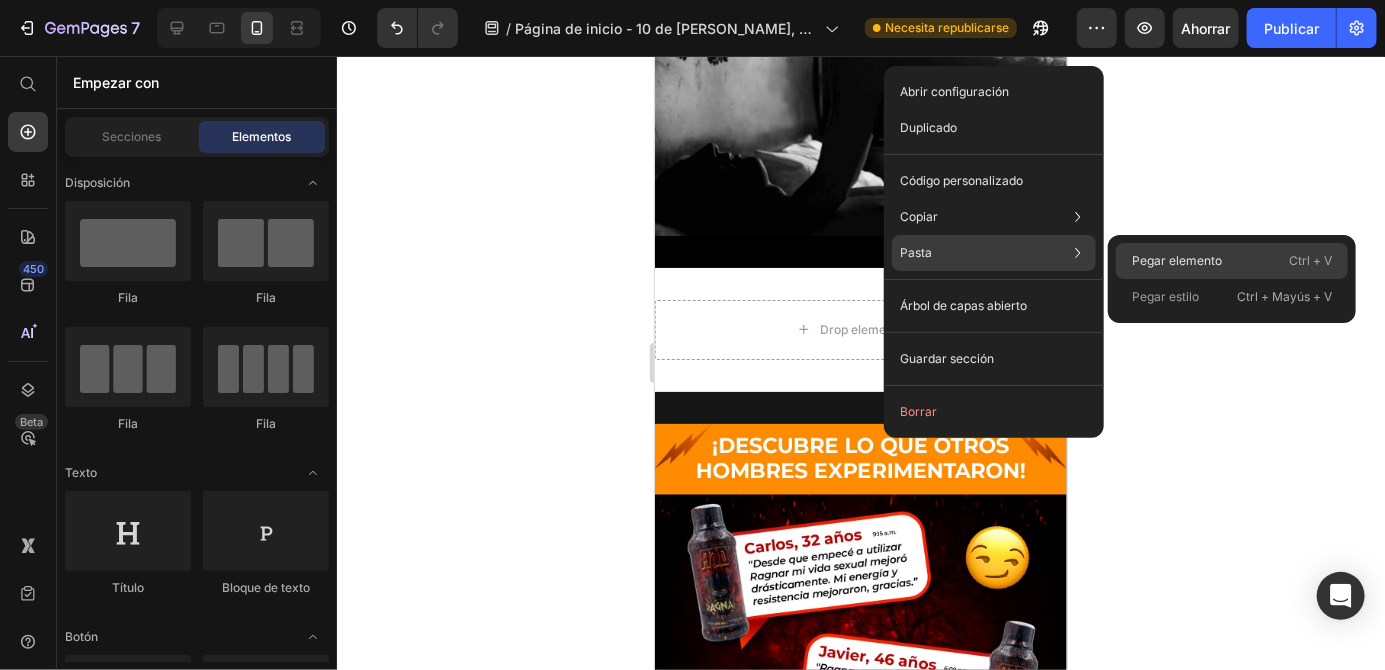 click on "Pegar elemento Ctrl + V" 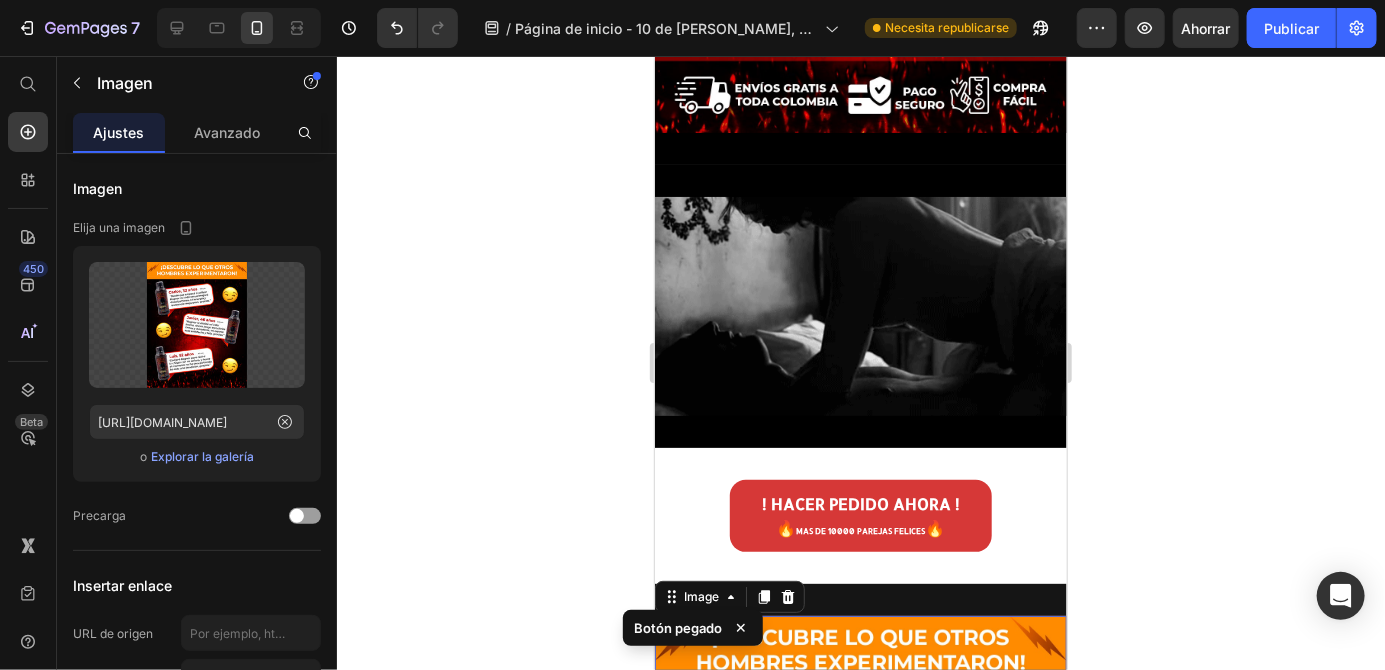 scroll, scrollTop: 2788, scrollLeft: 0, axis: vertical 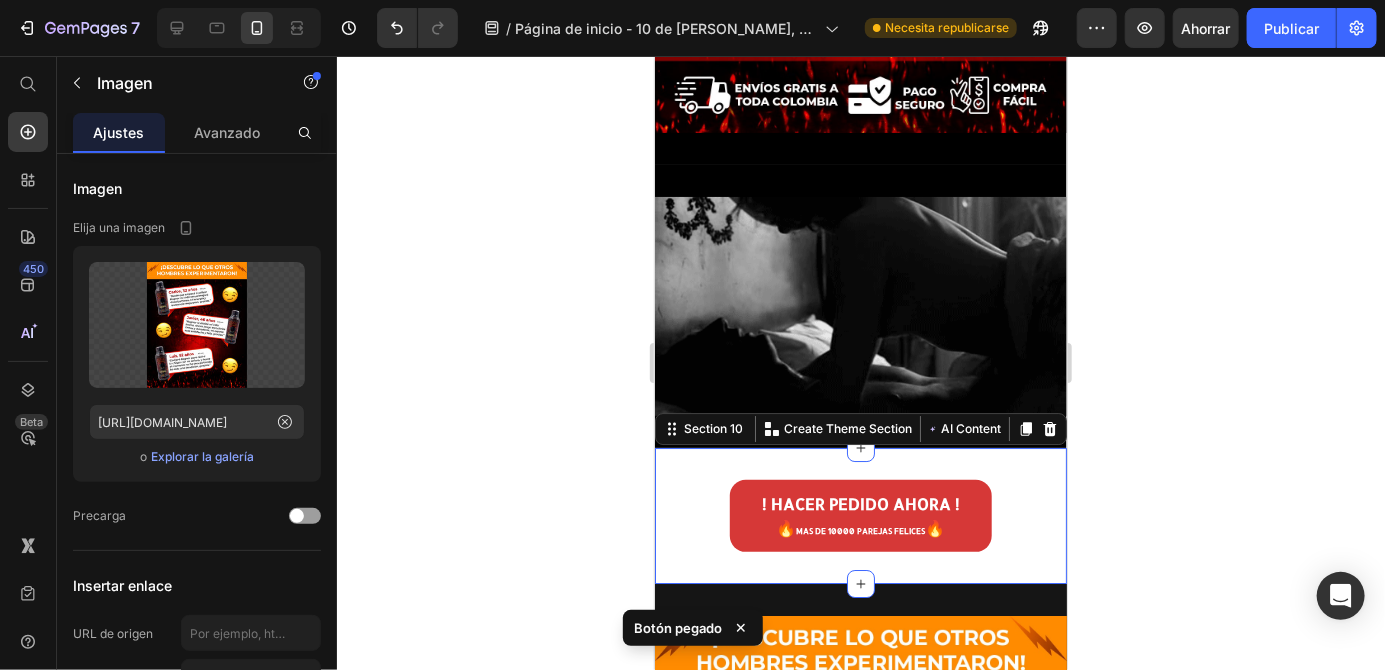 click on "! HACER PEDIDO AHORA ! 🔥  MAS DE 10000 PAREJAS FELICES 🔥 Button Section 10   You can create reusable sections Create Theme Section AI Content Write with GemAI What would you like to describe here? Tone and Voice Persuasive Product Show more Generate" at bounding box center (860, 515) 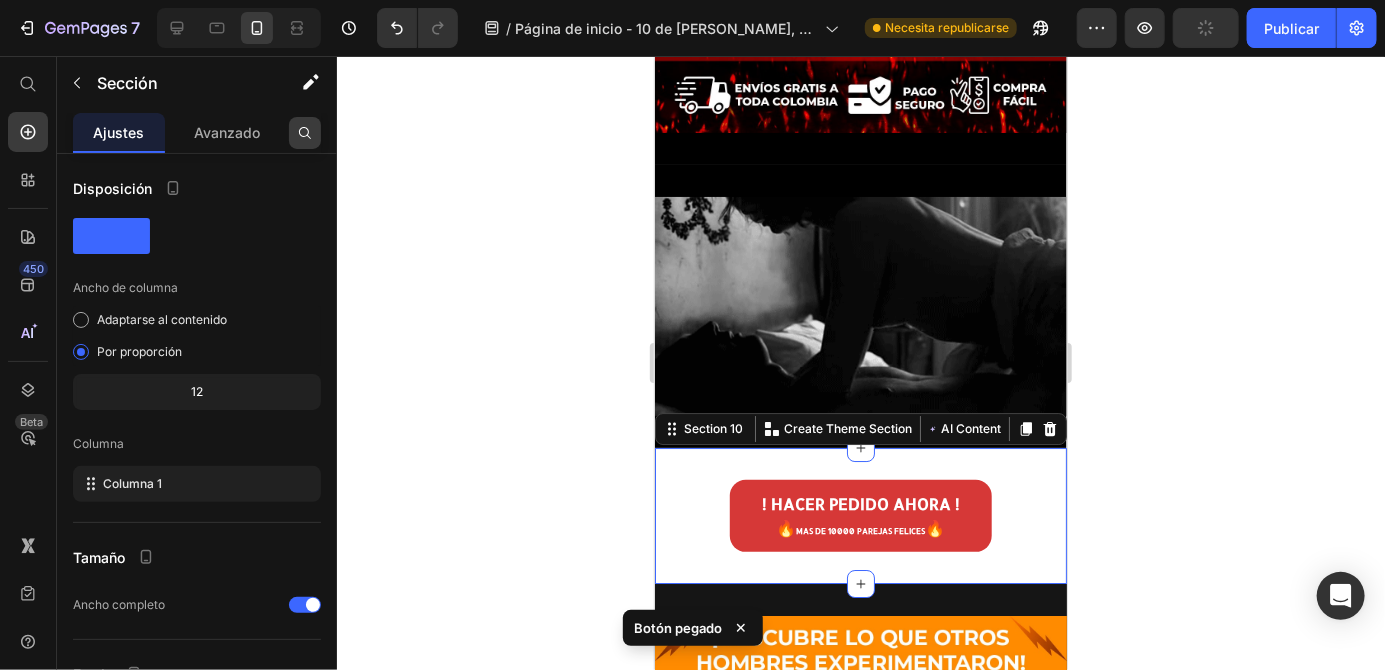 click at bounding box center (305, 133) 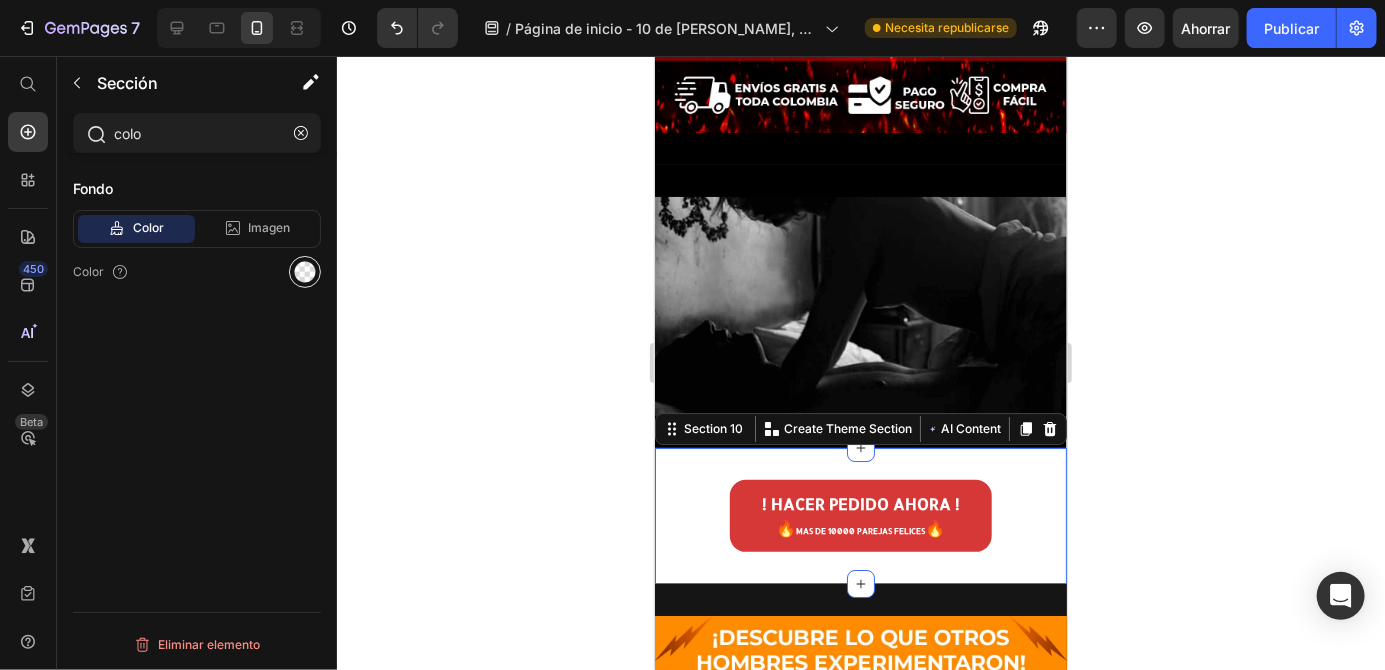 type on "colo" 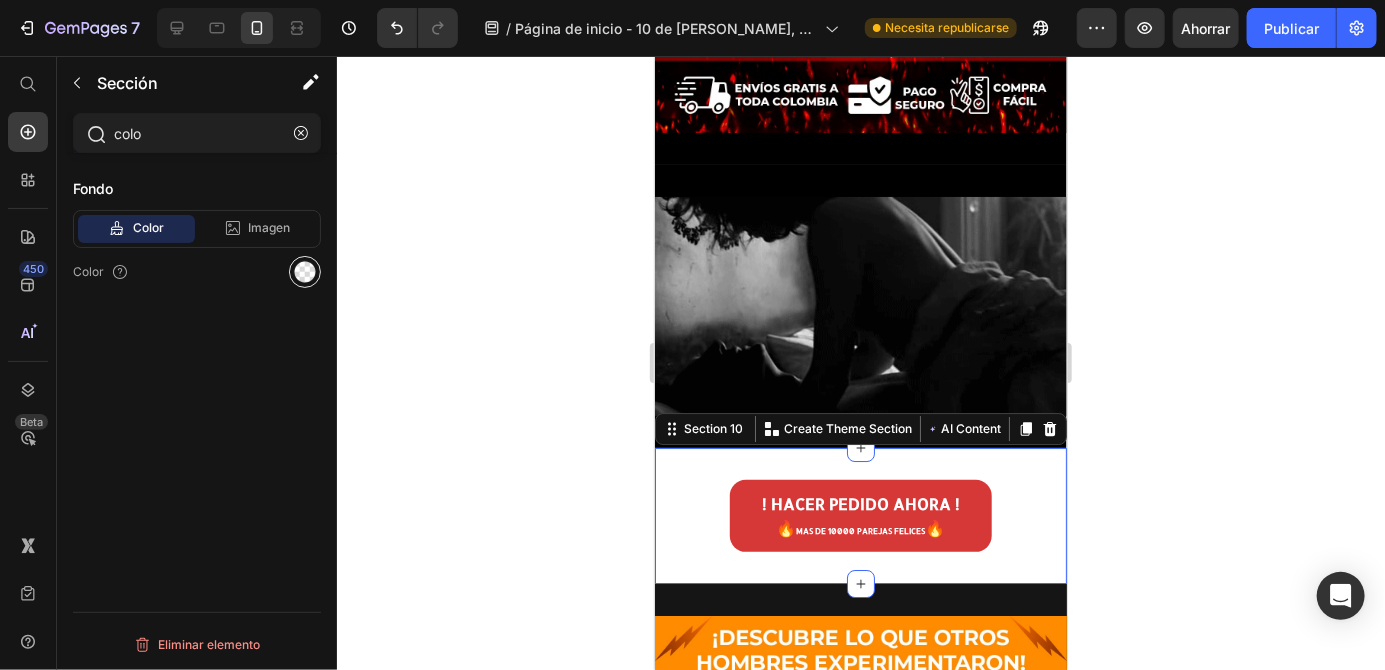 click at bounding box center (305, 272) 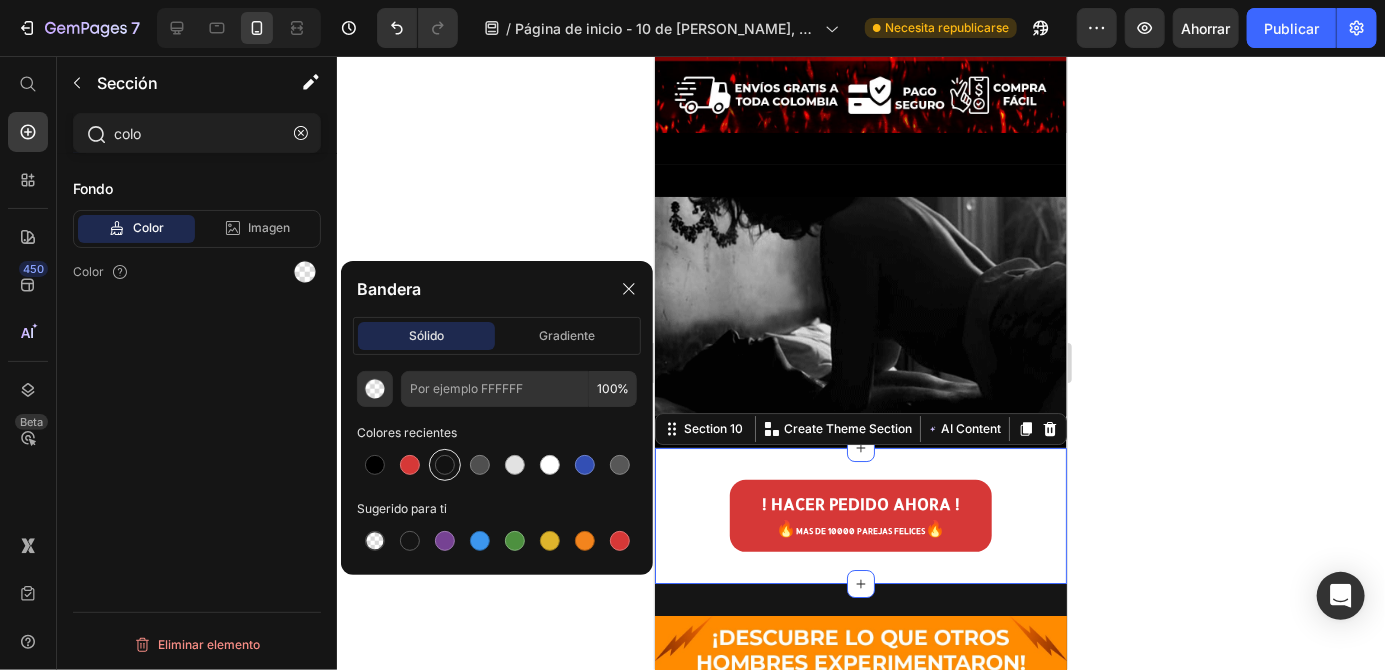 click at bounding box center [445, 465] 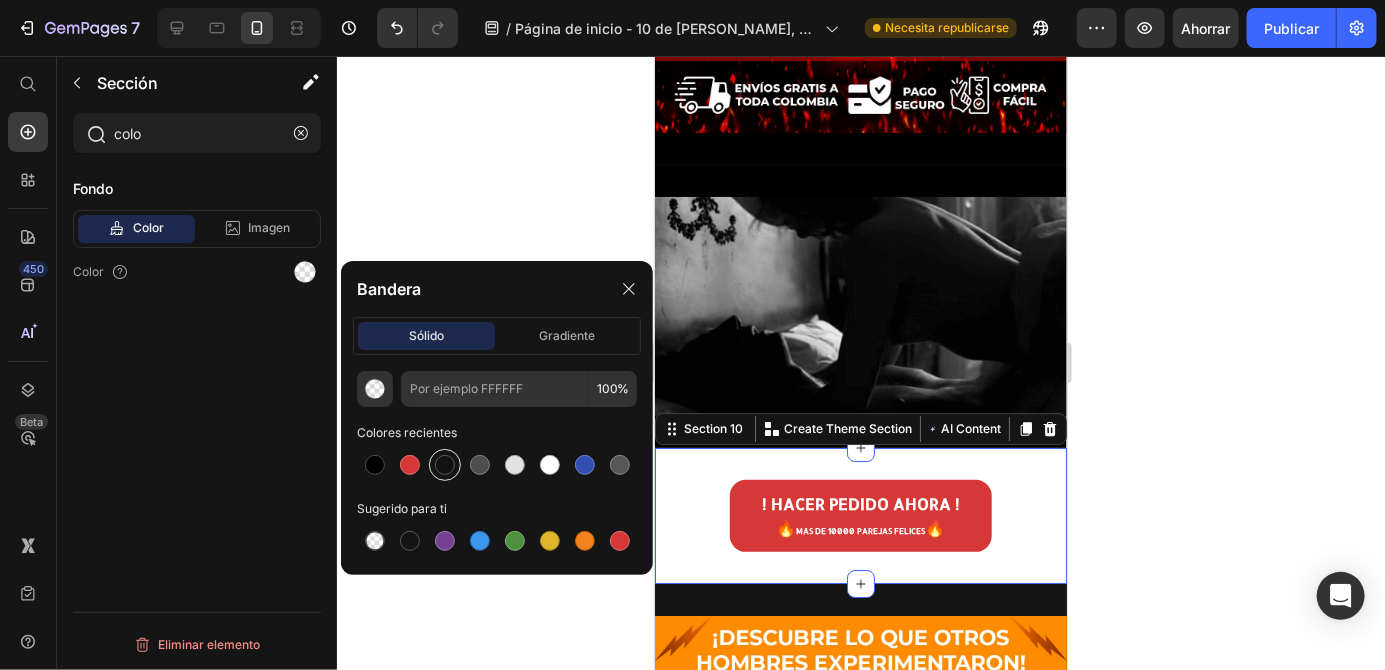 type on "121212" 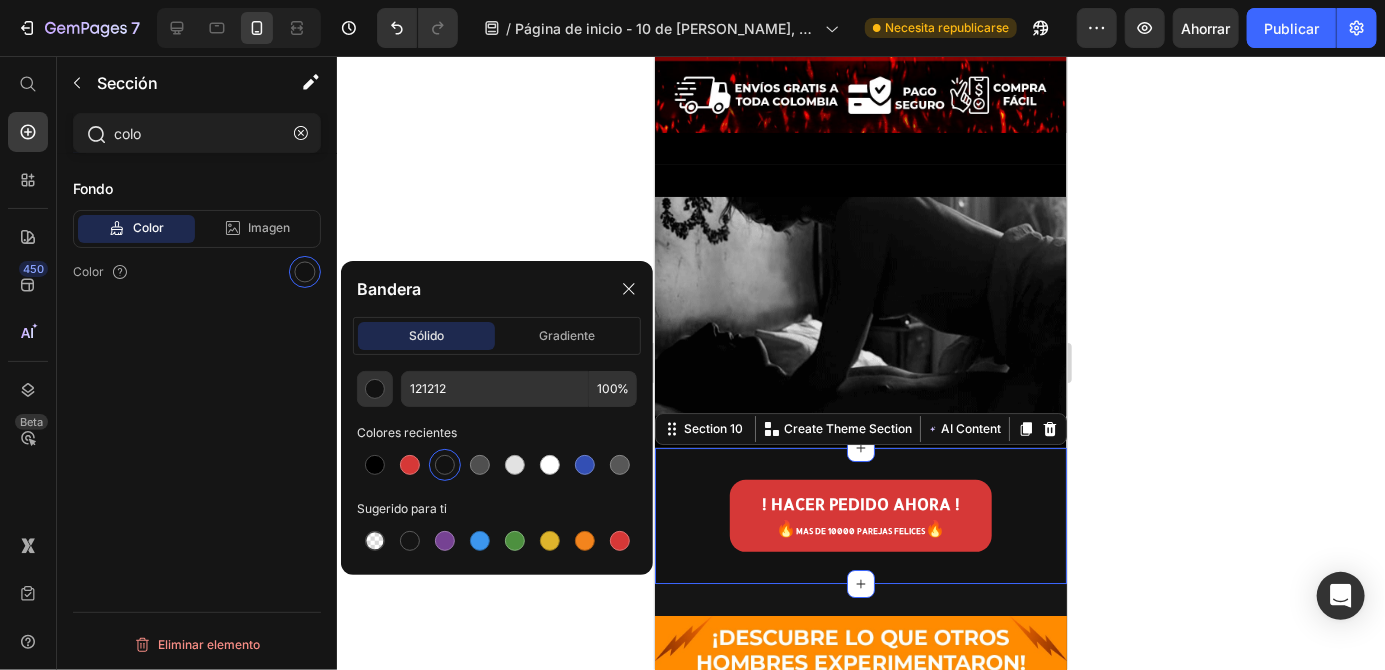 click 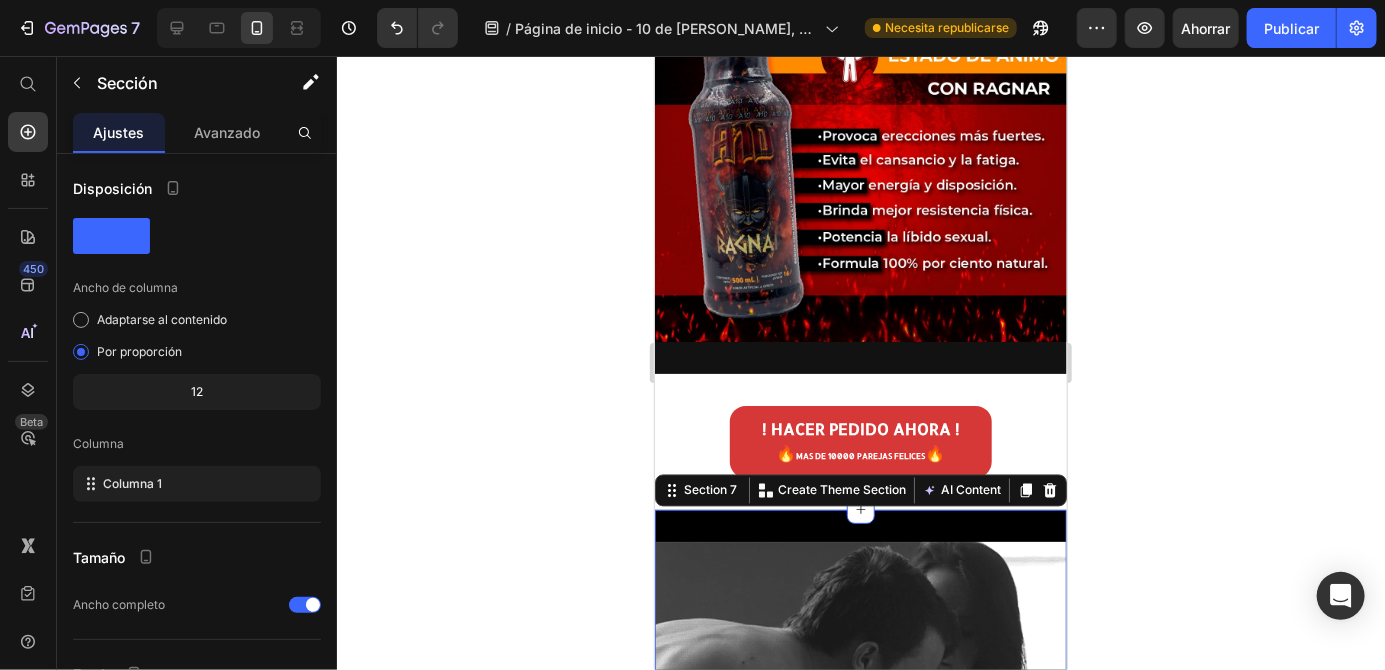 scroll, scrollTop: 1550, scrollLeft: 0, axis: vertical 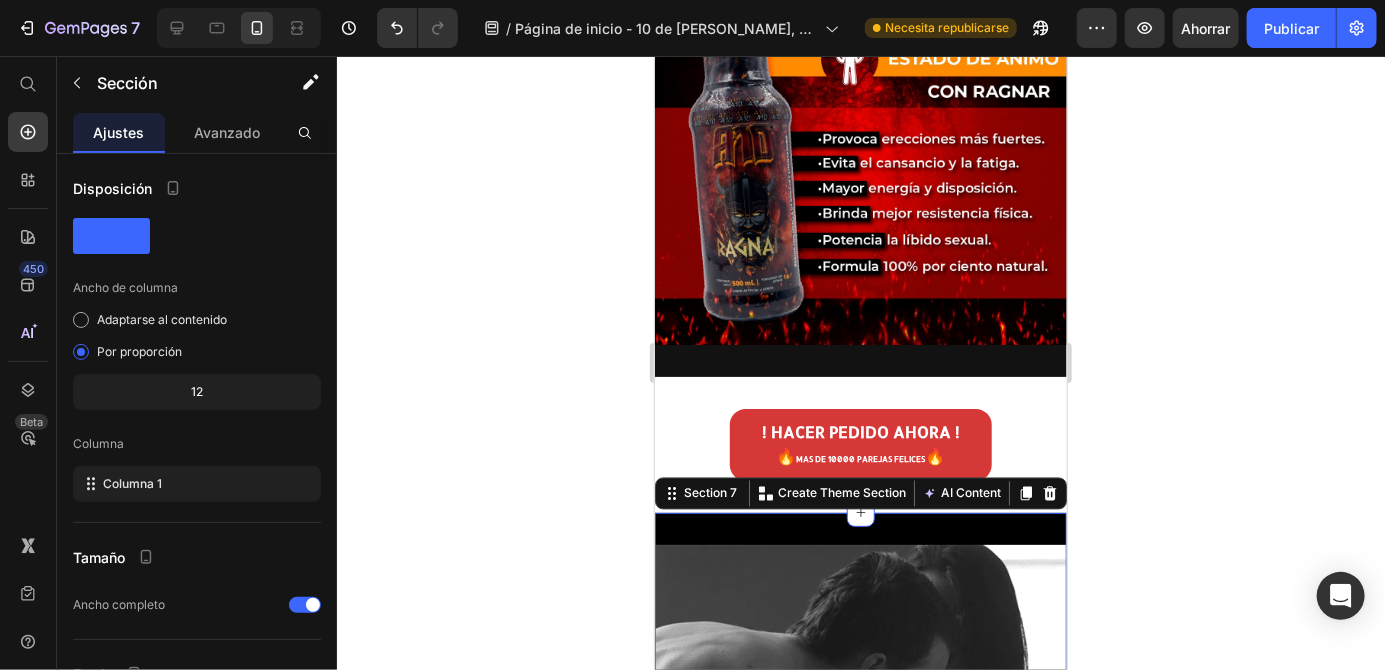 click on "! HACER PEDIDO AHORA ! 🔥  MAS DE 10000 PAREJAS FELICES 🔥 Button" at bounding box center [860, 444] 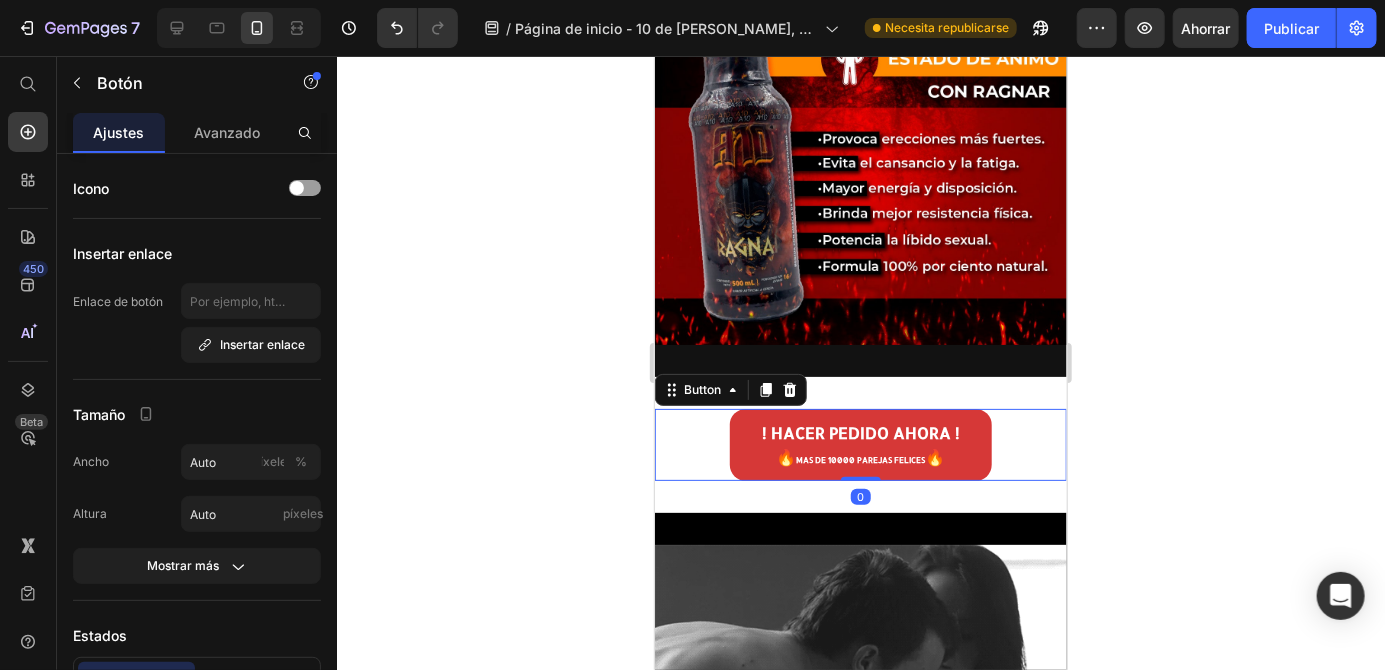 click on "! HACER PEDIDO AHORA ! 🔥  MAS DE 10000 PAREJAS FELICES 🔥 Button   0 Section 6" at bounding box center (860, 444) 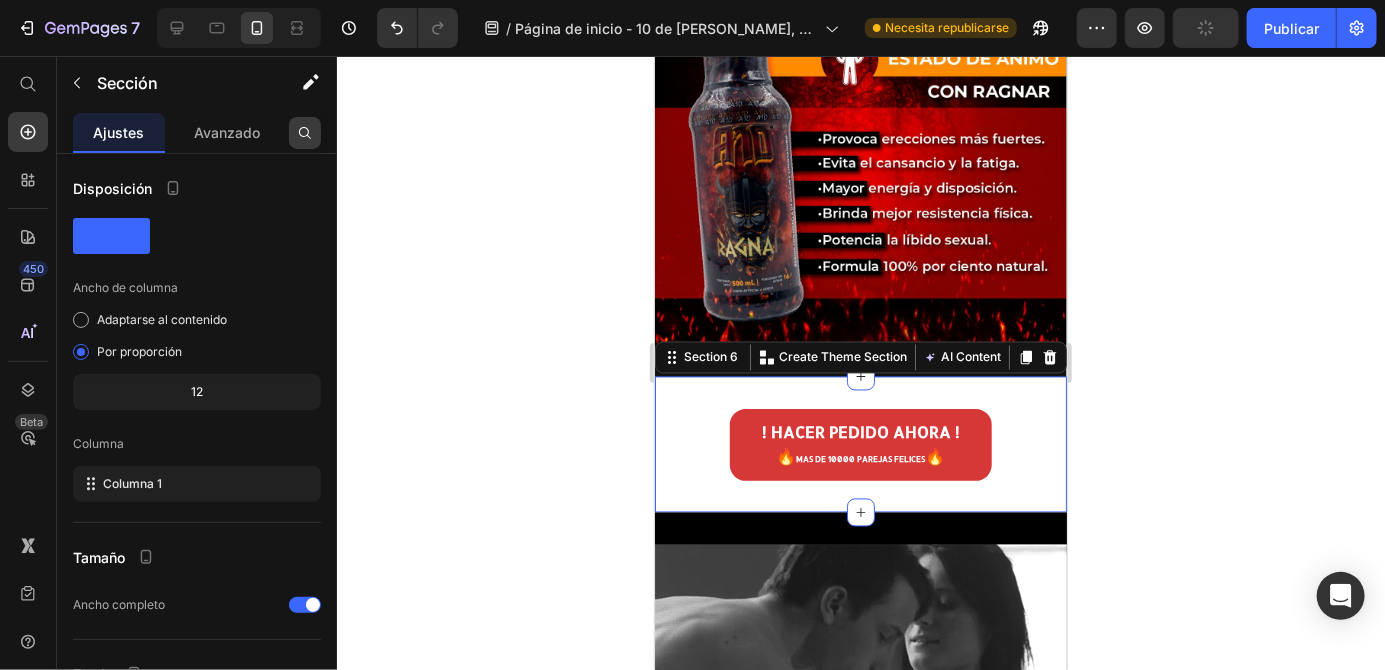 click 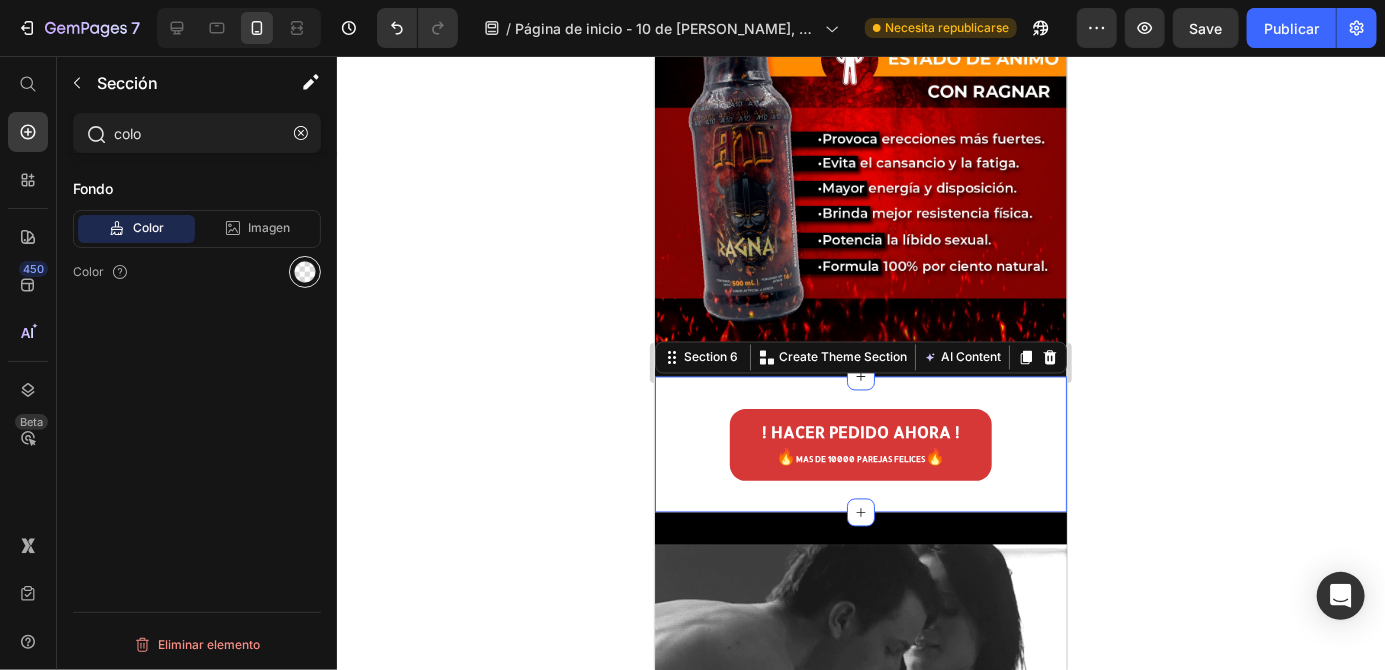 type on "colo" 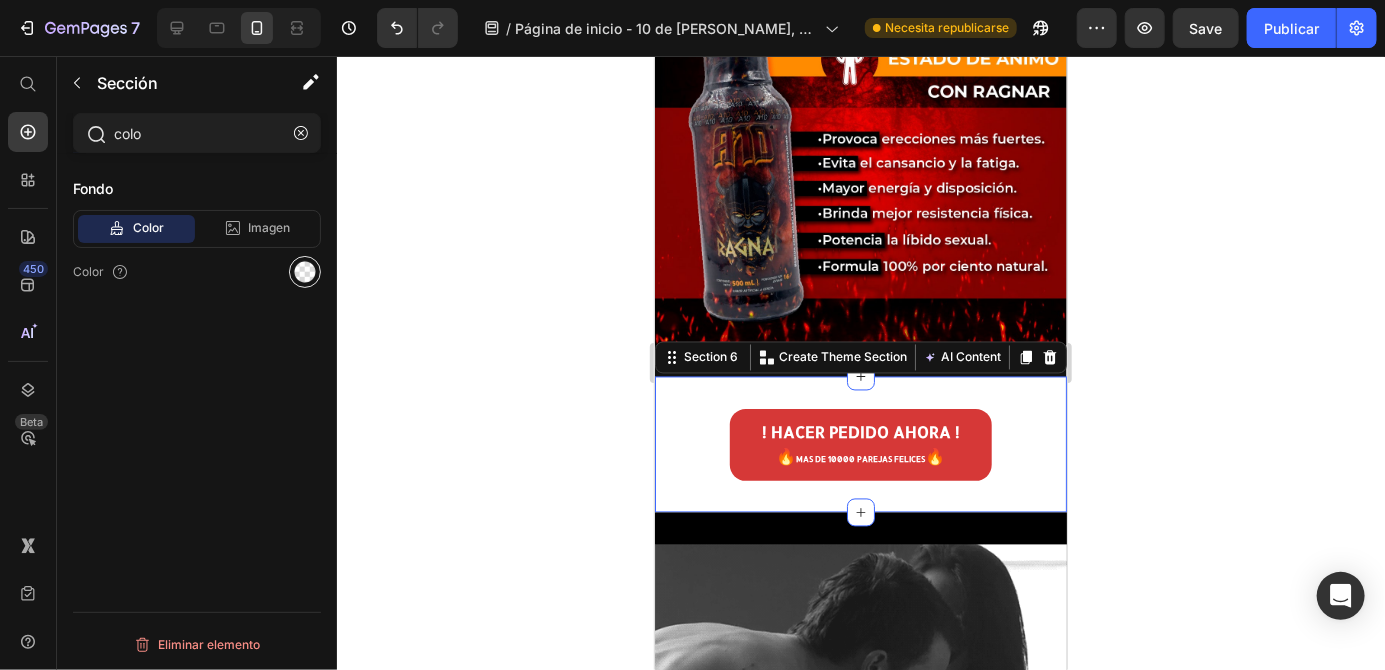 click at bounding box center [305, 272] 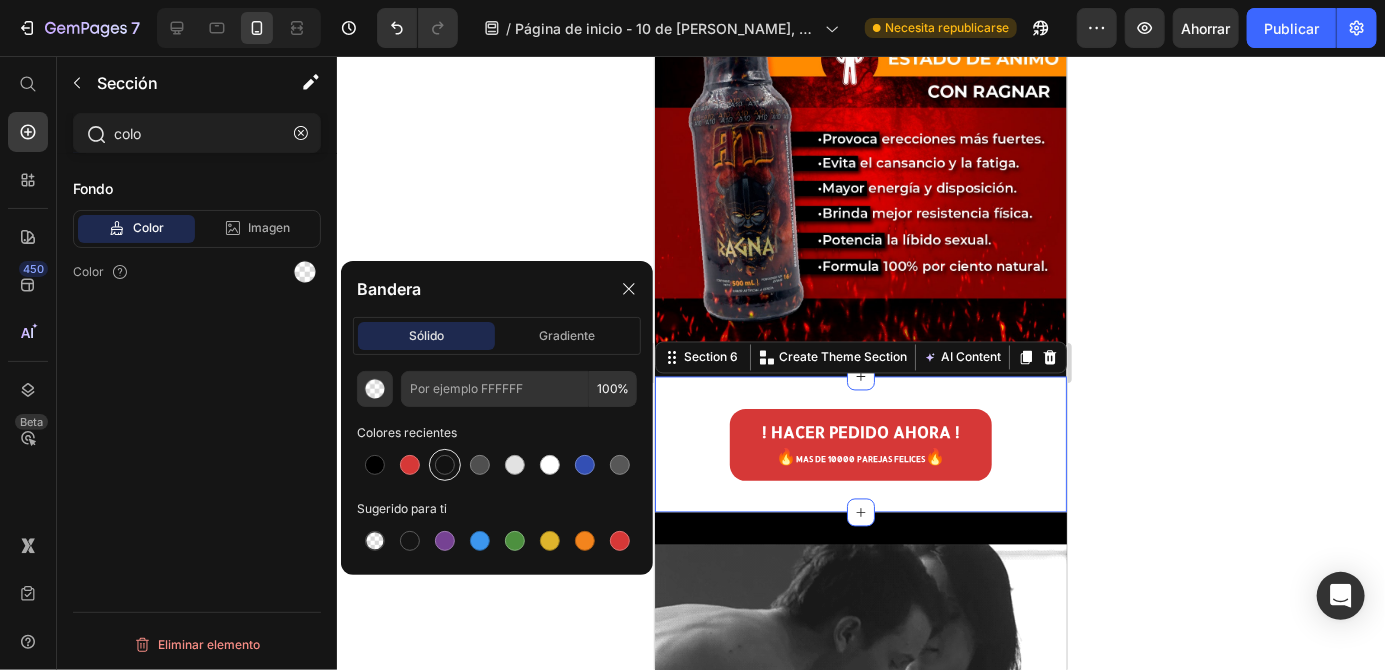 click at bounding box center (445, 465) 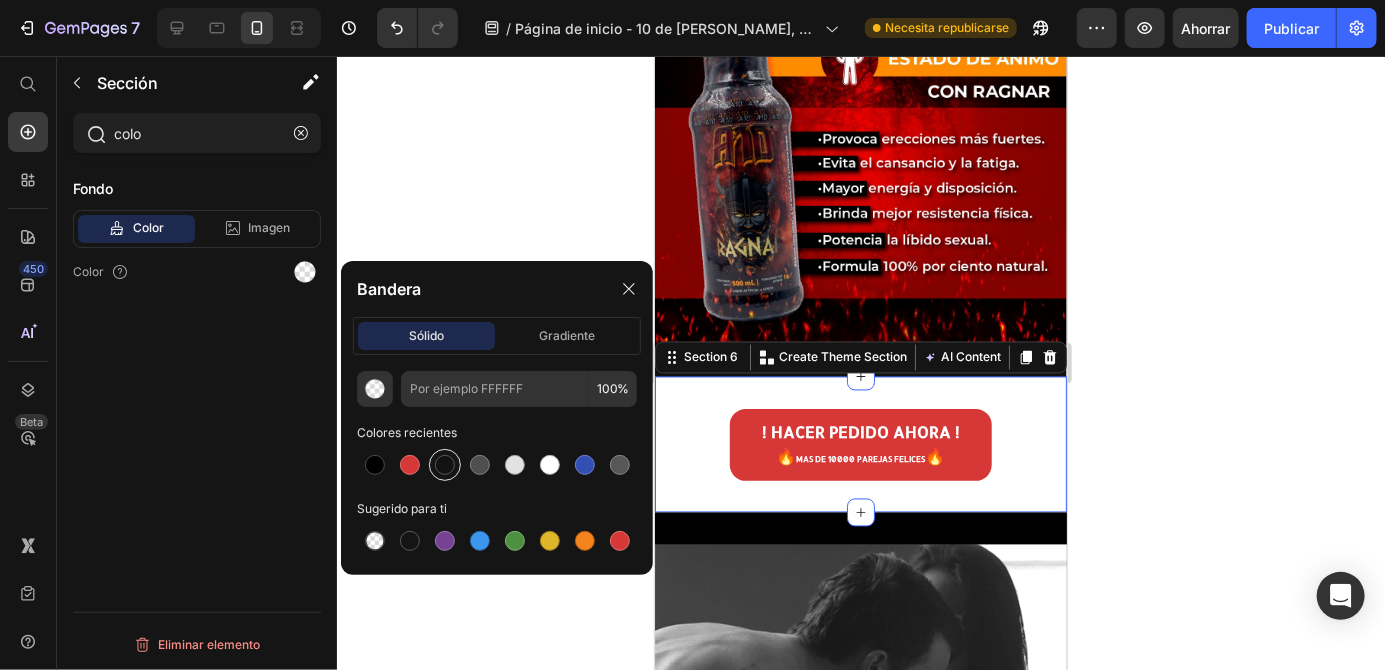 type on "121212" 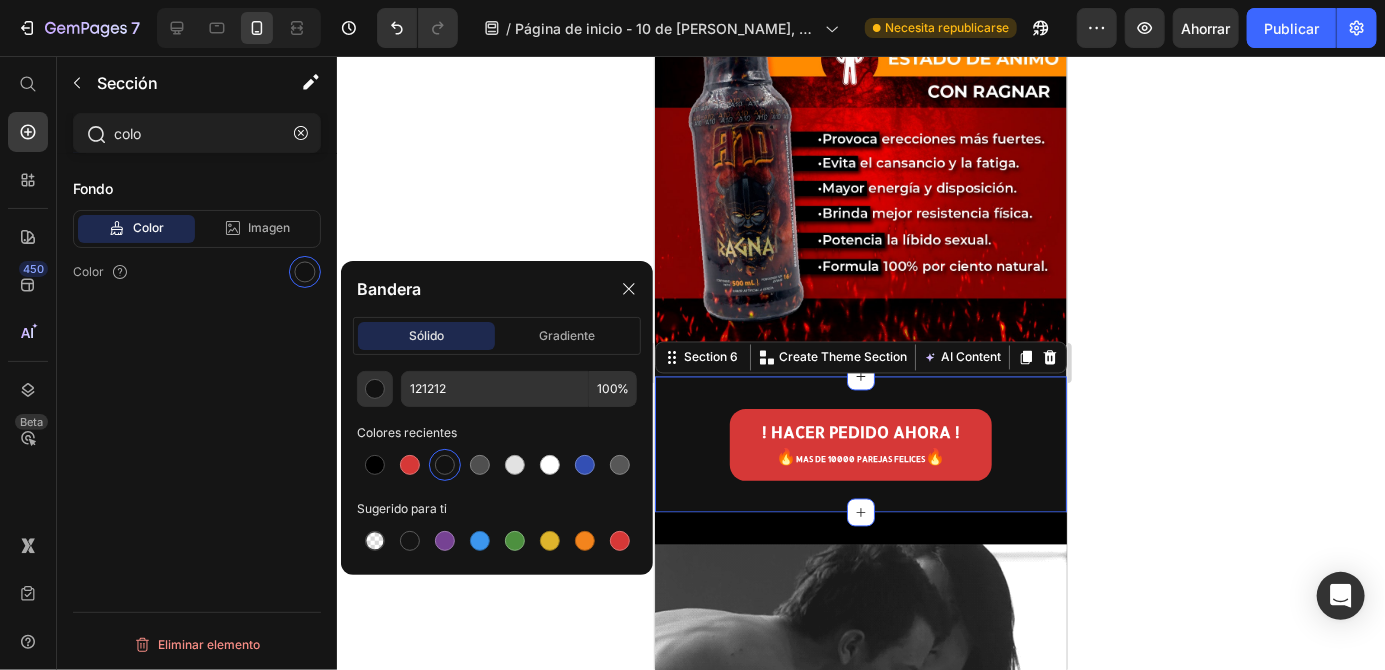click 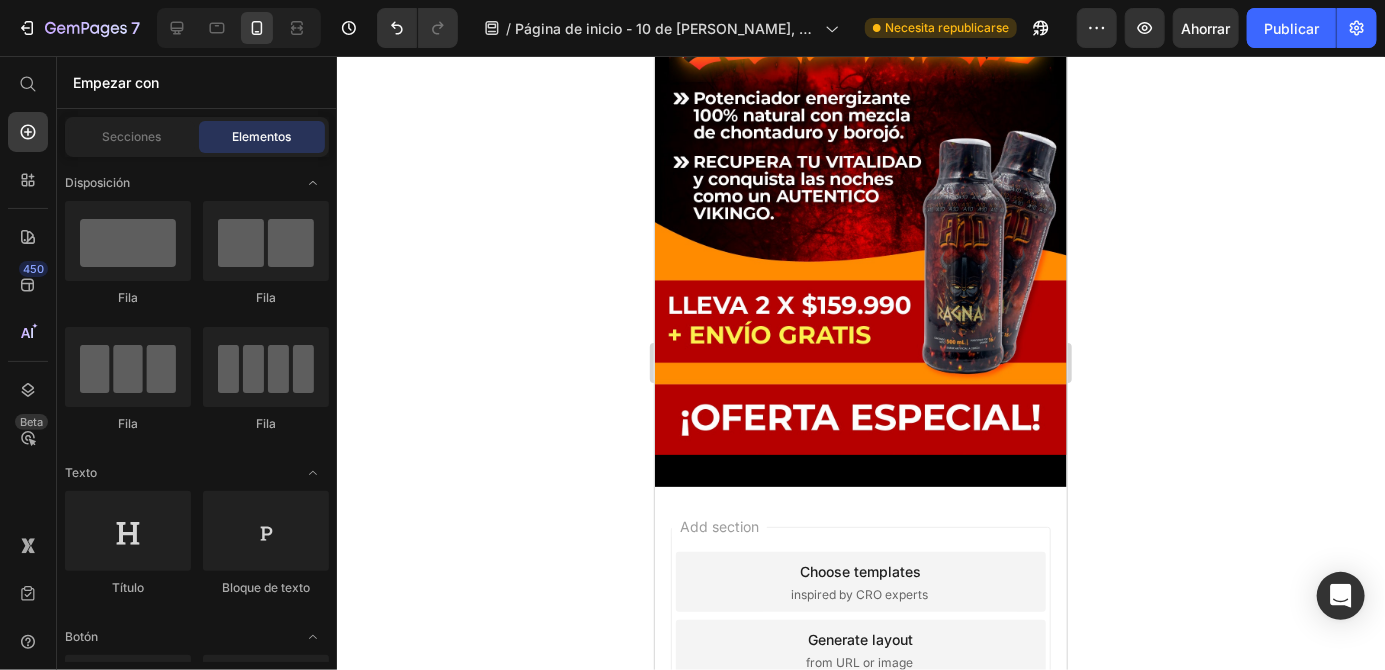 scroll, scrollTop: 4530, scrollLeft: 0, axis: vertical 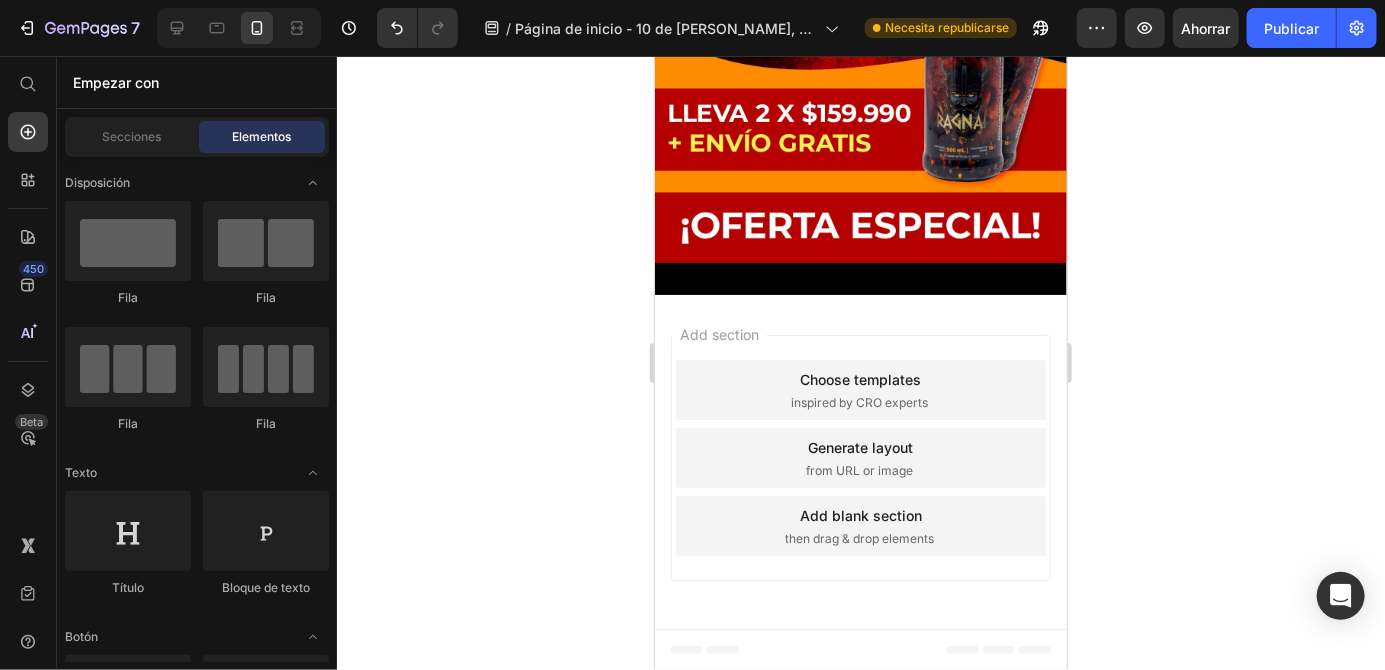 click at bounding box center [860, 4] 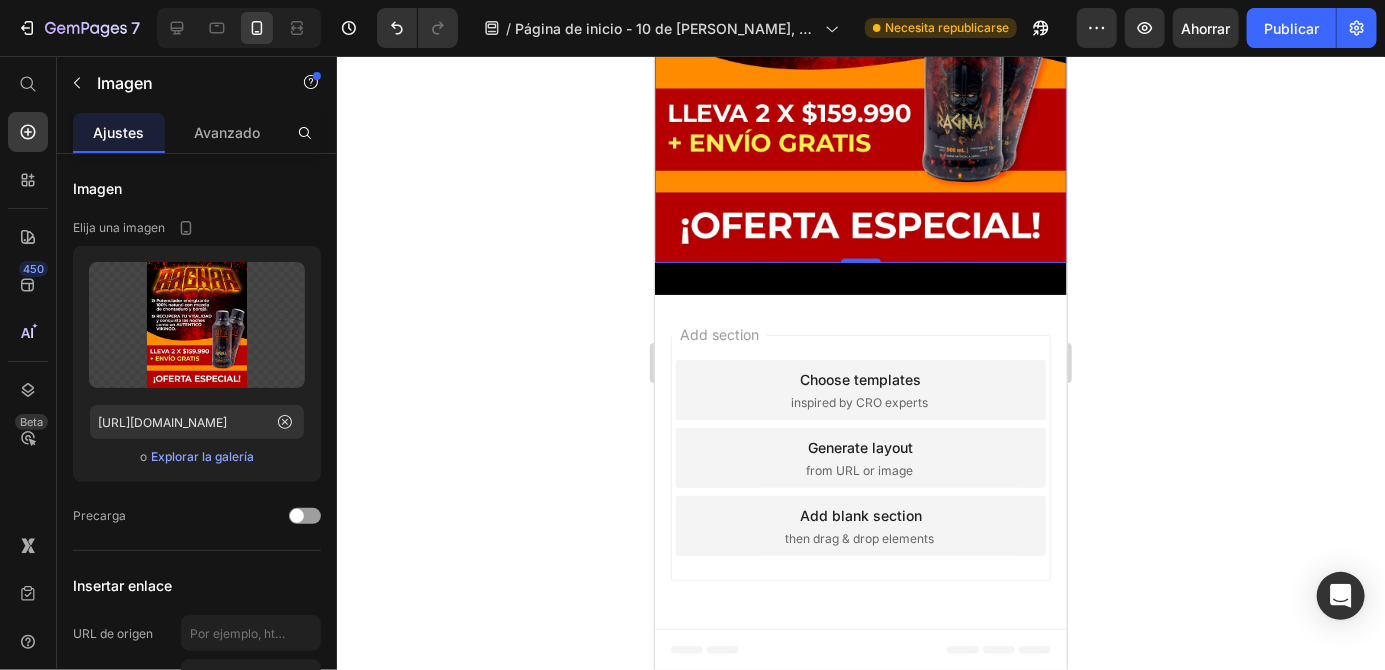 click at bounding box center [860, 4] 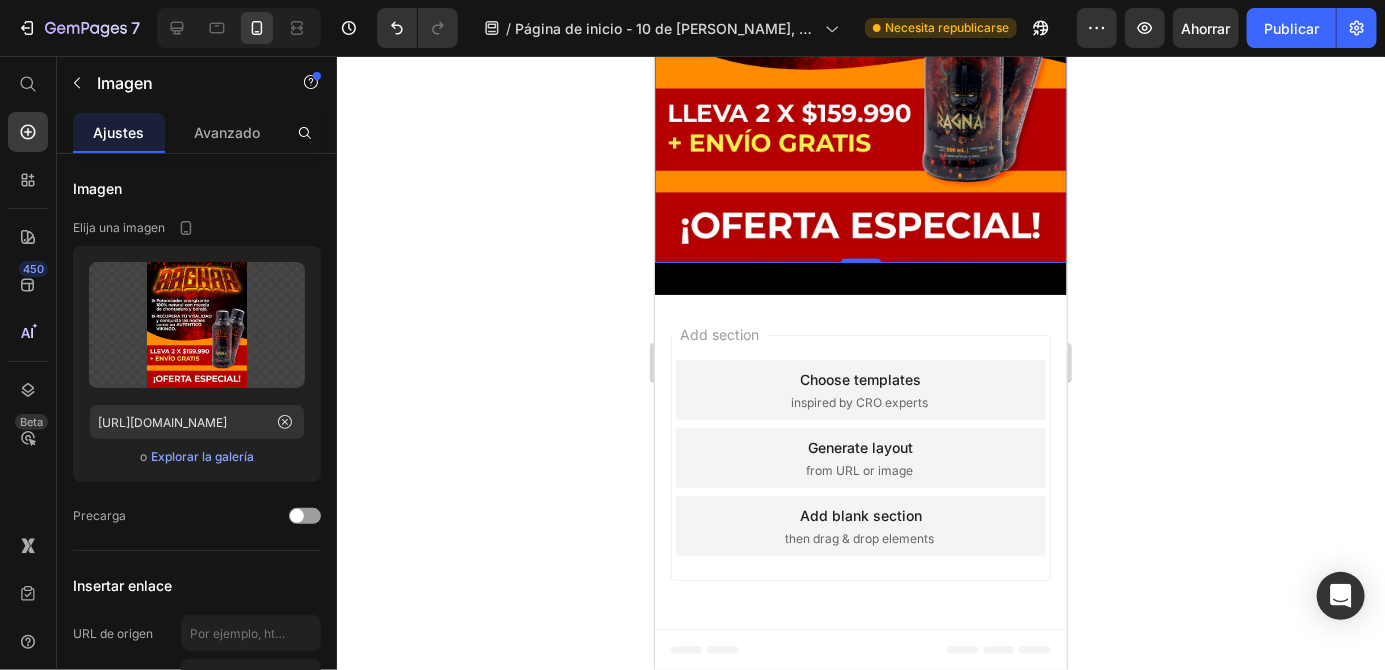 click on "Image   0 Section 13" at bounding box center [860, 4] 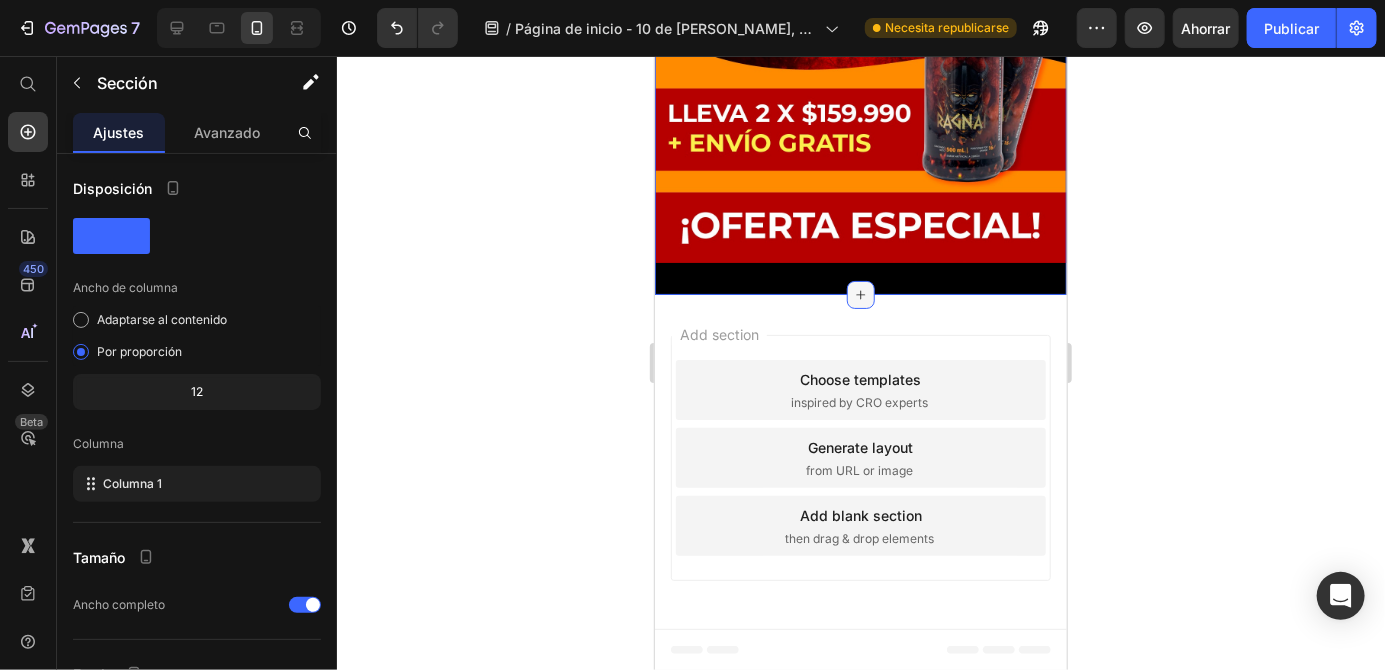 click 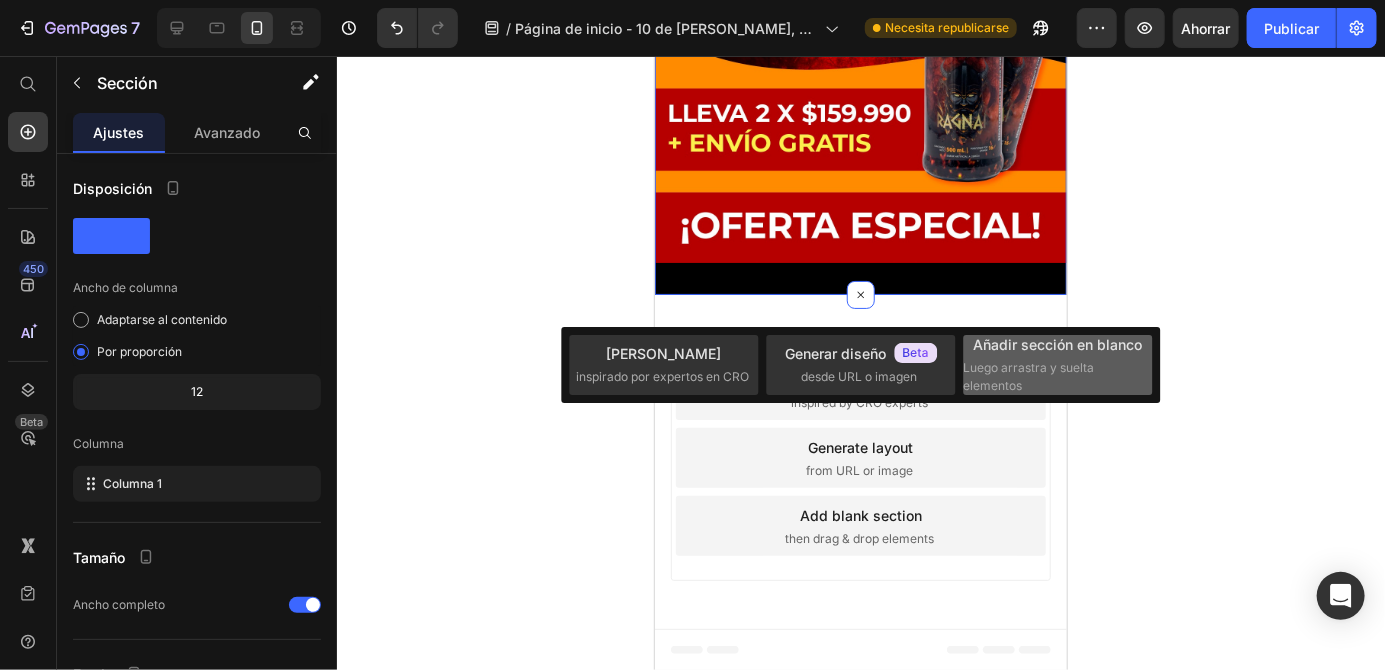 click on "Luego arrastra y suelta elementos" at bounding box center (1029, 376) 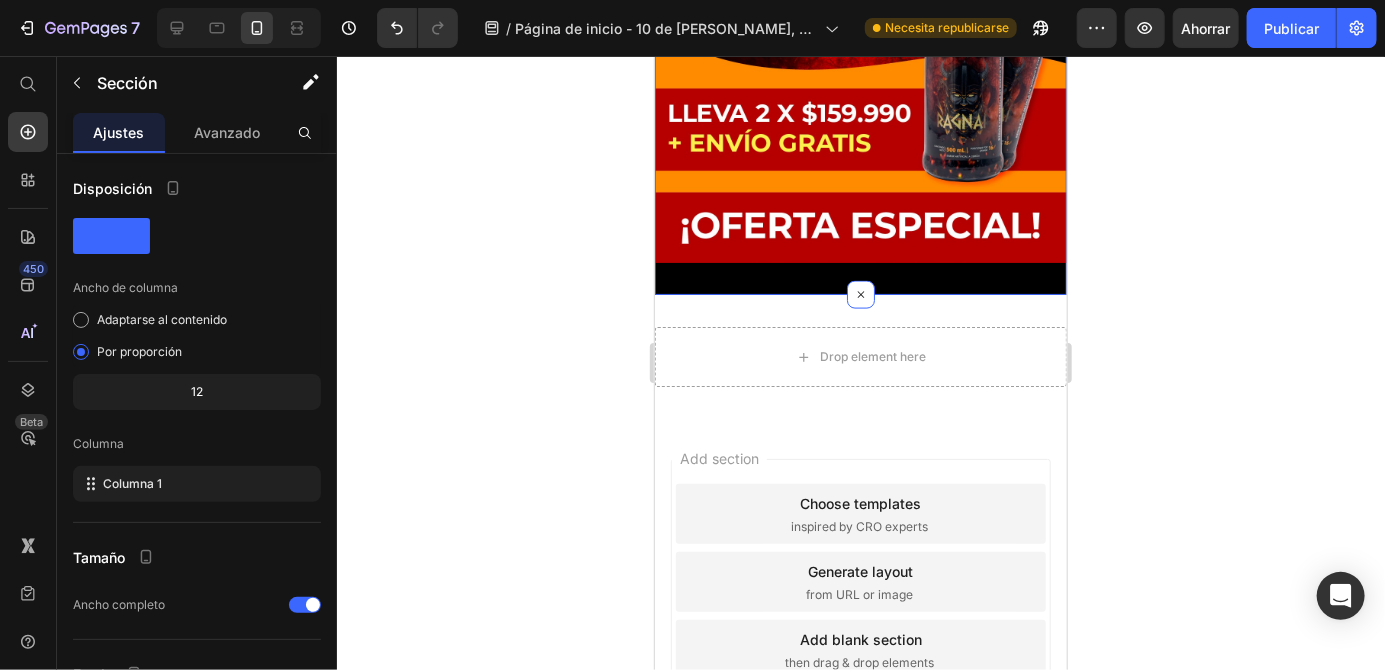 click on "Drop element here" at bounding box center (872, 356) 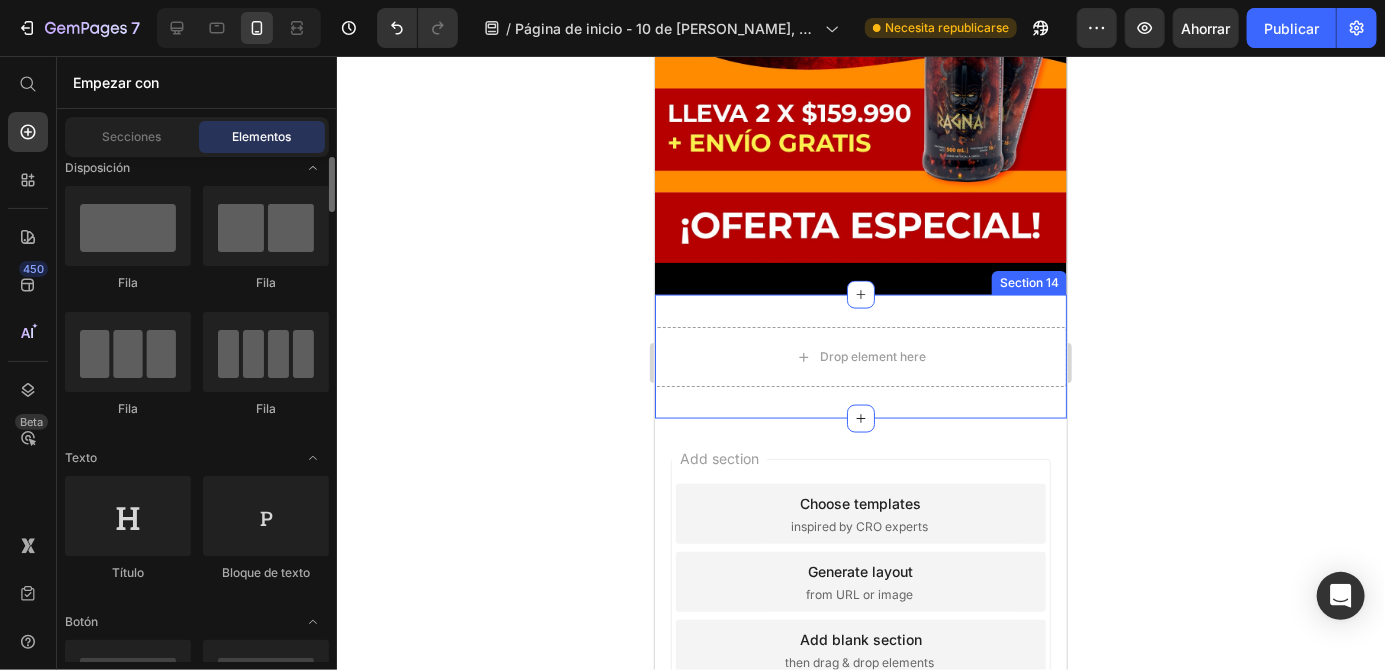 scroll, scrollTop: 14, scrollLeft: 0, axis: vertical 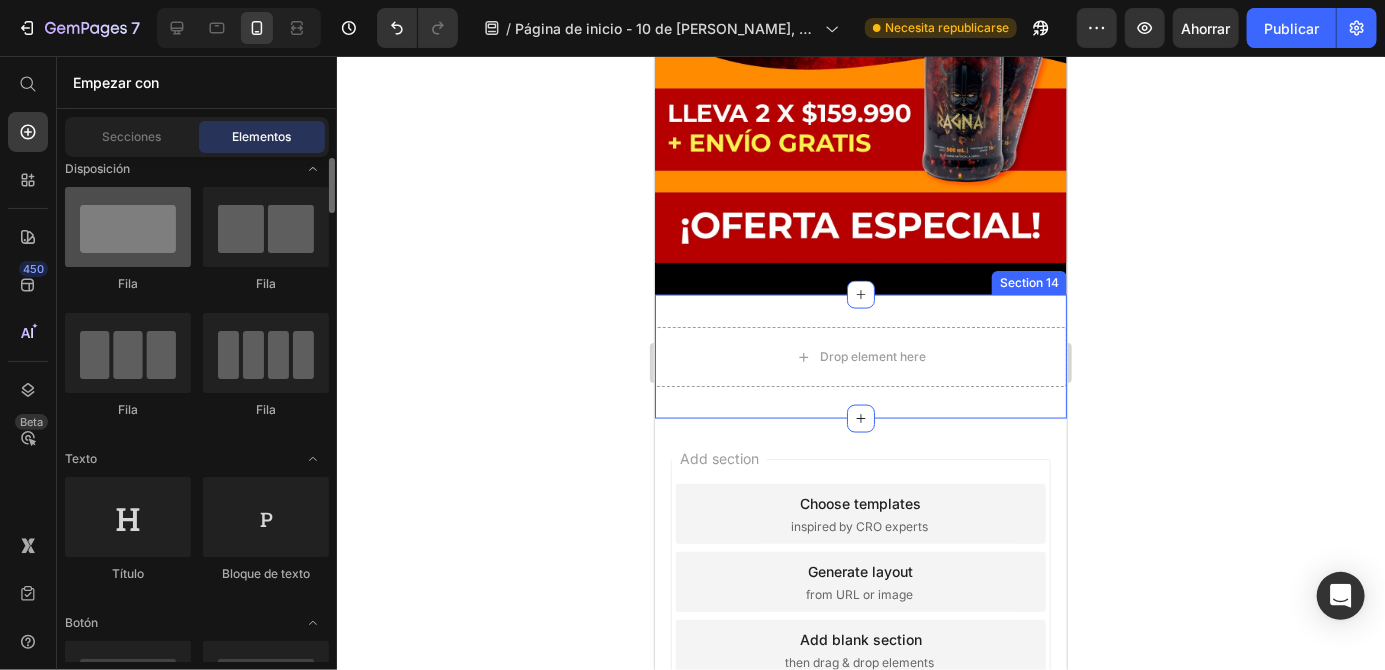 click at bounding box center [128, 227] 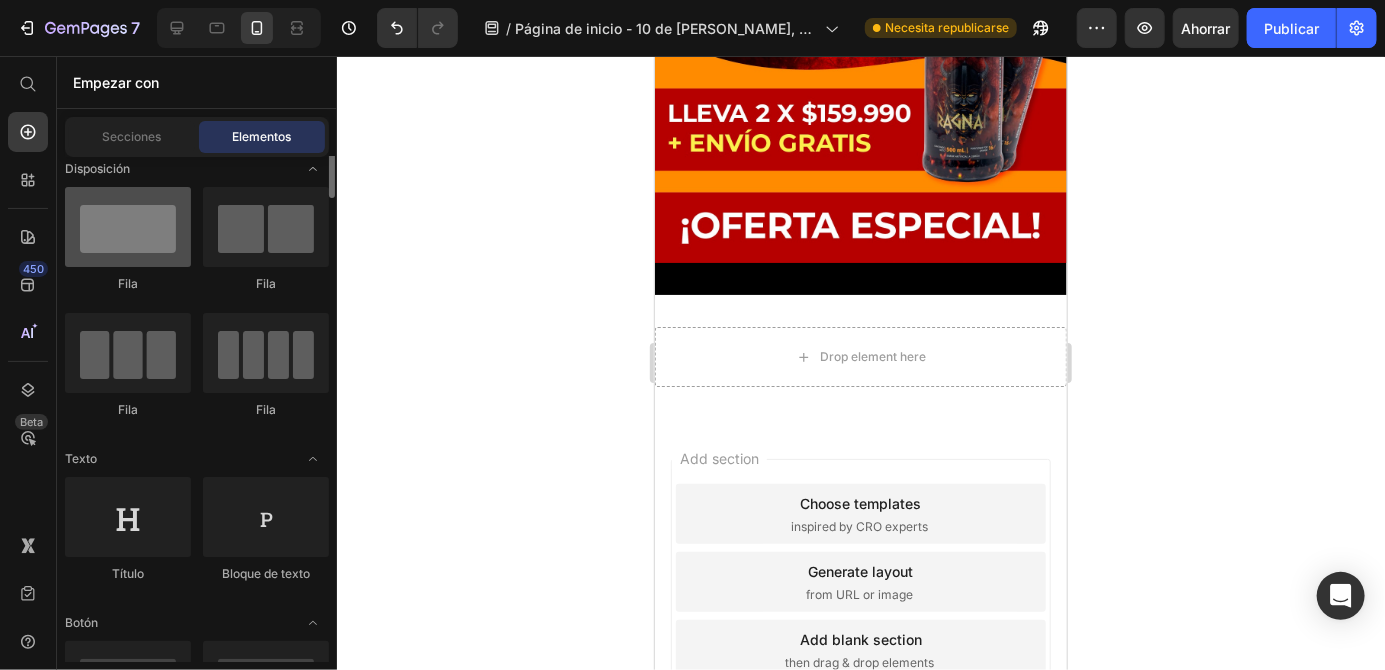 scroll, scrollTop: 0, scrollLeft: 0, axis: both 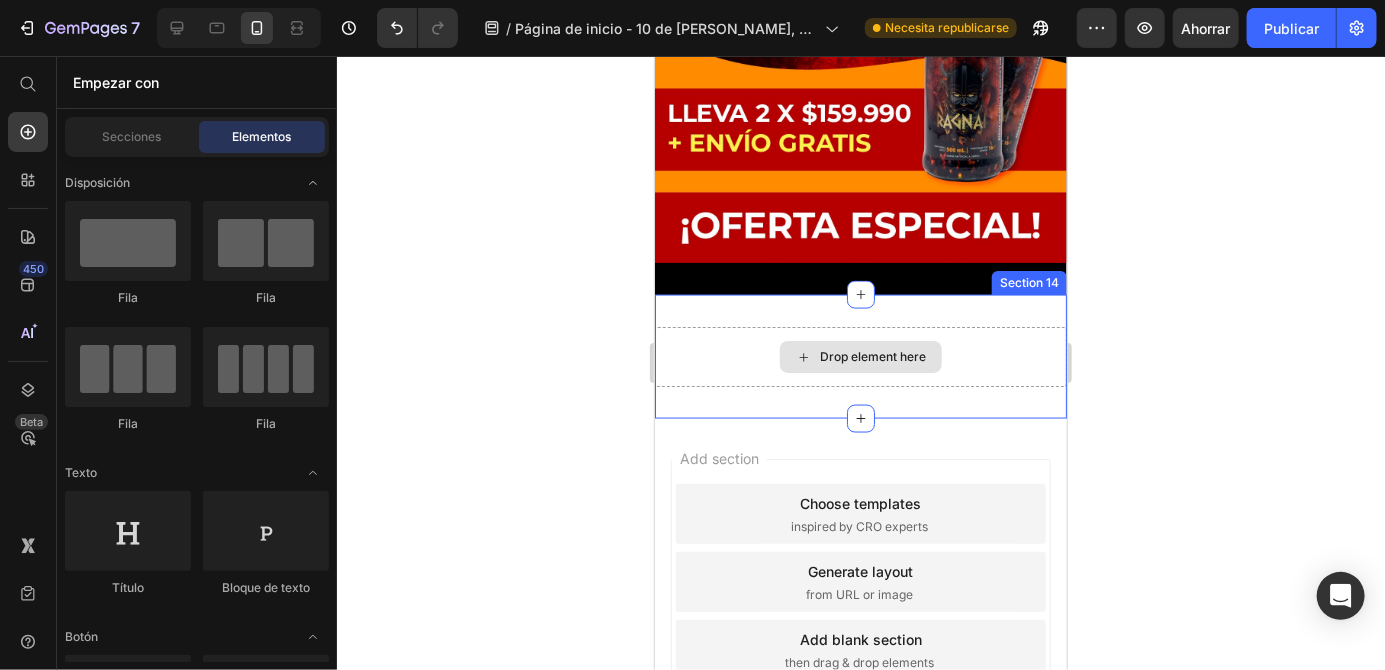 click on "Drop element here" at bounding box center (872, 356) 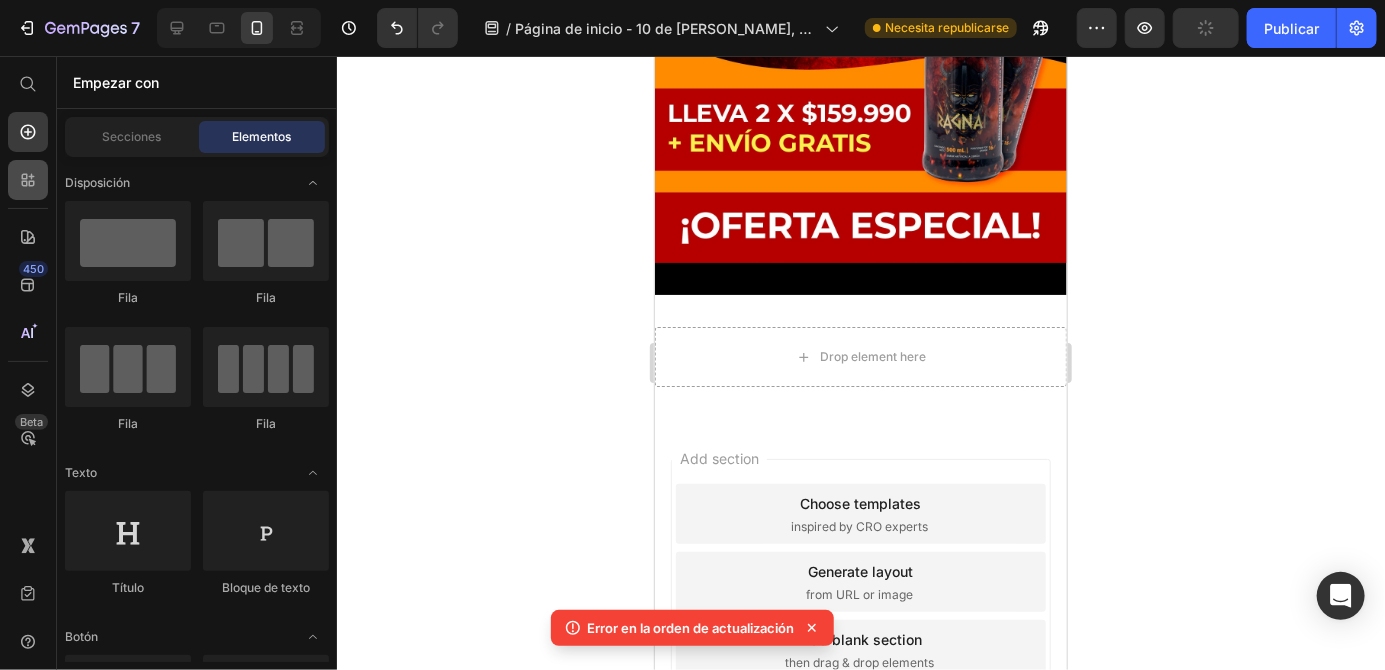 click 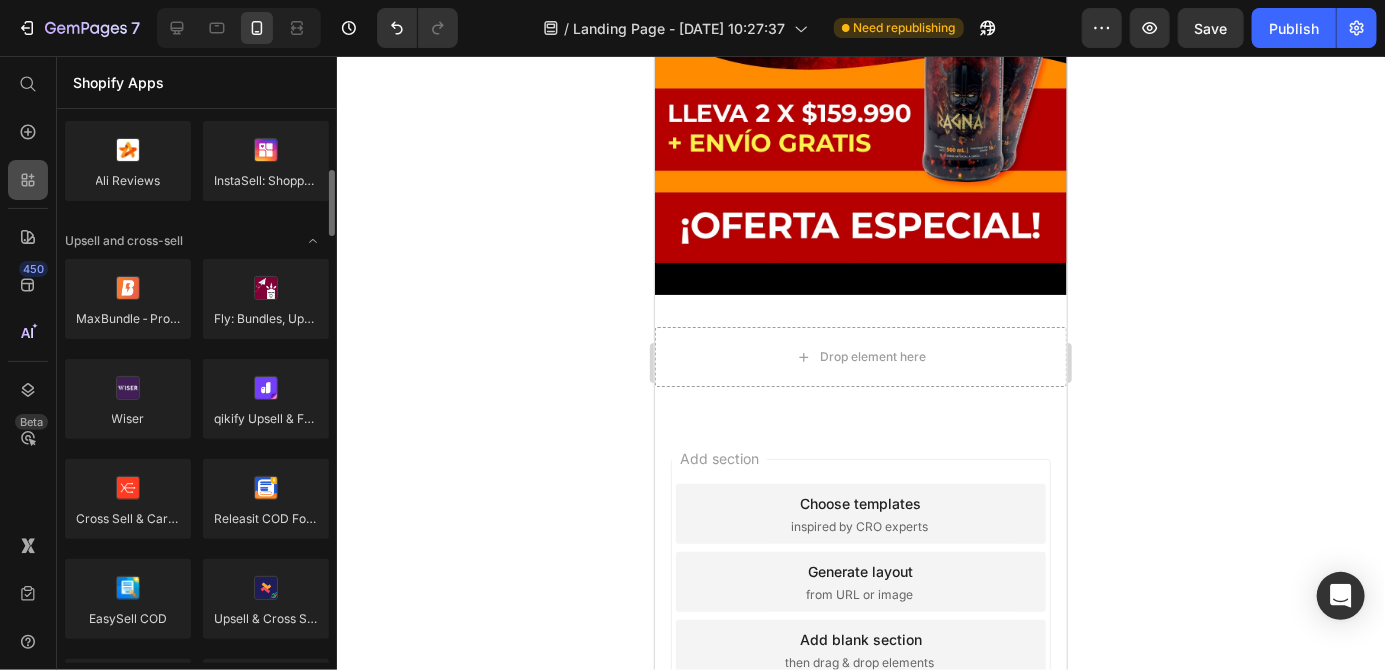 scroll, scrollTop: 749, scrollLeft: 0, axis: vertical 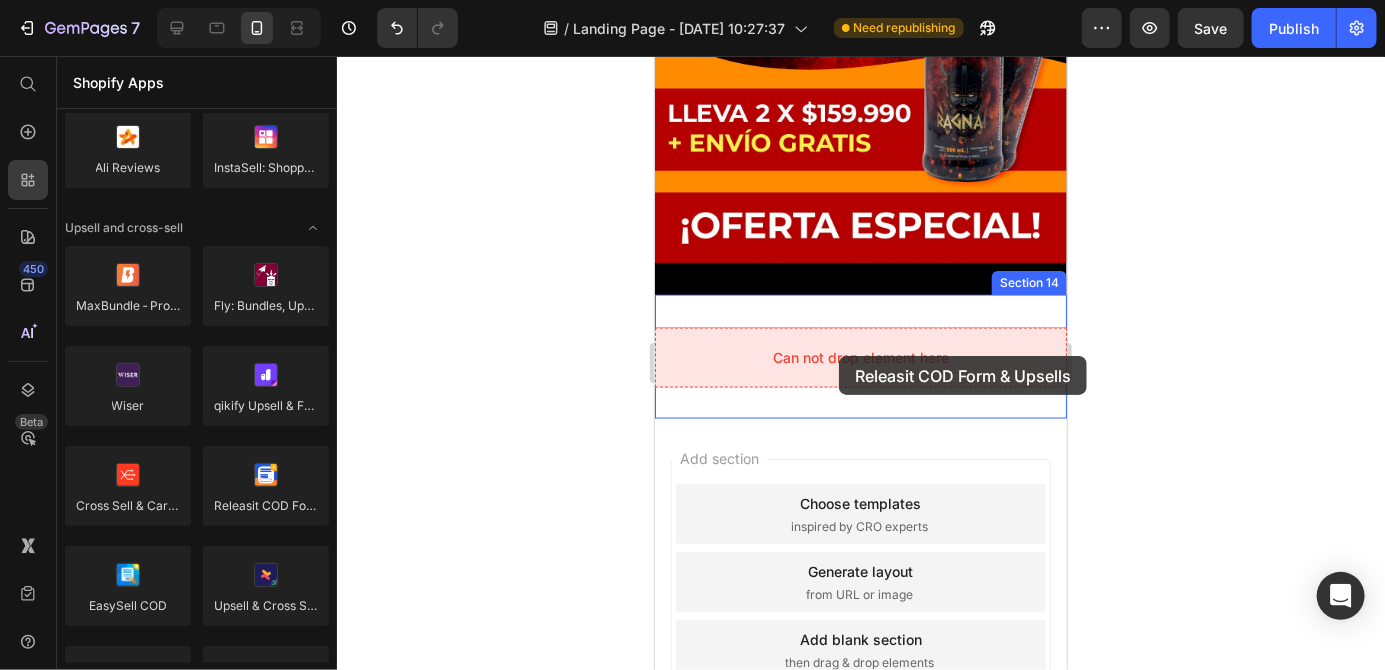 drag, startPoint x: 949, startPoint y: 550, endPoint x: 838, endPoint y: 355, distance: 224.37915 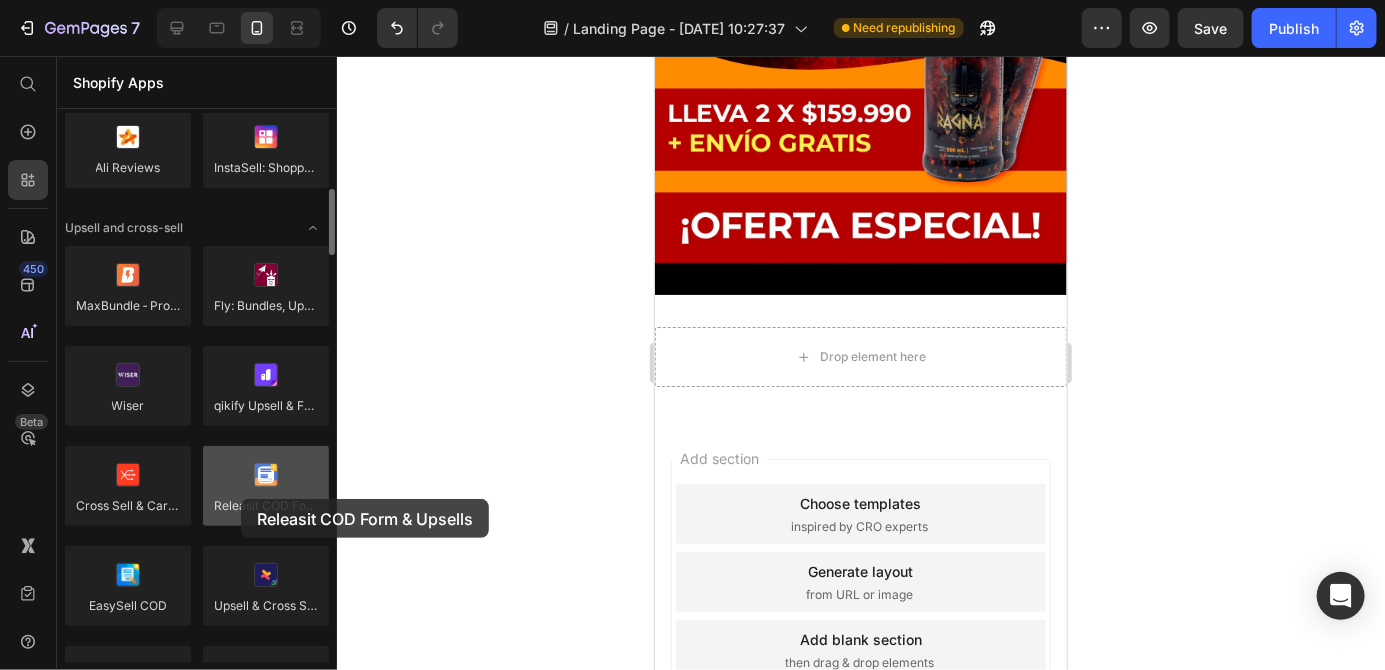 click at bounding box center (266, 486) 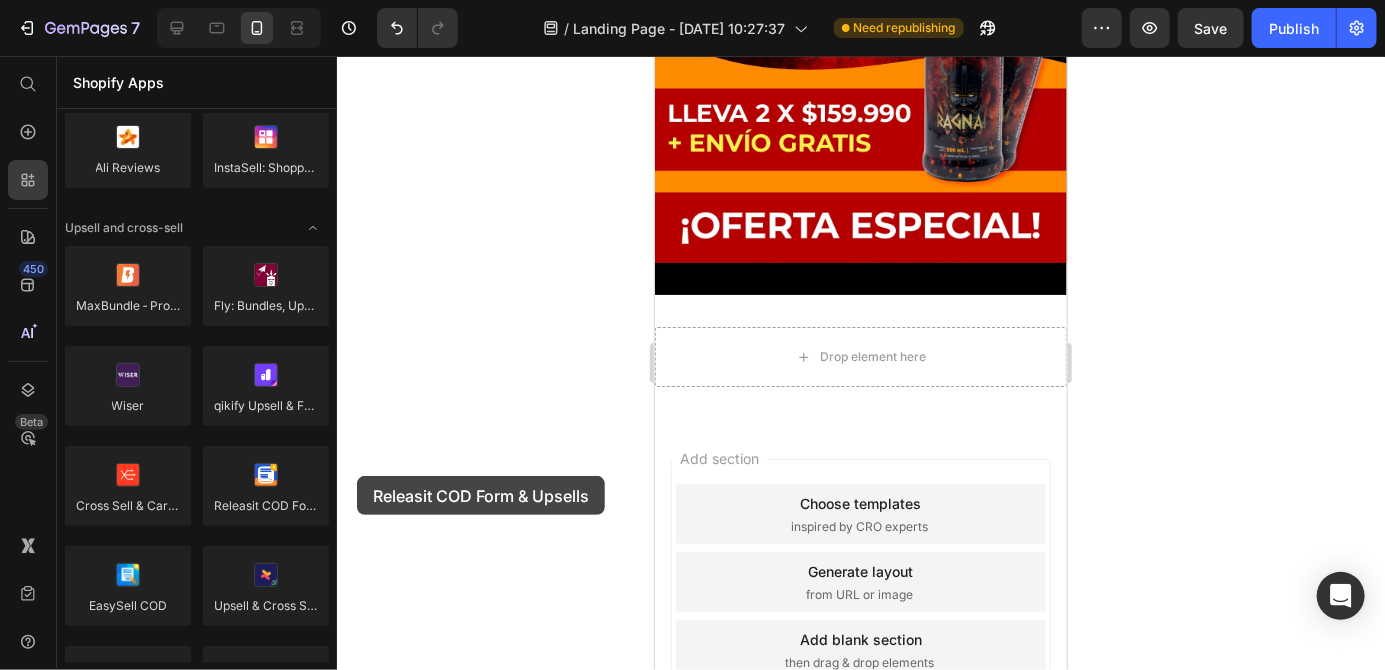 drag, startPoint x: 241, startPoint y: 499, endPoint x: 469, endPoint y: 466, distance: 230.37578 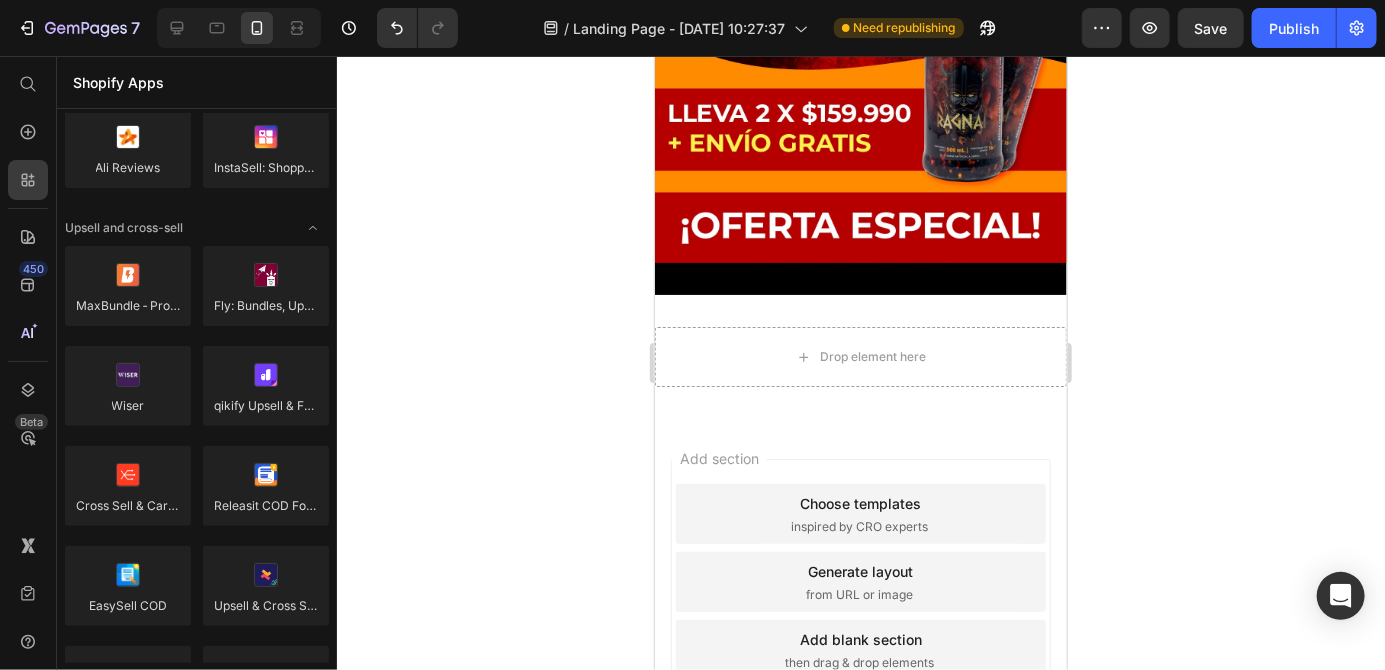 click on "Drop element here" at bounding box center [860, 356] 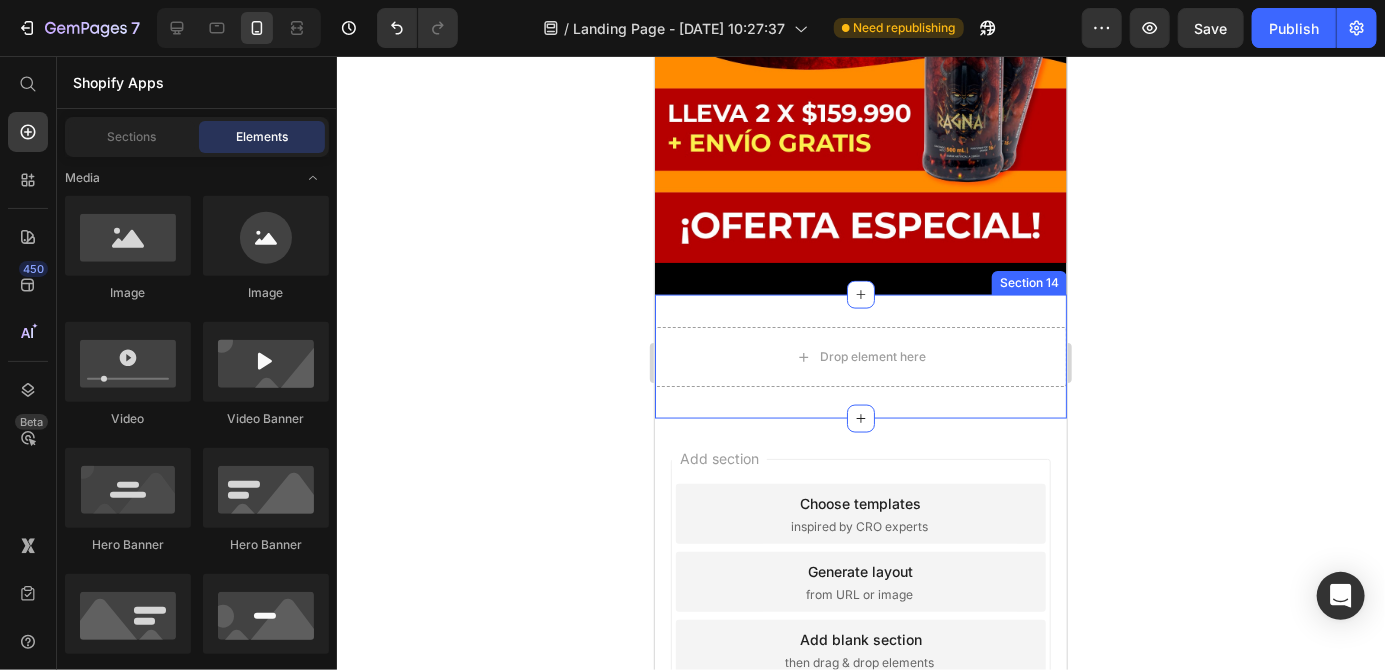 click on "Drop element here" at bounding box center [872, 356] 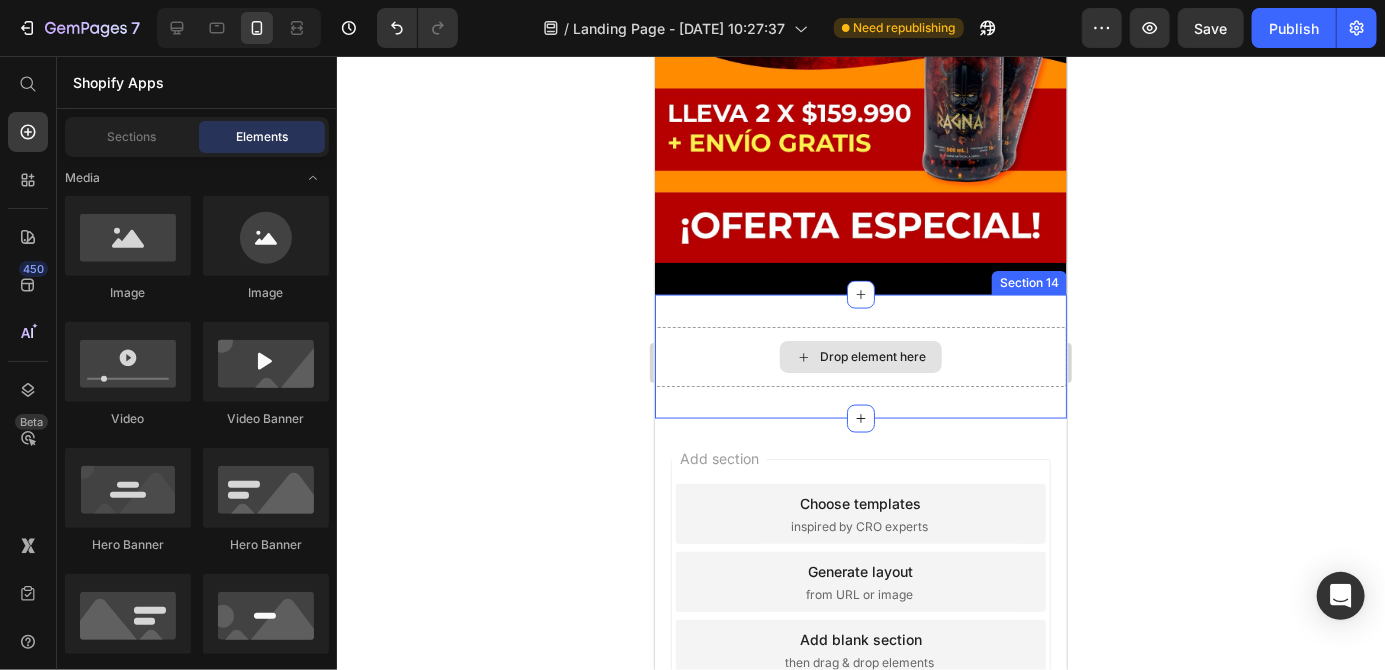 click on "Drop element here" at bounding box center [860, 356] 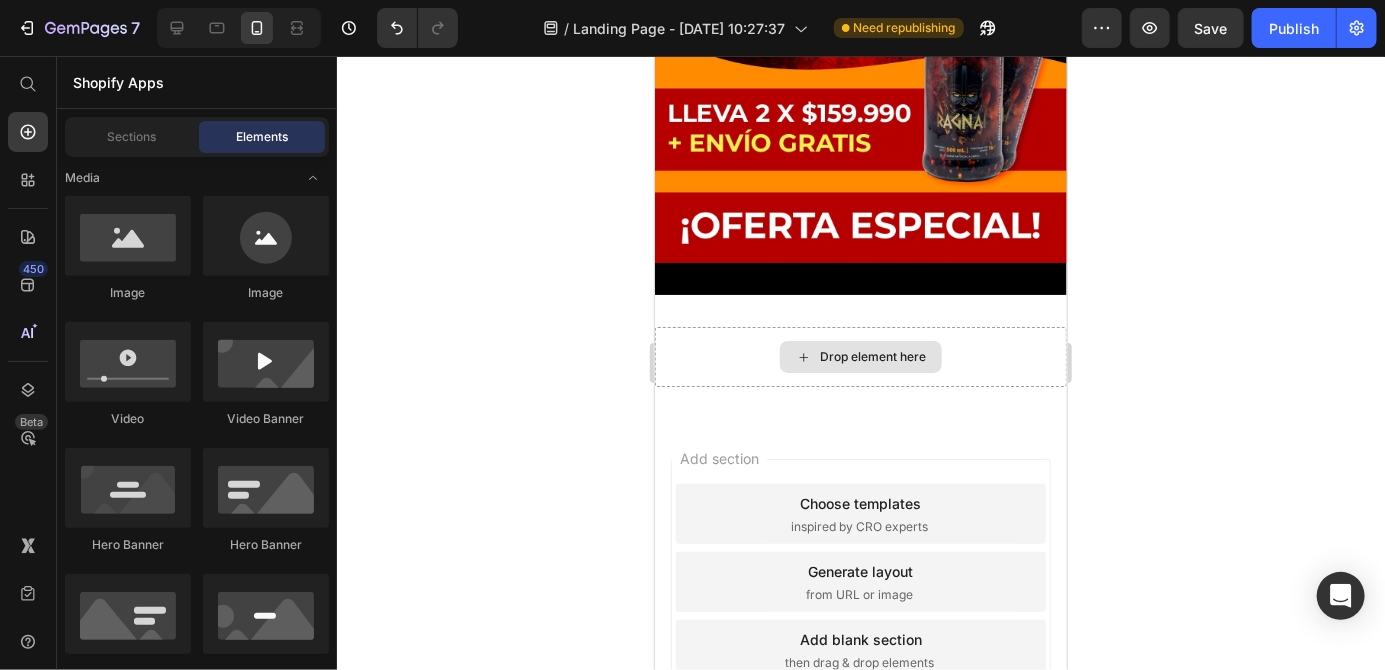 click on "Drop element here" at bounding box center [872, 356] 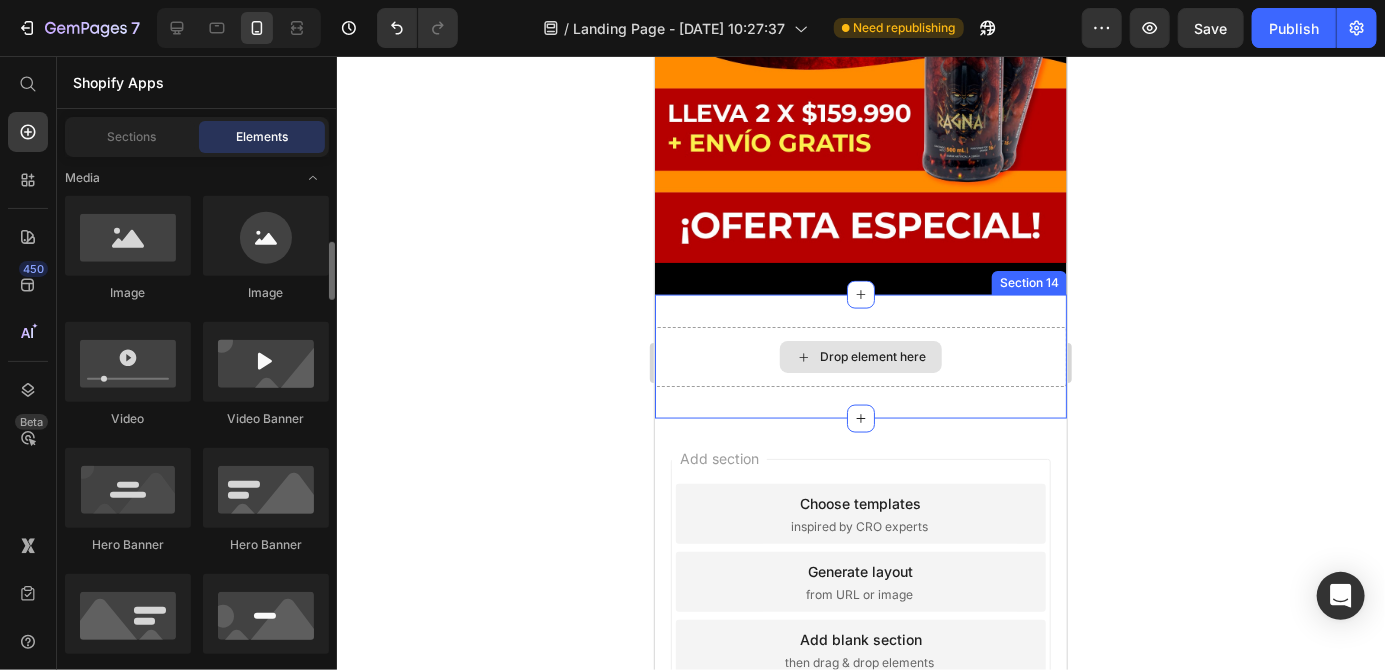 scroll, scrollTop: 827, scrollLeft: 0, axis: vertical 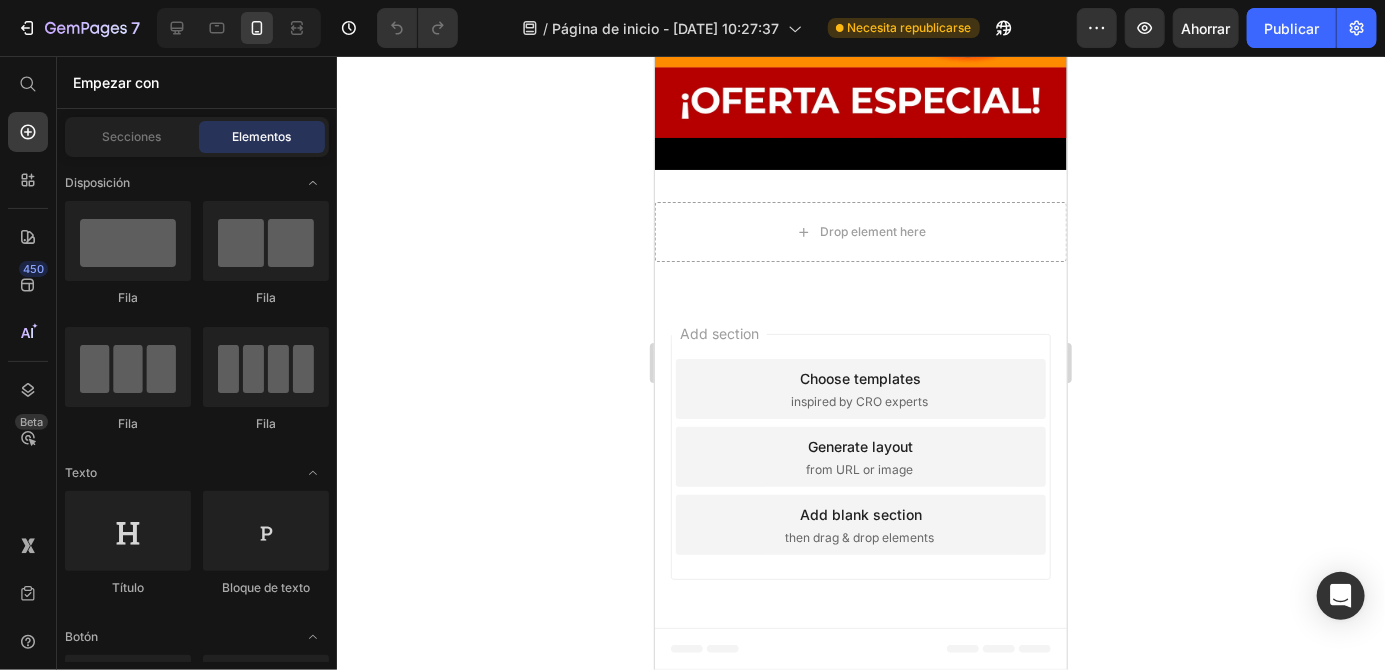 click on "Drop element here" at bounding box center (860, 231) 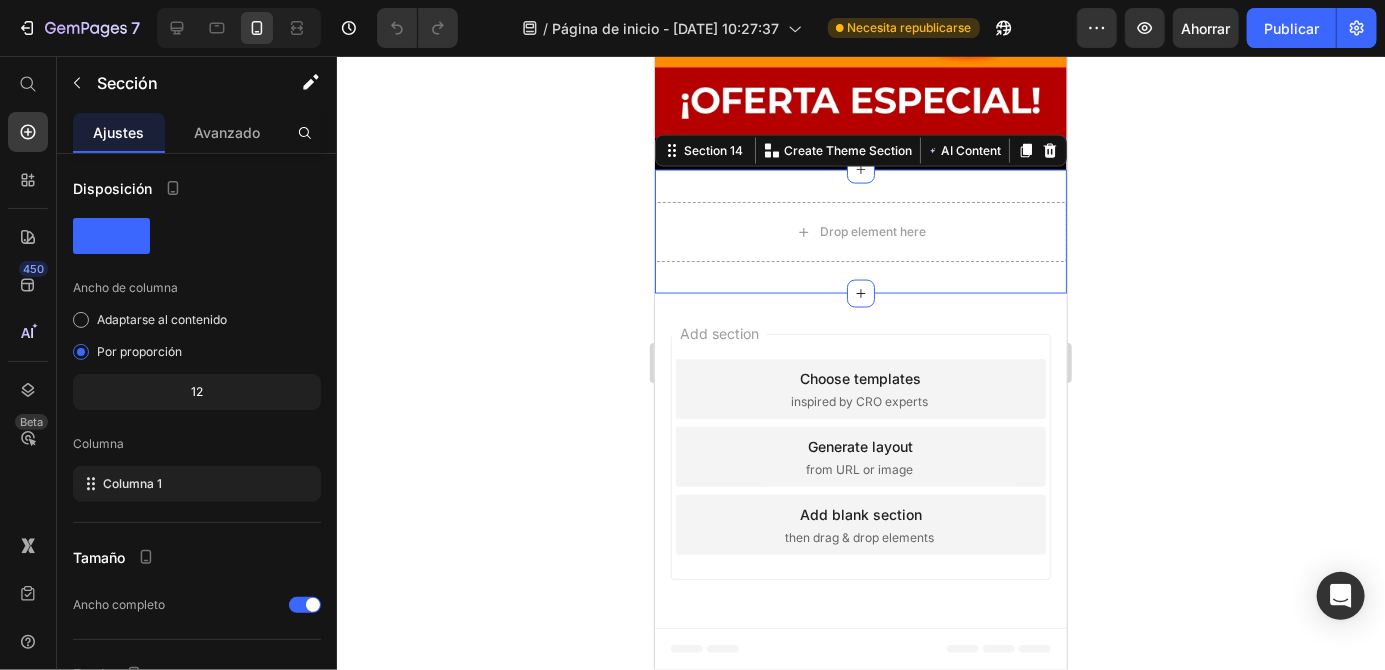 click on "Drop element here" at bounding box center (872, 231) 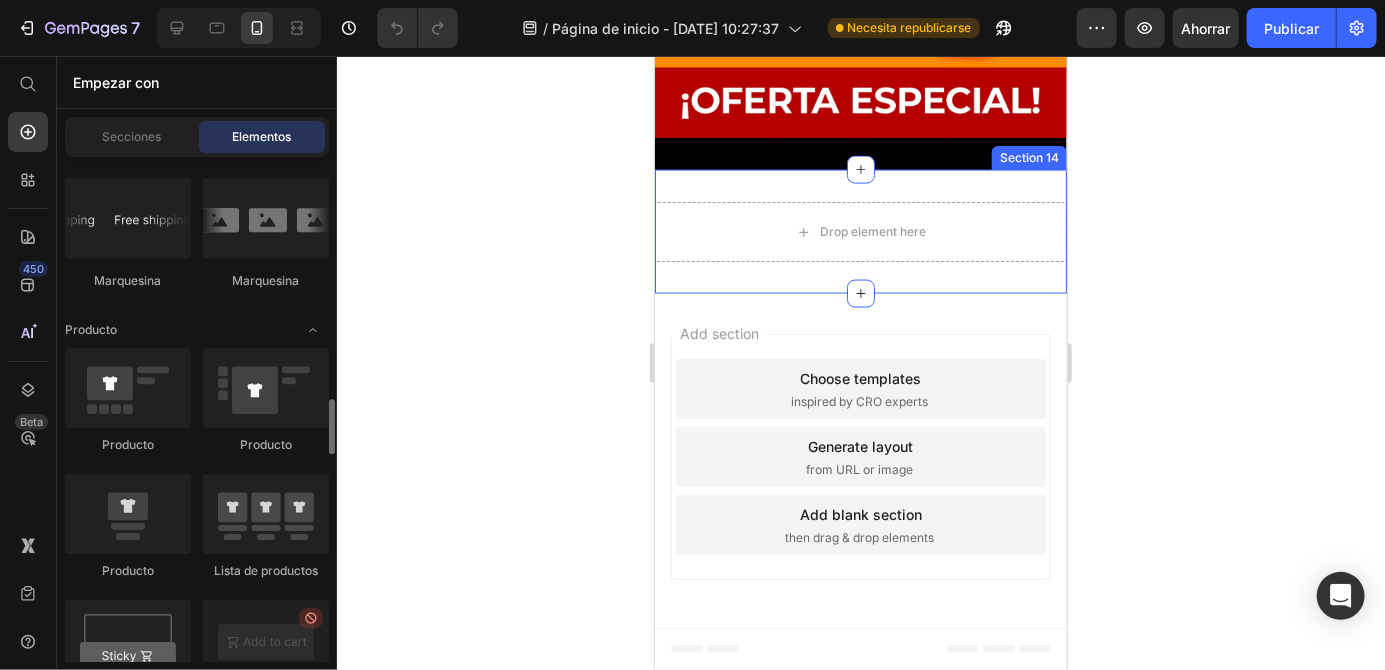 scroll, scrollTop: 2584, scrollLeft: 0, axis: vertical 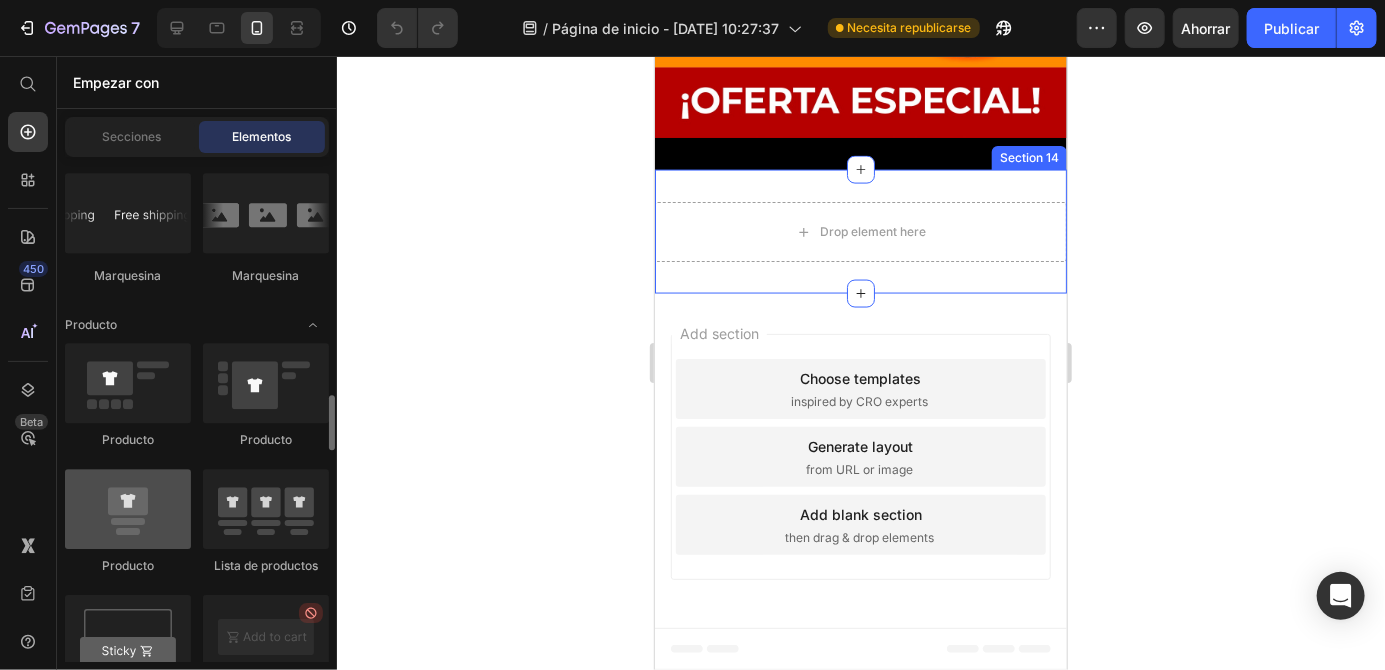 click at bounding box center (128, 509) 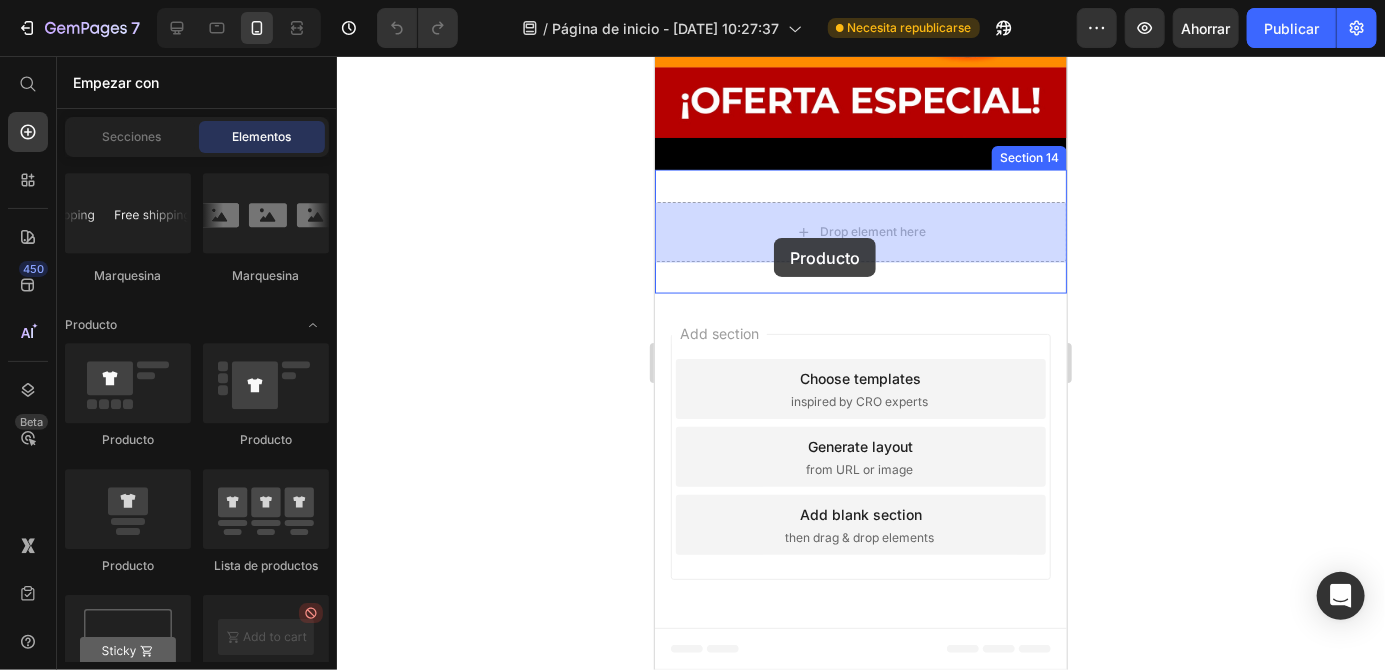 drag, startPoint x: 765, startPoint y: 560, endPoint x: 772, endPoint y: 238, distance: 322.07608 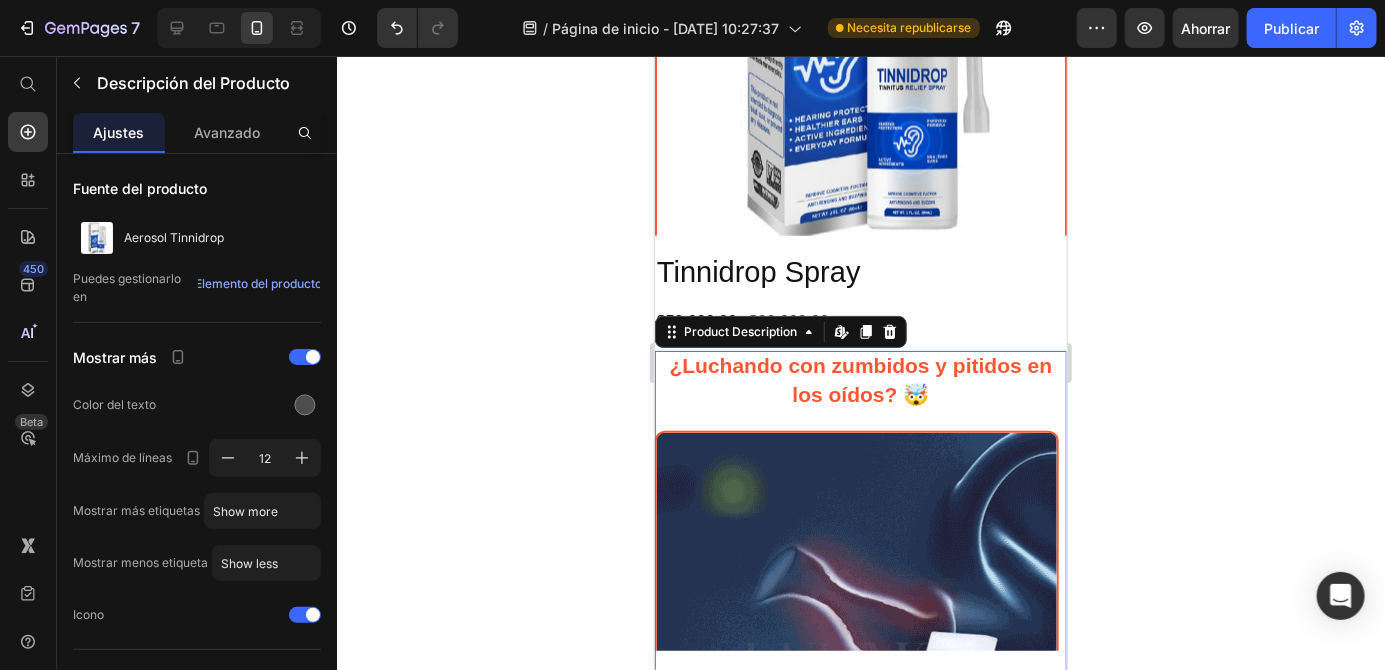 scroll, scrollTop: 5092, scrollLeft: 0, axis: vertical 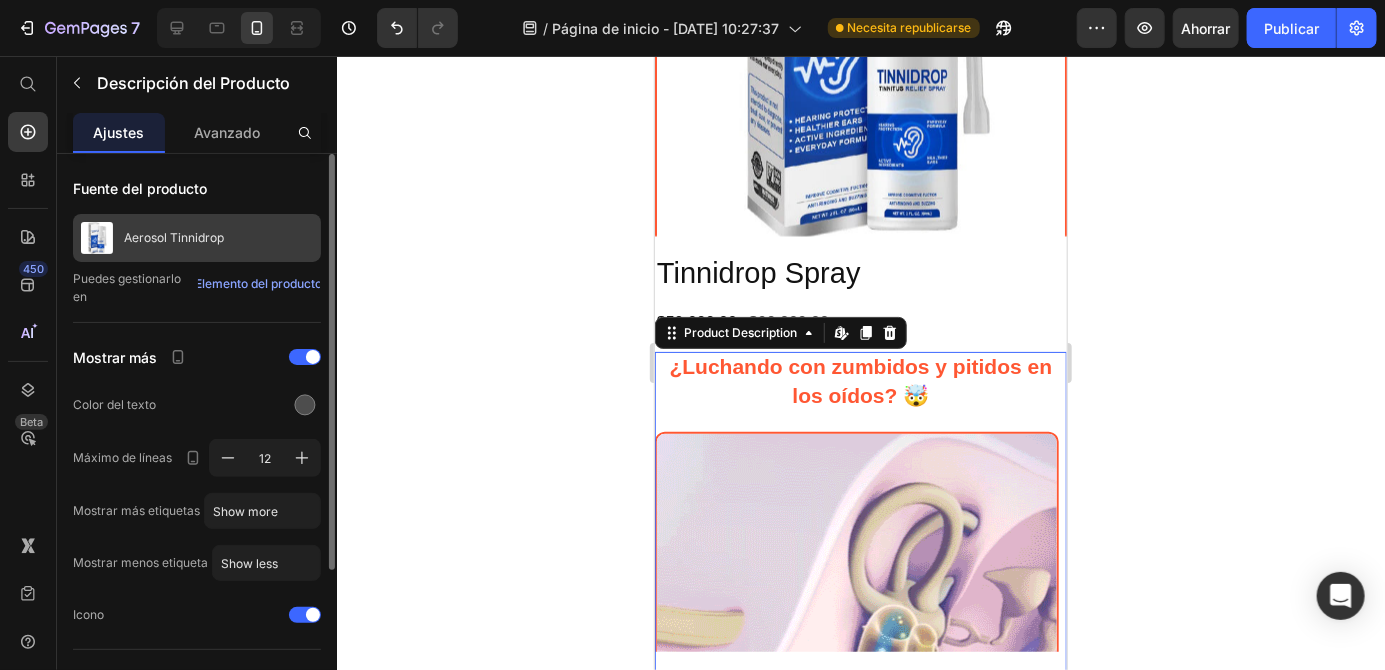 click on "Aerosol Tinnidrop" at bounding box center [197, 238] 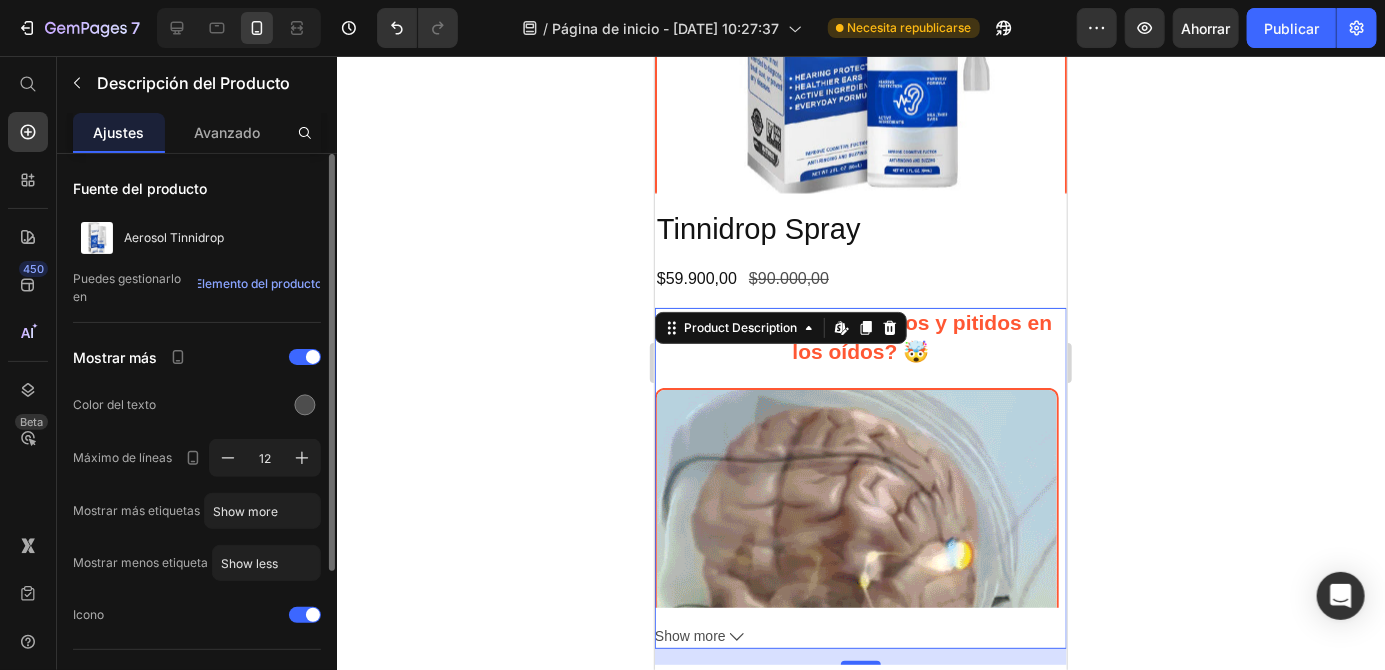 scroll, scrollTop: 5135, scrollLeft: 0, axis: vertical 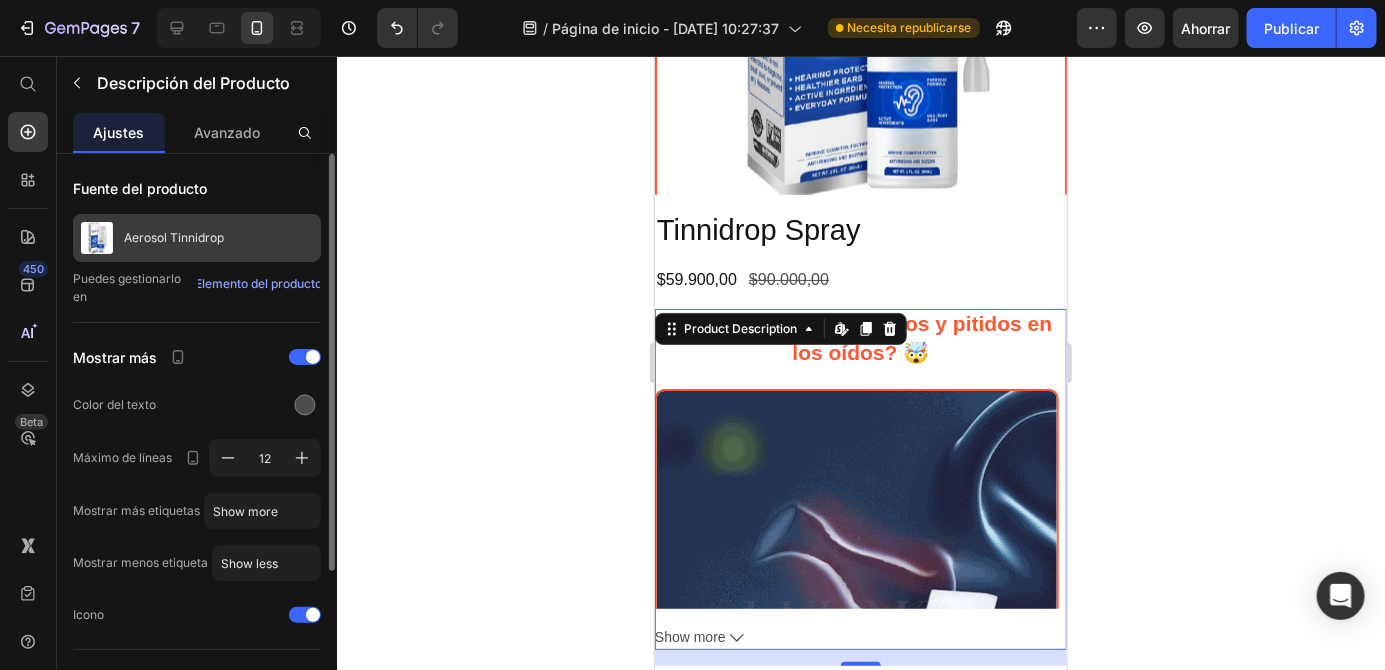 click on "Aerosol Tinnidrop" at bounding box center [197, 238] 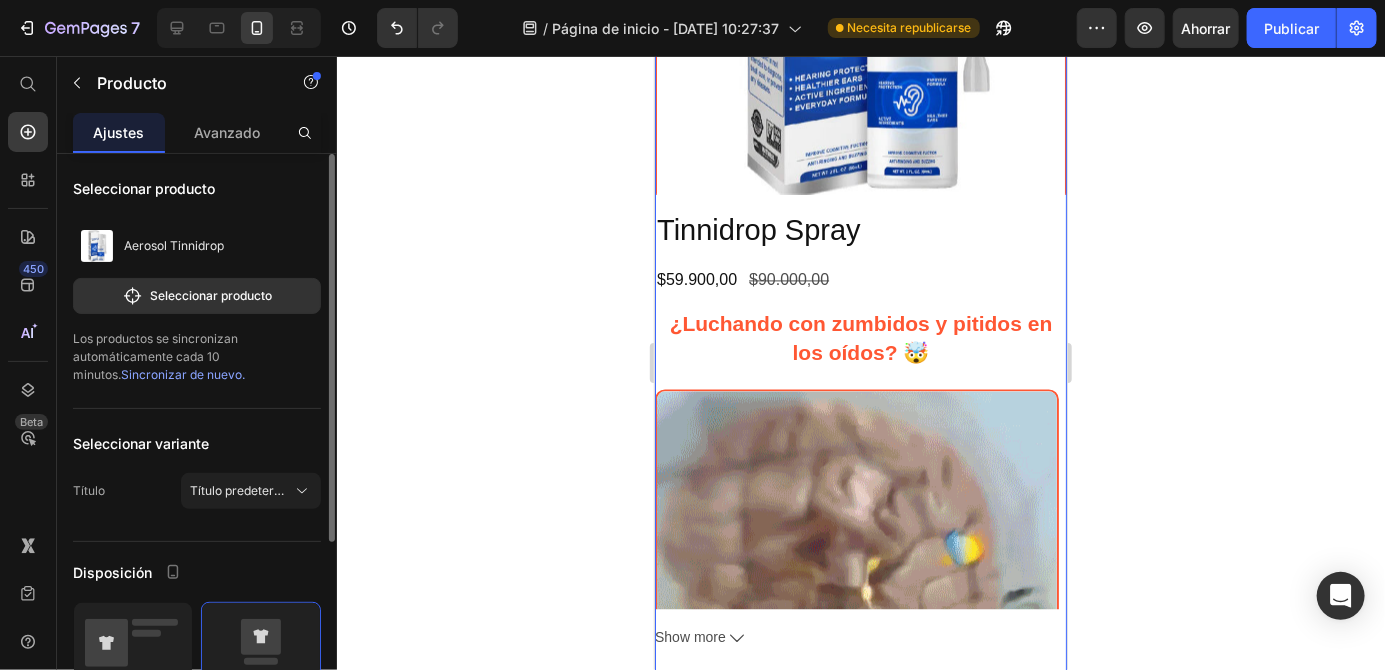 scroll, scrollTop: 0, scrollLeft: 0, axis: both 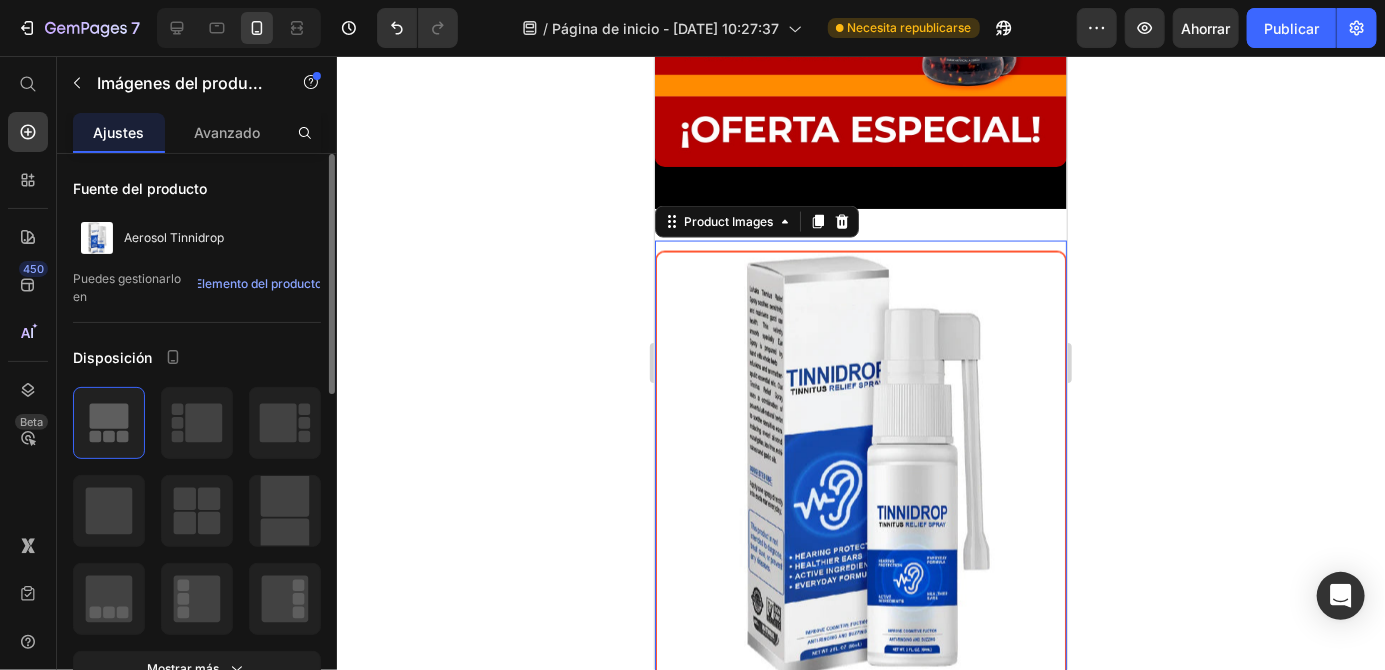 click at bounding box center [860, 466] 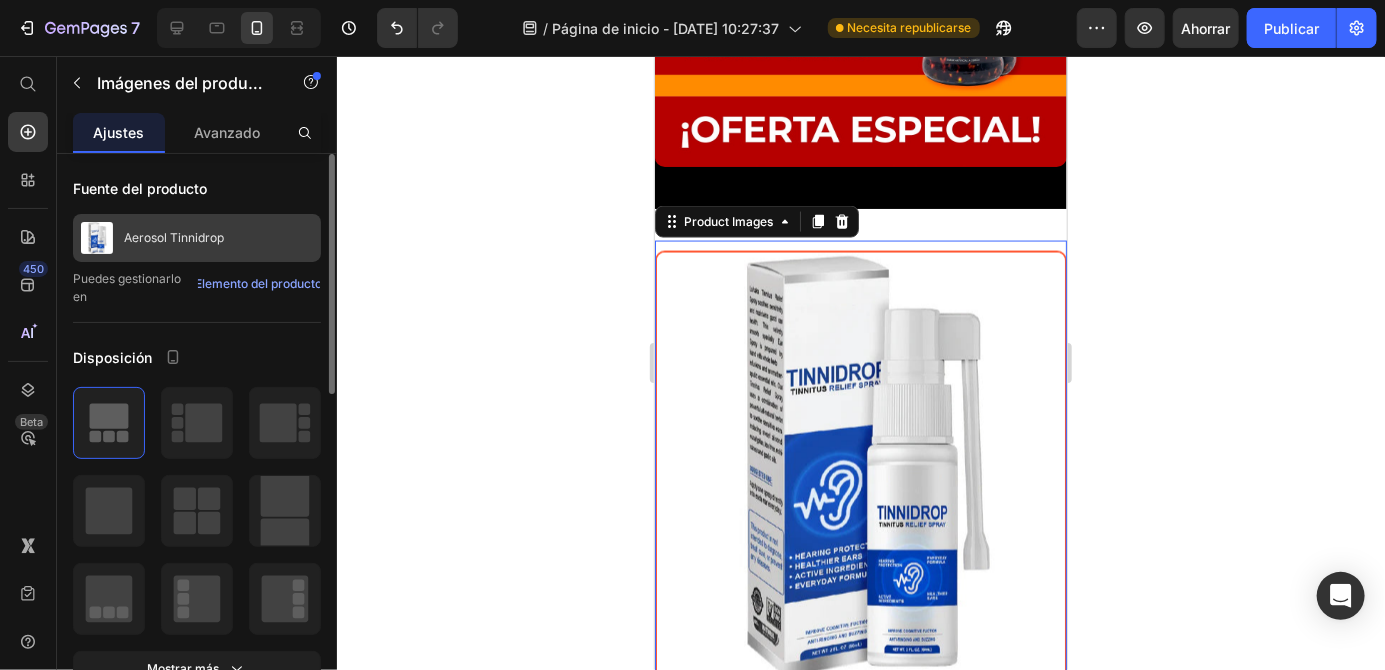 click on "Aerosol Tinnidrop" at bounding box center [197, 238] 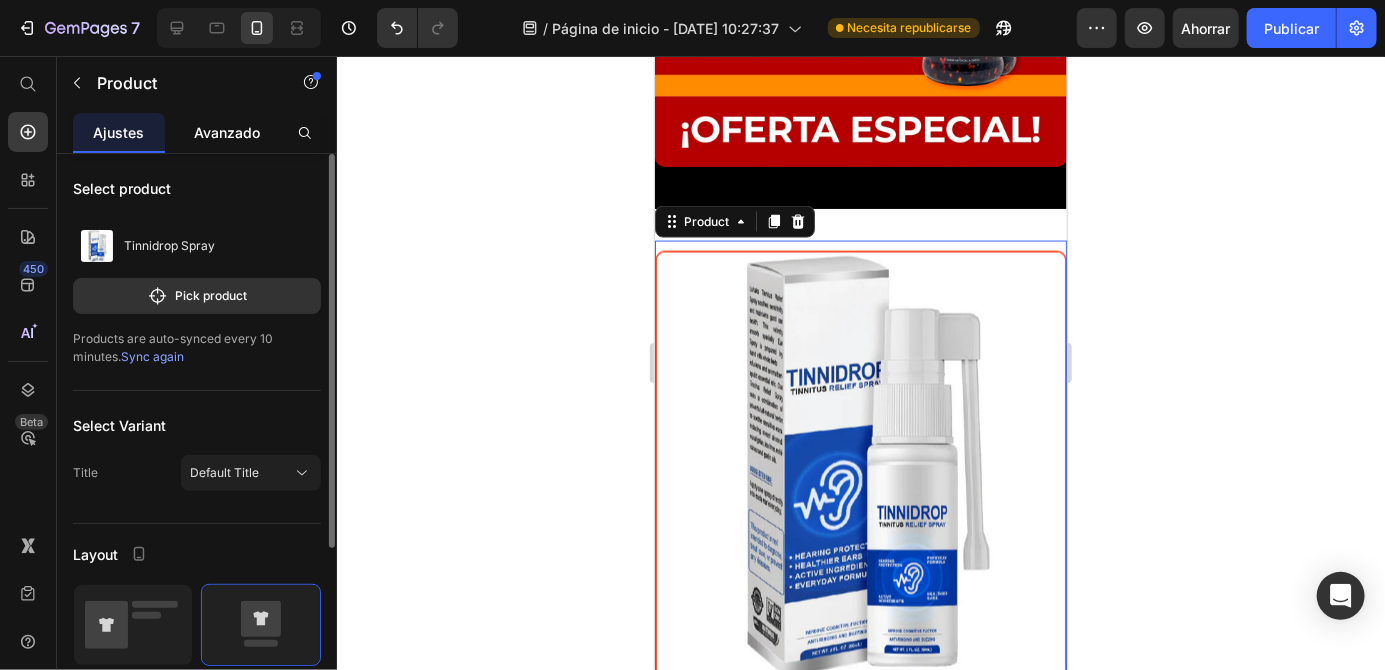 click on "Avanzado" at bounding box center [227, 132] 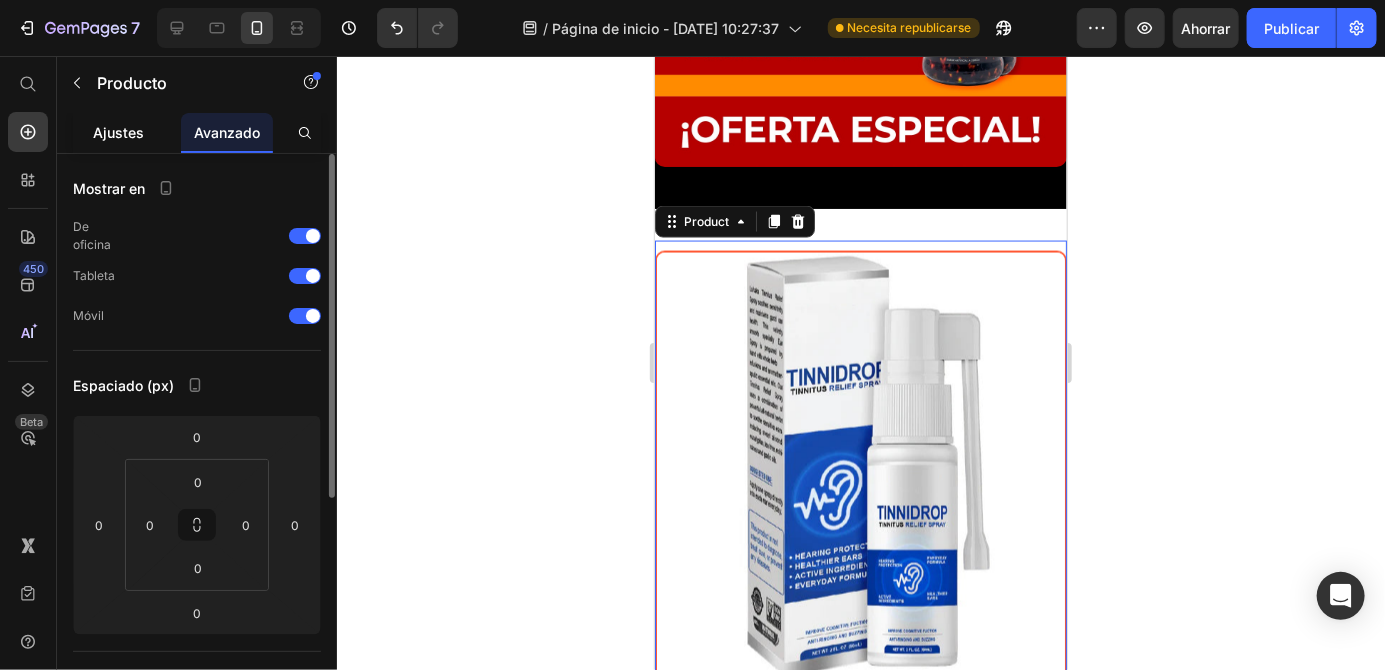 click on "Ajustes" at bounding box center [119, 132] 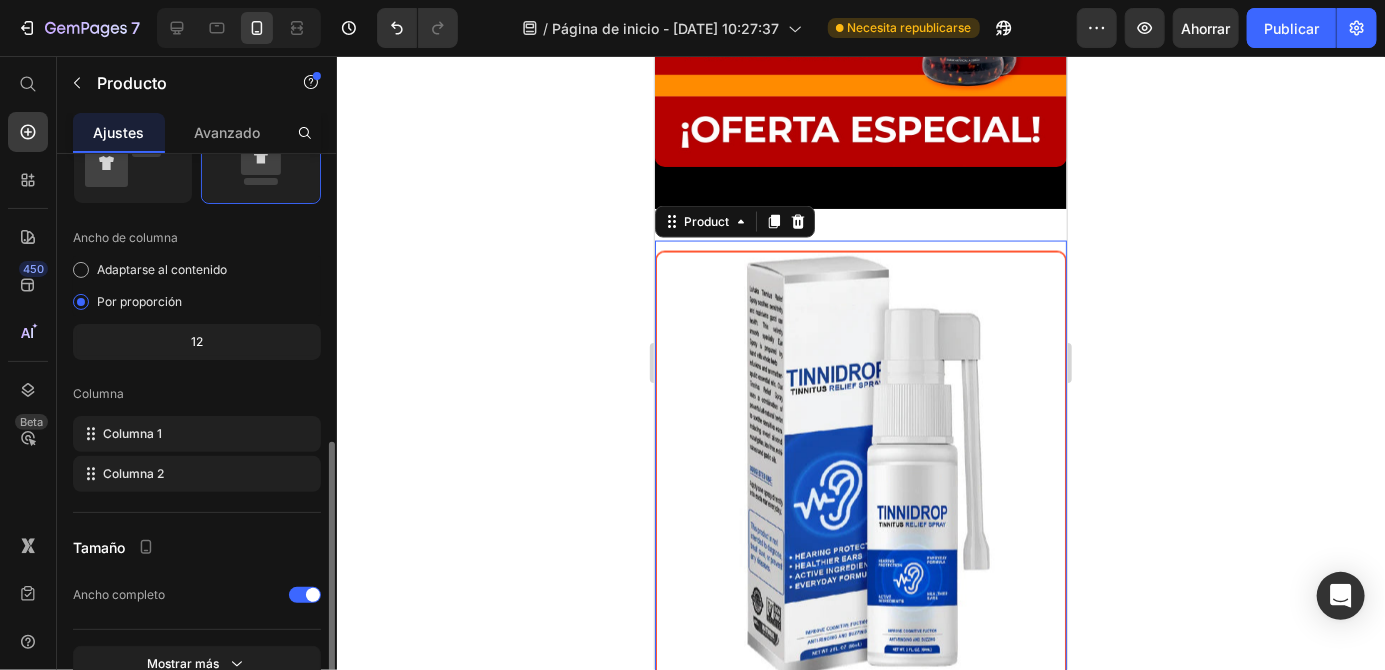 scroll, scrollTop: 486, scrollLeft: 0, axis: vertical 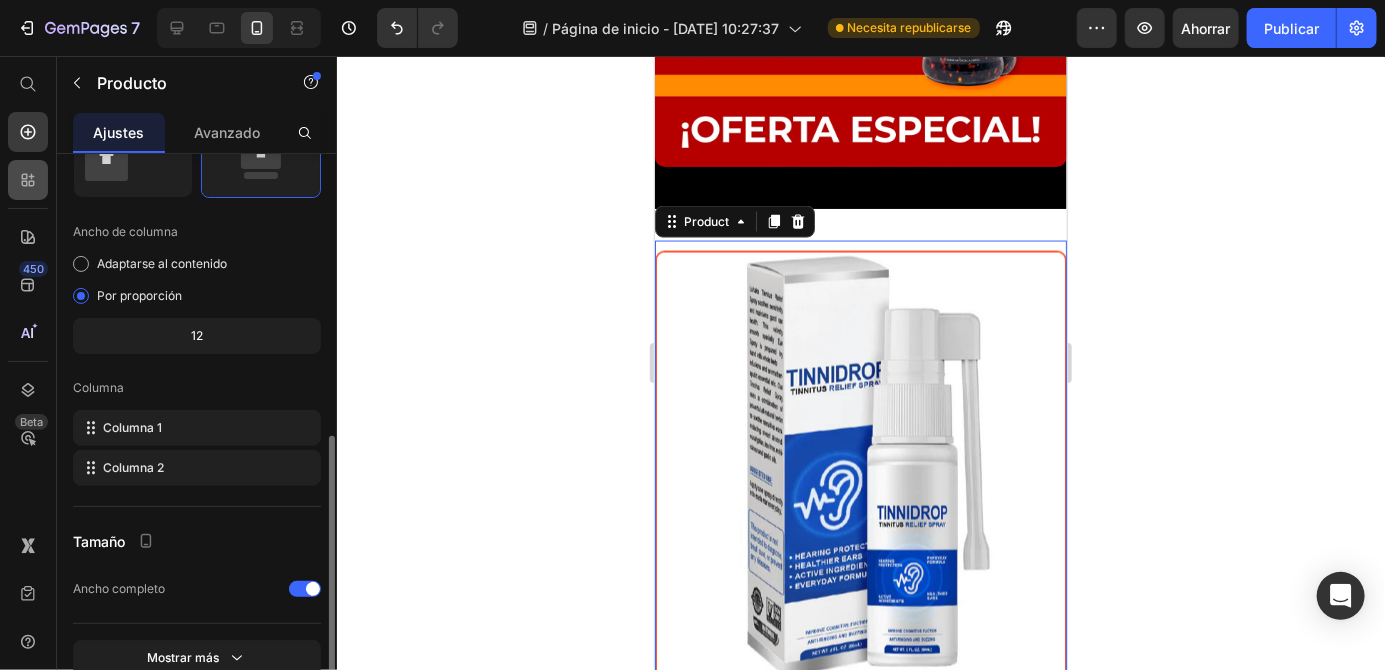 click 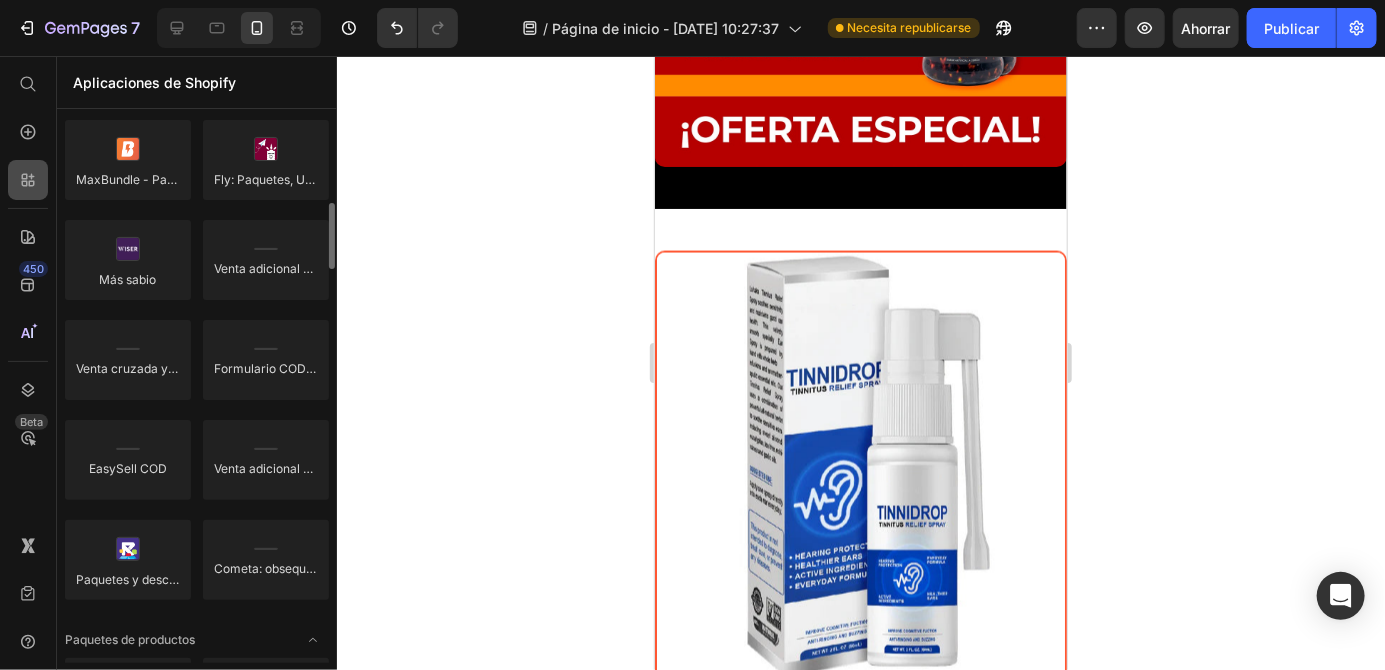 scroll, scrollTop: 876, scrollLeft: 0, axis: vertical 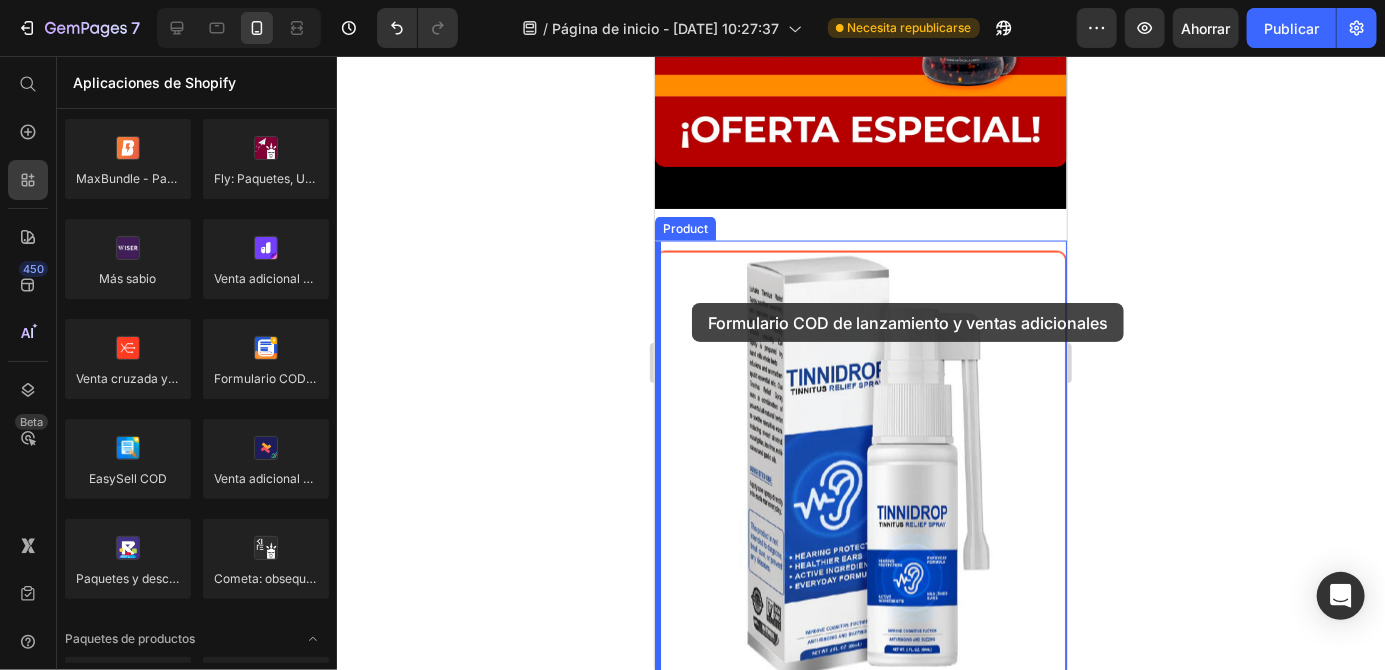 drag, startPoint x: 925, startPoint y: 419, endPoint x: 691, endPoint y: 302, distance: 261.61996 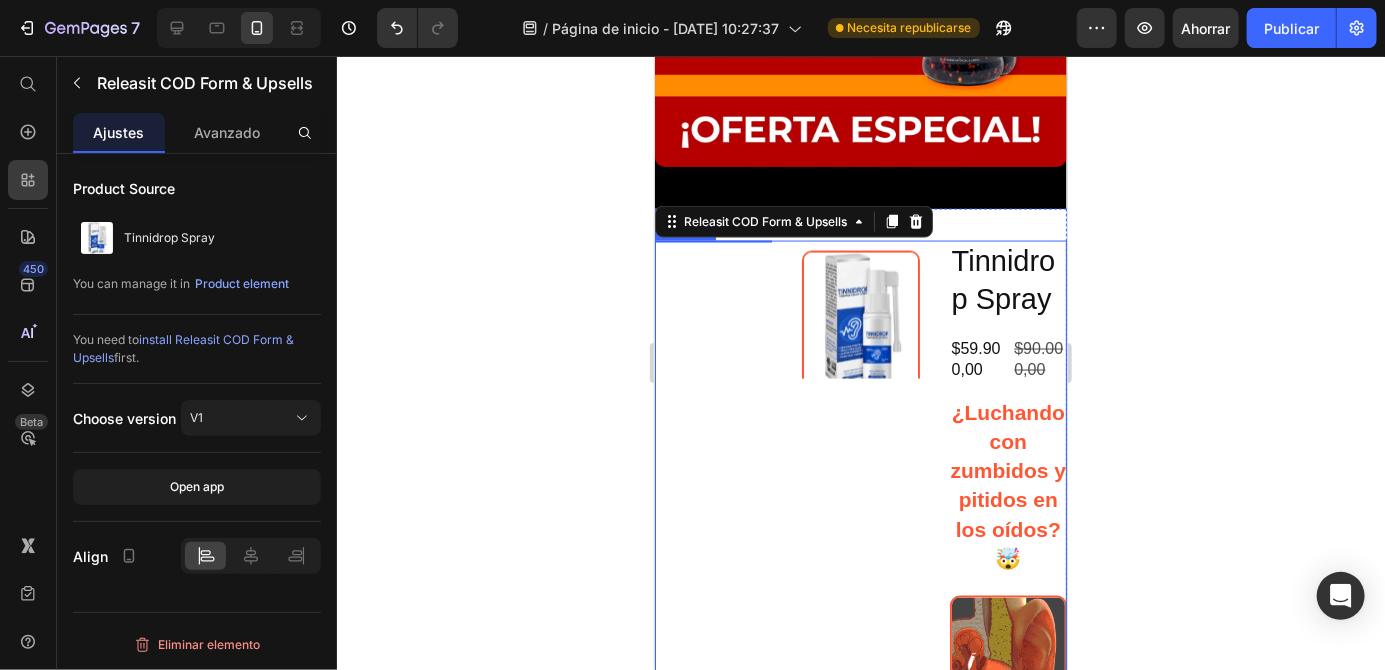 scroll, scrollTop: 0, scrollLeft: 0, axis: both 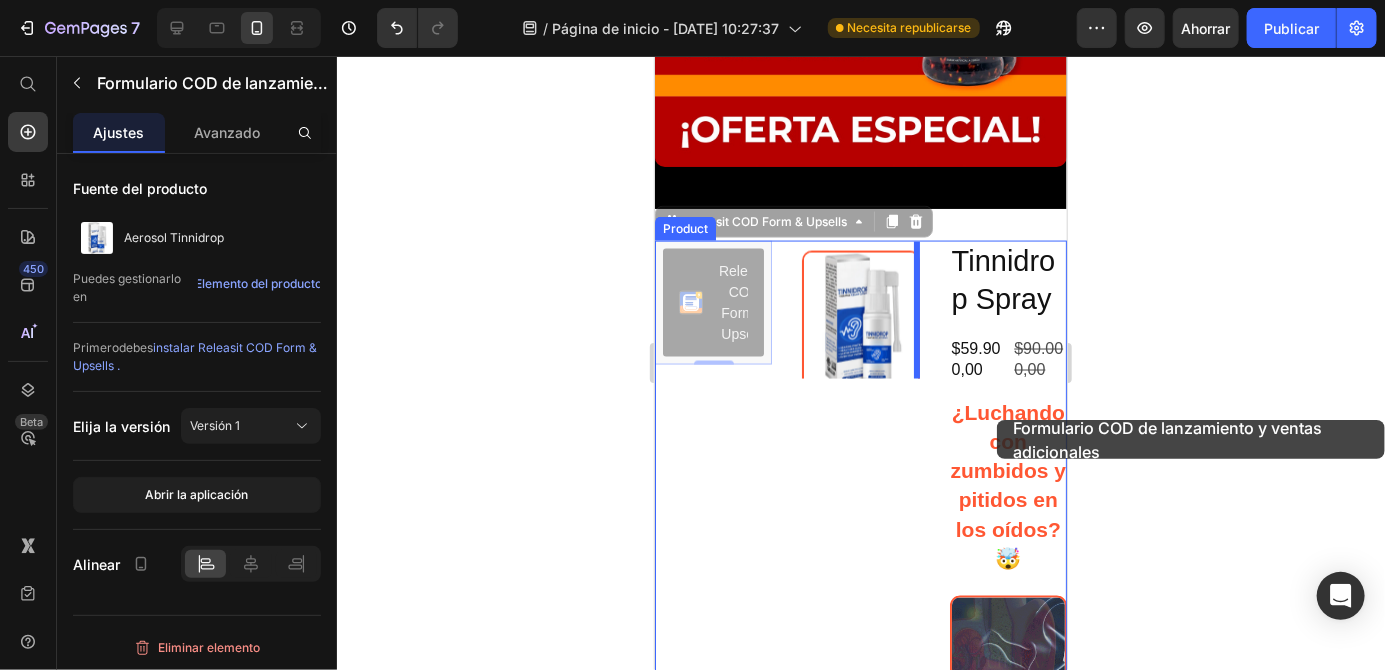 drag, startPoint x: 722, startPoint y: 300, endPoint x: 996, endPoint y: 419, distance: 298.72562 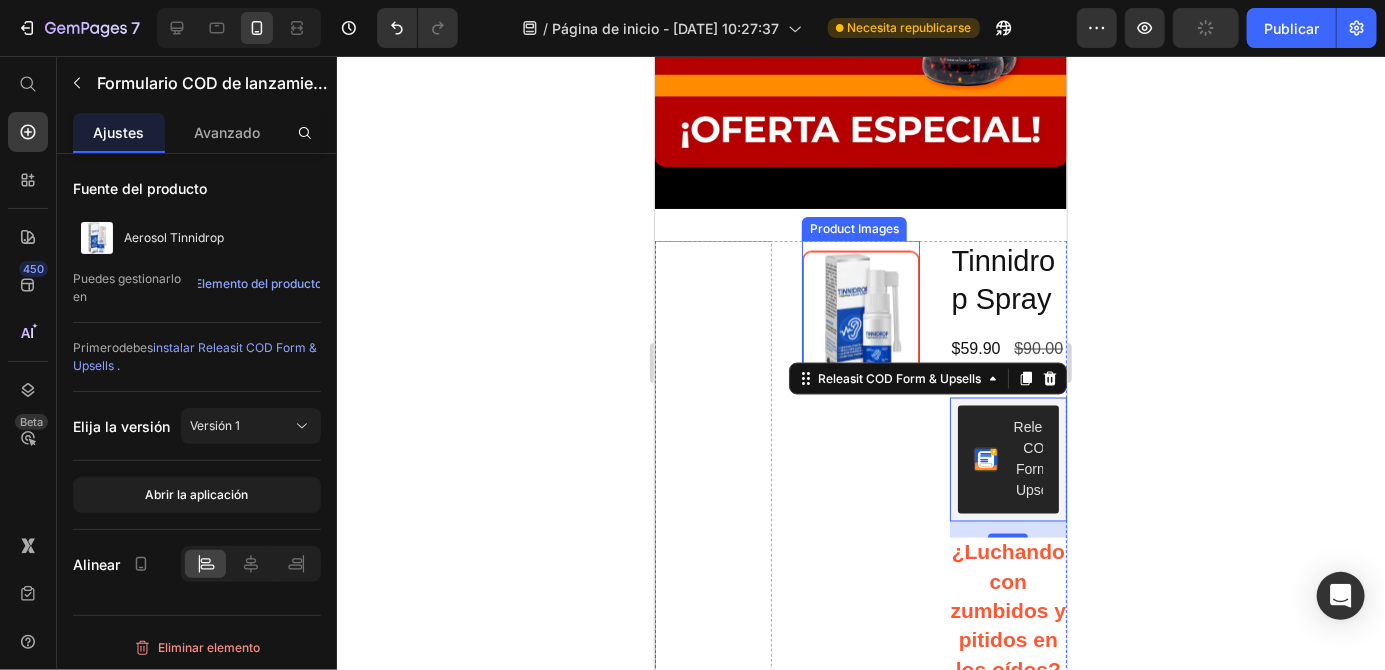 click at bounding box center [859, 318] 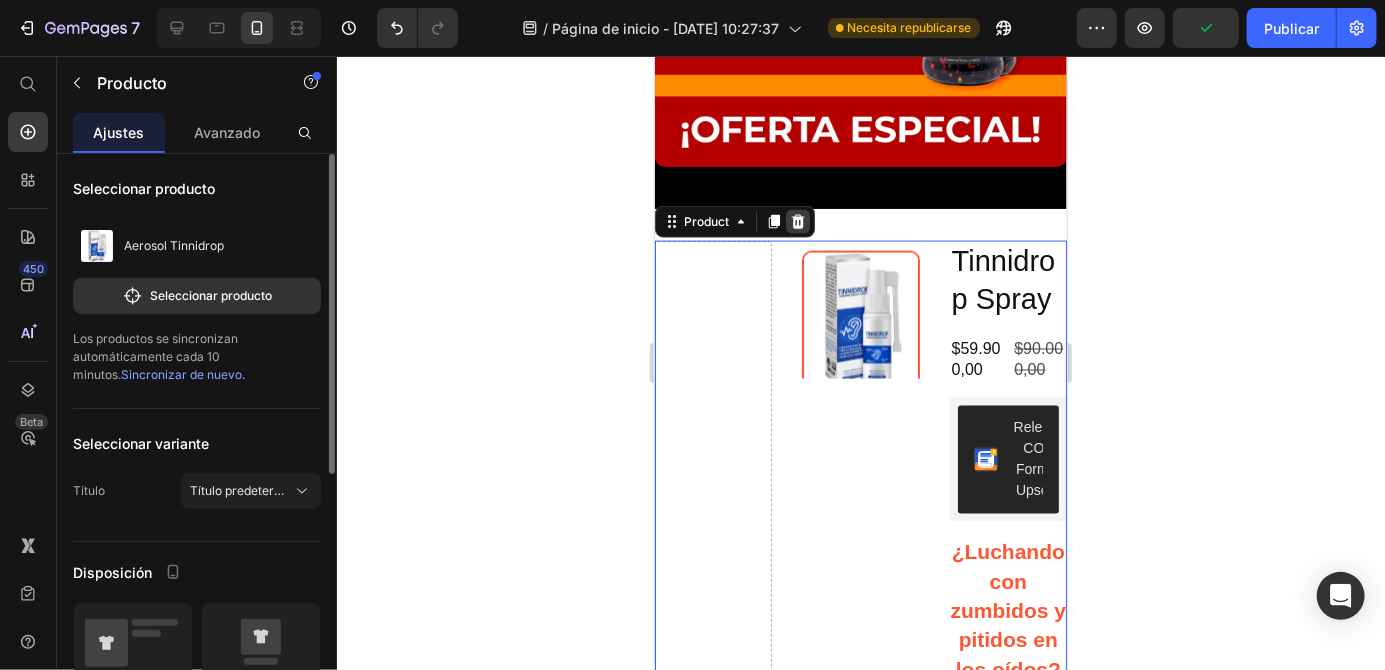 click at bounding box center (797, 221) 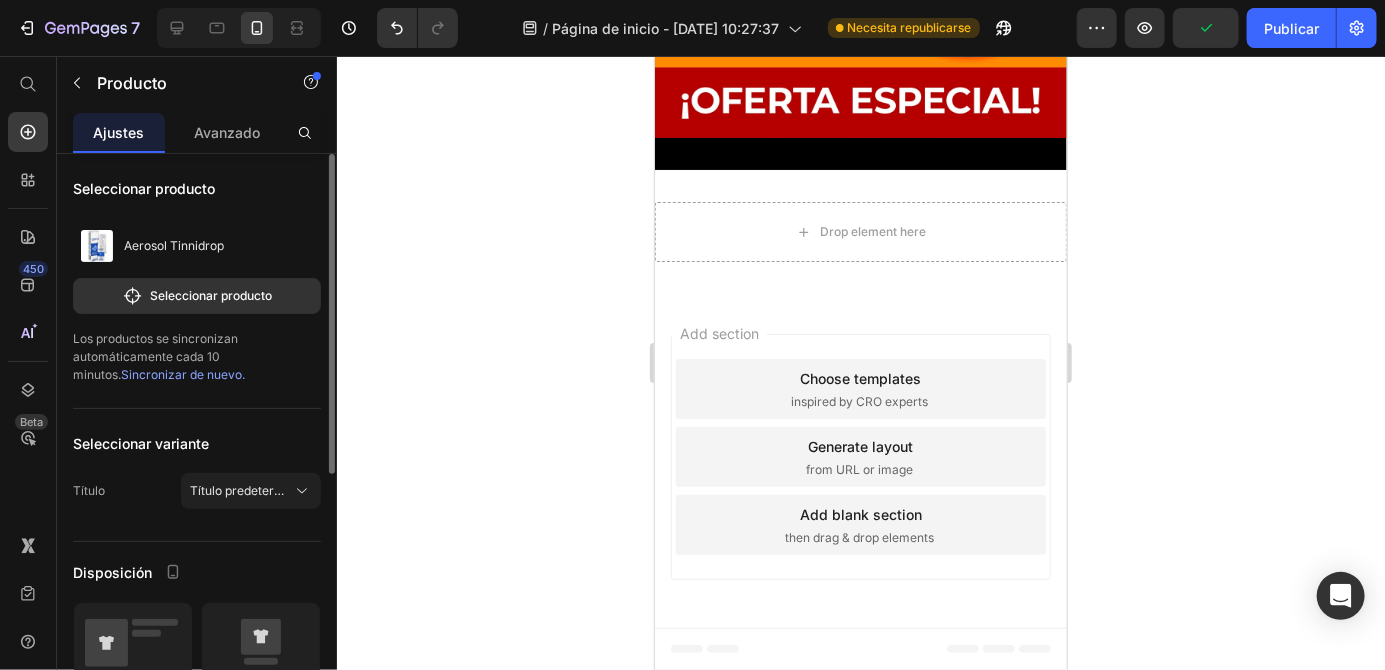 scroll, scrollTop: 4674, scrollLeft: 0, axis: vertical 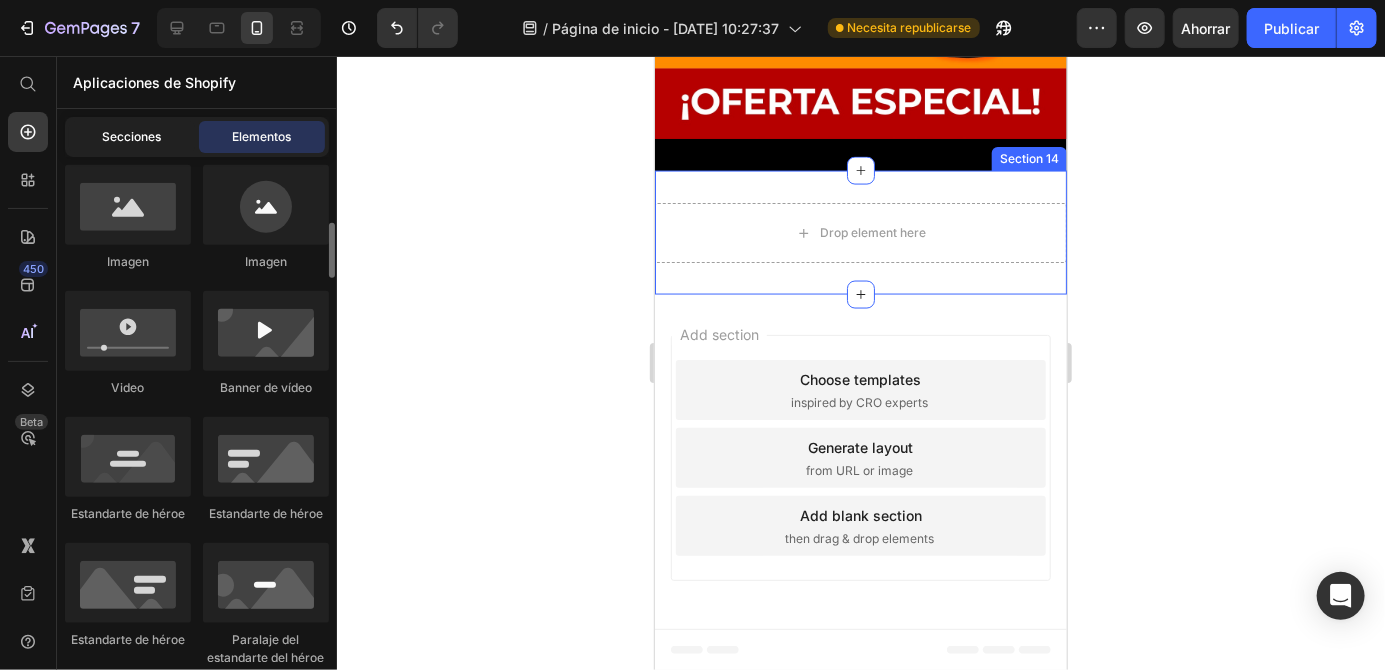 click on "Secciones" 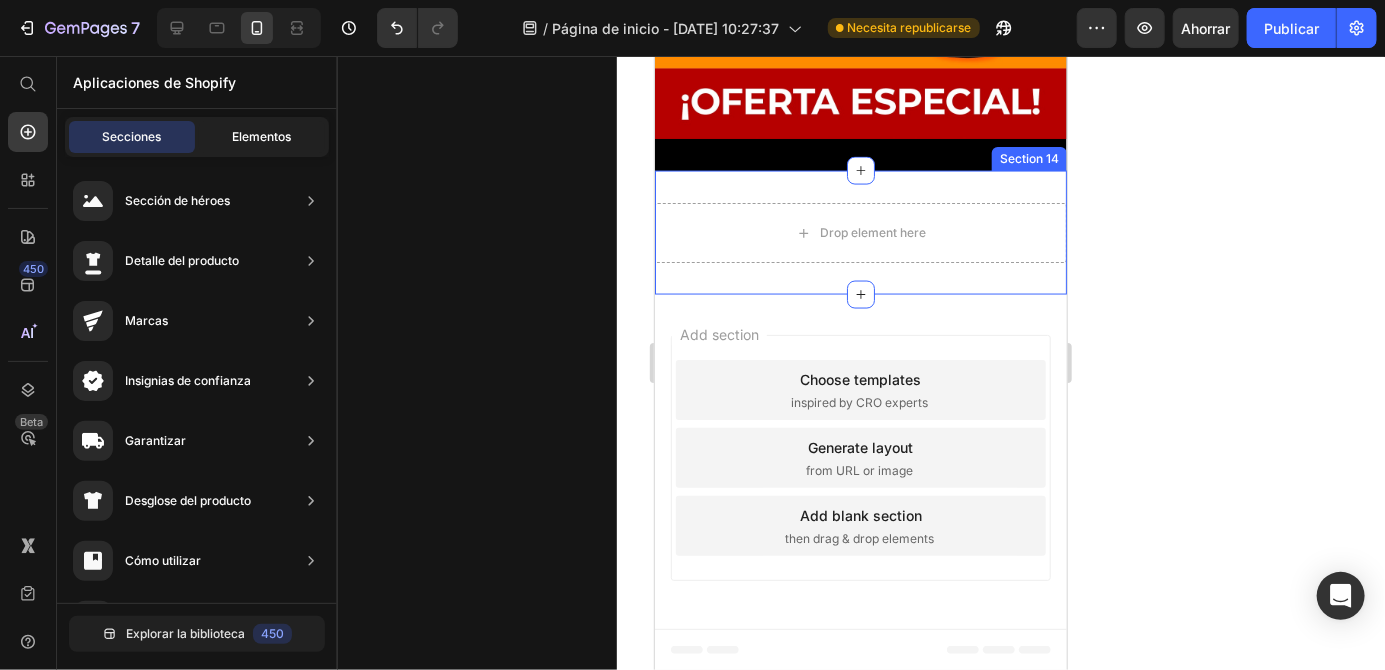 click on "Elementos" at bounding box center (262, 136) 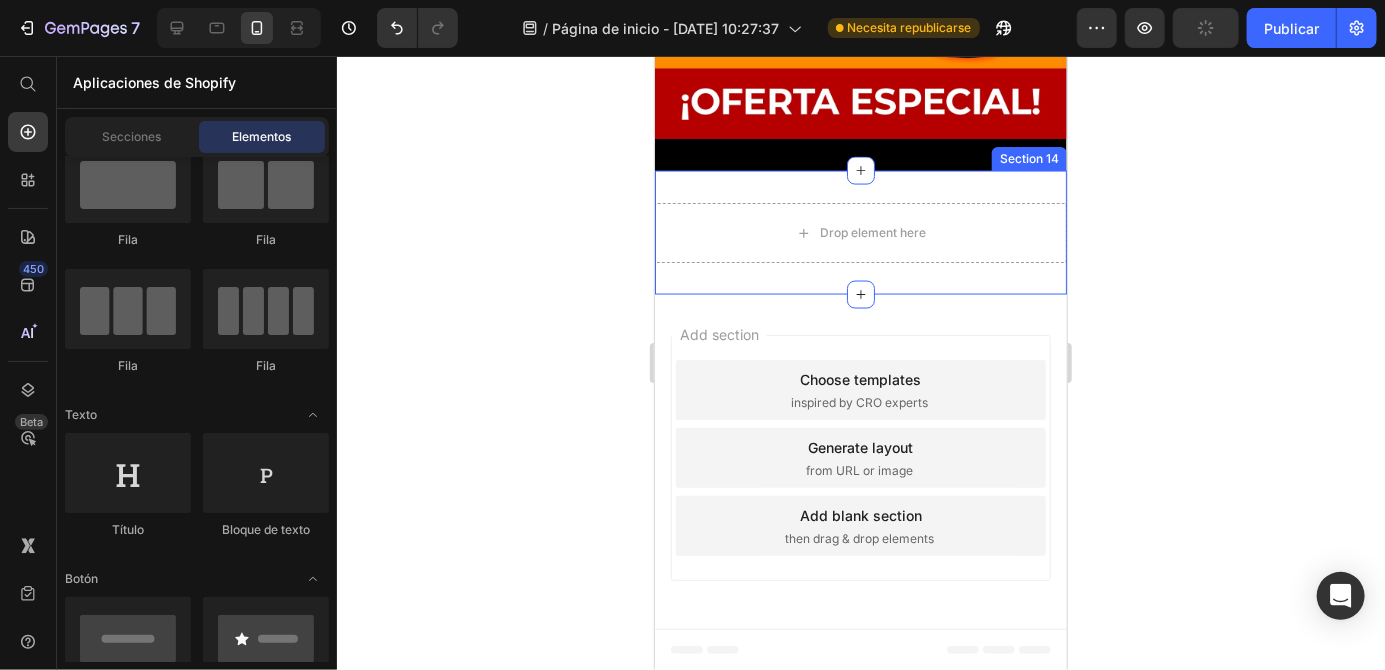 scroll, scrollTop: 0, scrollLeft: 0, axis: both 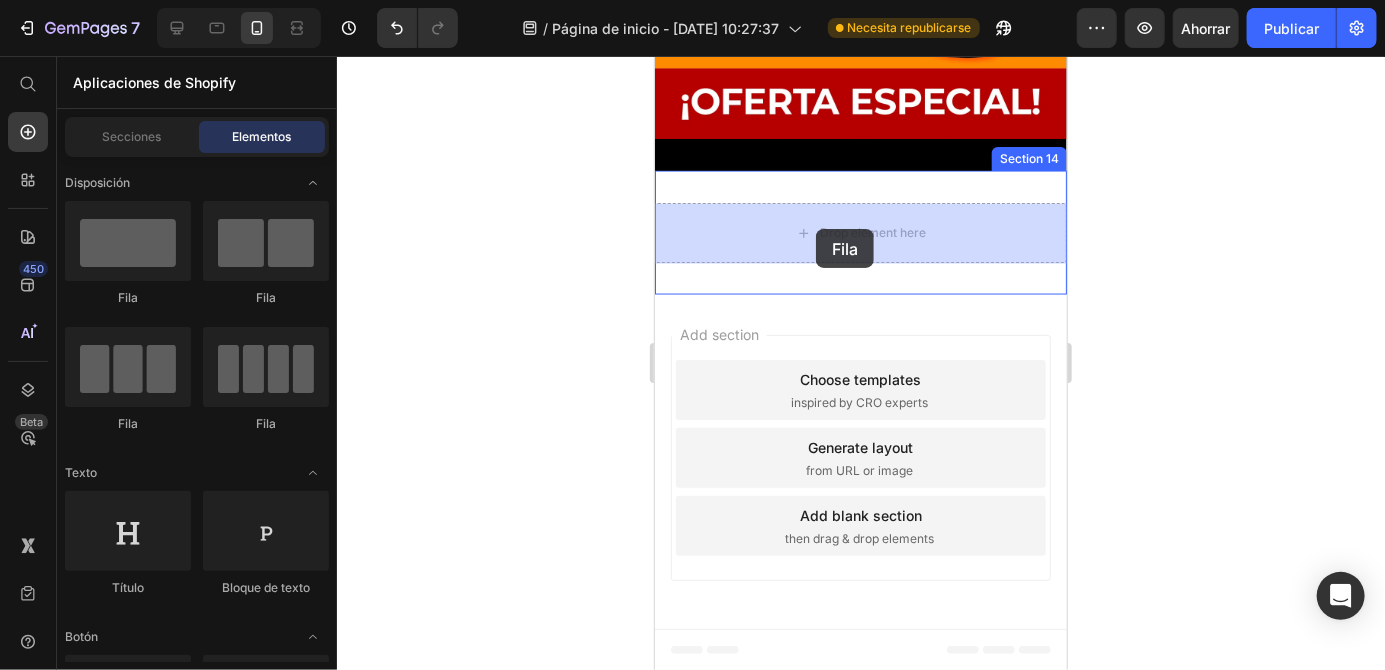drag, startPoint x: 770, startPoint y: 295, endPoint x: 815, endPoint y: 228, distance: 80.70936 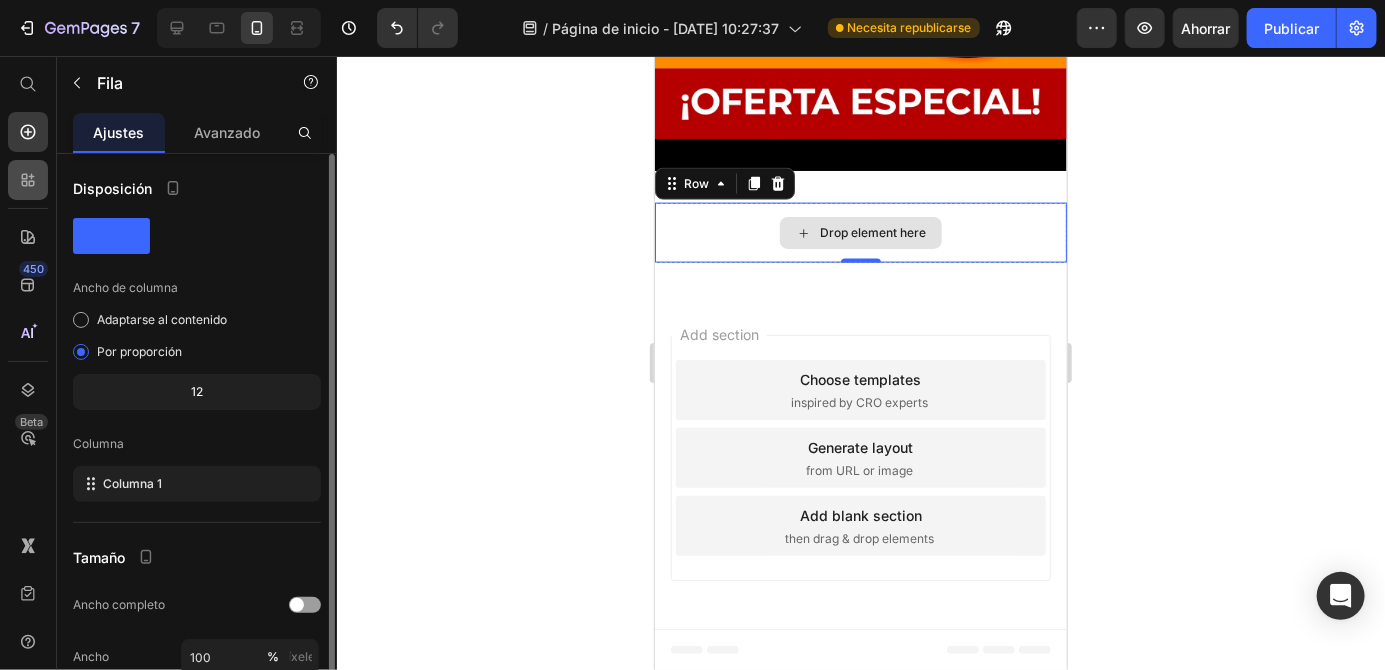 click 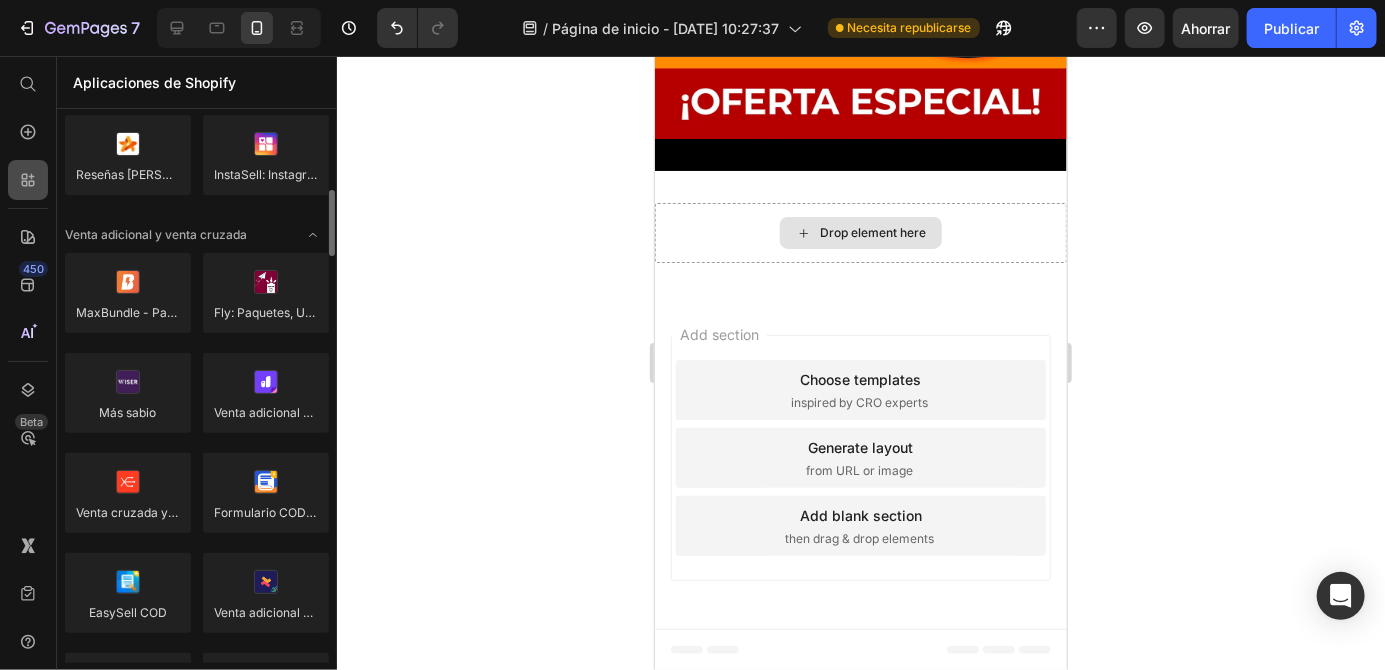 scroll, scrollTop: 743, scrollLeft: 0, axis: vertical 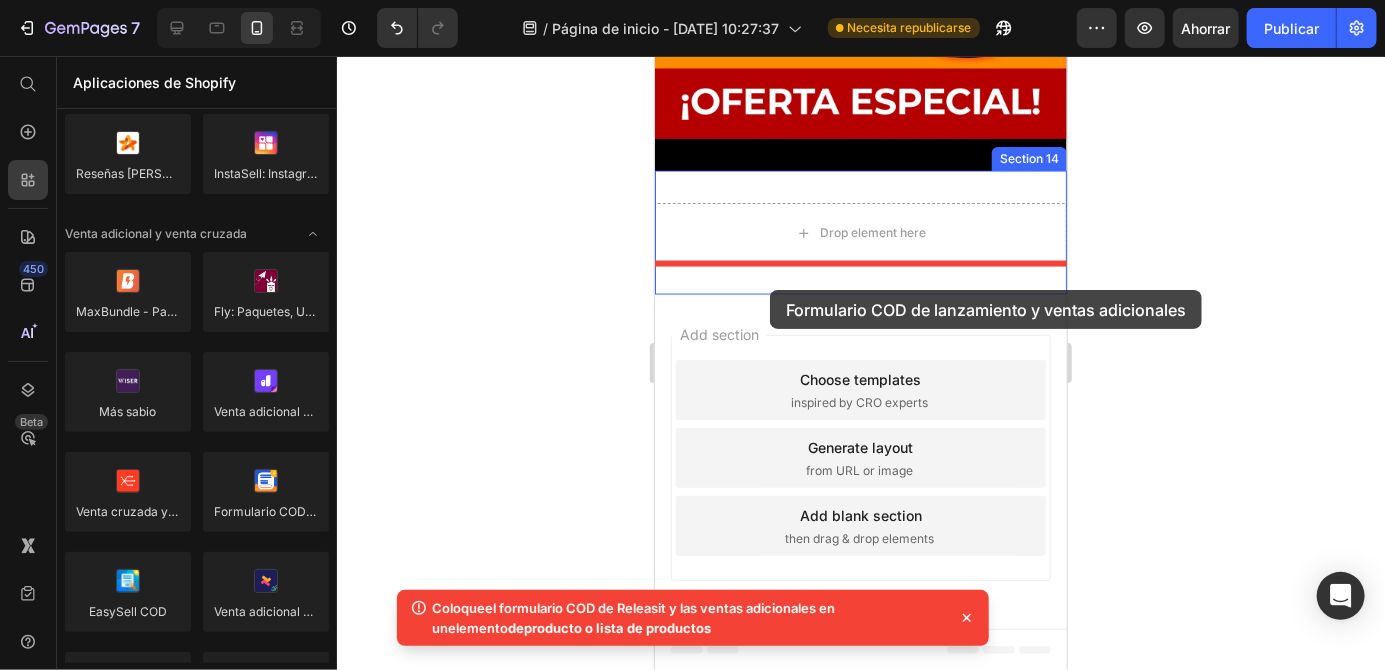 drag, startPoint x: 962, startPoint y: 534, endPoint x: 770, endPoint y: 288, distance: 312.05768 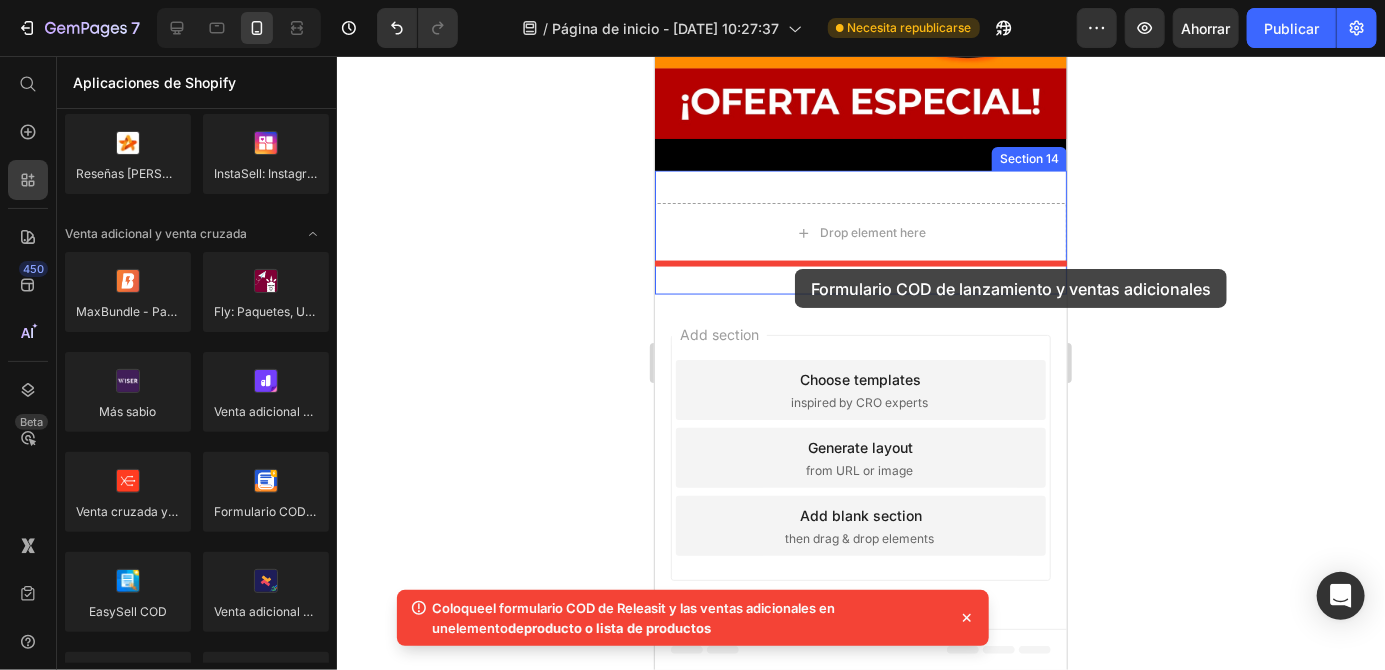 drag, startPoint x: 915, startPoint y: 541, endPoint x: 794, endPoint y: 268, distance: 298.61346 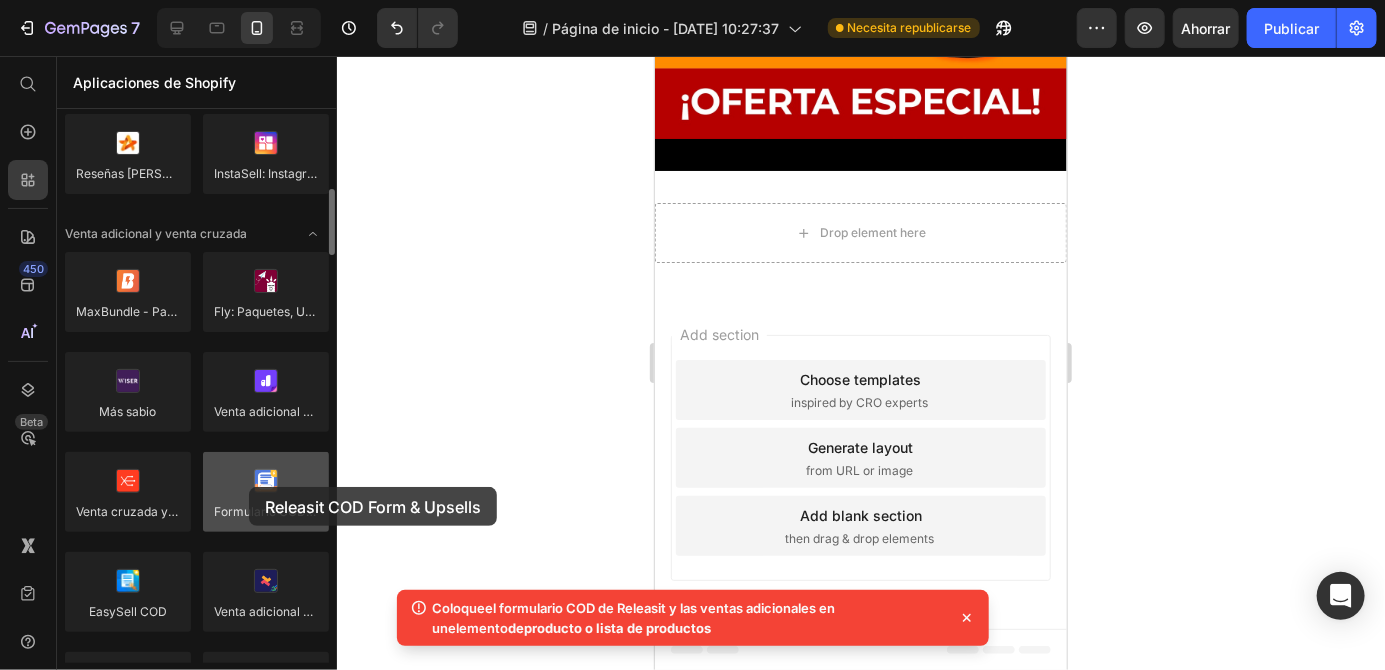 click at bounding box center (266, 492) 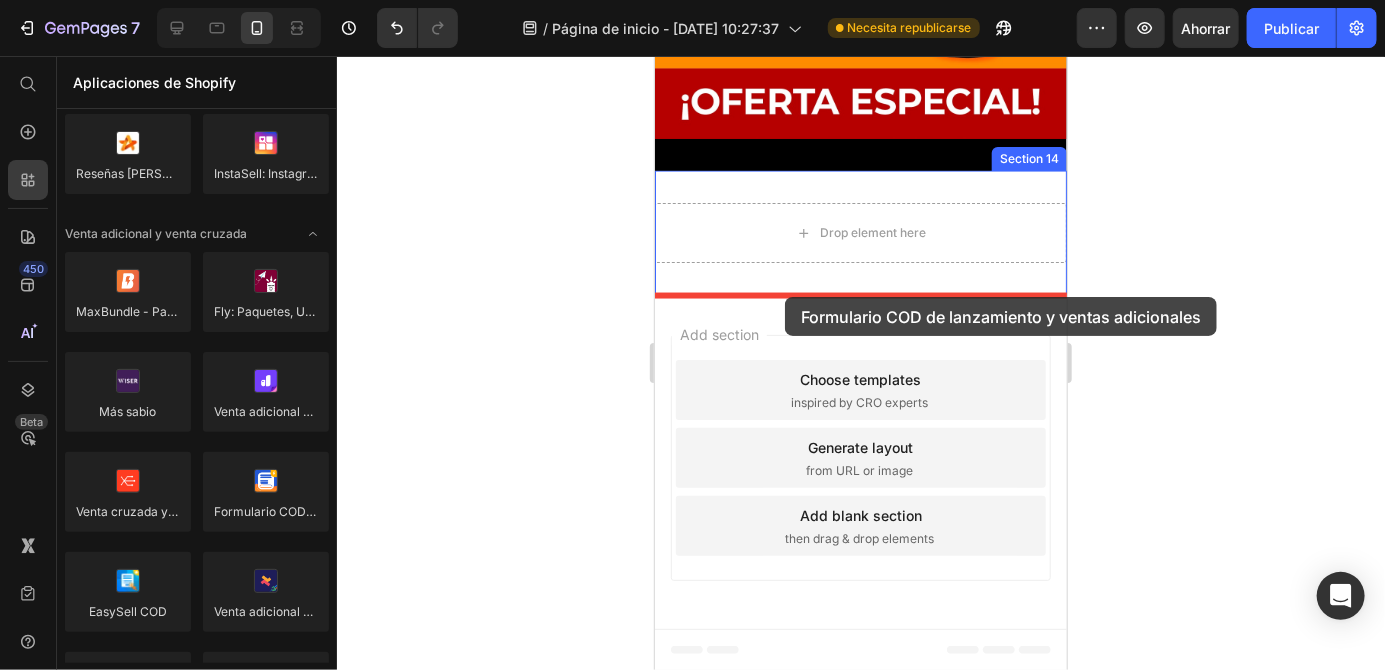 drag, startPoint x: 903, startPoint y: 542, endPoint x: 784, endPoint y: 296, distance: 273.27094 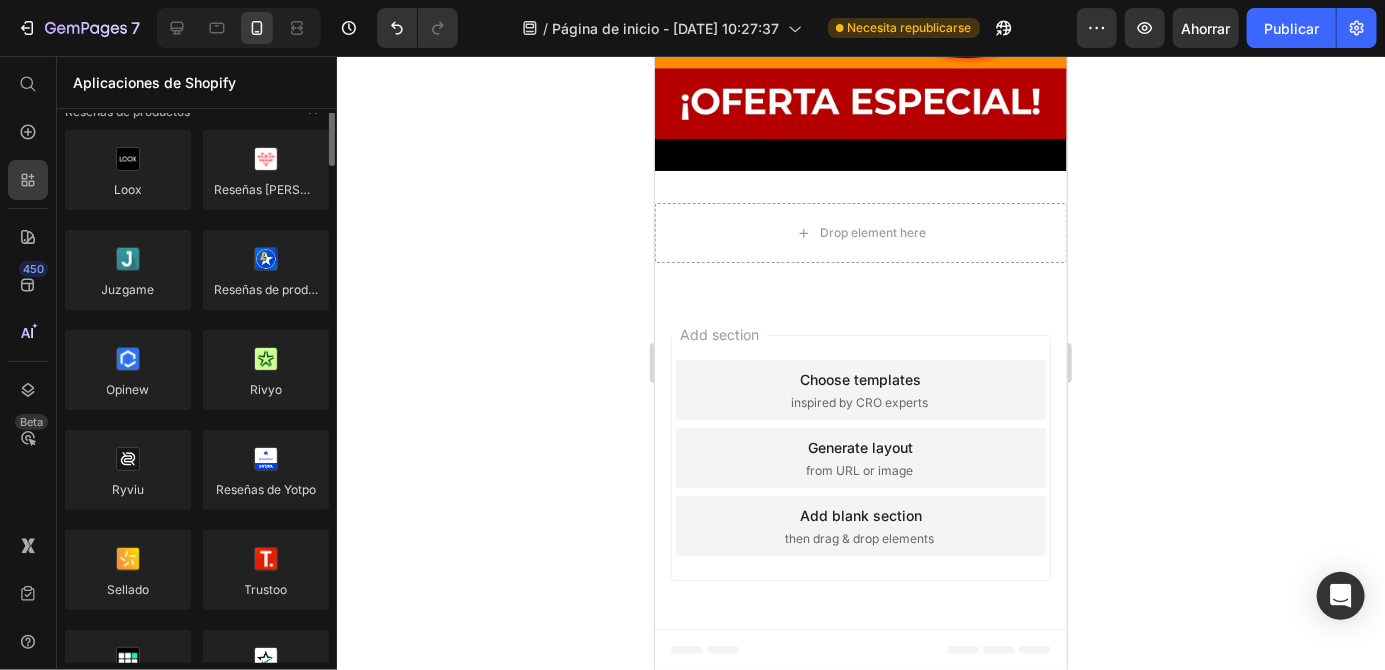 scroll, scrollTop: 0, scrollLeft: 0, axis: both 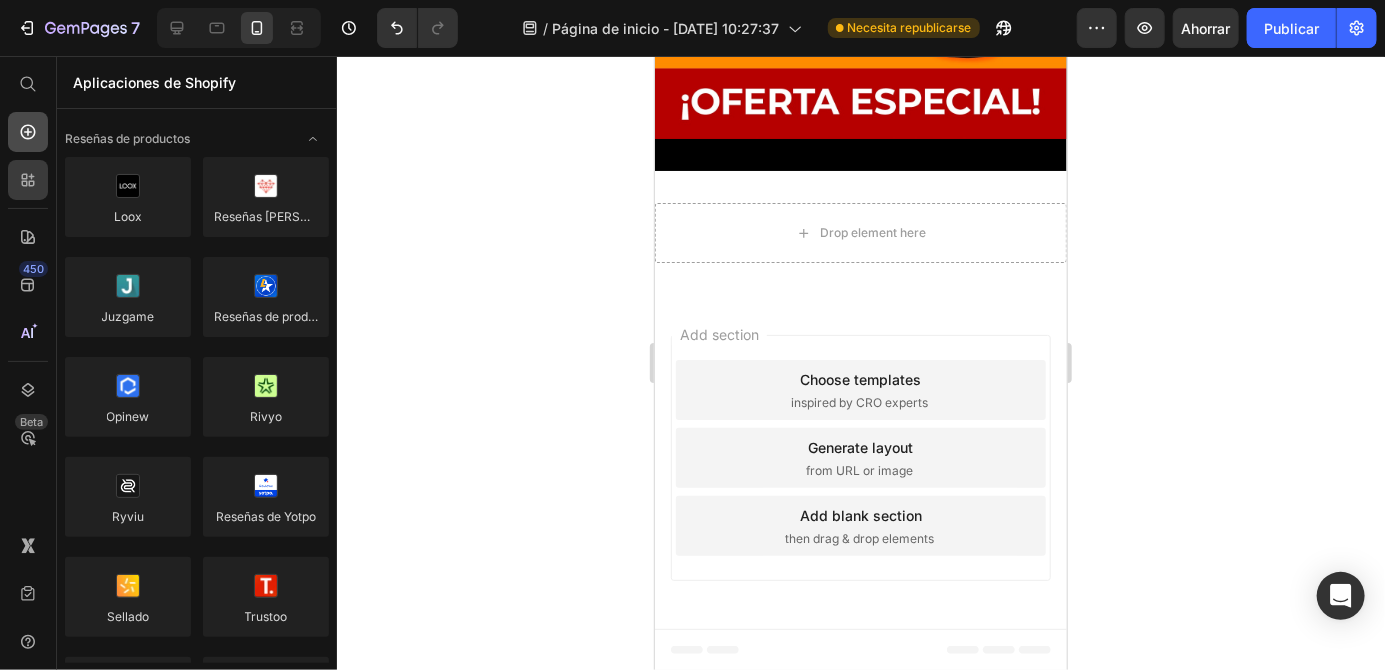 click 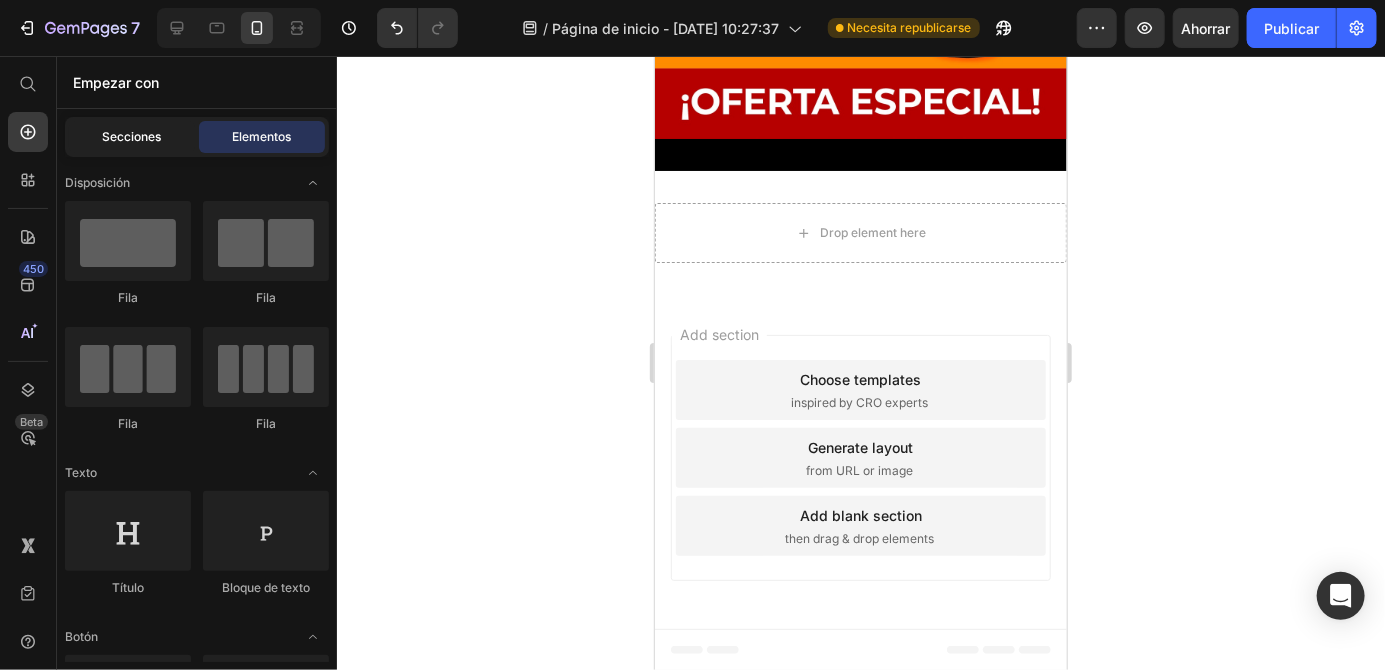 click on "Secciones" at bounding box center [132, 137] 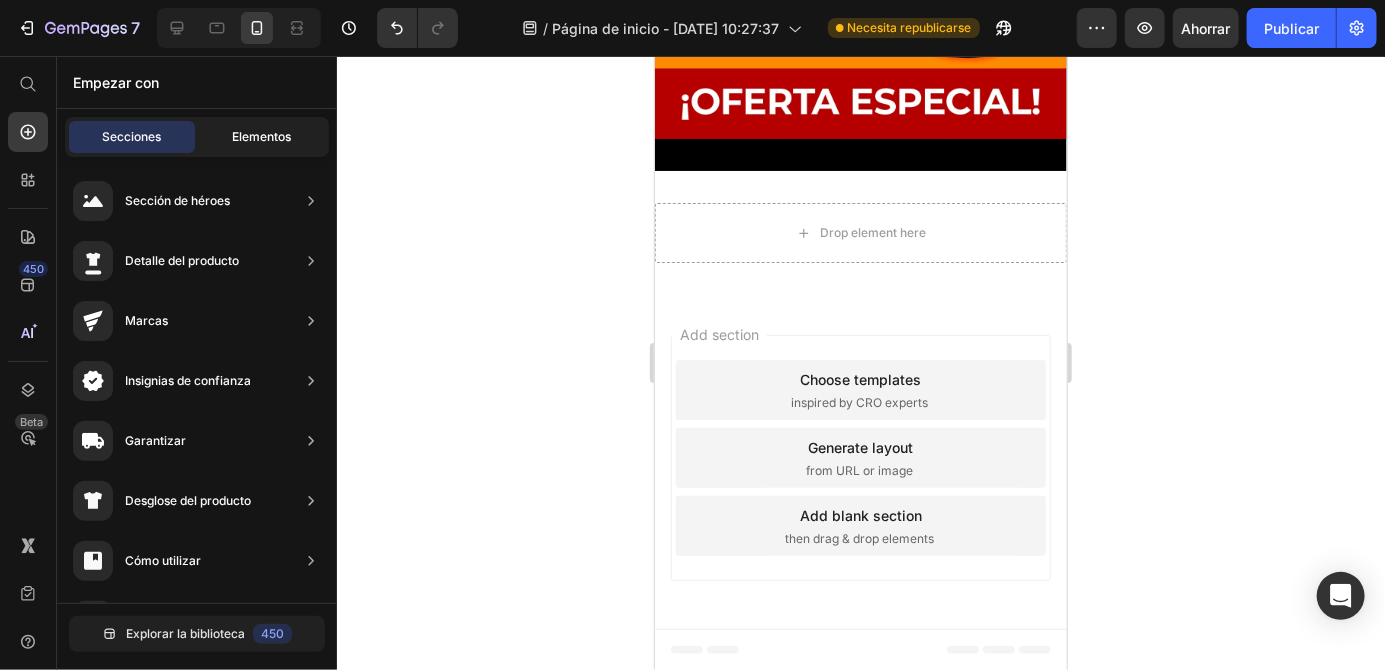click on "Elementos" at bounding box center [262, 137] 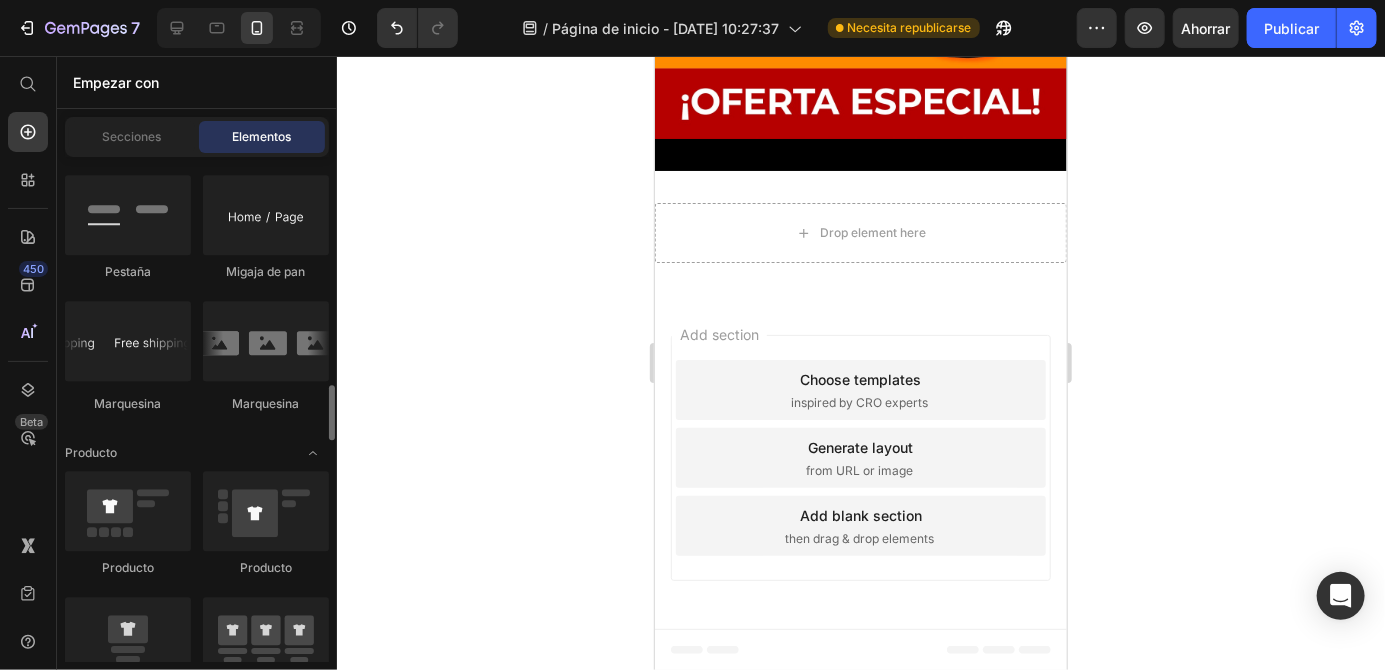 scroll, scrollTop: 2456, scrollLeft: 0, axis: vertical 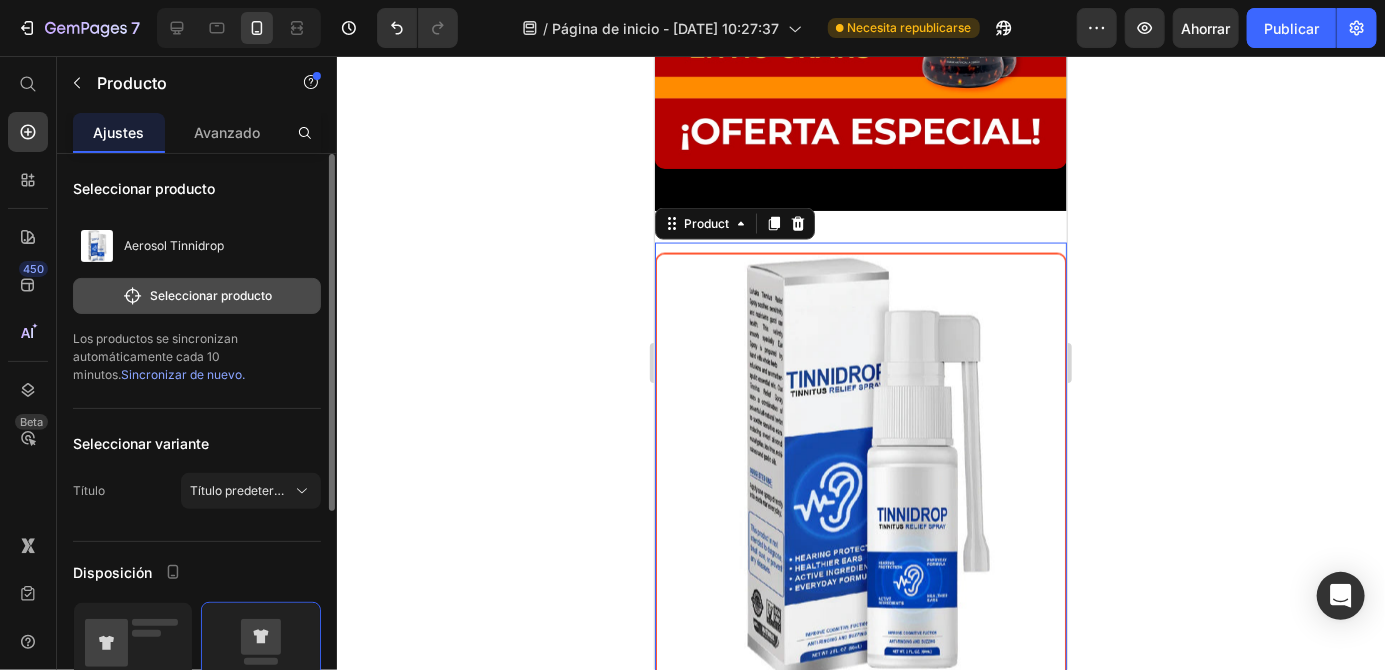 click 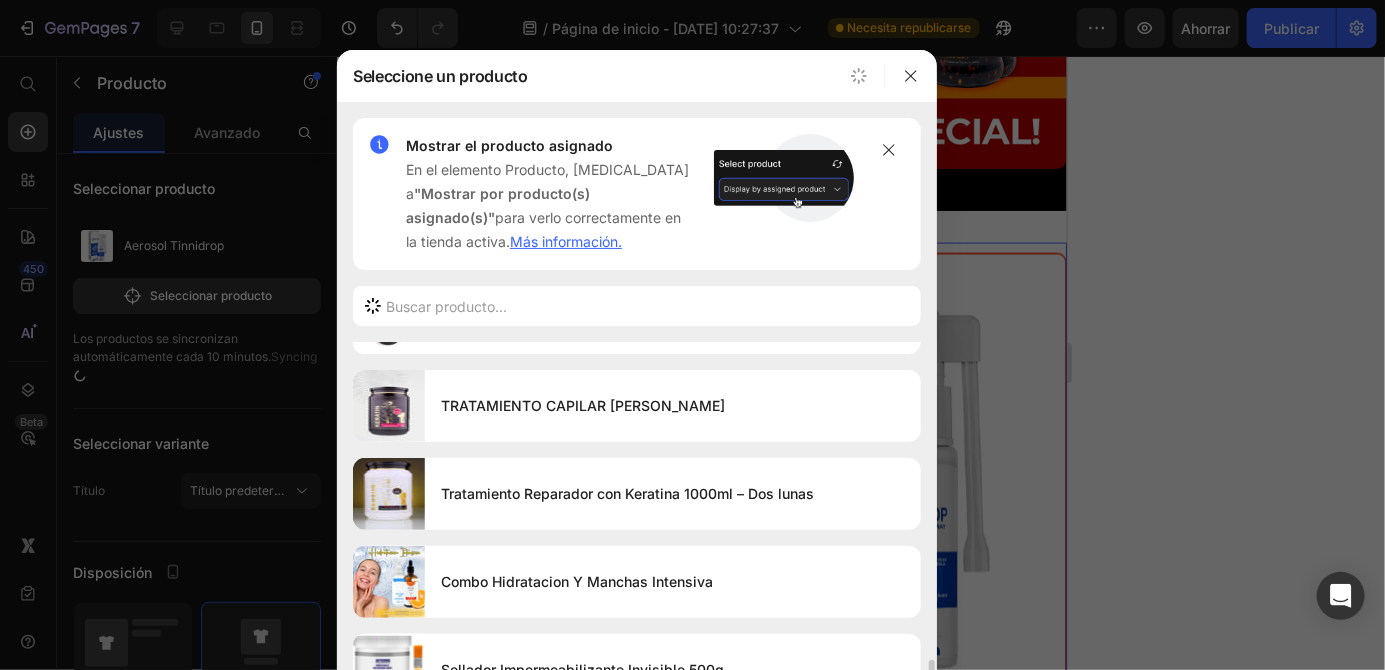 scroll, scrollTop: 1415, scrollLeft: 0, axis: vertical 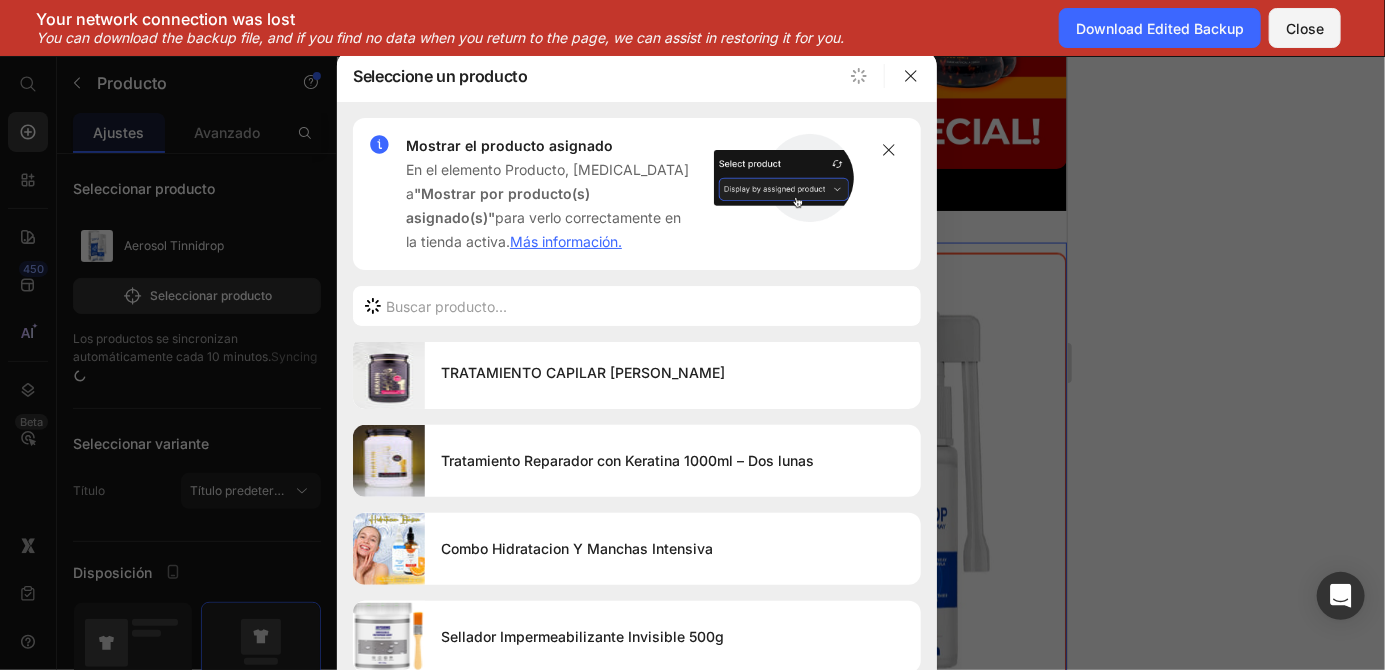 click 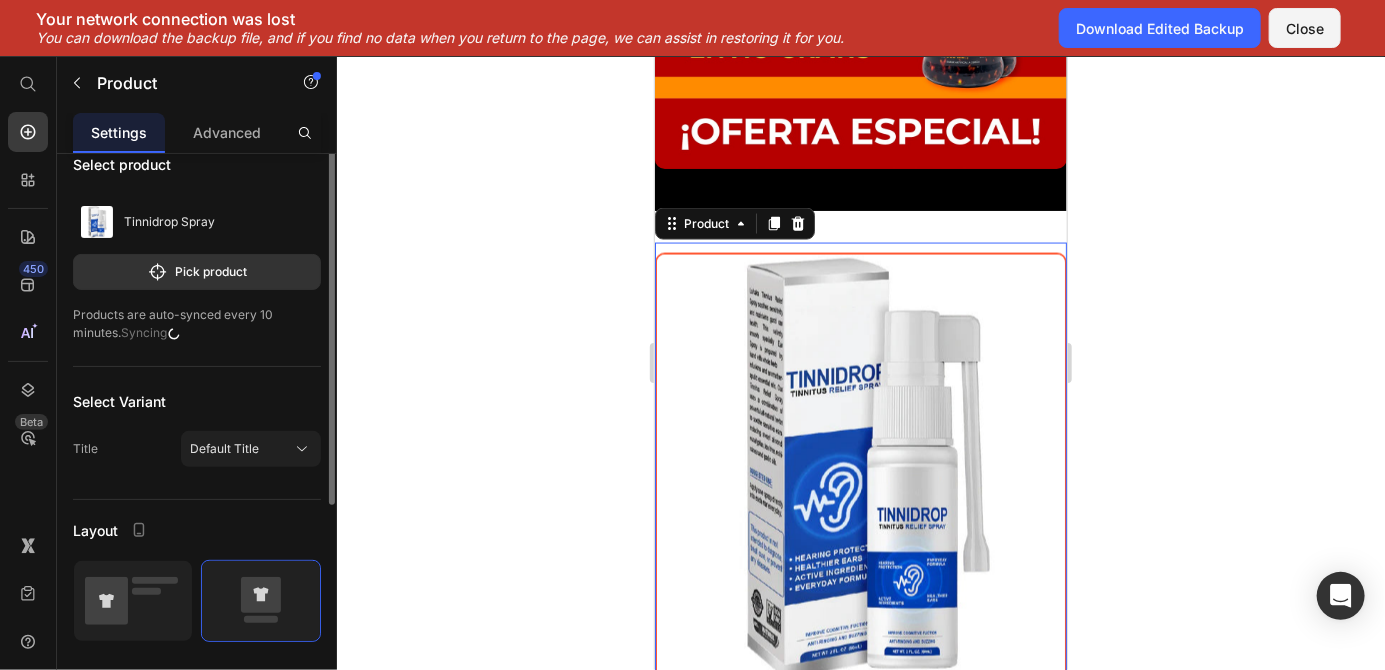 scroll, scrollTop: 12, scrollLeft: 0, axis: vertical 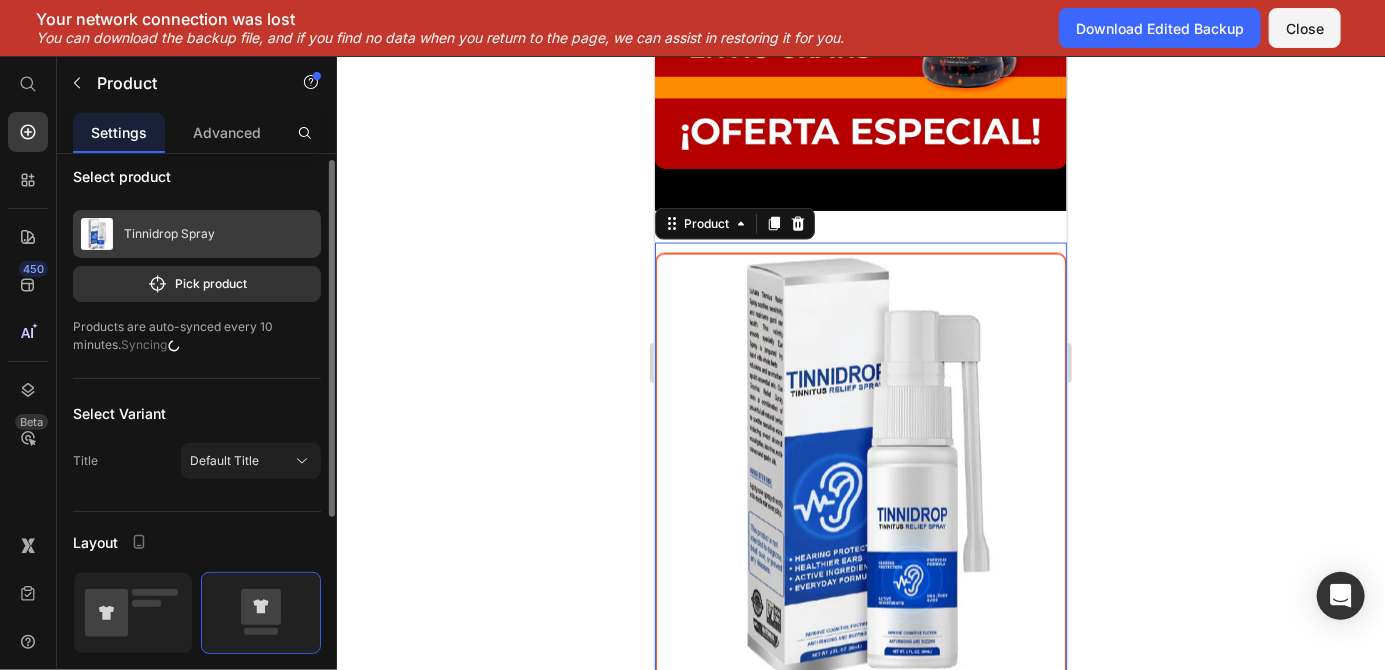 click on "Tinnidrop Spray" at bounding box center [197, 234] 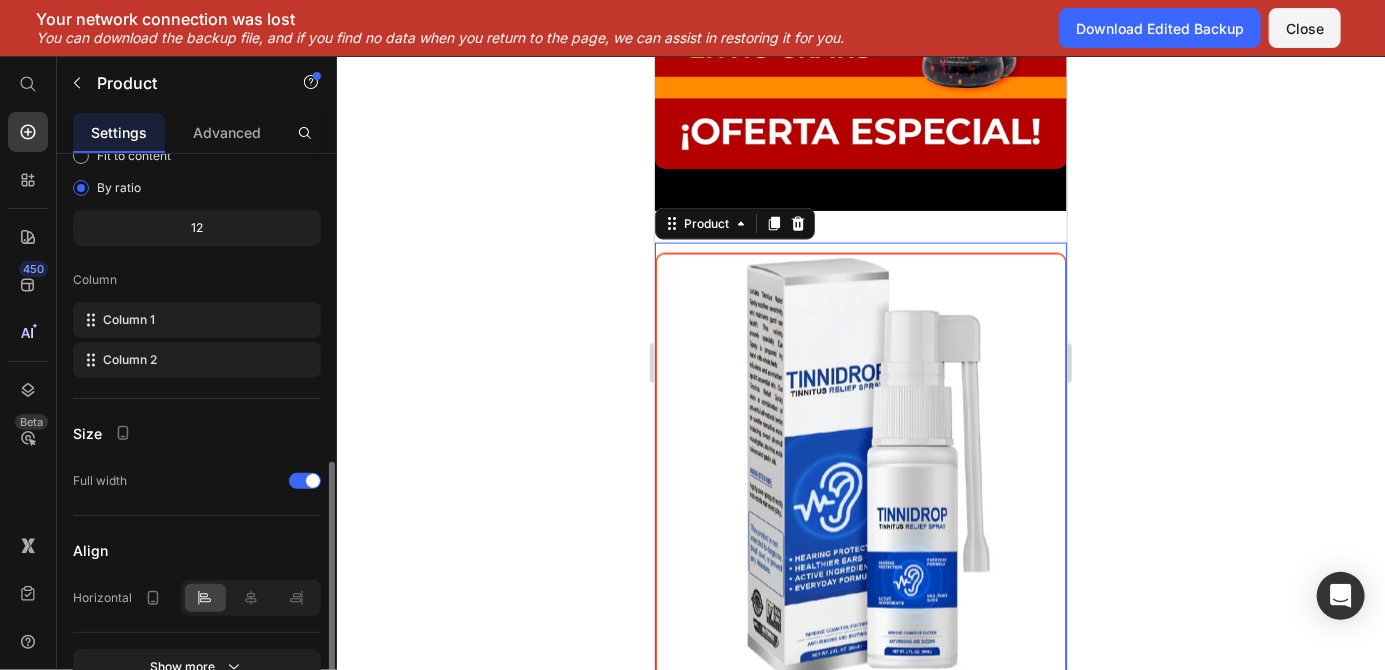 scroll, scrollTop: 584, scrollLeft: 0, axis: vertical 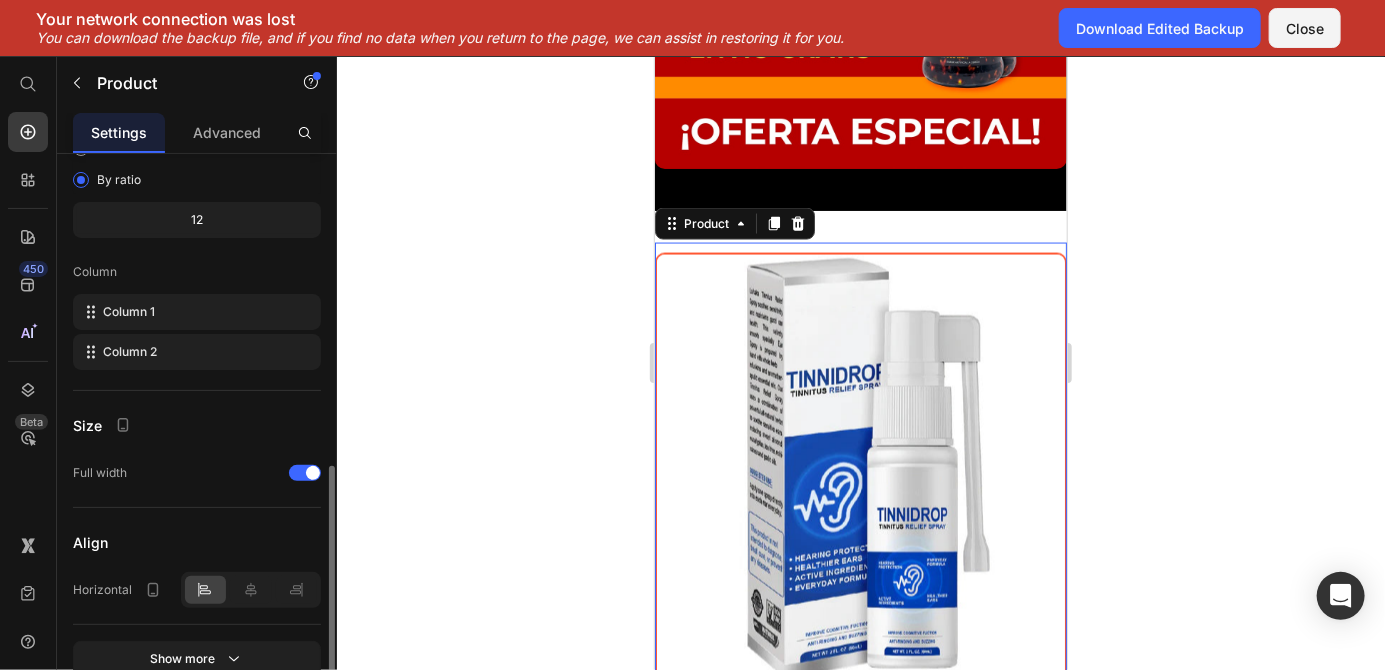 click at bounding box center [860, 468] 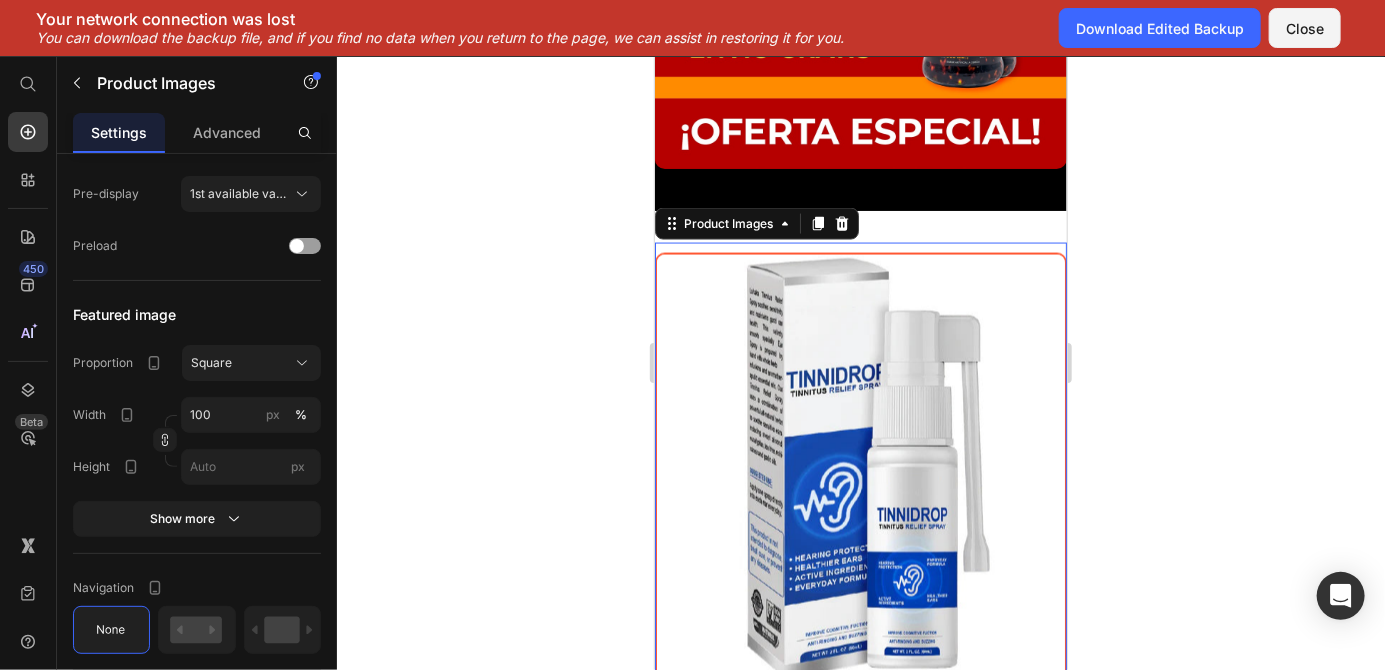 scroll, scrollTop: 0, scrollLeft: 0, axis: both 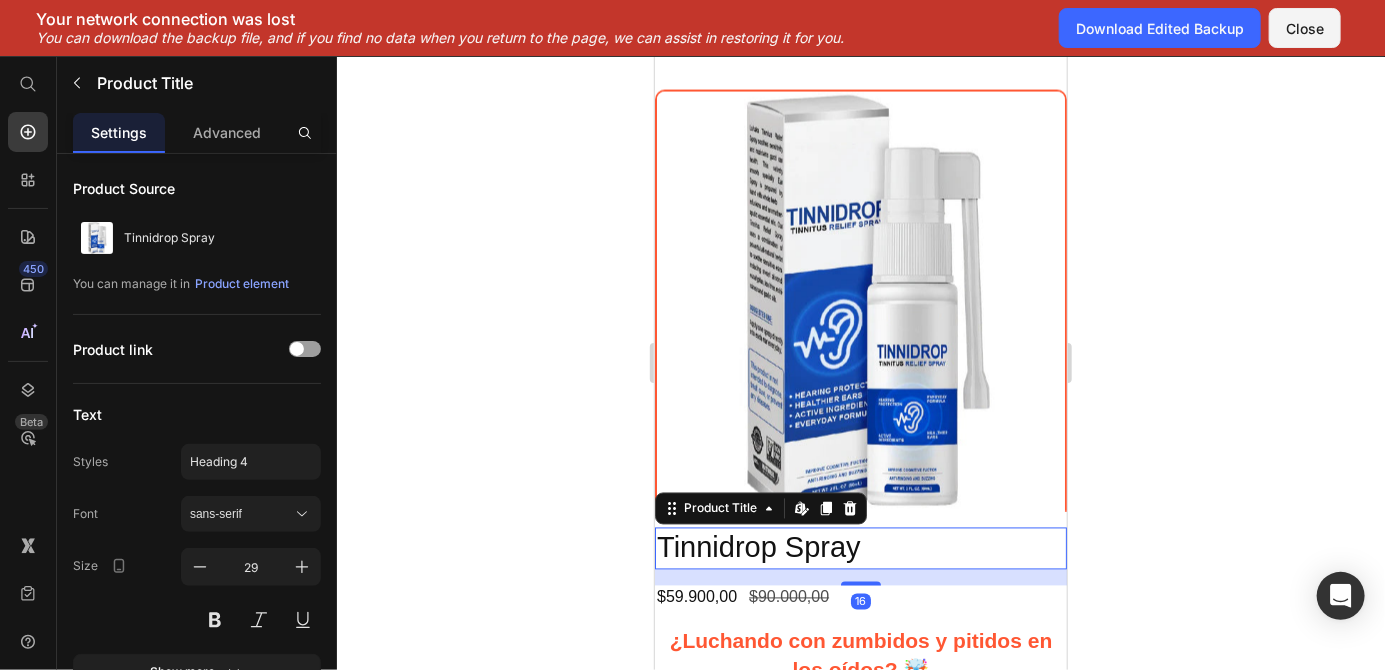 click at bounding box center (860, 305) 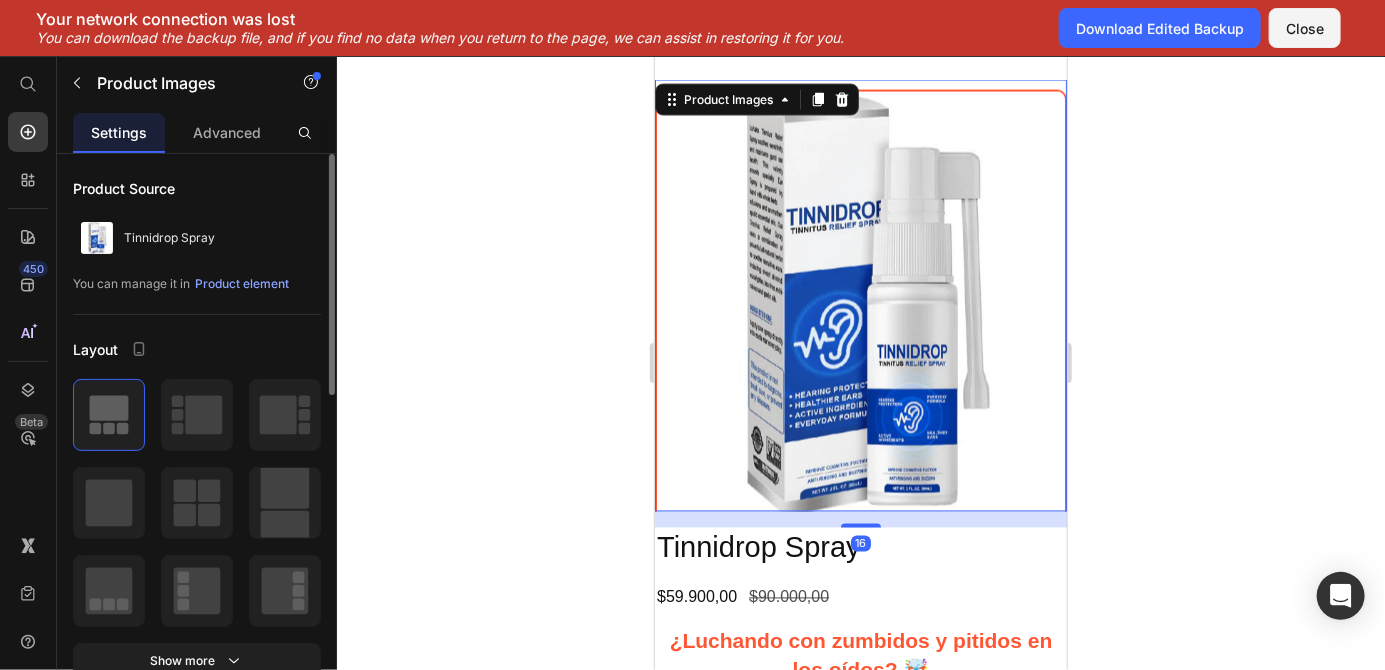 click 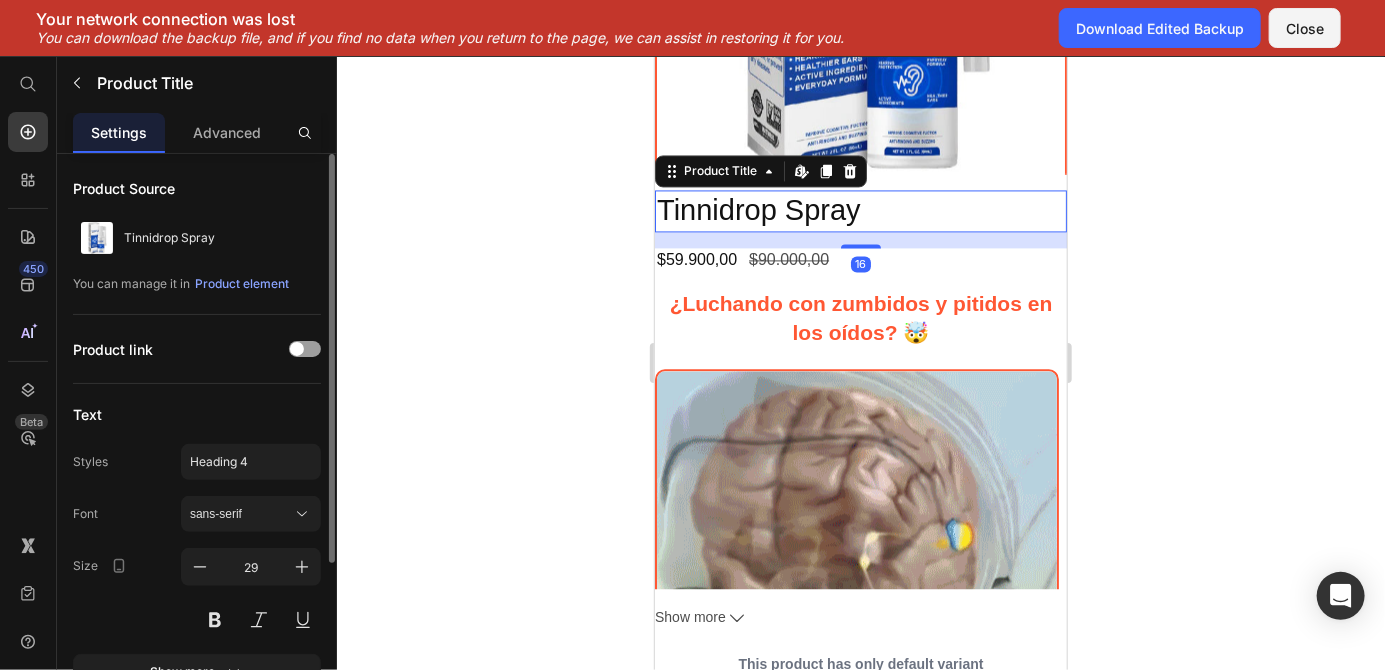 scroll, scrollTop: 5291, scrollLeft: 0, axis: vertical 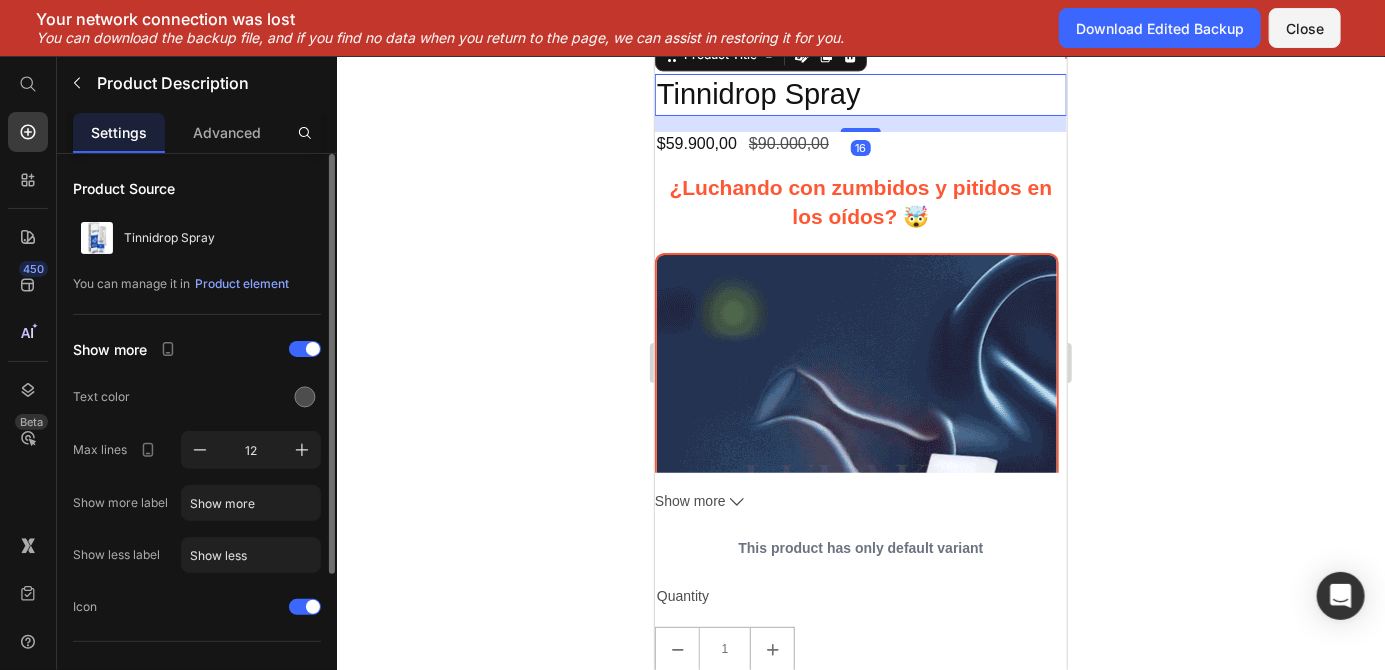 click at bounding box center [856, 453] 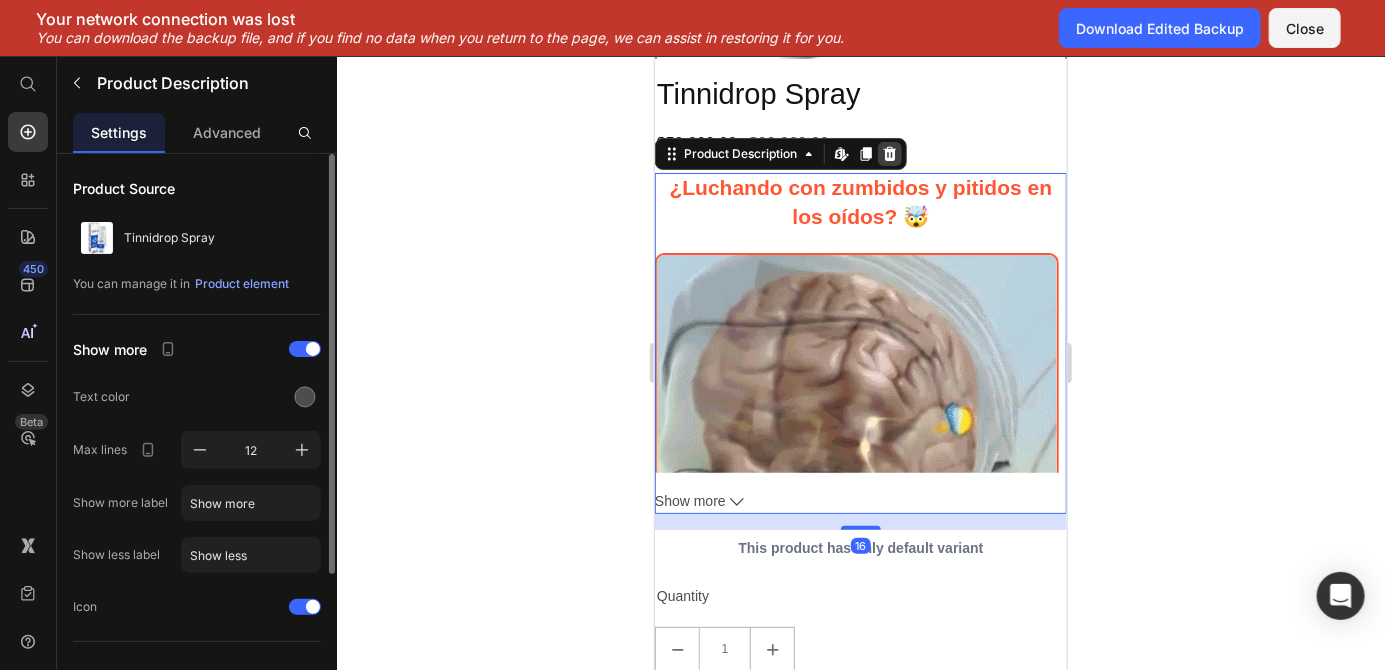 click at bounding box center (889, 153) 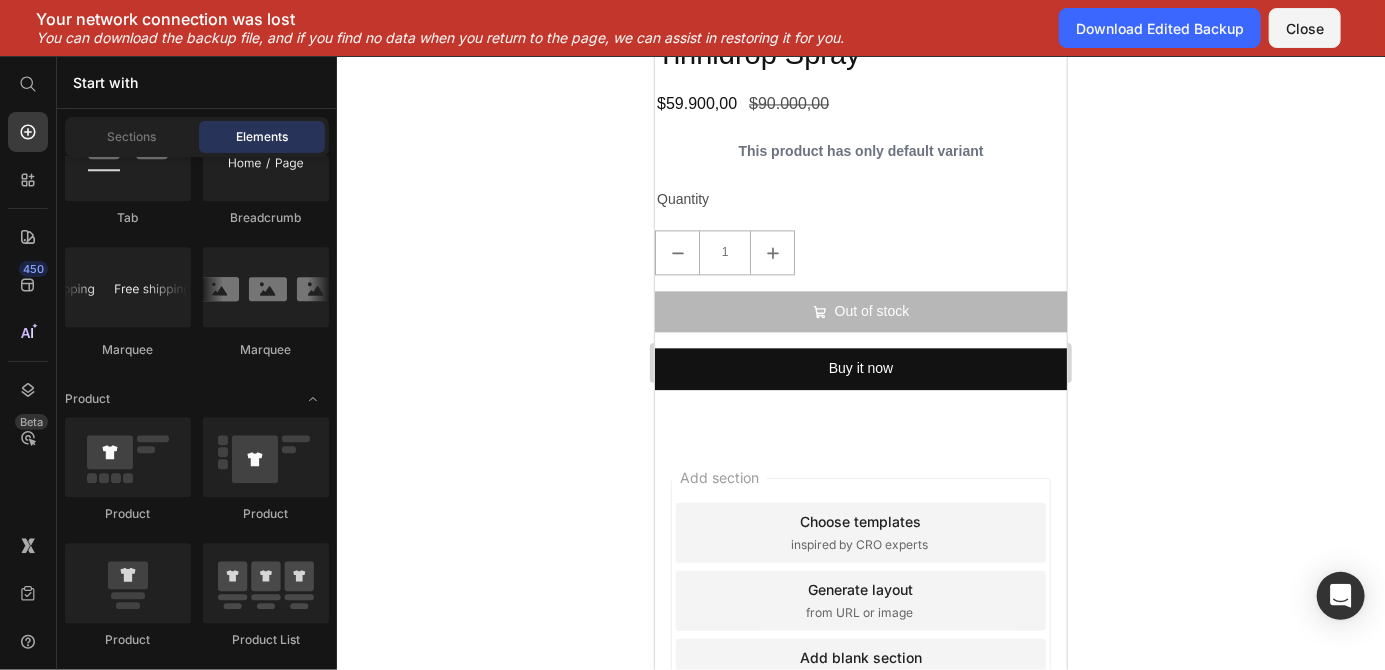 click on "Quantity" at bounding box center [860, 198] 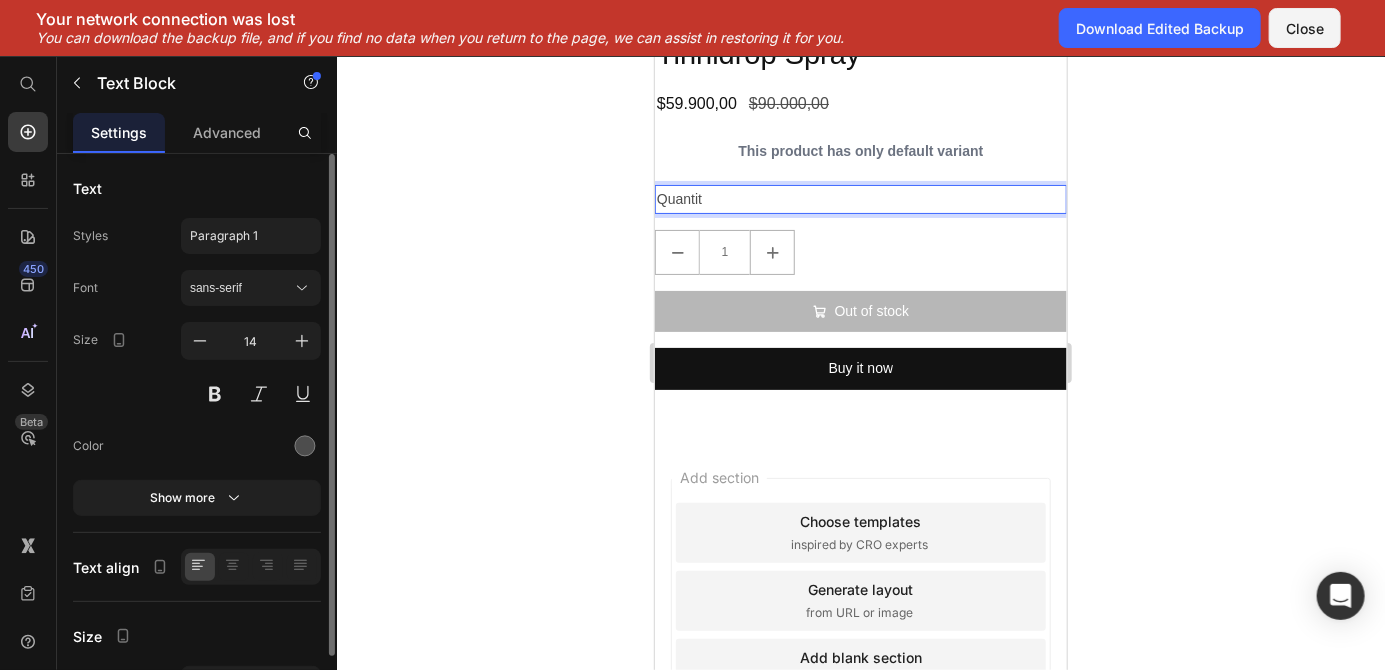 click on "1" at bounding box center [860, 251] 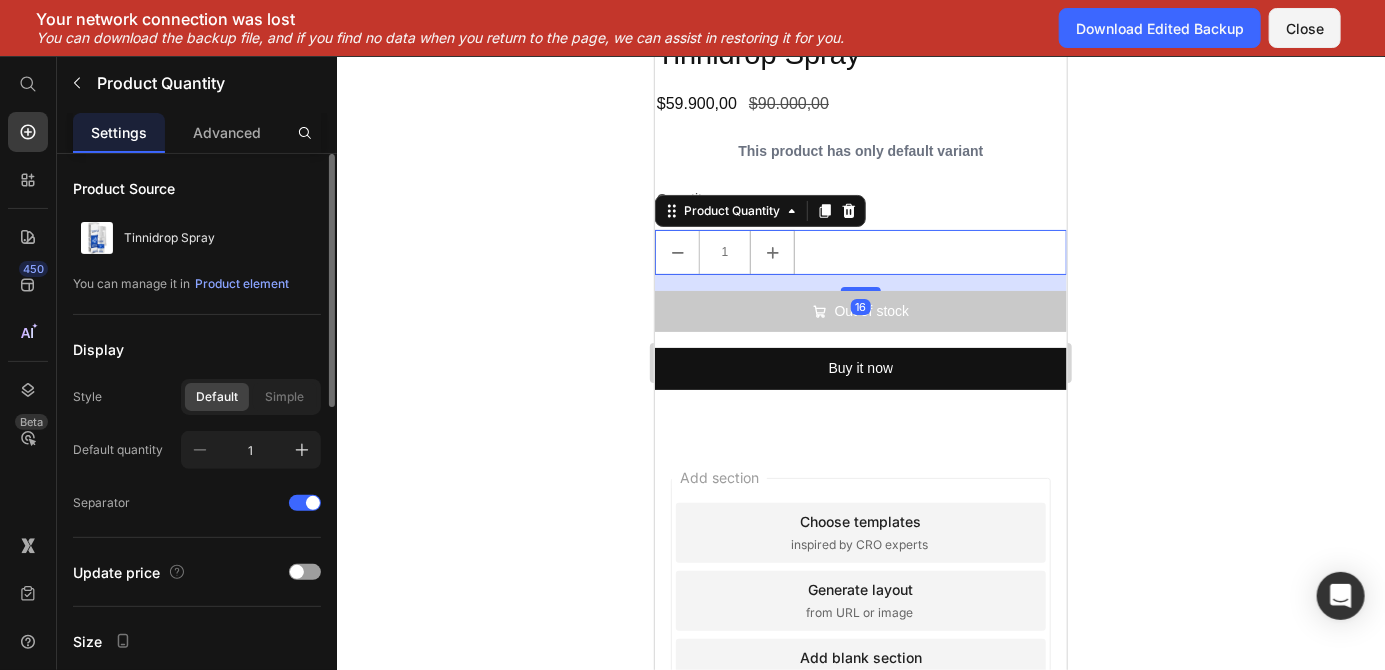 click on "Out of stock" at bounding box center [860, 310] 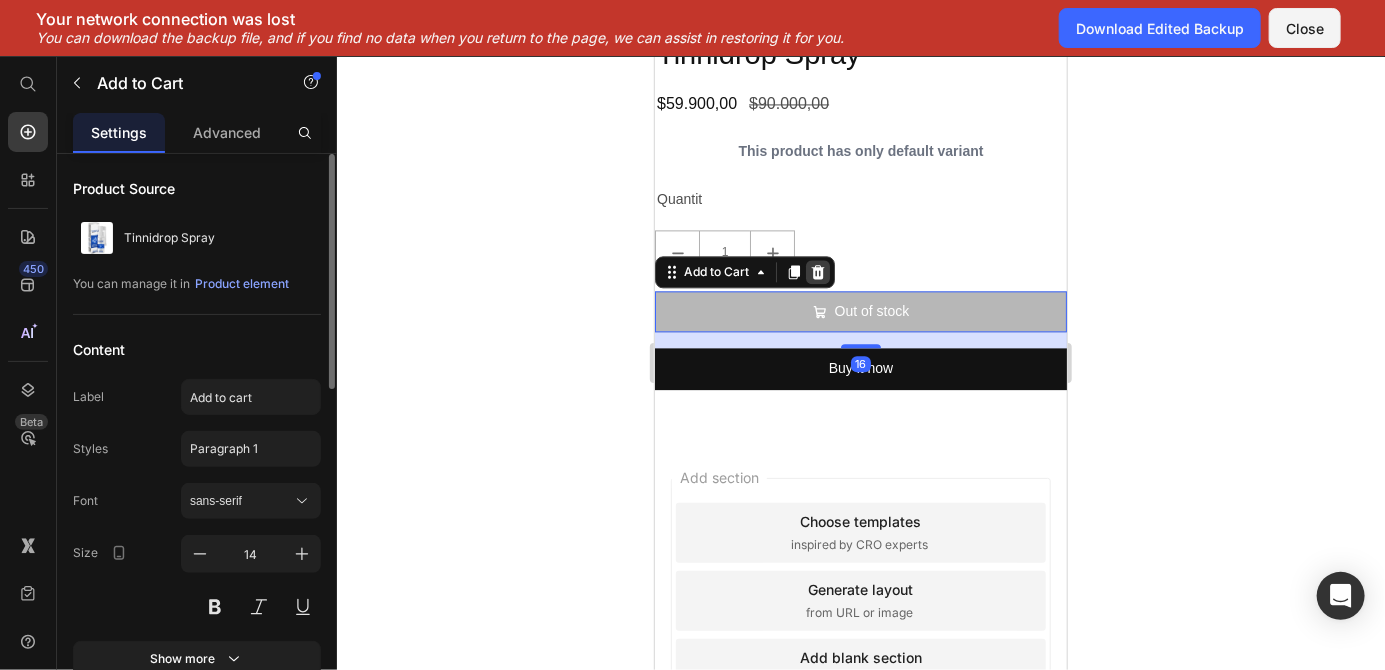 click 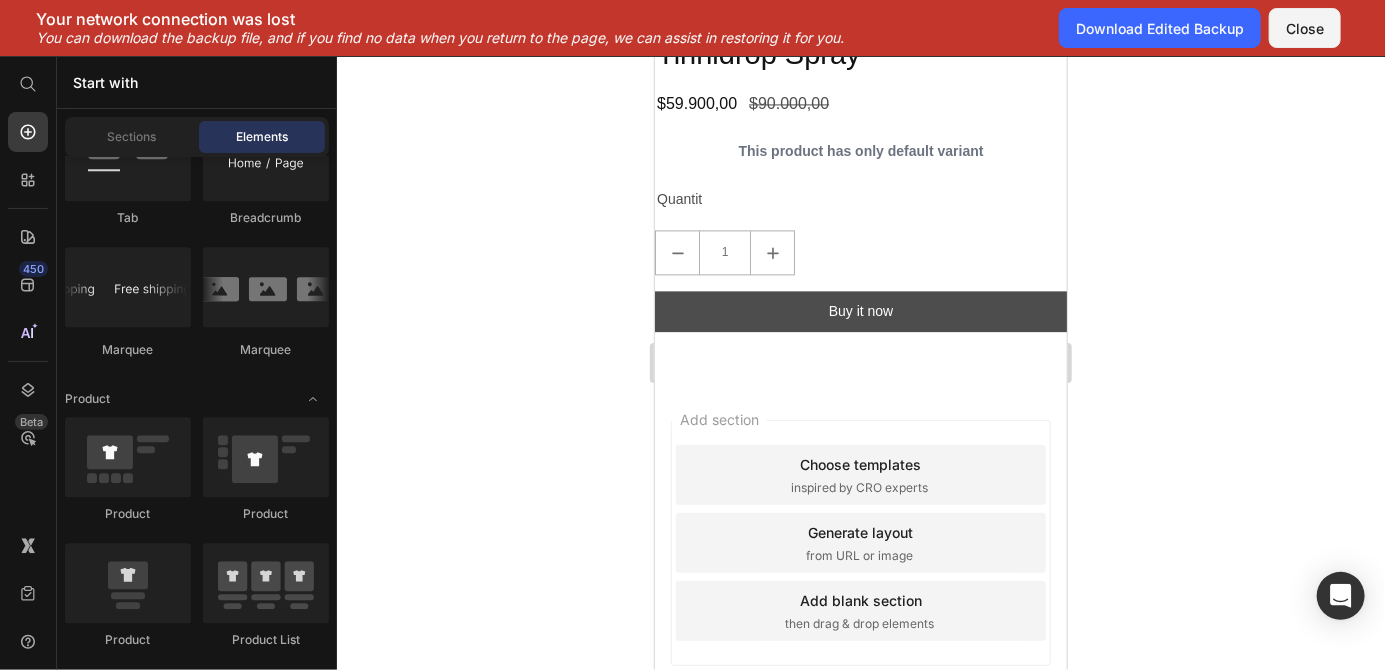 click on "Buy it now" at bounding box center [860, 310] 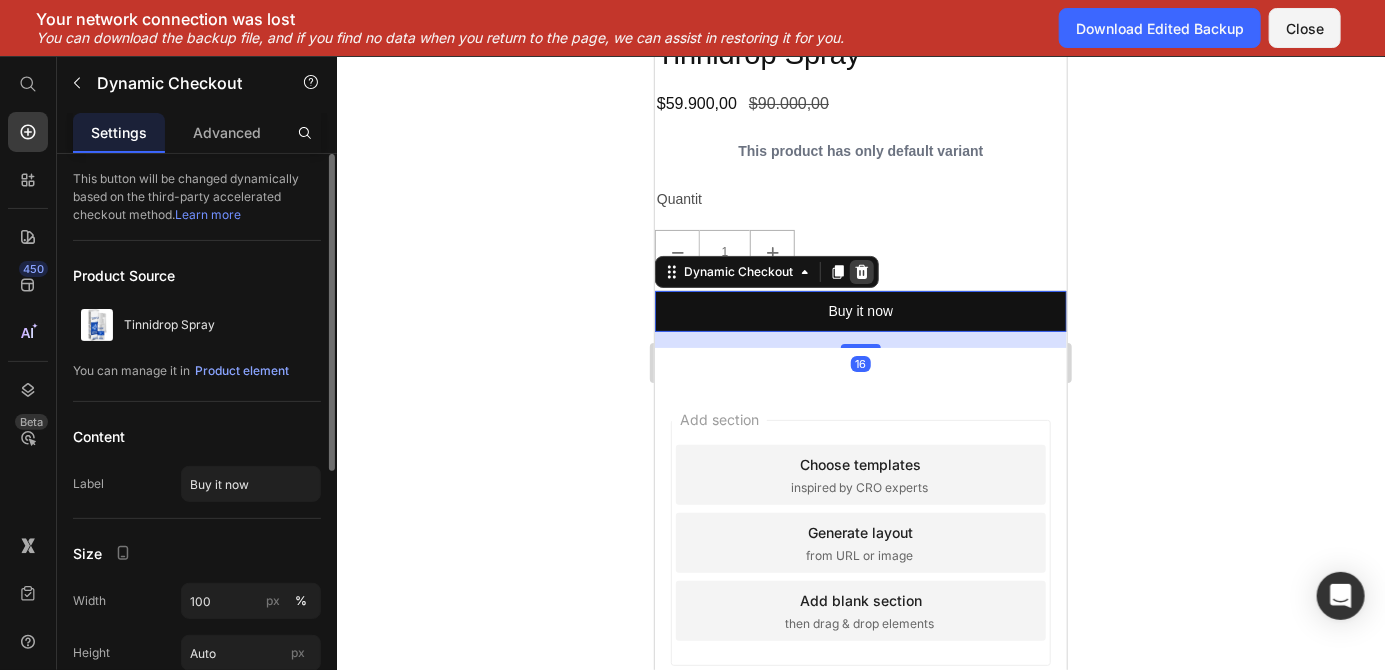click 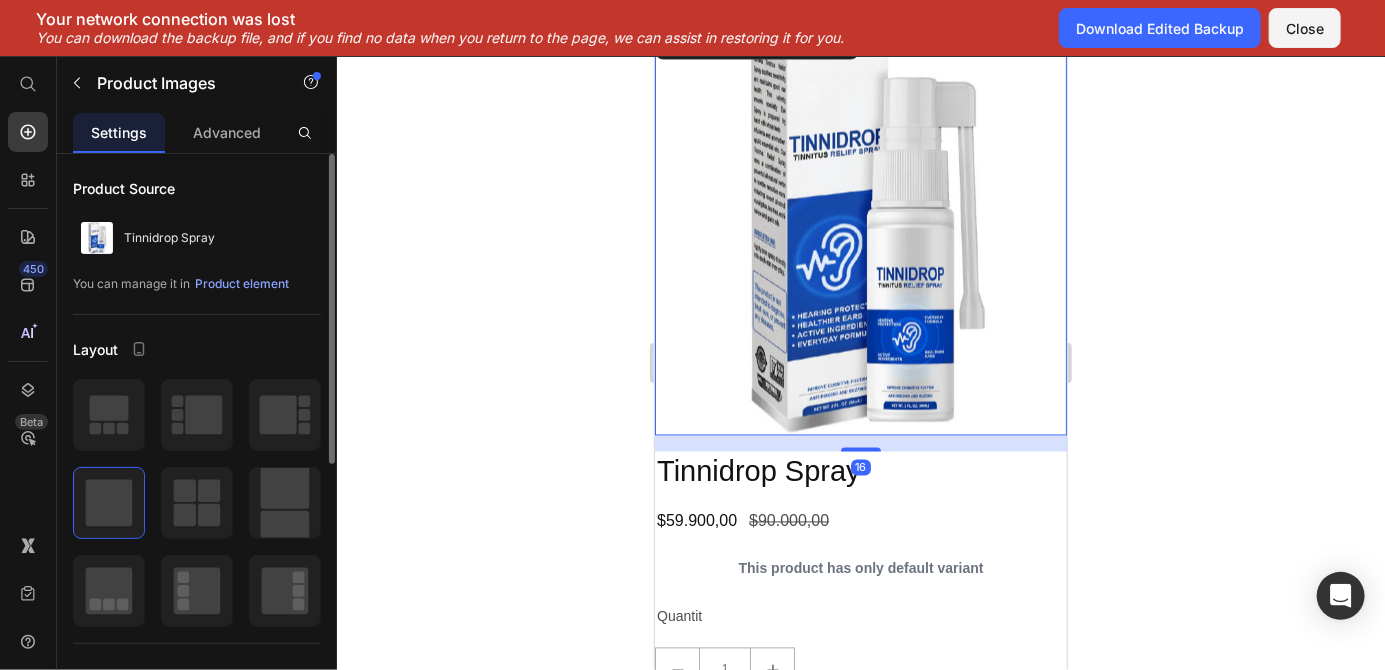 scroll, scrollTop: 4871, scrollLeft: 0, axis: vertical 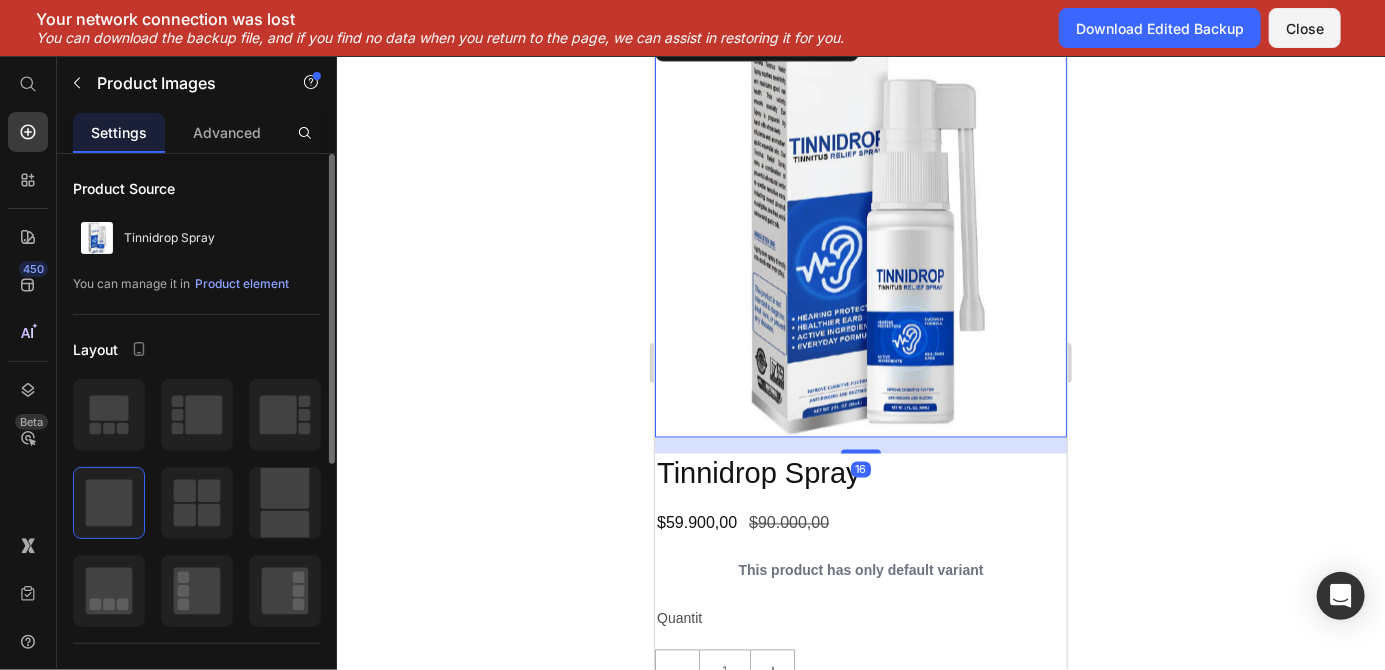 click at bounding box center (860, 231) 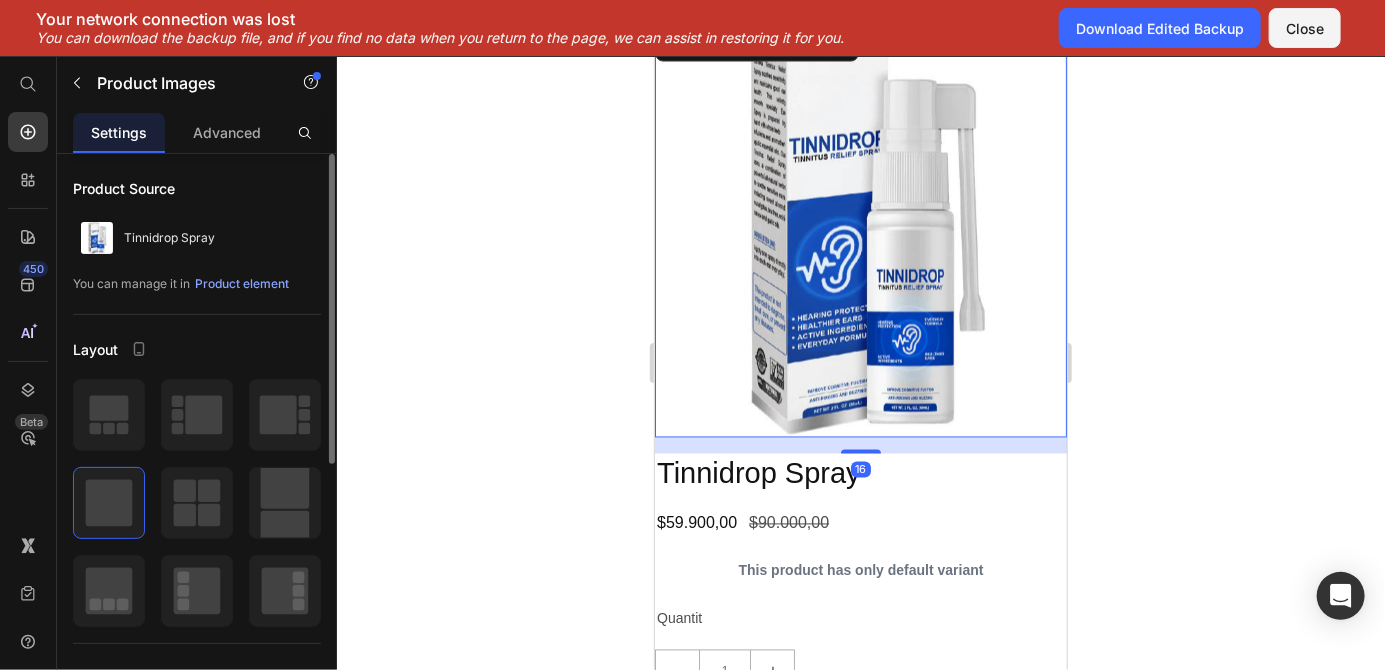 click on "Tinnidrop Spray" at bounding box center [860, 474] 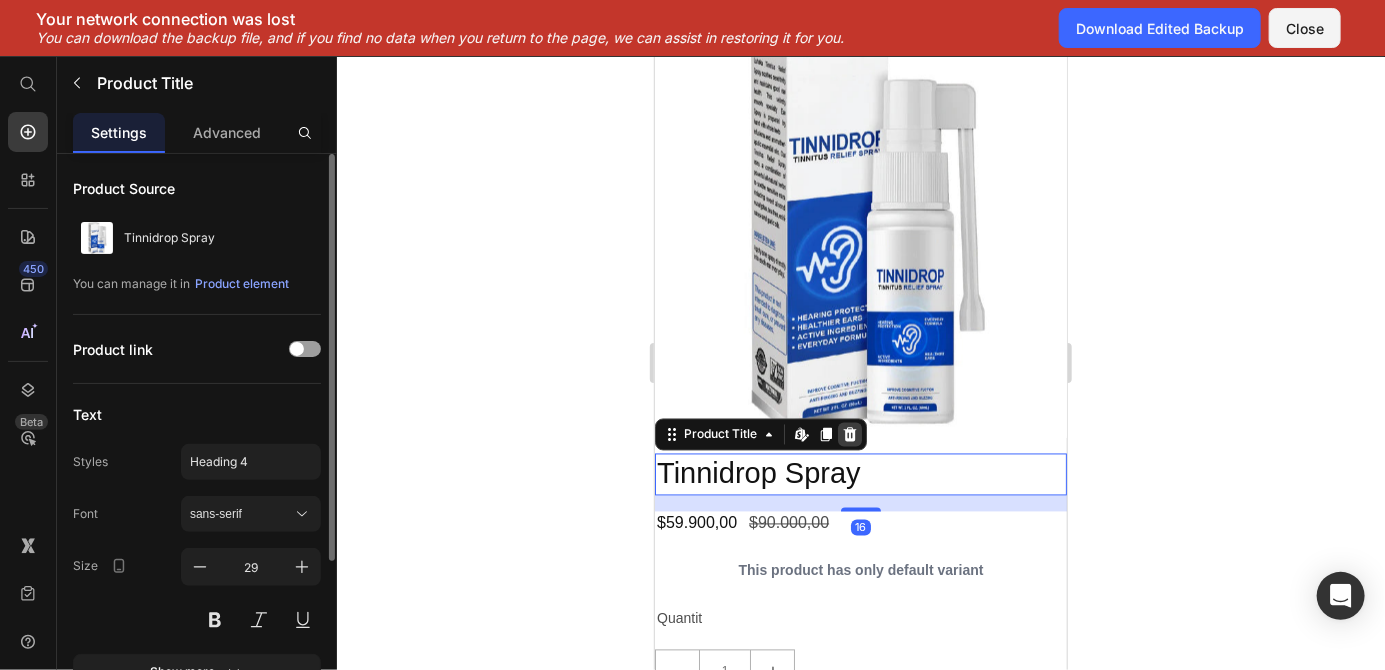 click at bounding box center [849, 434] 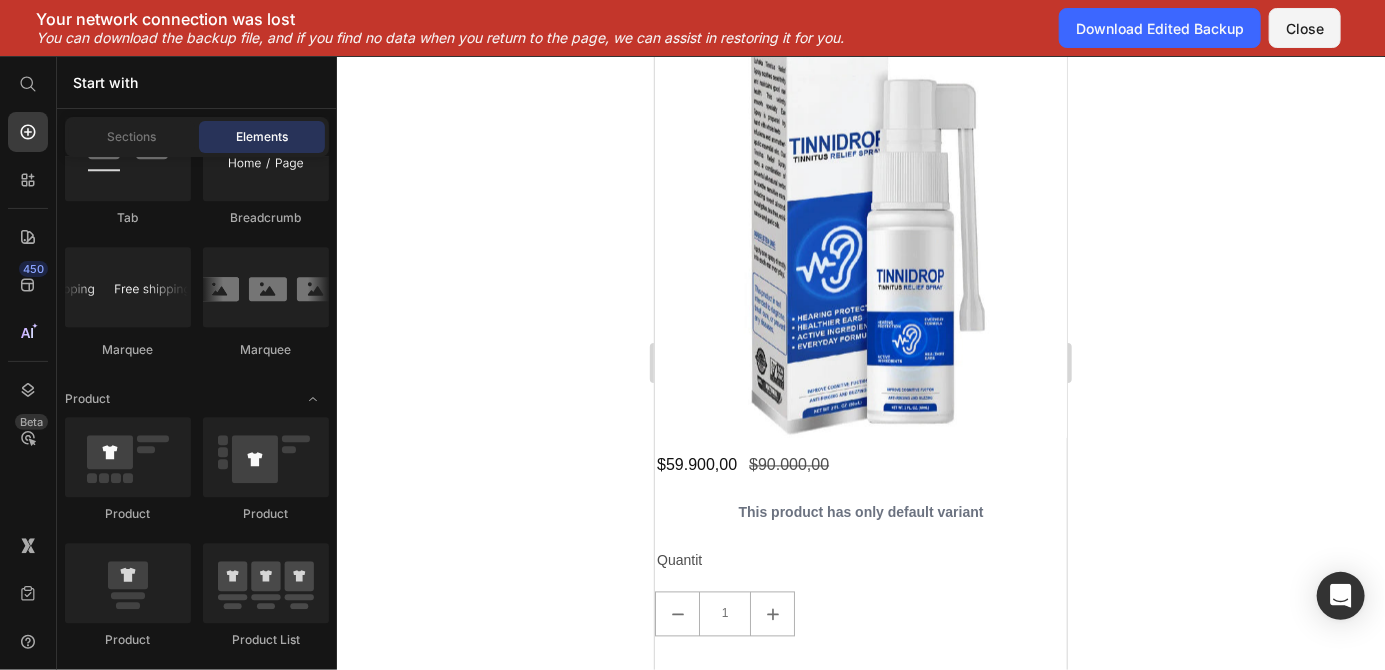 click on "$59.900,00 Product Price $90.000,00 Product Price Row" at bounding box center [860, 465] 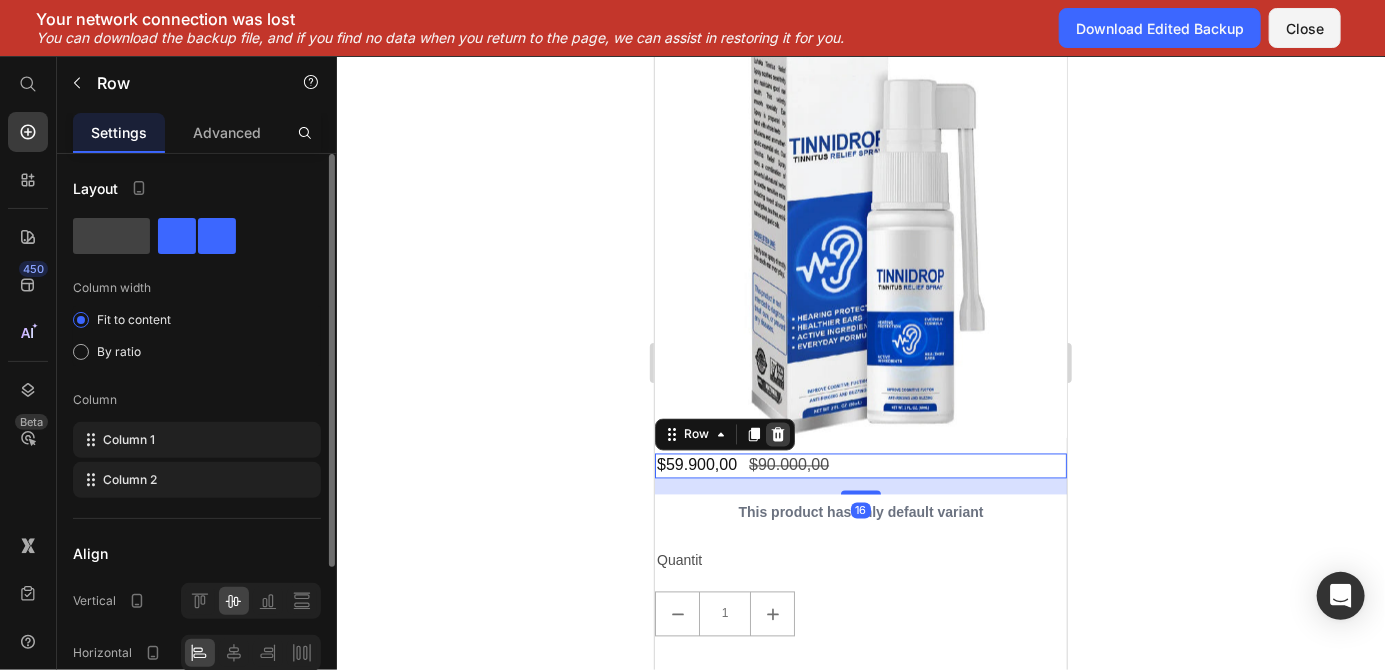 click 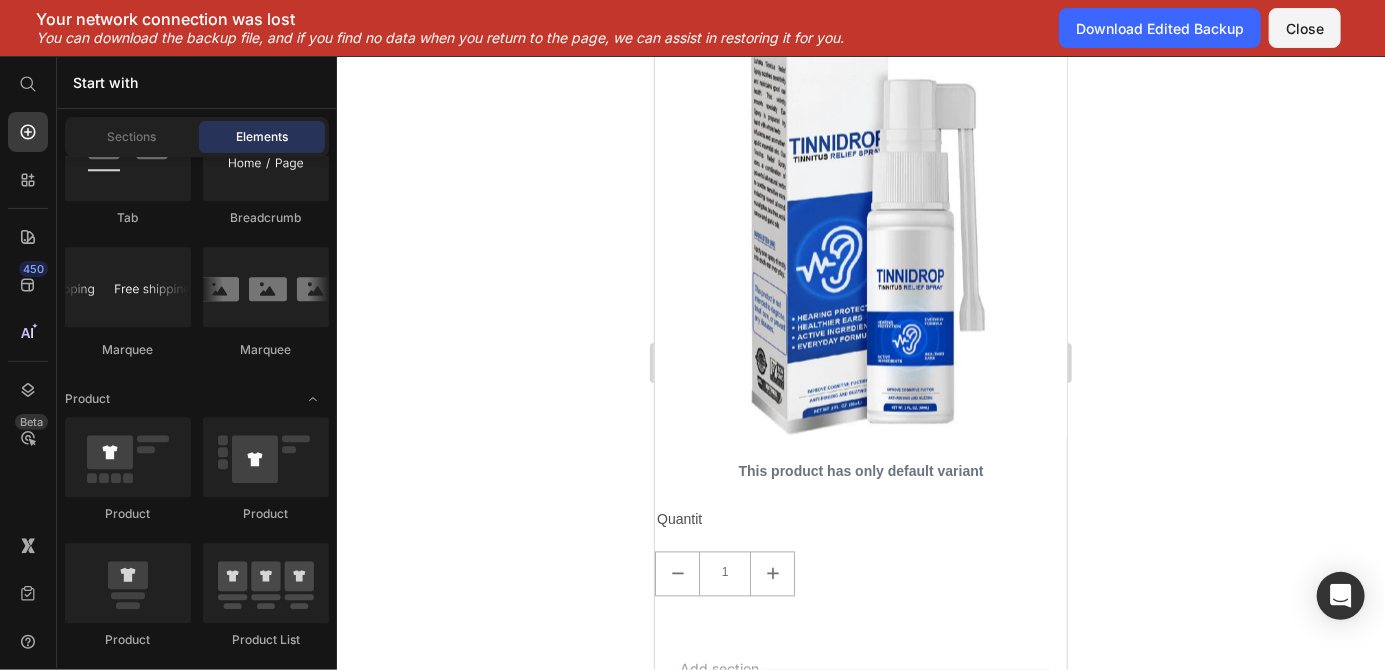 click on "This product has only default variant" at bounding box center [860, 471] 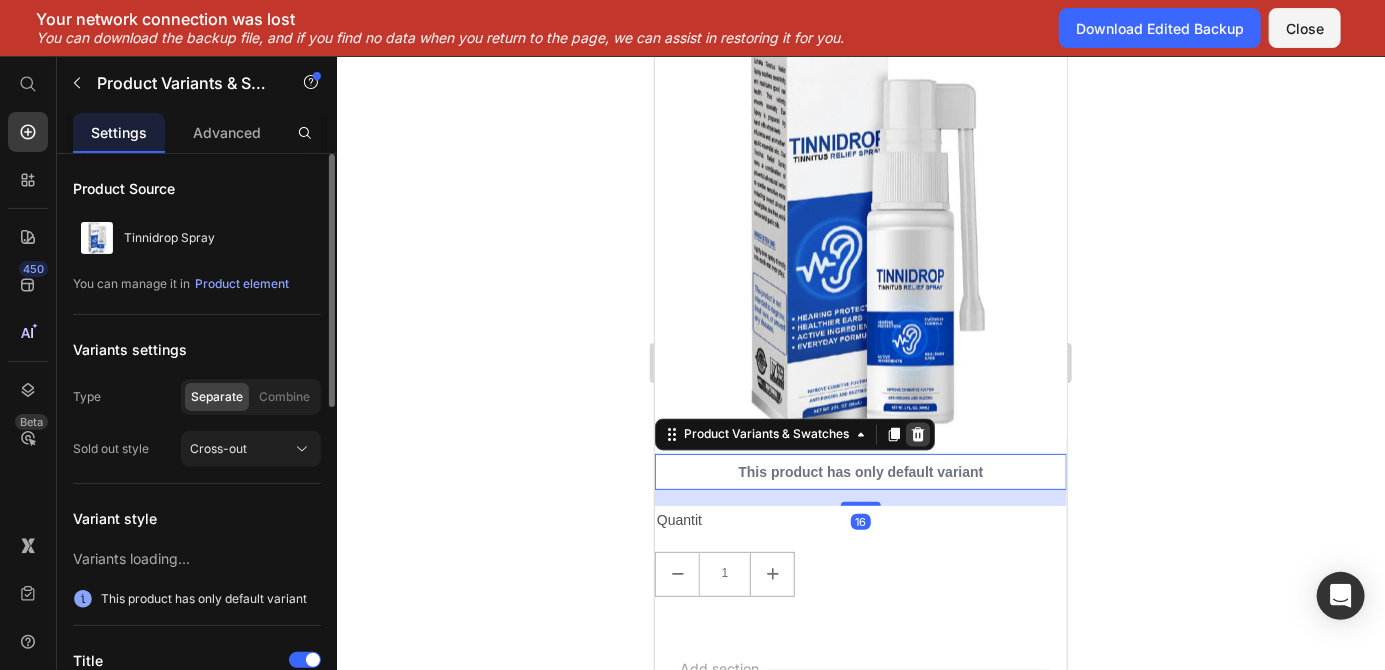 click at bounding box center [917, 434] 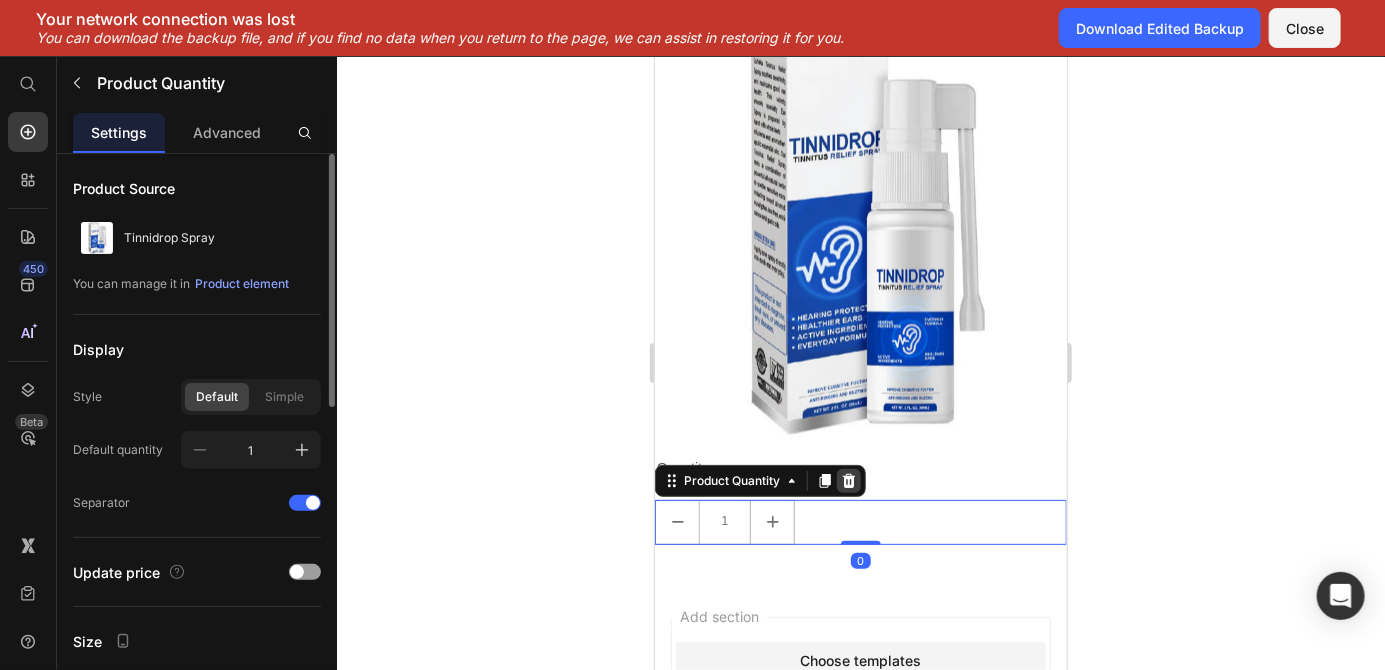 click 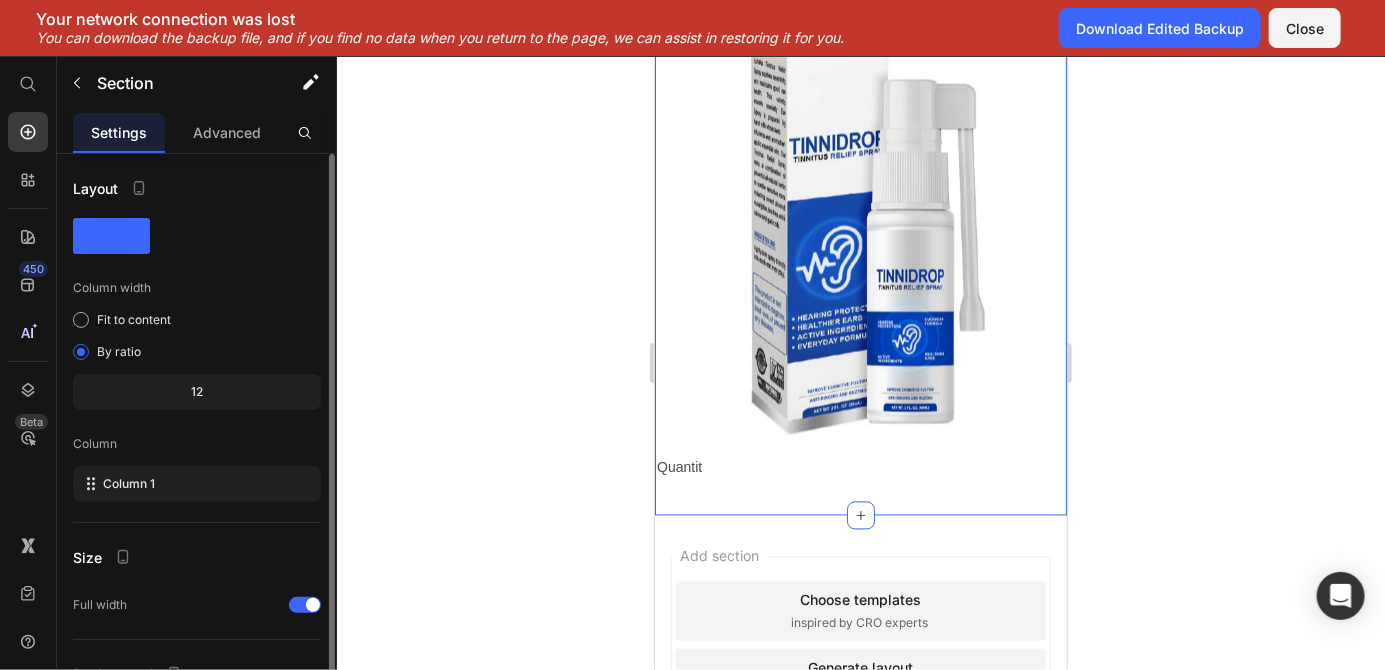 click on "Product Images Quantit Text Block Product Row Section 14   You can create reusable sections Create Theme Section AI Content Write with GemAI What would you like to describe here? Tone and Voice Persuasive Product Tinnidrop Spray Show more Generate" at bounding box center (860, 253) 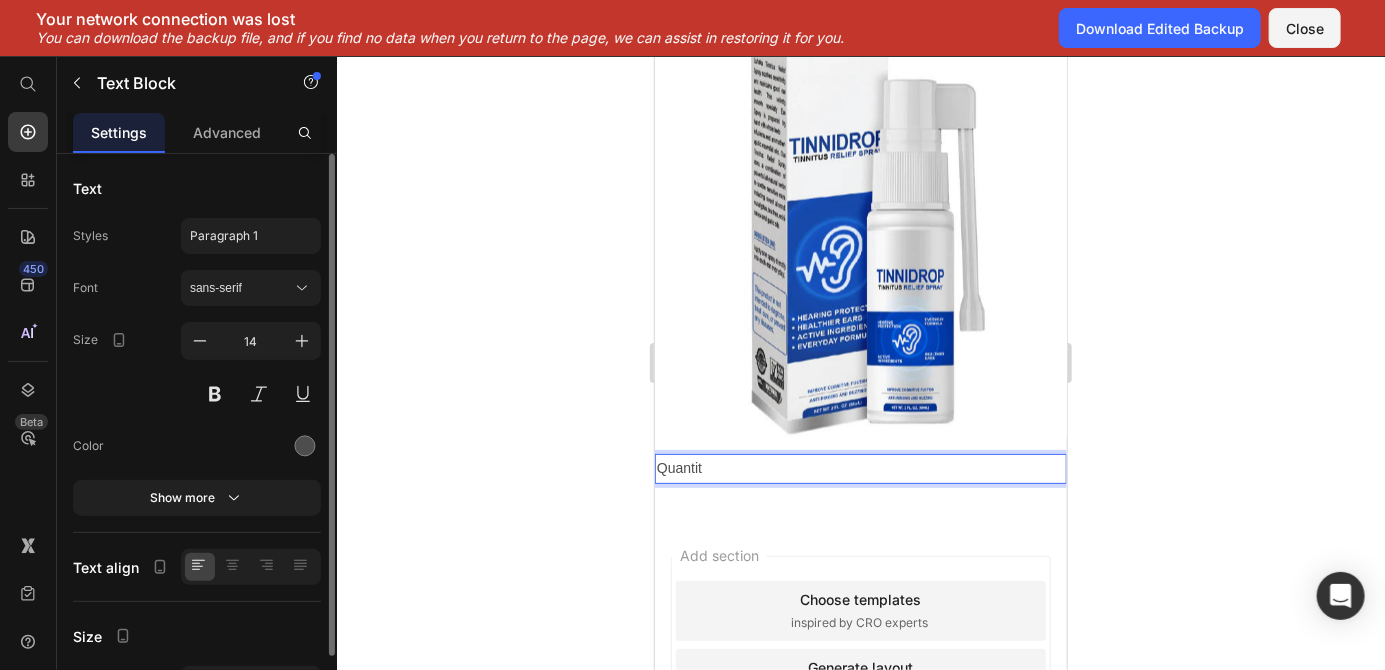click at bounding box center [860, 231] 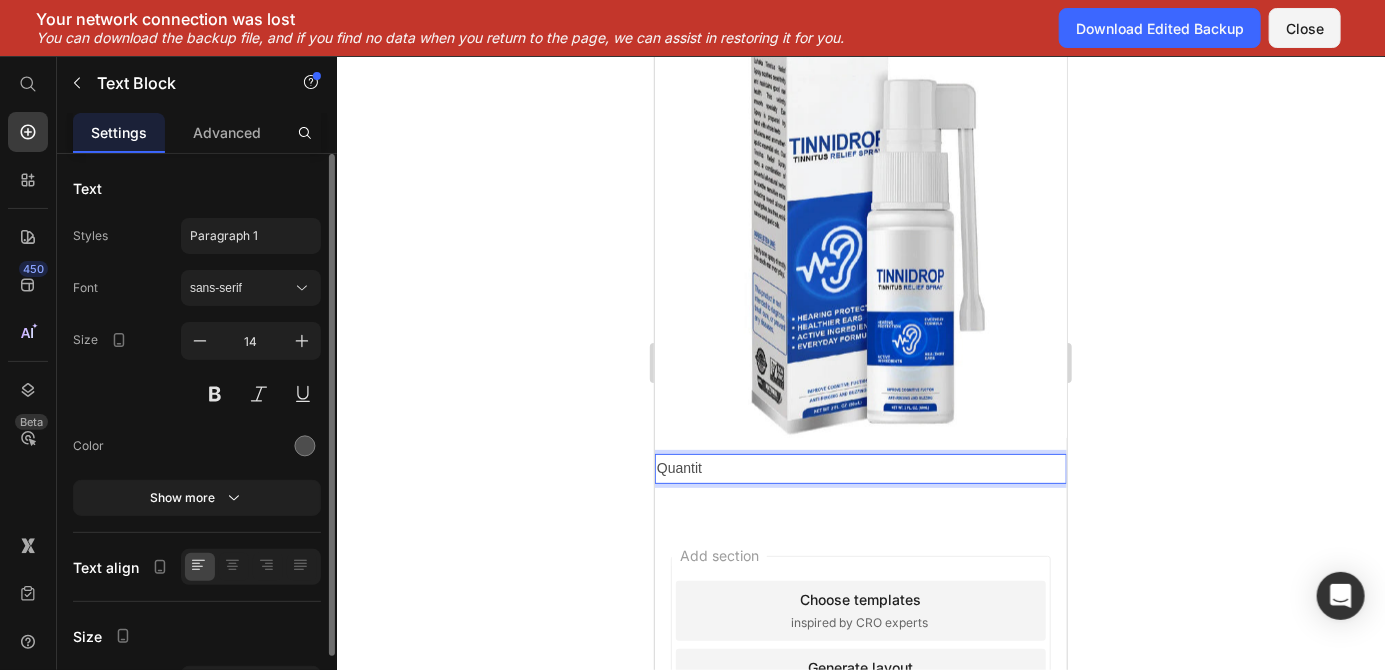 click at bounding box center (860, 231) 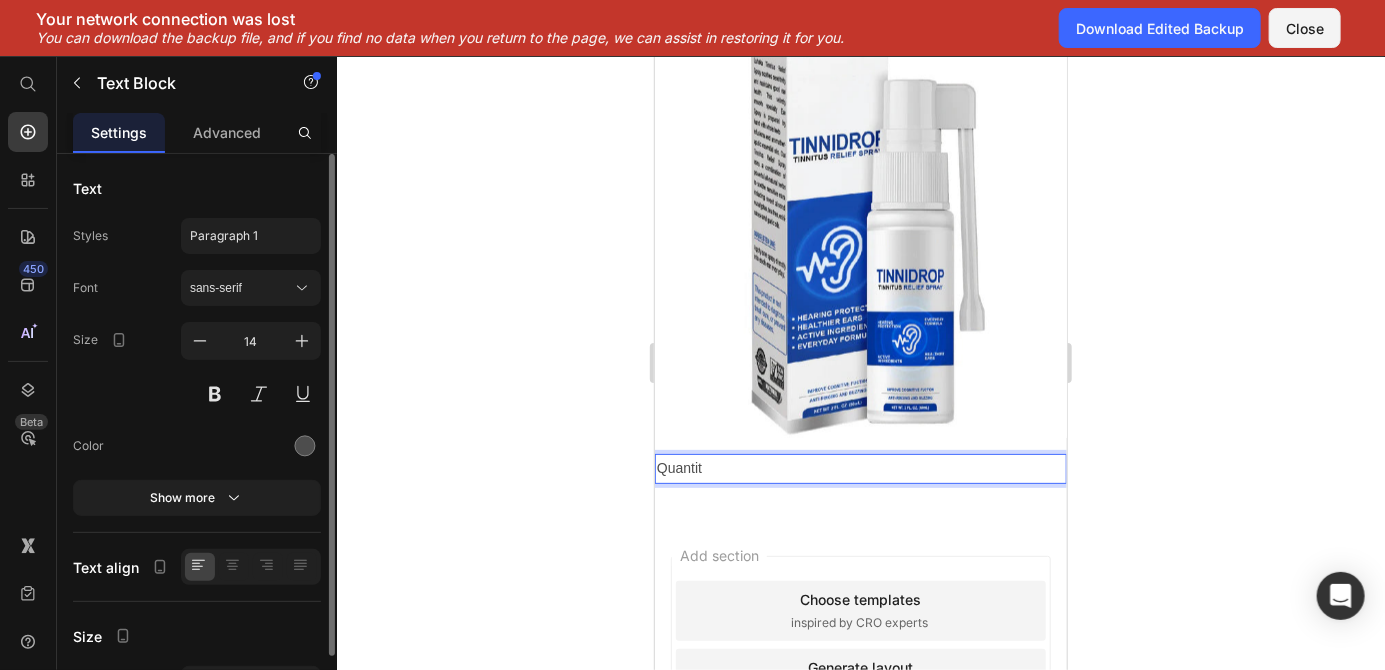 click at bounding box center [860, 231] 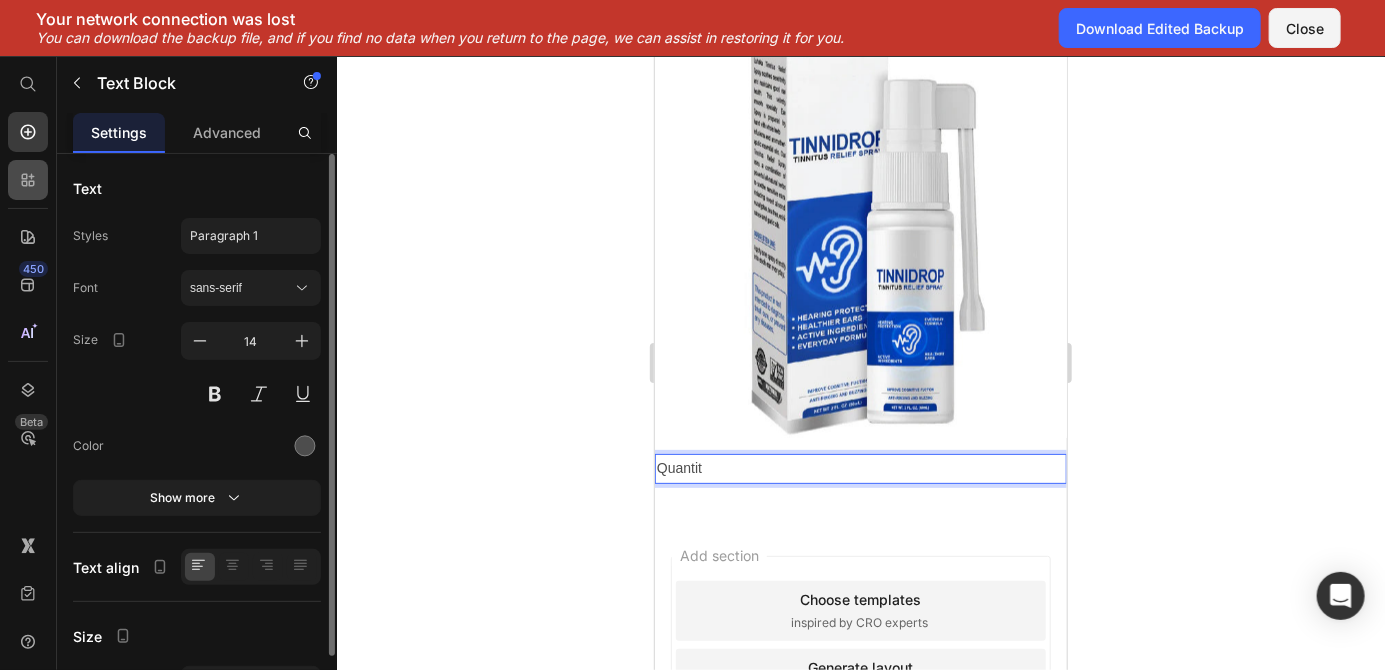 click 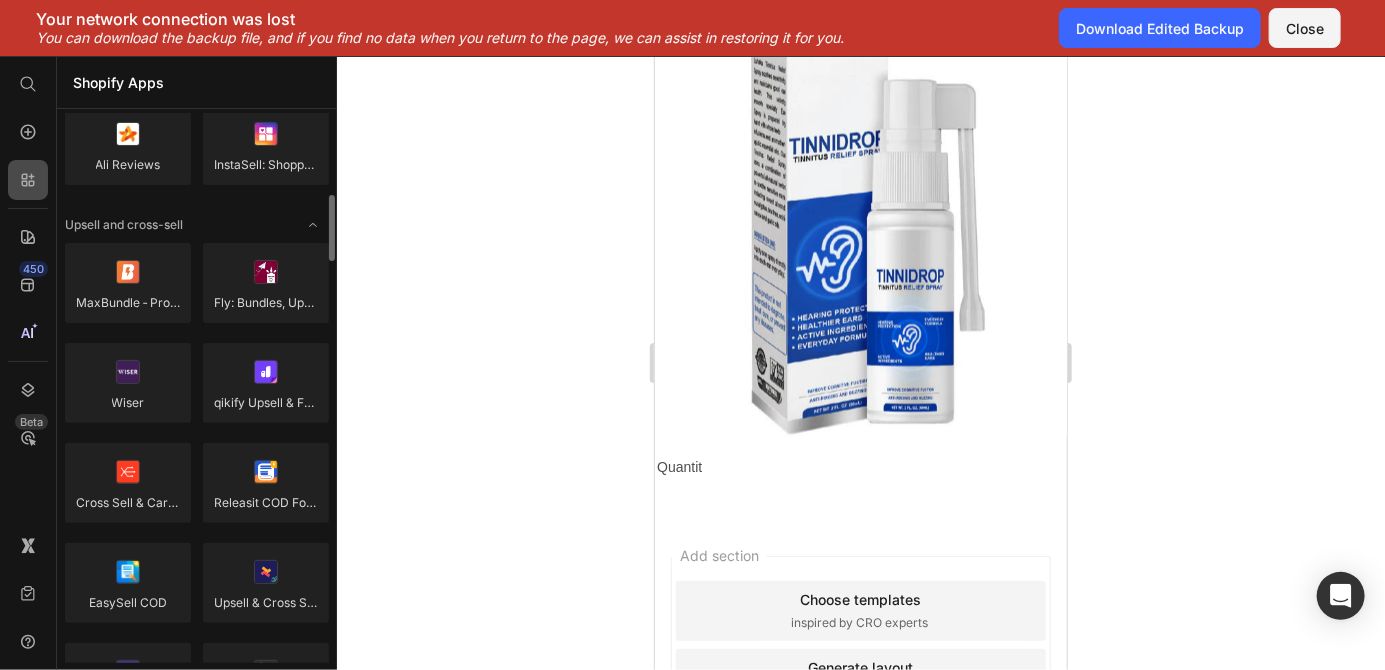 scroll, scrollTop: 751, scrollLeft: 0, axis: vertical 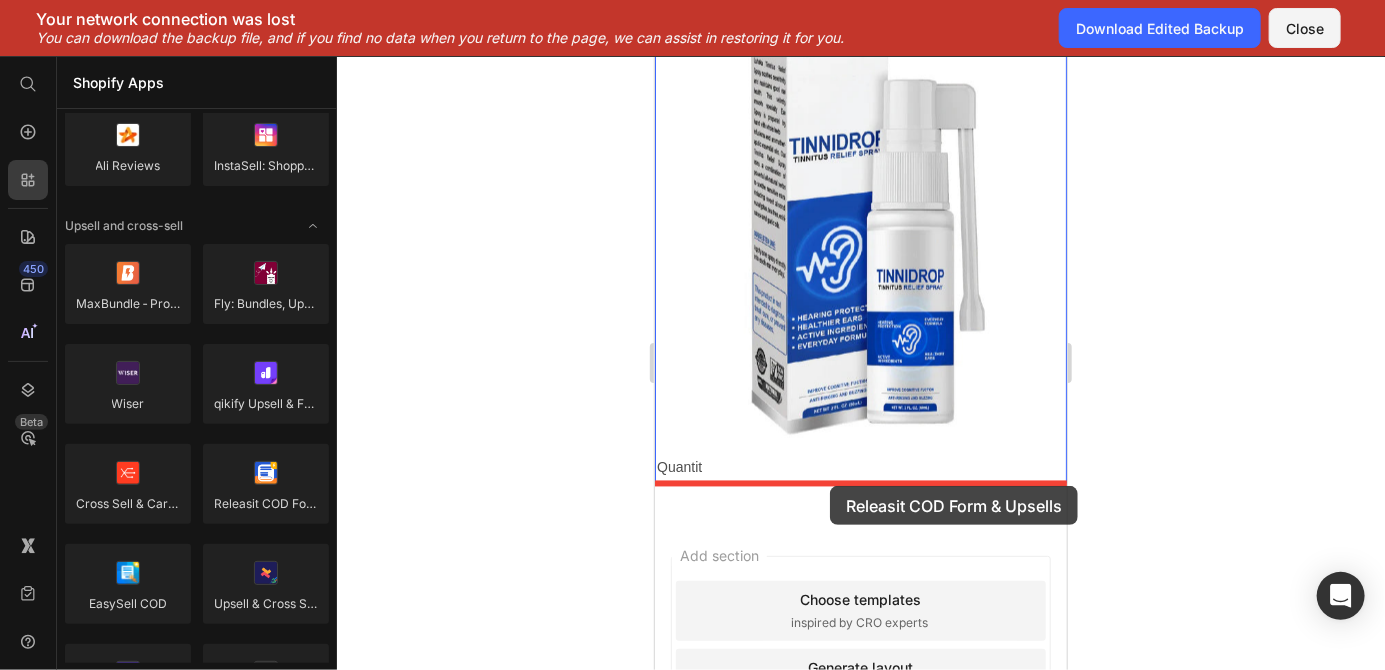 drag, startPoint x: 931, startPoint y: 525, endPoint x: 828, endPoint y: 485, distance: 110.49435 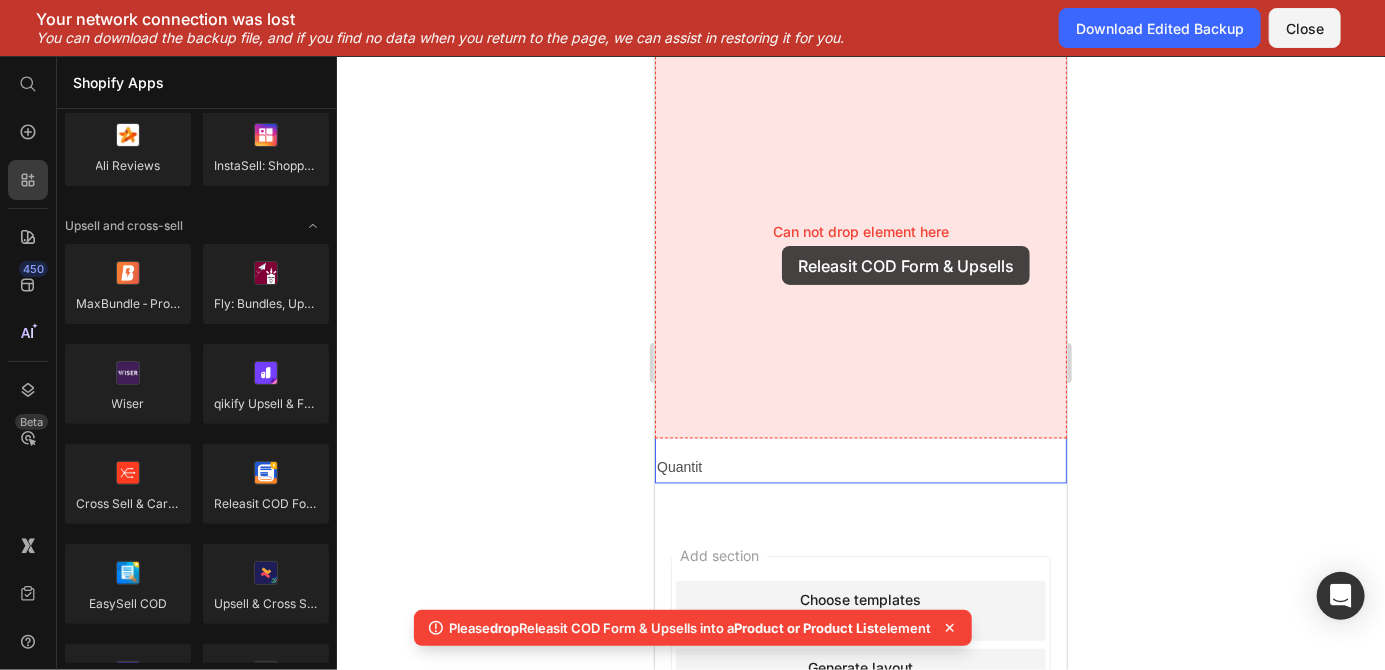 drag, startPoint x: 929, startPoint y: 531, endPoint x: 780, endPoint y: 245, distance: 322.48566 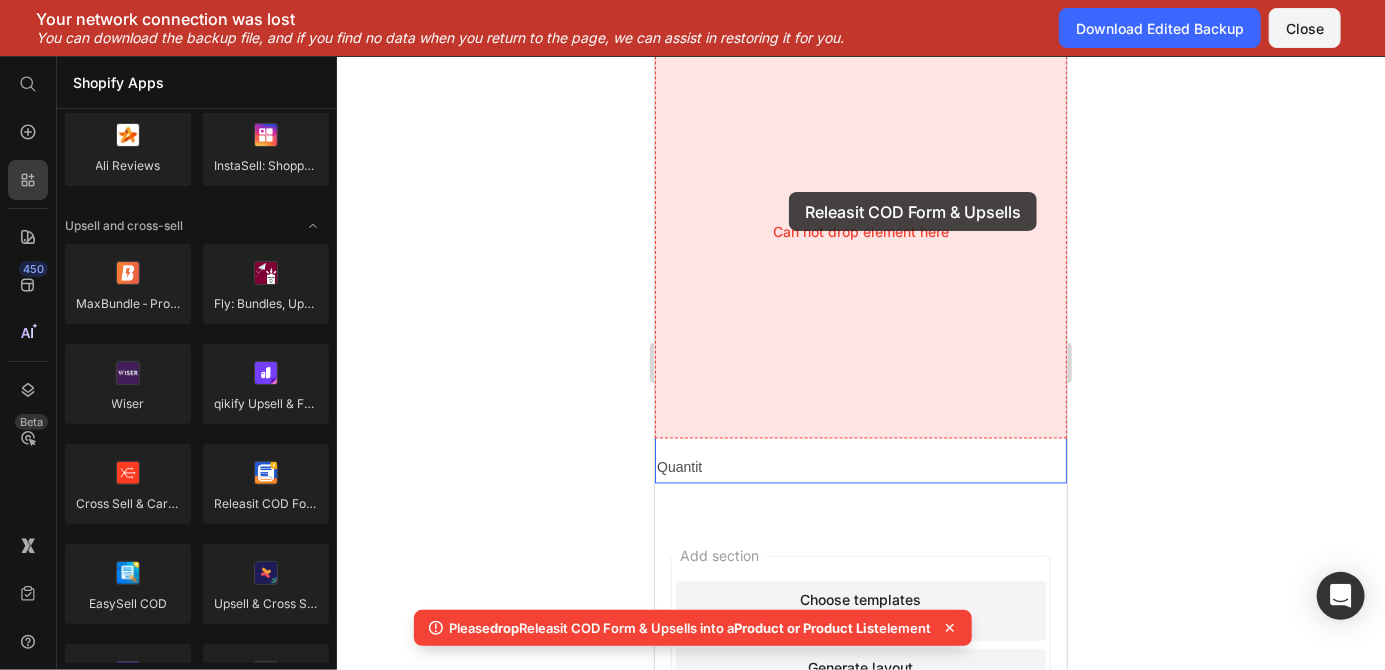 drag, startPoint x: 938, startPoint y: 551, endPoint x: 791, endPoint y: 196, distance: 384.2317 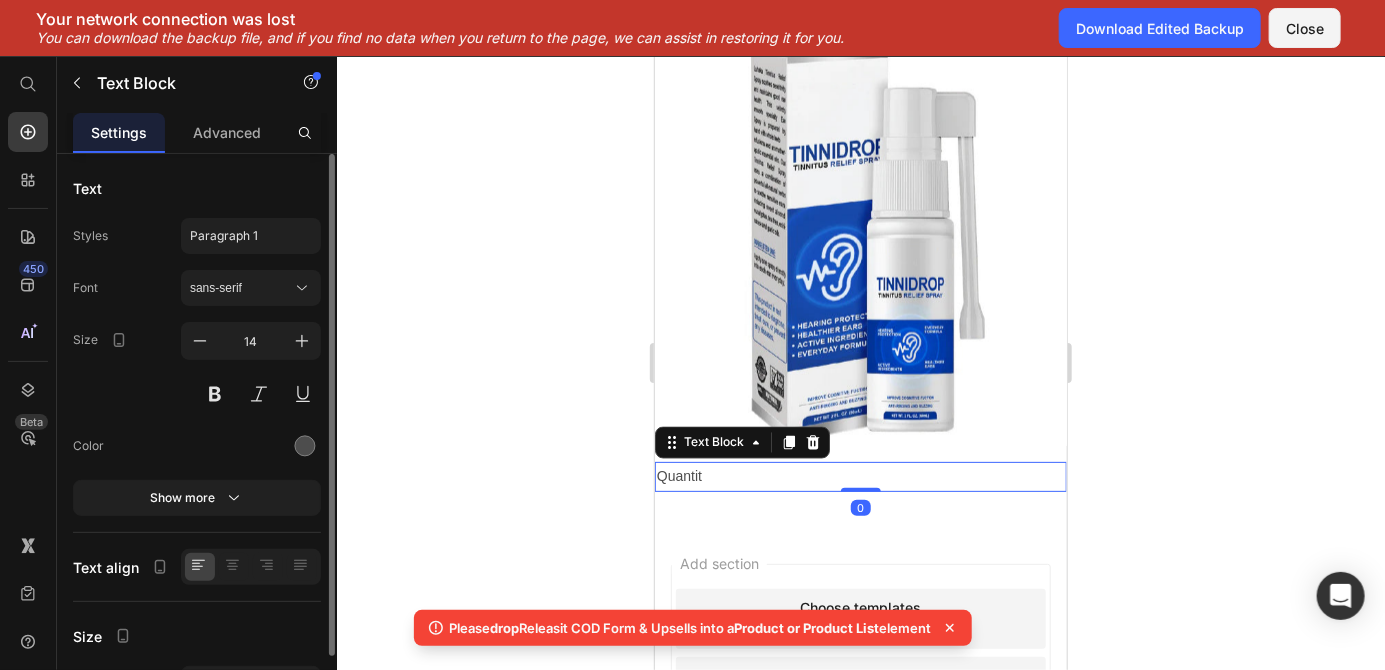 scroll, scrollTop: 4866, scrollLeft: 0, axis: vertical 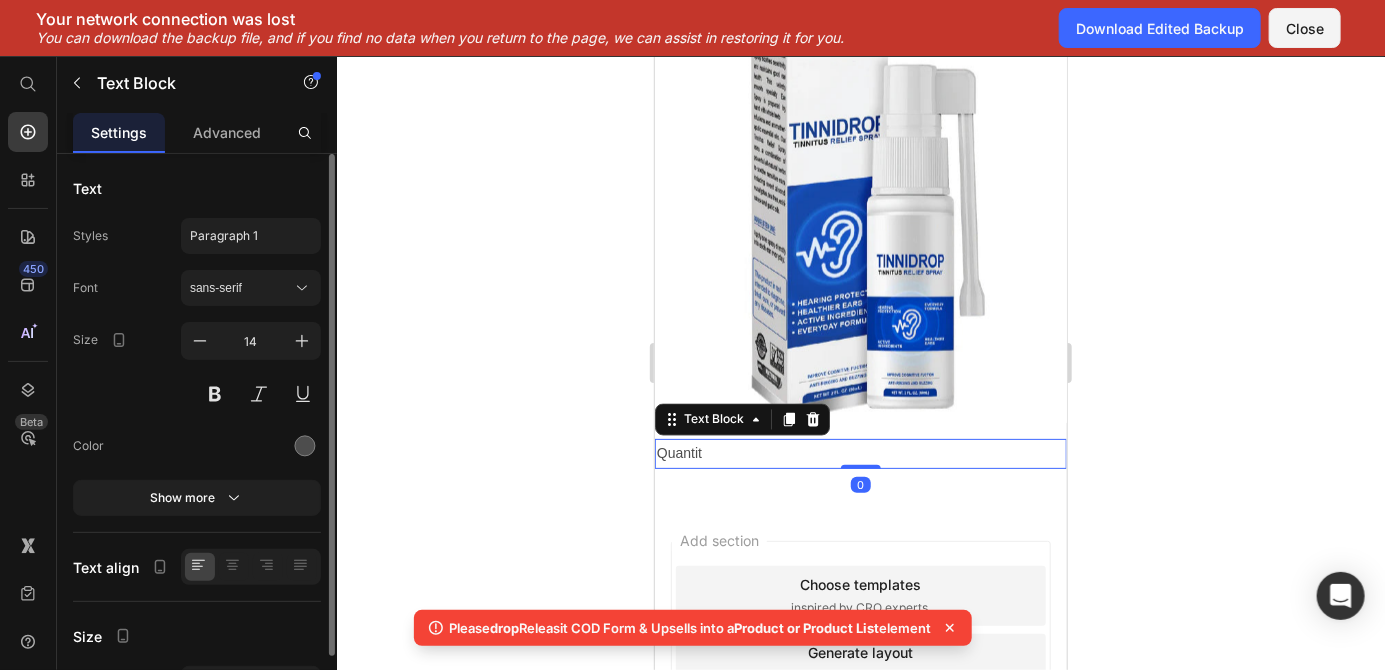 click on "Product Images" at bounding box center (860, 224) 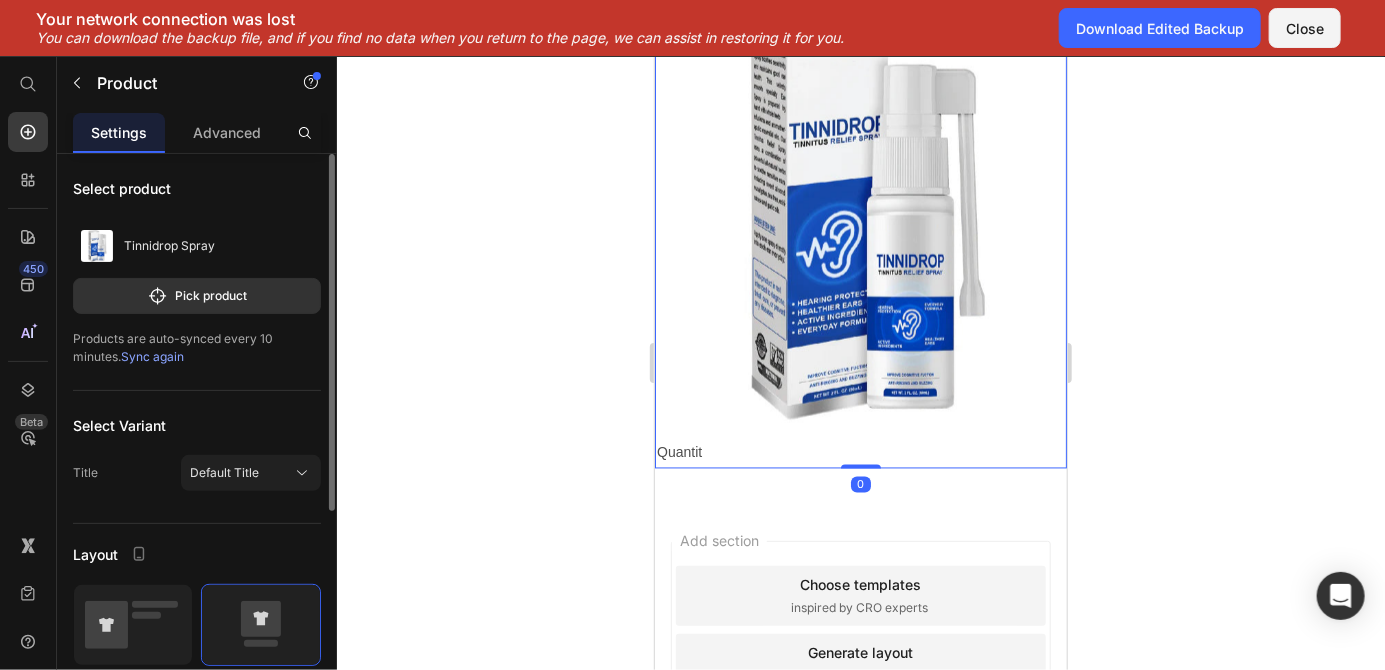 click on "Quantit" at bounding box center (860, 452) 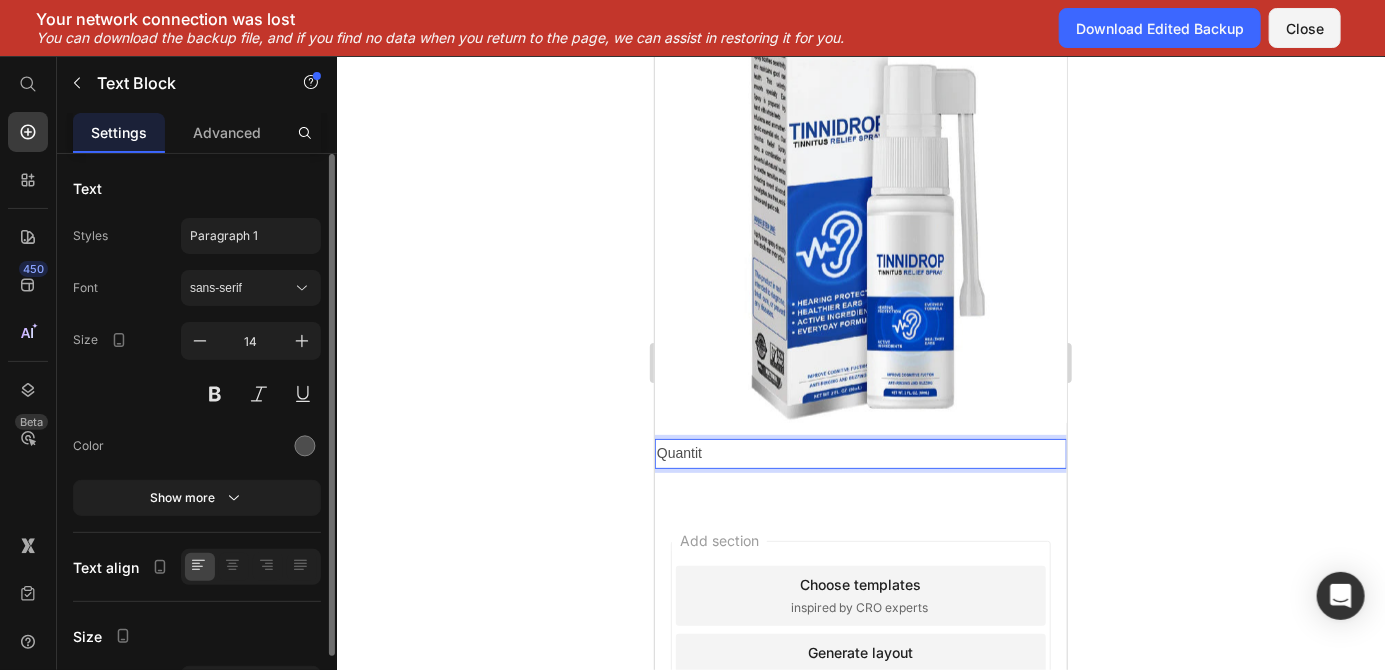 click at bounding box center (860, 216) 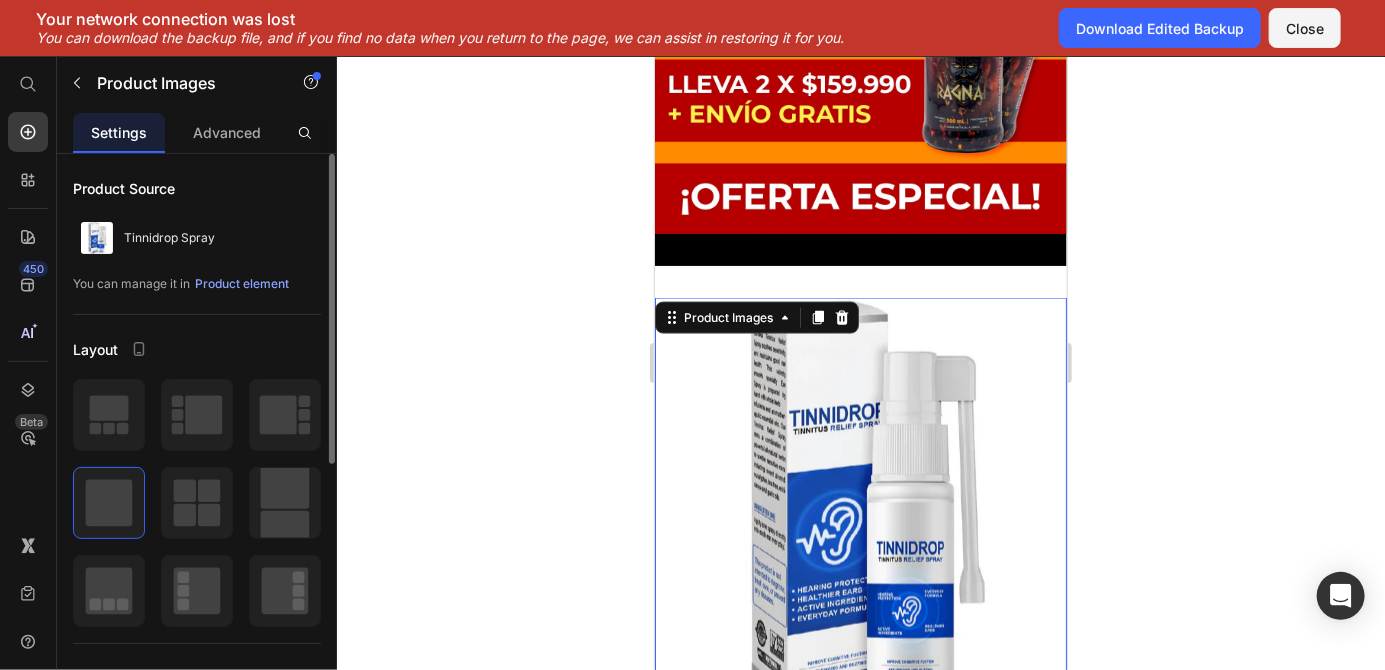 scroll, scrollTop: 4586, scrollLeft: 0, axis: vertical 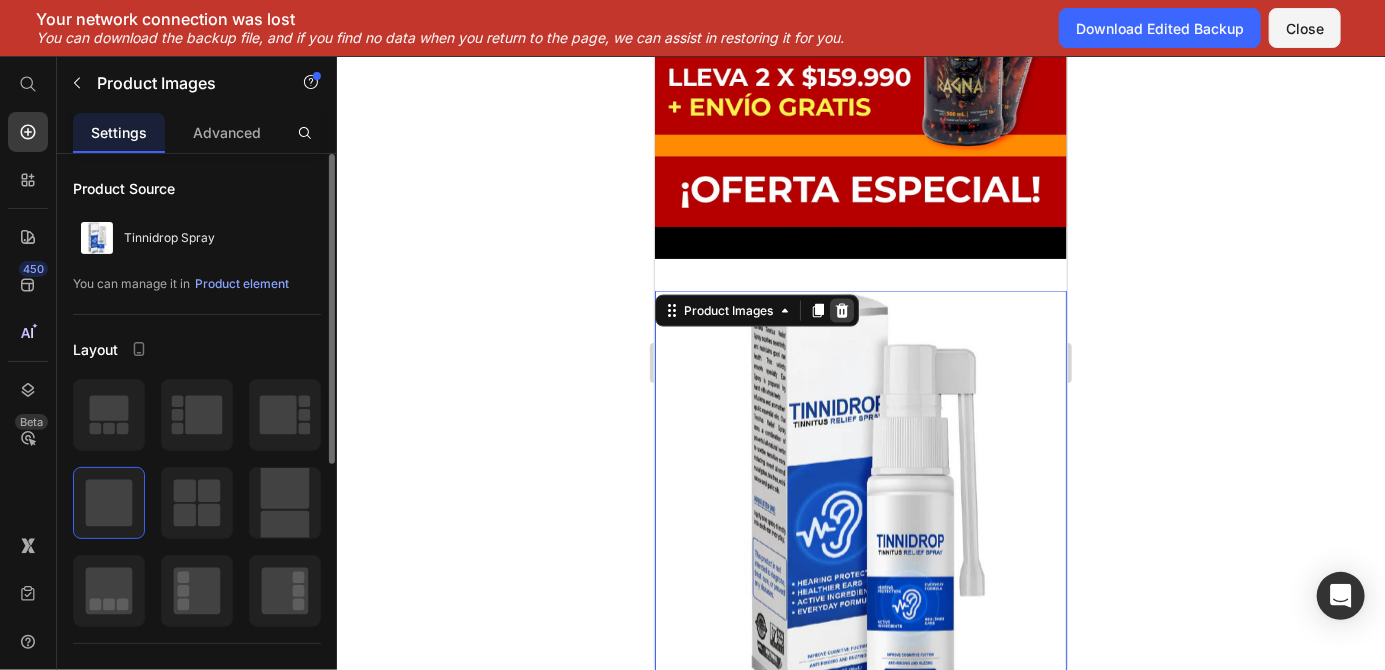 click 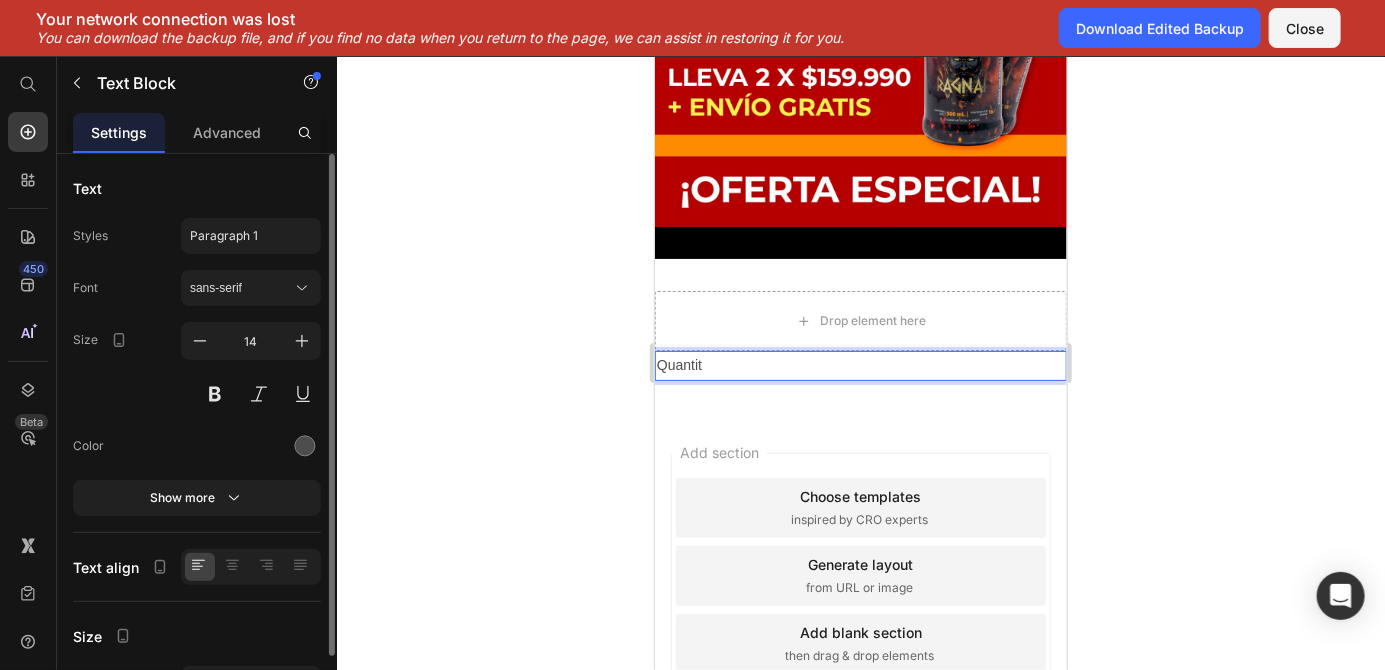 click on "Drop element here" at bounding box center [860, 320] 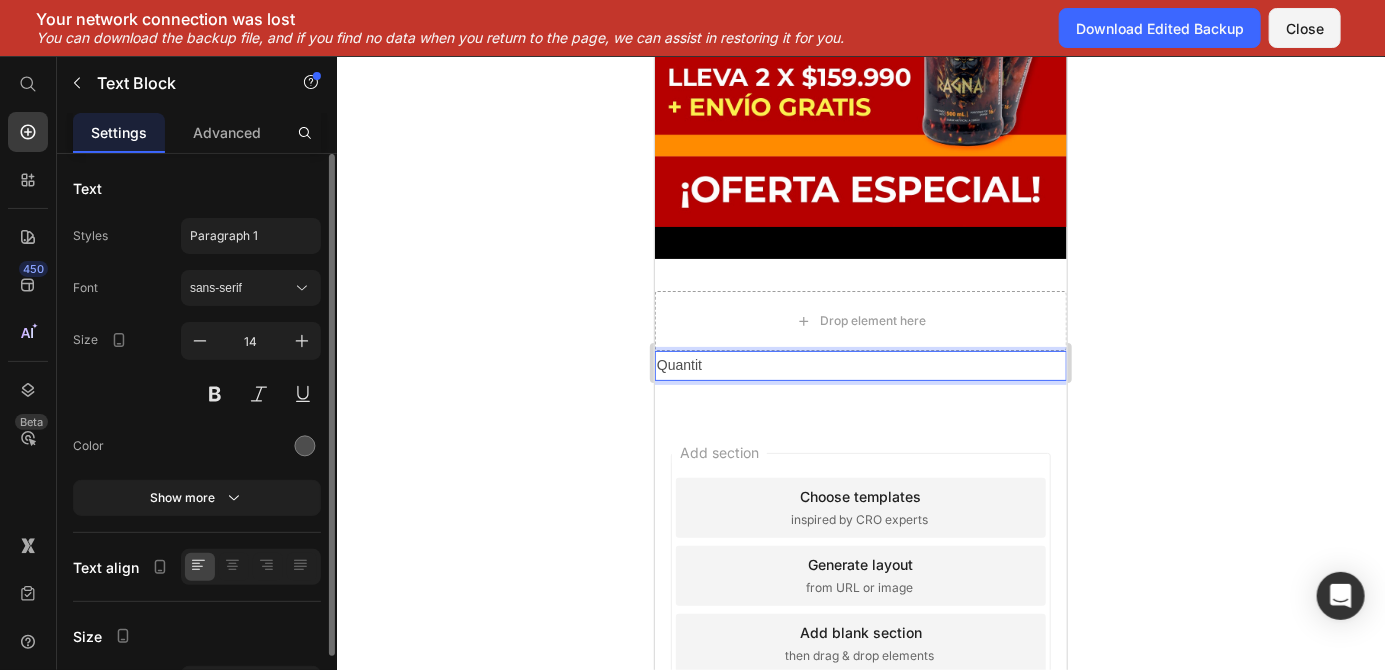 click on "Drop element here" at bounding box center [860, 320] 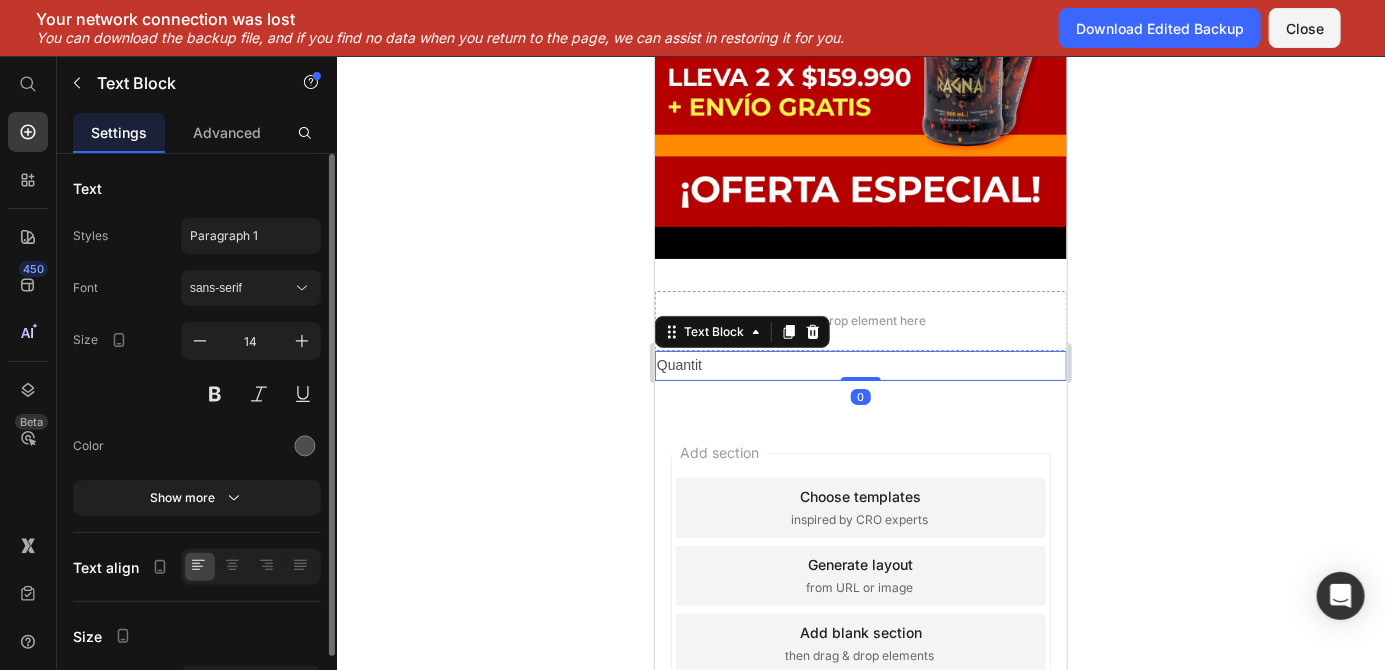 click on "Drop element here" at bounding box center (860, 320) 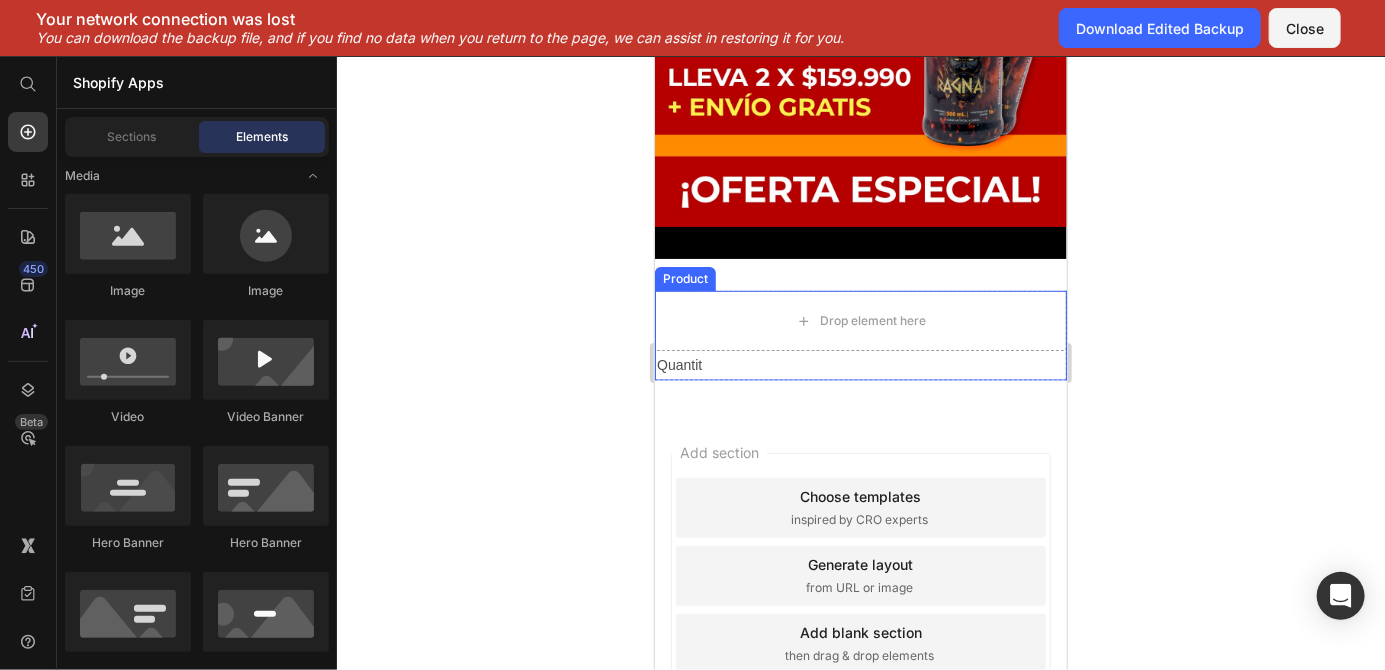 click 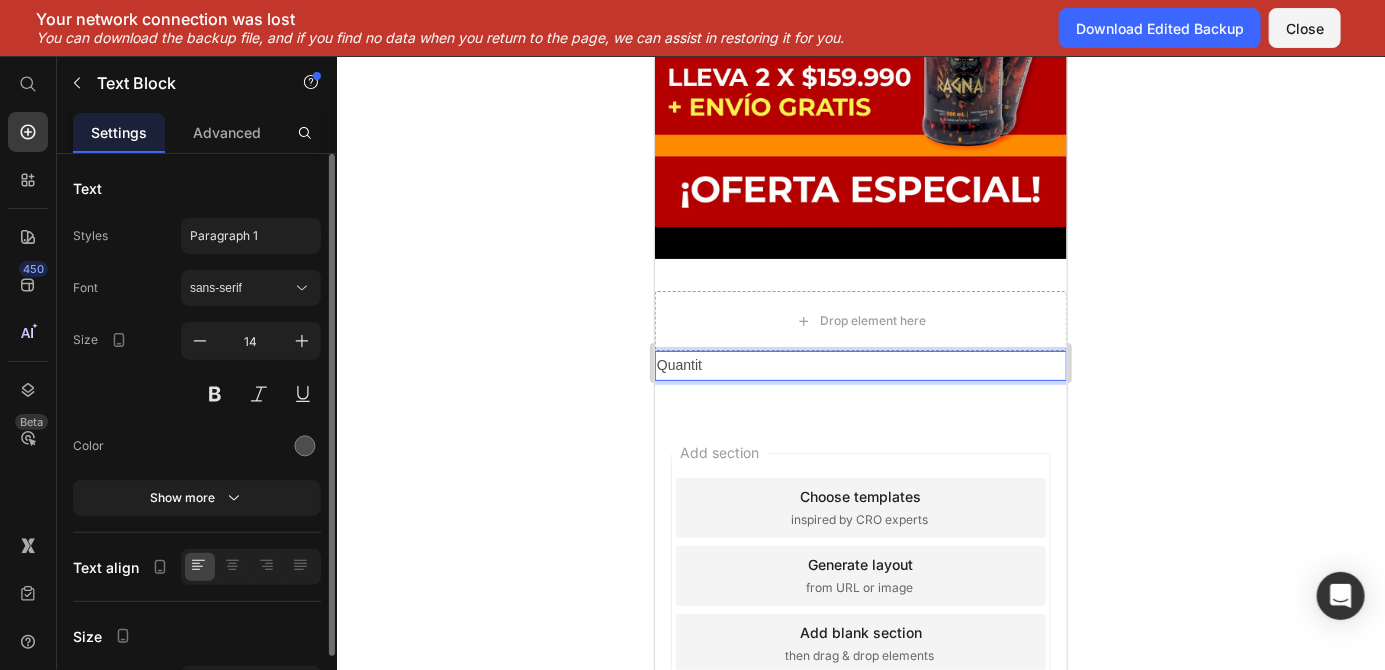 click 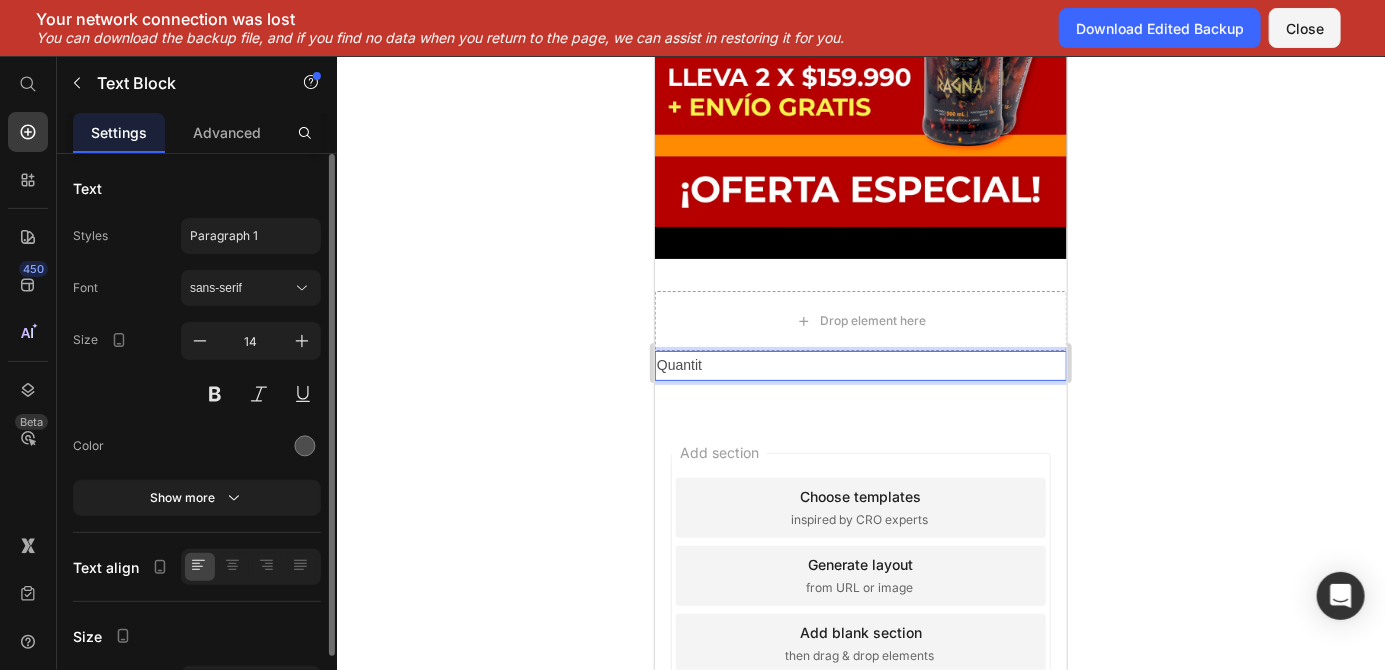 click on "Quantit" at bounding box center [860, 364] 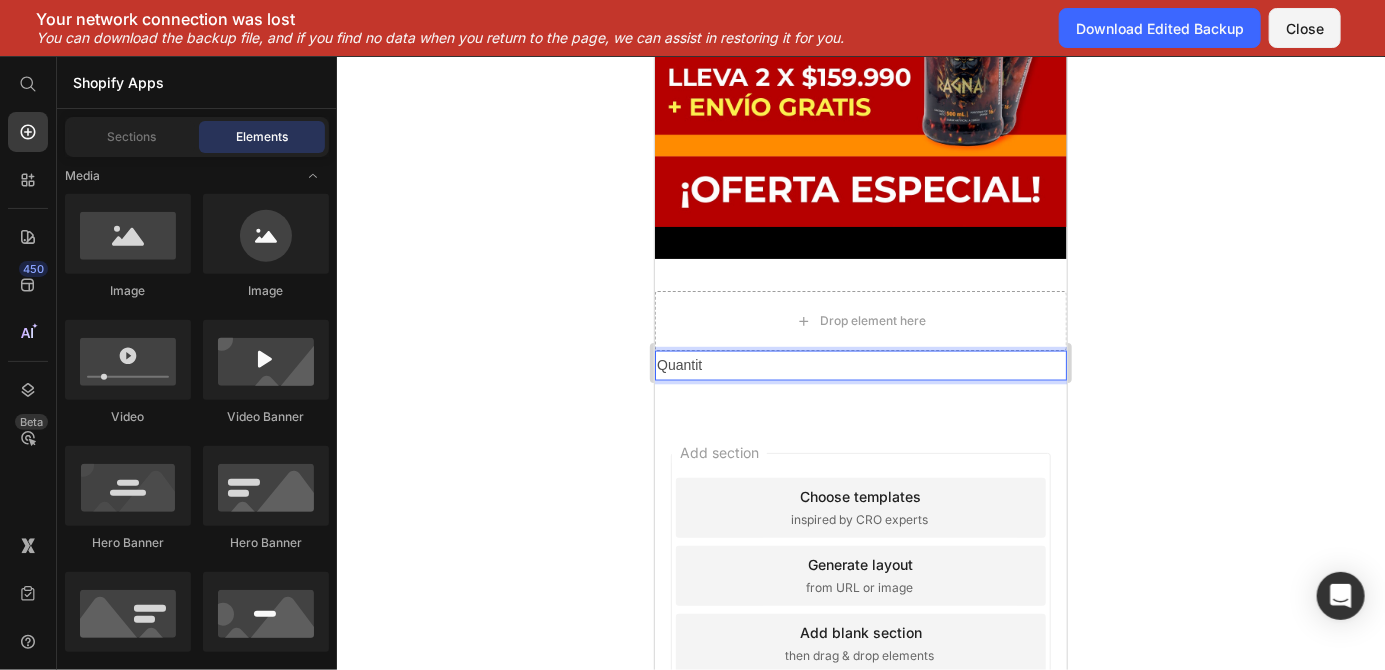 click on "Add section Choose templates inspired by CRO experts Generate layout from URL or image Add blank section then drag & drop elements" at bounding box center [860, 579] 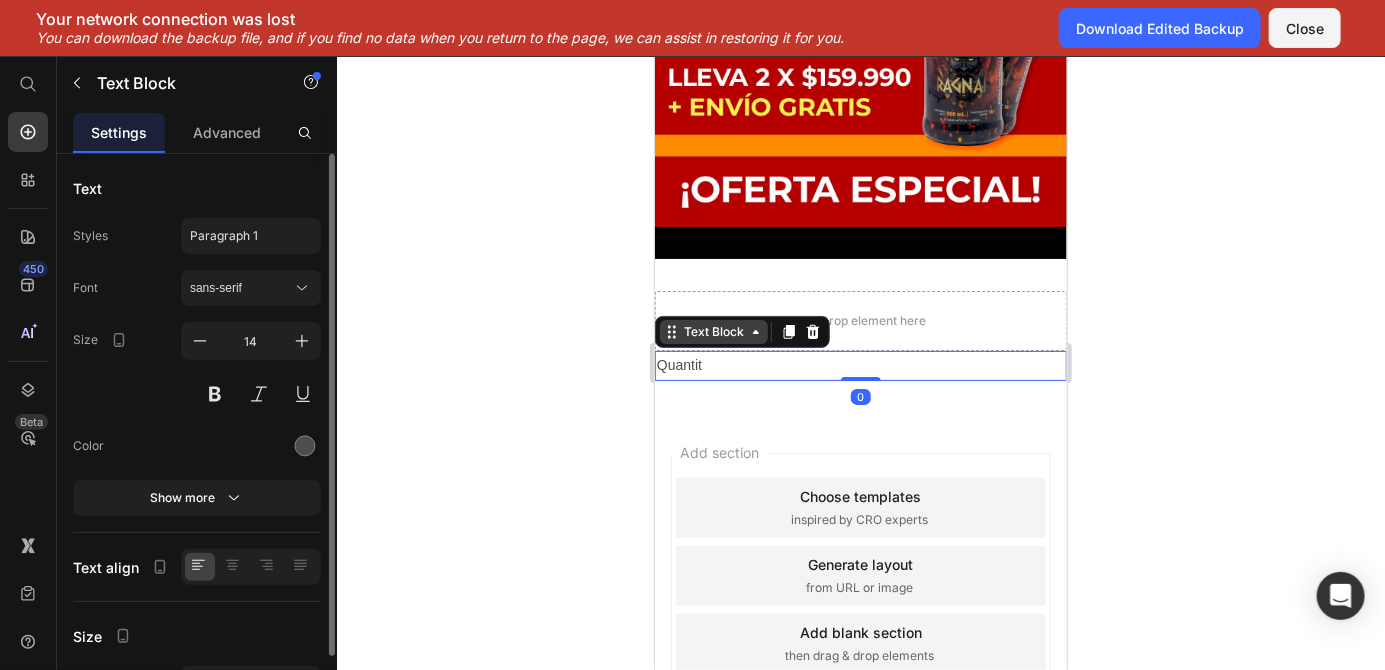 click on "Text Block" at bounding box center (713, 331) 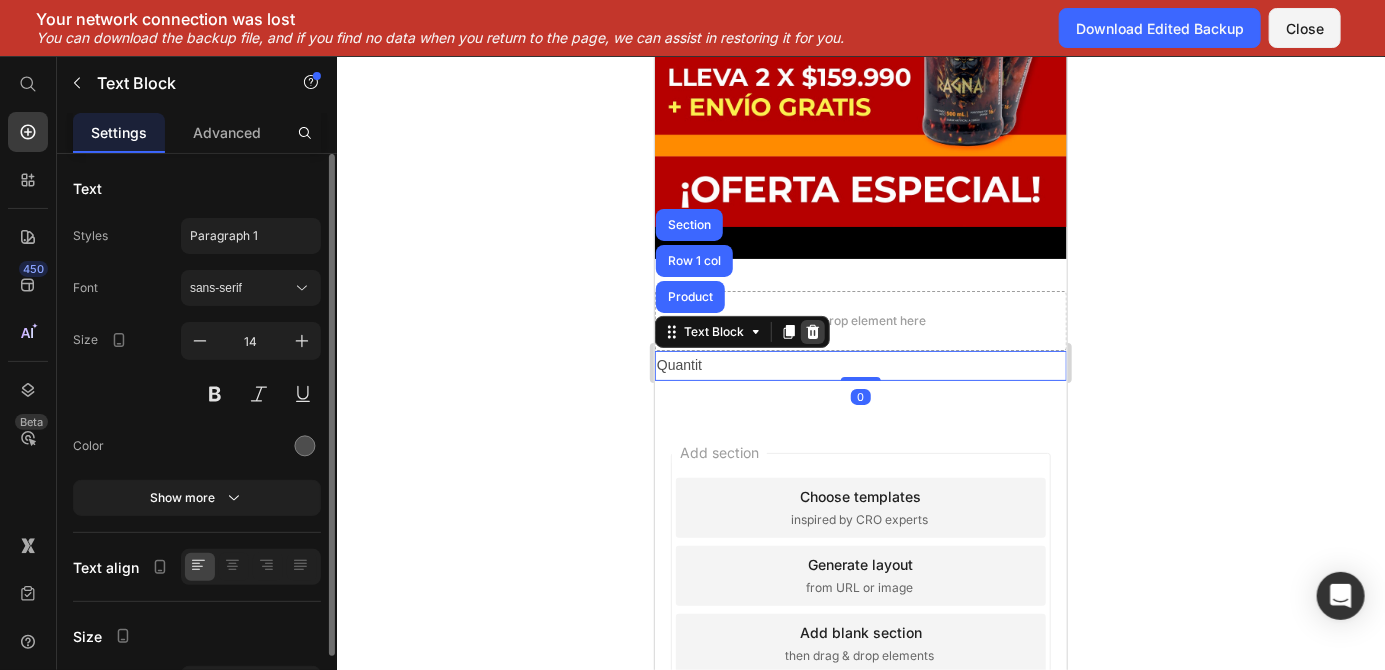 click at bounding box center (812, 331) 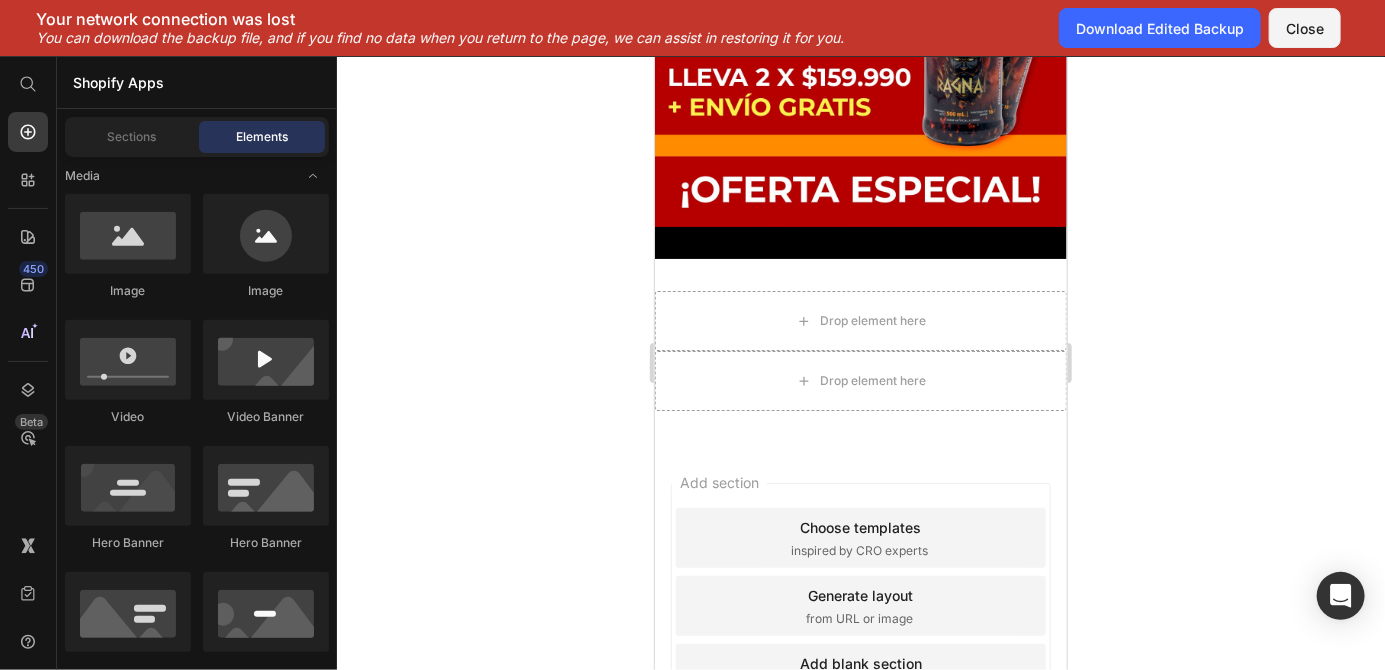 click on "Drop element here" at bounding box center (860, 380) 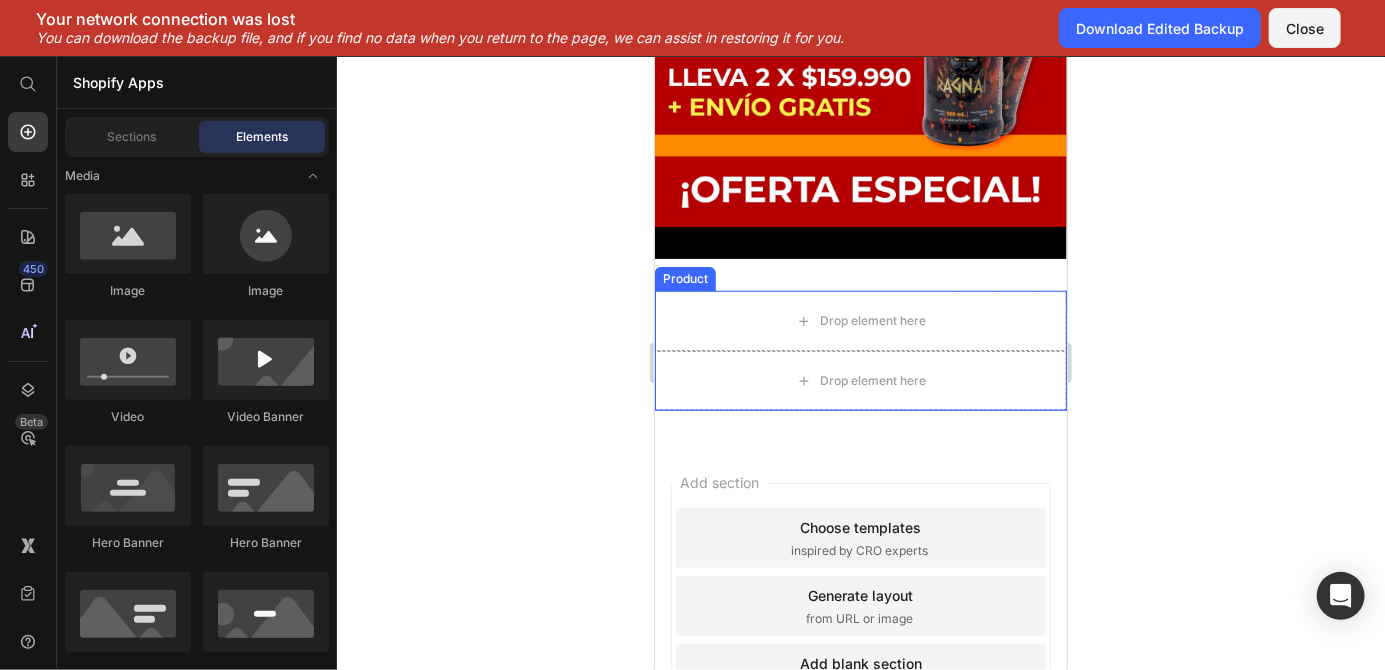 click on "Drop element here" at bounding box center (860, 380) 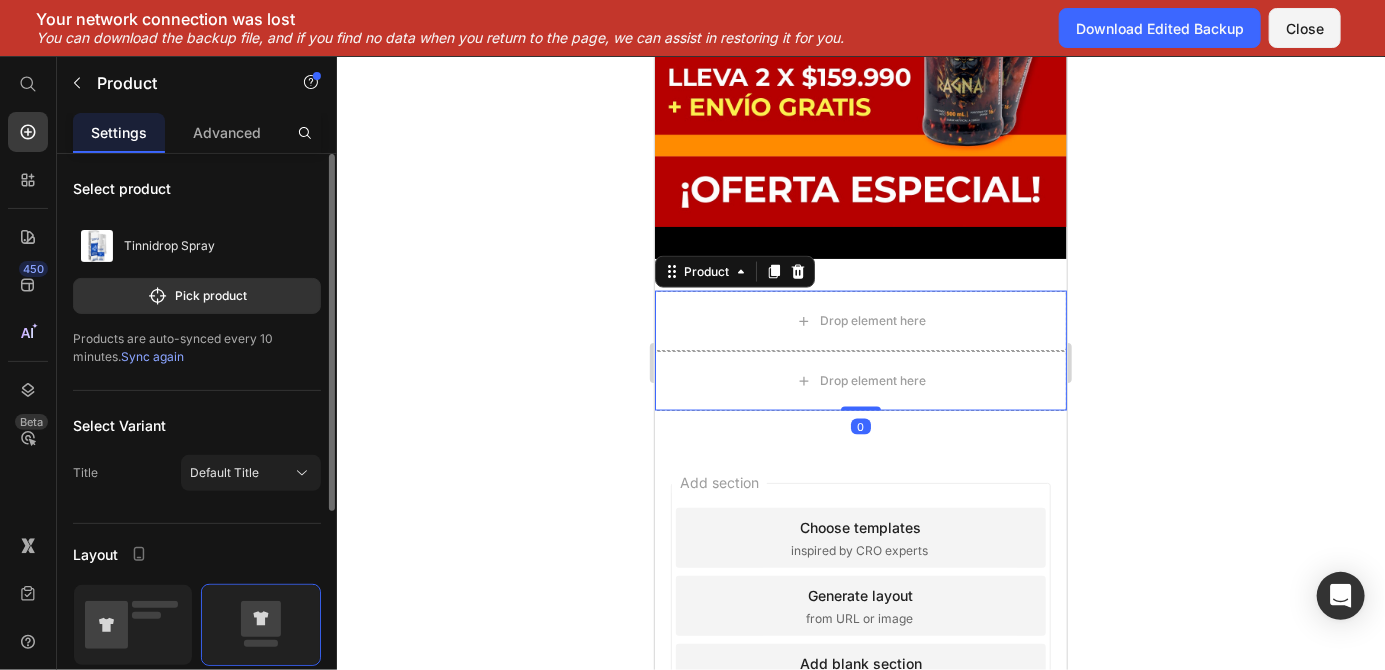 click on "Drop element here" at bounding box center [860, 320] 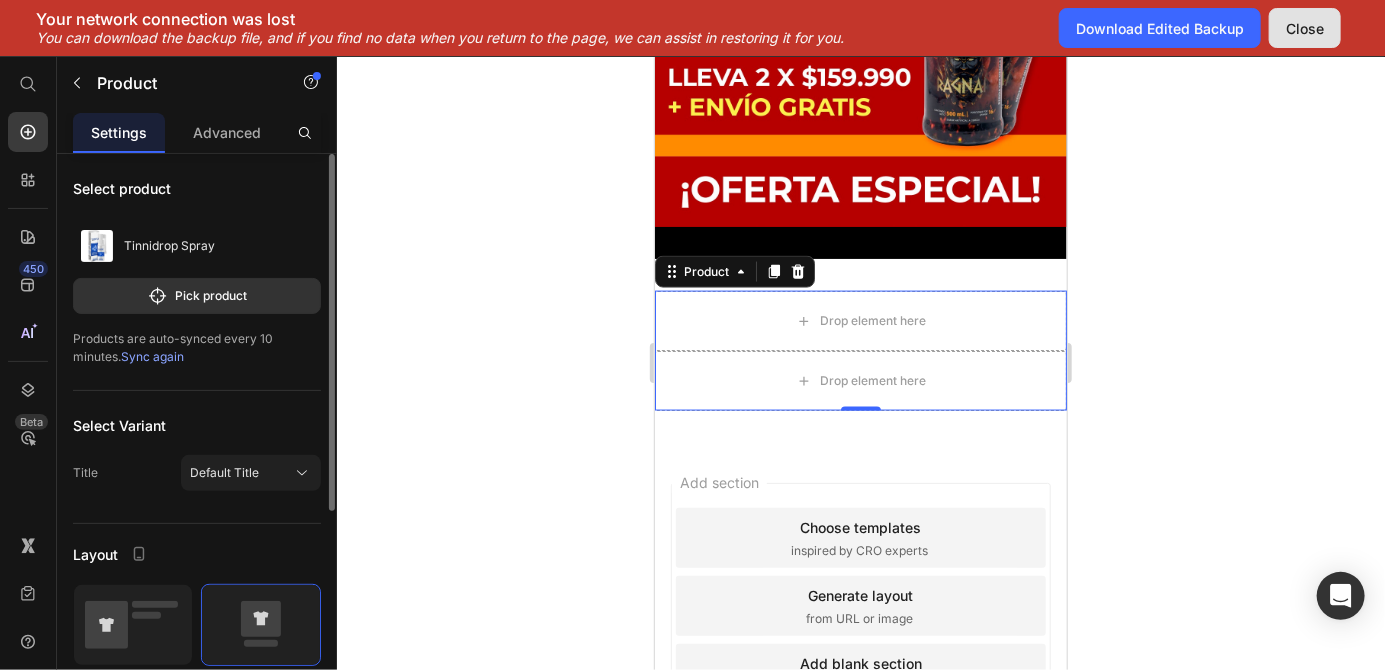 click on "Close" at bounding box center [1305, 28] 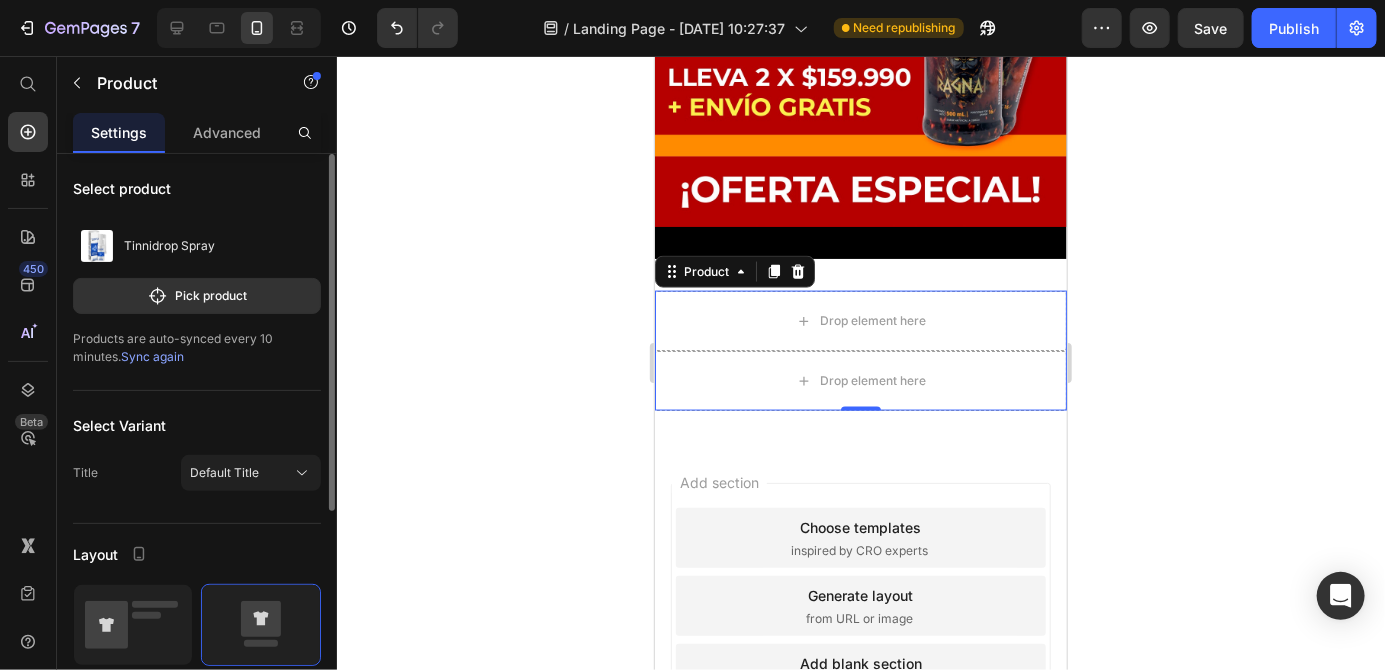 click on "Drop element here" at bounding box center (860, 320) 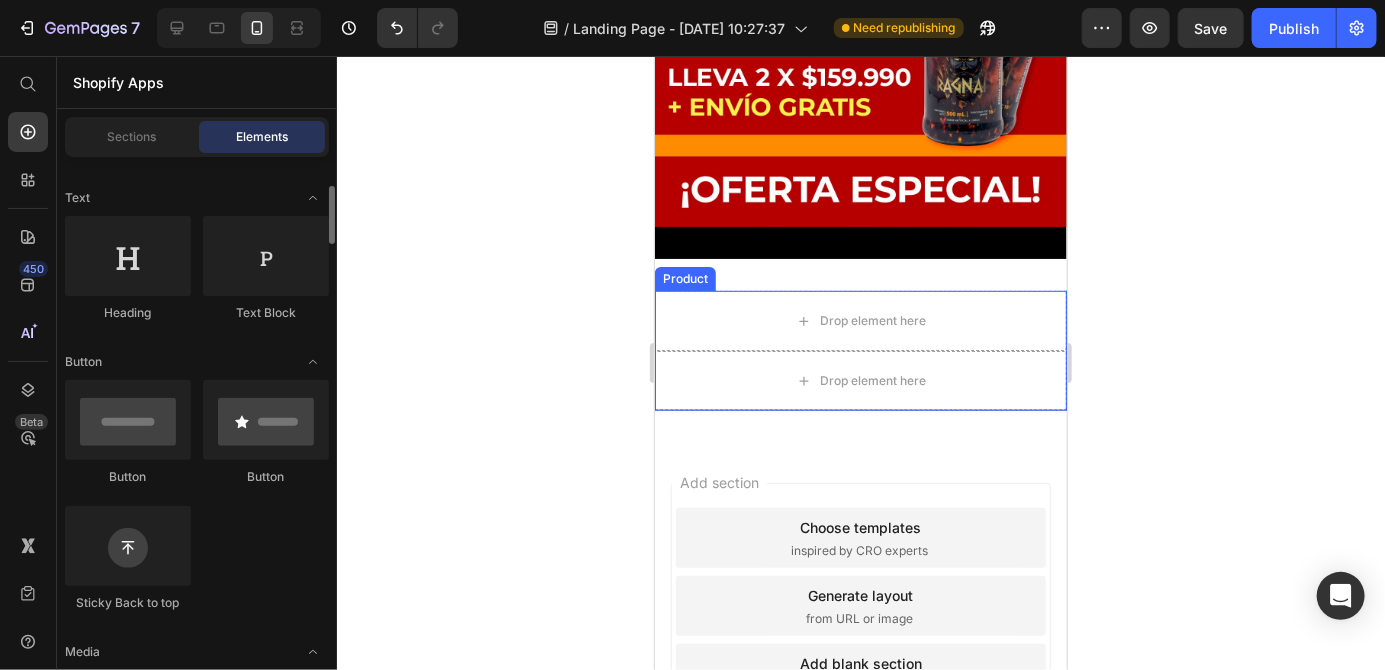 scroll, scrollTop: 280, scrollLeft: 0, axis: vertical 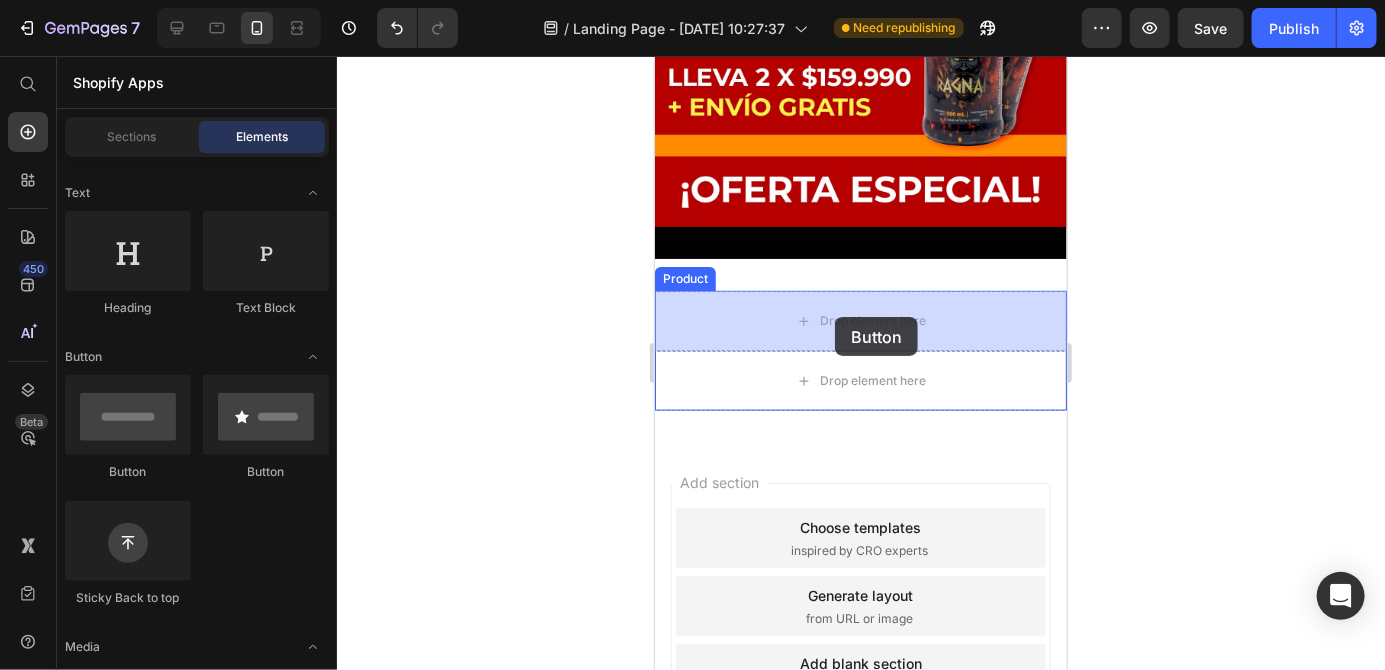 drag, startPoint x: 751, startPoint y: 492, endPoint x: 834, endPoint y: 316, distance: 194.58931 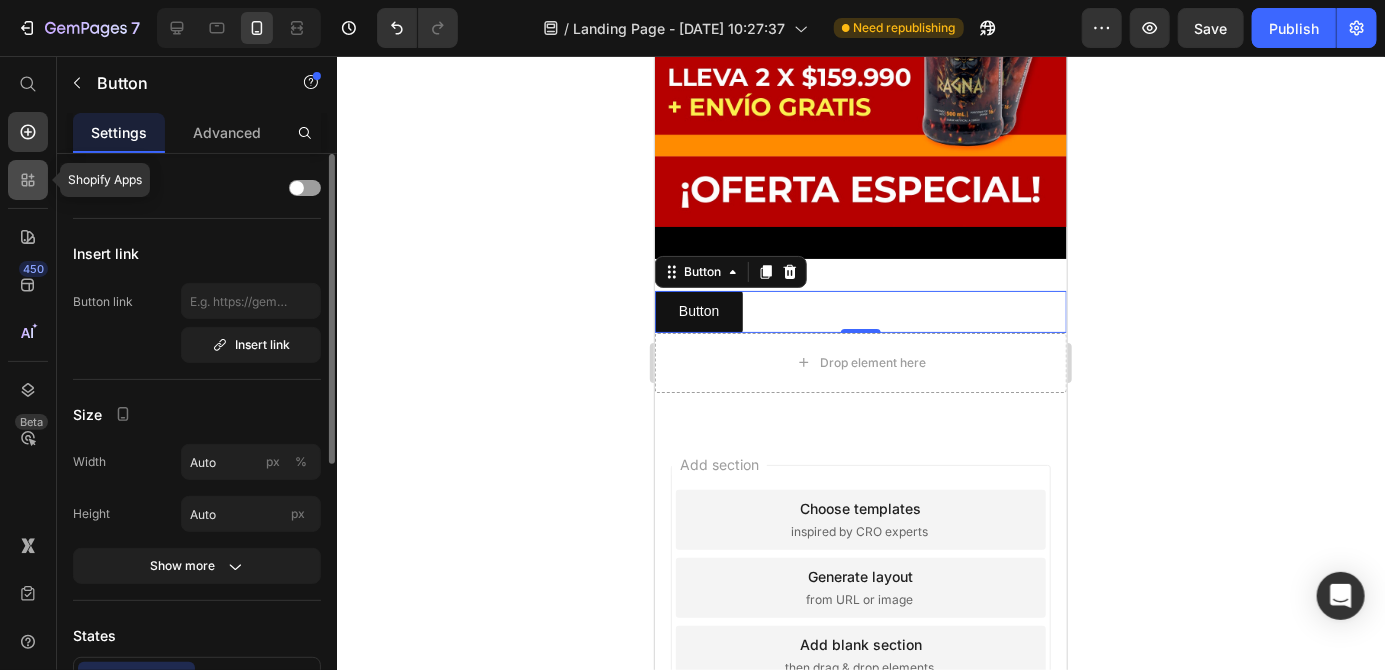 click 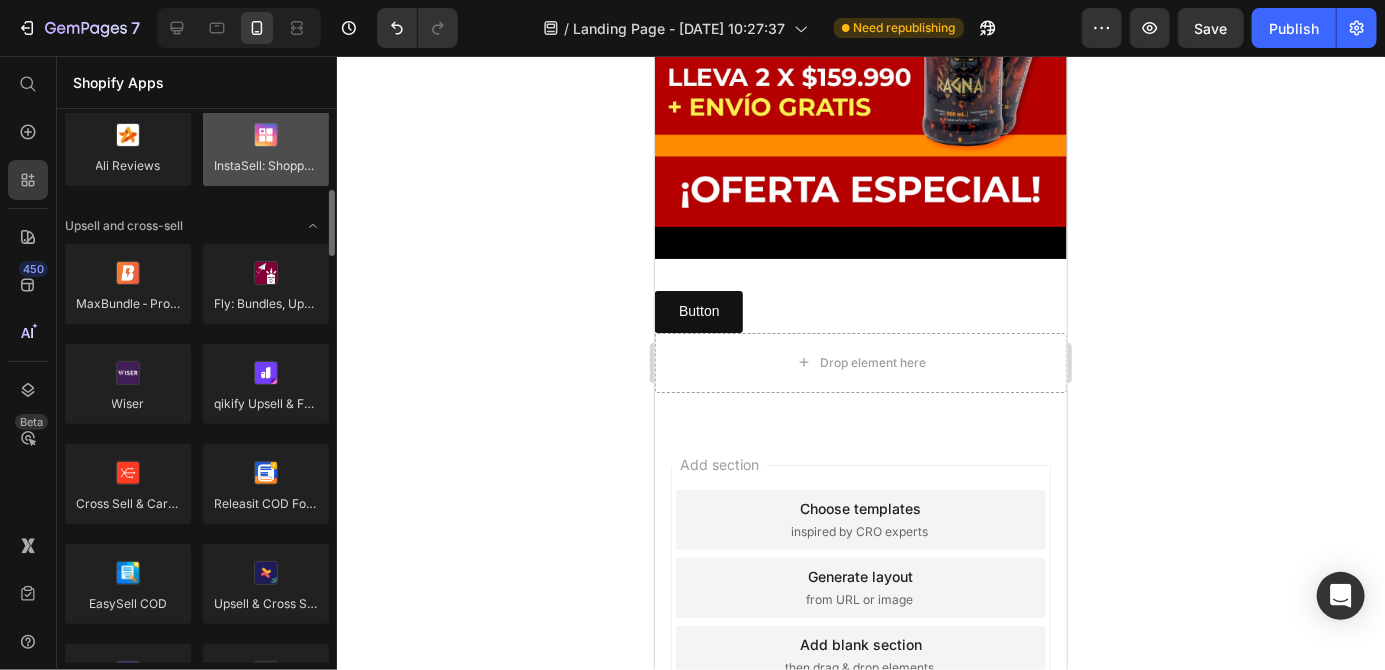 scroll, scrollTop: 752, scrollLeft: 0, axis: vertical 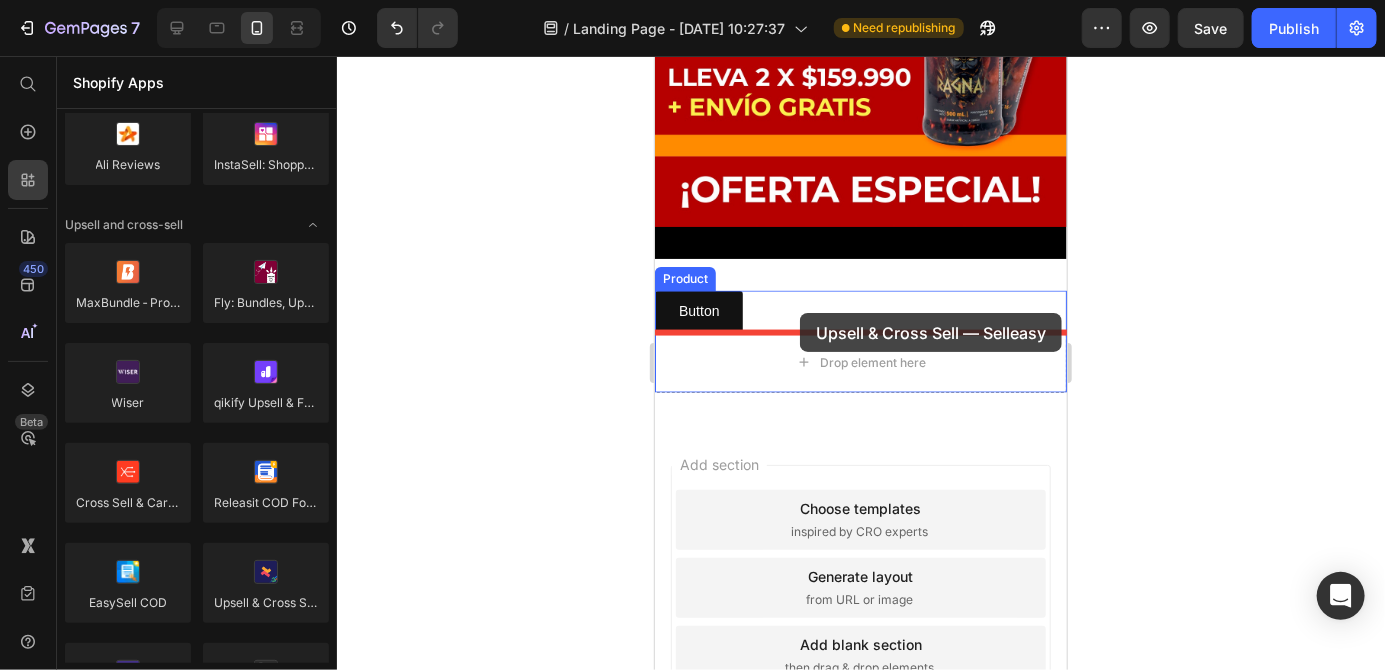 drag, startPoint x: 874, startPoint y: 619, endPoint x: 799, endPoint y: 312, distance: 316.02847 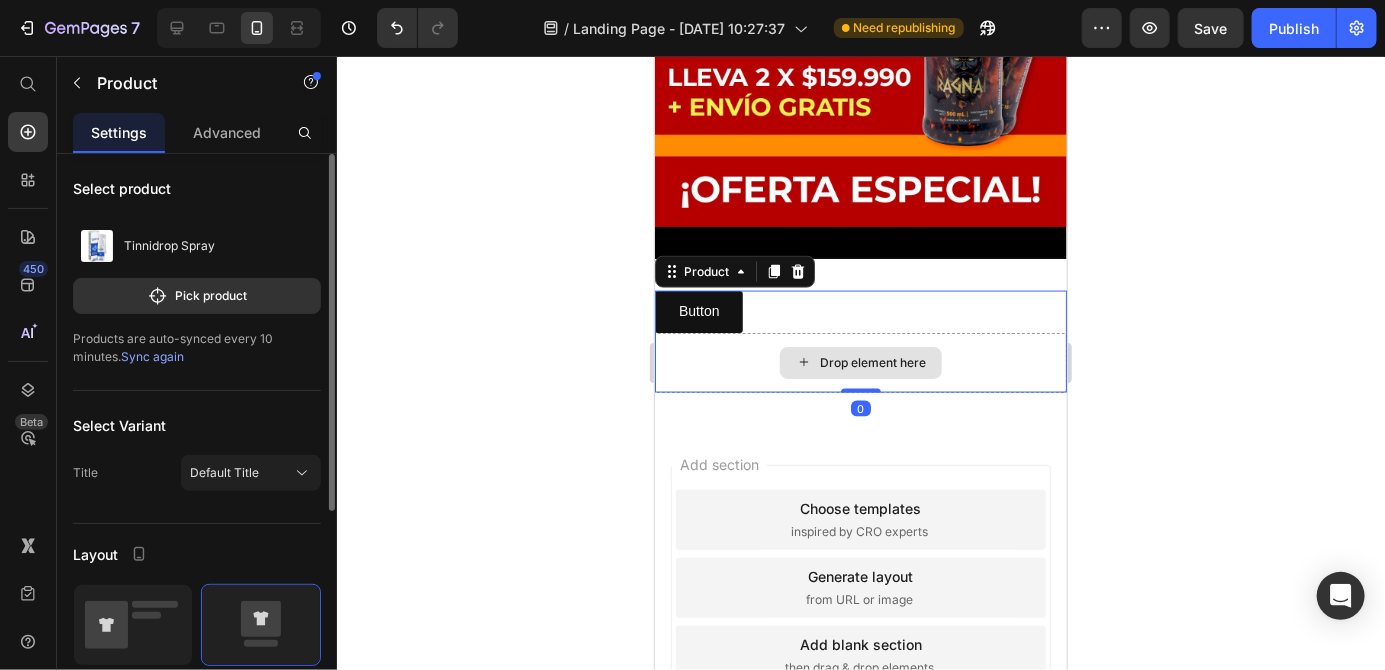 click on "Drop element here" at bounding box center (860, 362) 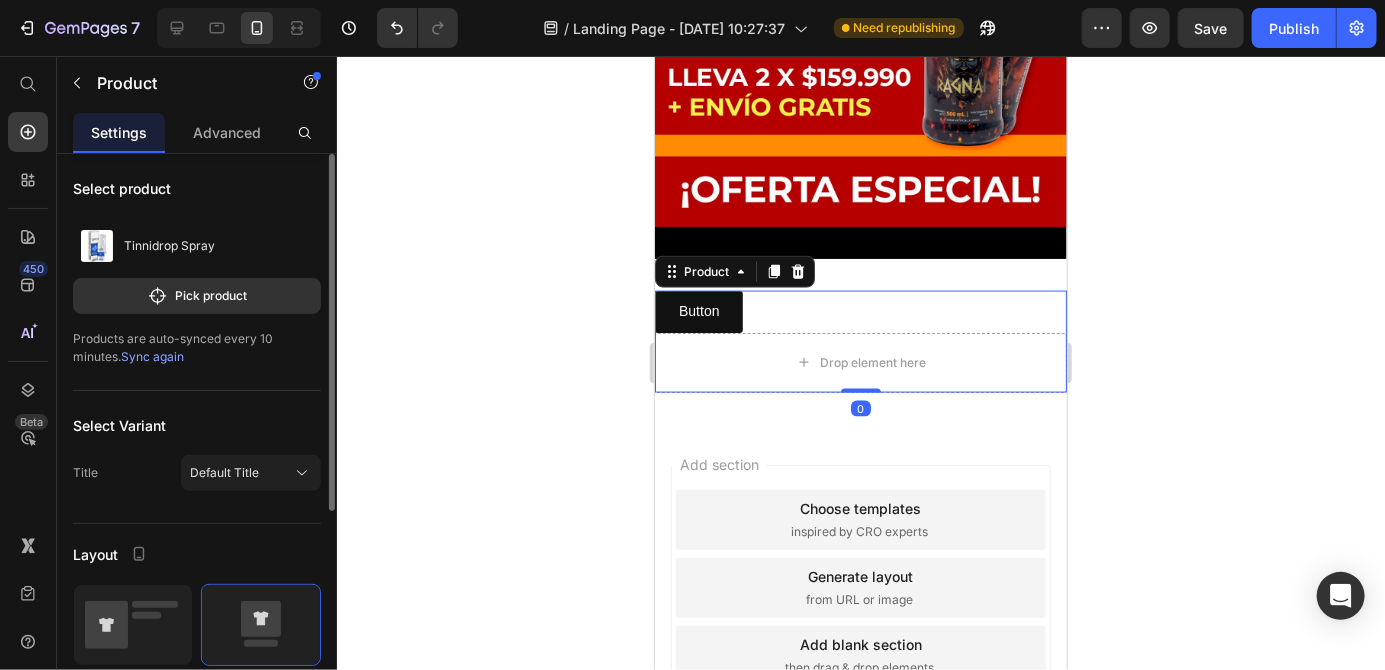 click 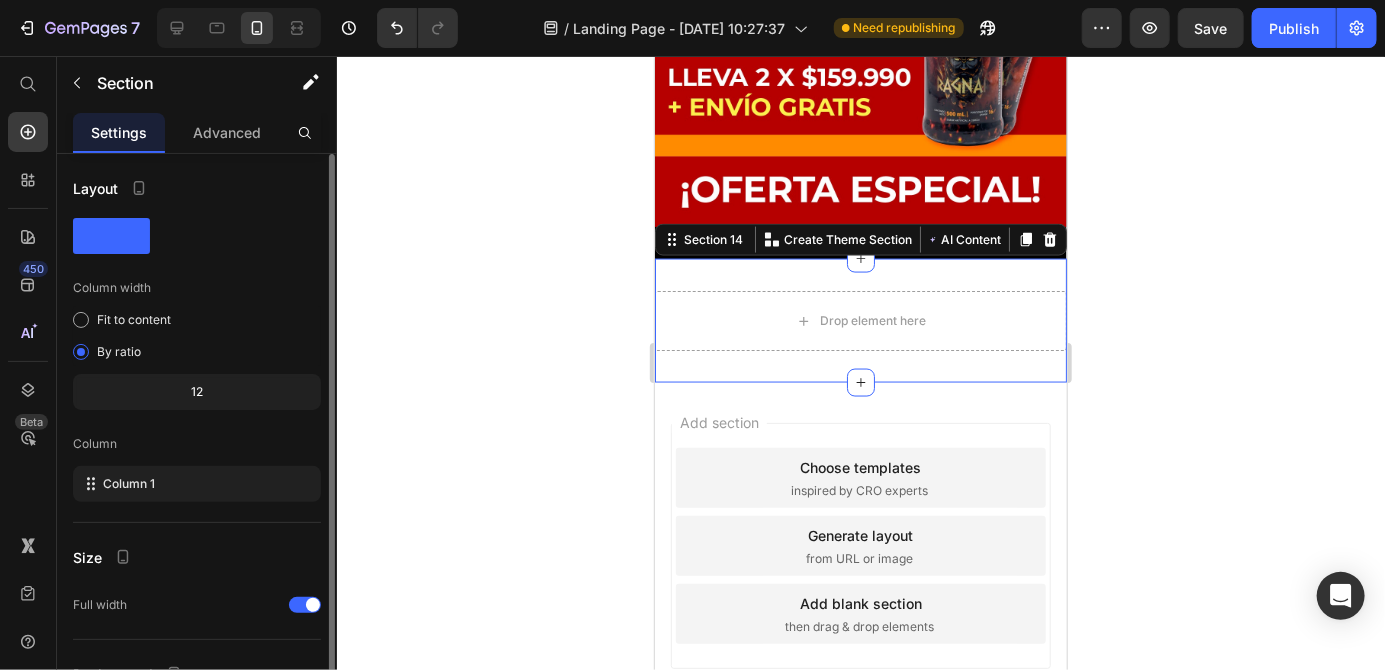 click on "Drop element here Row Section 14   You can create reusable sections Create Theme Section AI Content Write with GemAI What would you like to describe here? Tone and Voice Persuasive Product Tinnidrop Spray Show more Generate" at bounding box center (860, 320) 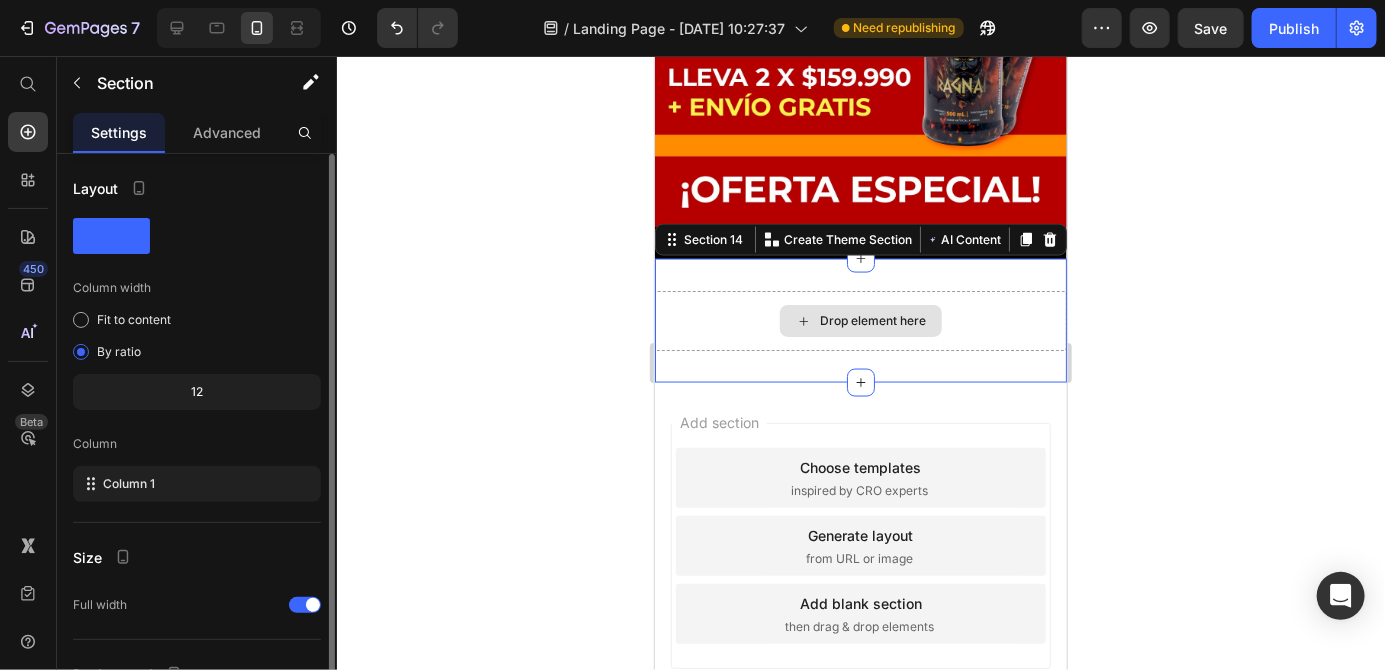 click 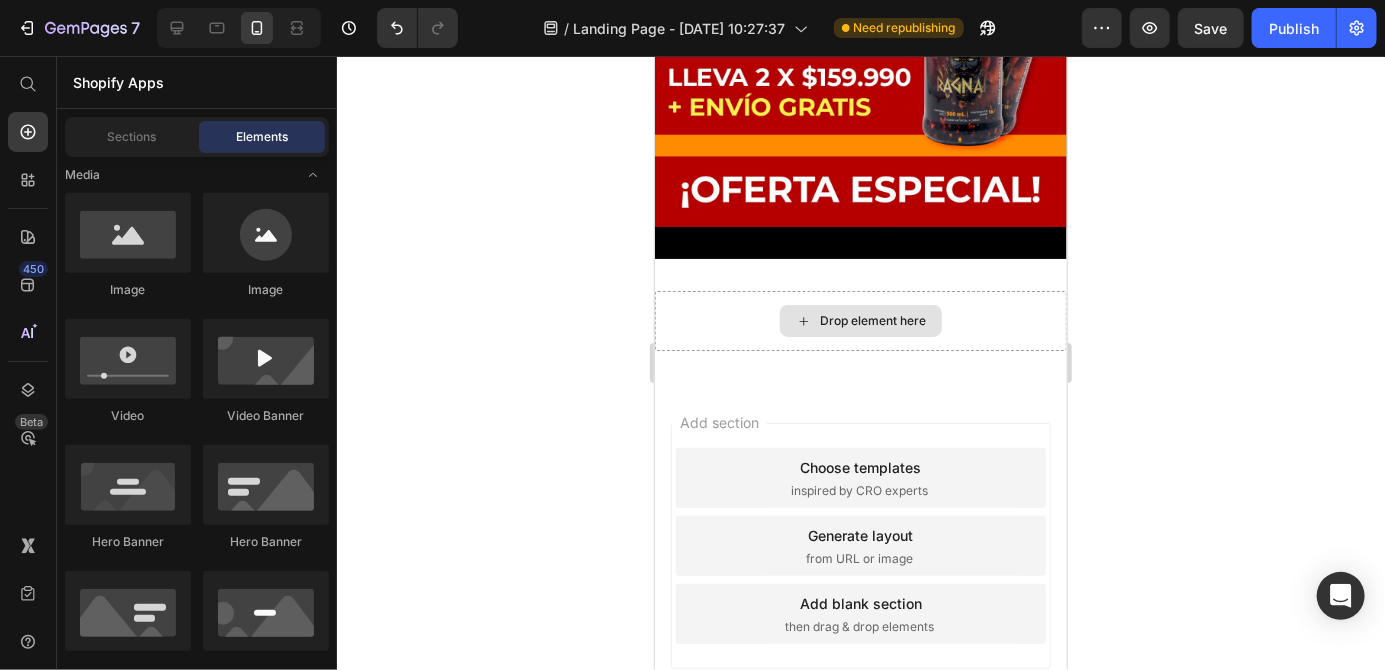 click on "Drop element here" at bounding box center [860, 320] 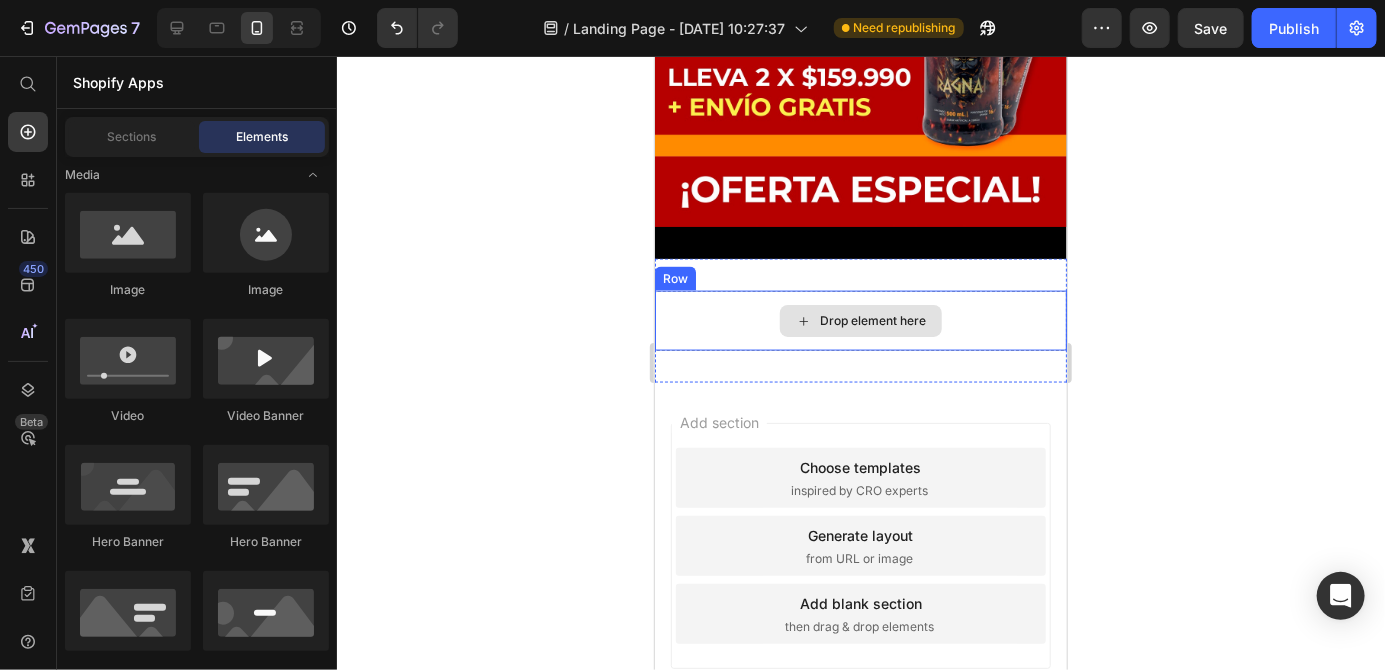 click on "Drop element here" at bounding box center [872, 320] 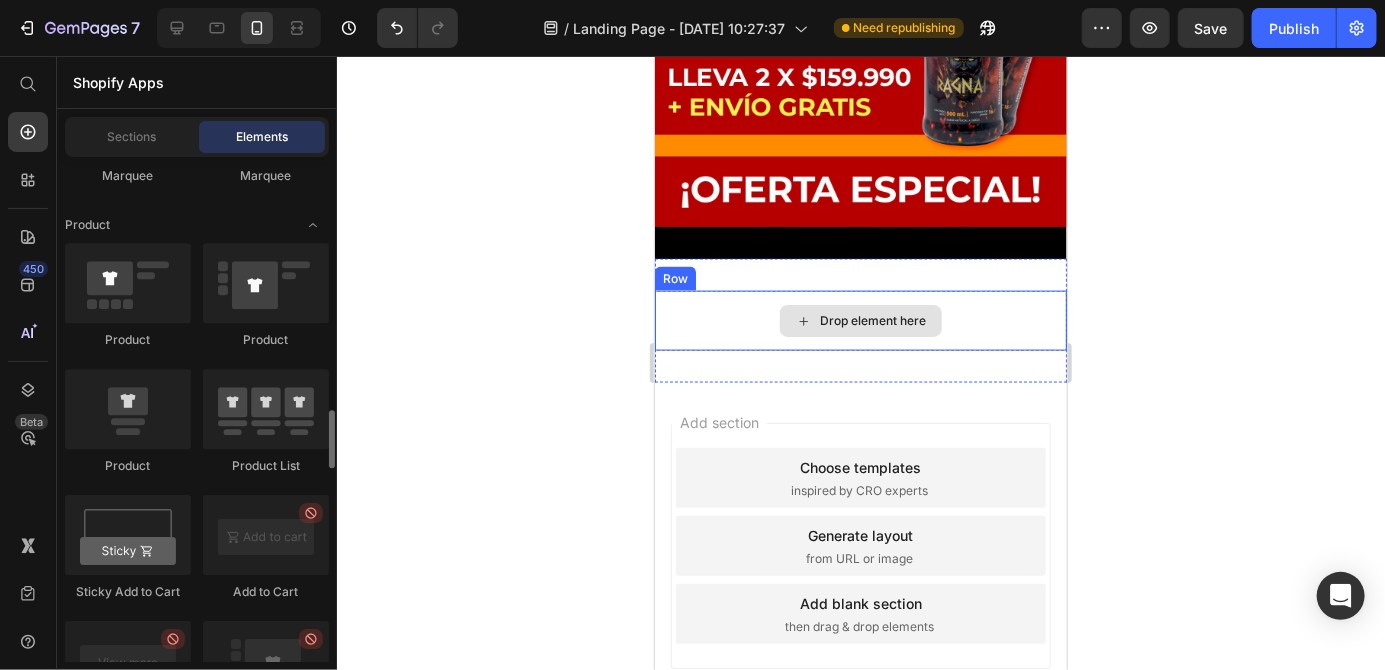 scroll, scrollTop: 2614, scrollLeft: 0, axis: vertical 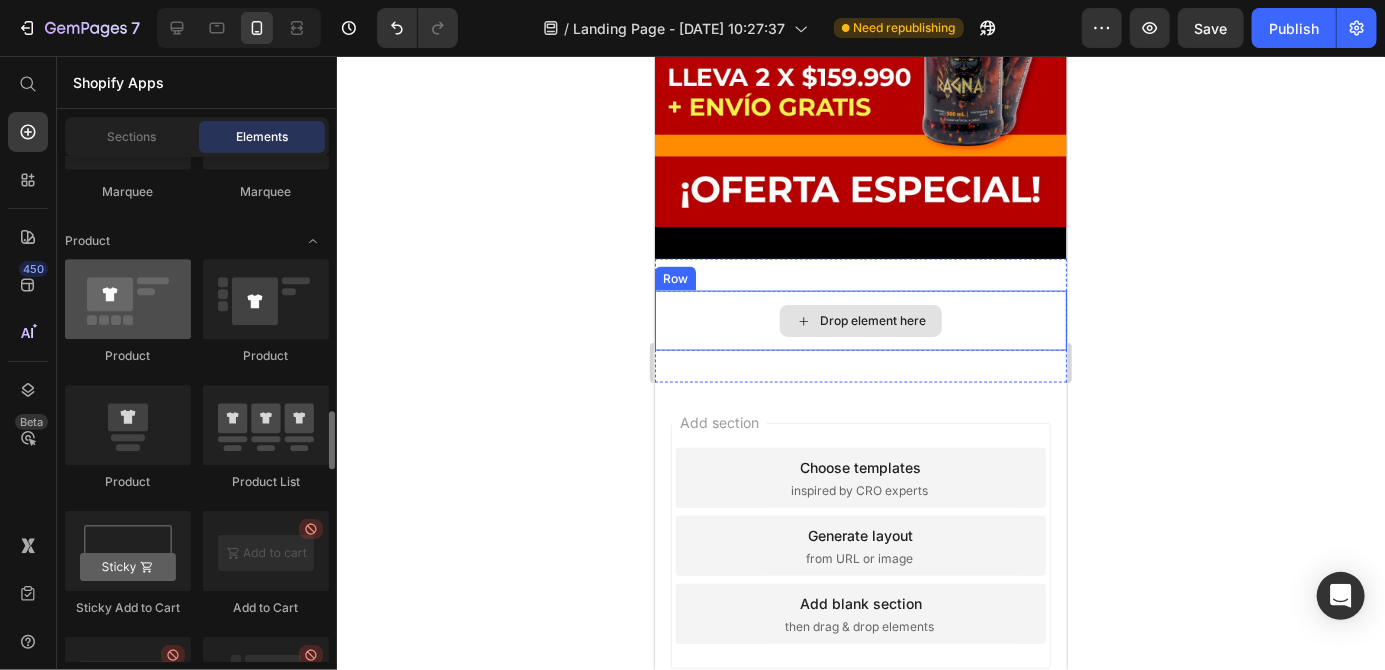 click at bounding box center [128, 299] 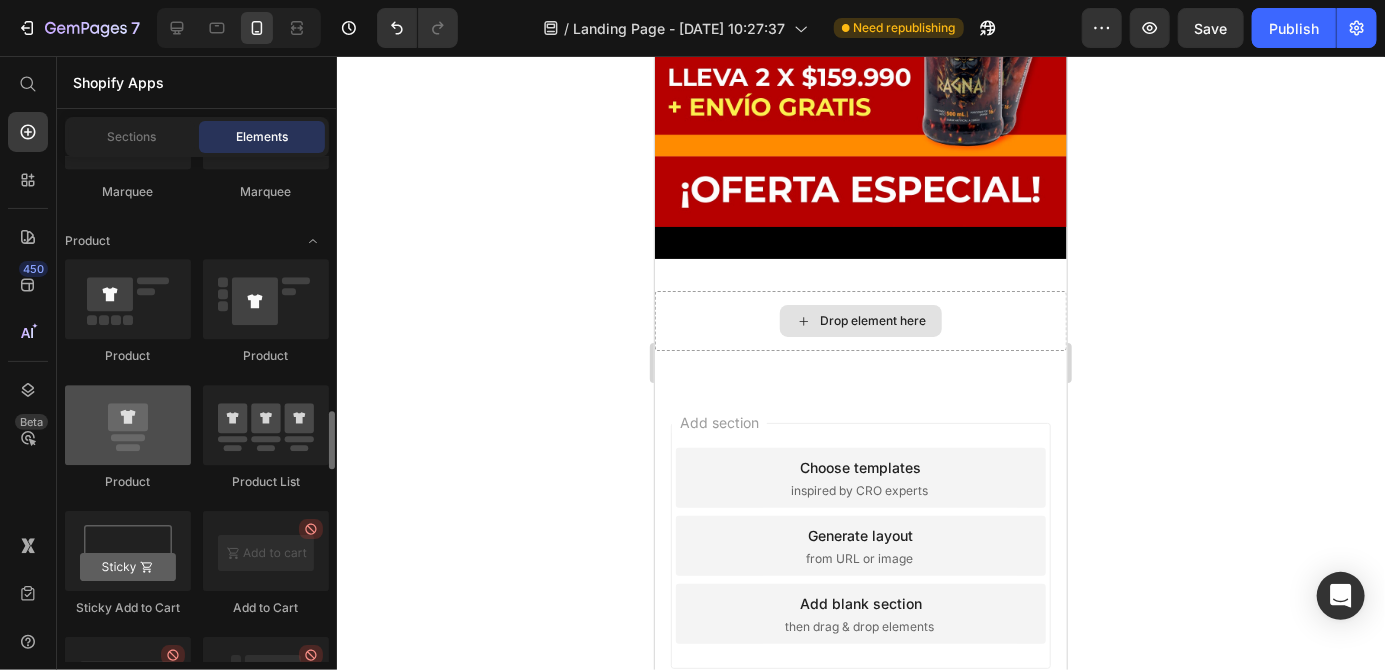 click at bounding box center [128, 425] 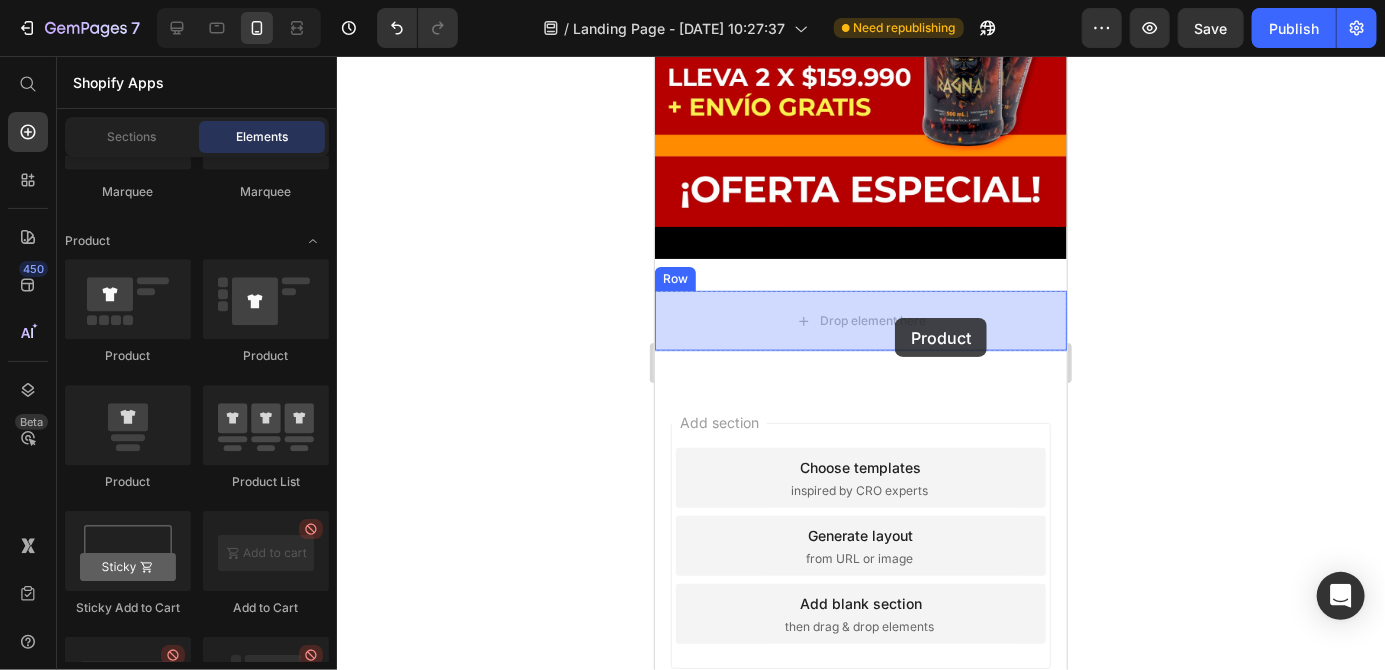 drag, startPoint x: 736, startPoint y: 500, endPoint x: 894, endPoint y: 317, distance: 241.77055 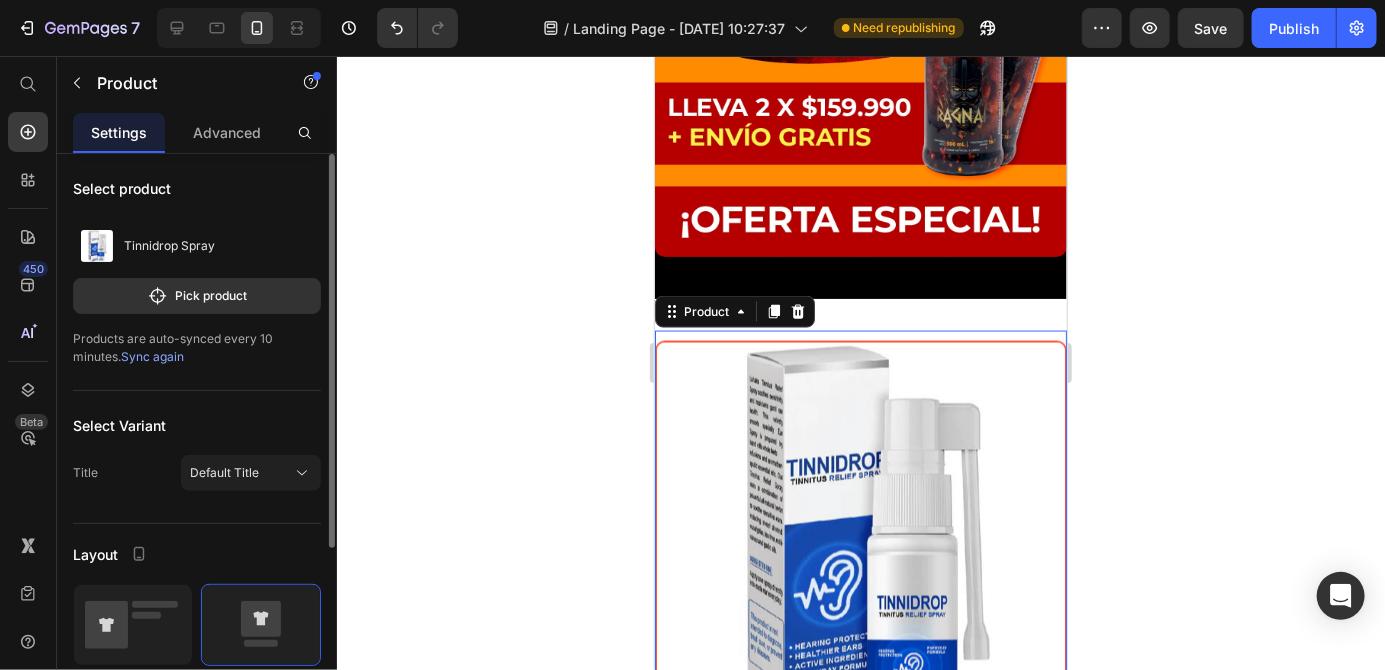 click at bounding box center [860, 556] 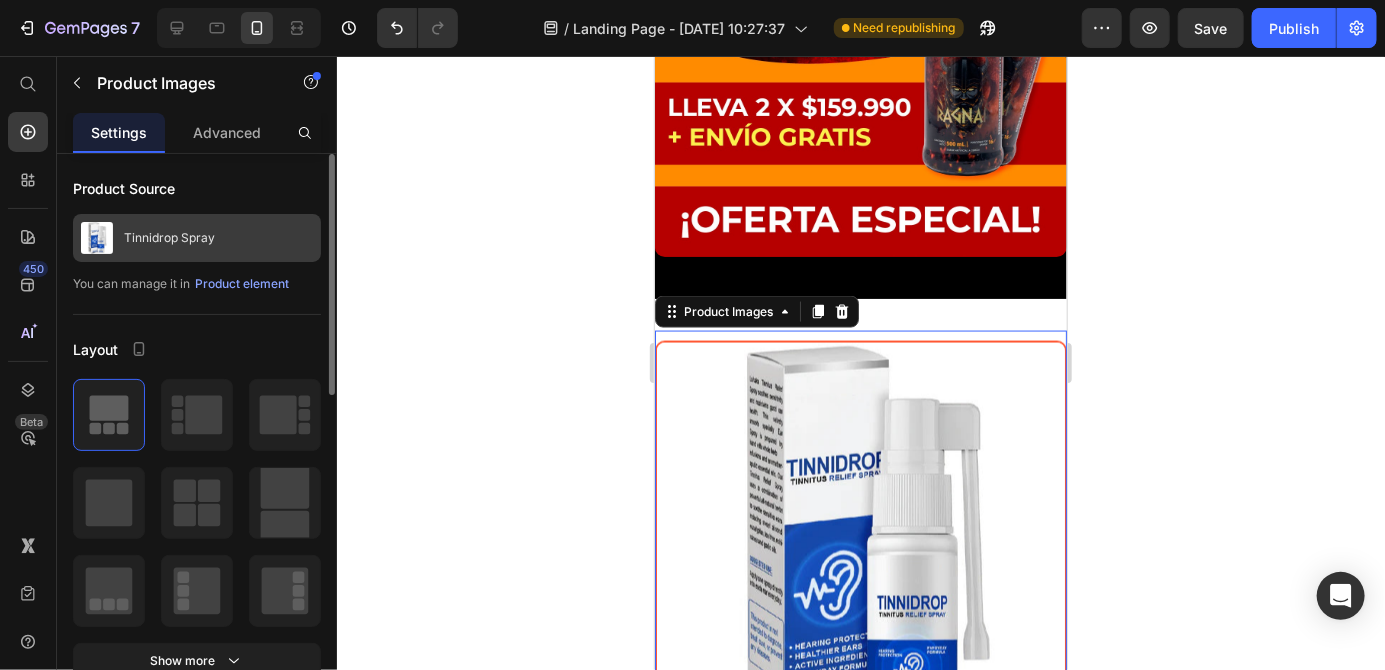 click on "Tinnidrop Spray" at bounding box center (197, 238) 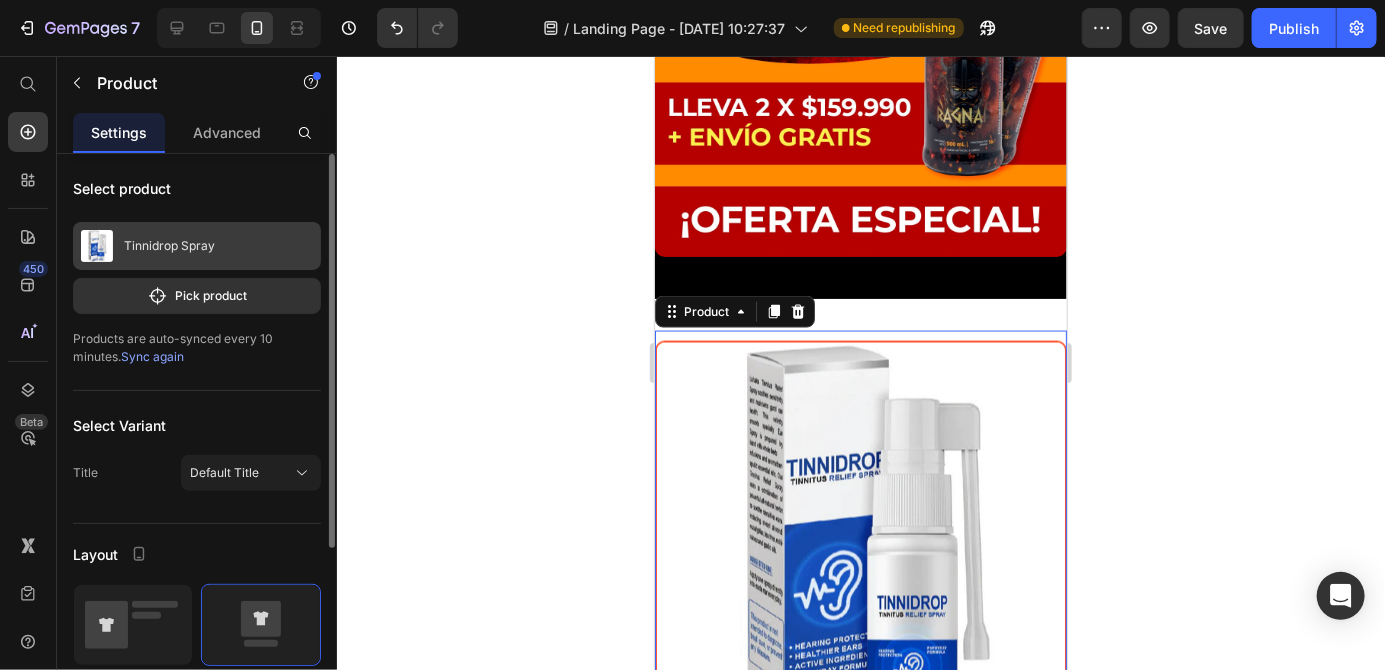 click on "Tinnidrop Spray" at bounding box center [197, 246] 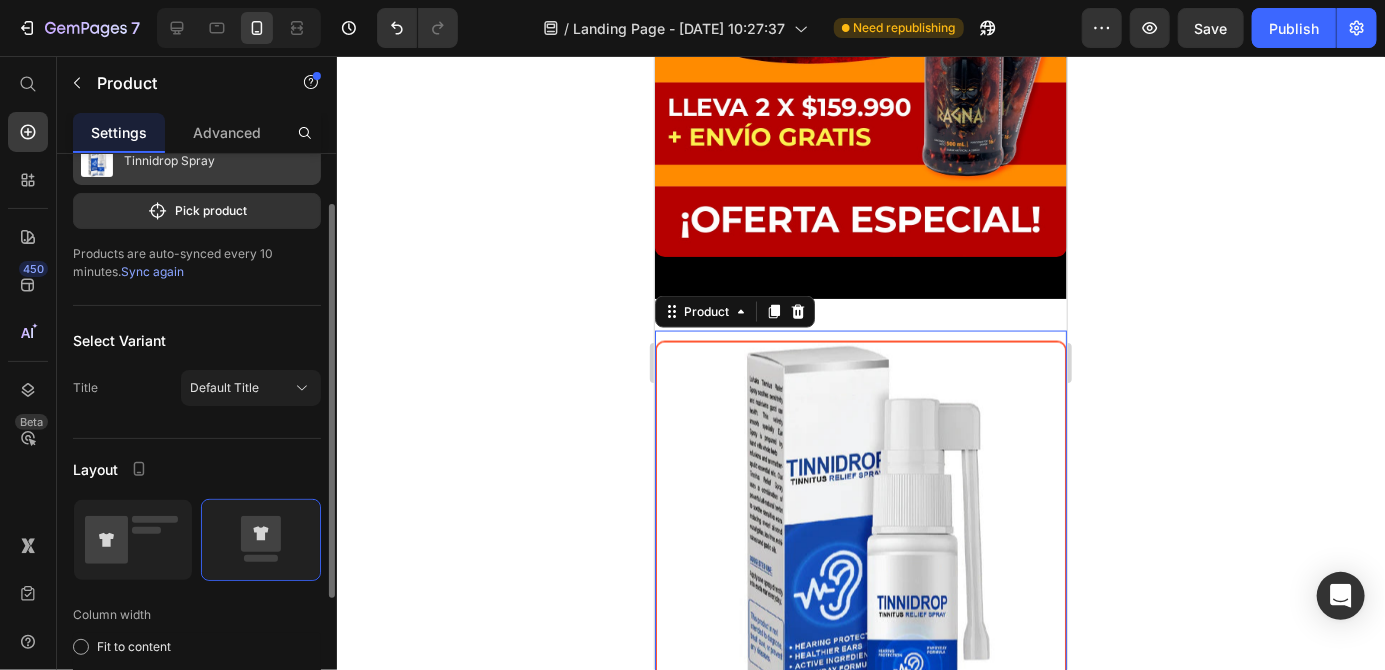 scroll, scrollTop: 87, scrollLeft: 0, axis: vertical 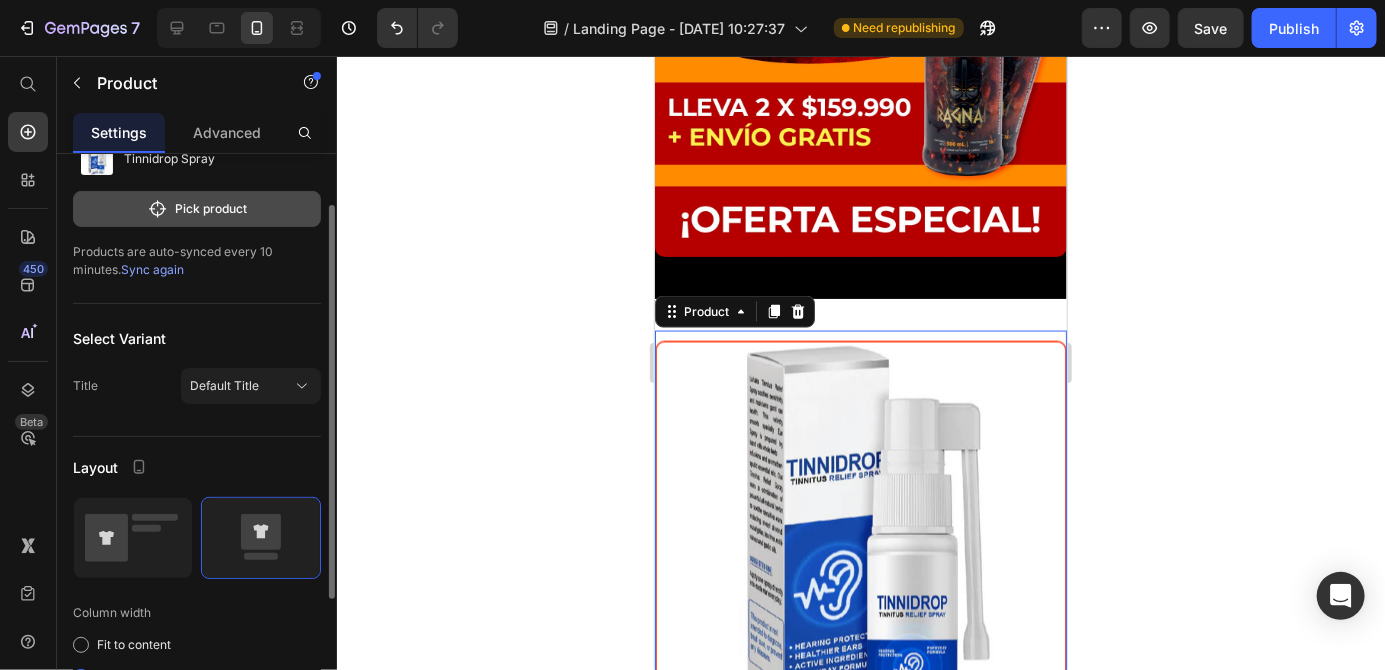 click on "Pick product" 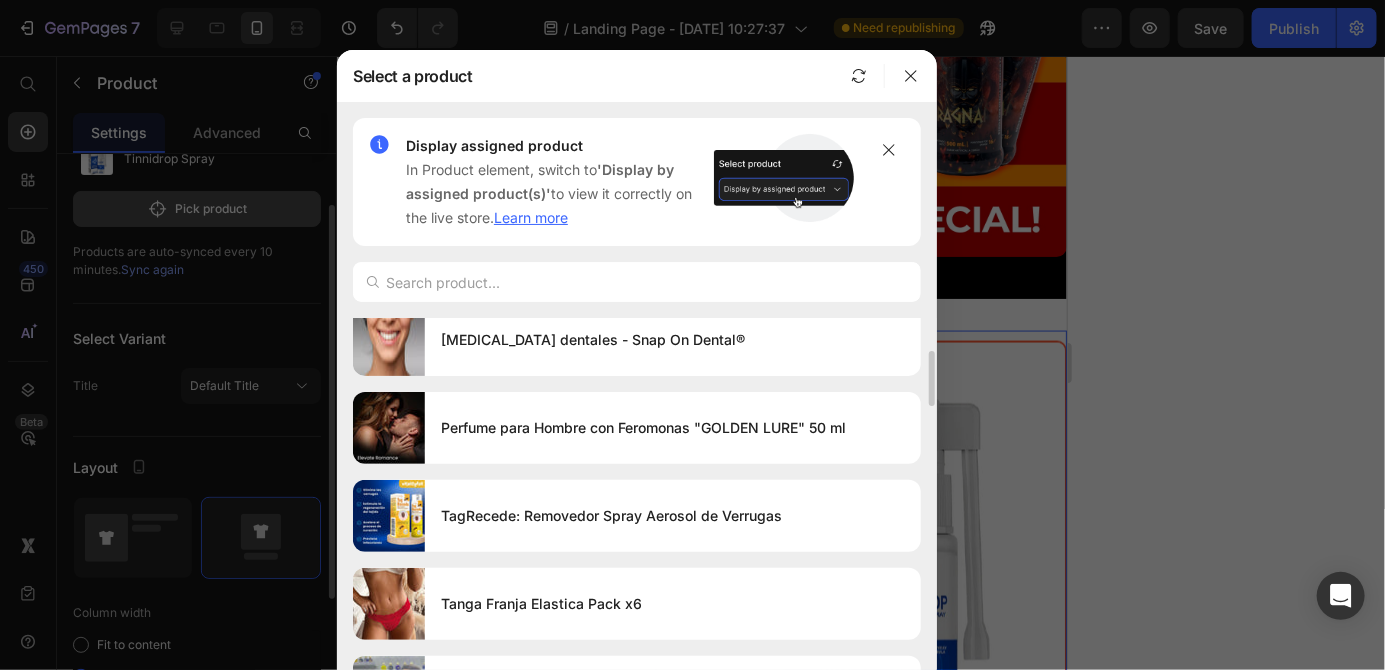 scroll, scrollTop: 0, scrollLeft: 0, axis: both 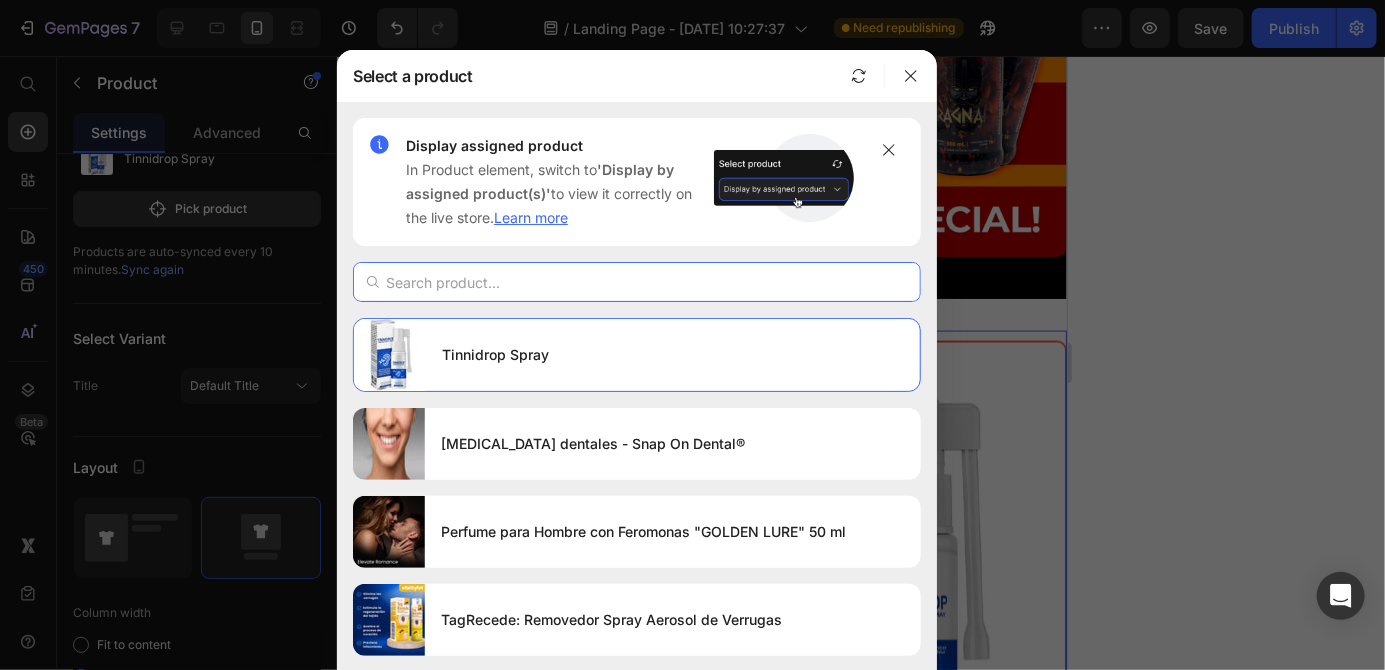 click at bounding box center (637, 282) 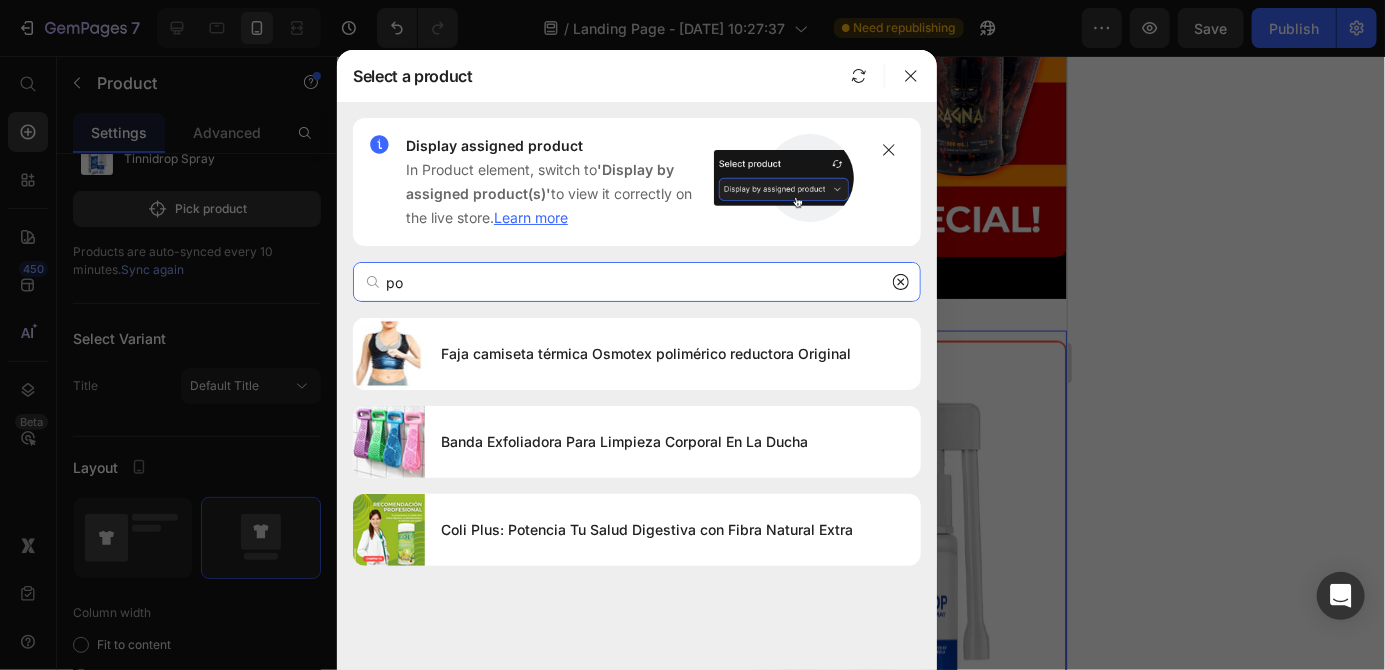type on "p" 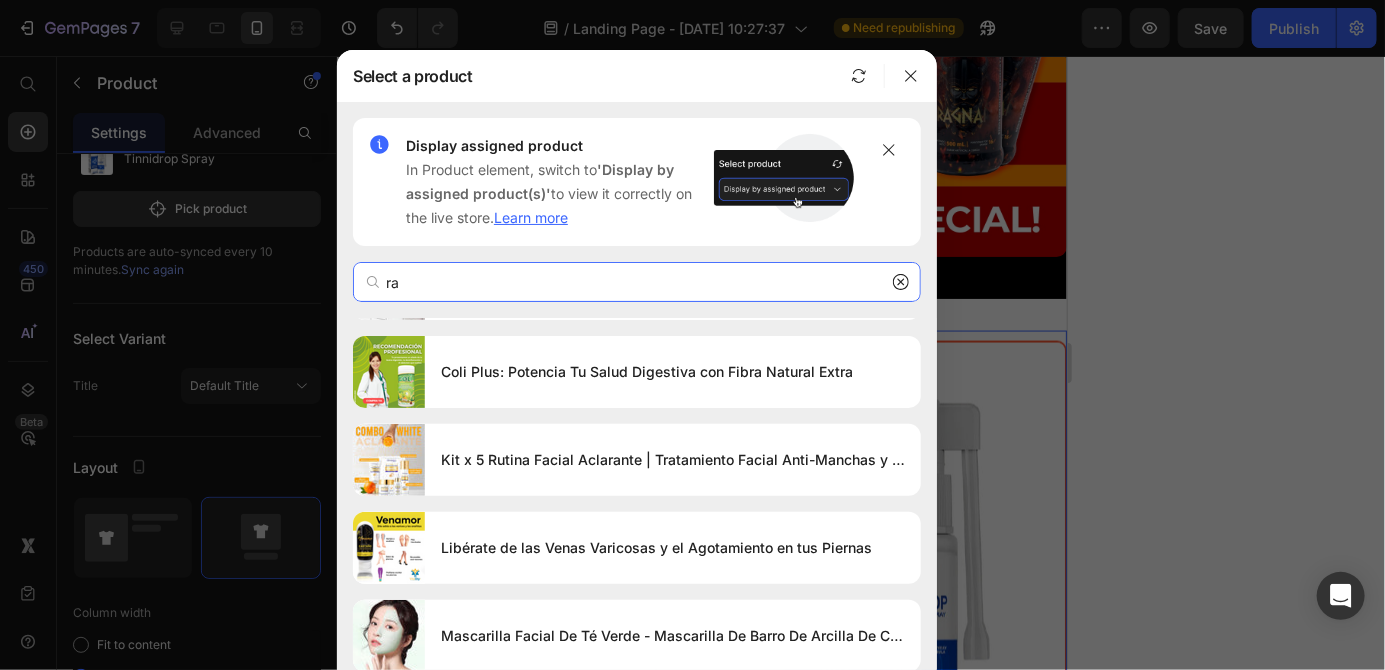 scroll, scrollTop: 1779, scrollLeft: 0, axis: vertical 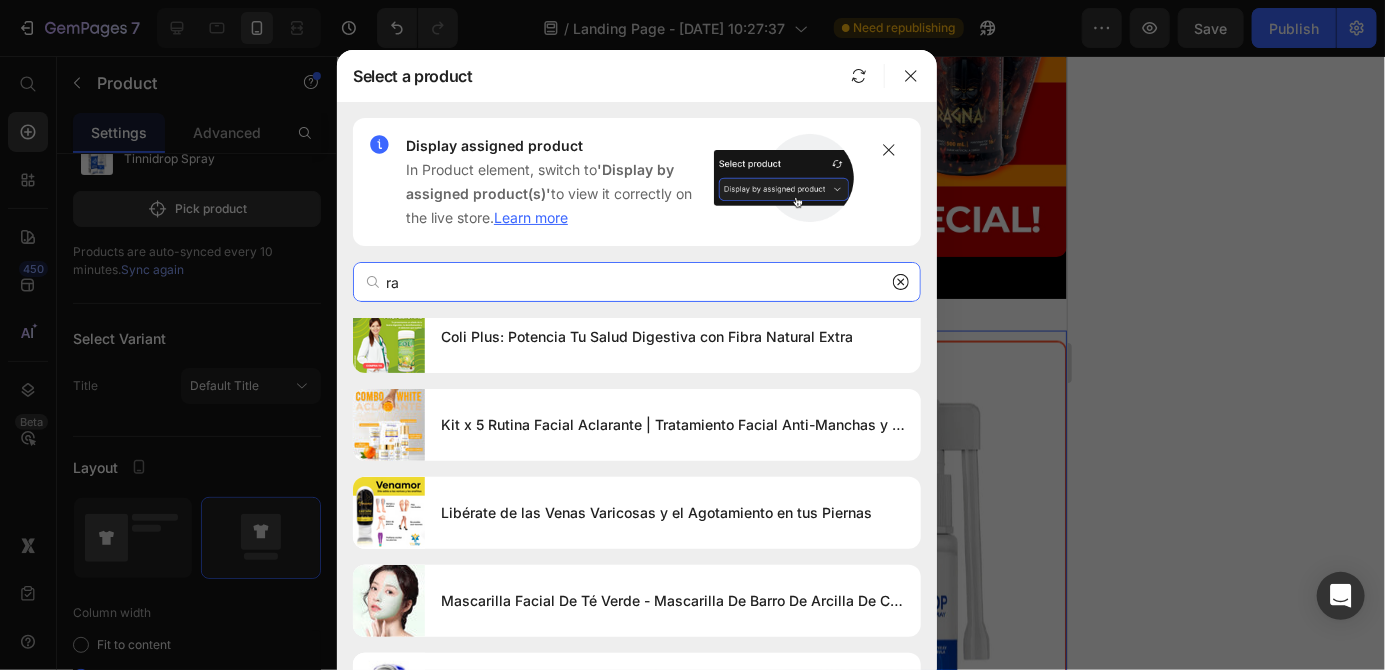 type on "r" 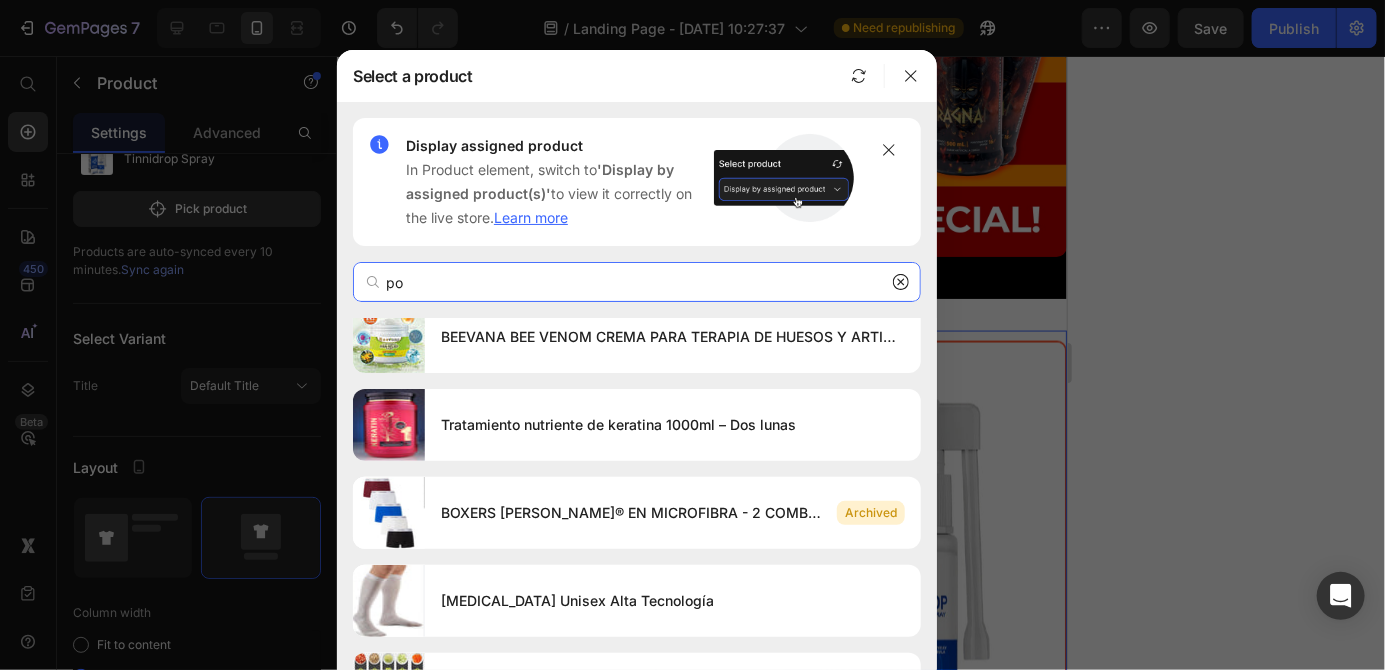 scroll, scrollTop: 0, scrollLeft: 0, axis: both 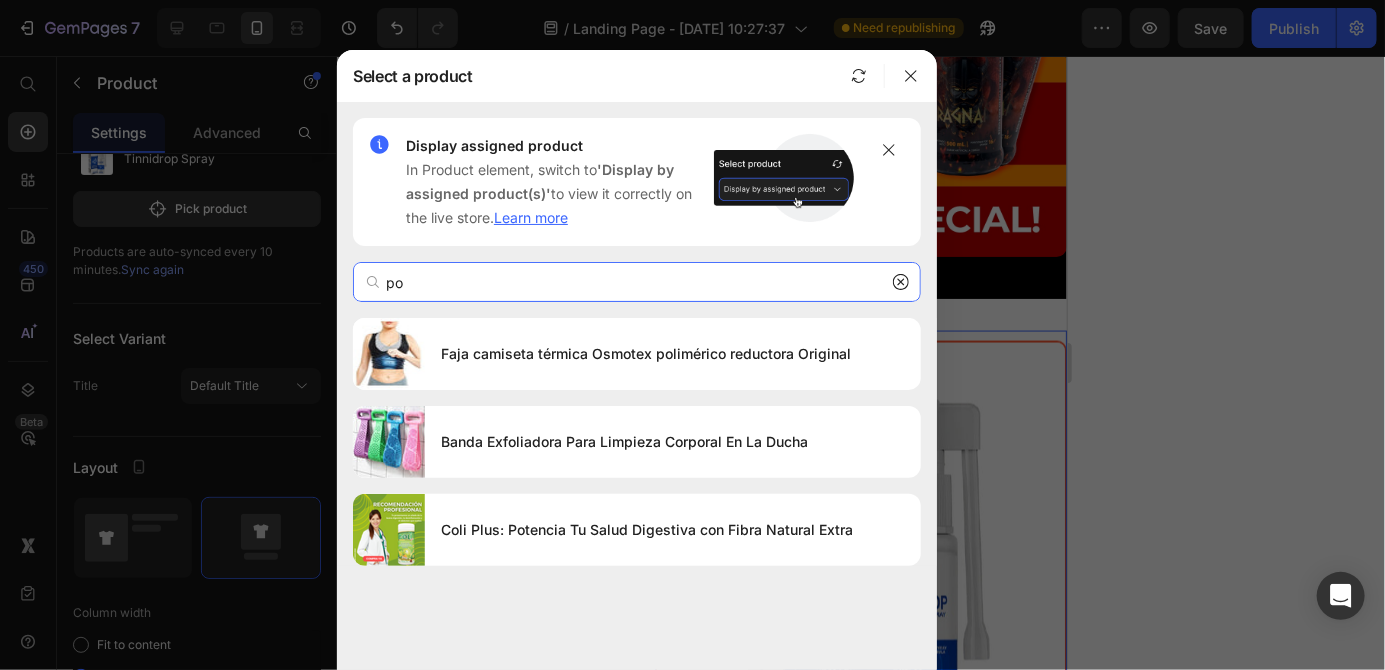 type on "p" 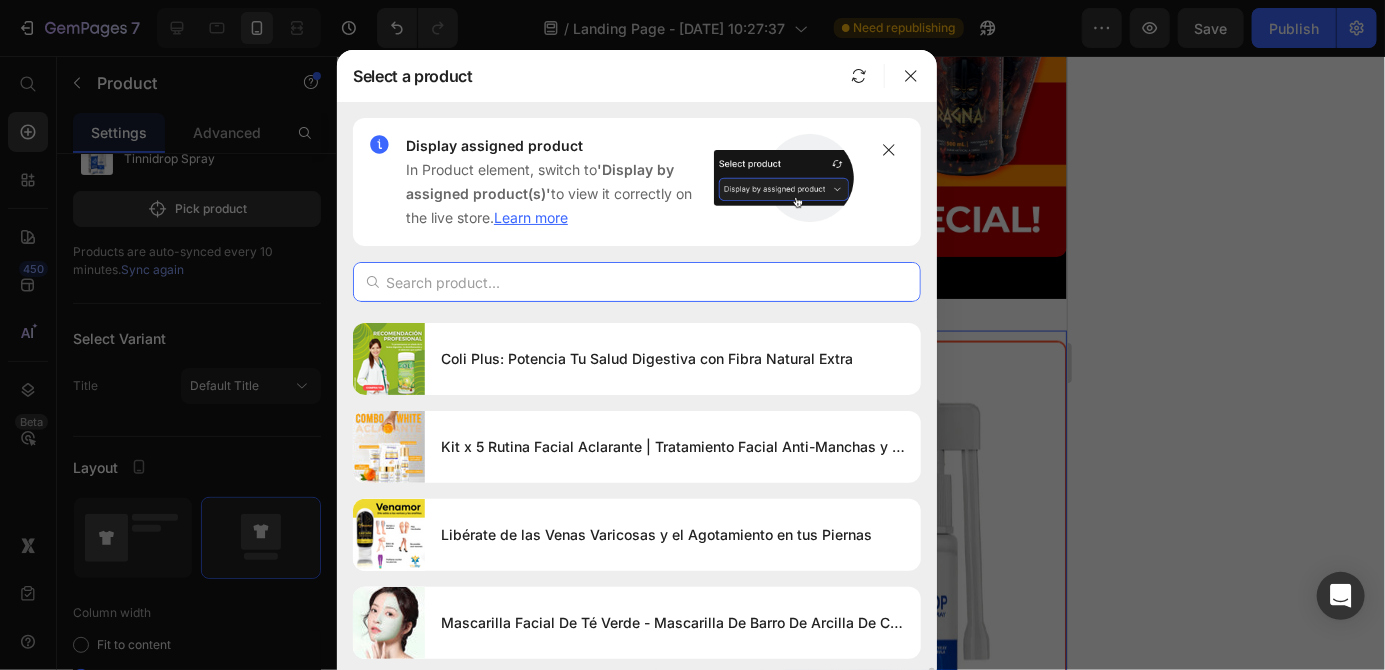 scroll, scrollTop: 2571, scrollLeft: 0, axis: vertical 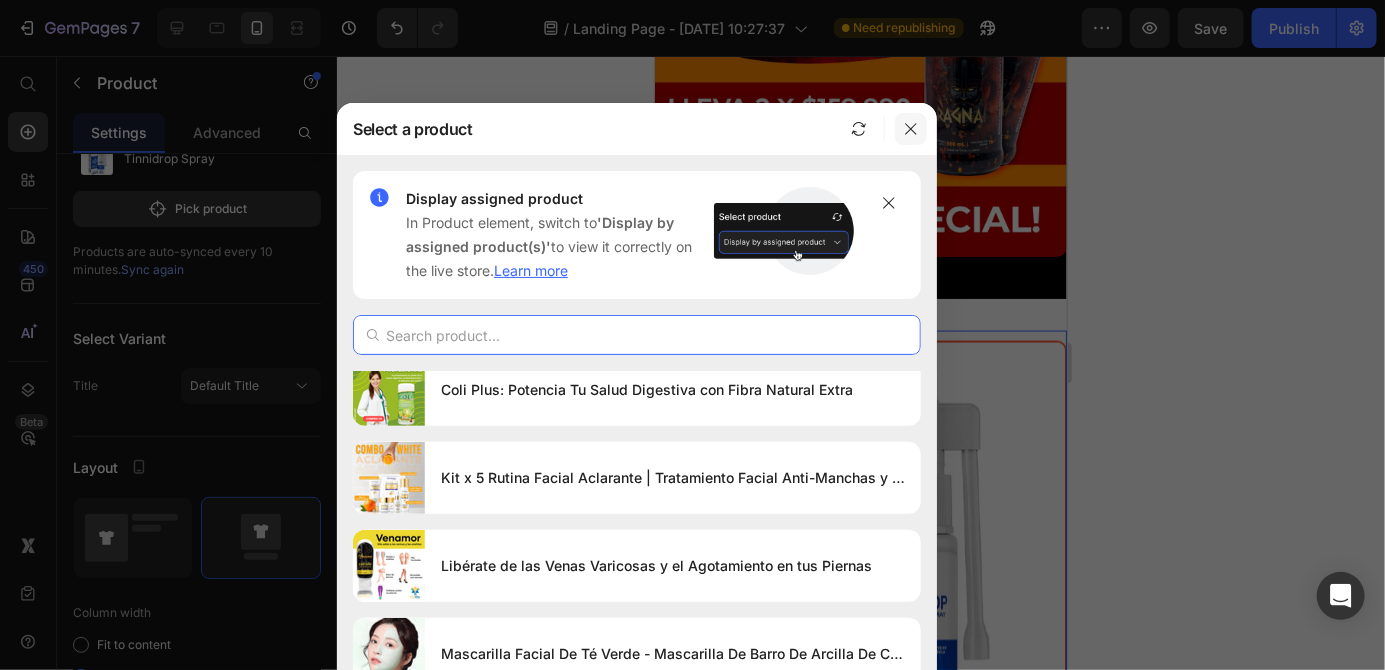 type 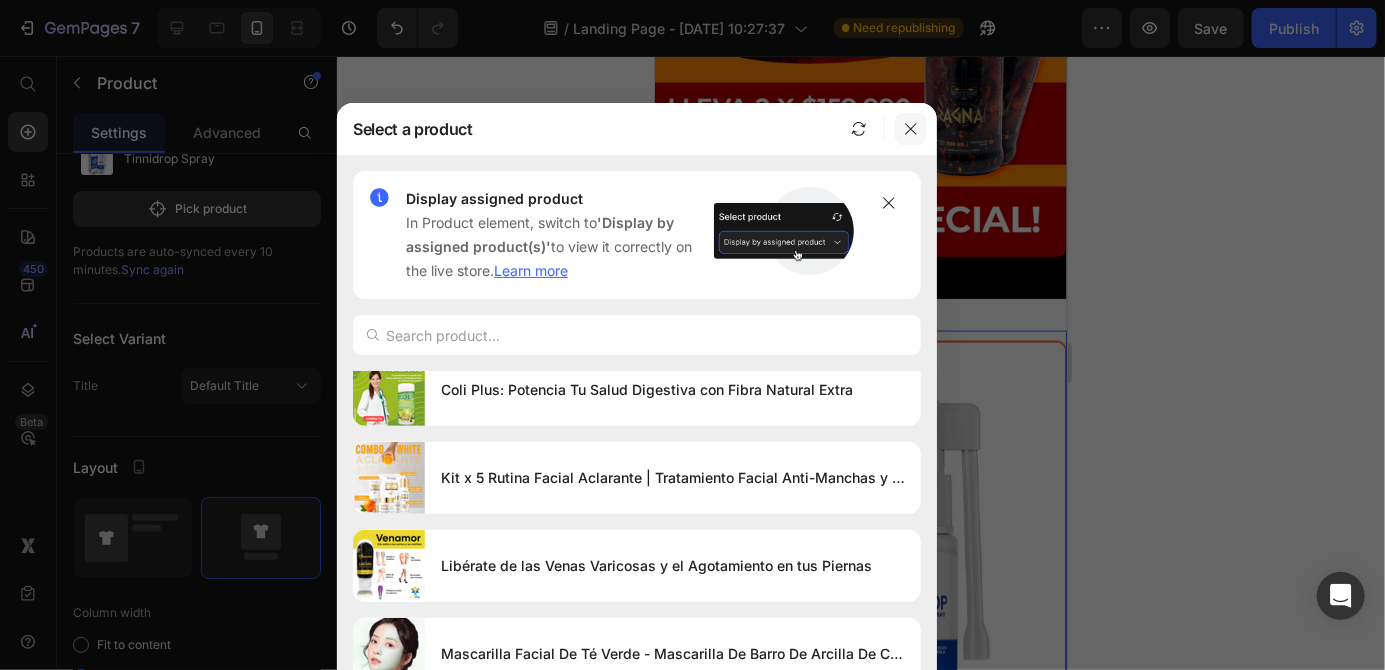 click at bounding box center [911, 129] 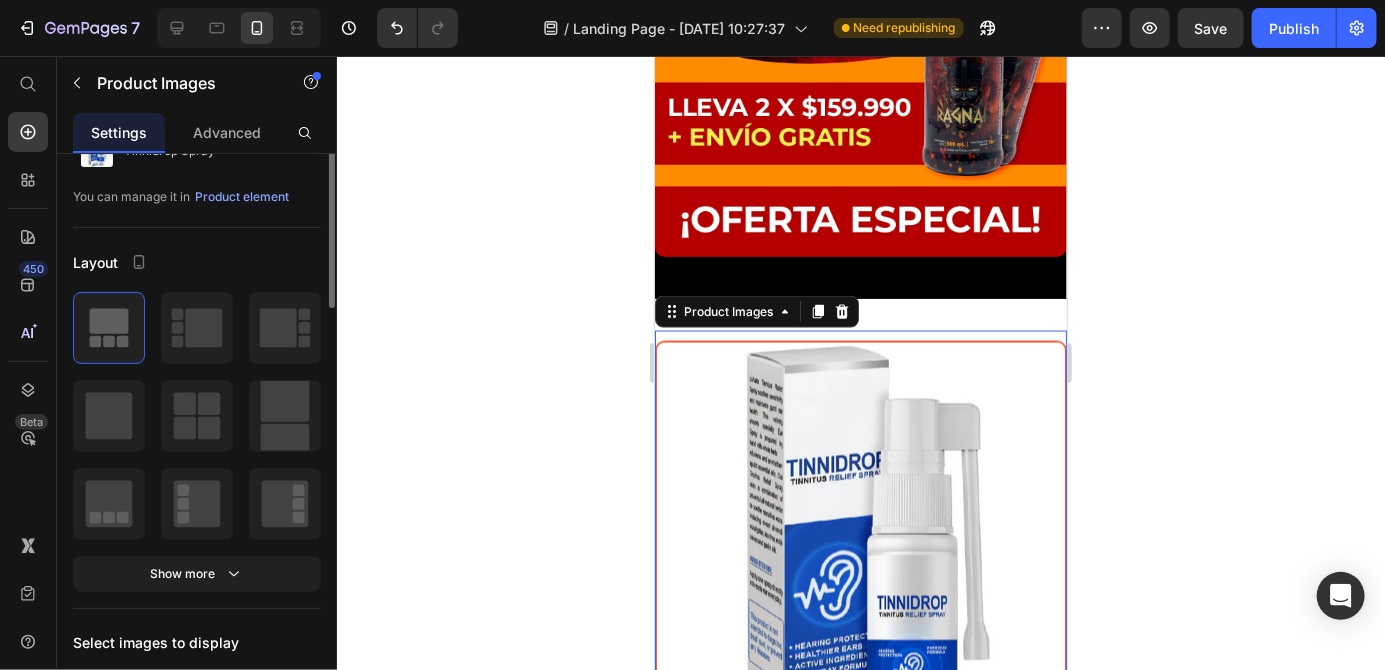 scroll, scrollTop: 0, scrollLeft: 0, axis: both 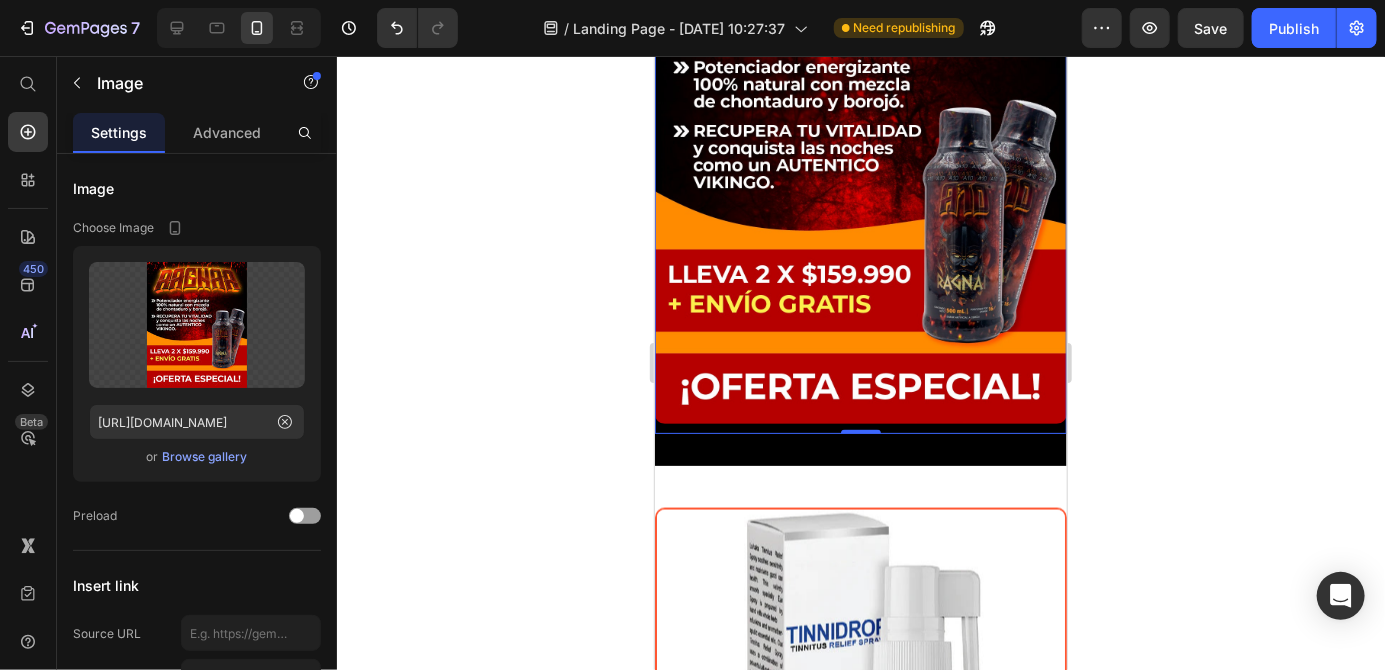 click at bounding box center [860, 723] 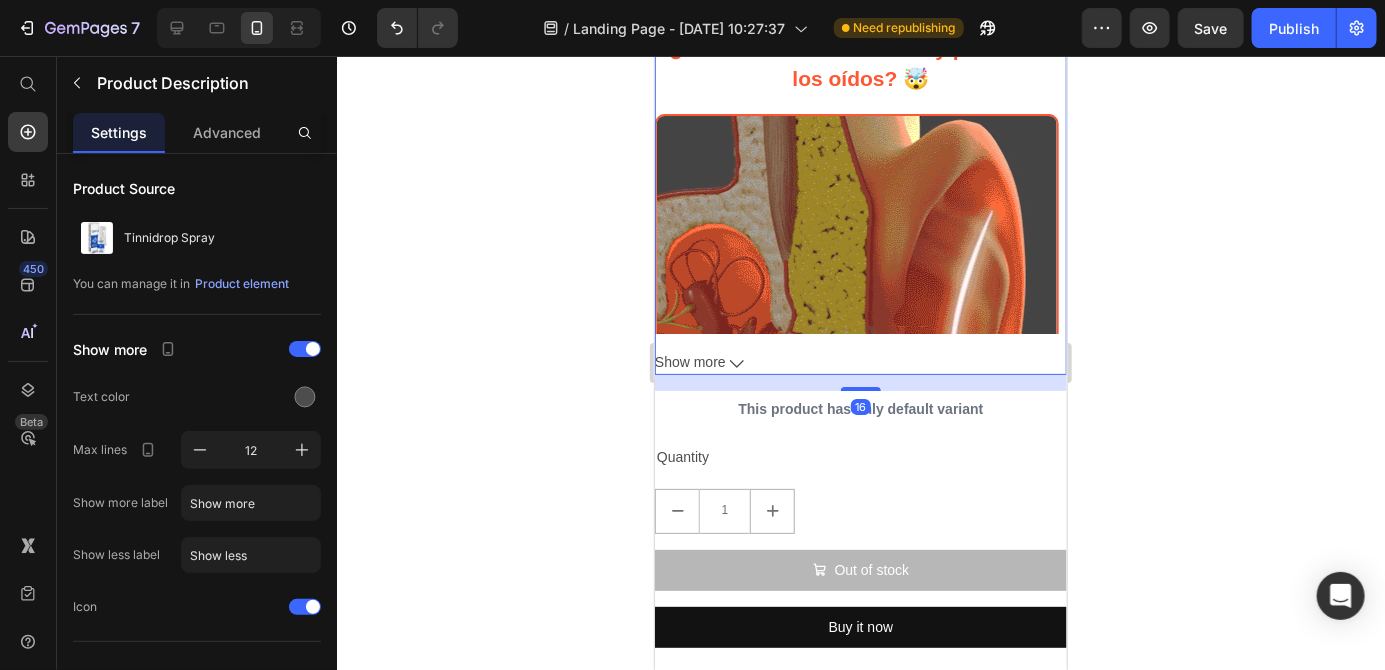 scroll, scrollTop: 5431, scrollLeft: 0, axis: vertical 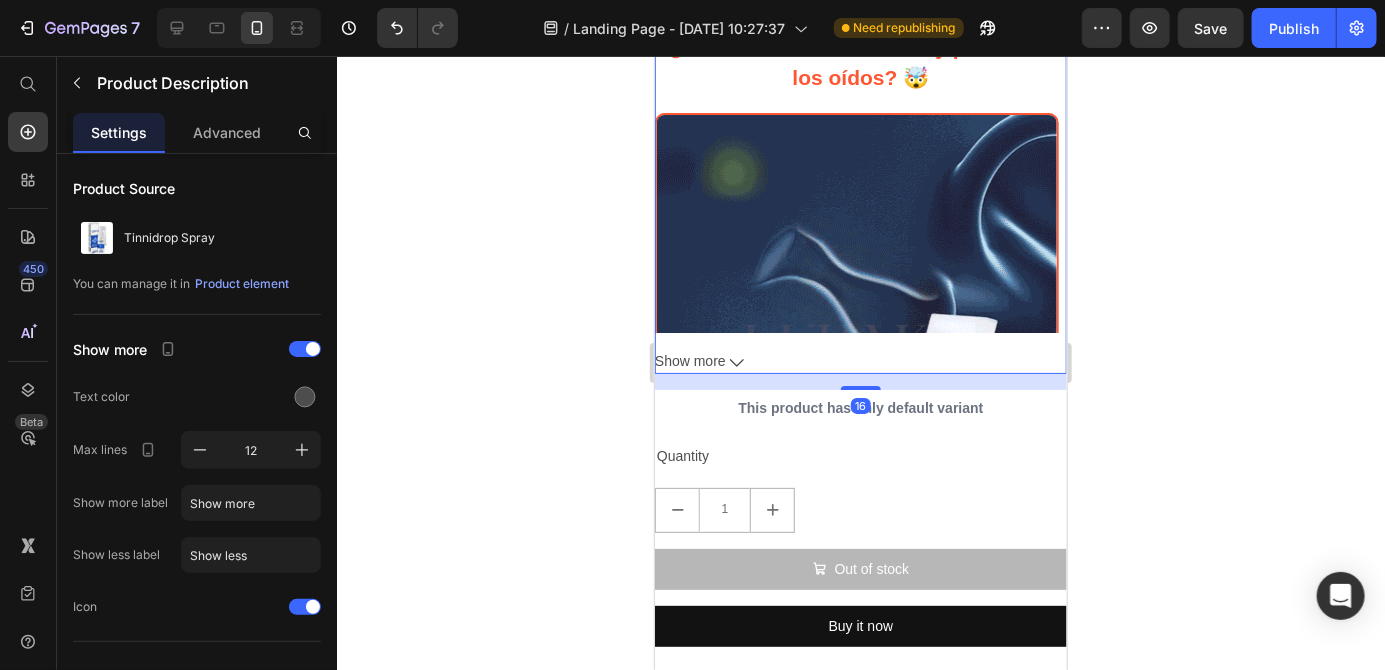click on "Show more" at bounding box center (860, 360) 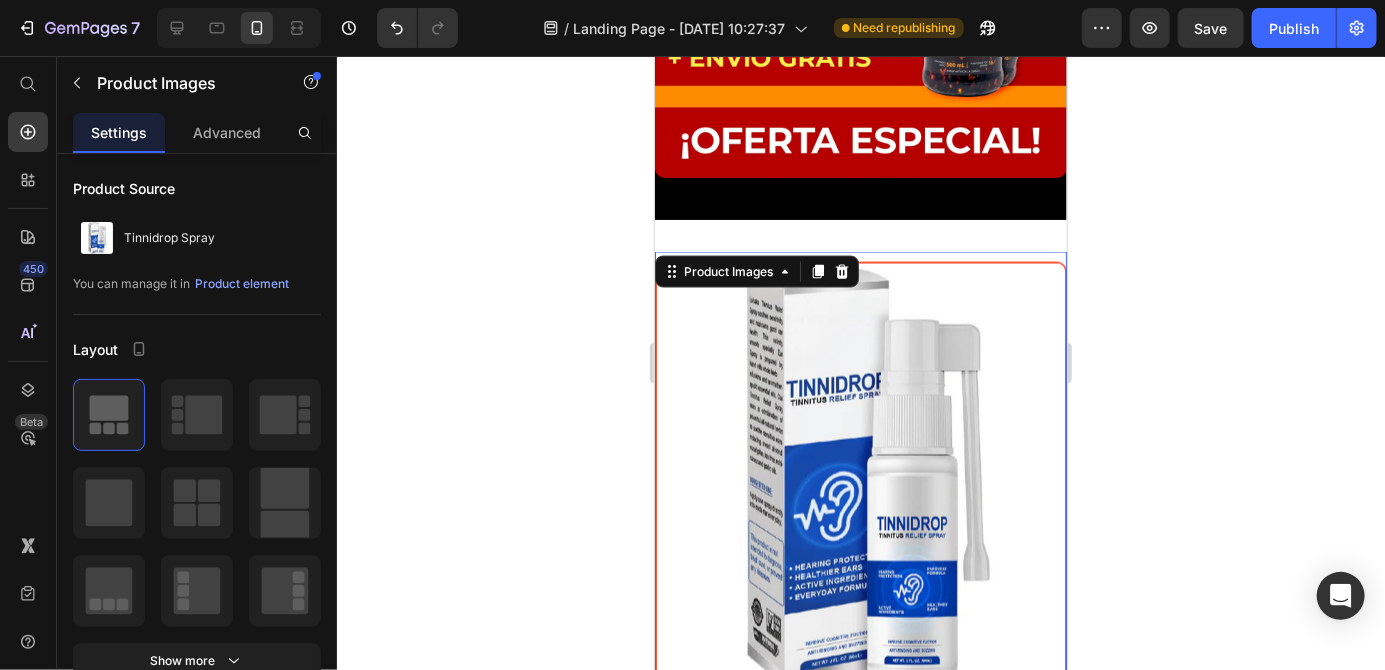 scroll, scrollTop: 4626, scrollLeft: 0, axis: vertical 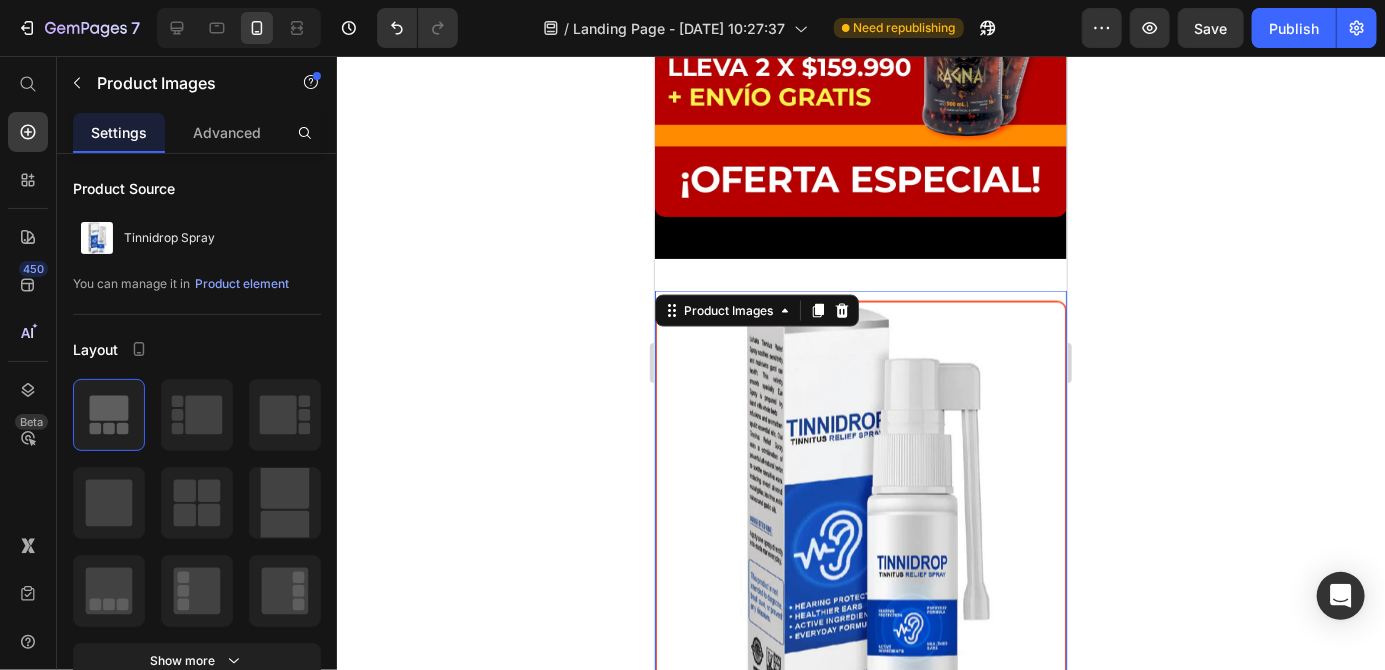 click at bounding box center (860, 516) 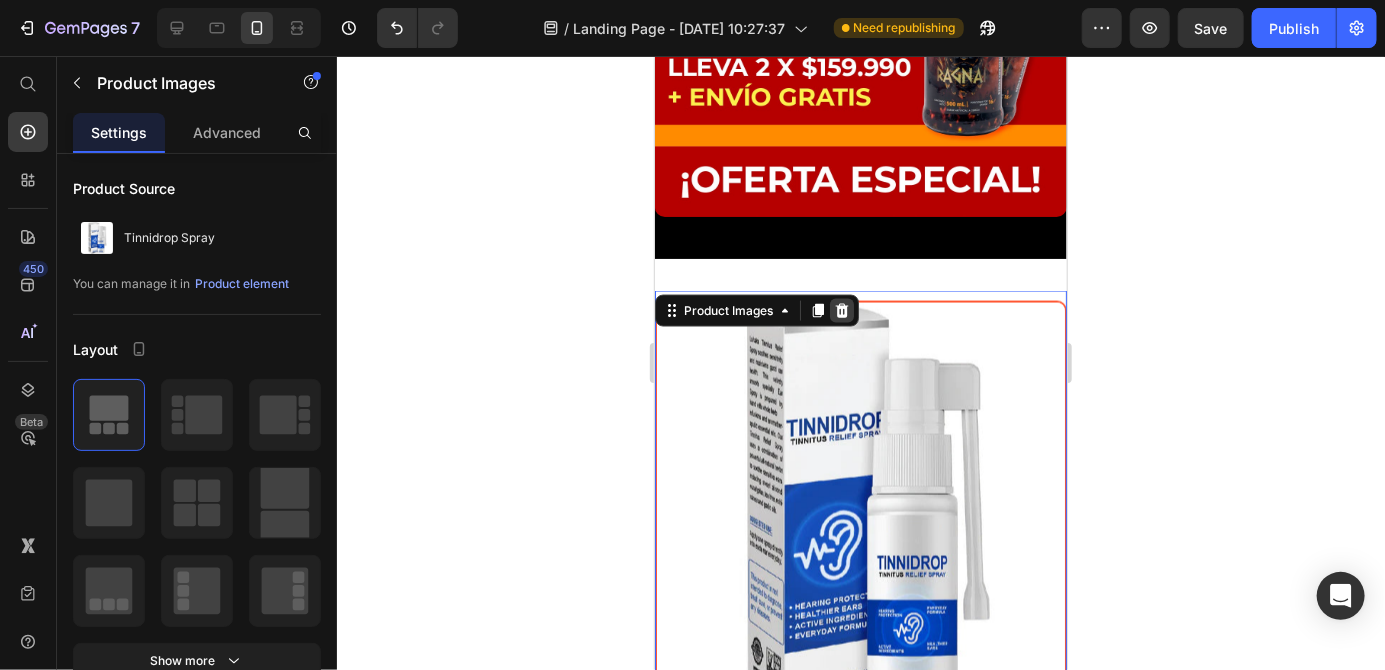 click 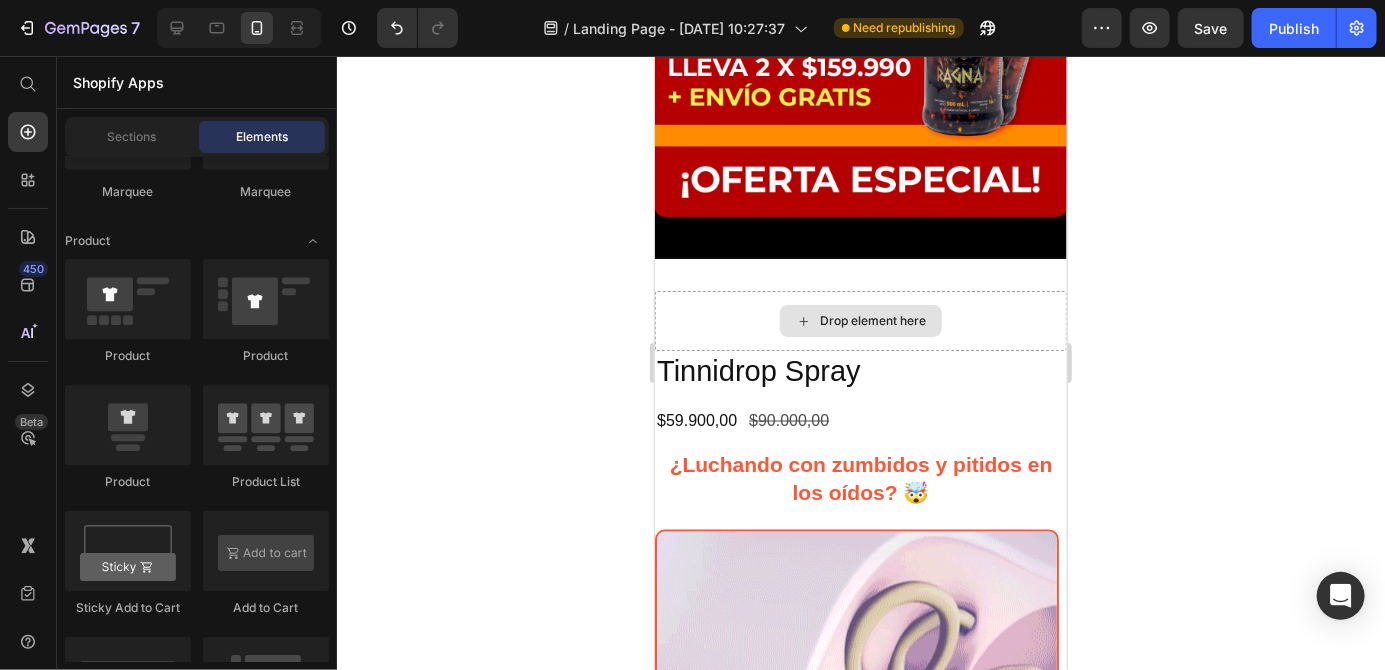 click on "$59.900,00 Product Price $90.000,00 Product Price Row" at bounding box center (860, 420) 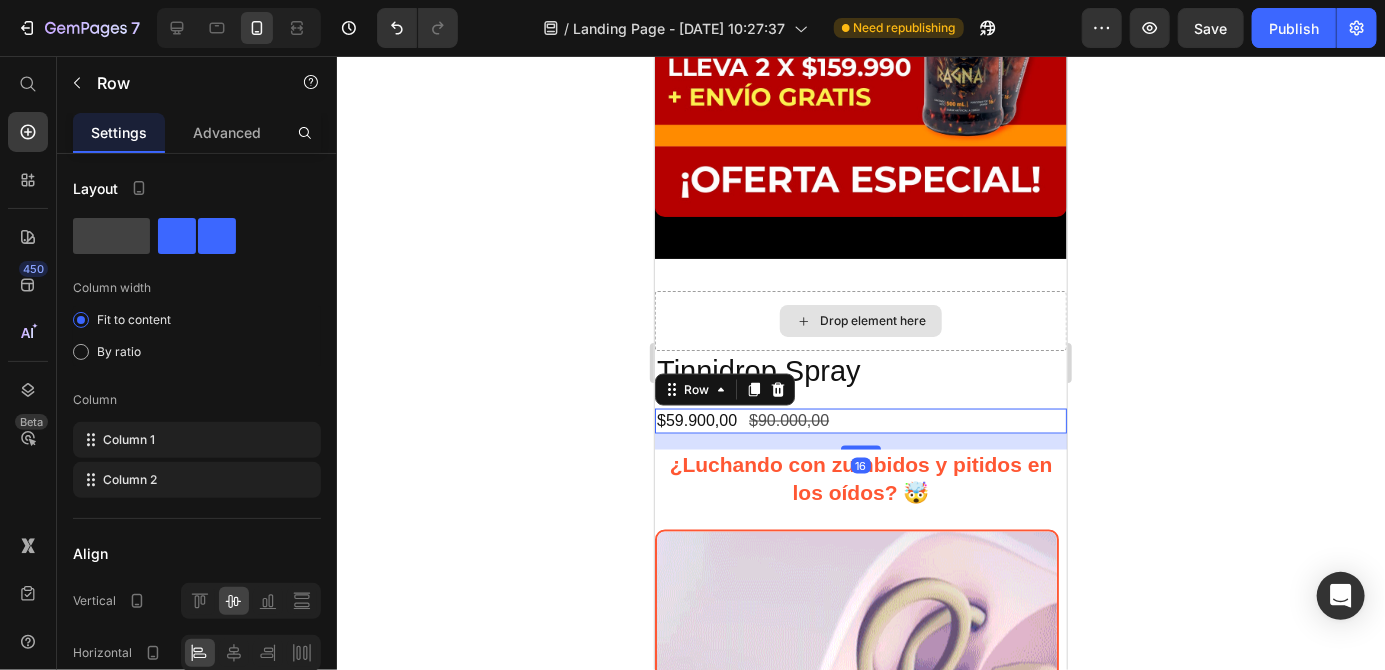 click on "Tinnidrop Spray" at bounding box center [860, 371] 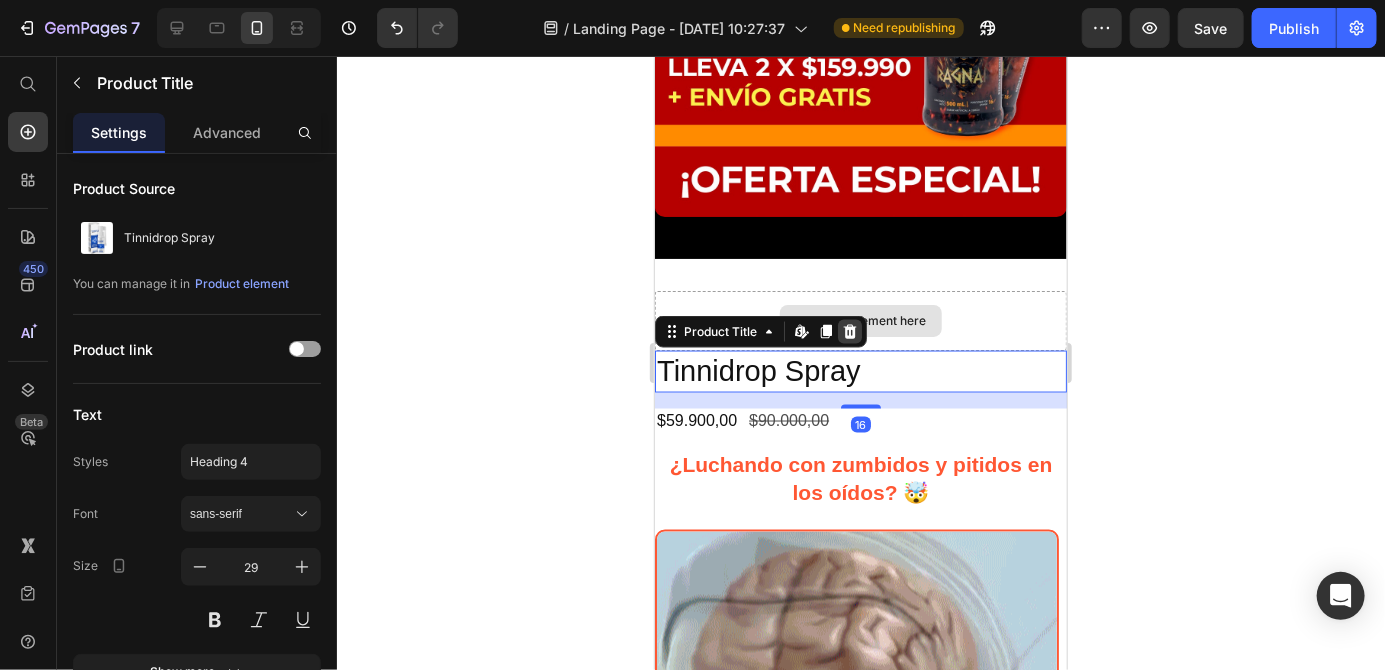 click 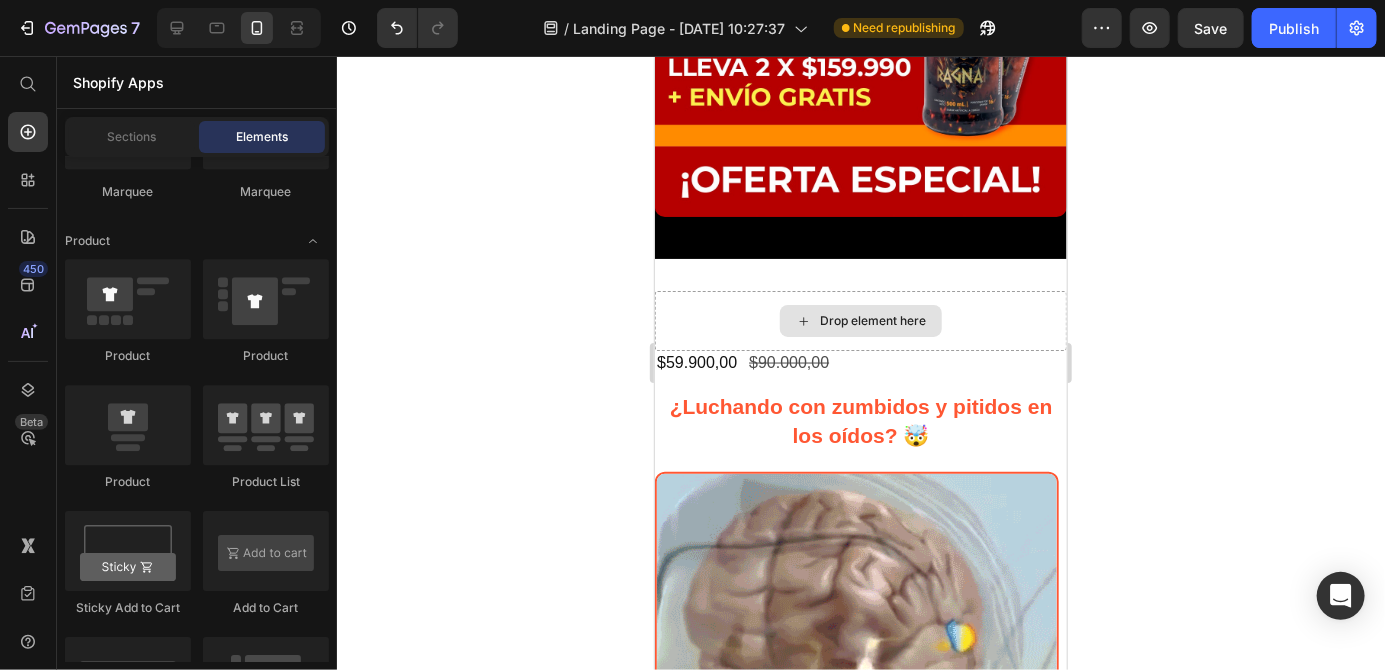 click on "$59.900,00 Product Price $90.000,00 Product Price Row" at bounding box center (860, 362) 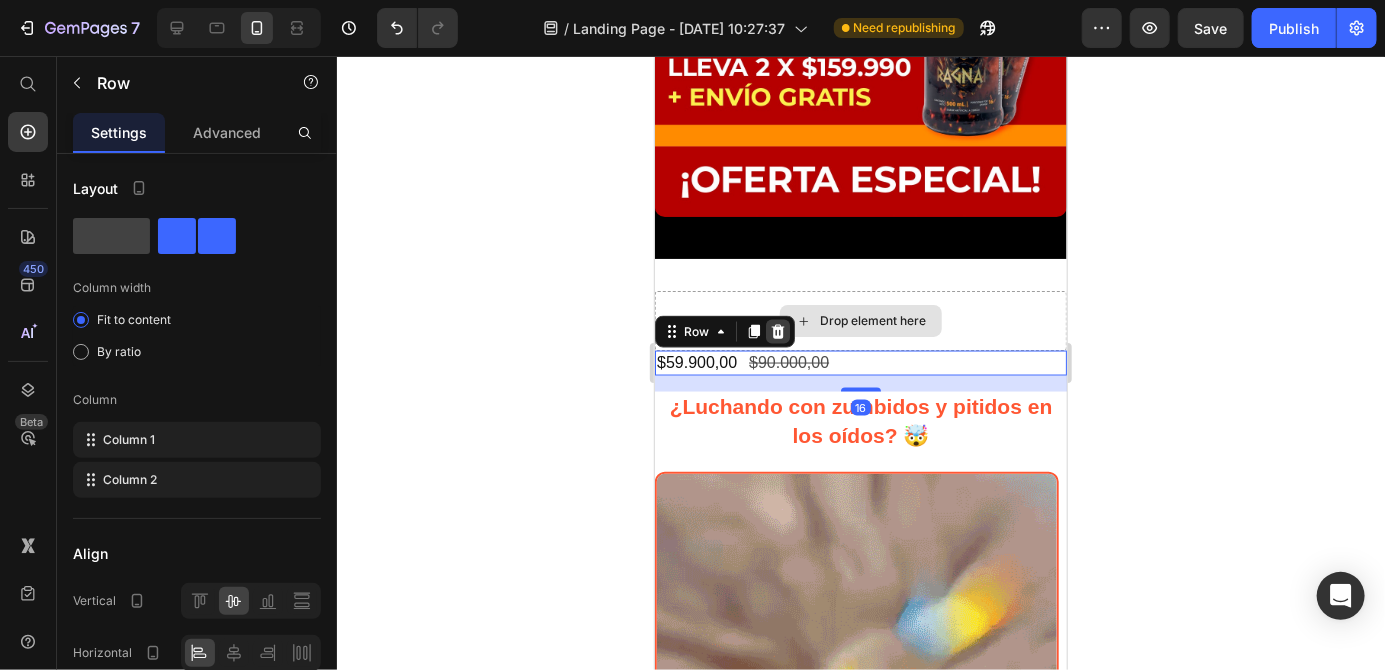 click 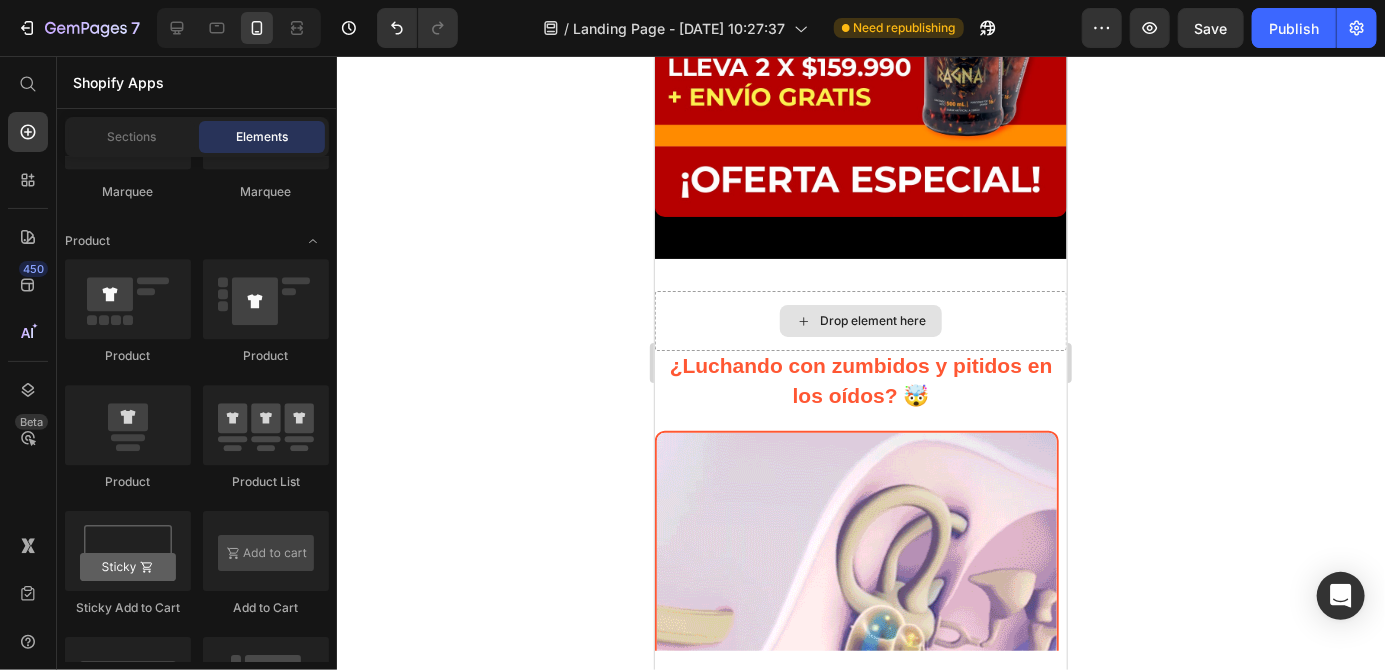 click on "¿Luchando con zumbidos y pitidos en los oídos? 🤯" at bounding box center [860, 379] 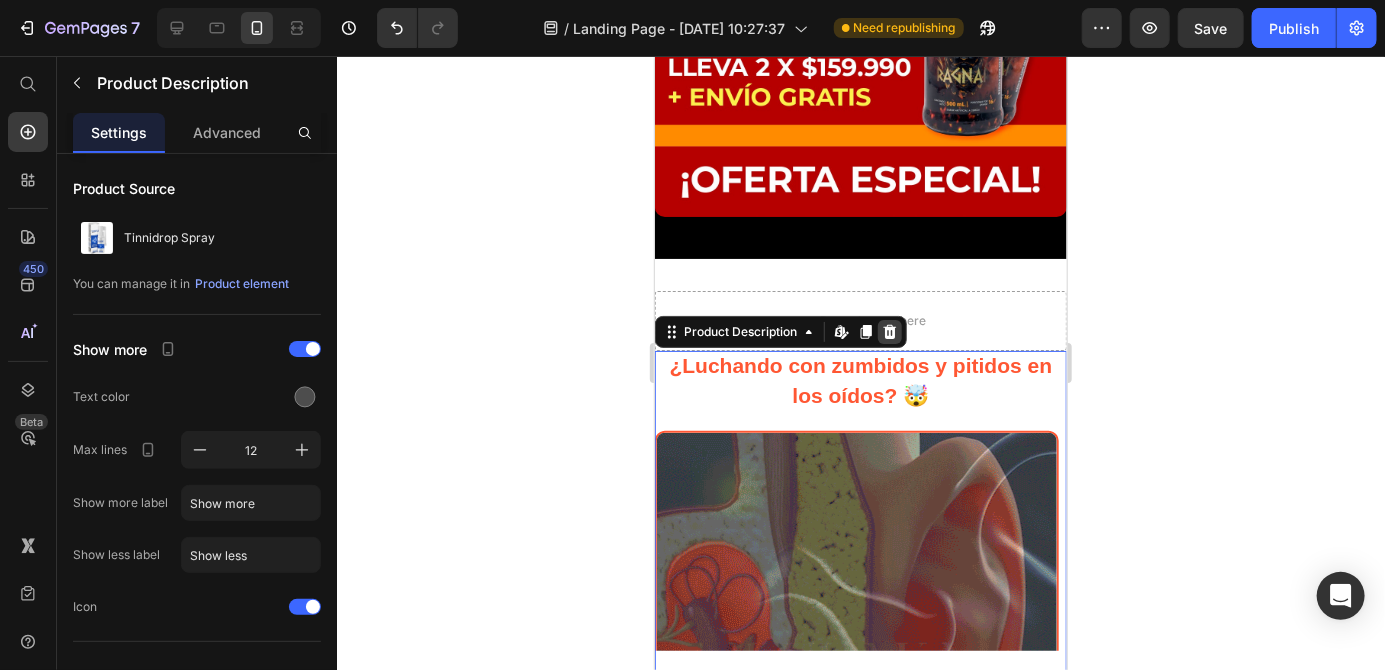 click 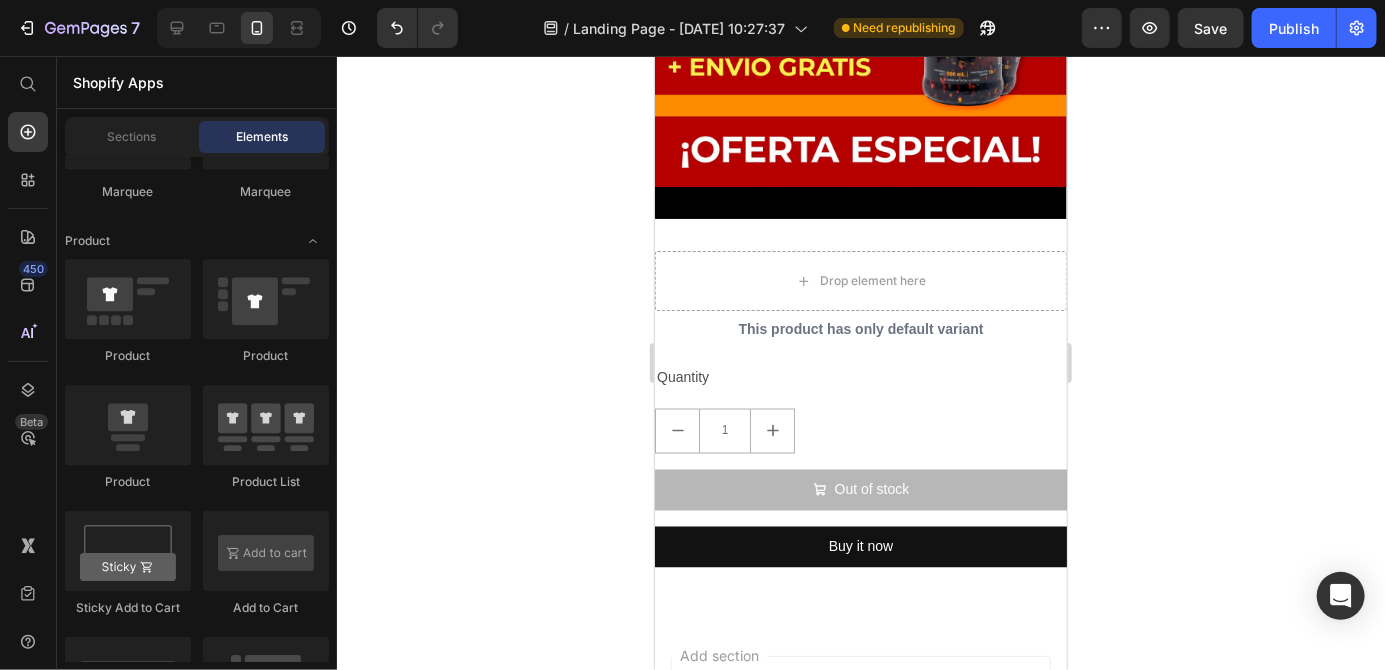 click on "This product has only default variant" at bounding box center [860, 328] 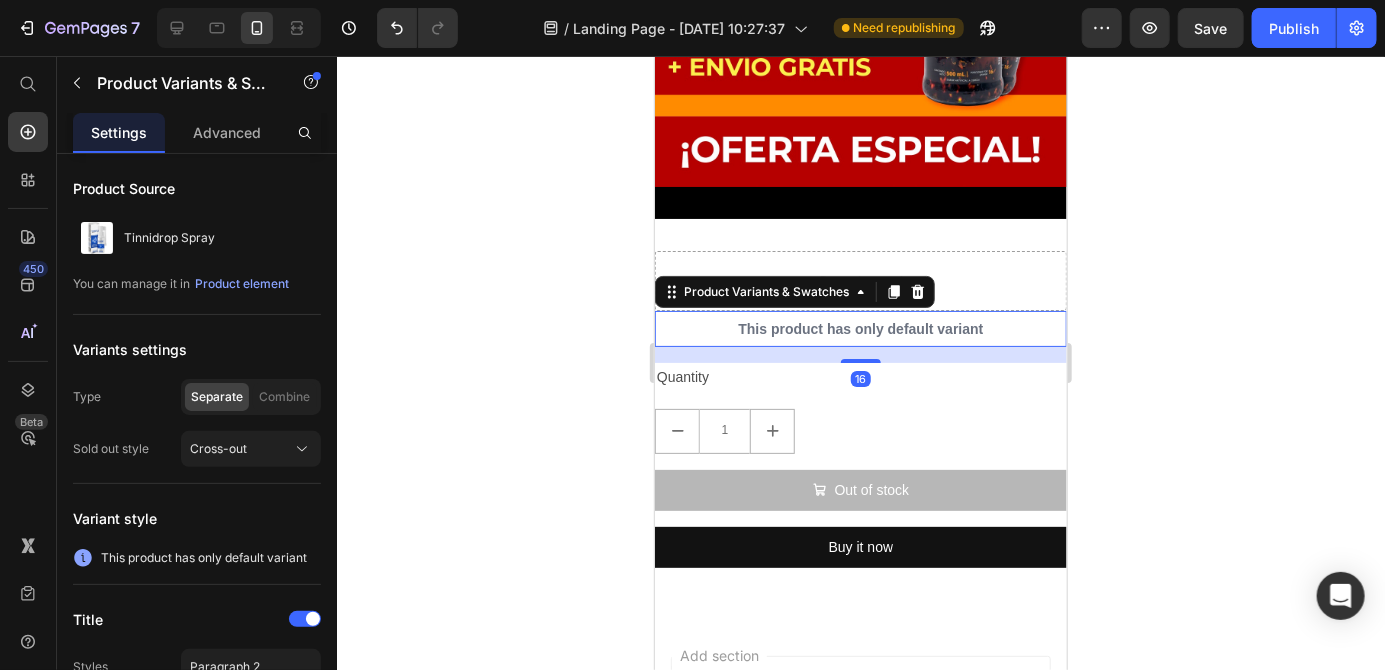 click on "This product has only default variant" at bounding box center [860, 328] 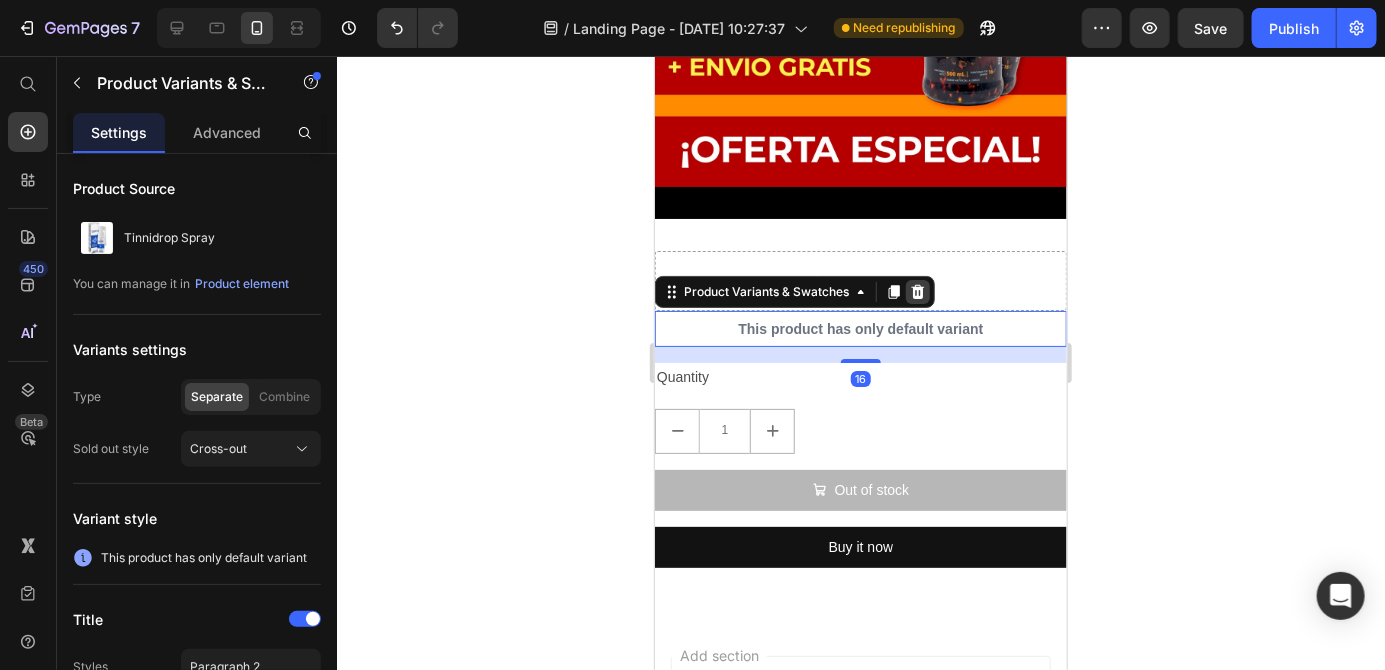 click at bounding box center [917, 291] 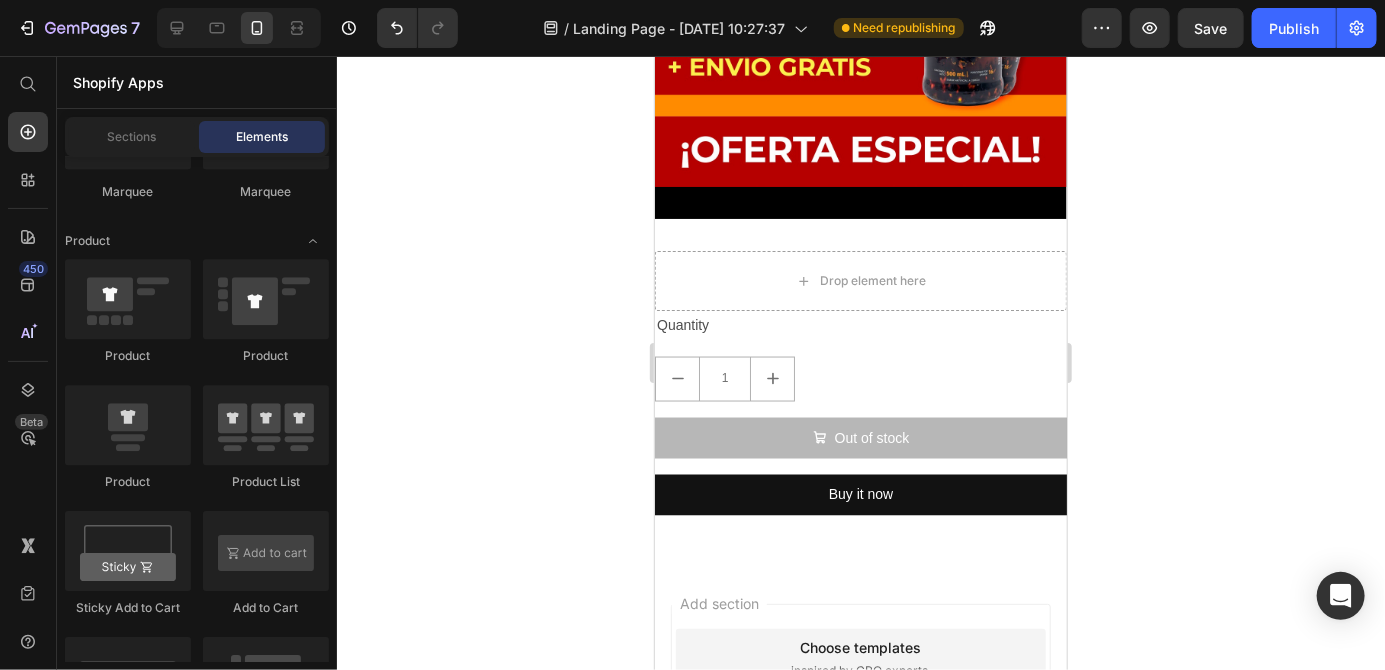 click on "Drop element here" at bounding box center [860, 280] 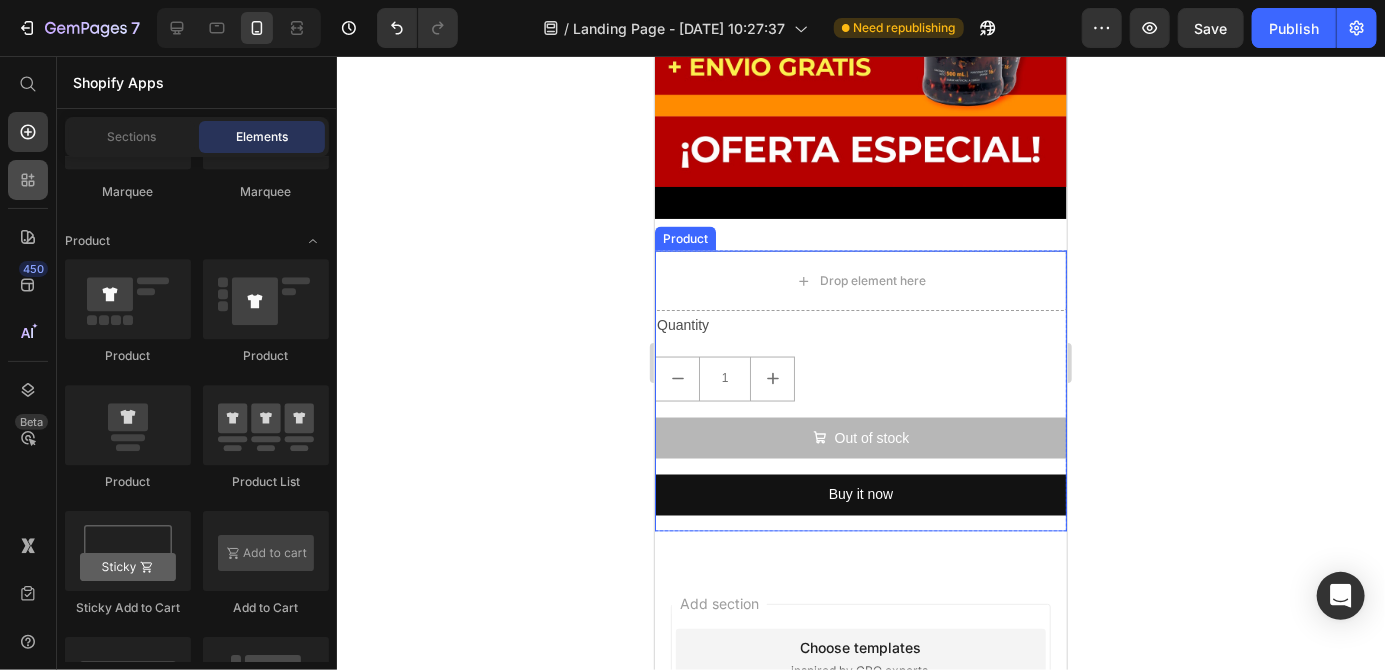 click 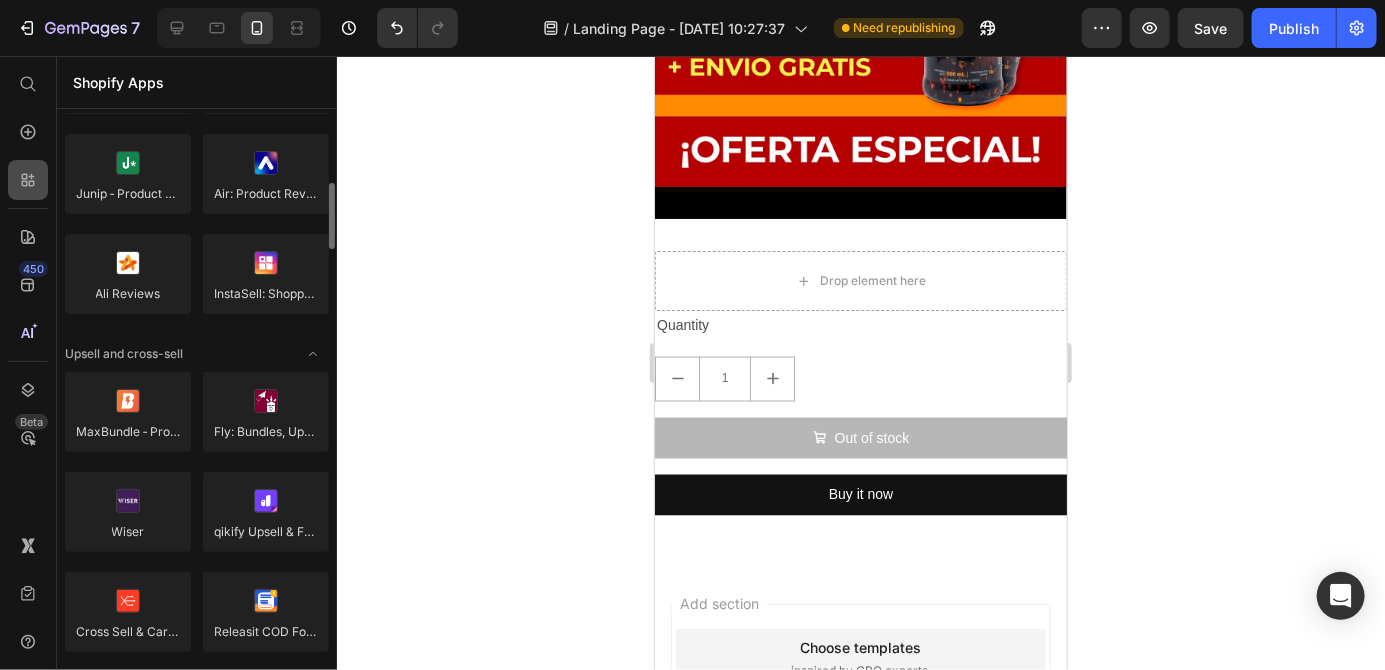 scroll, scrollTop: 631, scrollLeft: 0, axis: vertical 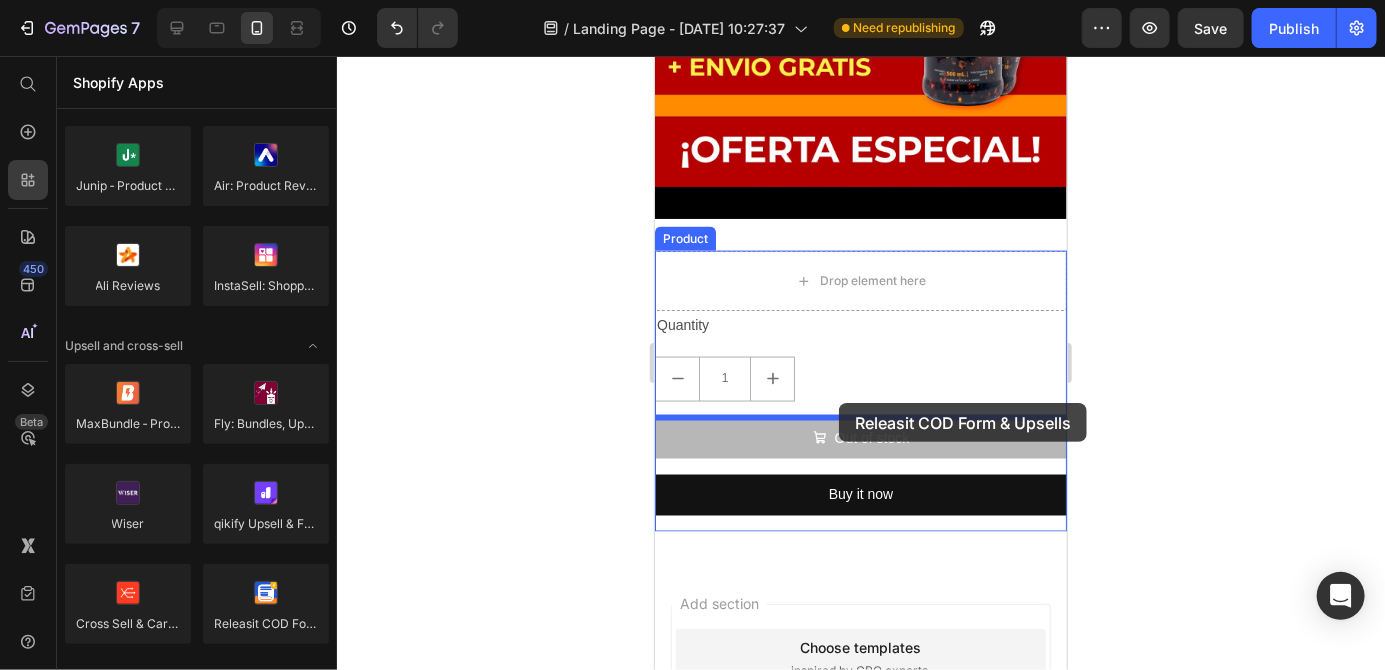 drag, startPoint x: 918, startPoint y: 672, endPoint x: 841, endPoint y: 397, distance: 285.5766 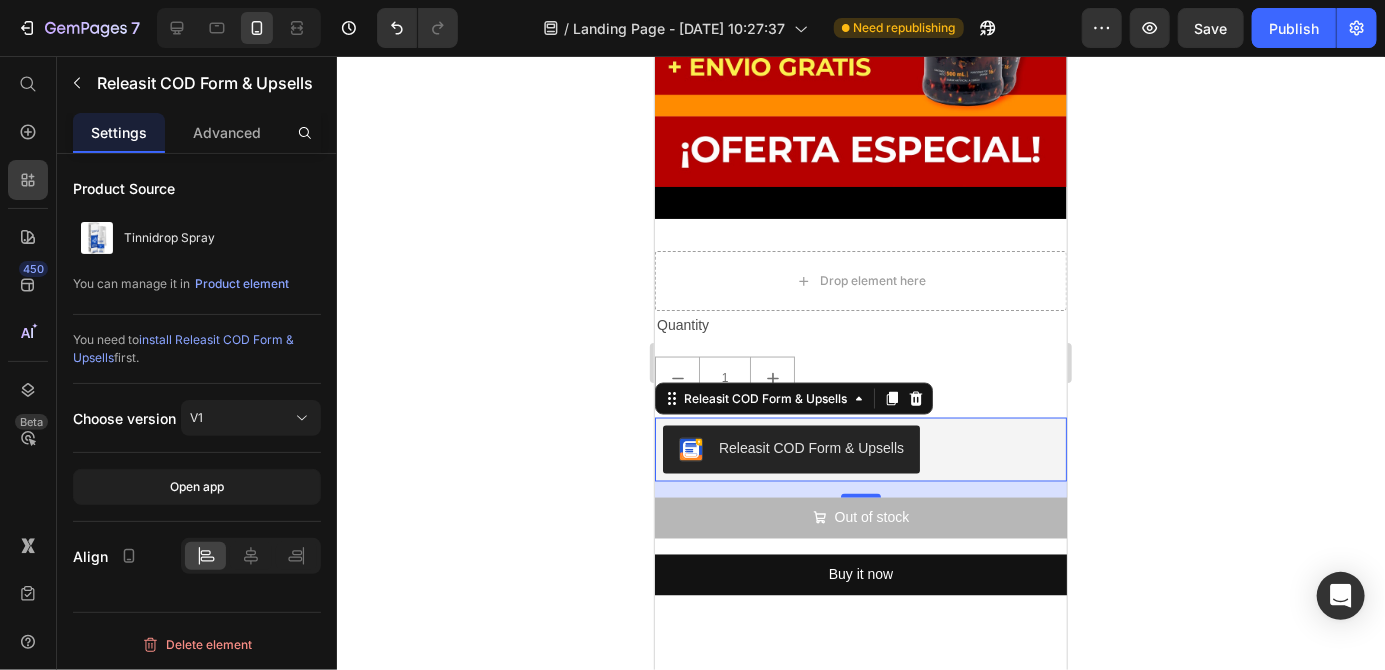 click 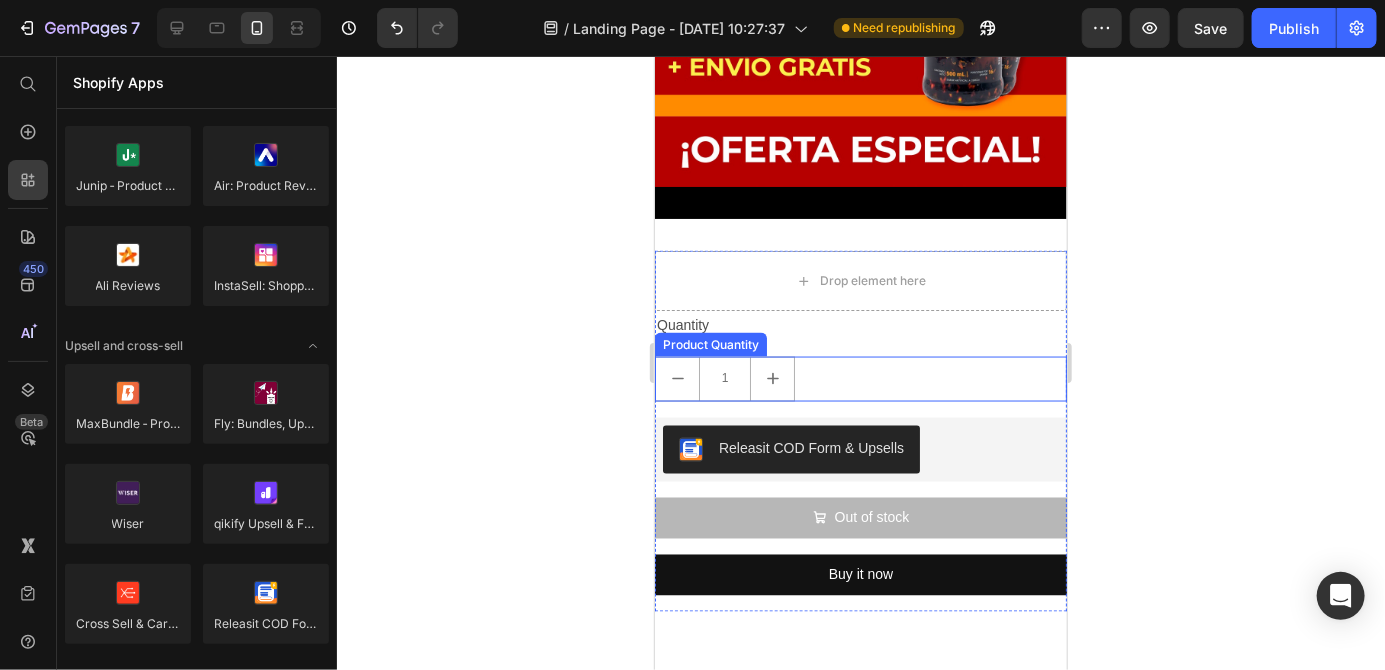 click on "1" at bounding box center [860, 378] 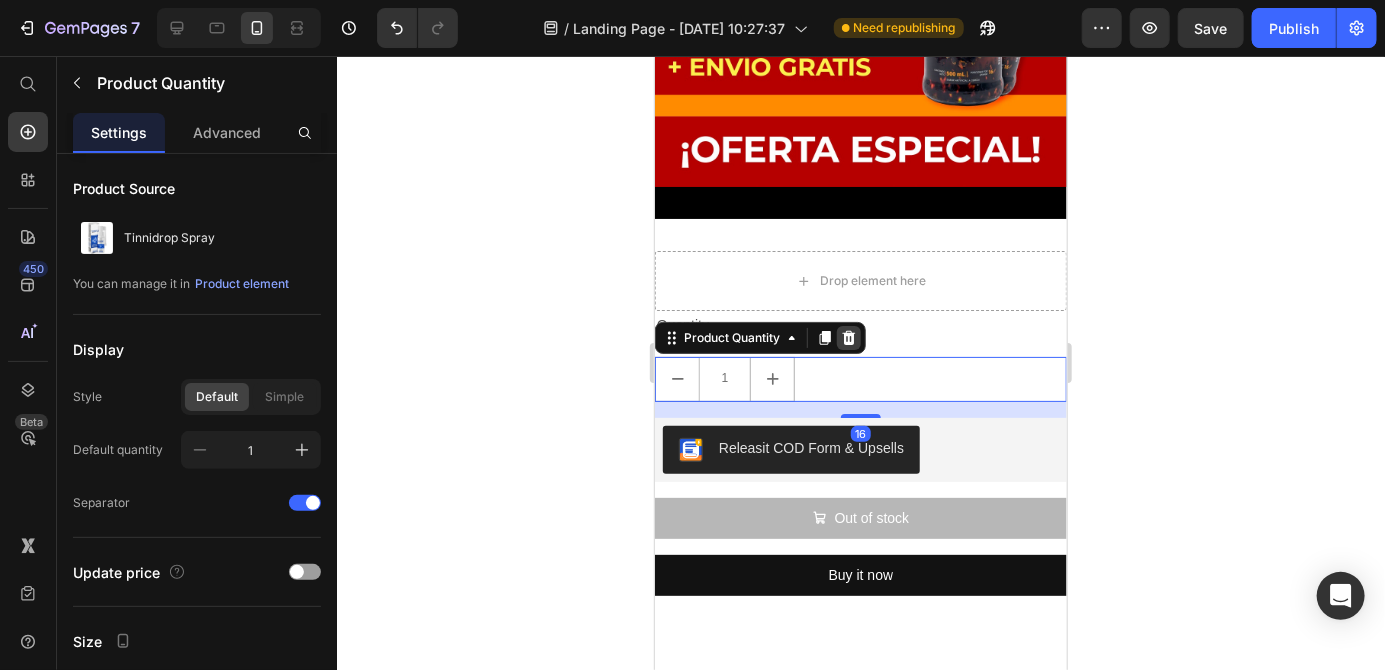 click at bounding box center (848, 337) 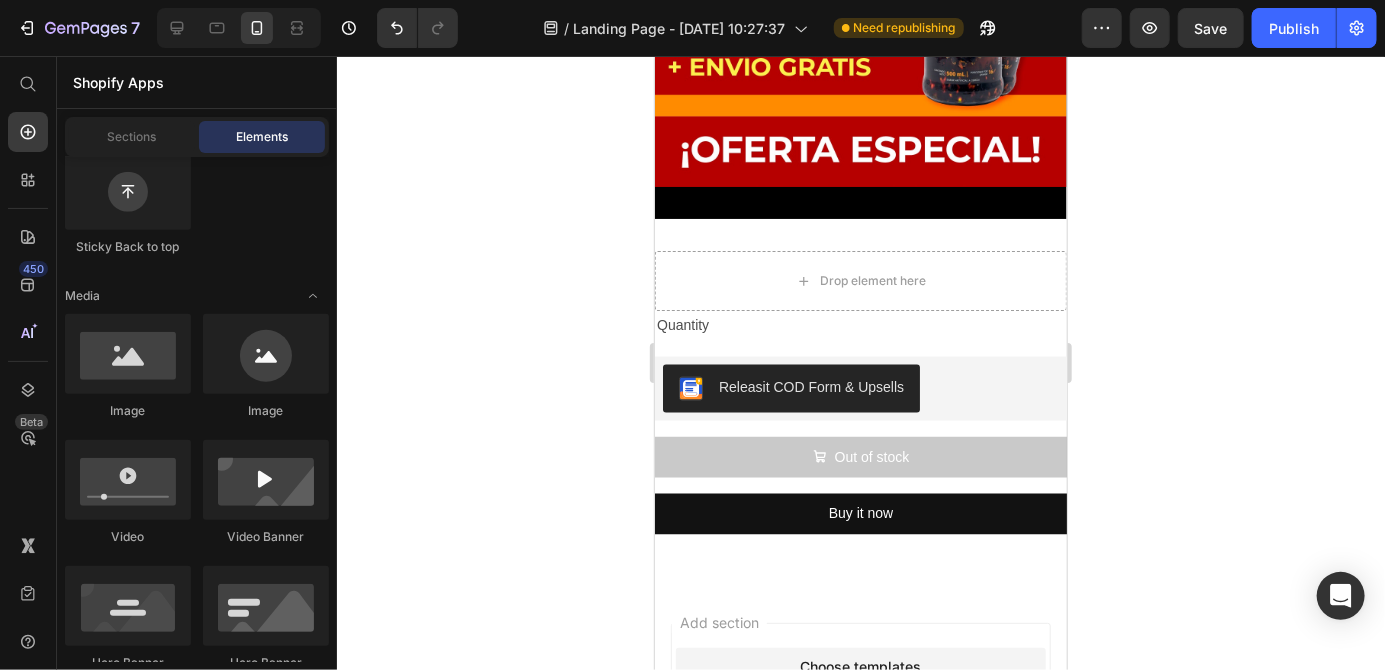 click on "Out of stock" at bounding box center (860, 456) 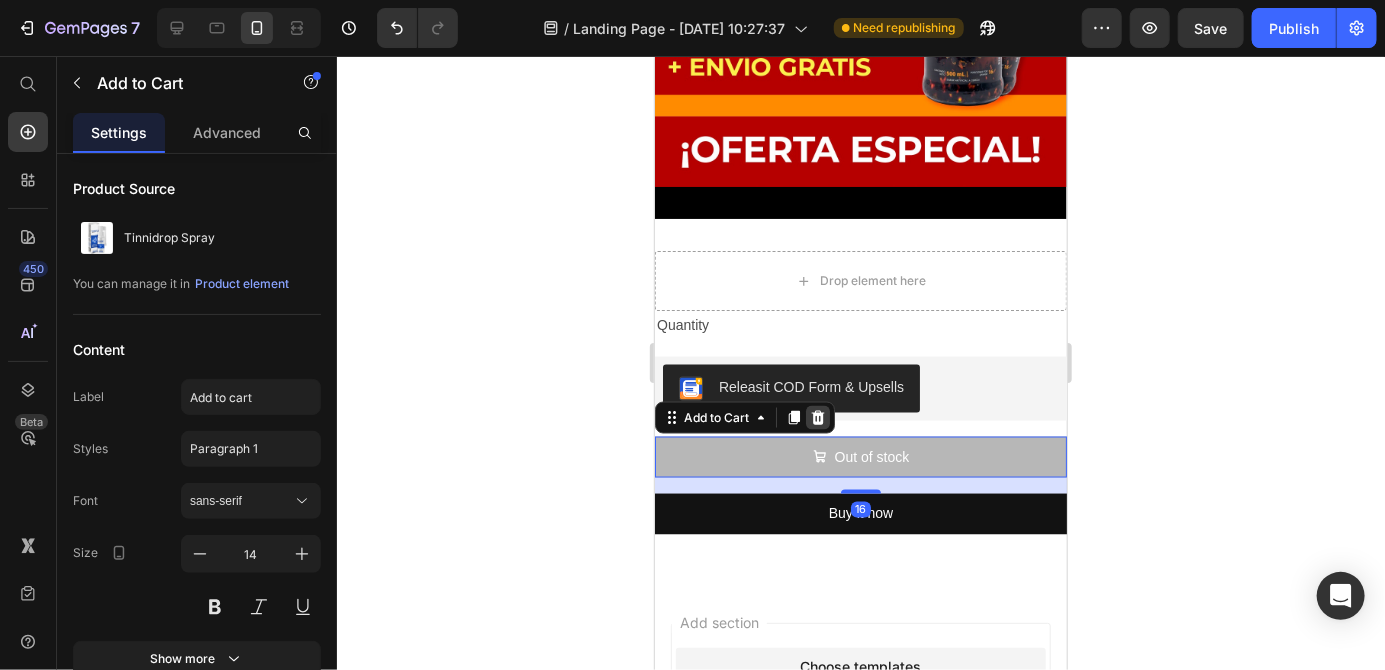 click at bounding box center (817, 417) 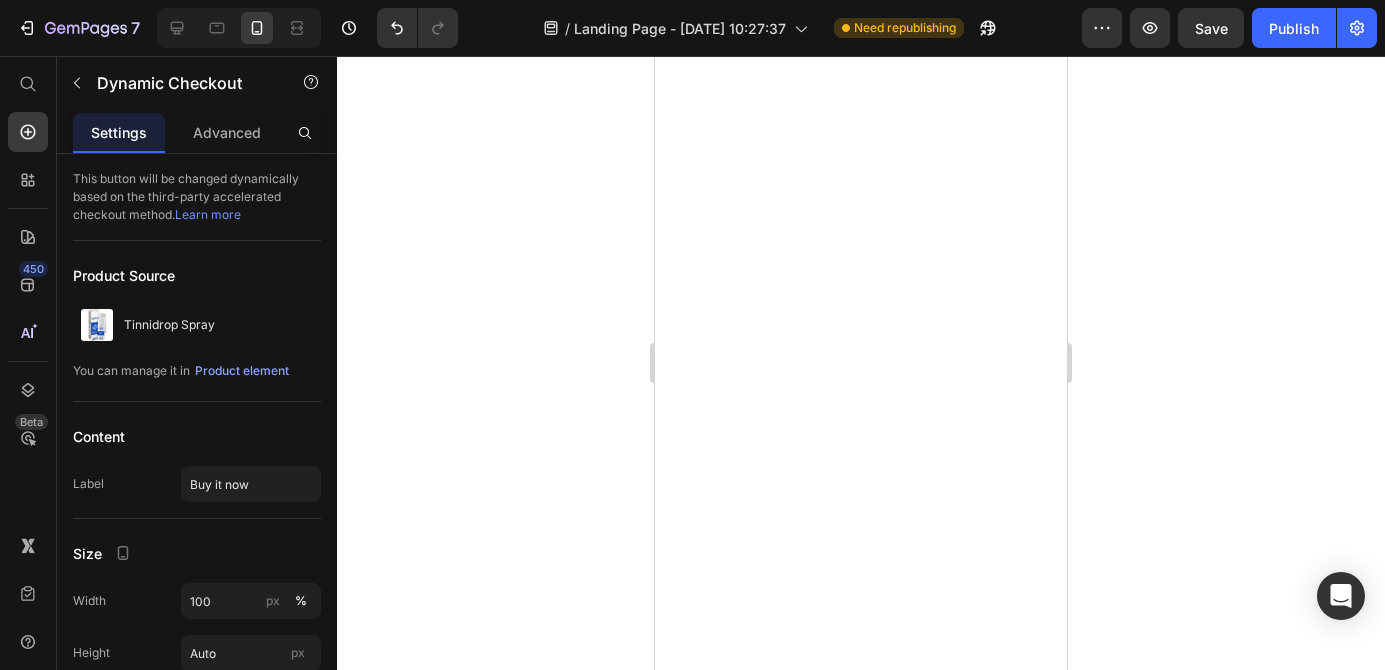 scroll, scrollTop: 0, scrollLeft: 0, axis: both 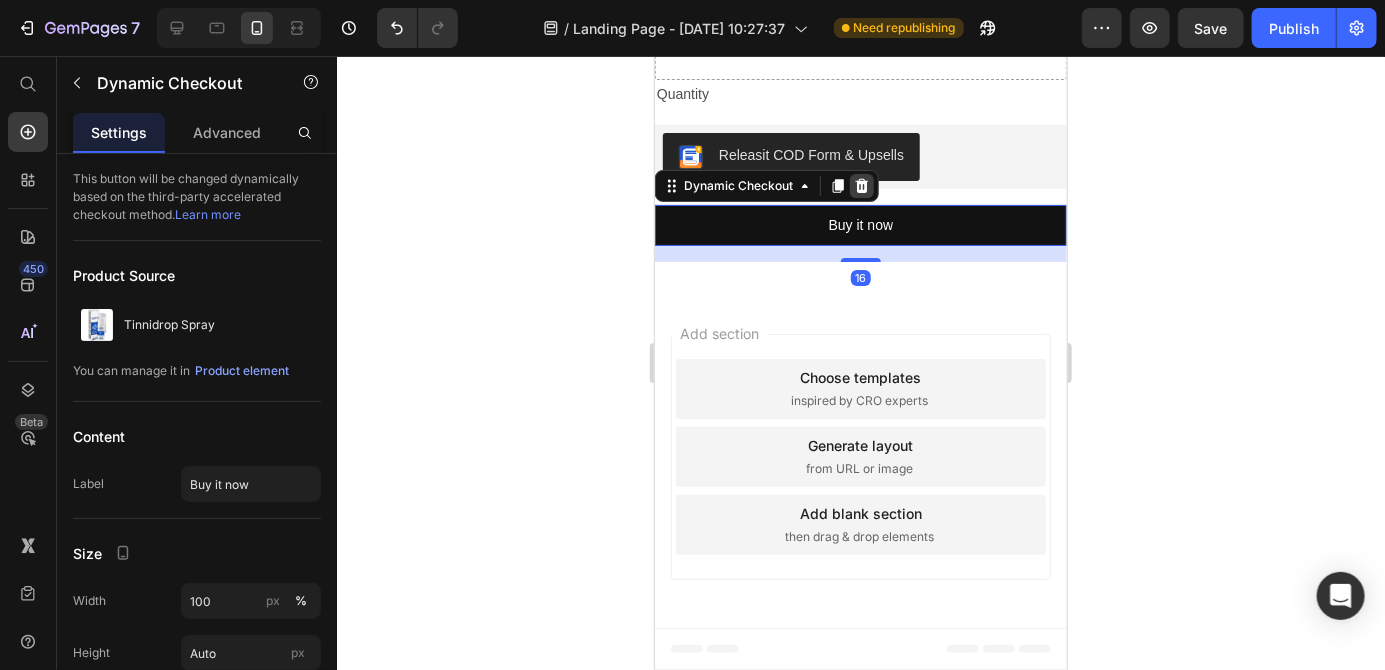 click 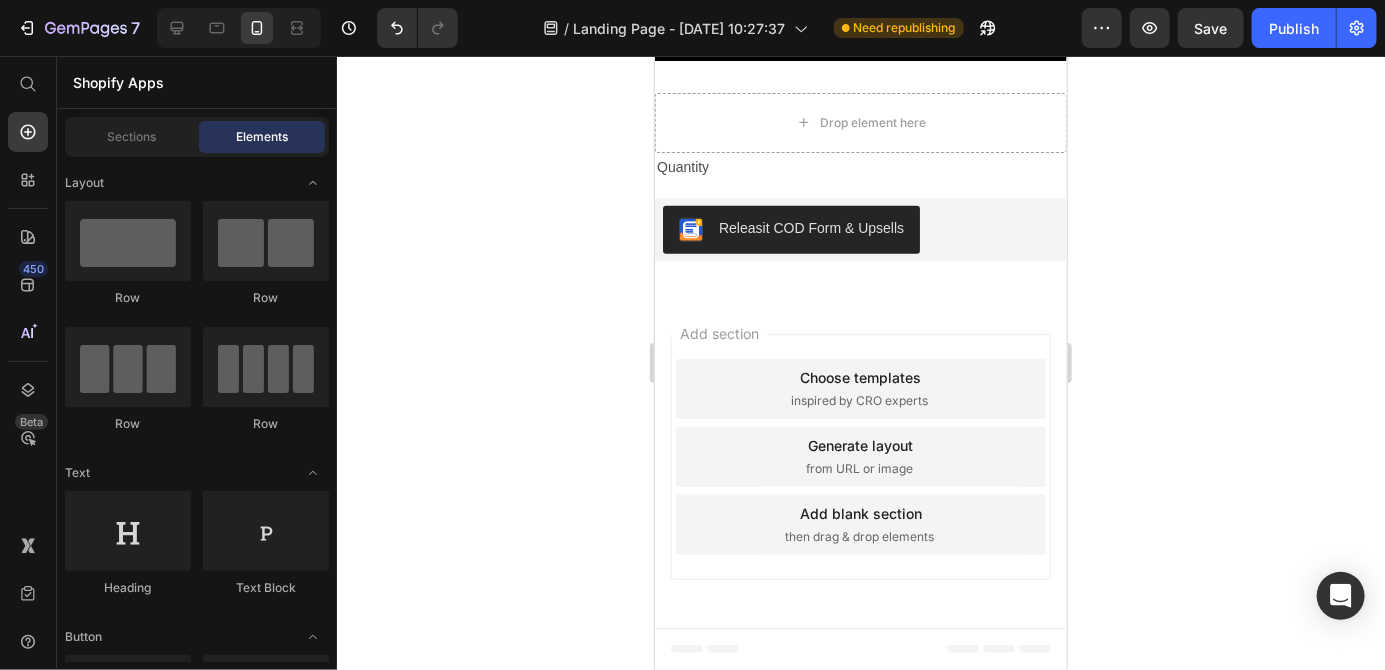 click on "Quantity" at bounding box center (860, 166) 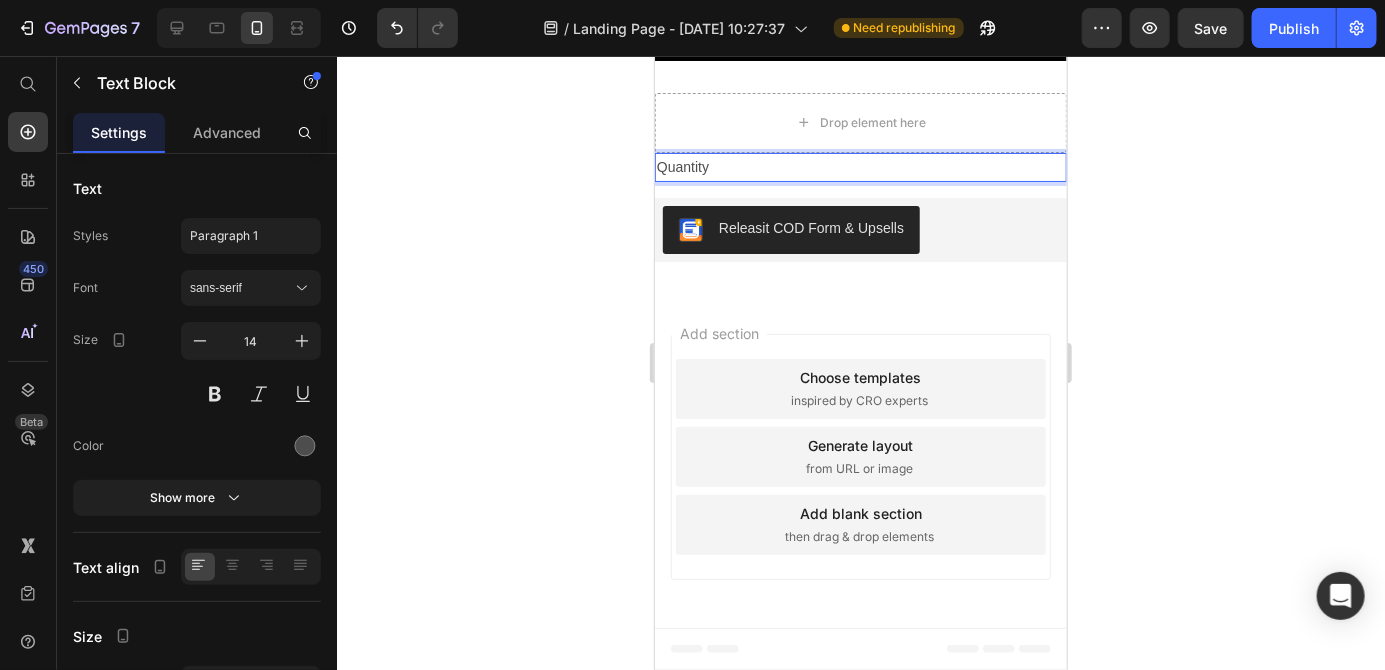 click on "Quantity" at bounding box center [860, 166] 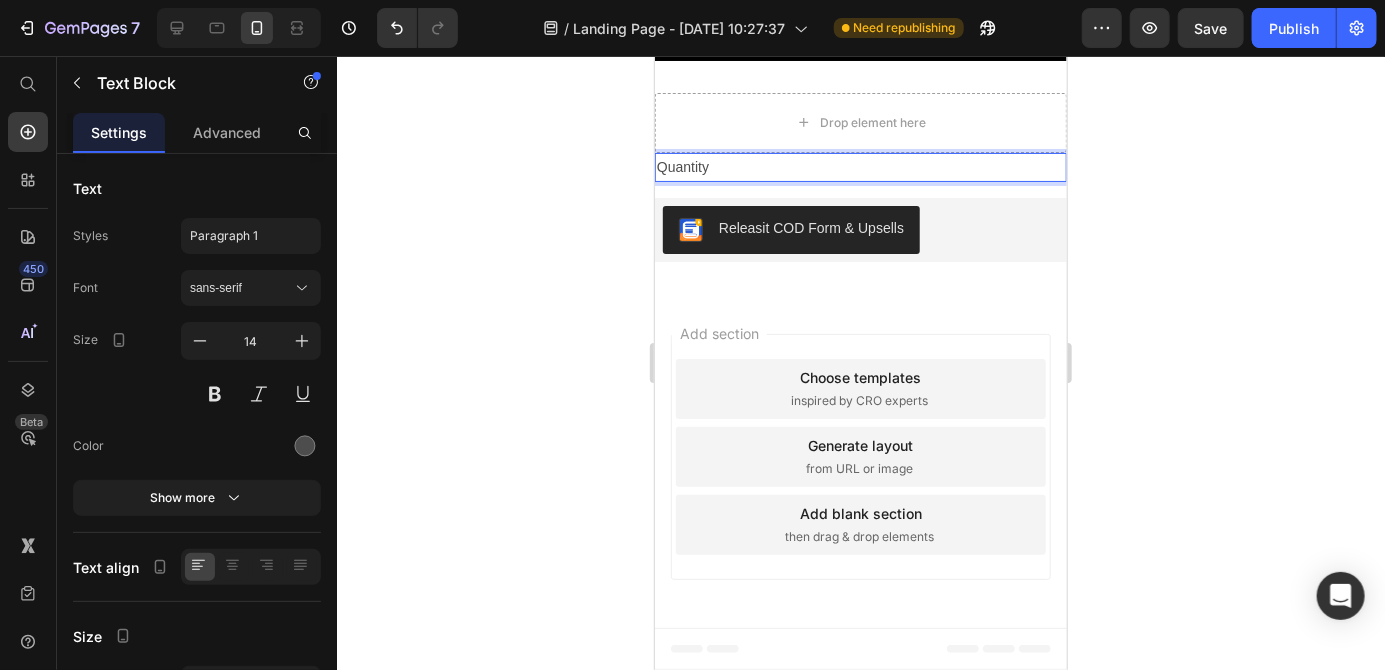 click 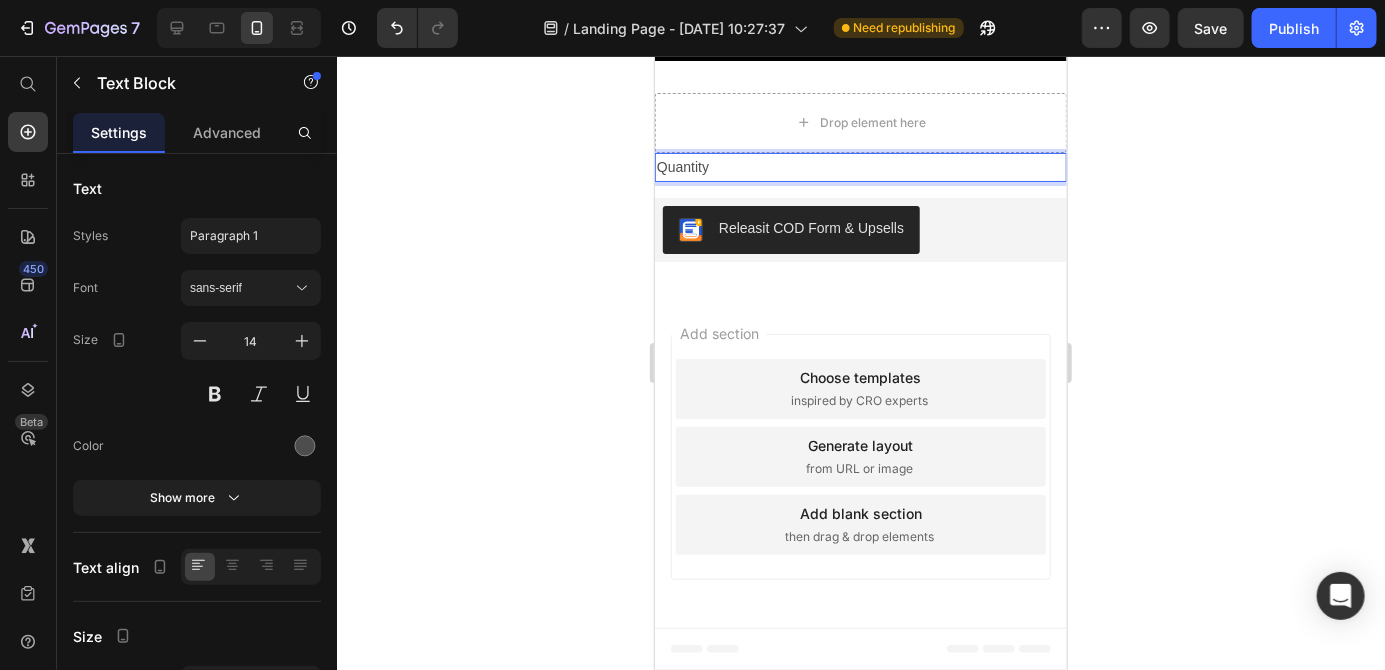 click 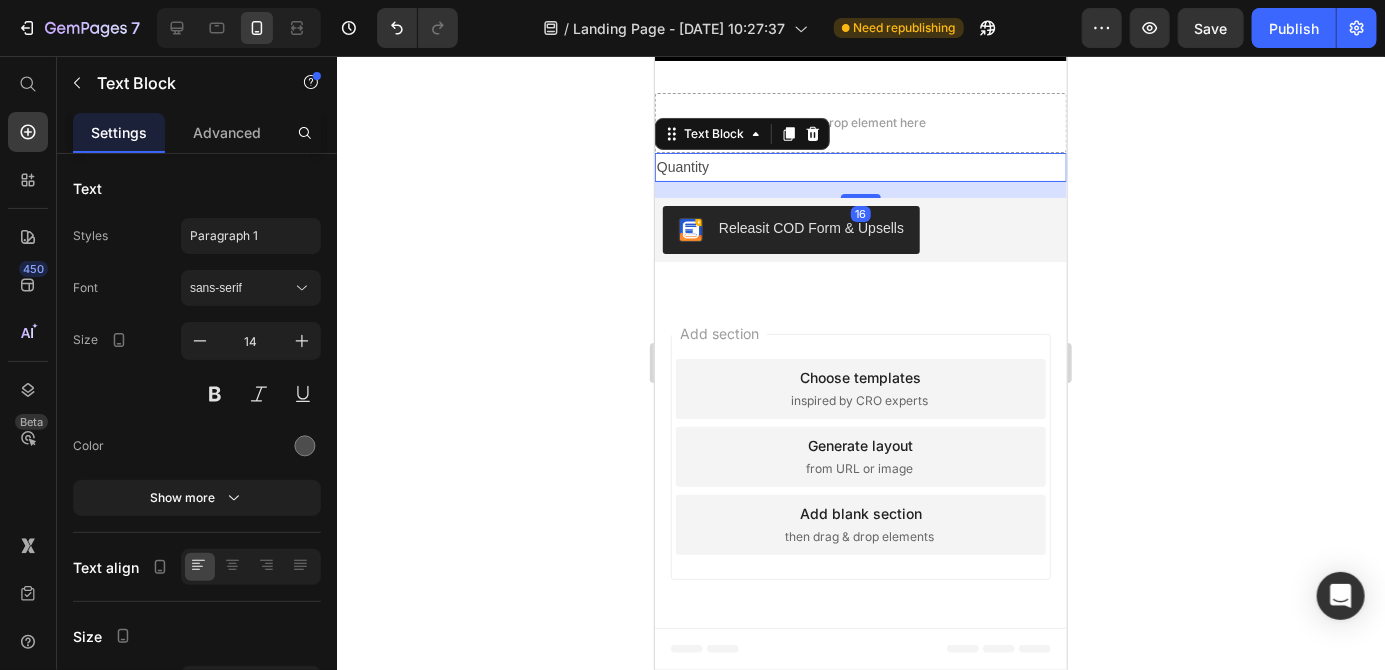click on "Drop element here" at bounding box center [860, 122] 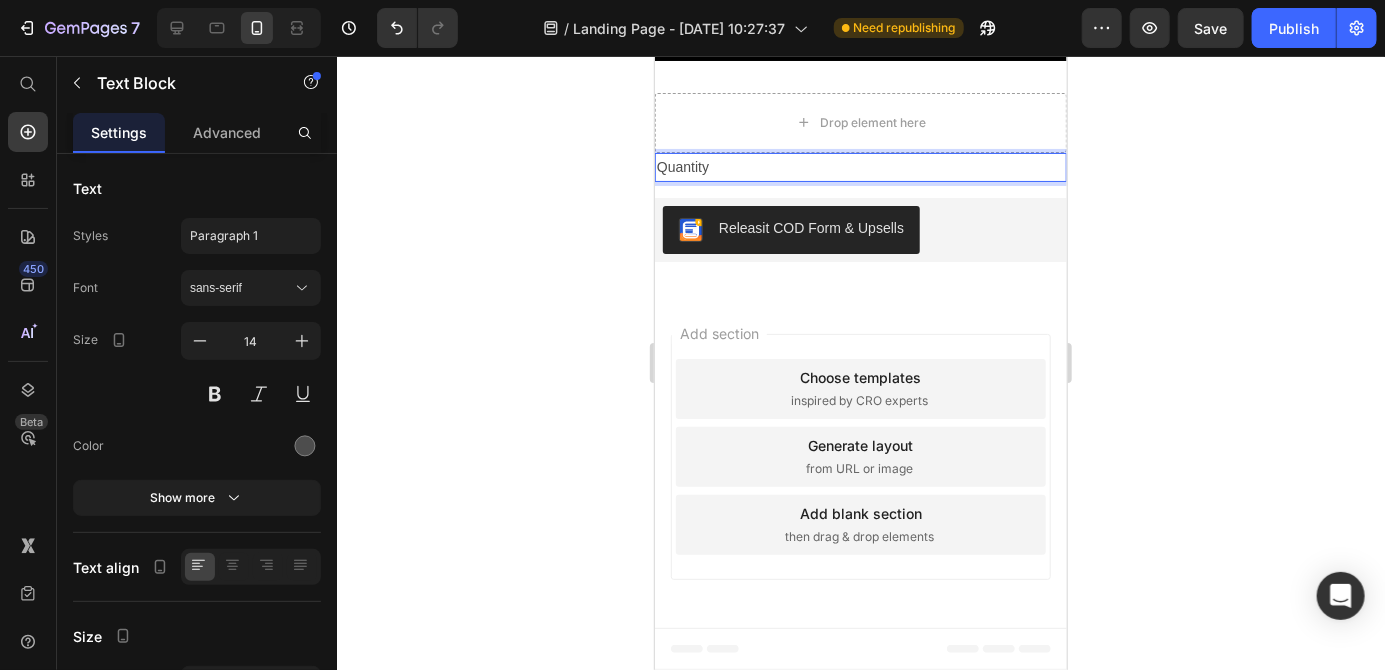 click on "Drop element here" at bounding box center [860, 122] 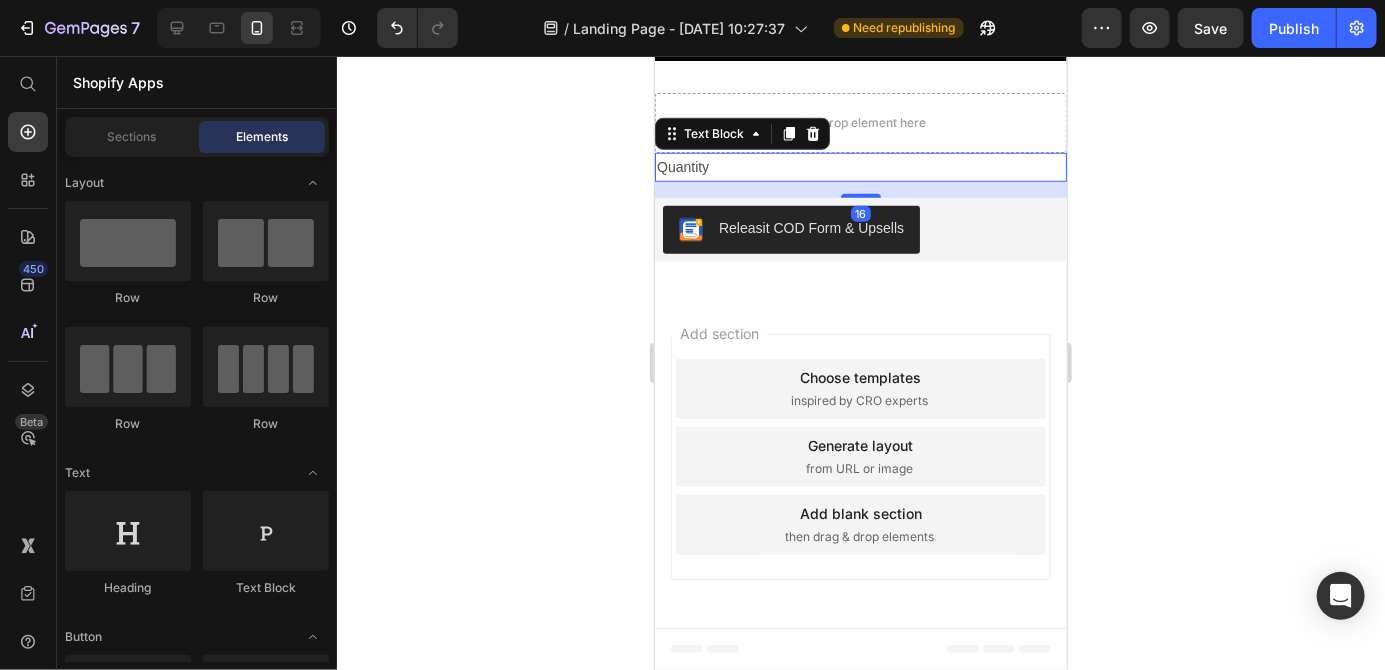 click on "Drop element here" at bounding box center [872, 122] 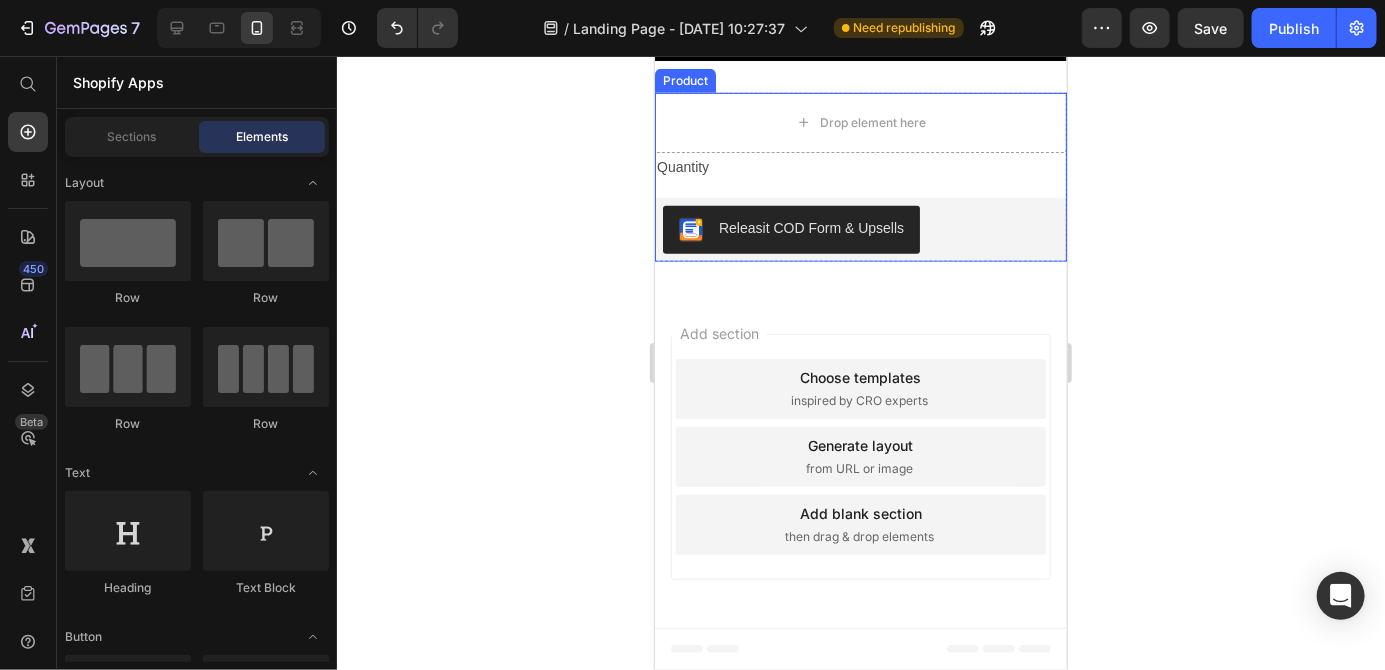 click on "Text Block" at bounding box center [693, 140] 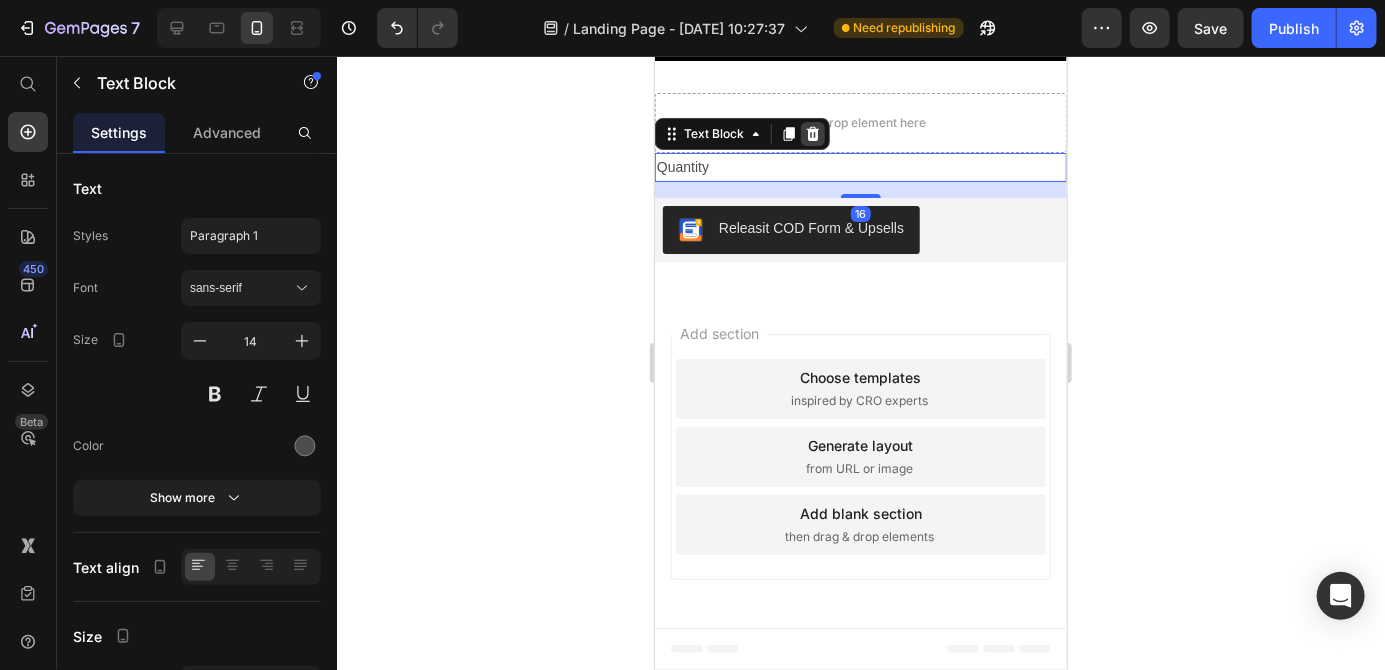 click 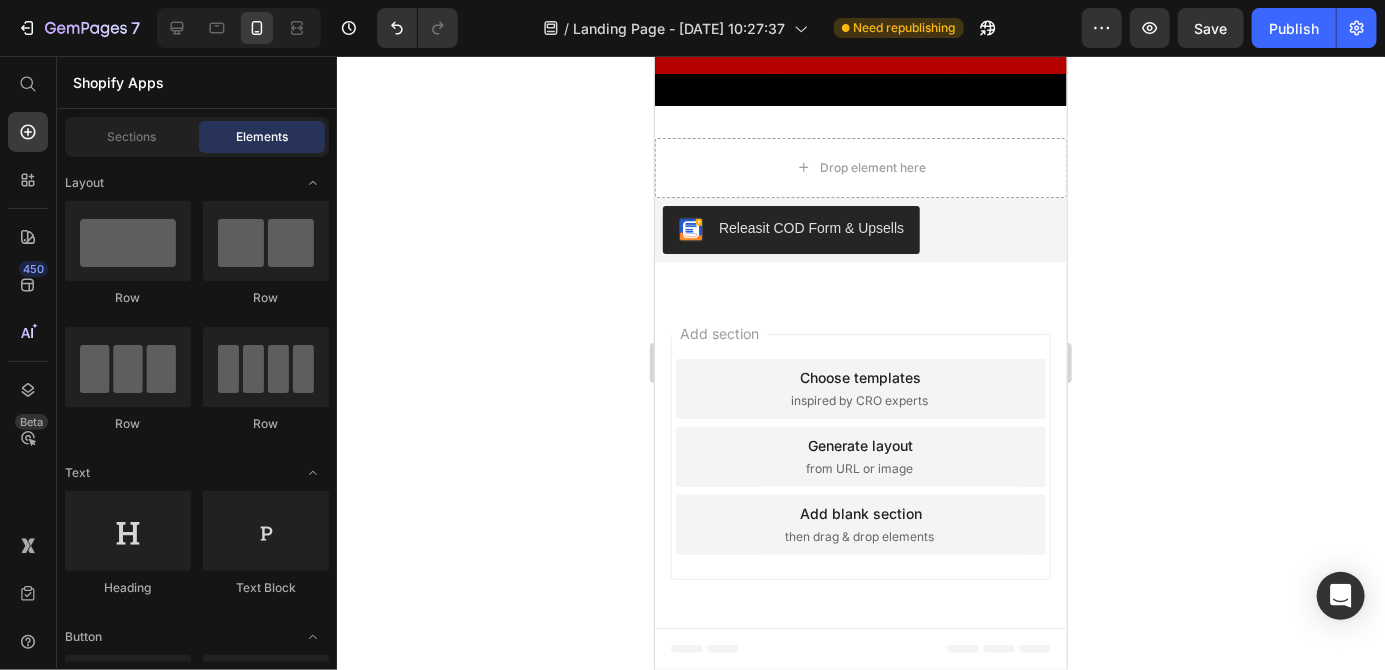 click on "Drop element here" at bounding box center (872, 167) 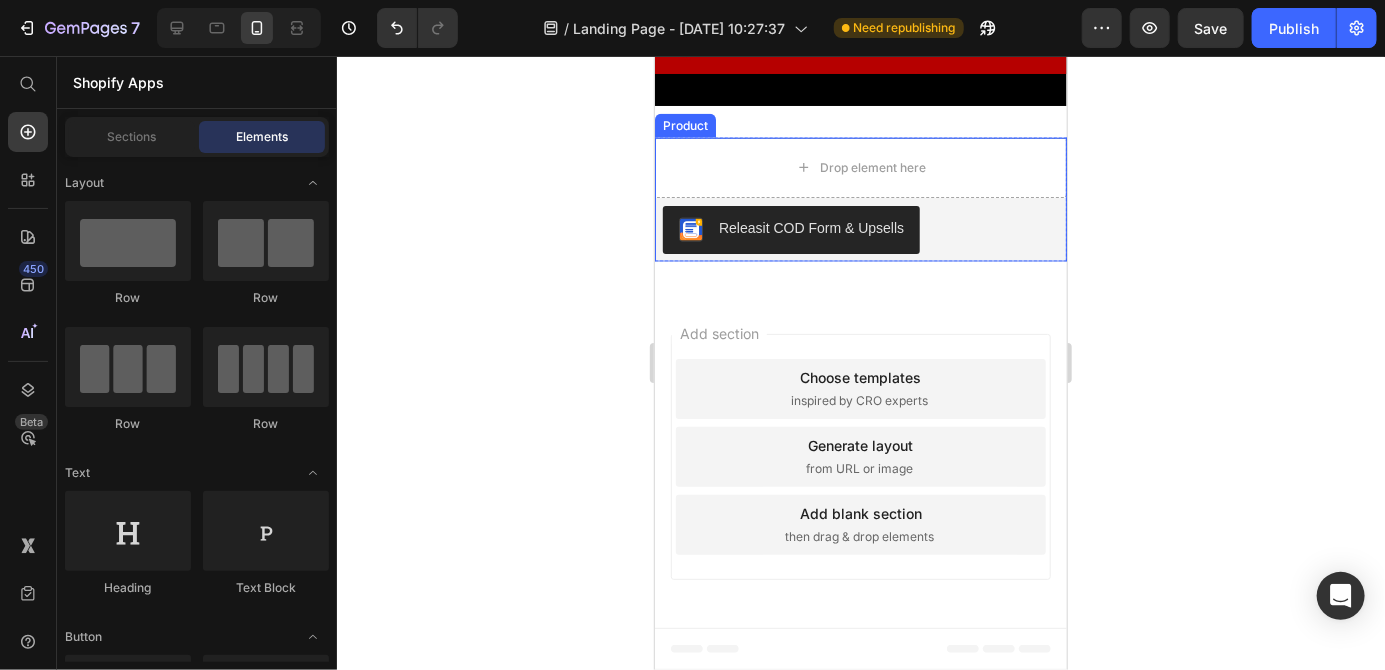 click on "Drop element here" at bounding box center (872, 167) 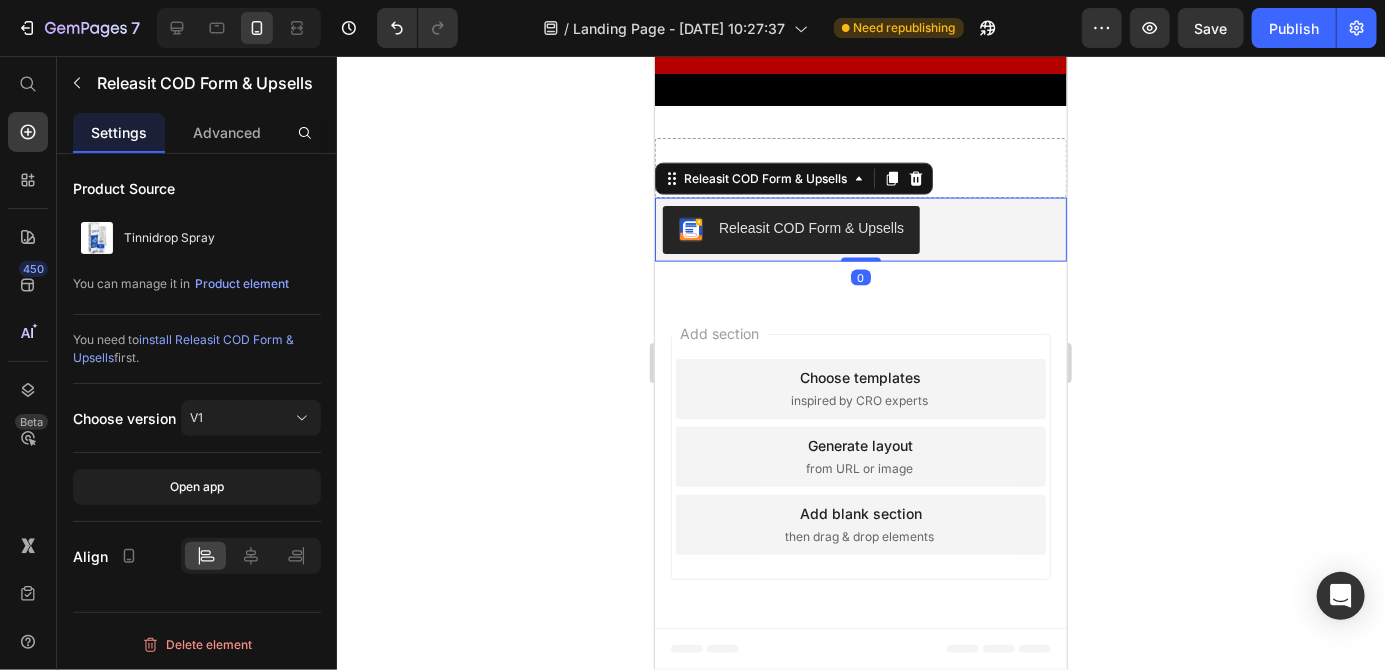 click on "Releasit COD Form & Upsells" at bounding box center (810, 227) 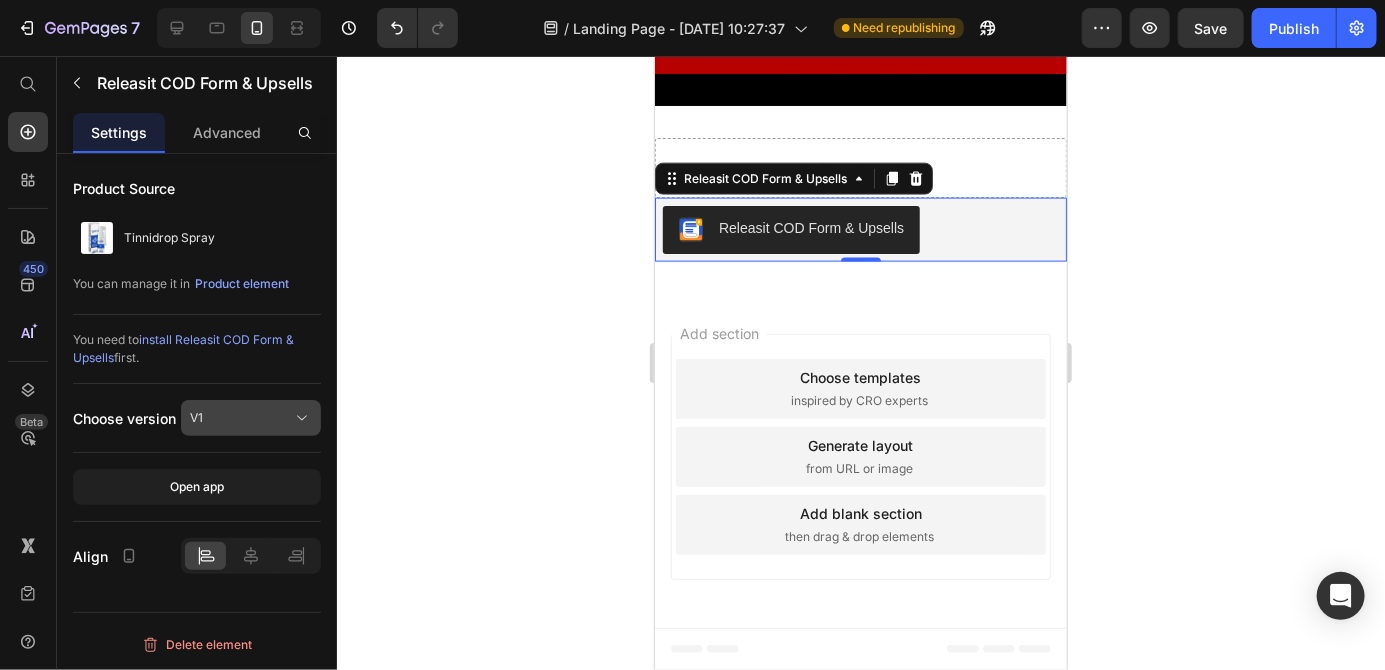 click on "V1" at bounding box center [251, 418] 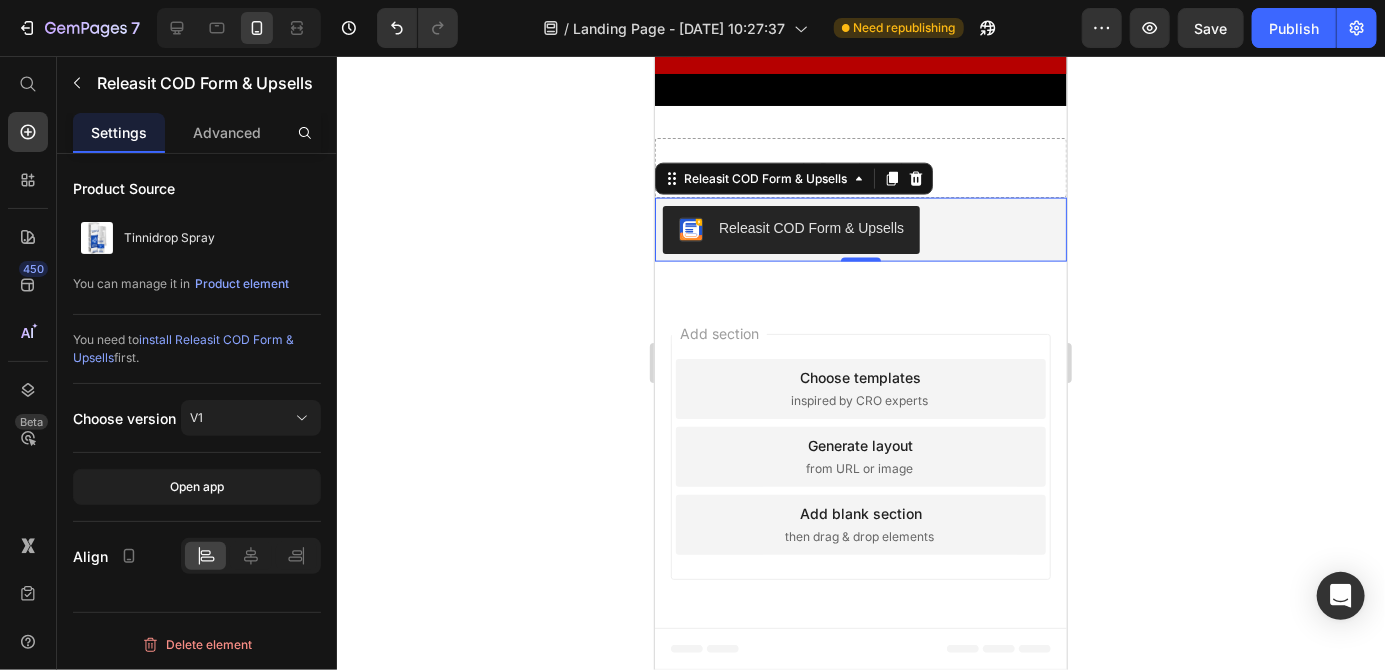 click 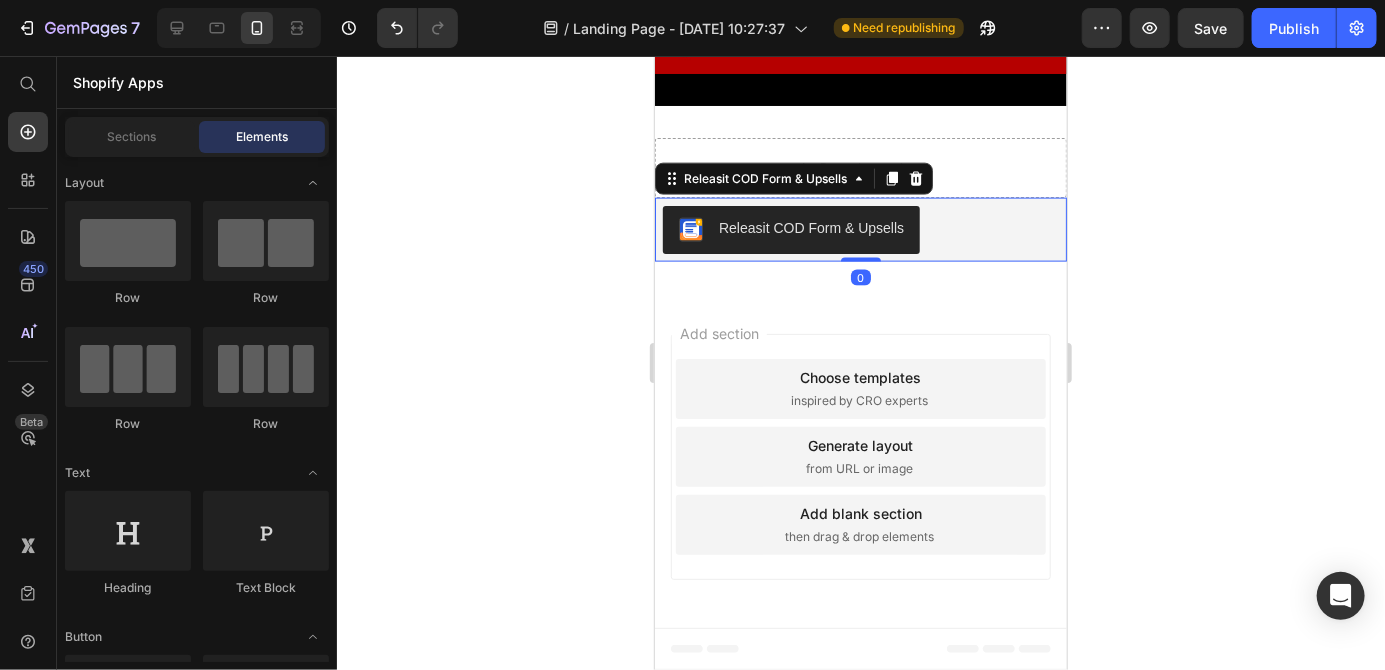click on "Releasit COD Form & Upsells" at bounding box center [810, 227] 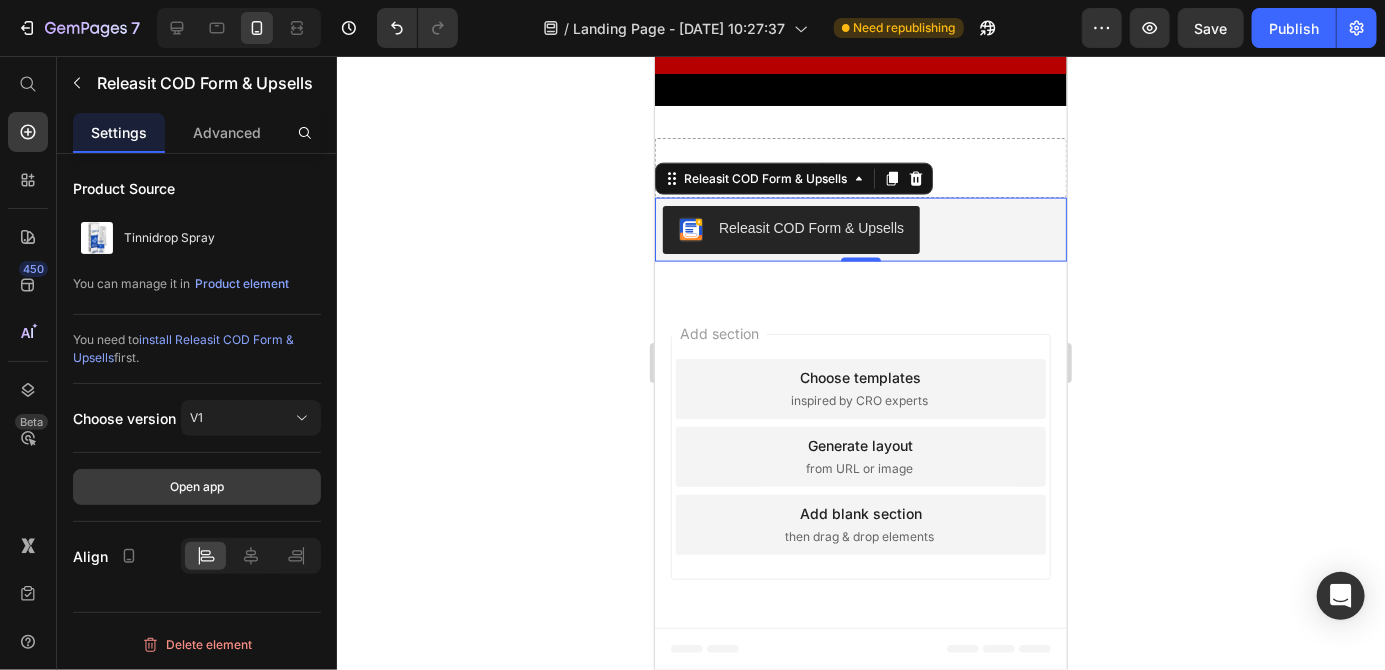 click on "Open app" at bounding box center [197, 487] 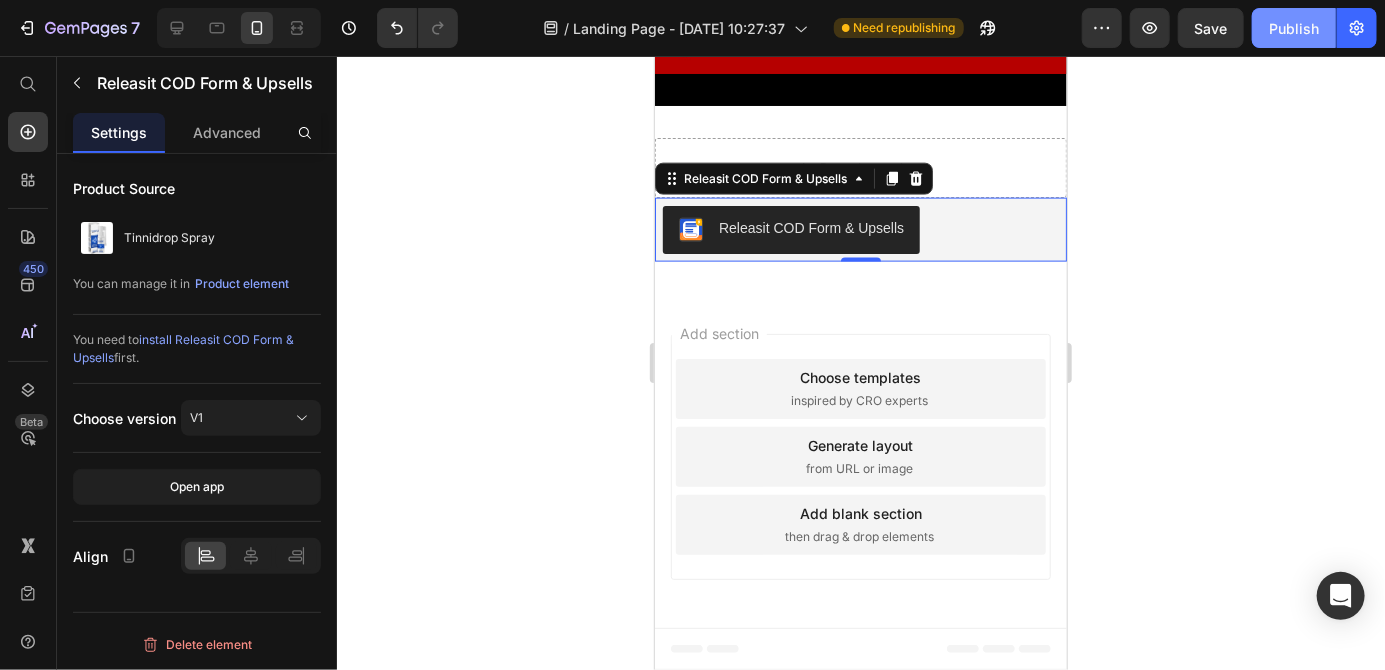 click on "Publish" 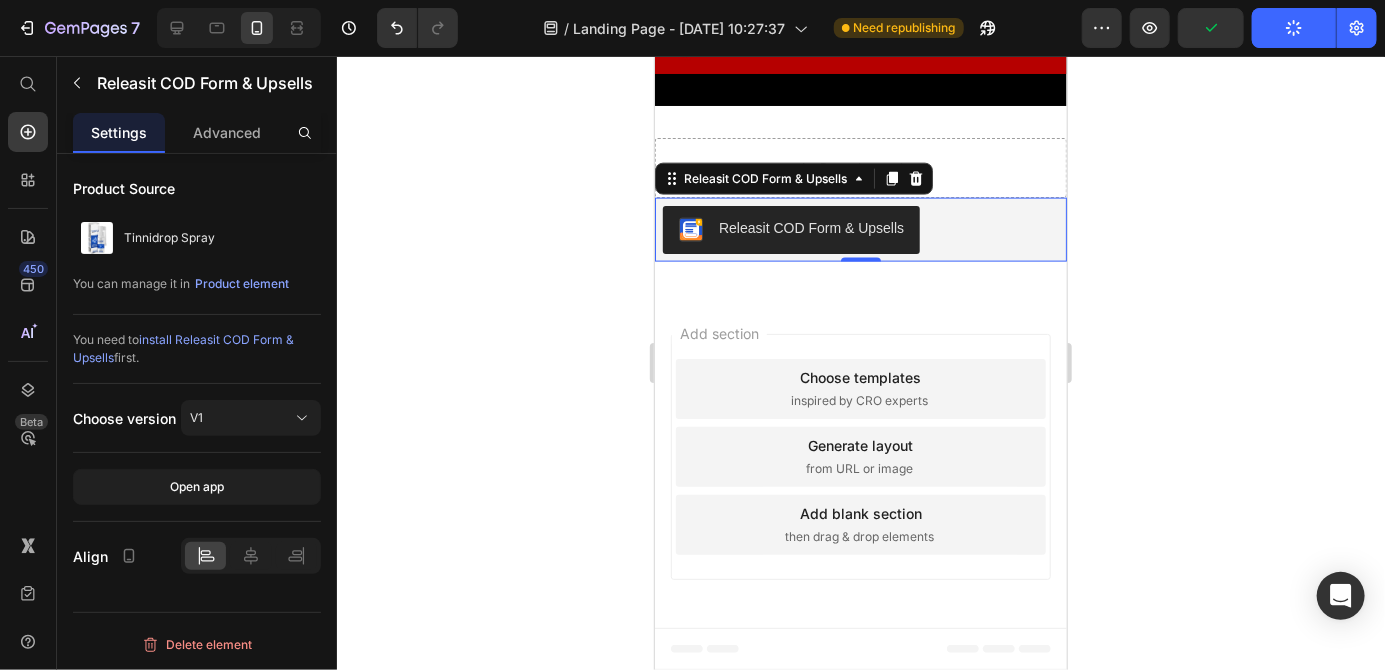 click on "Releasit COD Form & Upsells" at bounding box center [860, 229] 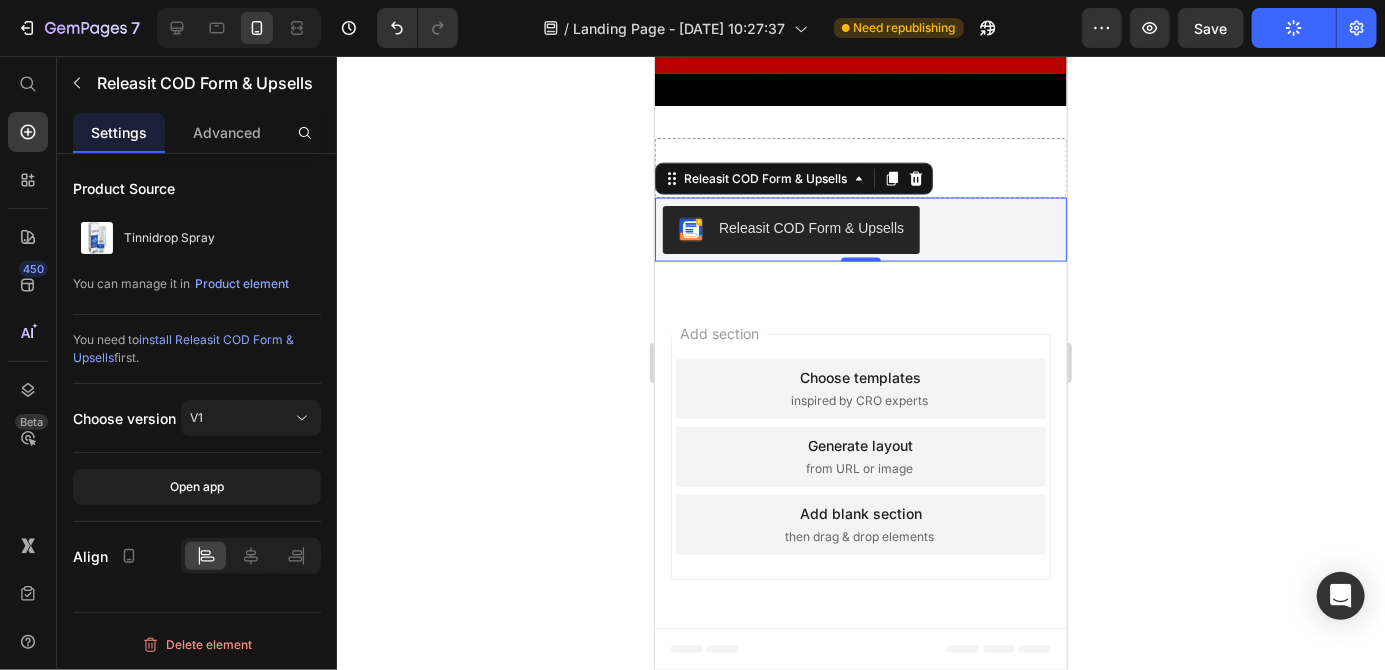 click on "Product Source Tinnidrop Spray  You can manage it in   Product element   You need to  install Releasit COD Form & Upsells  first.  Choose version V1  Open app  Align  Delete element" at bounding box center (197, 440) 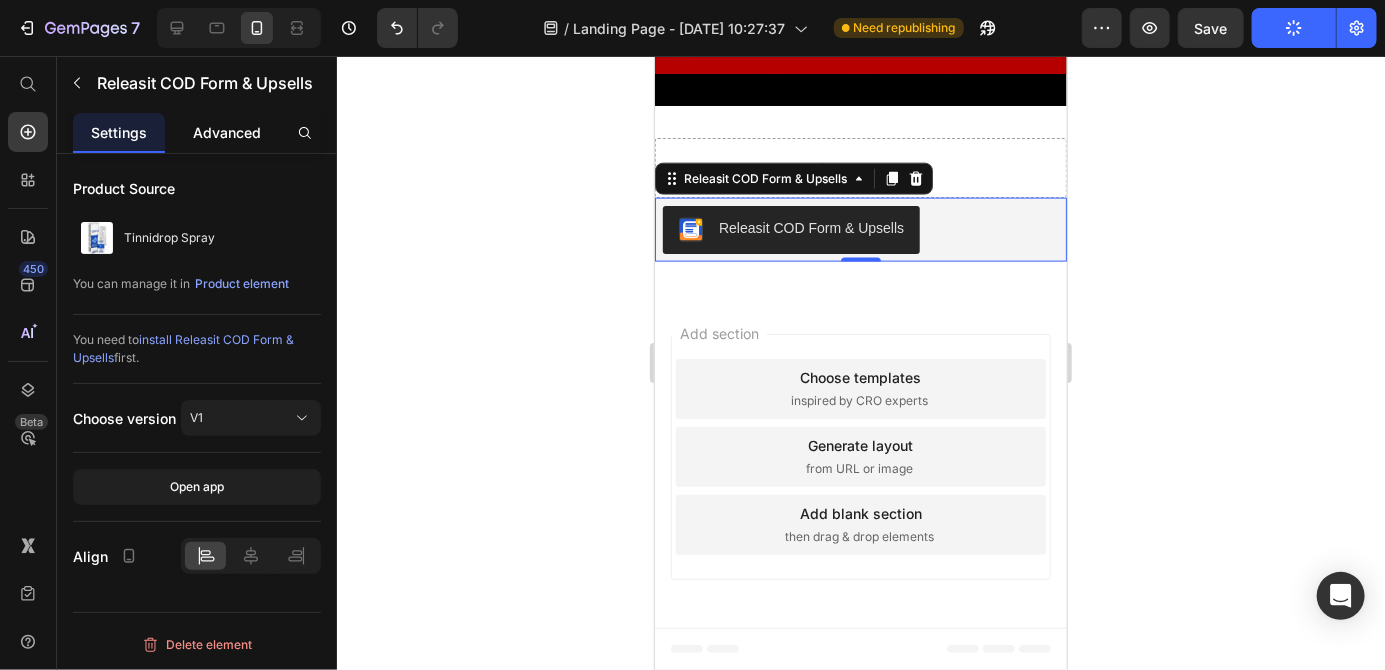 click on "Advanced" at bounding box center (227, 132) 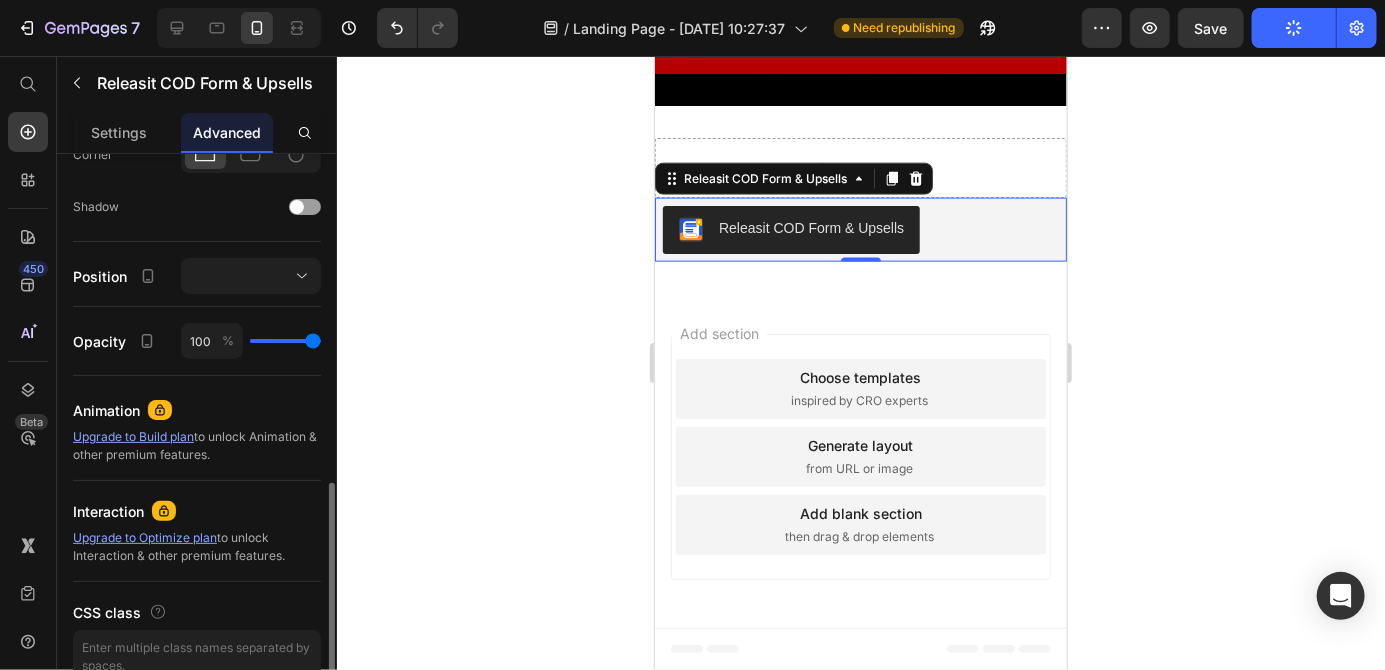 scroll, scrollTop: 634, scrollLeft: 0, axis: vertical 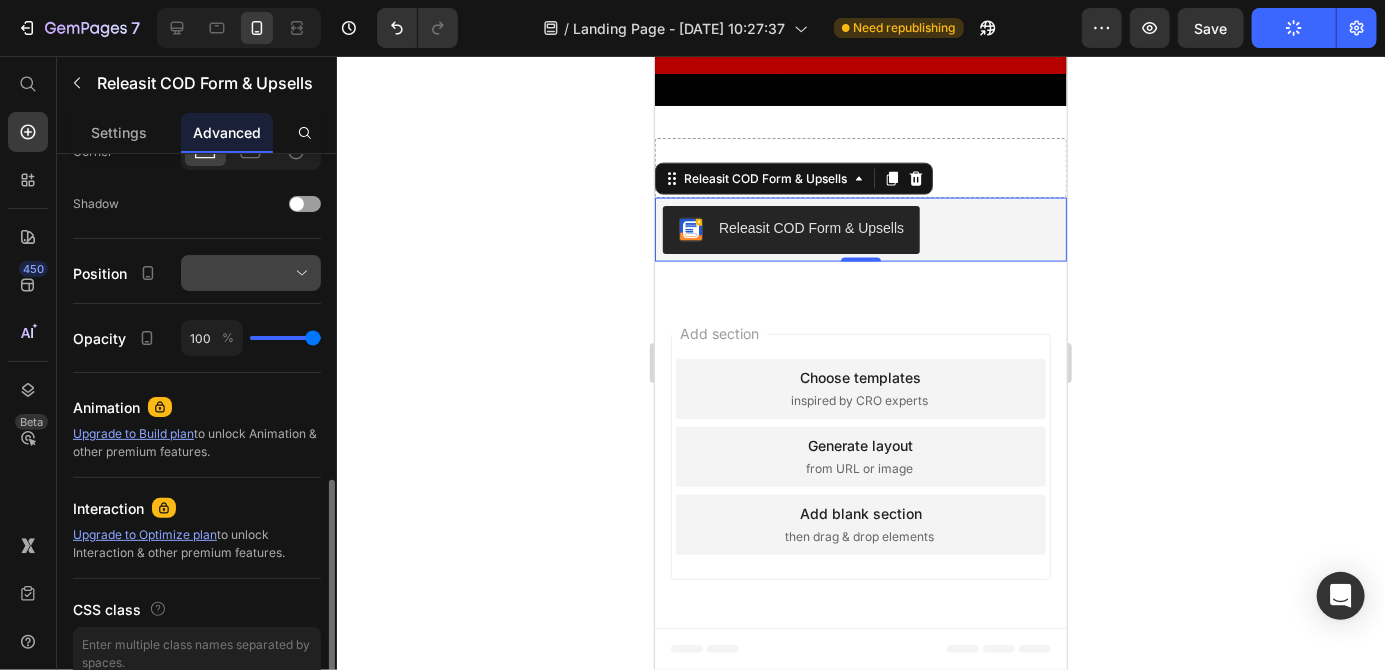 click 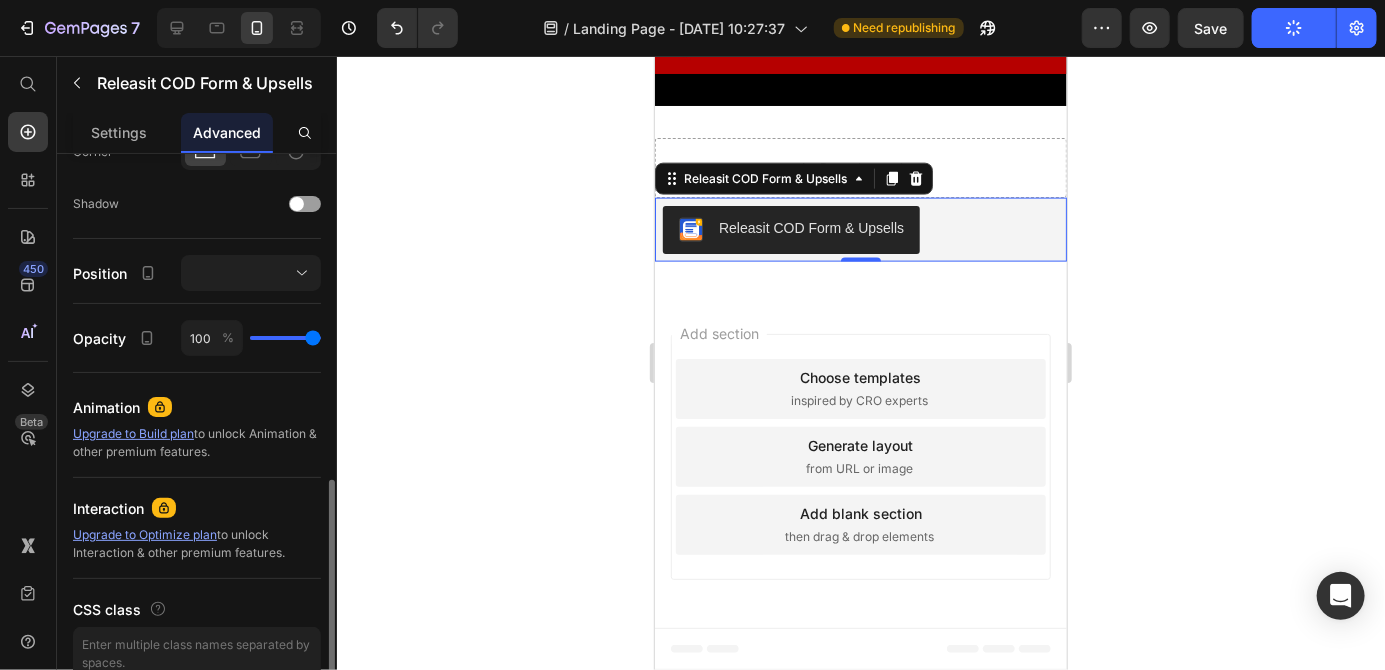 click on "Display on Desktop Tablet Mobile Spacing (px) [PHONE_NUMBER] Shape Border Corner Shadow Position Opacity 100 % Animation Upgrade to Build plan  to unlock Animation & other premium features. Interaction Upgrade to Optimize plan  to unlock Interaction & other premium features. CSS class" at bounding box center [197, 123] 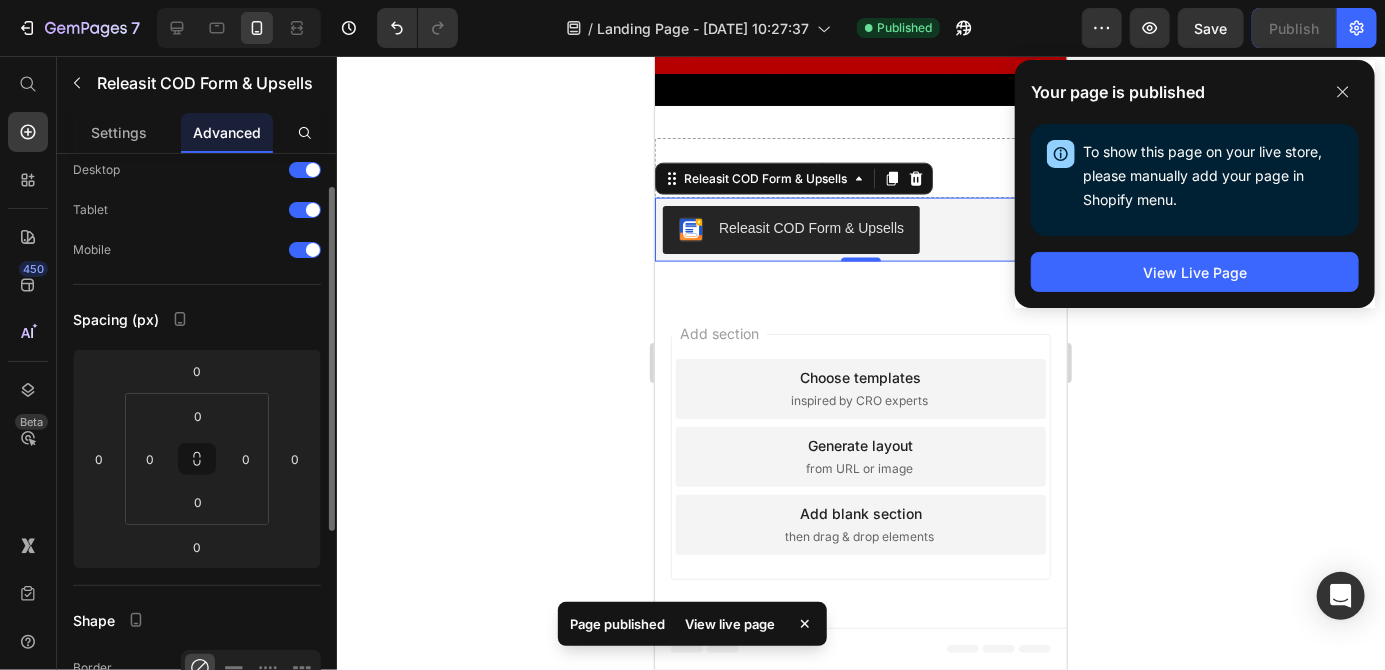 scroll, scrollTop: 0, scrollLeft: 0, axis: both 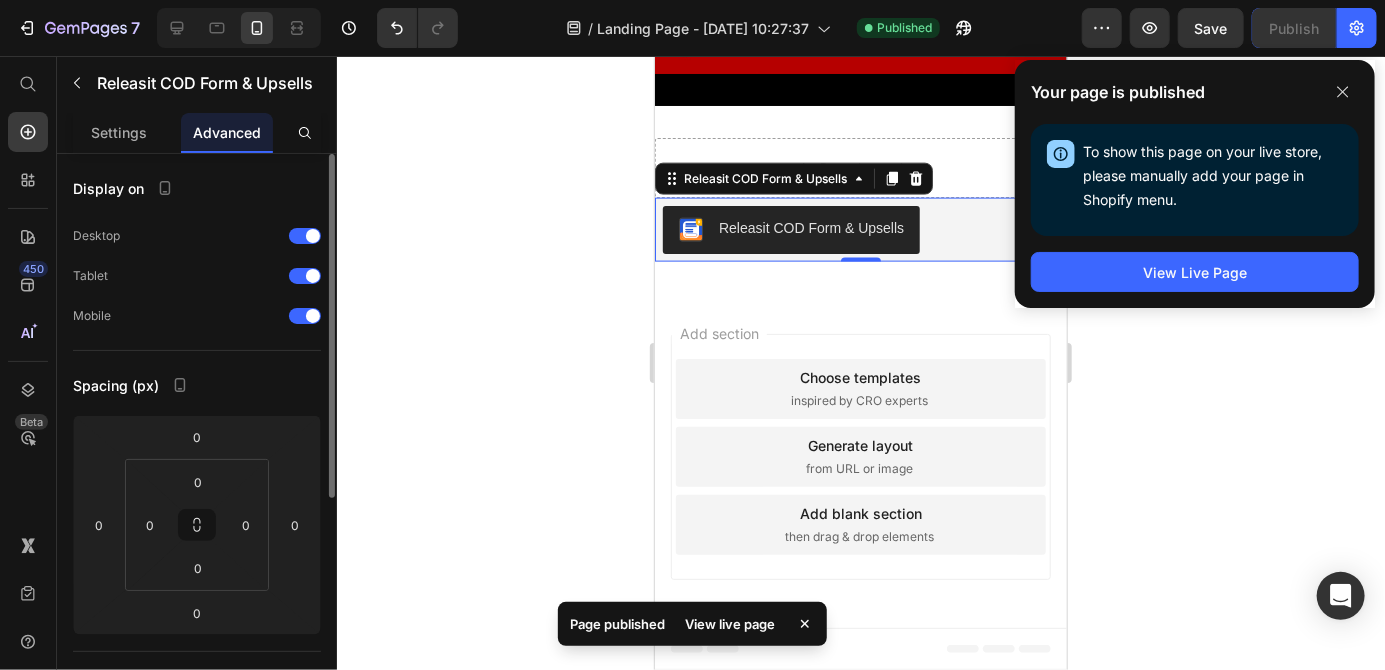 click 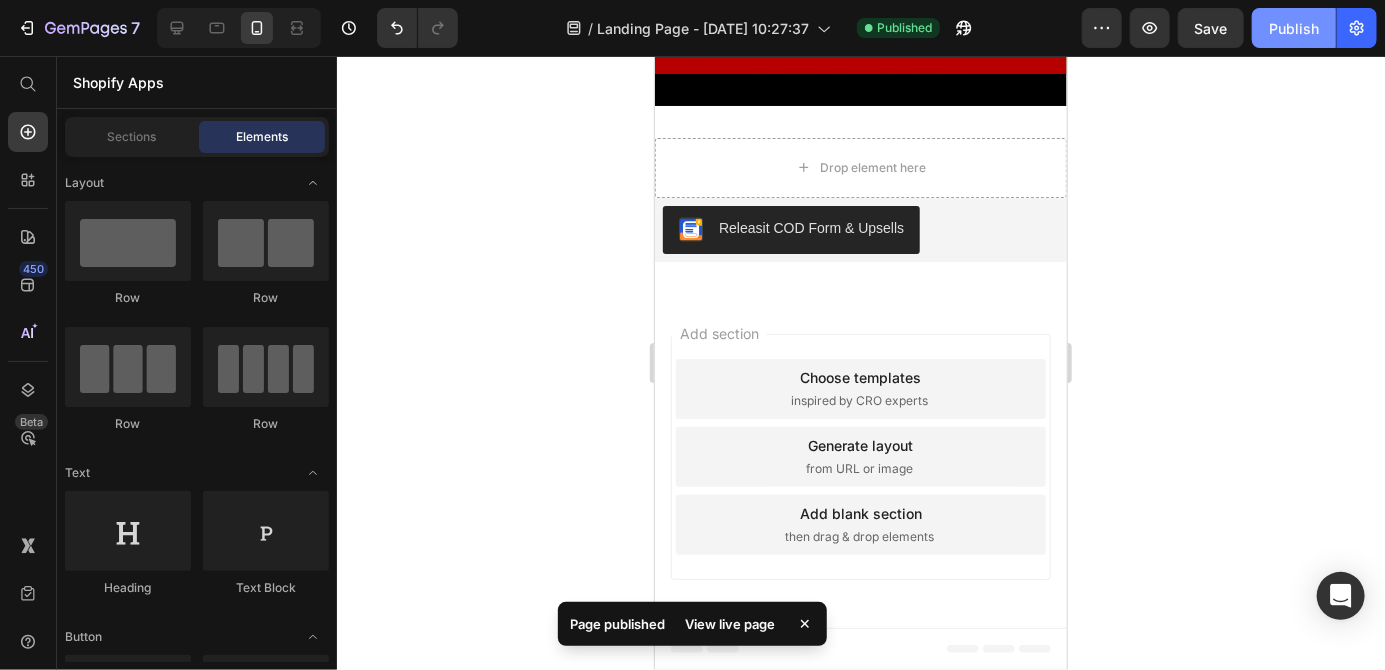 click on "Publish" at bounding box center (1294, 28) 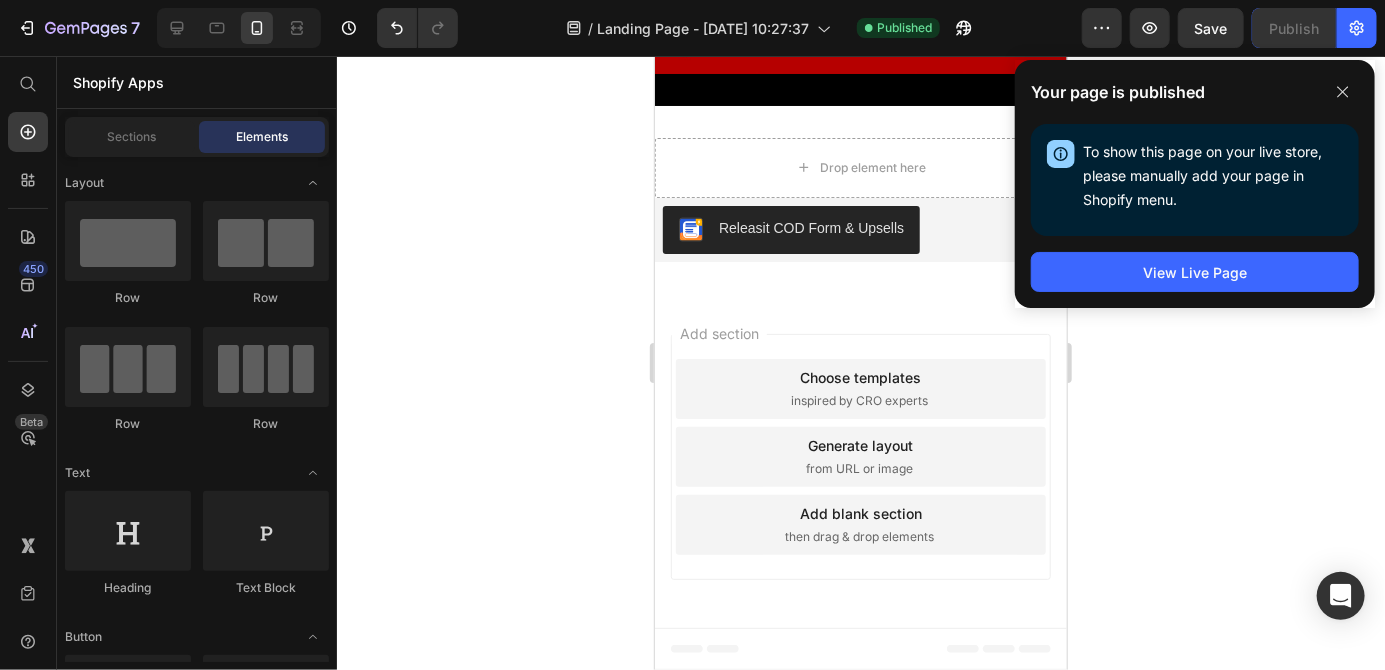 click on "Releasit COD Form & Upsells" at bounding box center [860, 229] 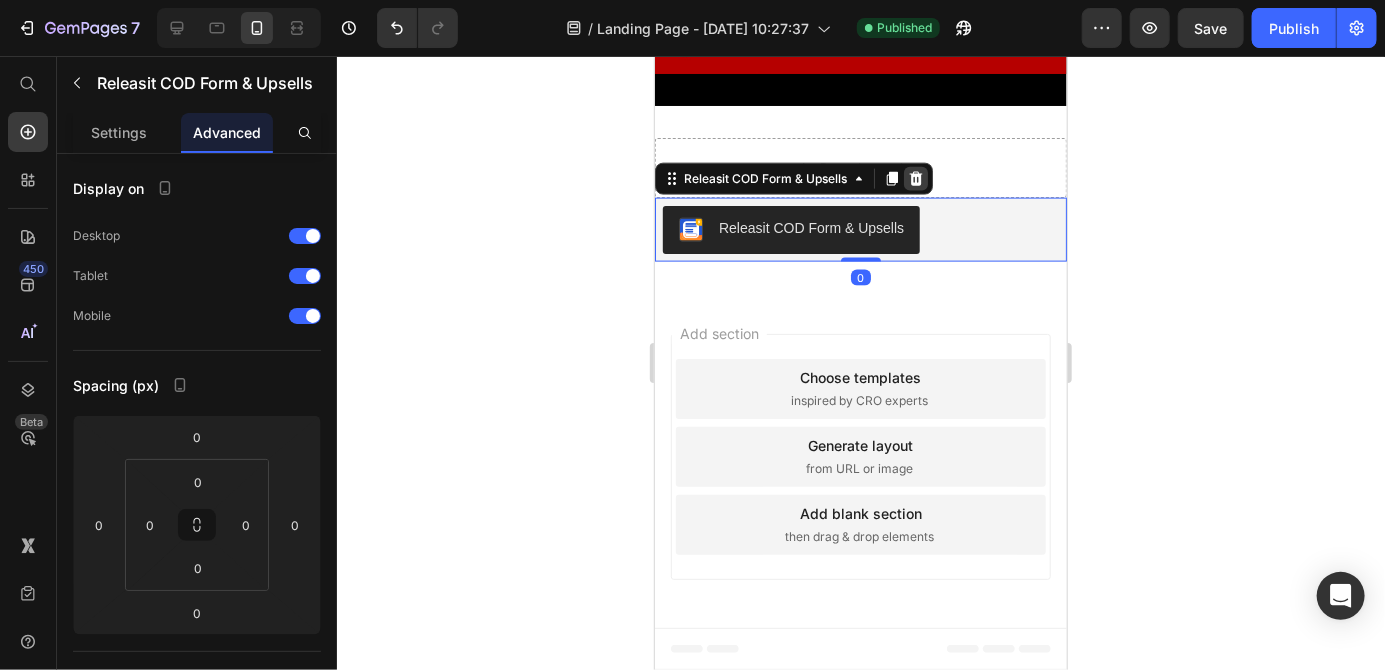 click 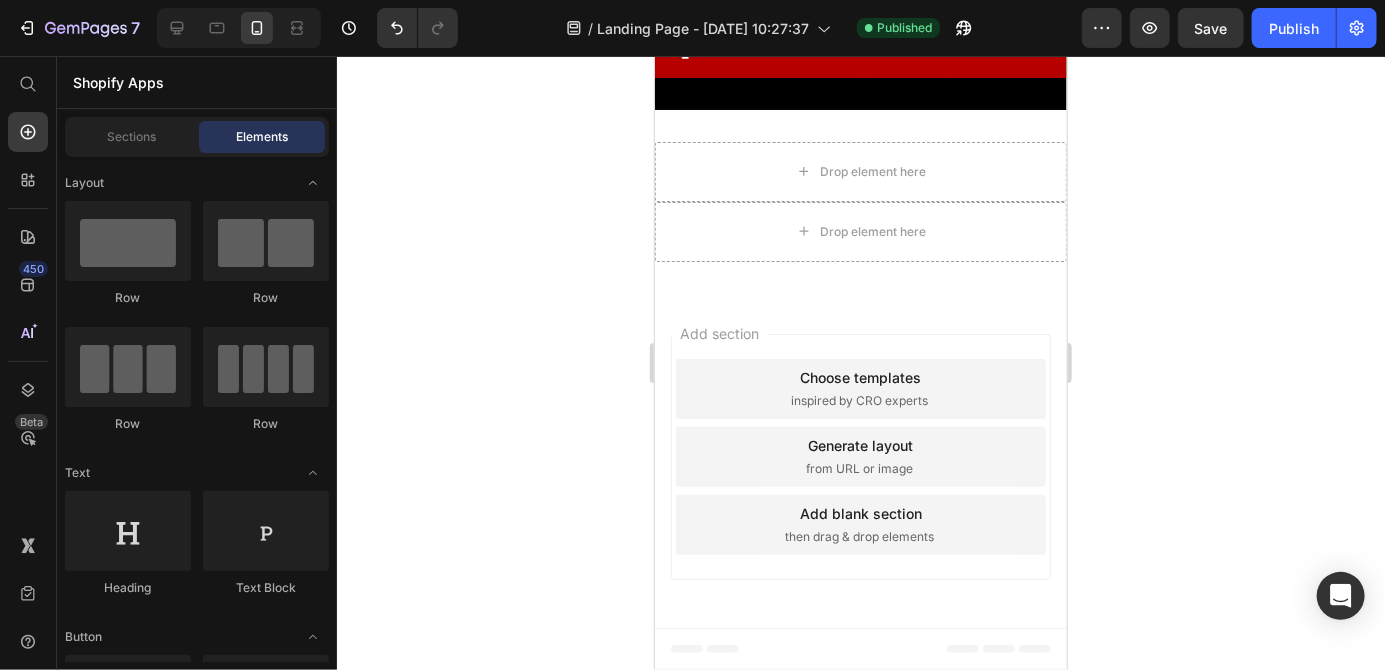 click on "Drop element here" at bounding box center (860, 231) 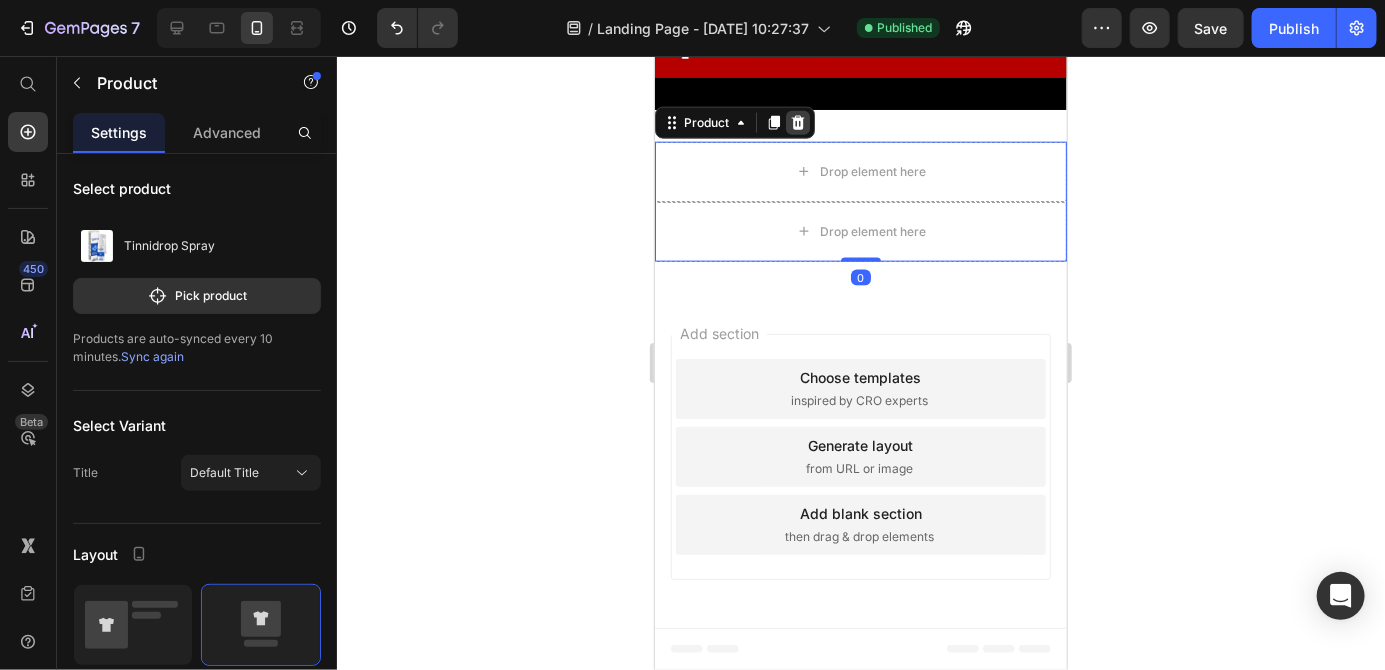 click at bounding box center [797, 122] 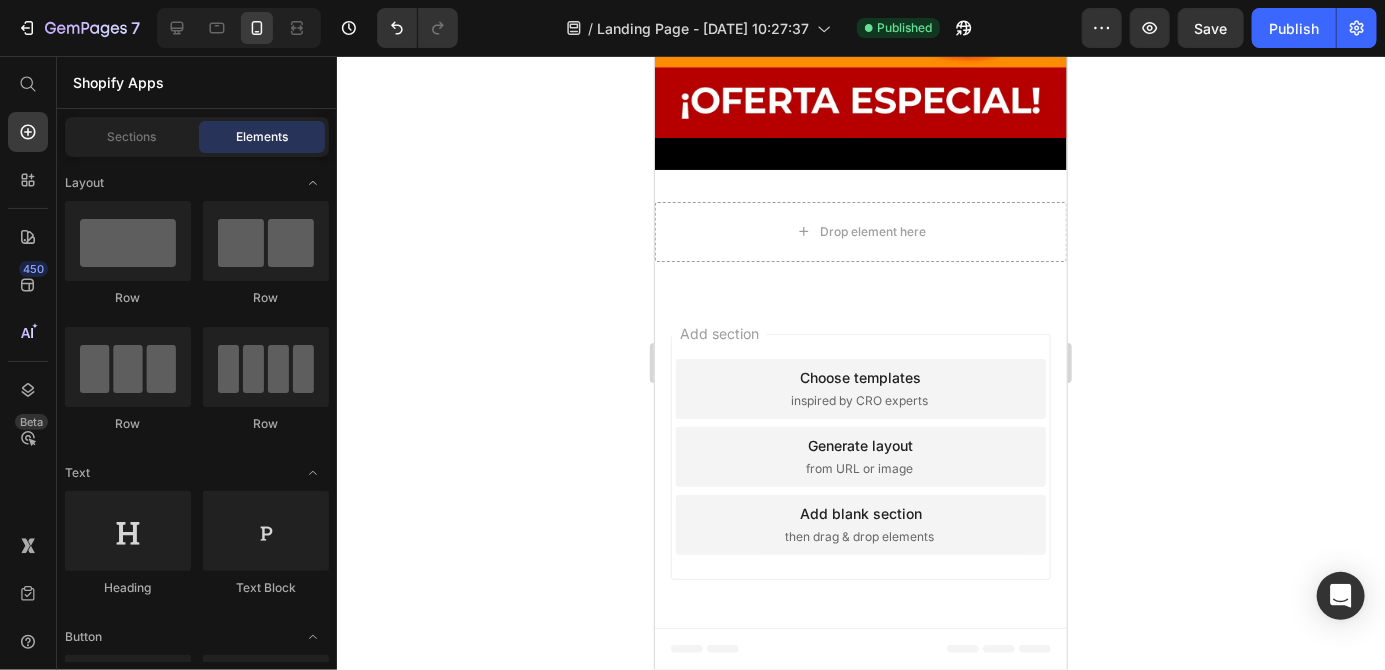 click on "Drop element here" at bounding box center [872, 231] 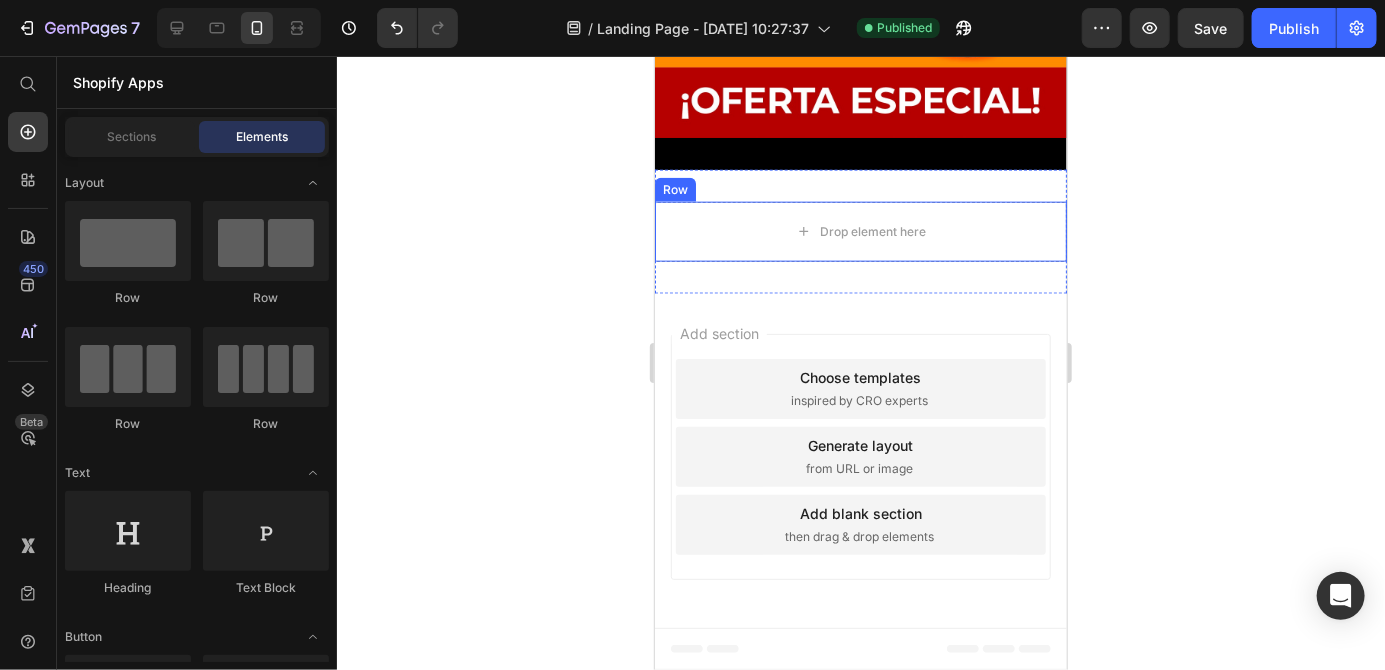 click on "Drop element here" at bounding box center (860, 231) 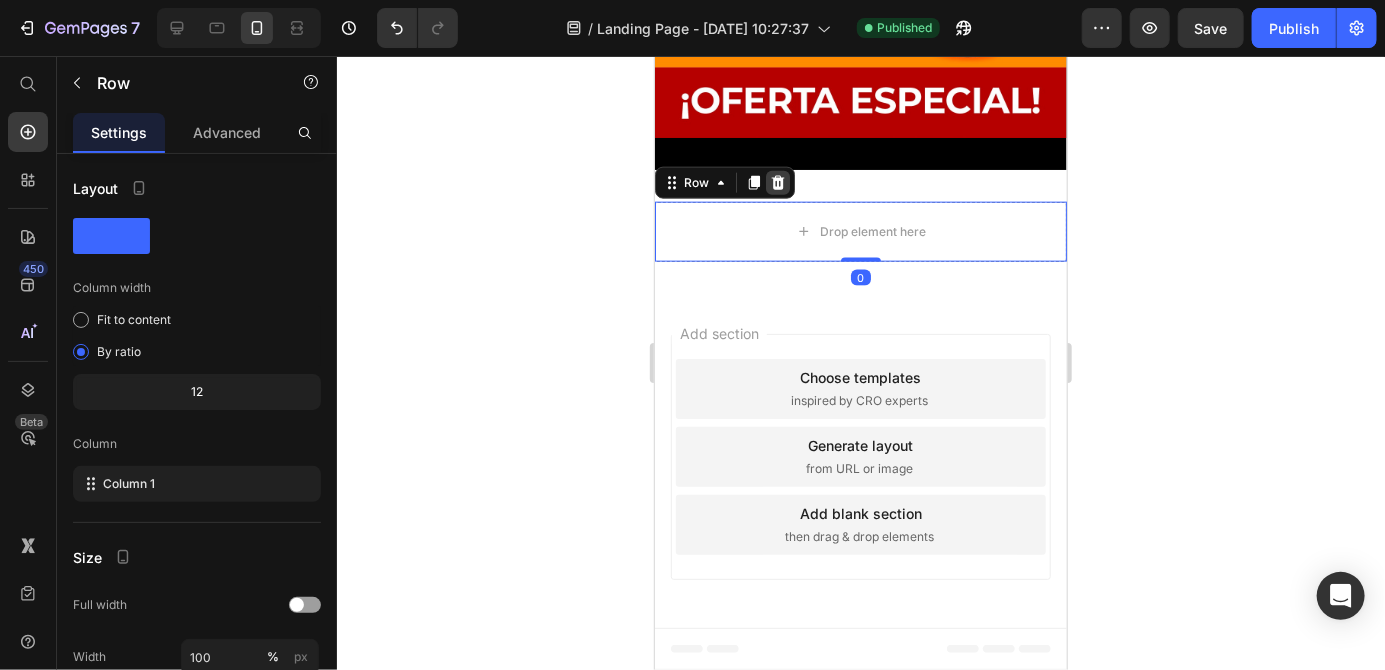 click 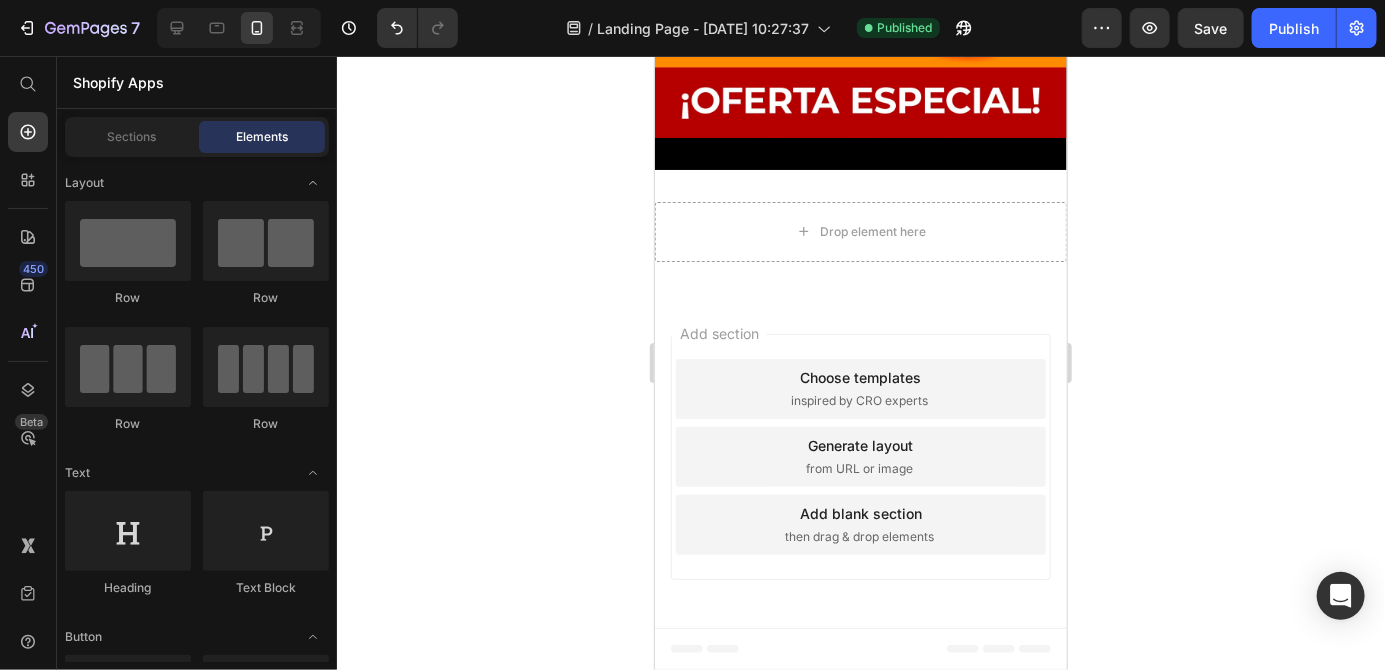 click on "Drop element here" at bounding box center (860, 231) 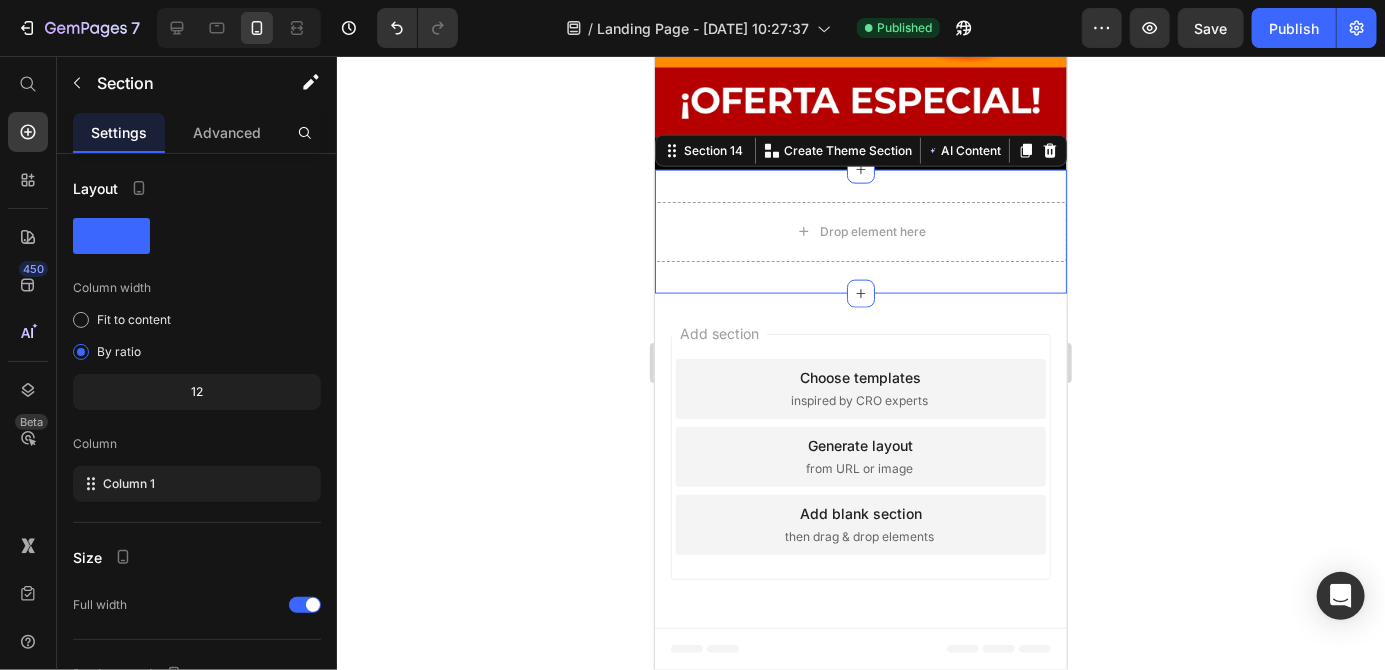 click on "Drop element here" at bounding box center [860, 231] 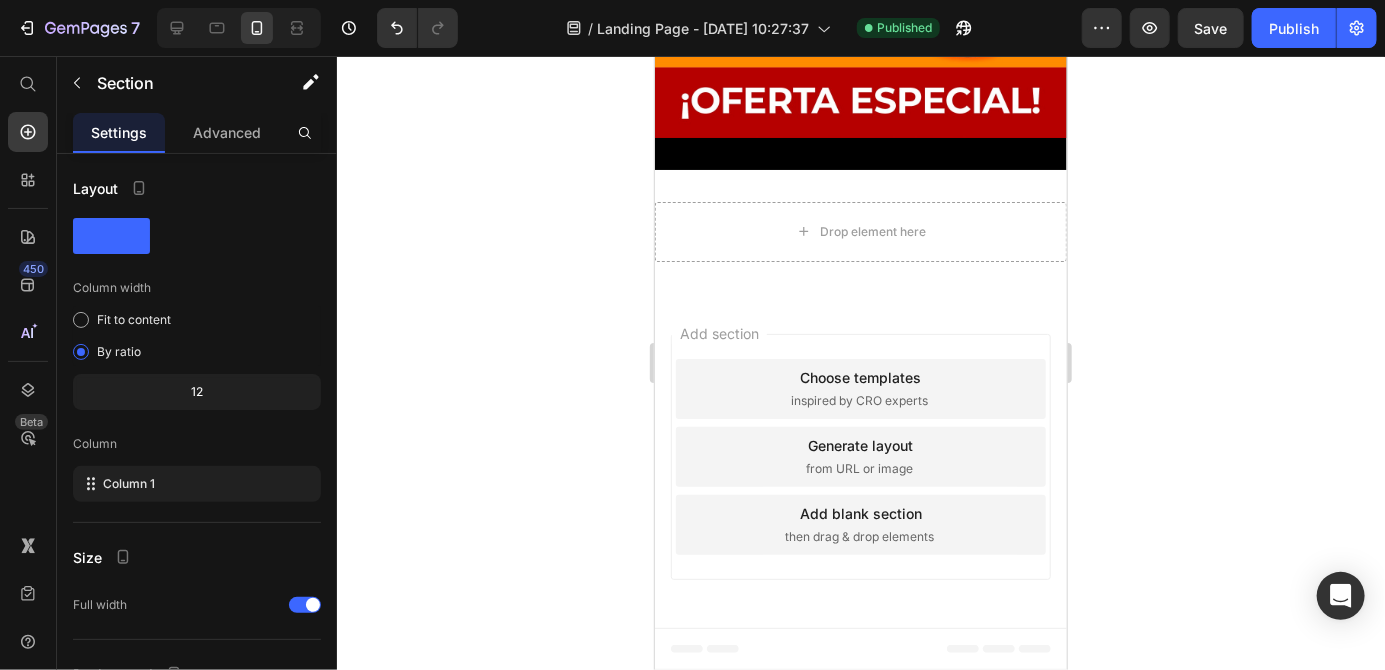click on "Drop element here" at bounding box center (860, 231) 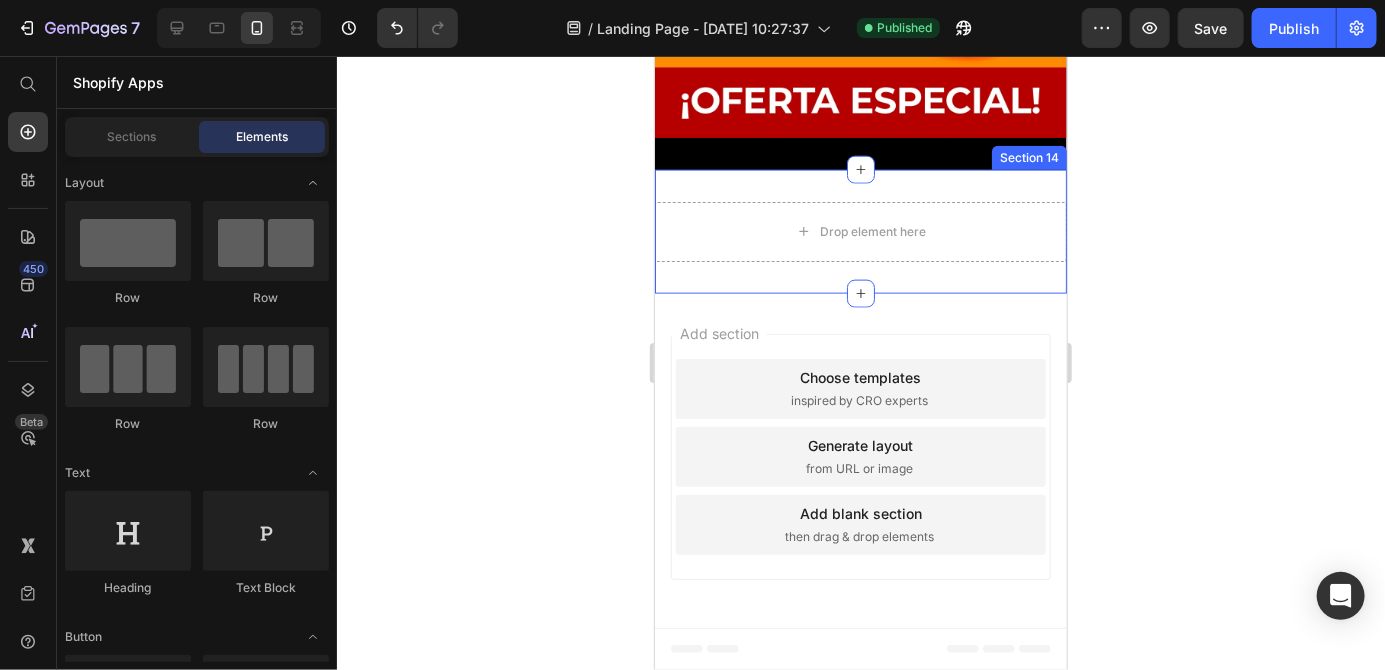 click on "Drop element here" at bounding box center (872, 231) 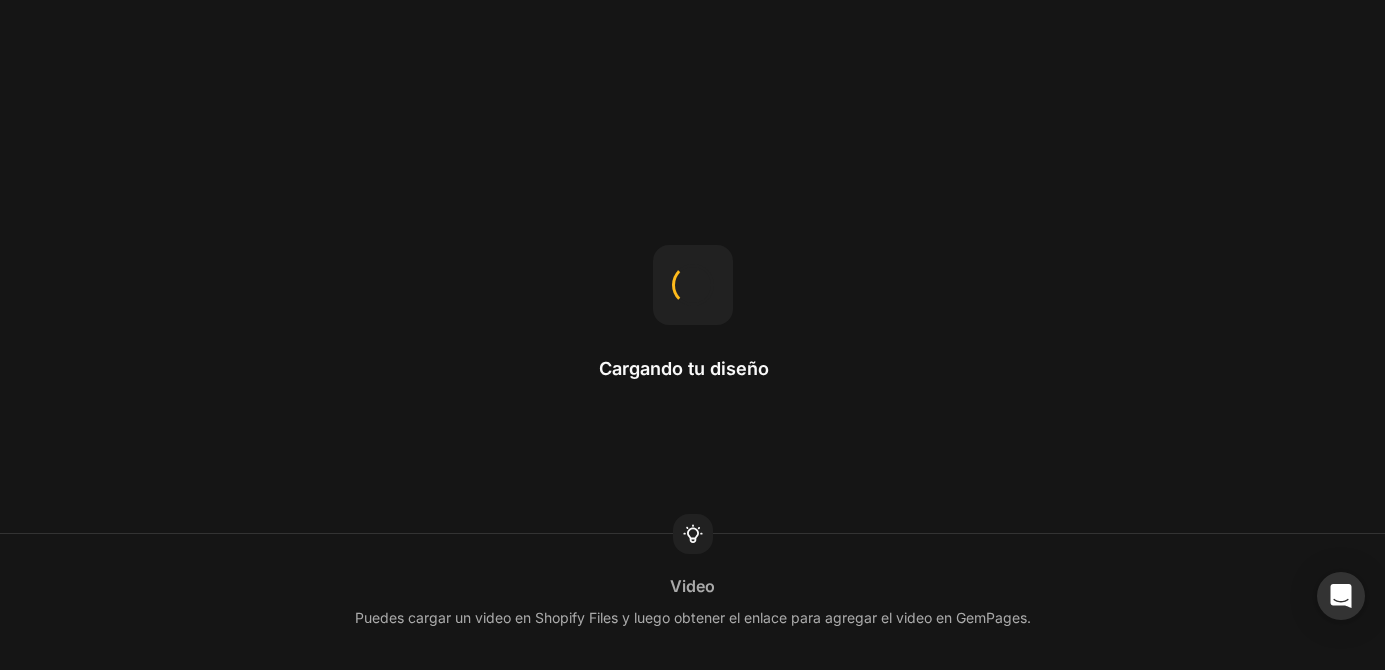 scroll, scrollTop: 0, scrollLeft: 0, axis: both 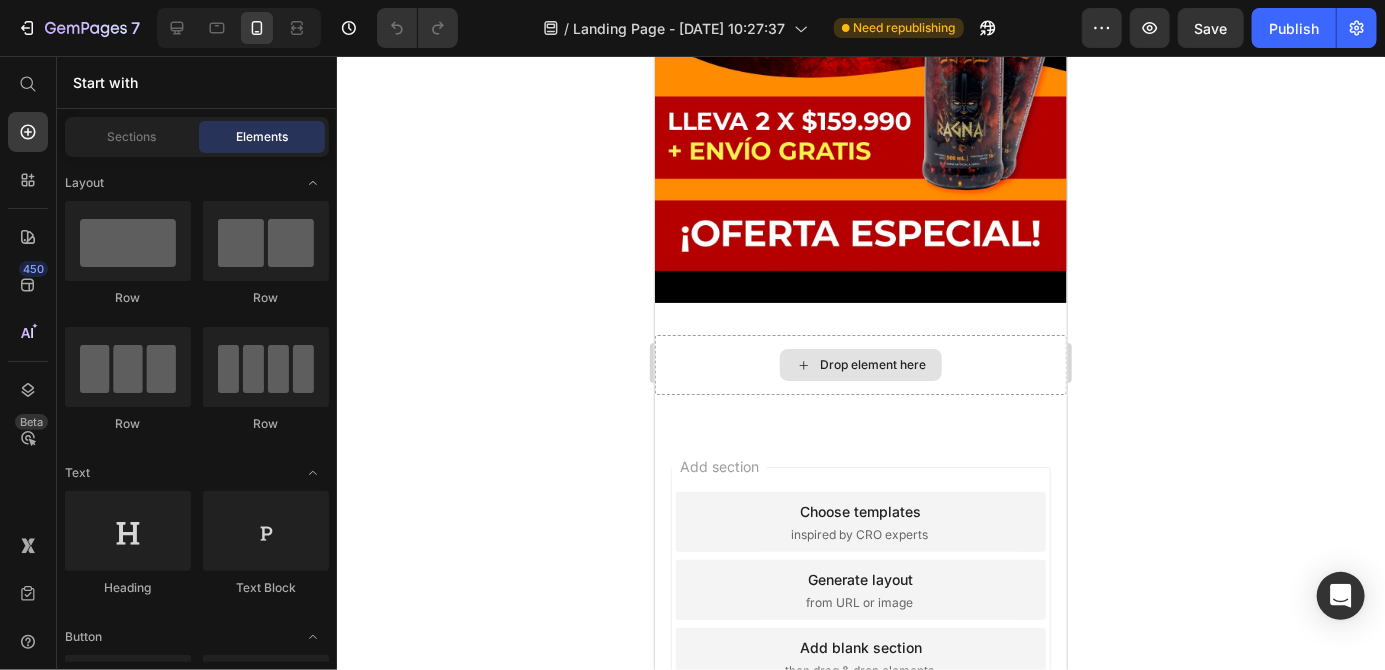 click on "Drop element here" at bounding box center [860, 364] 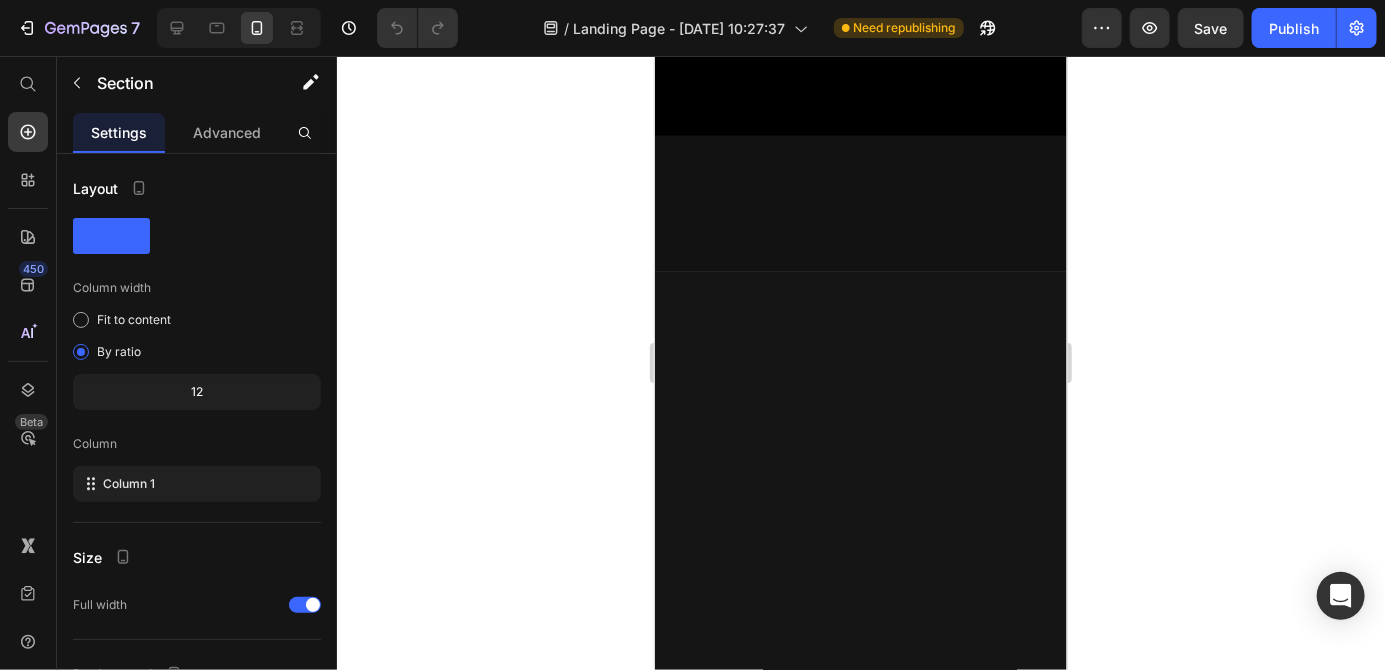 scroll, scrollTop: 1539, scrollLeft: 0, axis: vertical 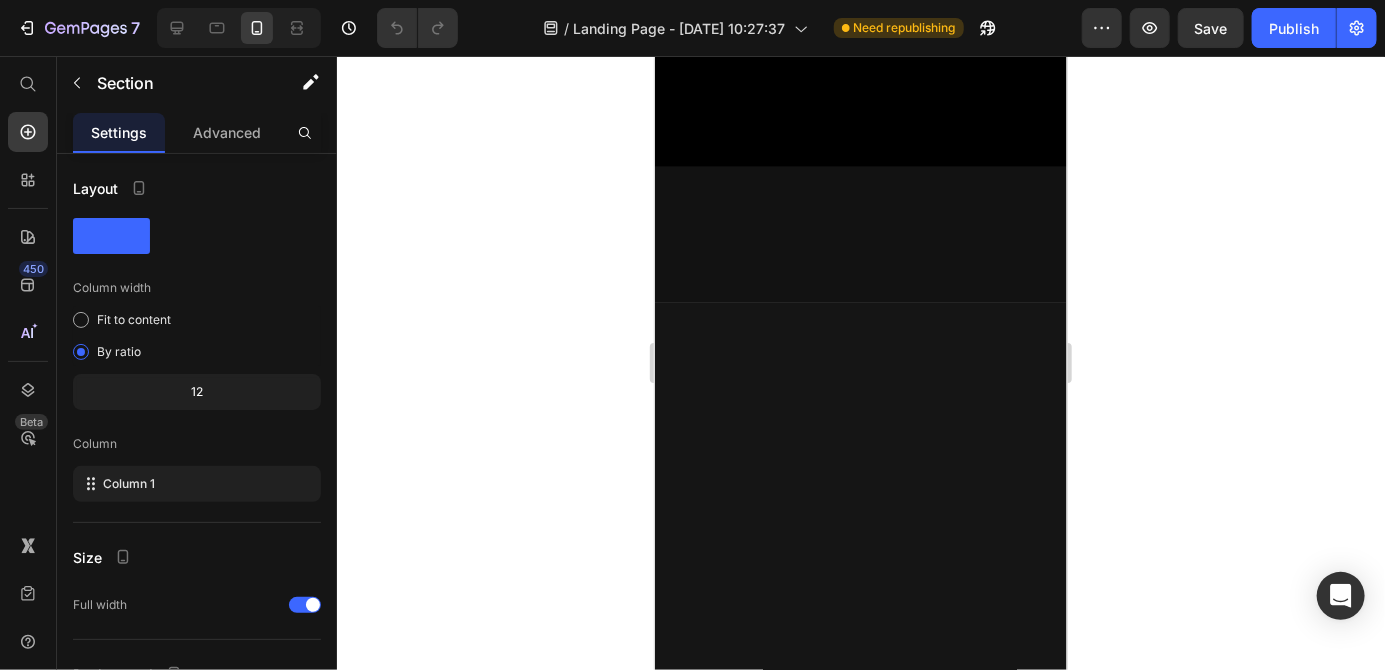 click on "! HACER PEDIDO AHORA ! 🔥  MAS DE 10000 PAREJAS FELICES 🔥" at bounding box center (860, -312) 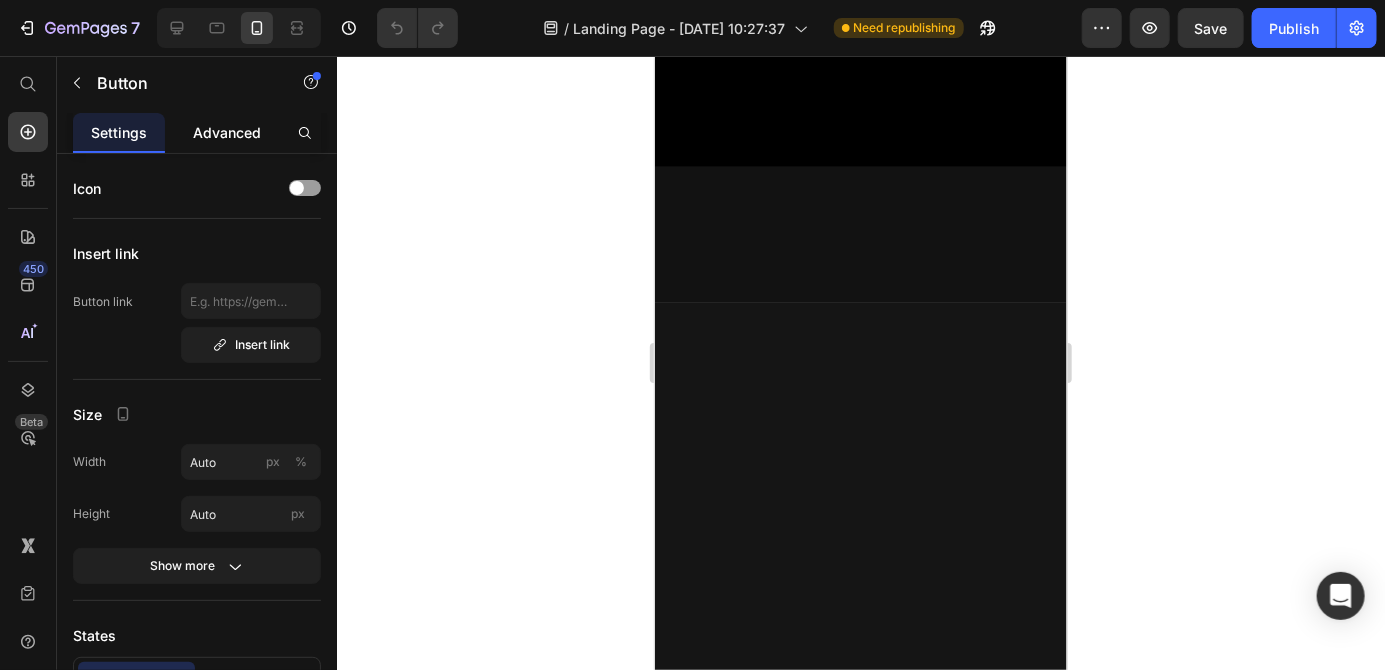 click on "Advanced" 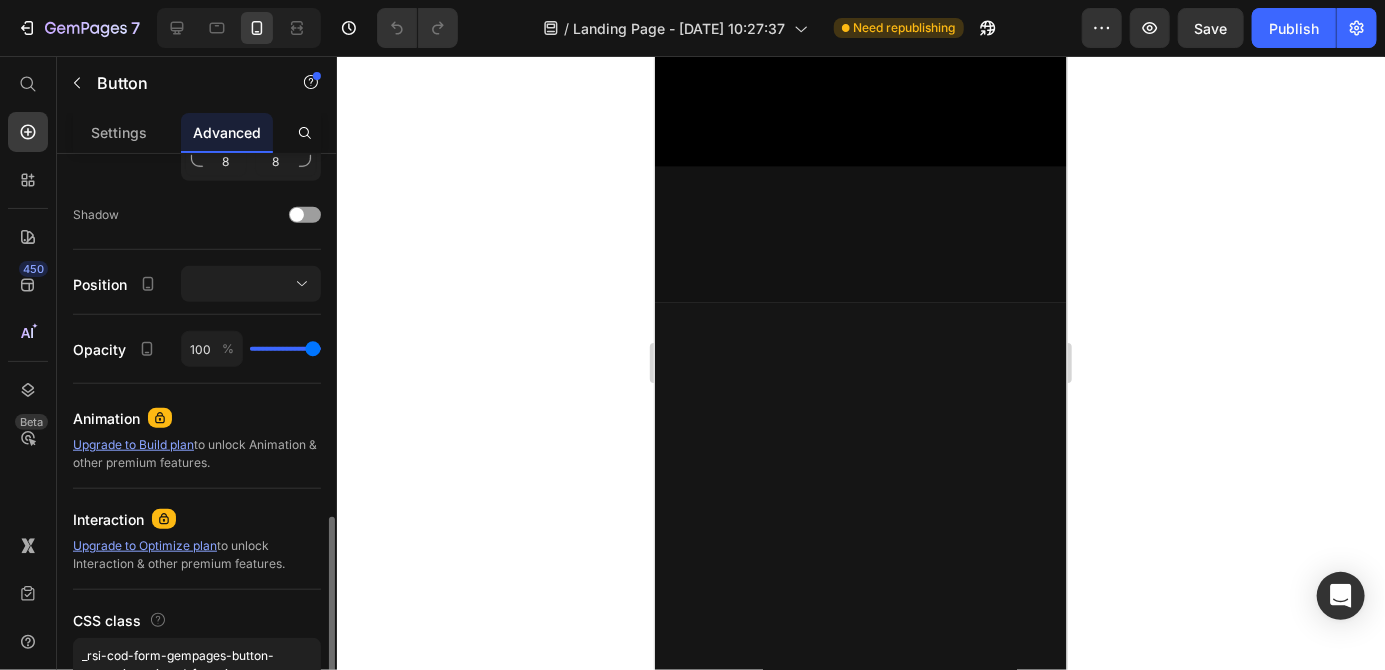 scroll, scrollTop: 738, scrollLeft: 0, axis: vertical 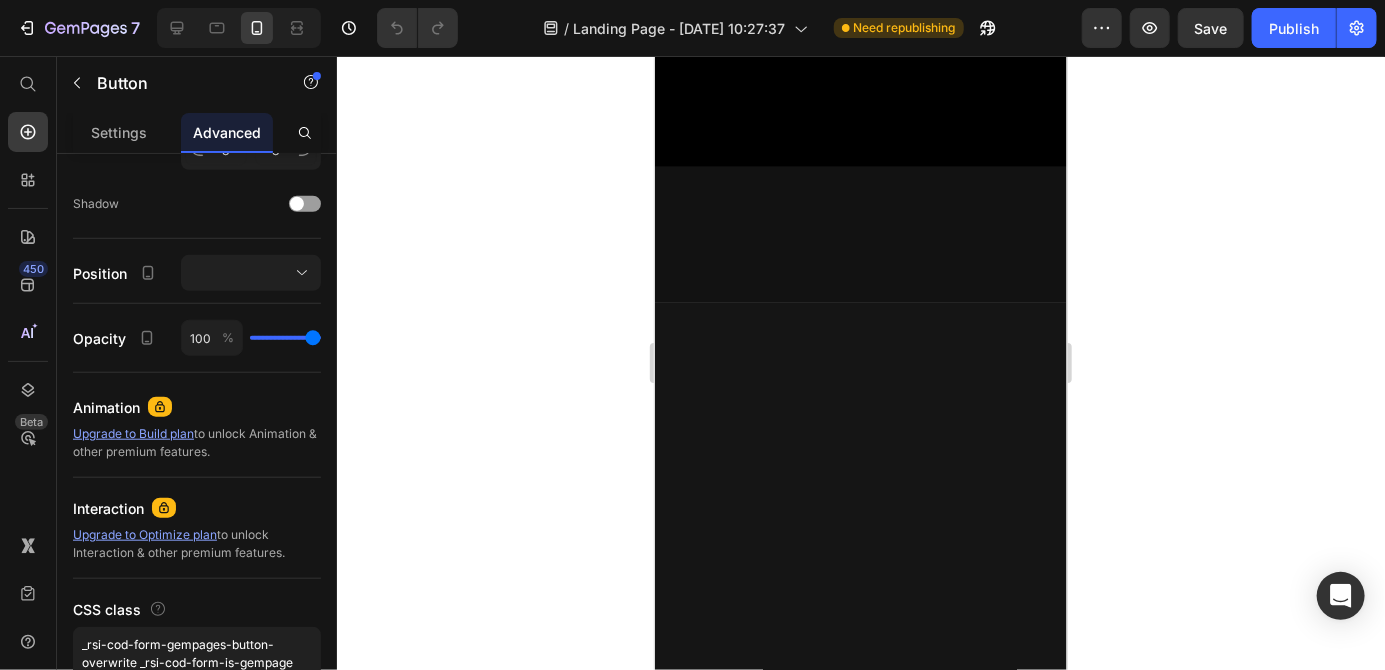 click on "! HACER PEDIDO AHORA ! 🔥  MAS DE 10000 PAREJAS FELICES 🔥" at bounding box center [860, -312] 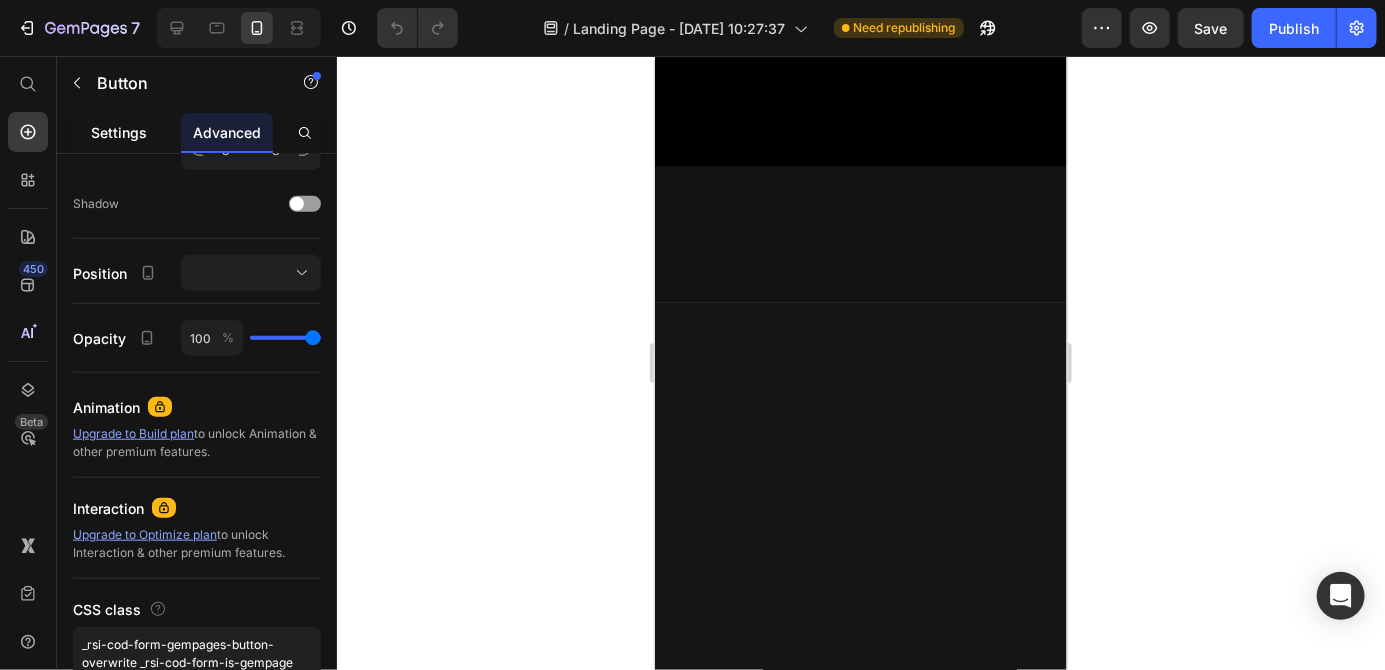 click on "Settings" 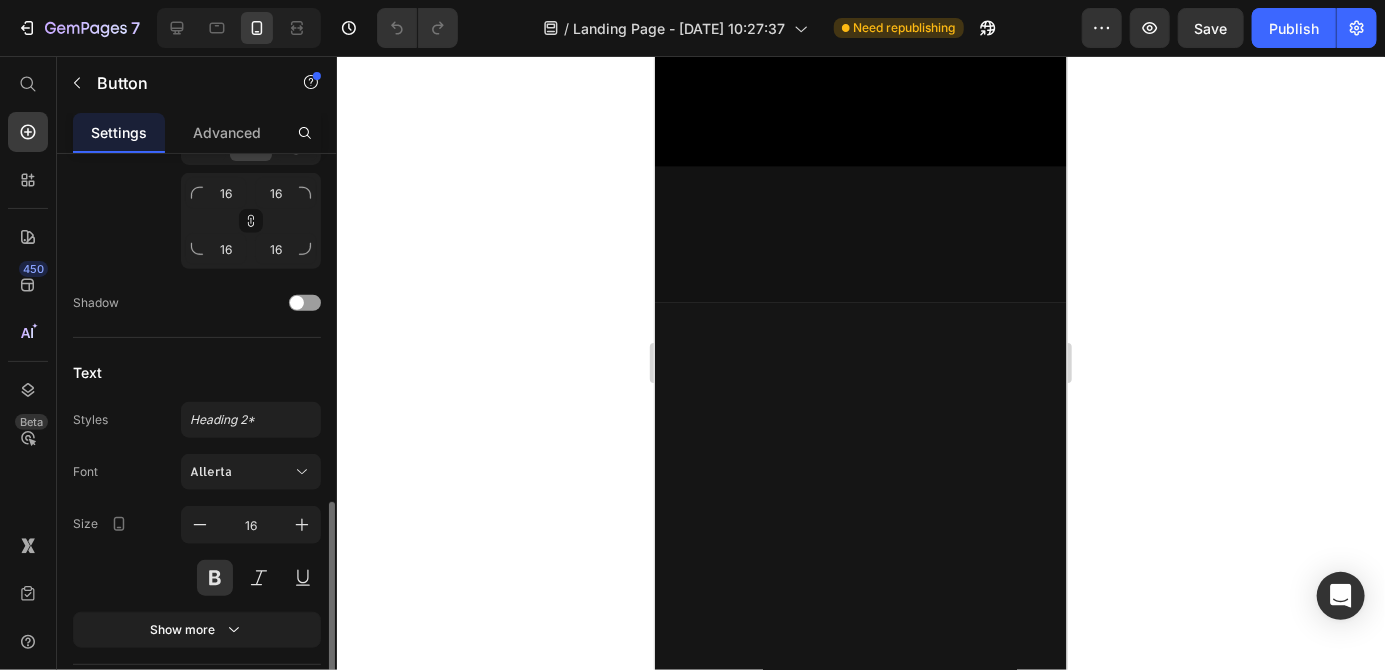 scroll, scrollTop: 0, scrollLeft: 0, axis: both 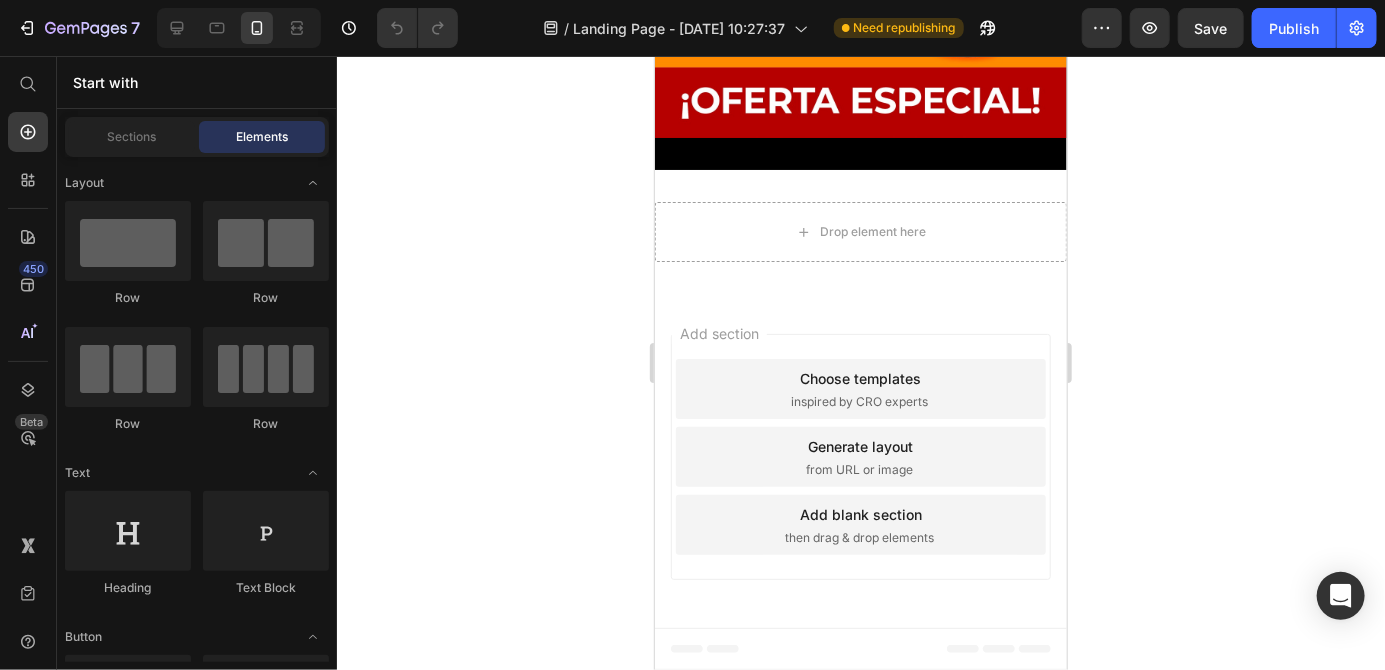 click on "Drop element here" at bounding box center (860, 231) 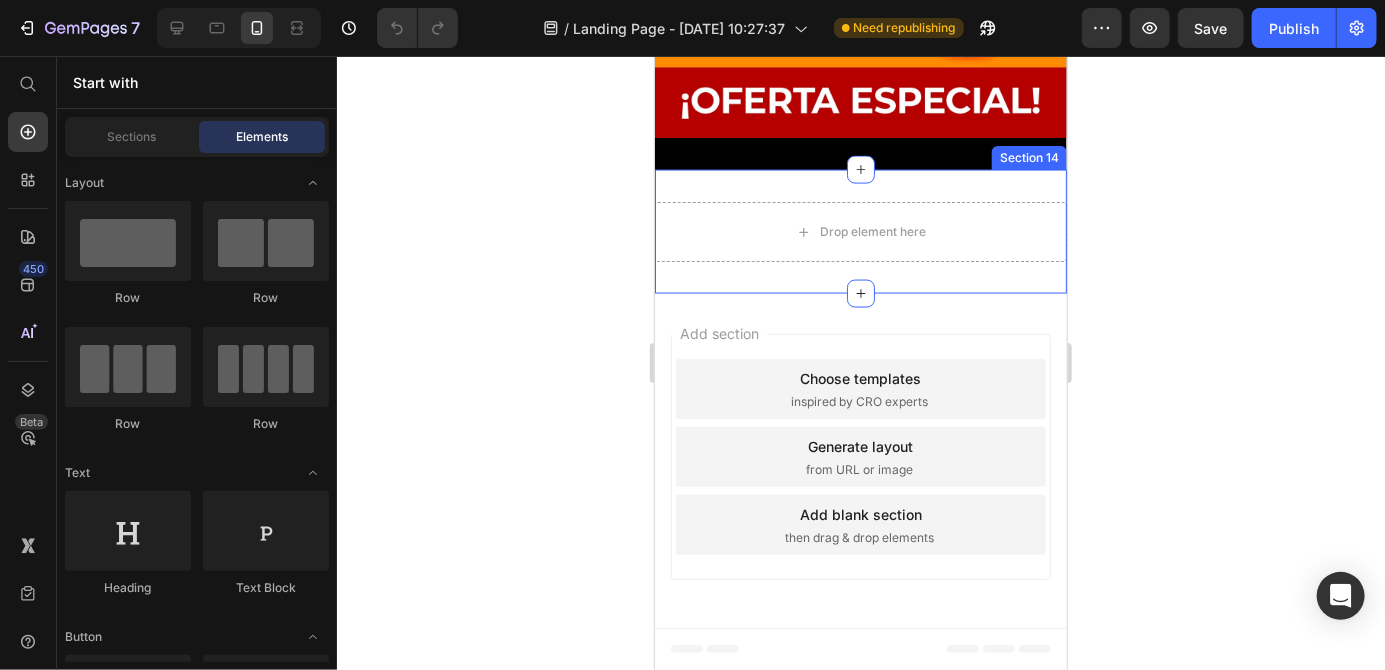 click on "Drop element here" at bounding box center (872, 231) 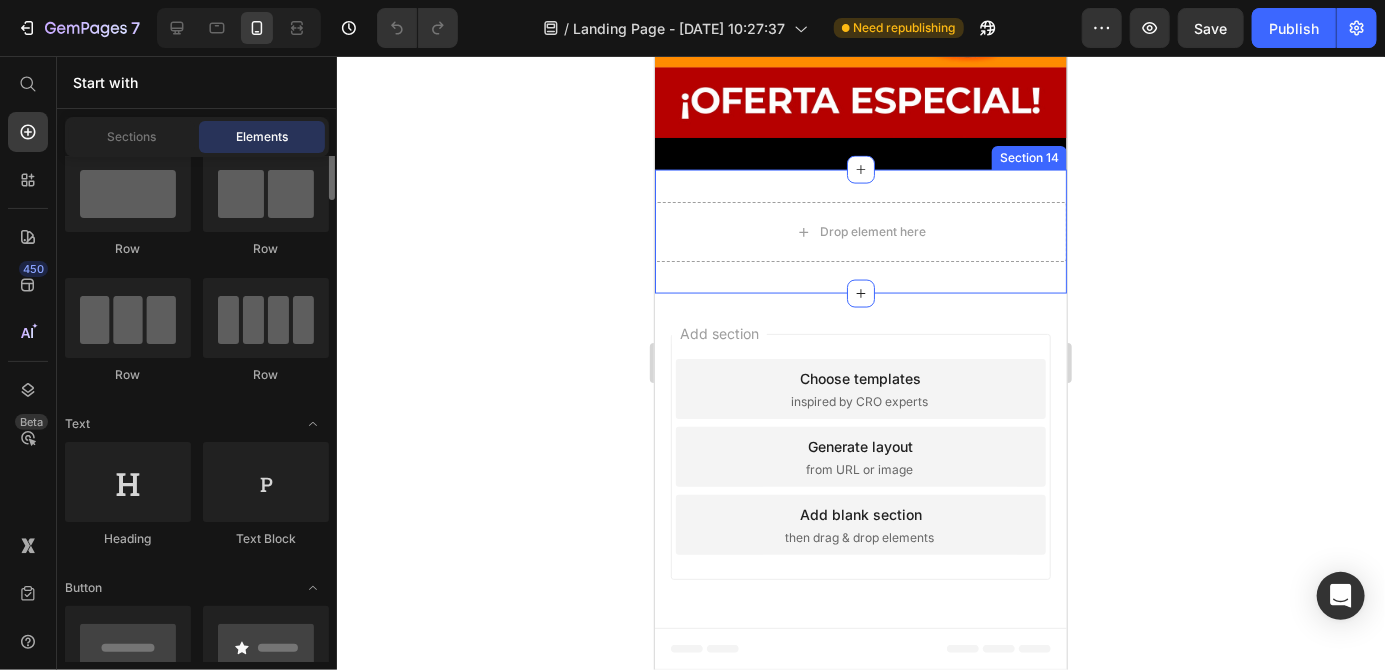 scroll, scrollTop: 0, scrollLeft: 0, axis: both 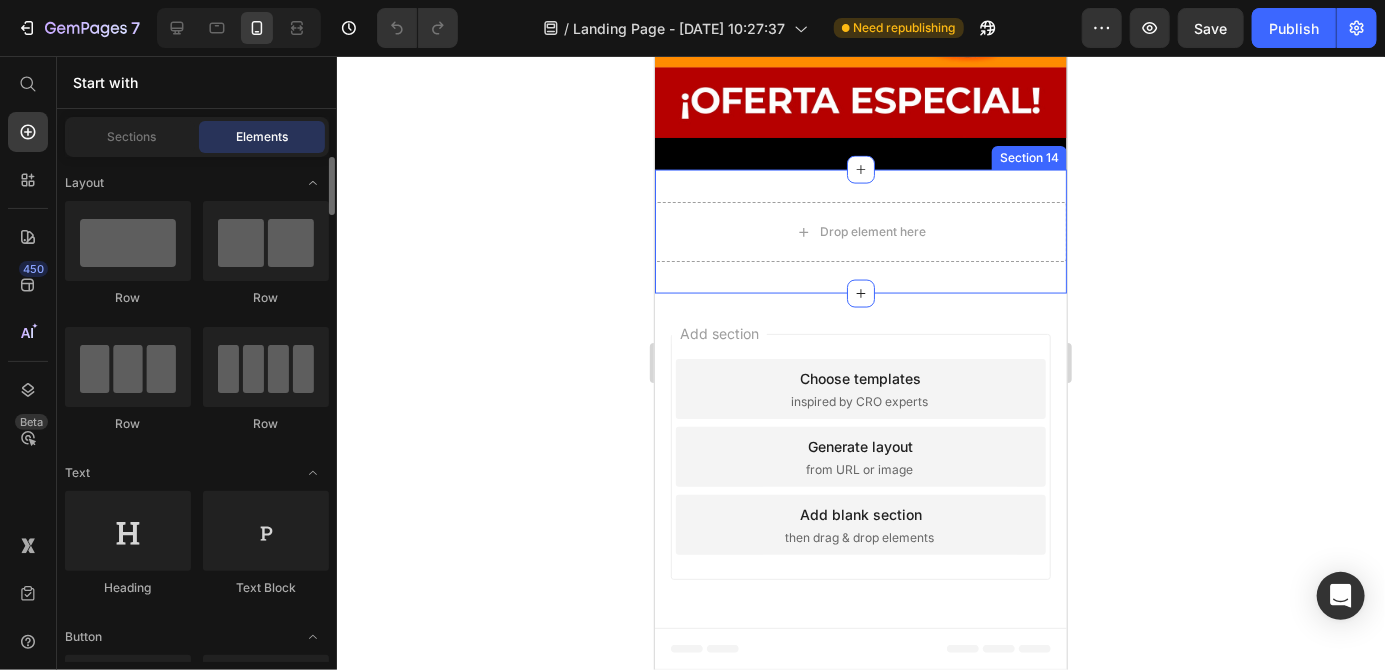 click on "Drop element here" at bounding box center (872, 231) 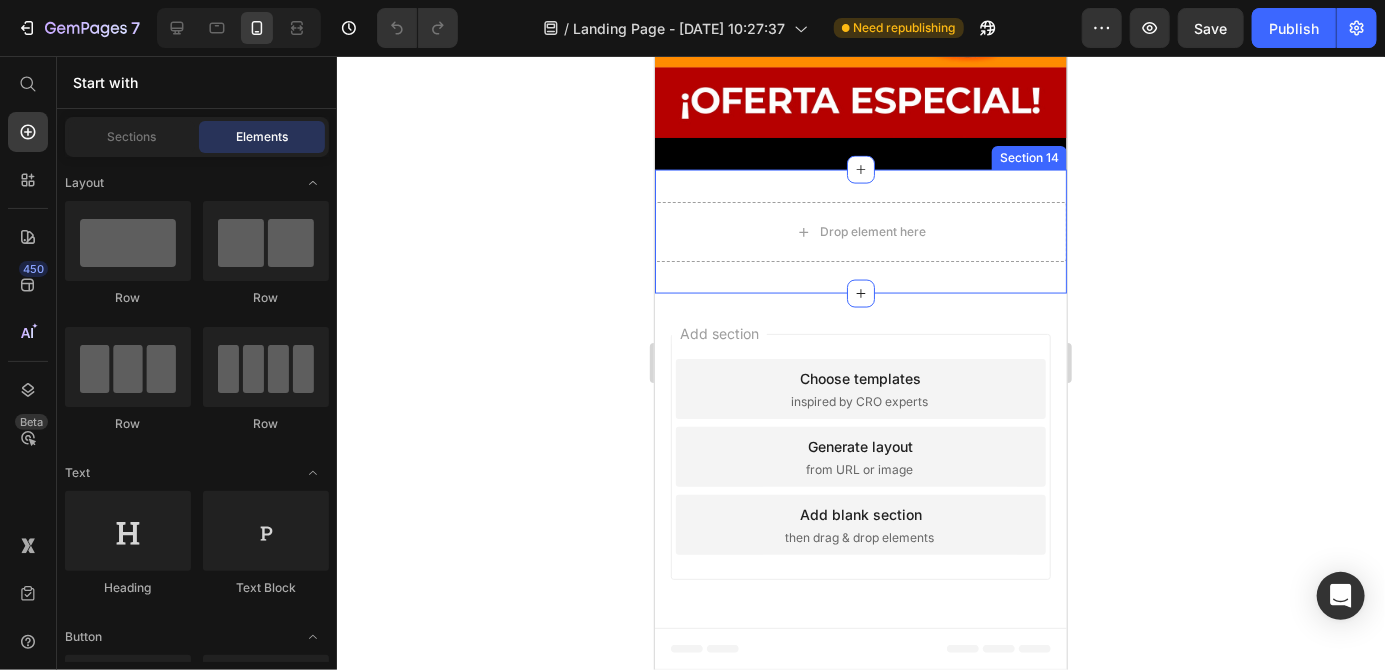 click on "Drop element here" at bounding box center (860, 231) 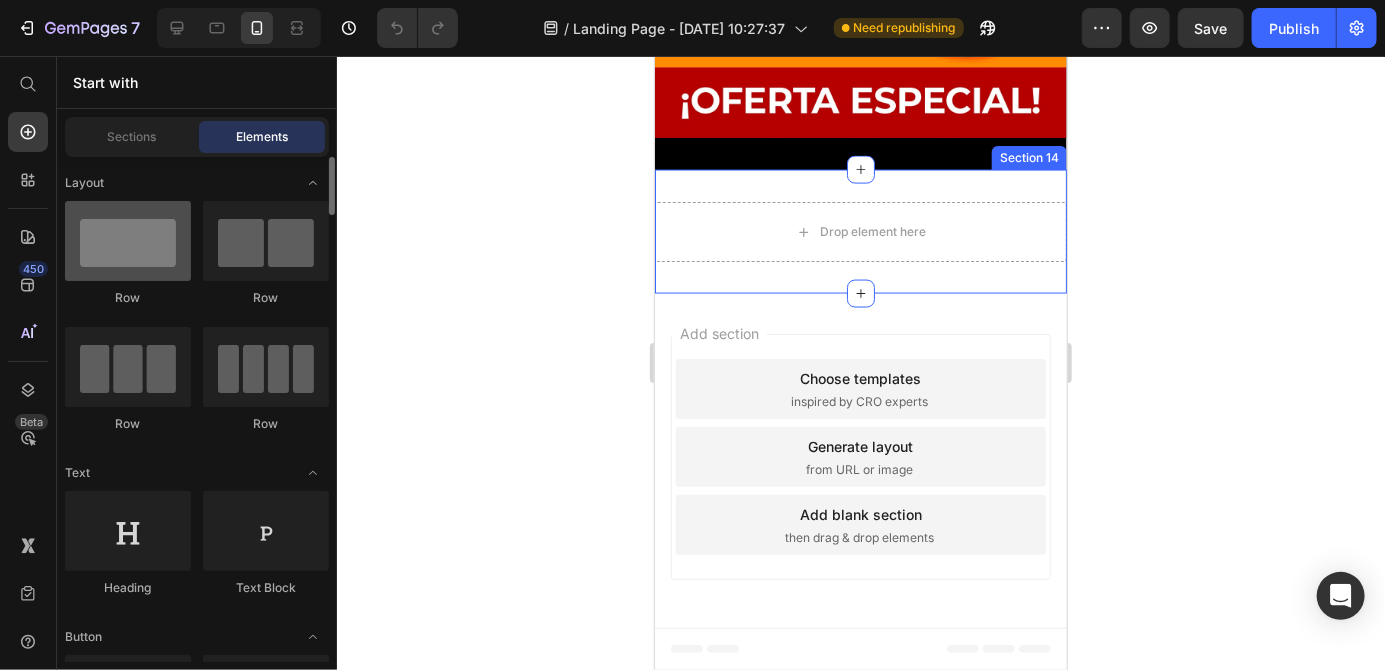 click at bounding box center (128, 241) 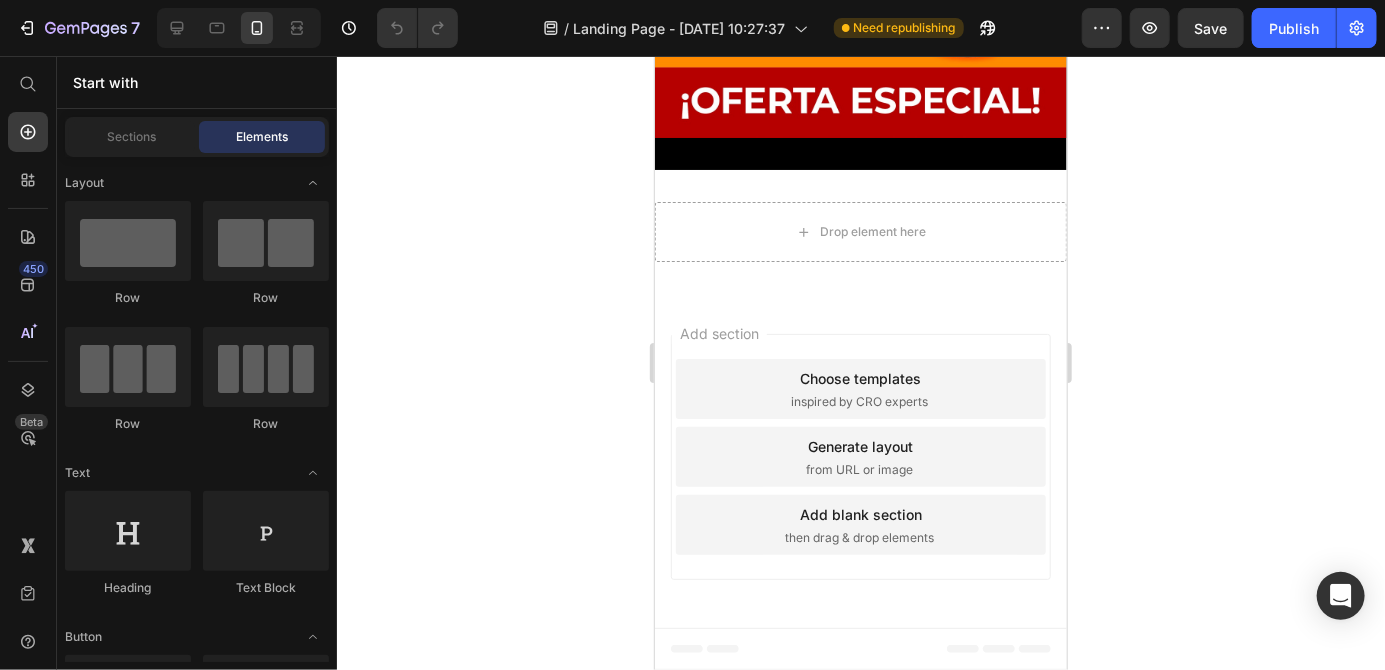 click 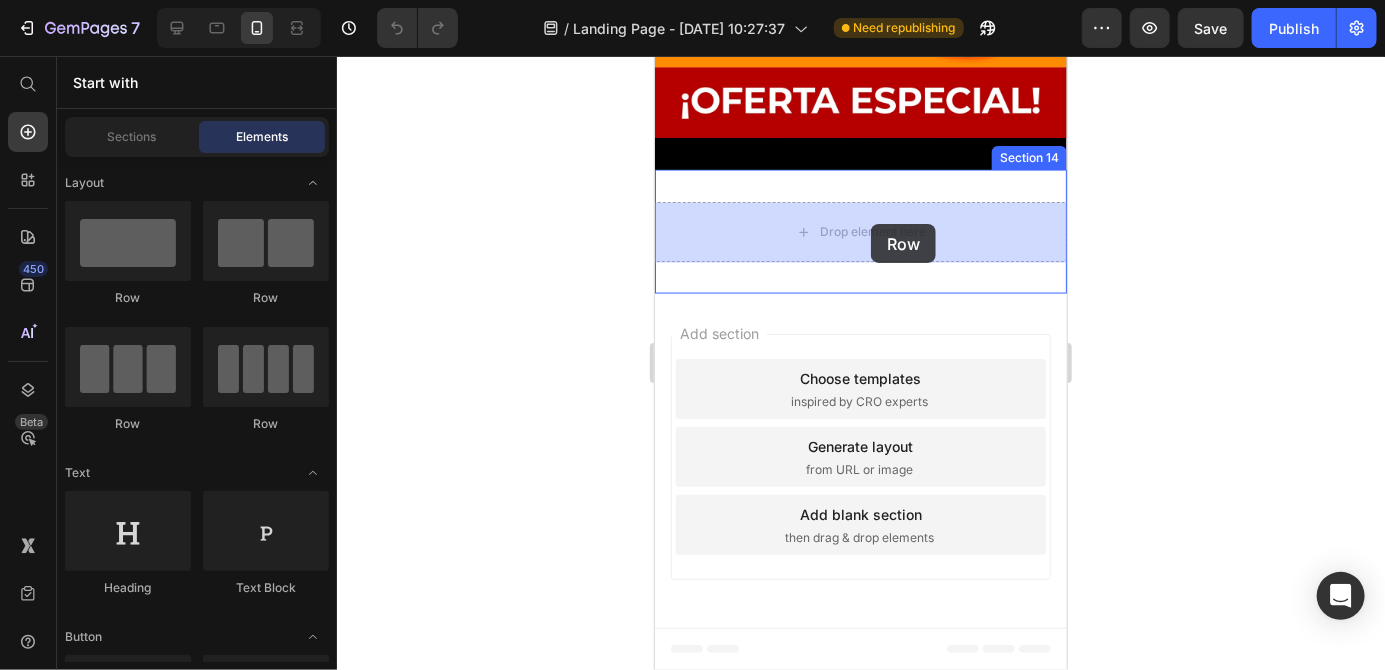 drag, startPoint x: 771, startPoint y: 311, endPoint x: 870, endPoint y: 223, distance: 132.45753 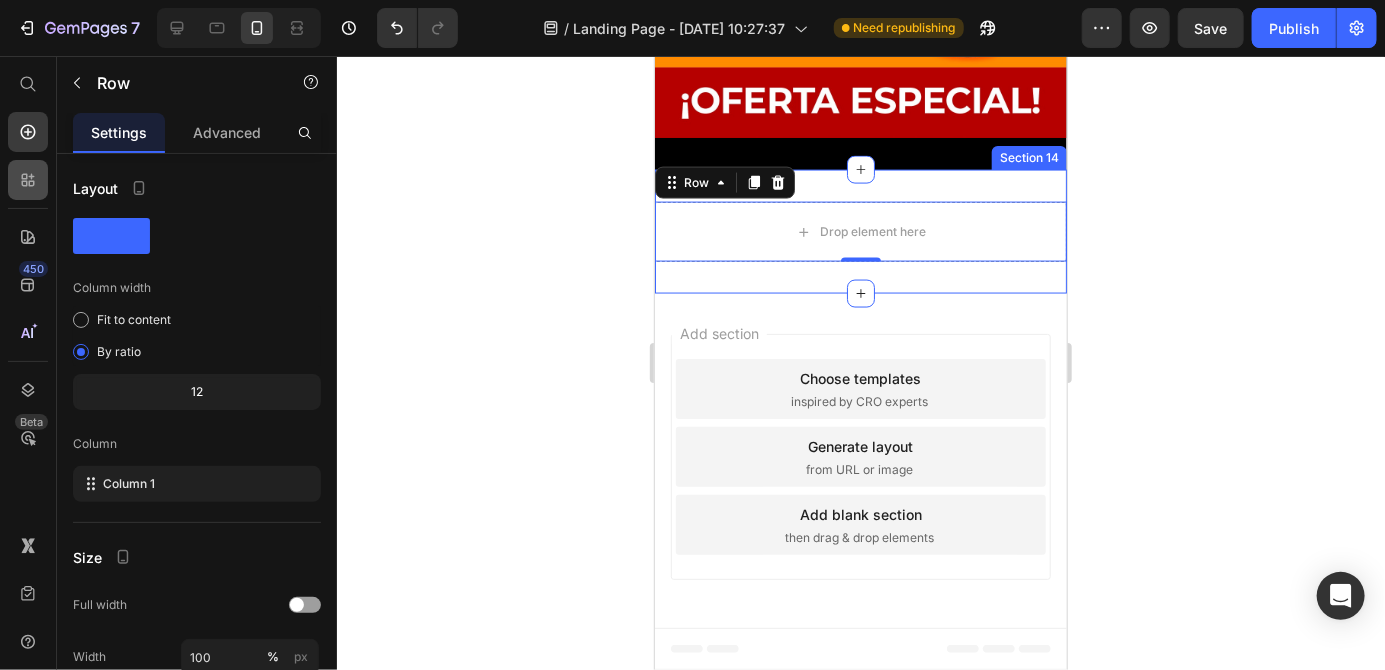 click 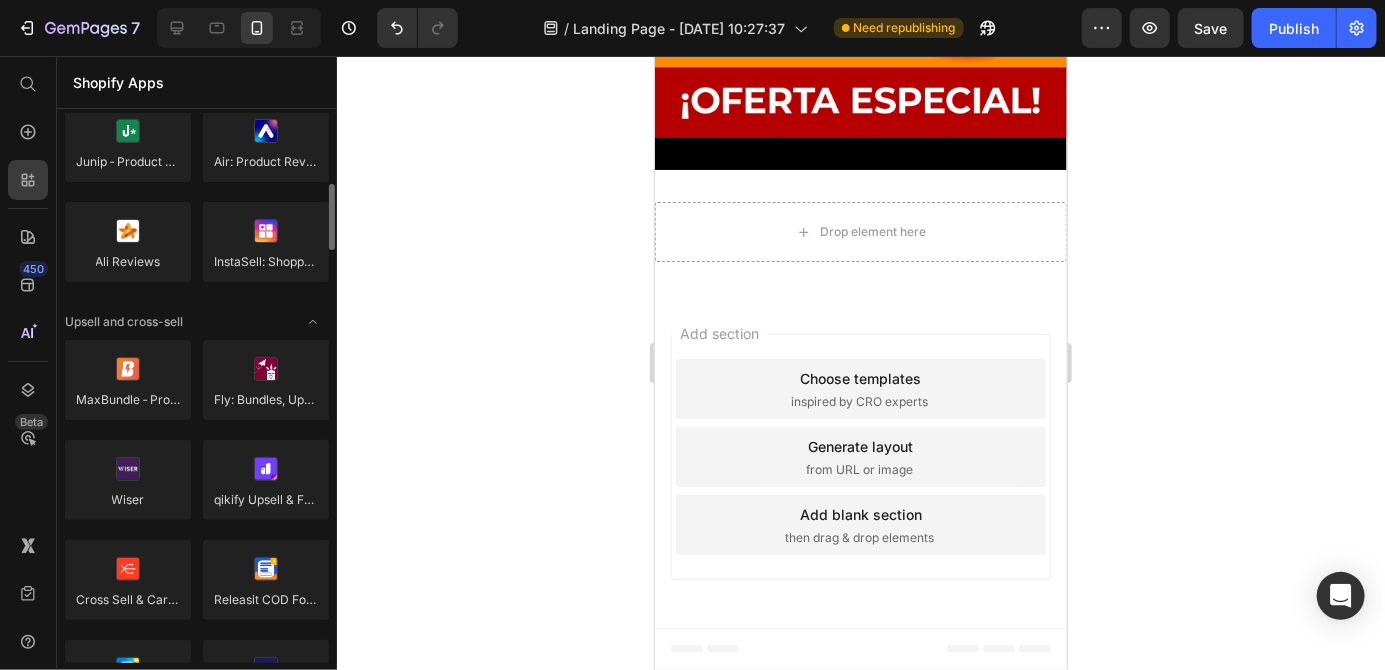 scroll, scrollTop: 659, scrollLeft: 0, axis: vertical 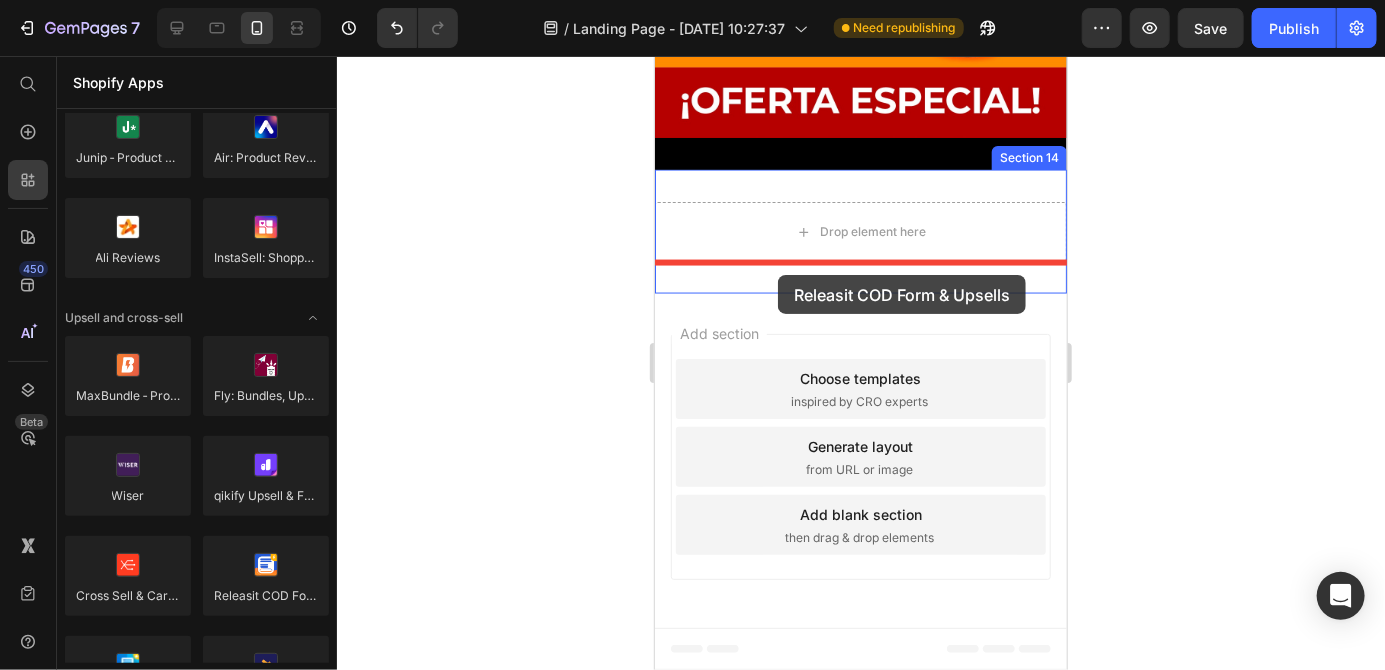 drag, startPoint x: 938, startPoint y: 623, endPoint x: 774, endPoint y: 277, distance: 382.89948 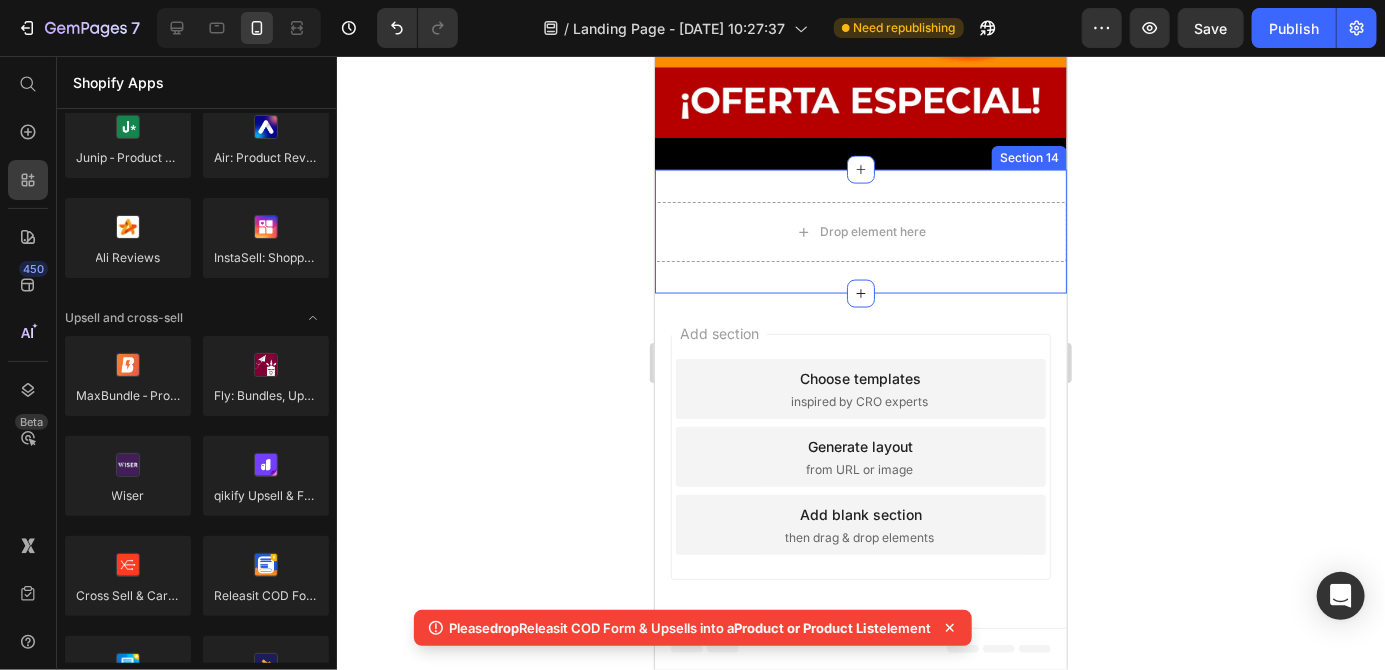 click on "Drop element here" at bounding box center [860, 231] 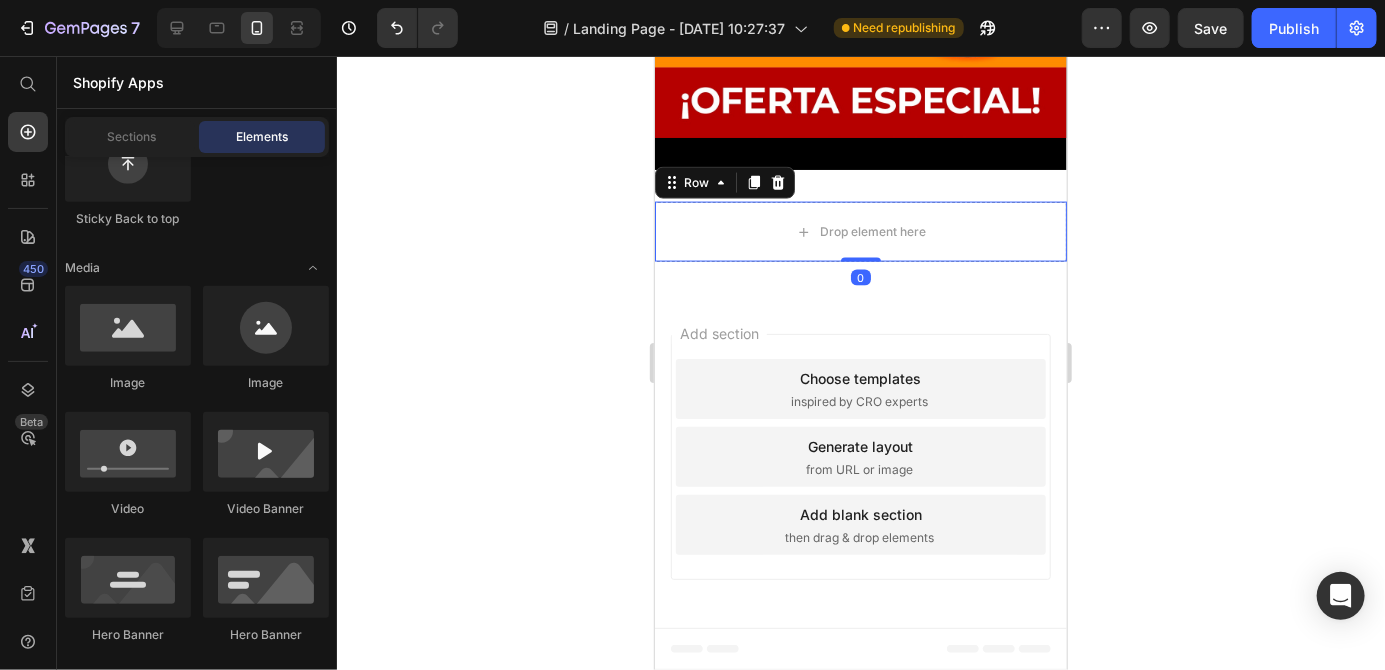 click on "Drop element here" at bounding box center (872, 231) 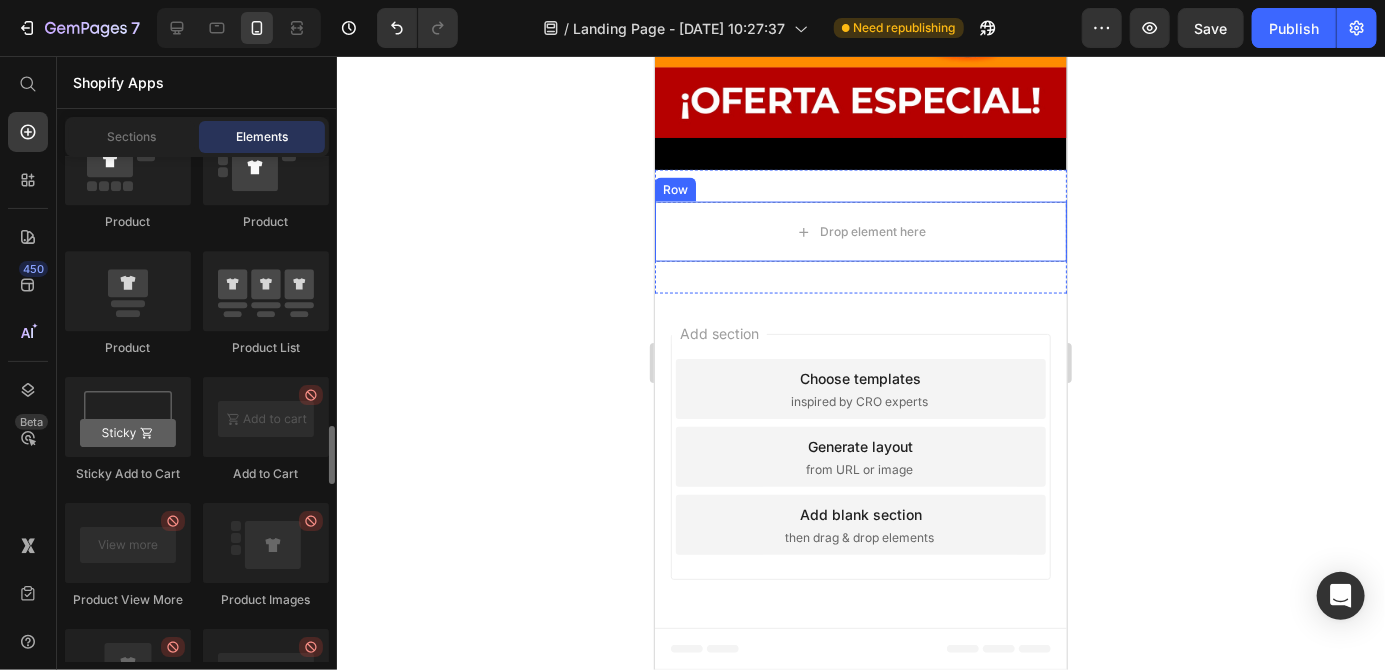 scroll, scrollTop: 2753, scrollLeft: 0, axis: vertical 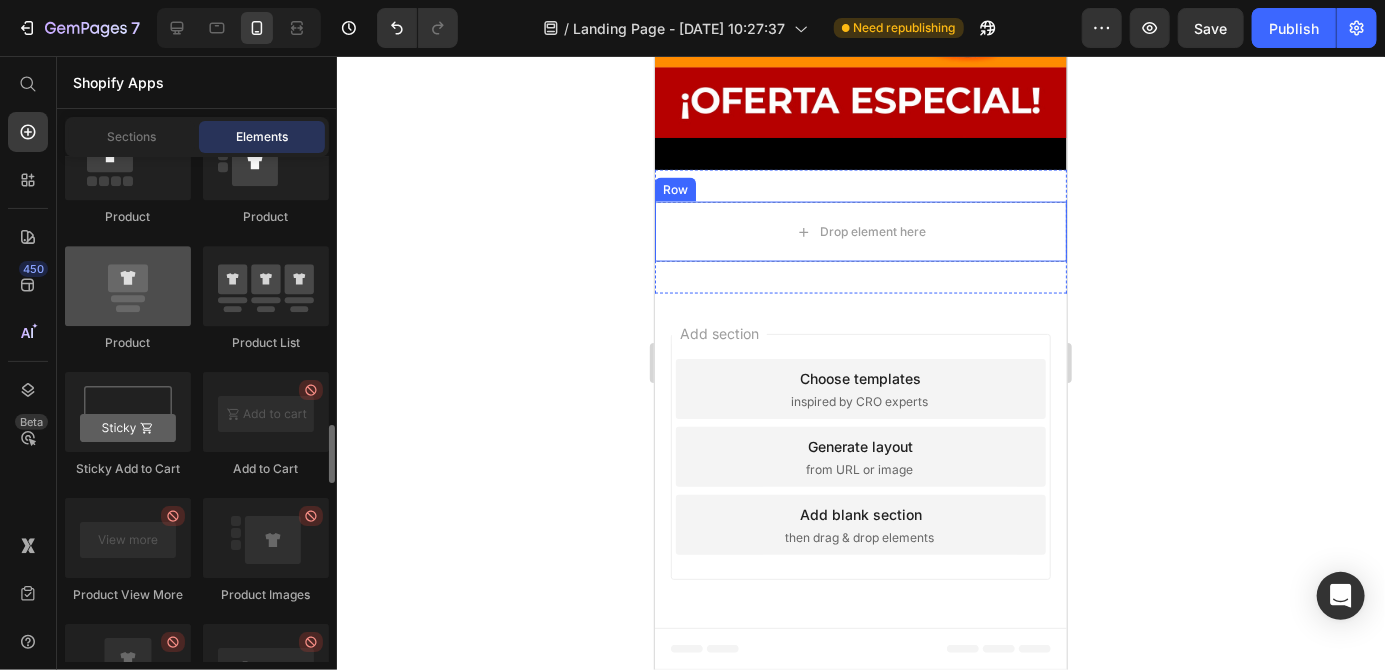 click at bounding box center [128, 286] 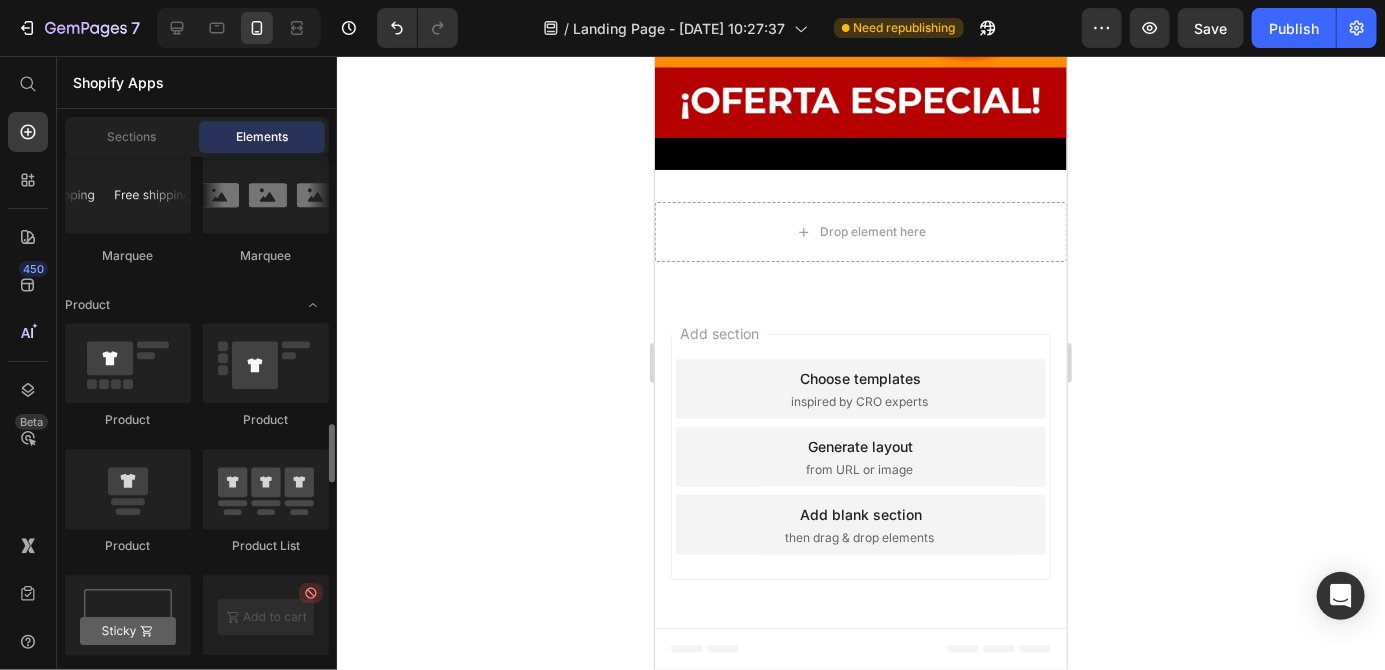 scroll, scrollTop: 2578, scrollLeft: 0, axis: vertical 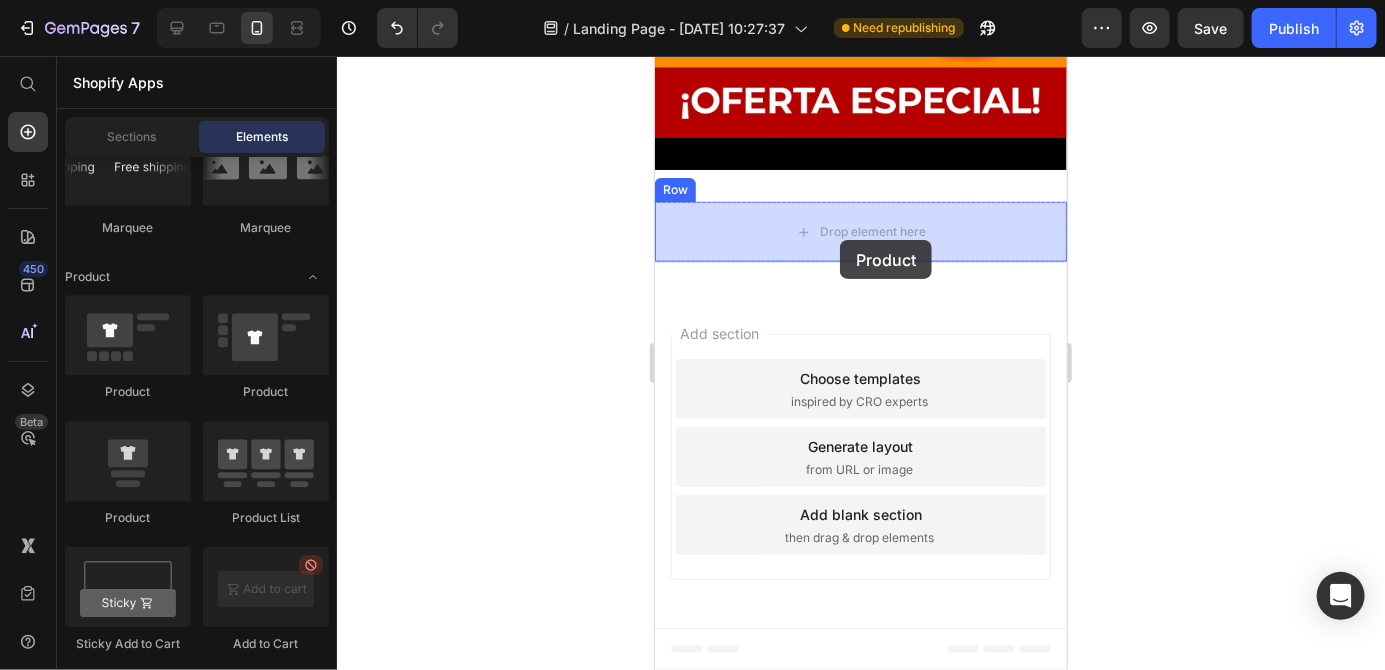 drag, startPoint x: 753, startPoint y: 496, endPoint x: 839, endPoint y: 239, distance: 271.0074 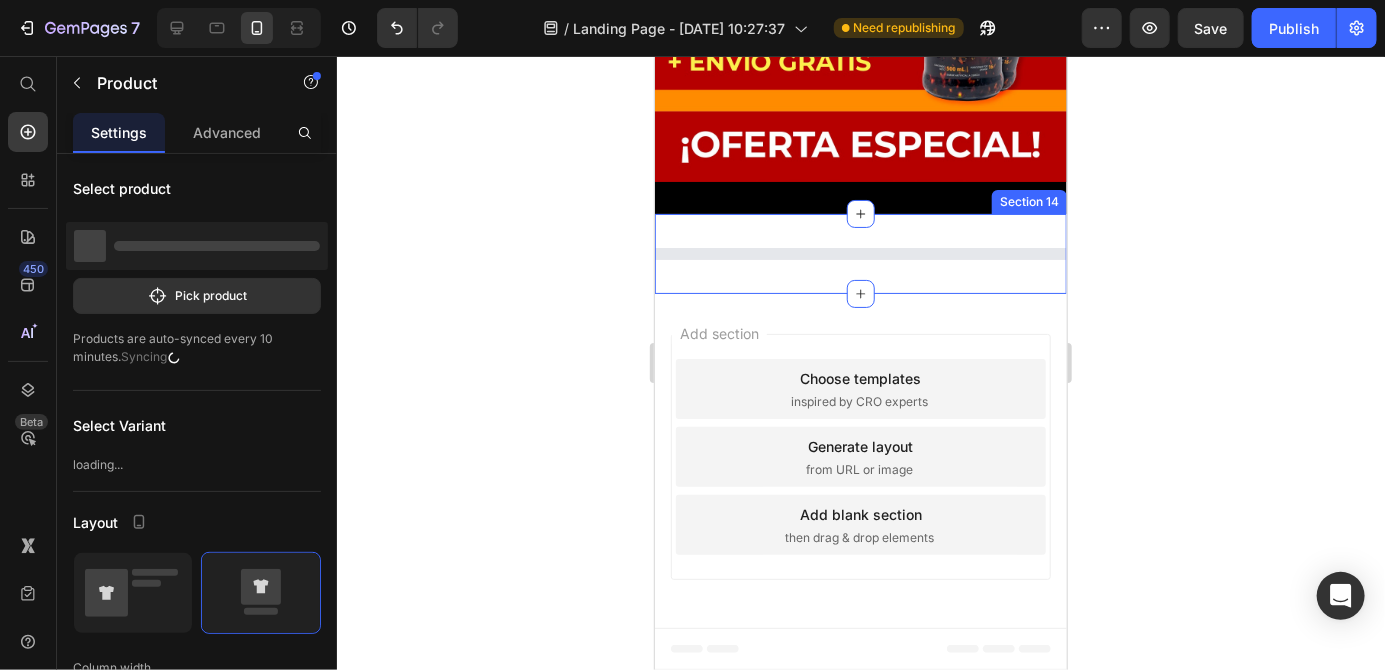 scroll, scrollTop: 4610, scrollLeft: 0, axis: vertical 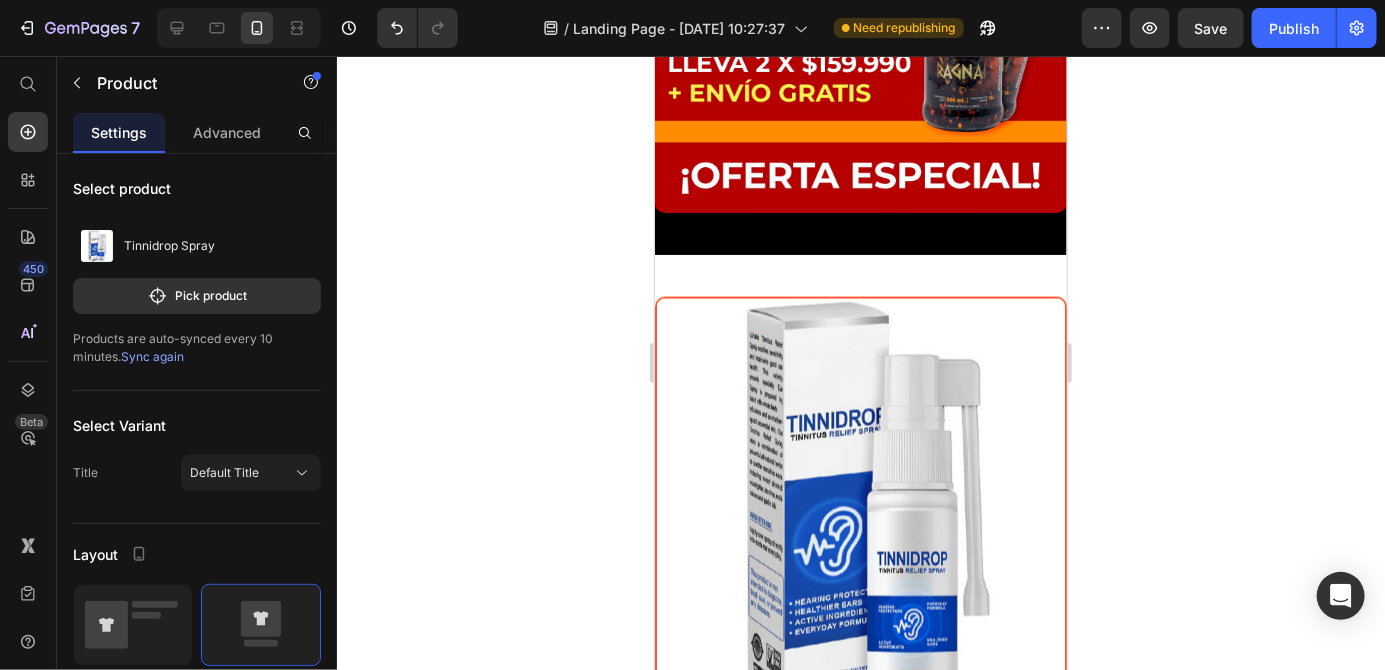 click at bounding box center [860, 512] 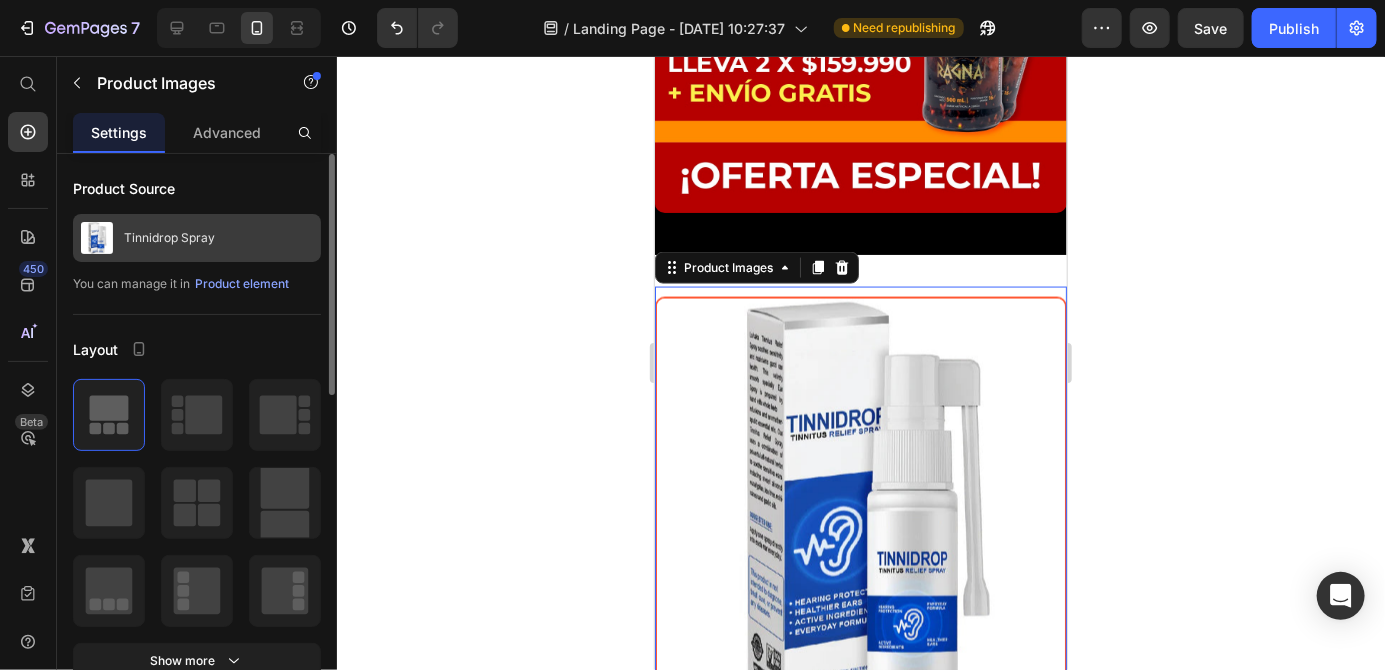 click on "Tinnidrop Spray" at bounding box center (197, 238) 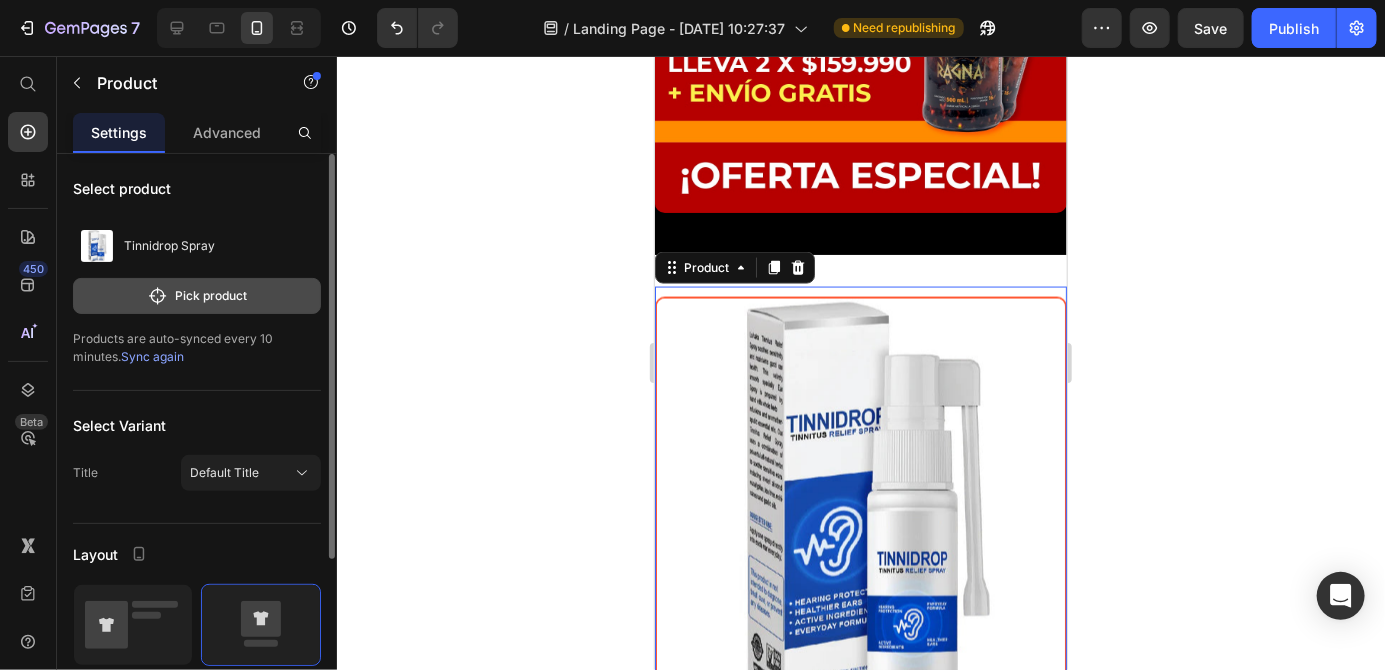 click on "Pick product" 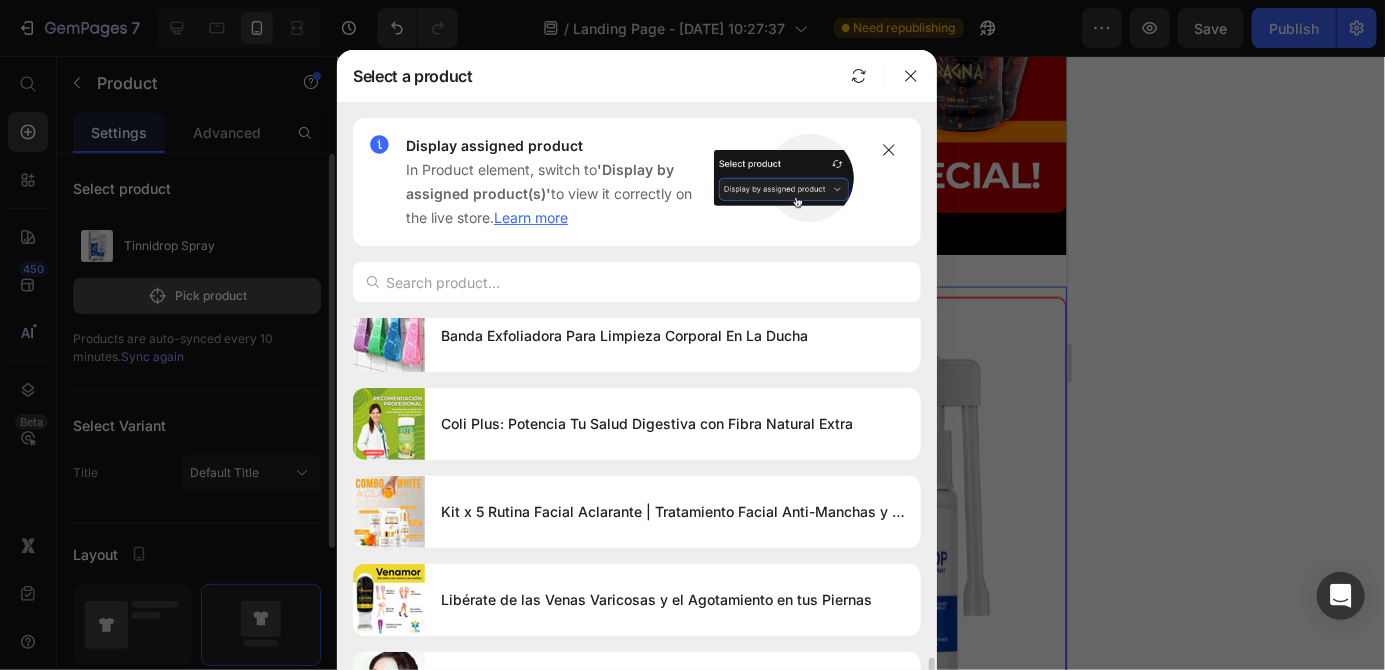 scroll, scrollTop: 2571, scrollLeft: 0, axis: vertical 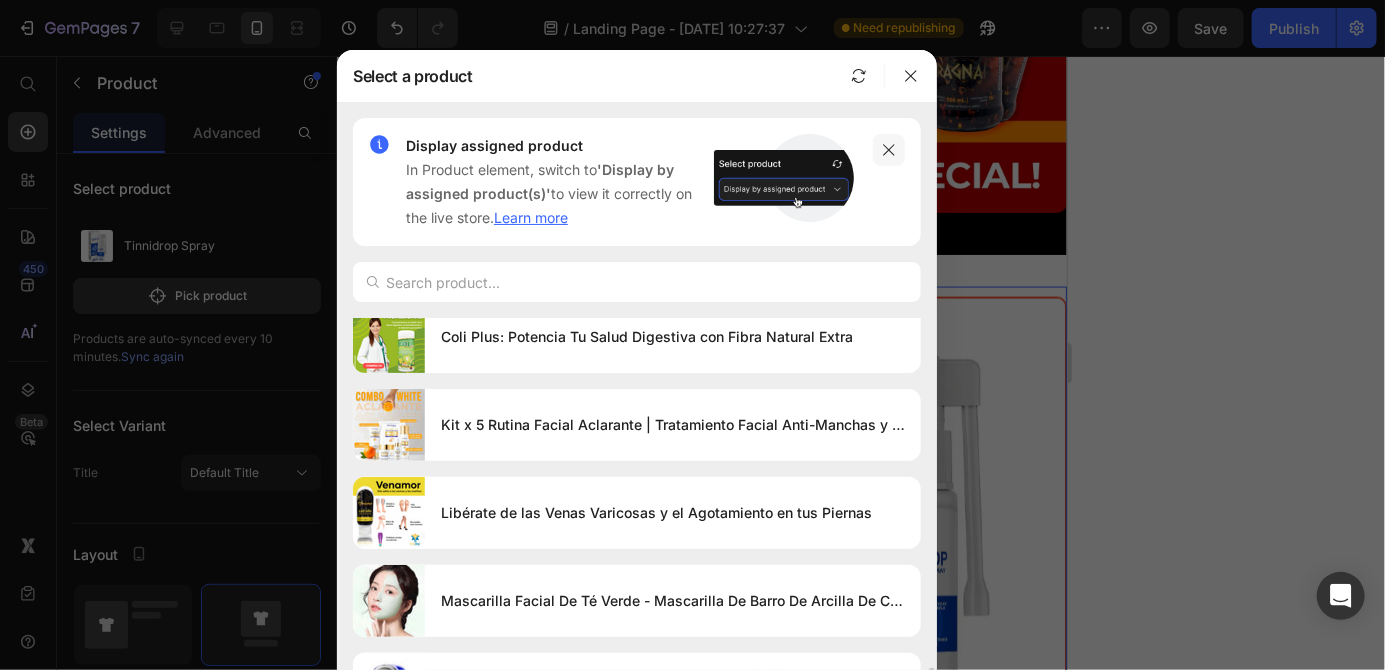 click at bounding box center (889, 150) 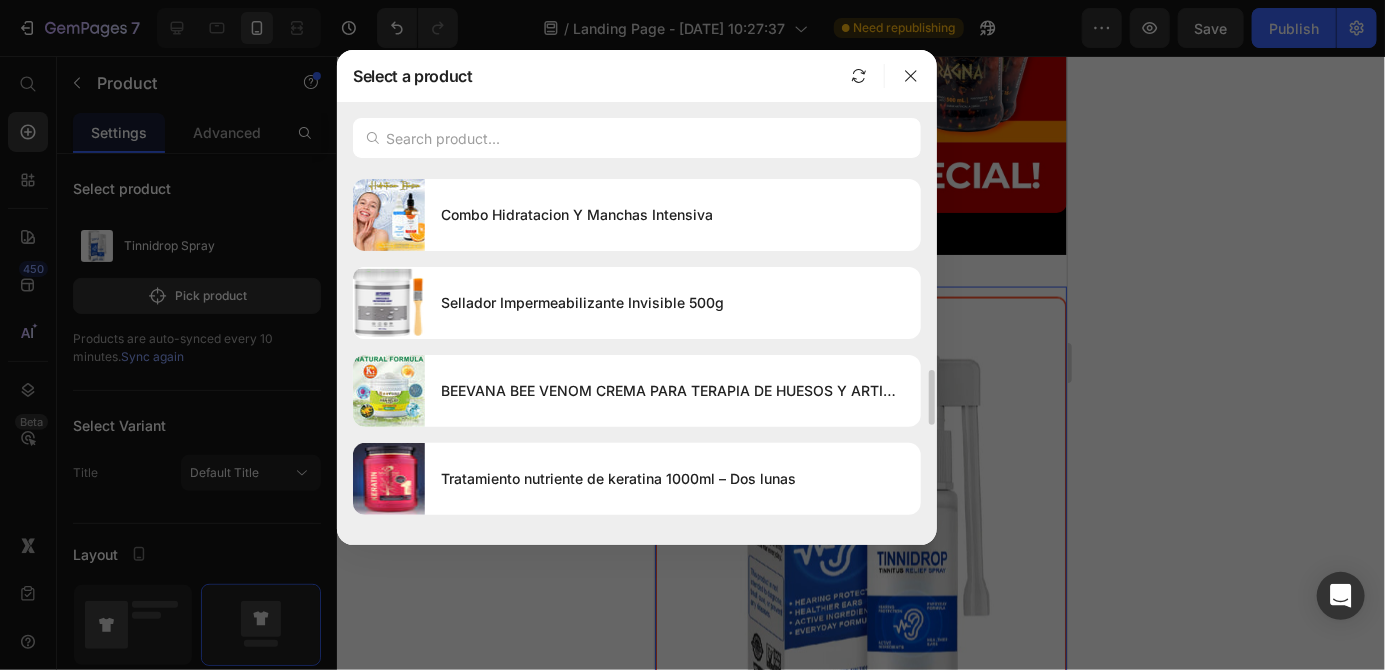 scroll, scrollTop: 1564, scrollLeft: 0, axis: vertical 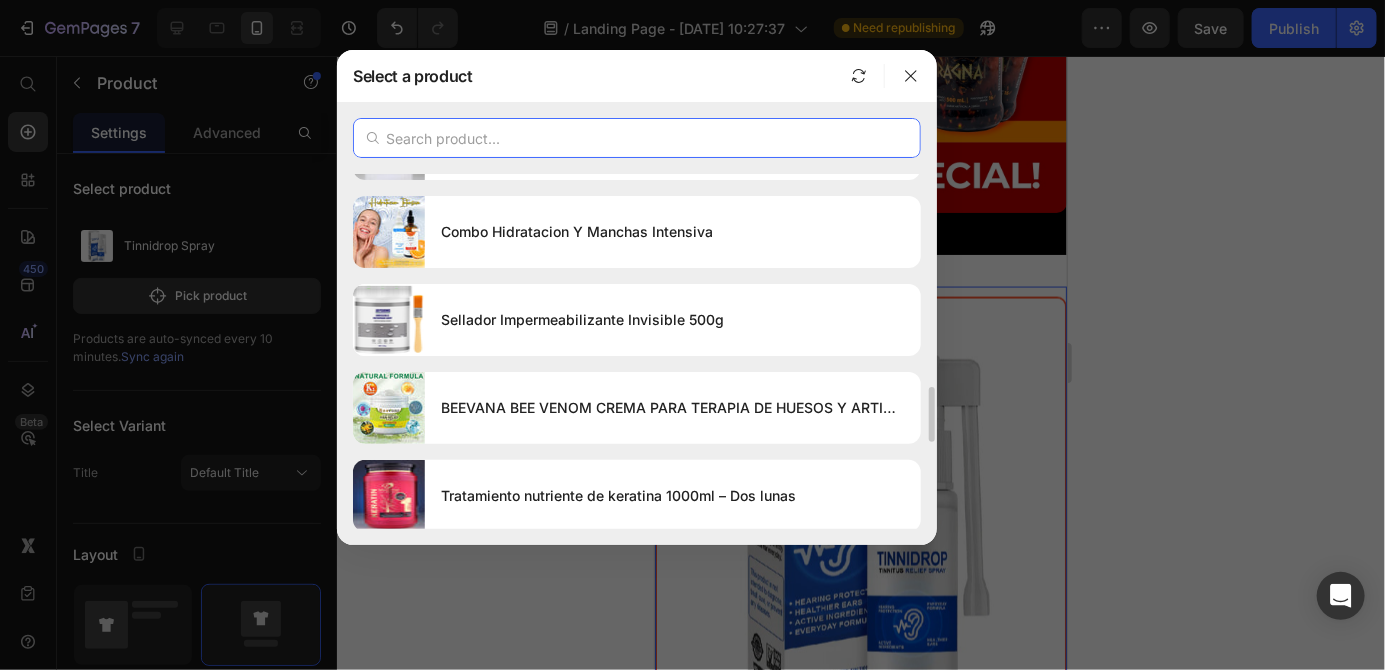 click at bounding box center (637, 138) 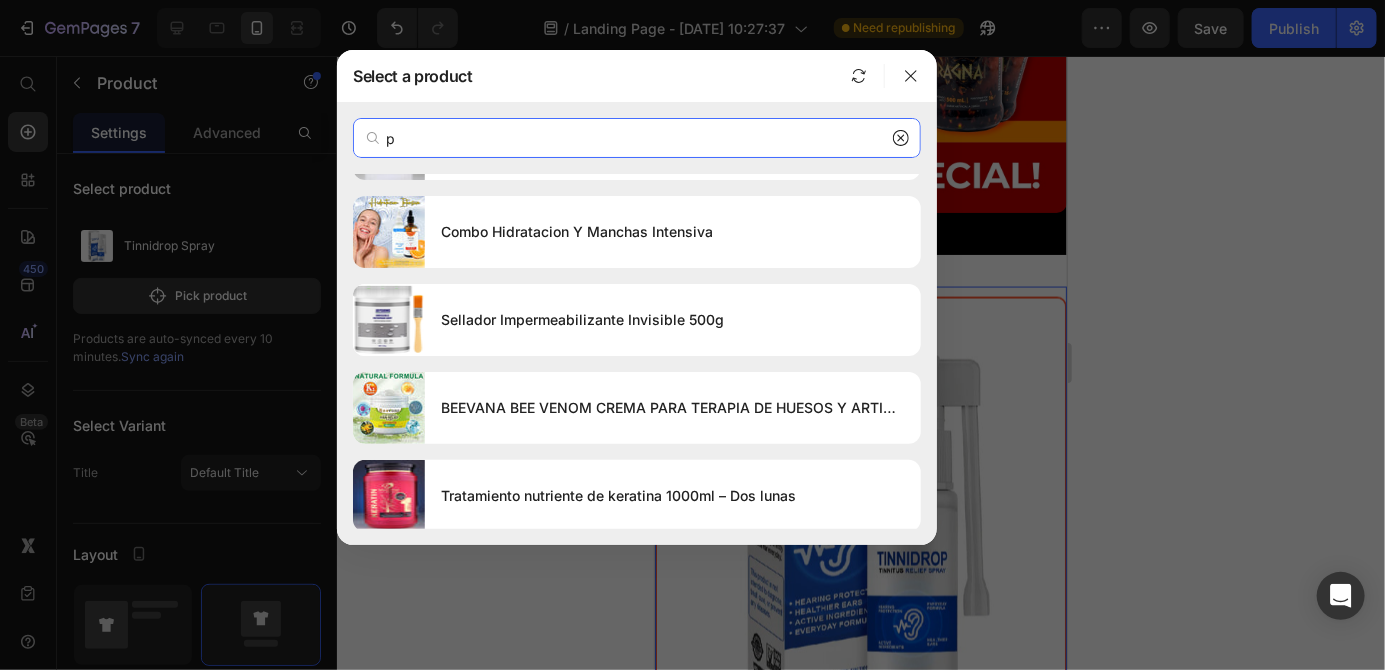 type on "po" 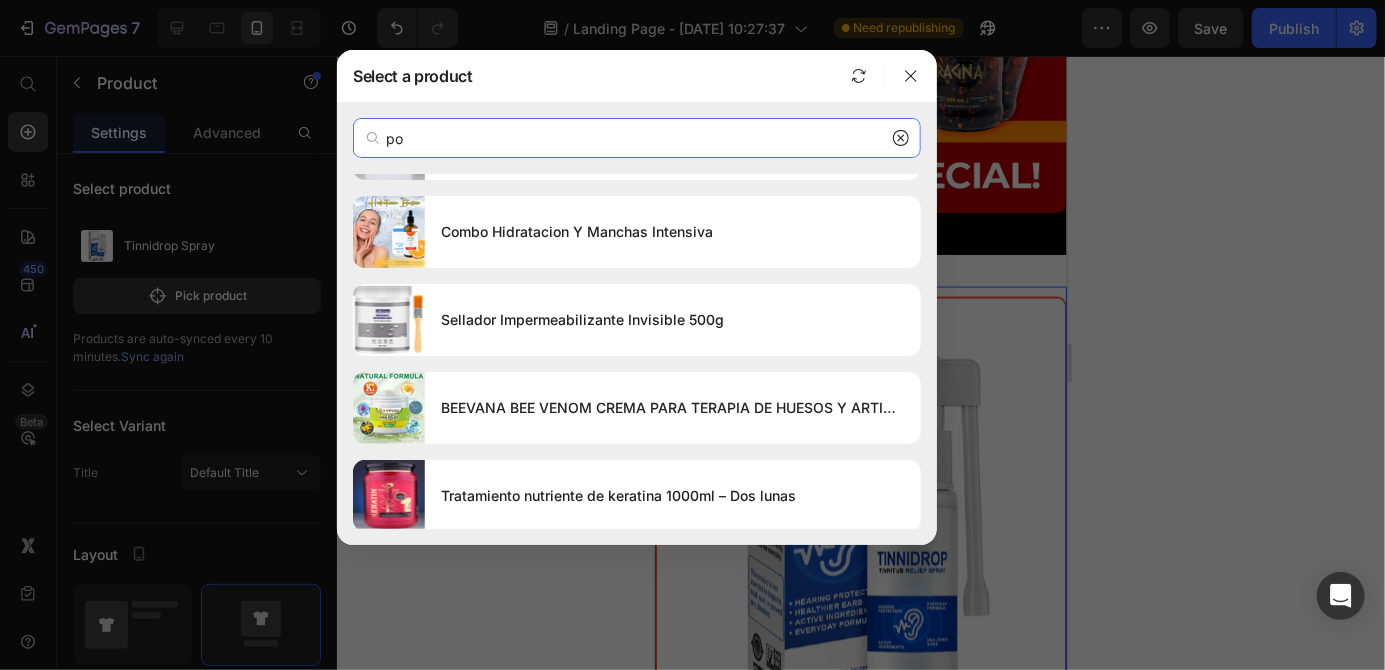 scroll, scrollTop: 0, scrollLeft: 0, axis: both 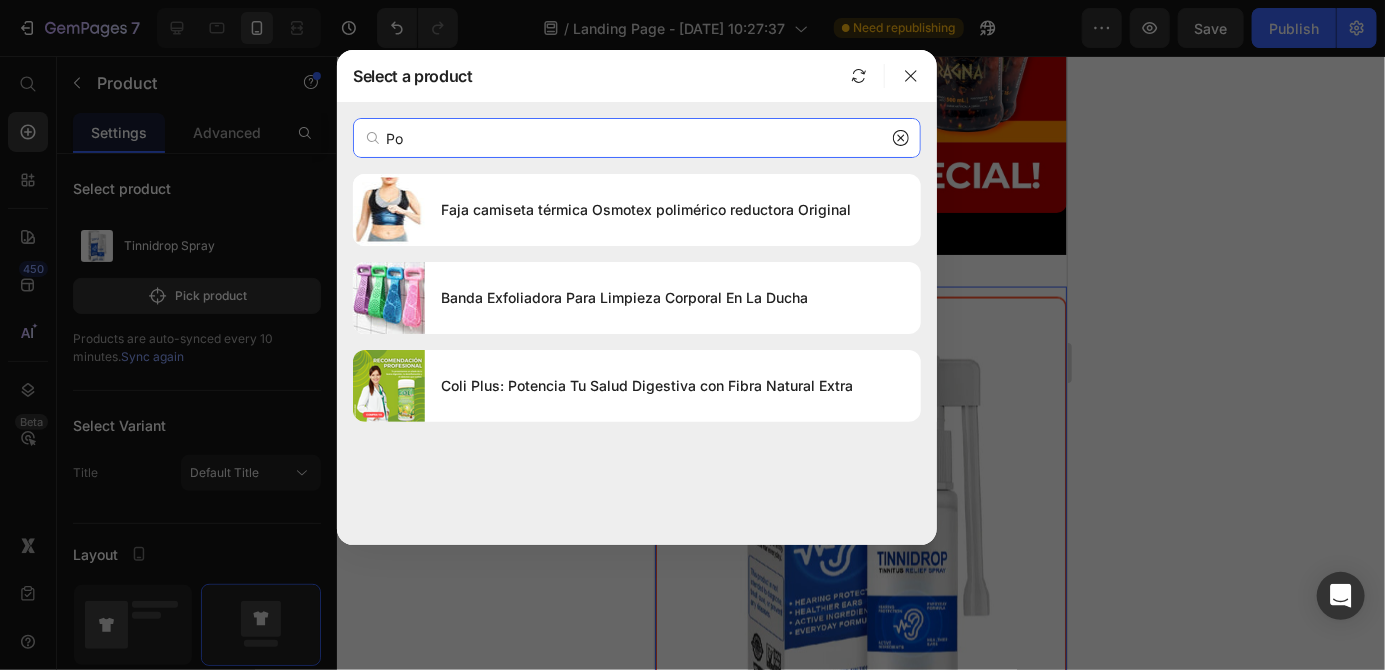 type on "Po" 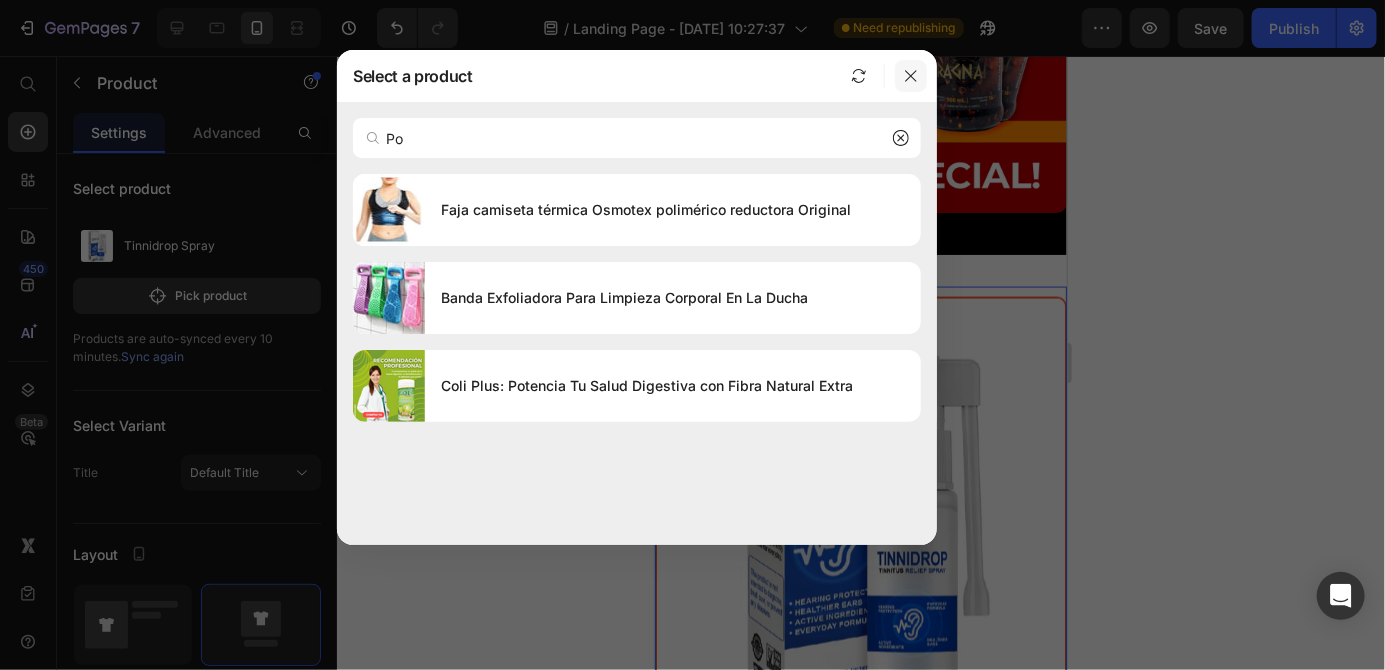 click at bounding box center [911, 76] 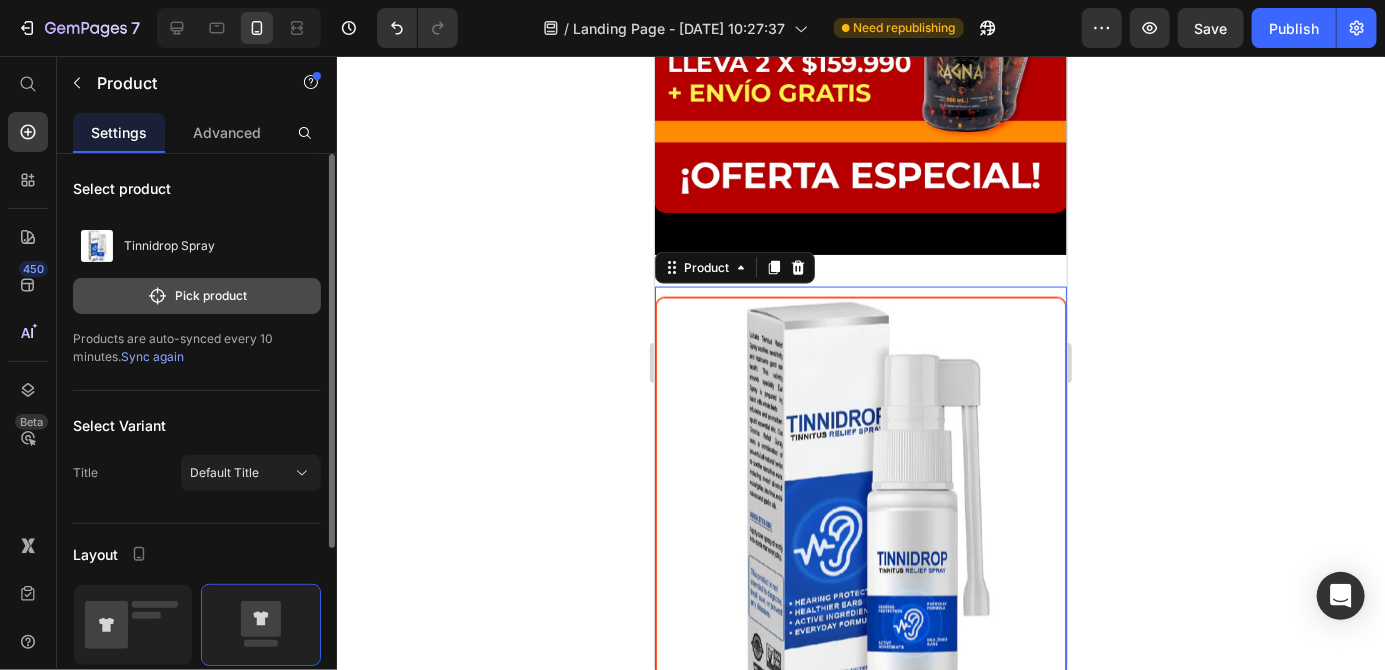 click on "Pick product" 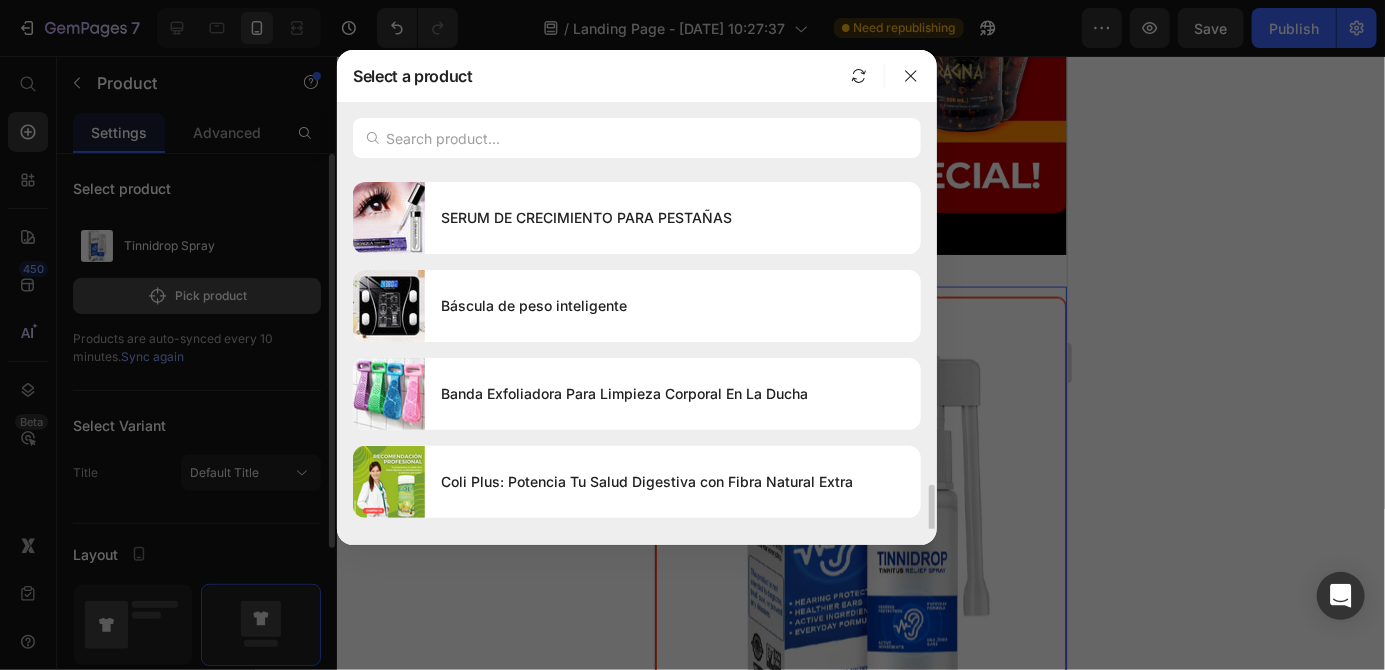 scroll, scrollTop: 2571, scrollLeft: 0, axis: vertical 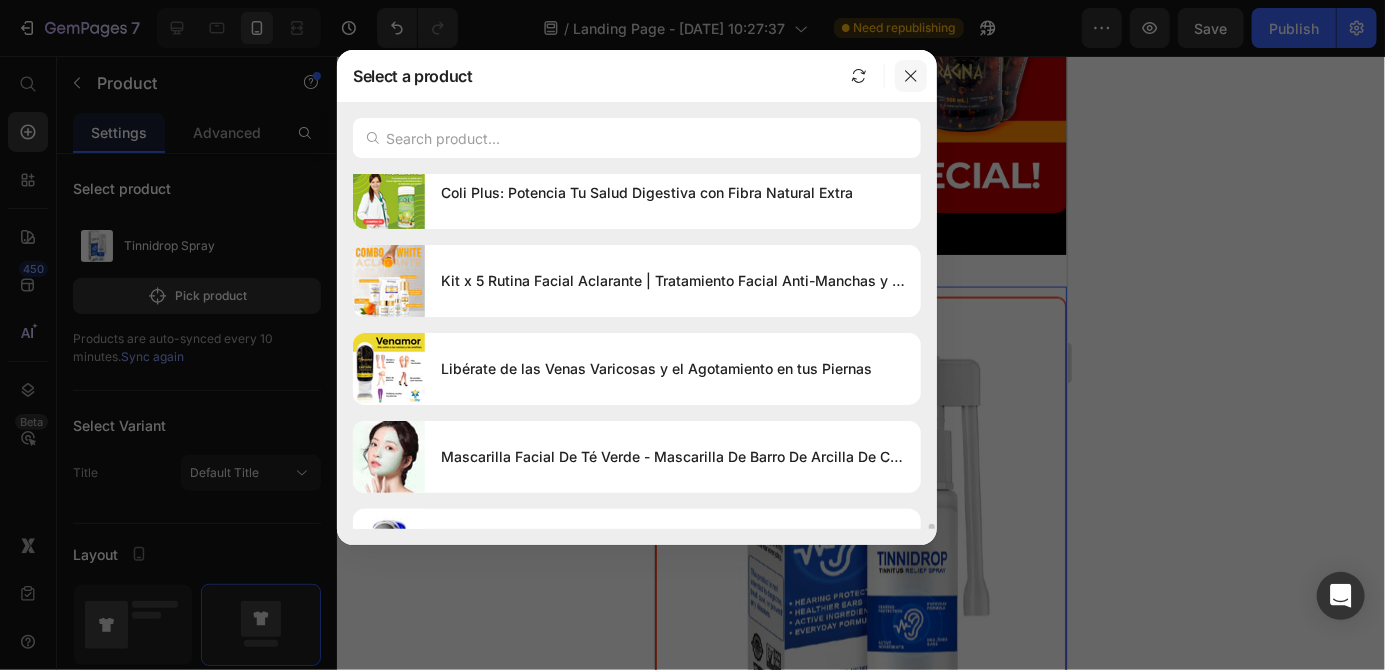 click 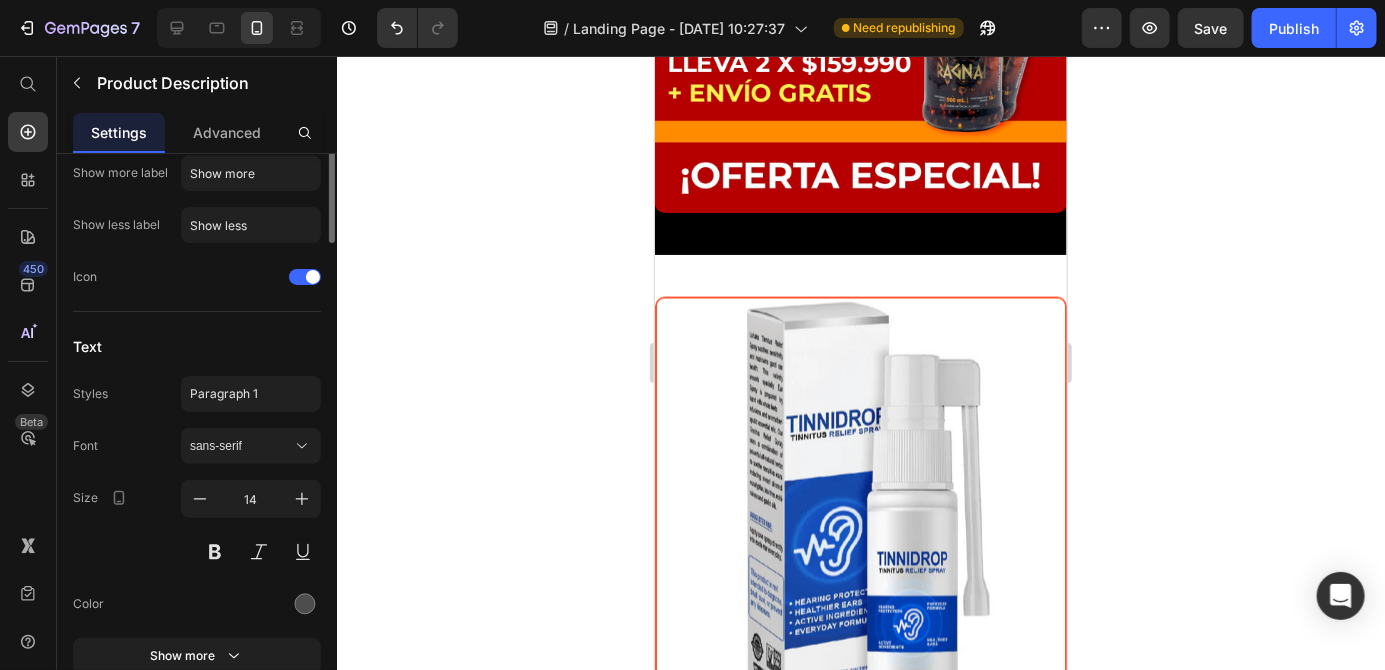 scroll, scrollTop: 0, scrollLeft: 0, axis: both 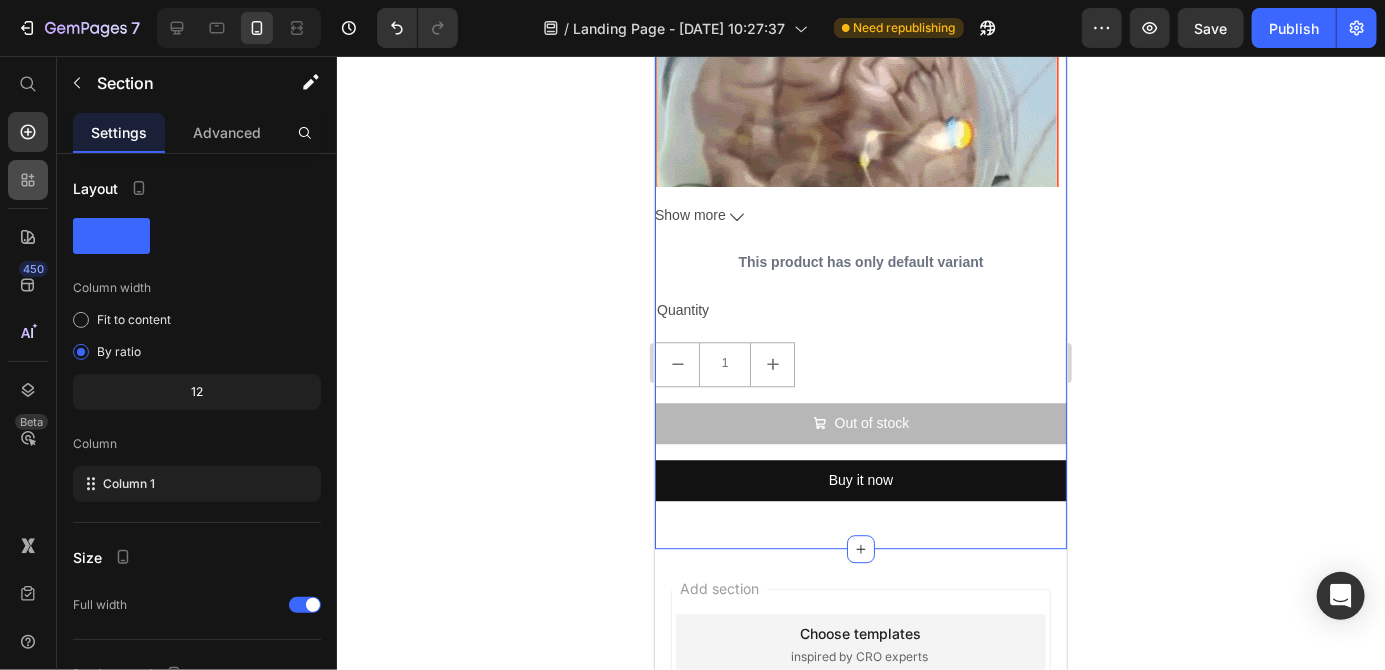 click 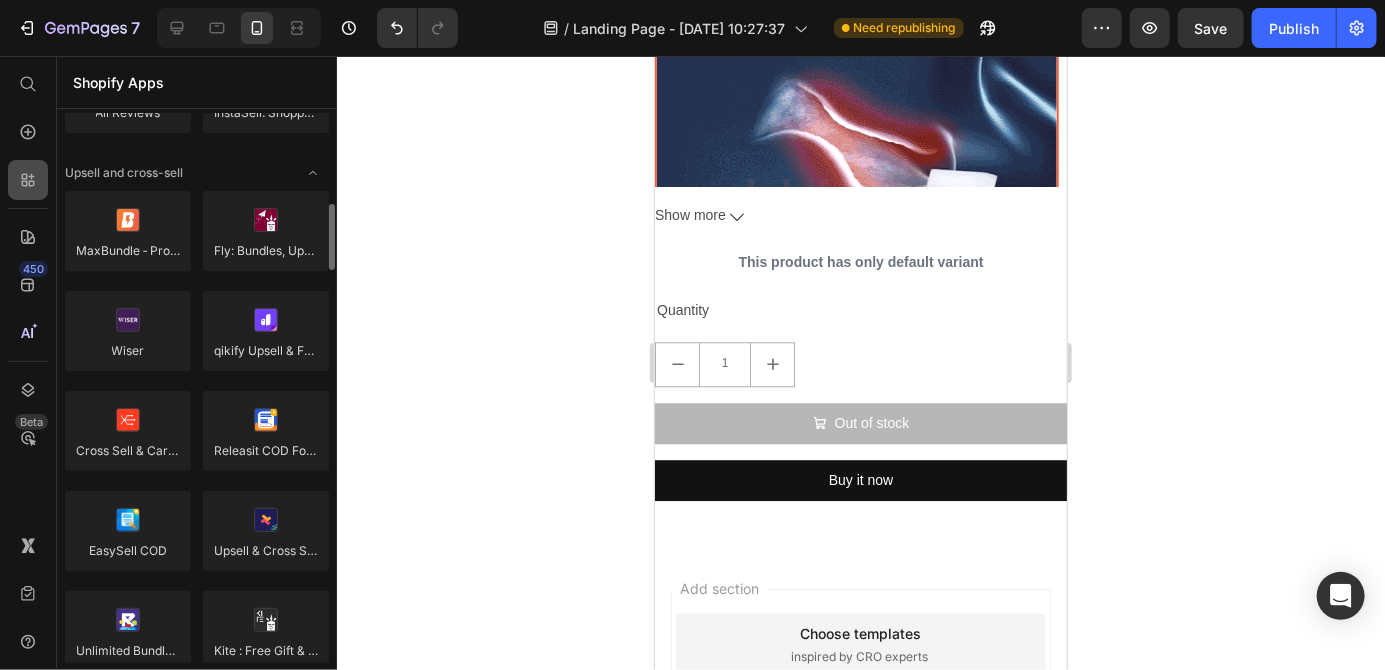 scroll, scrollTop: 812, scrollLeft: 0, axis: vertical 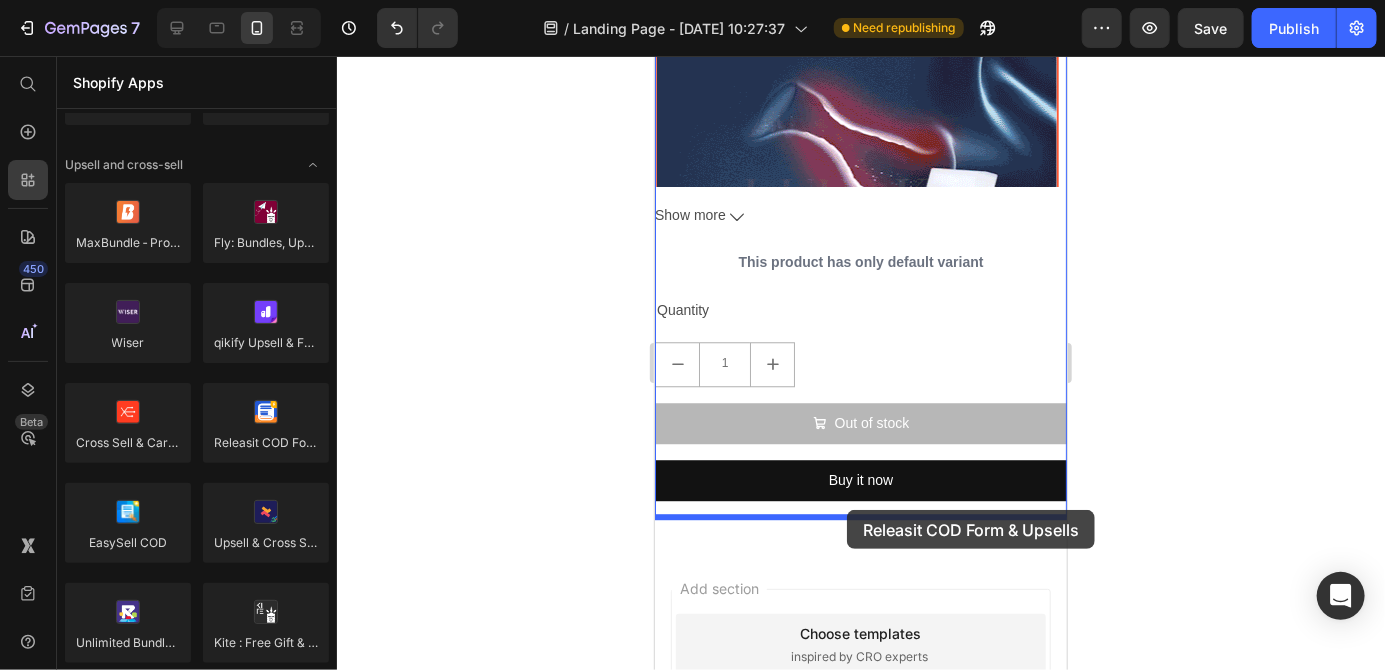 drag, startPoint x: 916, startPoint y: 464, endPoint x: 845, endPoint y: 508, distance: 83.528435 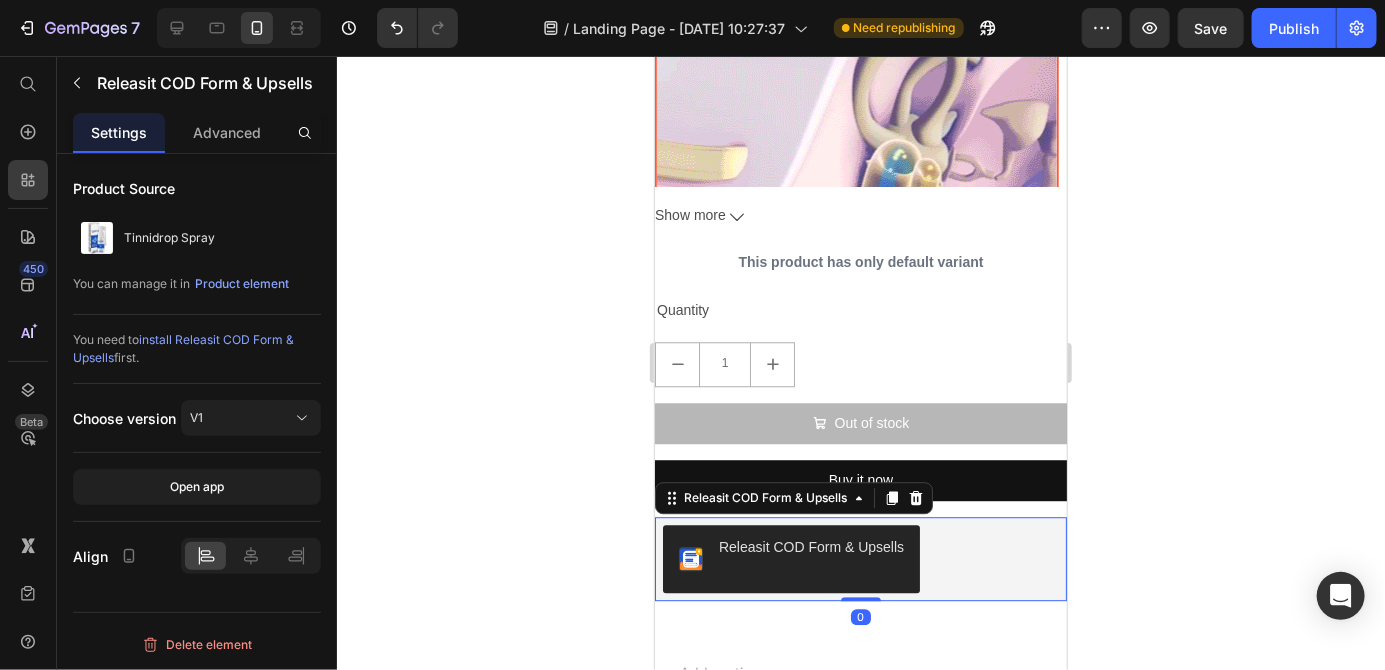 click 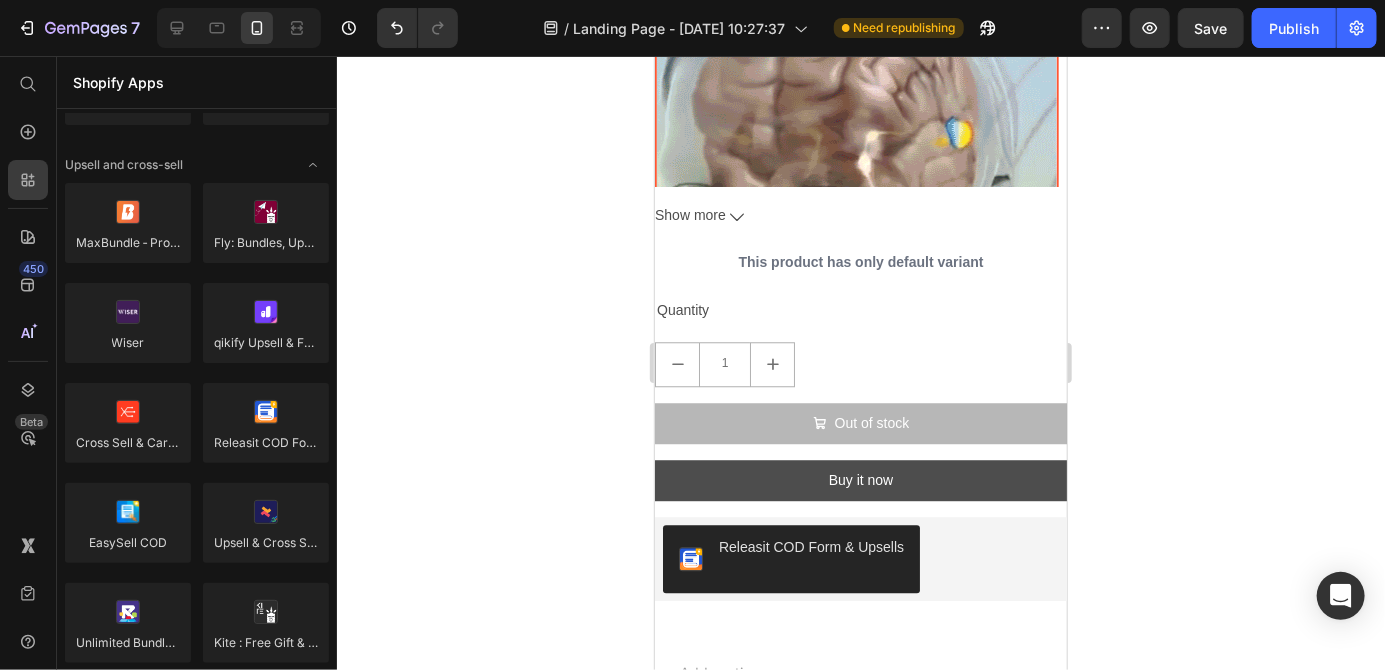 click on "Buy it now" at bounding box center (860, 479) 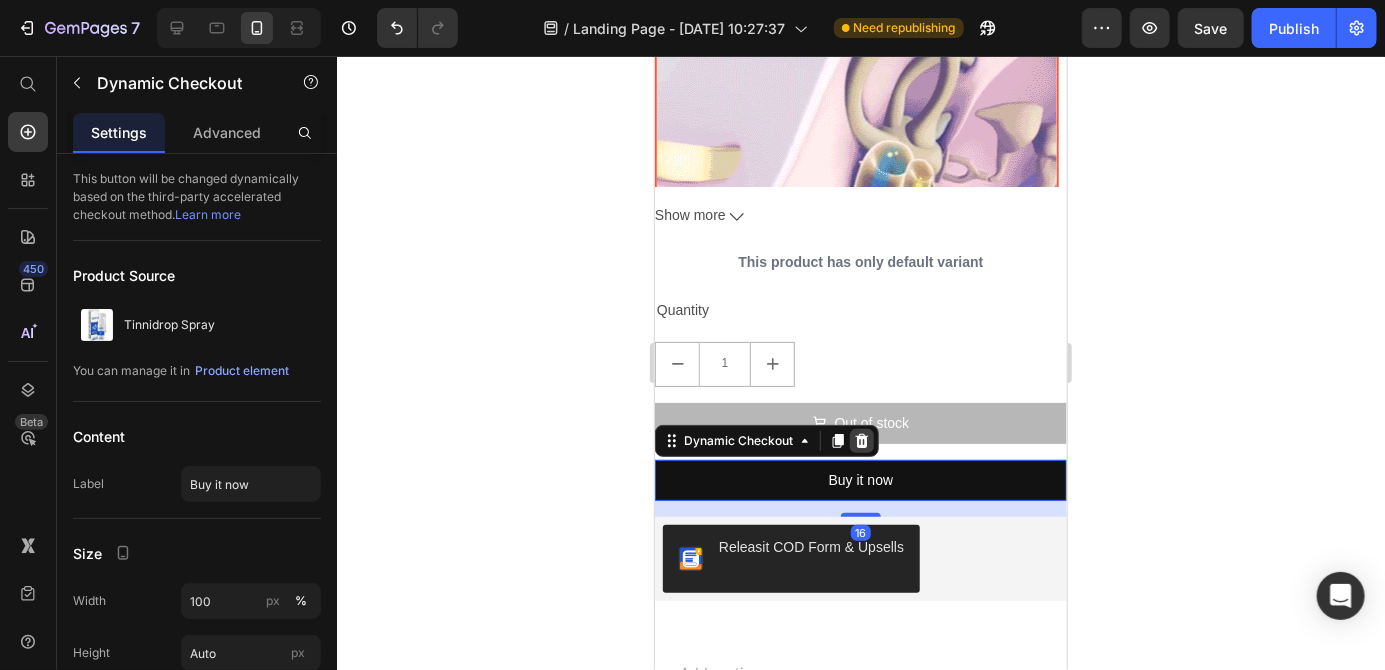 click 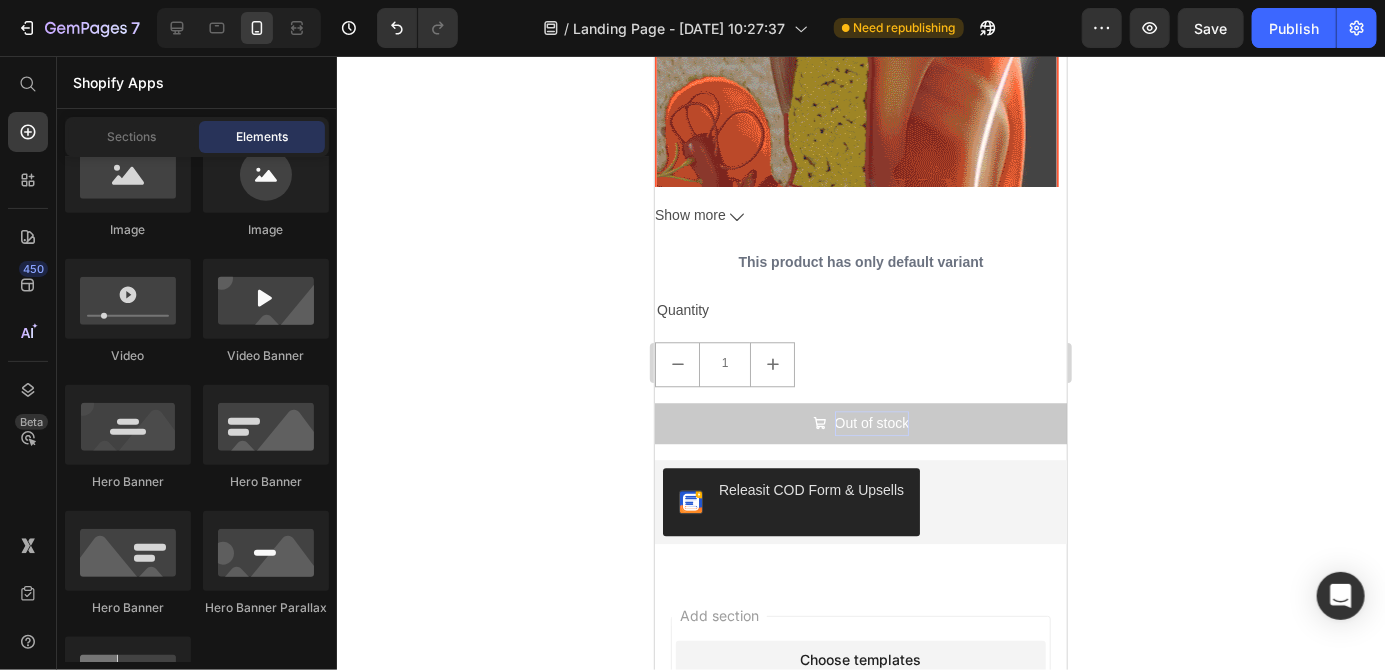click on "Out of stock" at bounding box center [871, 422] 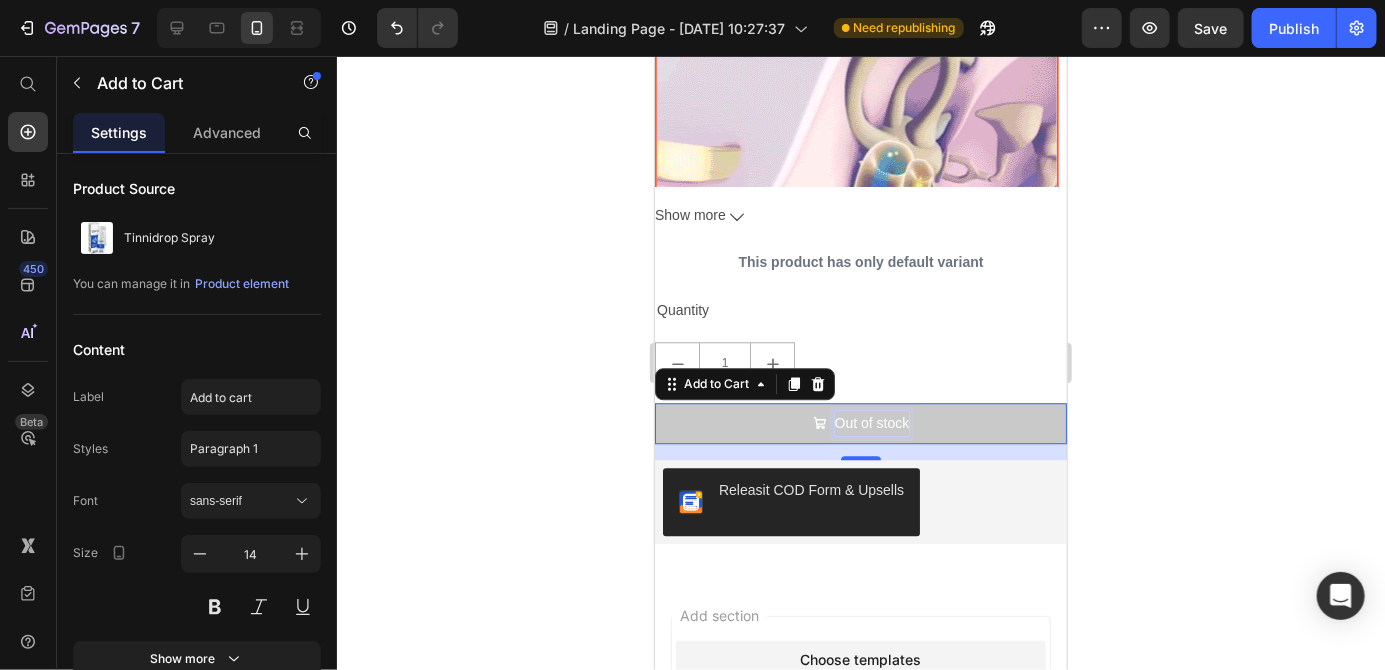 click on "Out of stock" at bounding box center (871, 422) 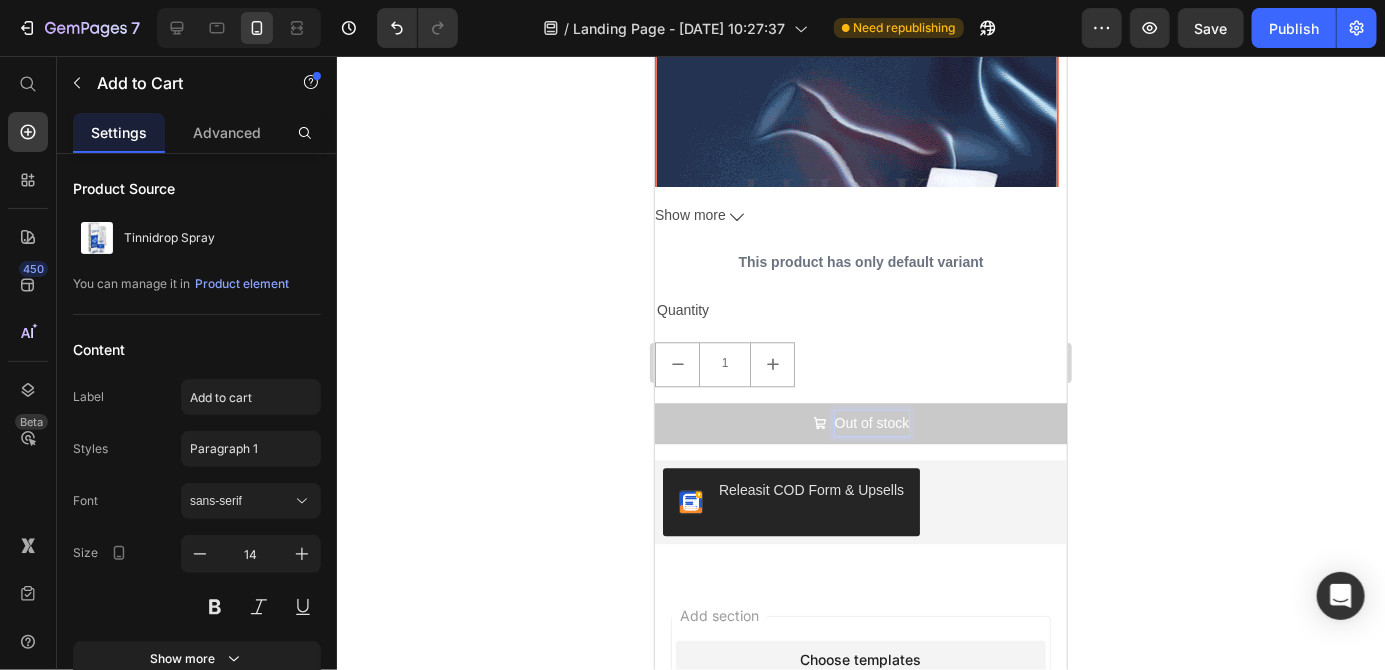 click on "Out of stock" at bounding box center (860, 422) 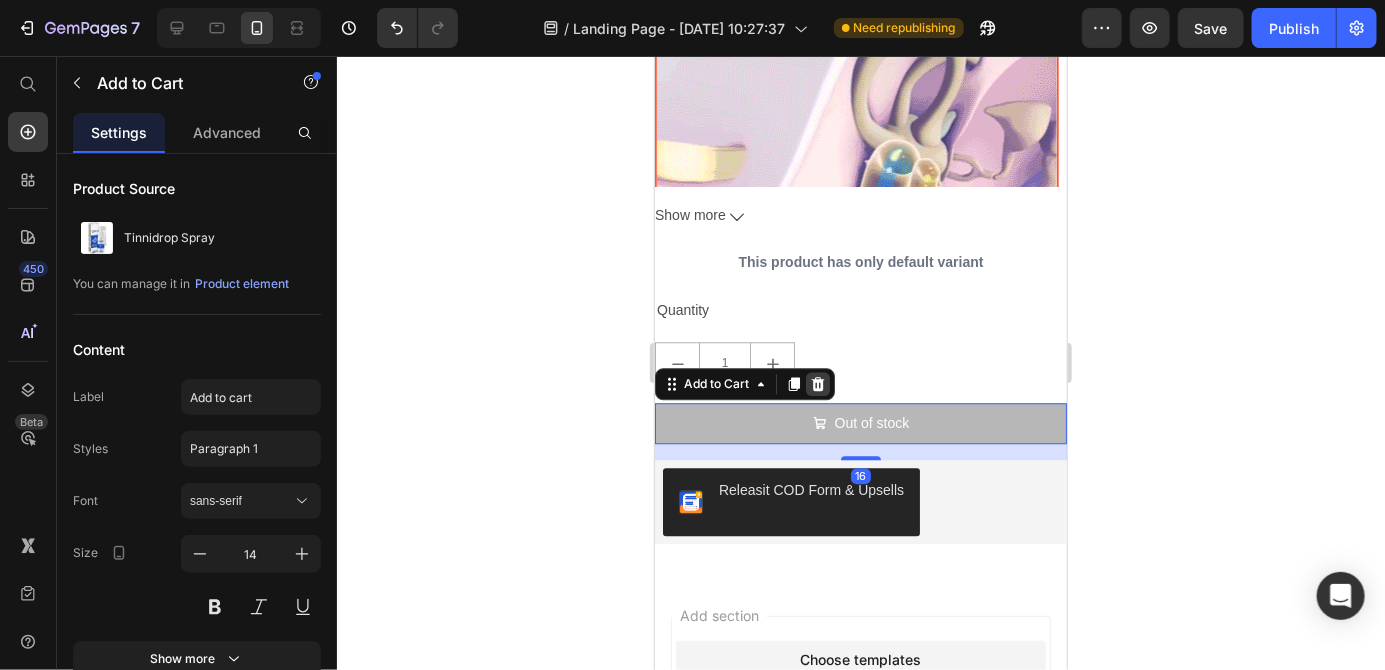 click 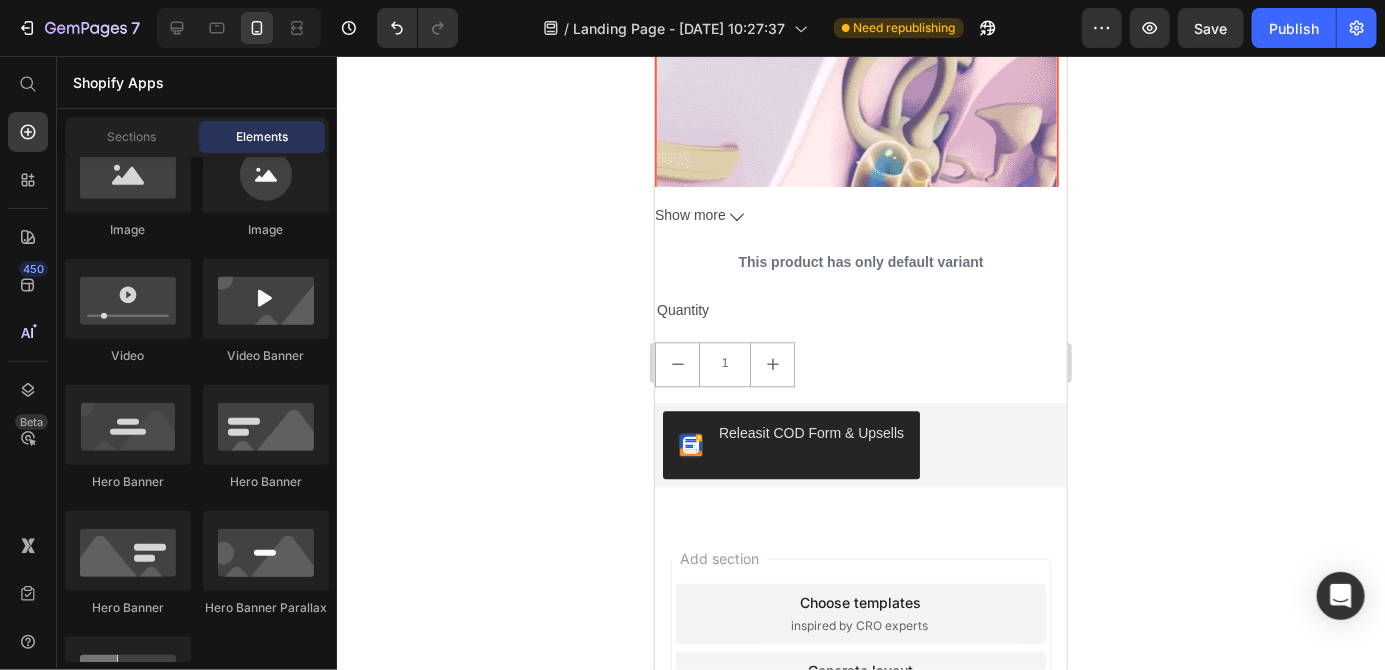 click on "1" at bounding box center [860, 363] 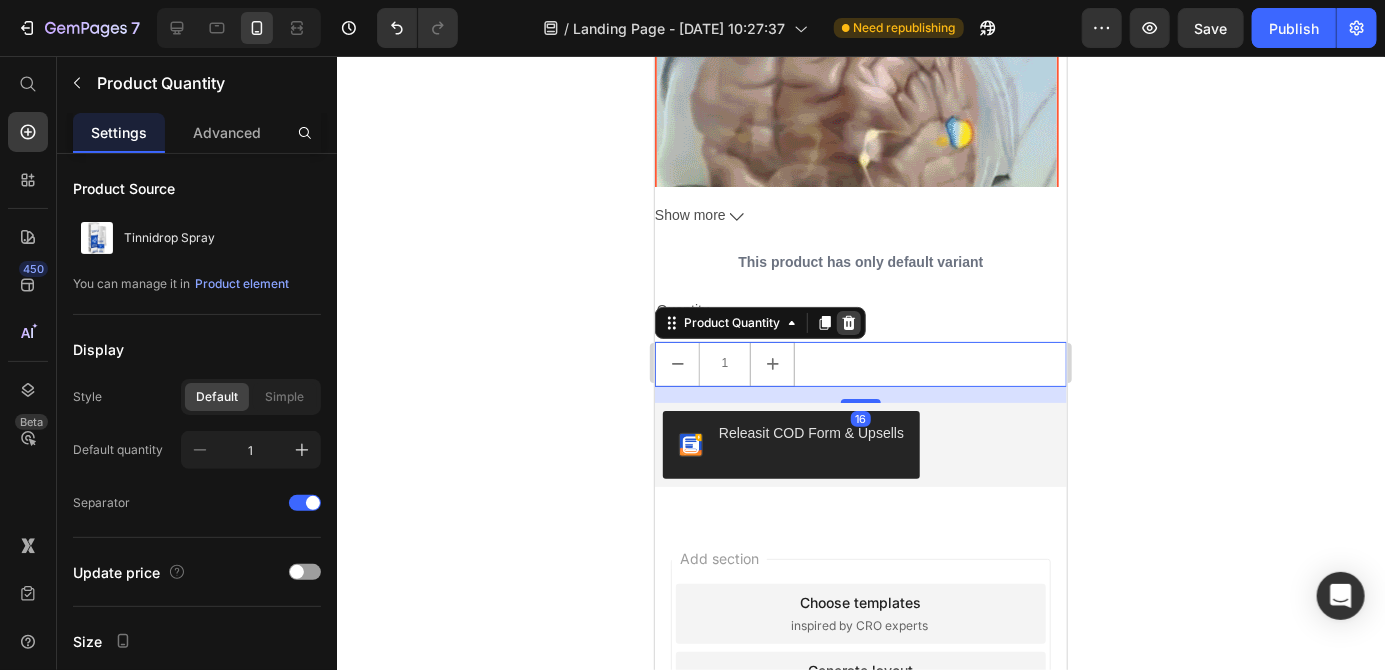 click 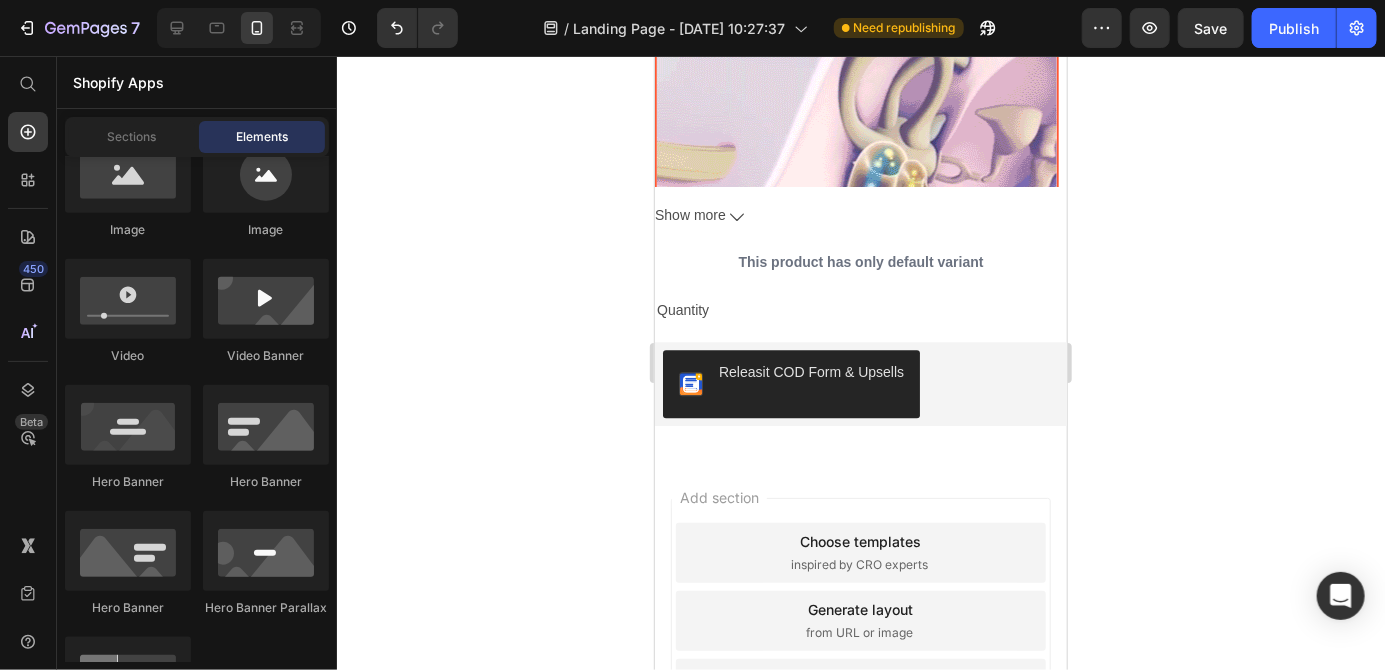 click on "This product has only default variant" at bounding box center [860, 261] 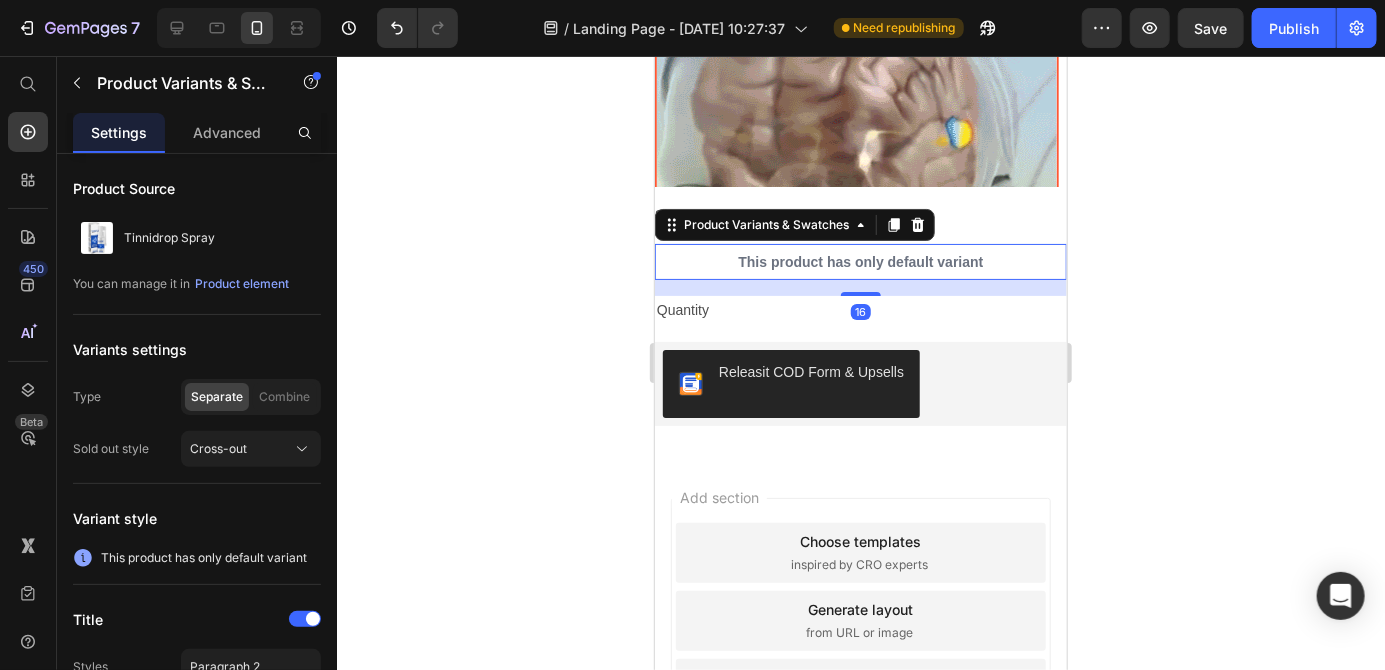 click on "Product Variants & Swatches" at bounding box center (794, 224) 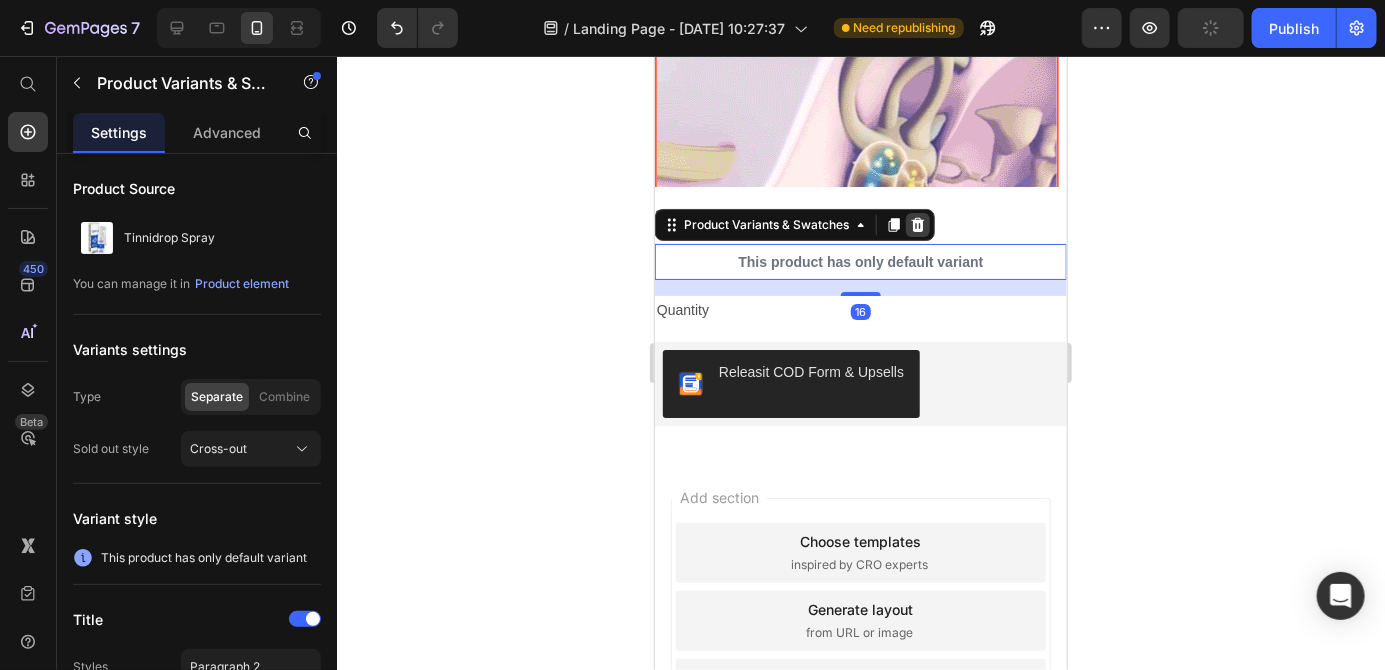 click at bounding box center [917, 224] 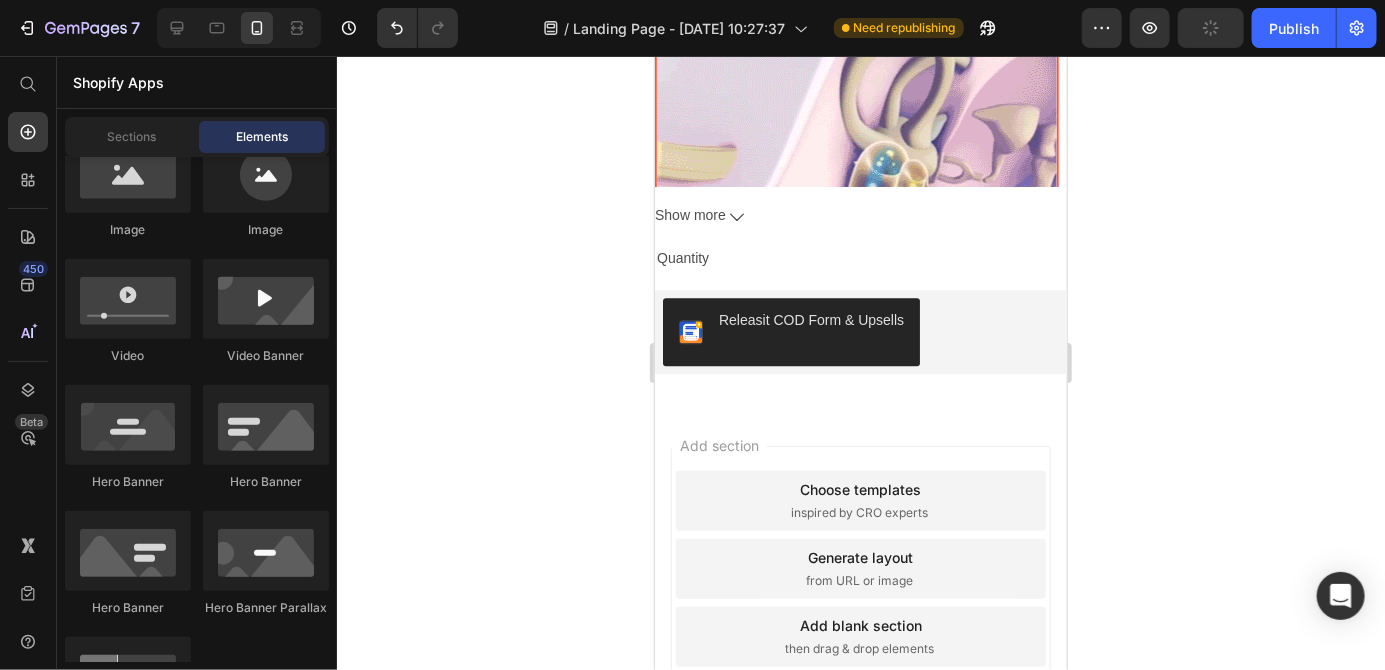click on "Quantity" at bounding box center [860, 257] 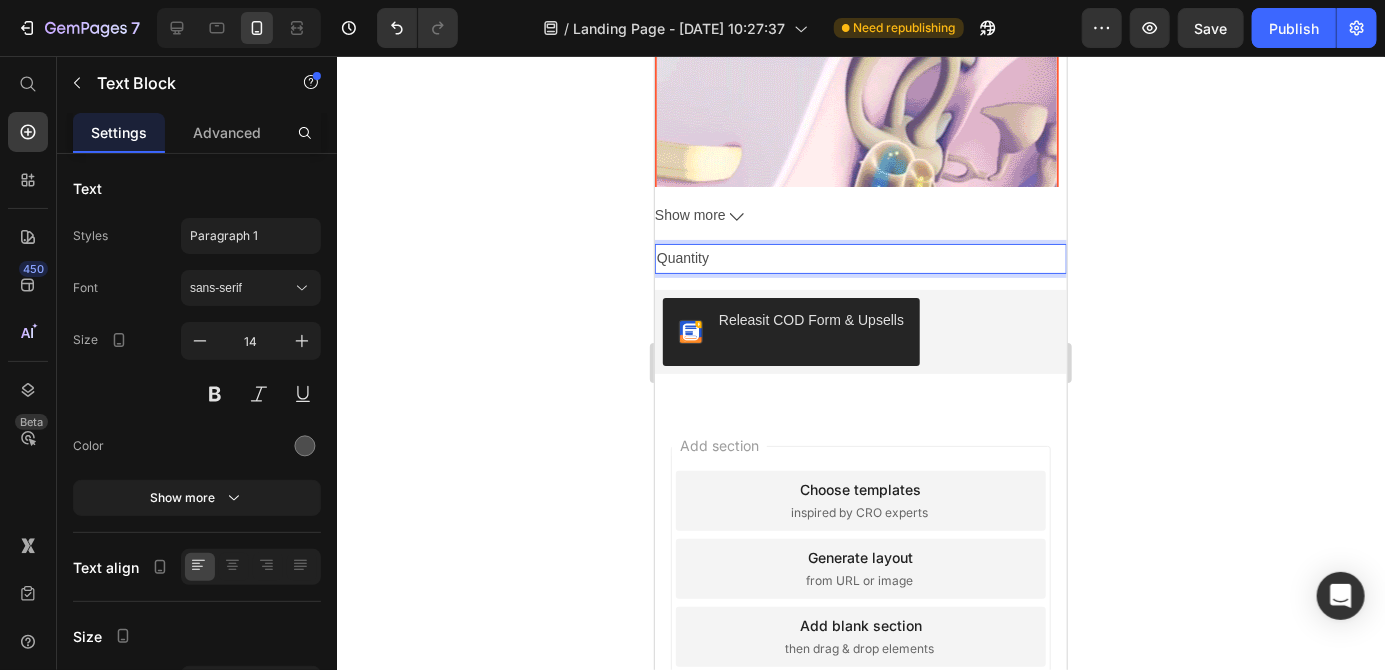 click on "Show more" at bounding box center [860, 214] 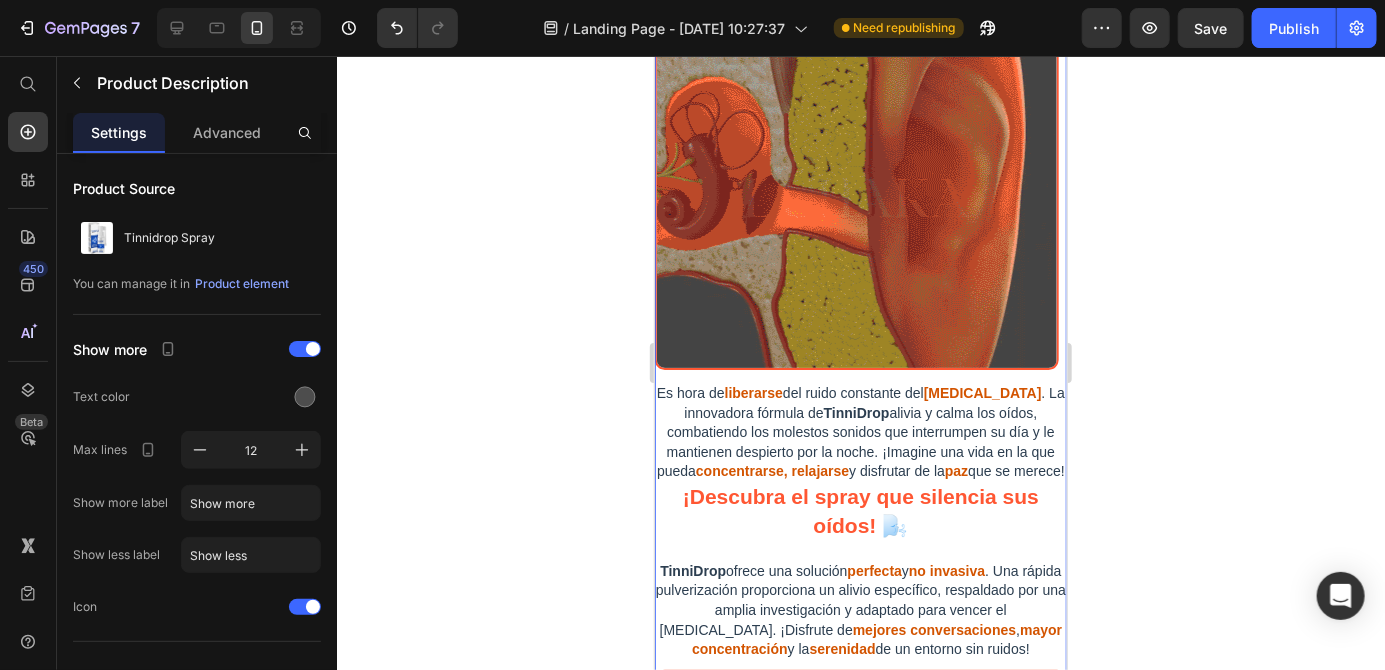 click at bounding box center (856, 167) 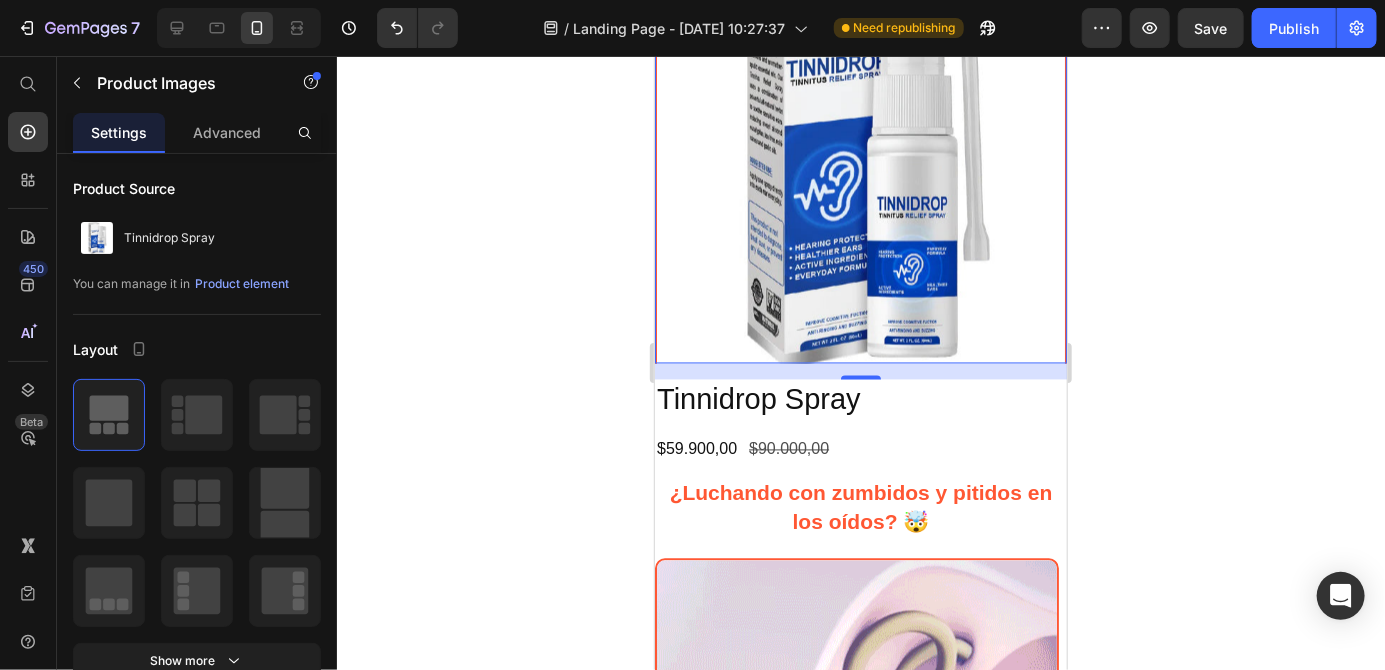 scroll, scrollTop: 4988, scrollLeft: 0, axis: vertical 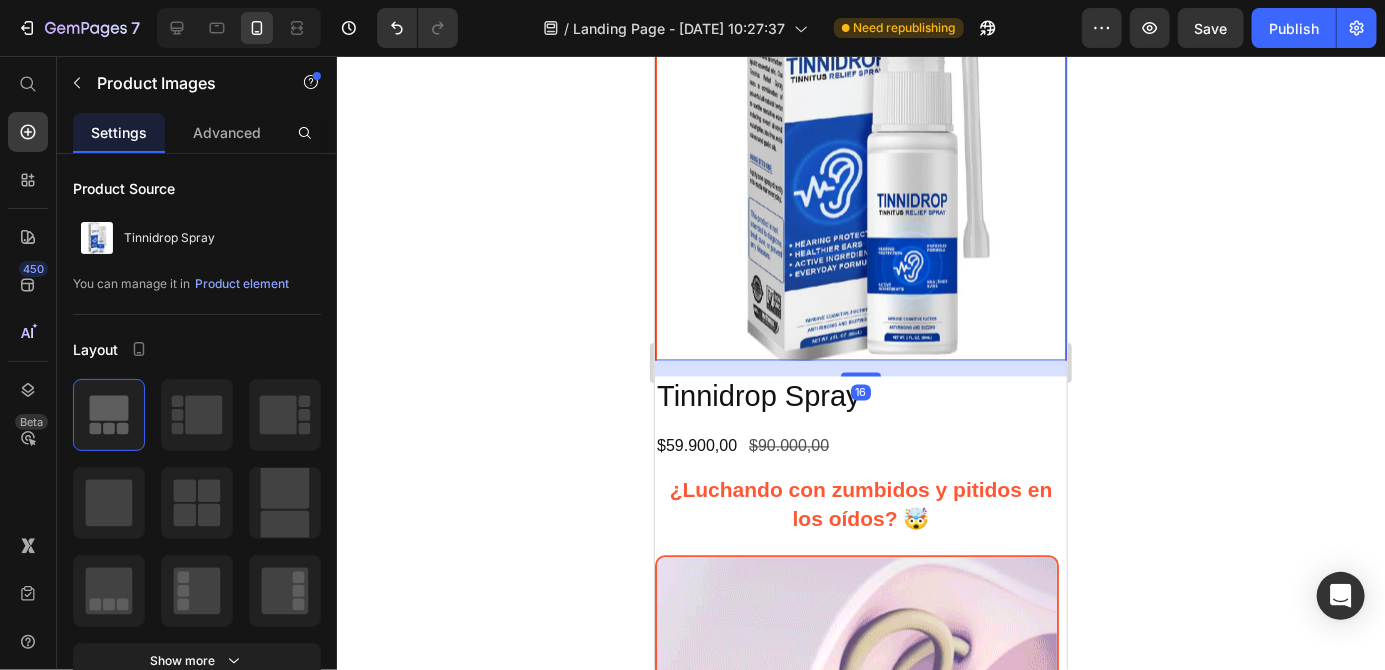 click at bounding box center (860, 154) 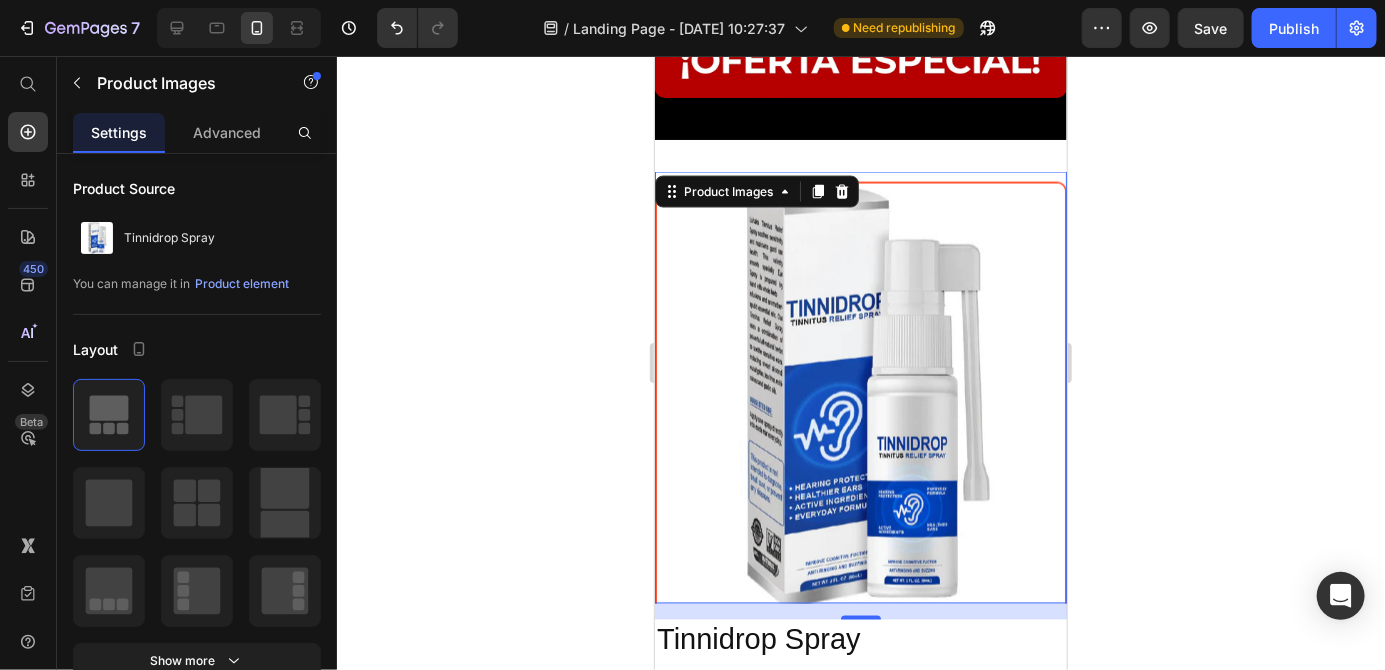 scroll, scrollTop: 4728, scrollLeft: 0, axis: vertical 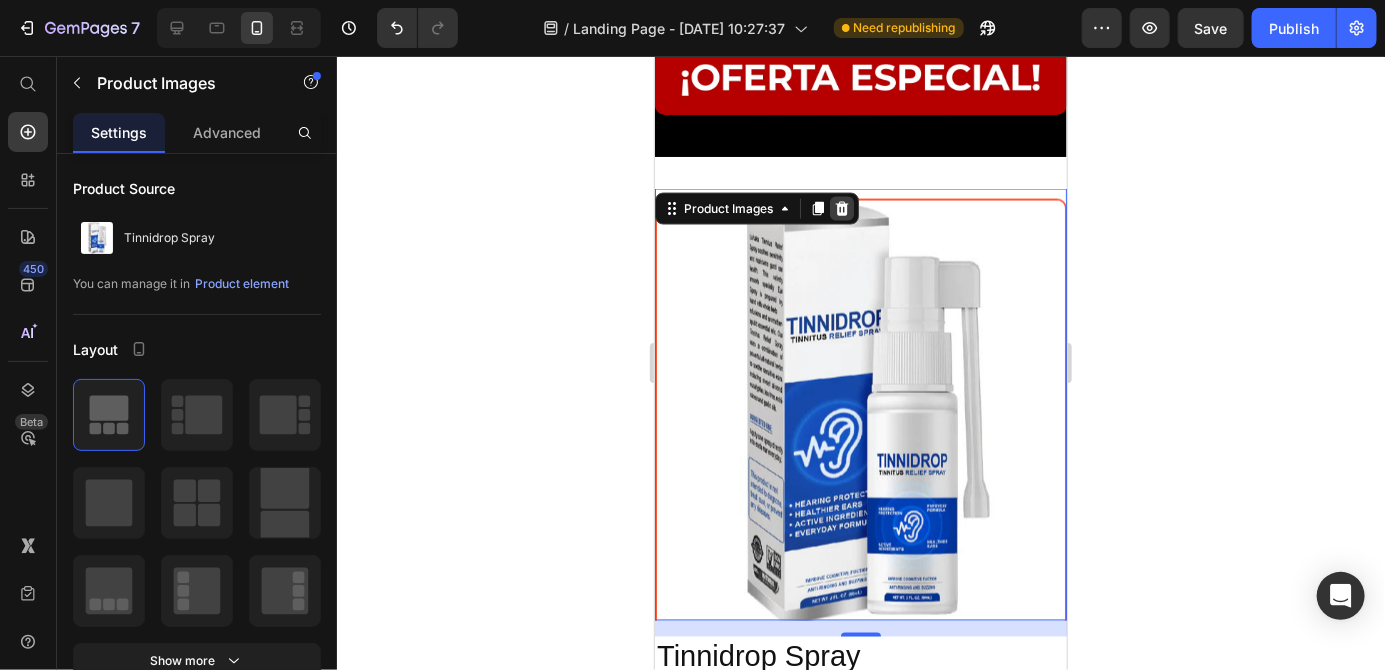 click at bounding box center (841, 208) 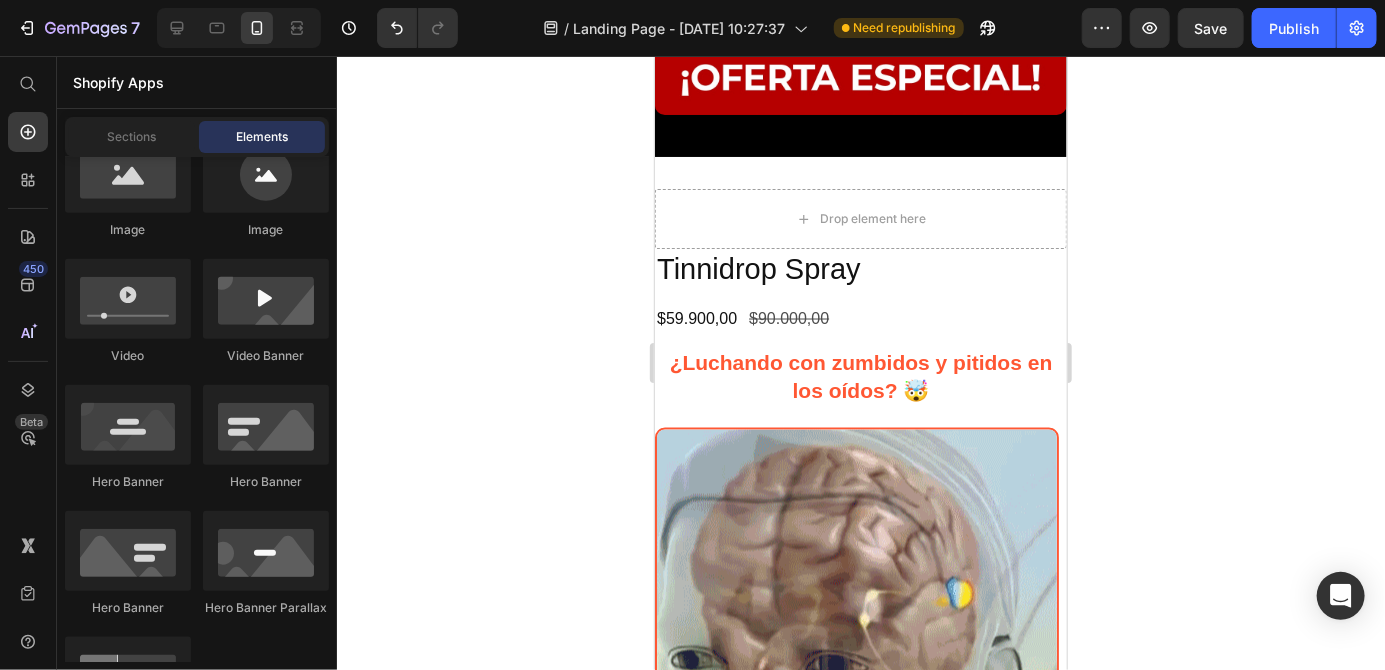 click on "Drop element here" at bounding box center (860, 218) 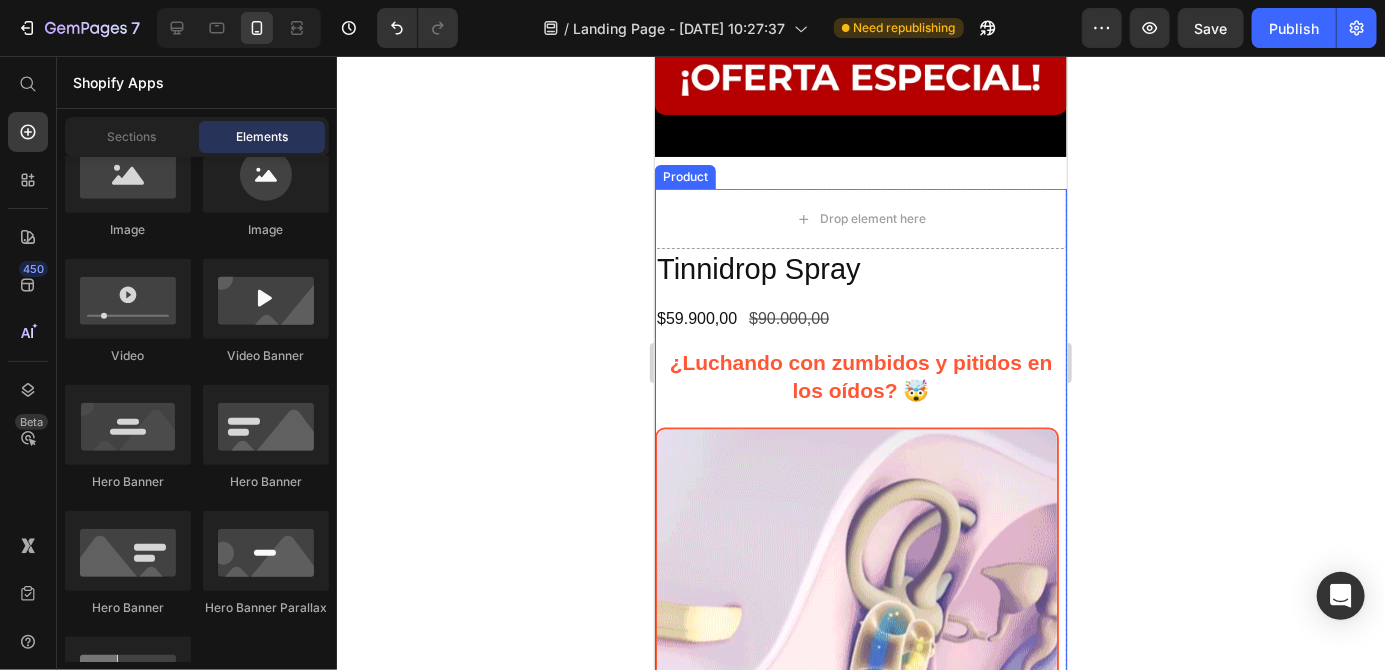 click on "Tinnidrop Spray" at bounding box center (860, 269) 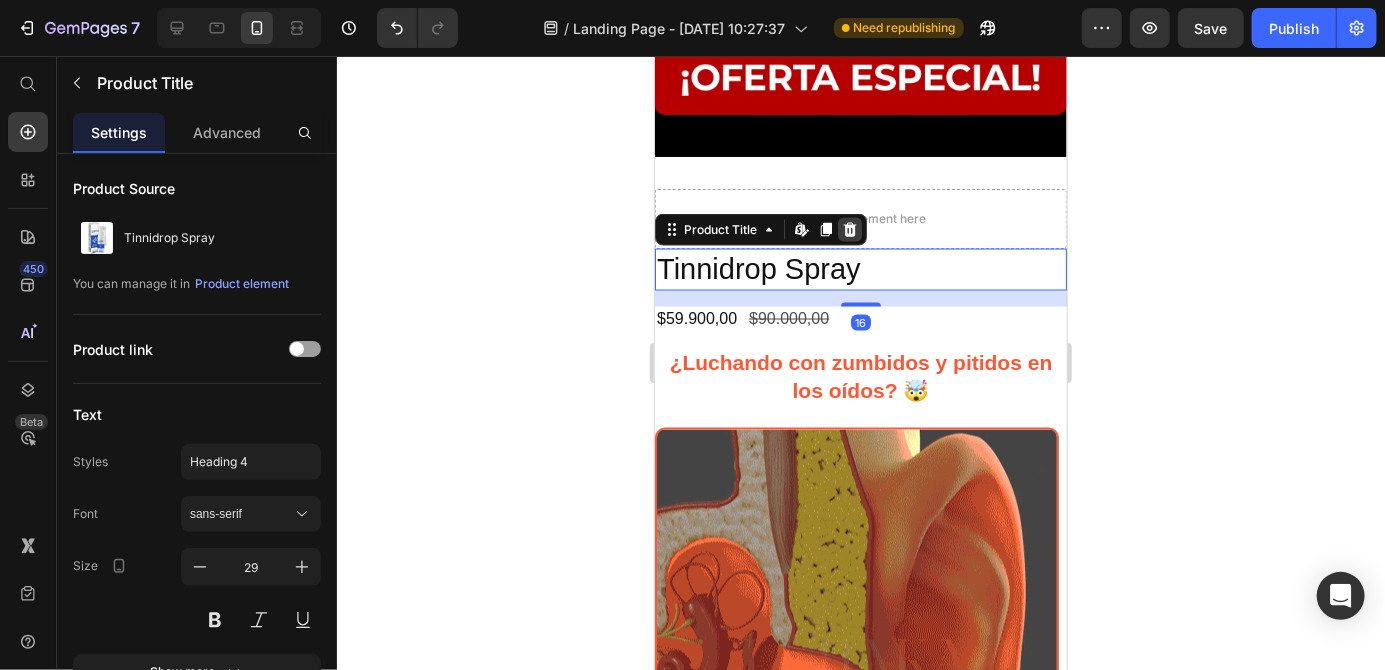 click at bounding box center (849, 229) 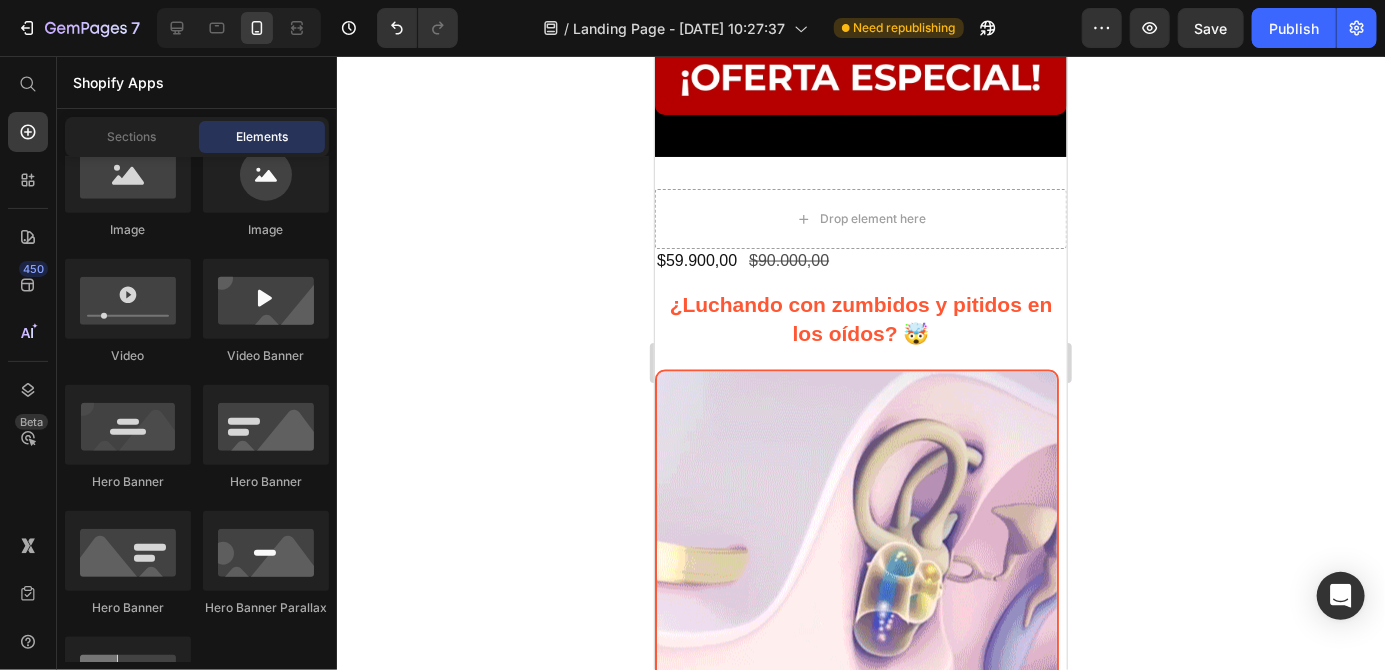 click on "$59.900,00 Product Price $90.000,00 Product Price Row" at bounding box center (860, 260) 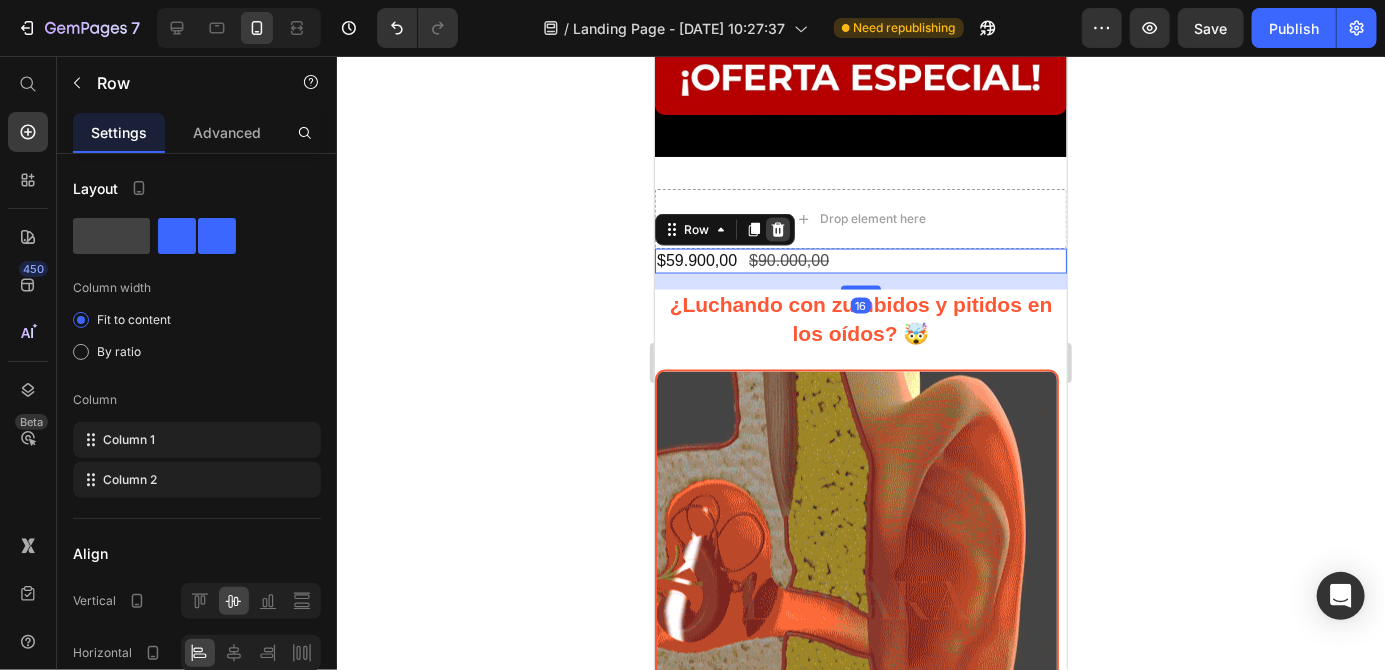 click at bounding box center [777, 229] 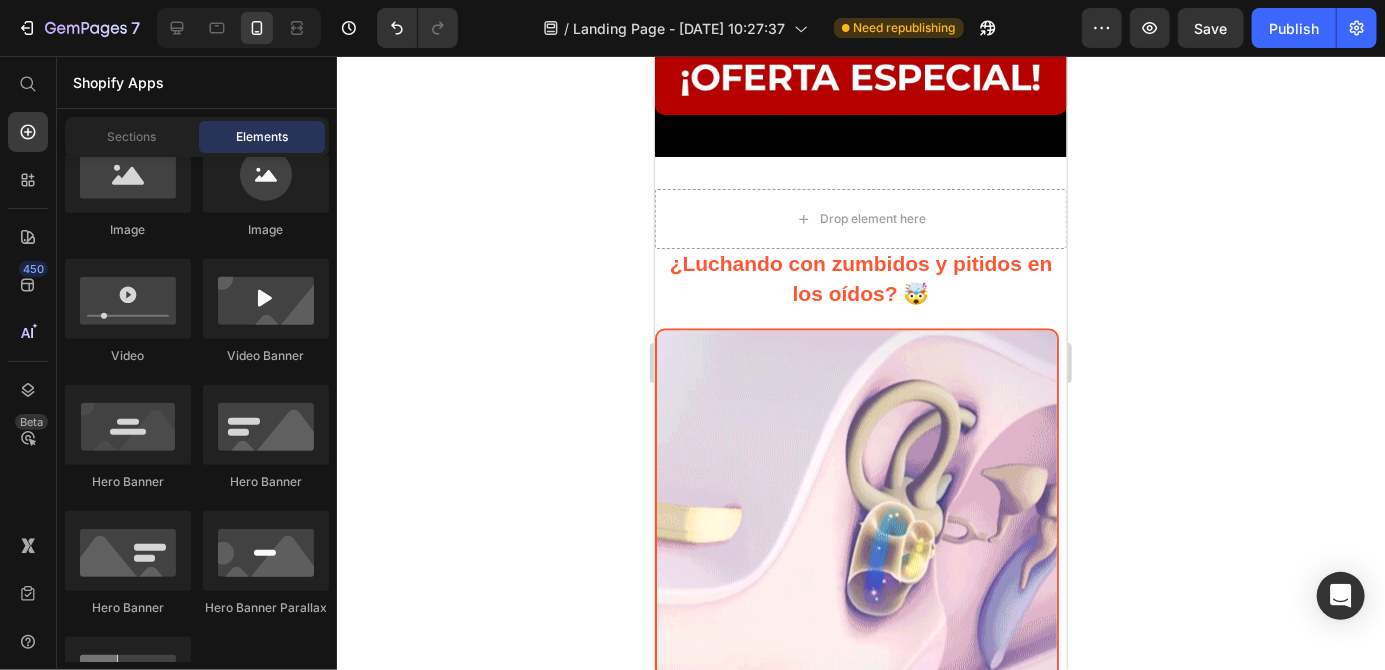 click on "¿Luchando con zumbidos y pitidos en los oídos? 🤯" at bounding box center (860, 277) 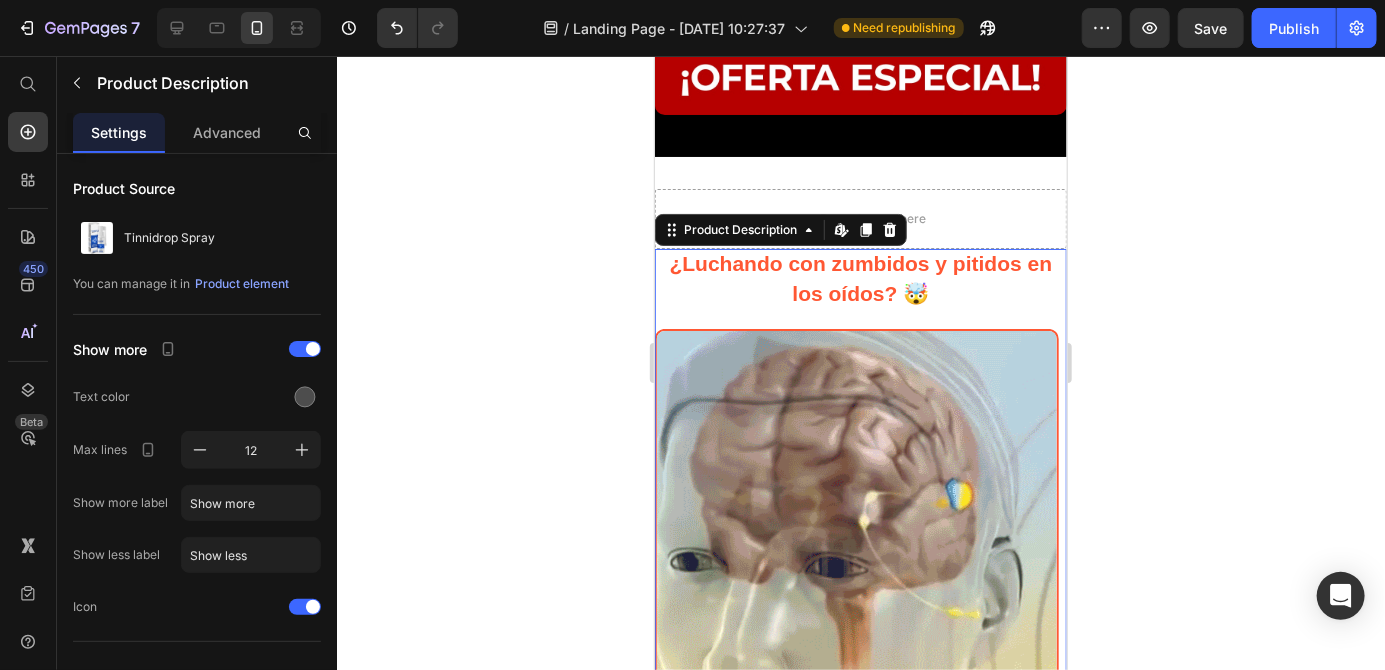 click on "¿Luchando con zumbidos y pitidos en los oídos? 🤯" at bounding box center (860, 277) 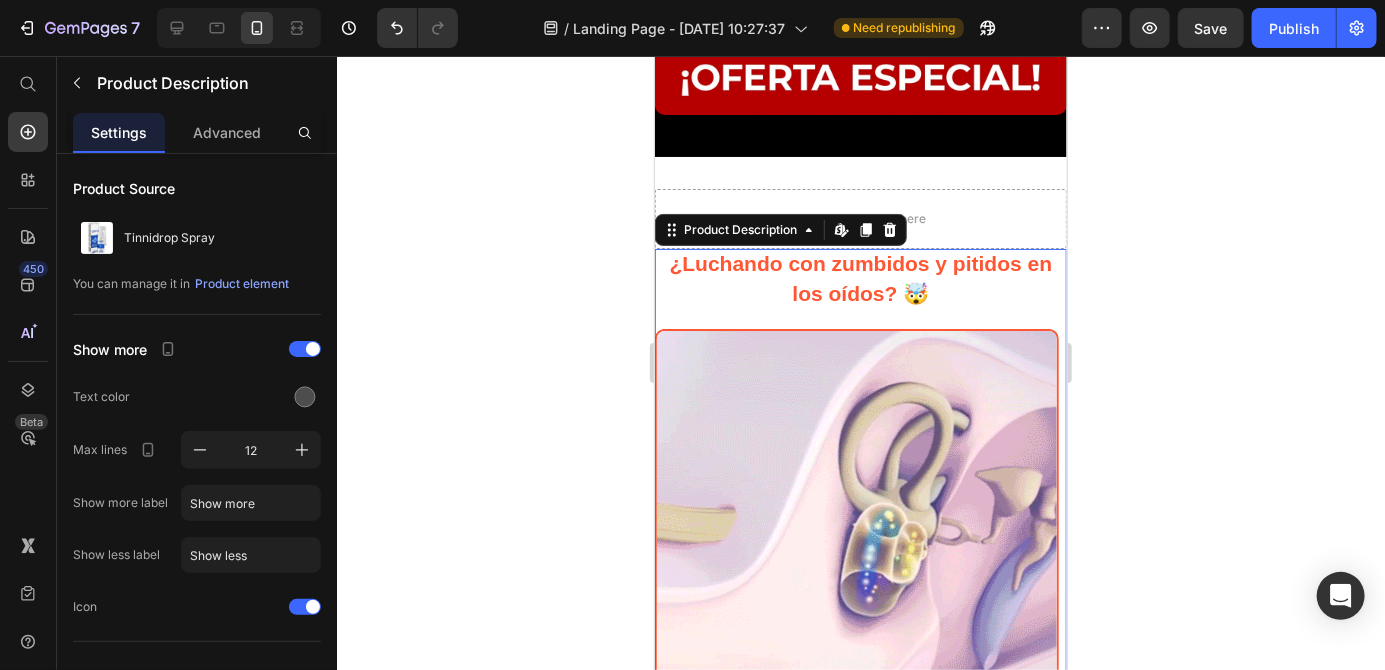 click on "¿Luchando con zumbidos y pitidos en los oídos? 🤯" at bounding box center (860, 277) 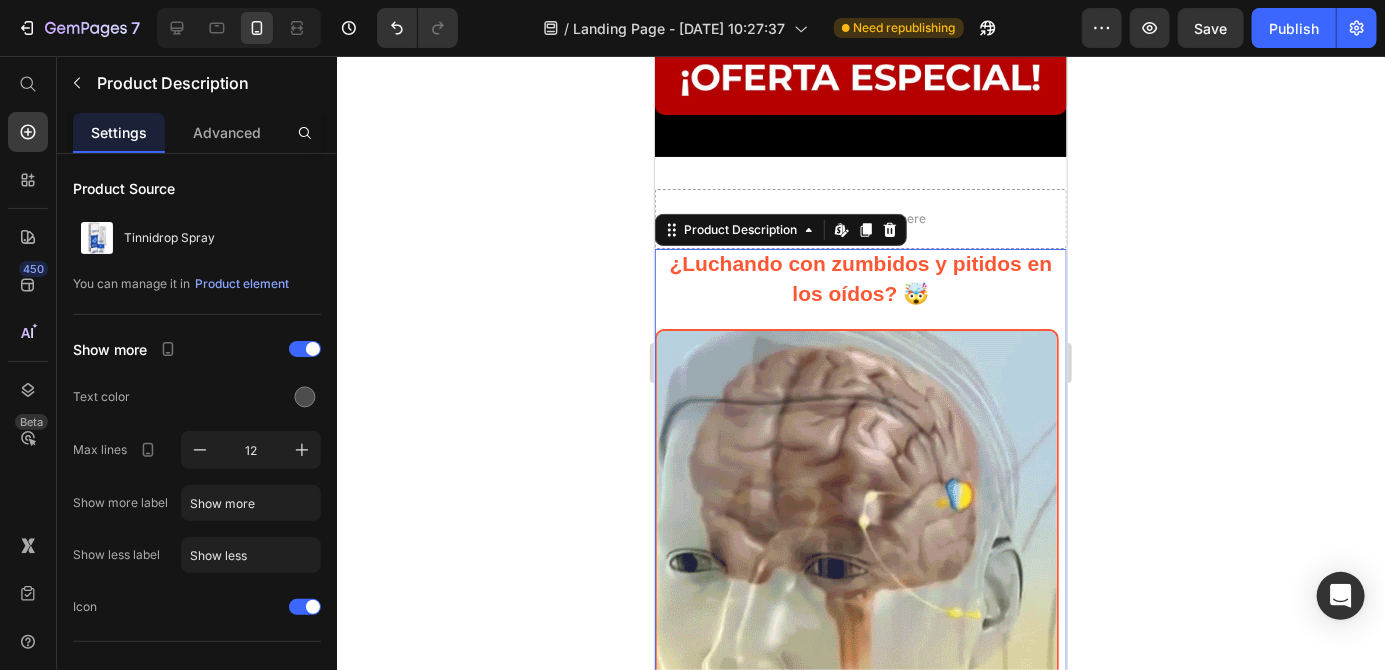 click on "¿Luchando con zumbidos y pitidos en los oídos? 🤯" at bounding box center (860, 277) 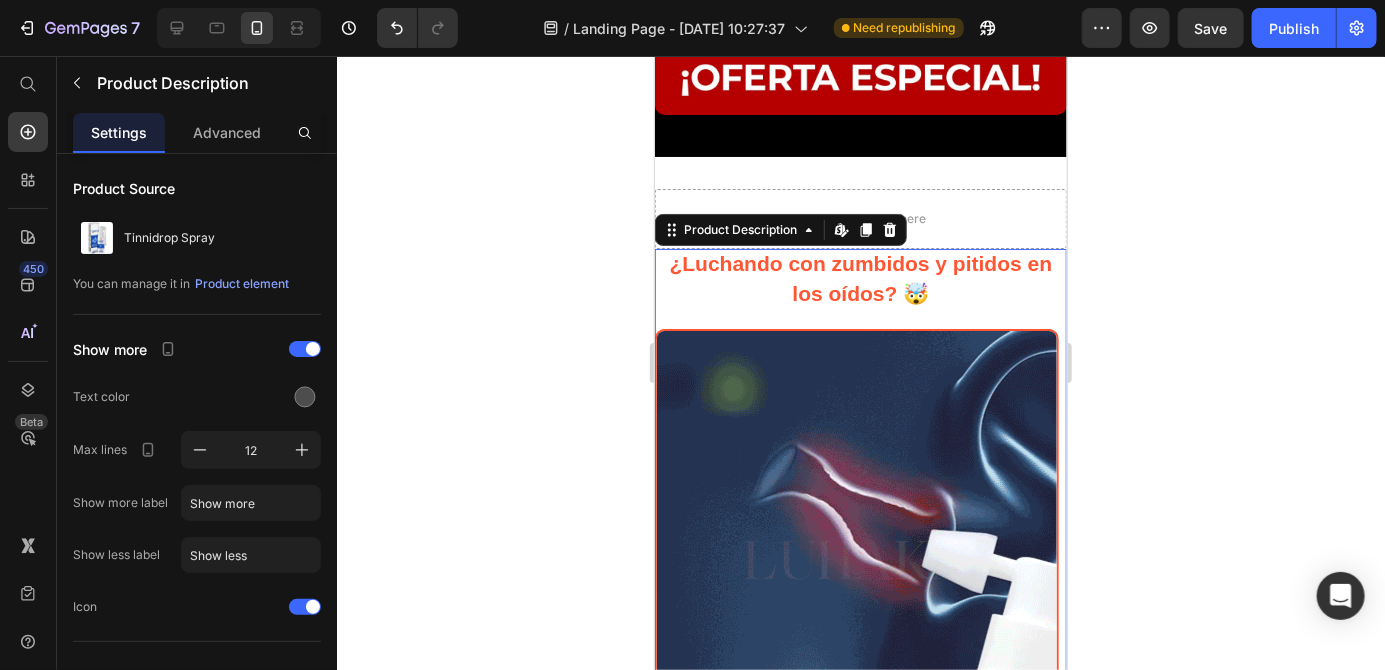 click 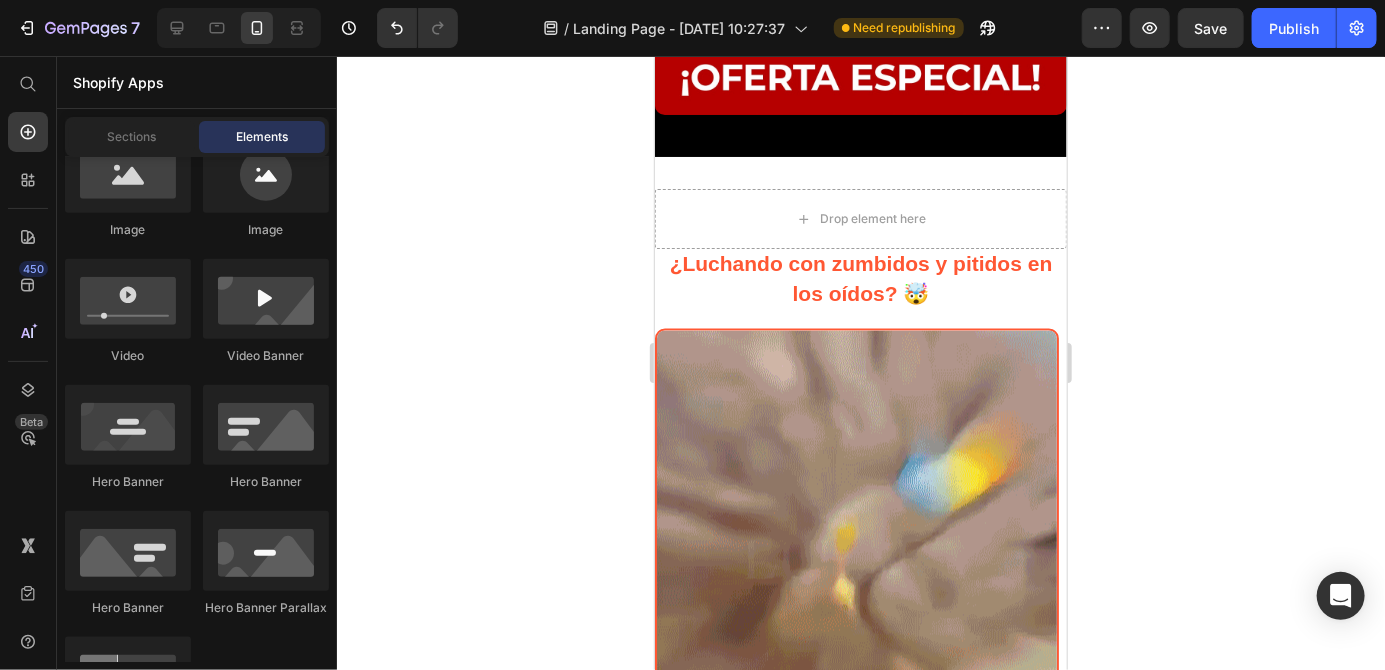 click on "¿Luchando con zumbidos y pitidos en los oídos? 🤯" at bounding box center [860, 277] 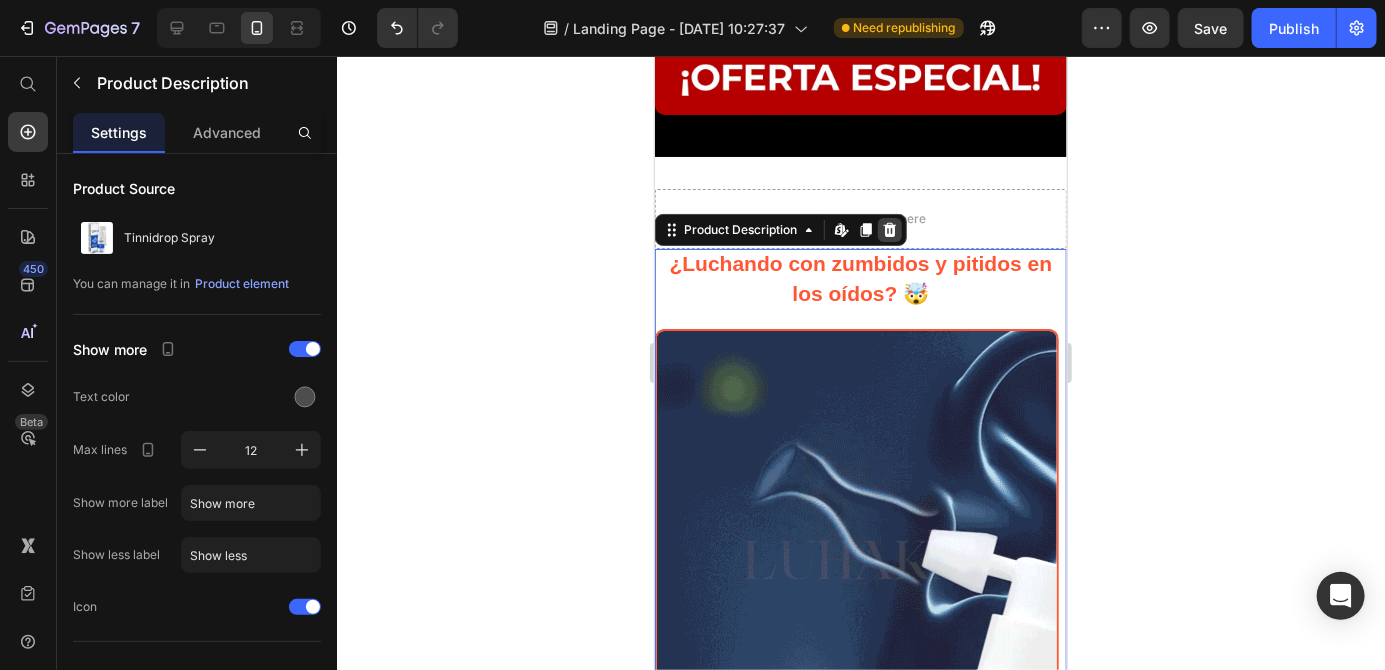 click 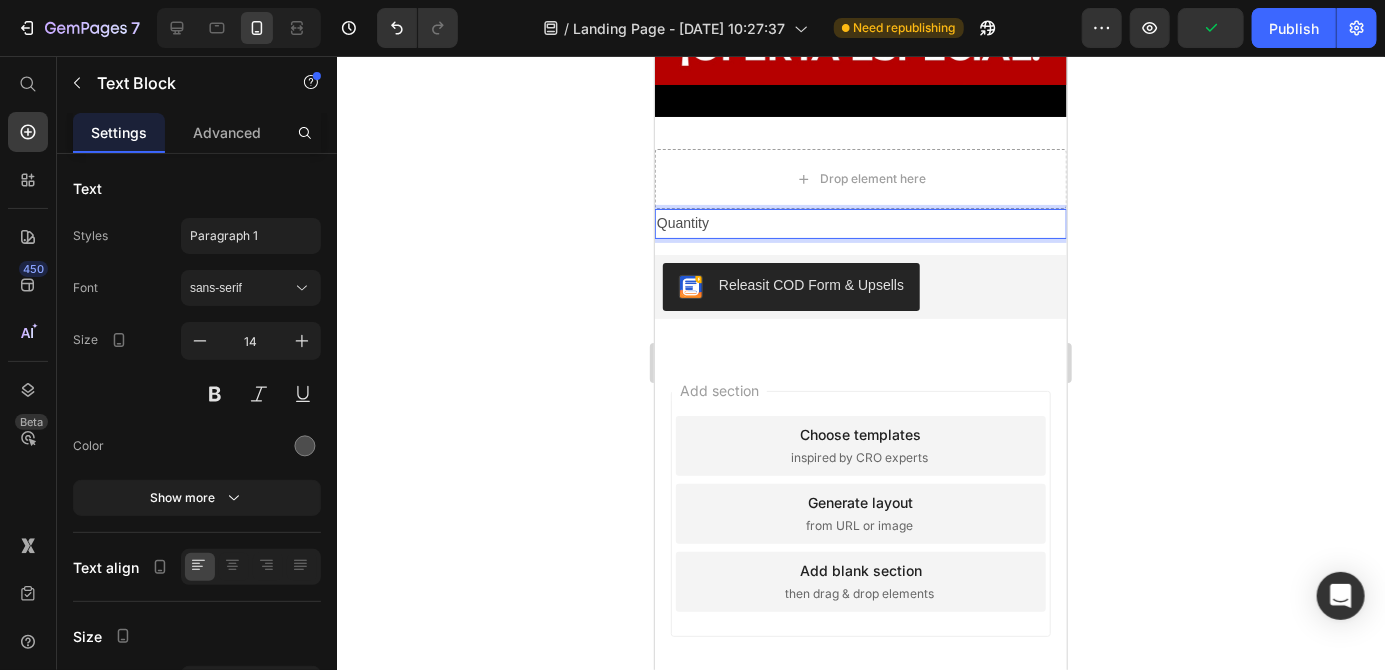 click on "Quantity" at bounding box center [860, 222] 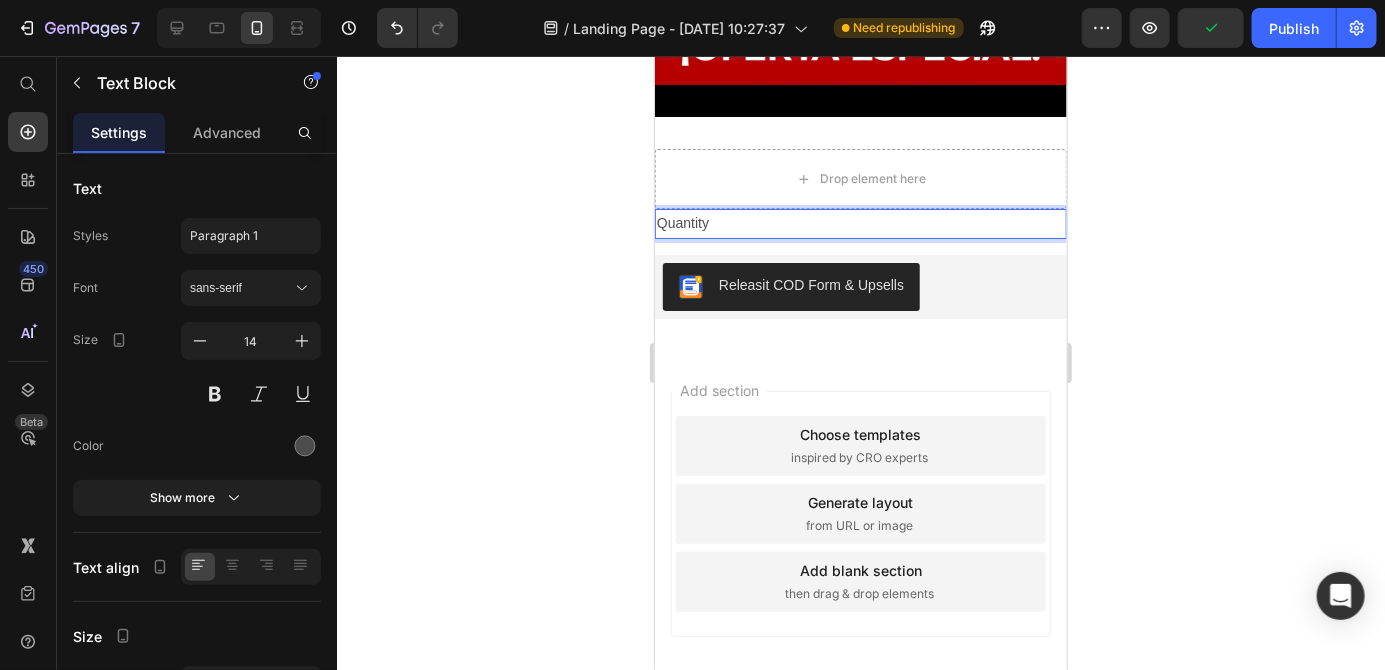 click on "Drop element here" at bounding box center (860, 178) 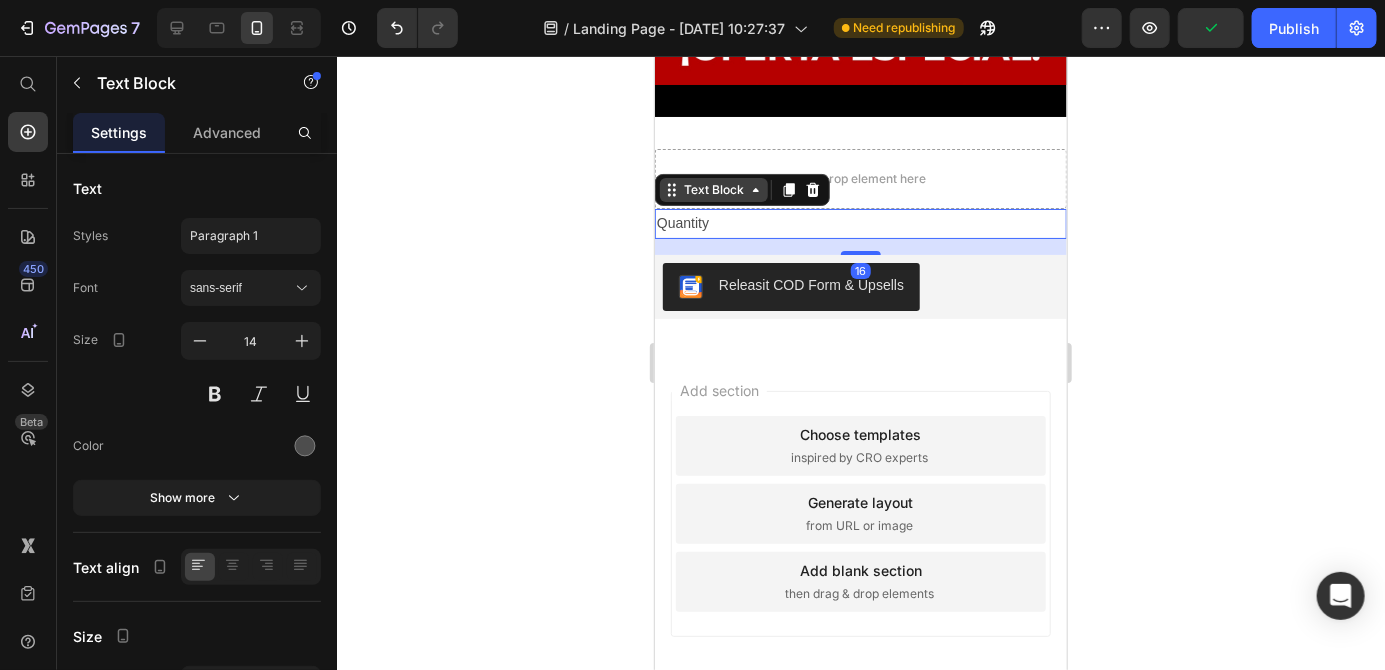 click on "Text Block" at bounding box center (713, 189) 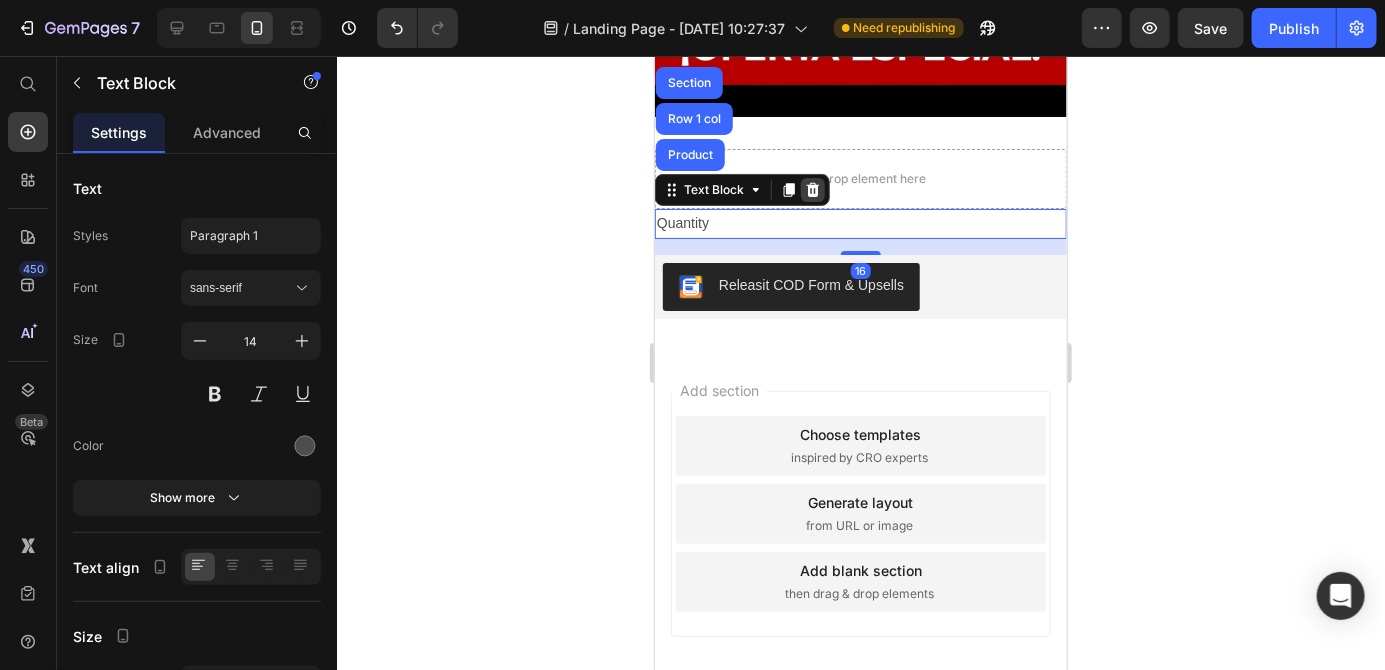 click at bounding box center (812, 189) 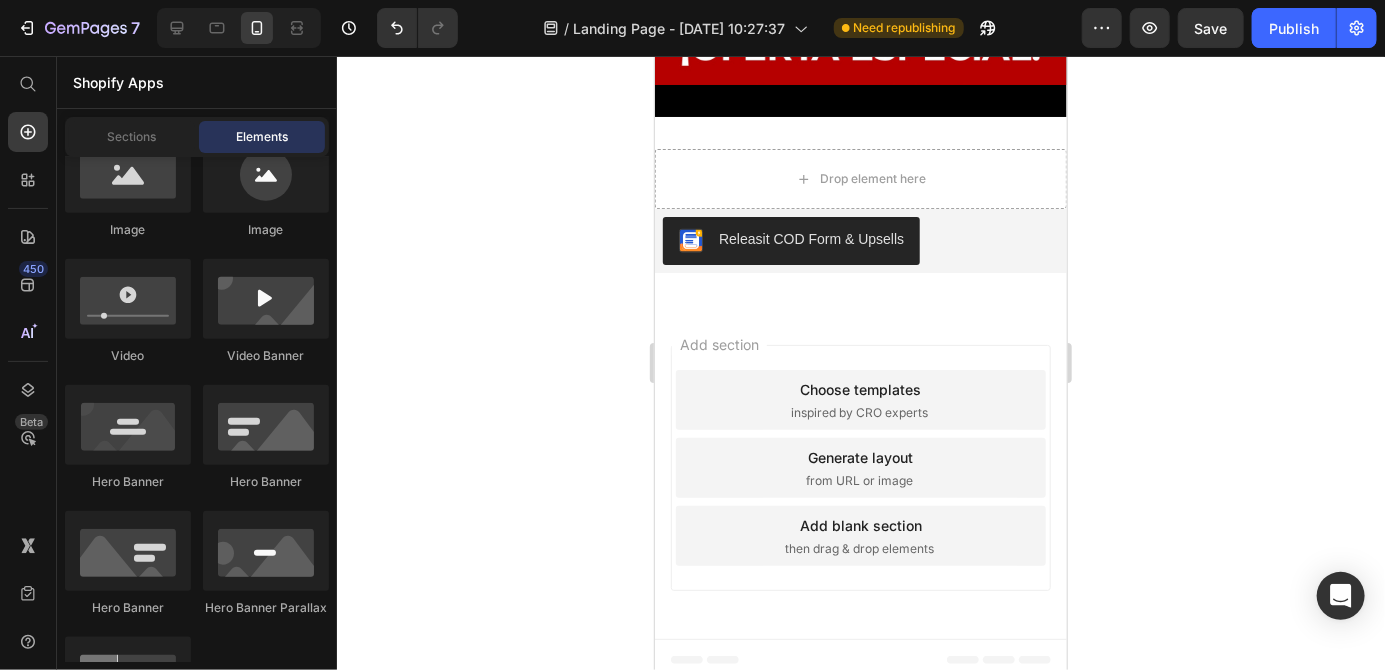 click on "Drop element here" at bounding box center (860, 178) 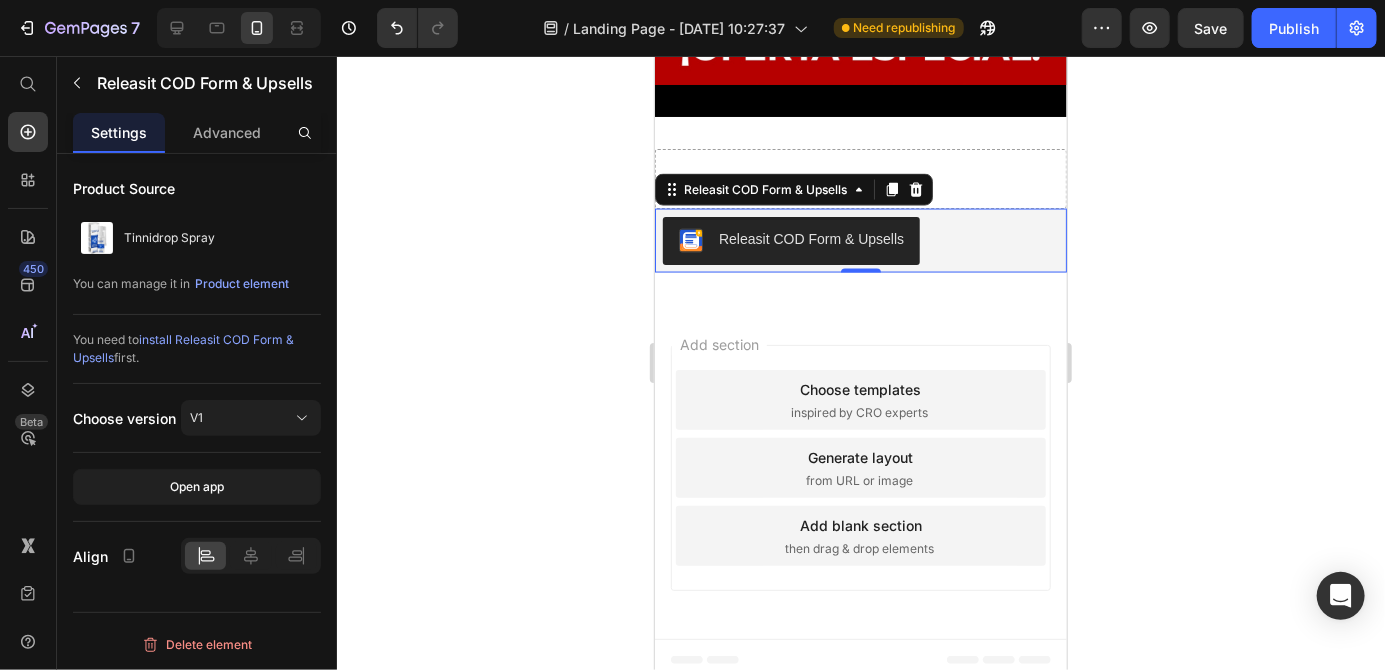 scroll, scrollTop: 4738, scrollLeft: 0, axis: vertical 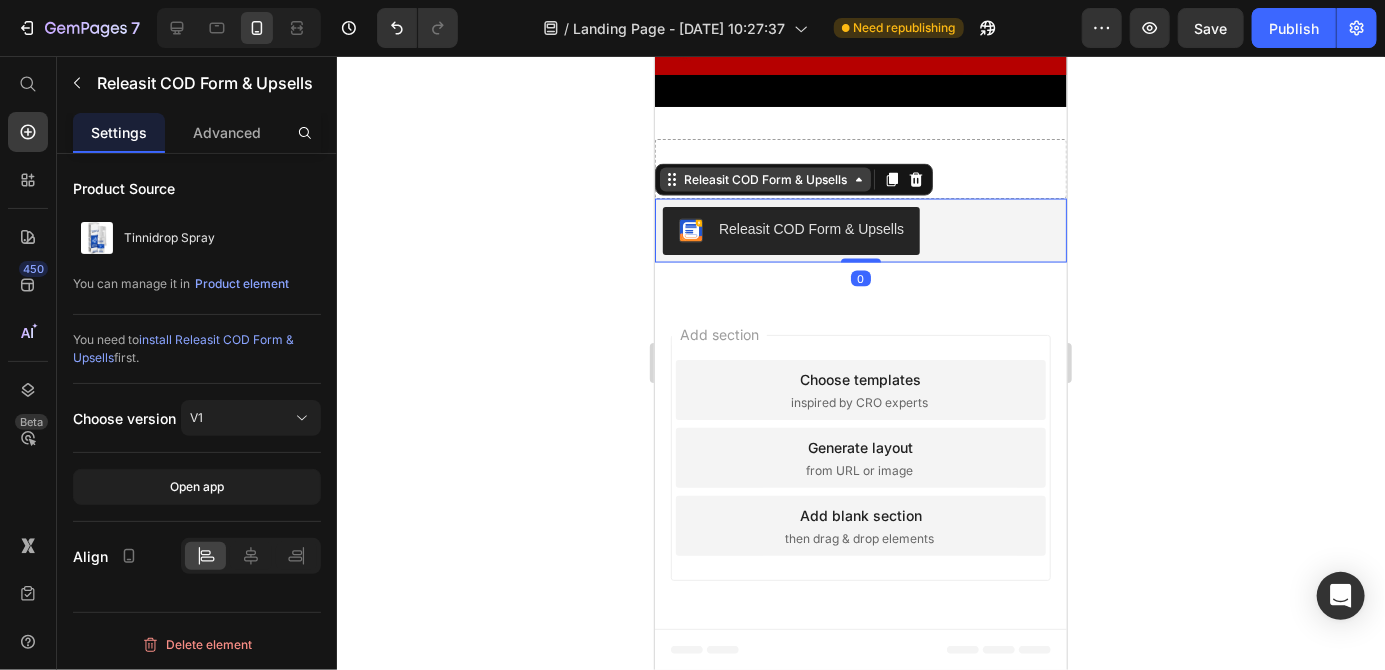 click on "Releasit COD Form & Upsells" at bounding box center (764, 179) 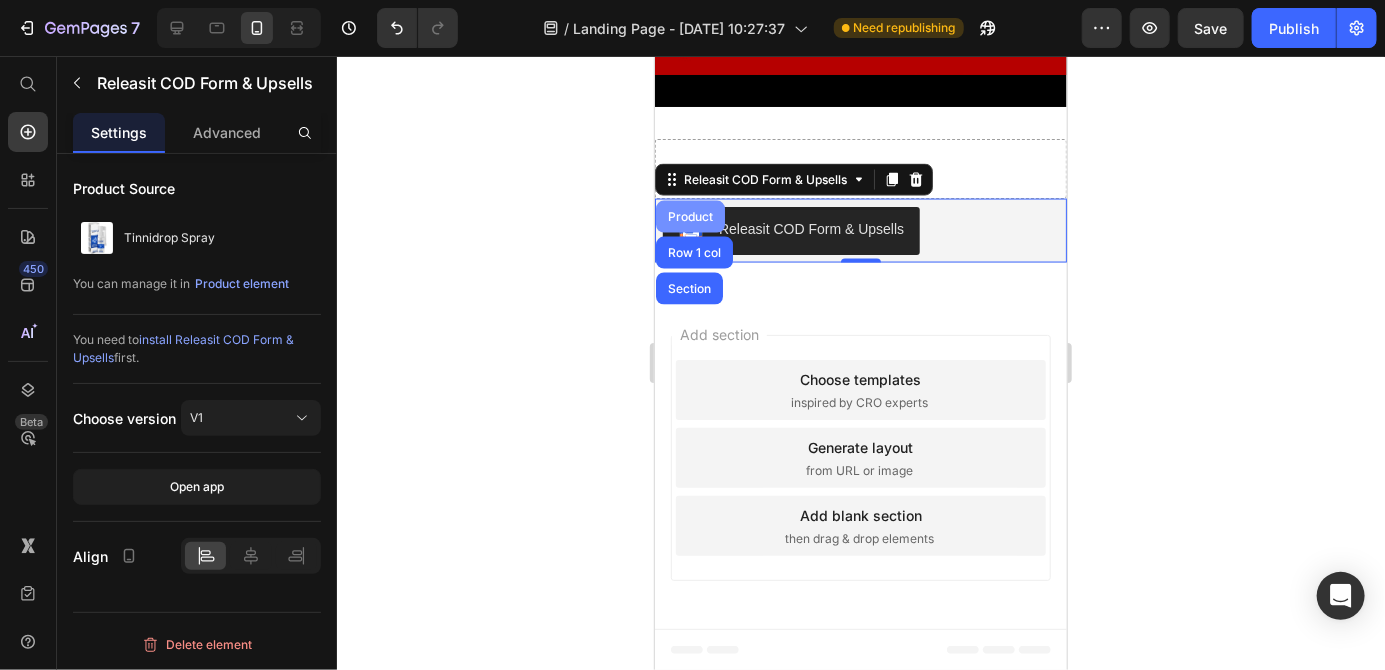 click on "Product" at bounding box center (689, 216) 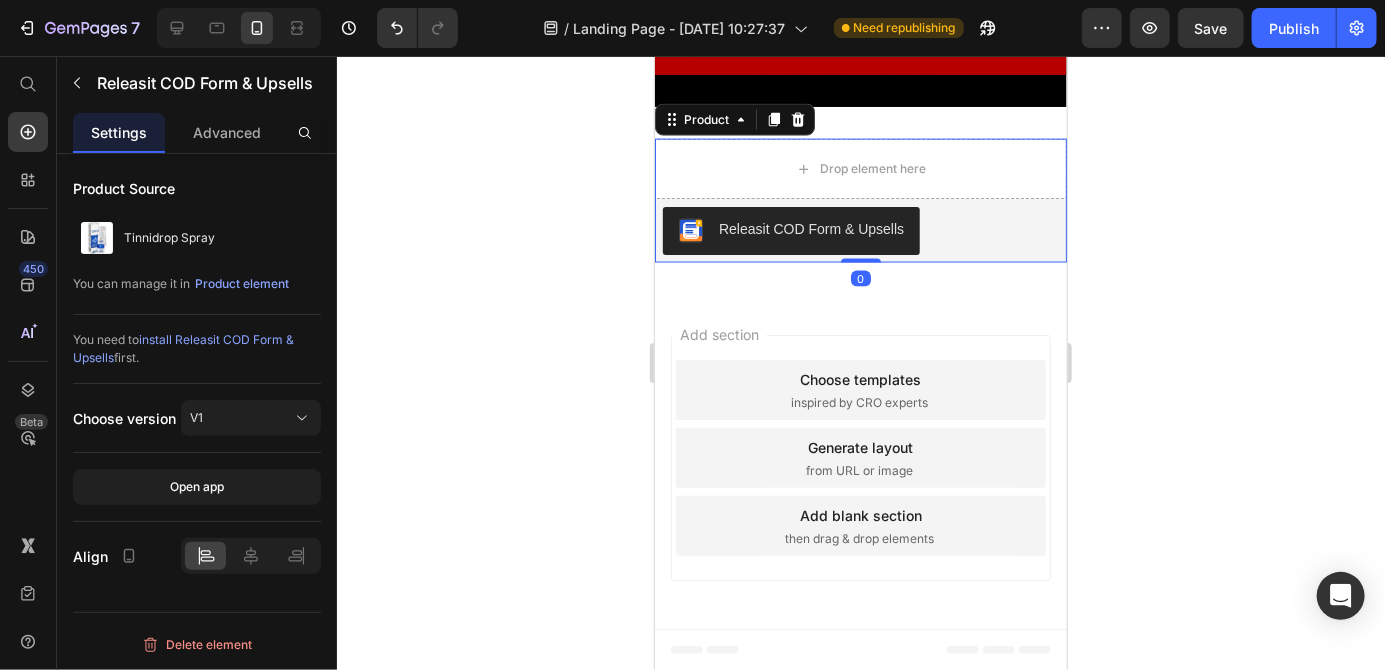 click on "Releasit COD Form & Upsells" at bounding box center [810, 228] 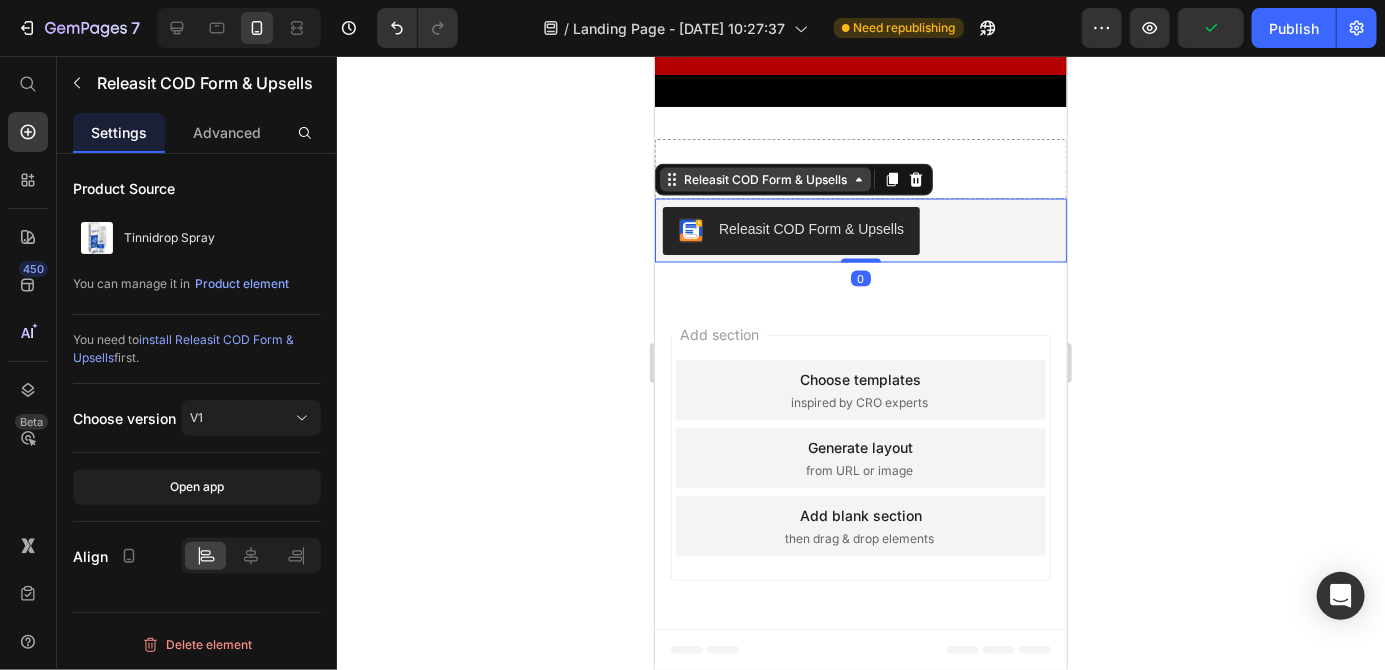 click 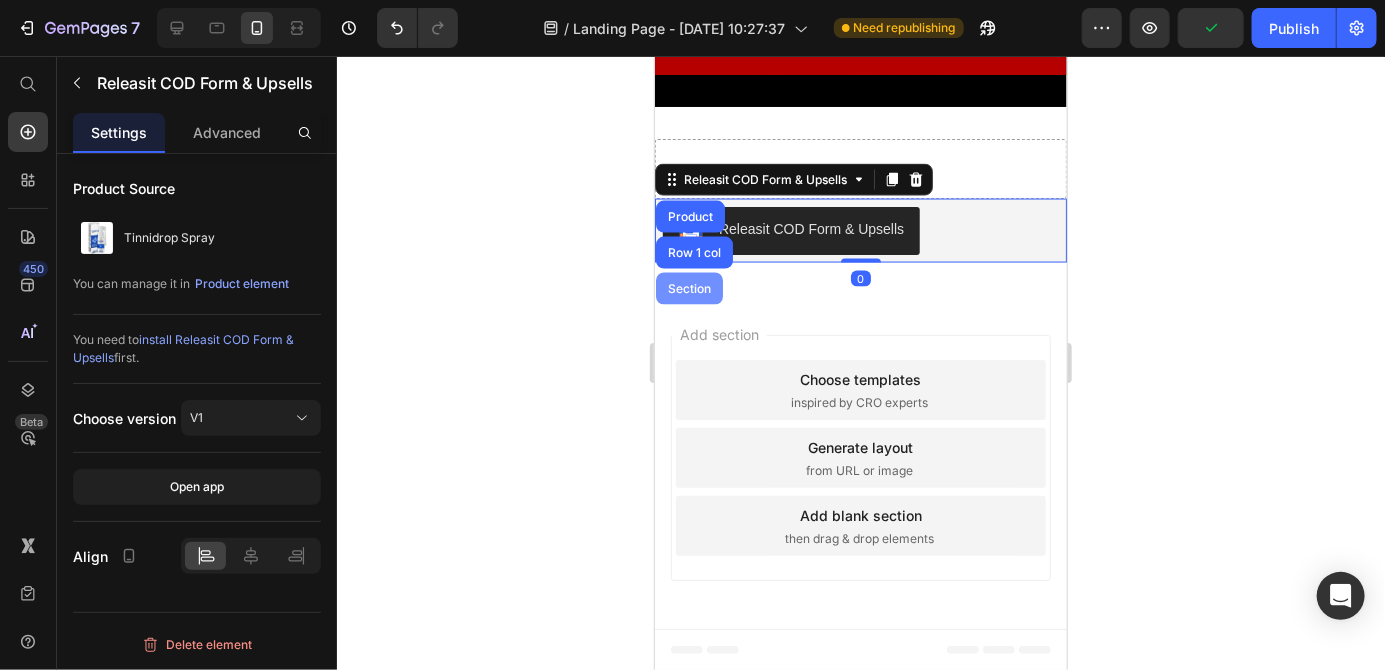 click on "Section" at bounding box center [688, 288] 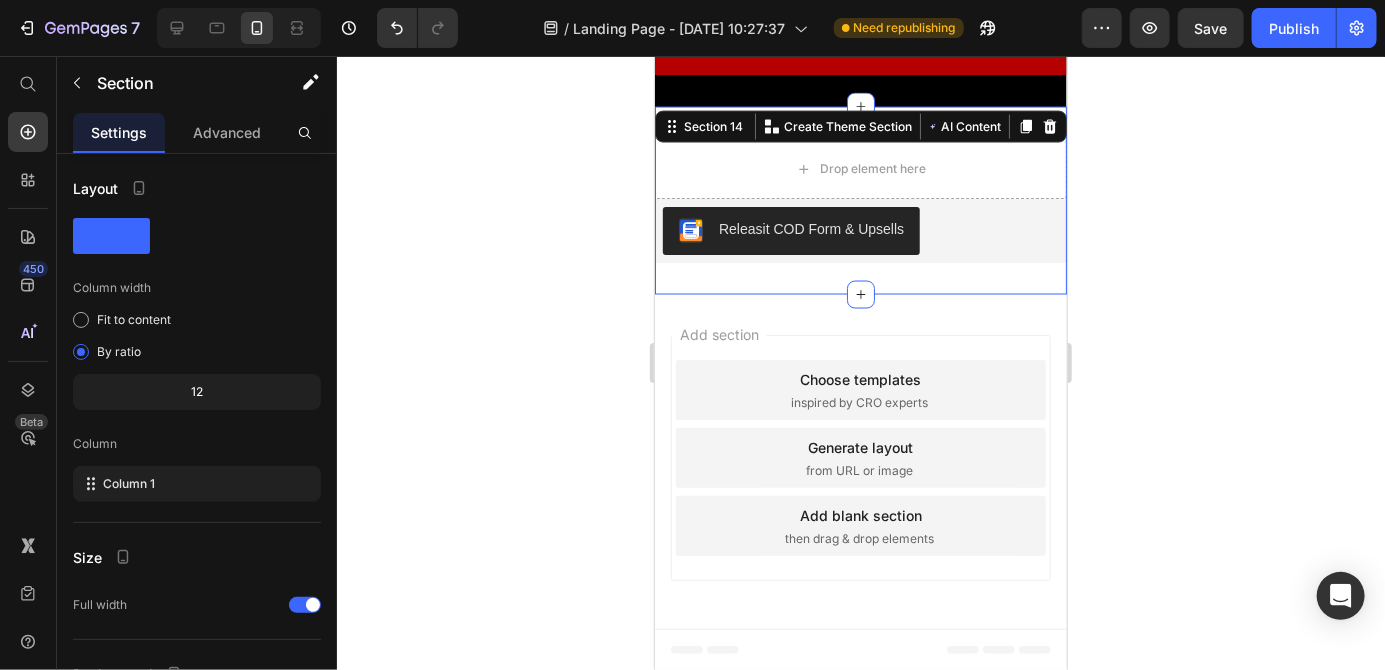 click 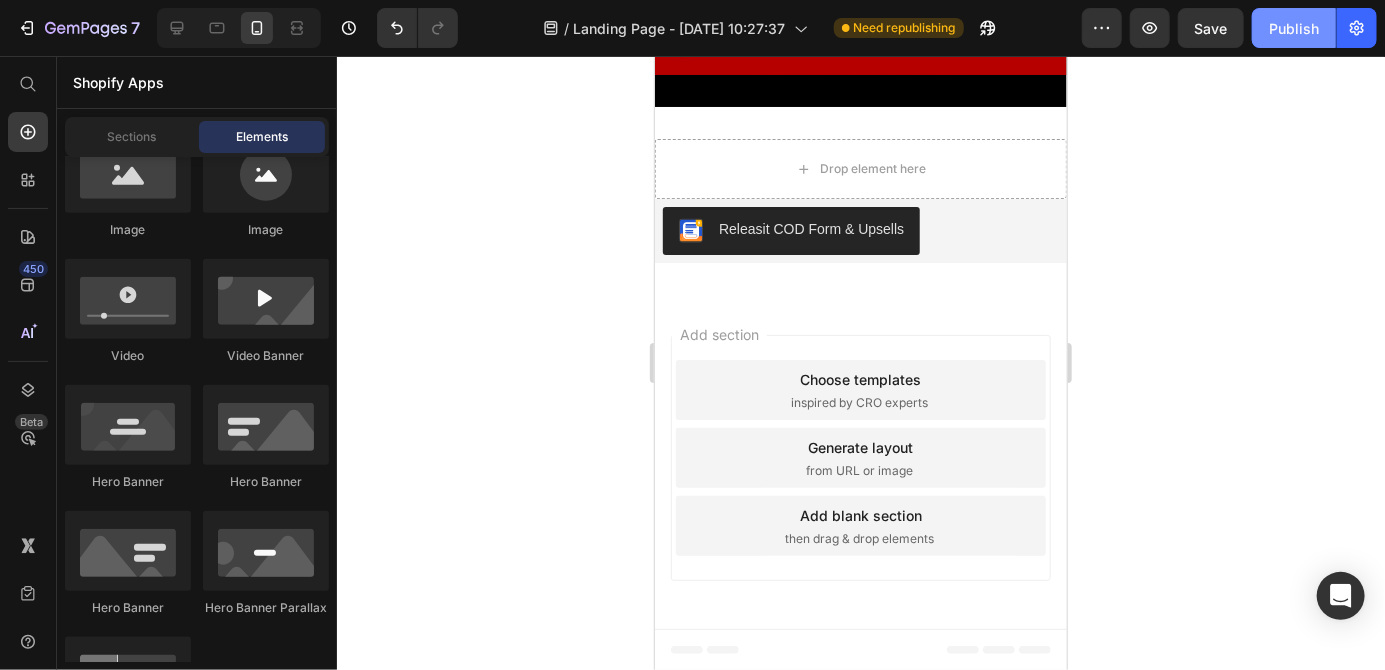 click on "Publish" at bounding box center [1294, 28] 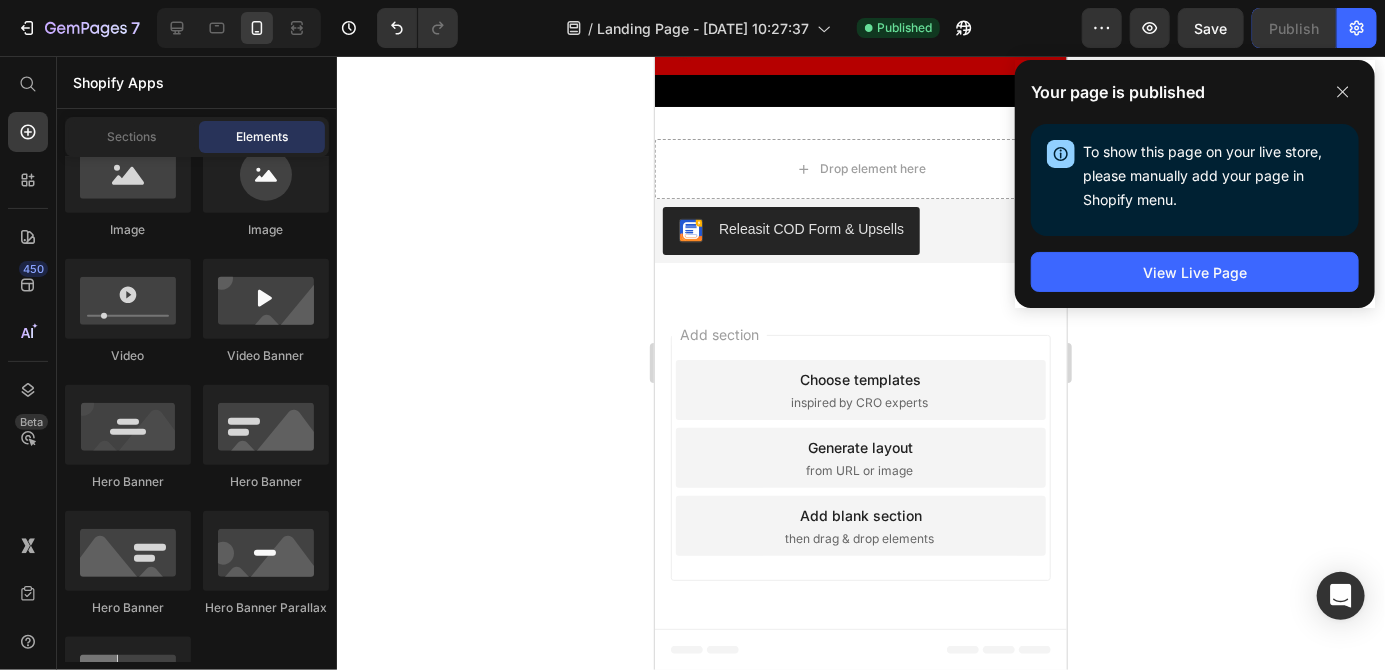 click 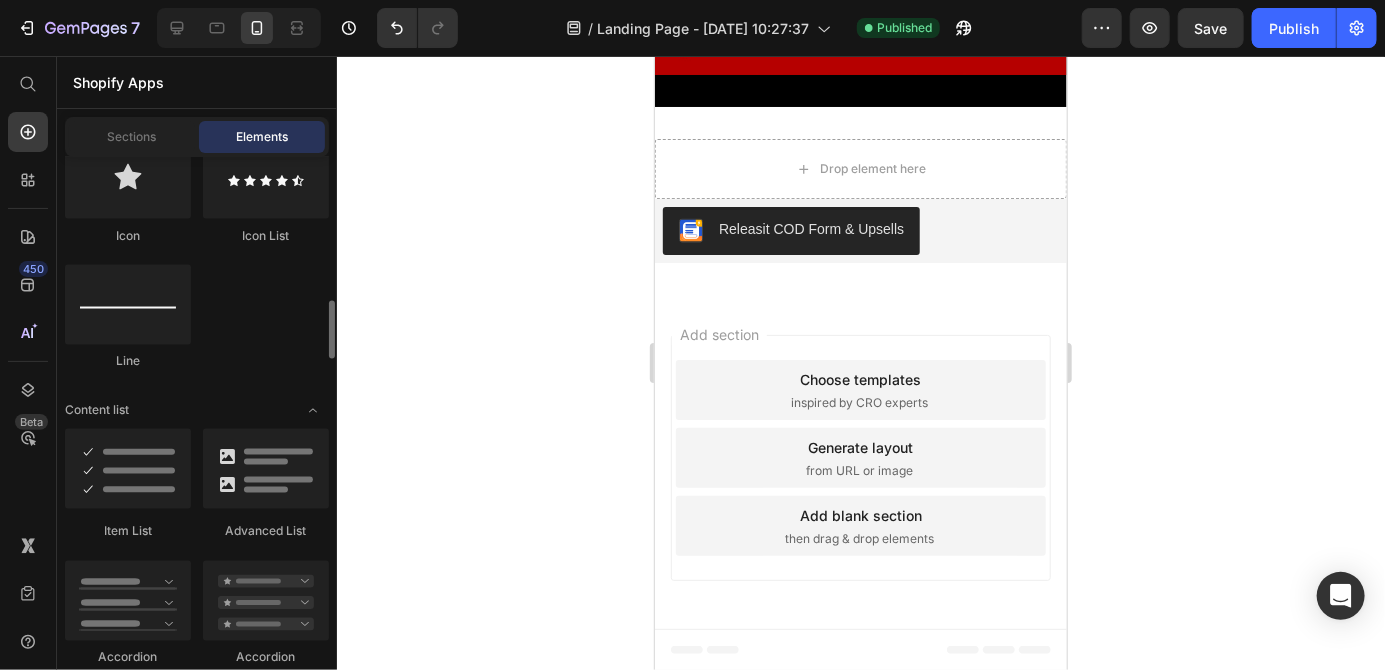 scroll, scrollTop: 1473, scrollLeft: 0, axis: vertical 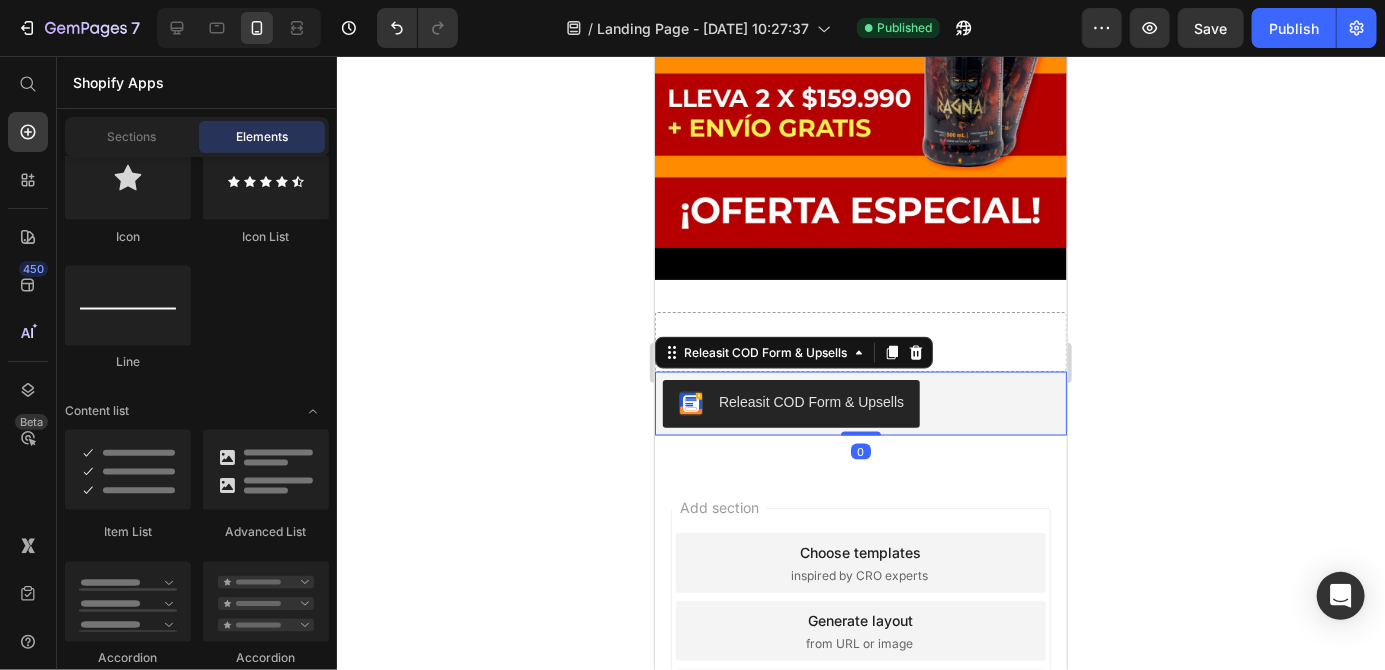 click on "Releasit COD Form & Upsells" at bounding box center (860, 403) 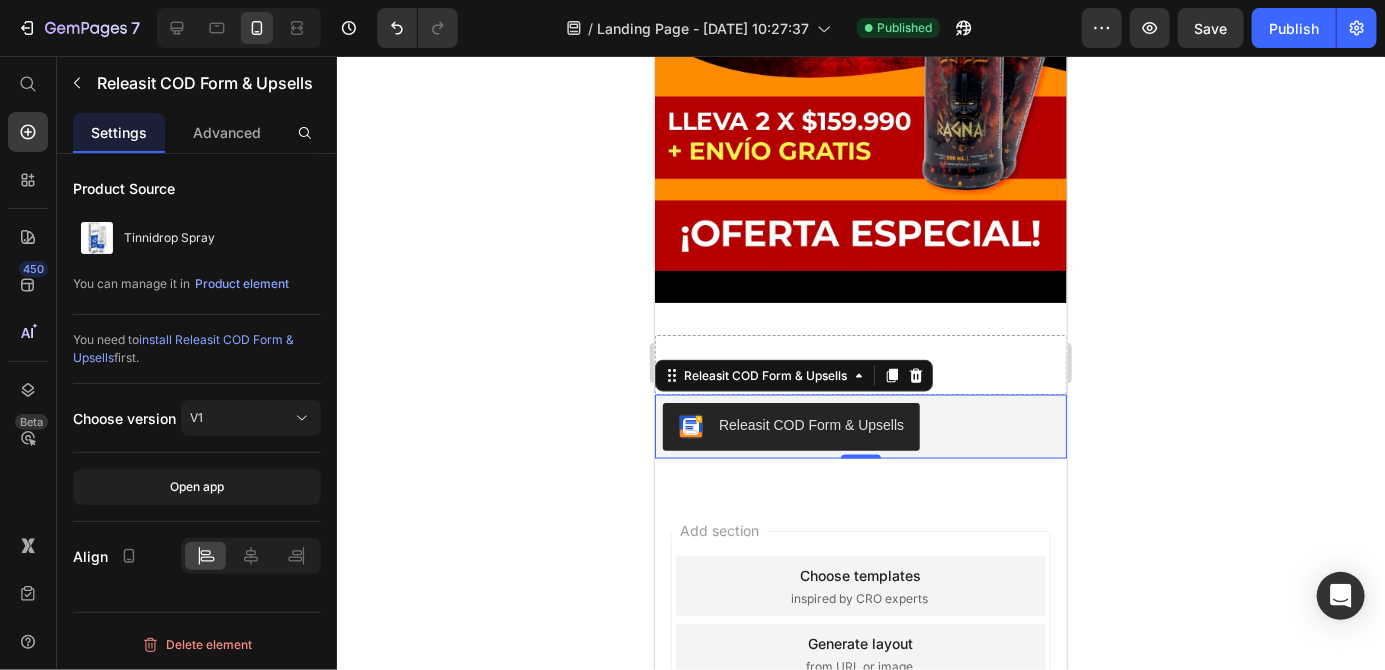 scroll, scrollTop: 4532, scrollLeft: 0, axis: vertical 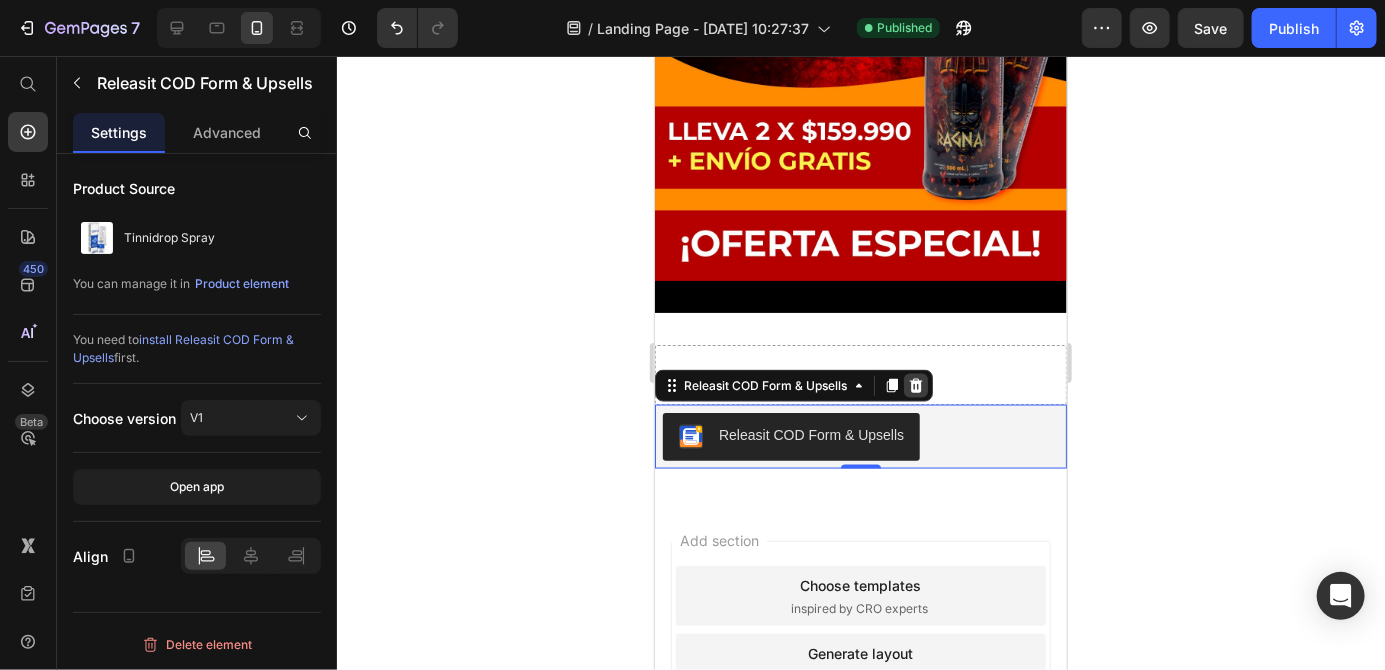 click 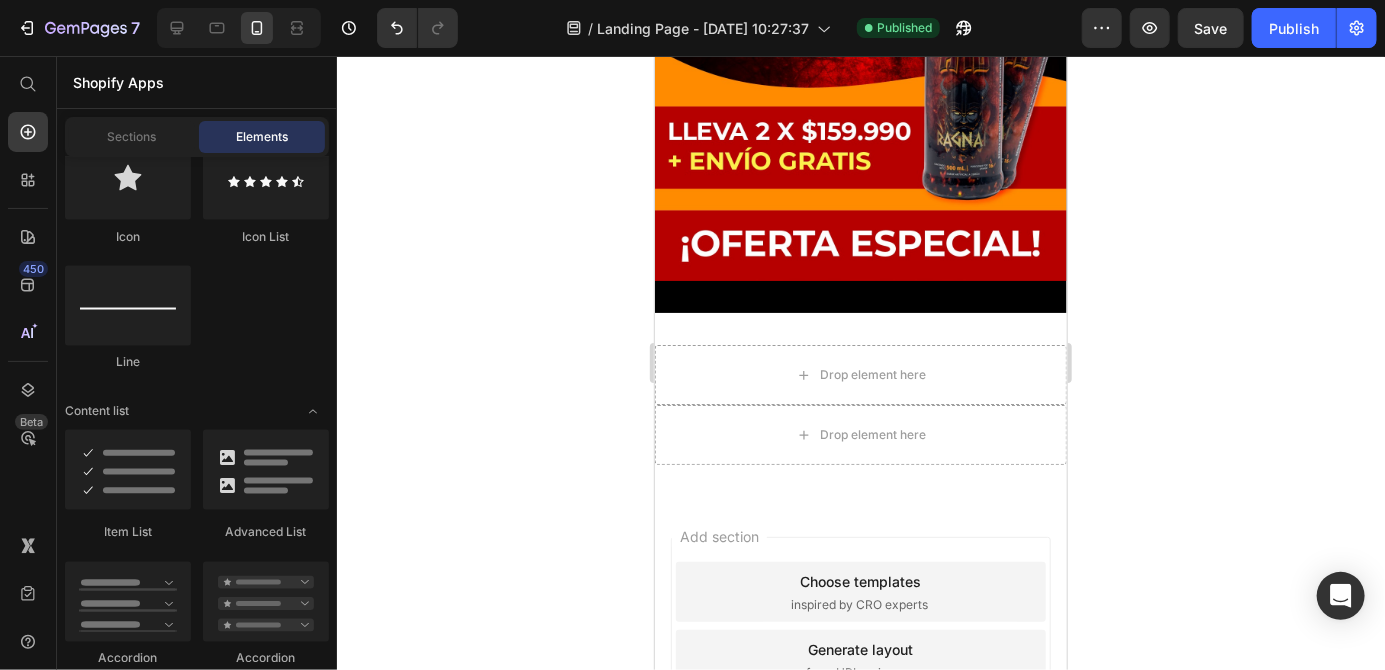 click on "Drop element here" at bounding box center (872, 434) 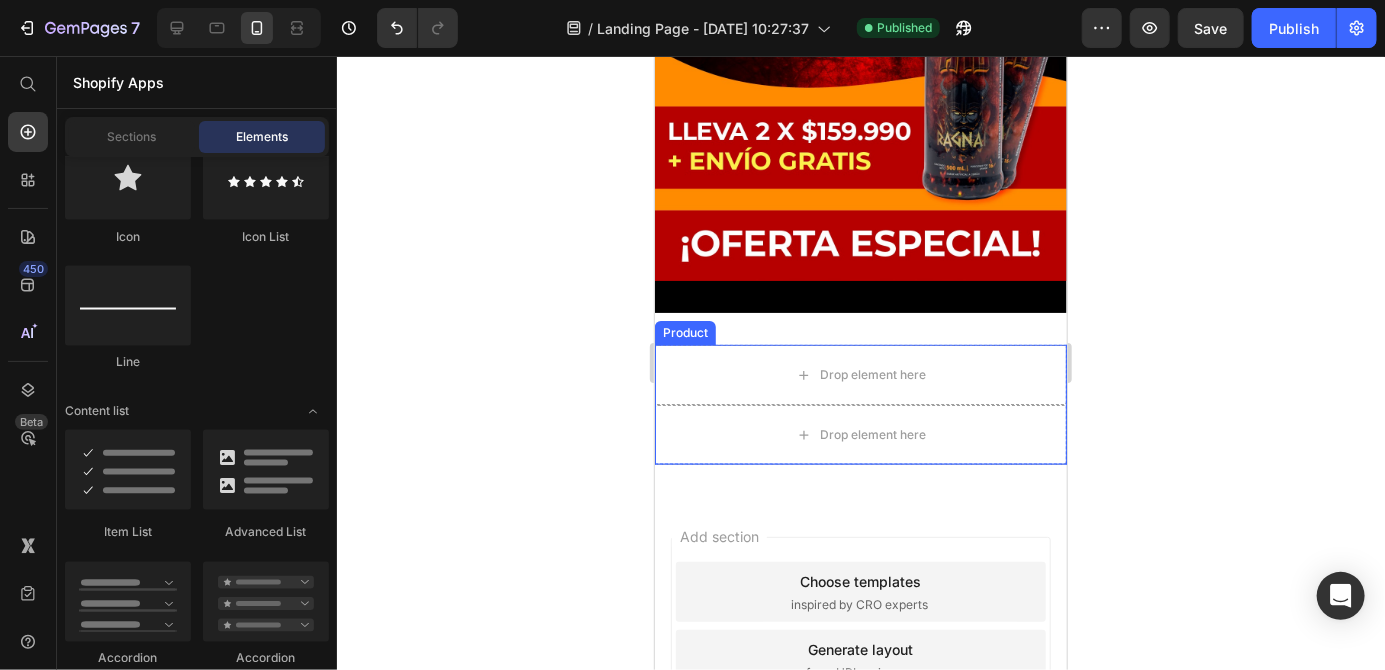 click on "Drop element here" at bounding box center (860, 434) 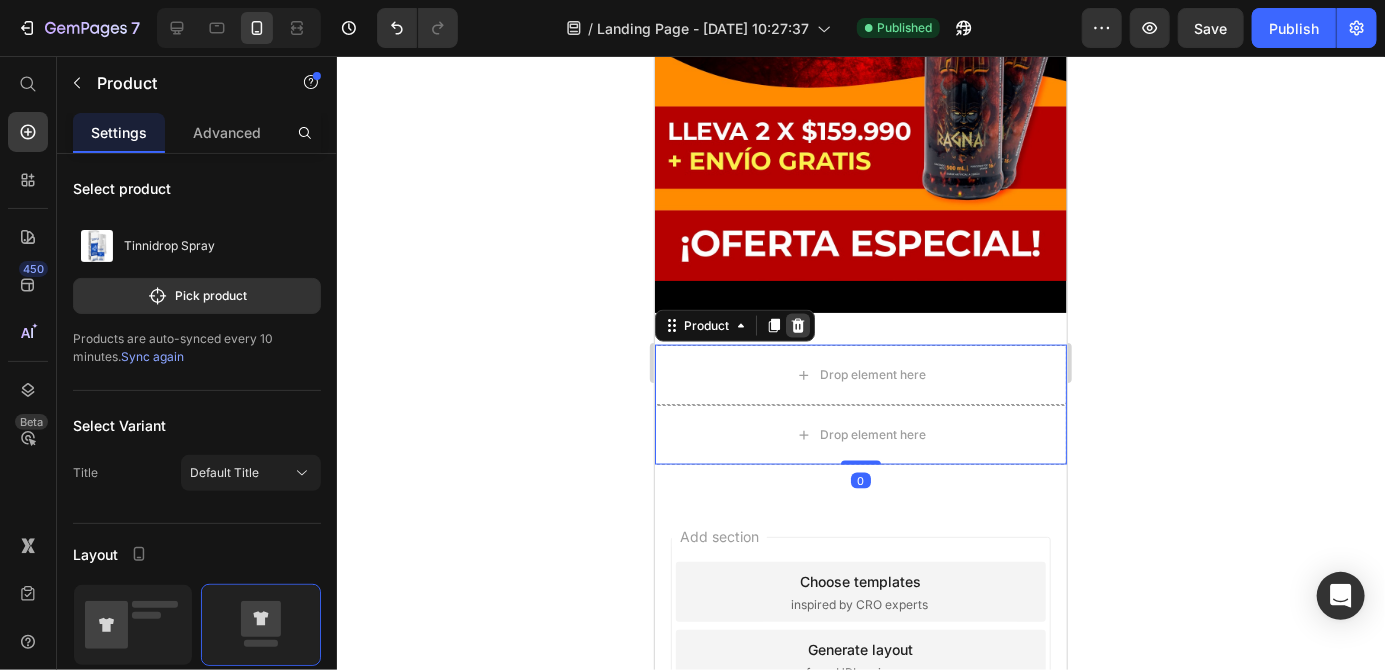 click at bounding box center [797, 325] 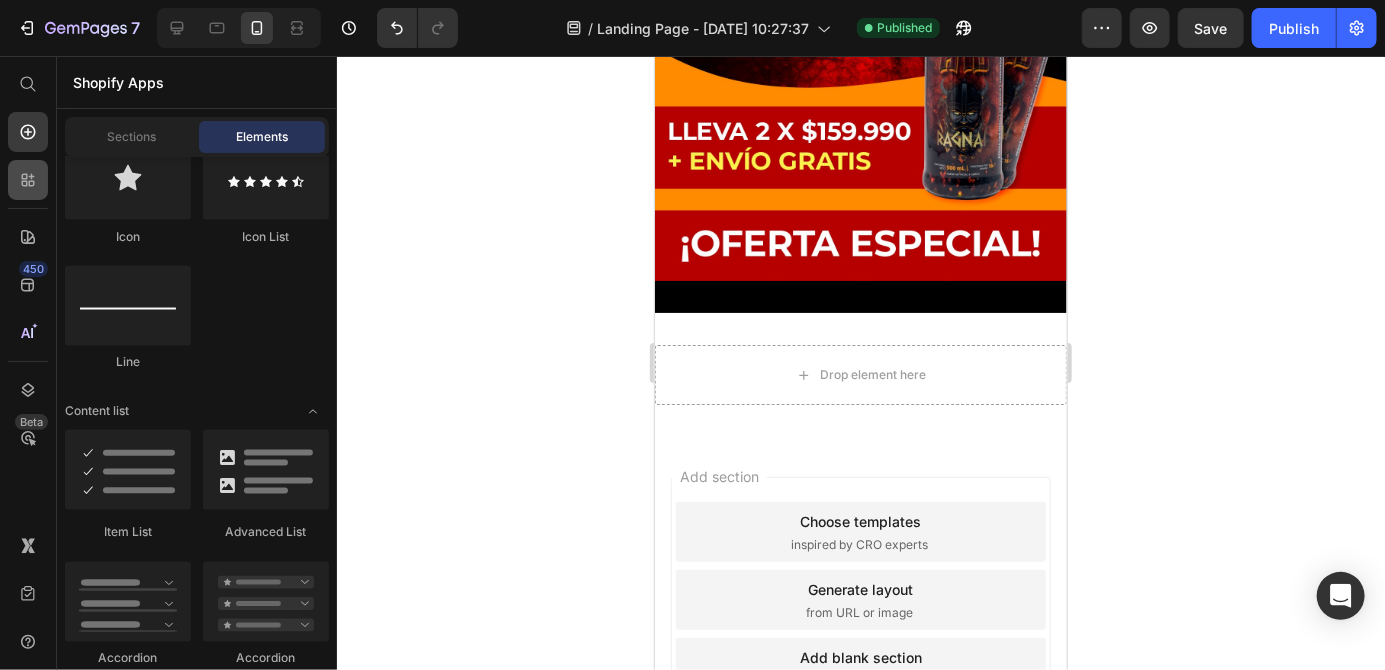 click 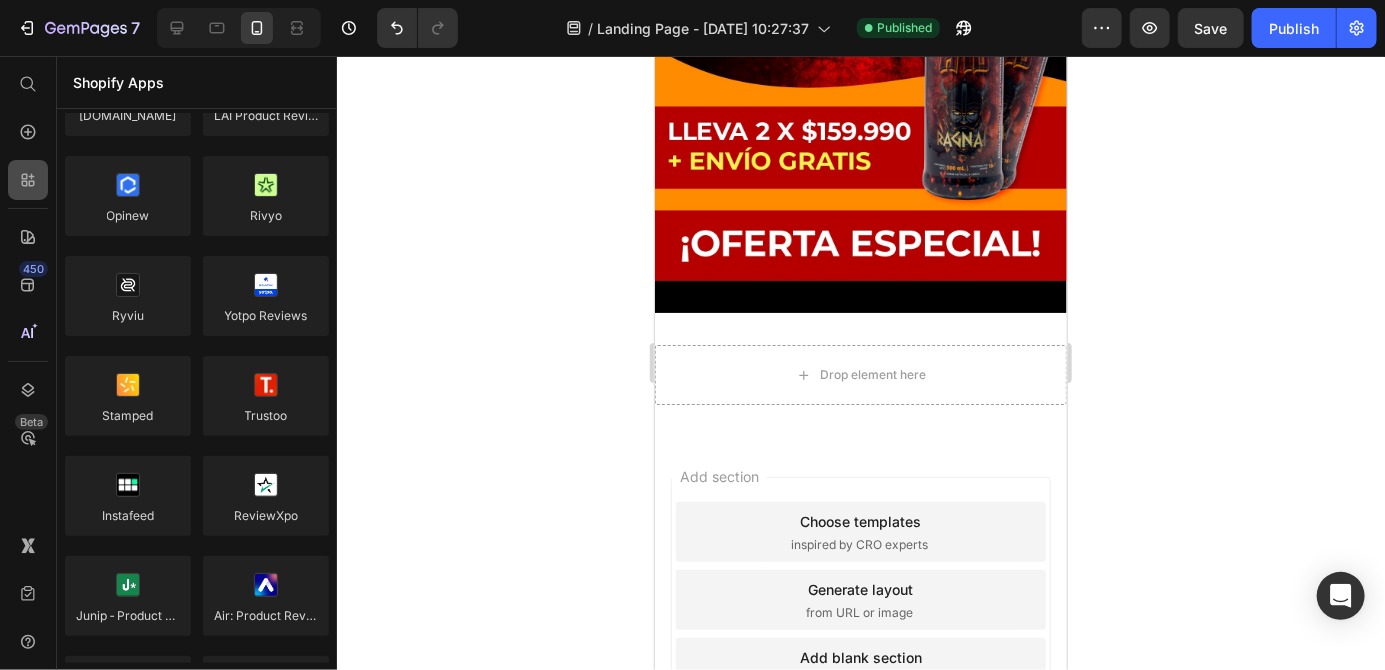 scroll, scrollTop: 0, scrollLeft: 0, axis: both 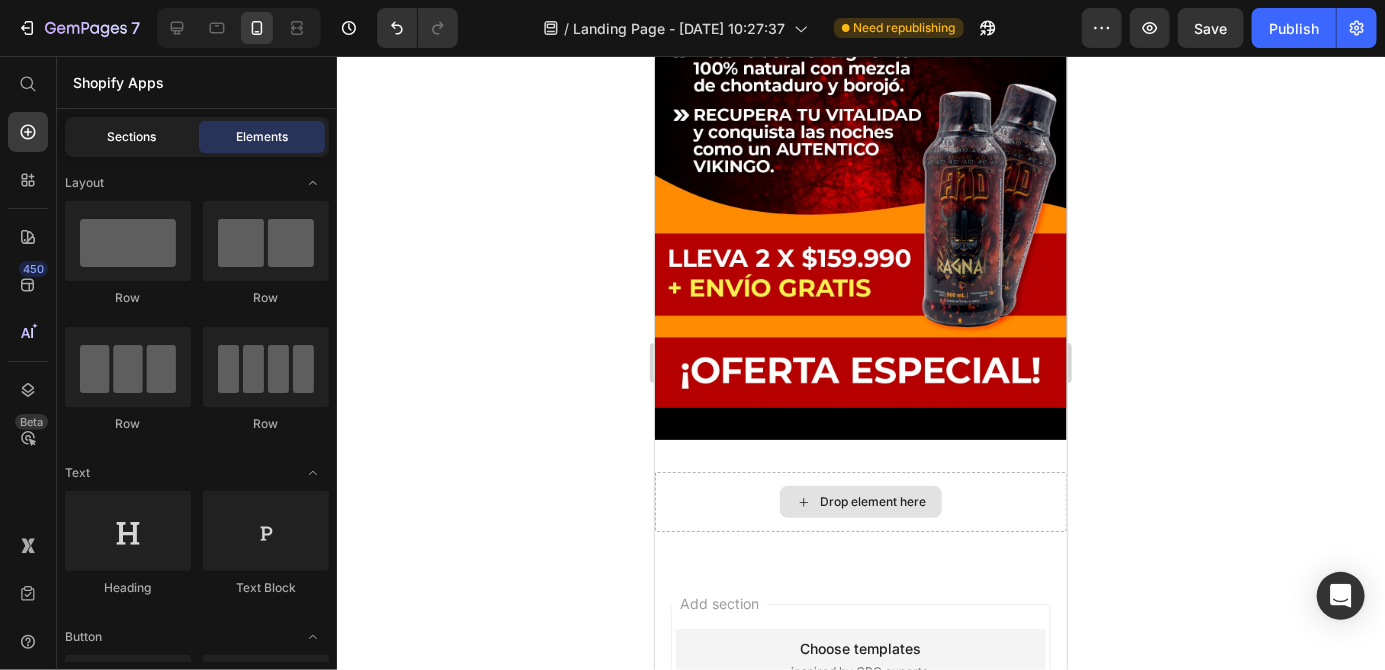 click on "Sections" 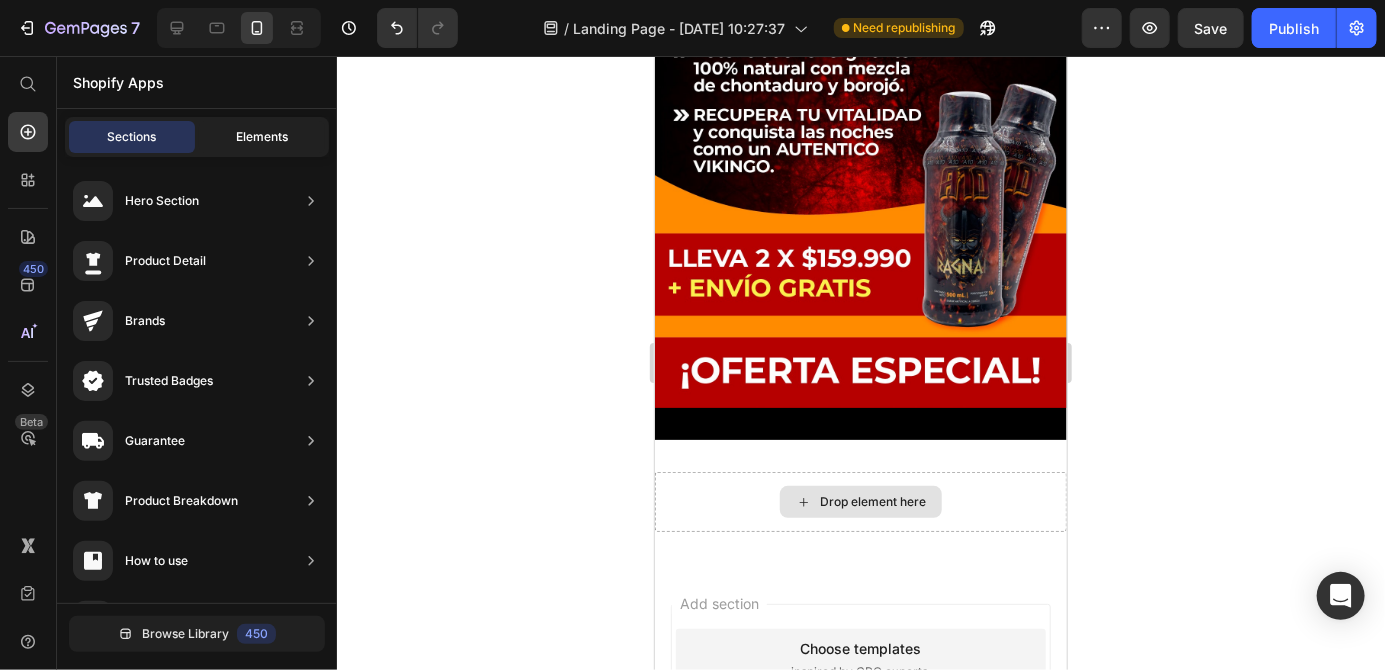 click on "Elements" 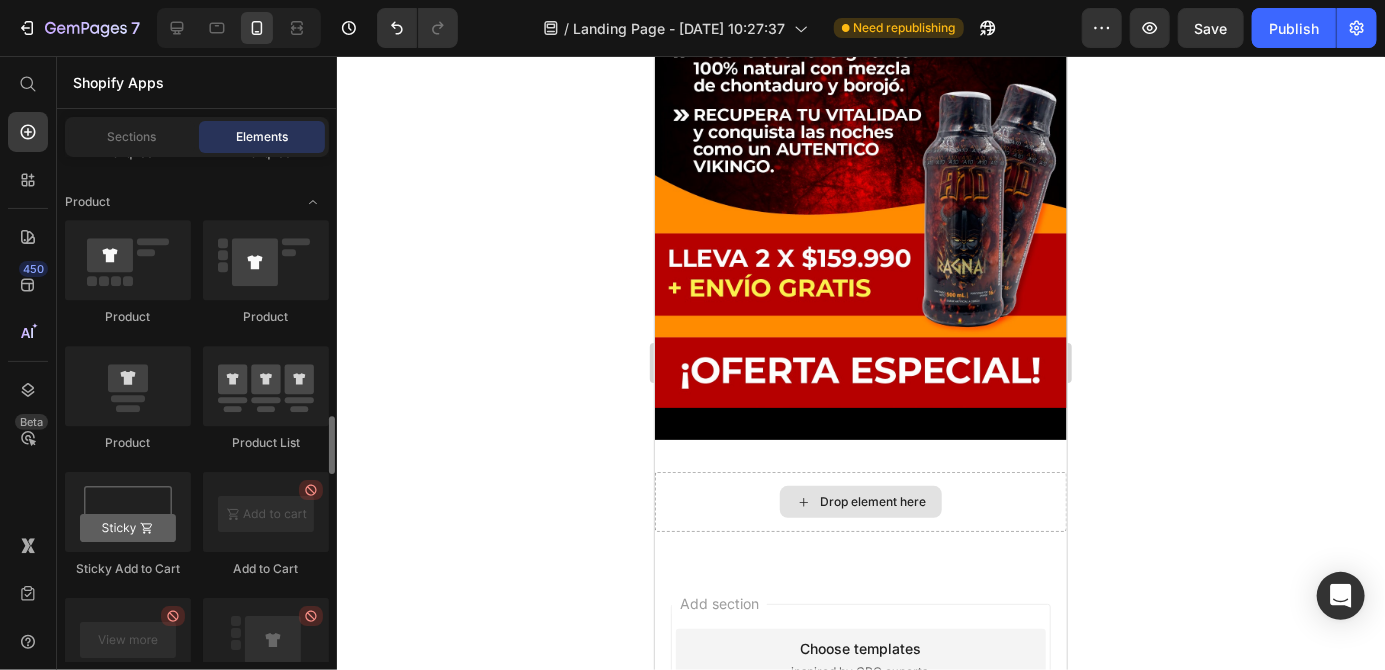 scroll, scrollTop: 2654, scrollLeft: 0, axis: vertical 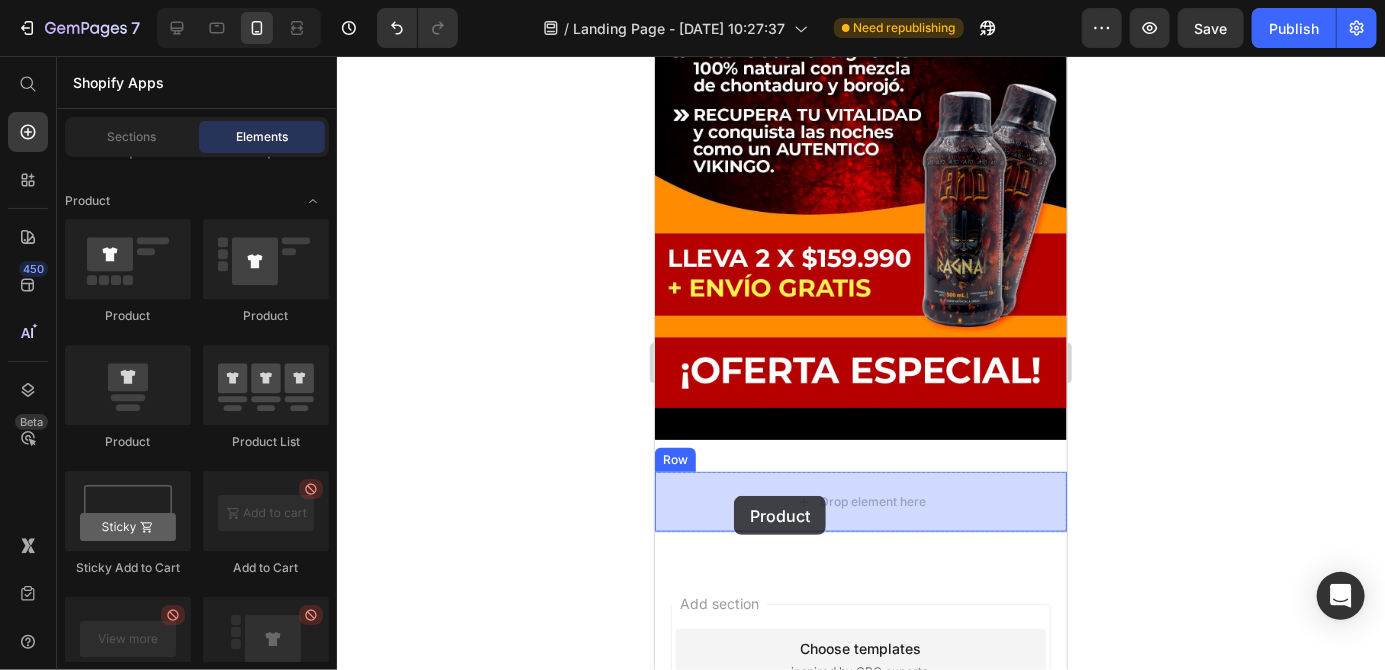 drag, startPoint x: 790, startPoint y: 430, endPoint x: 733, endPoint y: 495, distance: 86.4523 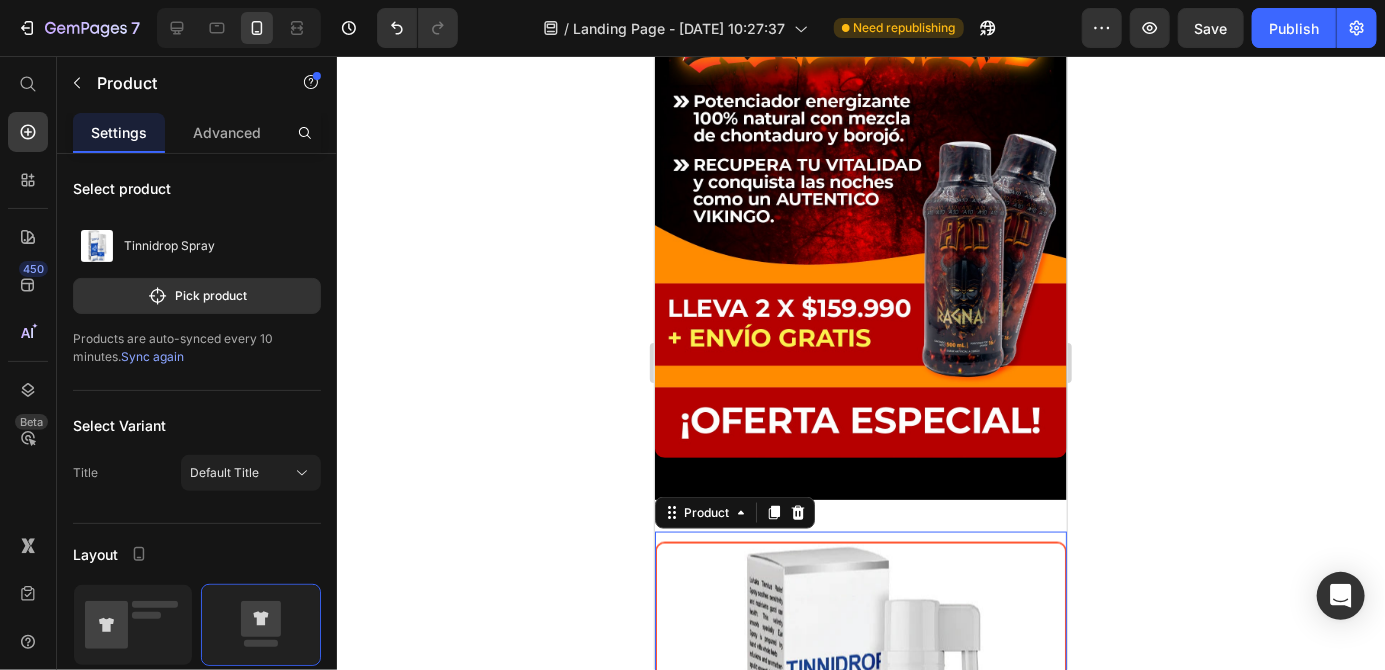 click on "Image Section 13" at bounding box center (860, 199) 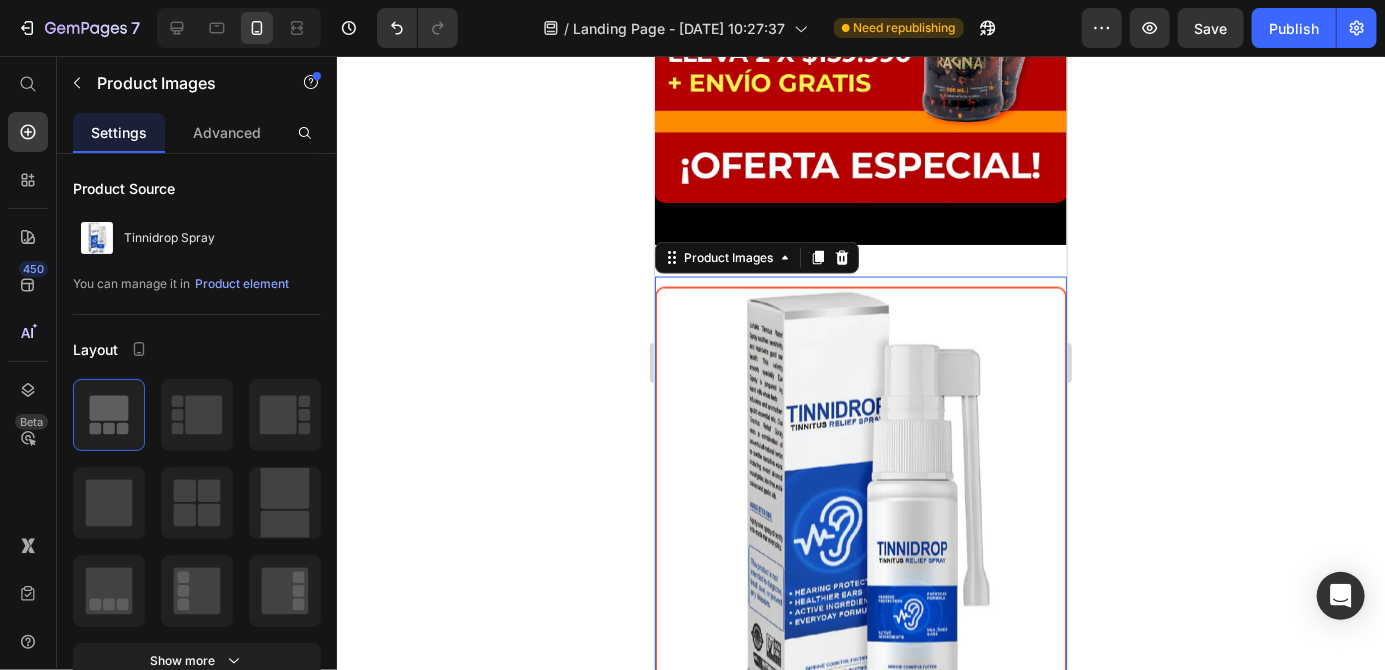 scroll, scrollTop: 4671, scrollLeft: 0, axis: vertical 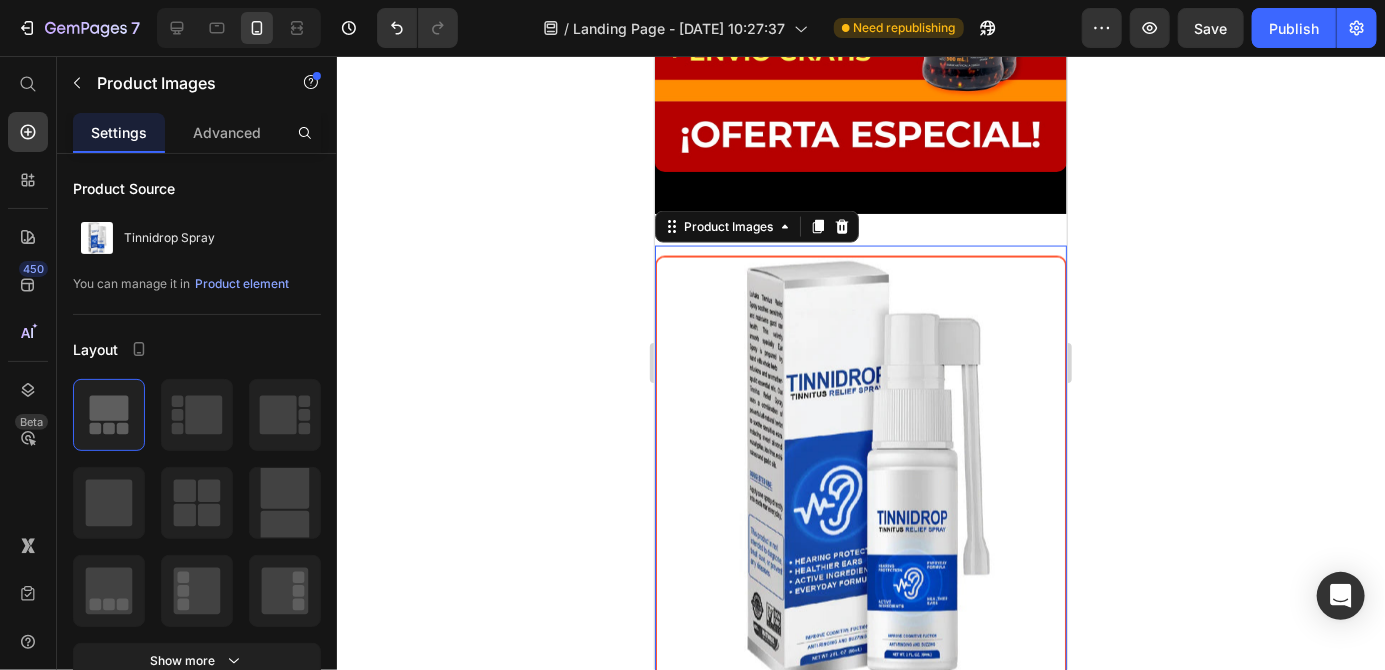 click at bounding box center (860, 471) 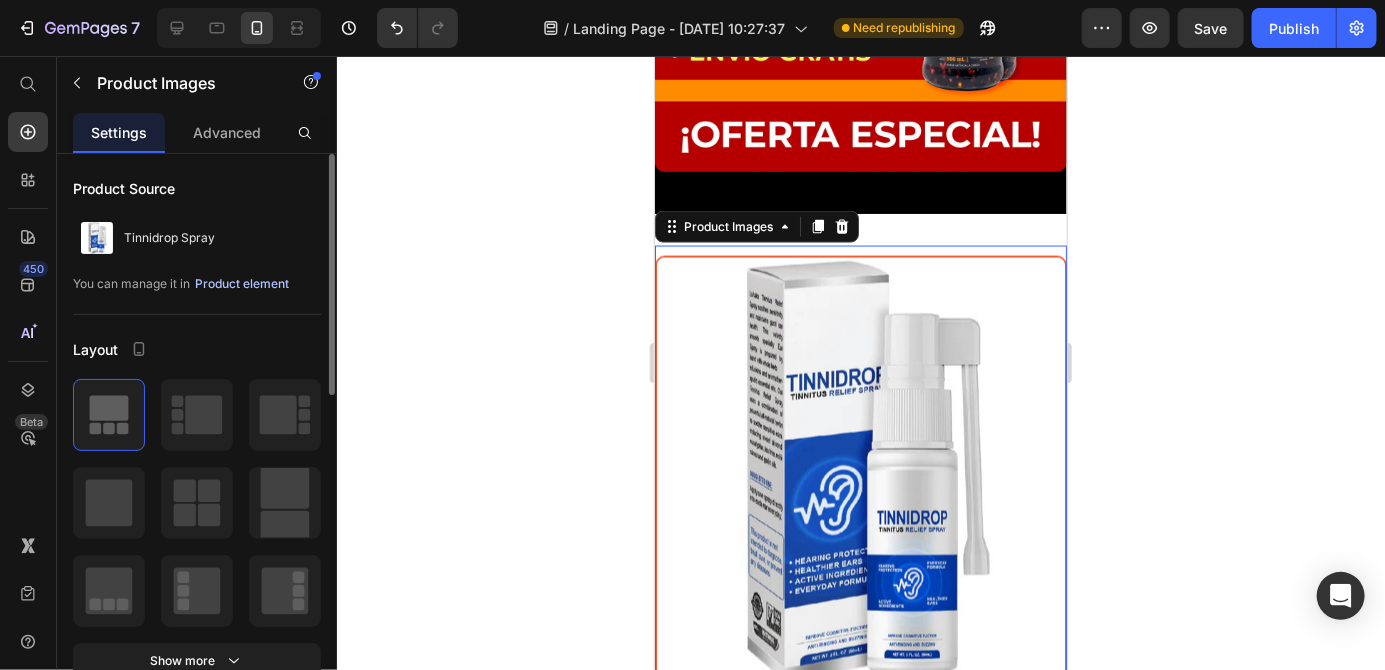 click on "Product element" at bounding box center (242, 284) 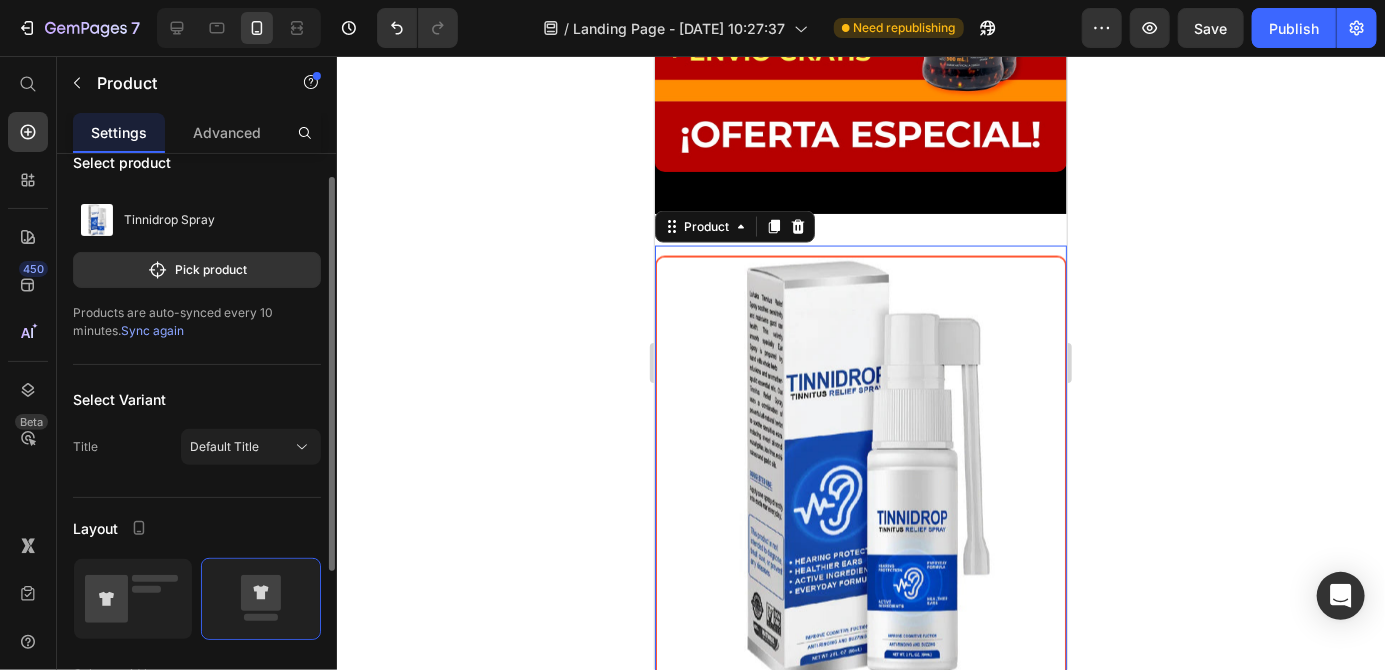 scroll, scrollTop: 32, scrollLeft: 0, axis: vertical 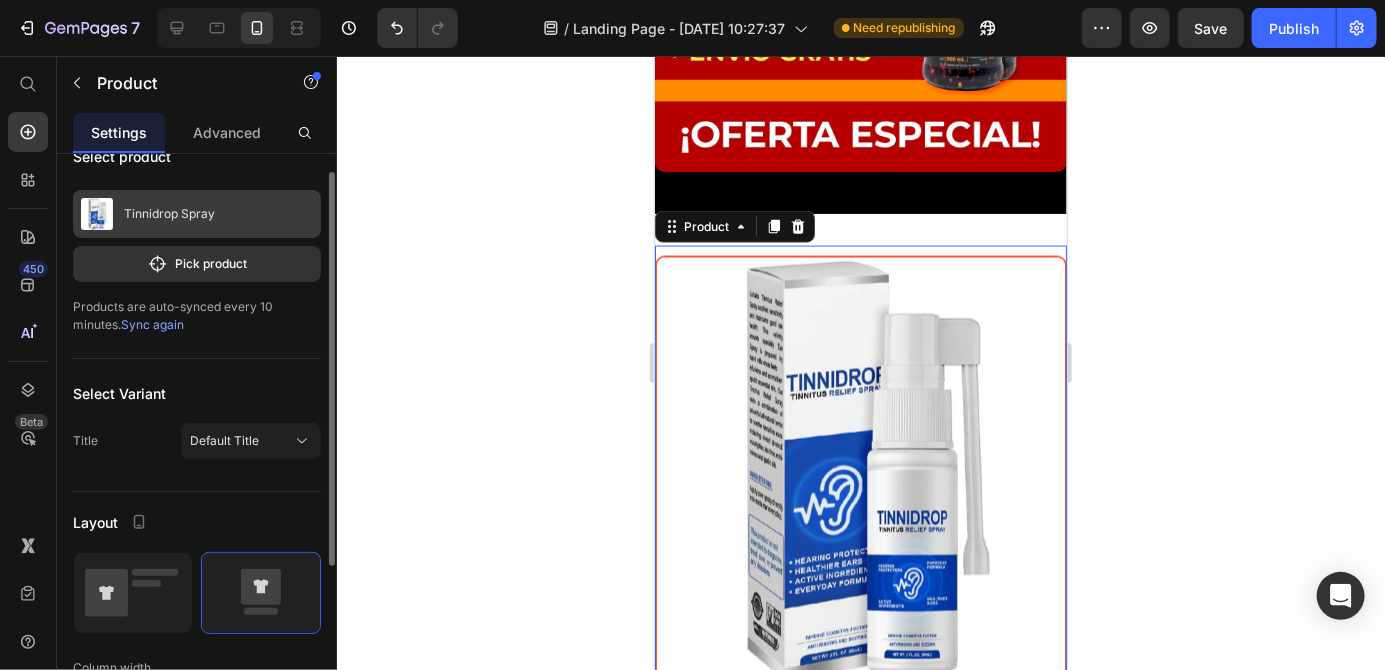 click on "Tinnidrop Spray" at bounding box center [197, 214] 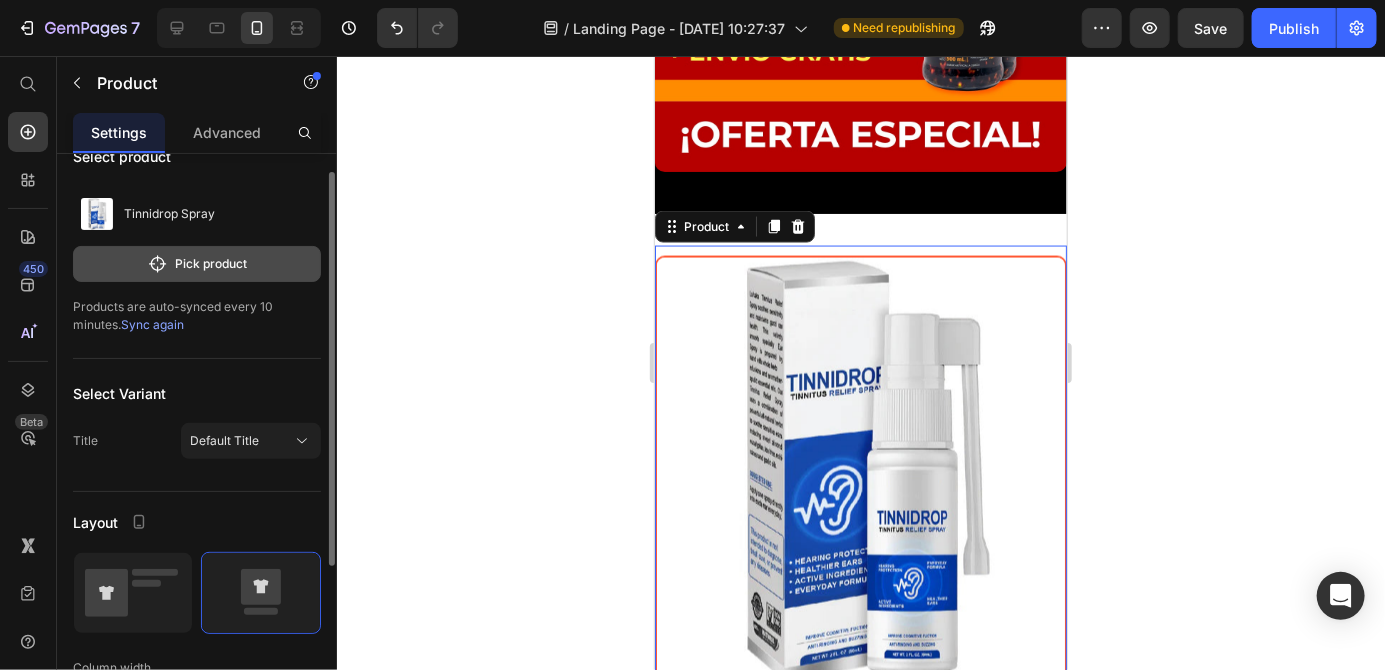 click on "Pick product" 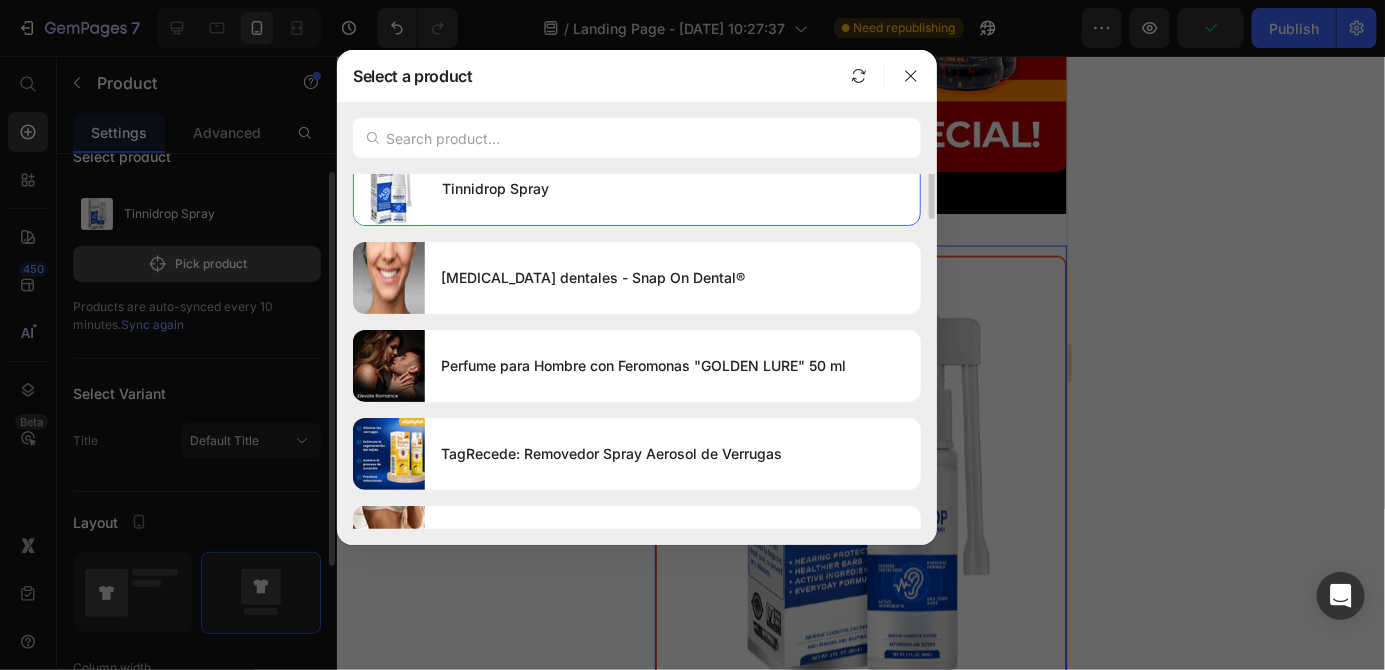 scroll, scrollTop: 0, scrollLeft: 0, axis: both 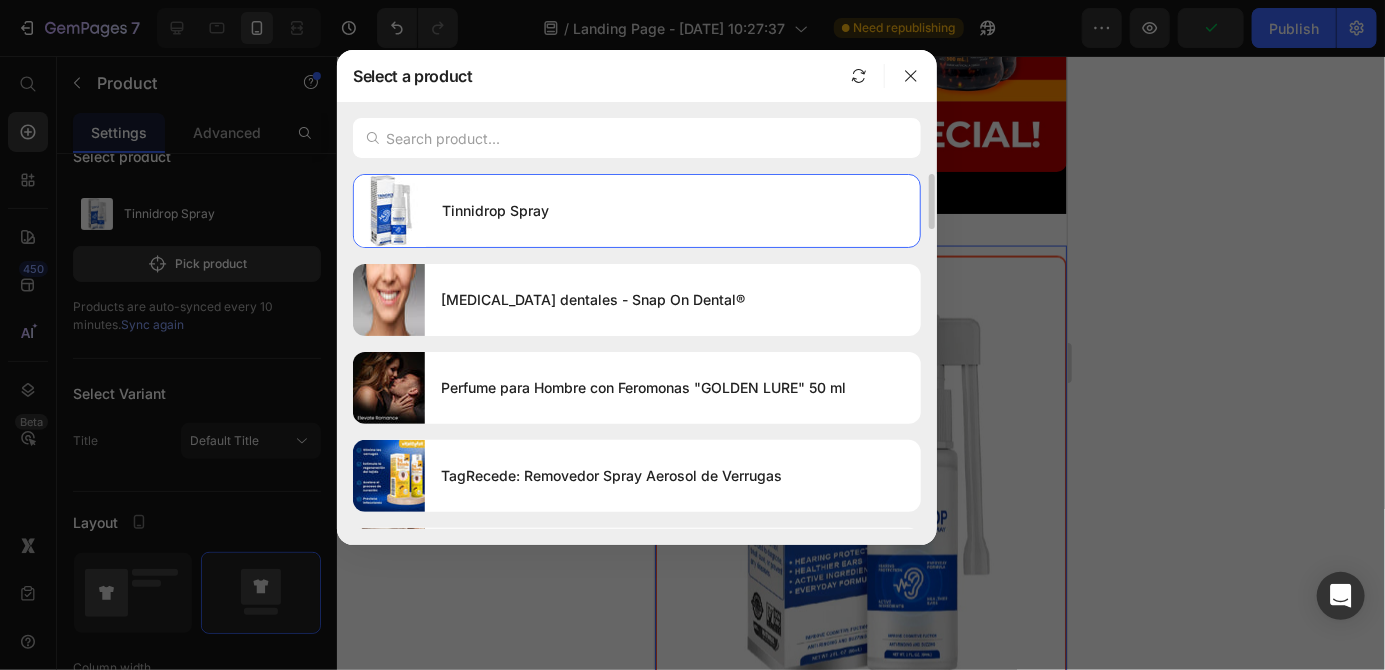 click at bounding box center [692, 335] 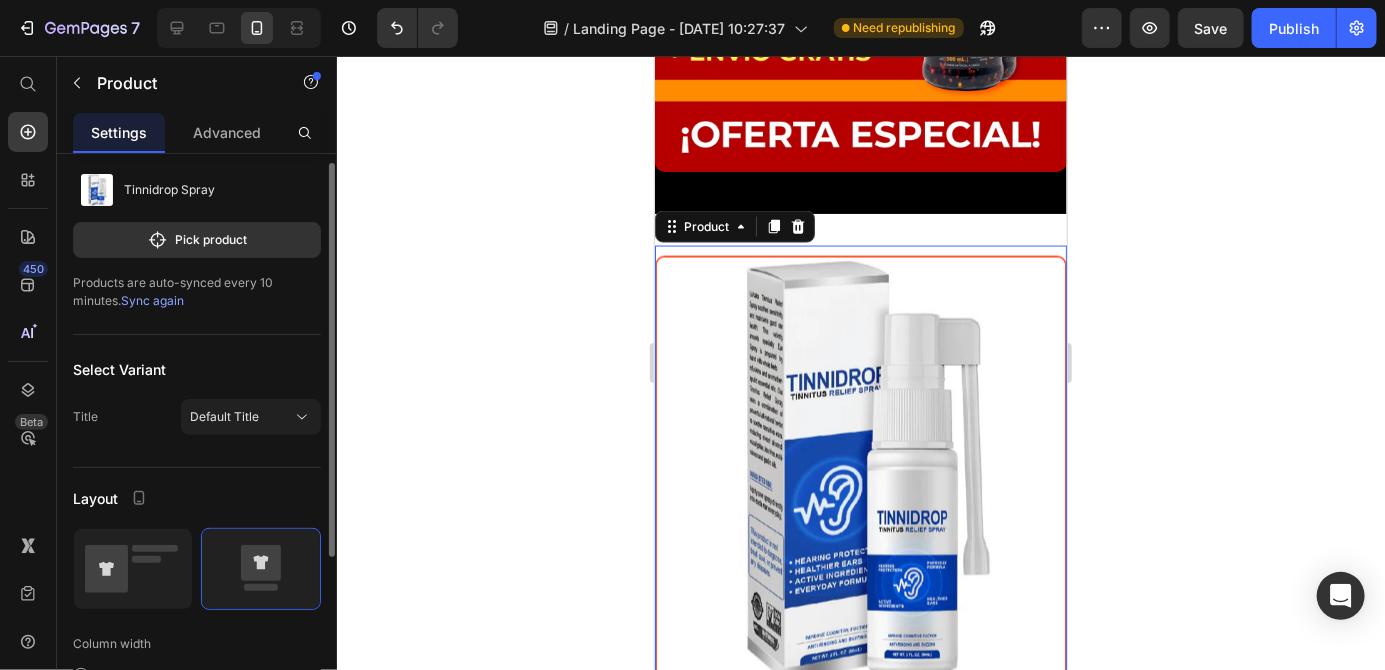 scroll, scrollTop: 70, scrollLeft: 0, axis: vertical 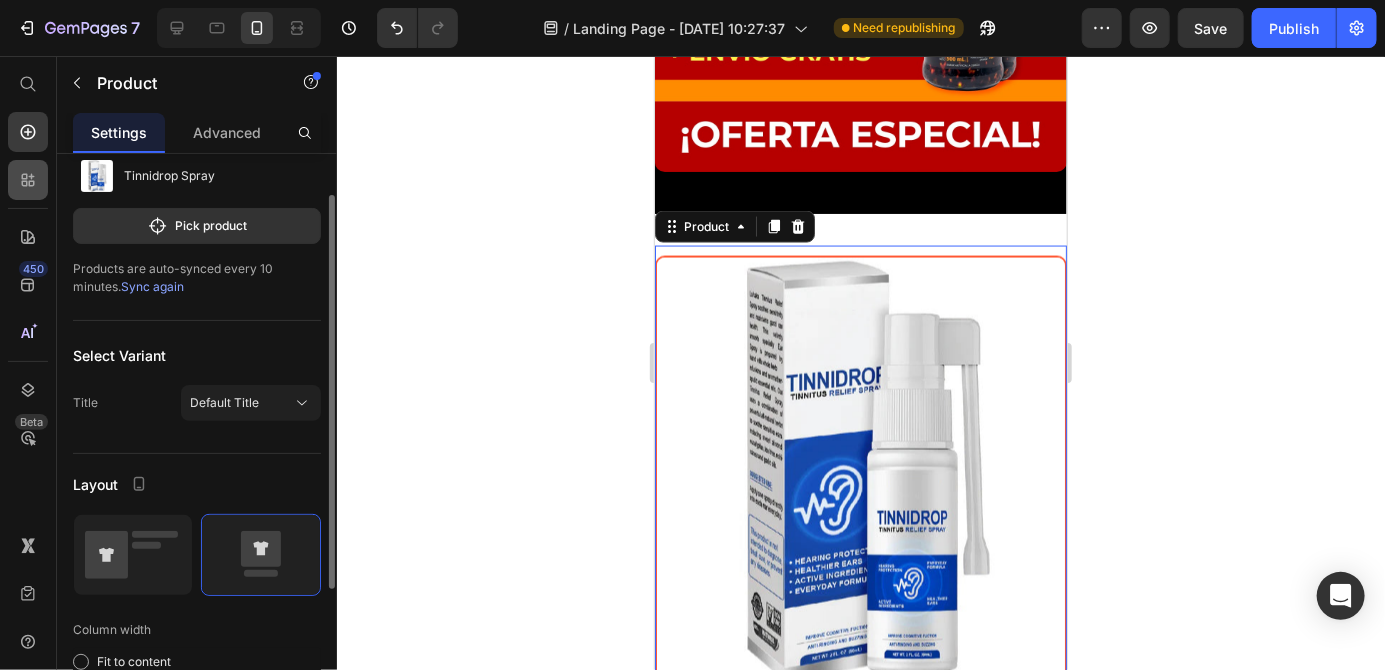 click 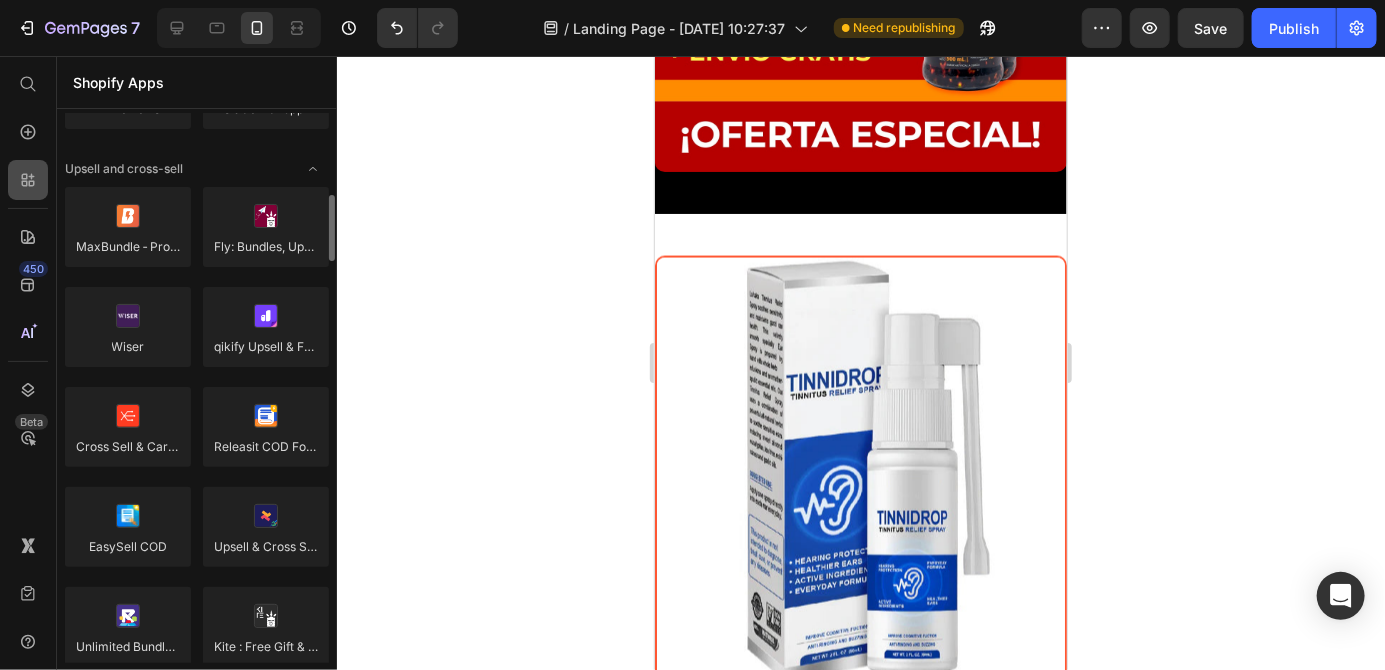 scroll, scrollTop: 808, scrollLeft: 0, axis: vertical 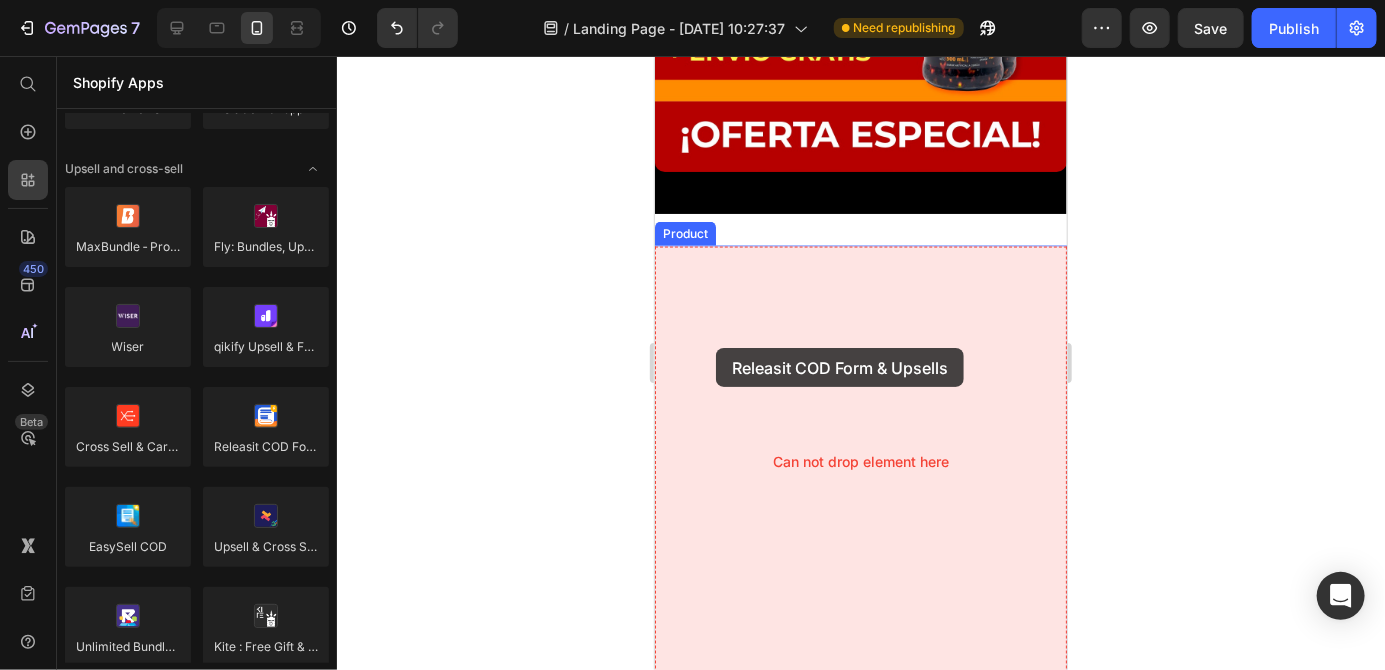 drag, startPoint x: 951, startPoint y: 482, endPoint x: 715, endPoint y: 348, distance: 271.389 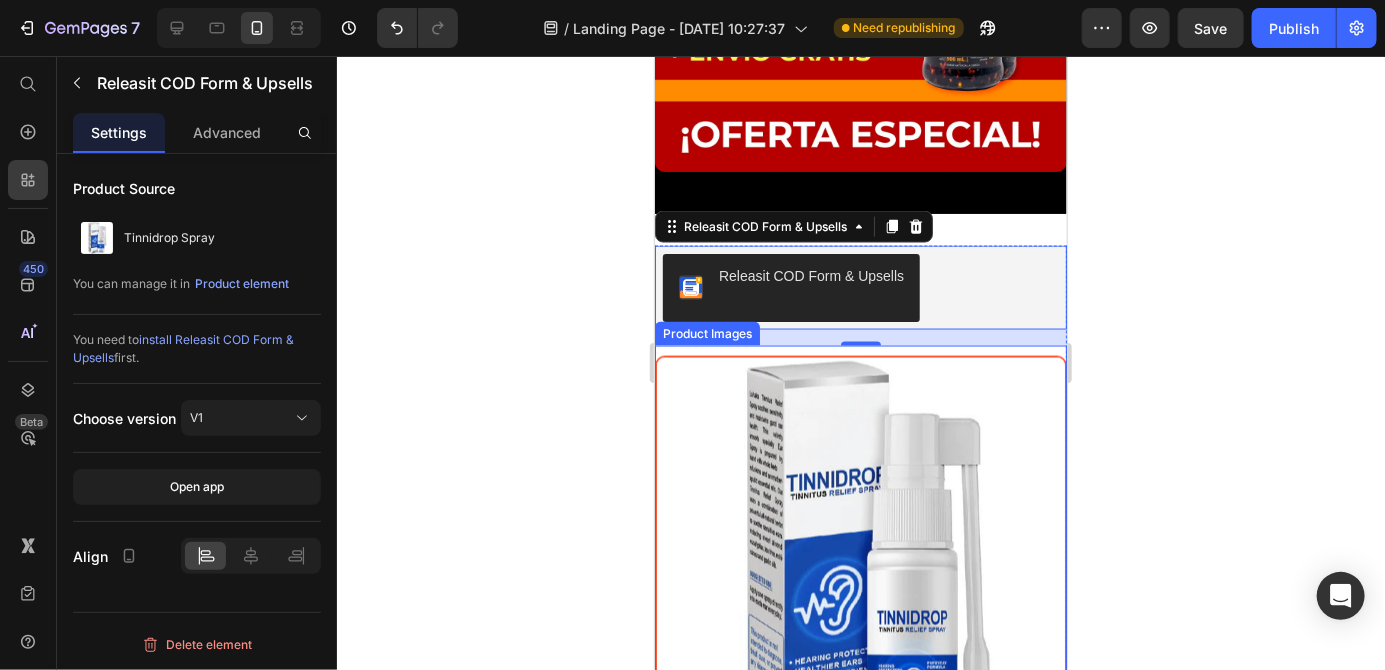 scroll, scrollTop: 0, scrollLeft: 0, axis: both 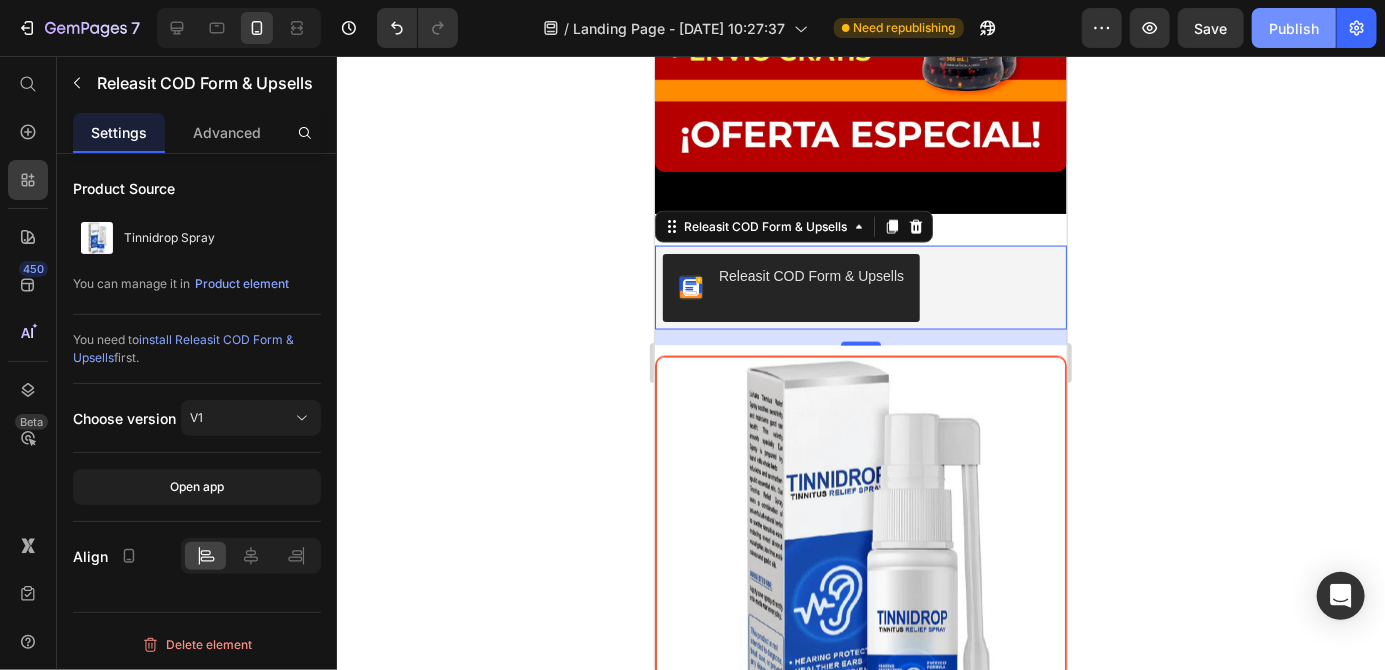 click on "Publish" at bounding box center (1294, 28) 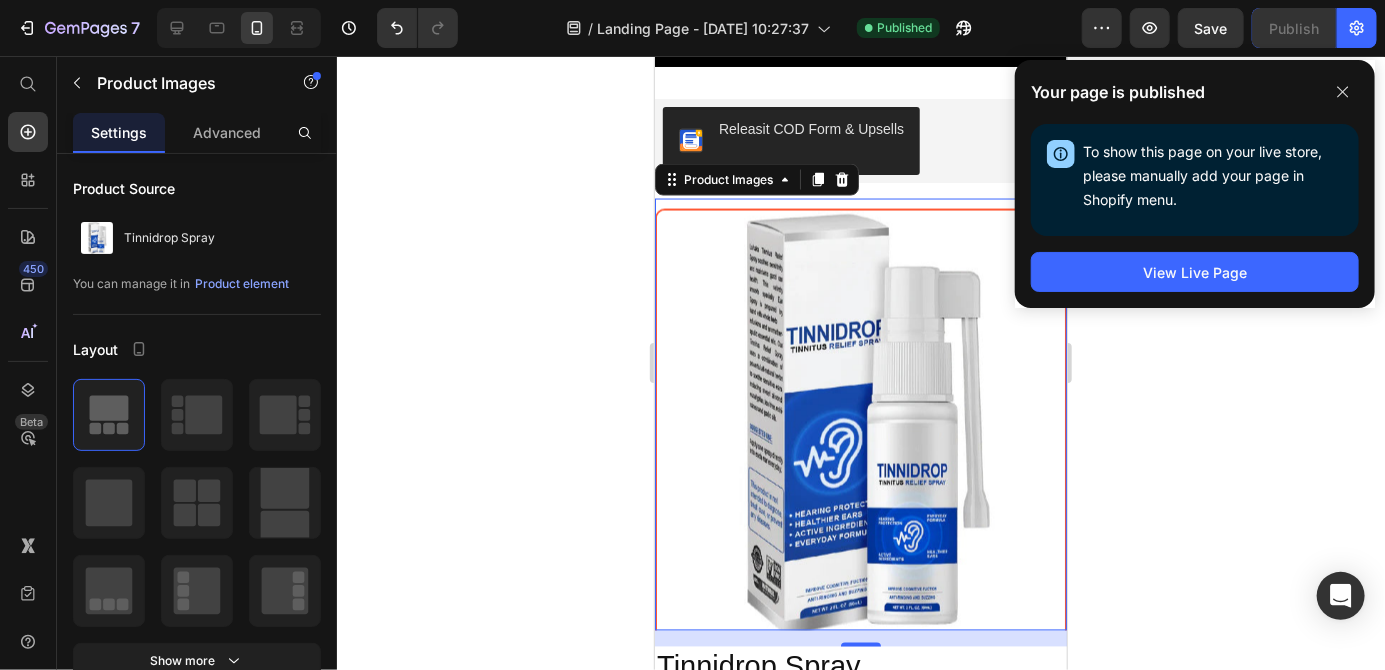 scroll, scrollTop: 4813, scrollLeft: 0, axis: vertical 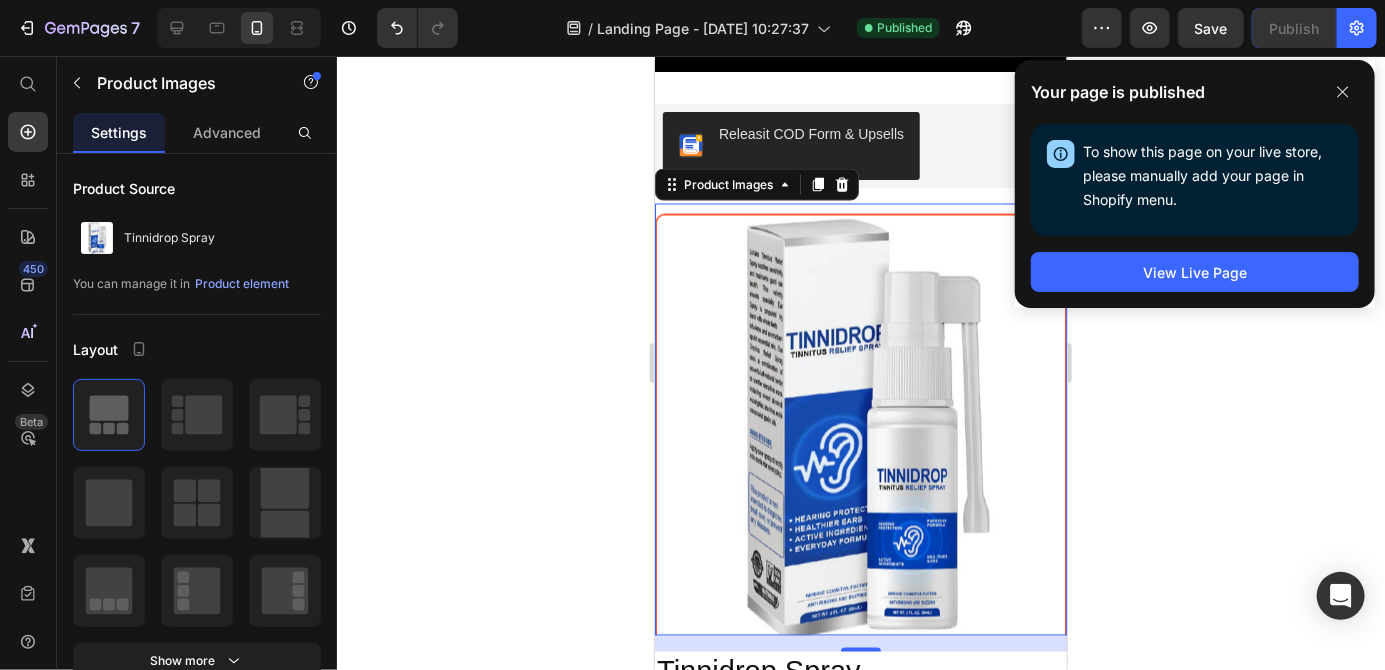 click 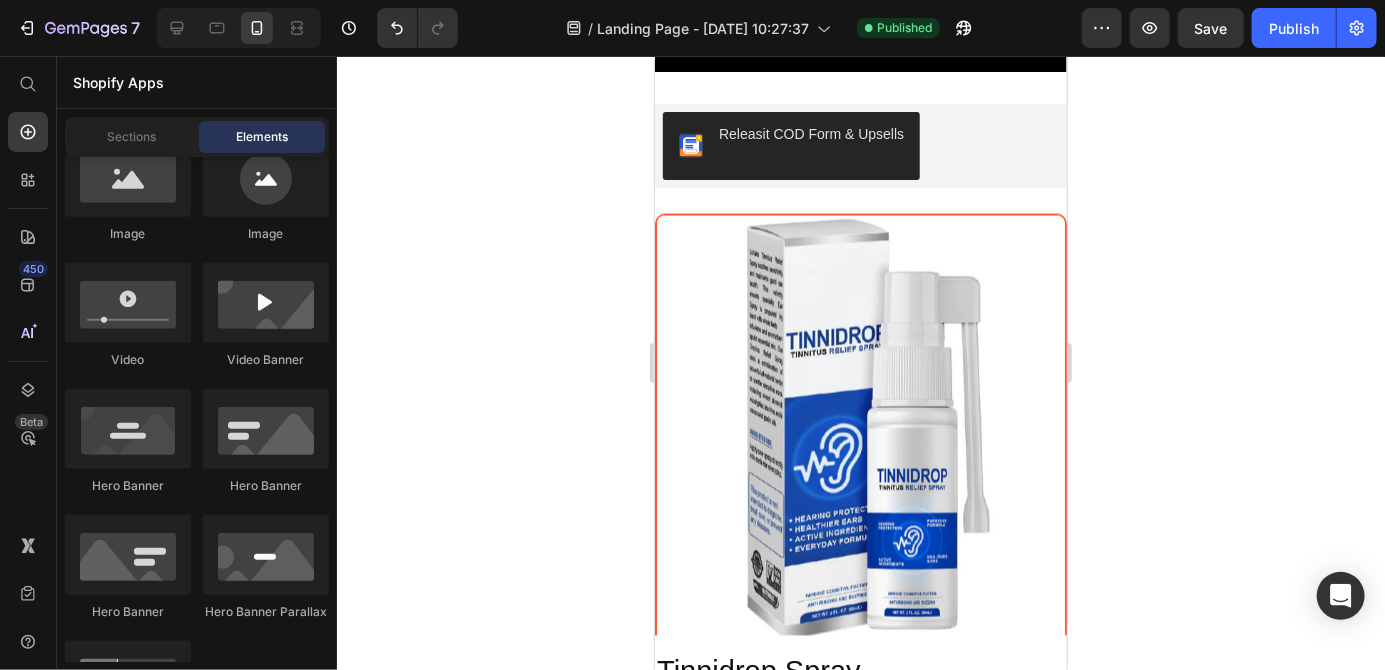 click at bounding box center (860, 429) 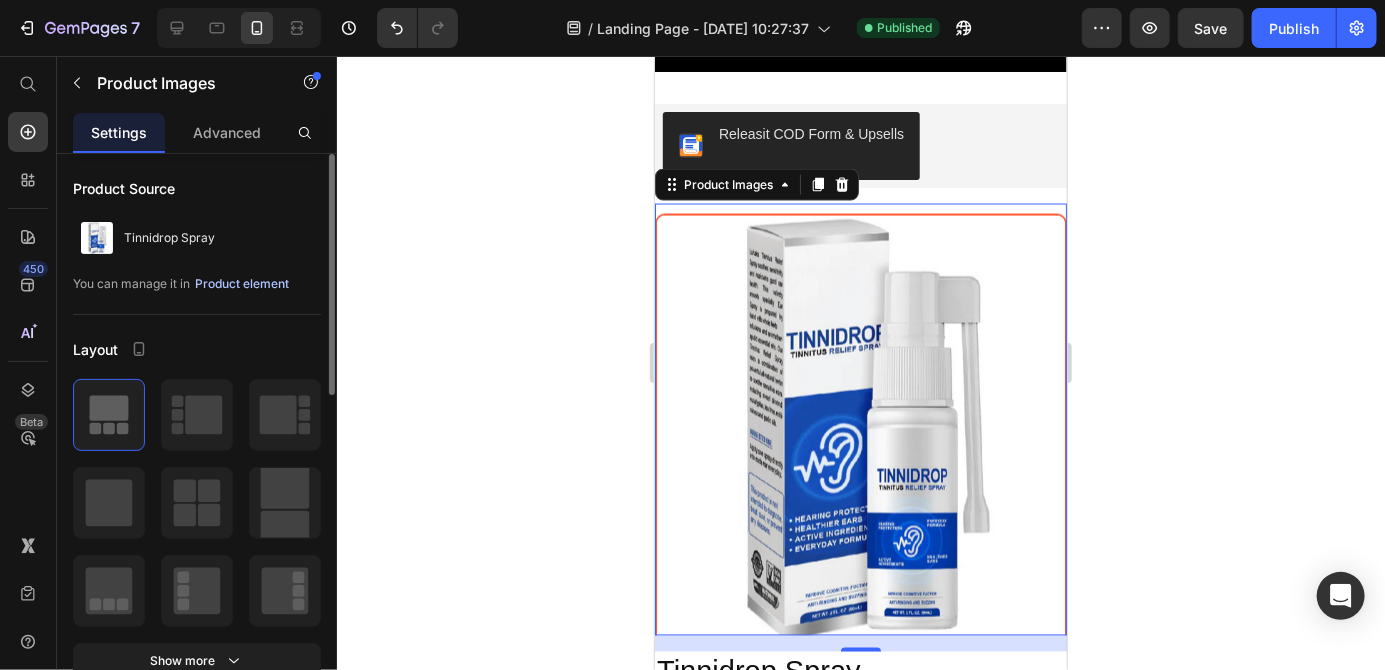 click on "Product element" at bounding box center (242, 284) 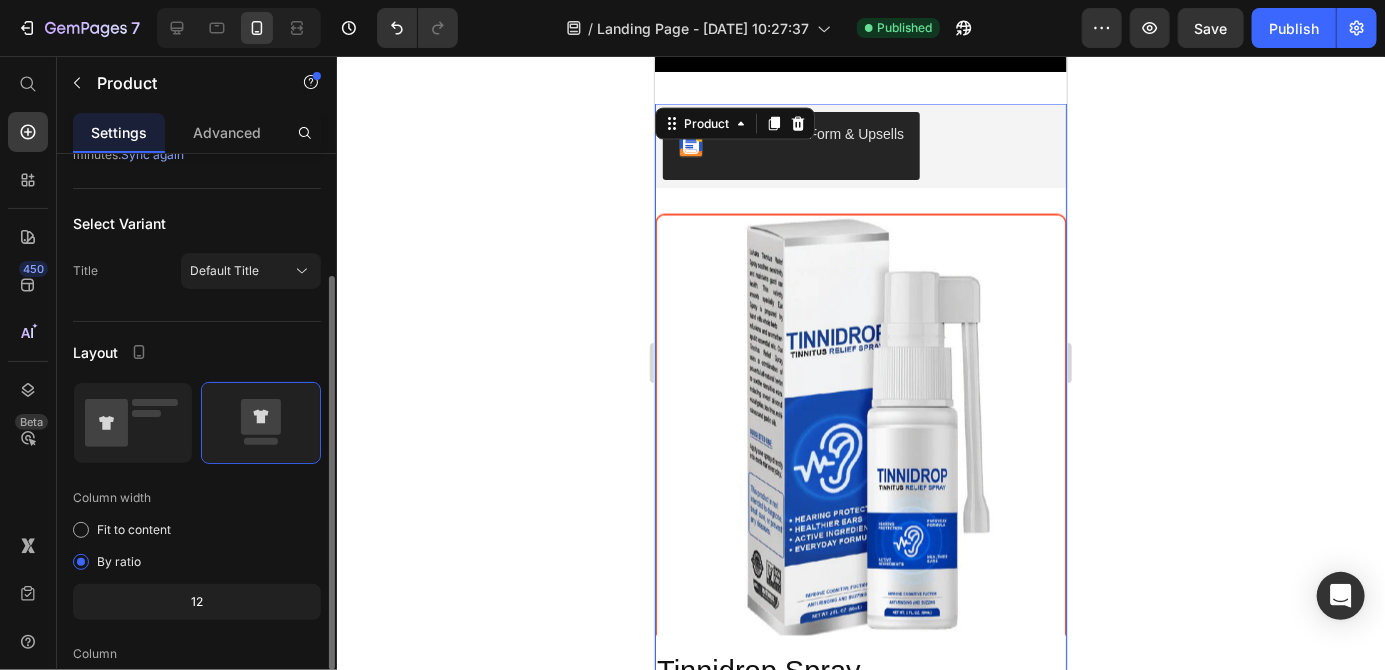 scroll, scrollTop: 204, scrollLeft: 0, axis: vertical 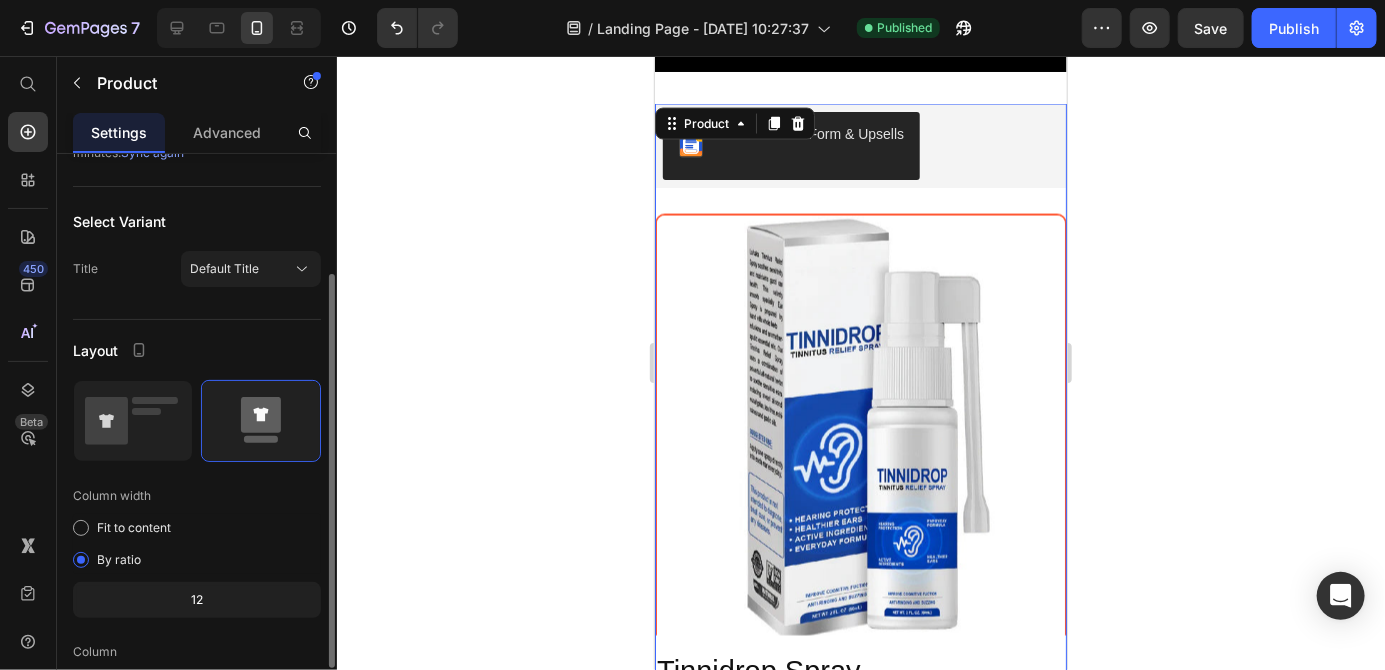 click 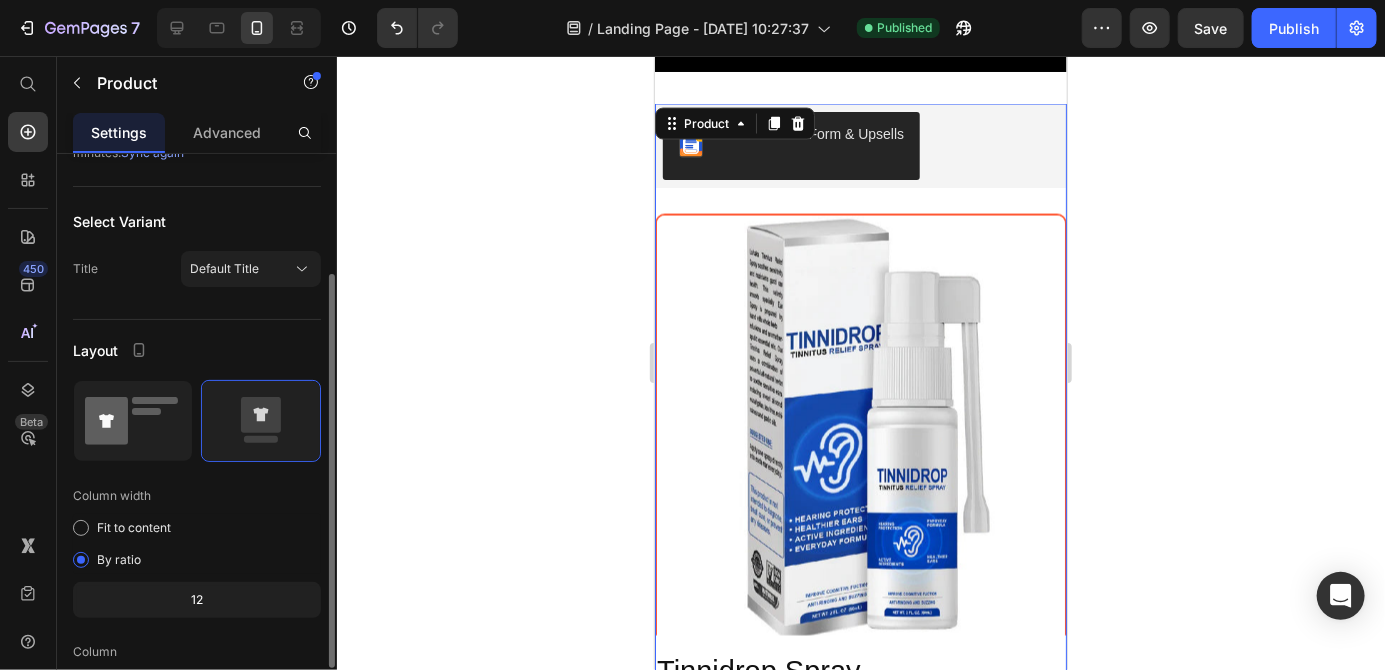 click 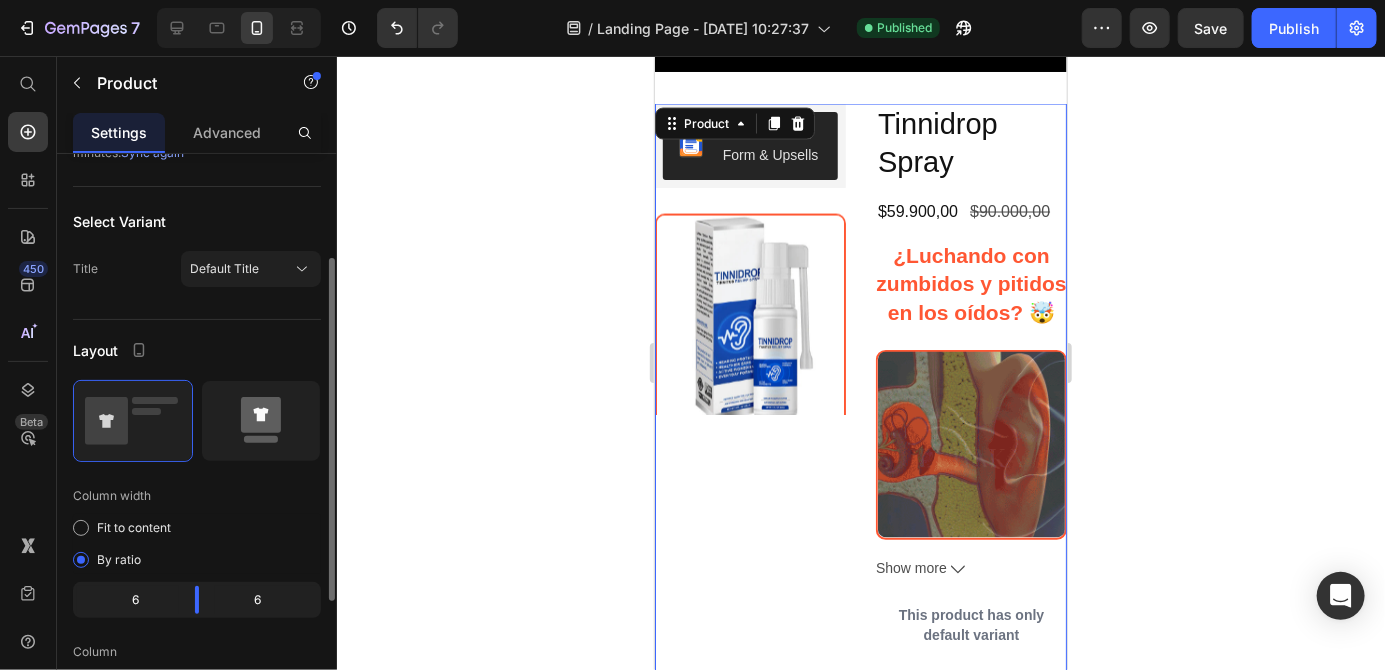 click 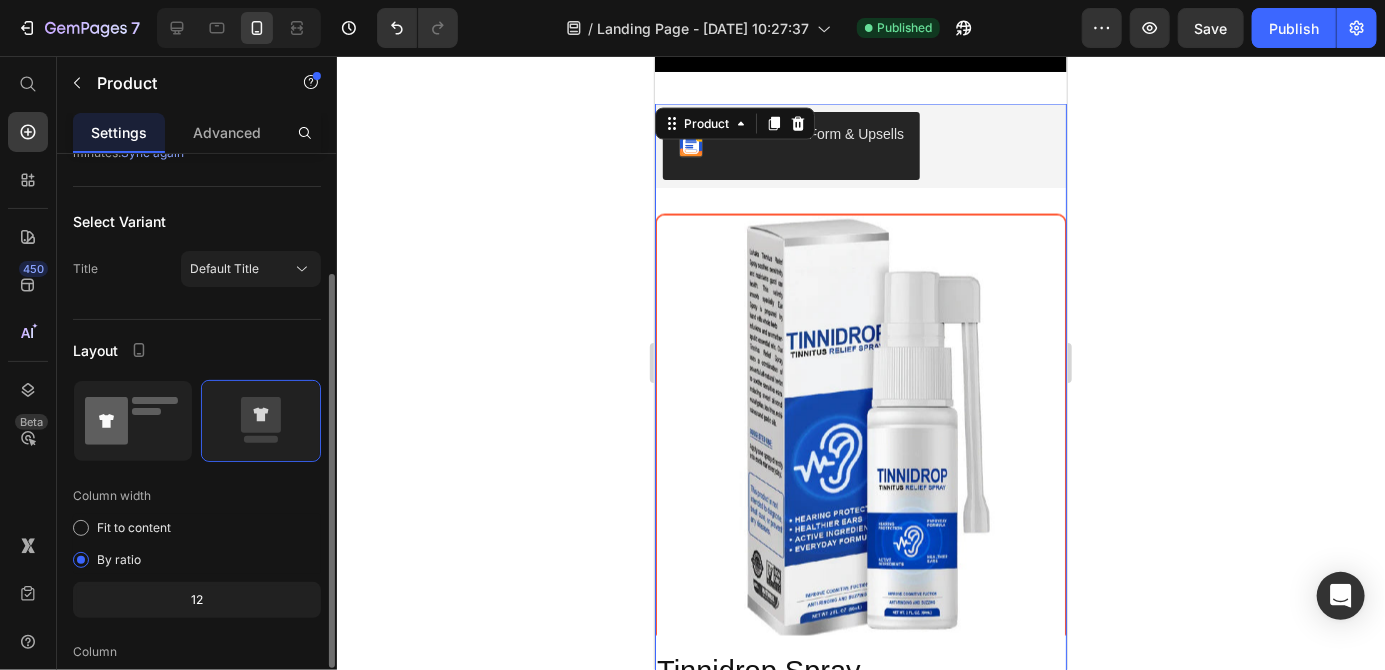click at bounding box center [133, 421] 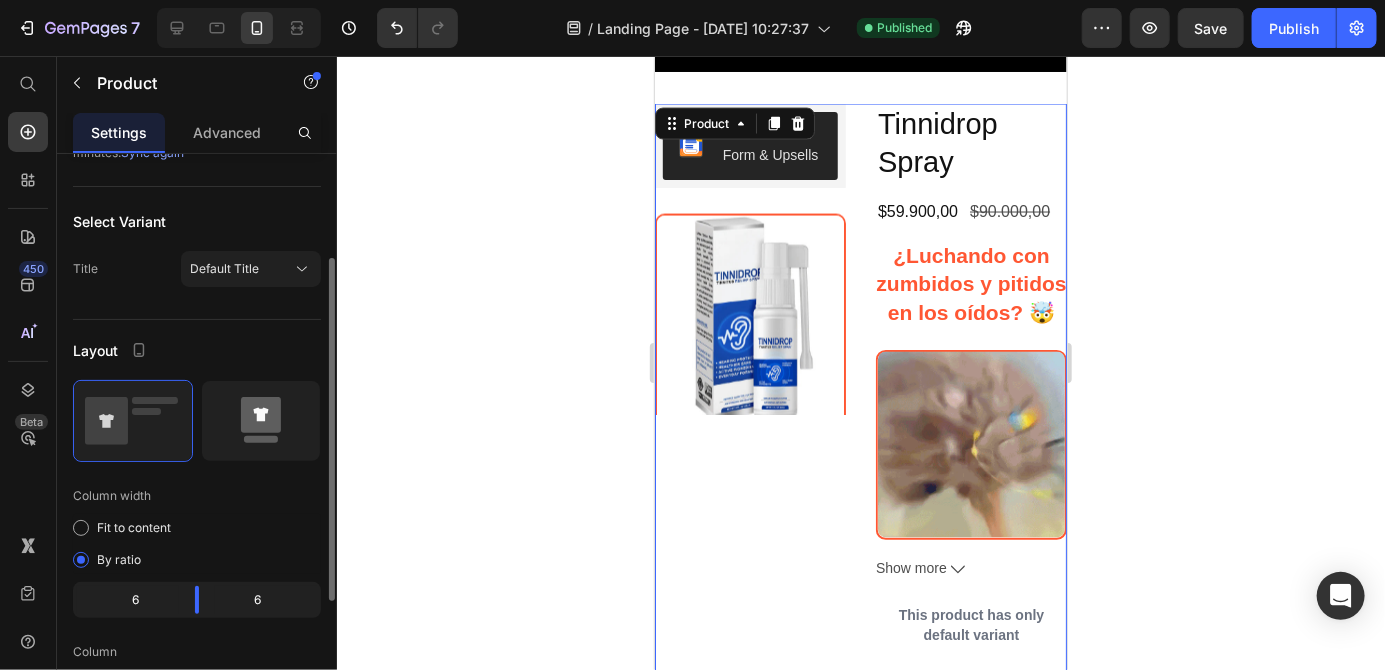 click 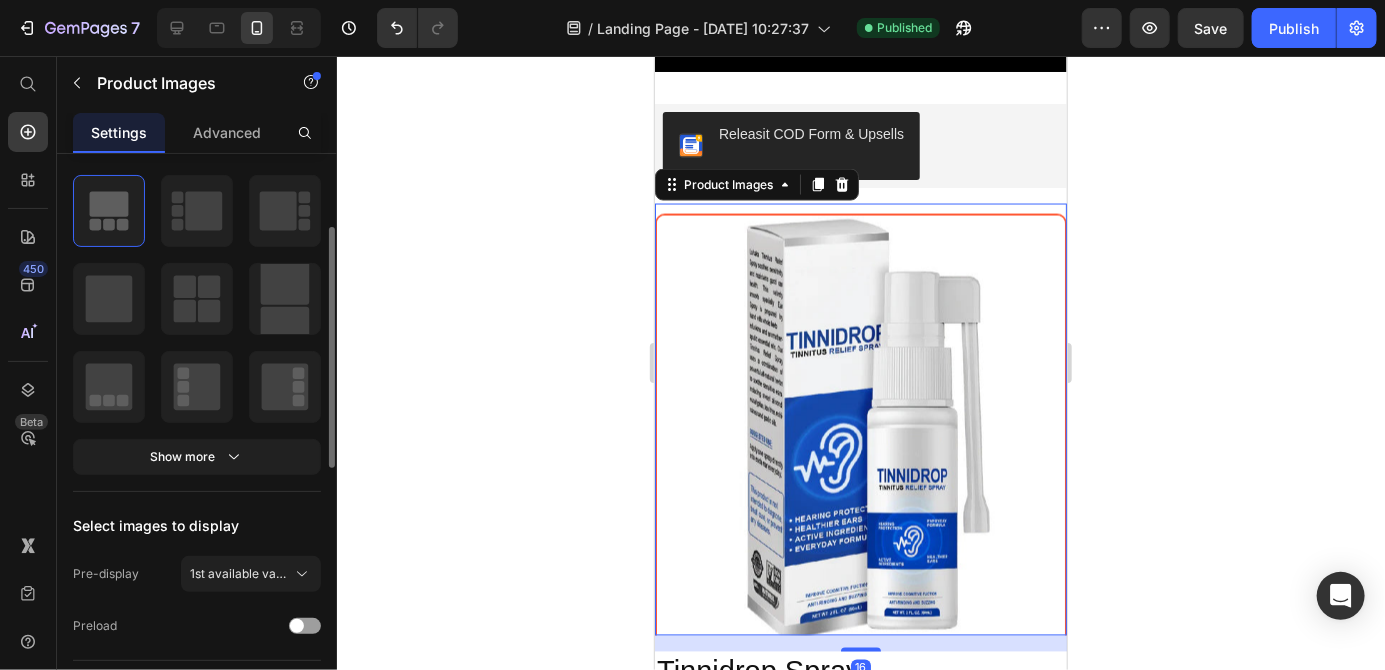 scroll, scrollTop: 4961, scrollLeft: 0, axis: vertical 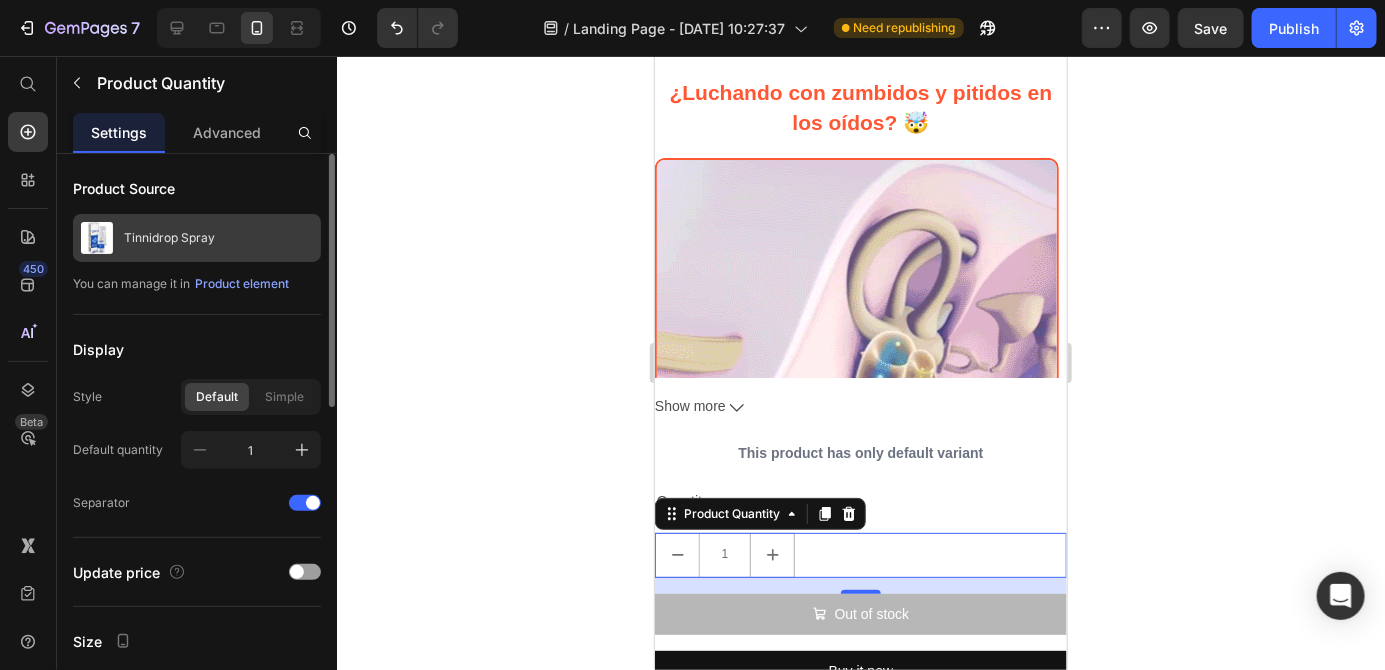 click on "Tinnidrop Spray" at bounding box center [197, 238] 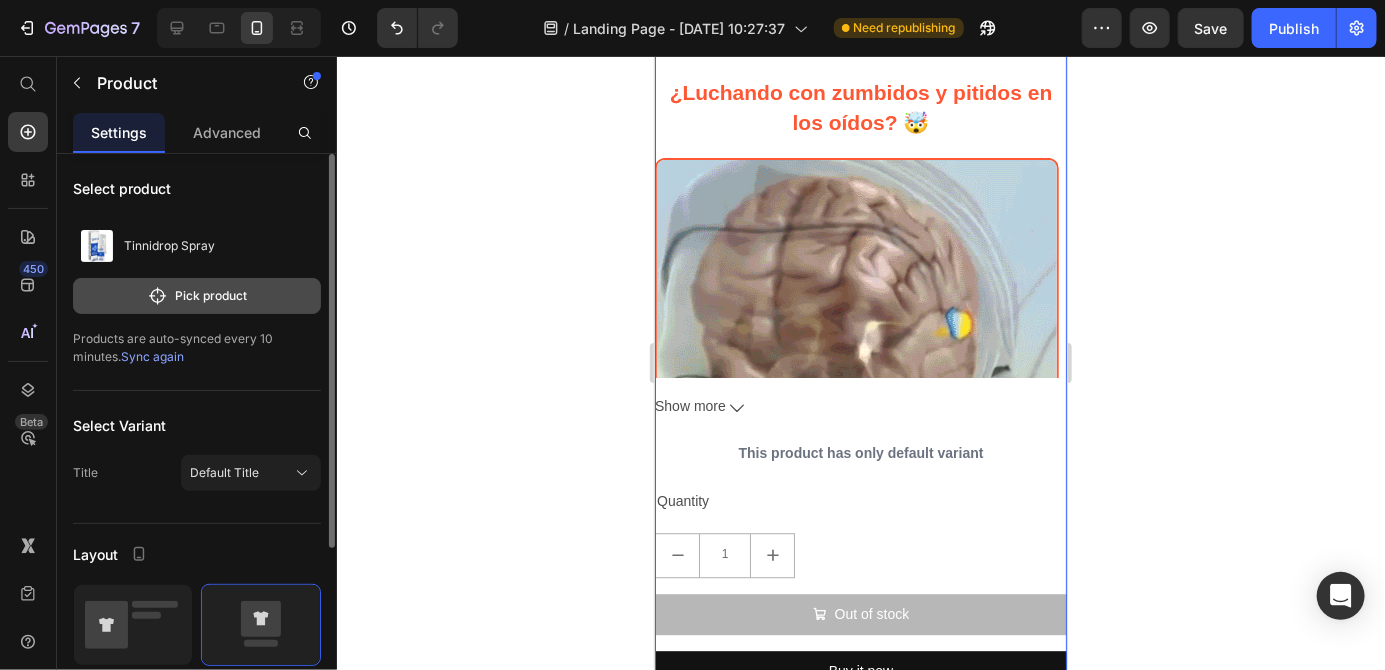 click on "Pick product" 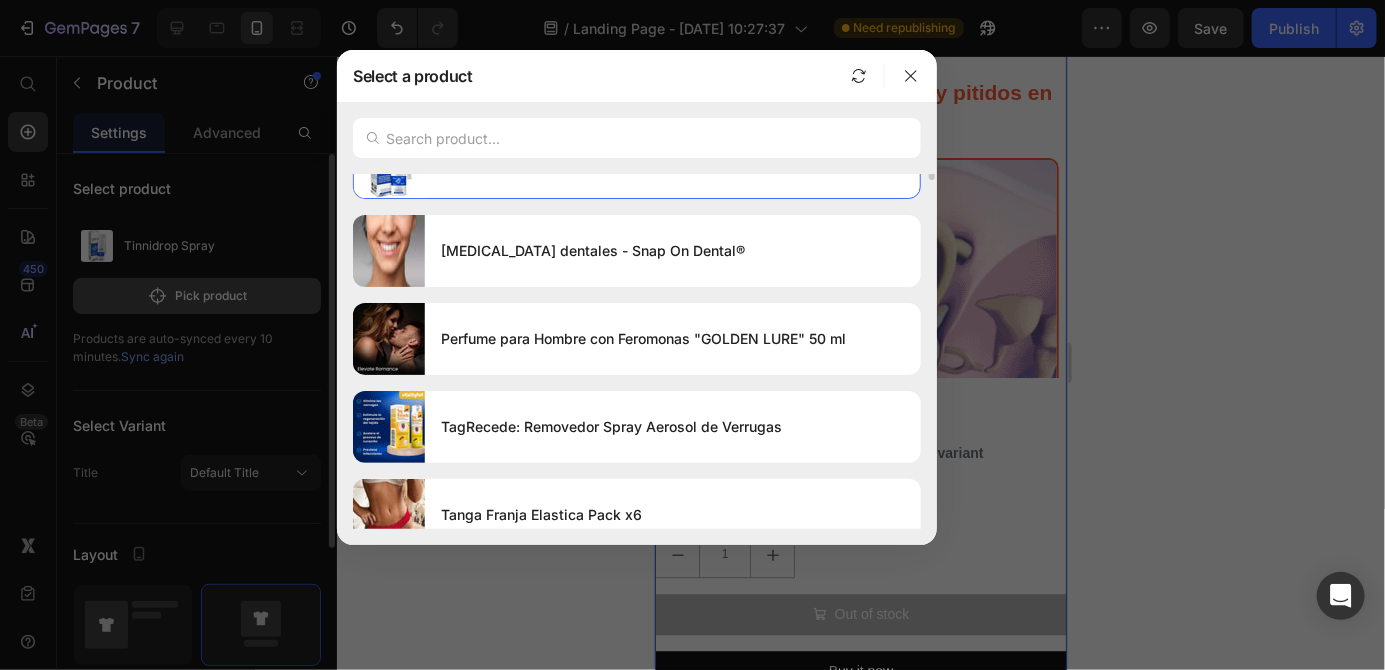 scroll, scrollTop: 0, scrollLeft: 0, axis: both 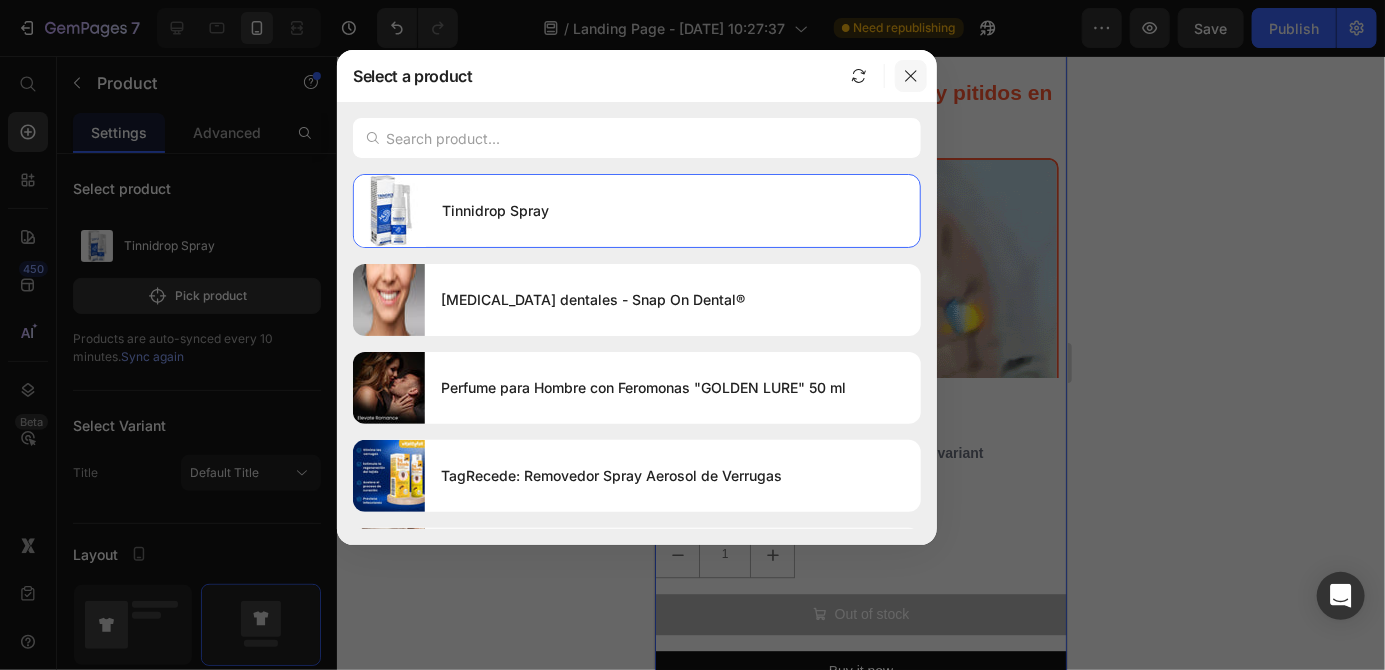 click 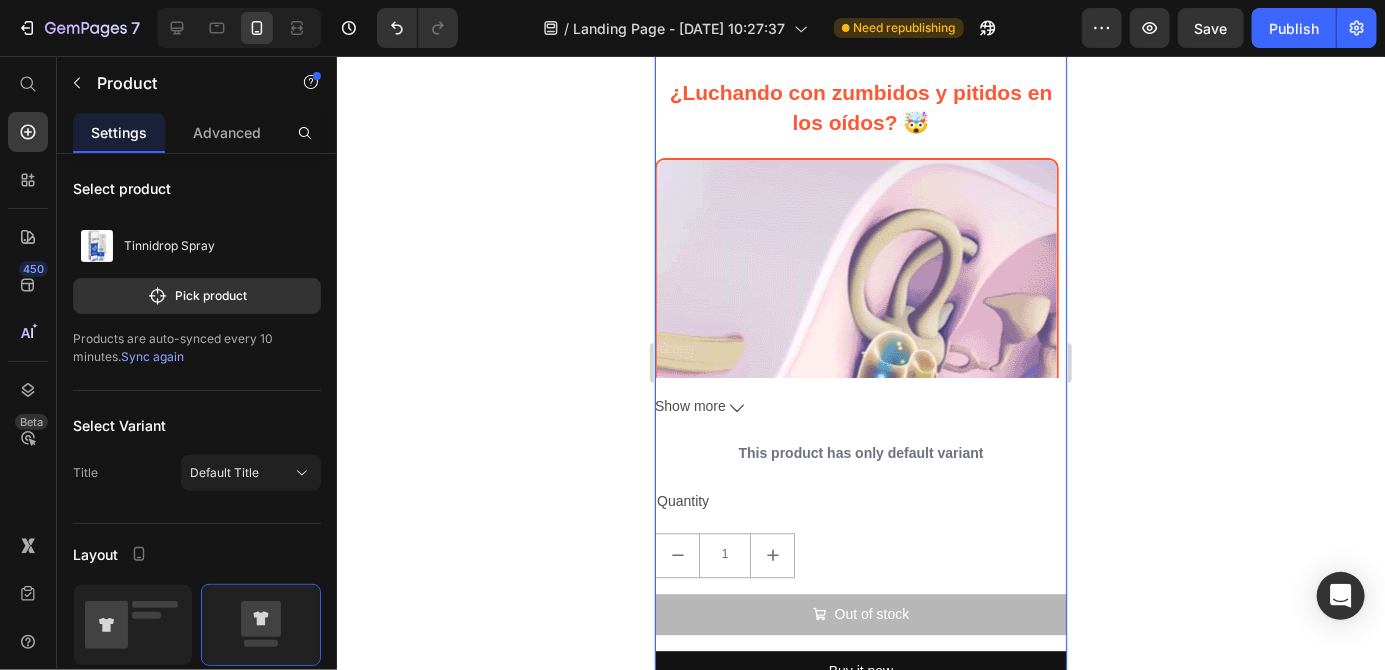 click at bounding box center [856, 358] 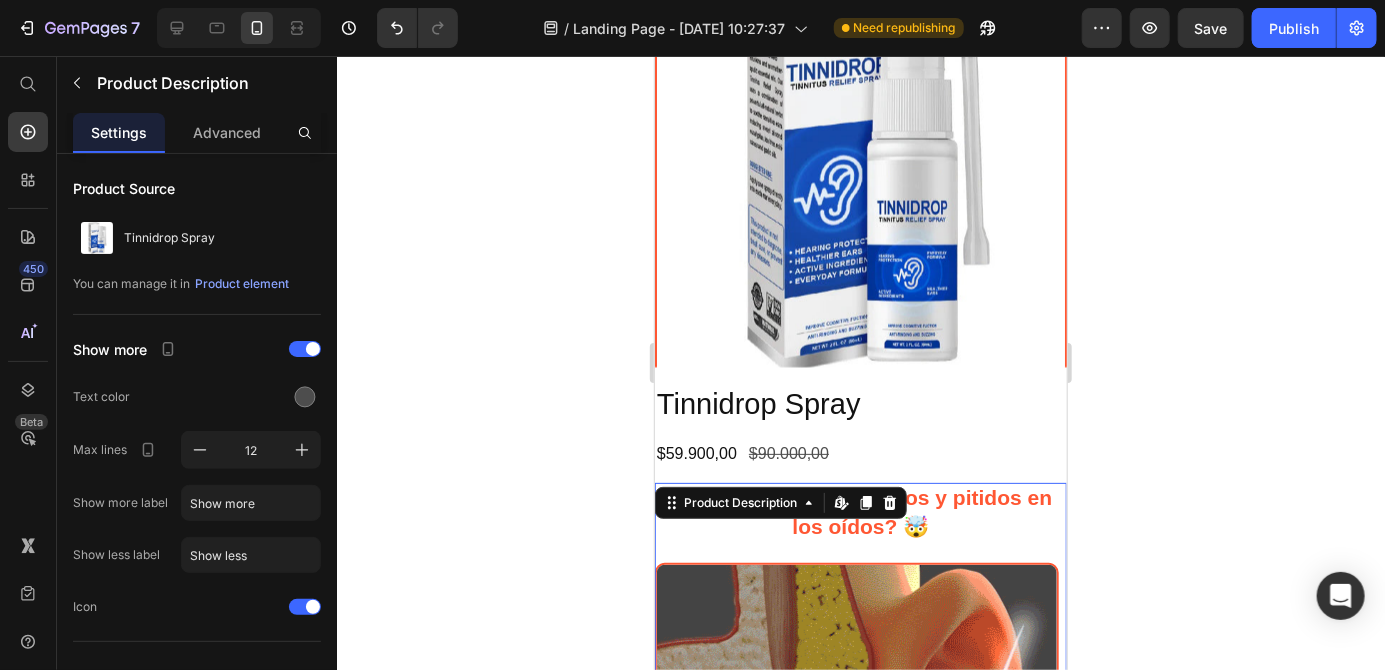 scroll, scrollTop: 5076, scrollLeft: 0, axis: vertical 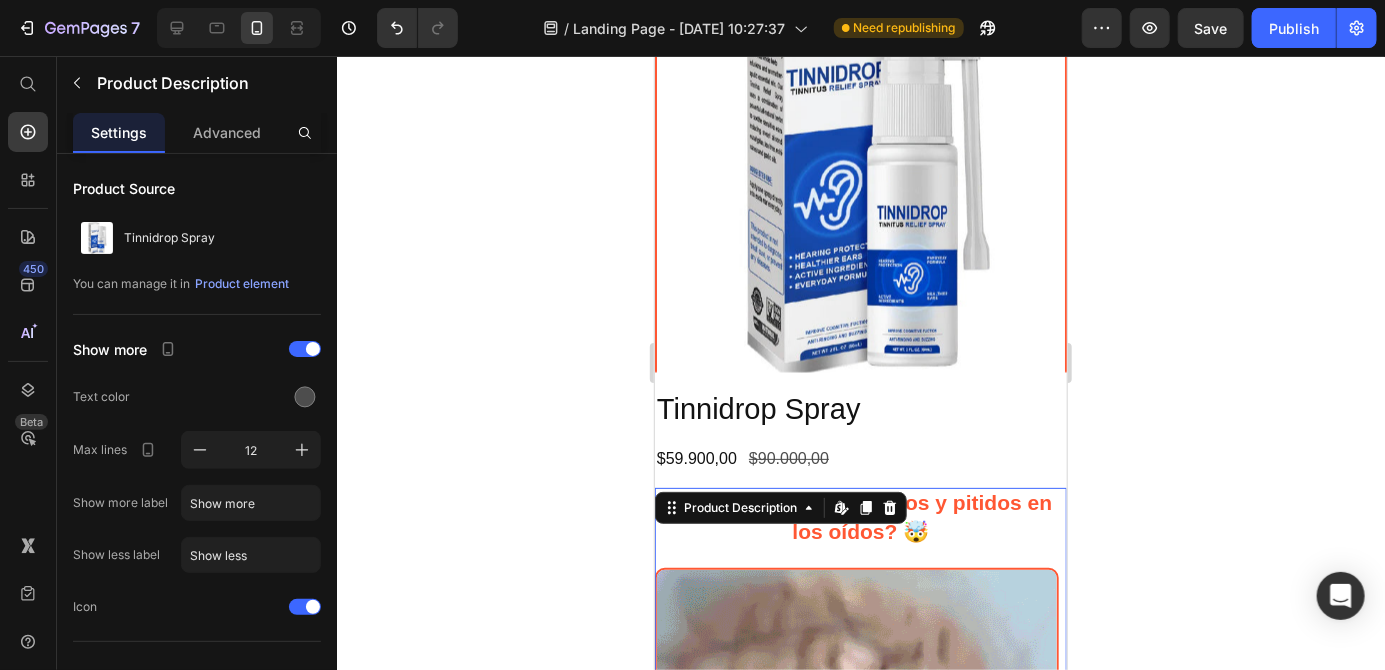 click on "Product Description   Edit content in Shopify" at bounding box center [780, 507] 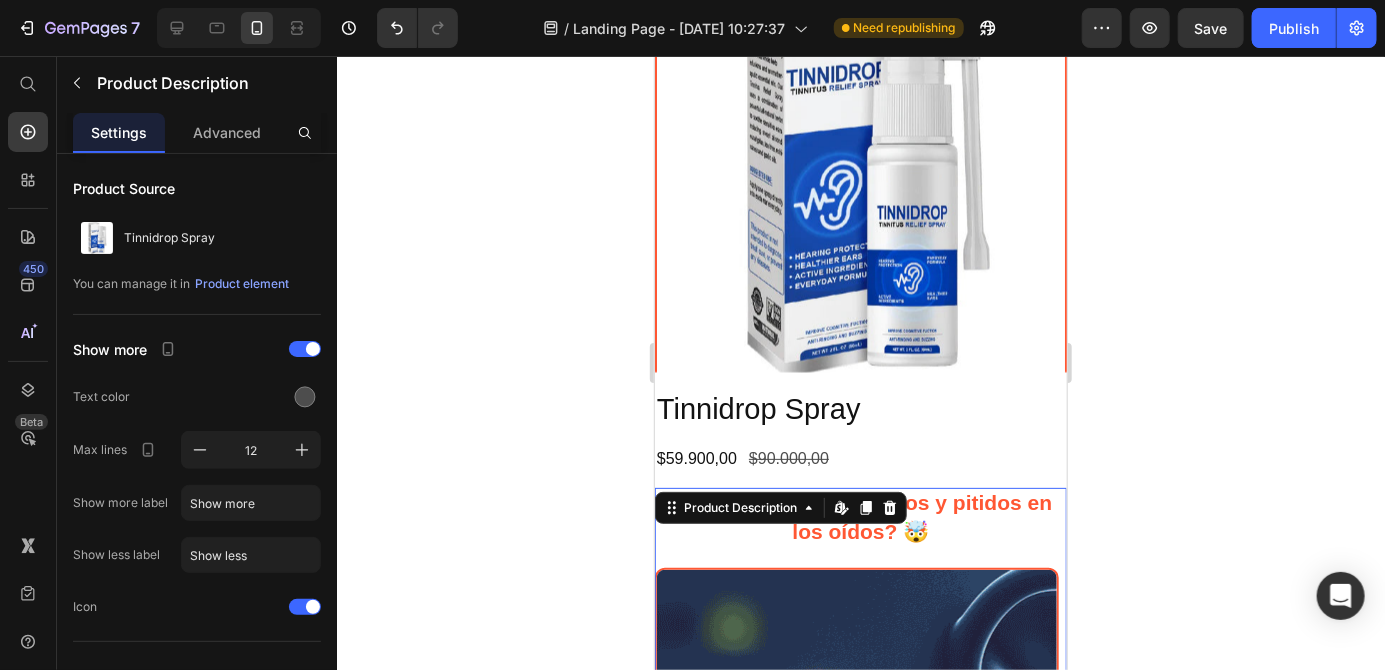 click on "Product Description   Edit content in Shopify" at bounding box center [780, 507] 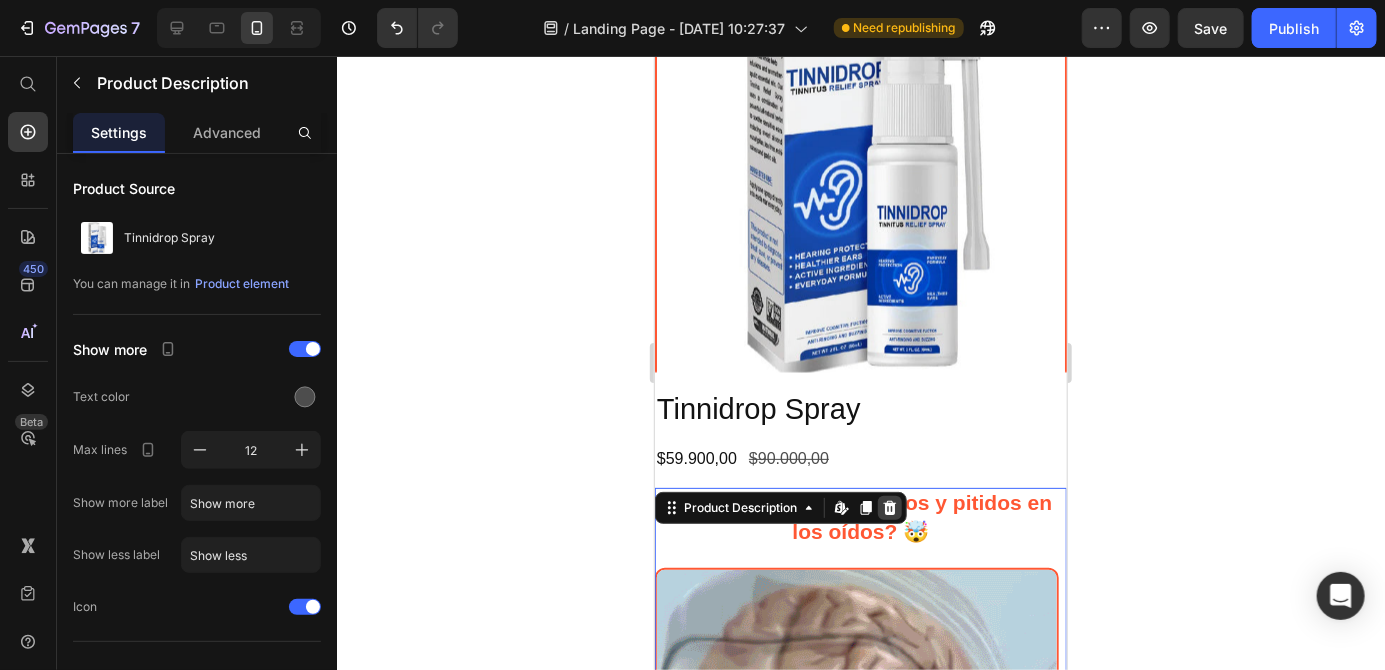 click at bounding box center [889, 507] 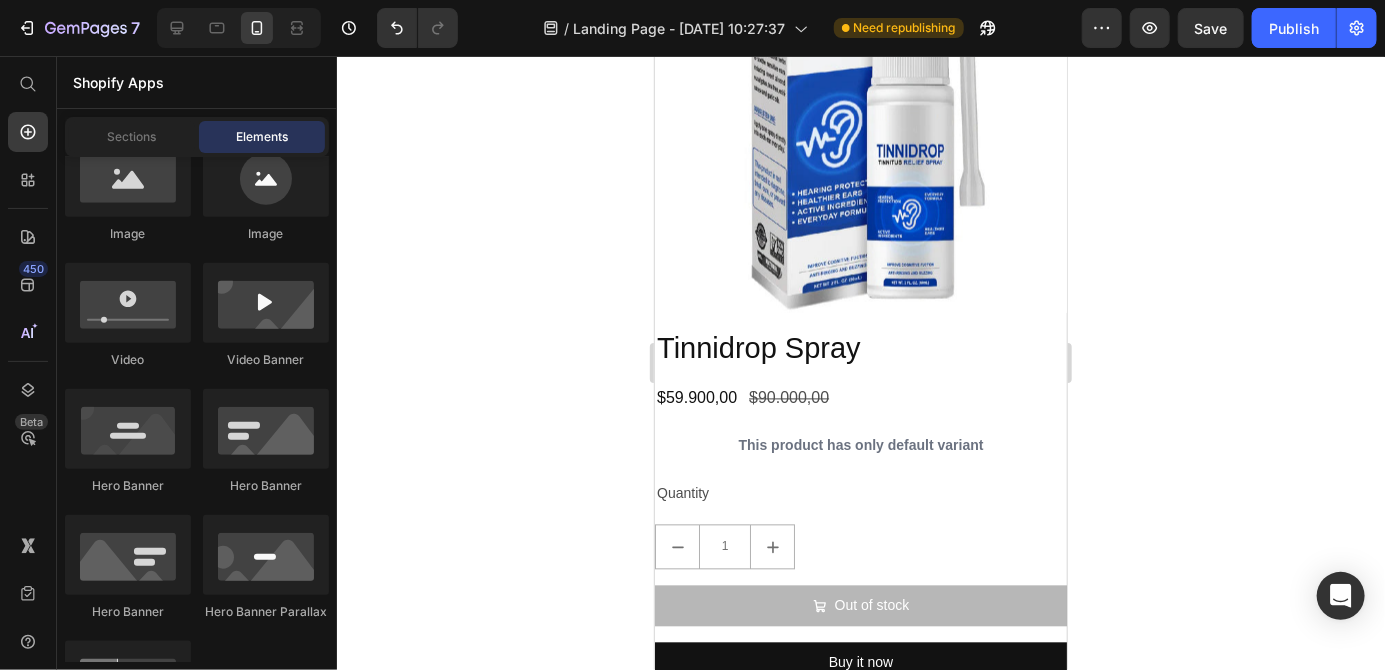 click on "Tinnidrop Spray" at bounding box center (860, 349) 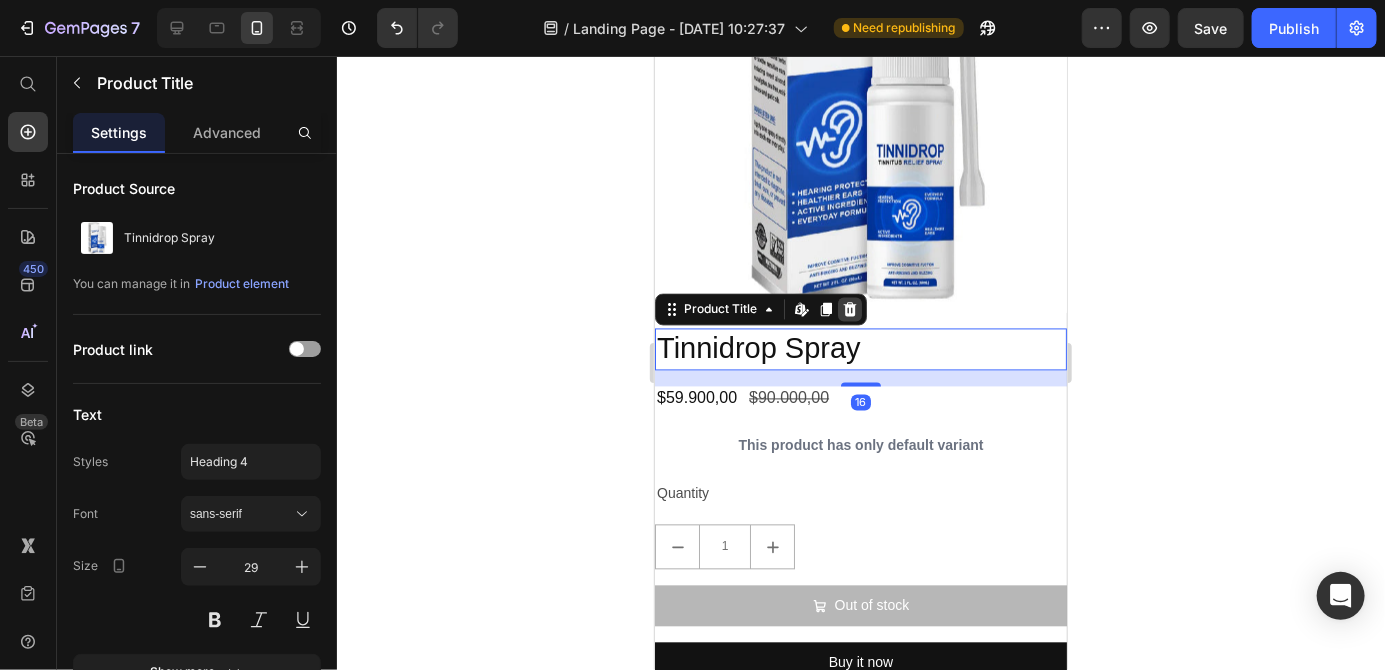 click 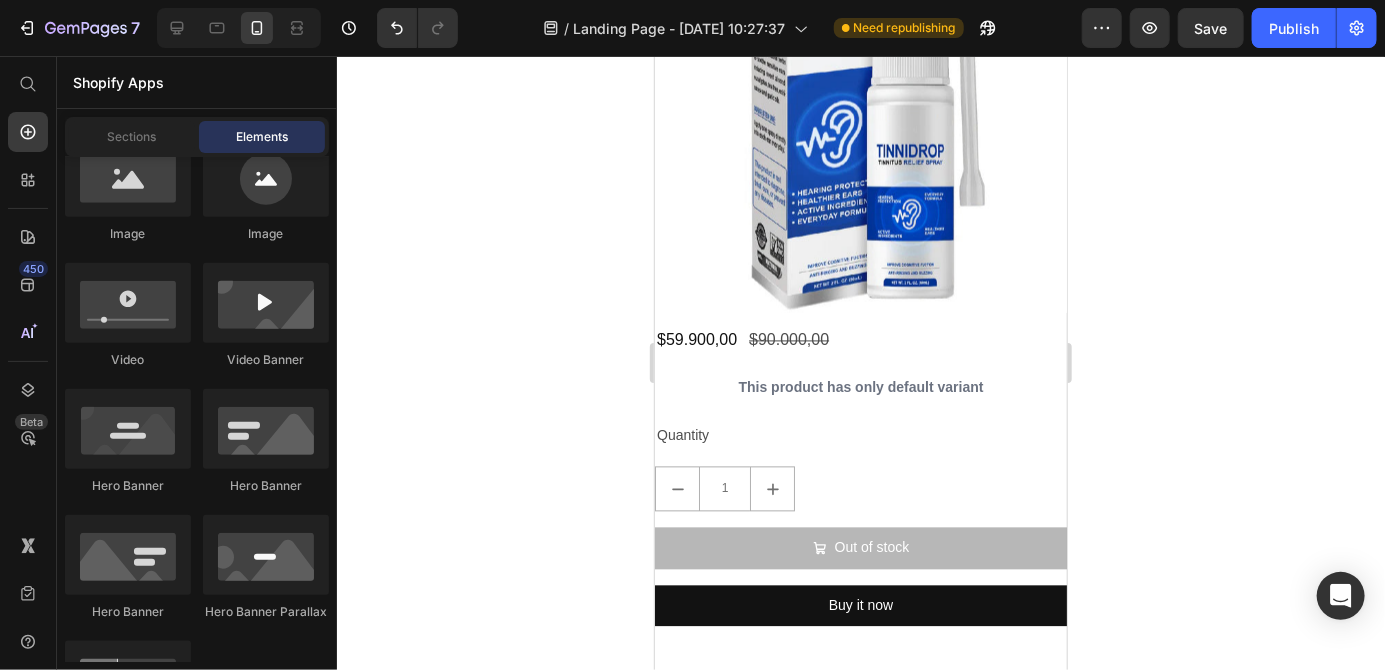 click on "This product has only default variant" at bounding box center [860, 387] 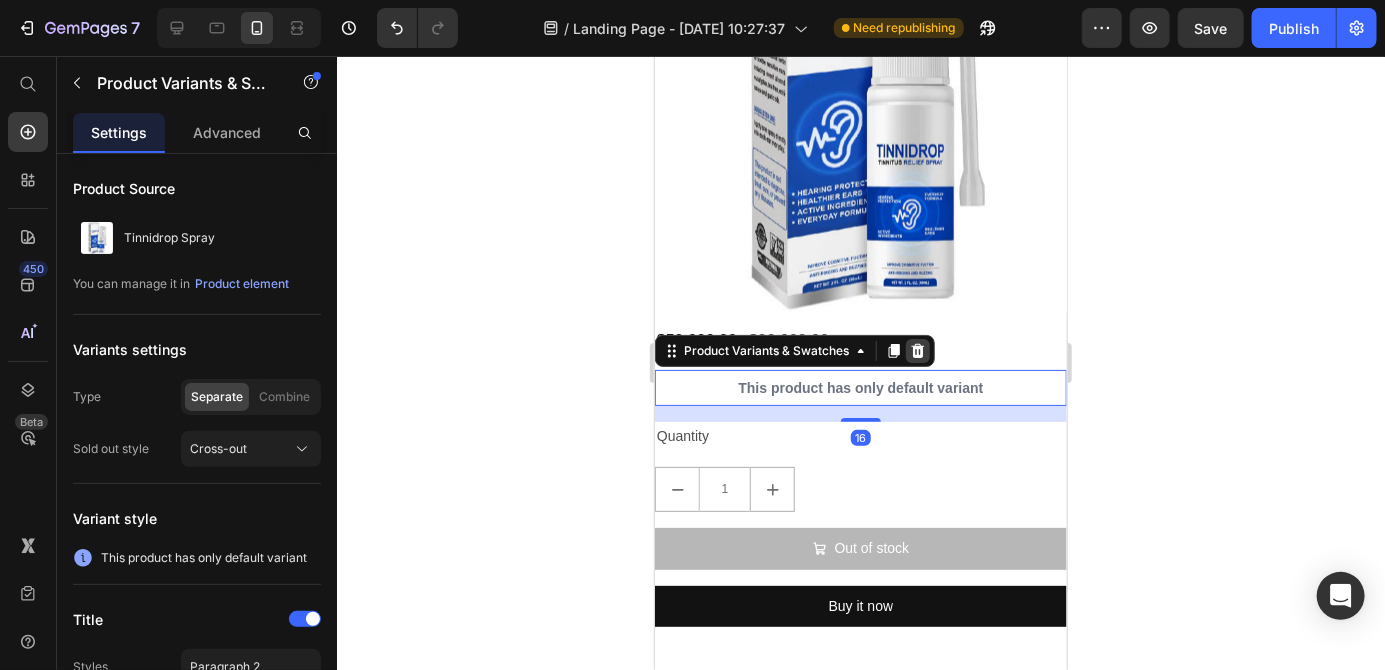 click at bounding box center (917, 350) 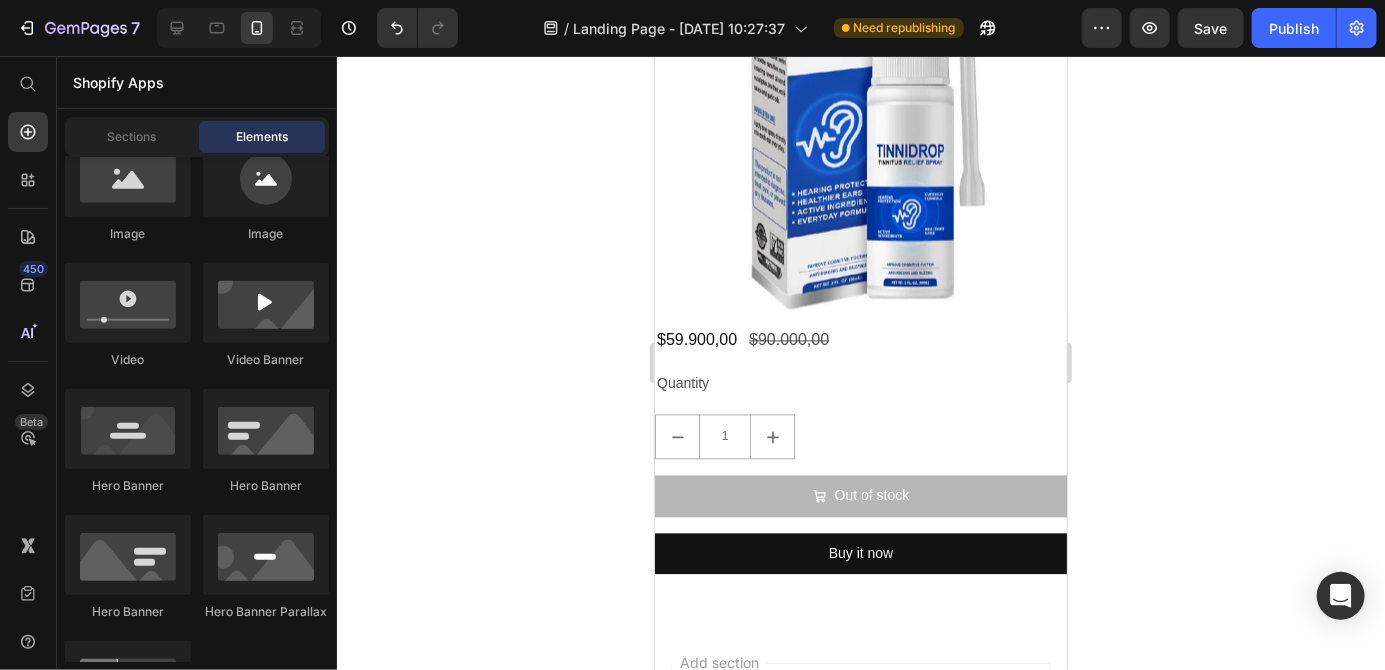 click on "$59.900,00 Product Price $90.000,00 Product Price Row" at bounding box center [860, 340] 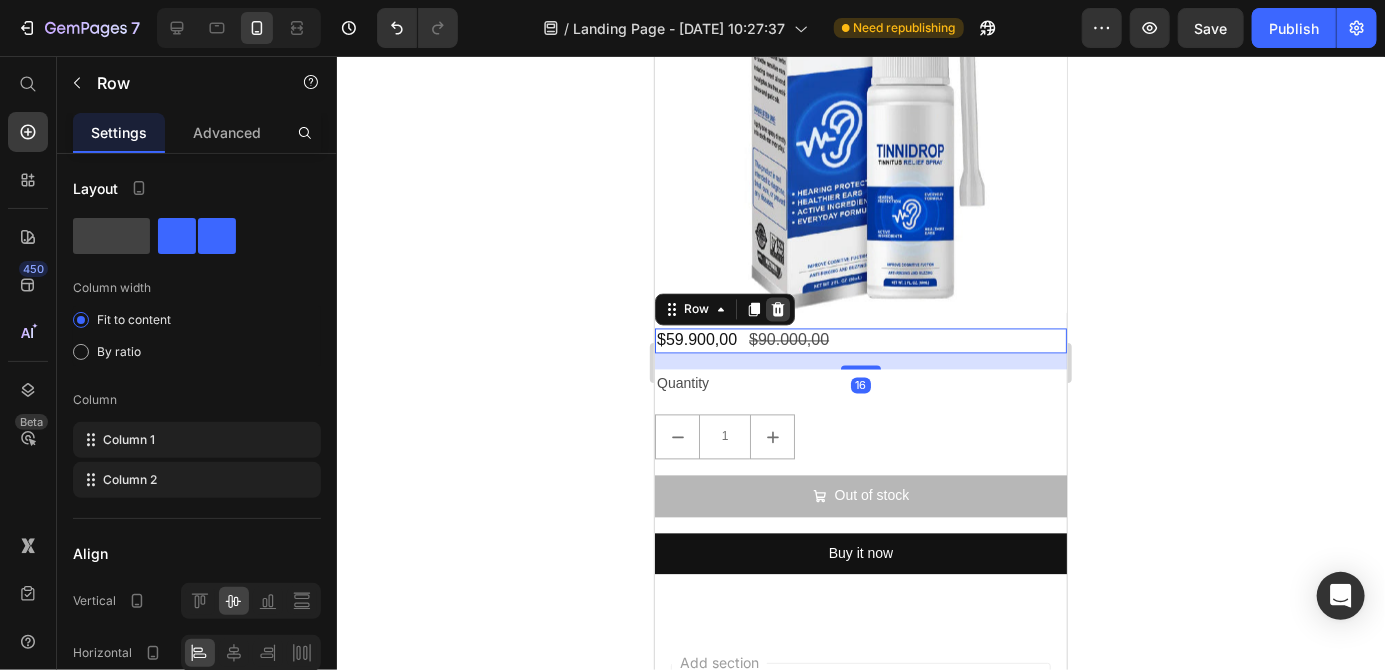 click at bounding box center (777, 309) 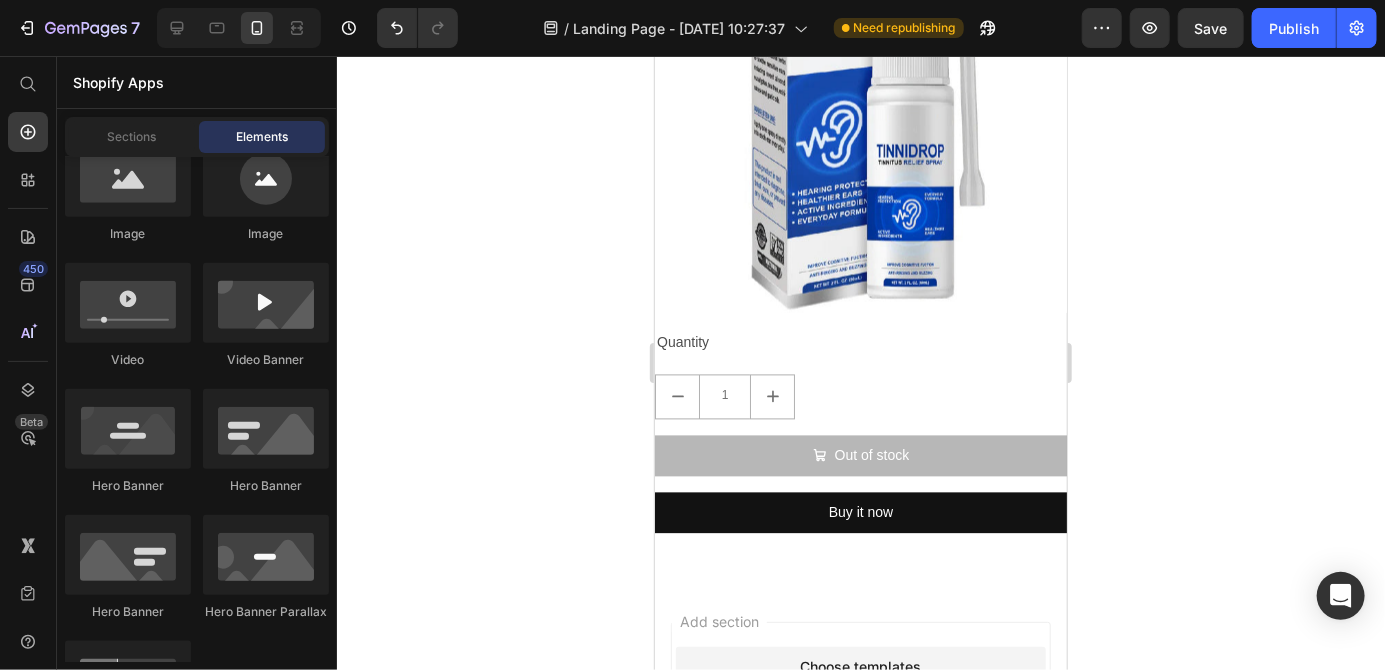 click on "Quantity" at bounding box center (860, 342) 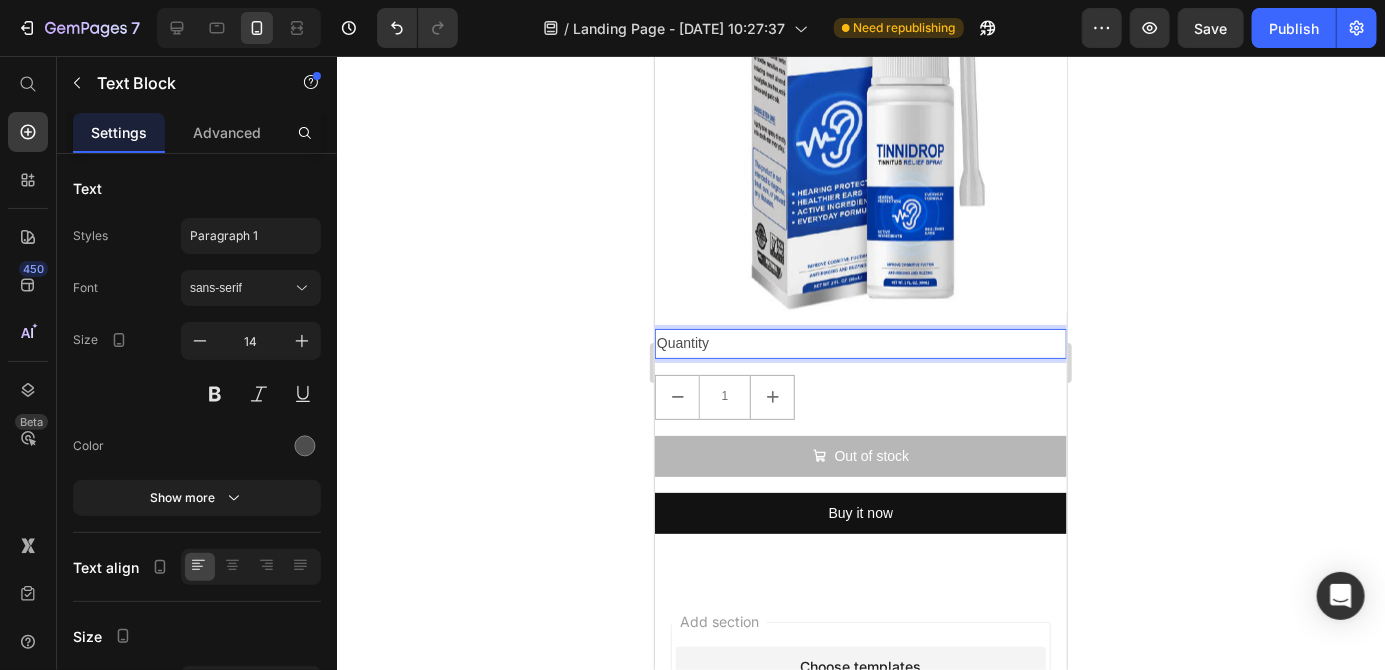 click at bounding box center (860, 106) 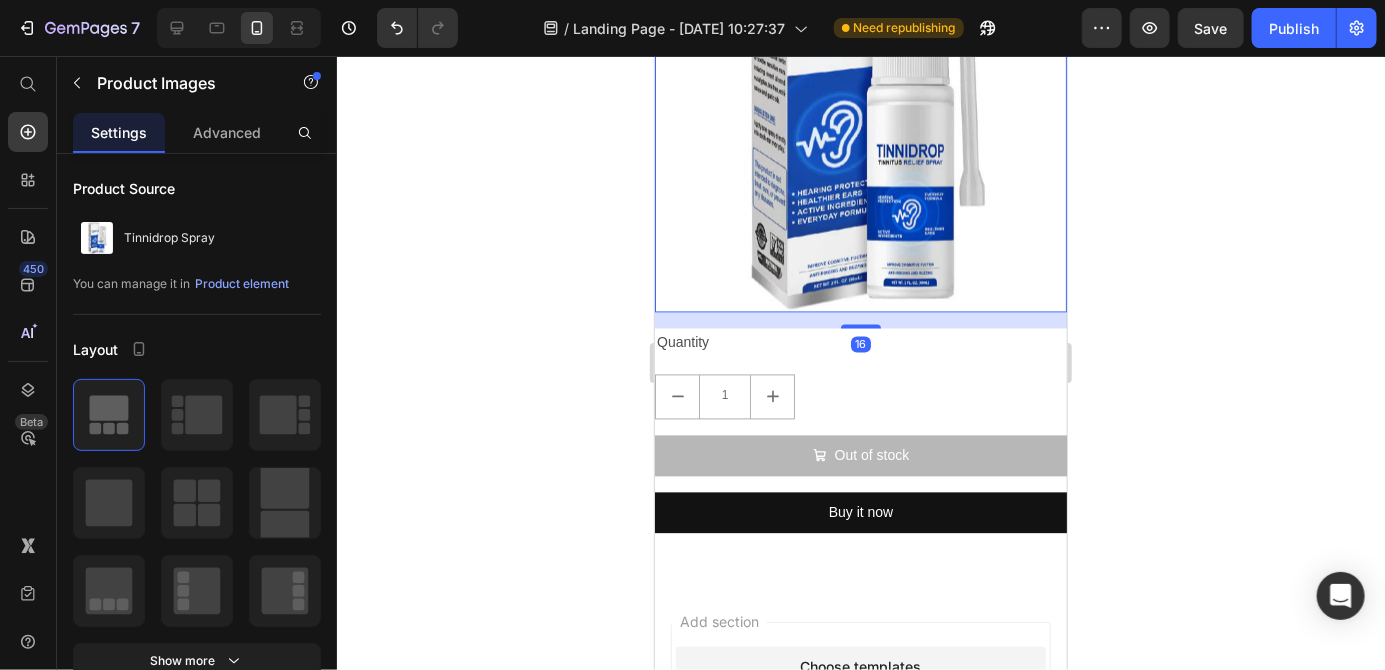 click on "Quantity" at bounding box center (860, 342) 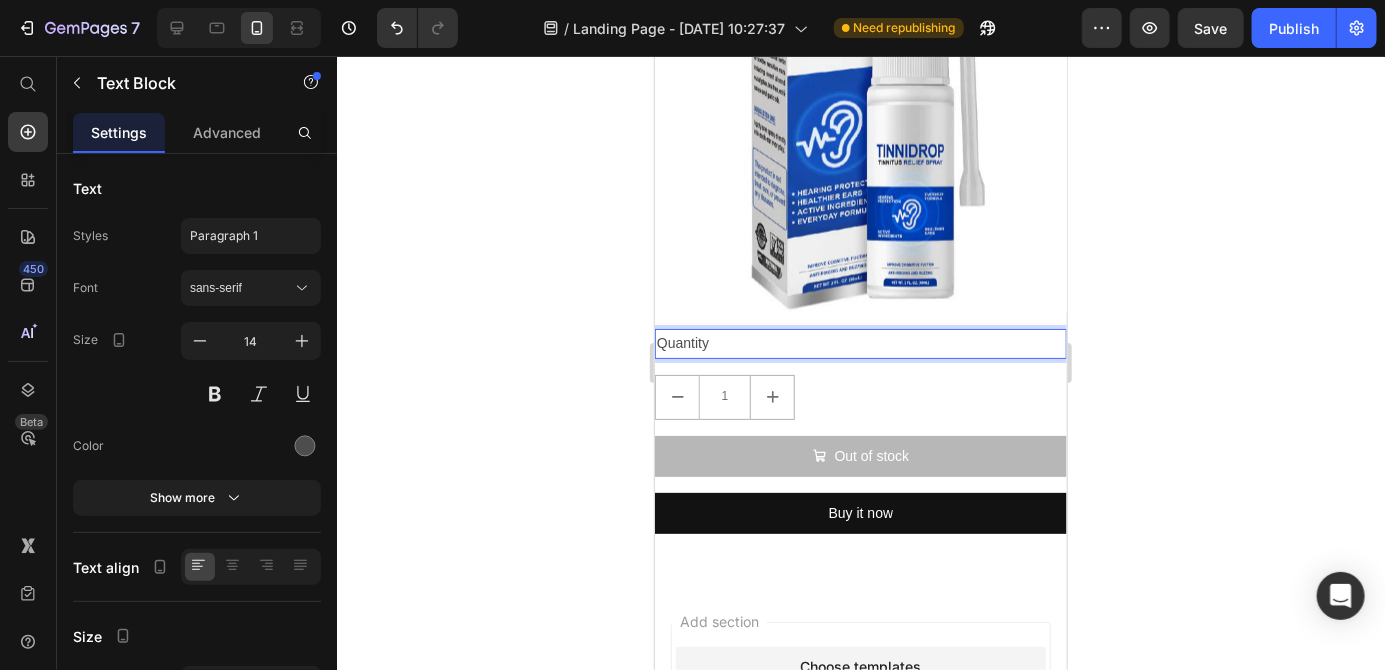 click on "Quantity" at bounding box center (860, 342) 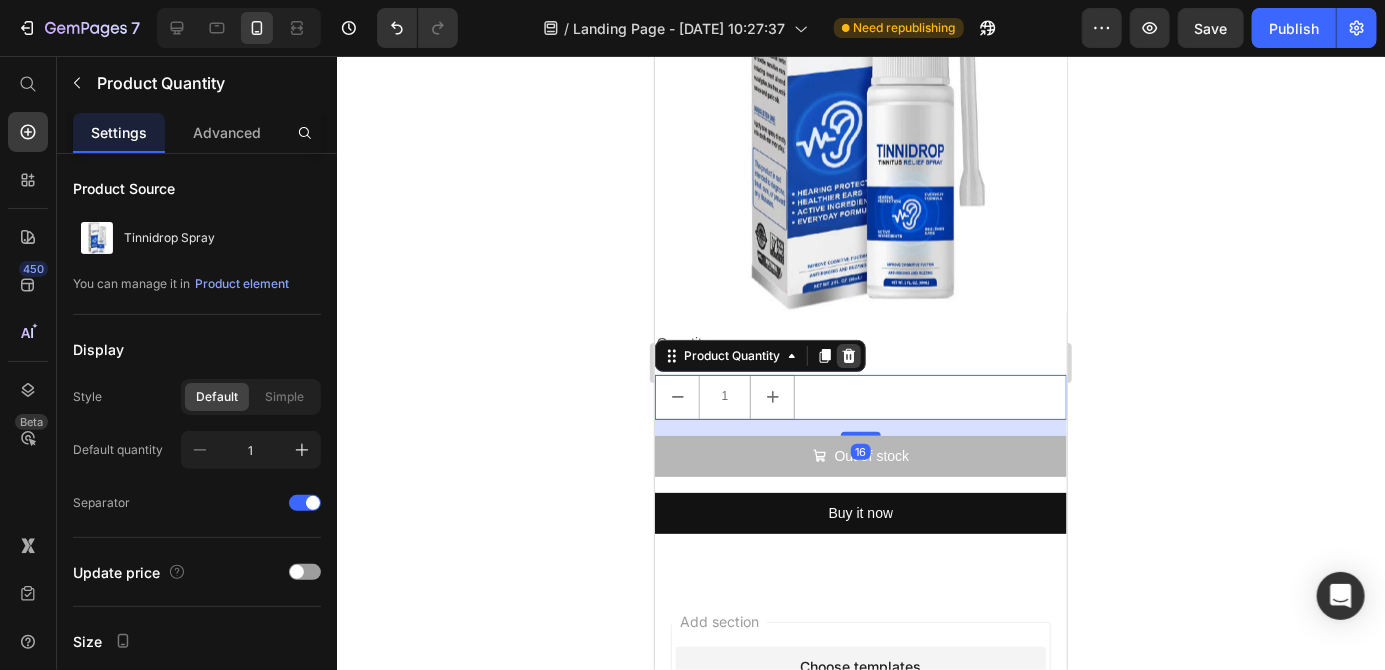click 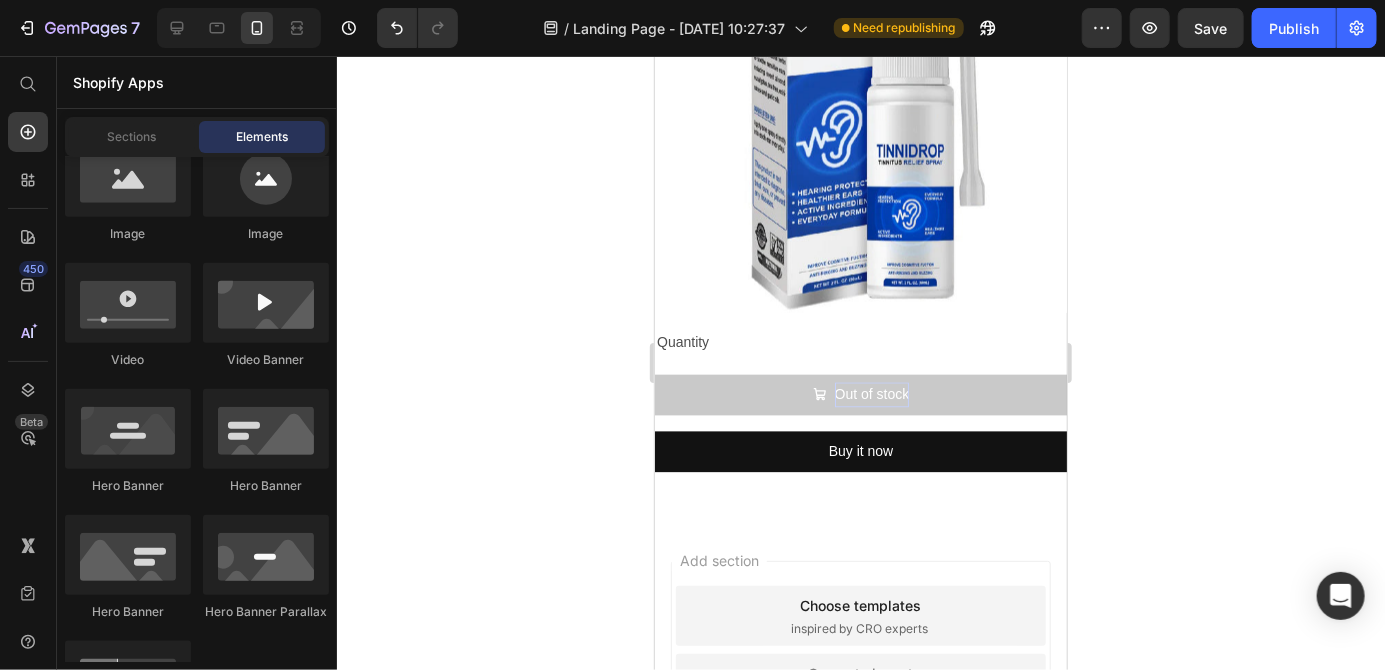 click on "Out of stock" at bounding box center (871, 394) 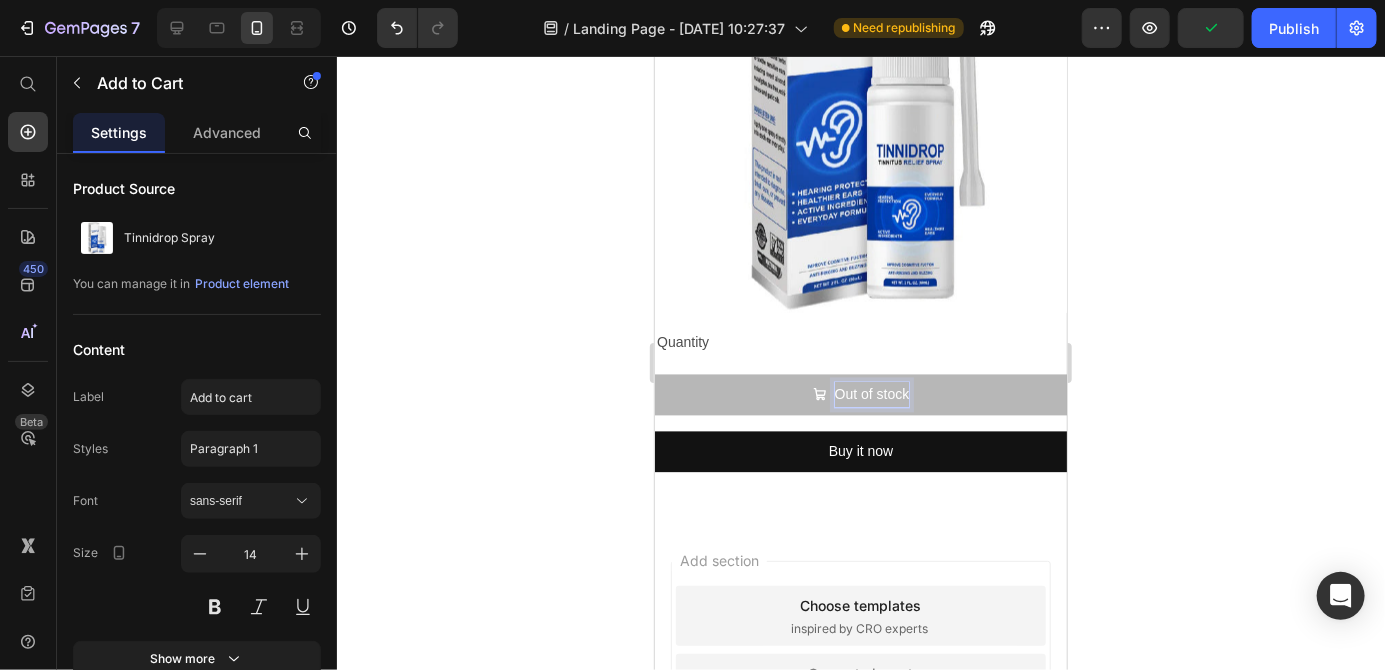 click on "Quantity" at bounding box center (860, 342) 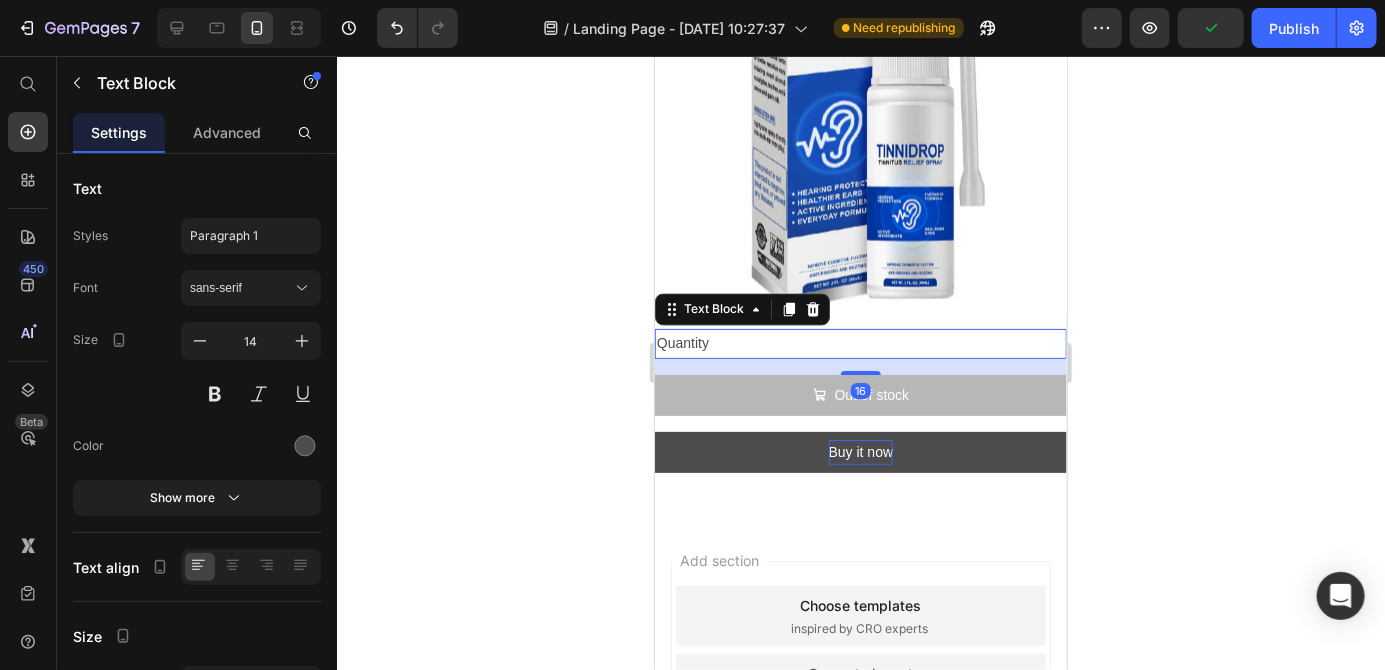 click on "Buy it now" at bounding box center (860, 451) 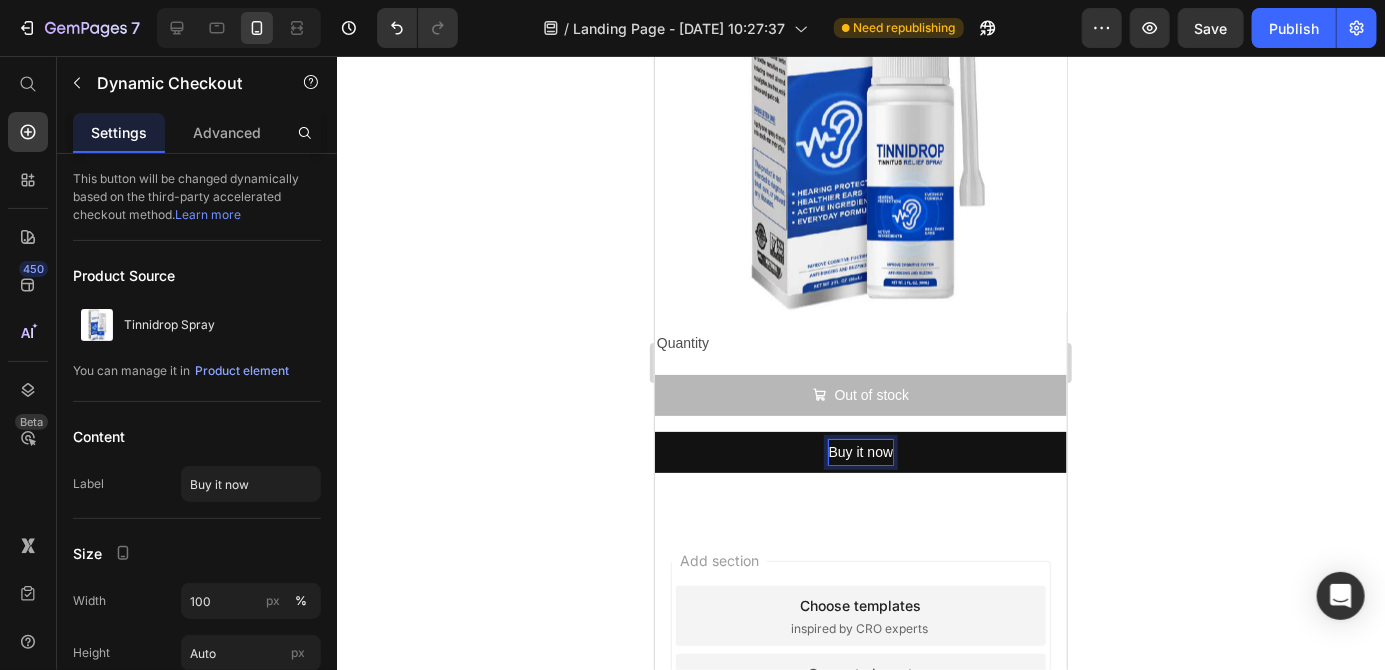 click 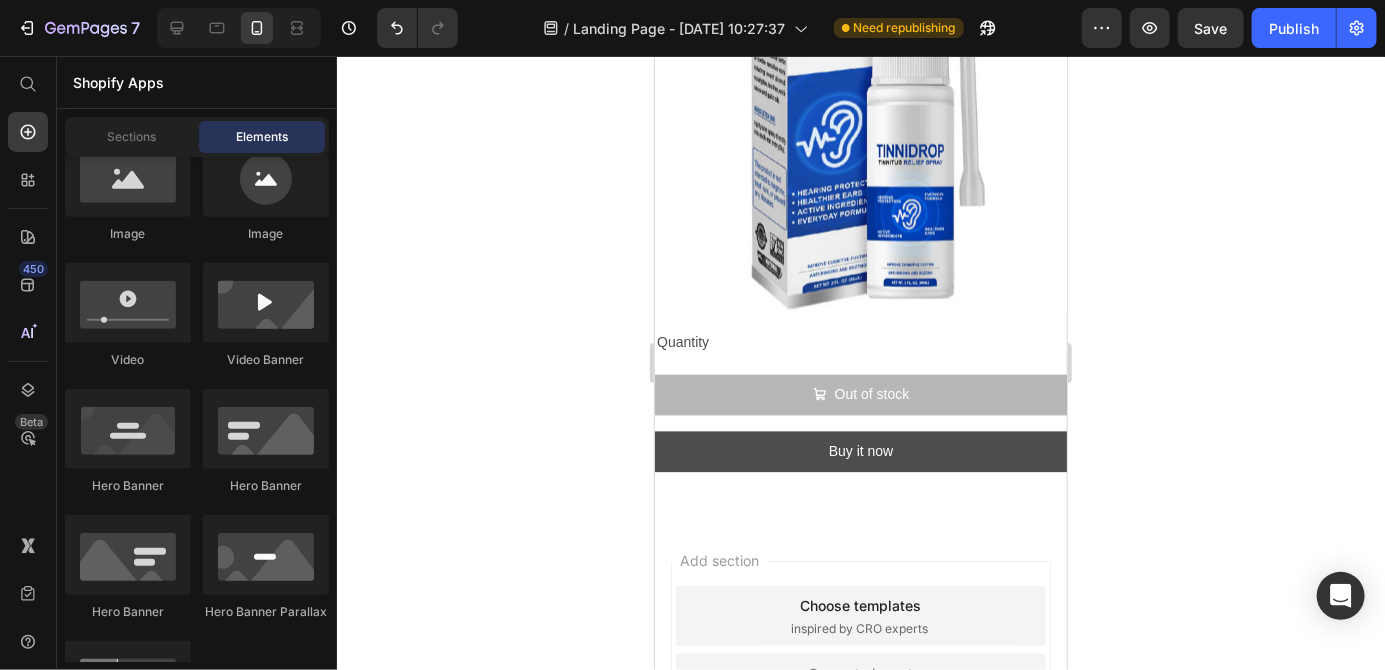 click on "Buy it now" at bounding box center [860, 451] 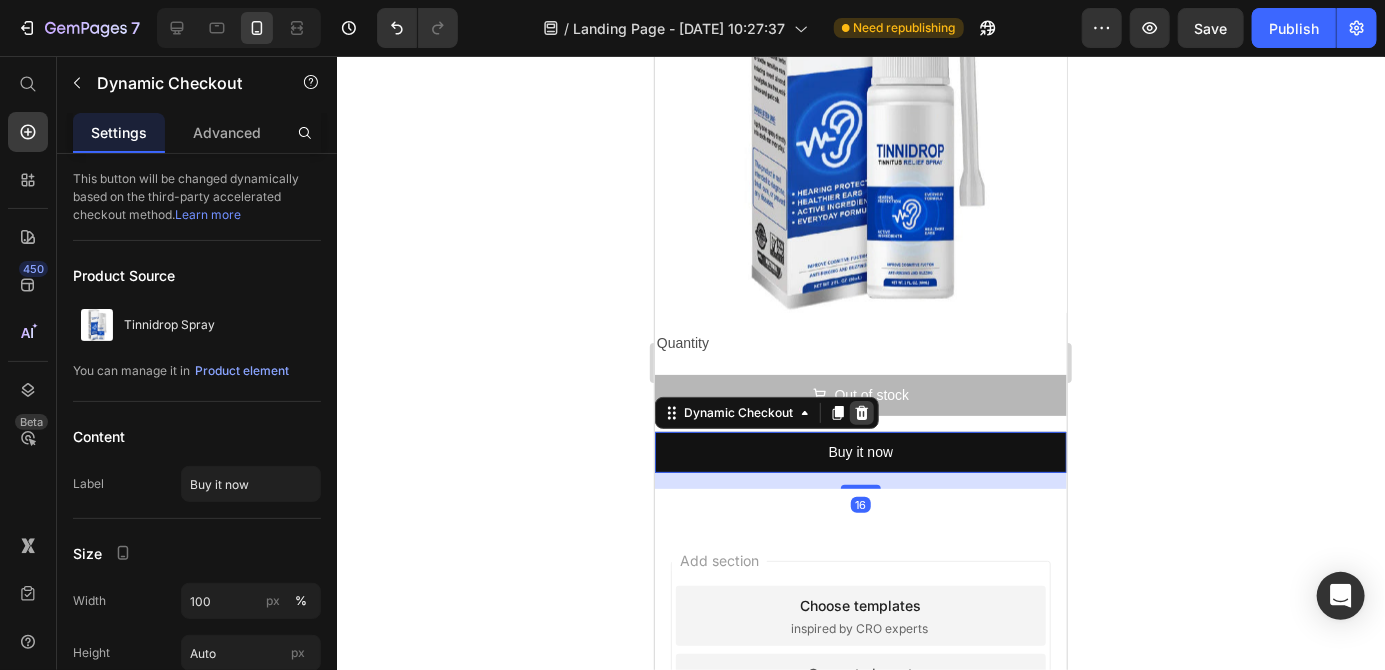 click 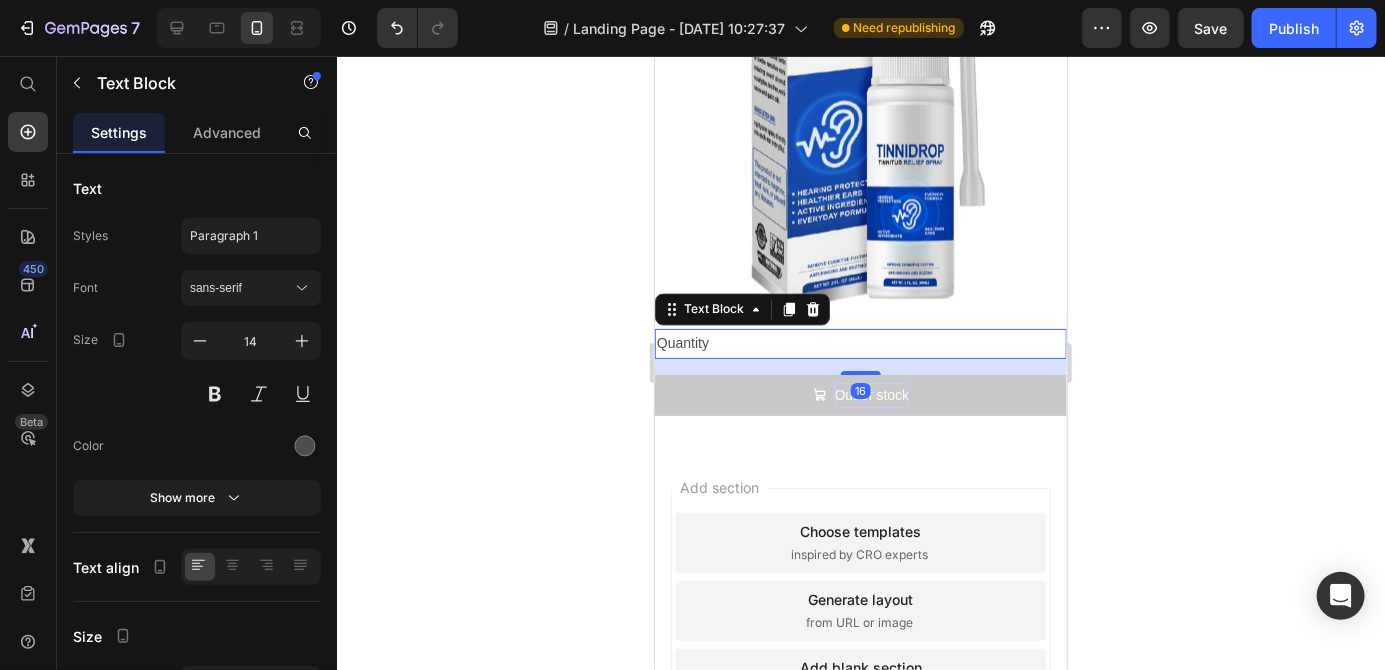 click at bounding box center [860, 106] 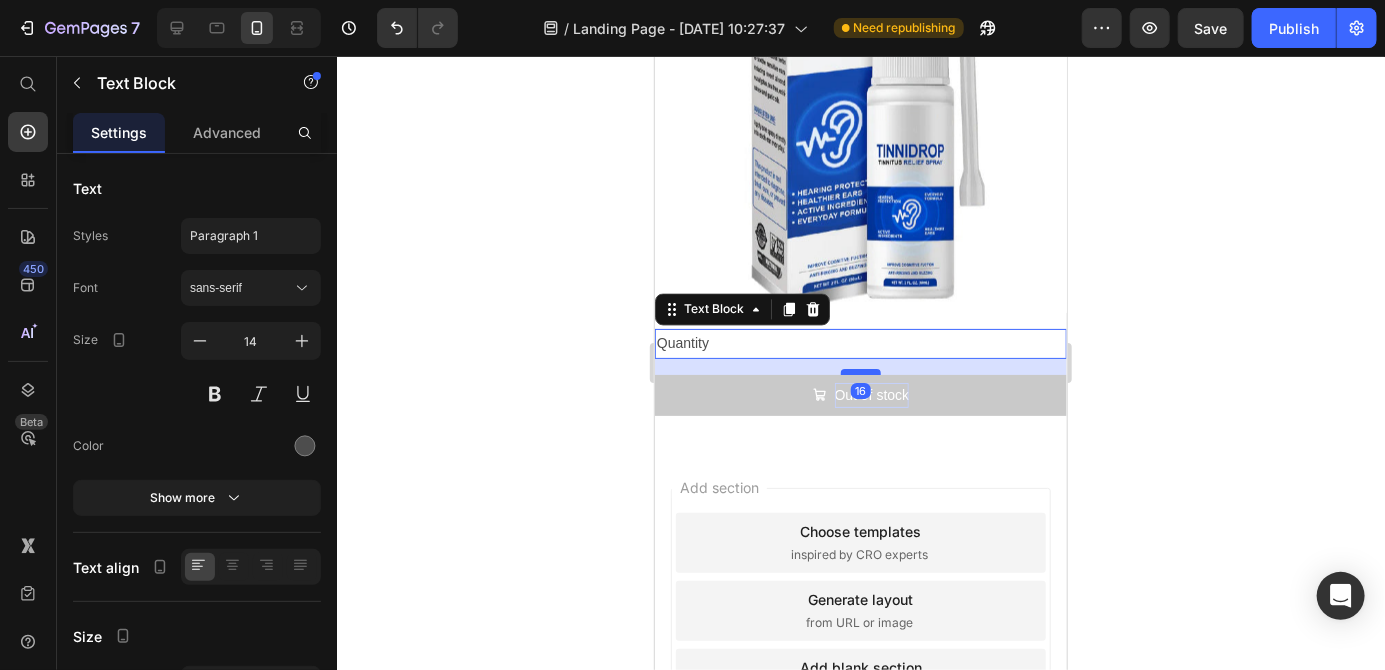 click at bounding box center (860, 371) 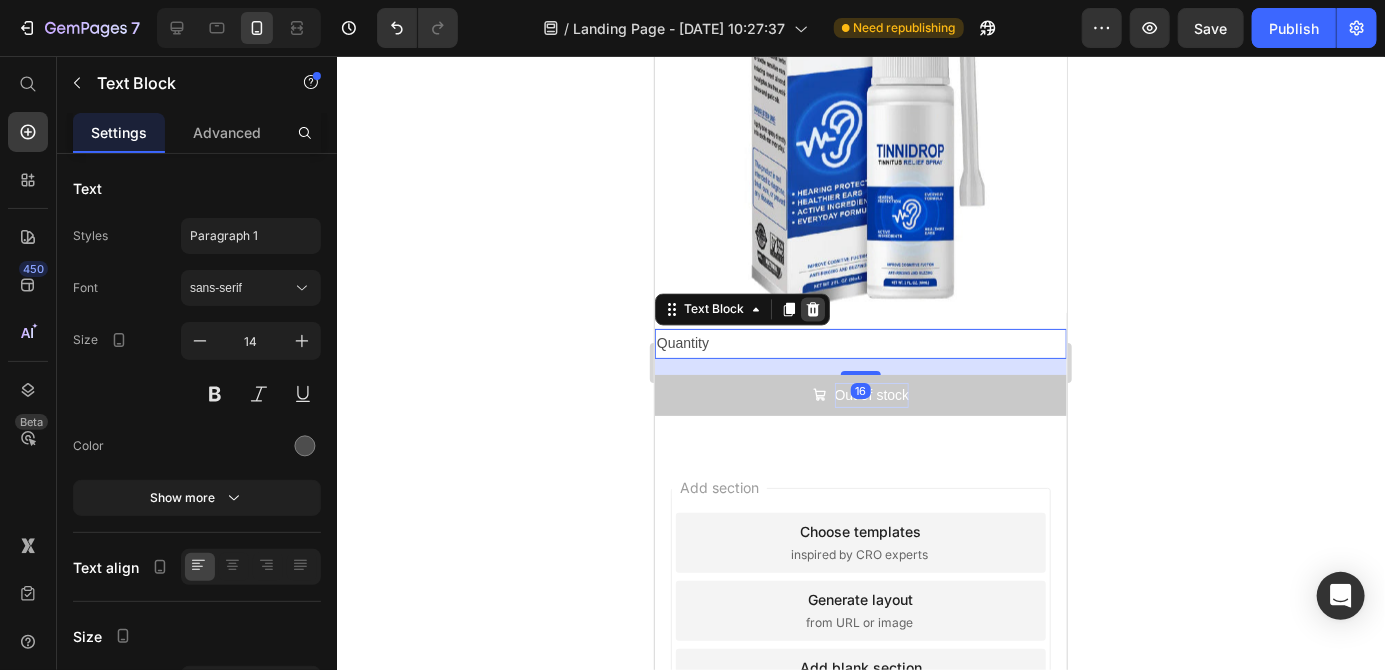 click at bounding box center [812, 309] 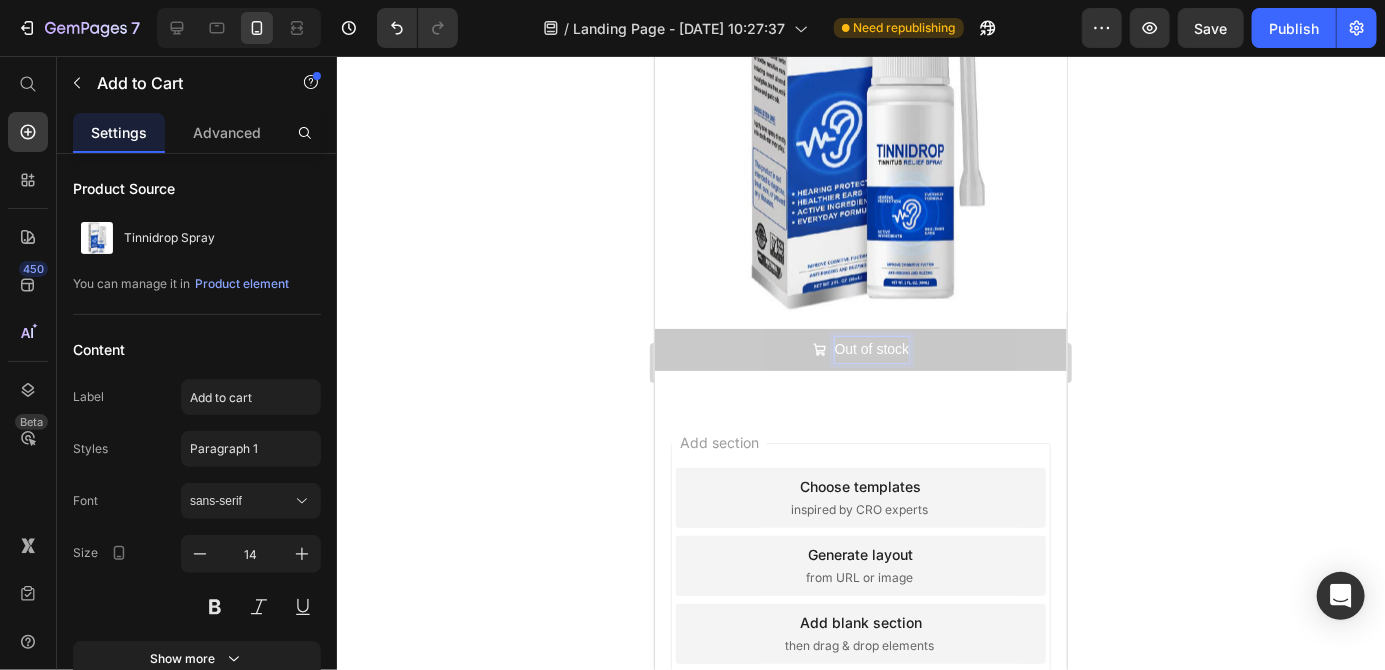 click at bounding box center [860, 106] 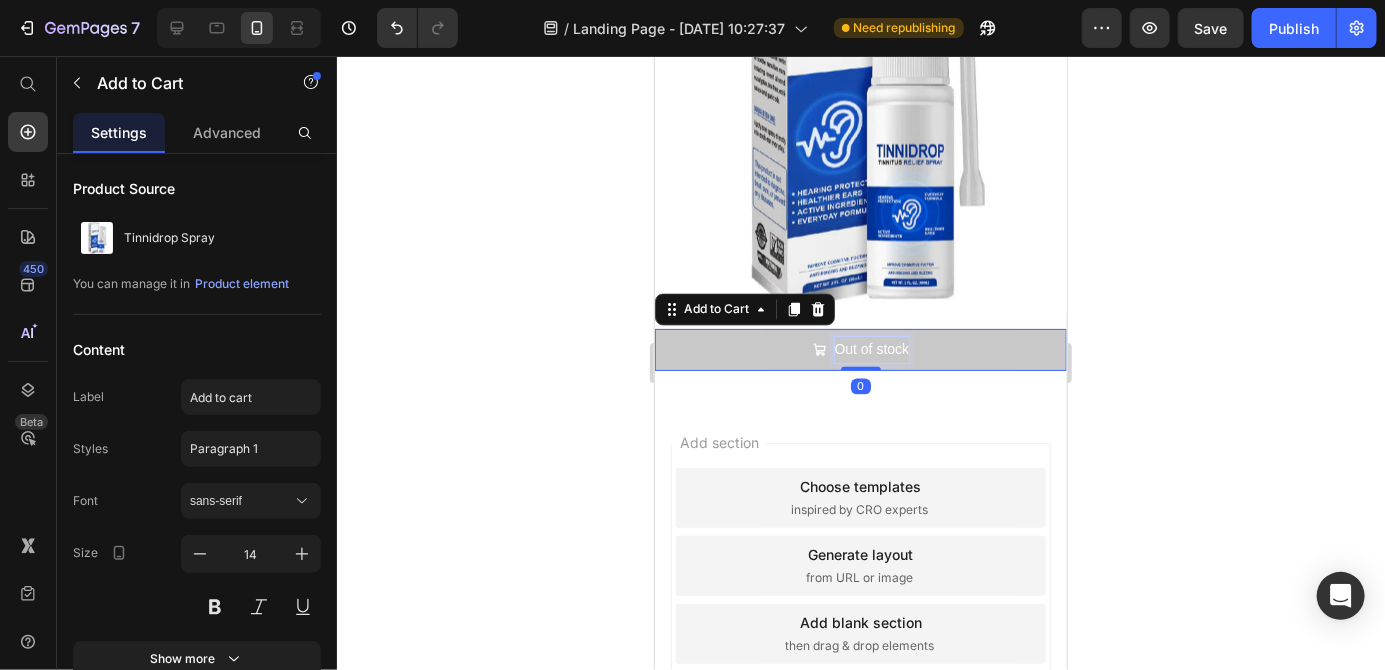 click at bounding box center [860, 106] 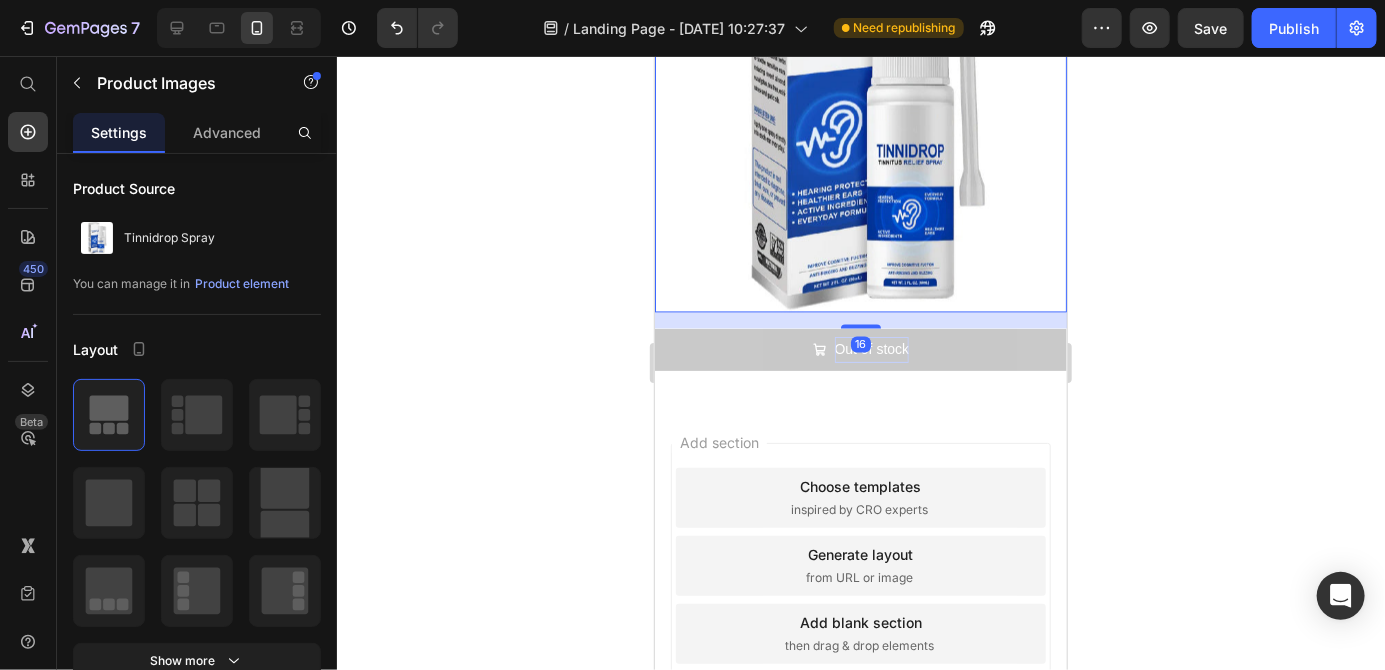click on "Out of stock" at bounding box center [860, 348] 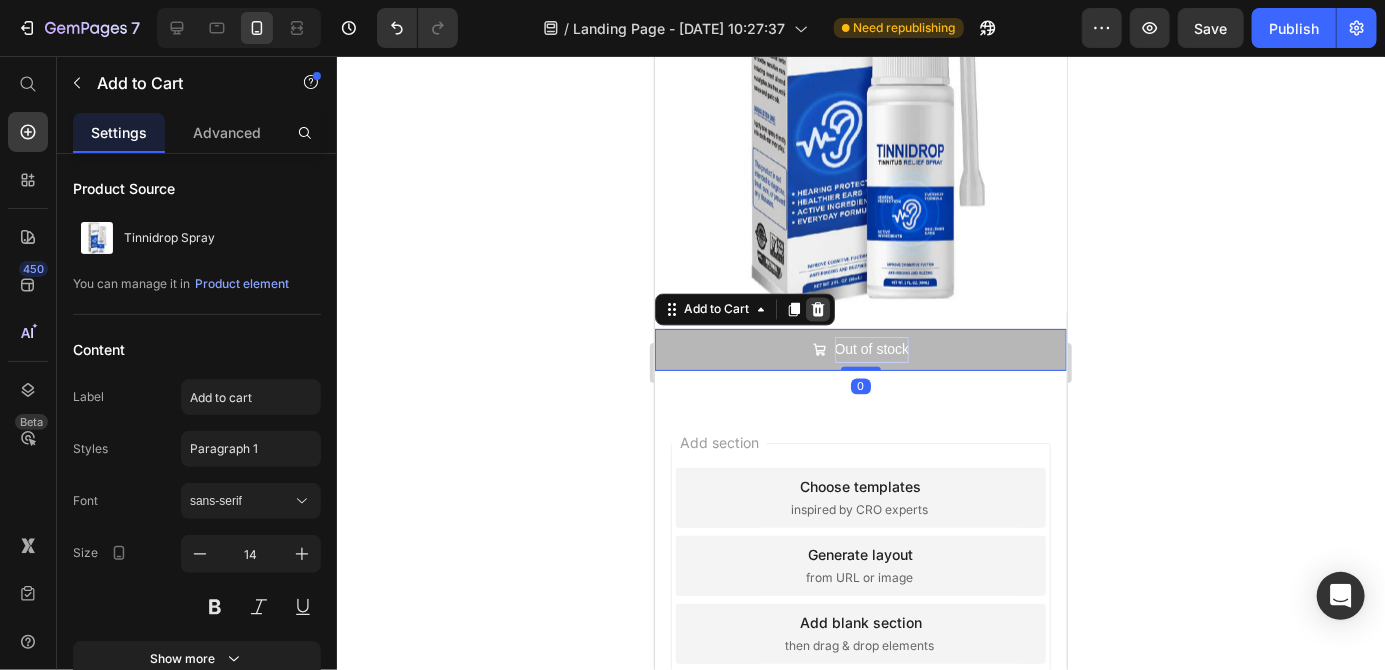 click at bounding box center [817, 309] 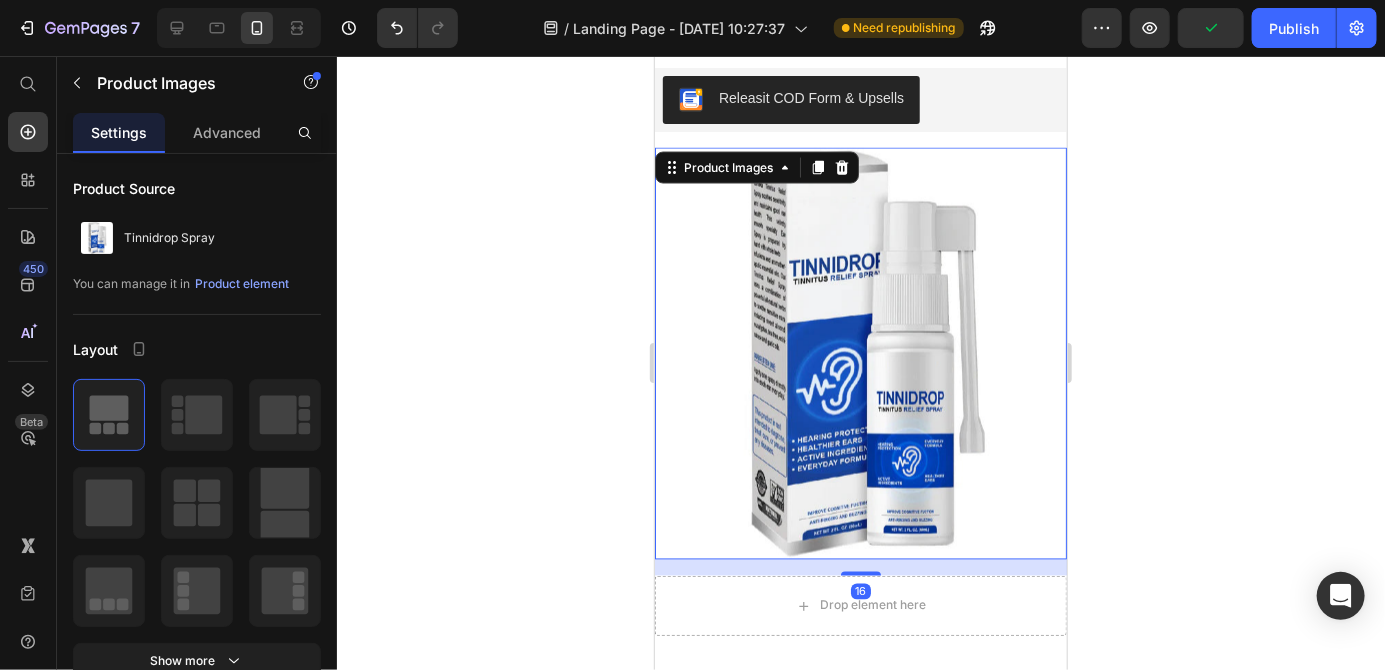 scroll, scrollTop: 4829, scrollLeft: 0, axis: vertical 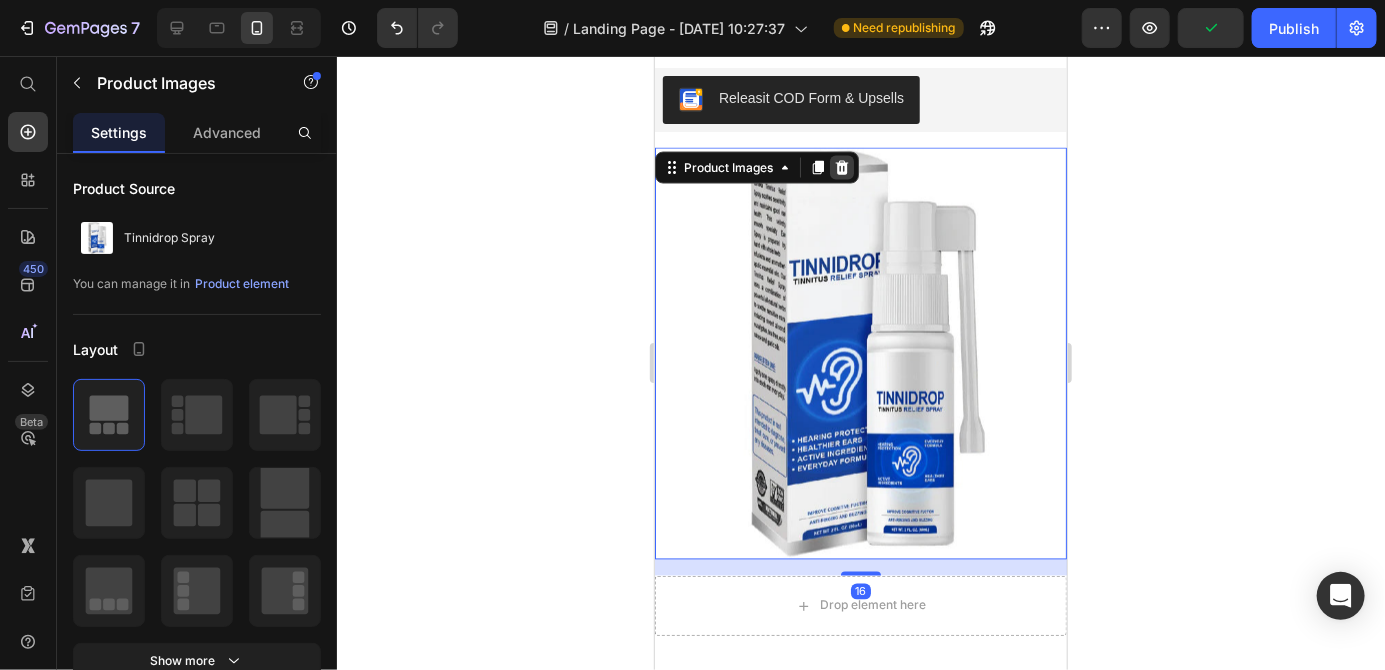 click 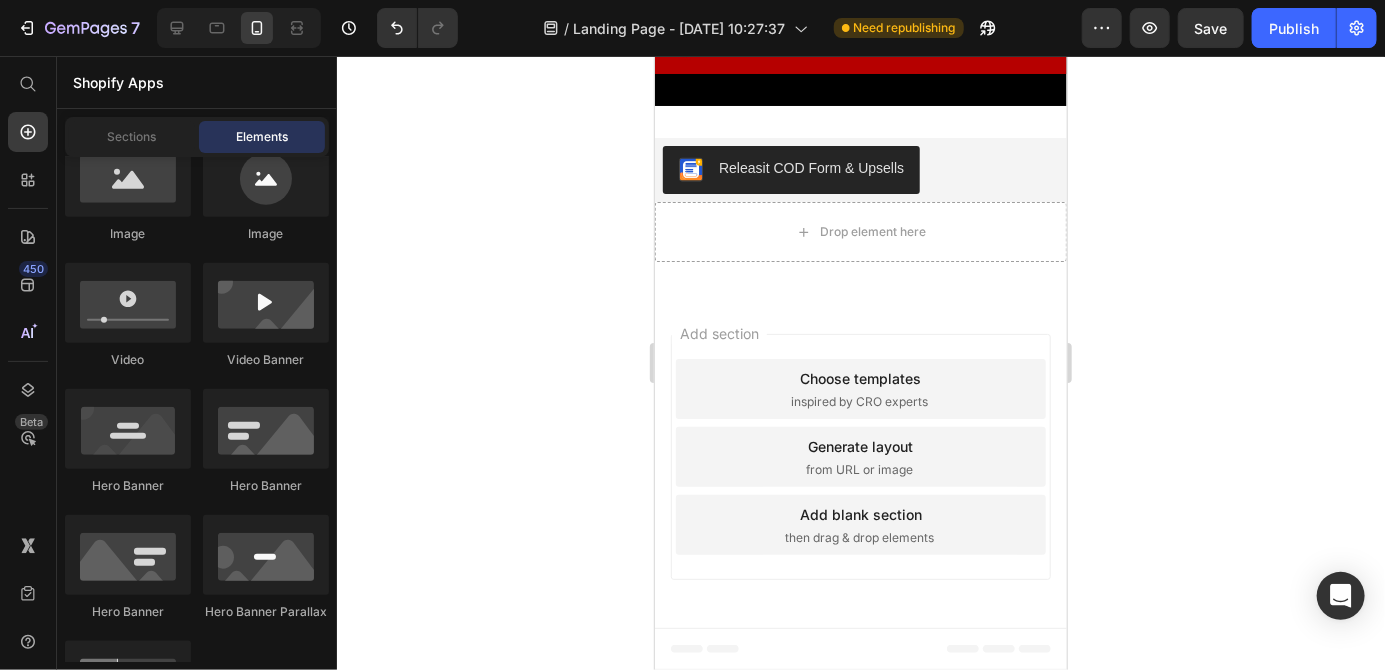 click on "Drop element here" at bounding box center (860, 231) 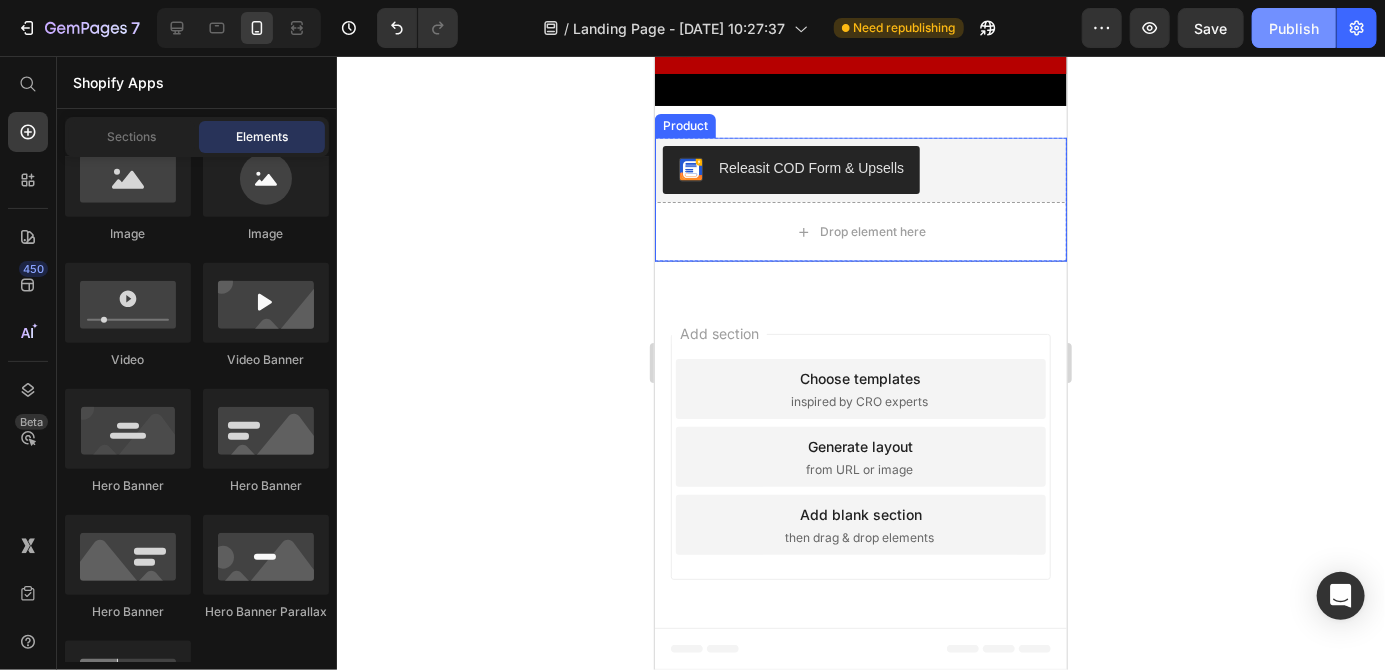 click on "Publish" 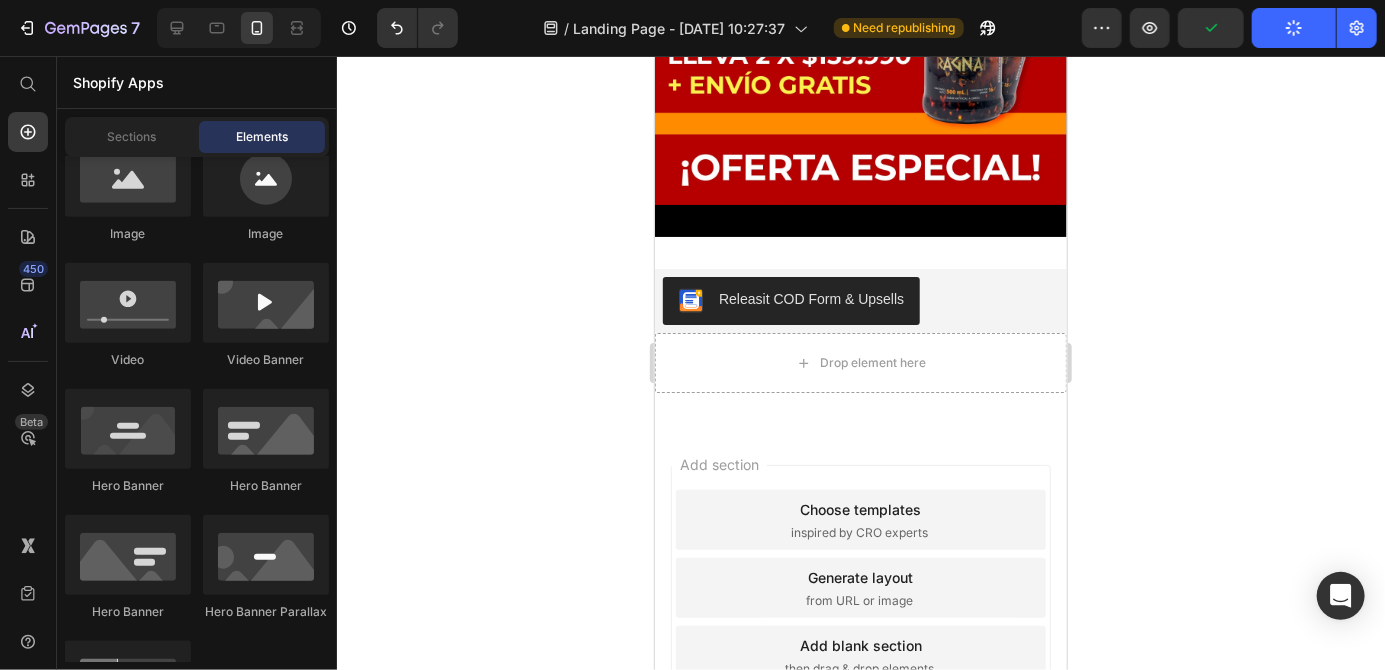 scroll, scrollTop: 4606, scrollLeft: 0, axis: vertical 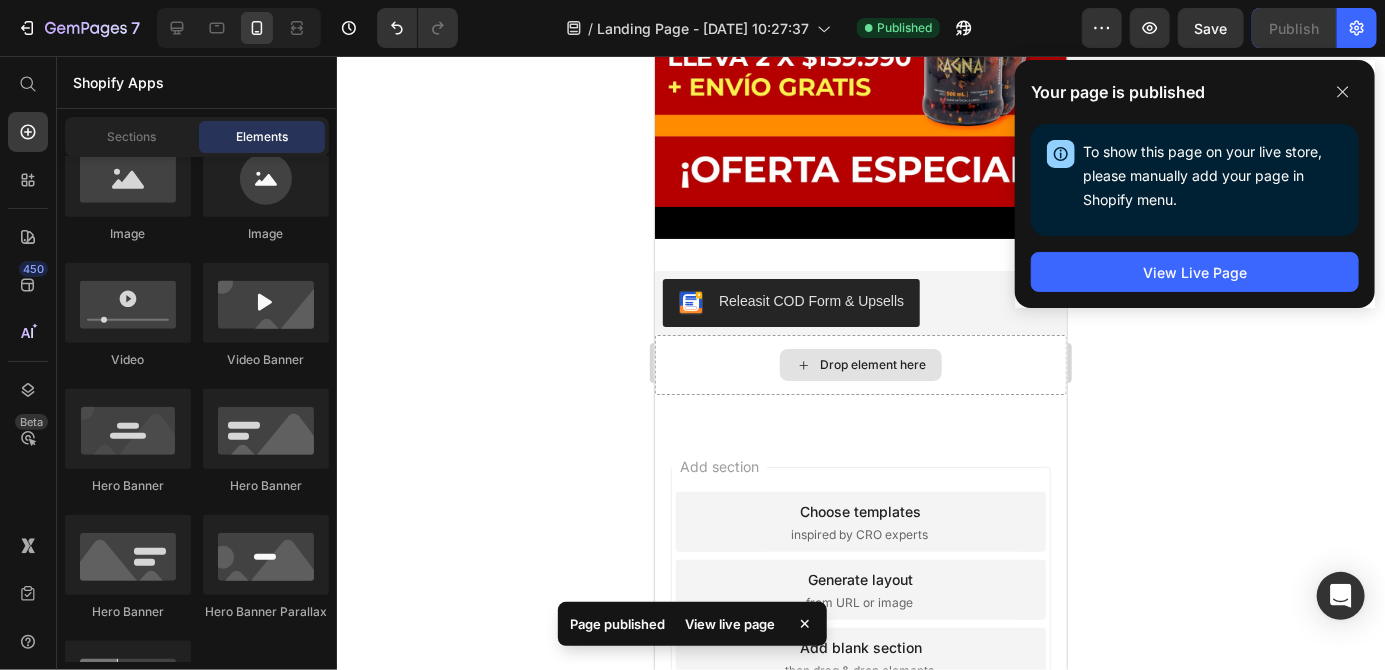 click 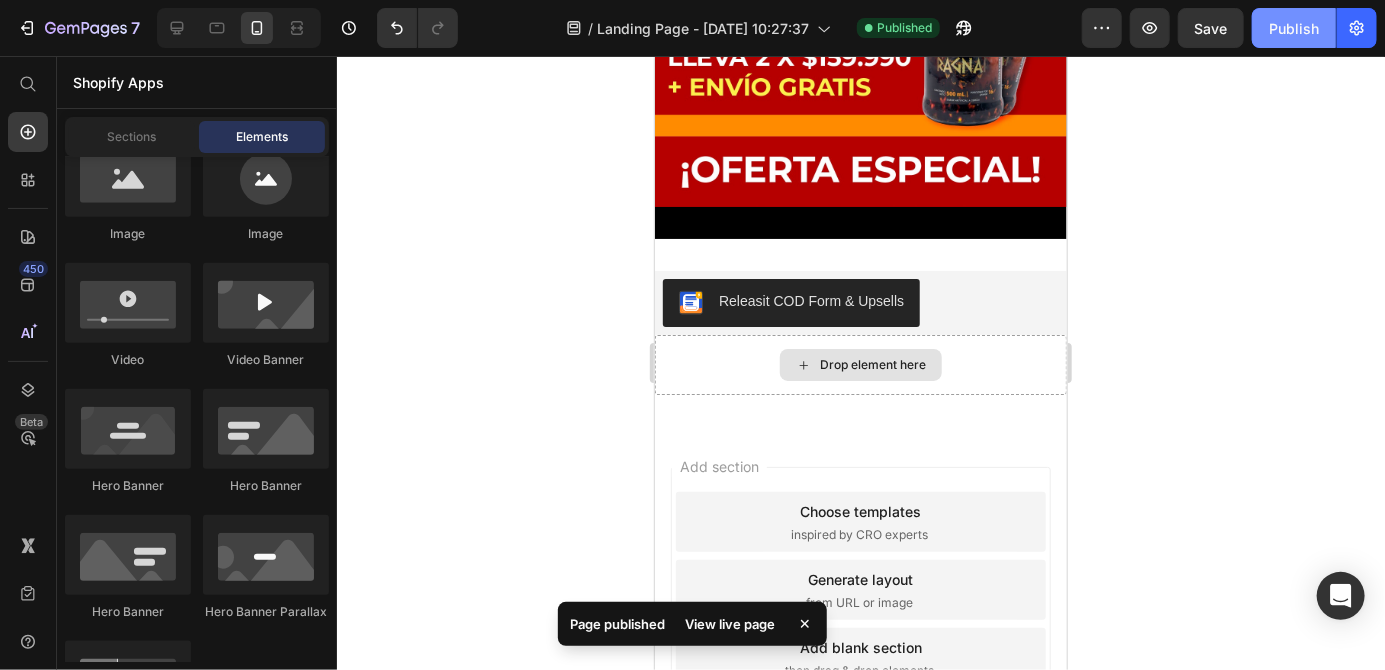 click on "Publish" 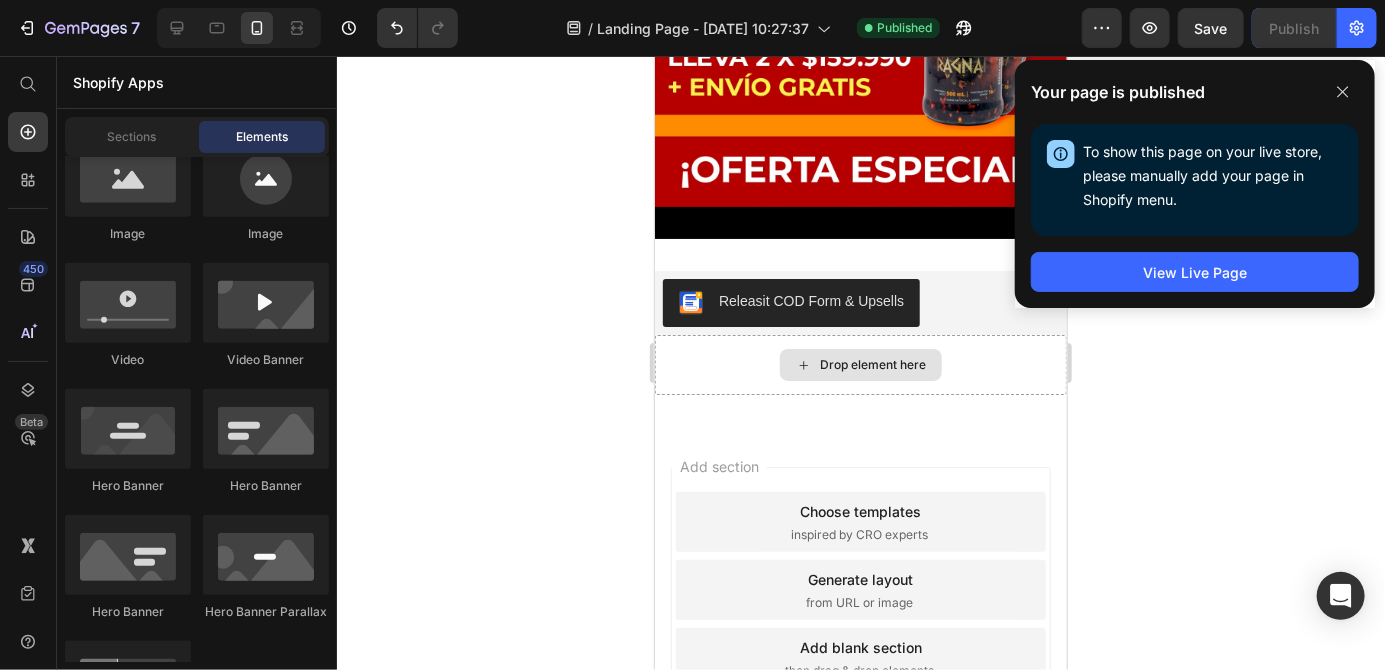 click on "Releasit COD Form & Upsells" at bounding box center (810, 300) 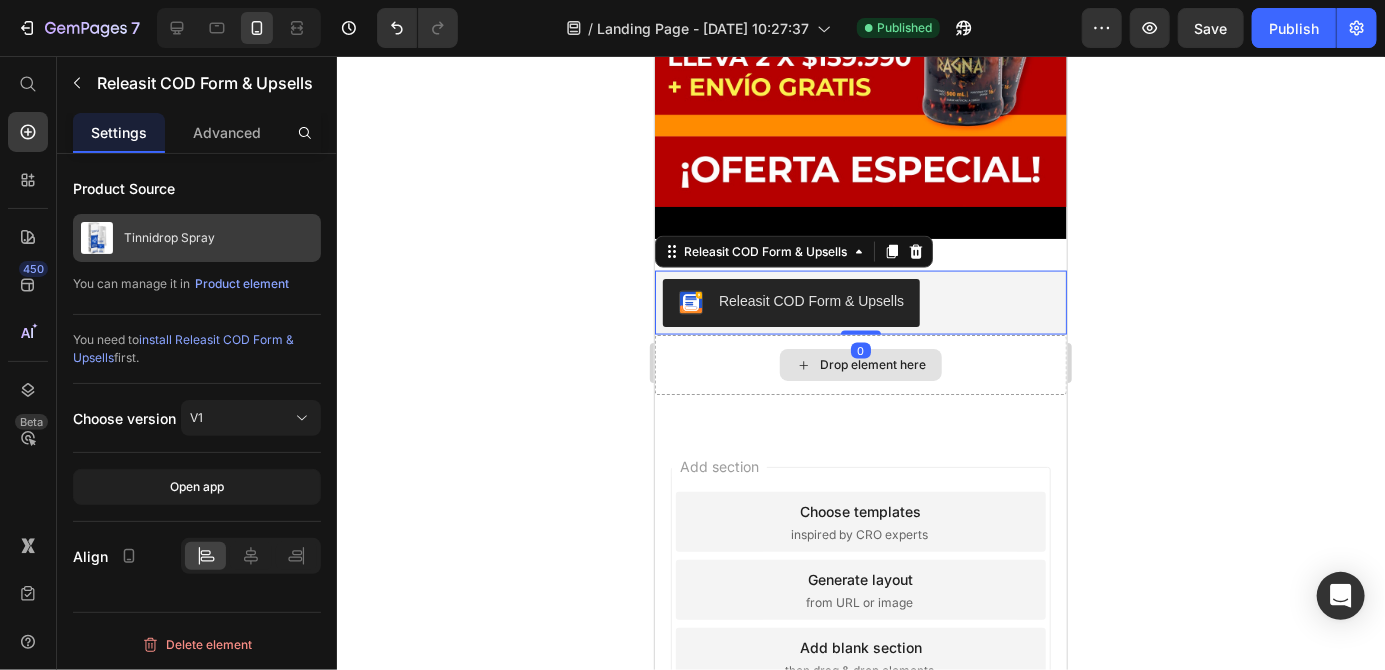 click on "Tinnidrop Spray" at bounding box center (197, 238) 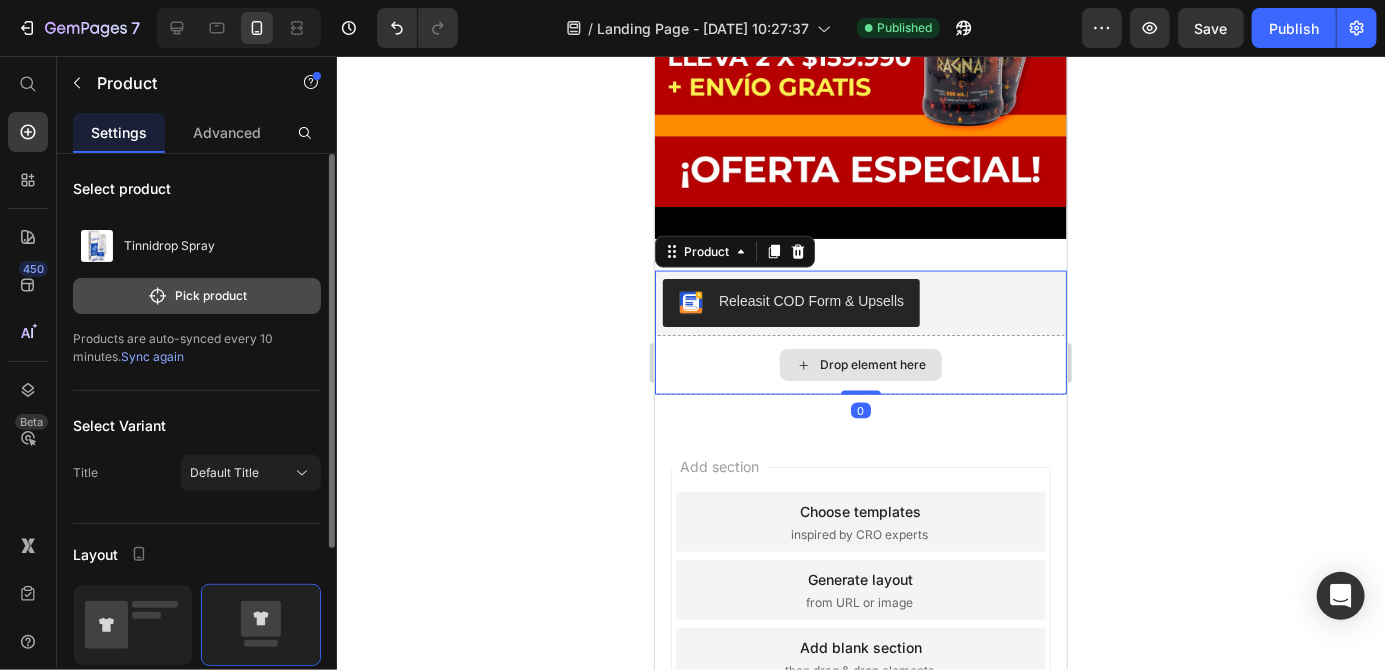 click on "Pick product" 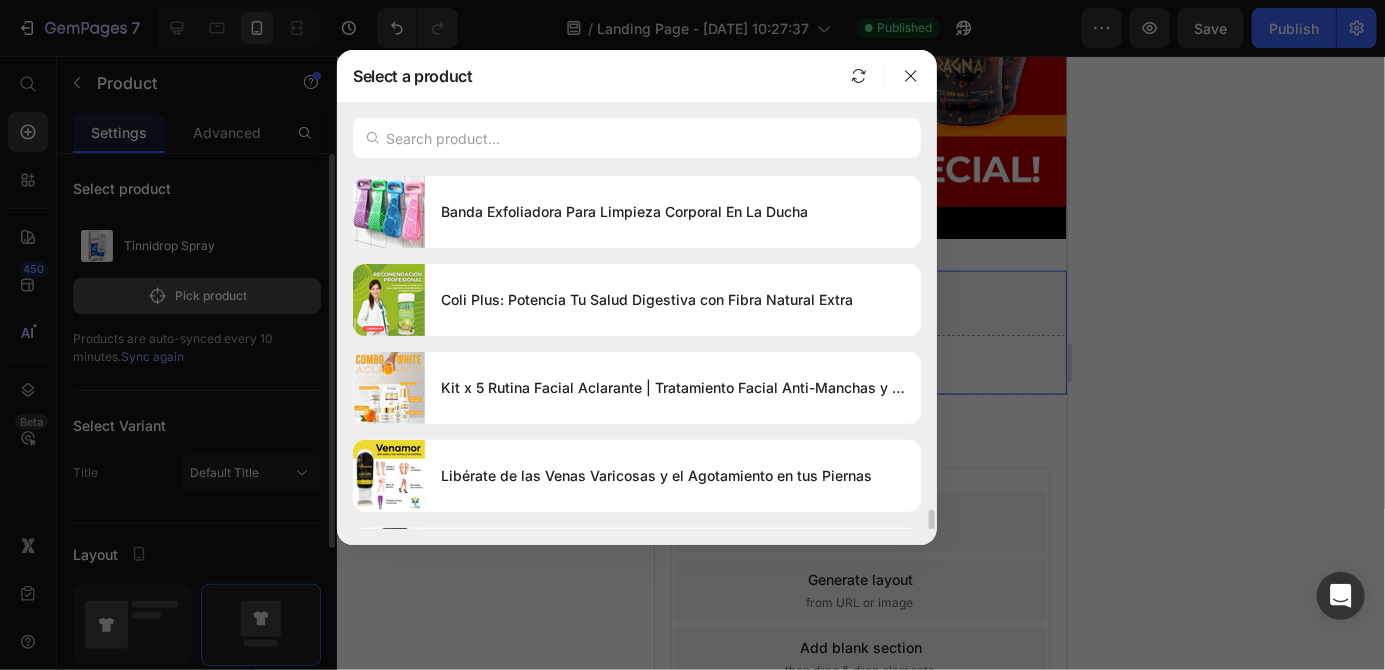 scroll, scrollTop: 2571, scrollLeft: 0, axis: vertical 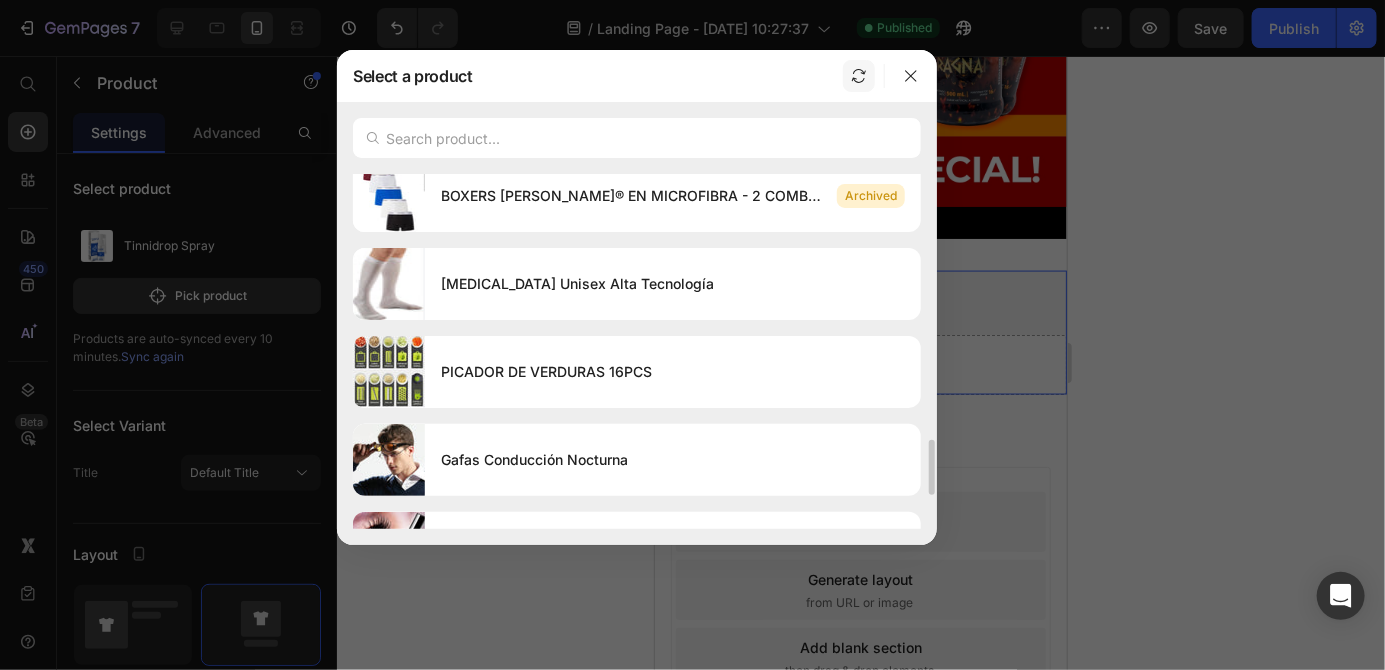 click 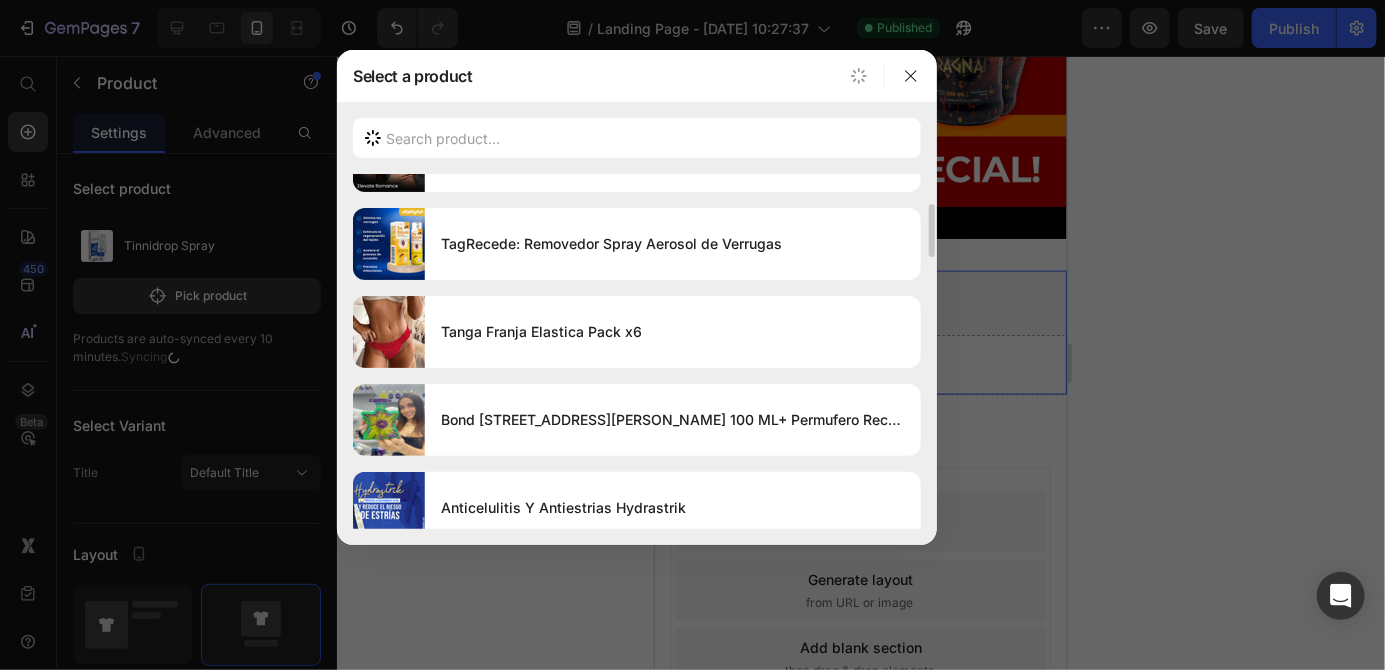 scroll, scrollTop: 0, scrollLeft: 0, axis: both 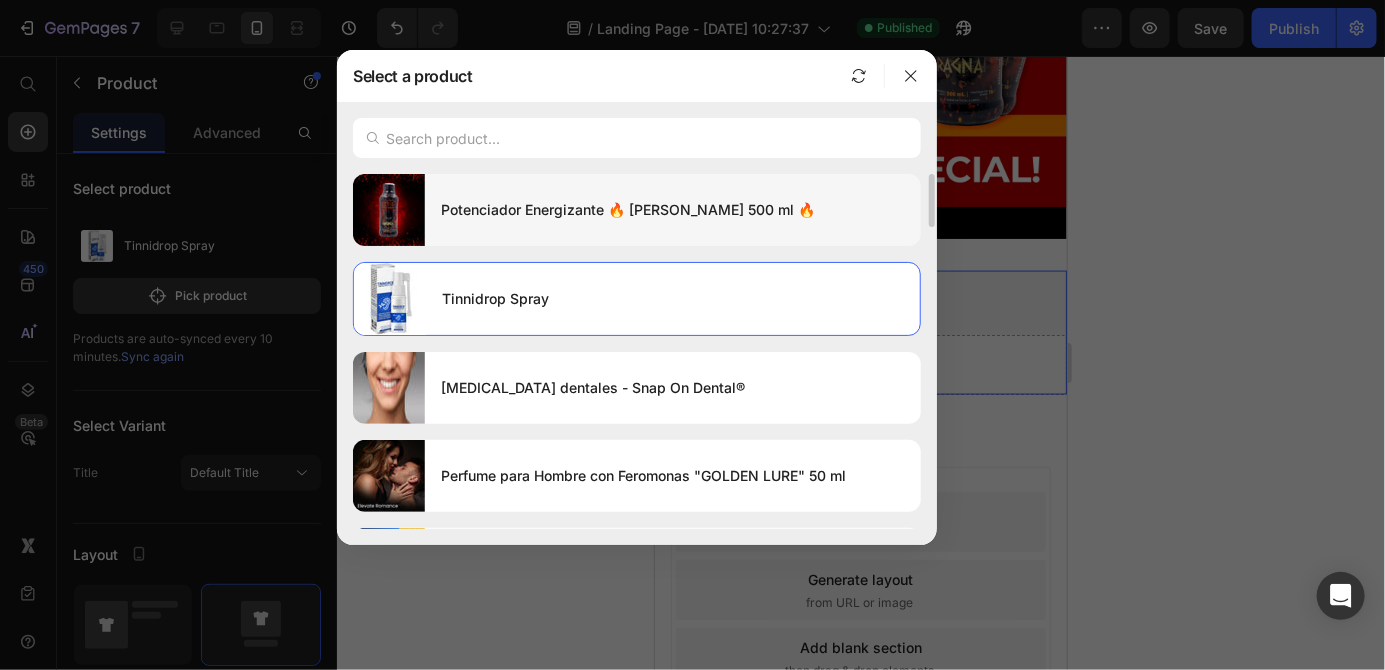 click on "Potenciador Energizante  🔥 [PERSON_NAME] 500 ml 🔥" at bounding box center (673, 210) 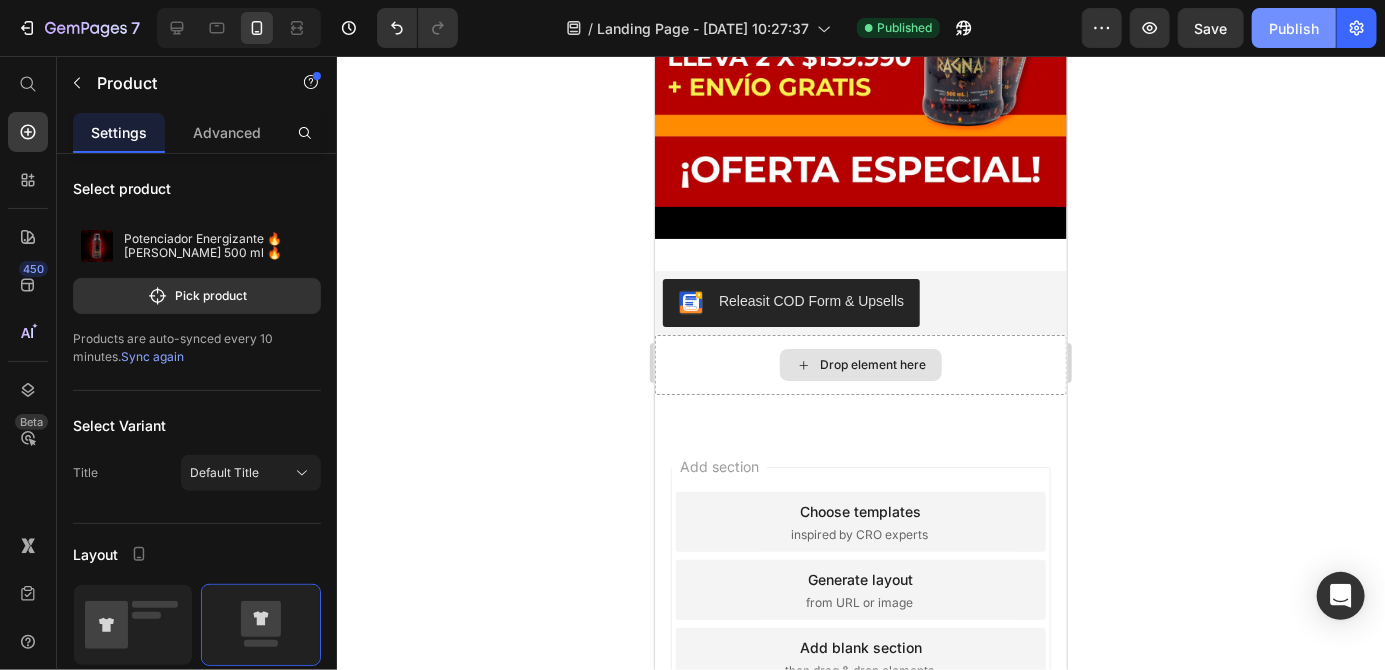 click on "Publish" 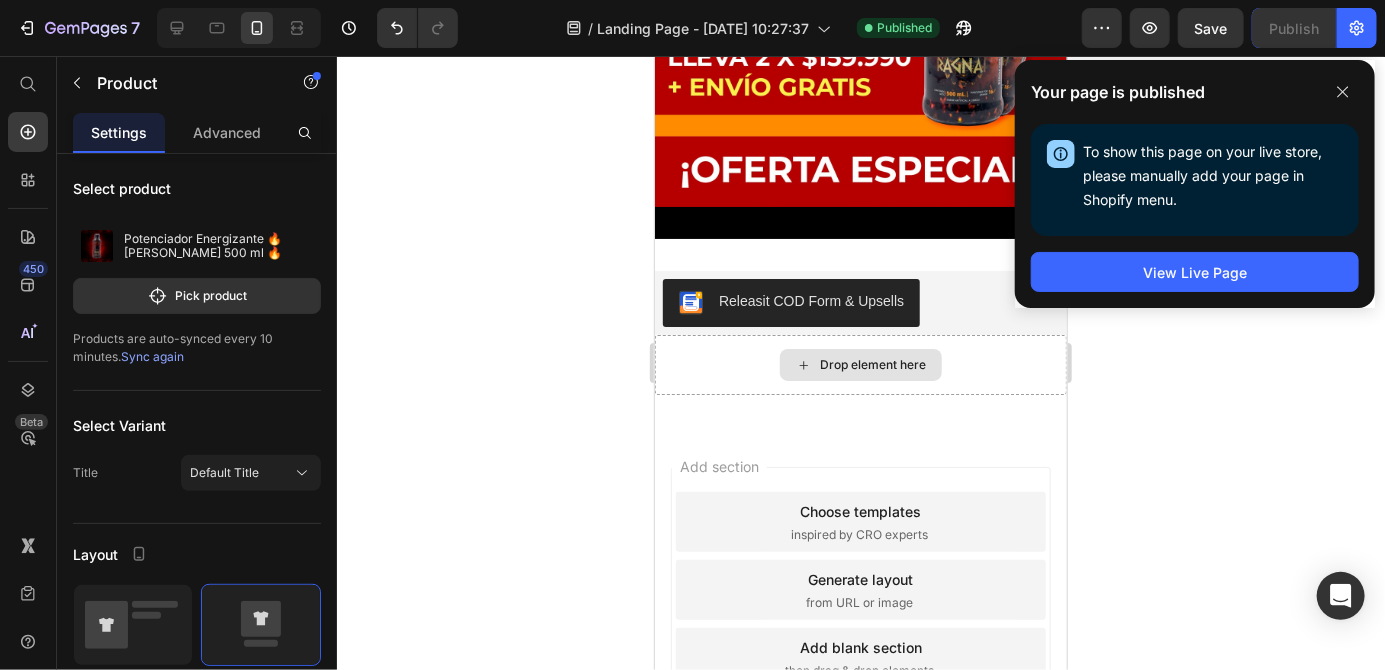 click 